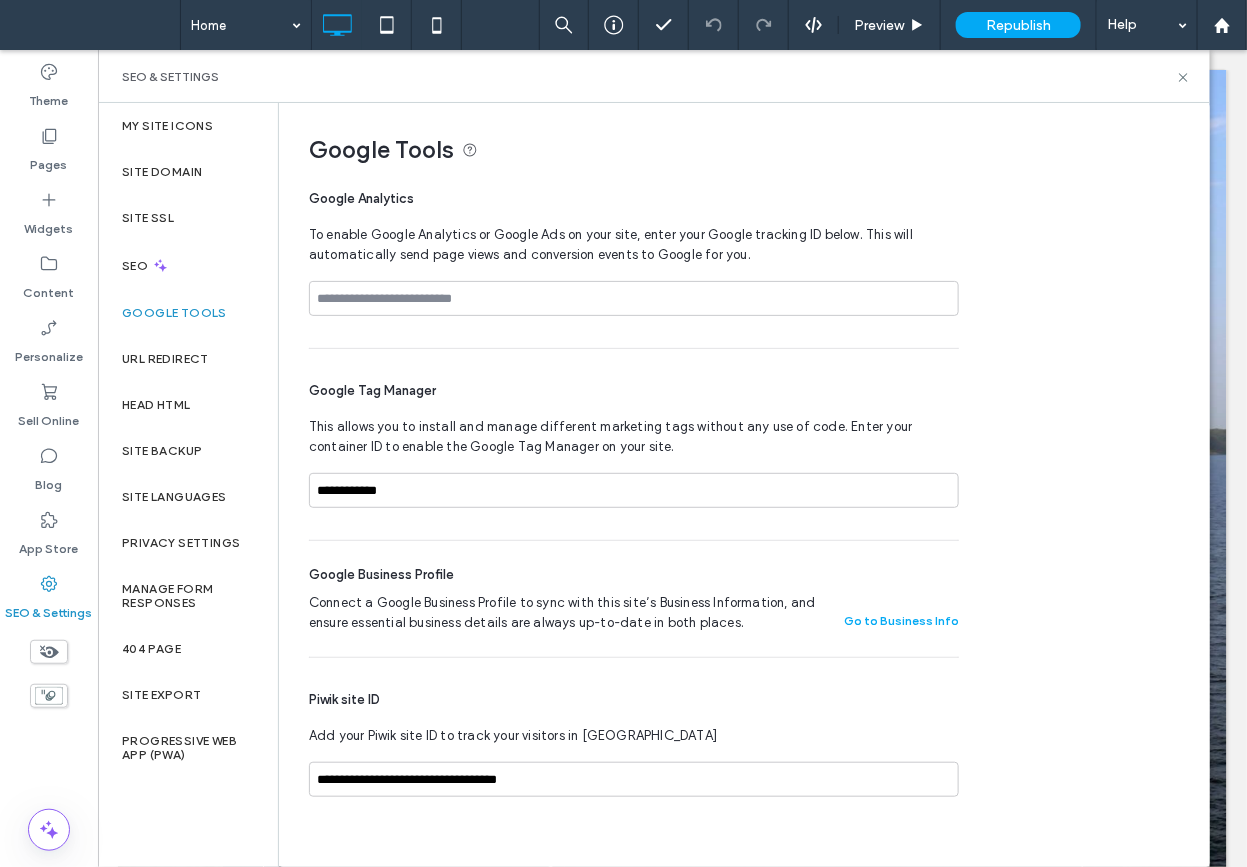 scroll, scrollTop: 0, scrollLeft: 0, axis: both 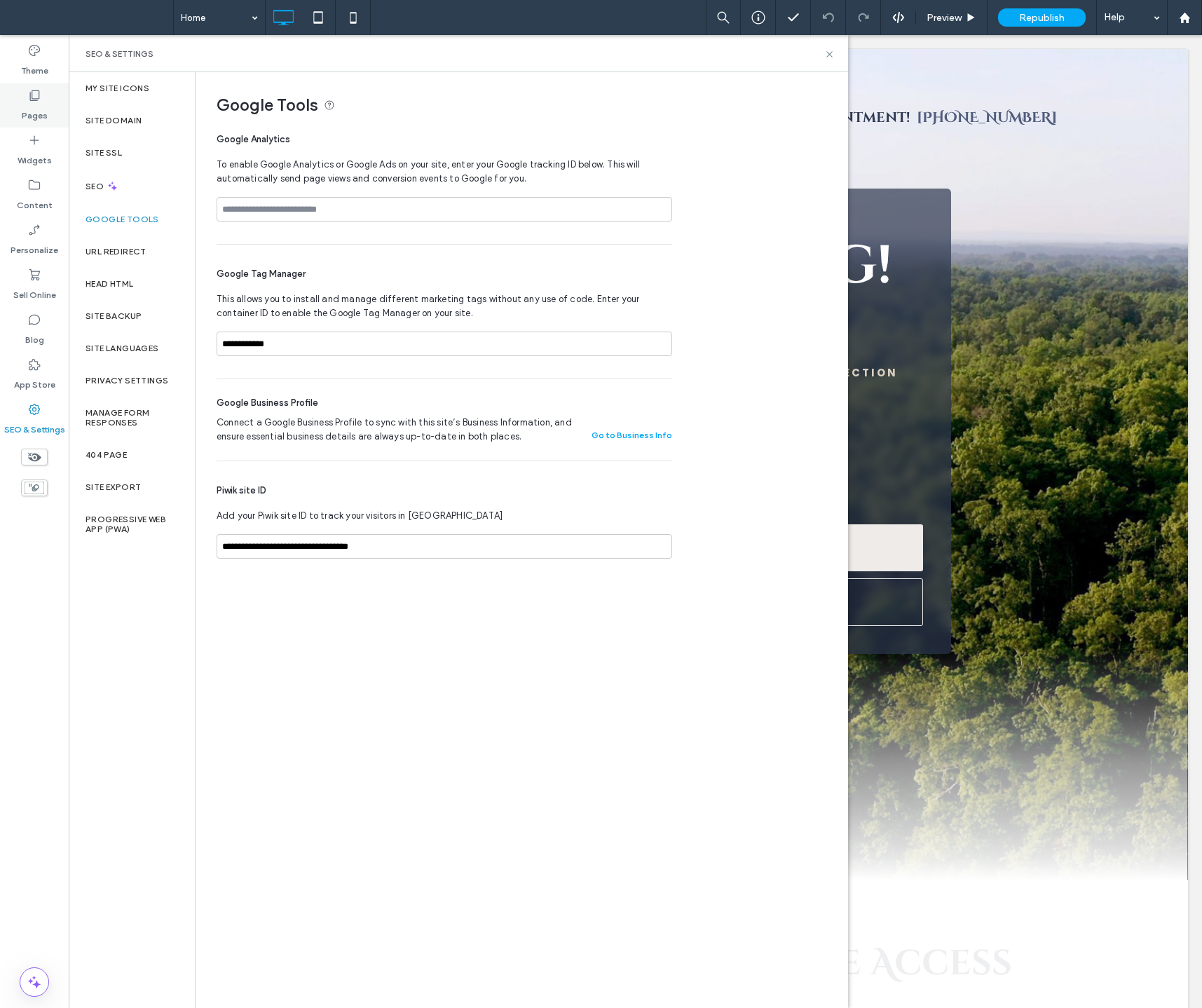 click on "Pages" at bounding box center (34, 112) 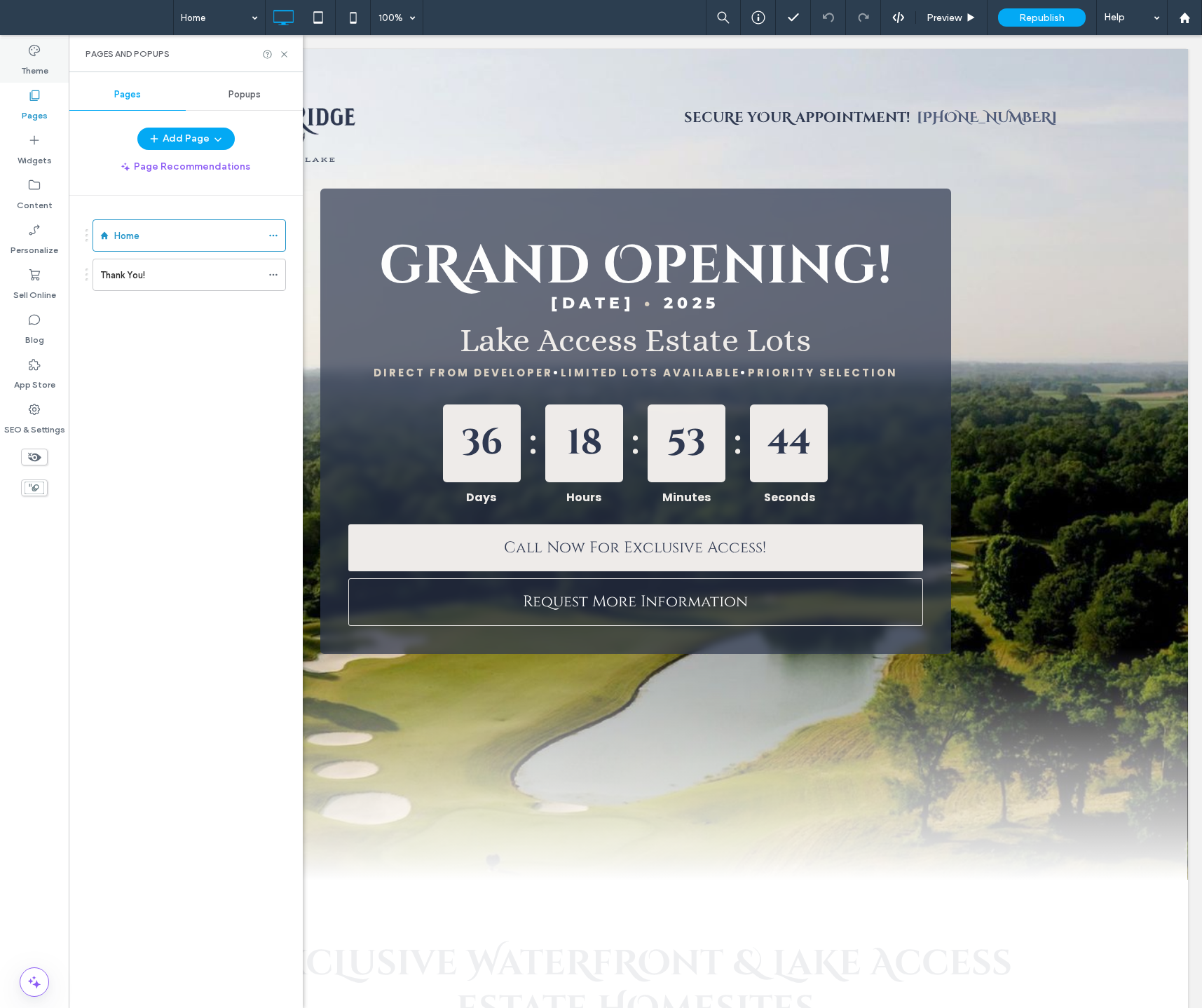 click 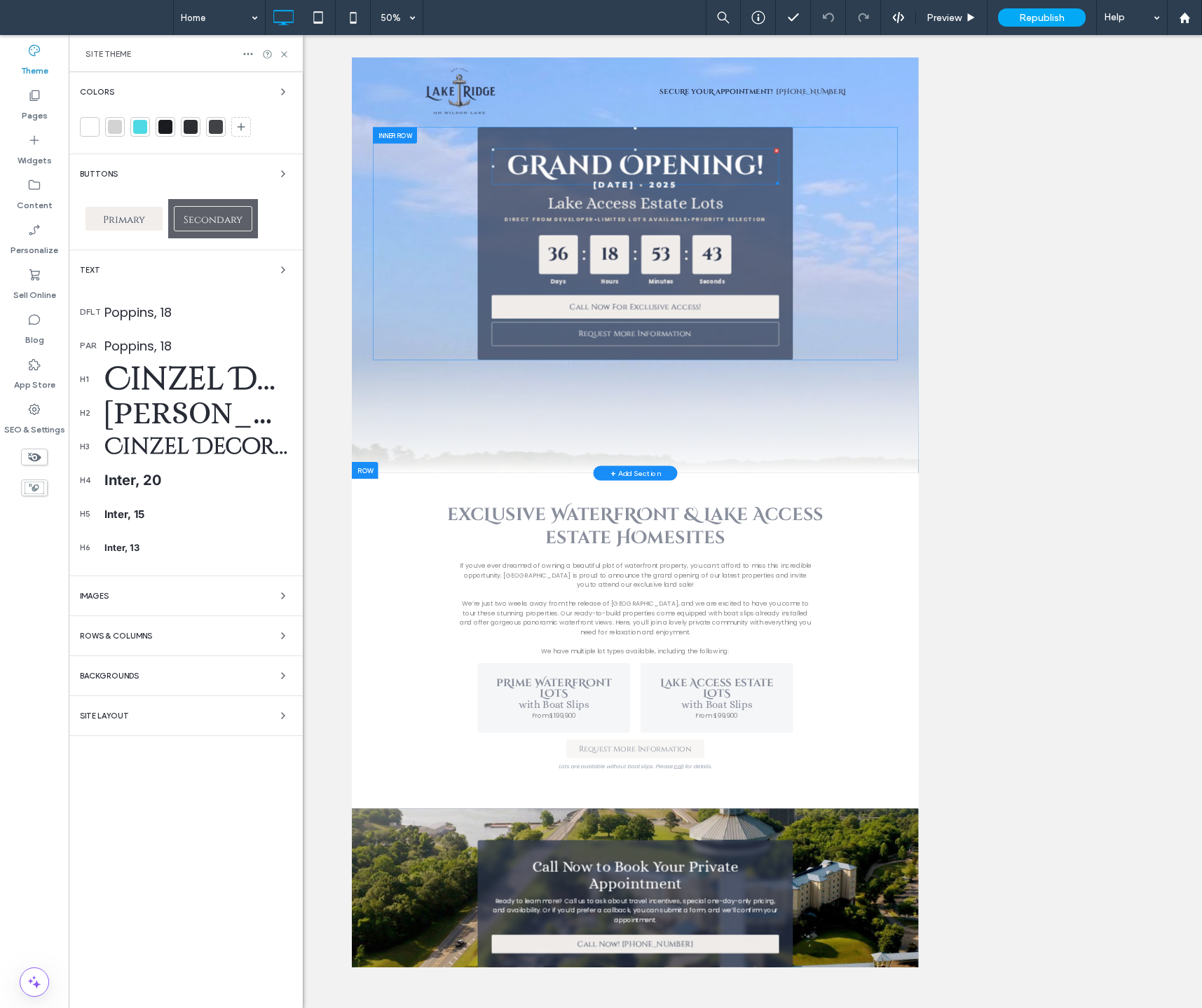 click on "gRand Opening!" at bounding box center [918, 275] 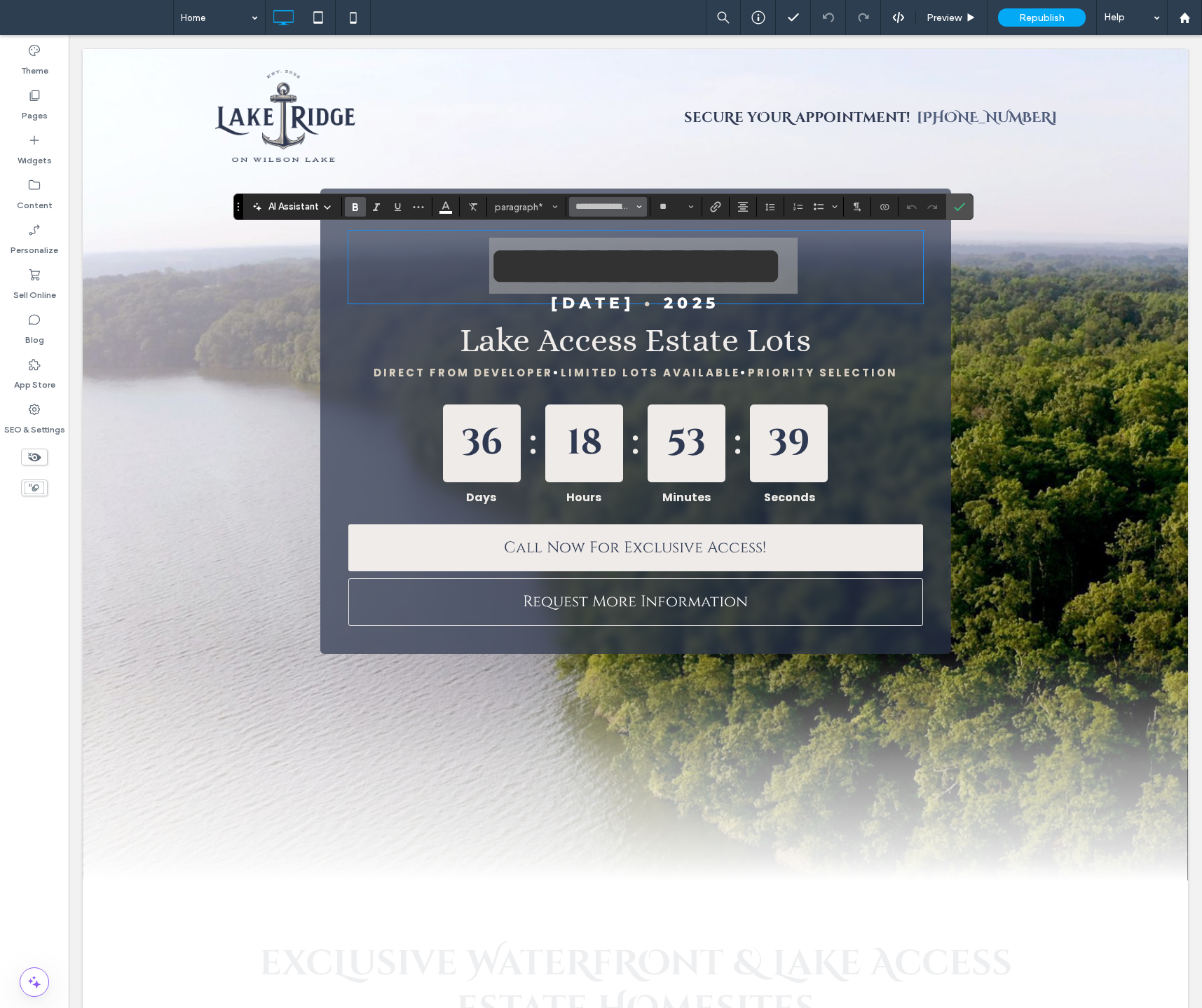 click 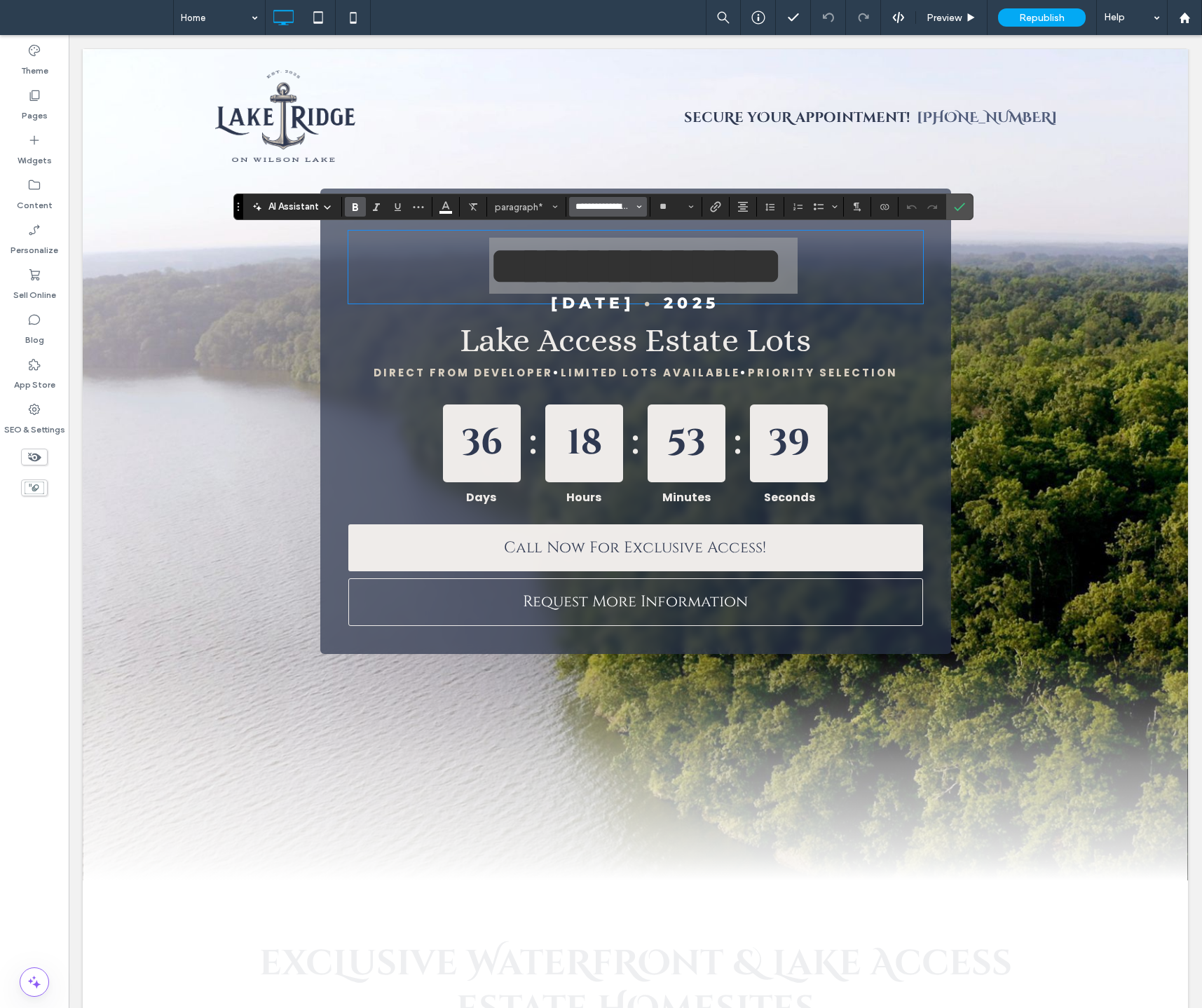 type 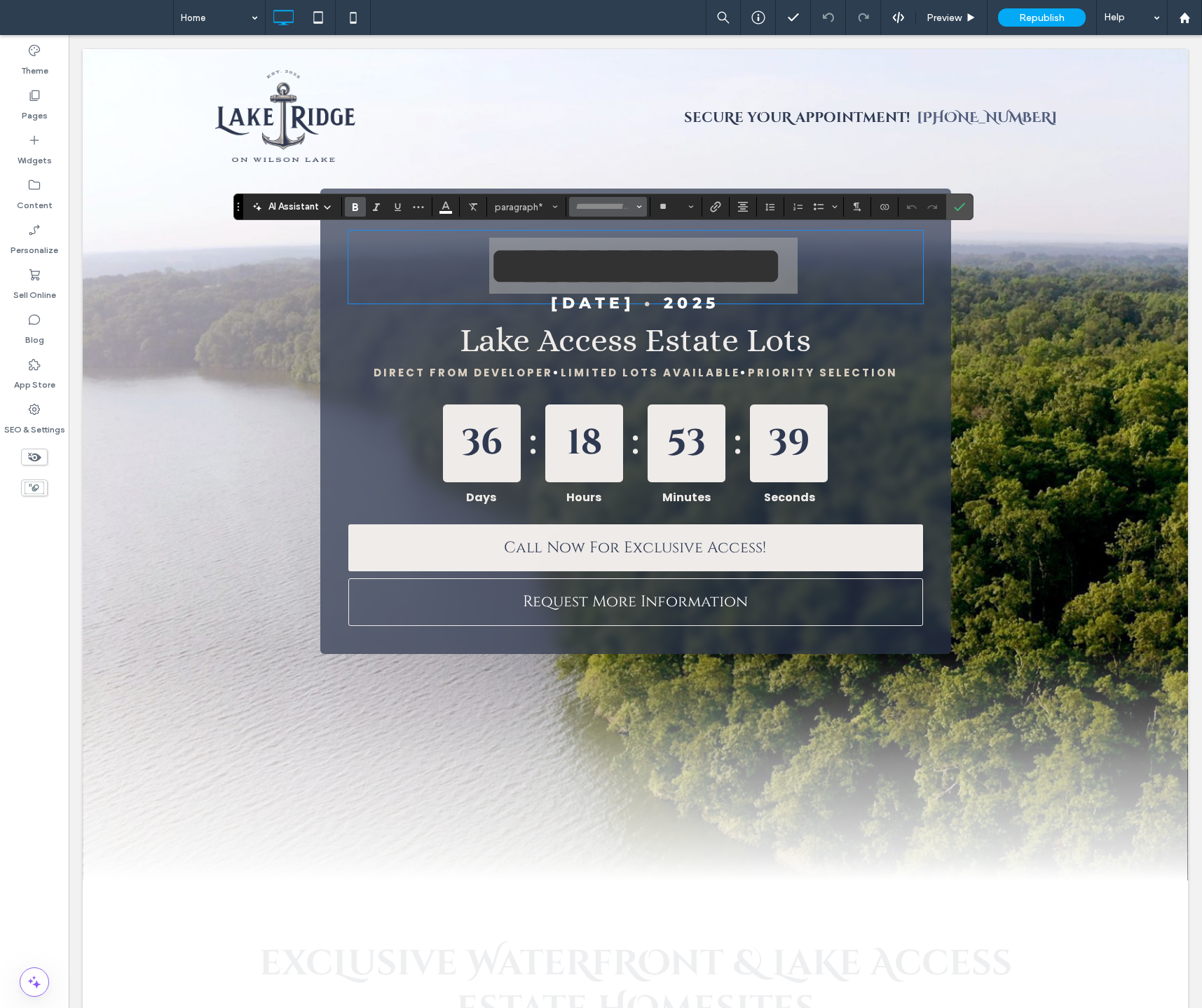 scroll, scrollTop: 0, scrollLeft: 0, axis: both 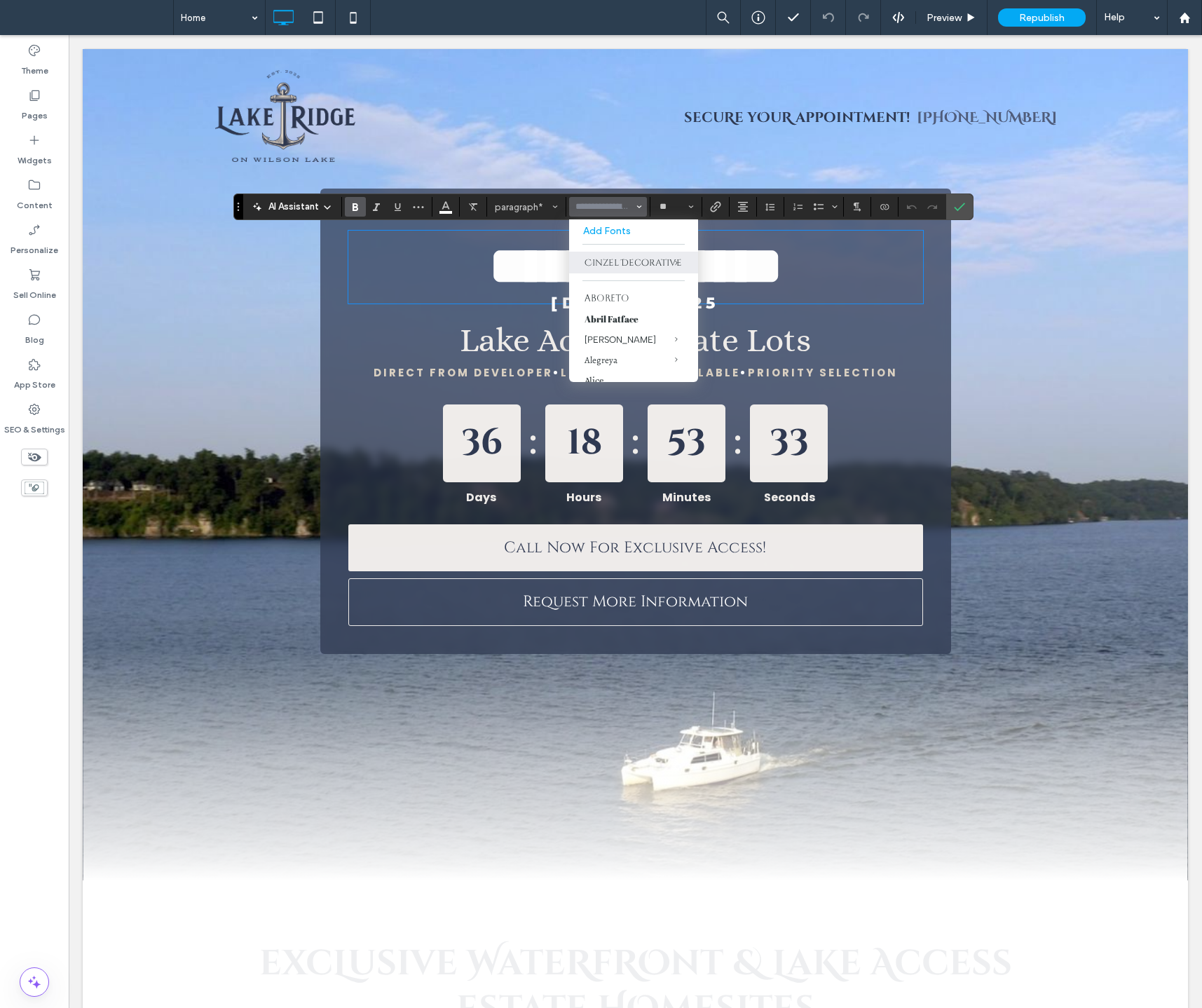 click on "**********" at bounding box center (636, 421) 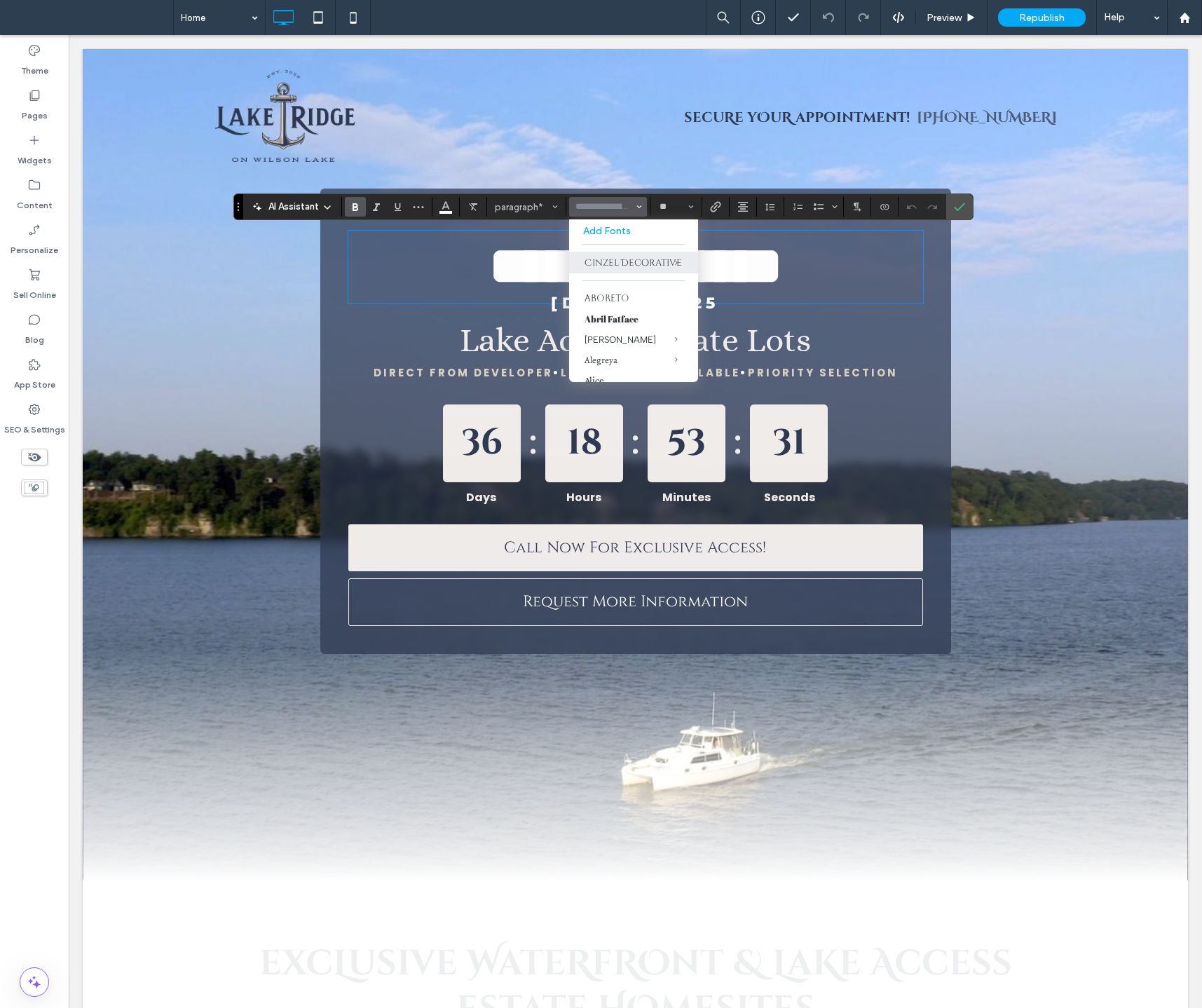 click on "**********" at bounding box center (635, 421) 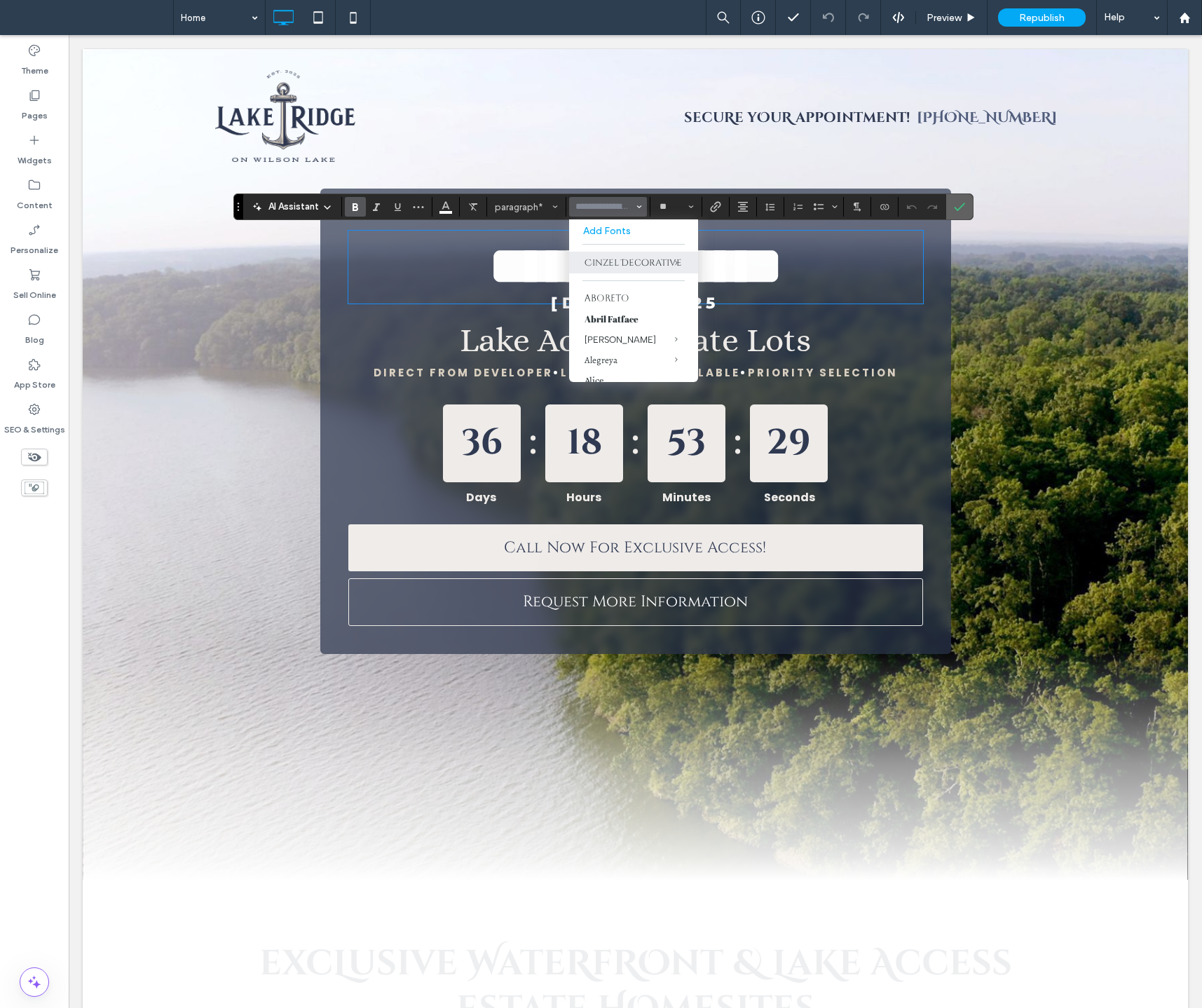 click 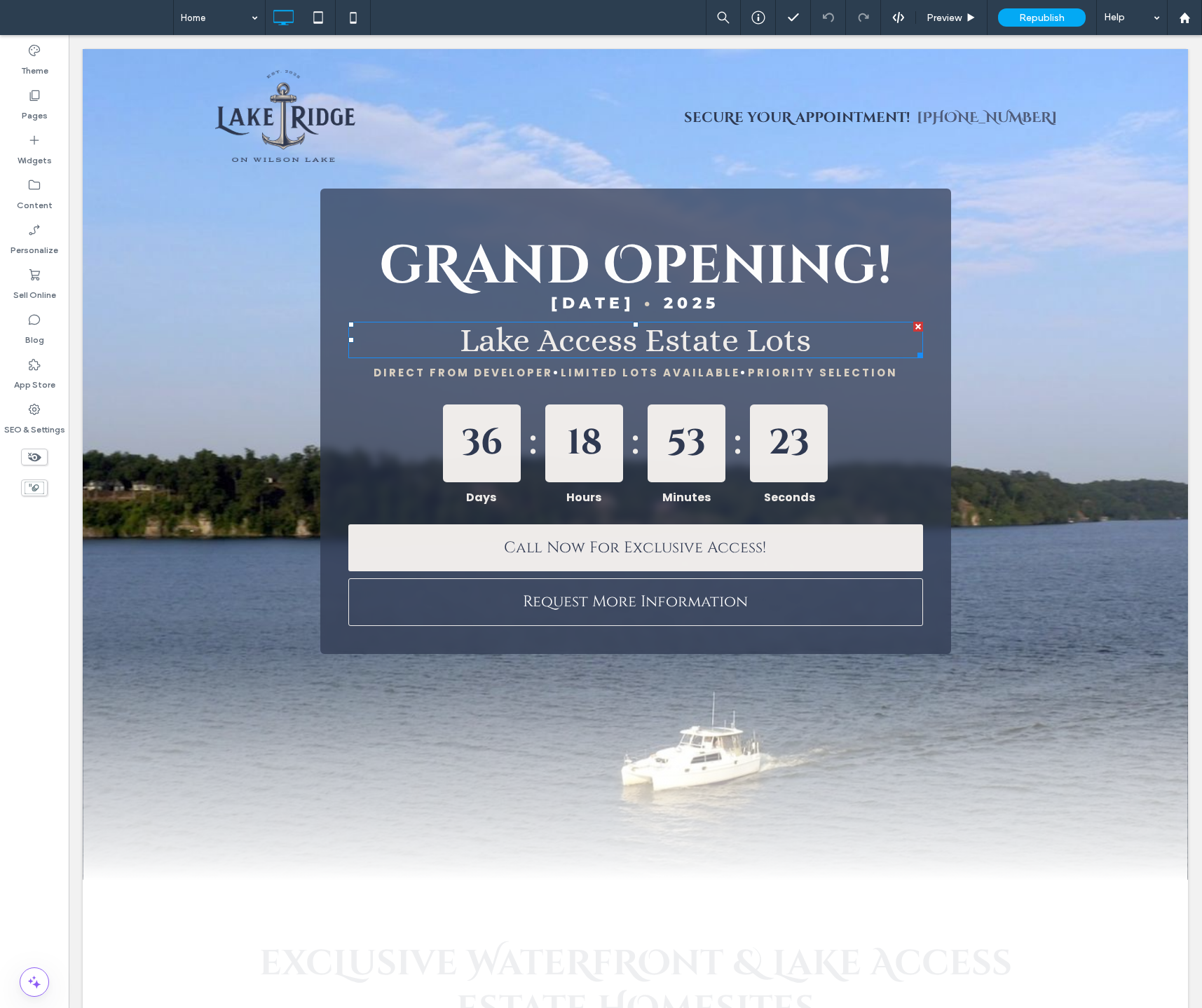 click on "Lake Access Estate Lots" at bounding box center [635, 339] 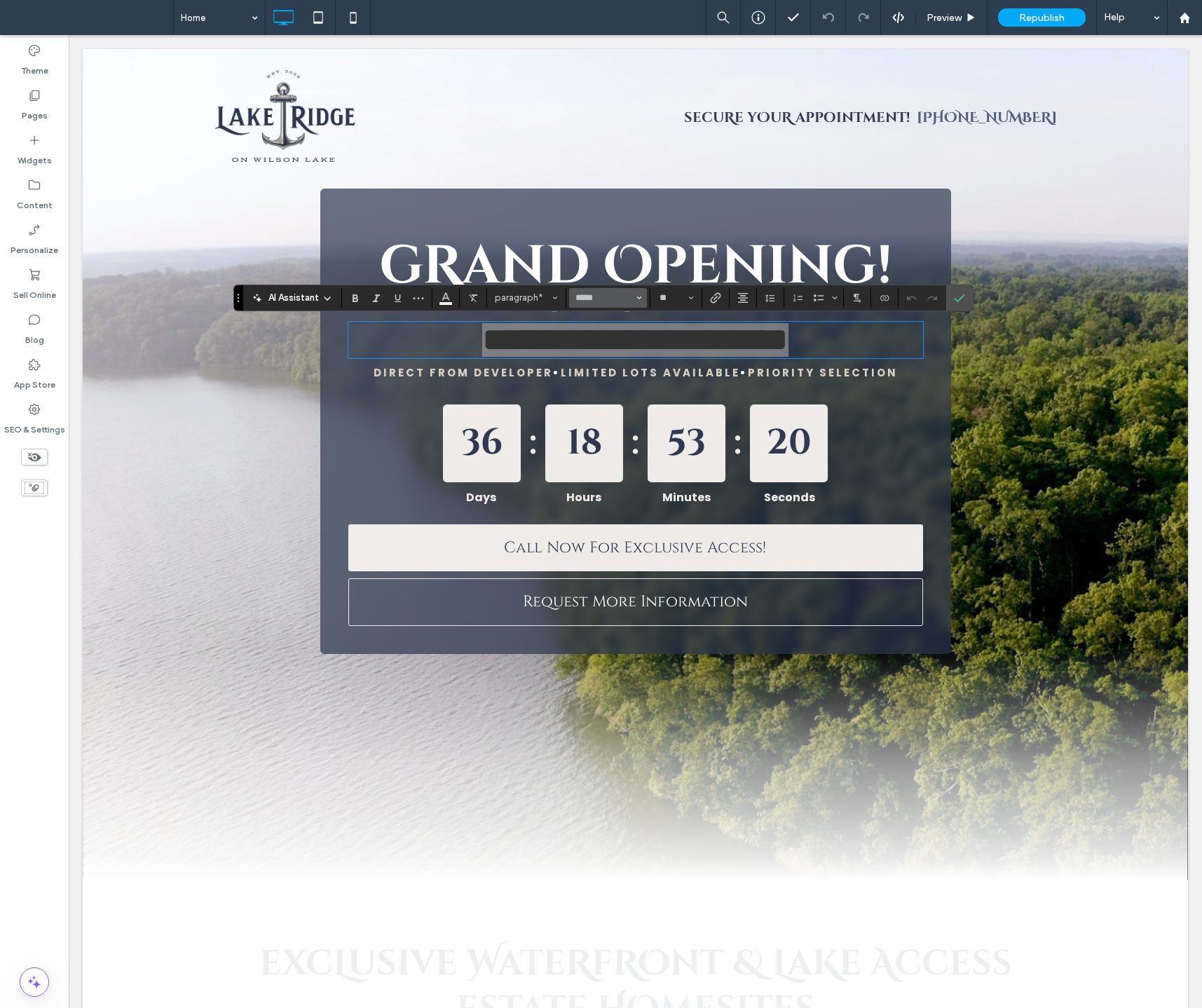 click 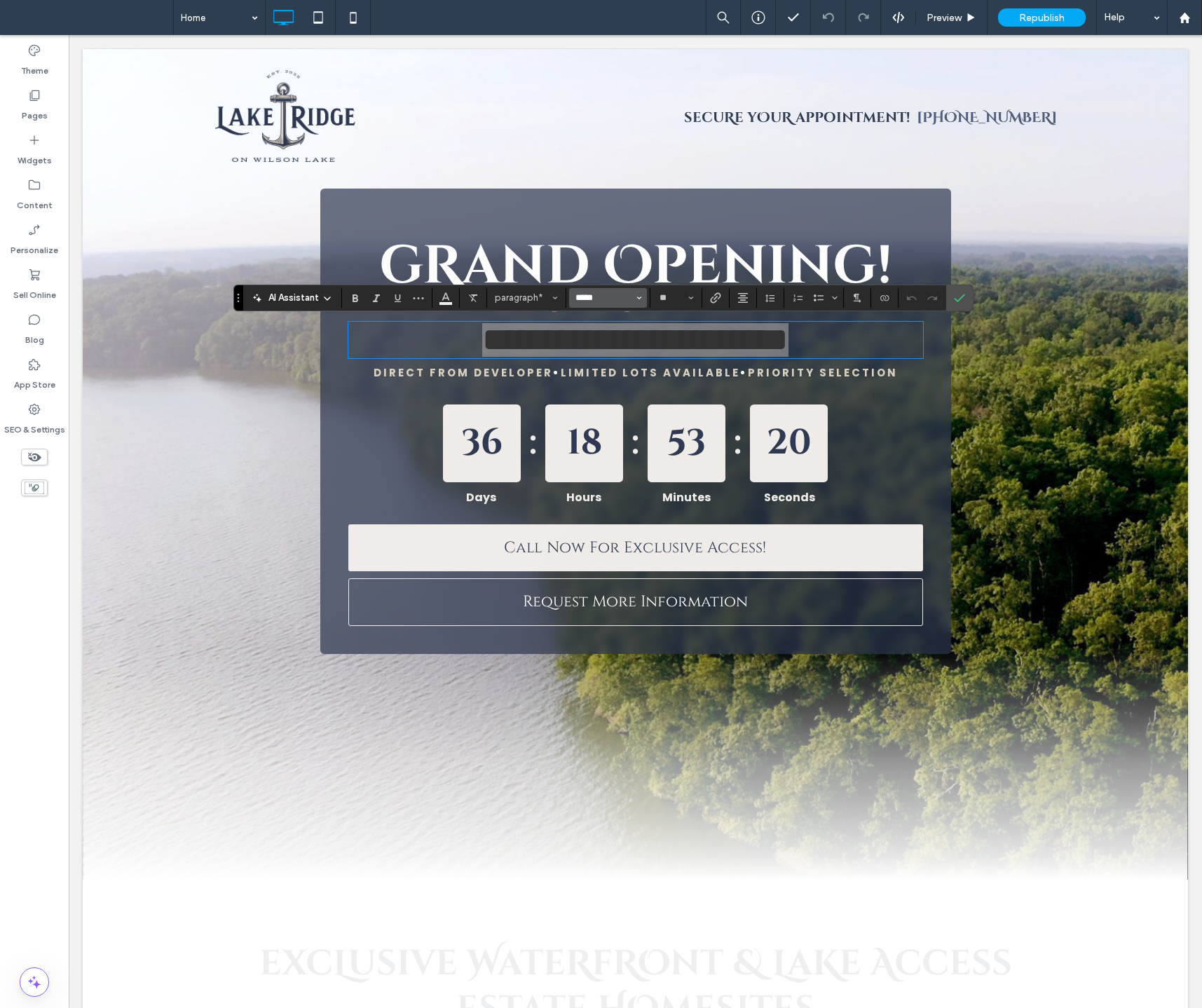 type 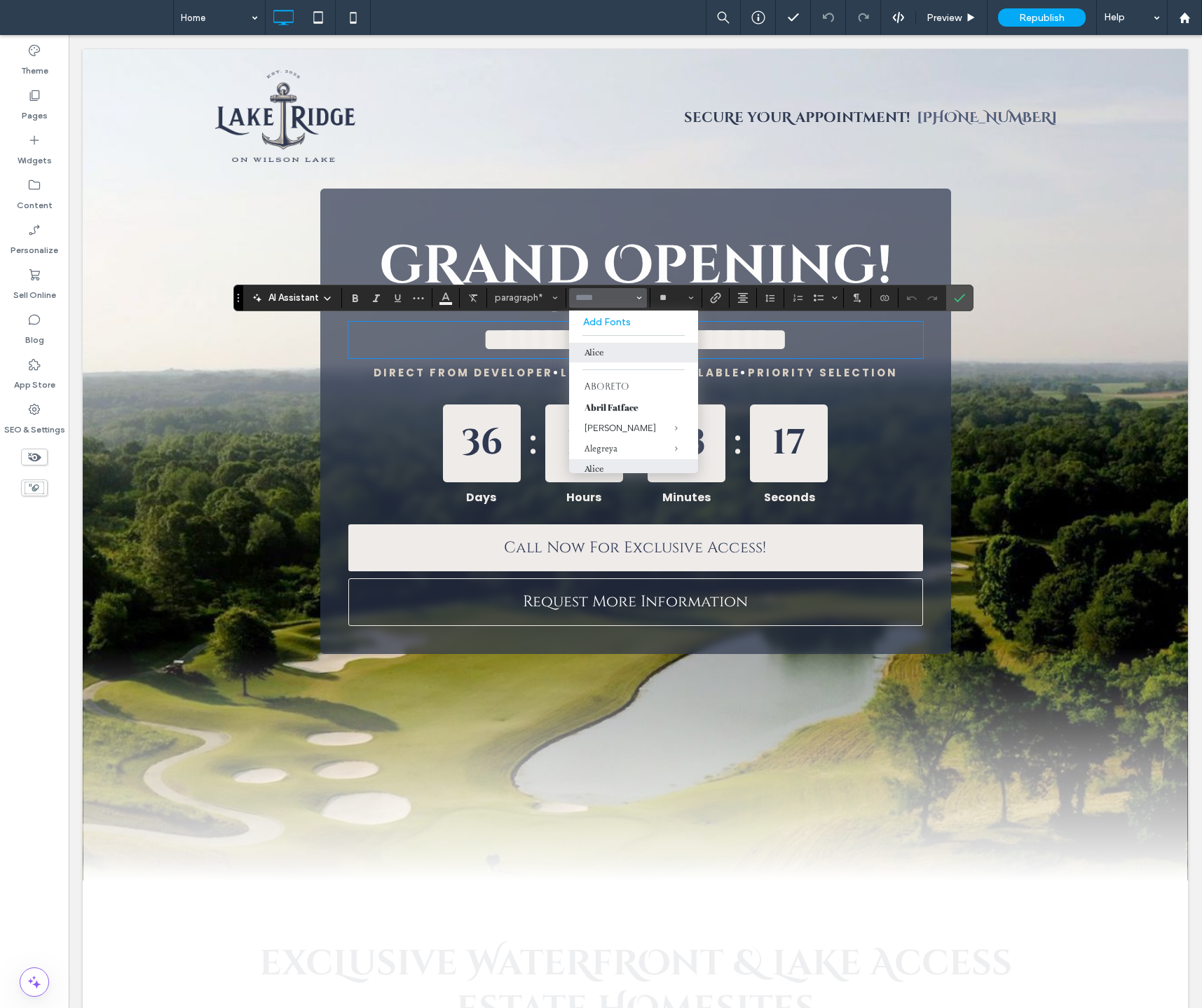 click on "**********" at bounding box center (636, 421) 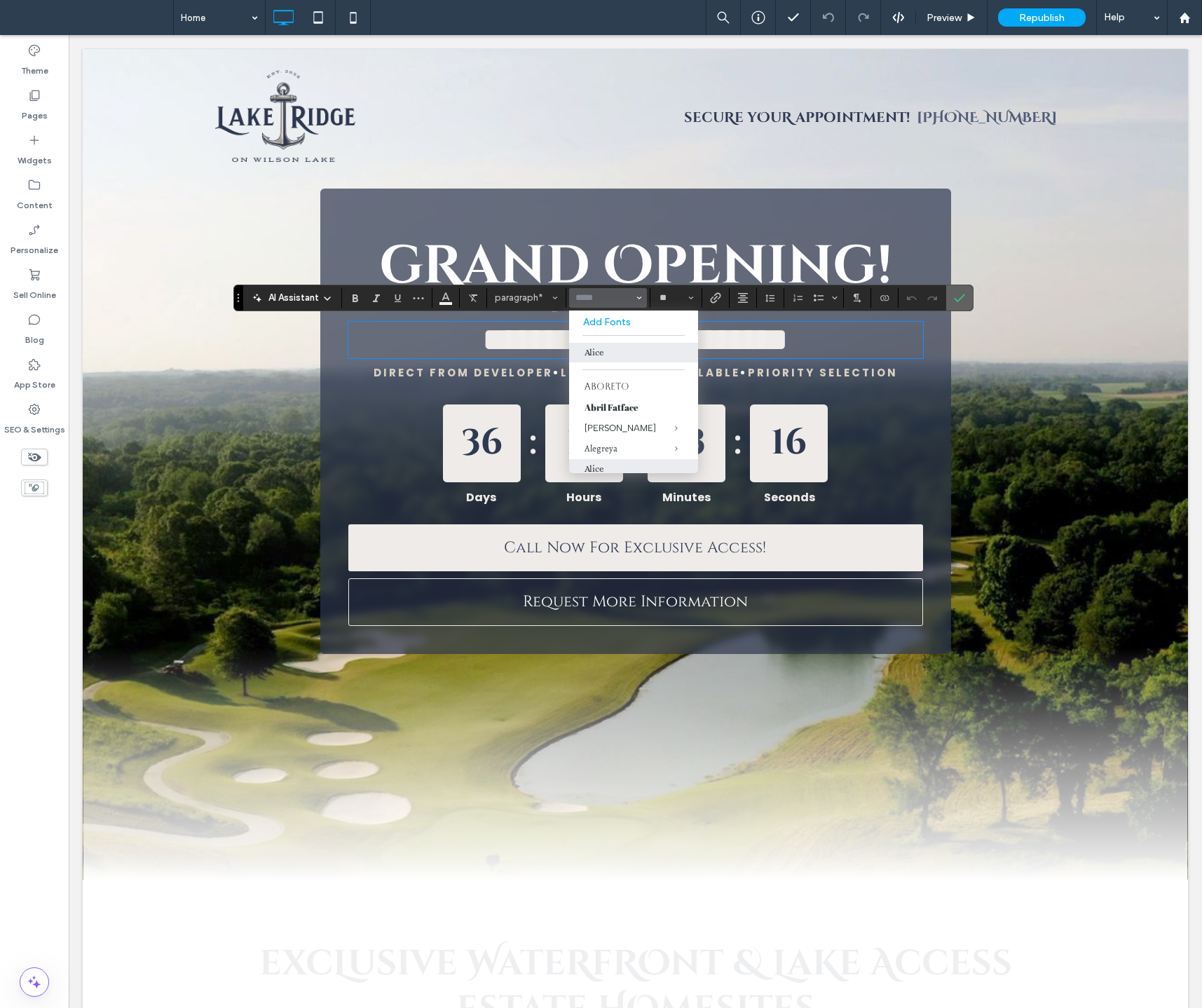 click 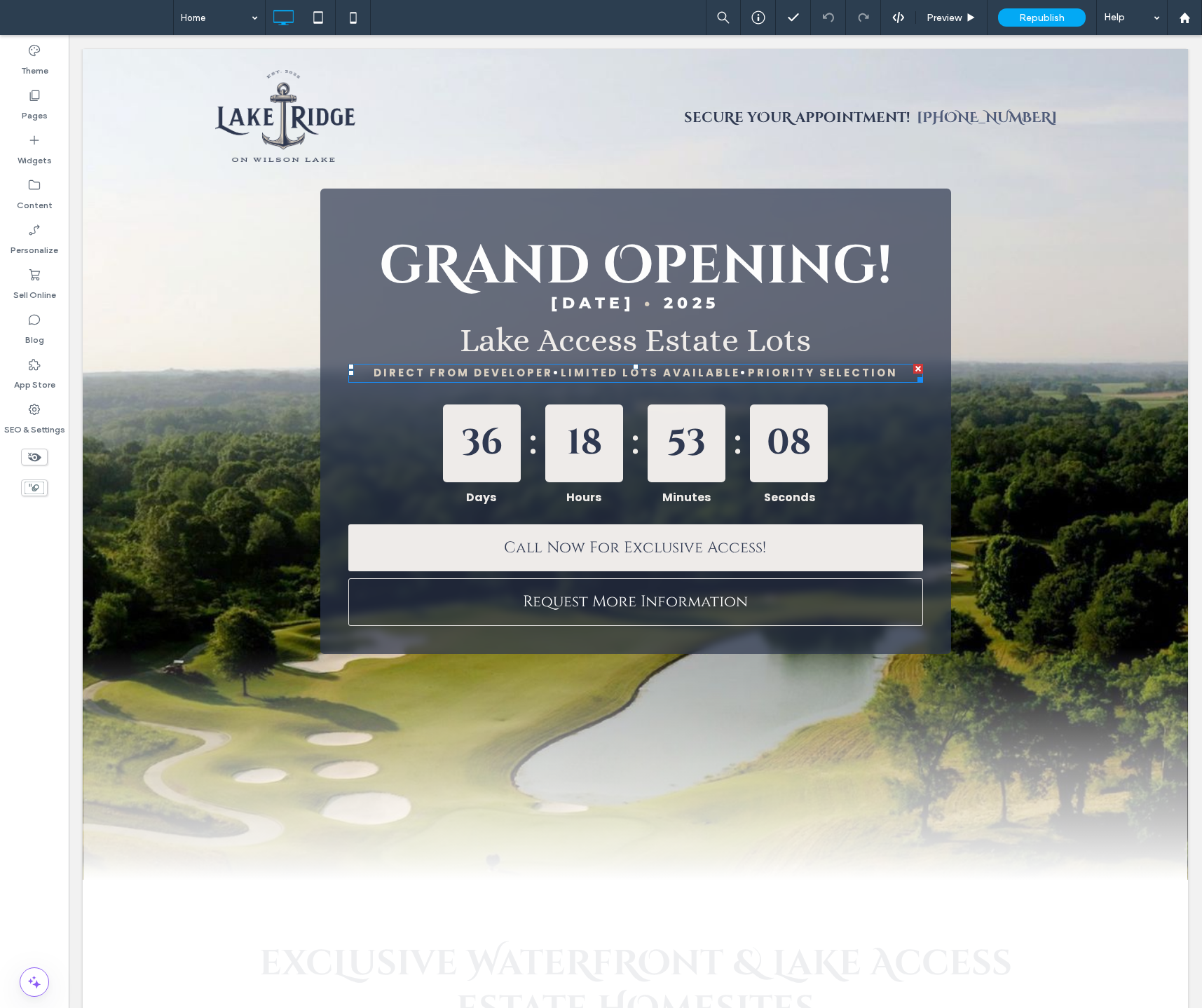 click on "DIRECT FROM DEVELOPER" at bounding box center [463, 372] 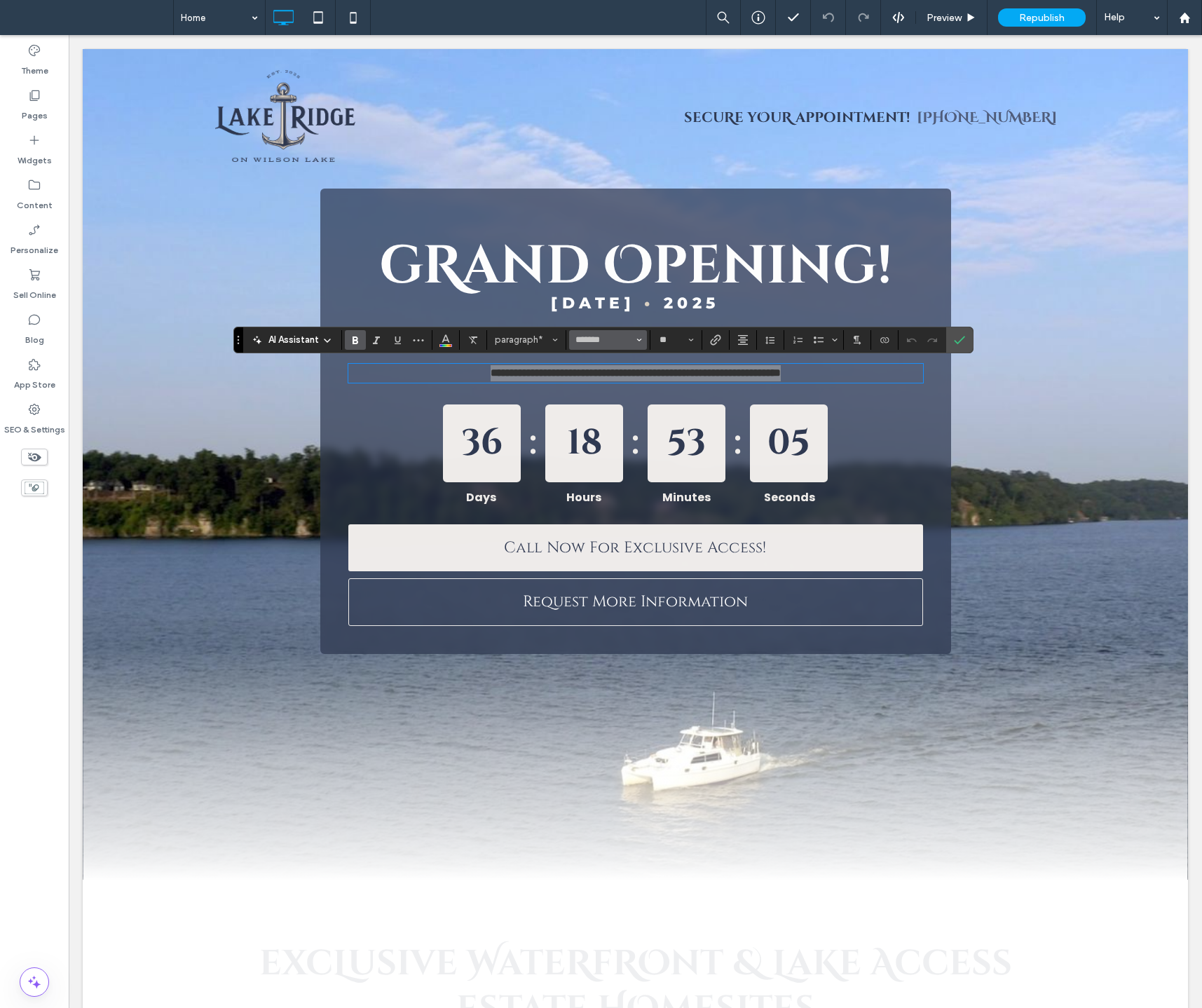 click 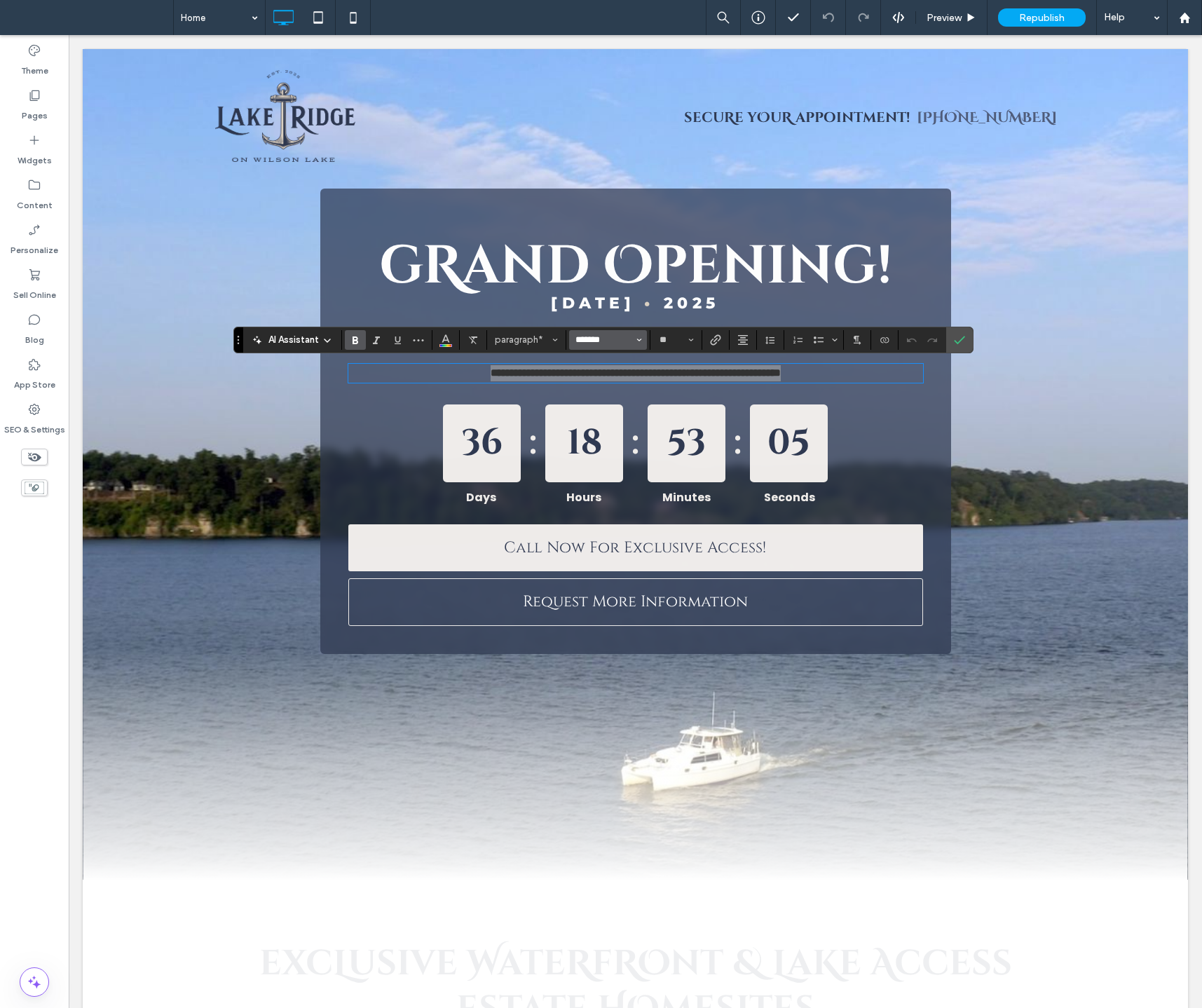 type 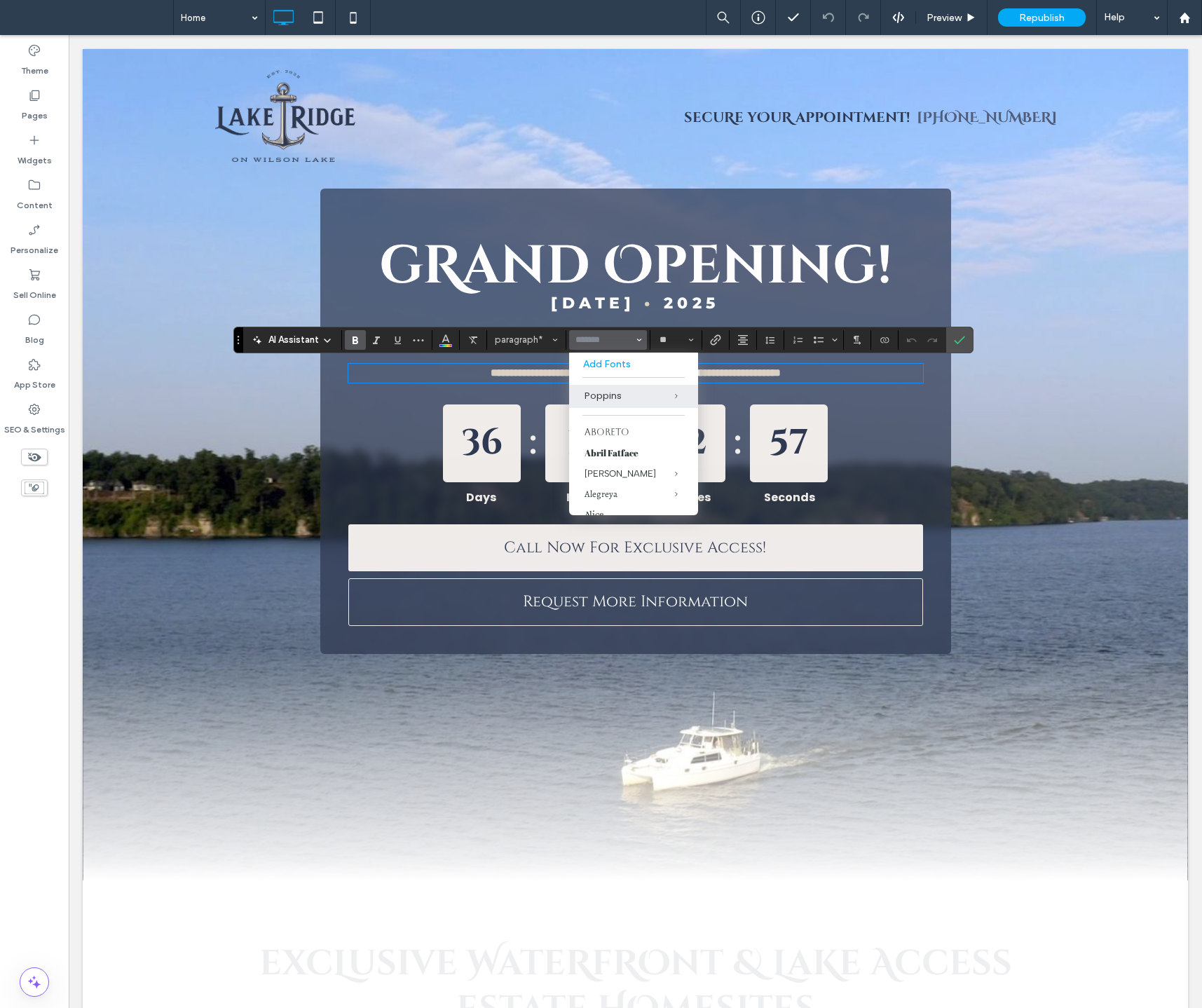 click on "**********" at bounding box center [636, 421] 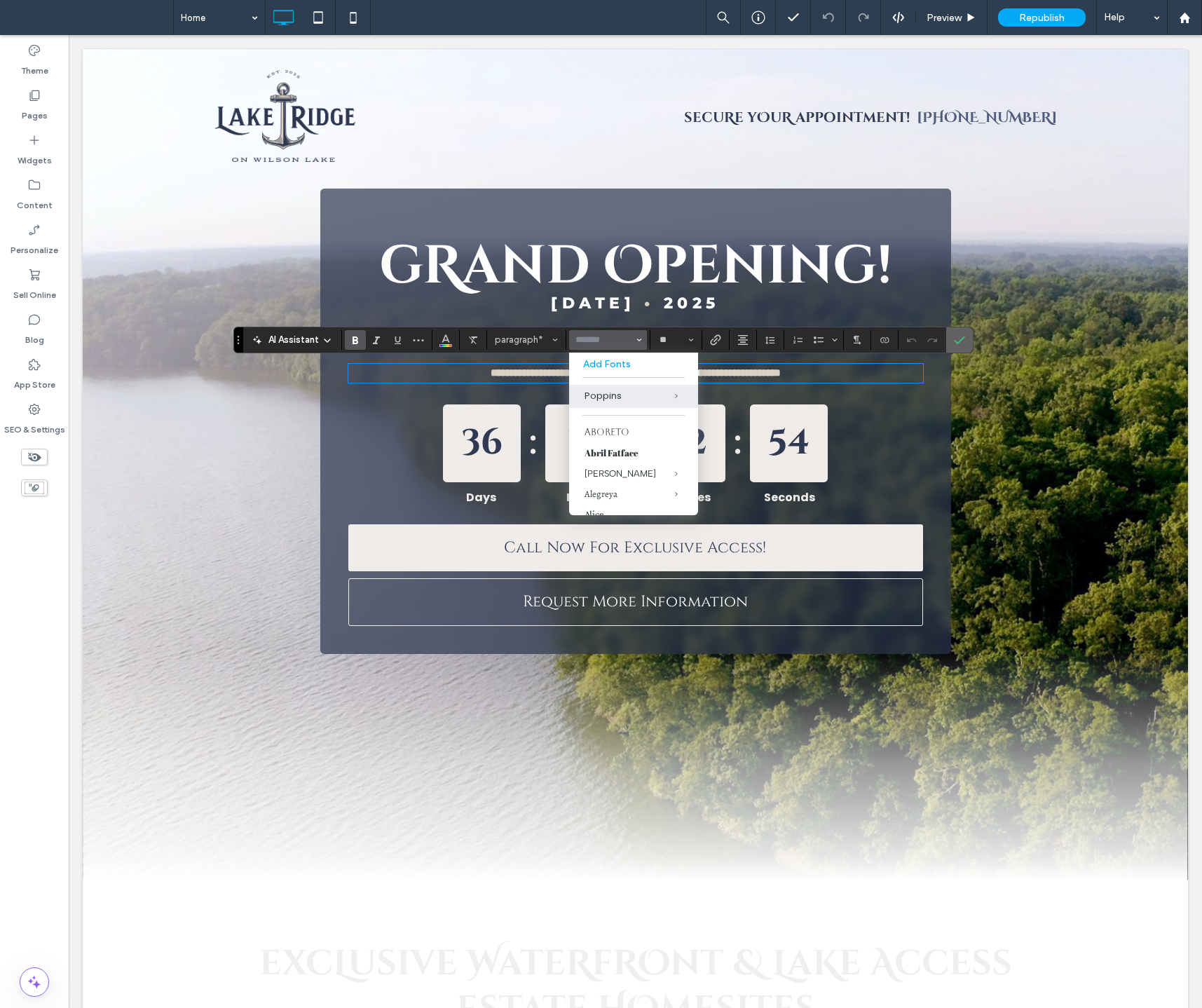 click 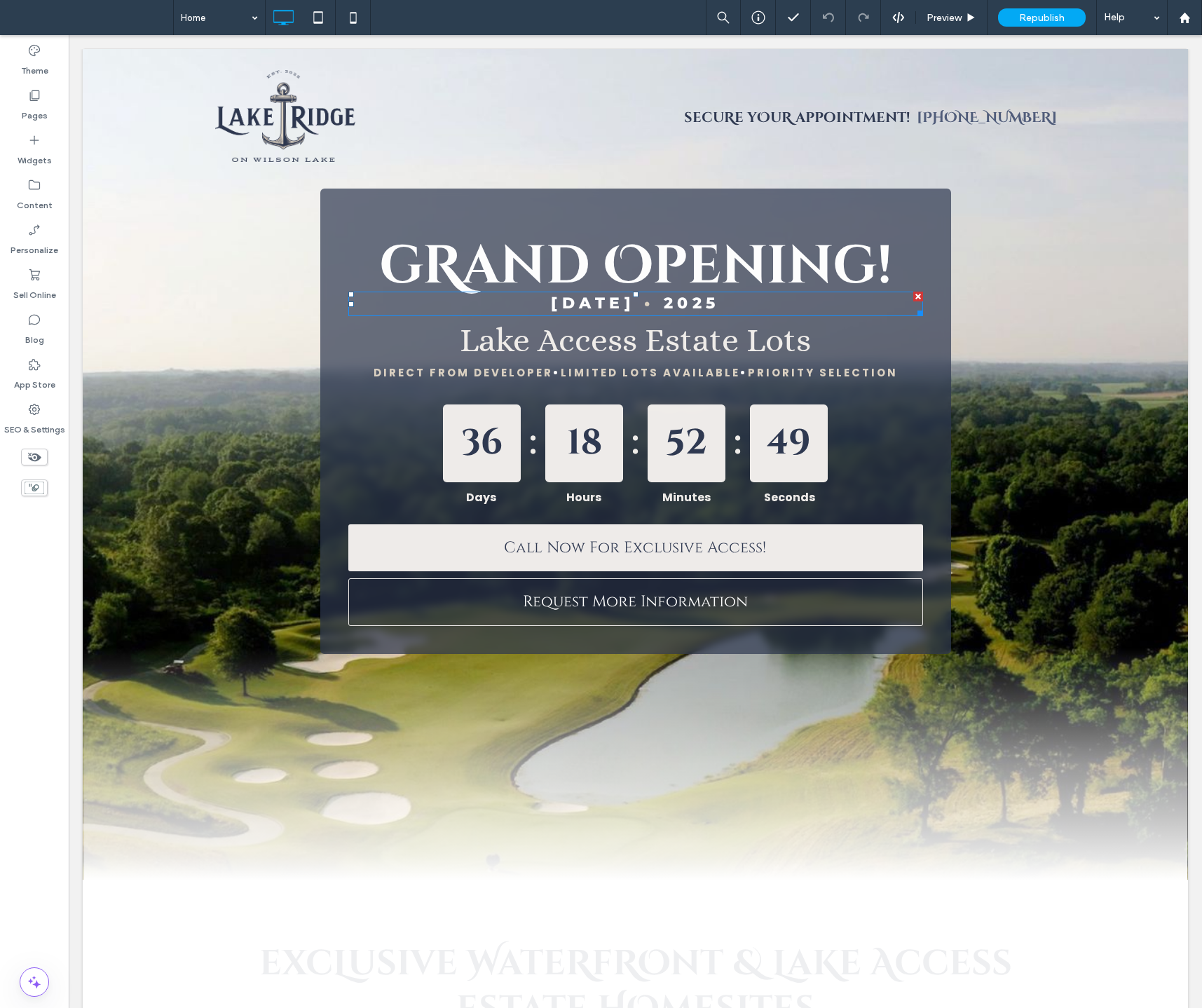 click on "August 16" at bounding box center [593, 303] 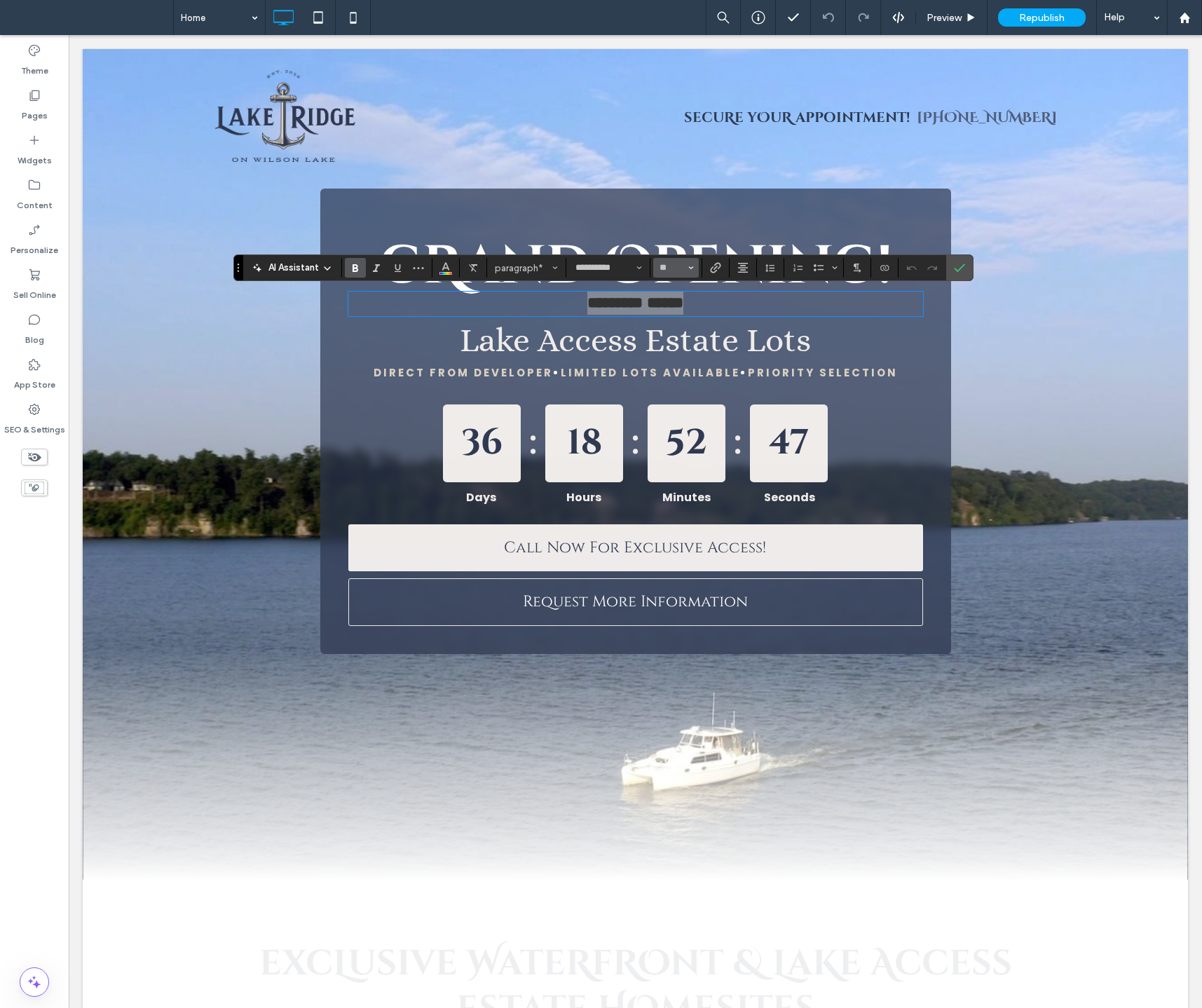 click 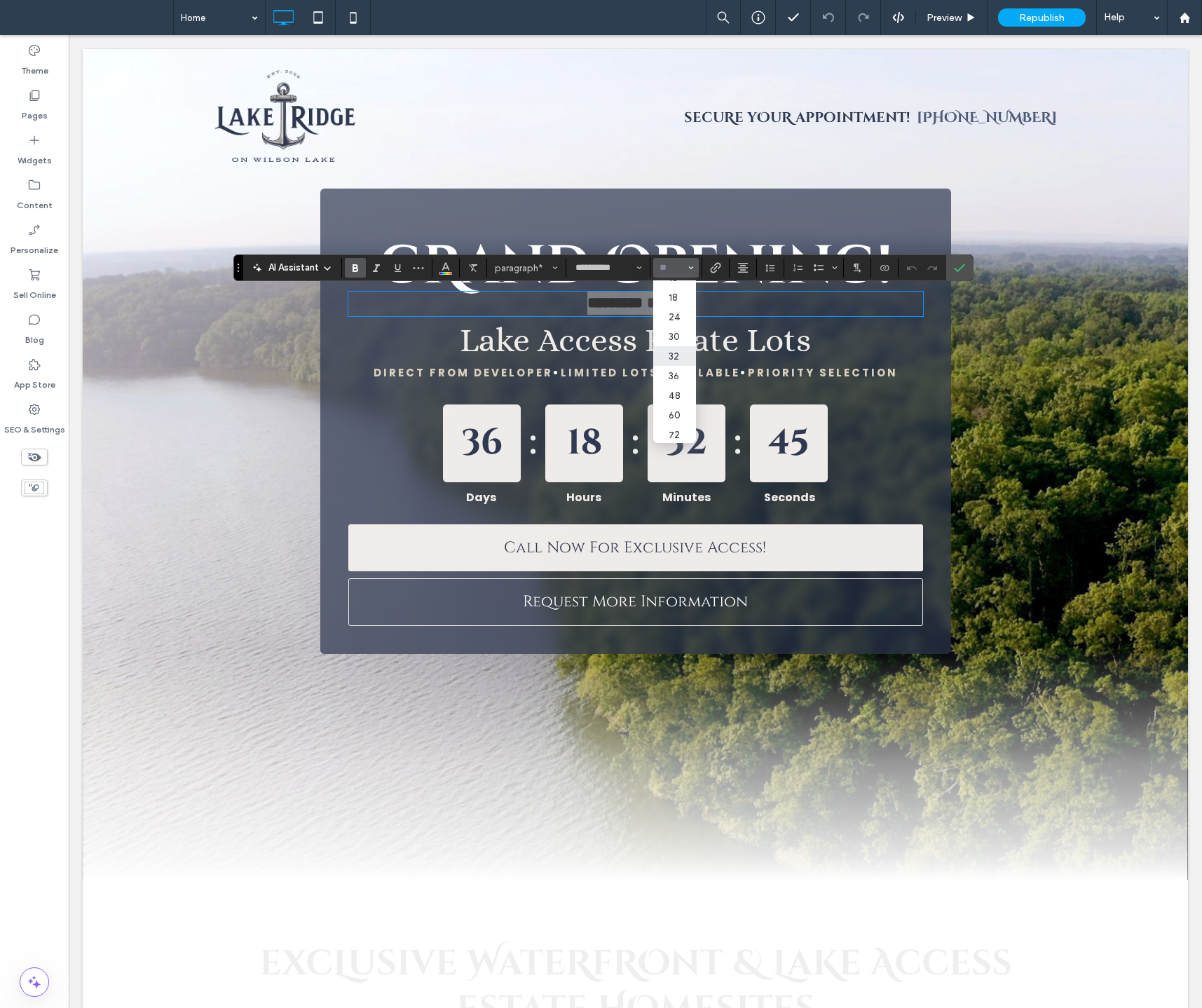 scroll, scrollTop: 131, scrollLeft: 0, axis: vertical 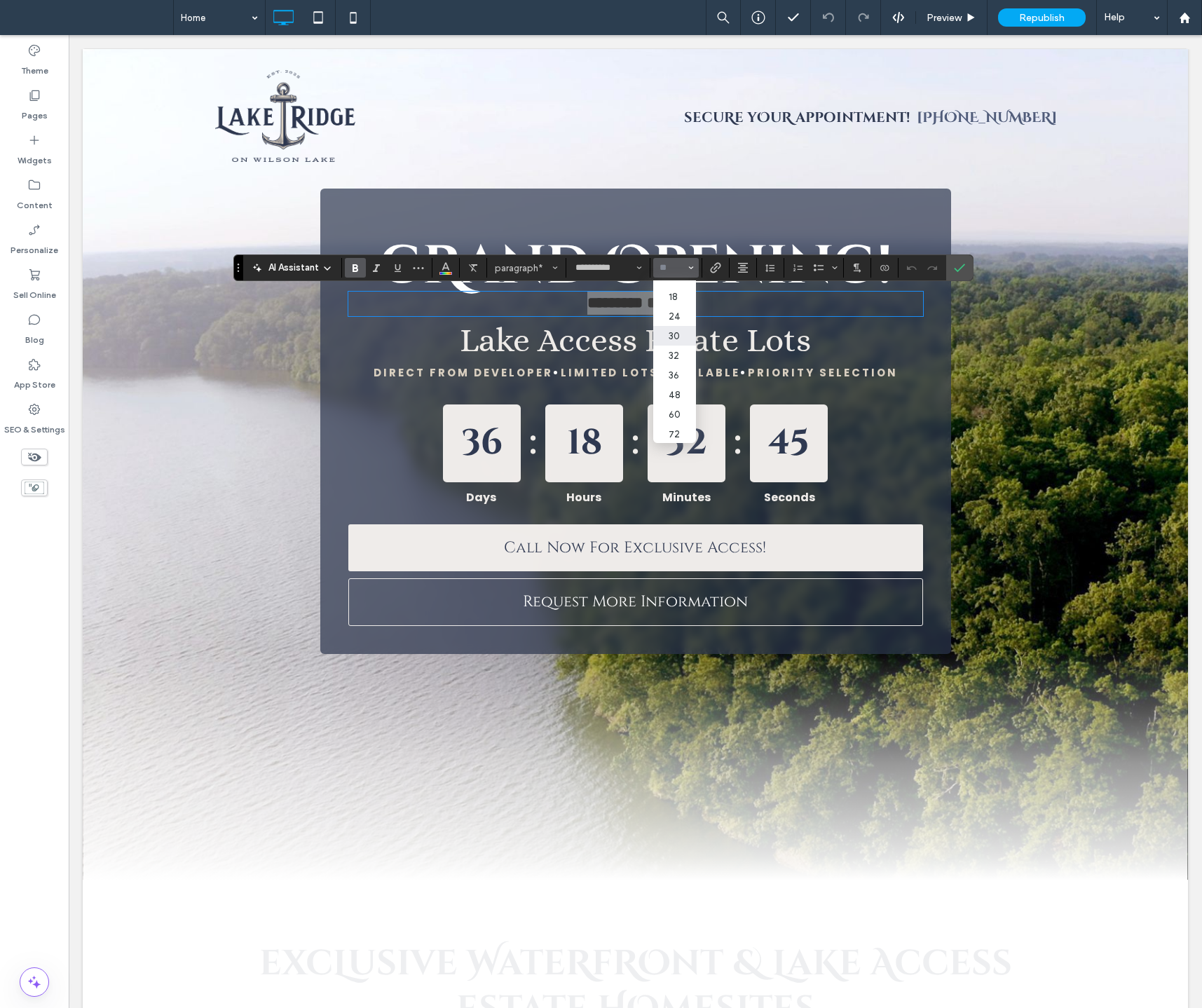 click on "30" at bounding box center (674, 336) 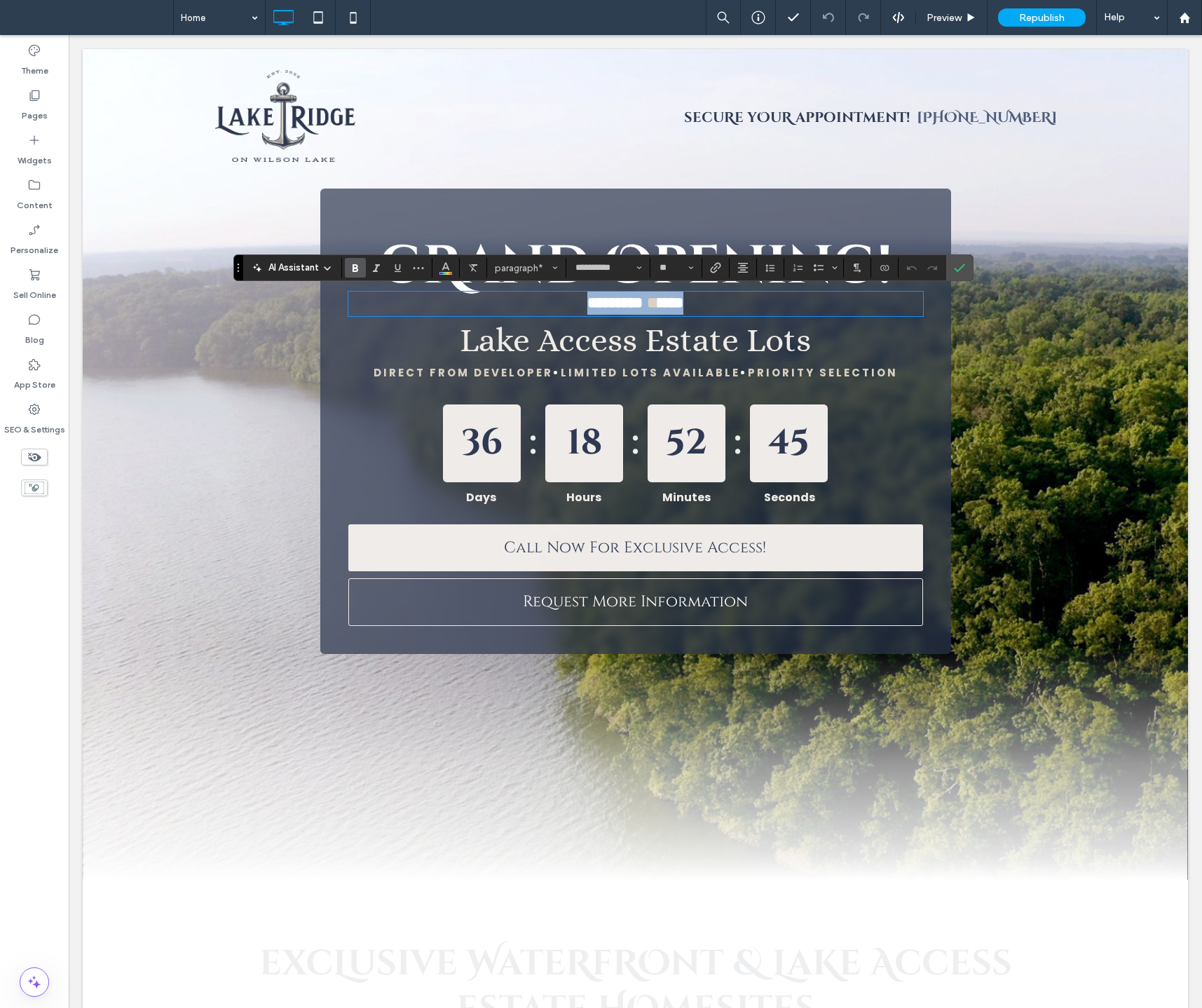 type on "**" 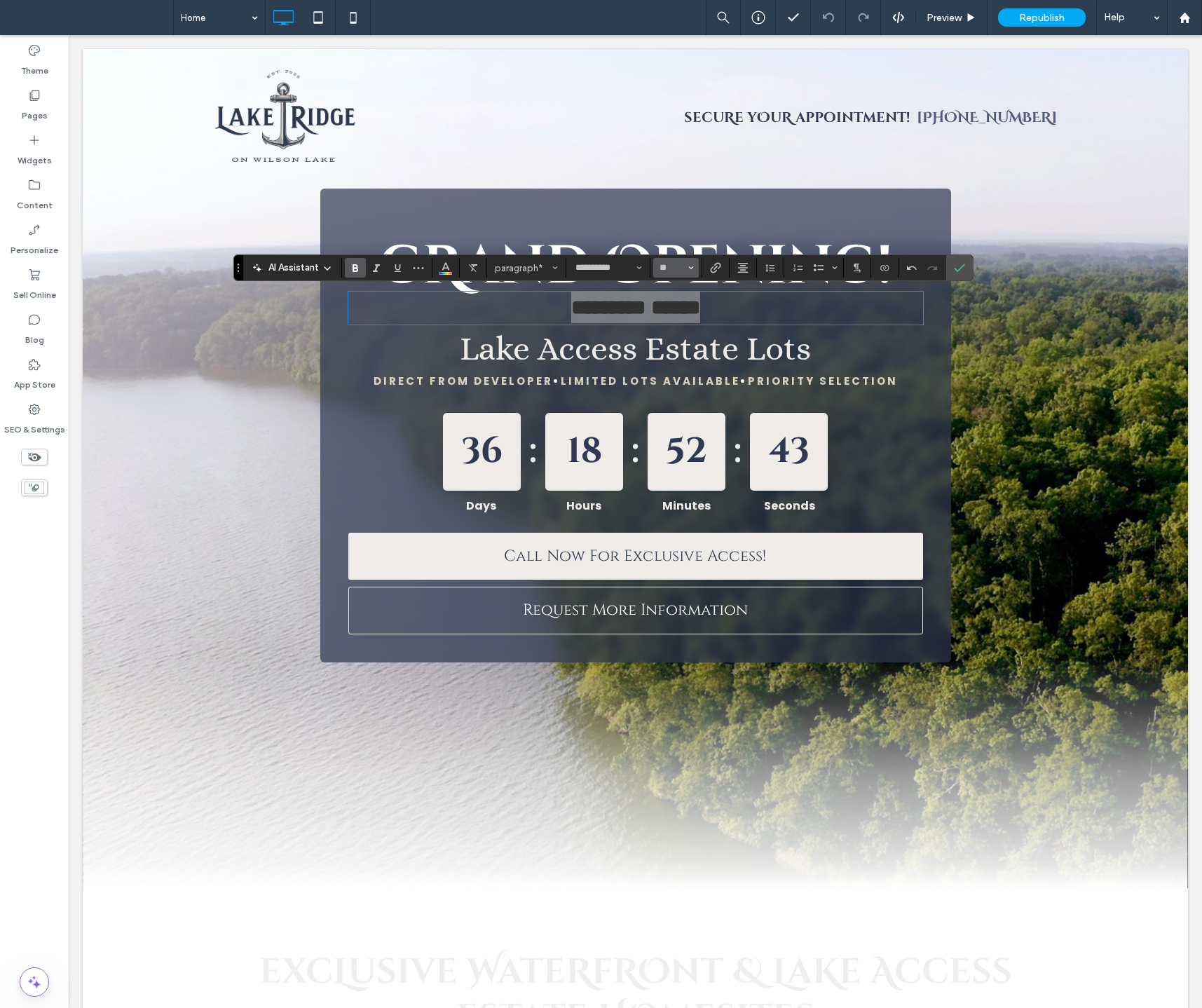 click at bounding box center [691, 268] 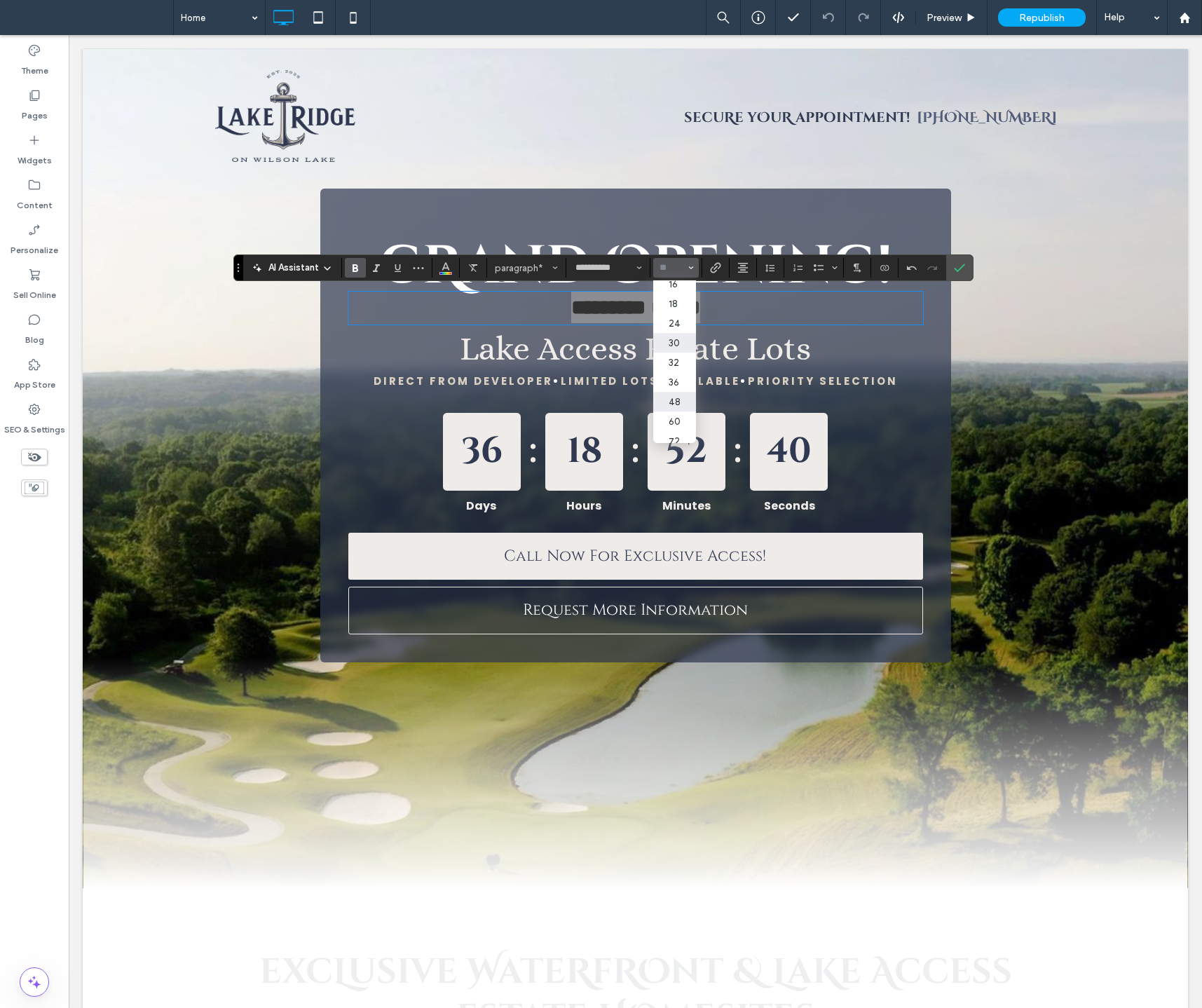 scroll, scrollTop: 127, scrollLeft: 0, axis: vertical 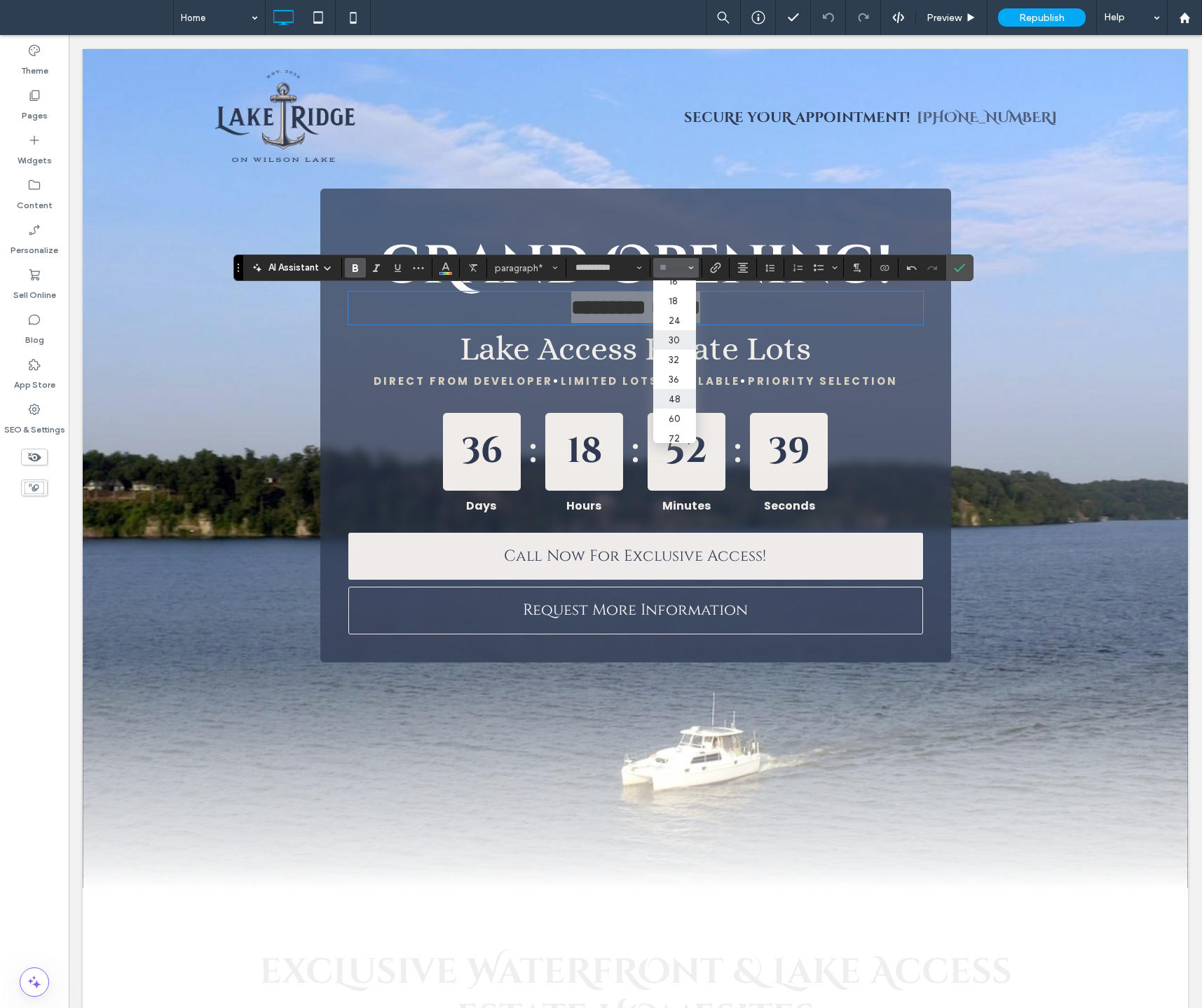 drag, startPoint x: 674, startPoint y: 411, endPoint x: 608, endPoint y: 376, distance: 74.70609 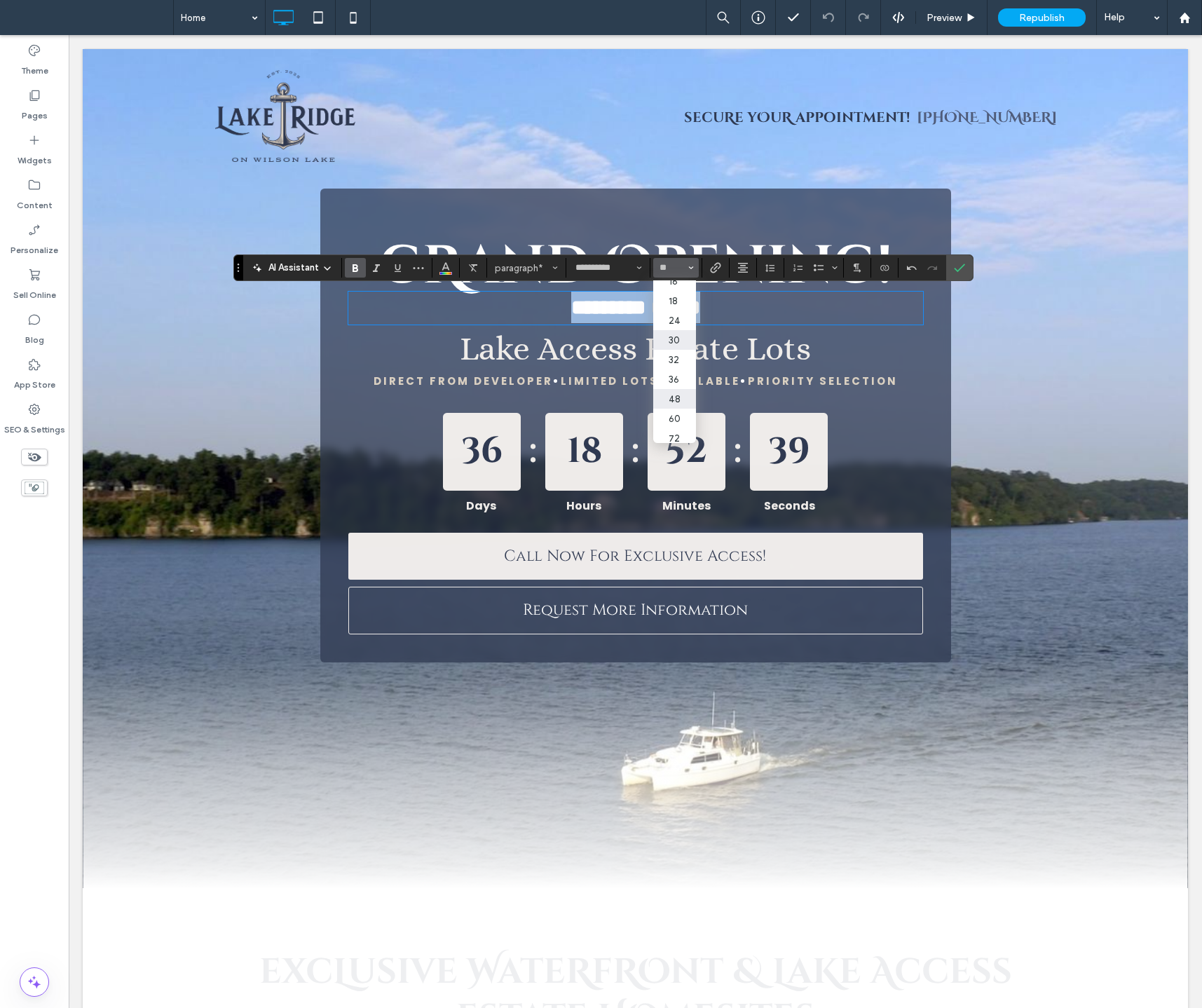 type on "**" 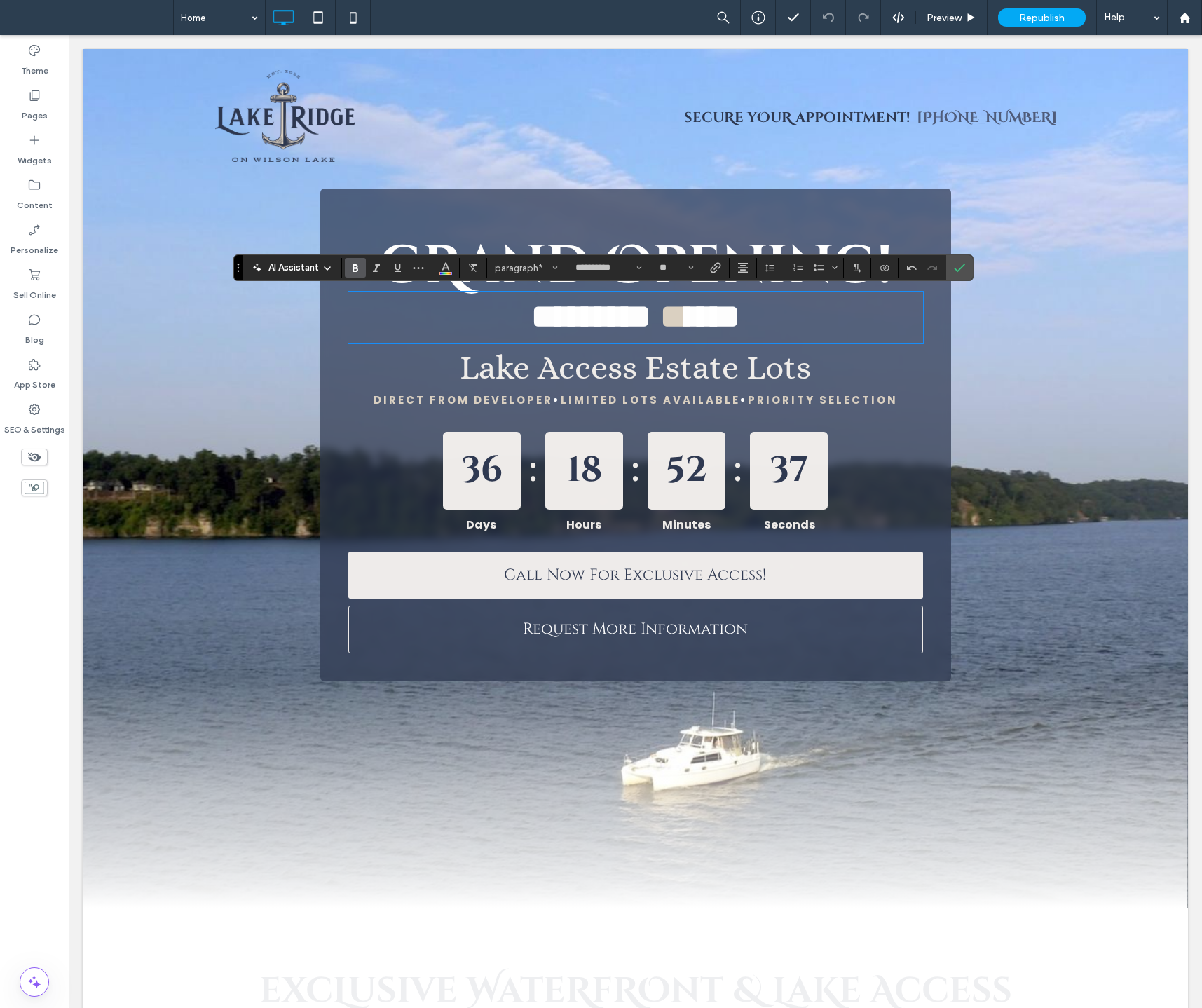 click on "gRand Opening!   *********   *   ****
Lake Access Estate Lots
DIRECT FROM DEVELOPER  •   LIMITED LOTS AVAILABLE  •   PRIORITY SELECTION
36
:
18
:
52
:
37
Days
Hours
Minutes
Seconds
Book an appointment for later today to lock in your best perks!
Call Now For Exclusive Access!
Request More Information
Click To Paste" at bounding box center [636, 435] 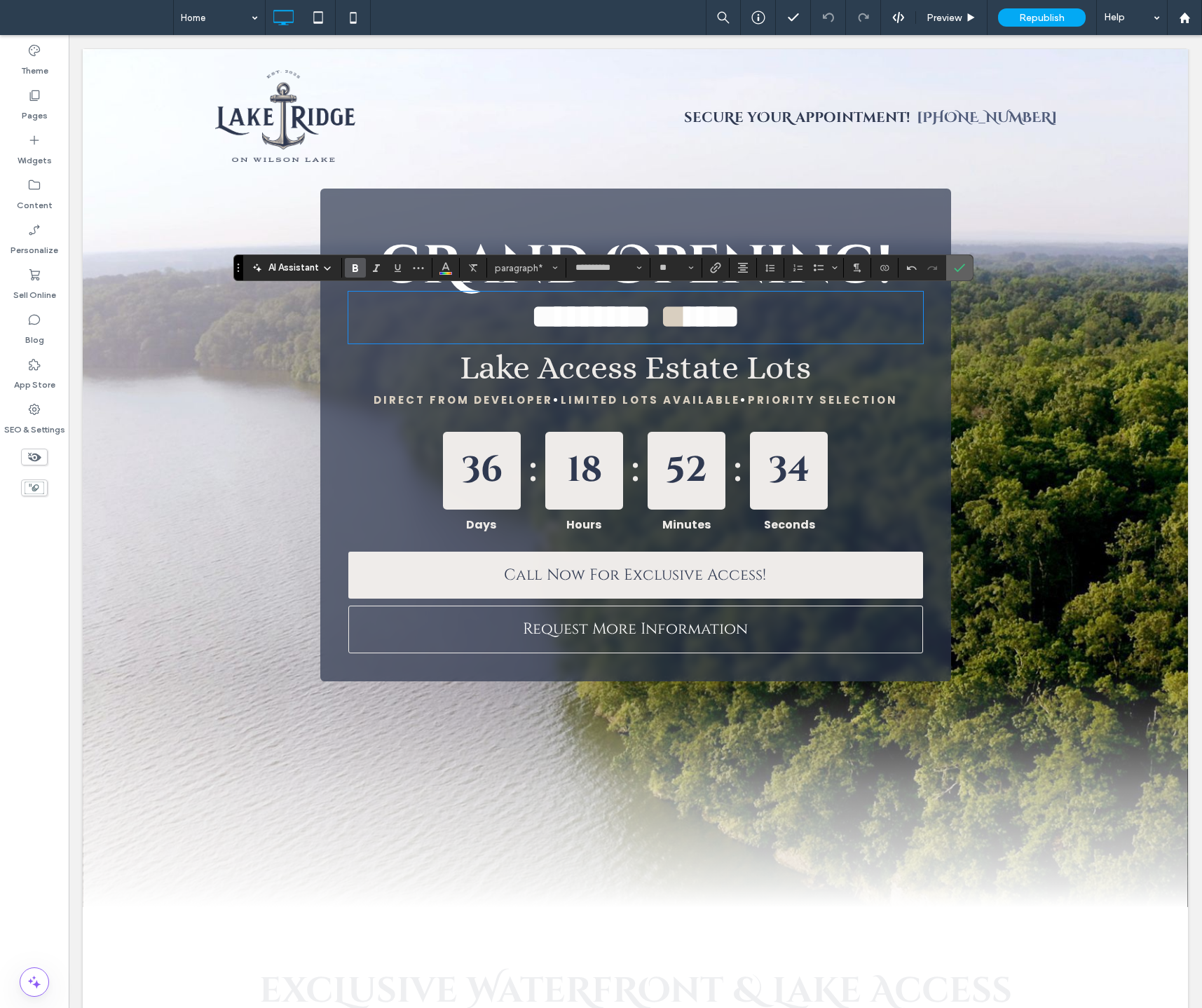 click 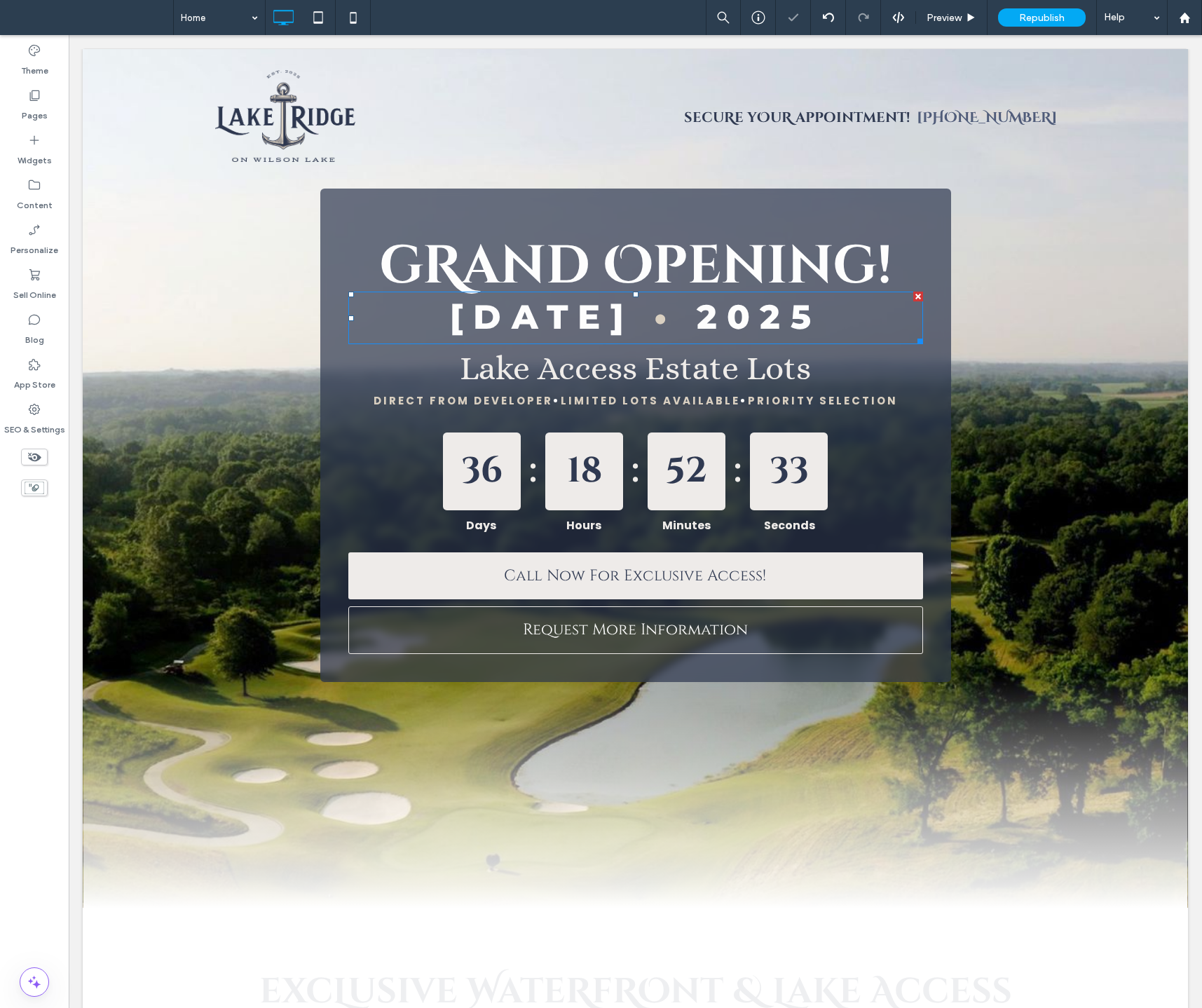 click on "August 16" at bounding box center [542, 317] 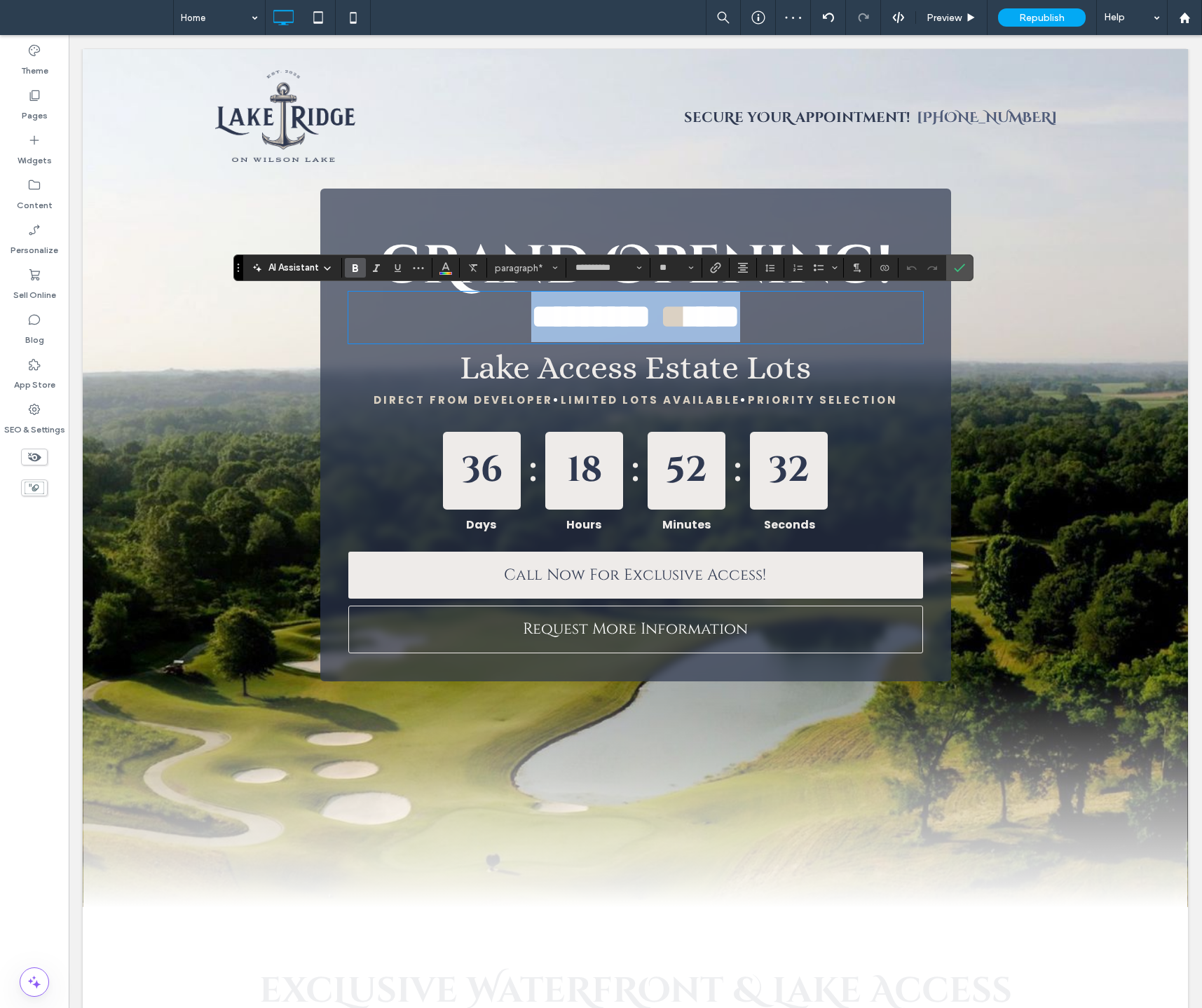 click on "*" at bounding box center (674, 316) 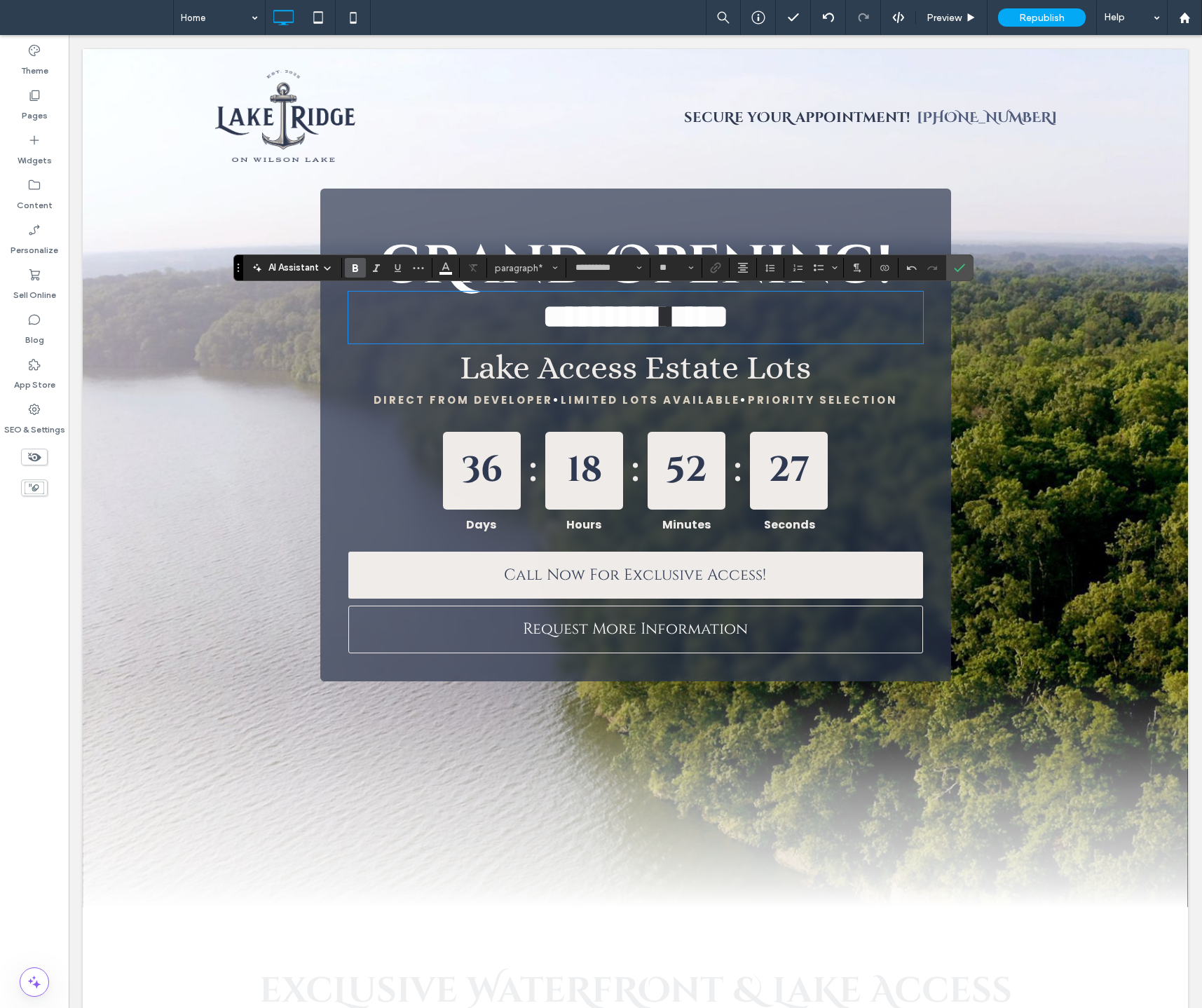 type 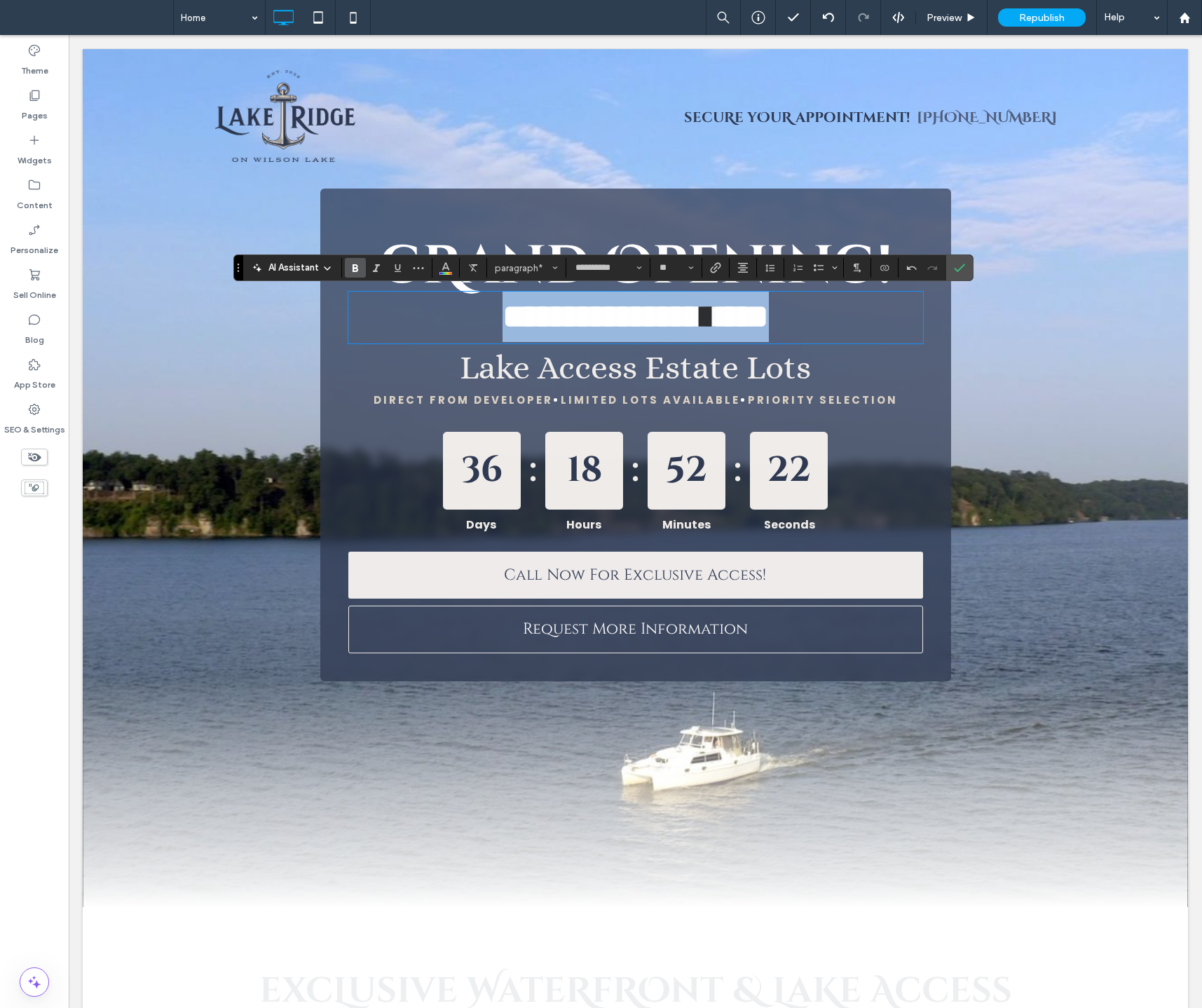 drag, startPoint x: 725, startPoint y: 370, endPoint x: 385, endPoint y: 304, distance: 346.34665 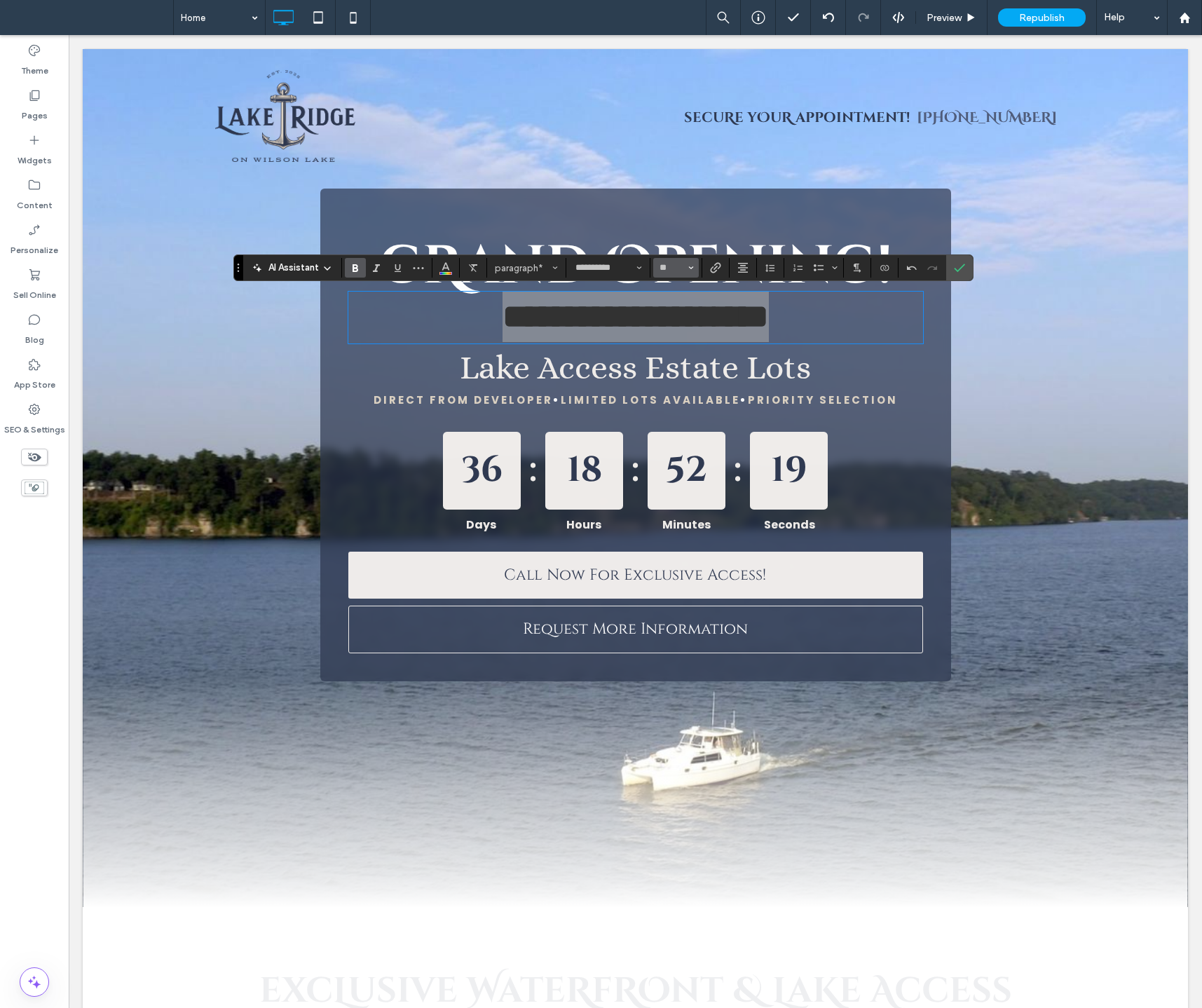 click 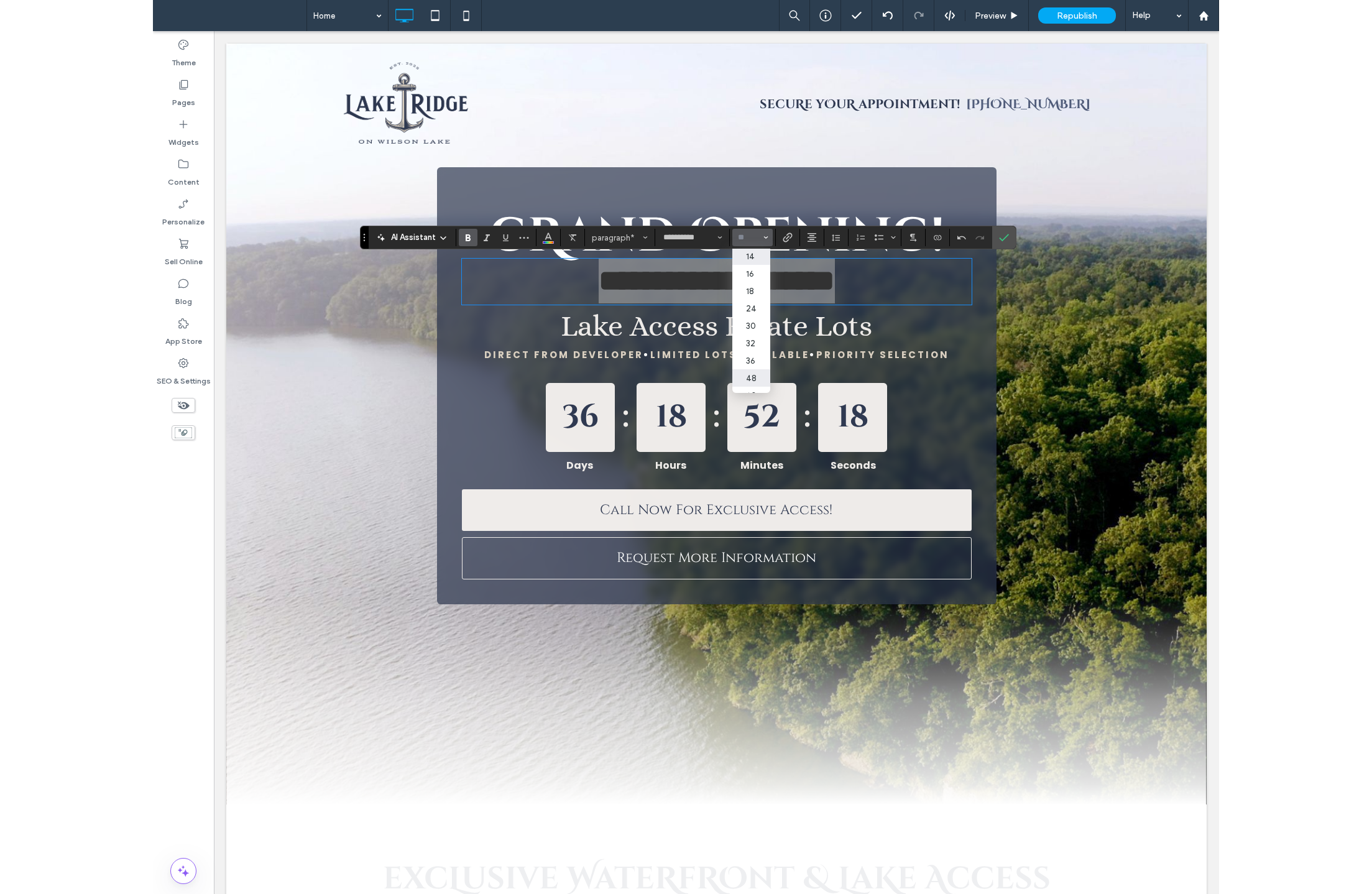 scroll, scrollTop: 146, scrollLeft: 0, axis: vertical 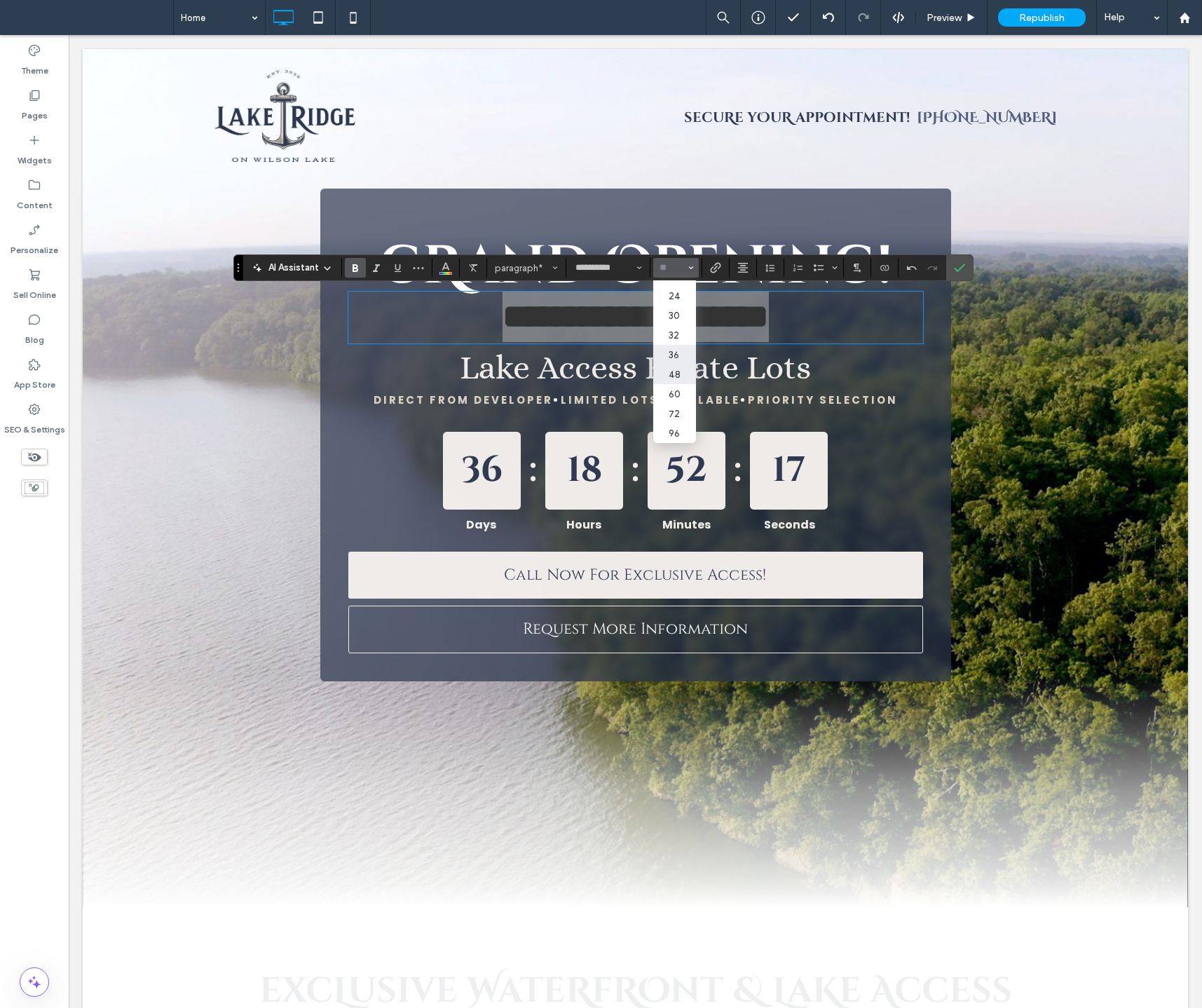 click on "36" at bounding box center [674, 355] 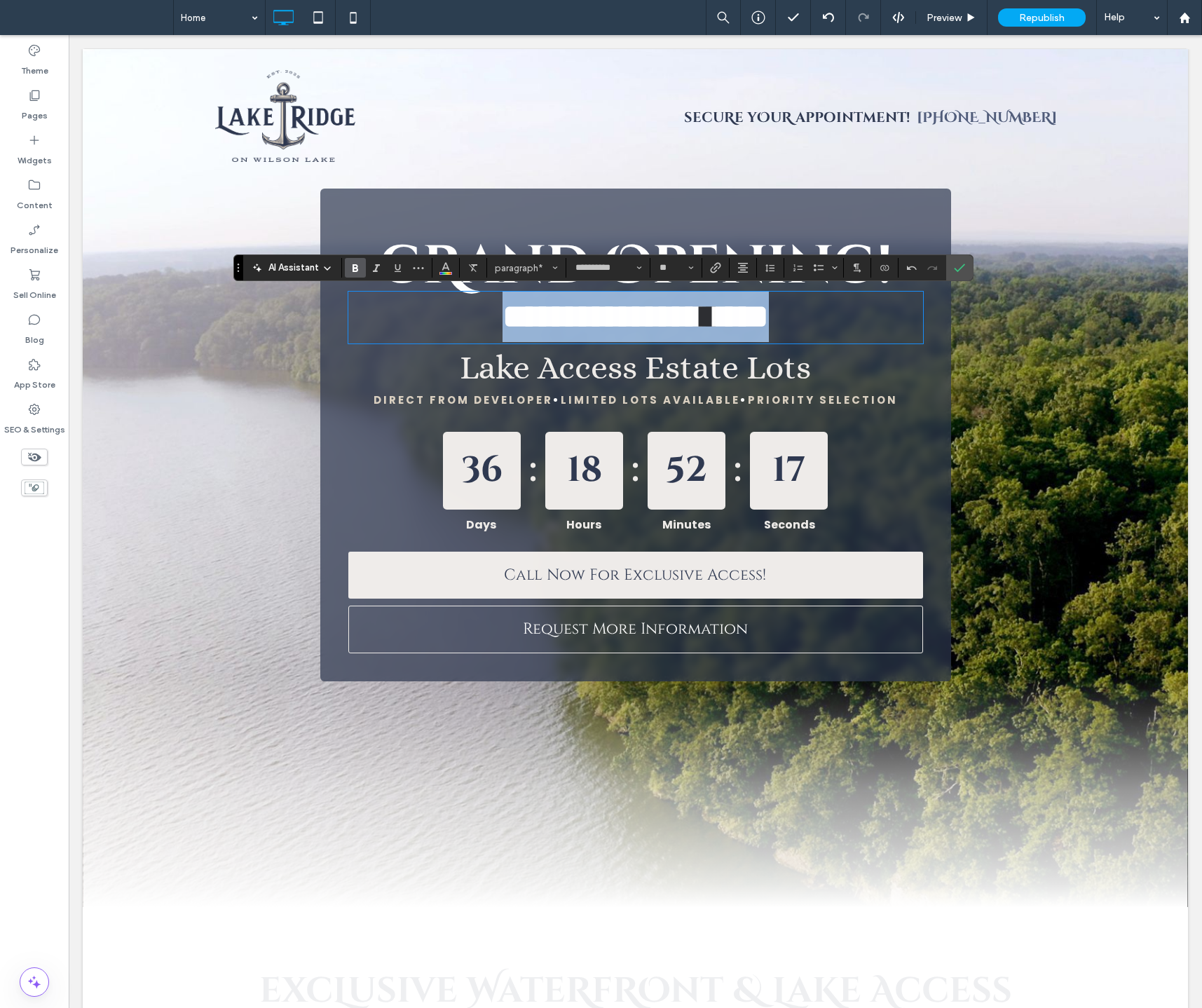 type on "**" 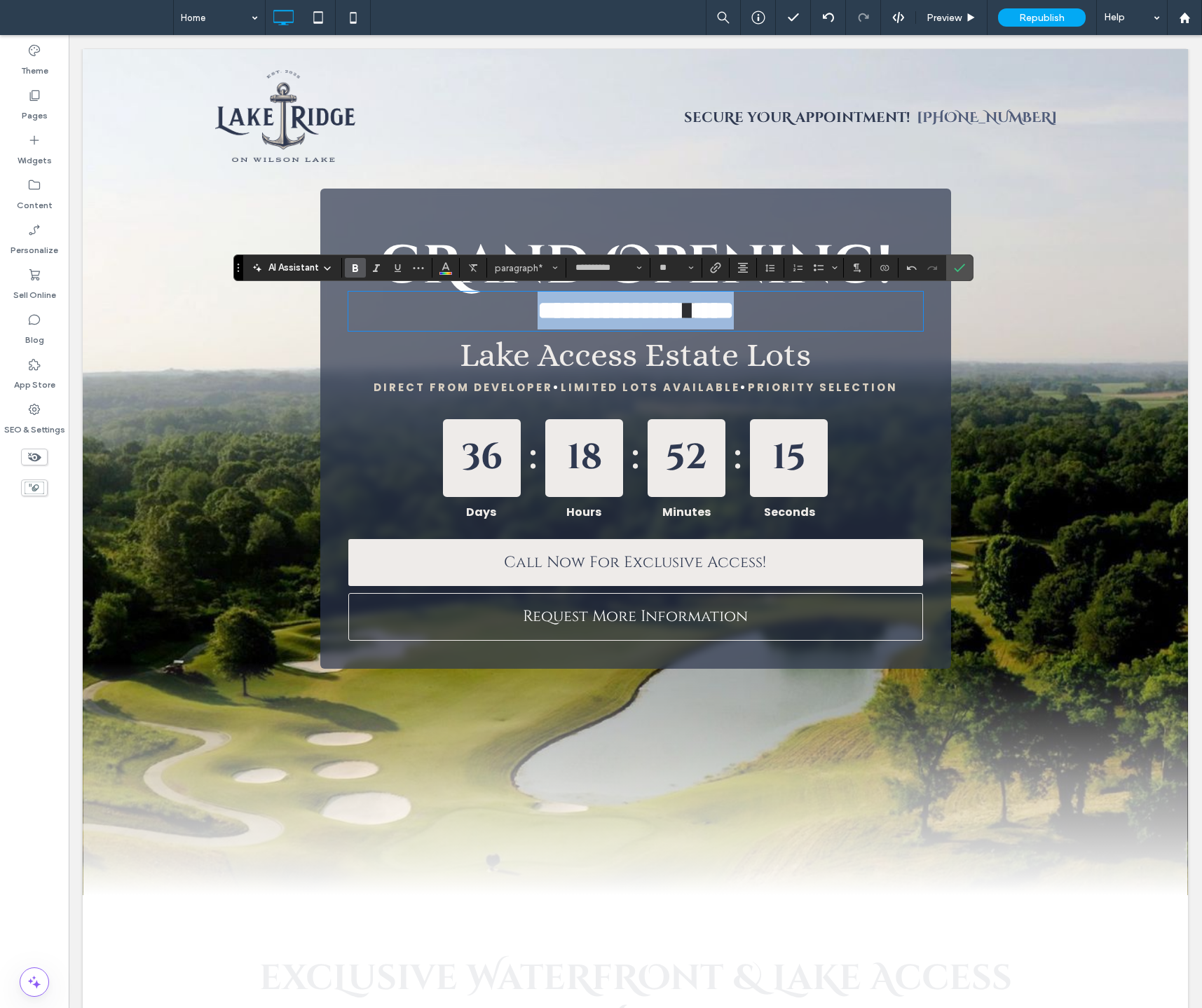 click on "**********" at bounding box center (611, 311) 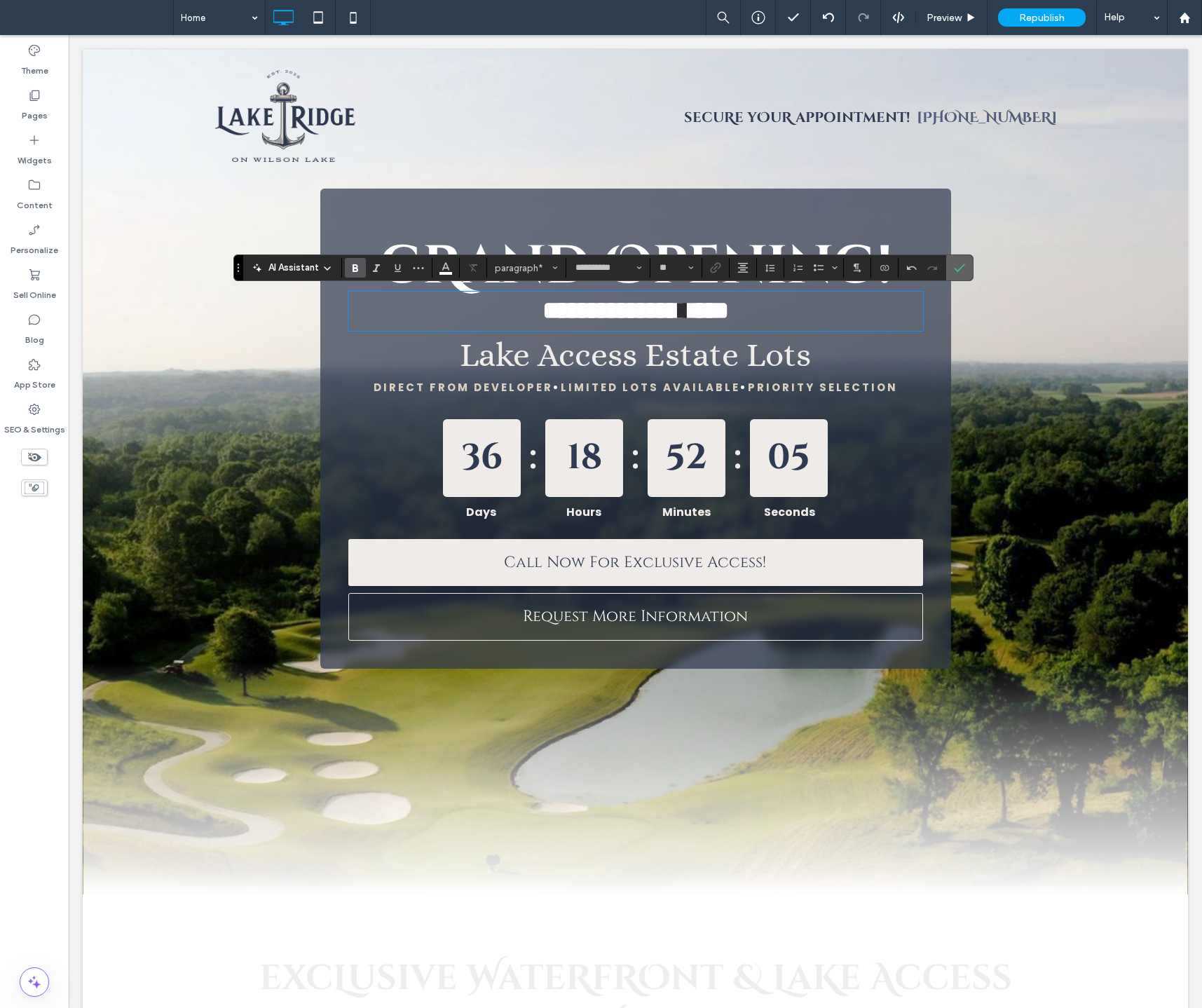 click 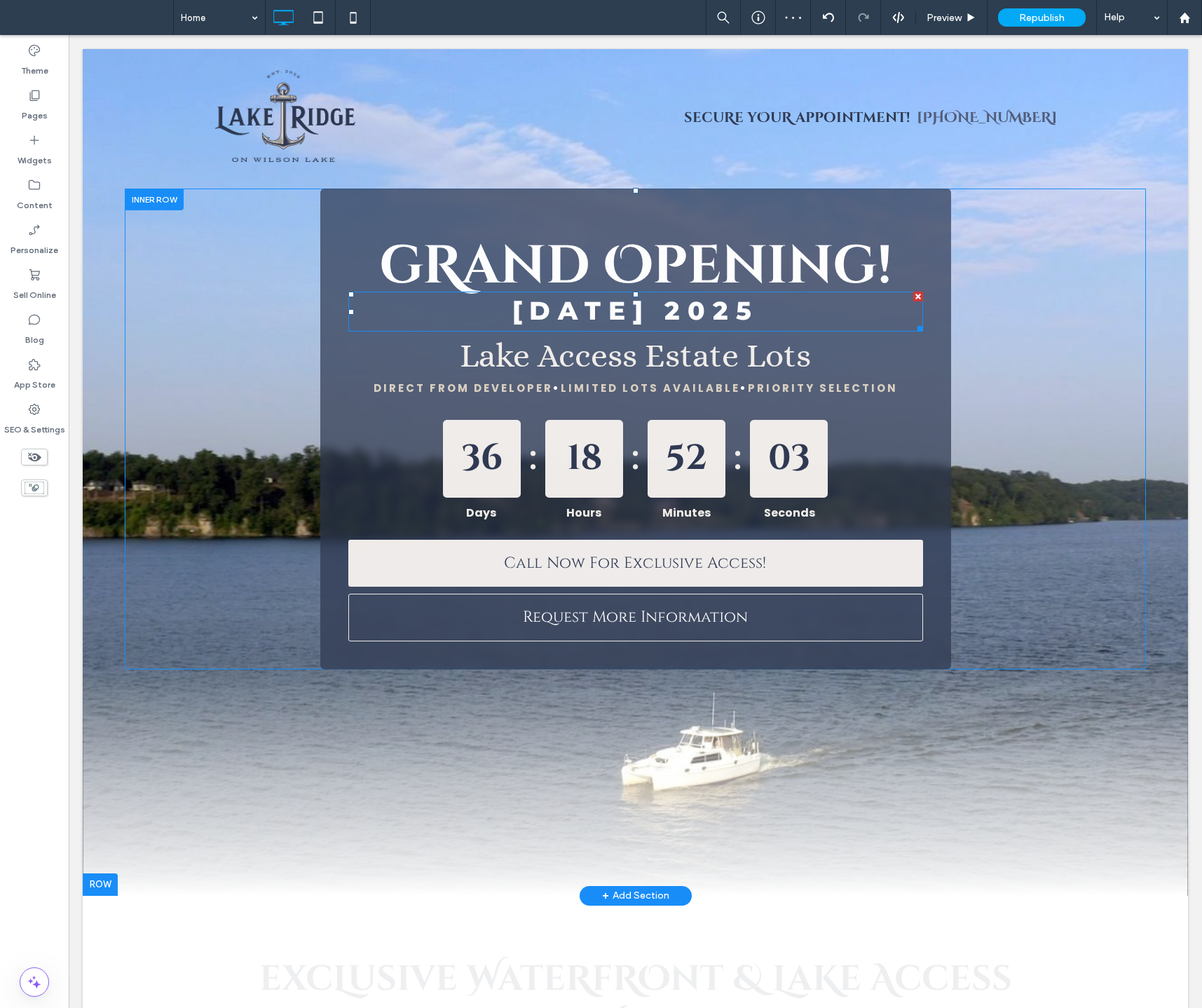 click on "Sat, August 16" at bounding box center [581, 311] 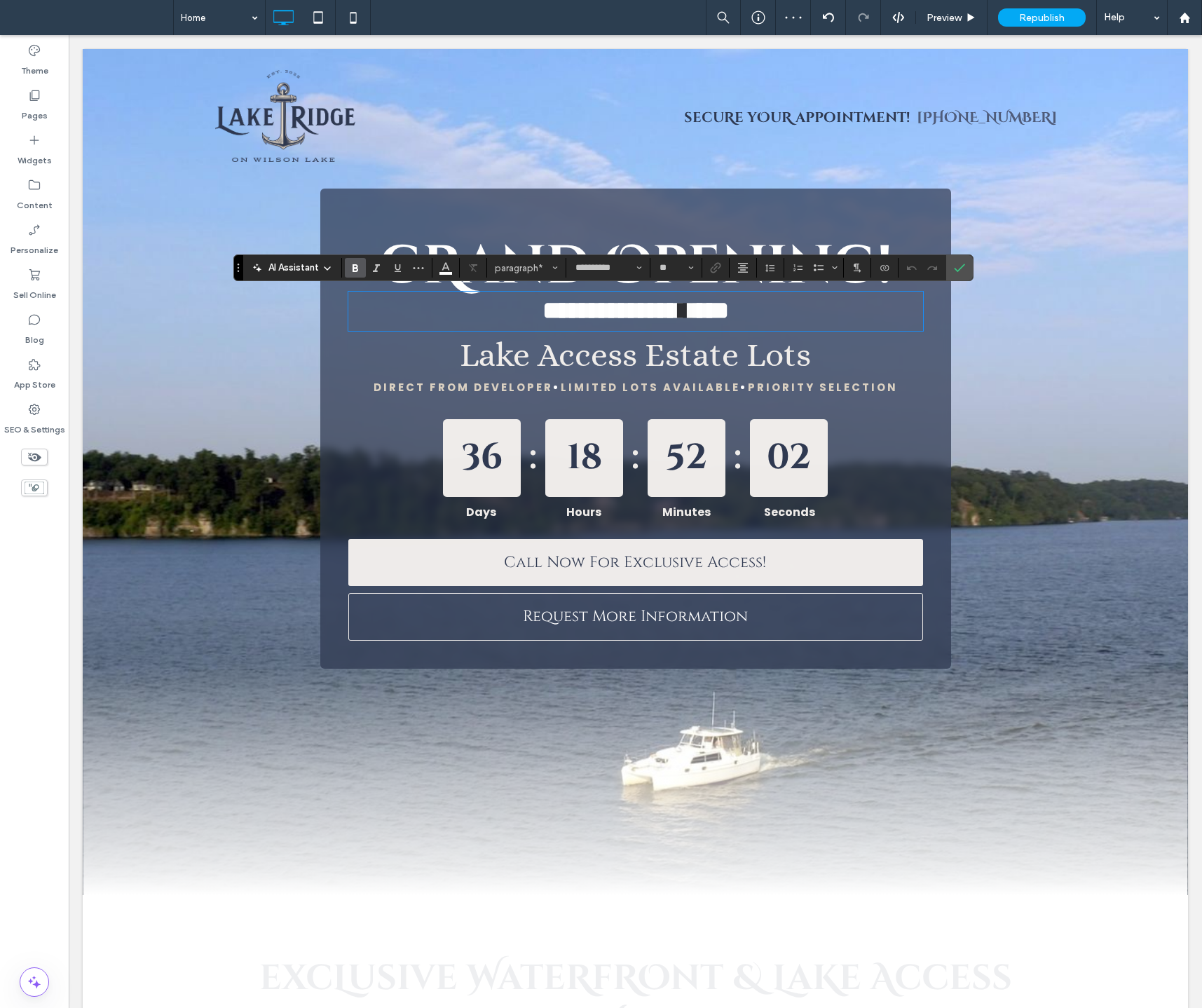click on "**********" at bounding box center [611, 311] 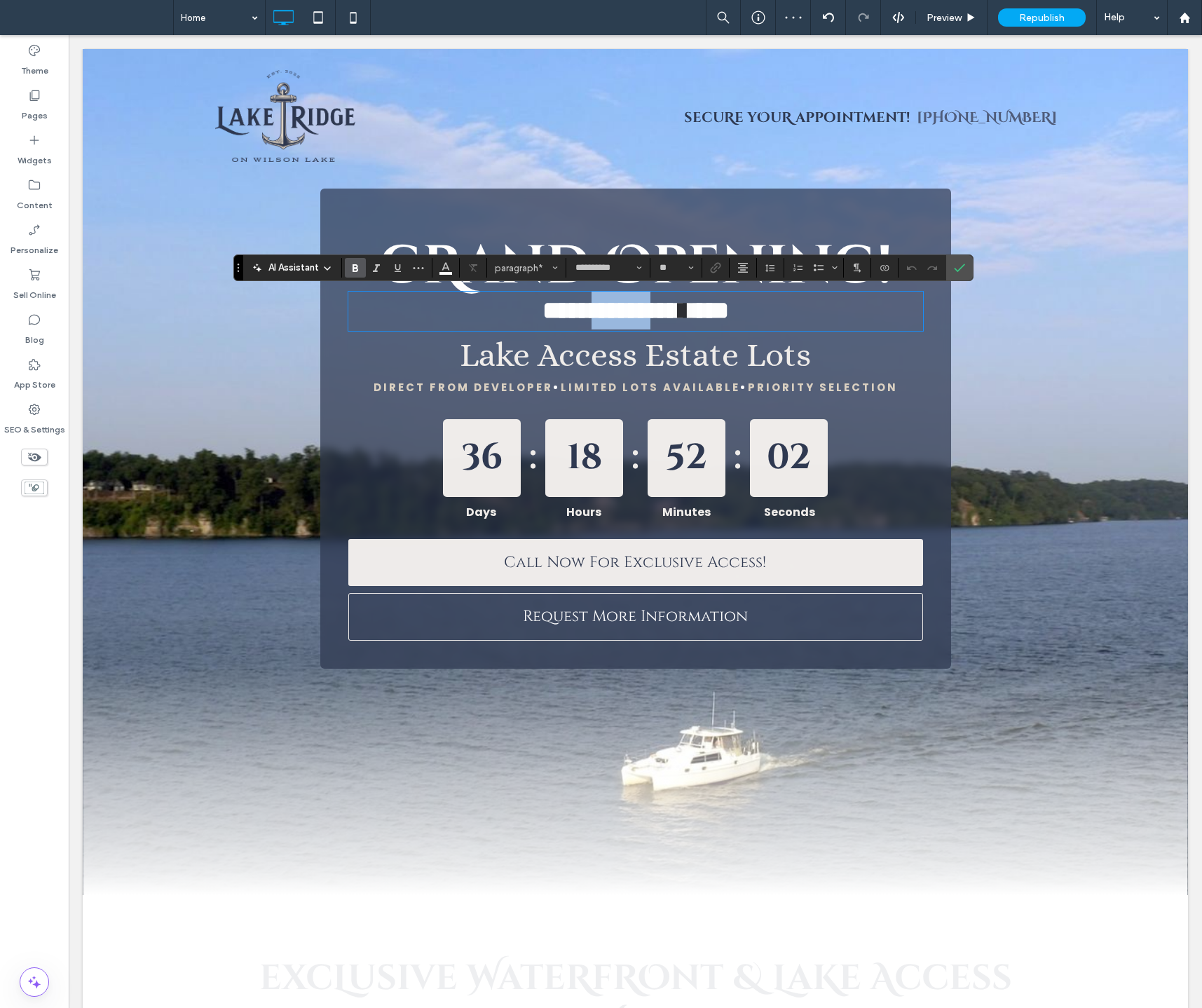 click on "**********" at bounding box center [611, 311] 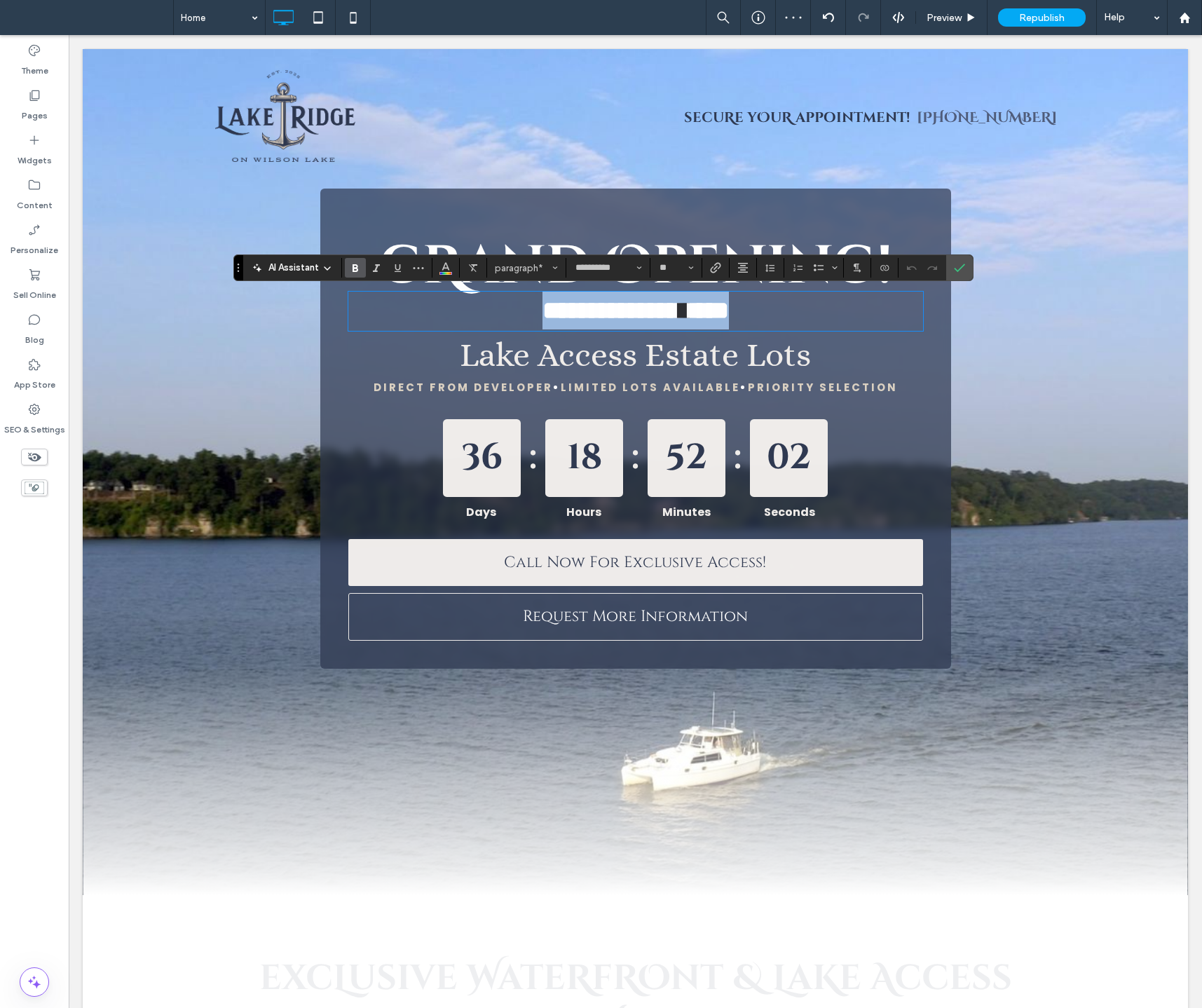 click on "**********" at bounding box center [611, 311] 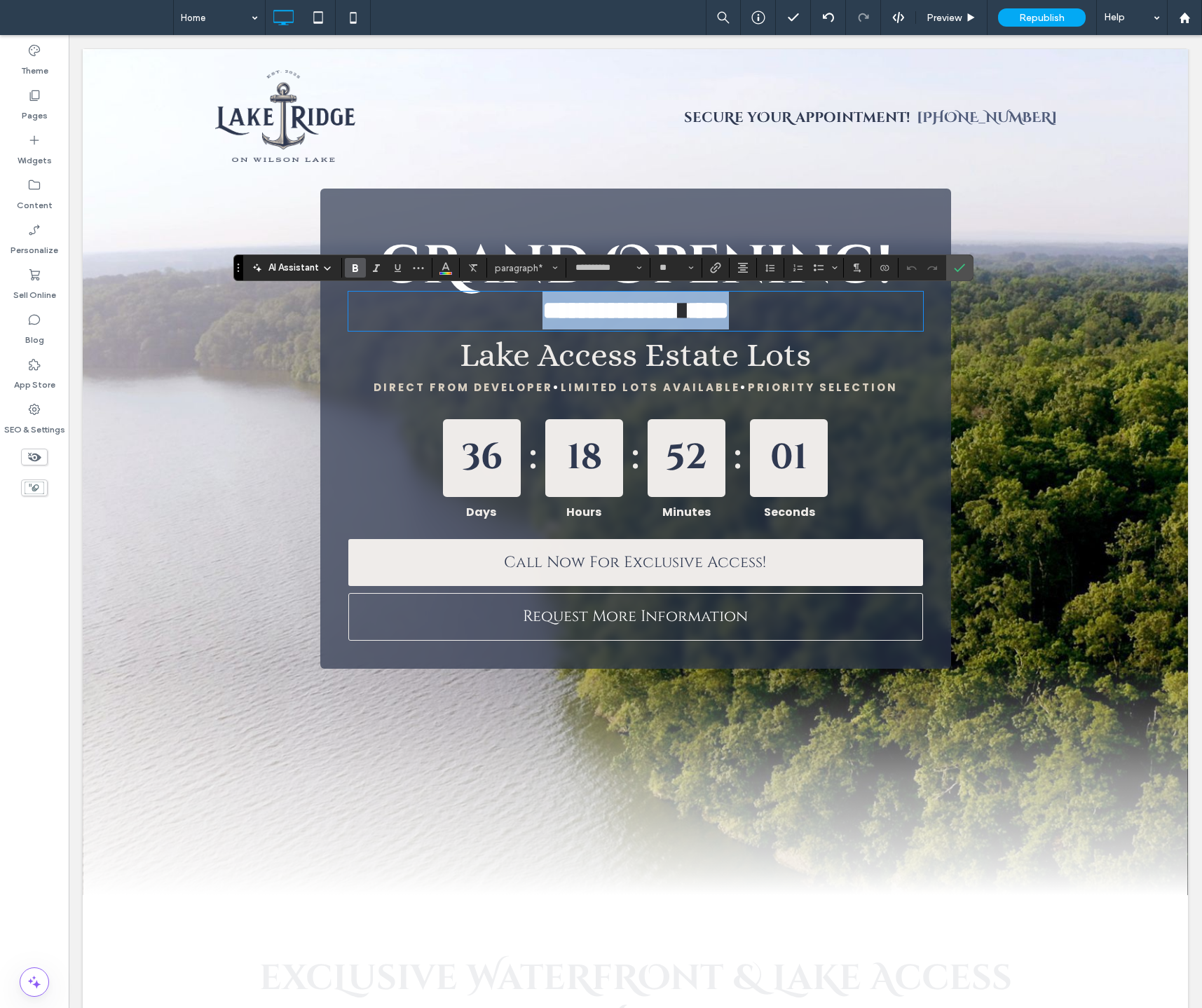 copy on "**********" 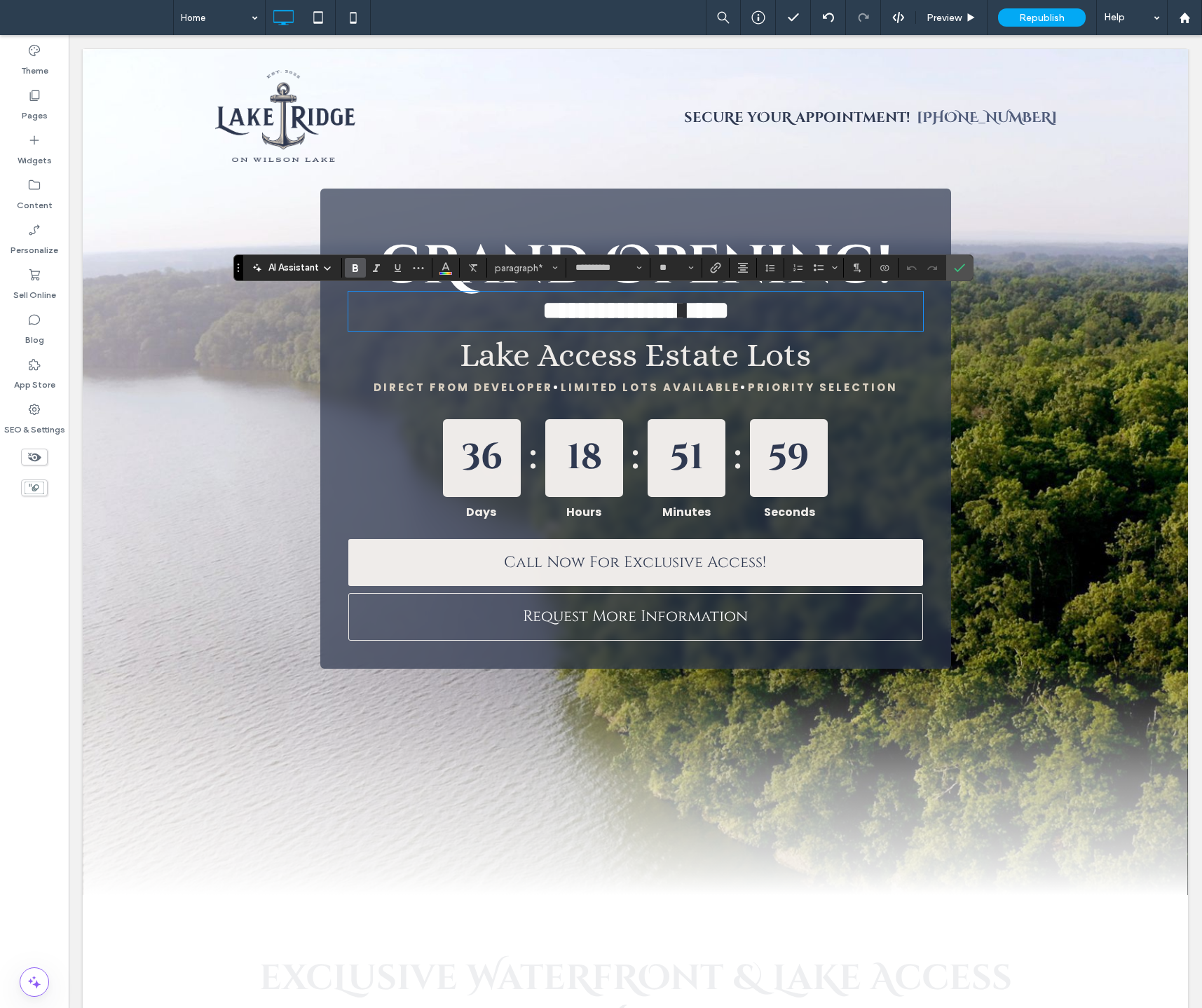 click on "**********" at bounding box center [636, 428] 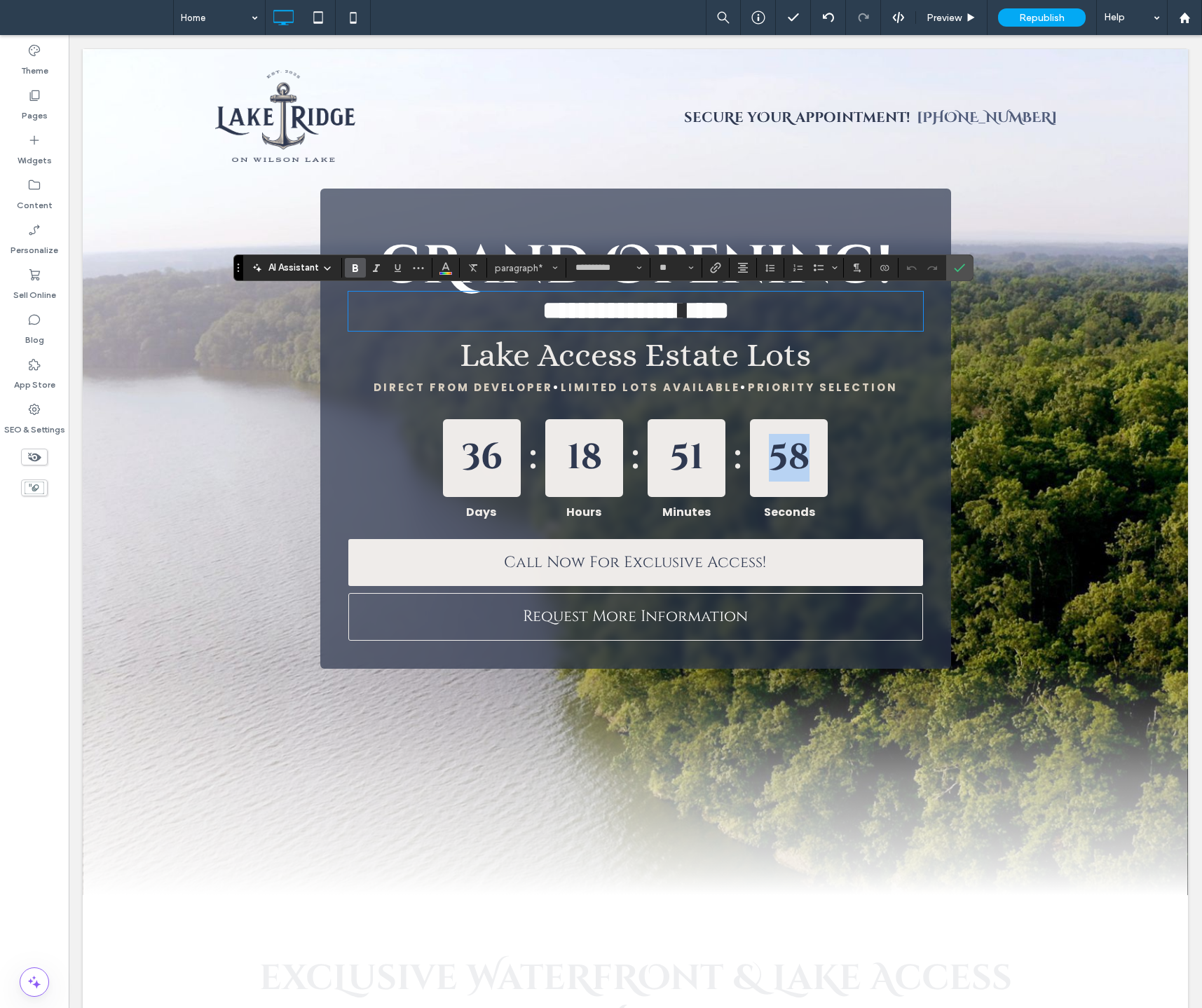click on "**********" at bounding box center [636, 428] 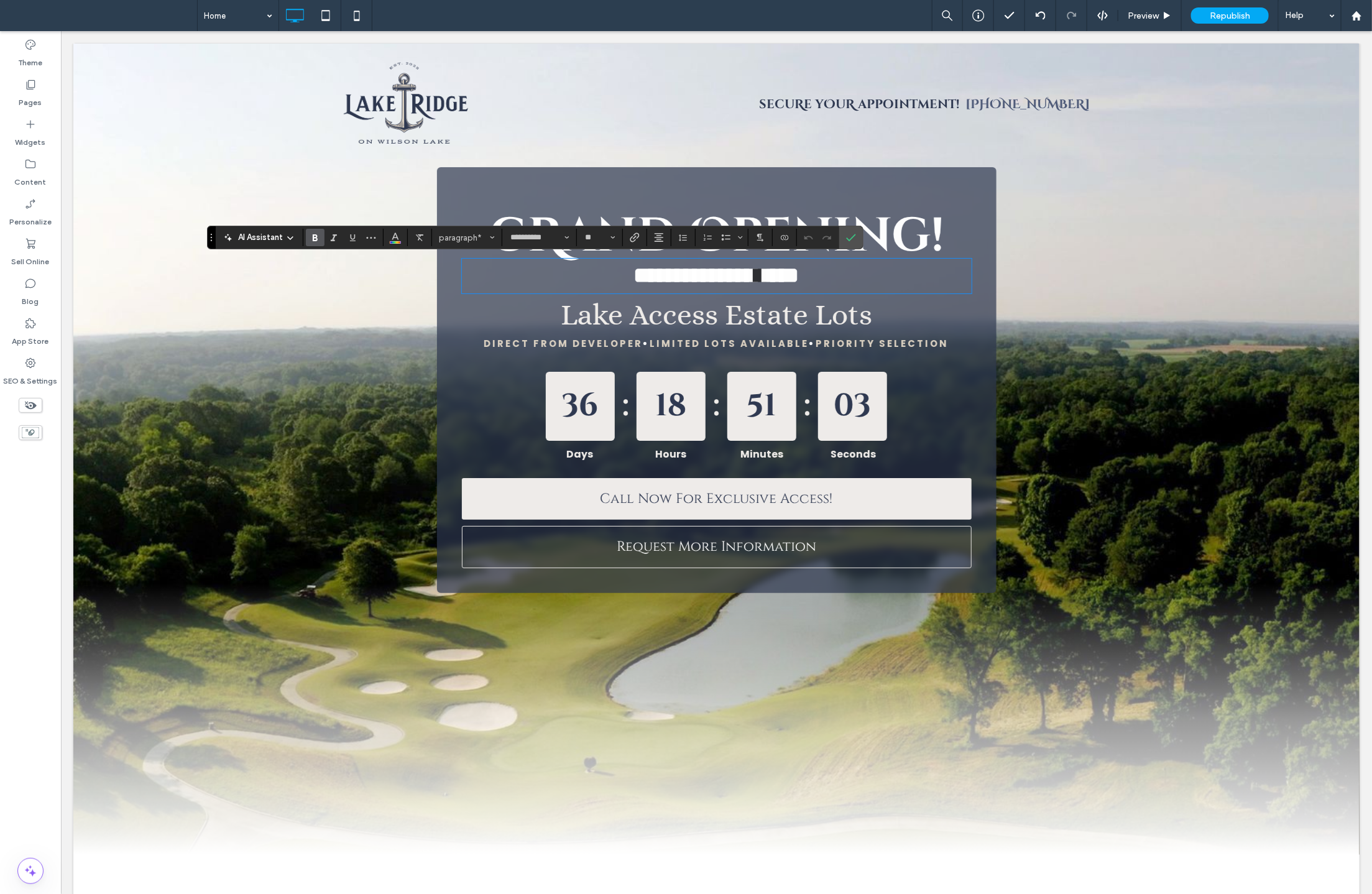 click on "DIRECT FROM DEVELOPER" at bounding box center (563, 343) 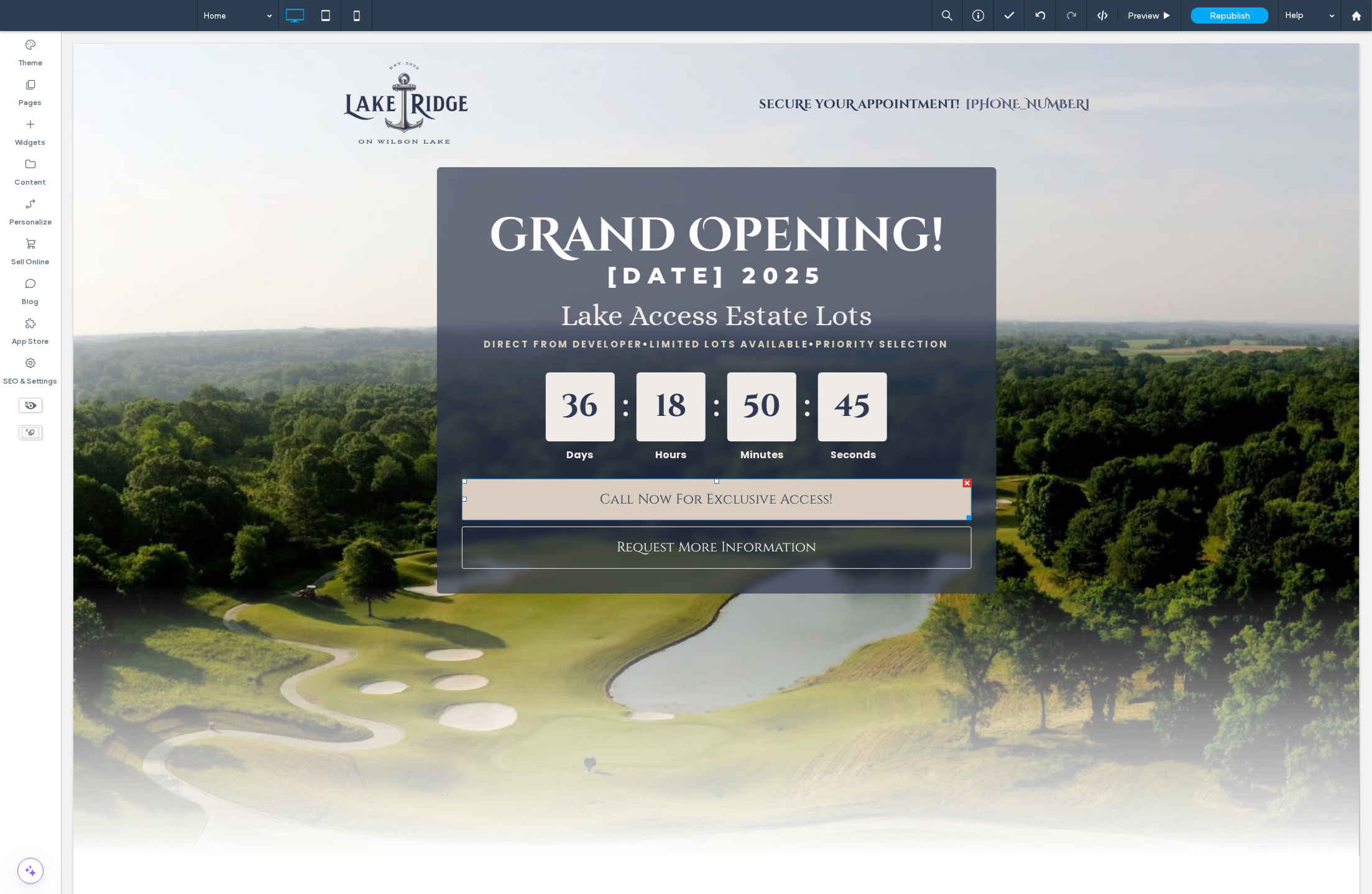 click on "Call Now For Exclusive Access!" at bounding box center (716, 499) 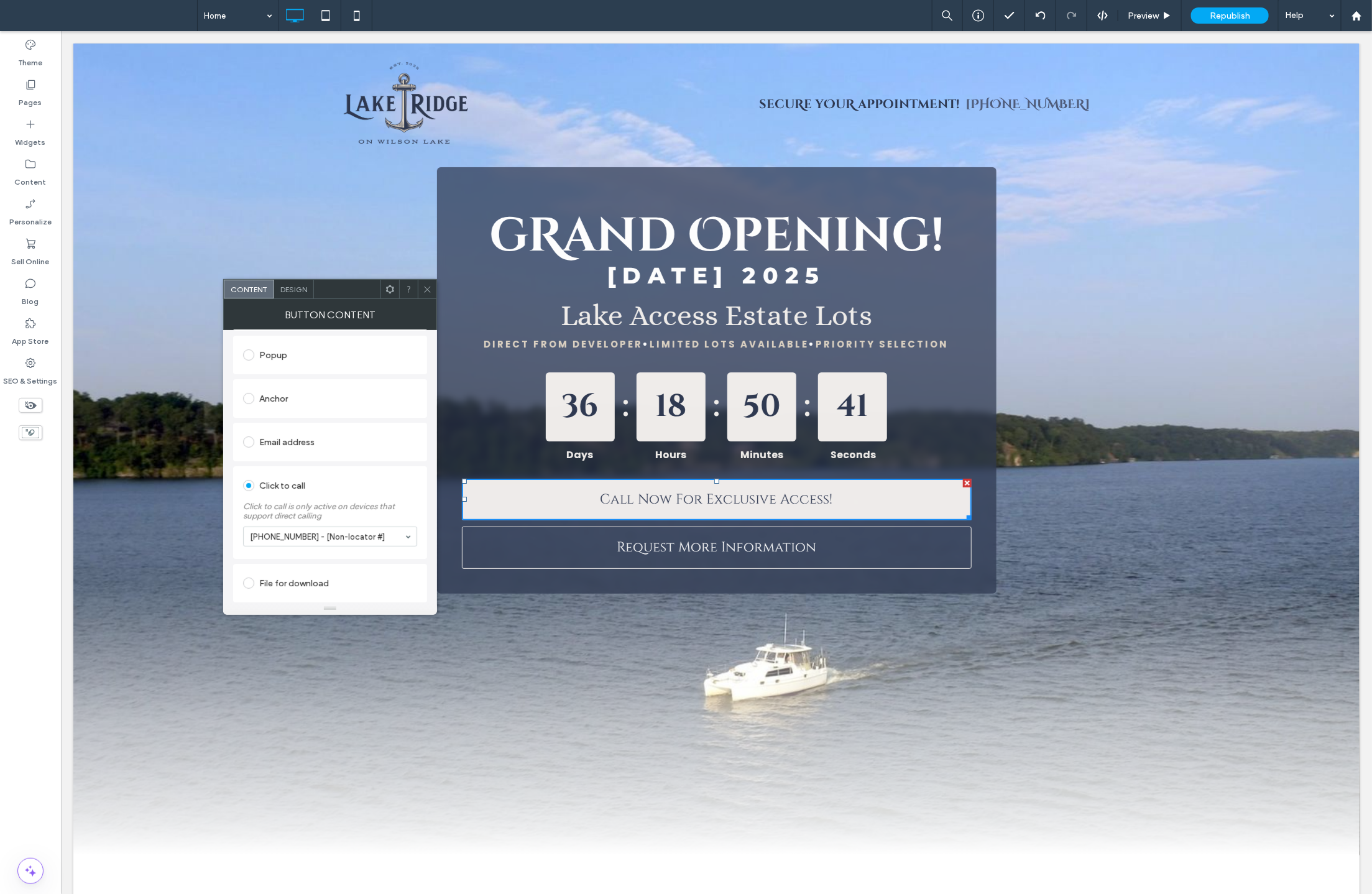 scroll, scrollTop: 0, scrollLeft: 0, axis: both 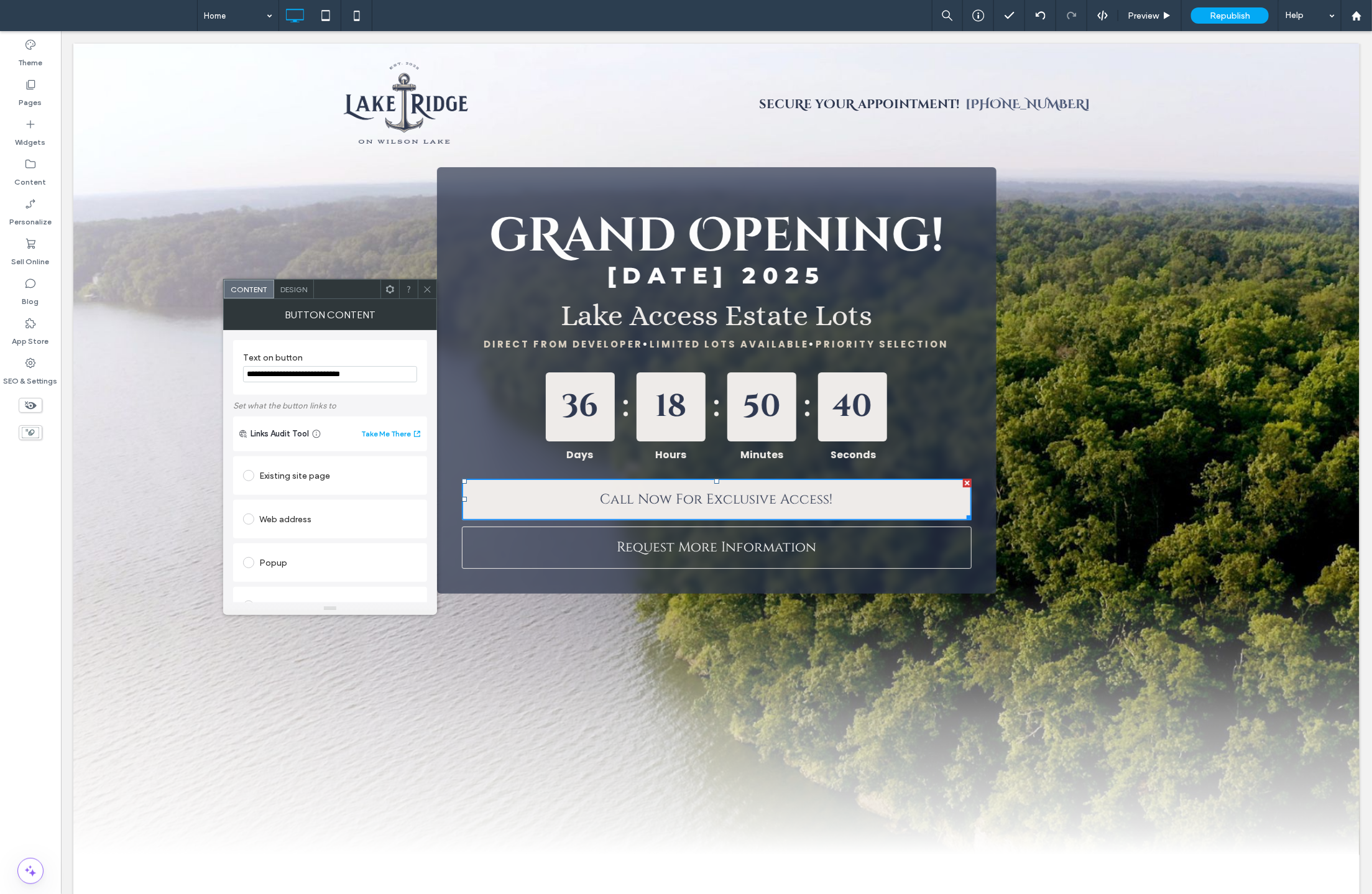 click on "Design" at bounding box center [293, 289] 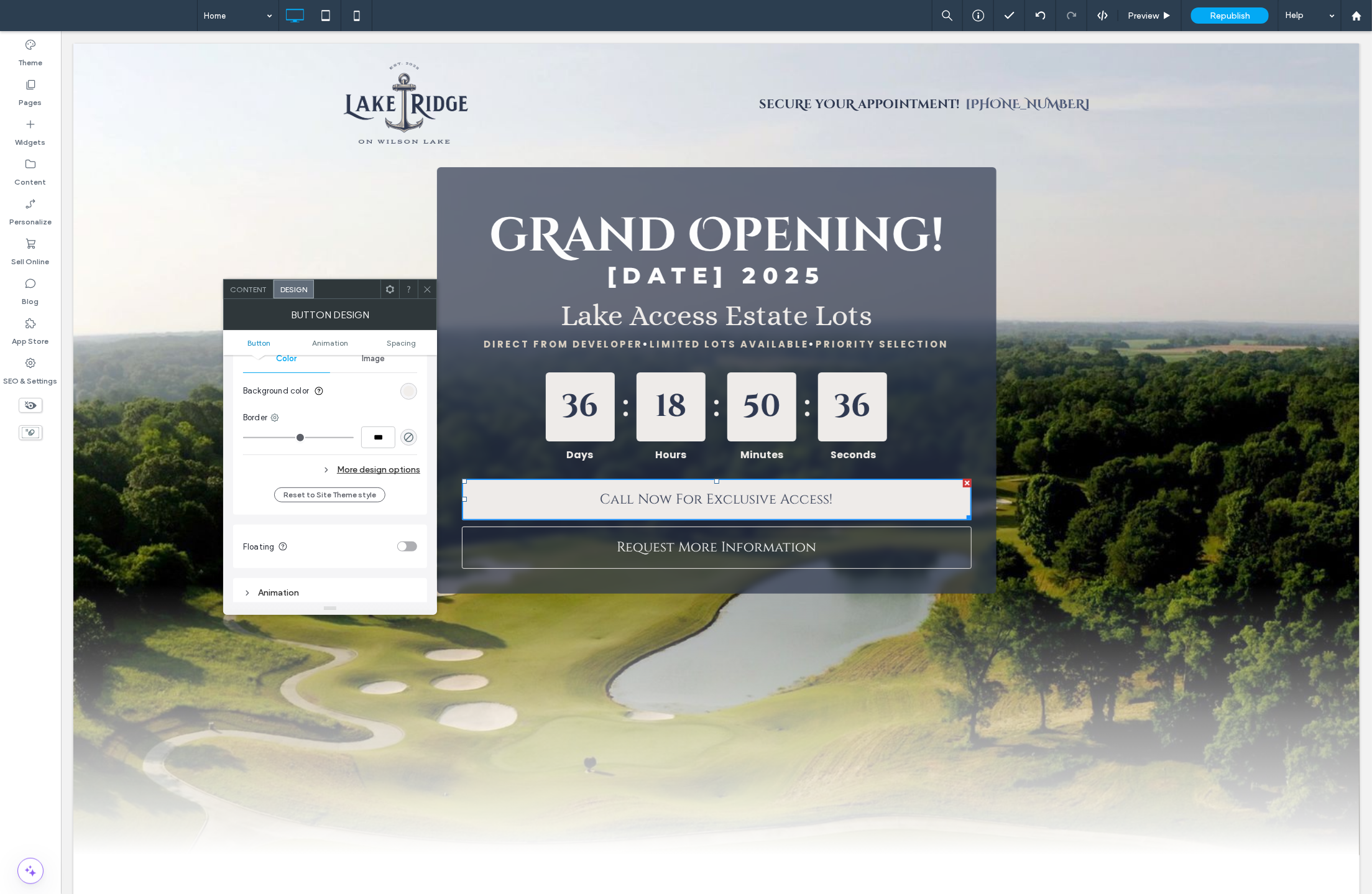 scroll, scrollTop: 333, scrollLeft: 0, axis: vertical 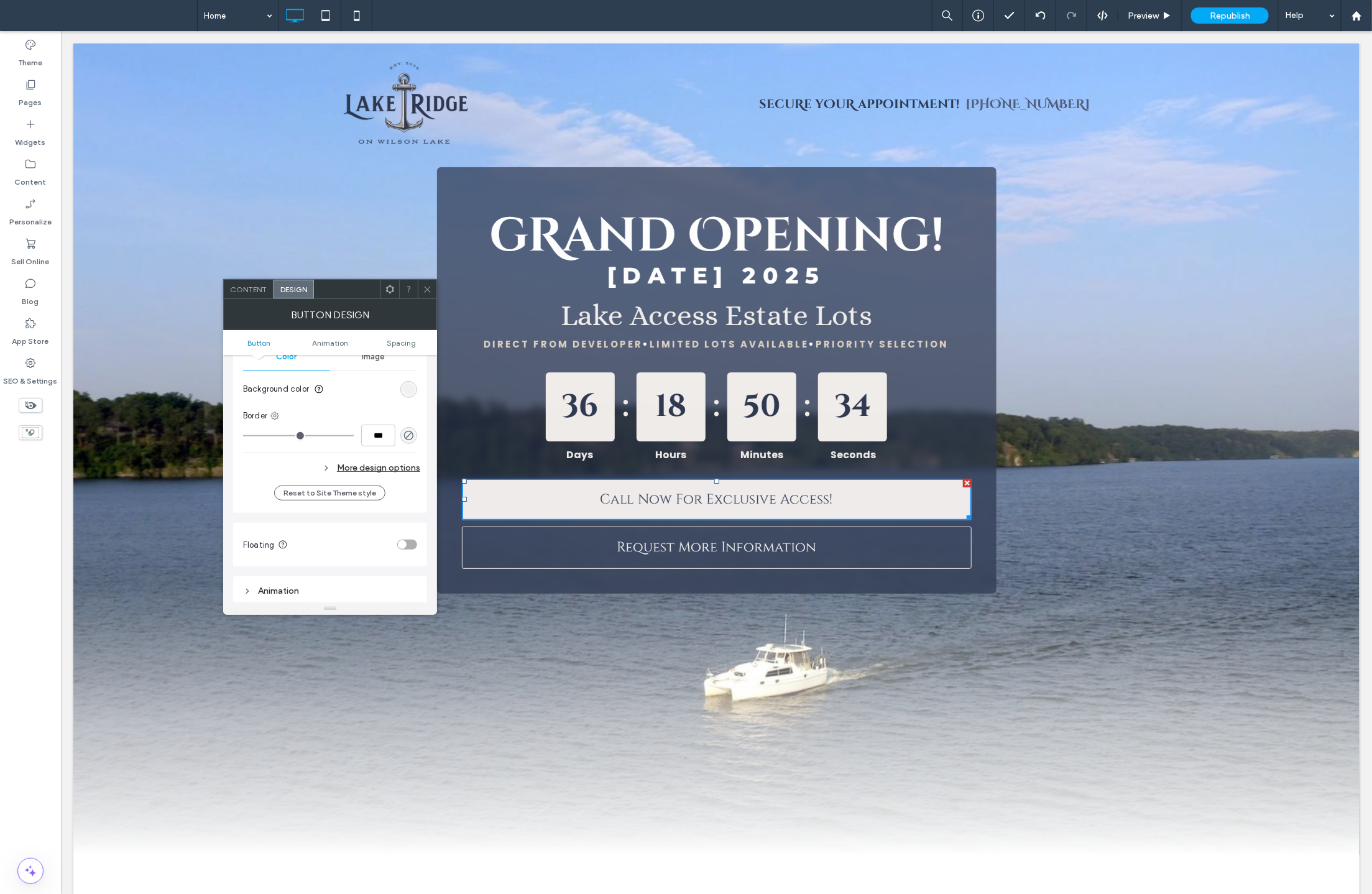 click at bounding box center [408, 389] 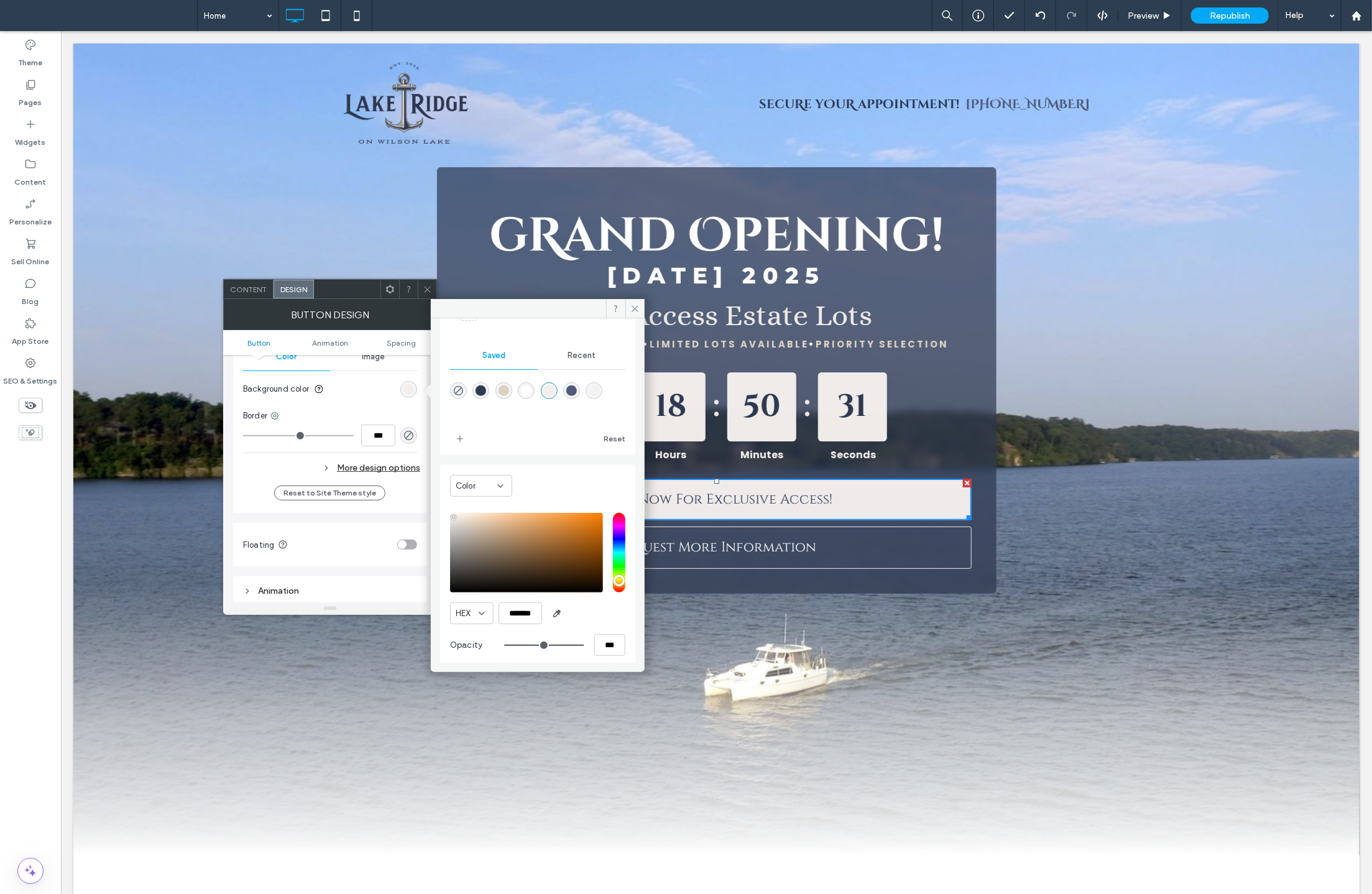 scroll, scrollTop: 103, scrollLeft: 0, axis: vertical 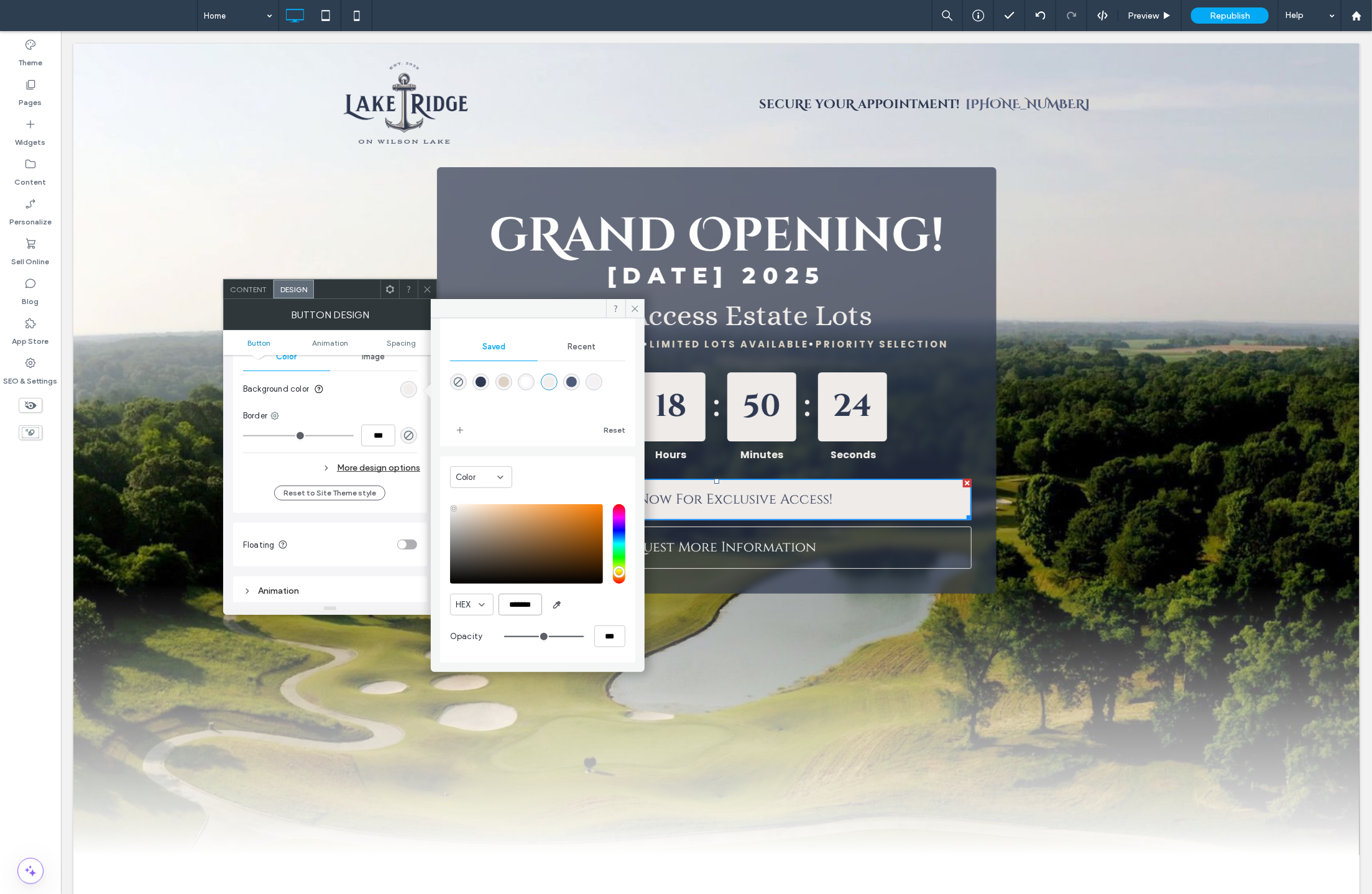 click on "*******" at bounding box center (520, 604) 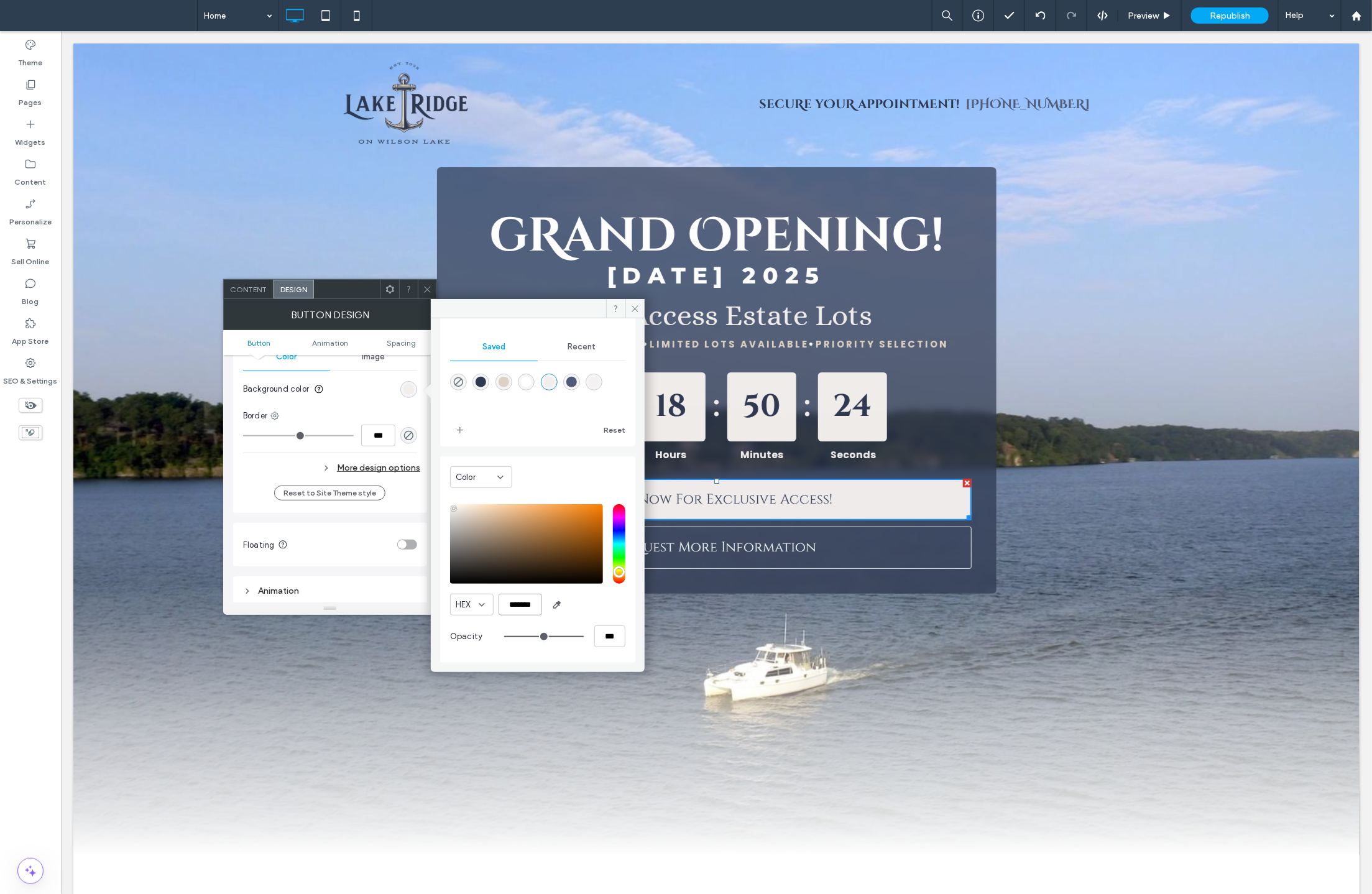paste 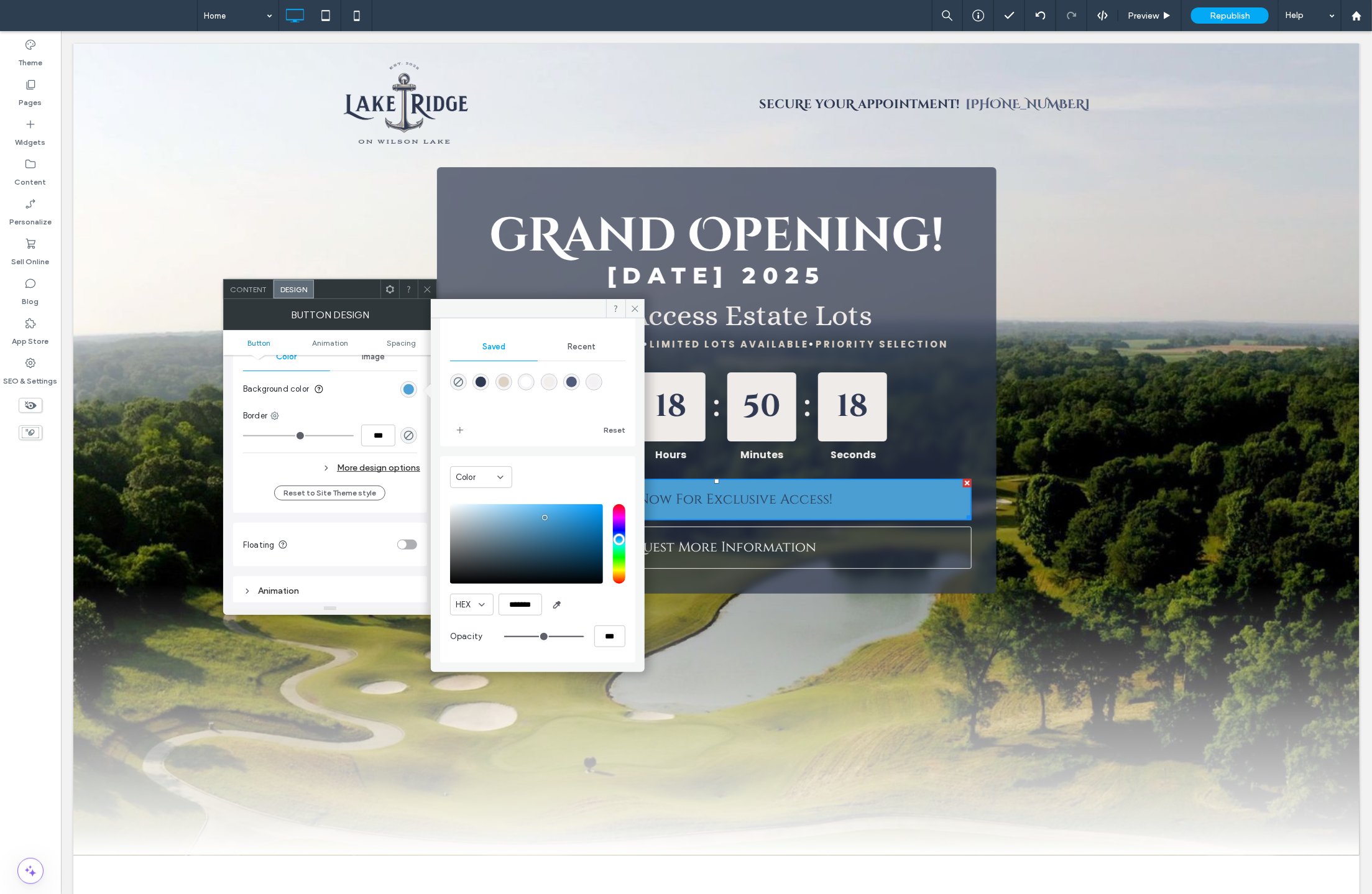 scroll, scrollTop: 0, scrollLeft: 0, axis: both 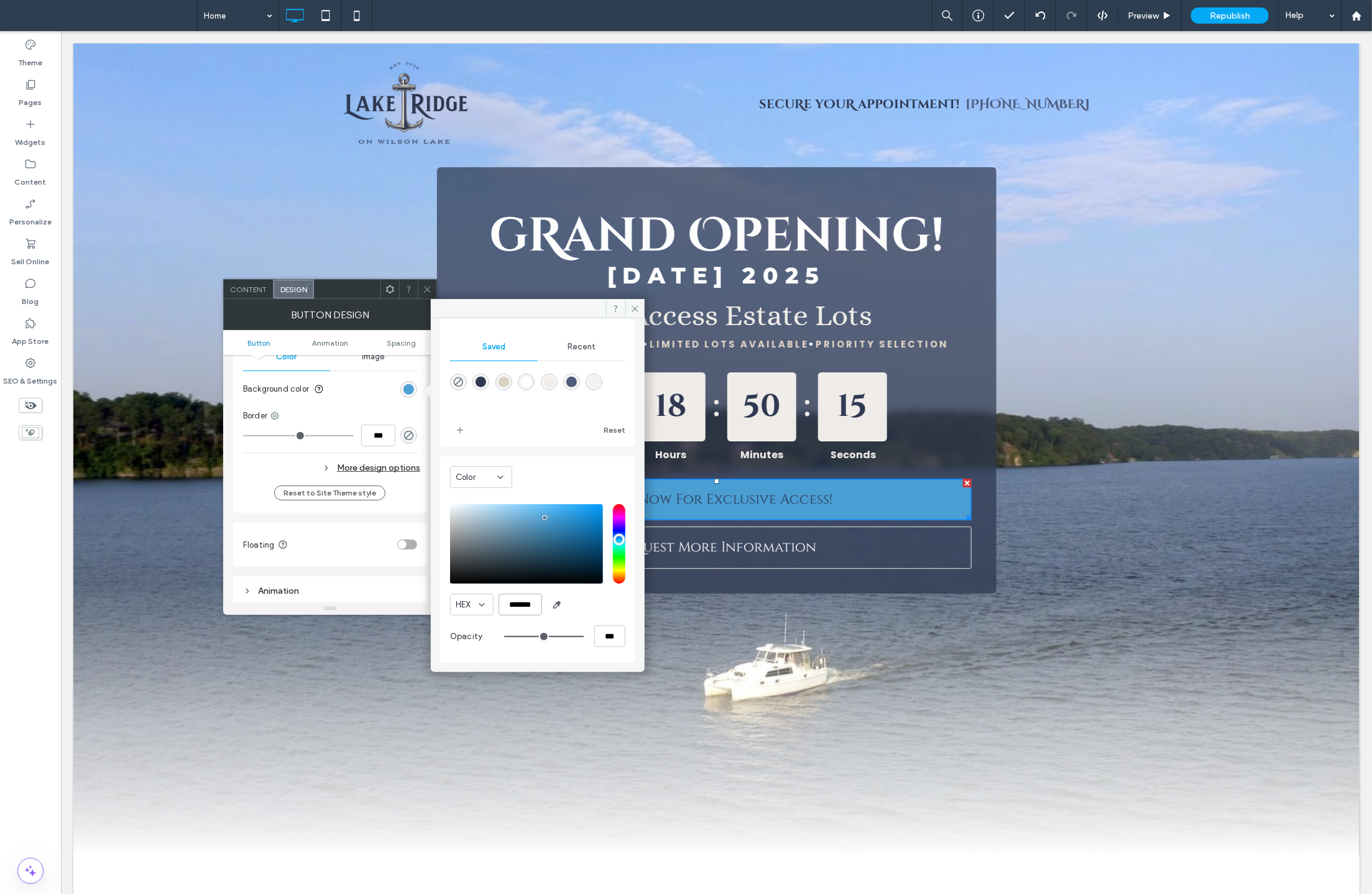 click on "*******" at bounding box center [520, 604] 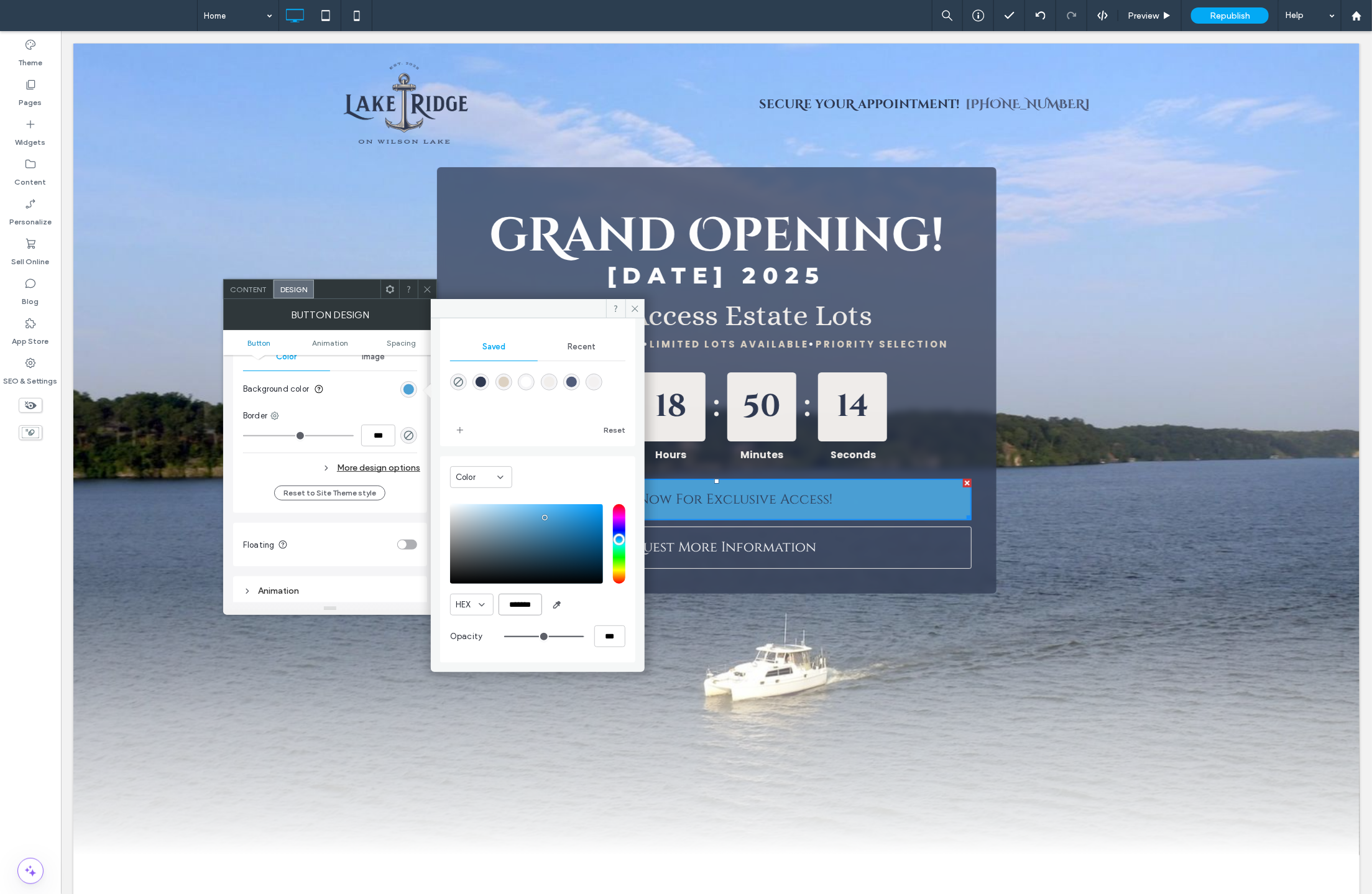 paste 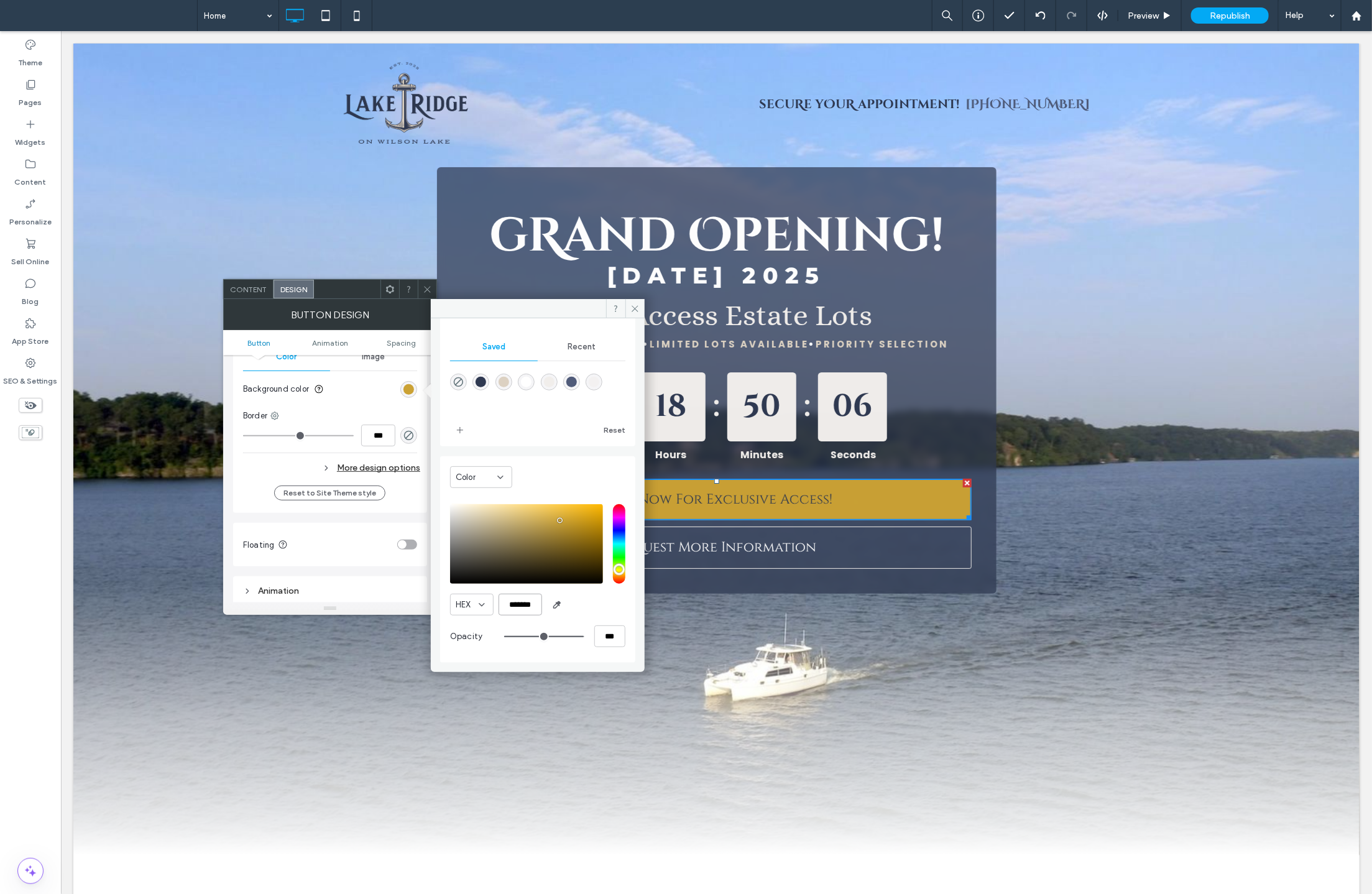 click on "*******" at bounding box center [520, 604] 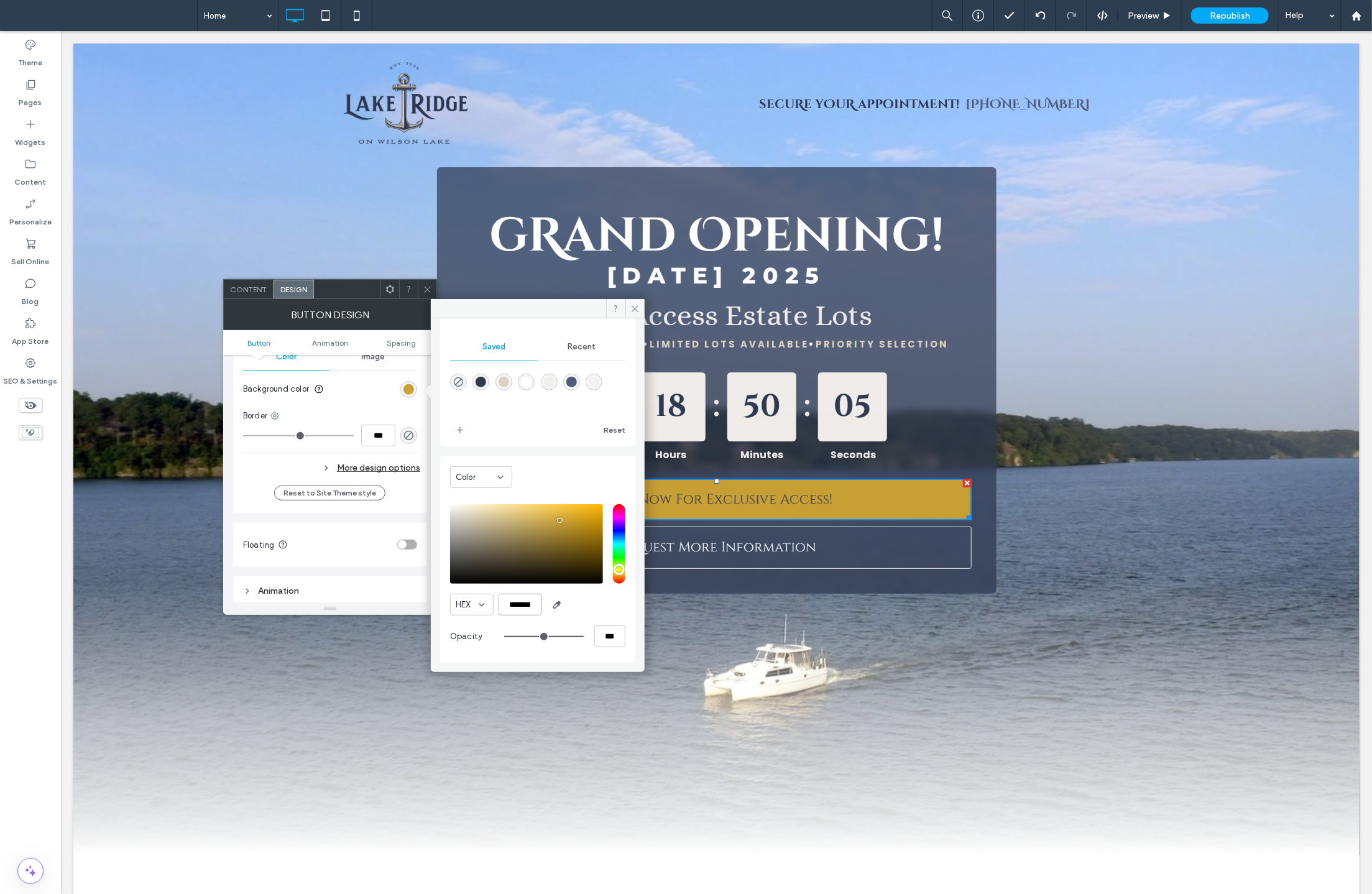 paste 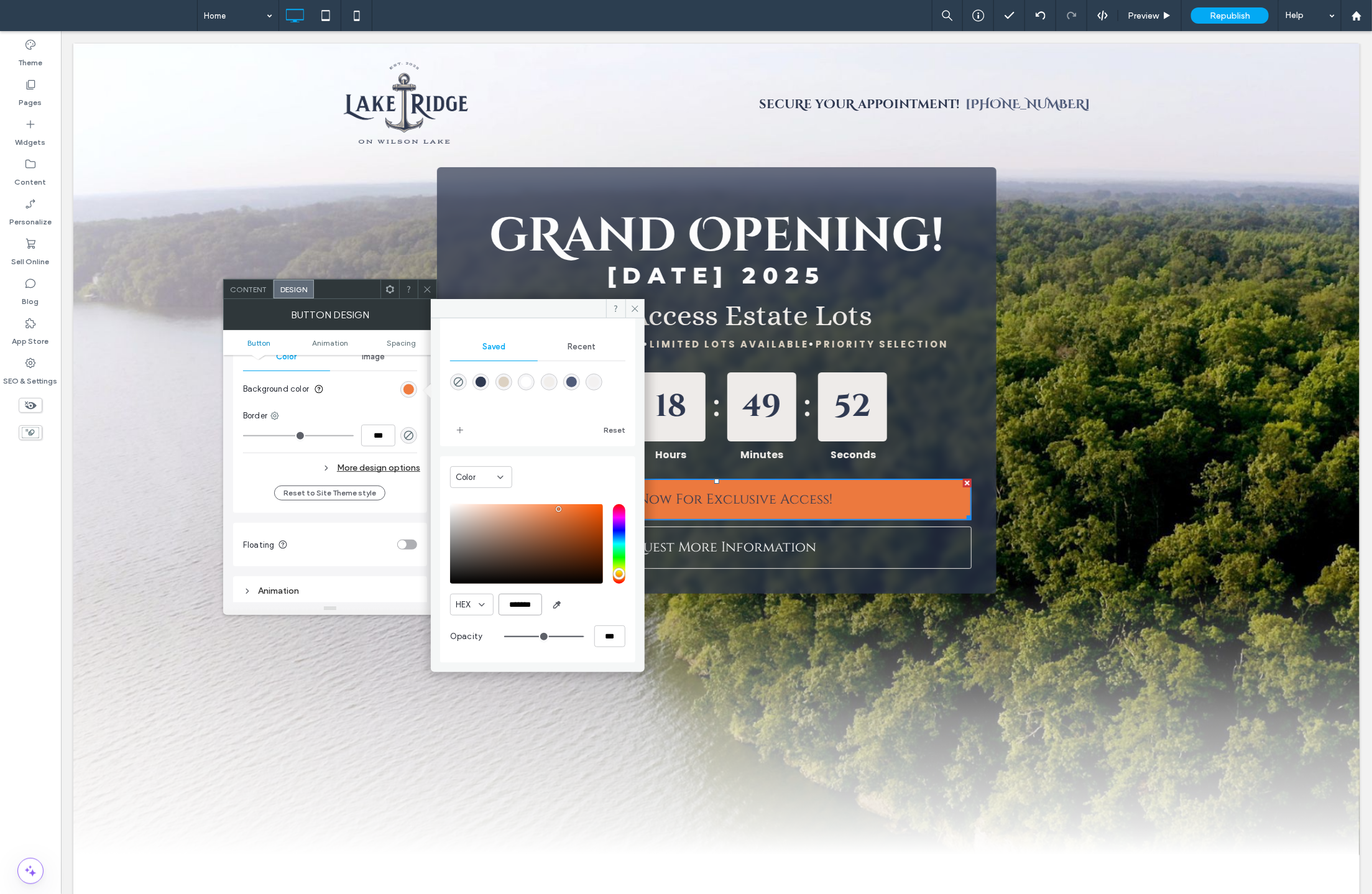 click on "*******" at bounding box center [520, 604] 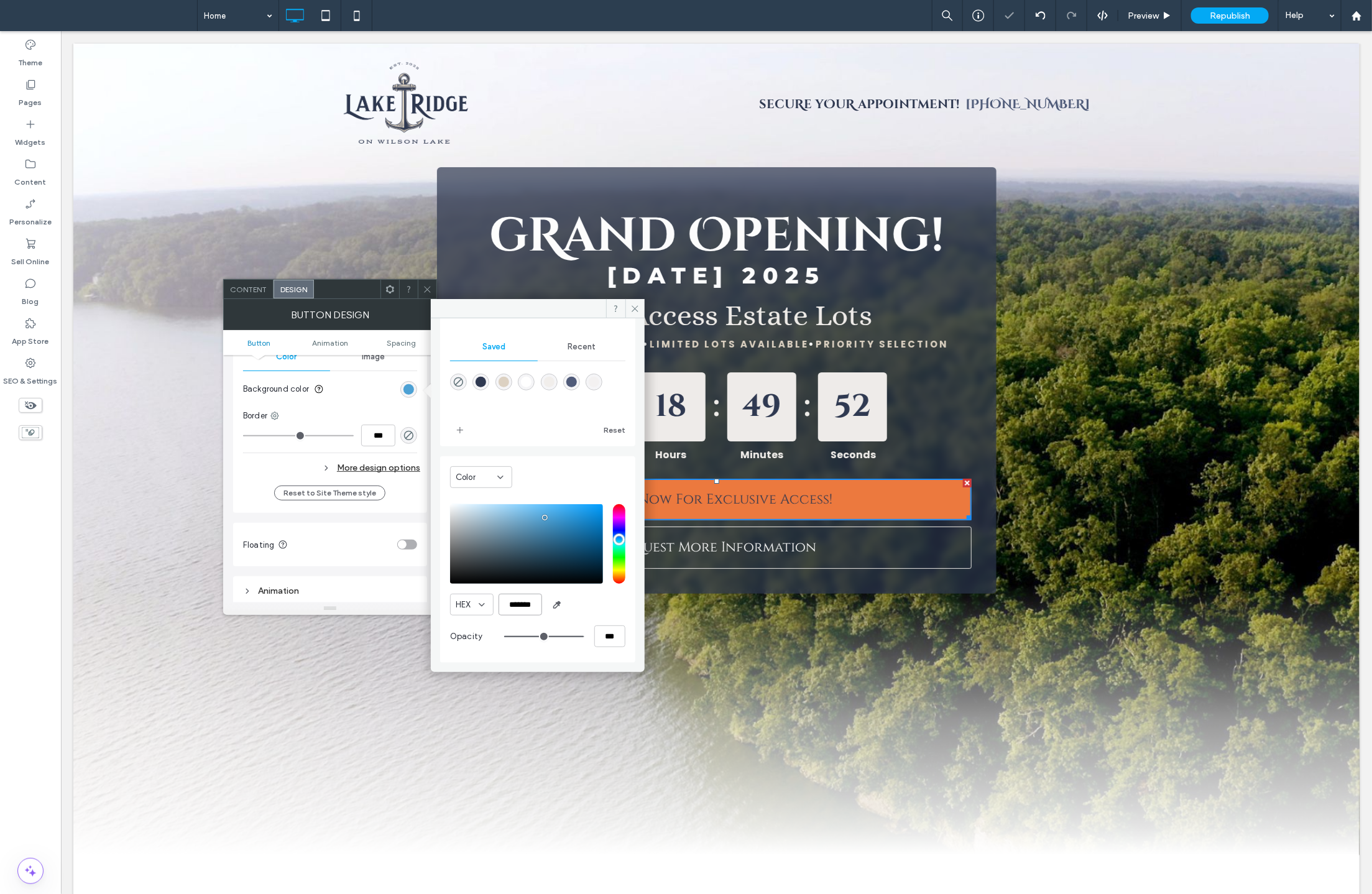 scroll, scrollTop: 0, scrollLeft: 1, axis: horizontal 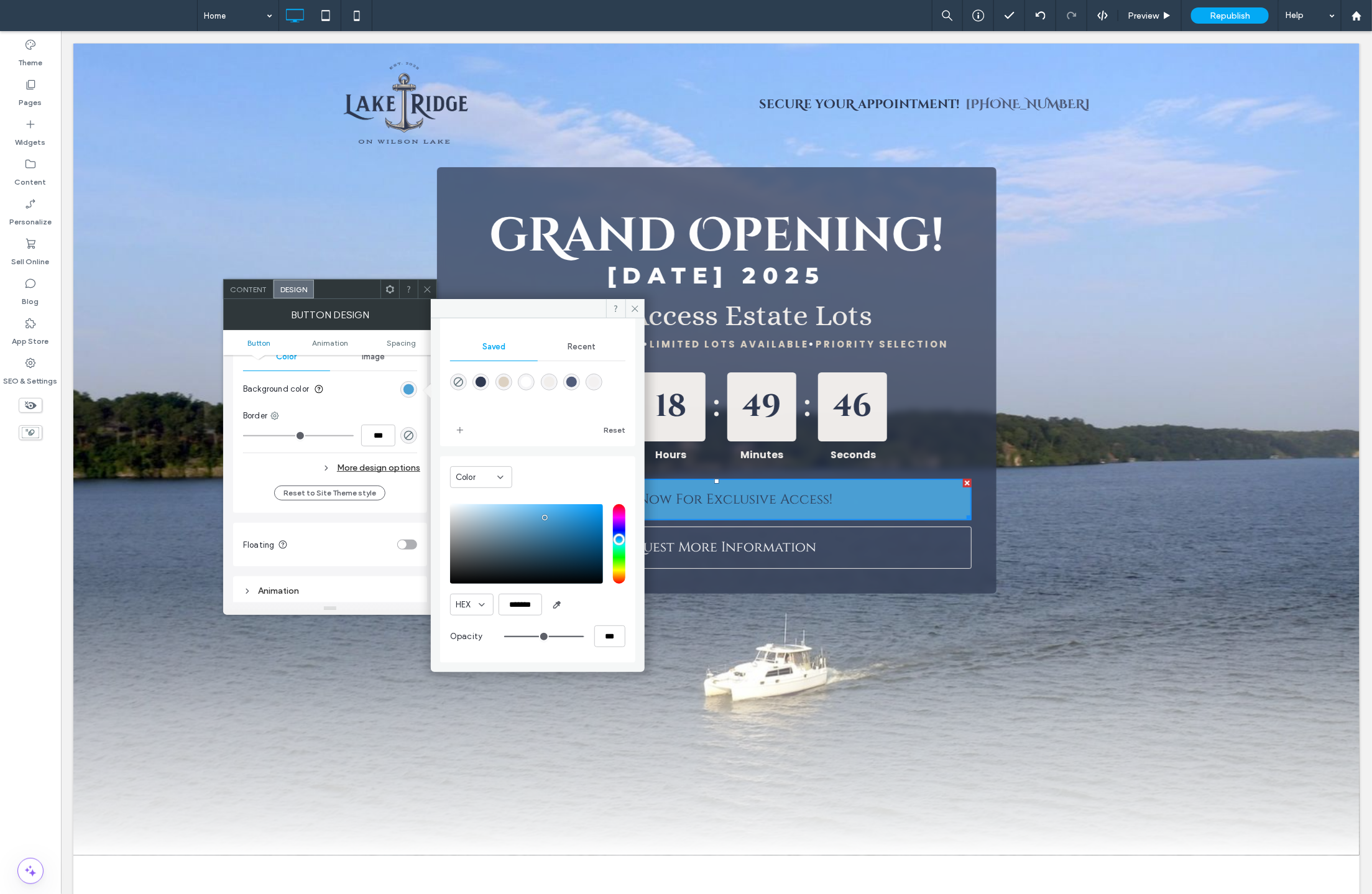 click on "Call Now For Exclusive Access!" at bounding box center (716, 499) 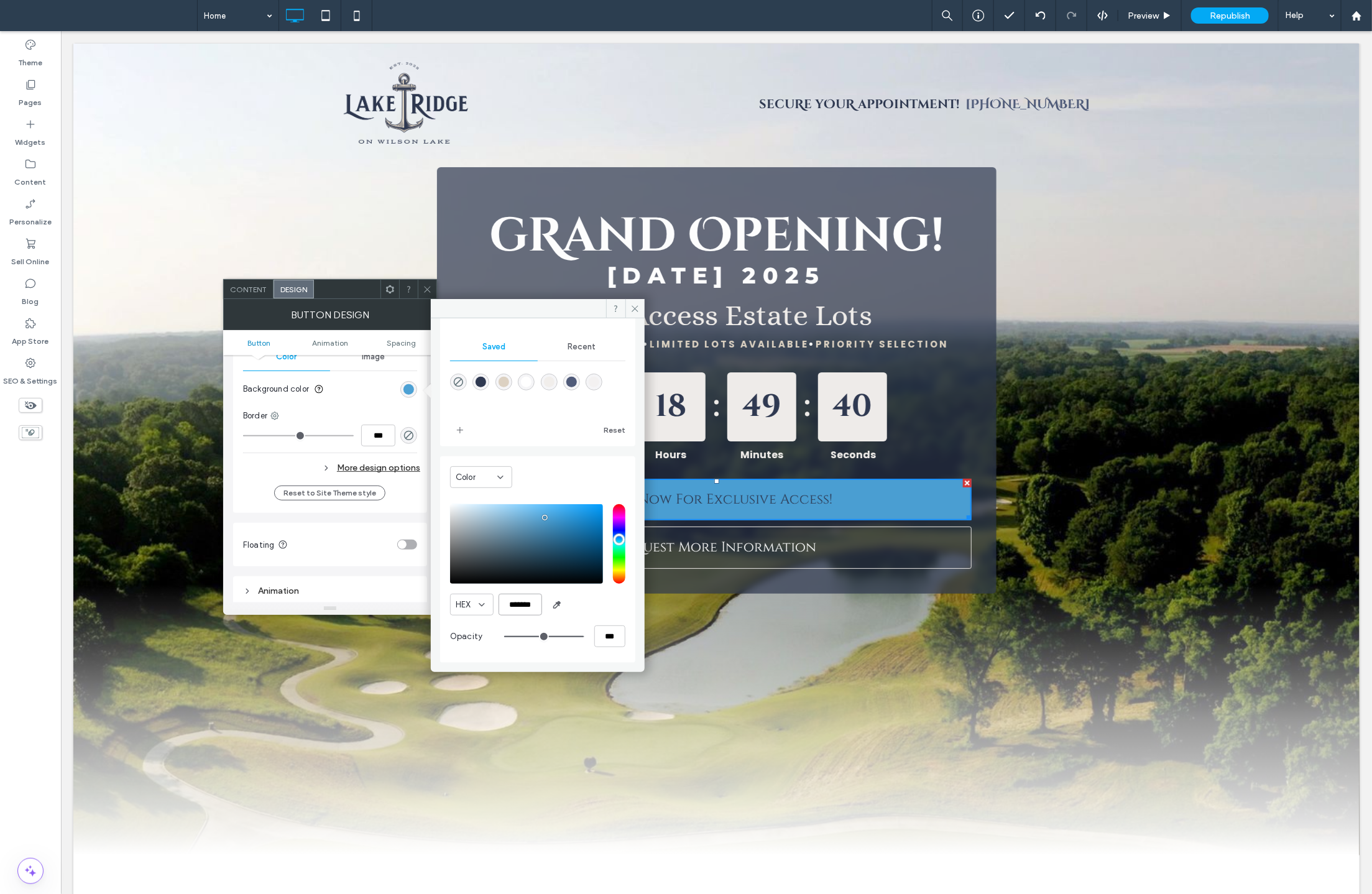 click on "*******" at bounding box center (520, 604) 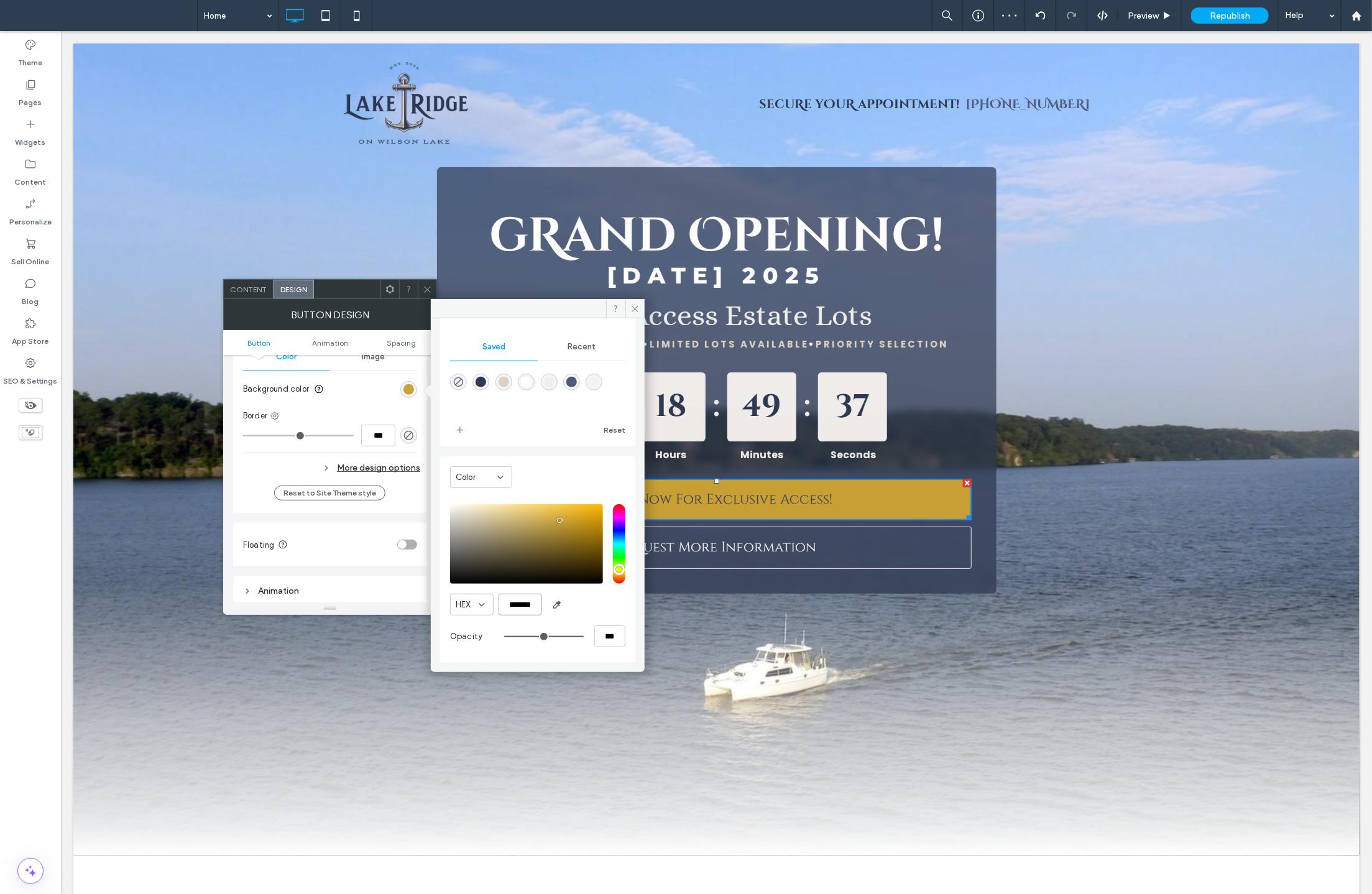 type on "*******" 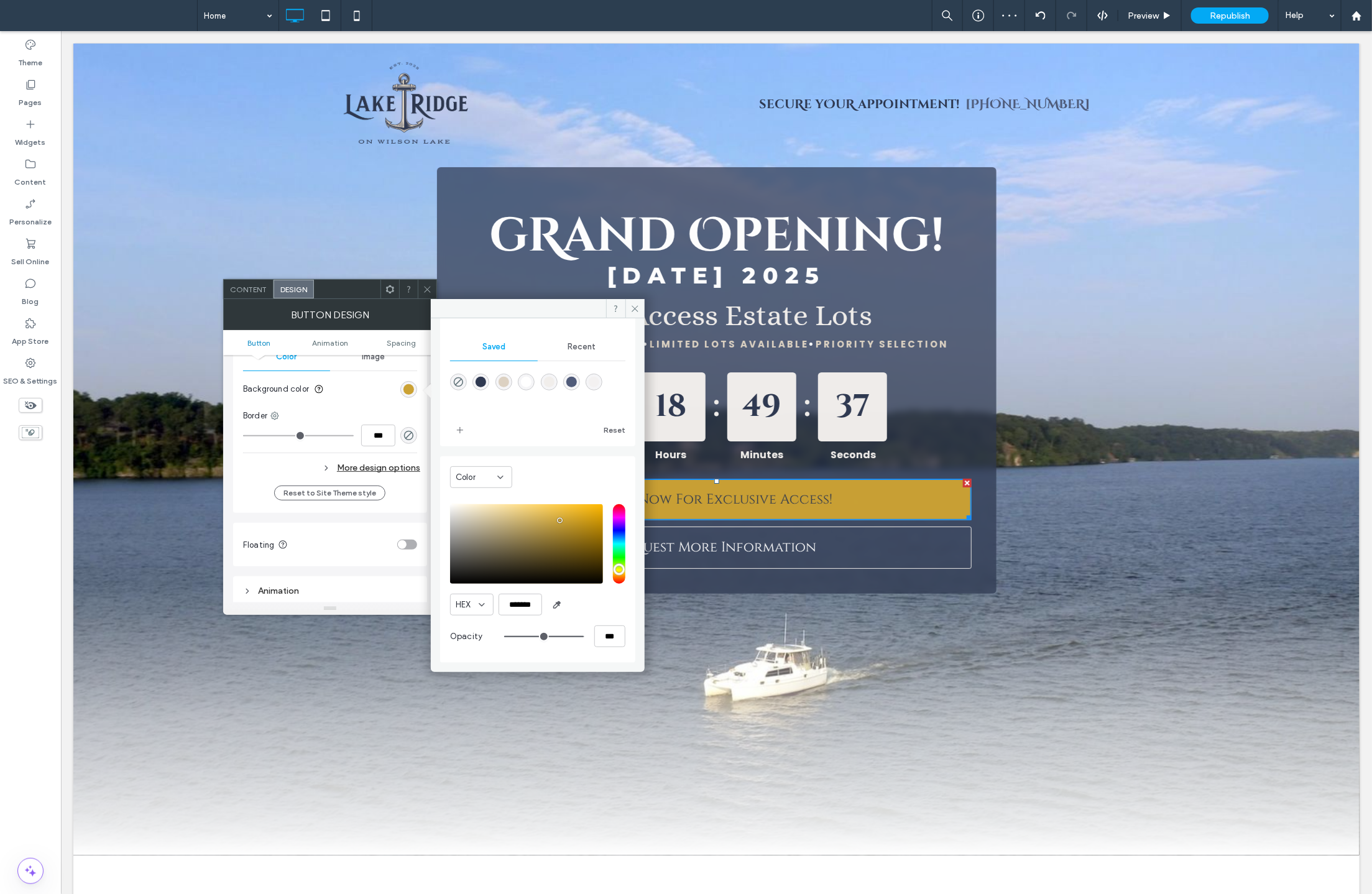 click on "gRand Opening!   Sat, August 16   2025
Lake Access Estate Lots
DIRECT FROM DEVELOPER  •   LIMITED LOTS AVAILABLE  •   PRIORITY SELECTION
36
:
18
:
49
:
37
Days
Hours
Minutes
Seconds
Book an appointment for later today to lock in your best perks!
Call Now For Exclusive Access!
Request More Information
Click To Paste
Click To Paste" at bounding box center (716, 510) 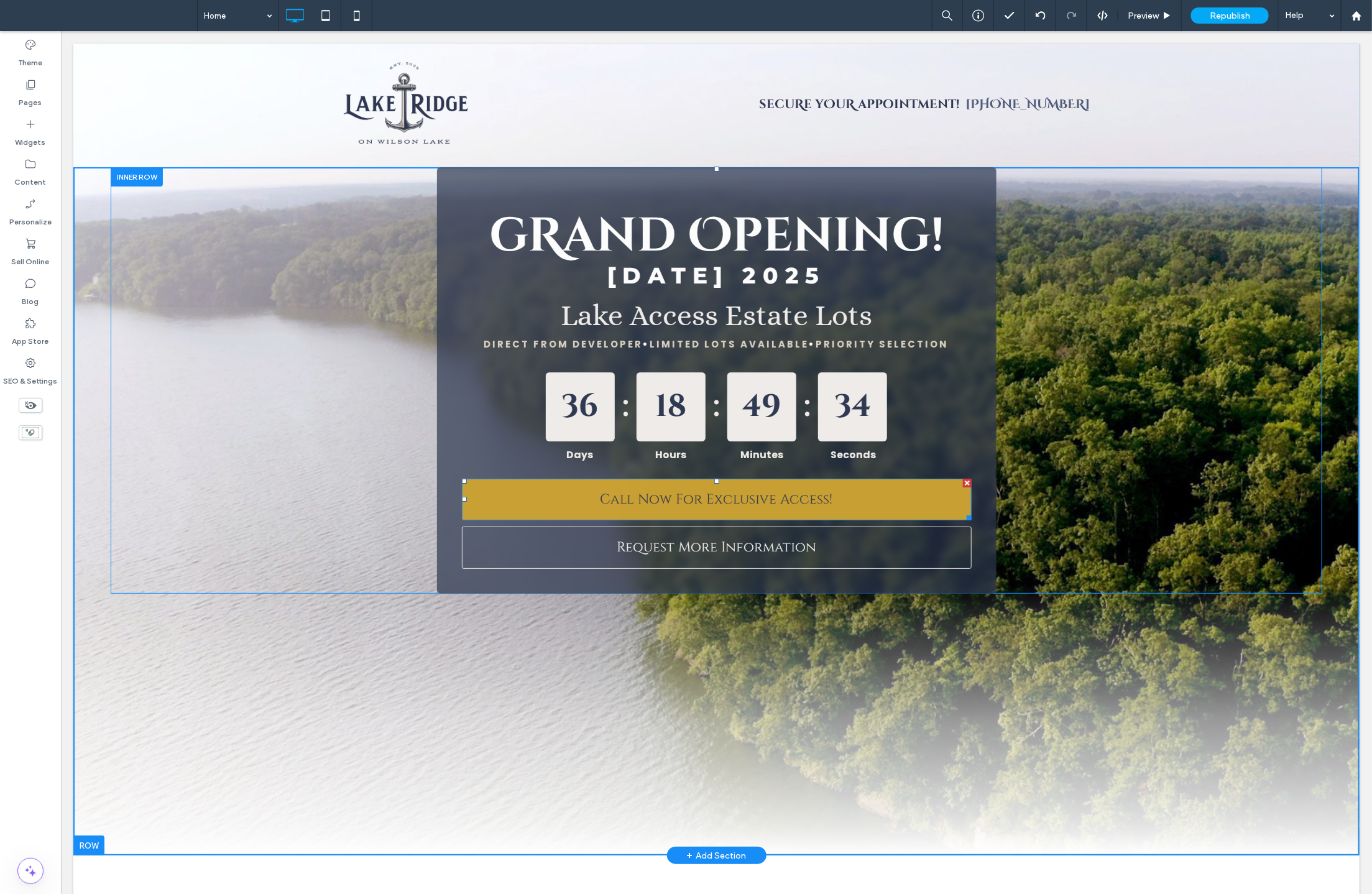 click on "Call Now For Exclusive Access!" at bounding box center (716, 499) 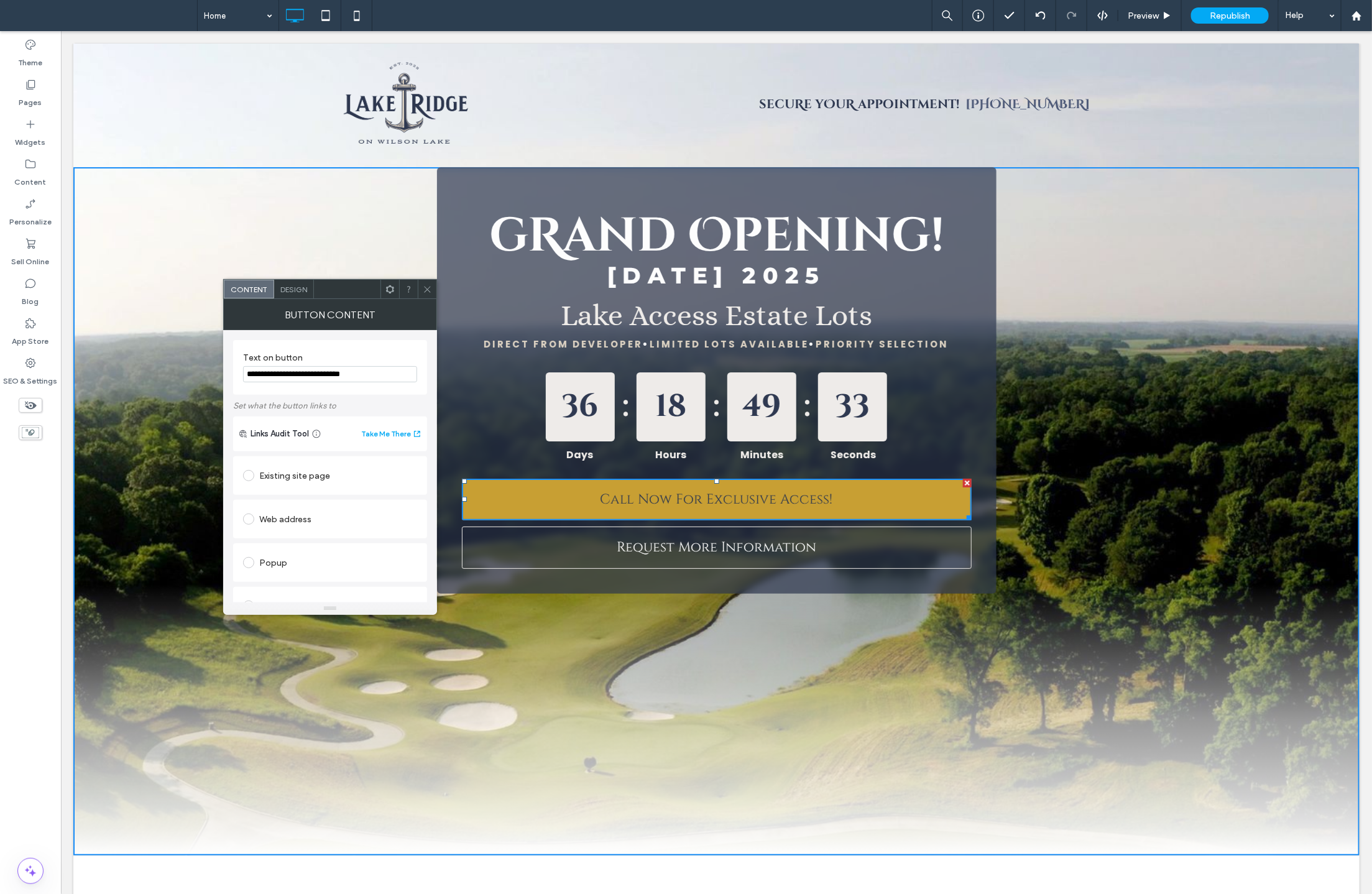 click on "Call Now For Exclusive Access!" at bounding box center (716, 499) 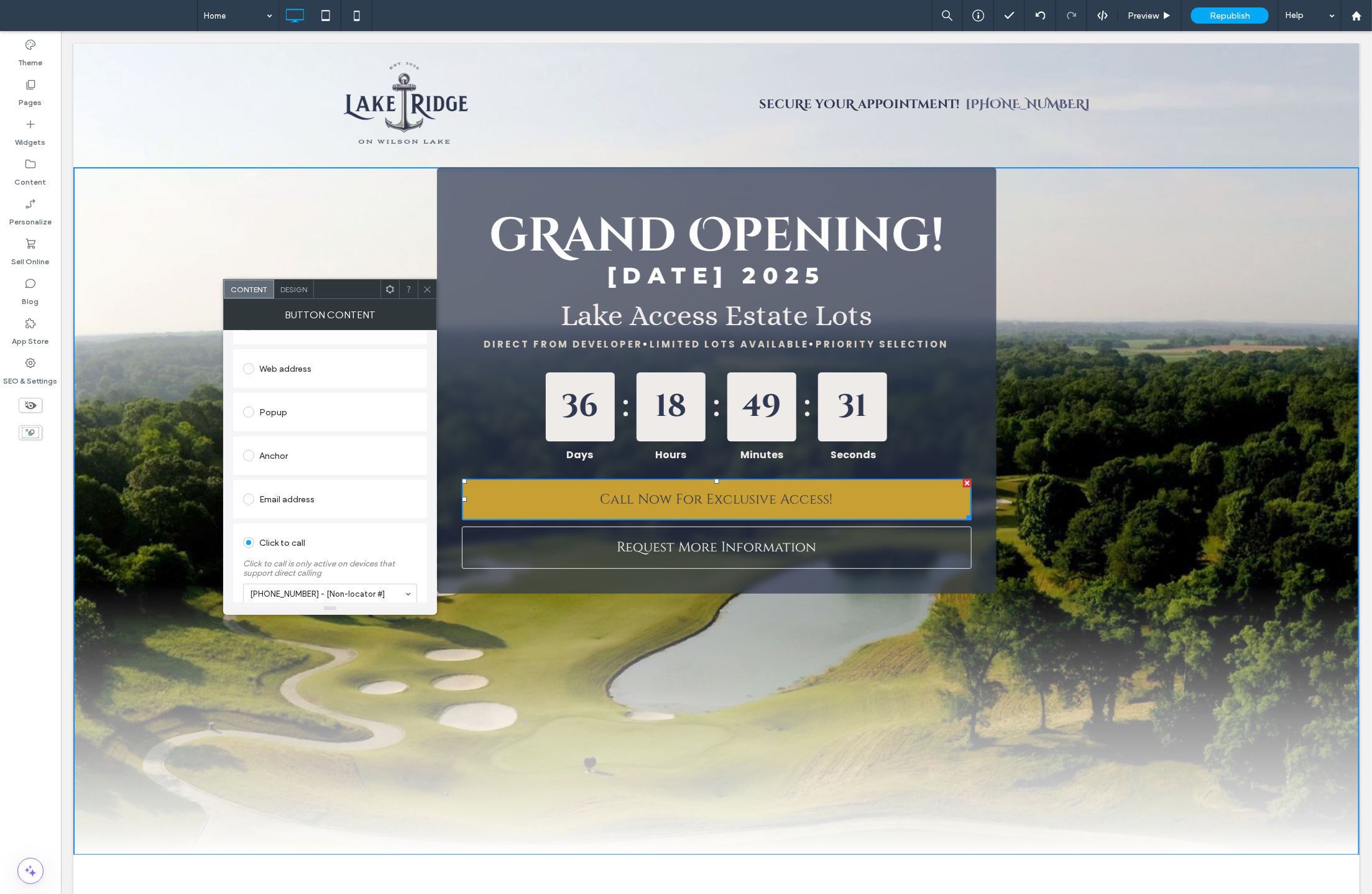 scroll, scrollTop: 212, scrollLeft: 0, axis: vertical 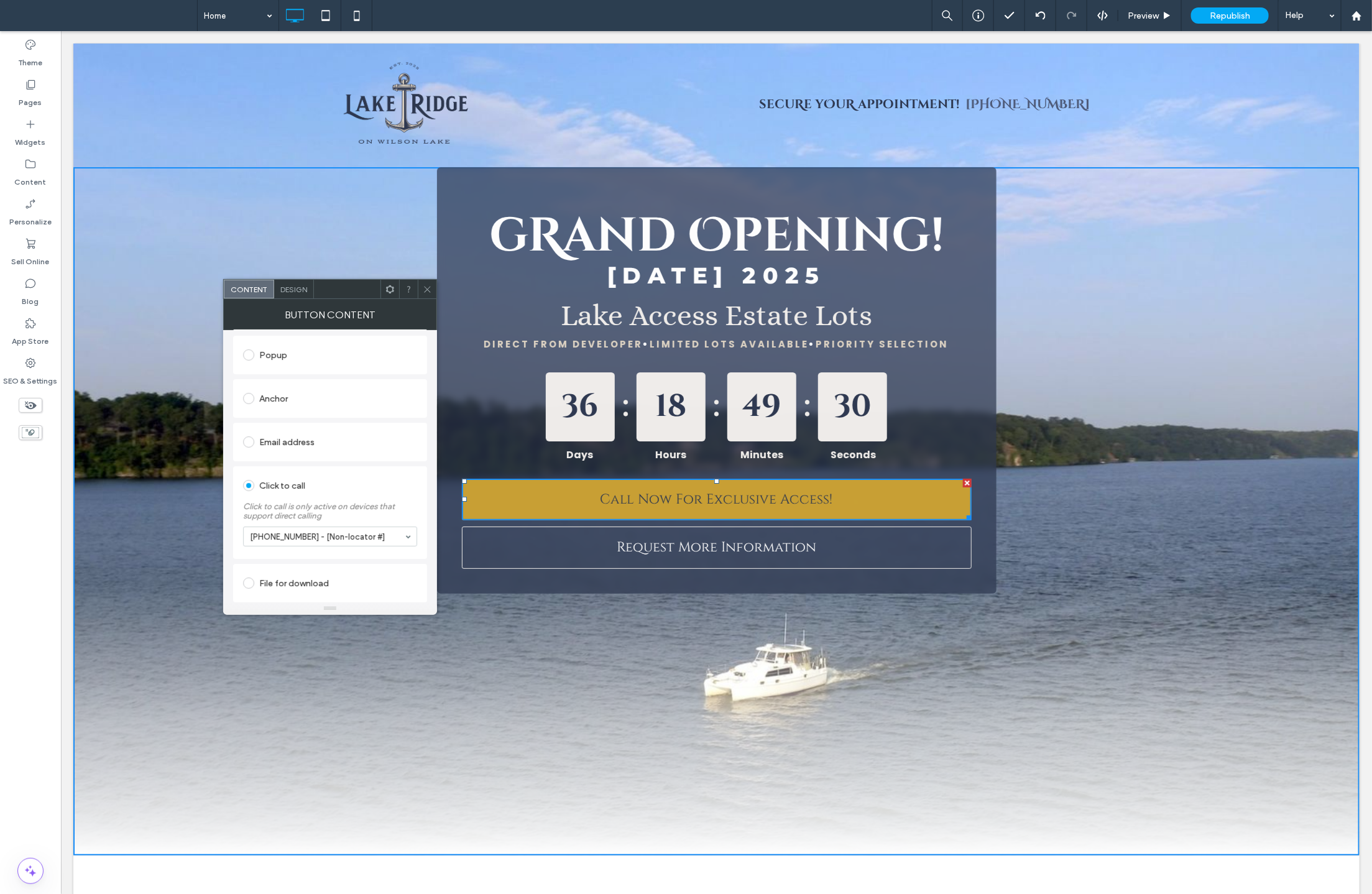 click on "Call Now For Exclusive Access!" at bounding box center [716, 499] 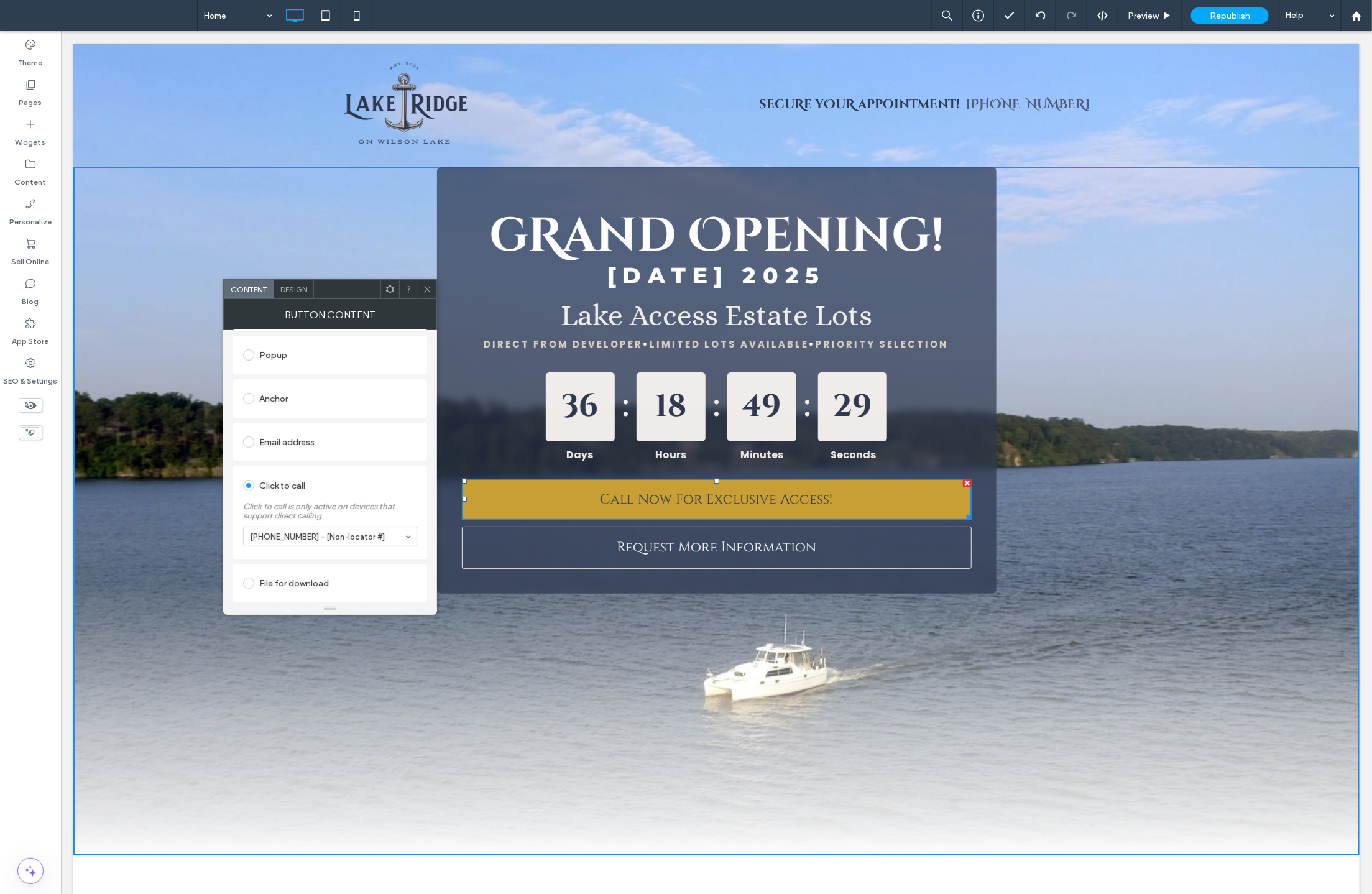 click on "Call Now For Exclusive Access!" at bounding box center [716, 499] 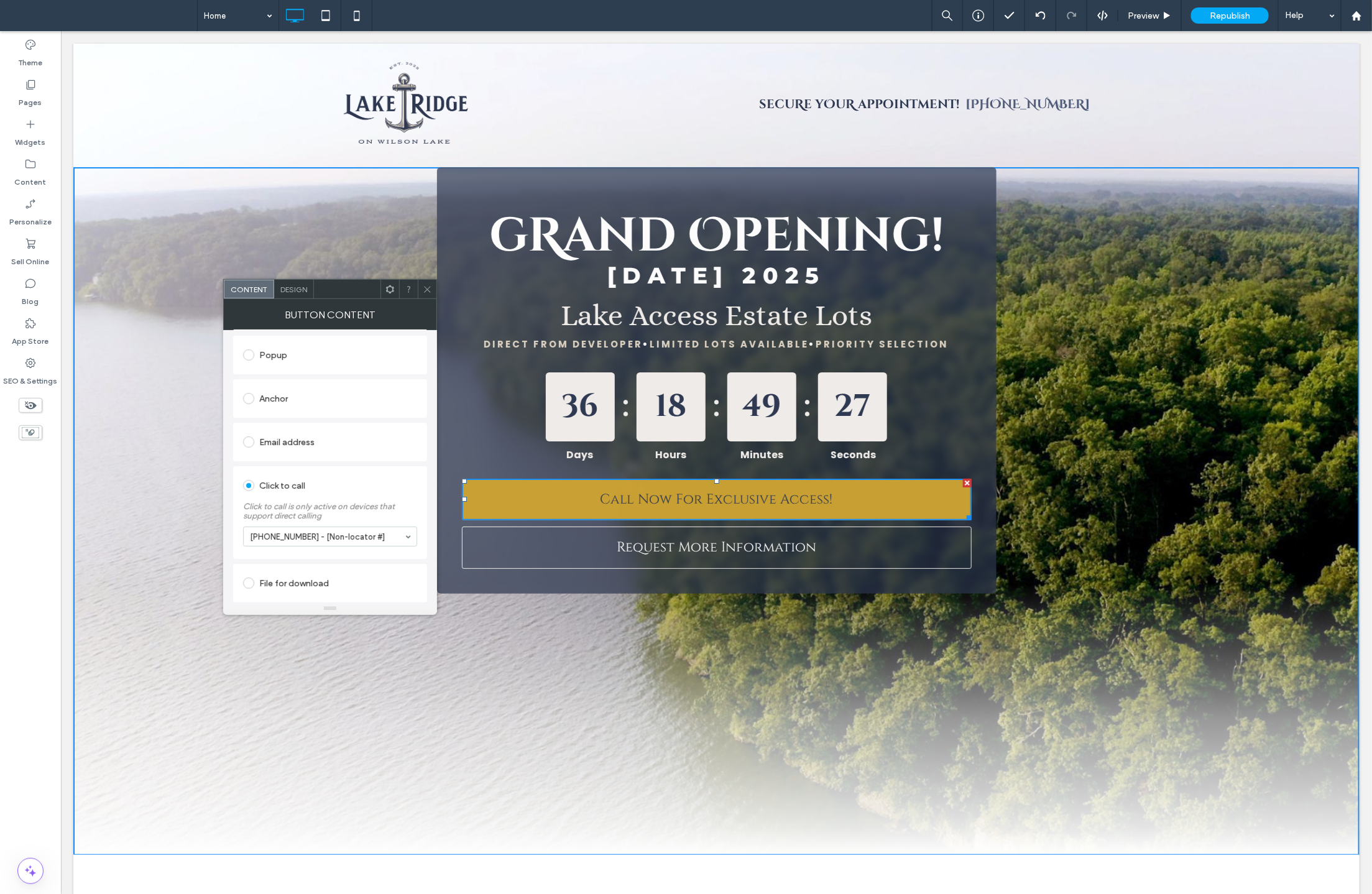 click on "Design" at bounding box center [294, 289] 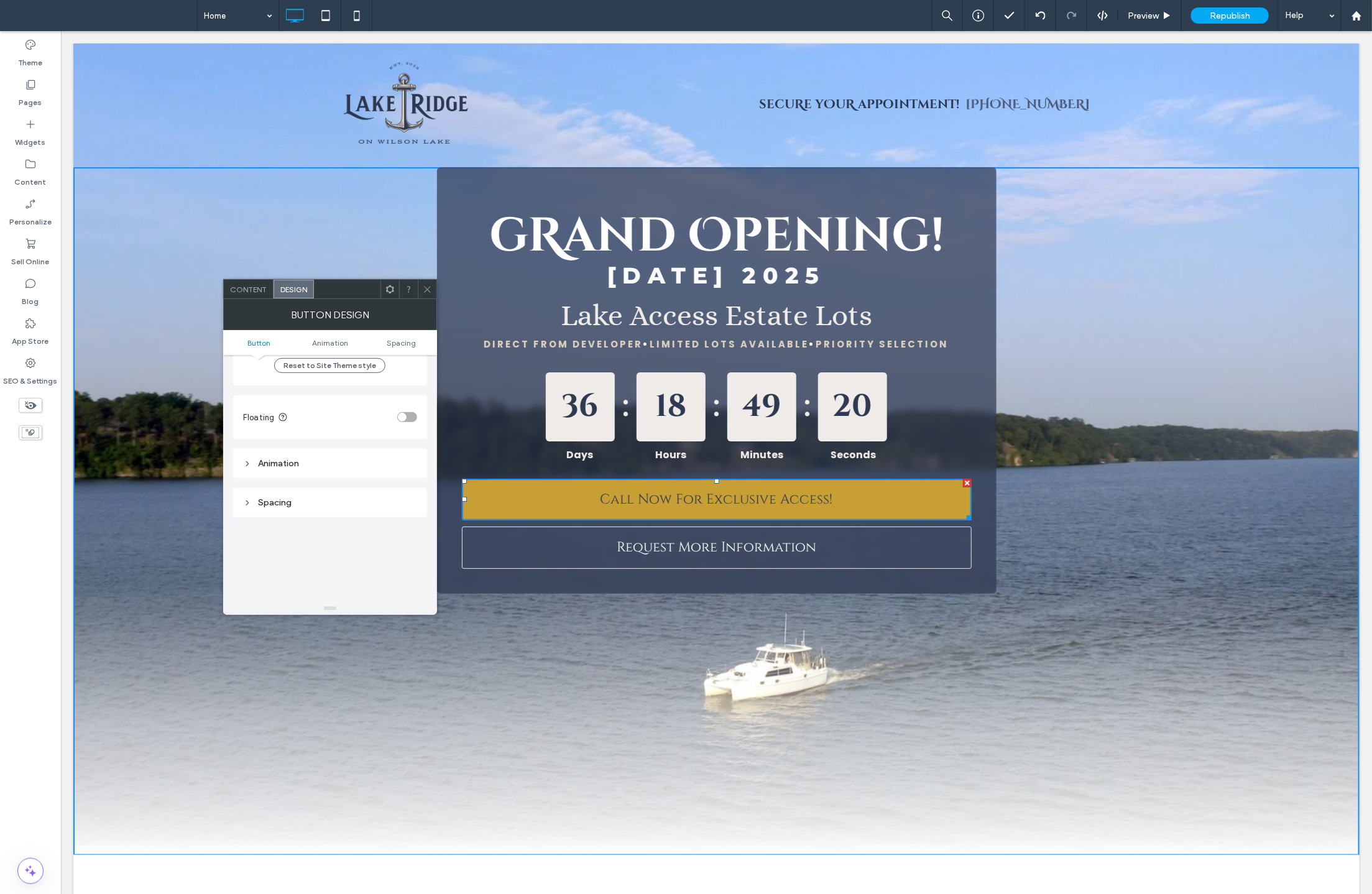 scroll, scrollTop: 423, scrollLeft: 0, axis: vertical 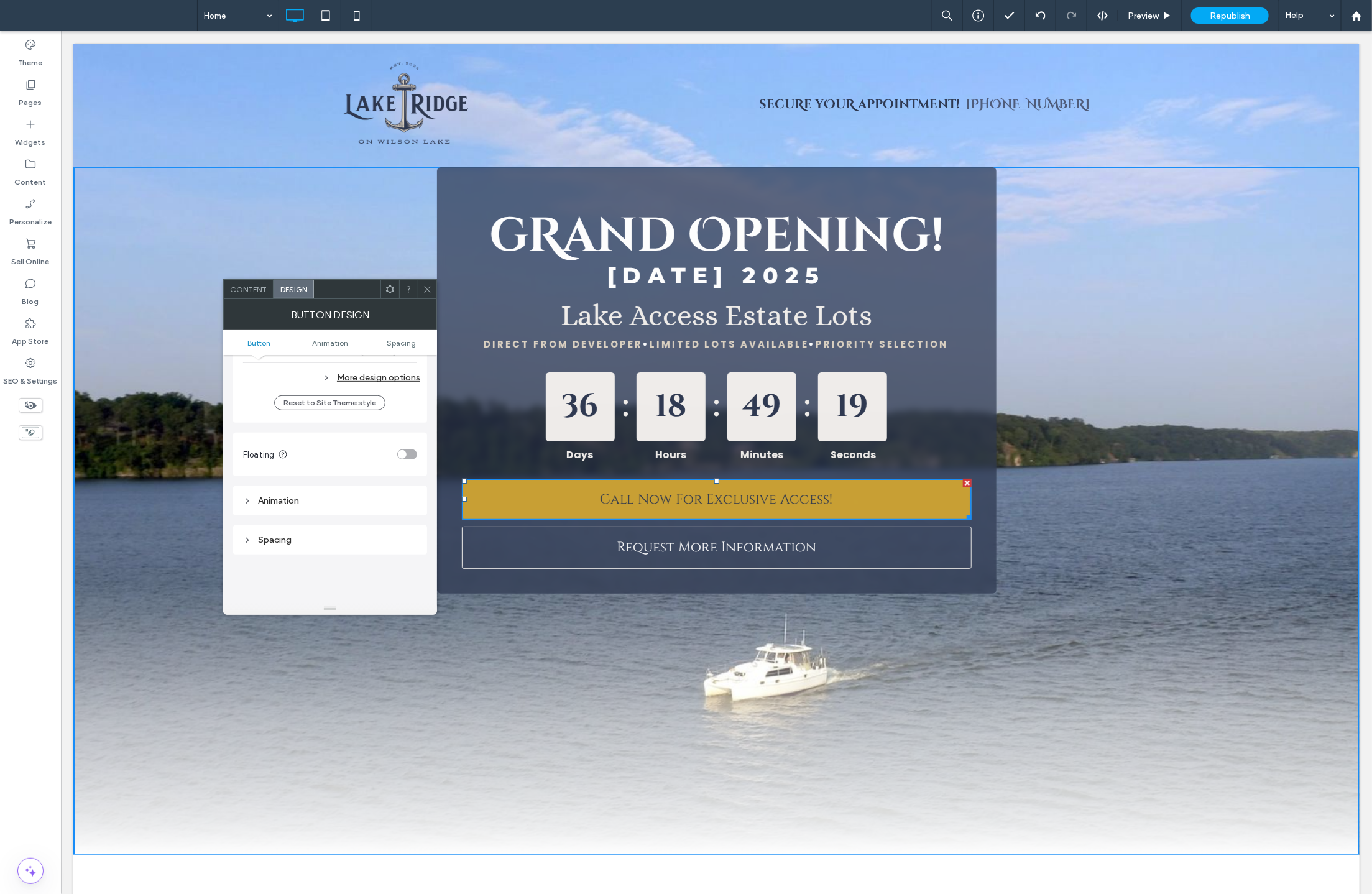 click on "Animation" at bounding box center (330, 500) 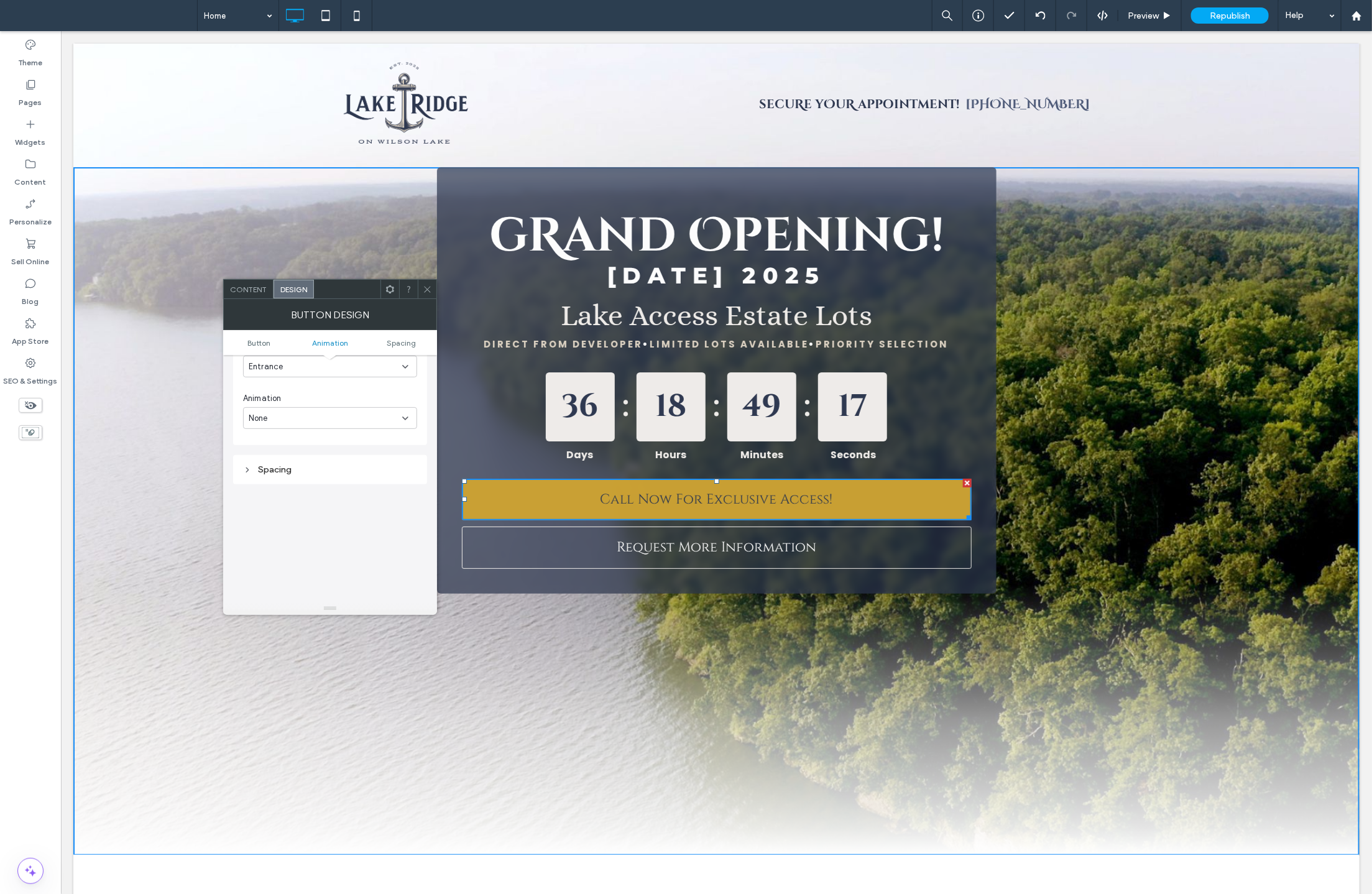 scroll, scrollTop: 654, scrollLeft: 0, axis: vertical 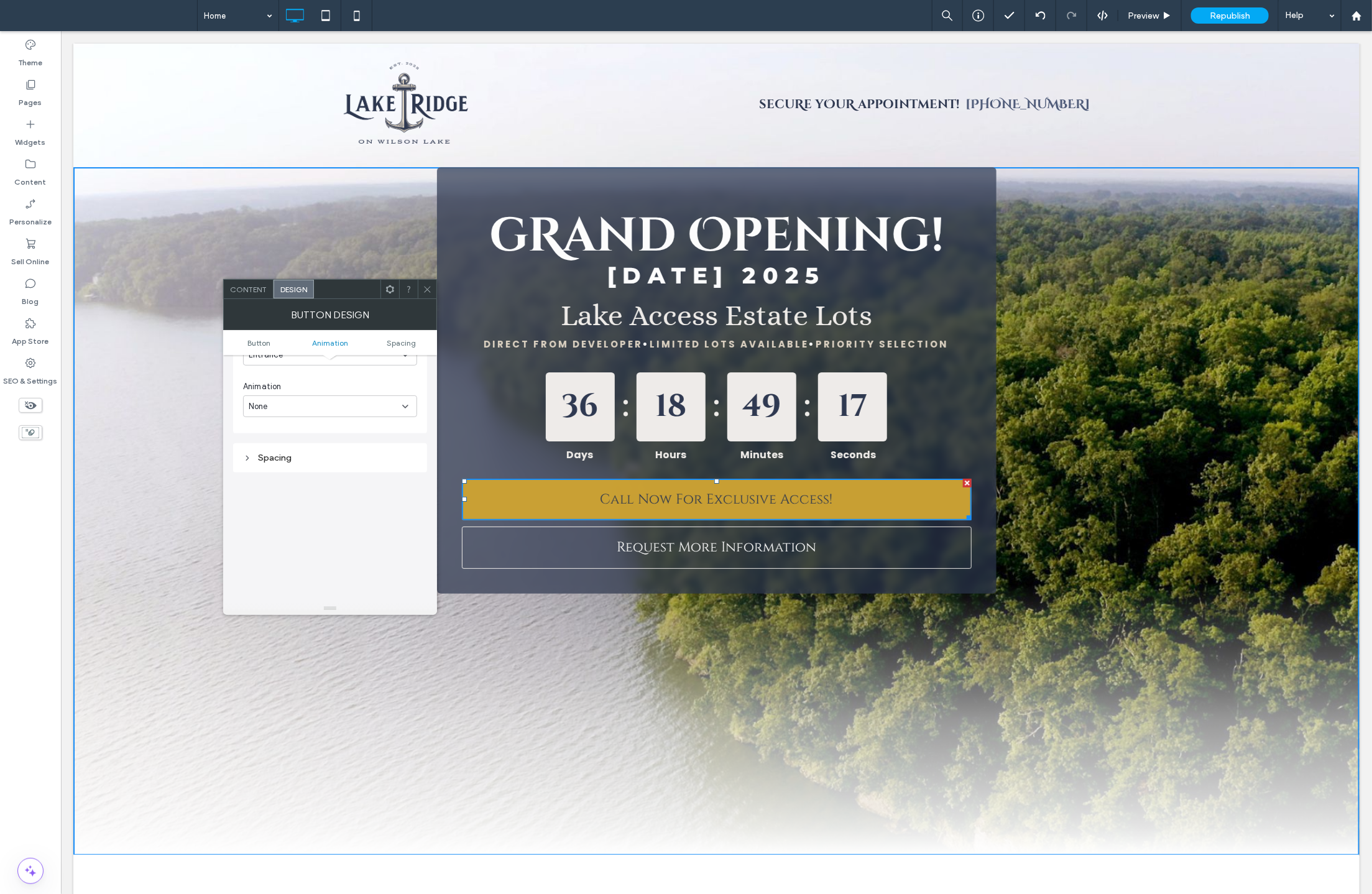 click on "Spacing" at bounding box center (330, 458) 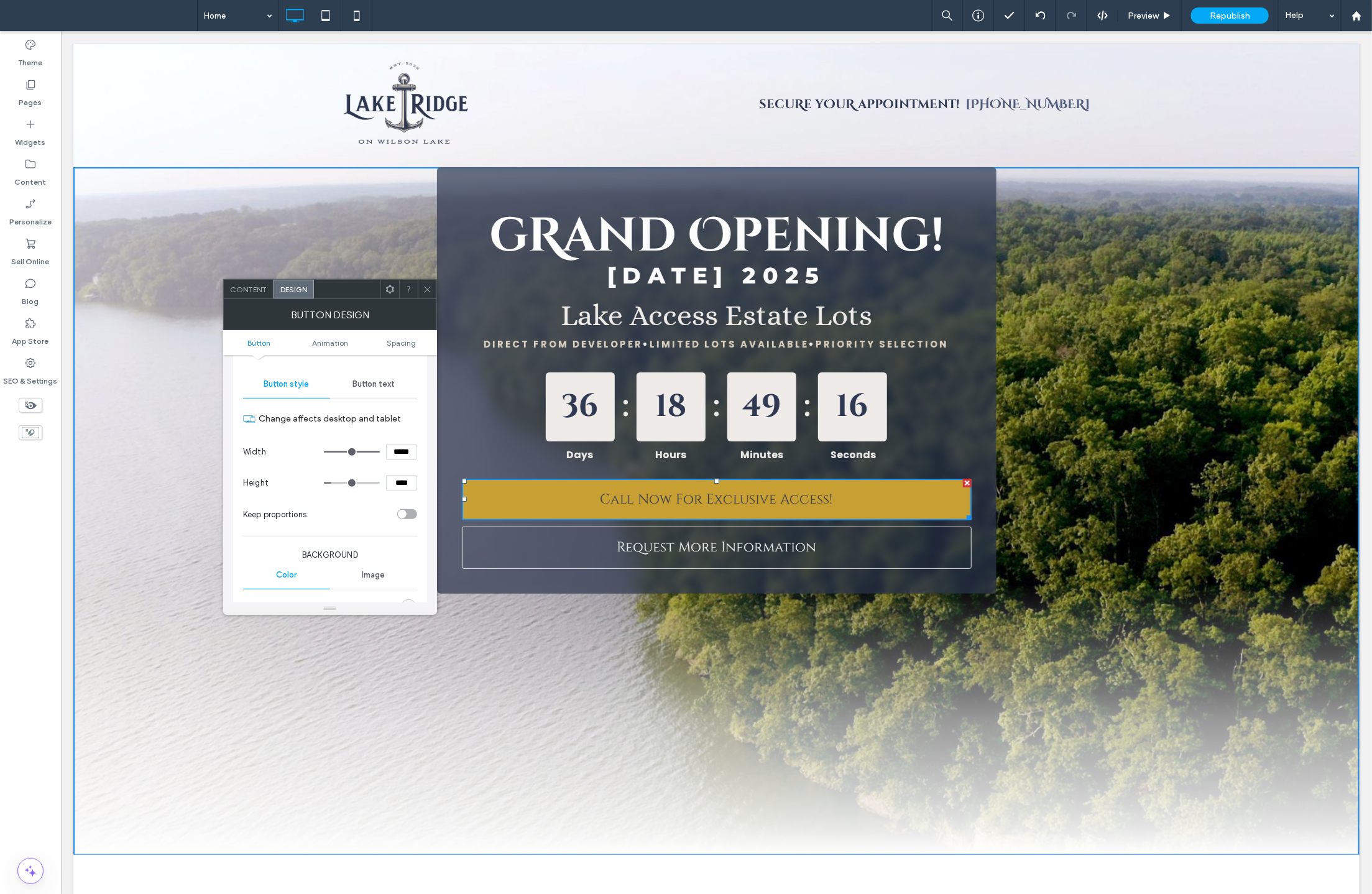 scroll, scrollTop: 0, scrollLeft: 0, axis: both 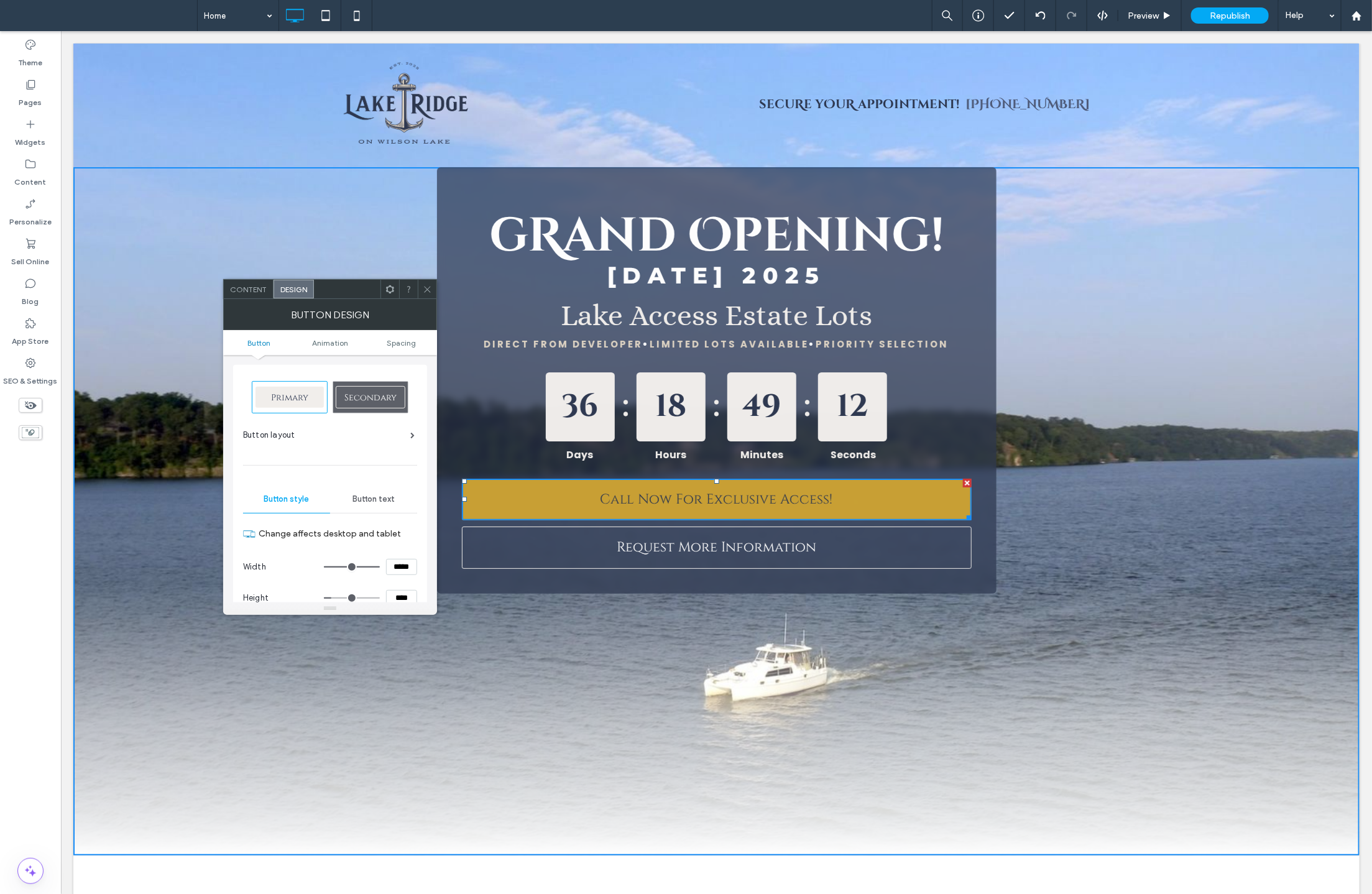 drag, startPoint x: 136, startPoint y: 392, endPoint x: 68, endPoint y: 382, distance: 68.73136 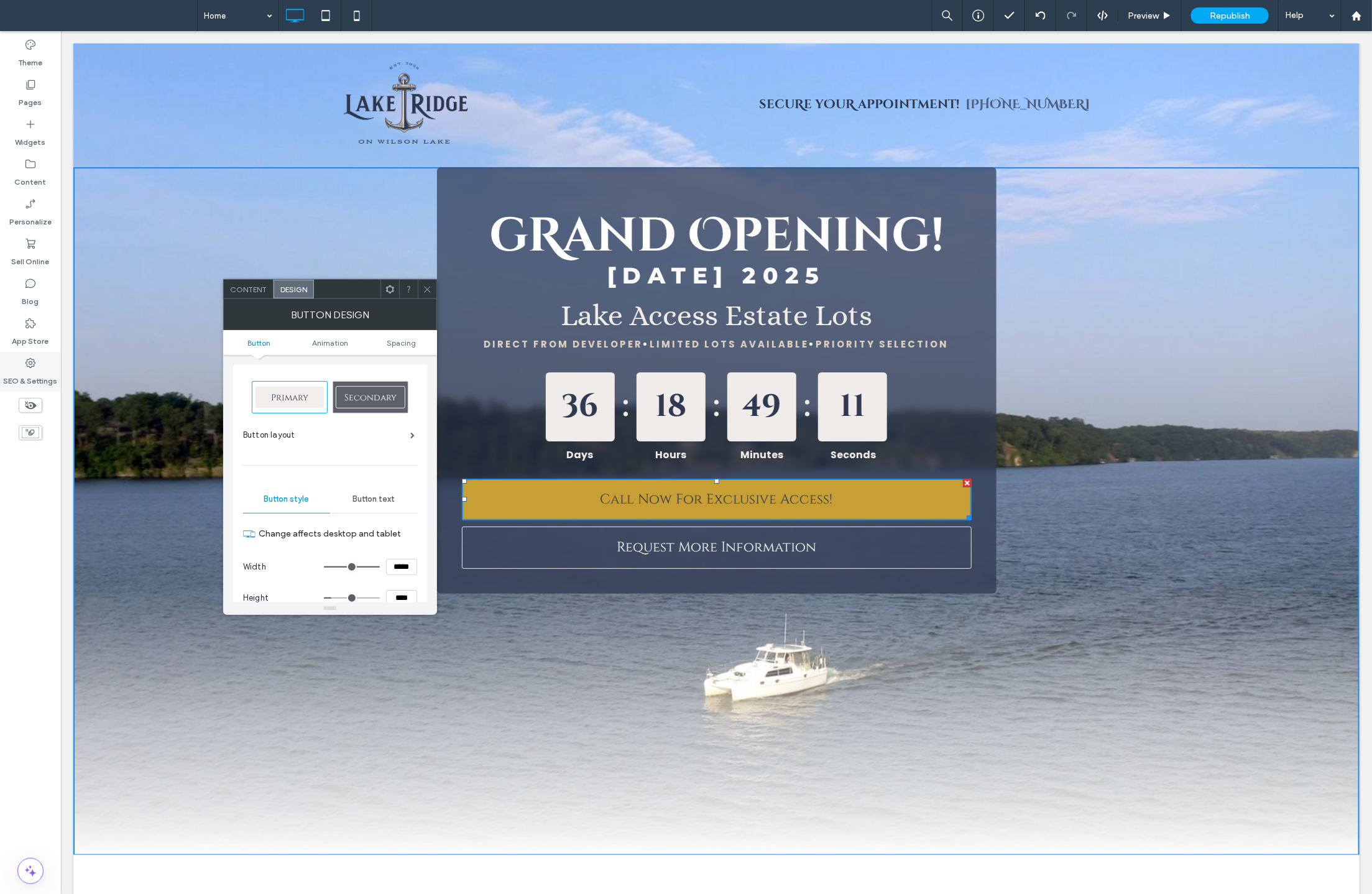 click 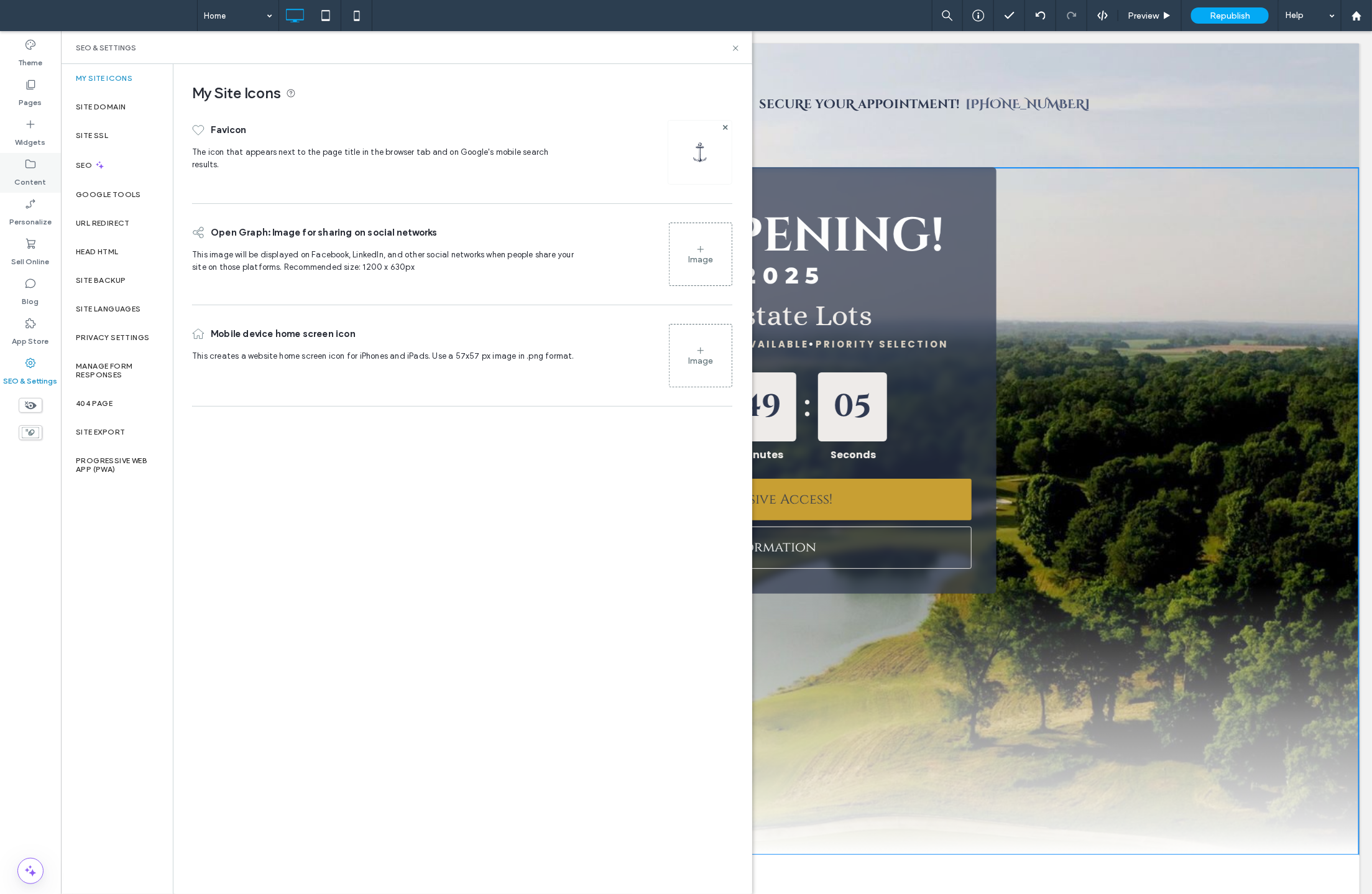 click on "Content" at bounding box center [30, 173] 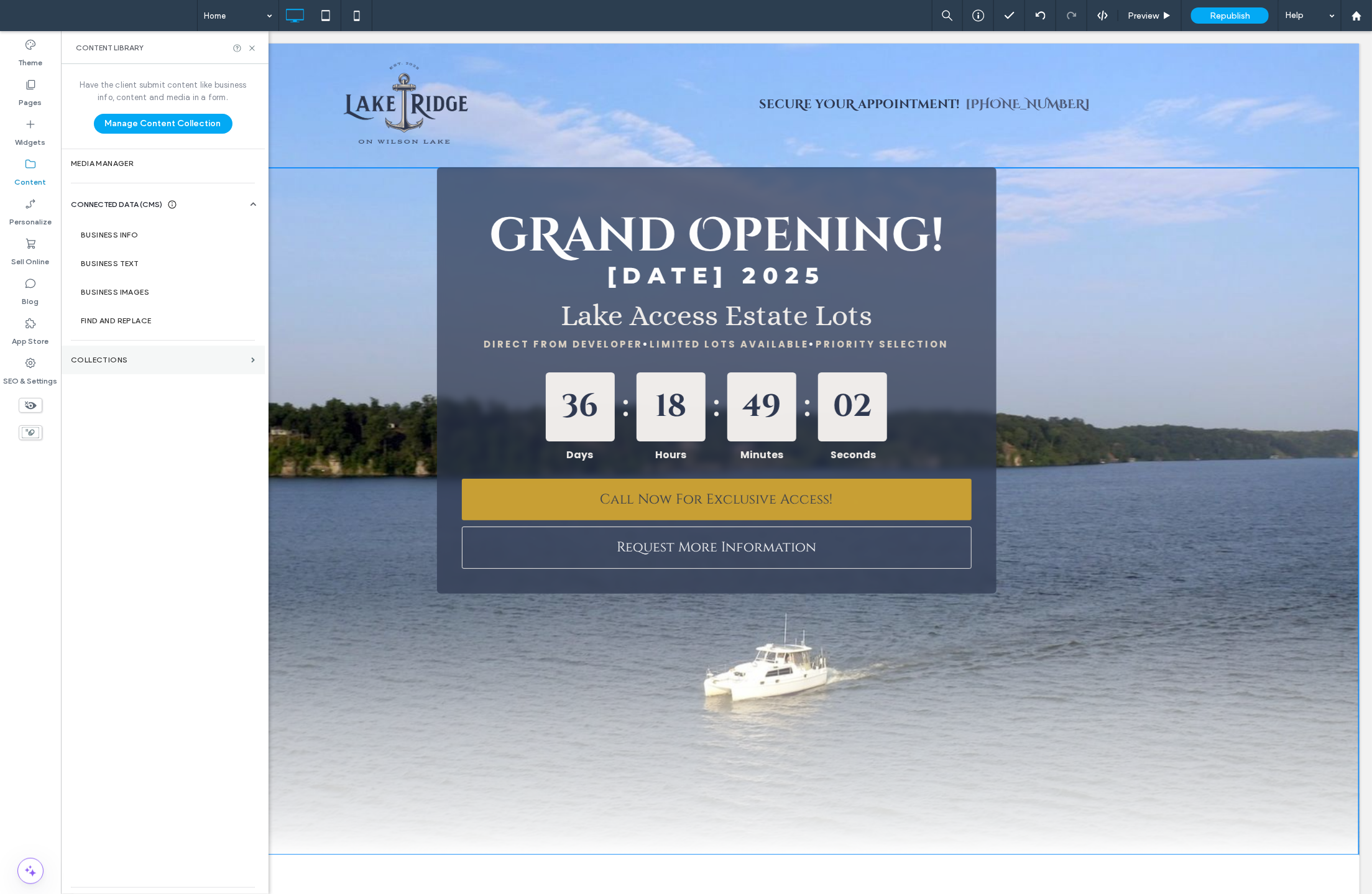 click on "Collections" at bounding box center [163, 360] 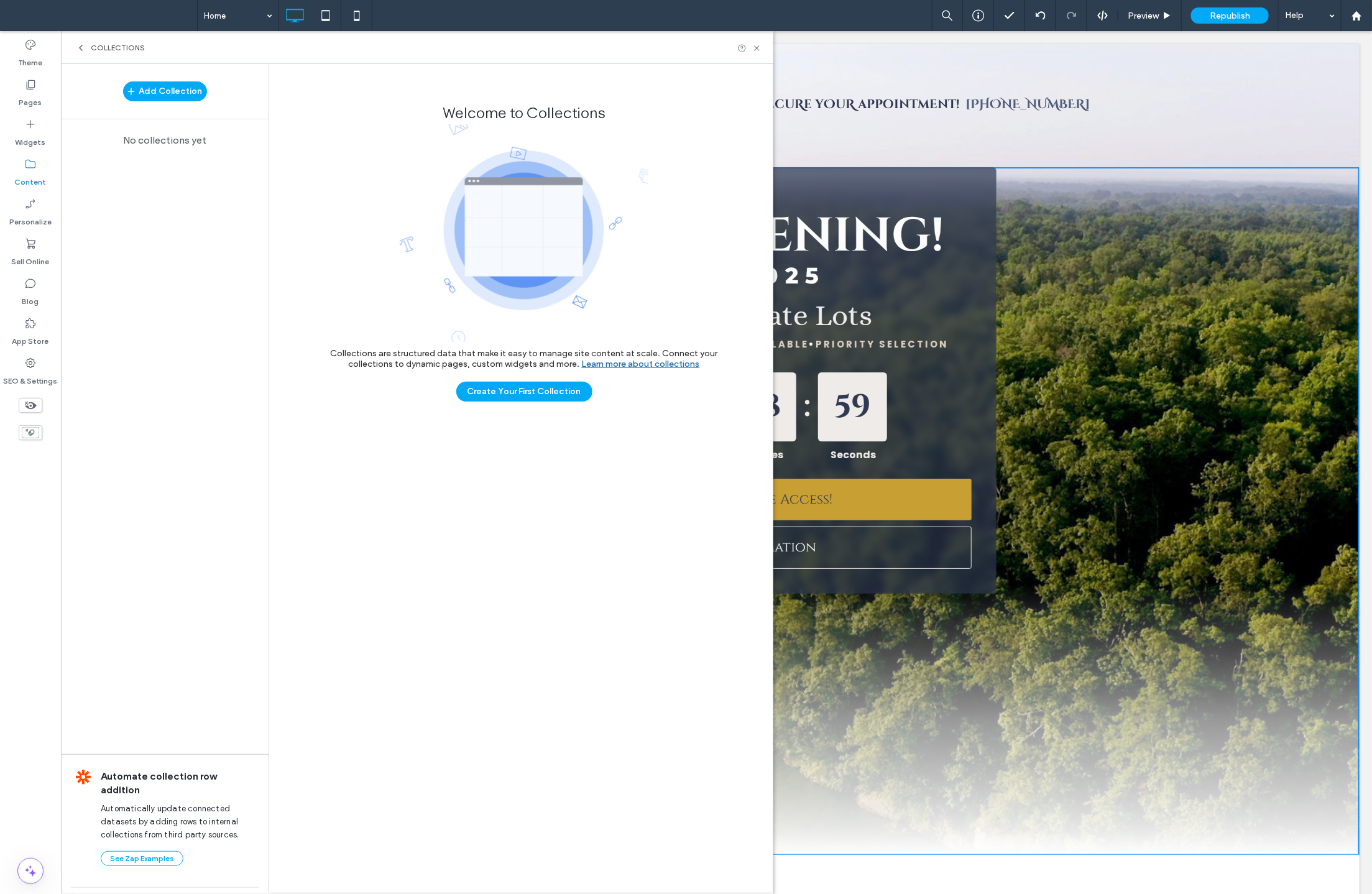 click 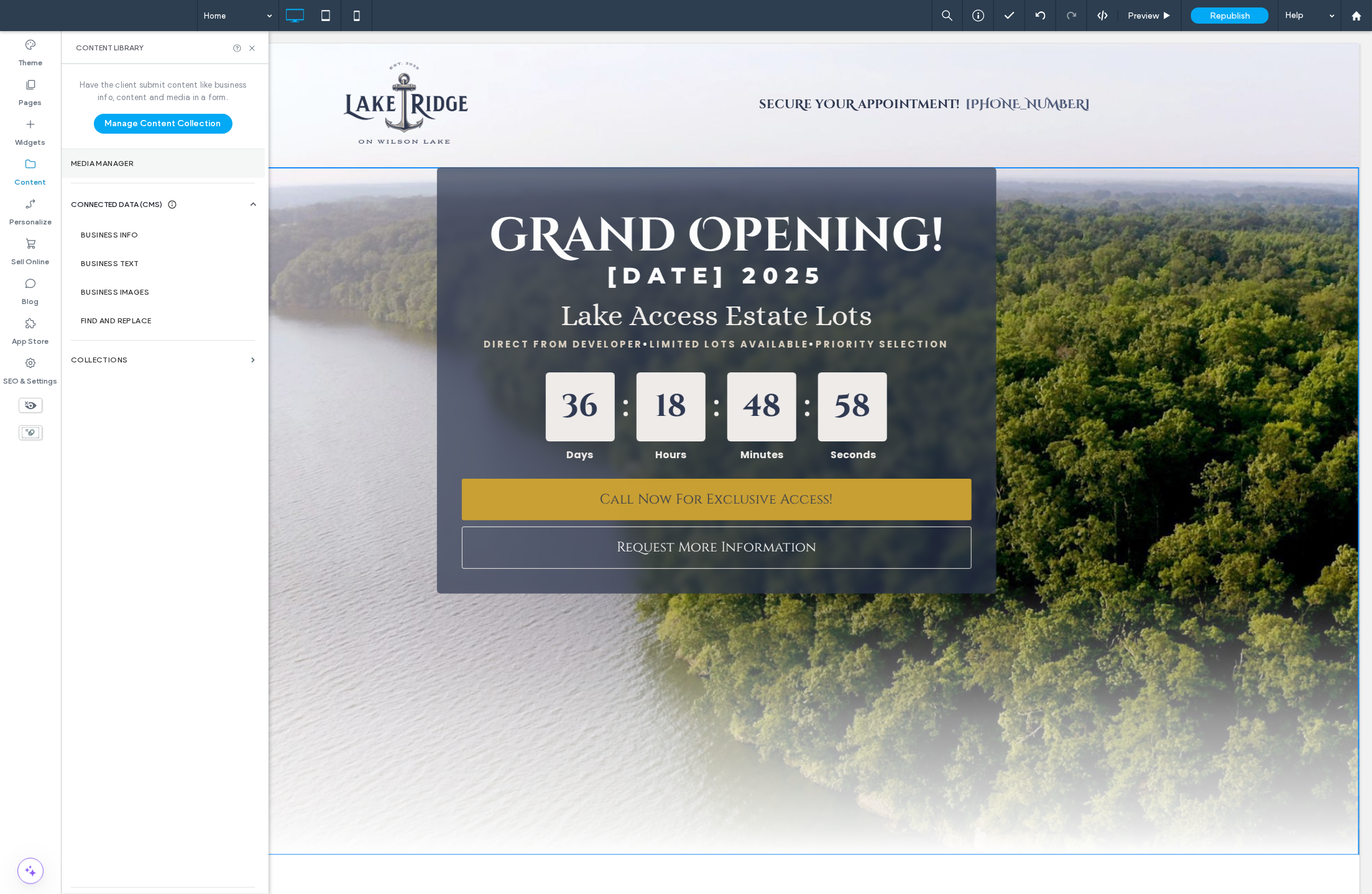 click on "Media Manager" at bounding box center (163, 164) 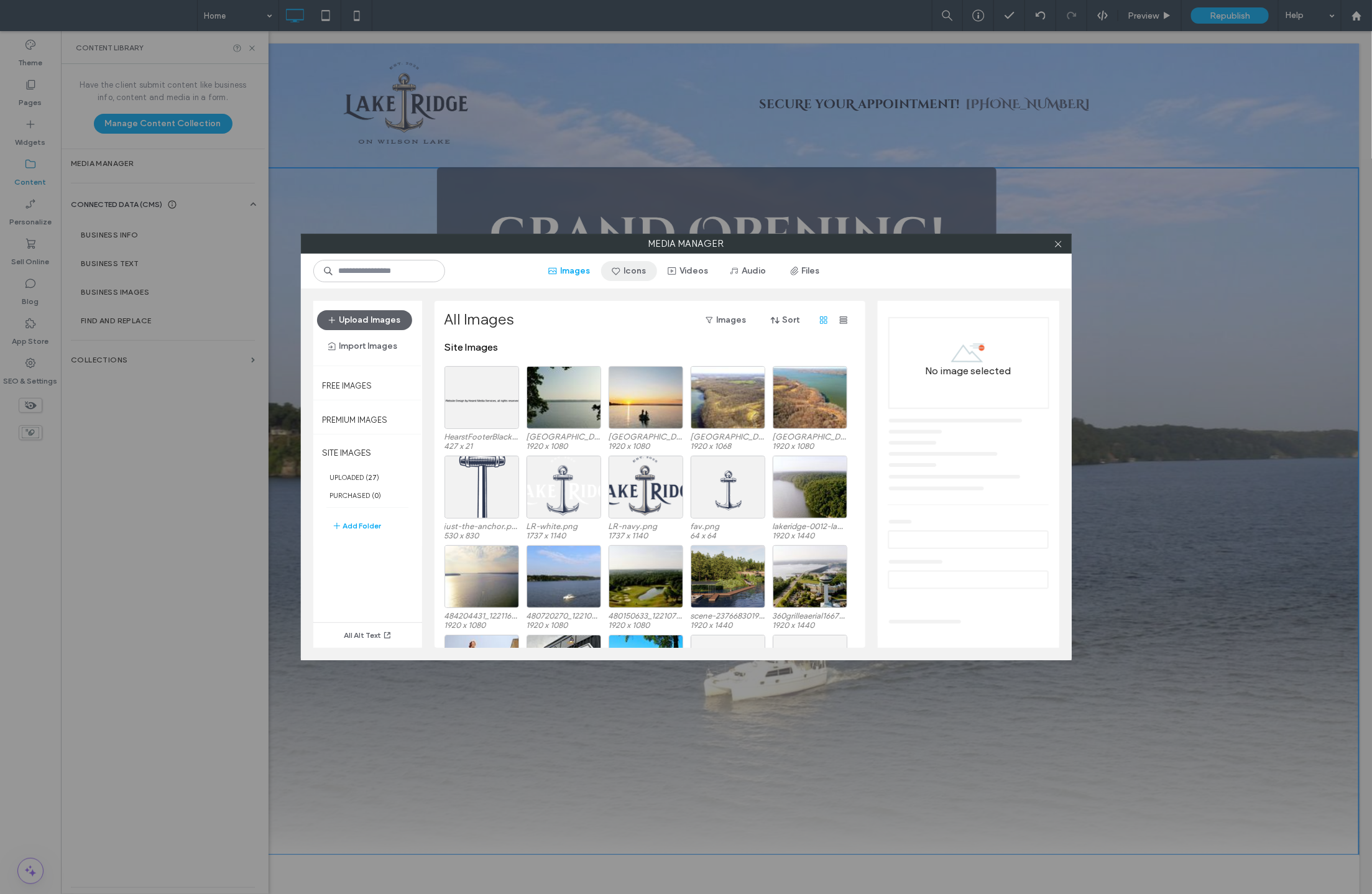 click on "Icons" at bounding box center [629, 271] 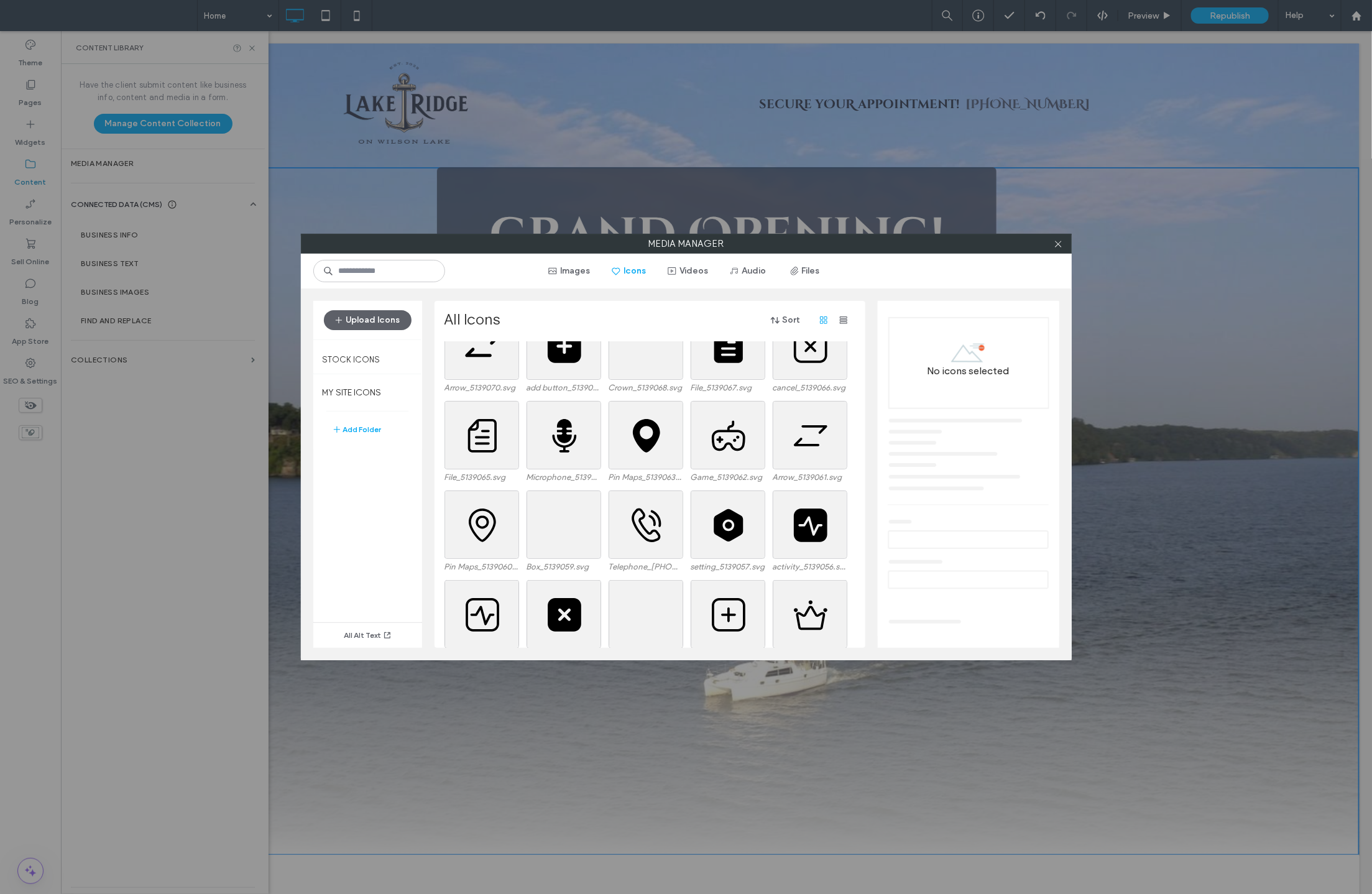 scroll, scrollTop: 0, scrollLeft: 0, axis: both 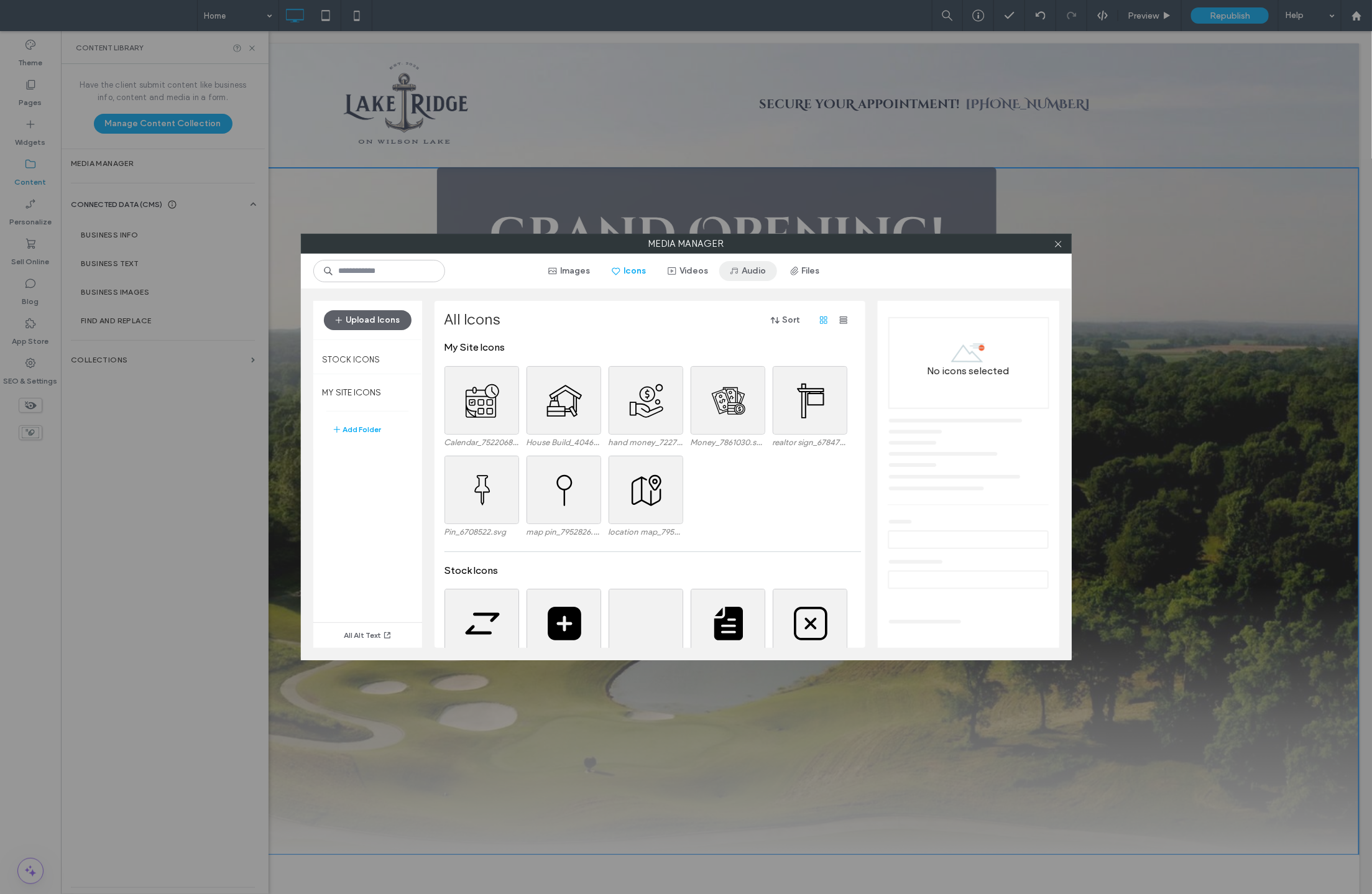 click on "Audio" at bounding box center [748, 271] 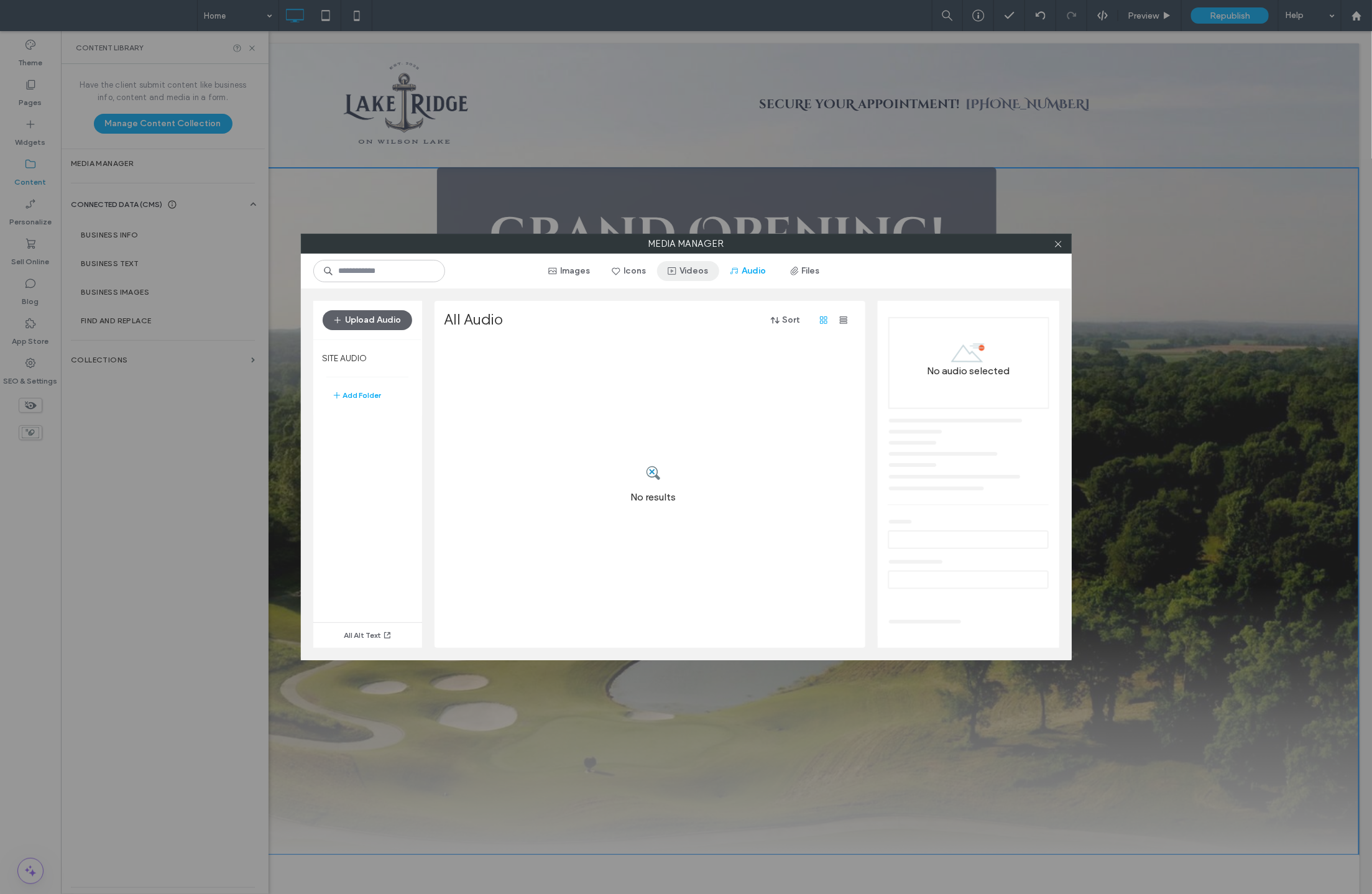 click on "Videos" at bounding box center (688, 271) 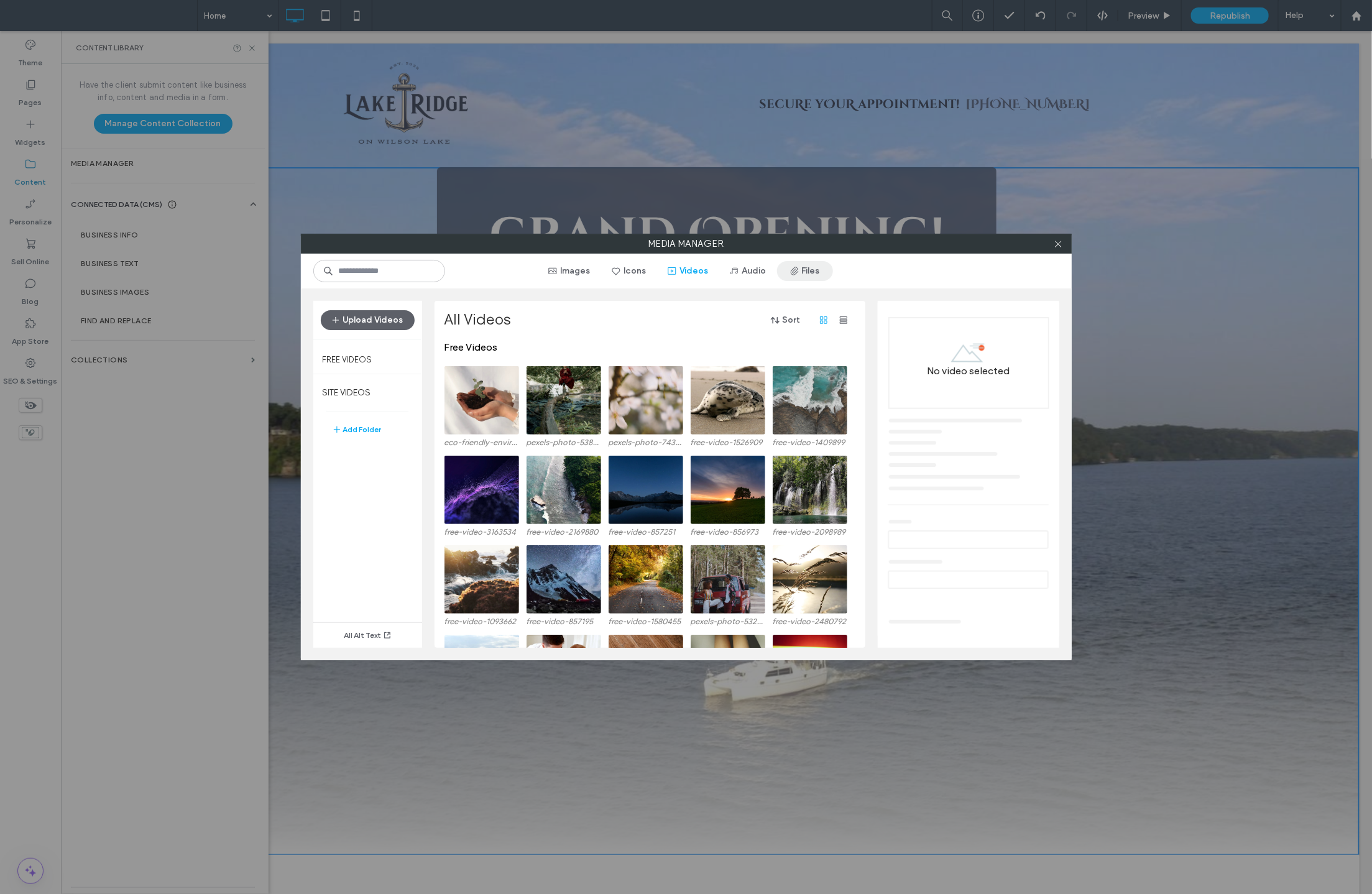 click on "Files" at bounding box center [805, 271] 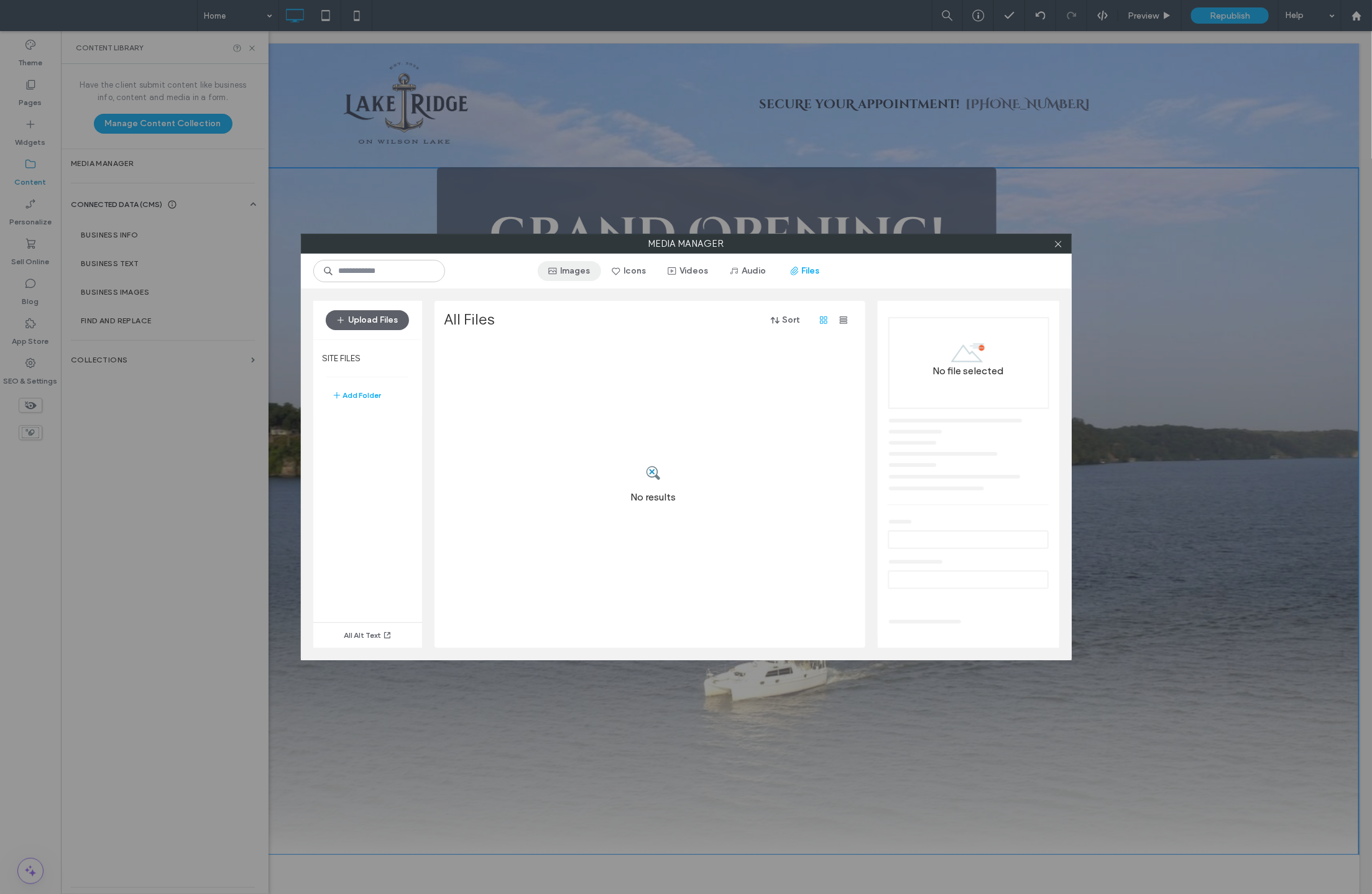 click on "Images" at bounding box center (569, 271) 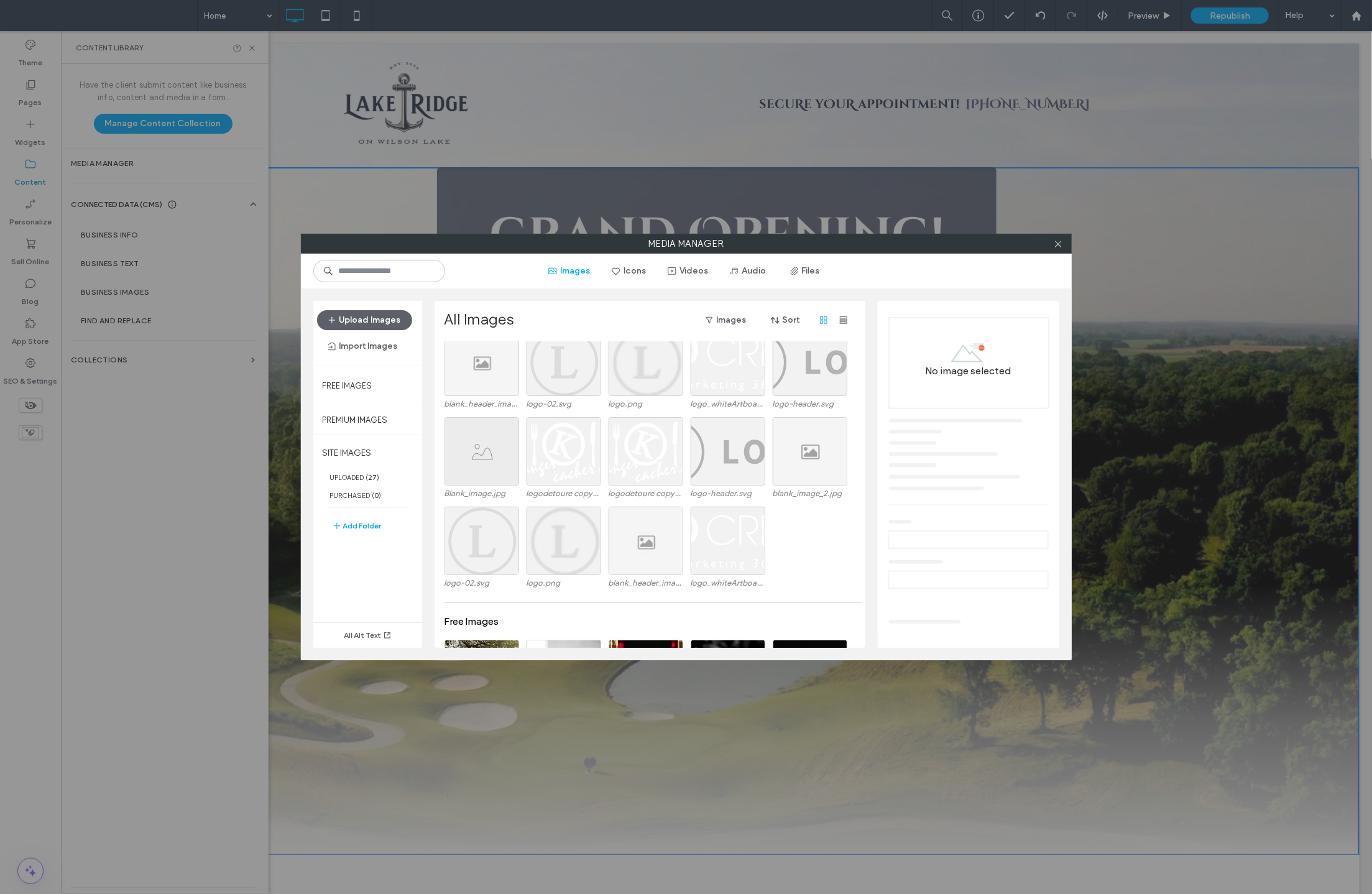 scroll, scrollTop: 568, scrollLeft: 0, axis: vertical 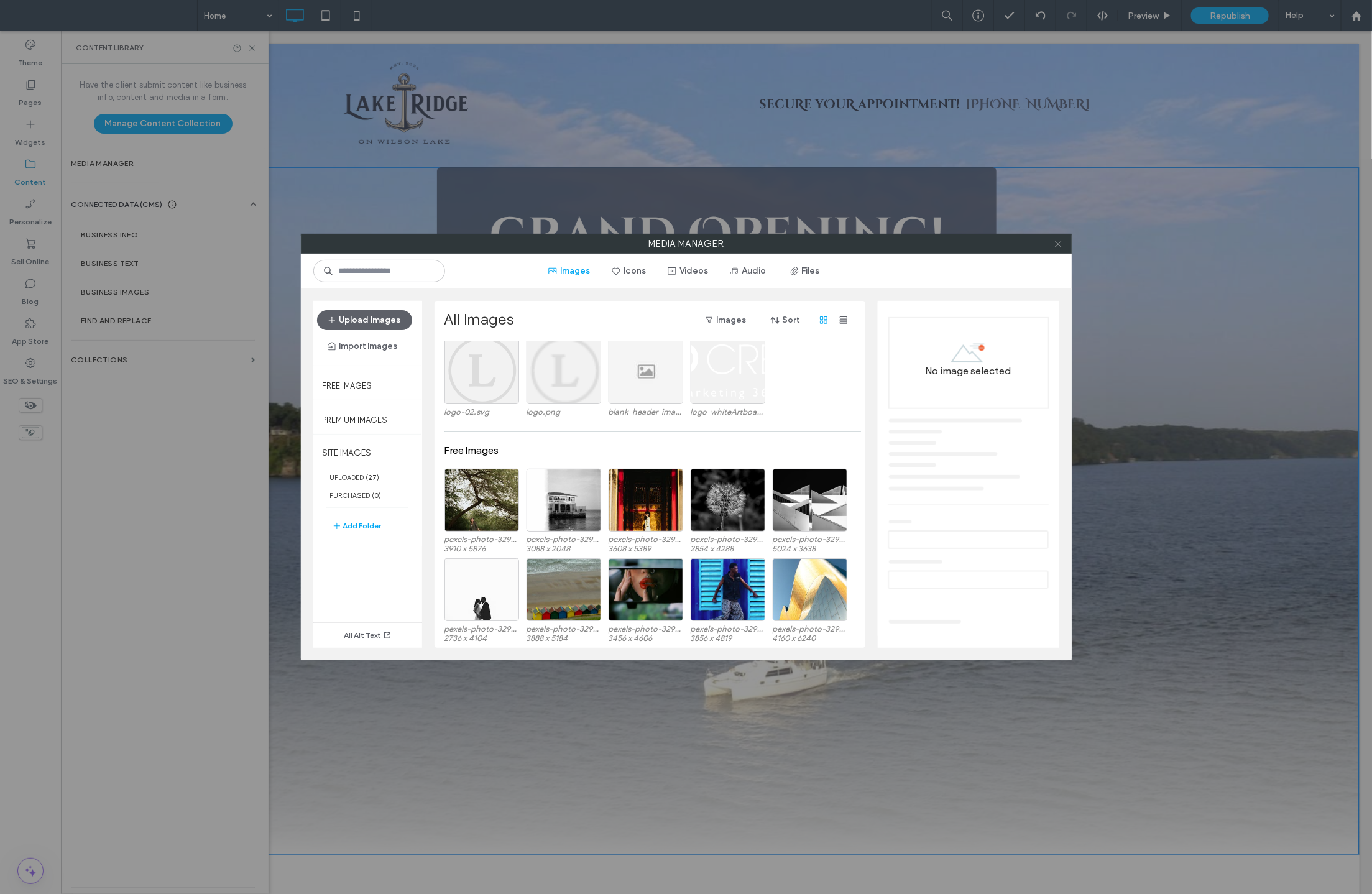 click 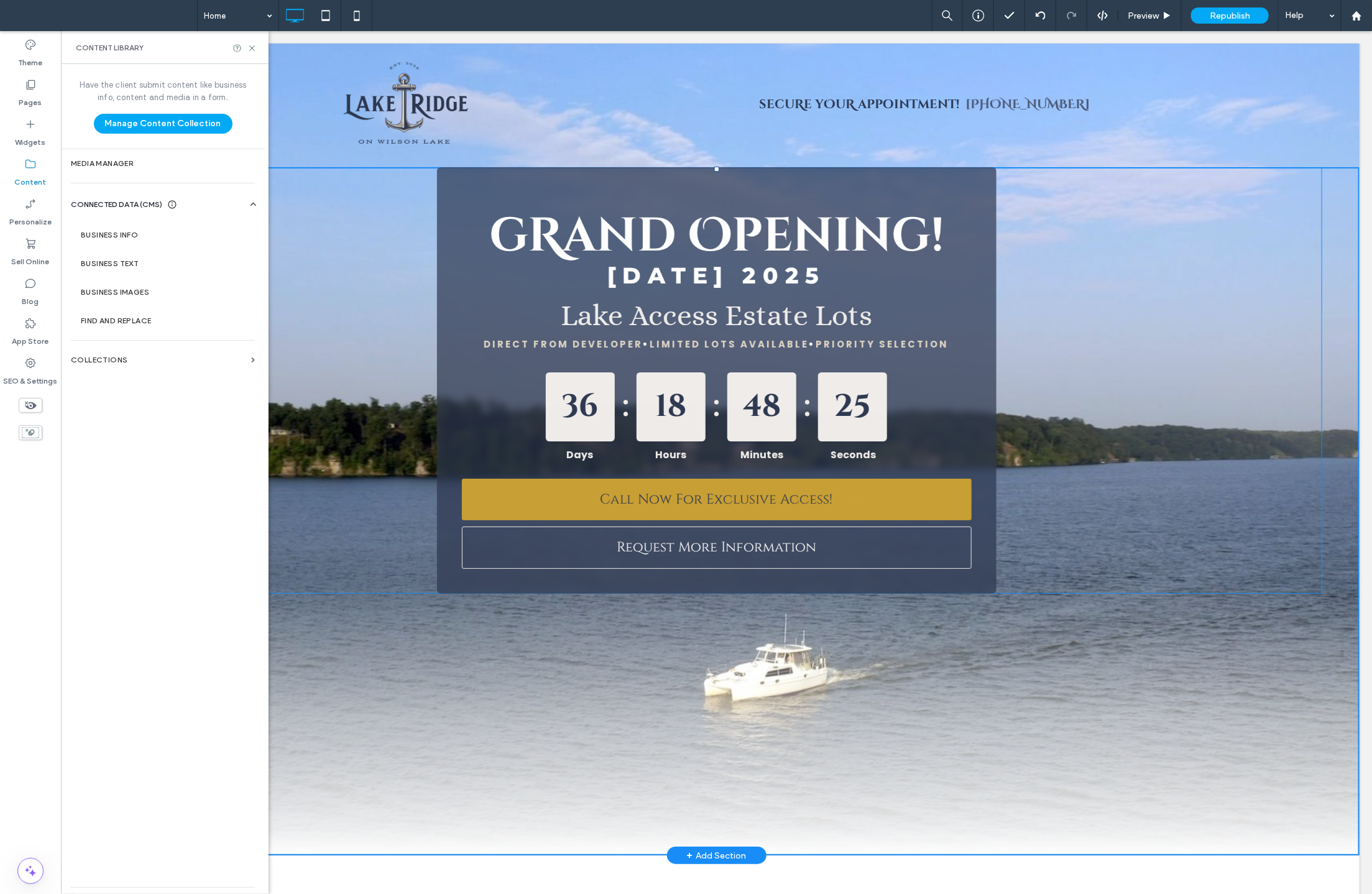 click on "gRand Opening!   Sat, August 16   2025
Lake Access Estate Lots
DIRECT FROM DEVELOPER  •   LIMITED LOTS AVAILABLE  •   PRIORITY SELECTION
36
:
18
:
48
:
25
Days
Hours
Minutes
Seconds
Book an appointment for later today to lock in your best perks!
Call Now For Exclusive Access!
Request More Information
Click To Paste" at bounding box center [716, 380] 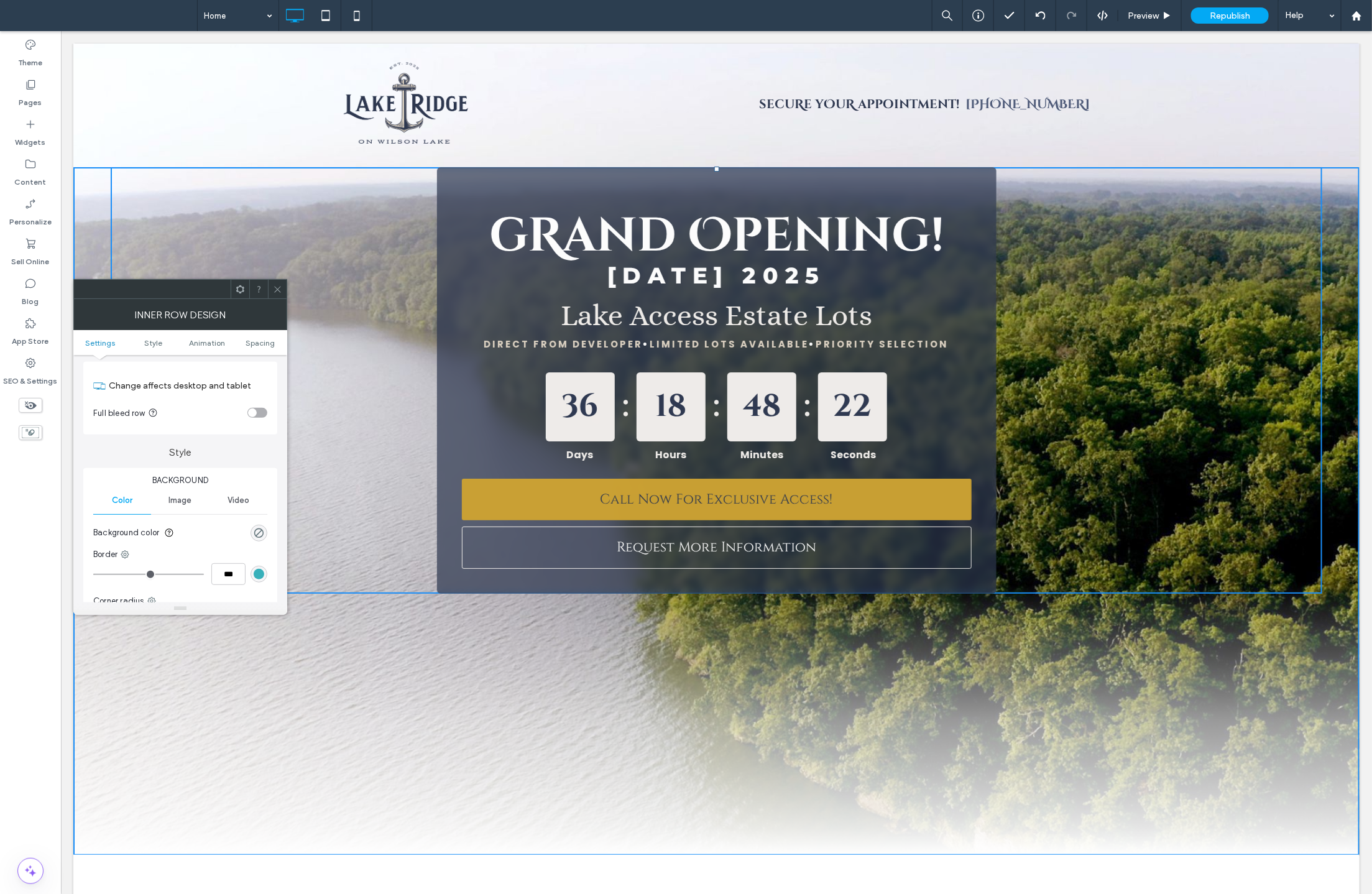 scroll, scrollTop: 62, scrollLeft: 0, axis: vertical 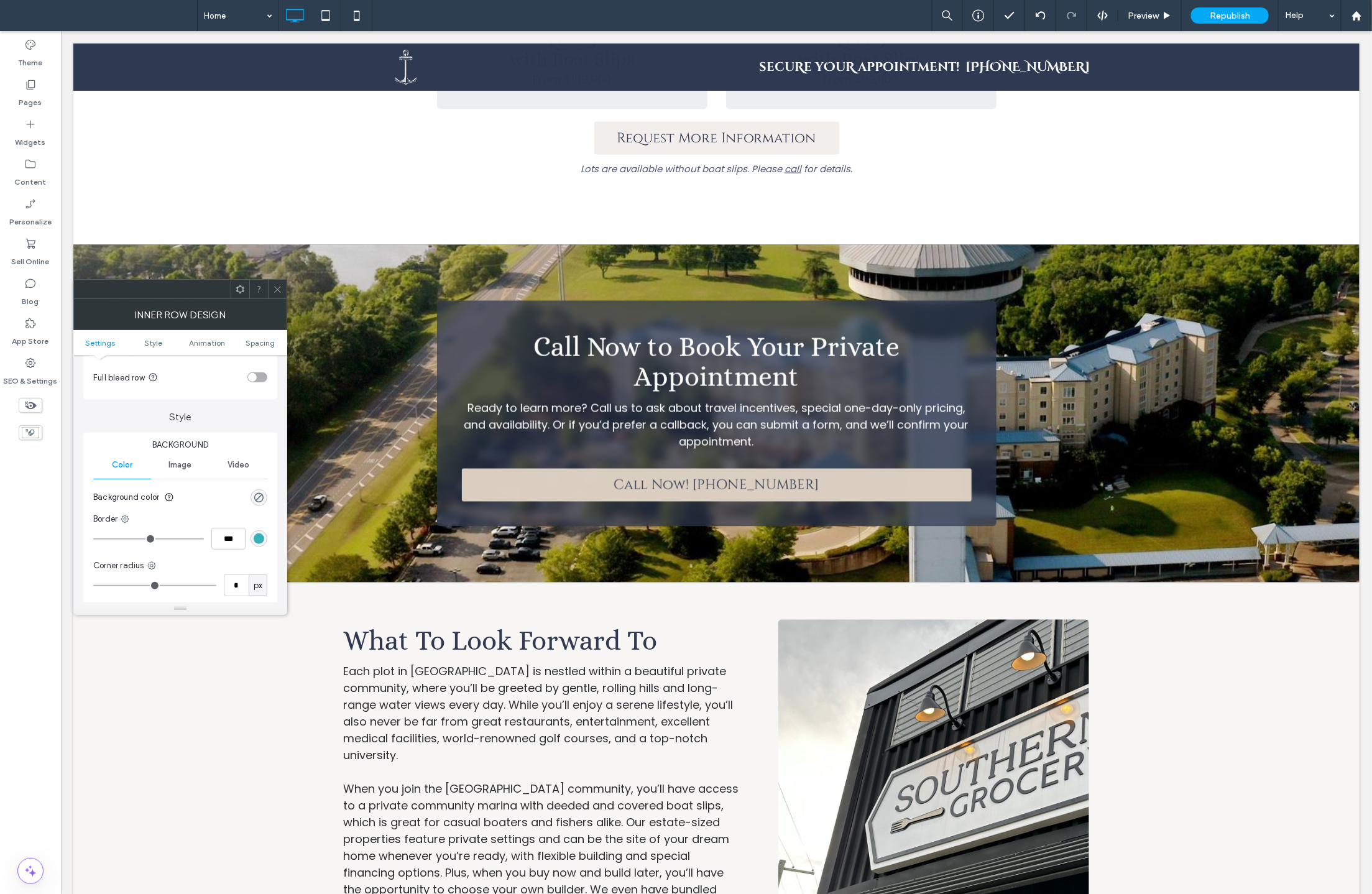 click on "Call Now! (877) 544-0581" at bounding box center [716, 484] 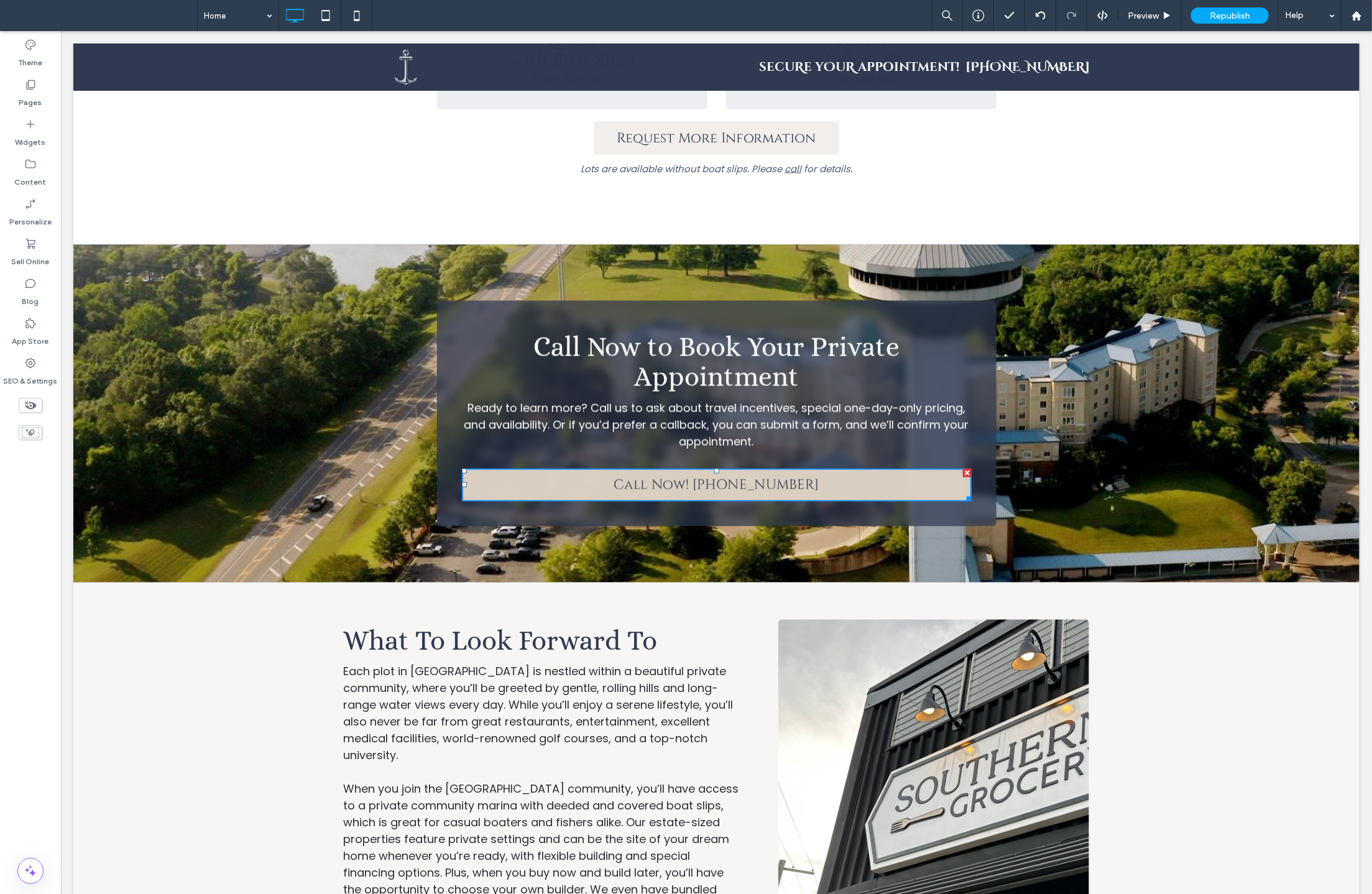 click on "Call Now! (877) 544-0581" at bounding box center (716, 484) 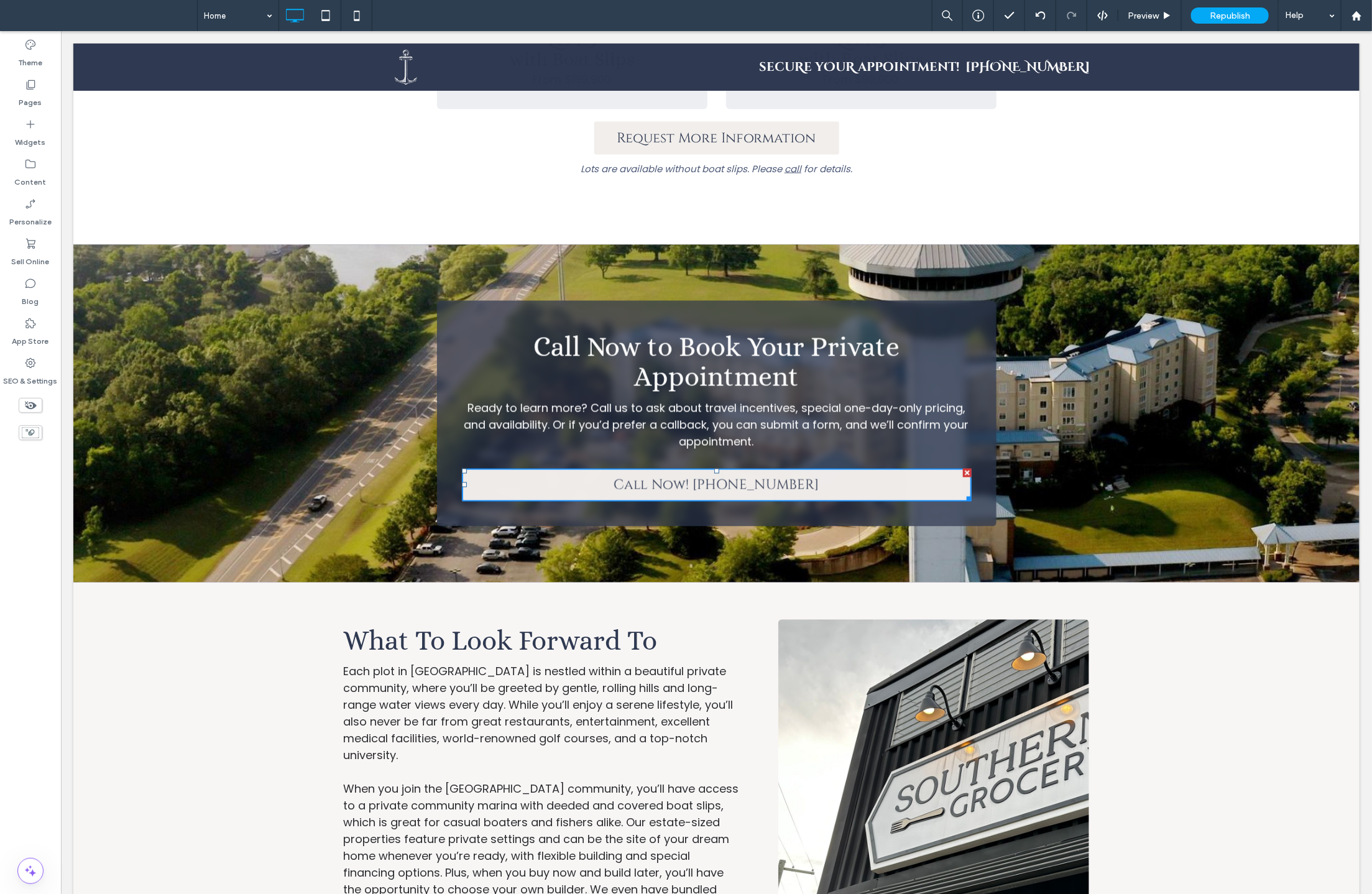 click on "Call Now to Book Your Private Appointment
Ready to learn more? Call us to ask about travel incentives, special one-day-only pricing, and availability. Or if you’d prefer a callback, you can submit a form, and we’ll confirm your appointment.
Call Now! (877) 544-0581
Click To Paste
Row + Add Section" at bounding box center [716, 413] 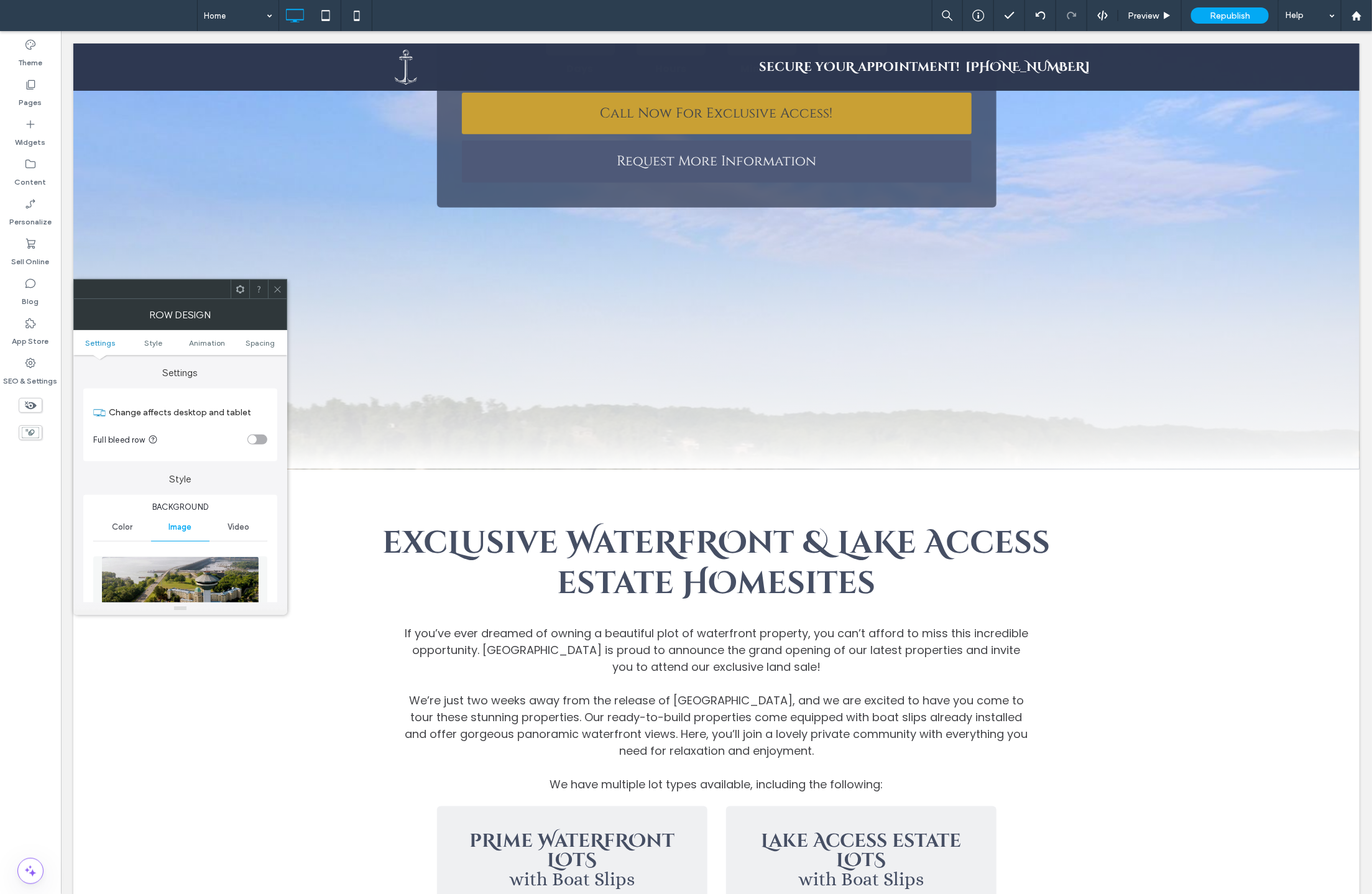 scroll, scrollTop: 0, scrollLeft: 0, axis: both 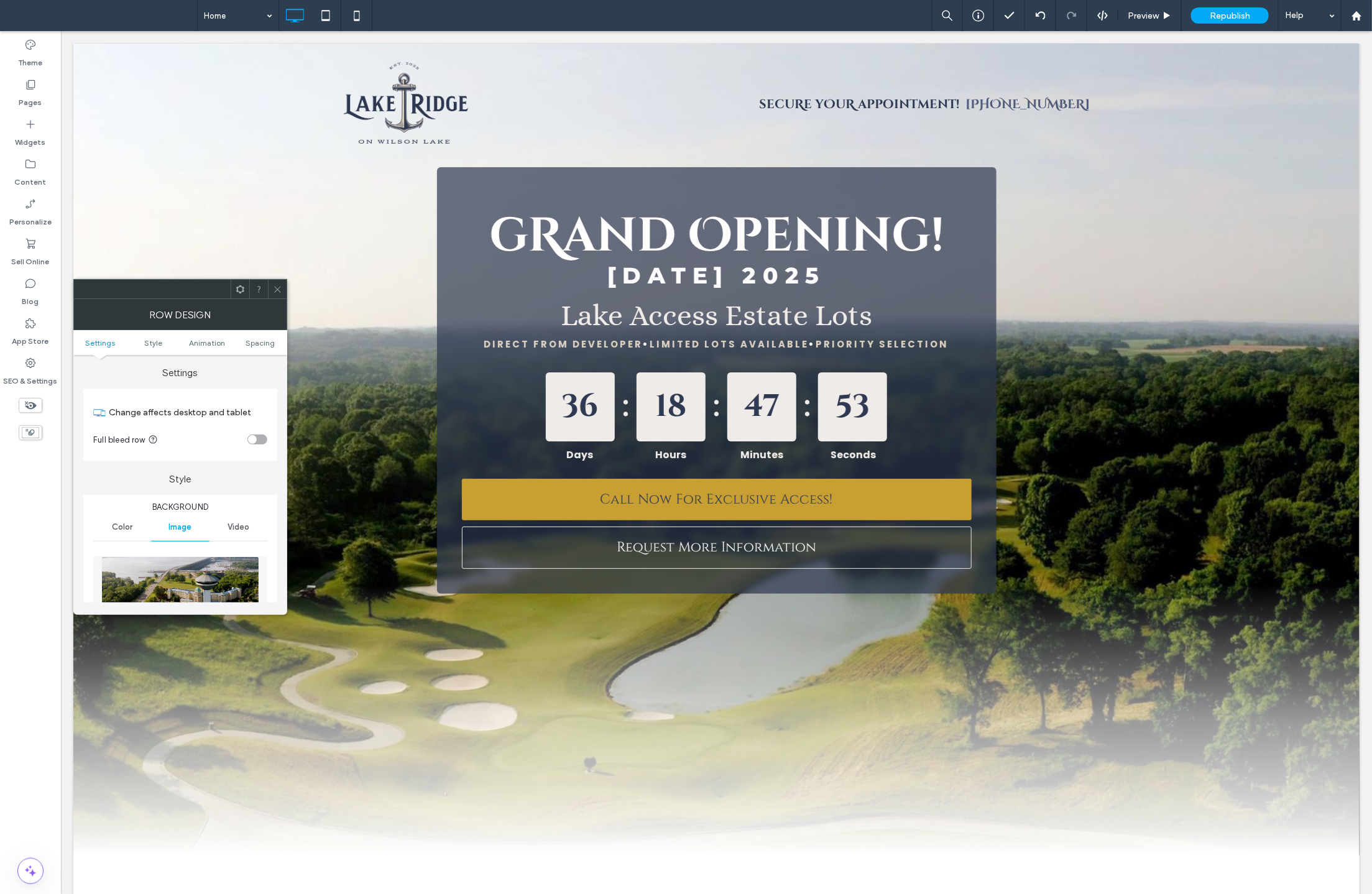click on "Lake Access Estate Lots" at bounding box center (716, 314) 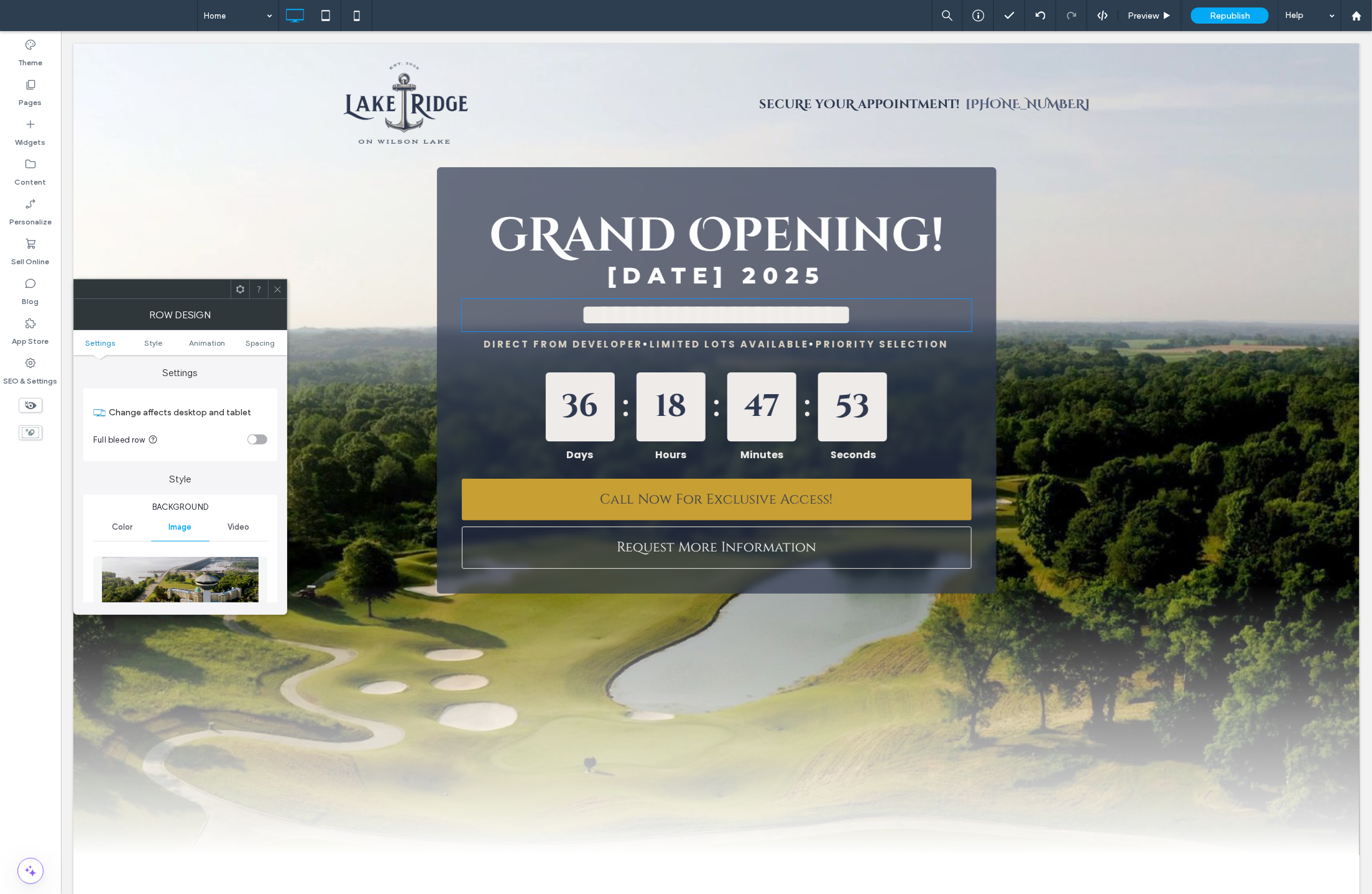 click on "**********" at bounding box center [716, 314] 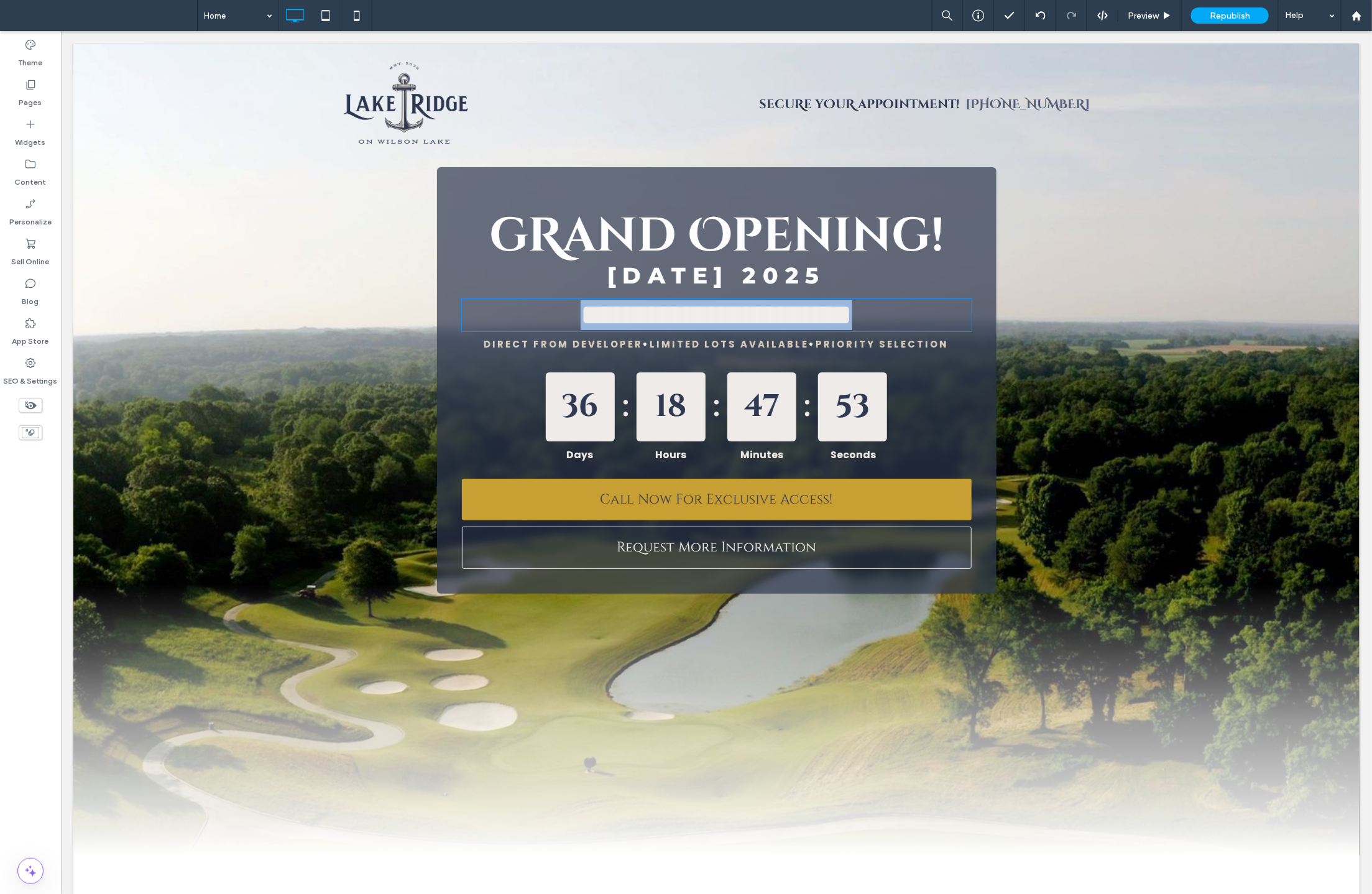 type on "*****" 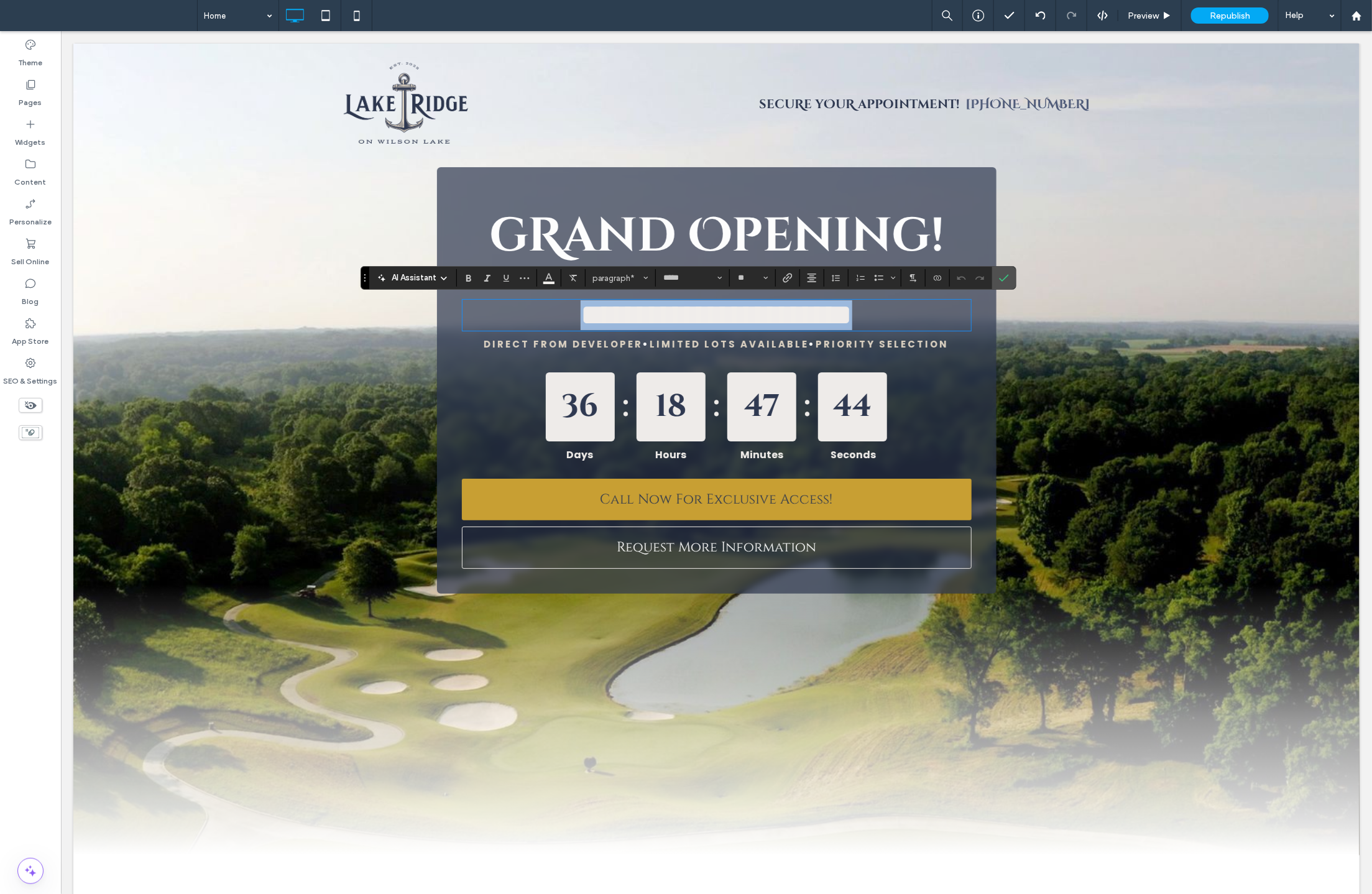 click on "**********" at bounding box center [716, 314] 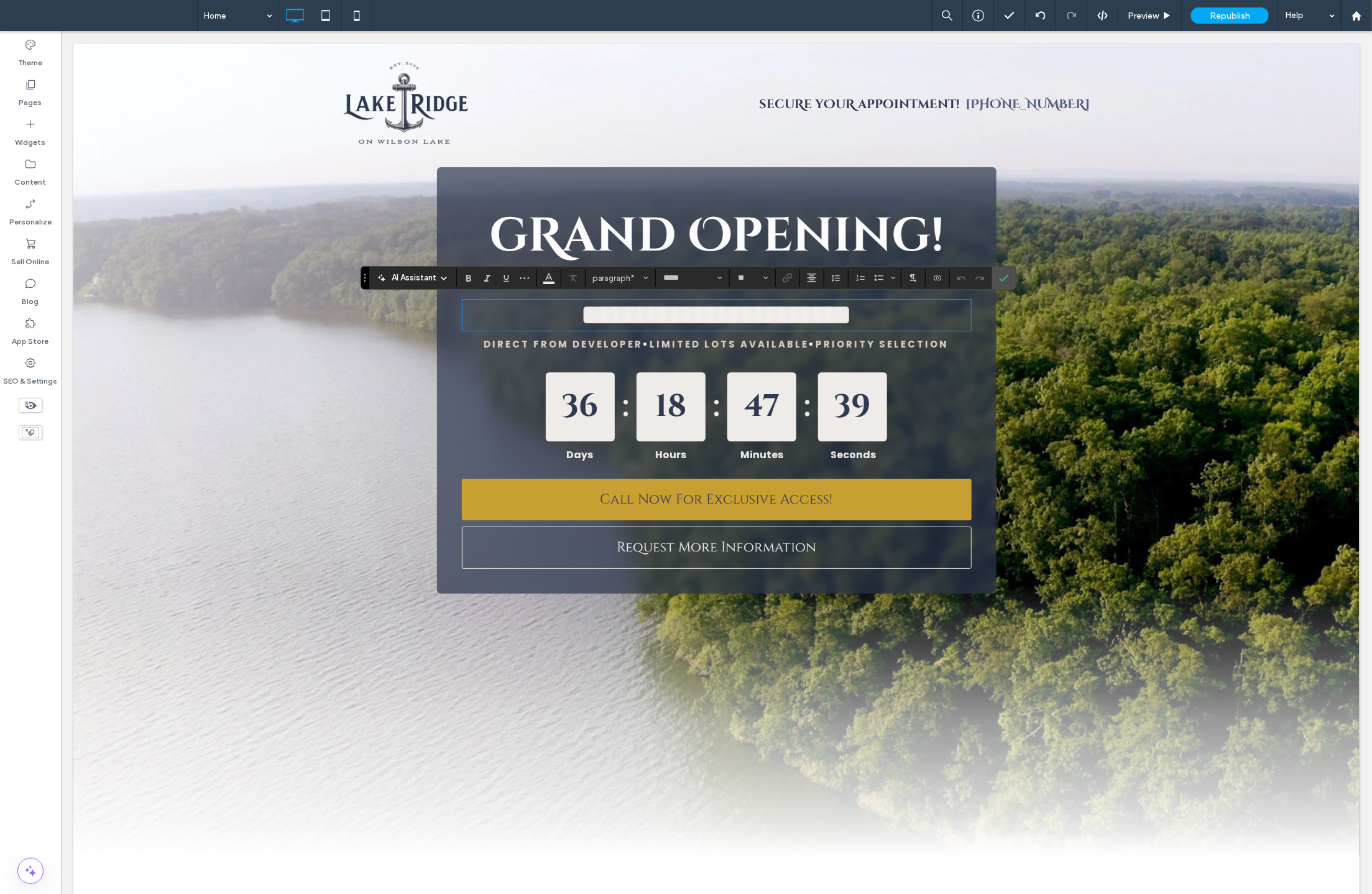 click on "**********" at bounding box center (716, 314) 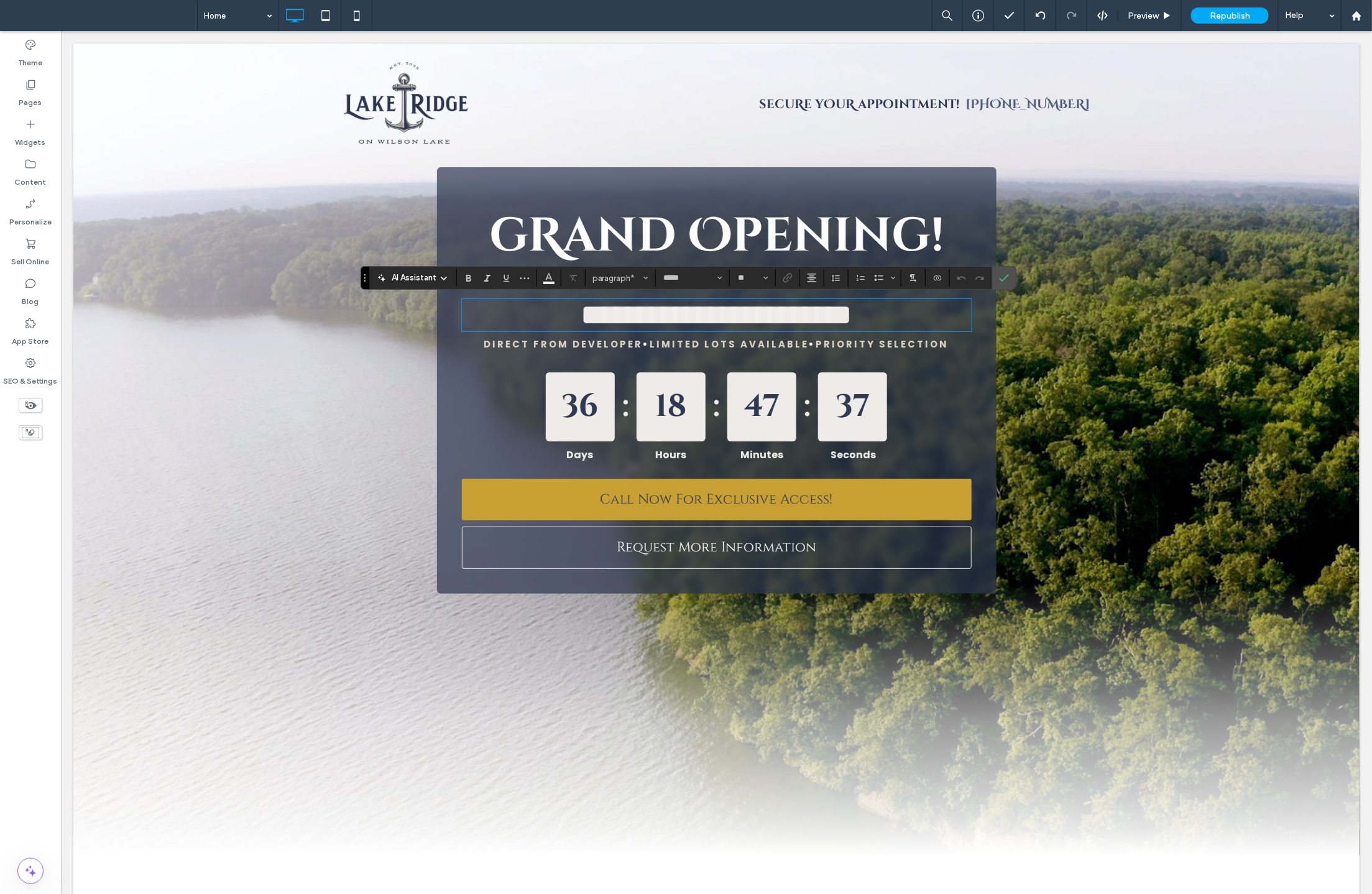 type 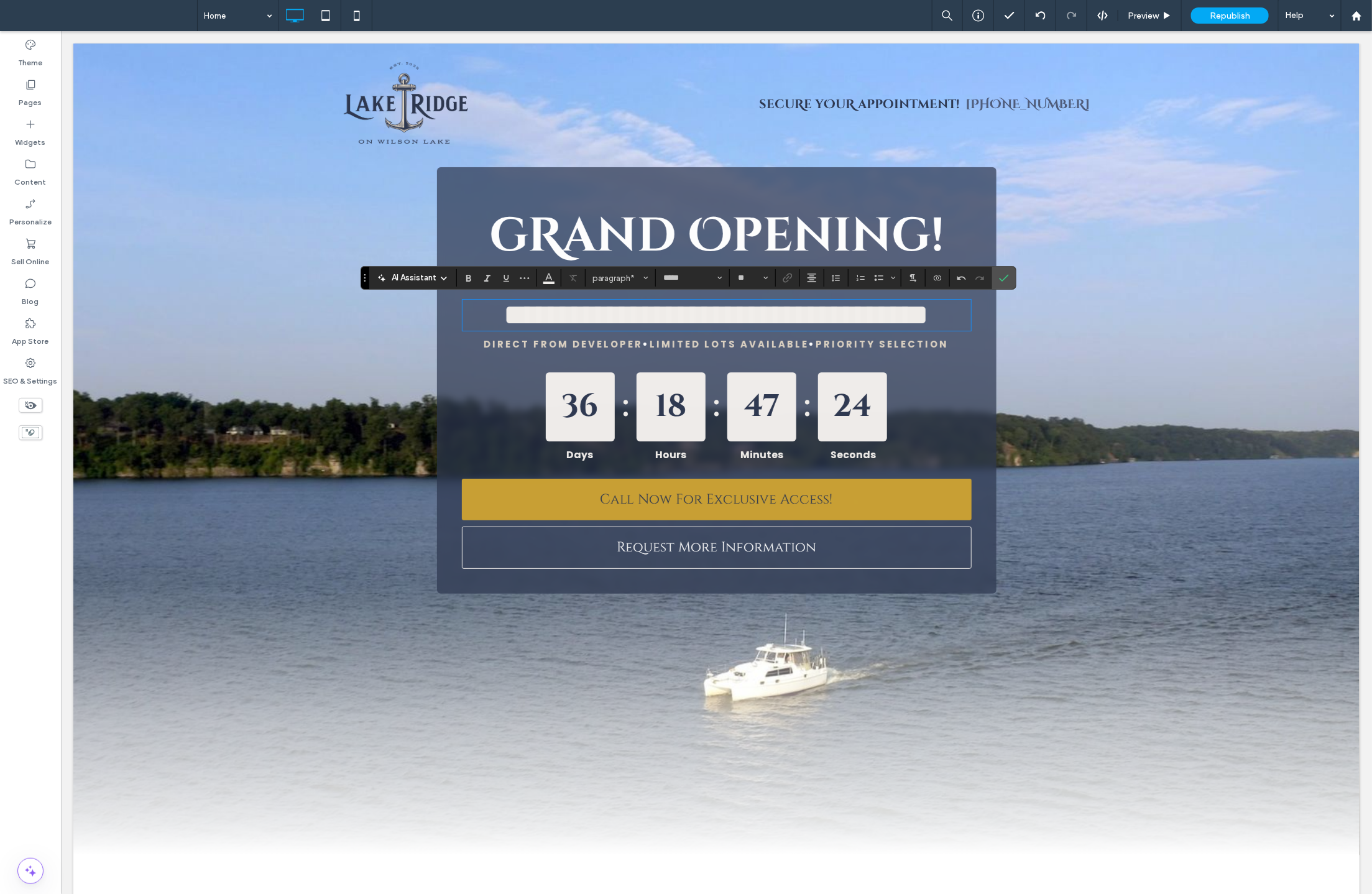 click on "**********" at bounding box center [716, 314] 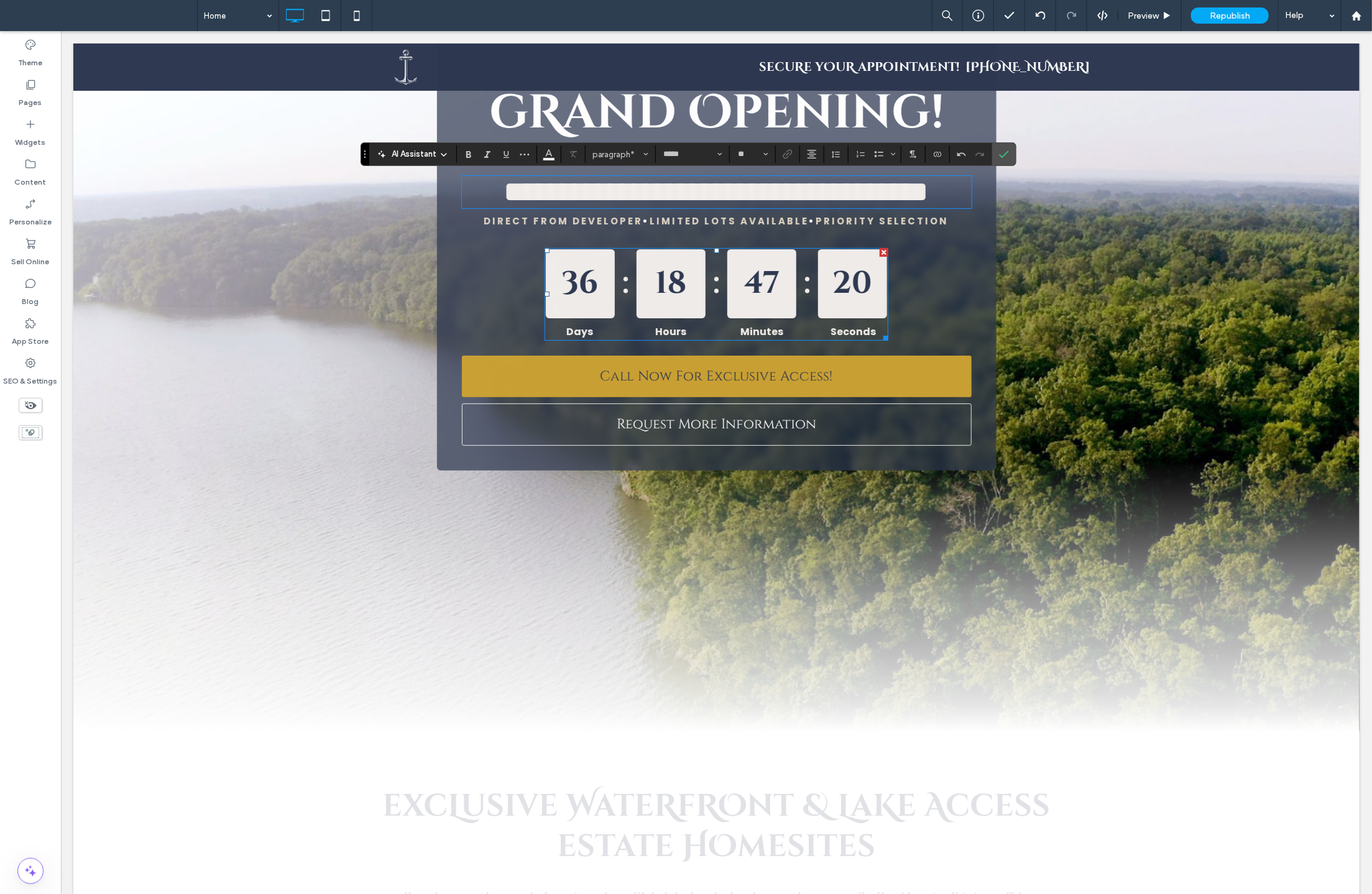 scroll, scrollTop: 0, scrollLeft: 0, axis: both 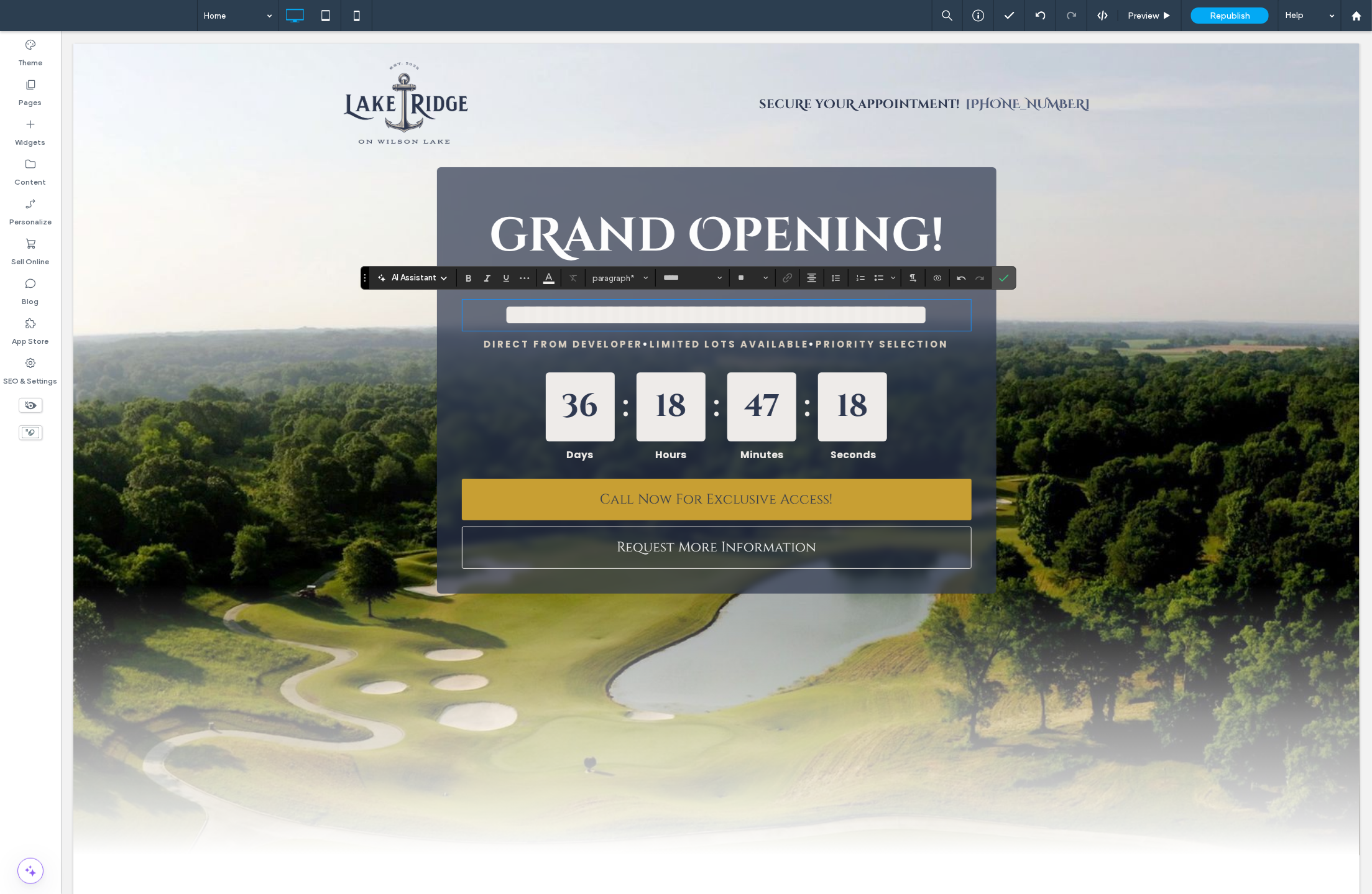 click on "**********" at bounding box center [716, 314] 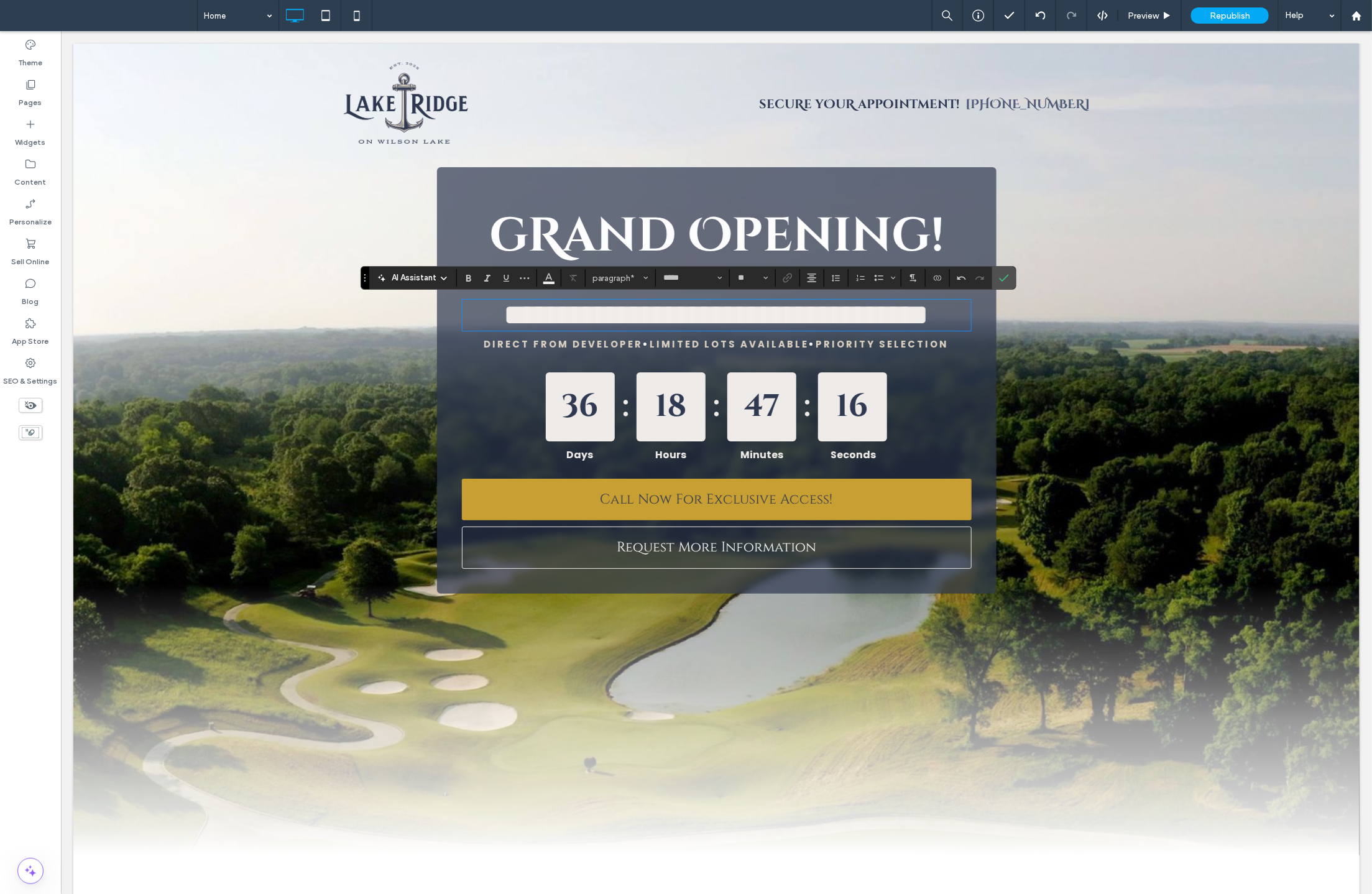 click on "**********" at bounding box center [716, 314] 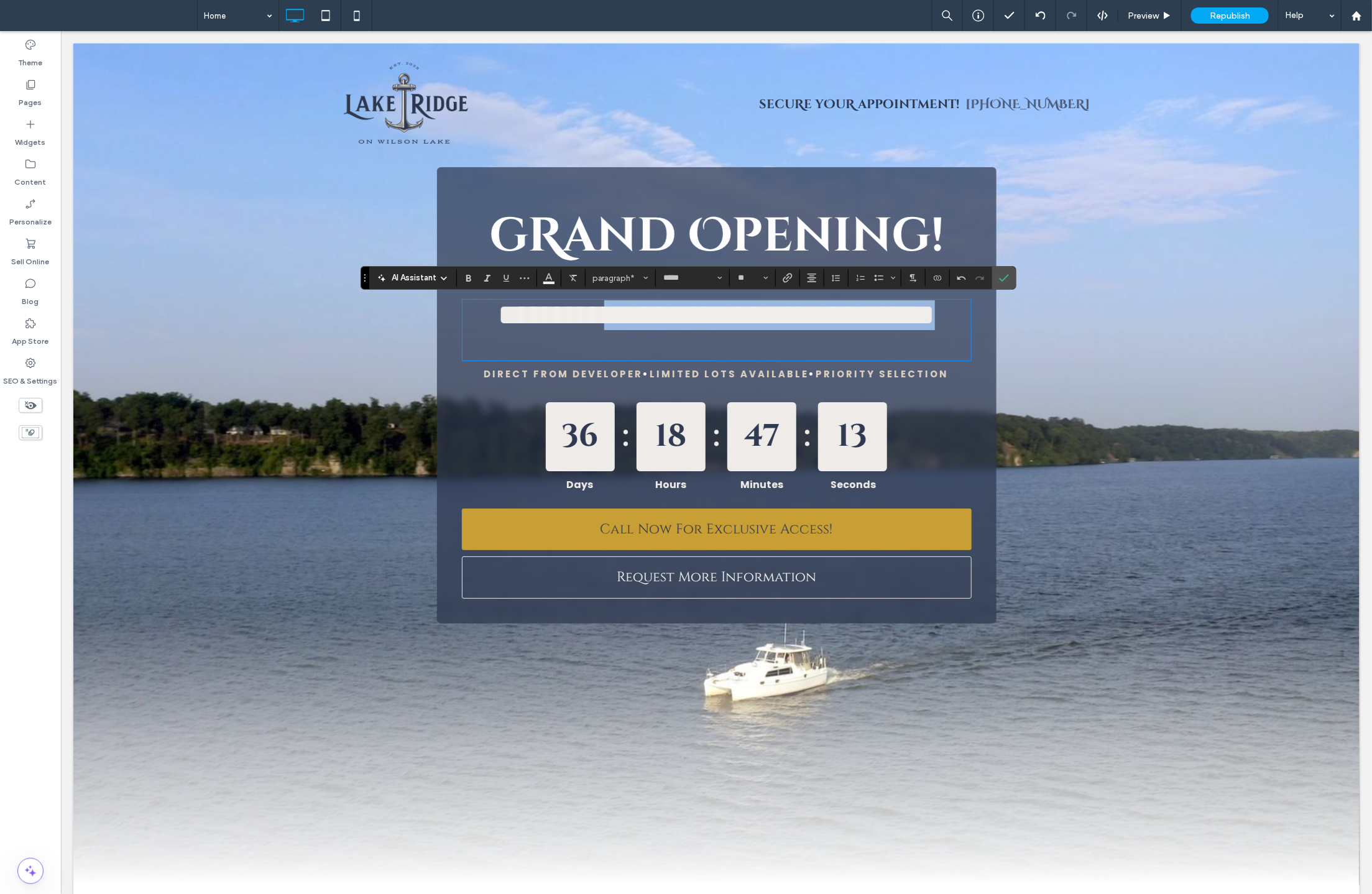 scroll, scrollTop: 0, scrollLeft: 0, axis: both 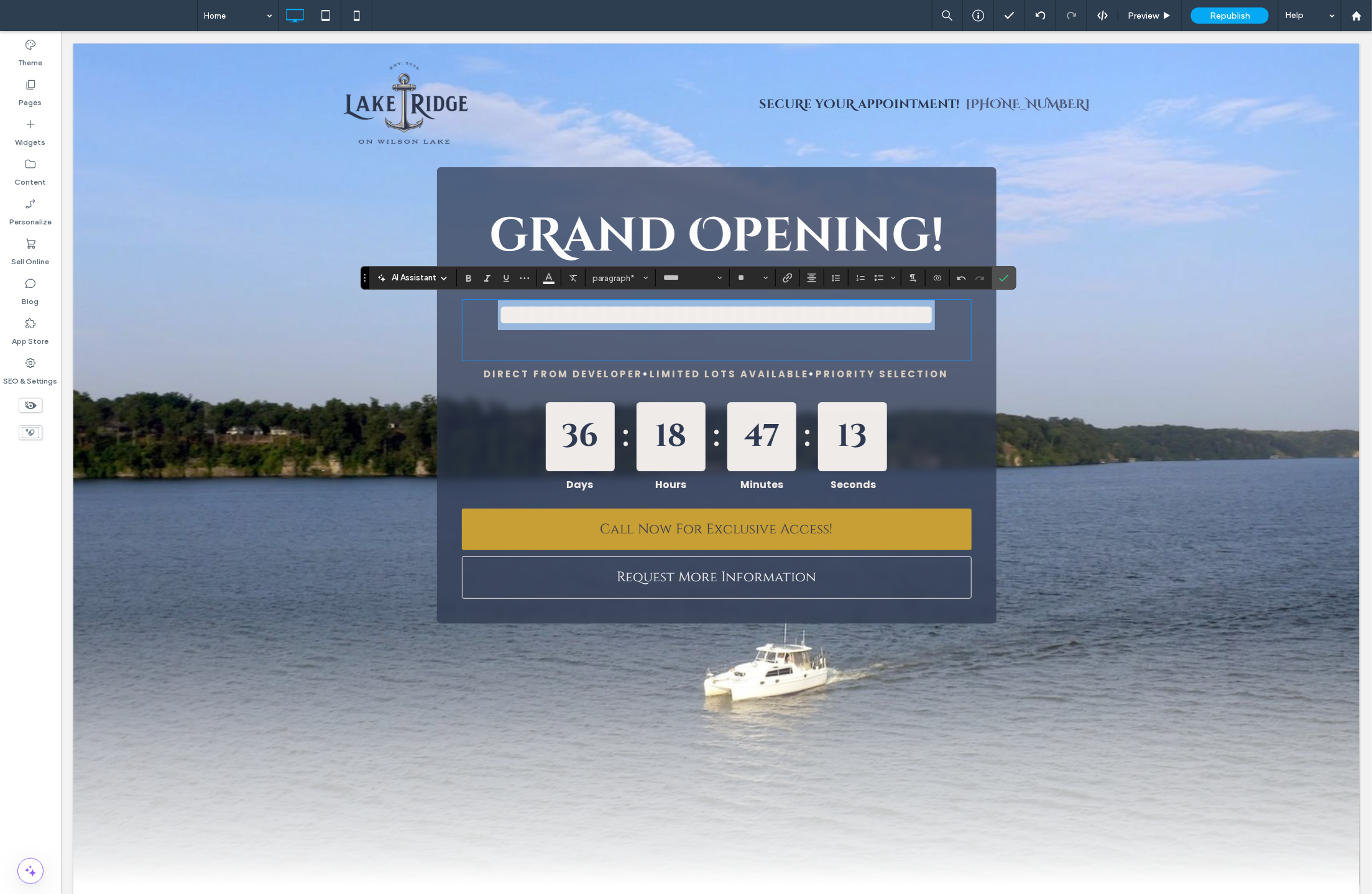 drag, startPoint x: 773, startPoint y: 348, endPoint x: 463, endPoint y: 297, distance: 314.16715 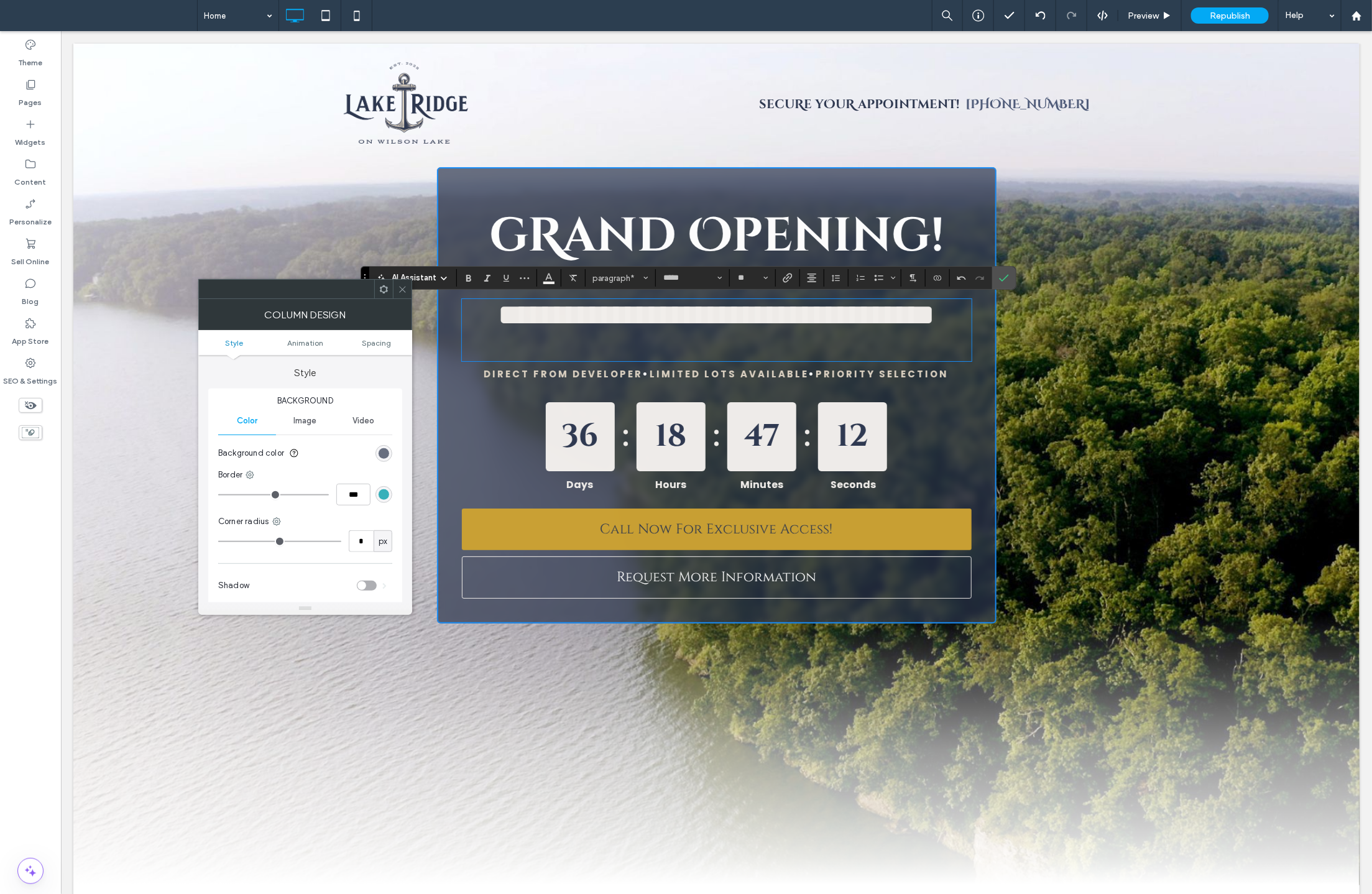 click on "**********" at bounding box center [716, 395] 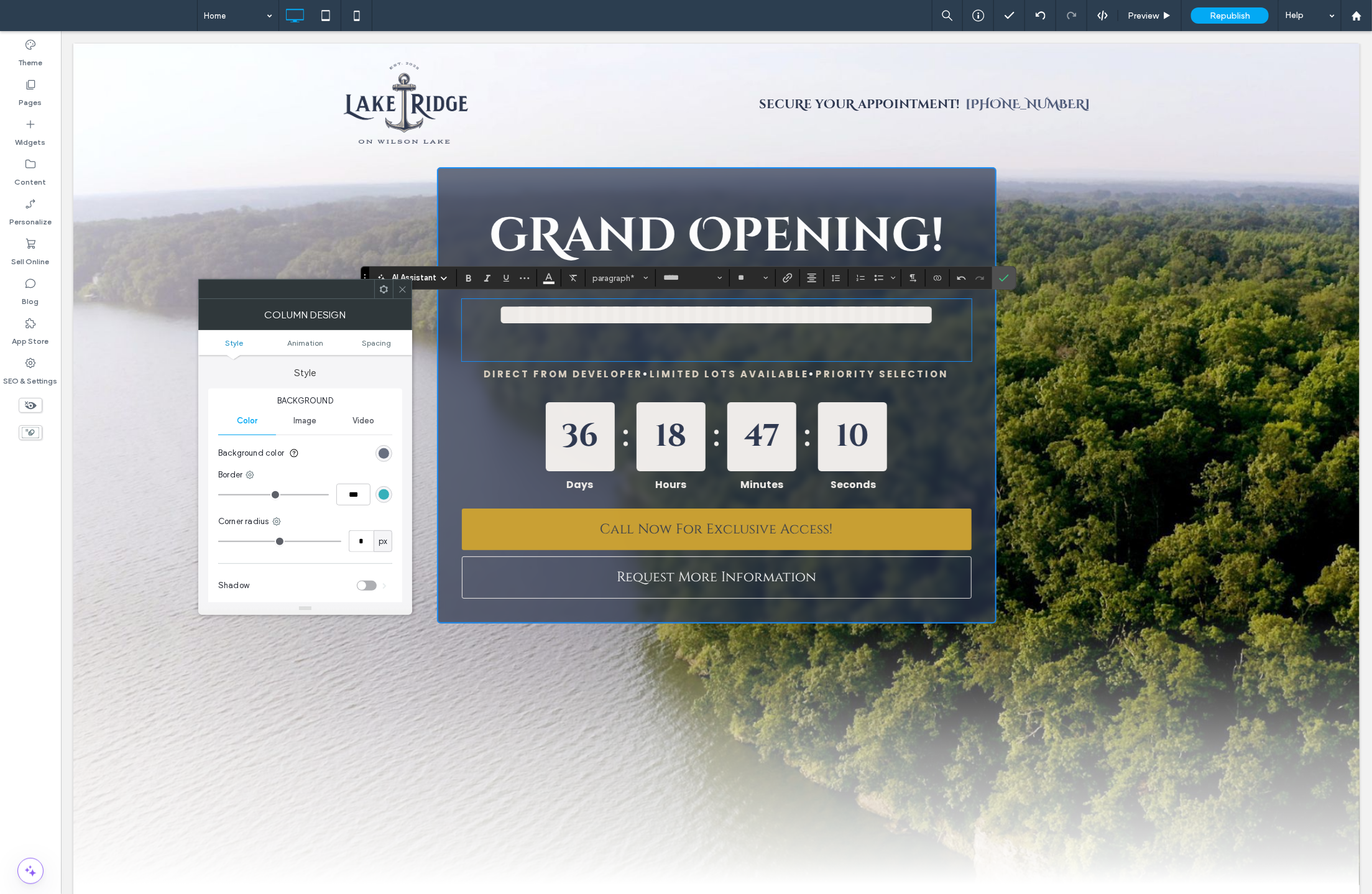 click on "**********" at bounding box center (716, 395) 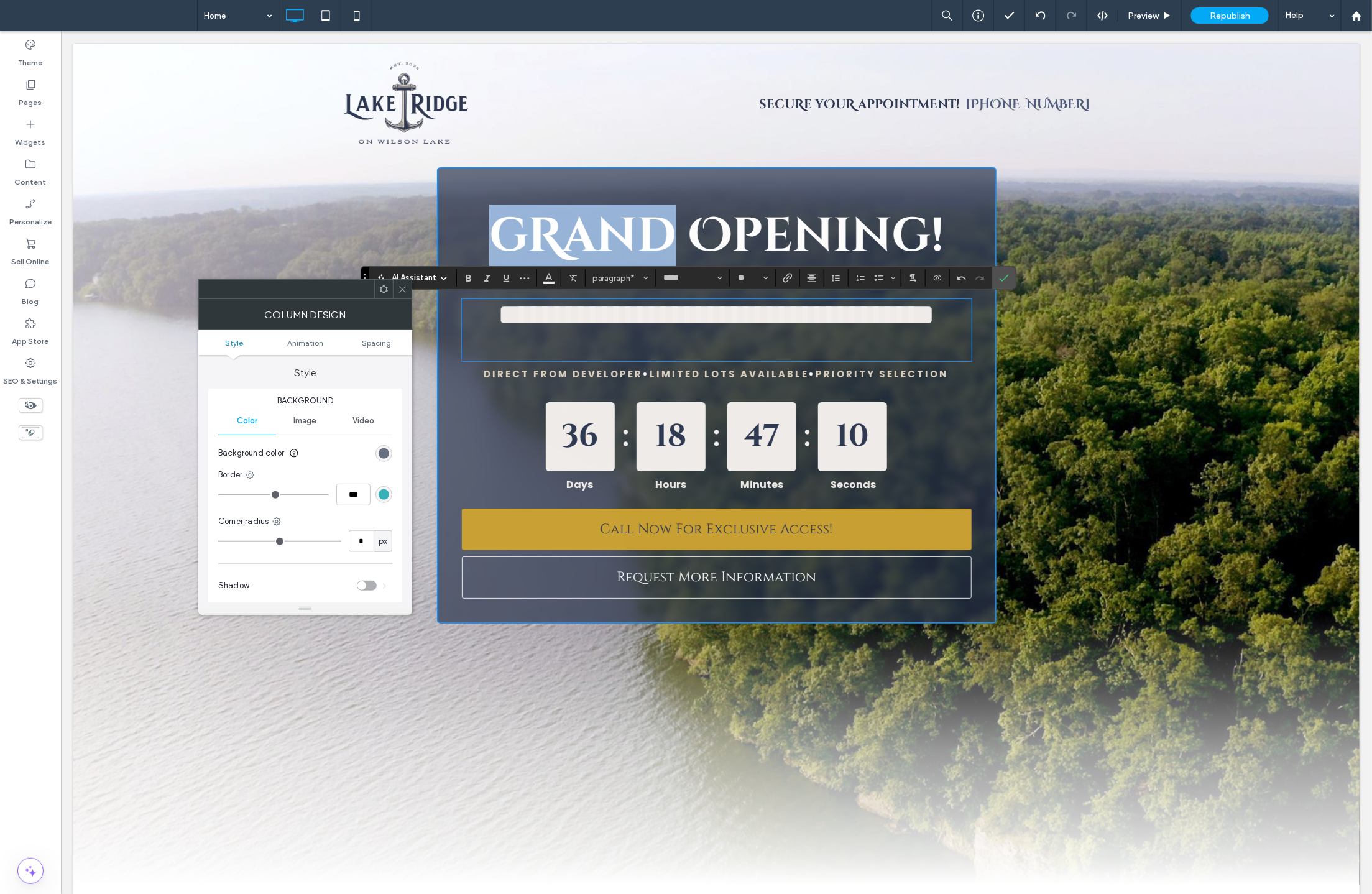 click on "**********" at bounding box center [716, 395] 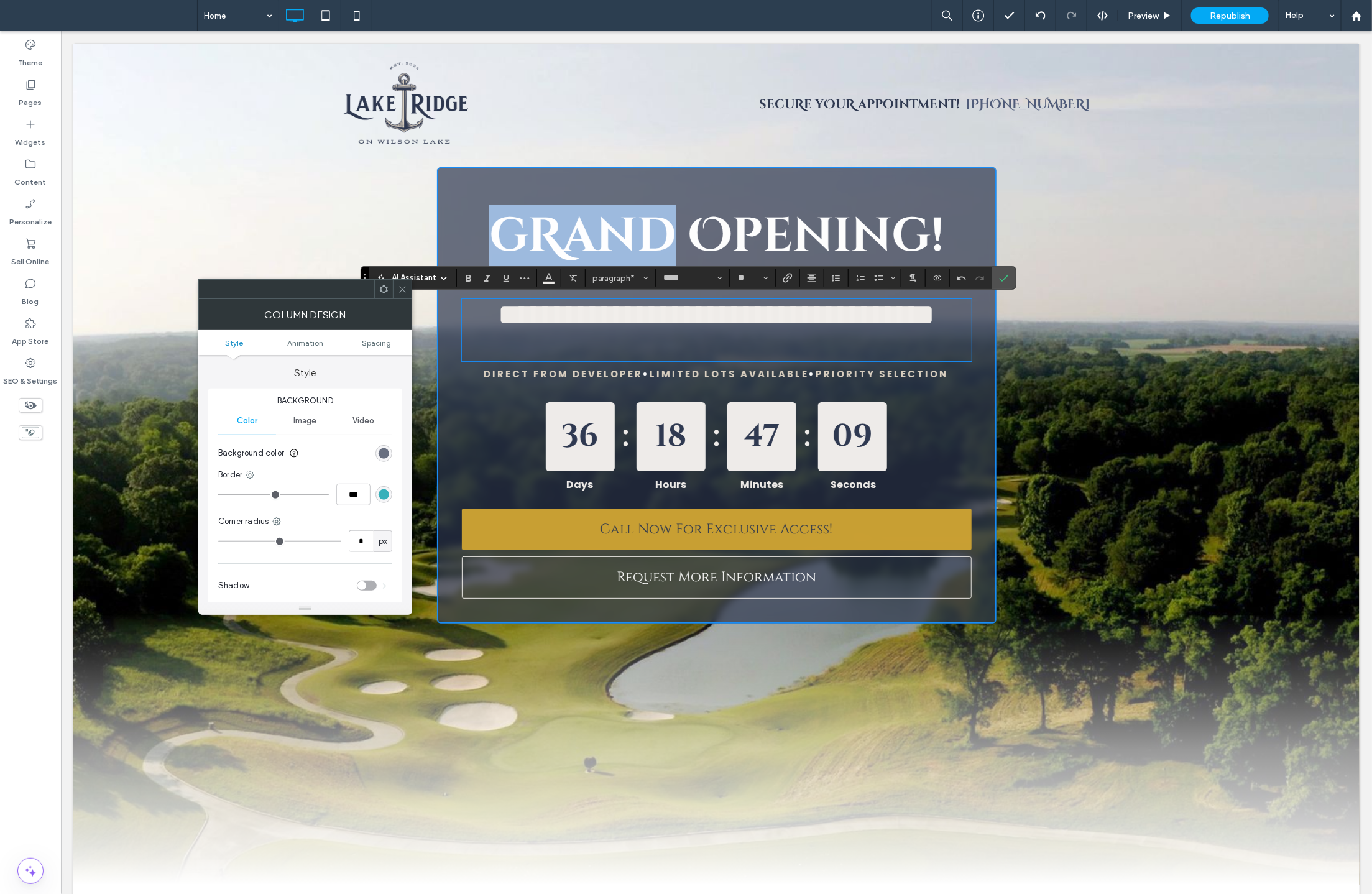 click on "**********" at bounding box center [716, 395] 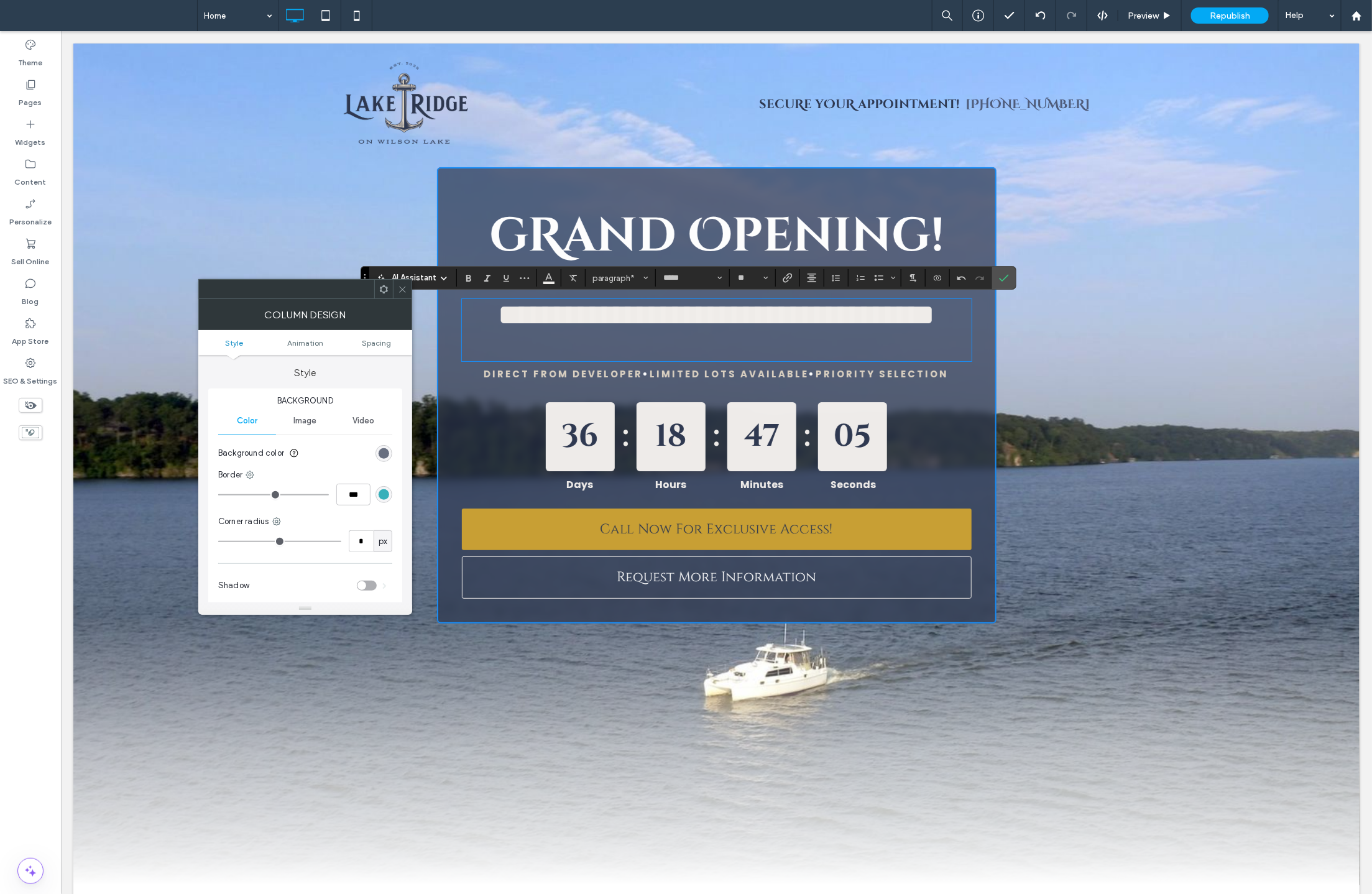 click on "**********" at bounding box center [716, 395] 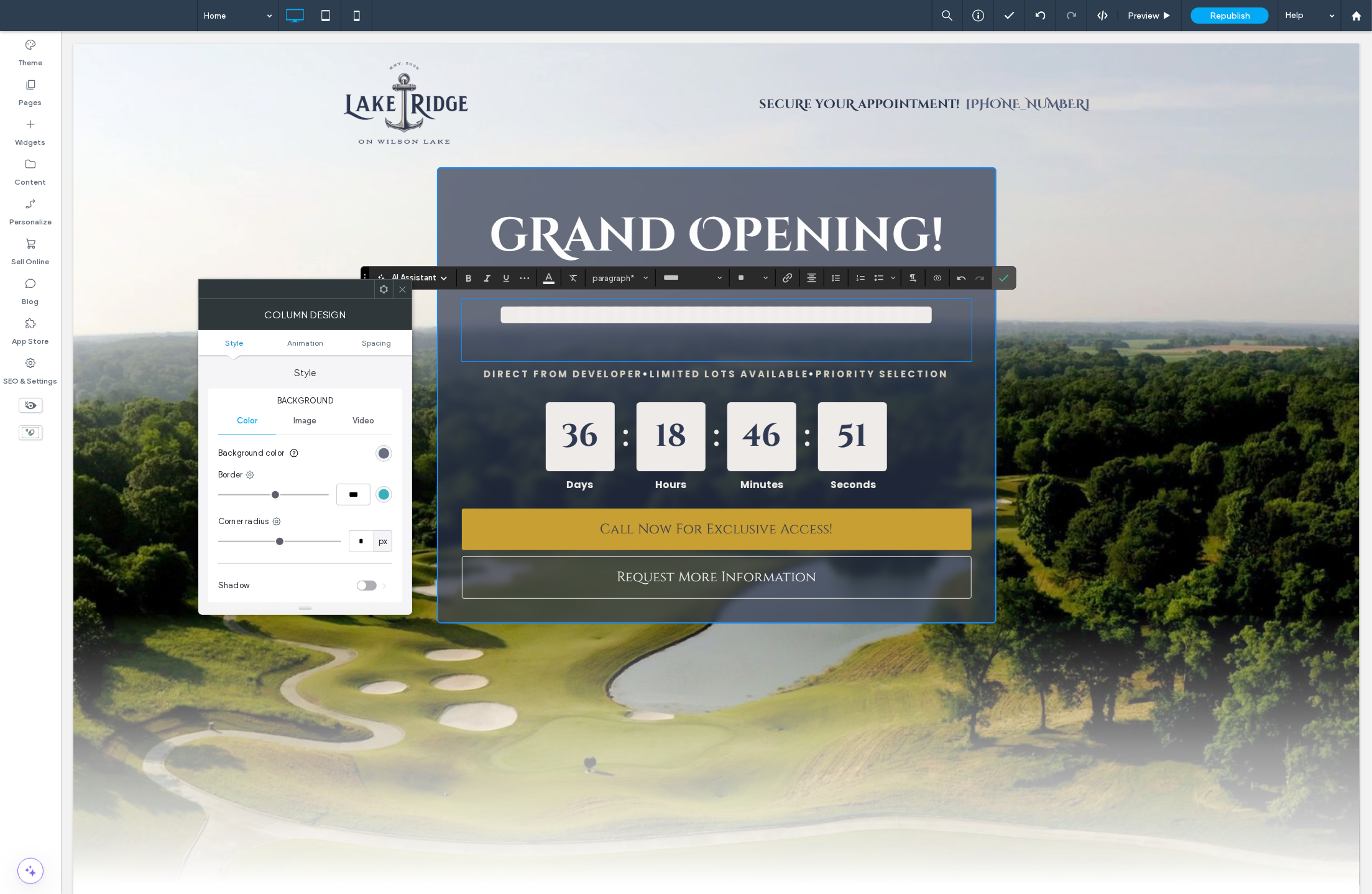 click on "**********" at bounding box center (716, 395) 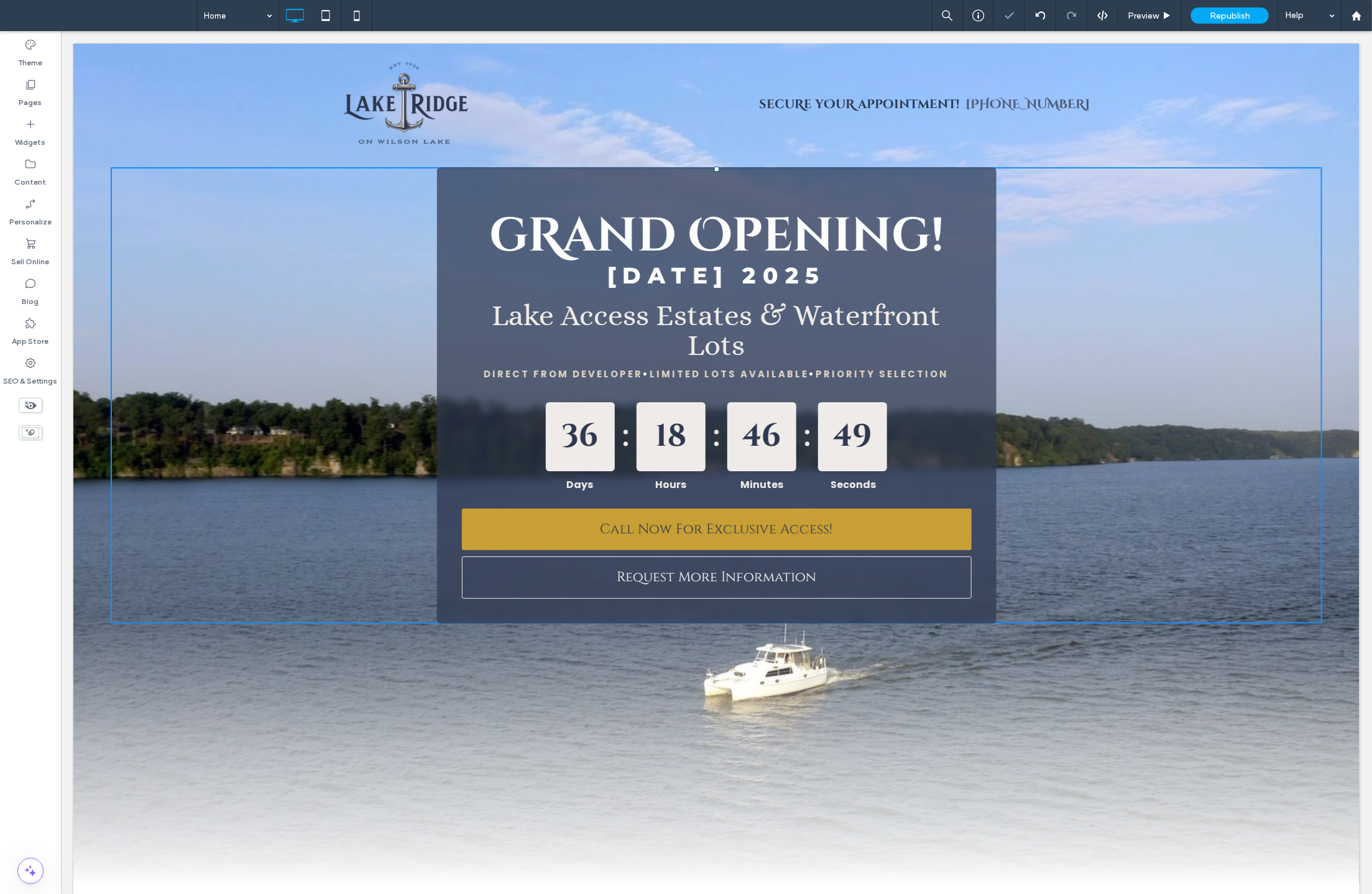 click on "gRand Opening!   Sat, August 16   2025
Lake Access Estates & Waterfront Lots
DIRECT FROM DEVELOPER  •   LIMITED LOTS AVAILABLE  •   PRIORITY SELECTION
36
:
18
:
46
:
49
Days
Hours
Minutes
Seconds
Book an appointment for later today to lock in your best perks!
Call Now For Exclusive Access!
Request More Information
Click To Paste" at bounding box center [716, 395] 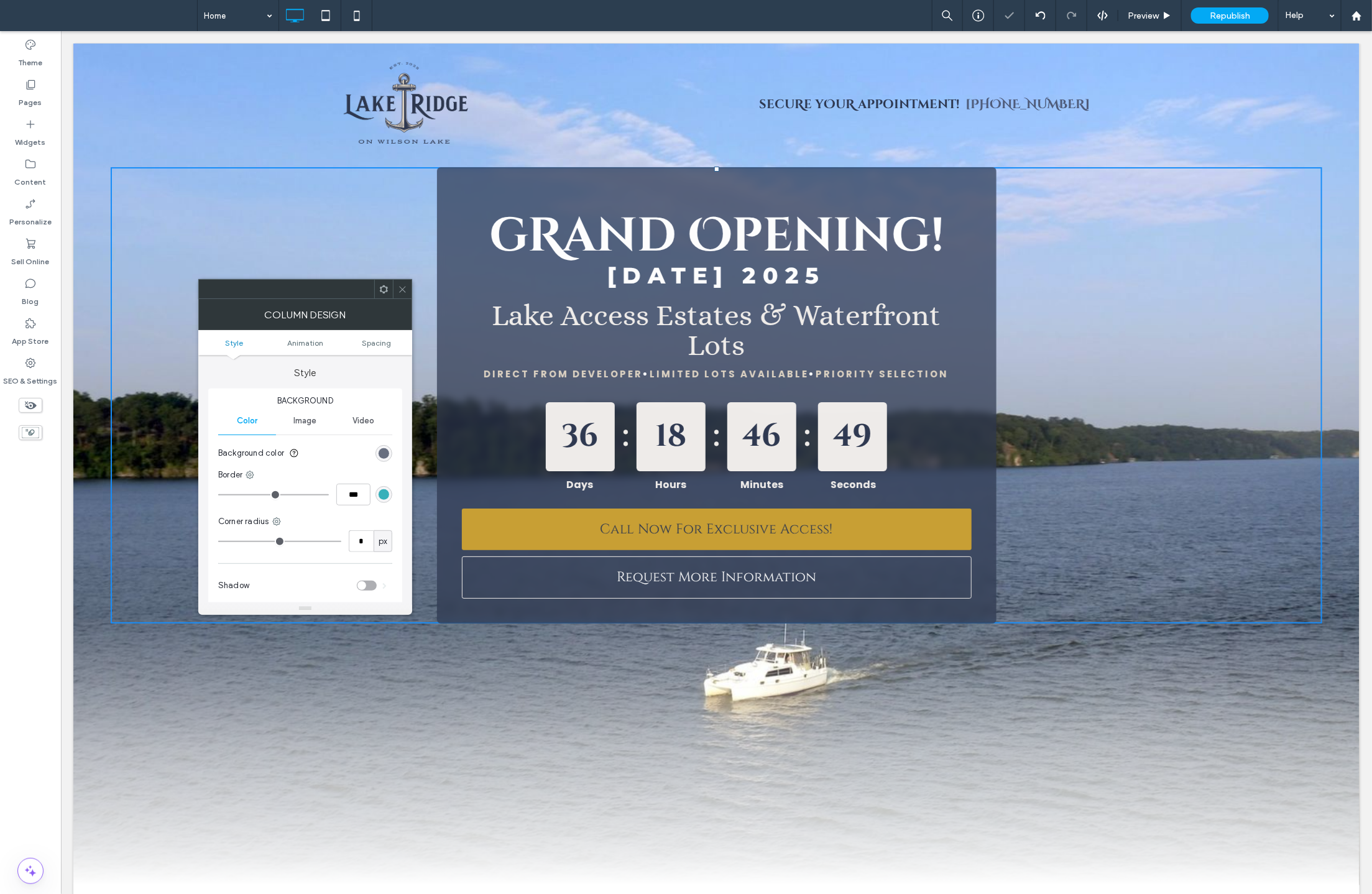 type on "*" 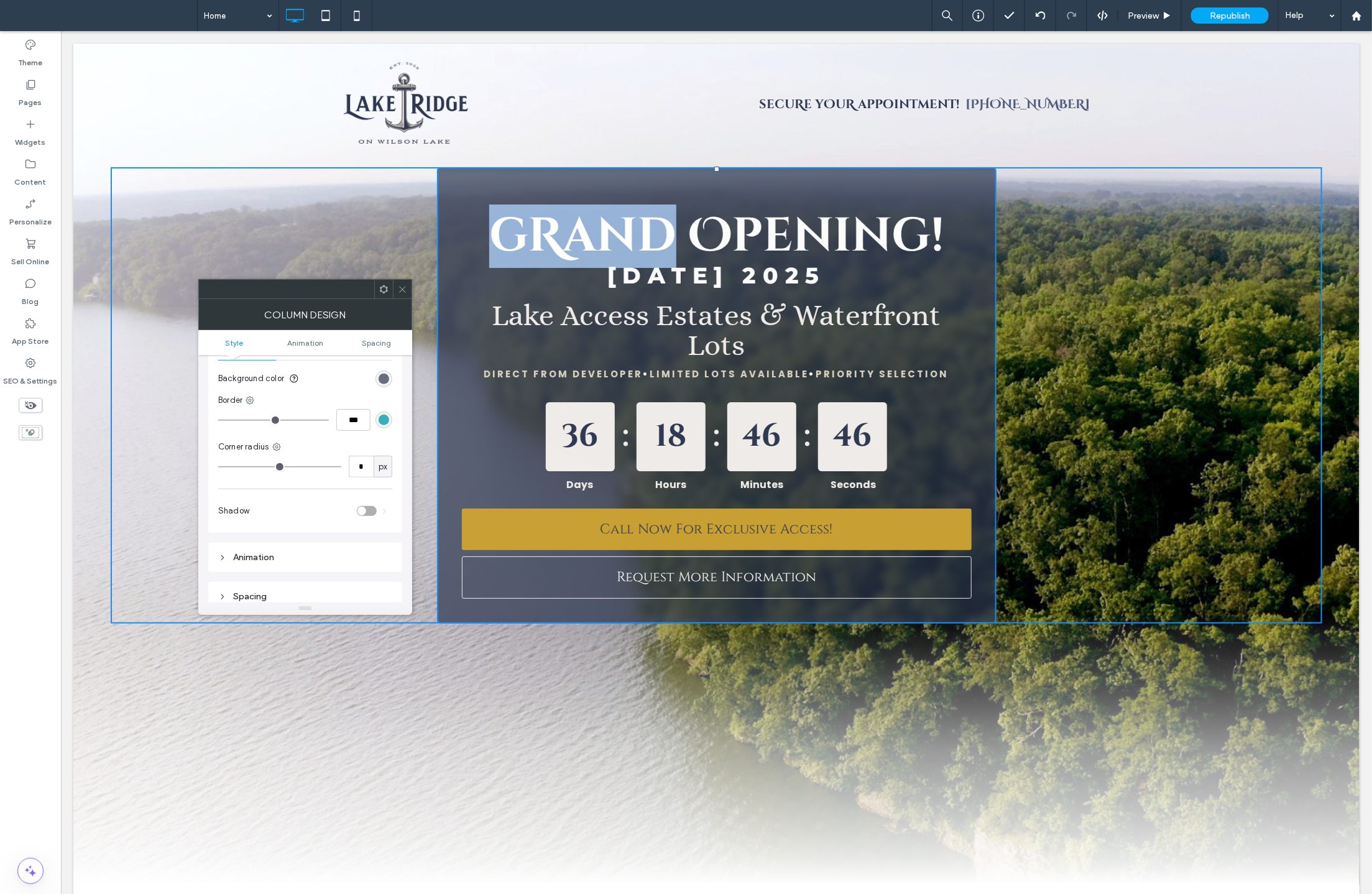 scroll, scrollTop: 73, scrollLeft: 0, axis: vertical 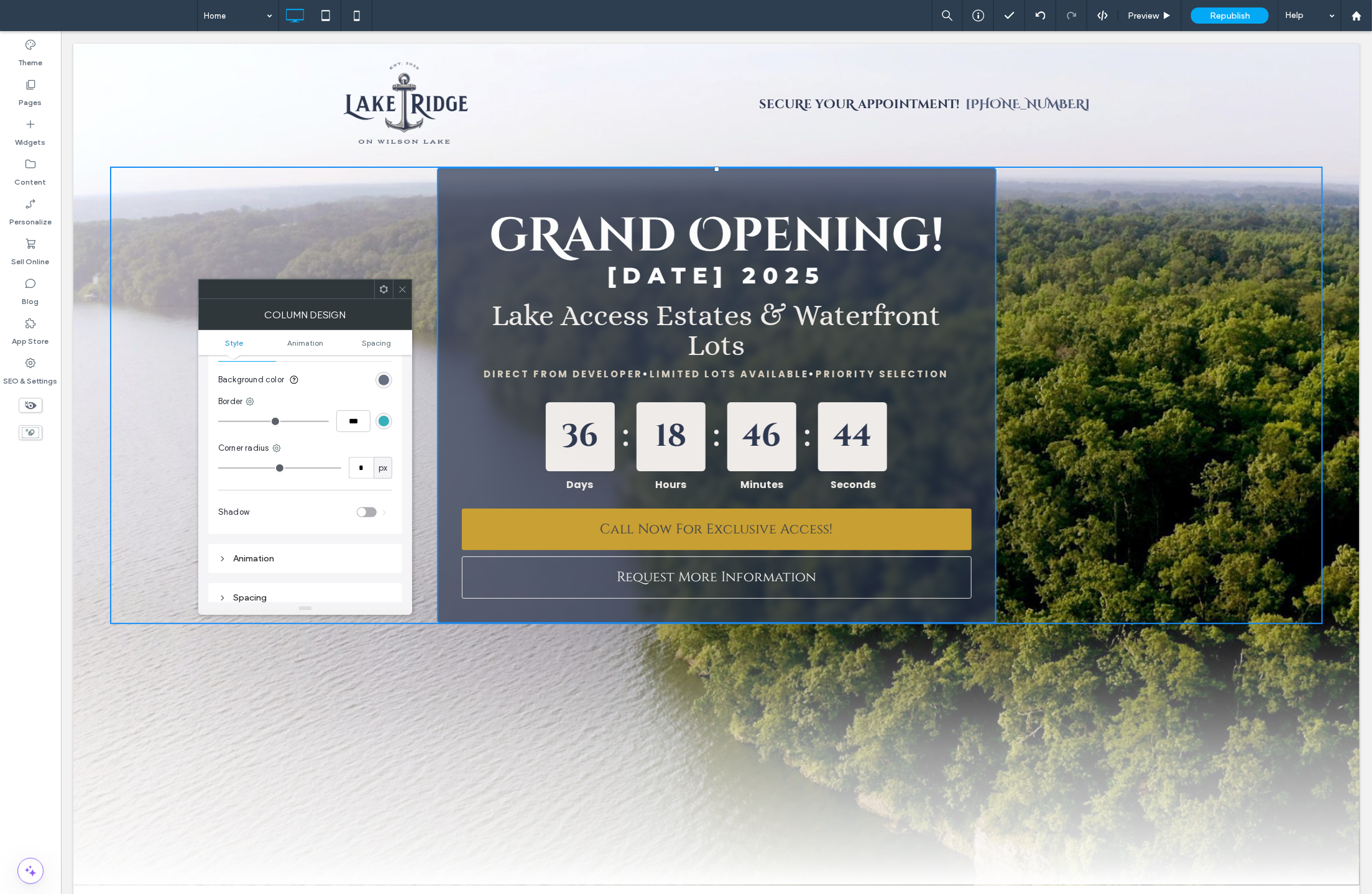 click on "gRand Opening!   Sat, August 16   2025
Lake Access Estates & Waterfront Lots
DIRECT FROM DEVELOPER  •   LIMITED LOTS AVAILABLE  •   PRIORITY SELECTION
36
:
18
:
46
:
44
Days
Hours
Minutes
Seconds
Book an appointment for later today to lock in your best perks!
Call Now For Exclusive Access!
Request More Information
Click To Paste" at bounding box center [716, 395] 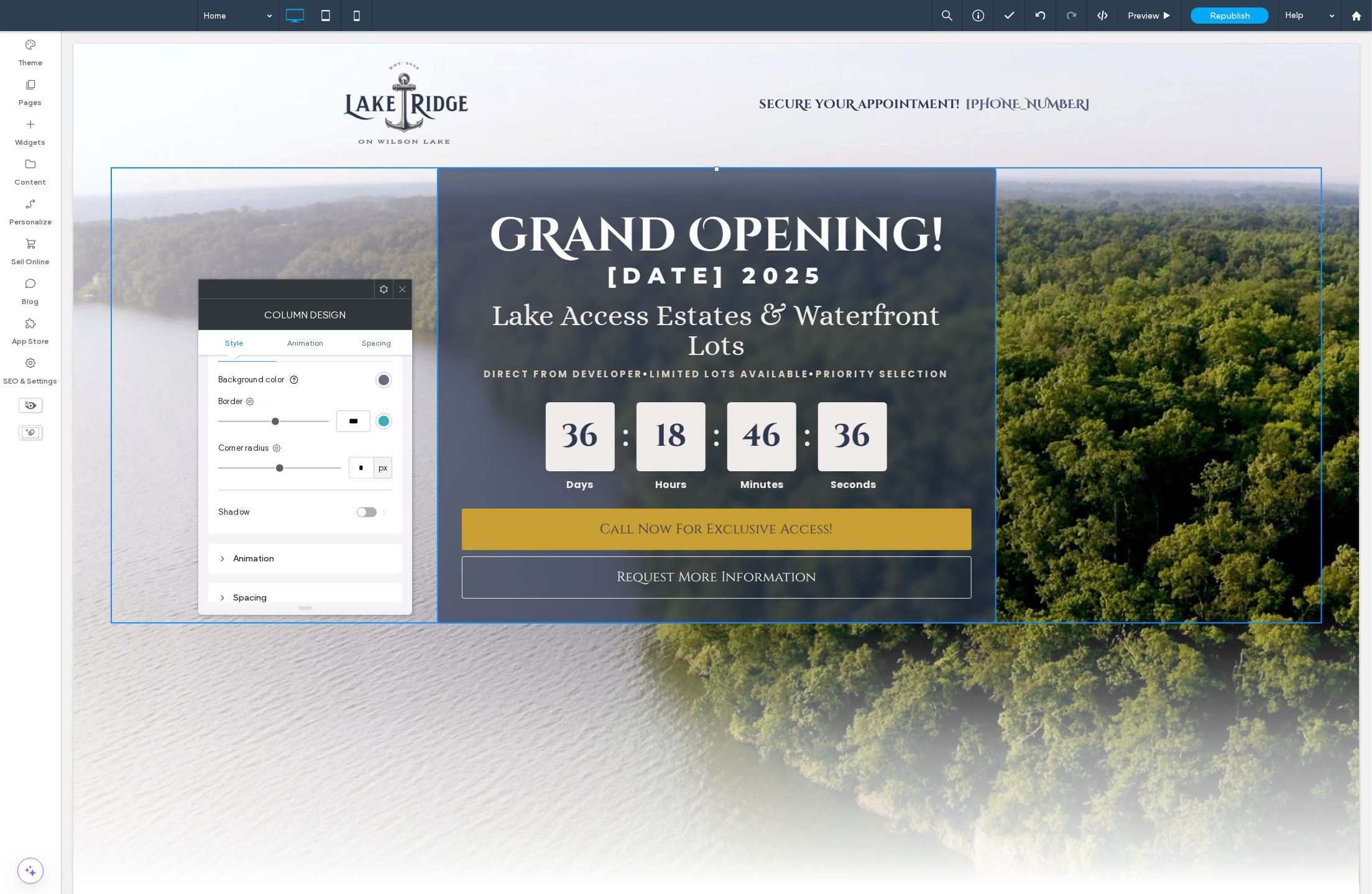 click on "secuRe yOuR appointment!" at bounding box center [859, 103] 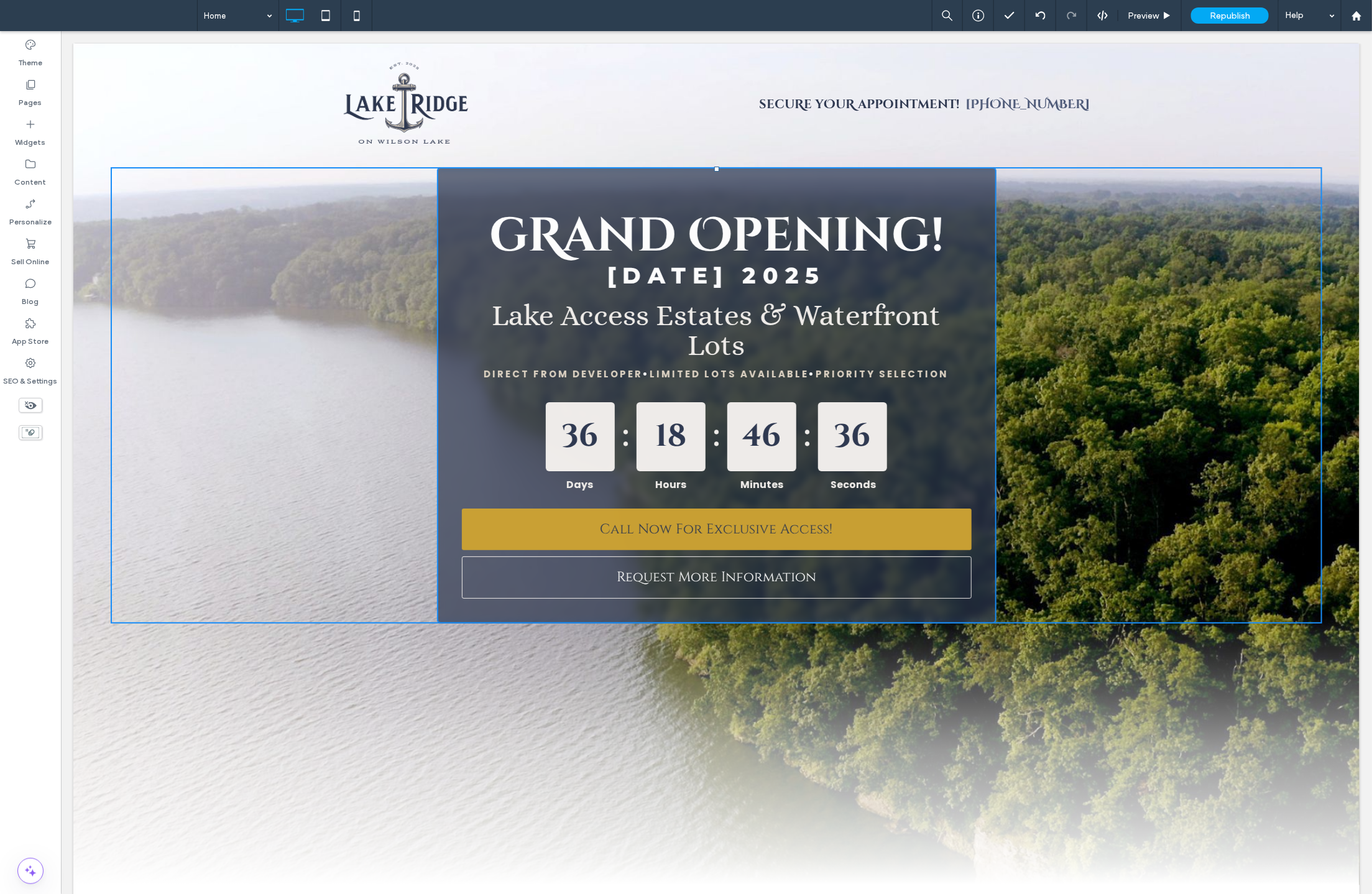 type on "**" 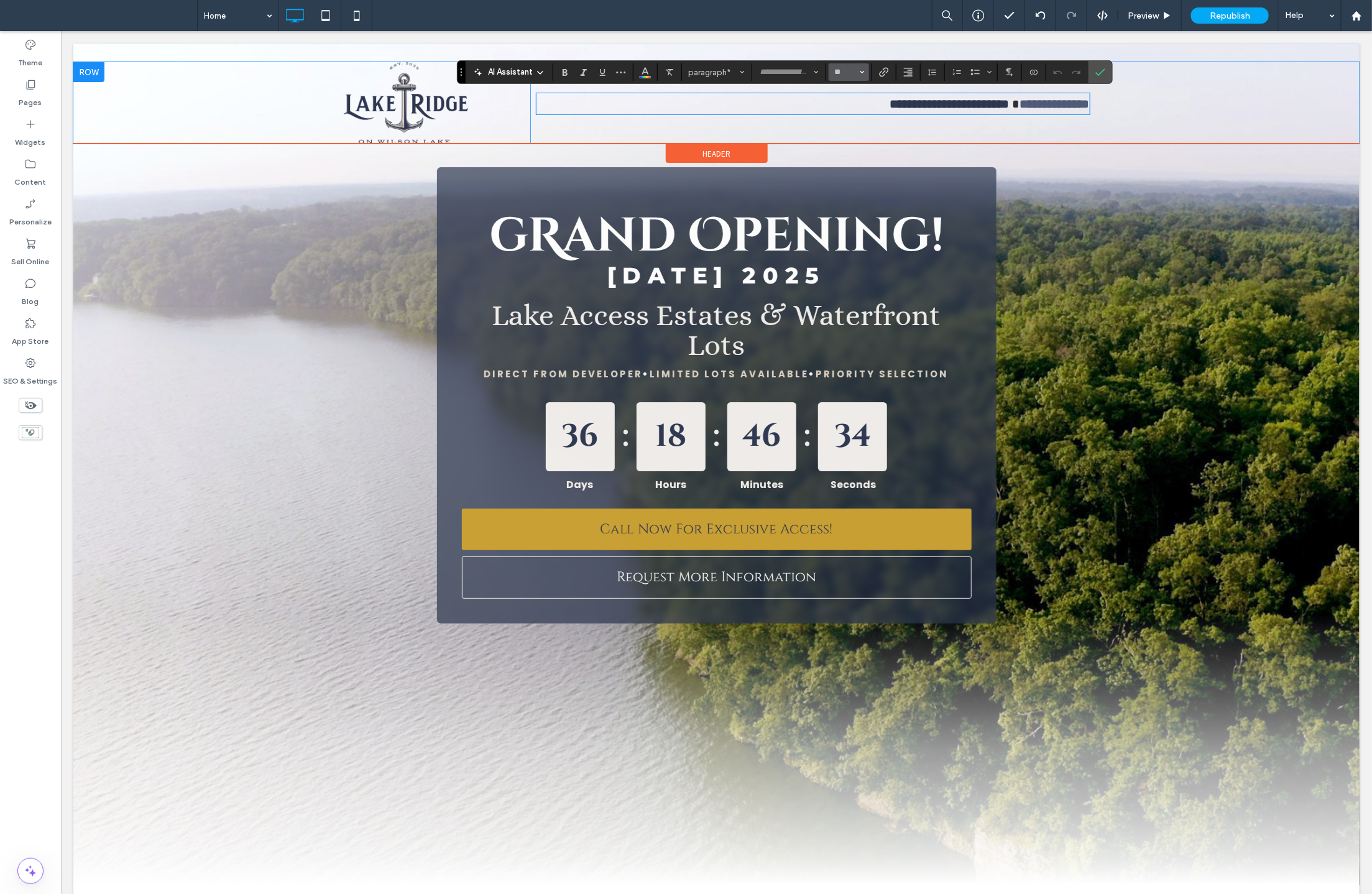 click on "**" at bounding box center (845, 72) 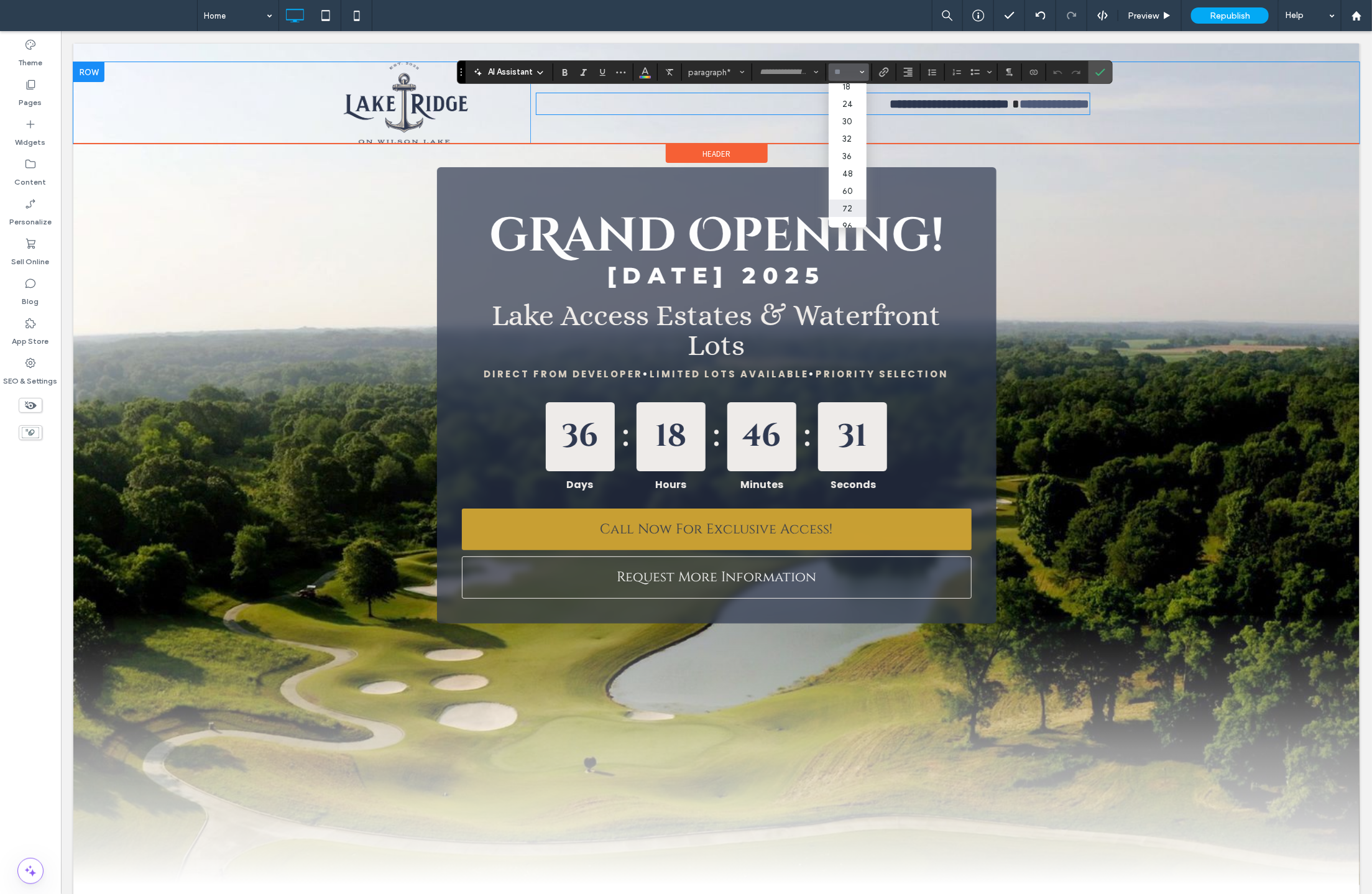 scroll, scrollTop: 146, scrollLeft: 0, axis: vertical 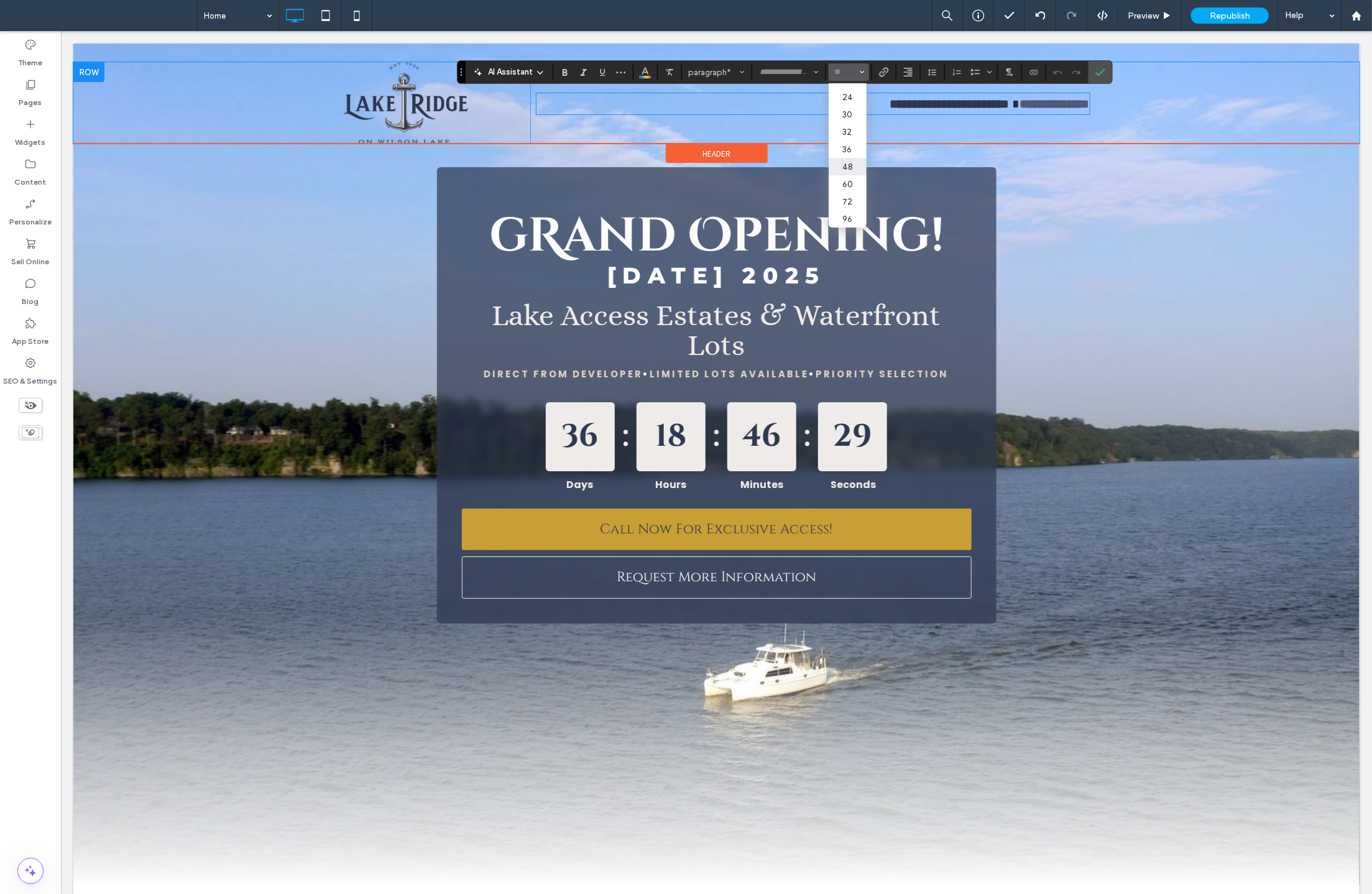 click on "48" at bounding box center (847, 167) 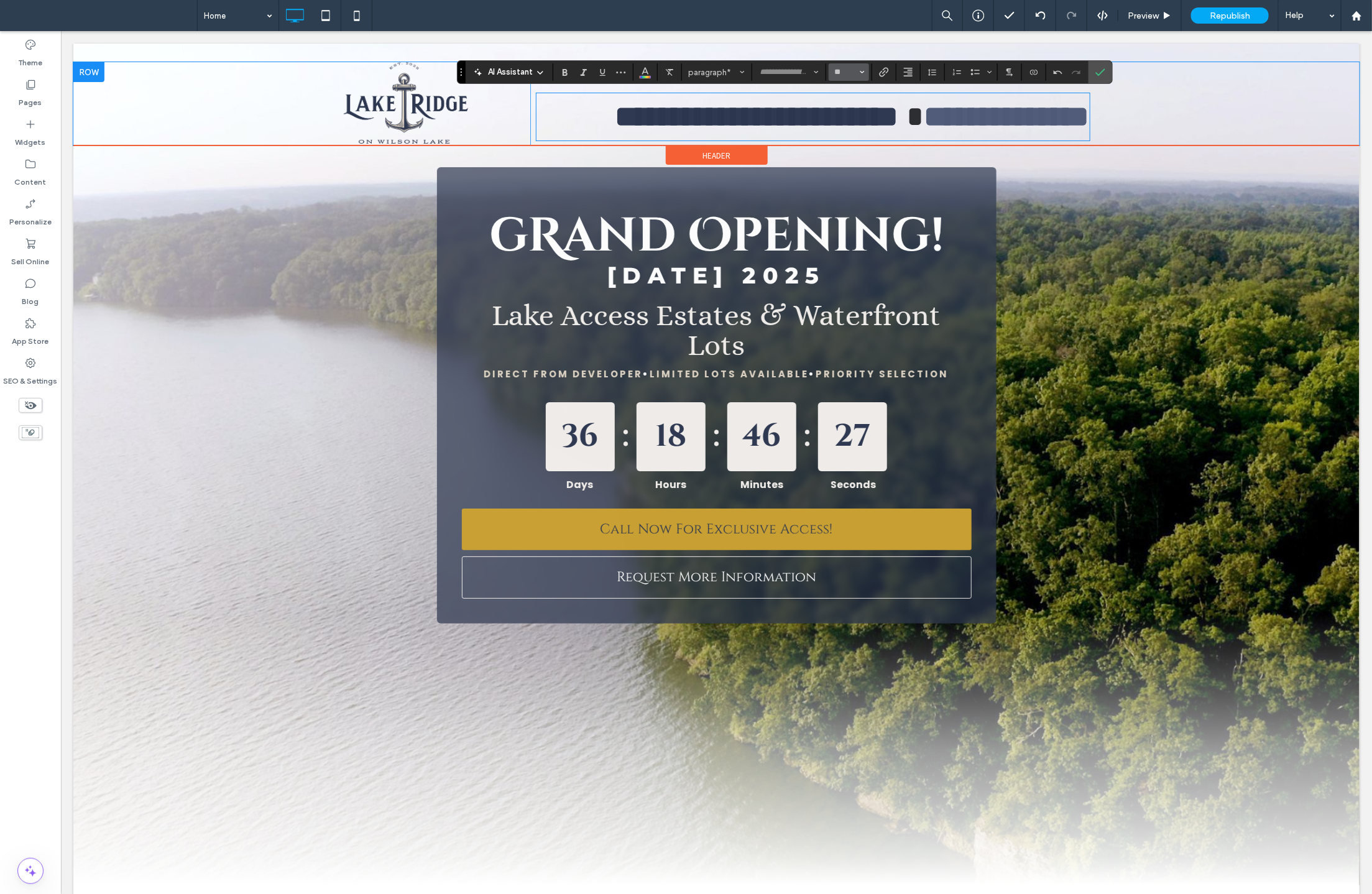 click on "**" at bounding box center [849, 72] 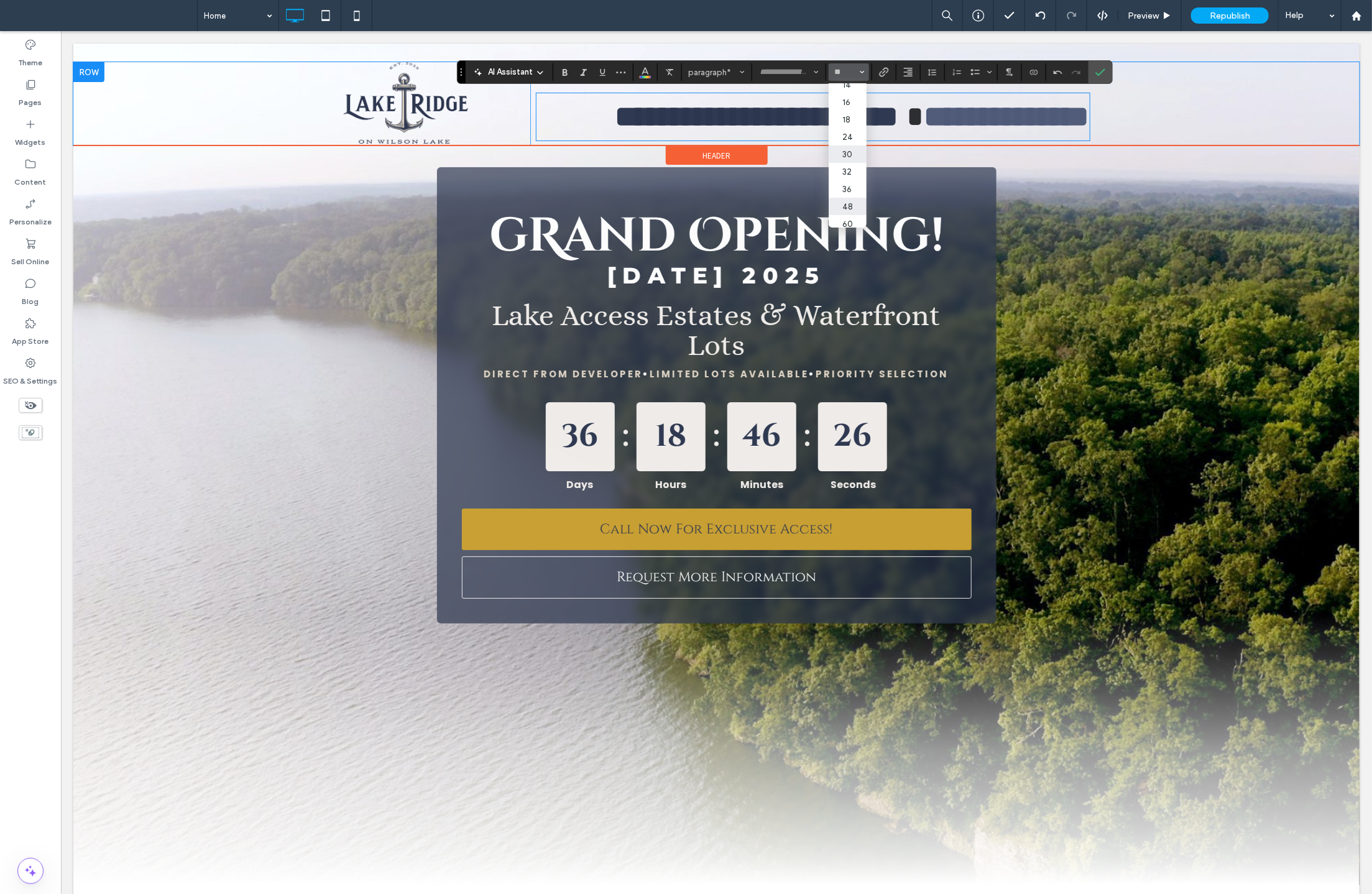 scroll, scrollTop: 111, scrollLeft: 0, axis: vertical 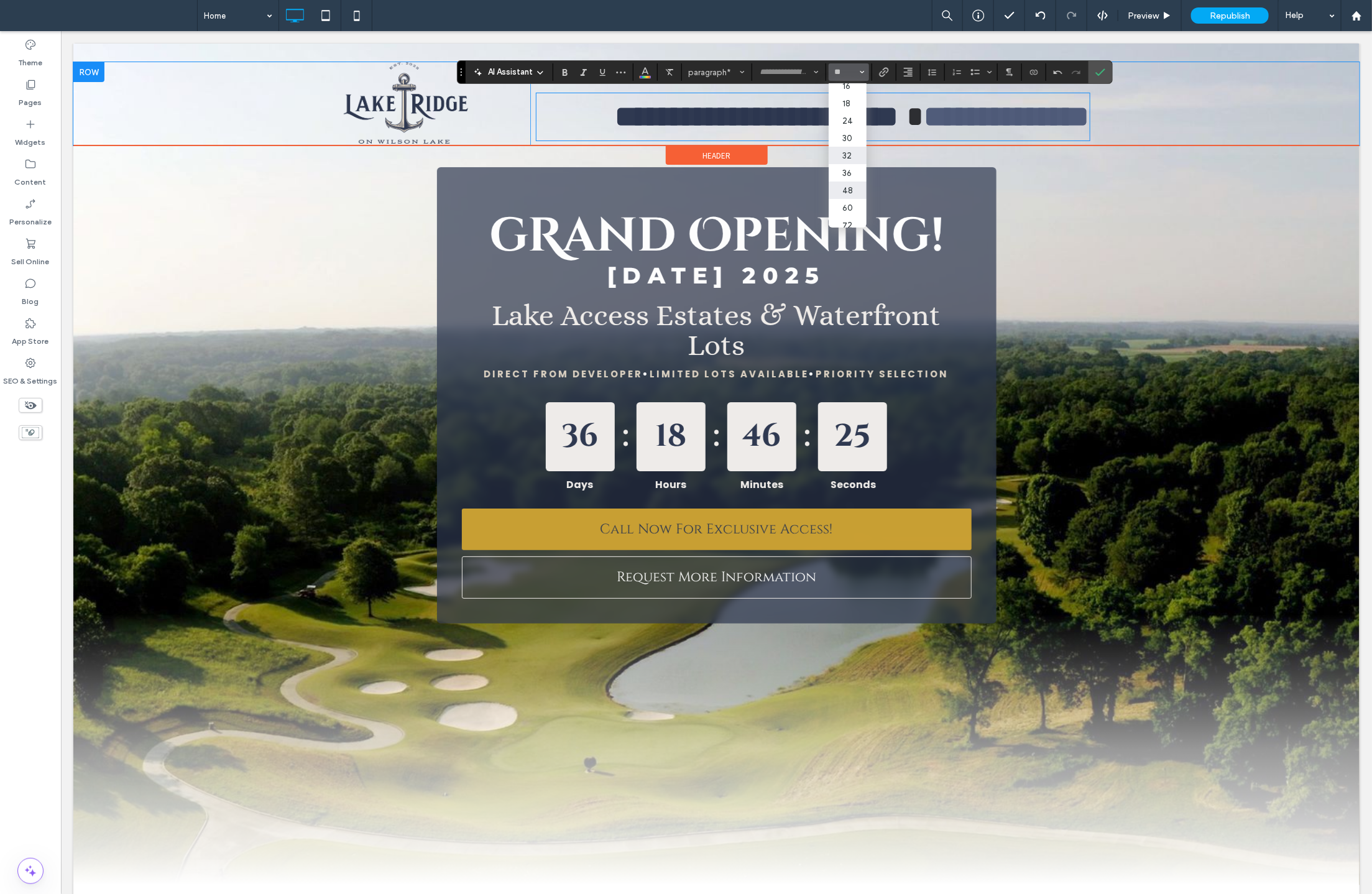 click on "32" at bounding box center [847, 155] 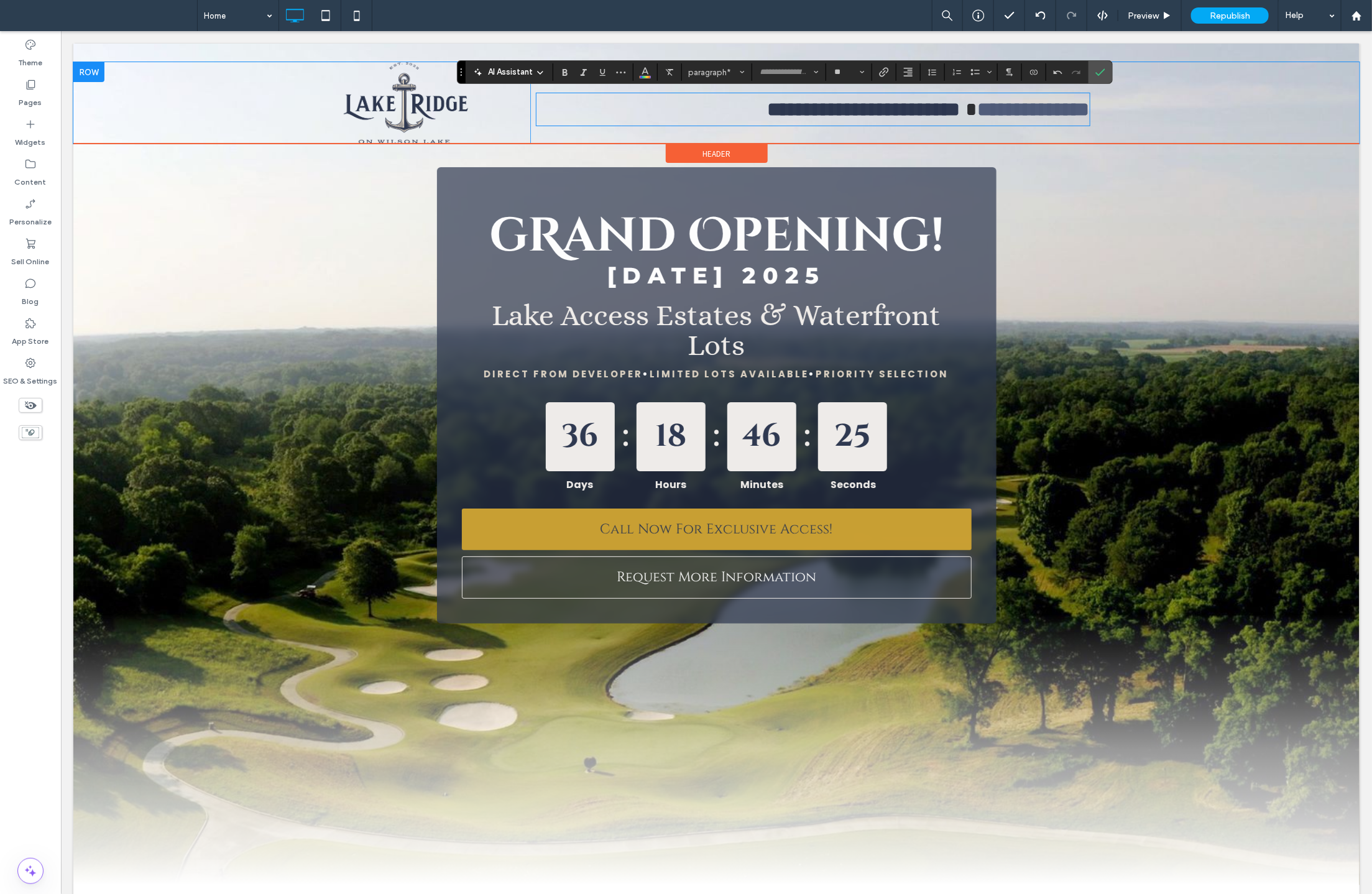 type on "**" 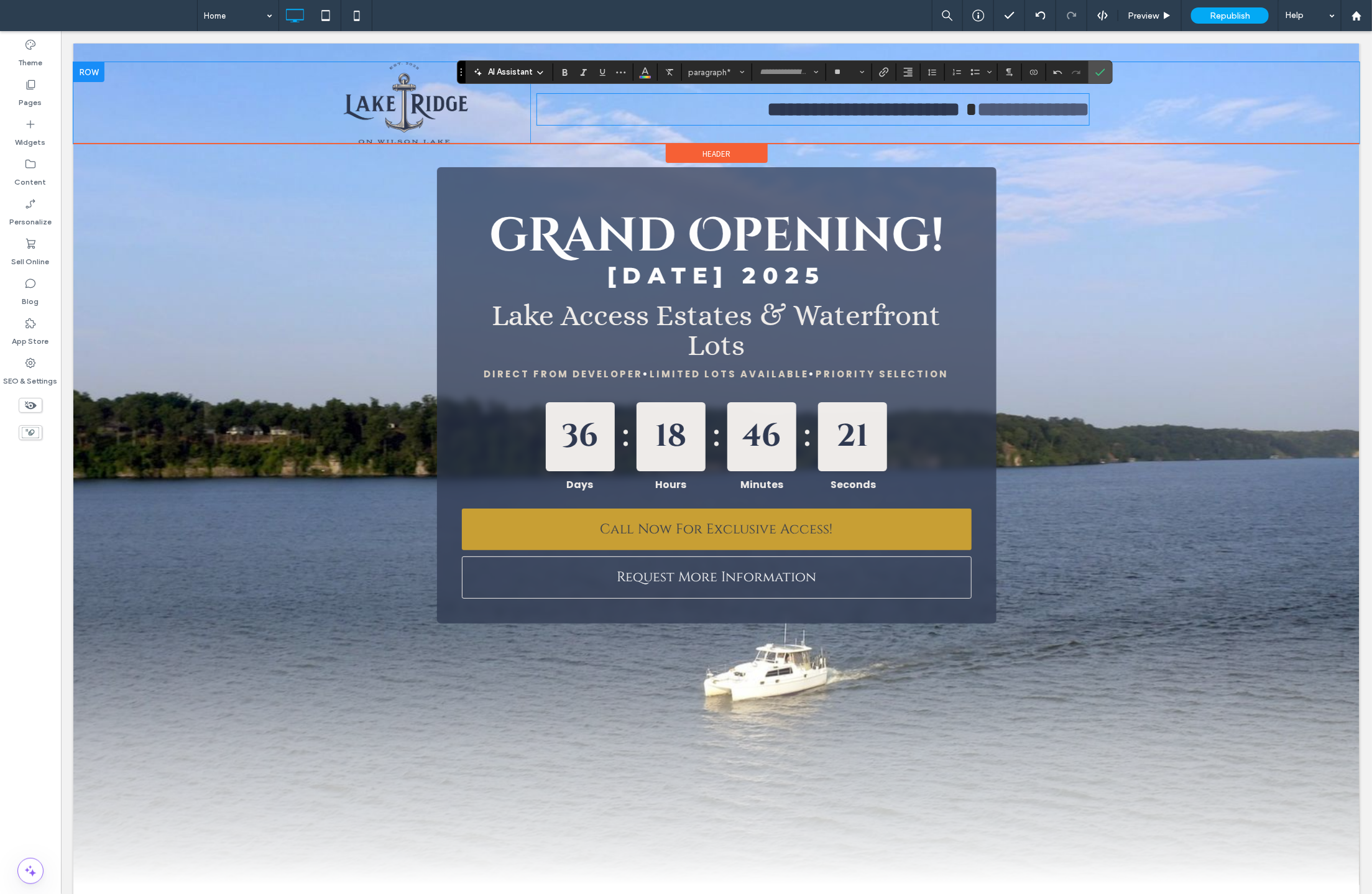 click at bounding box center (969, 109) 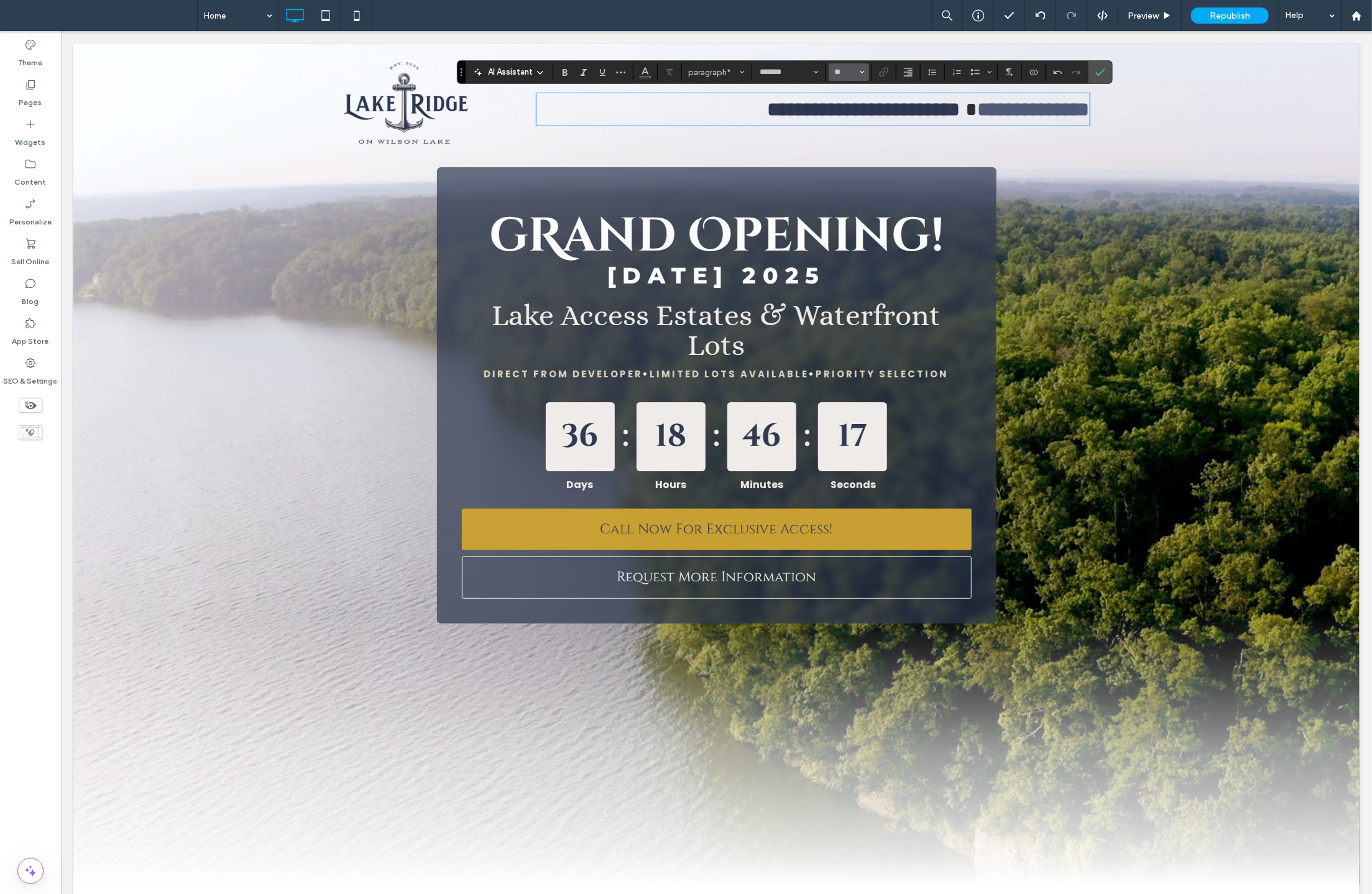 click 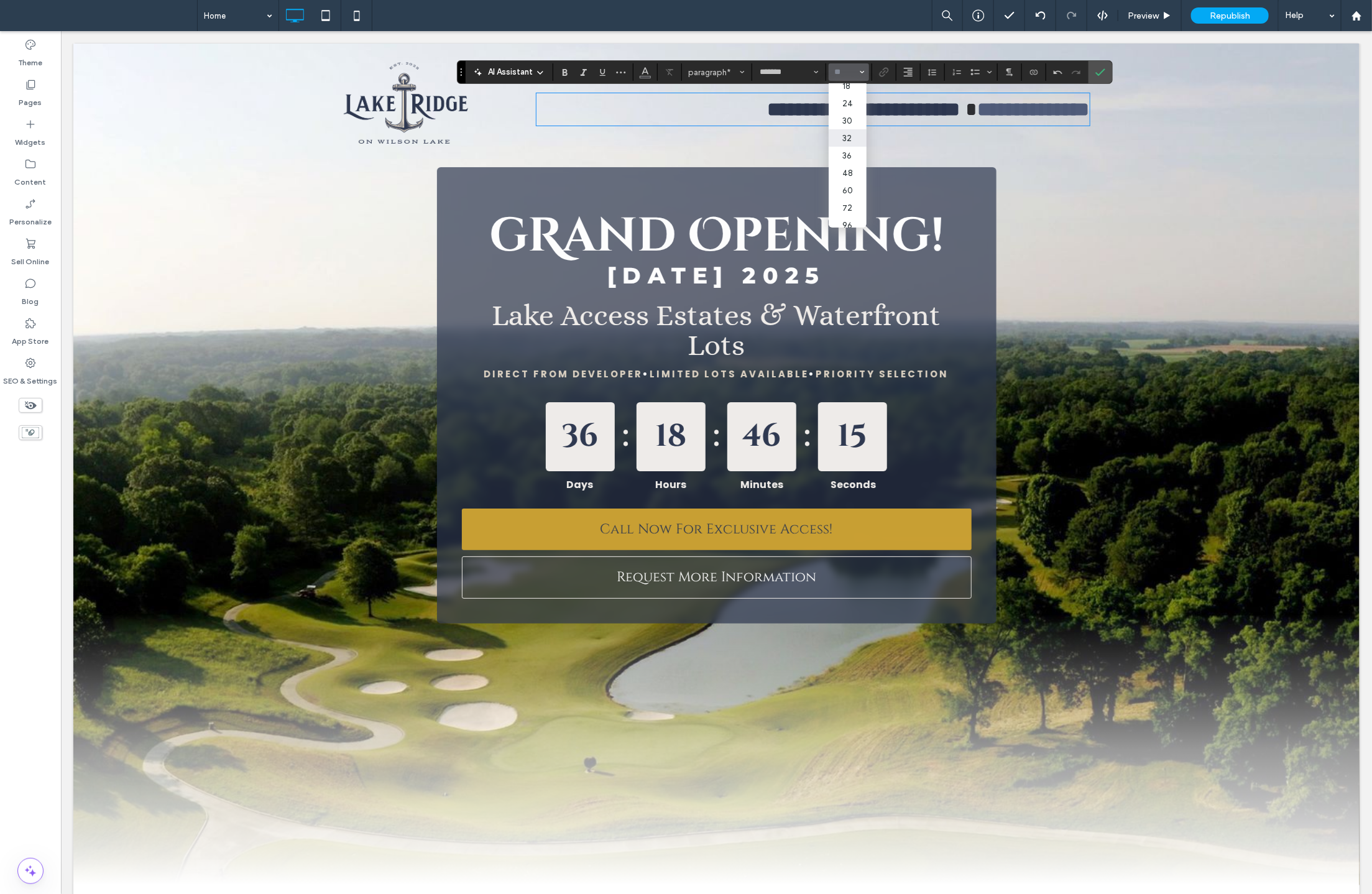 scroll, scrollTop: 134, scrollLeft: 0, axis: vertical 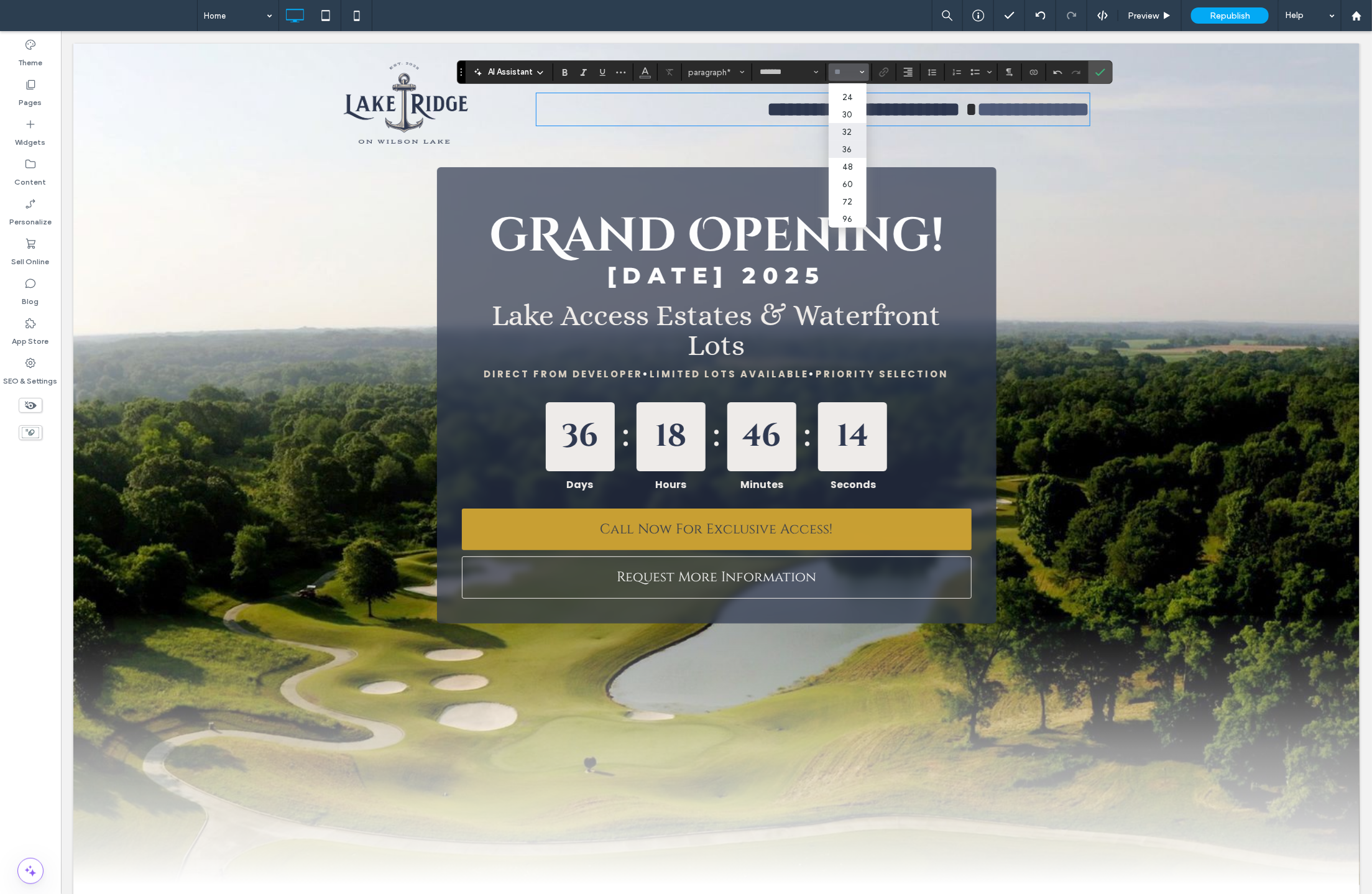 drag, startPoint x: 845, startPoint y: 160, endPoint x: 784, endPoint y: 129, distance: 68.42514 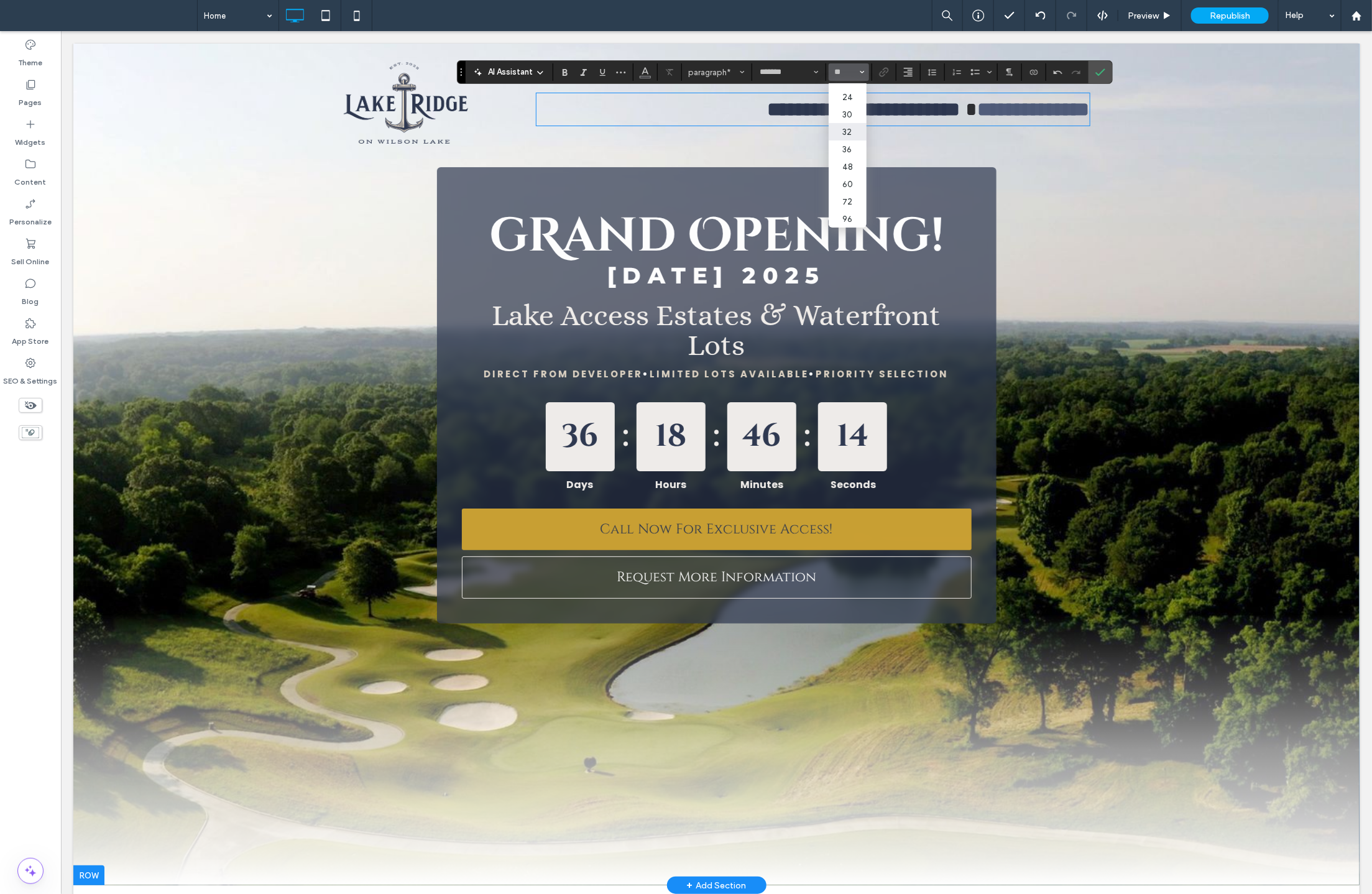 type on "**" 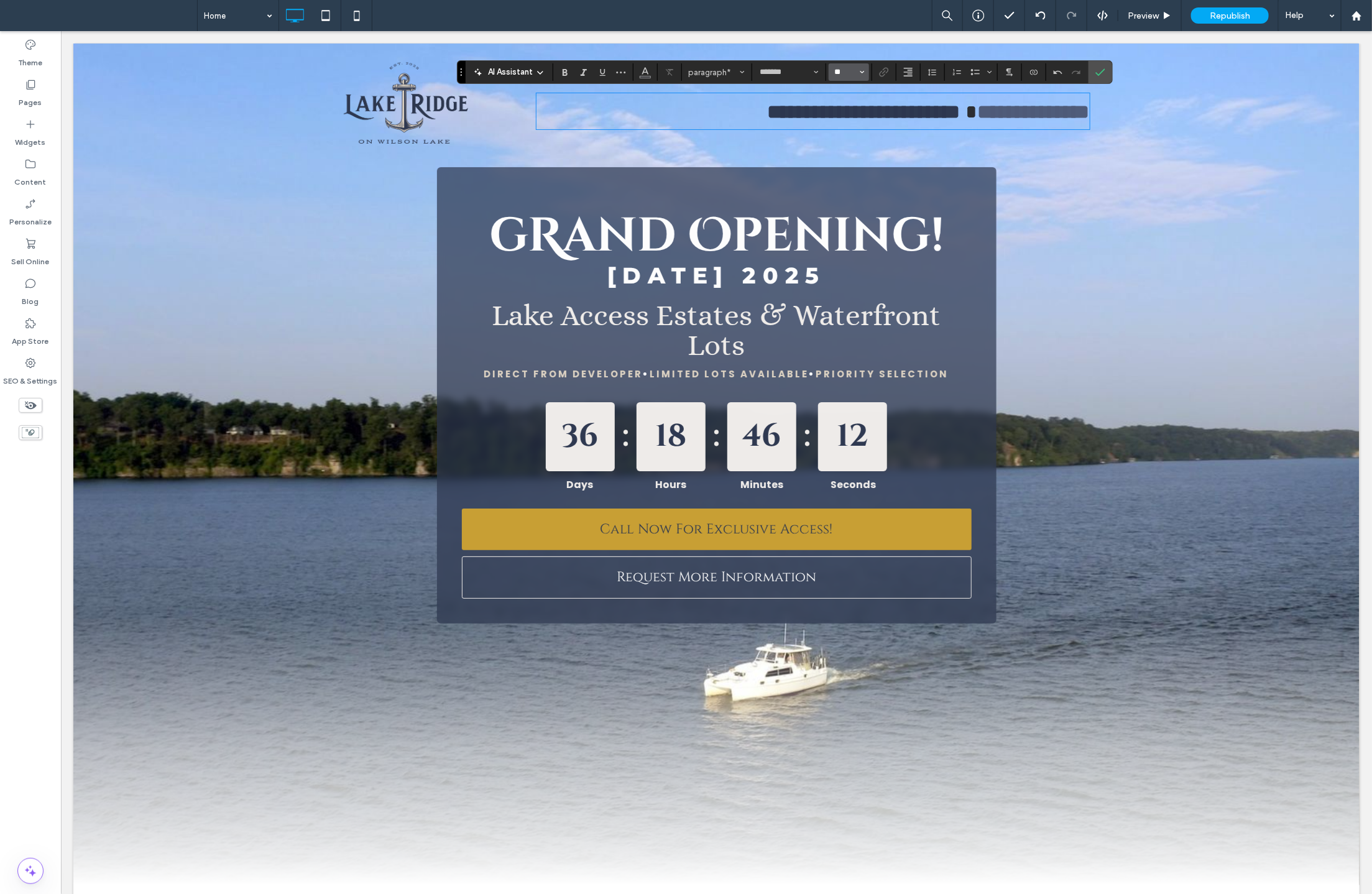 click on "**" at bounding box center (845, 72) 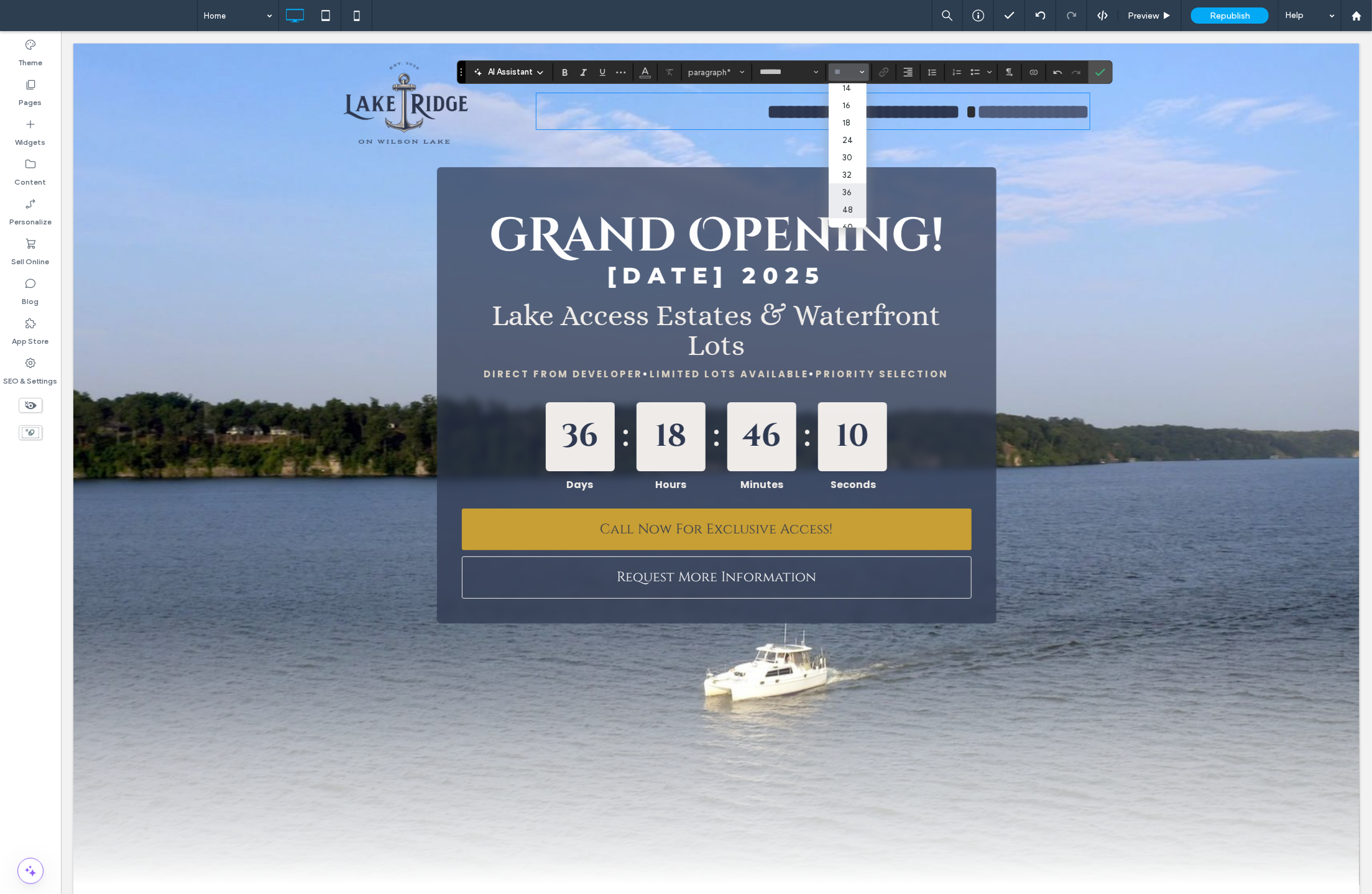 scroll, scrollTop: 101, scrollLeft: 0, axis: vertical 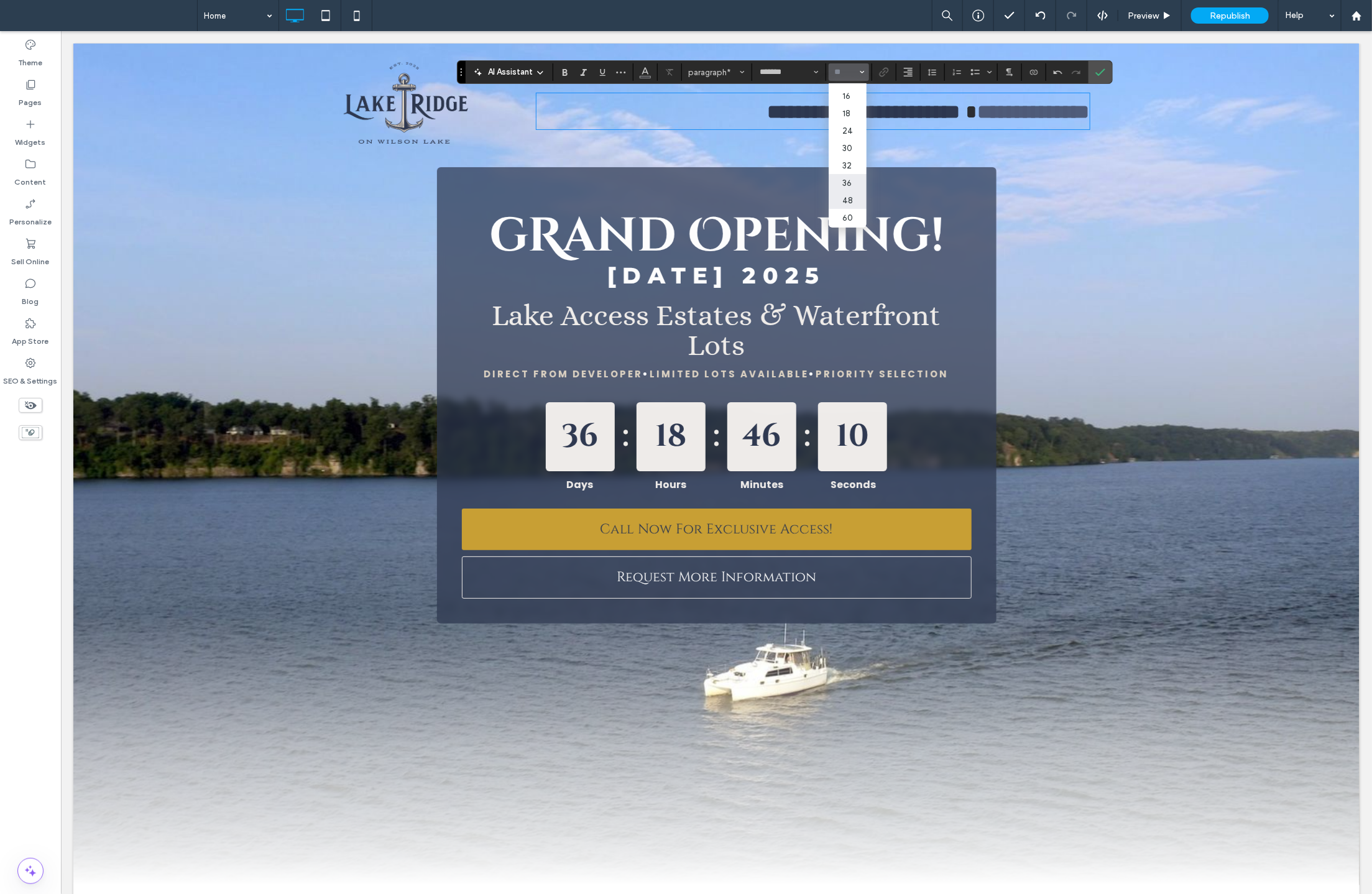 click on "48" at bounding box center [847, 200] 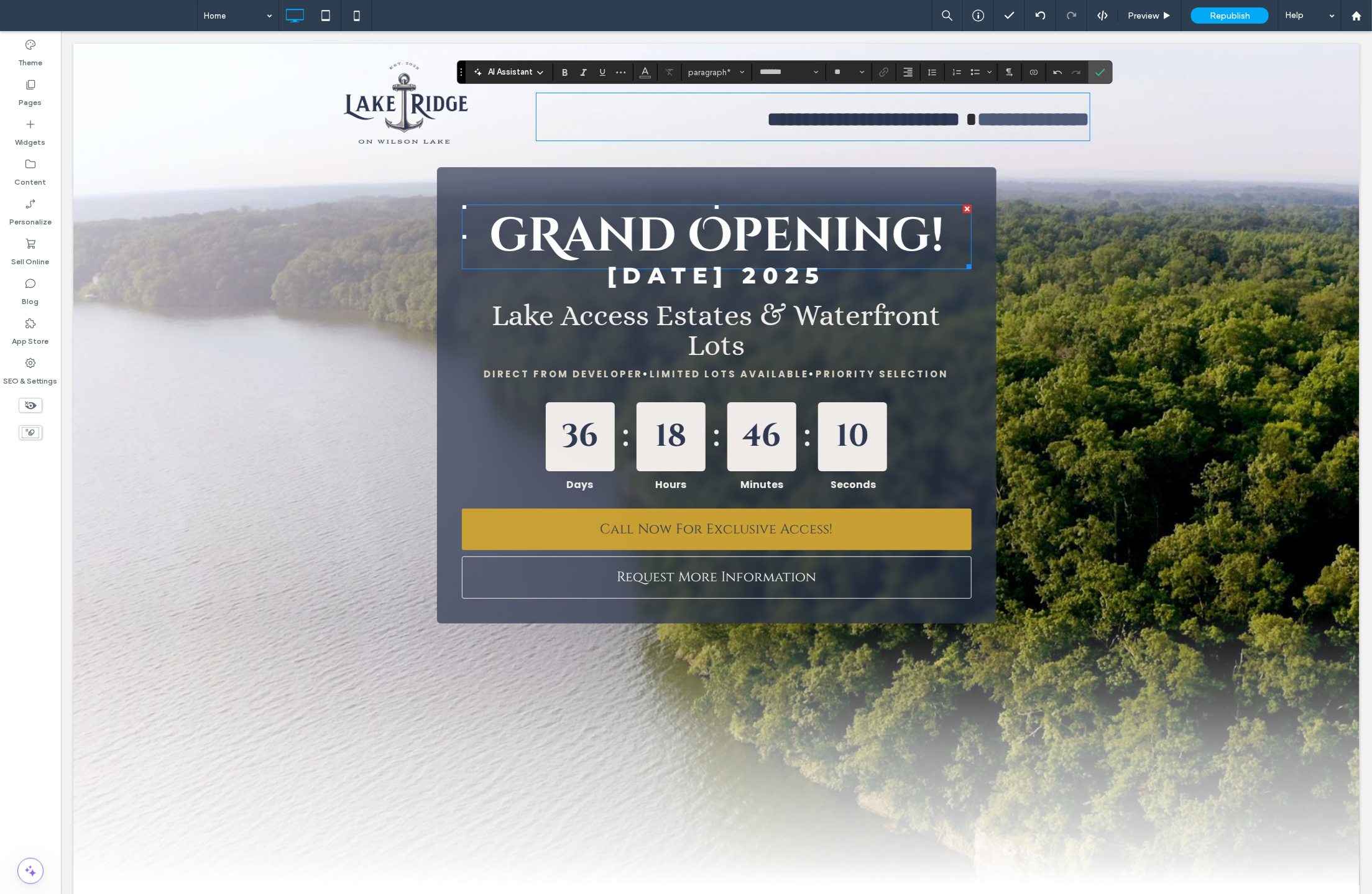 type on "**" 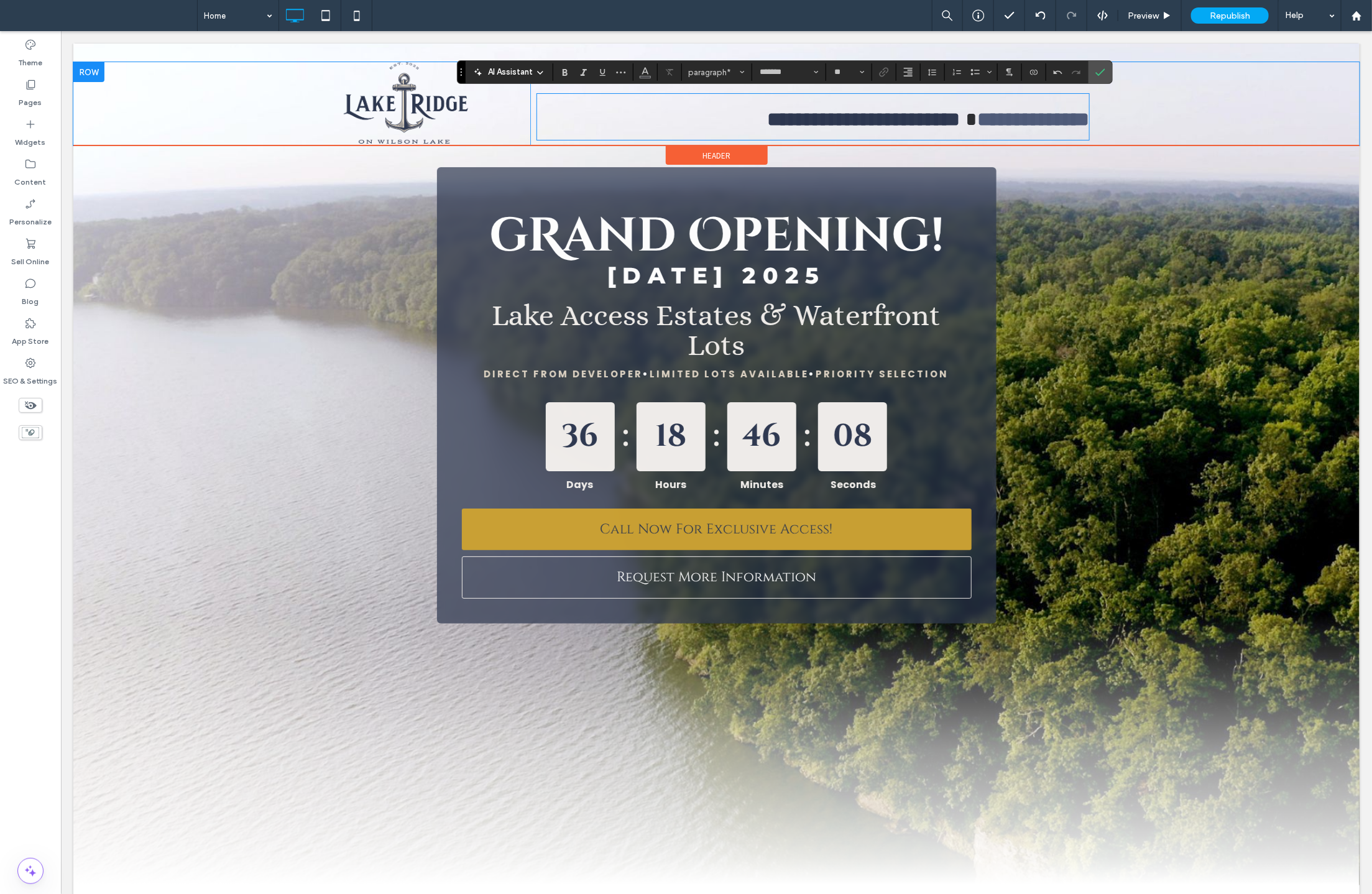 type on "**********" 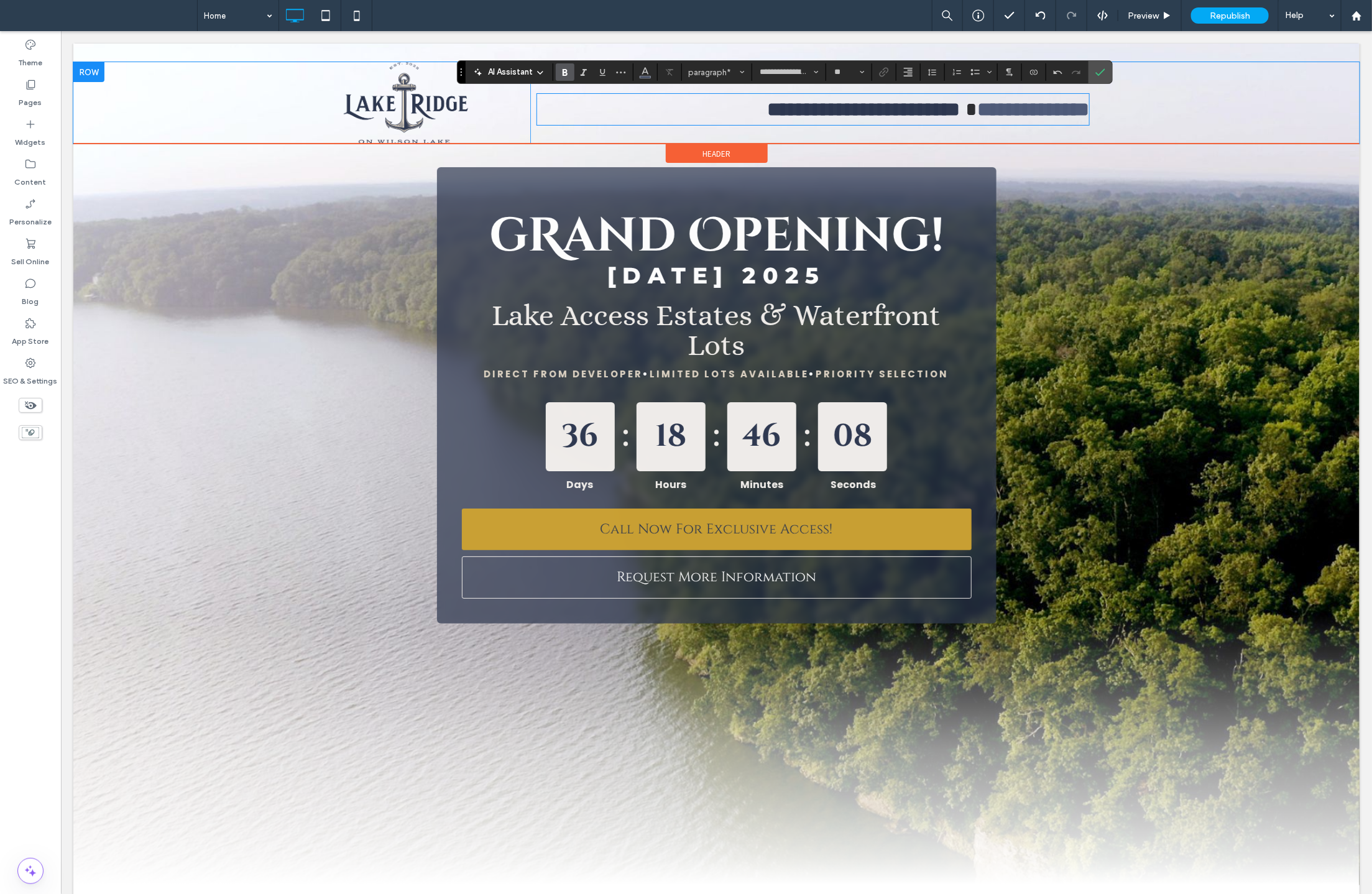 click on "**********" at bounding box center (813, 109) 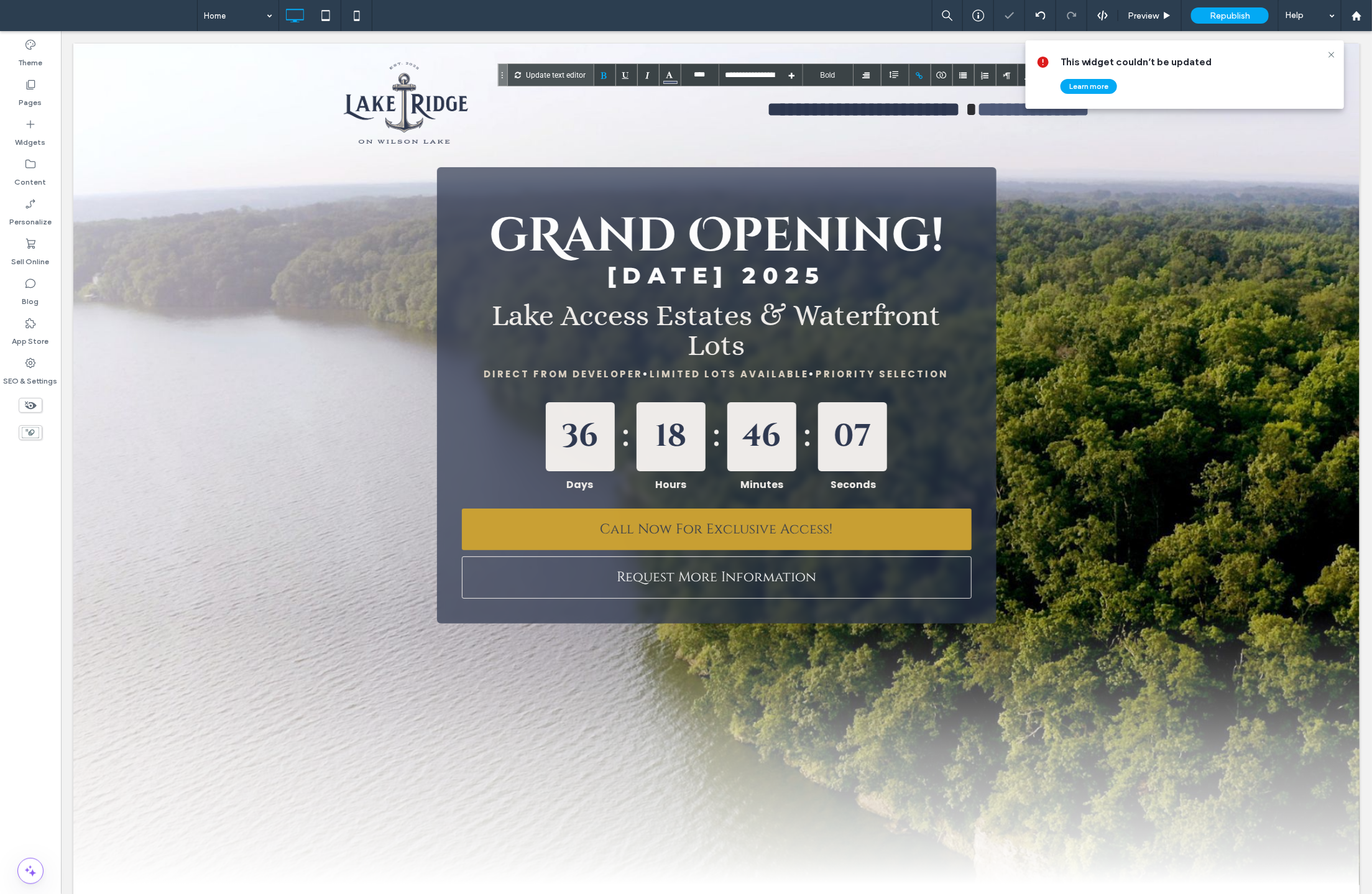 click on "**********" at bounding box center (863, 109) 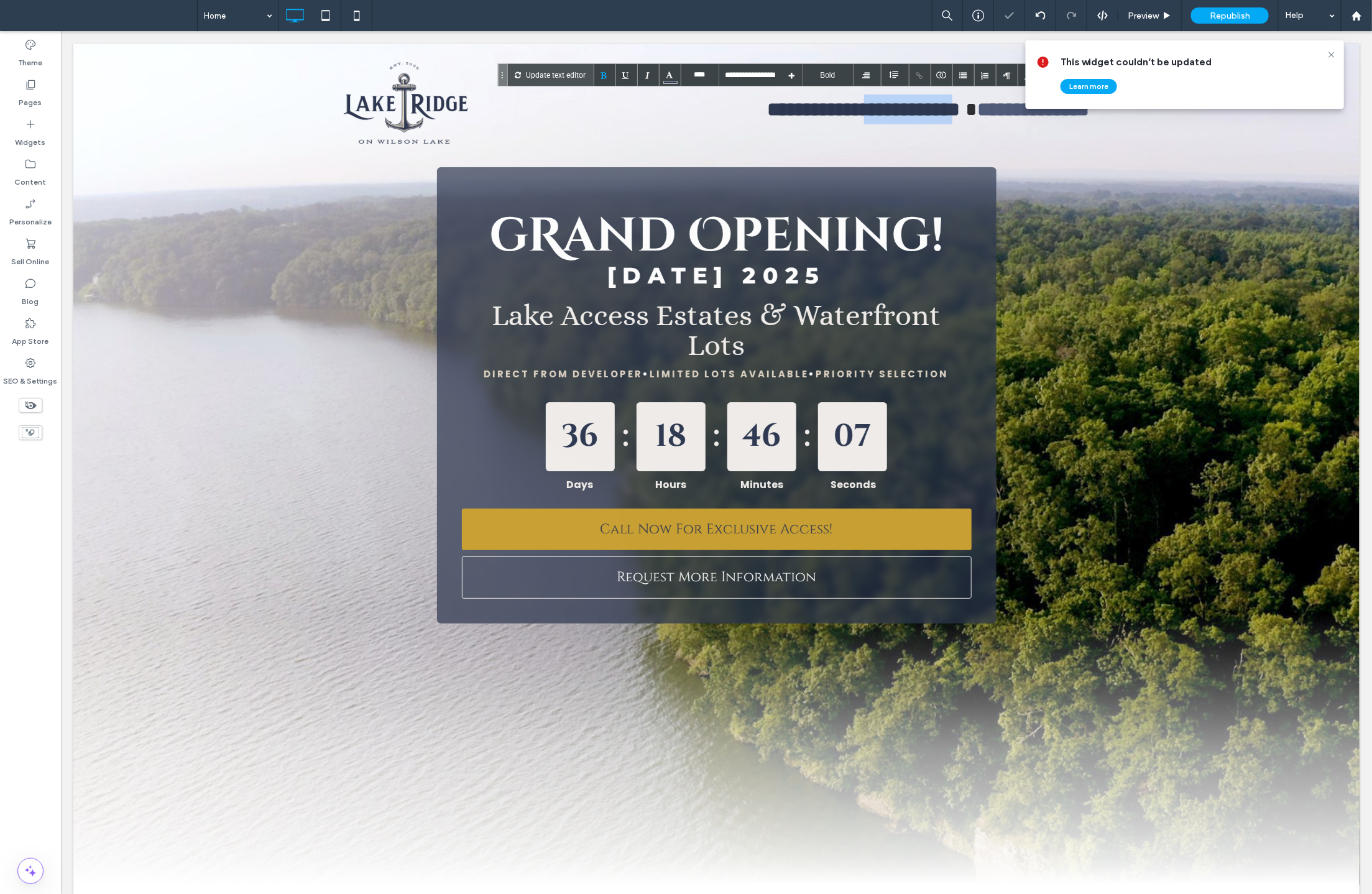 click on "**********" at bounding box center (863, 109) 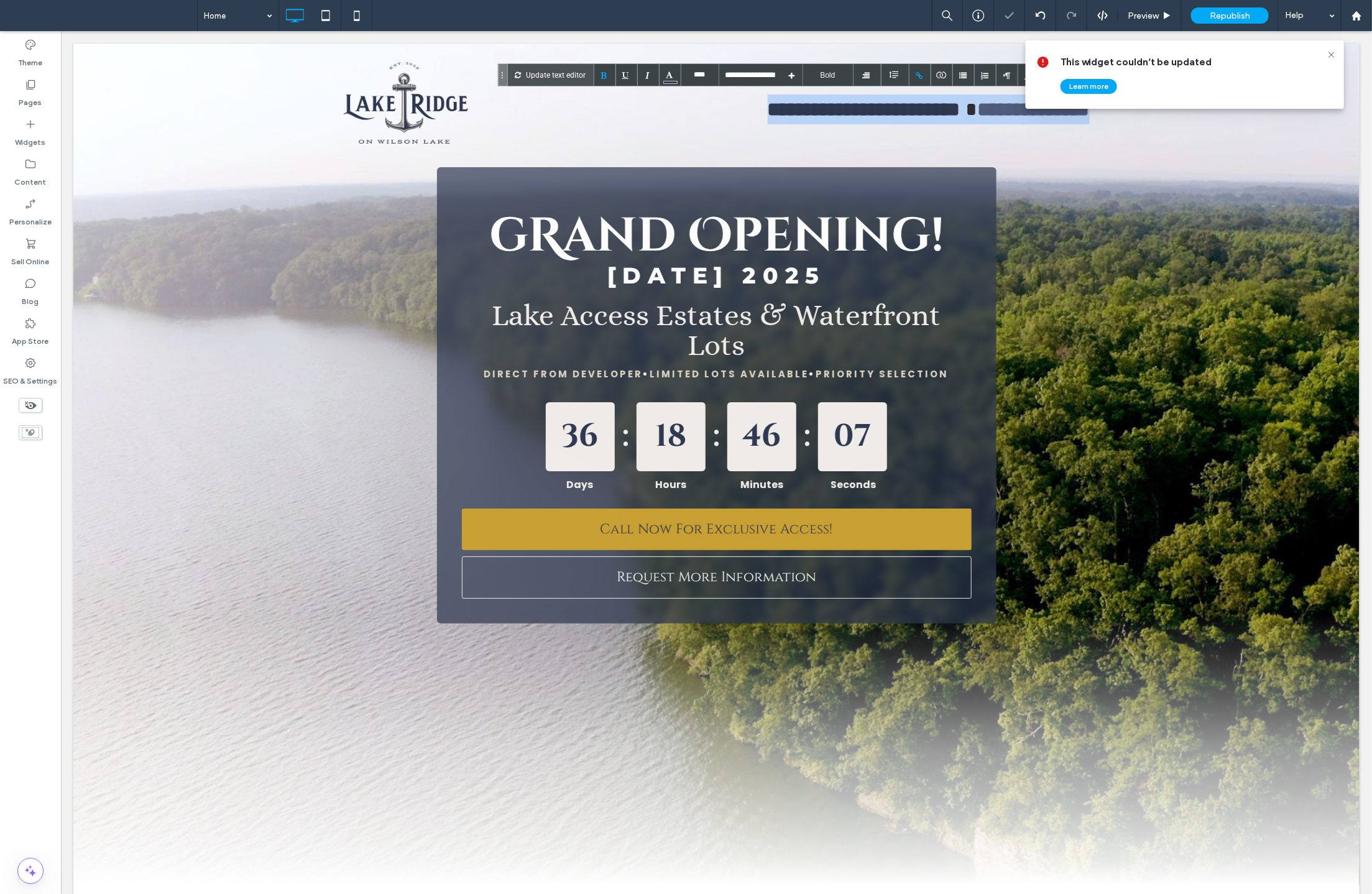 click on "**********" at bounding box center (863, 109) 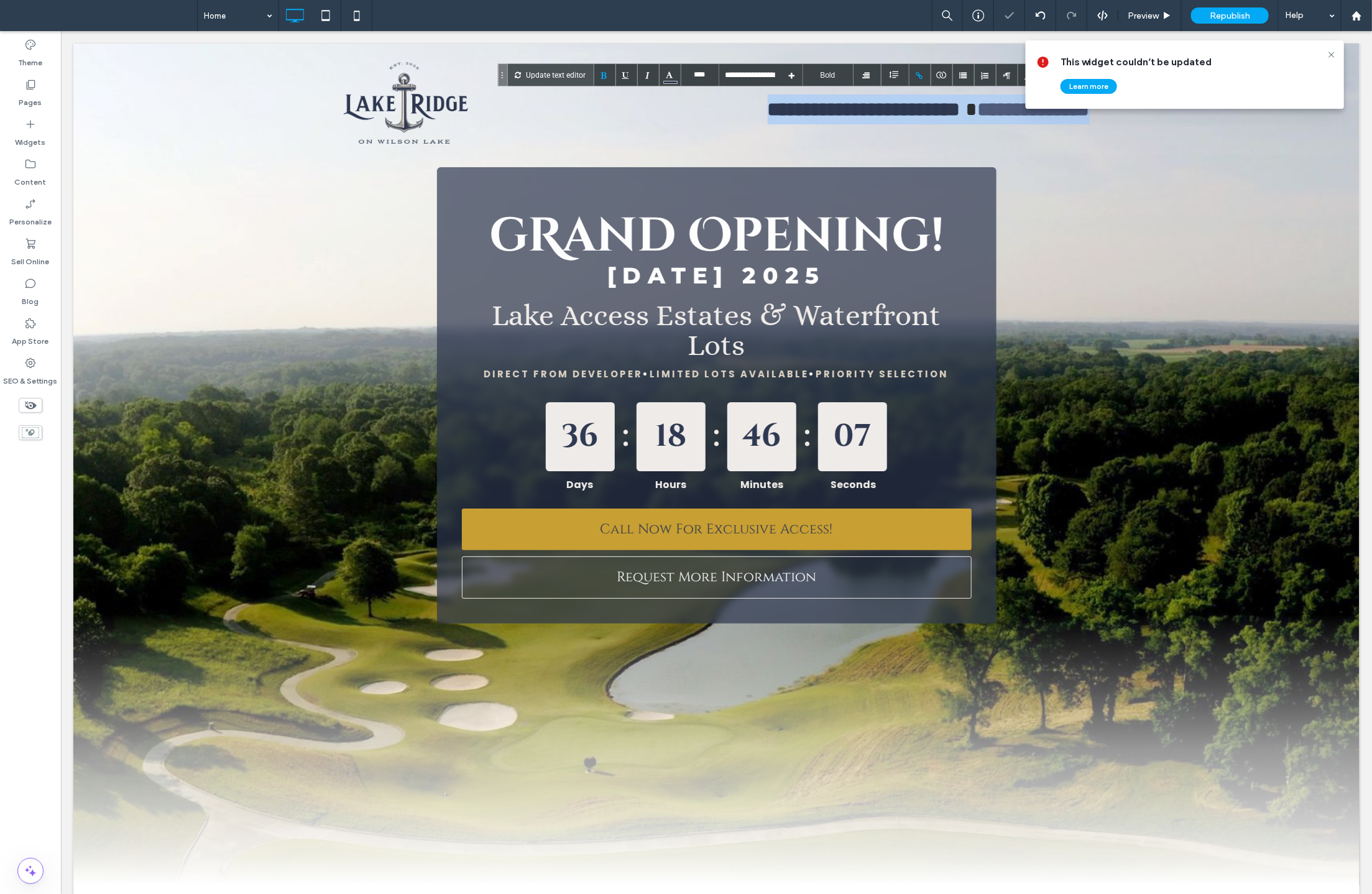 click on "**********" at bounding box center [863, 109] 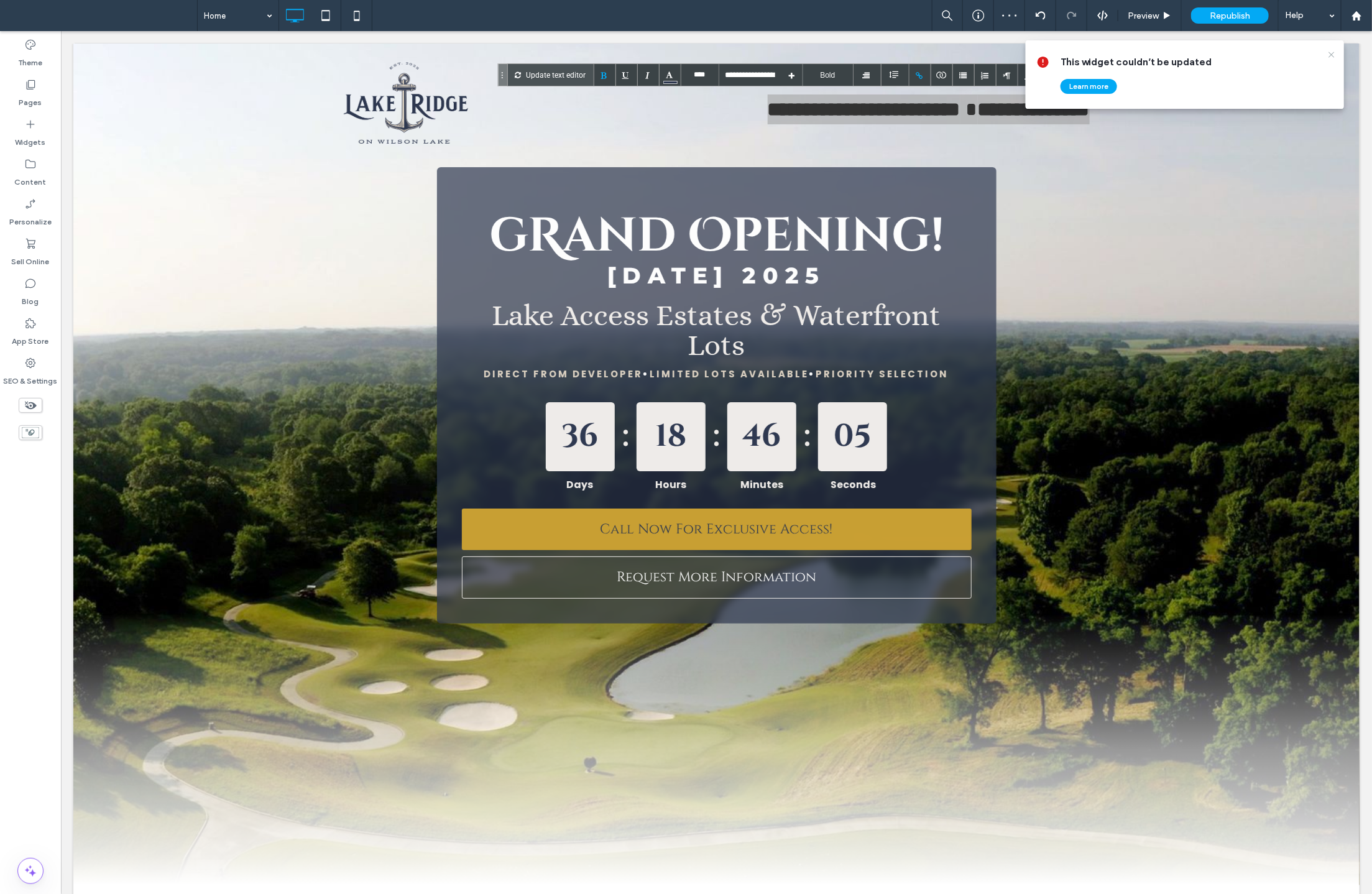 click 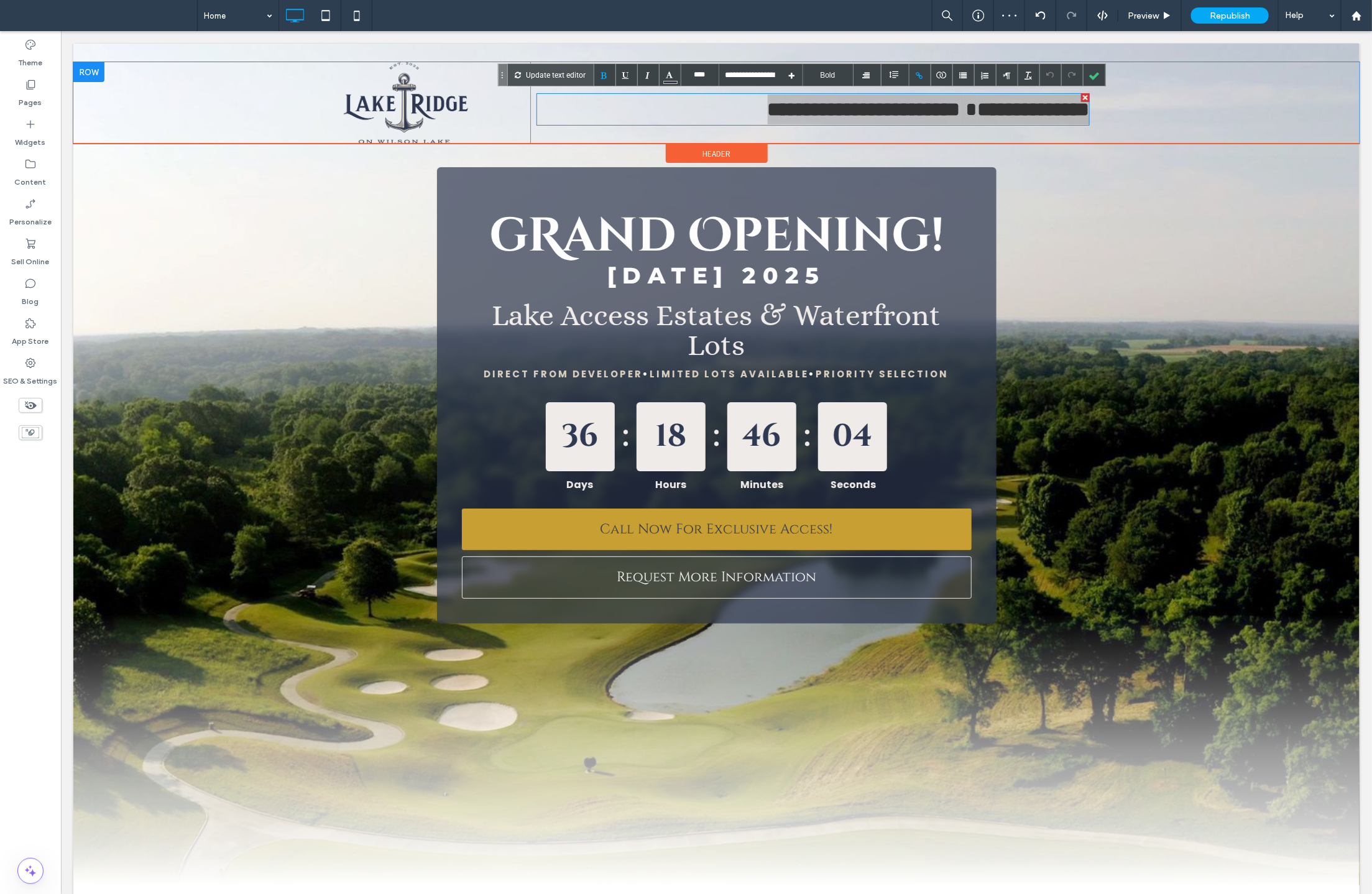 click on "**********" at bounding box center (863, 109) 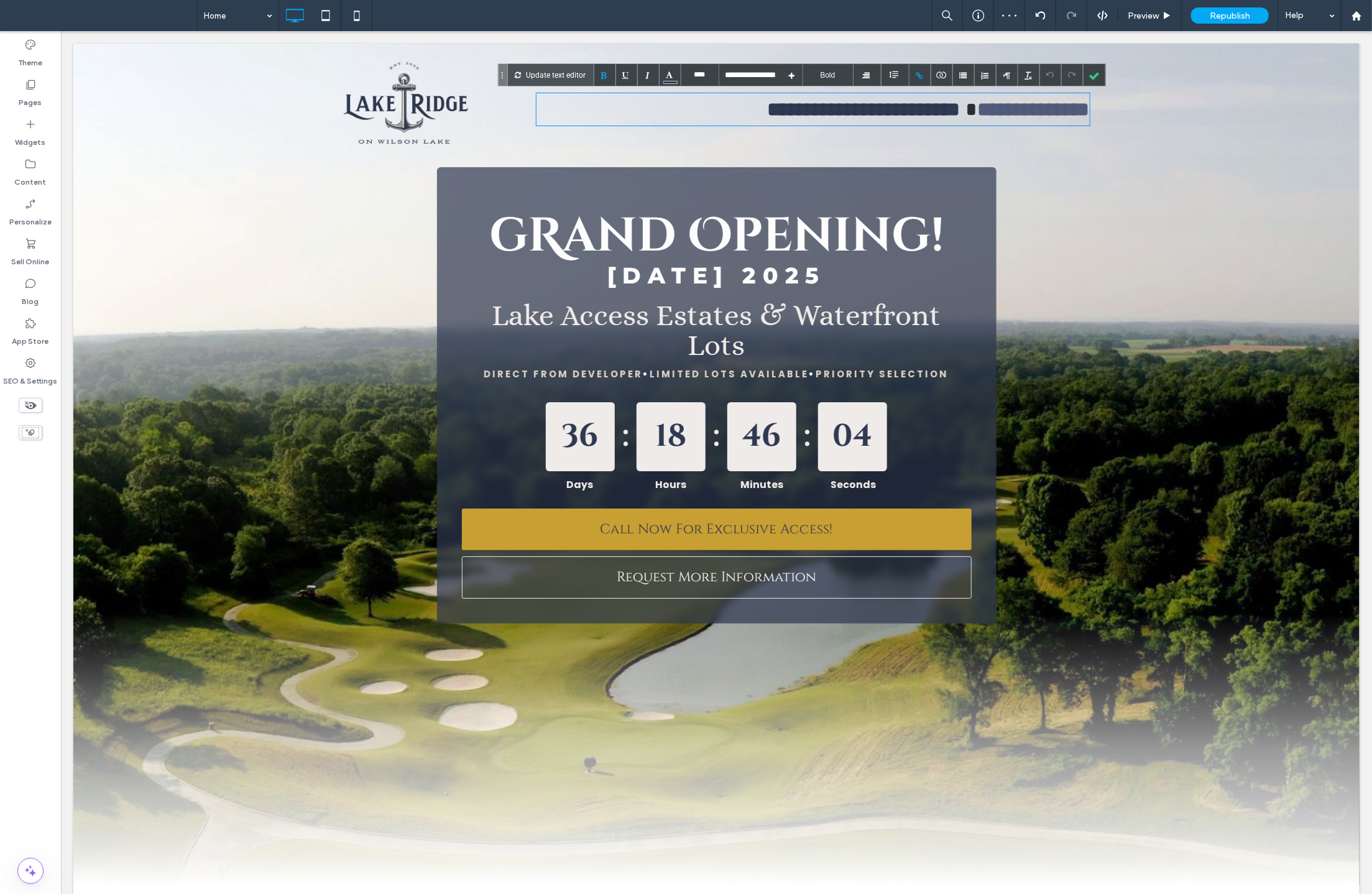 click on "**********" at bounding box center [863, 109] 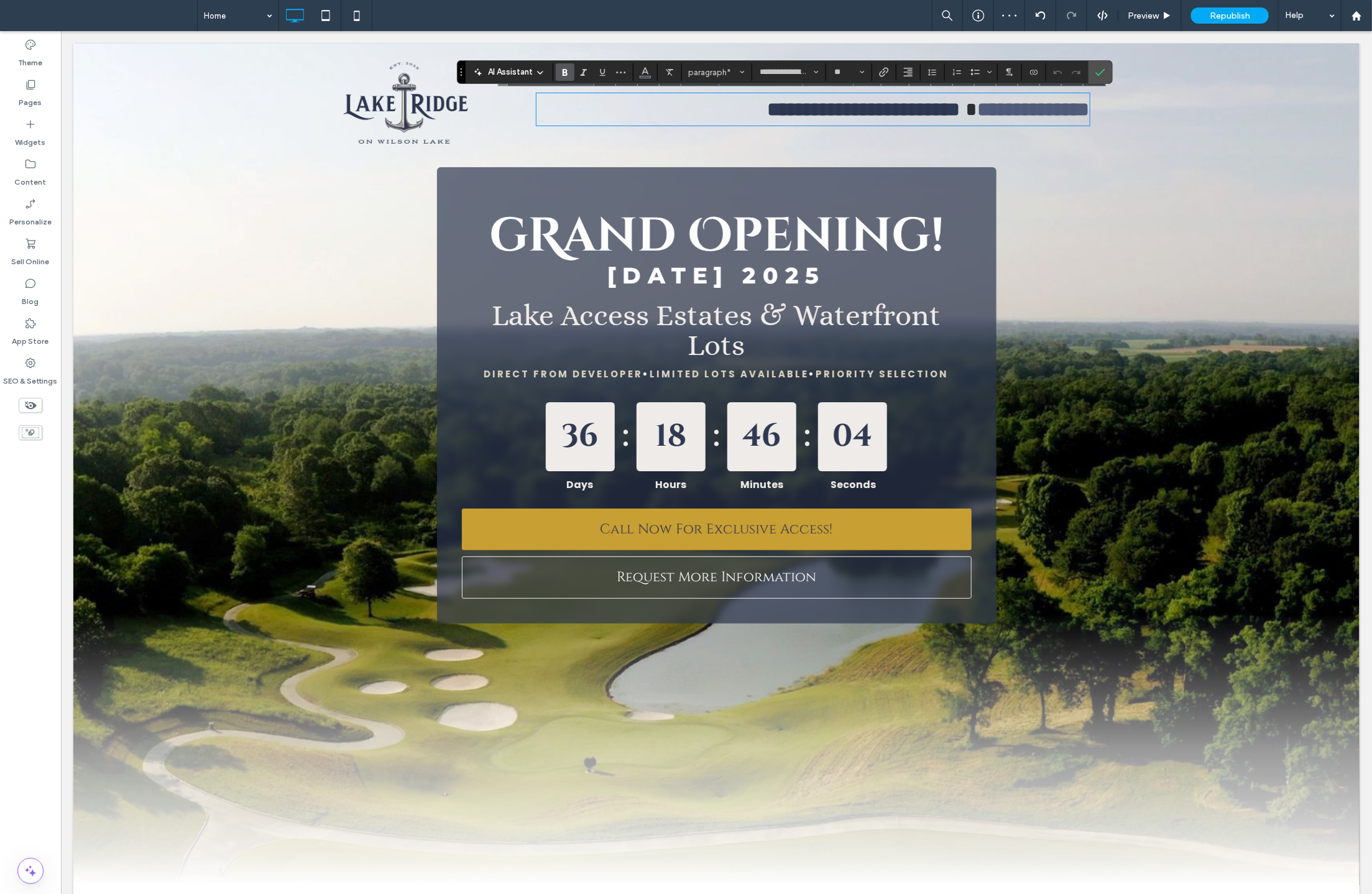 type on "****" 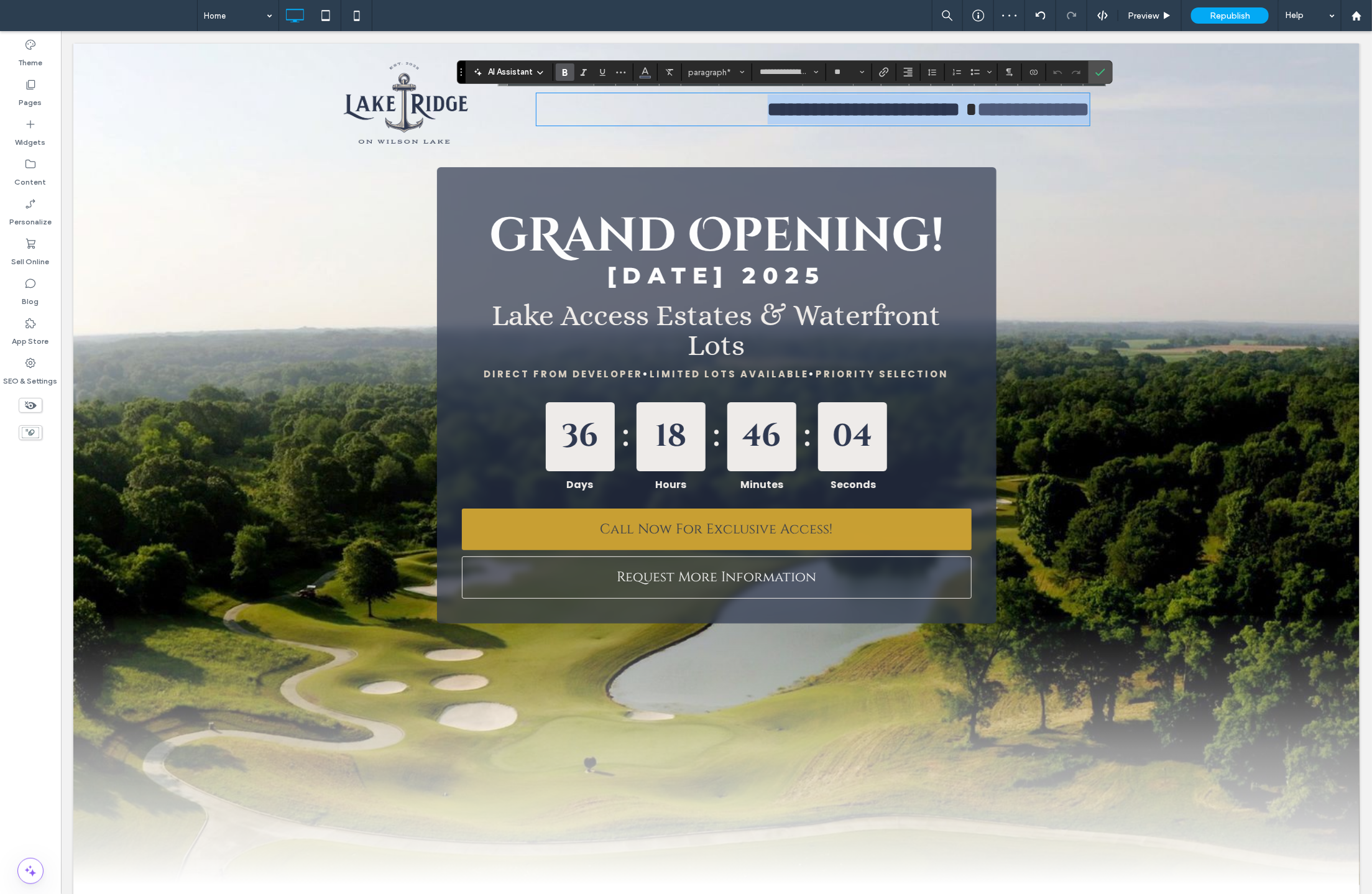 click on "**********" at bounding box center [863, 109] 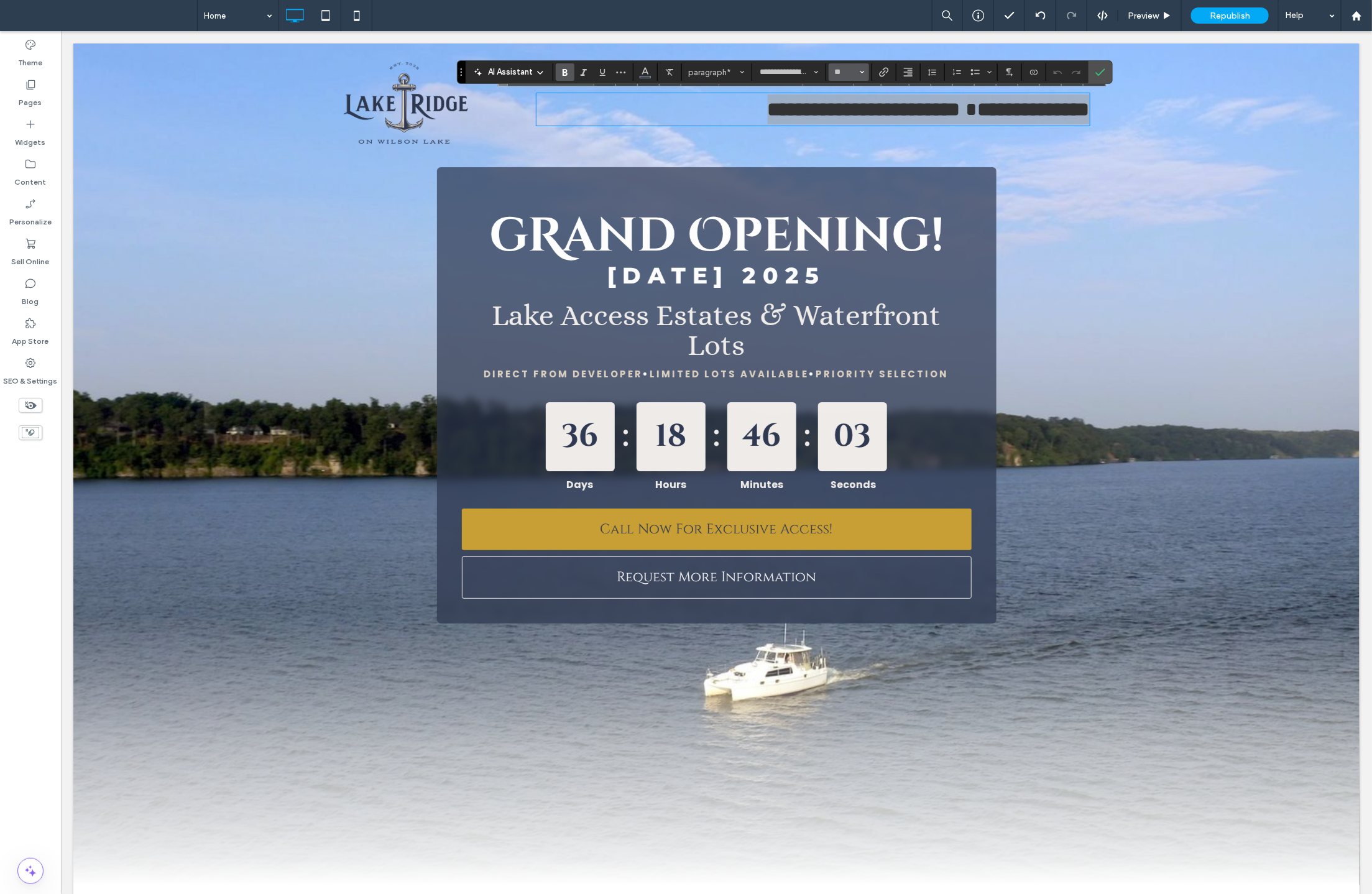 click 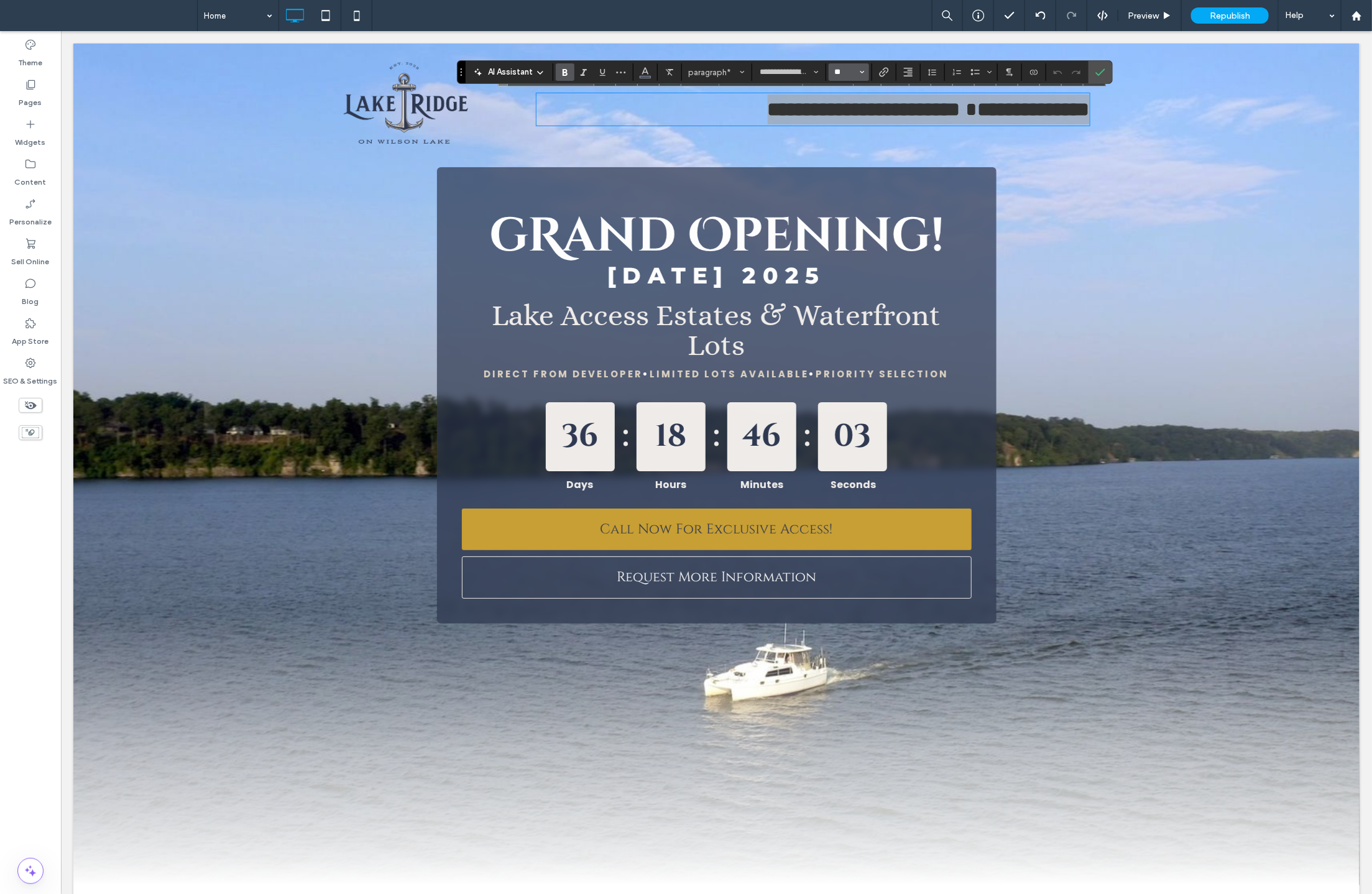 type 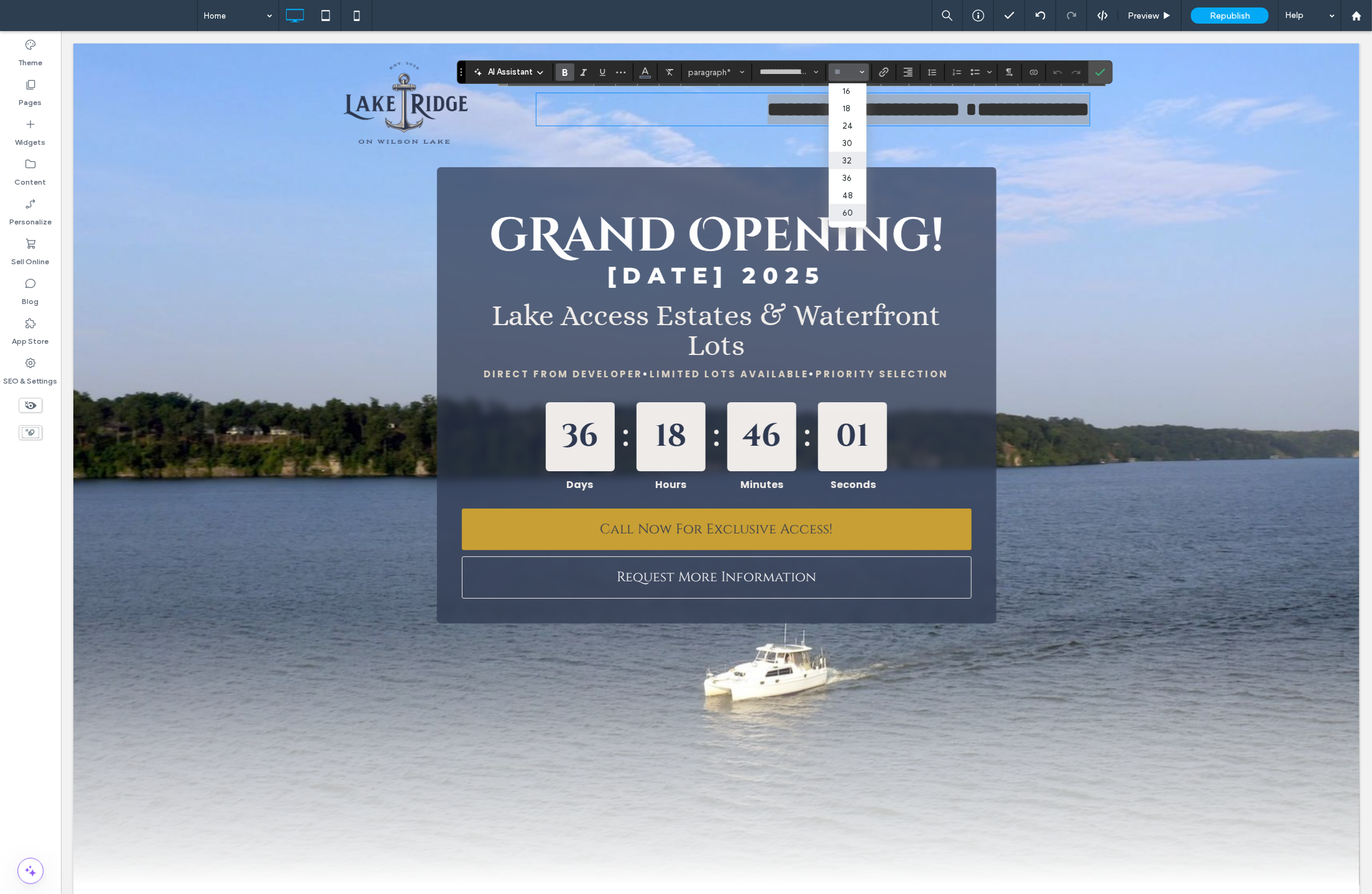 scroll, scrollTop: 117, scrollLeft: 0, axis: vertical 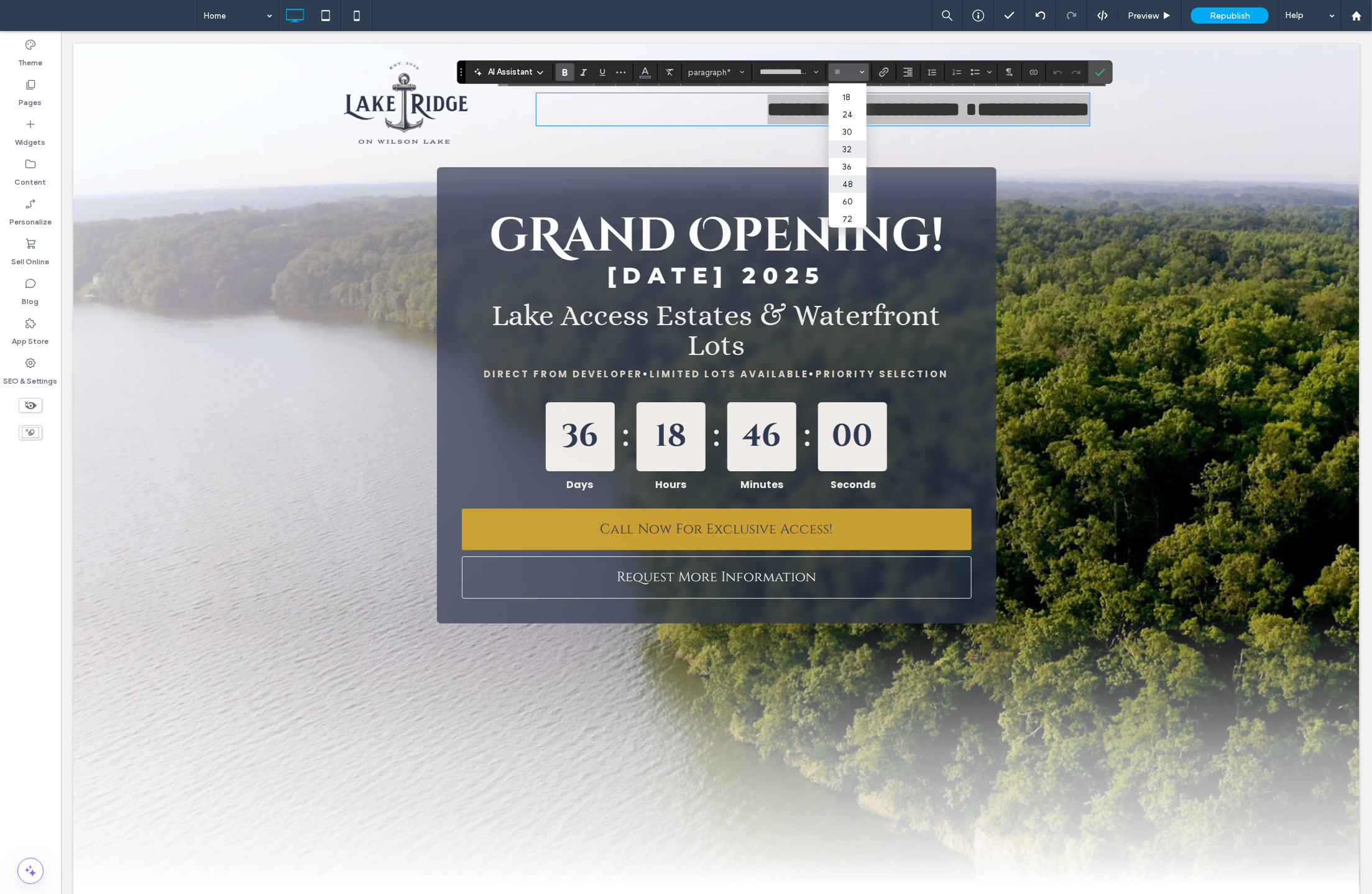 click on "48" at bounding box center [847, 184] 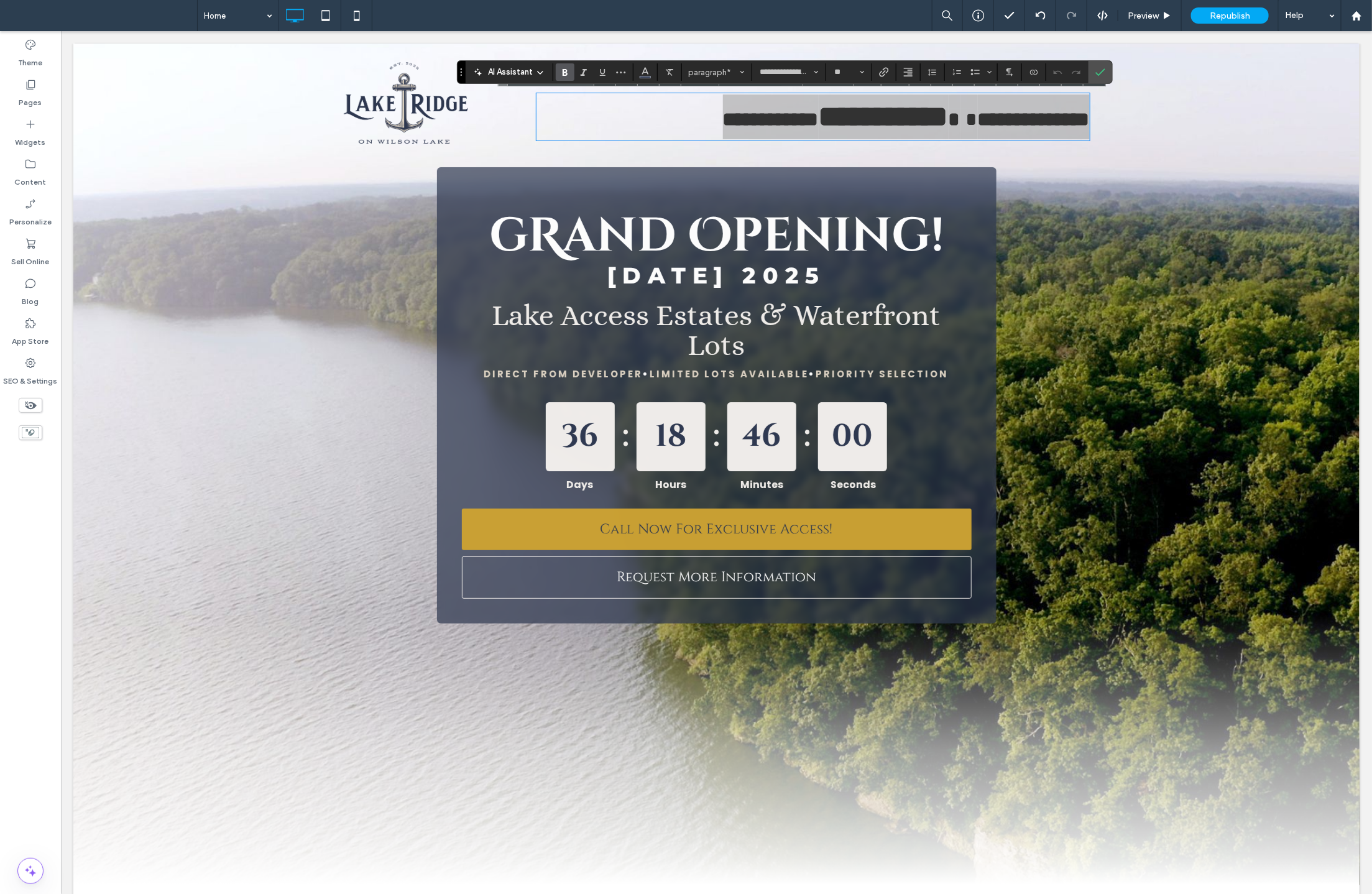 type on "**" 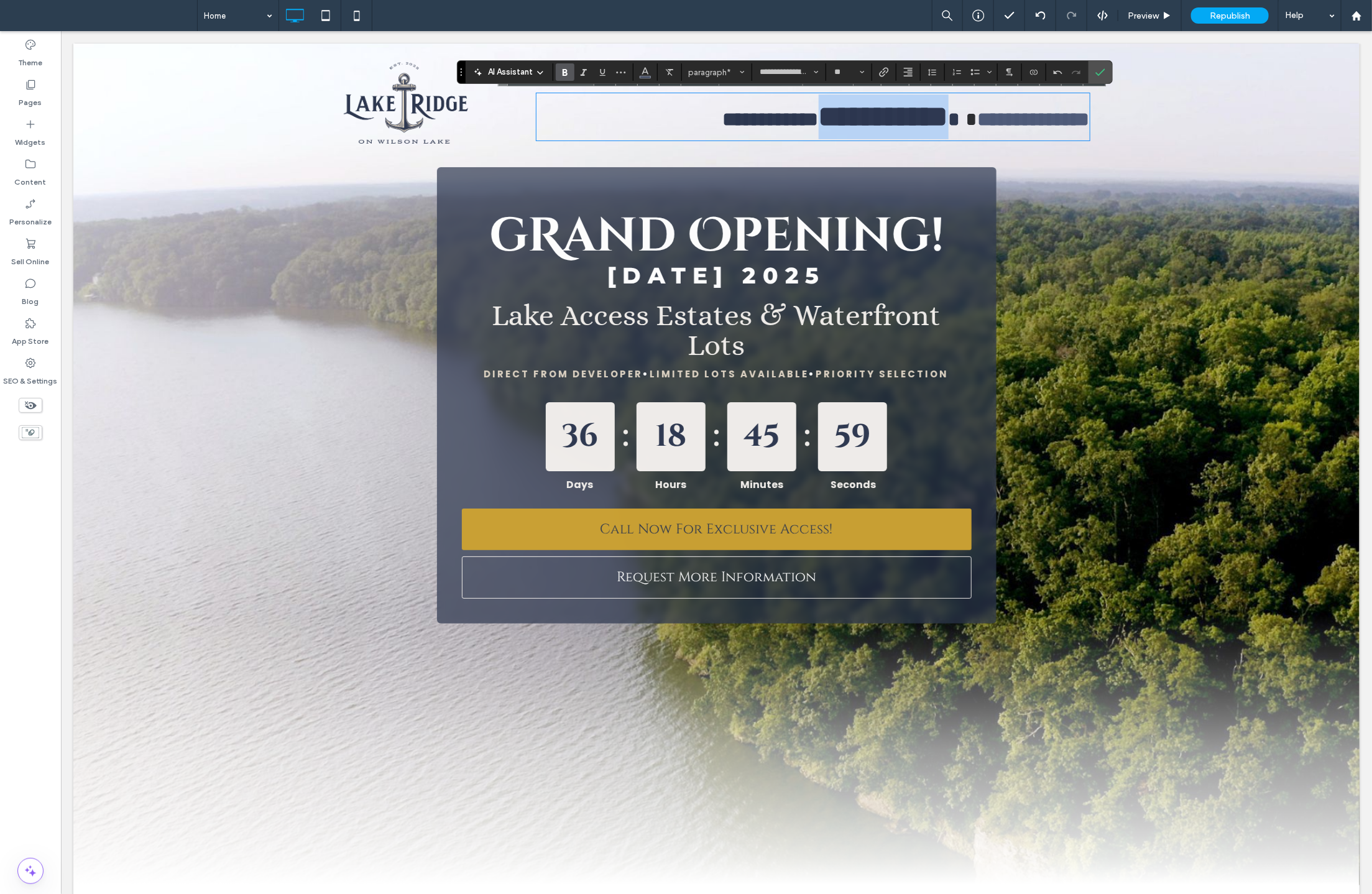 click on "**********" at bounding box center (883, 116) 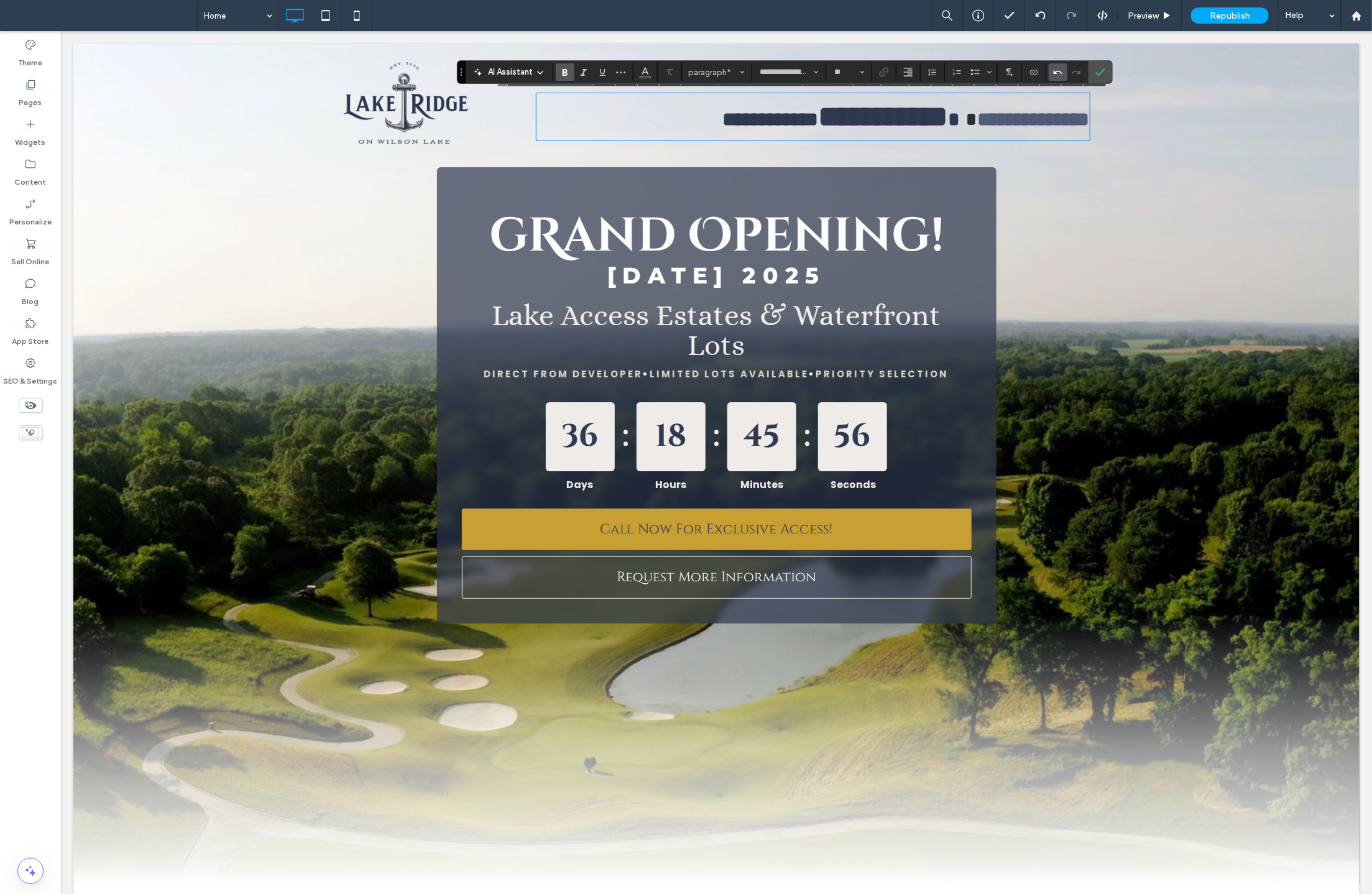 click 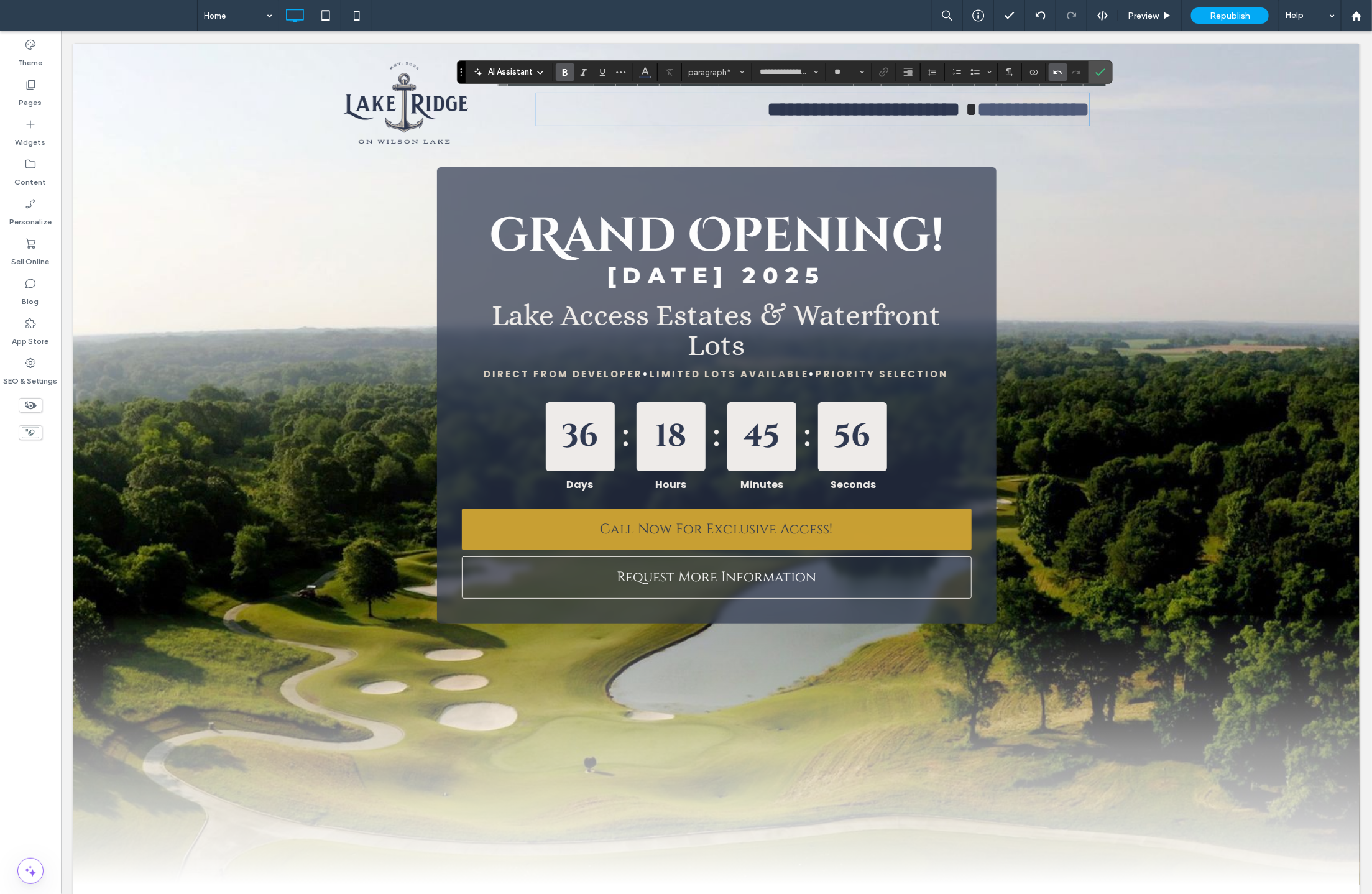 type on "**" 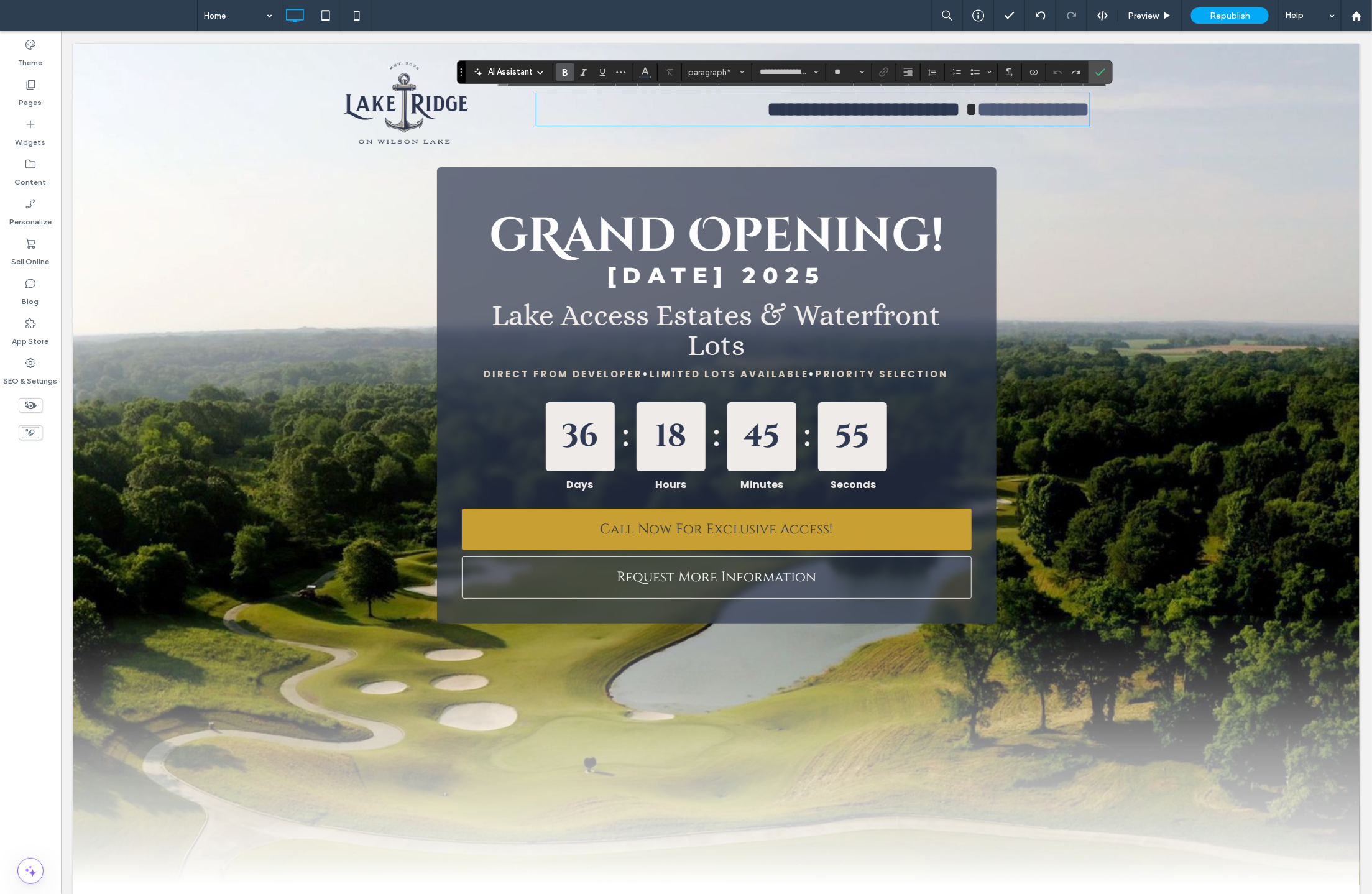click on "**********" at bounding box center (863, 109) 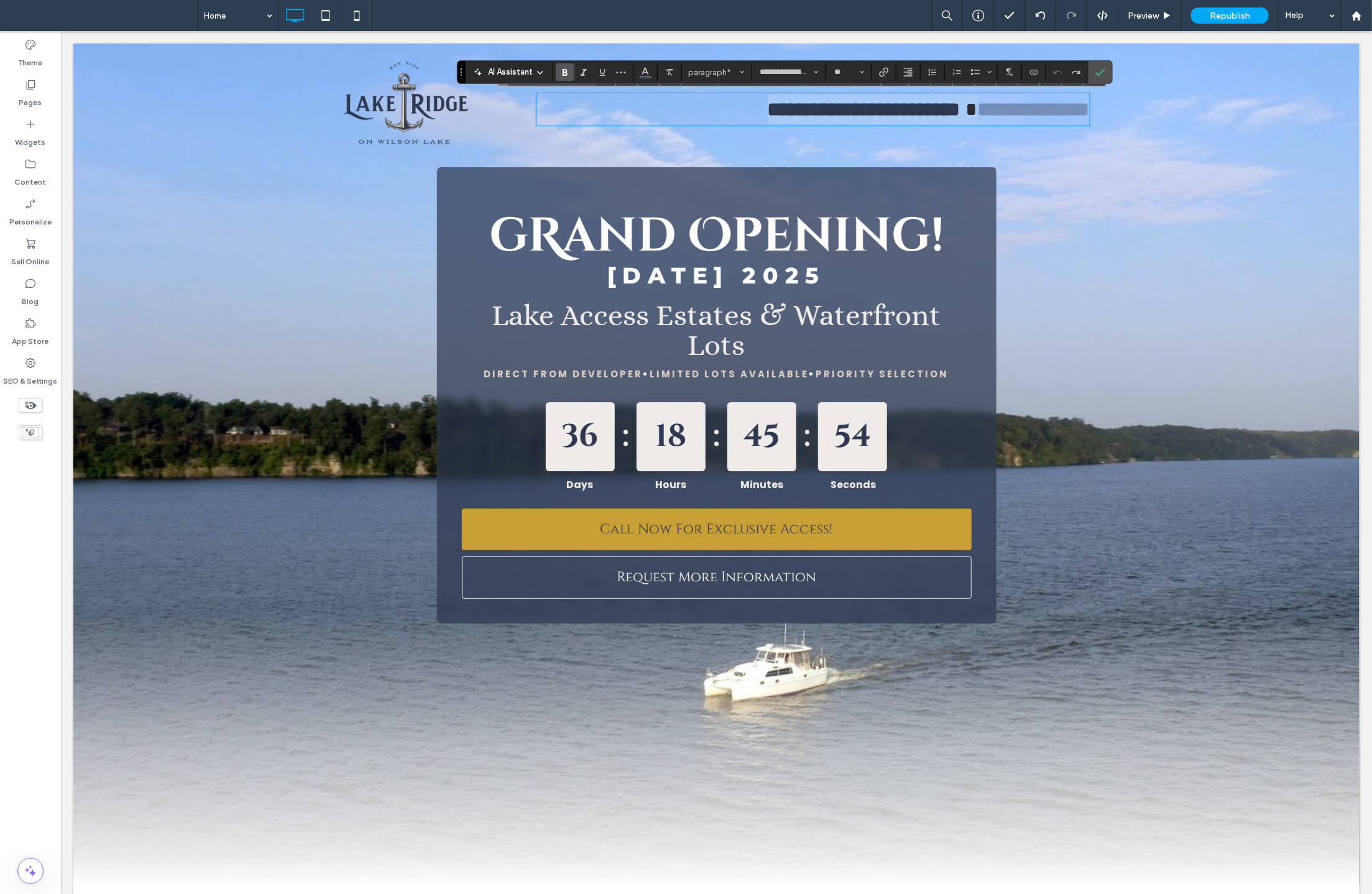 type 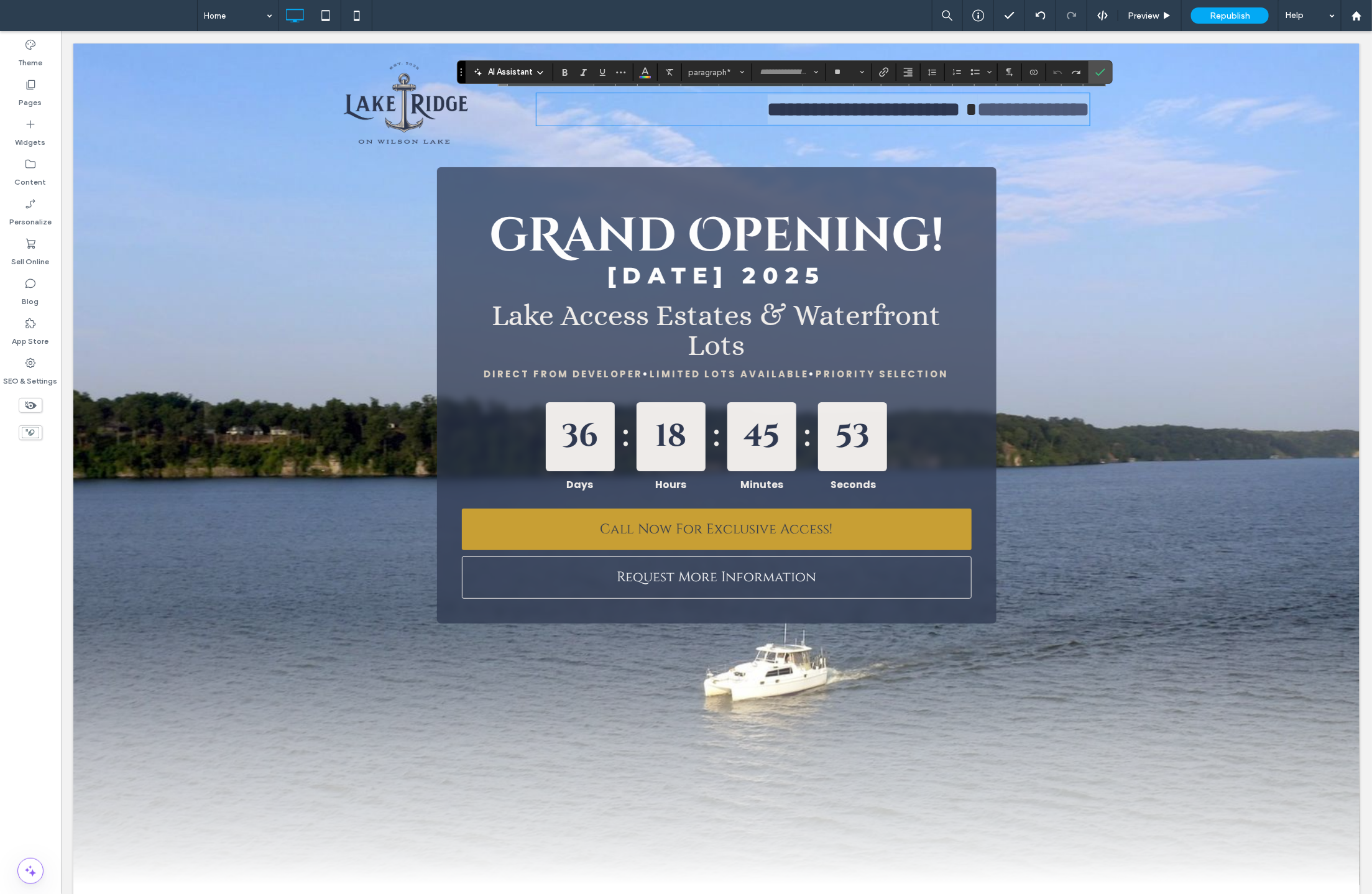 drag, startPoint x: 633, startPoint y: 112, endPoint x: 1097, endPoint y: 105, distance: 464.0528 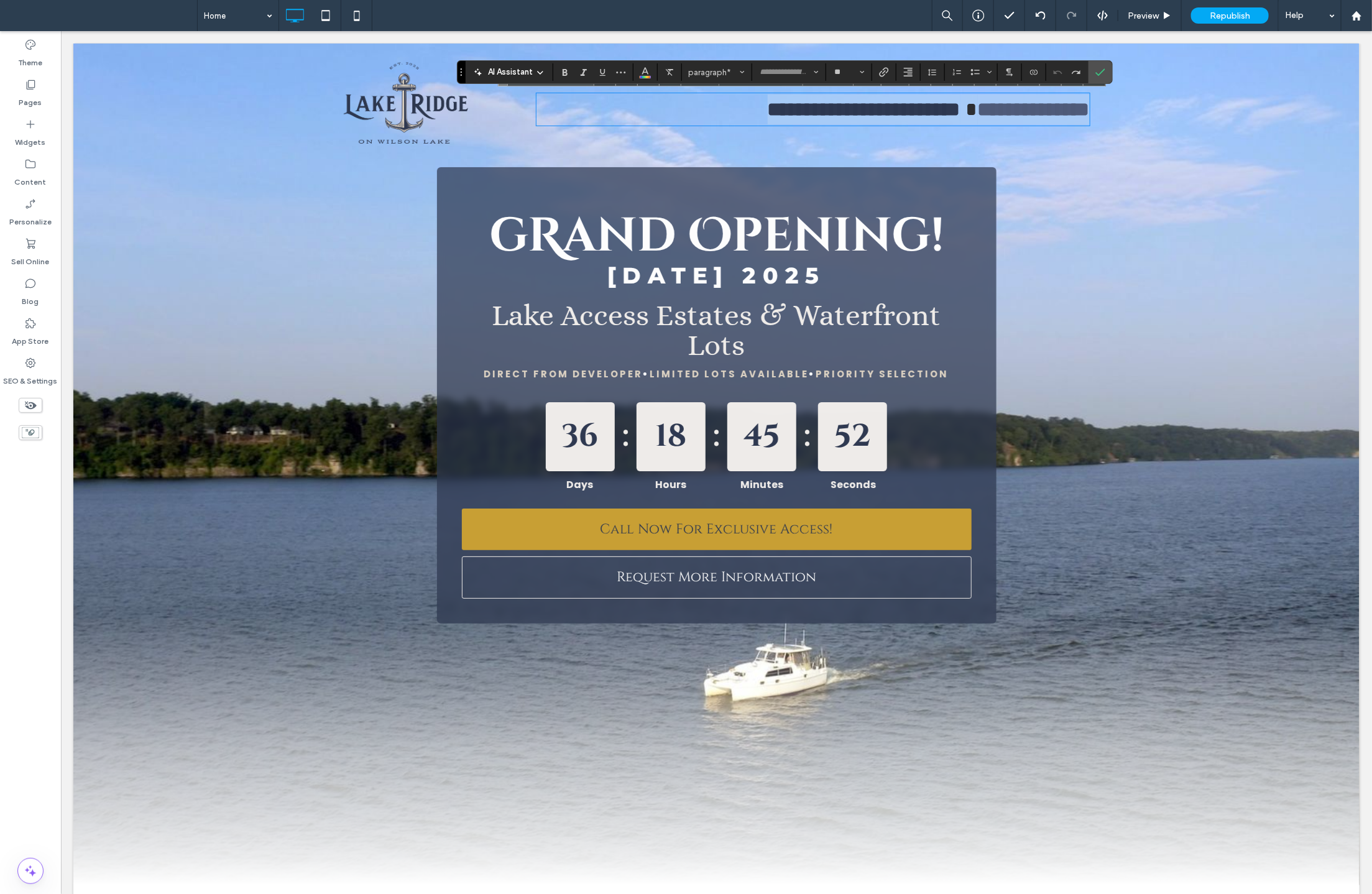 type on "****" 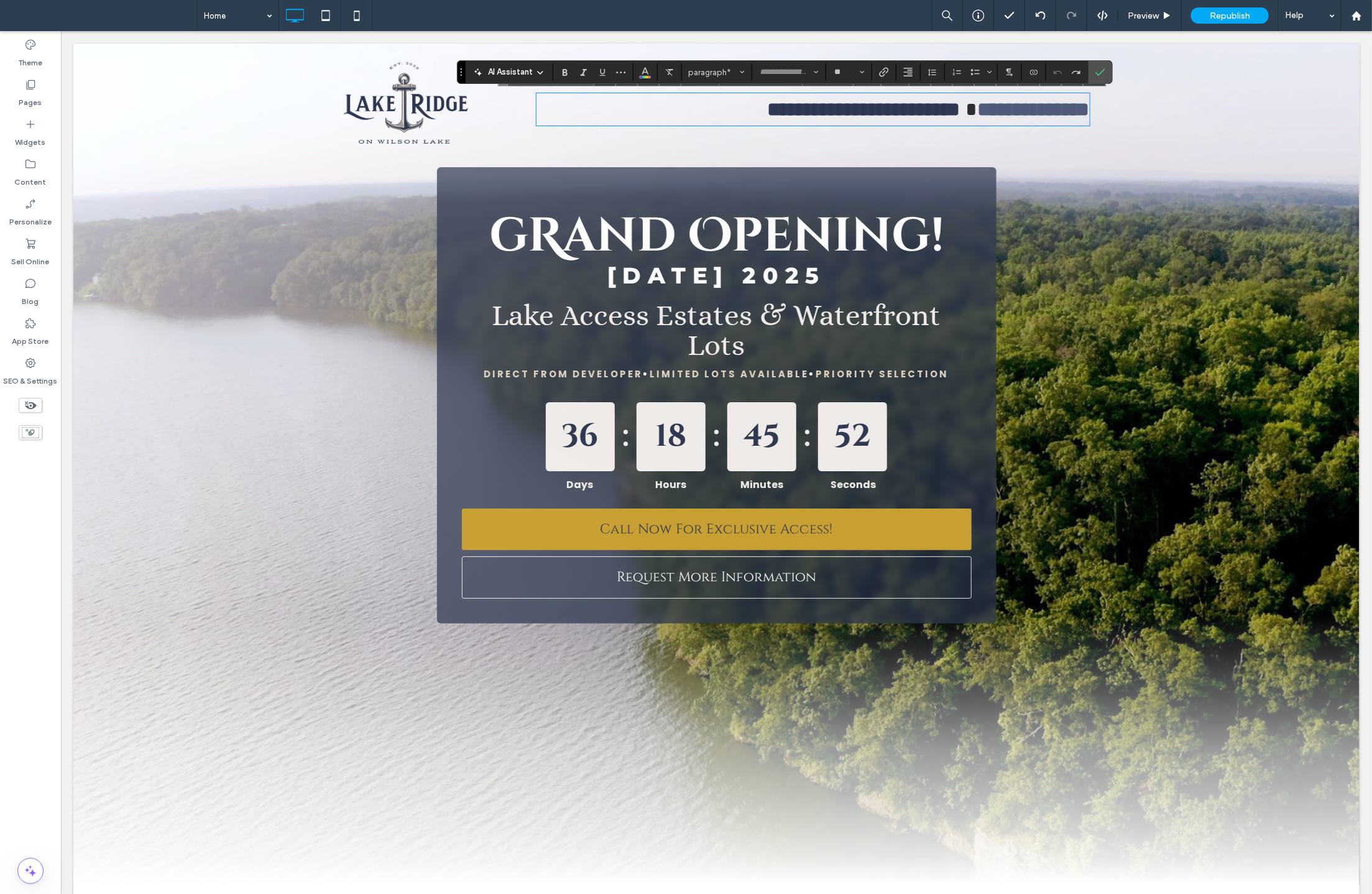 click on "**********" at bounding box center [716, 102] 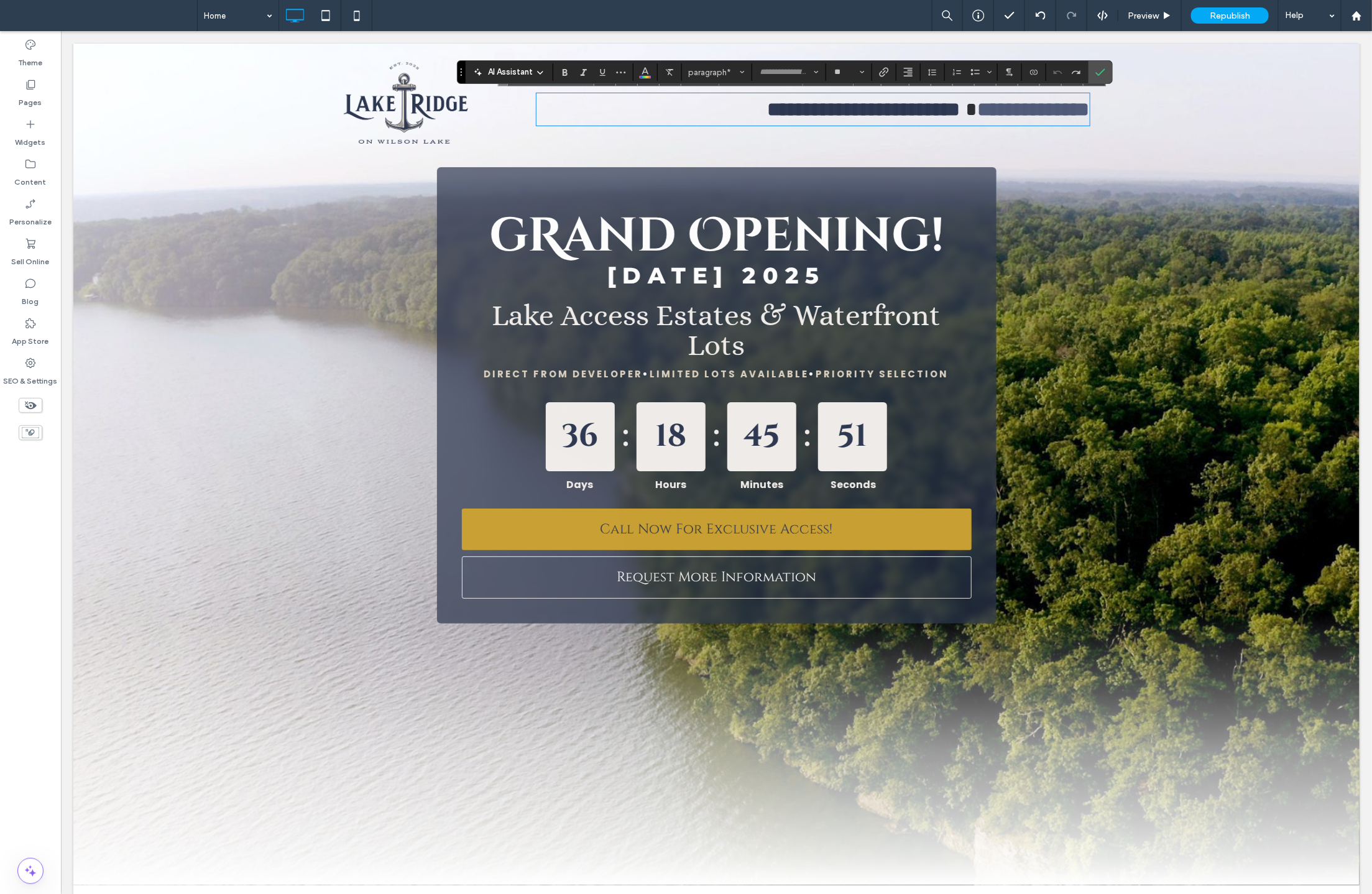 type on "****" 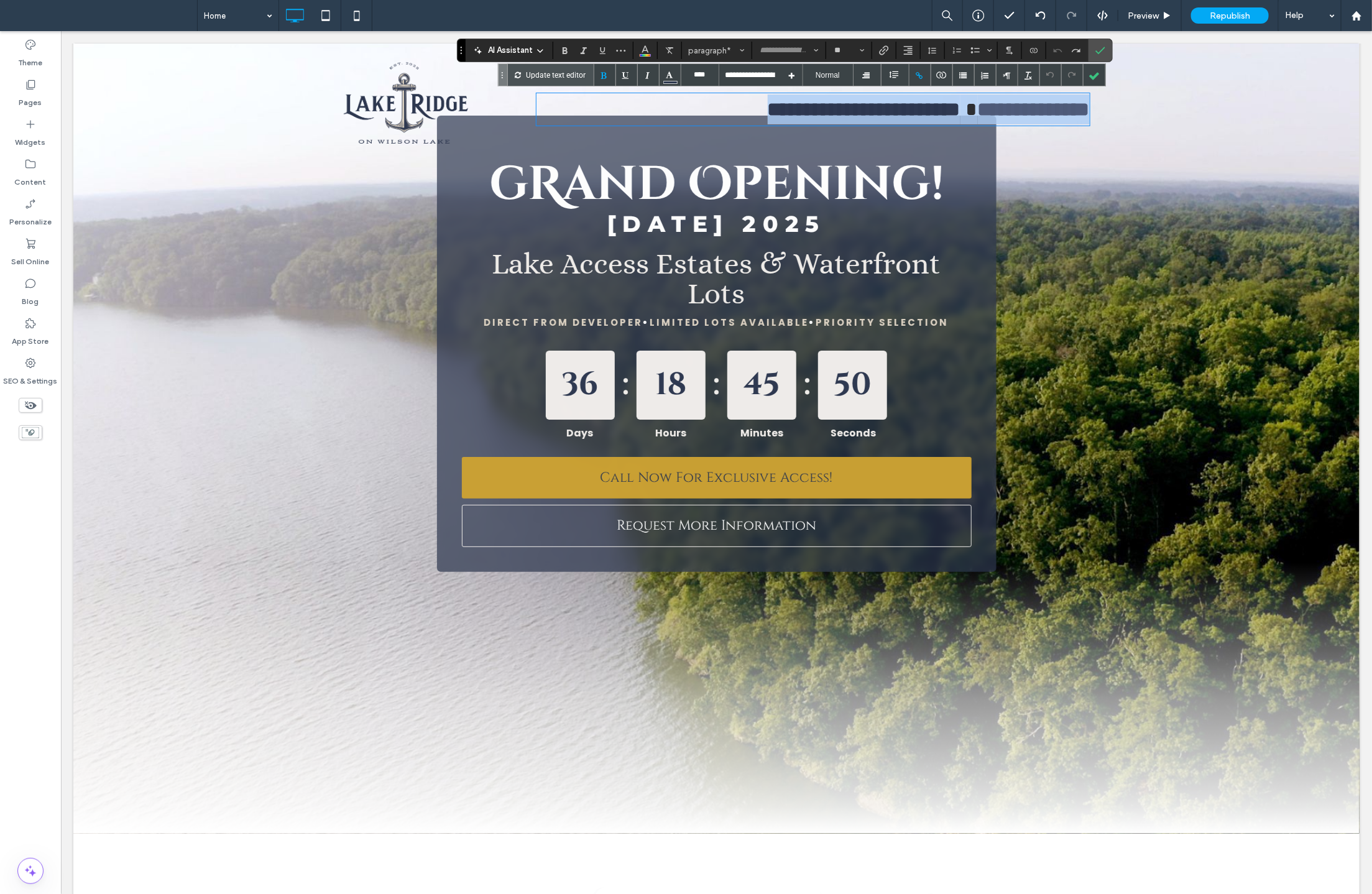 scroll, scrollTop: 0, scrollLeft: 0, axis: both 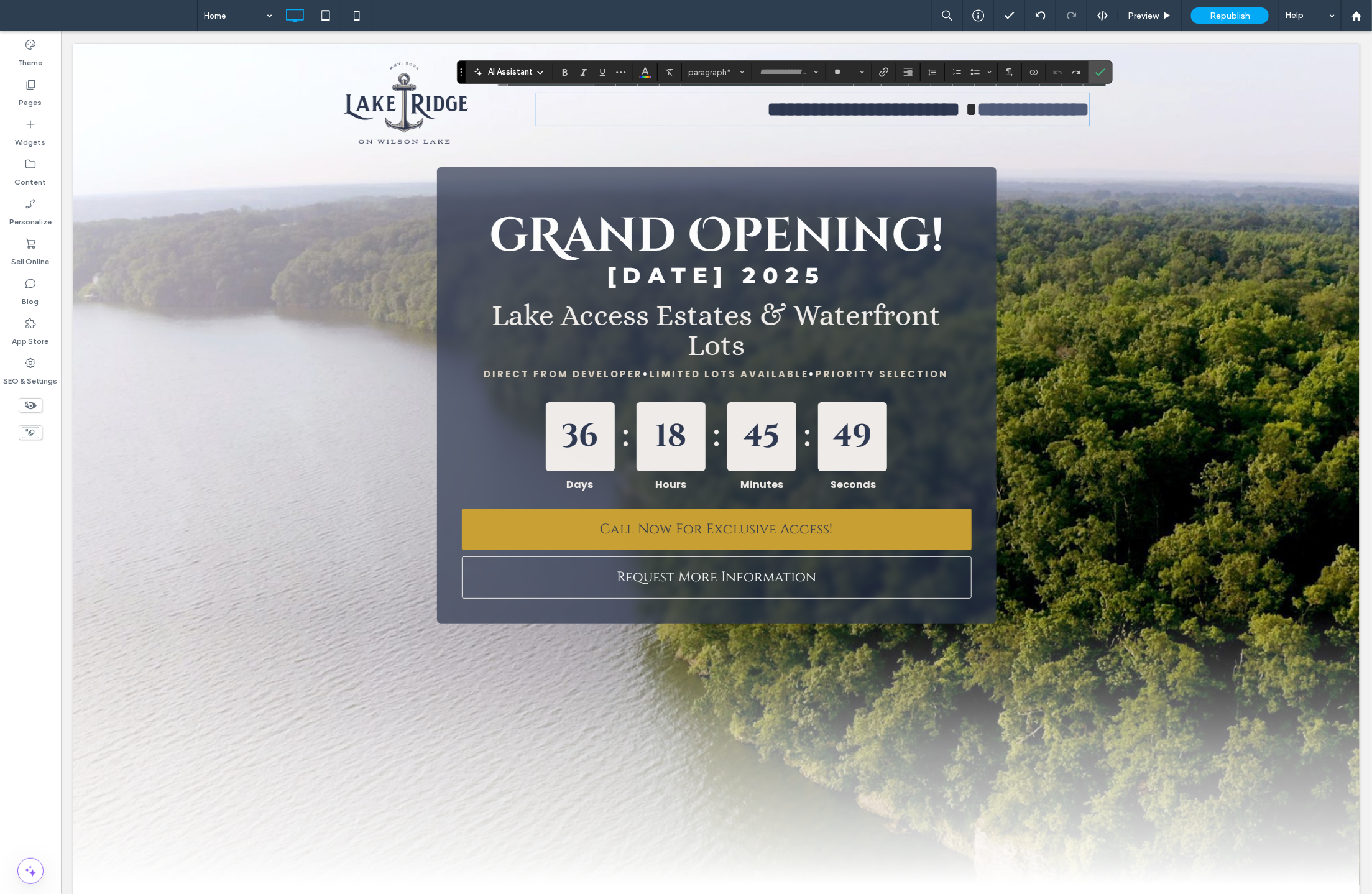 click on "gRand Opening!   Sat, August 16   2025
Lake Access Estates & Waterfront Lots
DIRECT FROM DEVELOPER  •   LIMITED LOTS AVAILABLE  •   PRIORITY SELECTION
36
:
18
:
45
:
49
Days
Hours
Minutes
Seconds
Book an appointment for later today to lock in your best perks!
Call Now For Exclusive Access!
Request More Information
Click To Paste" at bounding box center (716, 395) 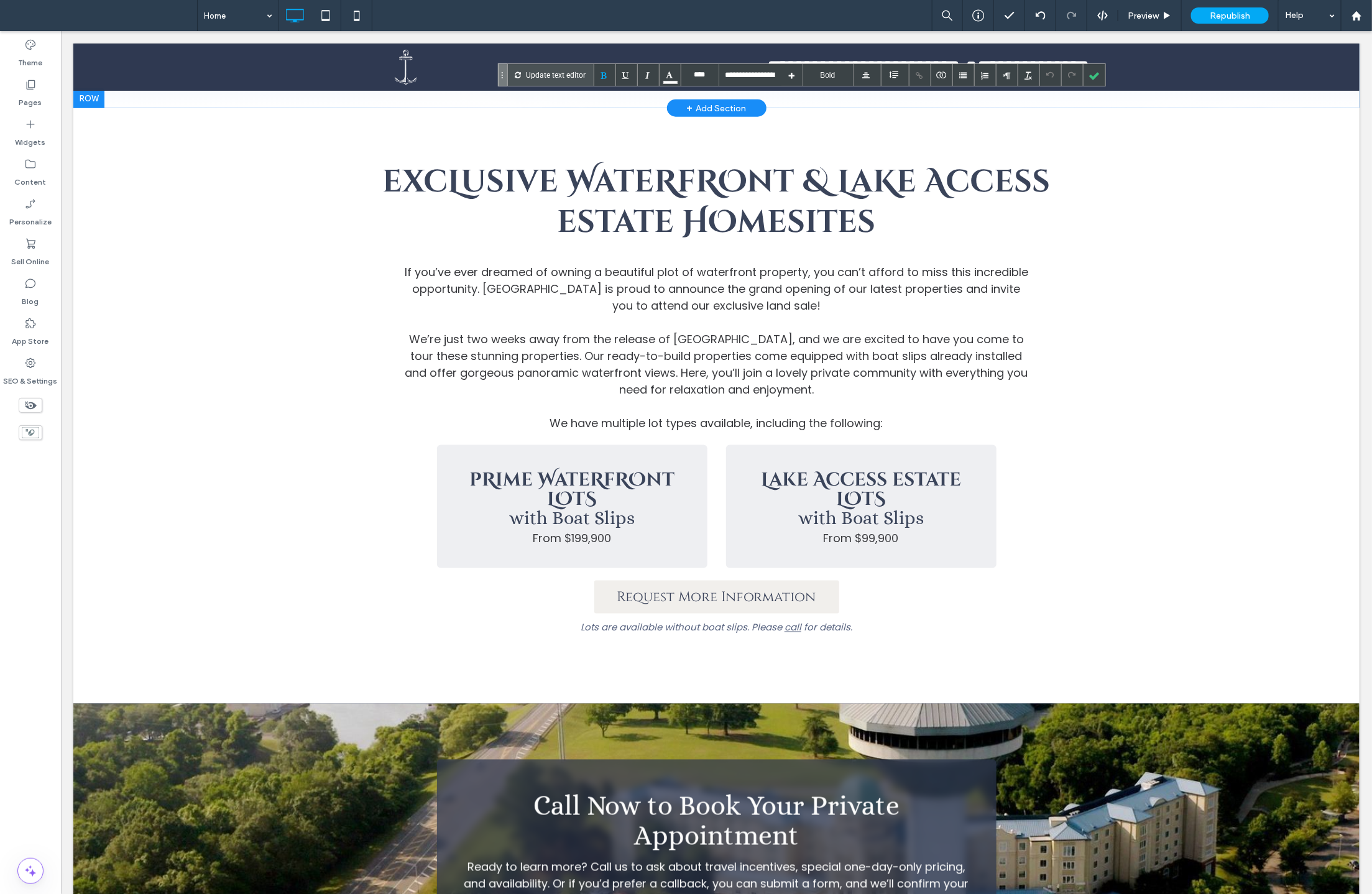 scroll, scrollTop: 778, scrollLeft: 0, axis: vertical 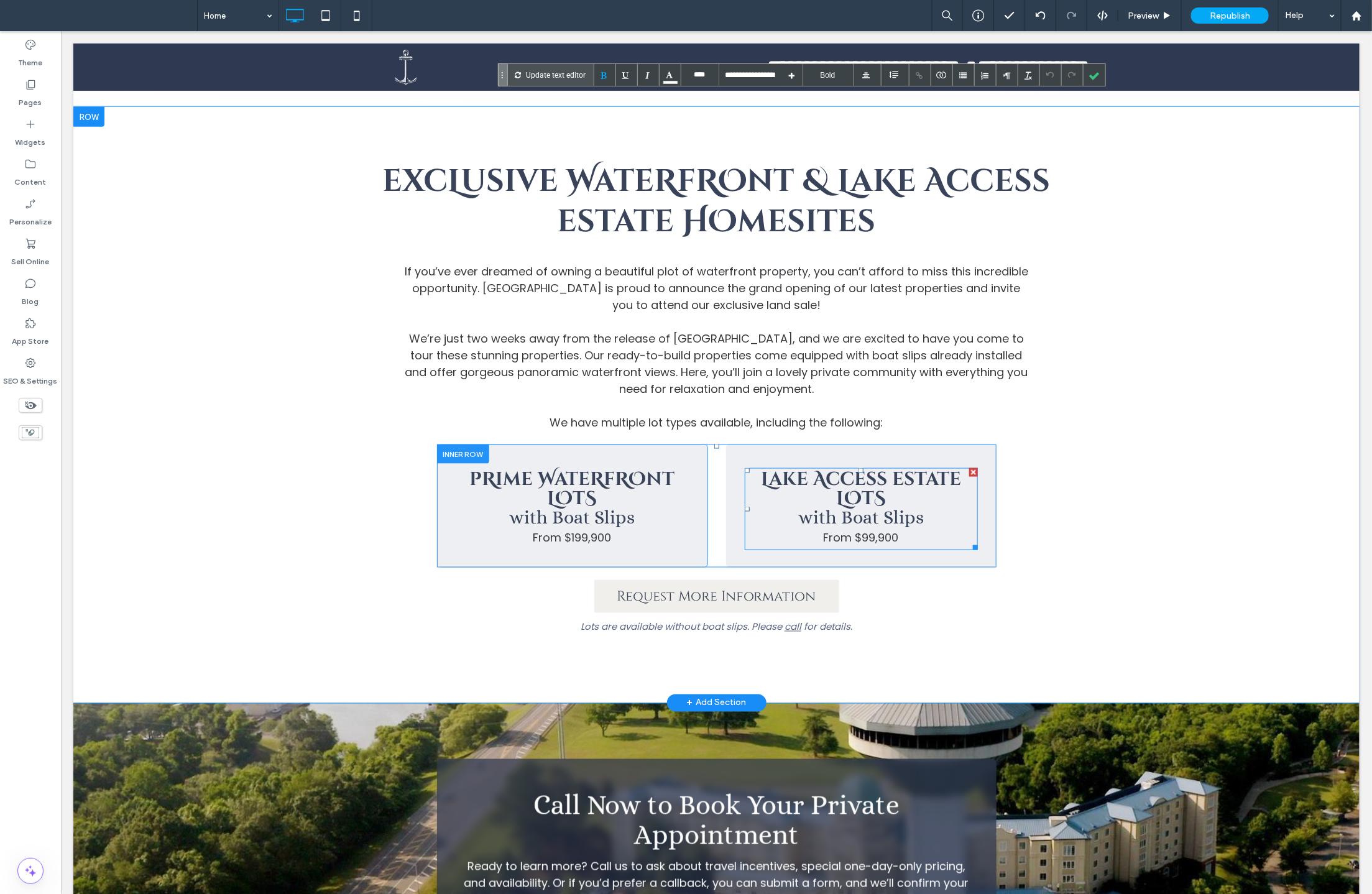 click on "From $99,900" at bounding box center (860, 537) 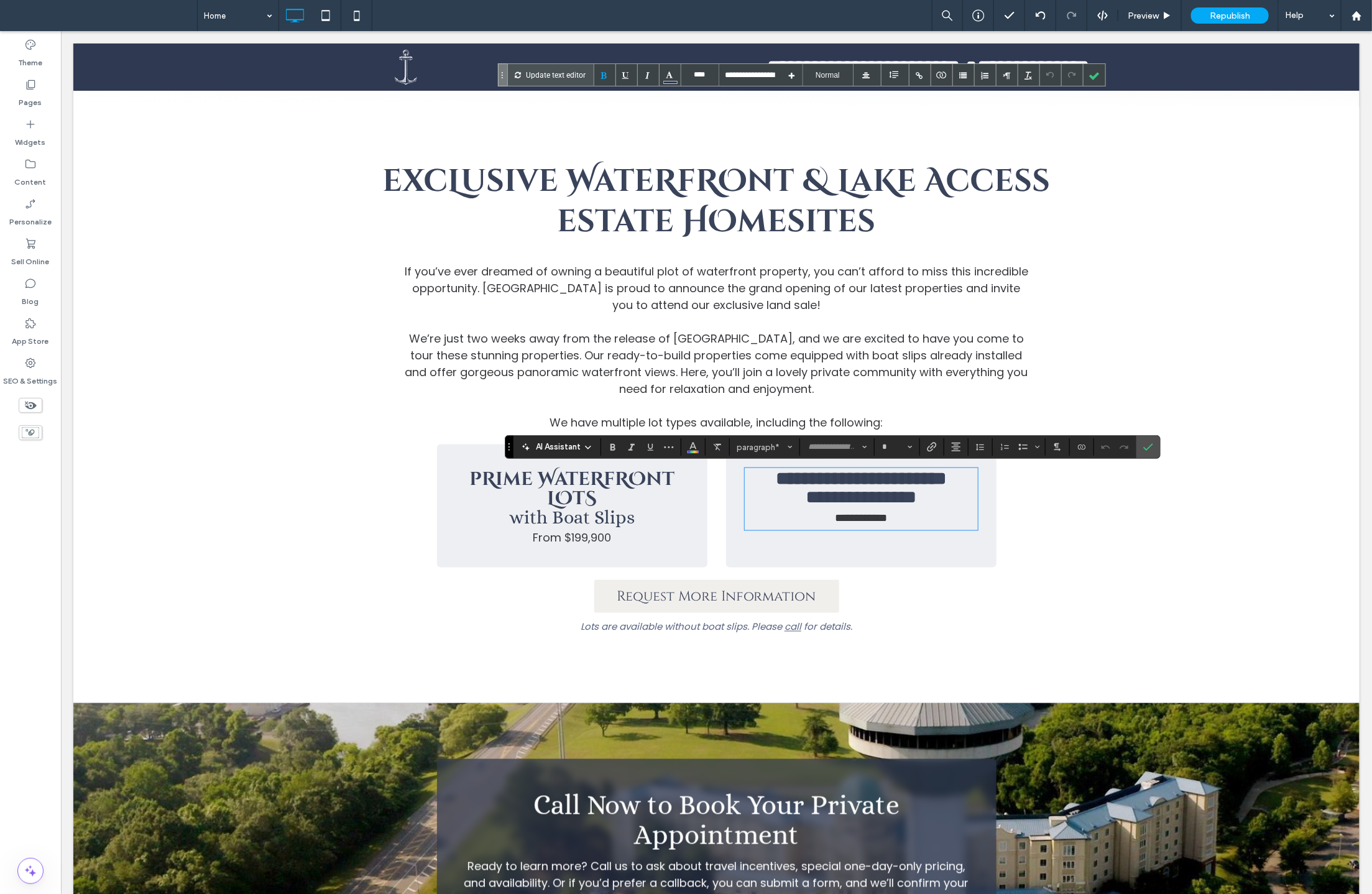 type on "****" 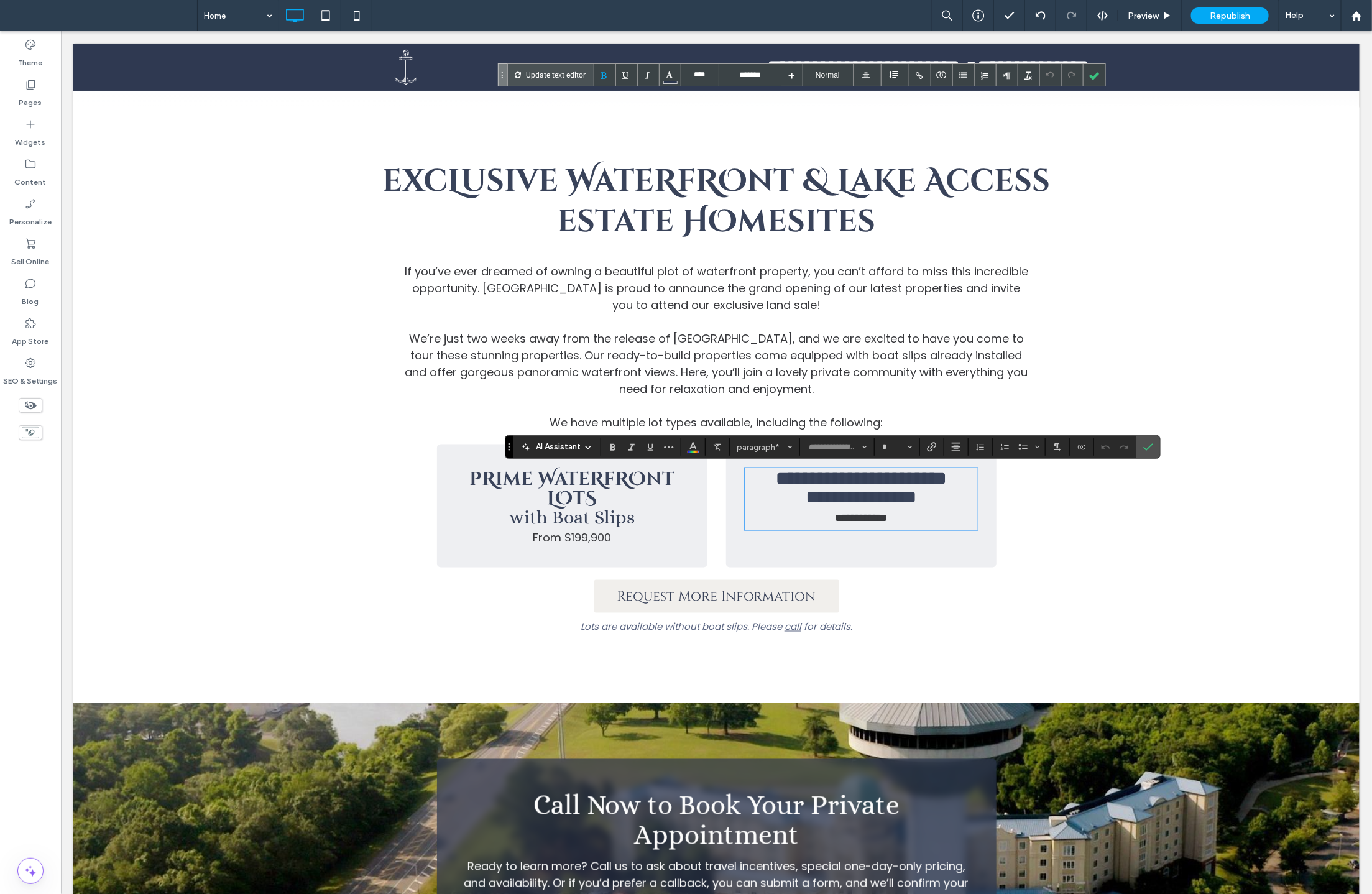 click on "From $199,900" at bounding box center (571, 537) 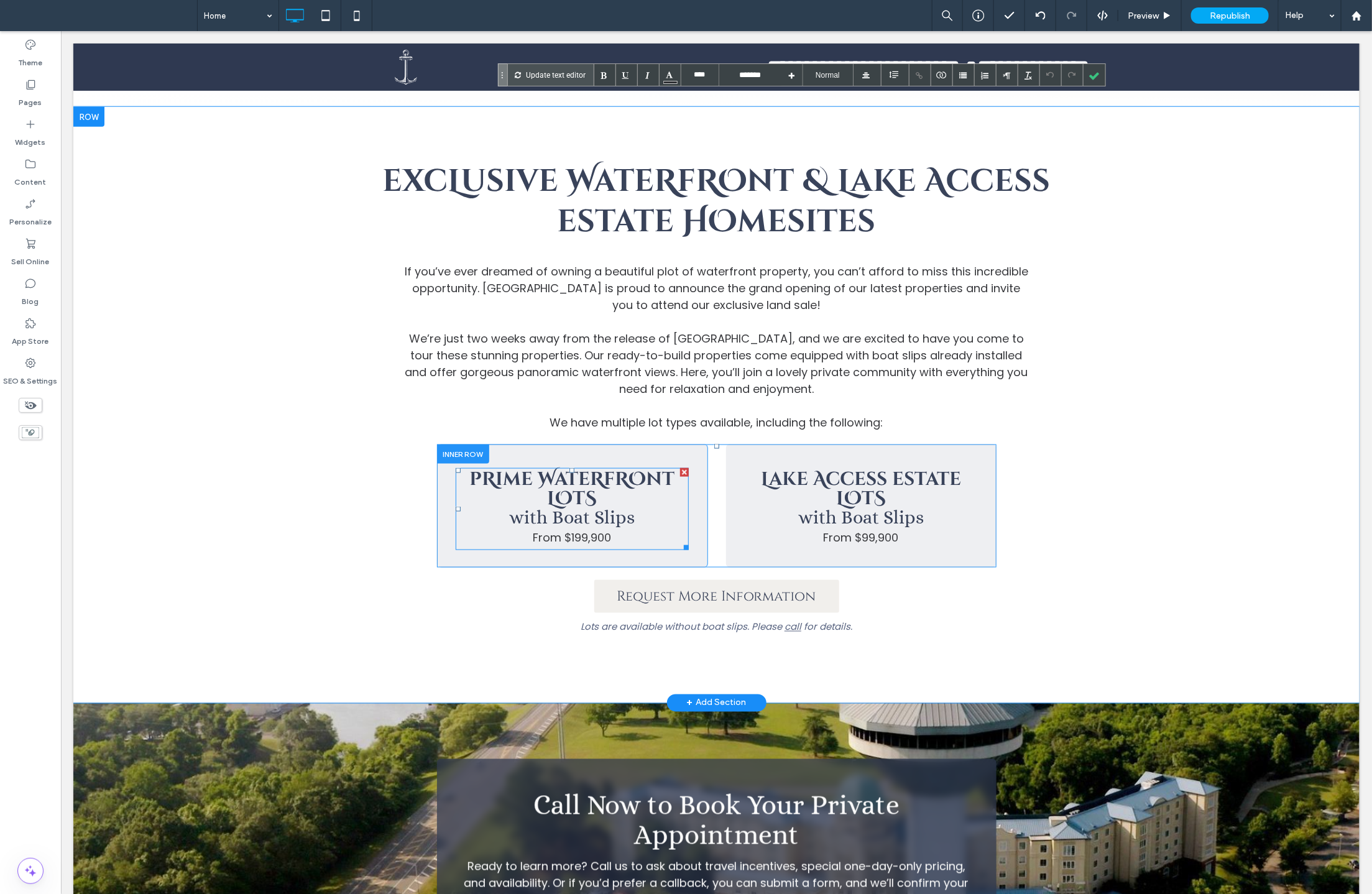 click on "From $199,900" at bounding box center [571, 537] 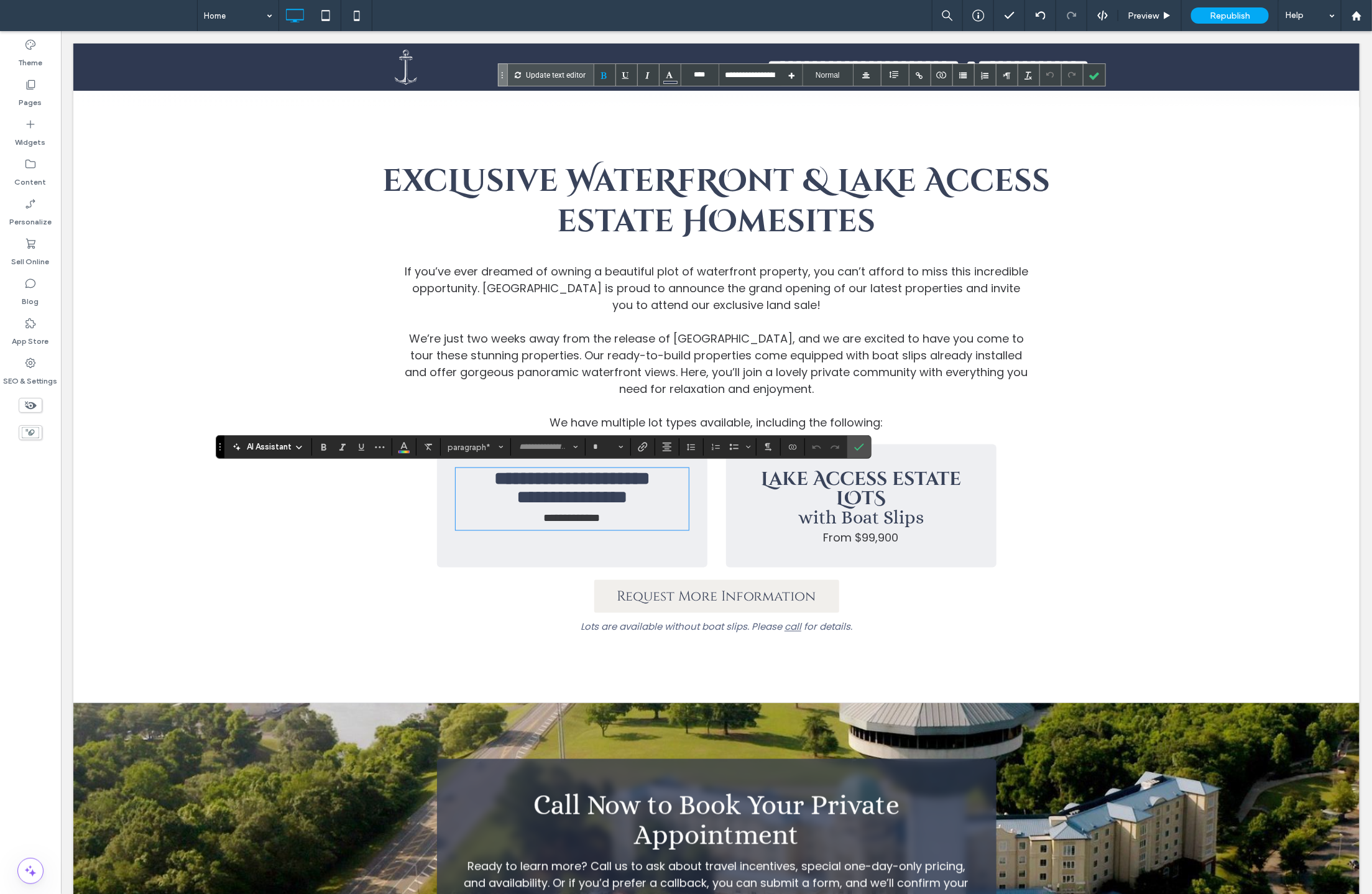 click on "**********" at bounding box center (571, 517) 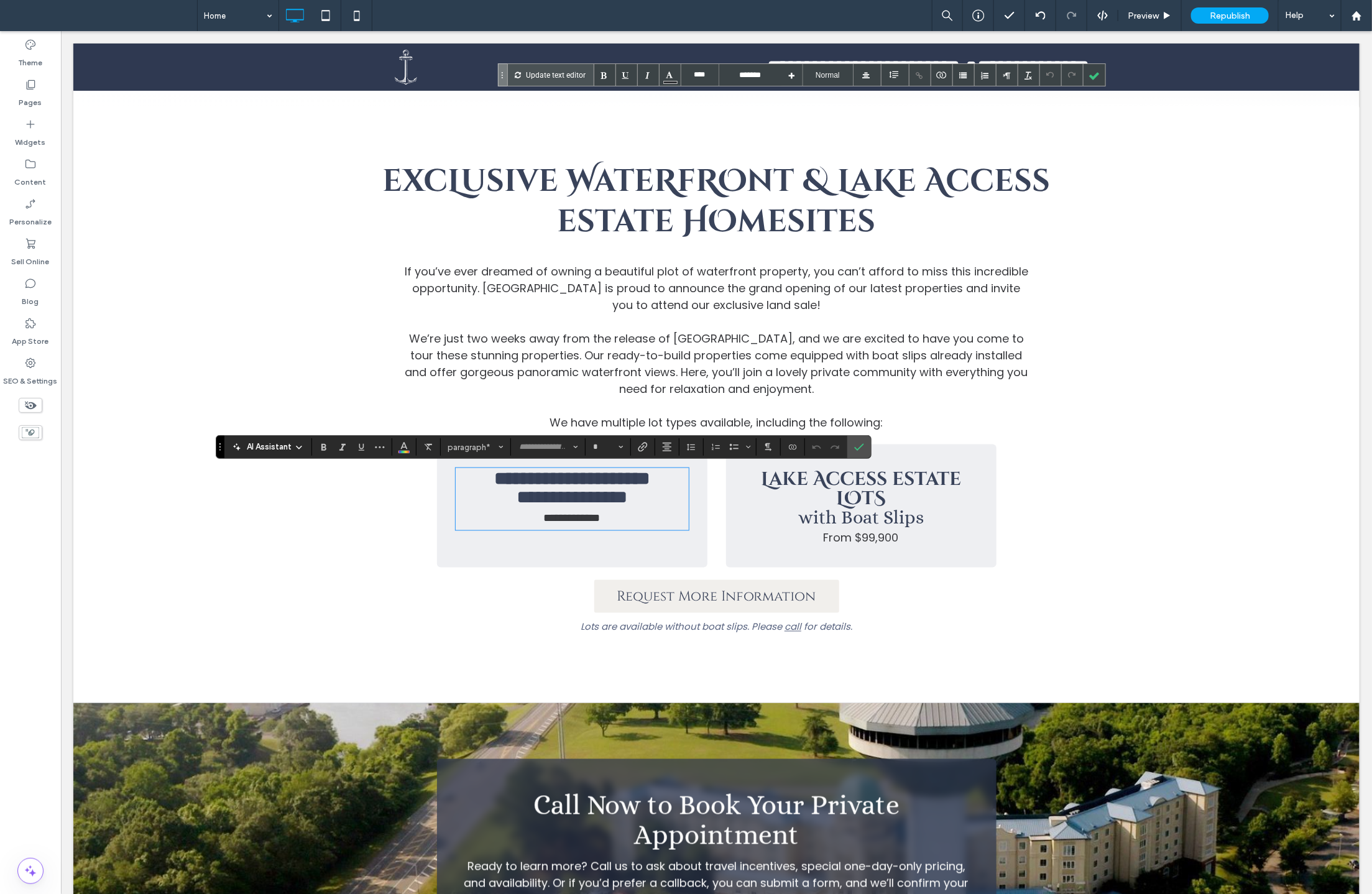 type on "*******" 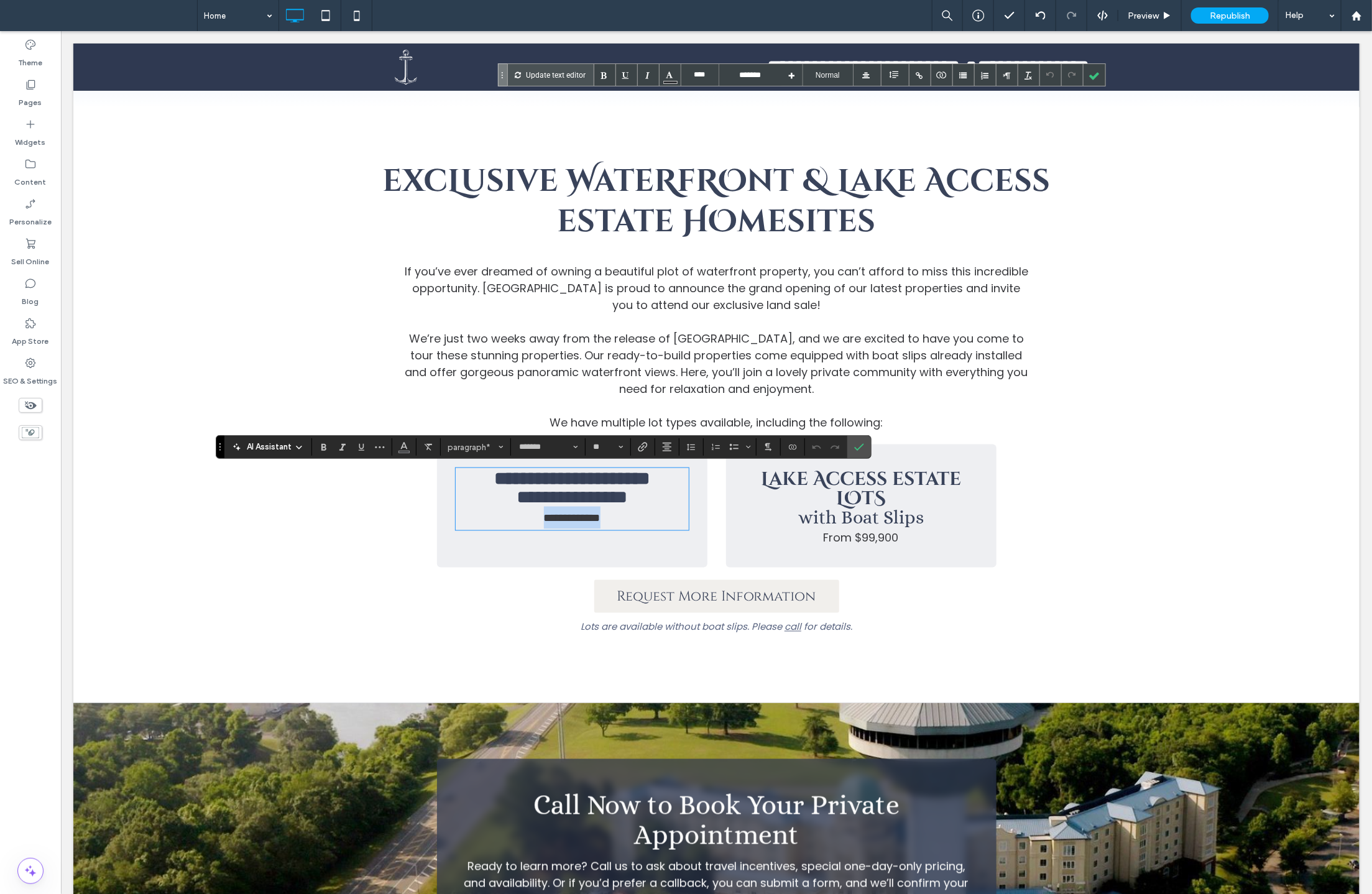 drag, startPoint x: 548, startPoint y: 538, endPoint x: 623, endPoint y: 538, distance: 75 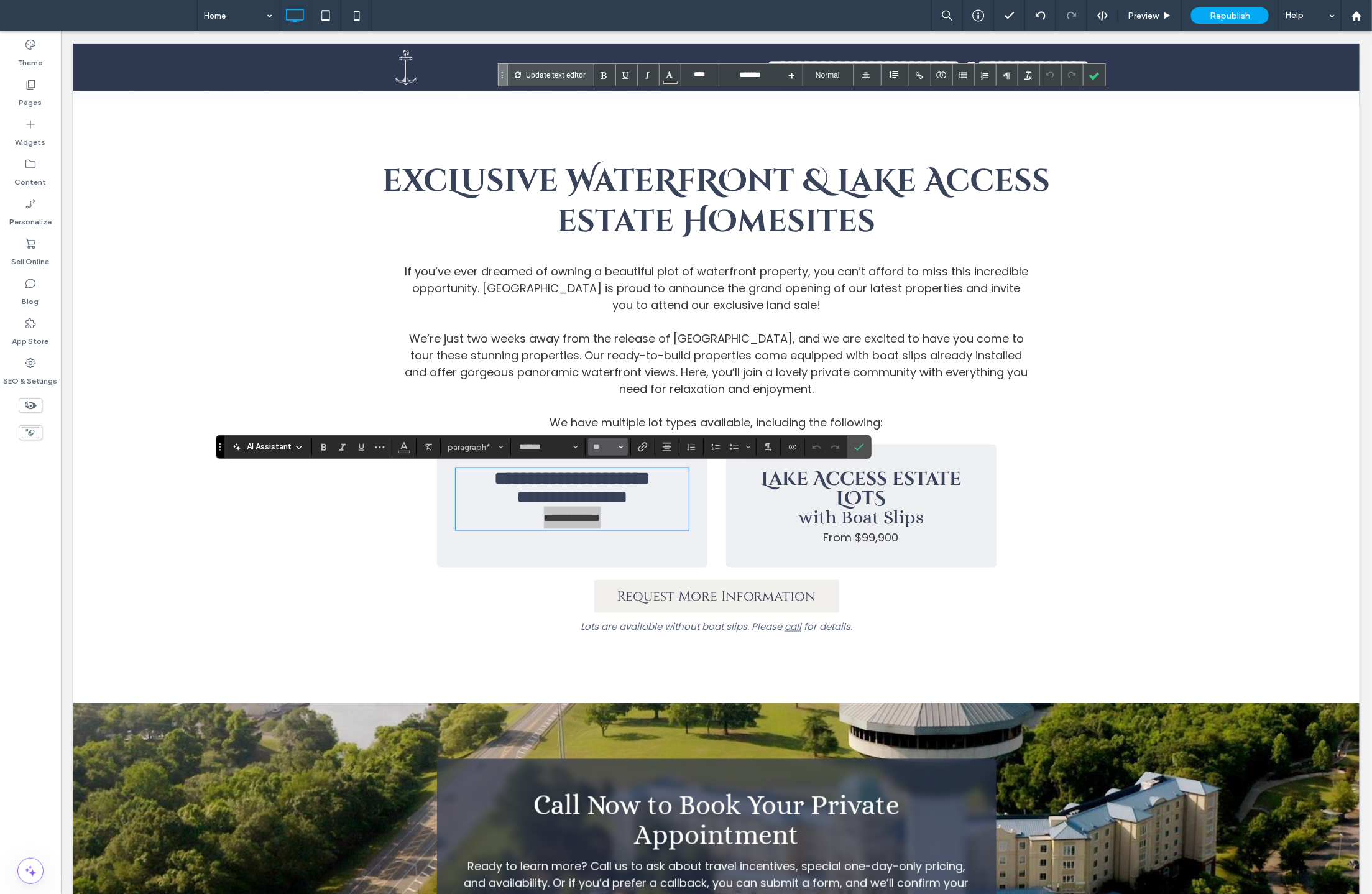 click 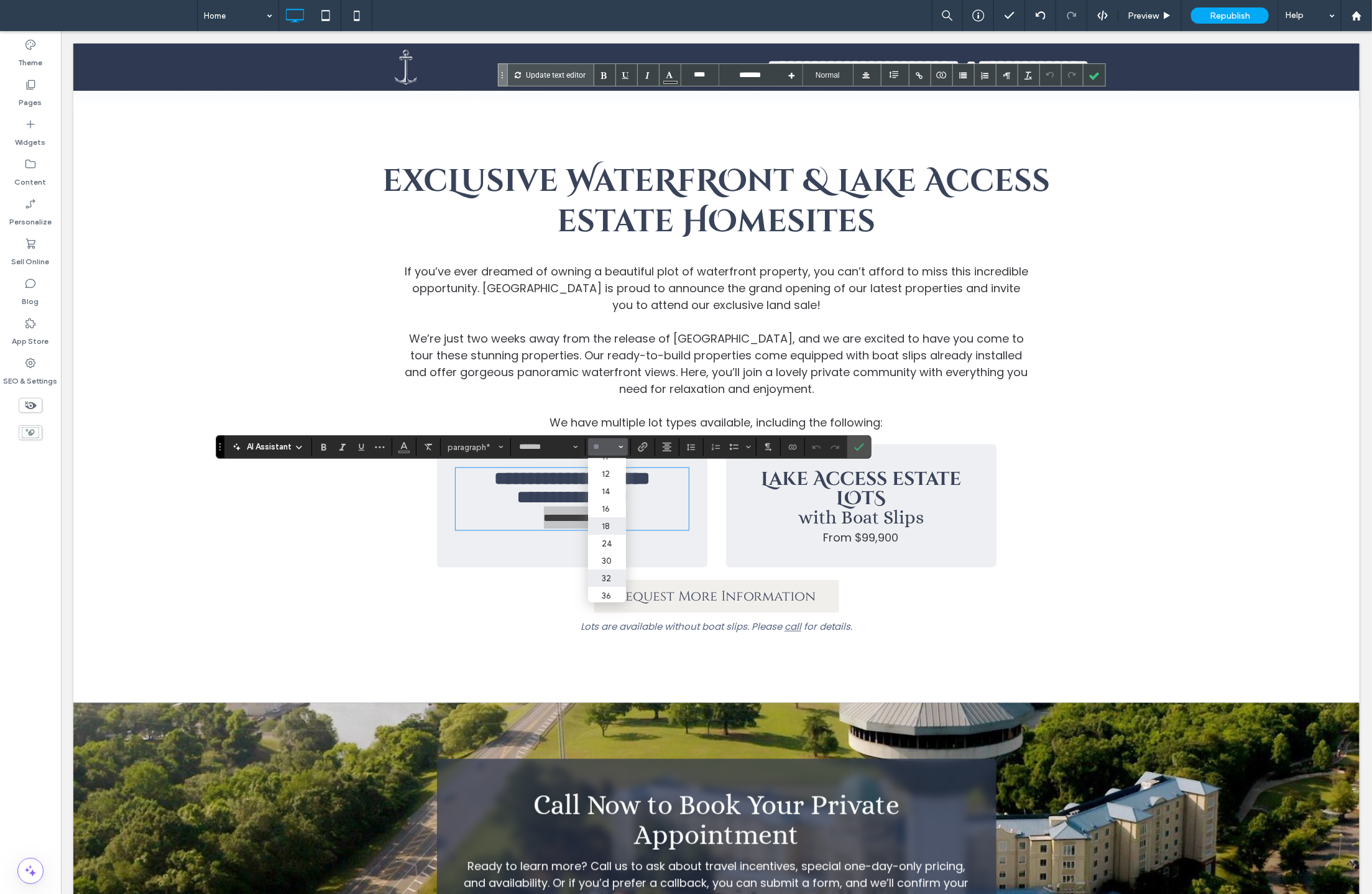scroll, scrollTop: 69, scrollLeft: 0, axis: vertical 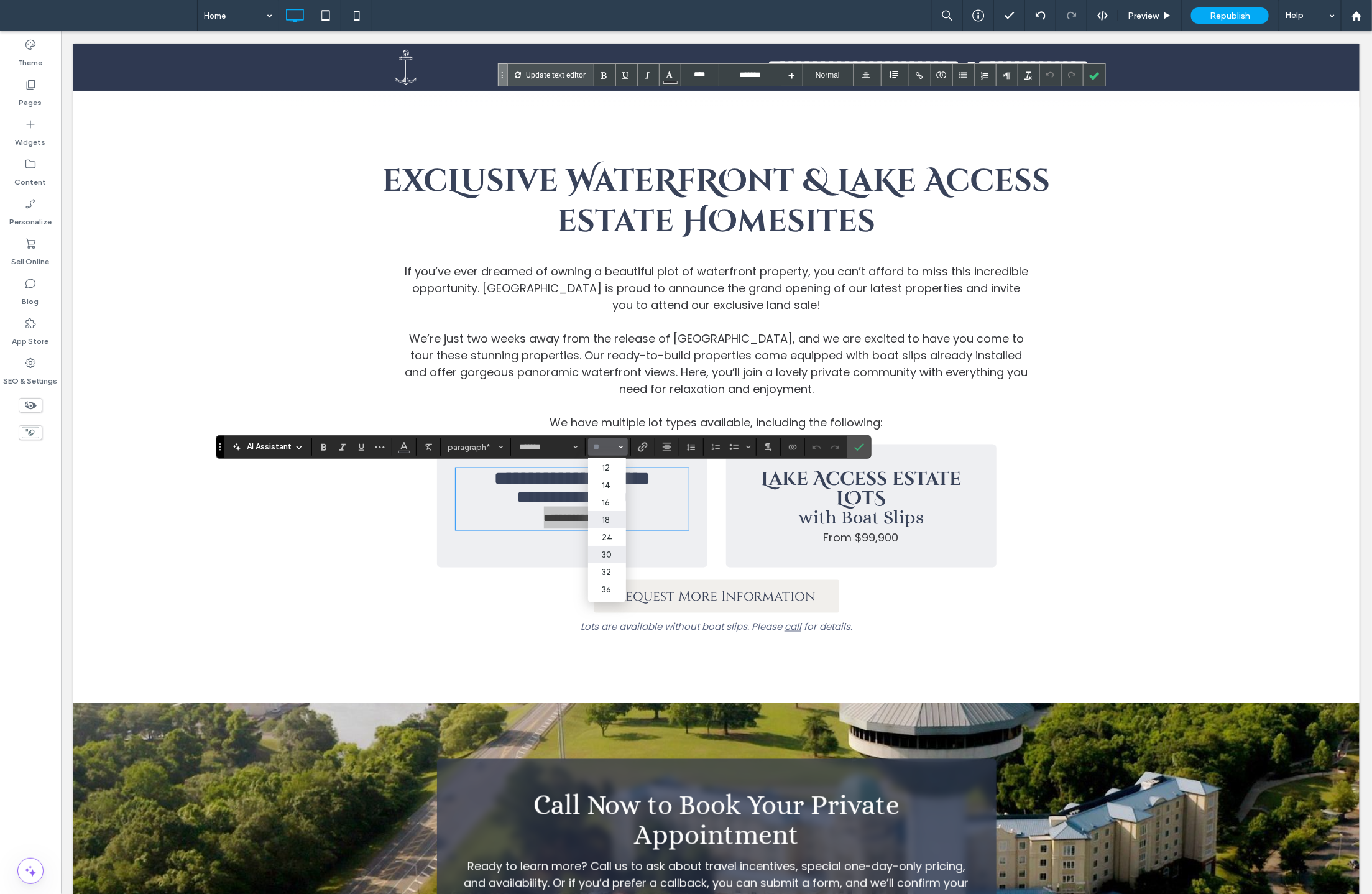 drag, startPoint x: 609, startPoint y: 560, endPoint x: 572, endPoint y: 530, distance: 47.63402 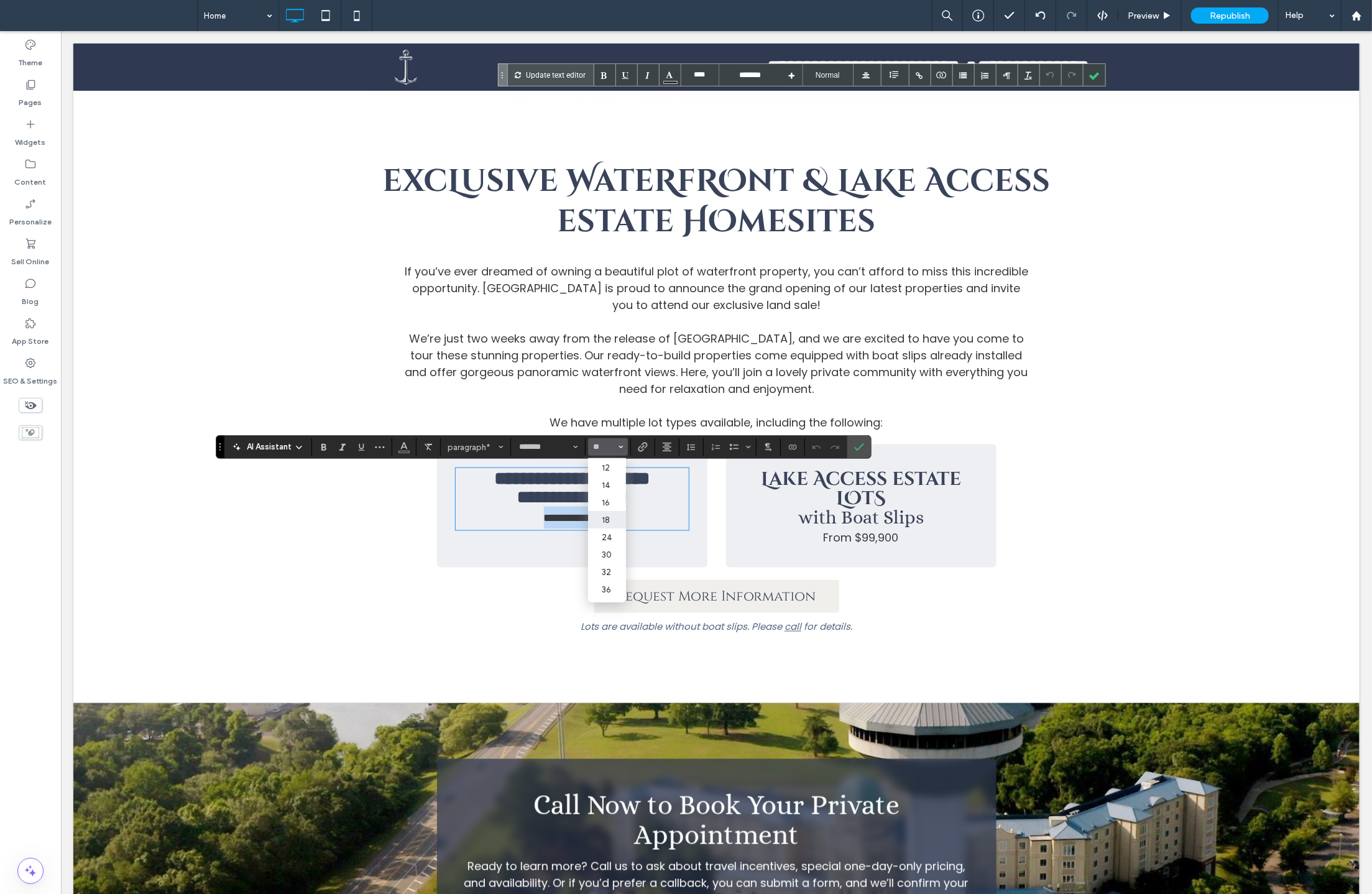 type on "**" 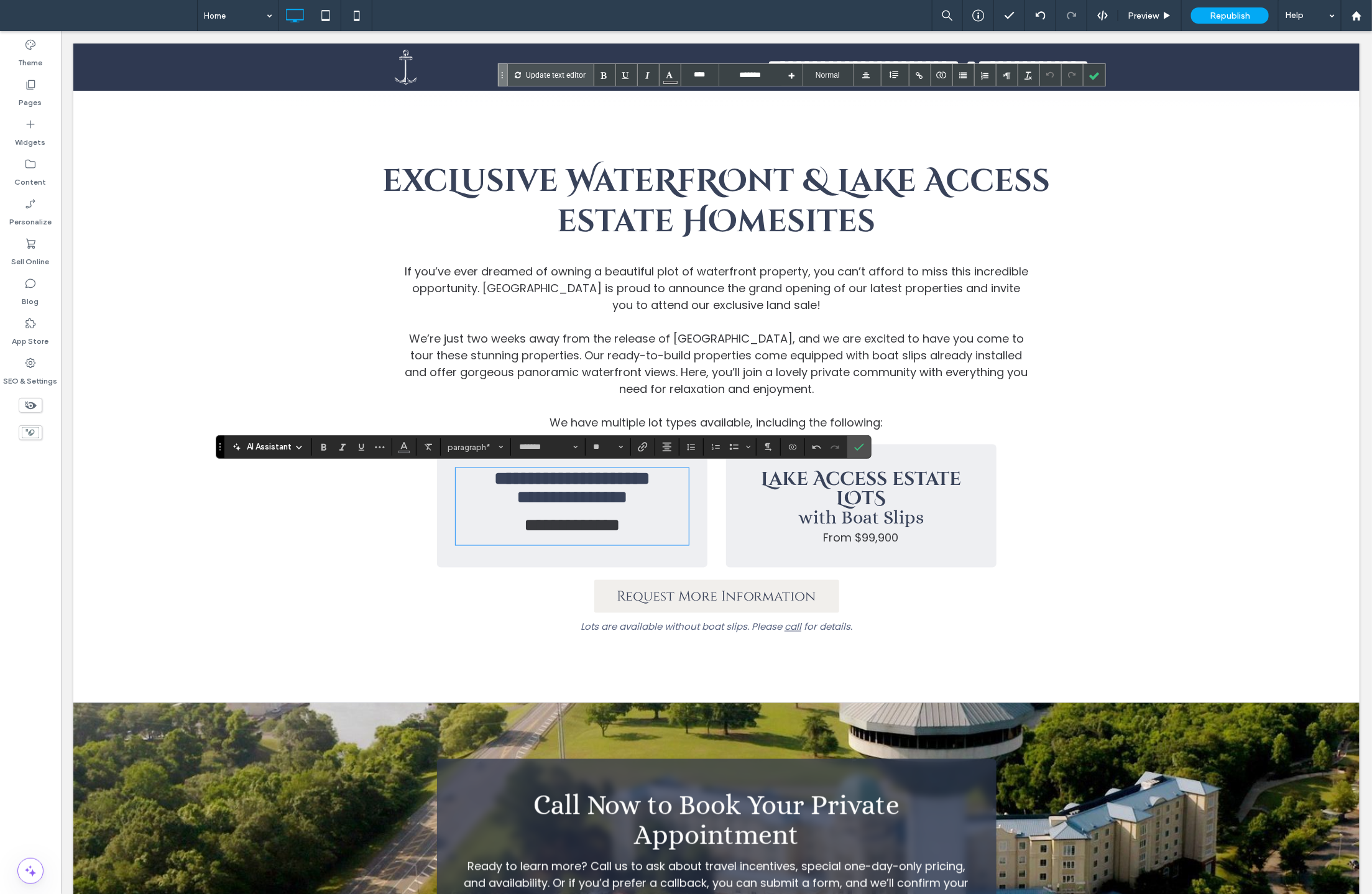 click on "From $99,900" at bounding box center [860, 537] 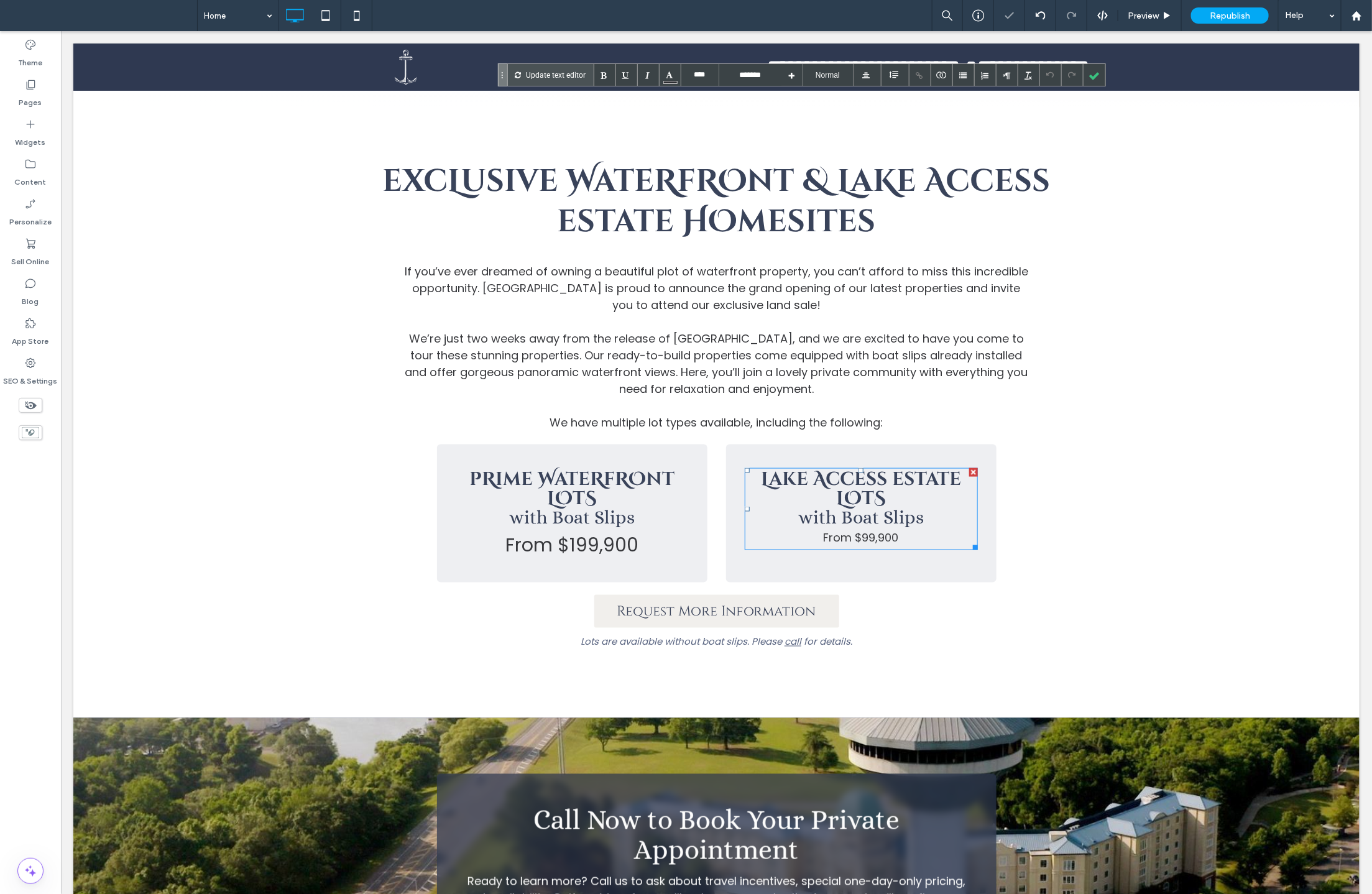 click on "with Boat Slips" at bounding box center (860, 517) 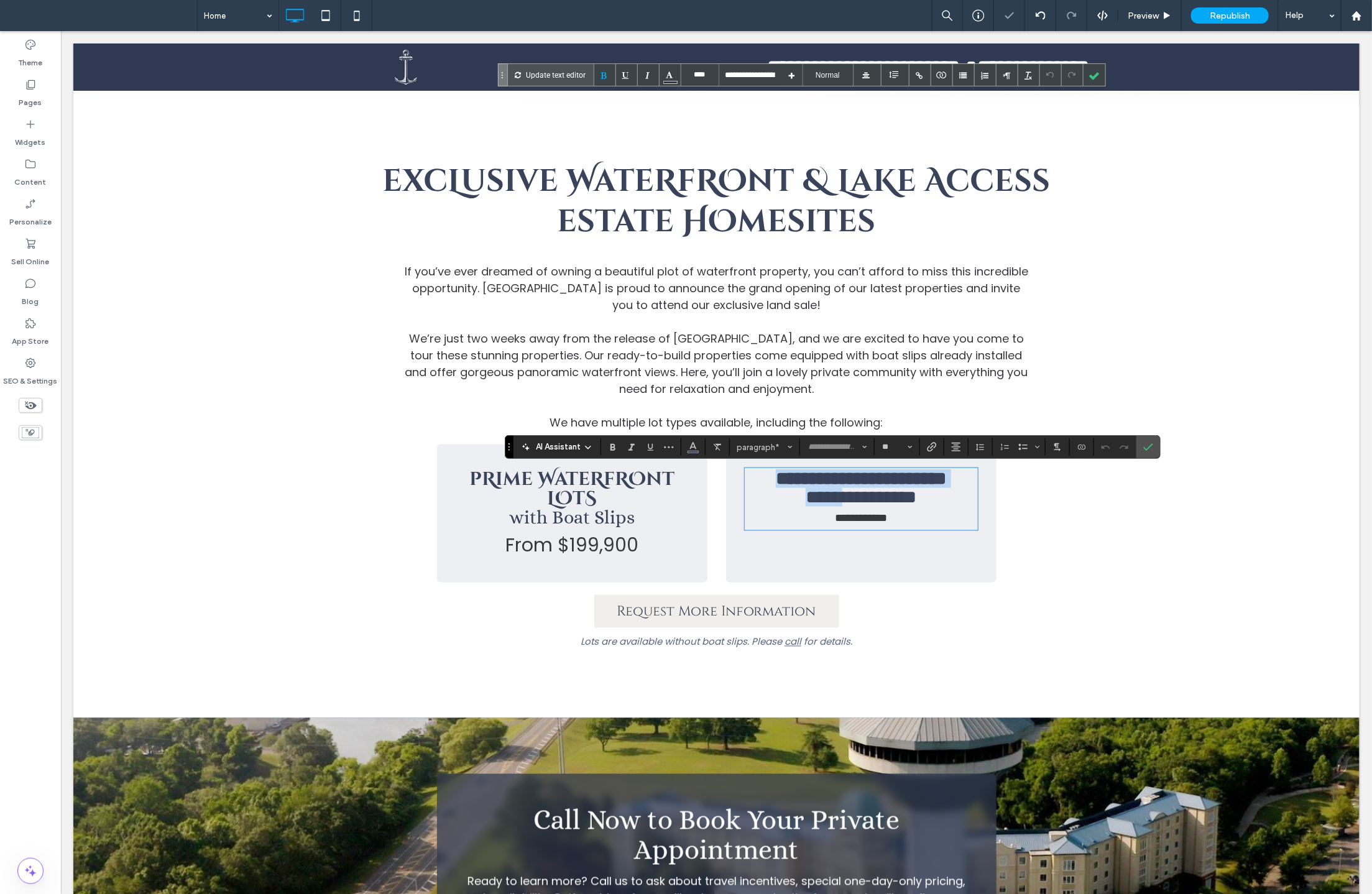 type on "****" 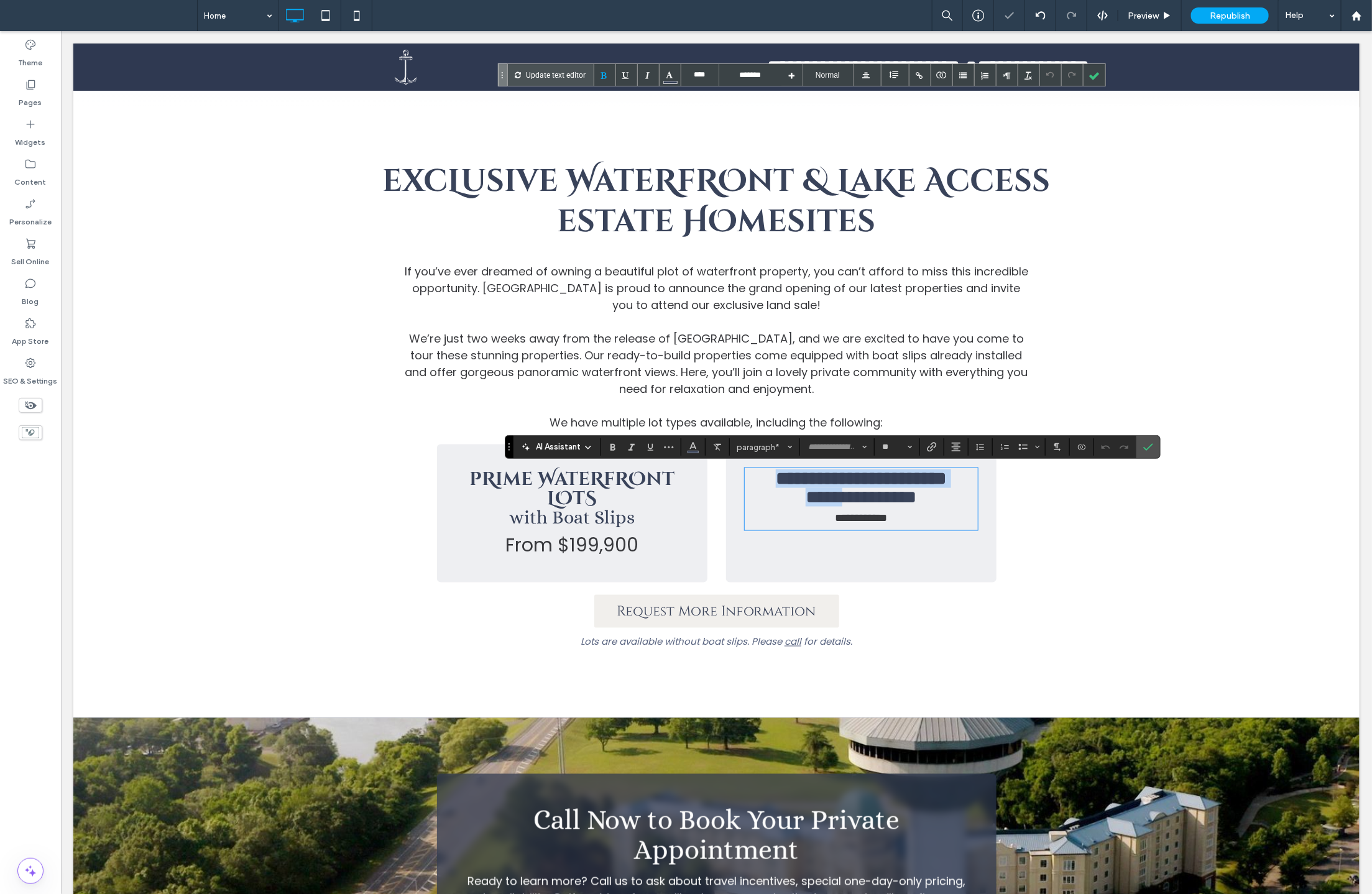 type on "*******" 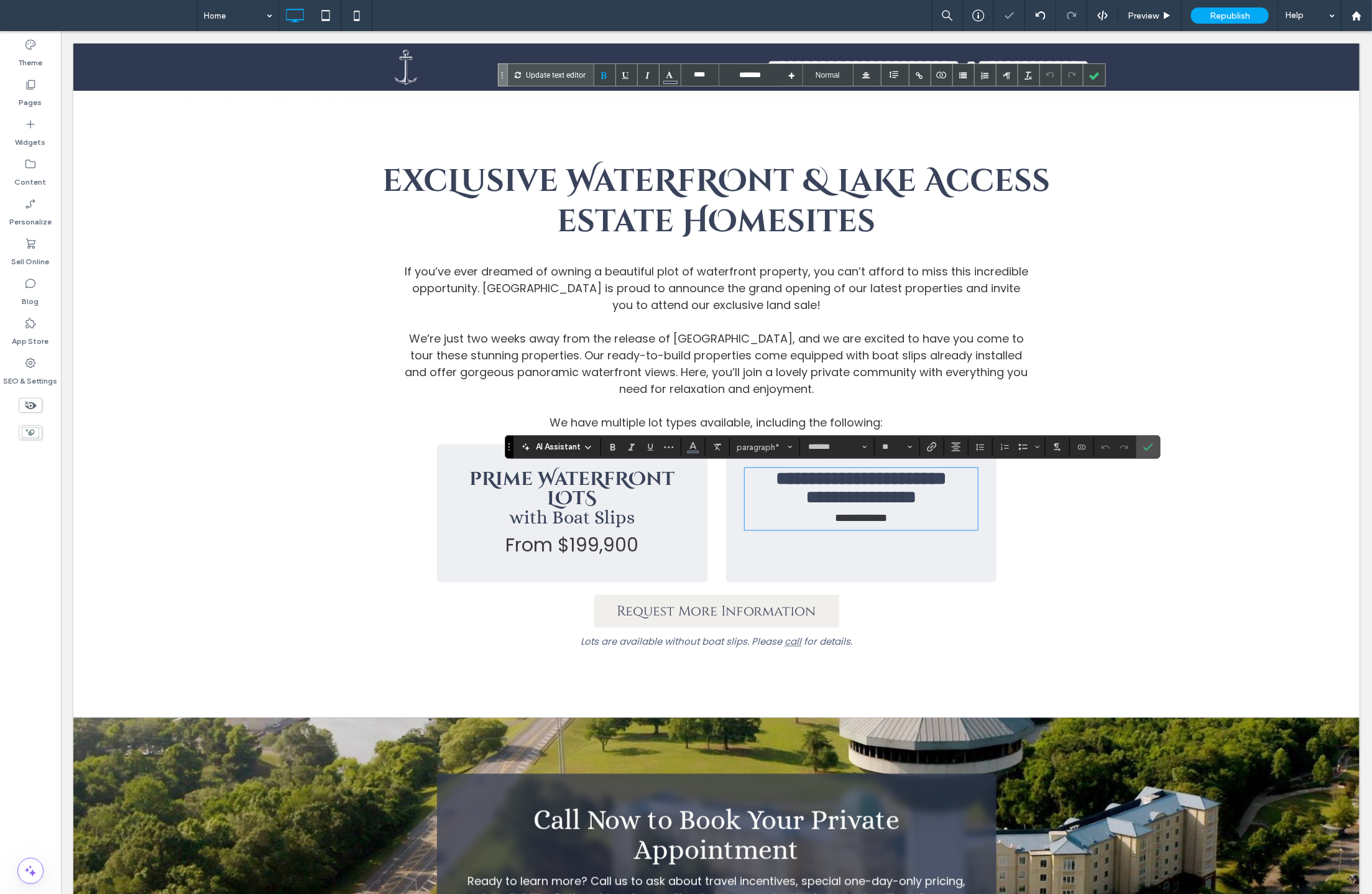 click on "**********" at bounding box center (860, 517) 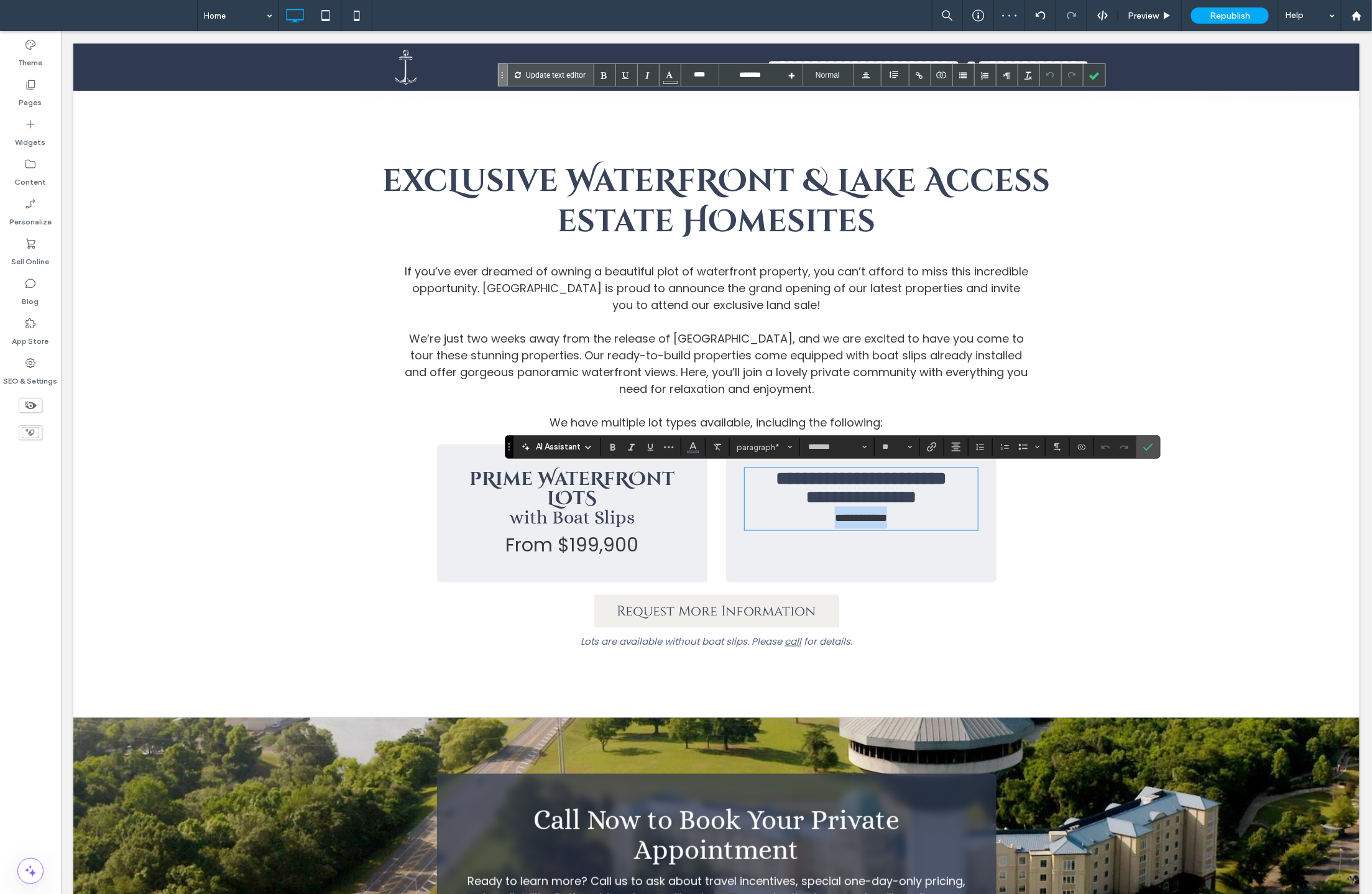 drag, startPoint x: 893, startPoint y: 533, endPoint x: 901, endPoint y: 505, distance: 29.12044 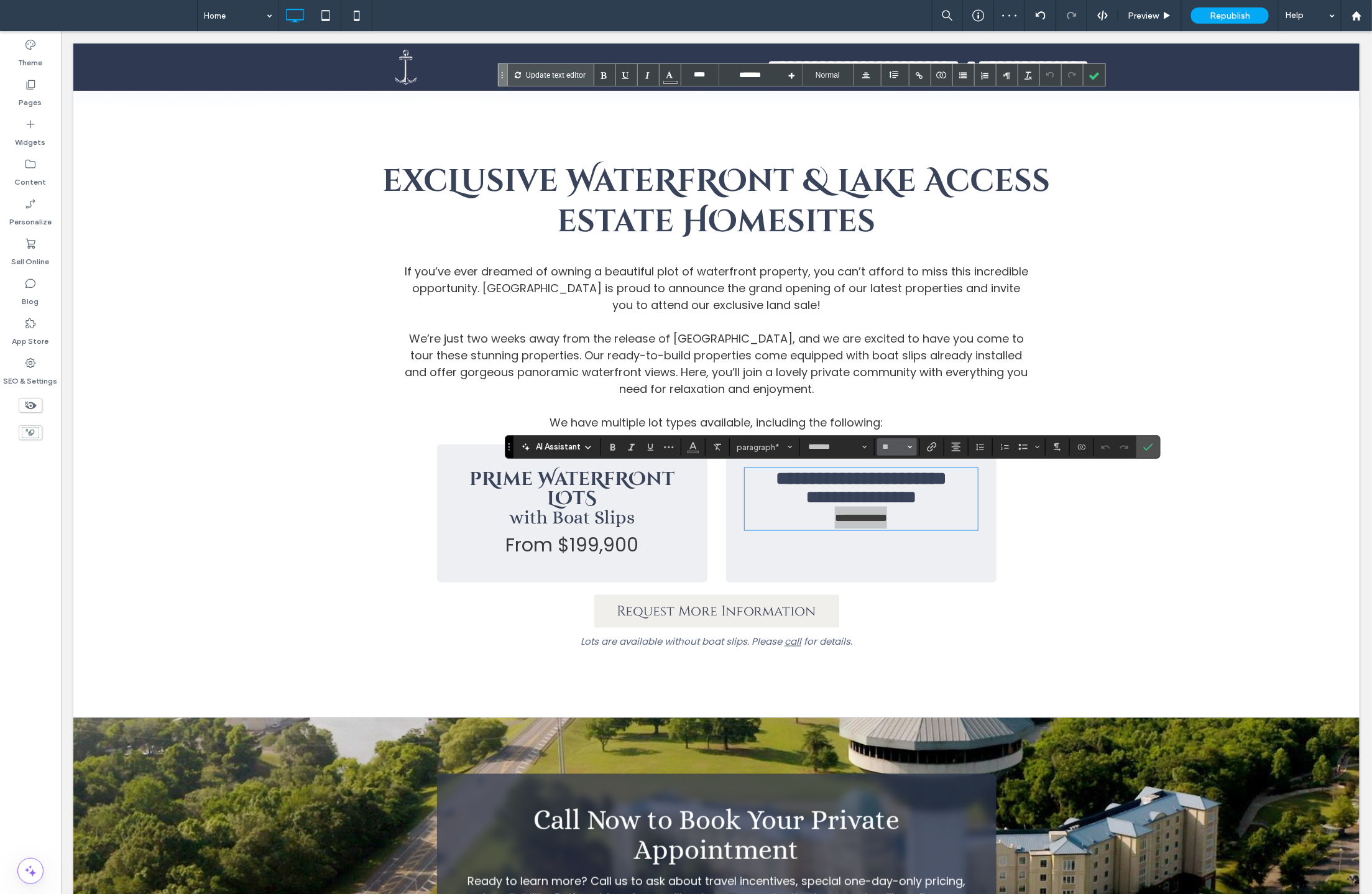 click 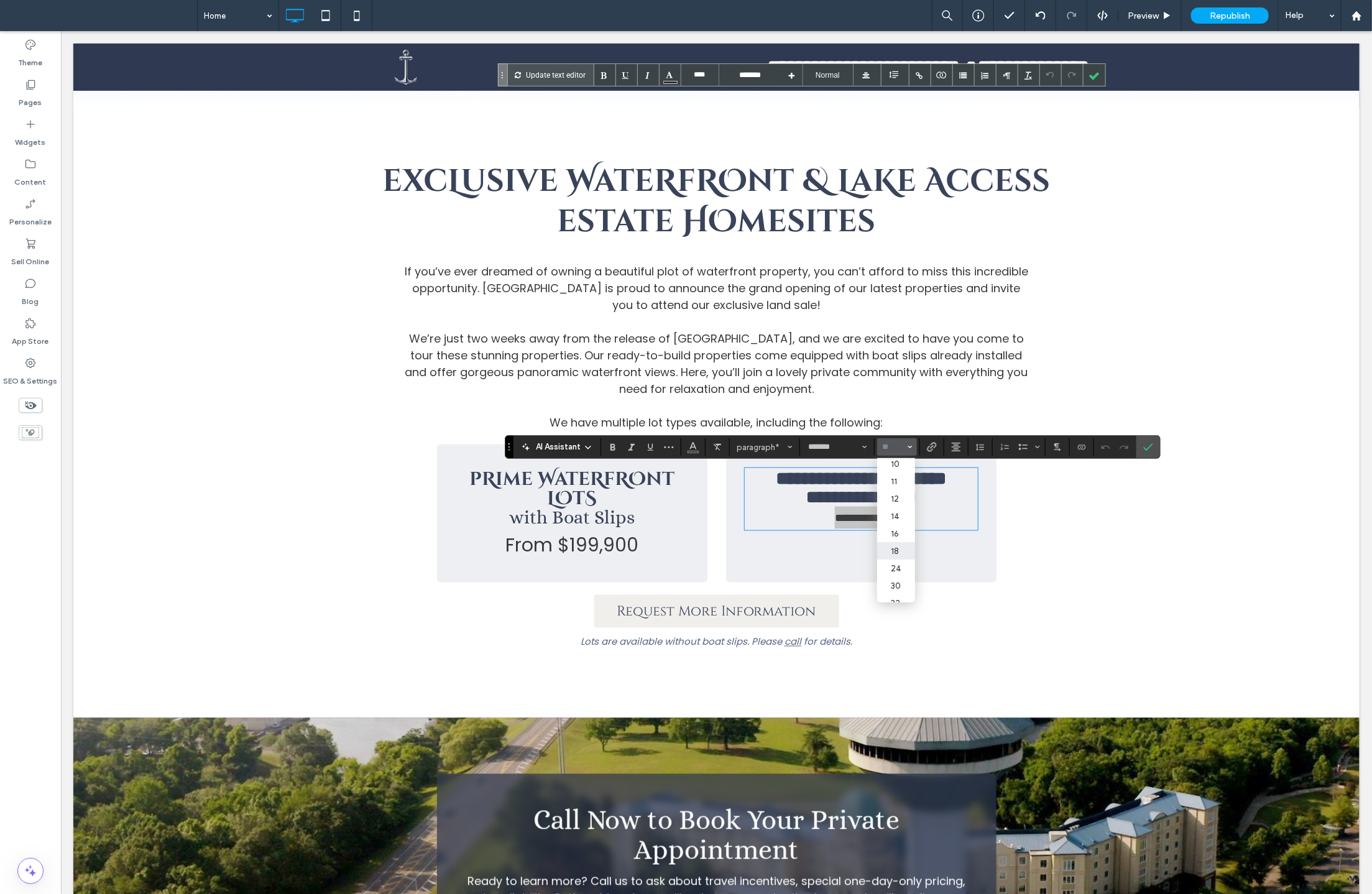 scroll, scrollTop: 81, scrollLeft: 0, axis: vertical 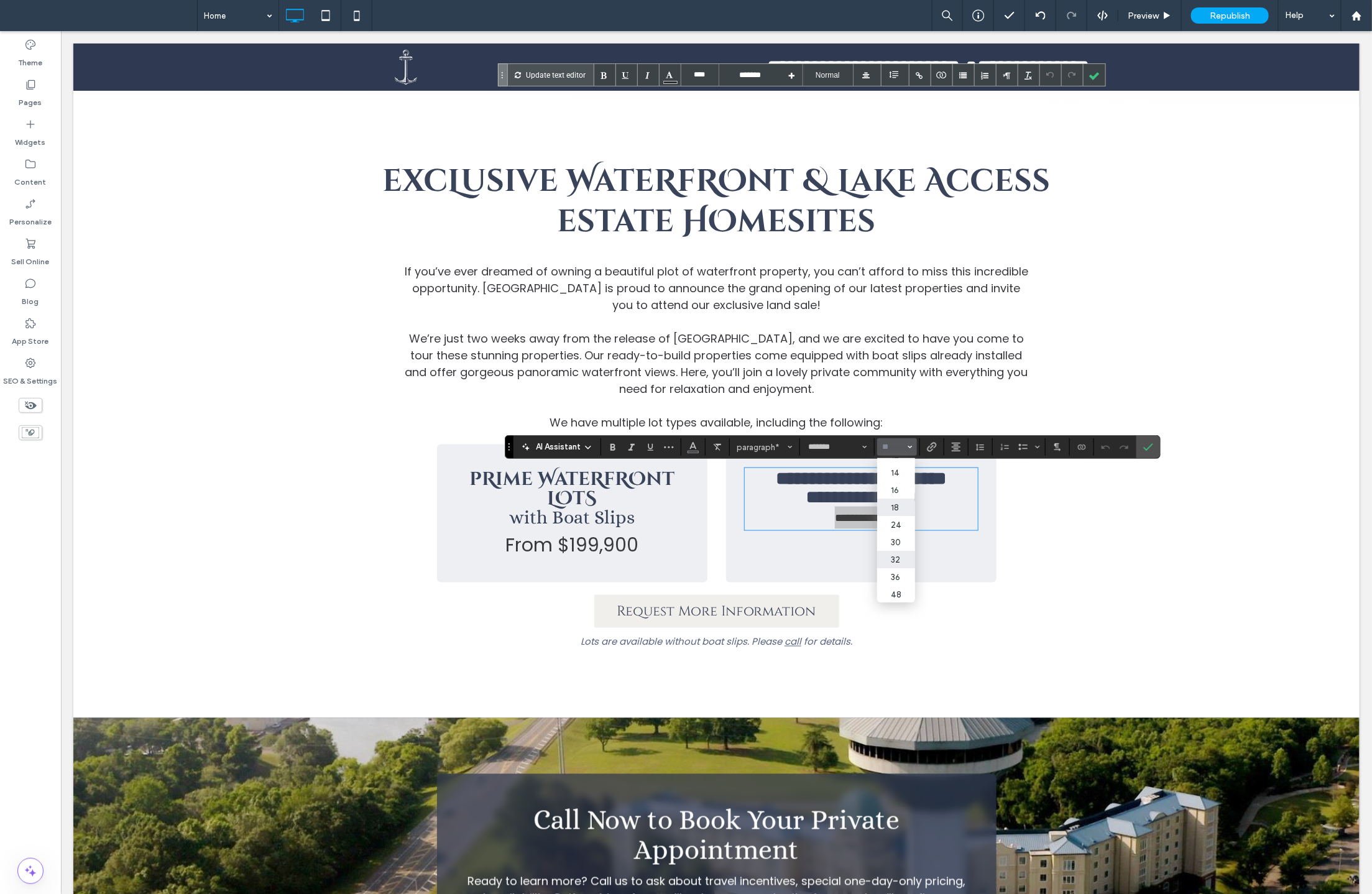 click on "32" at bounding box center (896, 560) 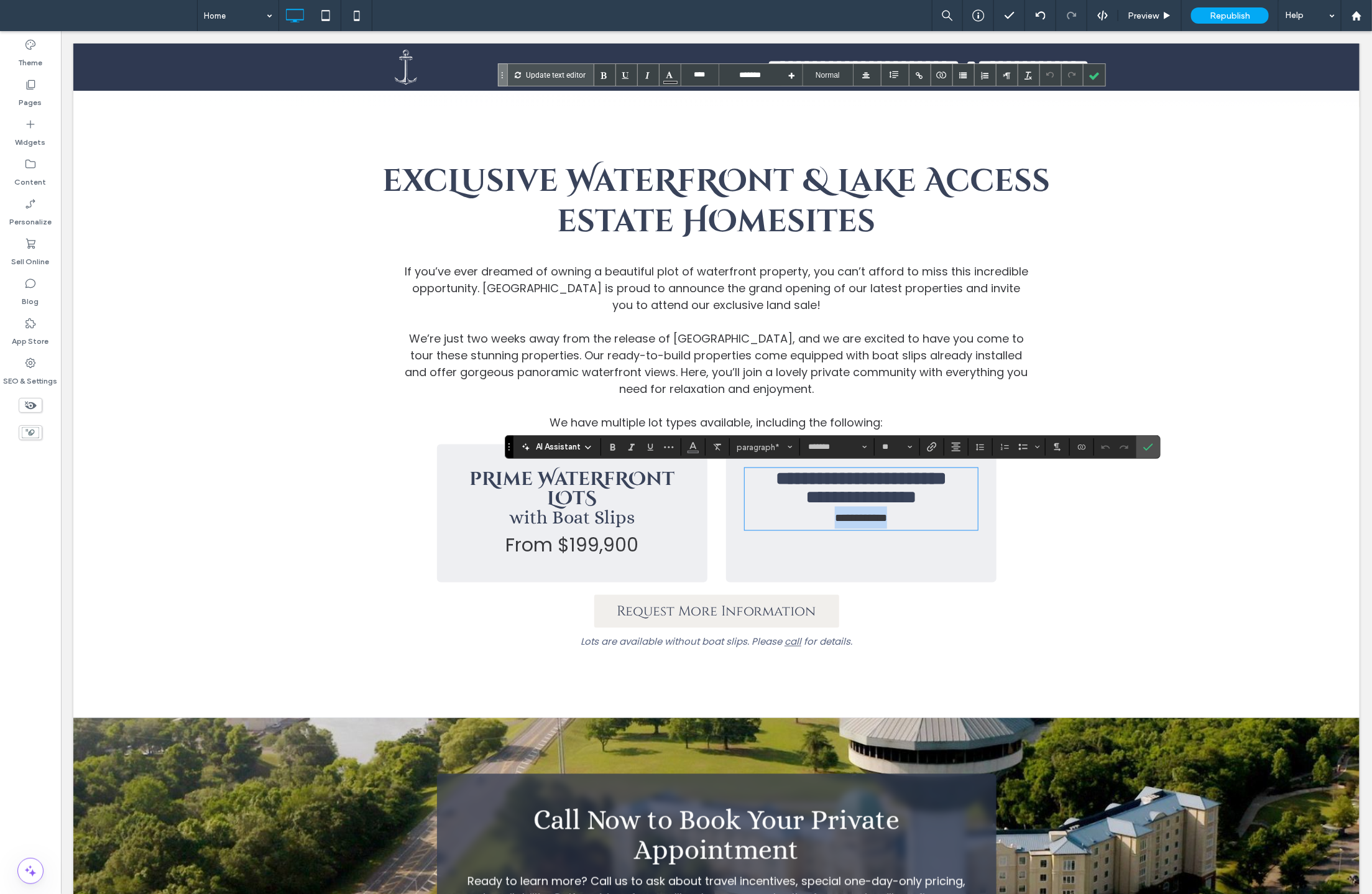 type on "**" 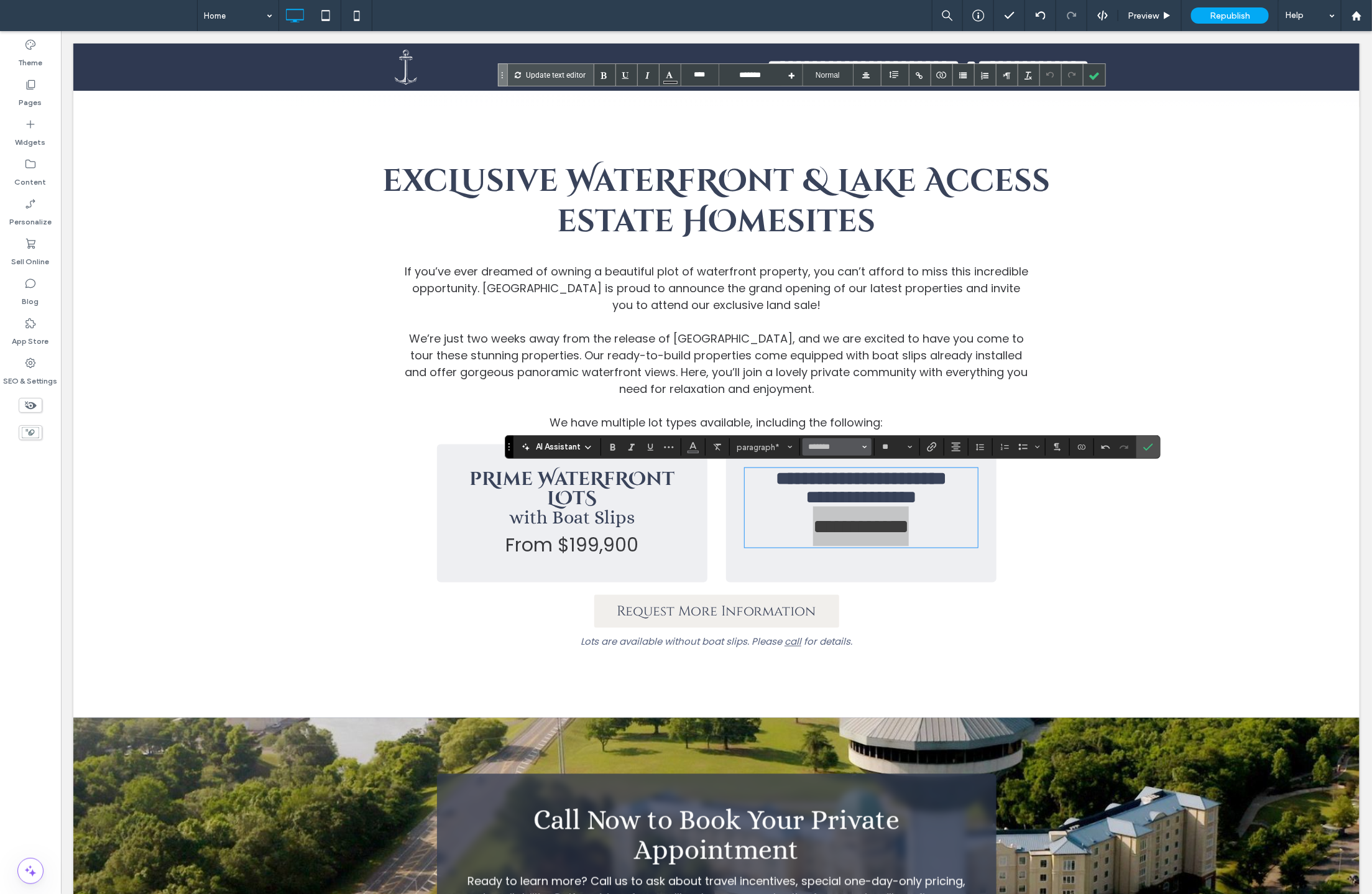 click 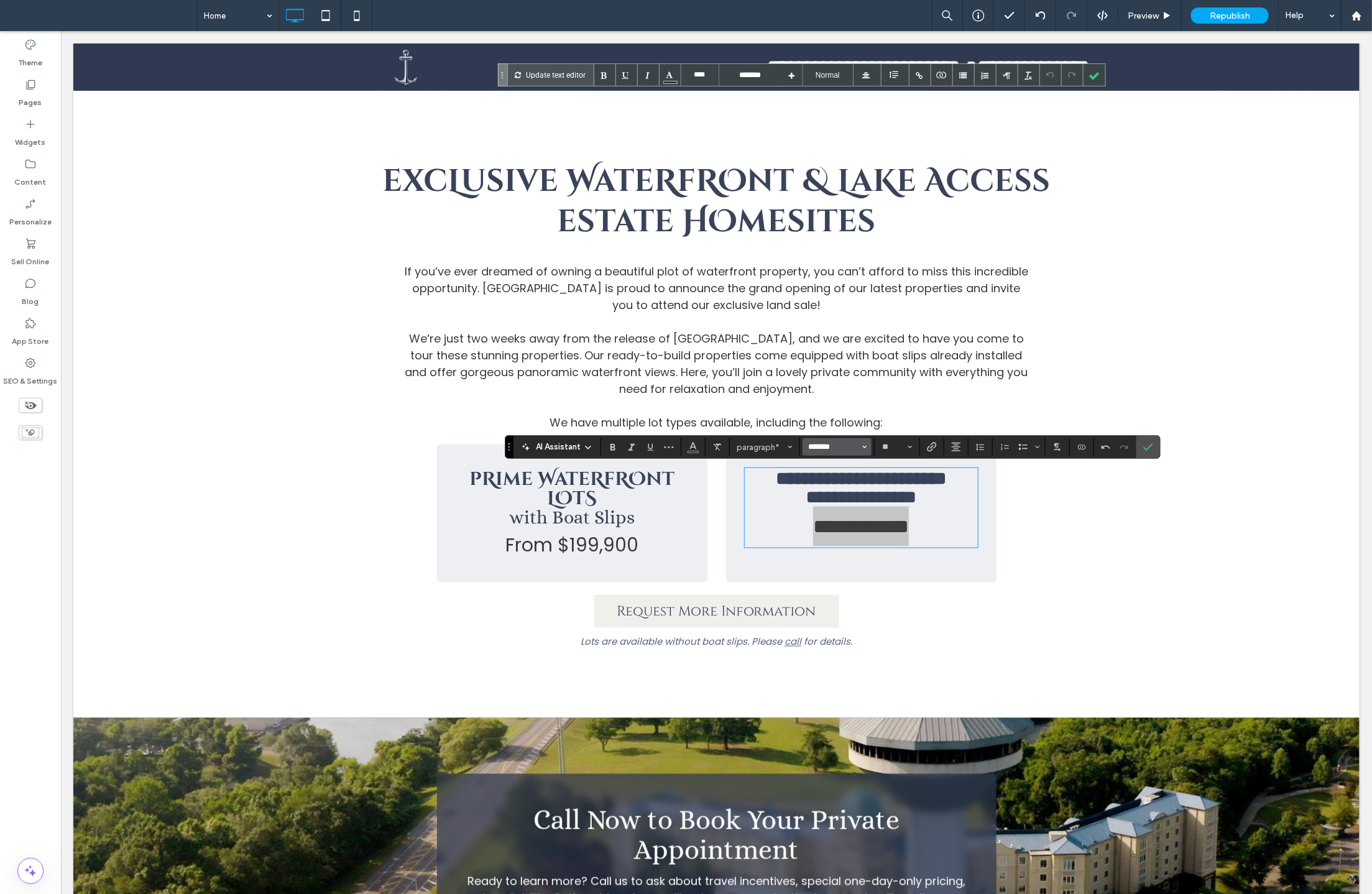 type 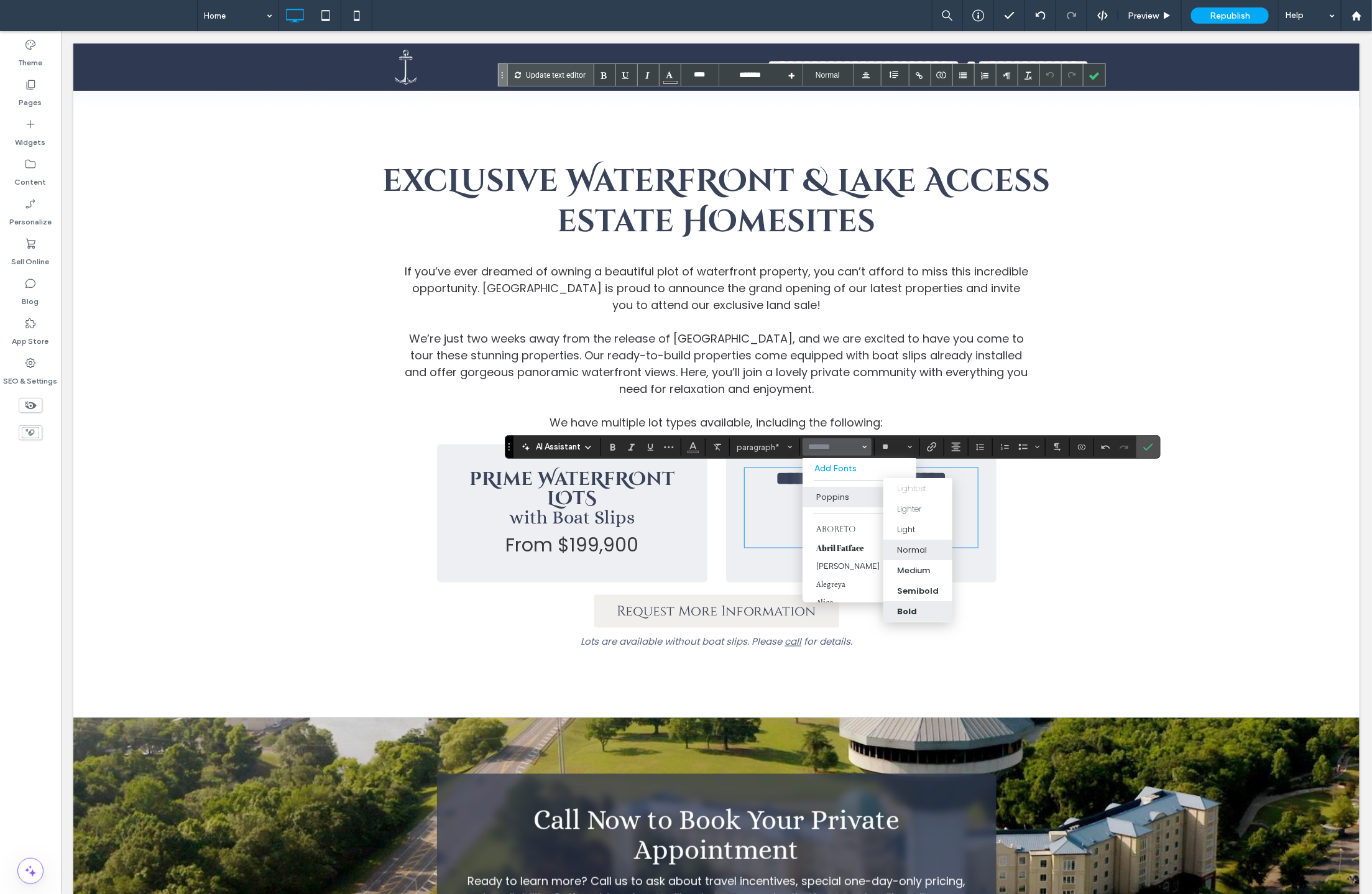 click on "Bold" at bounding box center (918, 612) 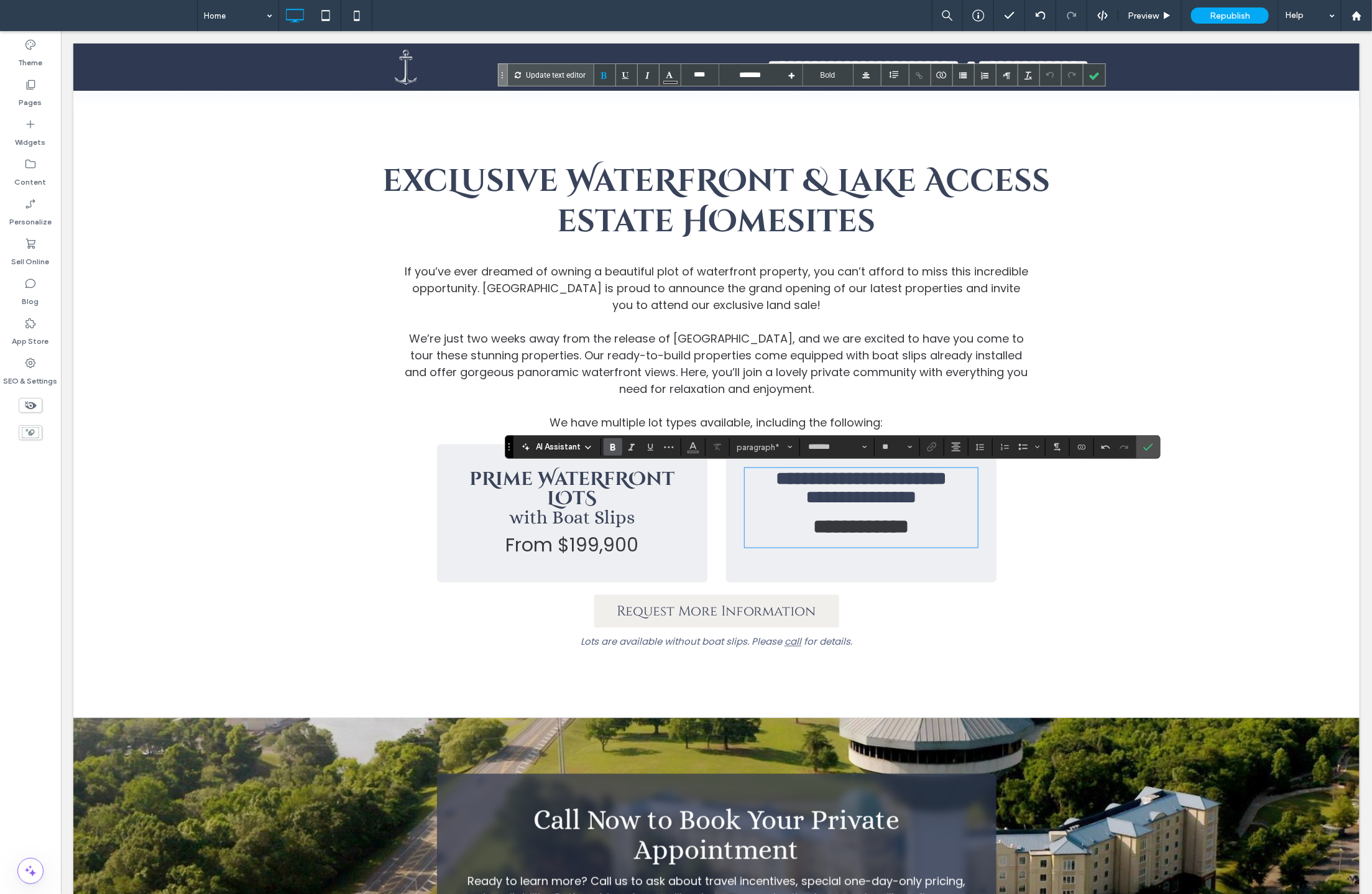 click on "**********" at bounding box center (860, 526) 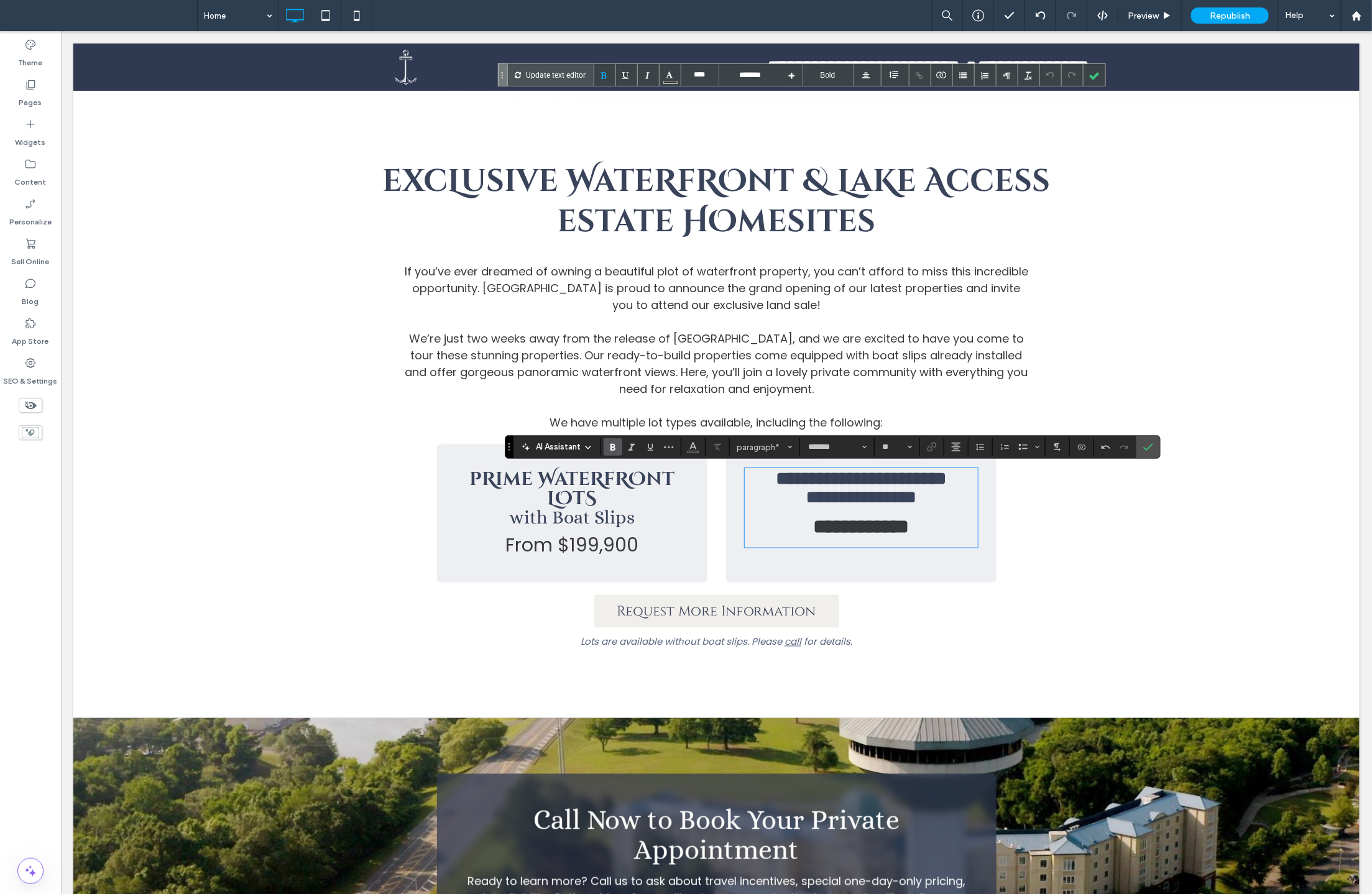 type on "****" 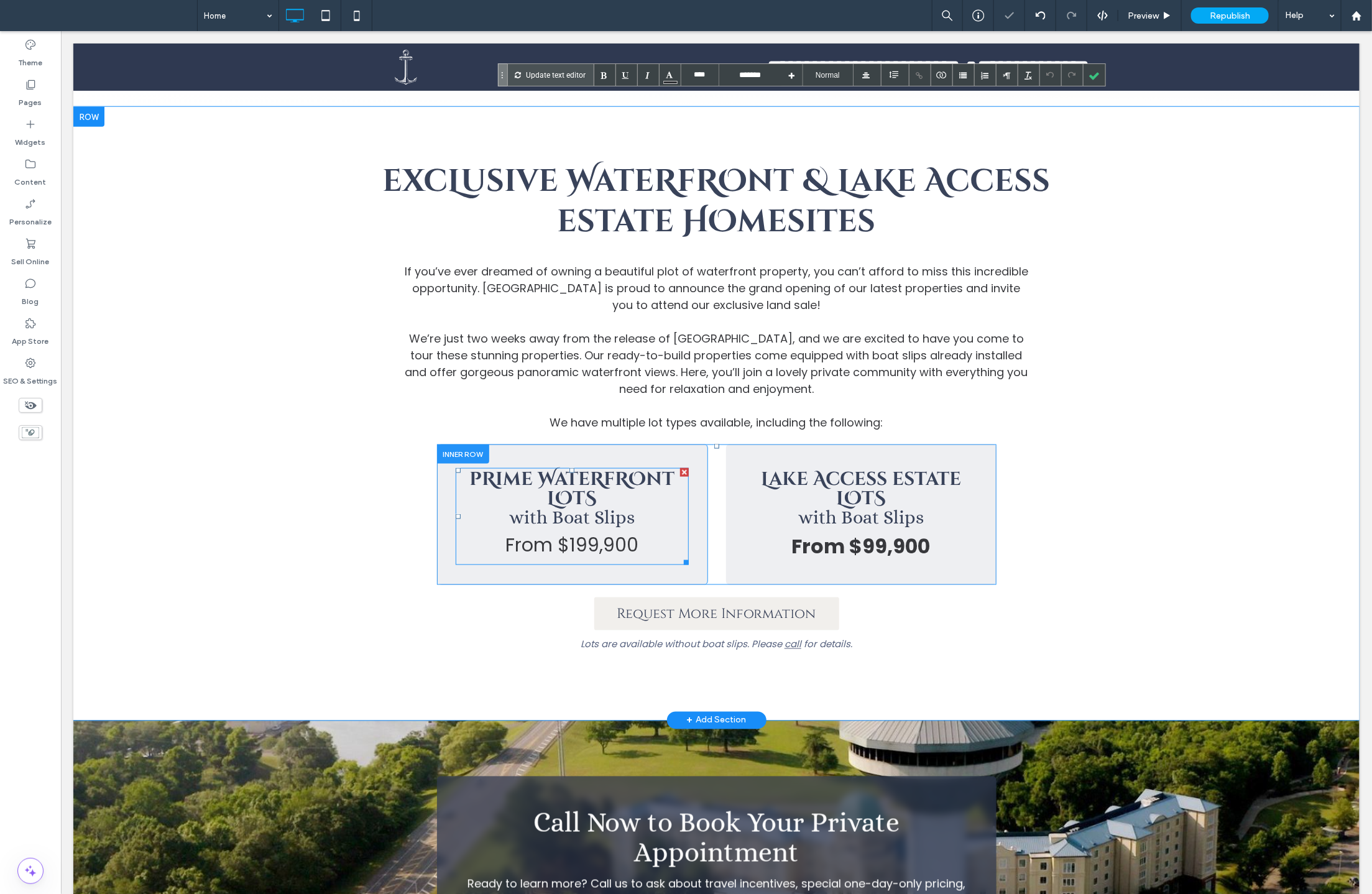 click on "From $199,900" at bounding box center (571, 544) 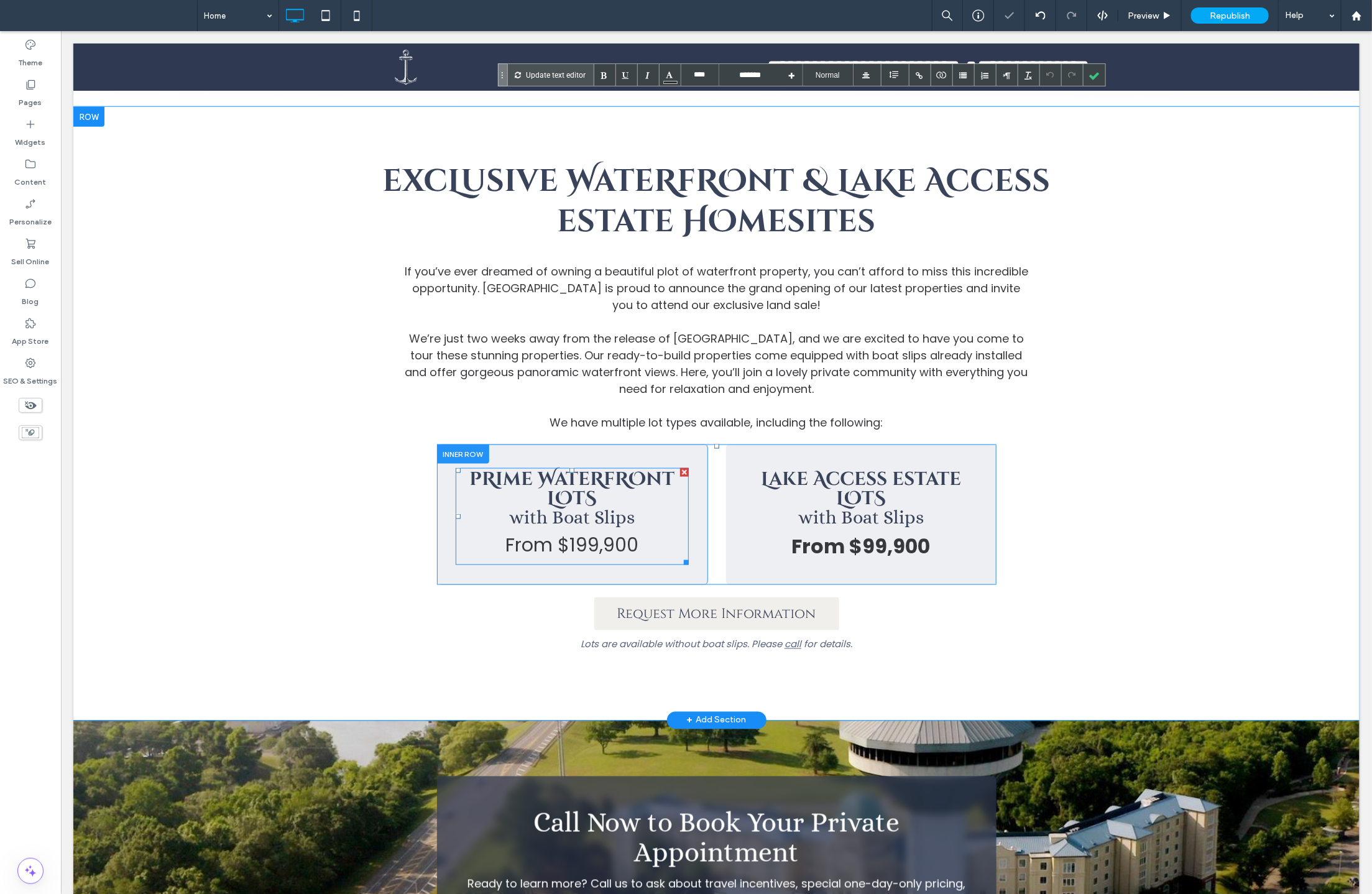 type on "*******" 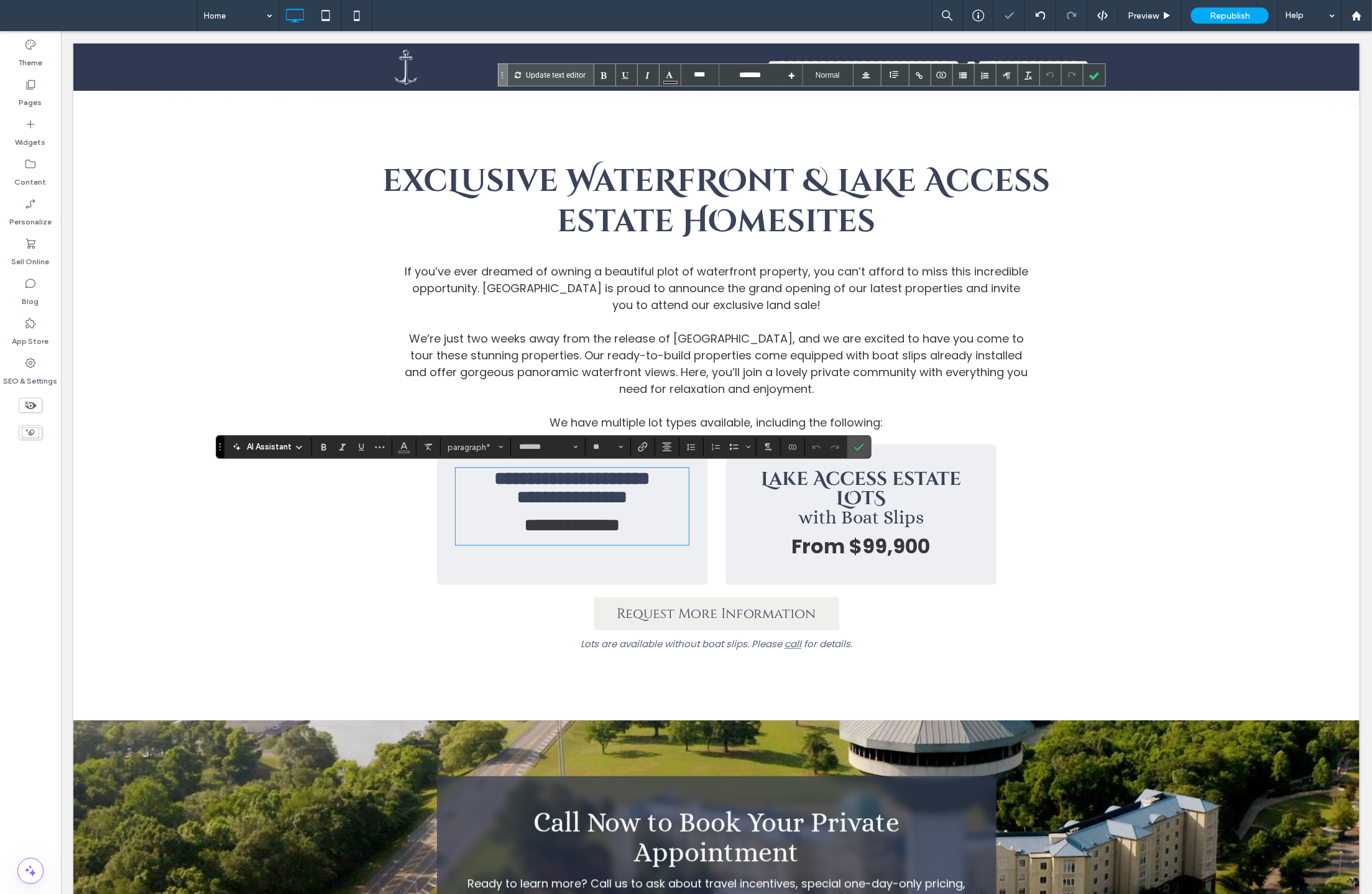 type on "****" 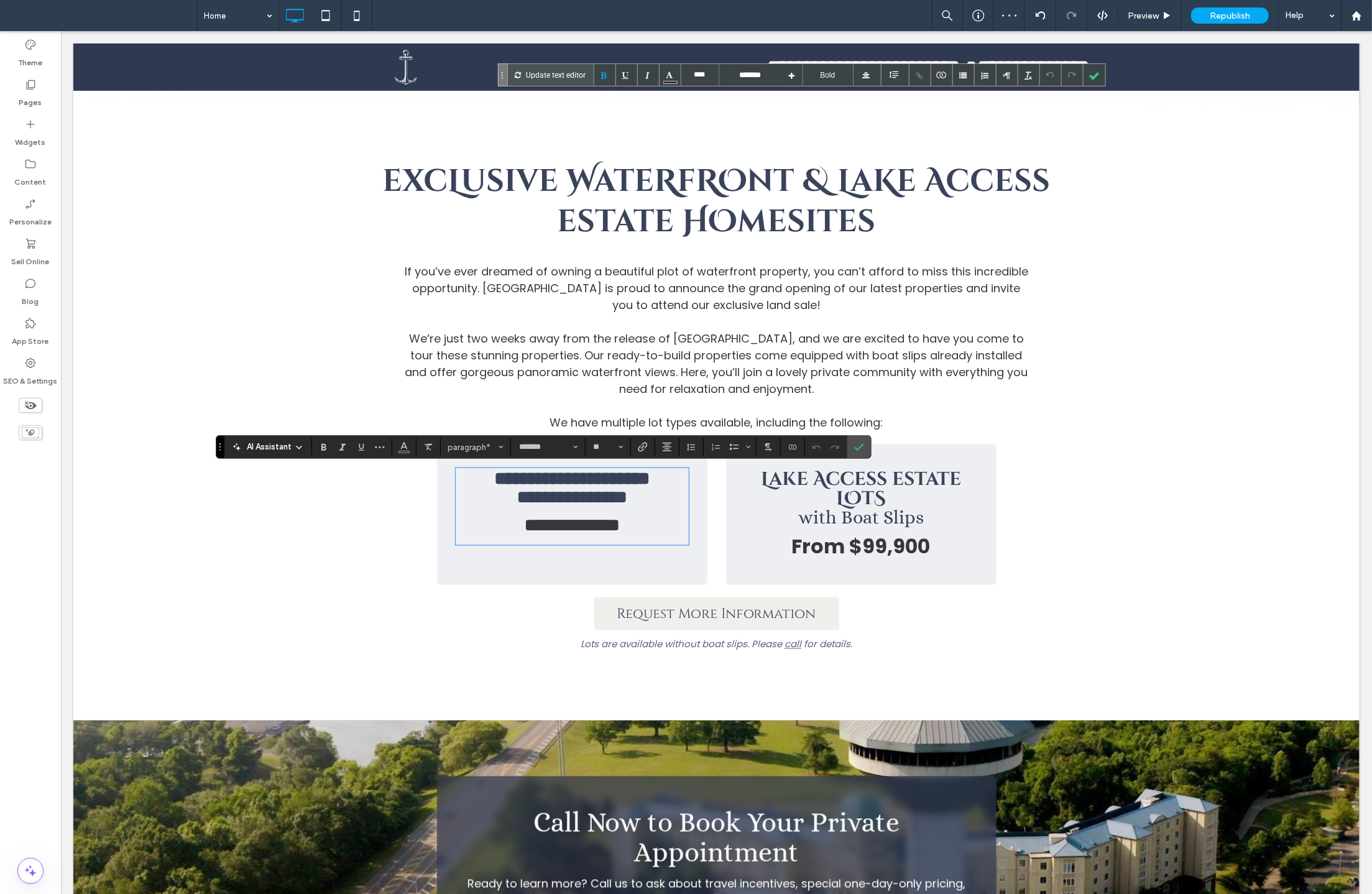 click on "From $99,900" at bounding box center [860, 545] 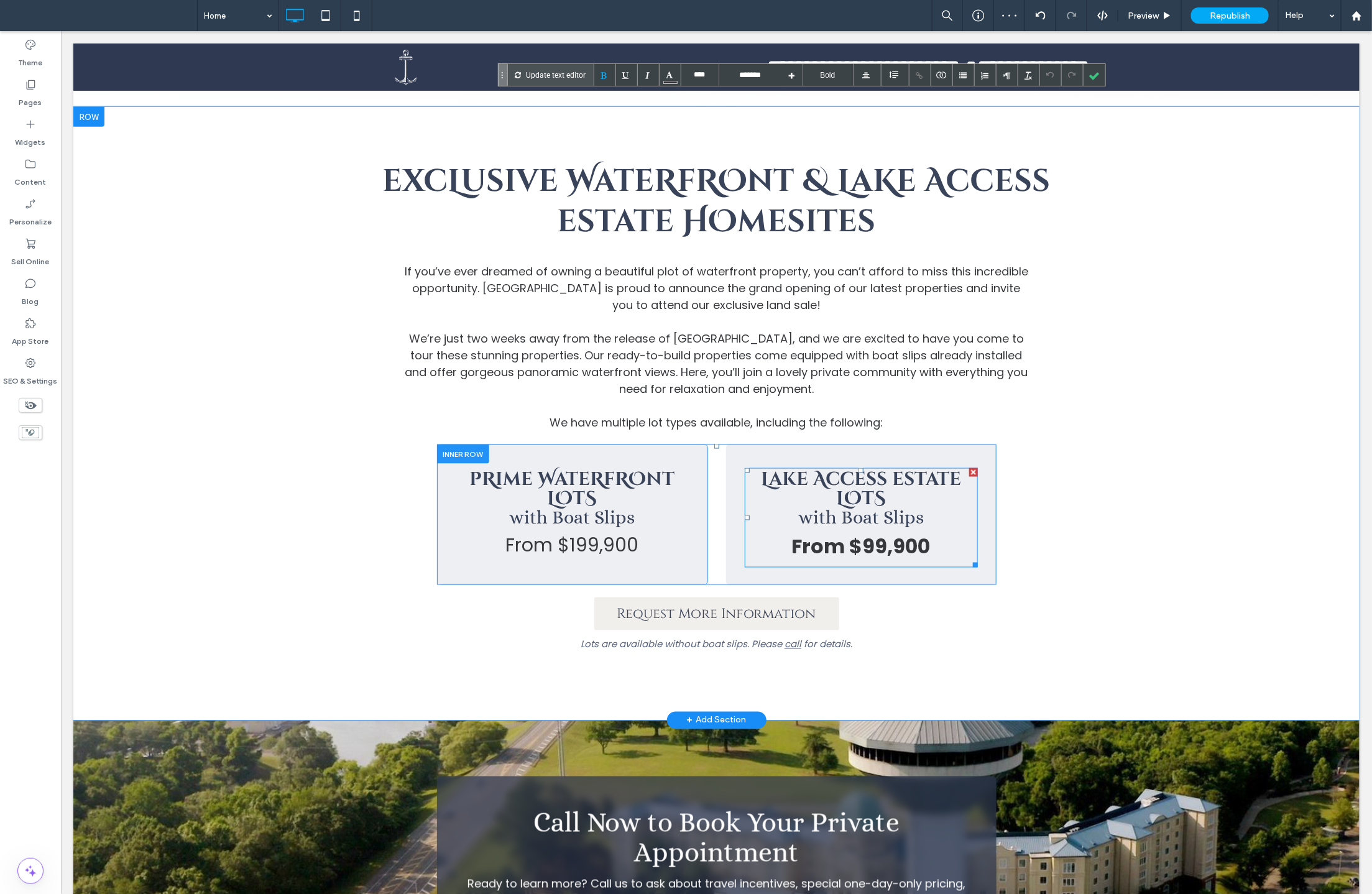click on "From $99,900" at bounding box center (860, 545) 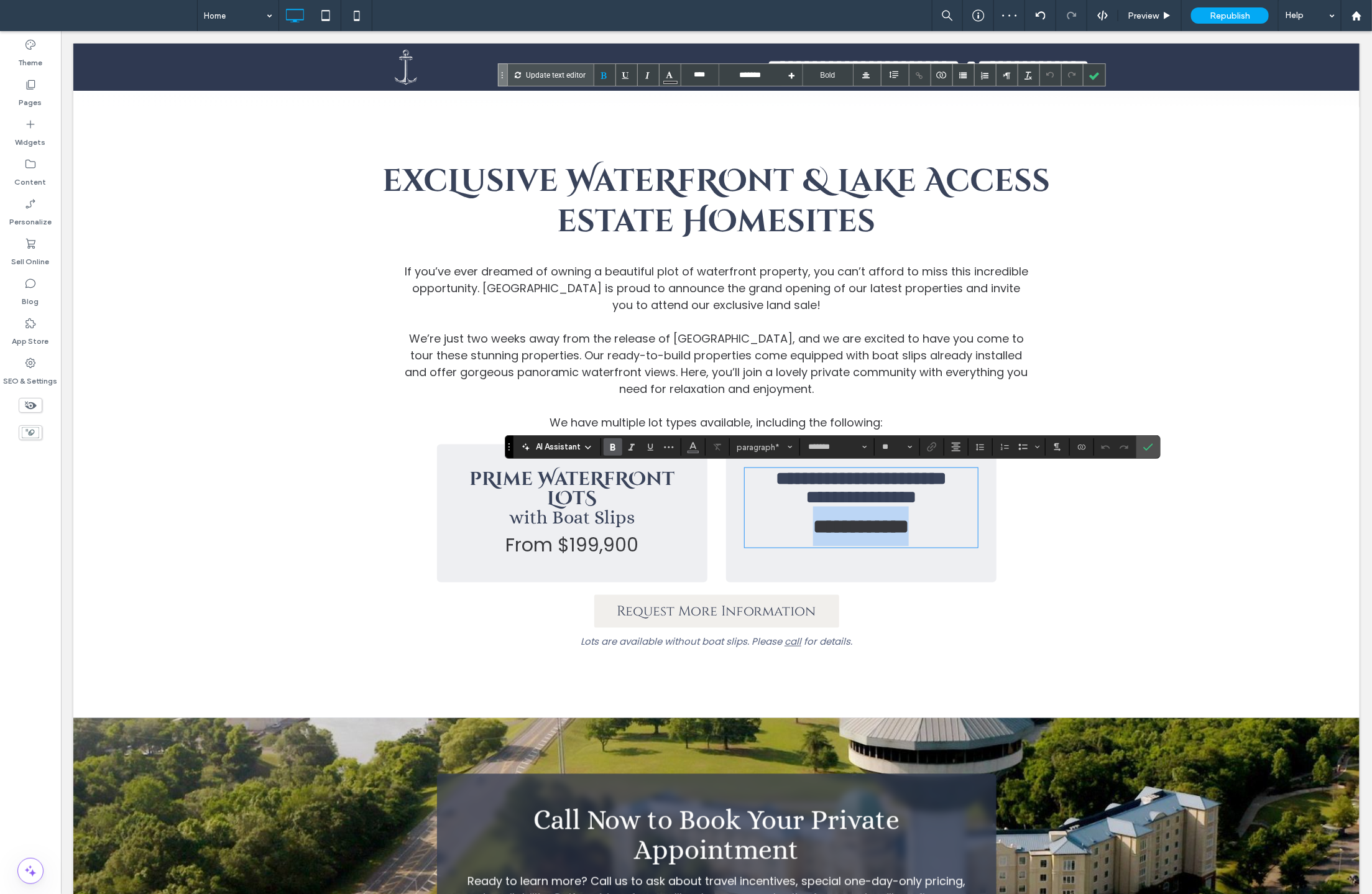 click on "**********" at bounding box center [860, 526] 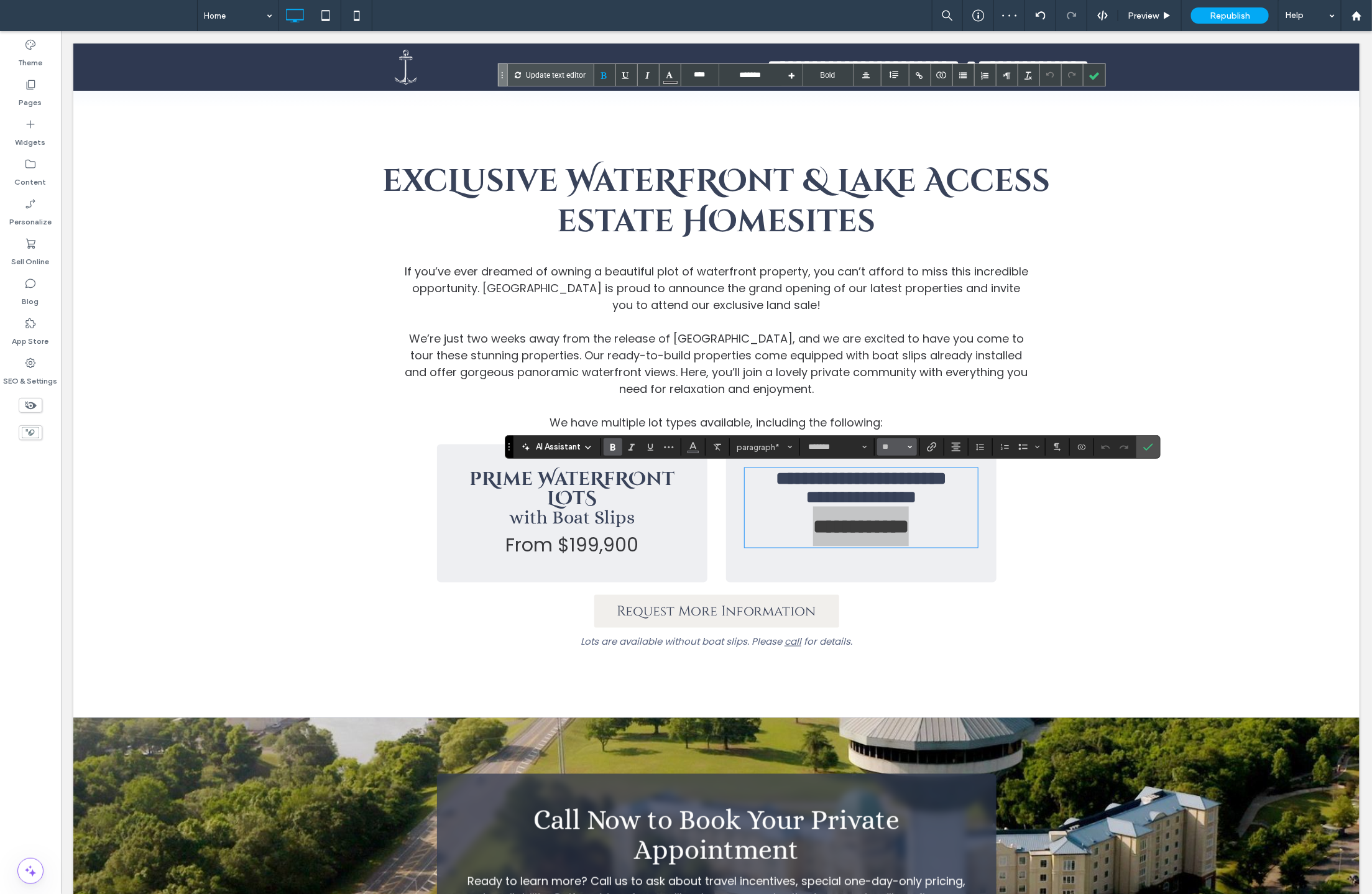 click on "**" at bounding box center [897, 447] 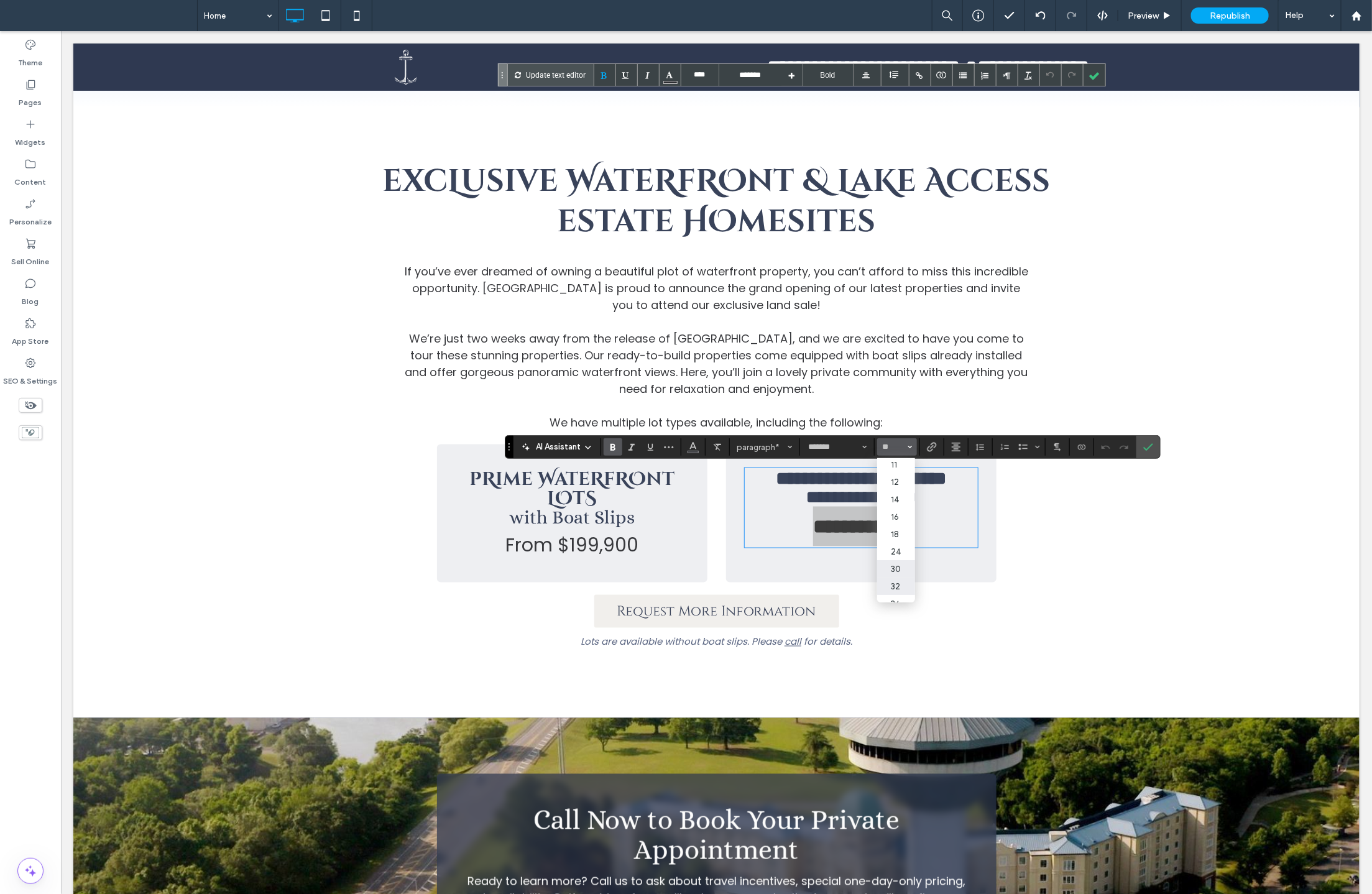 scroll, scrollTop: 61, scrollLeft: 0, axis: vertical 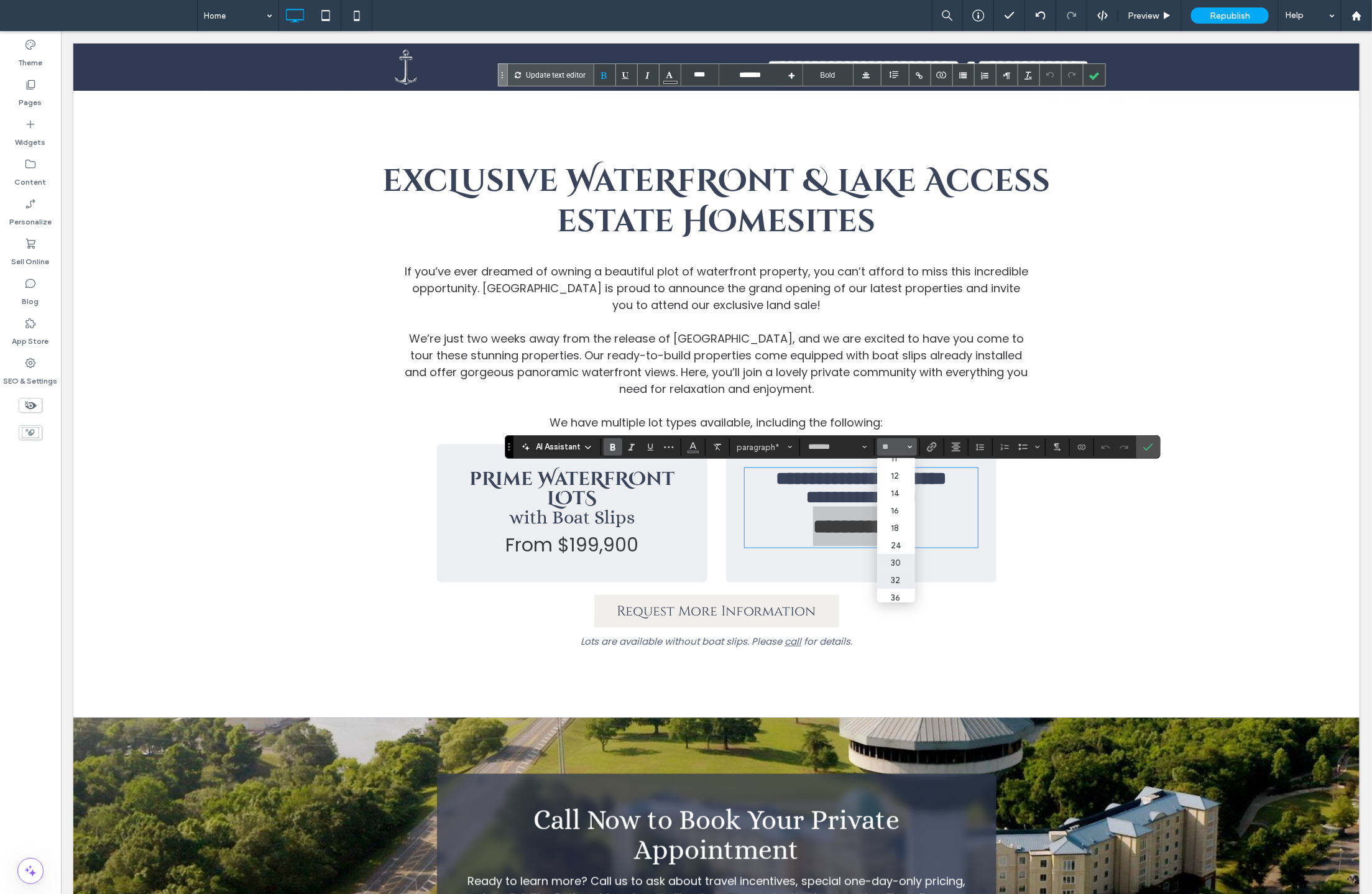 click on "30" at bounding box center (896, 563) 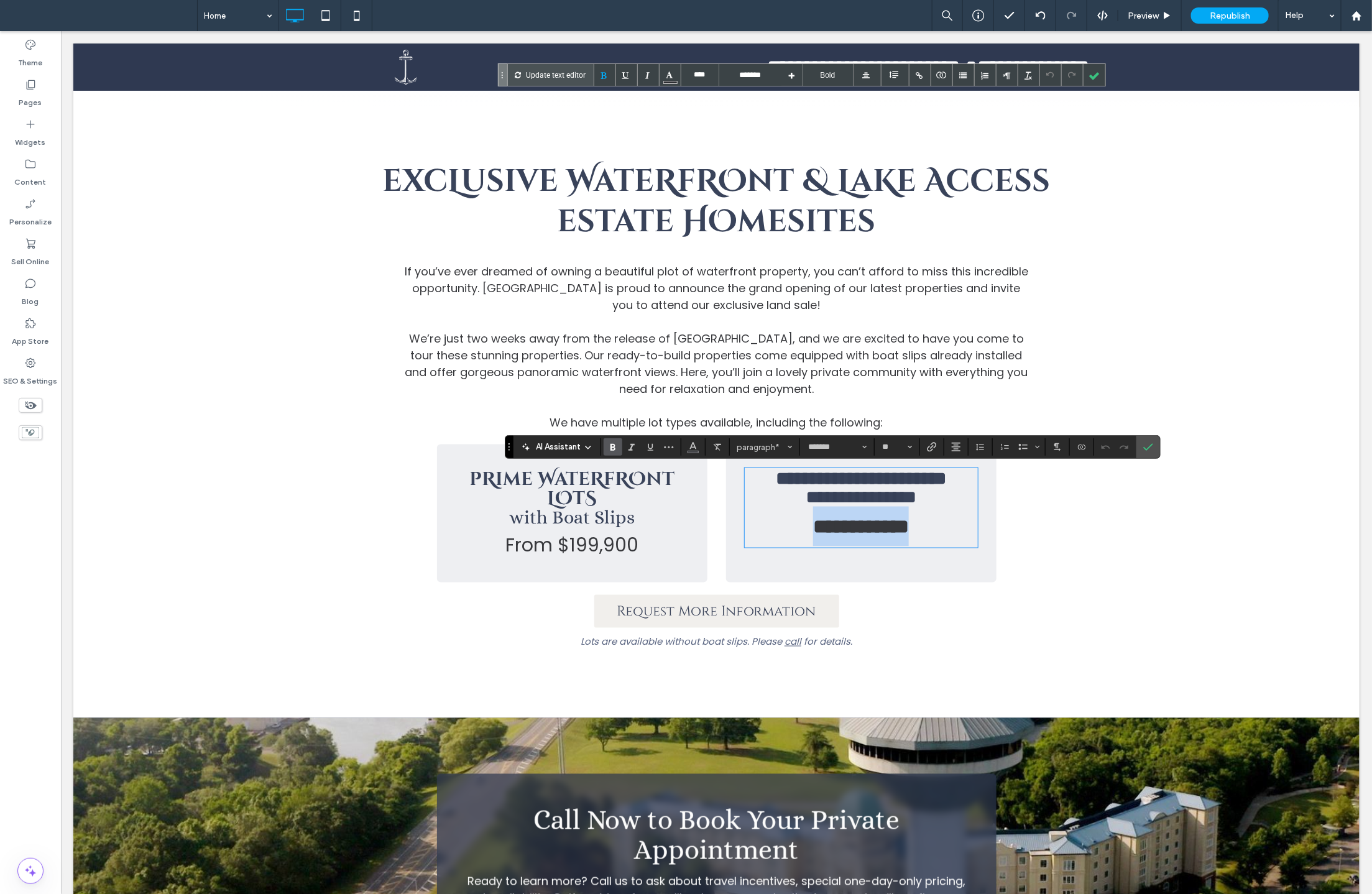 type on "**" 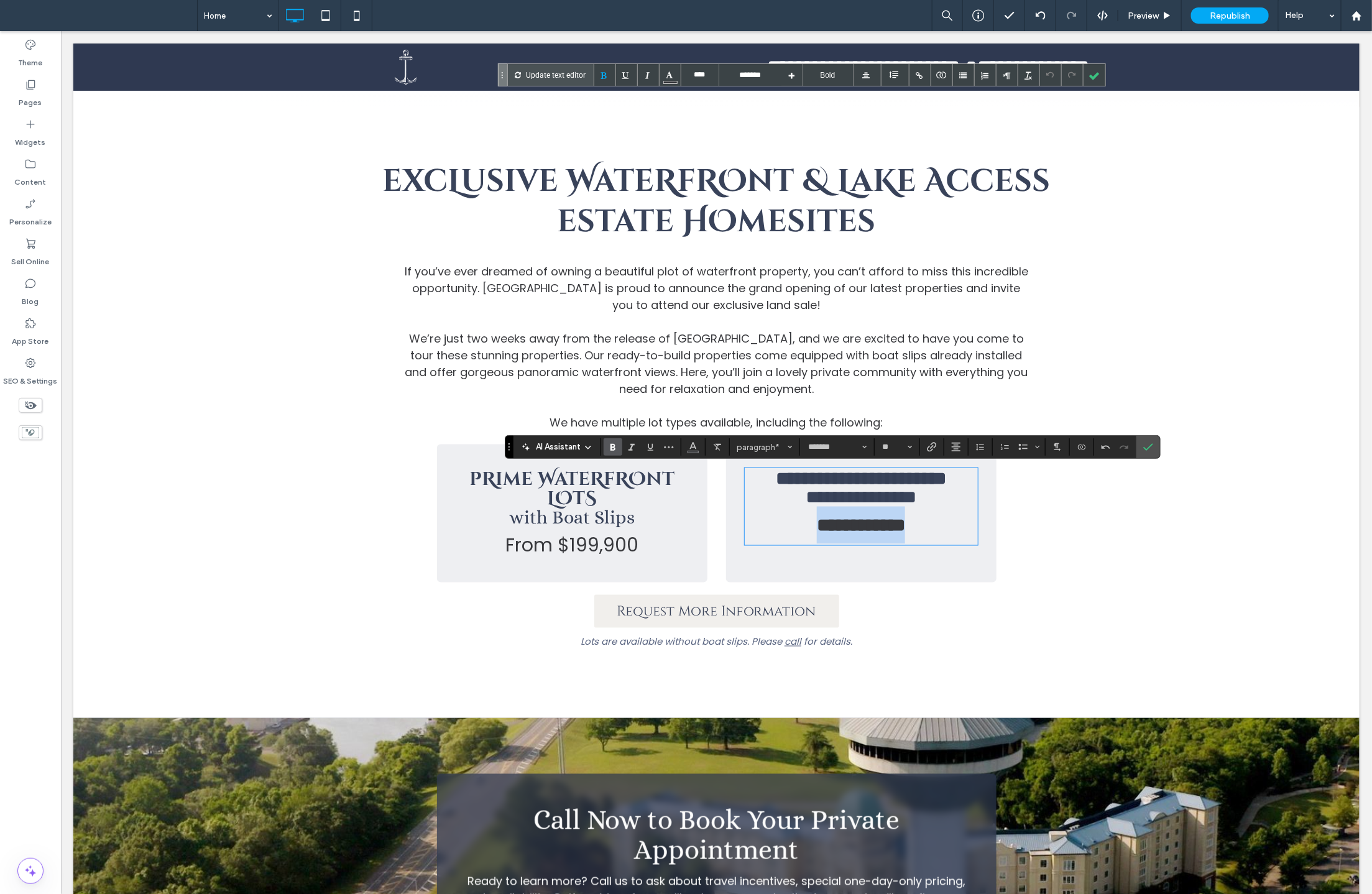 click on "**********" at bounding box center [860, 524] 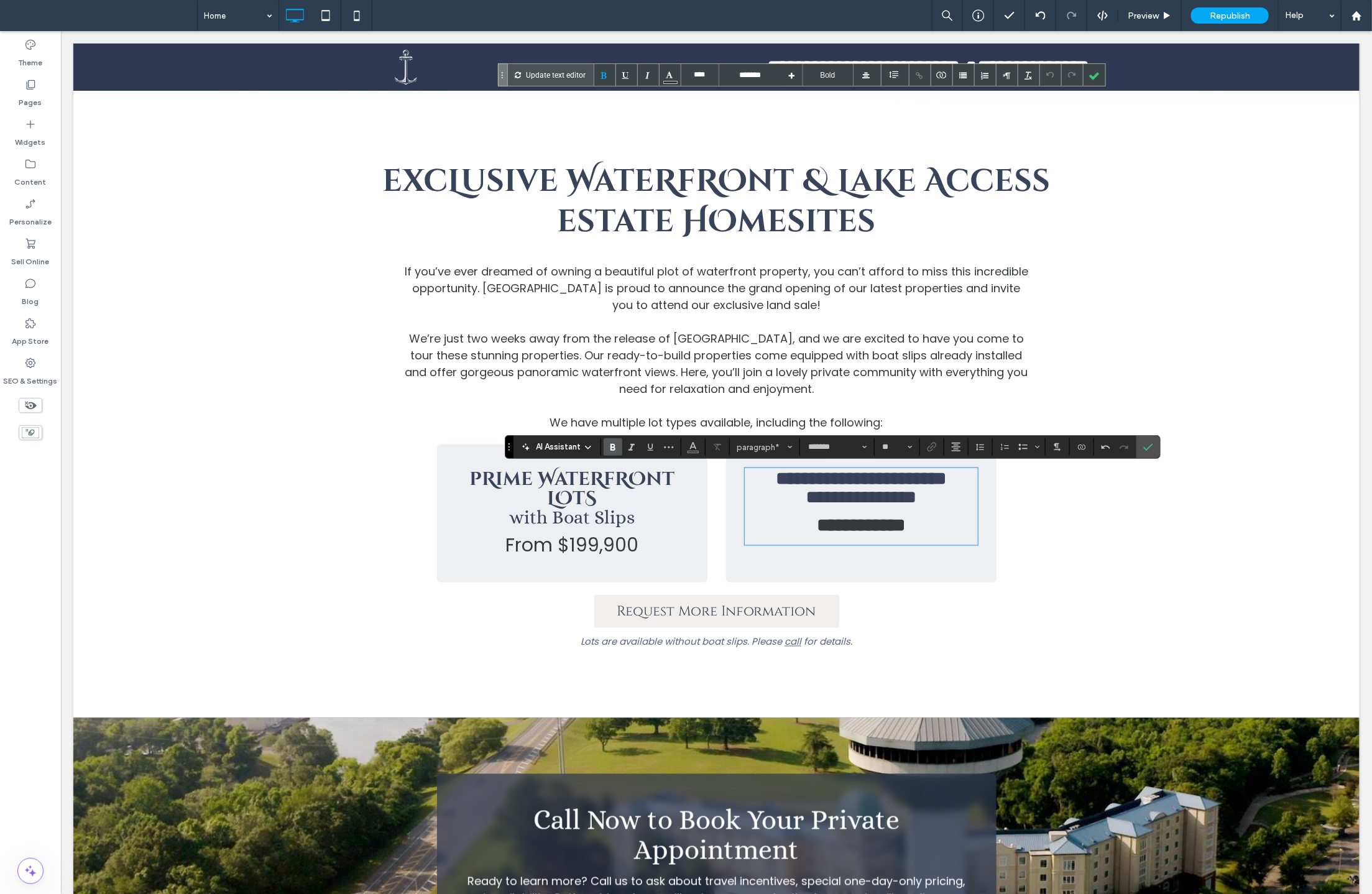 click on "From $199,900" at bounding box center [571, 544] 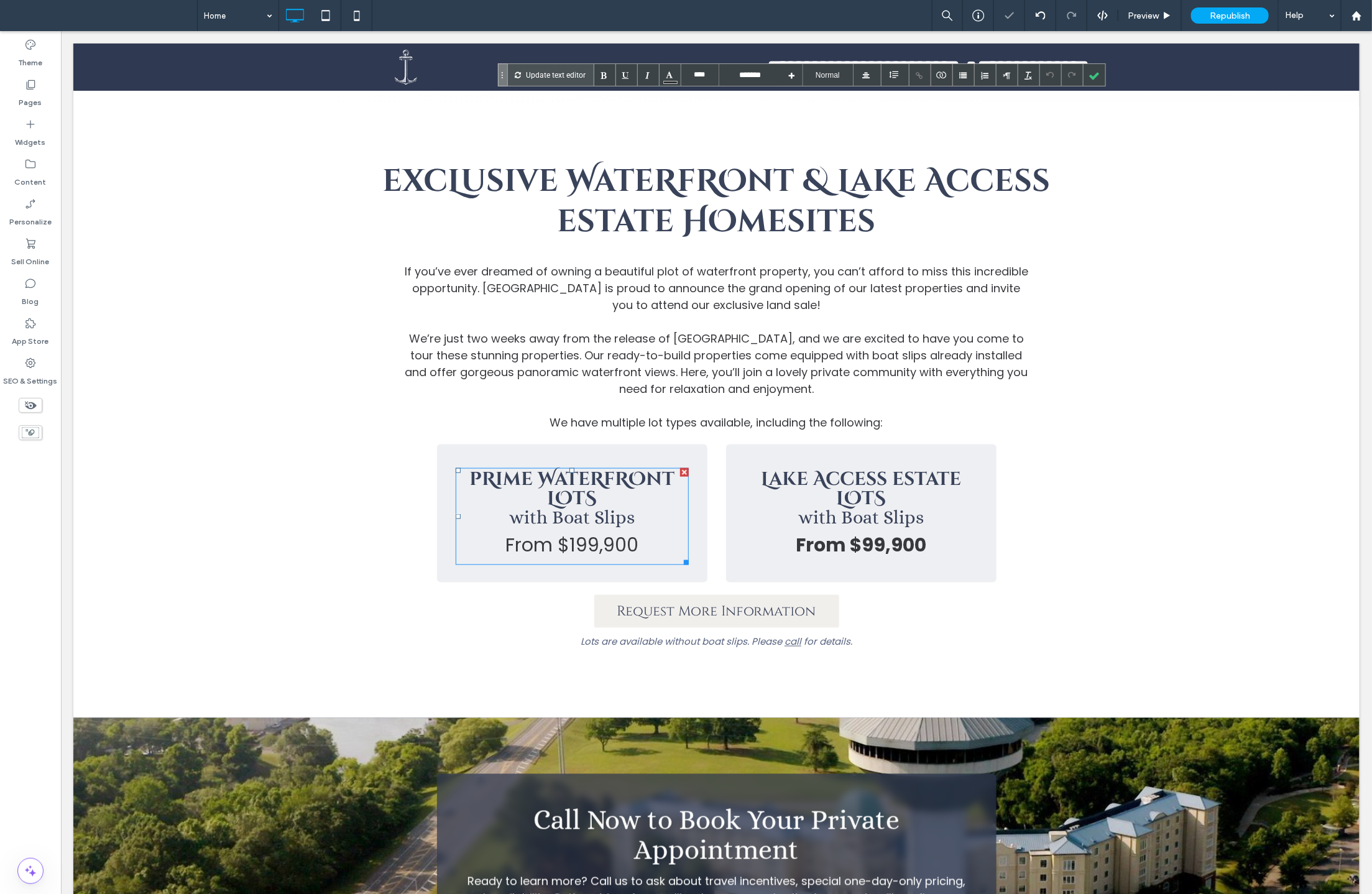 click on "From $199,900" at bounding box center [571, 544] 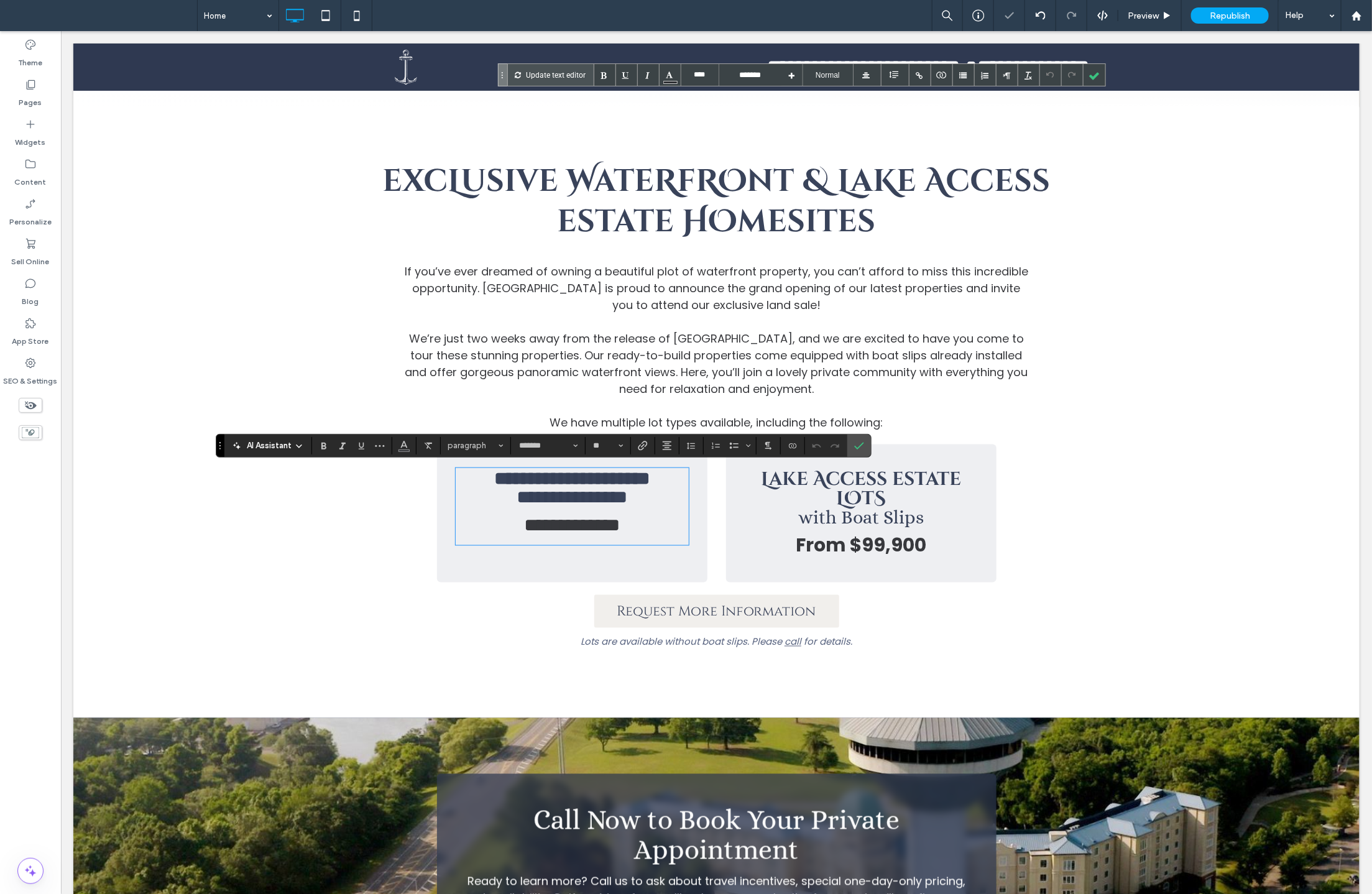 click on "**********" at bounding box center [571, 524] 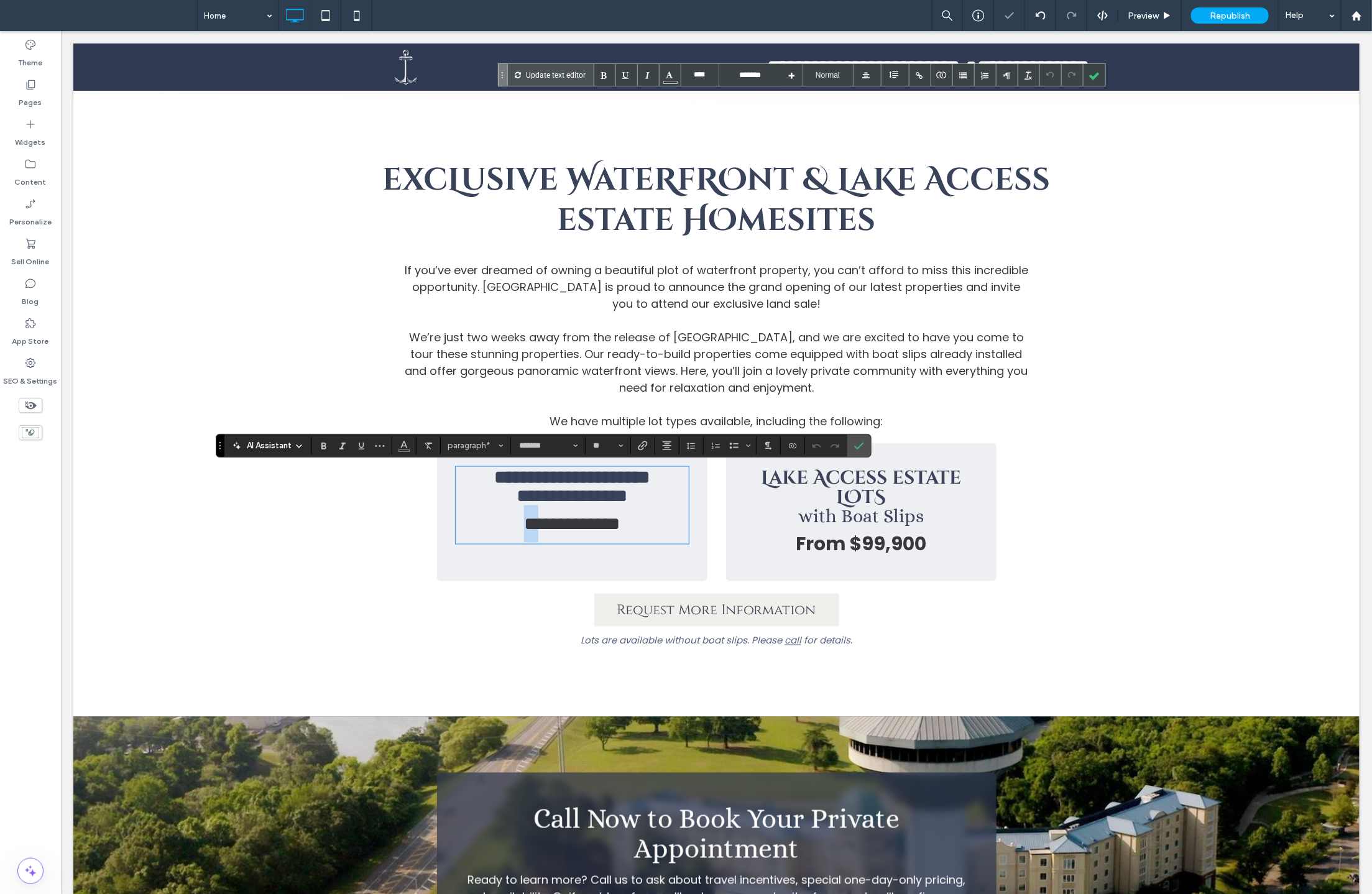 scroll, scrollTop: 777, scrollLeft: 0, axis: vertical 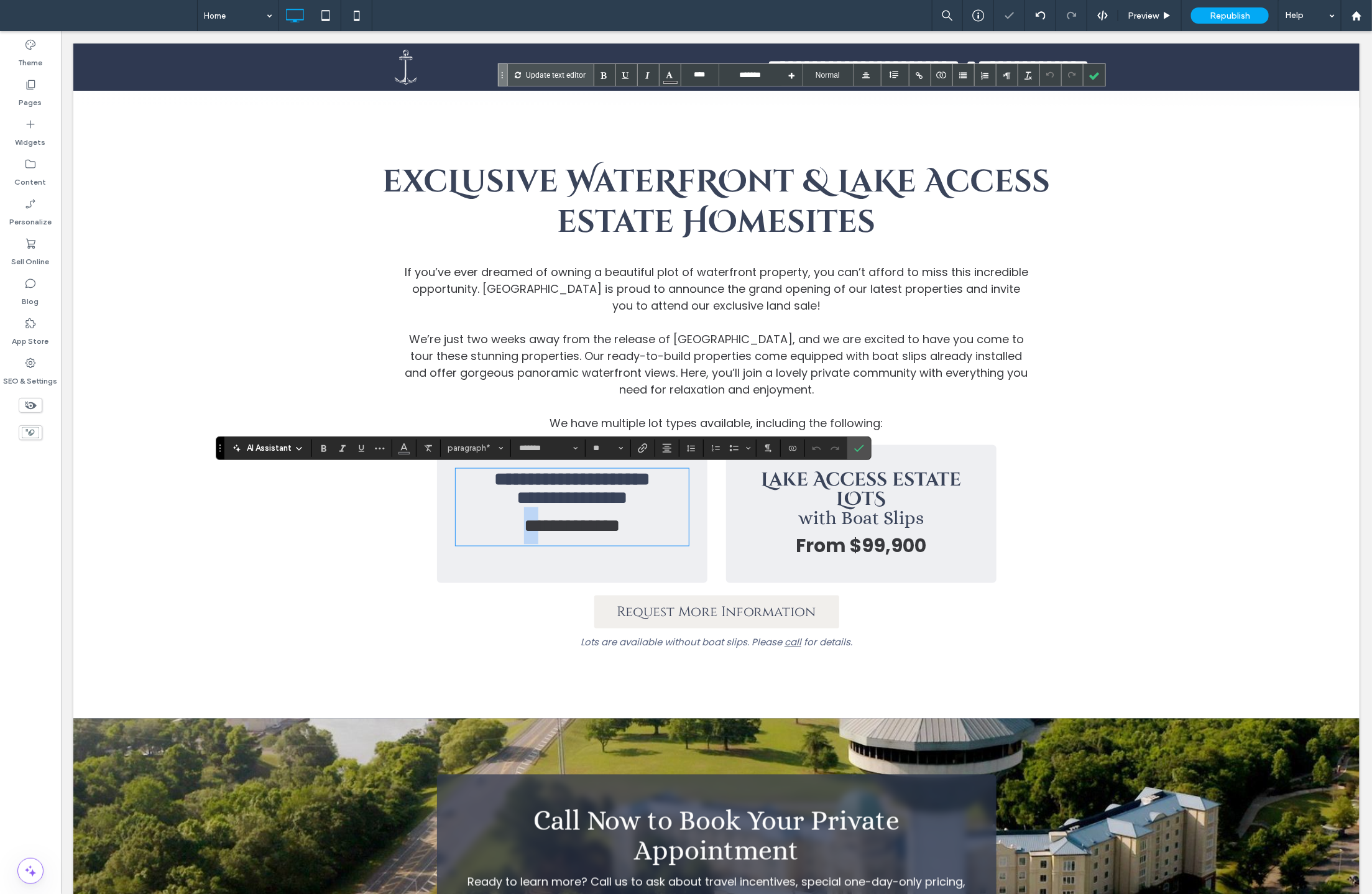 click on "**********" at bounding box center [571, 525] 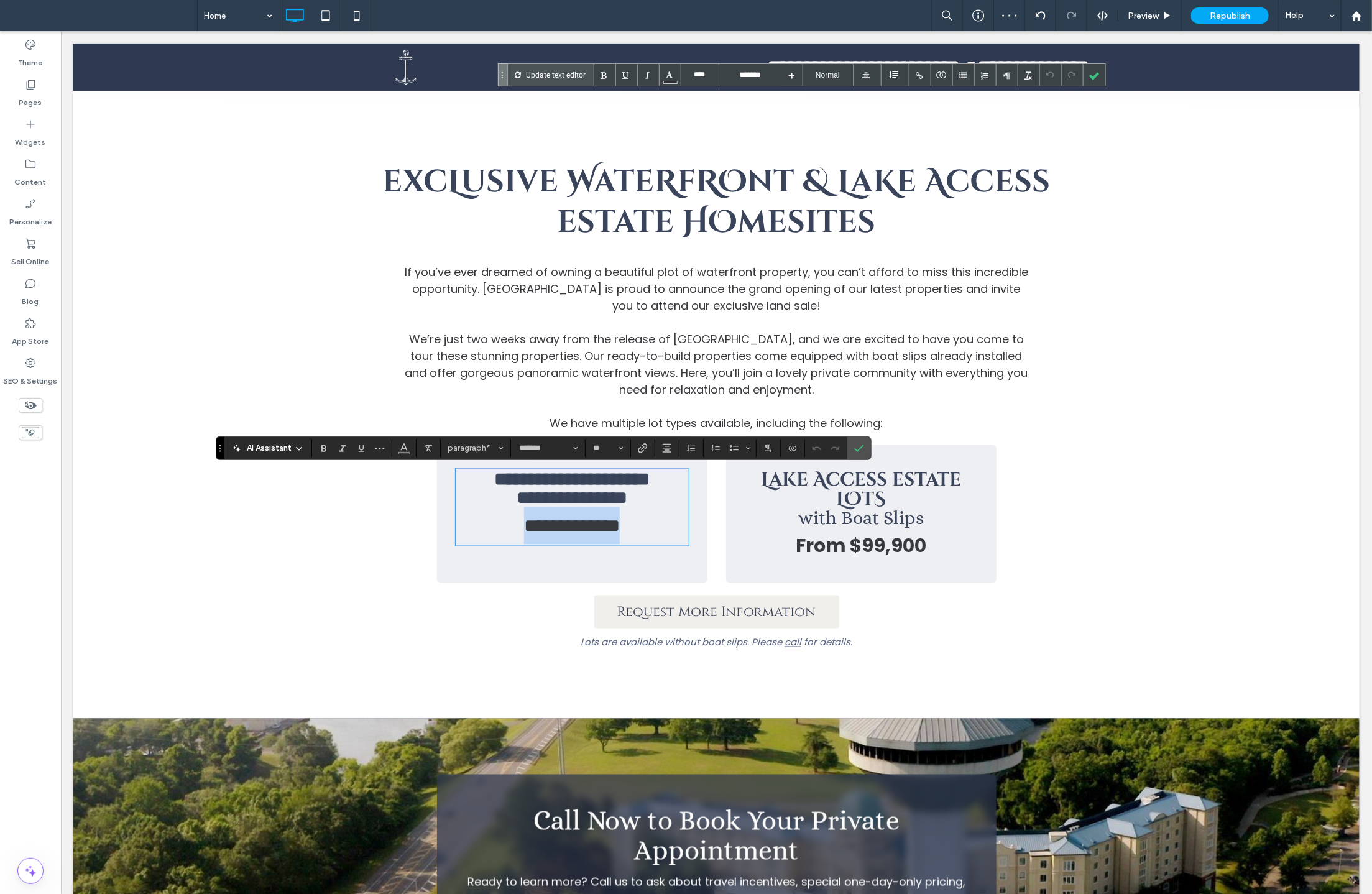 drag, startPoint x: 534, startPoint y: 548, endPoint x: 630, endPoint y: 503, distance: 106.0236 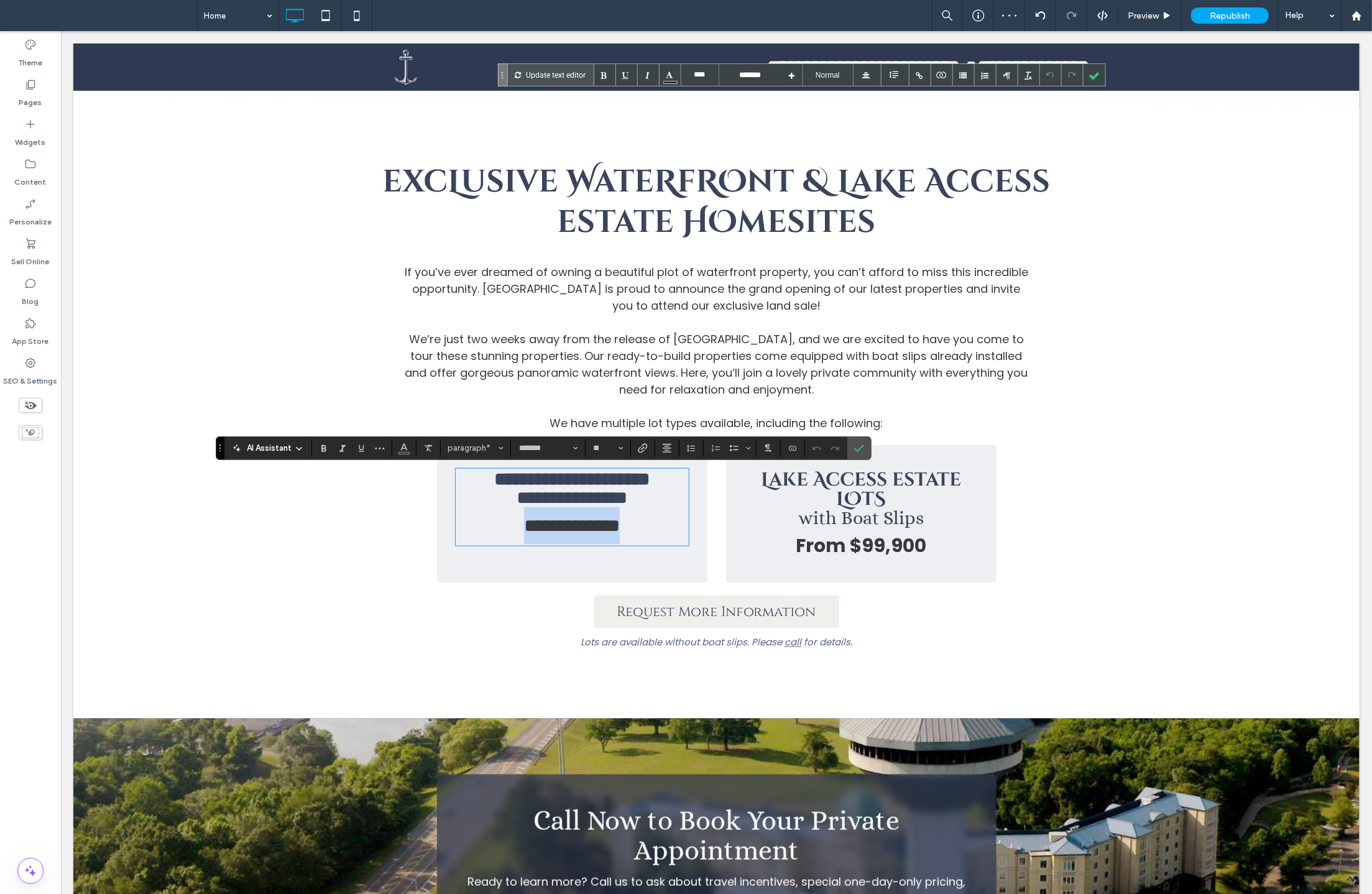 click on "**********" at bounding box center [571, 525] 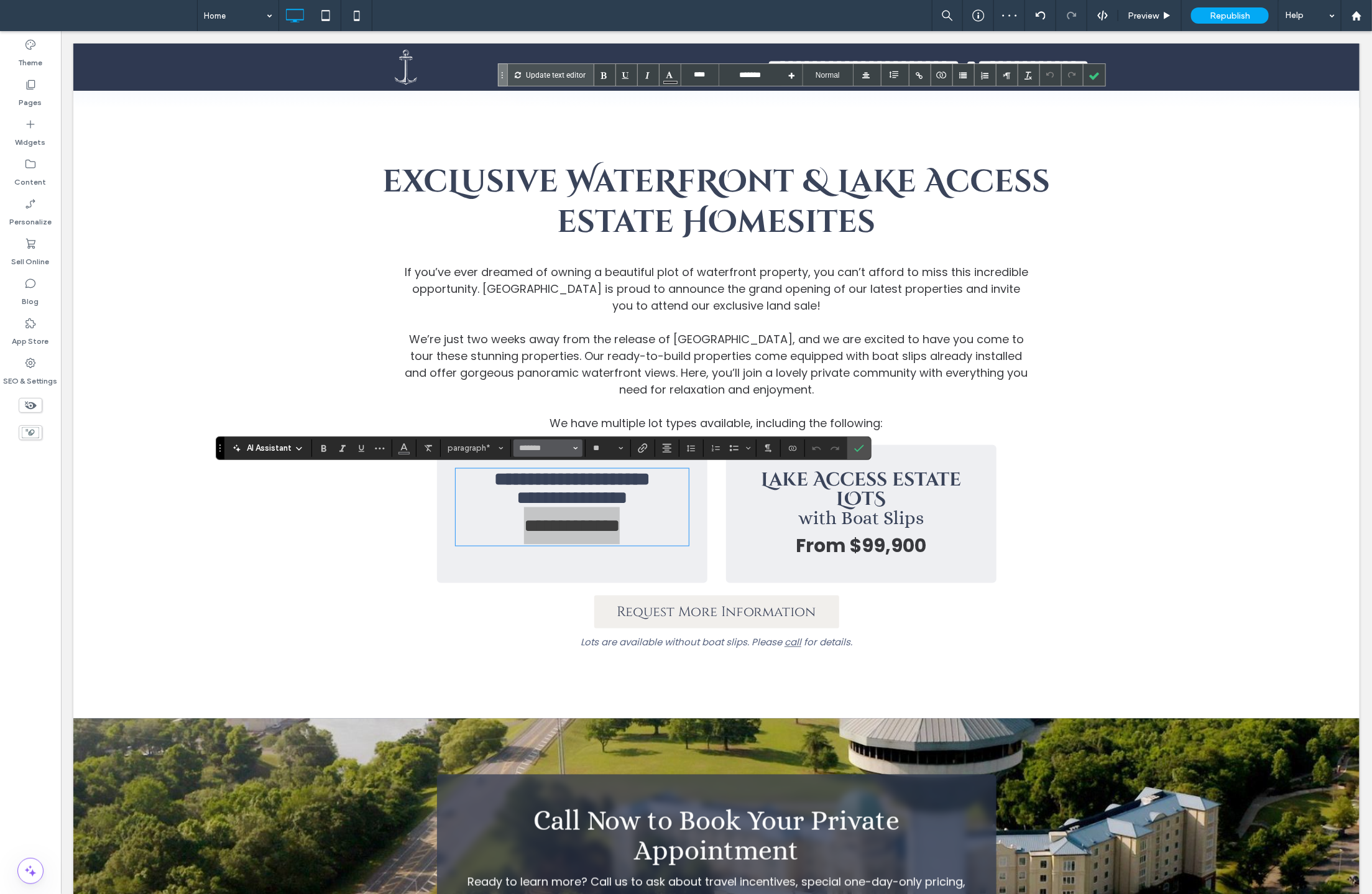 click 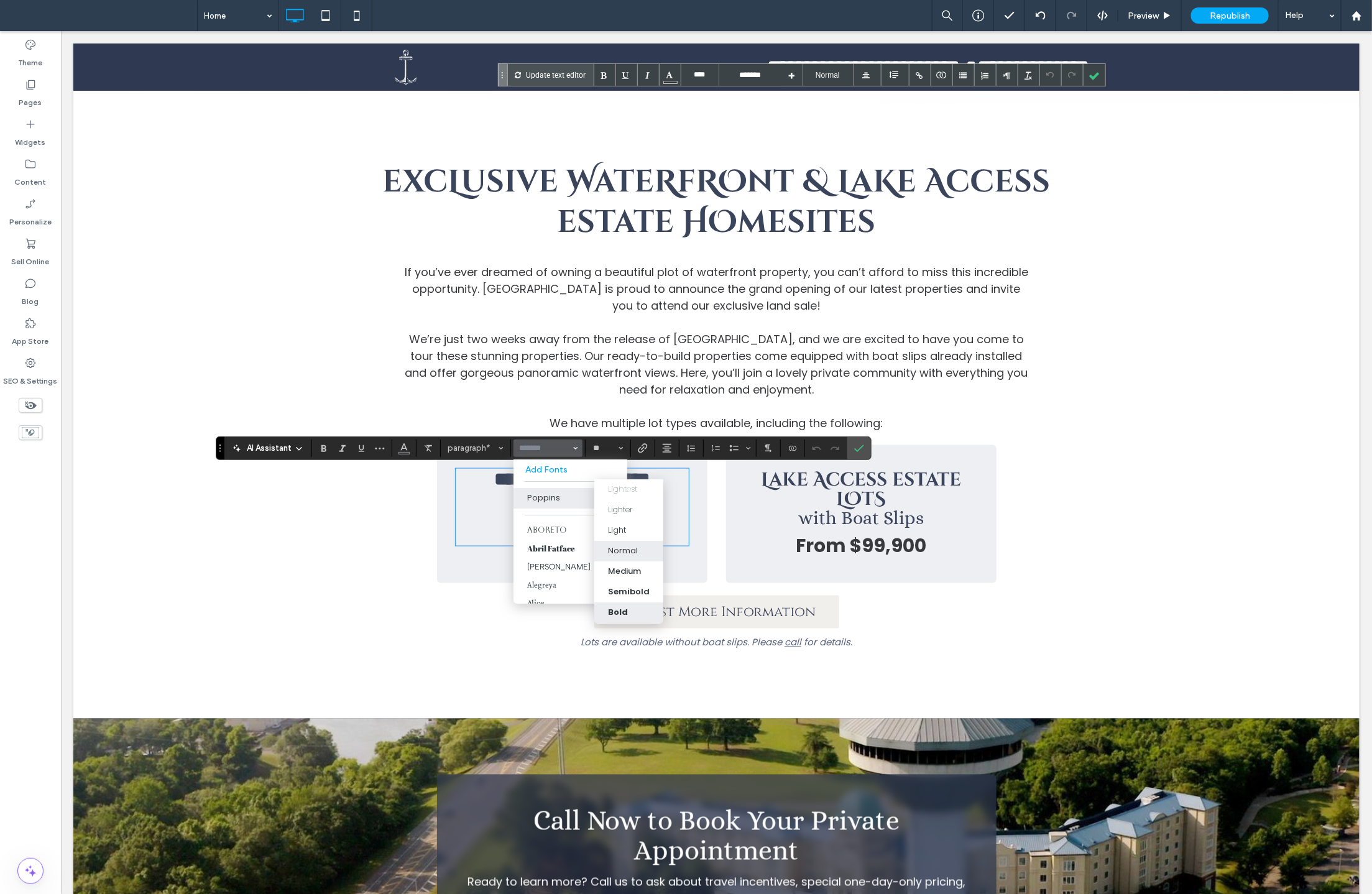 drag, startPoint x: 638, startPoint y: 607, endPoint x: 571, endPoint y: 573, distance: 75.13322 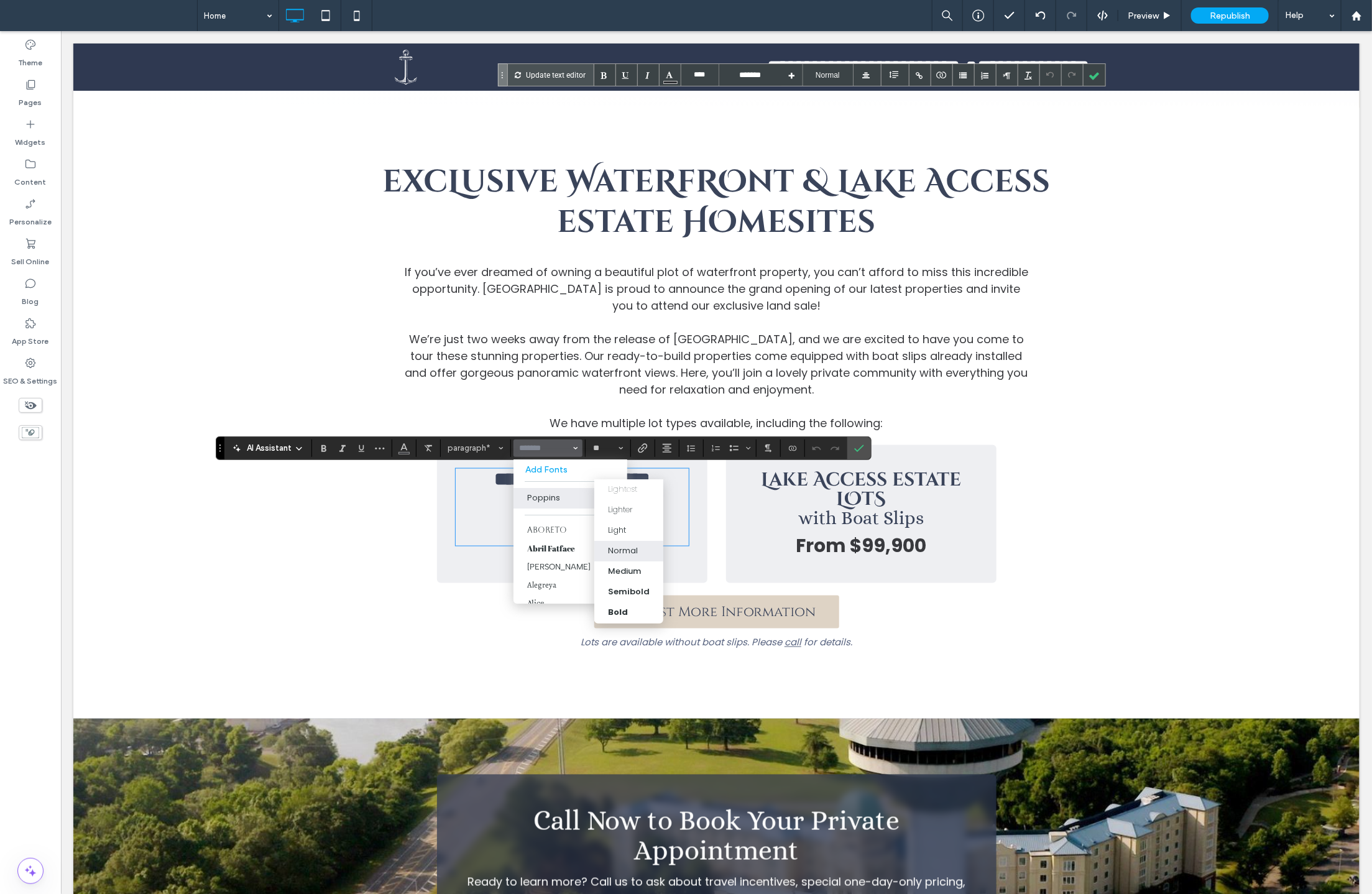 type on "*******" 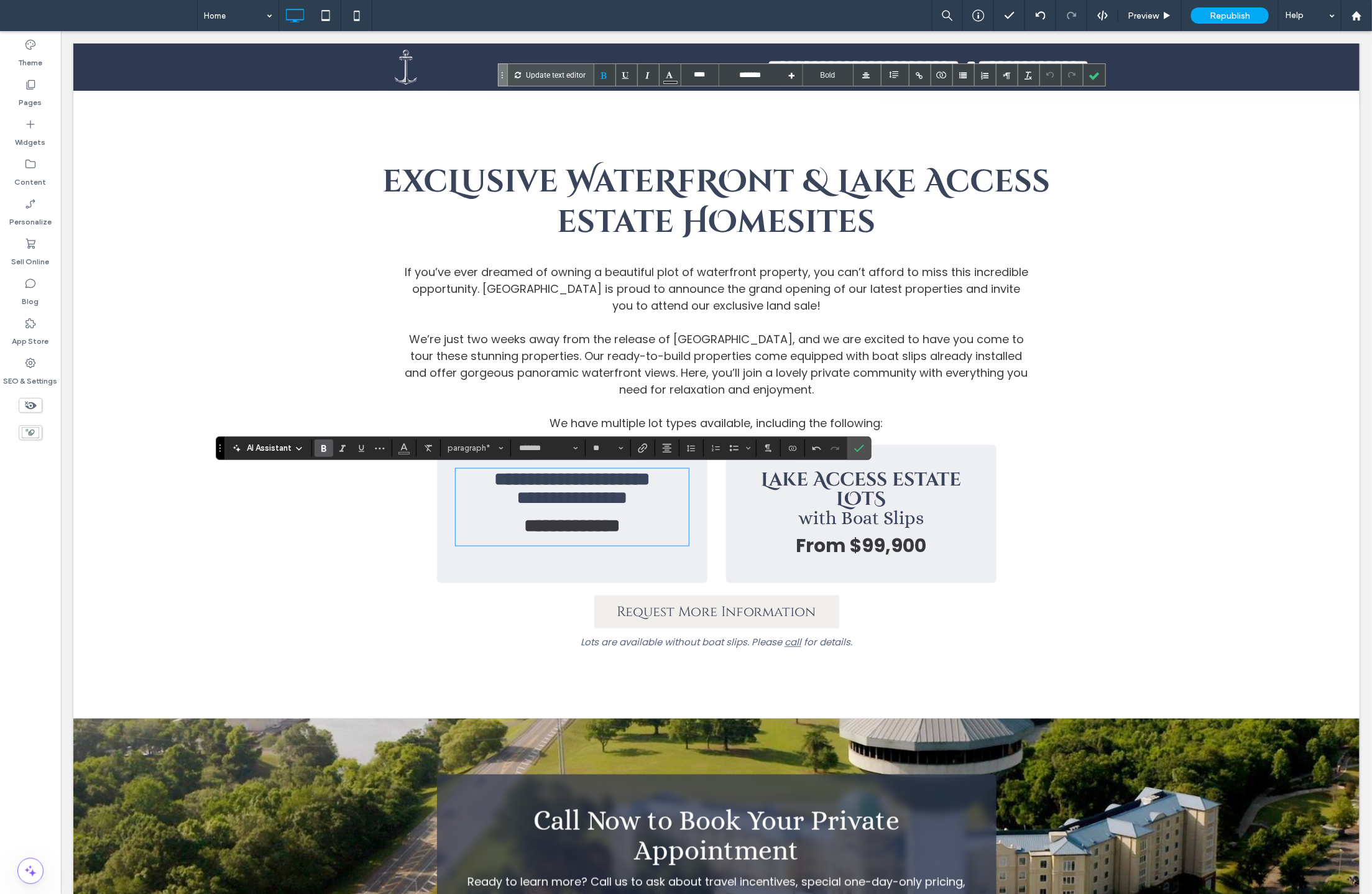 click on "**********" at bounding box center (571, 525) 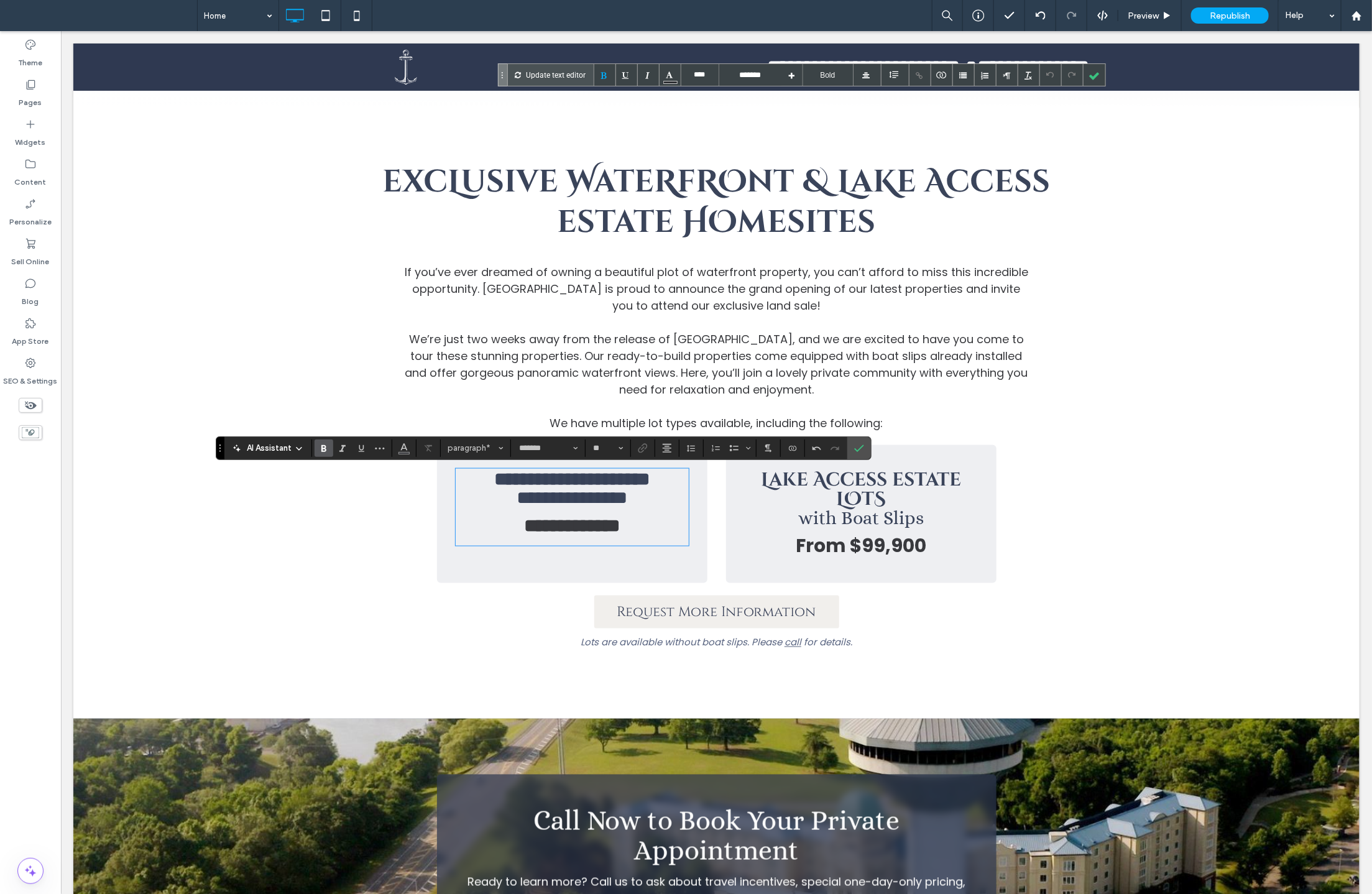 type on "*****" 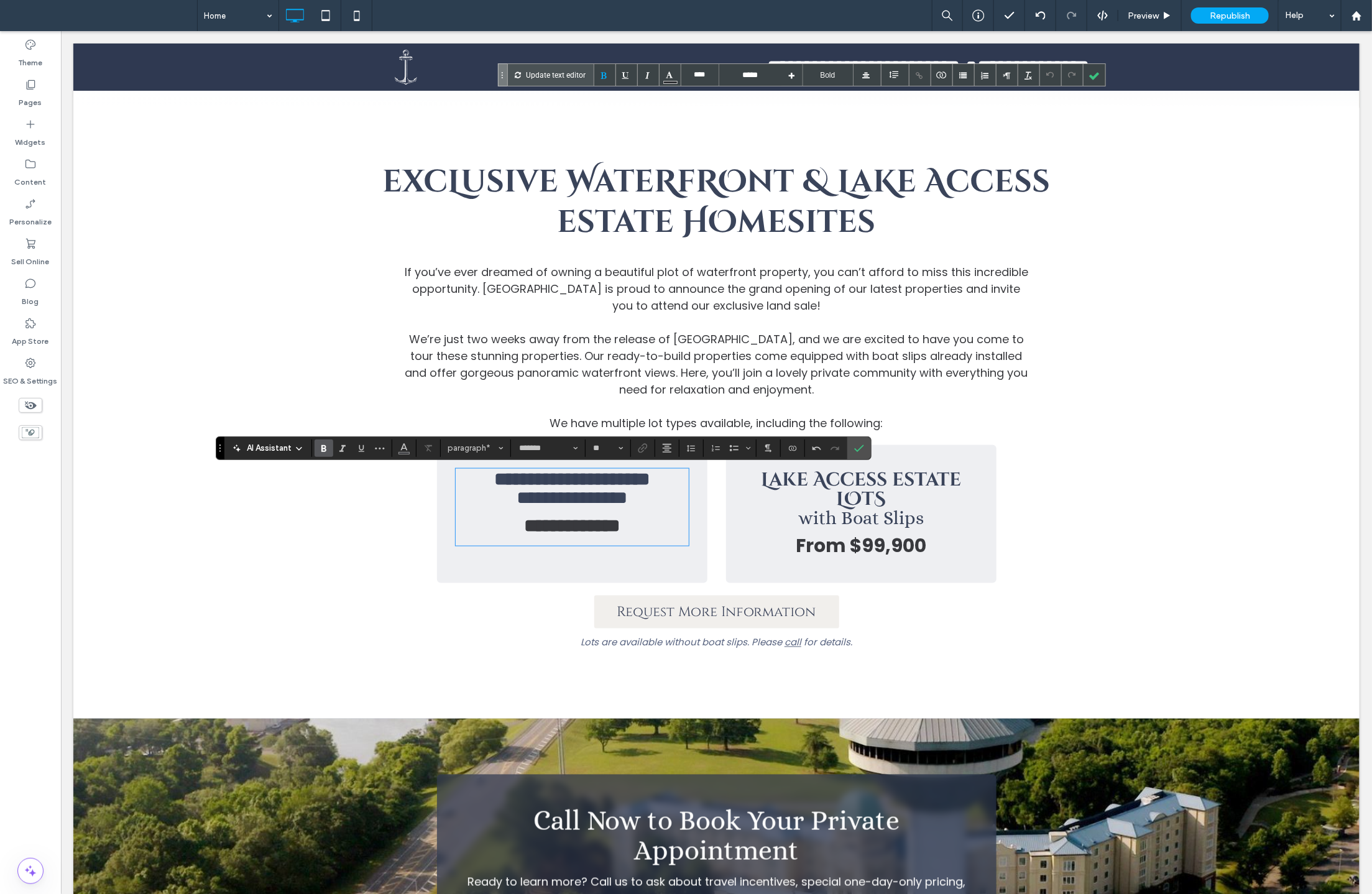 type on "*****" 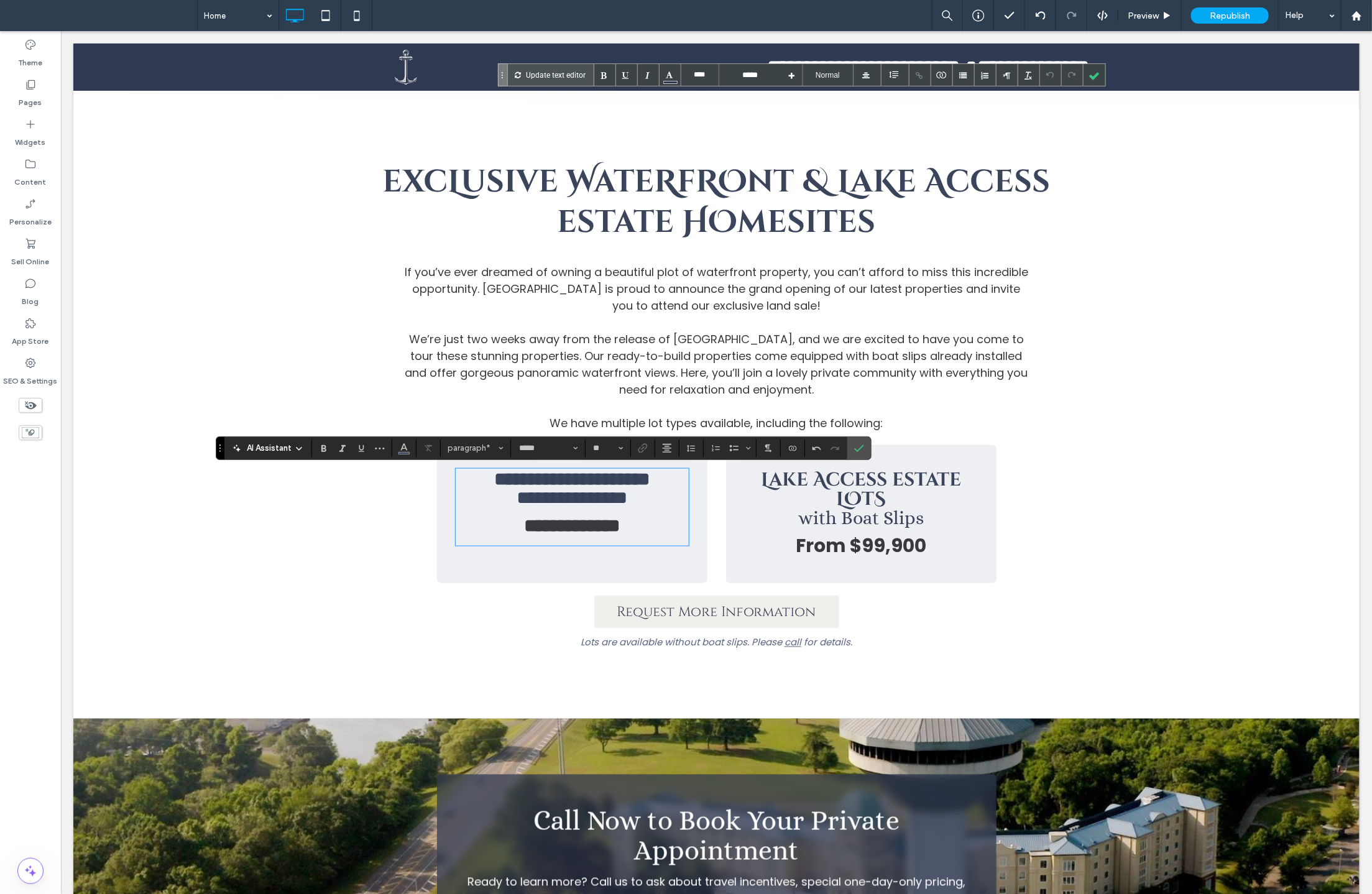 click on "**********" at bounding box center (571, 497) 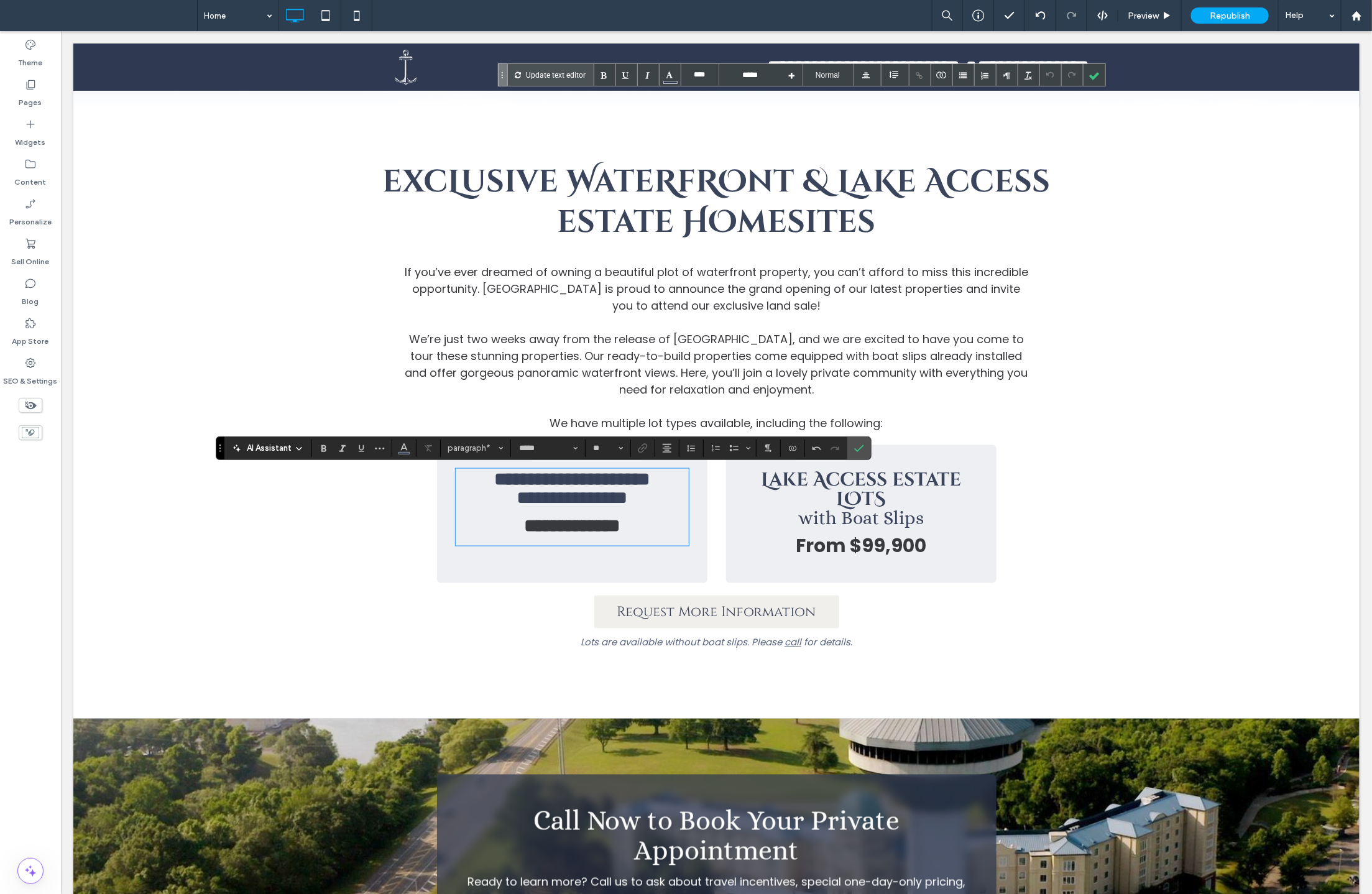 type on "*******" 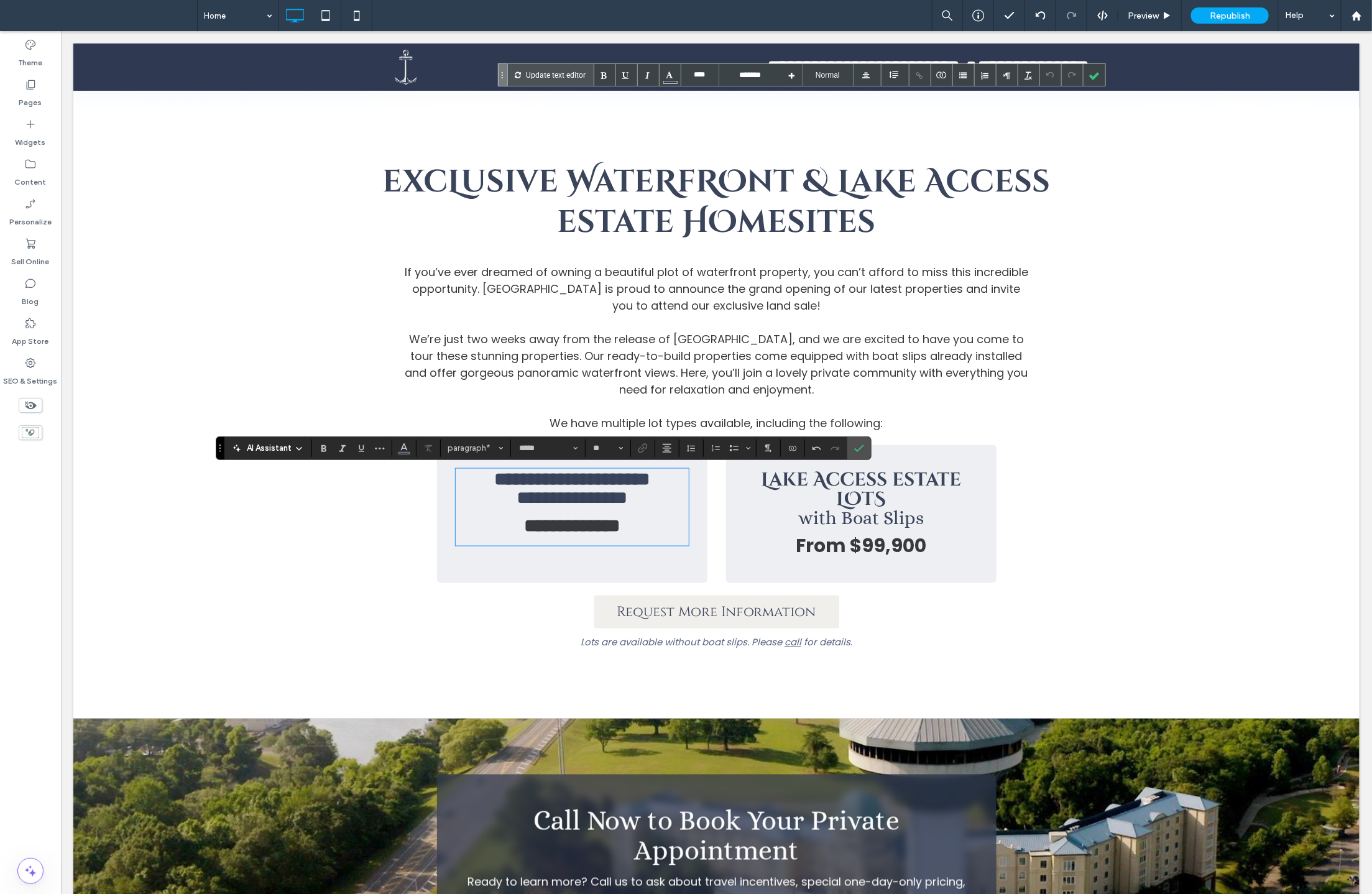 type on "*******" 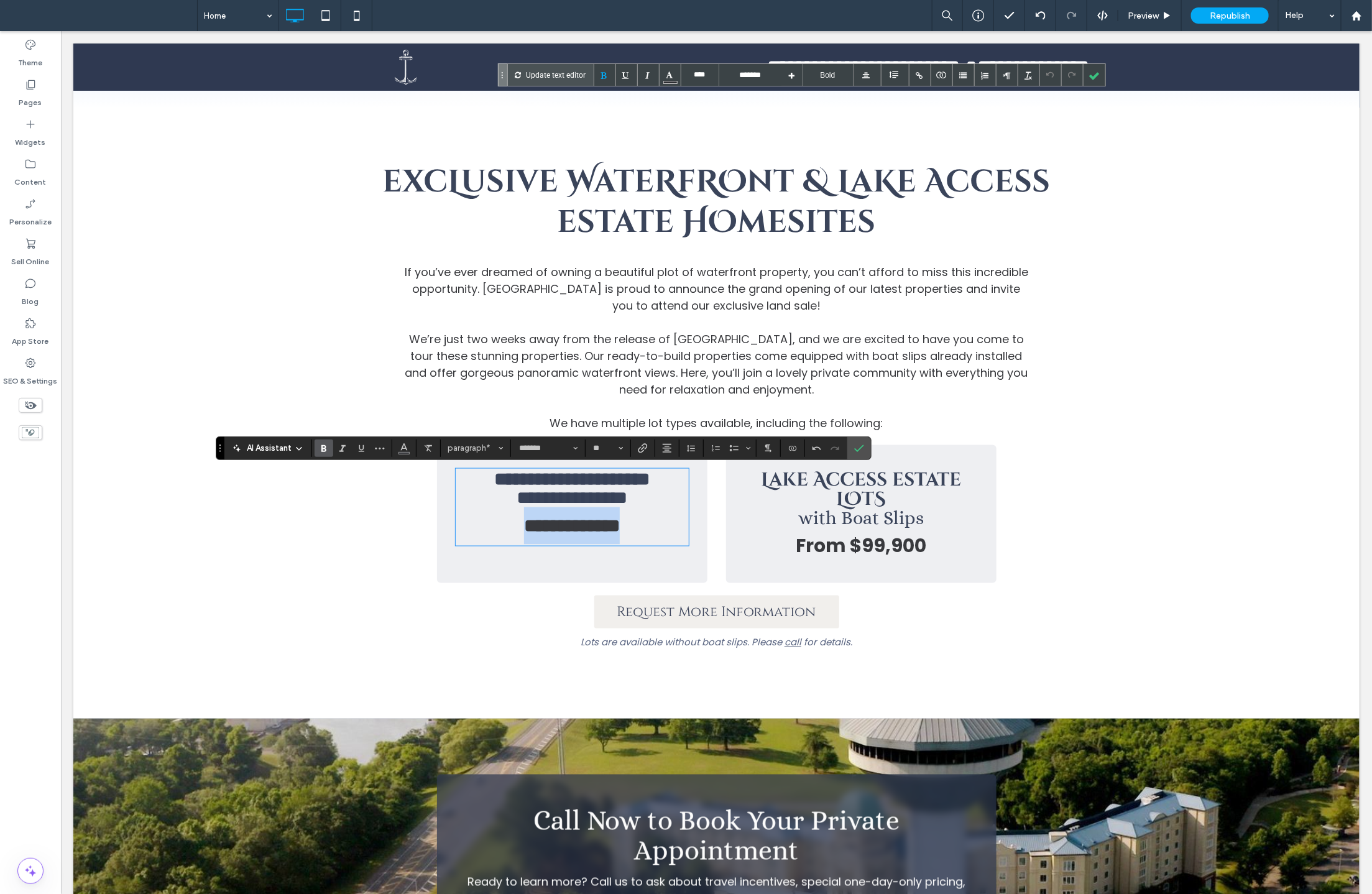 drag, startPoint x: 501, startPoint y: 551, endPoint x: 653, endPoint y: 550, distance: 152.00329 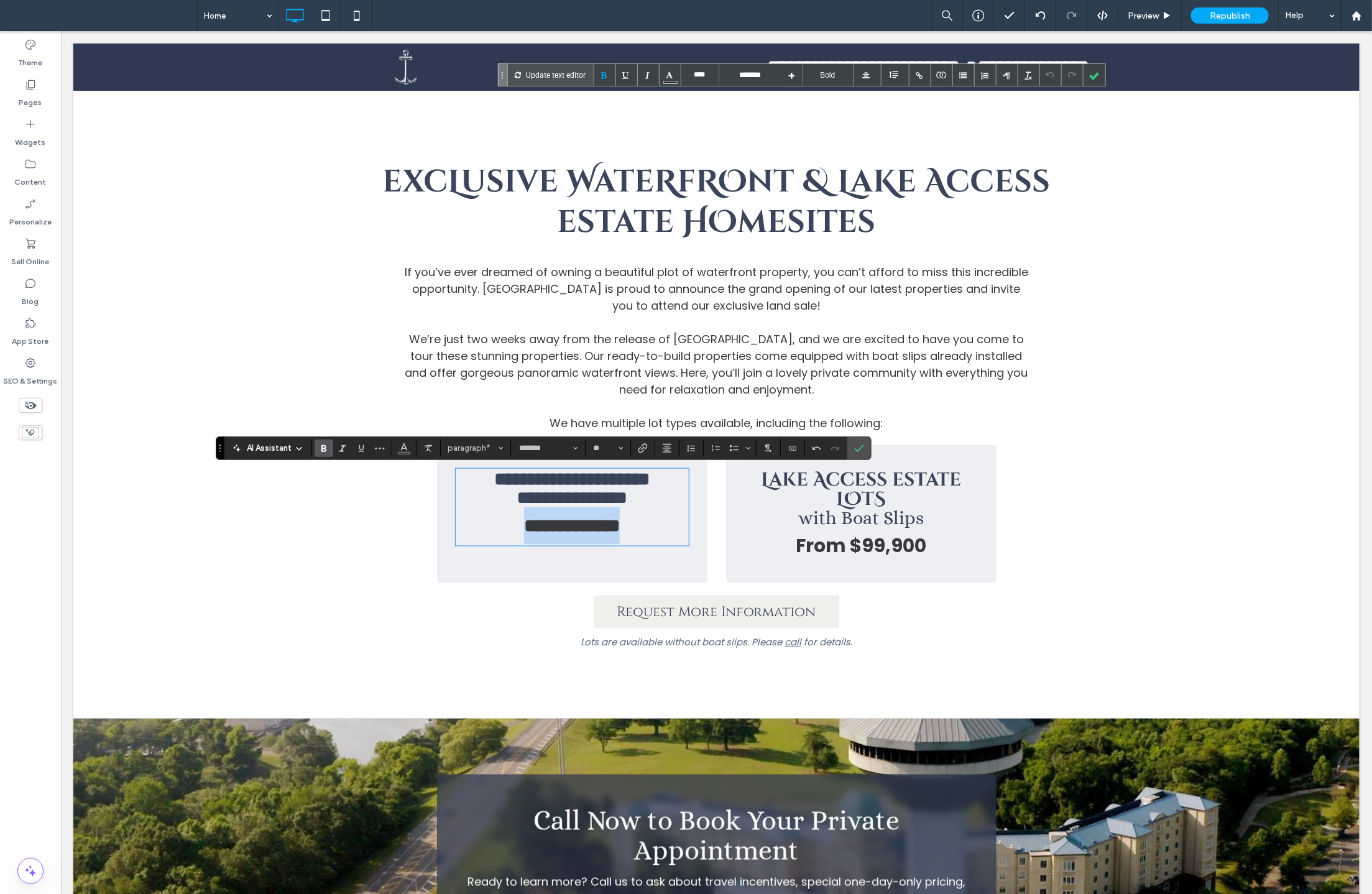 type on "**********" 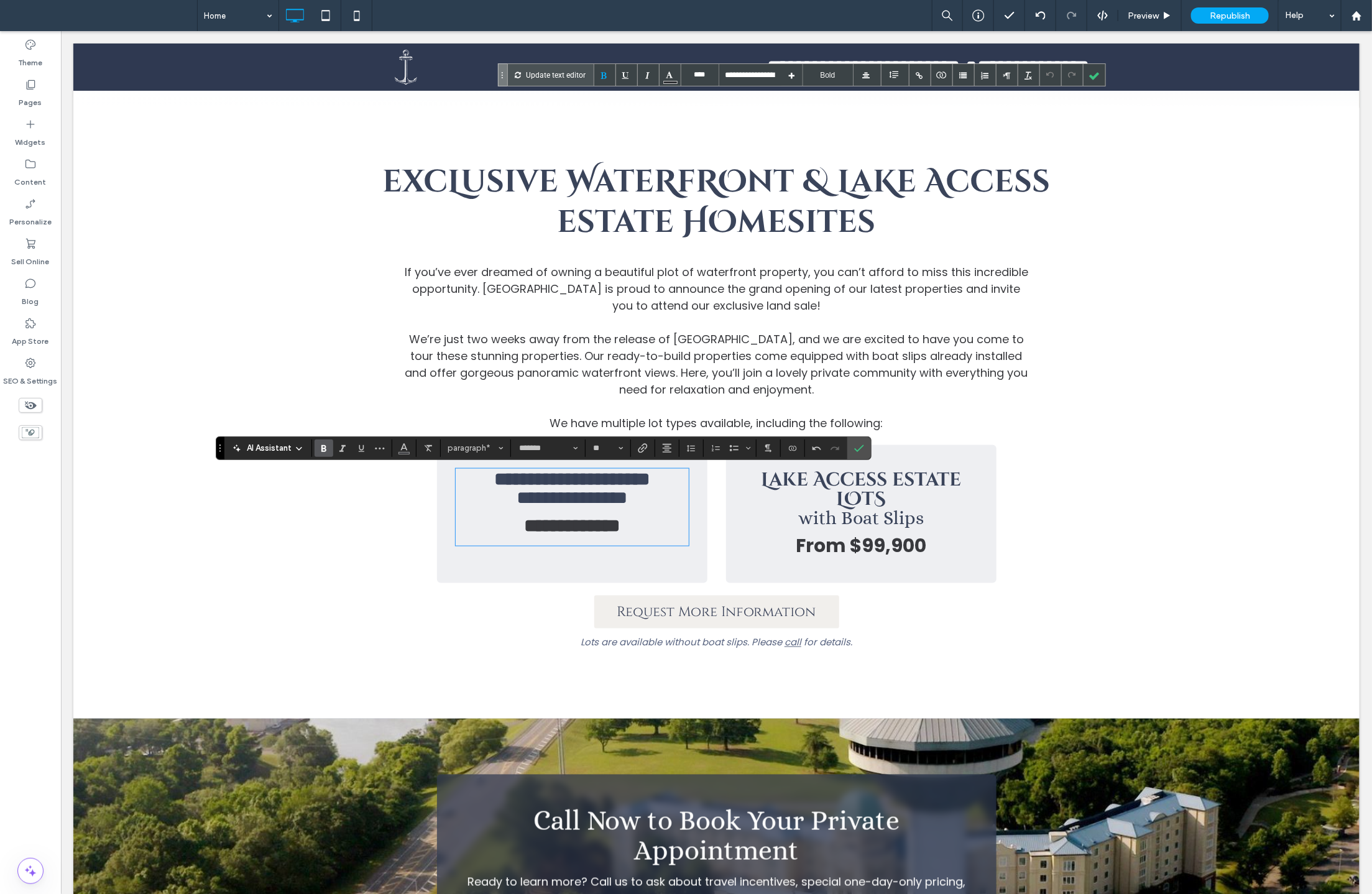 type on "**********" 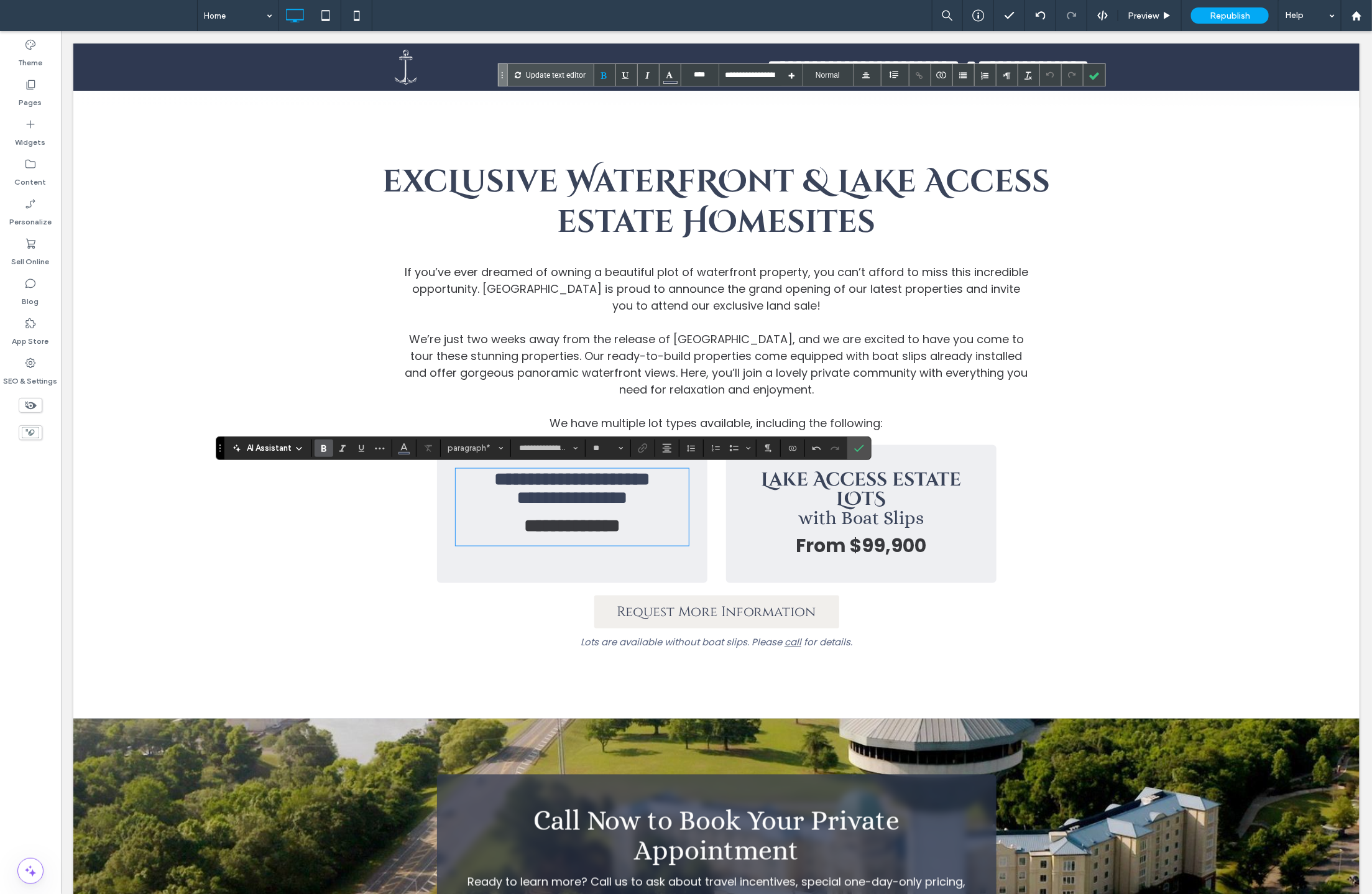 click on "**********" at bounding box center (571, 478) 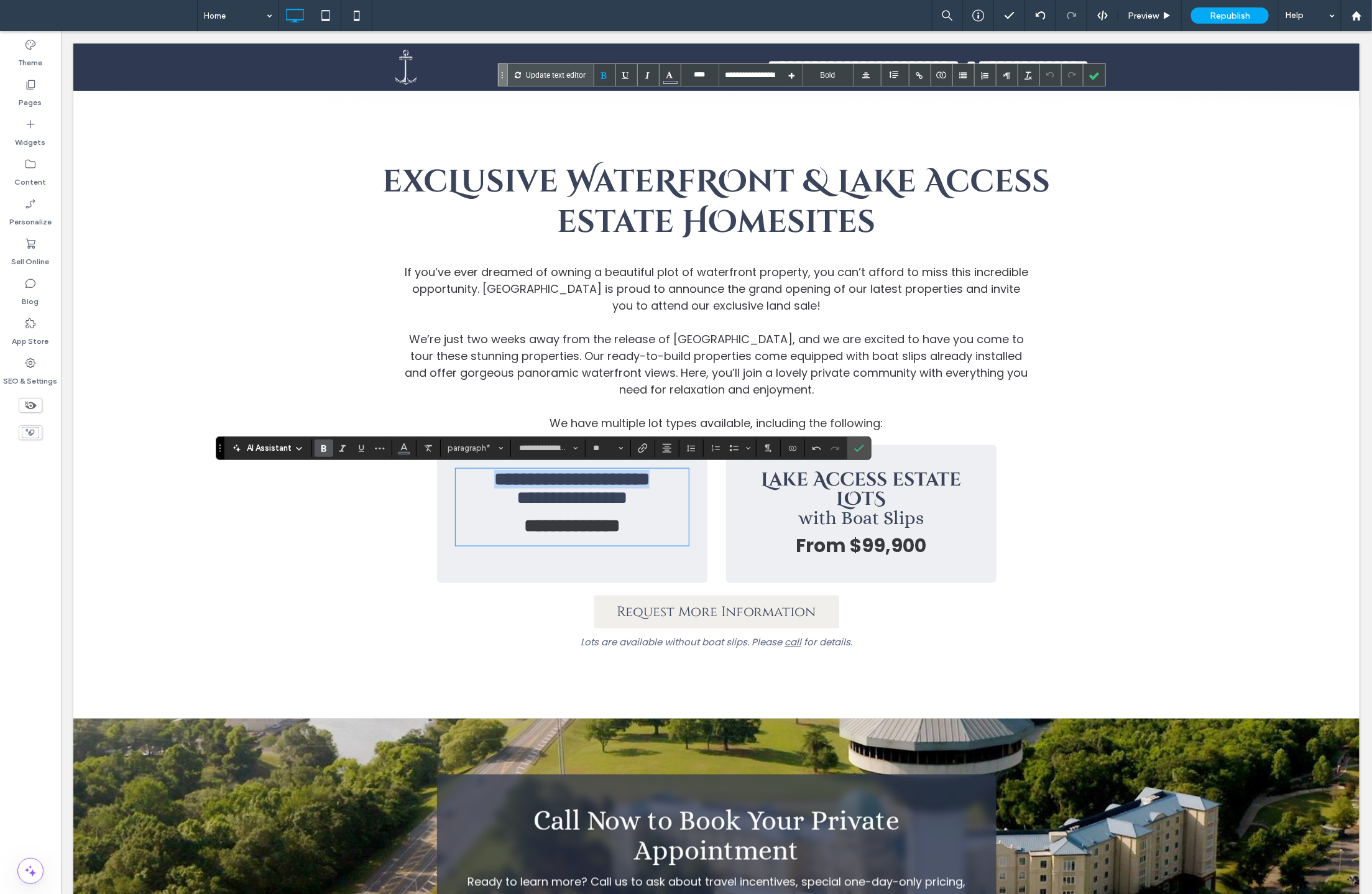 drag, startPoint x: 486, startPoint y: 479, endPoint x: 644, endPoint y: 499, distance: 159 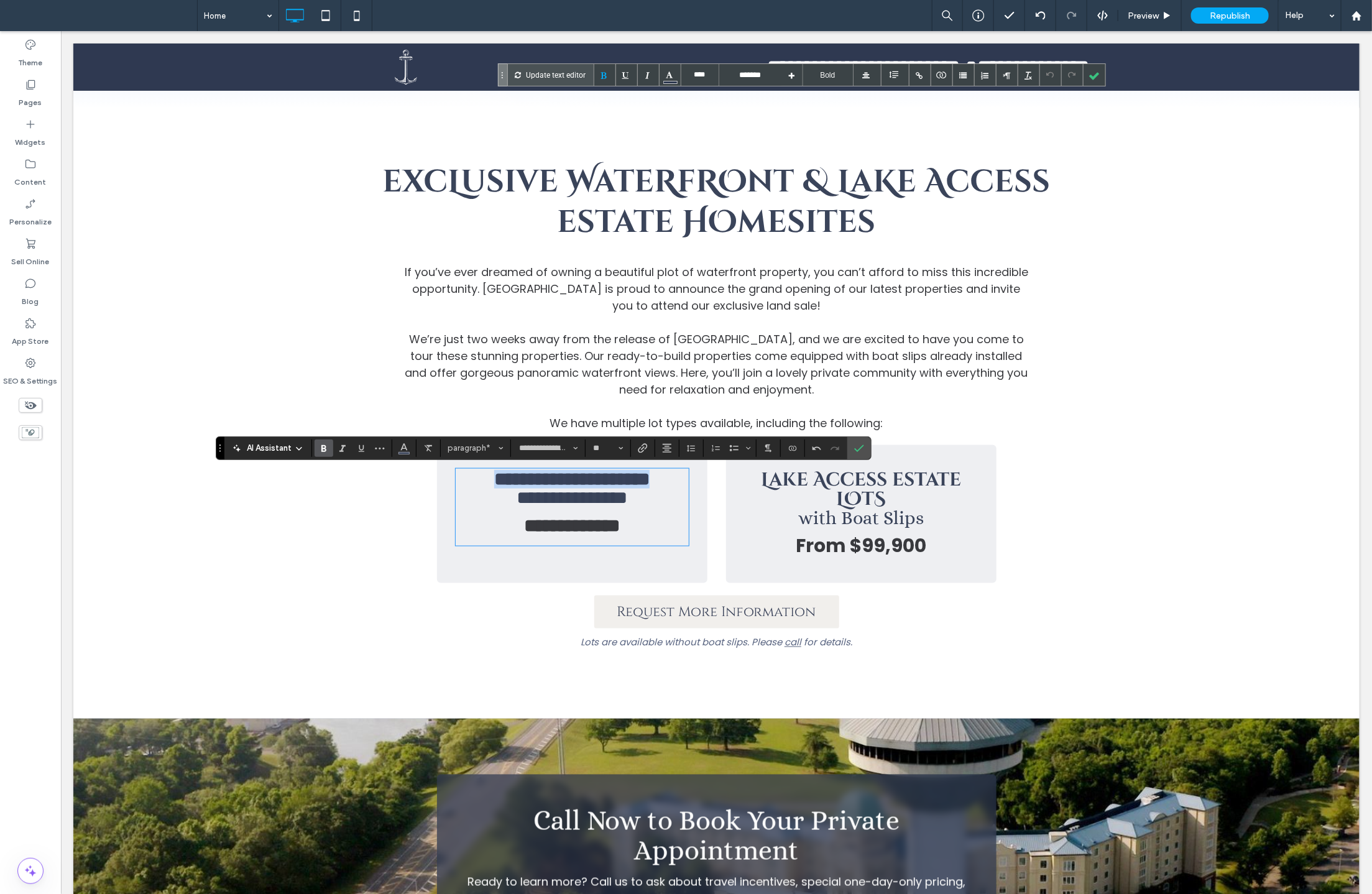 type on "*******" 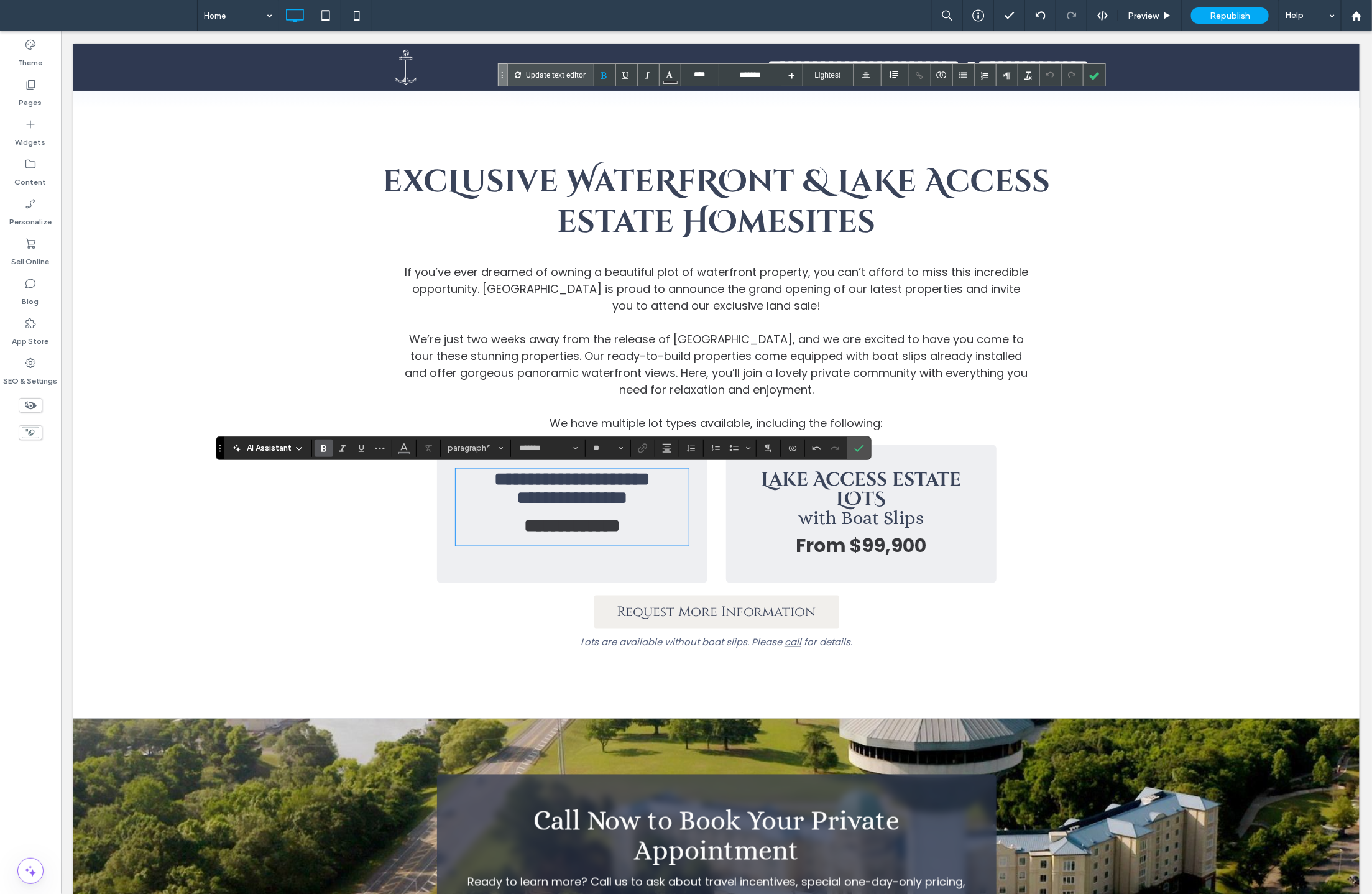 click on "**********" at bounding box center [571, 525] 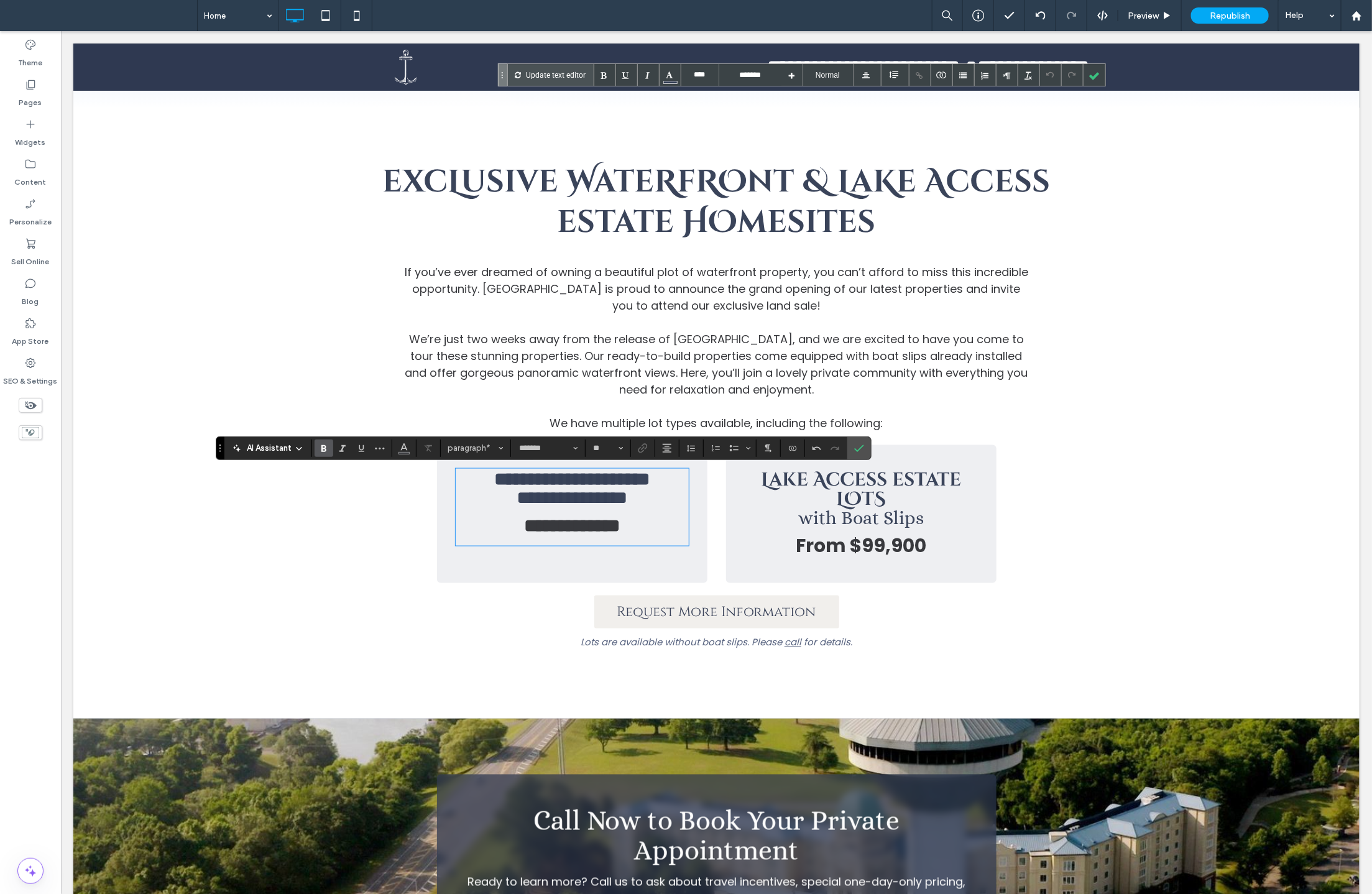 type on "*****" 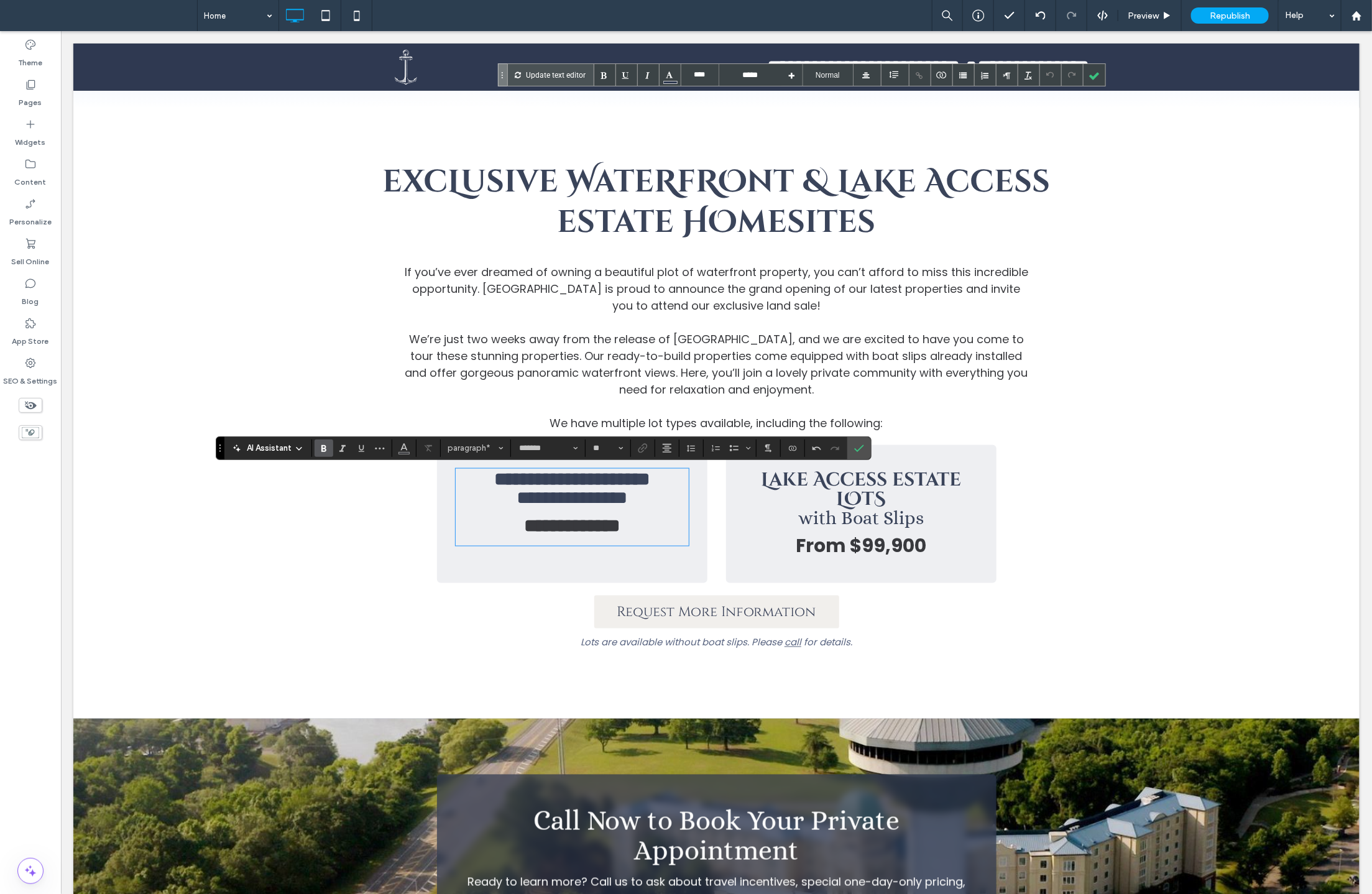 type on "*****" 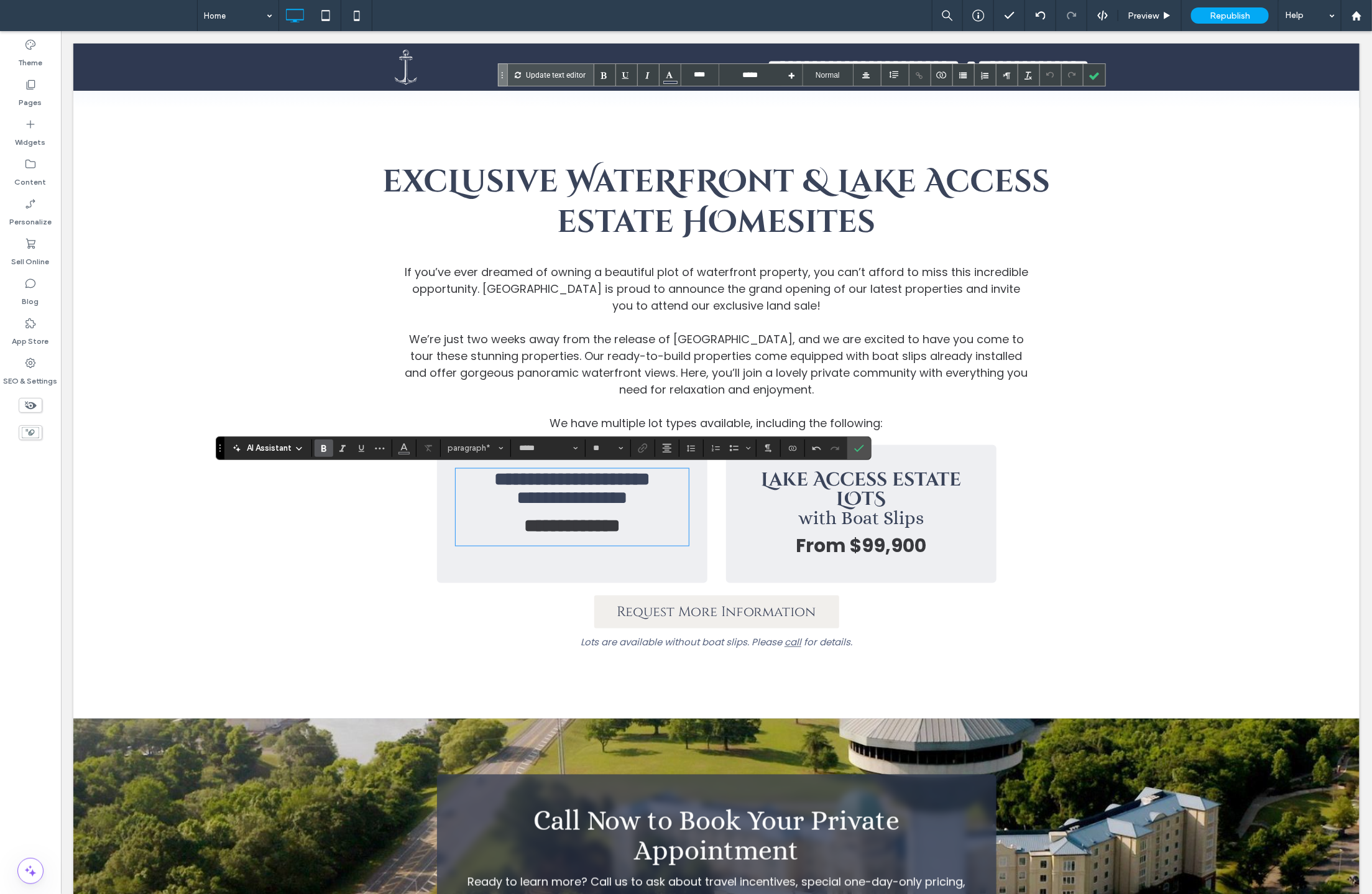 drag, startPoint x: 619, startPoint y: 515, endPoint x: 630, endPoint y: 517, distance: 11.18034 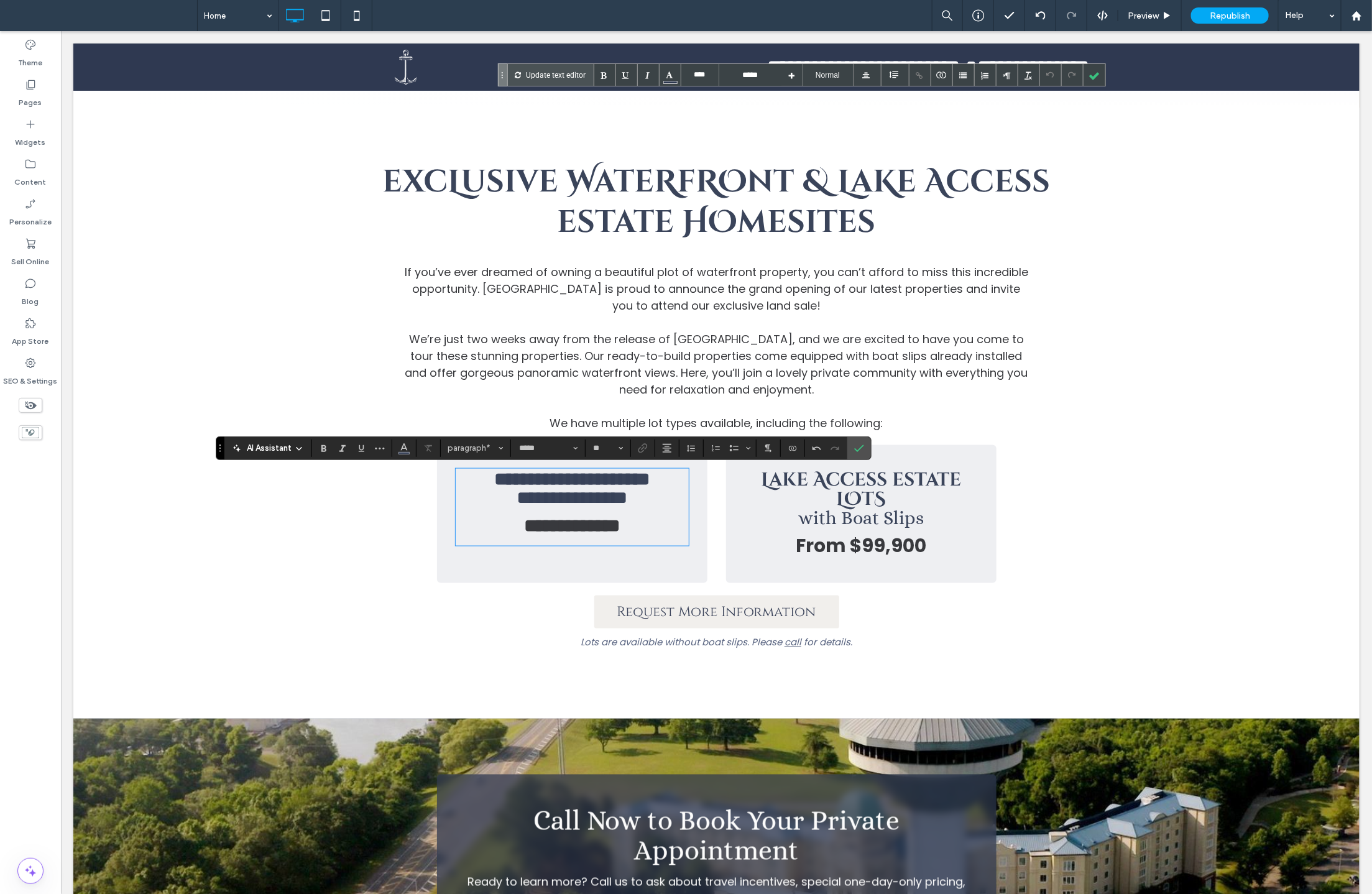 type on "****" 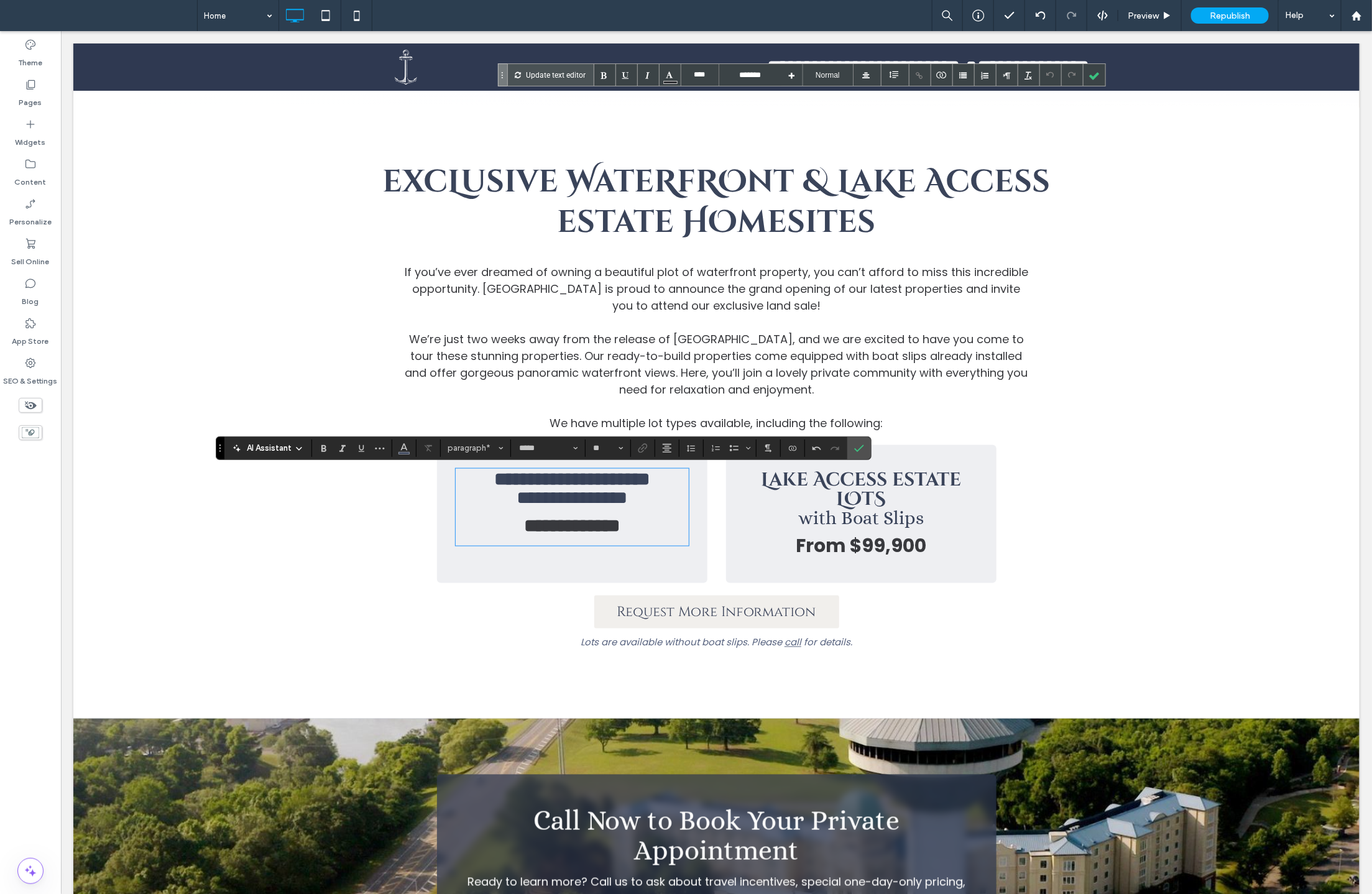 click on "**********" at bounding box center [716, 412] 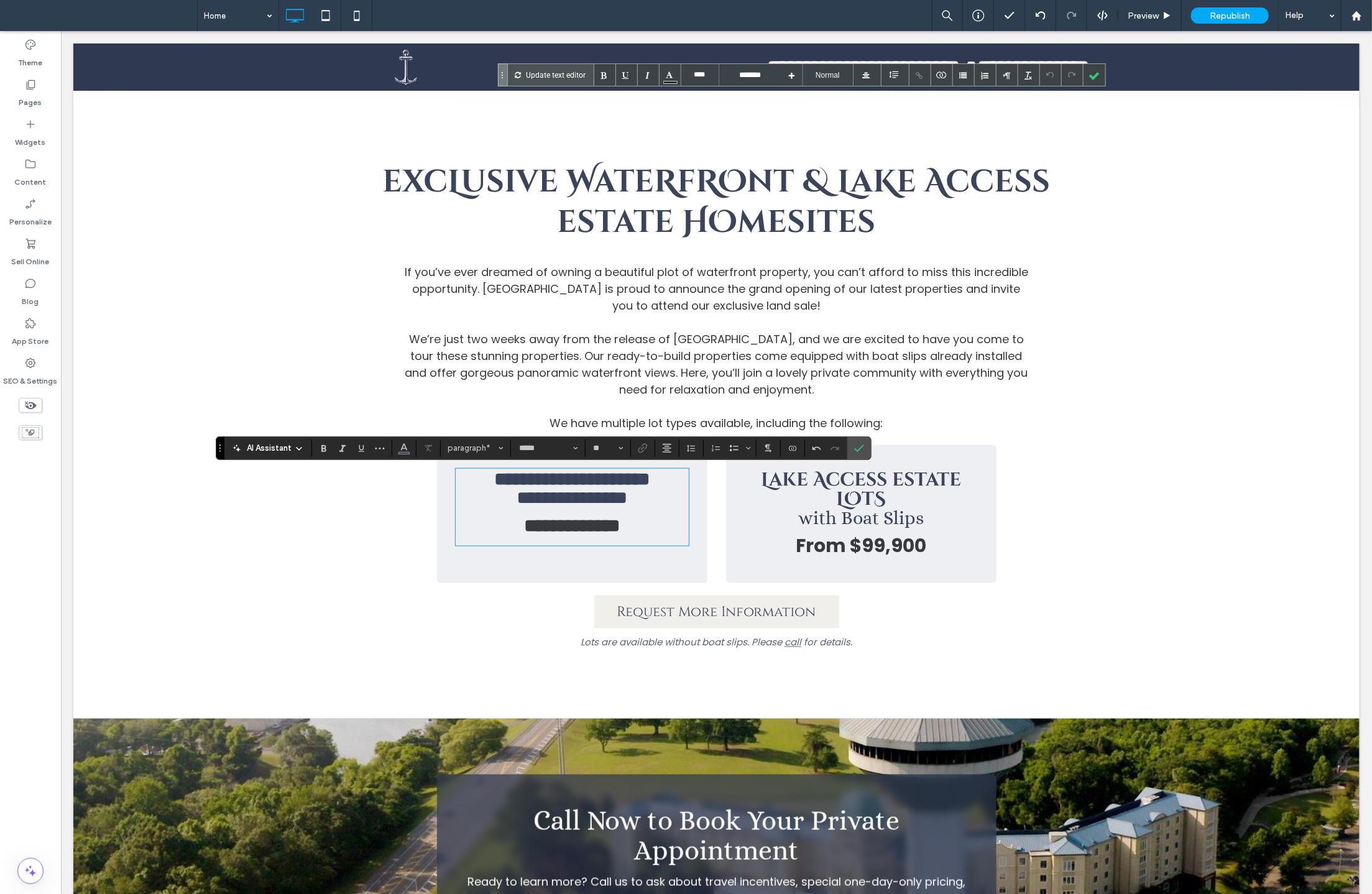 type on "****" 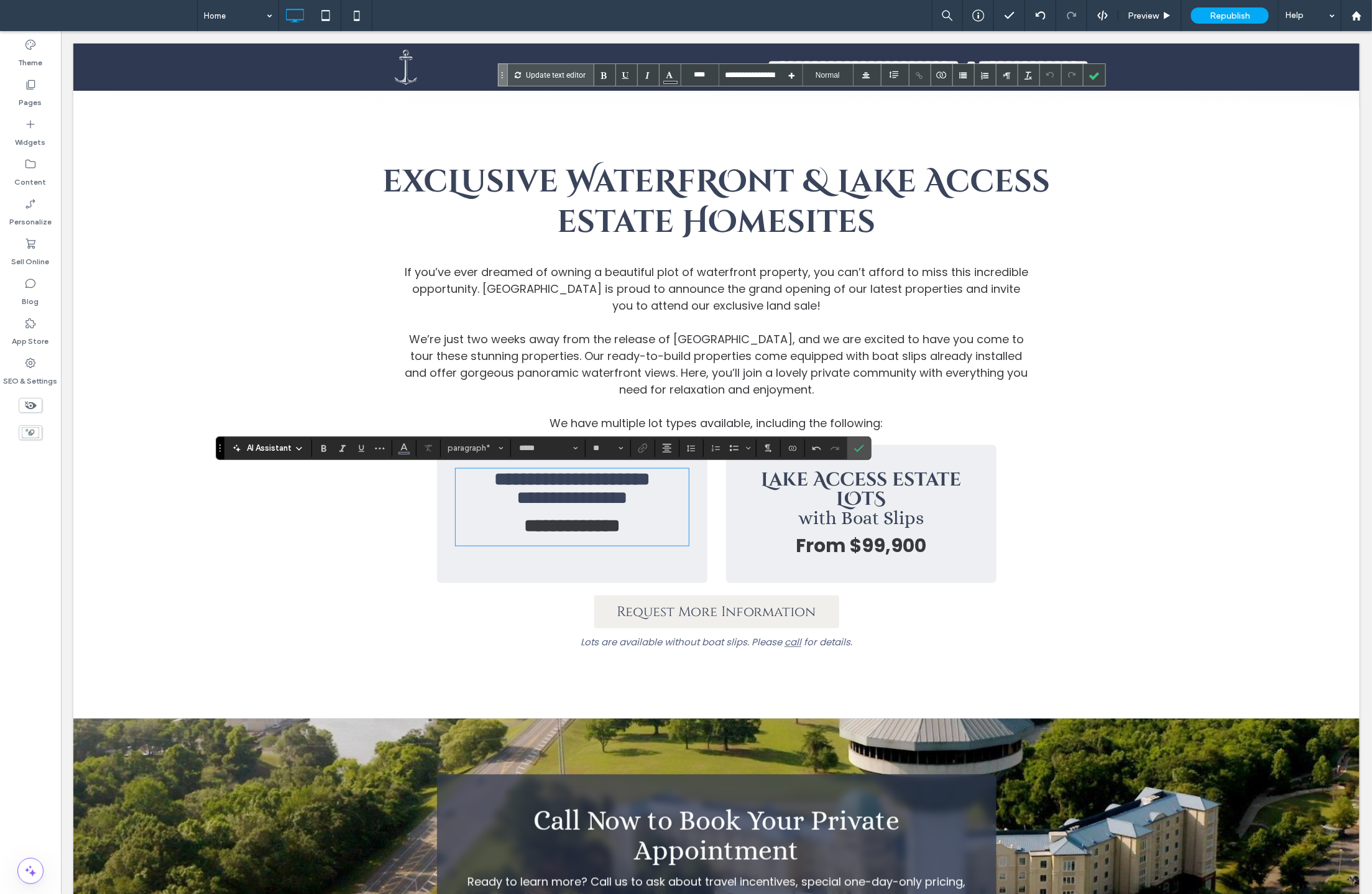 click on "Lake Access estate LOtS" at bounding box center [860, 489] 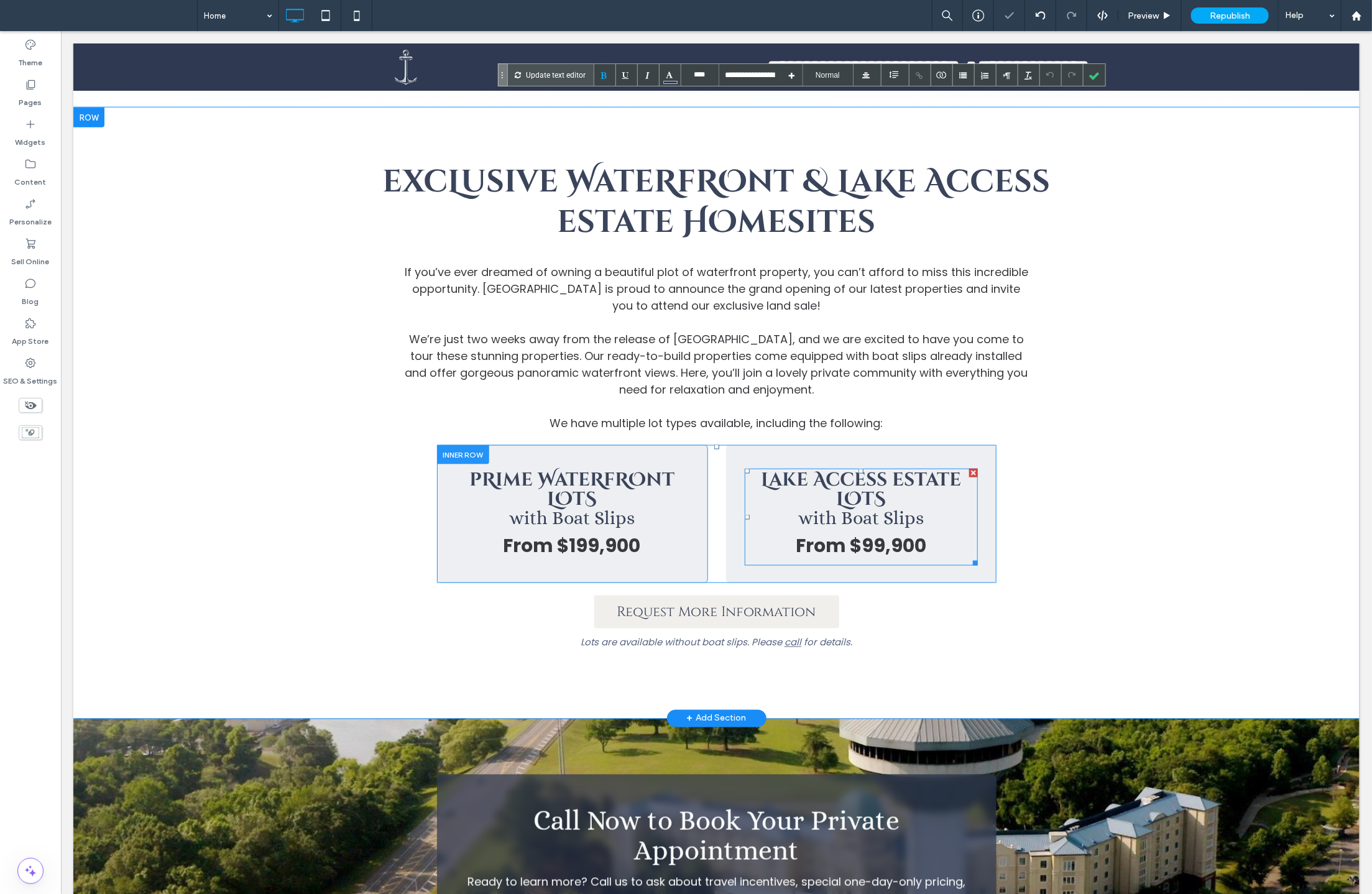 click on "Lake Access estate LOtS" at bounding box center [860, 489] 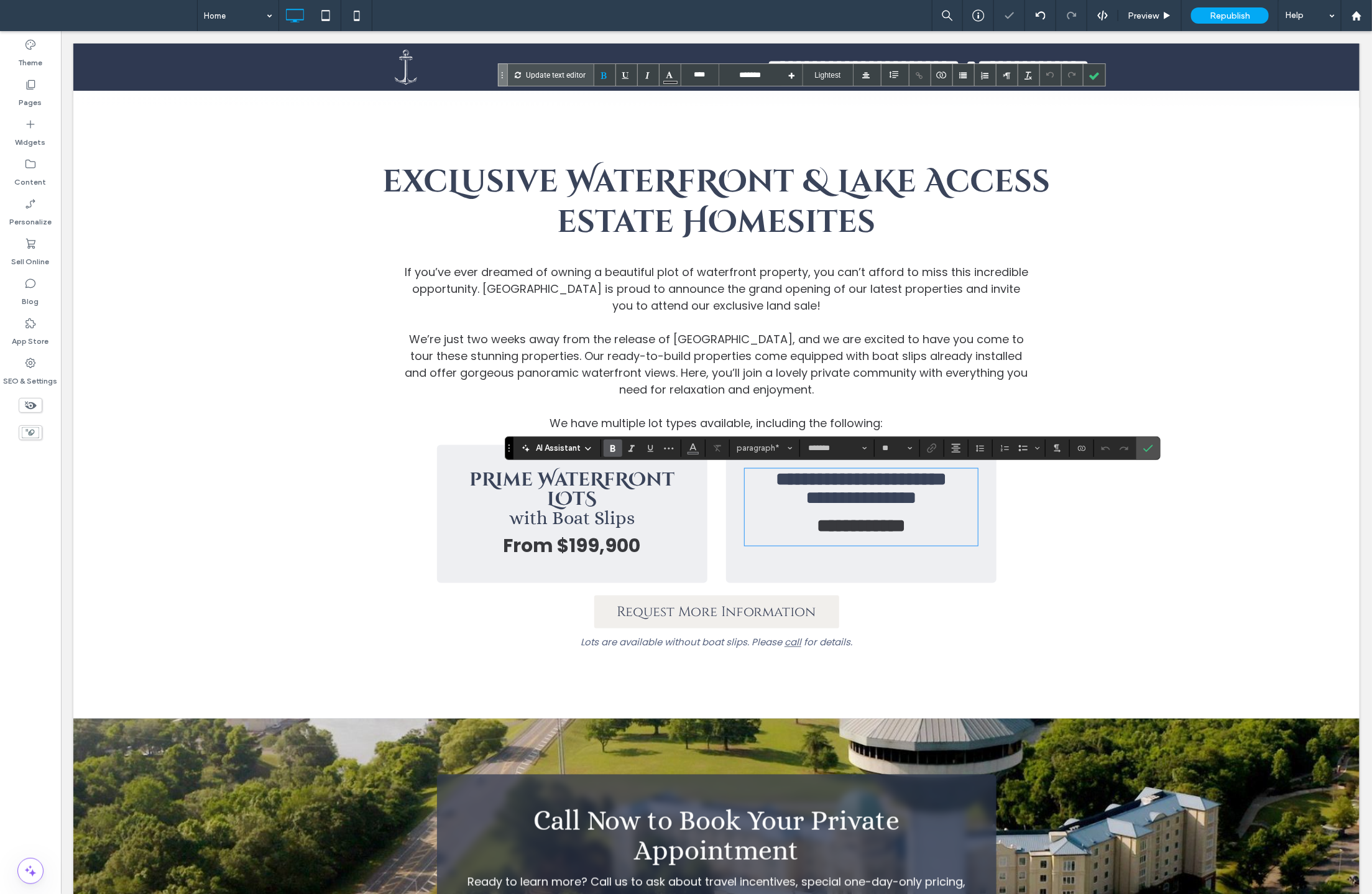 type on "**********" 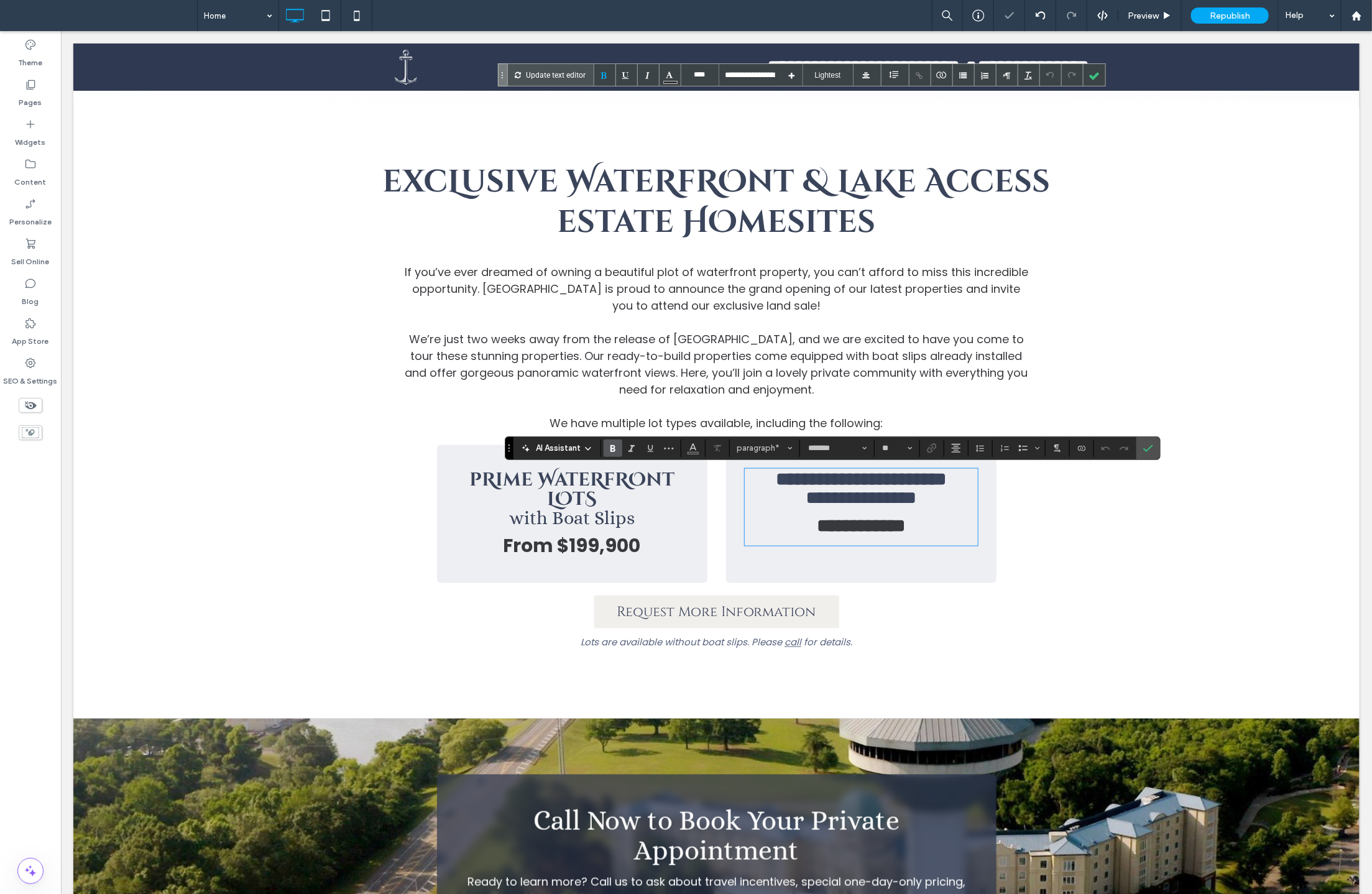 type on "**********" 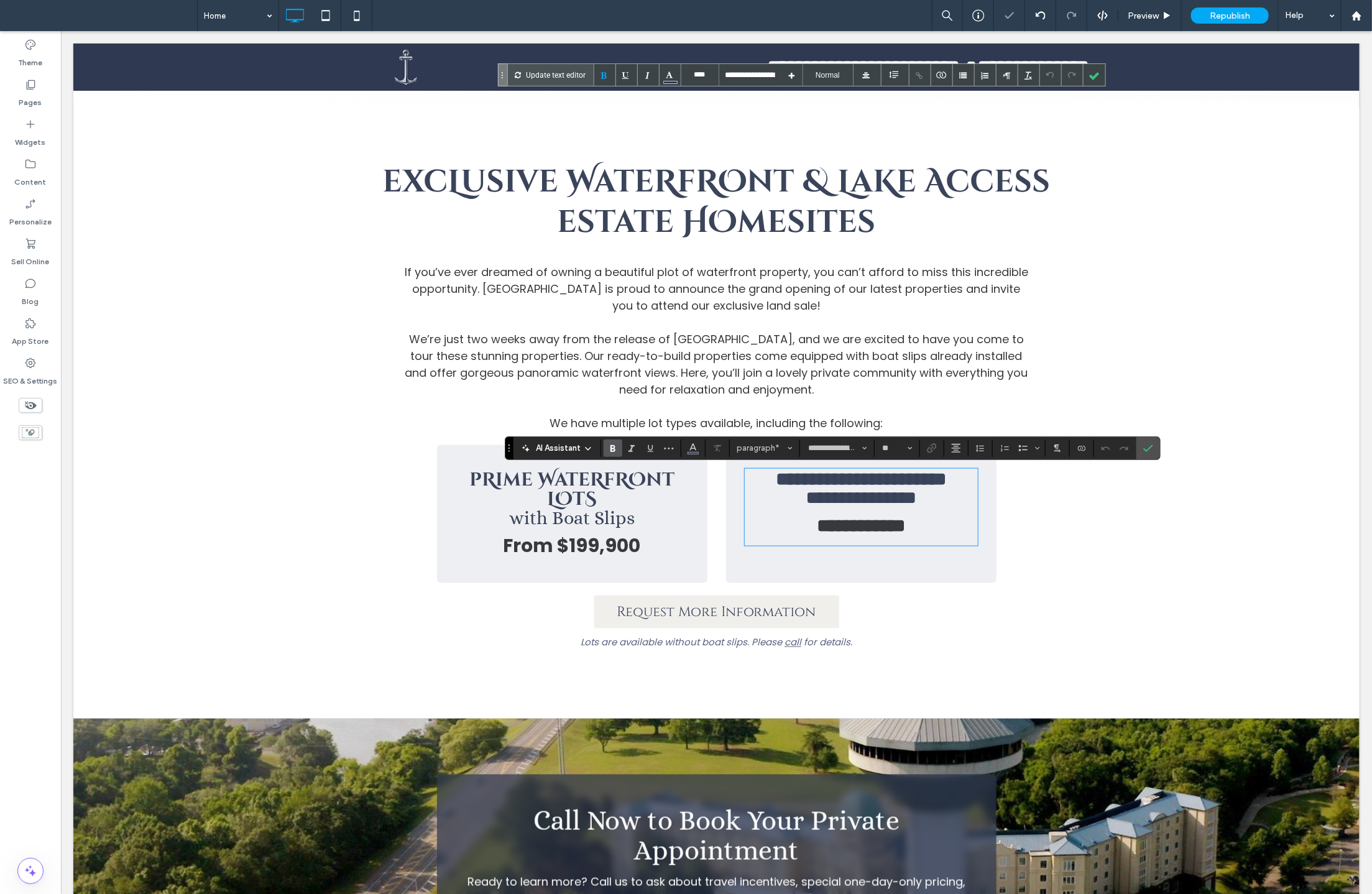 click on "**********" at bounding box center [860, 478] 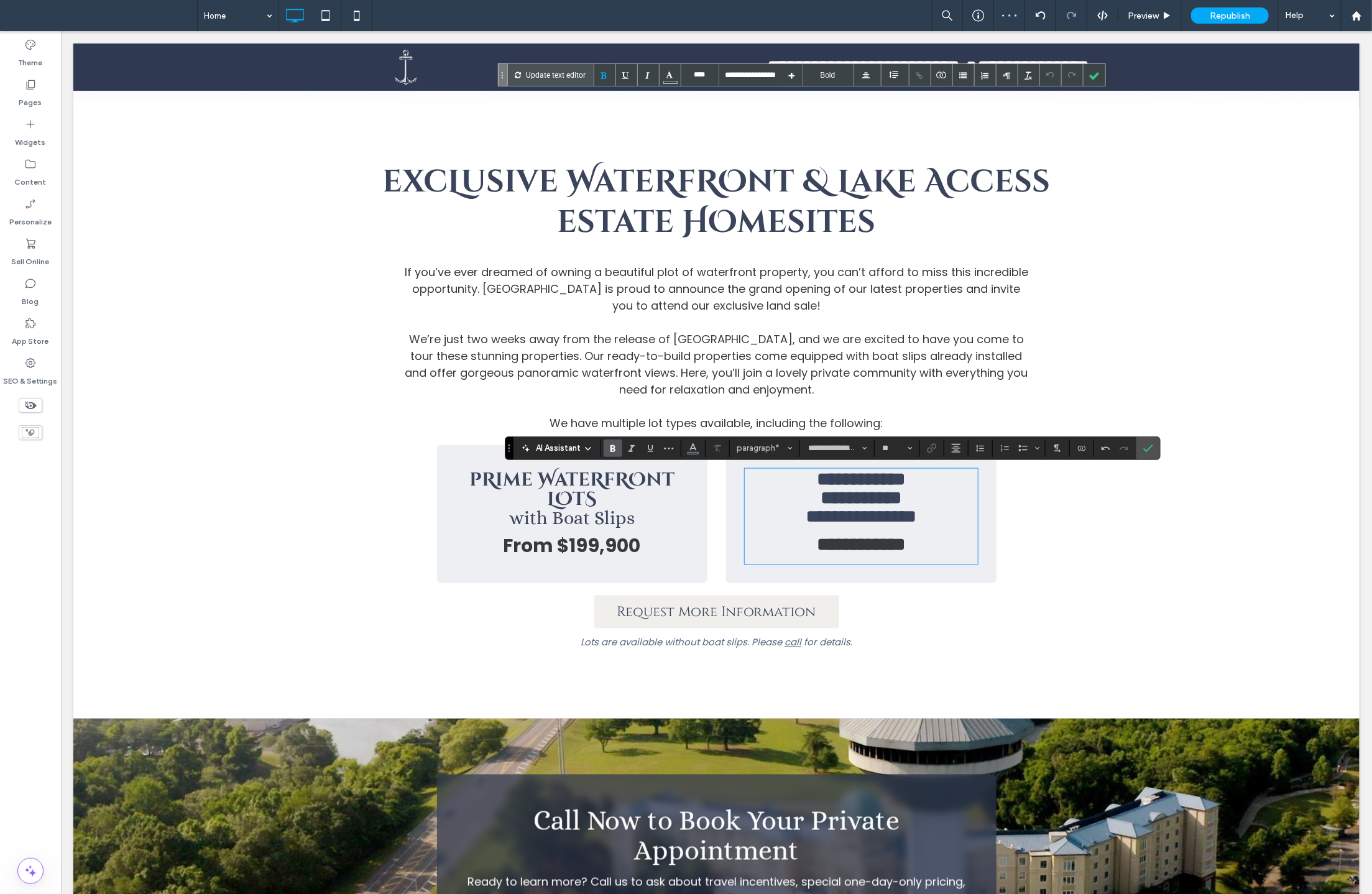 drag, startPoint x: 752, startPoint y: 487, endPoint x: 794, endPoint y: 492, distance: 42.296572 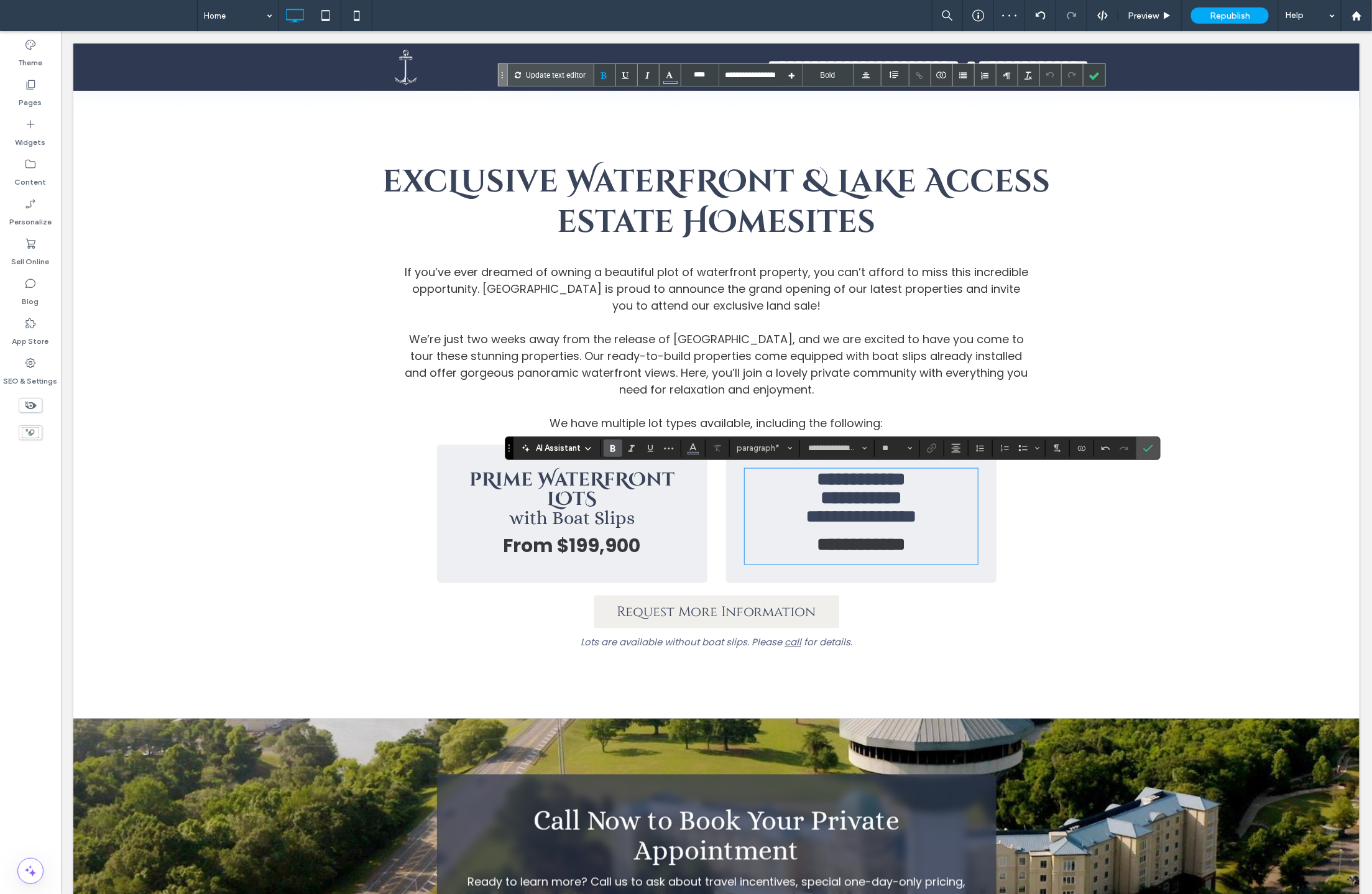 click on "**********" at bounding box center [860, 479] 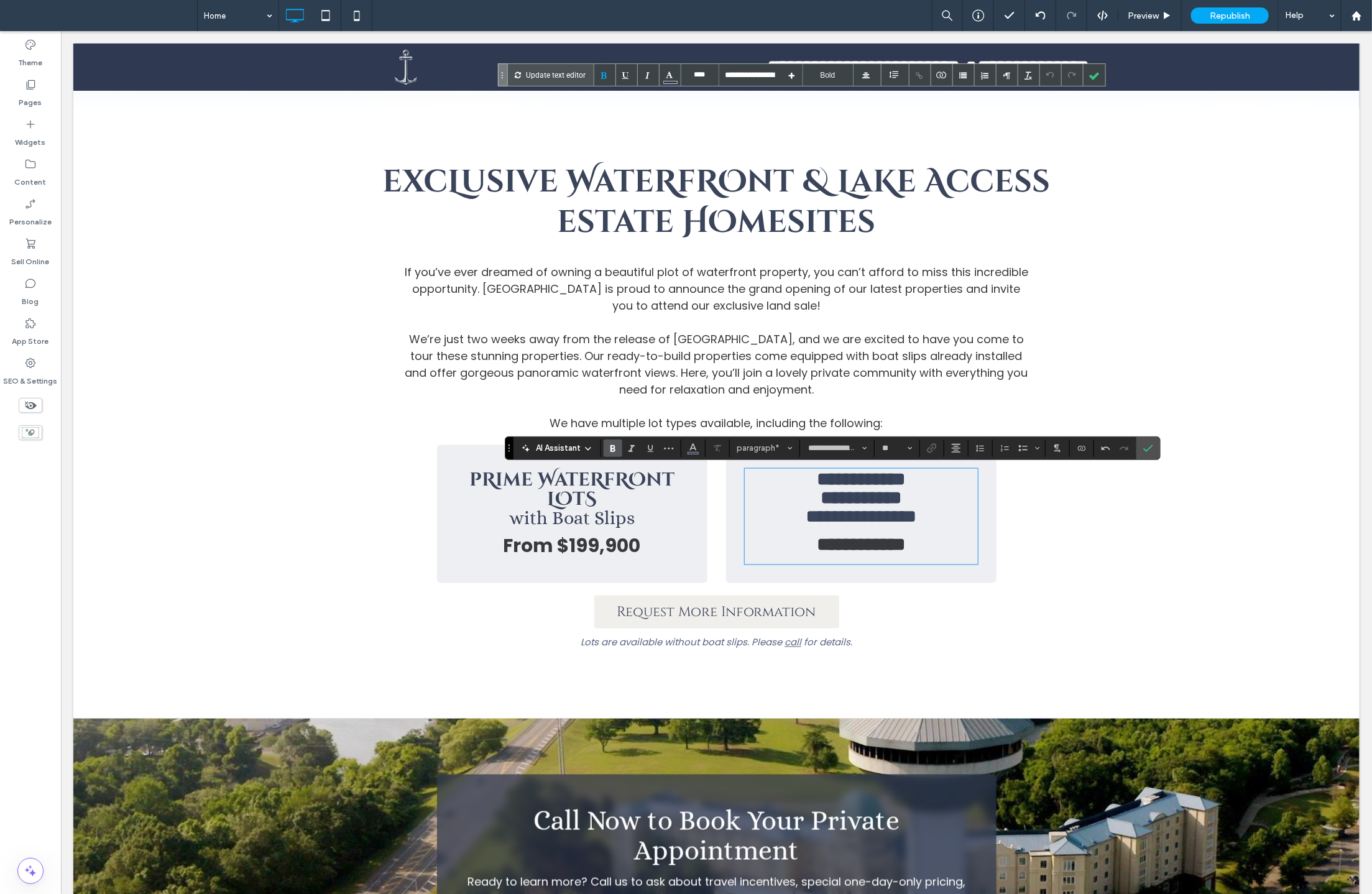 click on "**********" at bounding box center [860, 479] 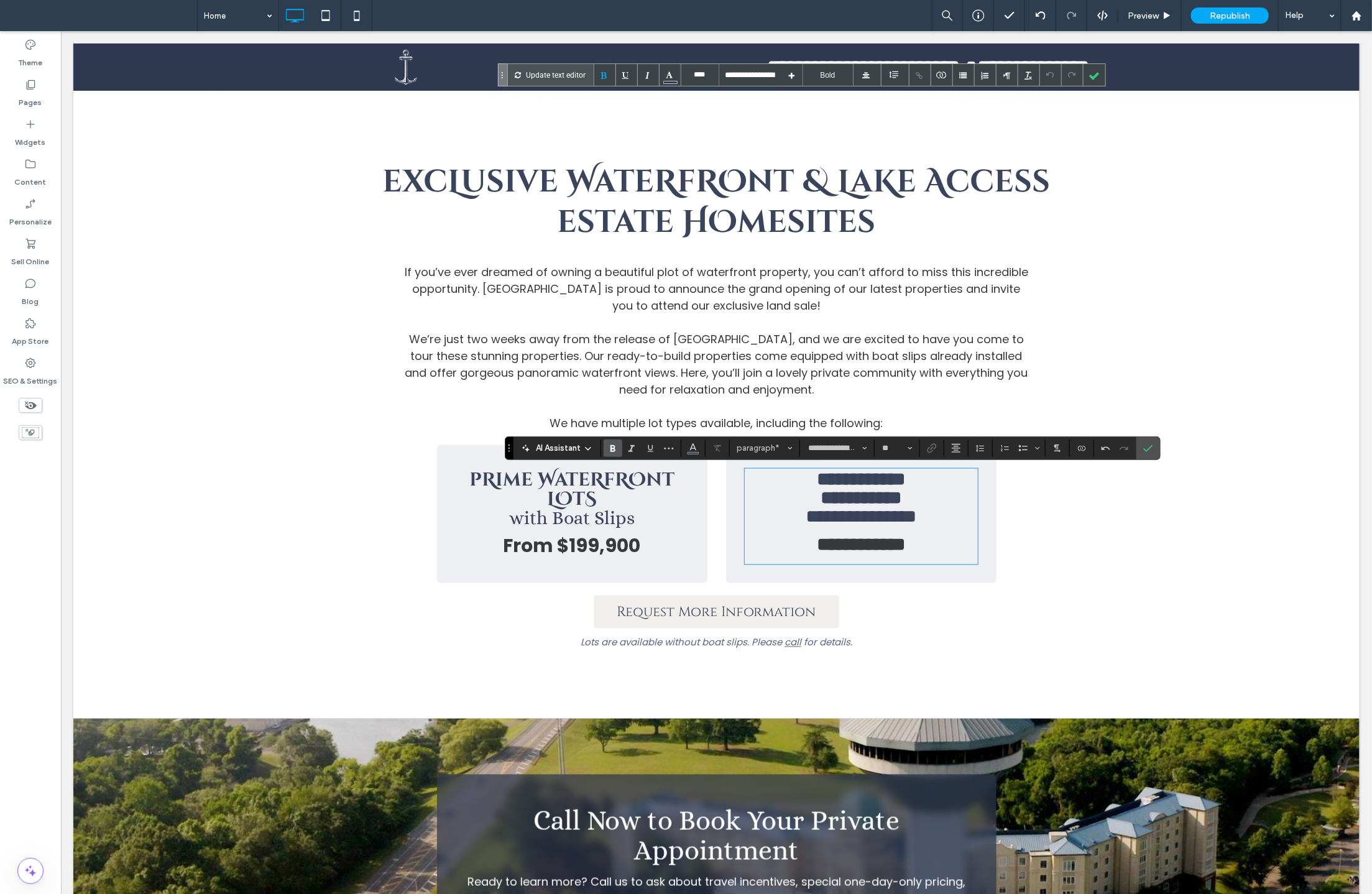 drag, startPoint x: 840, startPoint y: 489, endPoint x: 831, endPoint y: 489, distance: 9 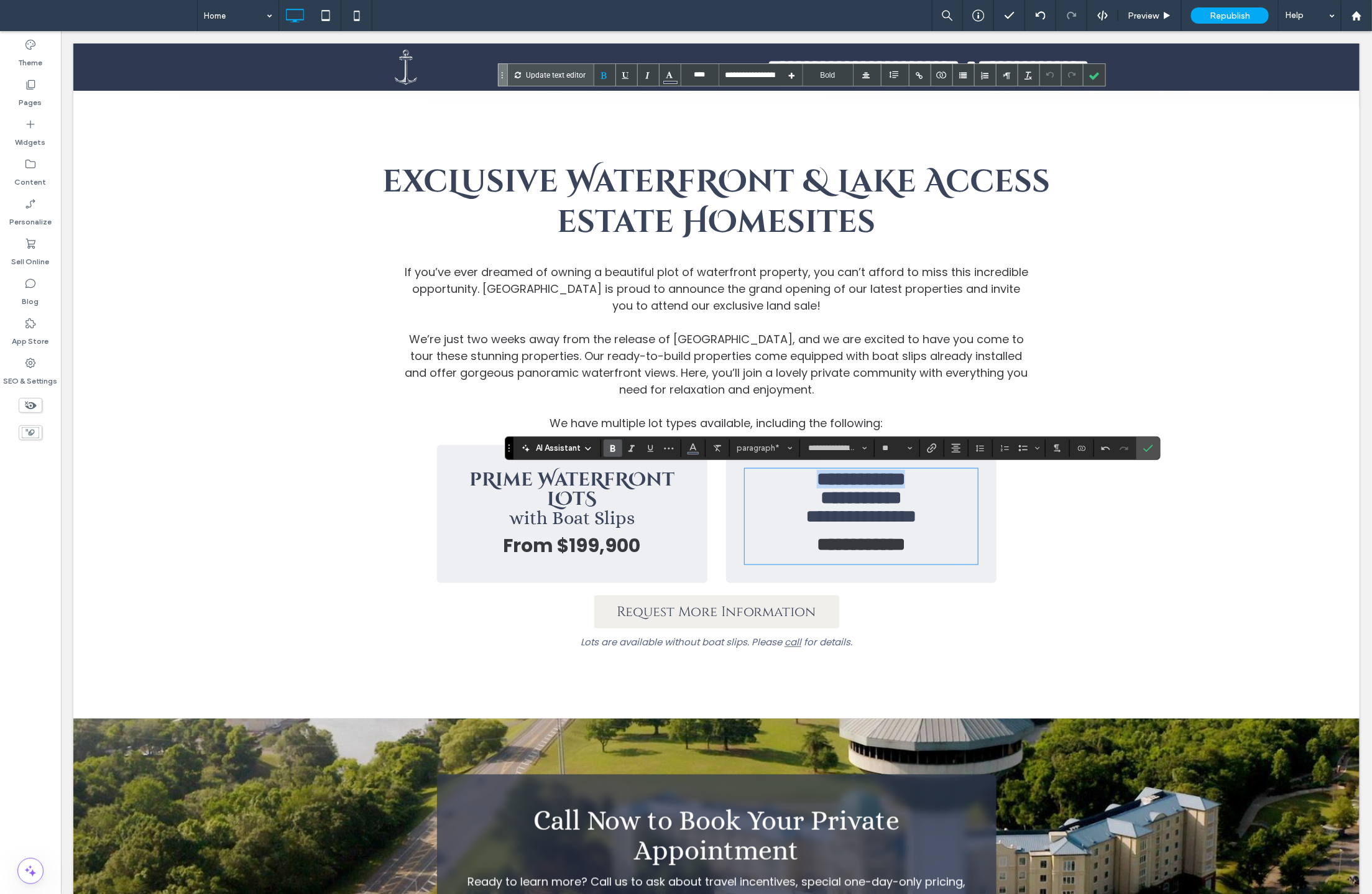 drag, startPoint x: 786, startPoint y: 481, endPoint x: 968, endPoint y: 484, distance: 182.0247 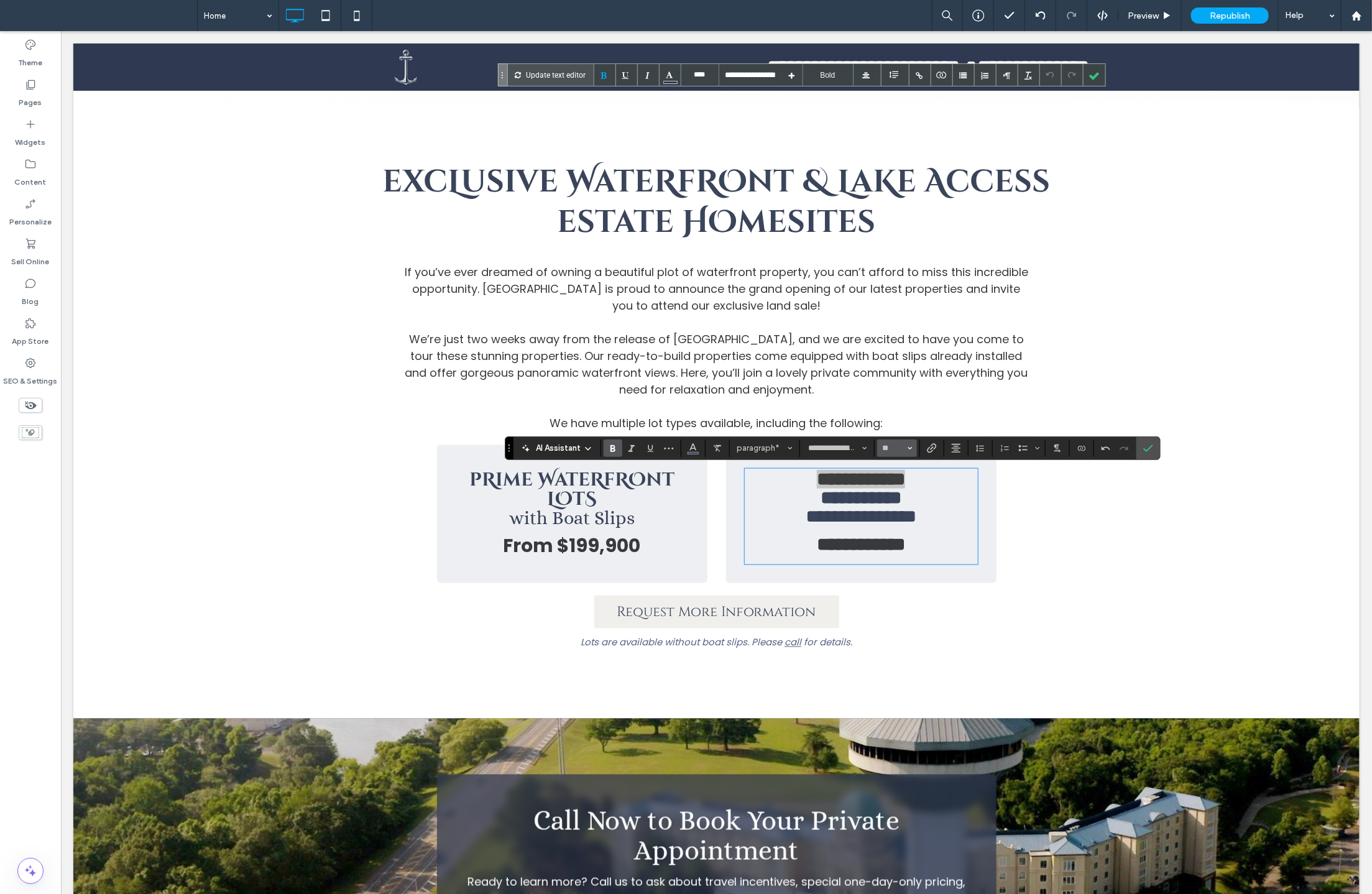 click at bounding box center [910, 448] 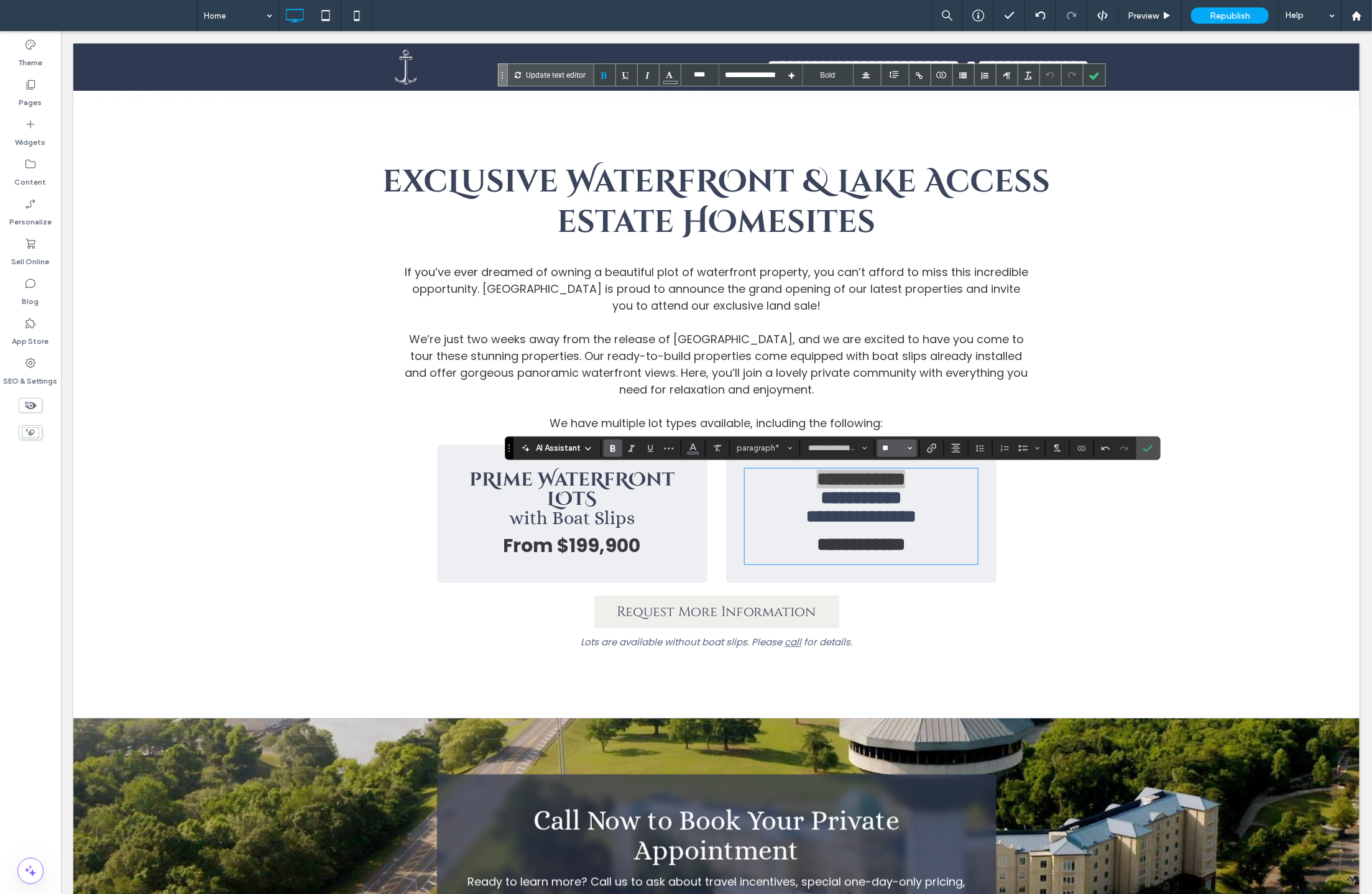 type 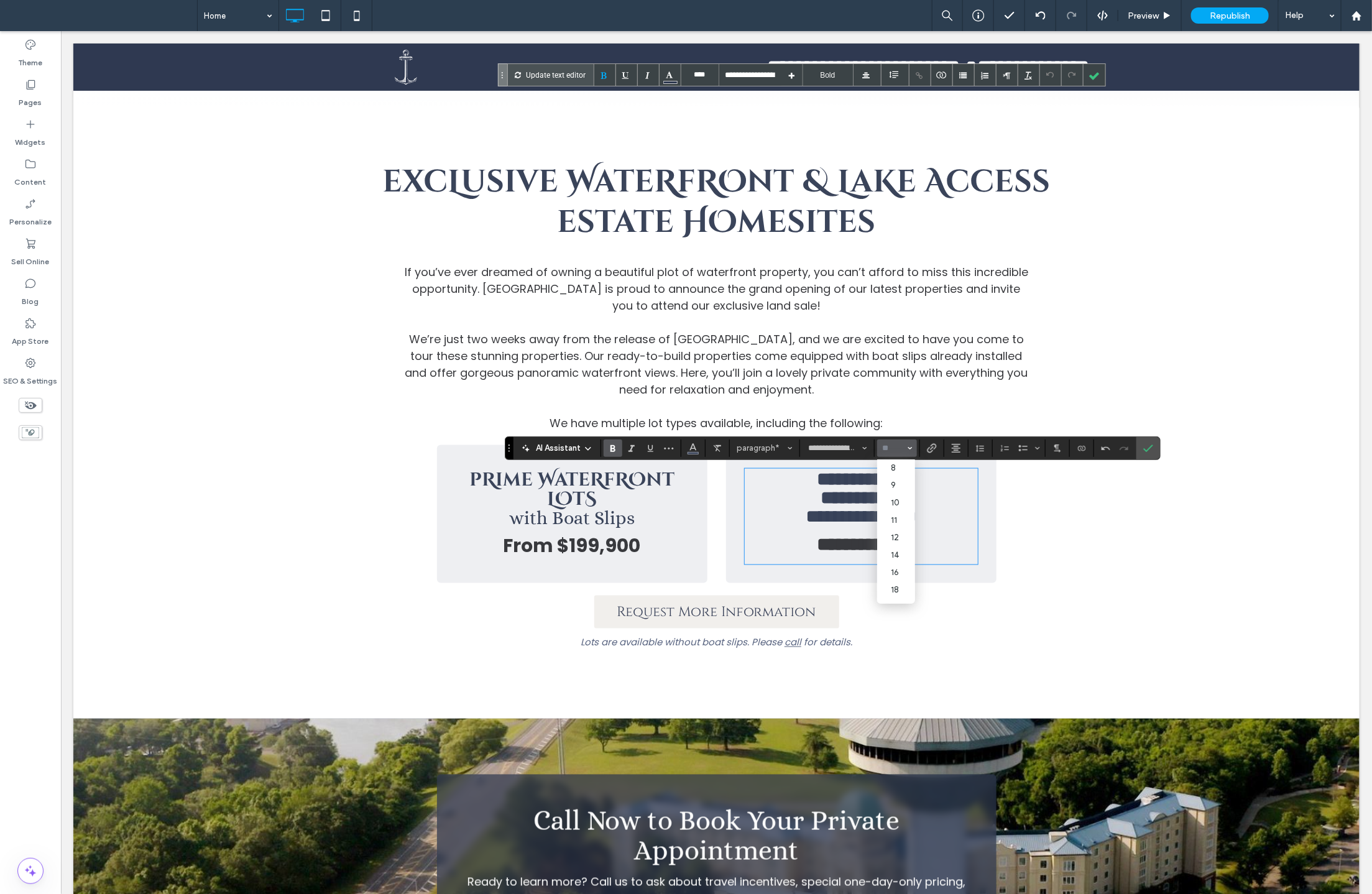 drag, startPoint x: 1111, startPoint y: 536, endPoint x: 1042, endPoint y: 529, distance: 69.35416 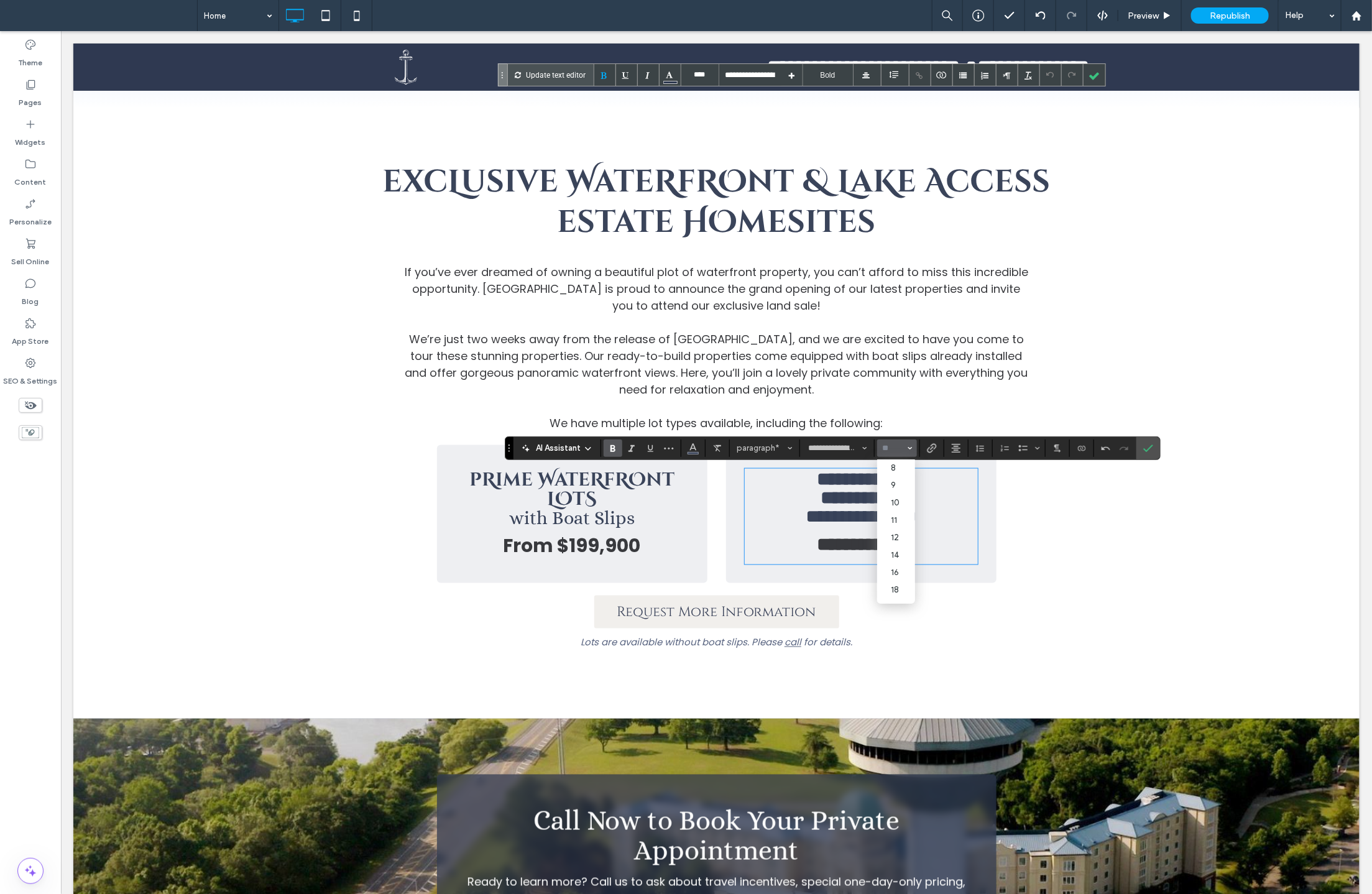 click on "**********" at bounding box center [716, 412] 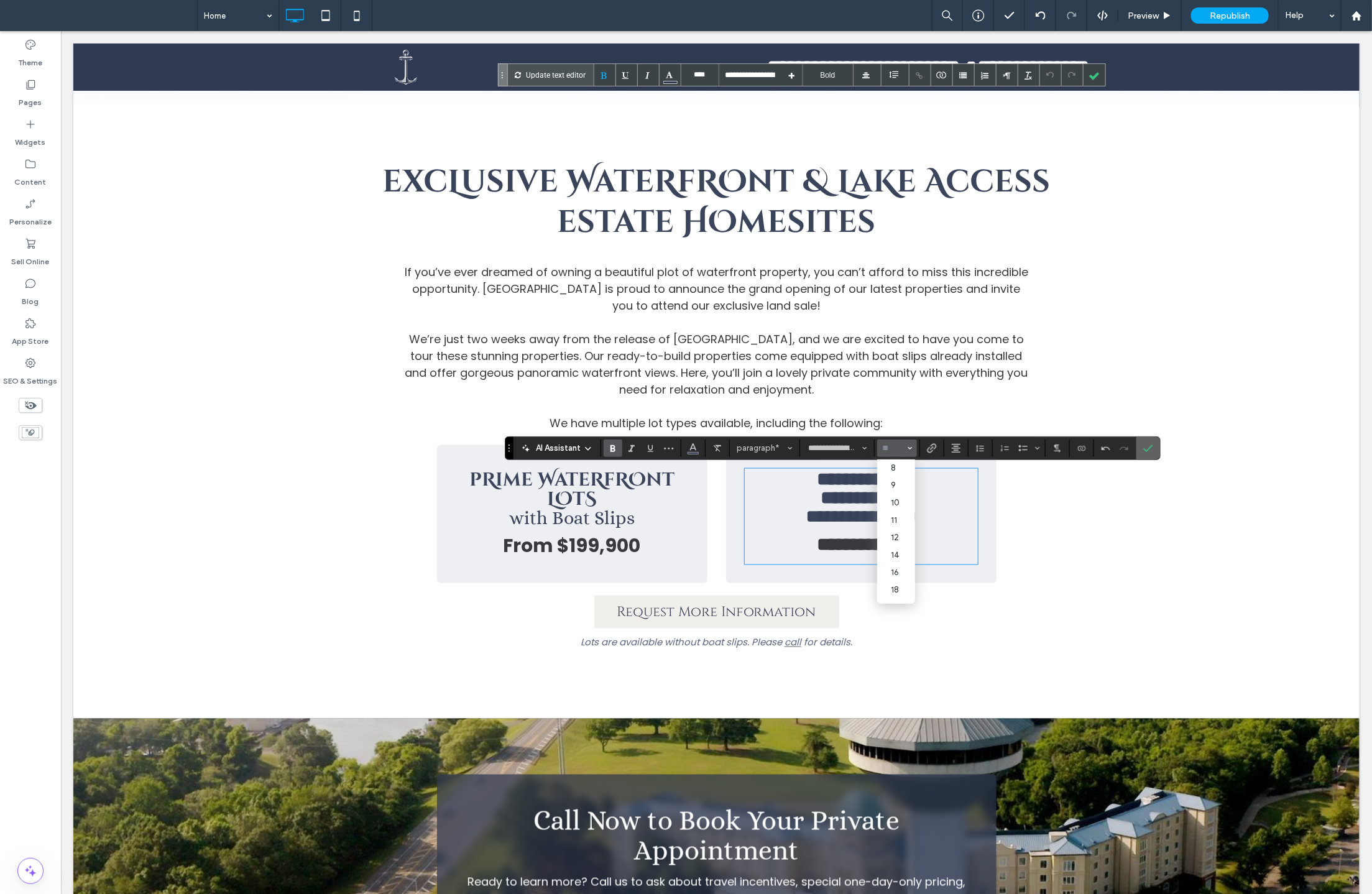 click 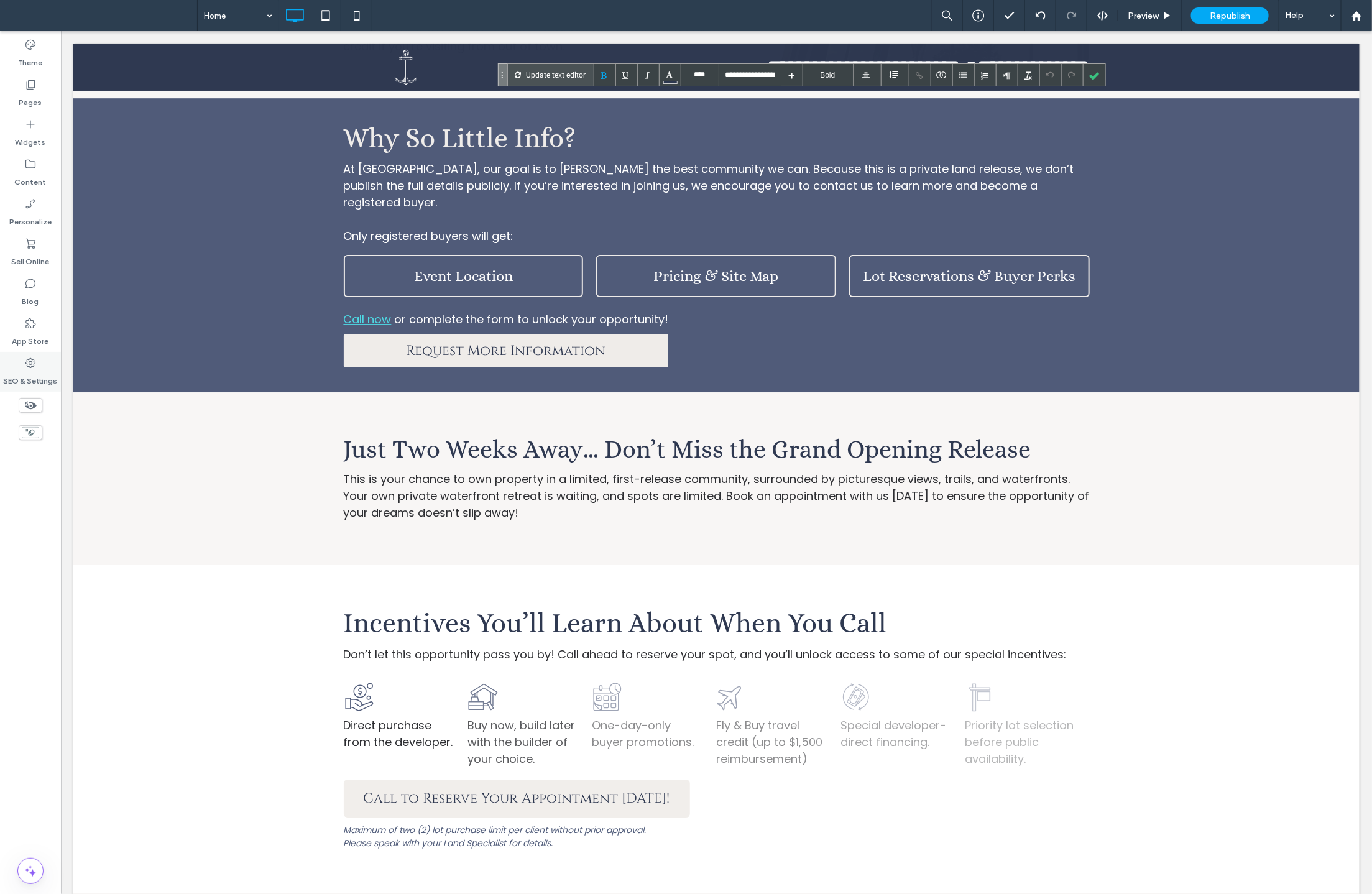 scroll, scrollTop: 2196, scrollLeft: 0, axis: vertical 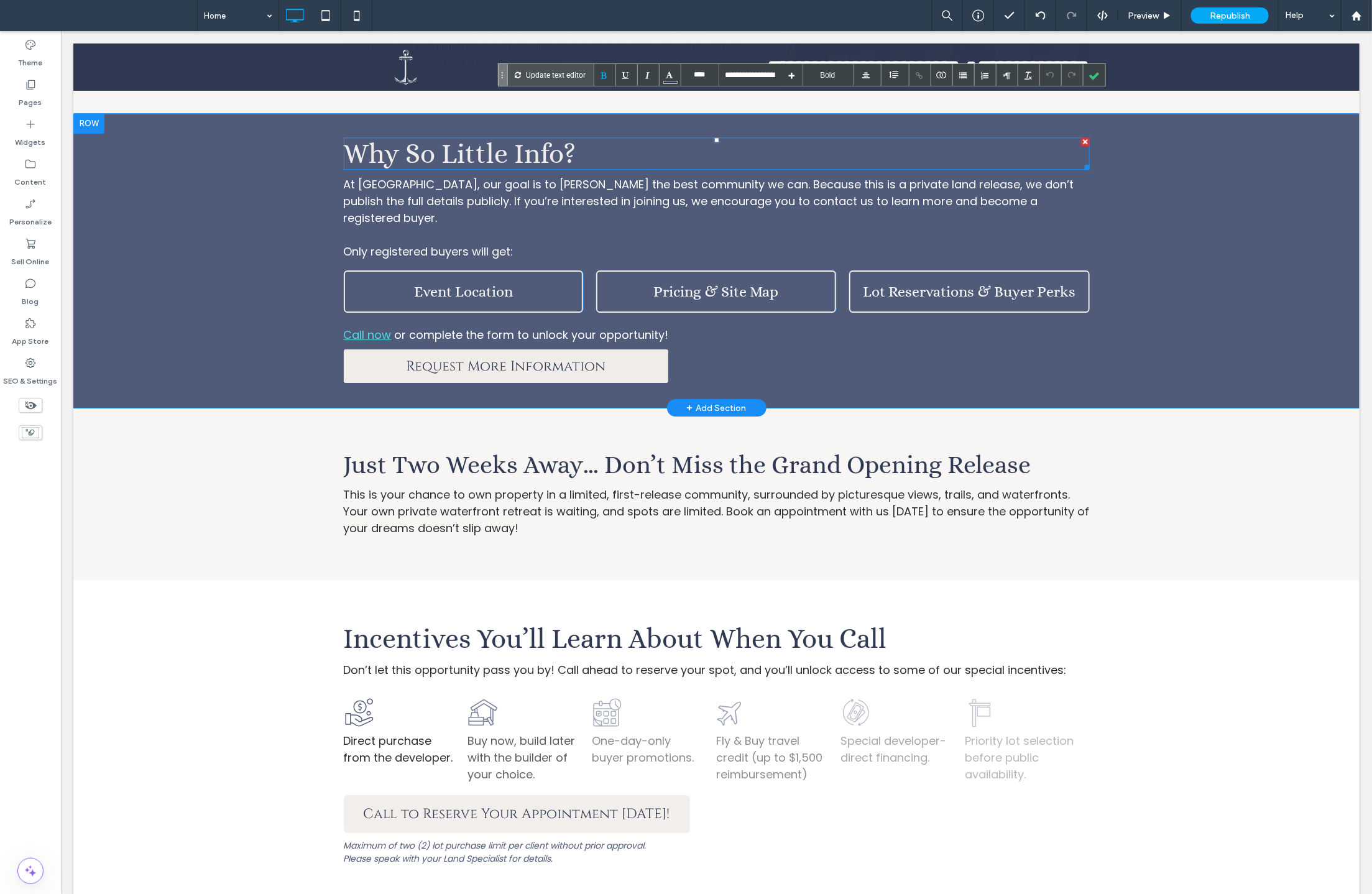 click on "Why So Little Info?" at bounding box center [459, 153] 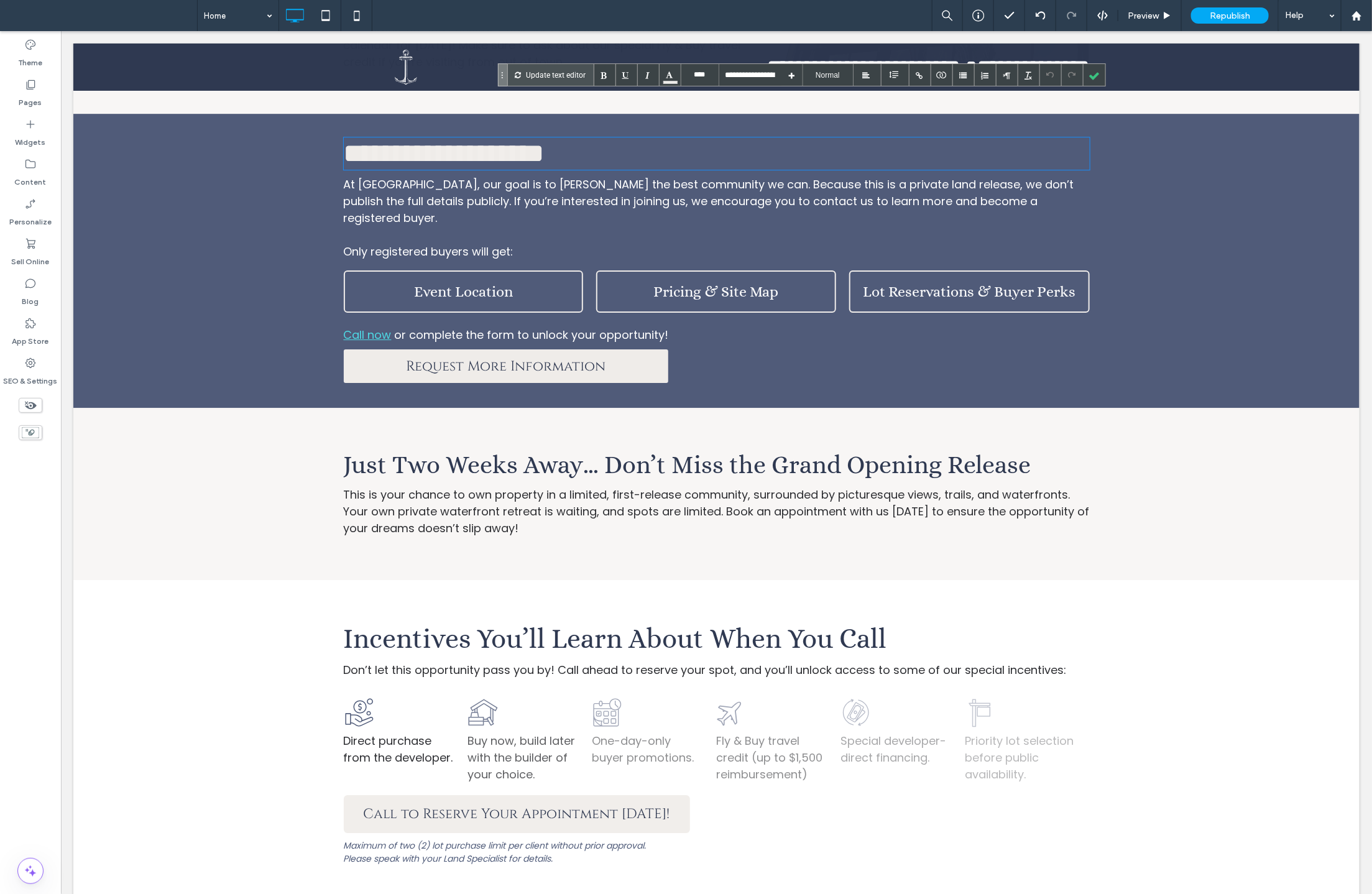 type on "****" 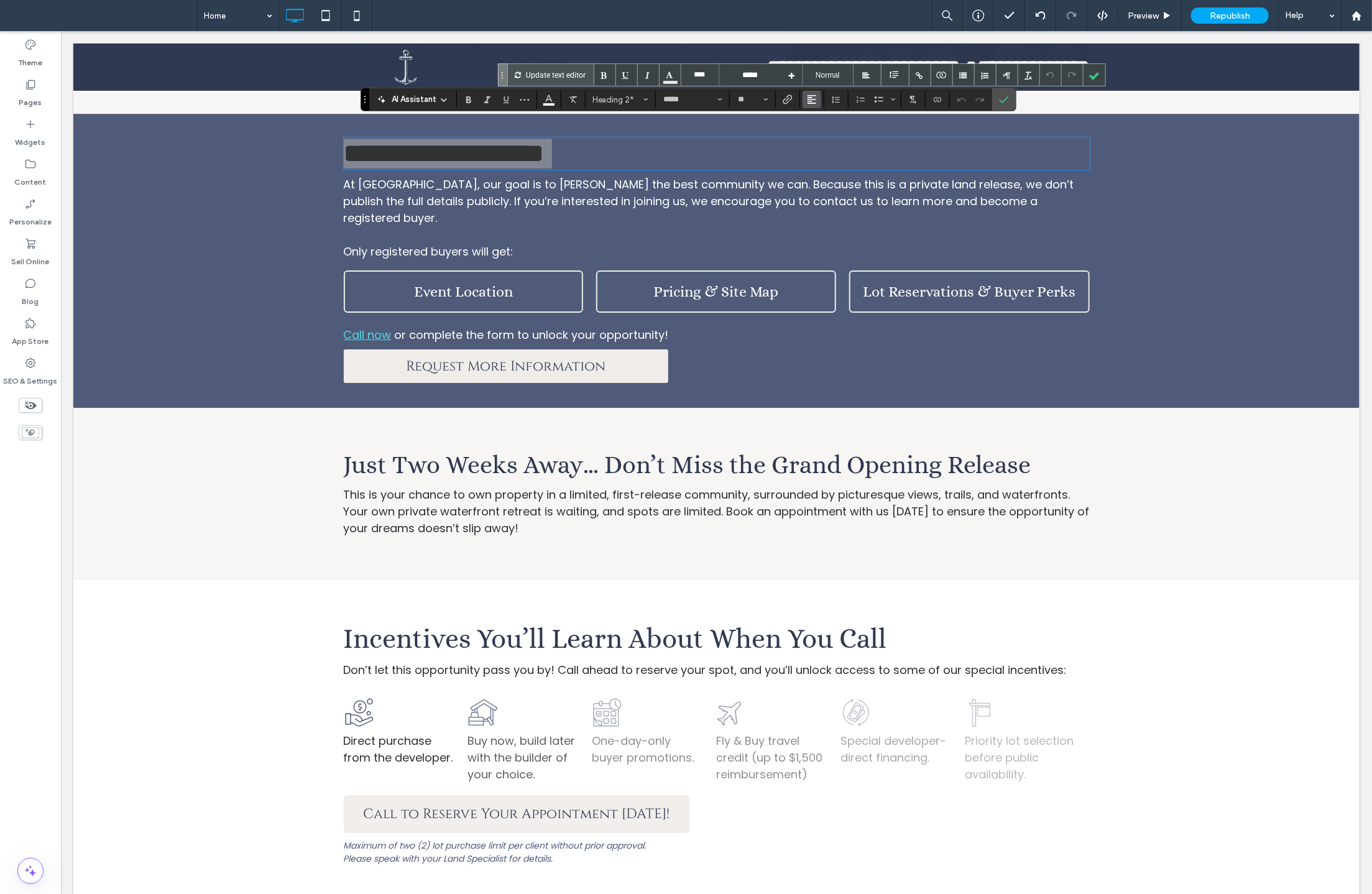 click 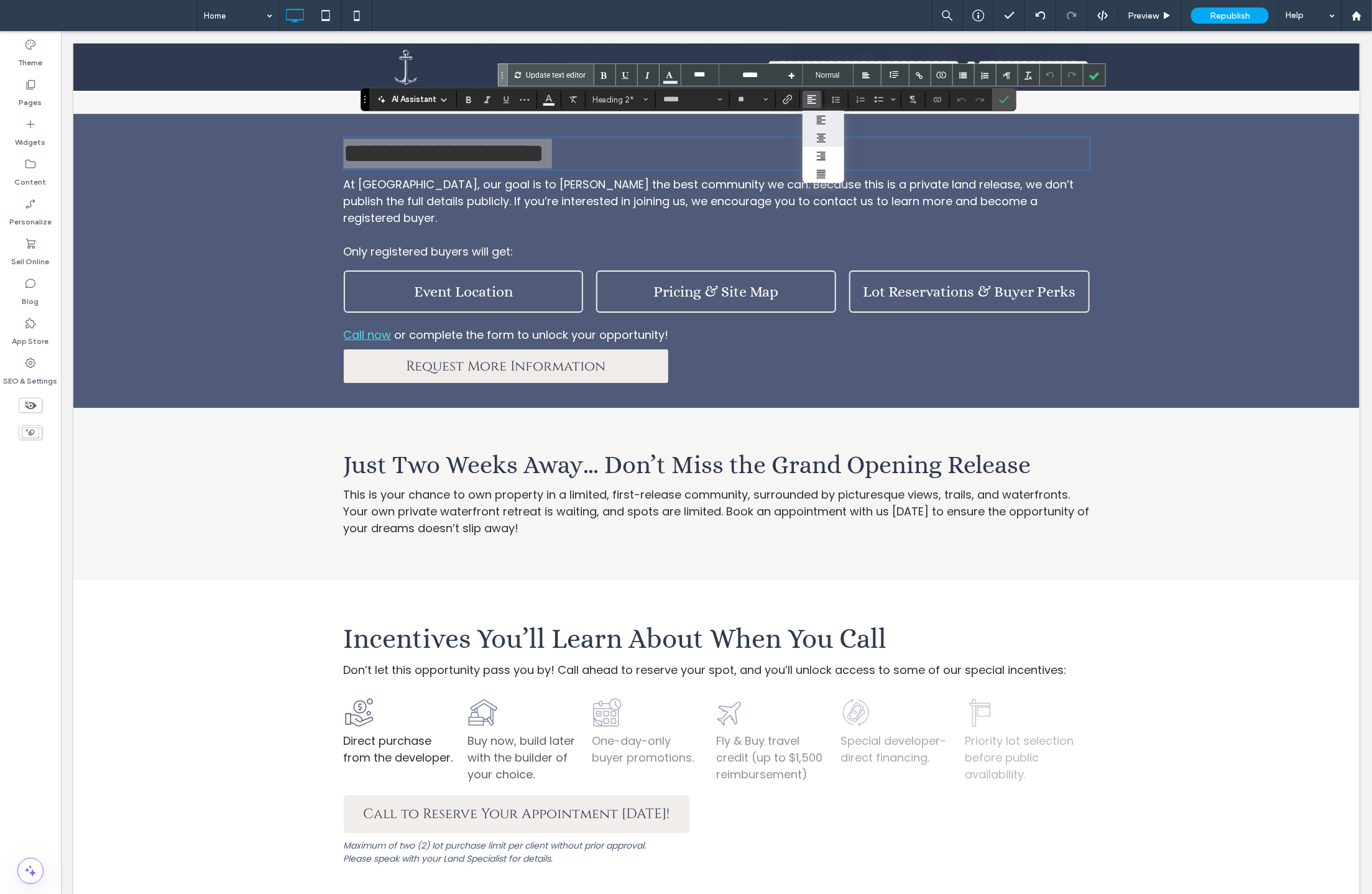 click 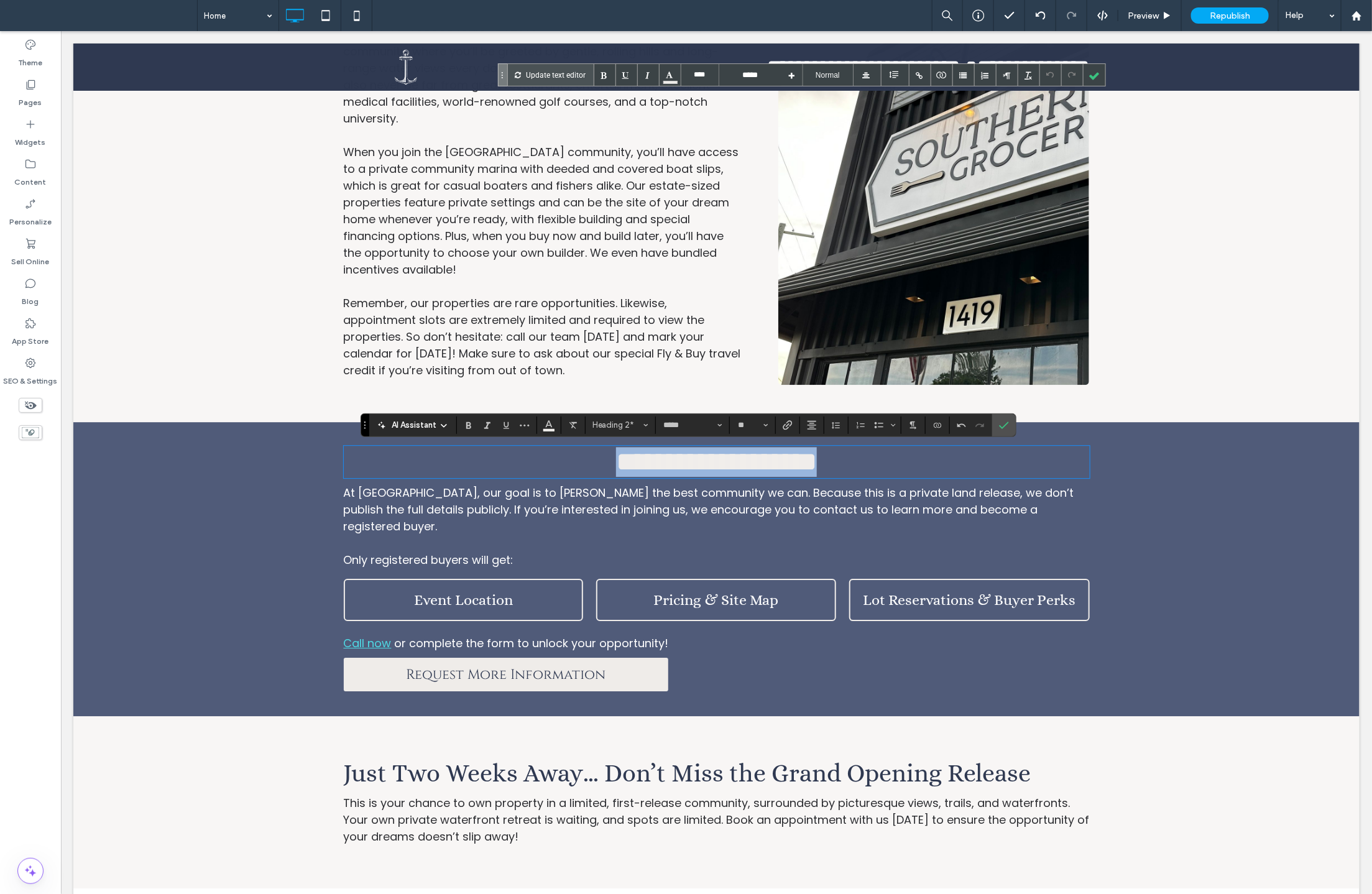 scroll, scrollTop: 1893, scrollLeft: 0, axis: vertical 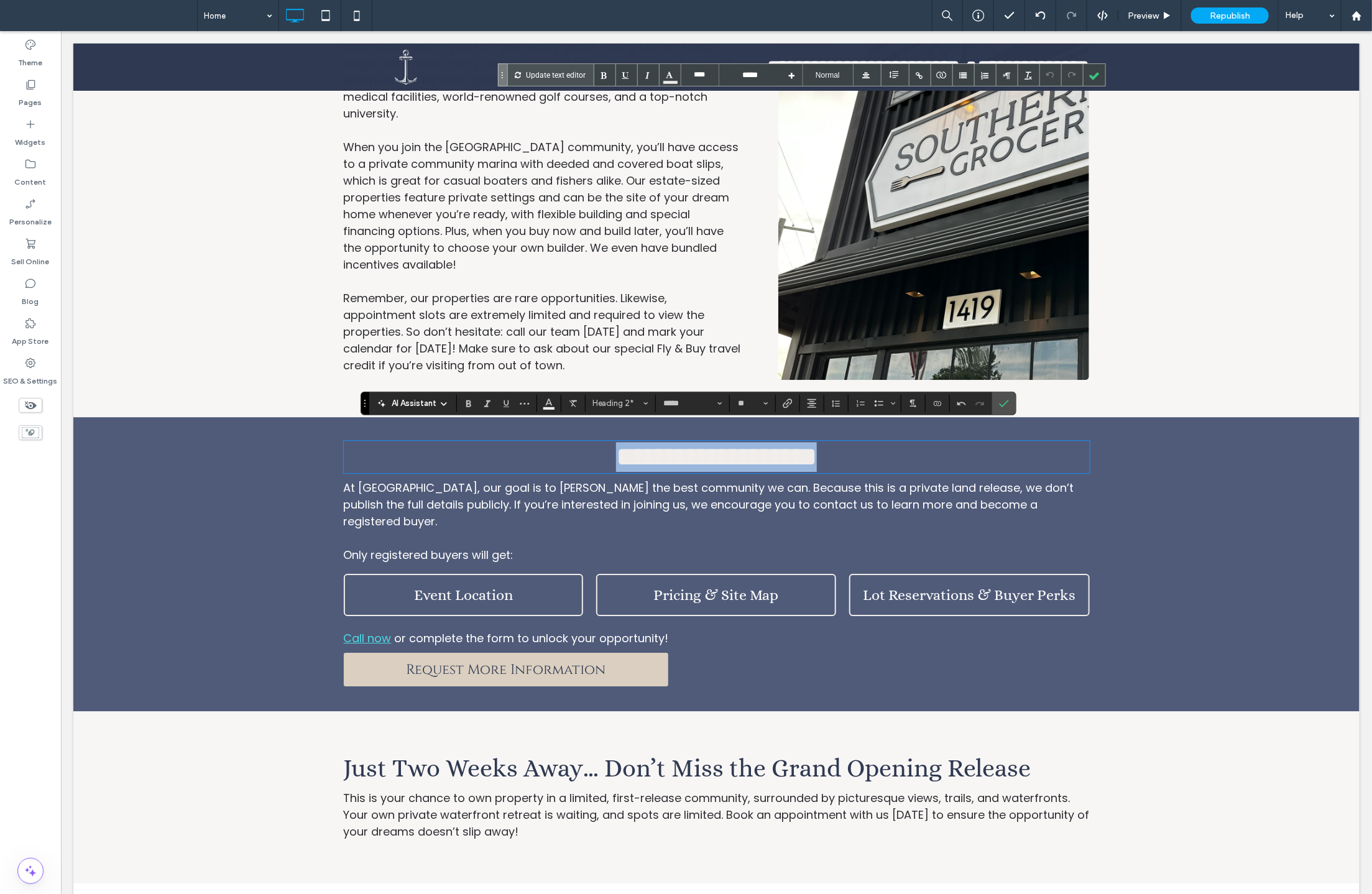 click on "Request More Information" at bounding box center (505, 669) 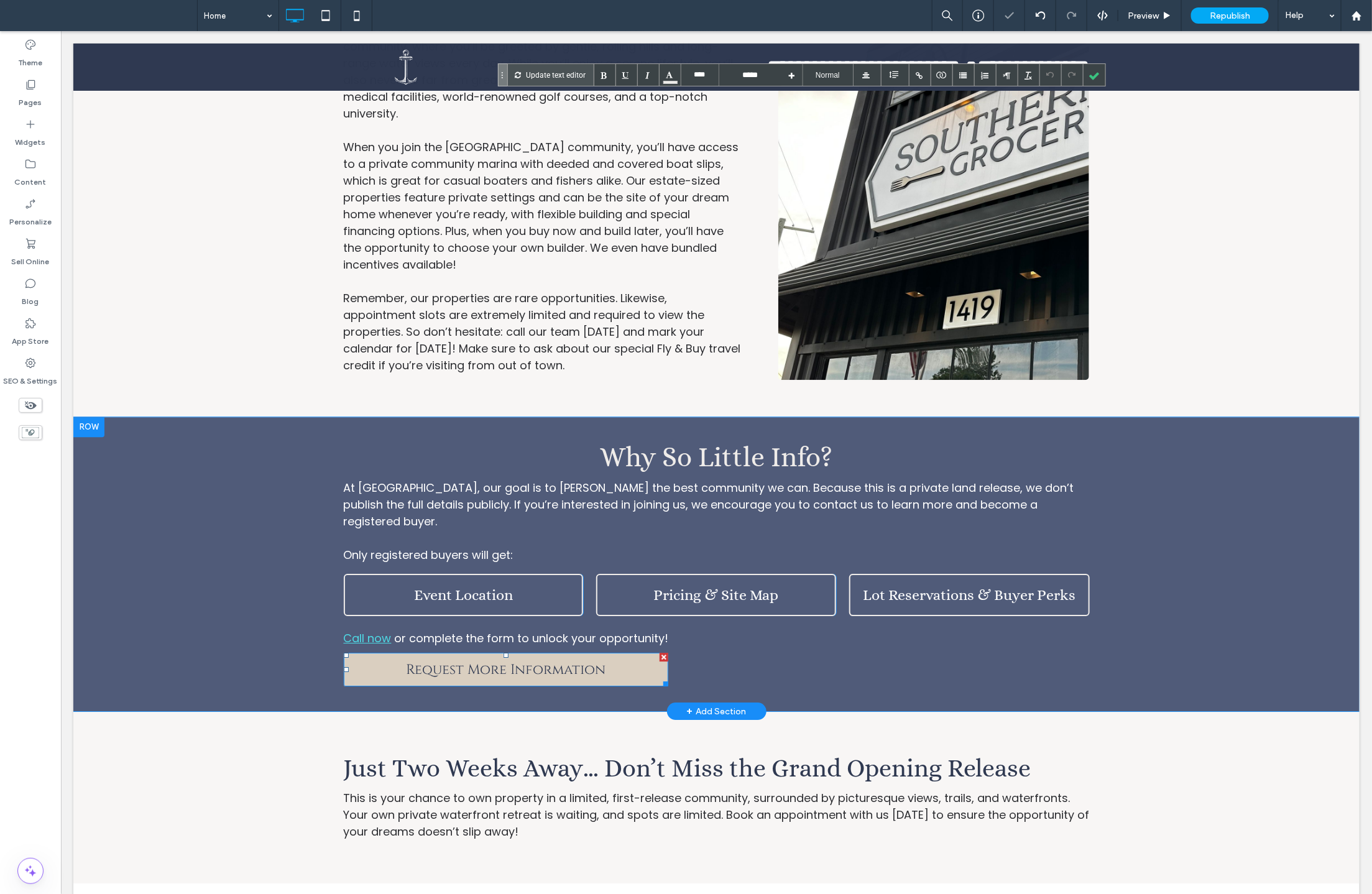 click on "Request More Information" at bounding box center (505, 669) 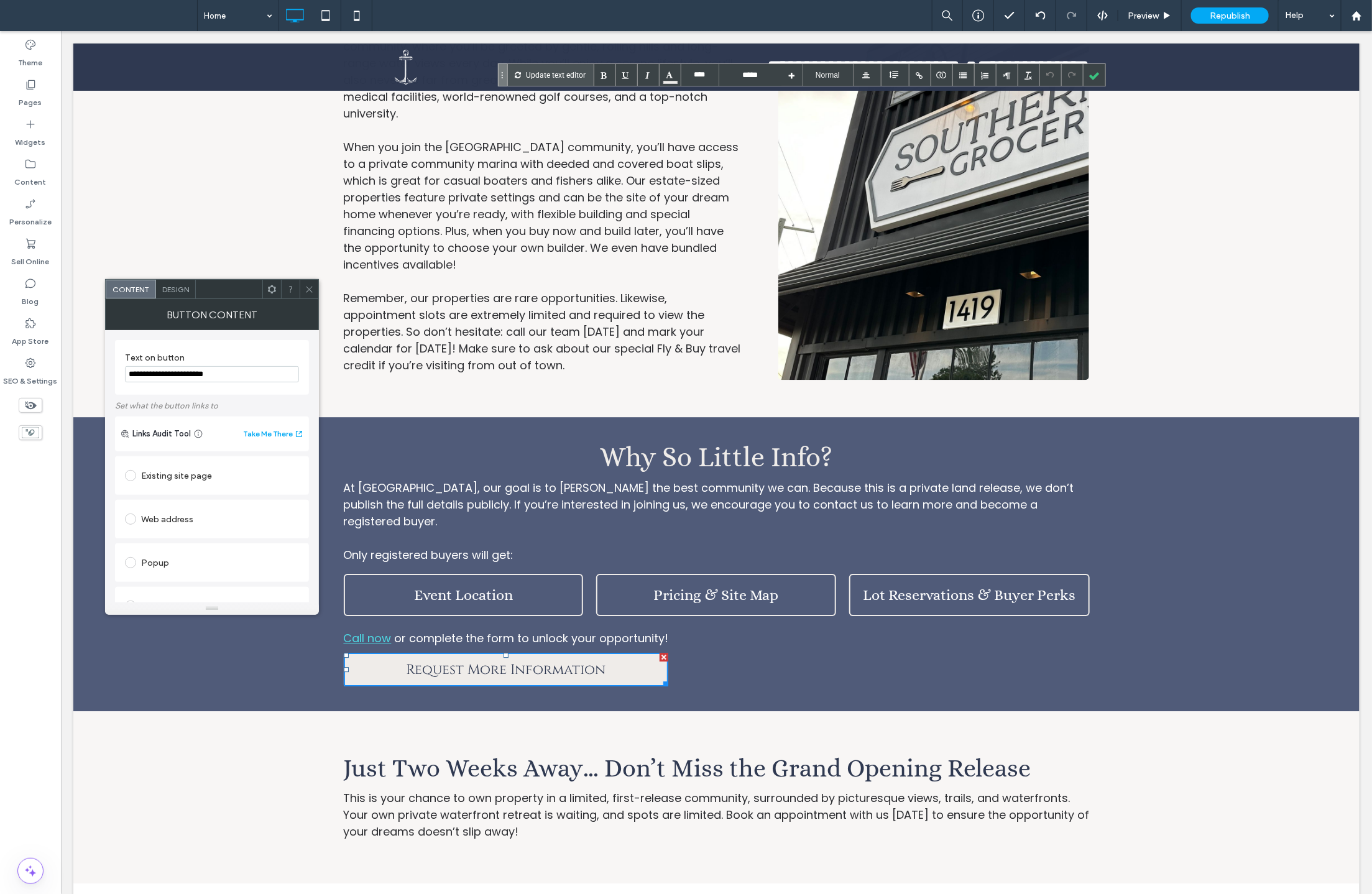 click on "Design" at bounding box center [175, 289] 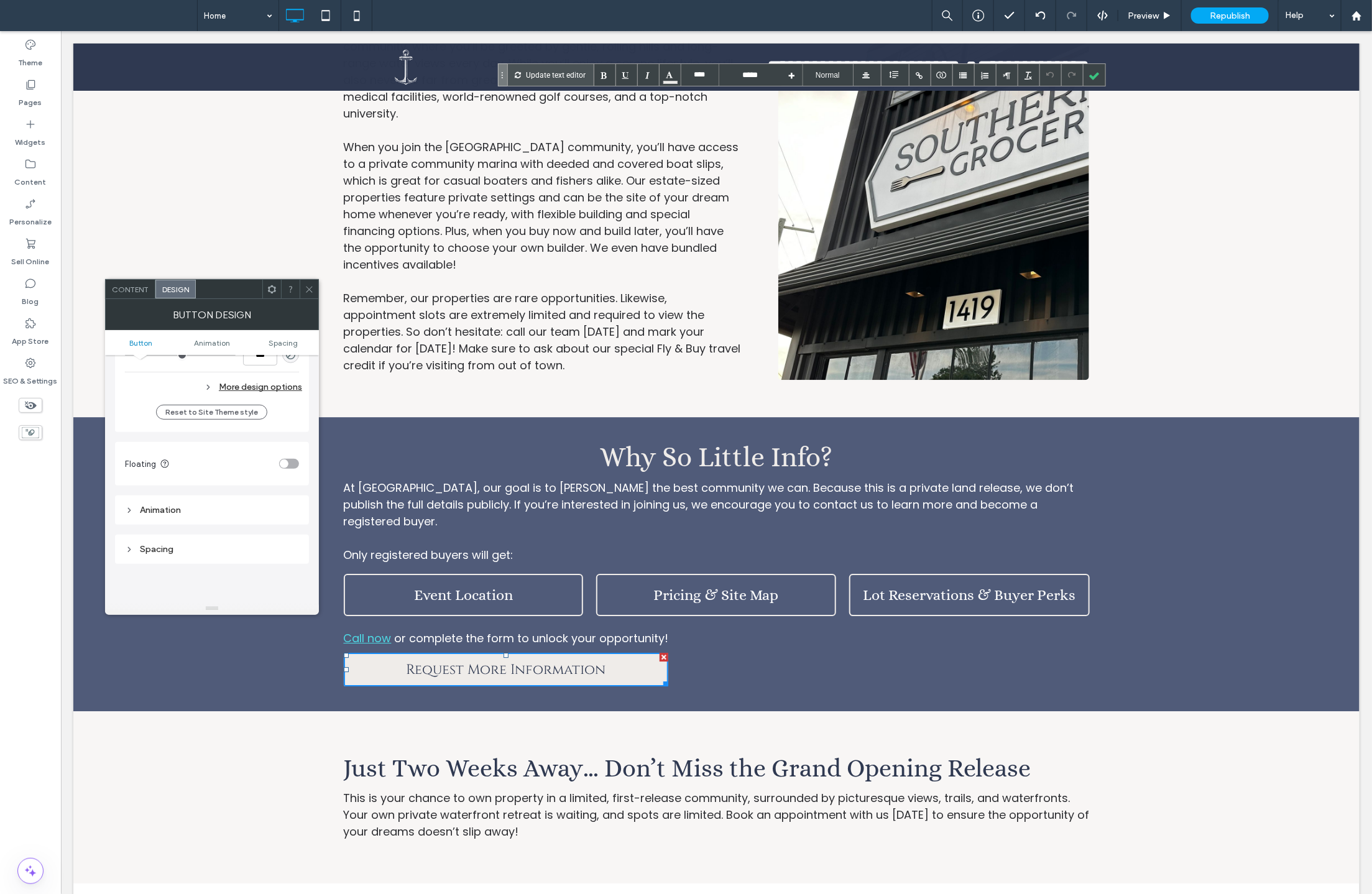 scroll, scrollTop: 586, scrollLeft: 0, axis: vertical 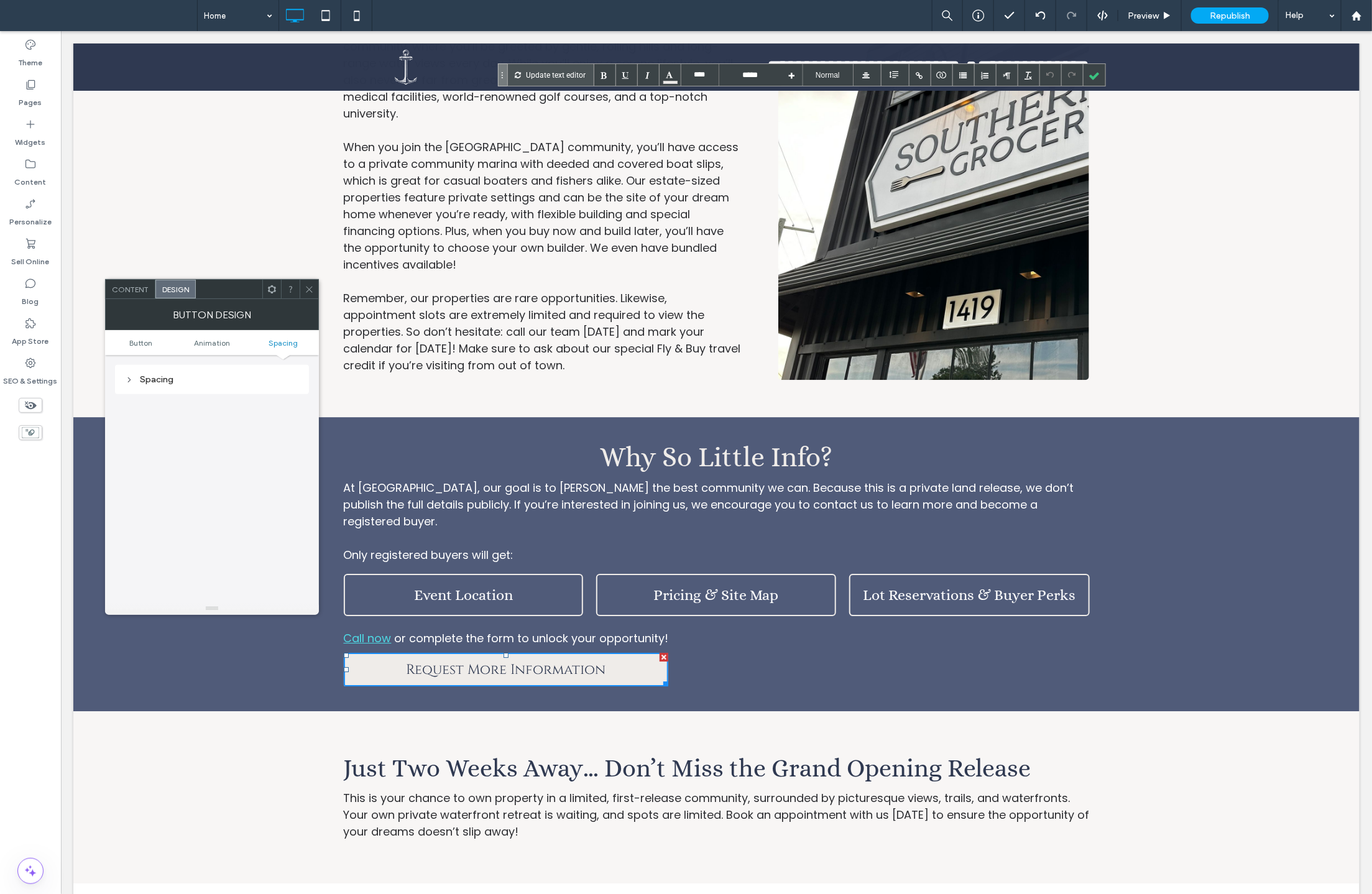 click 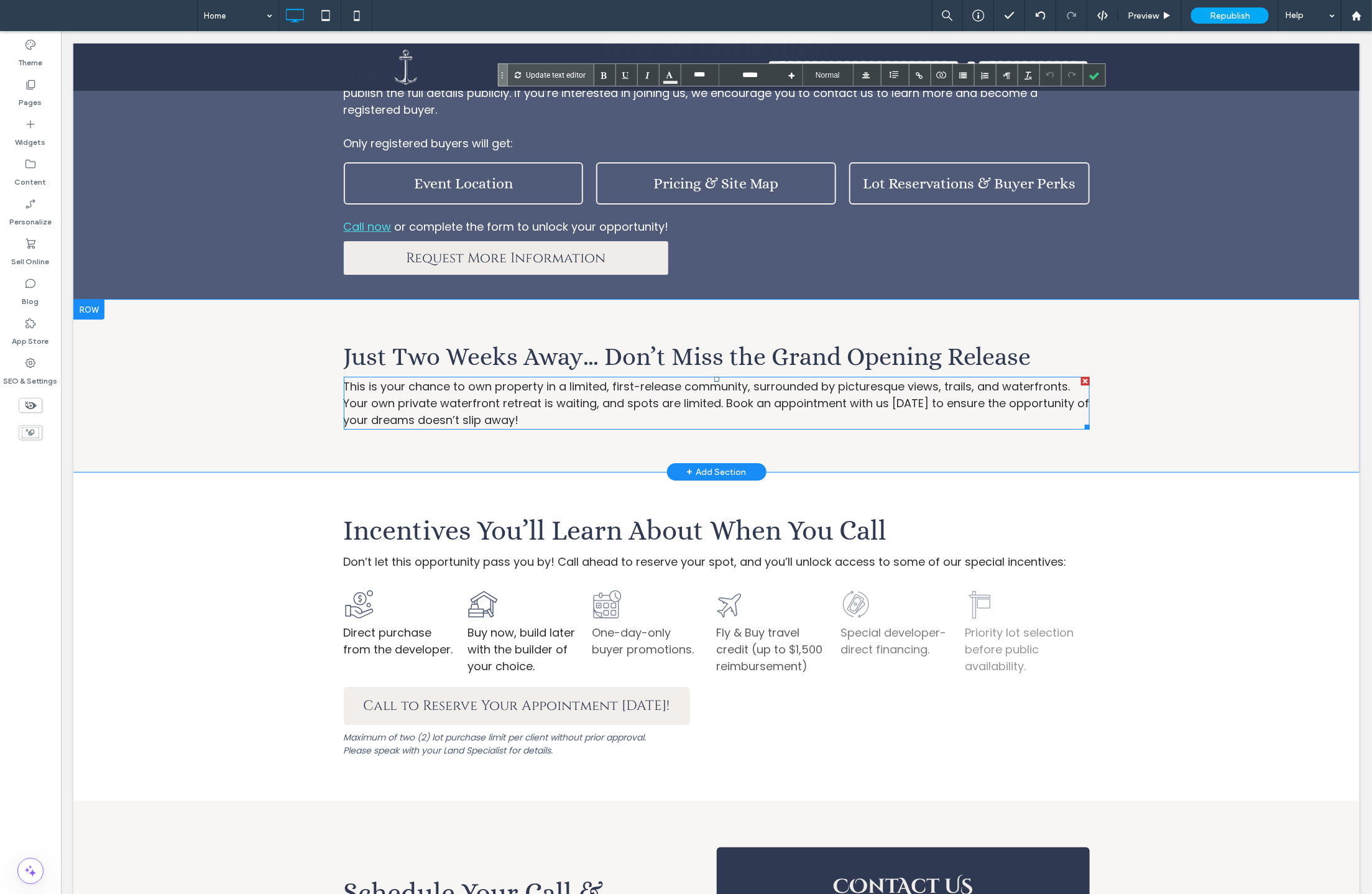 scroll, scrollTop: 2303, scrollLeft: 0, axis: vertical 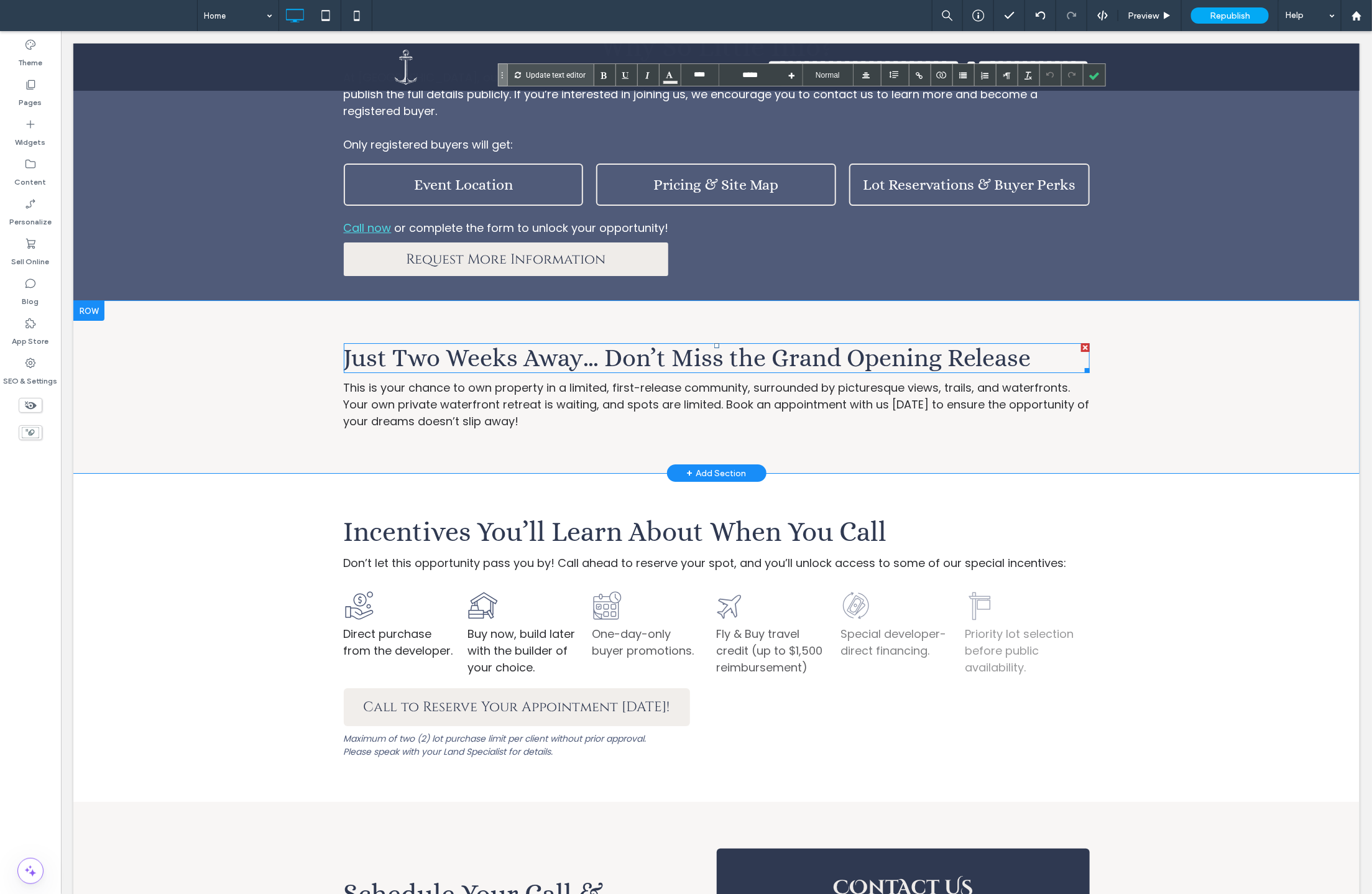 click on "Just Two Weeks Away… Don’t Miss the Grand Opening Release" at bounding box center (687, 357) 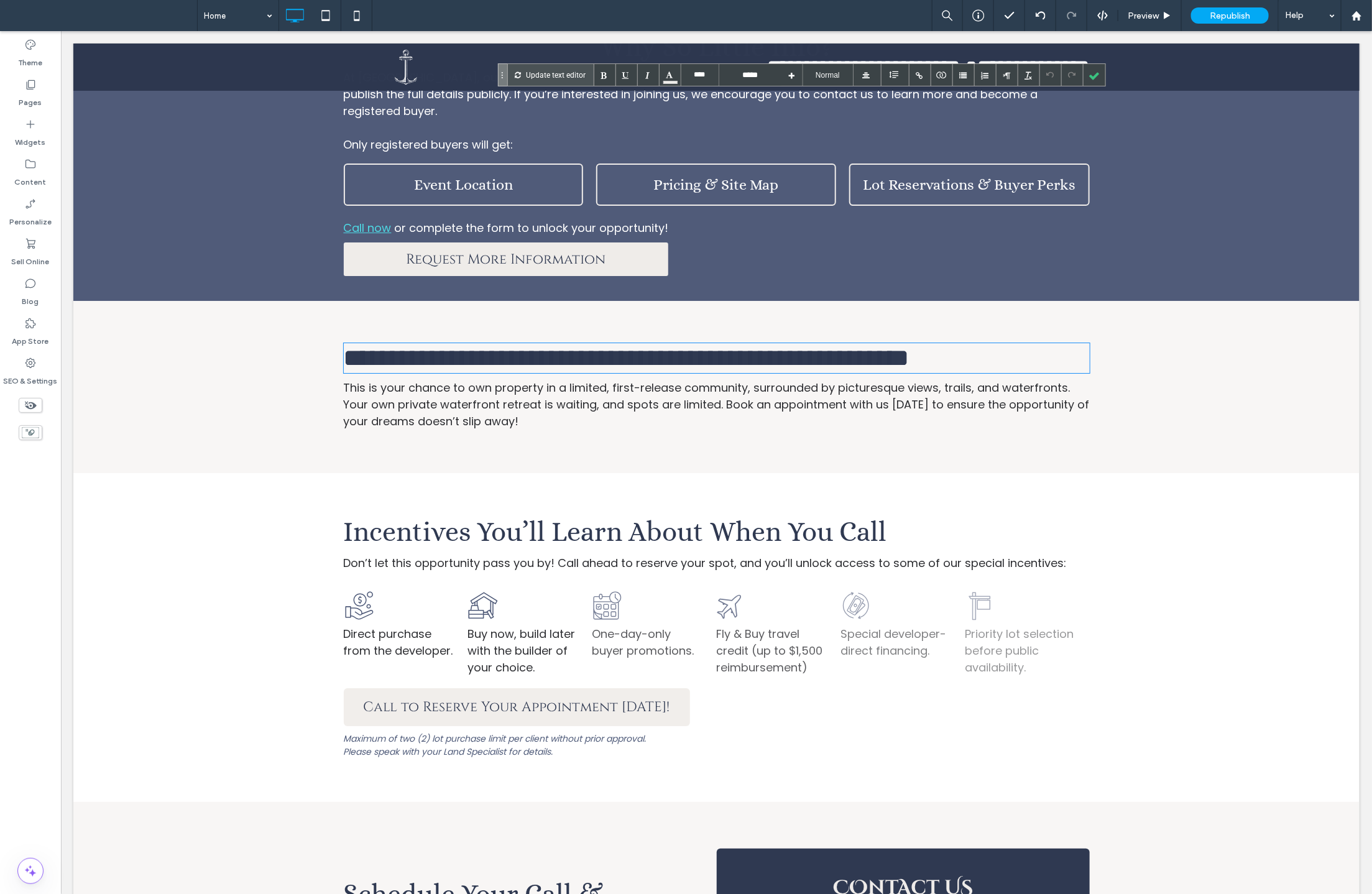 type on "****" 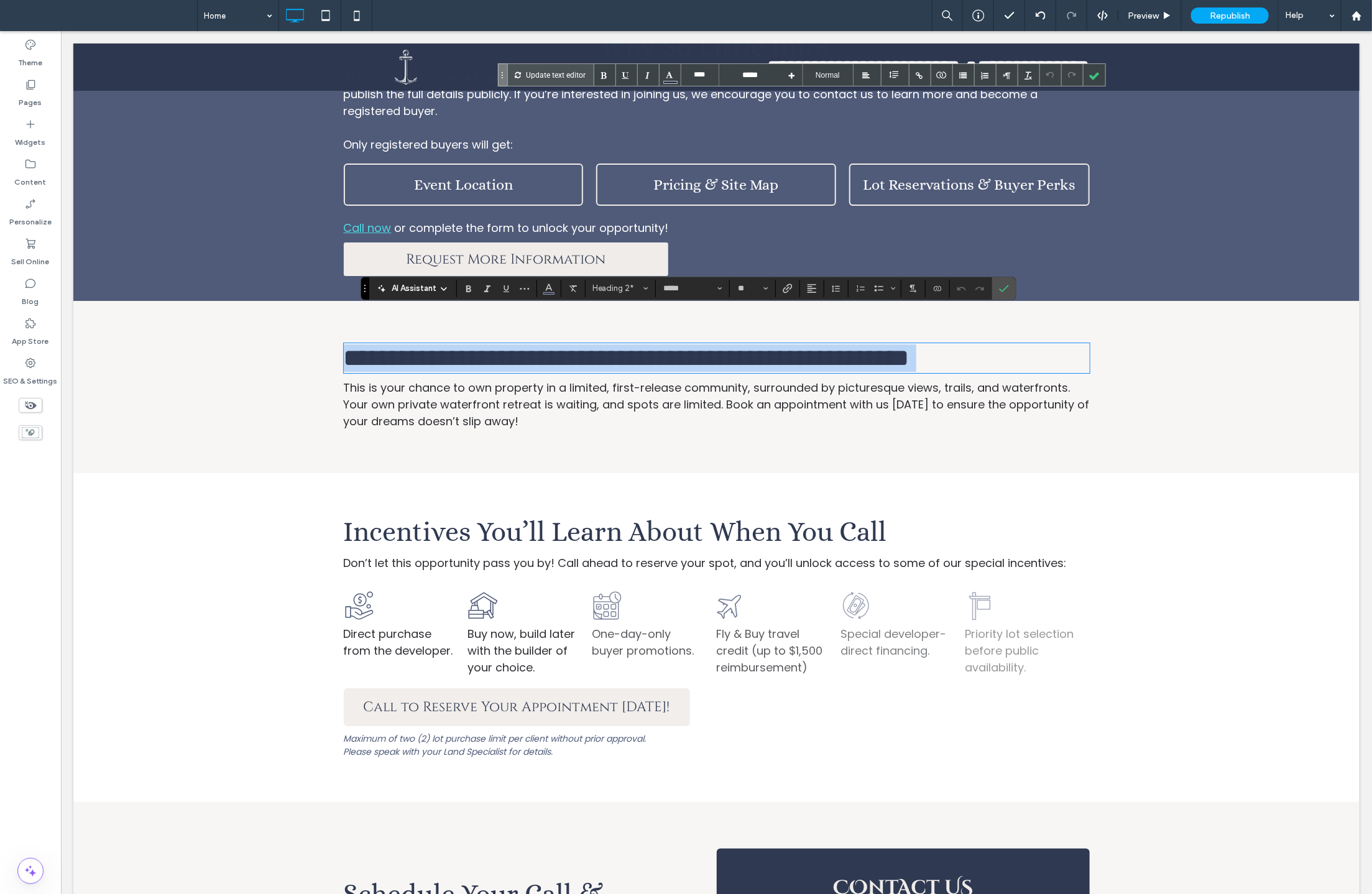 click on "**********" at bounding box center [626, 357] 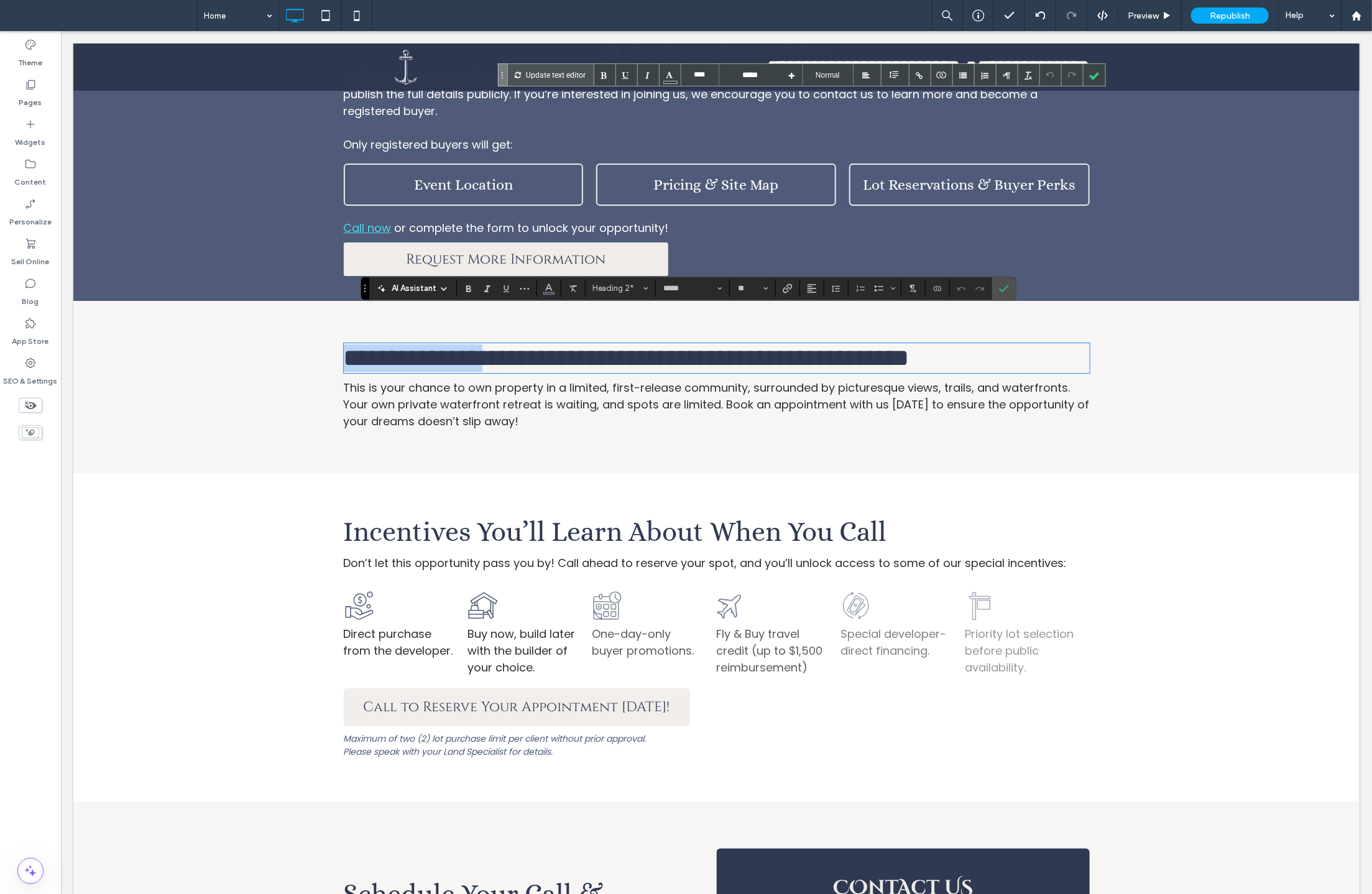 drag, startPoint x: 513, startPoint y: 332, endPoint x: 298, endPoint y: 325, distance: 215.11392 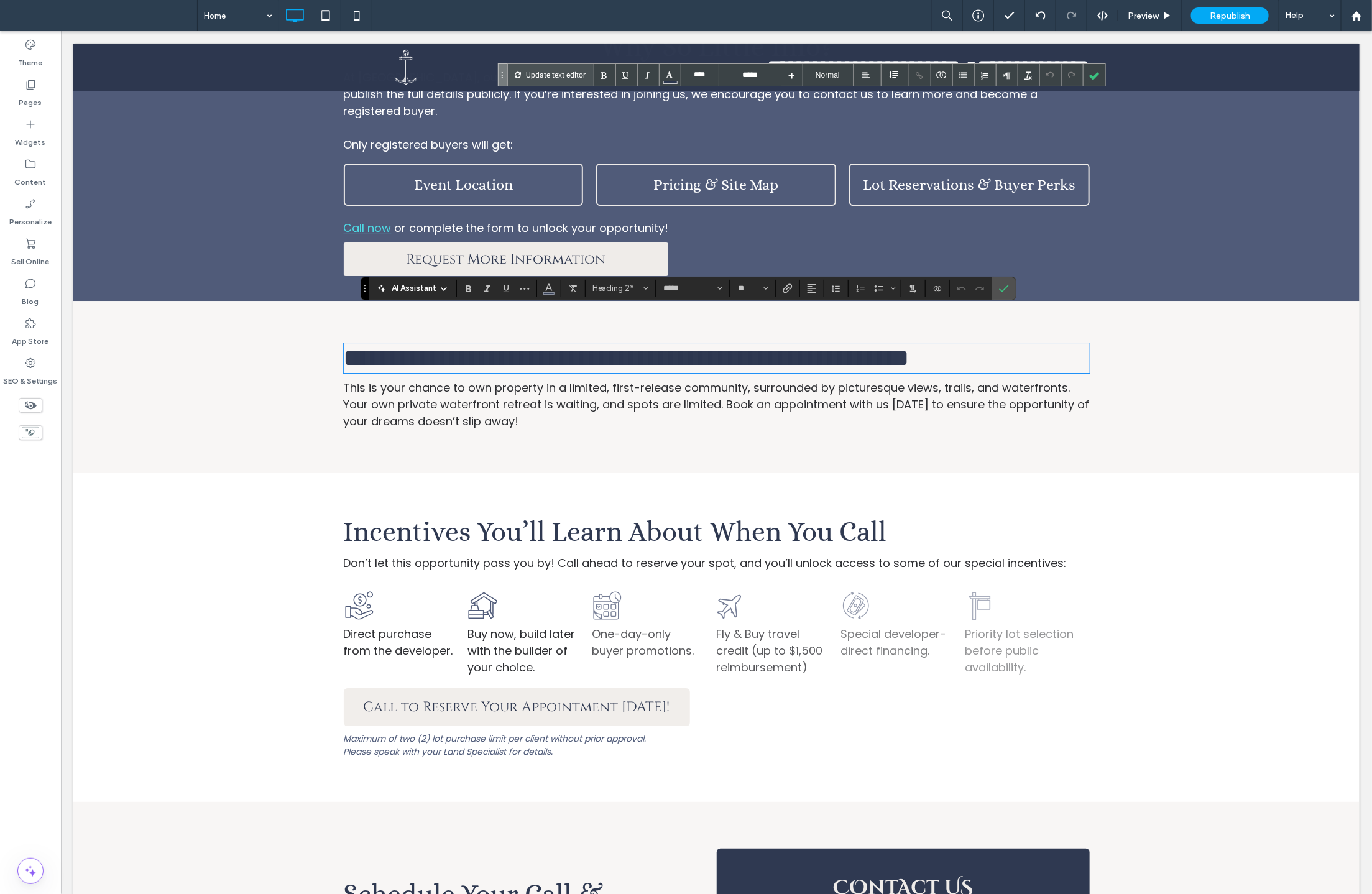 click on "**********" at bounding box center (626, 357) 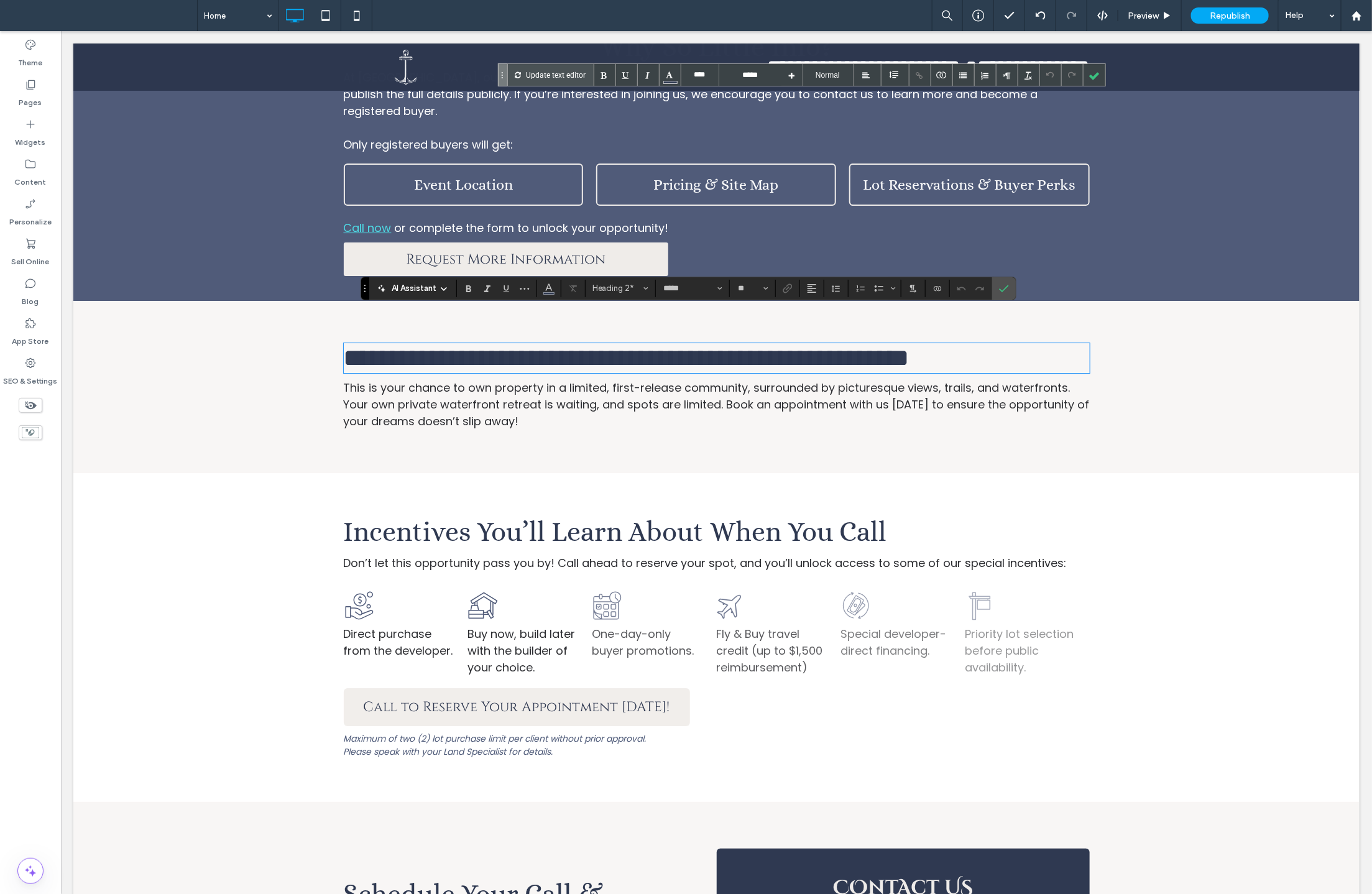 click on "**********" at bounding box center (626, 357) 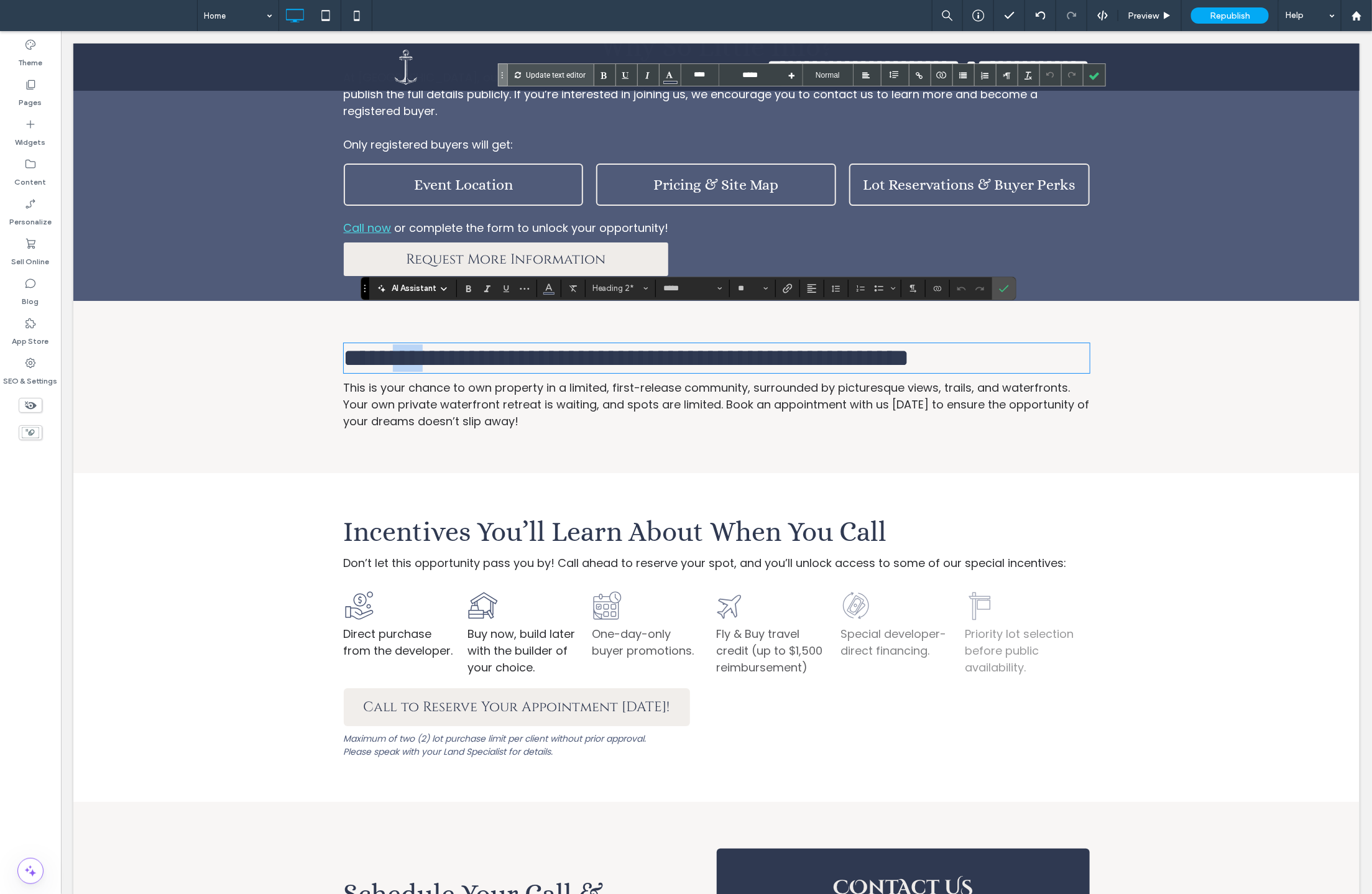 drag, startPoint x: 405, startPoint y: 325, endPoint x: 438, endPoint y: 325, distance: 33 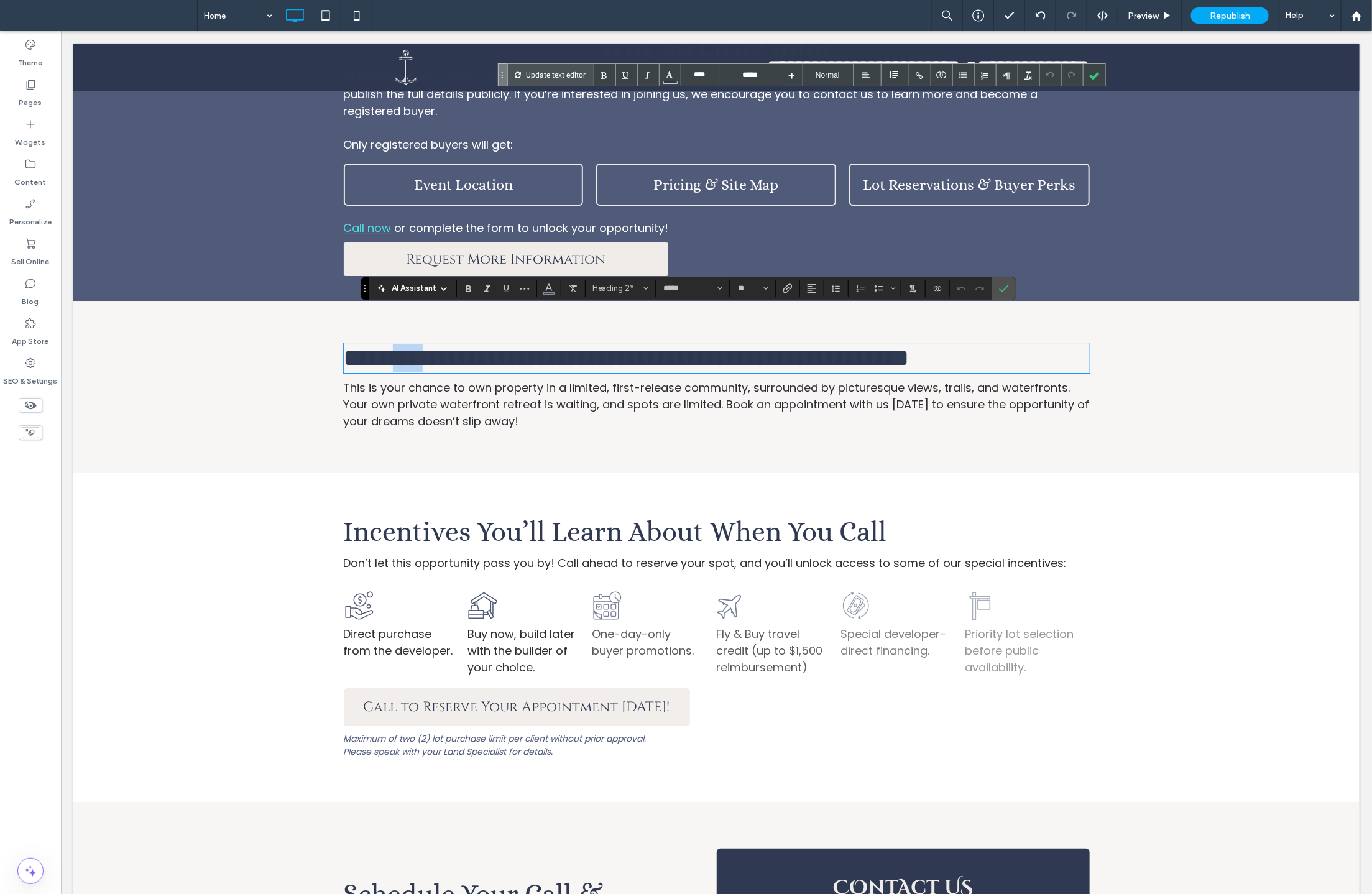 type 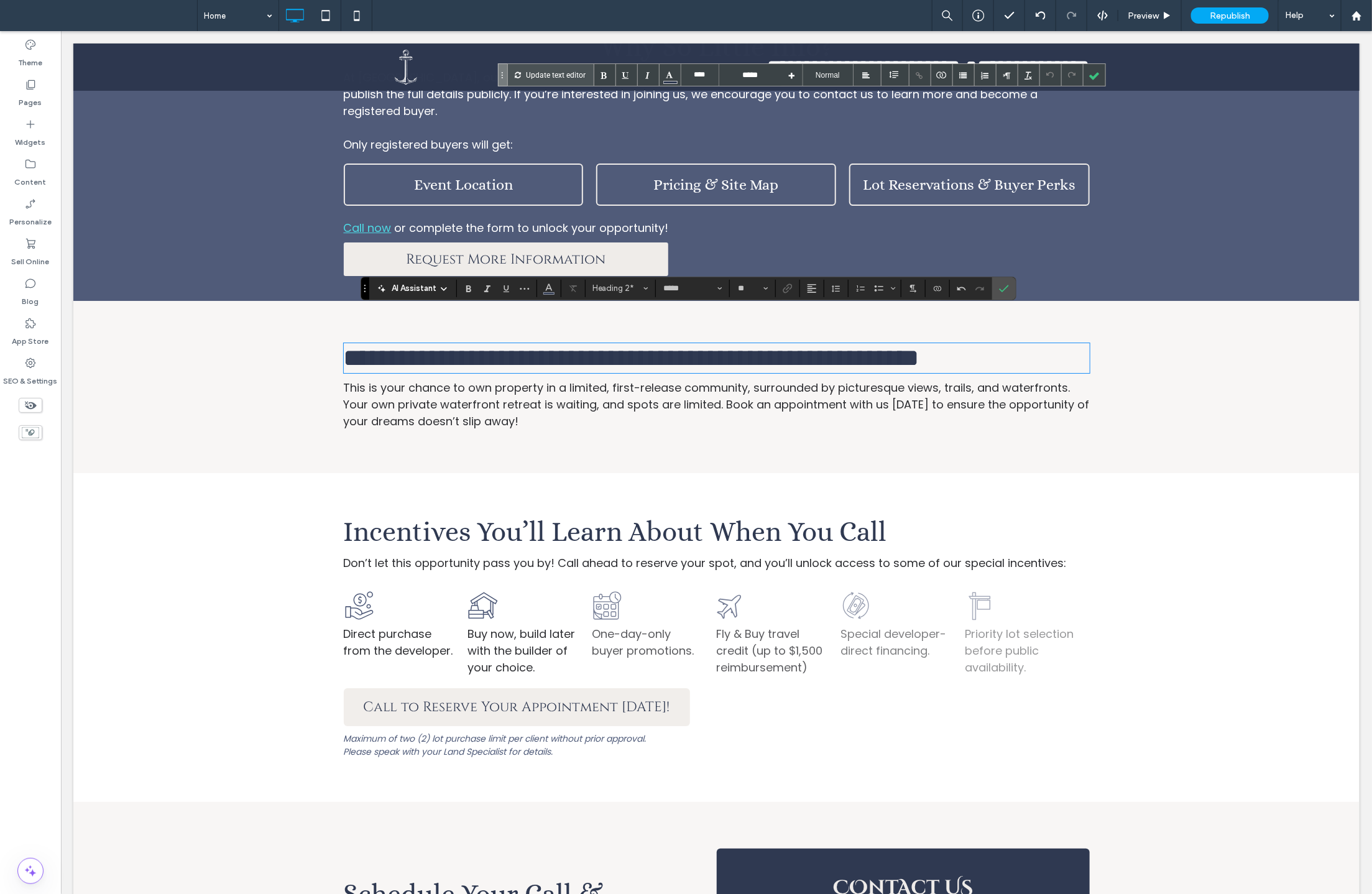 click on "**********" at bounding box center (631, 357) 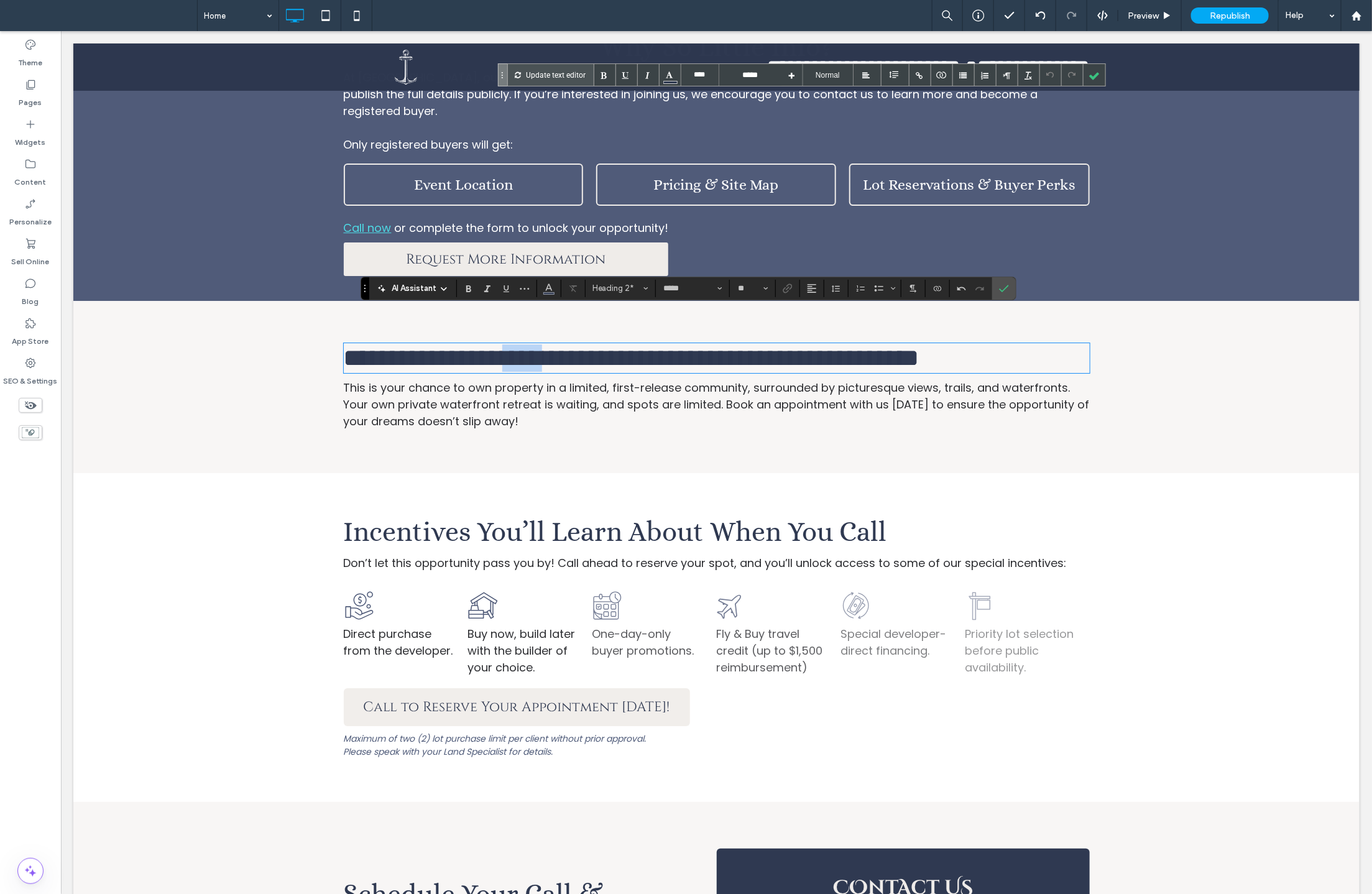click on "**********" at bounding box center [631, 357] 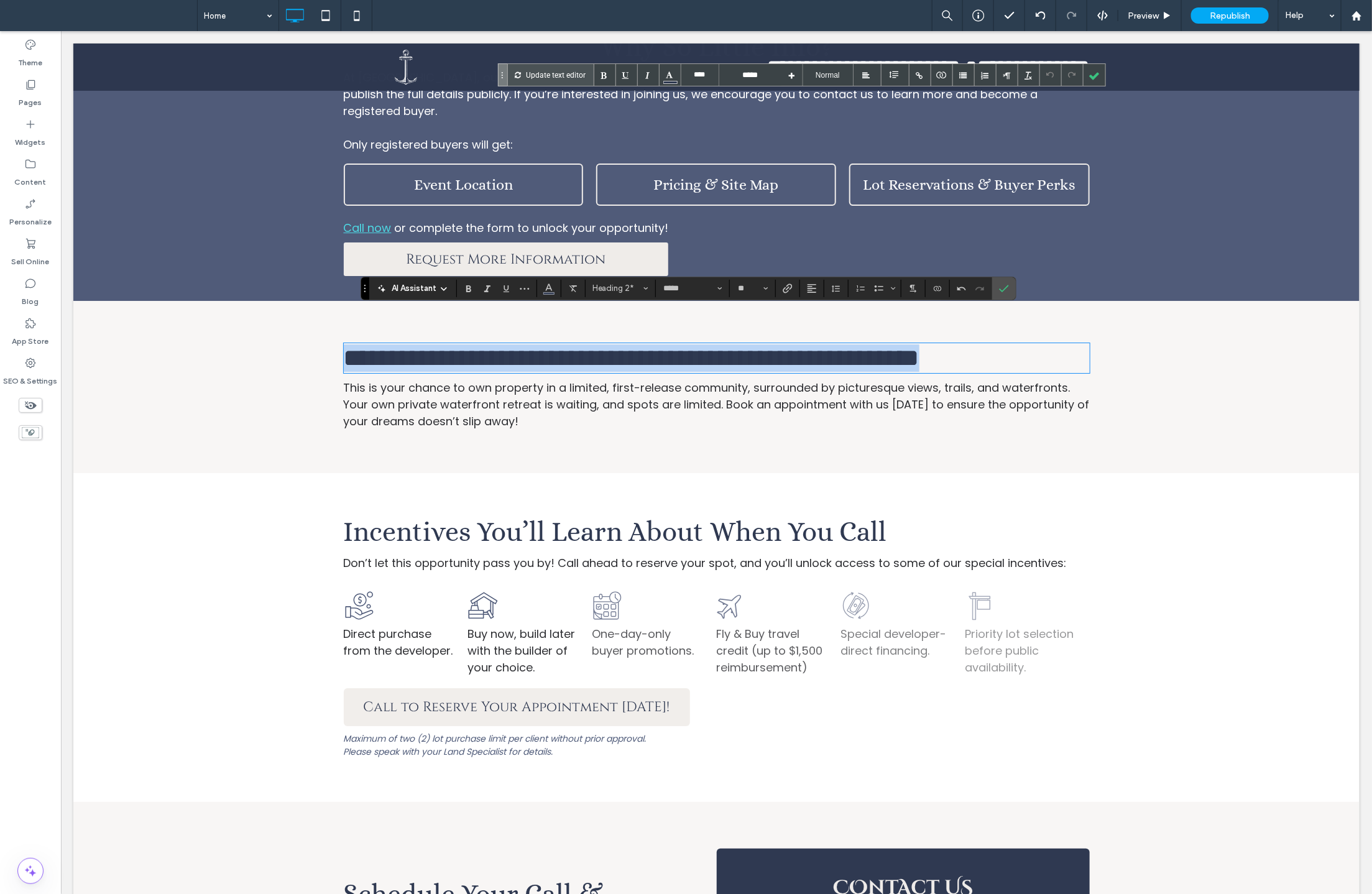 click on "**********" at bounding box center [631, 357] 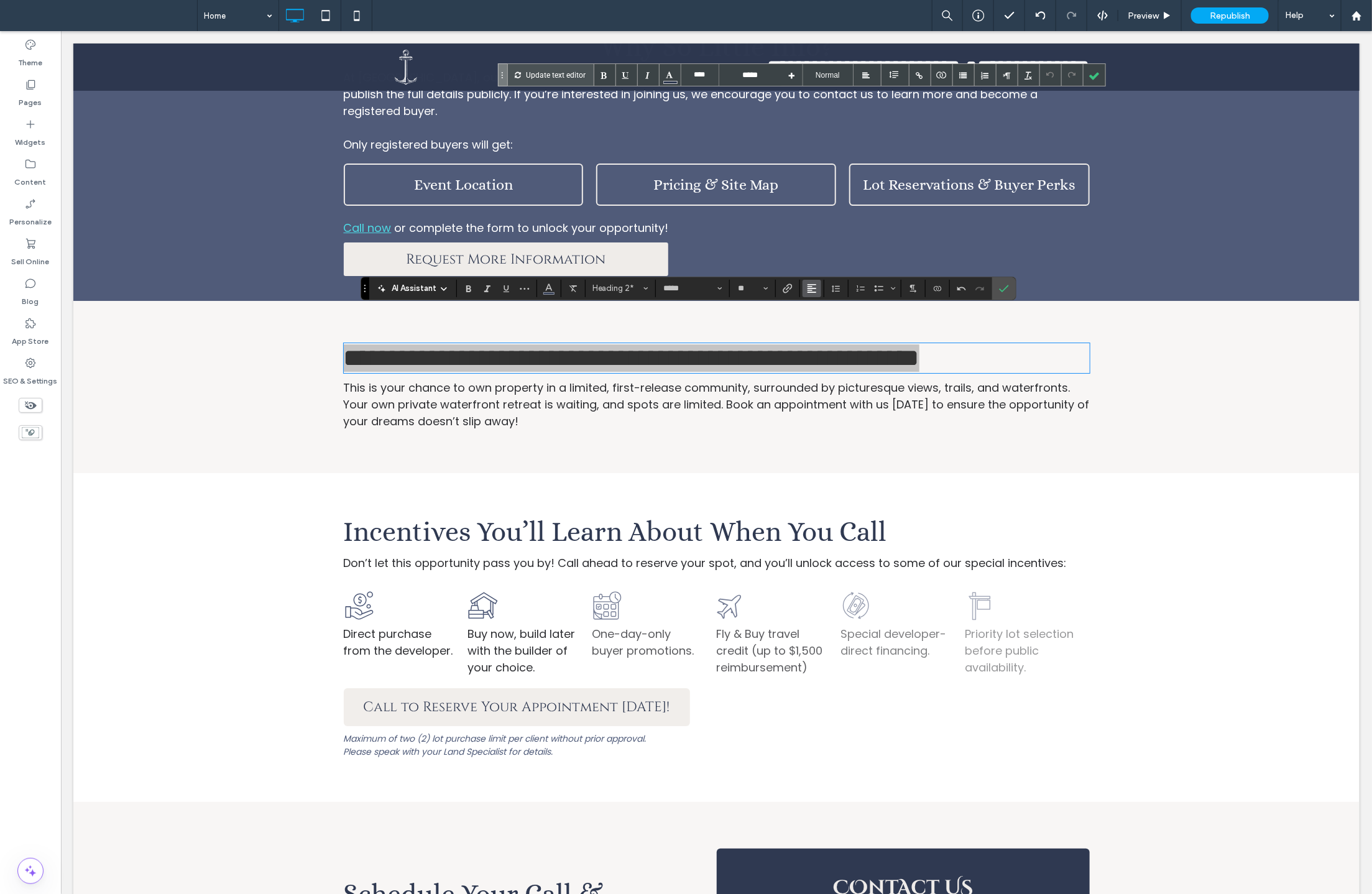 click 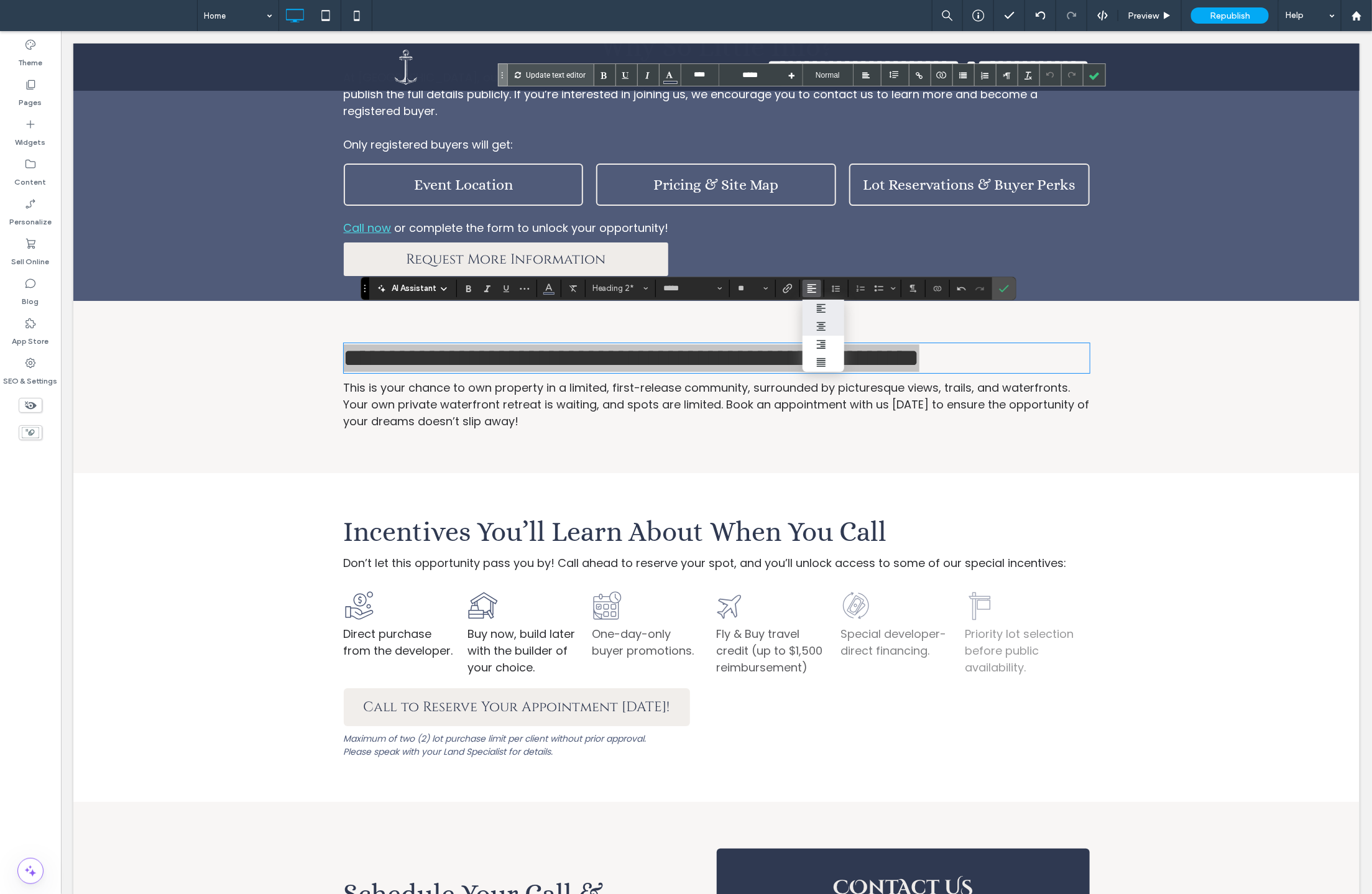 click 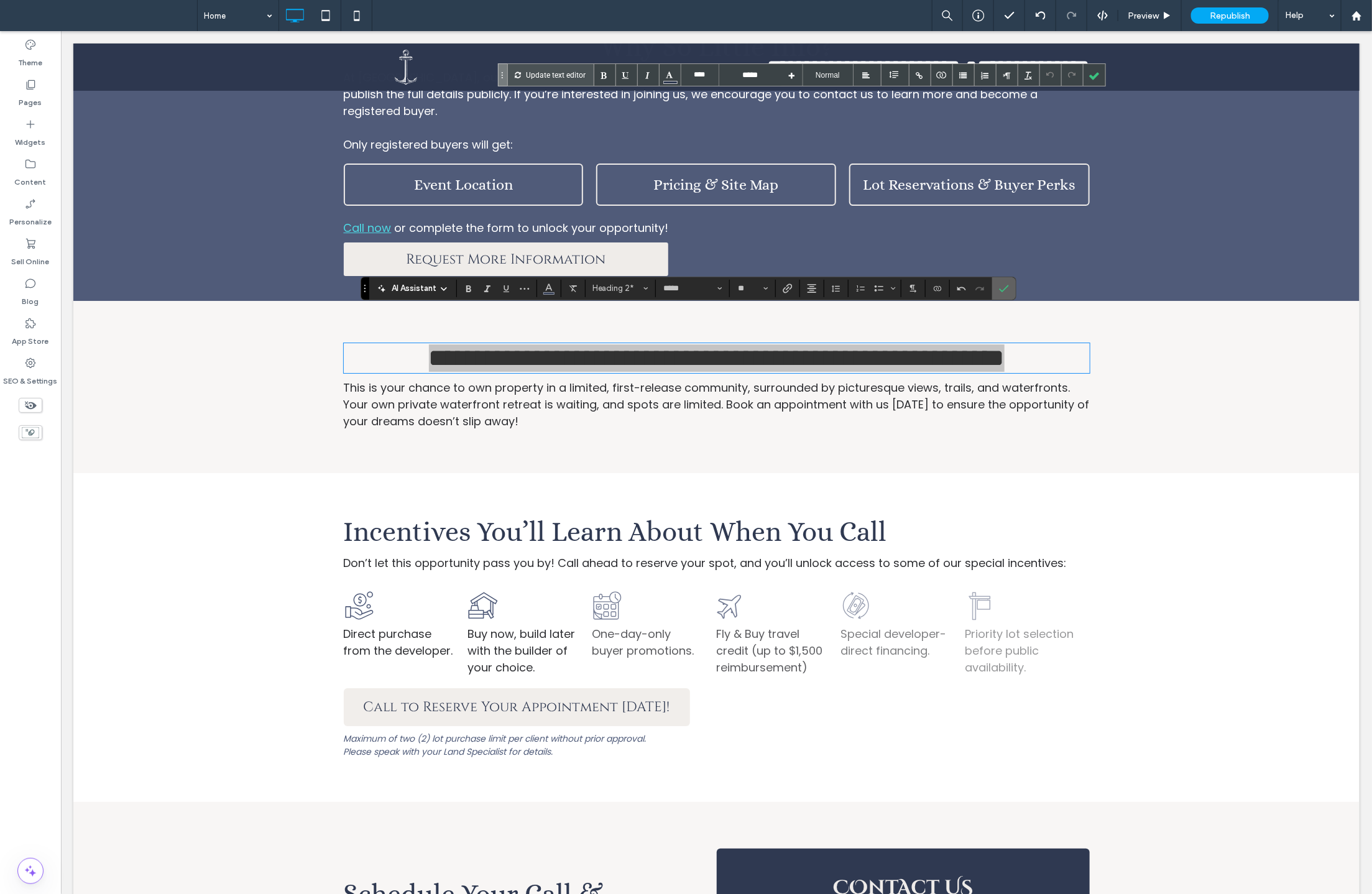 click 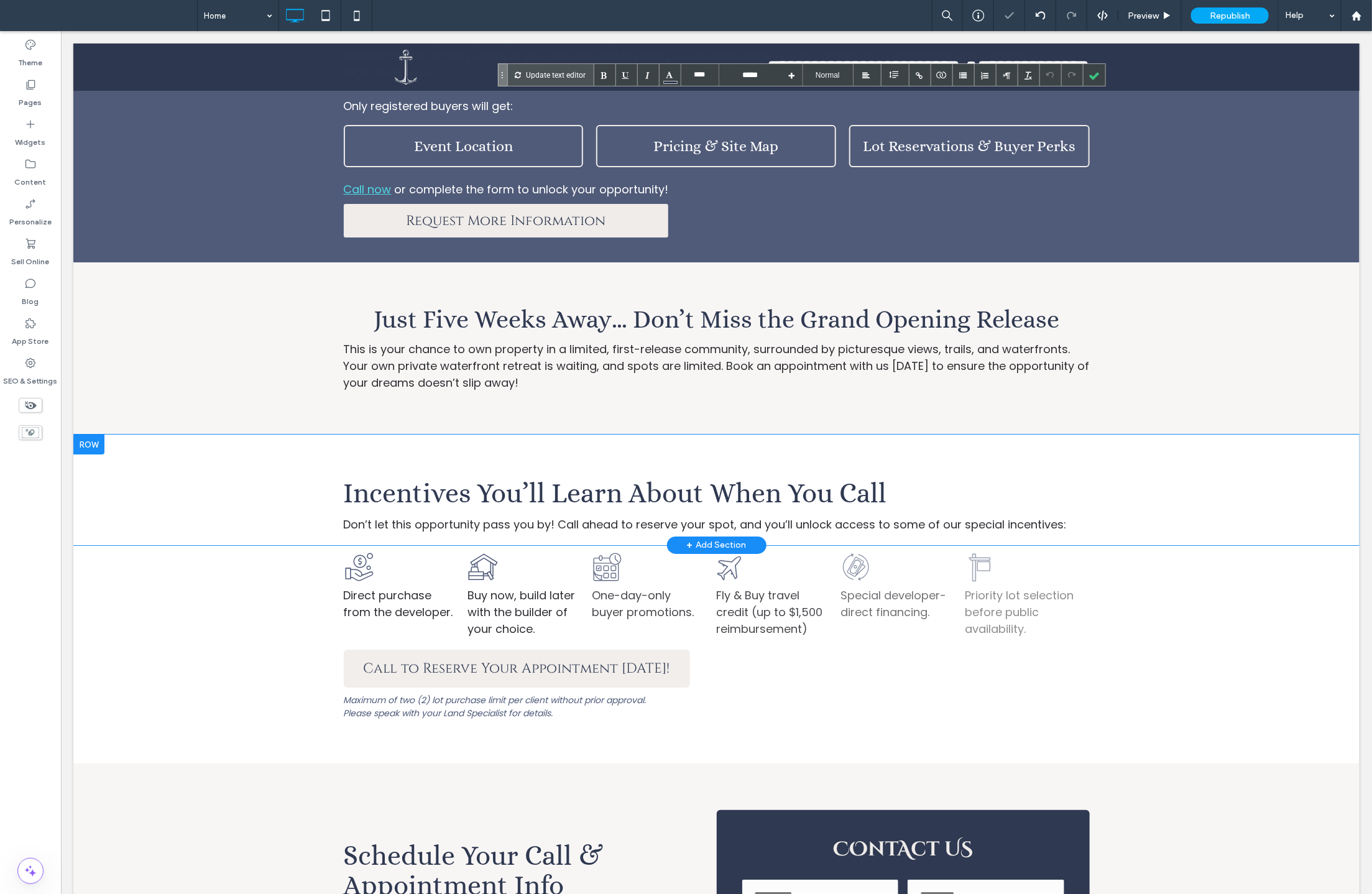 scroll, scrollTop: 2341, scrollLeft: 0, axis: vertical 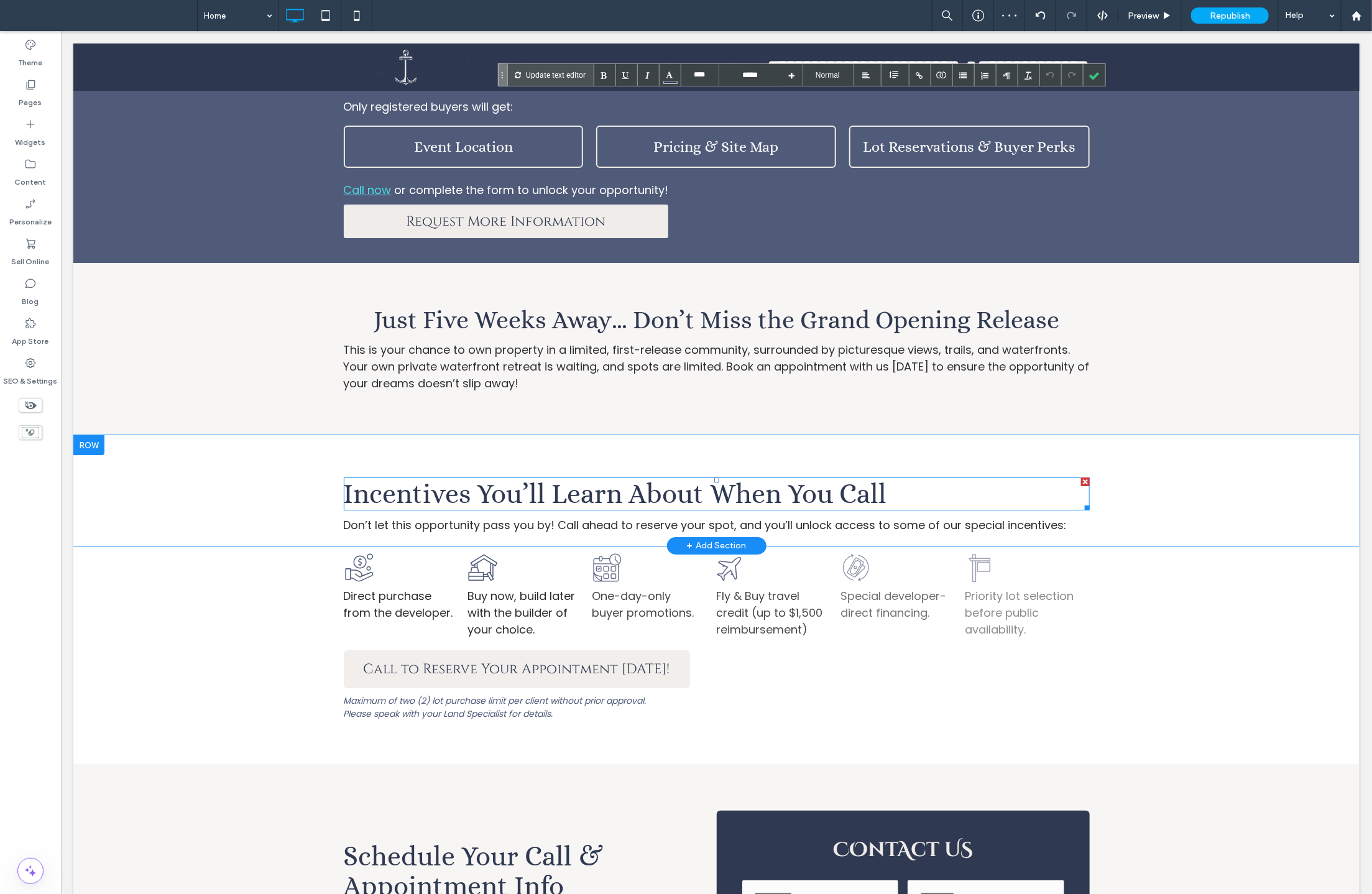 click on "Incentives You’ll Learn About When You Call" at bounding box center [615, 493] 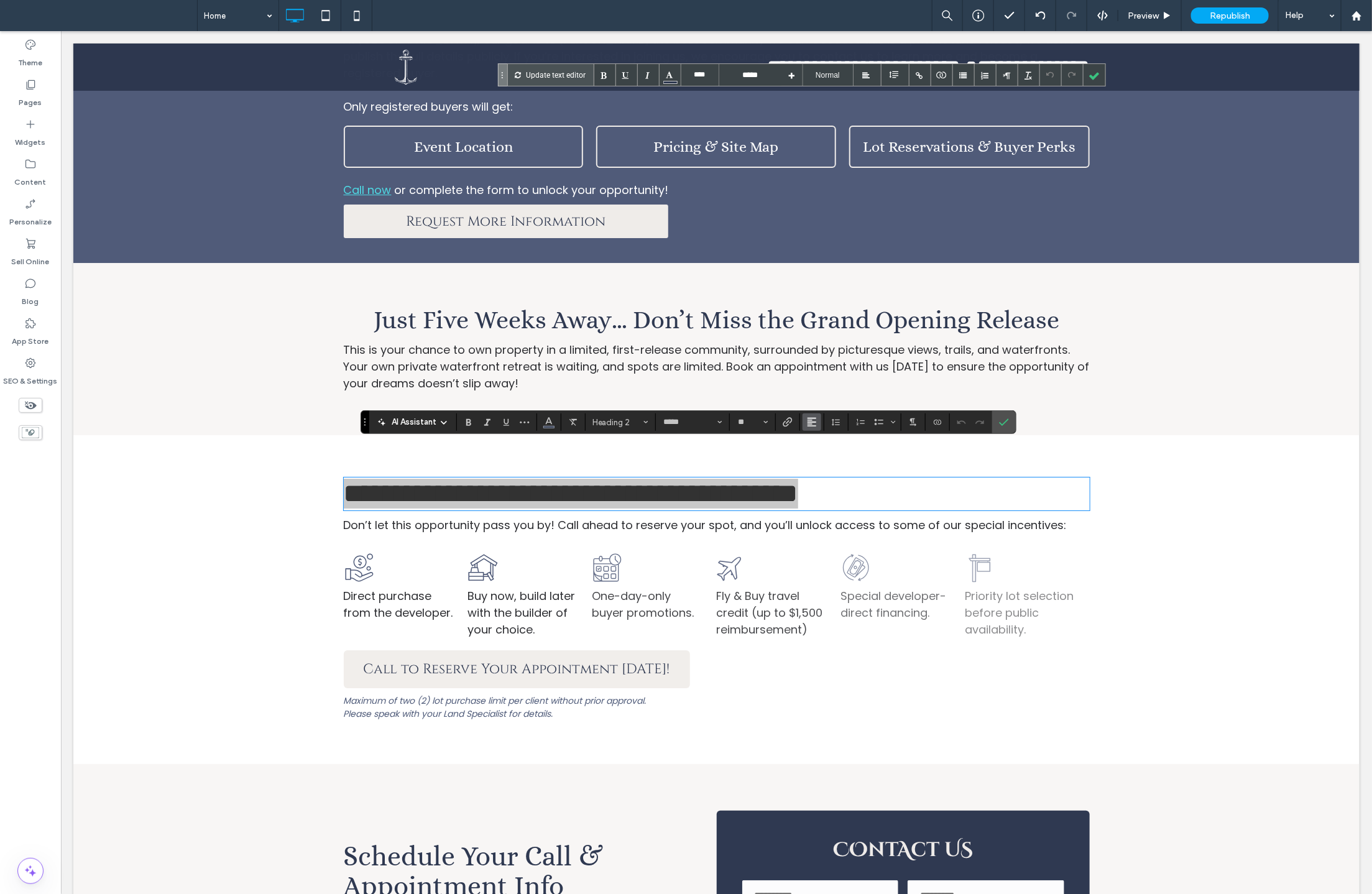 click 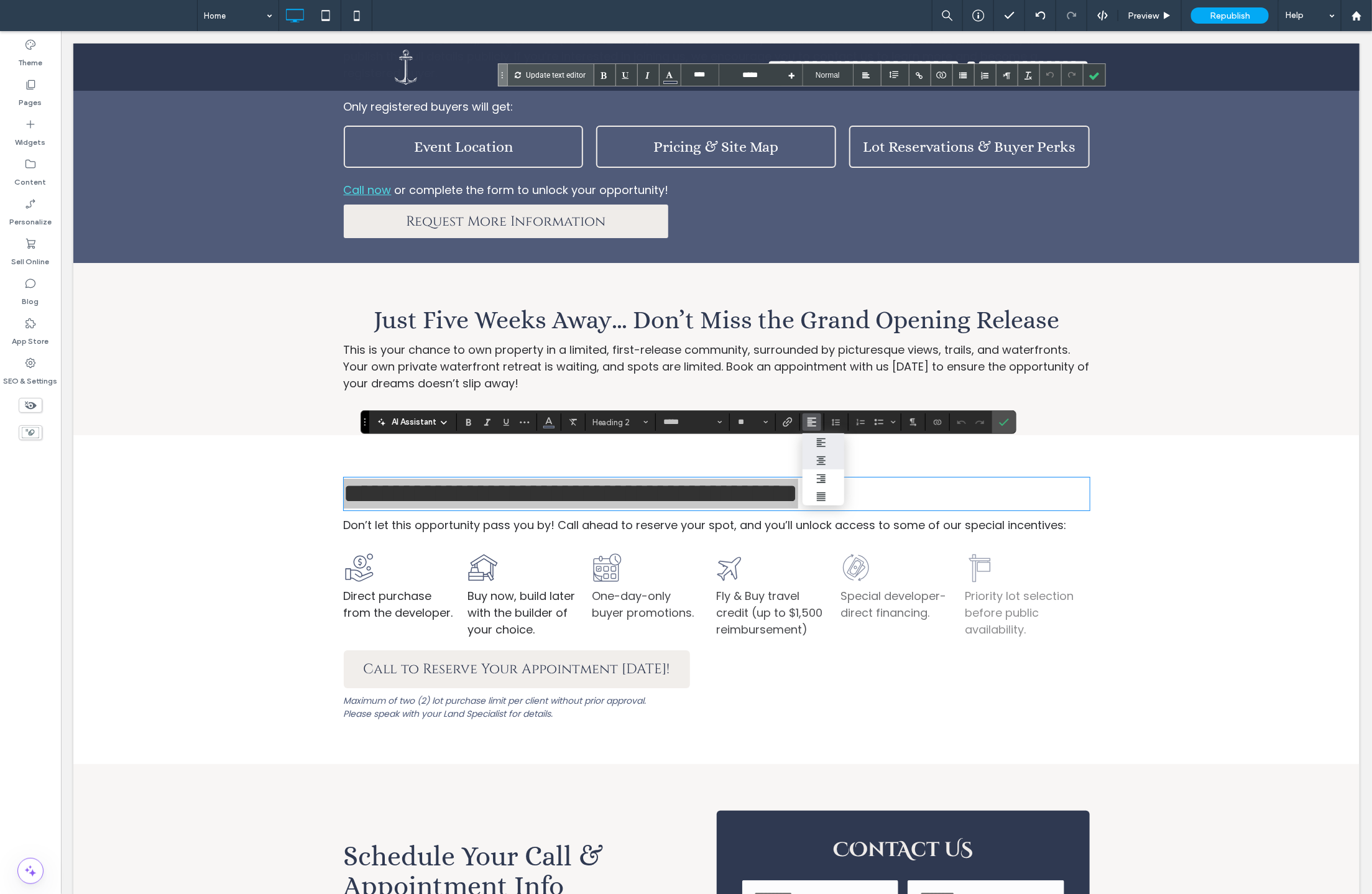 click 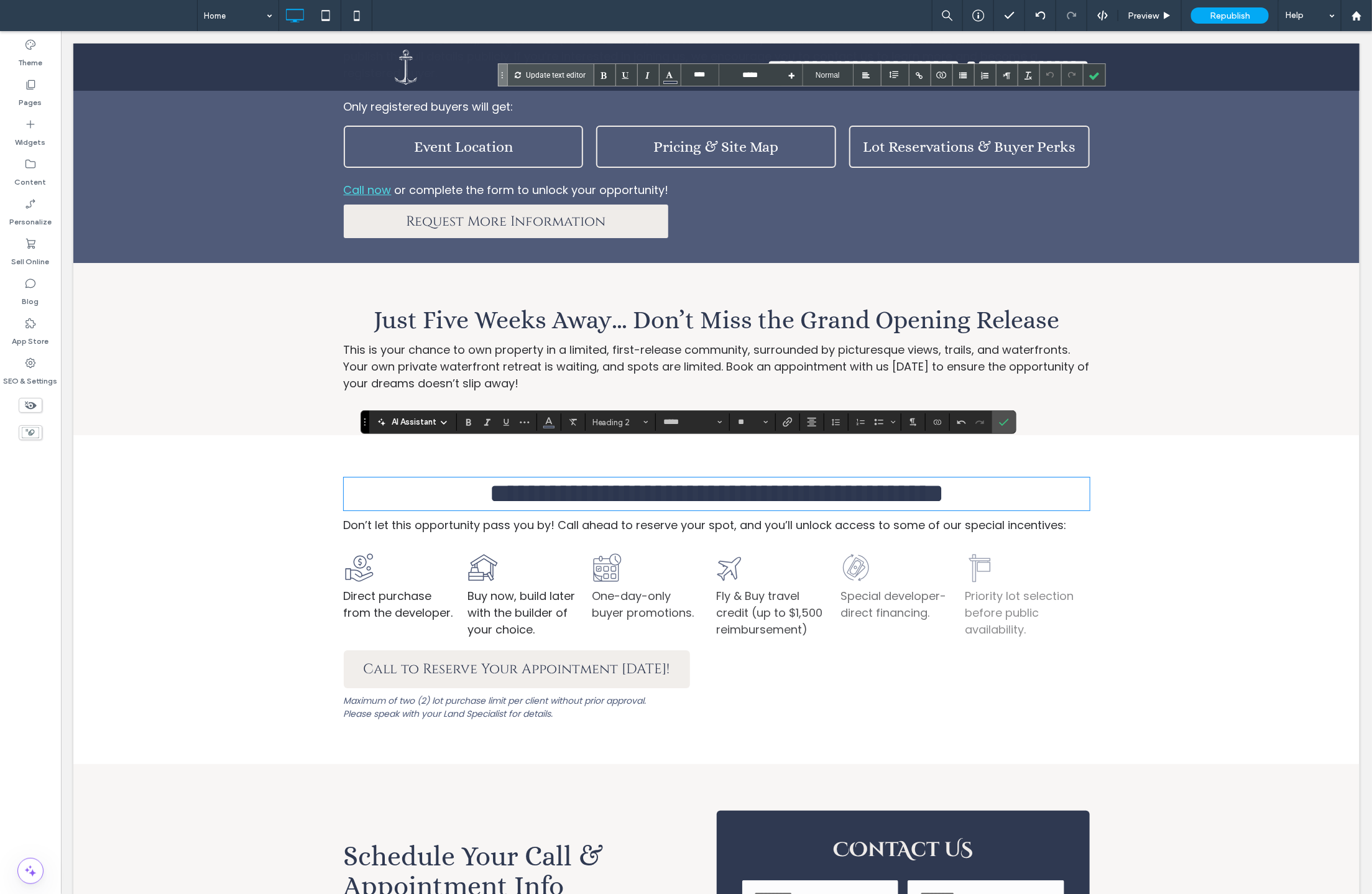 click on "Just Five Weeks Away… Don’t Miss the Grand Opening Release" at bounding box center [716, 319] 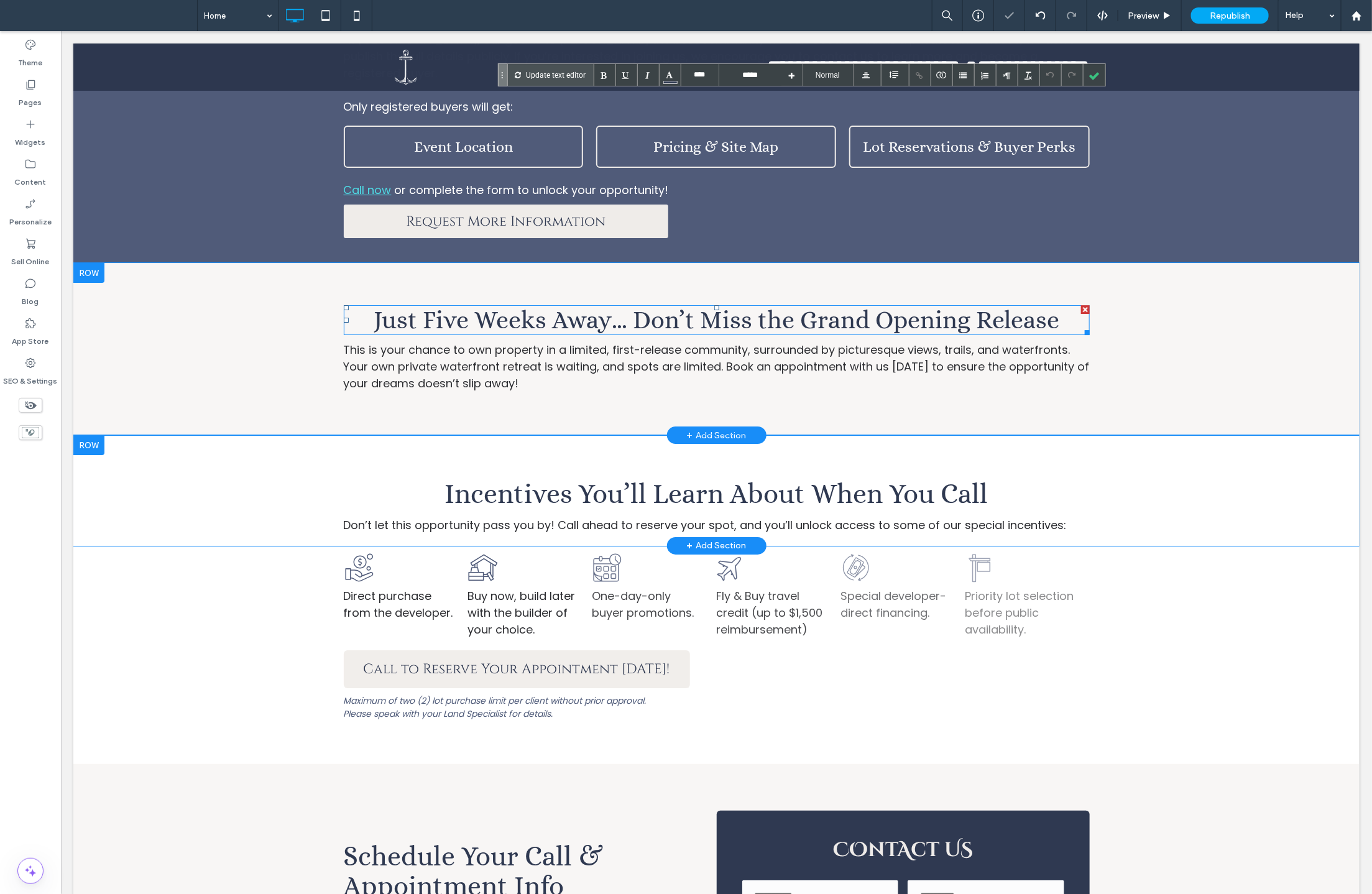 click on "Just Five Weeks Away… Don’t Miss the Grand Opening Release" at bounding box center [716, 319] 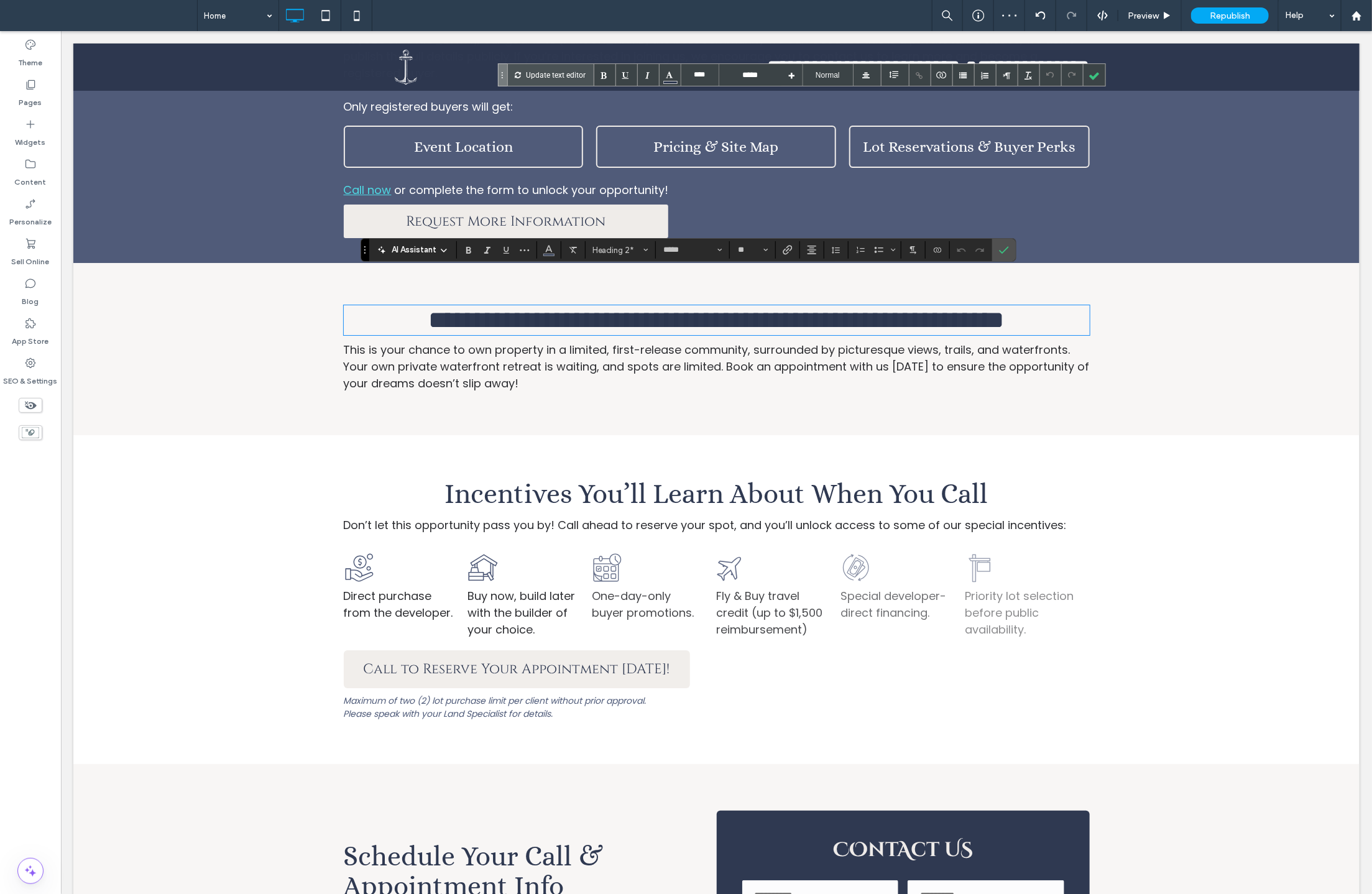 click on "Incentives You’ll Learn About When You Call" at bounding box center [716, 493] 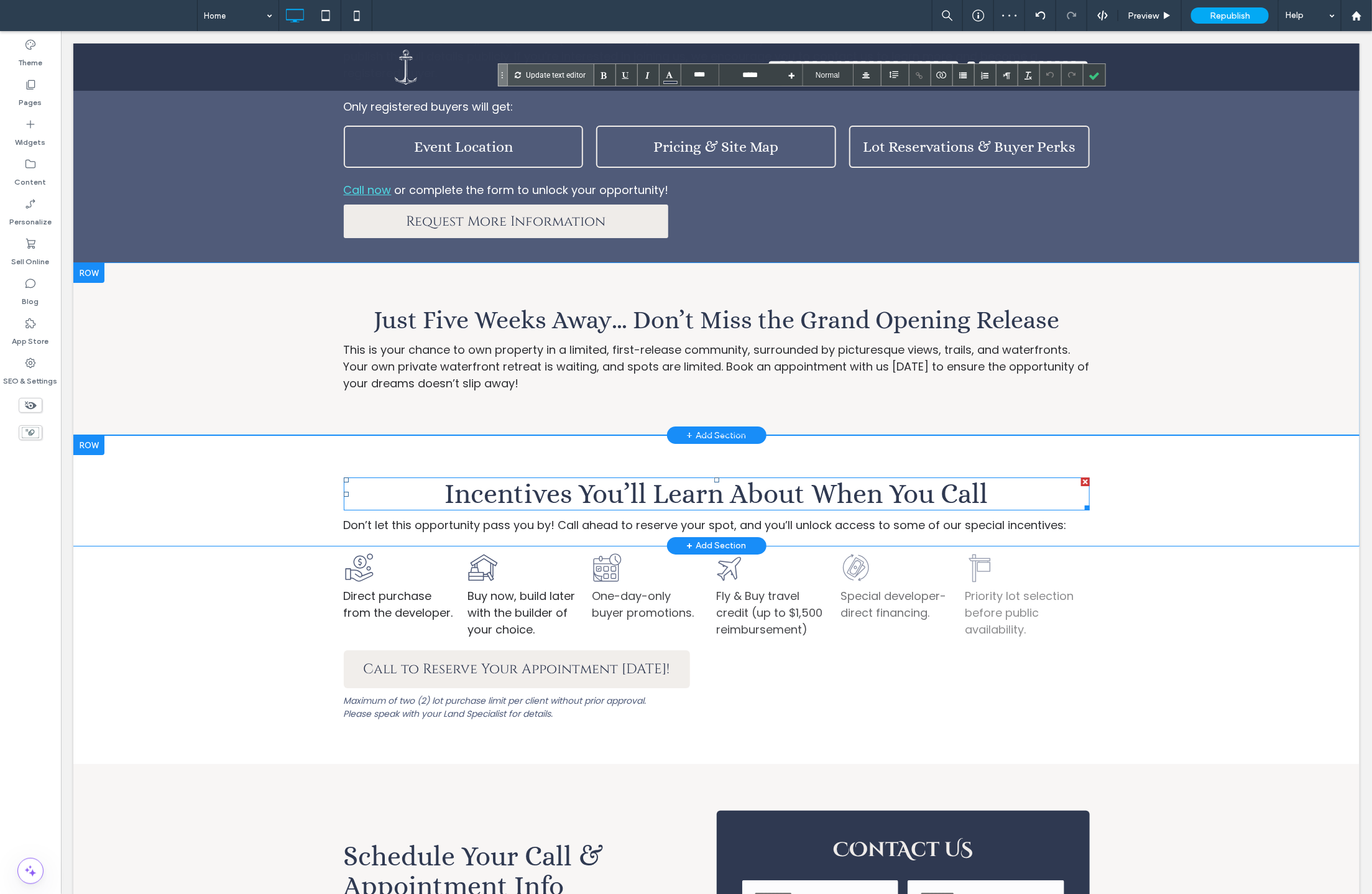 click on "Incentives You’ll Learn About When You Call" at bounding box center [716, 493] 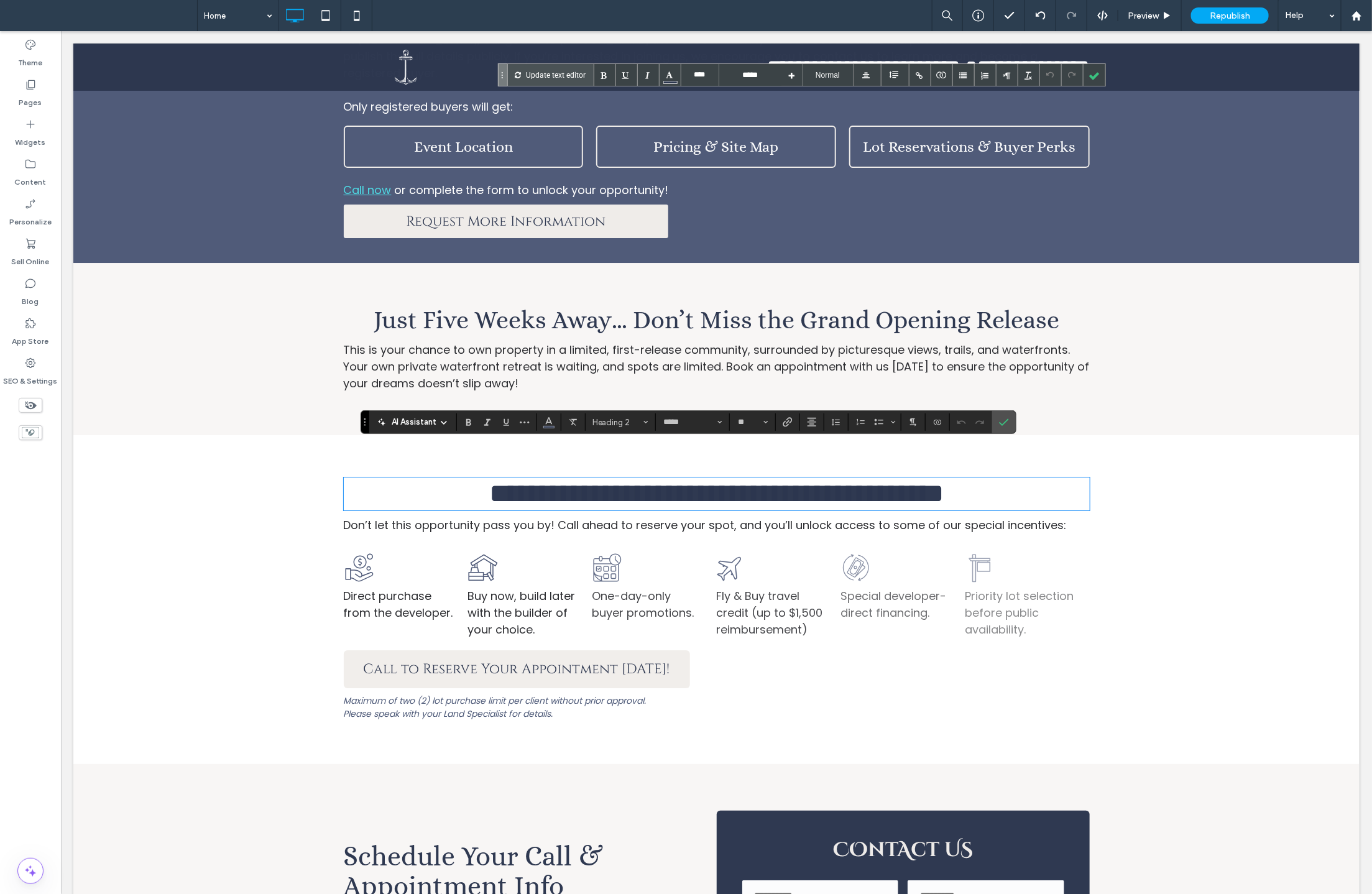 scroll, scrollTop: 2386, scrollLeft: 0, axis: vertical 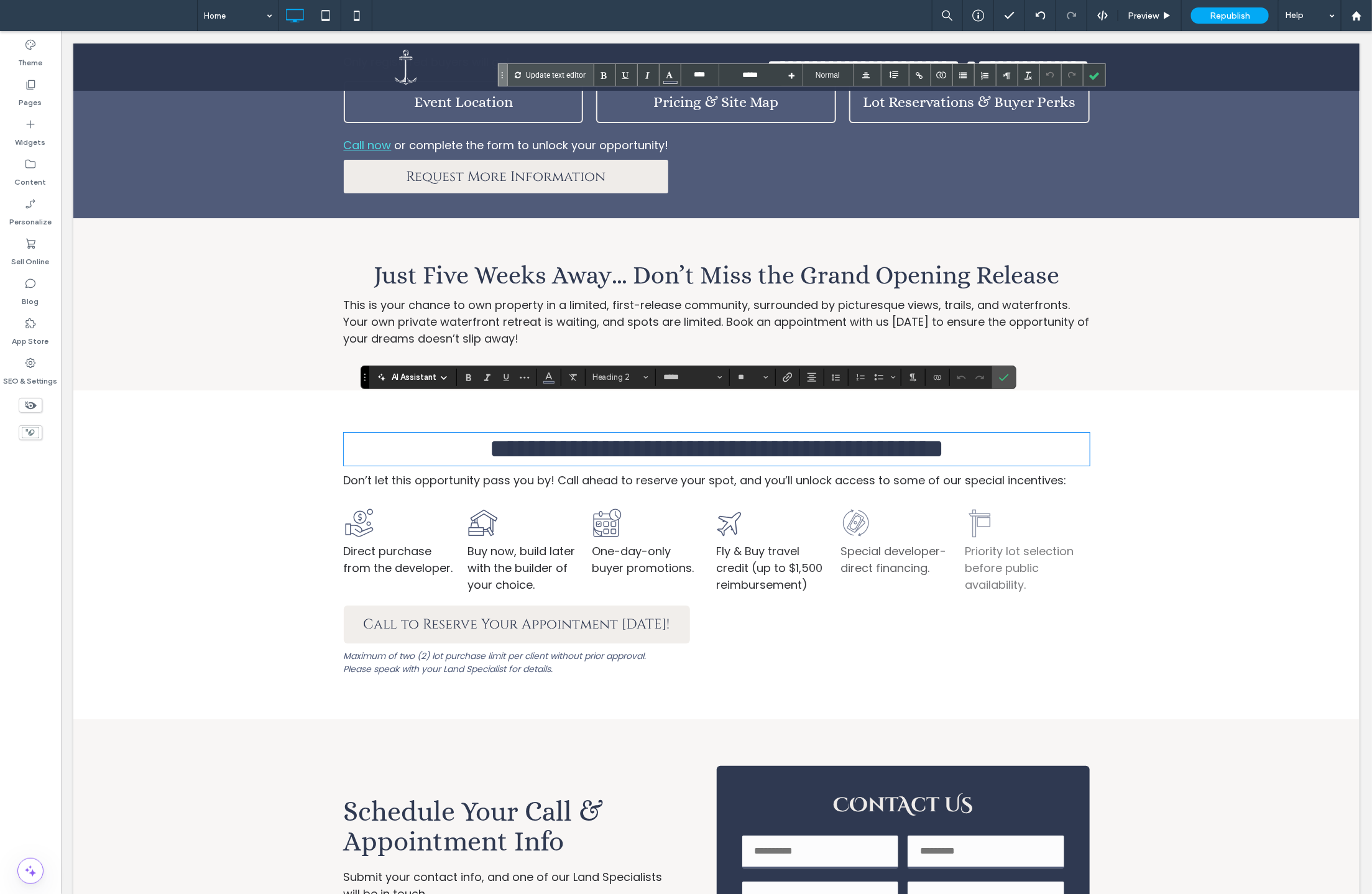type on "****" 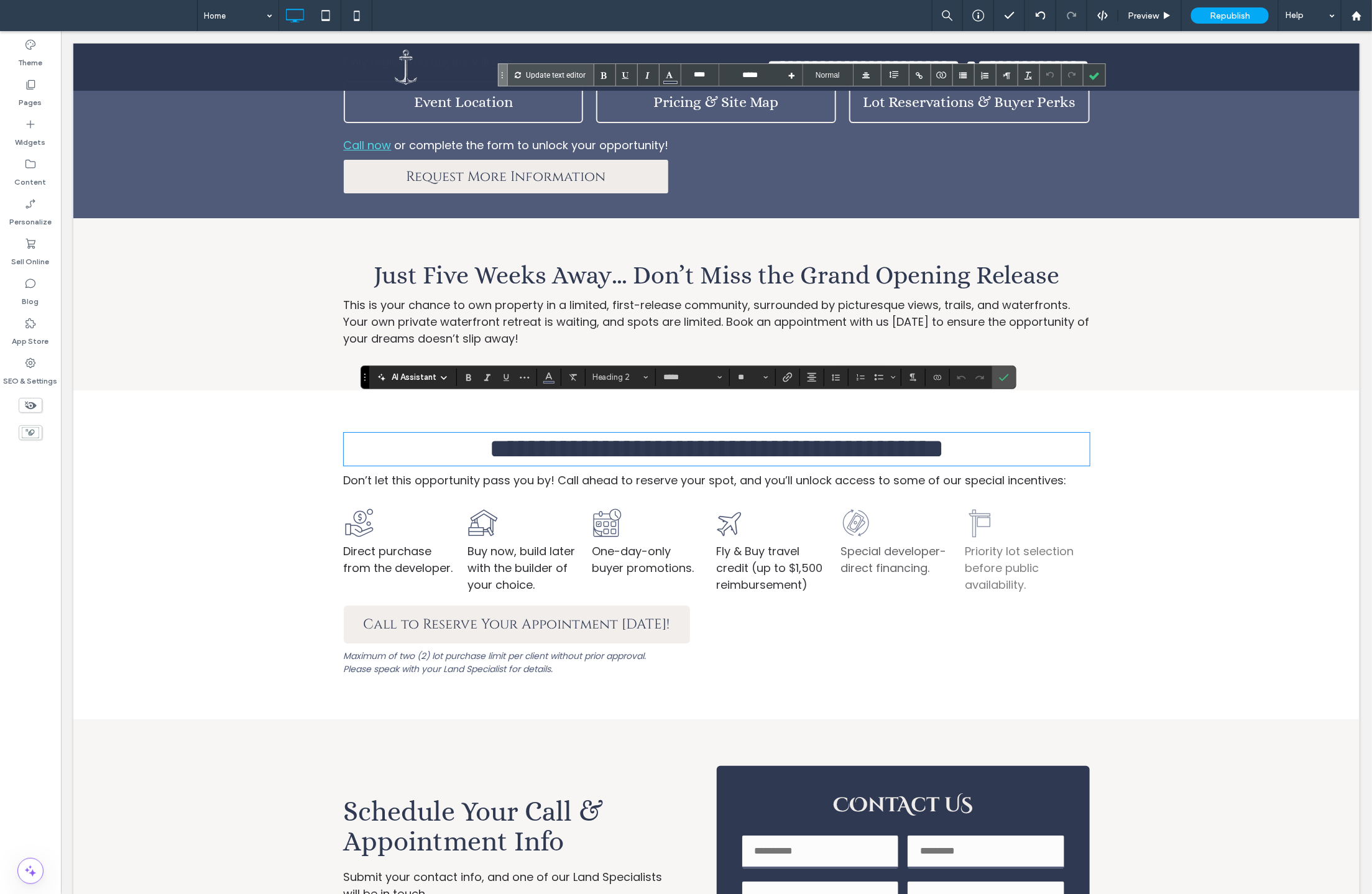 click on "Just Five Weeks Away… Don’t Miss the Grand Opening Release" at bounding box center [716, 274] 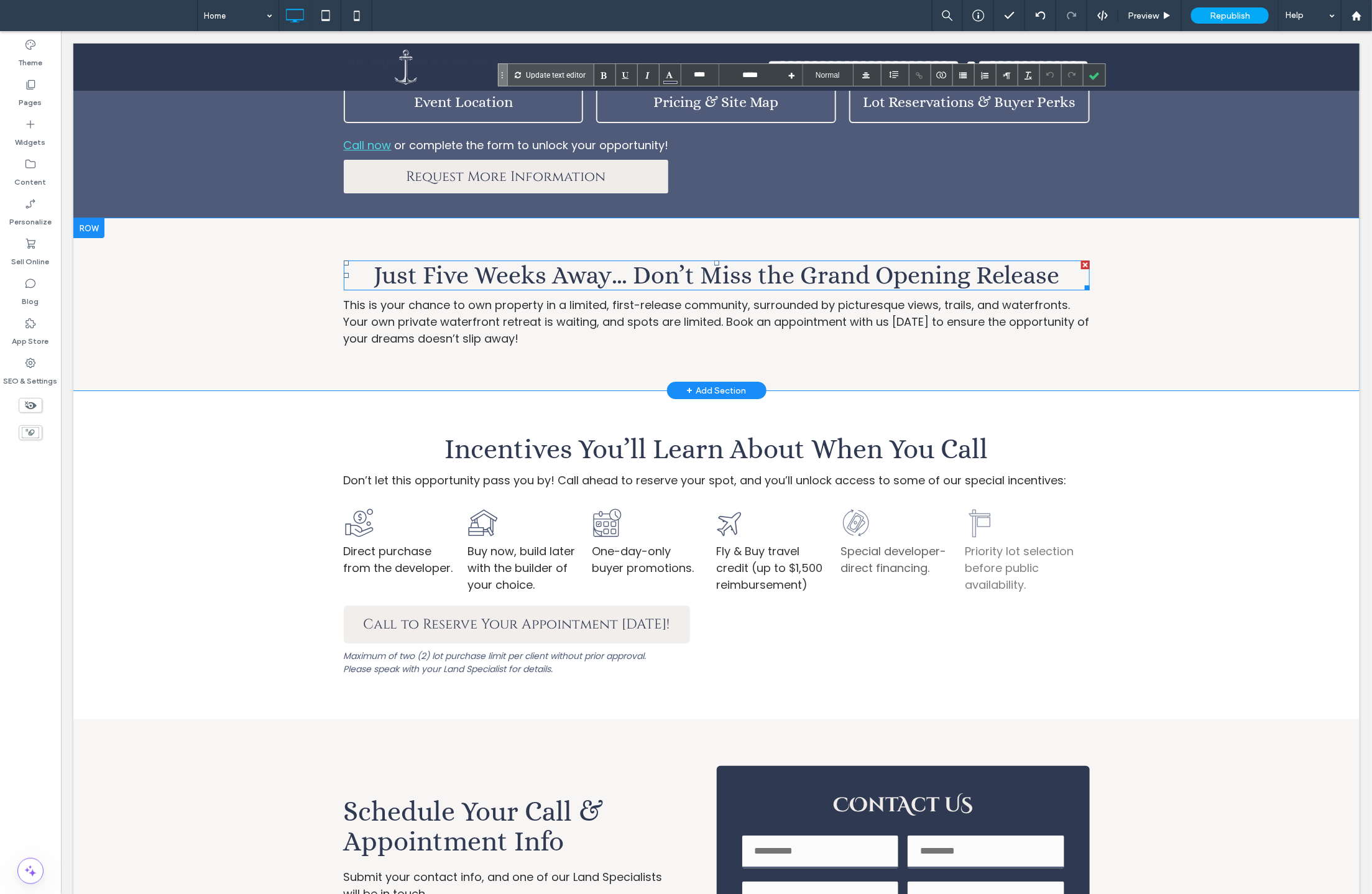 click on "Just Five Weeks Away… Don’t Miss the Grand Opening Release" at bounding box center (716, 274) 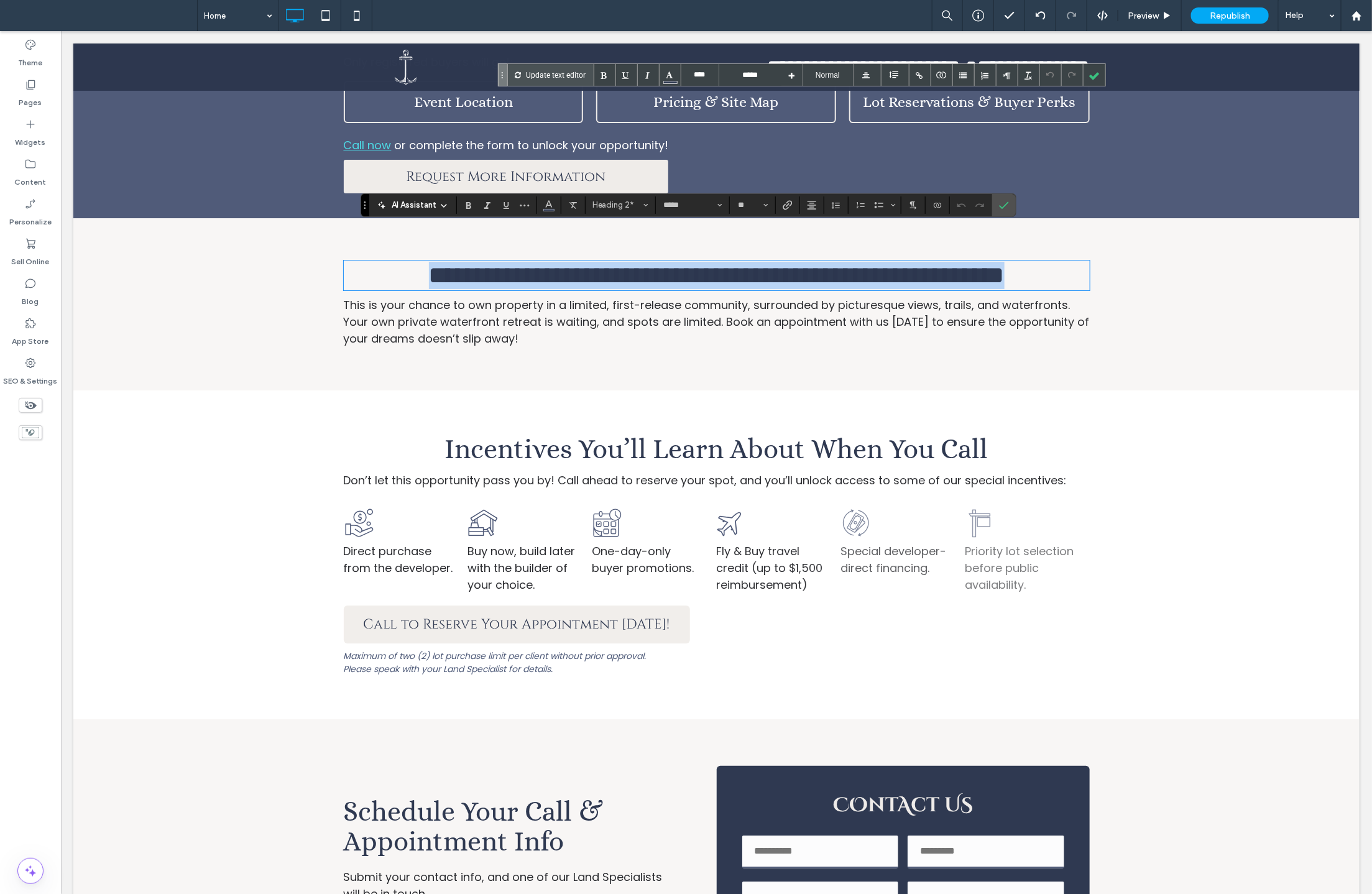 click on "**********" at bounding box center (716, 274) 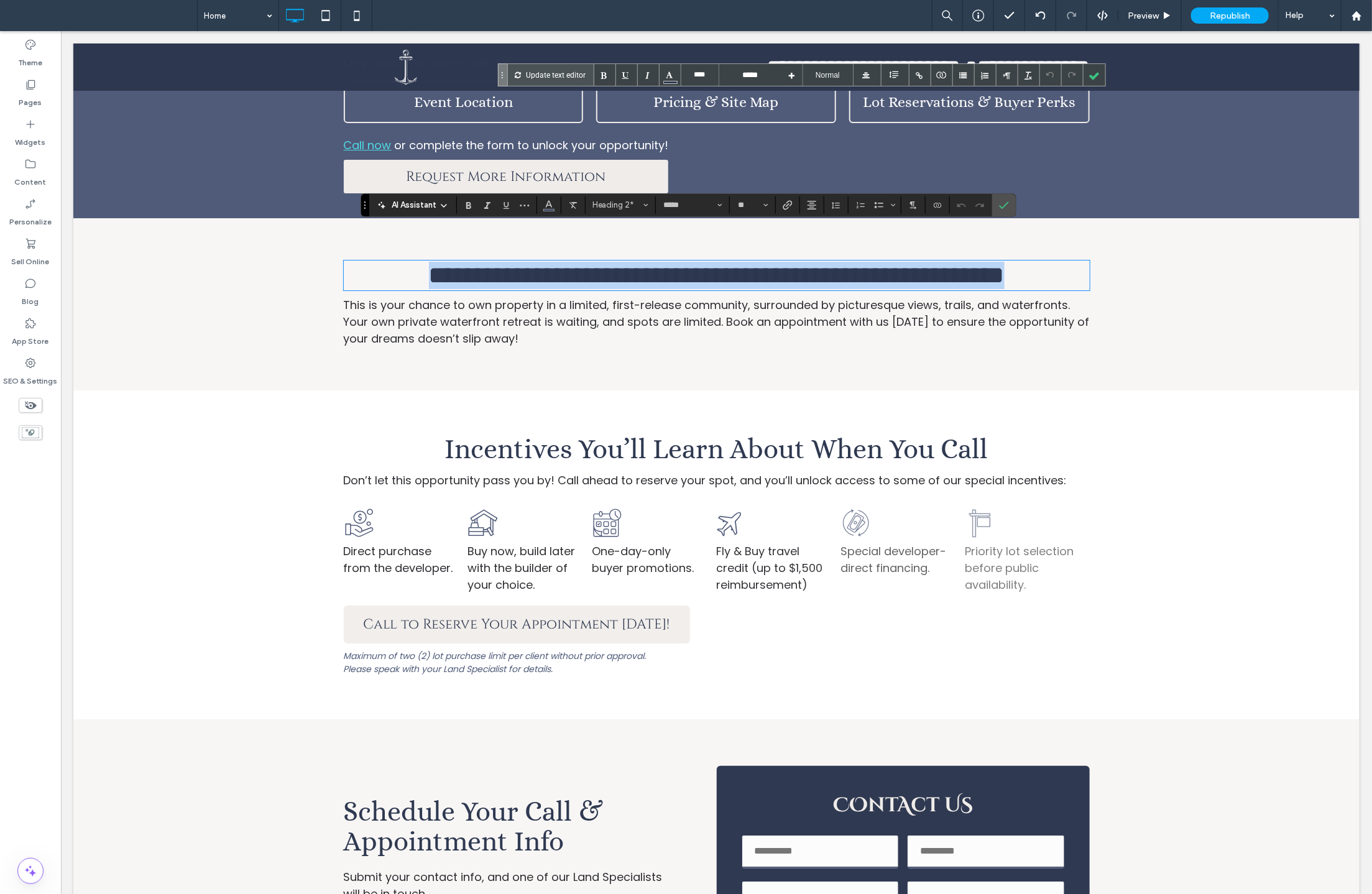 click on "**********" at bounding box center [716, 274] 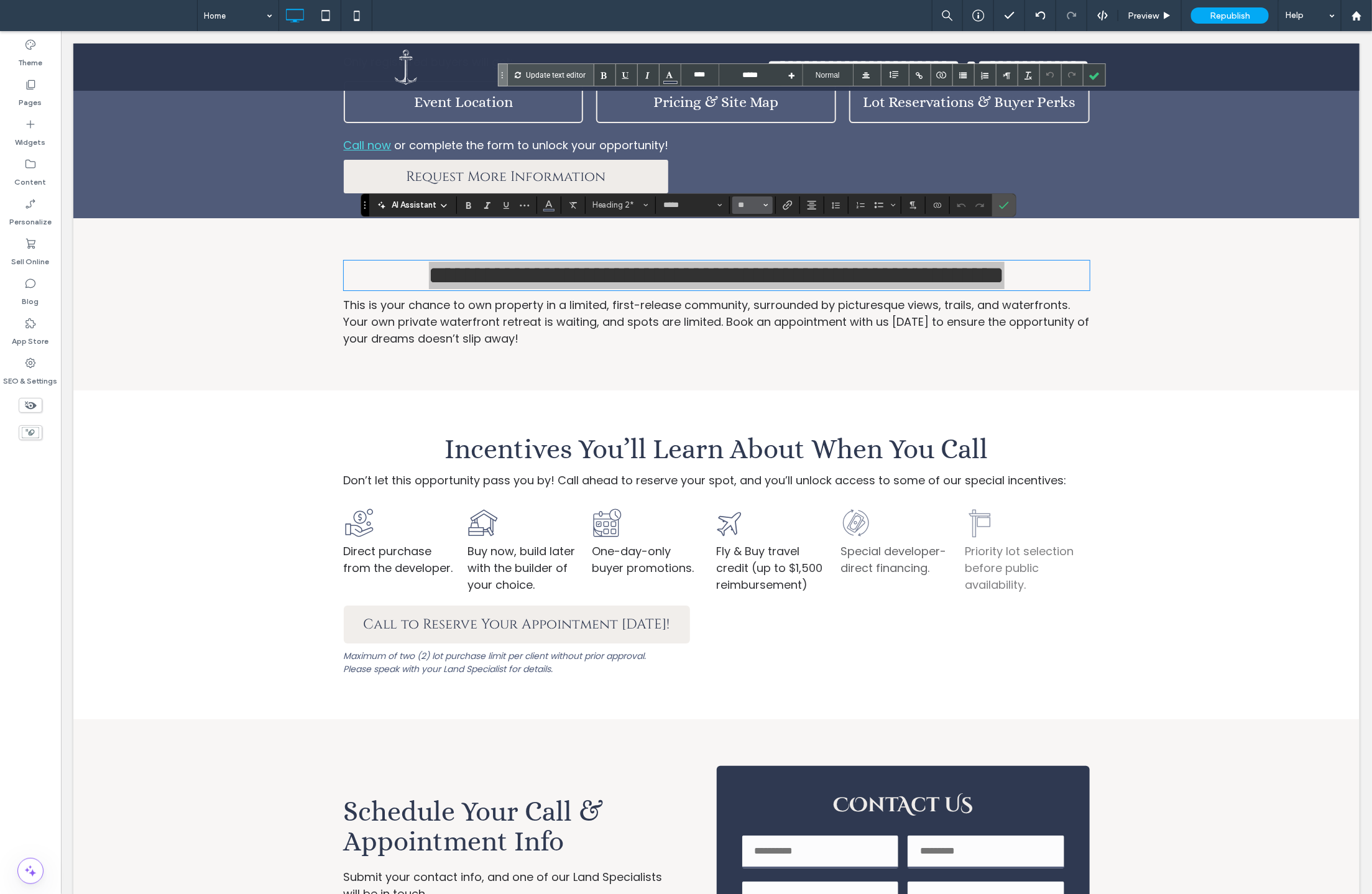 click on "**" at bounding box center (752, 205) 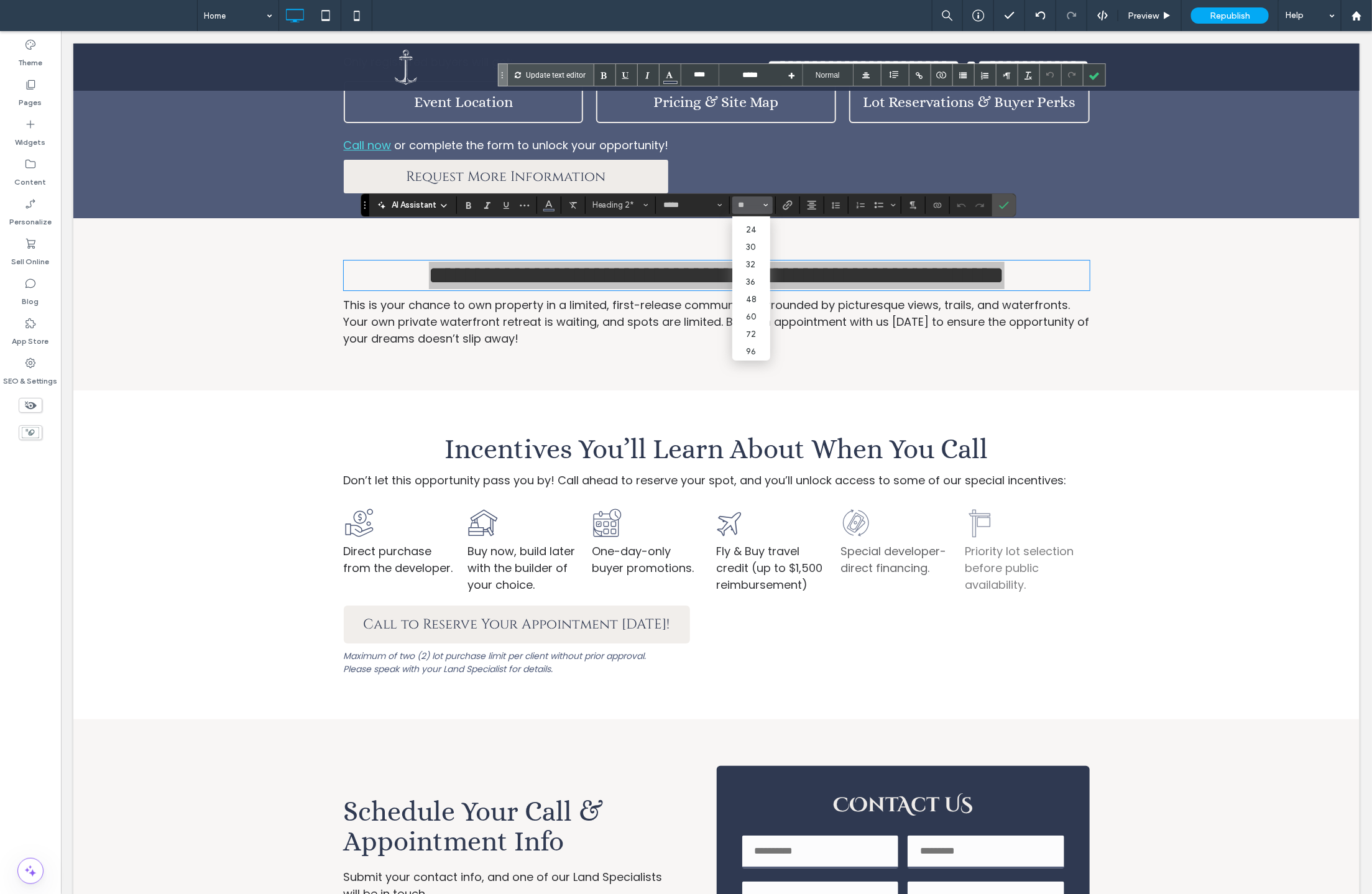 scroll, scrollTop: 146, scrollLeft: 0, axis: vertical 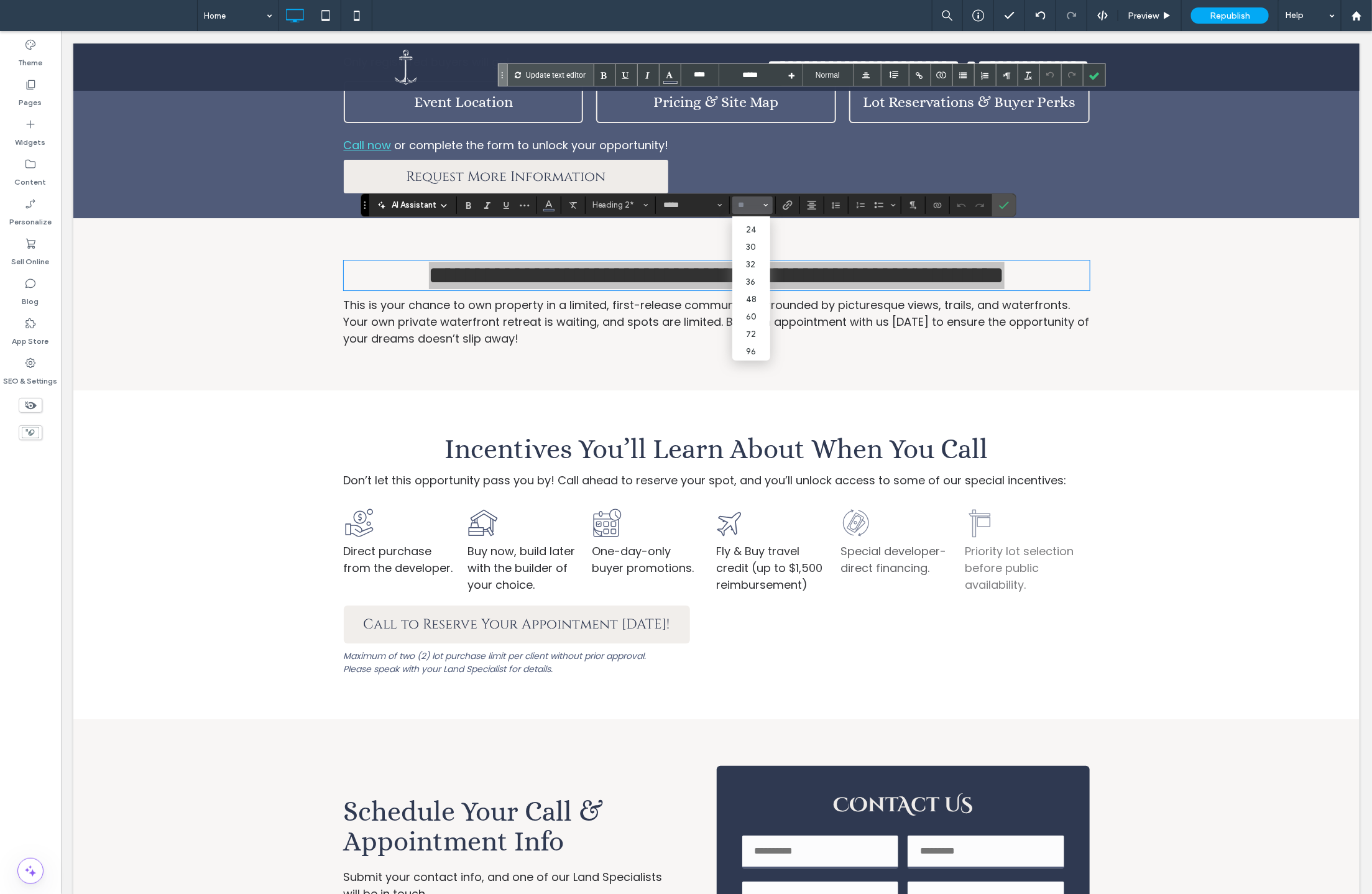 click at bounding box center [748, 205] 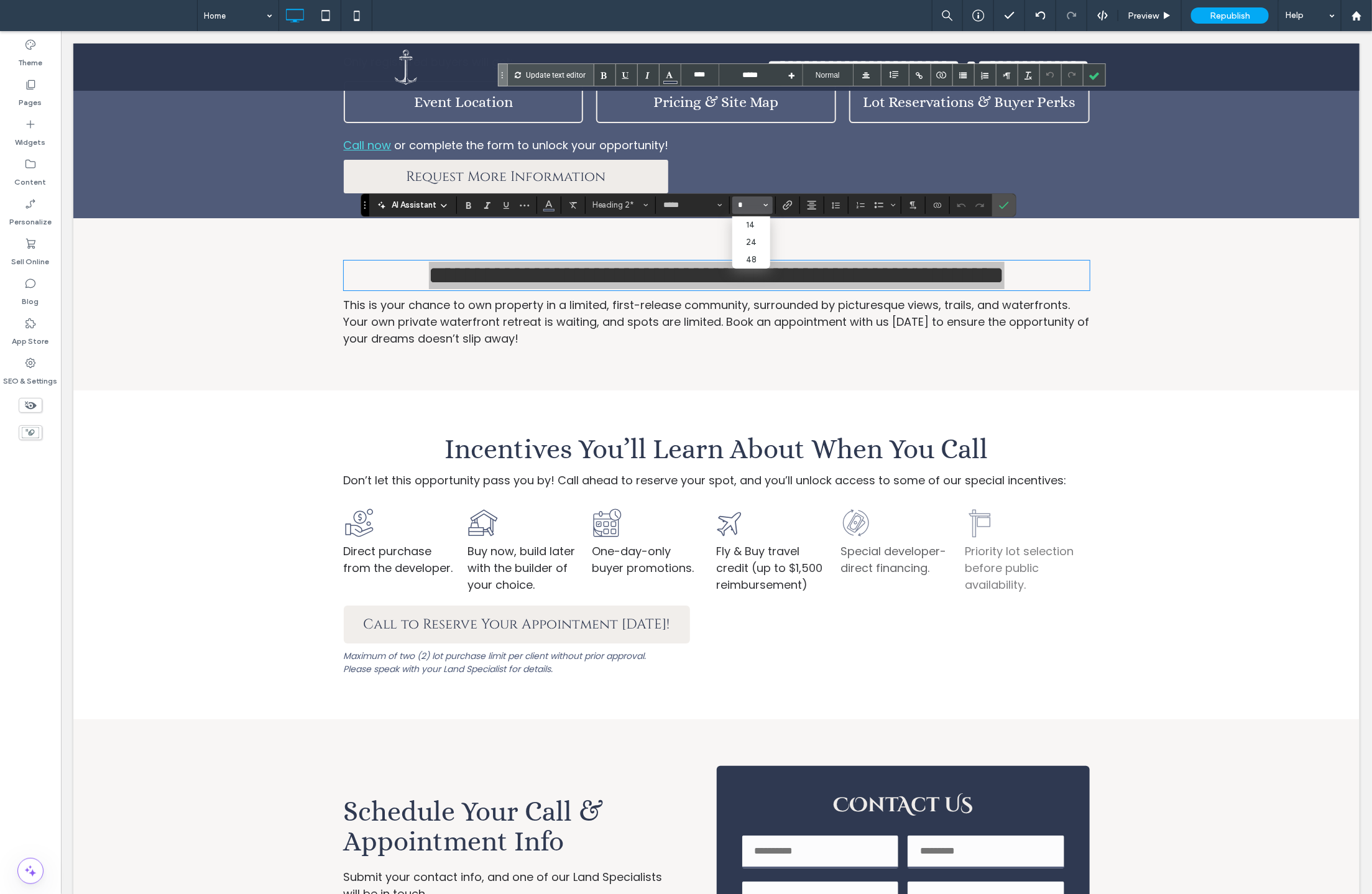 scroll, scrollTop: 0, scrollLeft: 0, axis: both 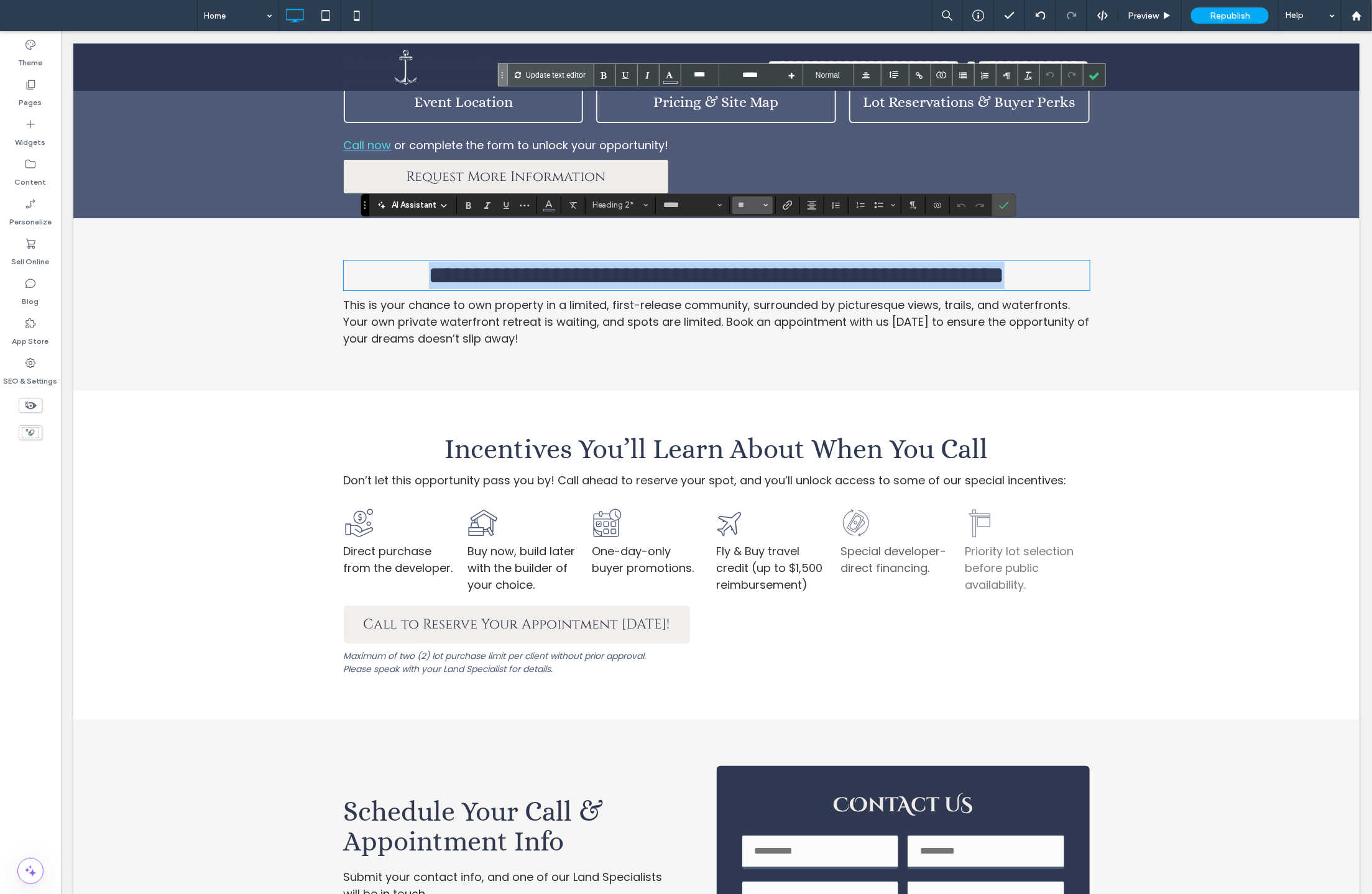 type on "**" 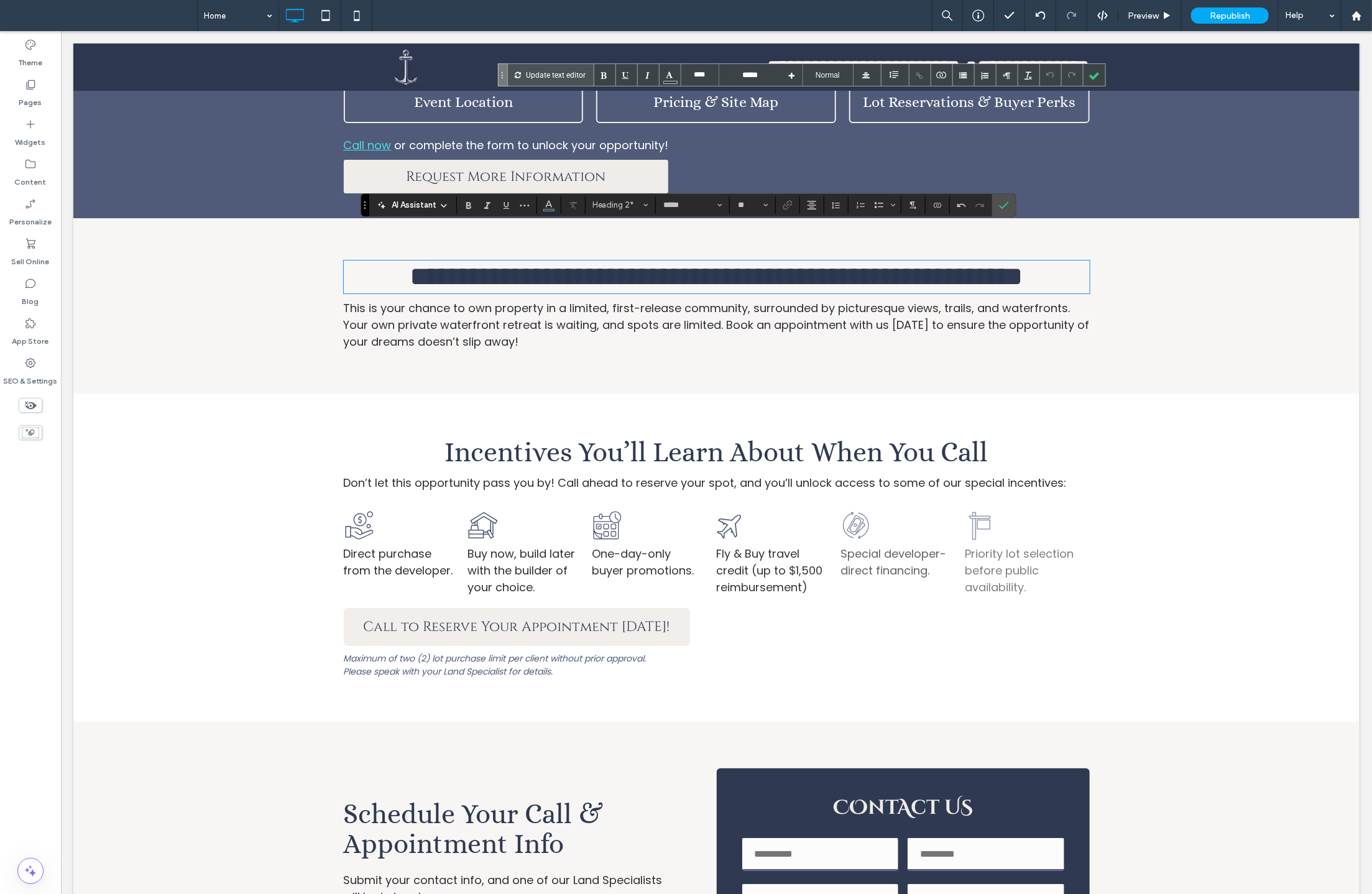 drag, startPoint x: 677, startPoint y: 241, endPoint x: 686, endPoint y: 241, distance: 9 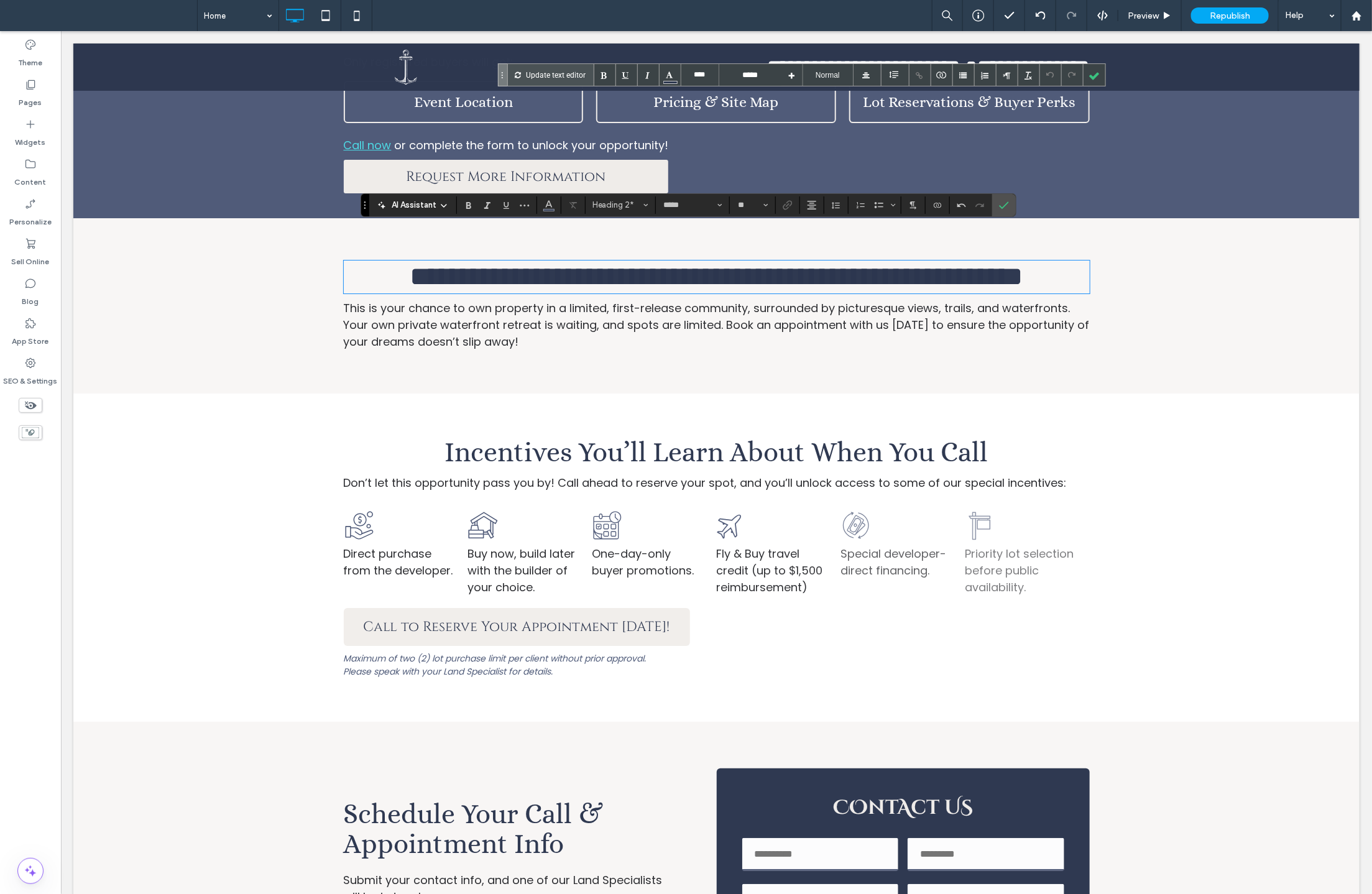 click on "**********" at bounding box center (716, 275) 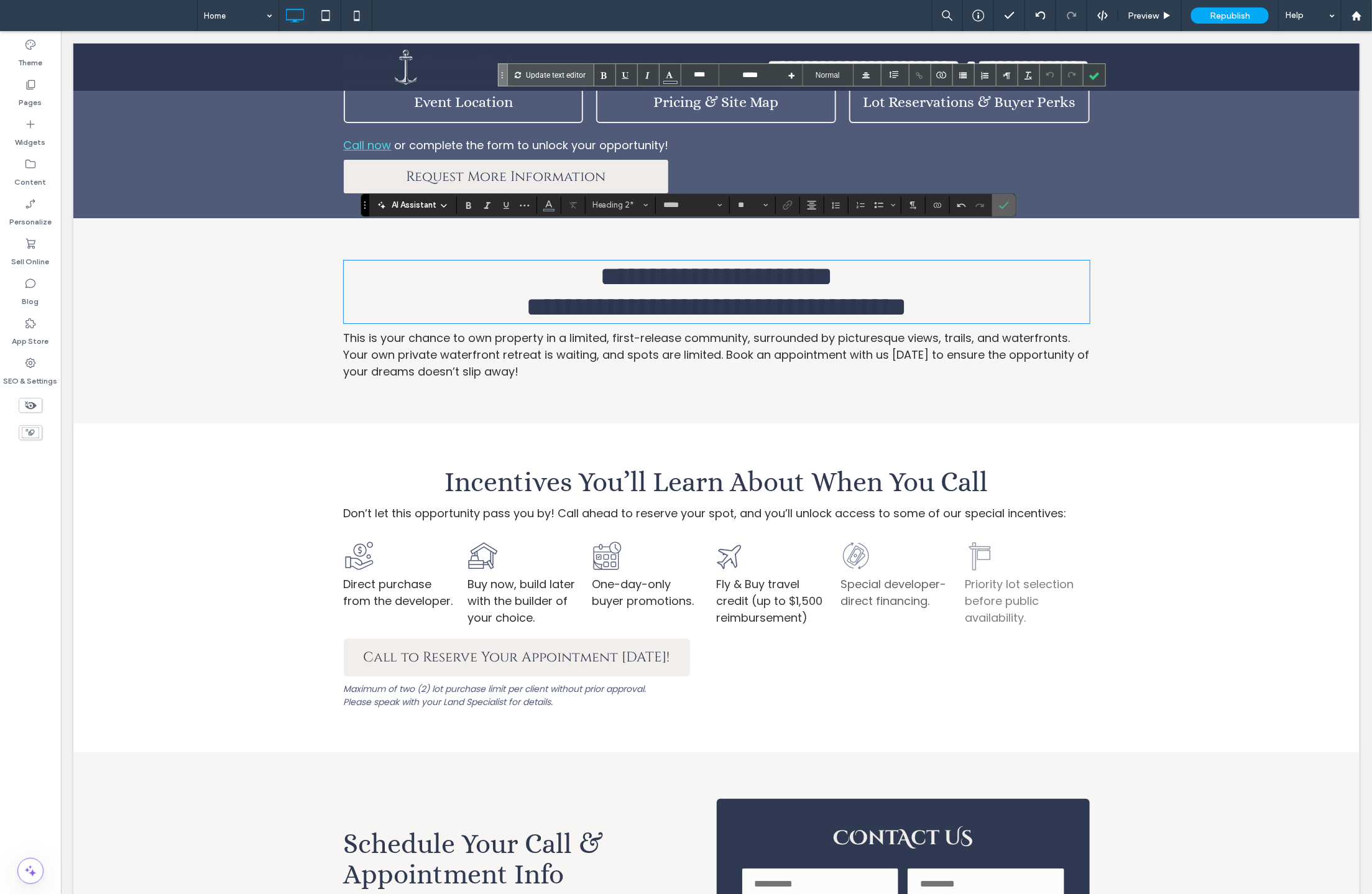 click 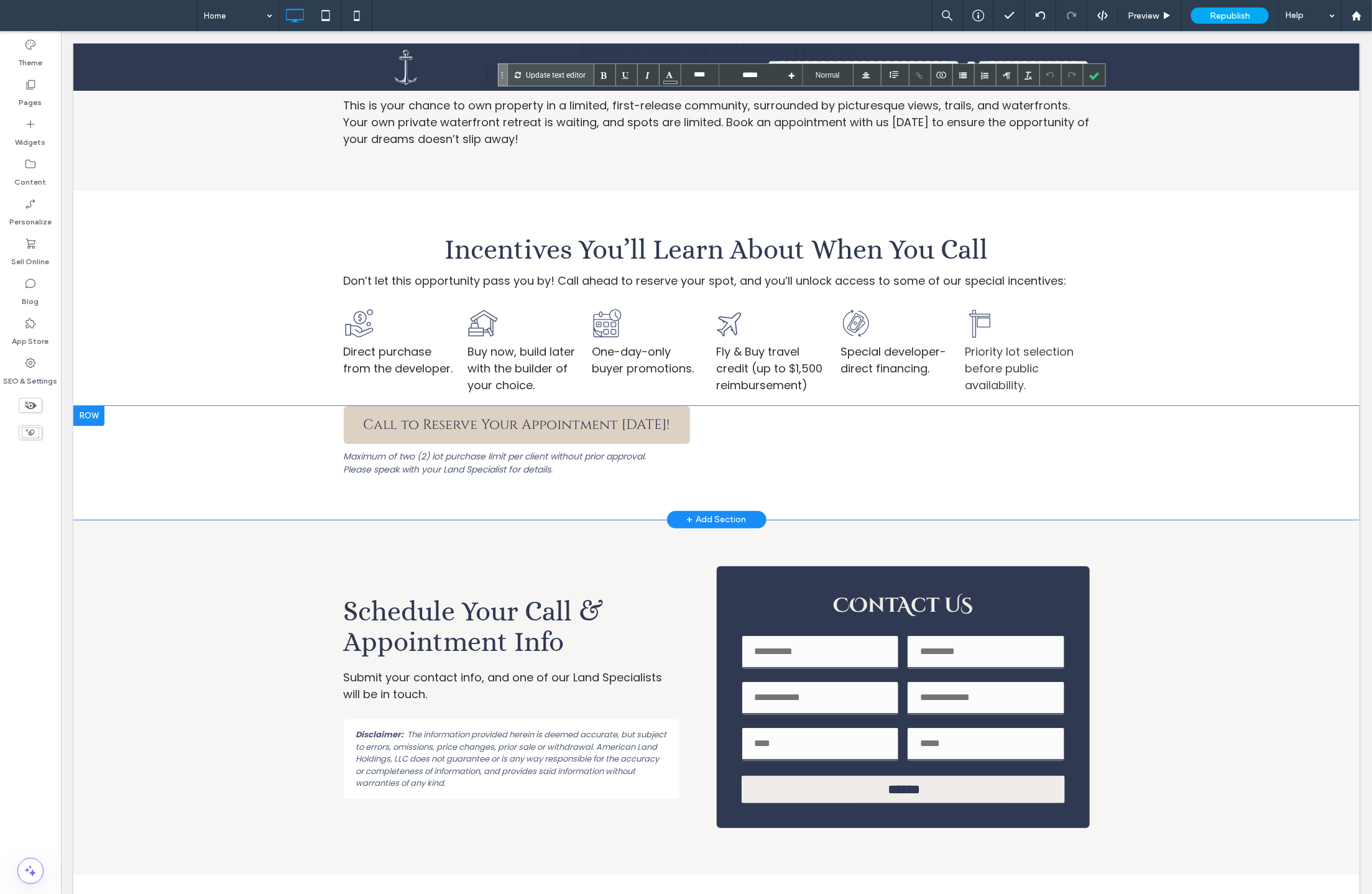 scroll, scrollTop: 2619, scrollLeft: 0, axis: vertical 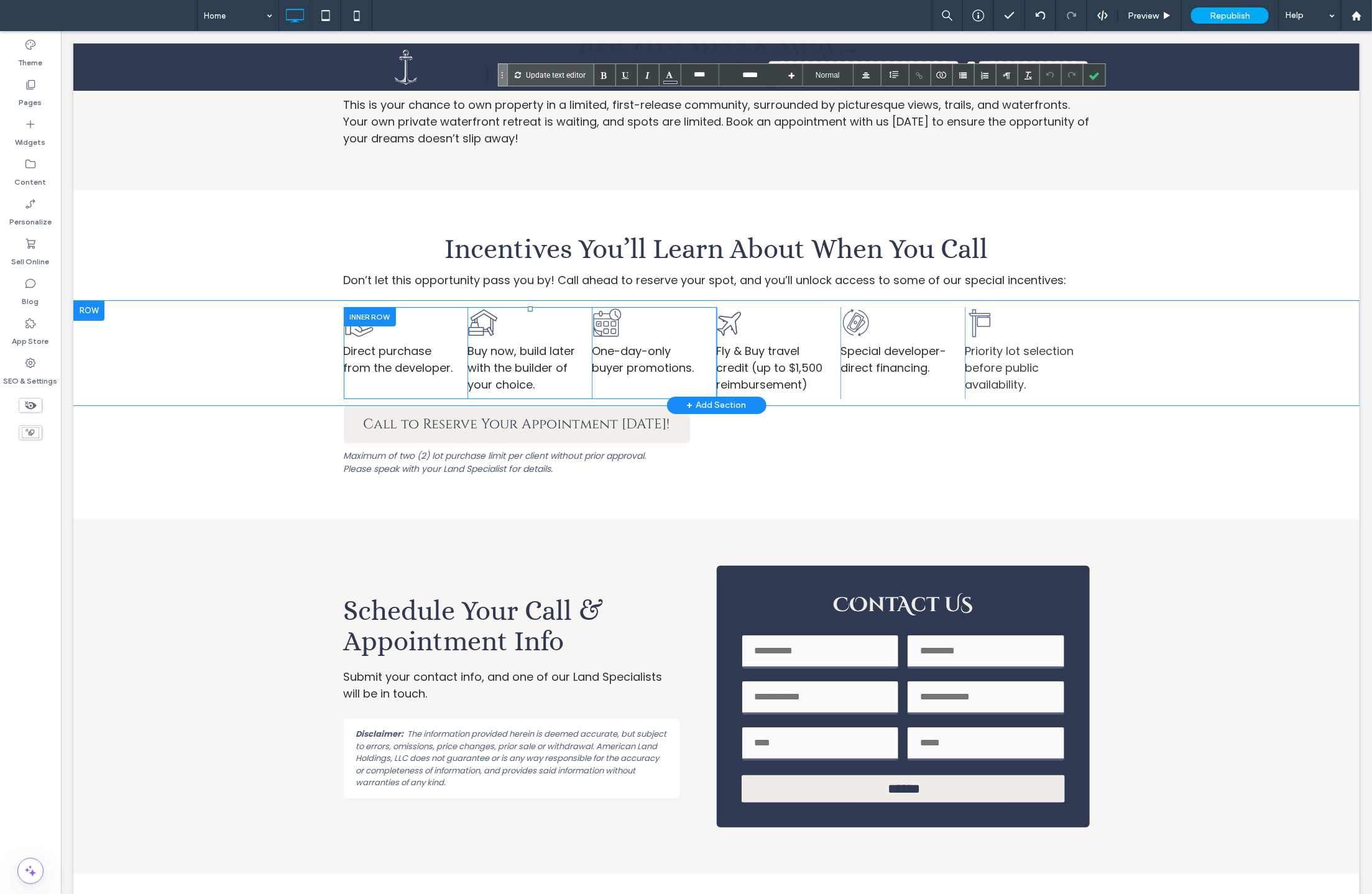 click on "Direct purchase from the developer.
Click To Paste" at bounding box center [405, 353] 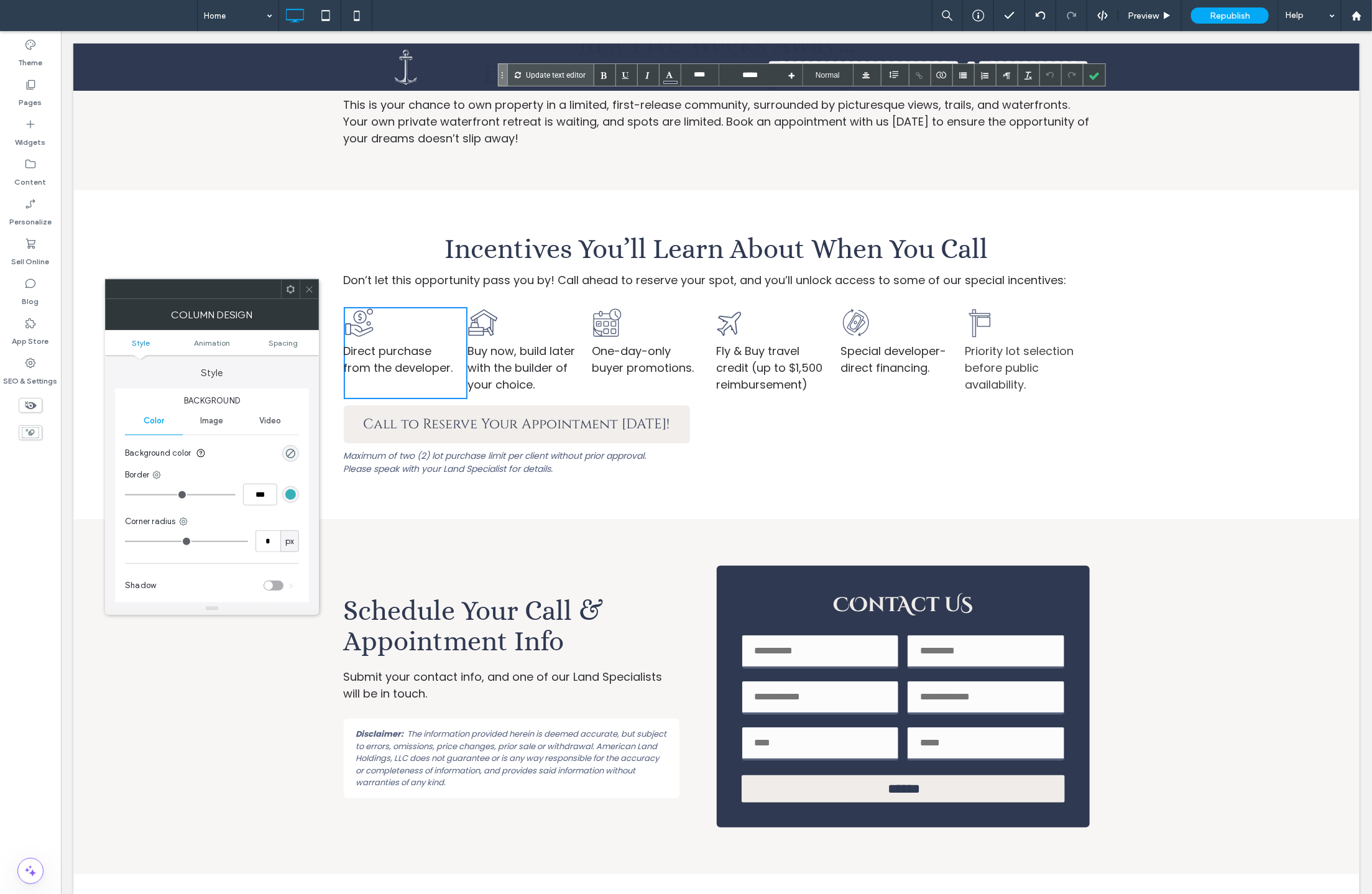 click on "Style Animation Spacing" at bounding box center (212, 343) 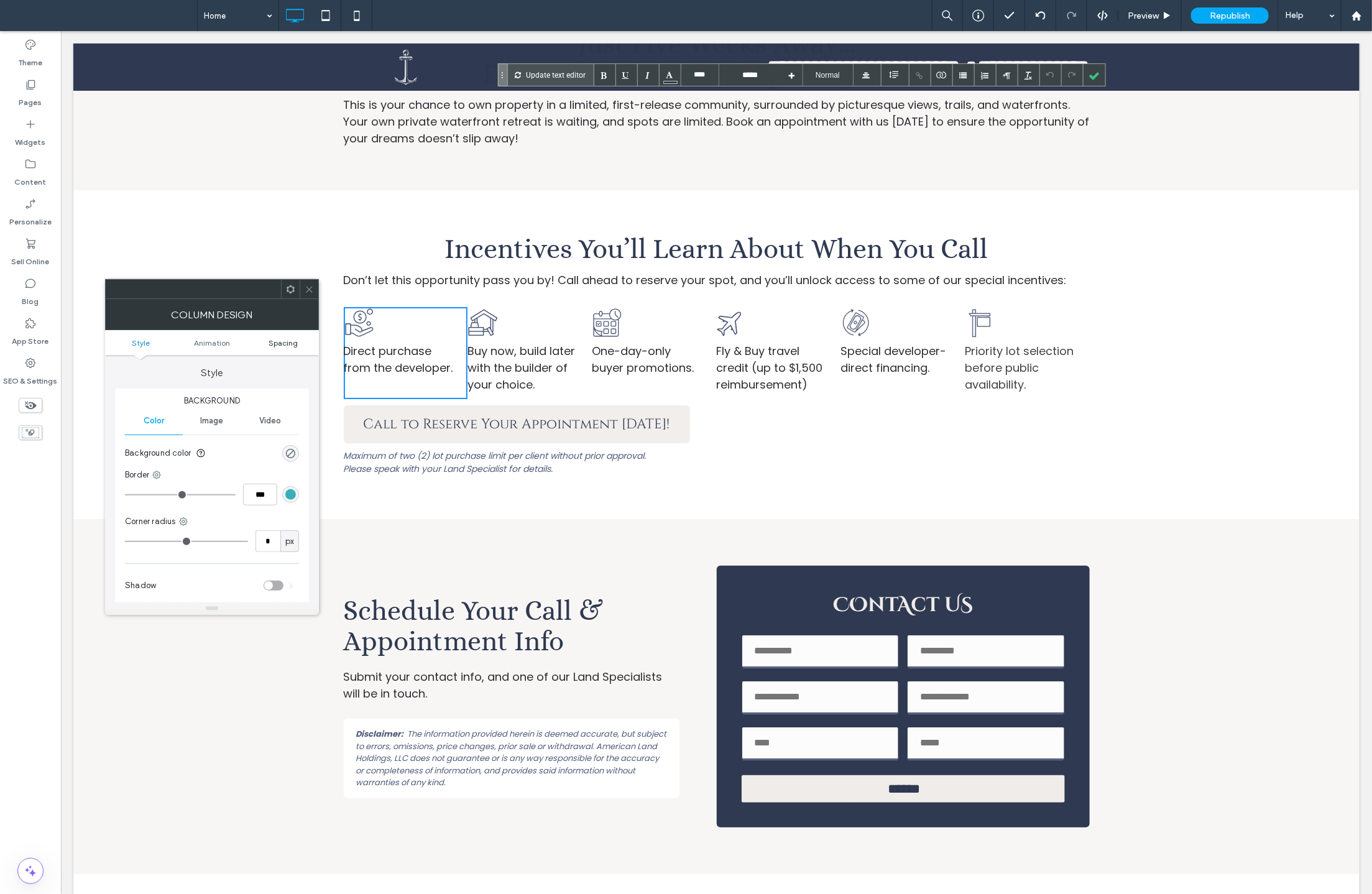click on "Spacing" at bounding box center (283, 343) 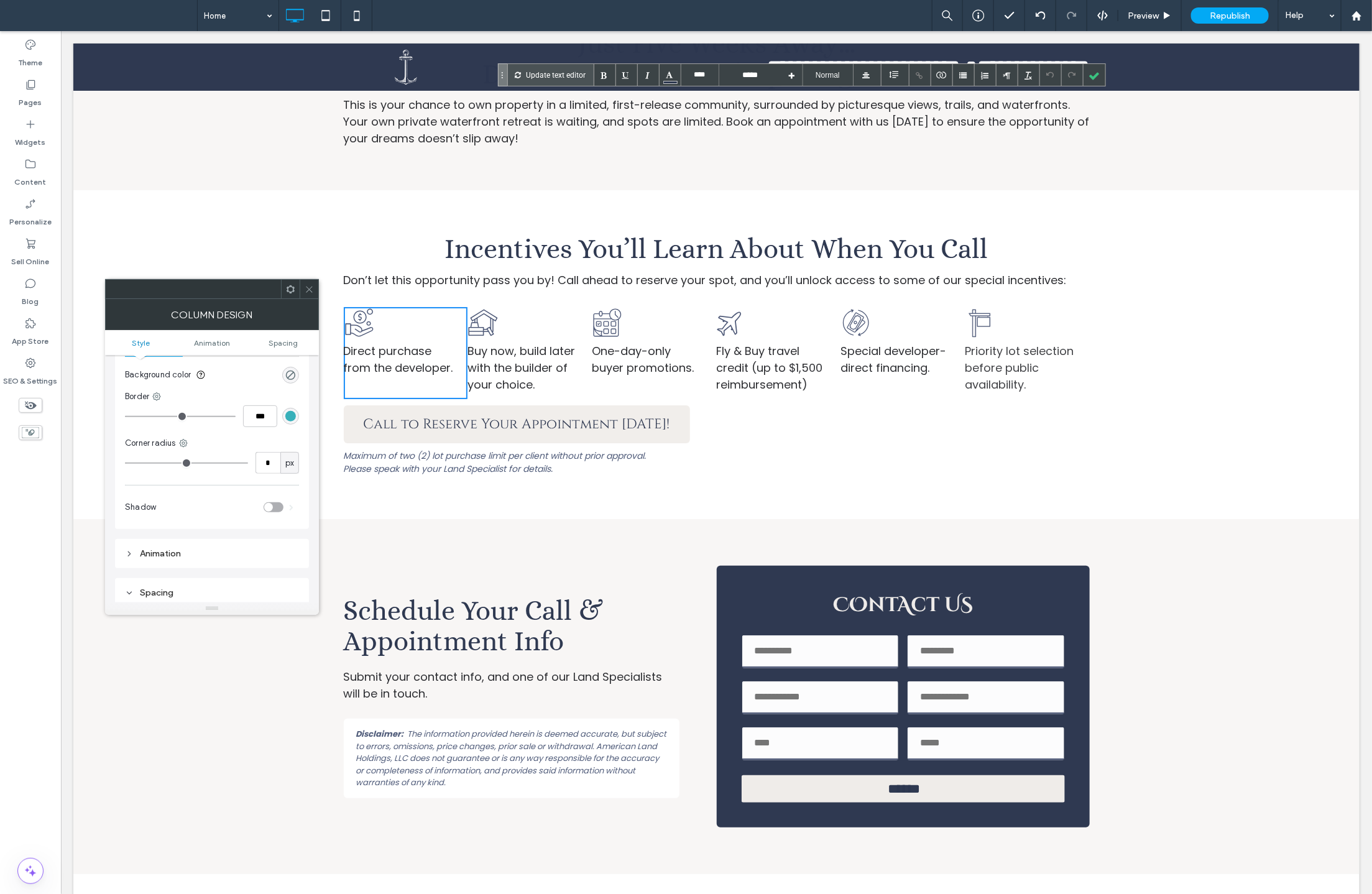 scroll, scrollTop: 0, scrollLeft: 0, axis: both 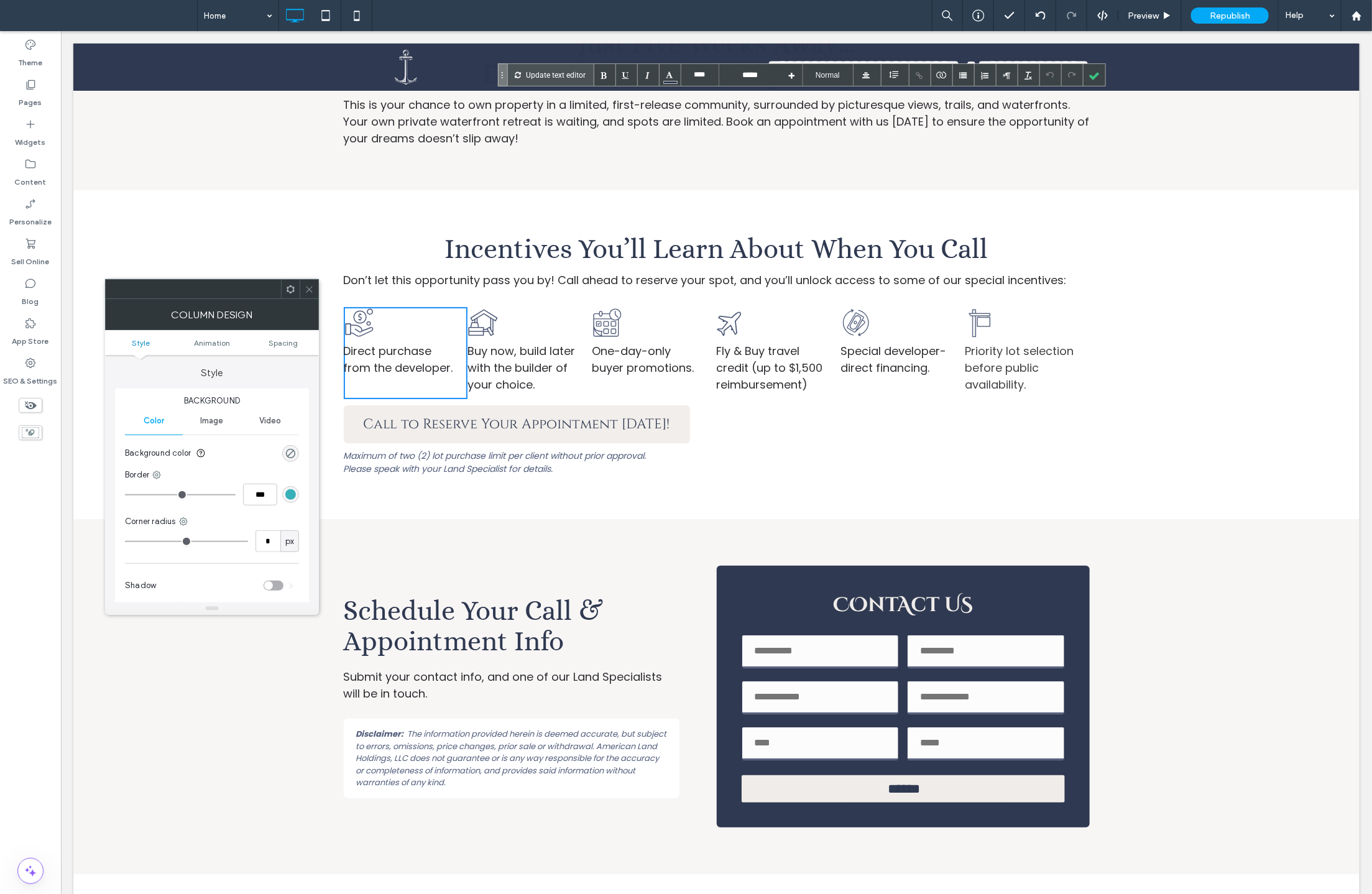 click on "Style" at bounding box center [140, 343] 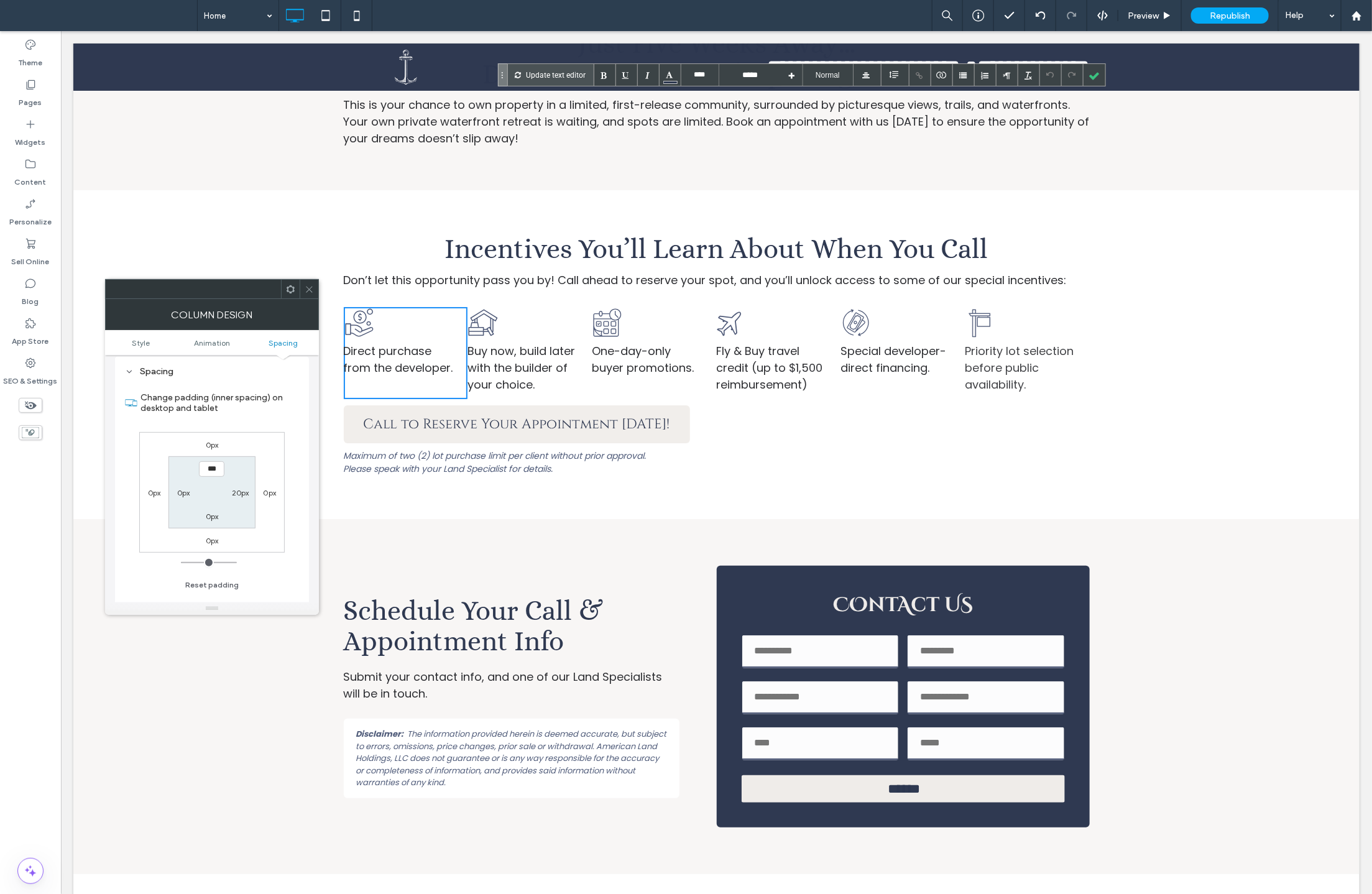 scroll, scrollTop: 403, scrollLeft: 0, axis: vertical 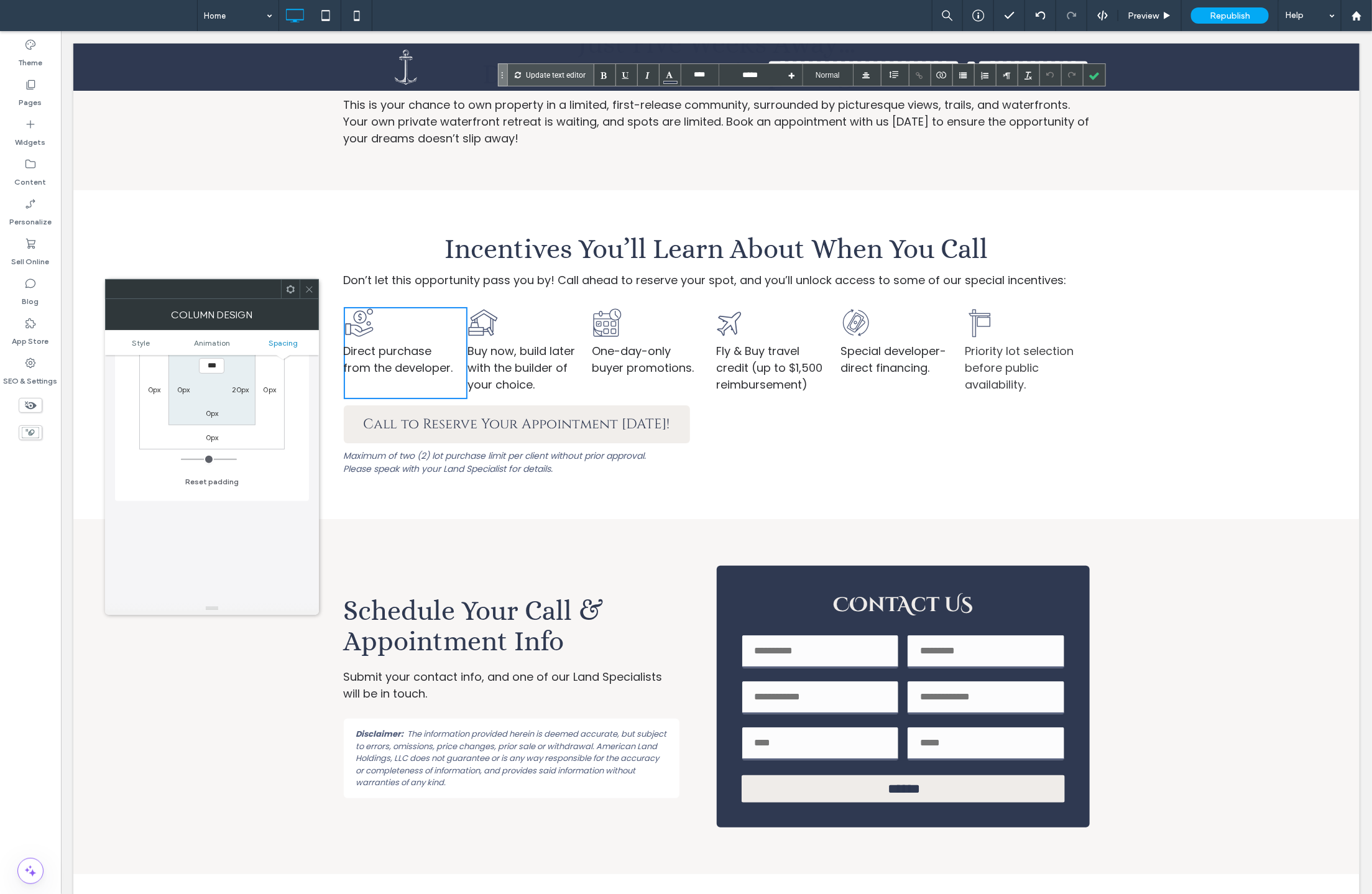 click on "Style Animation Spacing" at bounding box center (212, 343) 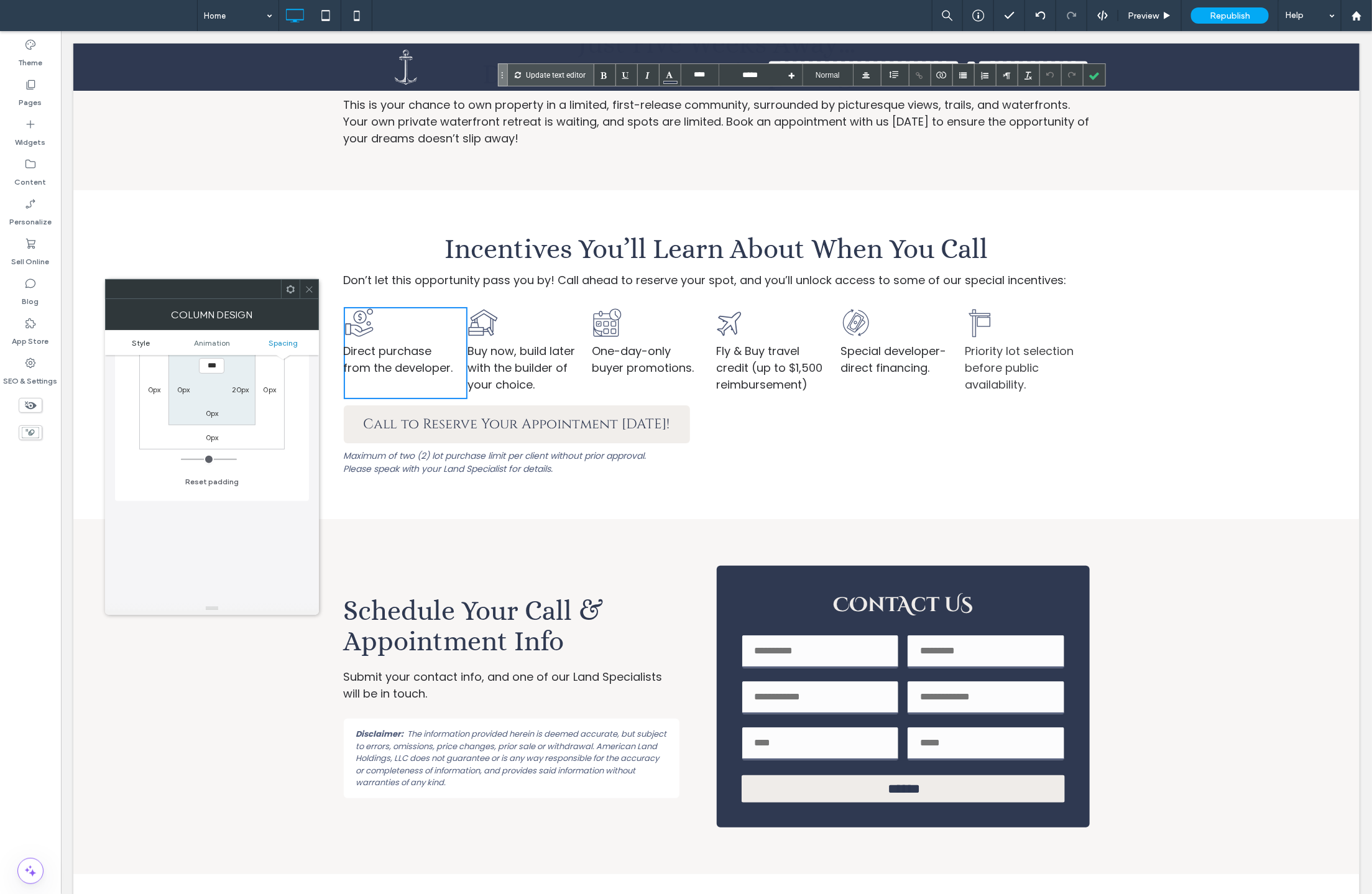 click on "Style" at bounding box center [140, 343] 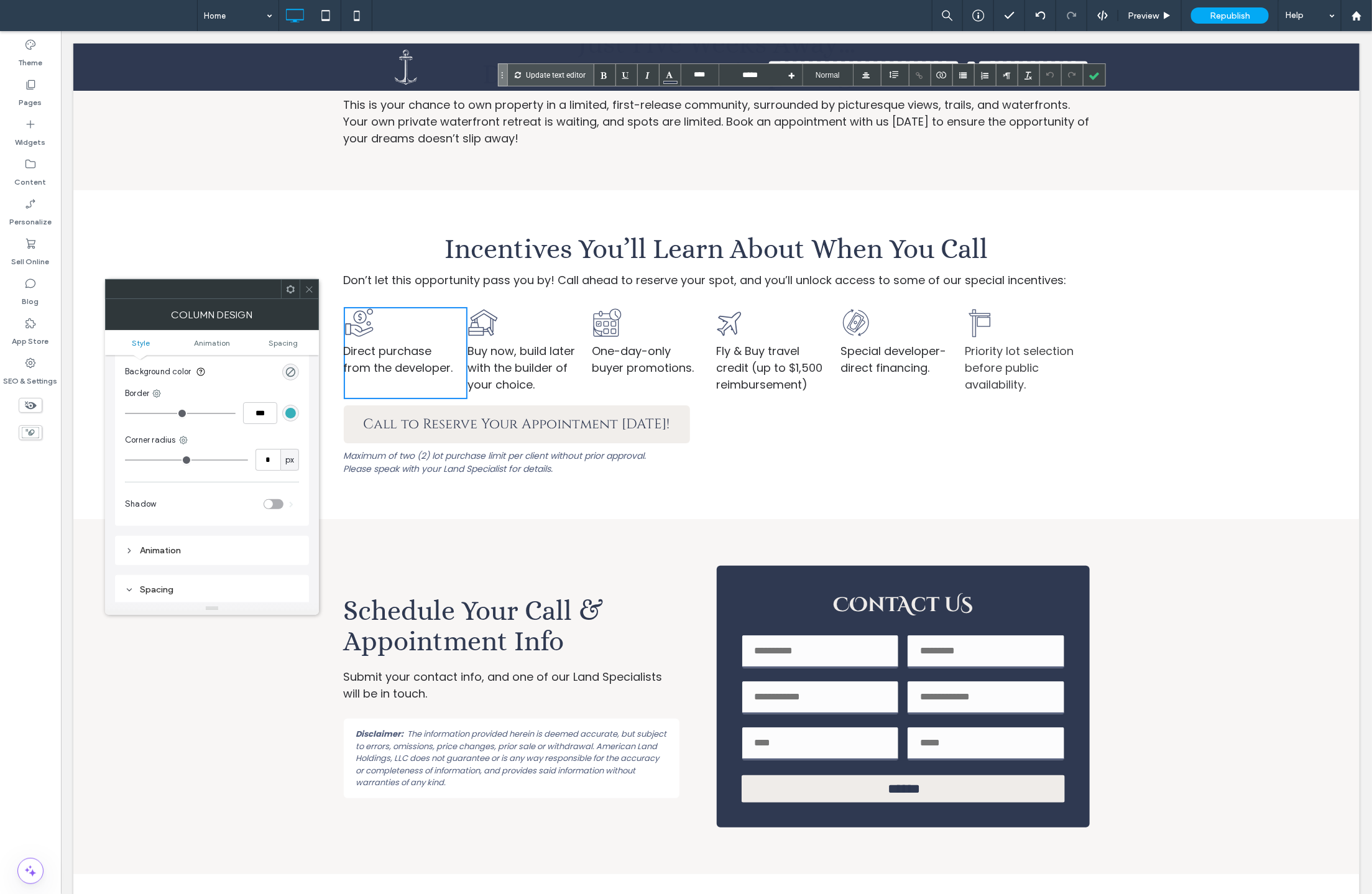 scroll, scrollTop: 96, scrollLeft: 0, axis: vertical 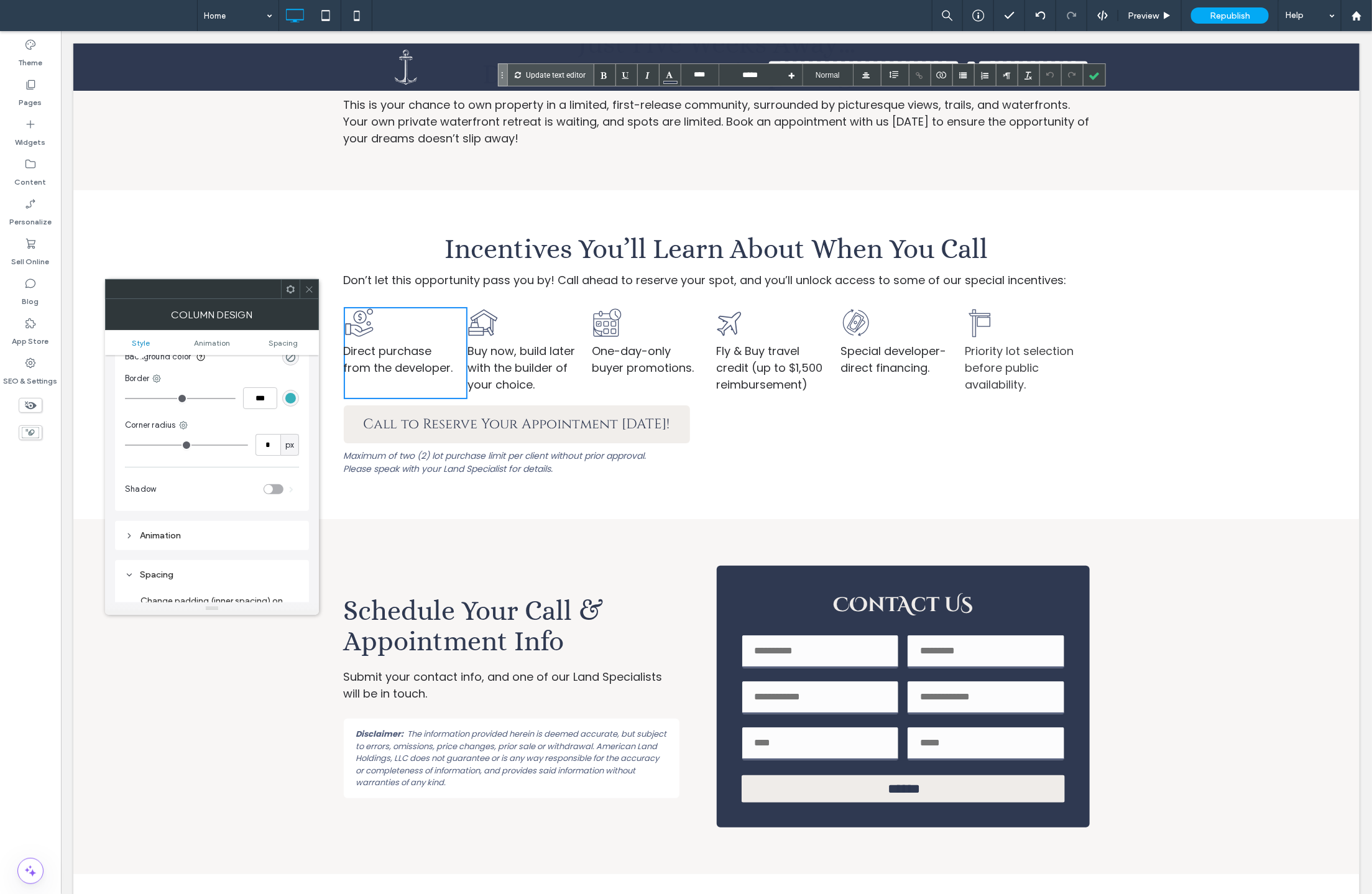 click on "Direct purchase from the developer." at bounding box center (398, 359) 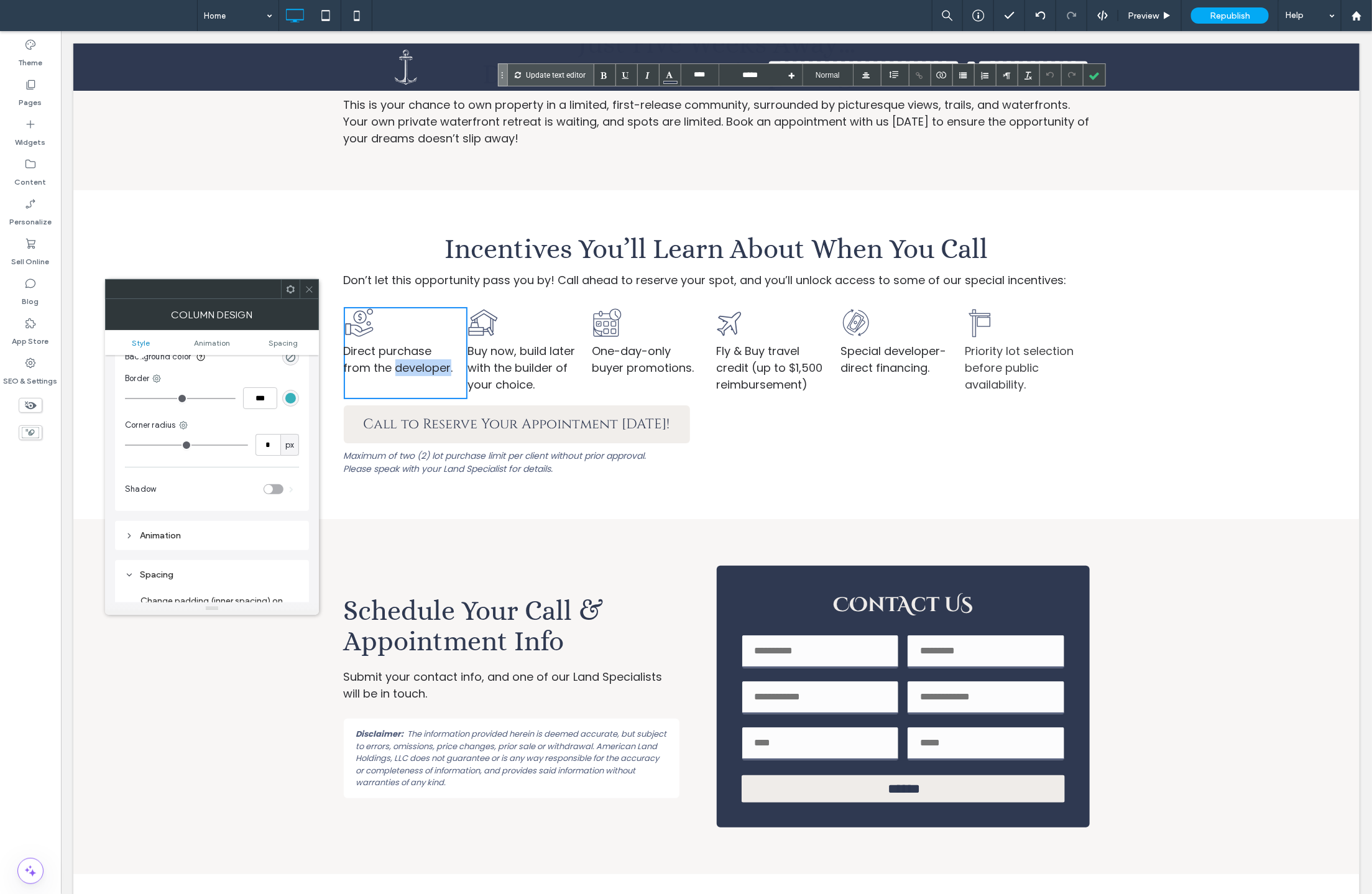 click on "Direct purchase from the developer." at bounding box center (398, 359) 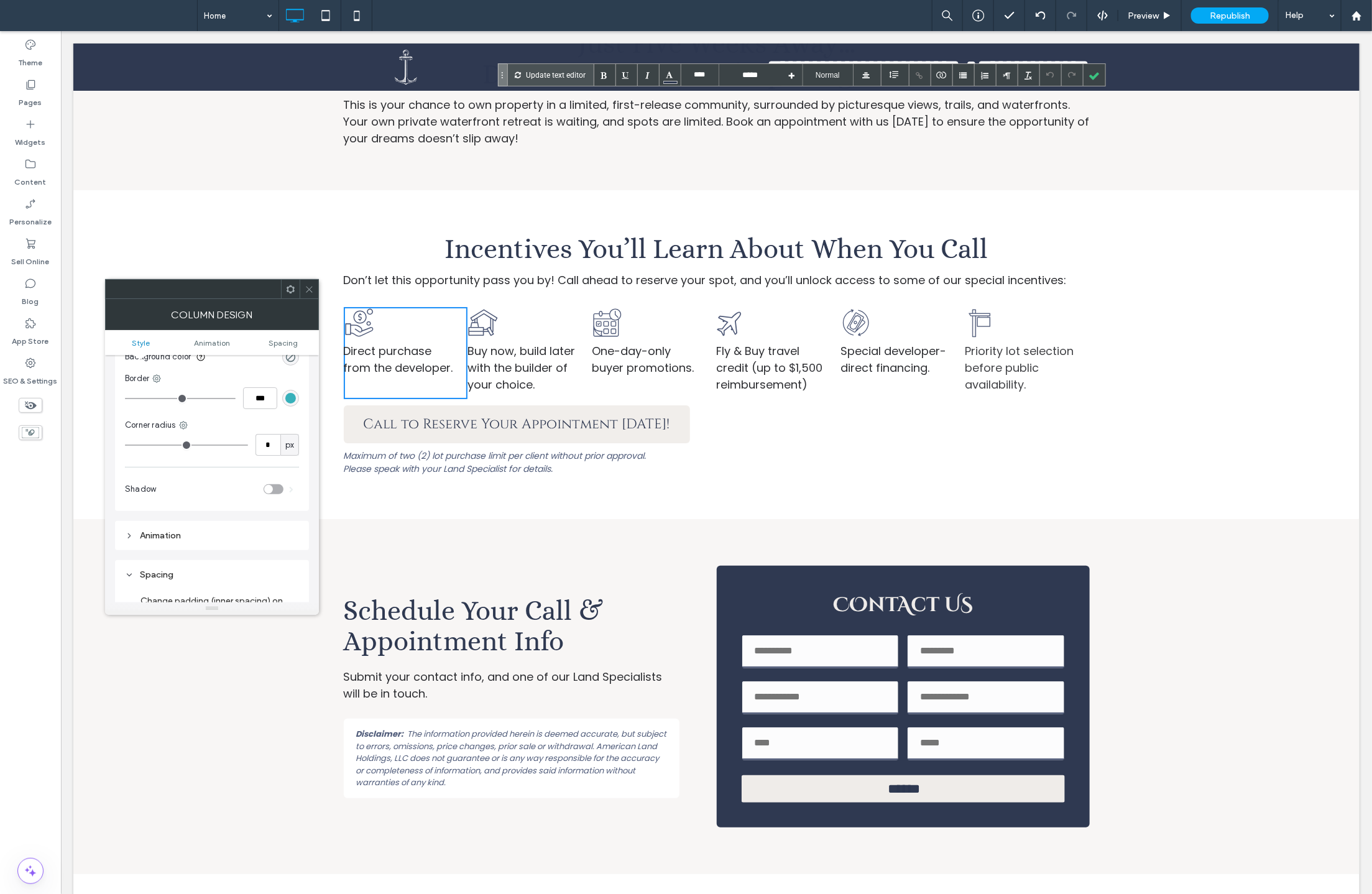 click on "Direct purchase from the developer." at bounding box center (398, 359) 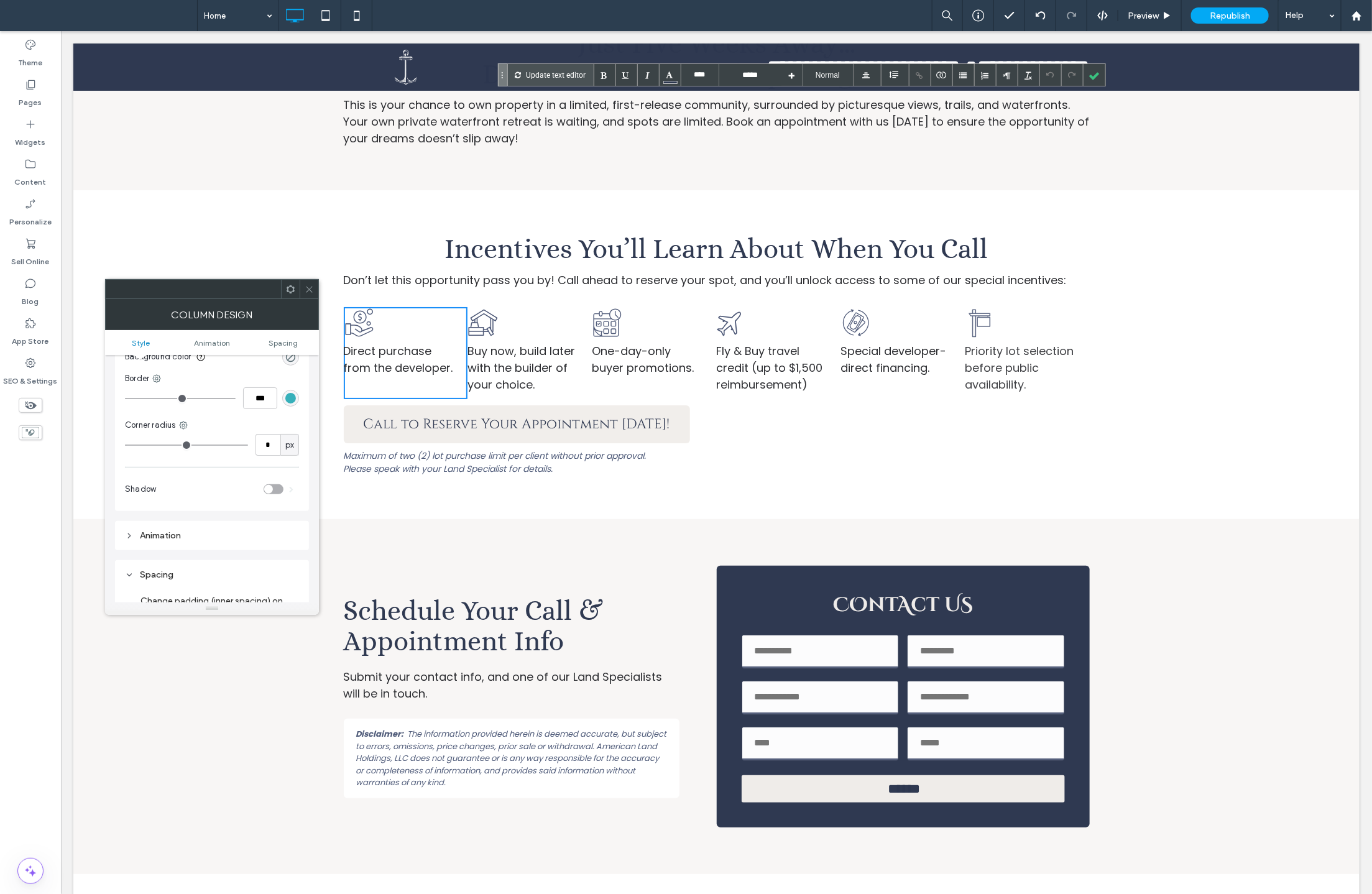 click on "Direct purchase from the developer." at bounding box center (398, 359) 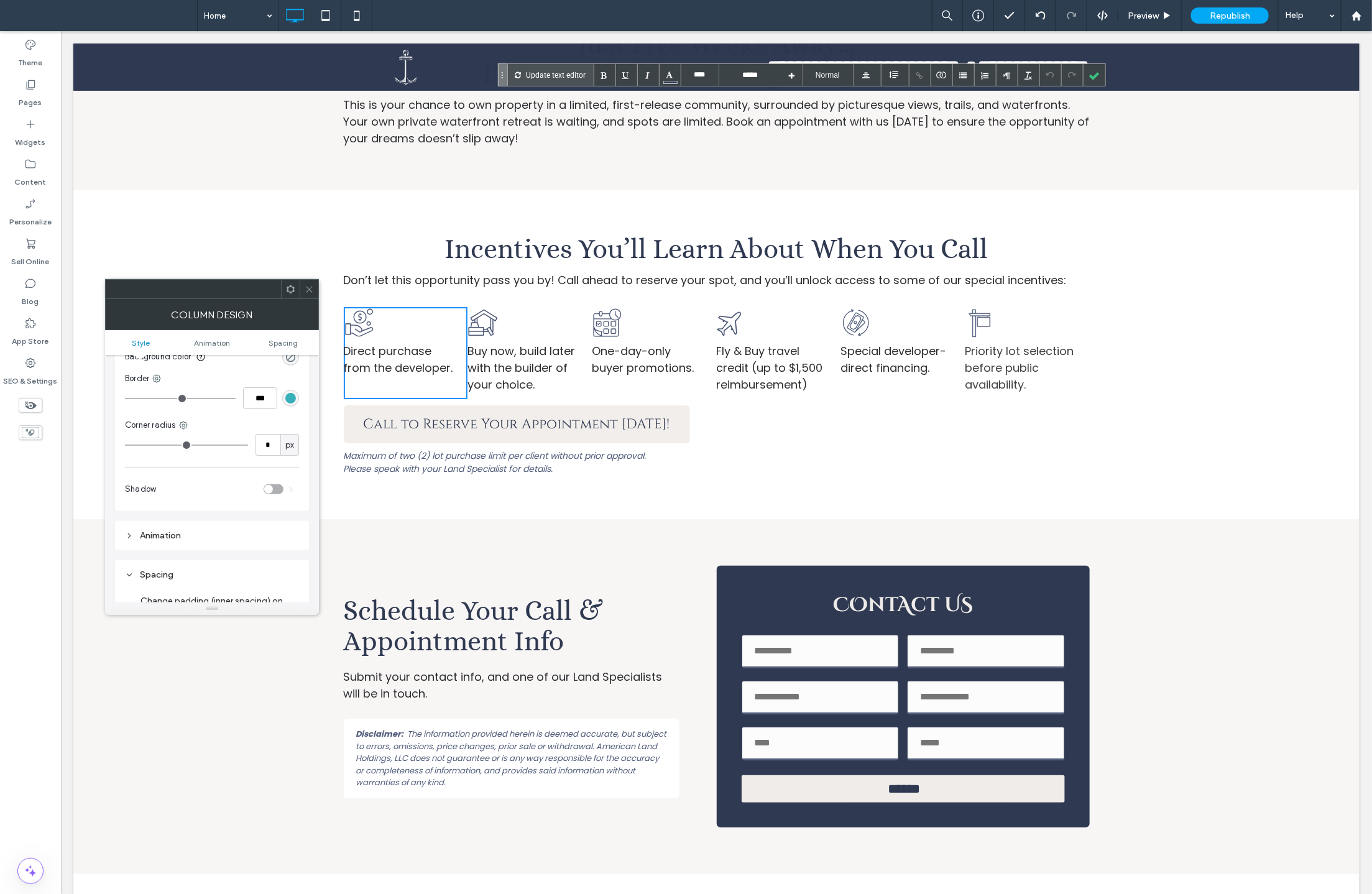 click 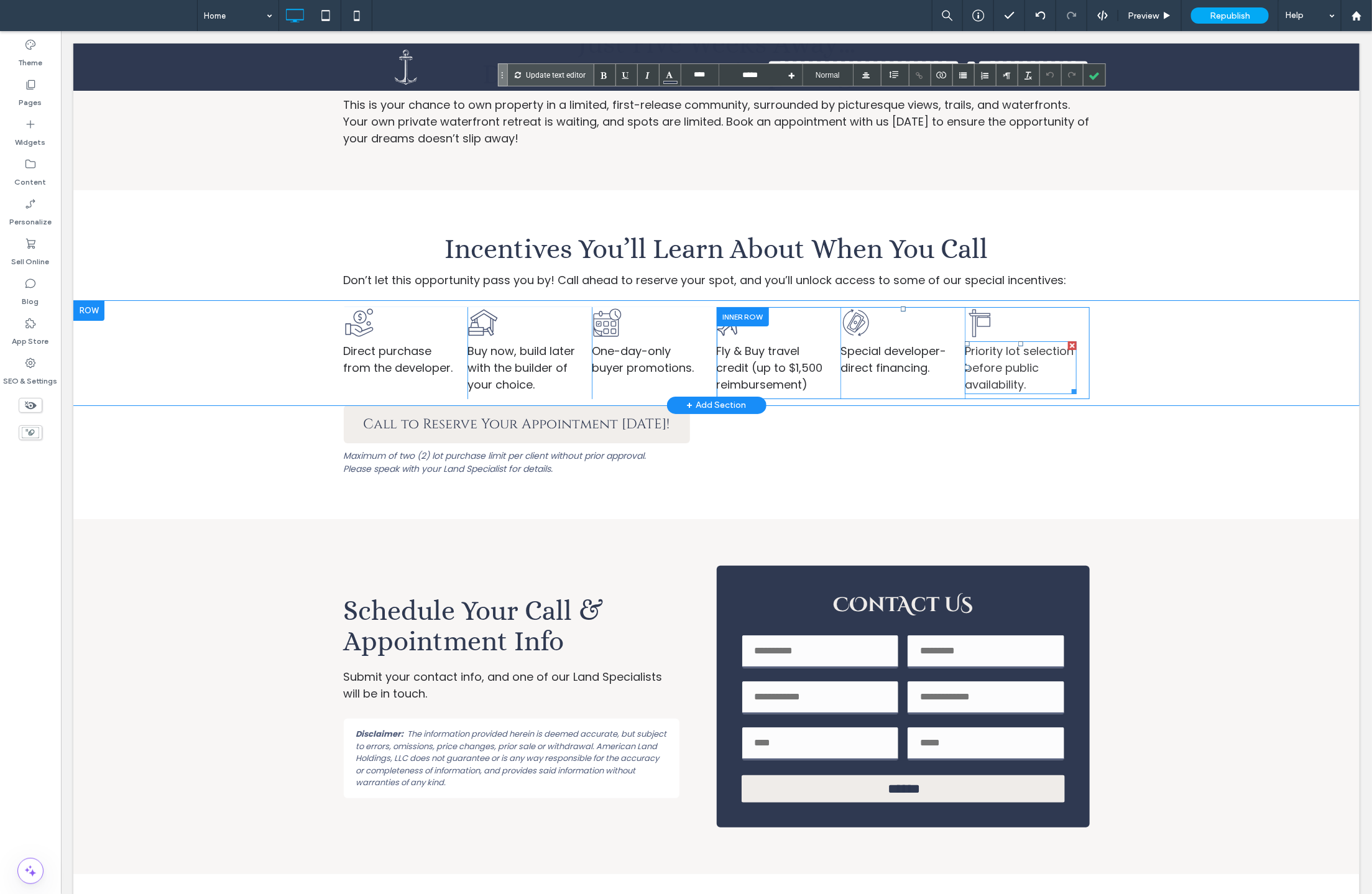 click on "Priority lot selection before public availability." at bounding box center [1020, 367] 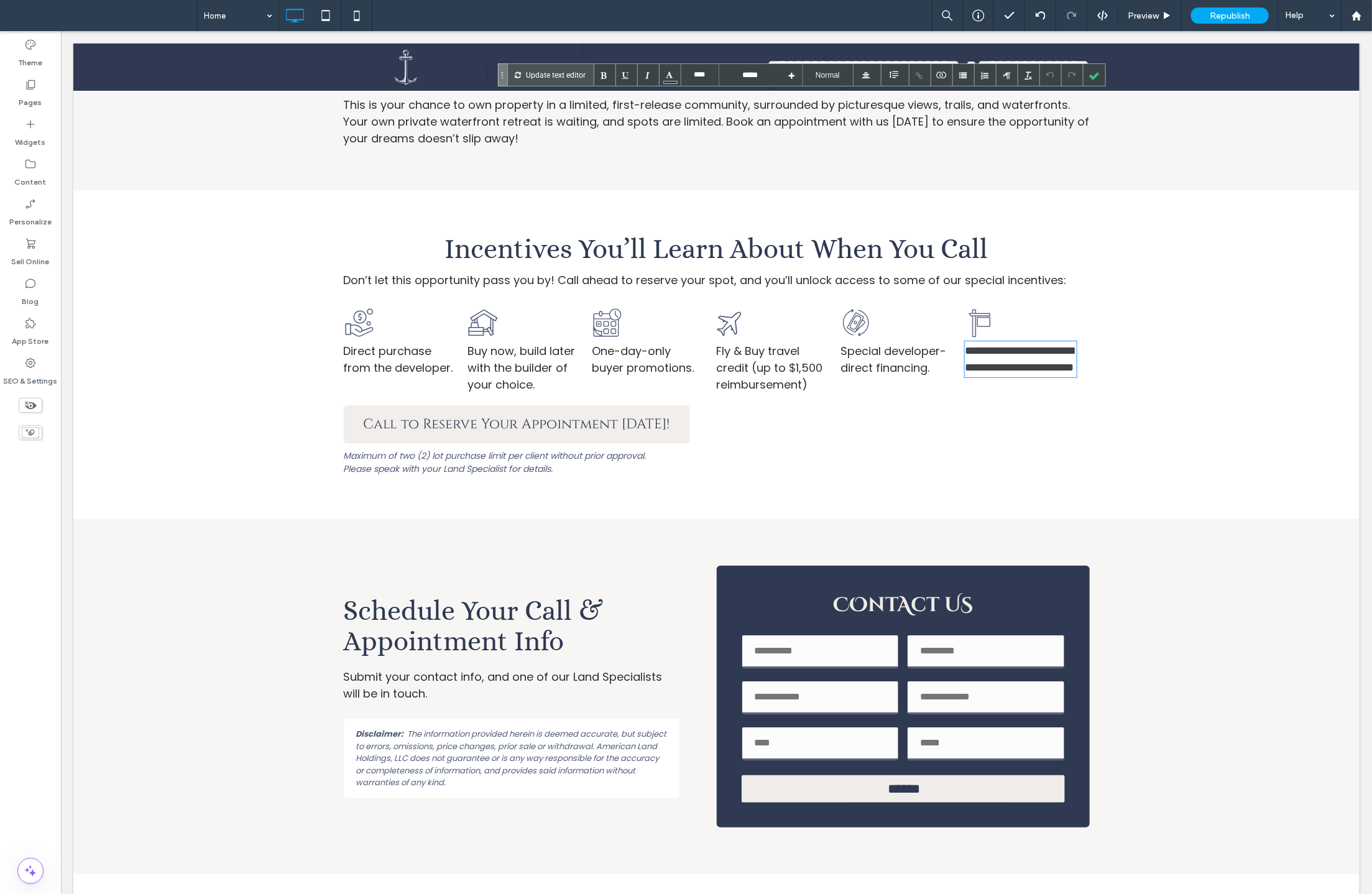 type on "****" 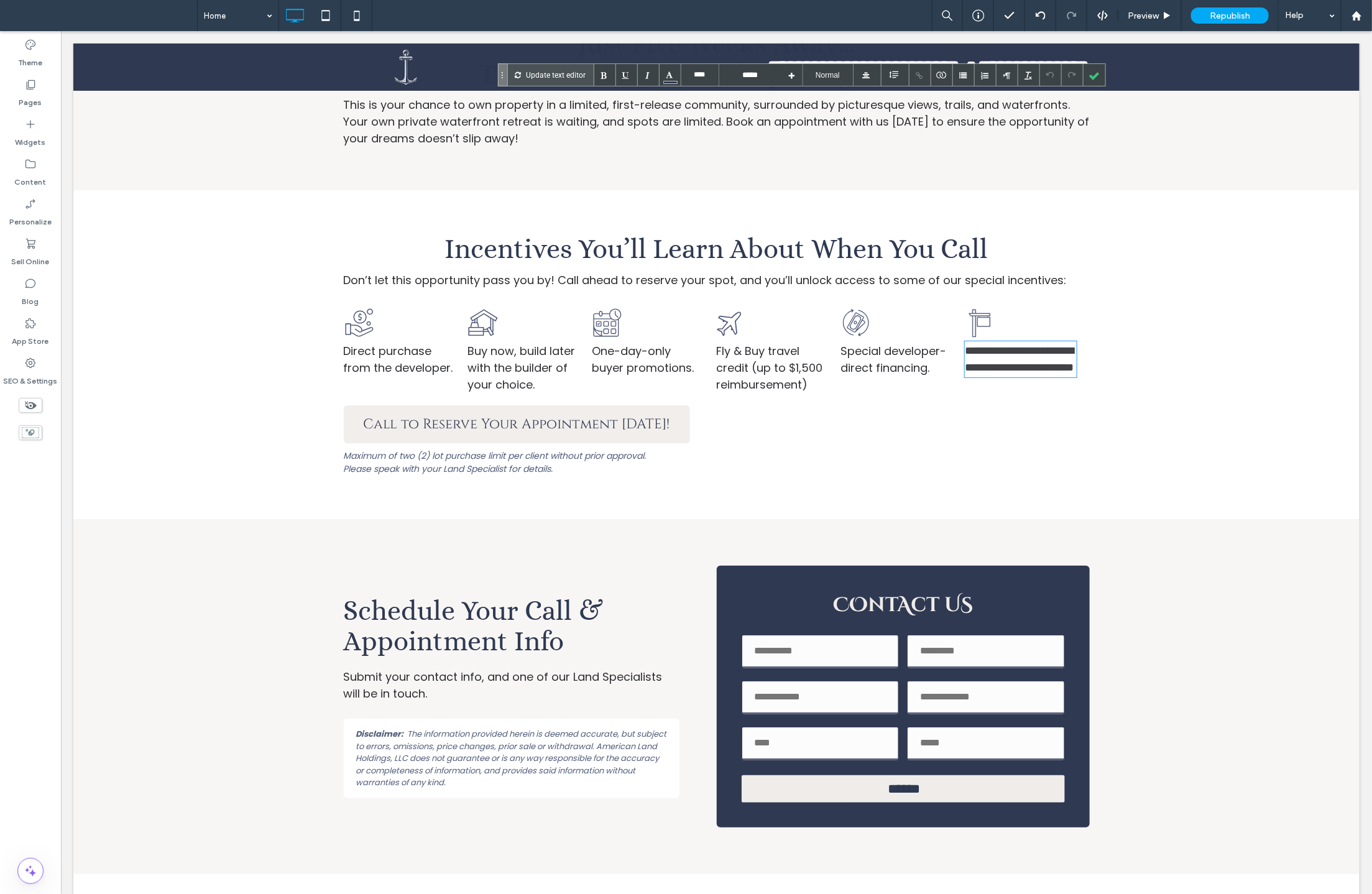 type on "*******" 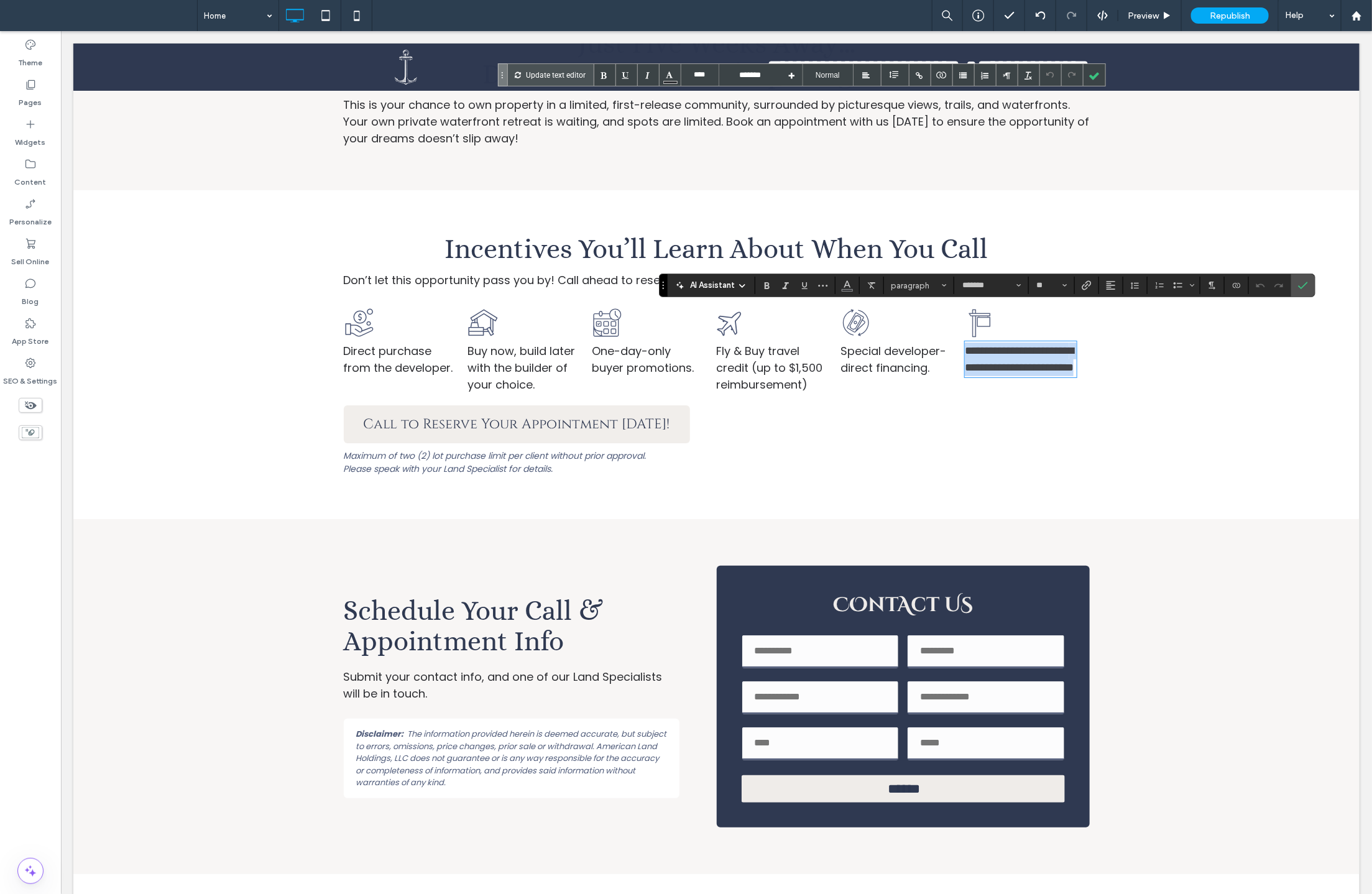click on "**********" at bounding box center [1020, 359] 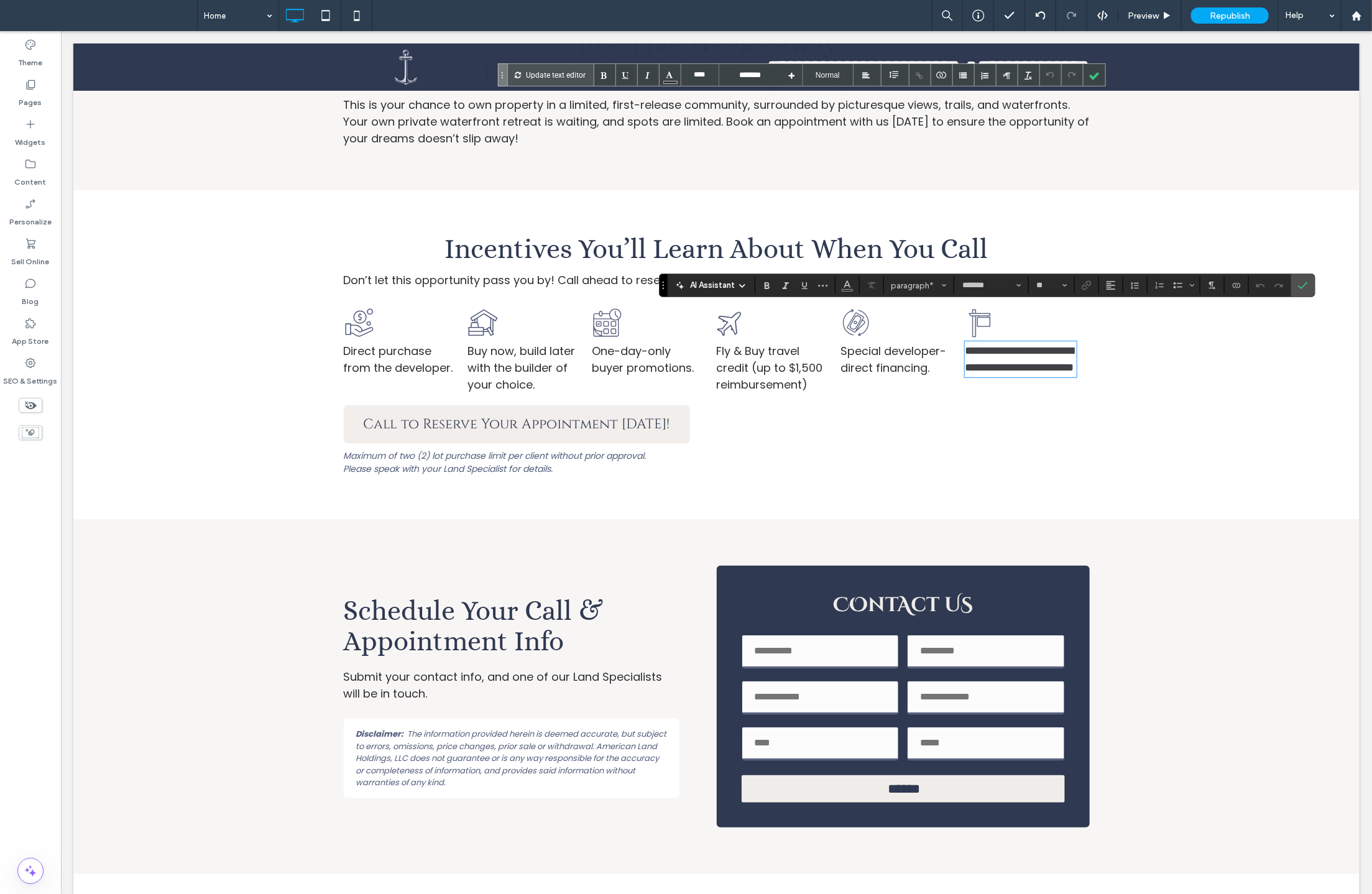 type 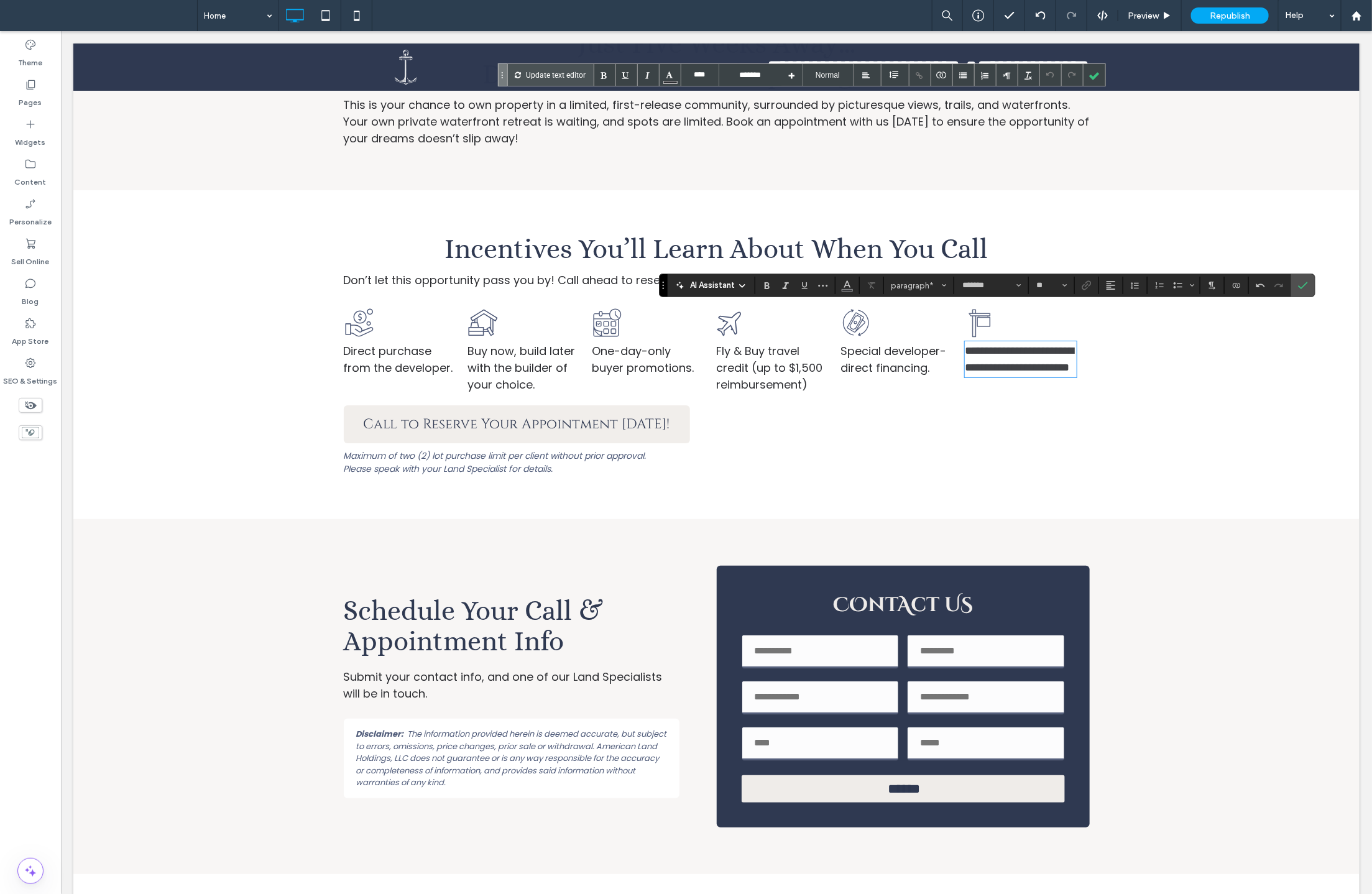 click on "Special developer-direct financing." at bounding box center (893, 359) 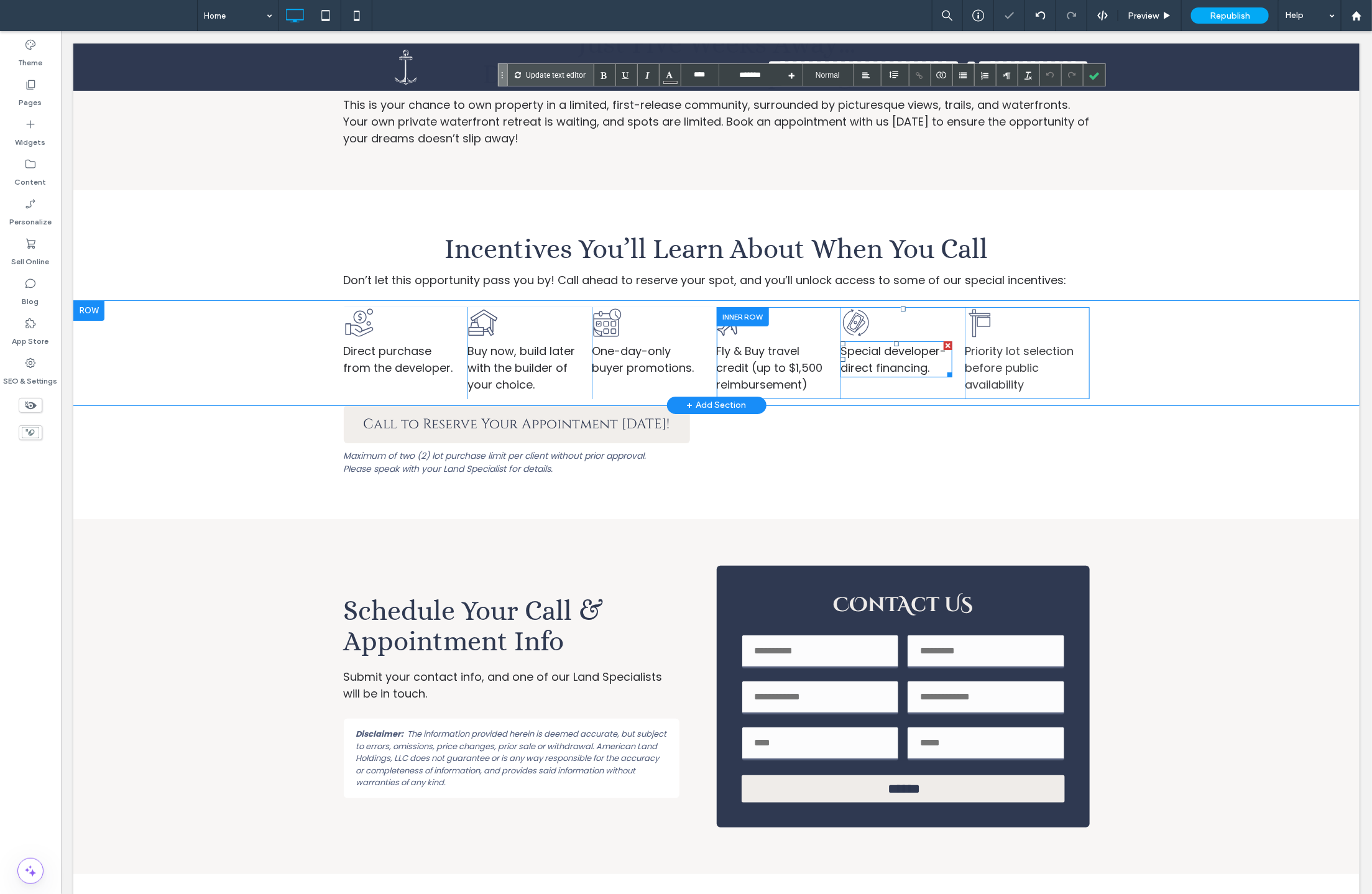 click on "Special developer-direct financing." at bounding box center [896, 359] 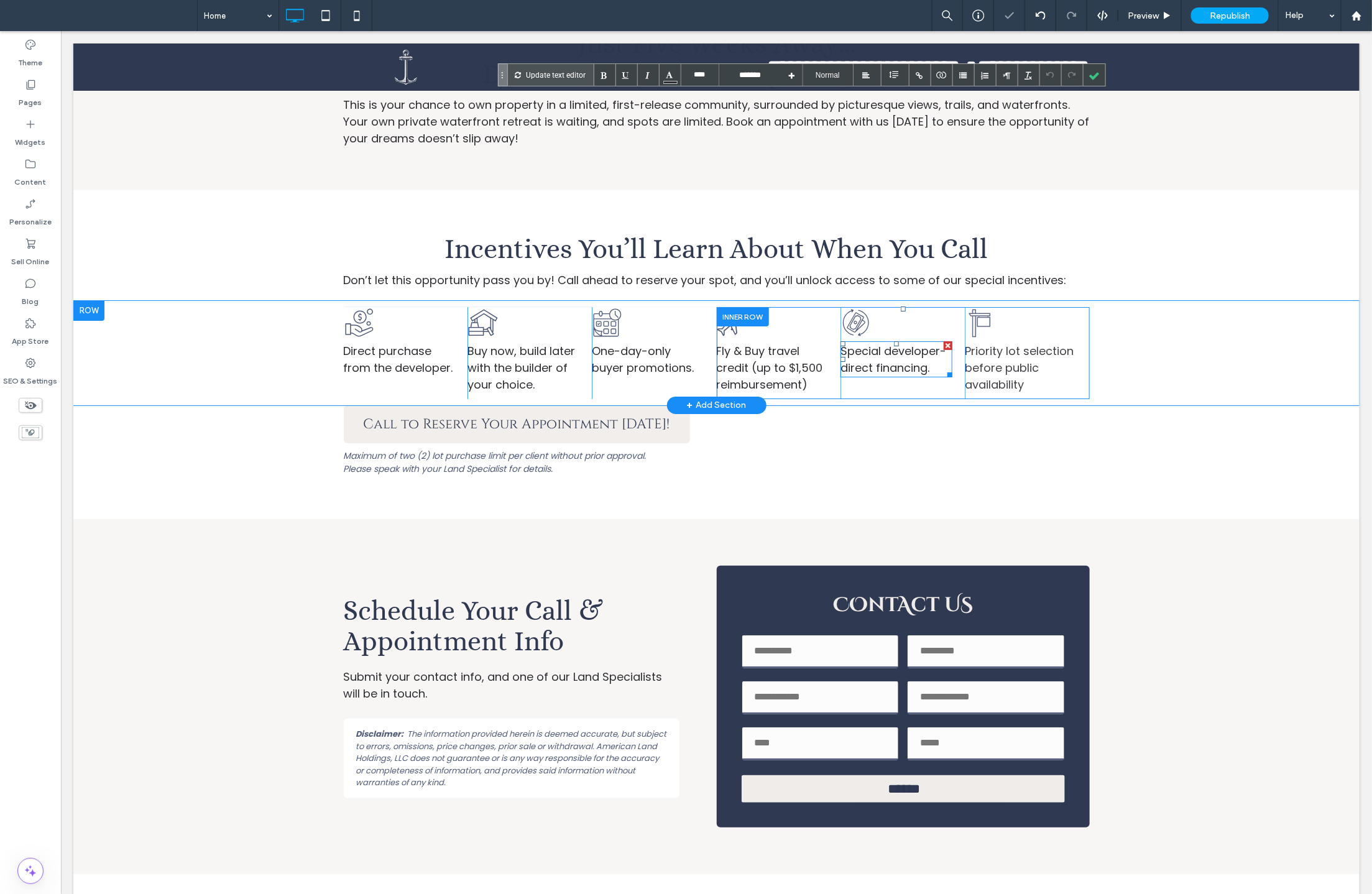 type on "*******" 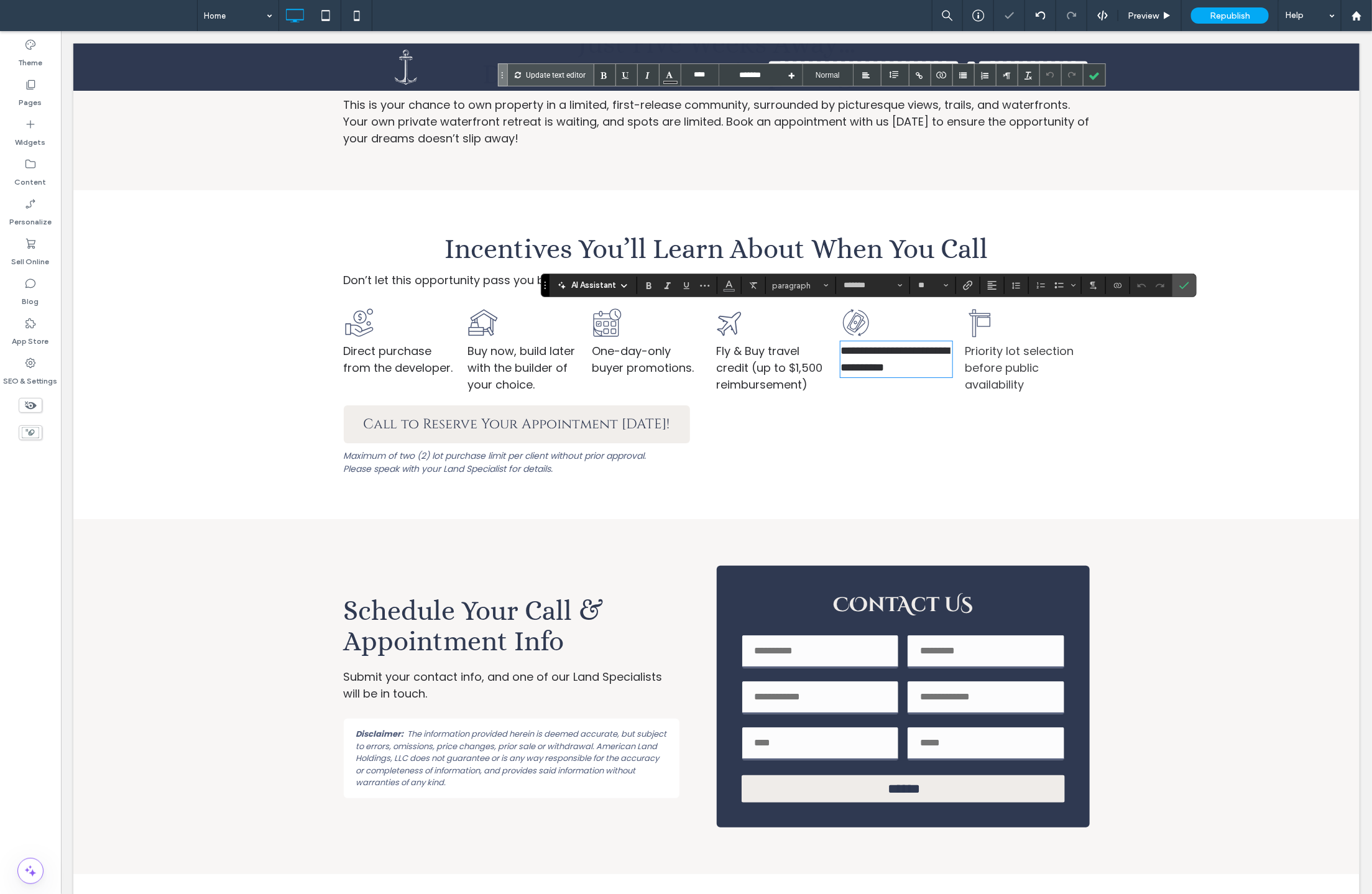 click on "**********" at bounding box center (896, 359) 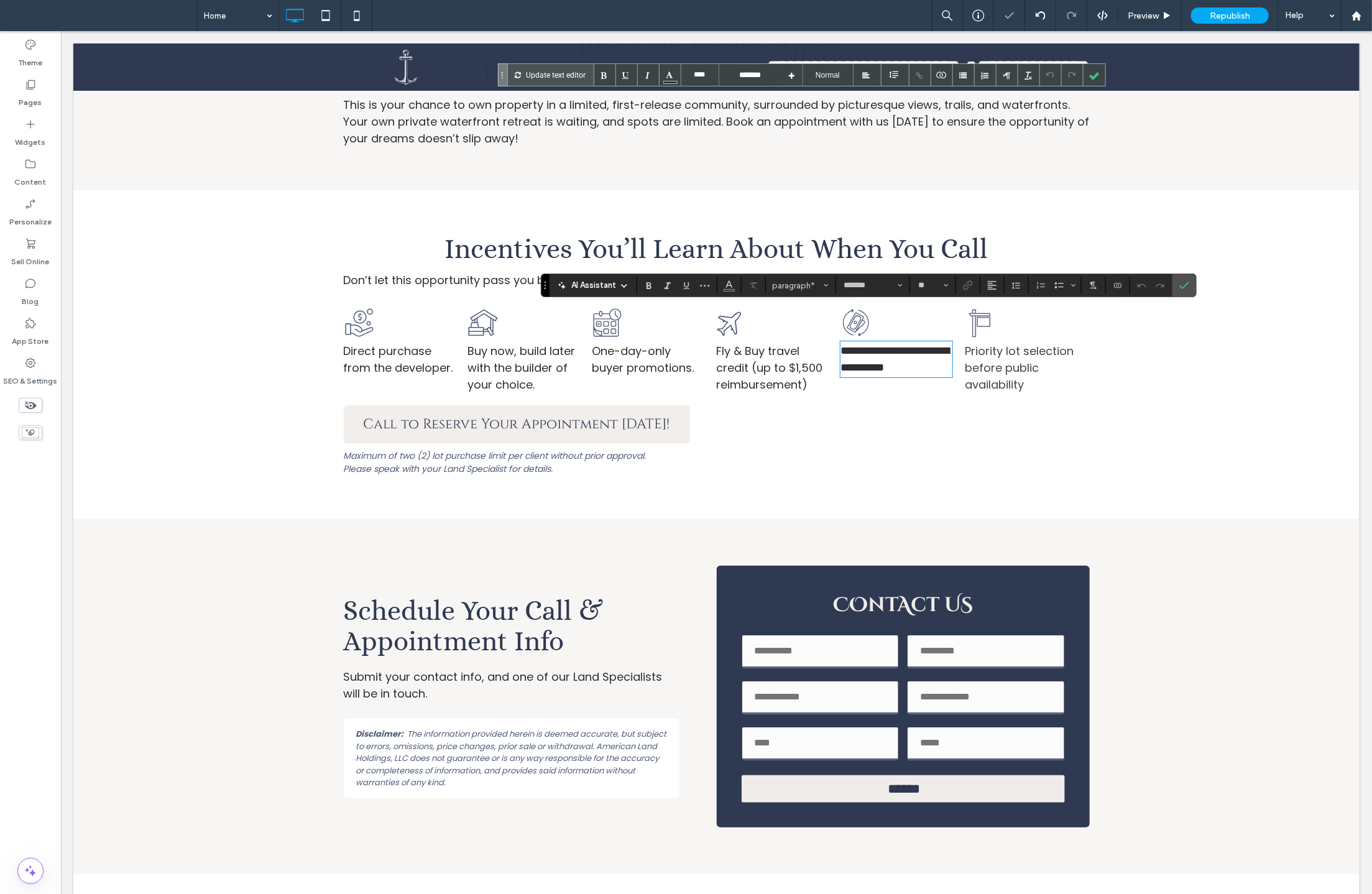 type 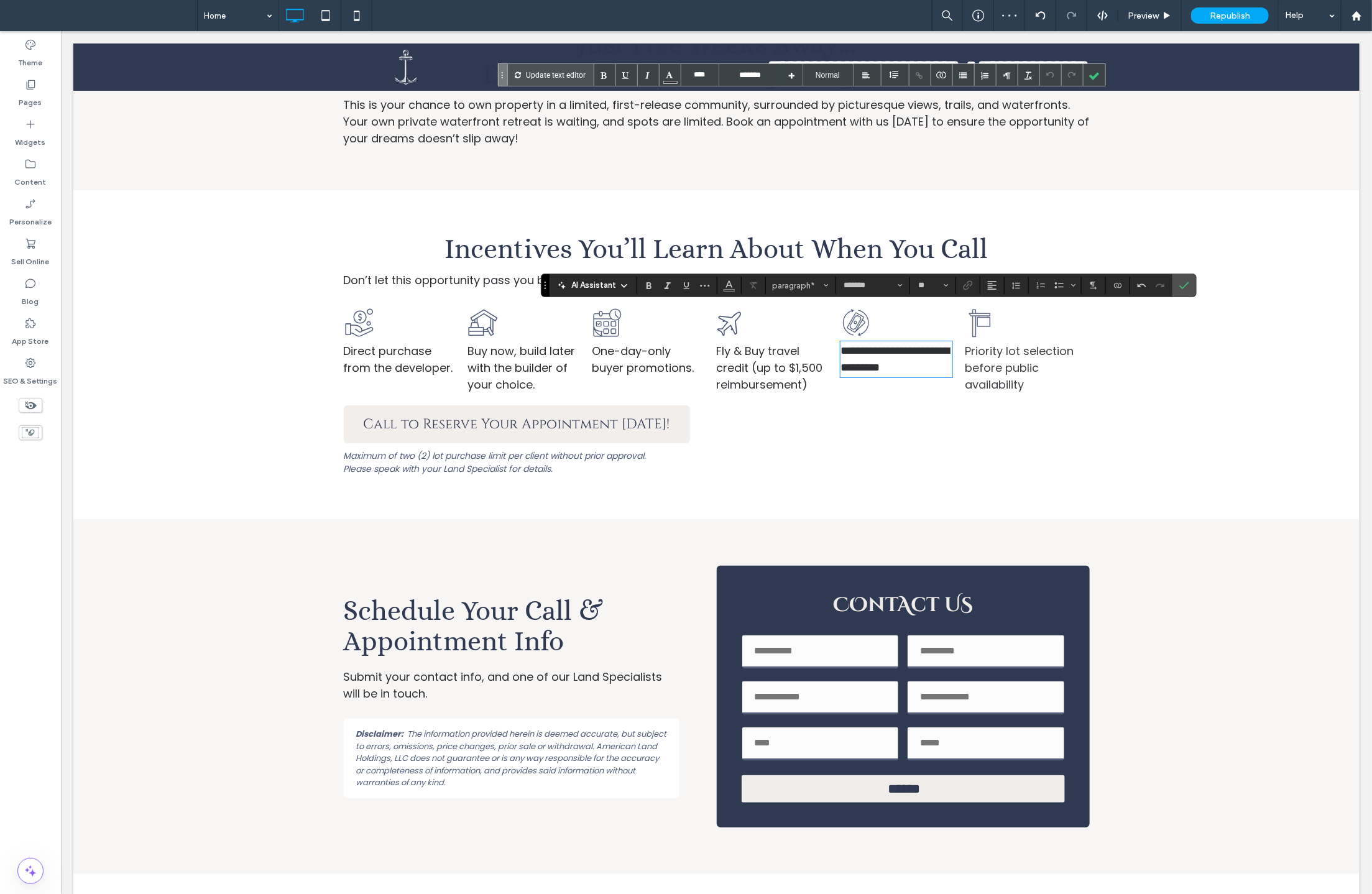 click on "One-day-only buyer promotions." at bounding box center [642, 359] 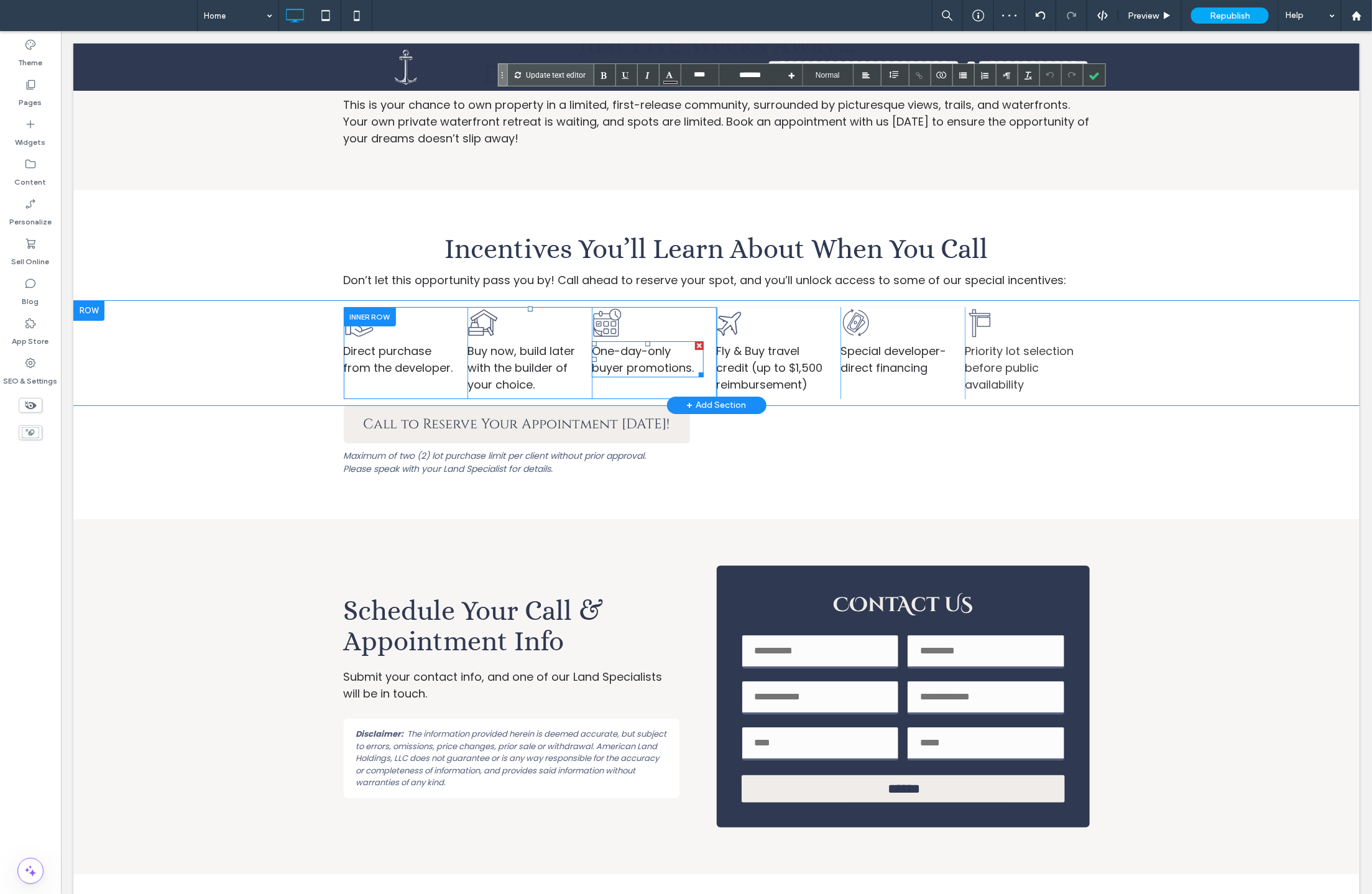 click at bounding box center (698, 372) 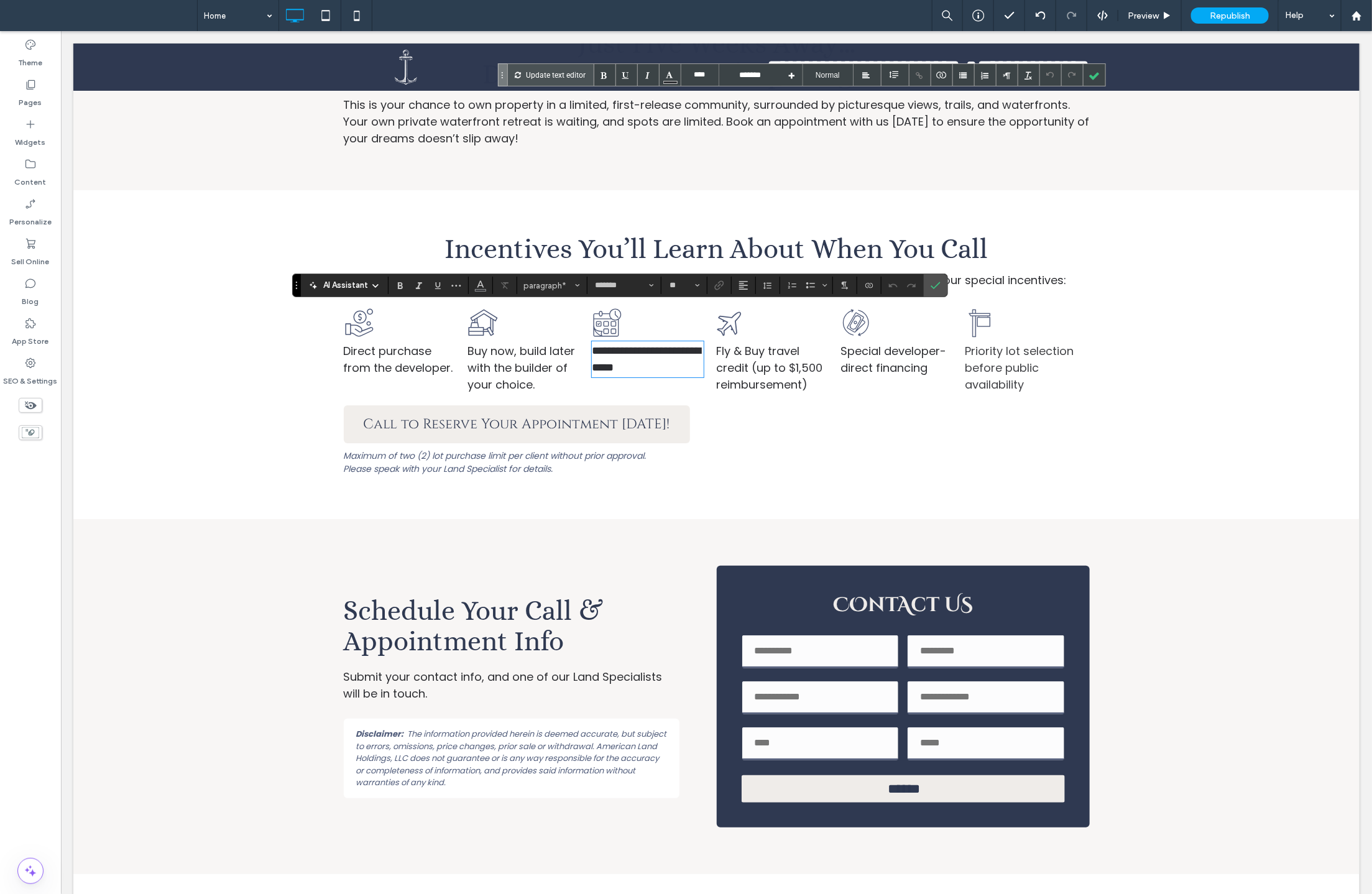 type 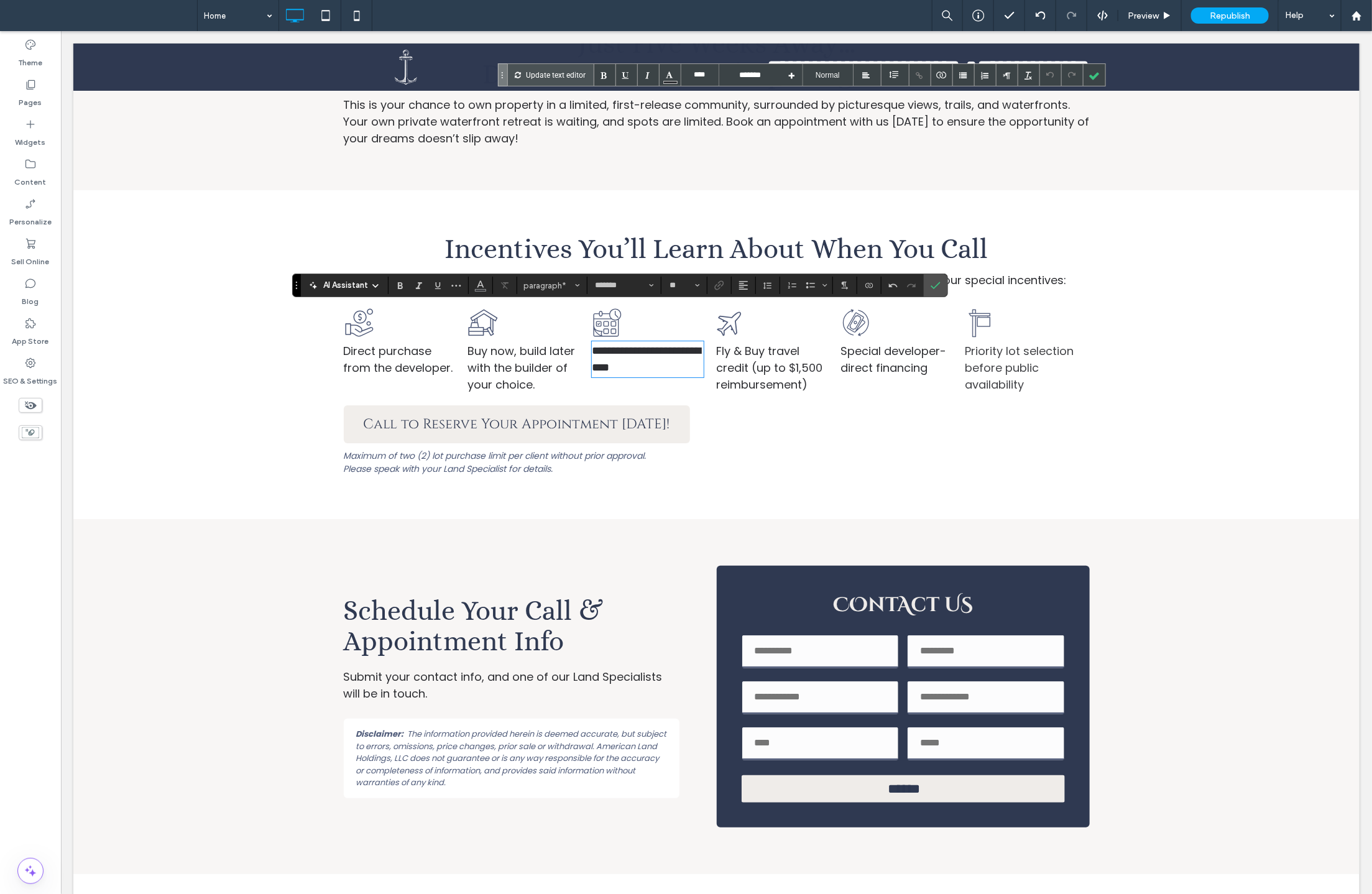 click on "Buy now, build later with the builder of your choice." at bounding box center (520, 367) 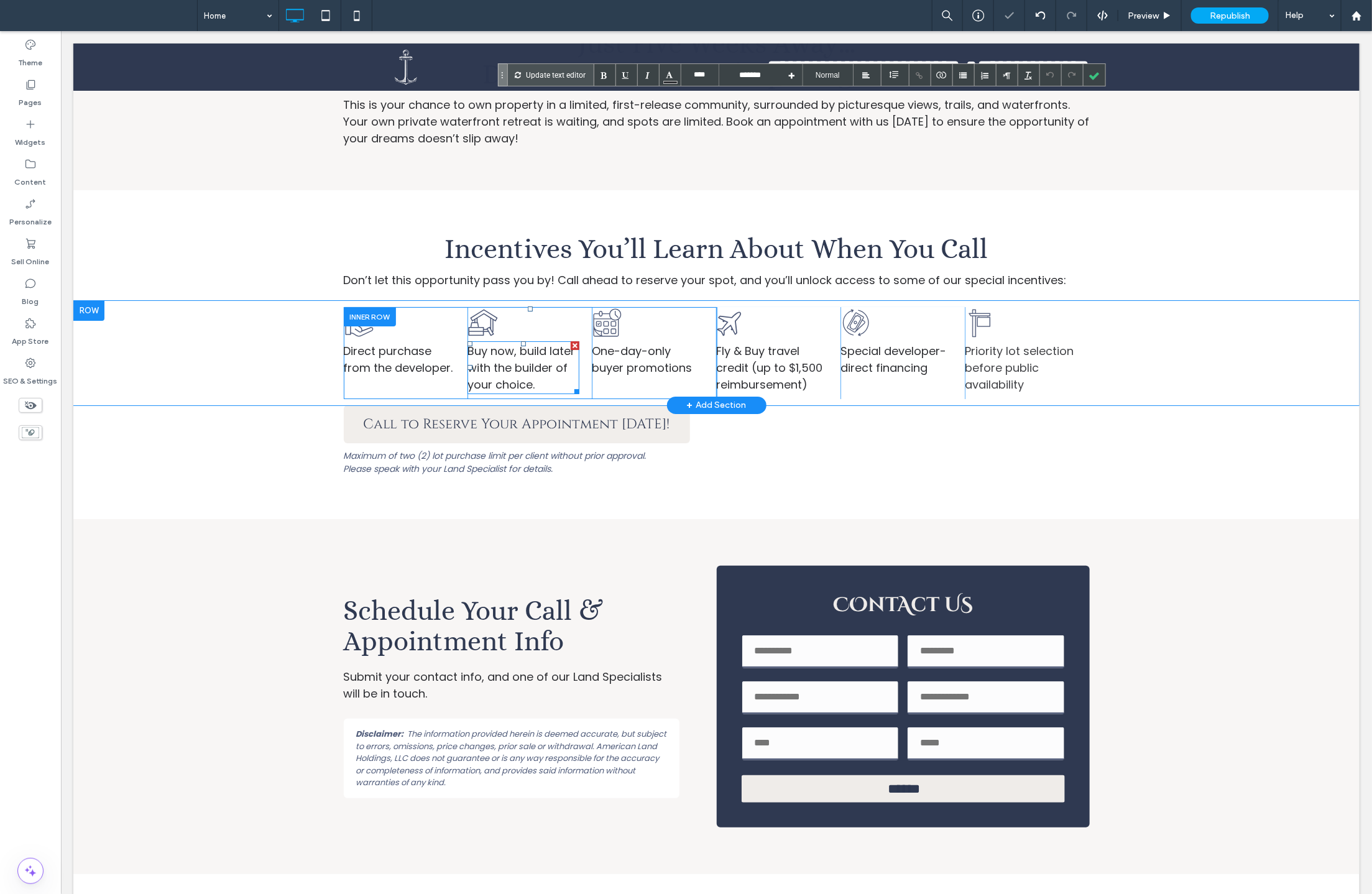 click on "Buy now, build later with the builder of your choice." at bounding box center [523, 367] 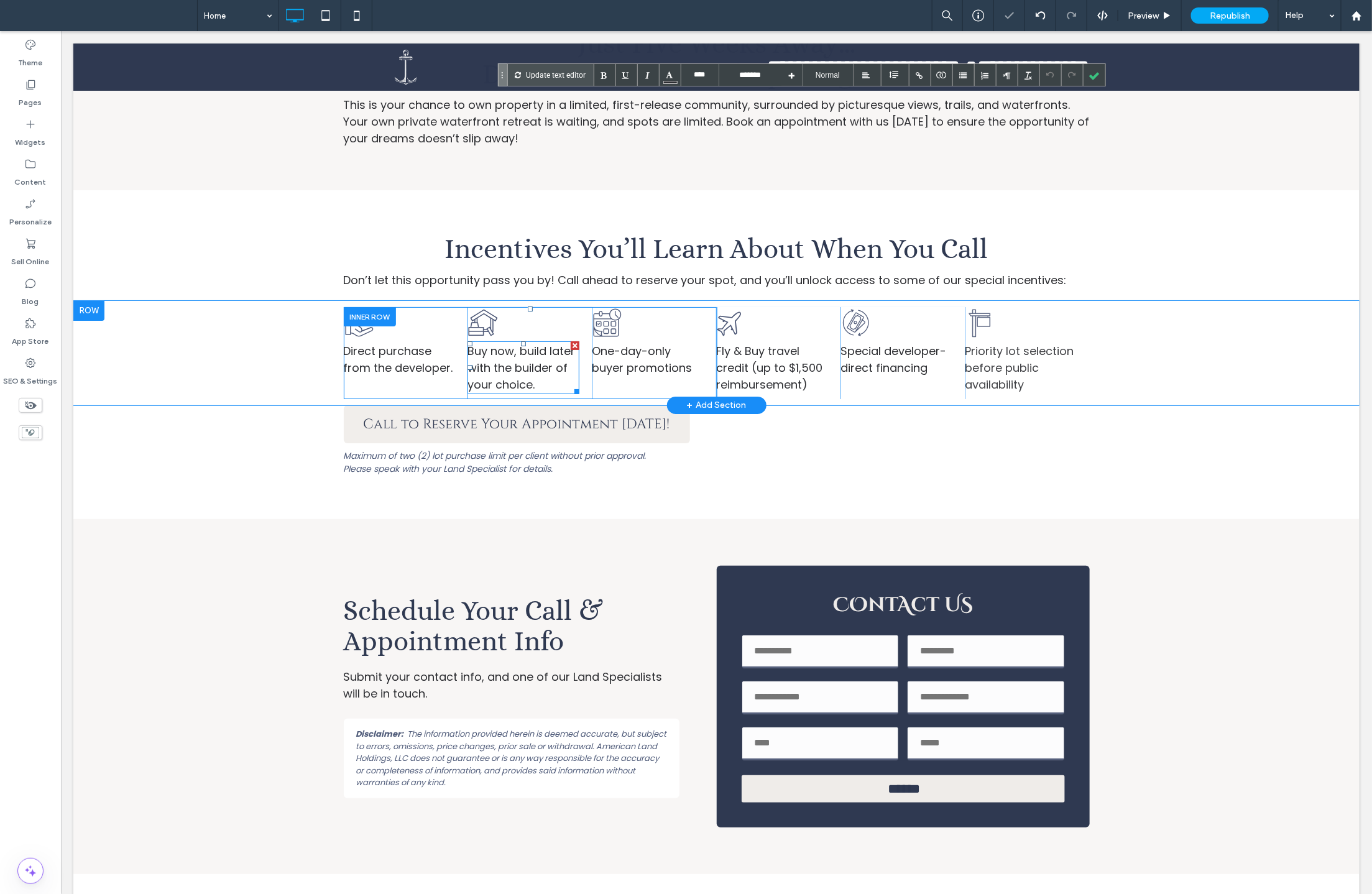 type on "*******" 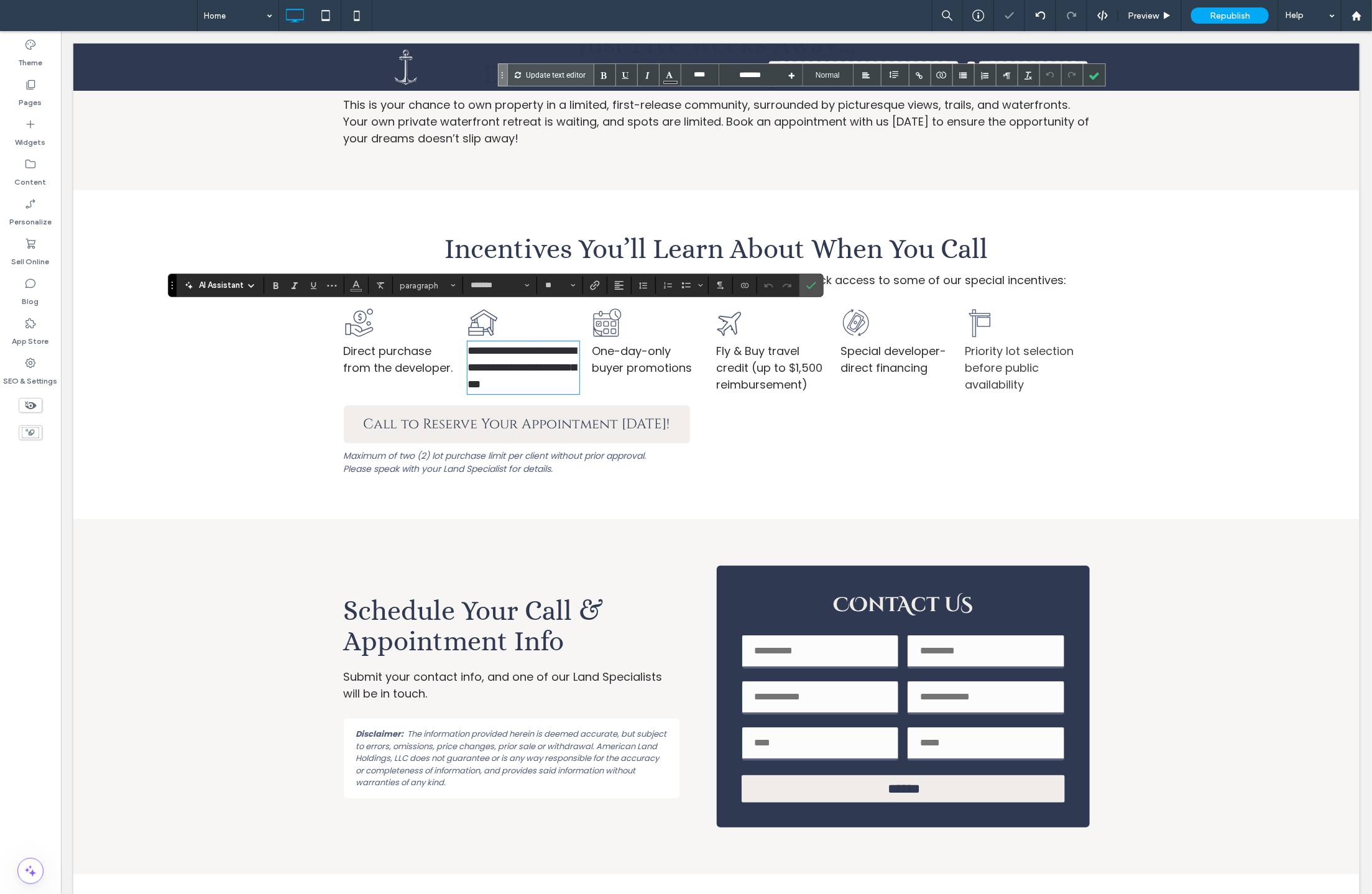 click on "**********" at bounding box center [523, 367] 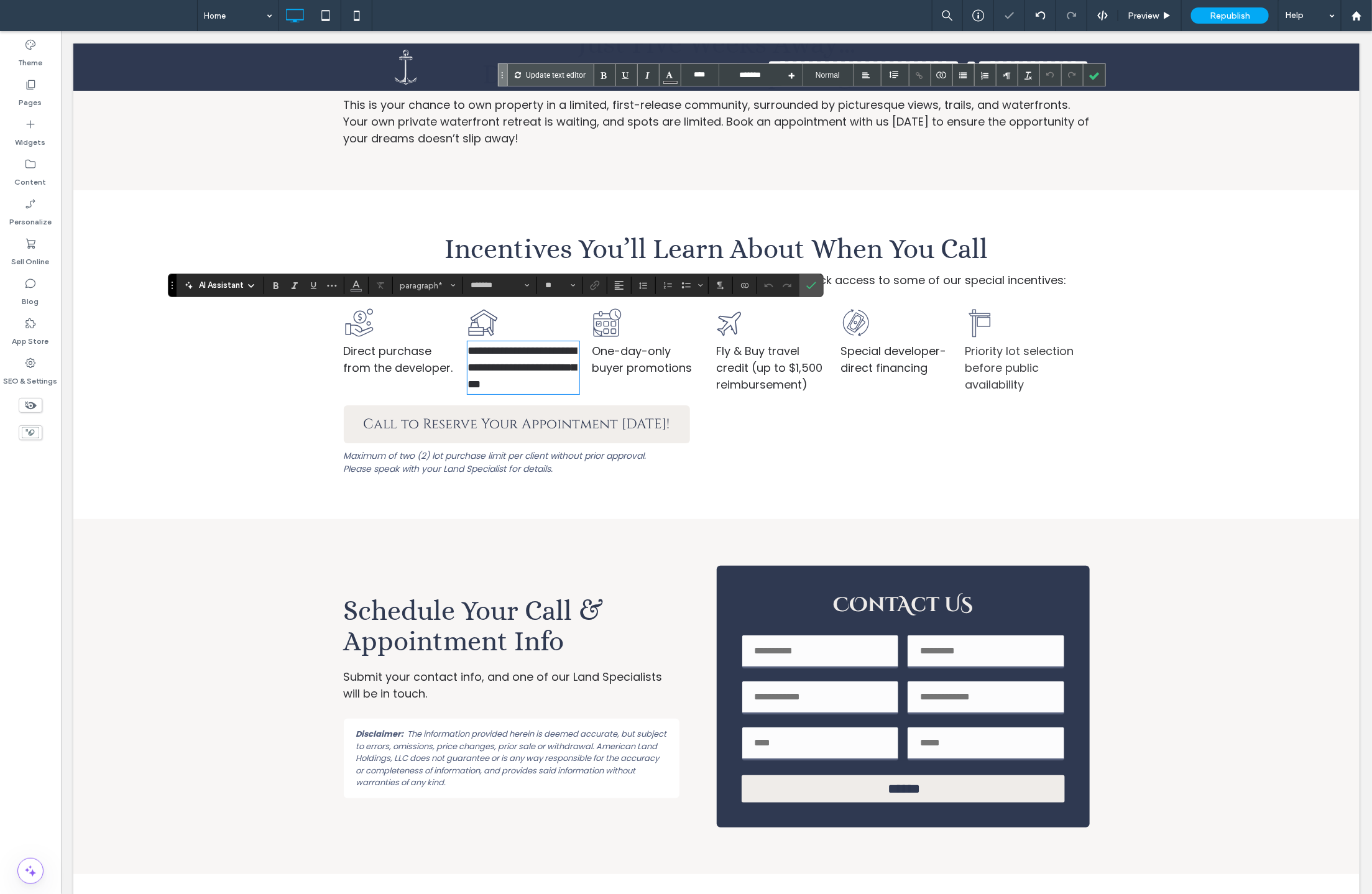 type 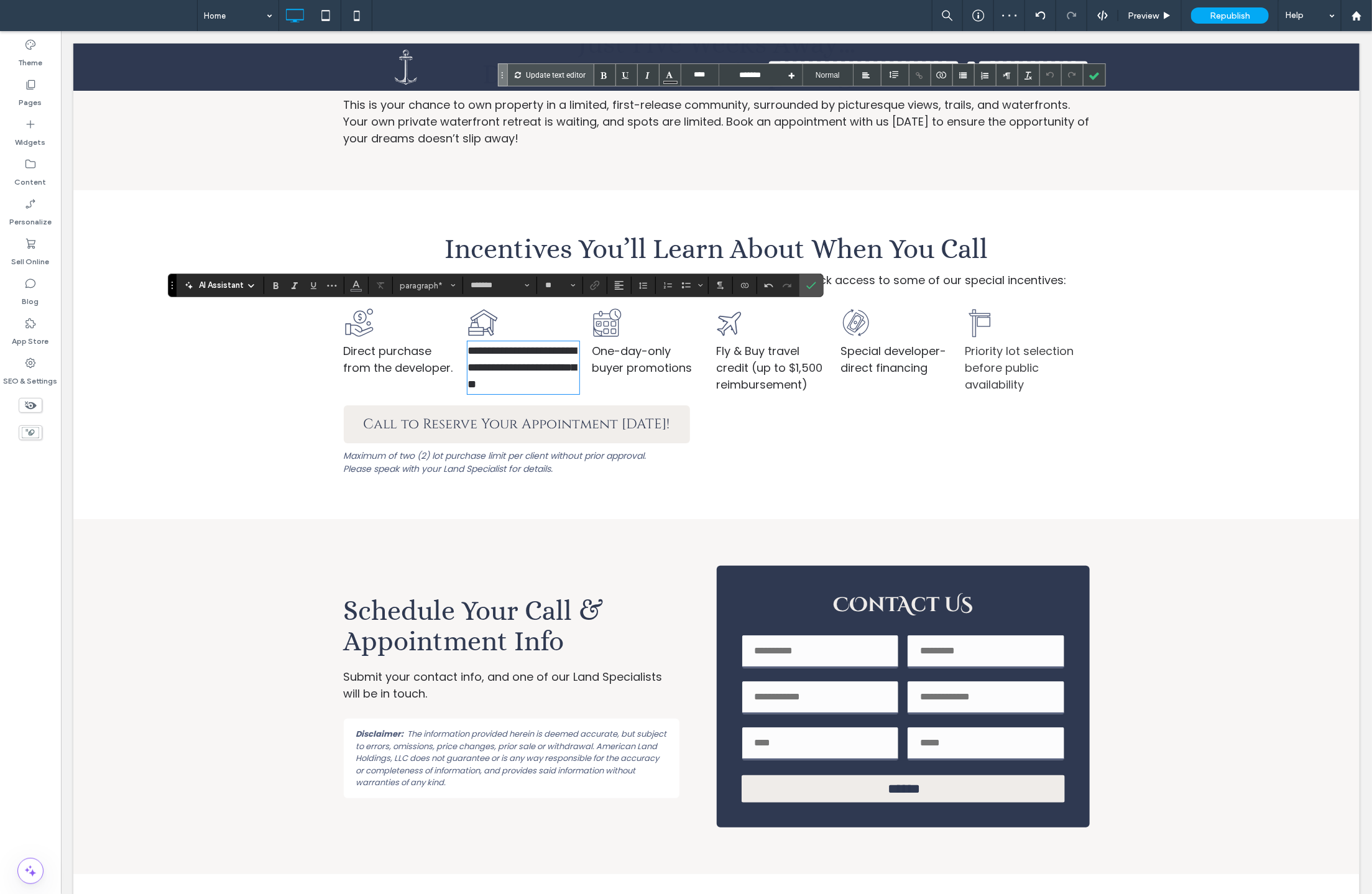 click on "Direct purchase from the developer." at bounding box center [398, 359] 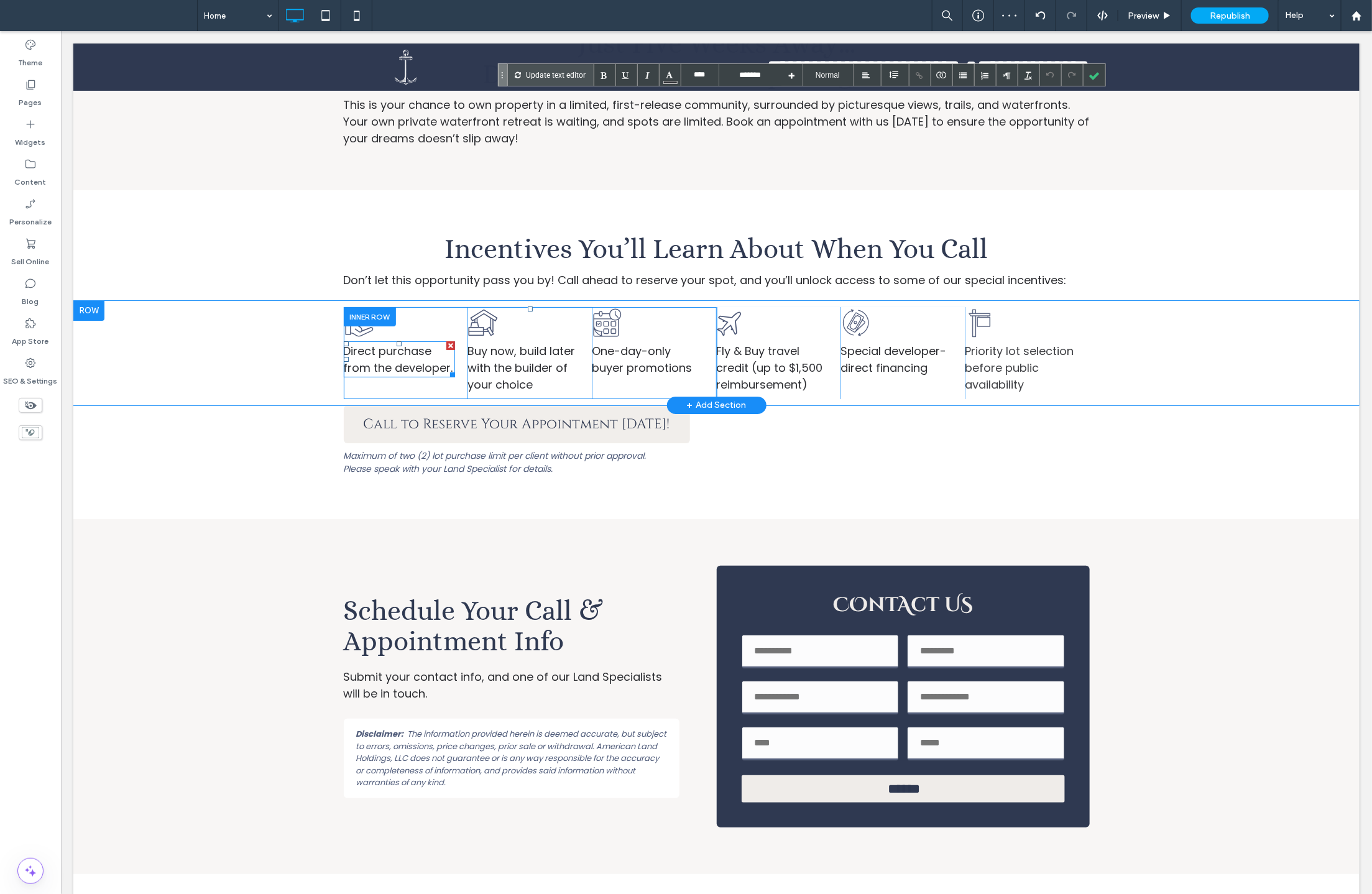 click on "Direct purchase from the developer." at bounding box center (398, 359) 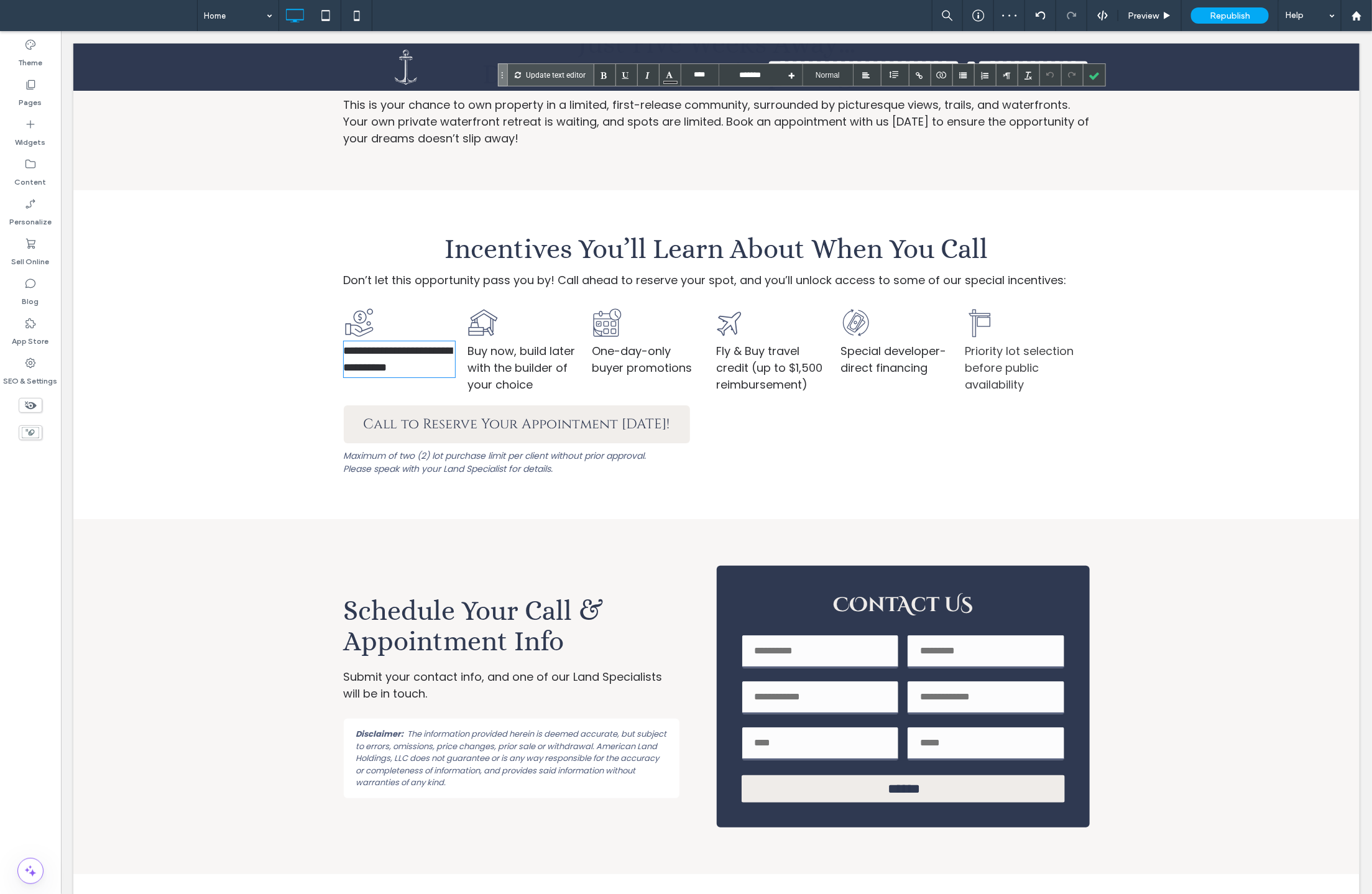 type on "*******" 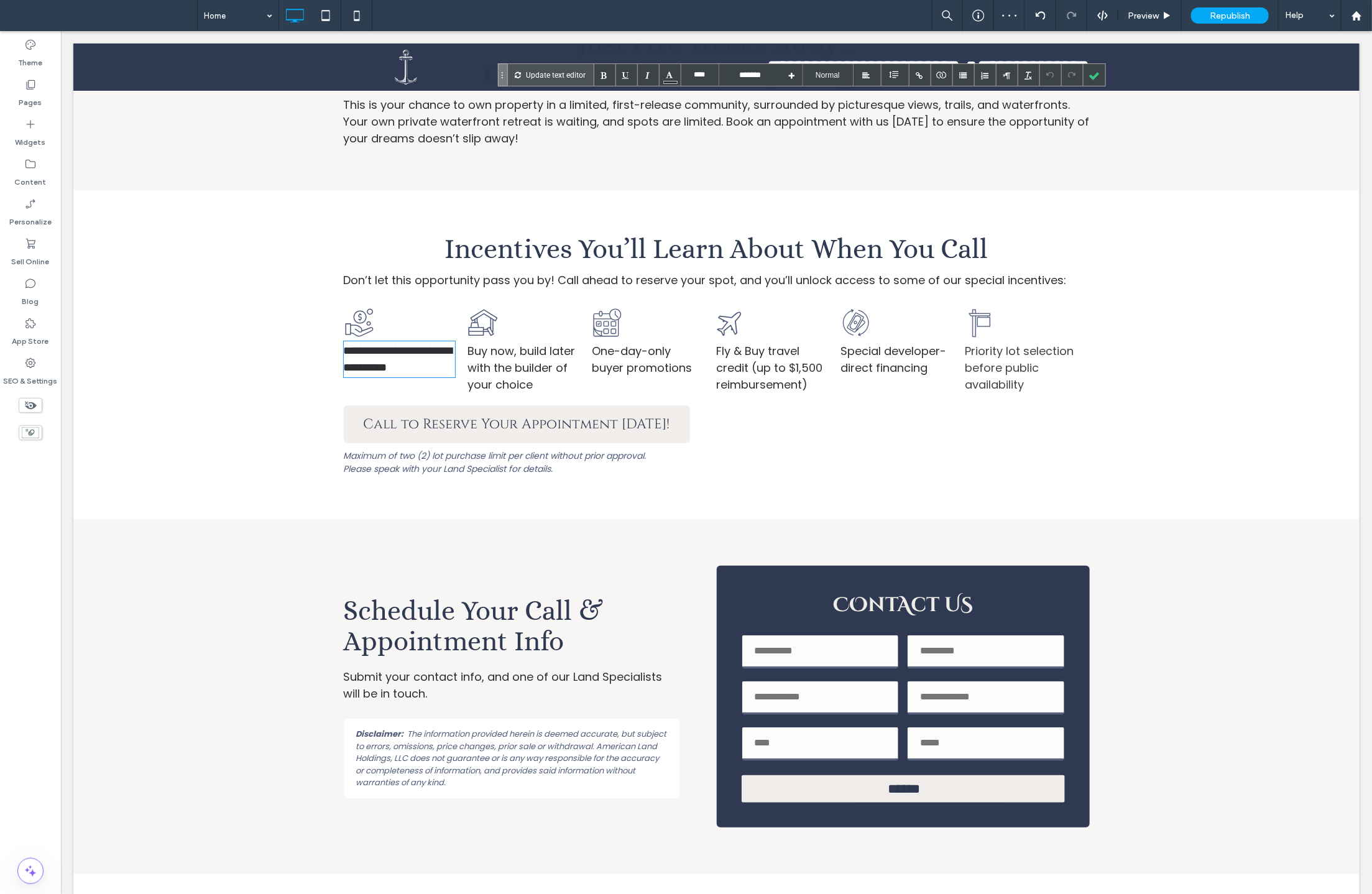 type on "**" 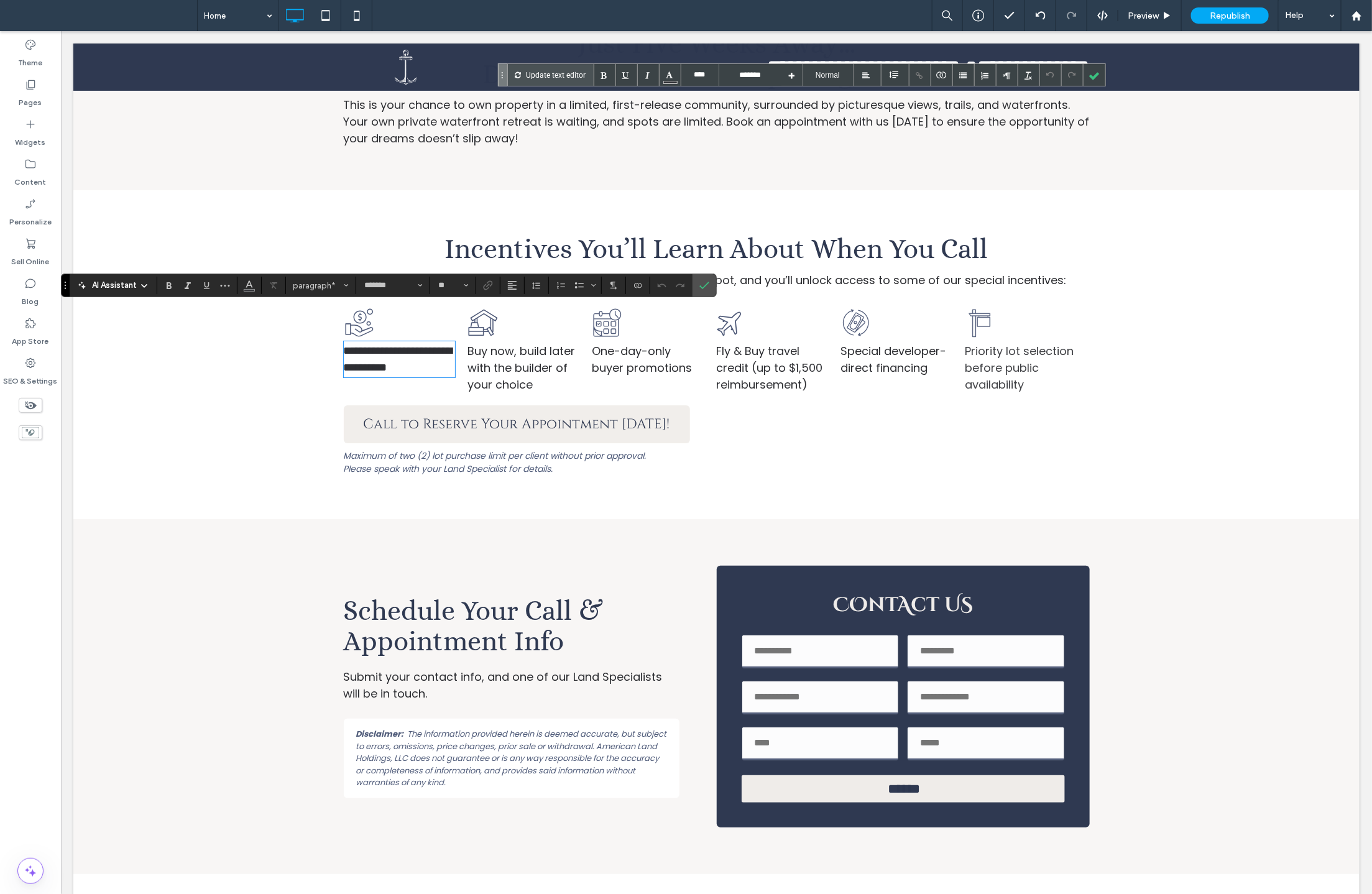 type 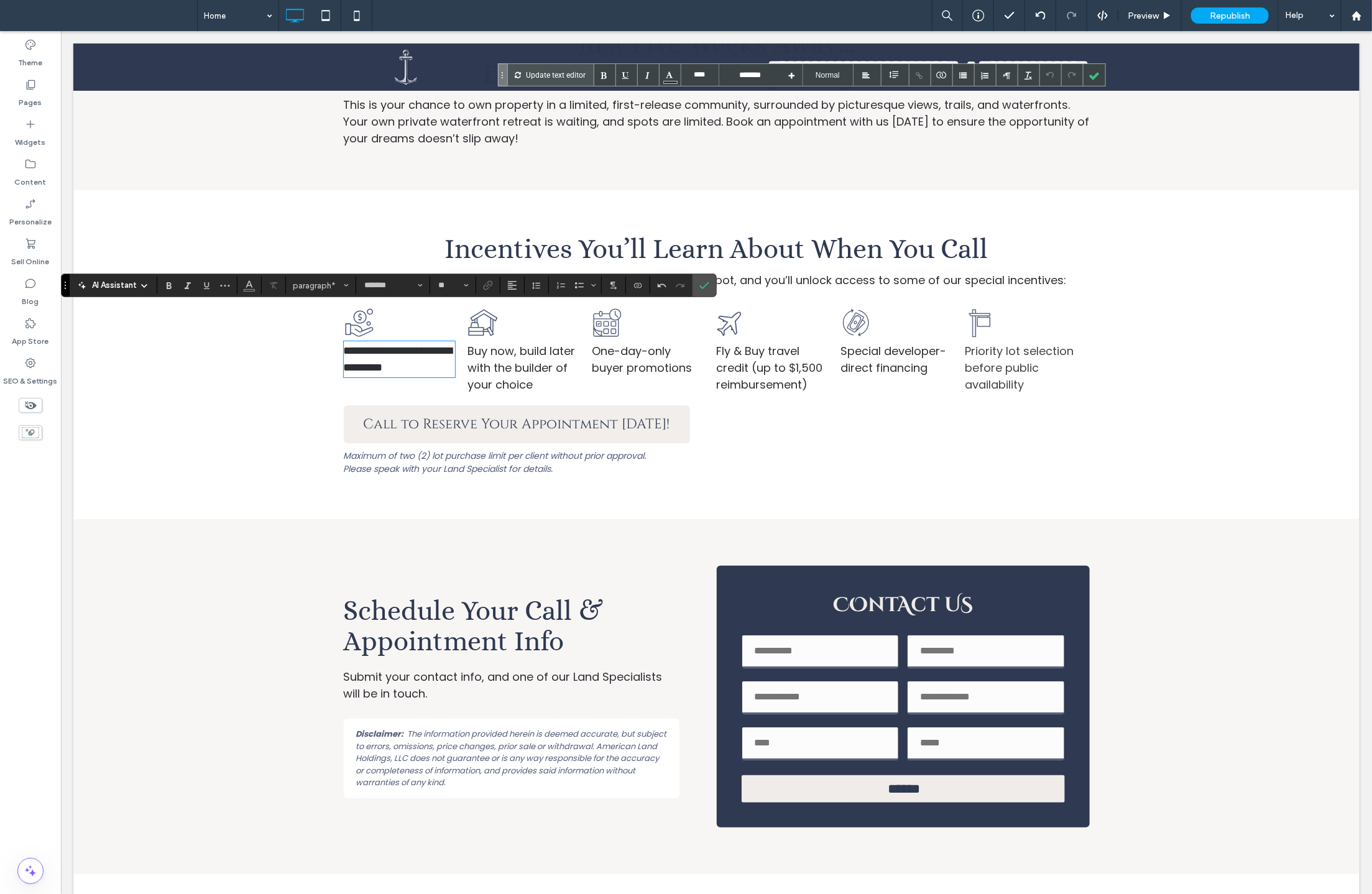 click on "Fly & Buy travel credit (up to $1,500 reimbursement)" at bounding box center [769, 367] 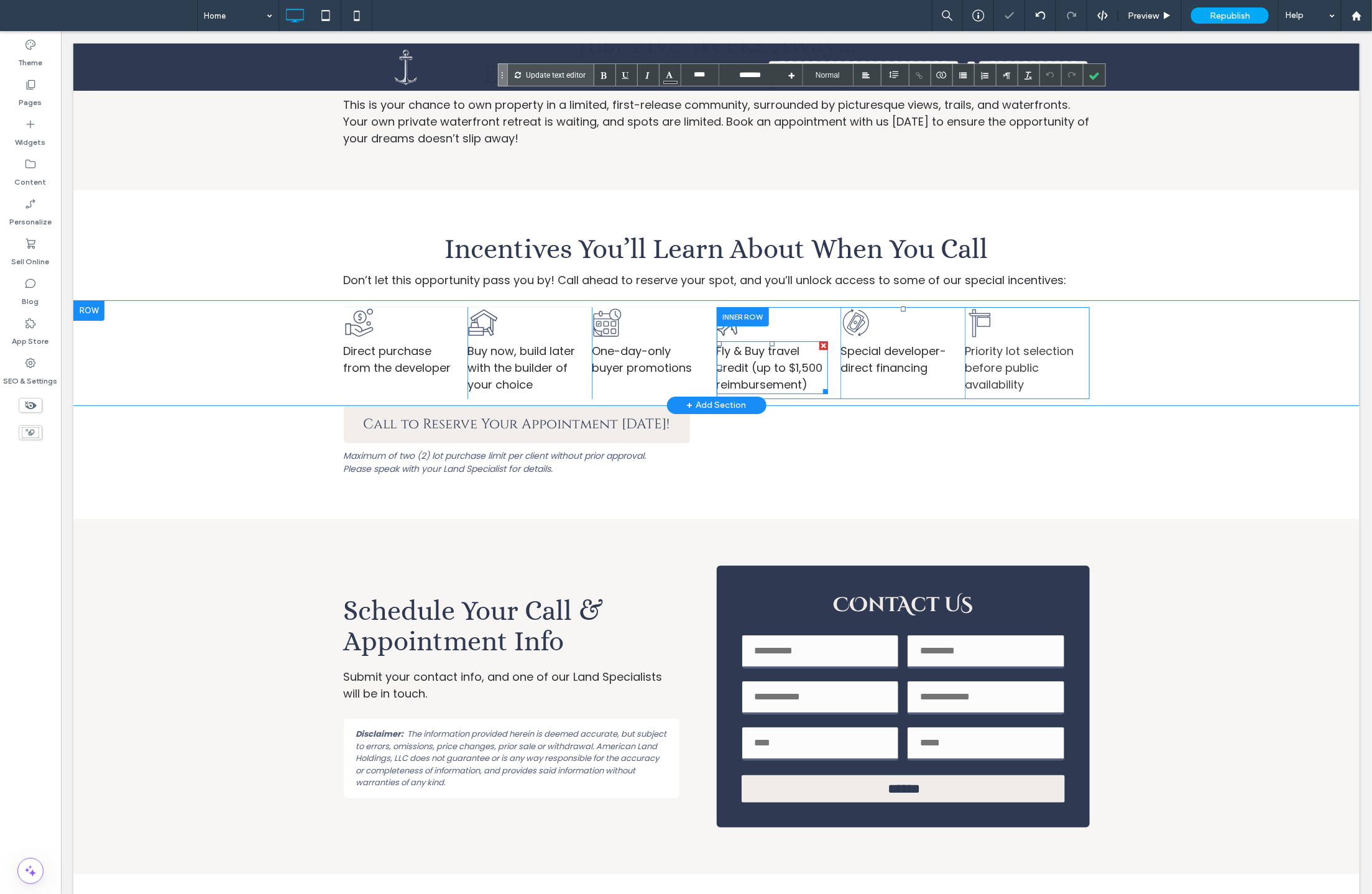 click on "Fly & Buy travel credit (up to $1,500 reimbursement)" at bounding box center (769, 367) 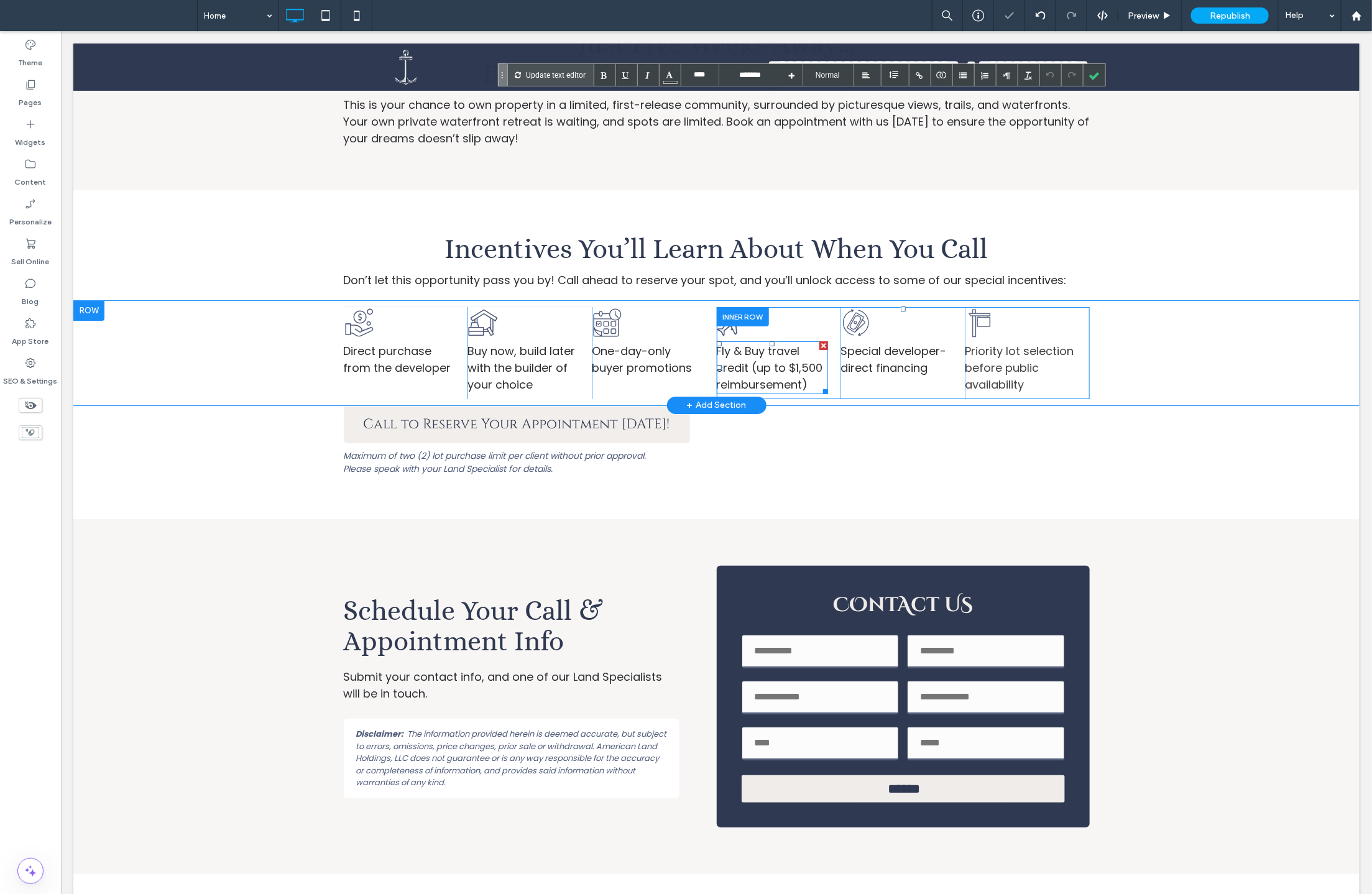 type on "*******" 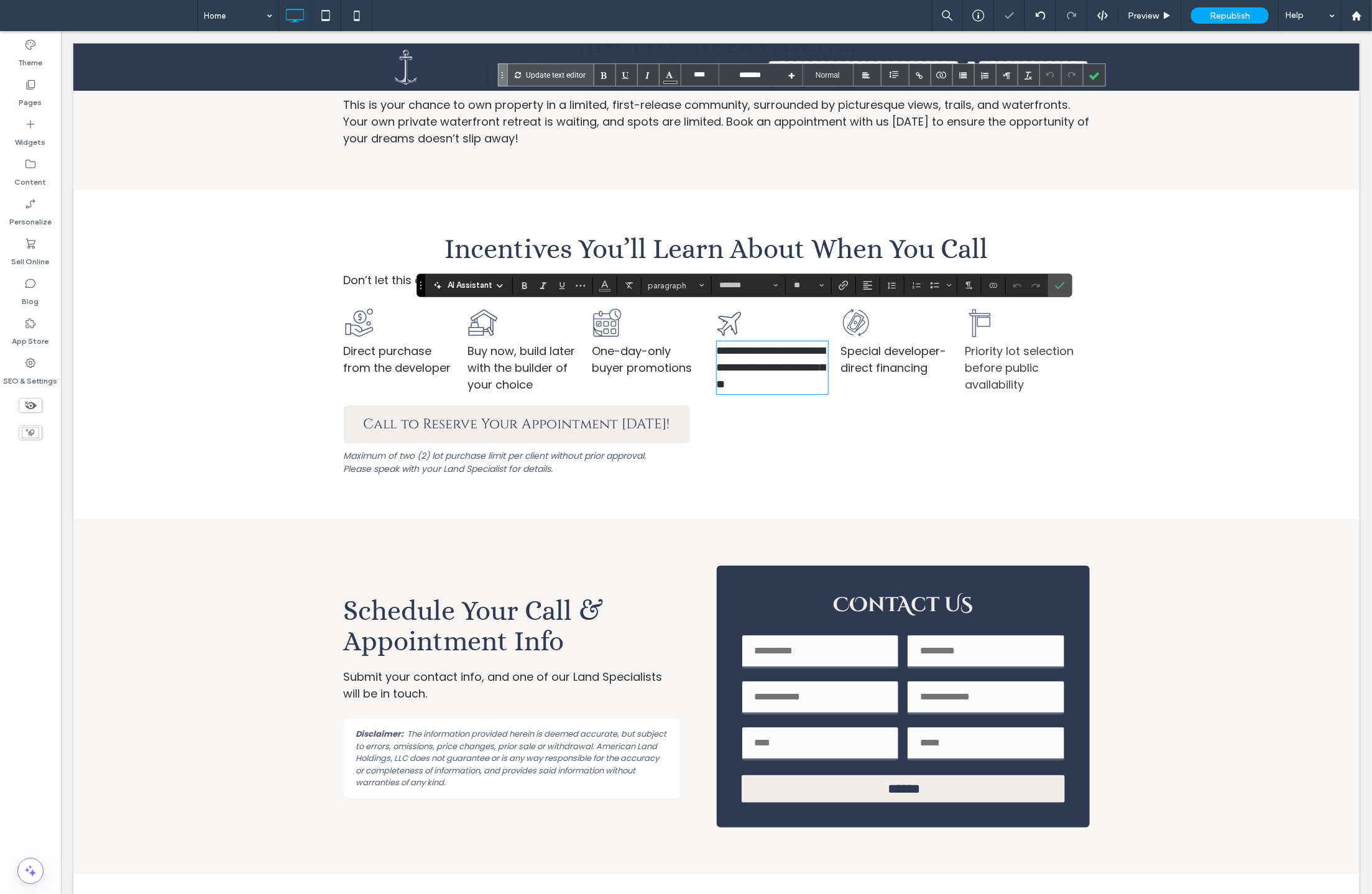 click on "**********" at bounding box center [770, 367] 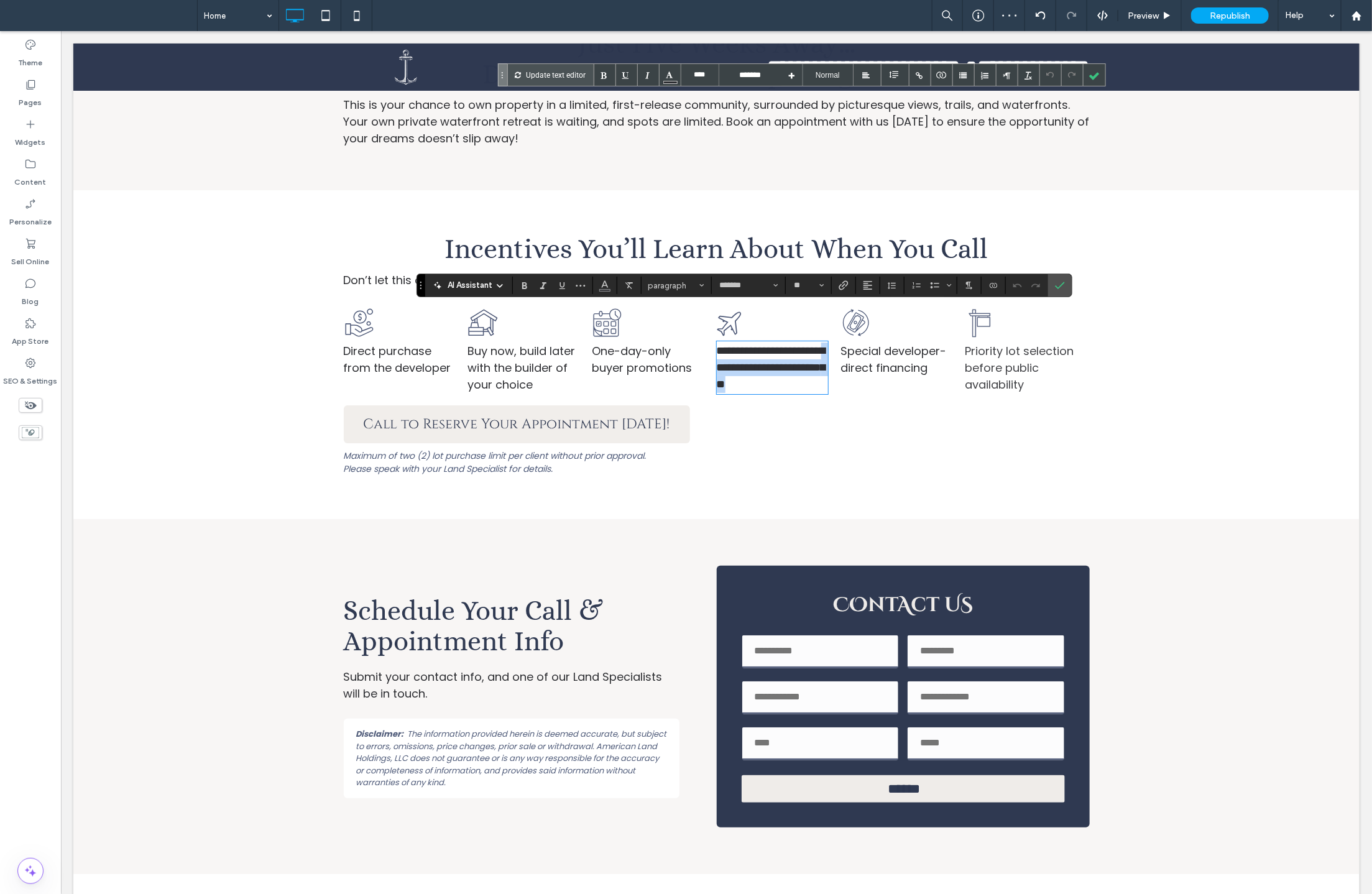 drag, startPoint x: 750, startPoint y: 333, endPoint x: 816, endPoint y: 350, distance: 68.15424 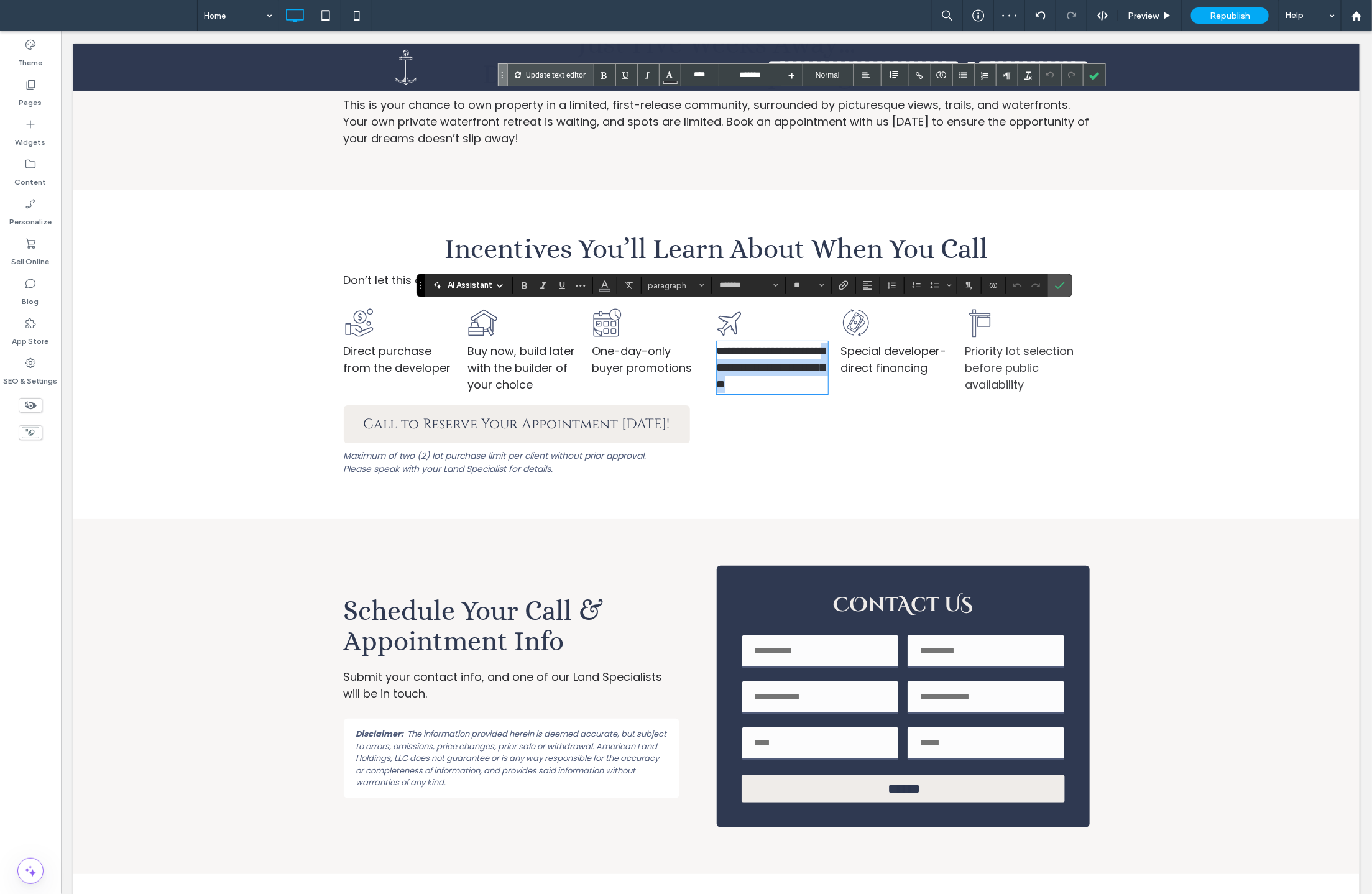click on "**********" at bounding box center (772, 367) 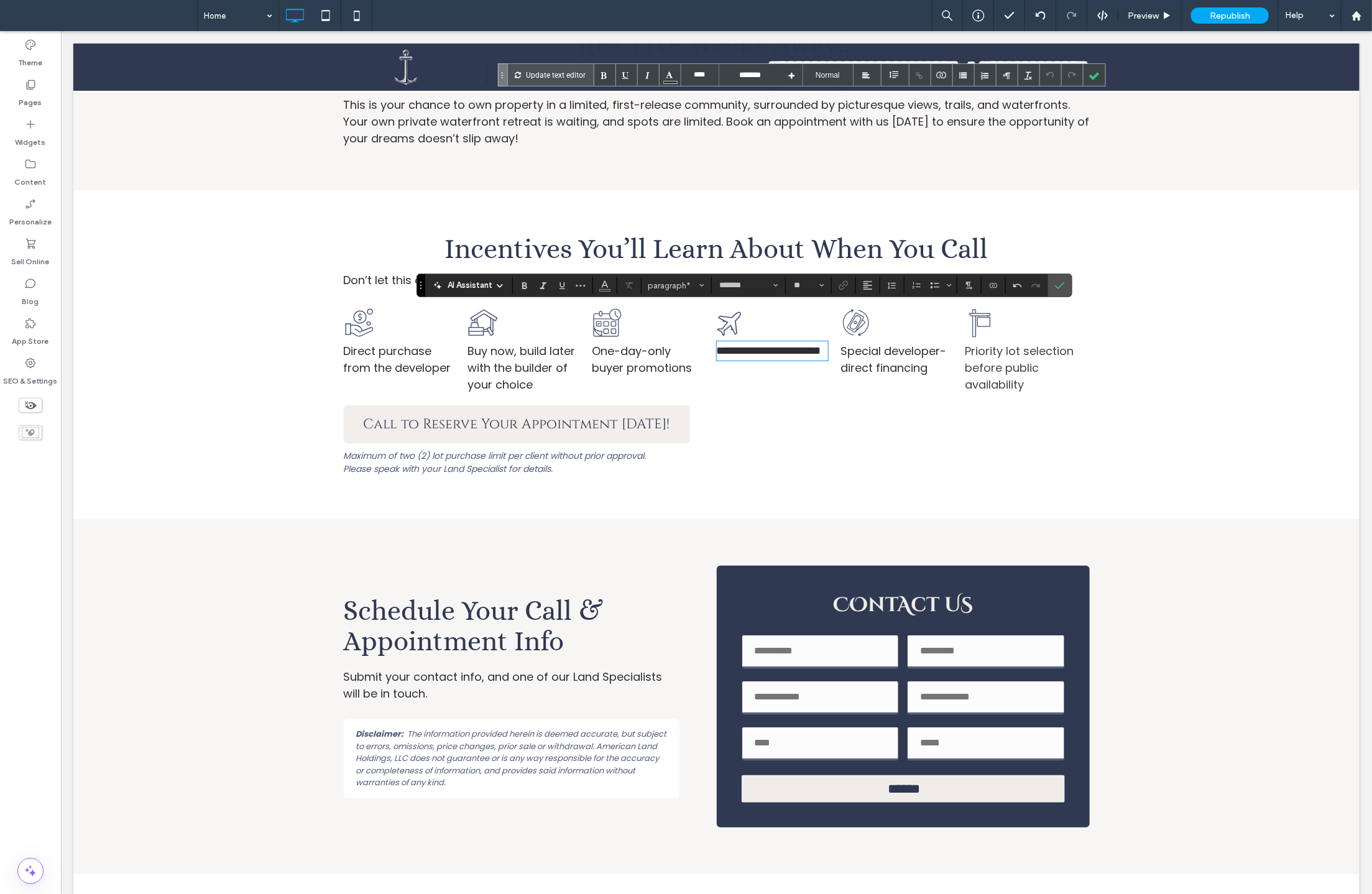 click on "**********" at bounding box center (768, 350) 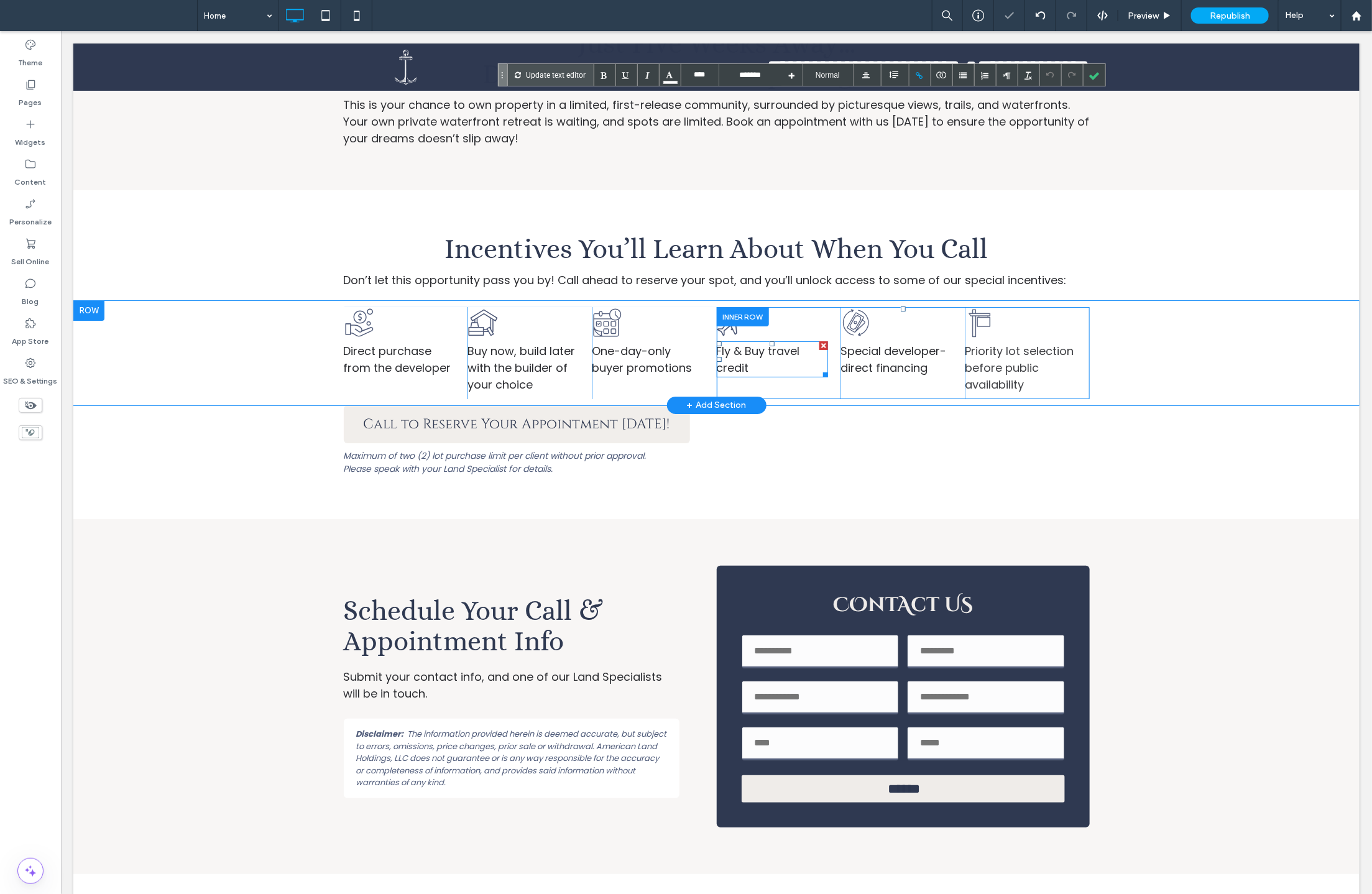 click on "Fly & Buy travel credit" at bounding box center [772, 359] 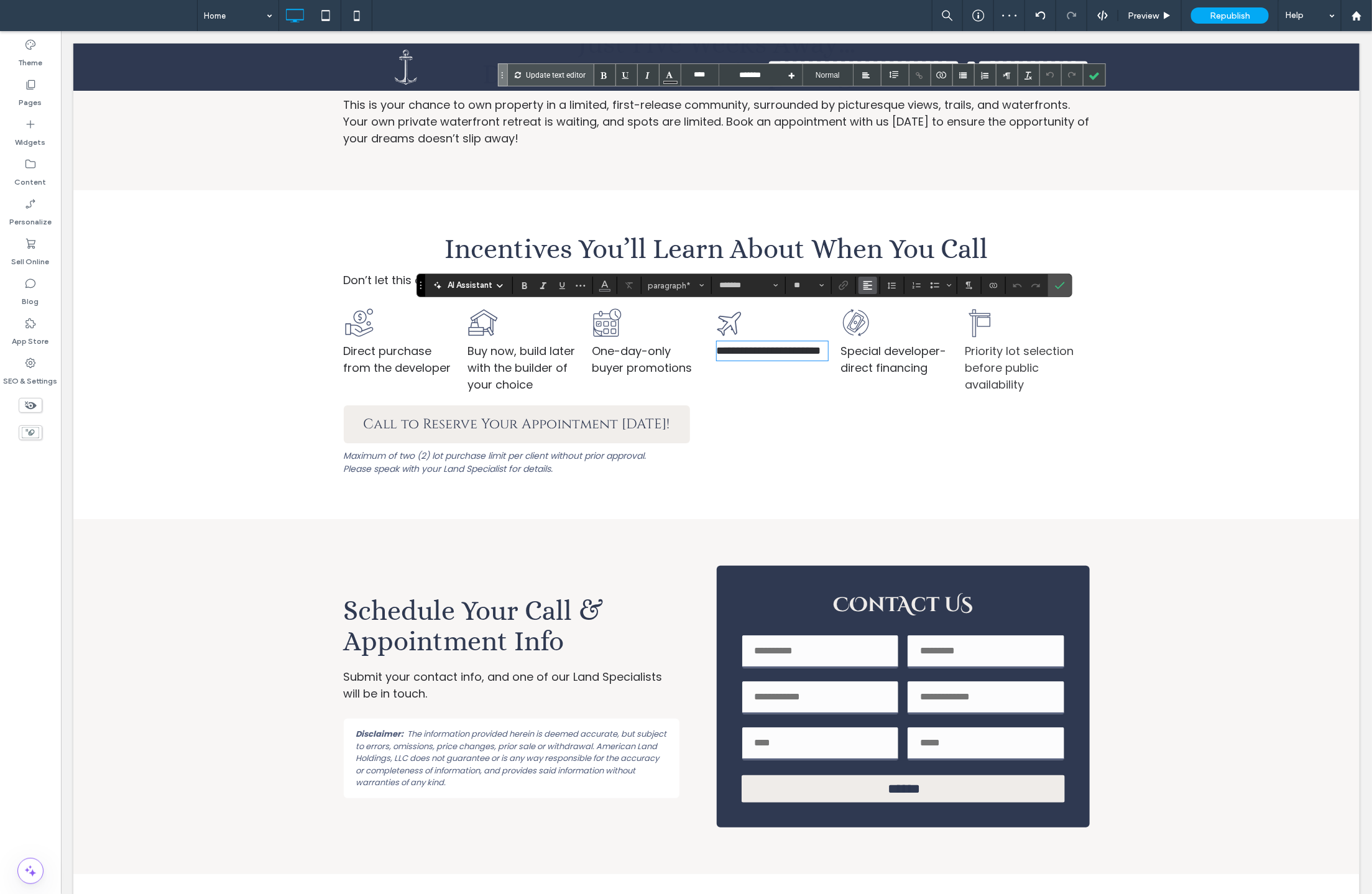 click at bounding box center (868, 285) 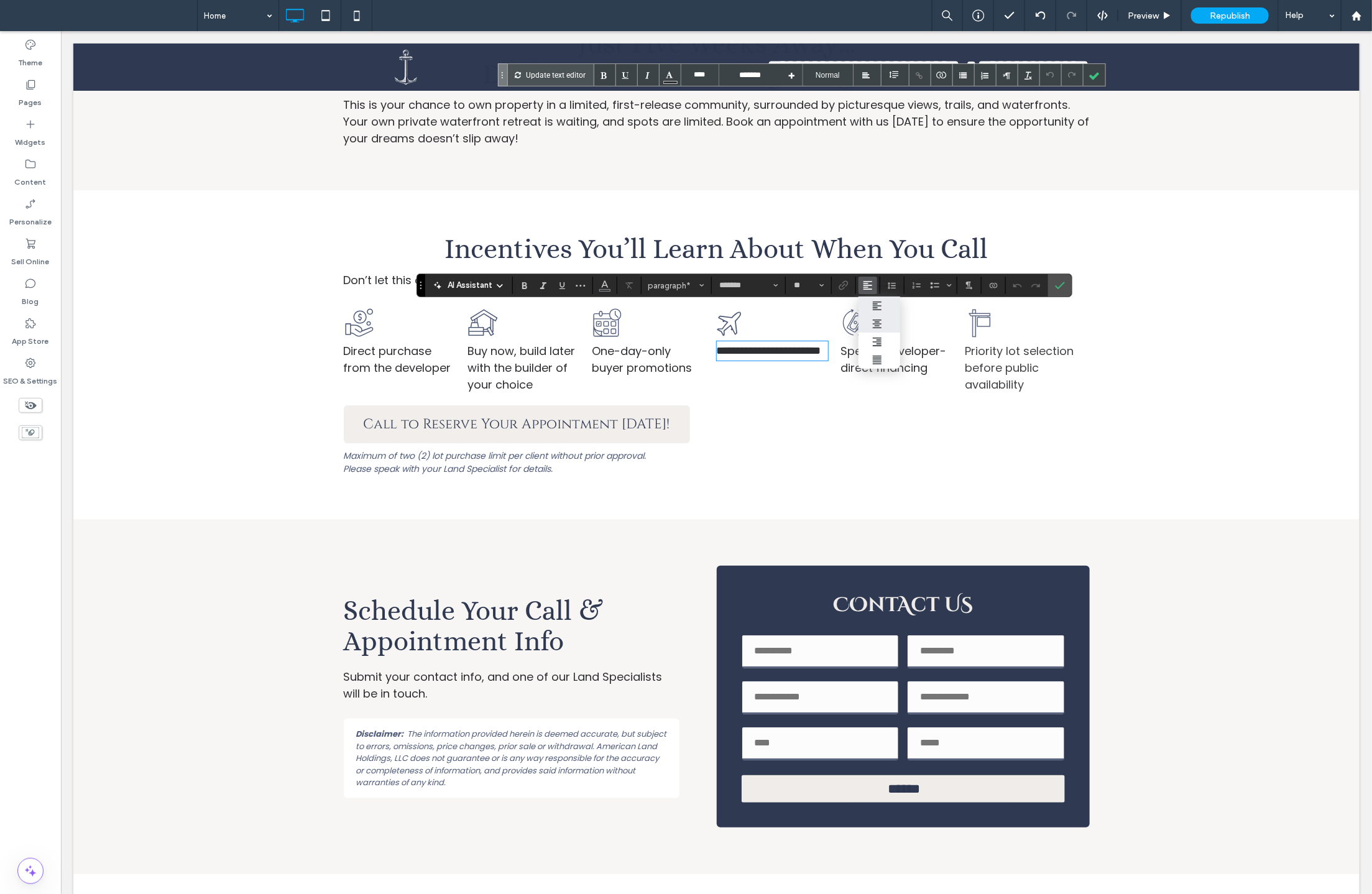 click 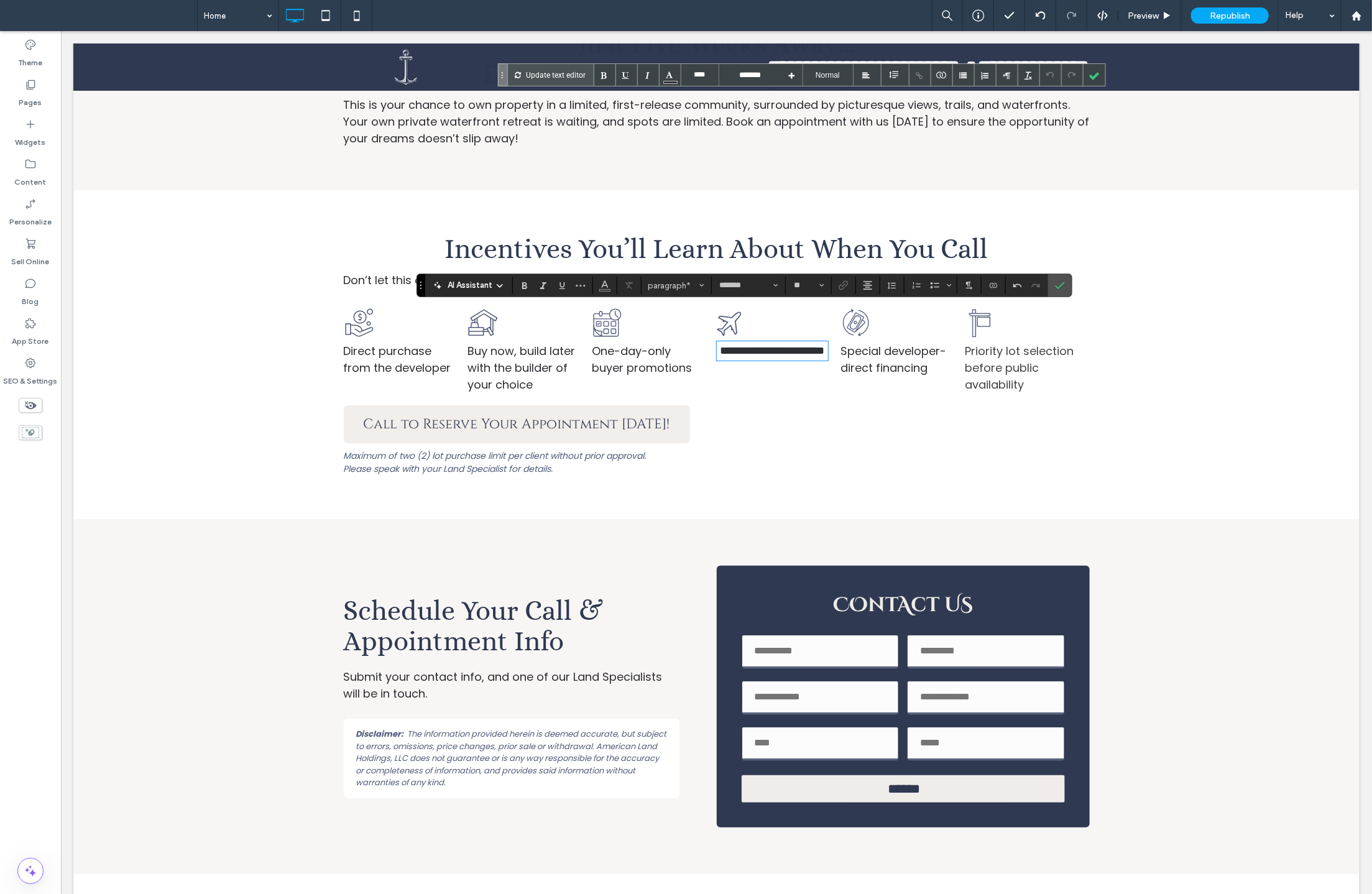 click on "Special developer-direct financing" at bounding box center (893, 359) 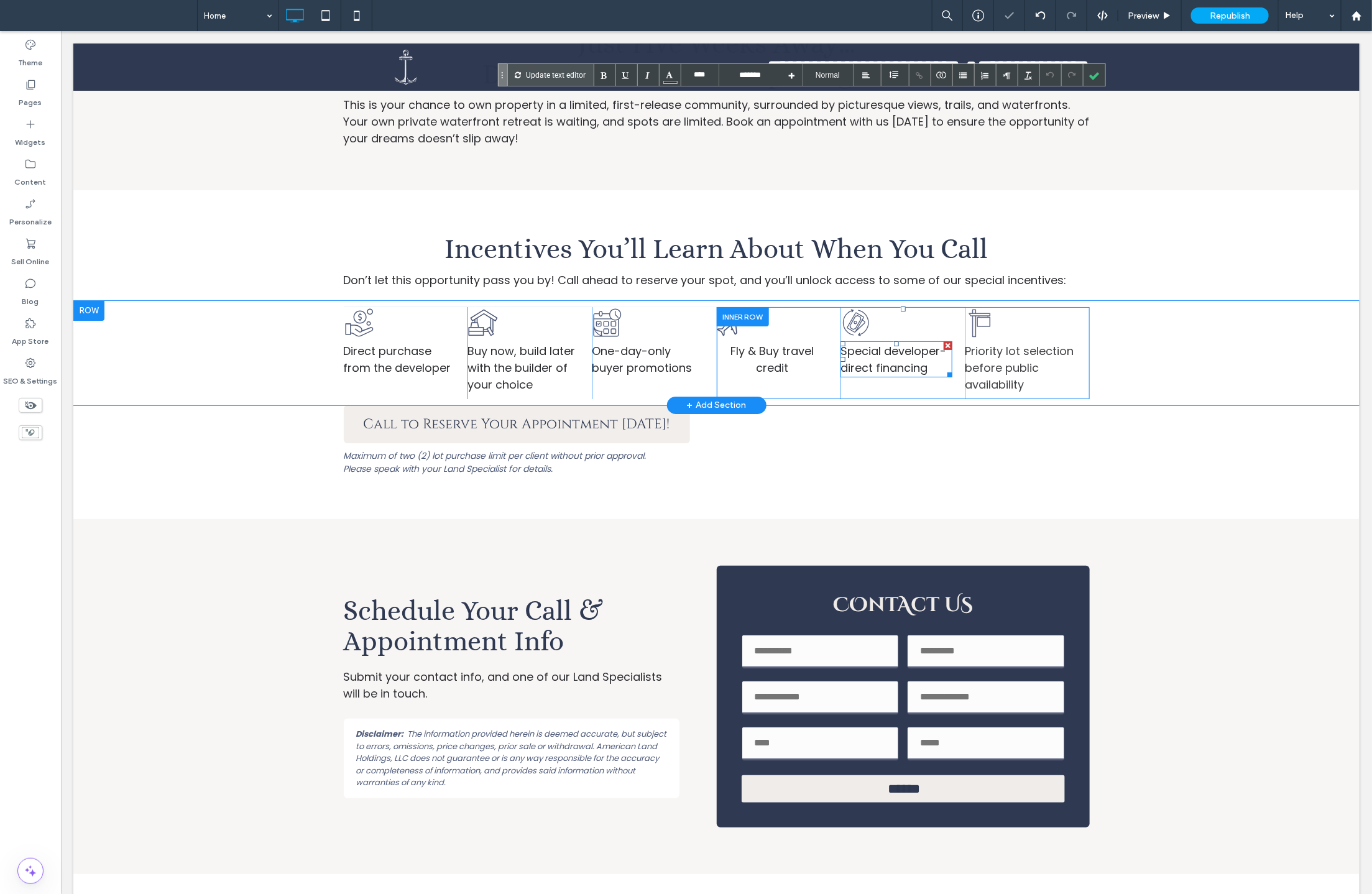 click on "Special developer-direct financing" at bounding box center [893, 359] 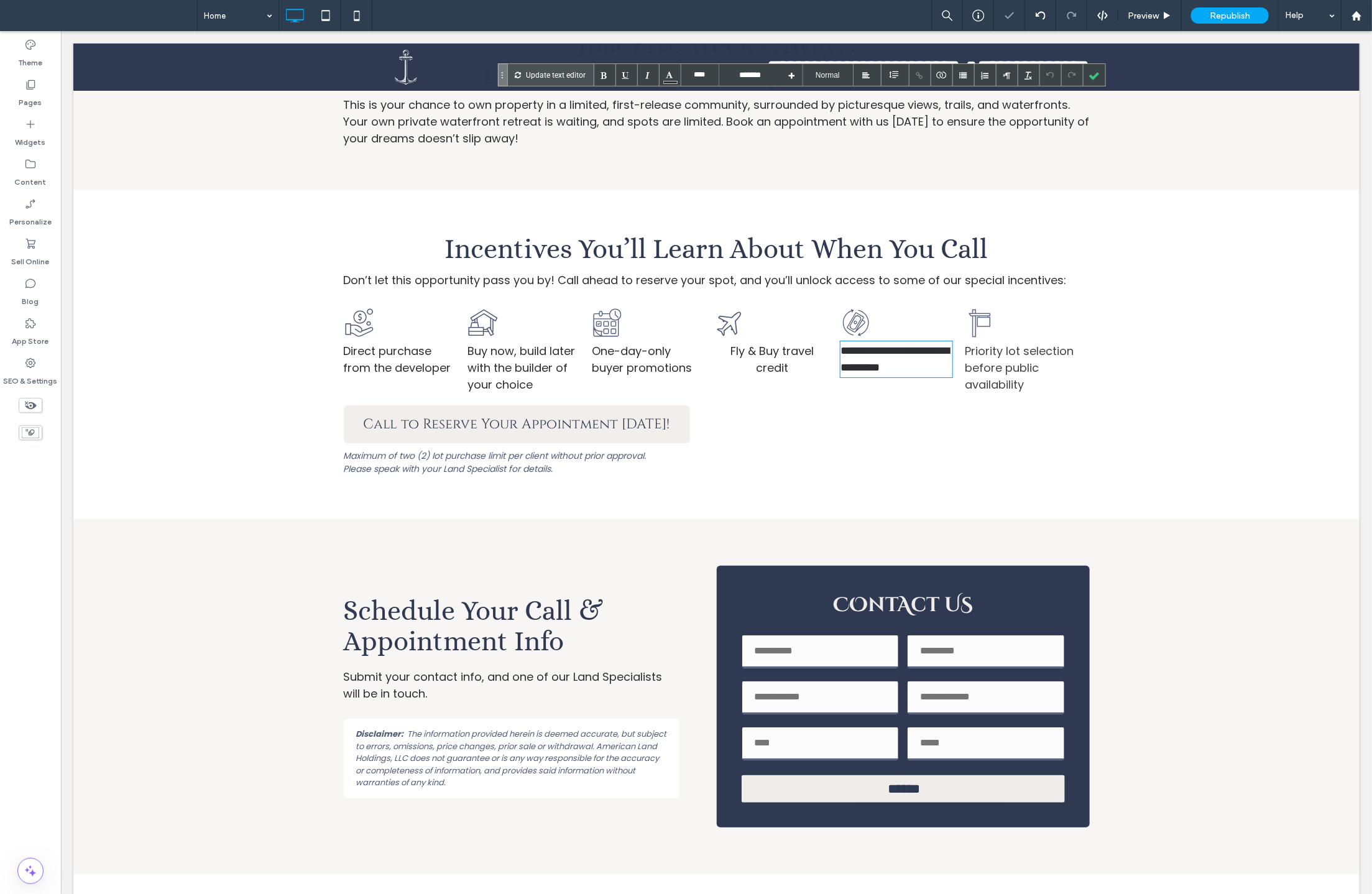 click on "**********" at bounding box center [894, 358] 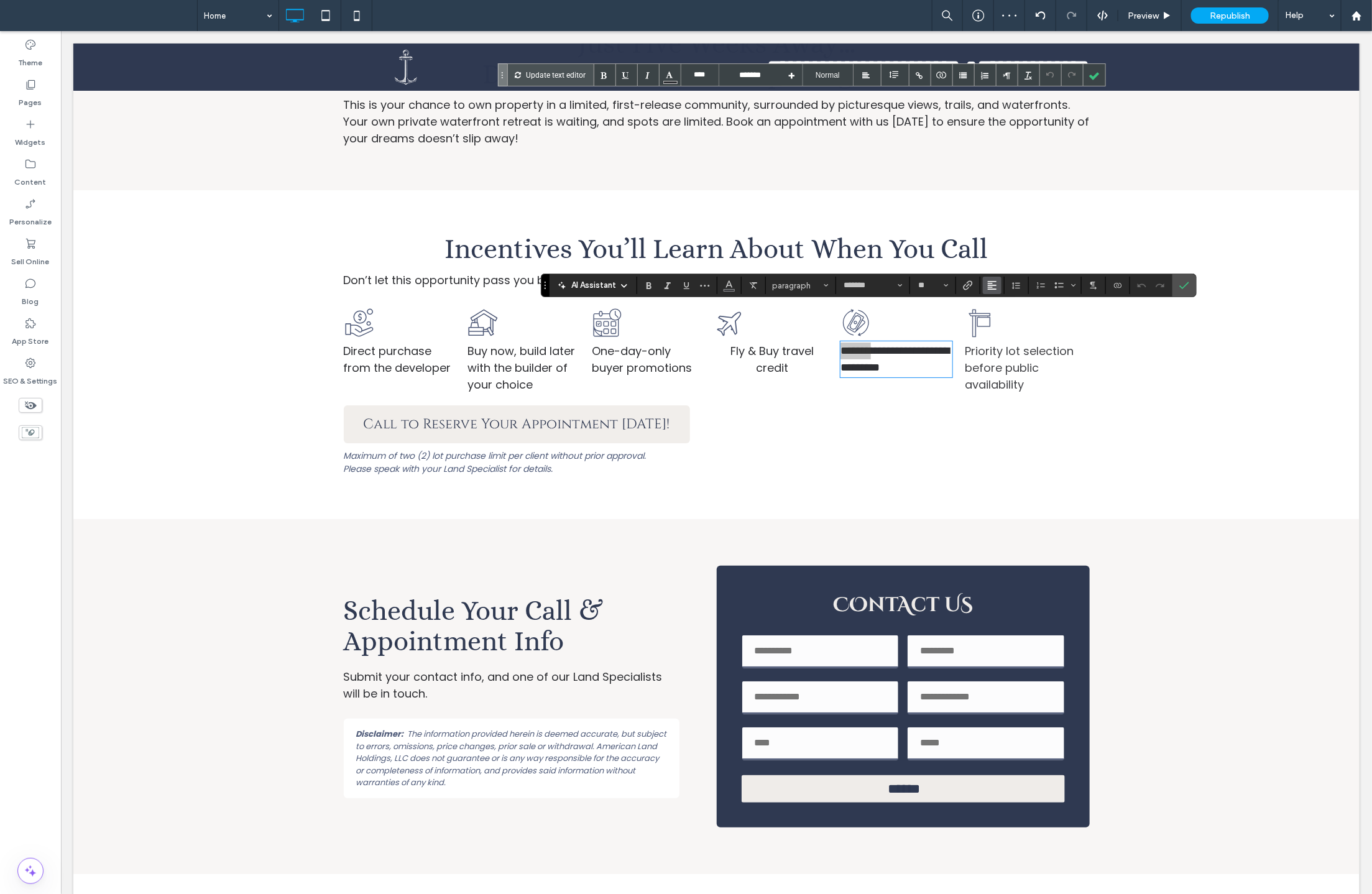 click 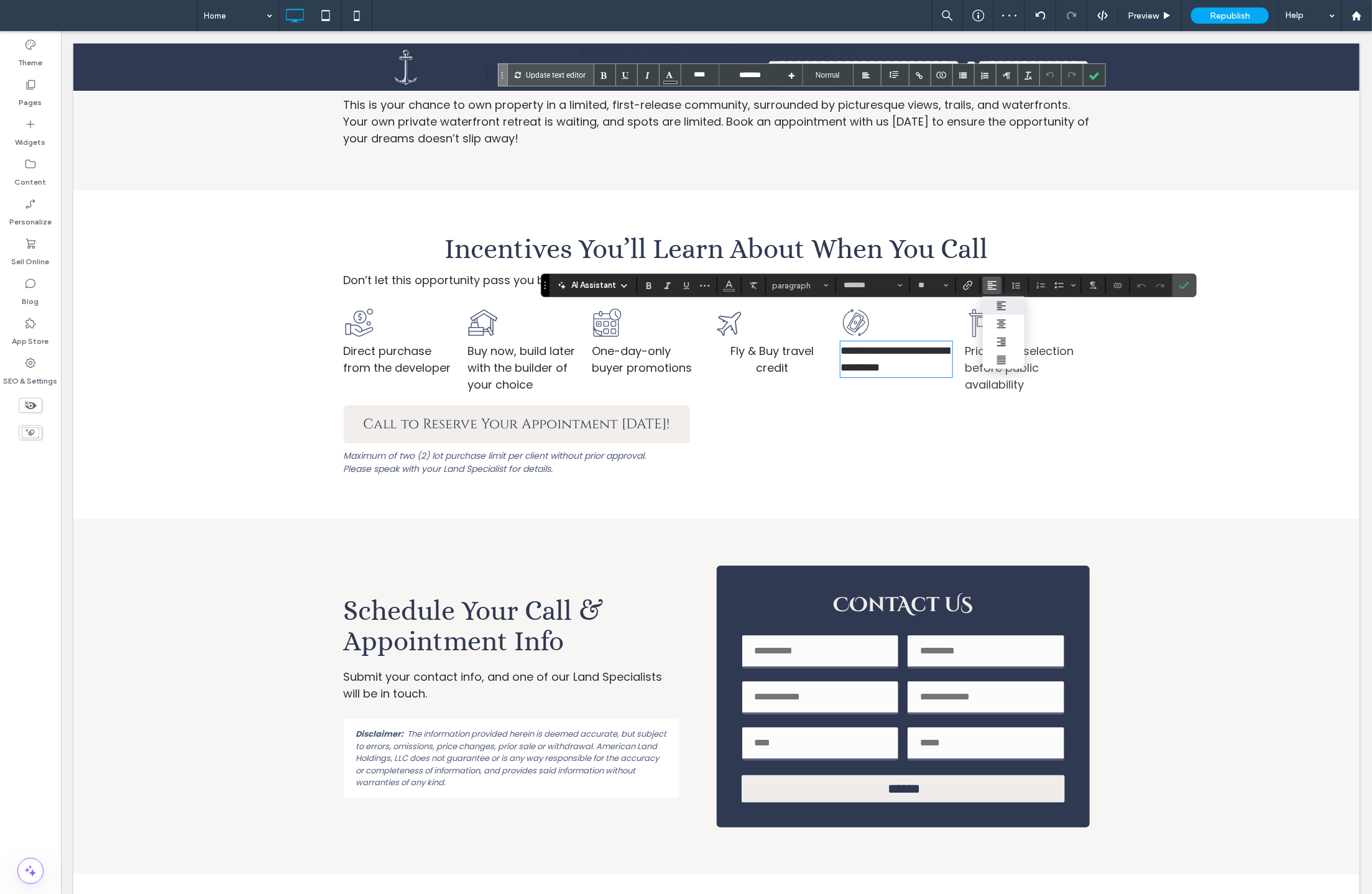 click on "**********" at bounding box center [894, 358] 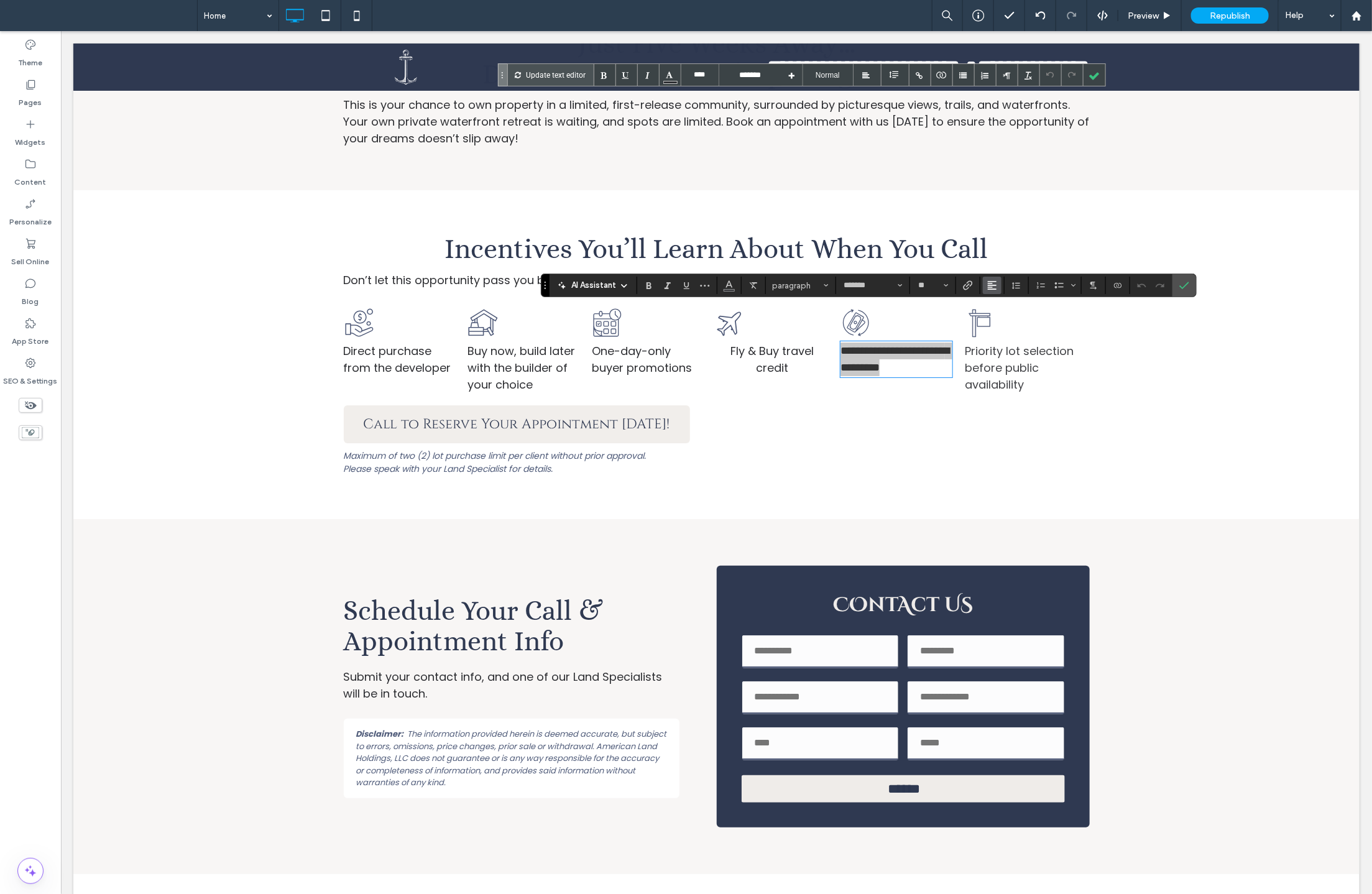 click 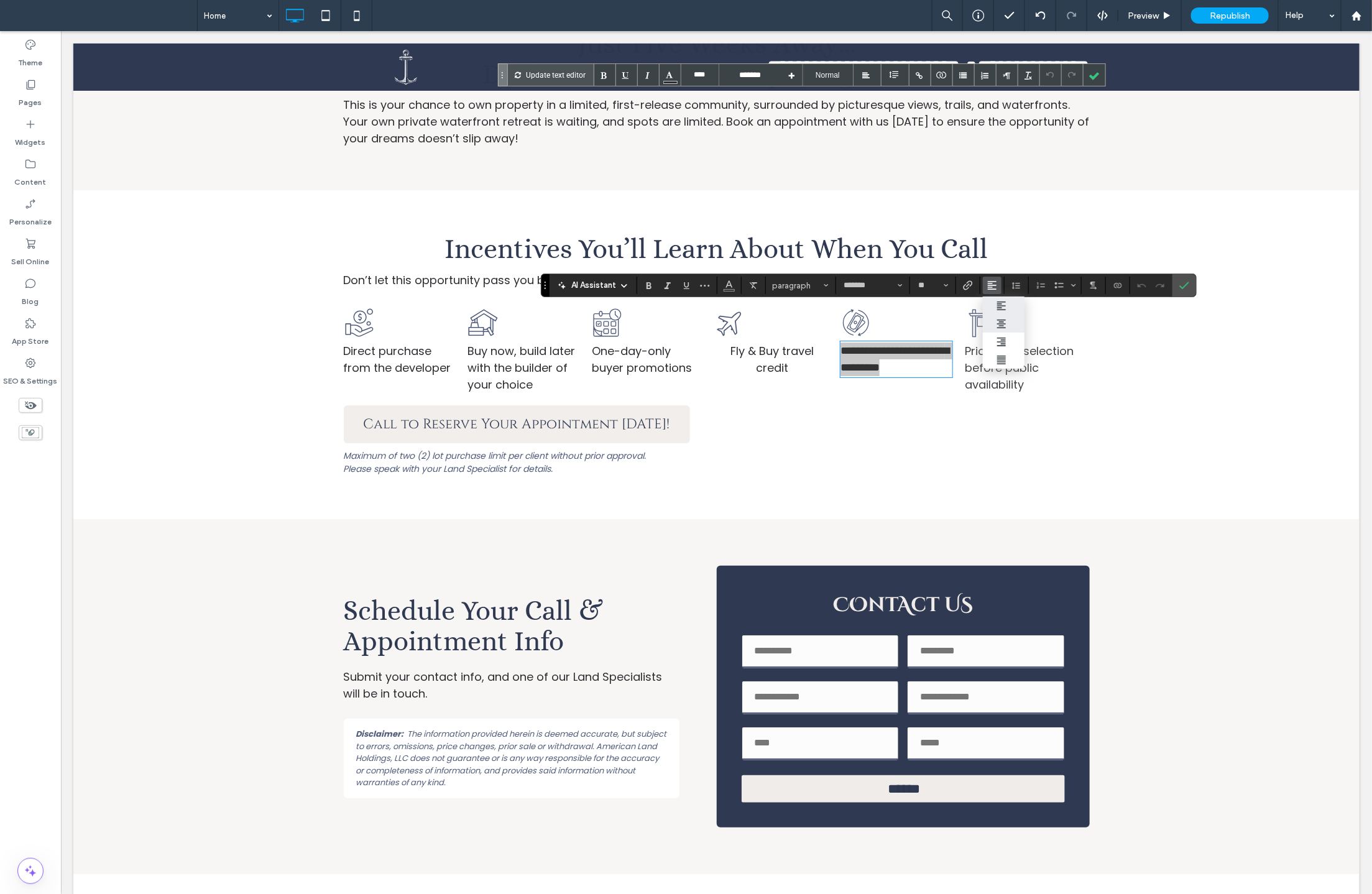 drag, startPoint x: 1008, startPoint y: 323, endPoint x: 1001, endPoint y: 279, distance: 44.55334 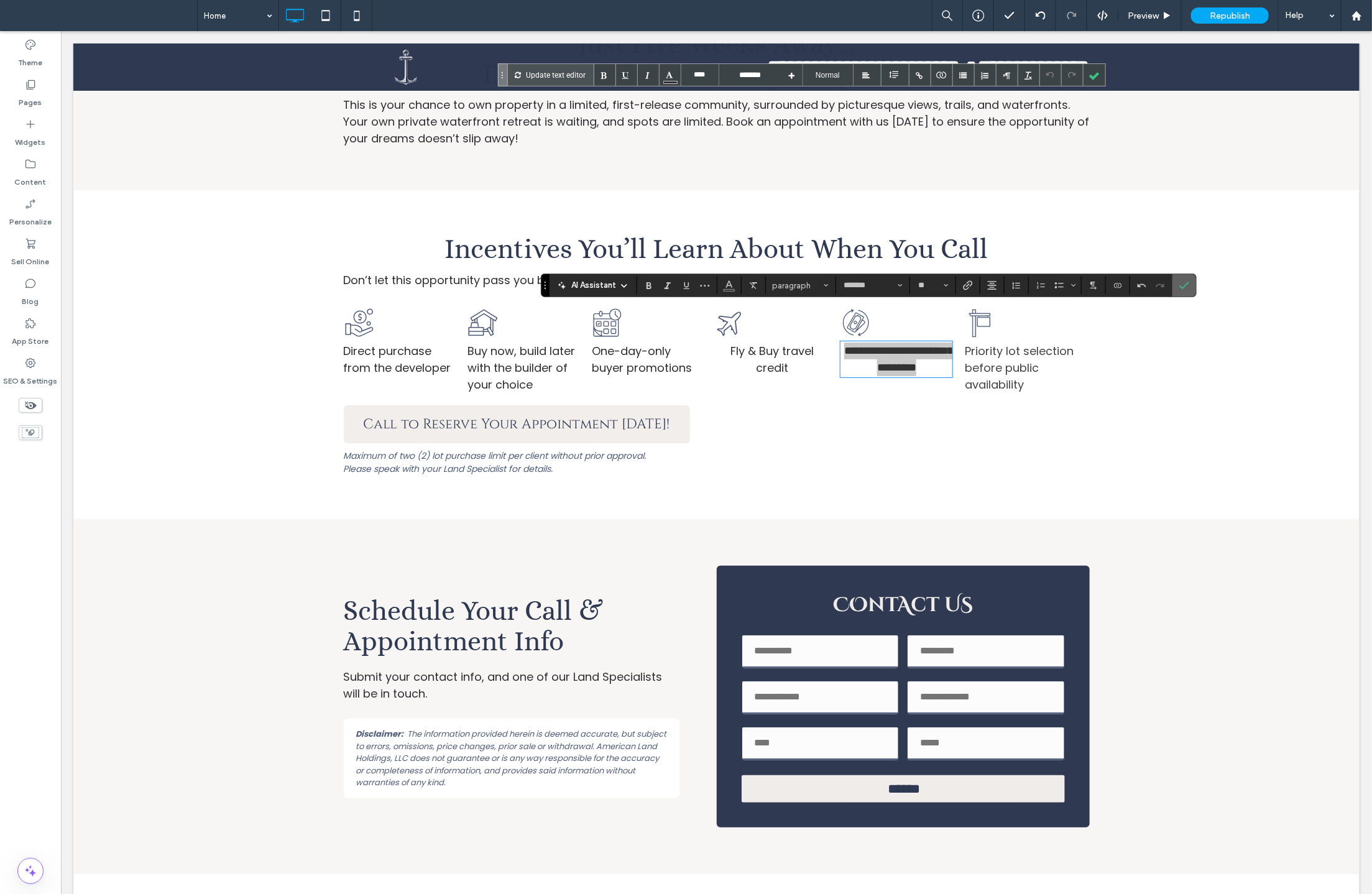 click 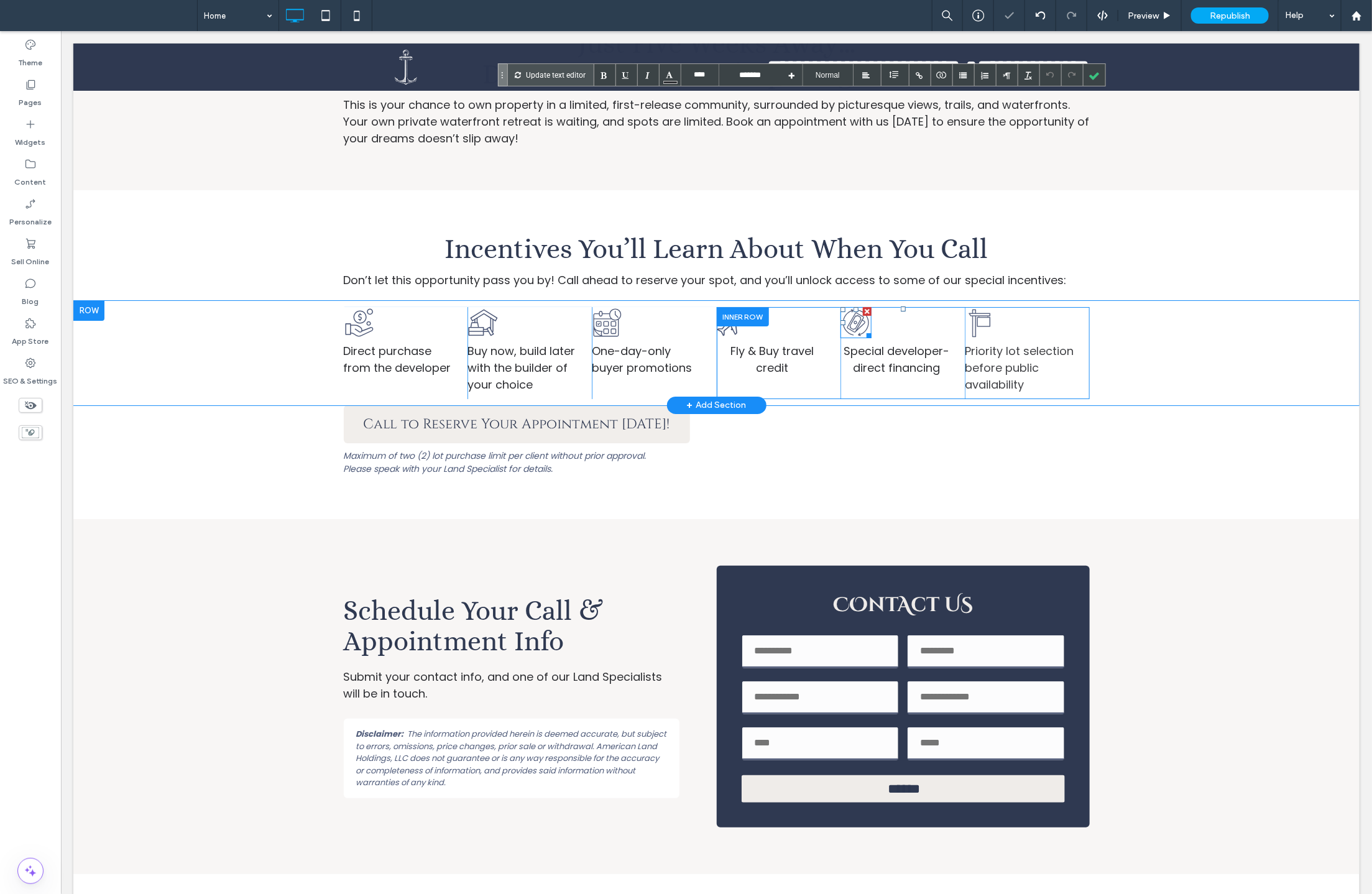 click on "financing icon" 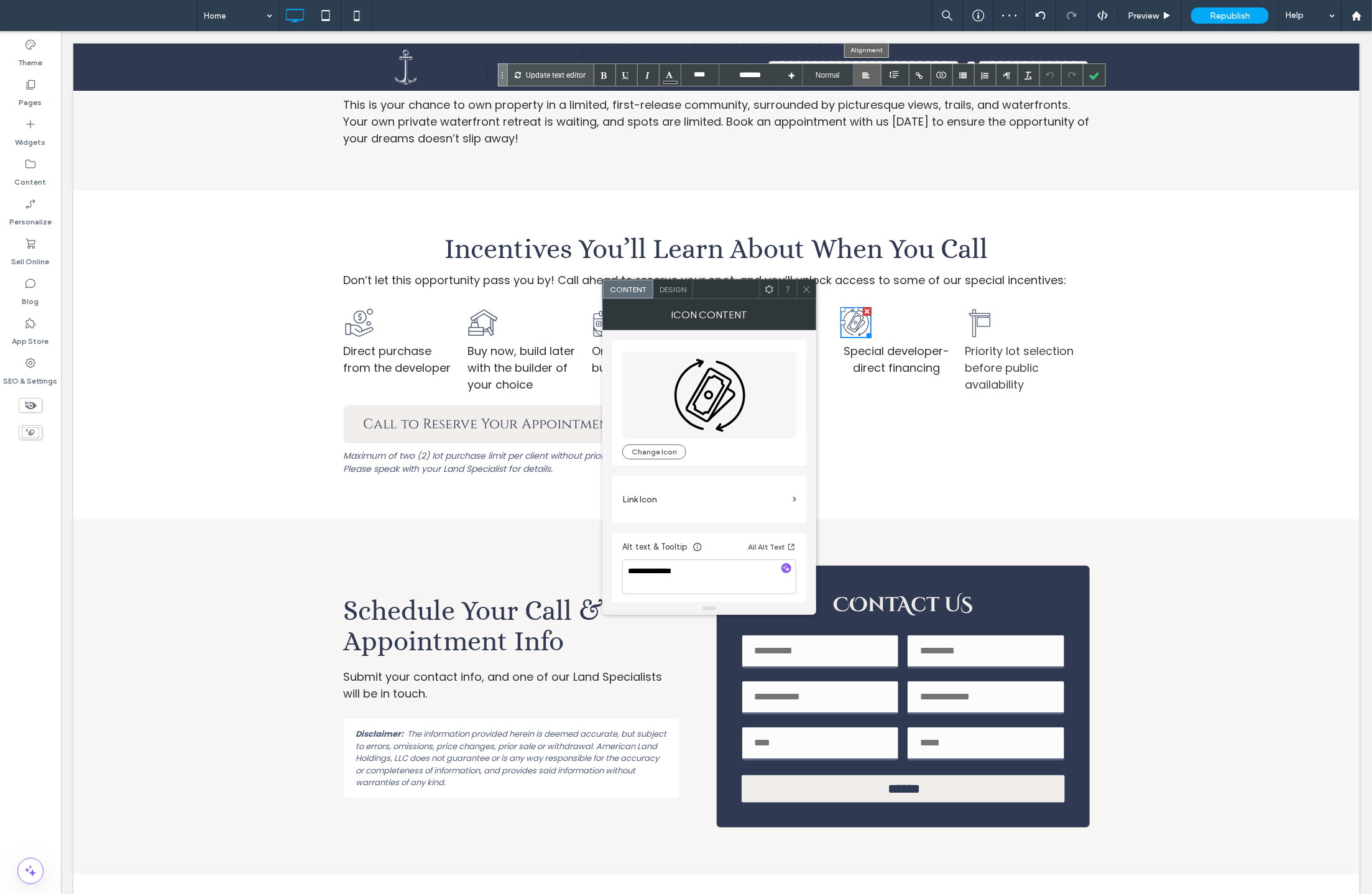 click at bounding box center (867, 75) 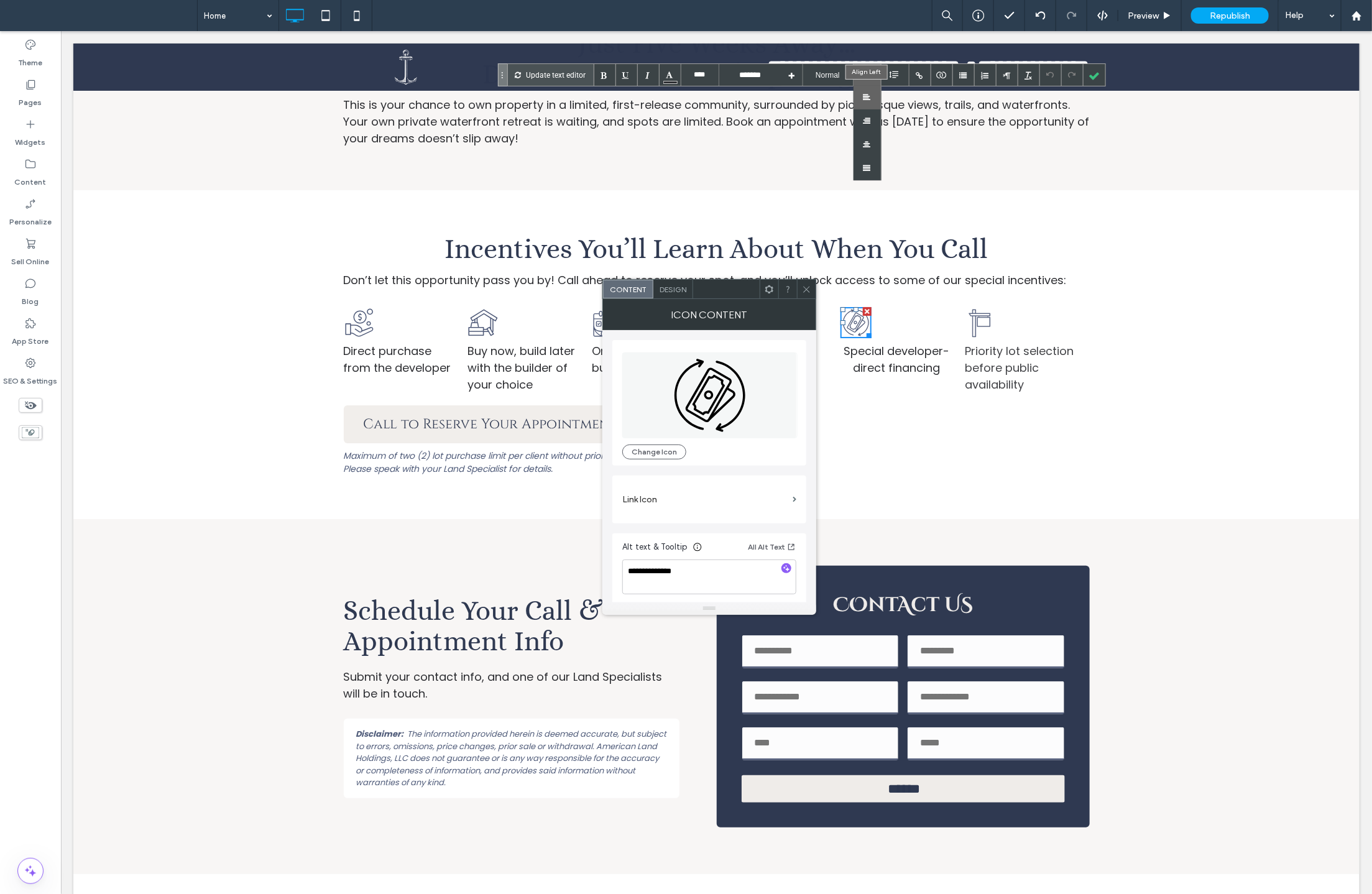 click at bounding box center (867, 98) 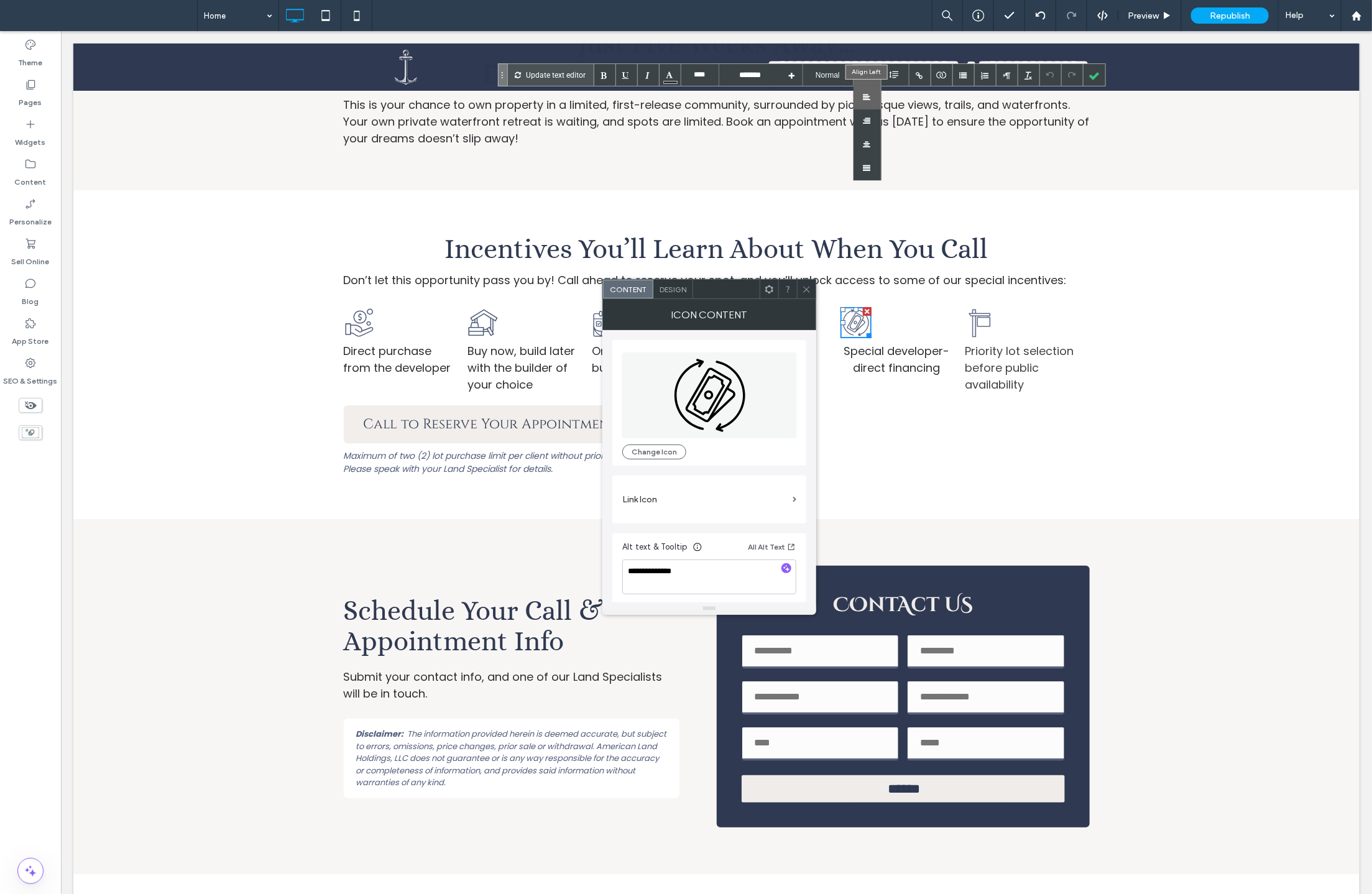 type 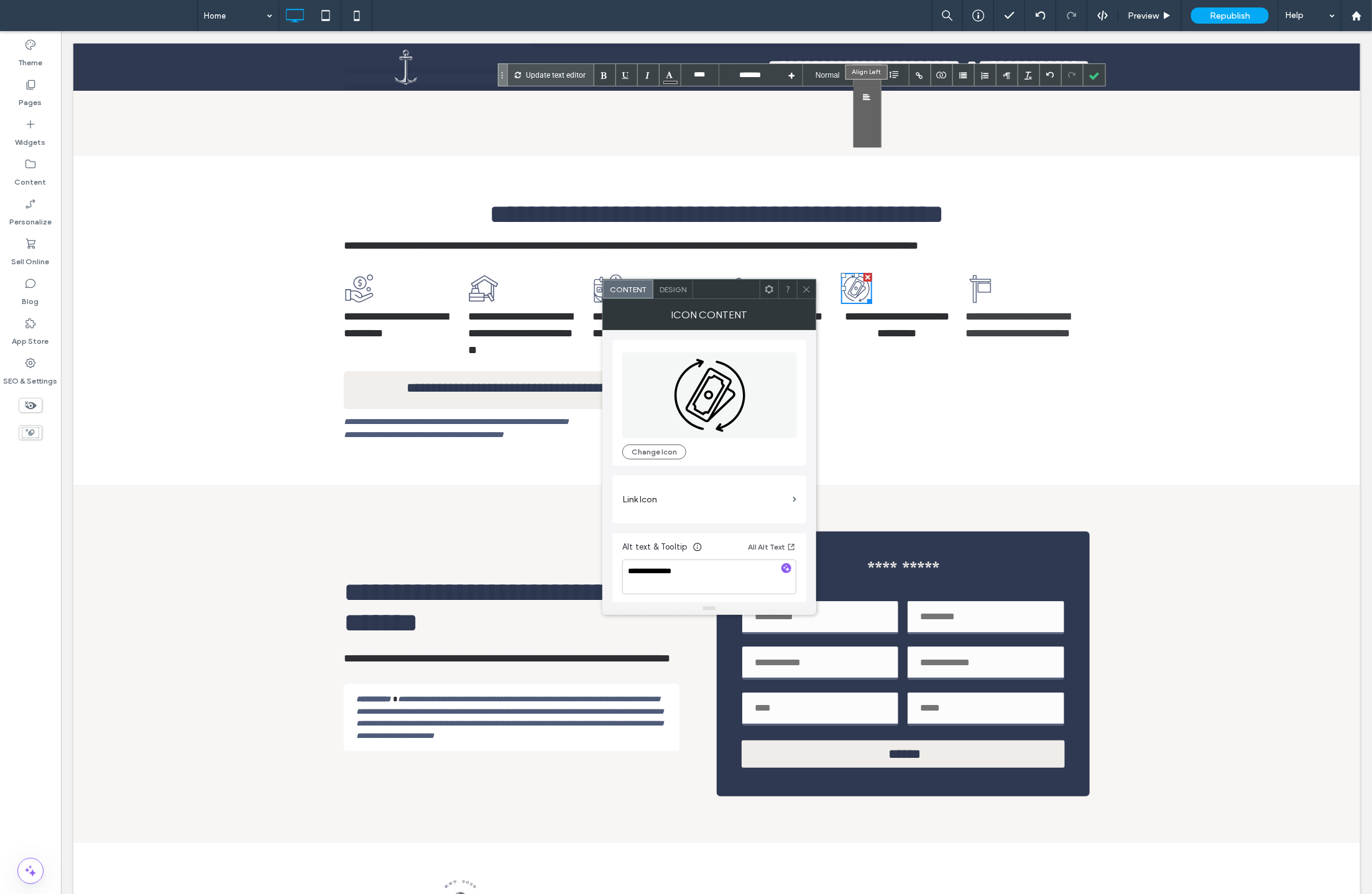 scroll, scrollTop: 0, scrollLeft: 0, axis: both 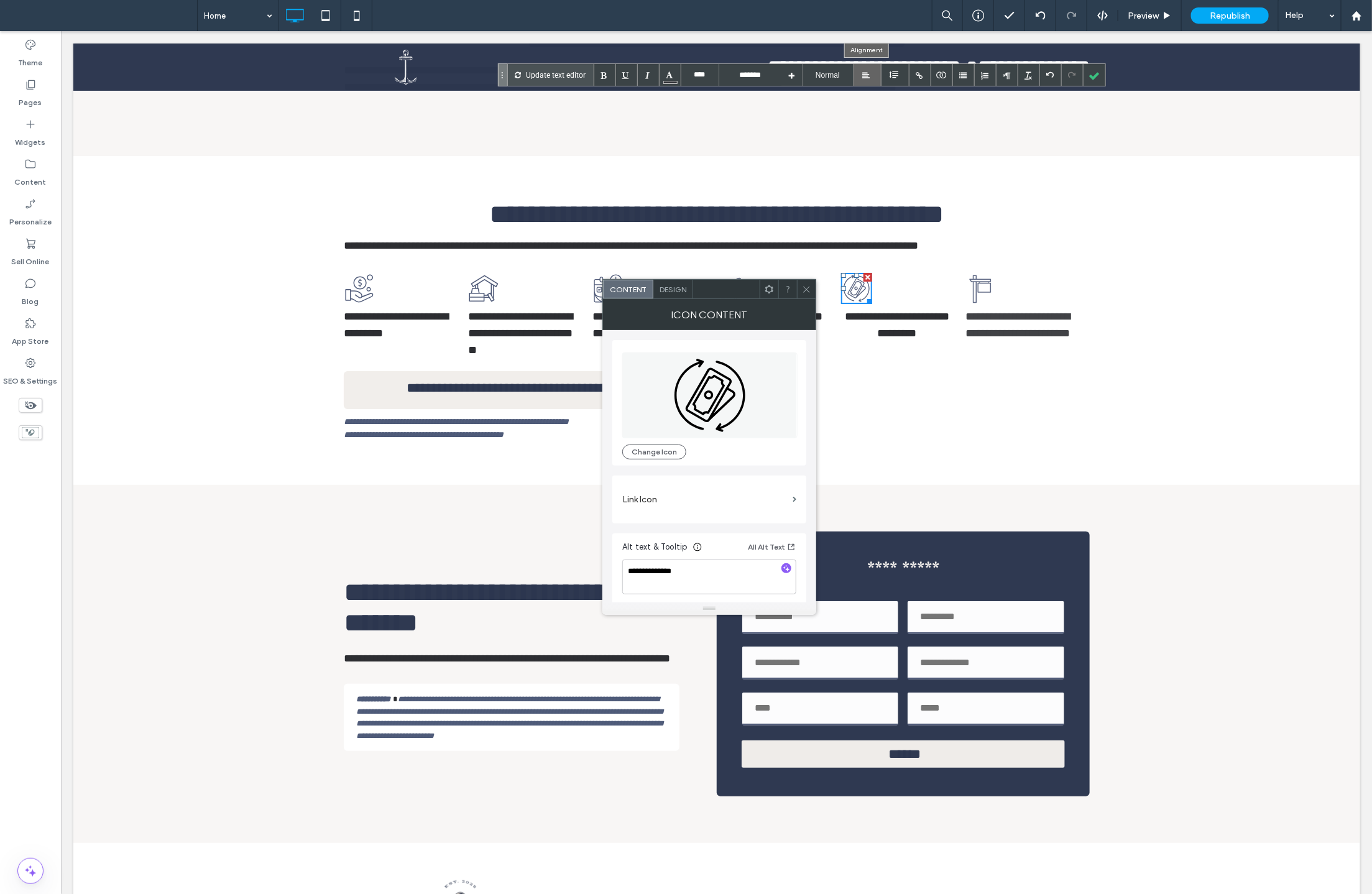 click at bounding box center [867, 75] 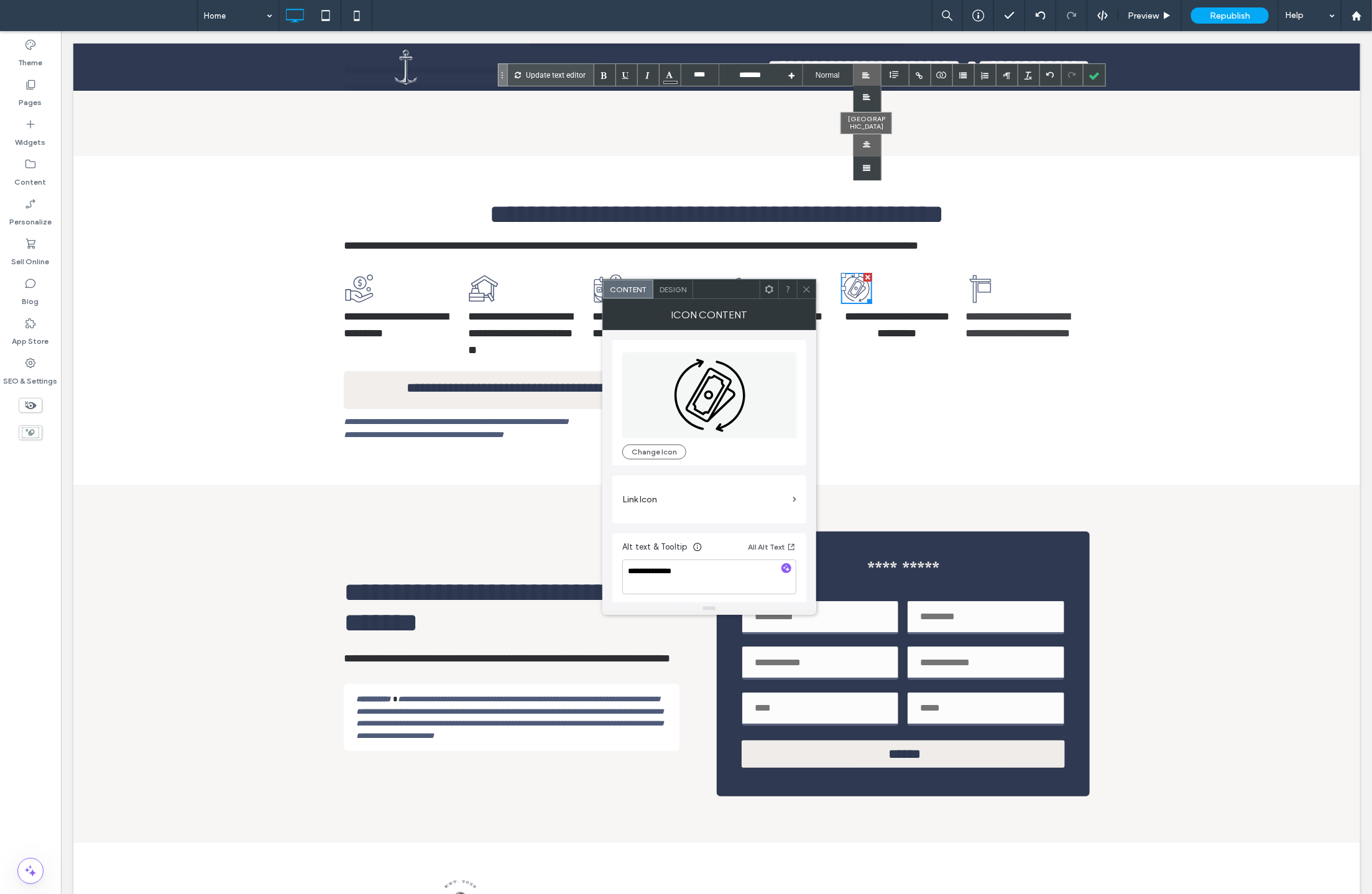 click at bounding box center [867, 145] 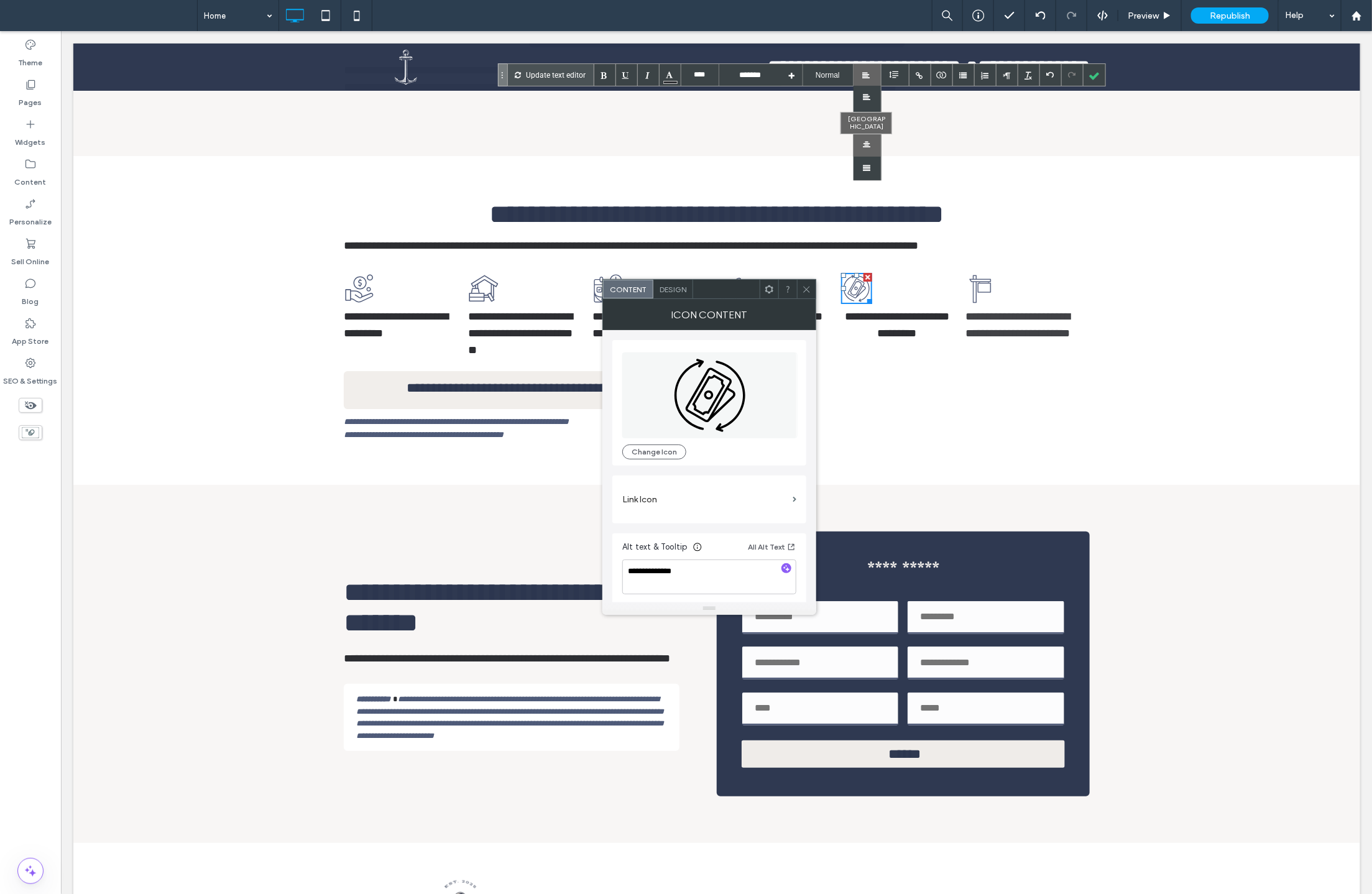 type 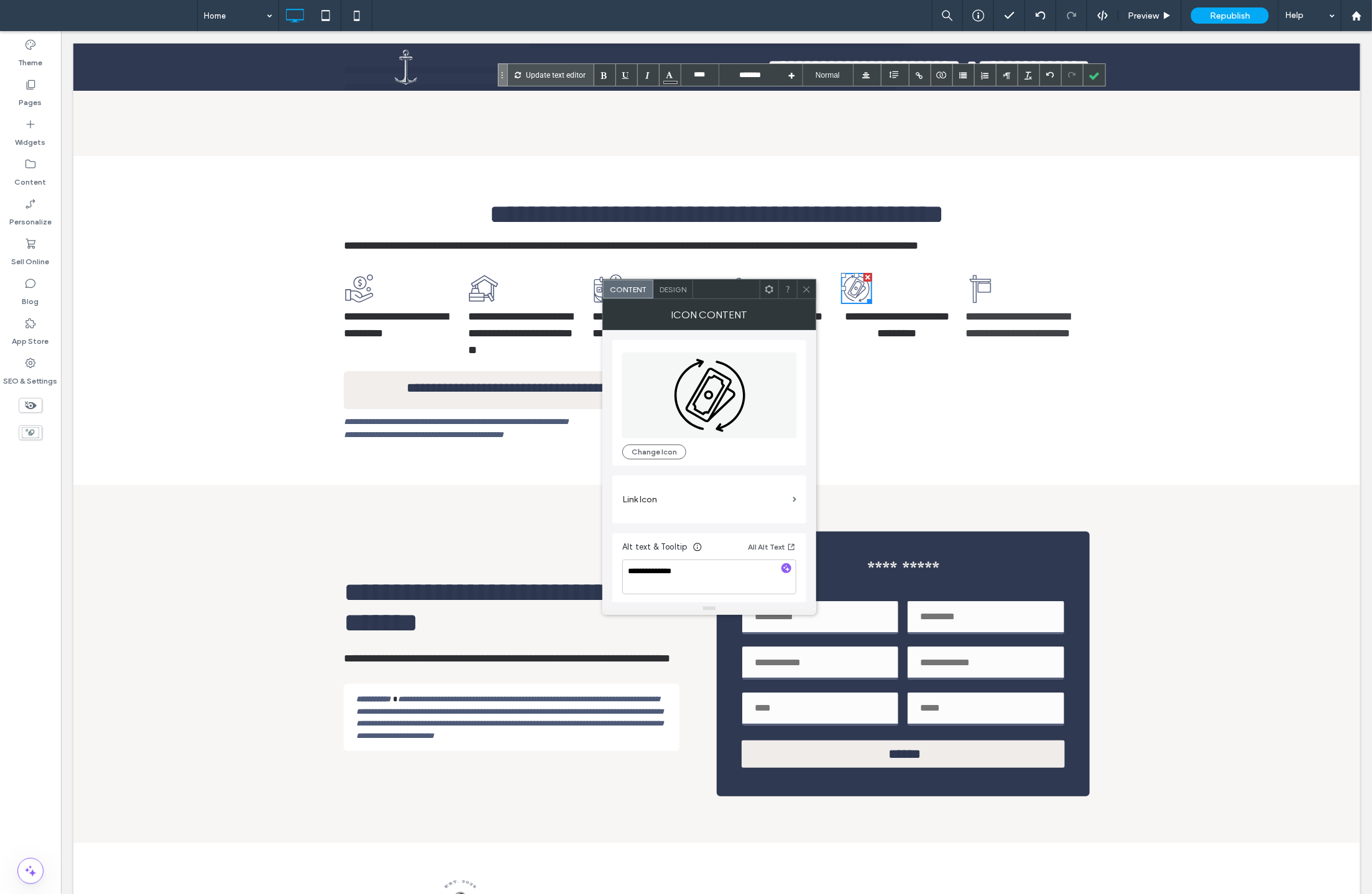 click on "**********" at bounding box center (716, 318) 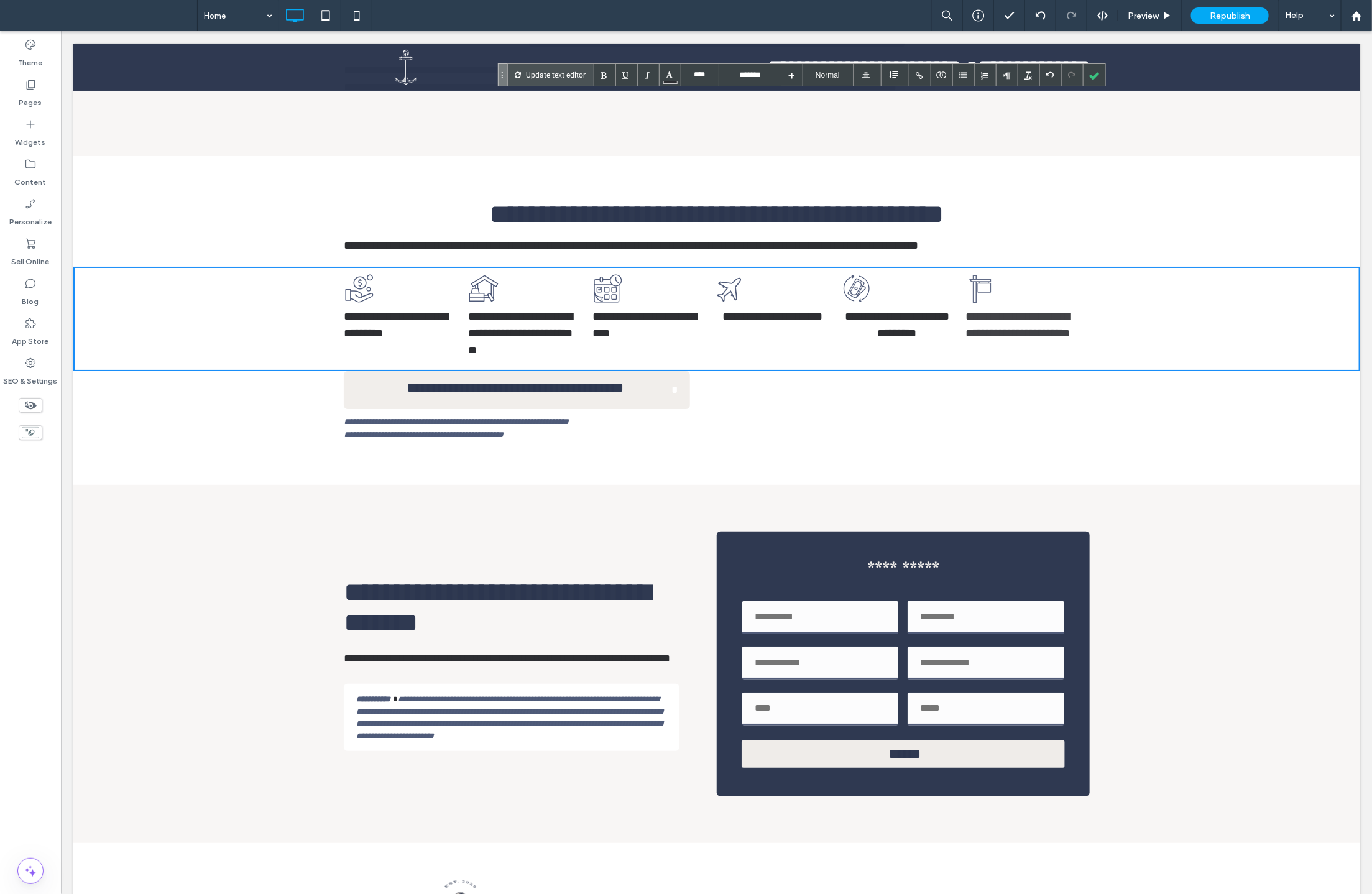 click on "**********" at bounding box center [1017, 324] 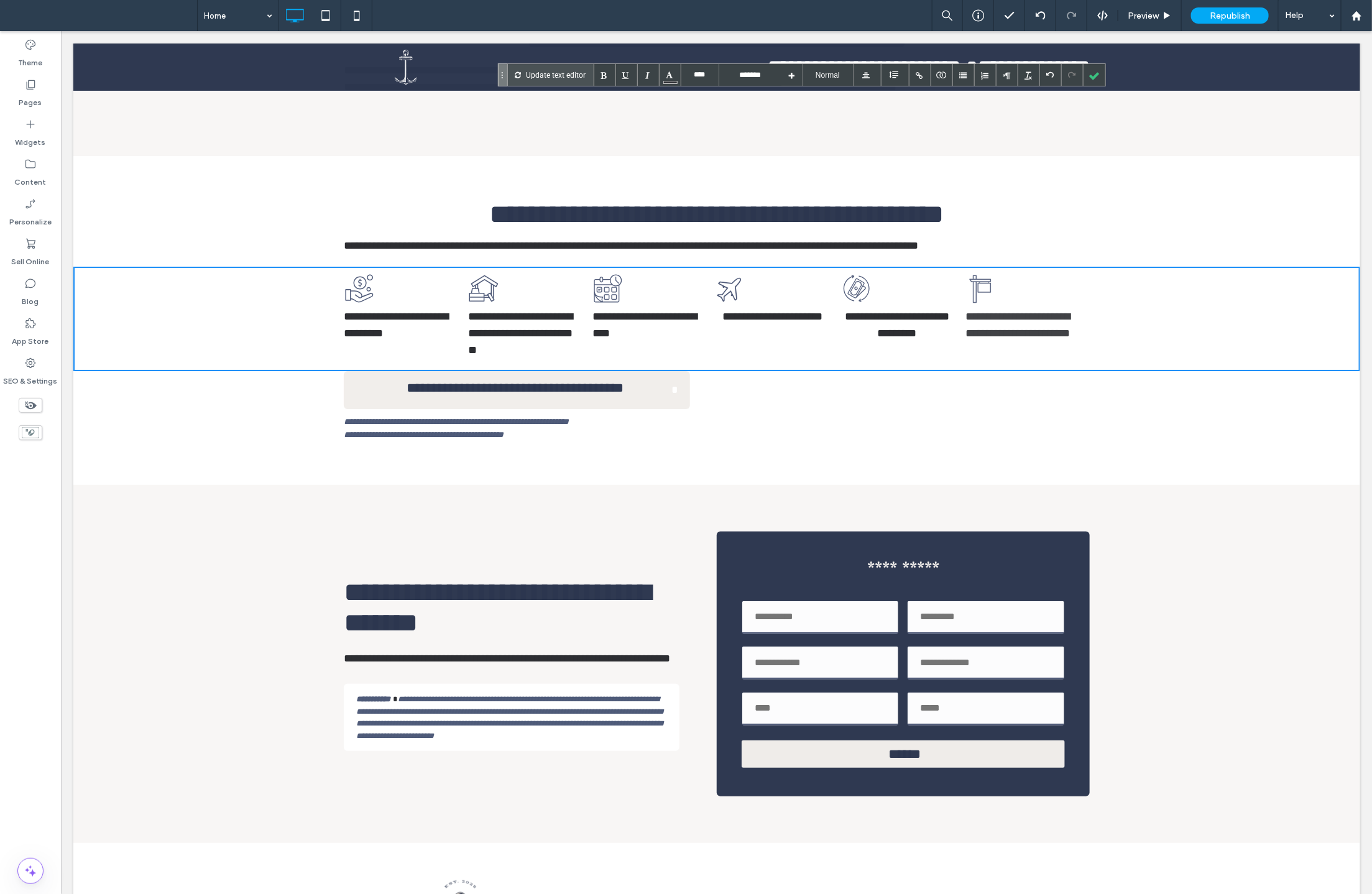 click on "**********" at bounding box center [1017, 324] 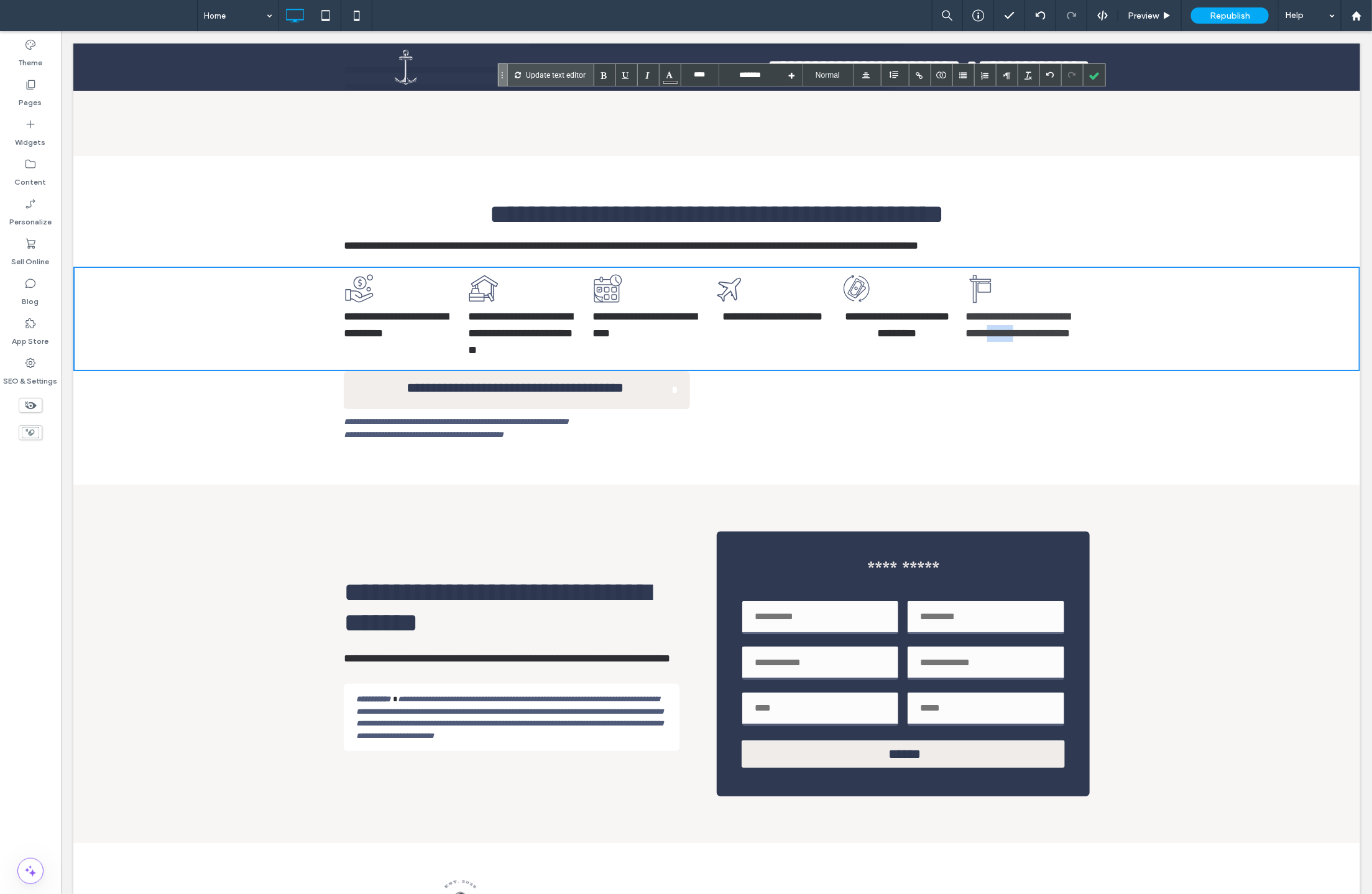 click on "**********" at bounding box center (1017, 324) 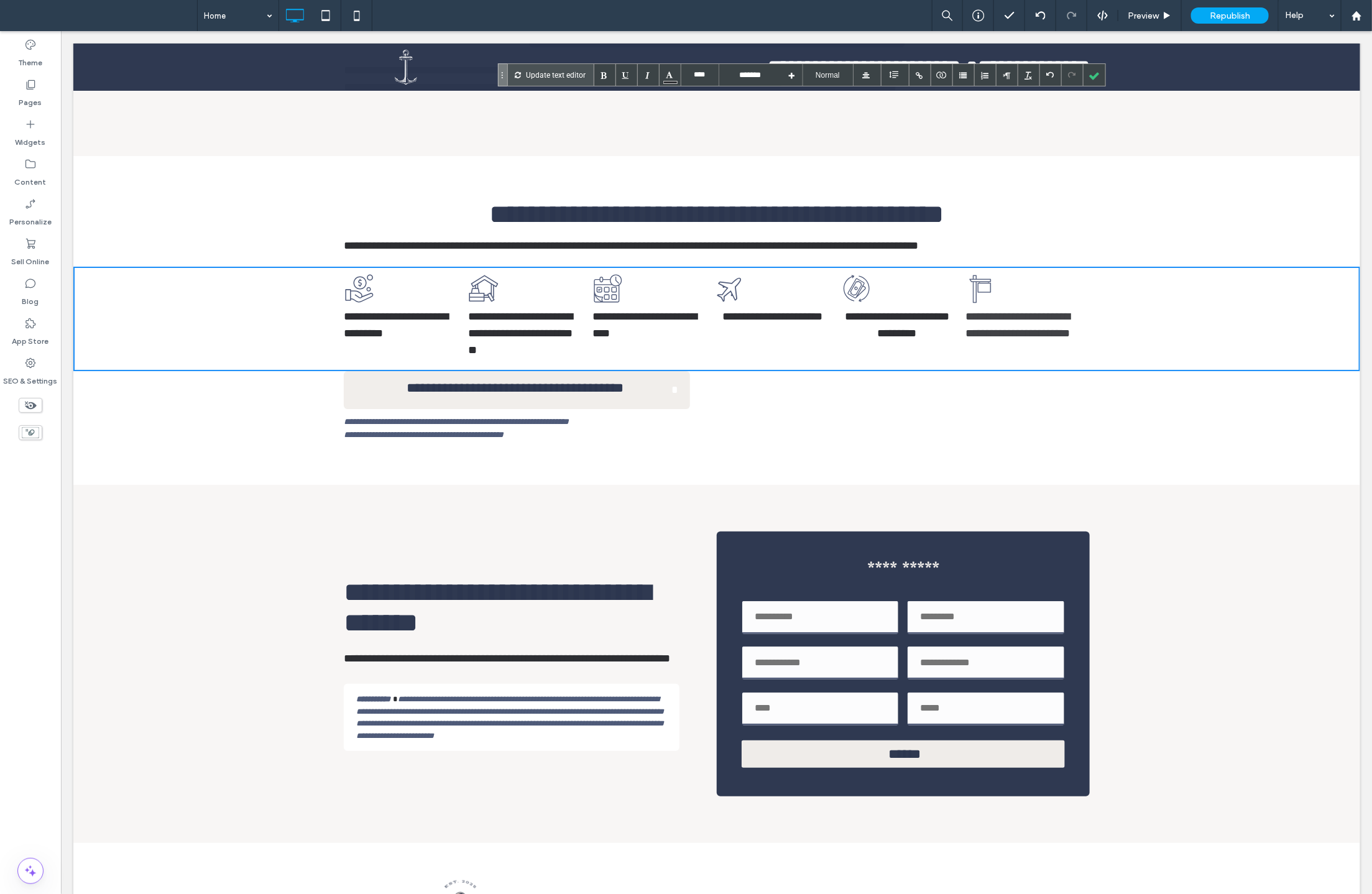 click on "**********" at bounding box center [1017, 324] 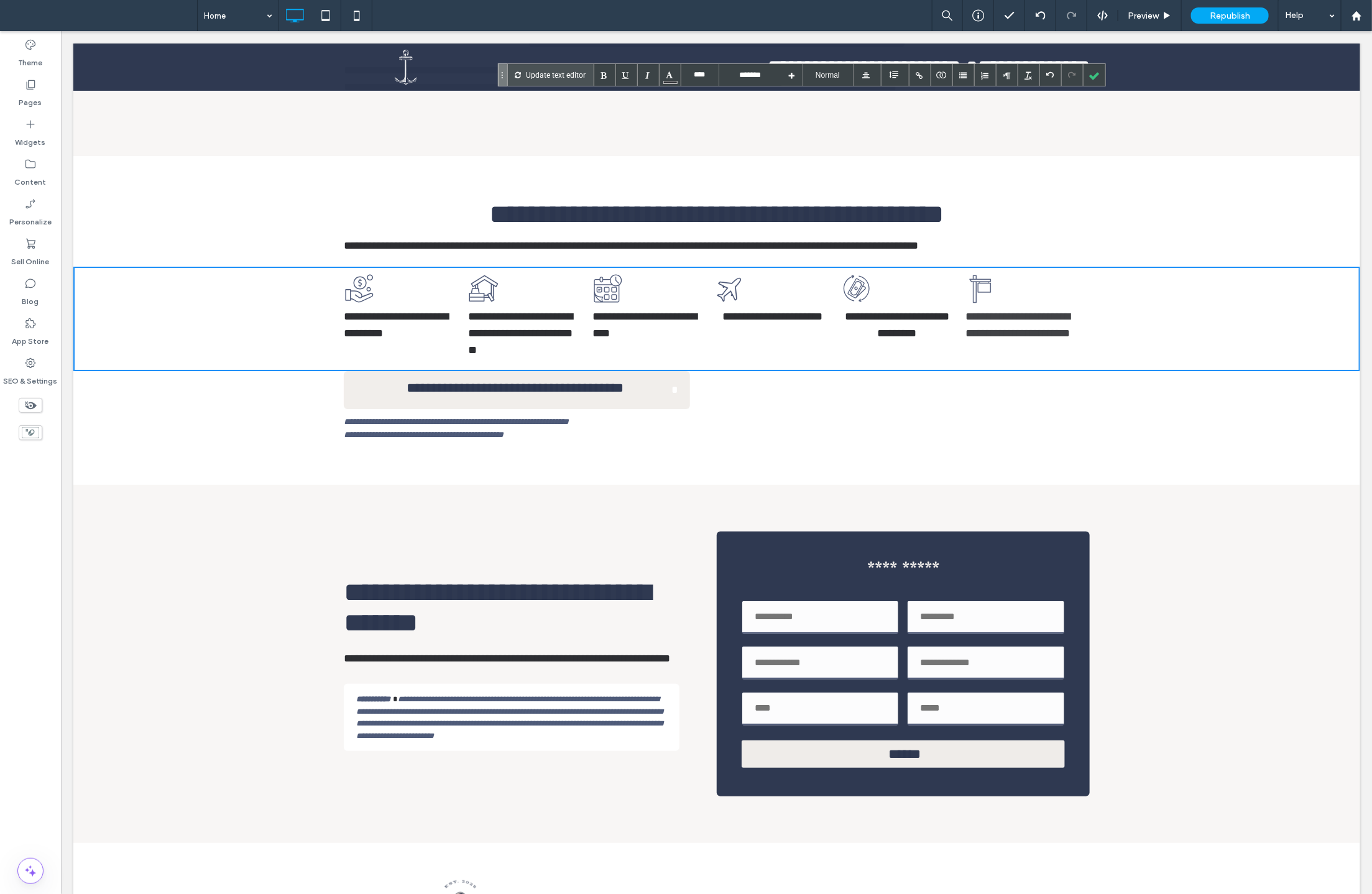 click on "**********" at bounding box center [1017, 324] 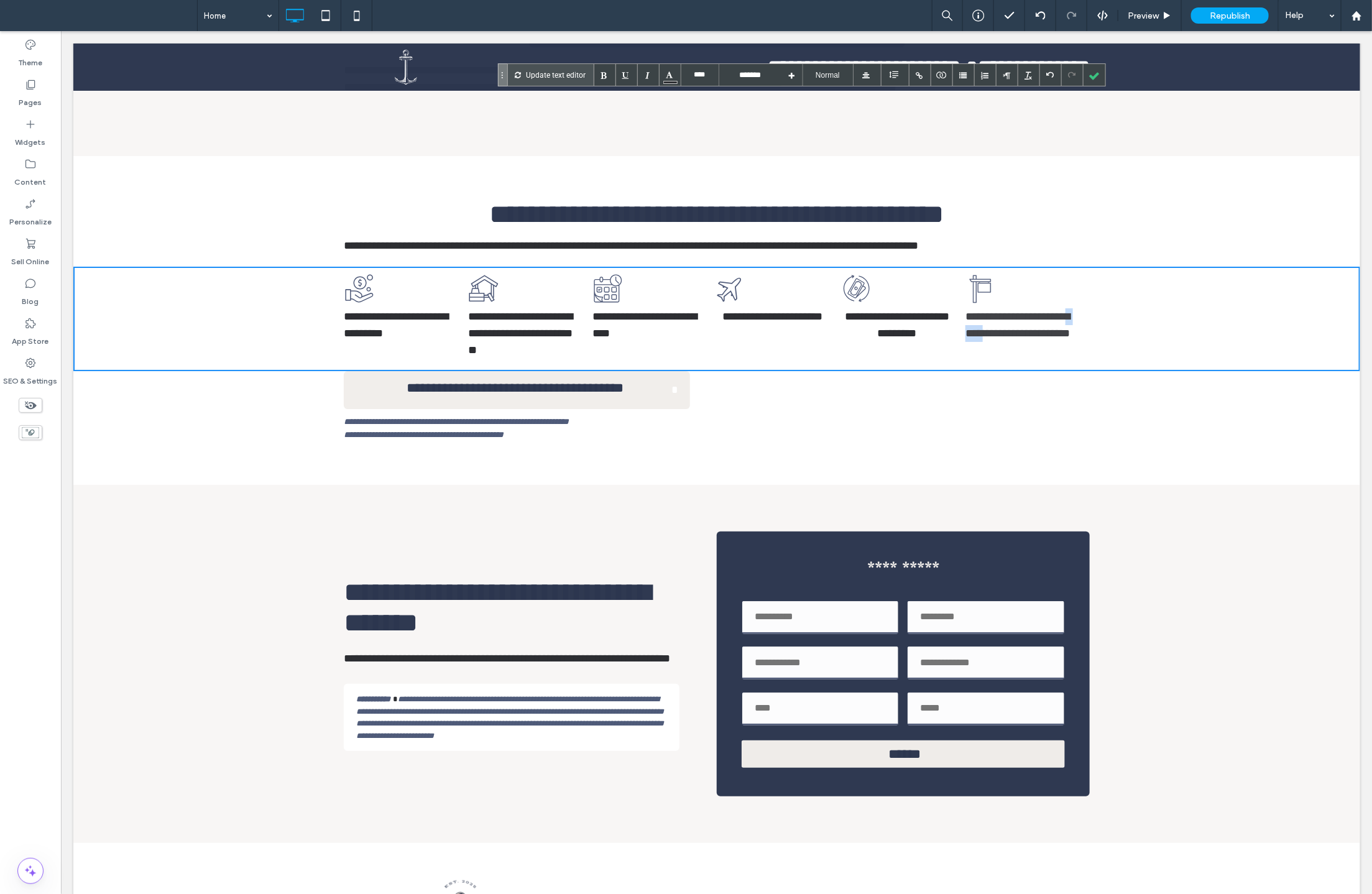 click on "**********" at bounding box center (1017, 324) 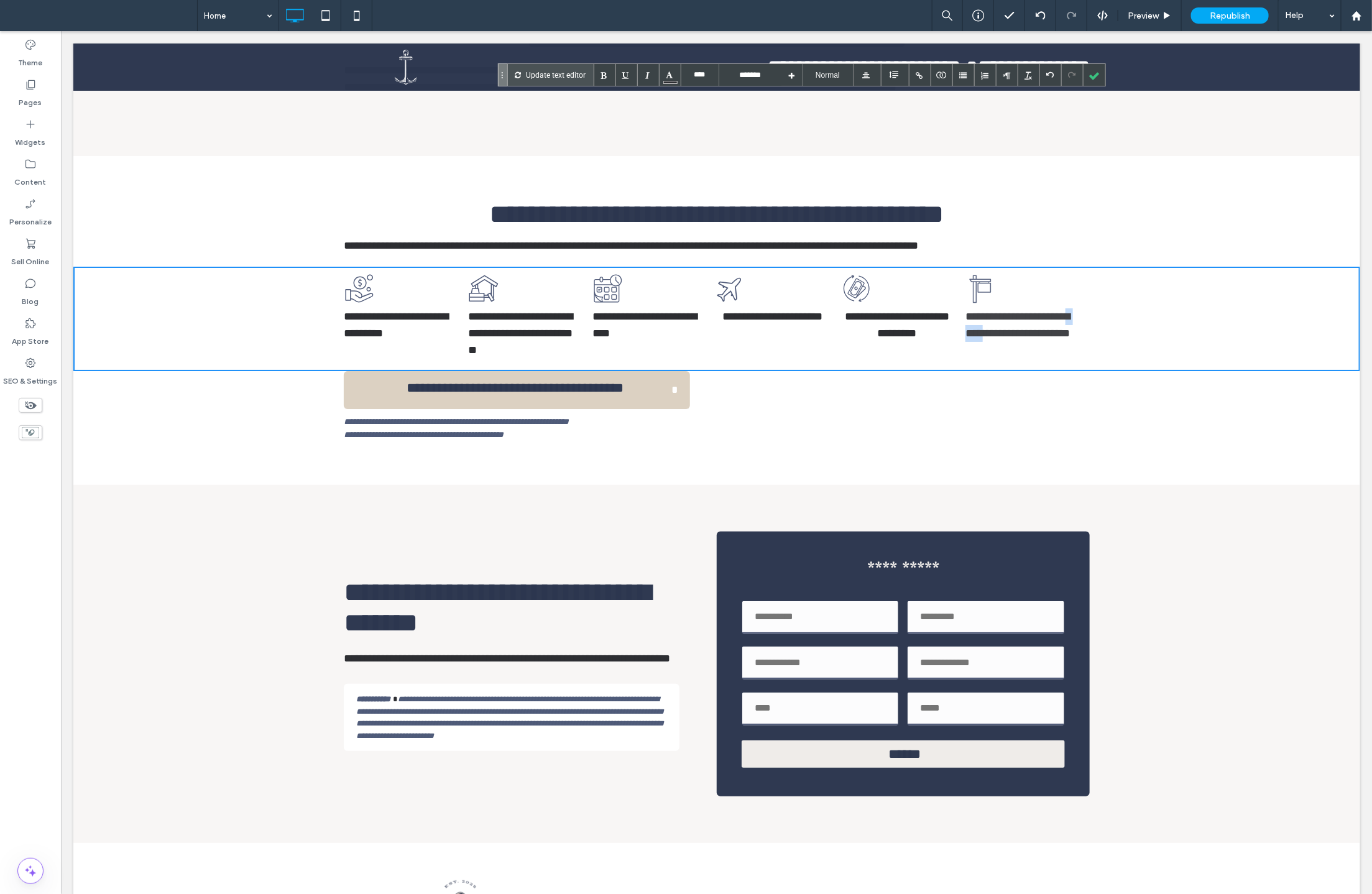 click on "**********" at bounding box center (514, 389) 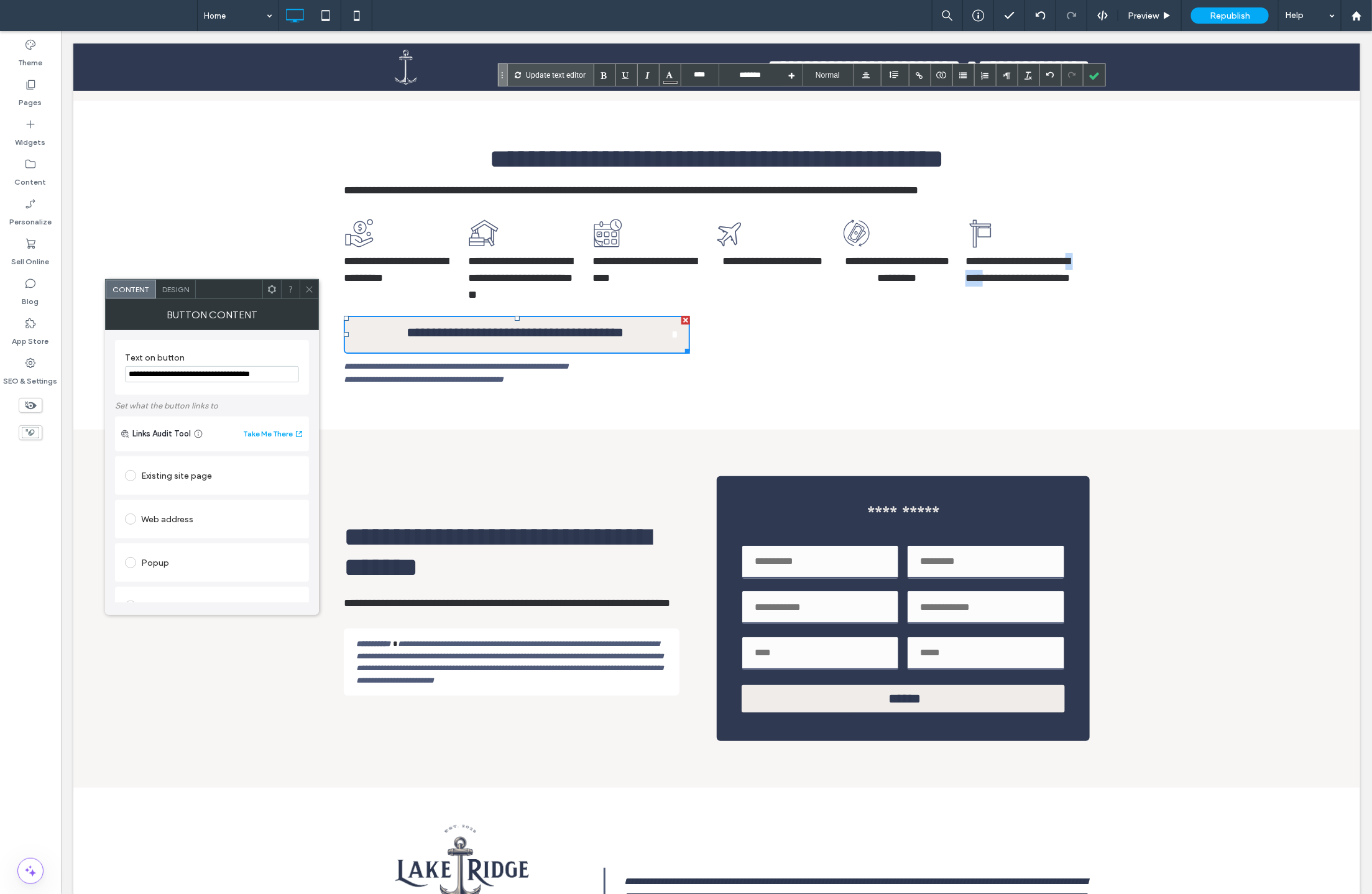 scroll, scrollTop: 2677, scrollLeft: 0, axis: vertical 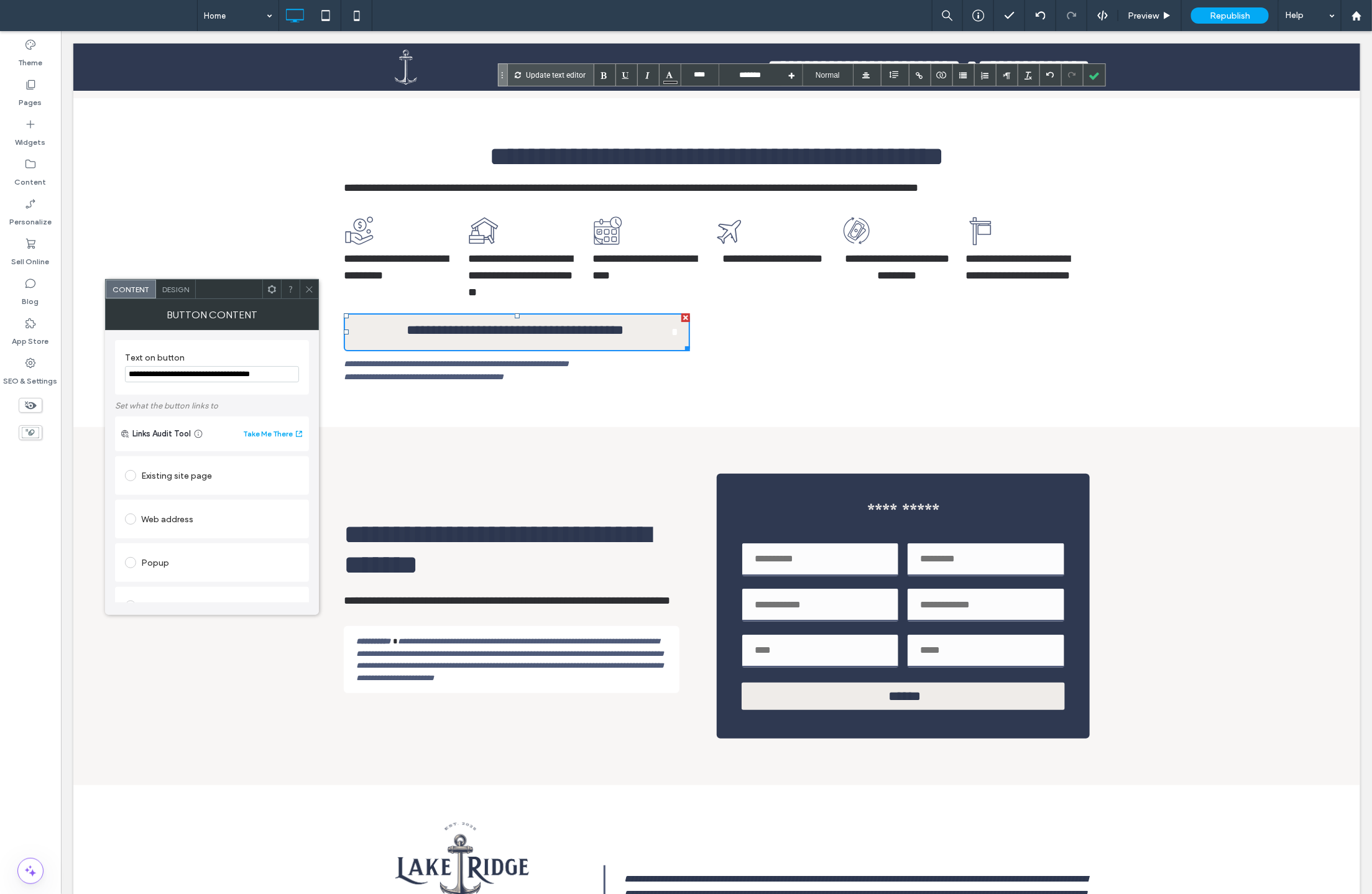 click on "**********" at bounding box center [716, 369] 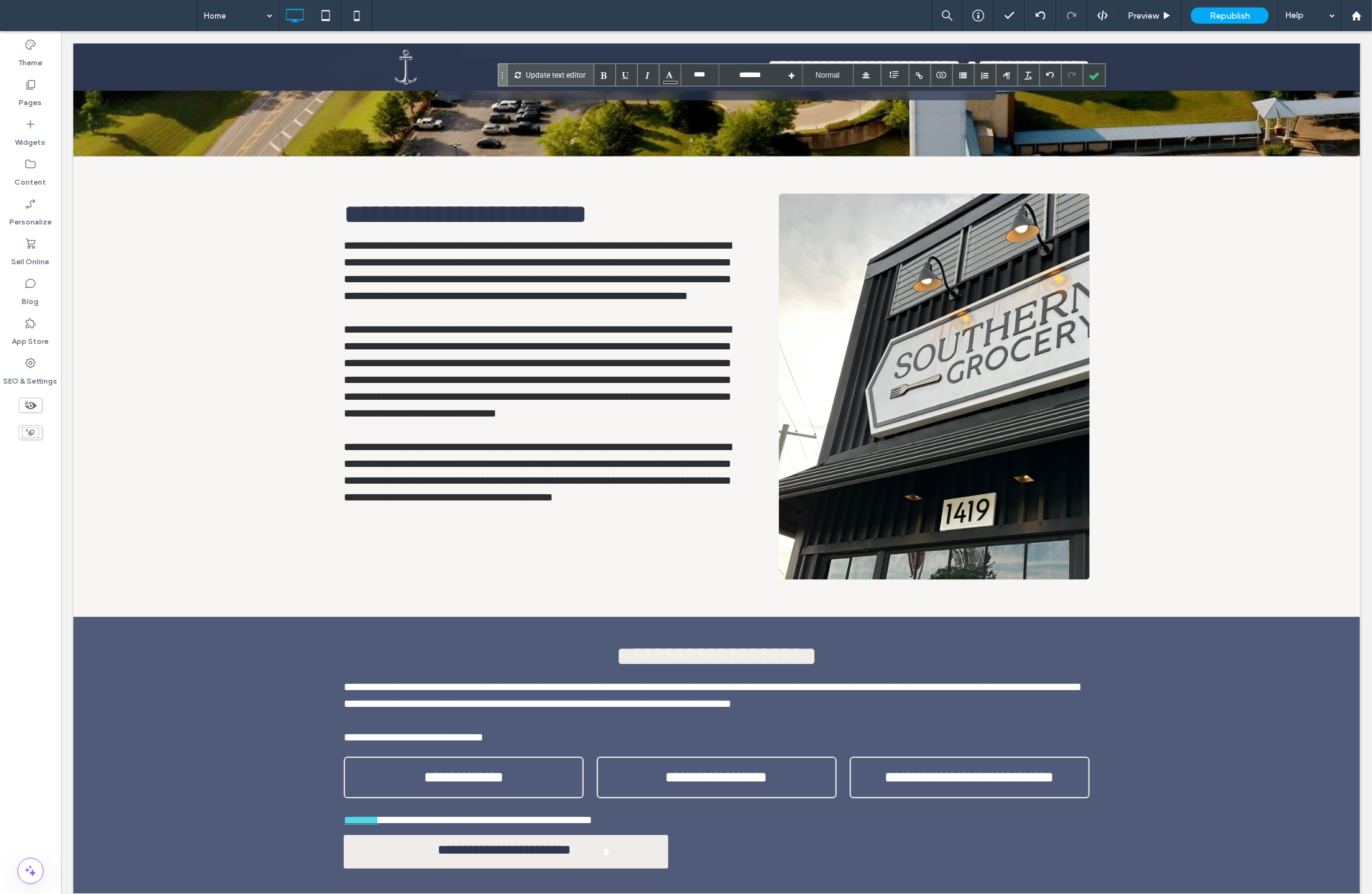 scroll, scrollTop: 2371, scrollLeft: 0, axis: vertical 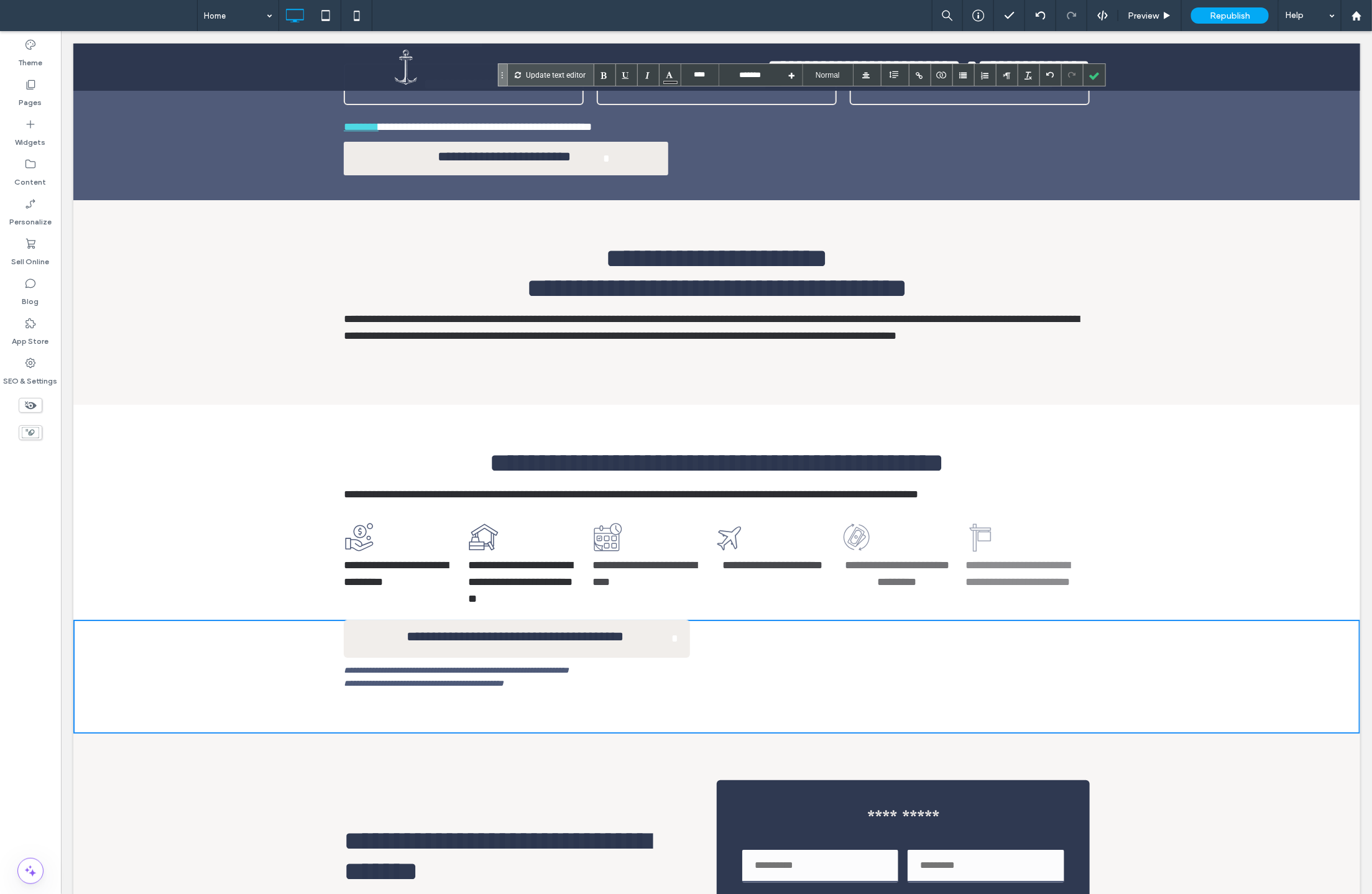 click on "**********" at bounding box center [630, 494] 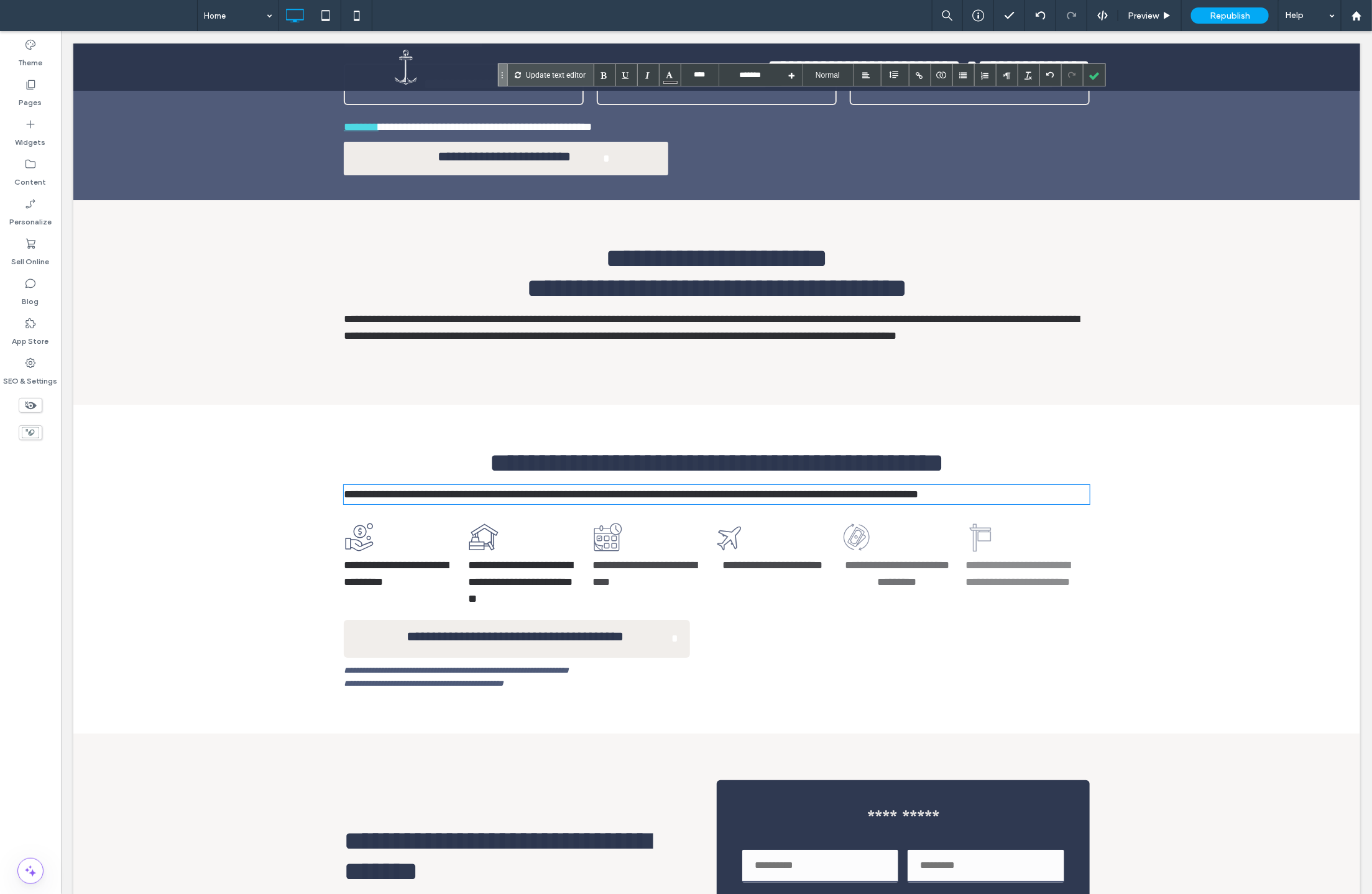 type on "*******" 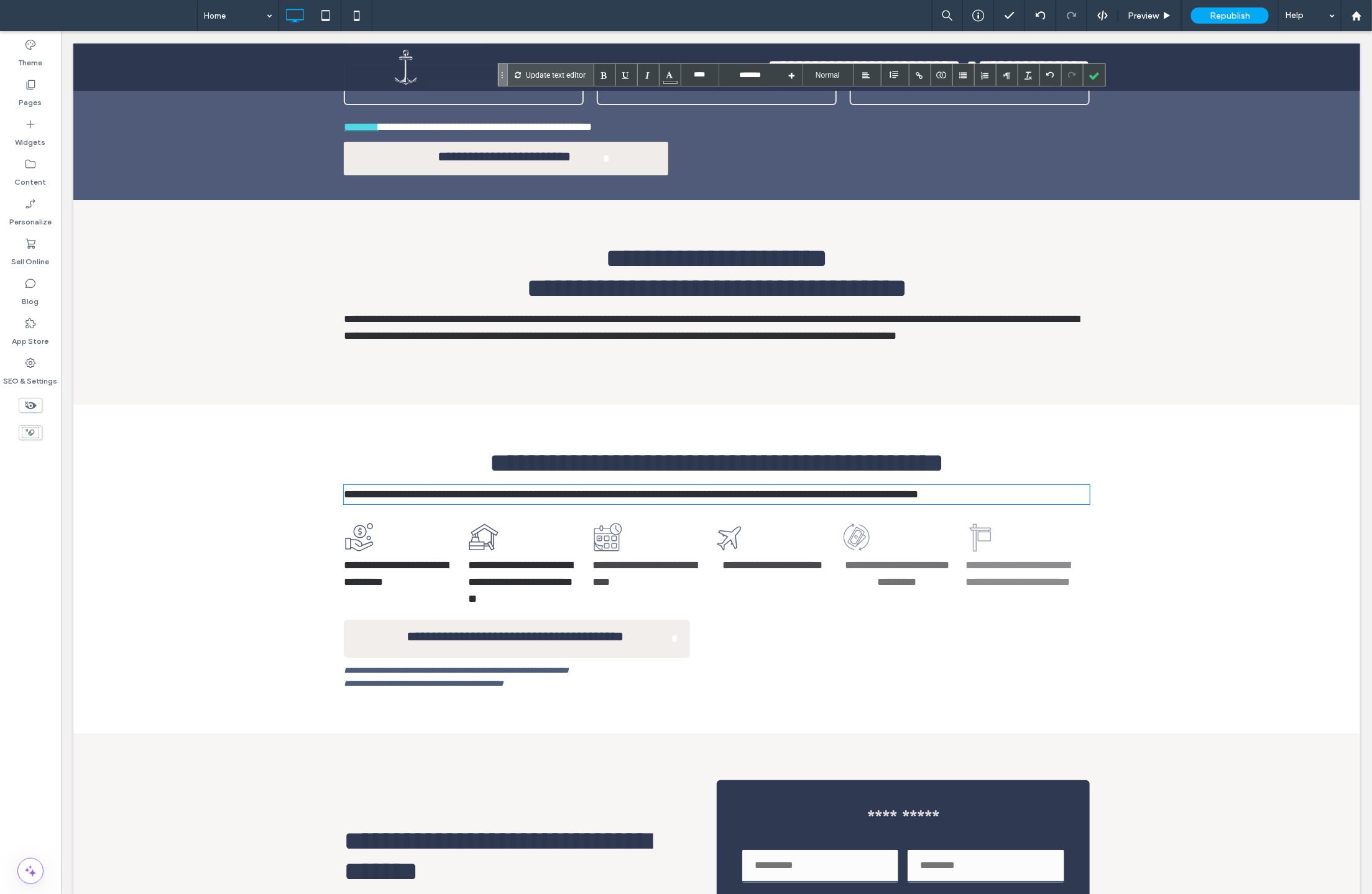 type on "**" 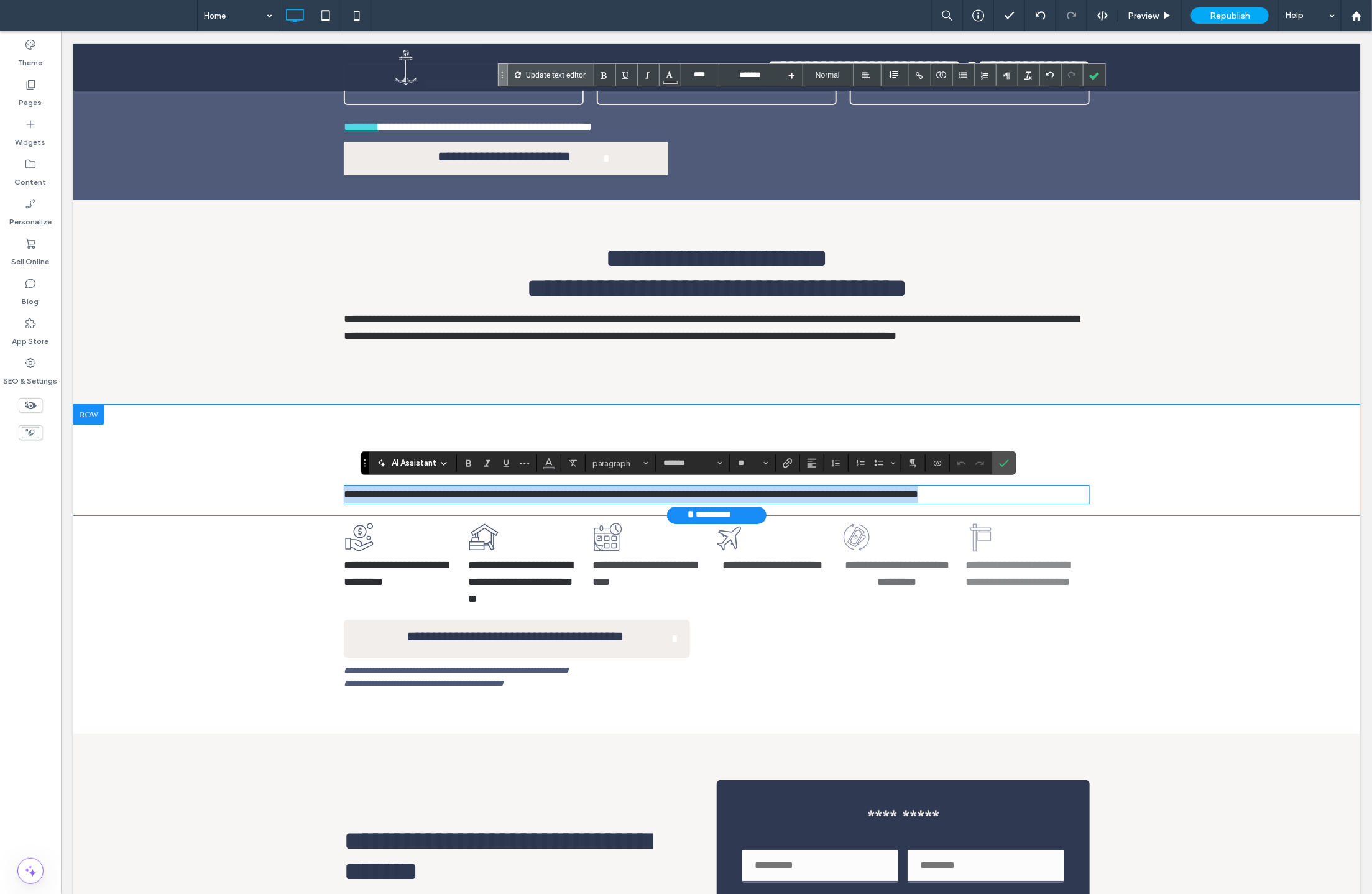 click on "**********" at bounding box center (630, 494) 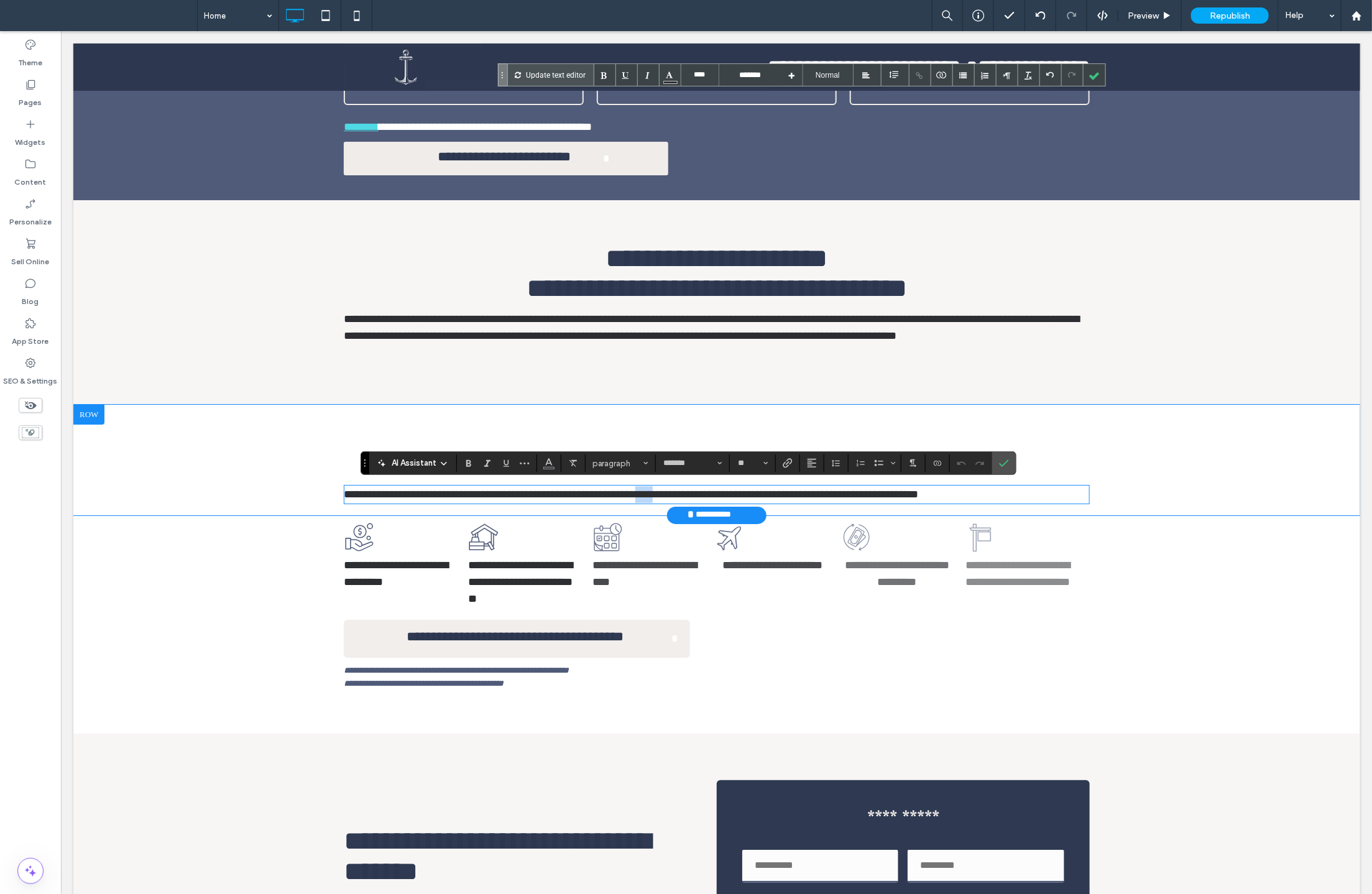 click on "**********" at bounding box center (630, 494) 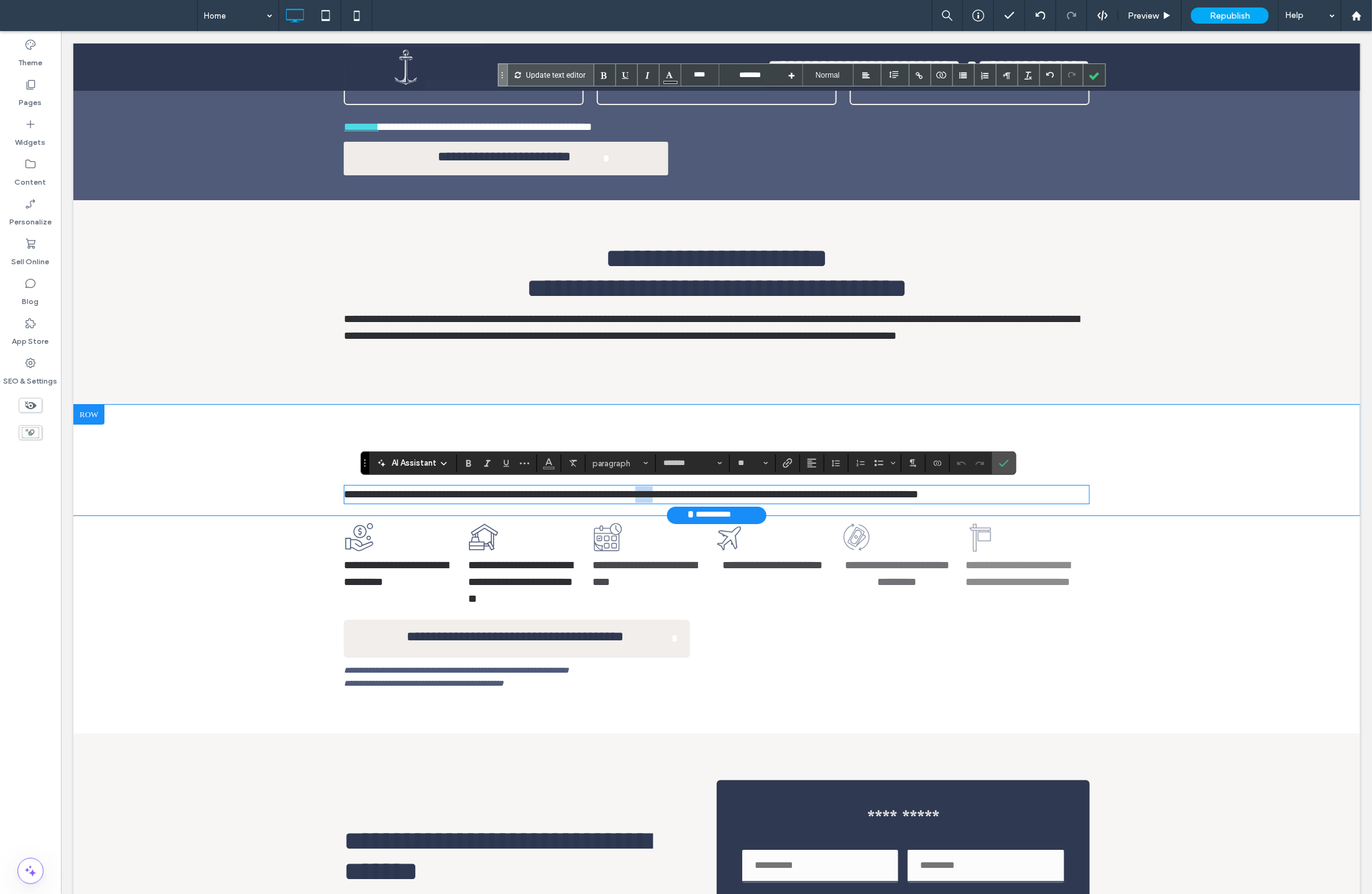type 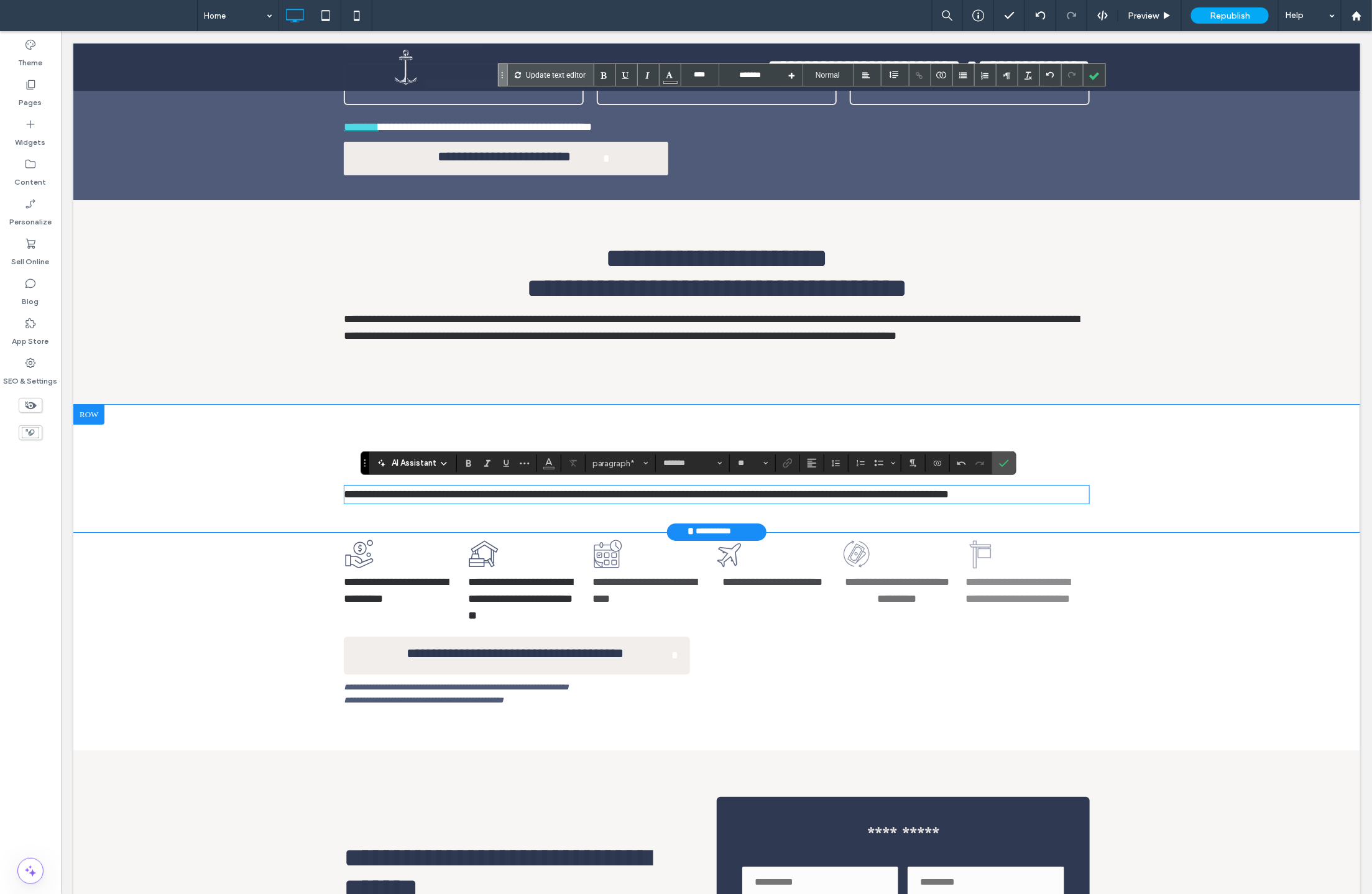 scroll, scrollTop: 2366, scrollLeft: 0, axis: vertical 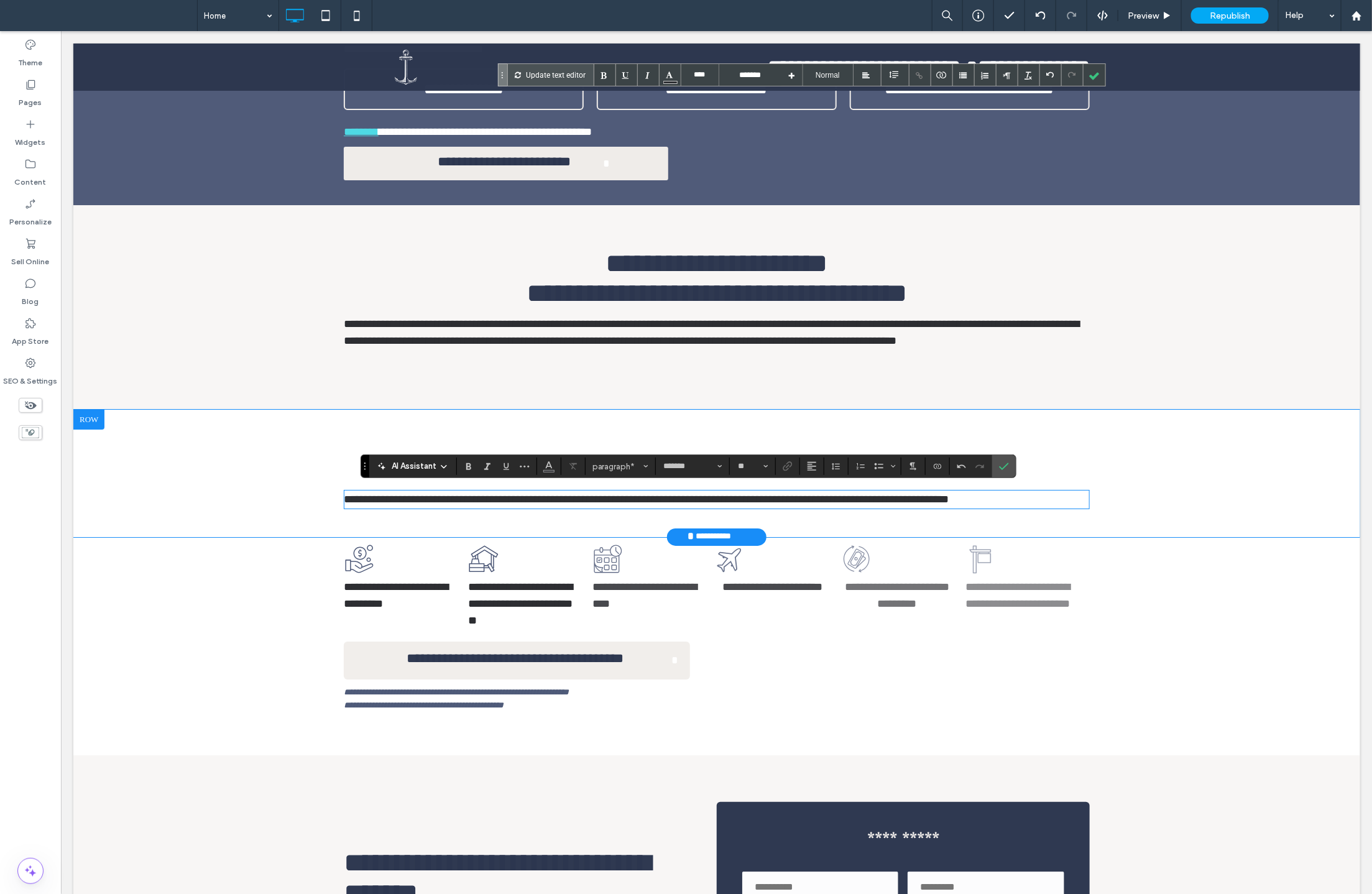 click on "**********" at bounding box center [716, 499] 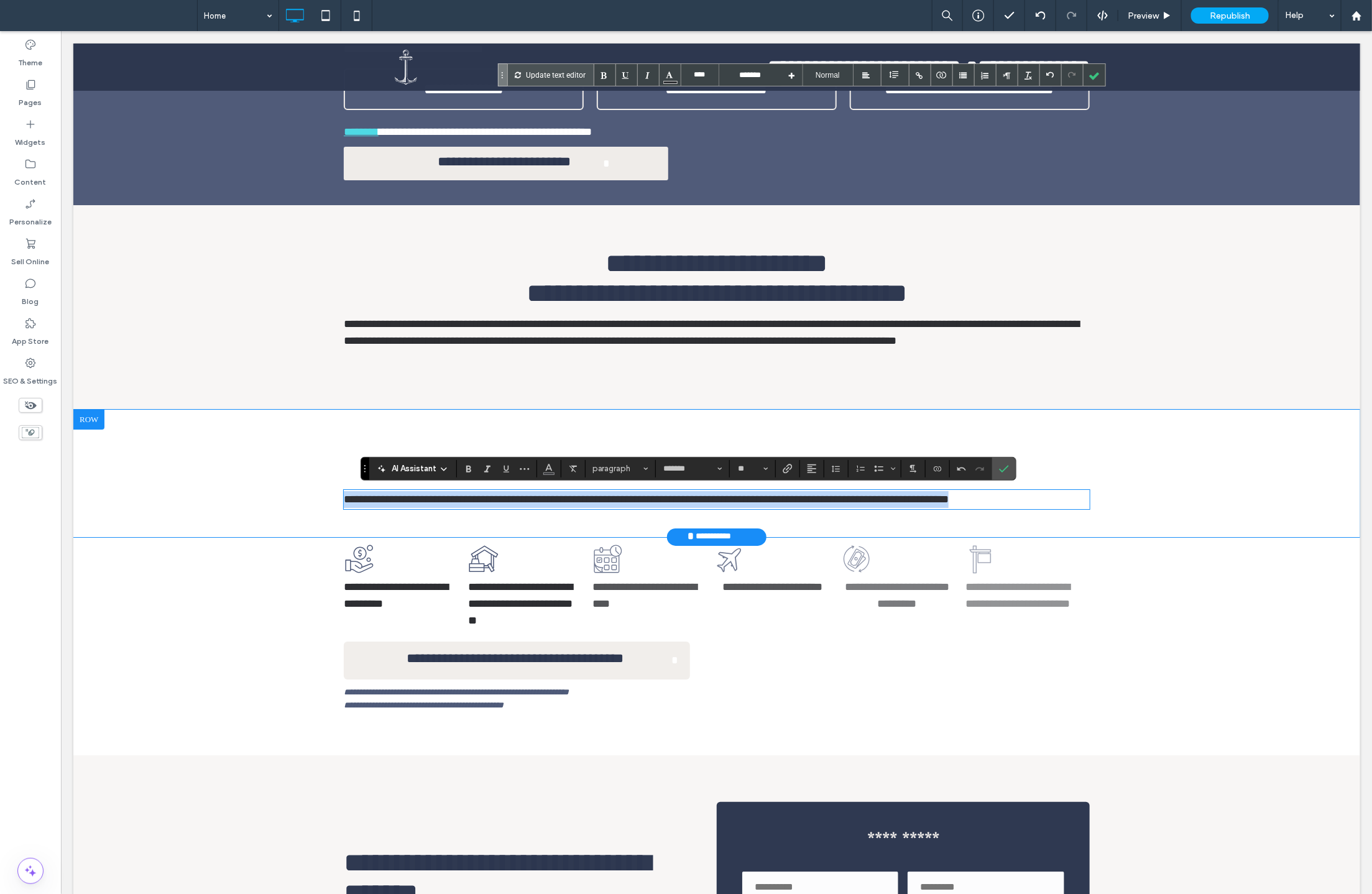 drag, startPoint x: 414, startPoint y: 515, endPoint x: 320, endPoint y: 491, distance: 97.01546 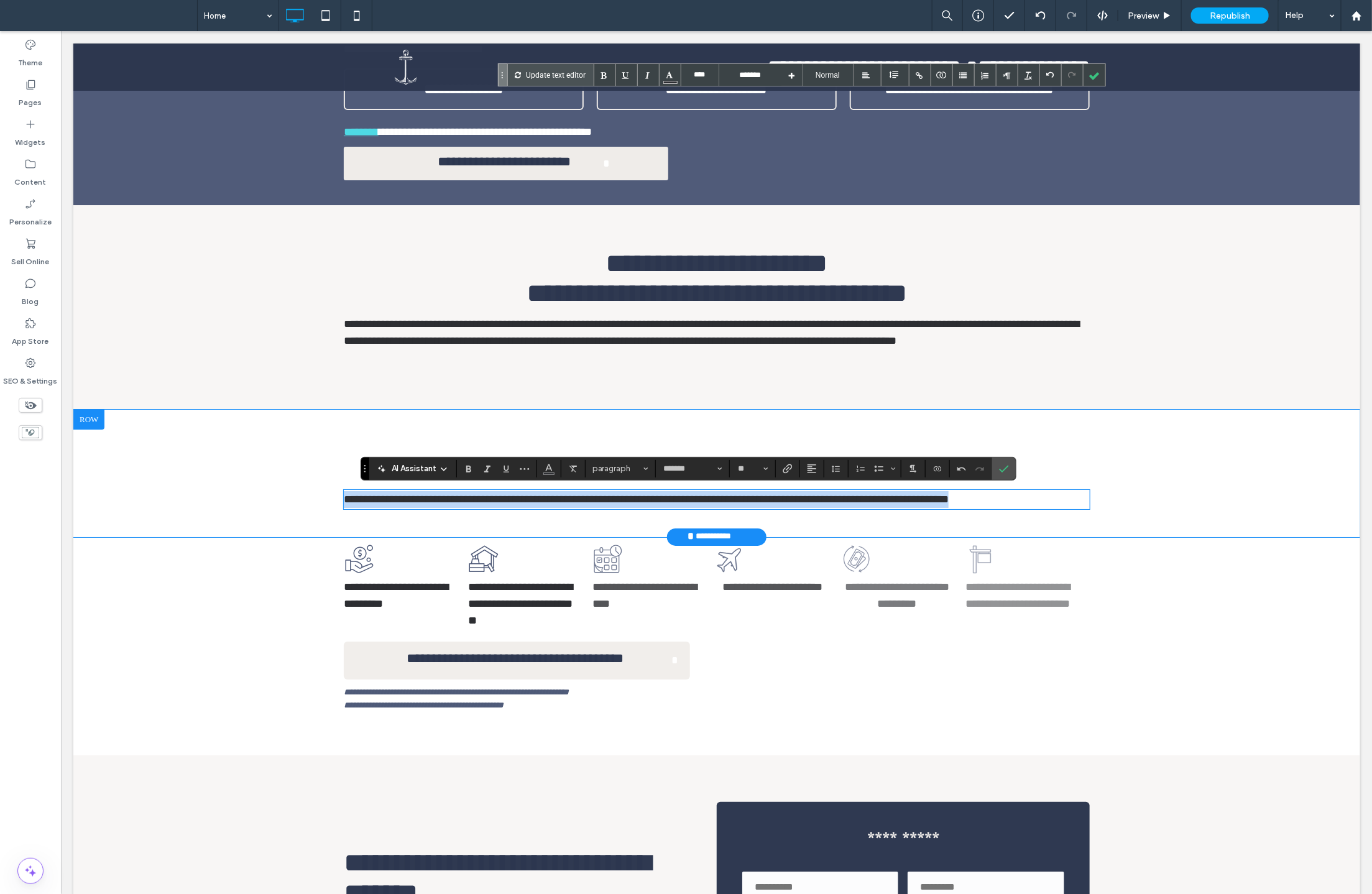 click on "**********" at bounding box center [716, 472] 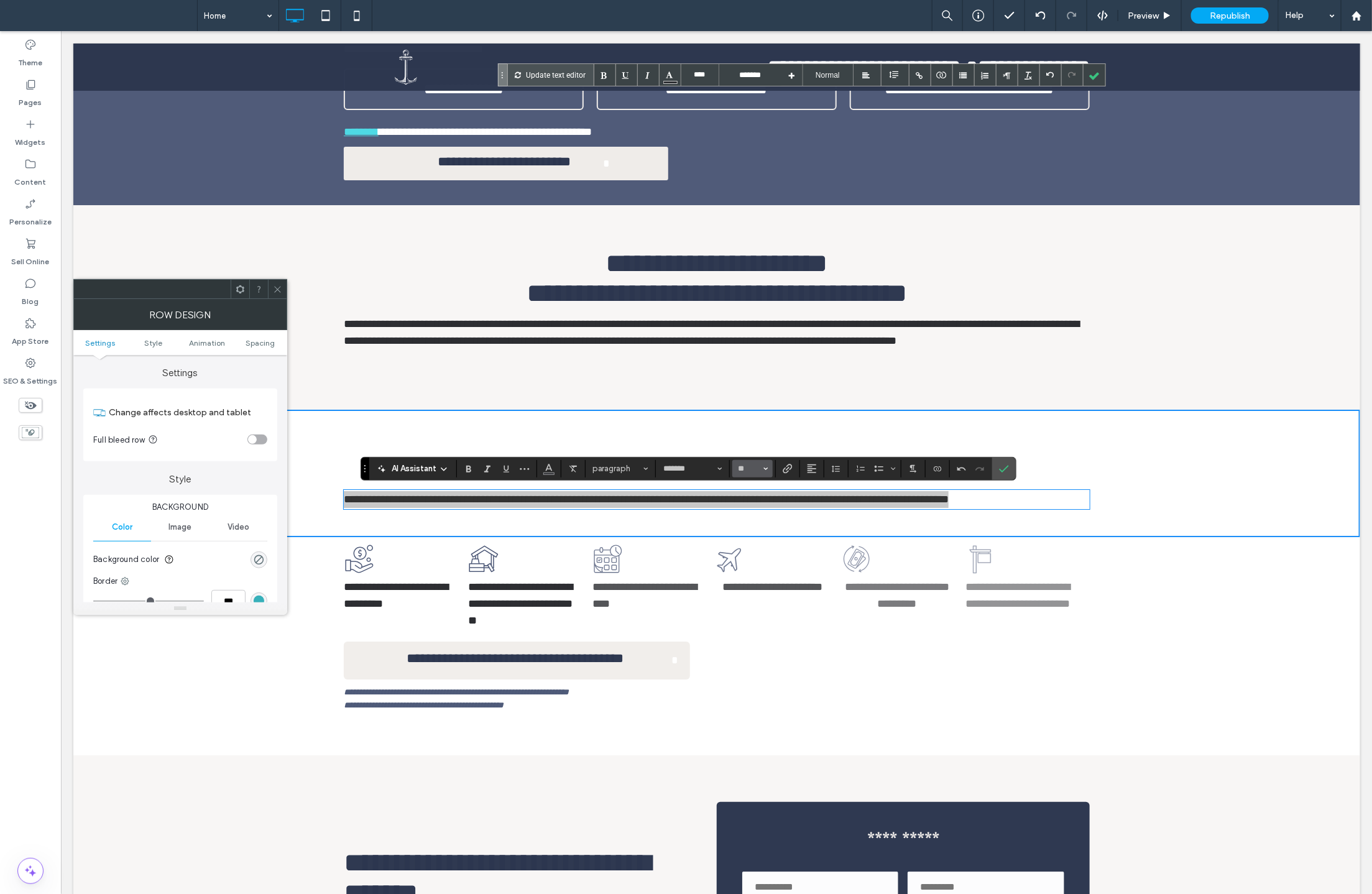 click on "**" at bounding box center (752, 469) 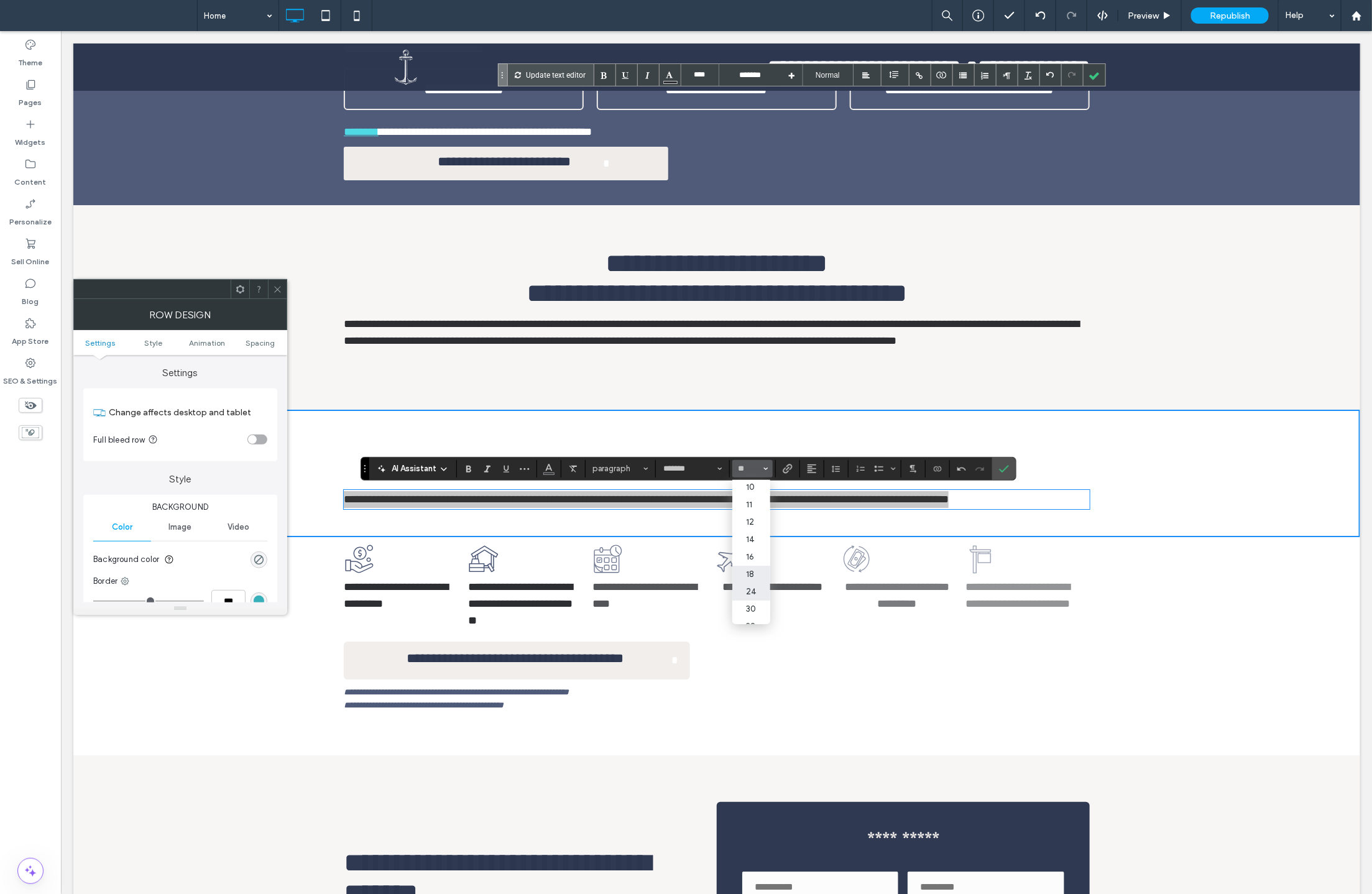 scroll, scrollTop: 40, scrollLeft: 0, axis: vertical 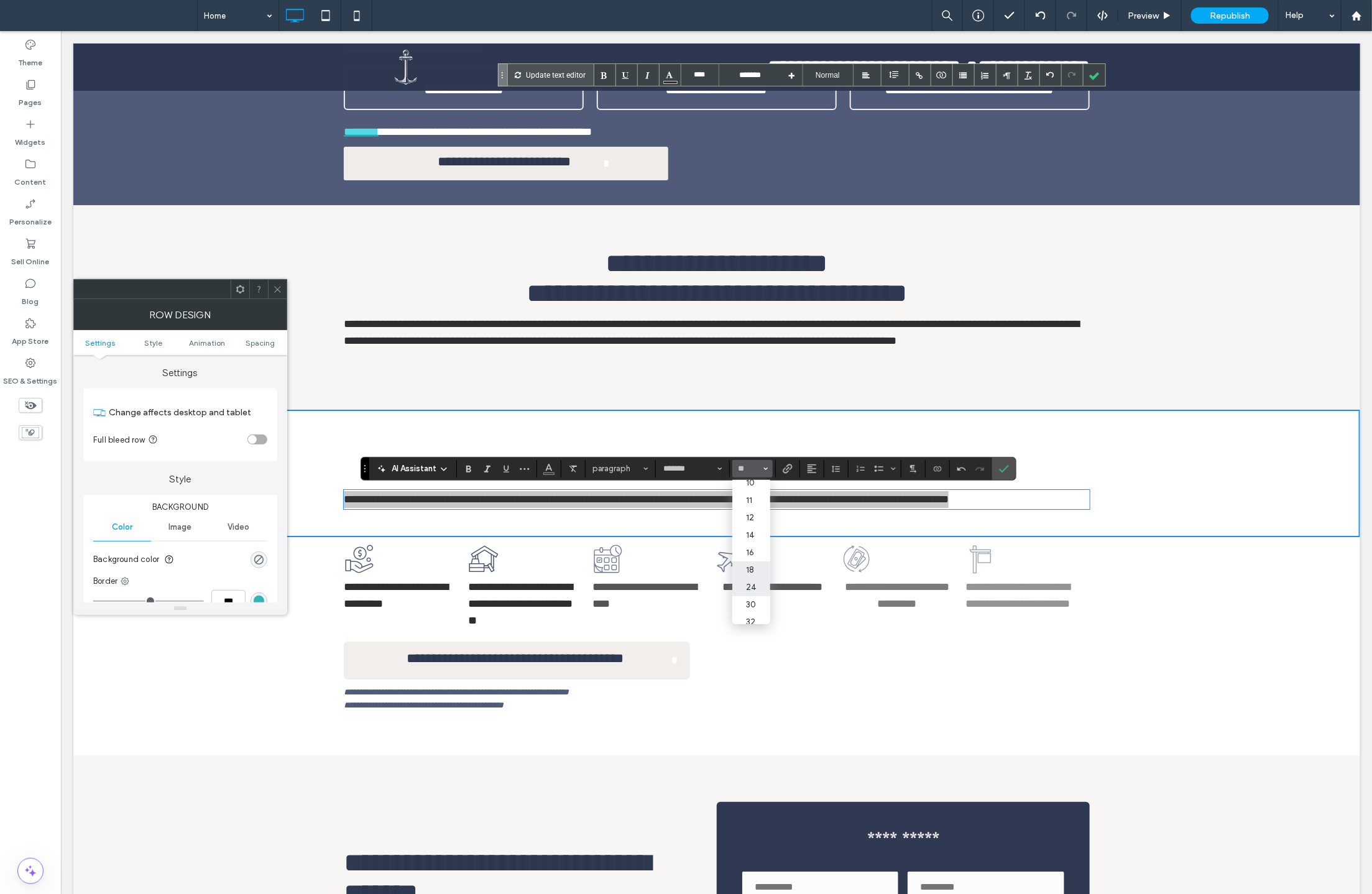 click on "24" at bounding box center [751, 588] 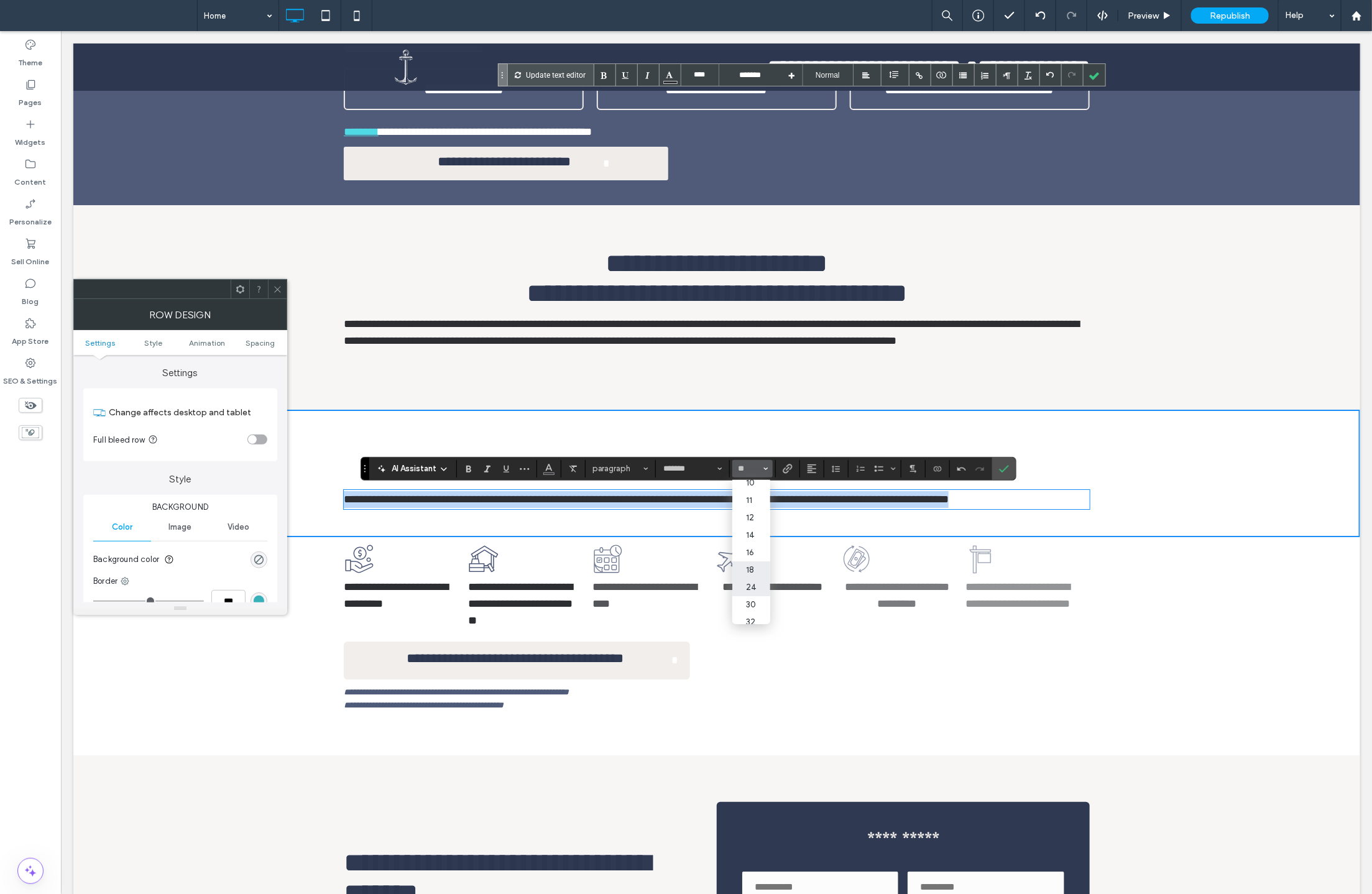 type on "**" 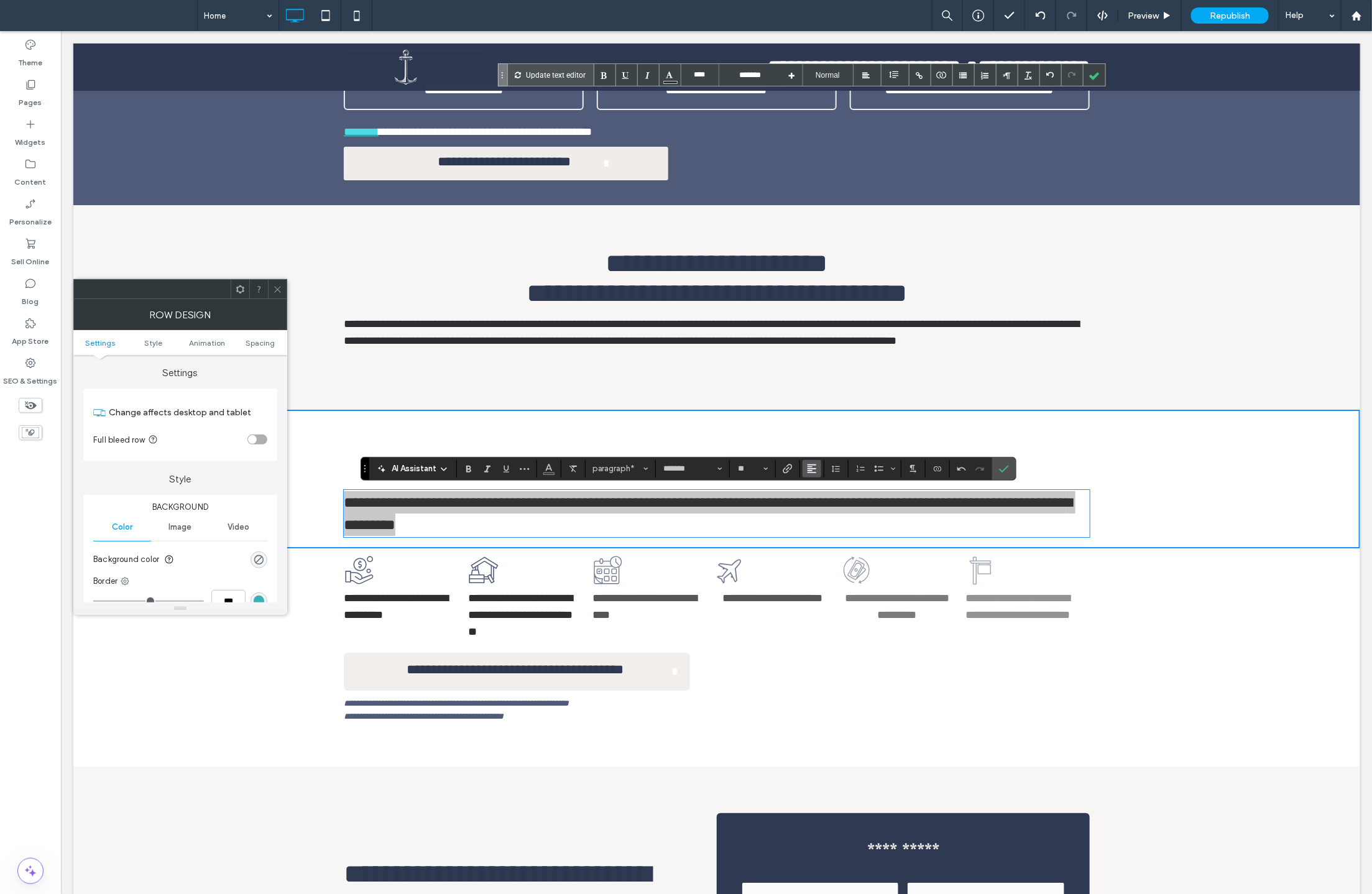 click 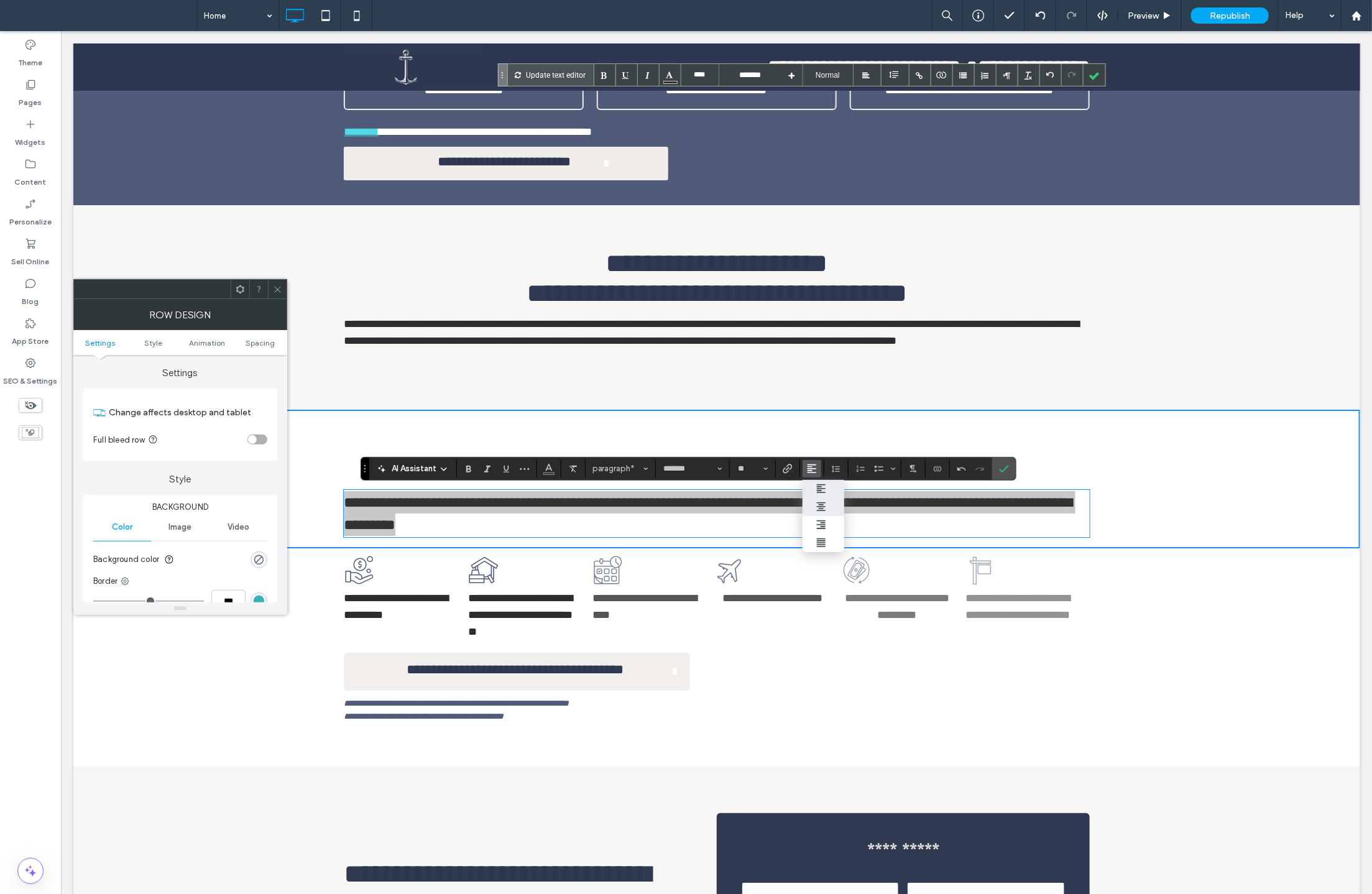 drag, startPoint x: 822, startPoint y: 509, endPoint x: 761, endPoint y: 477, distance: 68.88396 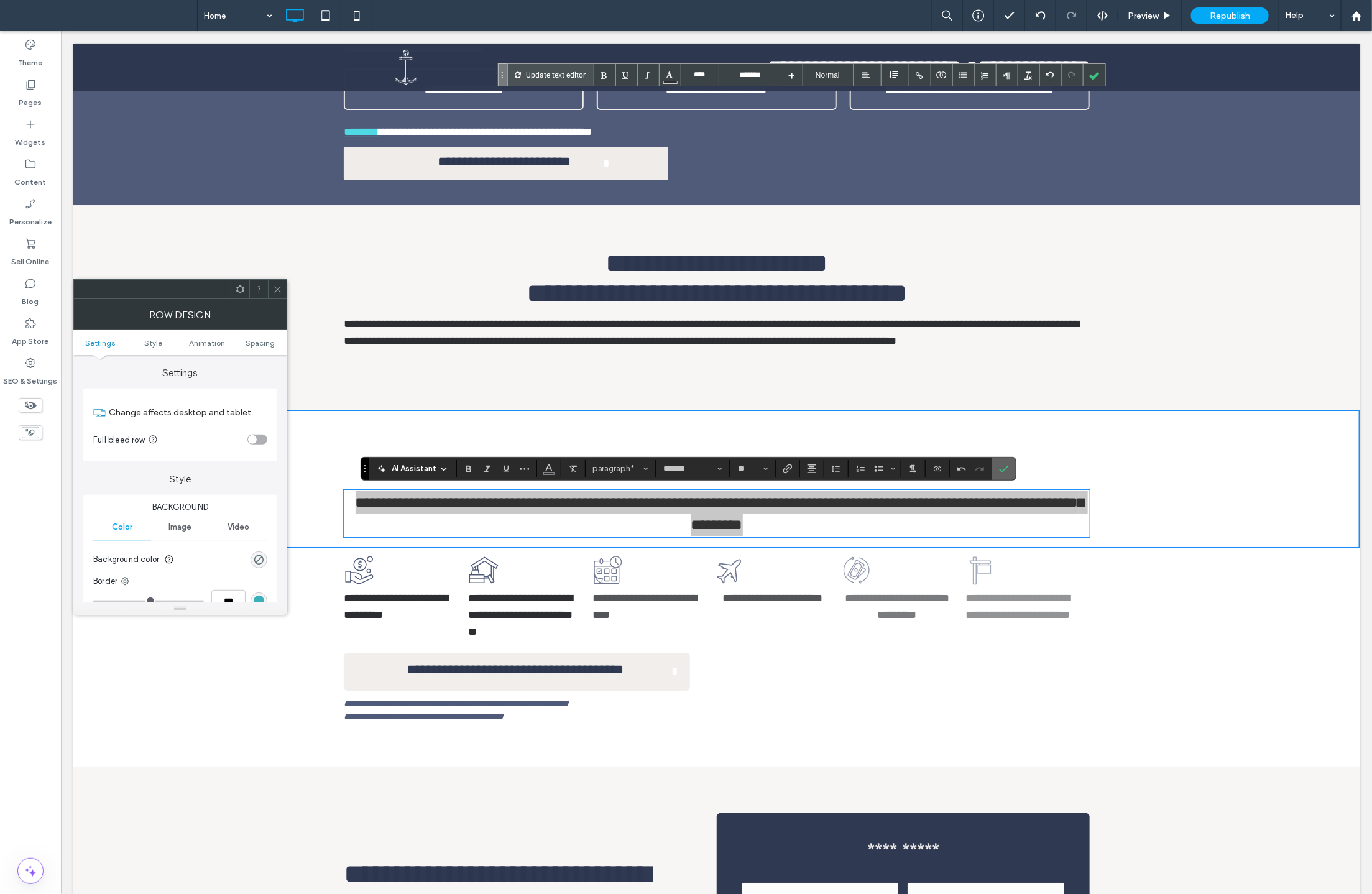 click 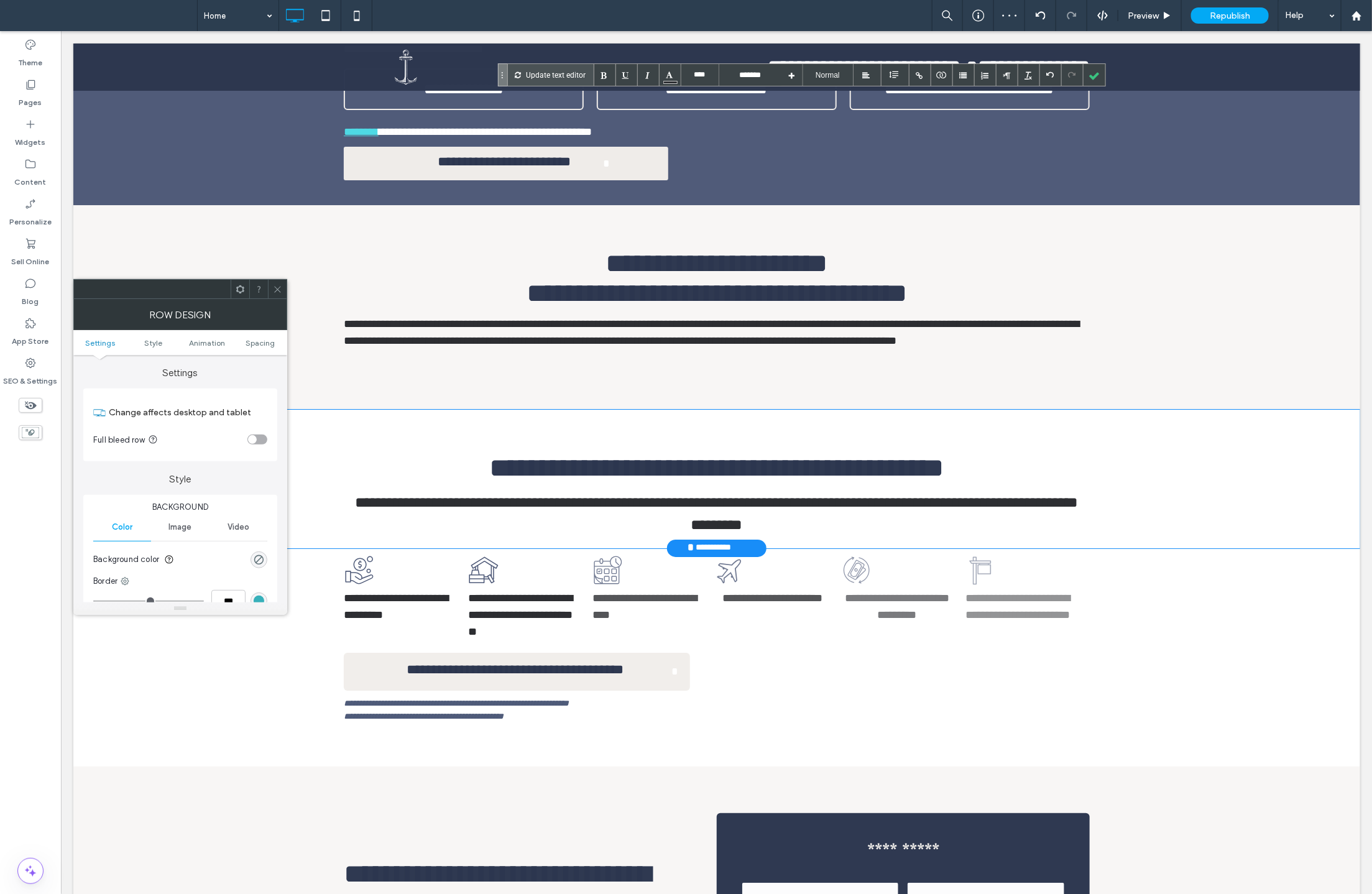 click on "**********" at bounding box center [716, 478] 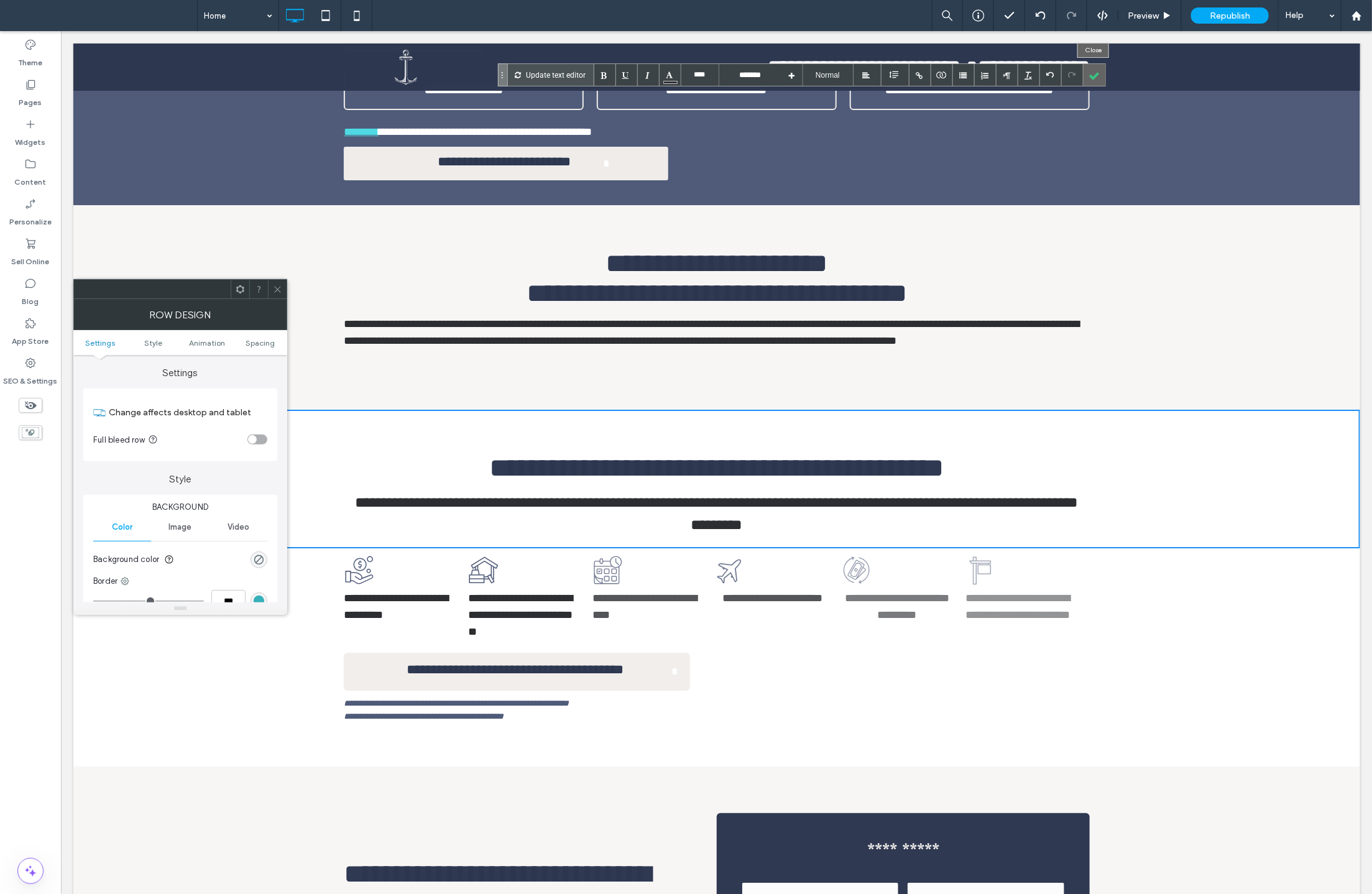 click at bounding box center (1094, 75) 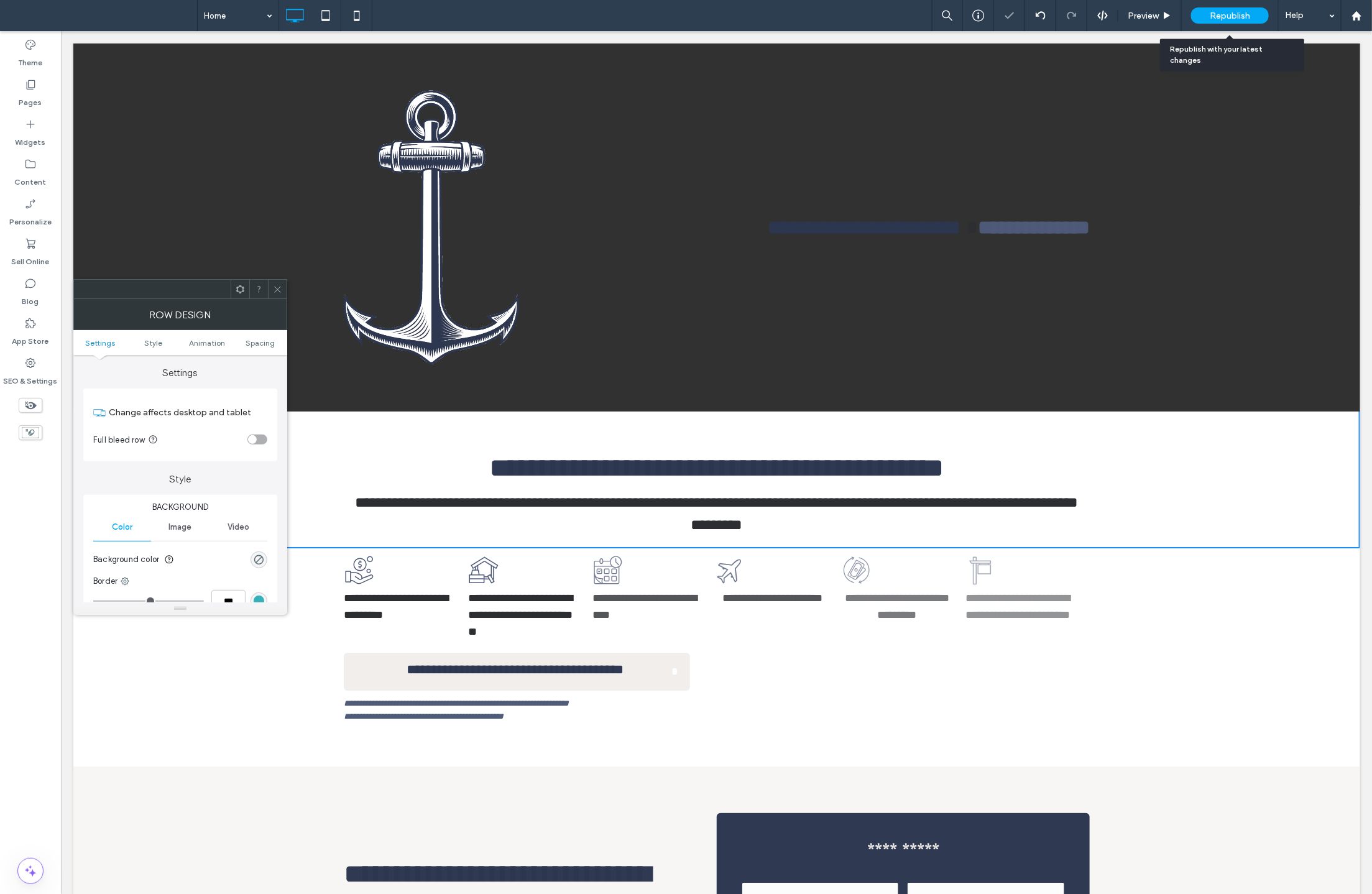click on "Republish" at bounding box center (1230, 16) 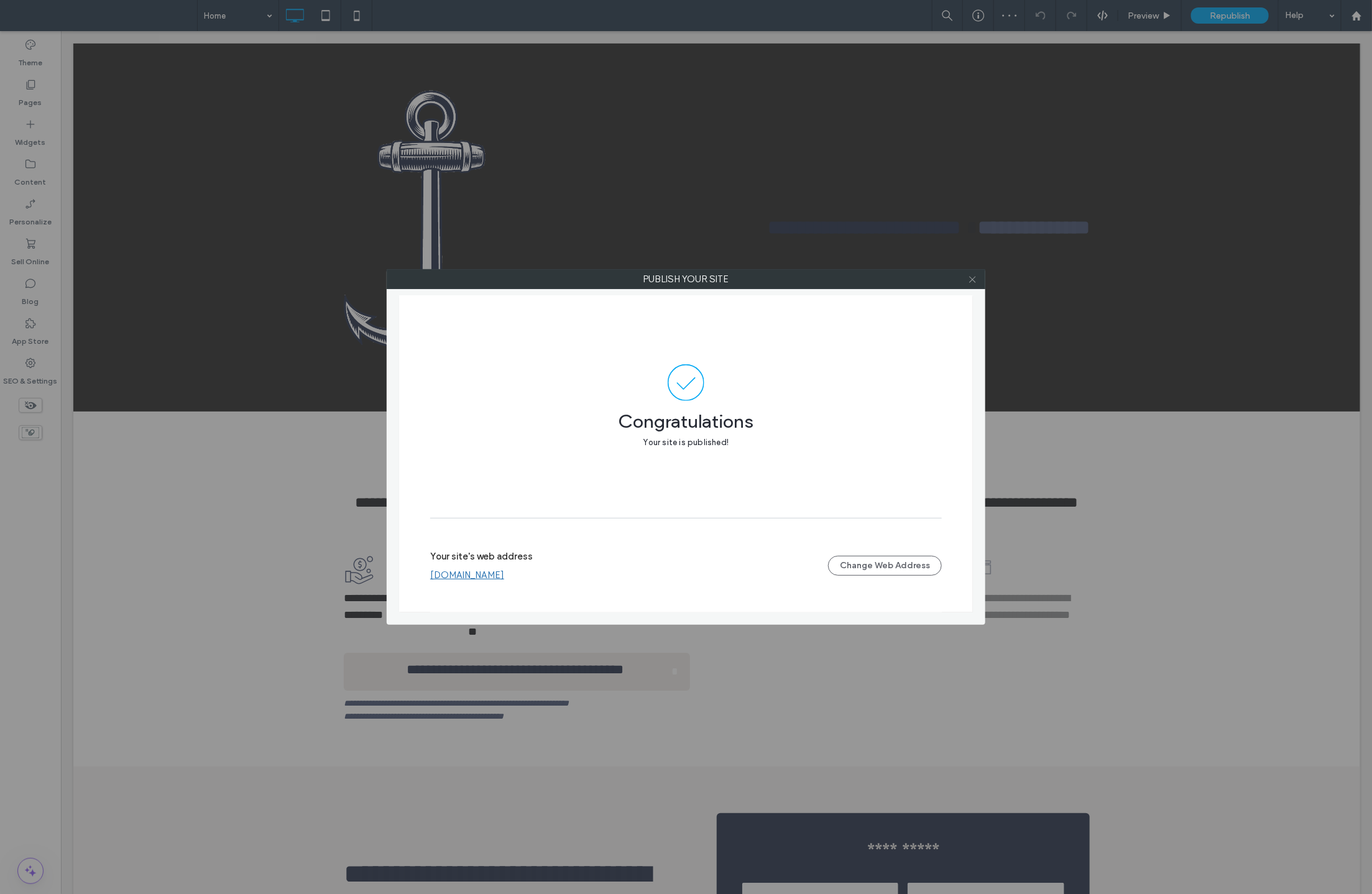 click 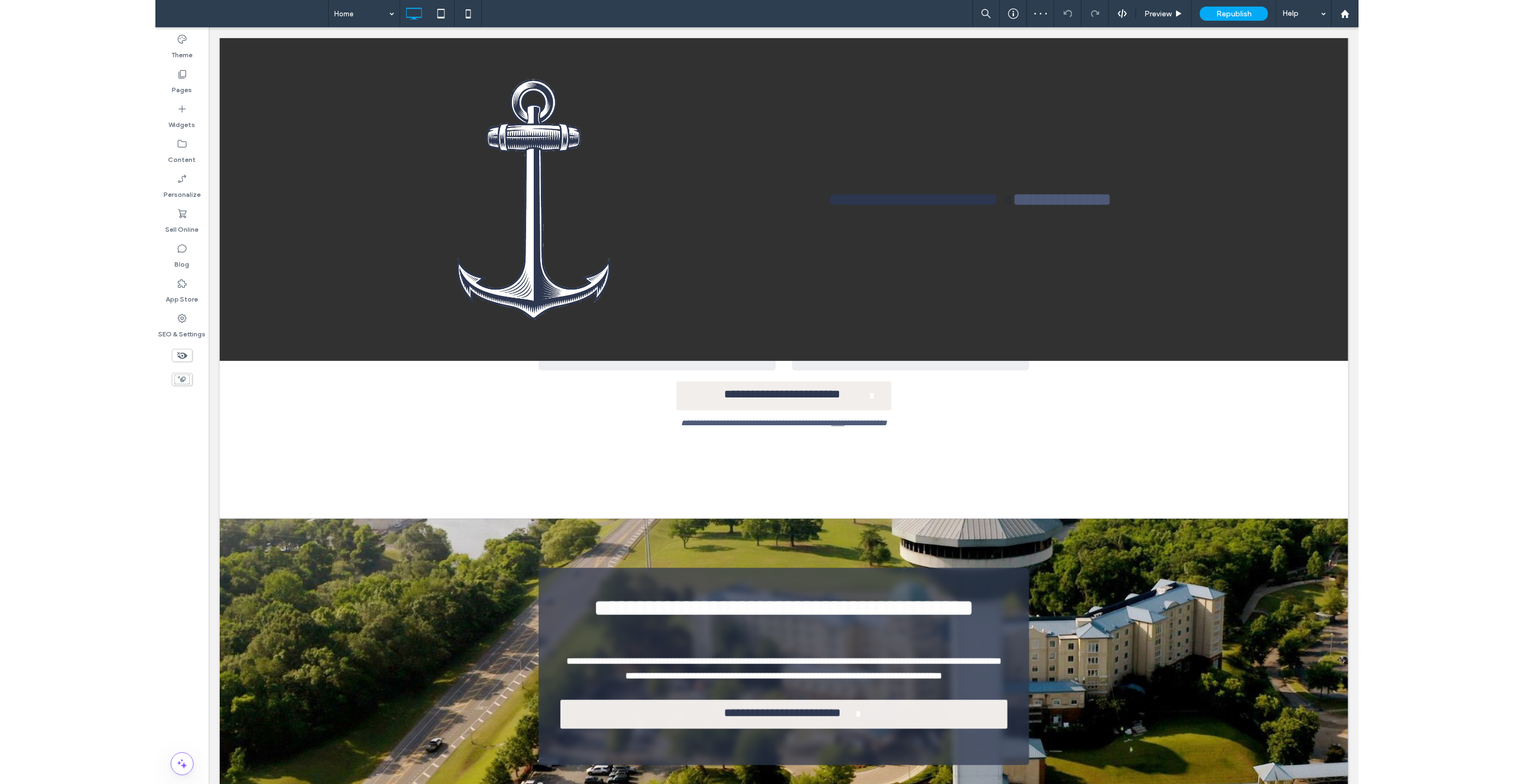 scroll, scrollTop: 0, scrollLeft: 0, axis: both 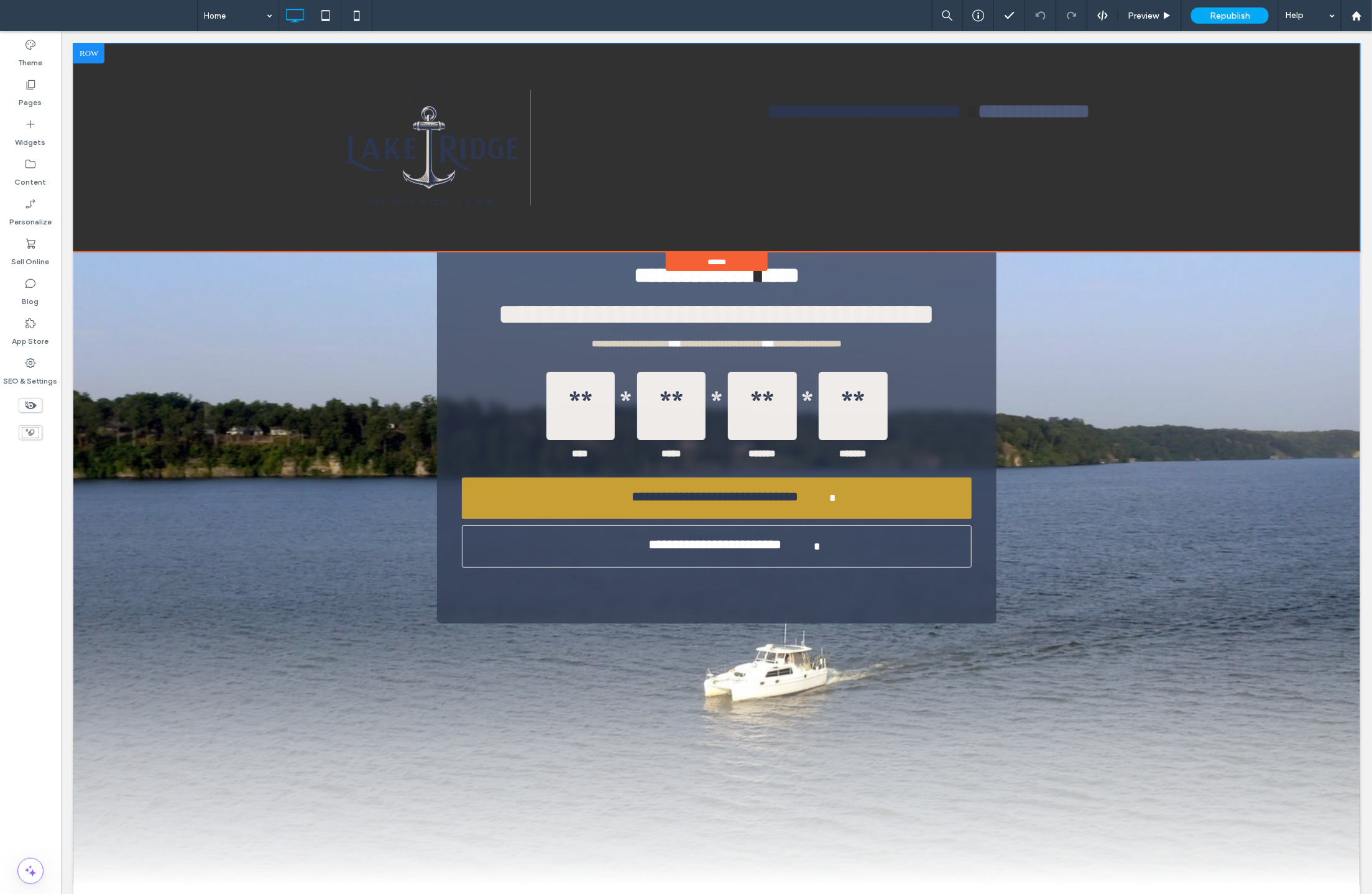 drag, startPoint x: 1144, startPoint y: 288, endPoint x: 1144, endPoint y: 80, distance: 208 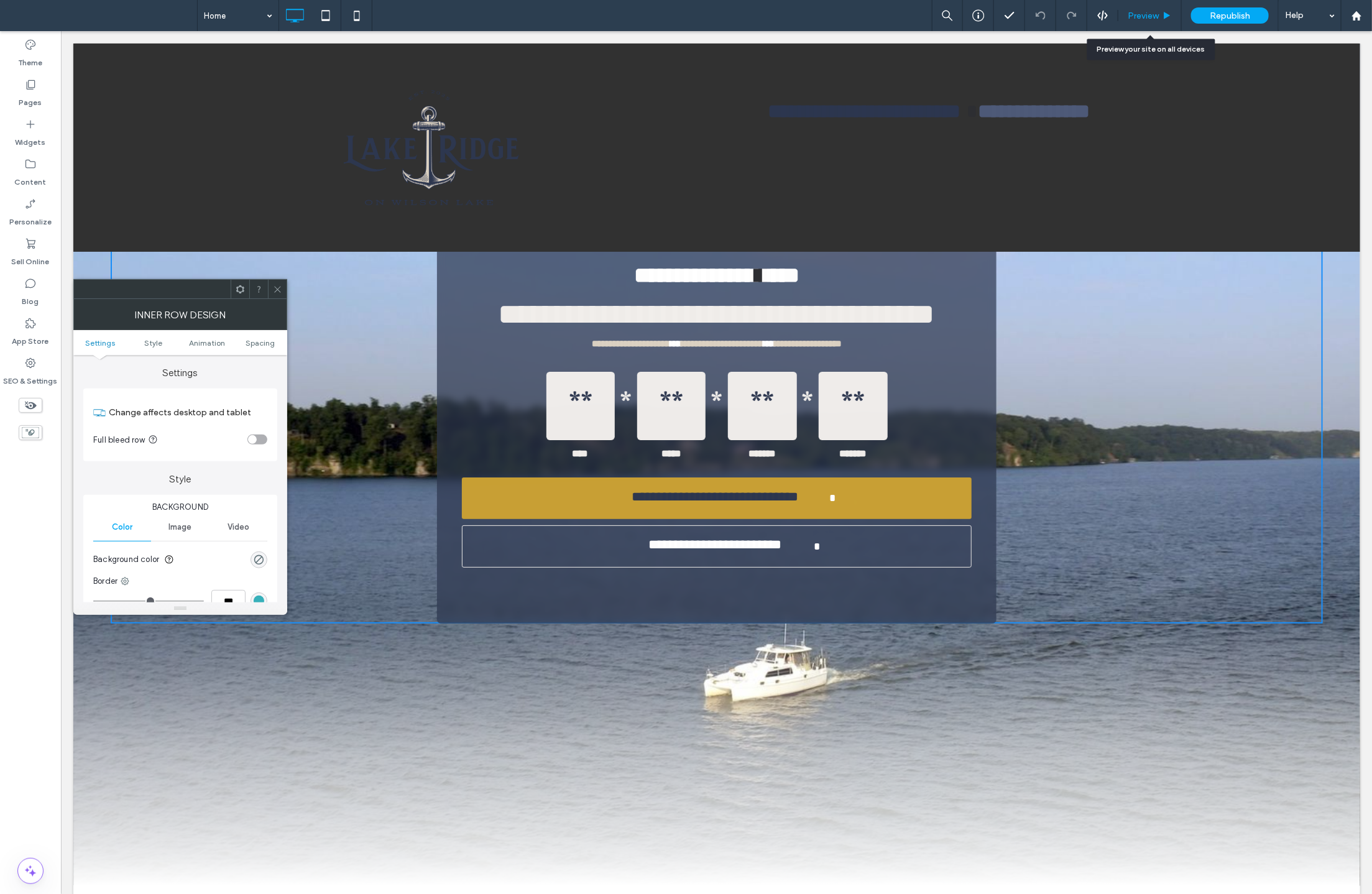 click on "Preview" at bounding box center (1143, 16) 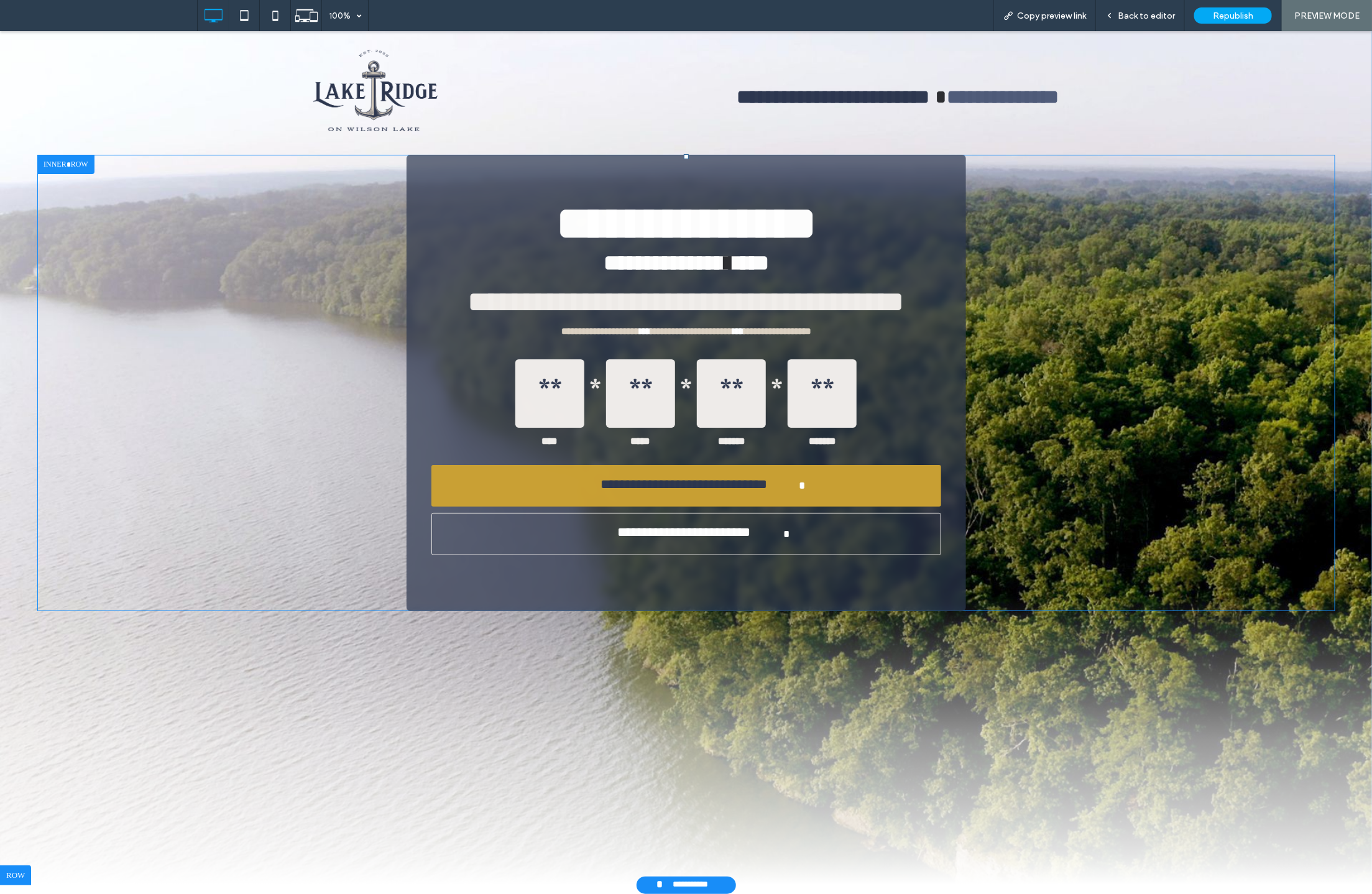 click on "**********" at bounding box center (686, 382) 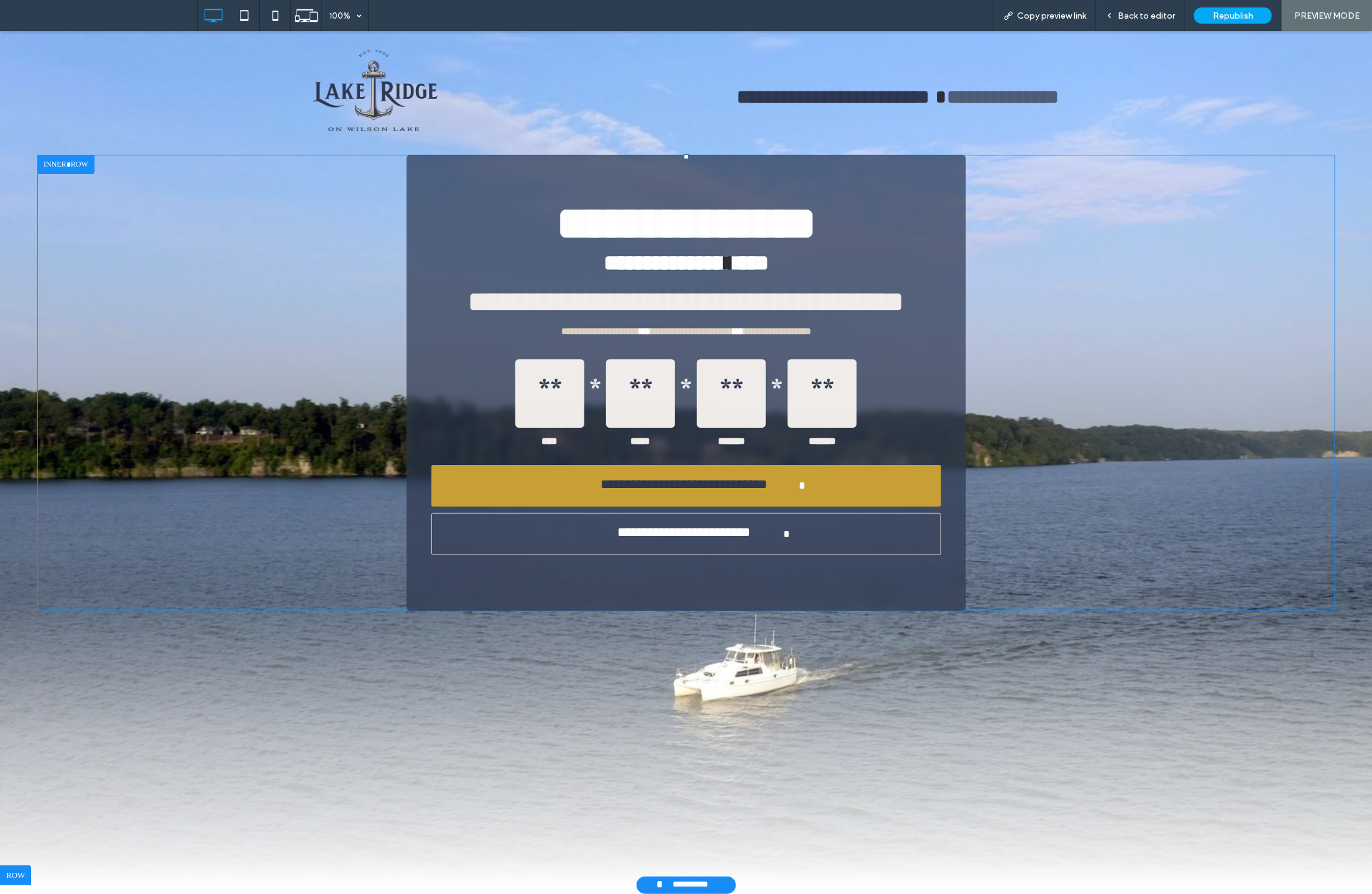click on "**********" at bounding box center (686, 382) 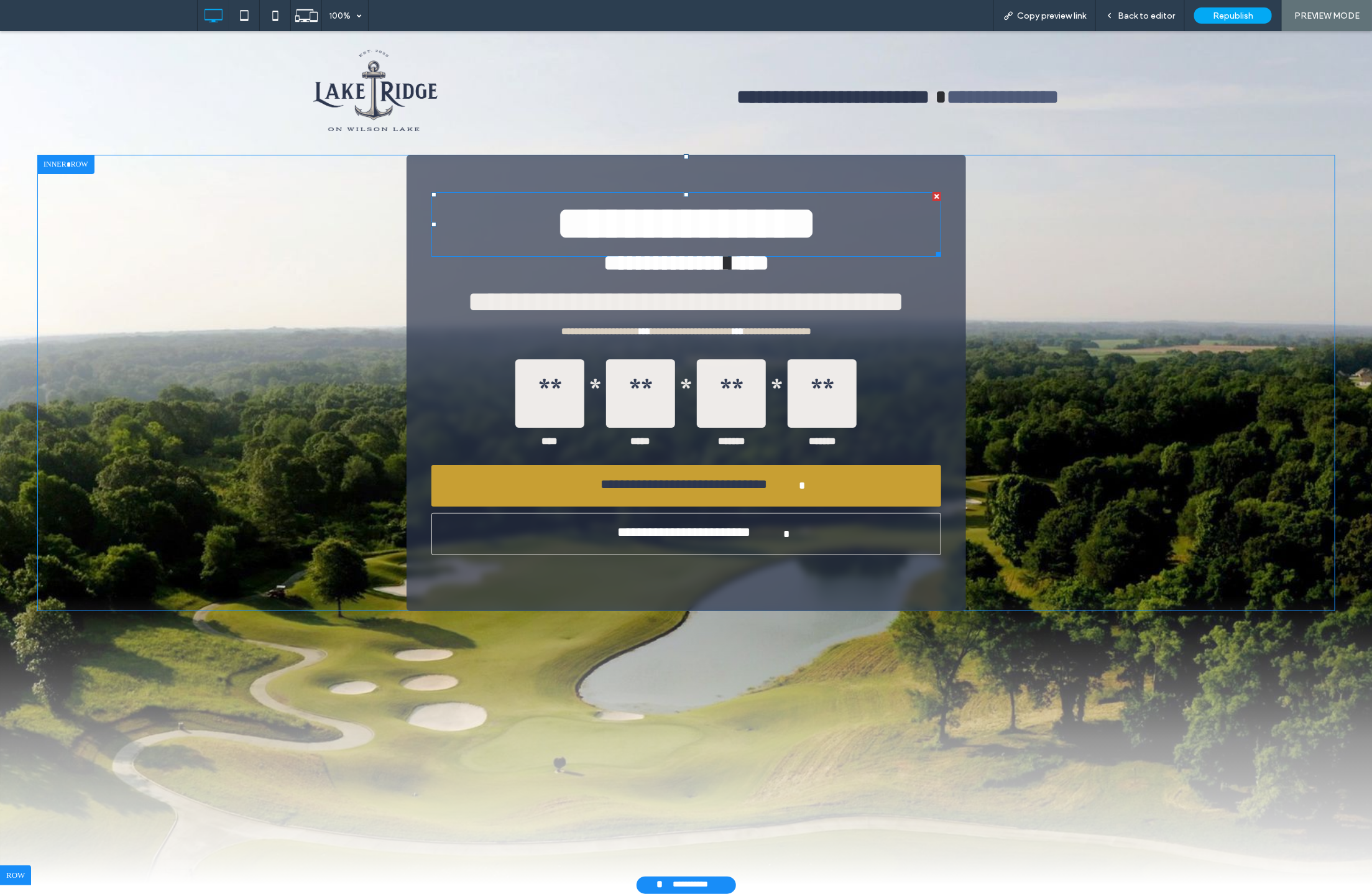 click on "**********" at bounding box center [686, 223] 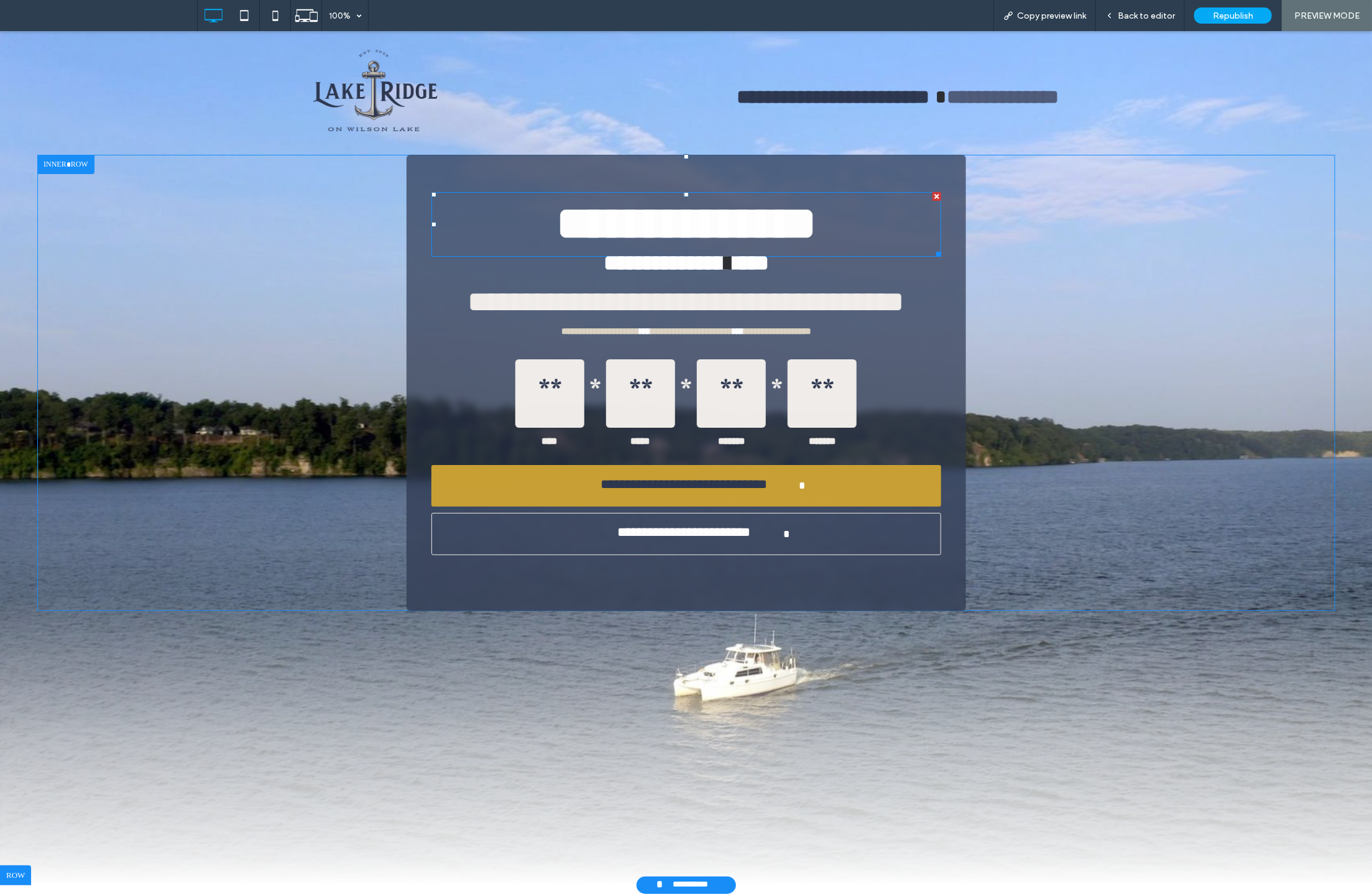 click on "**********" at bounding box center (686, 223) 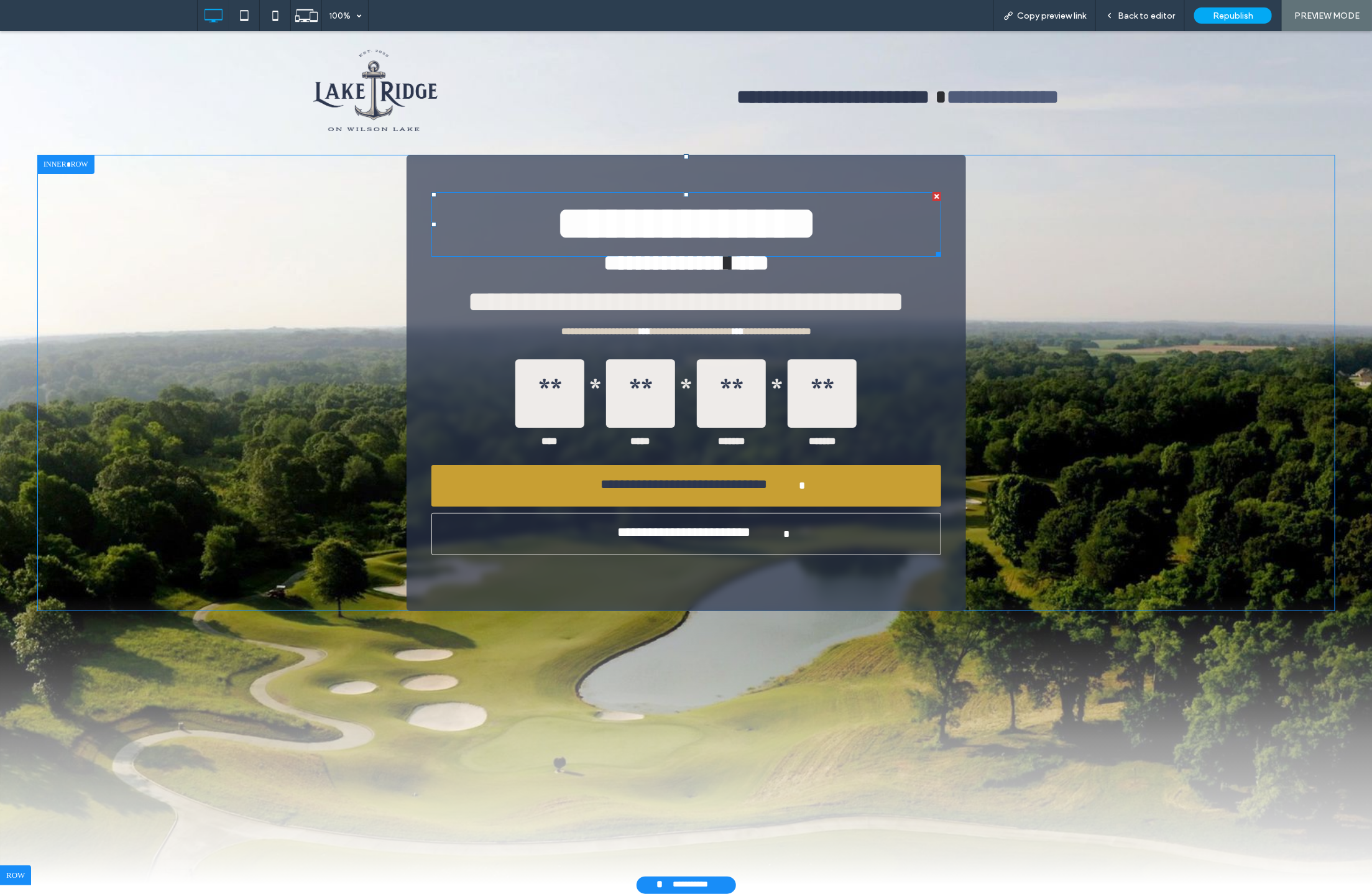 click on "**********" at bounding box center [686, 223] 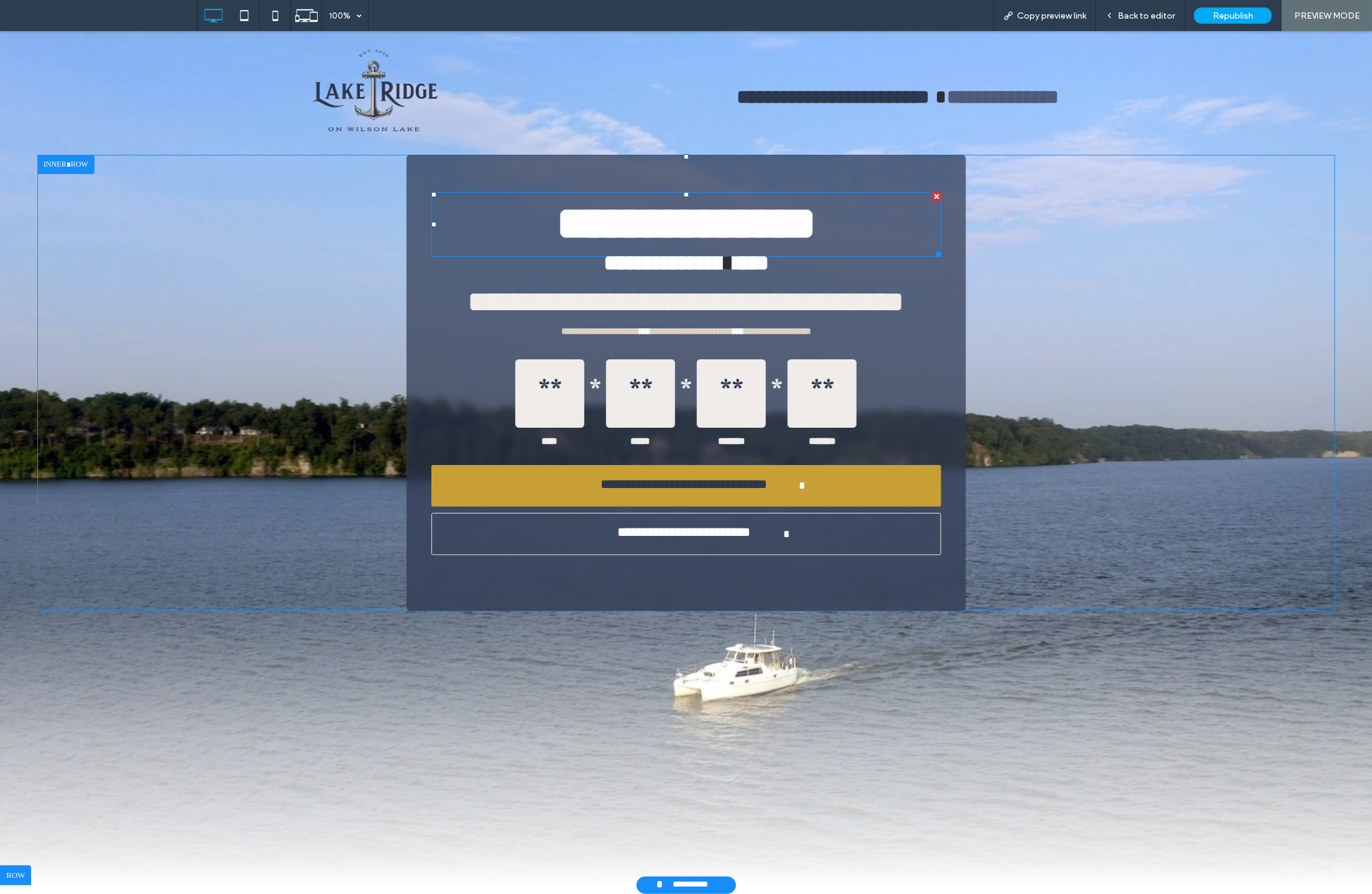 click on "**********" at bounding box center [686, 223] 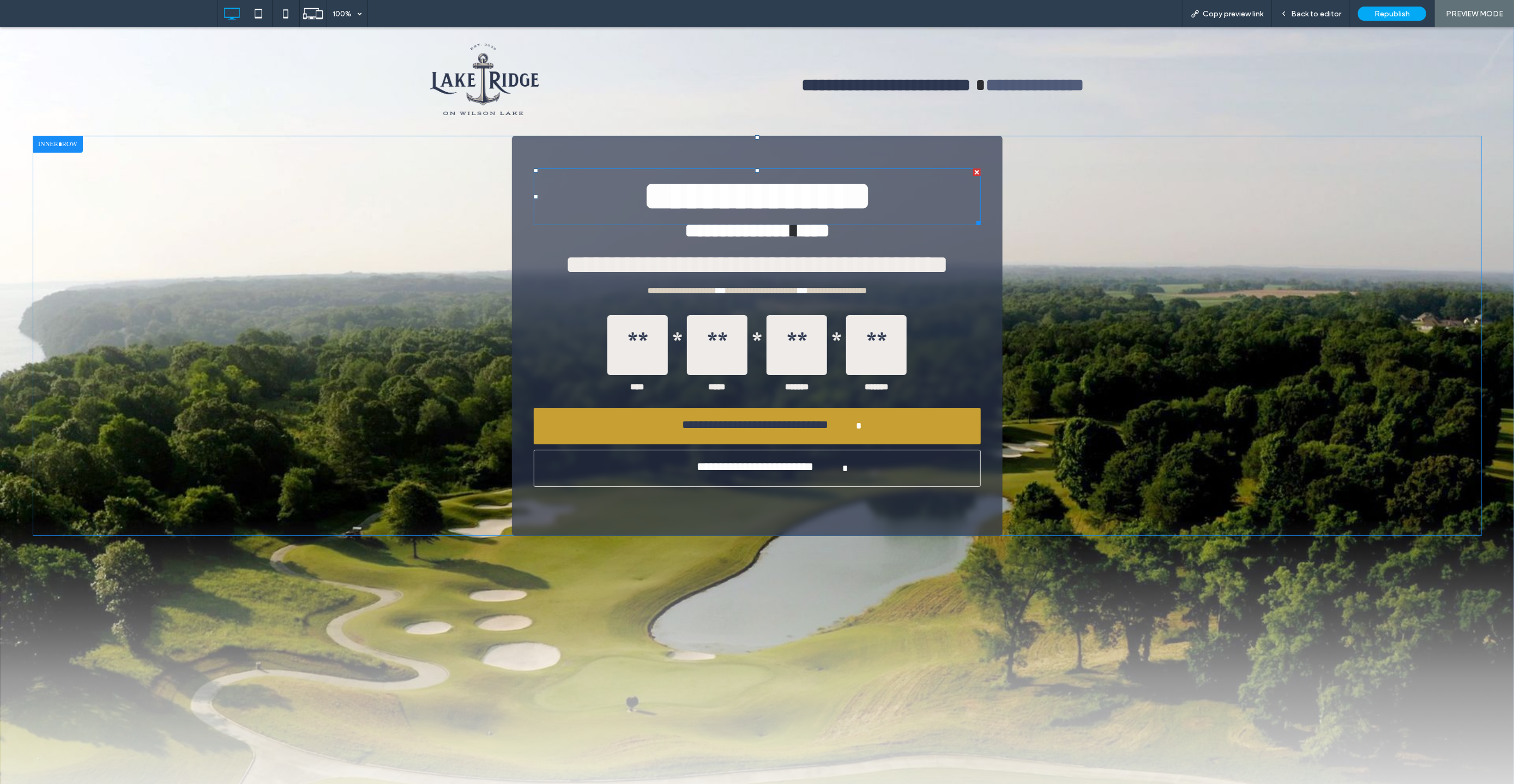 click on "**********" at bounding box center [757, 195] 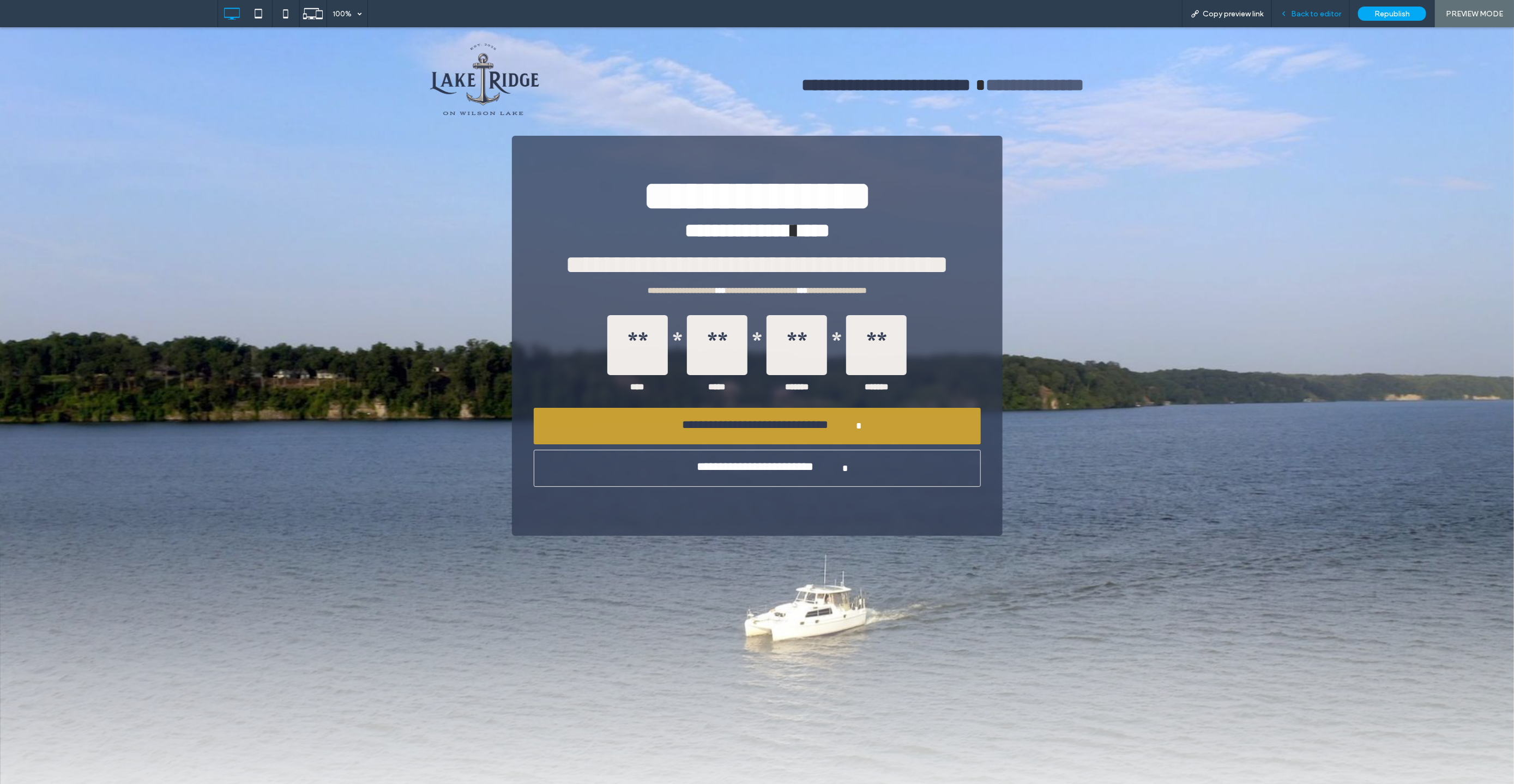 click on "Back to editor" at bounding box center (1316, 14) 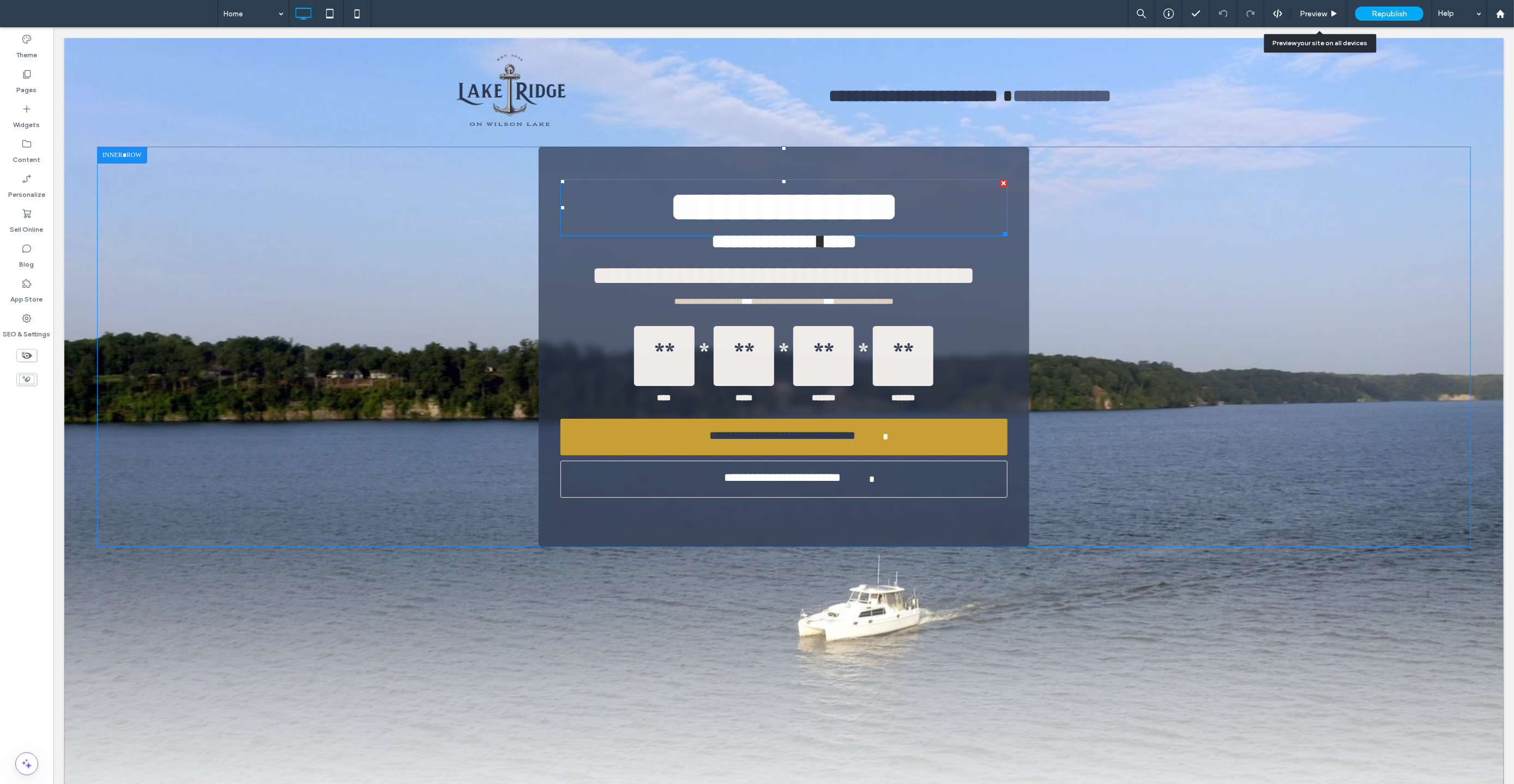click on "**********" at bounding box center [783, 206] 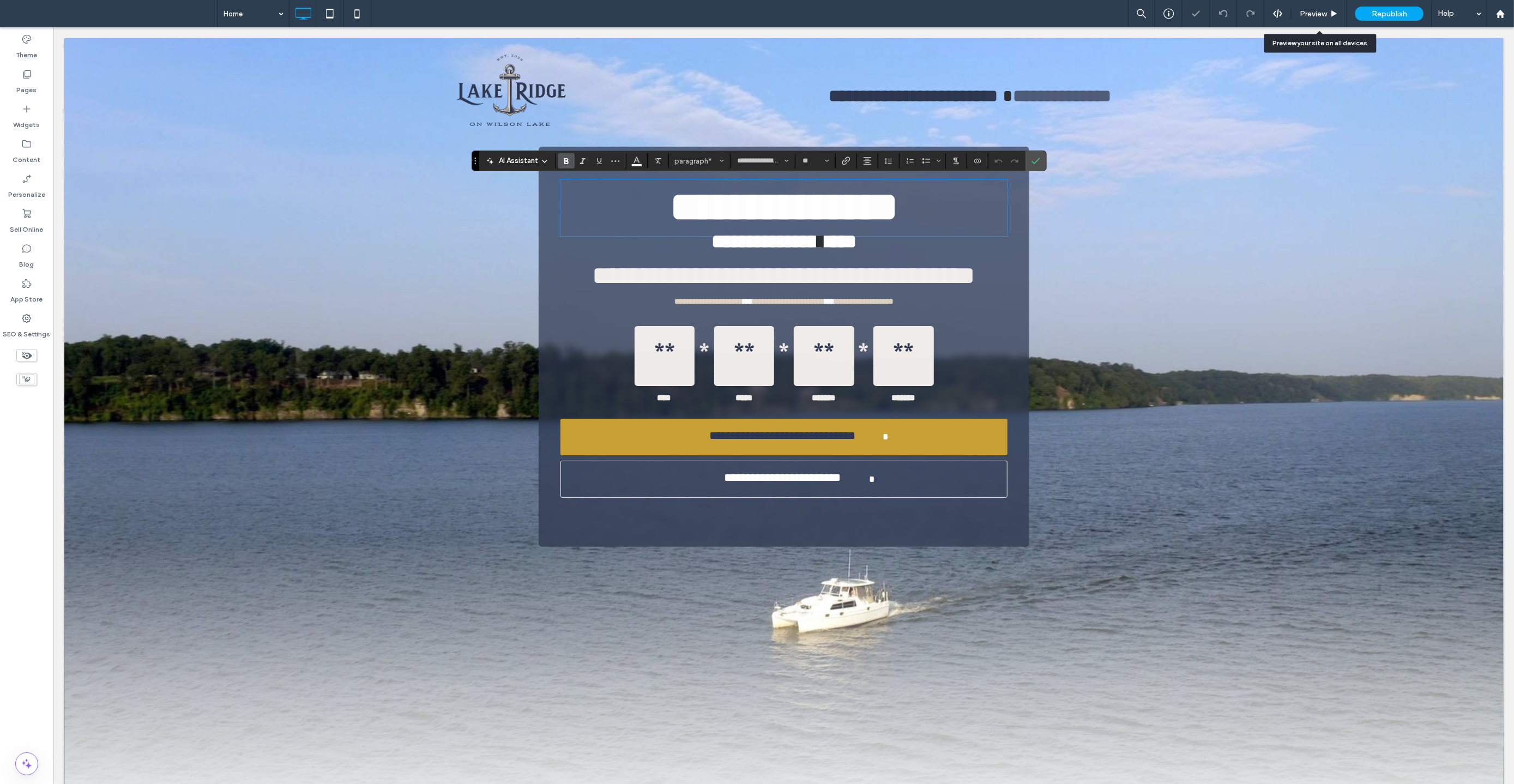 click on "**********" at bounding box center [783, 206] 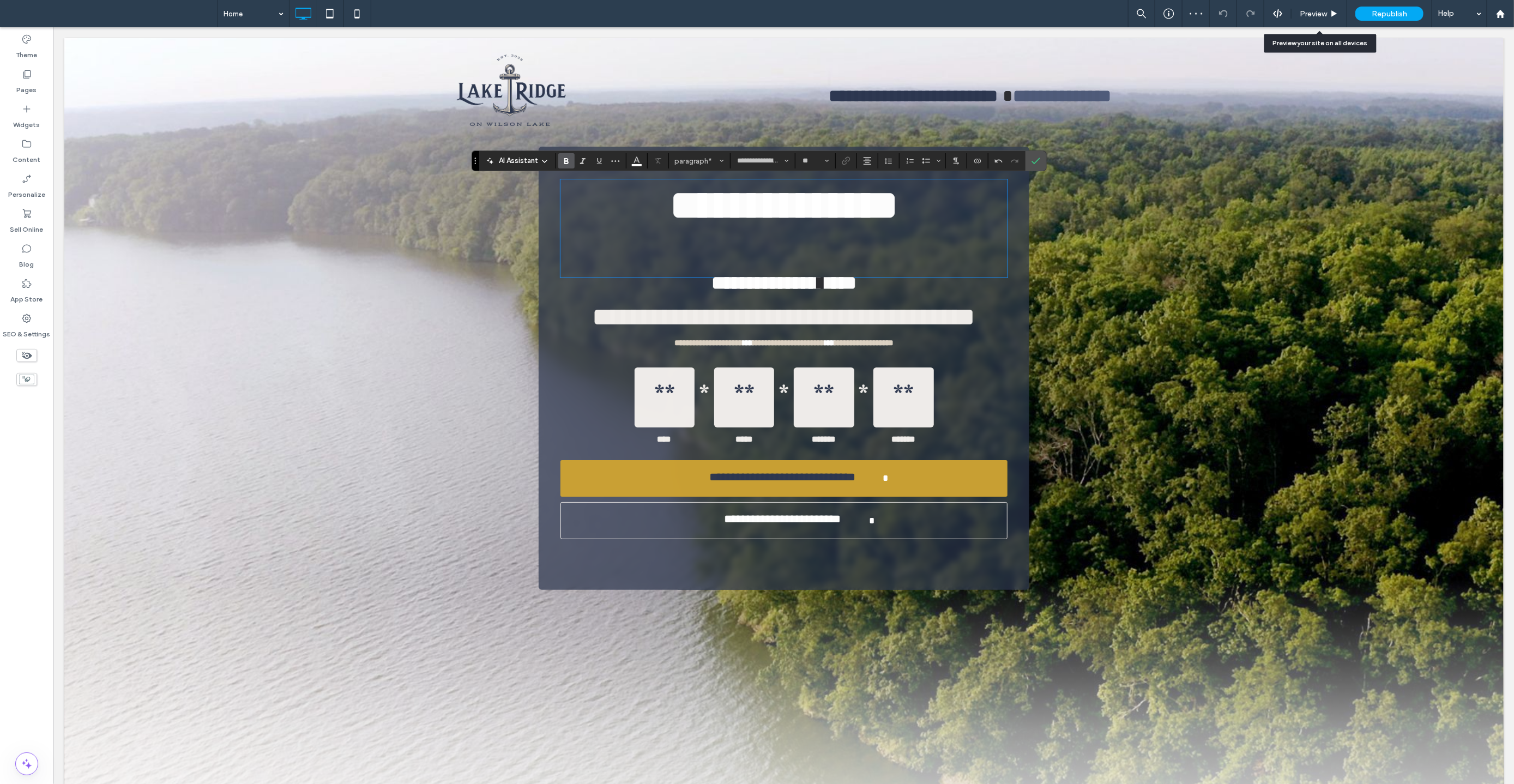 type 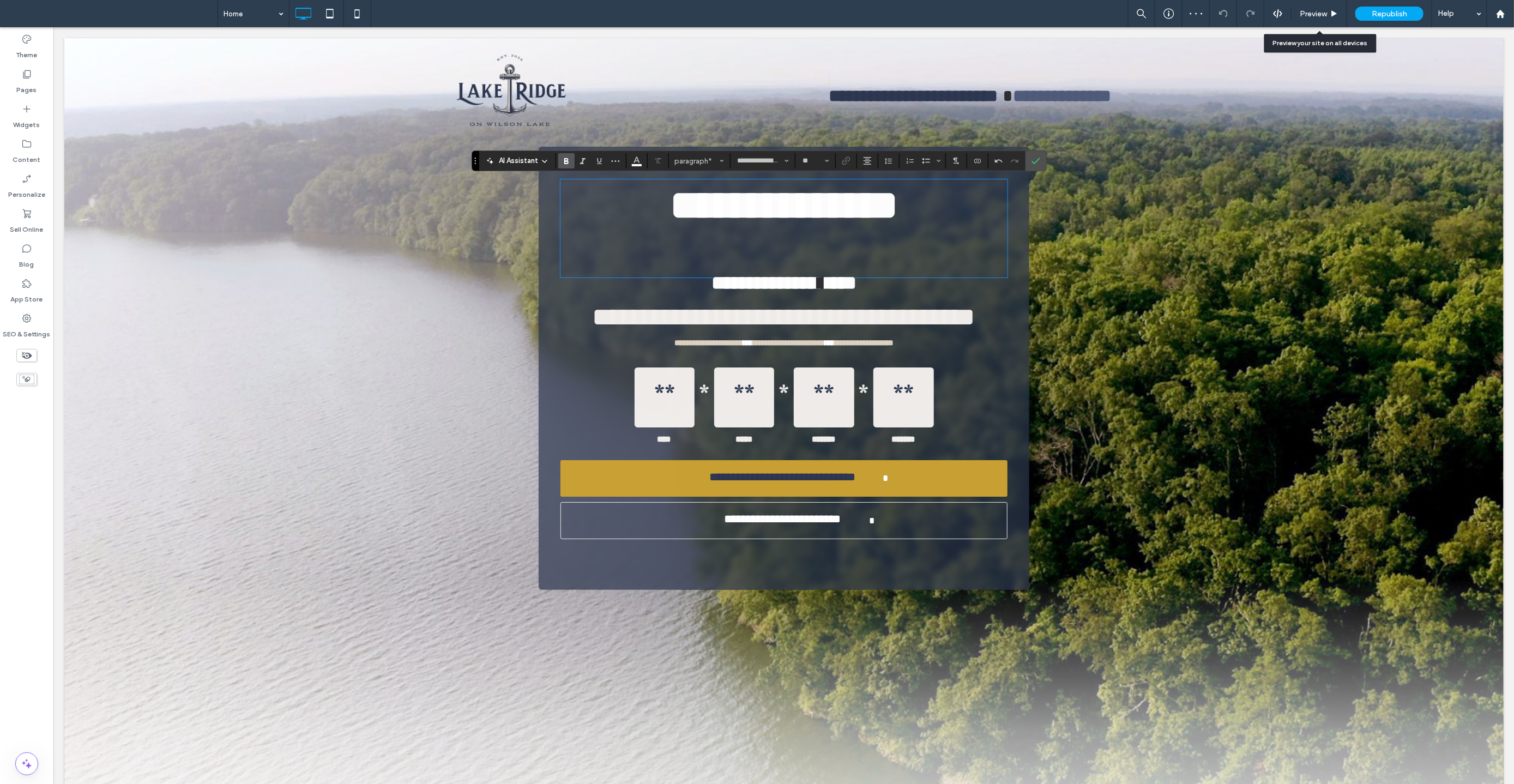 scroll, scrollTop: 7, scrollLeft: 0, axis: vertical 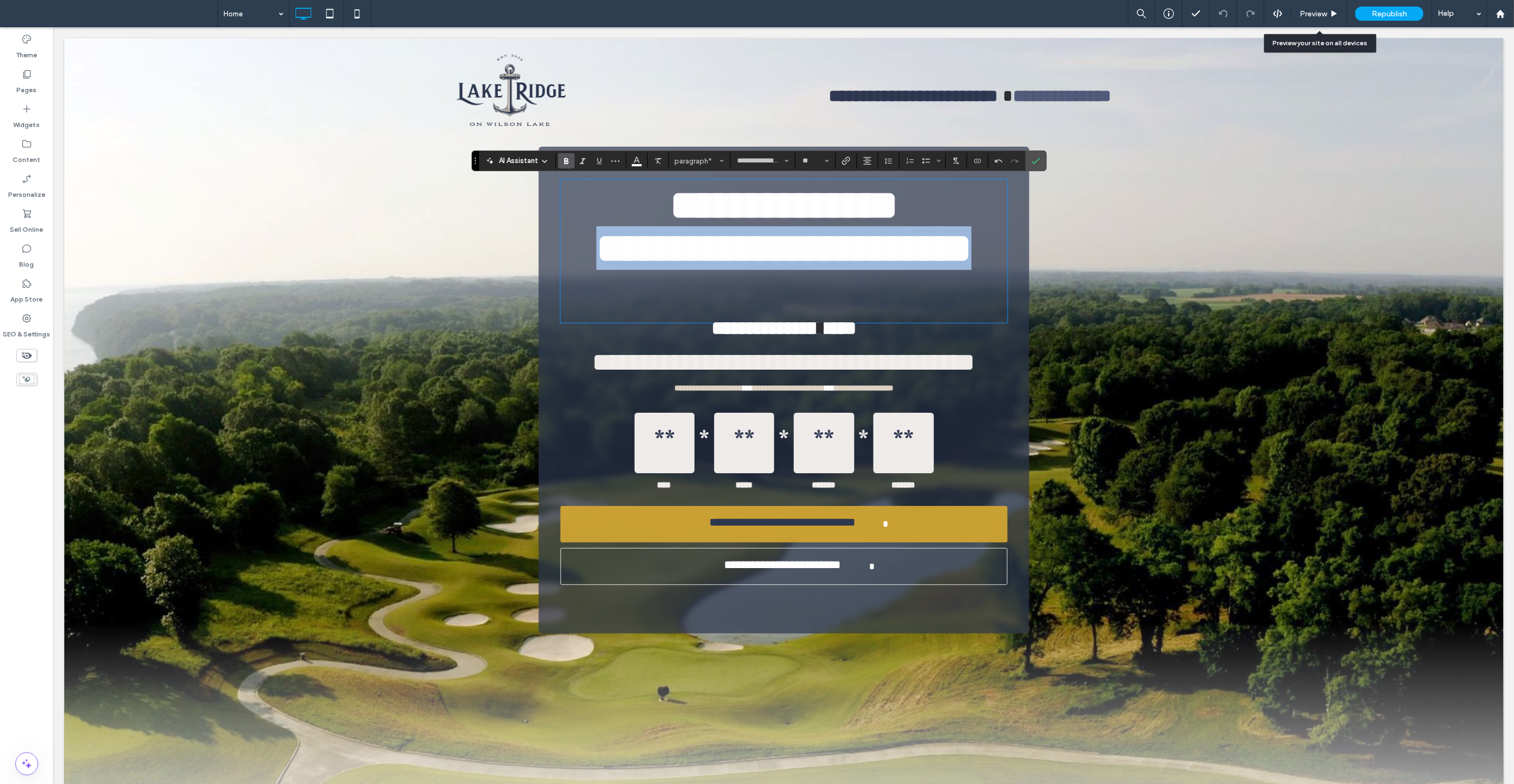 drag, startPoint x: 883, startPoint y: 284, endPoint x: 566, endPoint y: 251, distance: 318.713 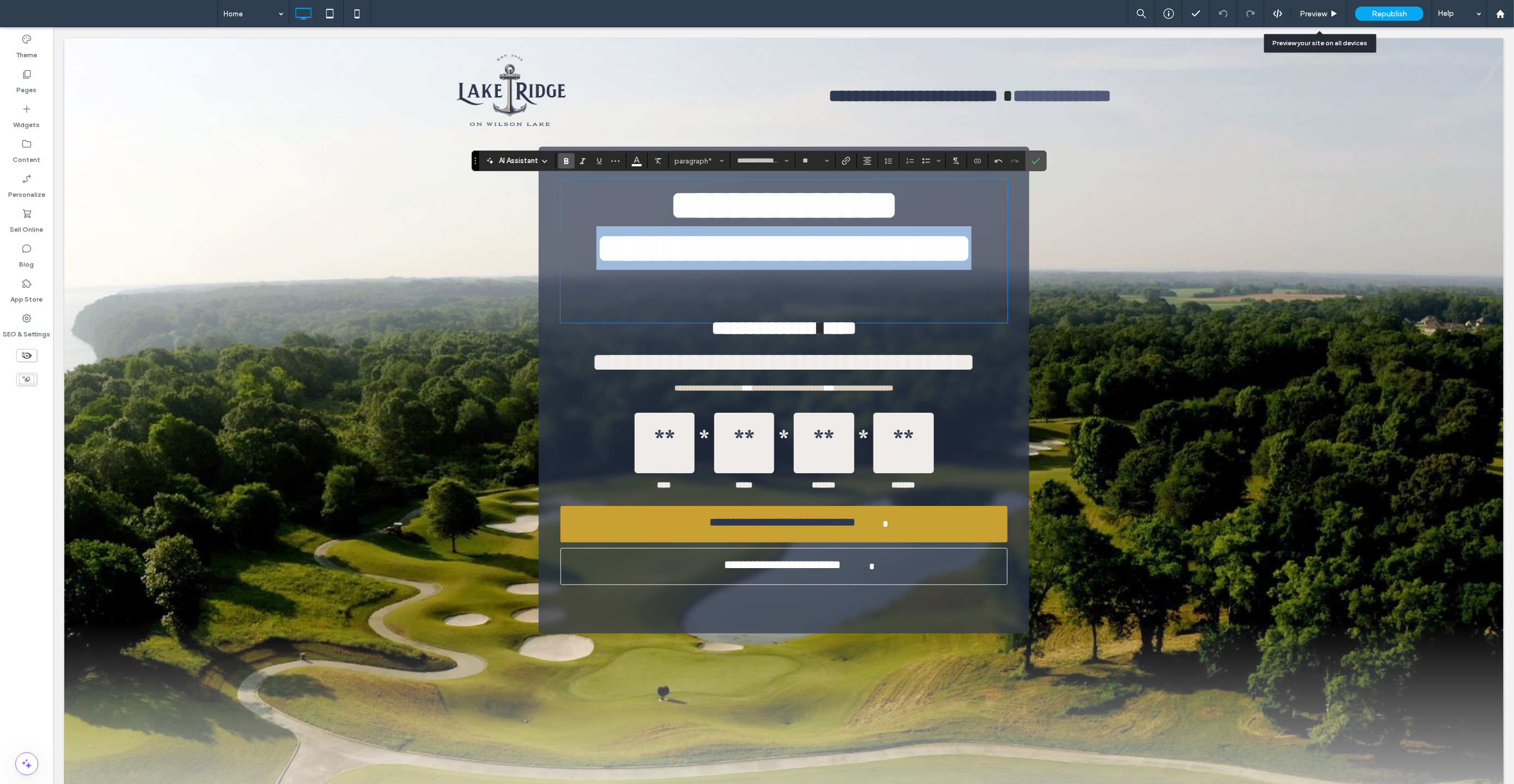click on "**********" at bounding box center (783, 248) 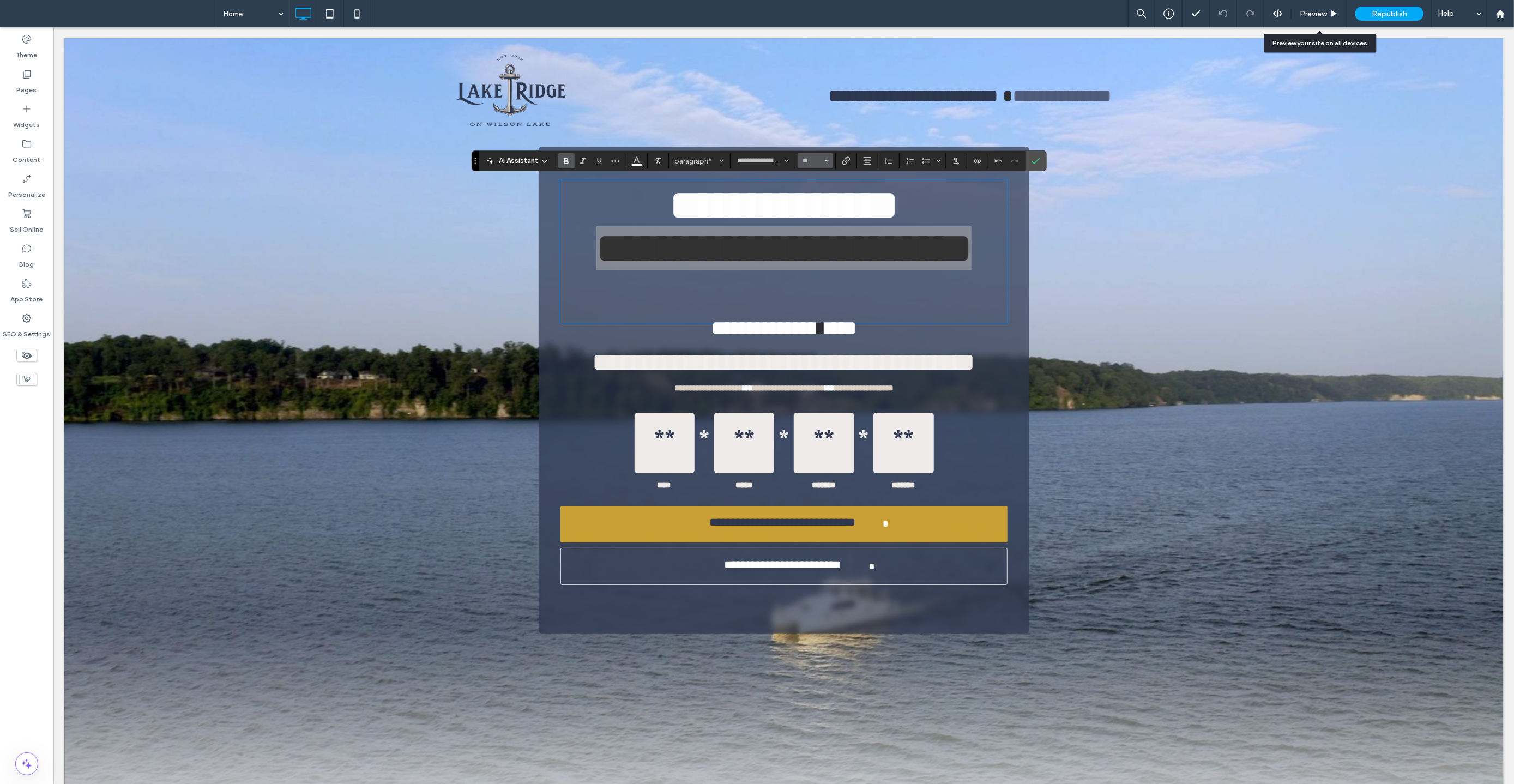 click at bounding box center [827, 161] 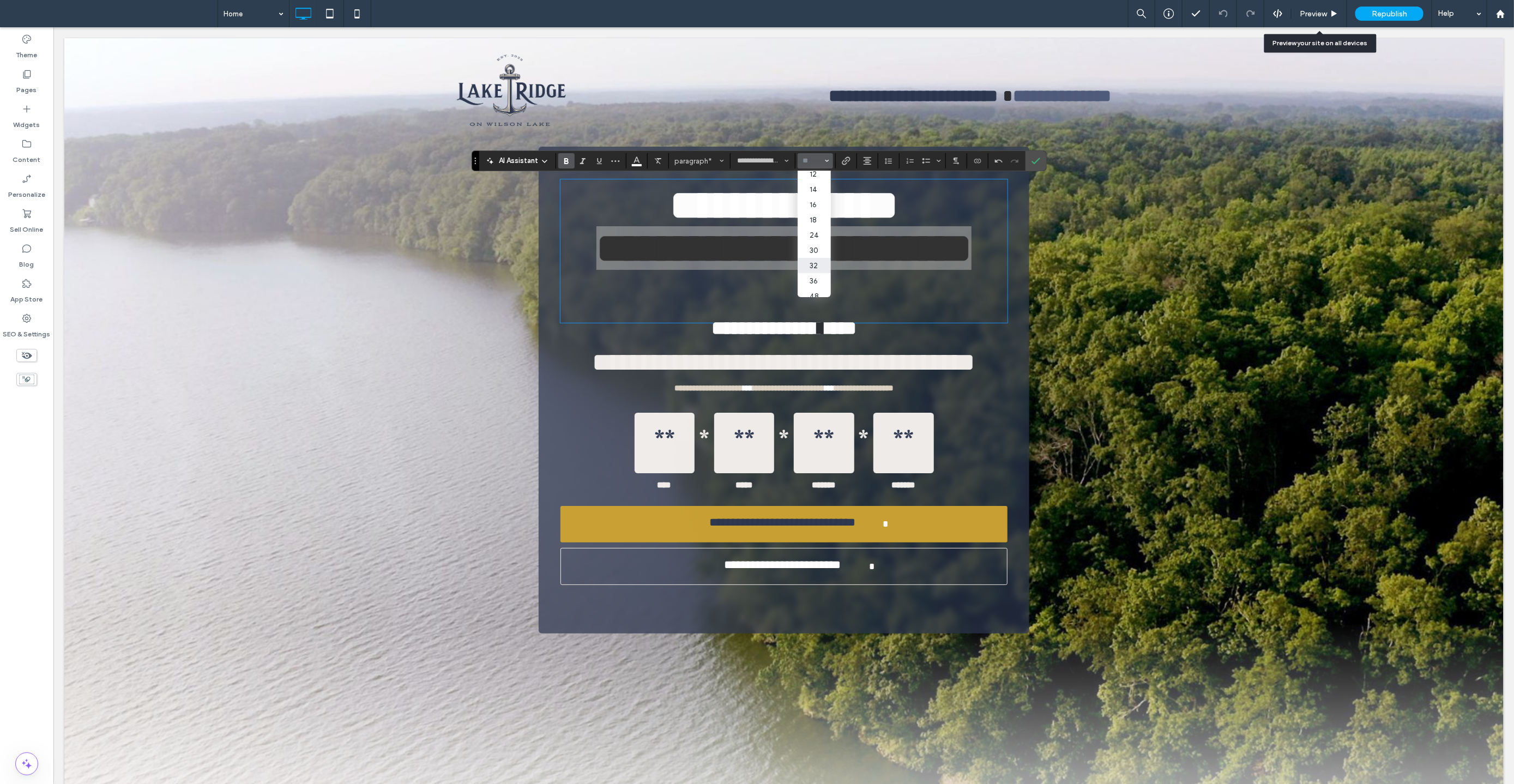 scroll, scrollTop: 101, scrollLeft: 0, axis: vertical 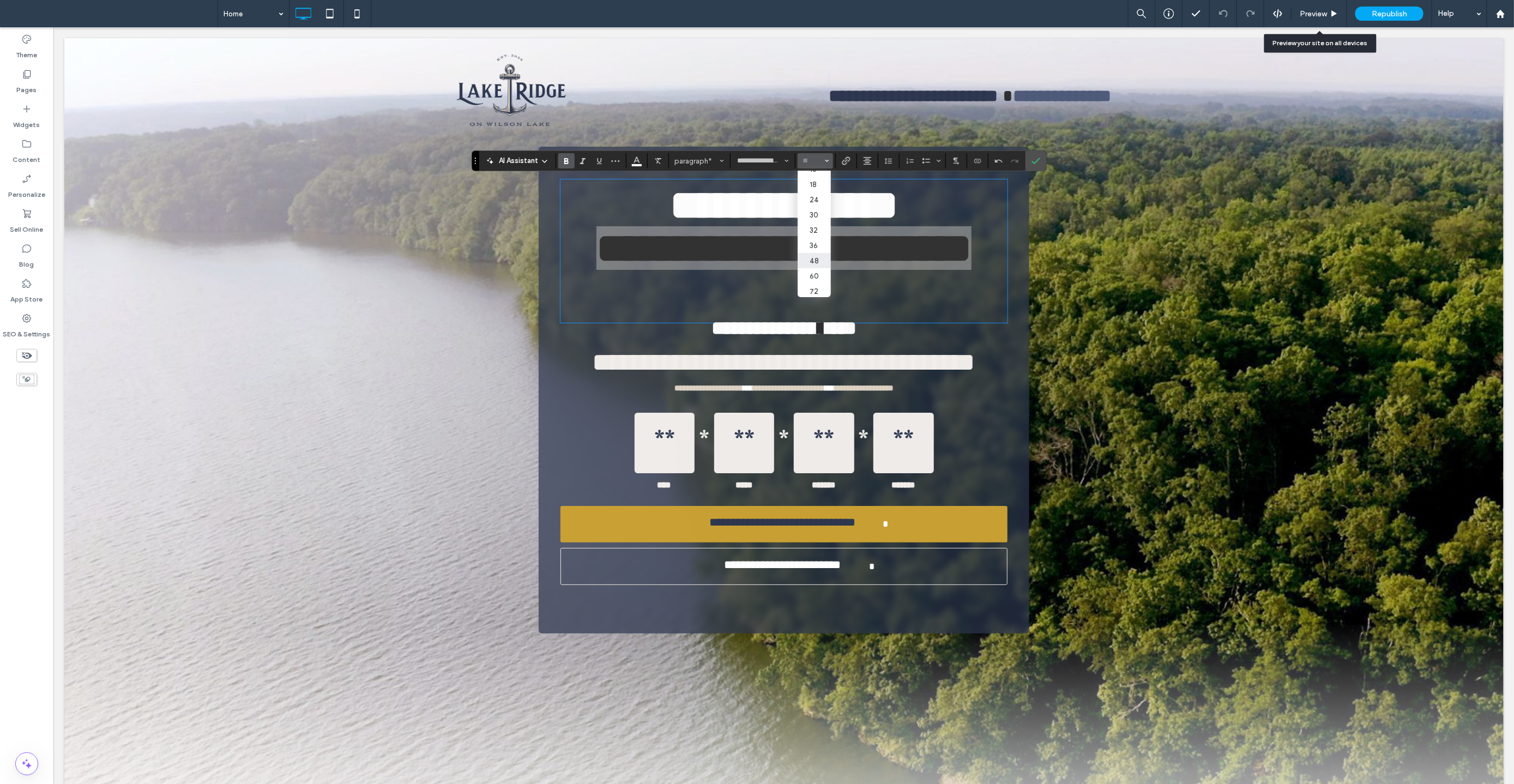 click on "48" at bounding box center (814, 261) 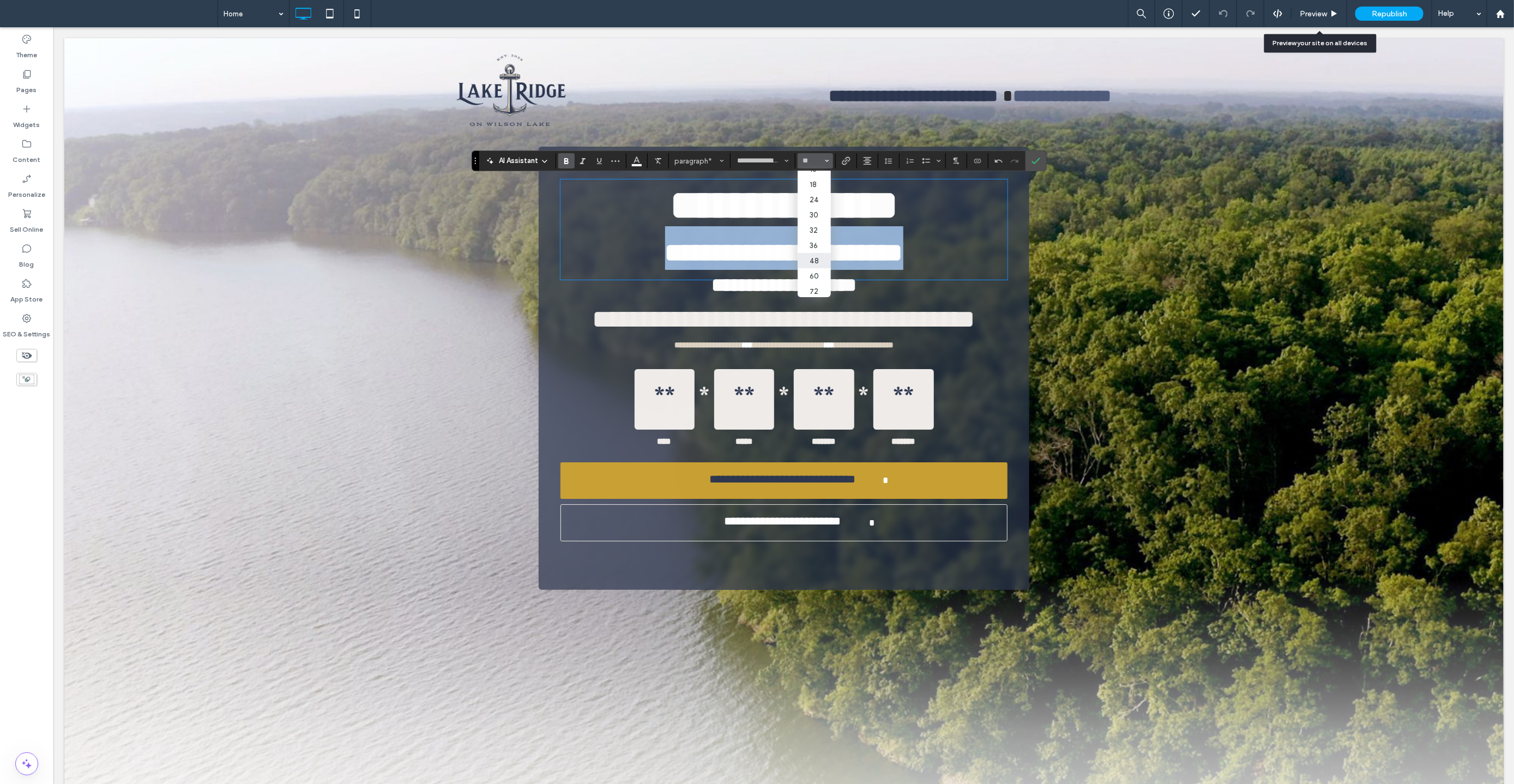 type on "**" 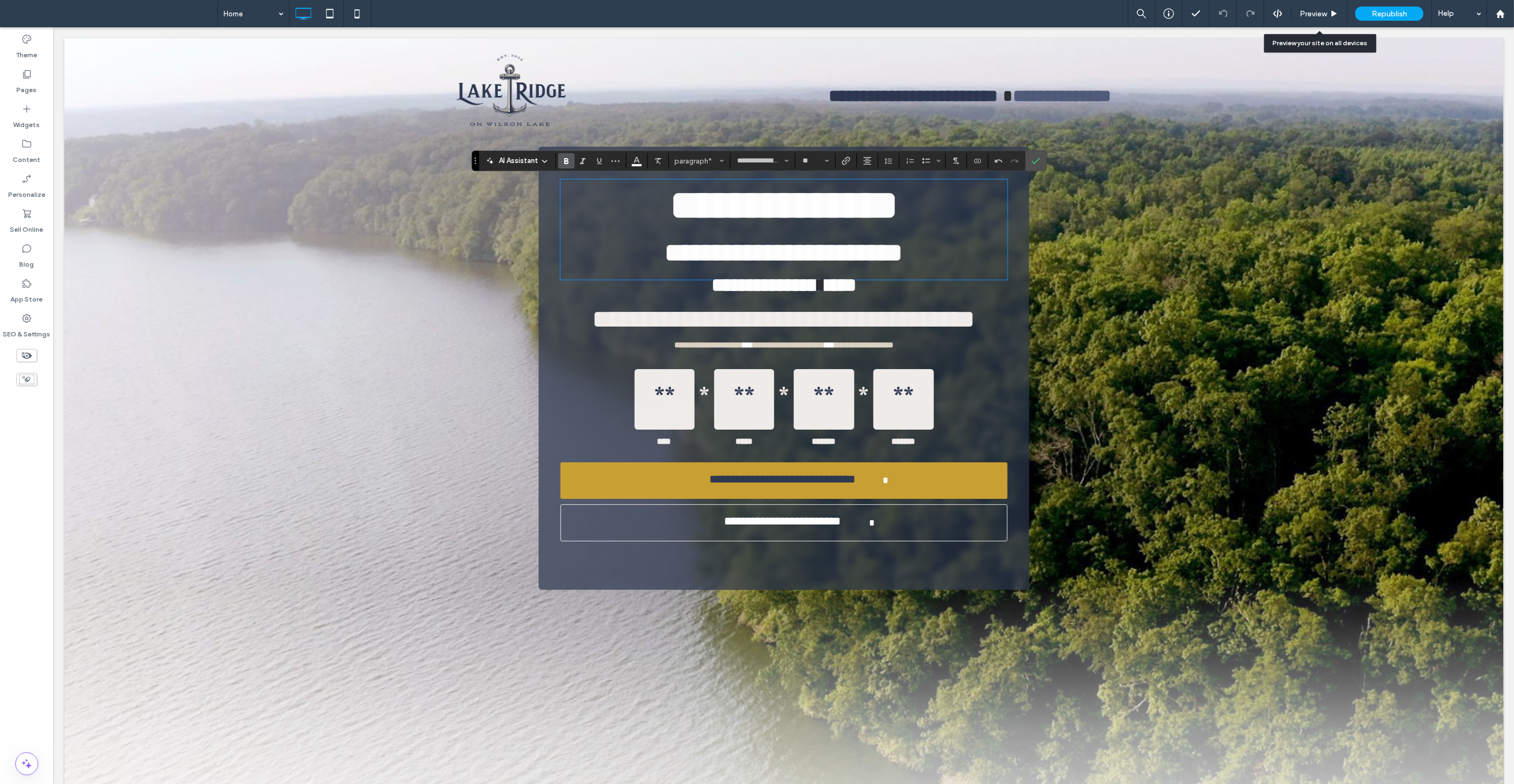 click on "**********" at bounding box center (783, 367) 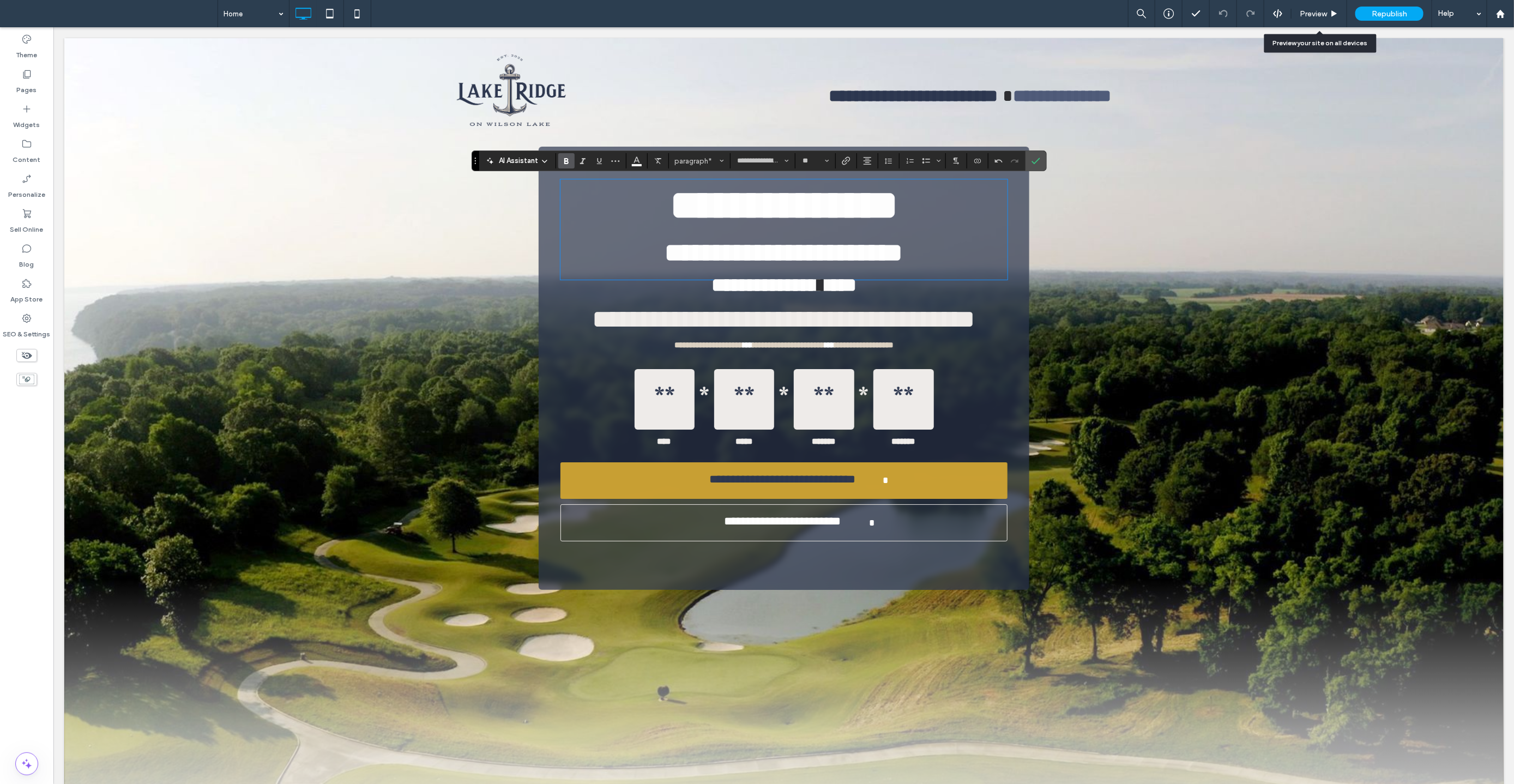 click on "**********" at bounding box center (783, 367) 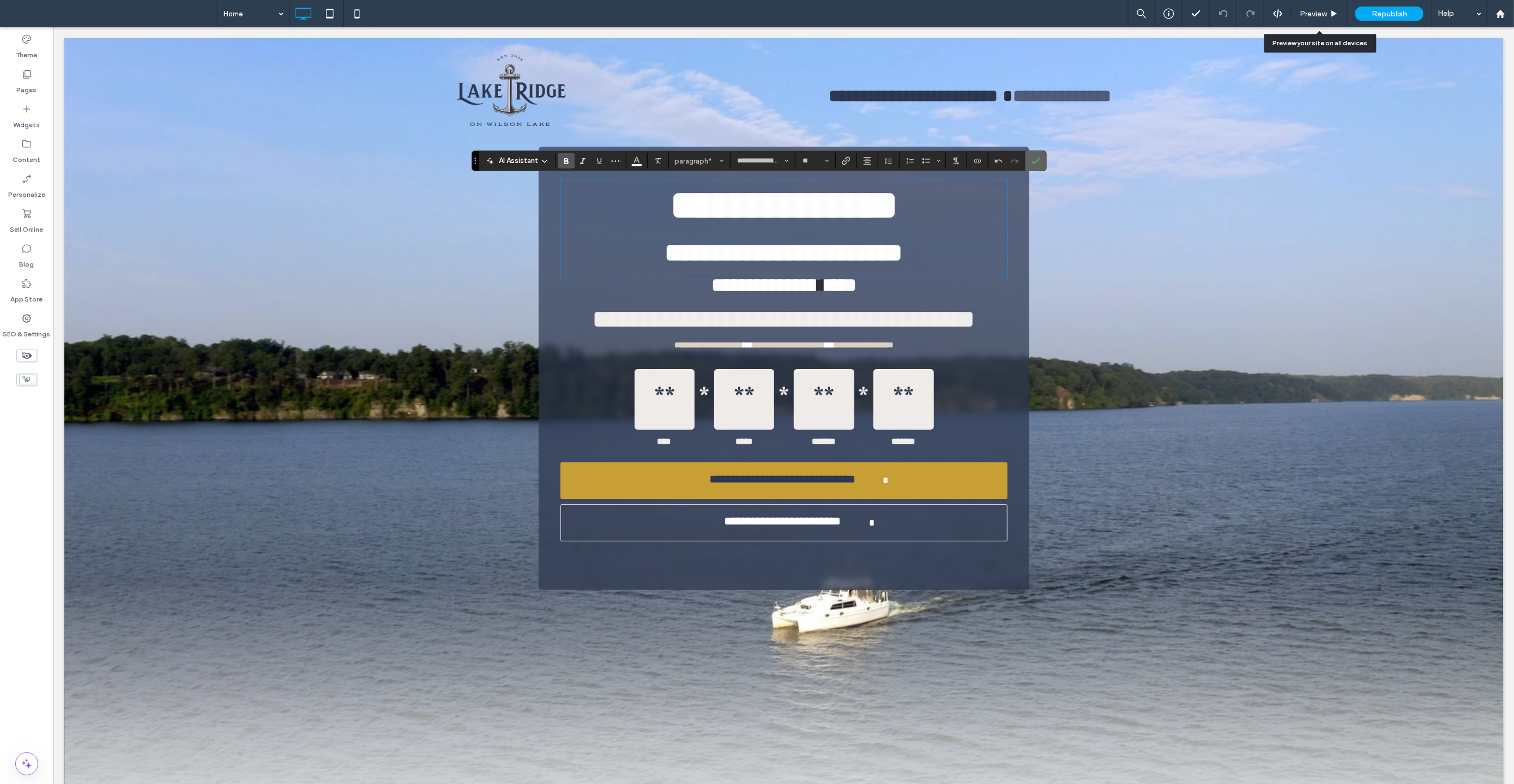 click 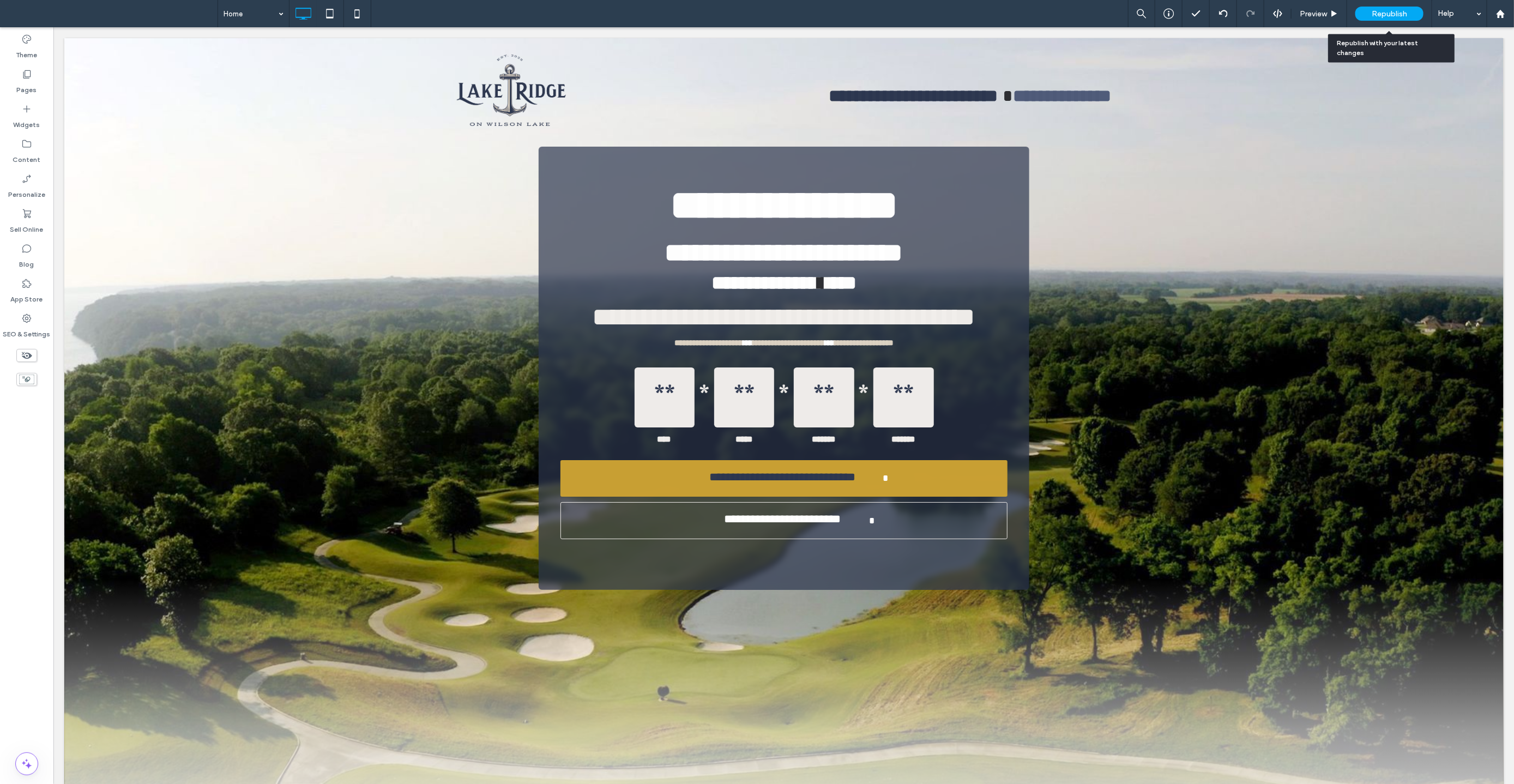 click on "Republish" at bounding box center (1389, 14) 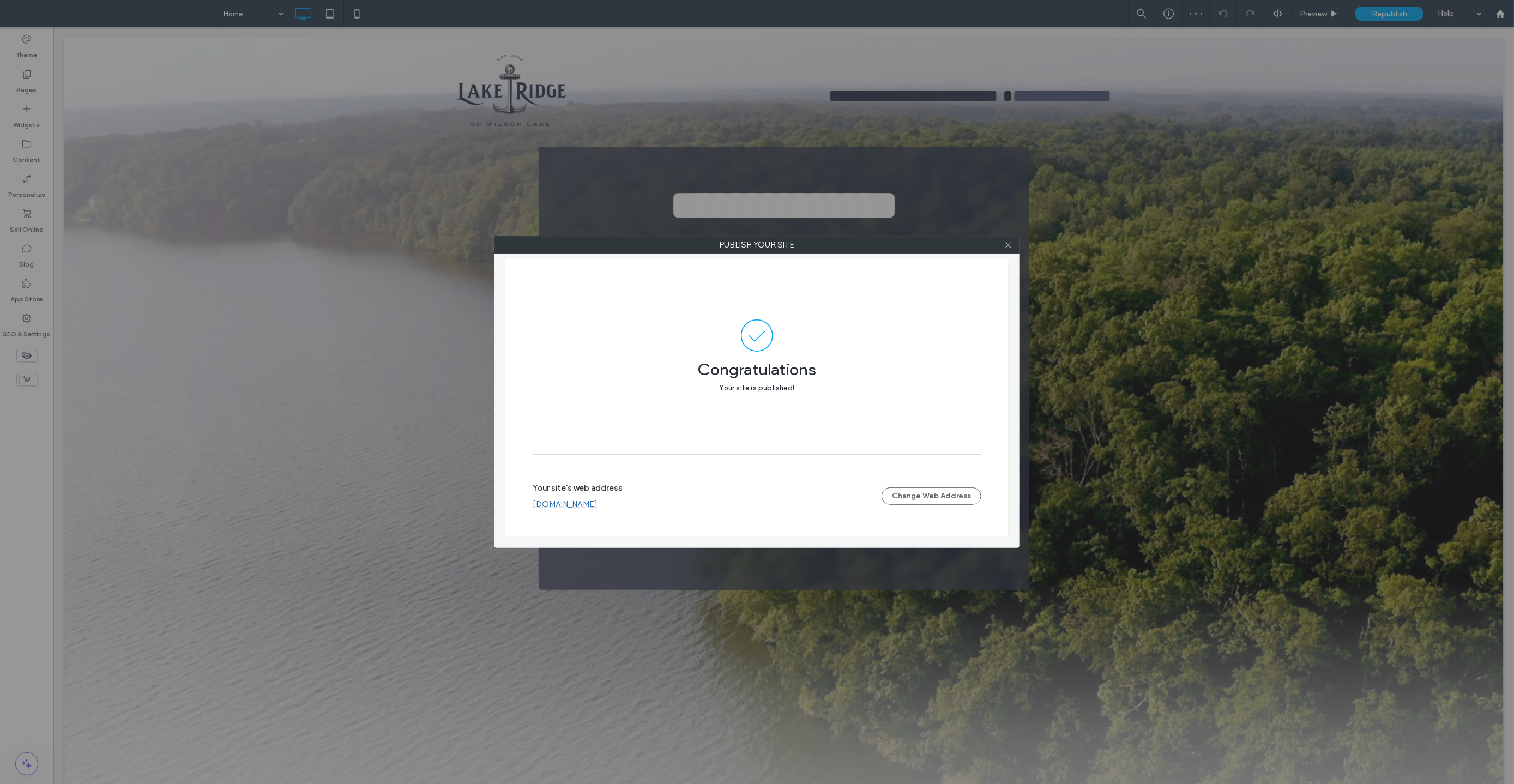 click at bounding box center [1008, 245] 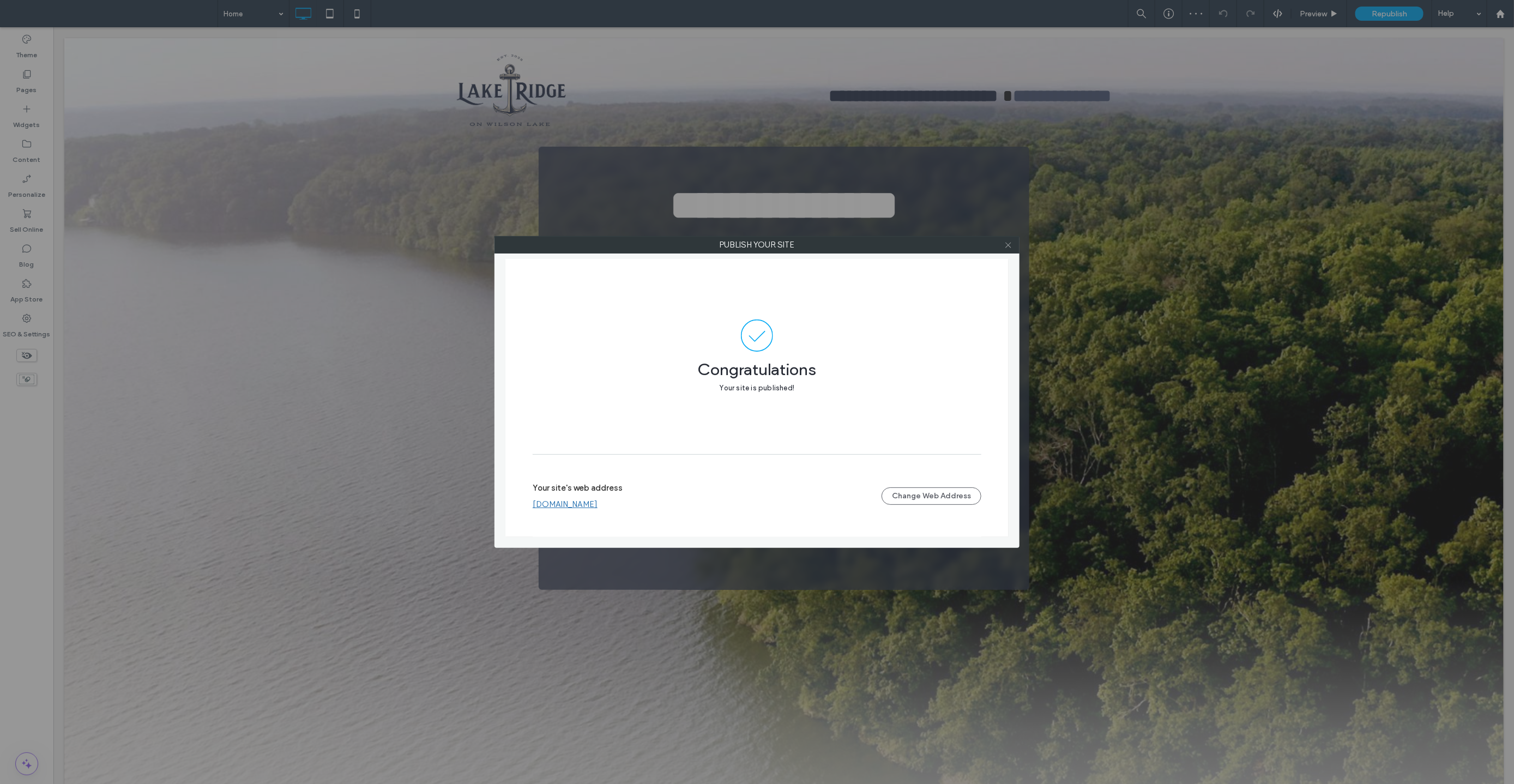 click 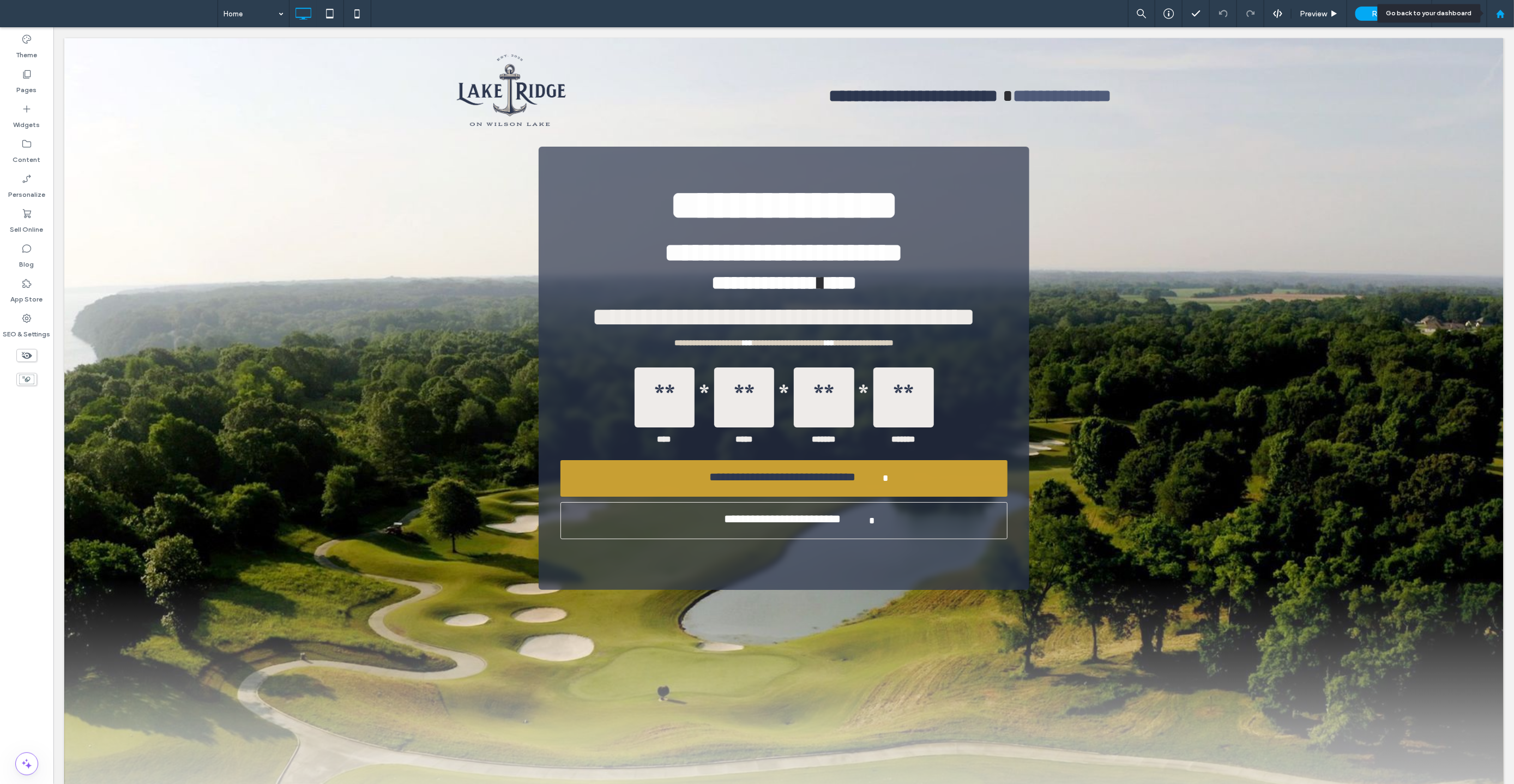 click 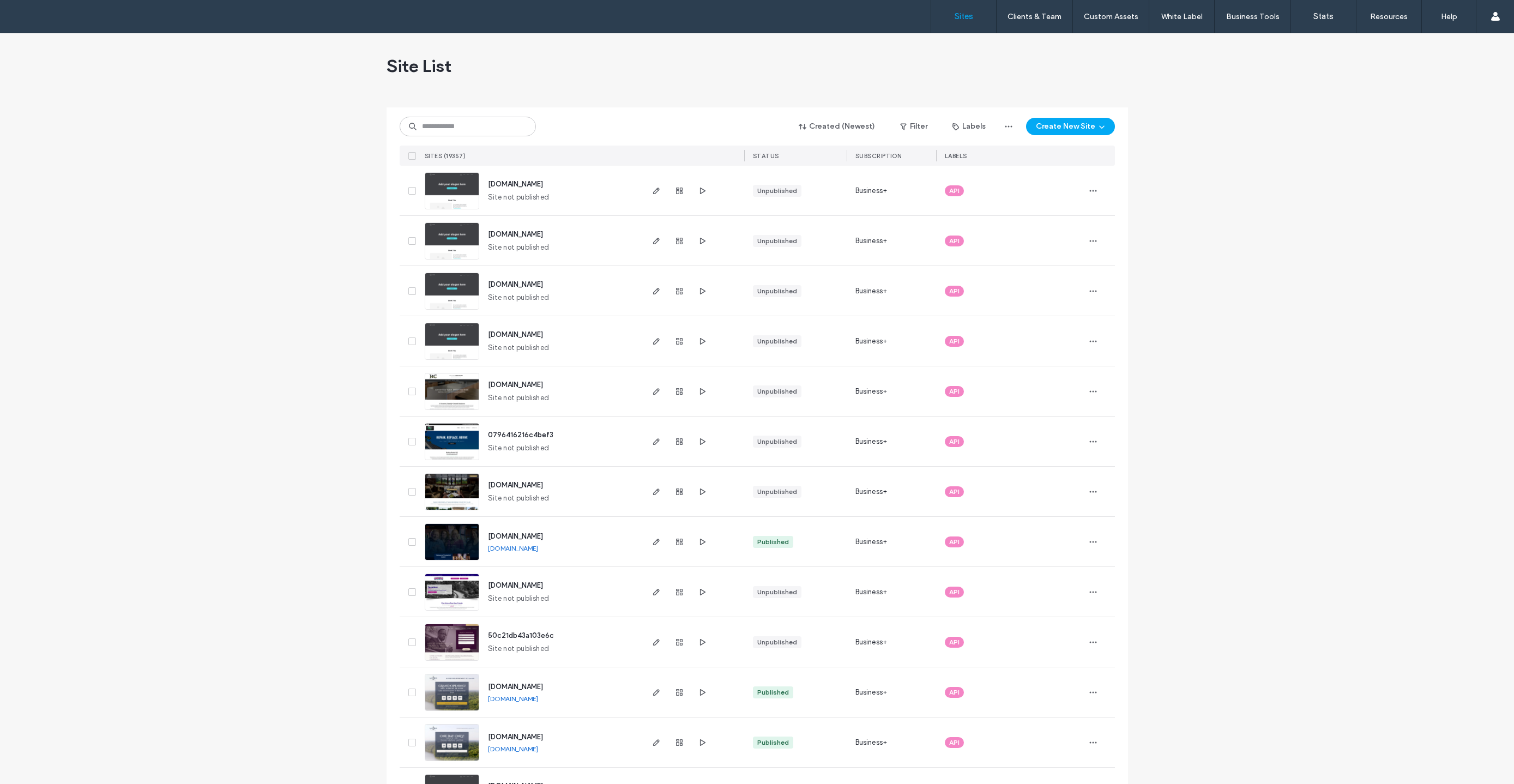 scroll, scrollTop: 0, scrollLeft: 0, axis: both 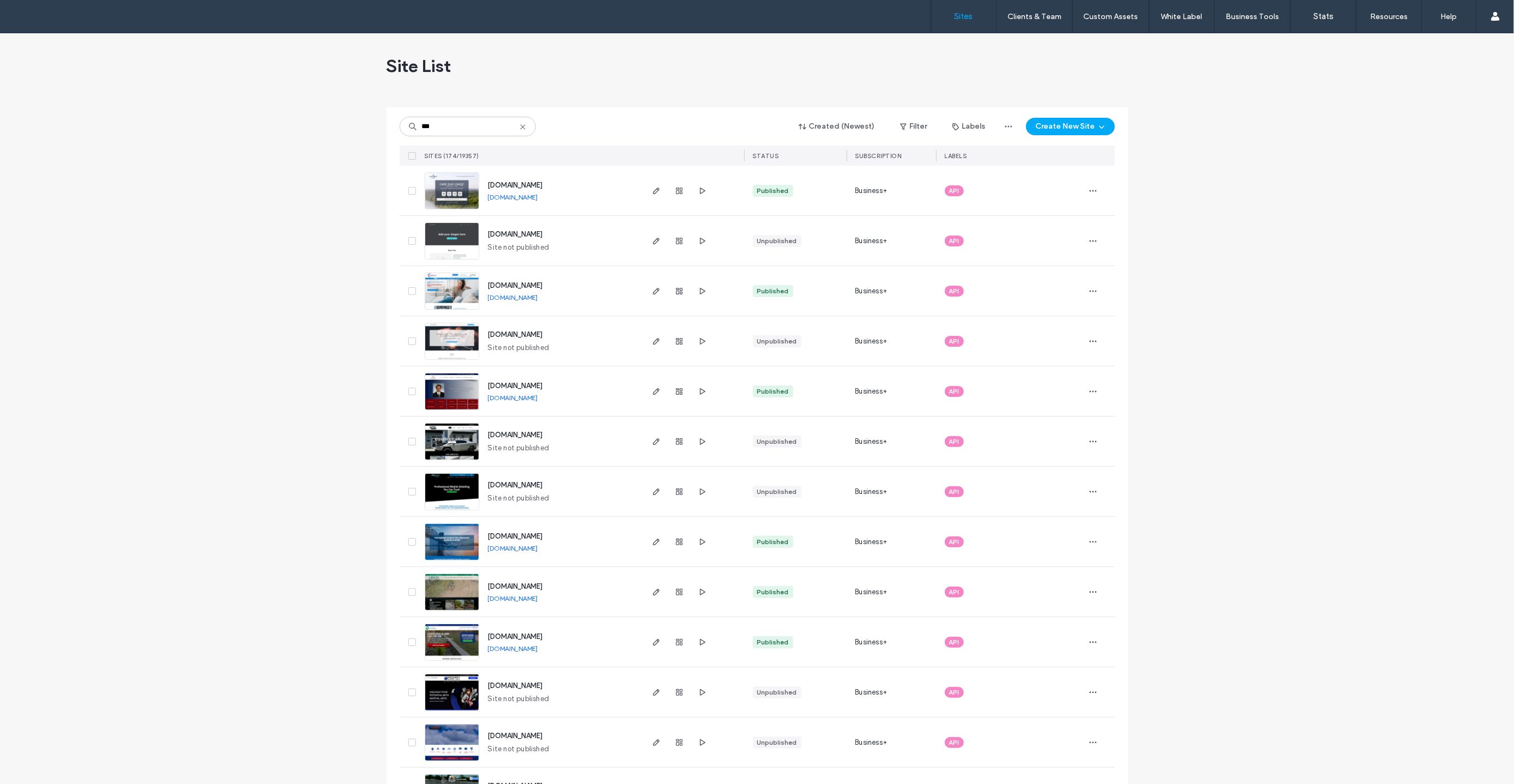 type on "***" 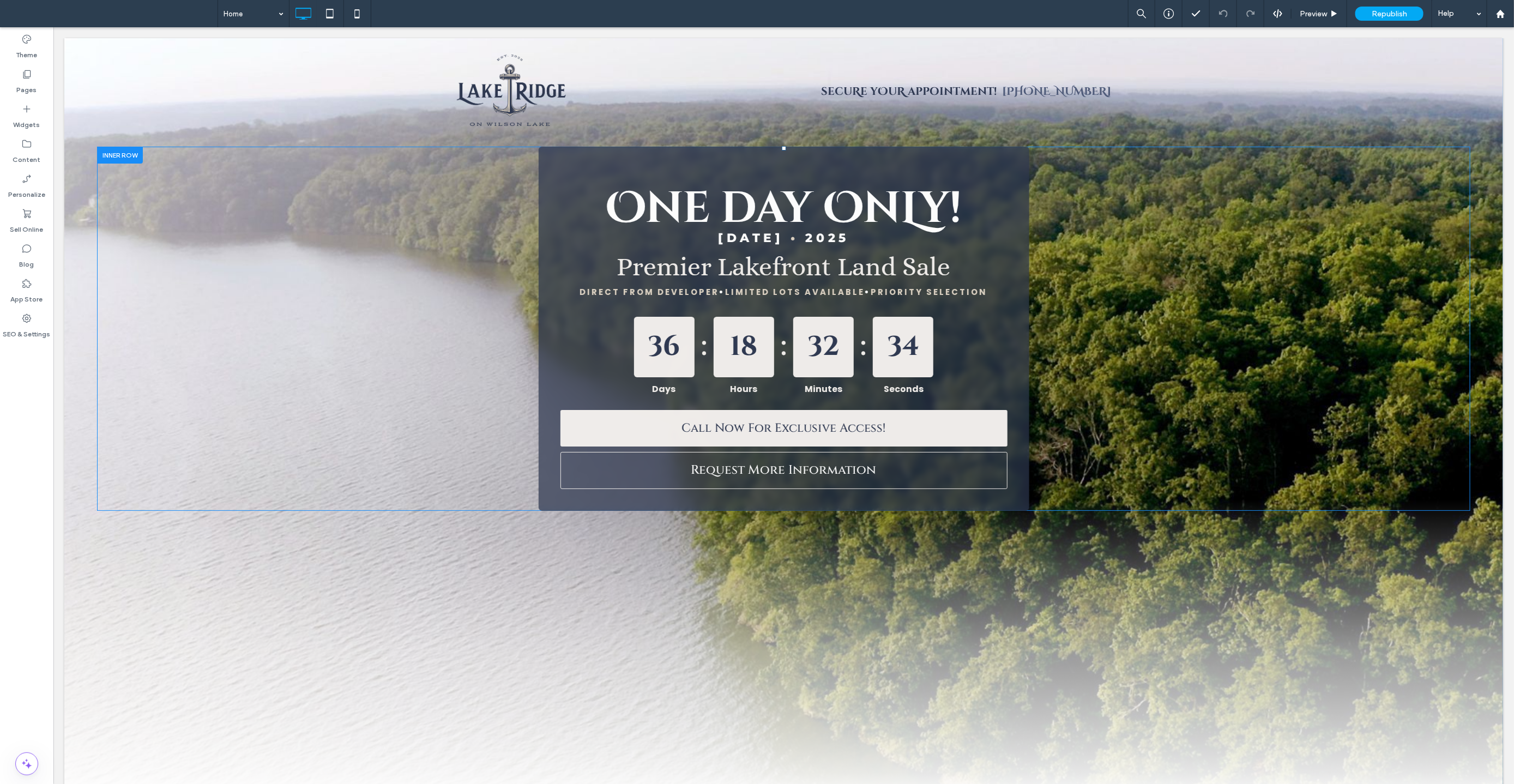 scroll, scrollTop: 0, scrollLeft: 0, axis: both 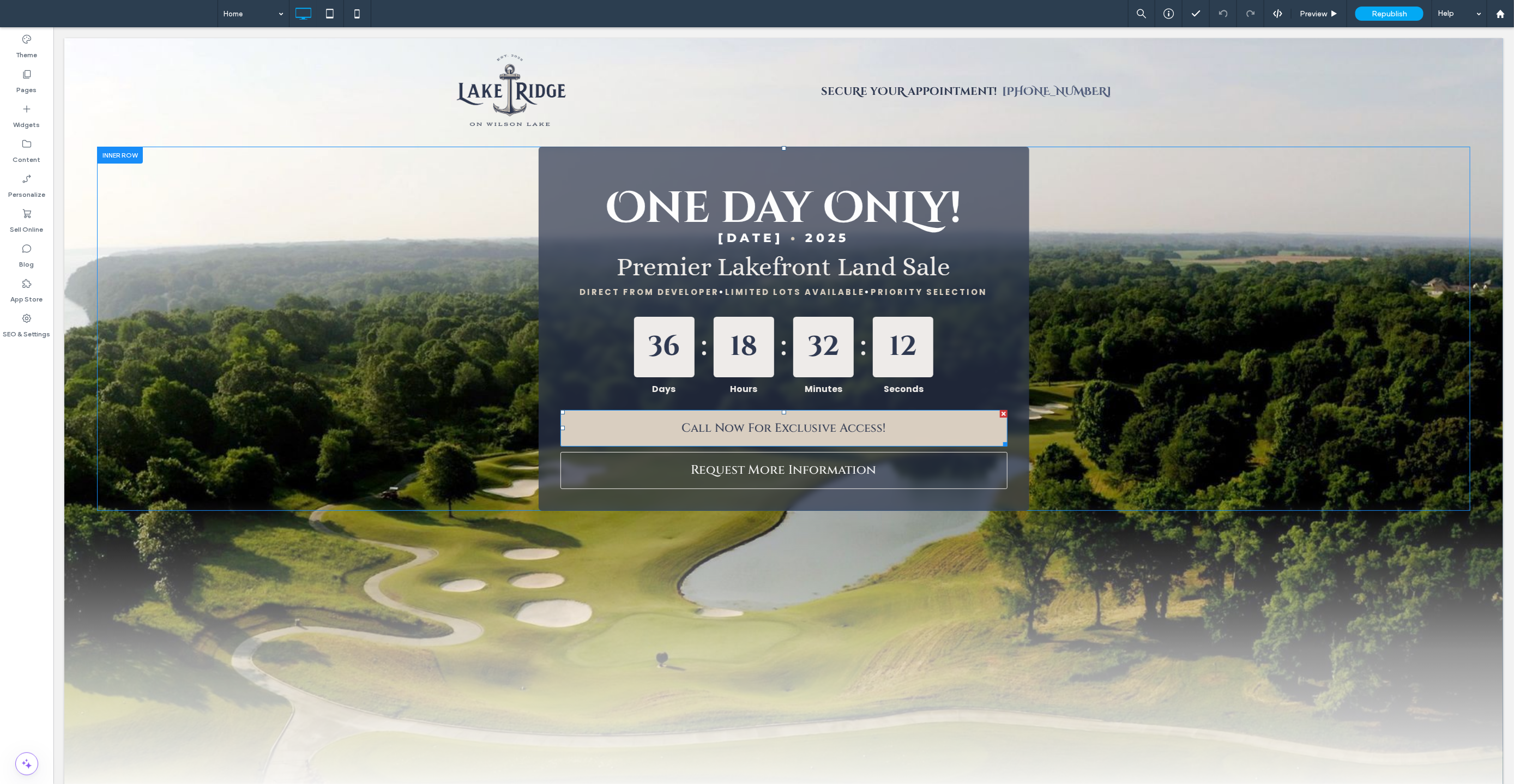 click on "Call Now For Exclusive Access!" at bounding box center [783, 427] 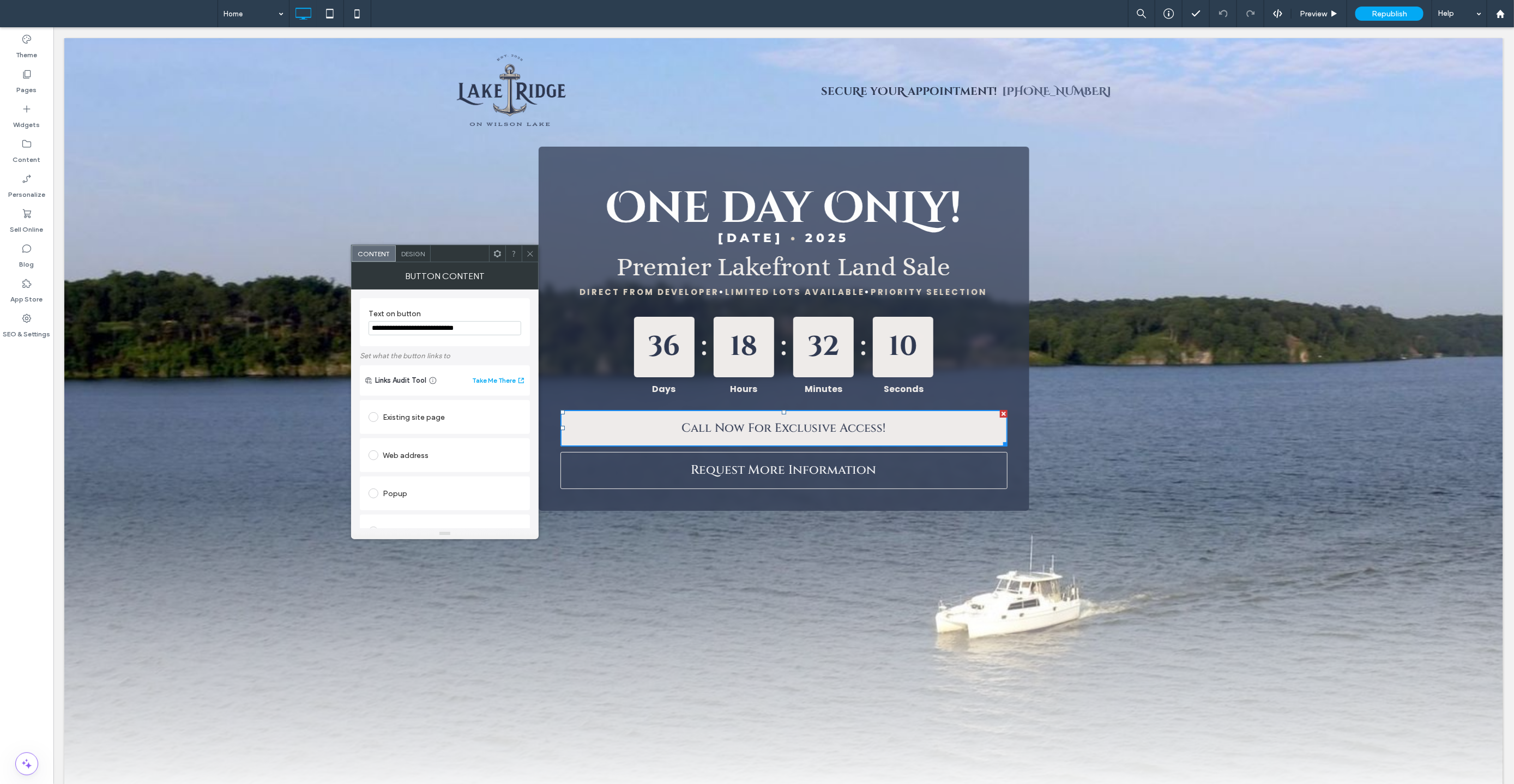 click on "Design" at bounding box center [413, 254] 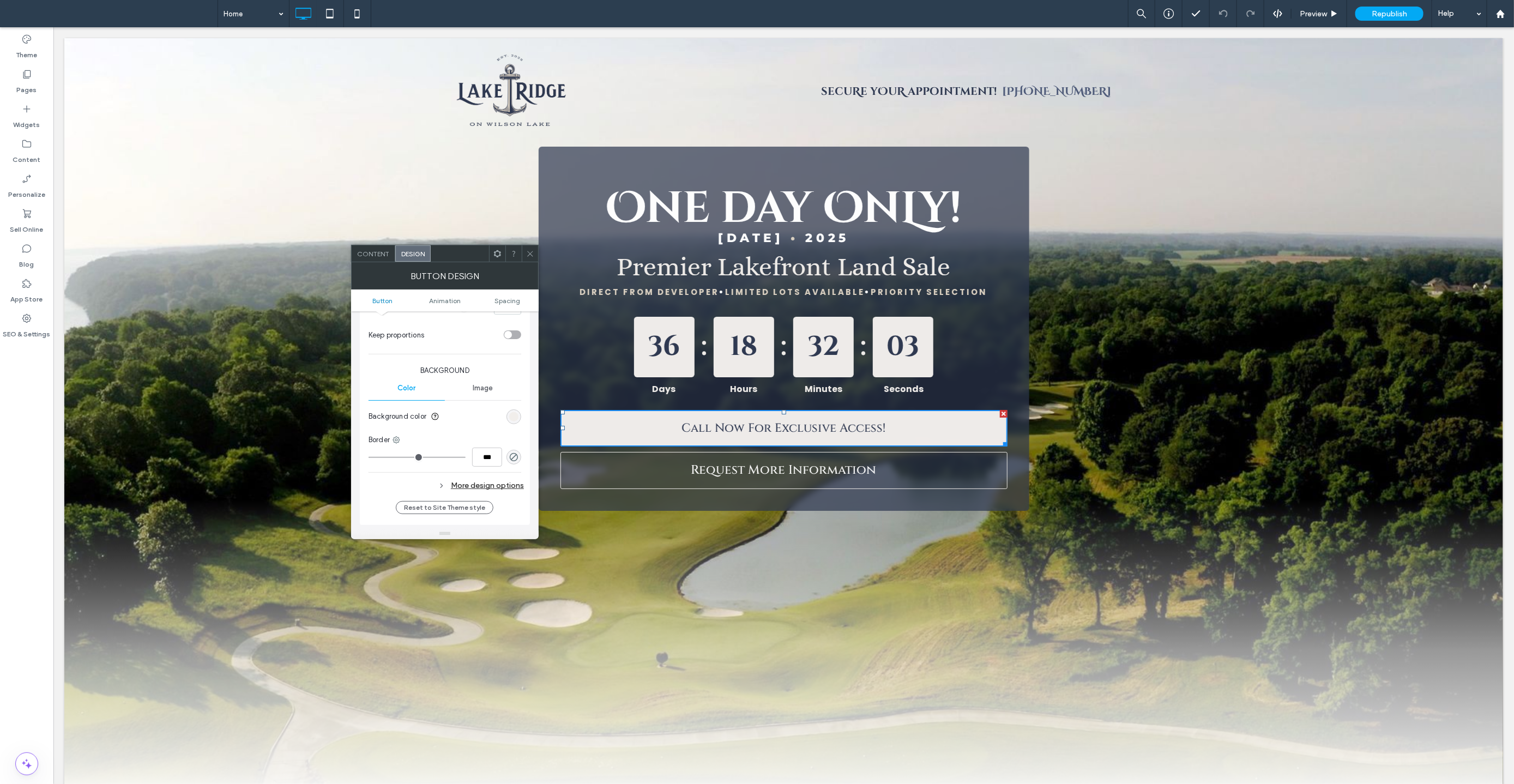 scroll, scrollTop: 186, scrollLeft: 0, axis: vertical 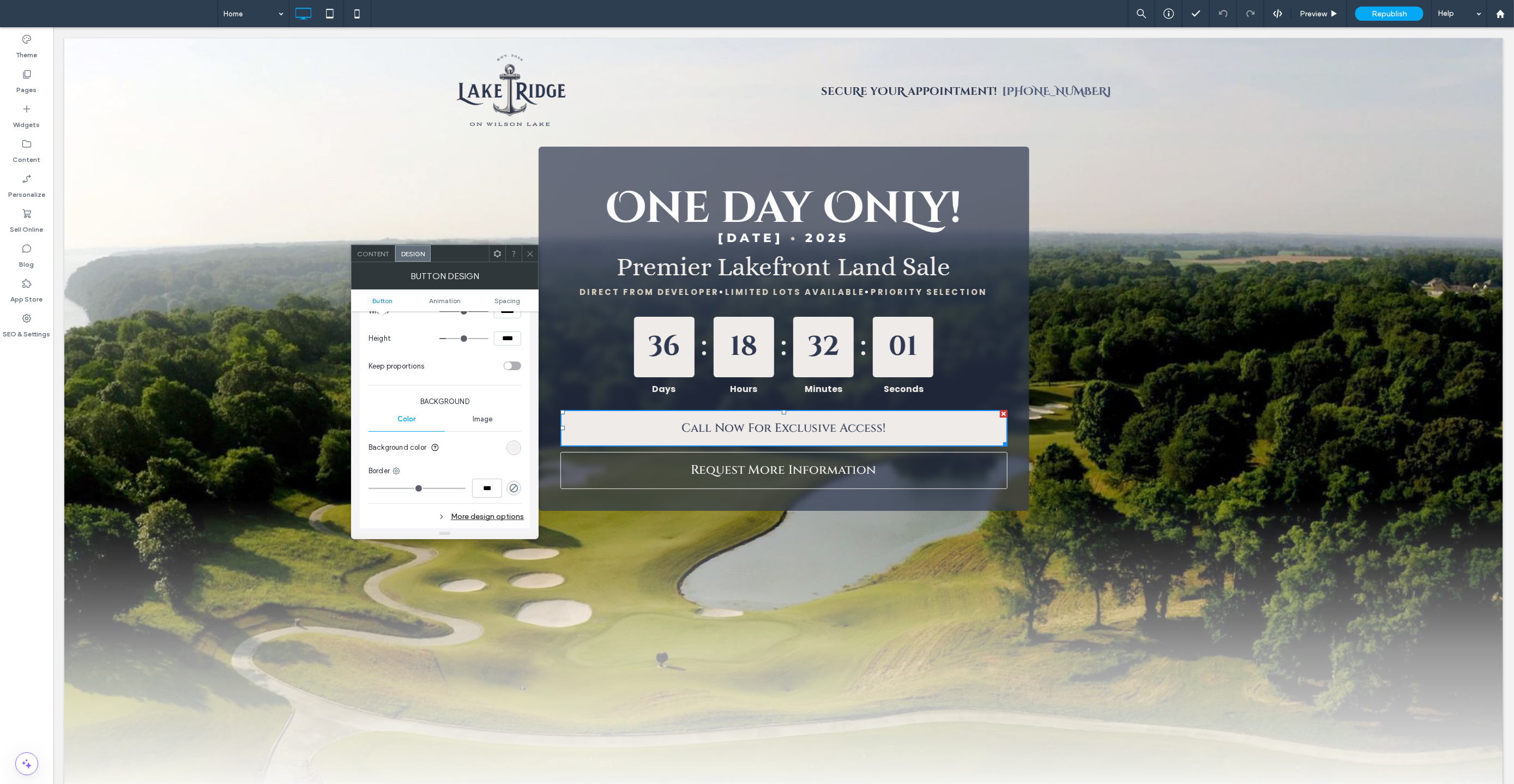 click at bounding box center (514, 448) 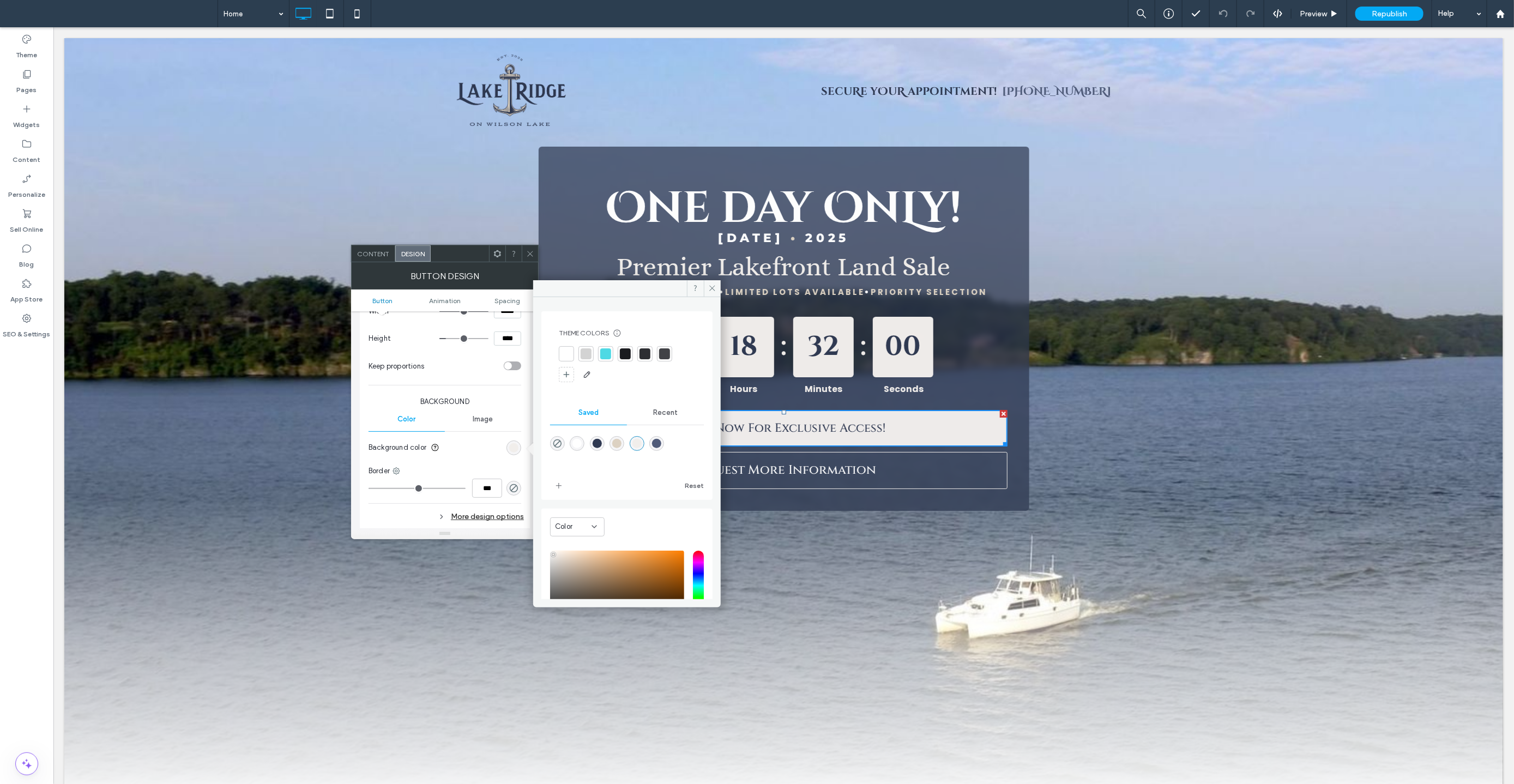 scroll, scrollTop: 91, scrollLeft: 0, axis: vertical 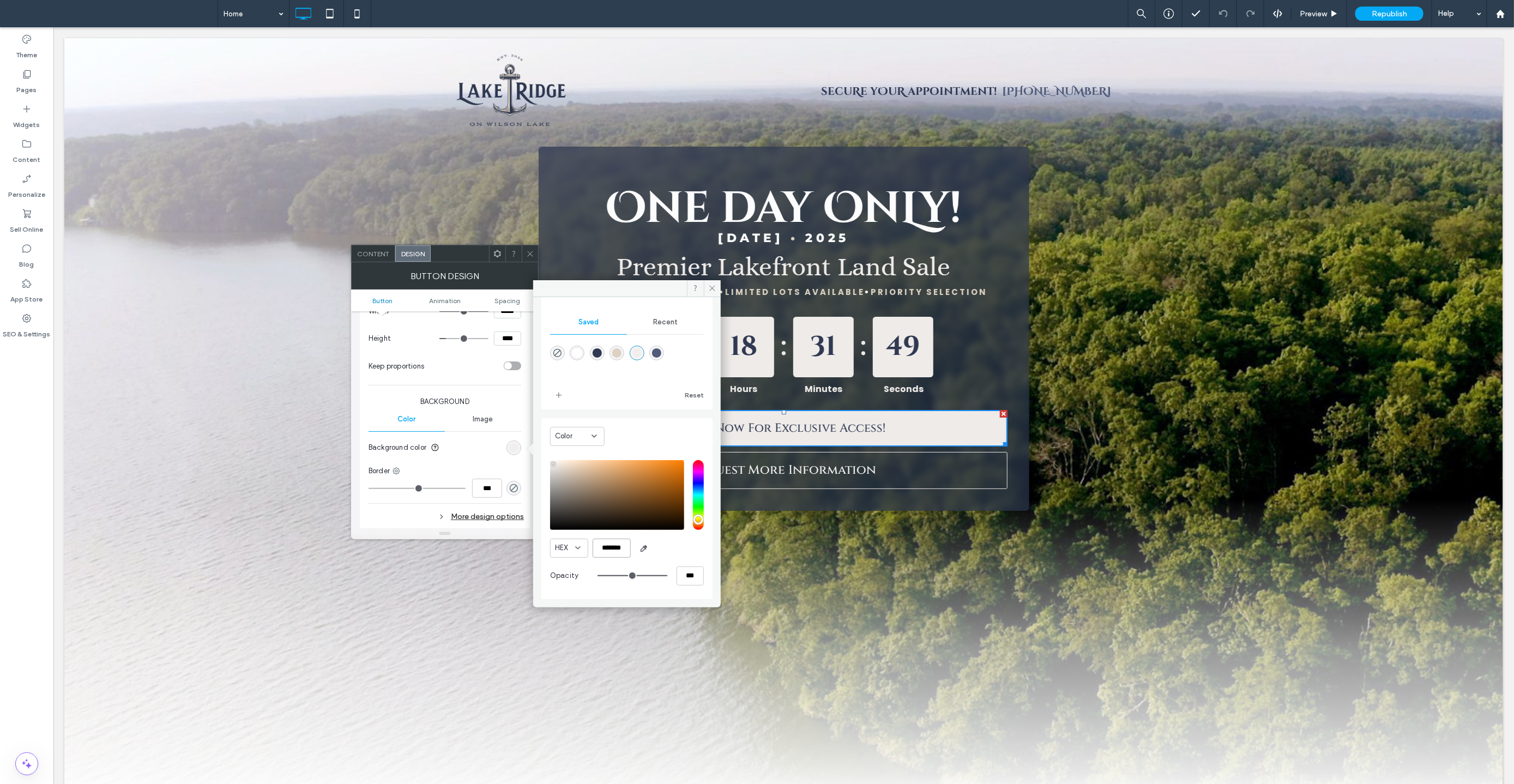 click on "*******" at bounding box center [612, 548] 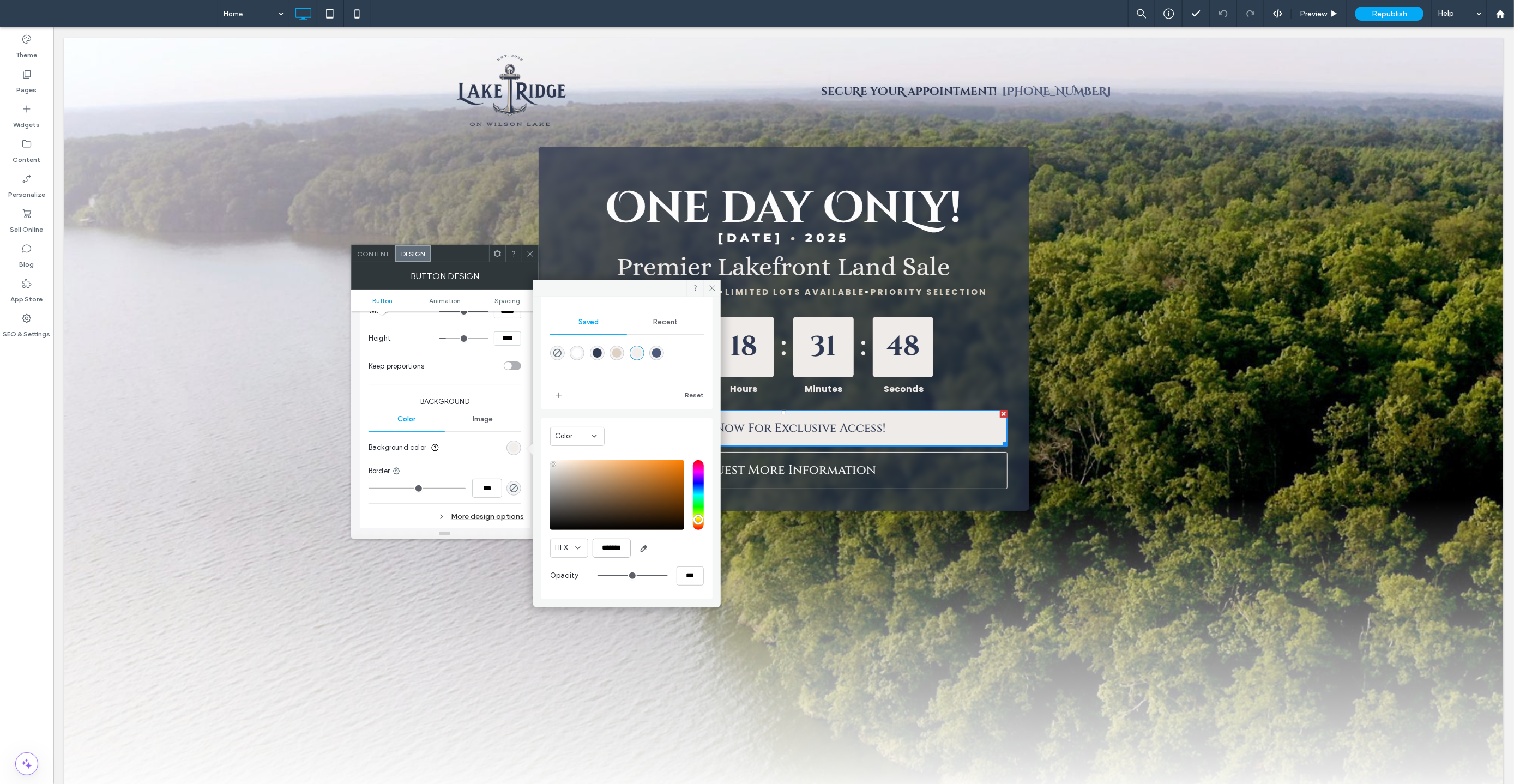 click on "*******" at bounding box center [612, 548] 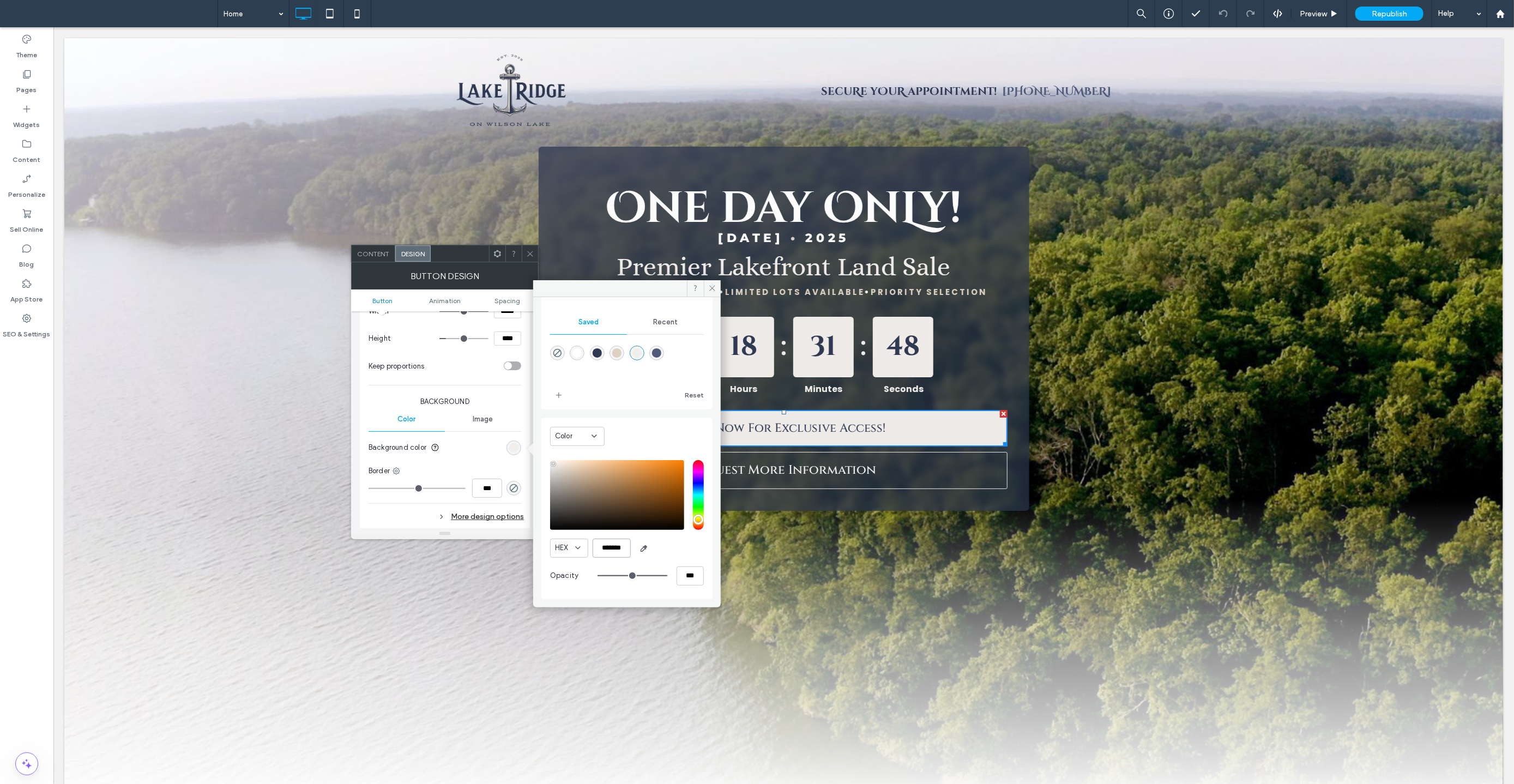 paste 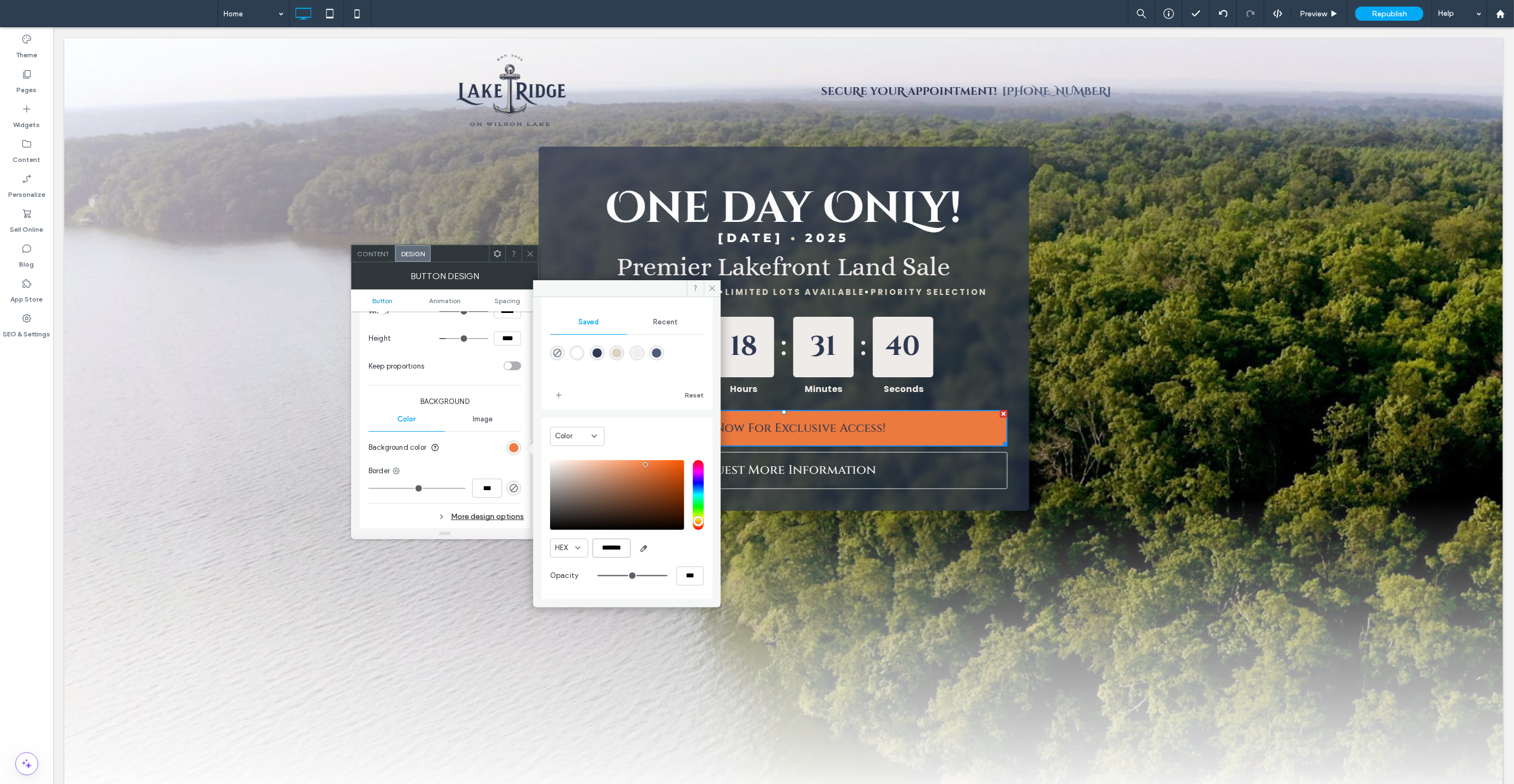click on "*******" at bounding box center (612, 548) 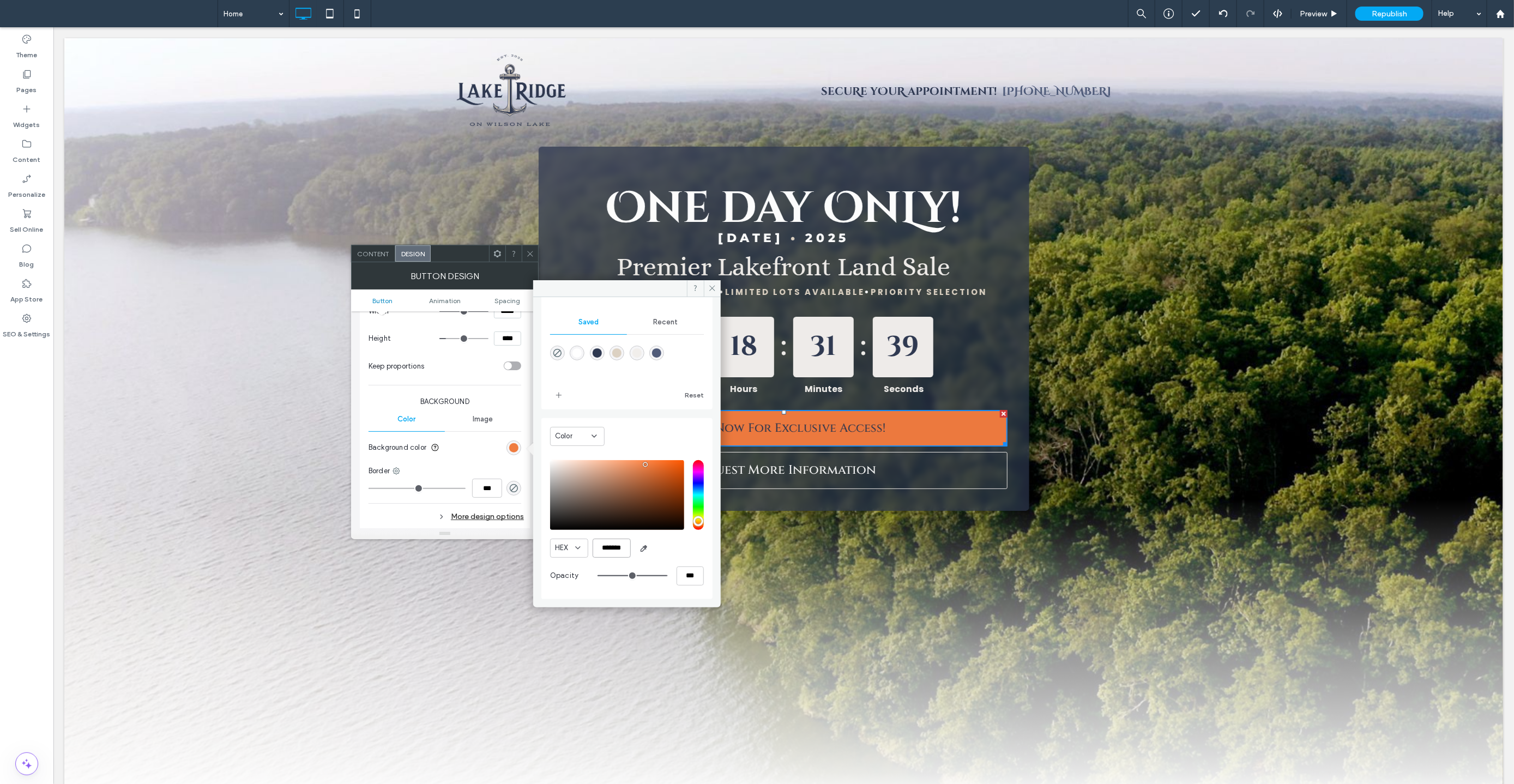 click on "*******" at bounding box center [612, 548] 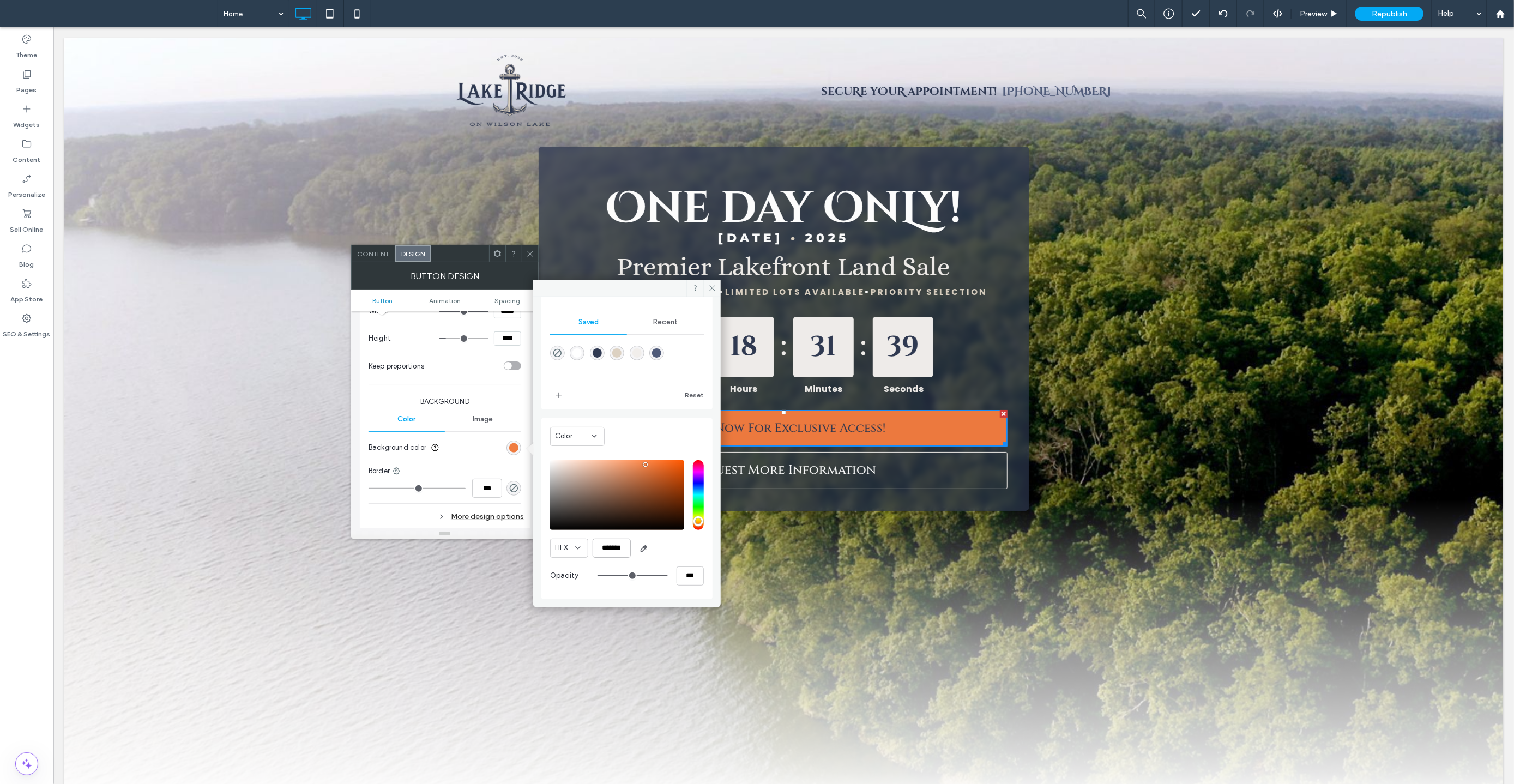 paste 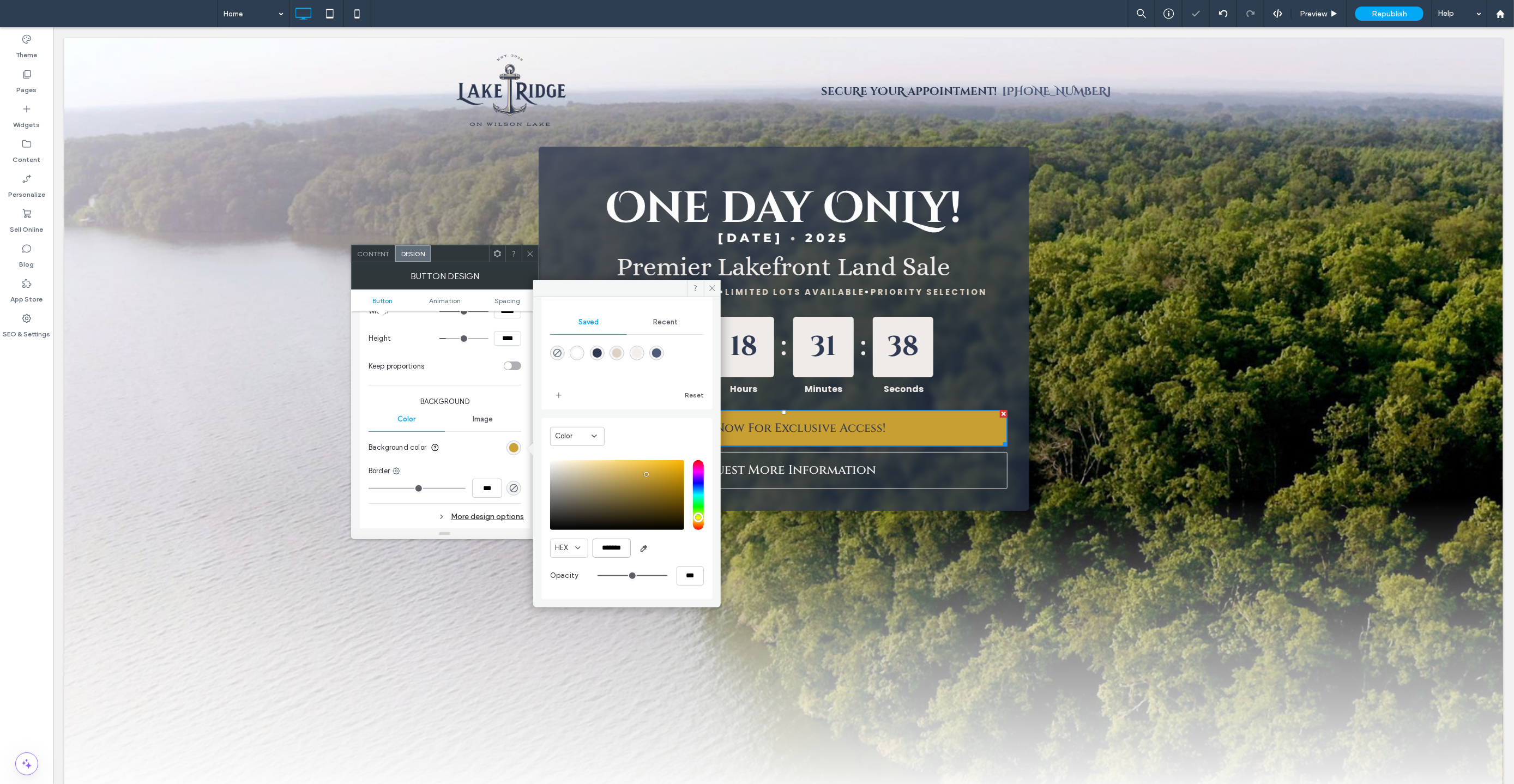 type on "*******" 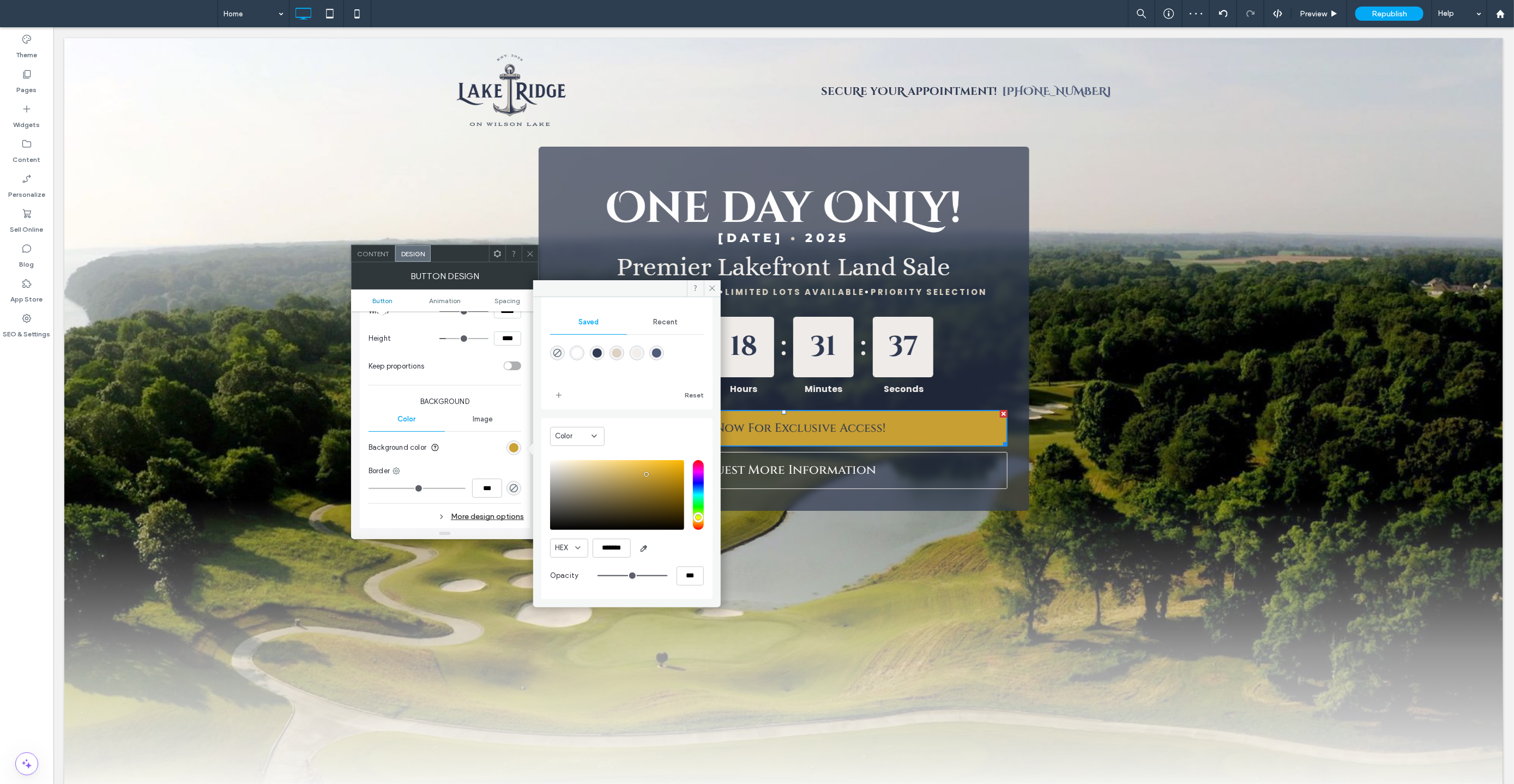 drag, startPoint x: 686, startPoint y: 545, endPoint x: 685, endPoint y: 511, distance: 34.014703 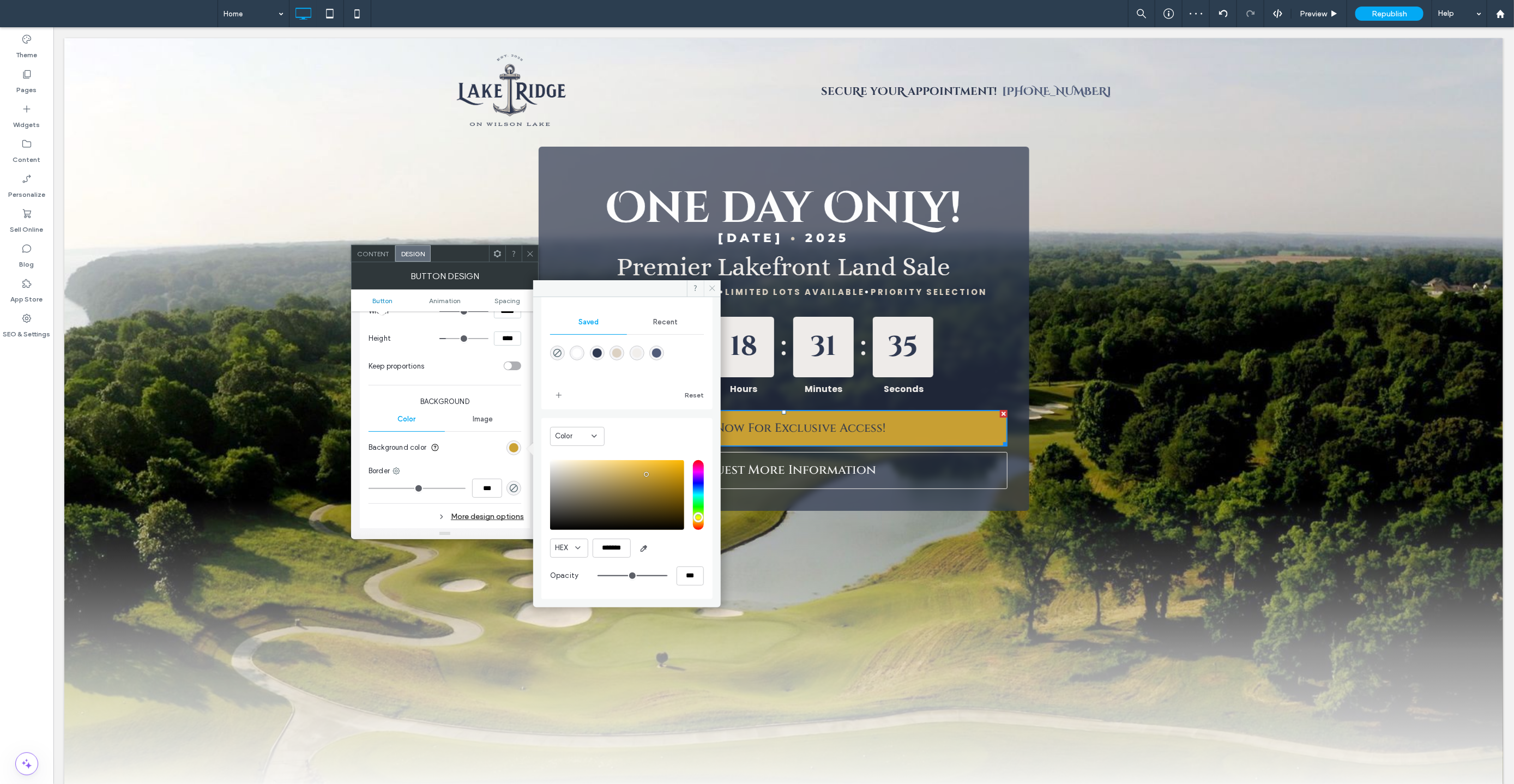 click at bounding box center [712, 288] 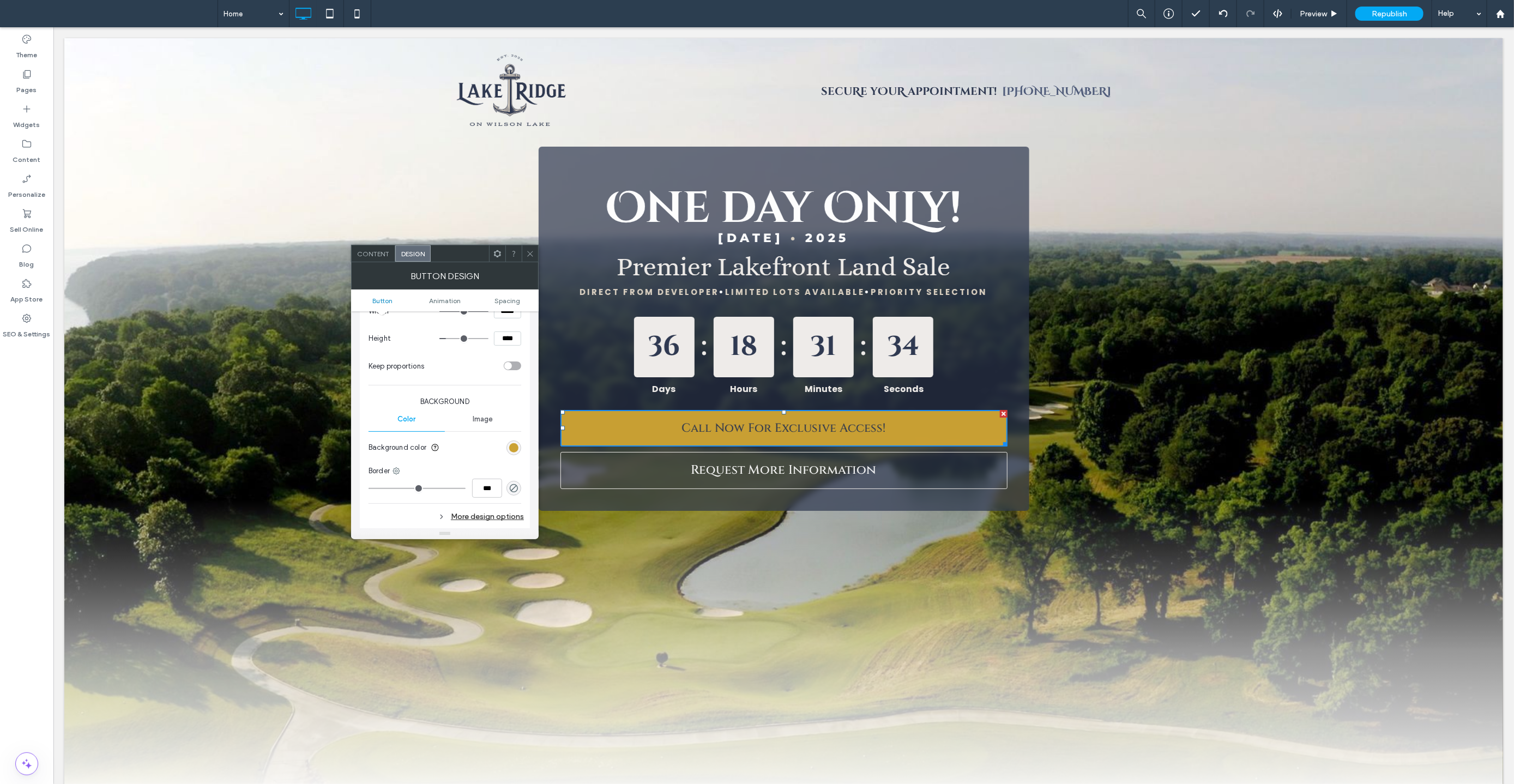 click on "One day OnLy!" at bounding box center (783, 208) 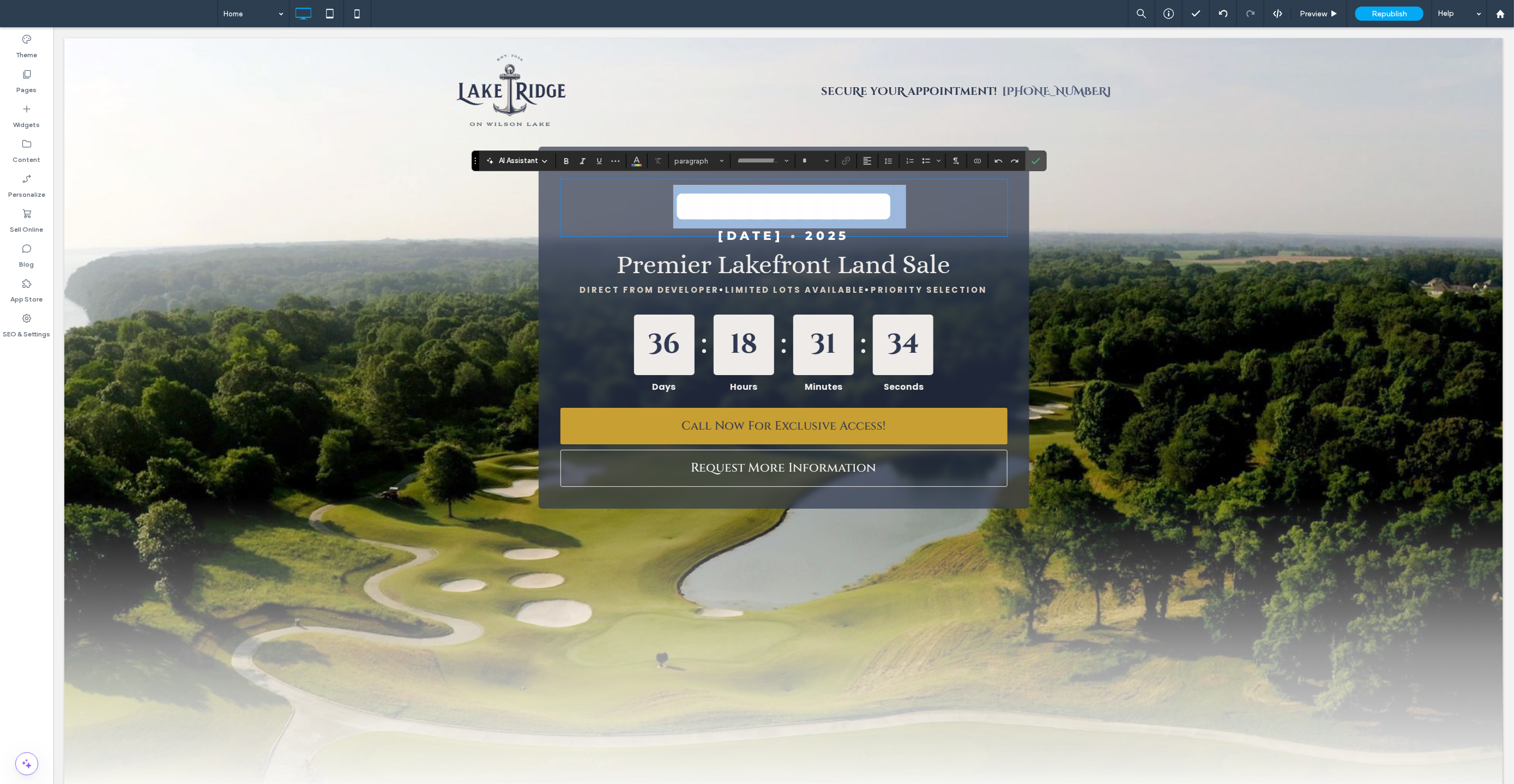 type on "**********" 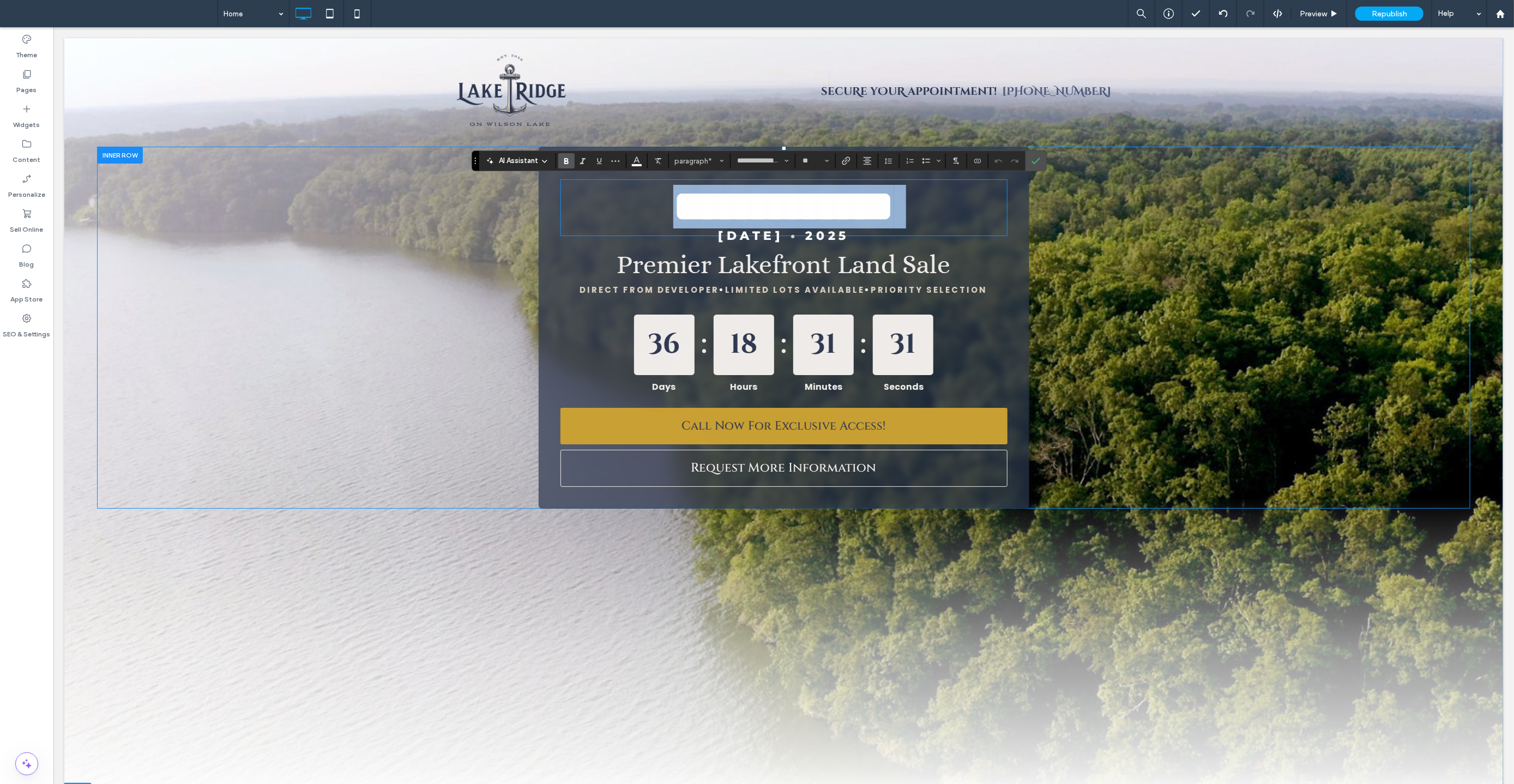 click on "**********" at bounding box center (783, 206) 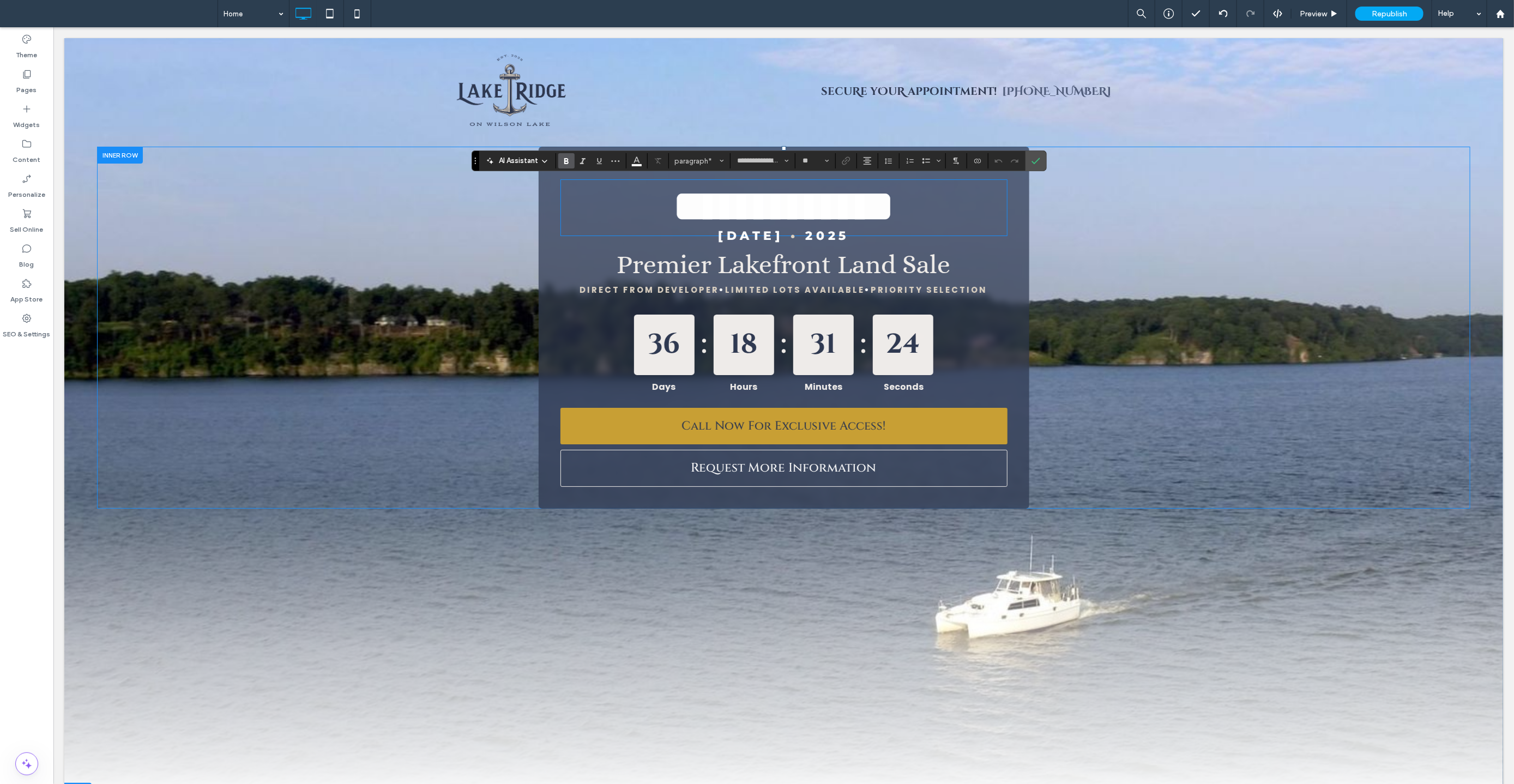 click on "**********" at bounding box center [783, 206] 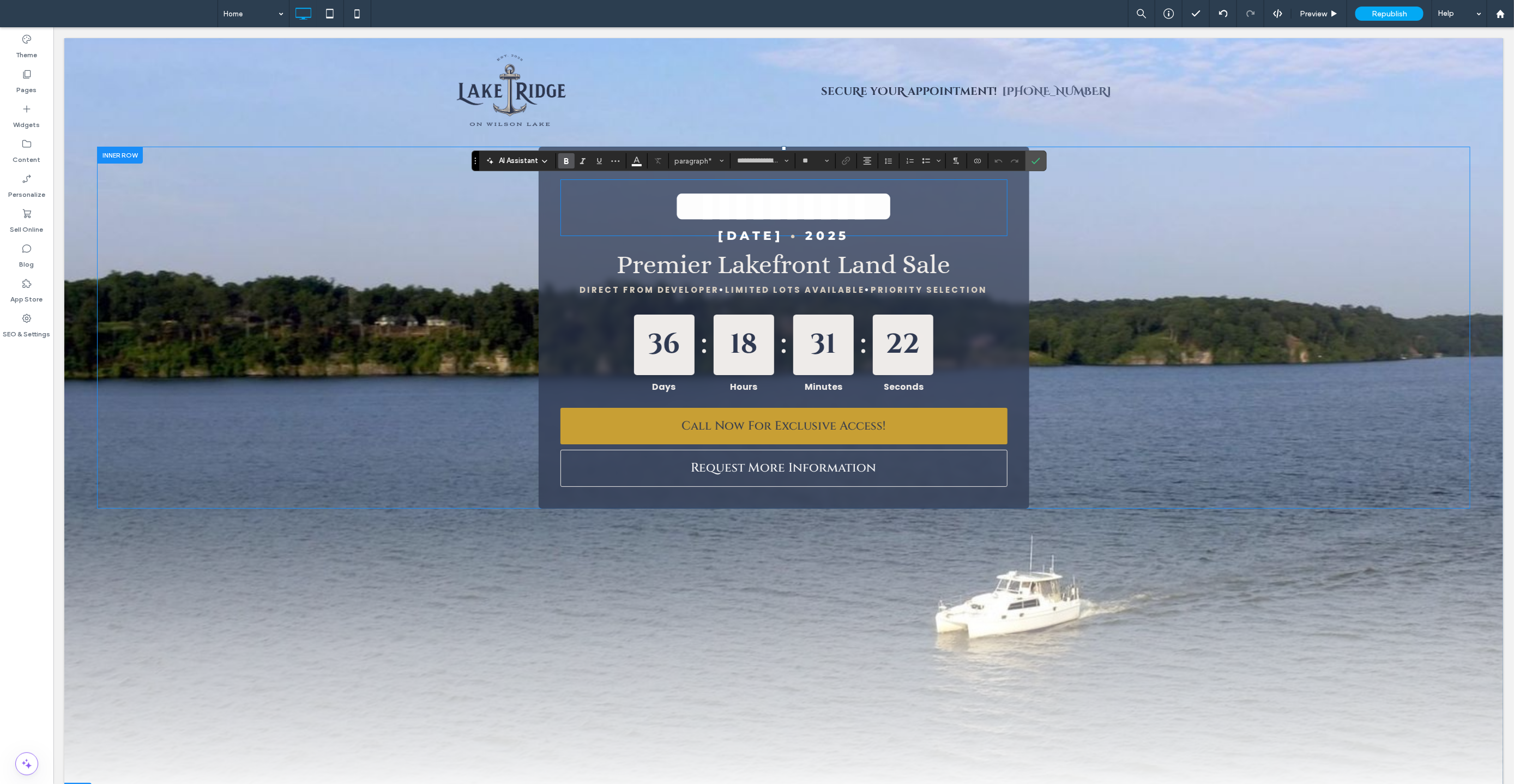 drag, startPoint x: 967, startPoint y: 207, endPoint x: 973, endPoint y: 208, distance: 6.082763 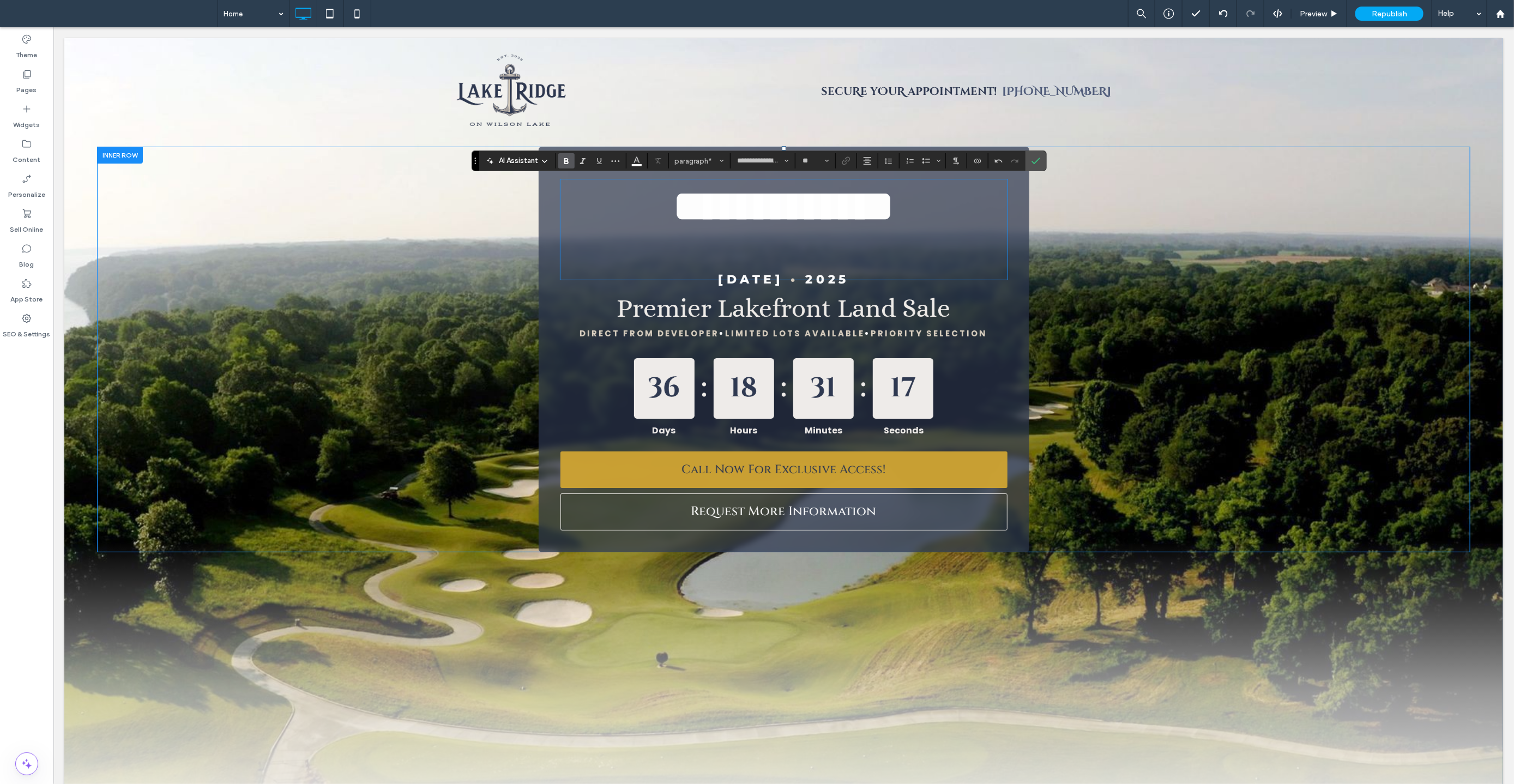 type 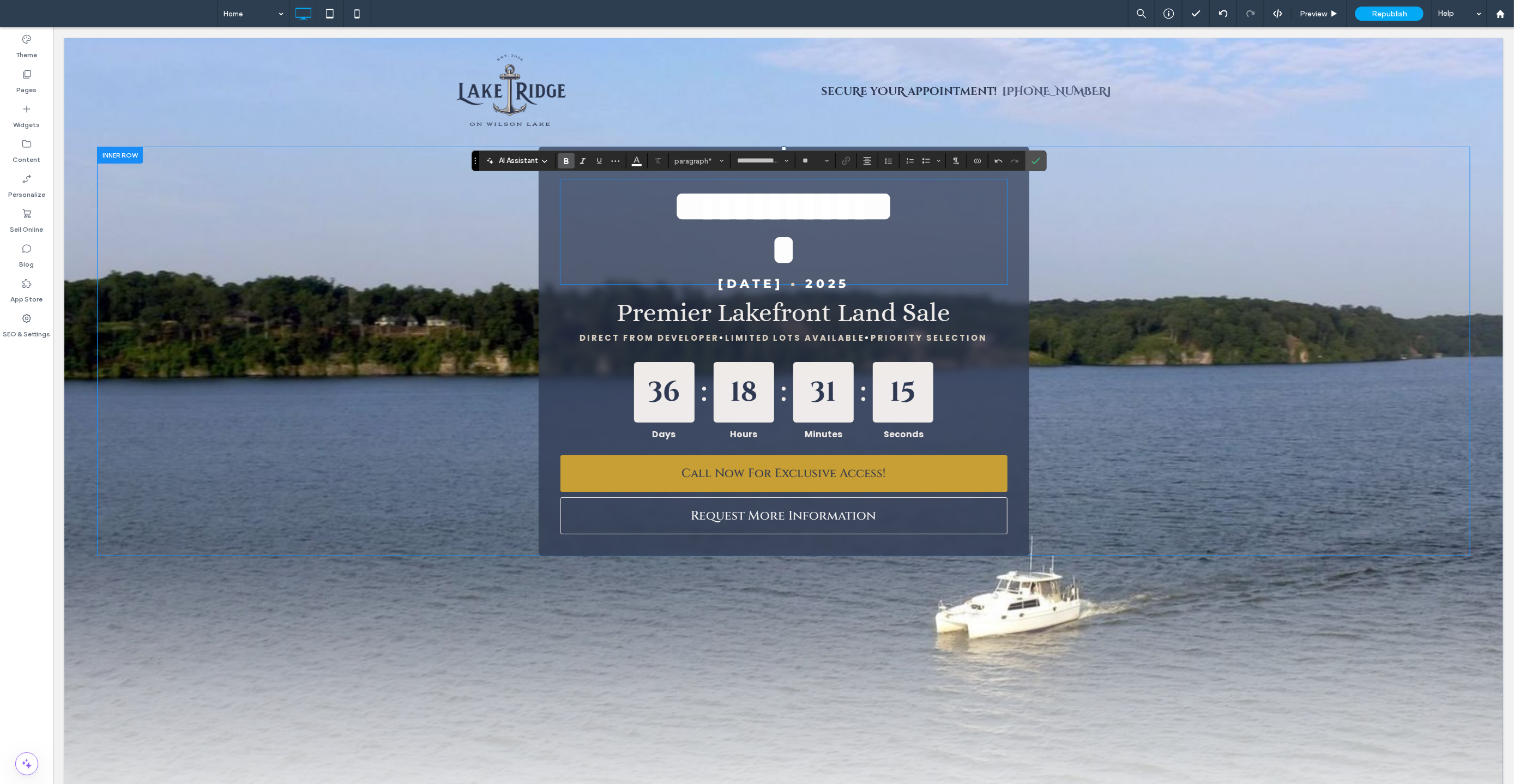 type on "*******" 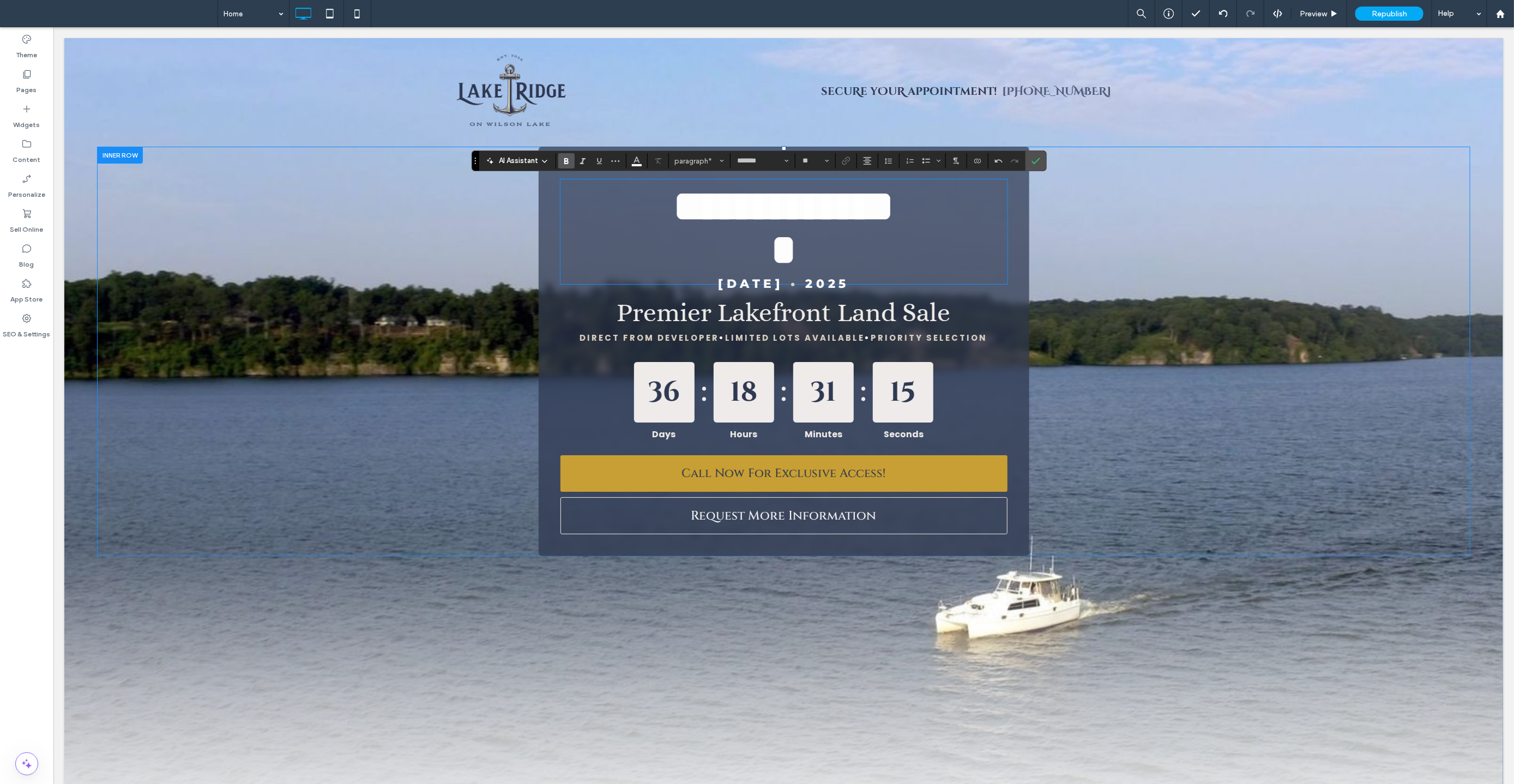 scroll, scrollTop: 0, scrollLeft: 0, axis: both 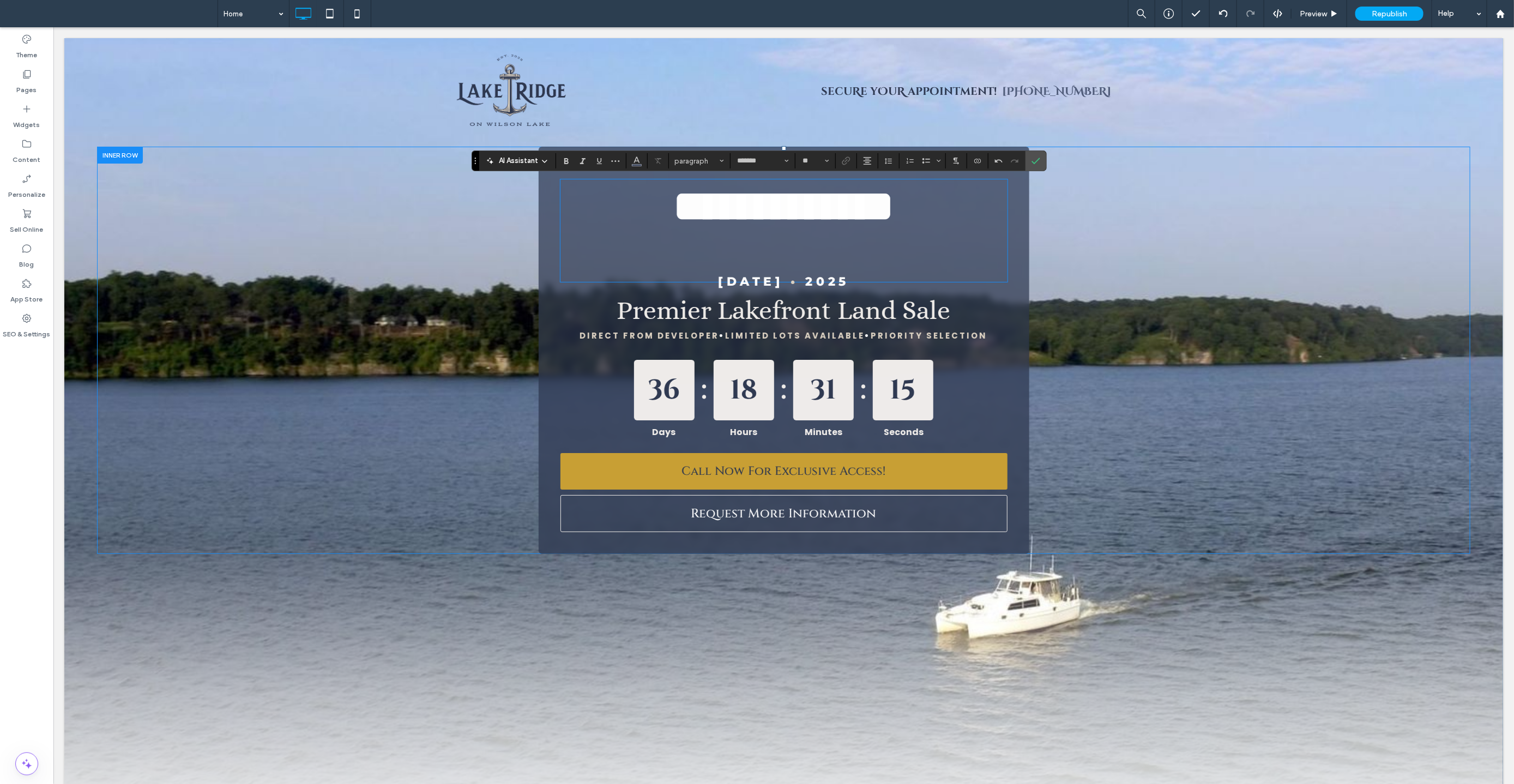 type on "**********" 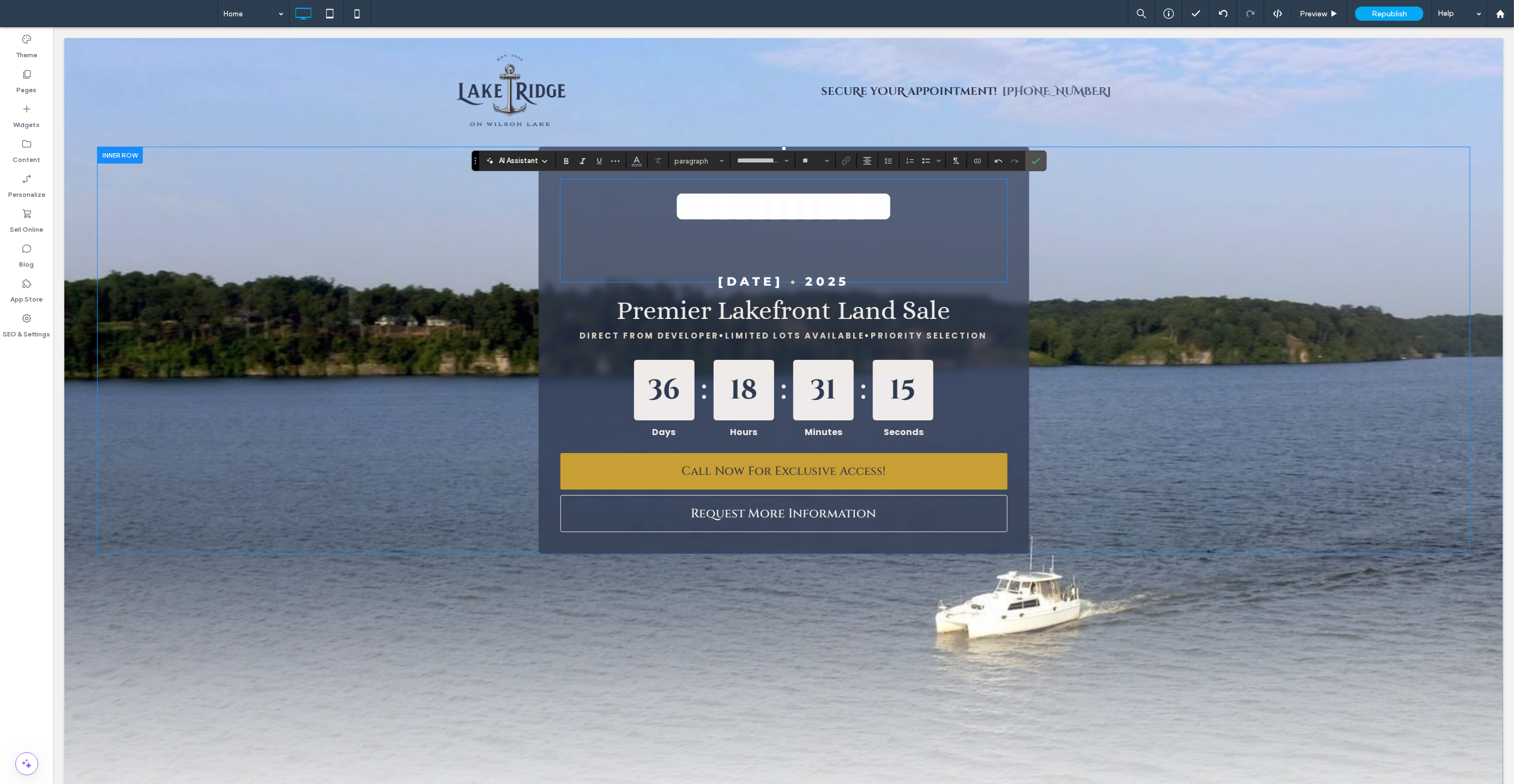 scroll, scrollTop: 7, scrollLeft: 0, axis: vertical 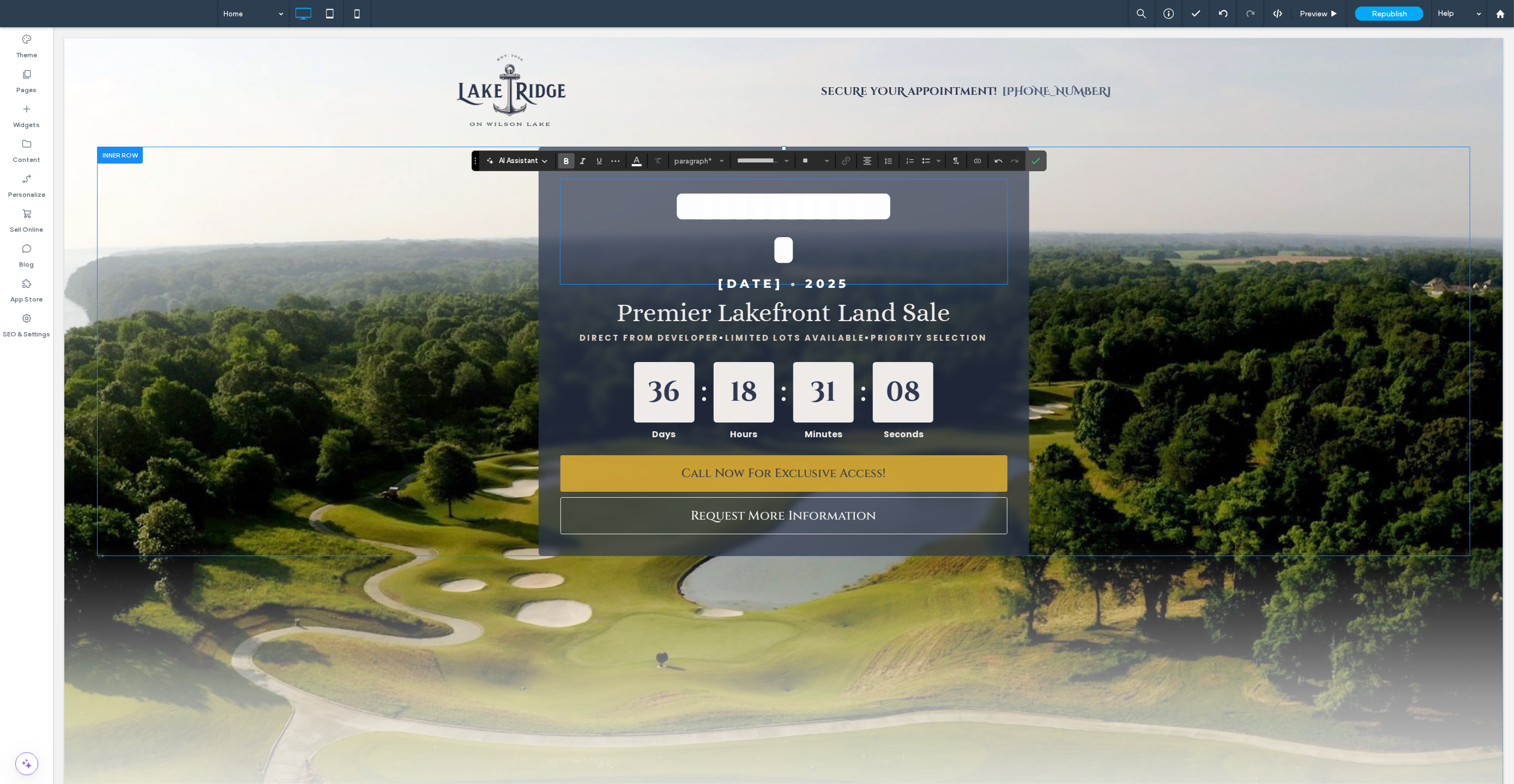 type on "*******" 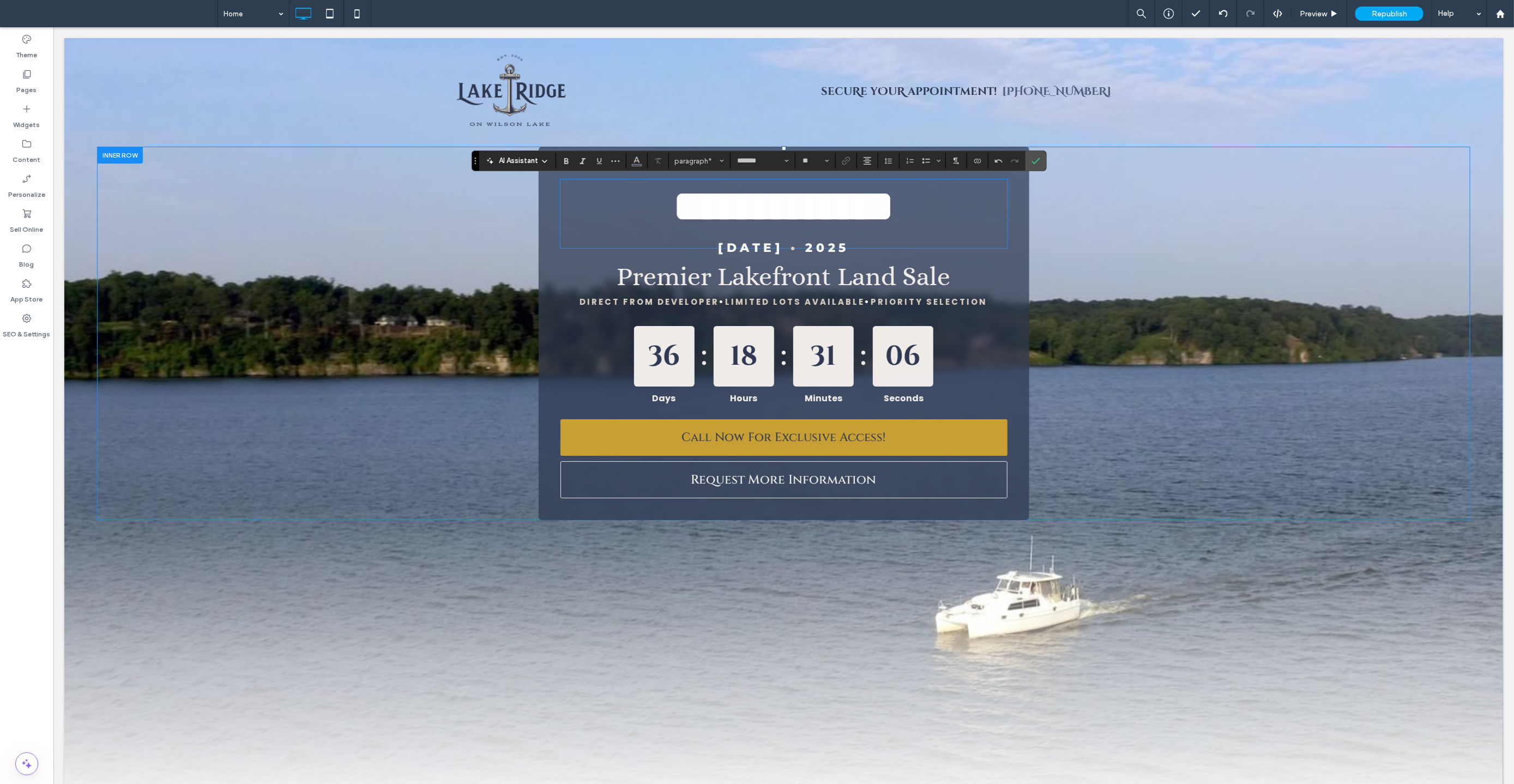 scroll, scrollTop: 0, scrollLeft: 0, axis: both 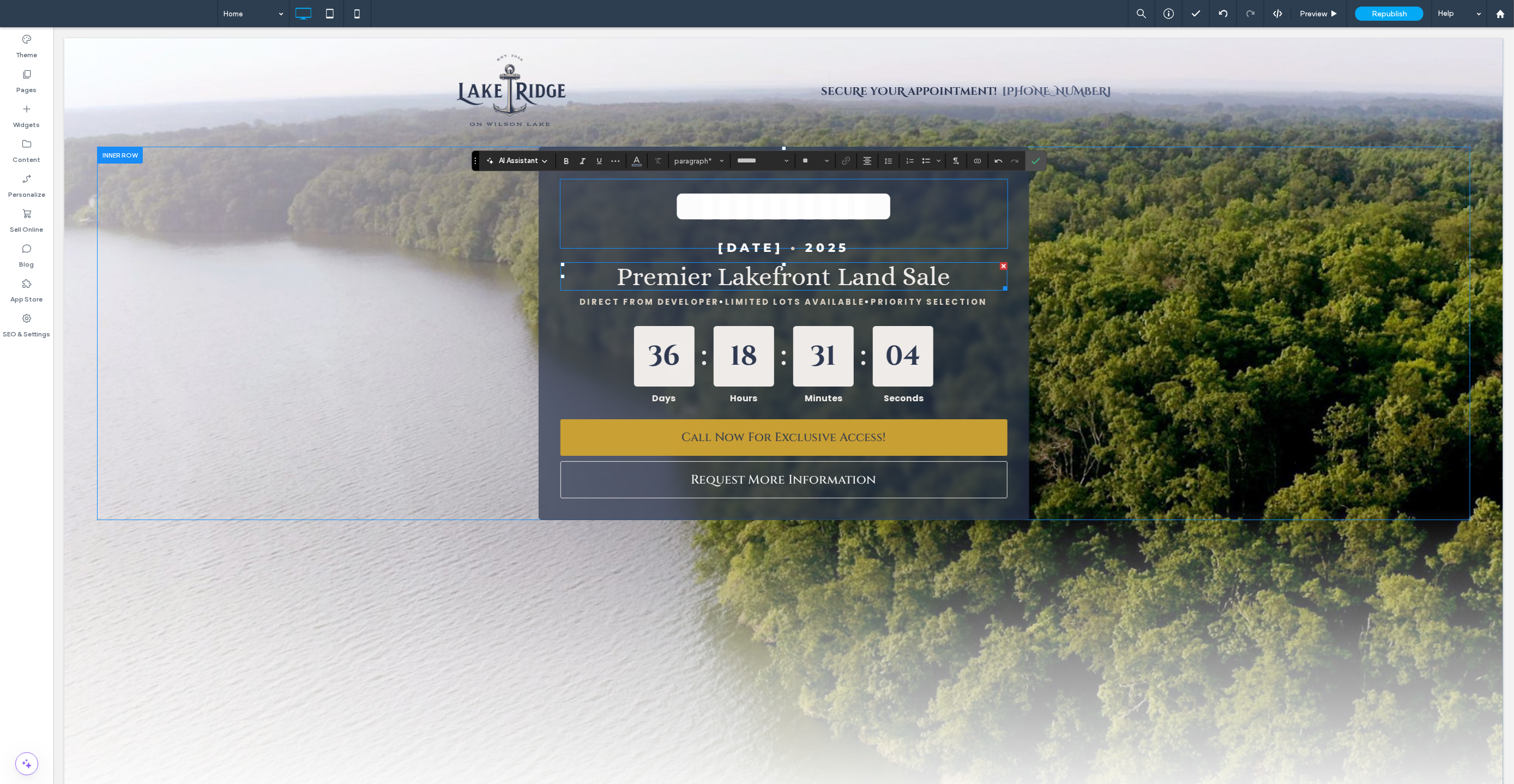 click on "Premier Lakefront Land Sale" at bounding box center [783, 275] 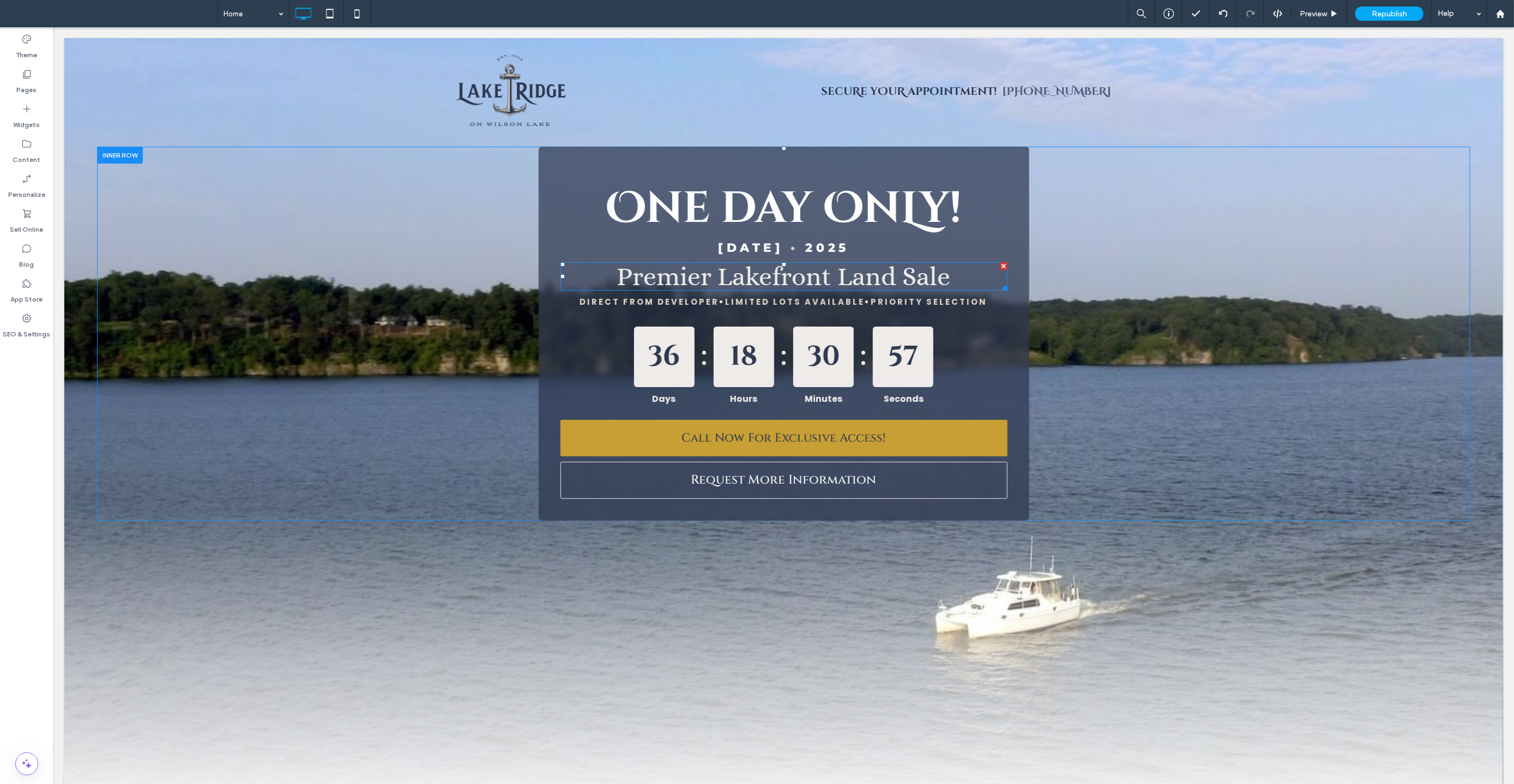 click on "Premier Lakefront Land Sale" at bounding box center (783, 275) 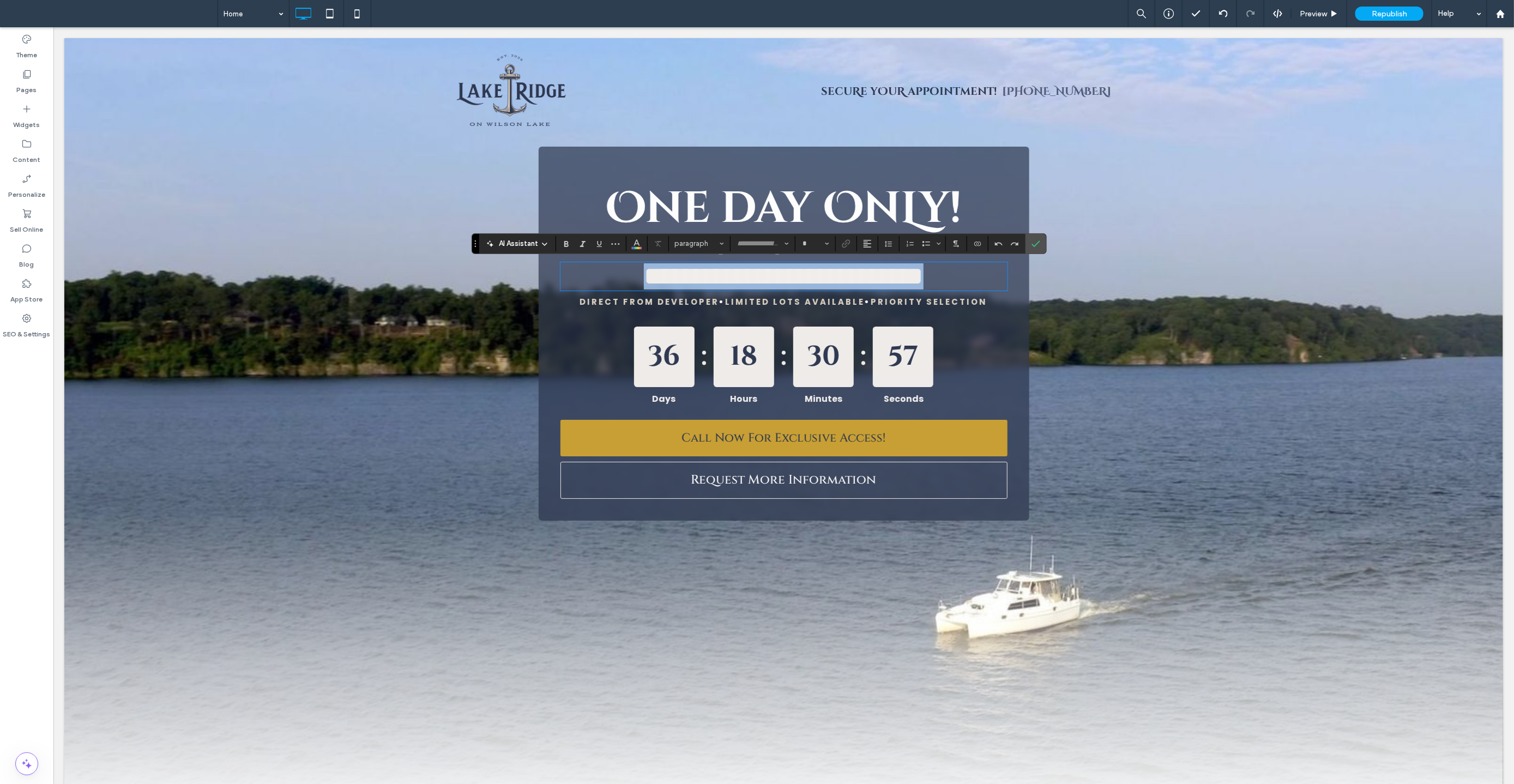 click on "**********" at bounding box center (783, 275) 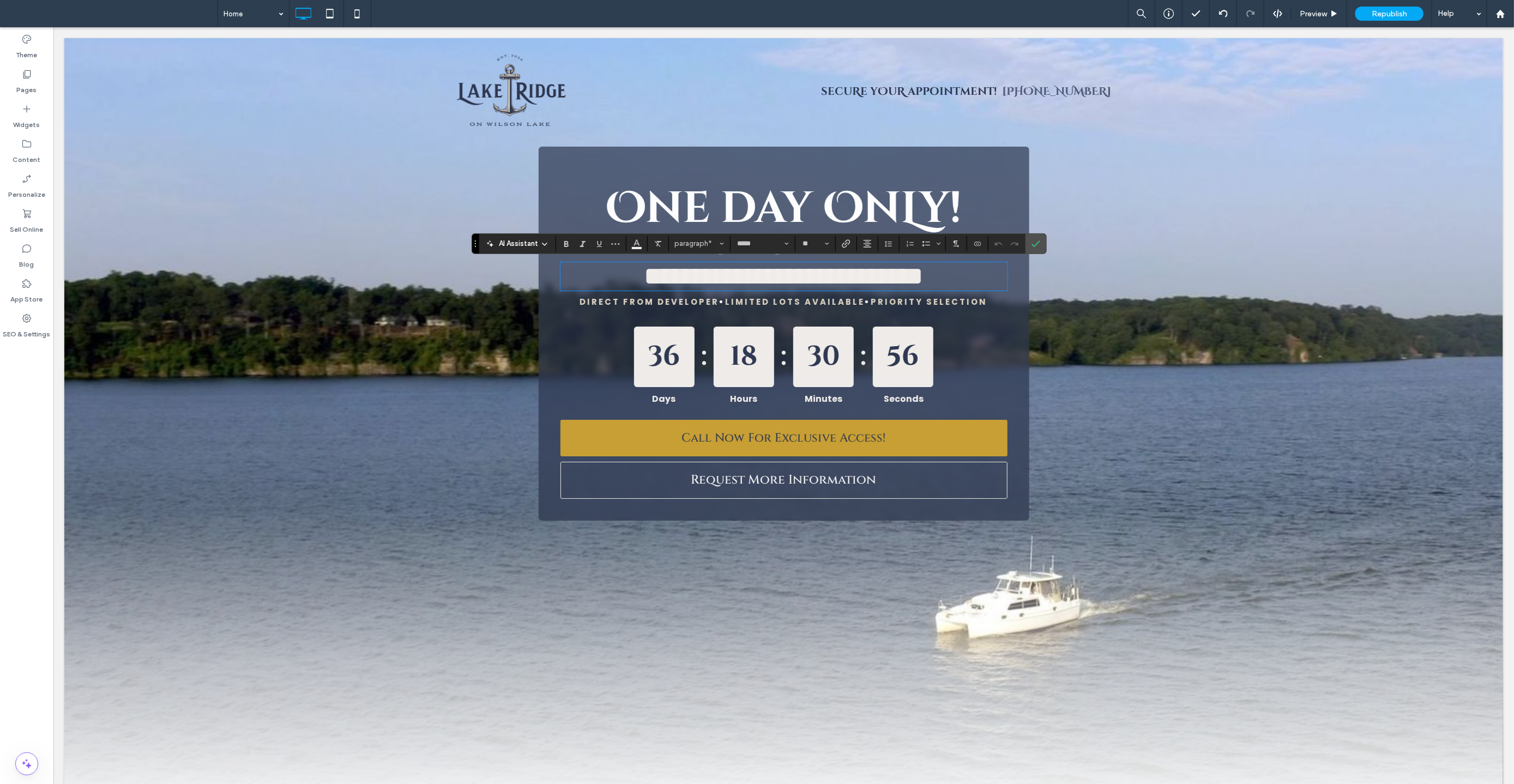 click on "**********" at bounding box center (783, 275) 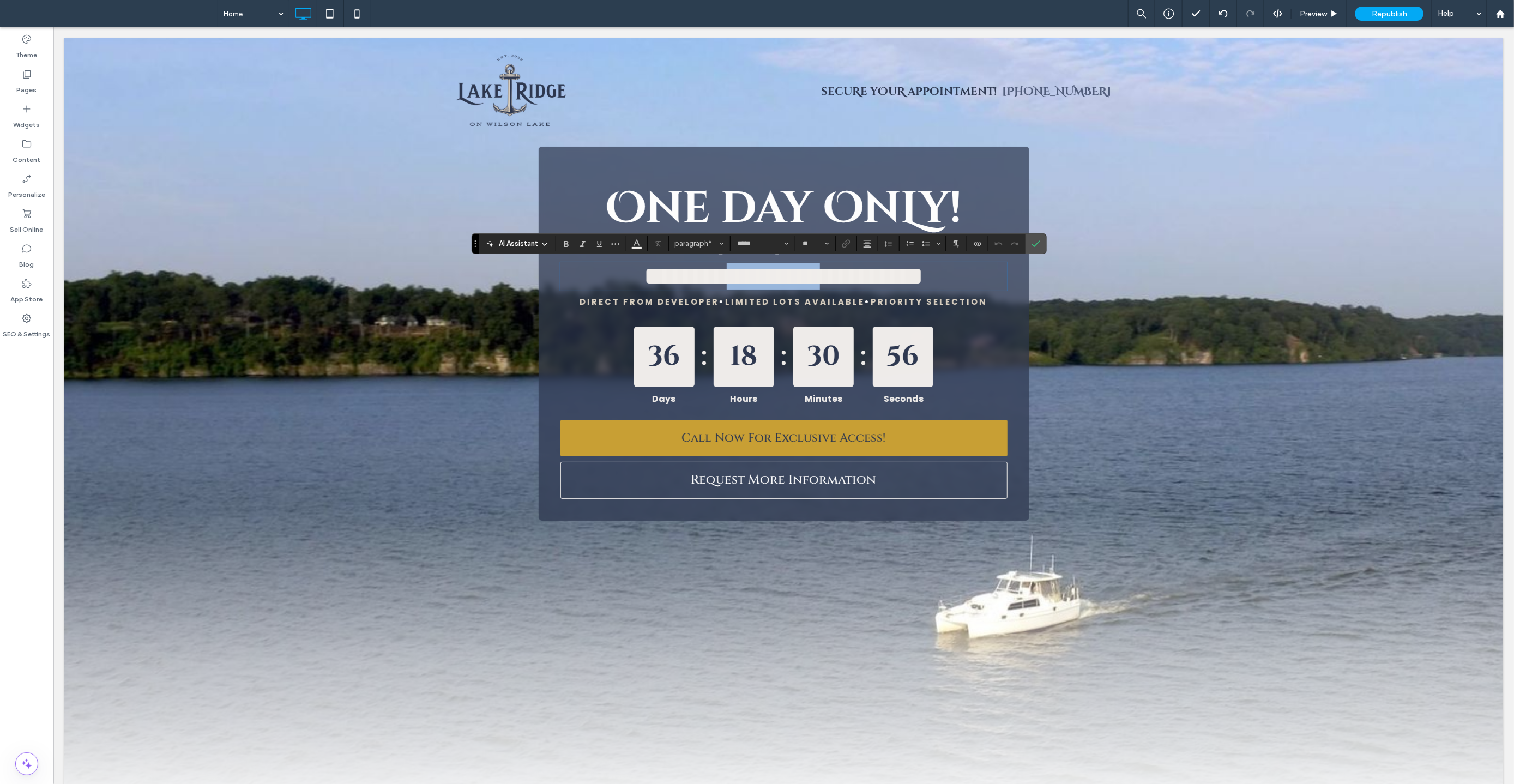 click on "**********" at bounding box center (783, 275) 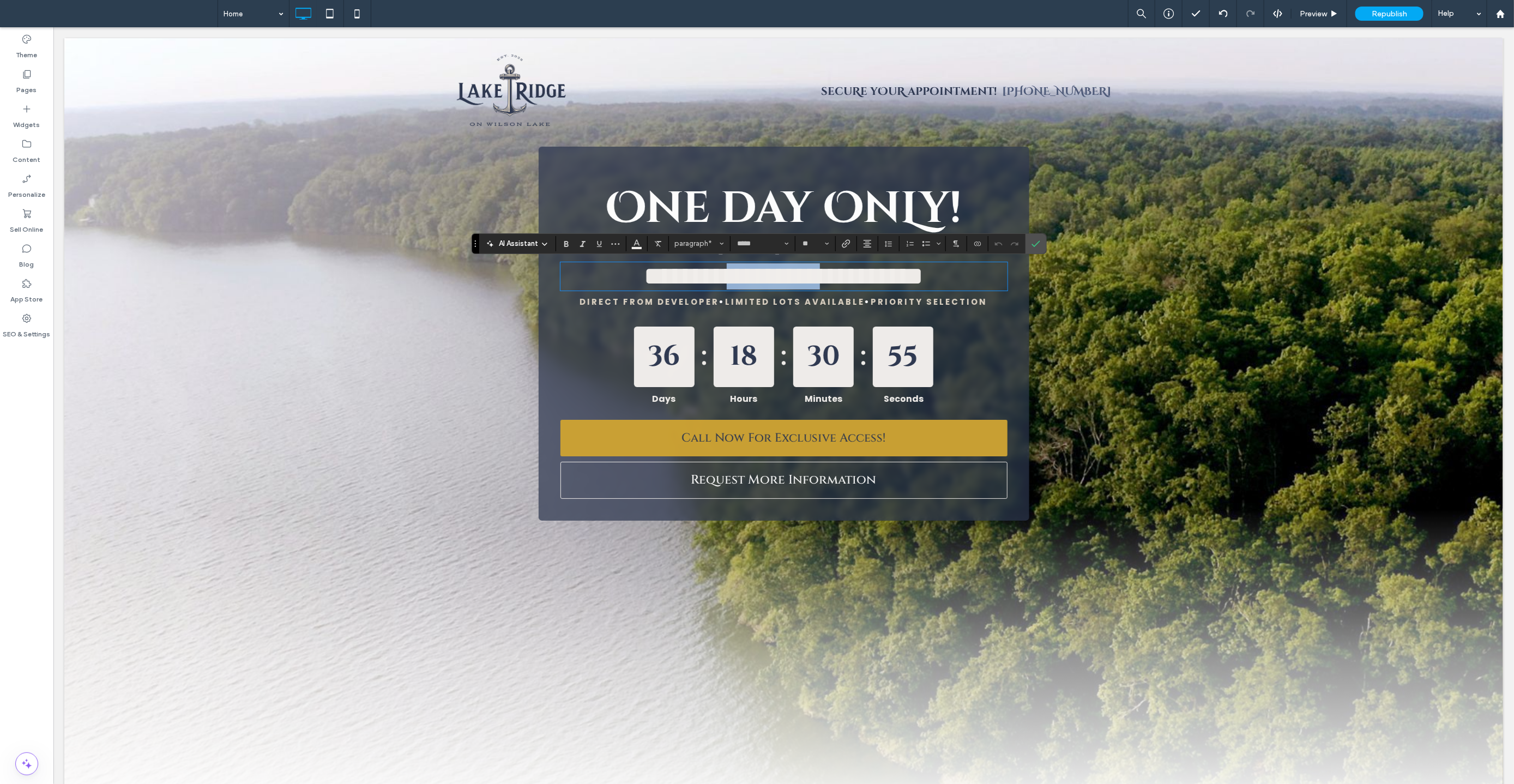 type 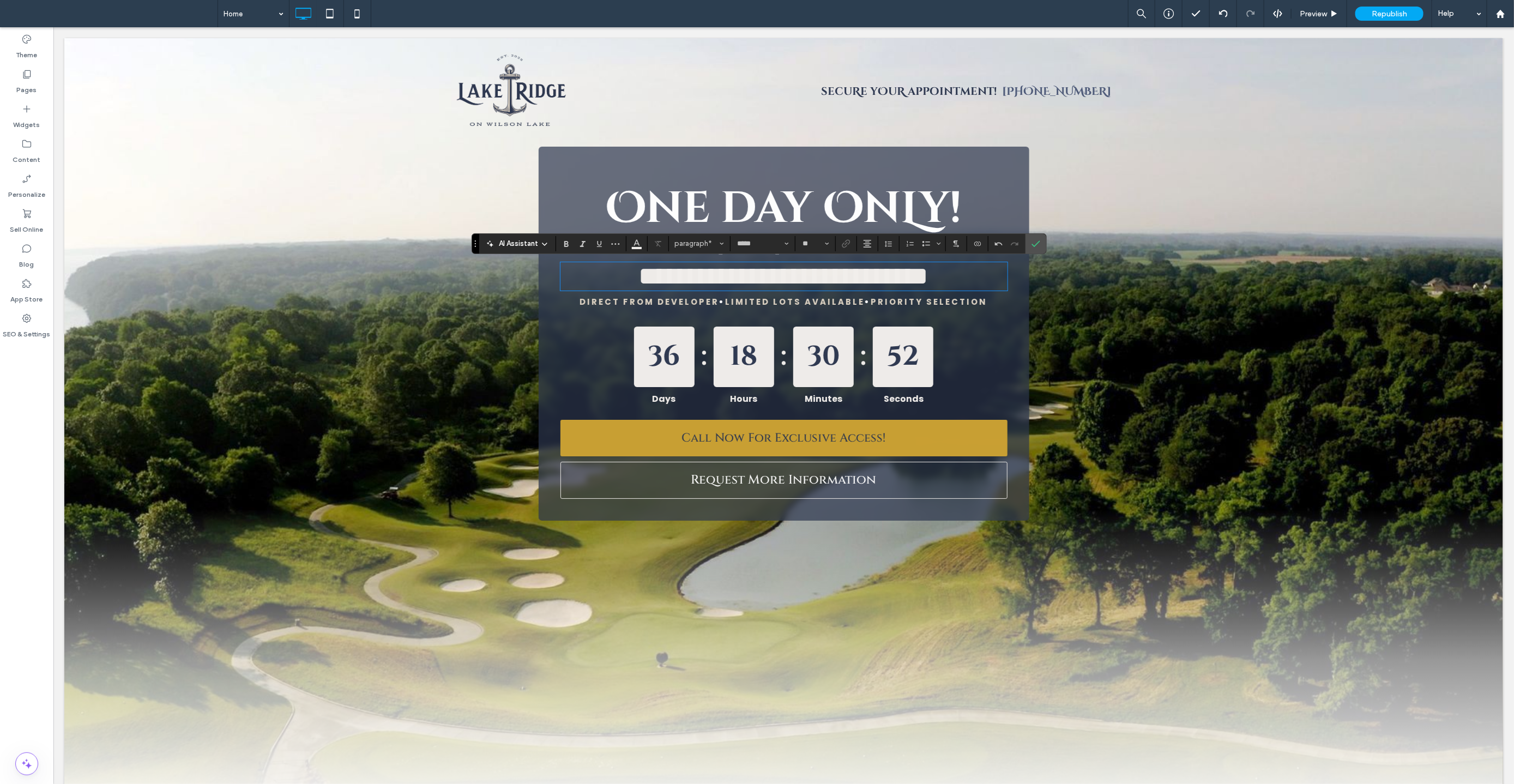 click on "**********" at bounding box center [783, 275] 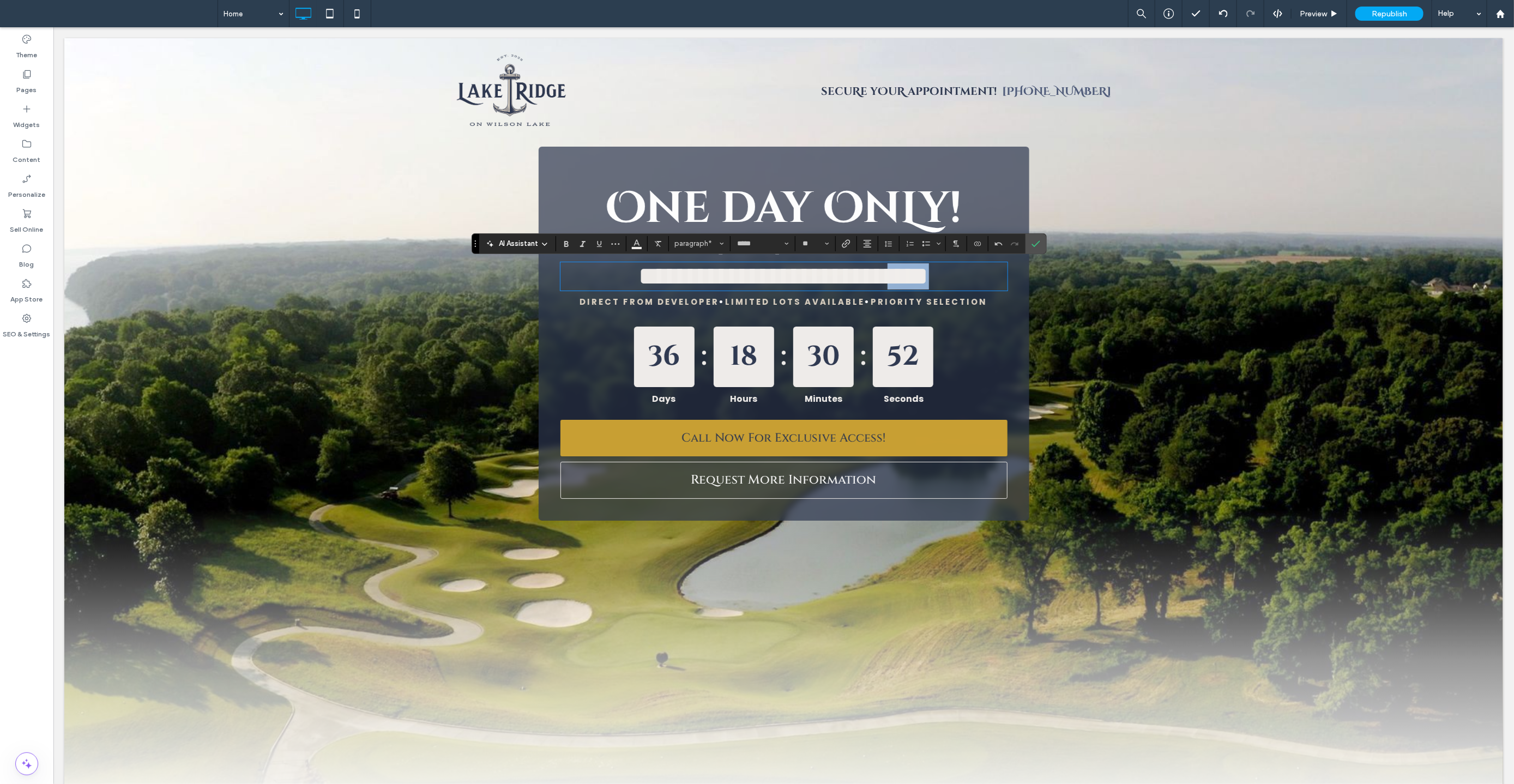 click on "**********" at bounding box center (783, 275) 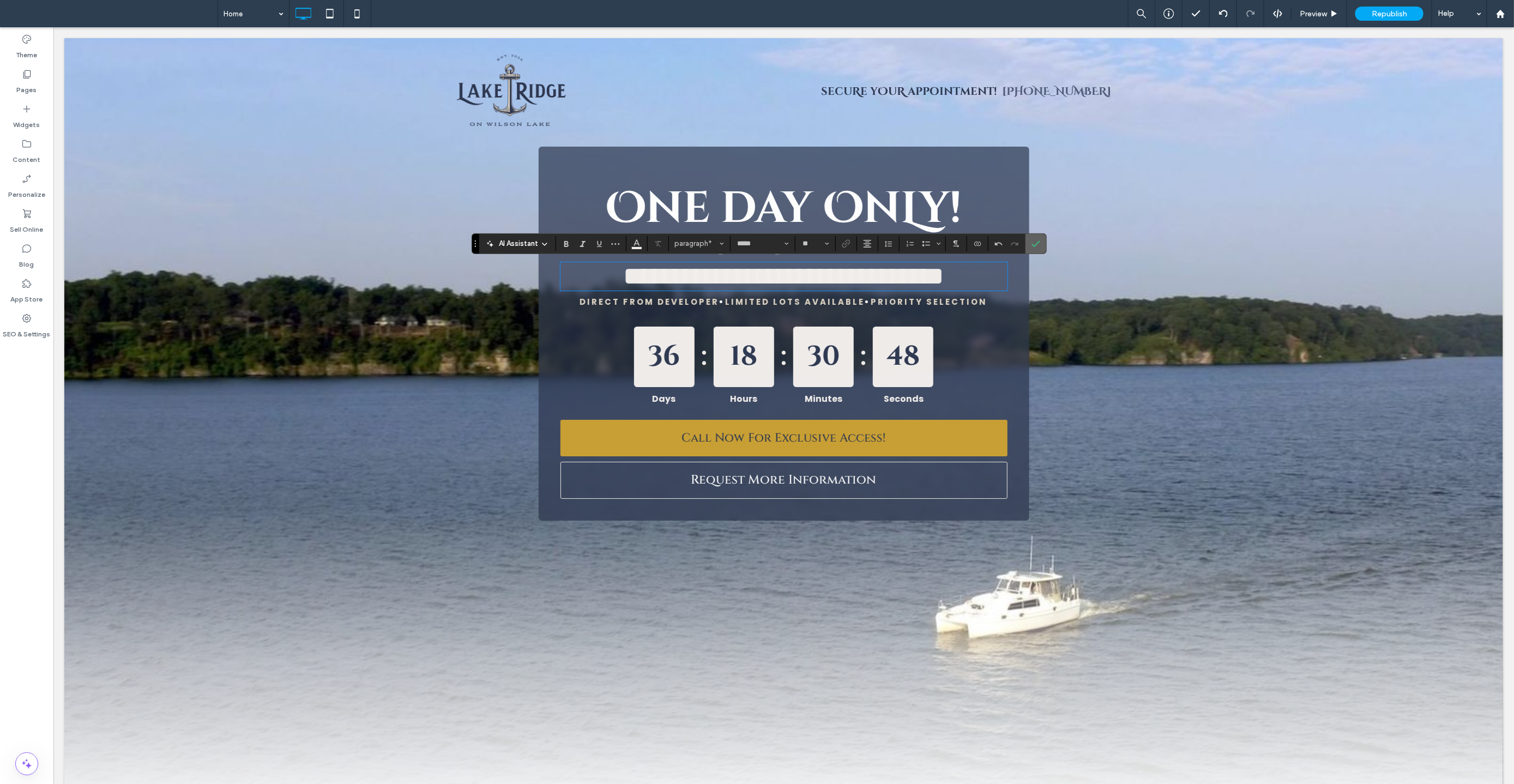 click 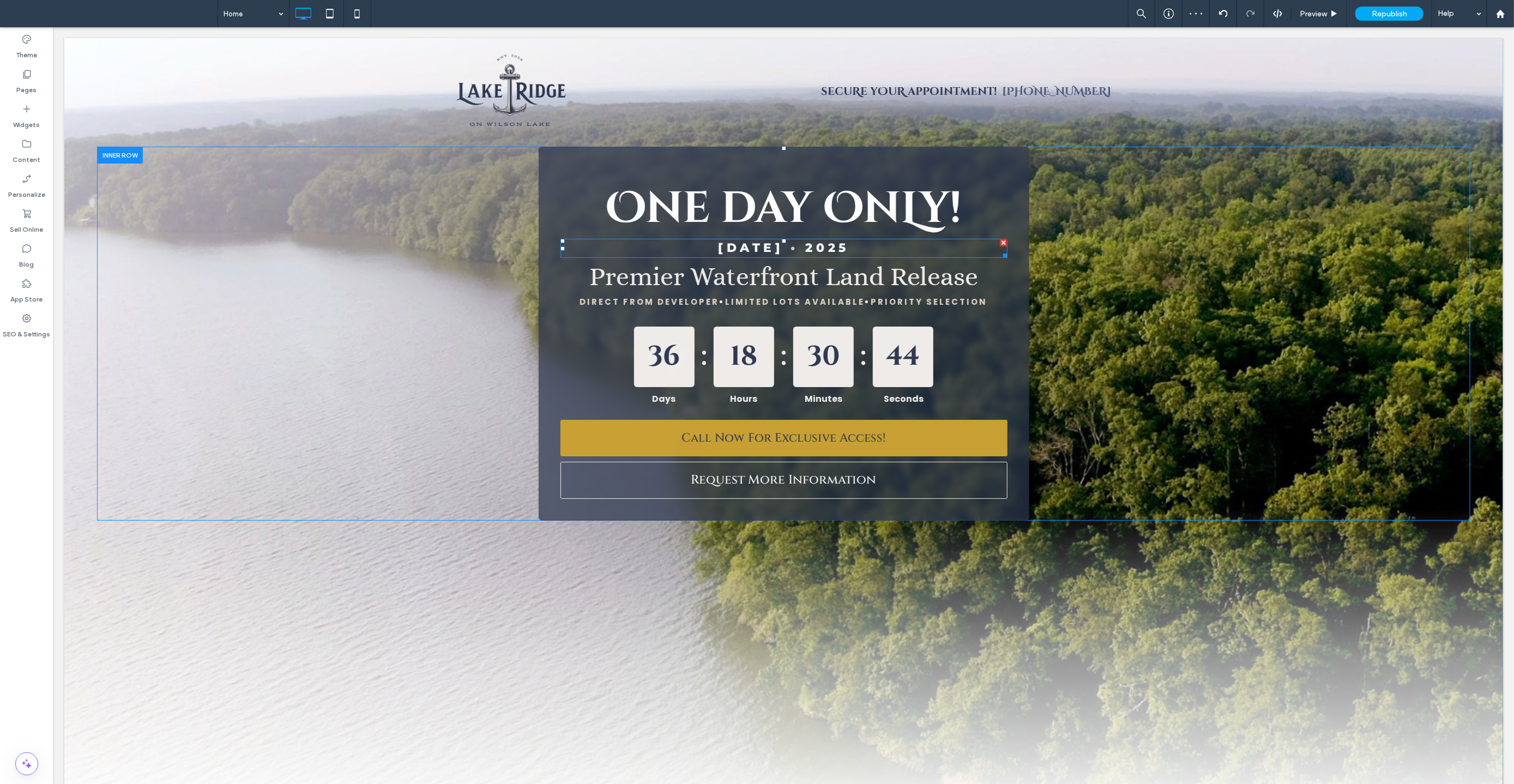 click on "August 16" at bounding box center [750, 247] 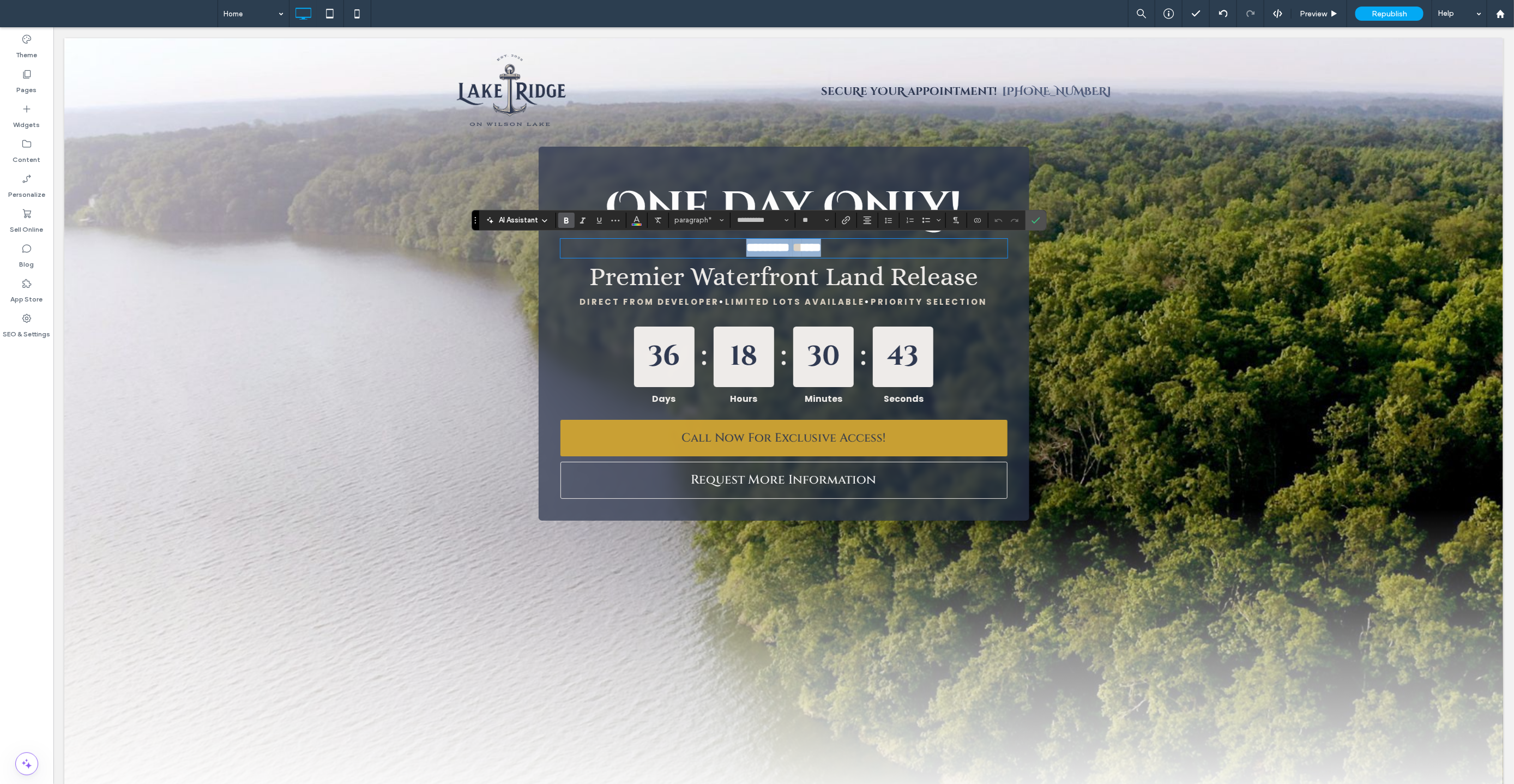 click on "*********   *   ****" at bounding box center [783, 247] 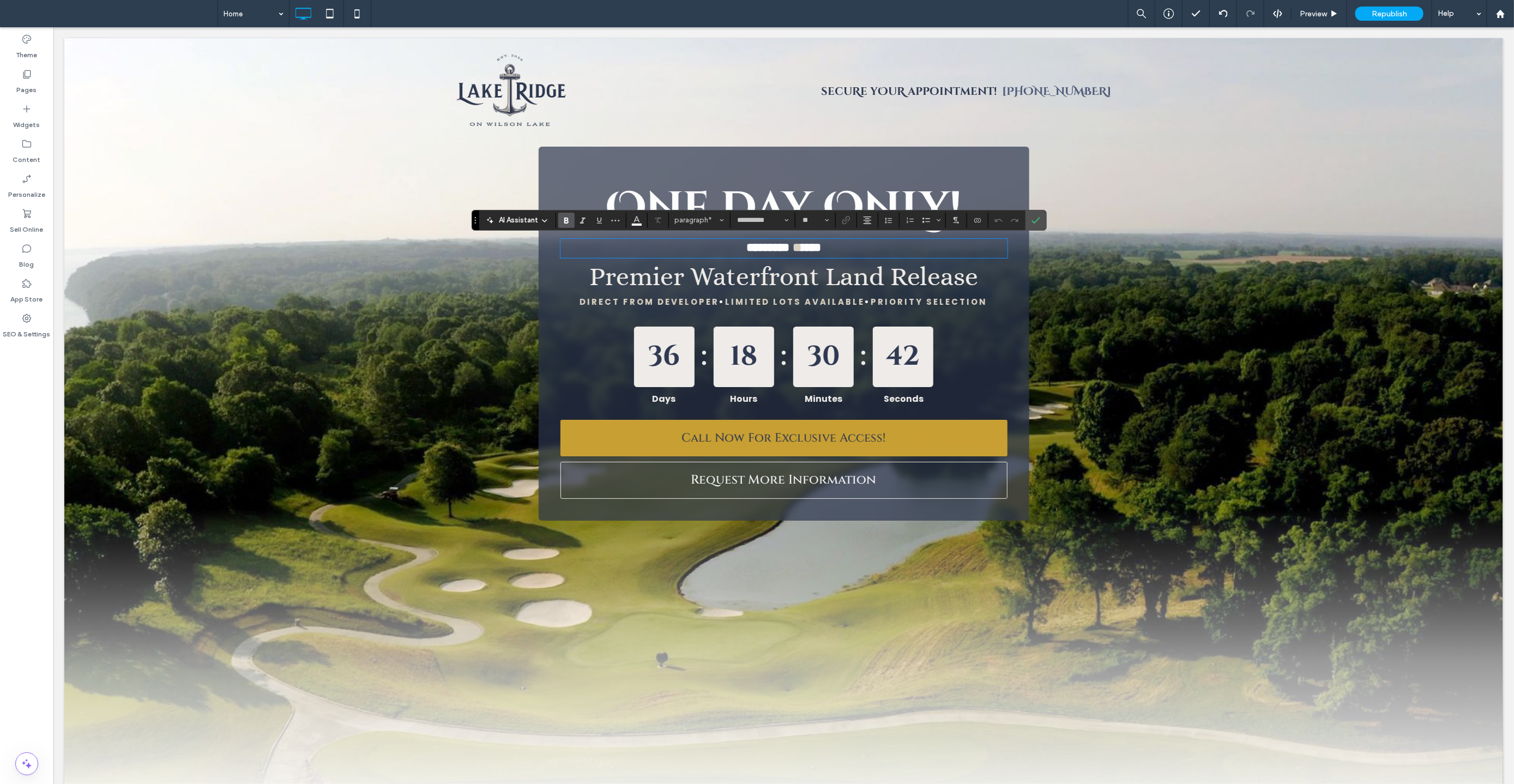 type 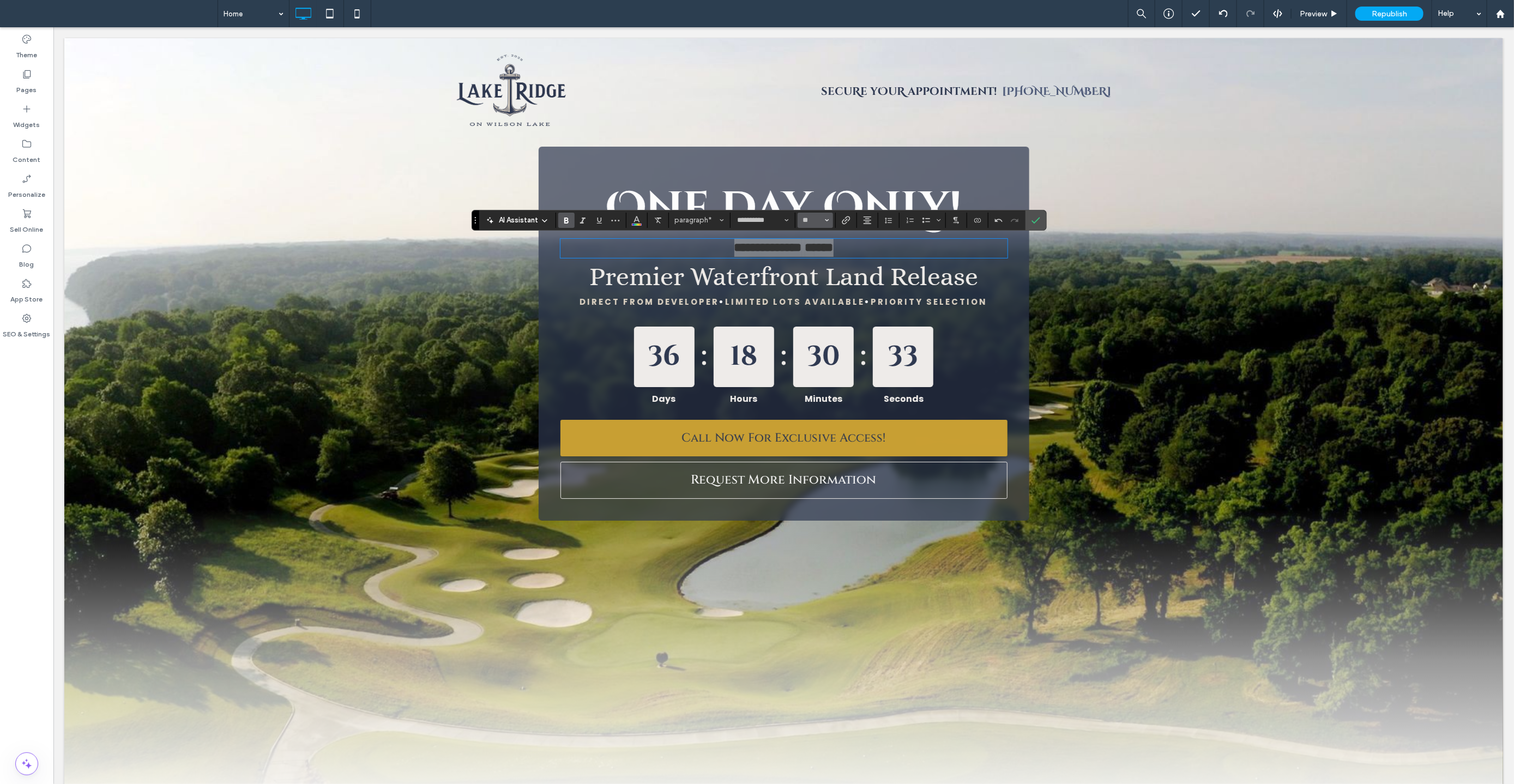 click 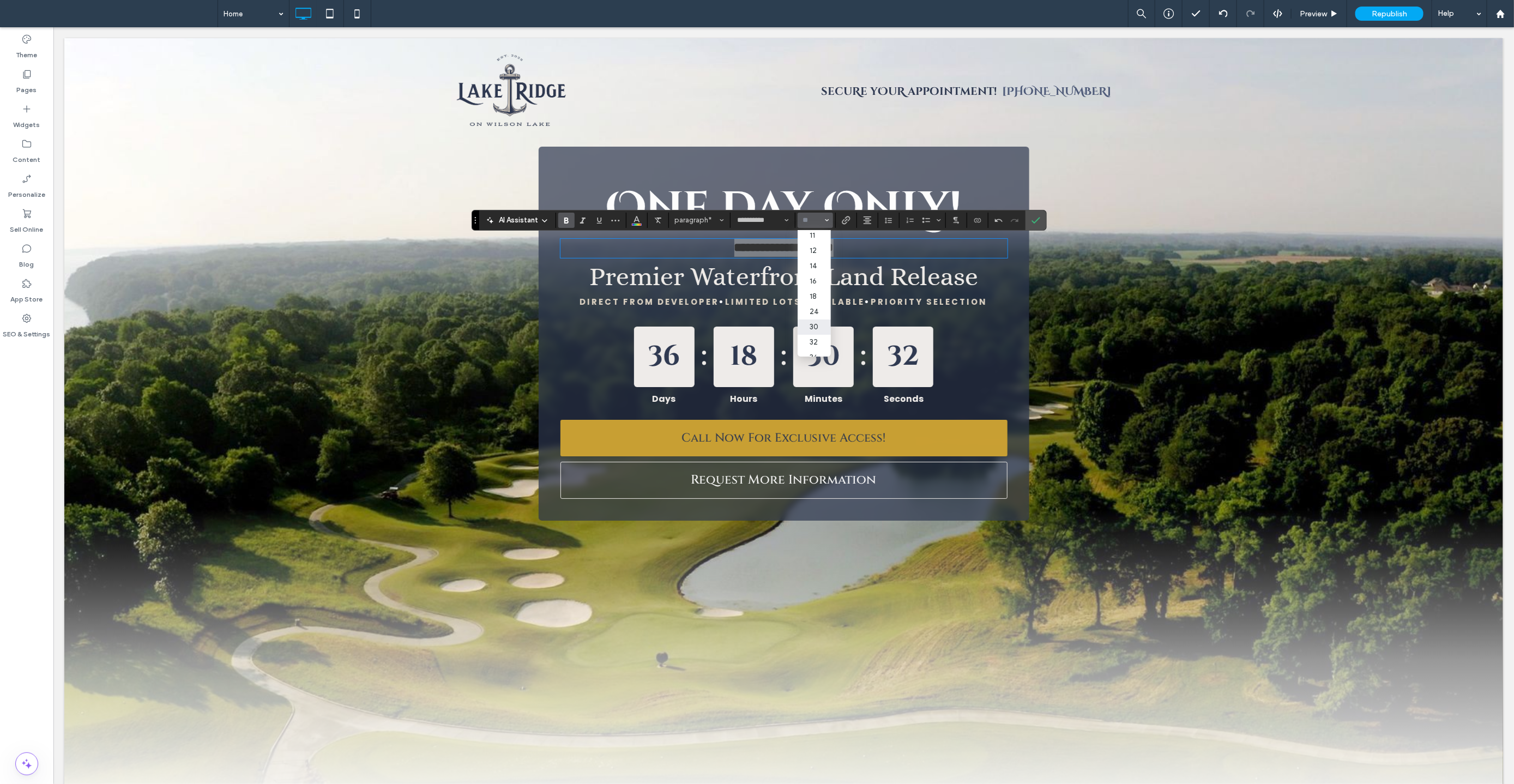 scroll, scrollTop: 50, scrollLeft: 0, axis: vertical 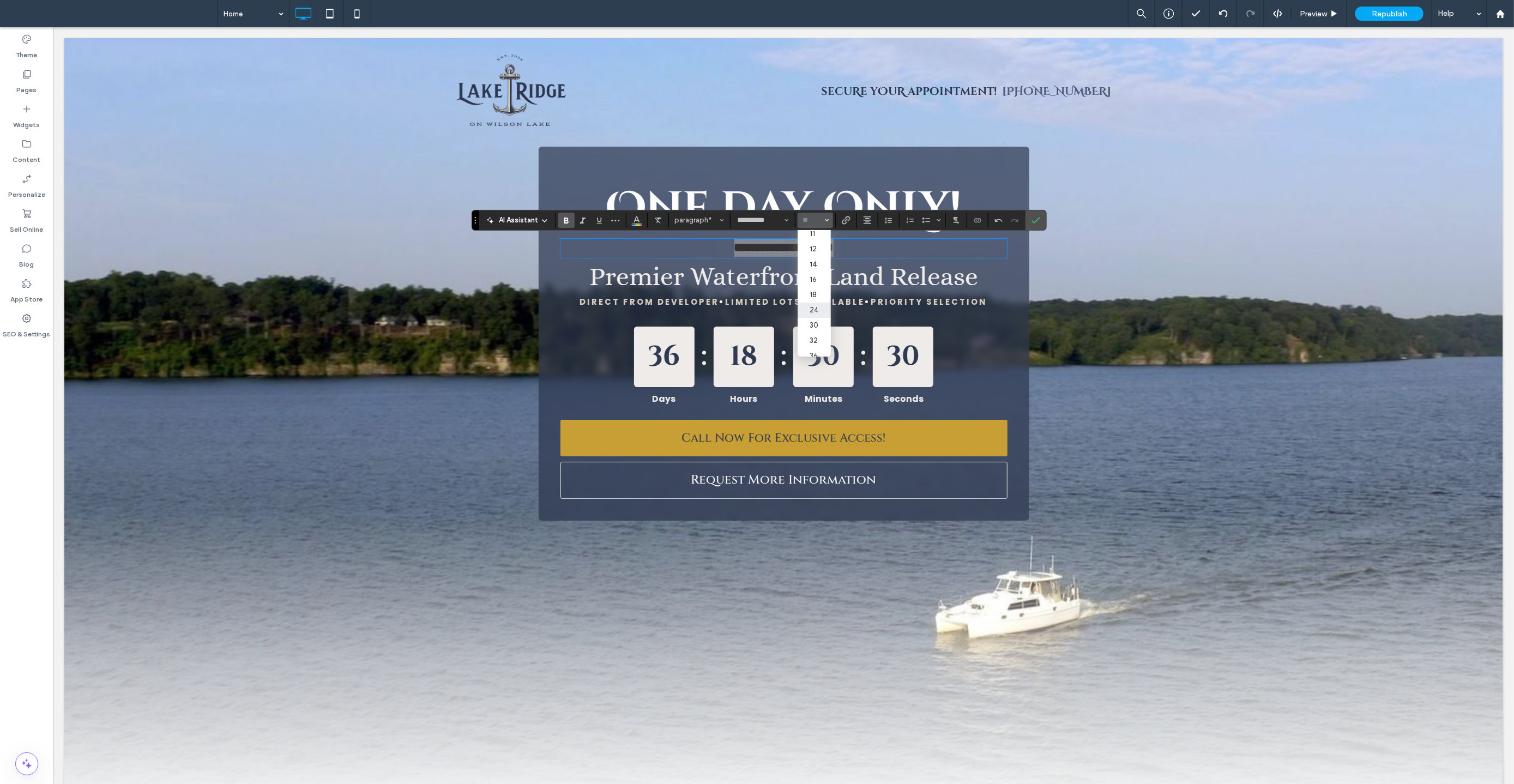 click on "24" at bounding box center (814, 310) 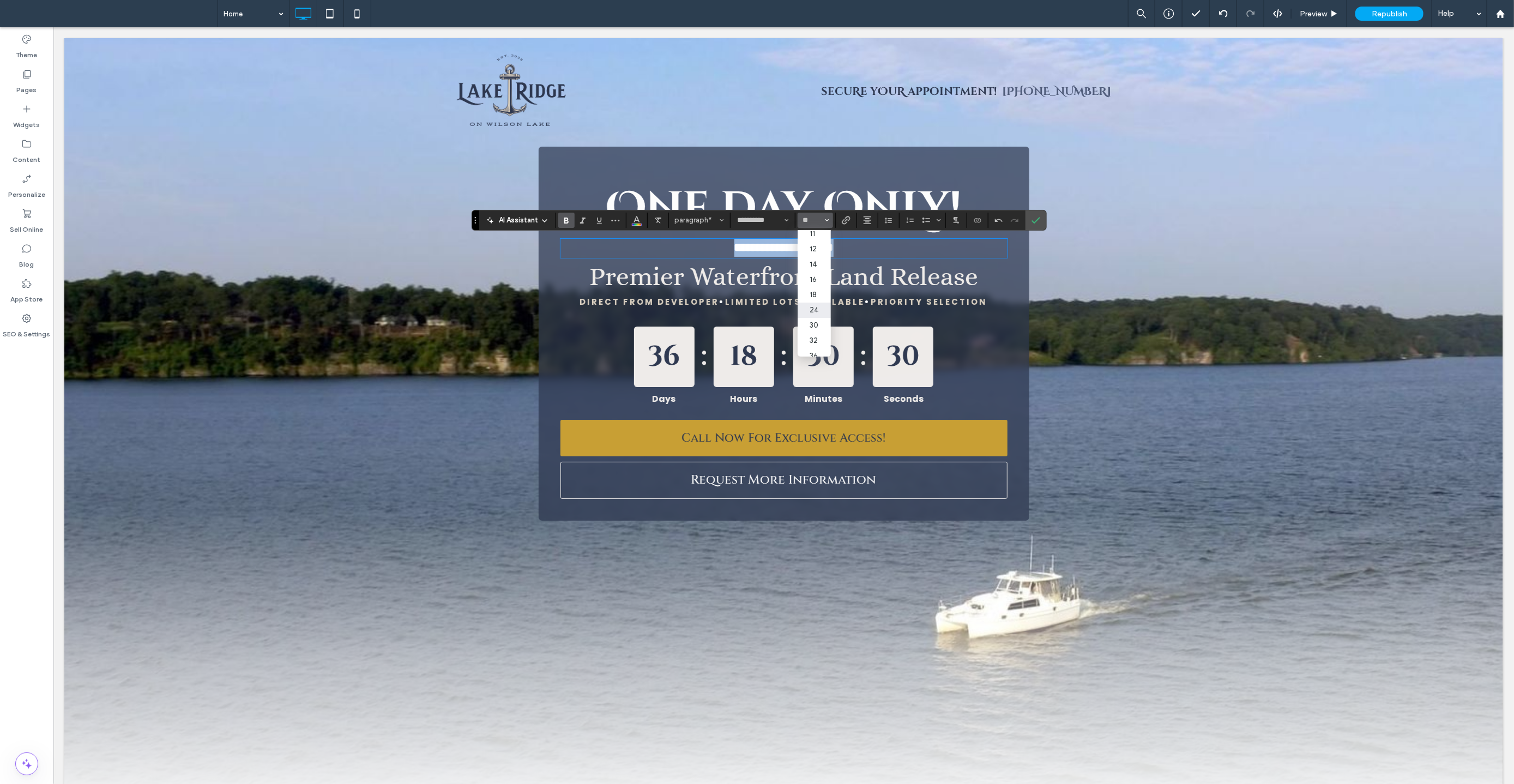 type on "**" 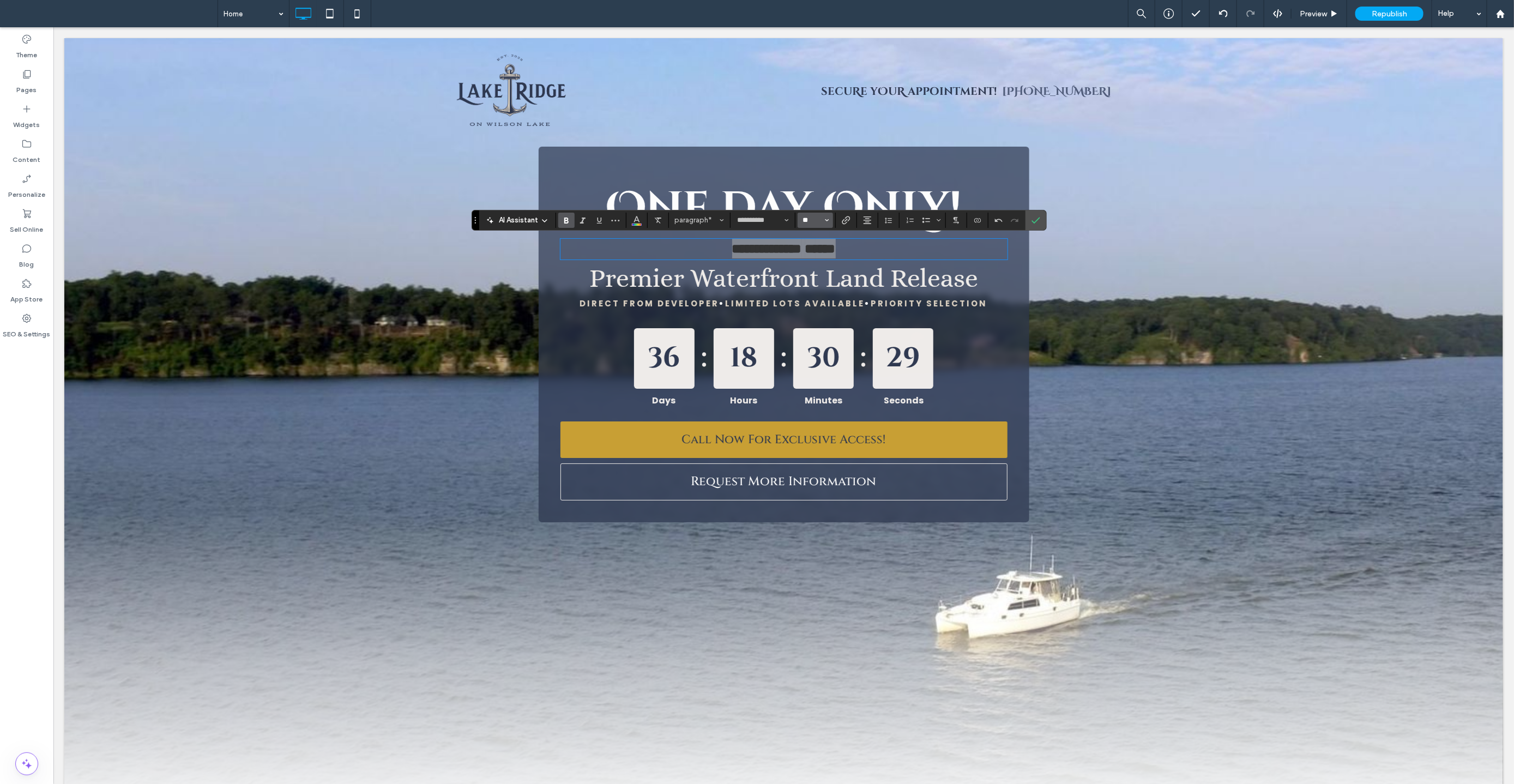 click on "**" at bounding box center (812, 220) 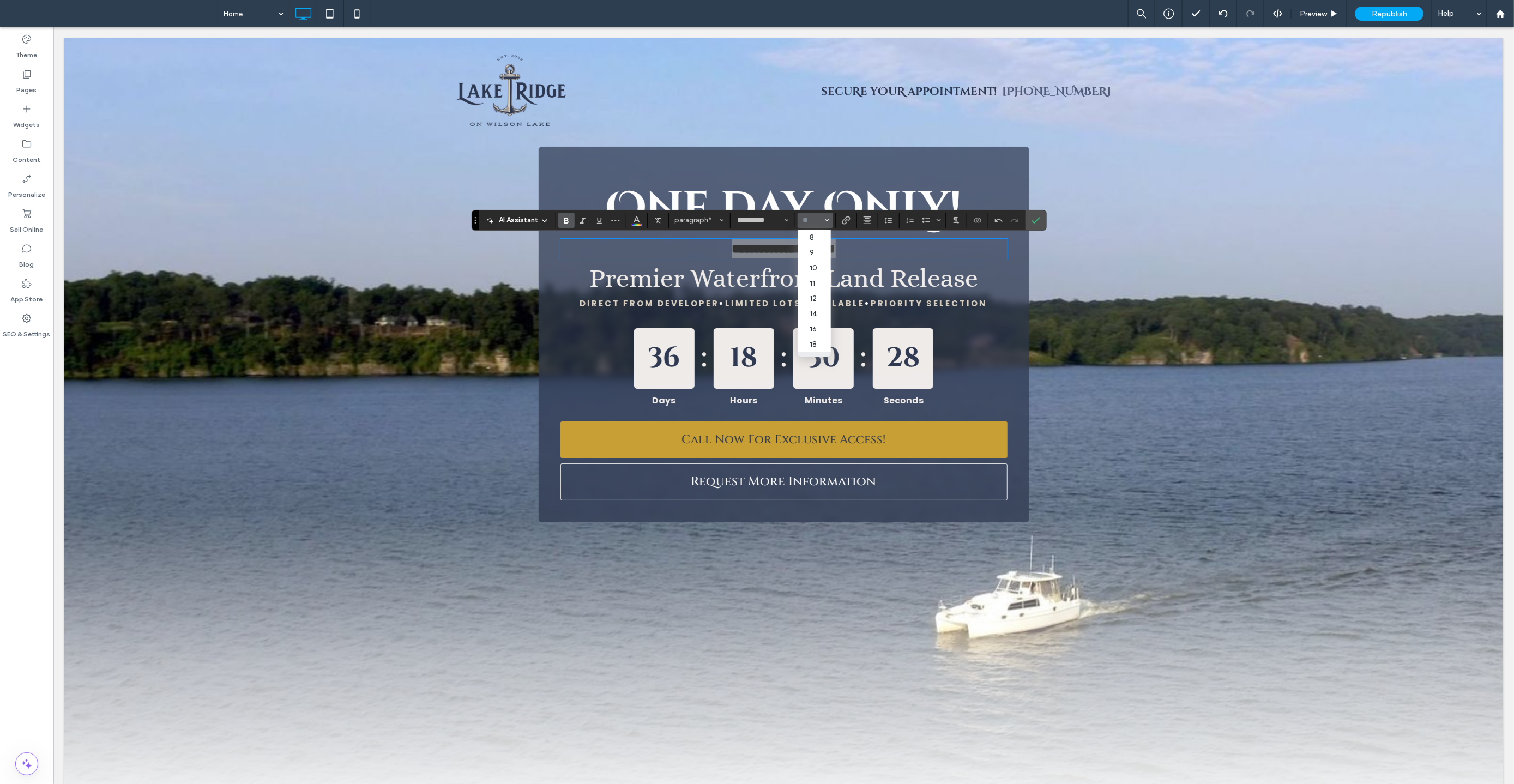 click 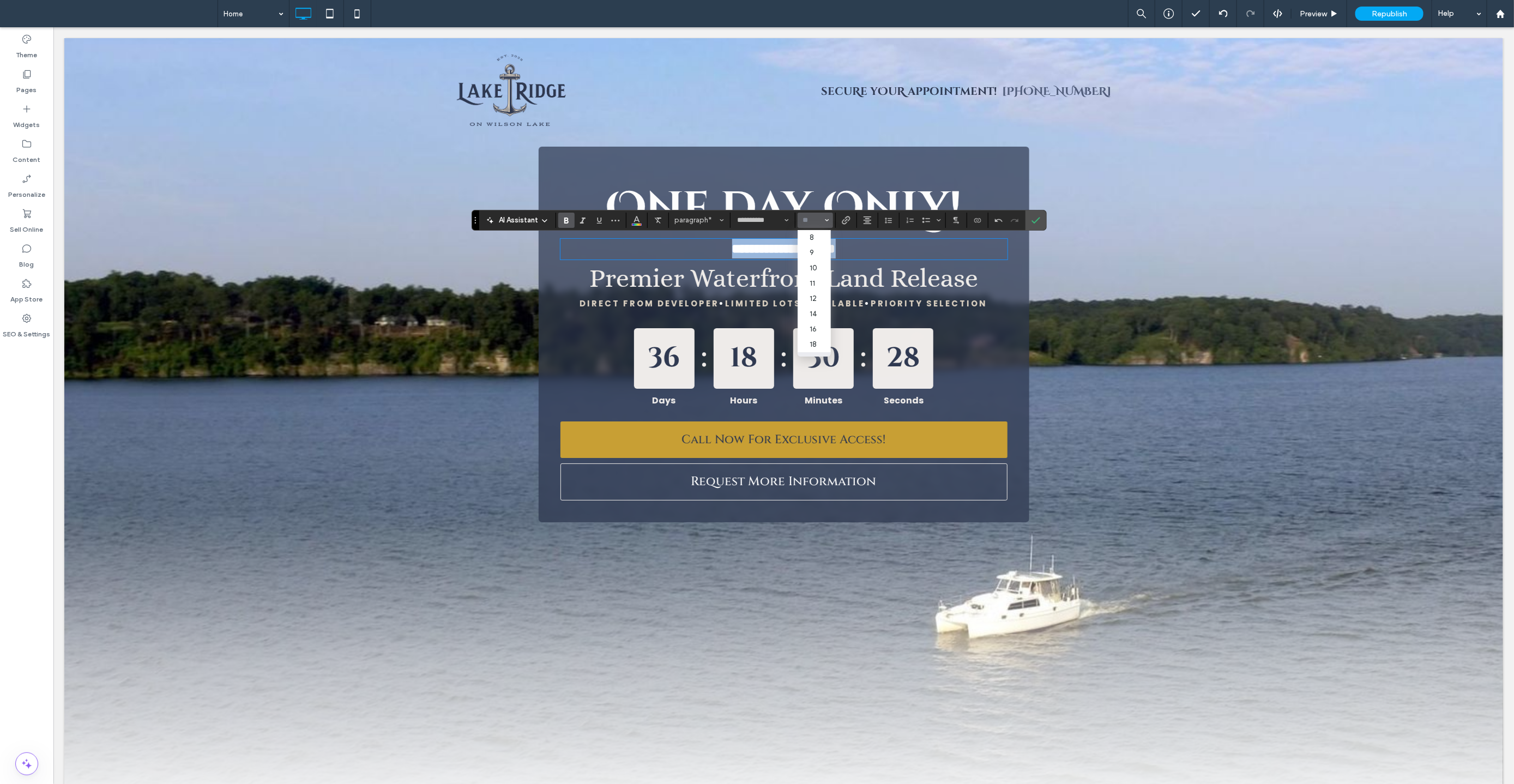 type on "**" 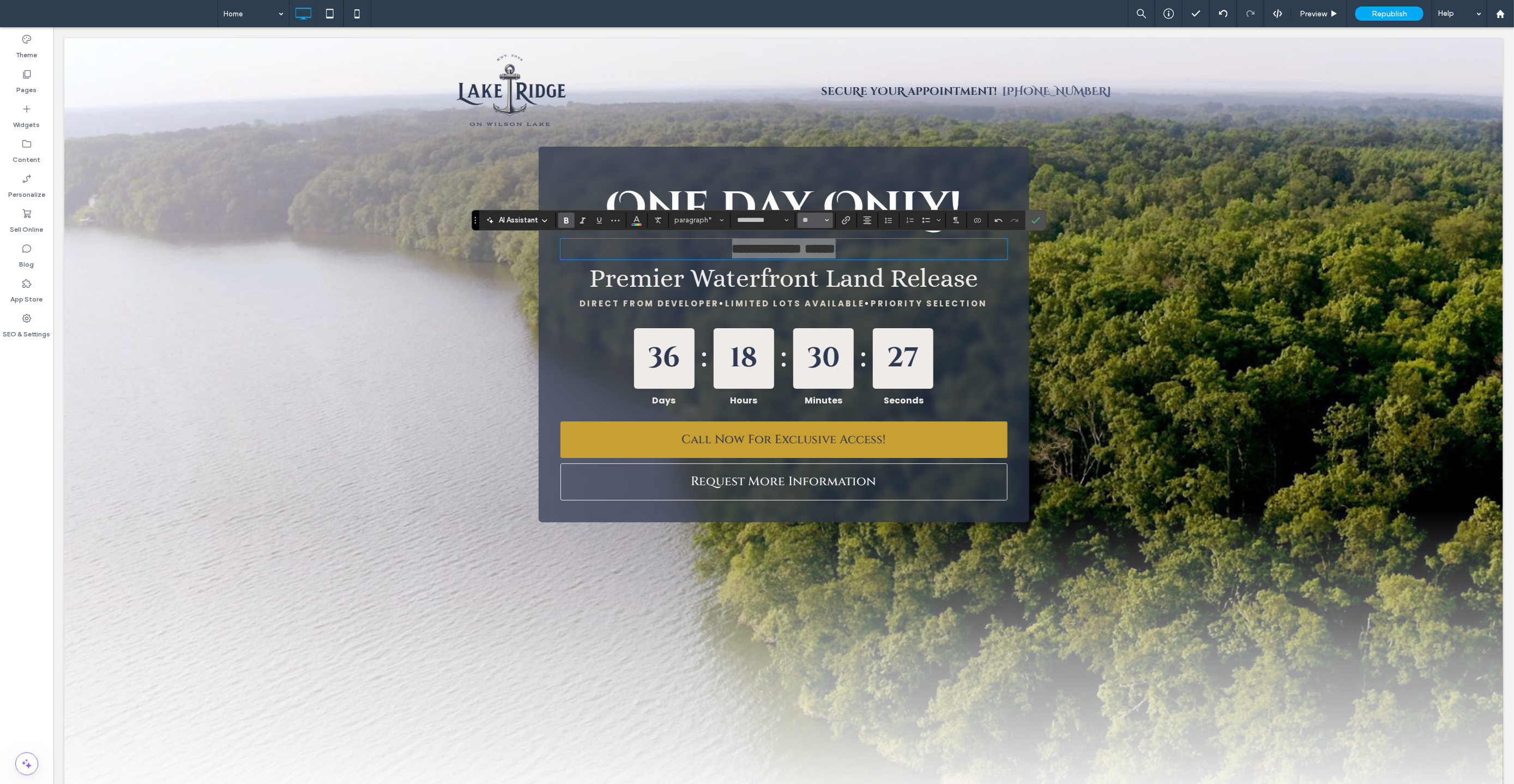click on "**" at bounding box center [815, 220] 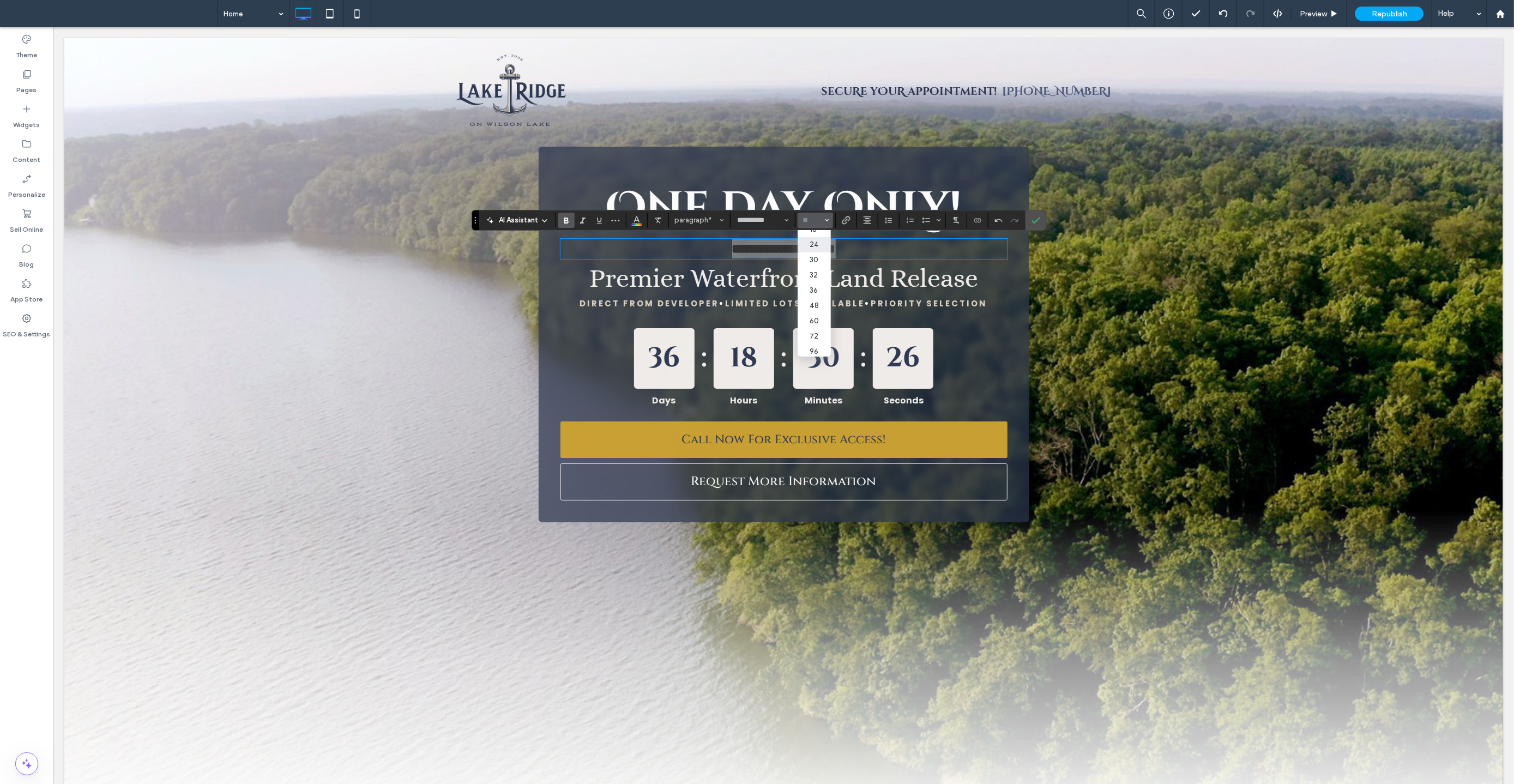 scroll, scrollTop: 116, scrollLeft: 0, axis: vertical 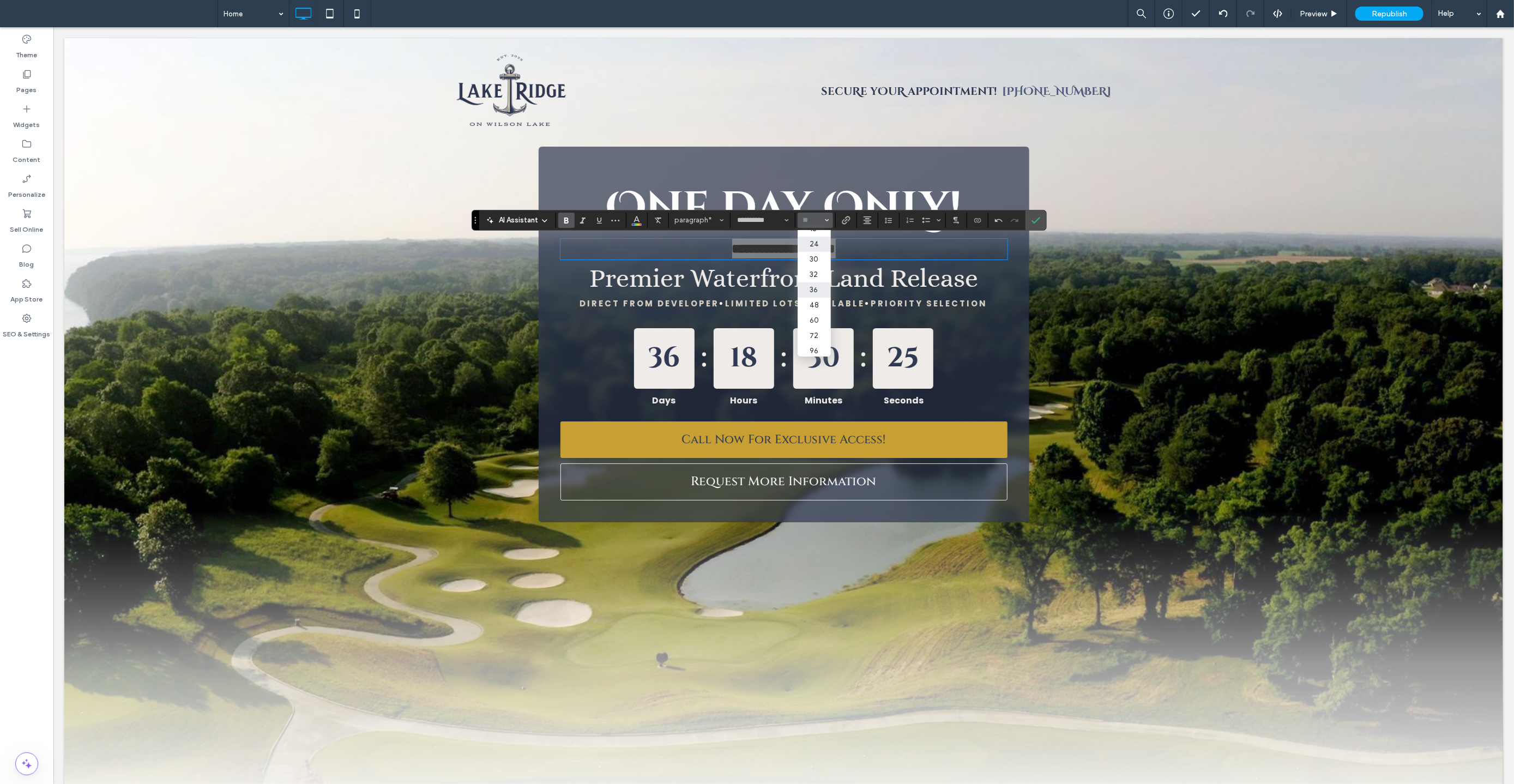 click on "36" at bounding box center [814, 290] 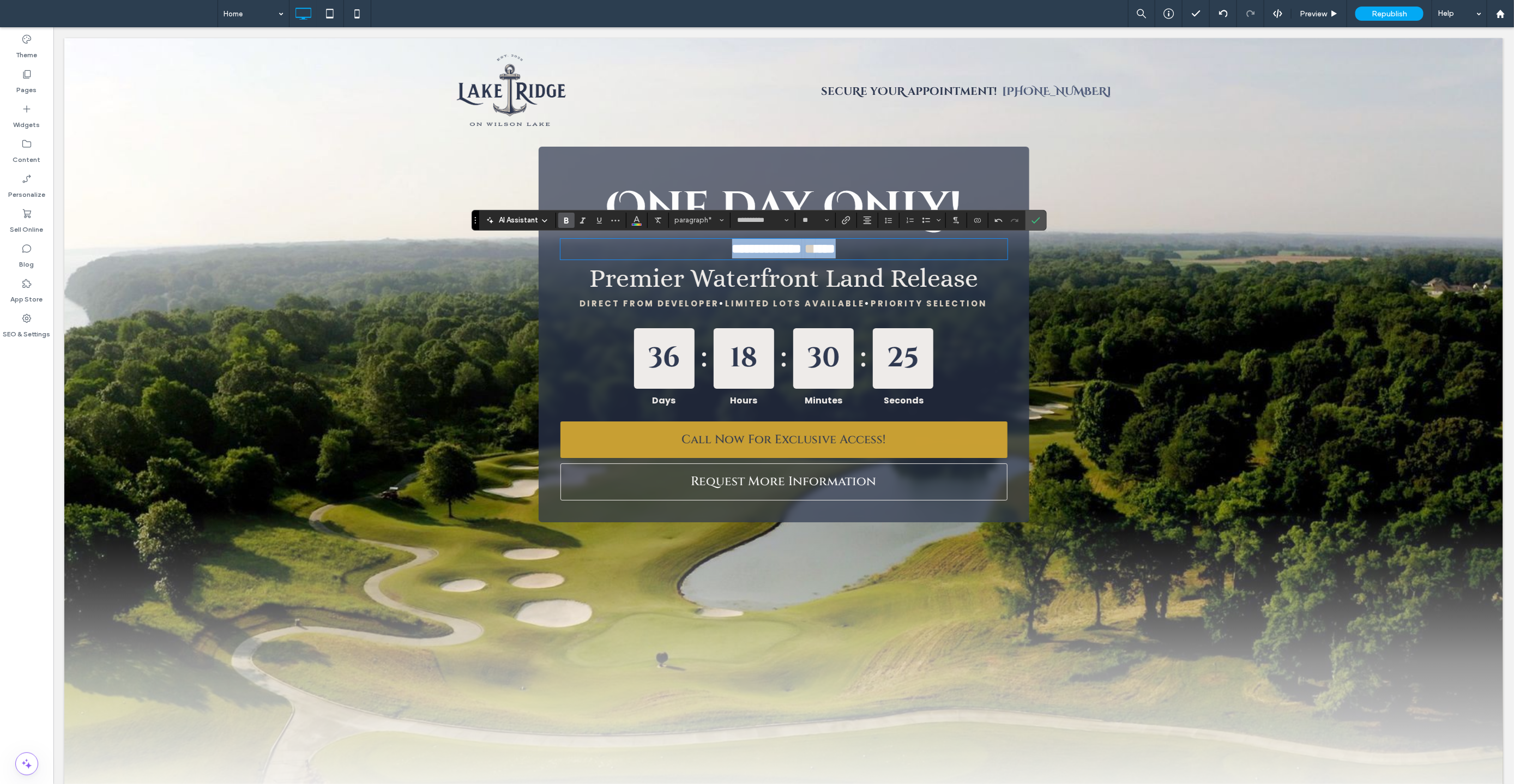 type on "**" 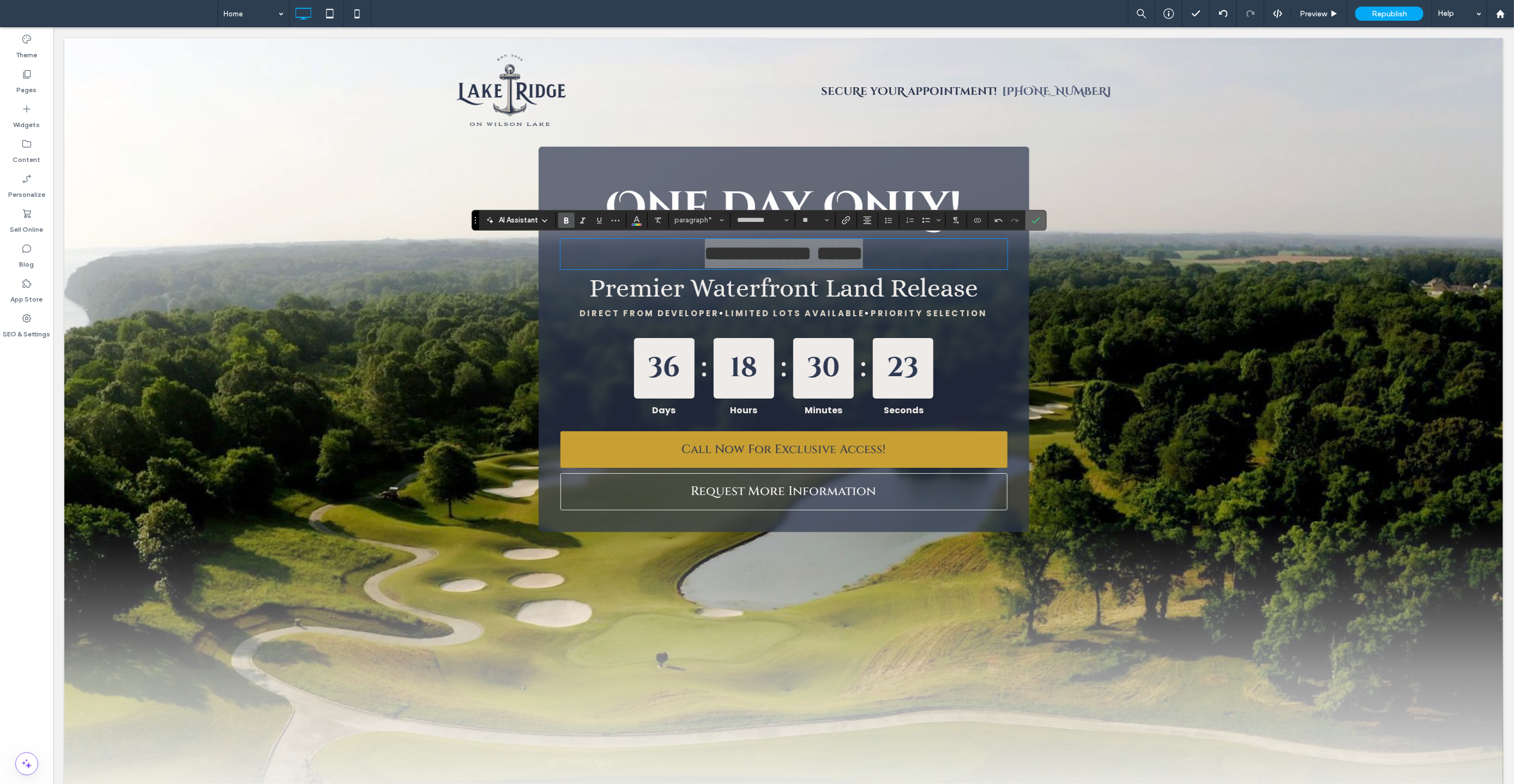 click 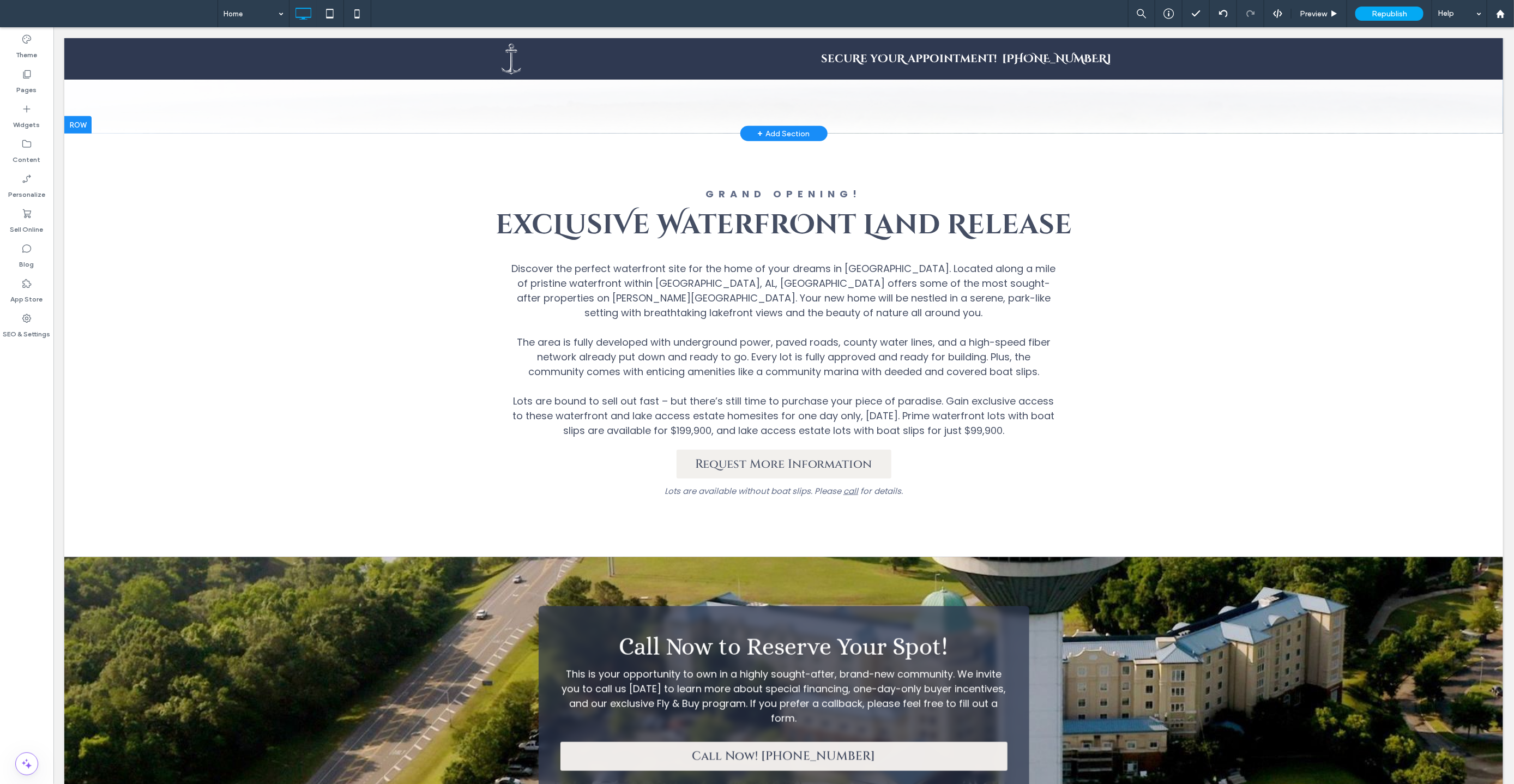 scroll, scrollTop: 692, scrollLeft: 0, axis: vertical 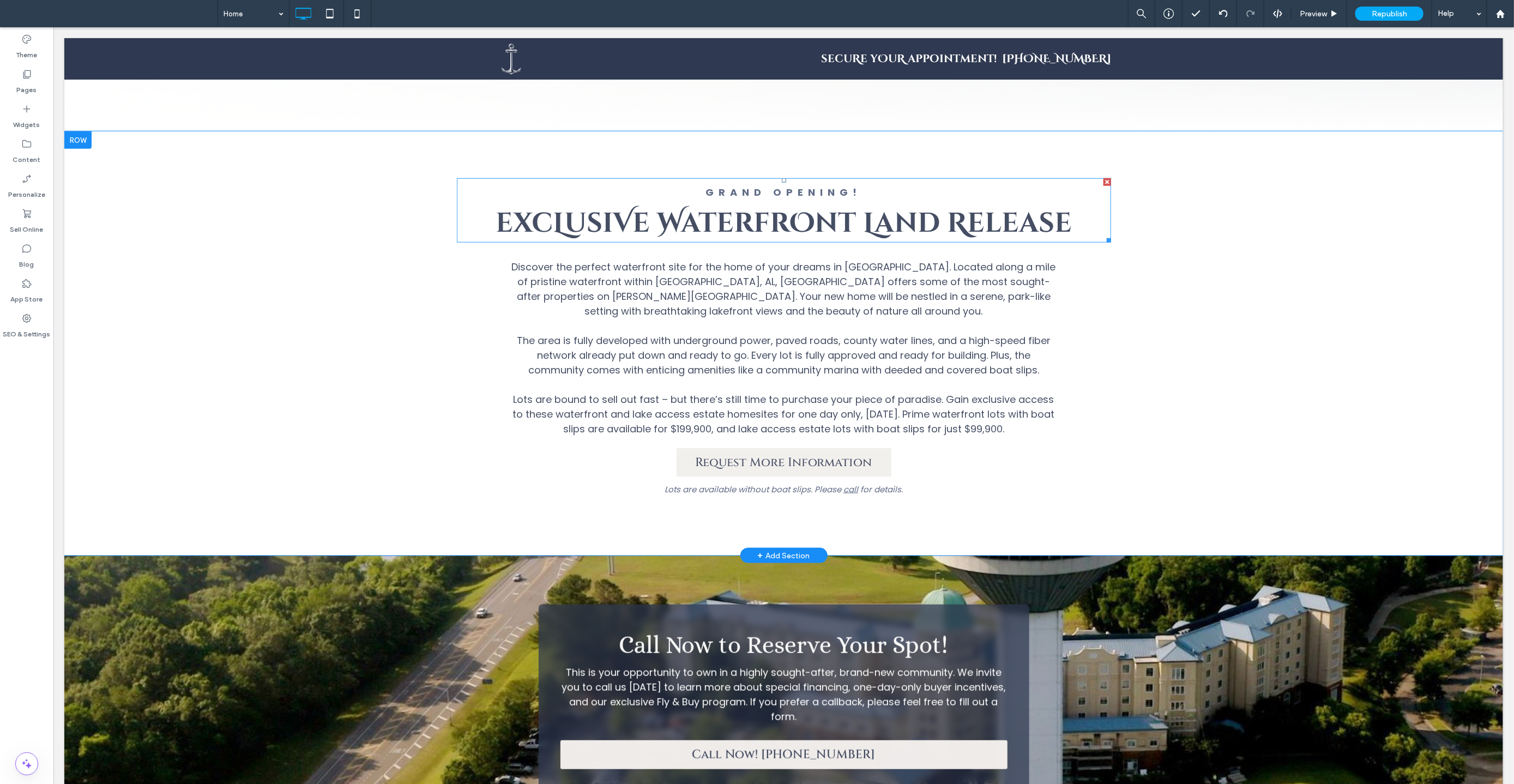 click on "Grand Opening!" at bounding box center (783, 191) 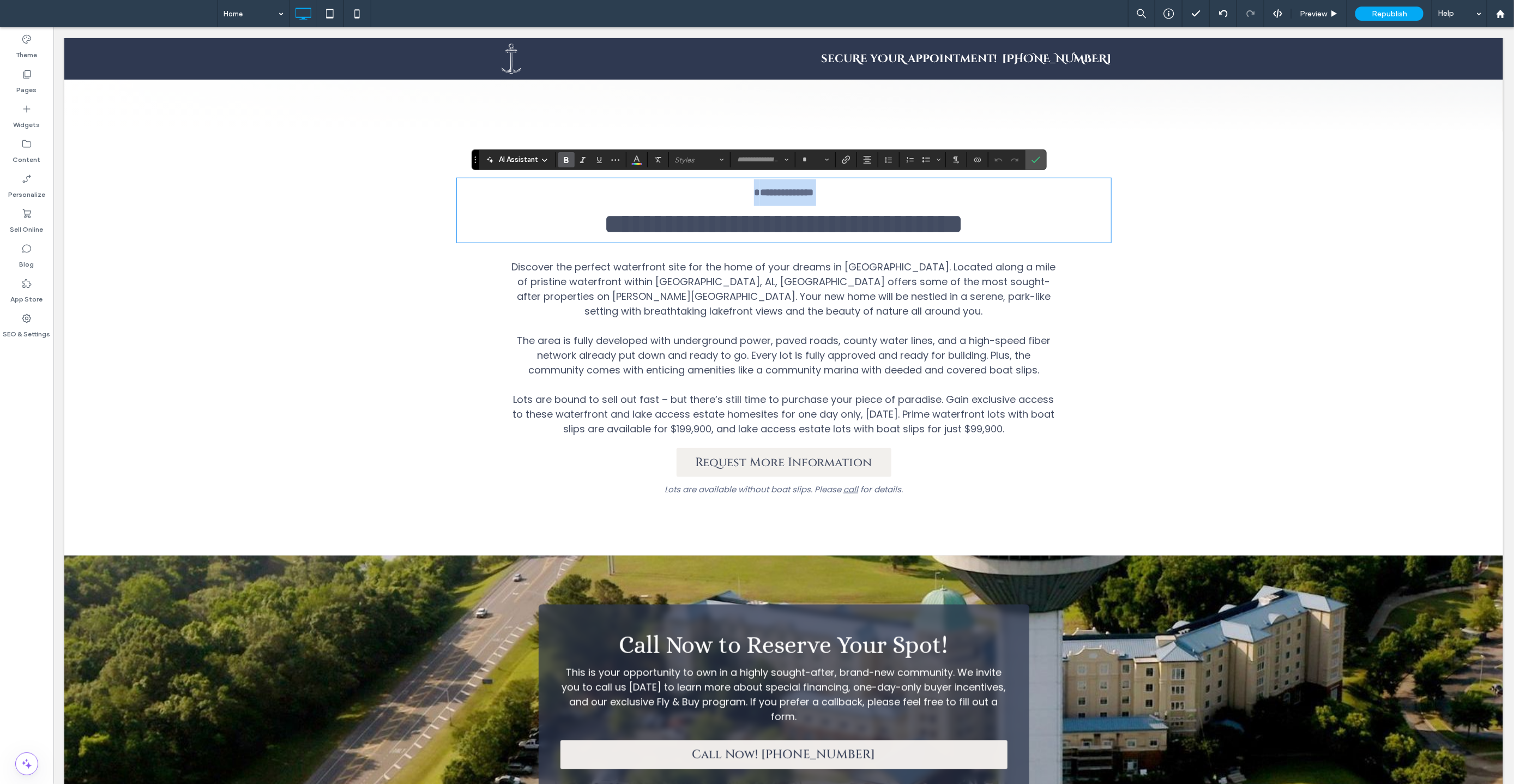 scroll, scrollTop: 1, scrollLeft: 0, axis: vertical 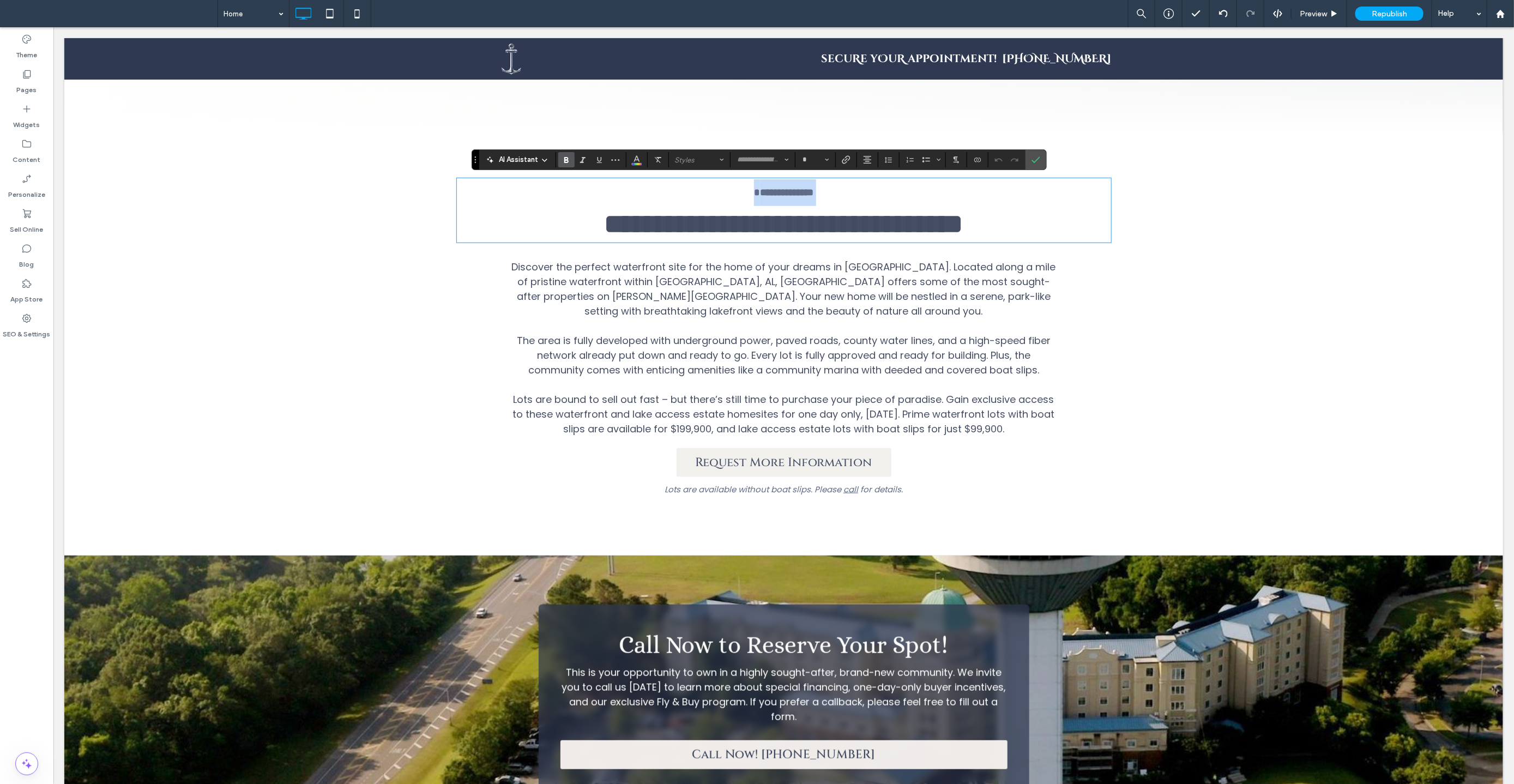 click on "**********" at bounding box center [783, 192] 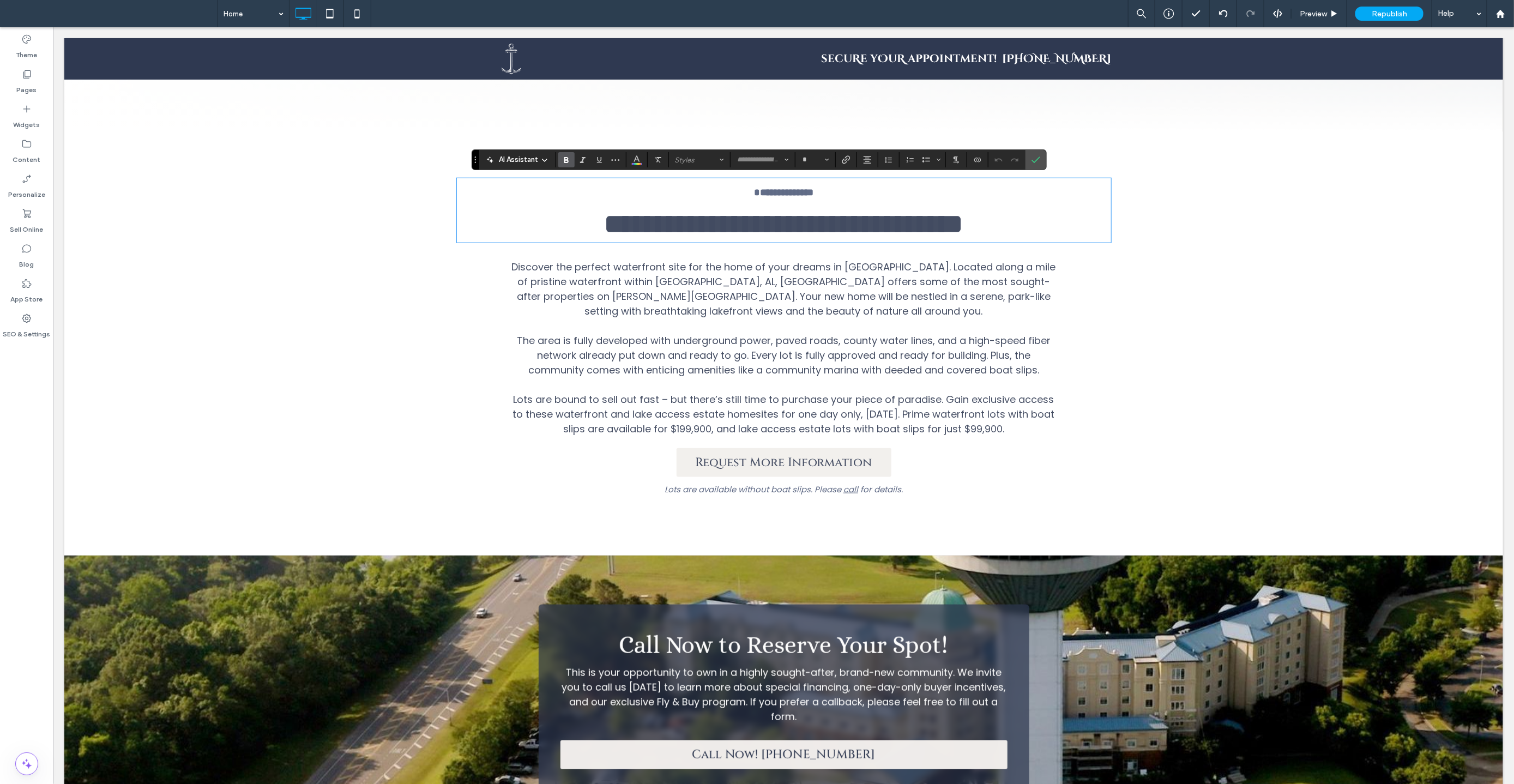 type on "*******" 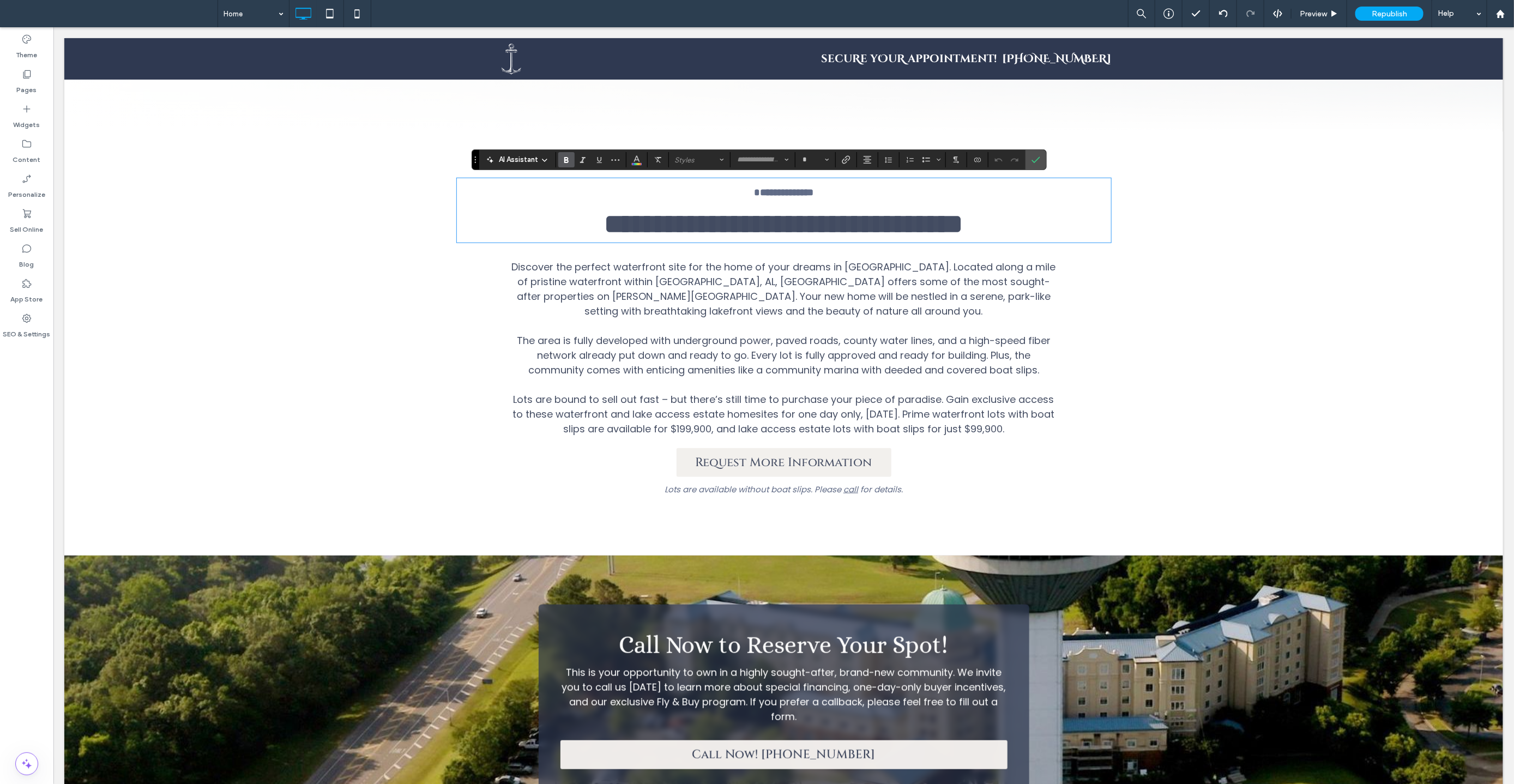 type on "**" 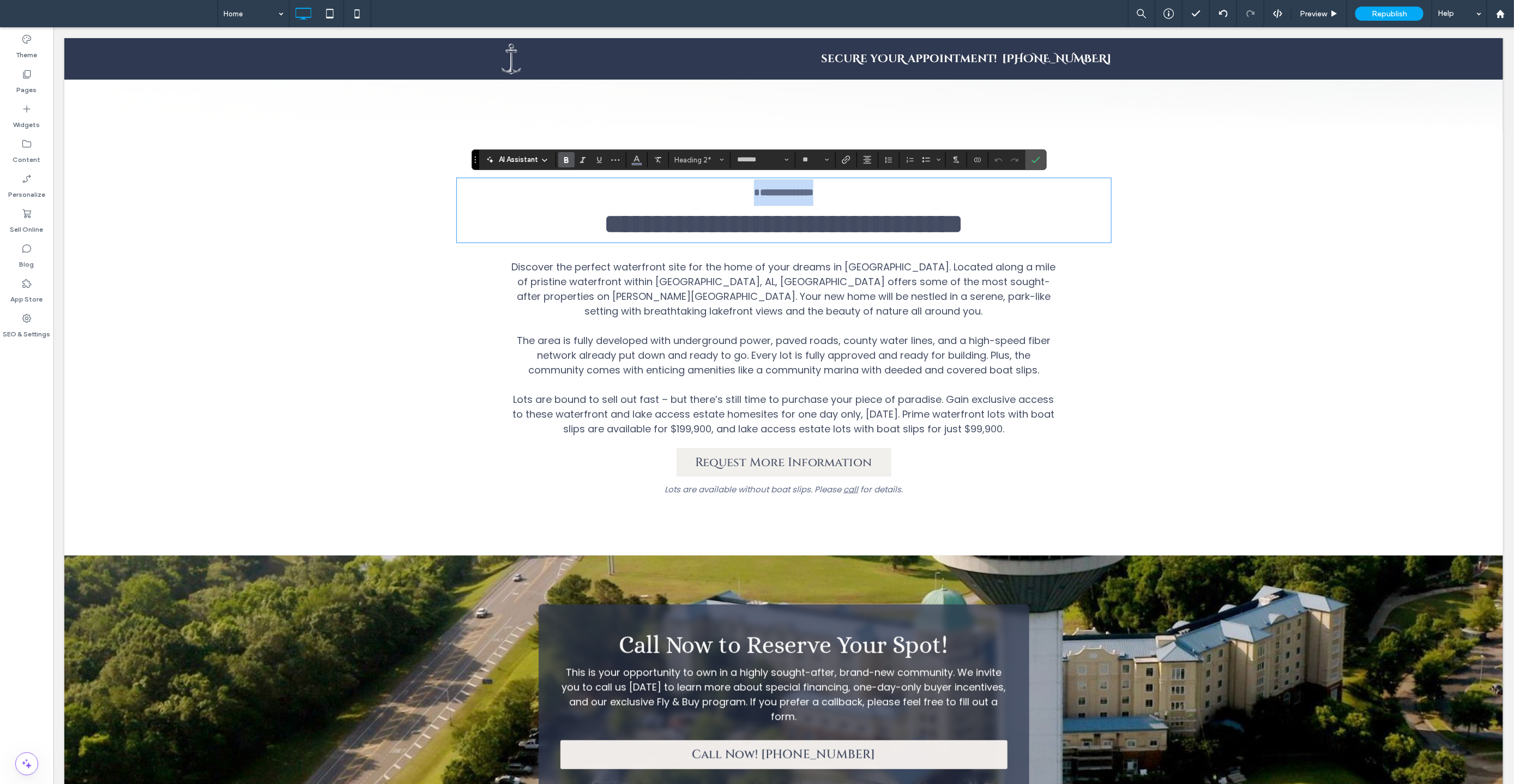 drag, startPoint x: 880, startPoint y: 189, endPoint x: 682, endPoint y: 186, distance: 198.02273 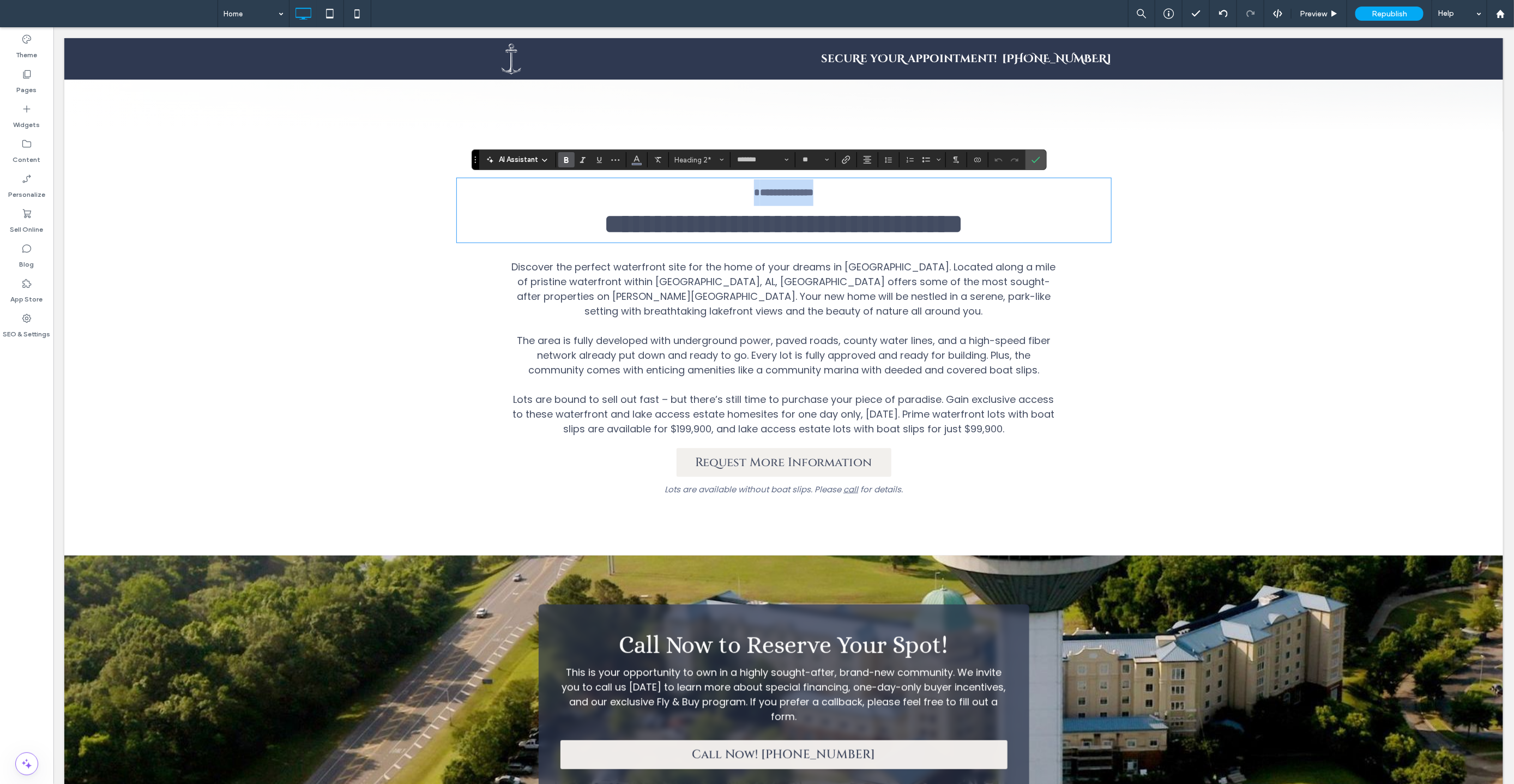 click on "**********" at bounding box center (783, 192) 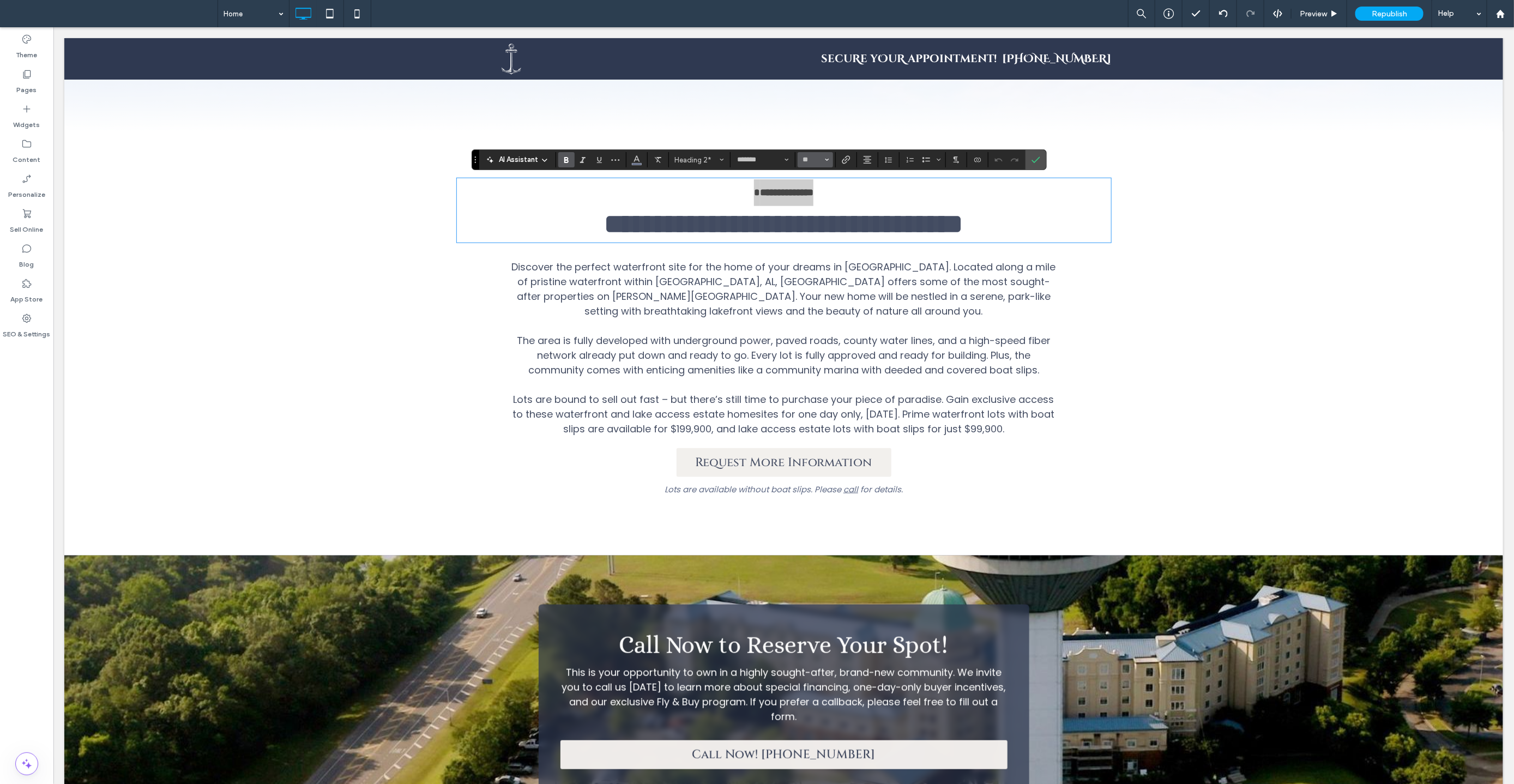 click 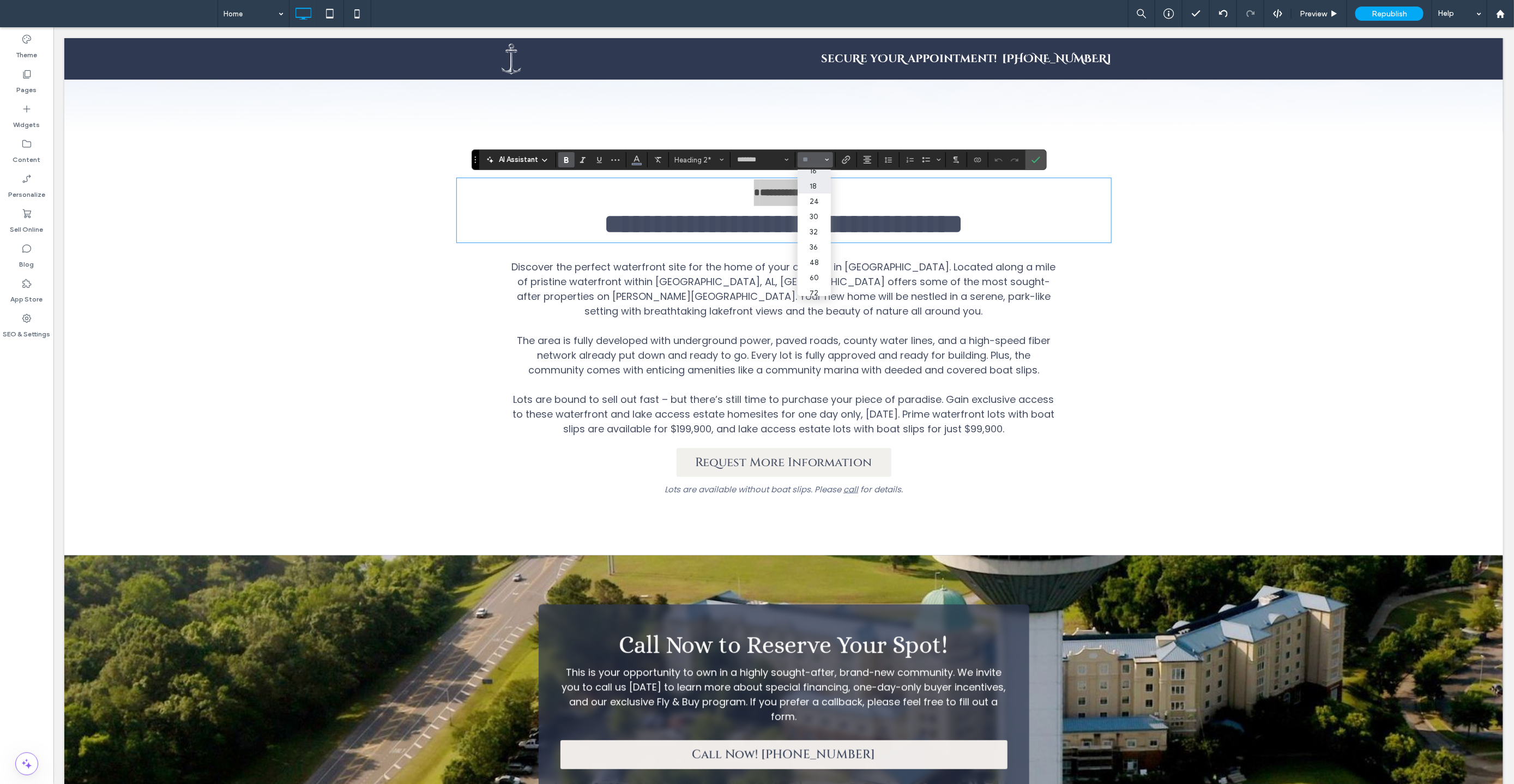 scroll, scrollTop: 102, scrollLeft: 0, axis: vertical 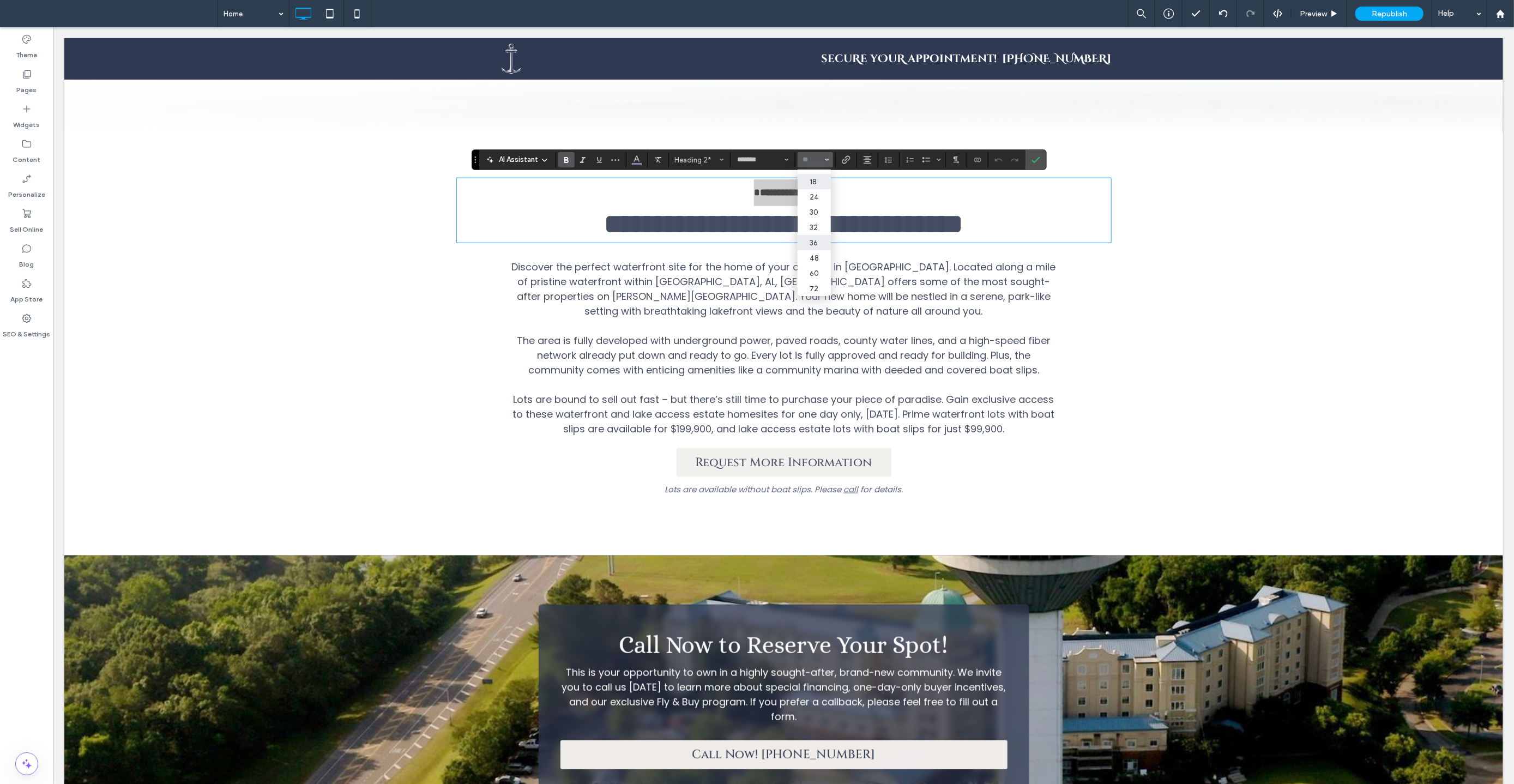drag, startPoint x: 815, startPoint y: 251, endPoint x: 761, endPoint y: 224, distance: 60.37384 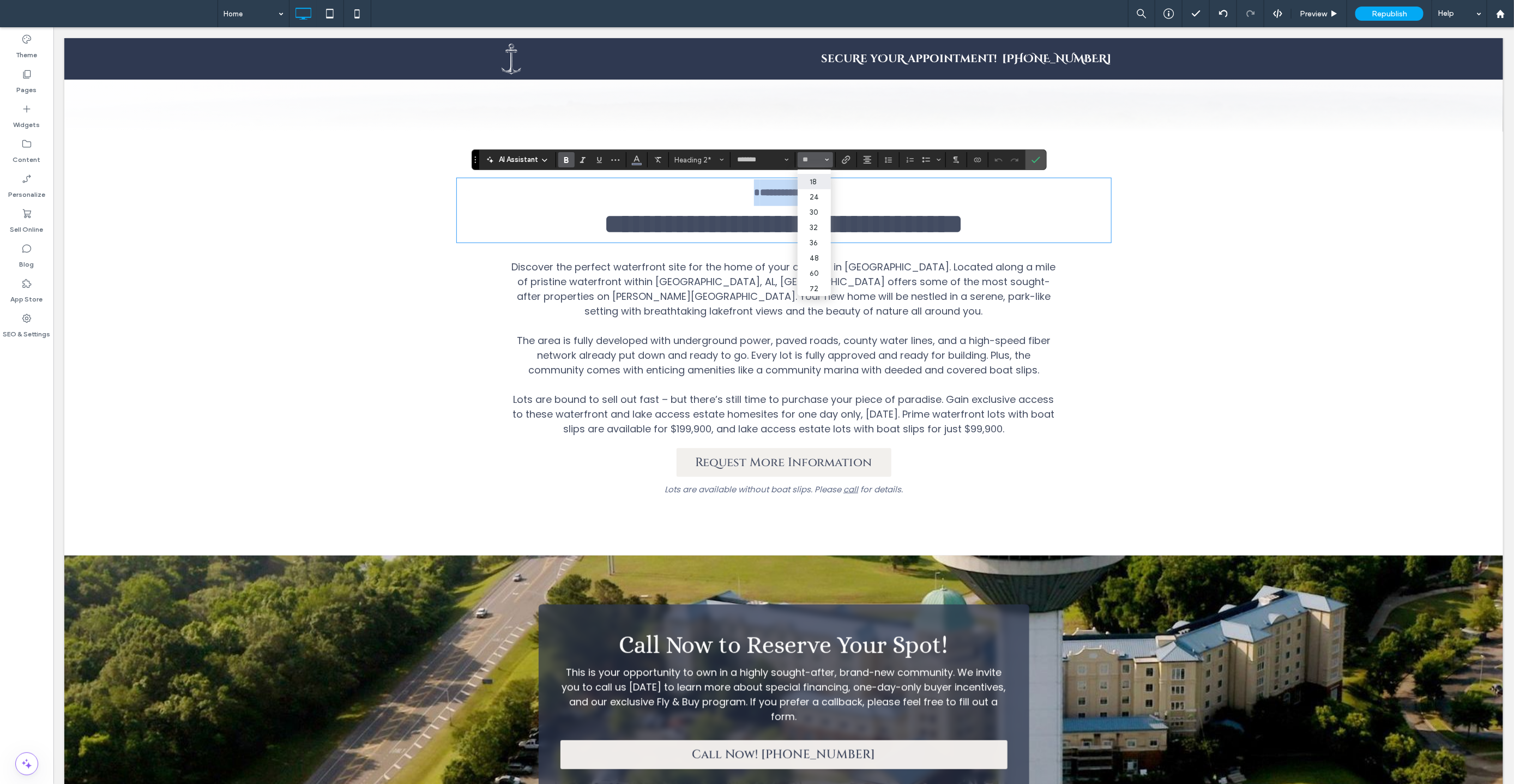 type on "**" 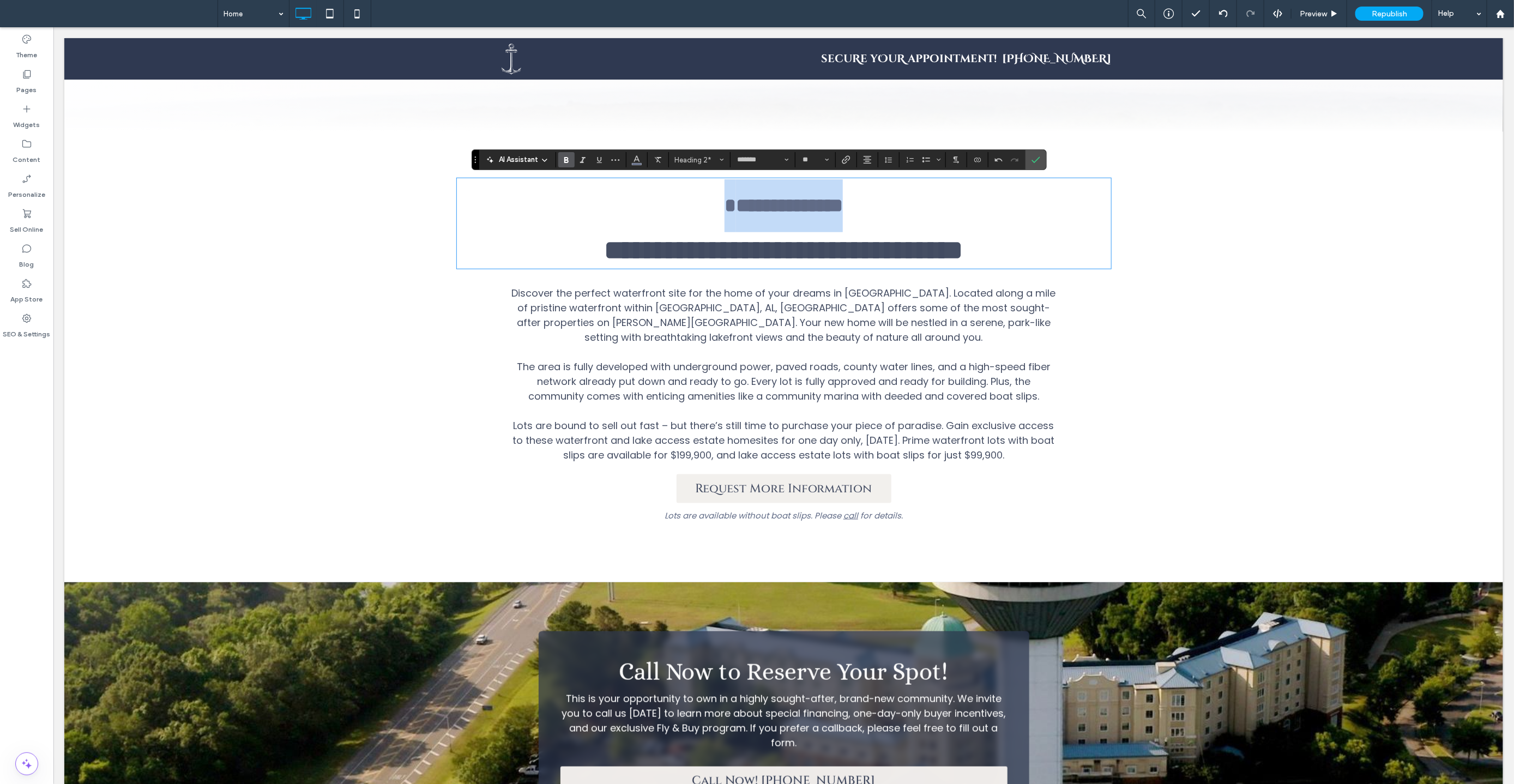 click on "**********" at bounding box center (783, 205) 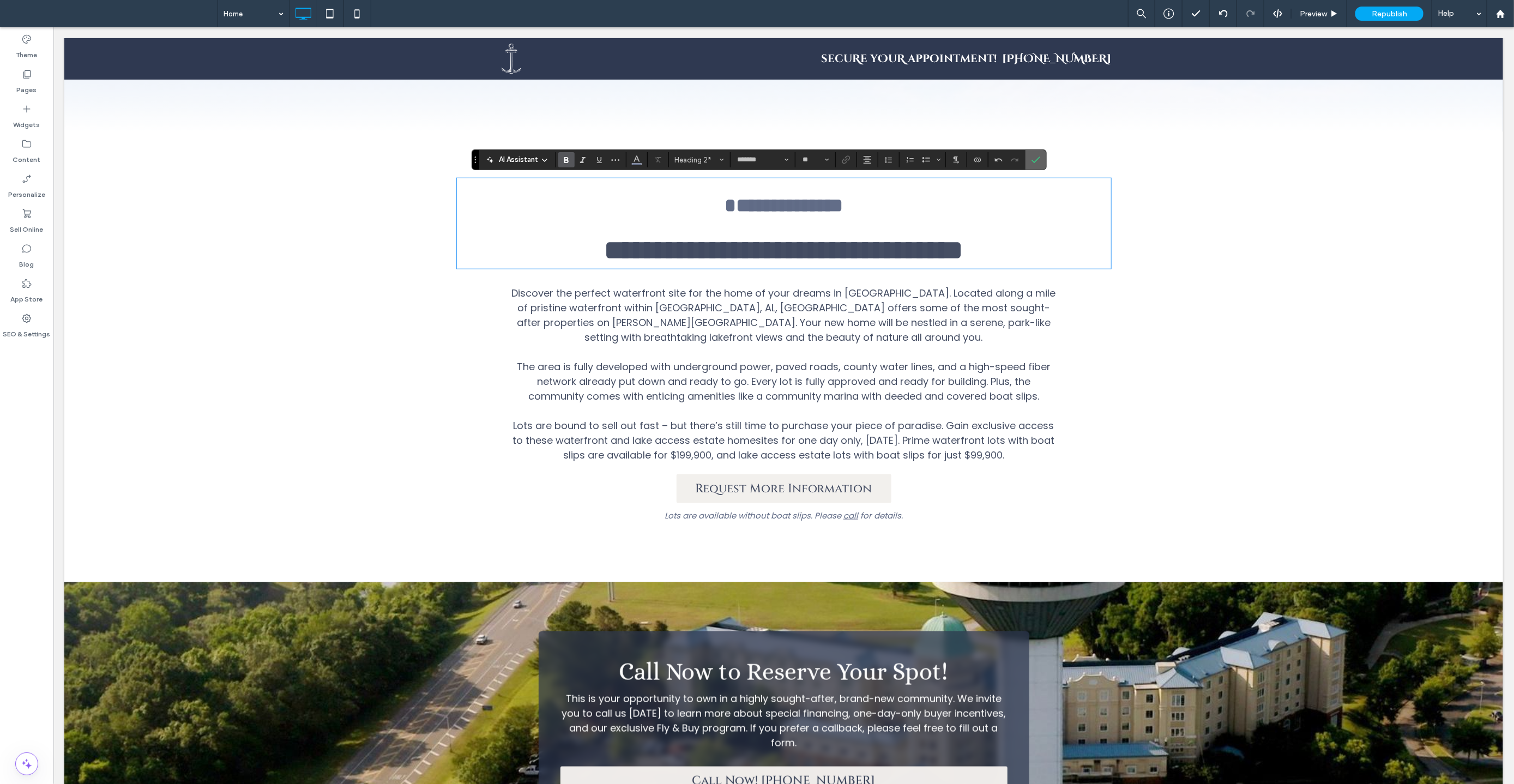 click 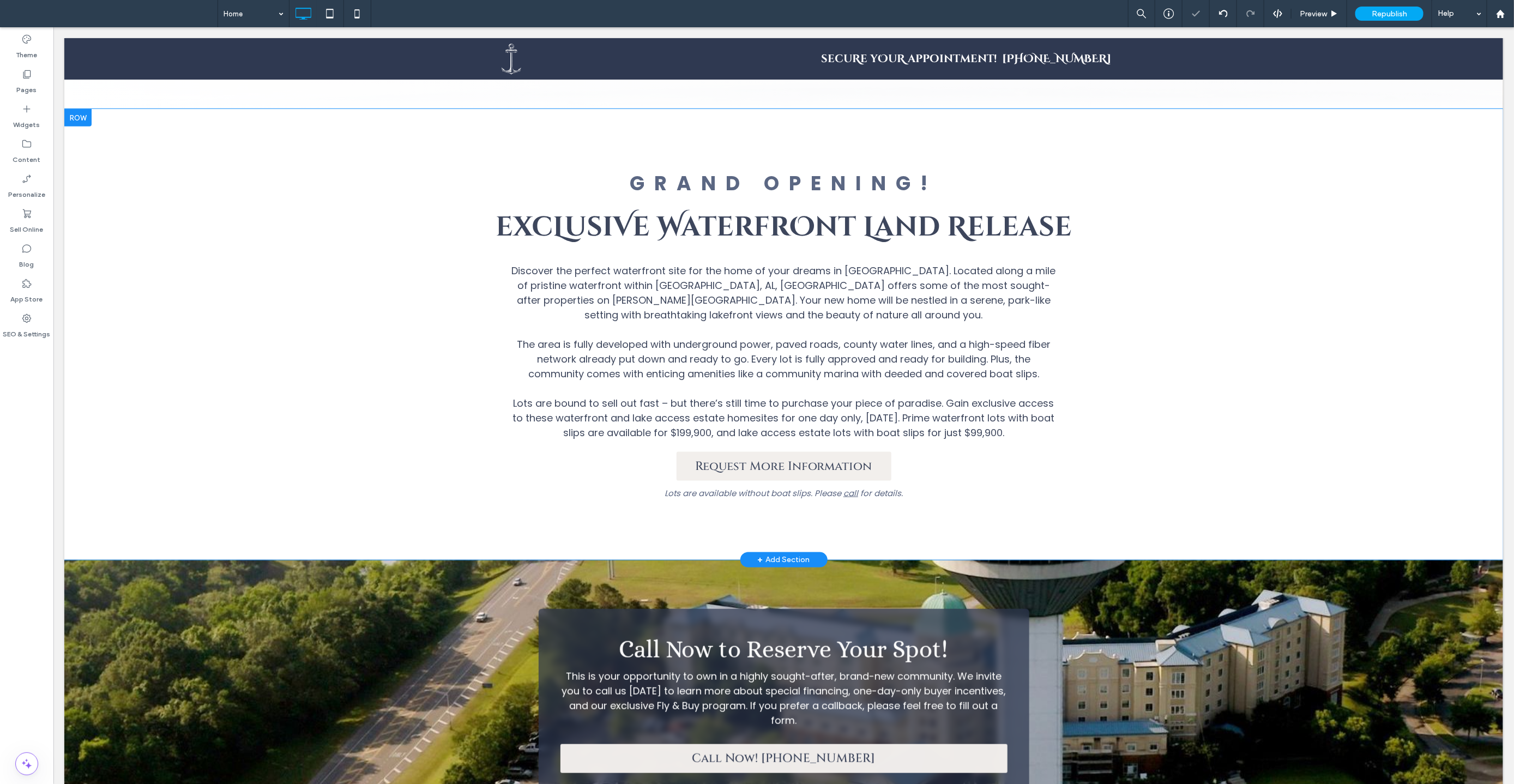 scroll, scrollTop: 726, scrollLeft: 0, axis: vertical 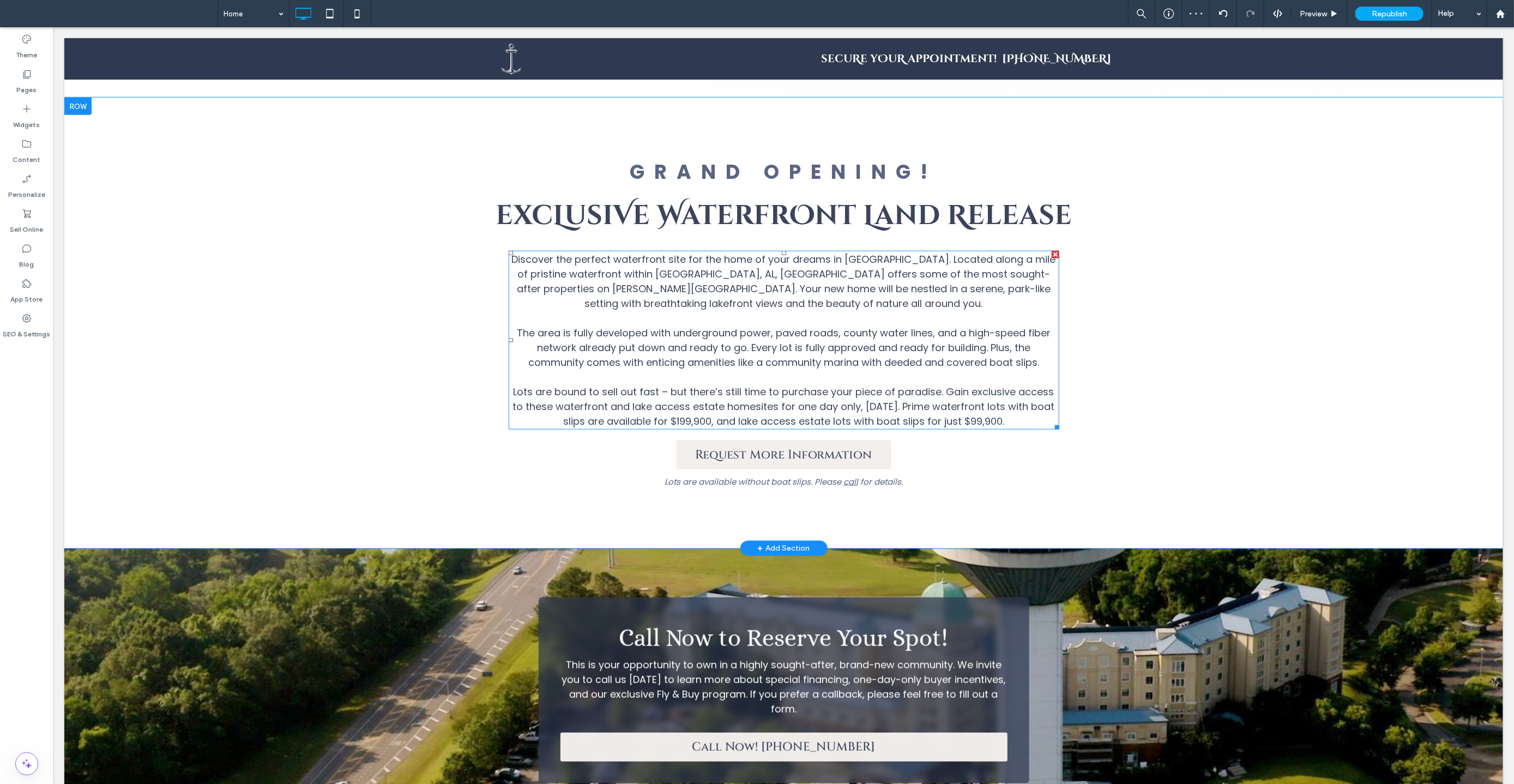 click on "Discover the perfect waterfront site for the home of your dreams in Lake Ridge. Located along a mile of pristine waterfront within Muscle Shoals, AL, Lake Ridge offers some of the most sought-after properties on Wilson Lake. Your new home will be nestled in a serene, park-like setting with breathtaking lakefront views and the beauty of nature all around you." at bounding box center [783, 281] 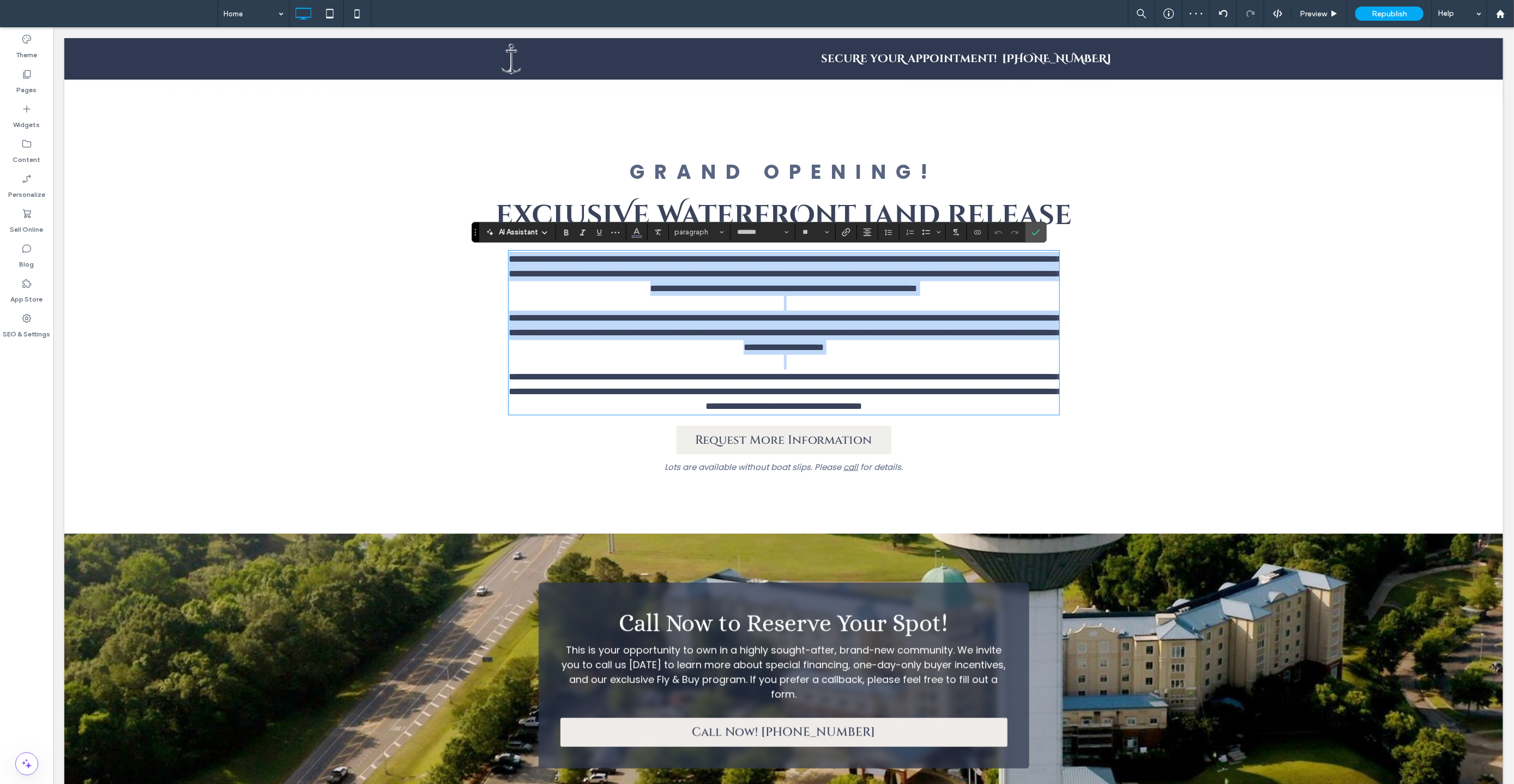 click on "**********" at bounding box center (785, 273) 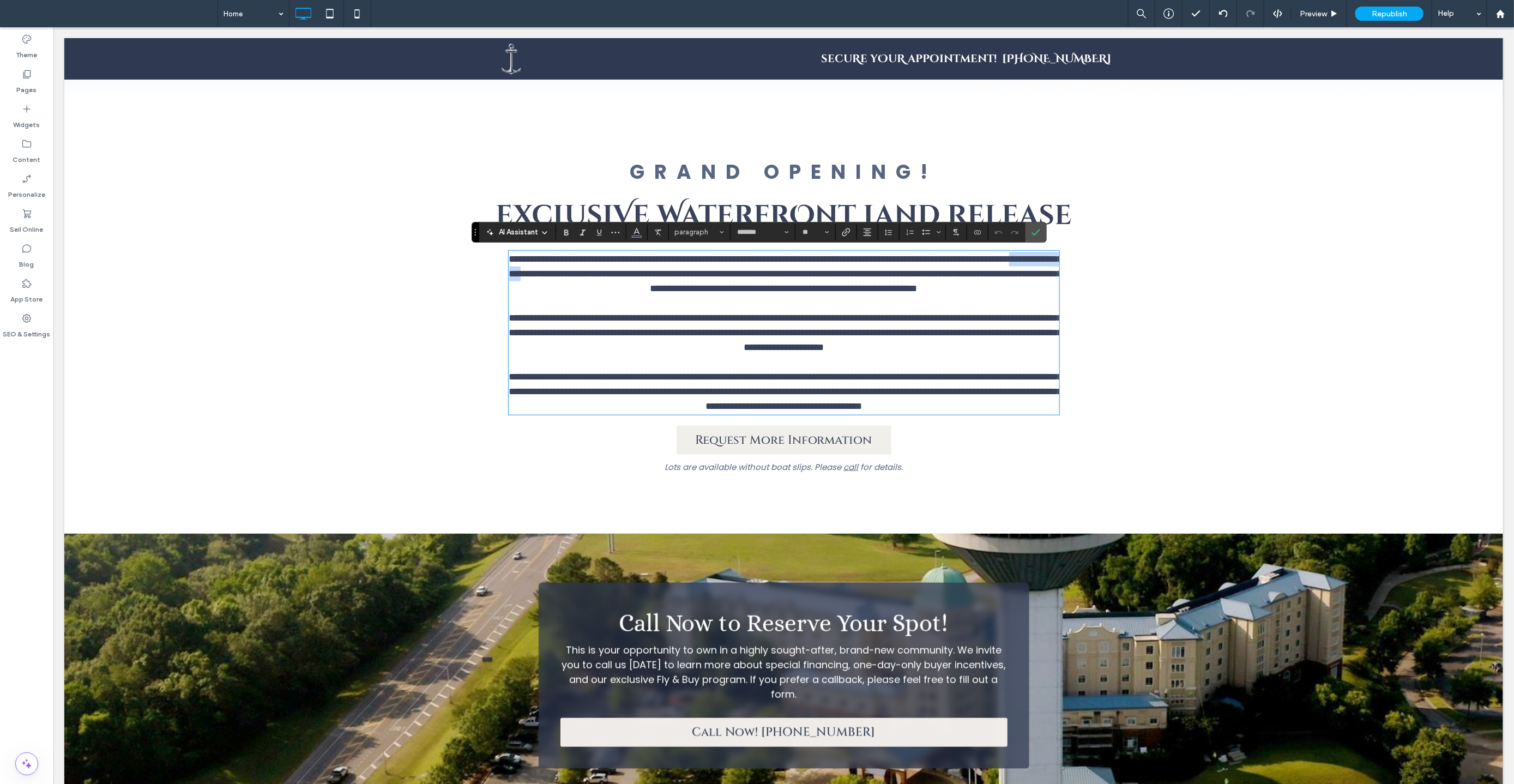 drag, startPoint x: 598, startPoint y: 274, endPoint x: 682, endPoint y: 273, distance: 84.00595 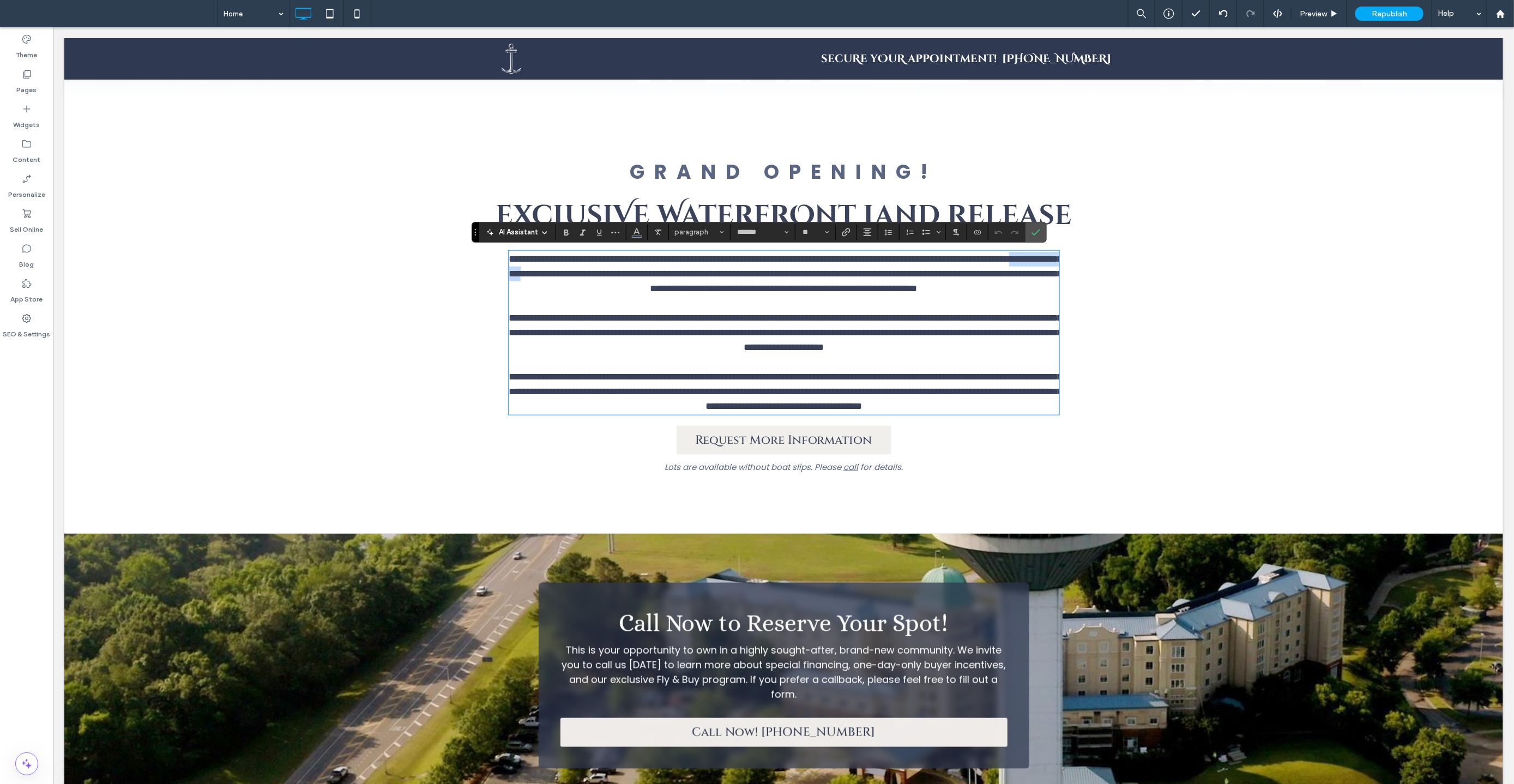 click on "**********" at bounding box center [785, 273] 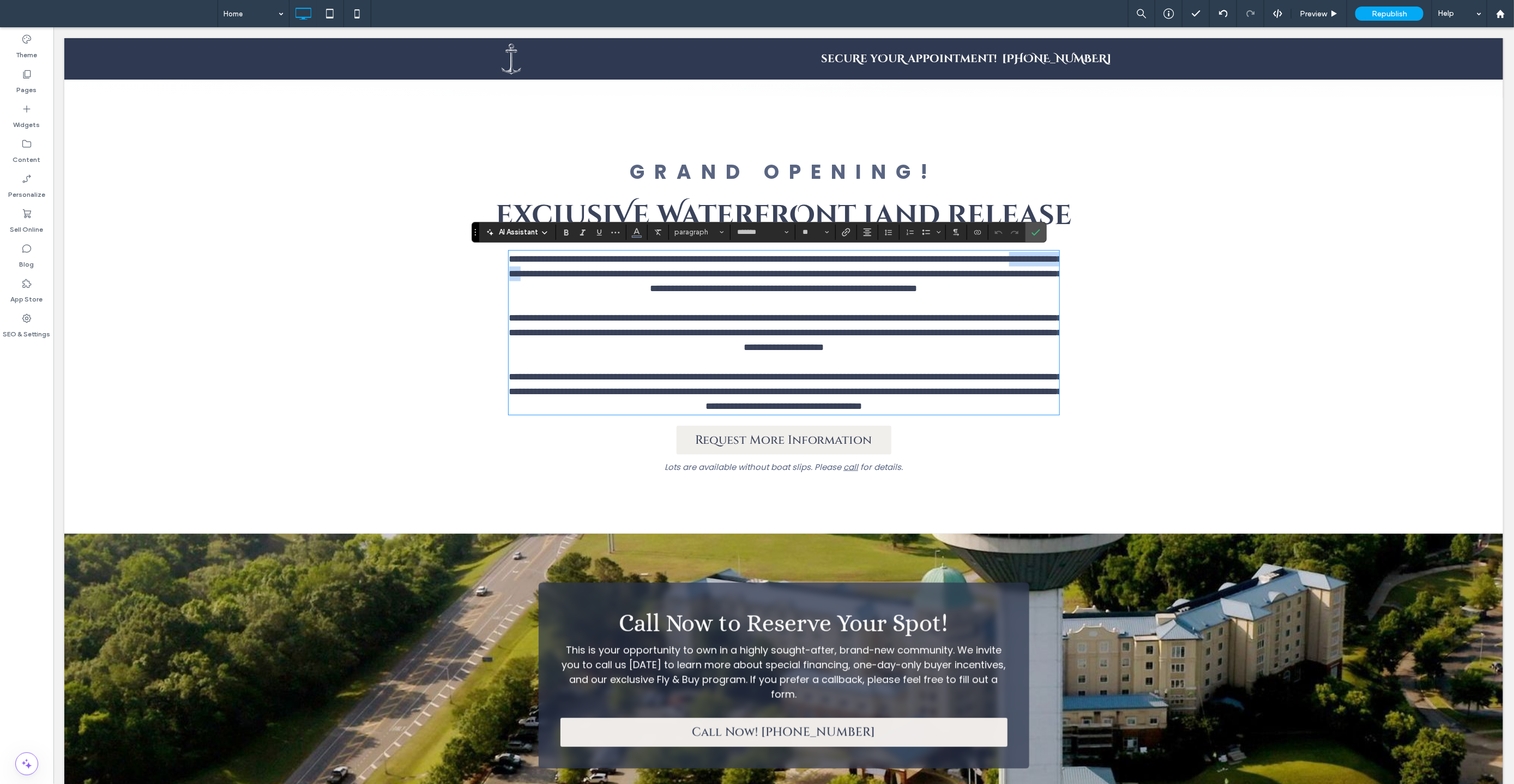 type 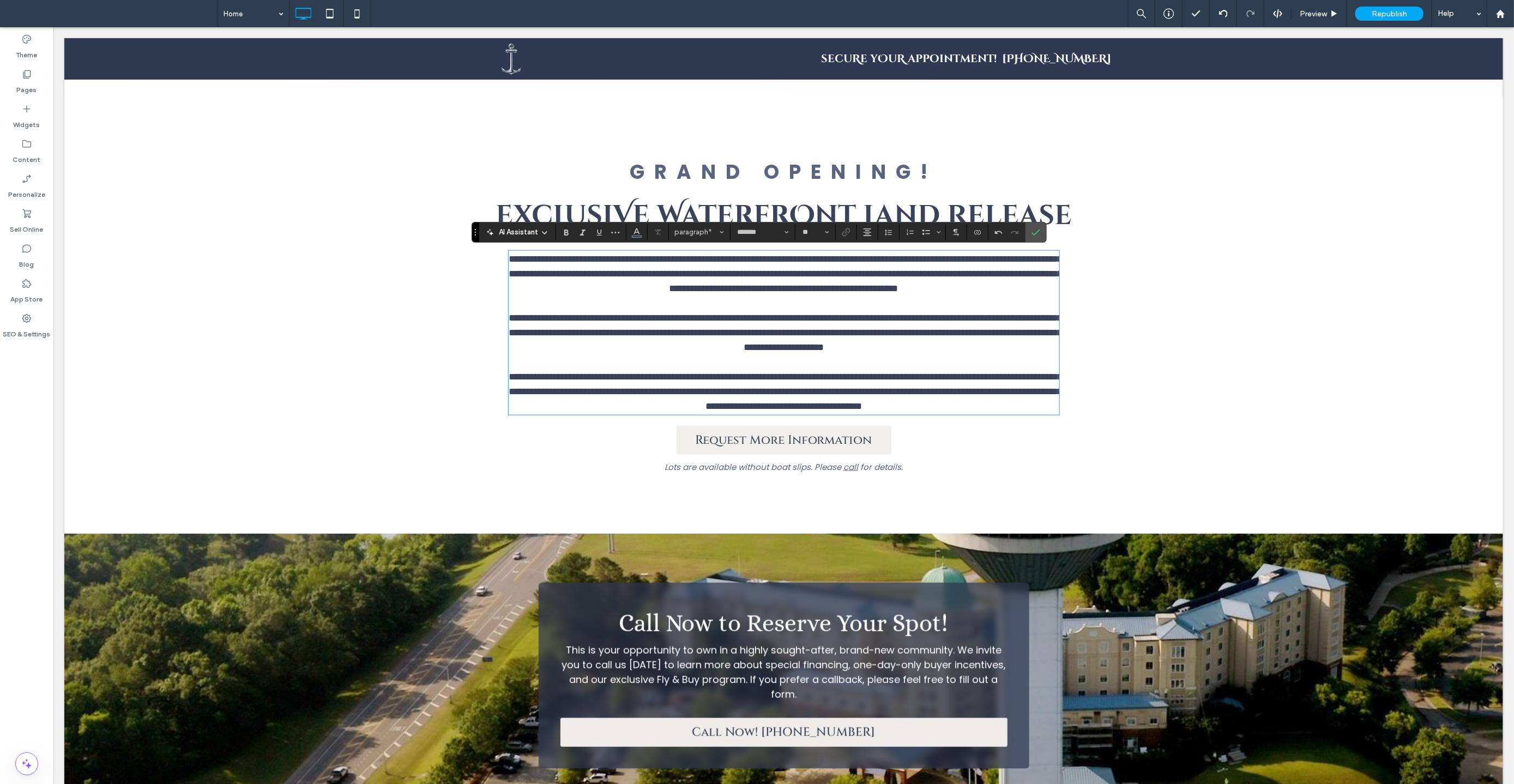 drag, startPoint x: 592, startPoint y: 271, endPoint x: 731, endPoint y: 316, distance: 146.1027 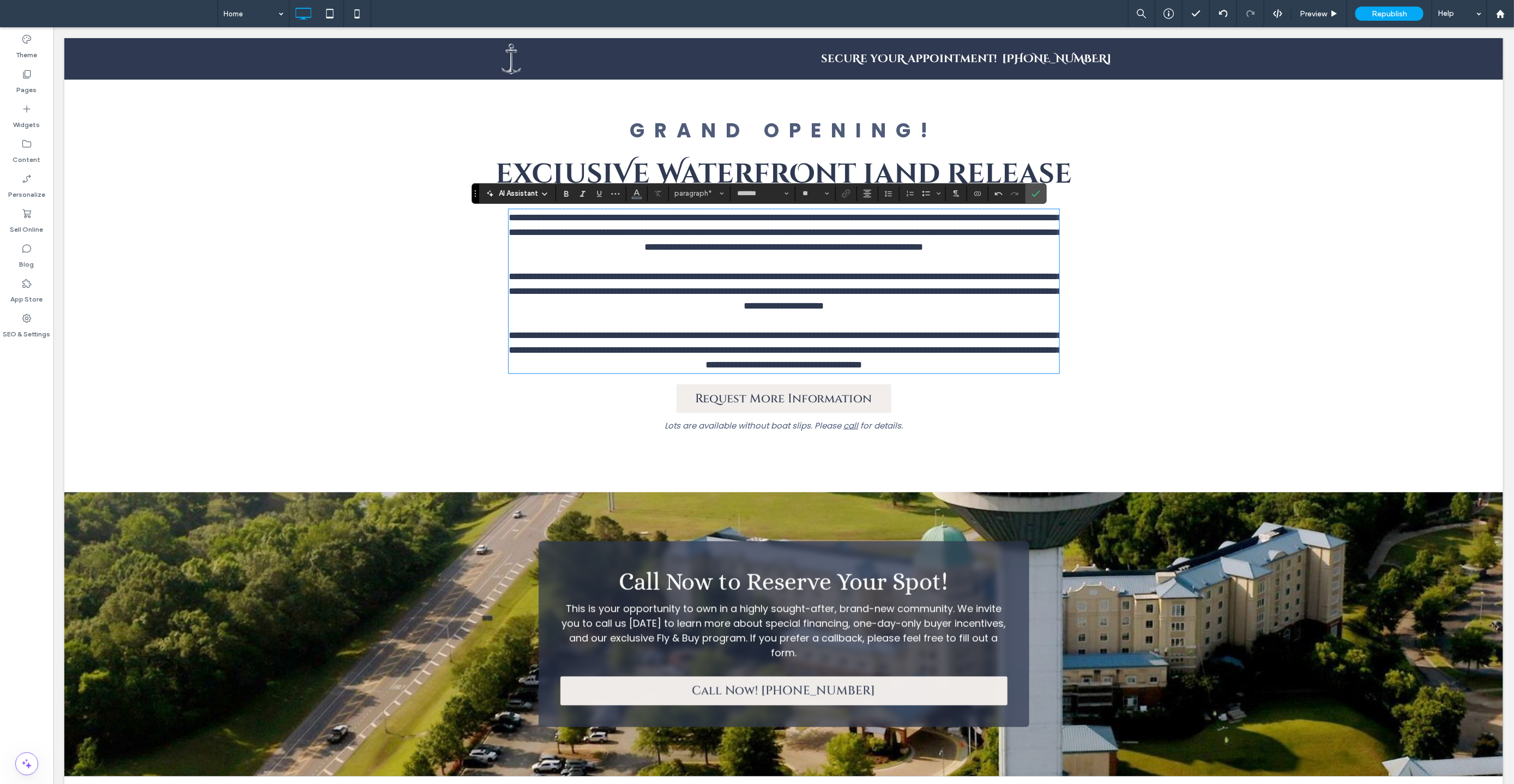scroll, scrollTop: 769, scrollLeft: 0, axis: vertical 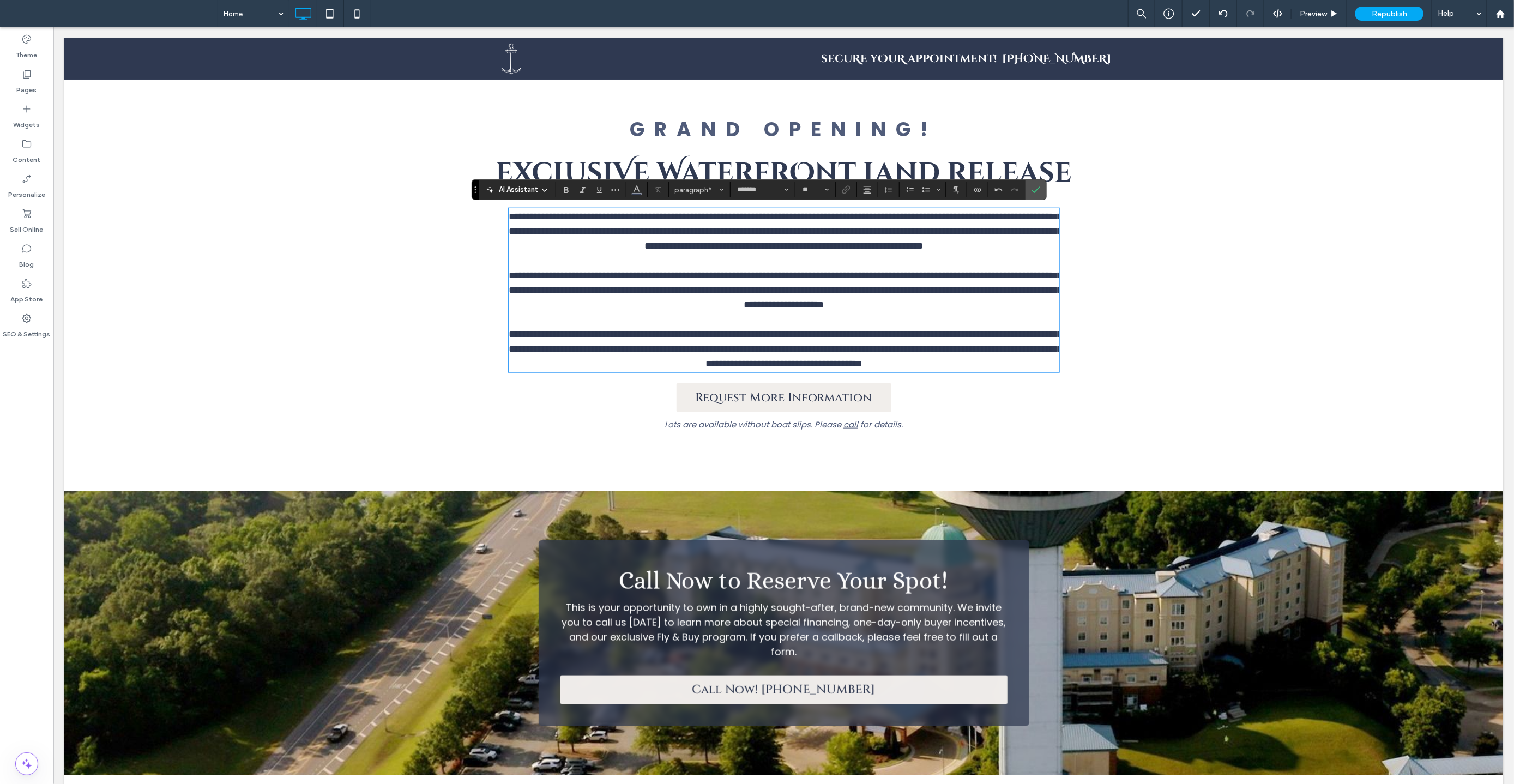 click on "**********" at bounding box center (785, 231) 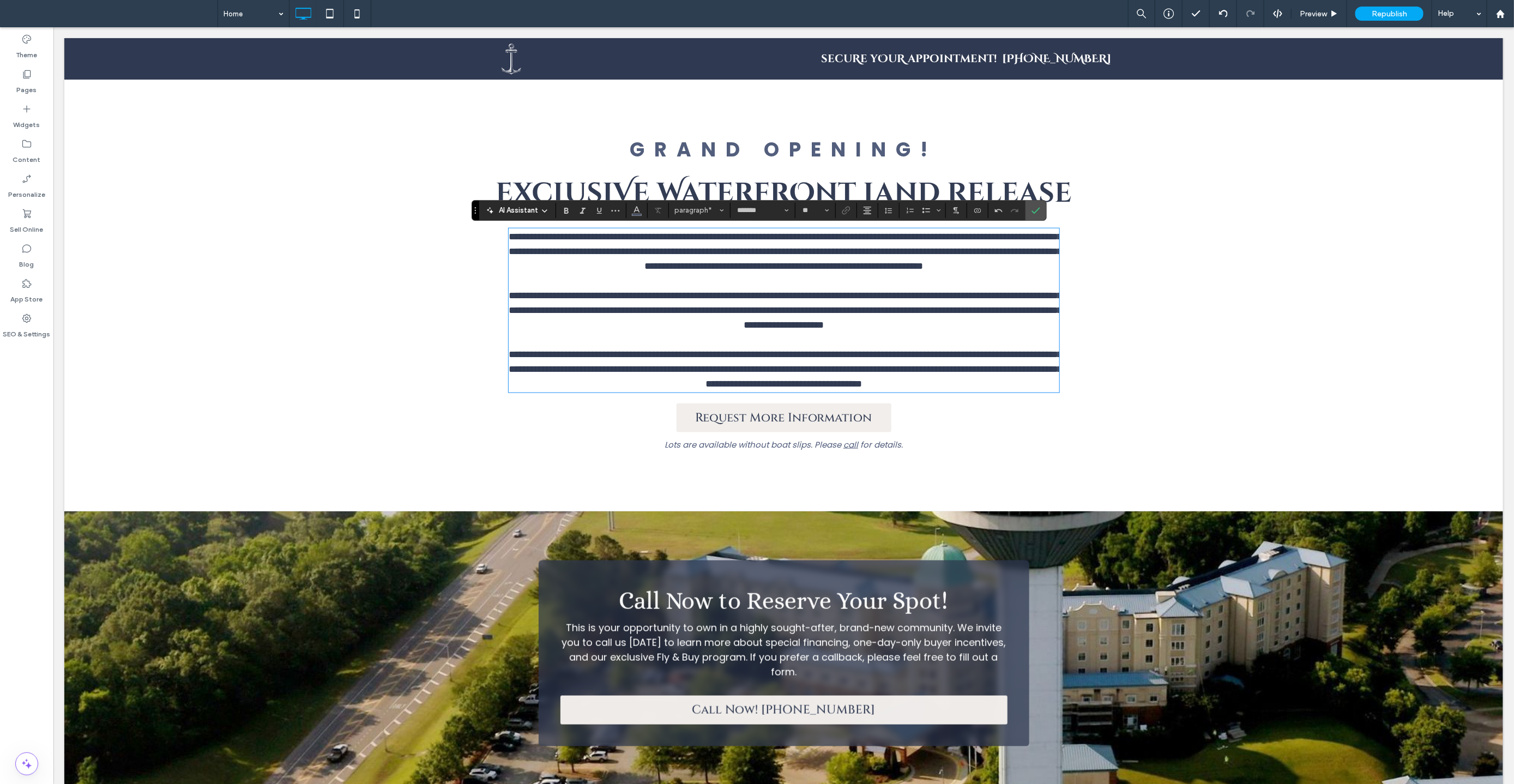 scroll, scrollTop: 748, scrollLeft: 0, axis: vertical 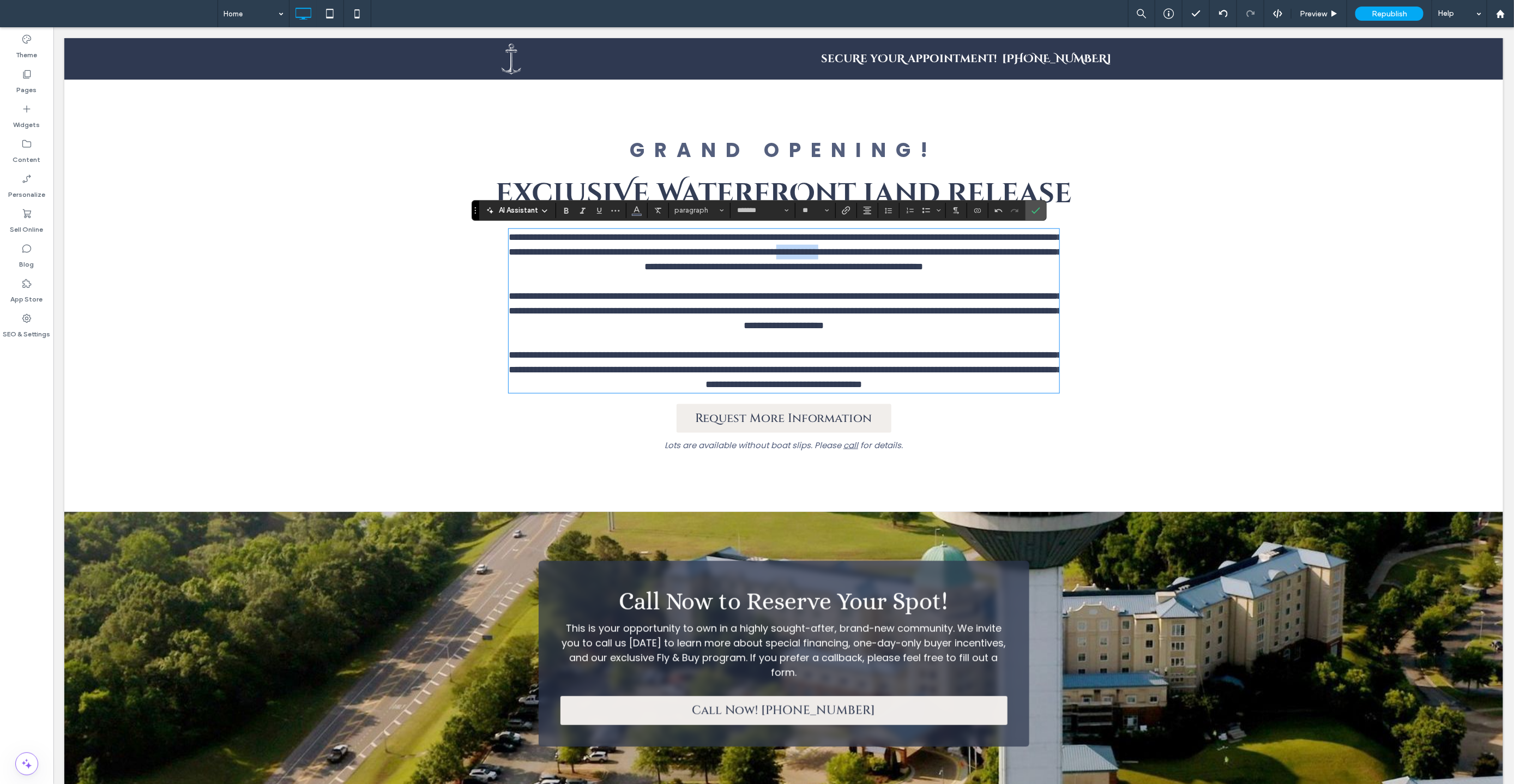 drag, startPoint x: 544, startPoint y: 268, endPoint x: 1020, endPoint y: 254, distance: 476.2058 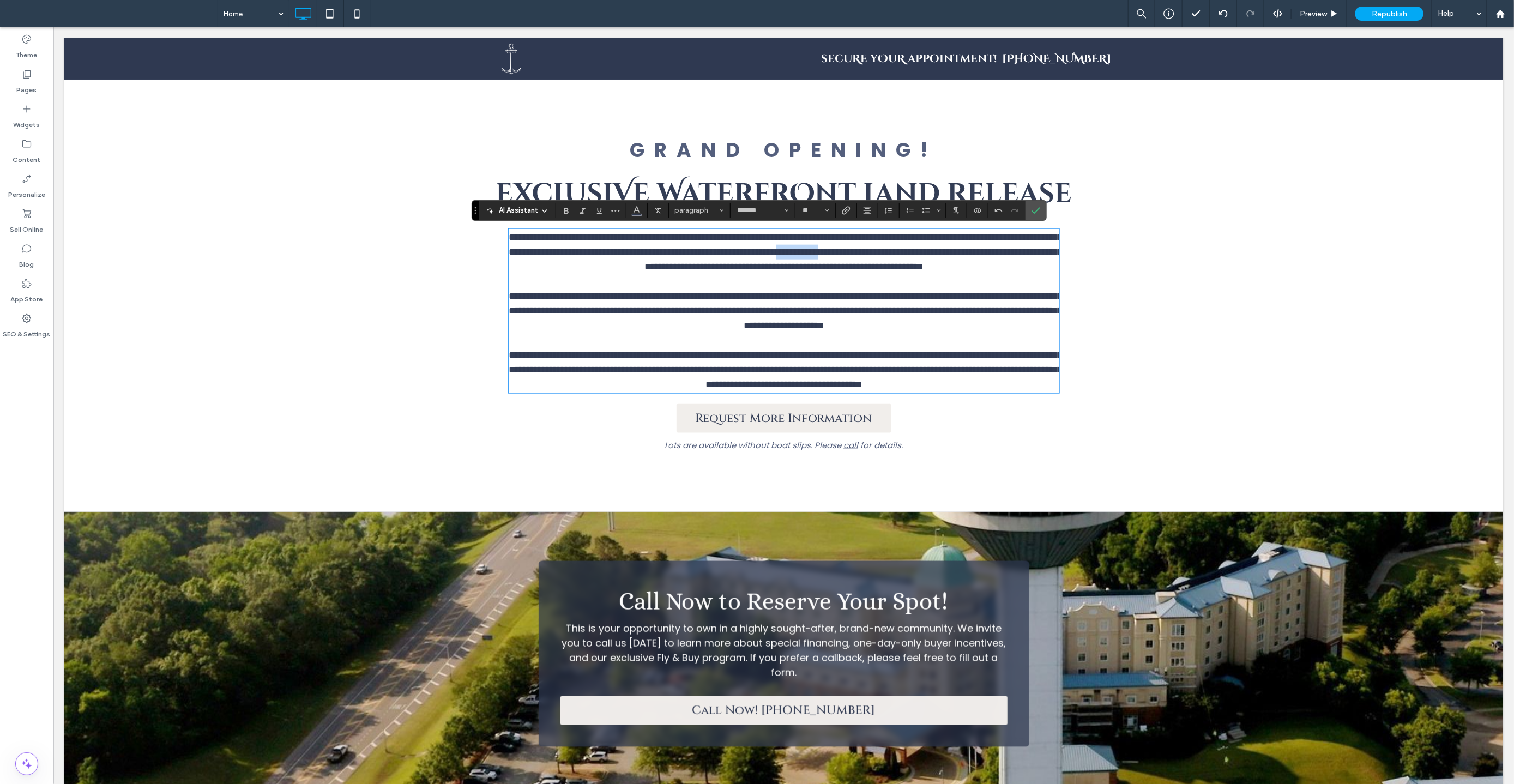 click on "**********" at bounding box center (785, 251) 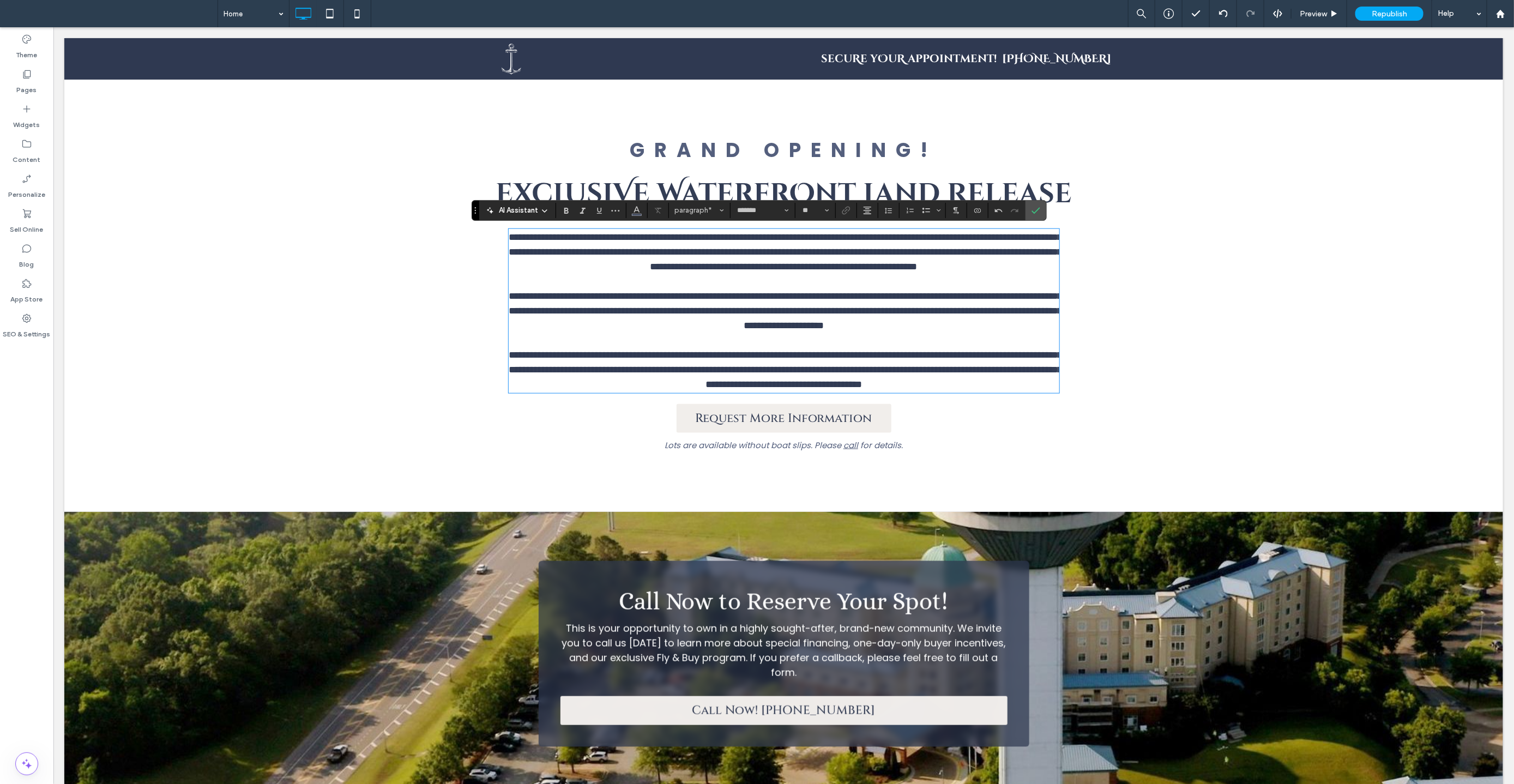 click on "**********" at bounding box center [785, 251] 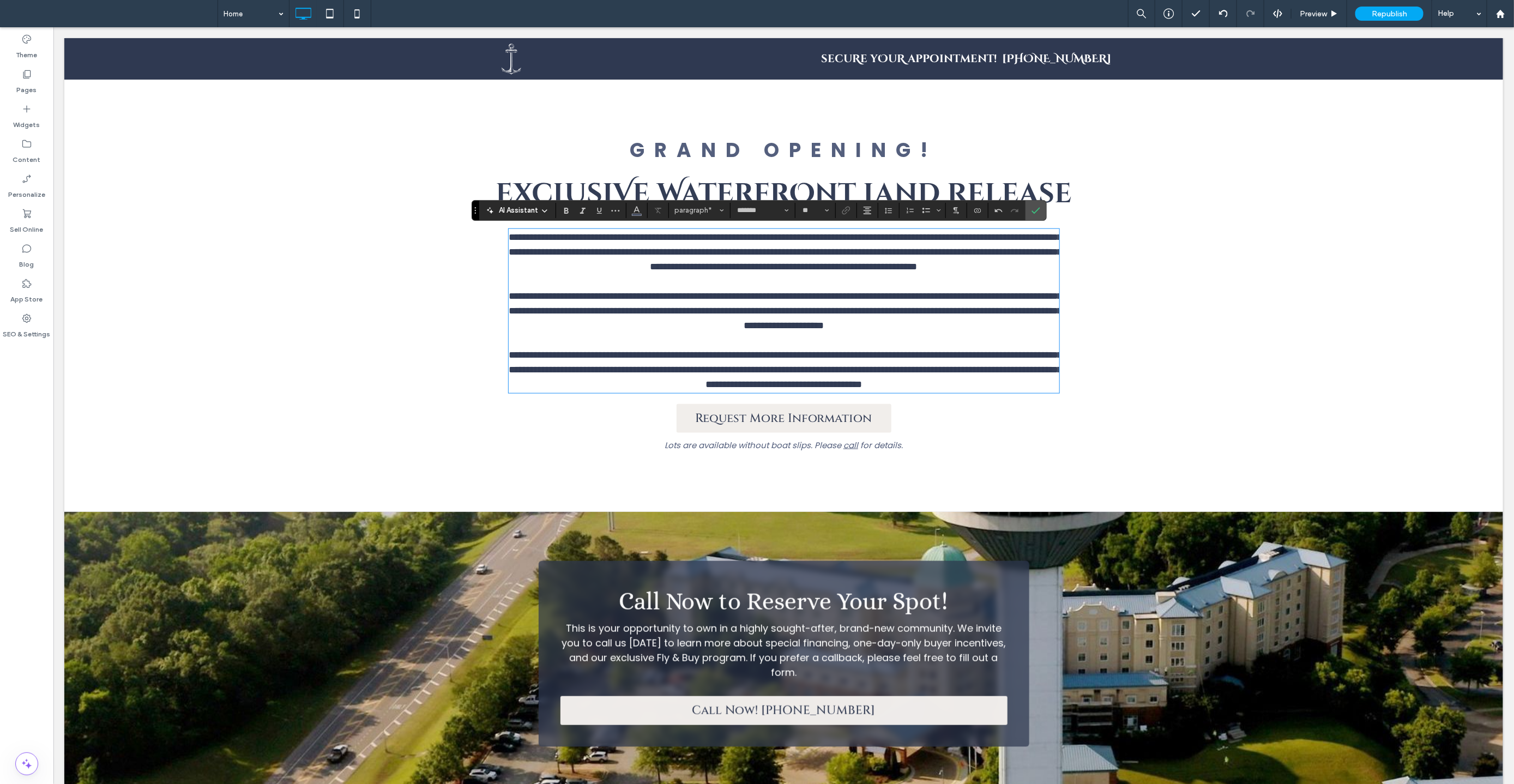 click on "**********" at bounding box center (785, 251) 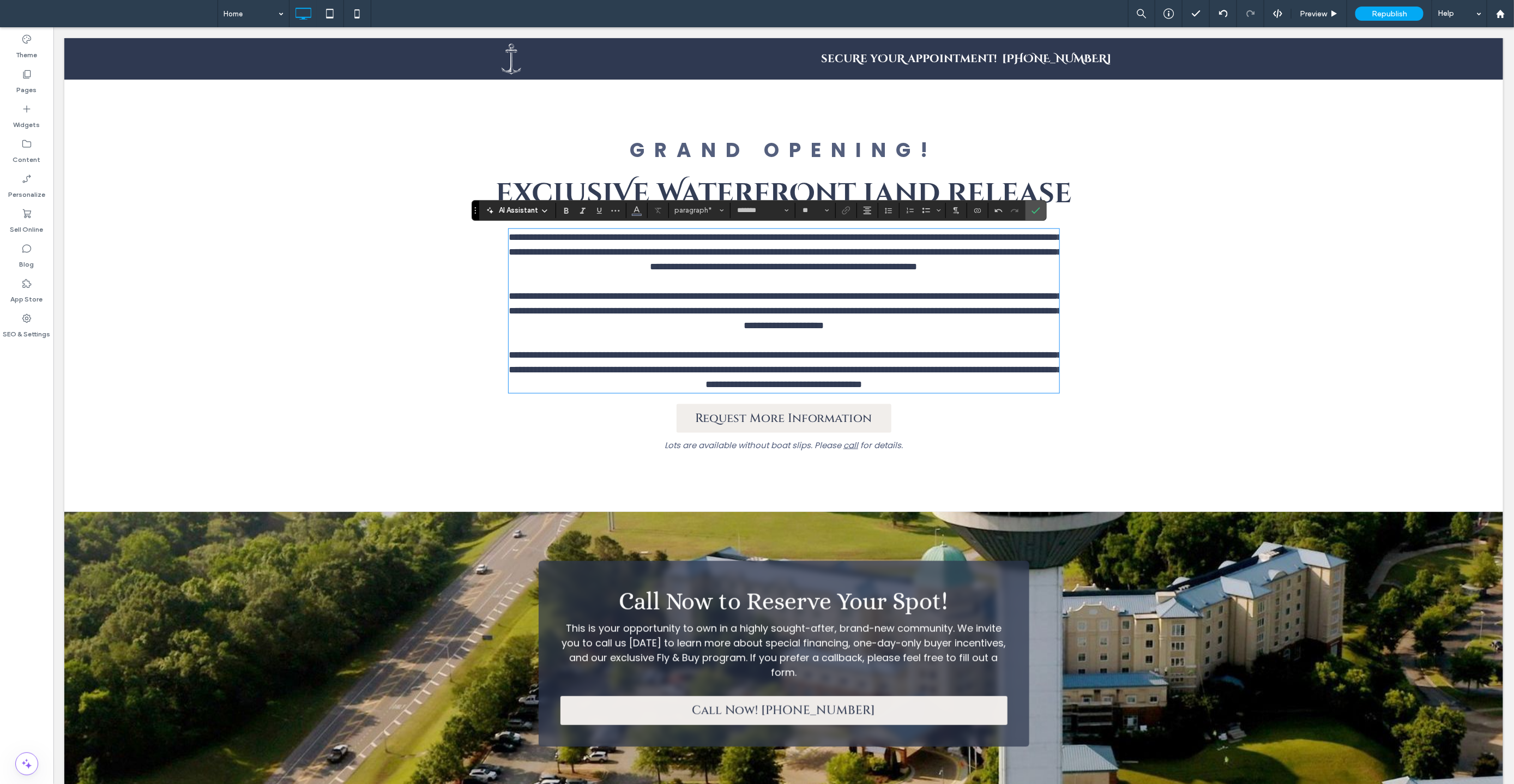 drag, startPoint x: 707, startPoint y: 252, endPoint x: 723, endPoint y: 264, distance: 20 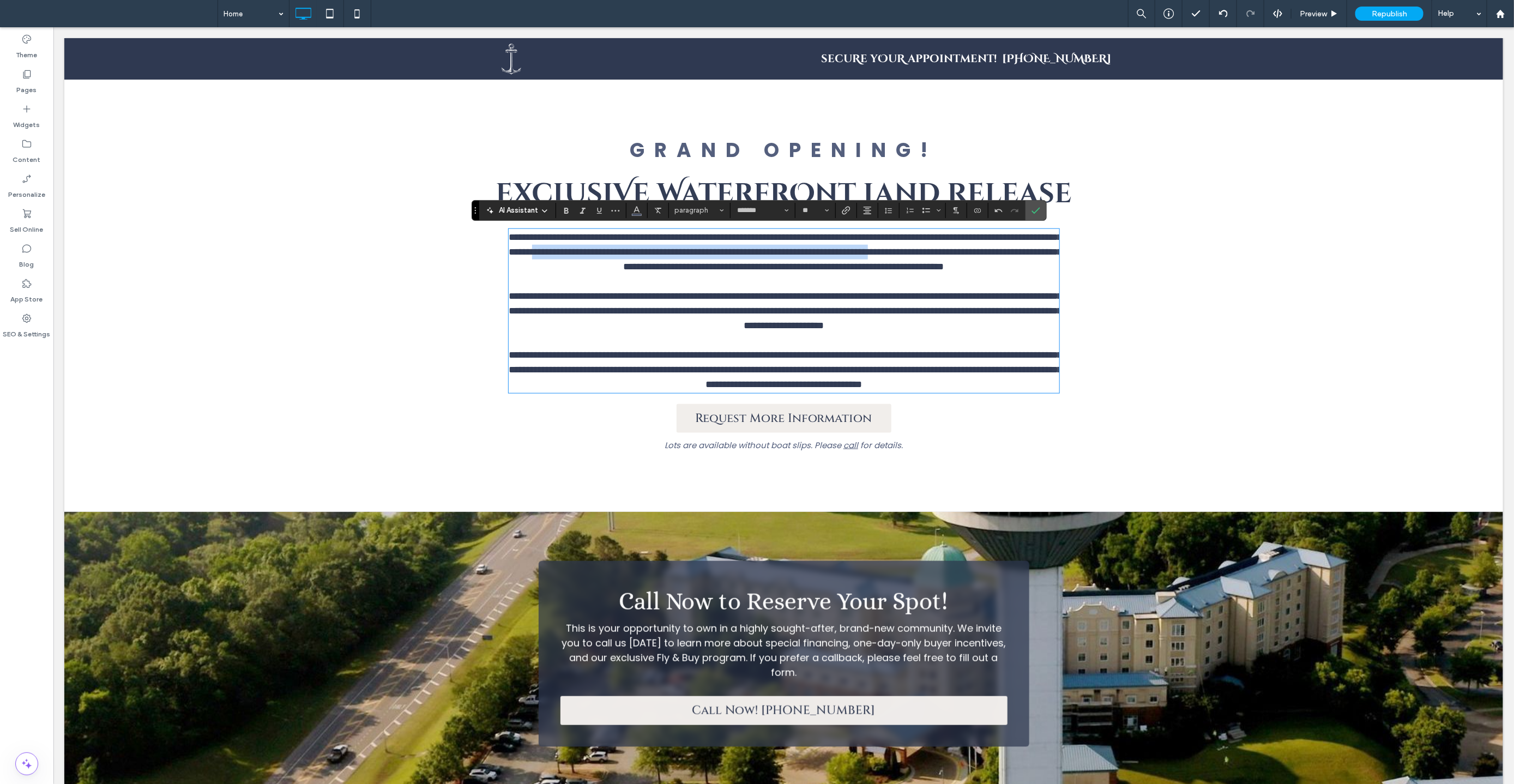drag, startPoint x: 627, startPoint y: 268, endPoint x: 717, endPoint y: 252, distance: 91.4112 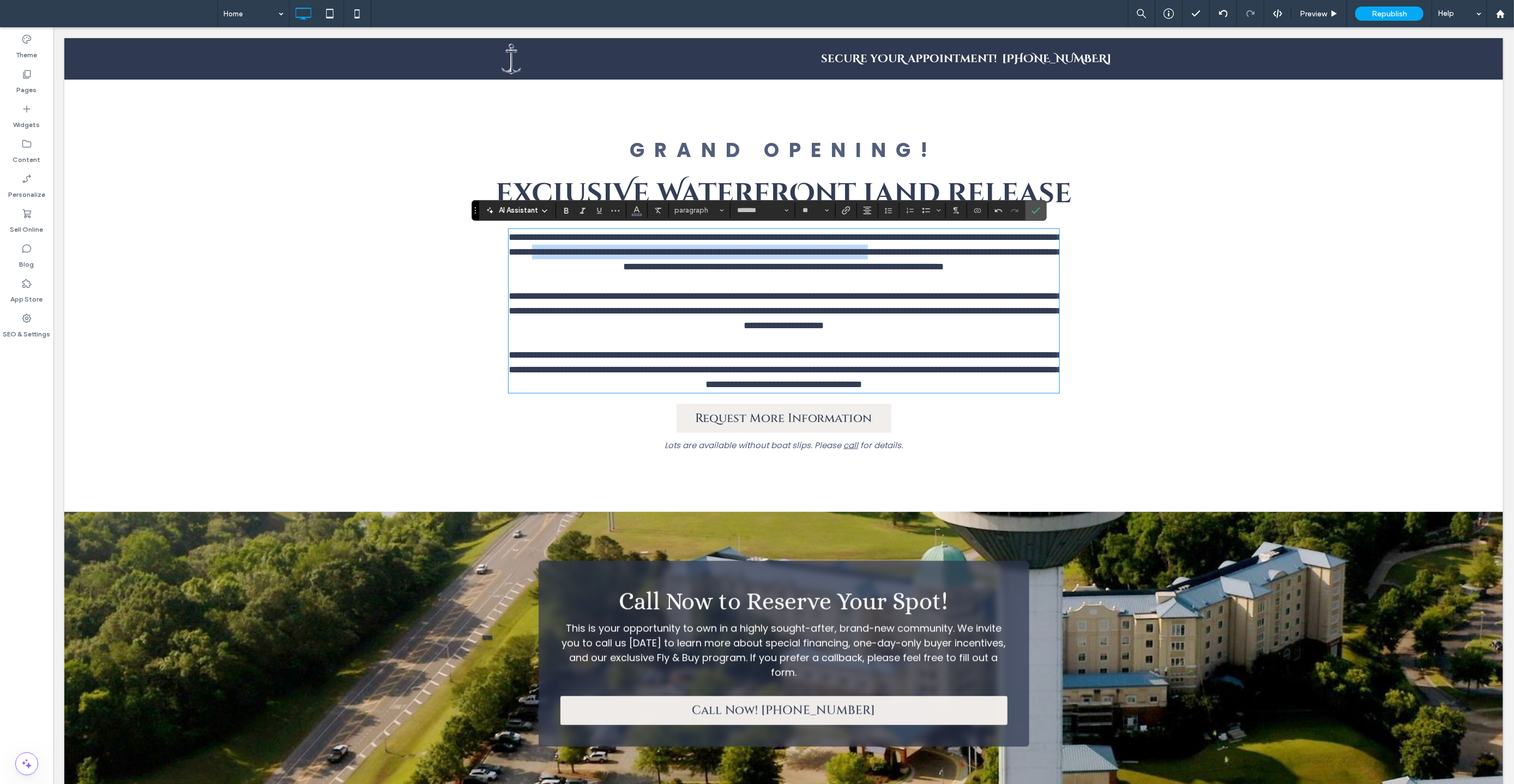 click on "**********" at bounding box center [785, 251] 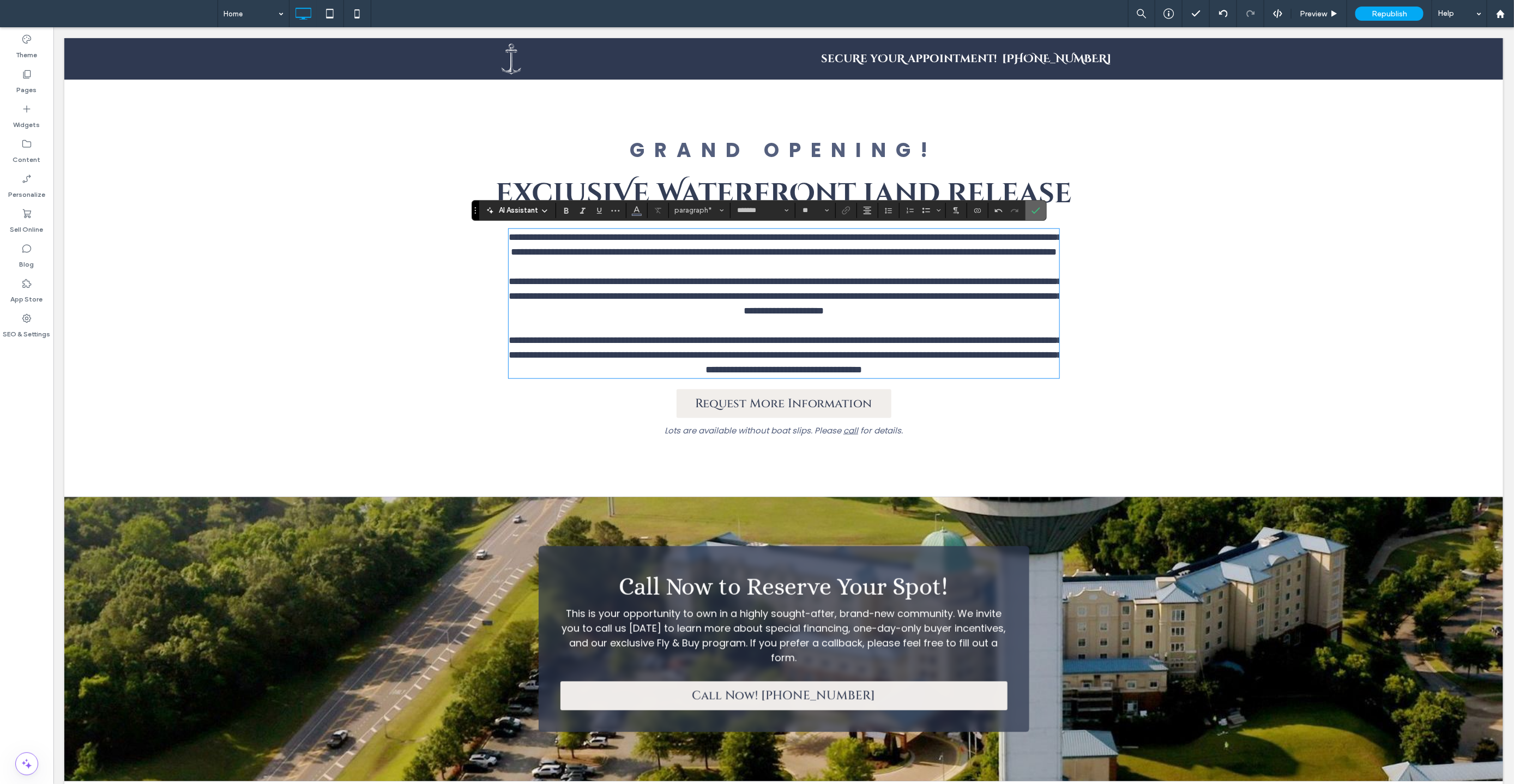 click 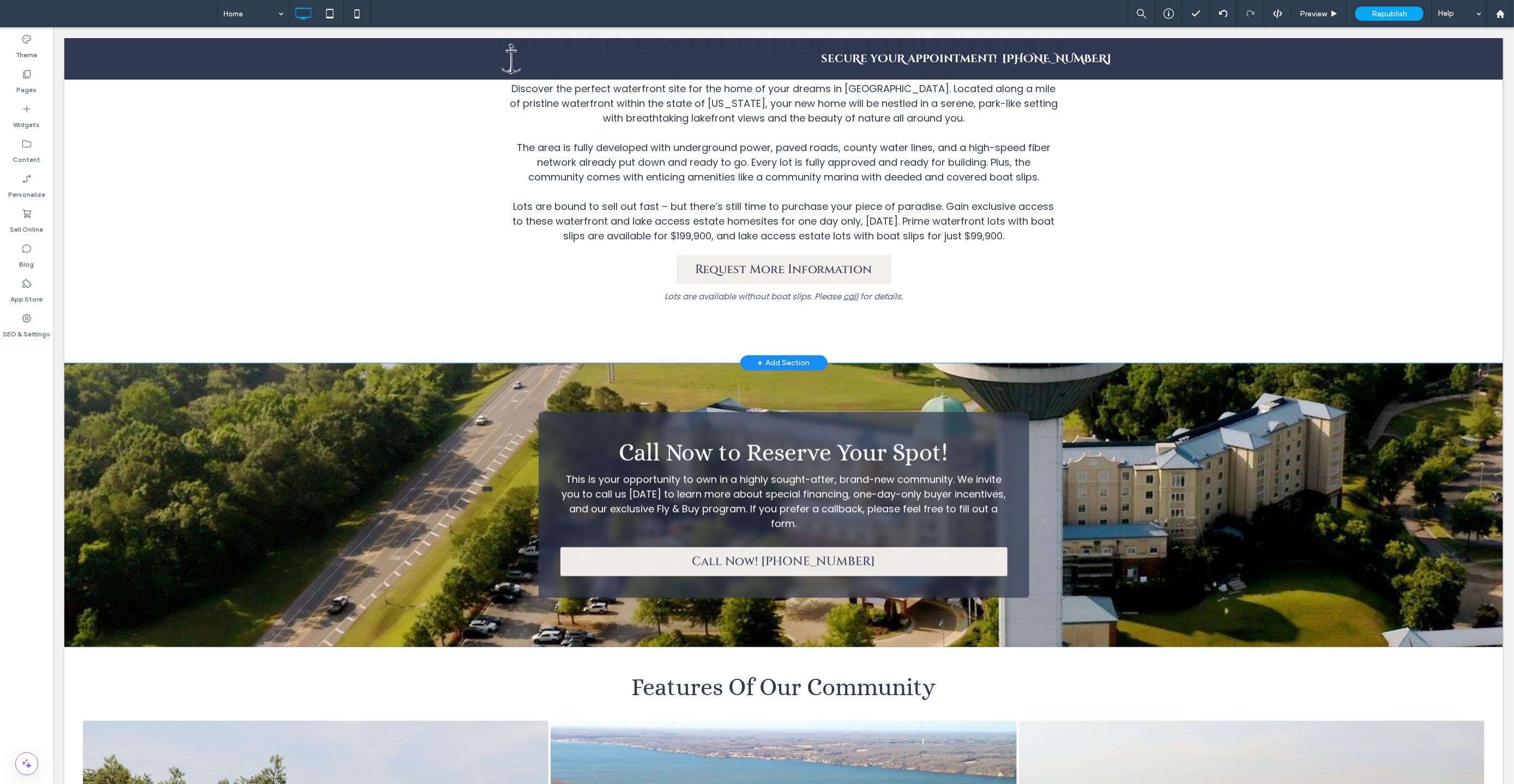 scroll, scrollTop: 900, scrollLeft: 0, axis: vertical 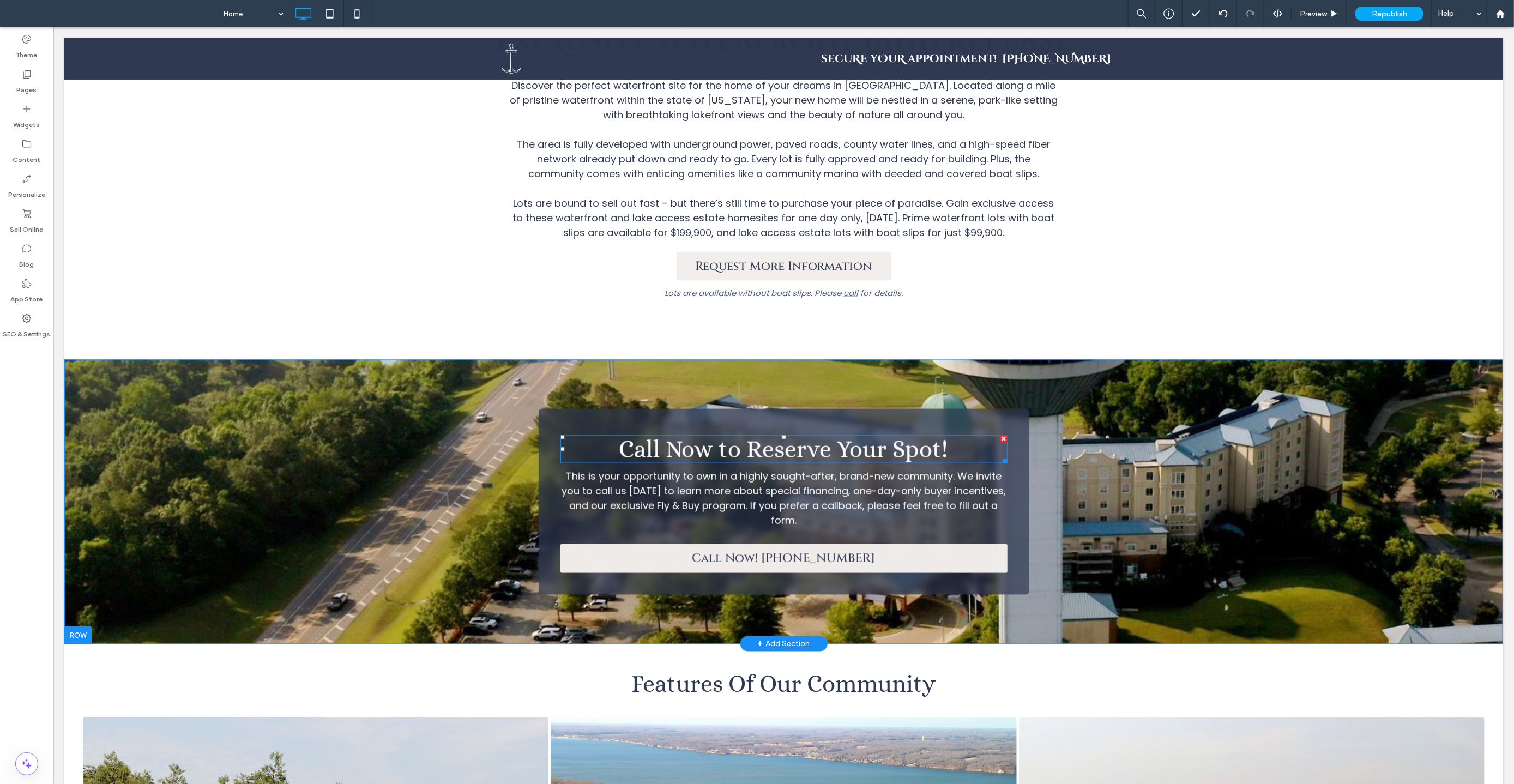 click on "Call Now to Reserve Your Spot!" at bounding box center [783, 449] 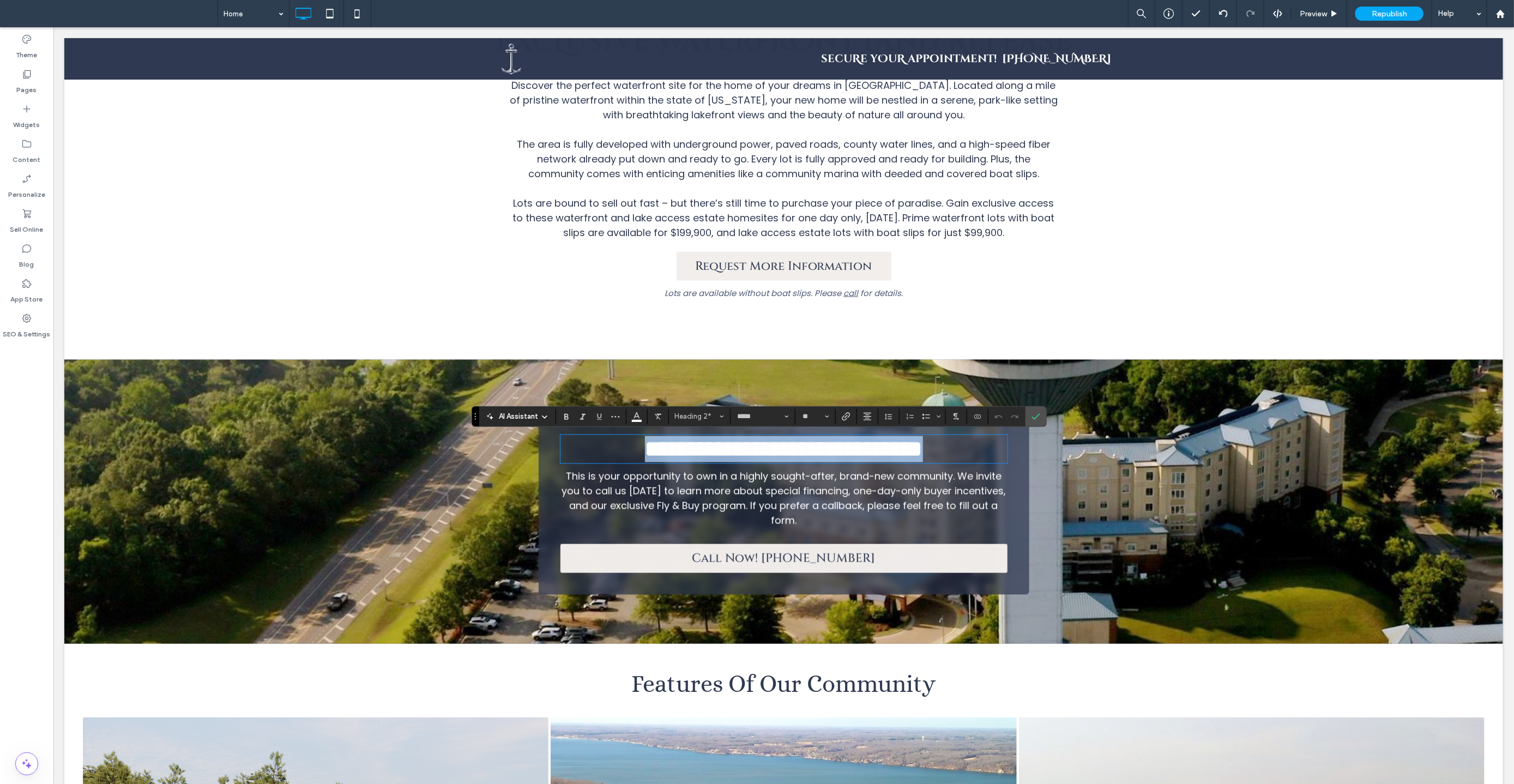 click on "**********" at bounding box center (783, 448) 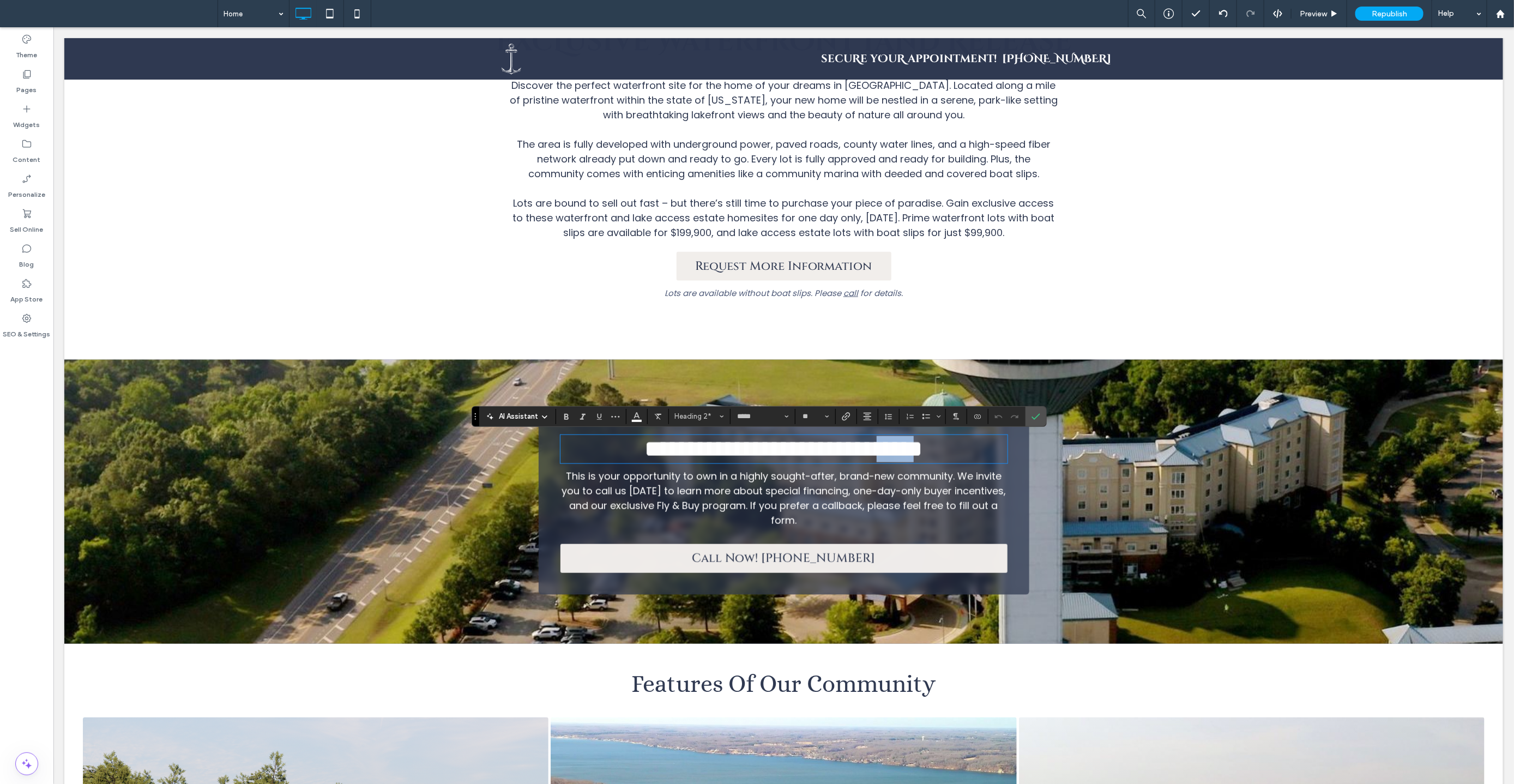 click on "**********" at bounding box center (783, 448) 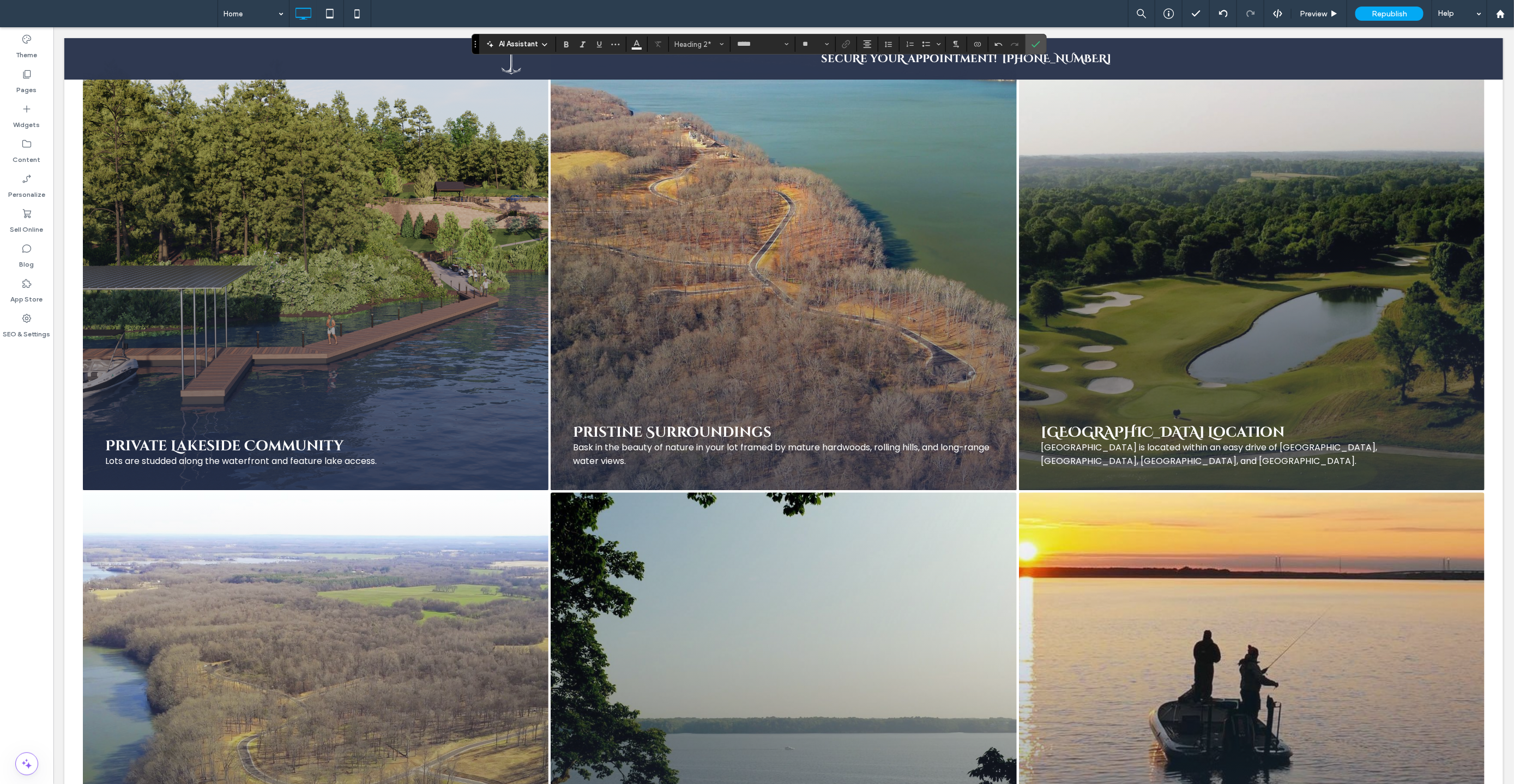 scroll, scrollTop: 1601, scrollLeft: 0, axis: vertical 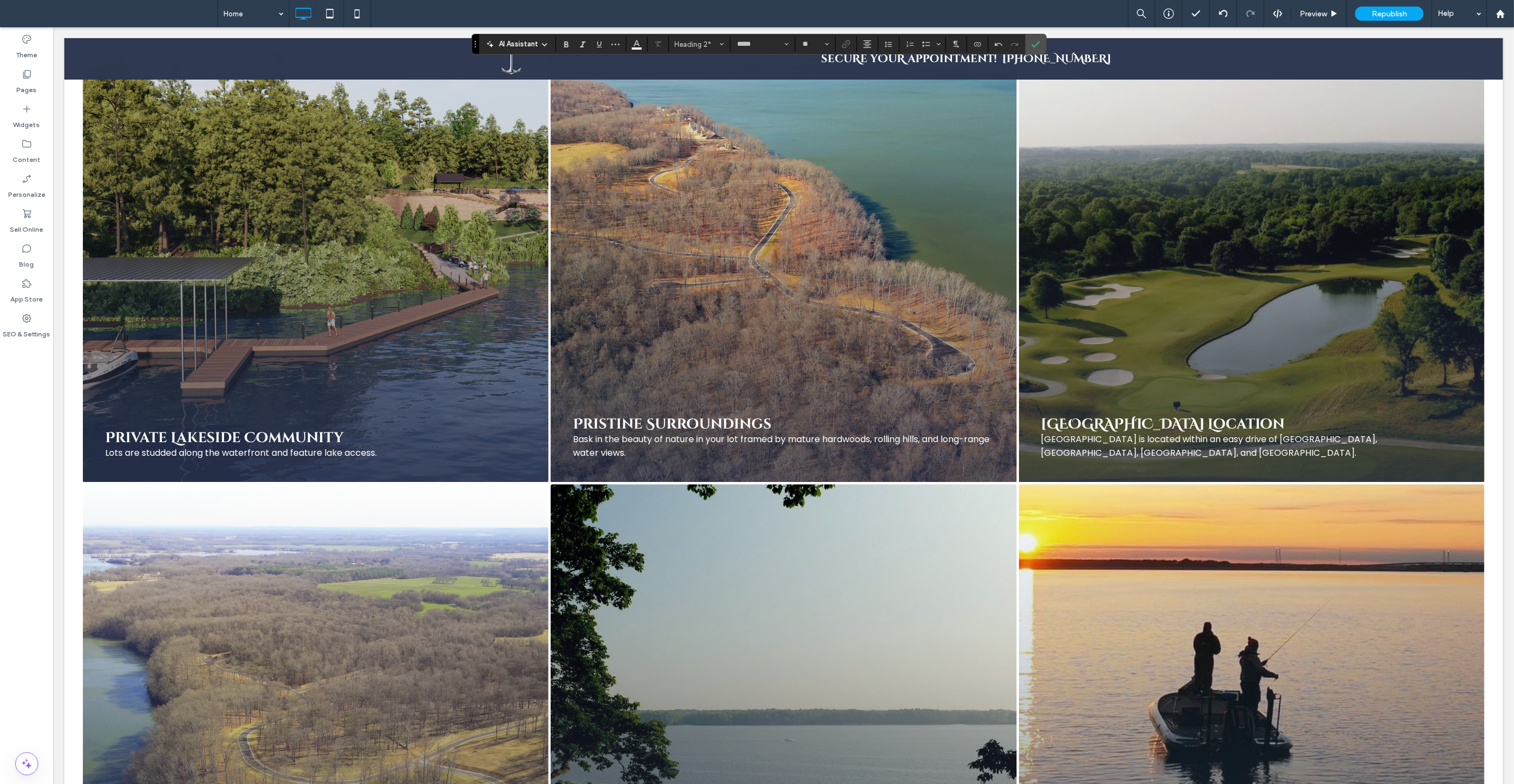 click at bounding box center [1251, 249] 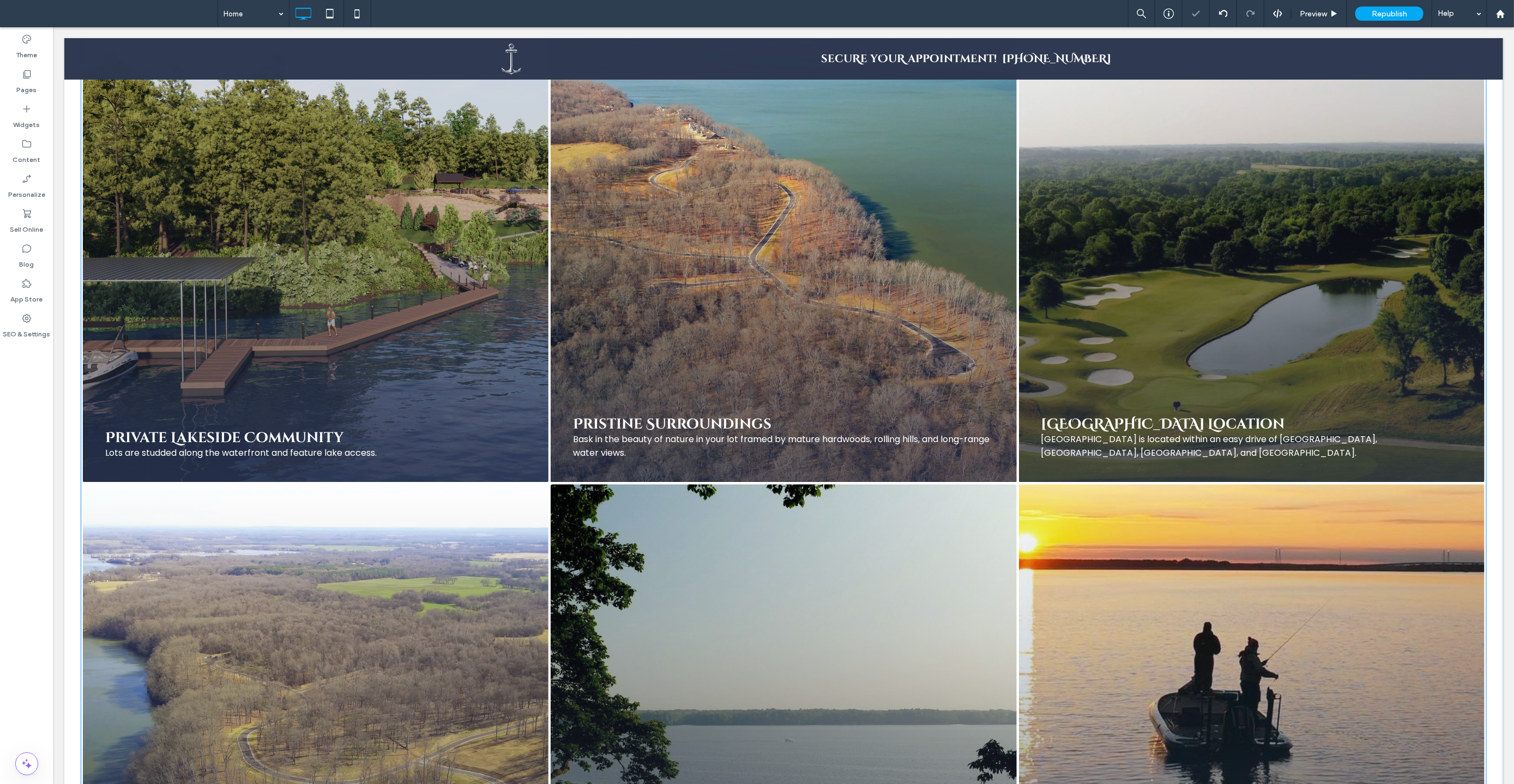 click at bounding box center [1251, 249] 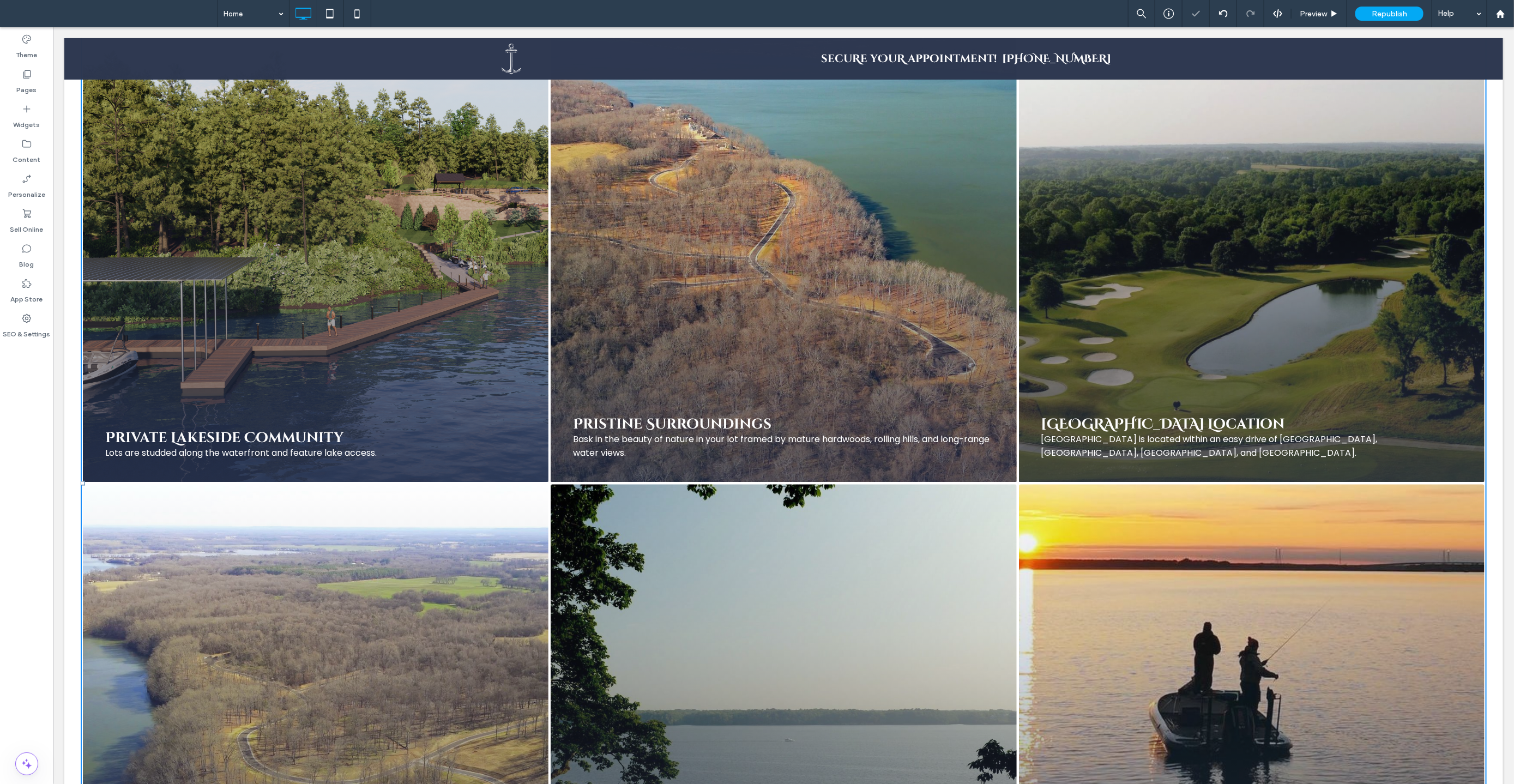 click at bounding box center [1251, 249] 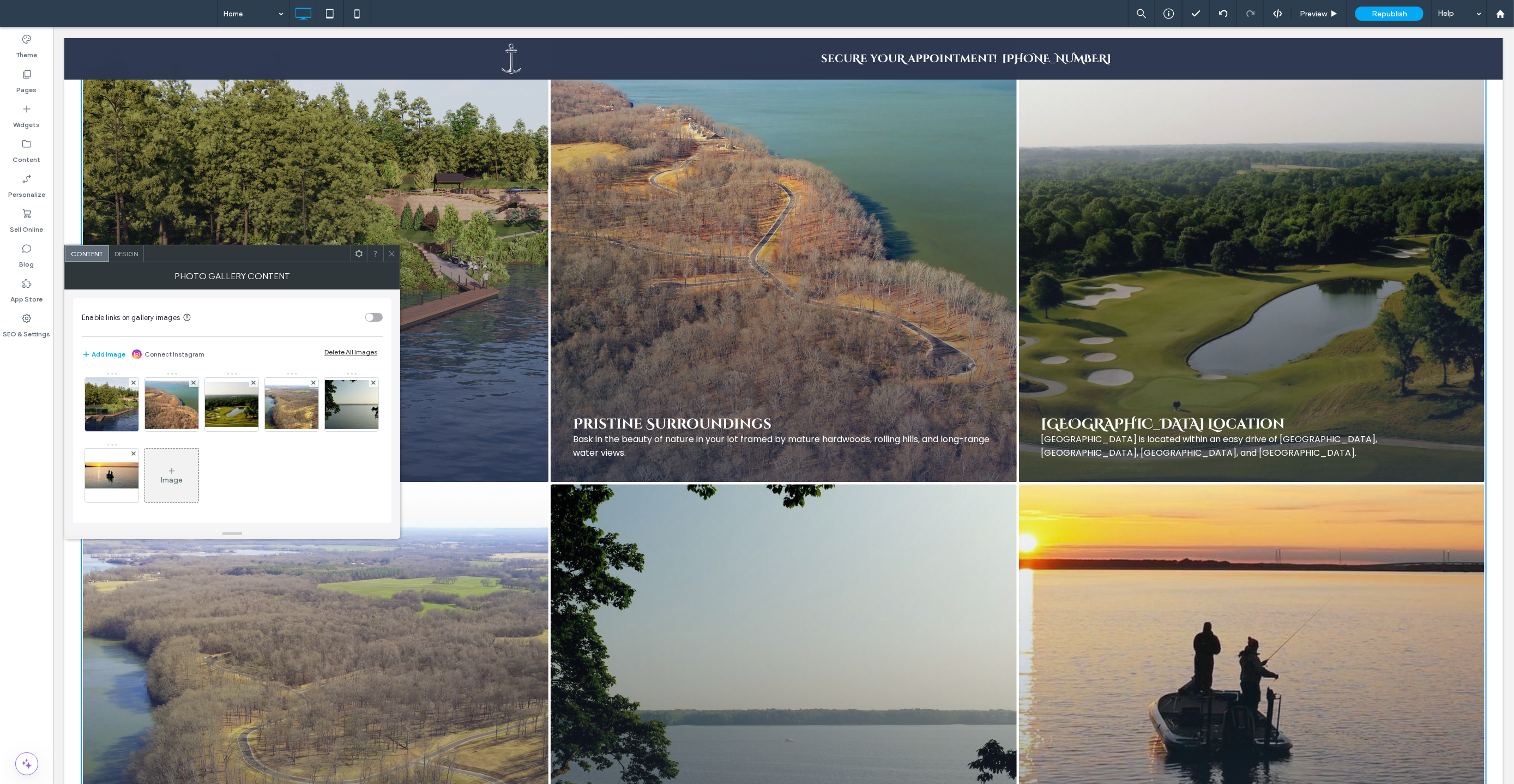 click on "Design" at bounding box center (126, 254) 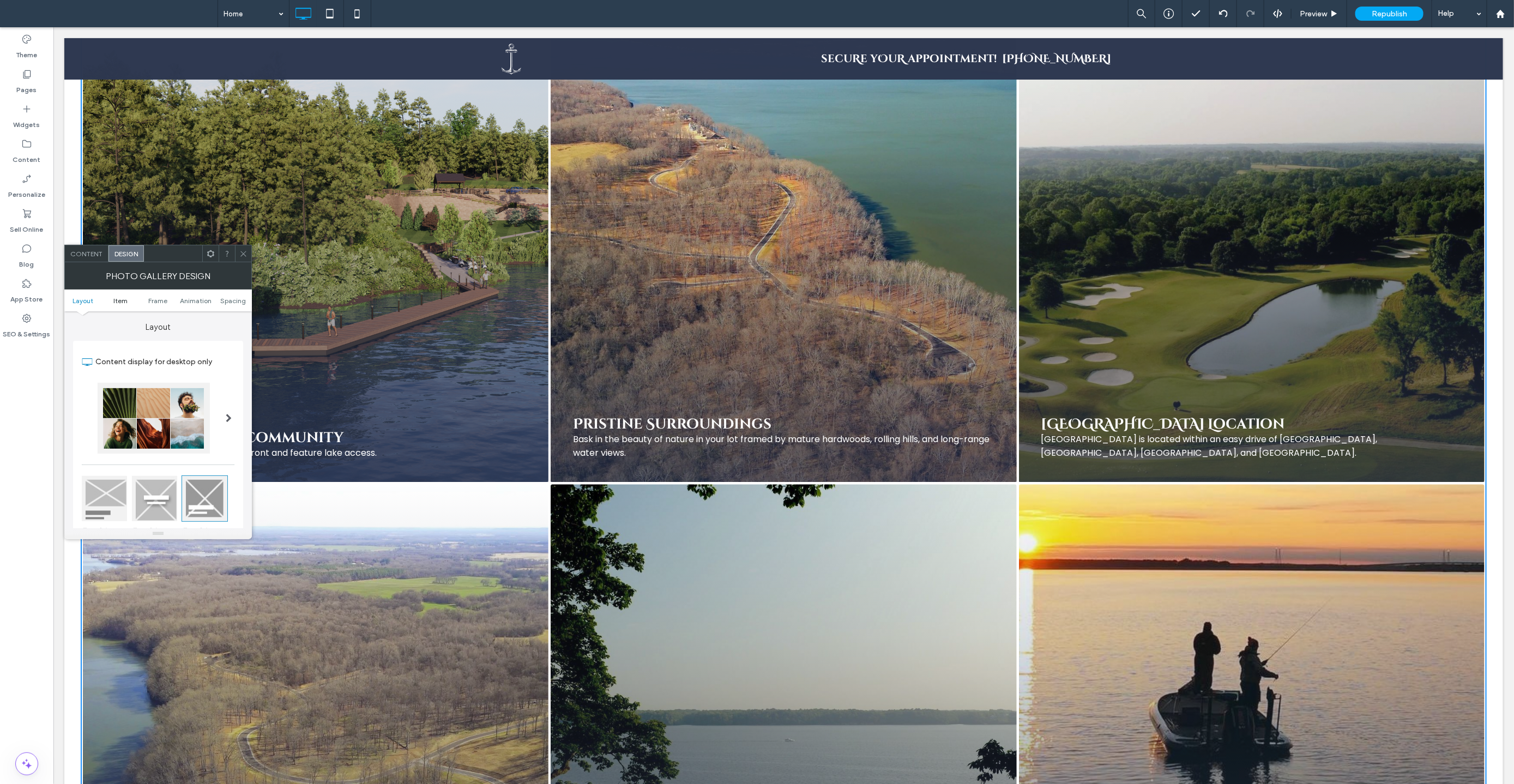 click on "Item" at bounding box center (120, 300) 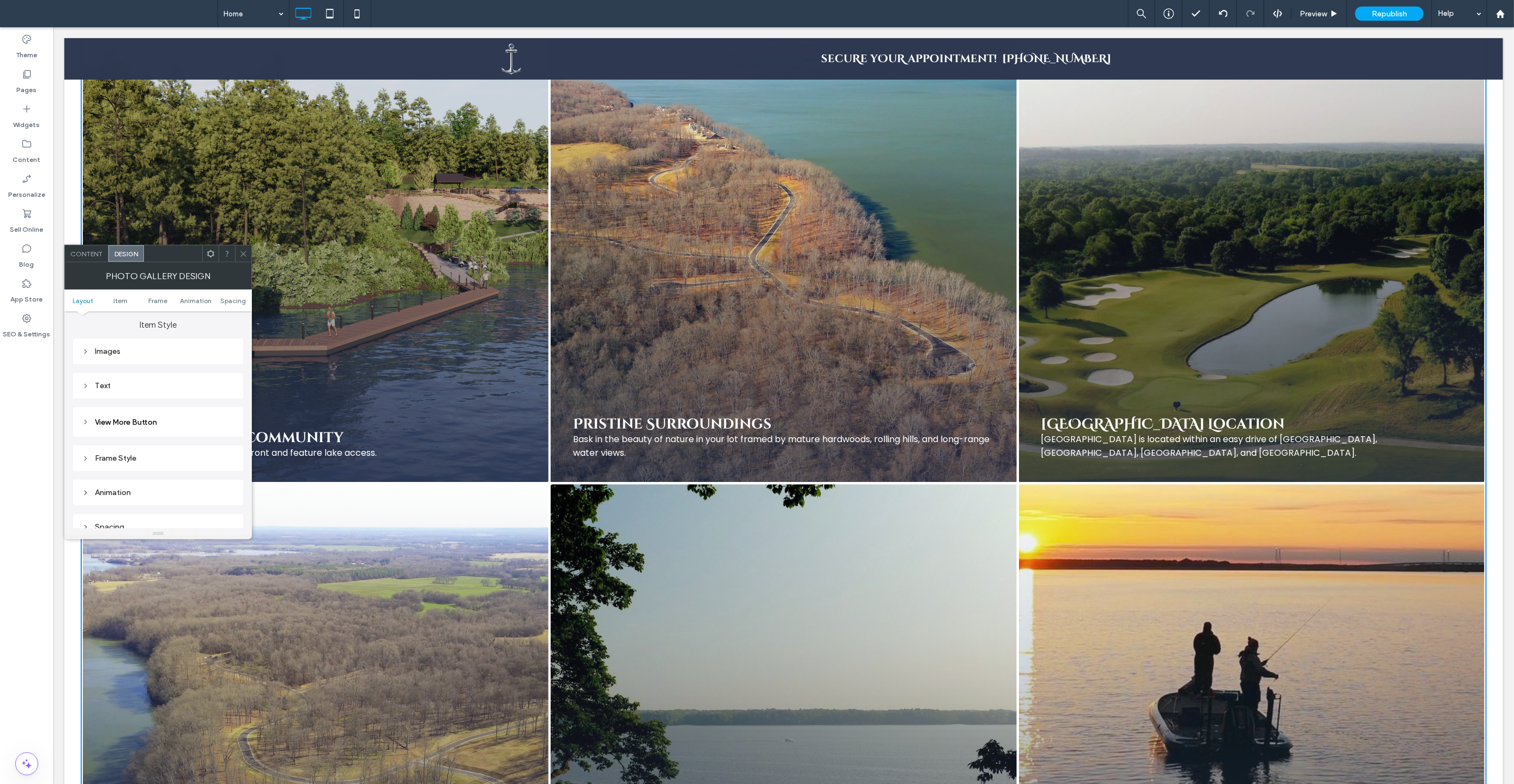 scroll, scrollTop: 390, scrollLeft: 0, axis: vertical 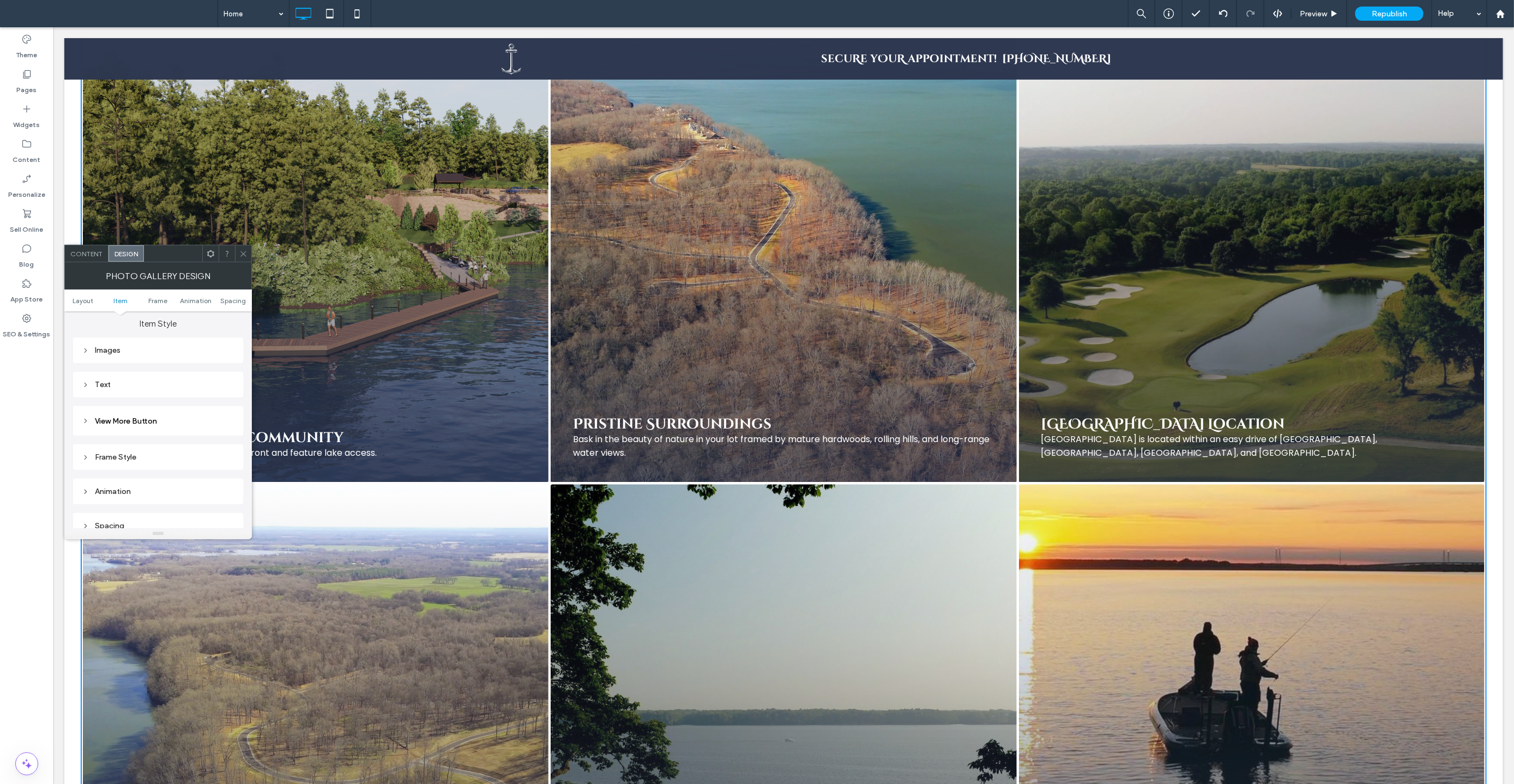 click 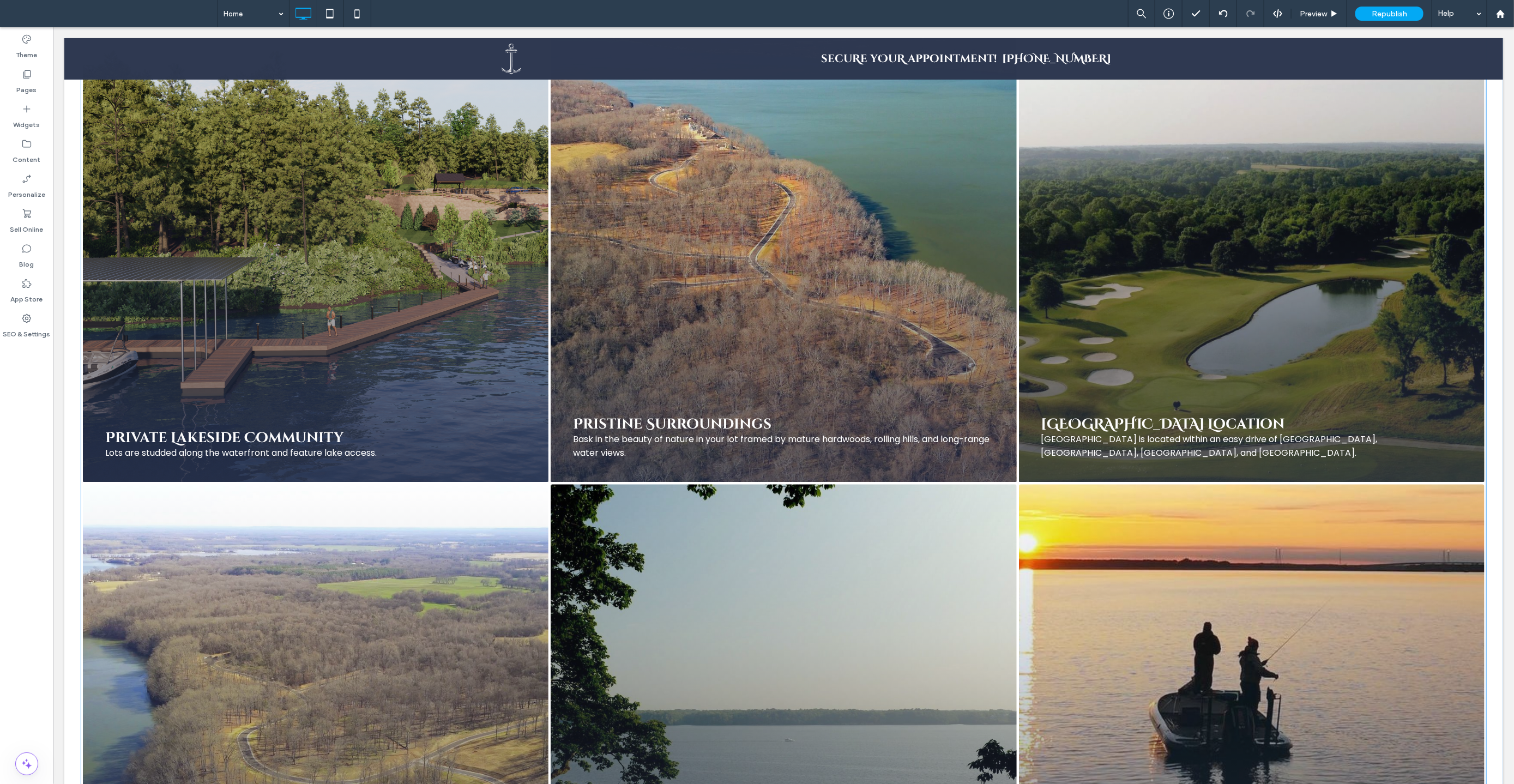 click at bounding box center (1251, 249) 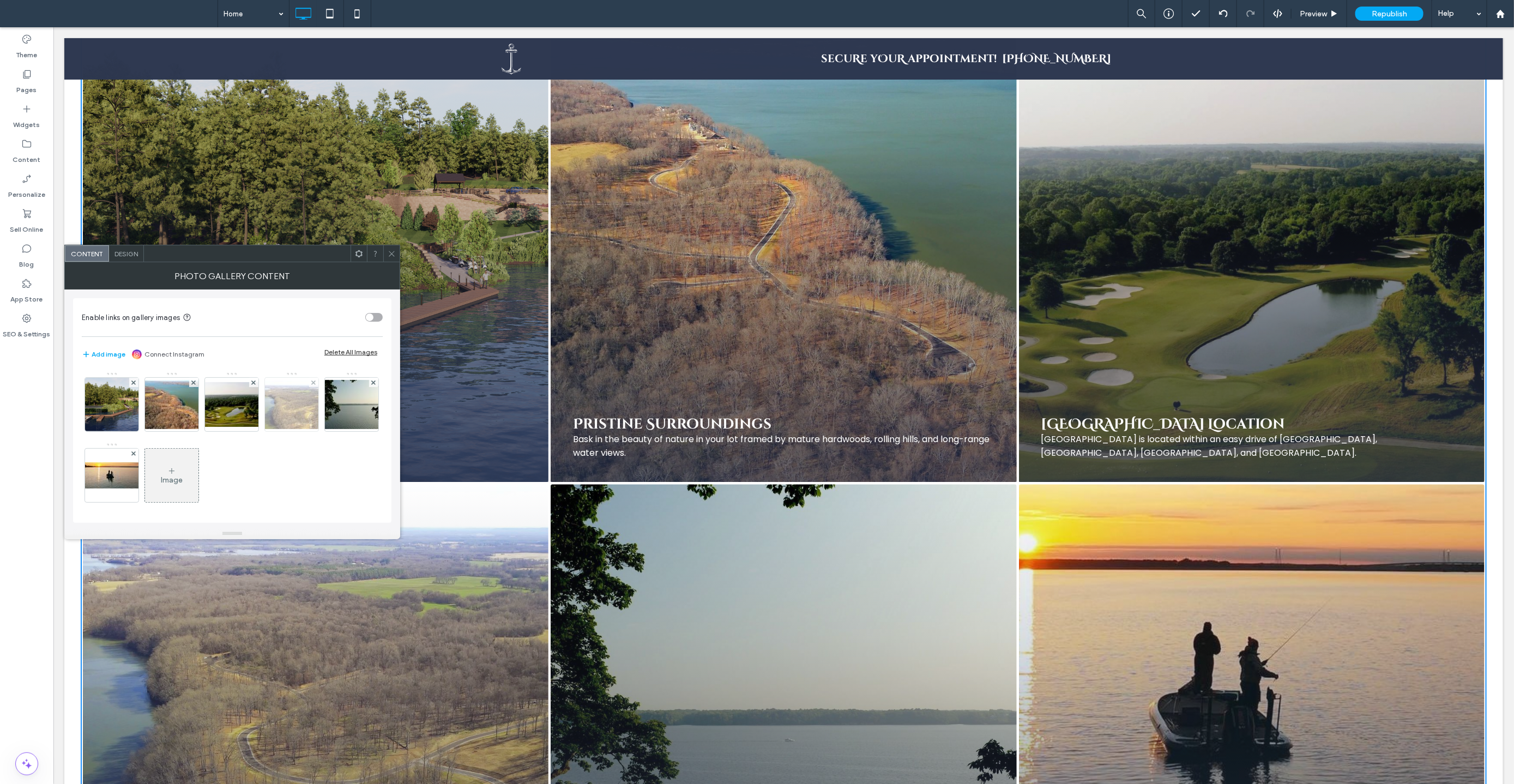 scroll, scrollTop: 3, scrollLeft: 0, axis: vertical 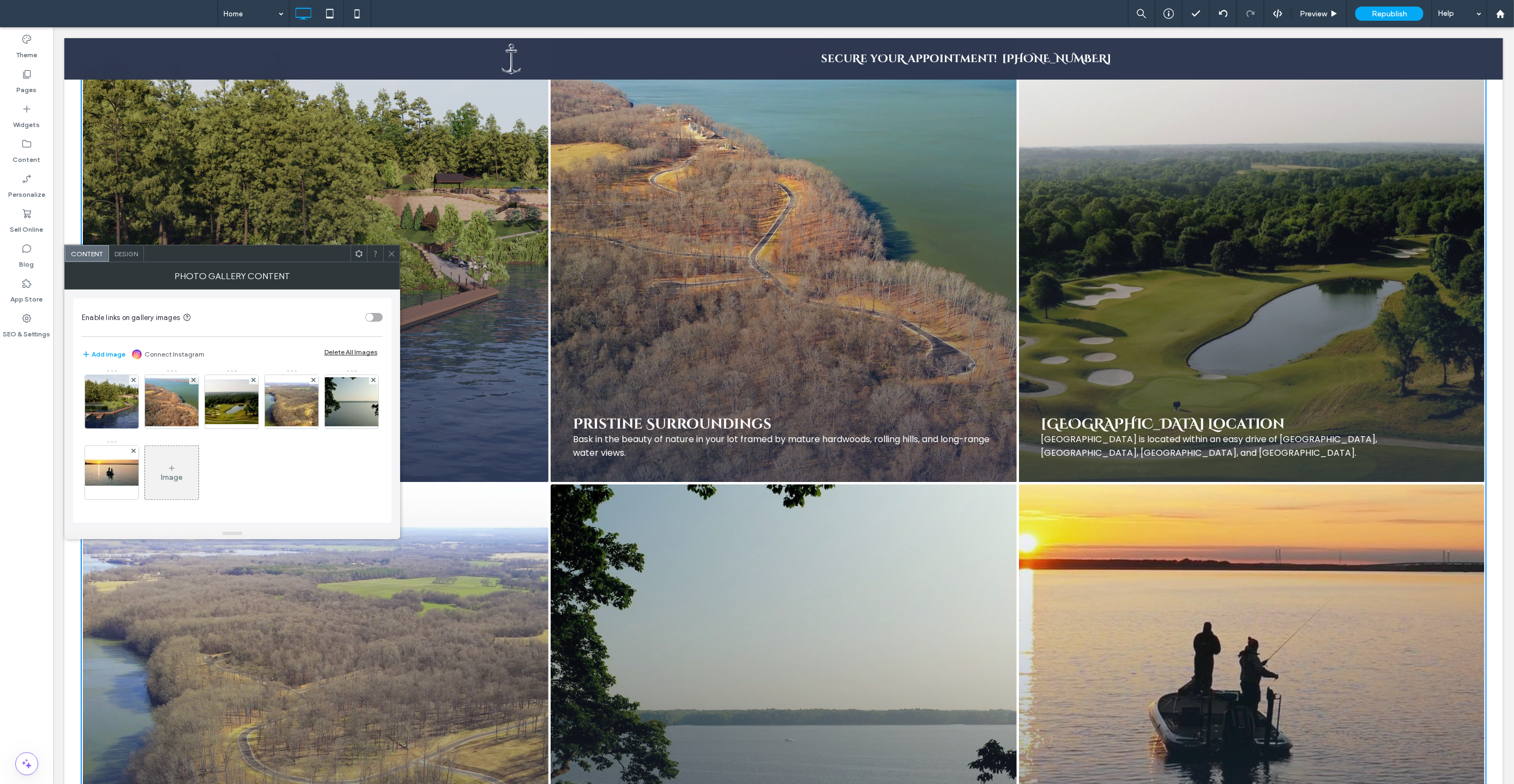 click 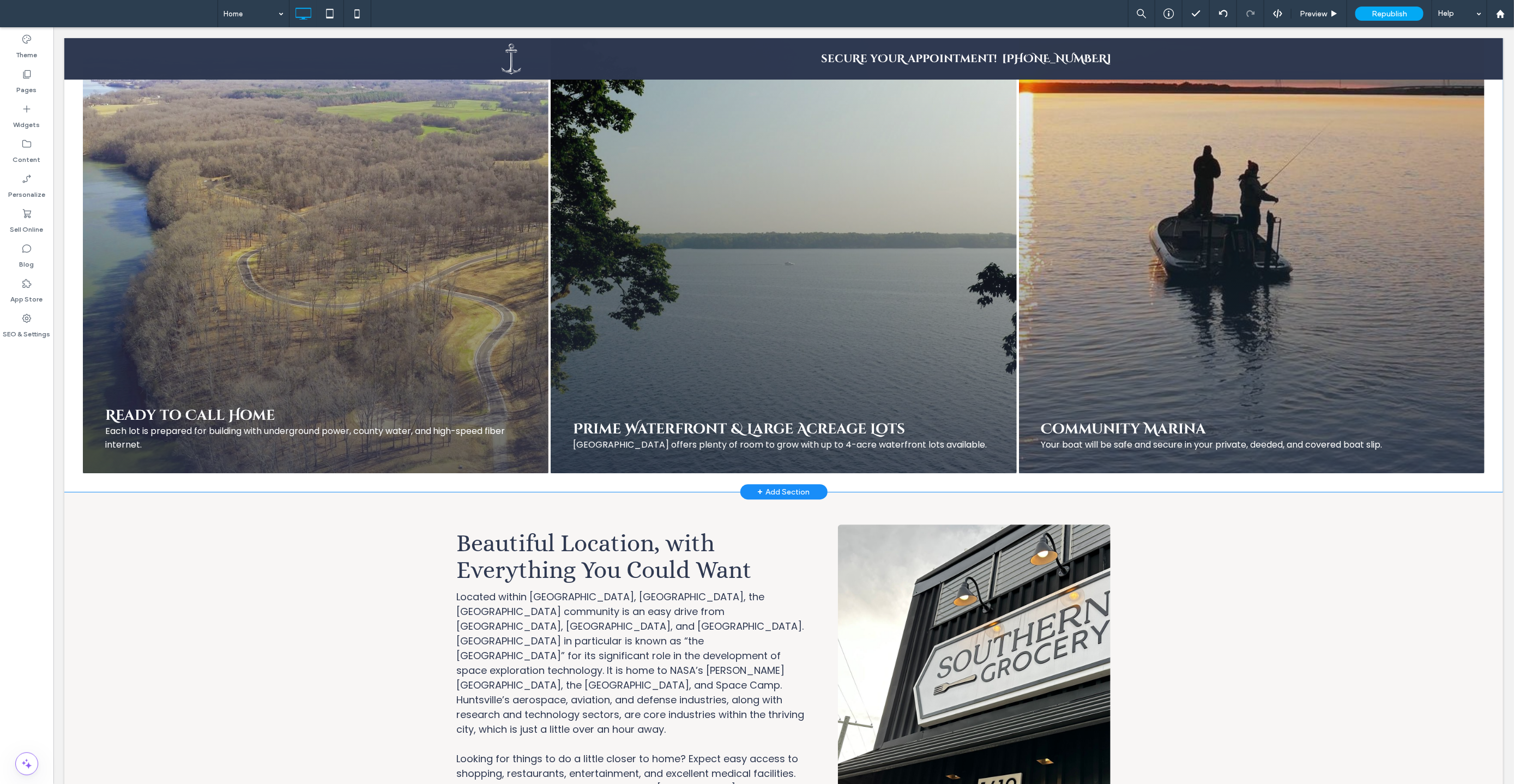 scroll, scrollTop: 2099, scrollLeft: 0, axis: vertical 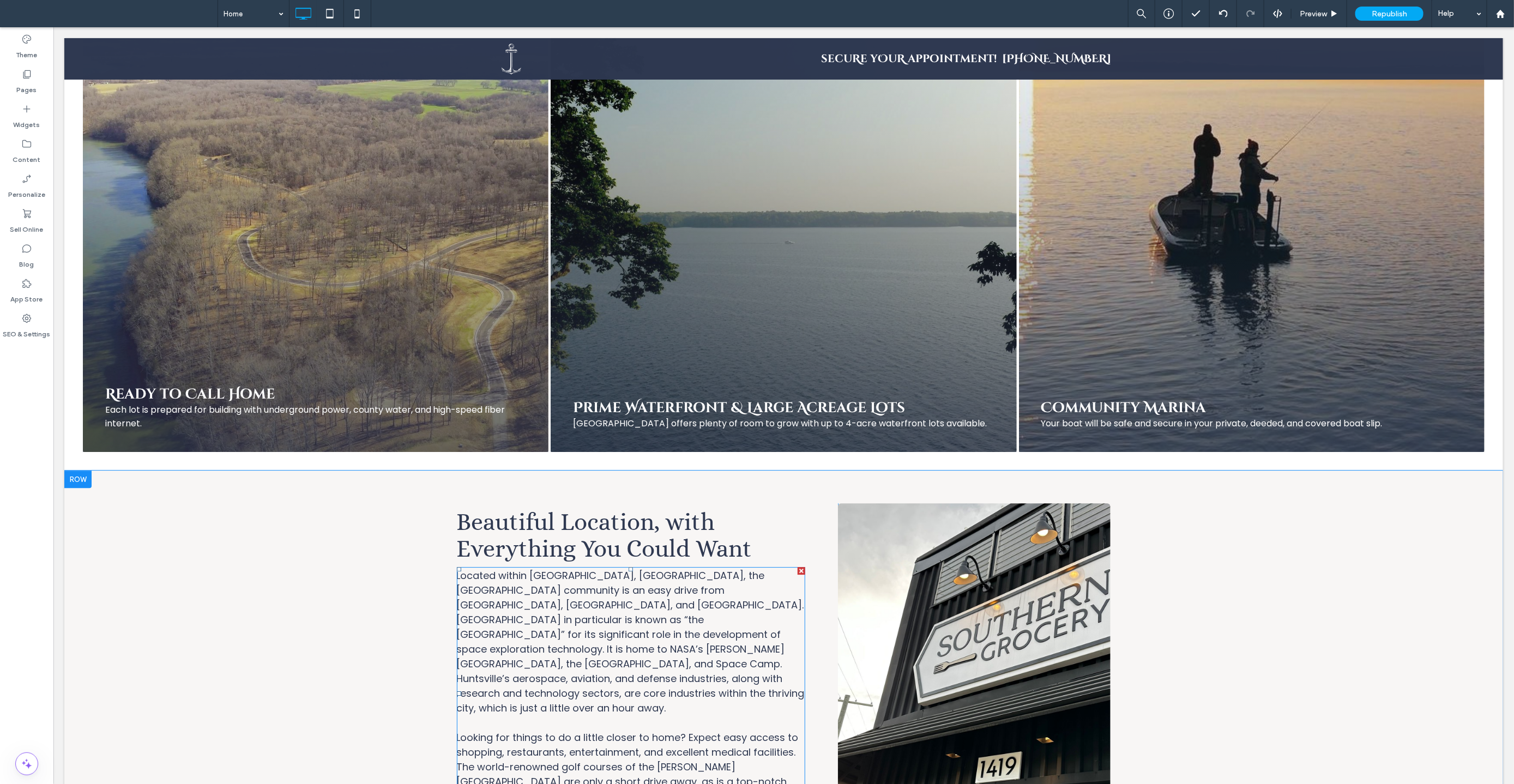 click on "Located within Muscle Shoals, AL, the Lake Ridge community is an easy drive from Nashville, Memphis, and Huntsville. Huntsville in particular is known as “the Rocket City” for its significant role in the development of space exploration technology. It is home to NASA’s Marshall Space Flight Center, the U.S. Space & Rocket Center, and Space Camp. Huntsville’s aerospace, aviation, and defense industries, along with research and technology sectors, are core industries within the thriving city, which is just a little over an hour away." at bounding box center [630, 641] 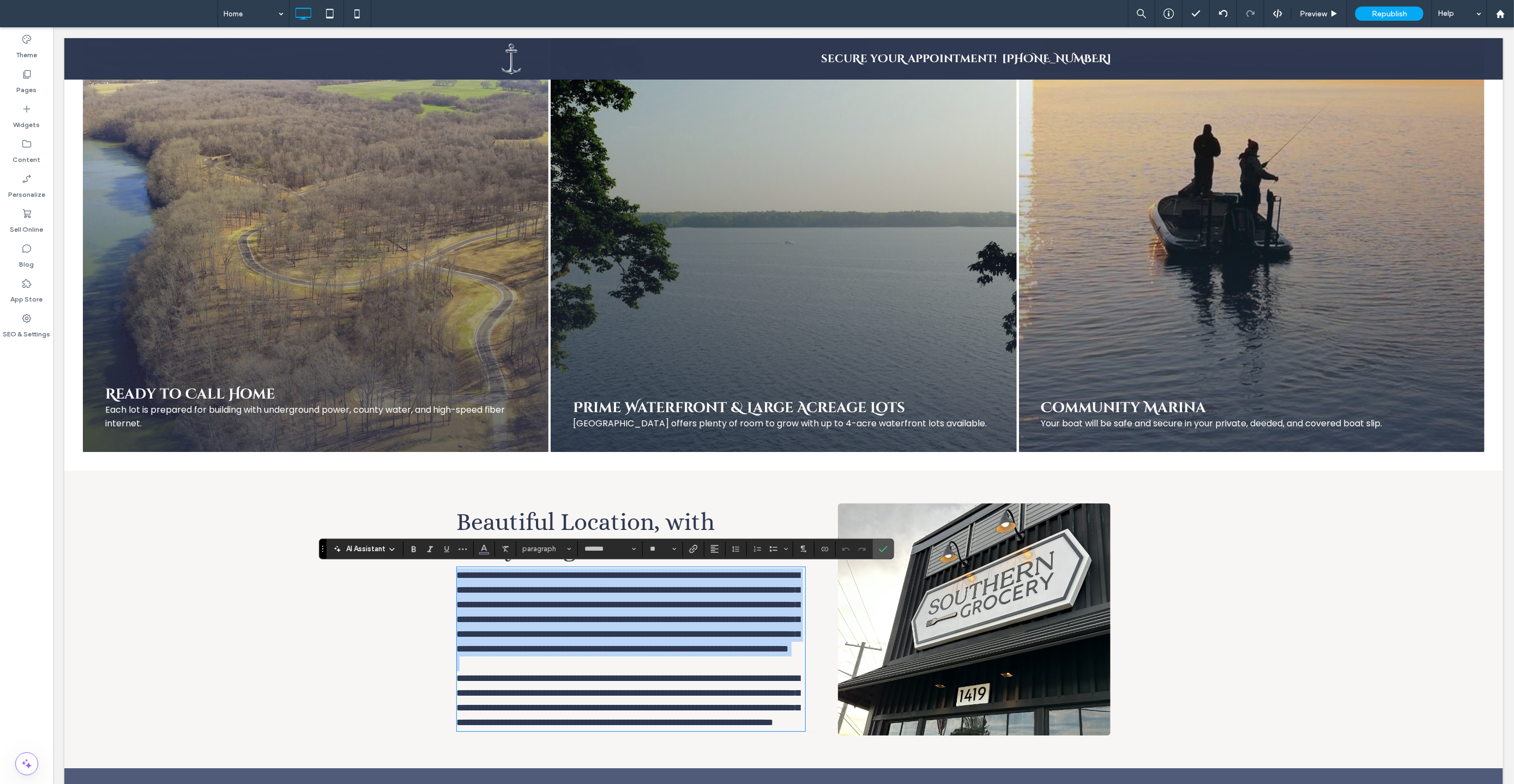 click on "**********" at bounding box center [628, 611] 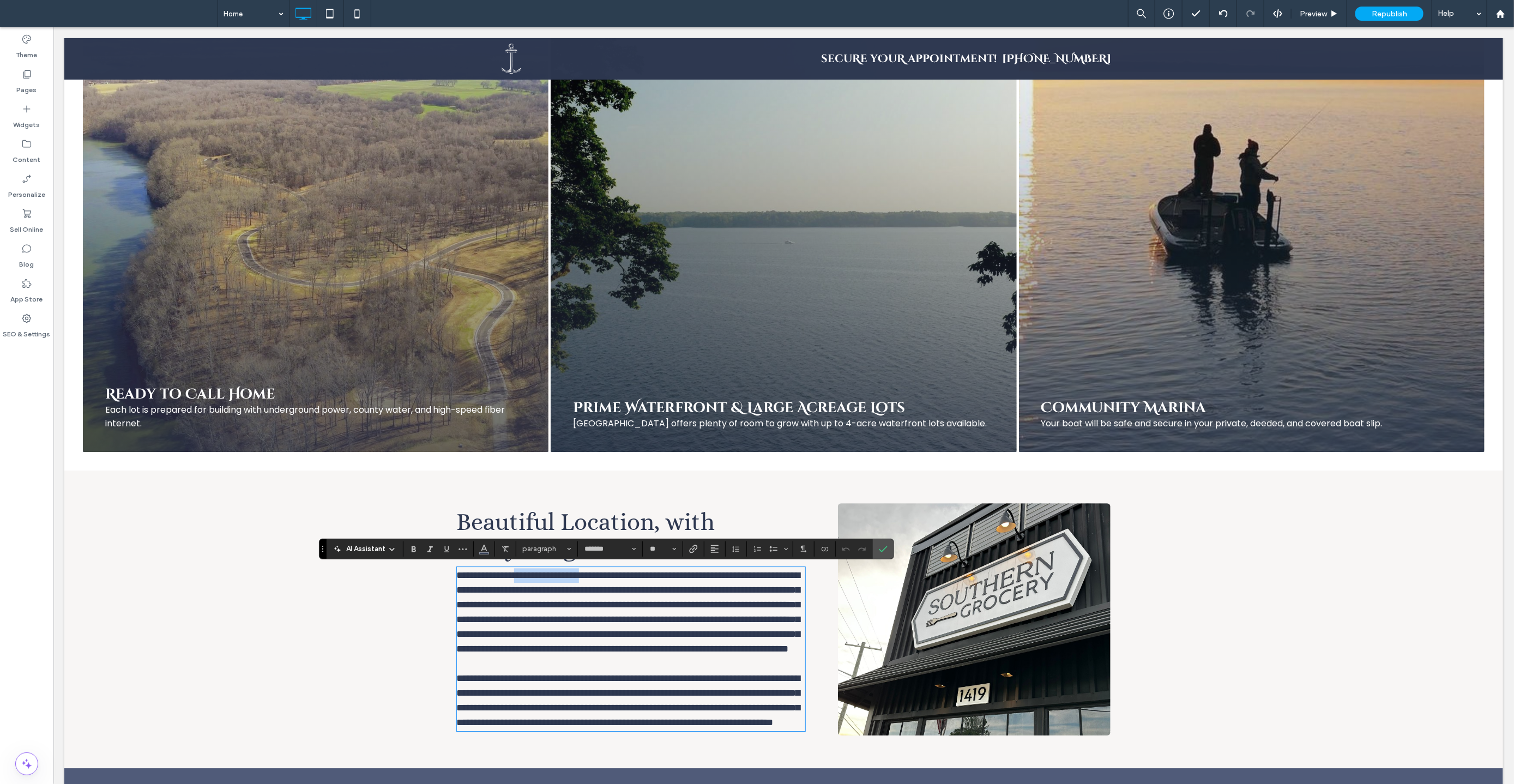 drag, startPoint x: 529, startPoint y: 575, endPoint x: 614, endPoint y: 574, distance: 85.00588 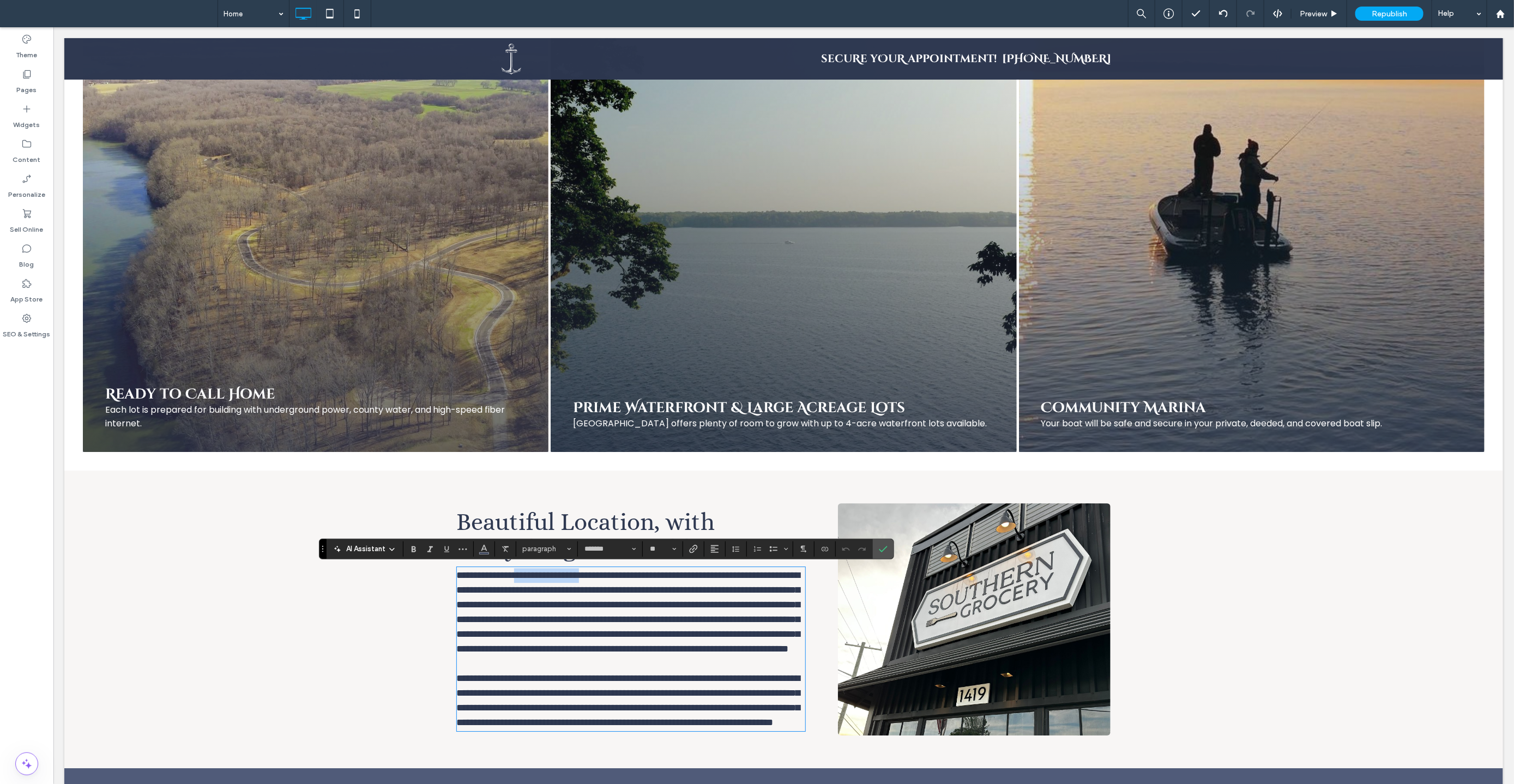 type 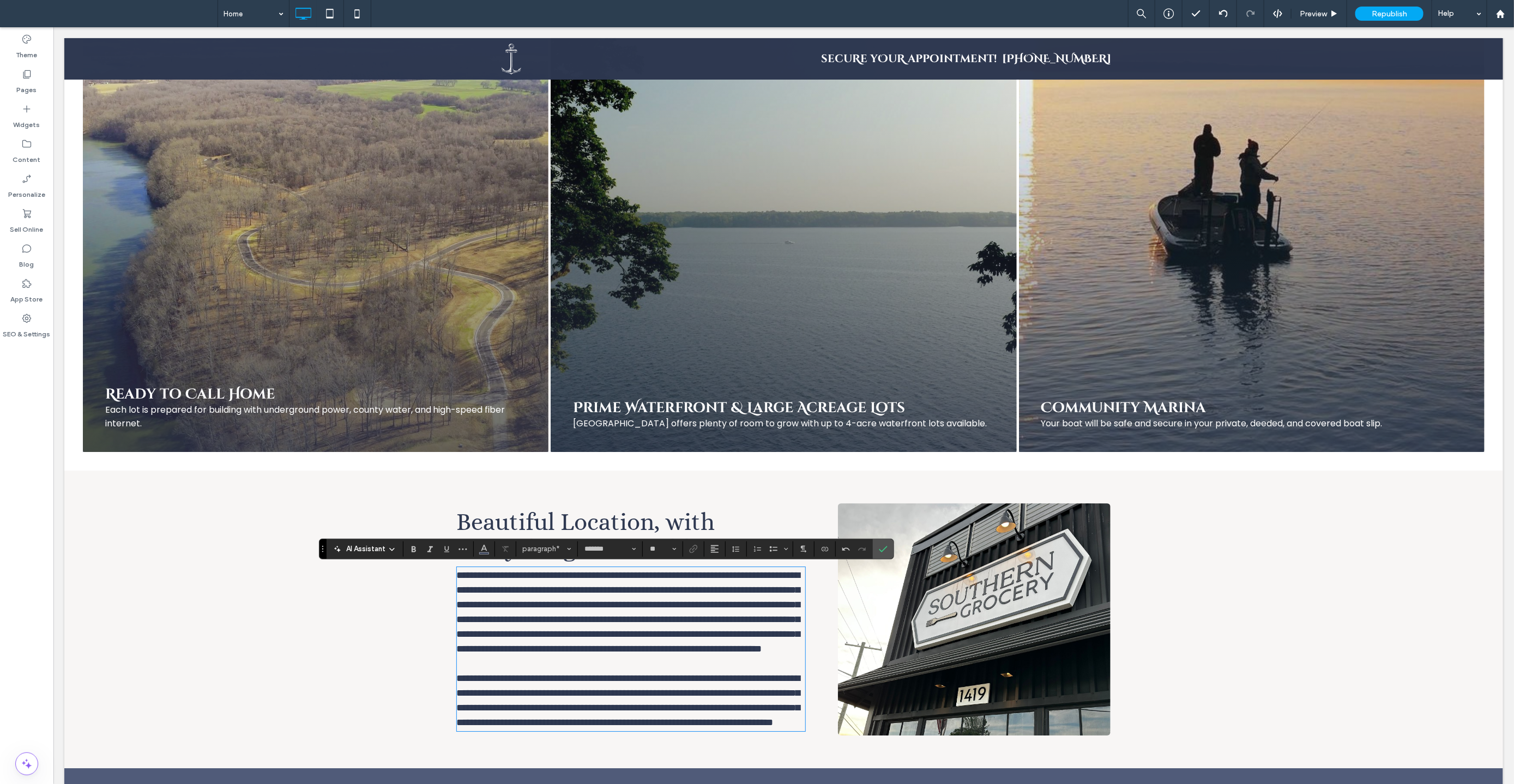 scroll, scrollTop: 2114, scrollLeft: 0, axis: vertical 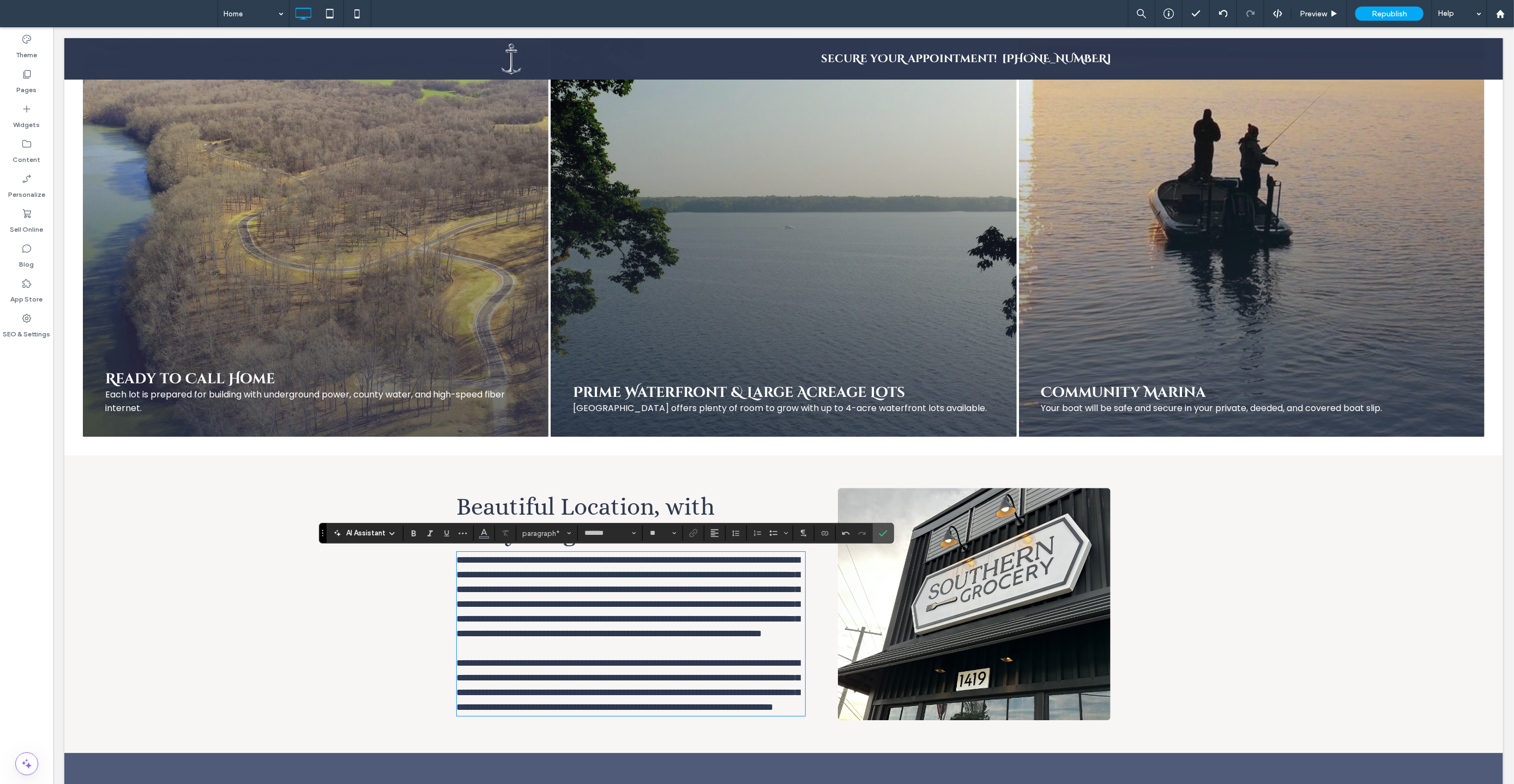 click on "**********" at bounding box center [628, 596] 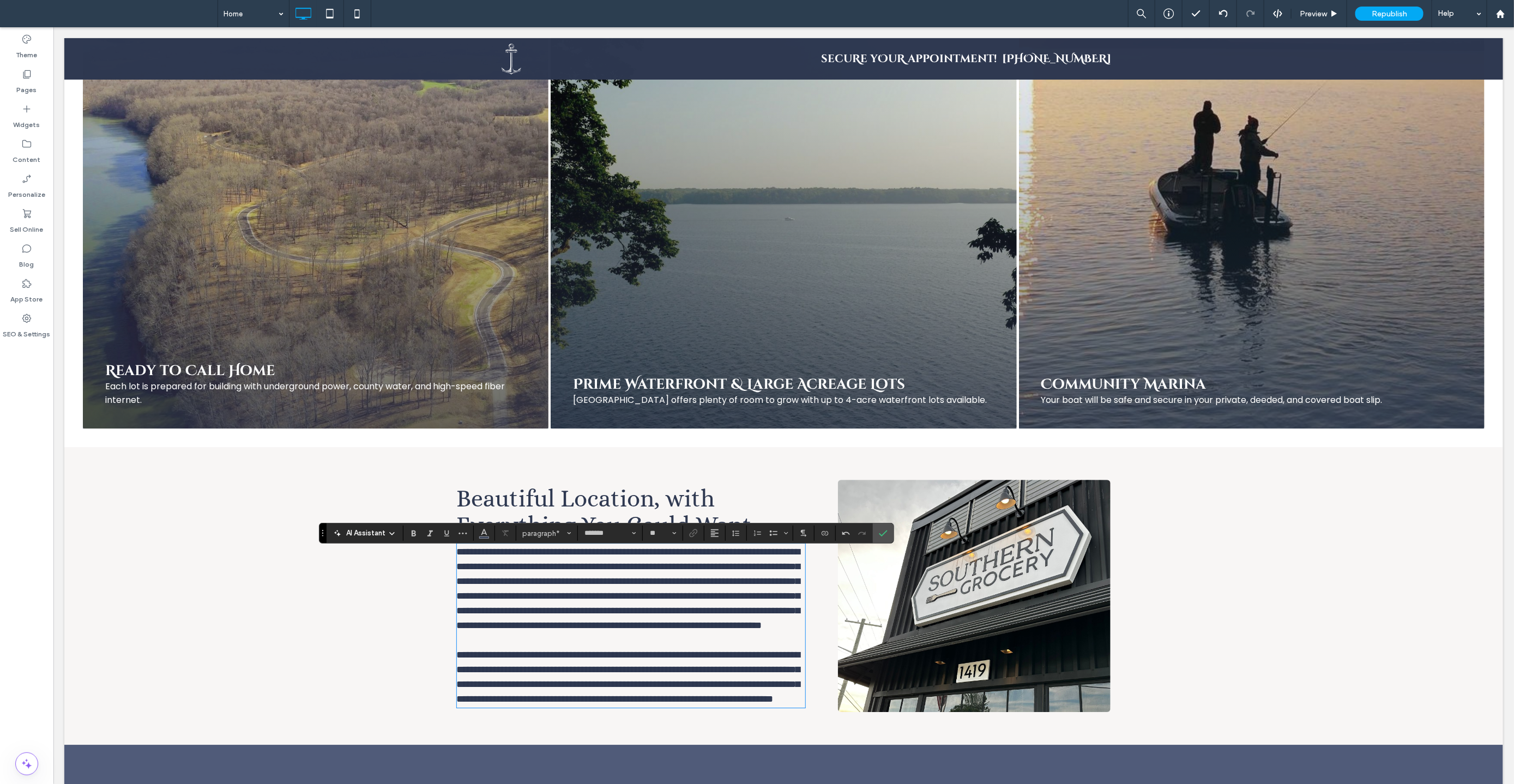 scroll, scrollTop: 2128, scrollLeft: 0, axis: vertical 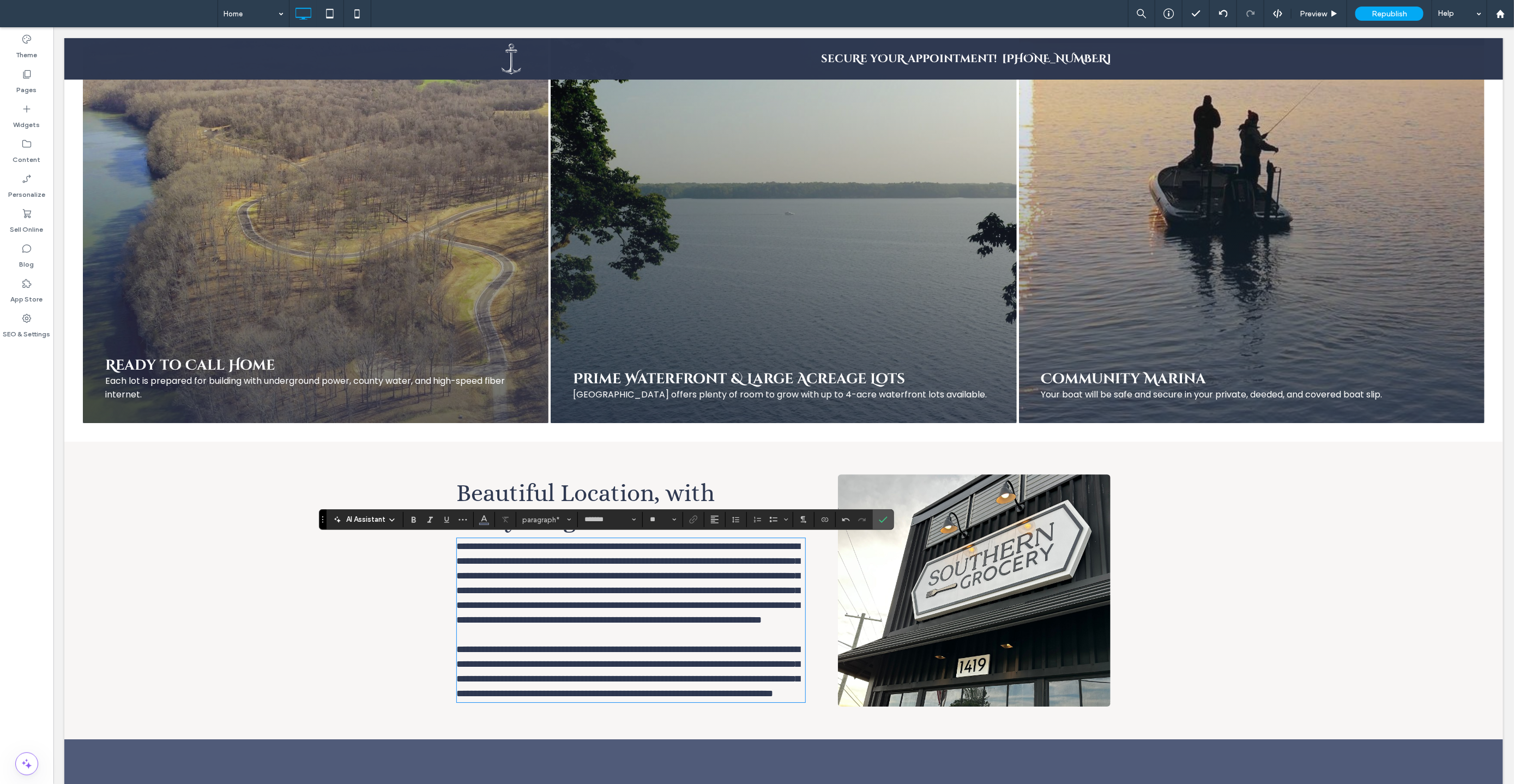 click on "**********" at bounding box center [628, 582] 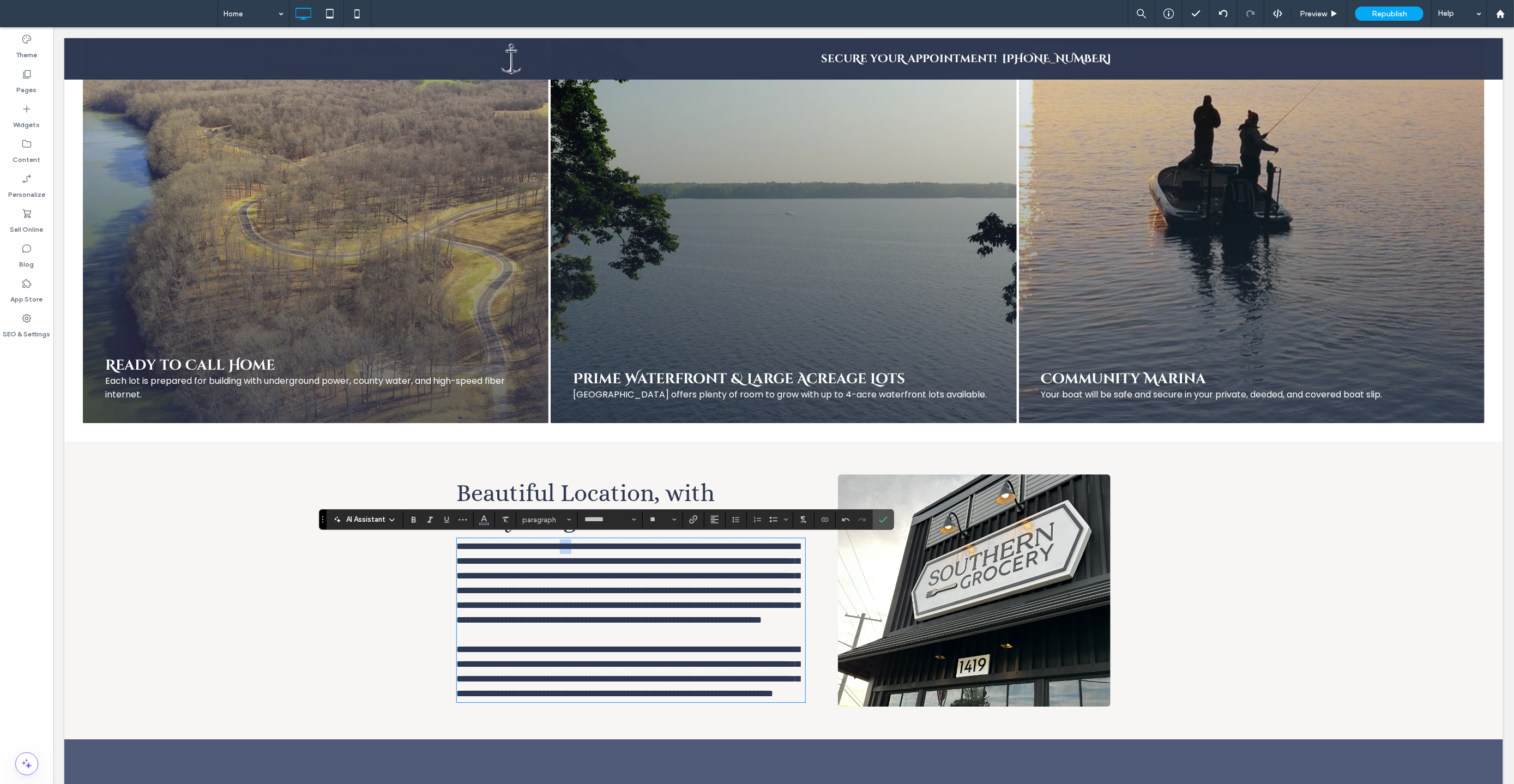click on "**********" at bounding box center [628, 582] 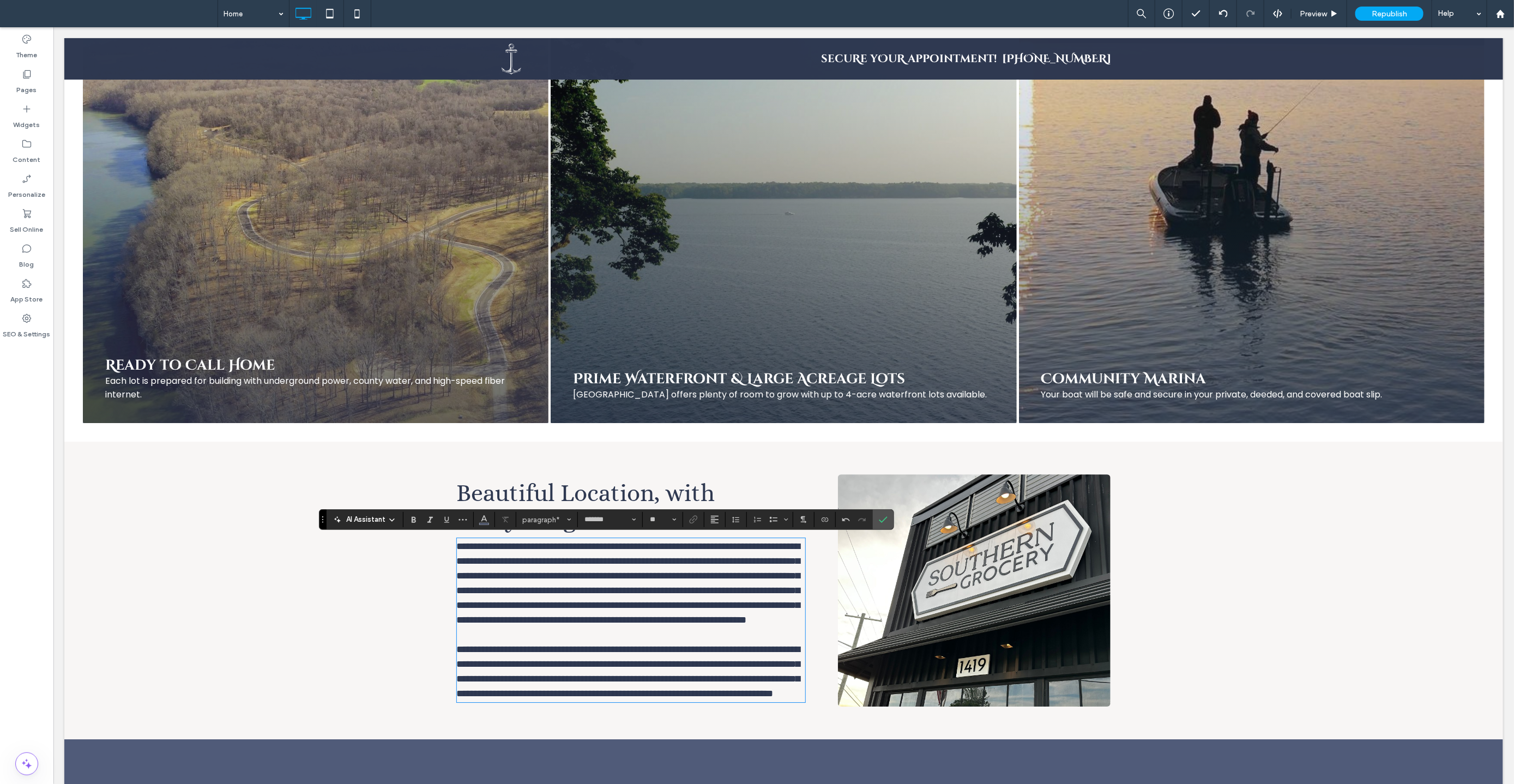 click on "**********" at bounding box center [628, 582] 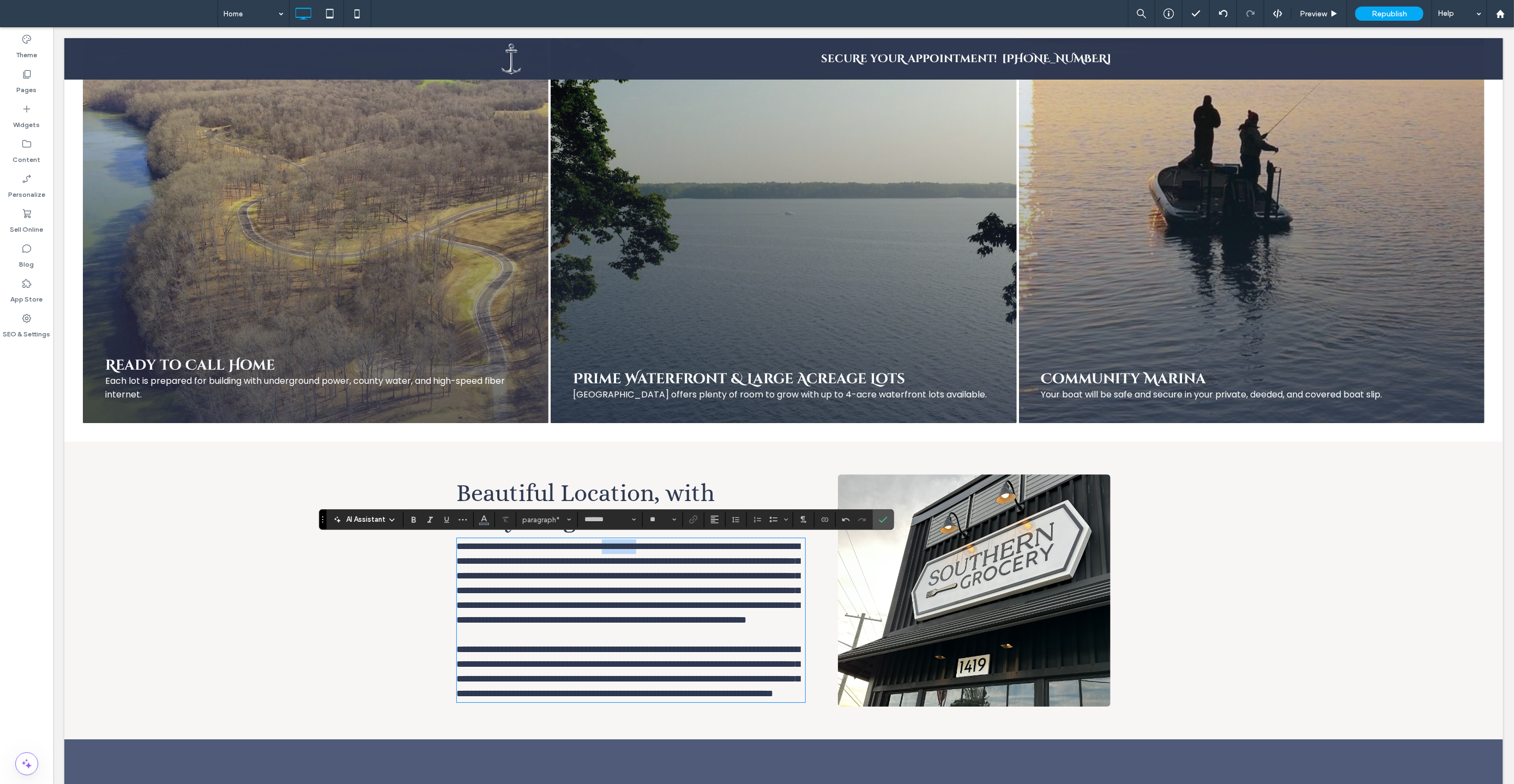 drag, startPoint x: 666, startPoint y: 546, endPoint x: 679, endPoint y: 550, distance: 13.60147 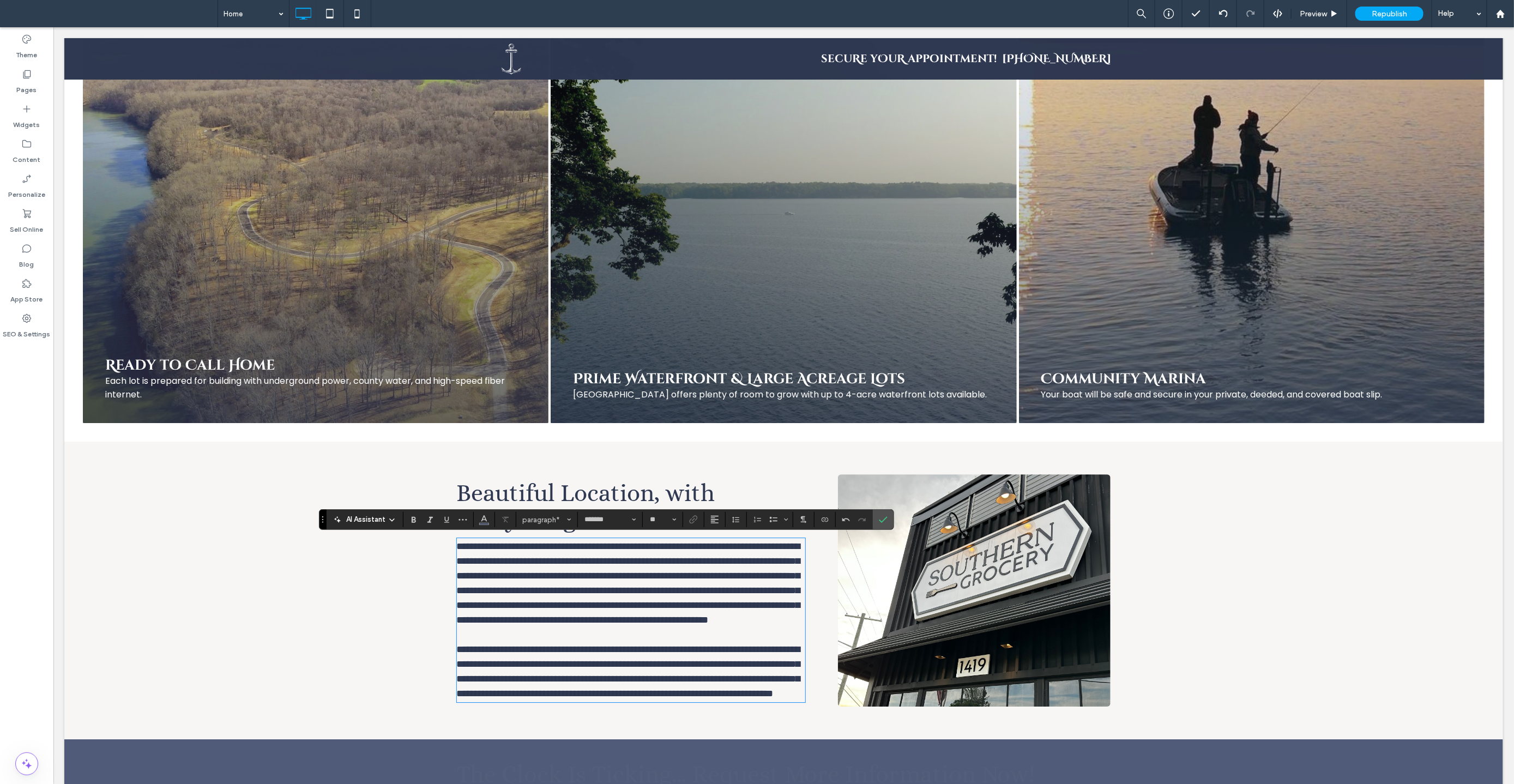 scroll, scrollTop: 2150, scrollLeft: 0, axis: vertical 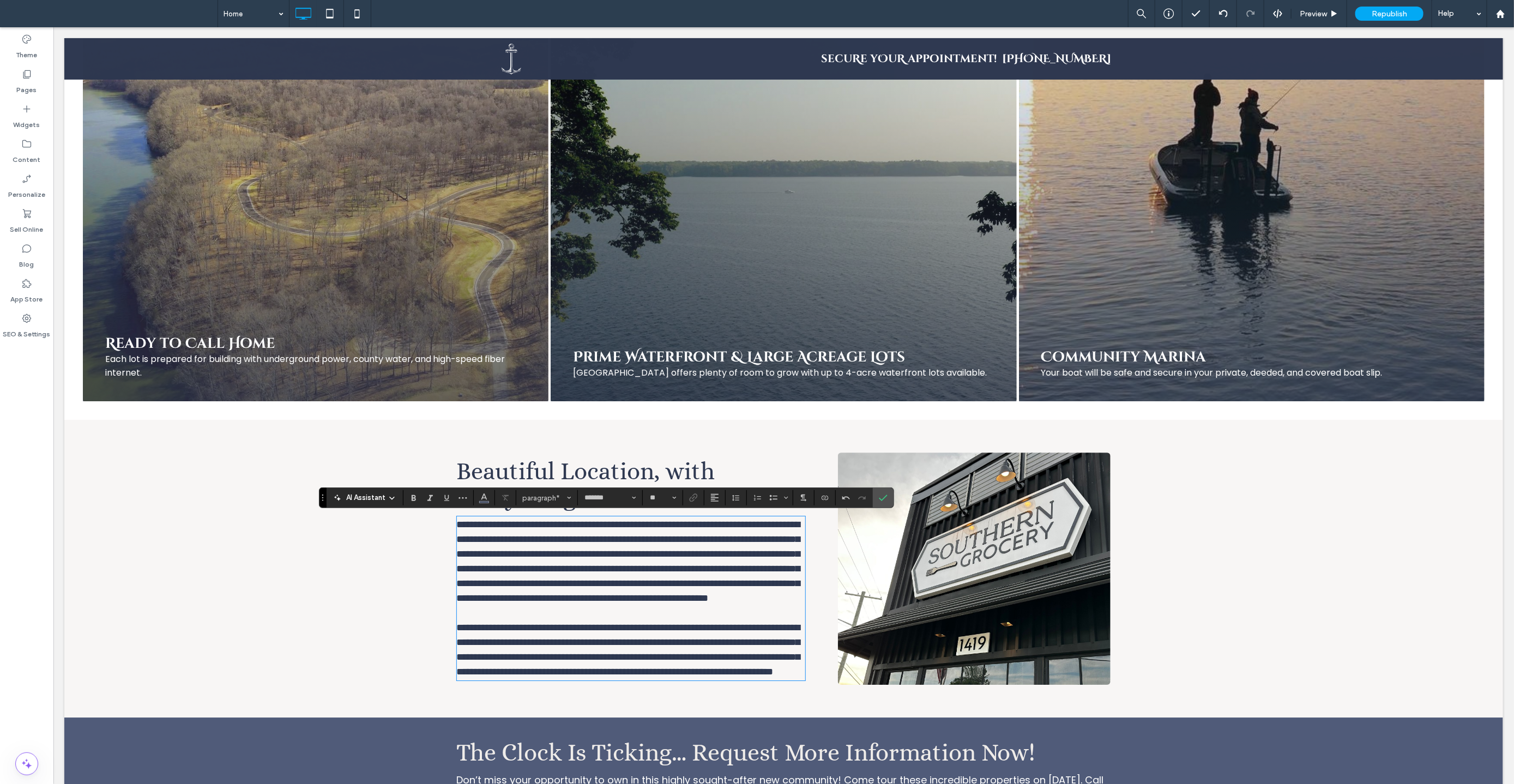 click on "**********" at bounding box center (628, 560) 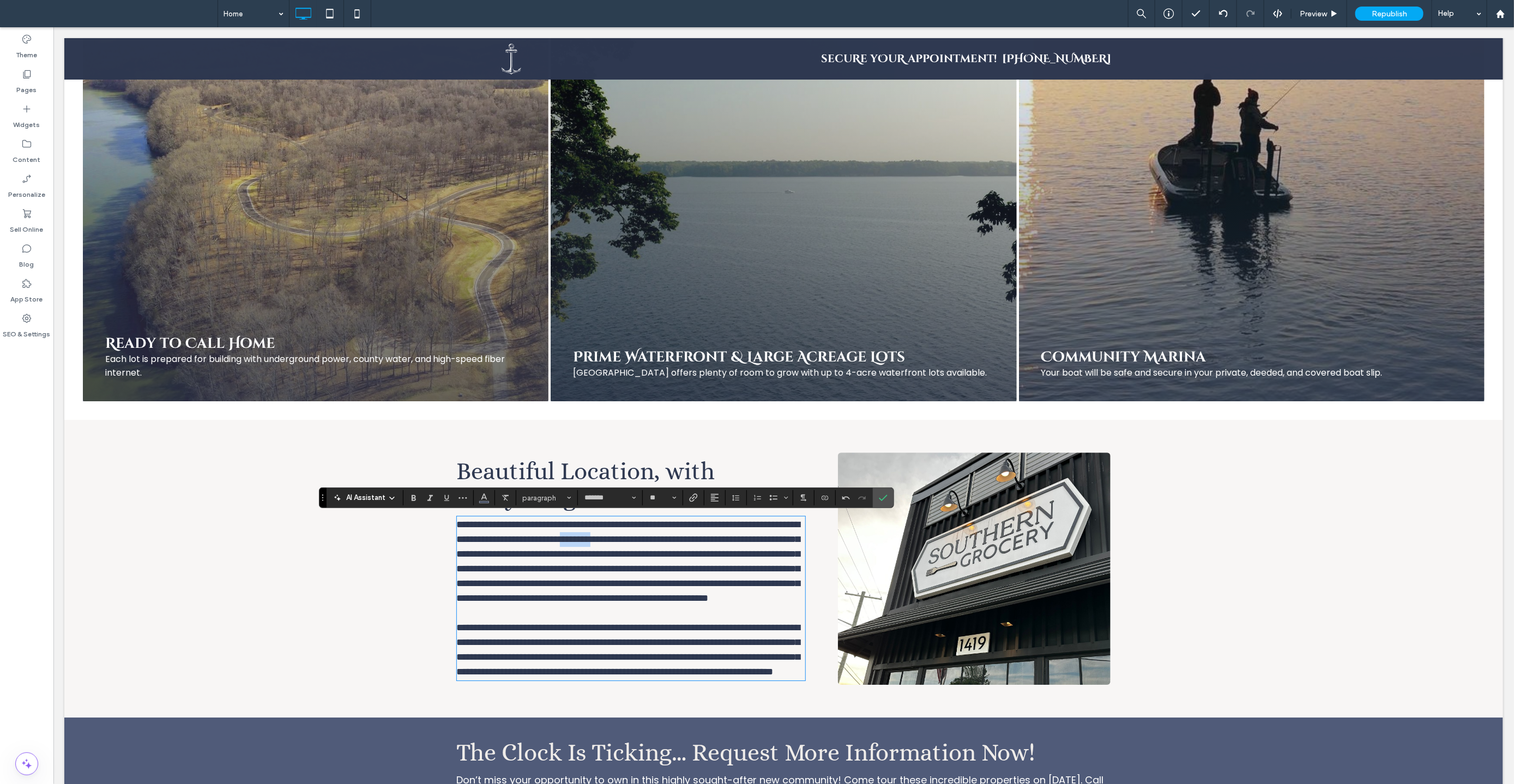 drag, startPoint x: 705, startPoint y: 540, endPoint x: 671, endPoint y: 552, distance: 36.055513 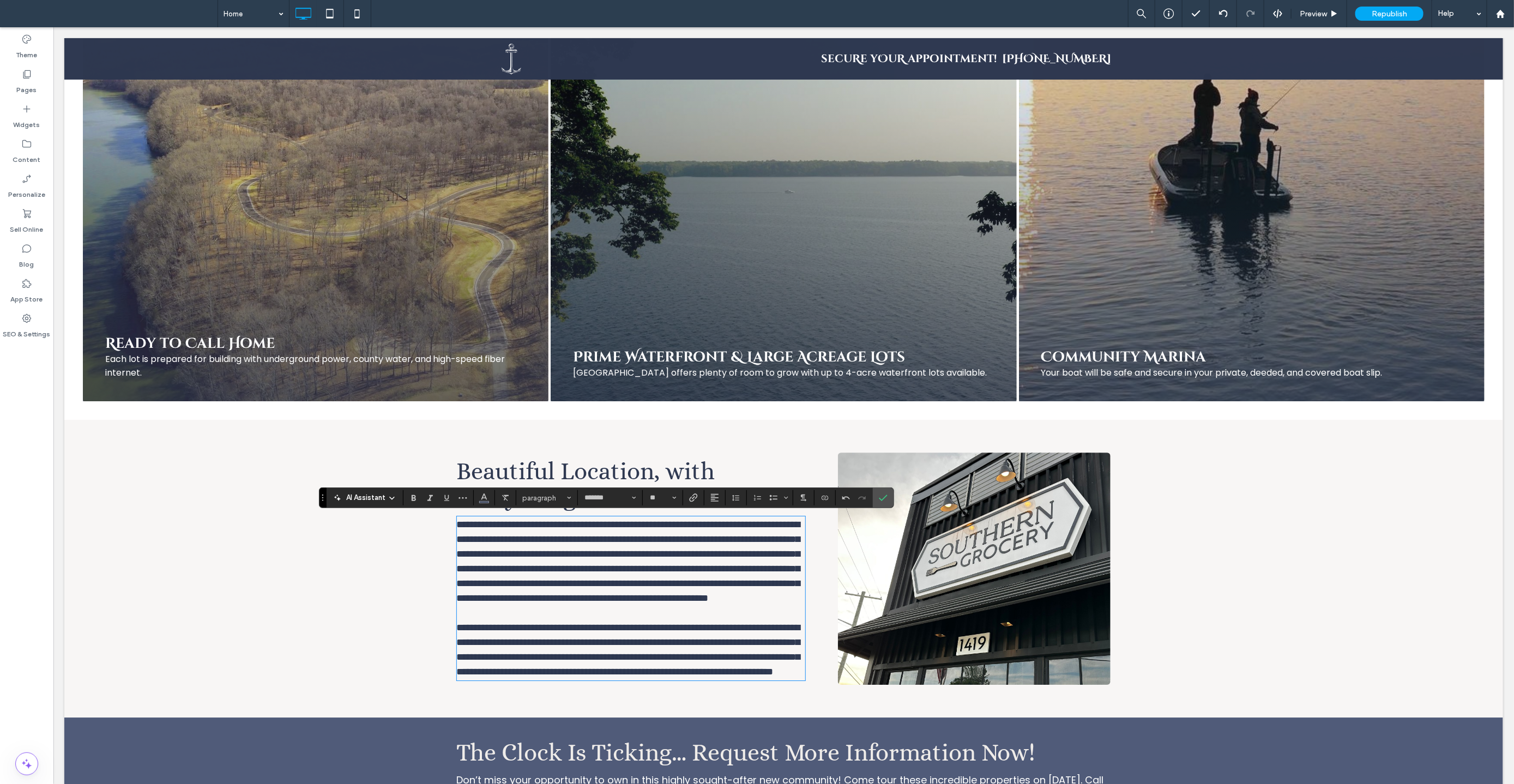 click on "**********" at bounding box center [628, 560] 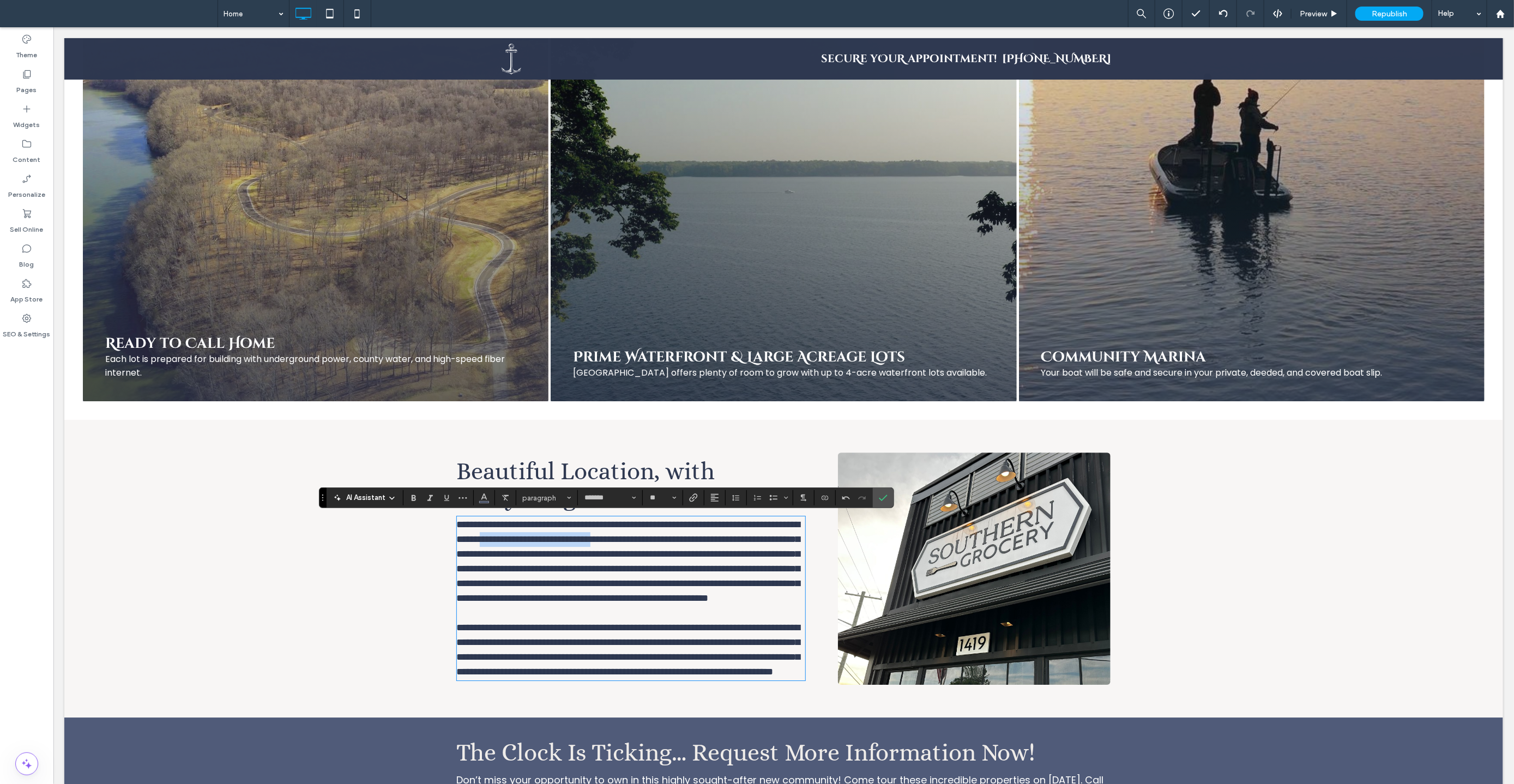 drag, startPoint x: 582, startPoint y: 540, endPoint x: 708, endPoint y: 542, distance: 126.01587 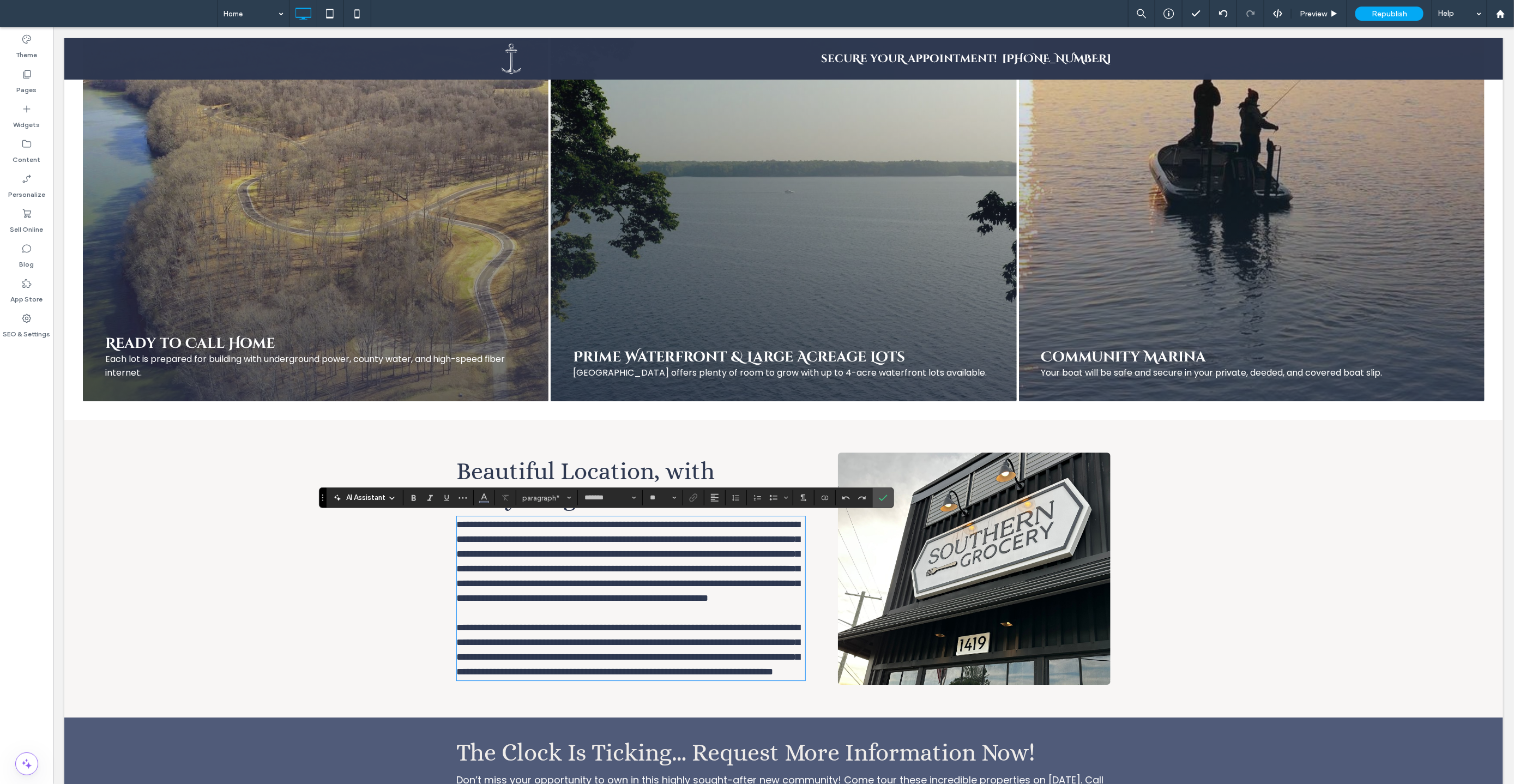 click on "**********" at bounding box center [628, 560] 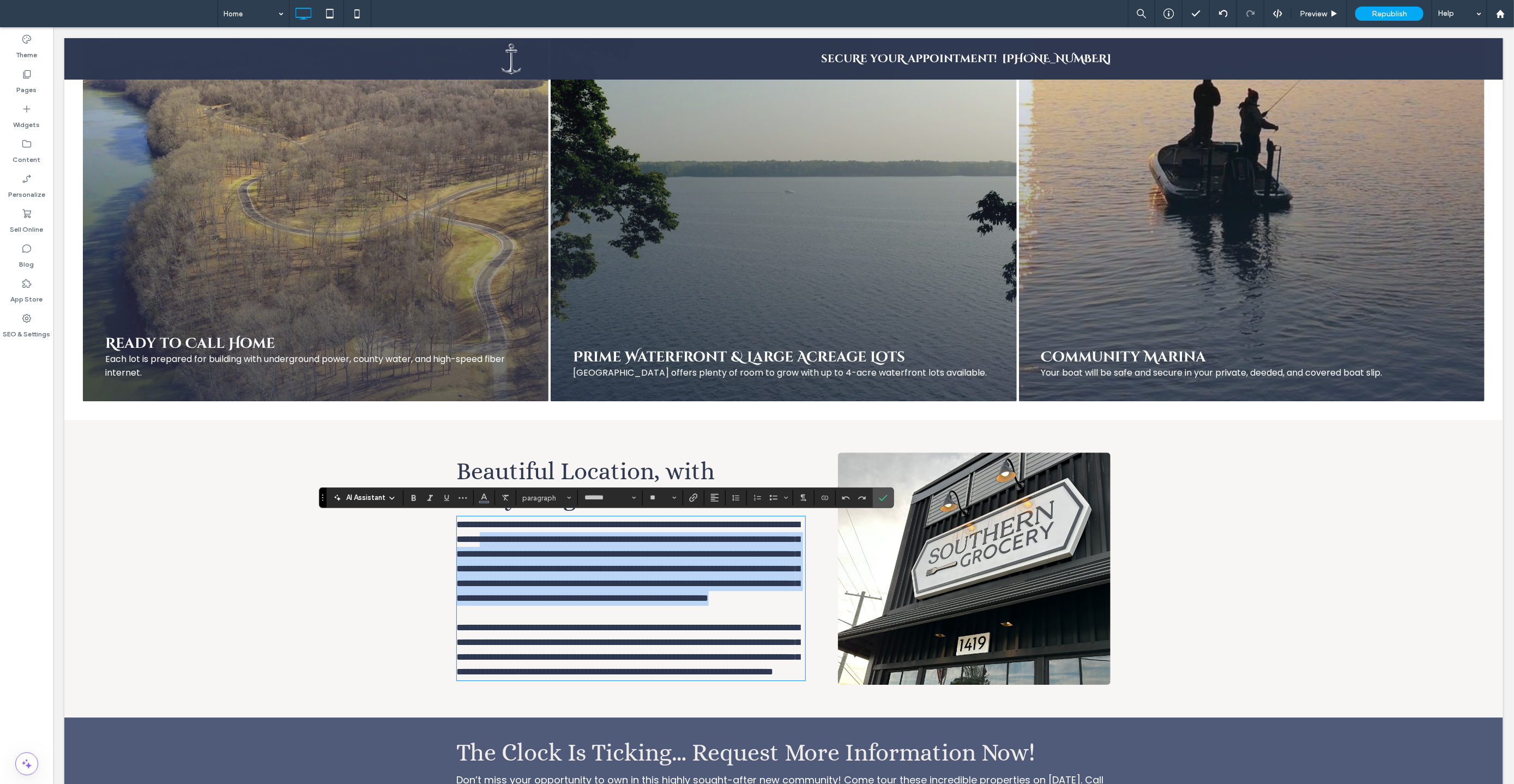 drag, startPoint x: 582, startPoint y: 540, endPoint x: 665, endPoint y: 626, distance: 119.51987 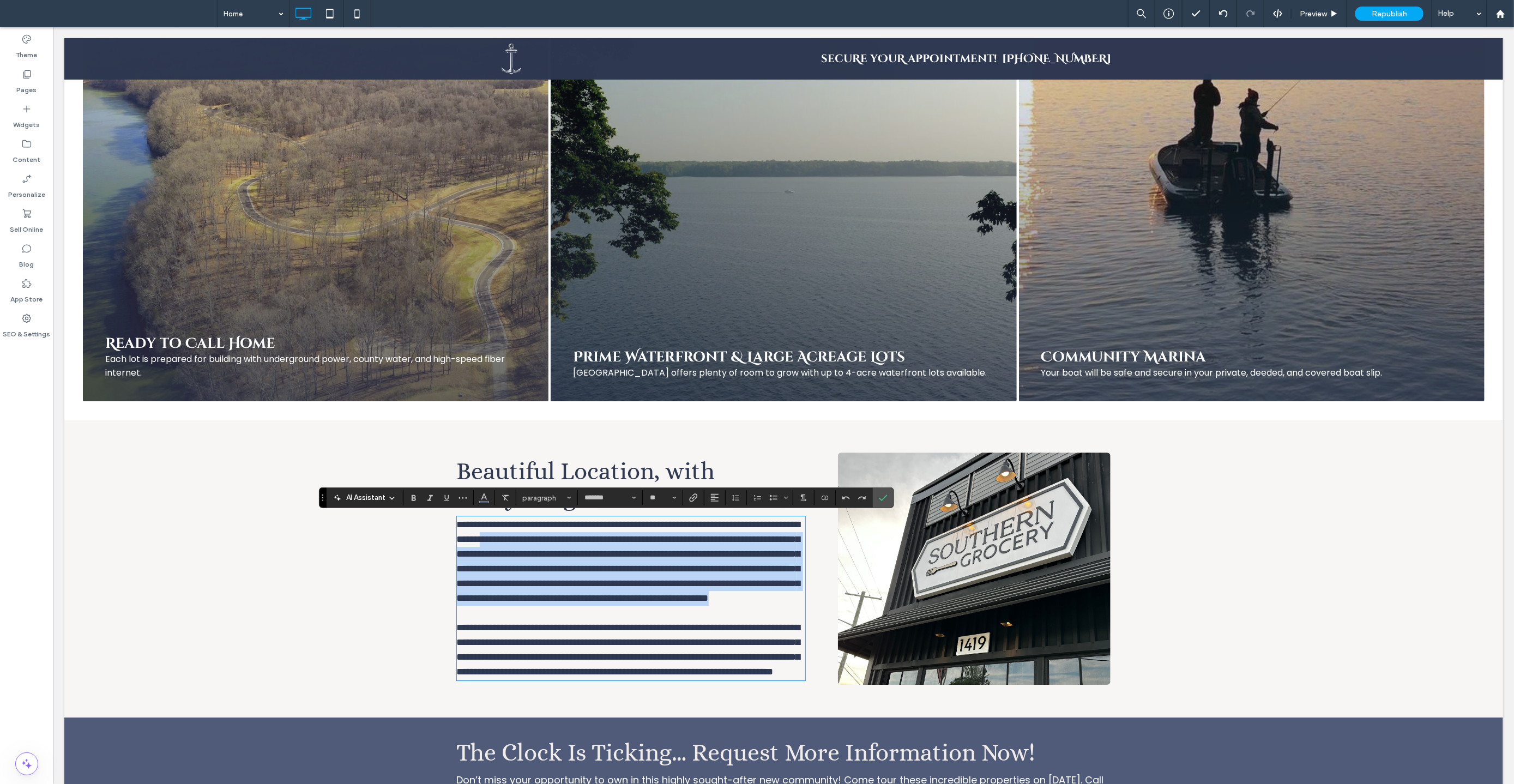 copy on "**********" 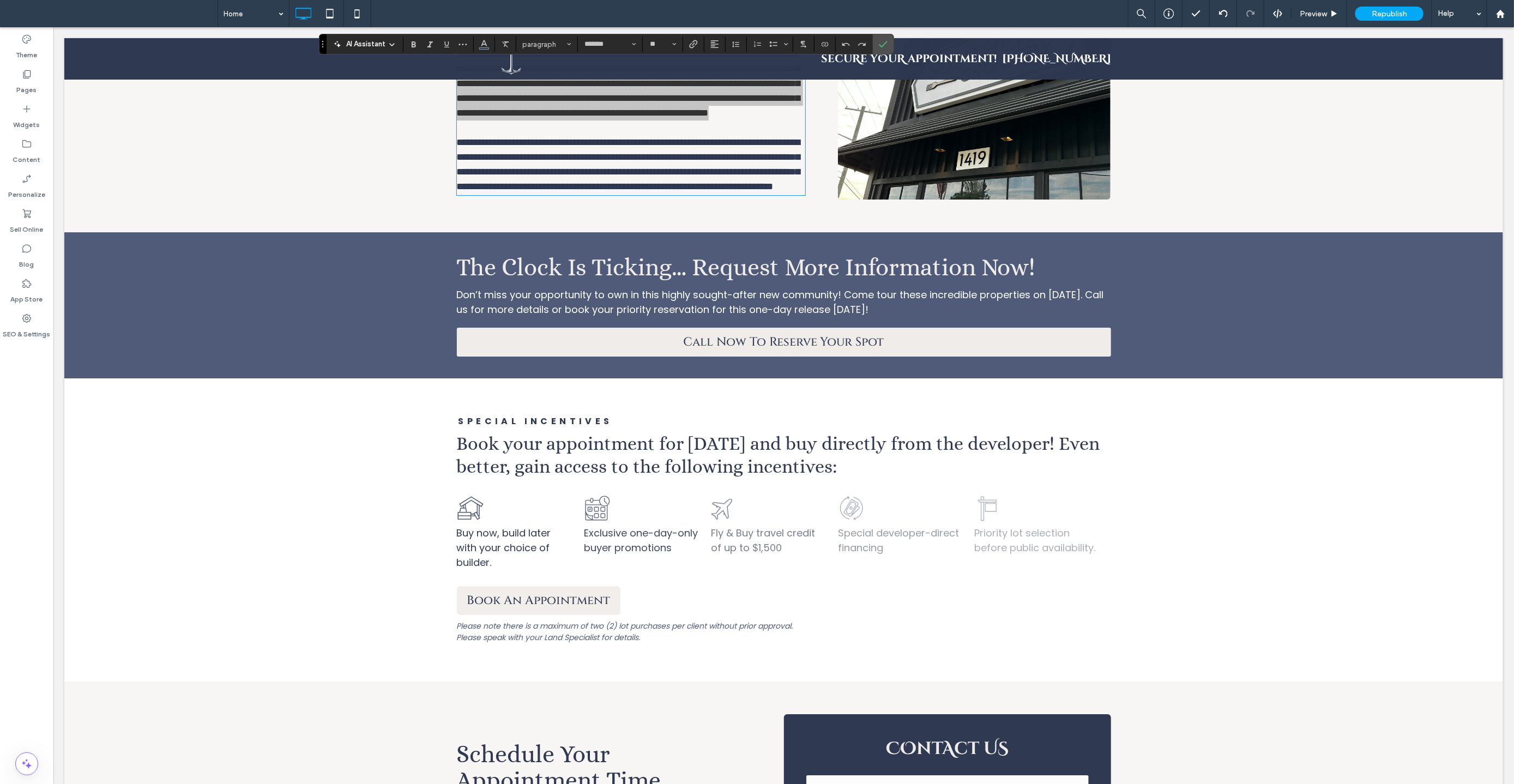 scroll, scrollTop: 2642, scrollLeft: 0, axis: vertical 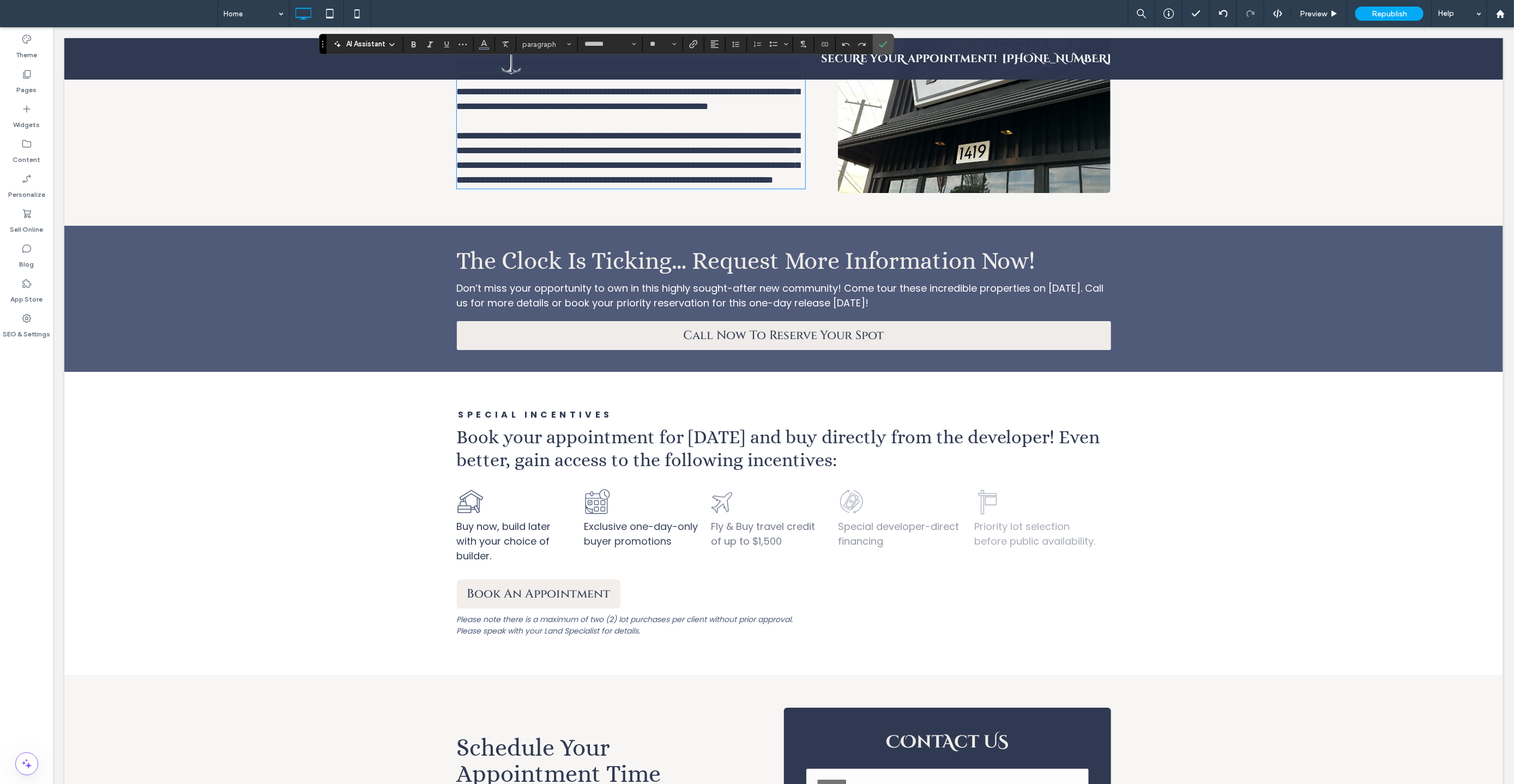 click on "The Clock Is Ticking… Request More Information Now!" at bounding box center [746, 260] 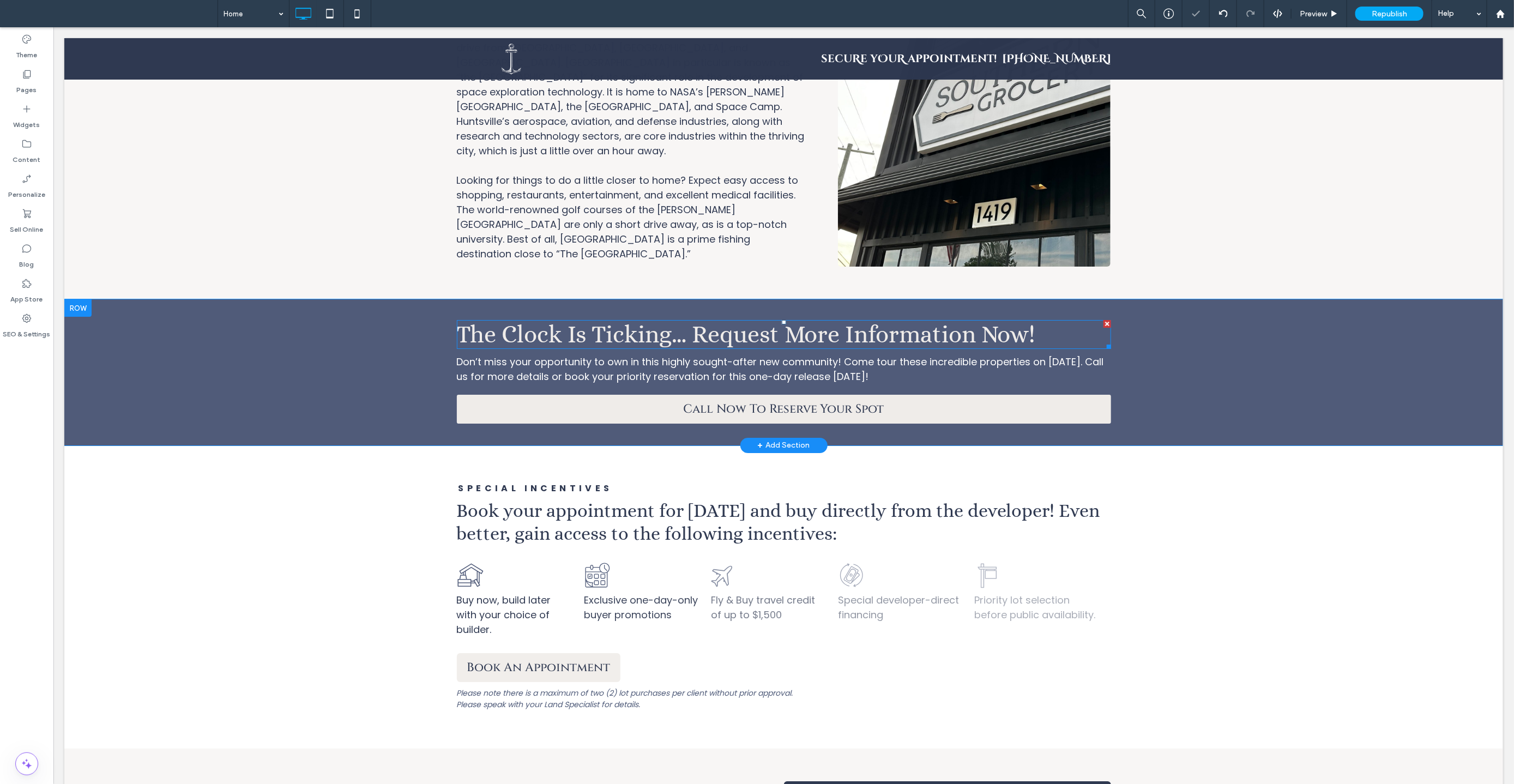 click on "The Clock Is Ticking… Request More Information Now!" at bounding box center [746, 334] 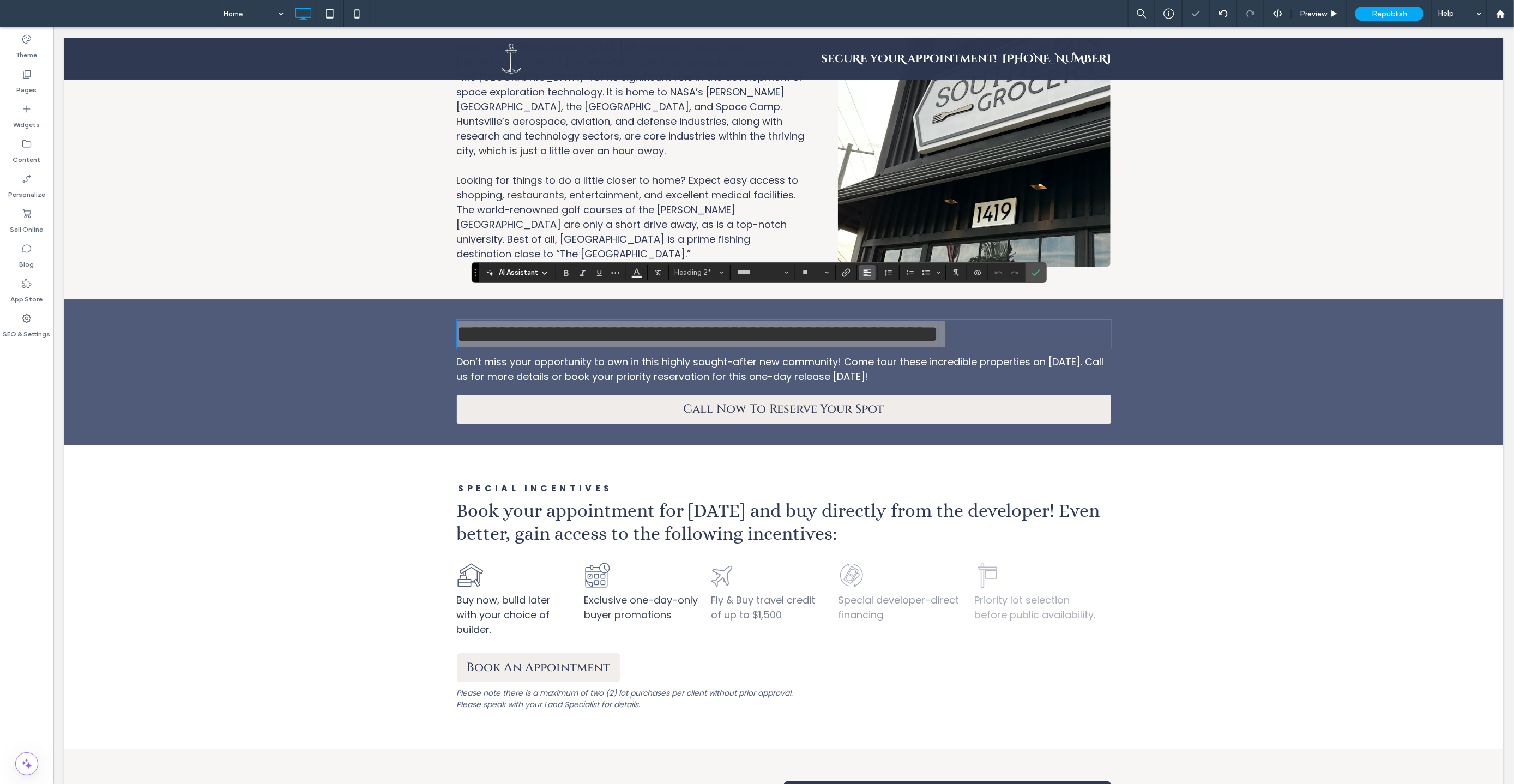 click 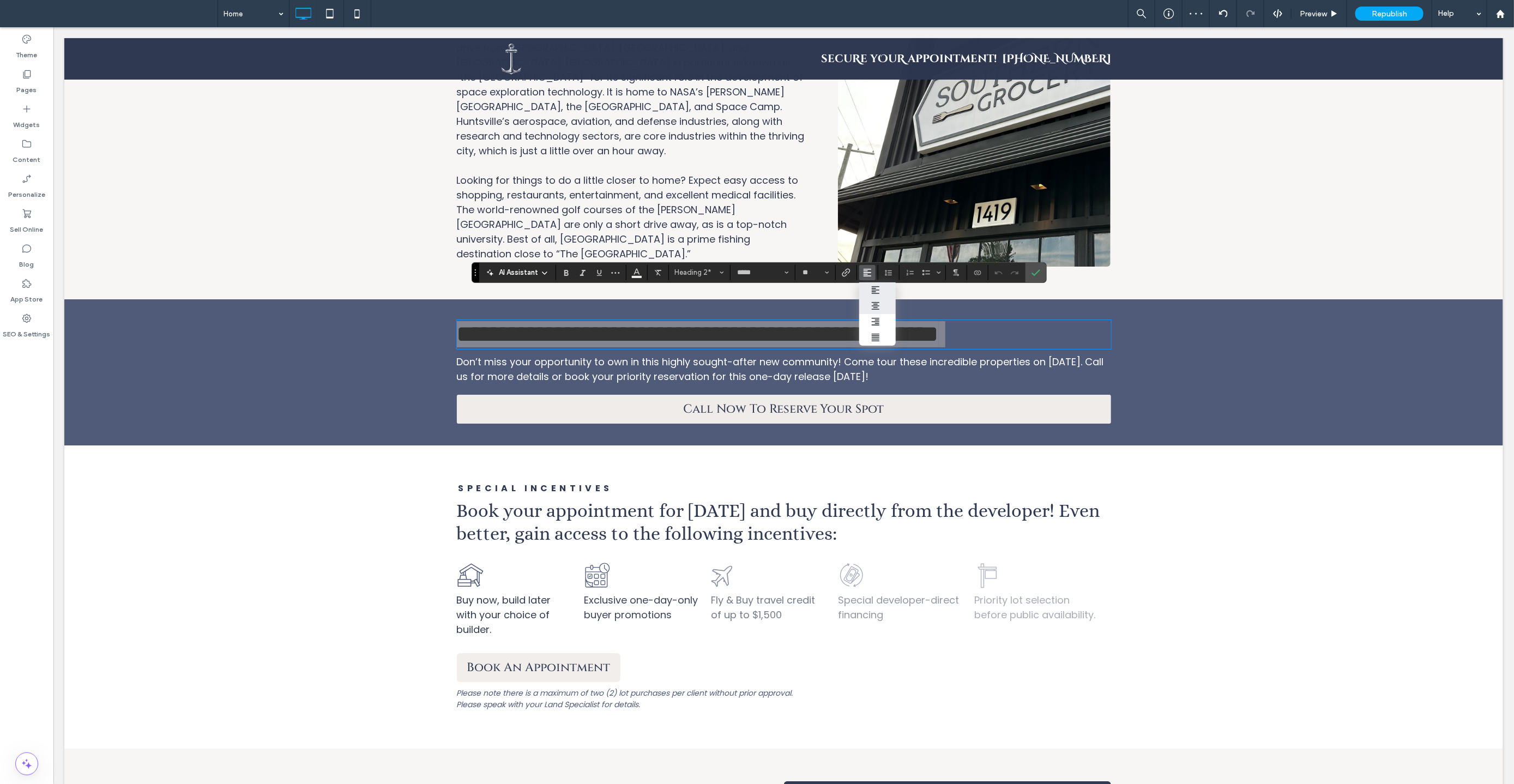 click at bounding box center (877, 306) 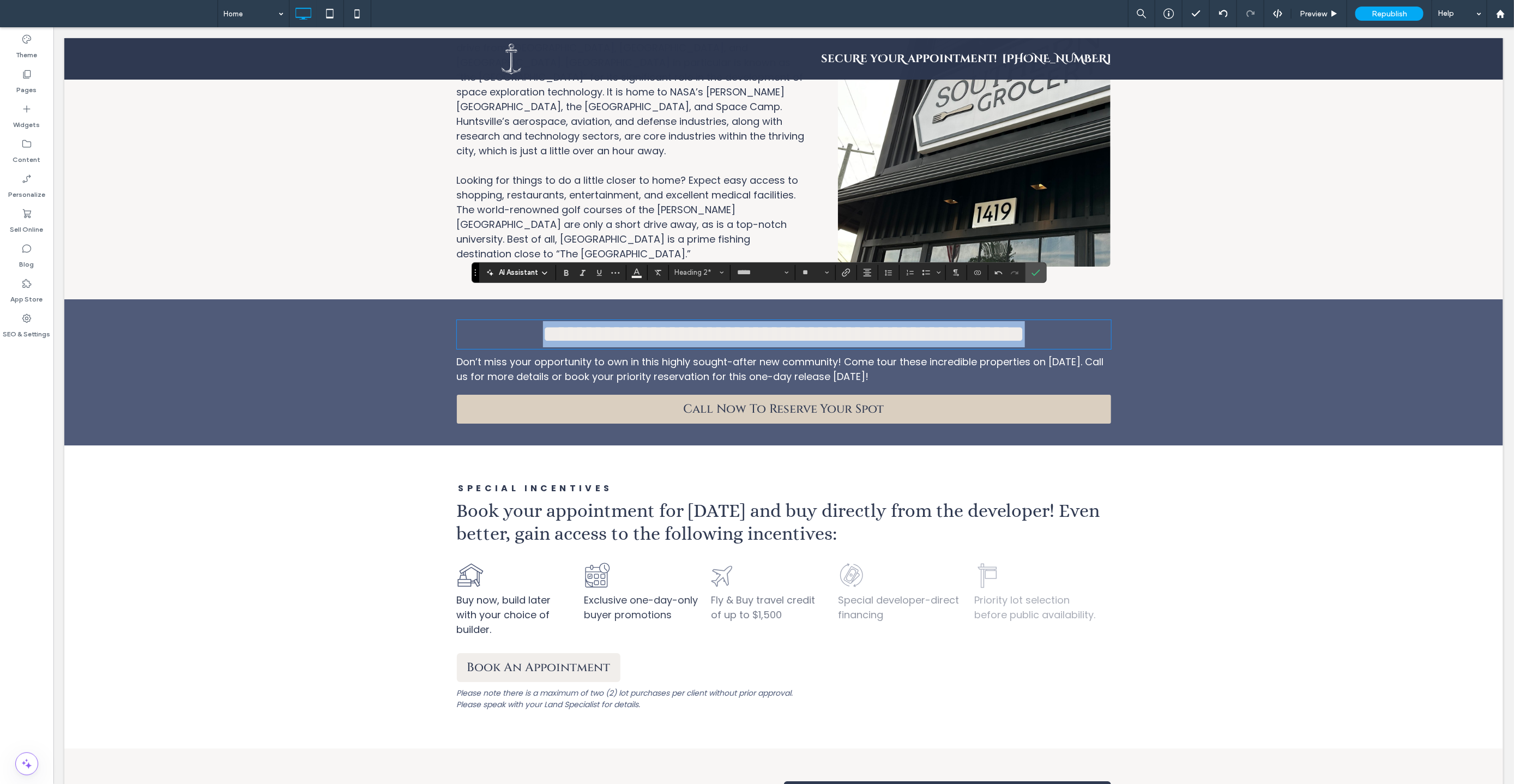 click on "Call Now To Reserve Your Spot" at bounding box center (783, 408) 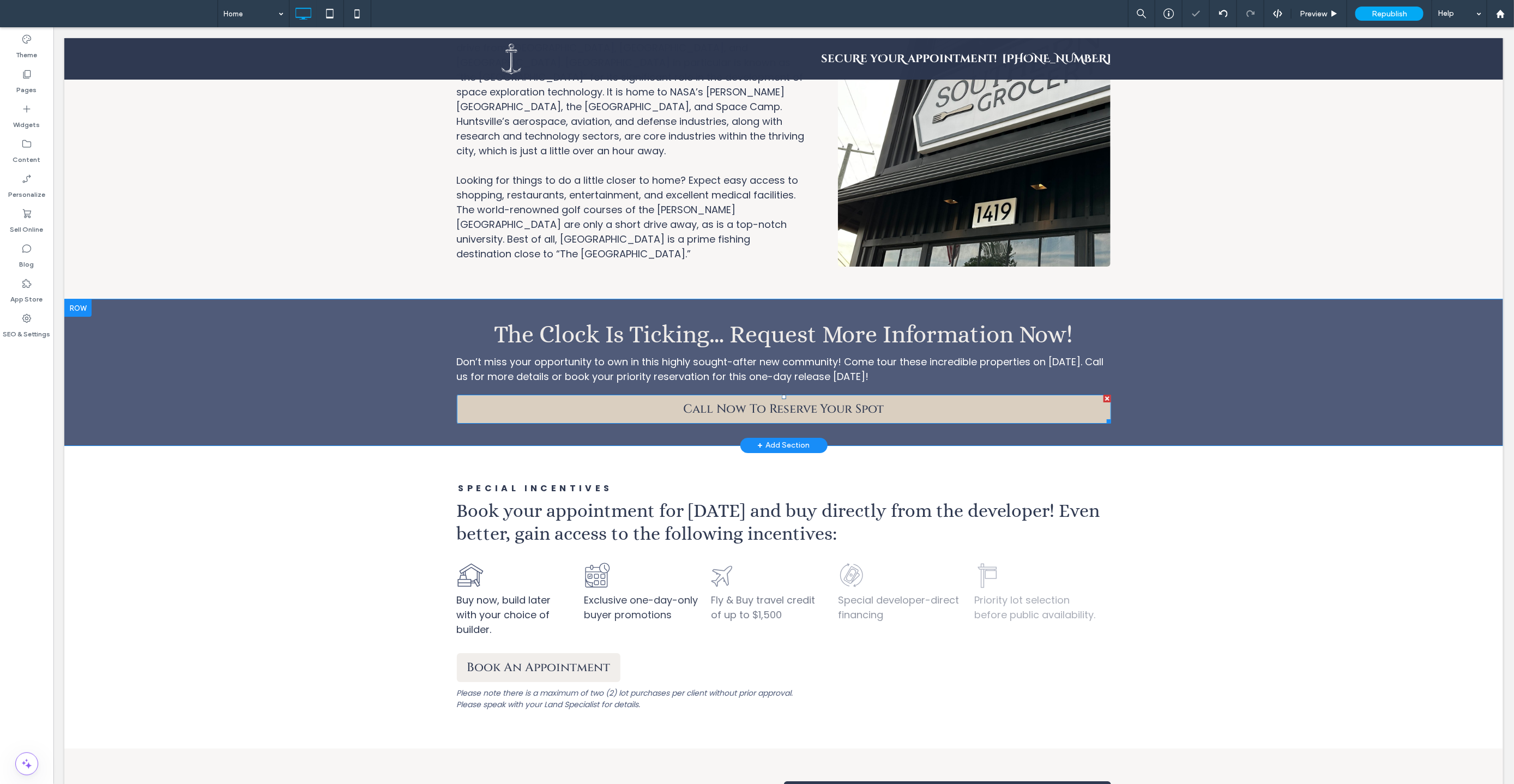click on "Call Now To Reserve Your Spot" at bounding box center (783, 408) 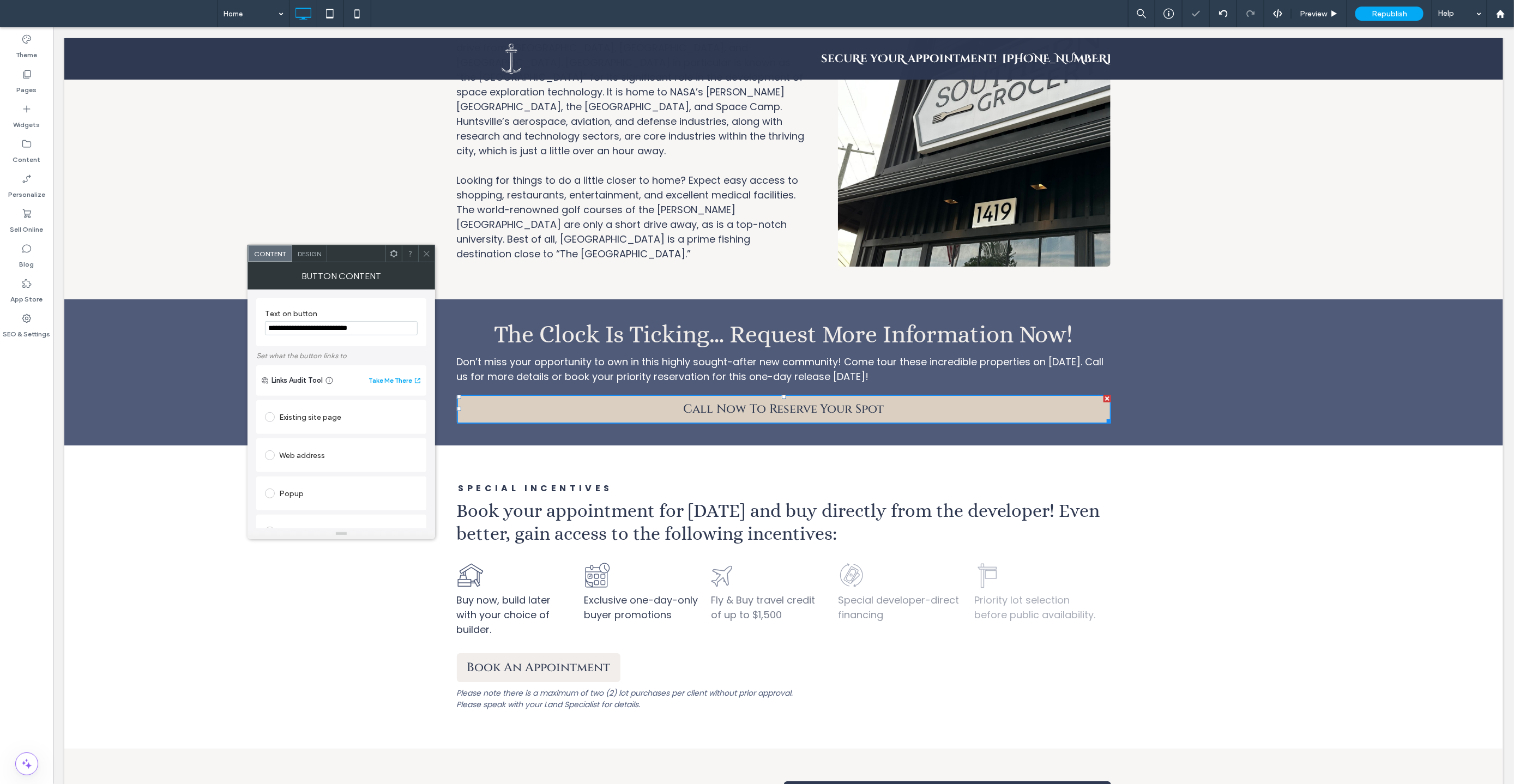 click on "Call Now To Reserve Your Spot" at bounding box center [783, 408] 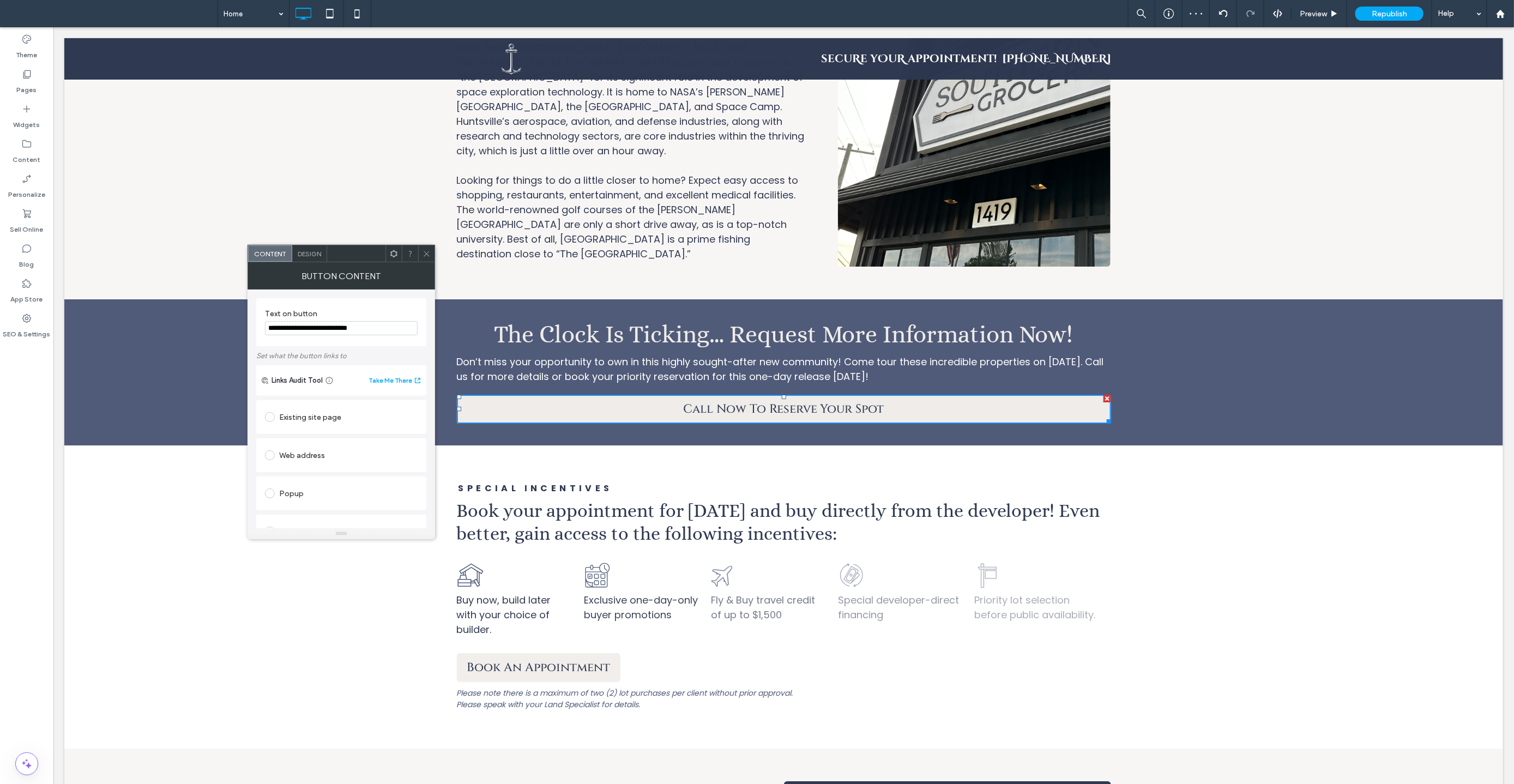 click on "**********" at bounding box center [341, 328] 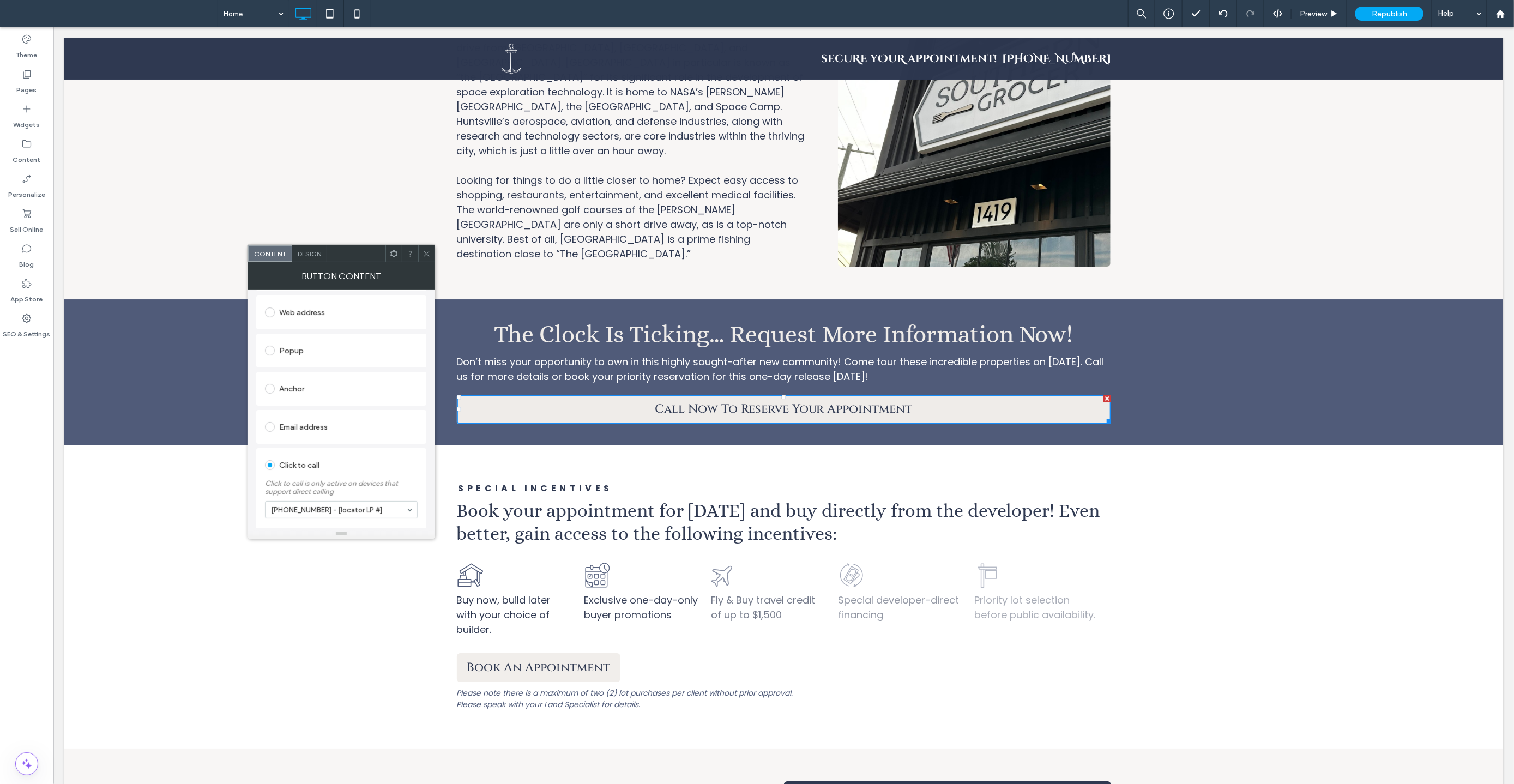 scroll, scrollTop: 186, scrollLeft: 0, axis: vertical 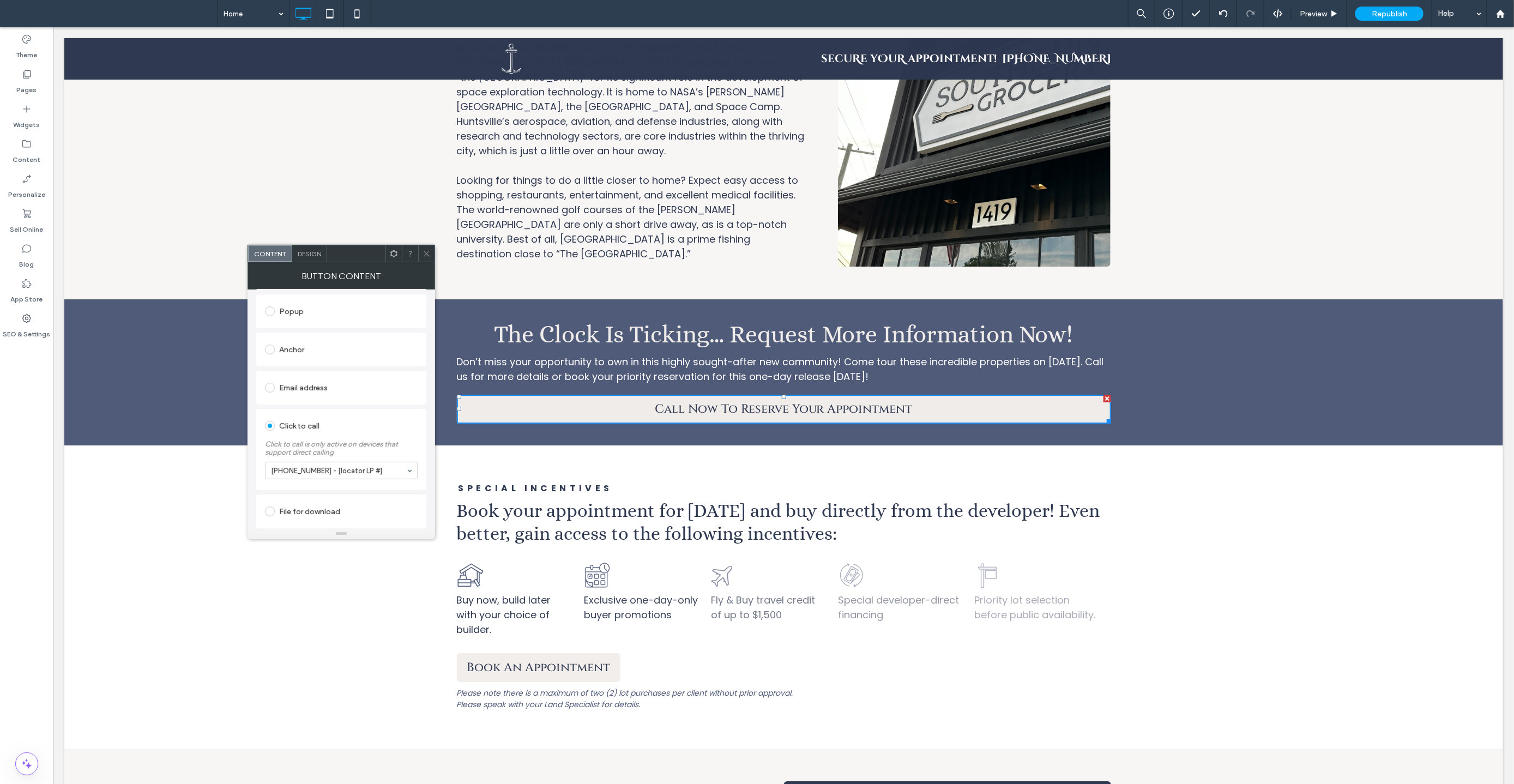 type on "**********" 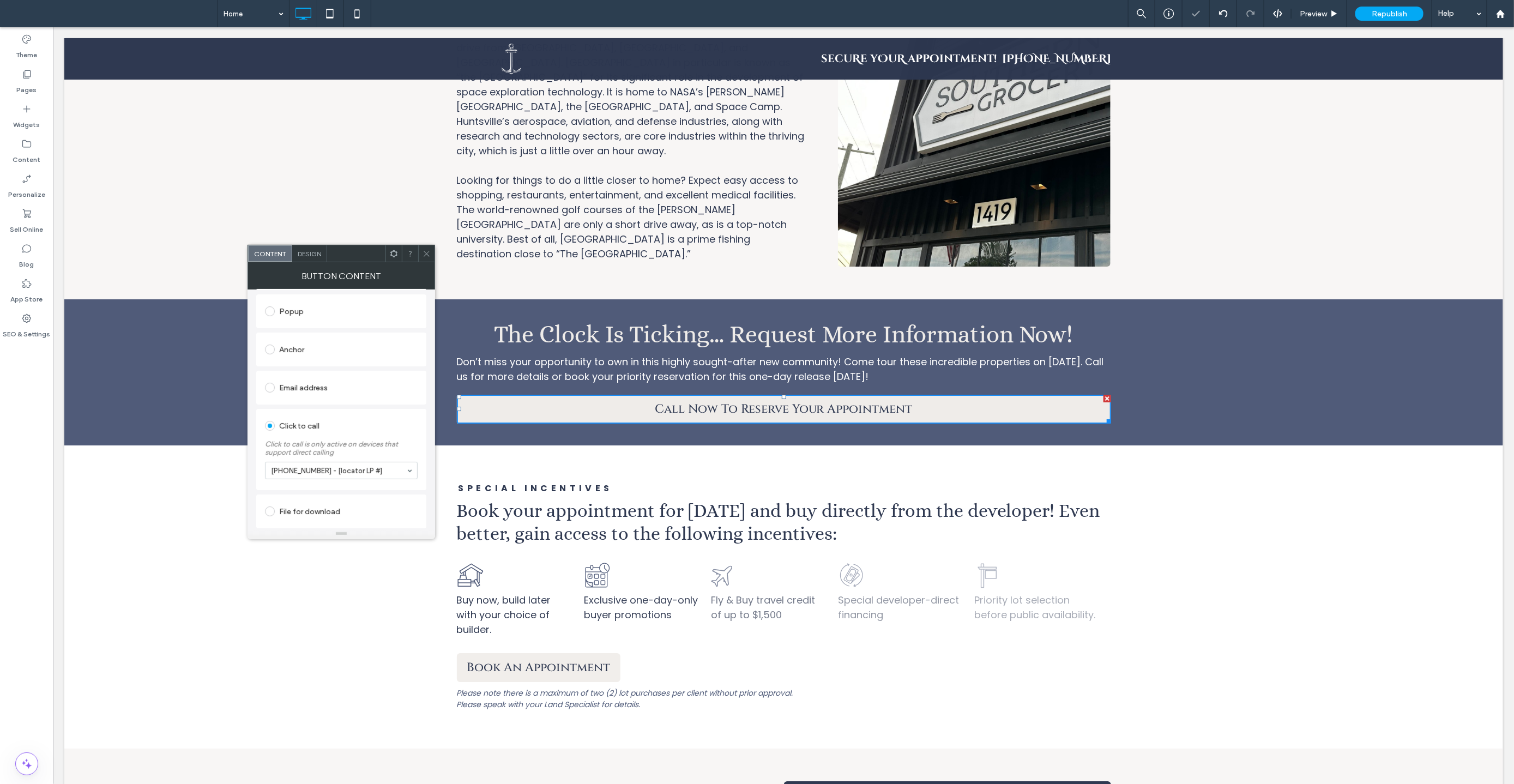 click on "Book An Appointment
Please note there is a maximum of two (2) lot purchases per client without prior approval. Please speak with your Land Specialist for details.
Click To Paste
Row + Add Section" at bounding box center (783, 697) 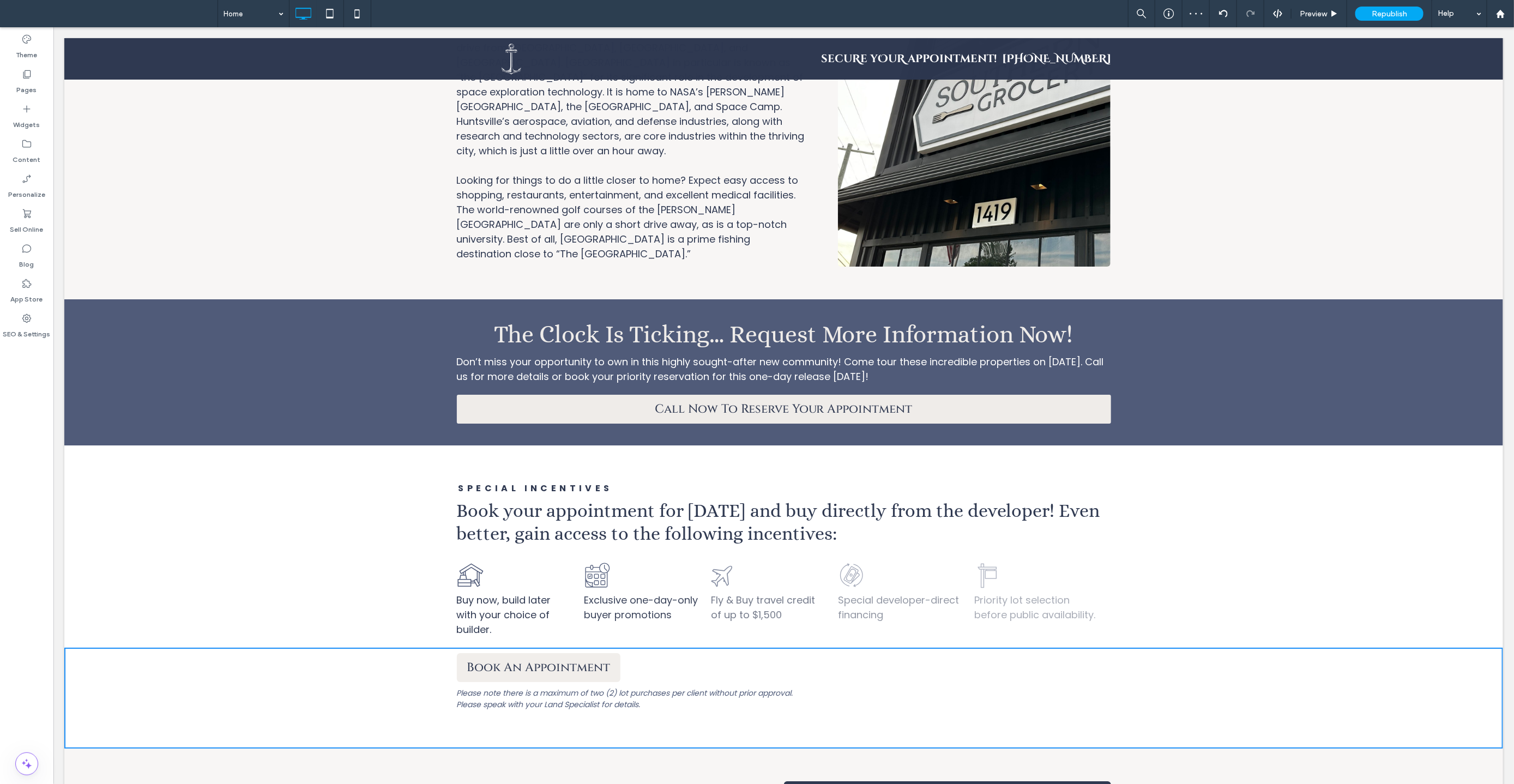 click on "Book your appointment for [DATE] and buy directly from the developer! Even better, gain access to the following incentives:" at bounding box center (778, 521) 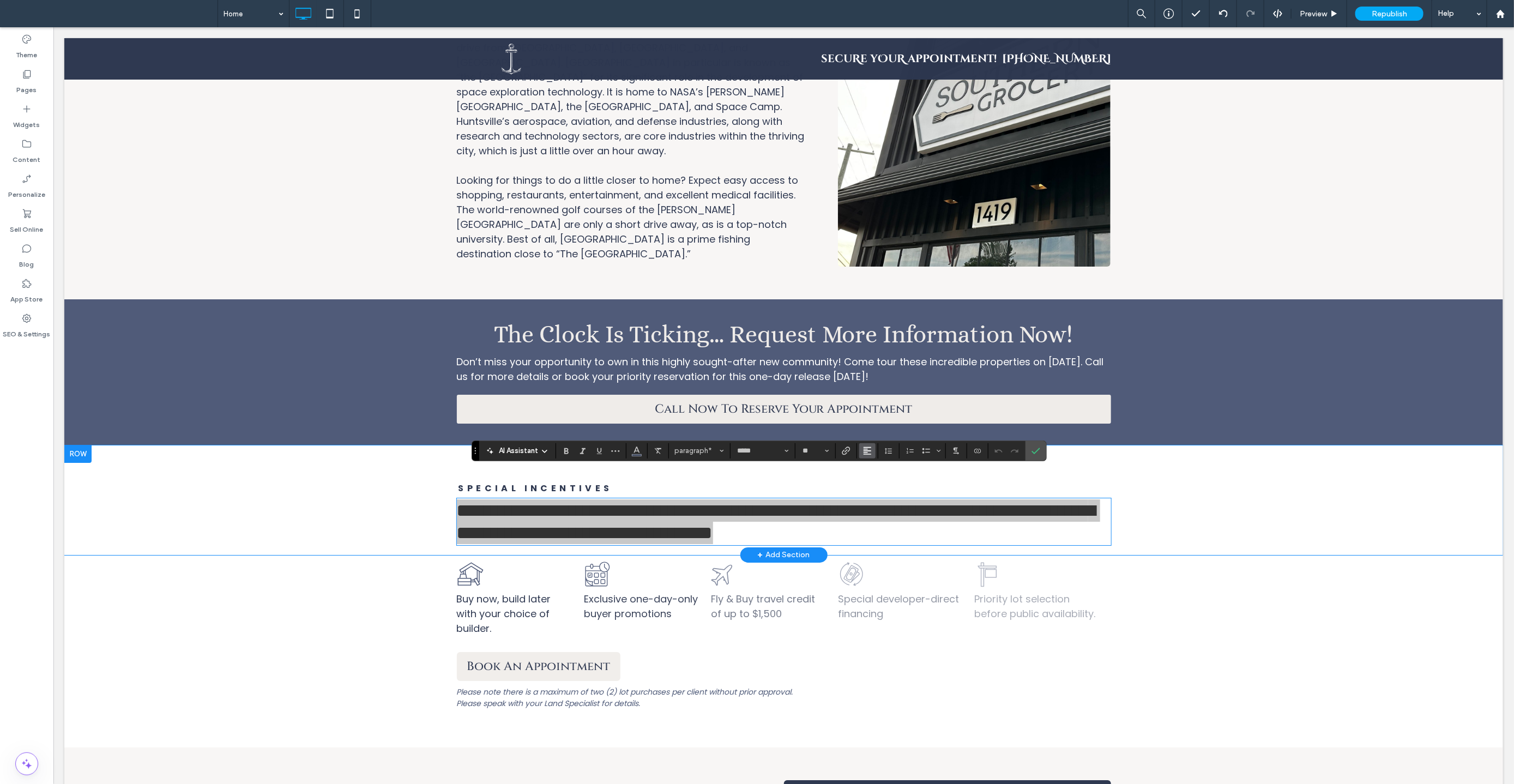 click 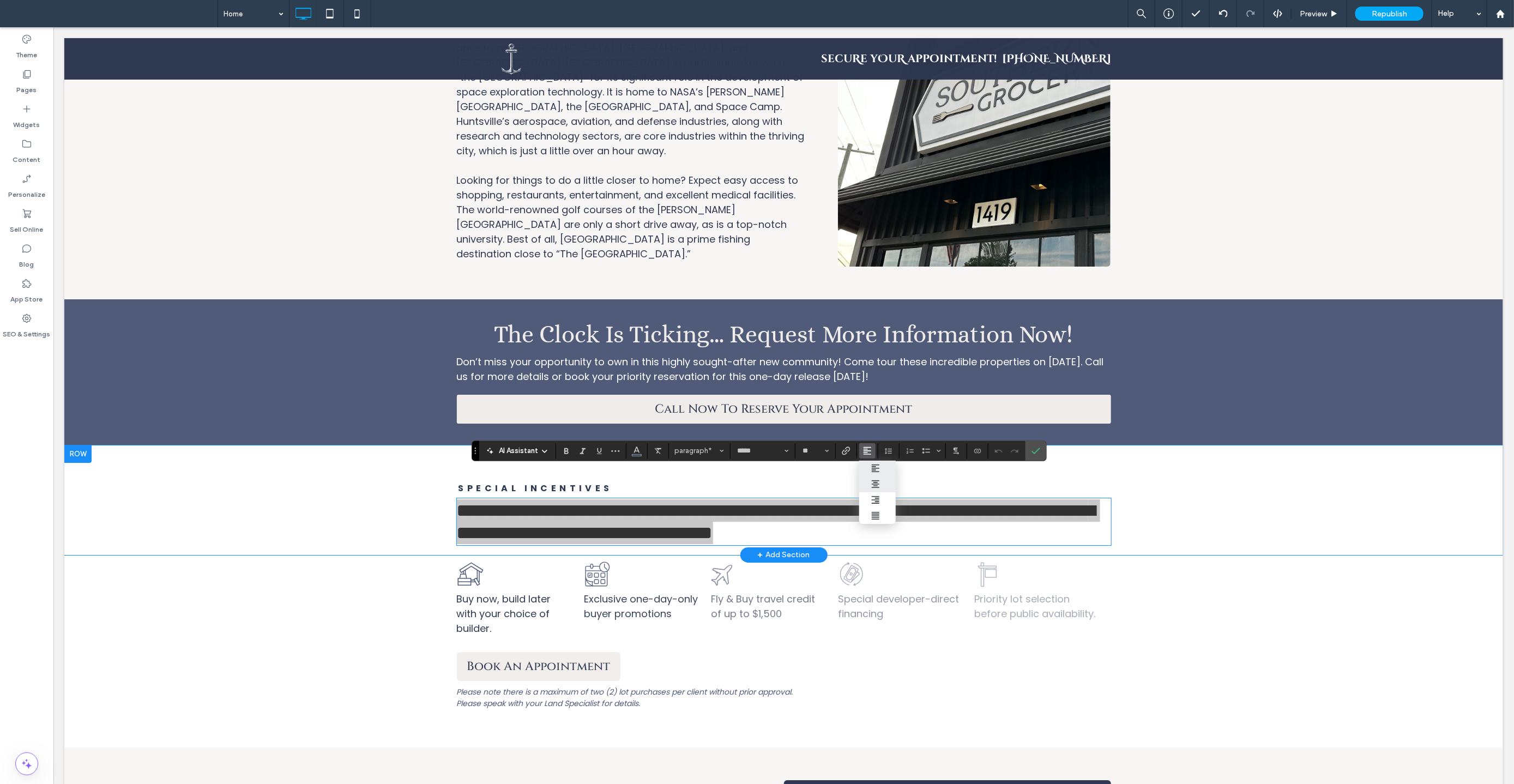 drag, startPoint x: 873, startPoint y: 485, endPoint x: 801, endPoint y: 460, distance: 76.2168 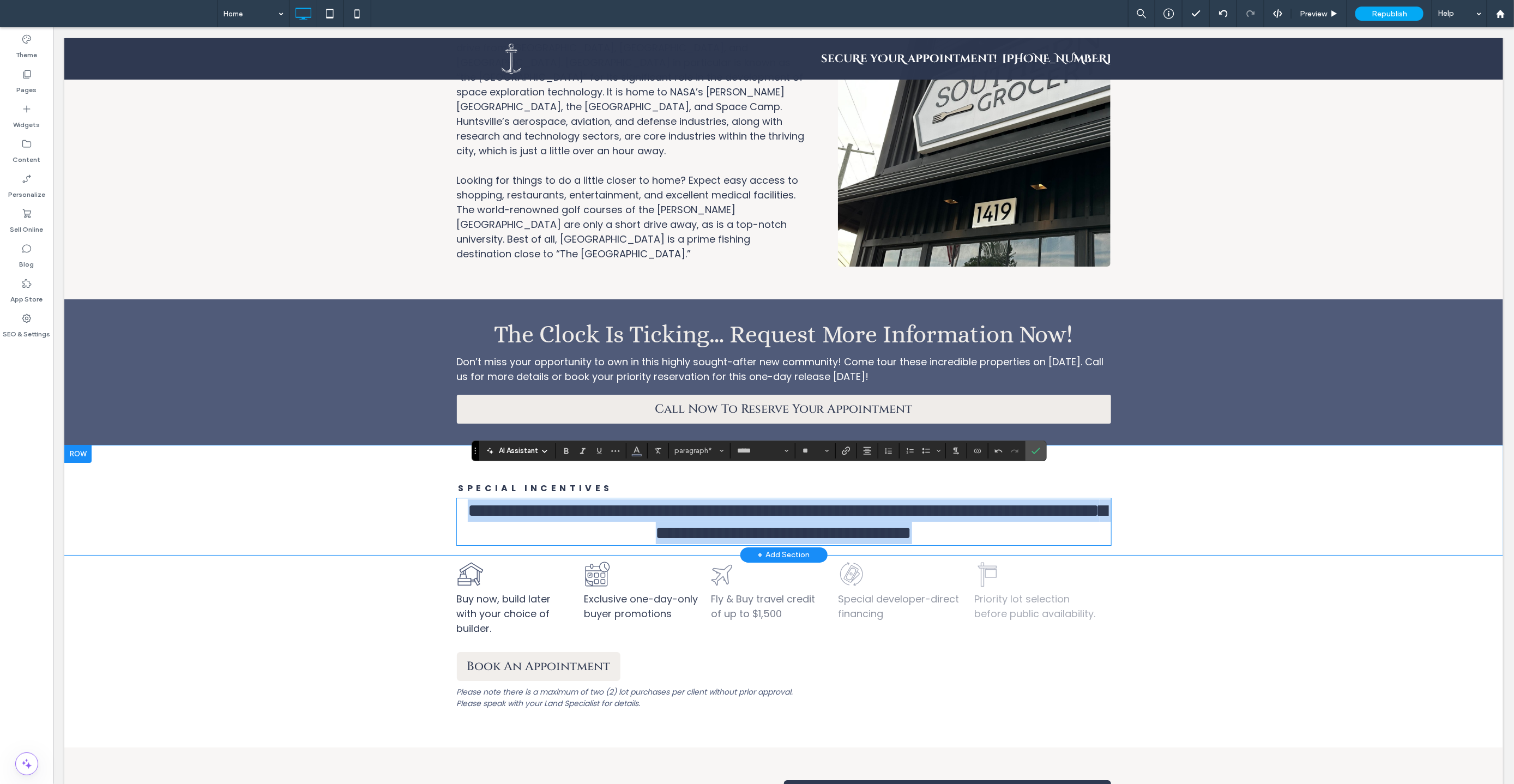 click on "**********" at bounding box center (783, 499) 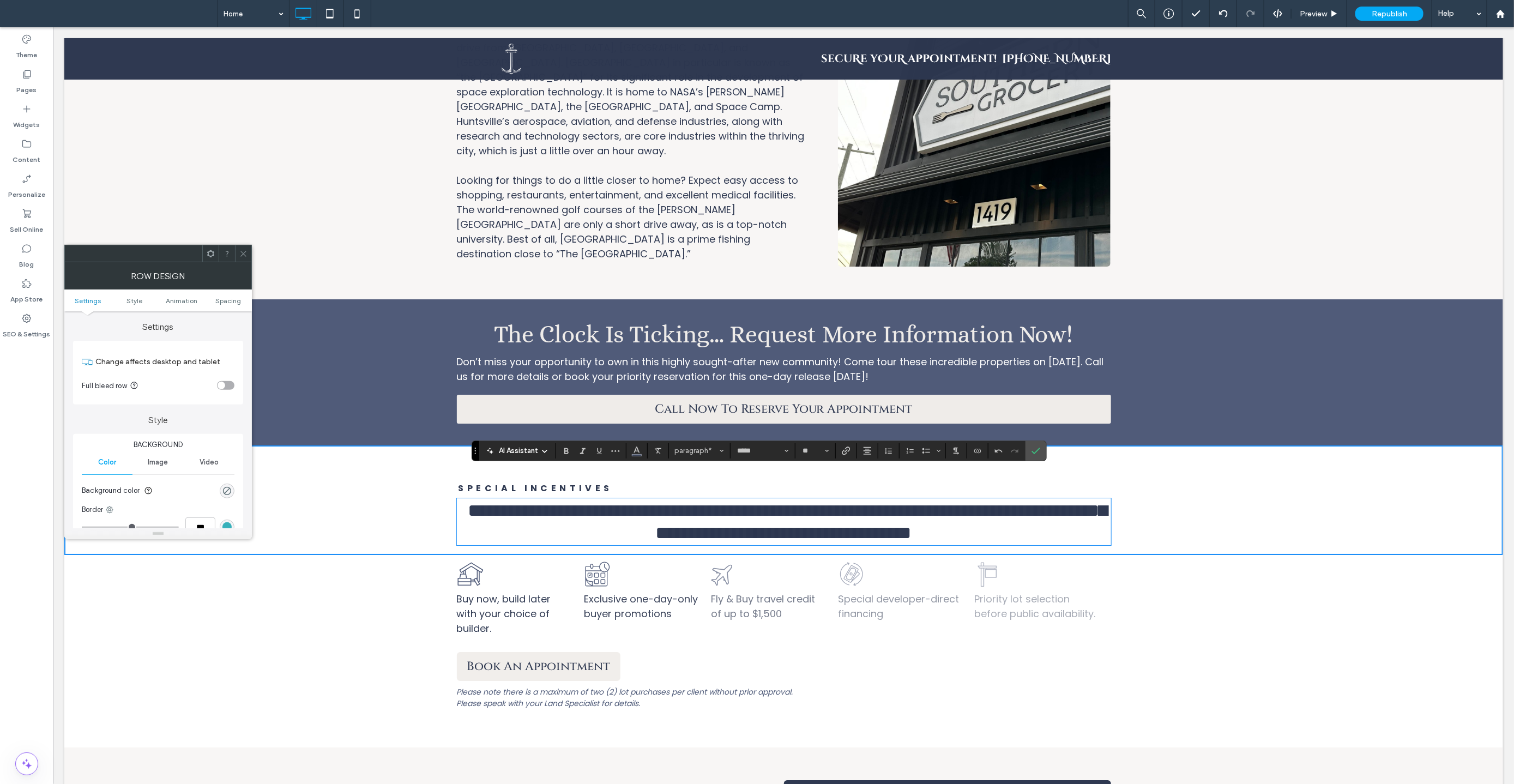 click on "Special INcentives" at bounding box center (535, 487) 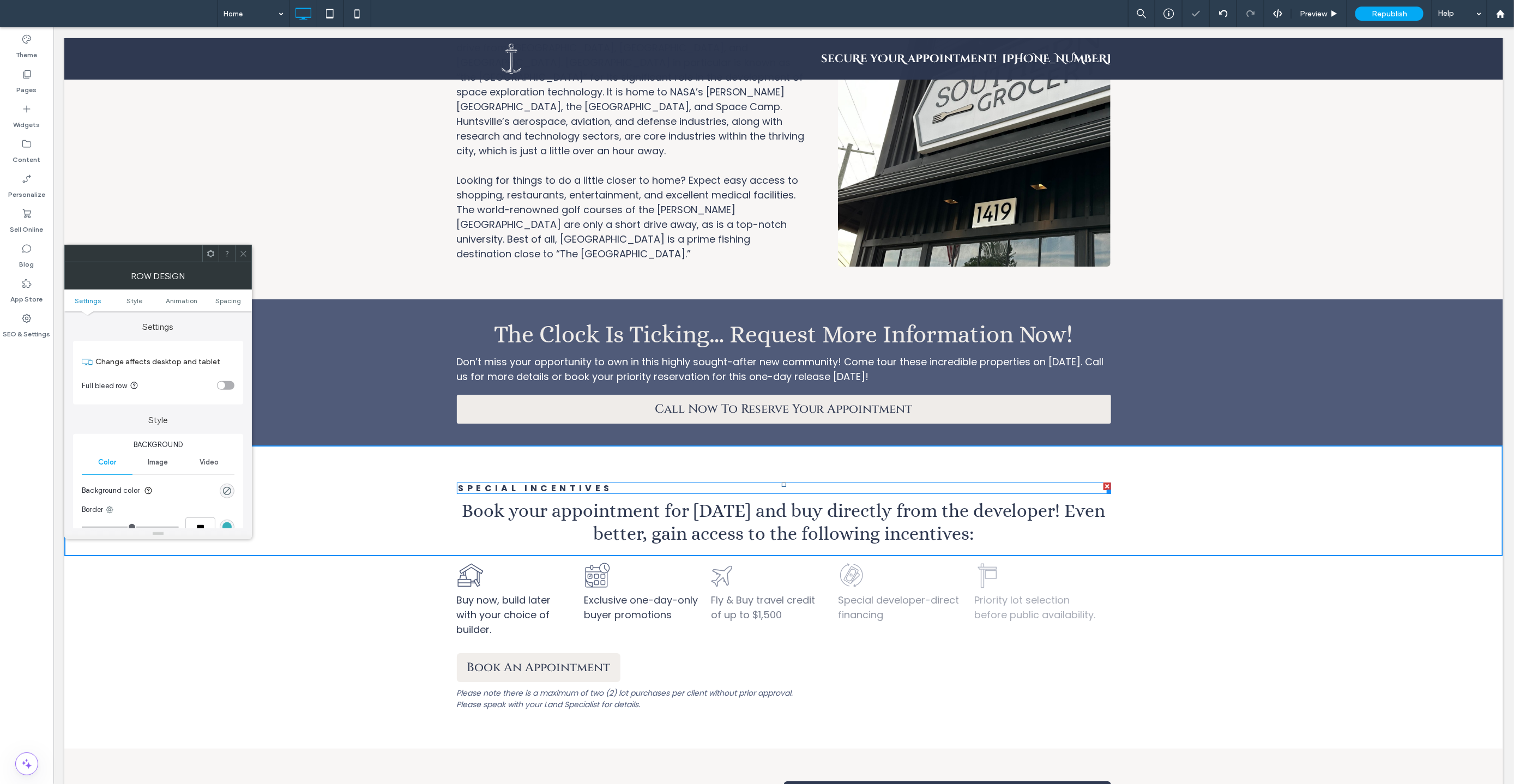 click on "Special INcentives" at bounding box center (535, 487) 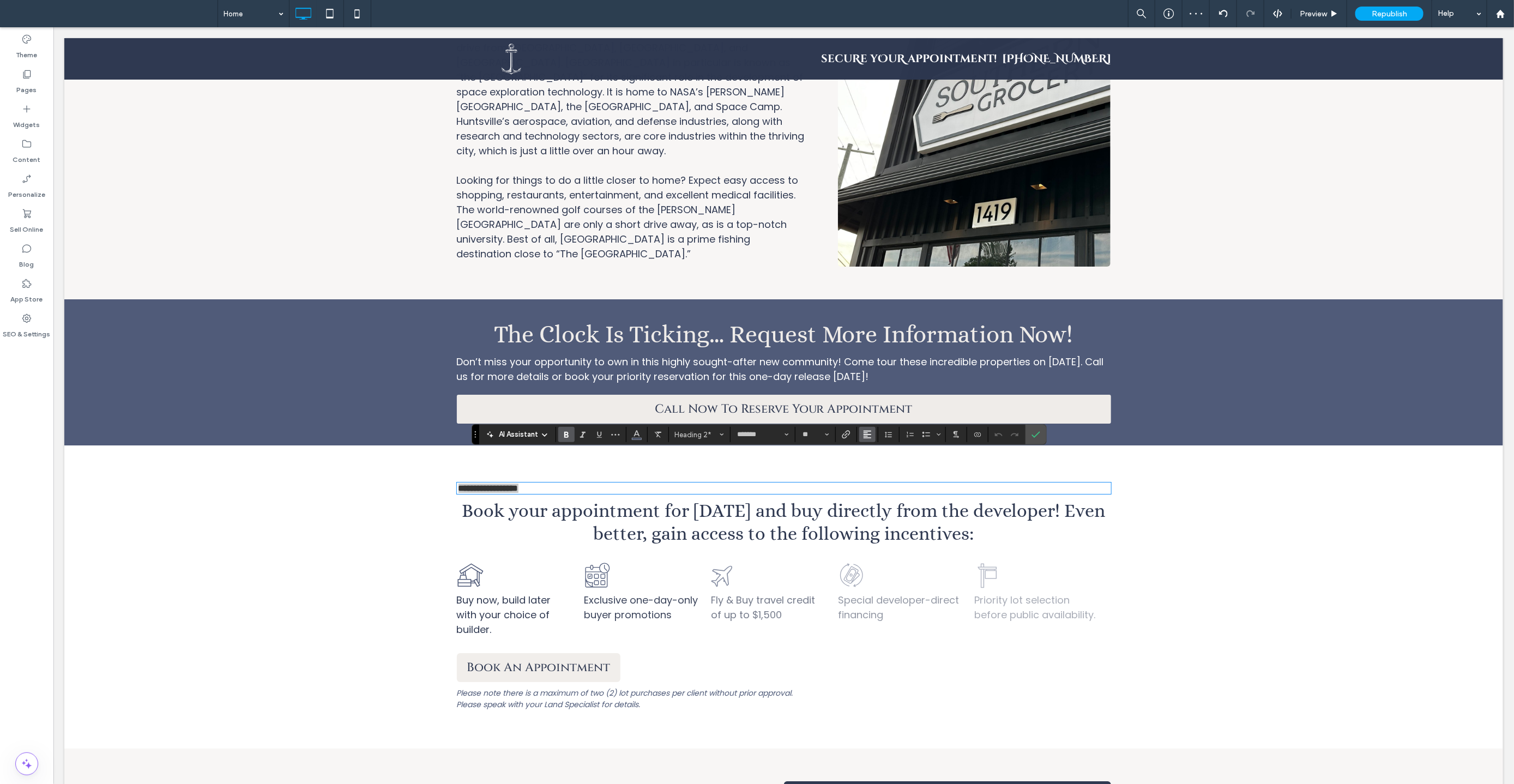 click 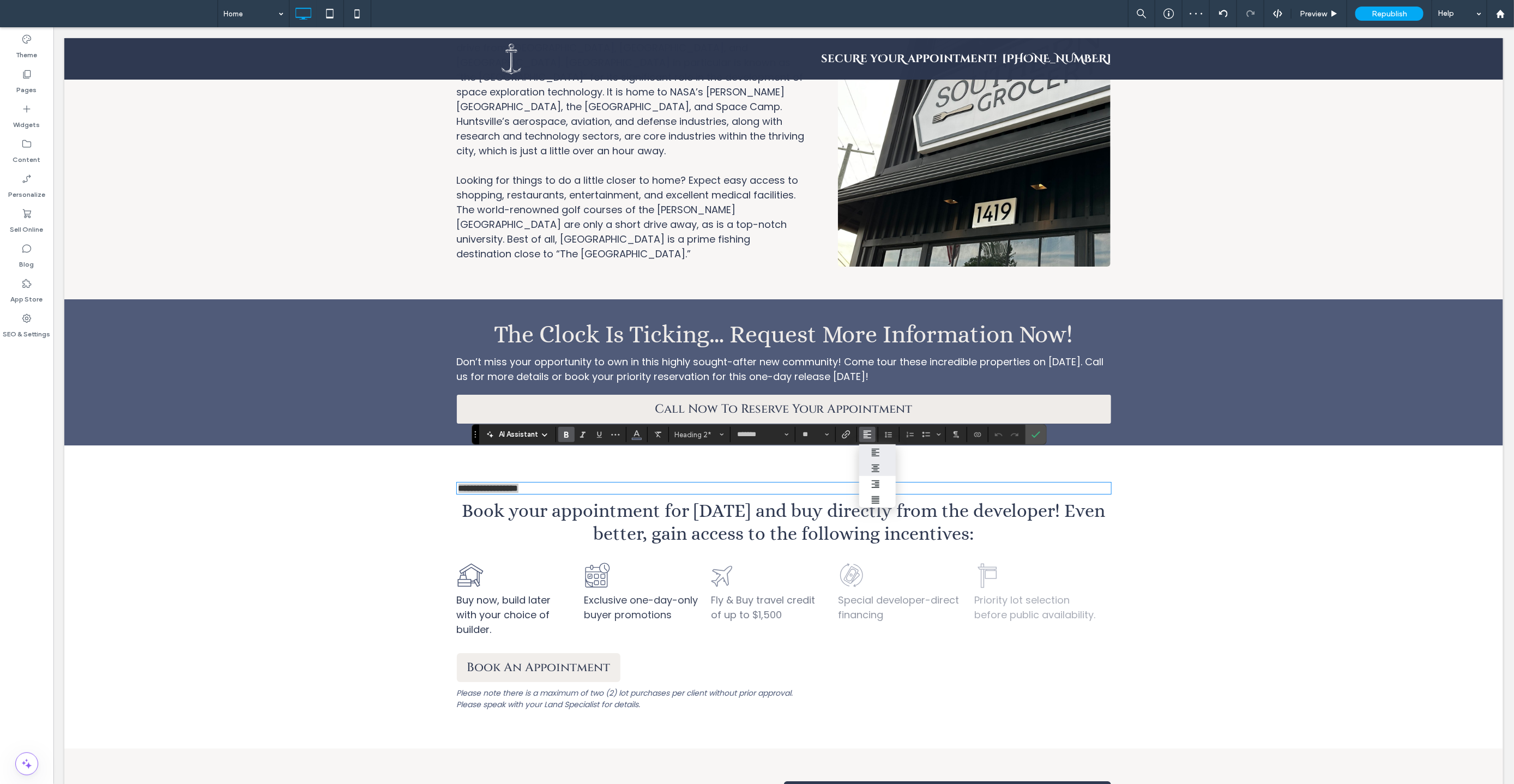 click 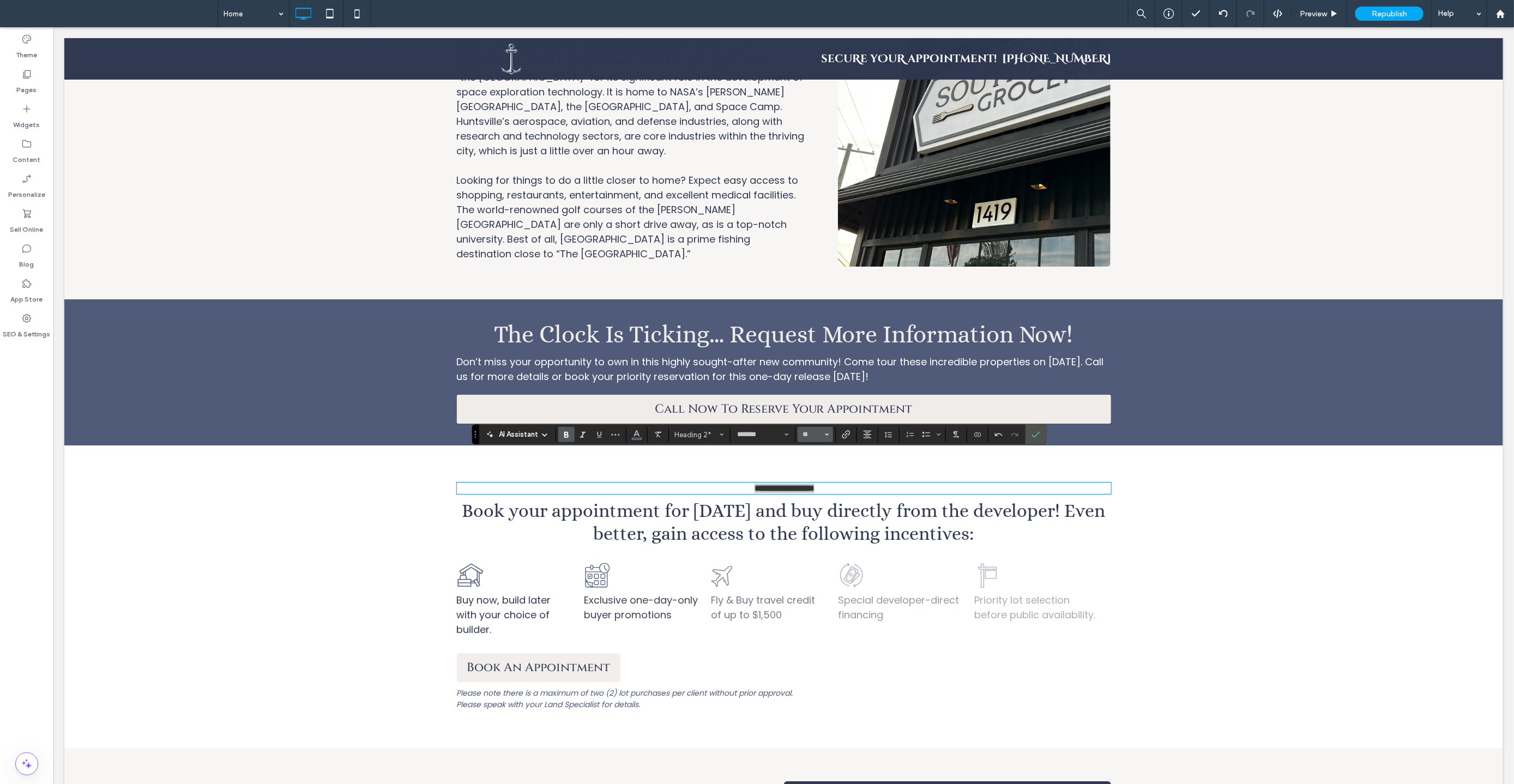 click 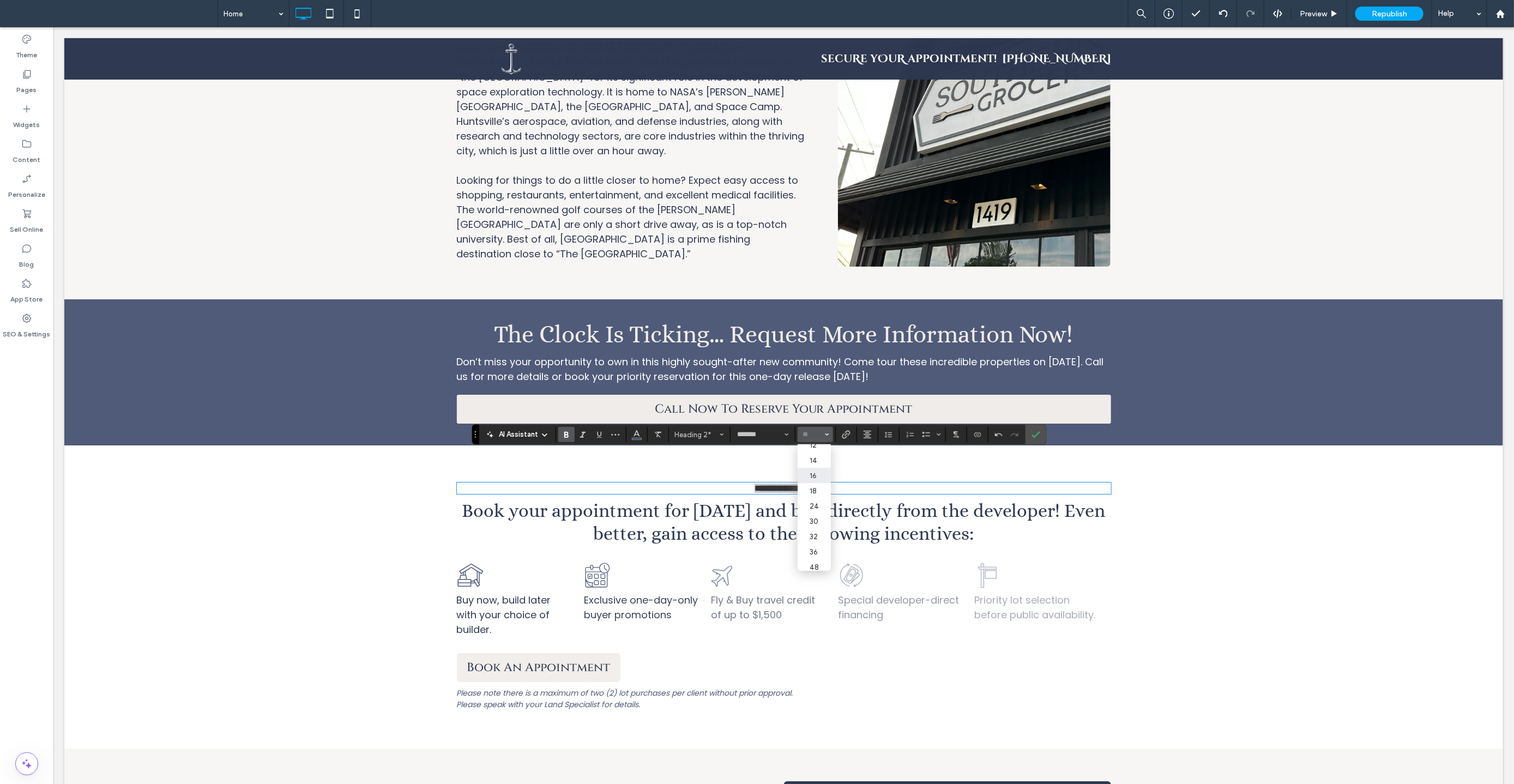 scroll, scrollTop: 70, scrollLeft: 0, axis: vertical 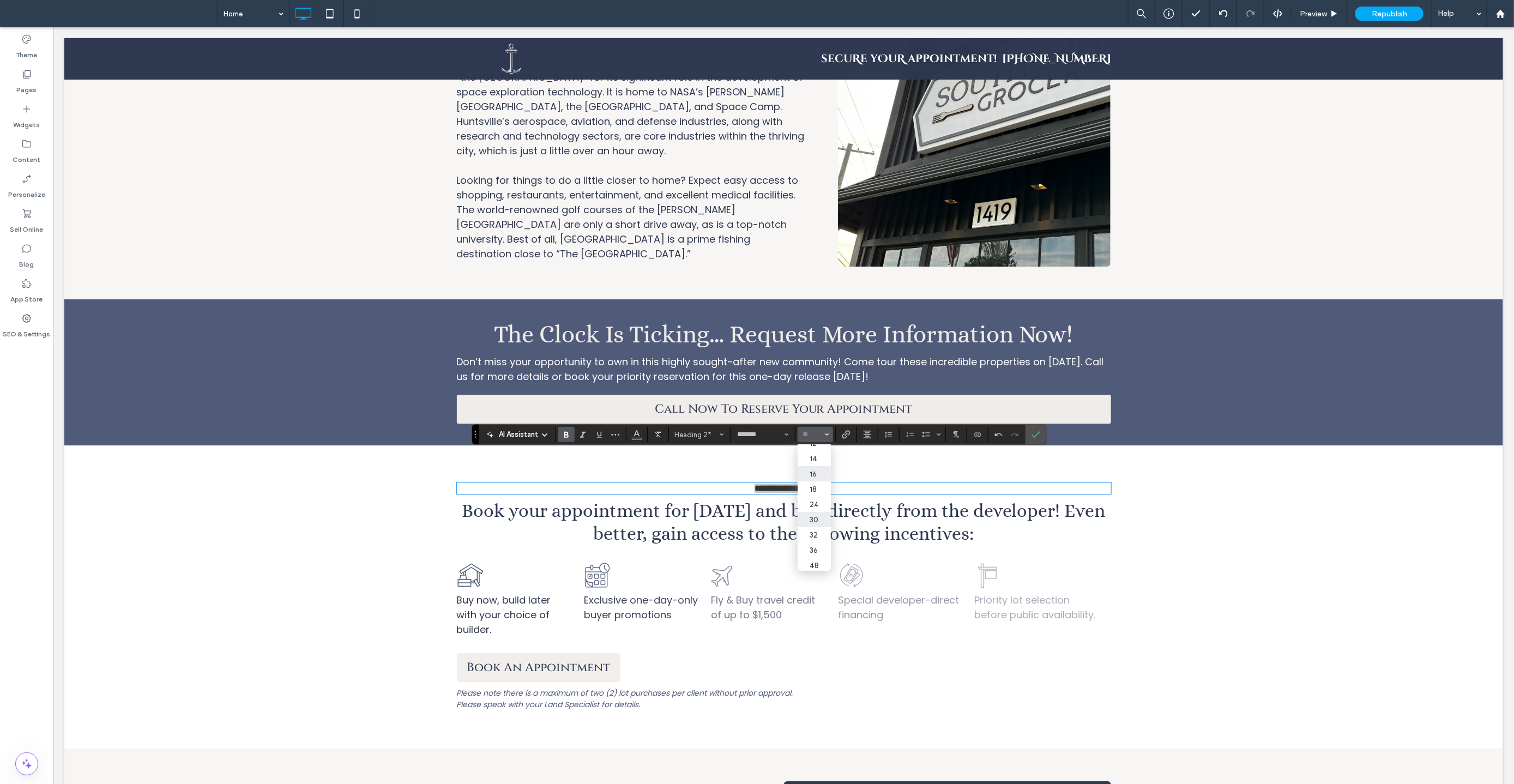 click on "30" at bounding box center [814, 520] 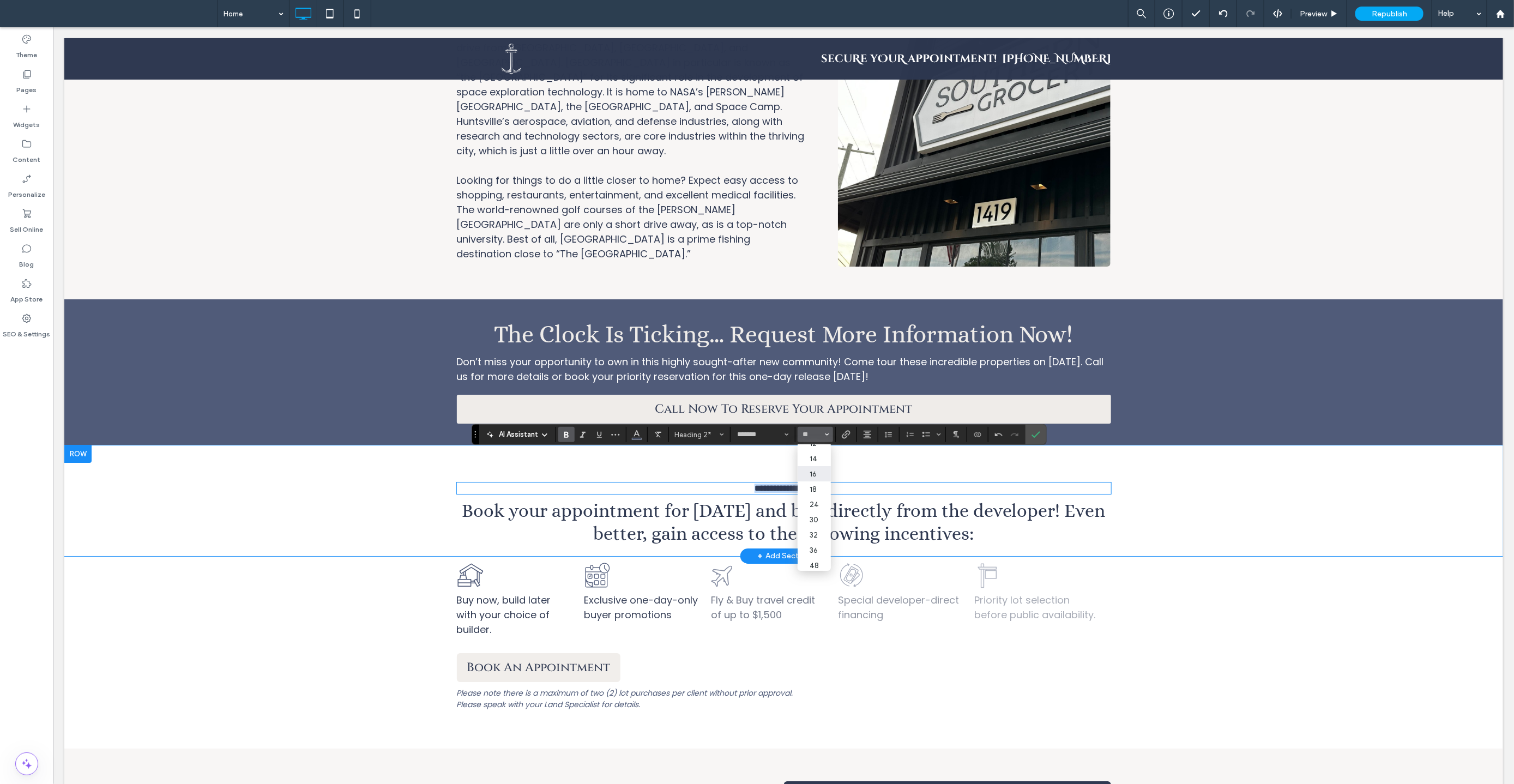 scroll, scrollTop: 0, scrollLeft: 0, axis: both 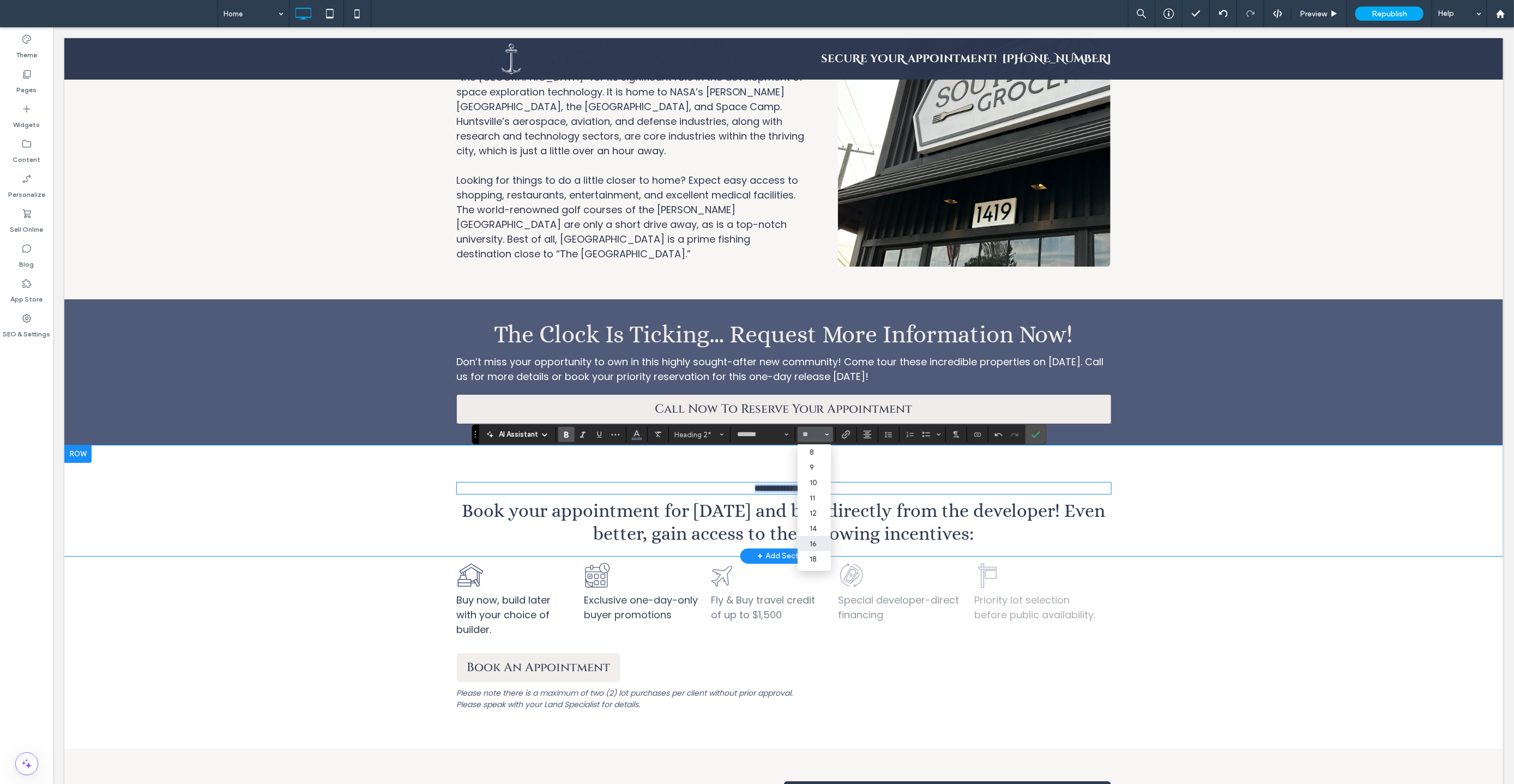 type on "**" 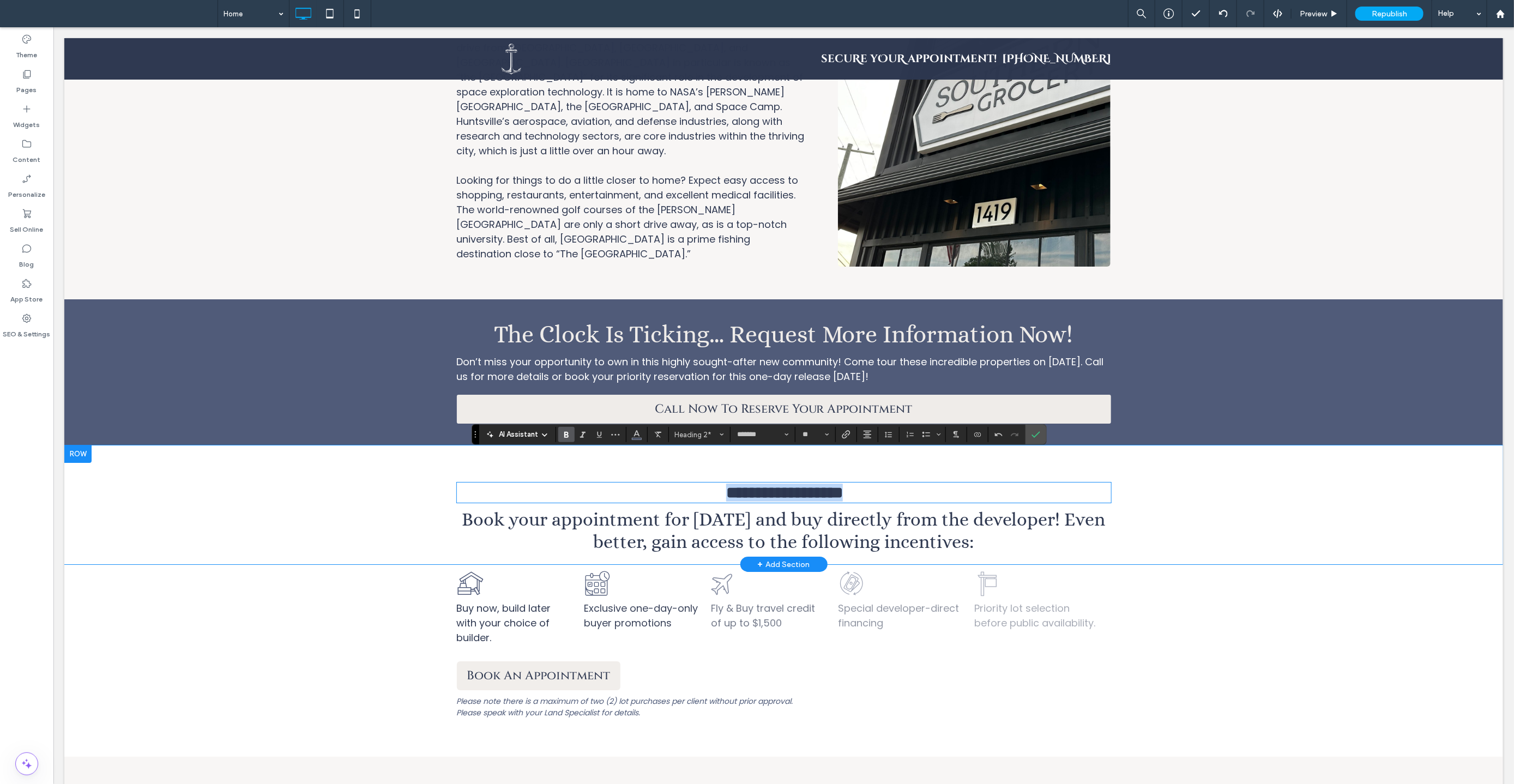 click on "**********" at bounding box center (783, 504) 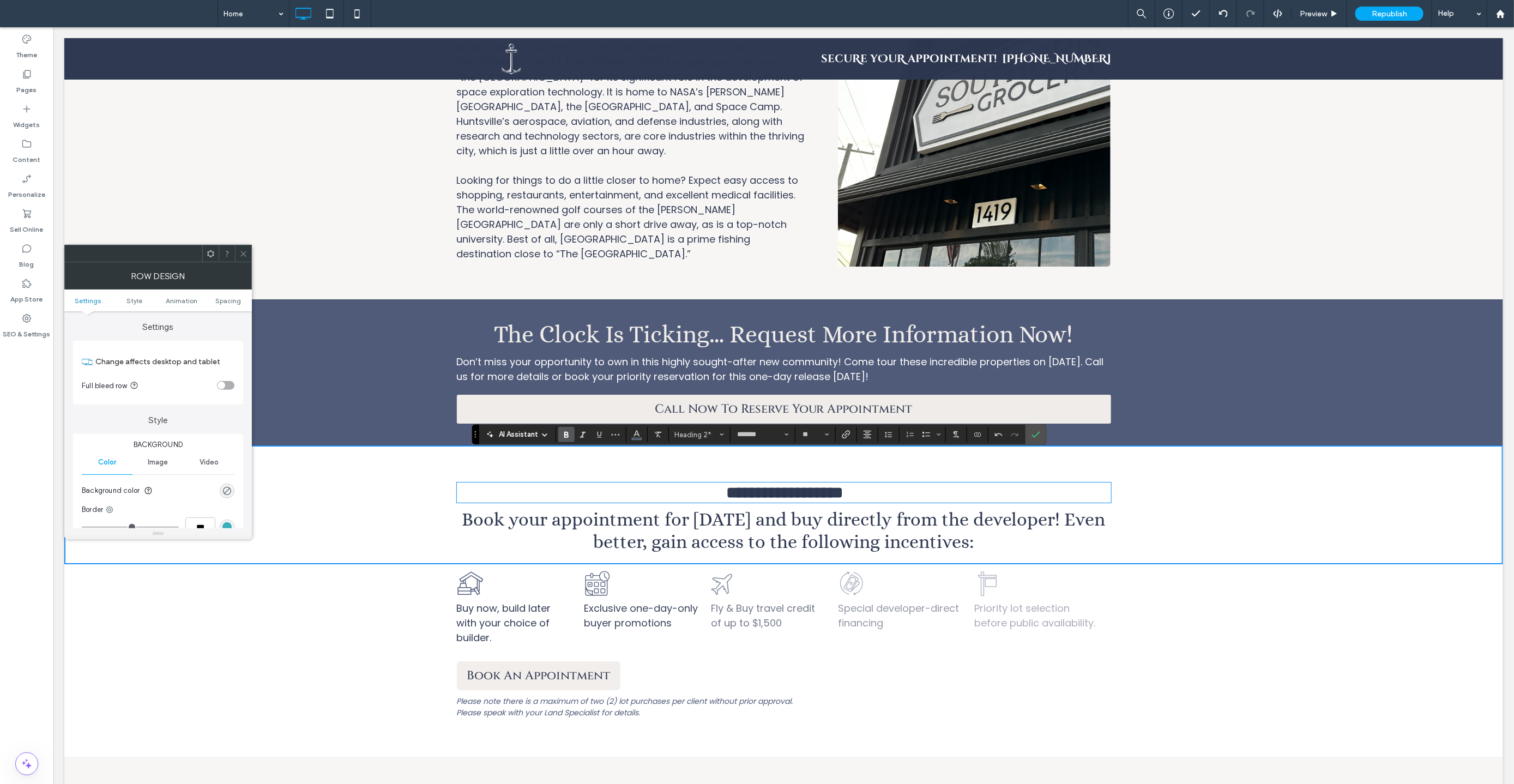 click on "**********" at bounding box center (783, 504) 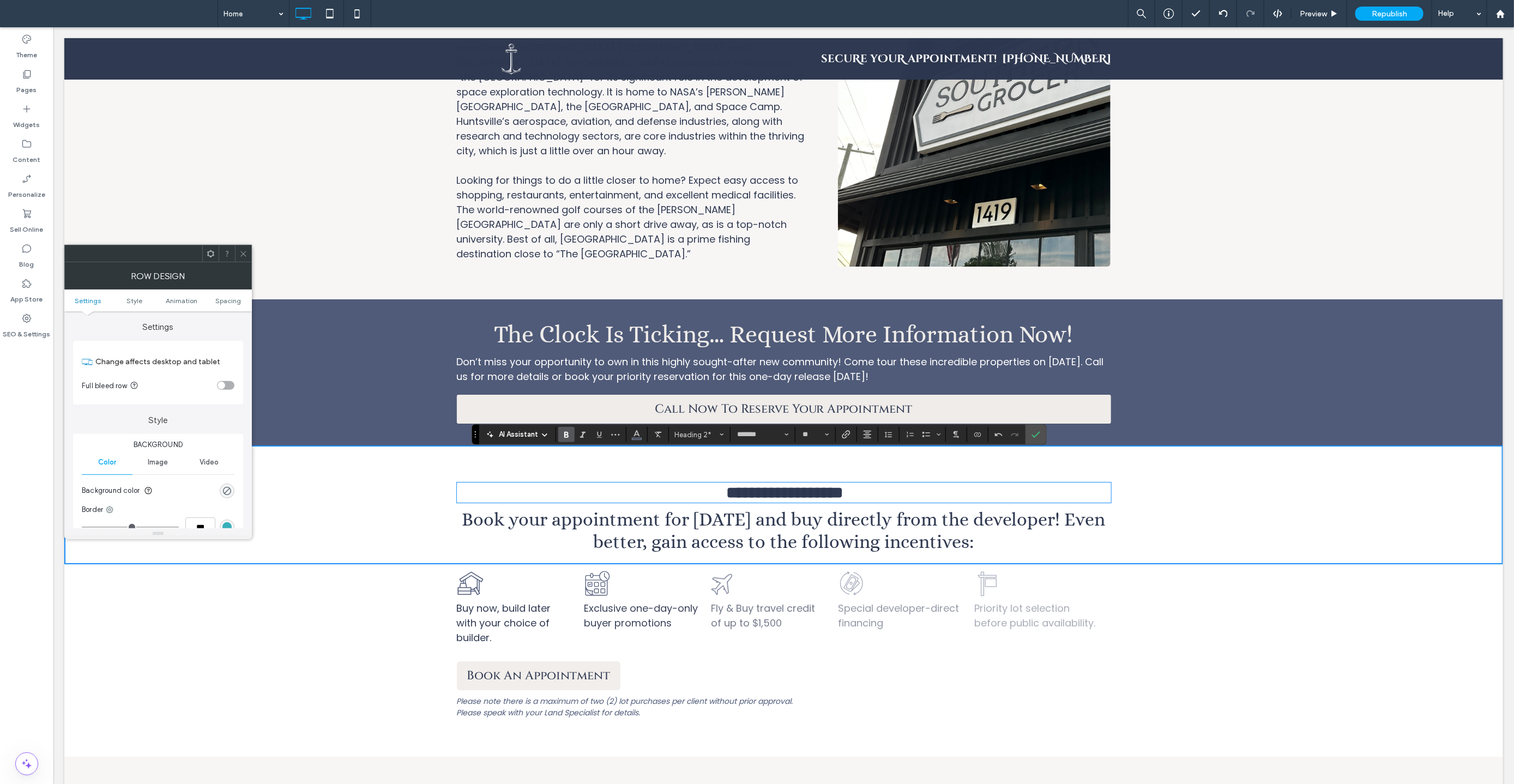 click on "house build icon
Buy now, build later with your choice of builder.
Click To Paste
calendar icon
Exclusive one-day-only buyer promotions
Click To Paste
plane icon
Fly & Buy travel credit of up to $1,500
Click To Paste
Click To Paste
financing icon
Special developer-direct financing
Click To Paste
lot sign icon
Priority lot selection before public availability.
Click To Paste
Click To Paste
Row + Add Section" at bounding box center [783, 610] 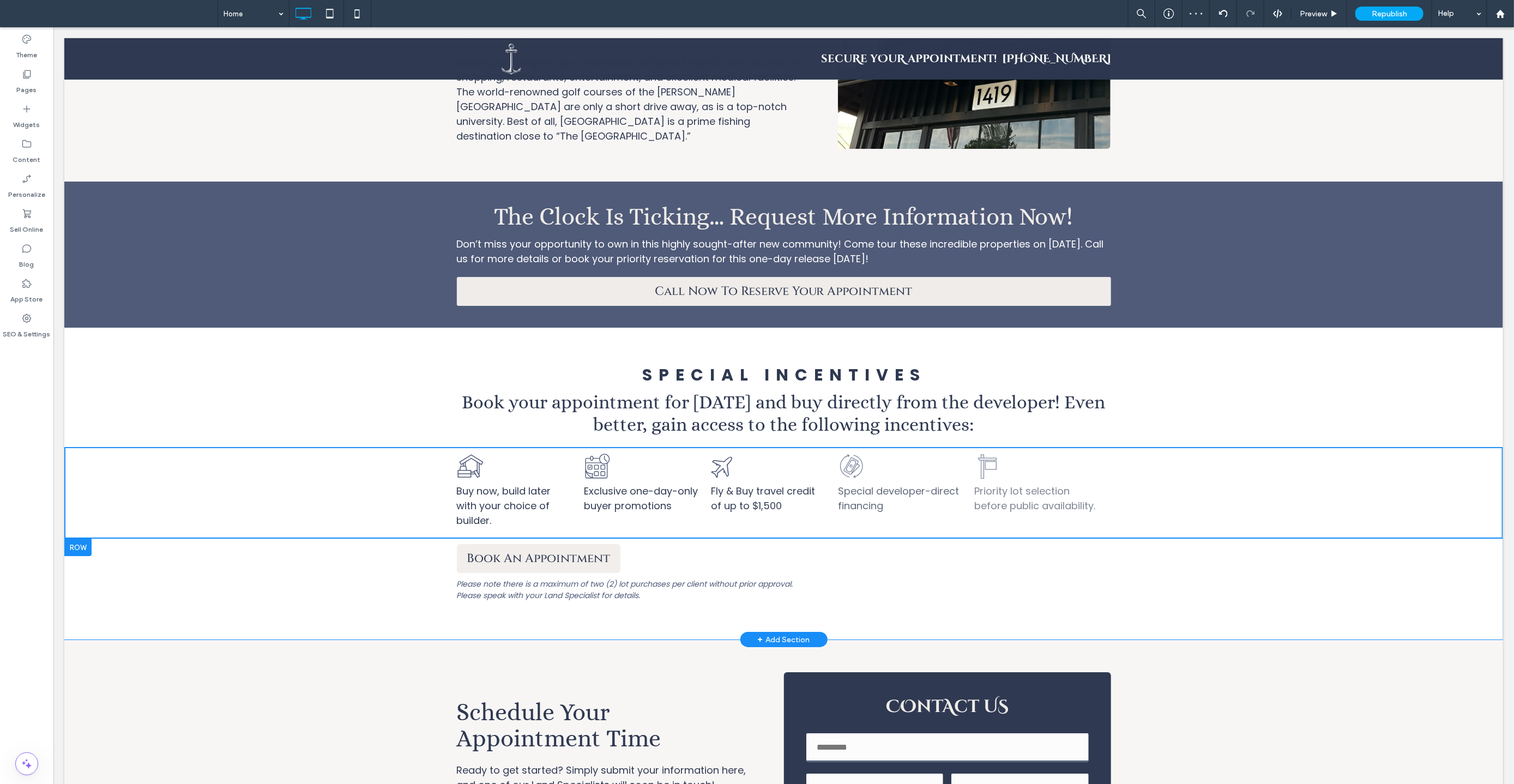 scroll, scrollTop: 2771, scrollLeft: 0, axis: vertical 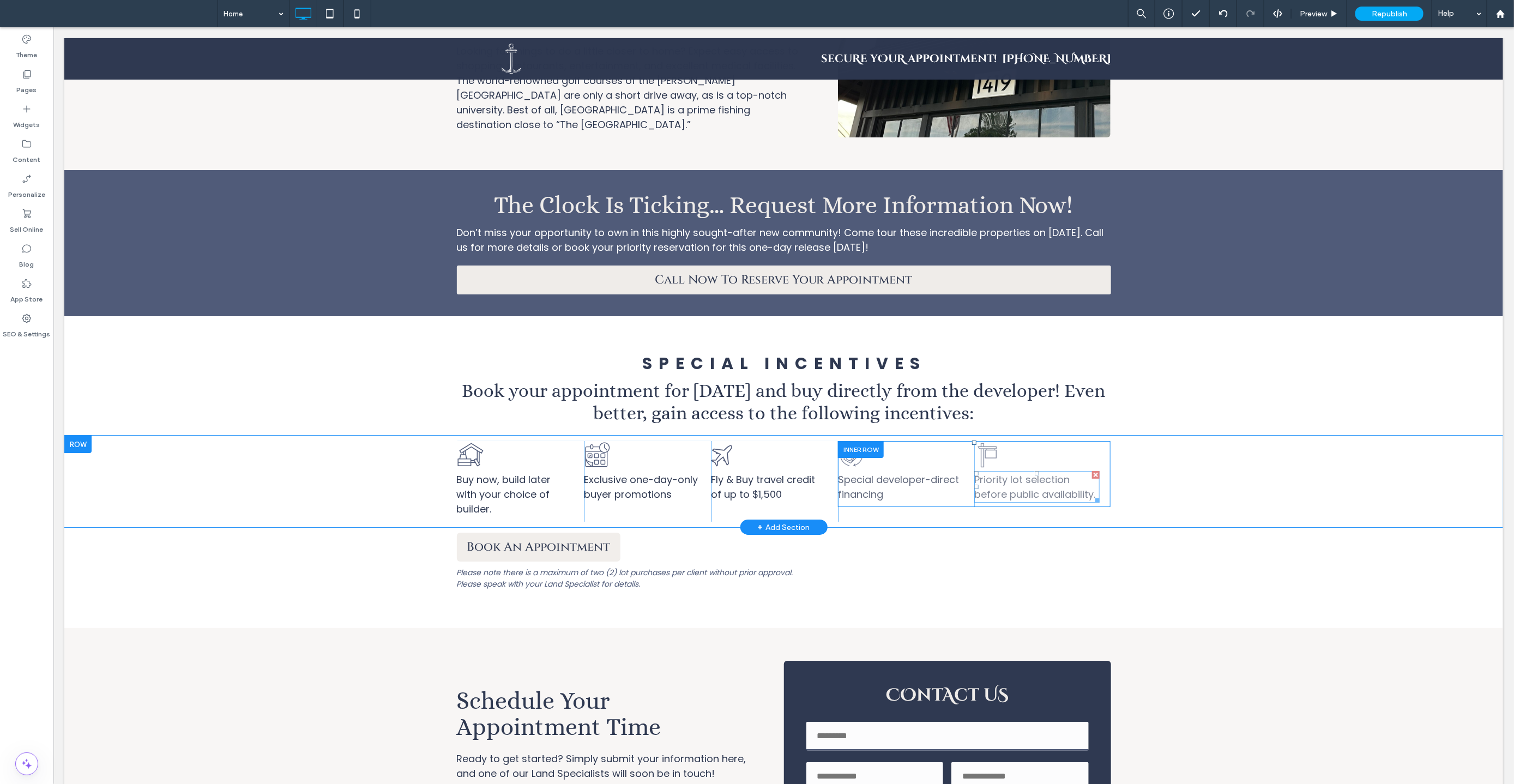 click on "Priority lot selection before public availability." at bounding box center [1034, 486] 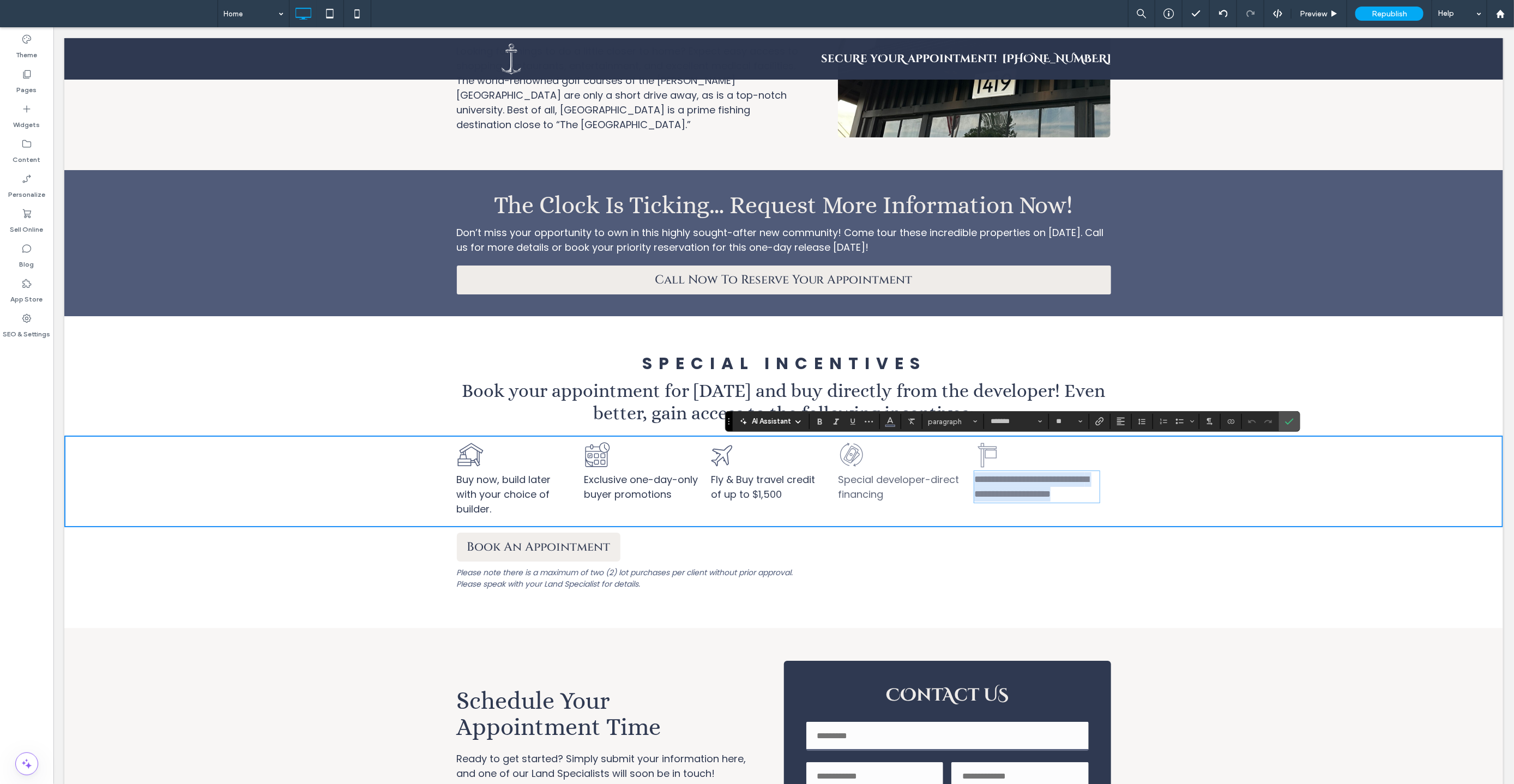 click on "**********" at bounding box center [1031, 486] 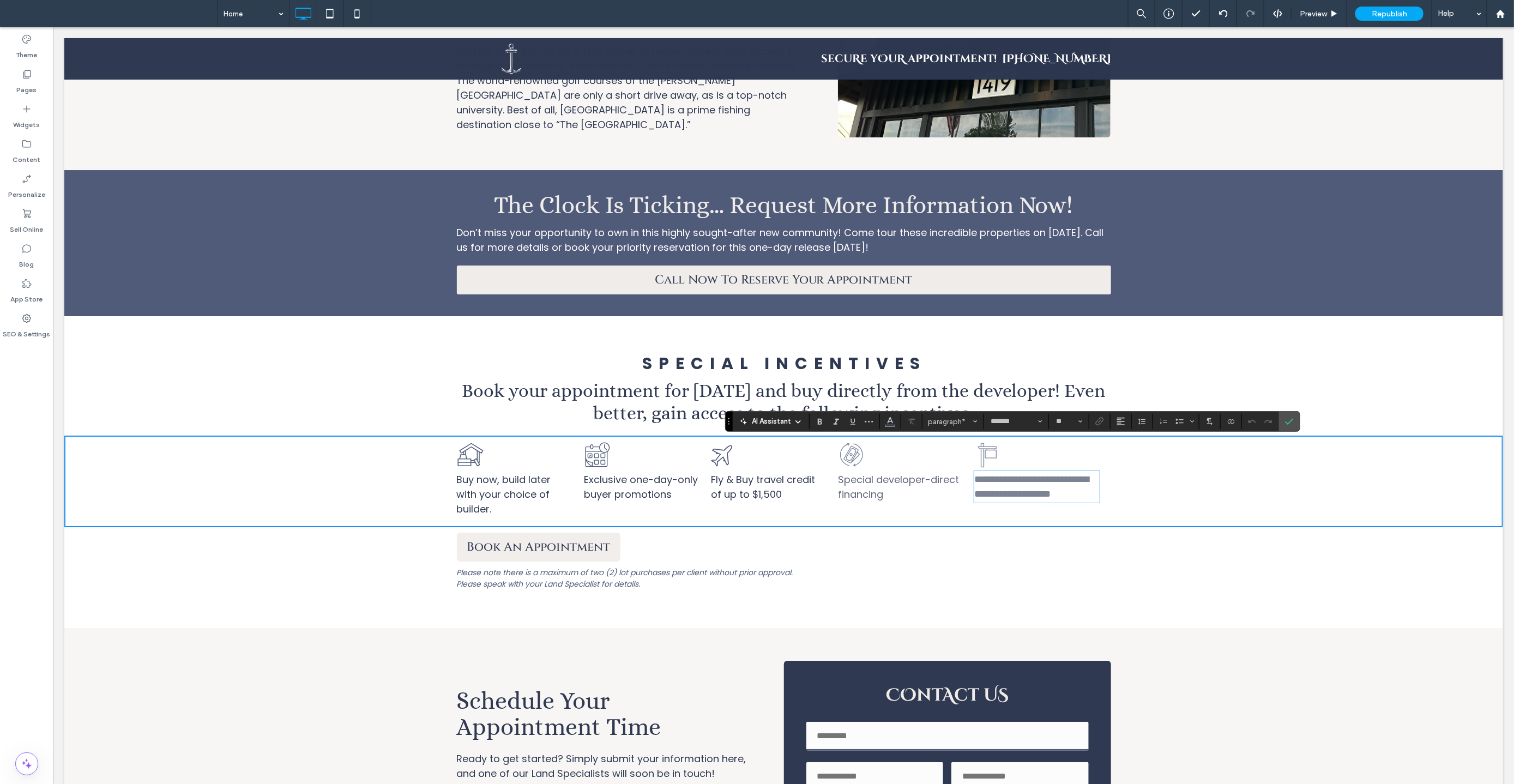 type 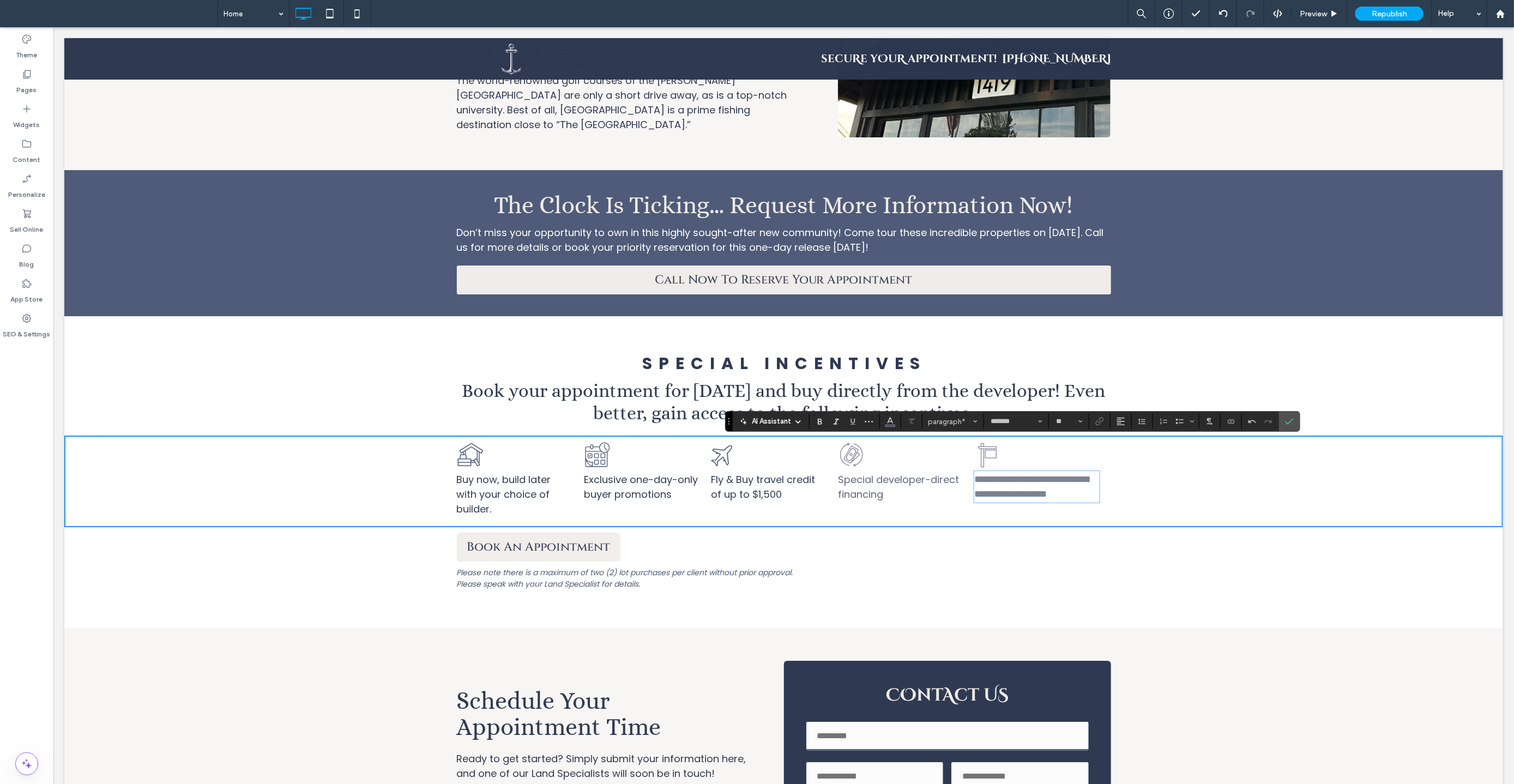 click on "Special developer-direct financing" at bounding box center [898, 486] 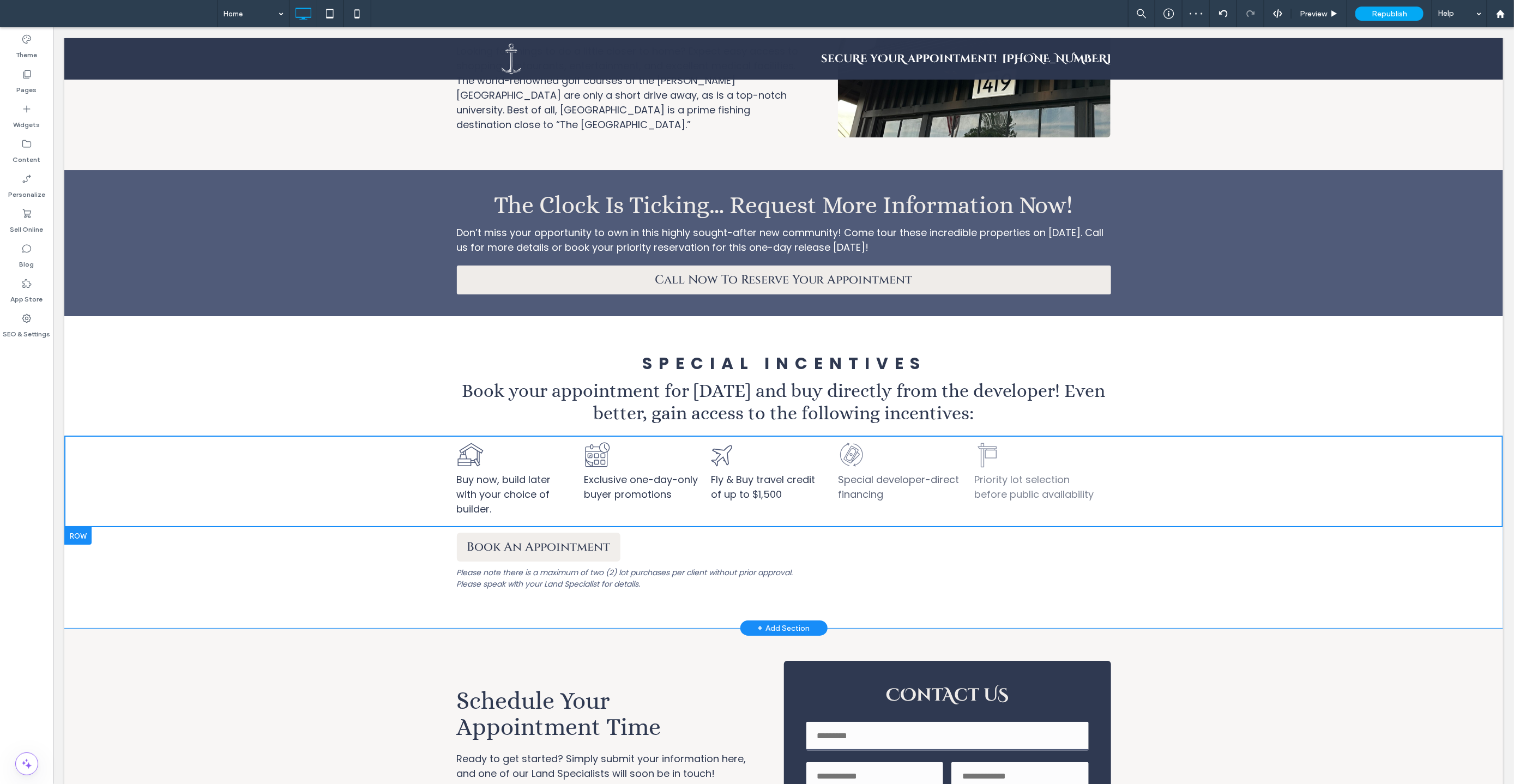 click on "Book An Appointment
Please note there is a maximum of two (2) lot purchases per client without prior approval. Please speak with your Land Specialist for details.
Click To Paste
Row + Add Section" at bounding box center [783, 577] 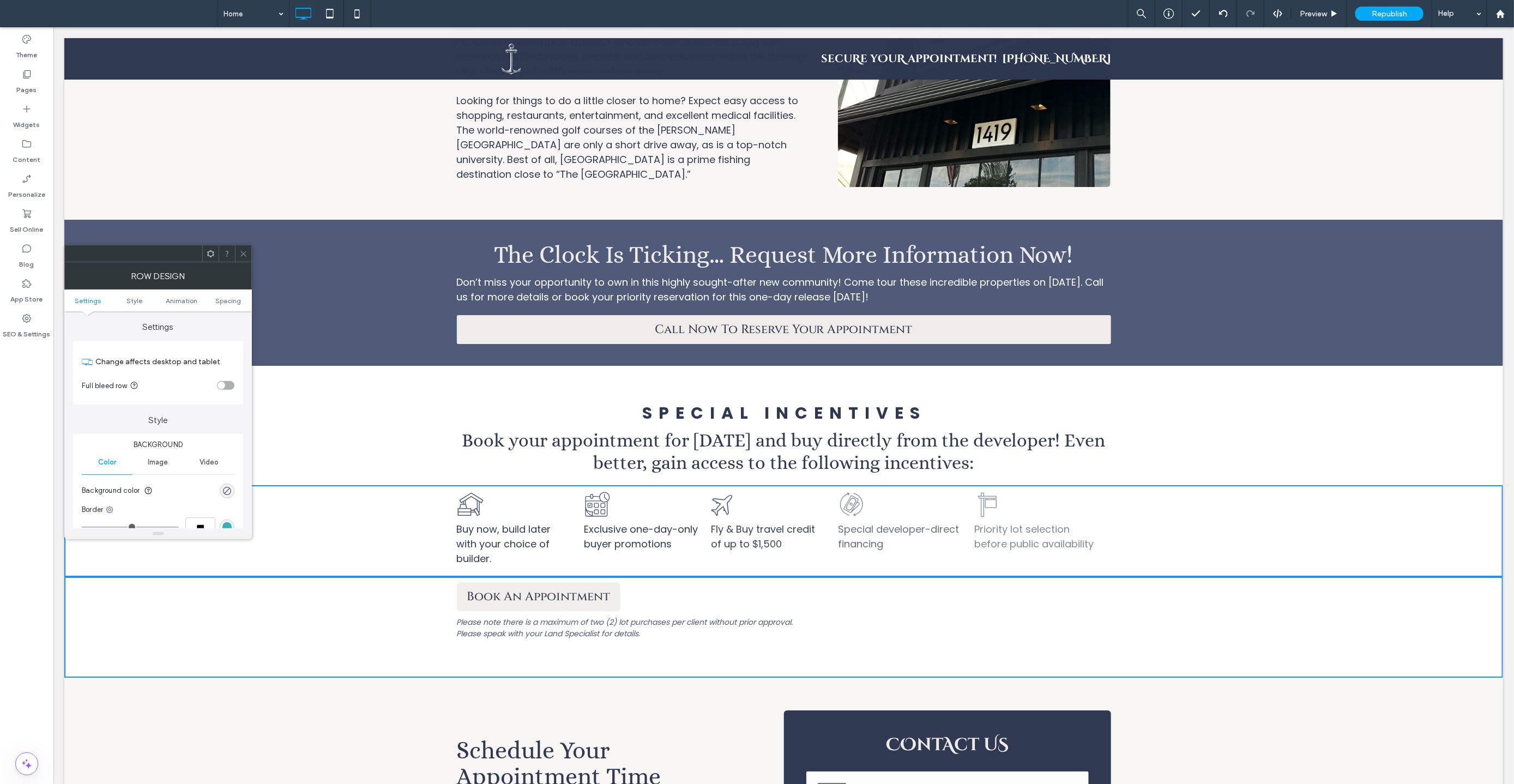 scroll, scrollTop: 2719, scrollLeft: 0, axis: vertical 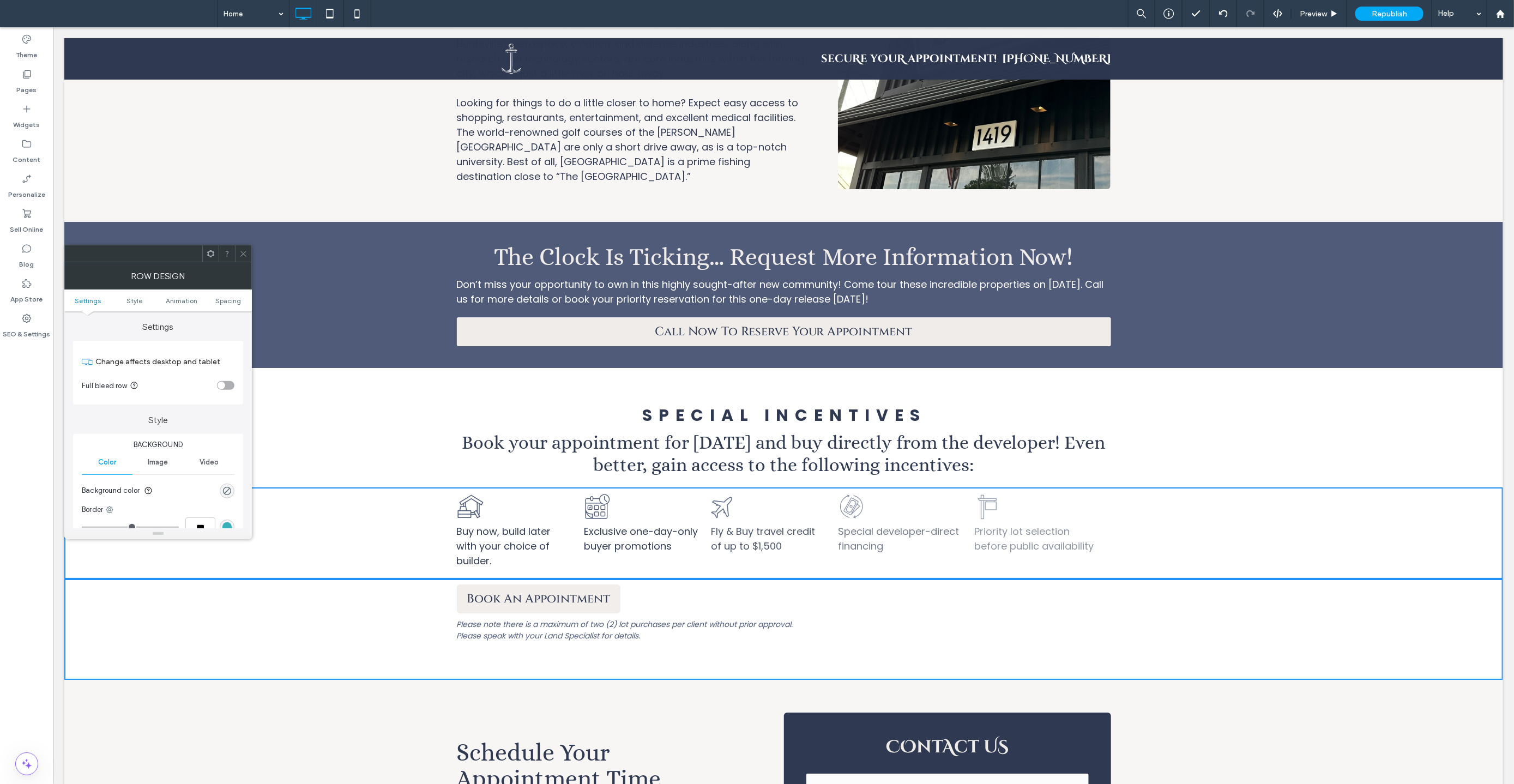 click on "Book An Appointment
Please note there is a maximum of two (2) lot purchases per client without prior approval. Please speak with your Land Specialist for details.
Click To Paste
Row + Add Section" at bounding box center (783, 629) 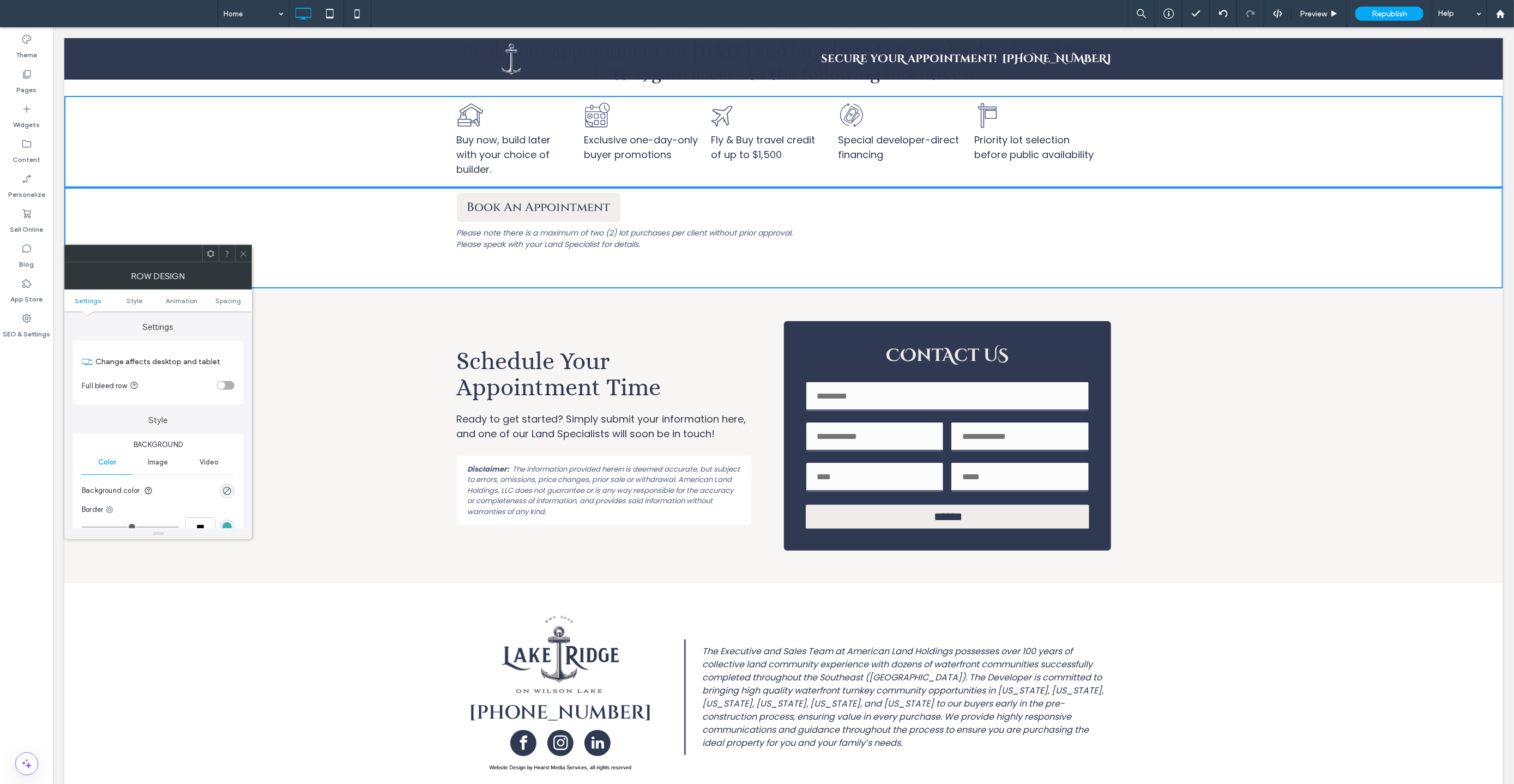 scroll, scrollTop: 3120, scrollLeft: 0, axis: vertical 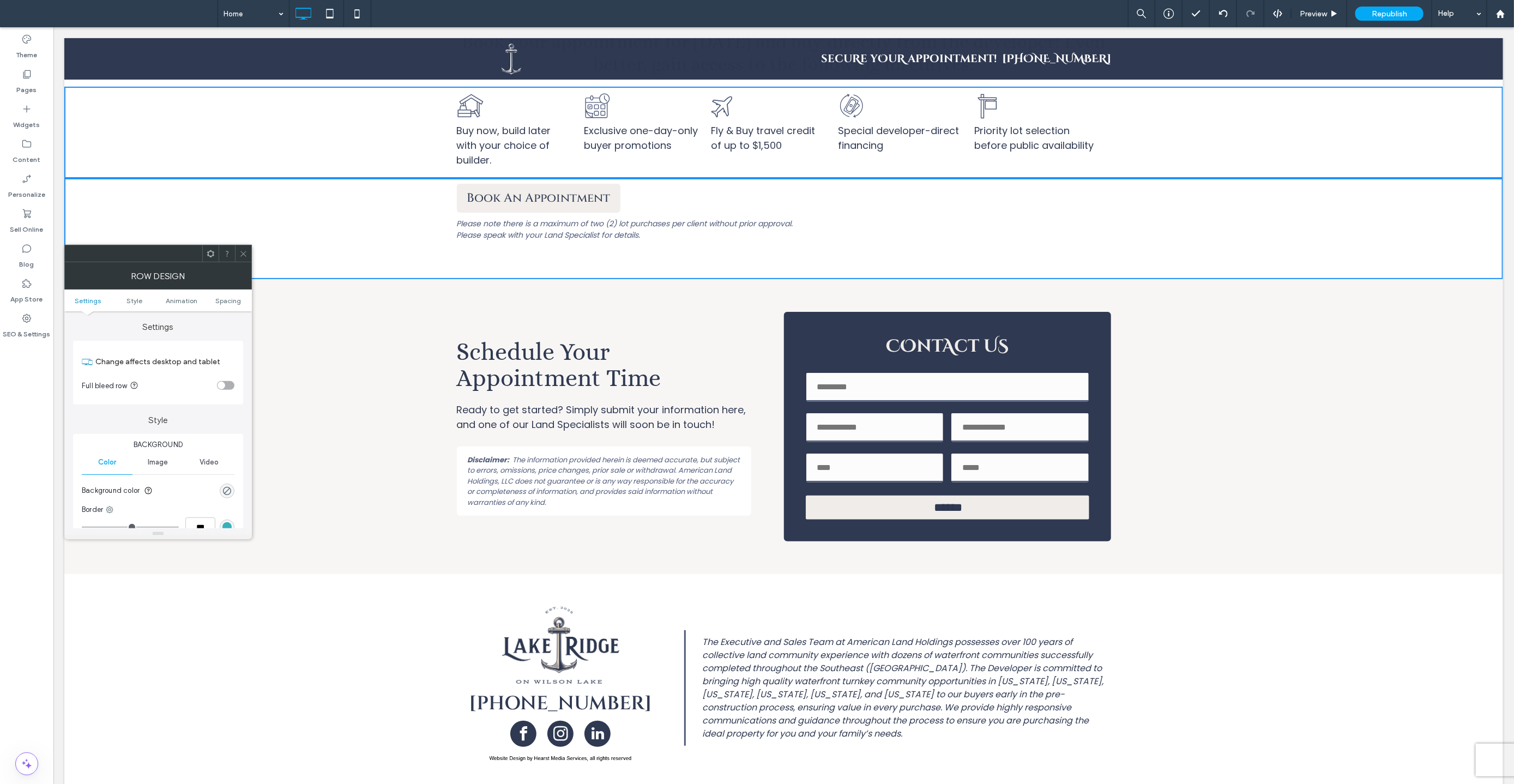 click at bounding box center [947, 387] 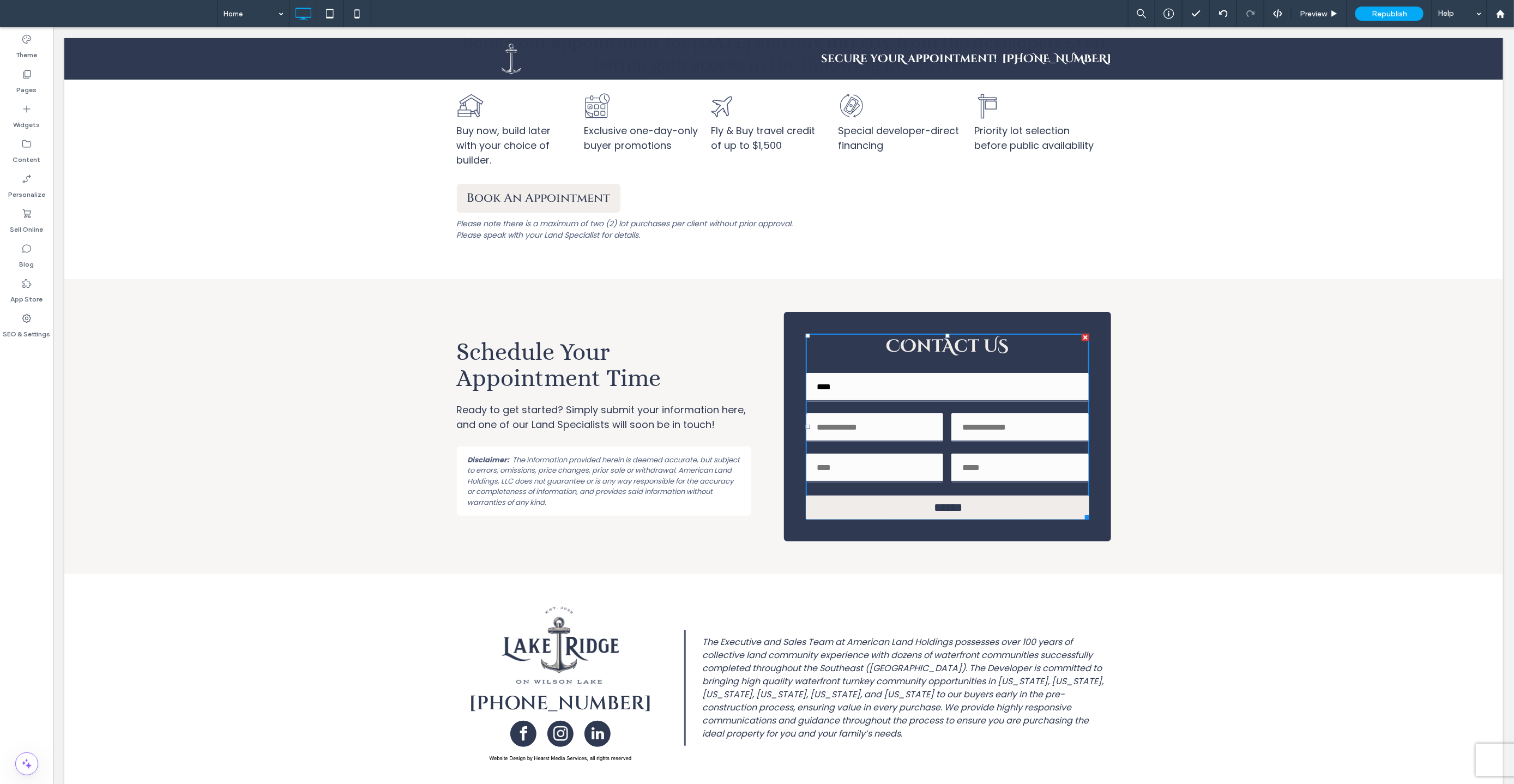 type on "**********" 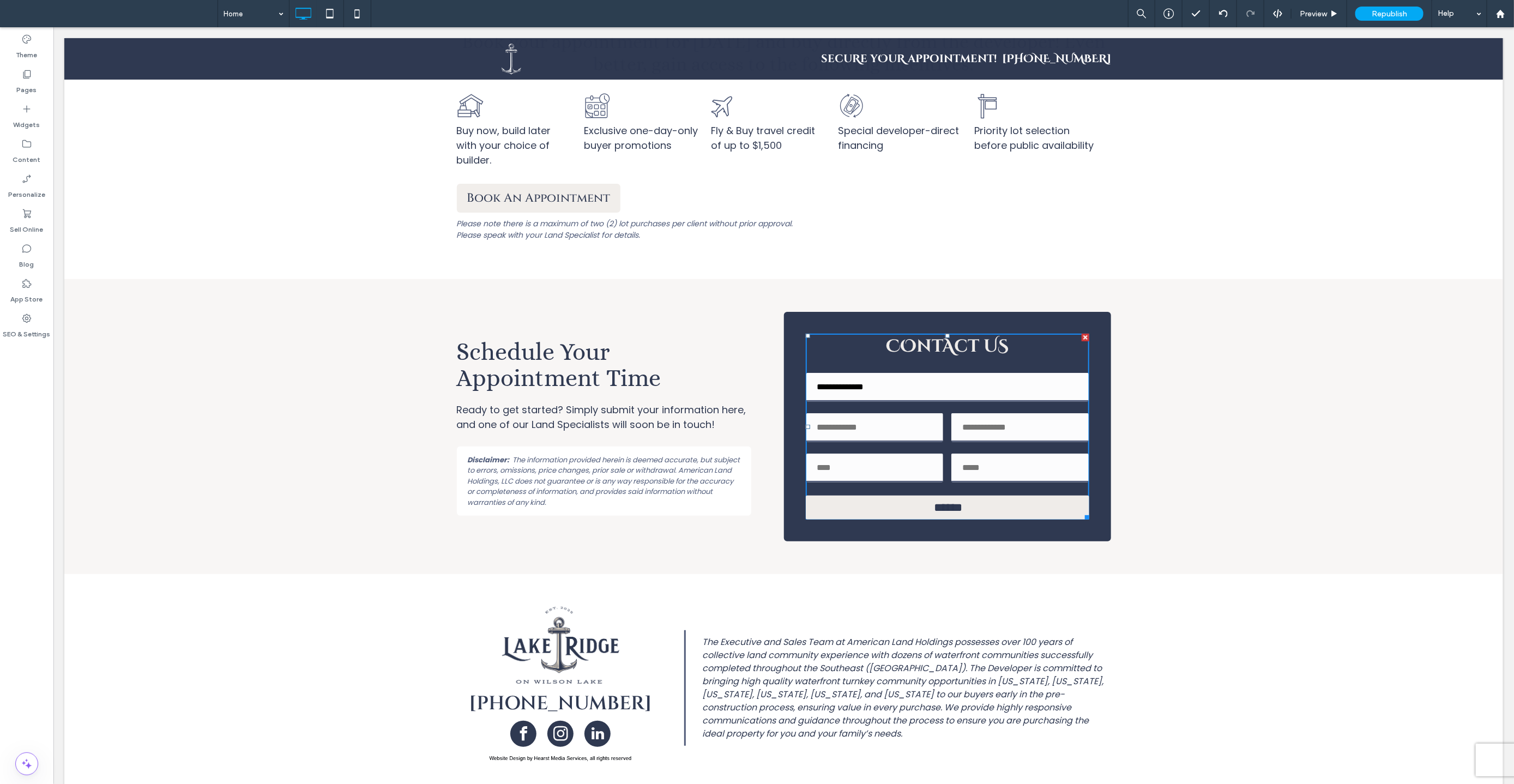 type on "**********" 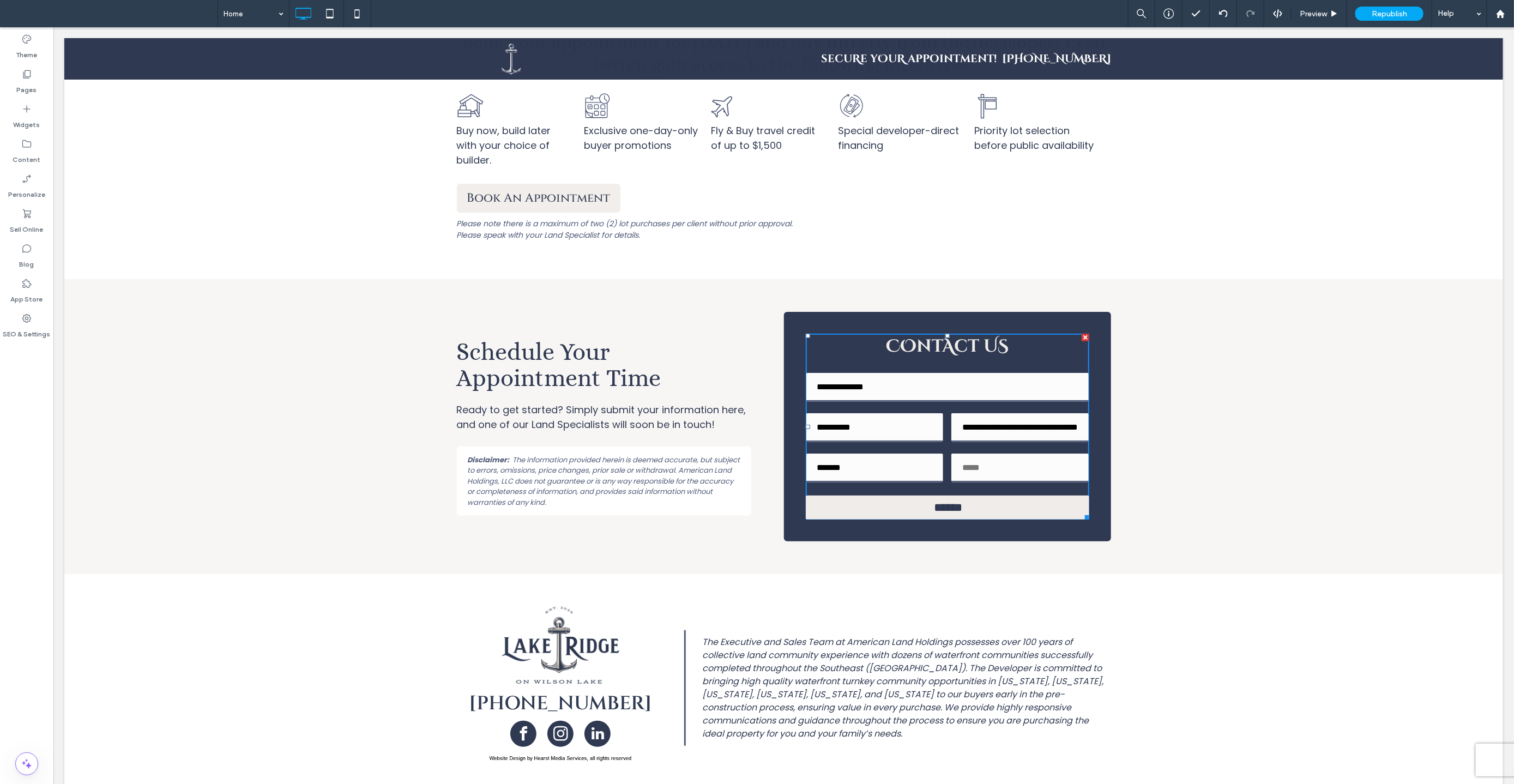 type on "**" 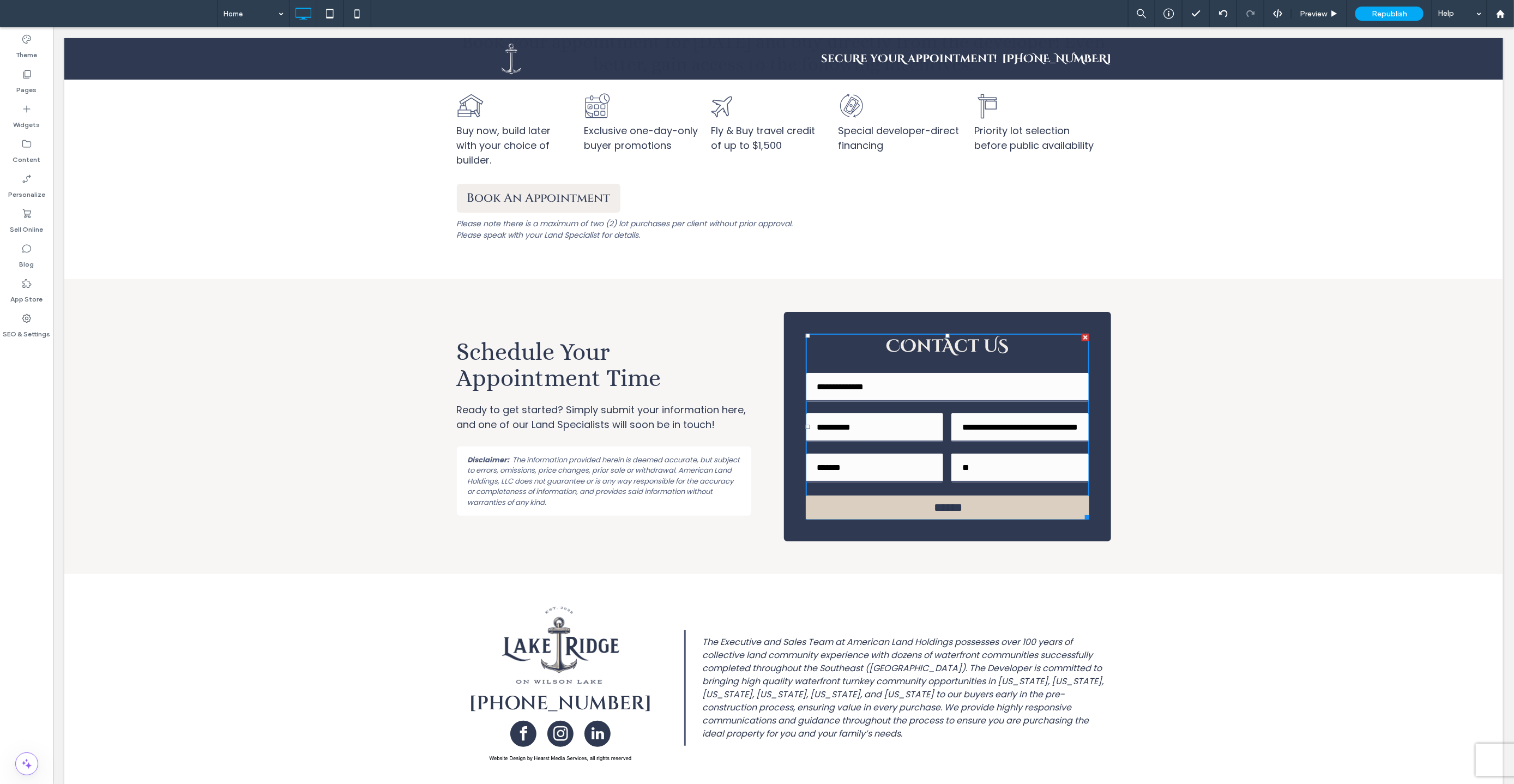 click on "******" at bounding box center [948, 507] 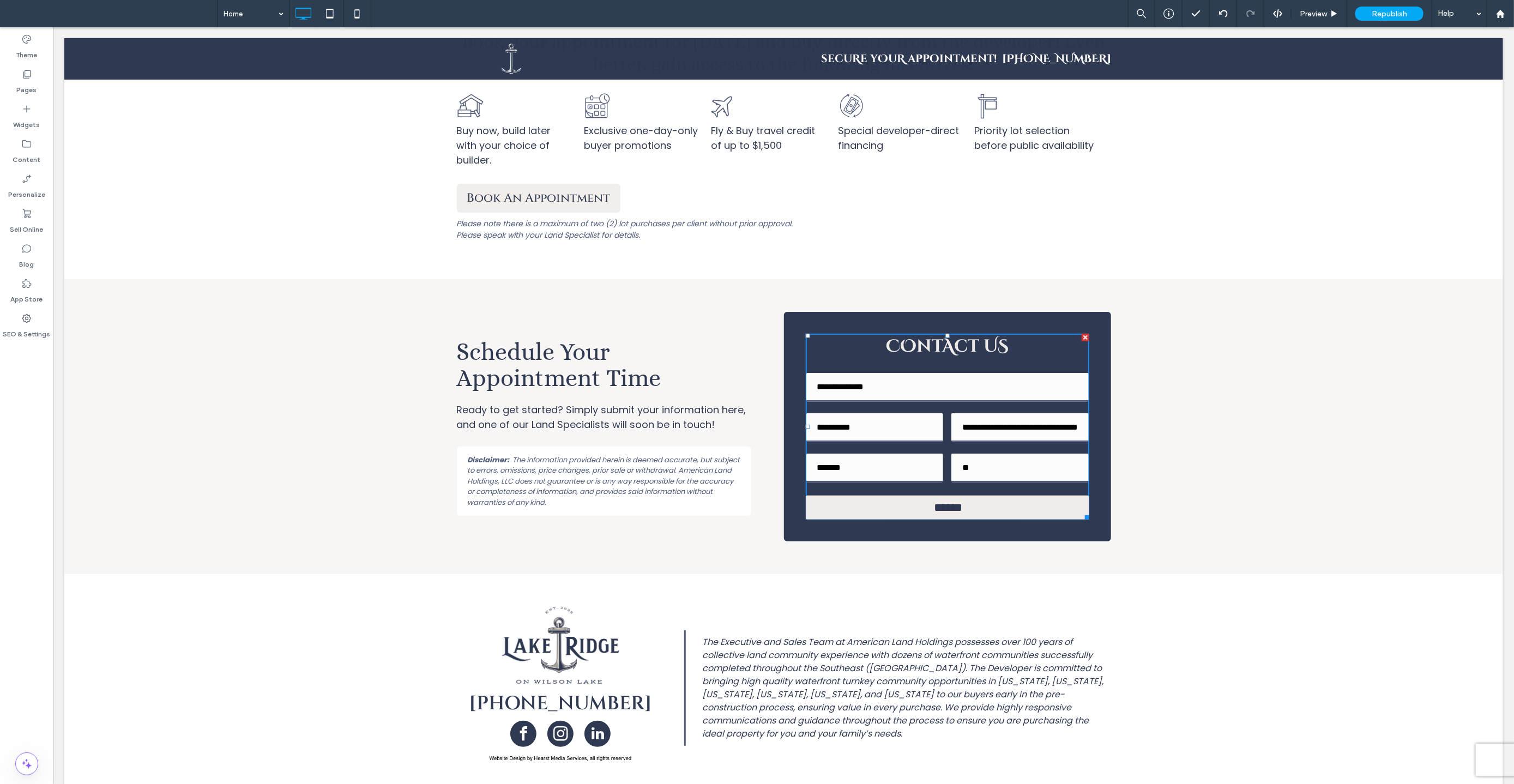 click on "**********" at bounding box center [783, 426] 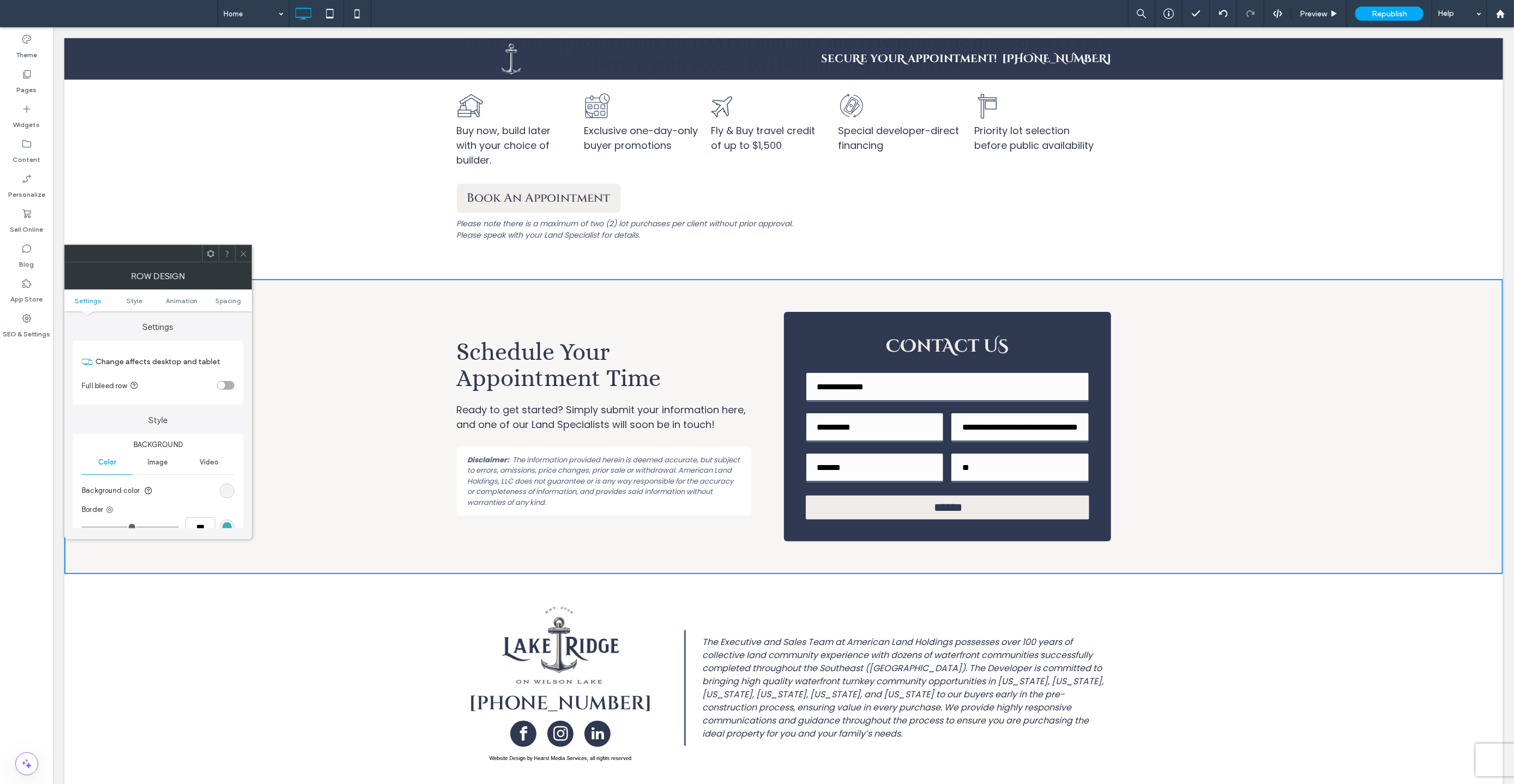 click on "Book An Appointment
Please note there is a maximum of two (2) lot purchases per client without prior approval. Please speak with your Land Specialist for details.
Click To Paste
Row + Add Section" at bounding box center (783, 228) 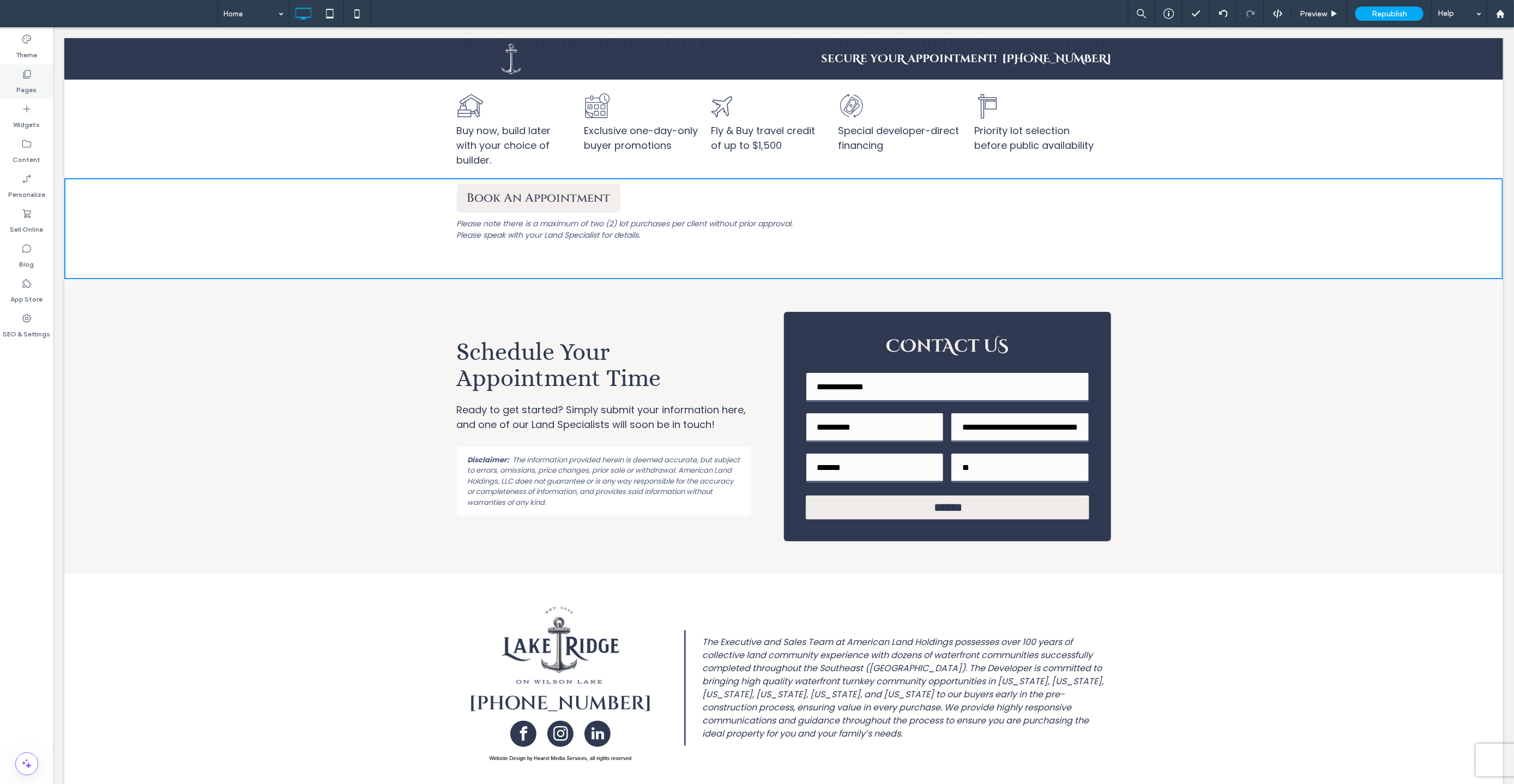 click 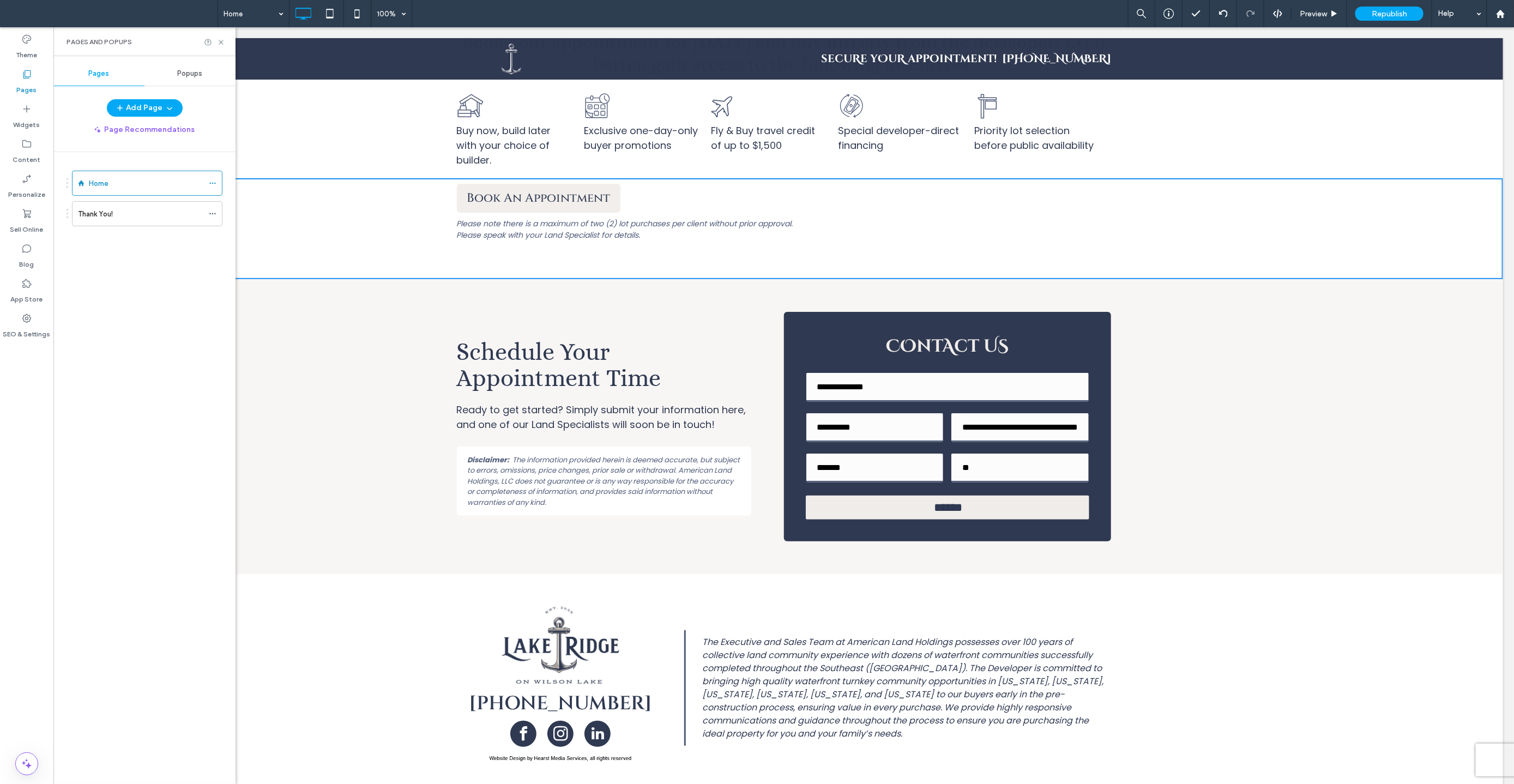 click on "Thank You!" at bounding box center [141, 214] 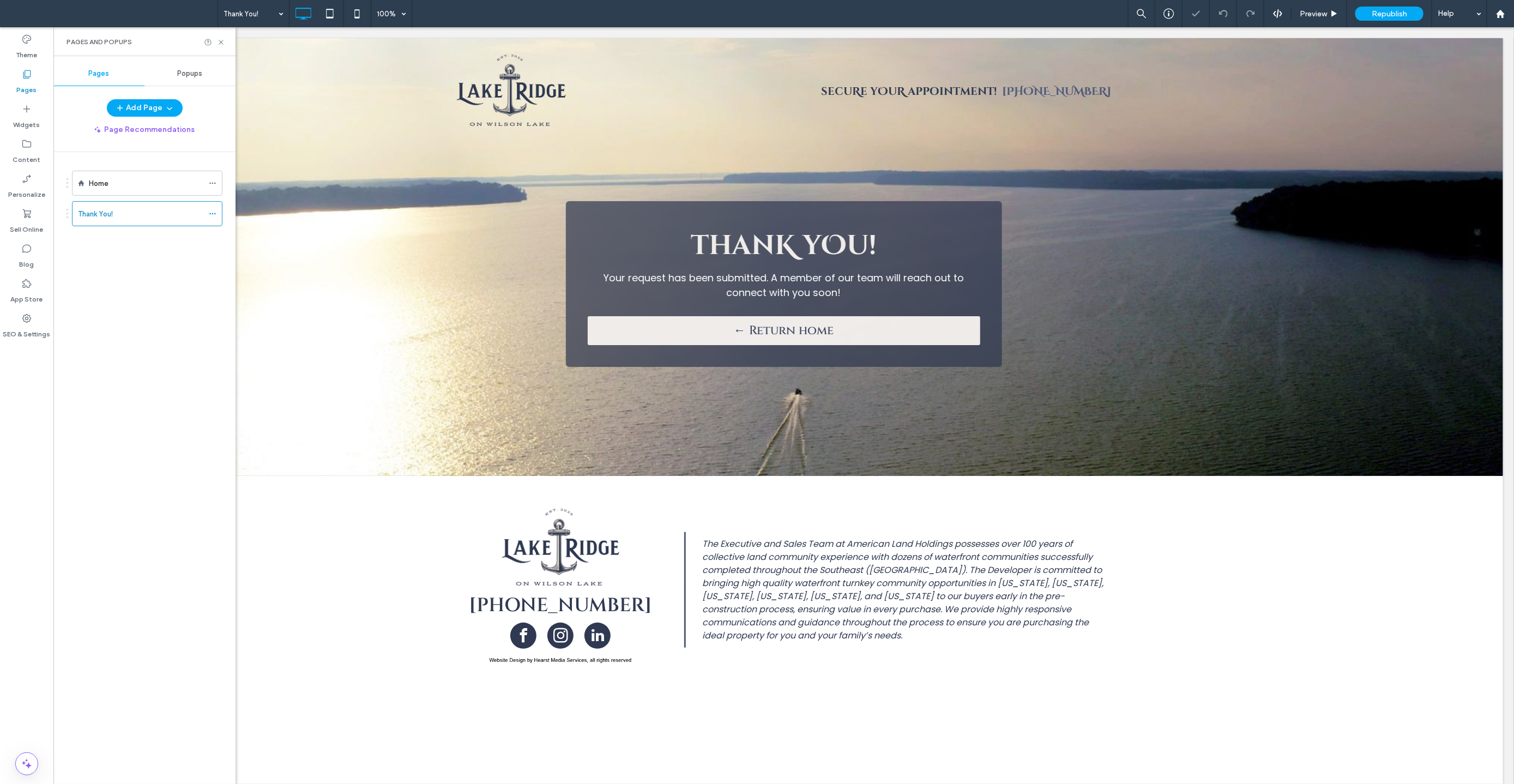 scroll, scrollTop: 0, scrollLeft: 0, axis: both 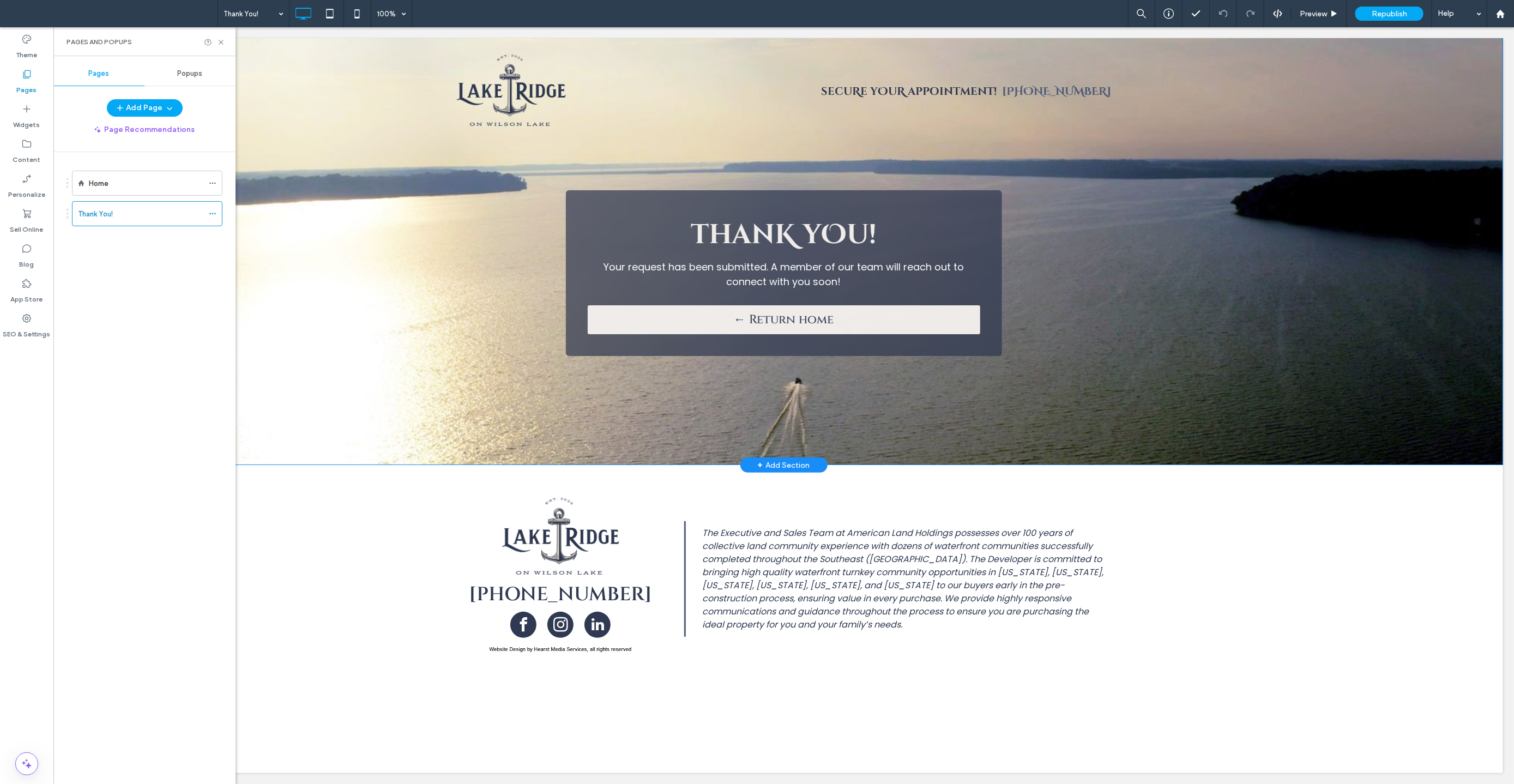 click on "thanK yOu!
Your request has been submitted. A member of our team will reach out to connect with you soon!
← Return home
Click To Paste
Row + Add Section" at bounding box center [783, 245] 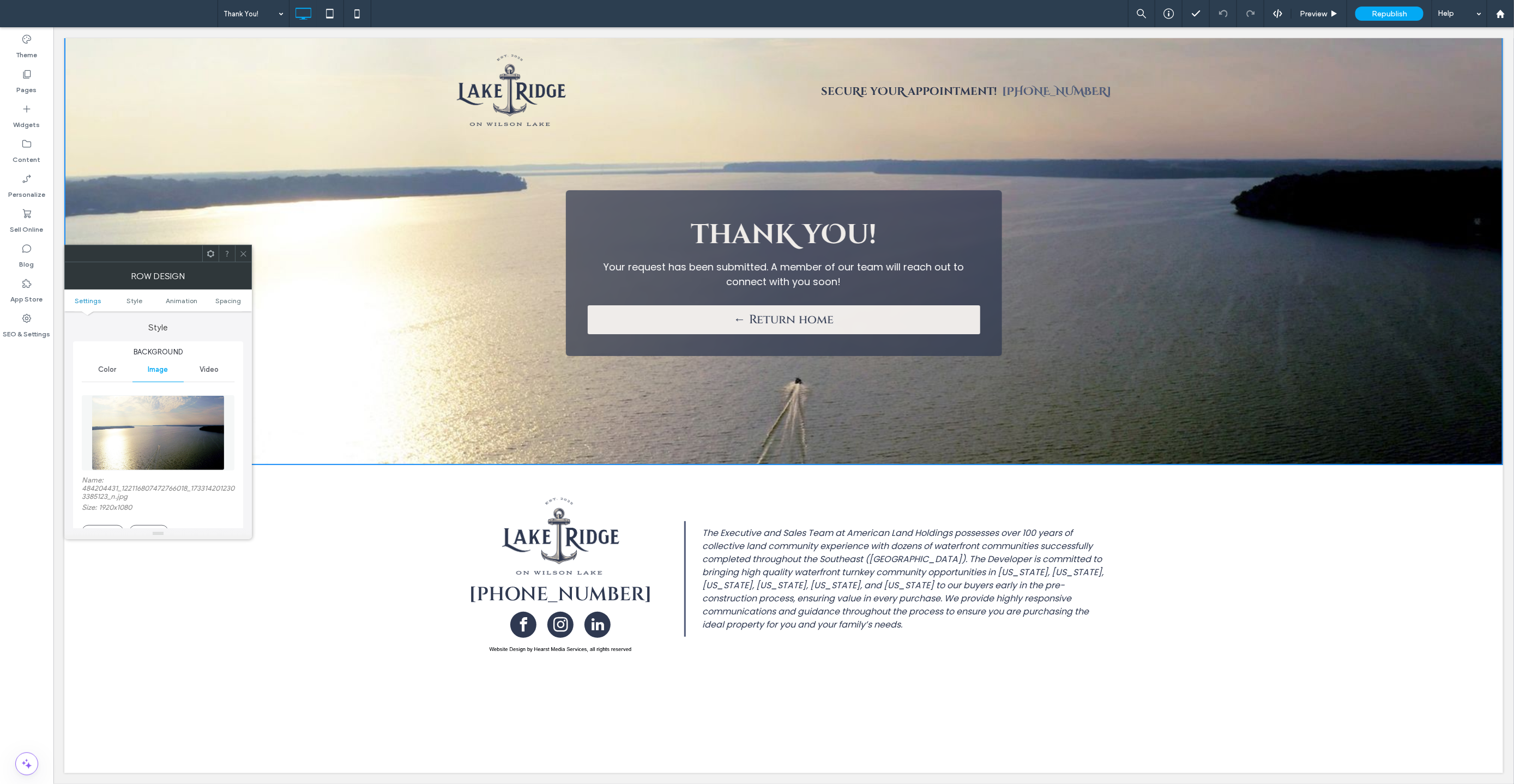 scroll, scrollTop: 148, scrollLeft: 0, axis: vertical 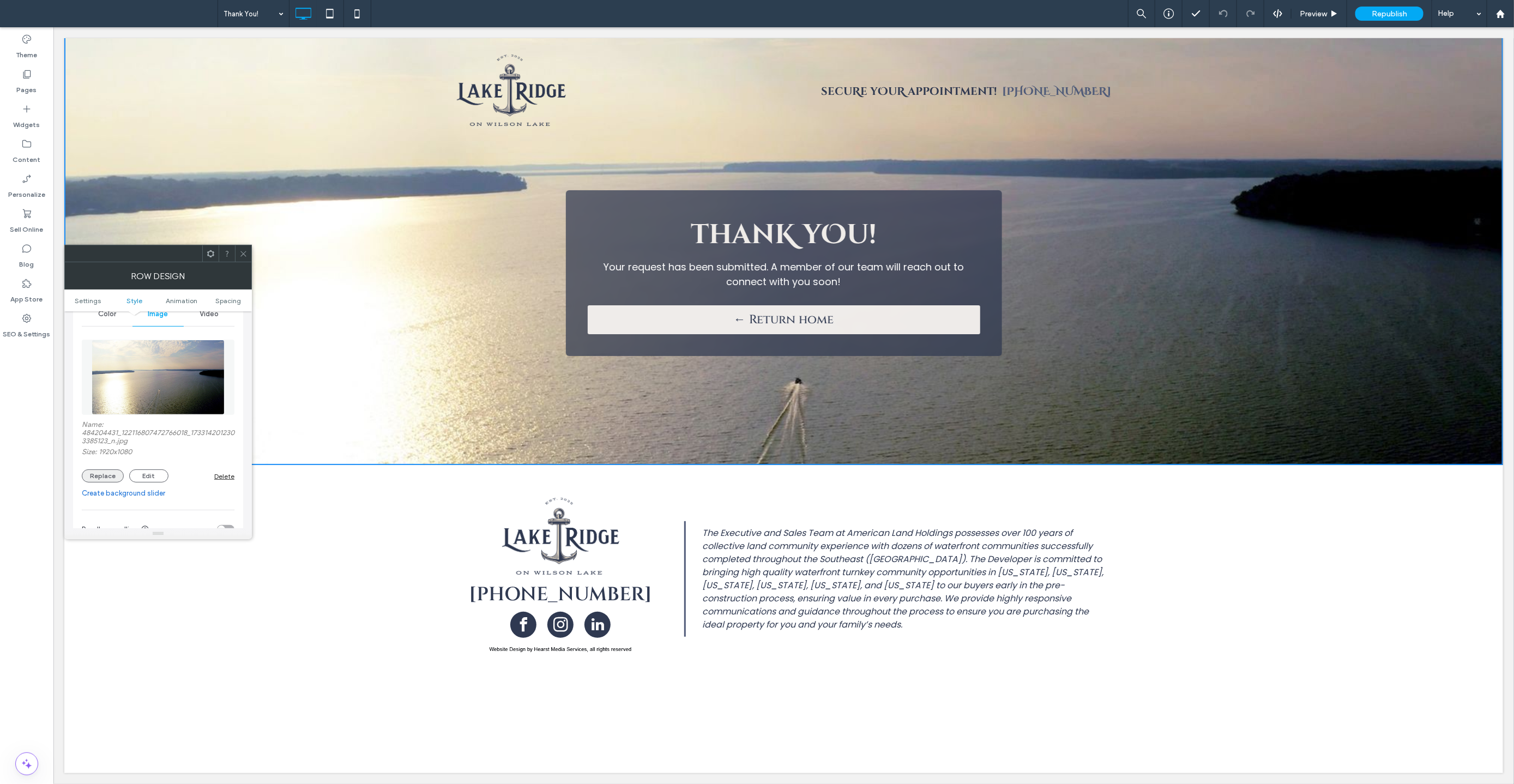 click on "Replace" at bounding box center [102, 476] 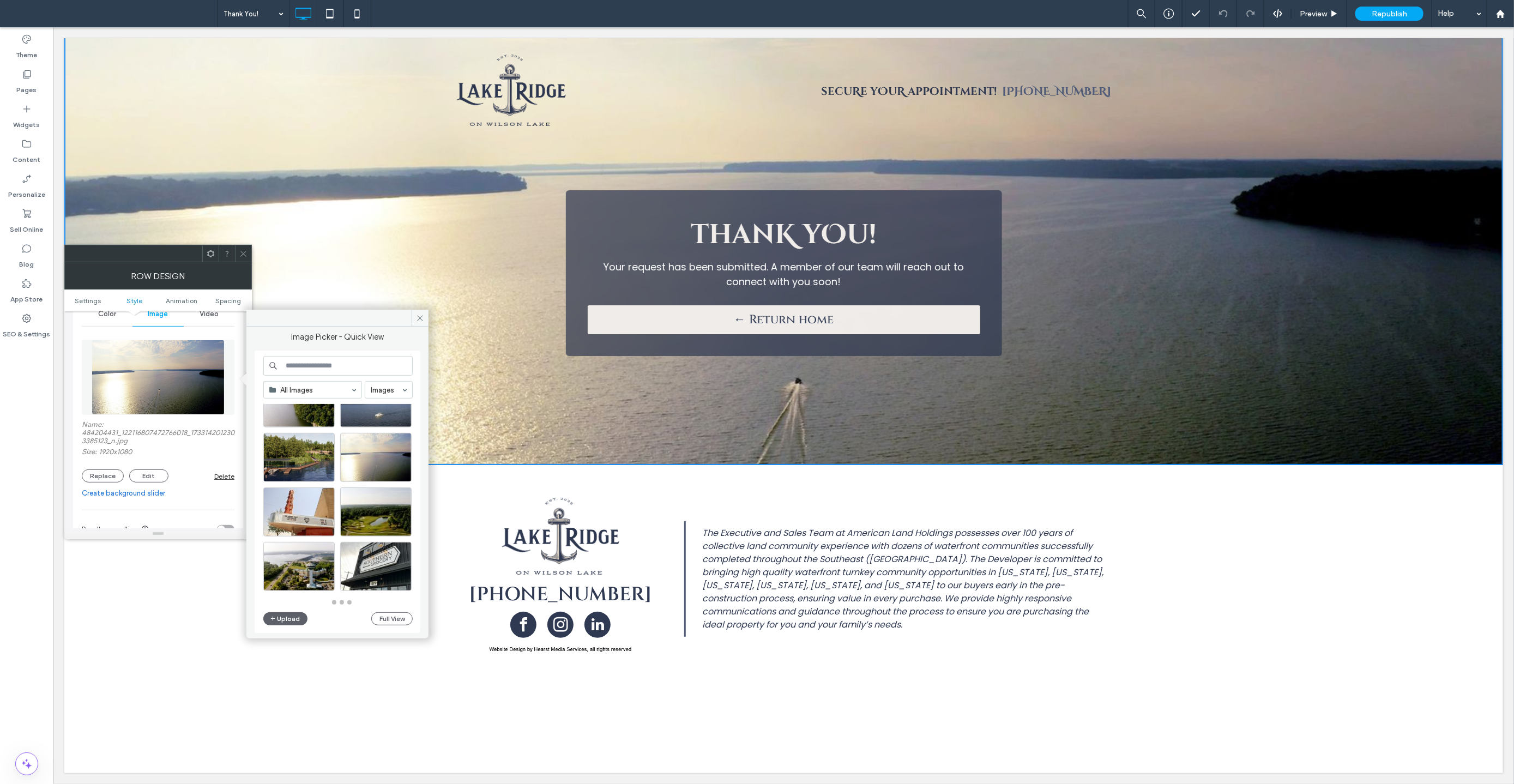 scroll, scrollTop: 478, scrollLeft: 0, axis: vertical 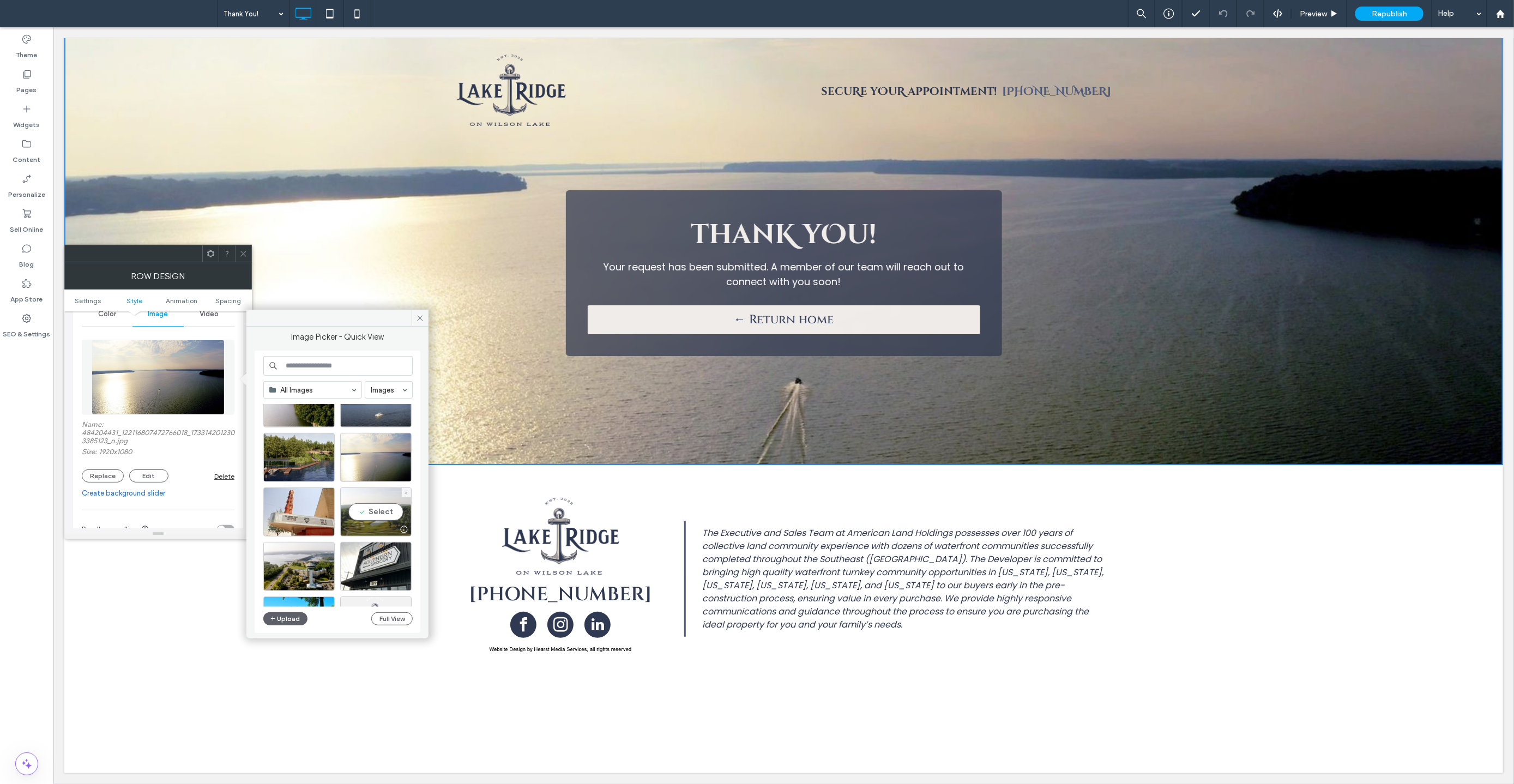 click on "Select" at bounding box center (376, 512) 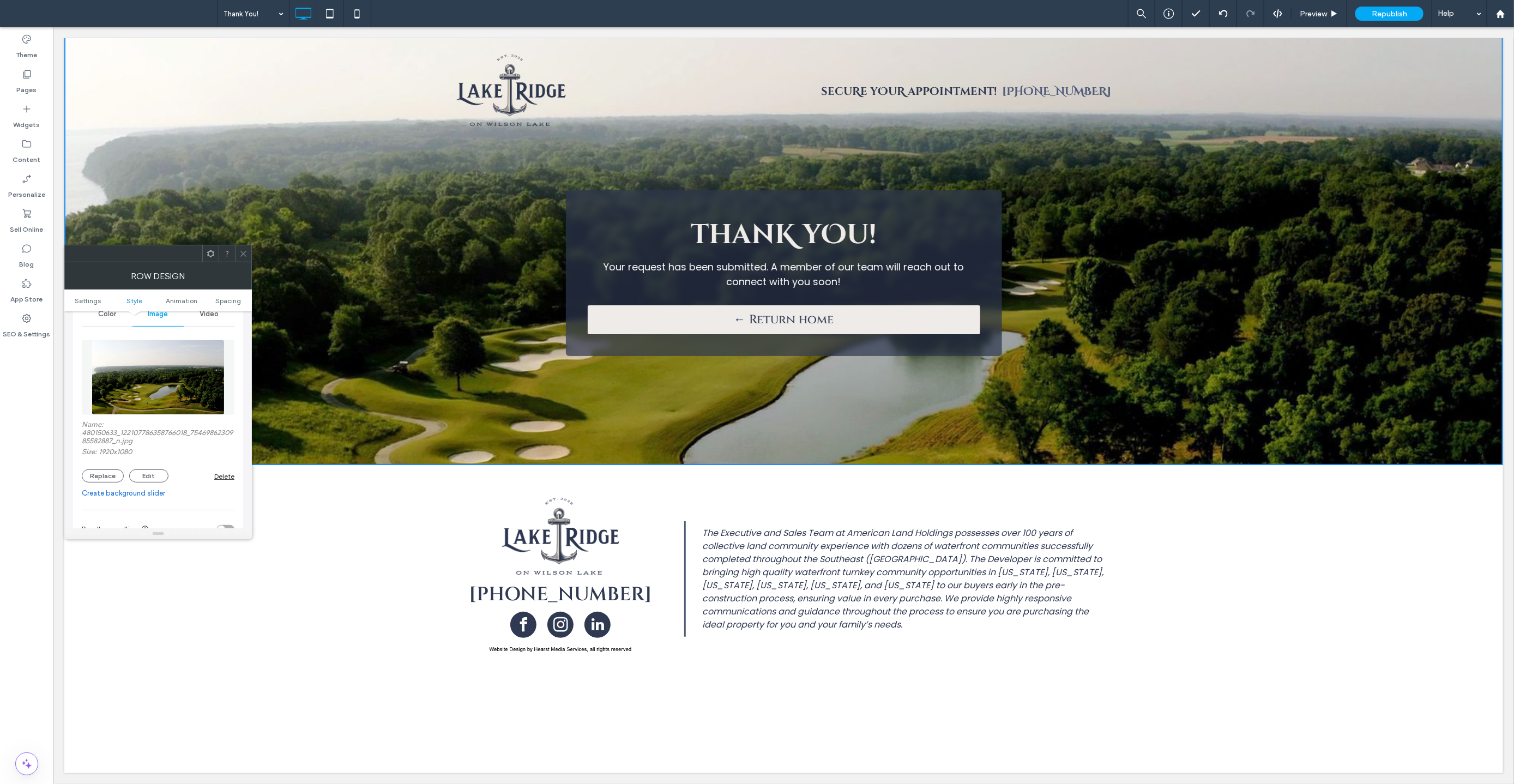 click 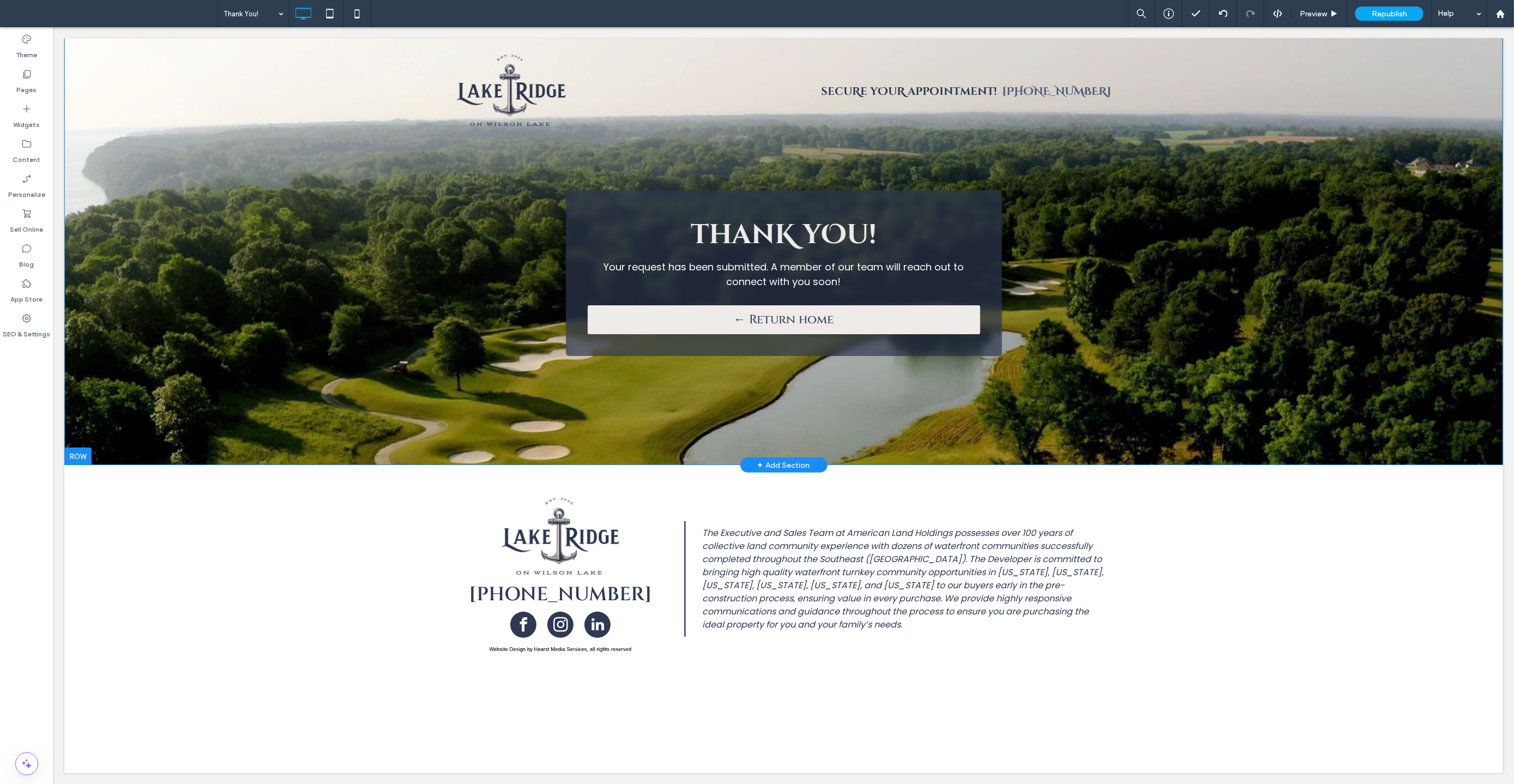 scroll, scrollTop: 0, scrollLeft: 0, axis: both 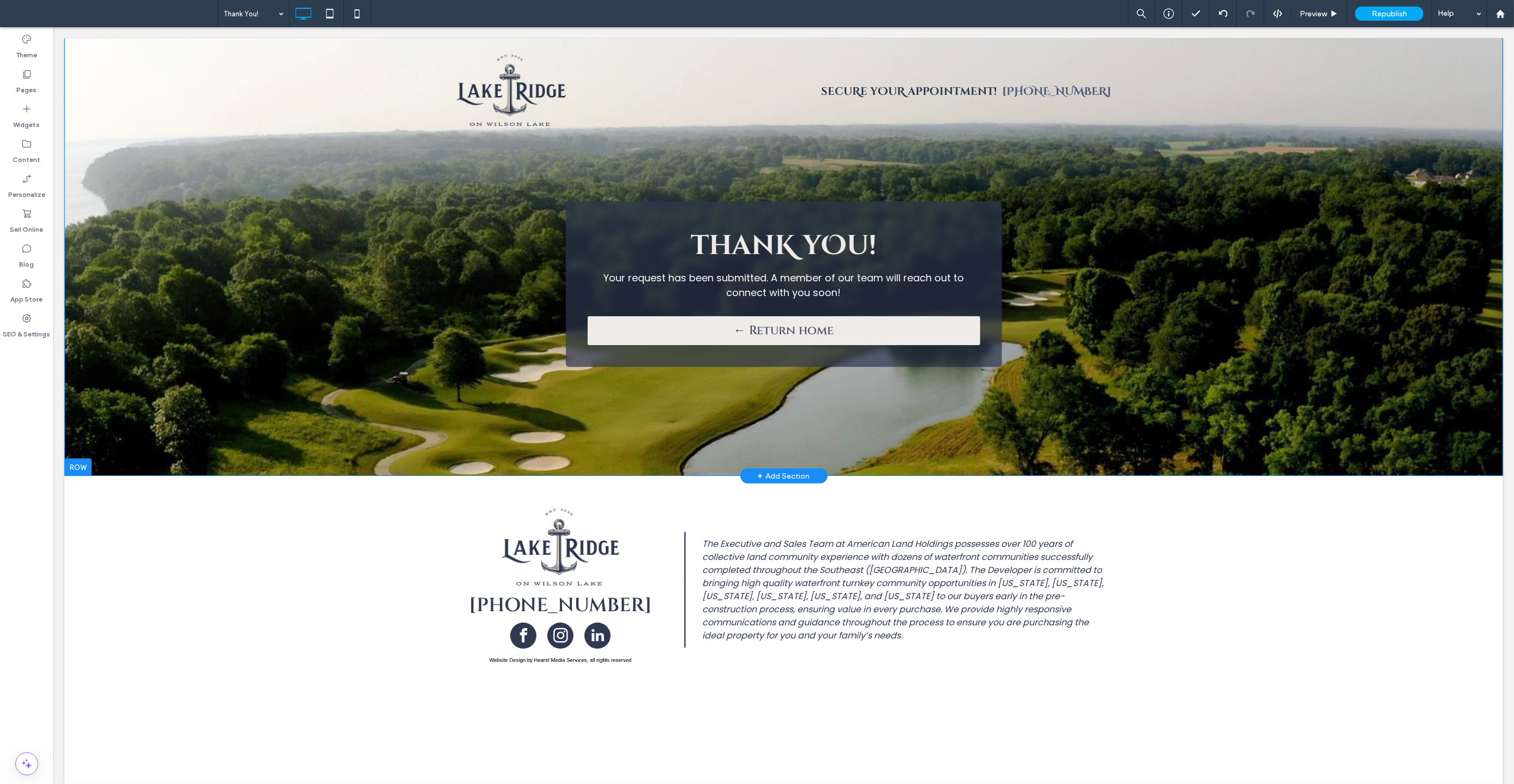 click on "thanK yOu!
Your request has been submitted. A member of our team will reach out to connect with you soon!
← Return home
Click To Paste
Row + Add Section" at bounding box center (783, 256) 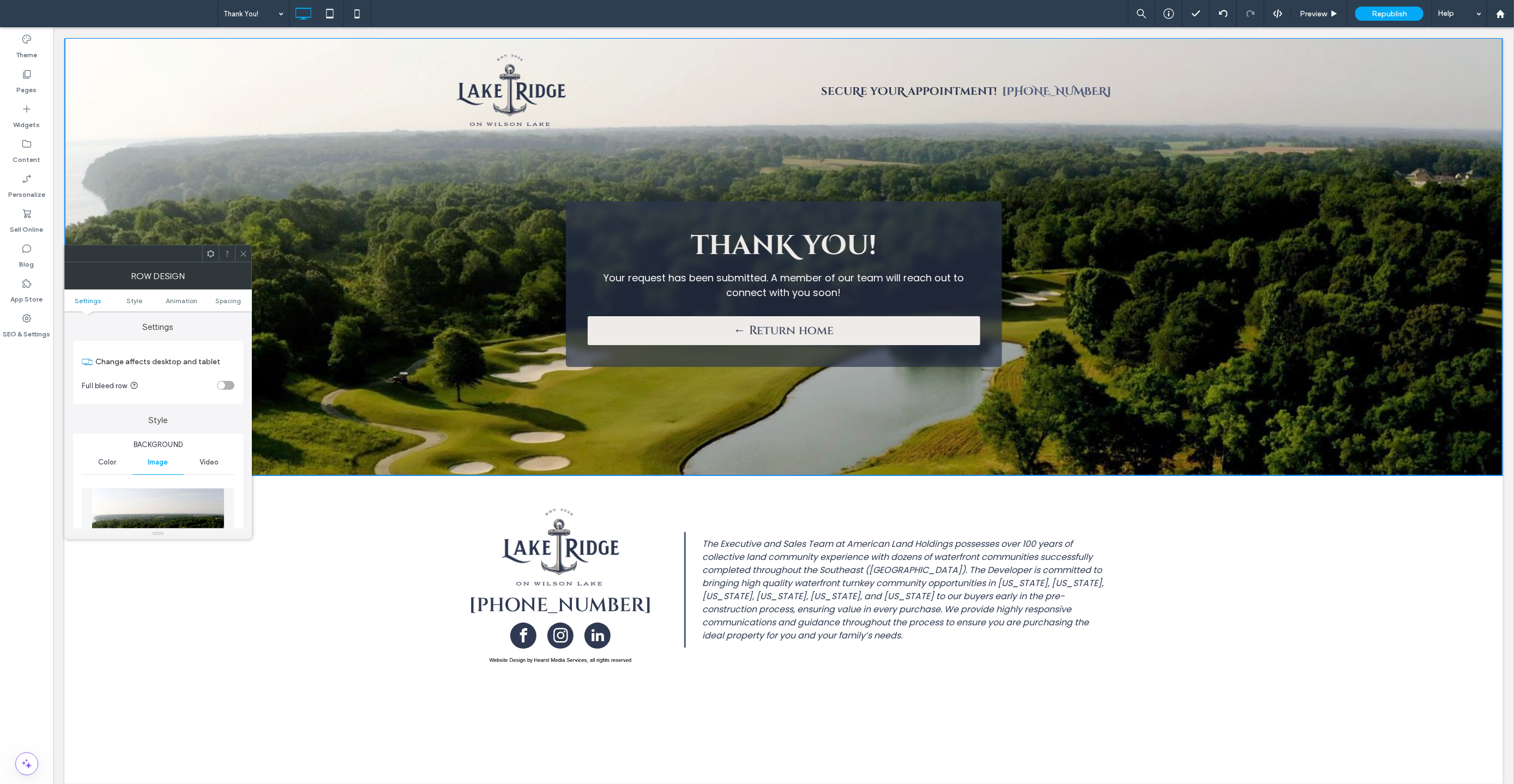 click 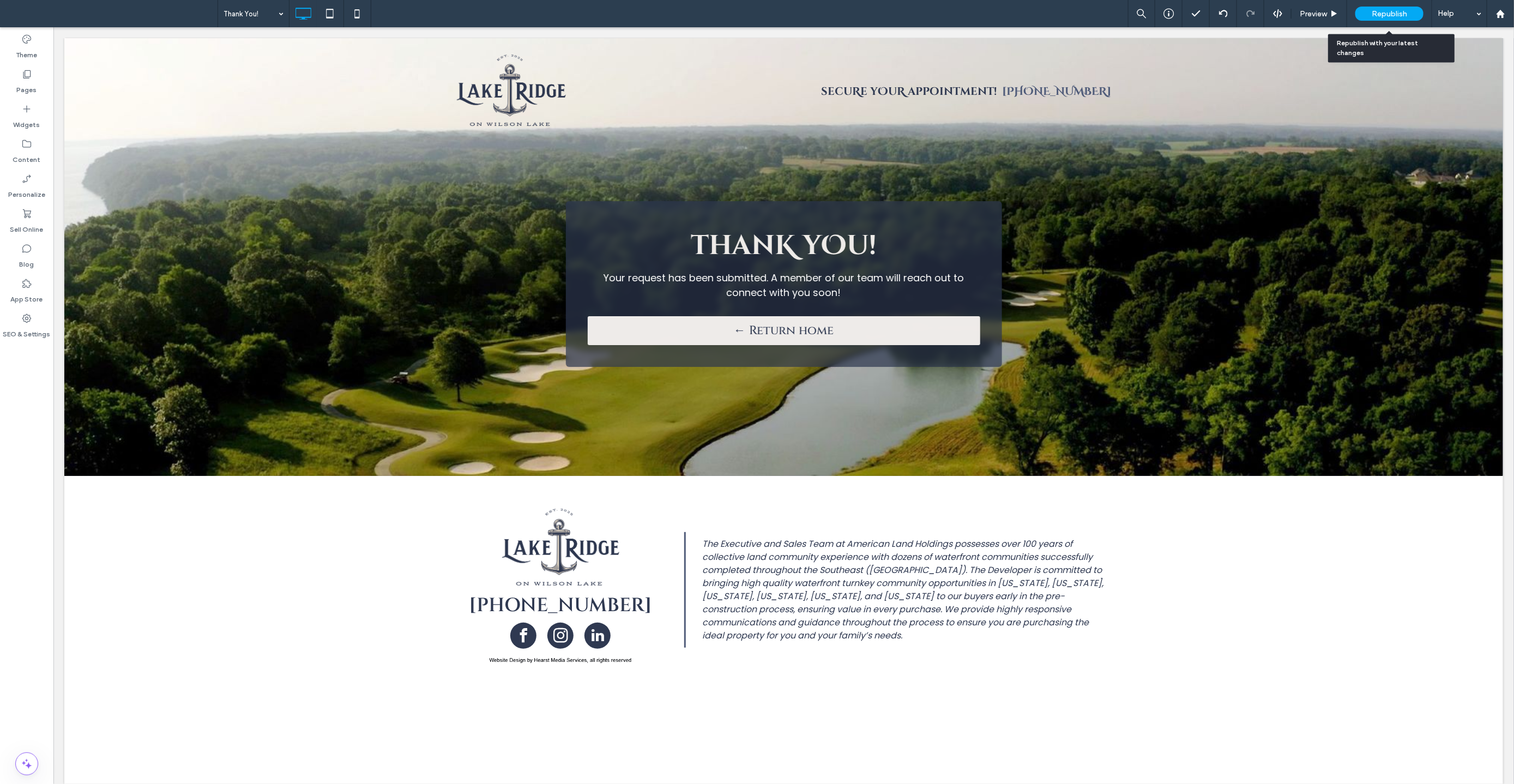 click on "Republish" at bounding box center (1389, 14) 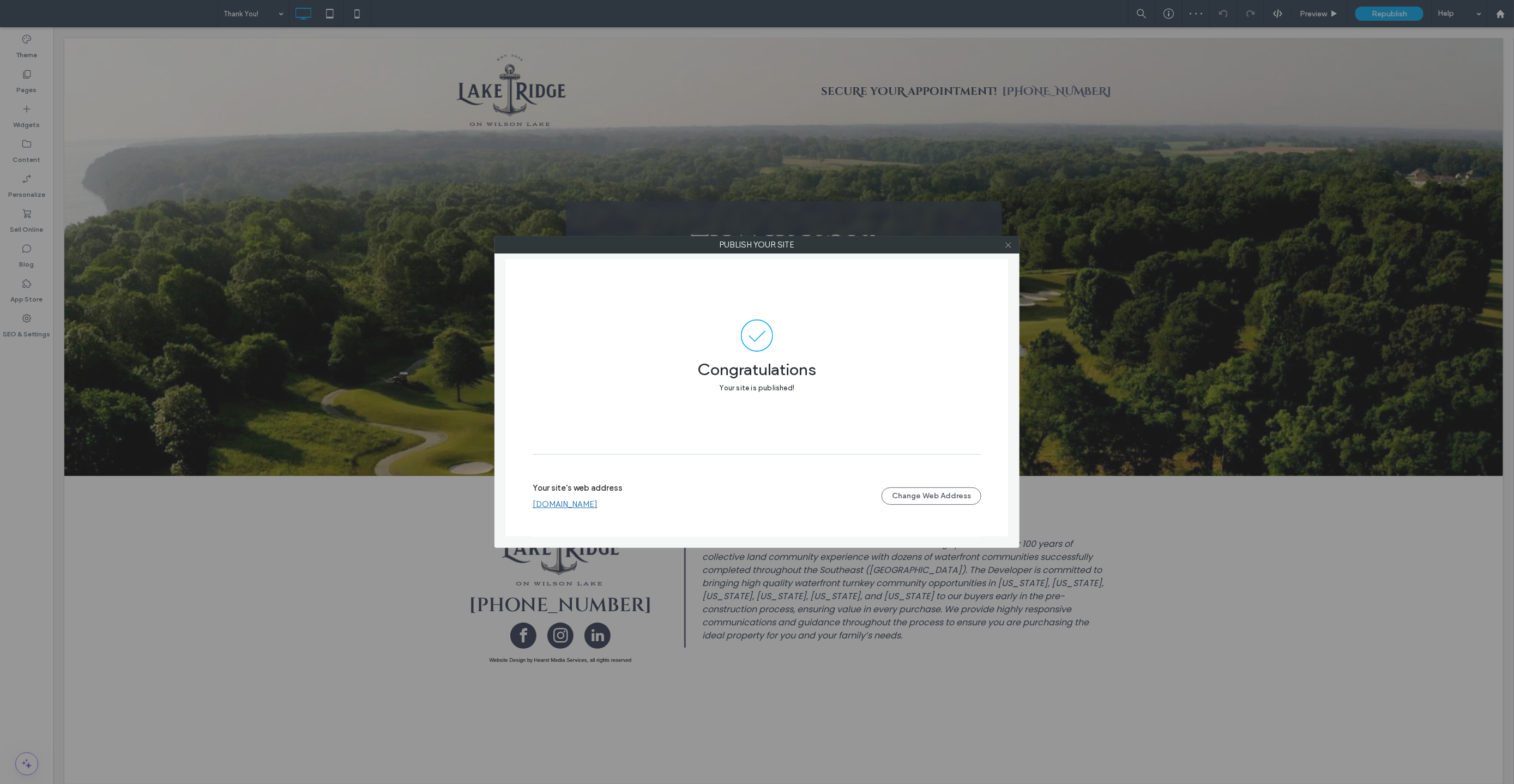 click 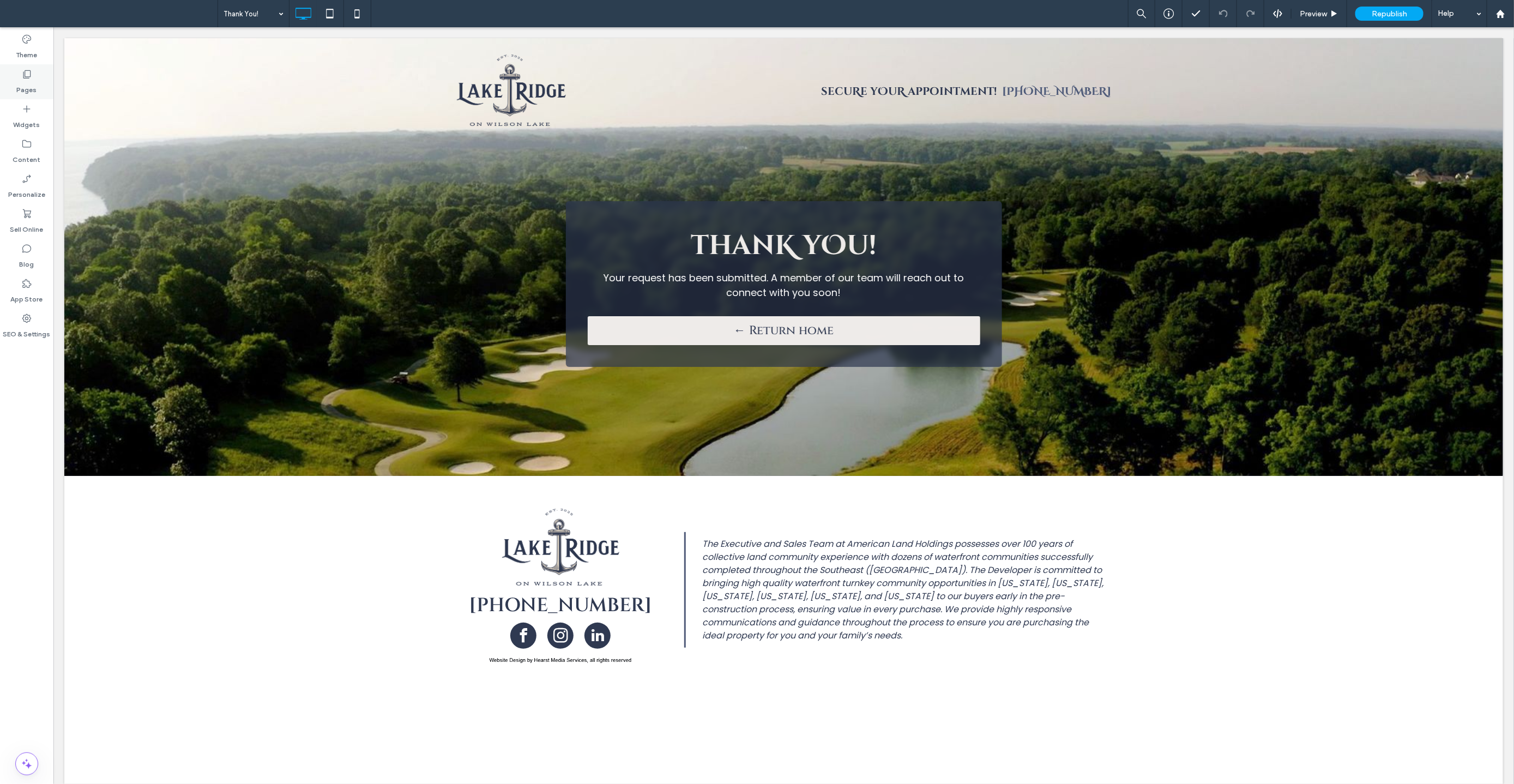 click on "Pages" at bounding box center (27, 82) 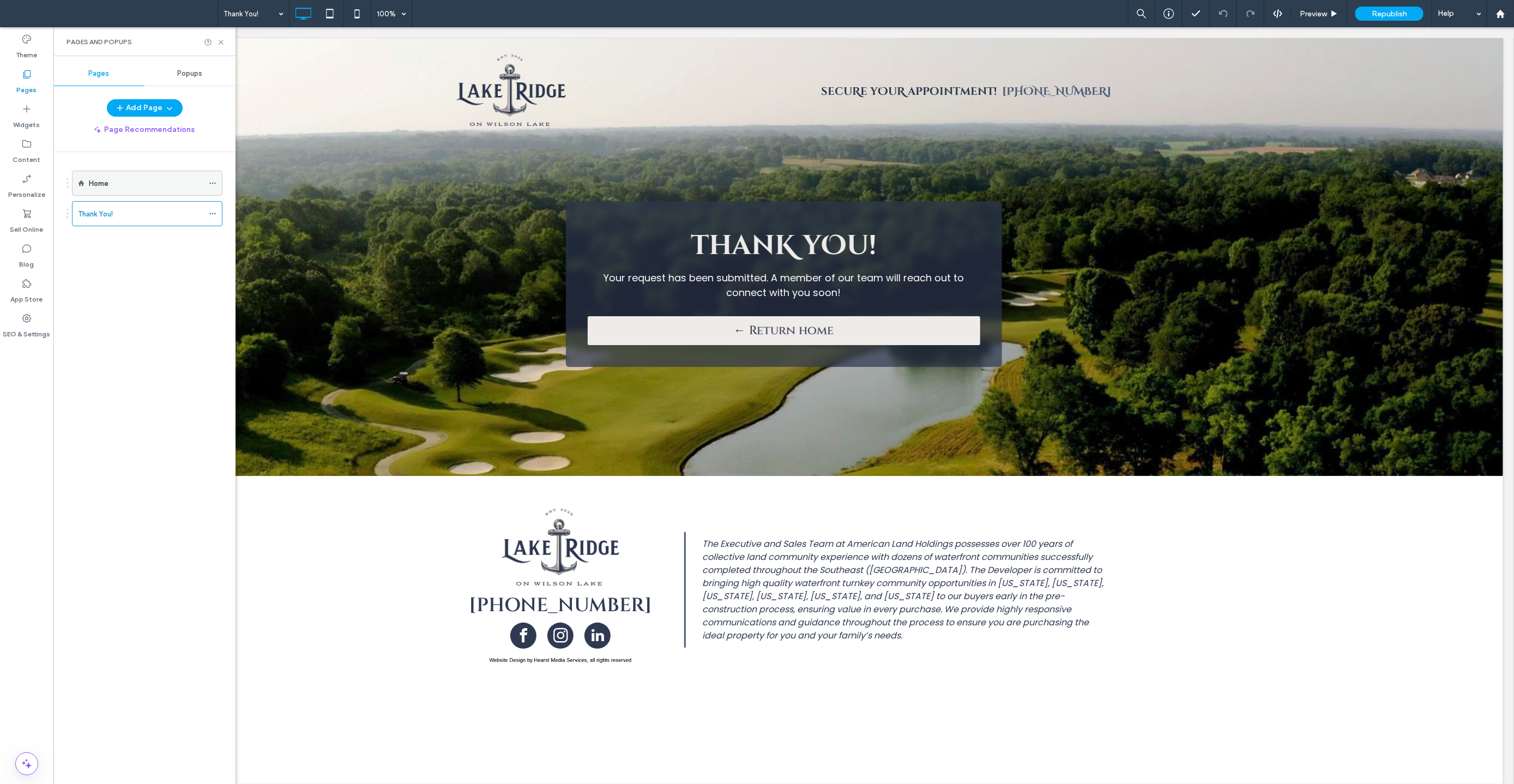 click on "Home" at bounding box center (146, 183) 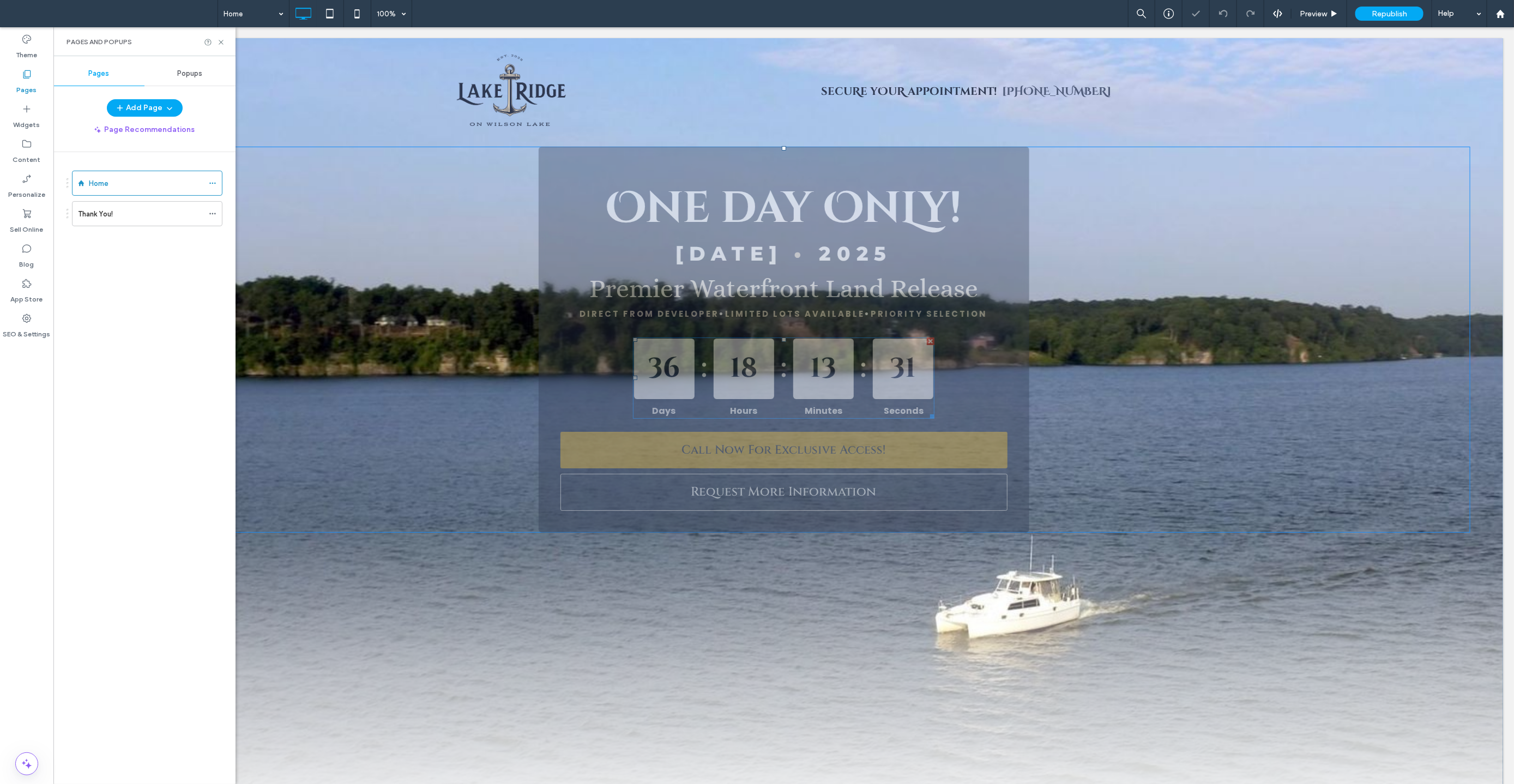 scroll, scrollTop: 0, scrollLeft: 0, axis: both 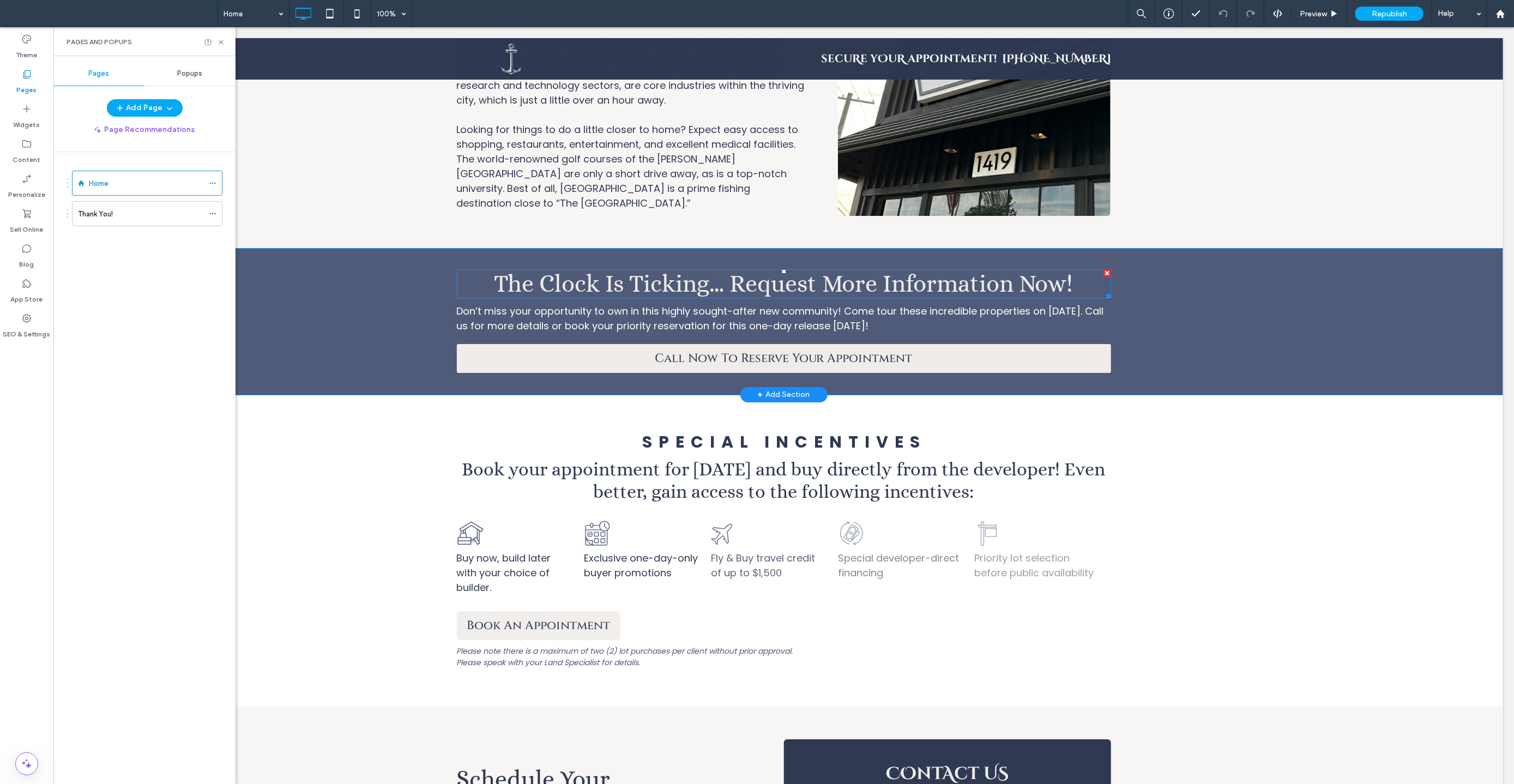 click on "The Clock Is Ticking… Request More Information Now!" at bounding box center [783, 283] 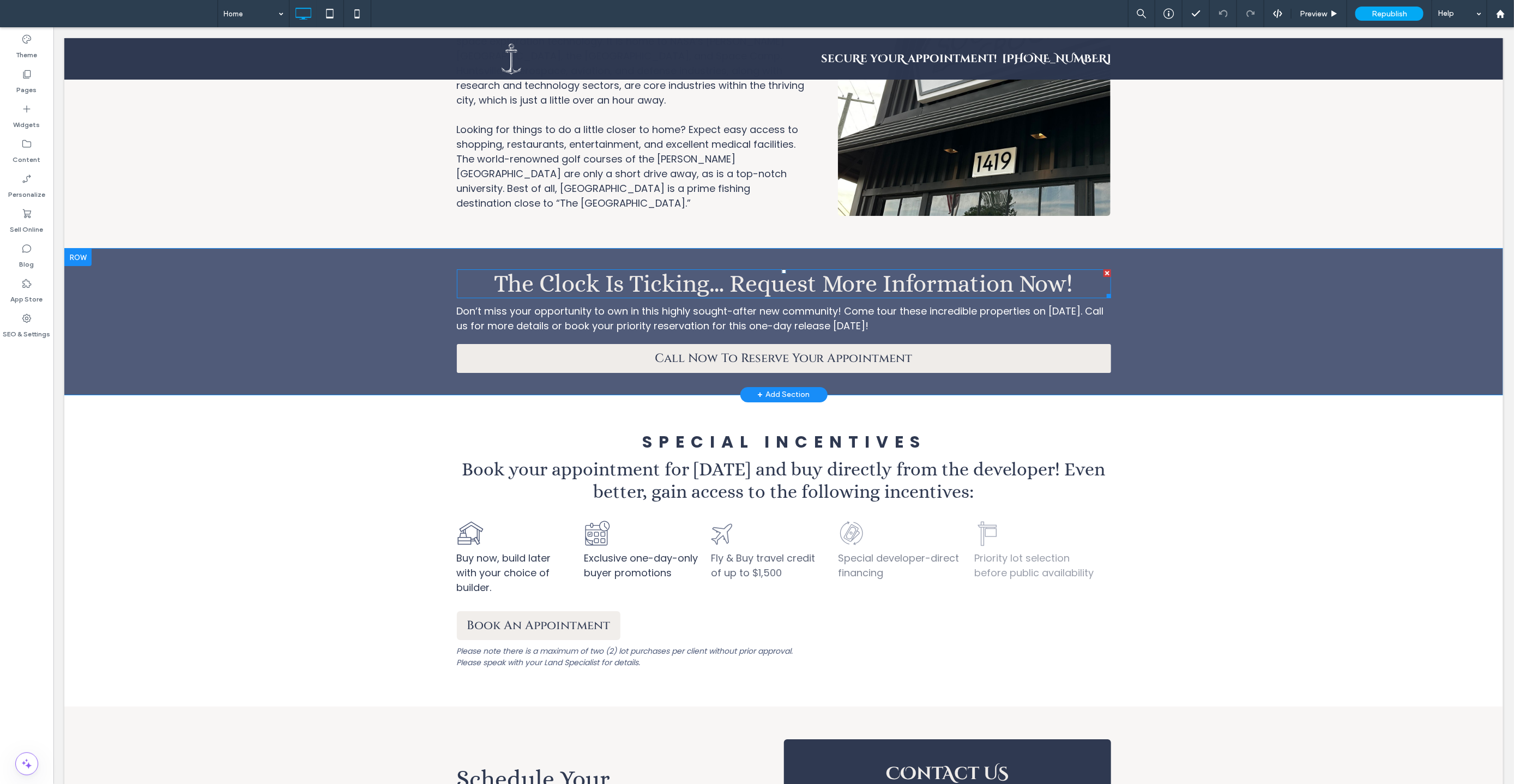 type on "*****" 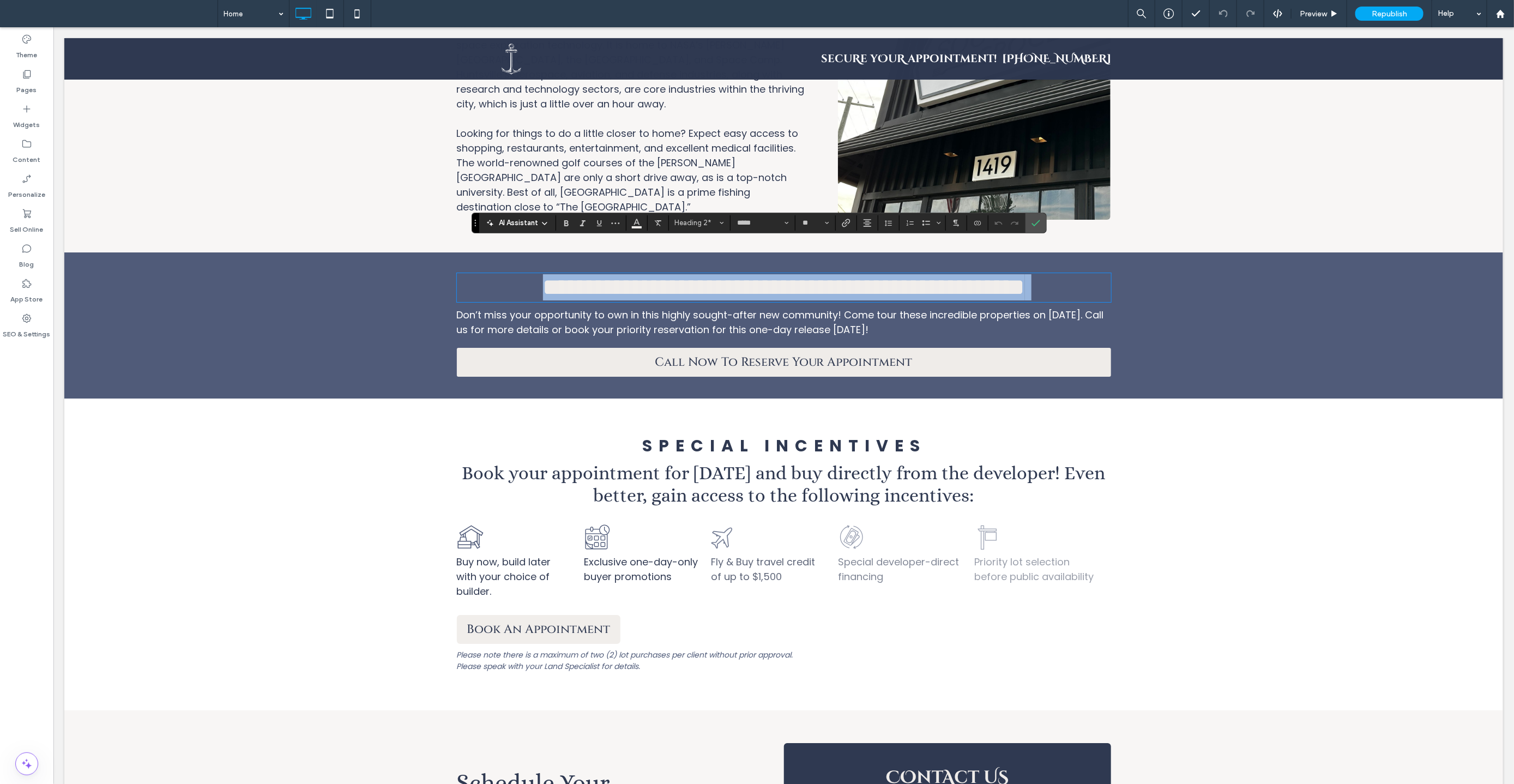 click on "**********" at bounding box center [783, 286] 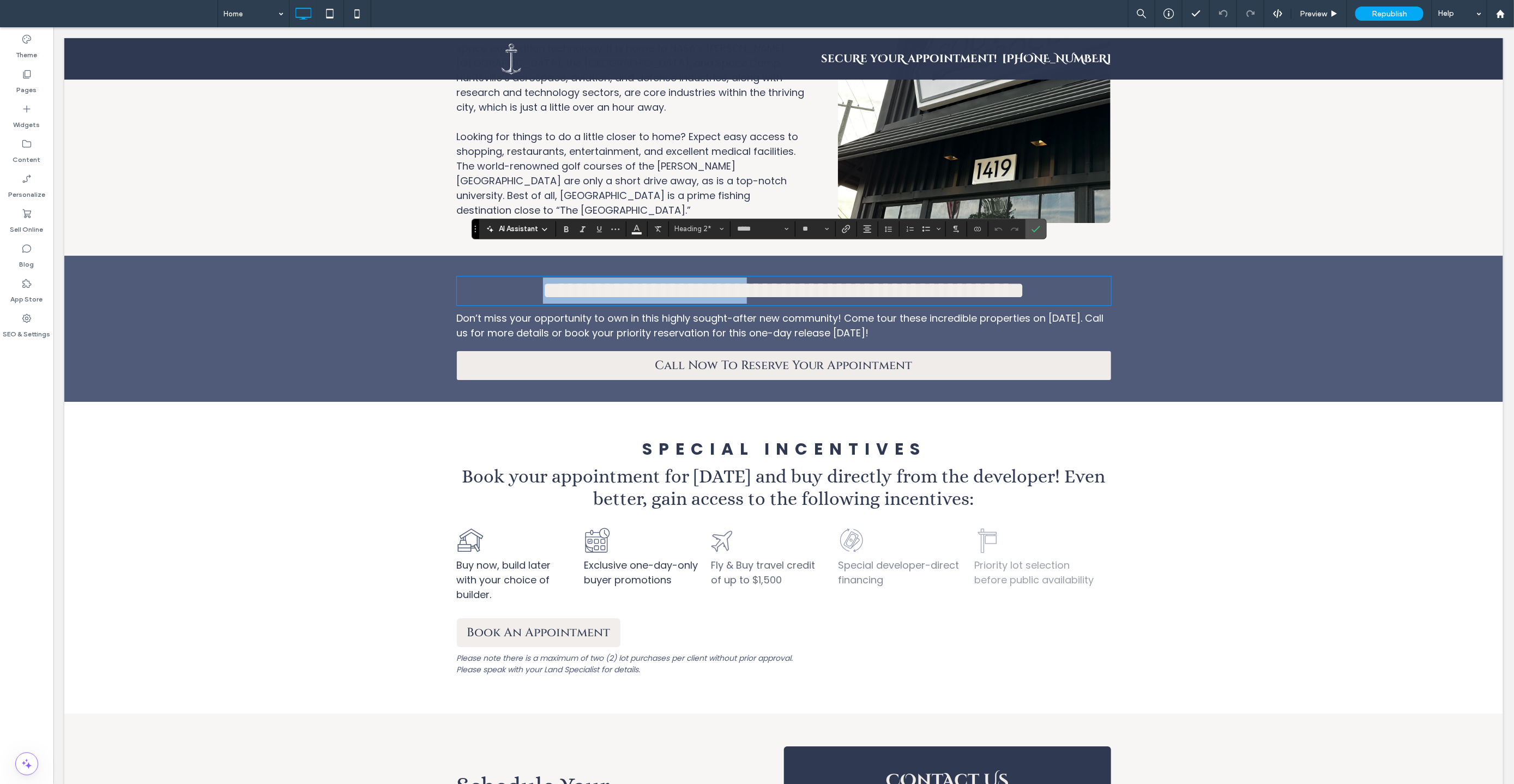 click on "**********" at bounding box center (783, 290) 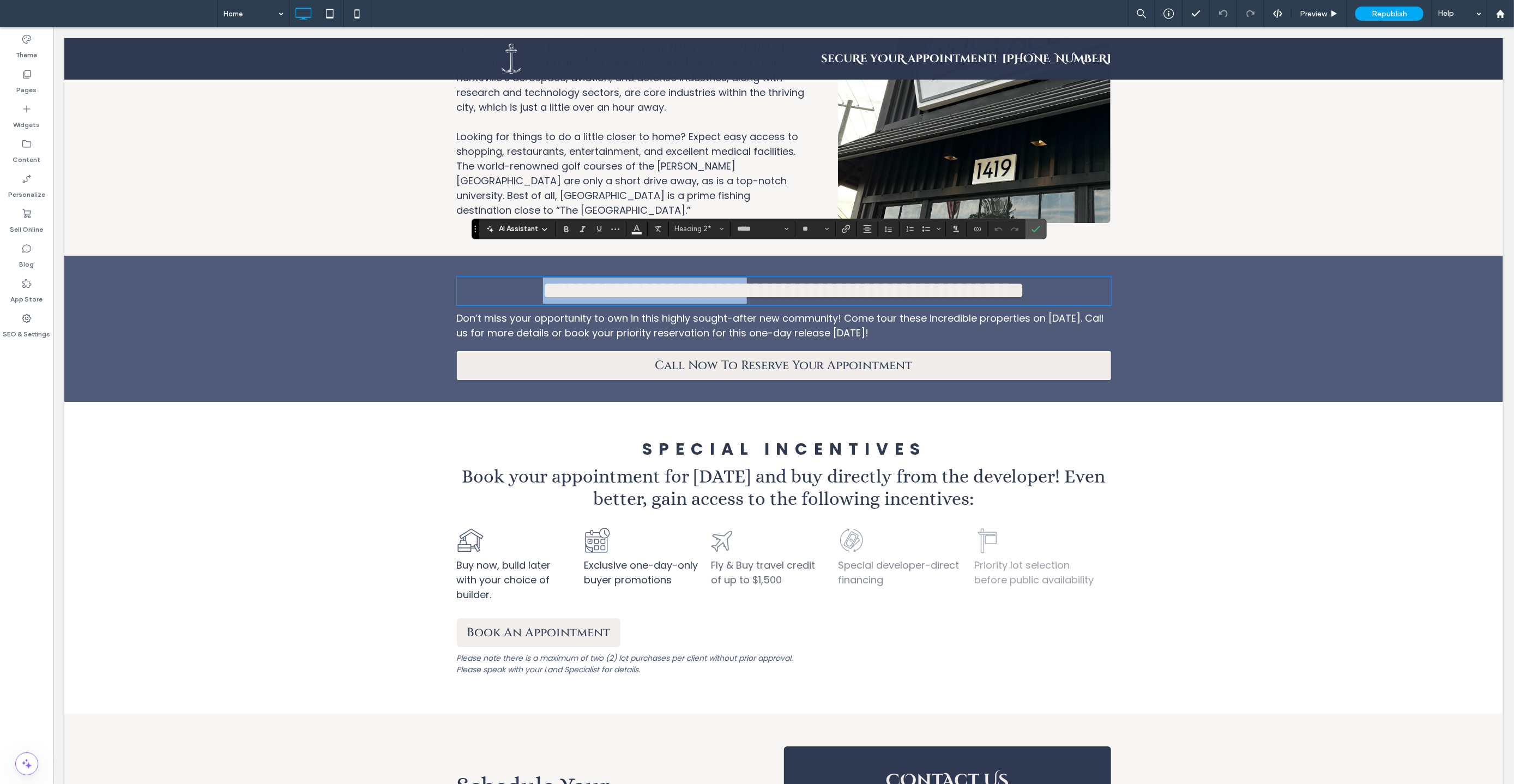 scroll, scrollTop: 2686, scrollLeft: 0, axis: vertical 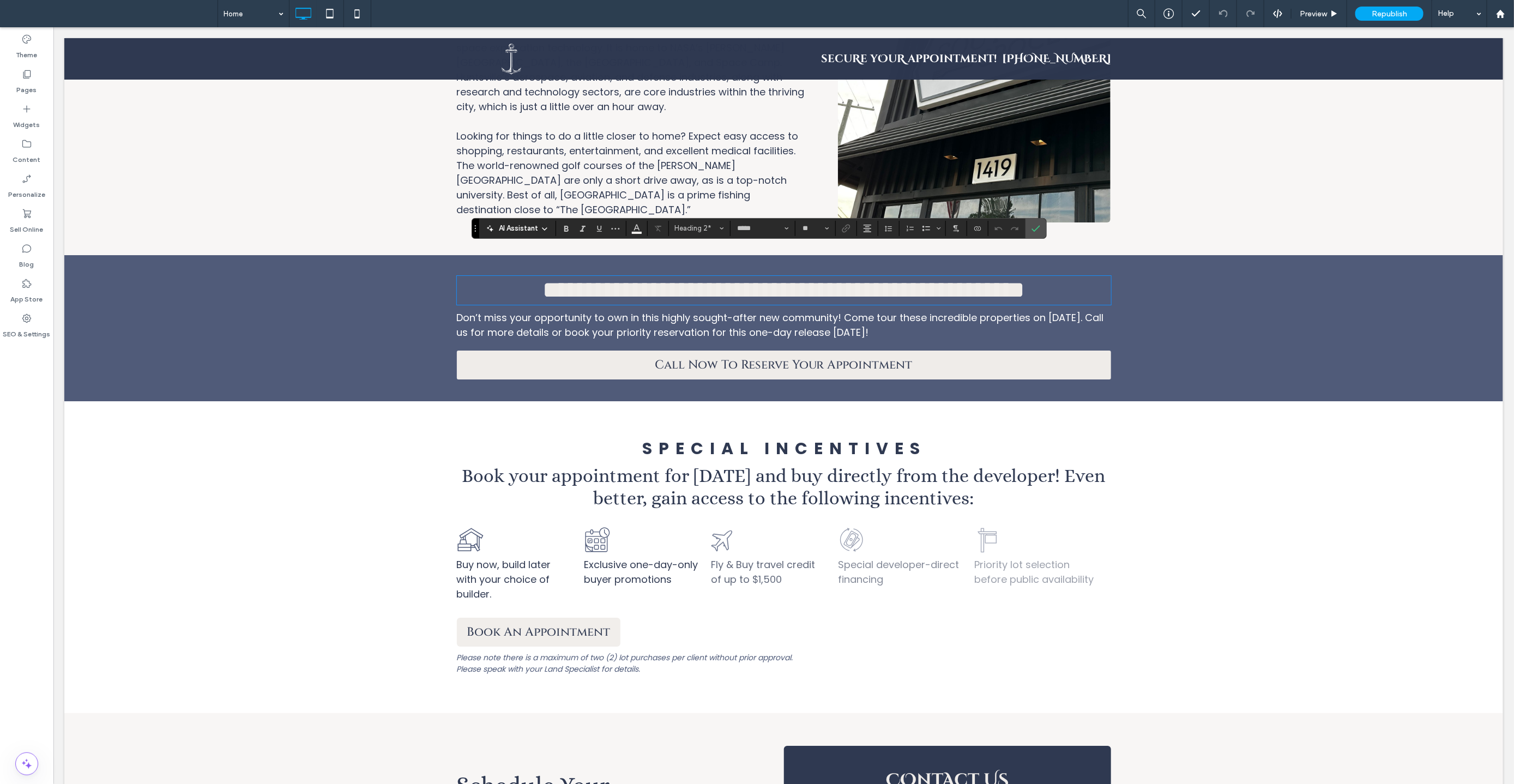type 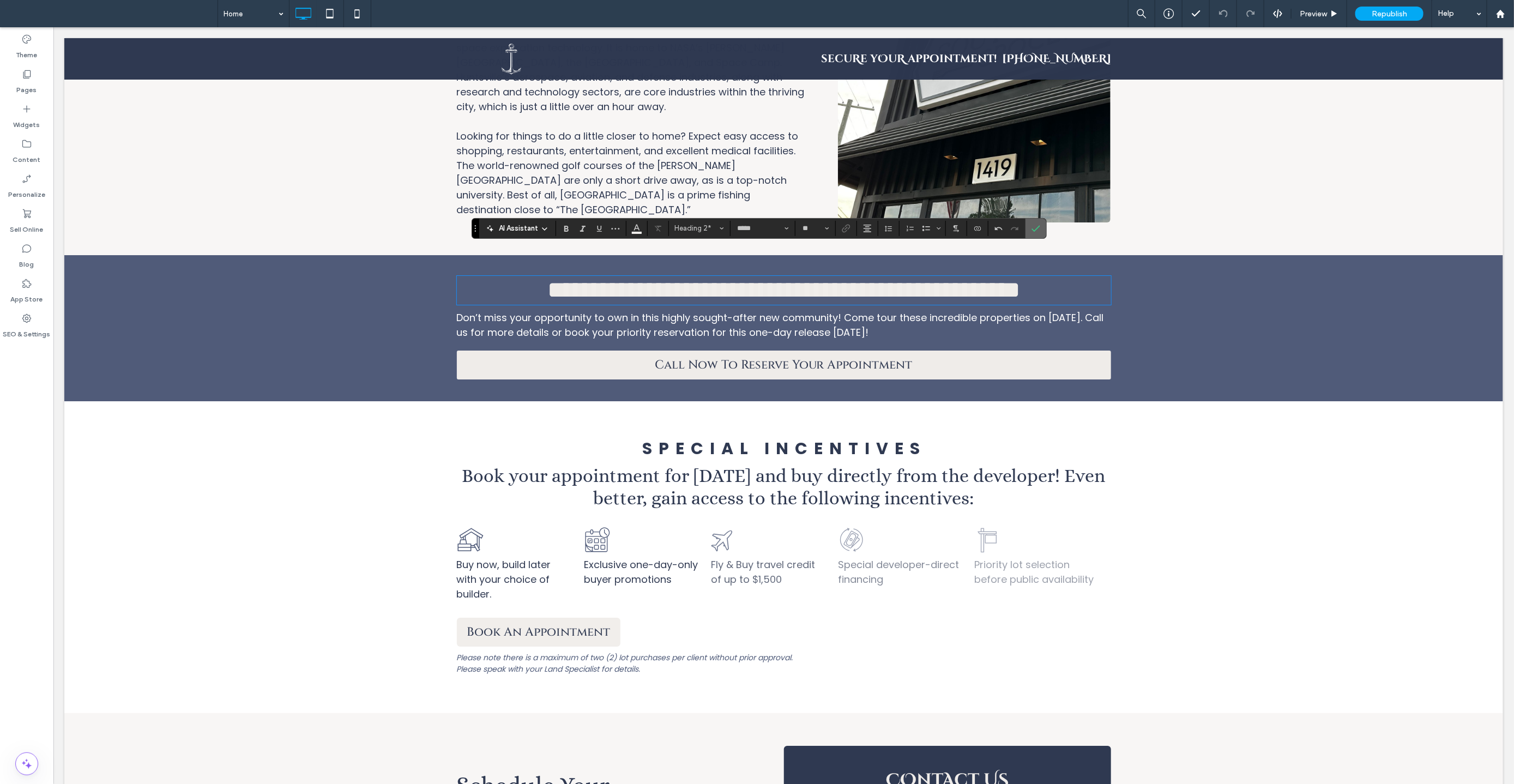 click 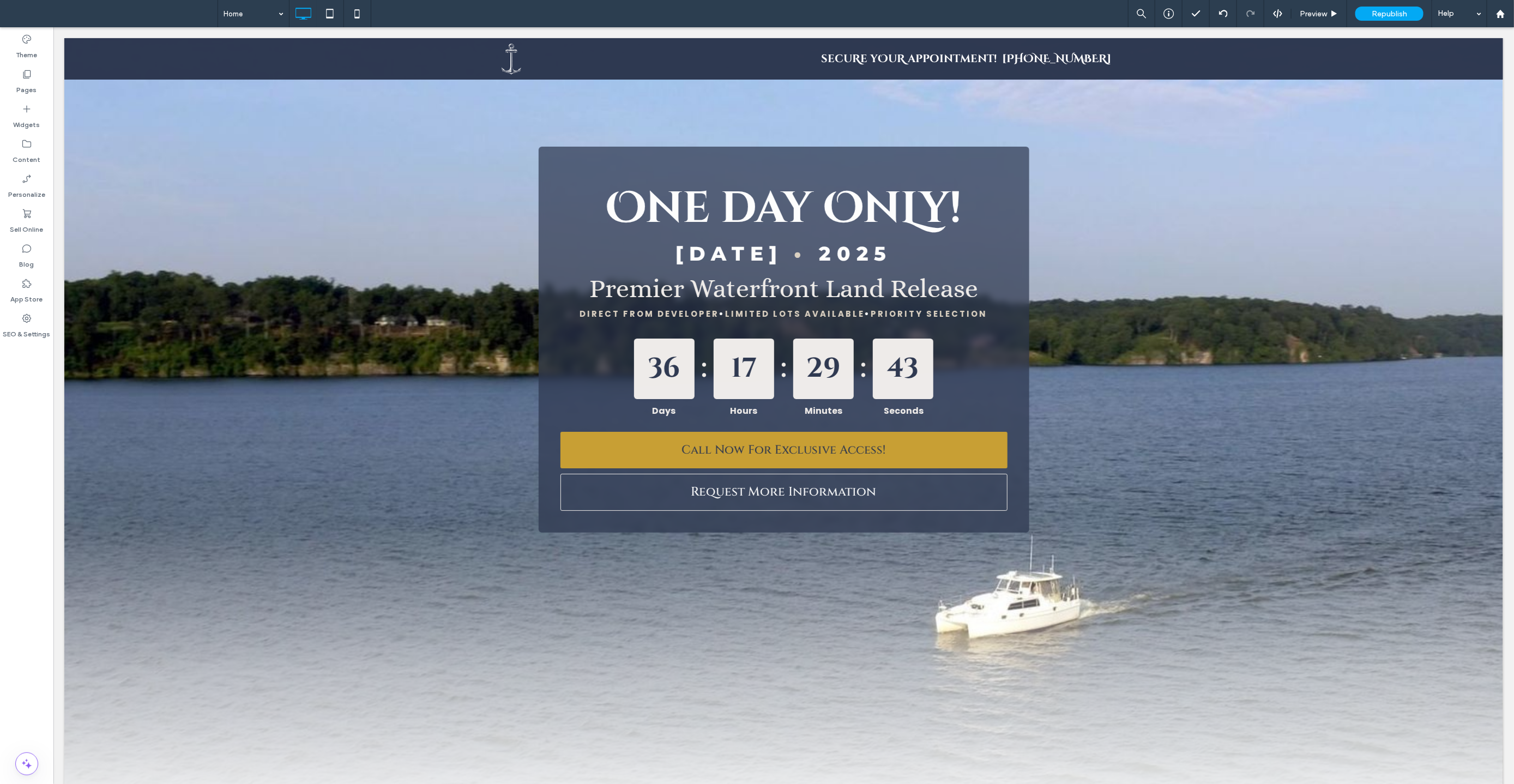 scroll, scrollTop: 2686, scrollLeft: 0, axis: vertical 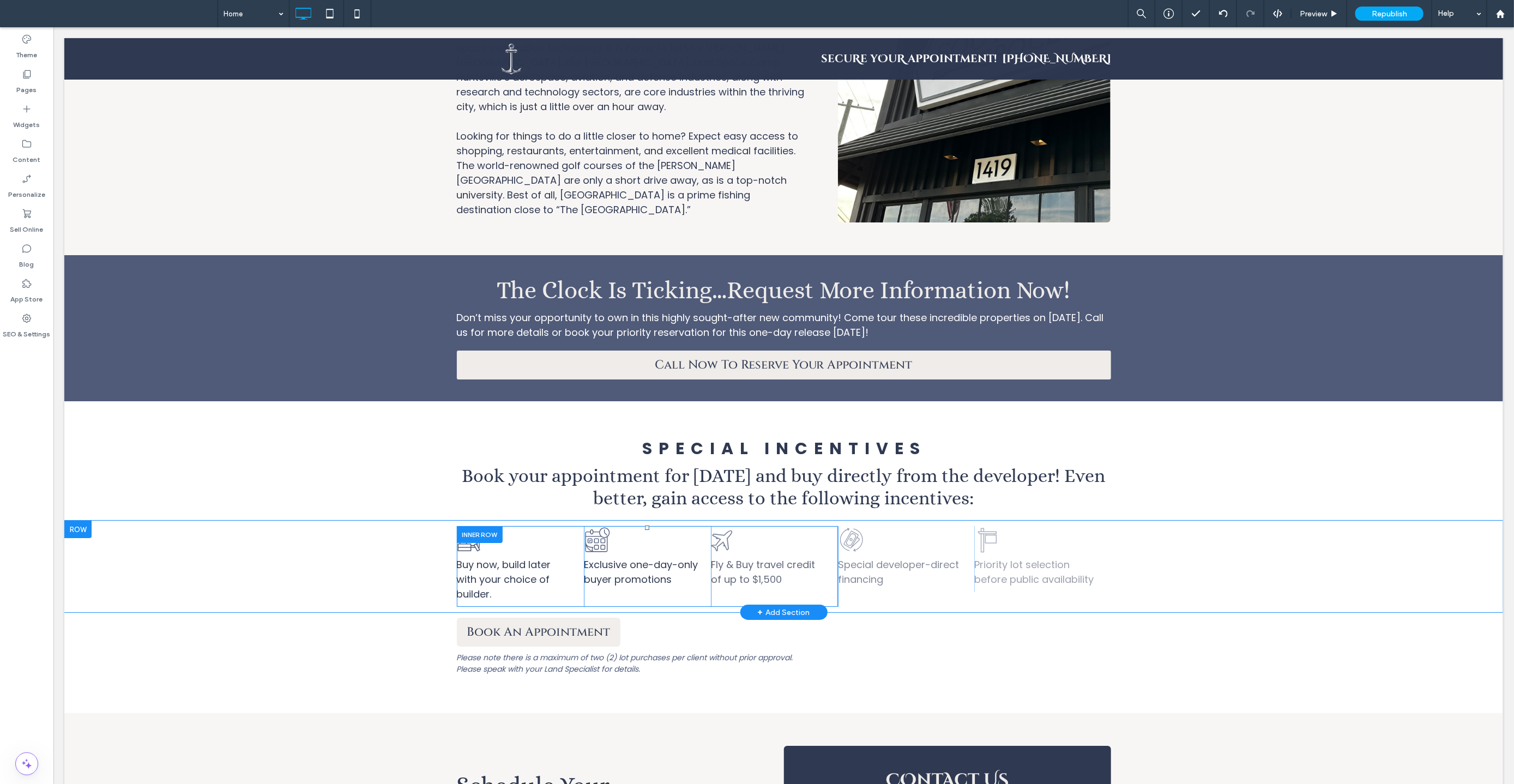 click at bounding box center [479, 534] 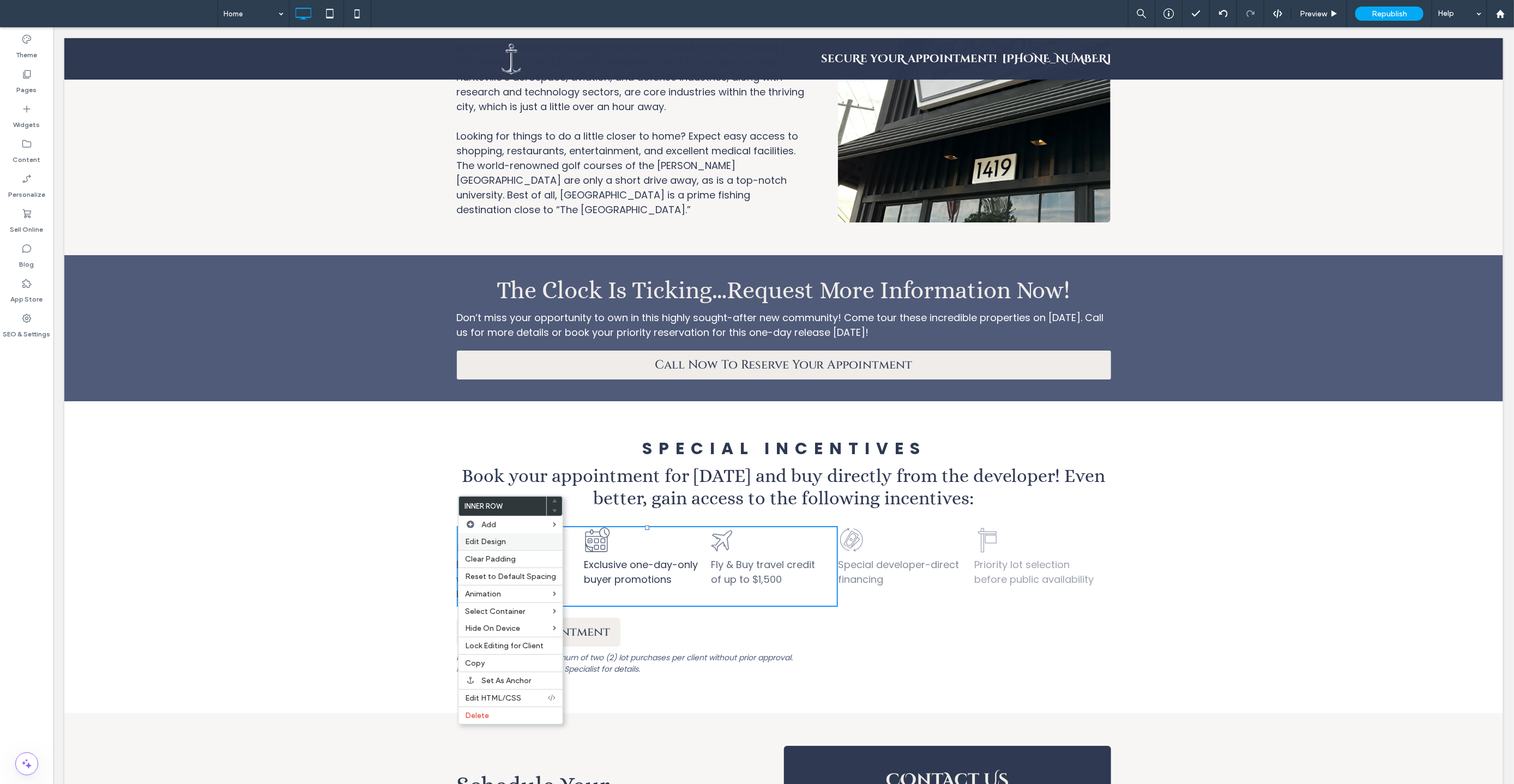 click on "Edit Design" at bounding box center (510, 541) 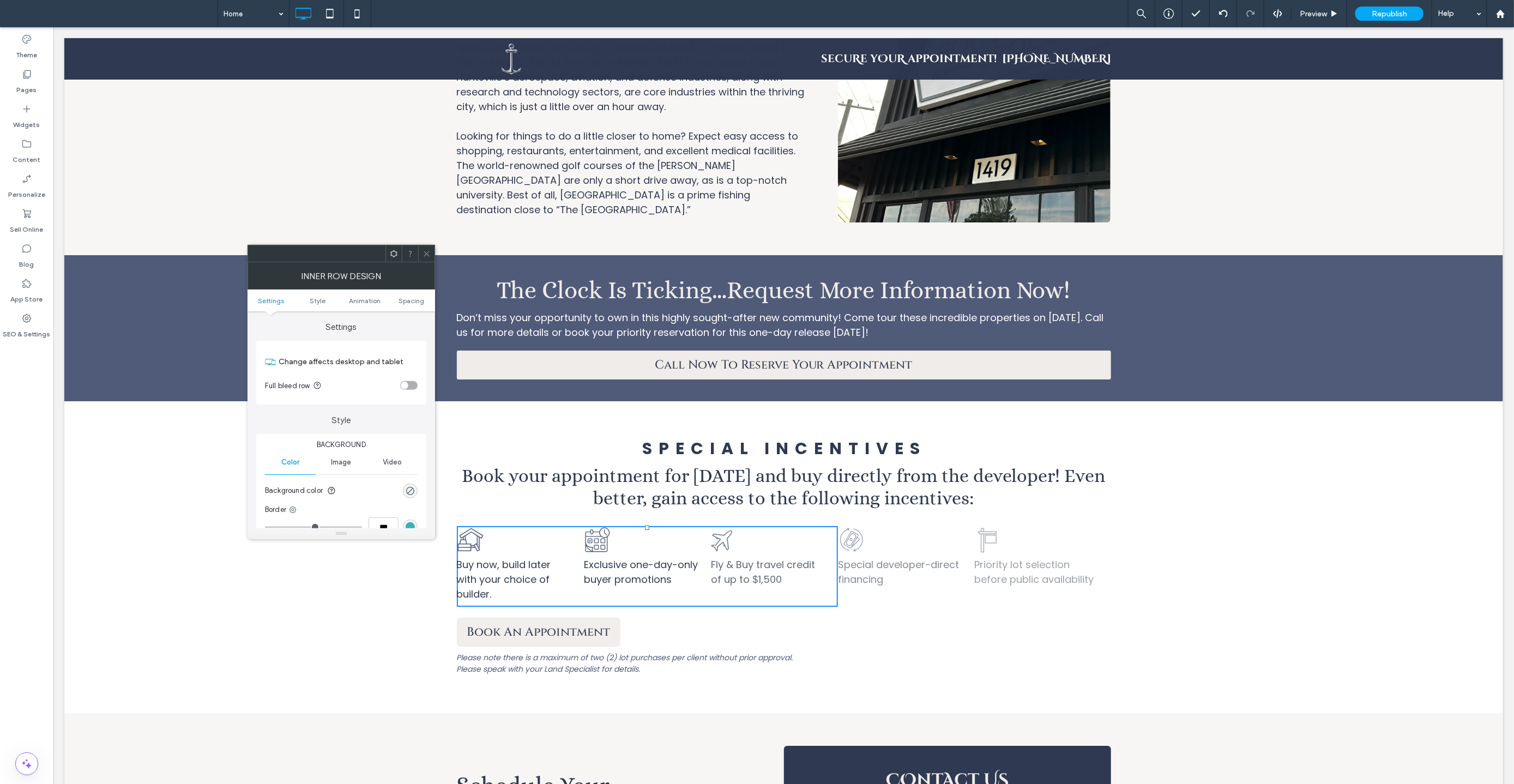 click on "Settings Style Animation Spacing" at bounding box center (341, 300) 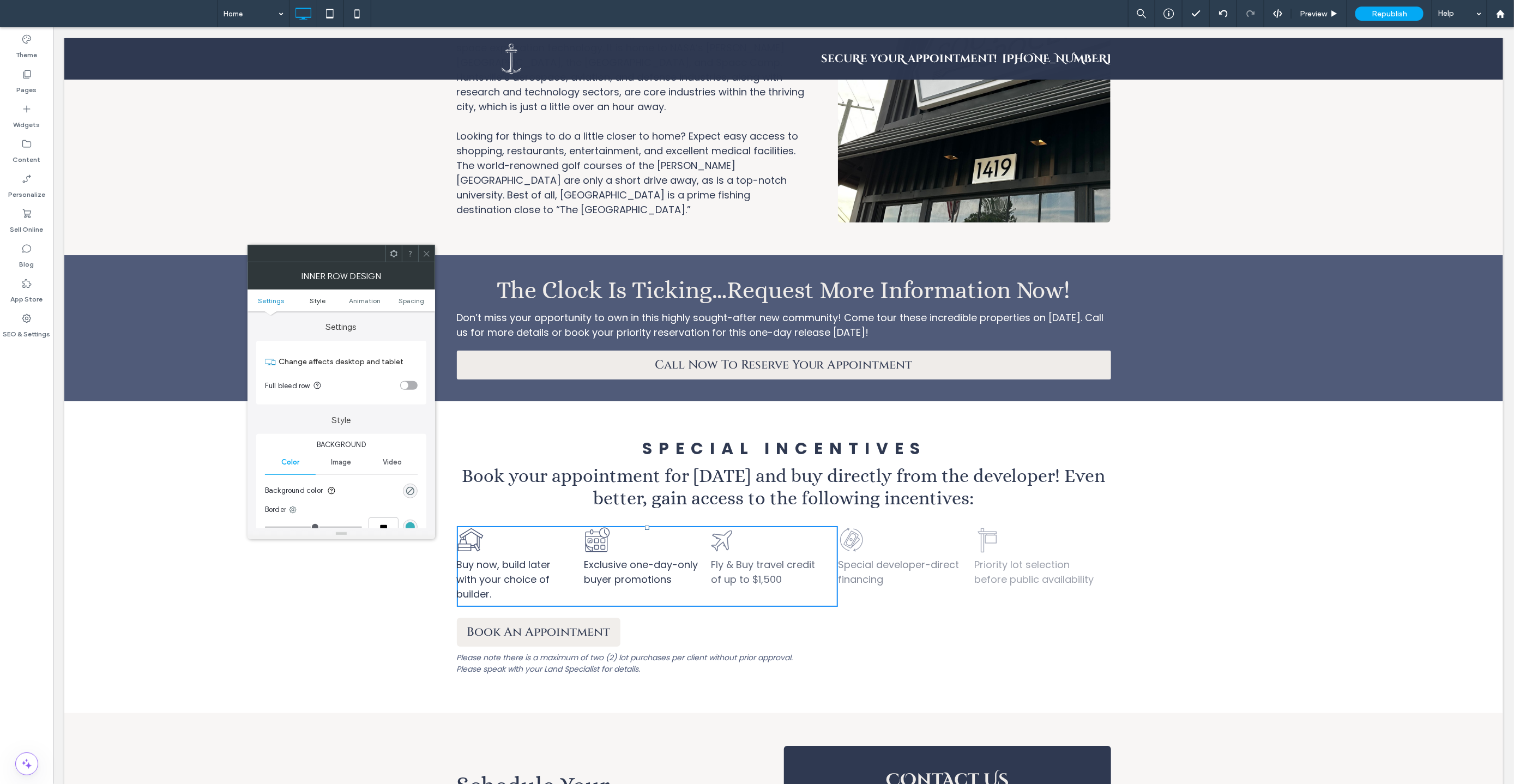 click on "Style" at bounding box center (317, 300) 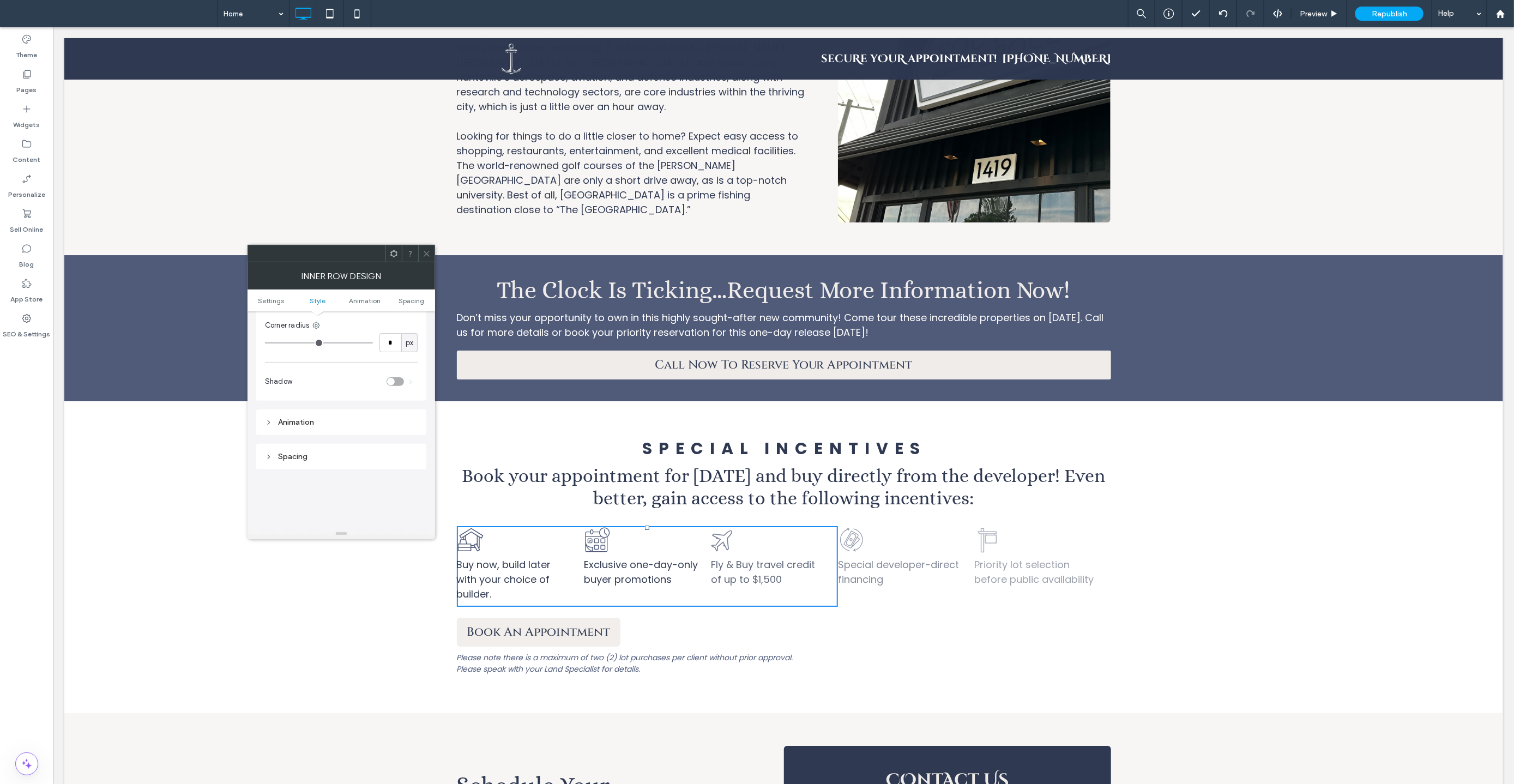 scroll, scrollTop: 227, scrollLeft: 0, axis: vertical 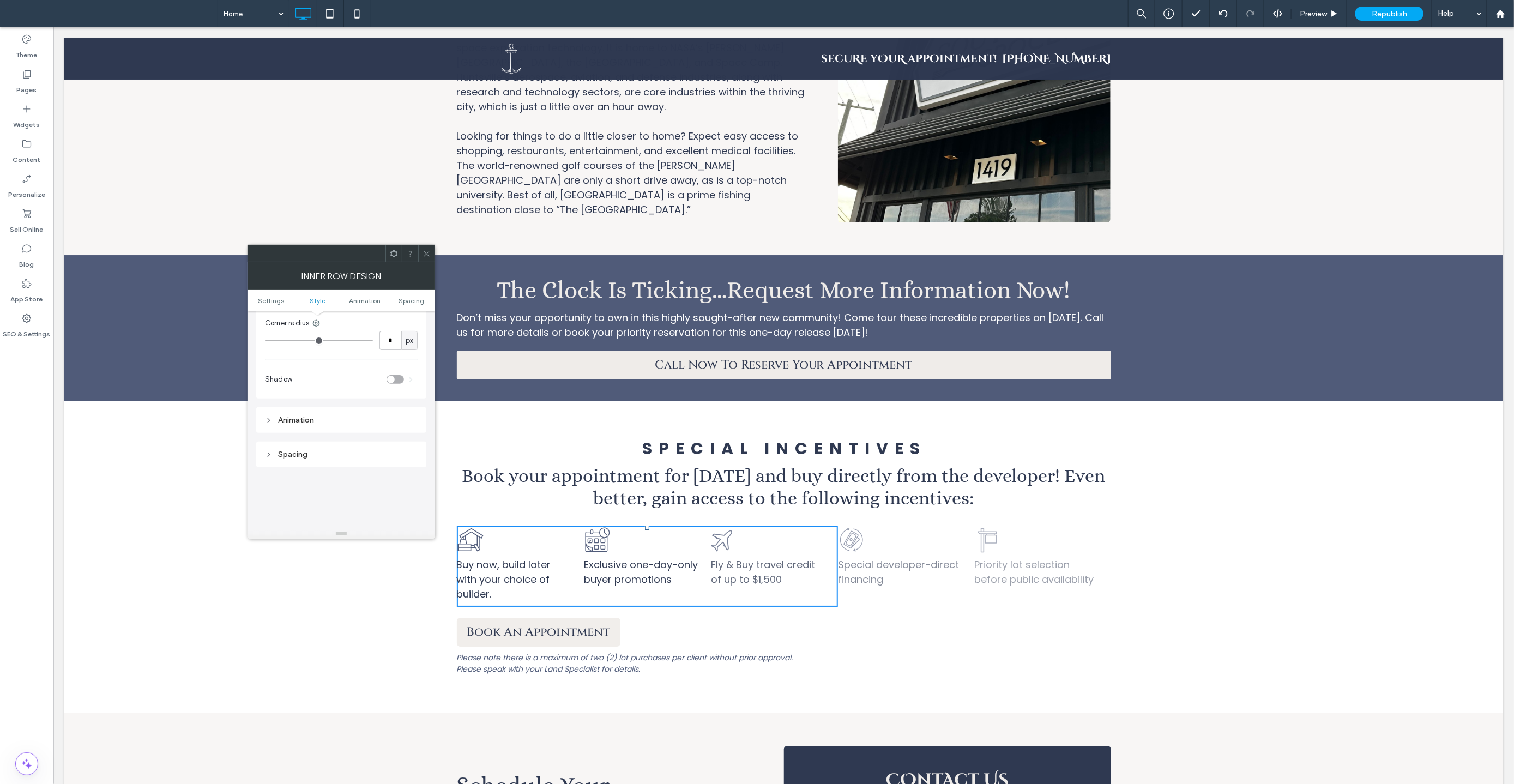 click on "Spacing" at bounding box center [341, 454] 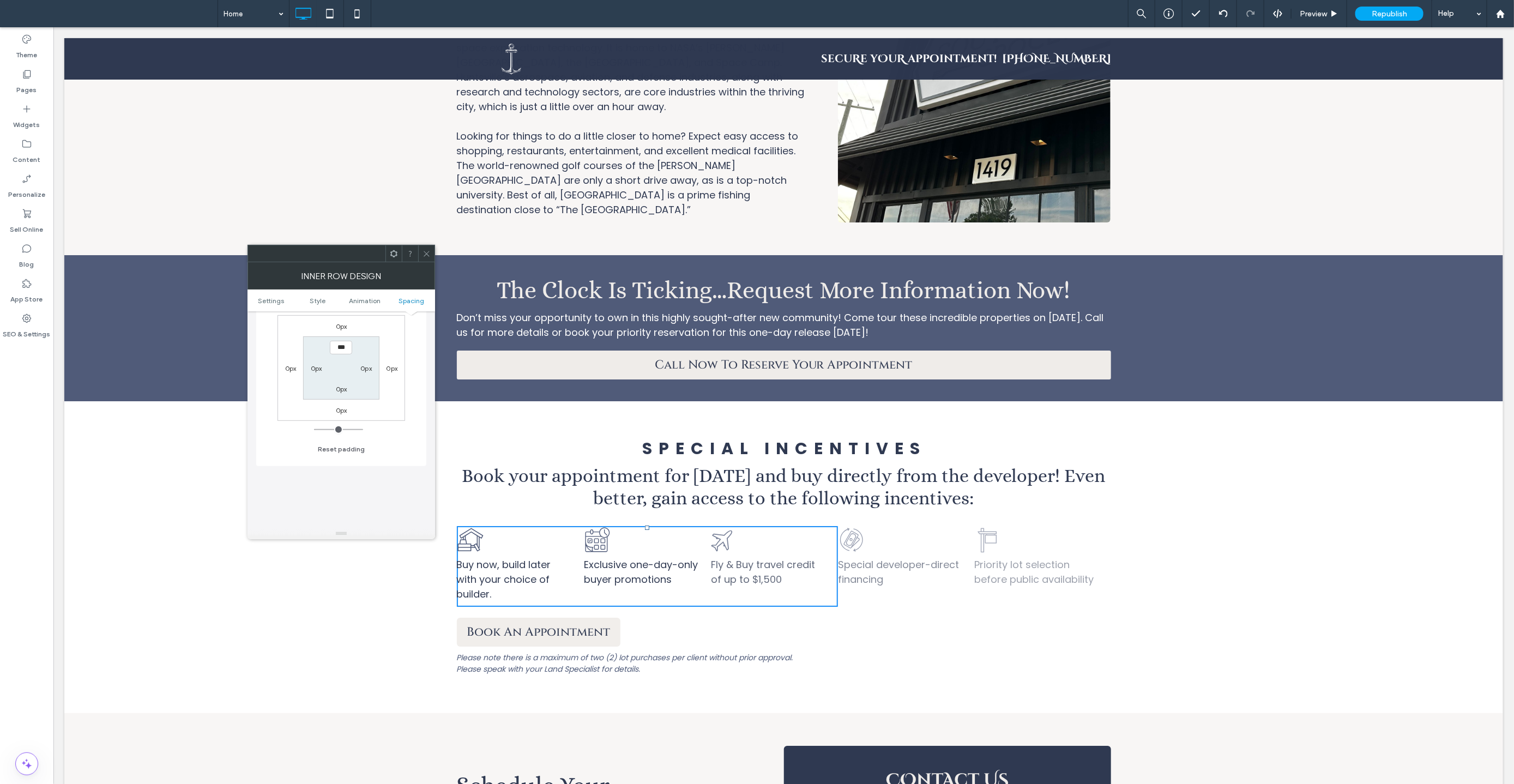 scroll, scrollTop: 388, scrollLeft: 0, axis: vertical 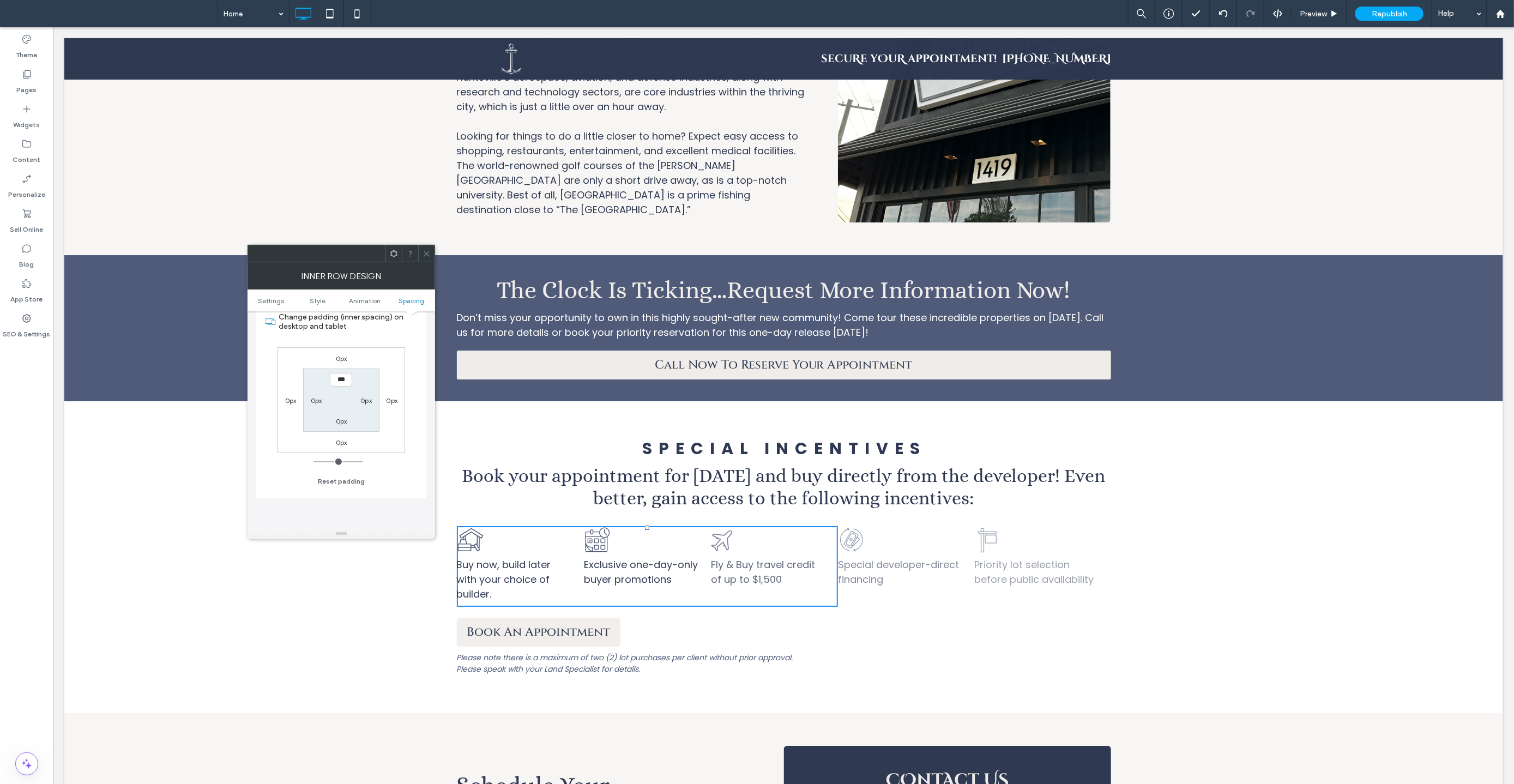 type on "*" 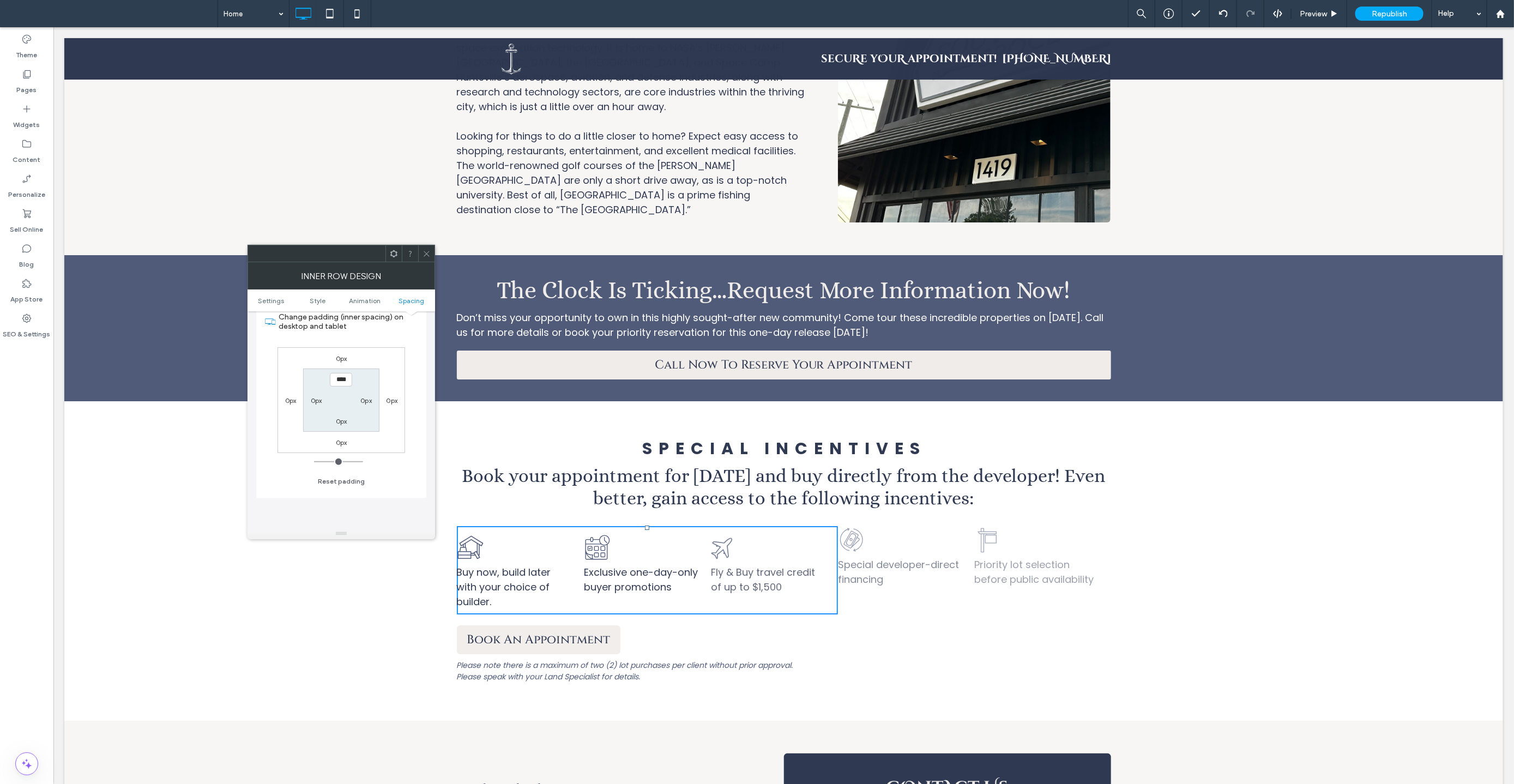 type on "**" 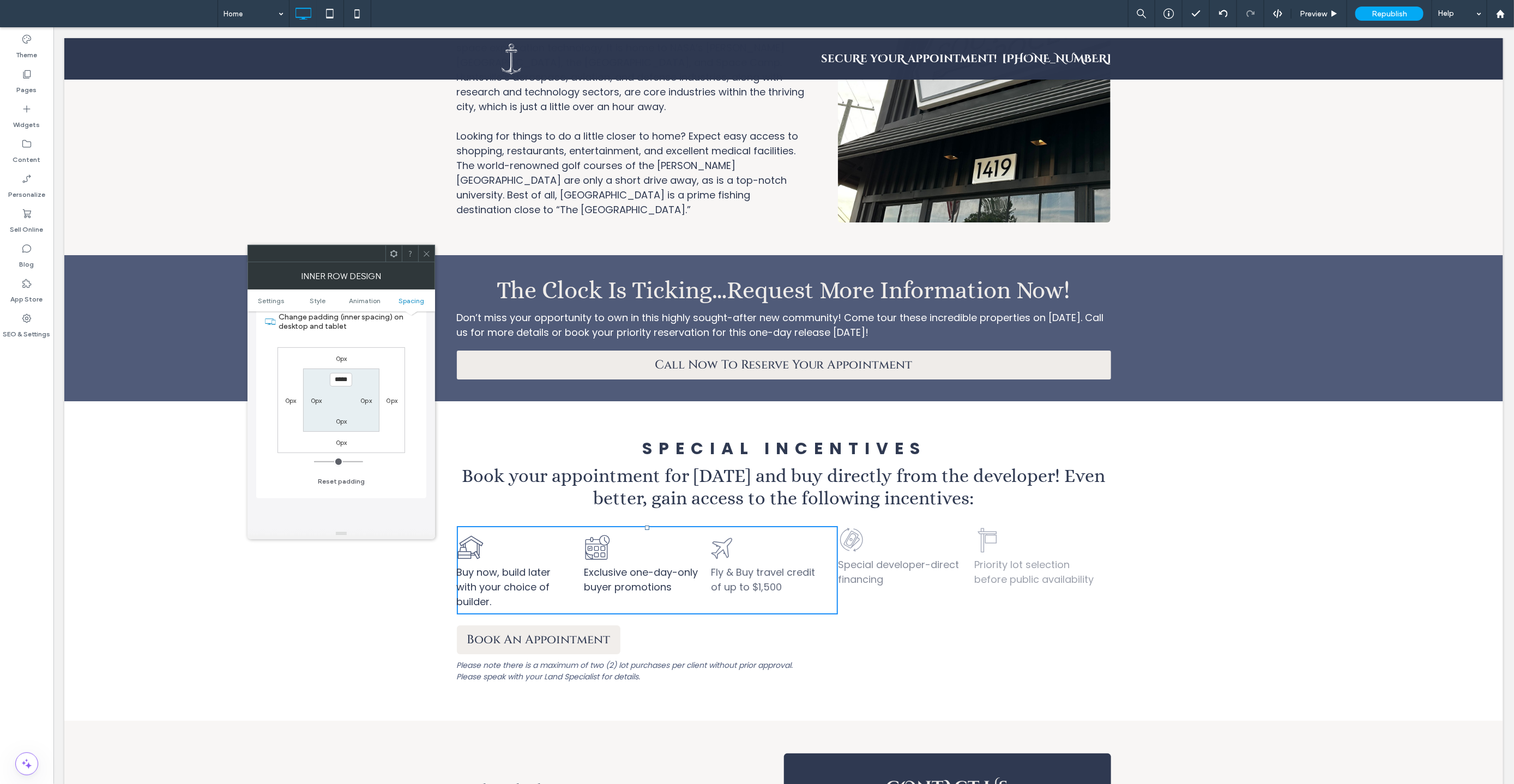 type on "***" 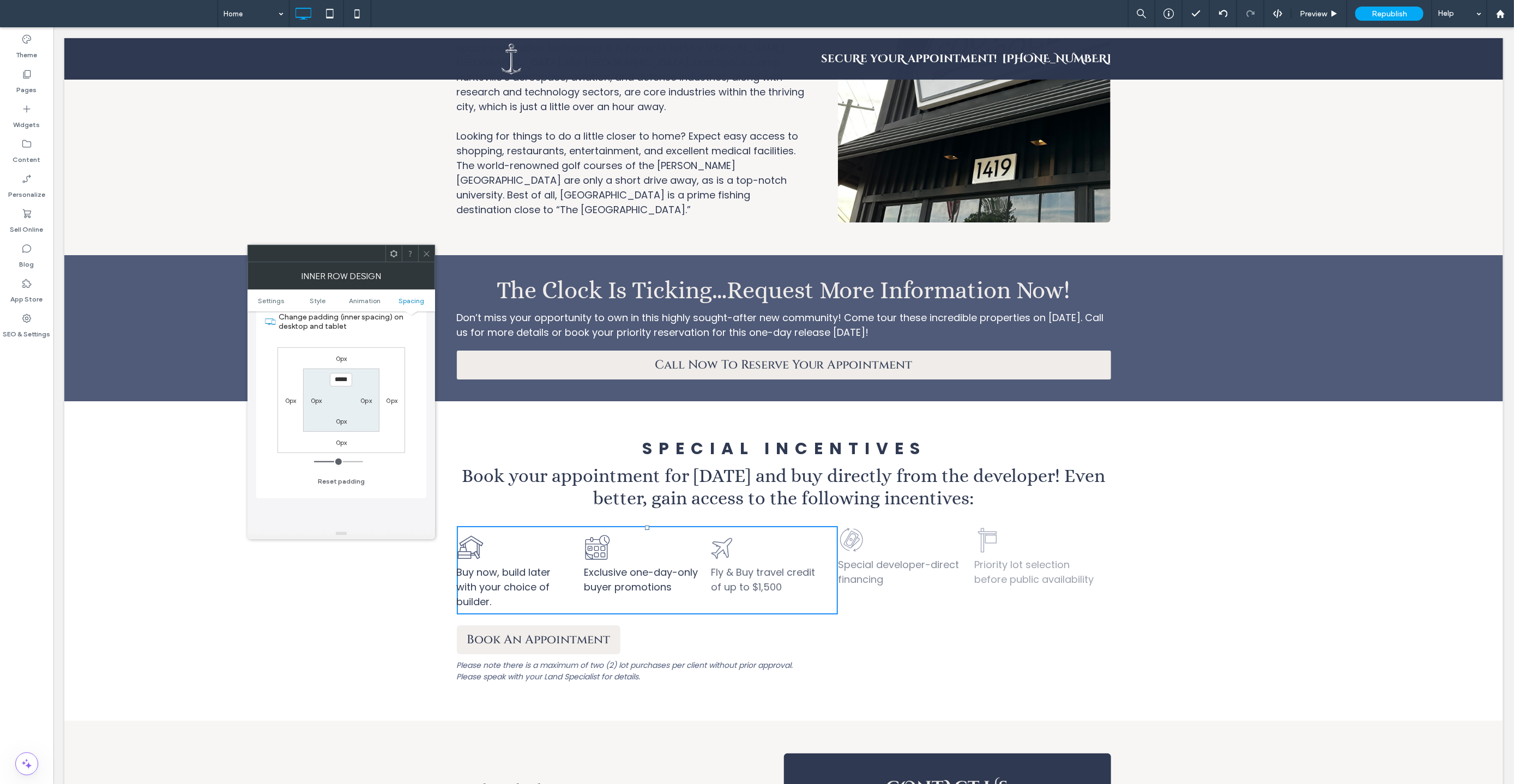 type on "*****" 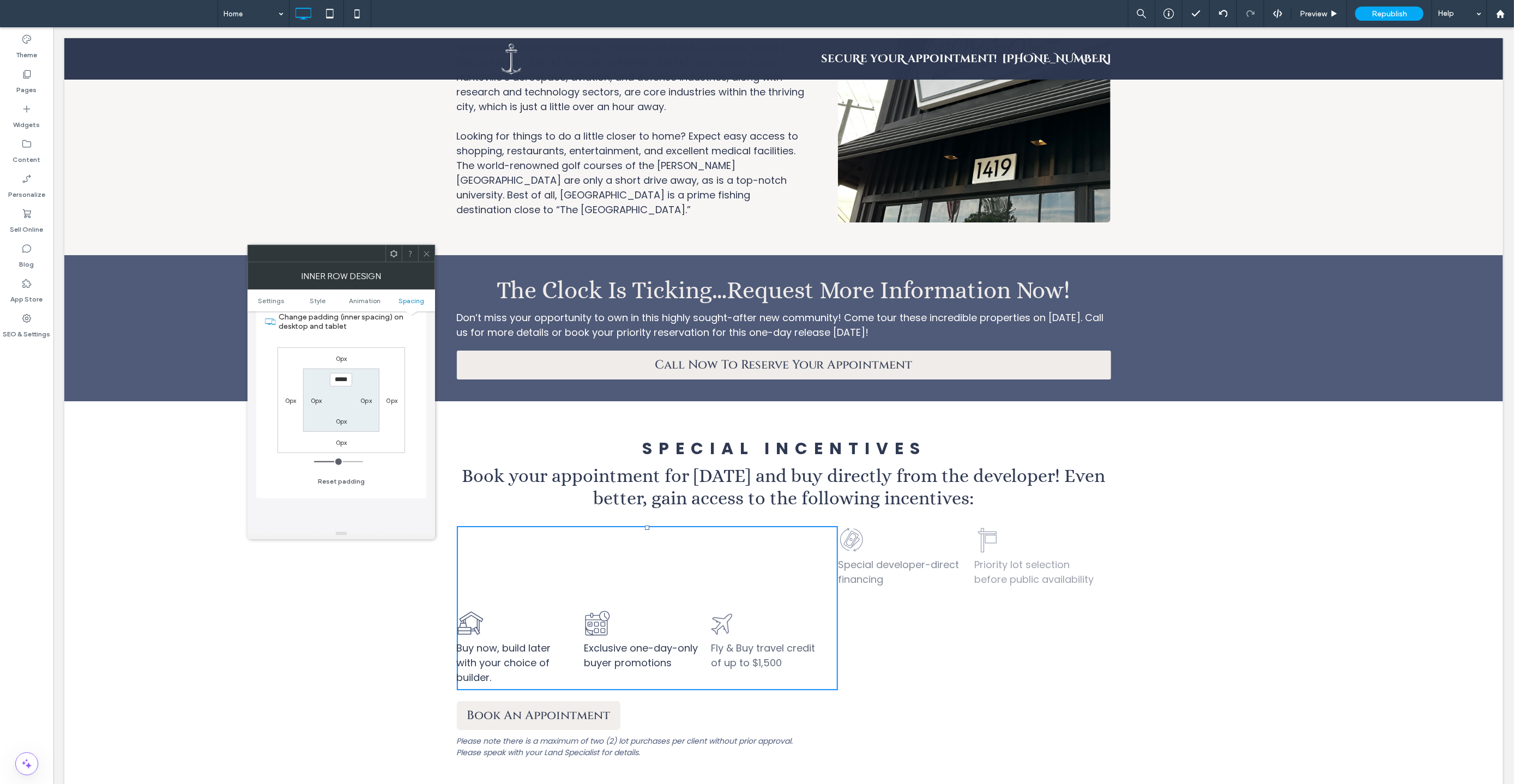 type on "***" 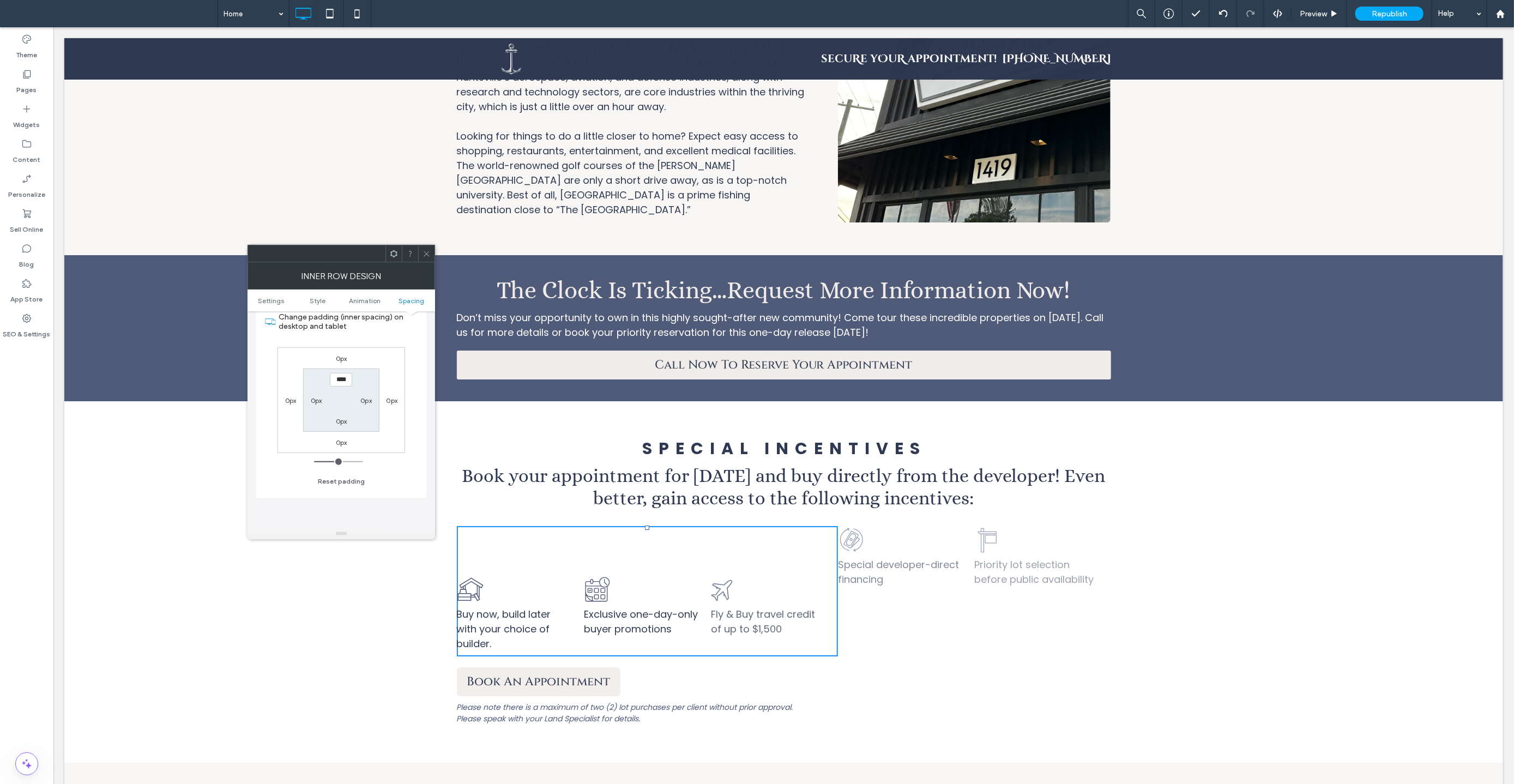 type on "**" 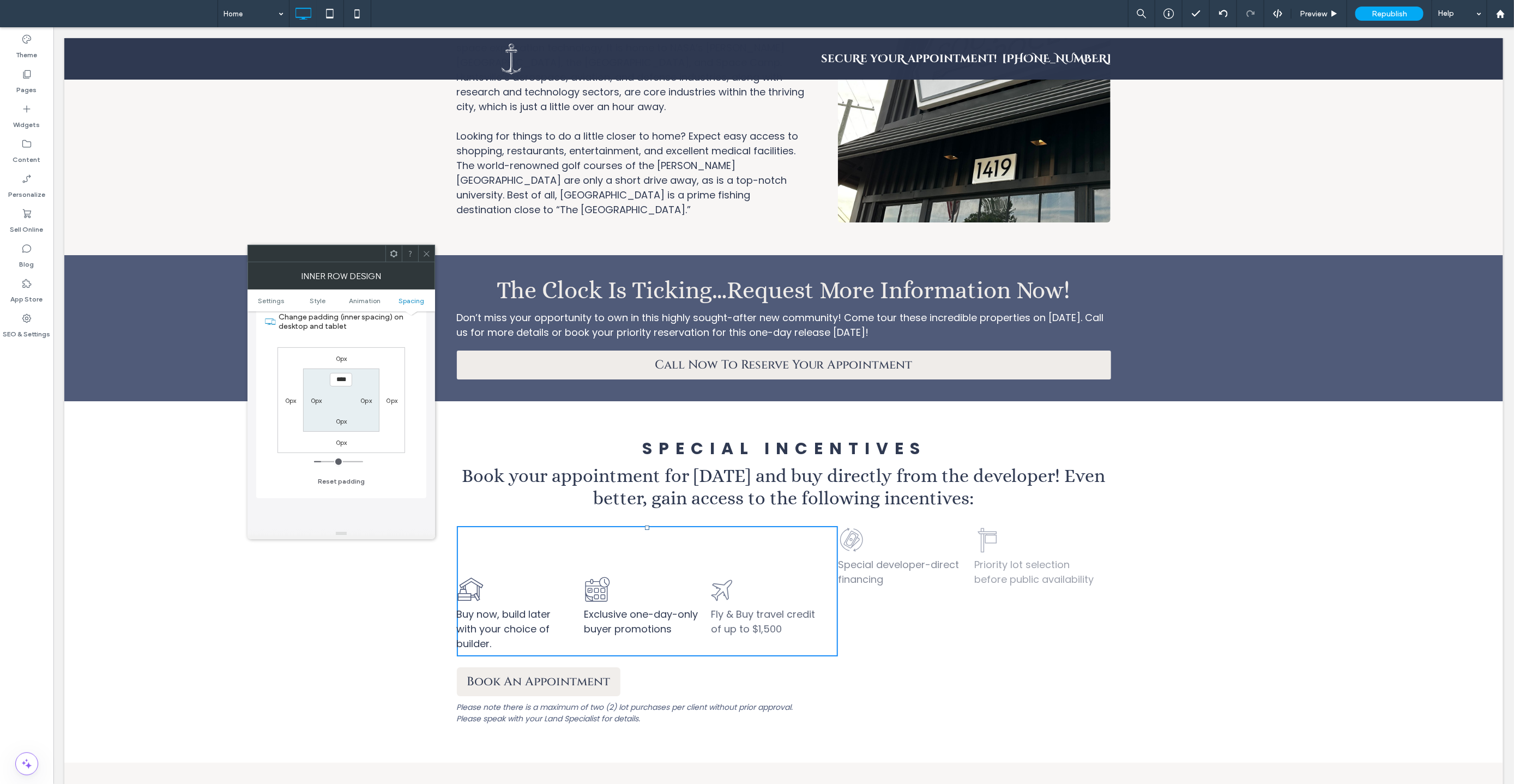 type on "**" 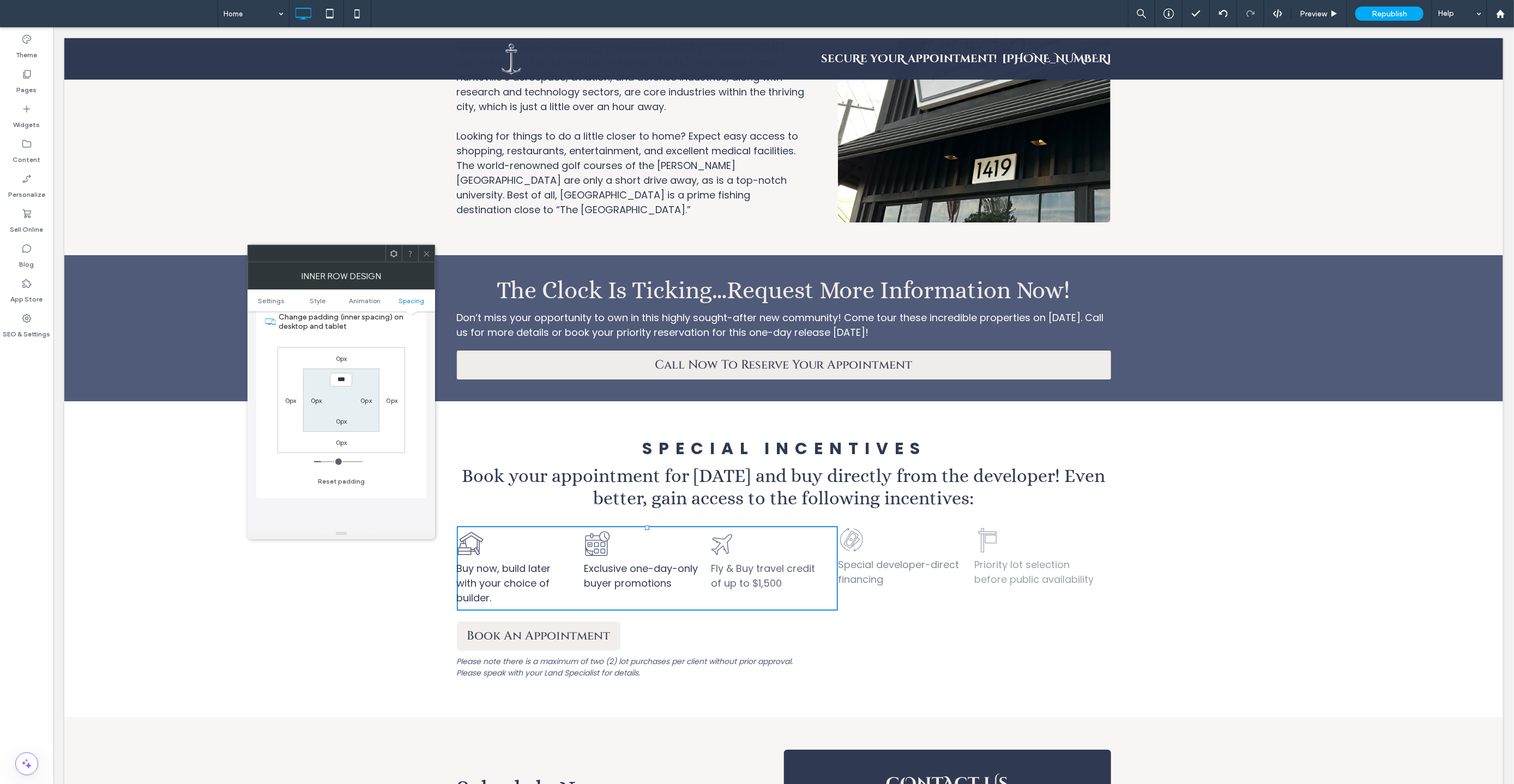 type on "*" 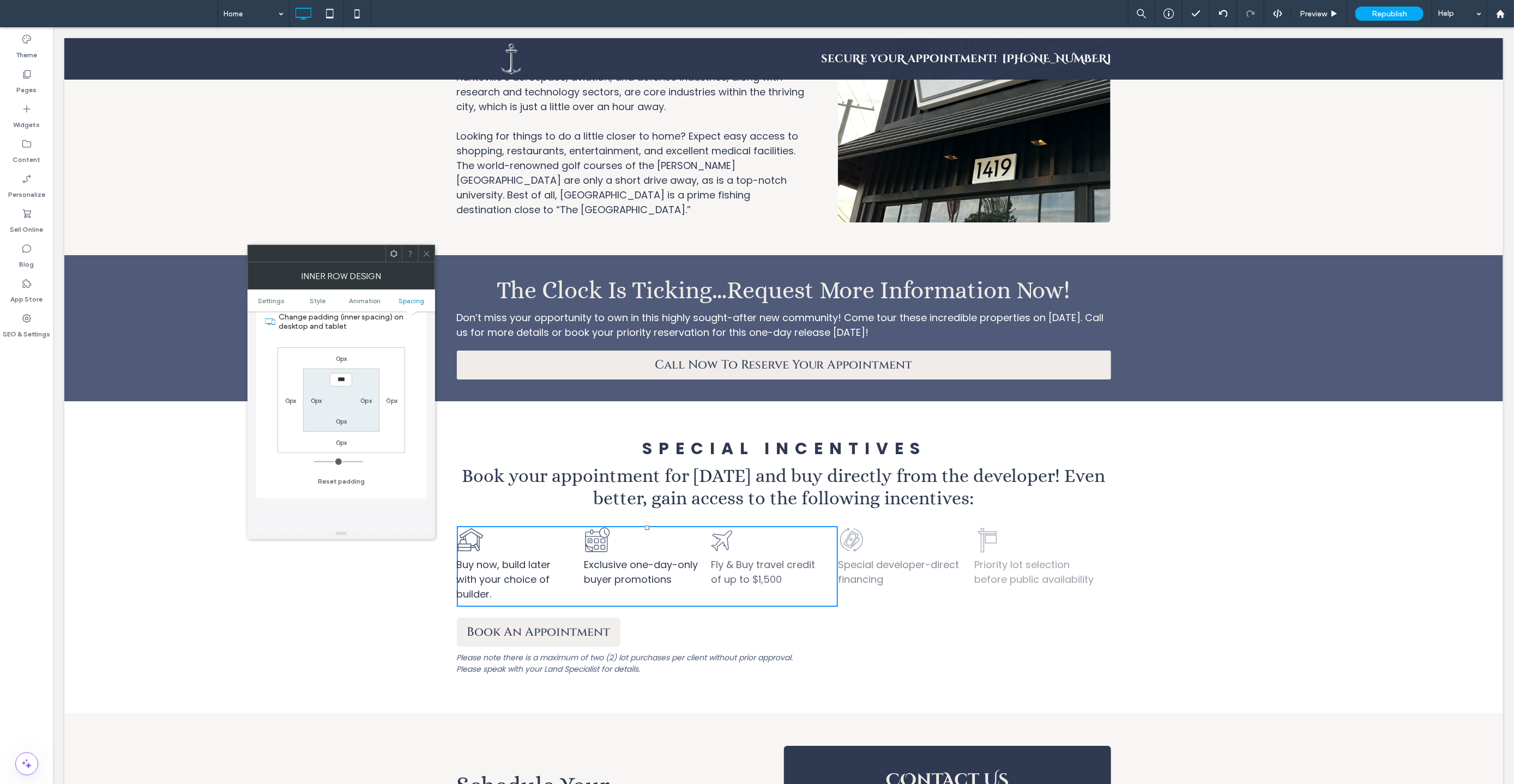drag, startPoint x: 317, startPoint y: 466, endPoint x: 311, endPoint y: 466, distance: 6 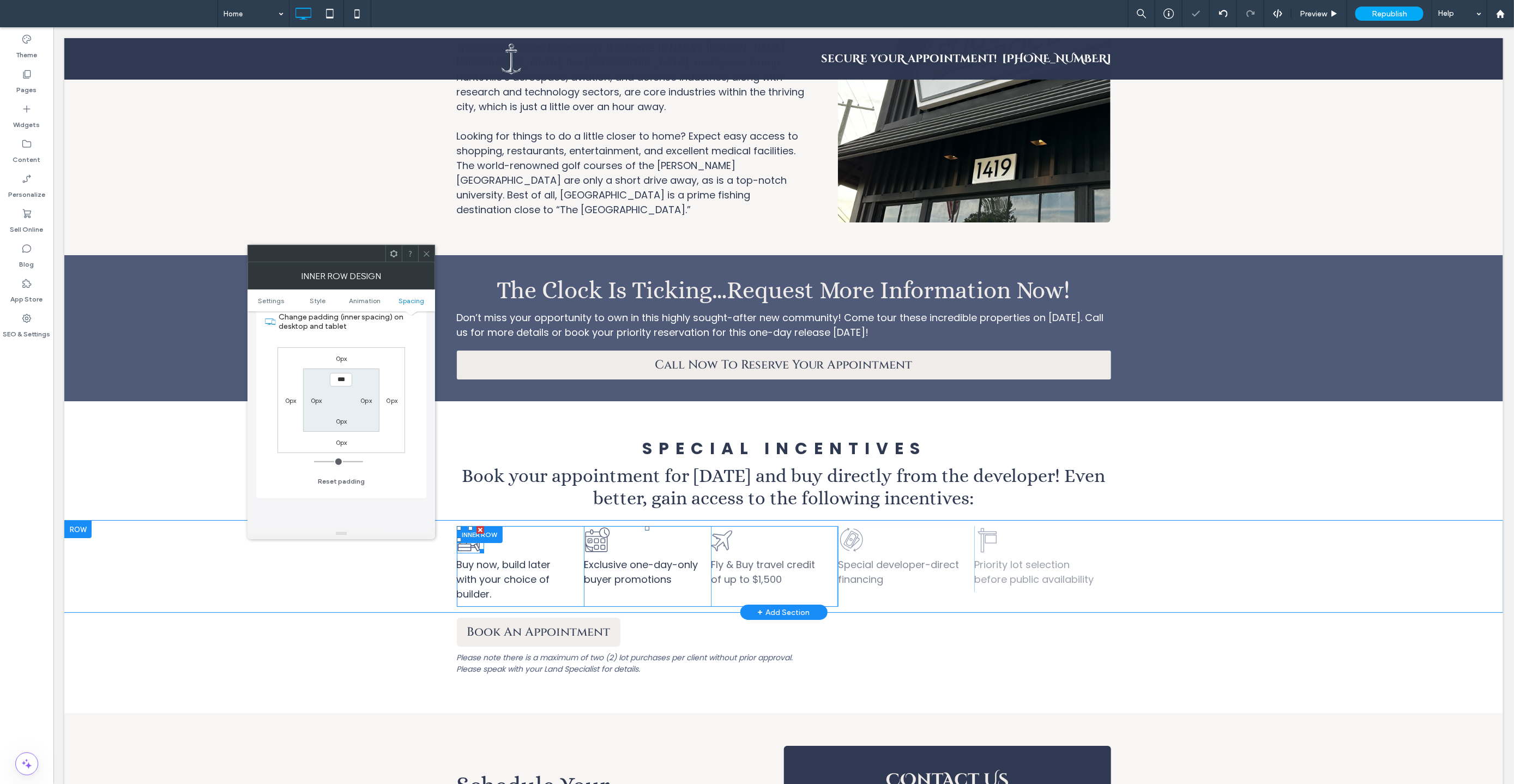 click on "house build icon" 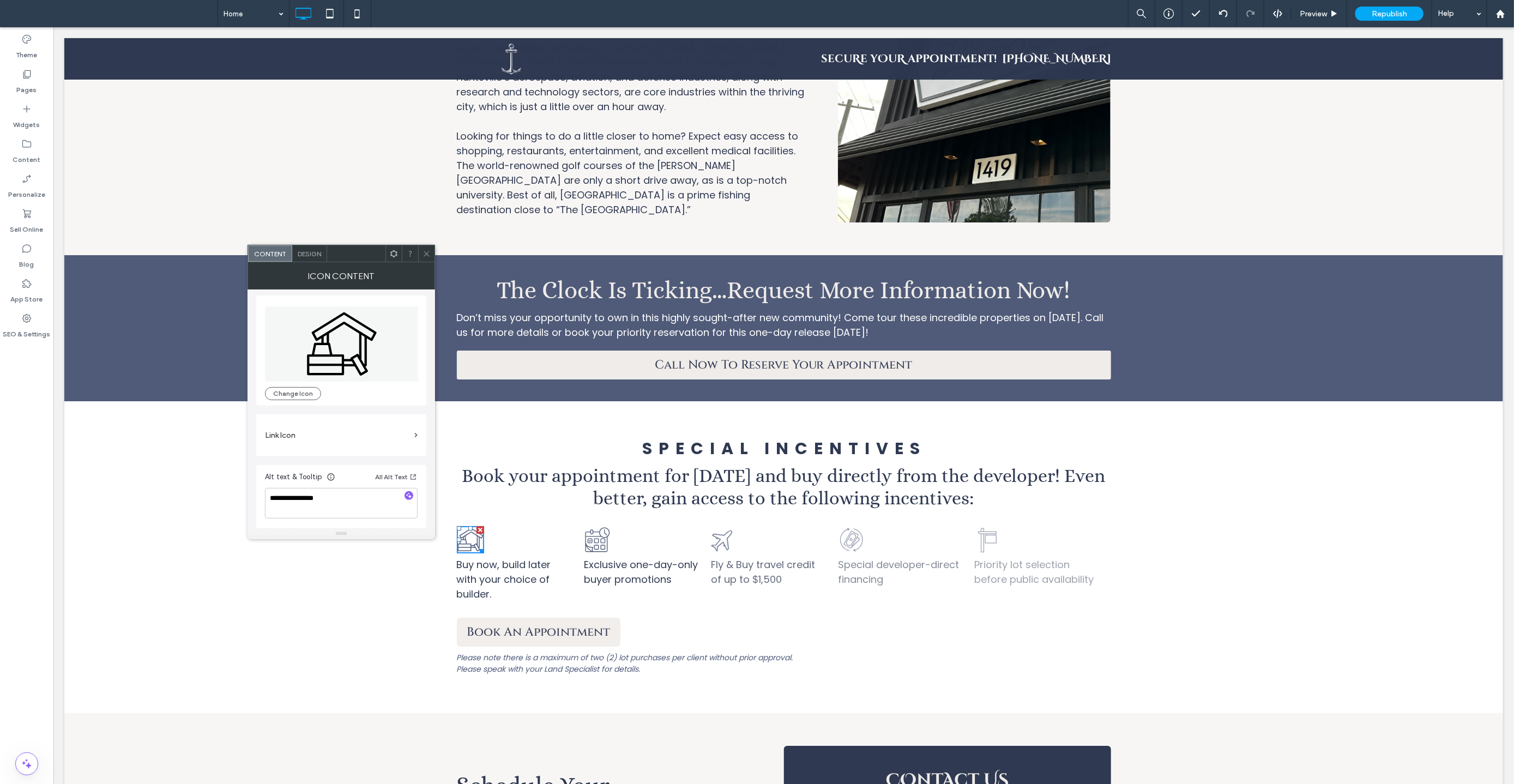 scroll, scrollTop: 0, scrollLeft: 0, axis: both 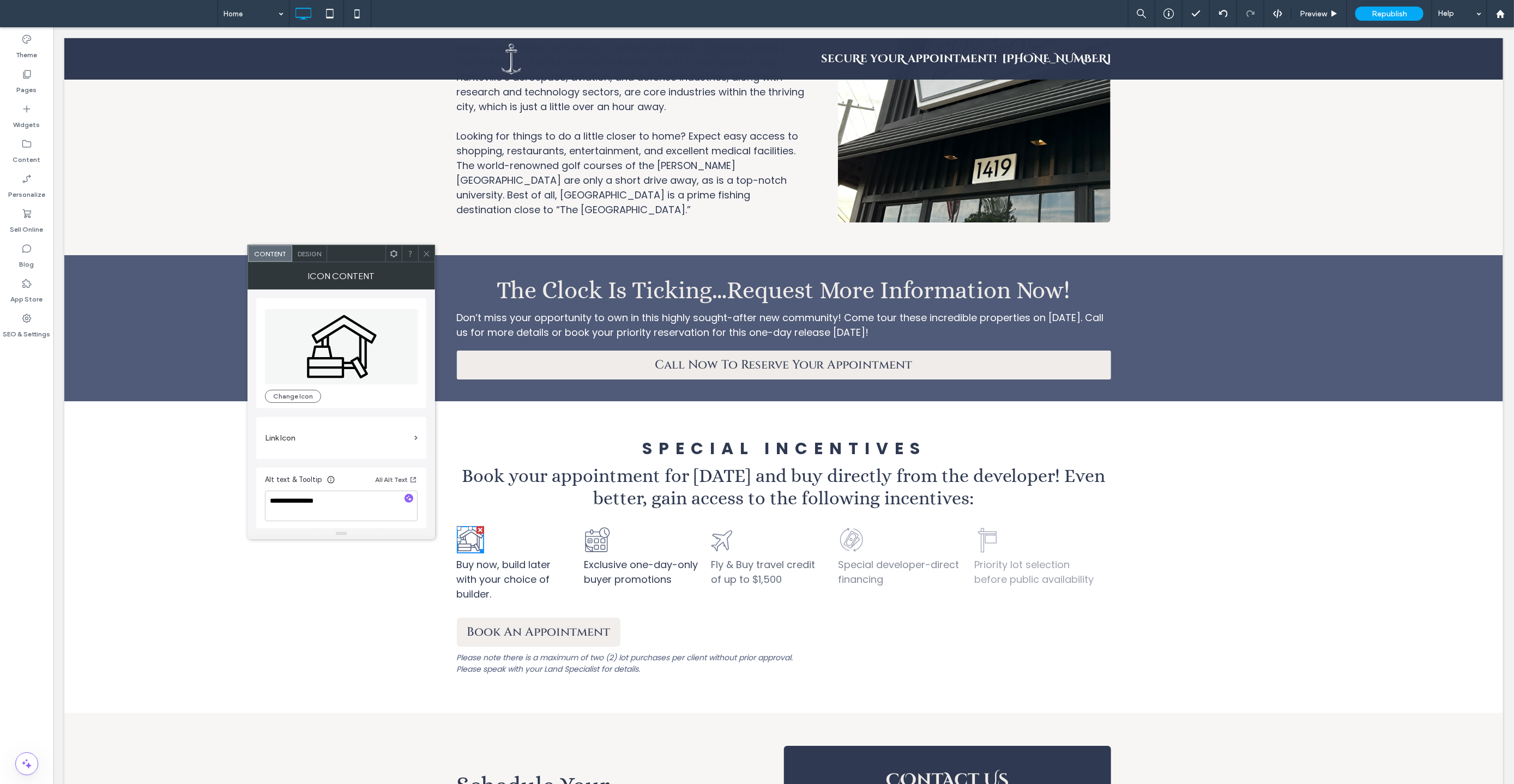 click on "Design" at bounding box center (309, 254) 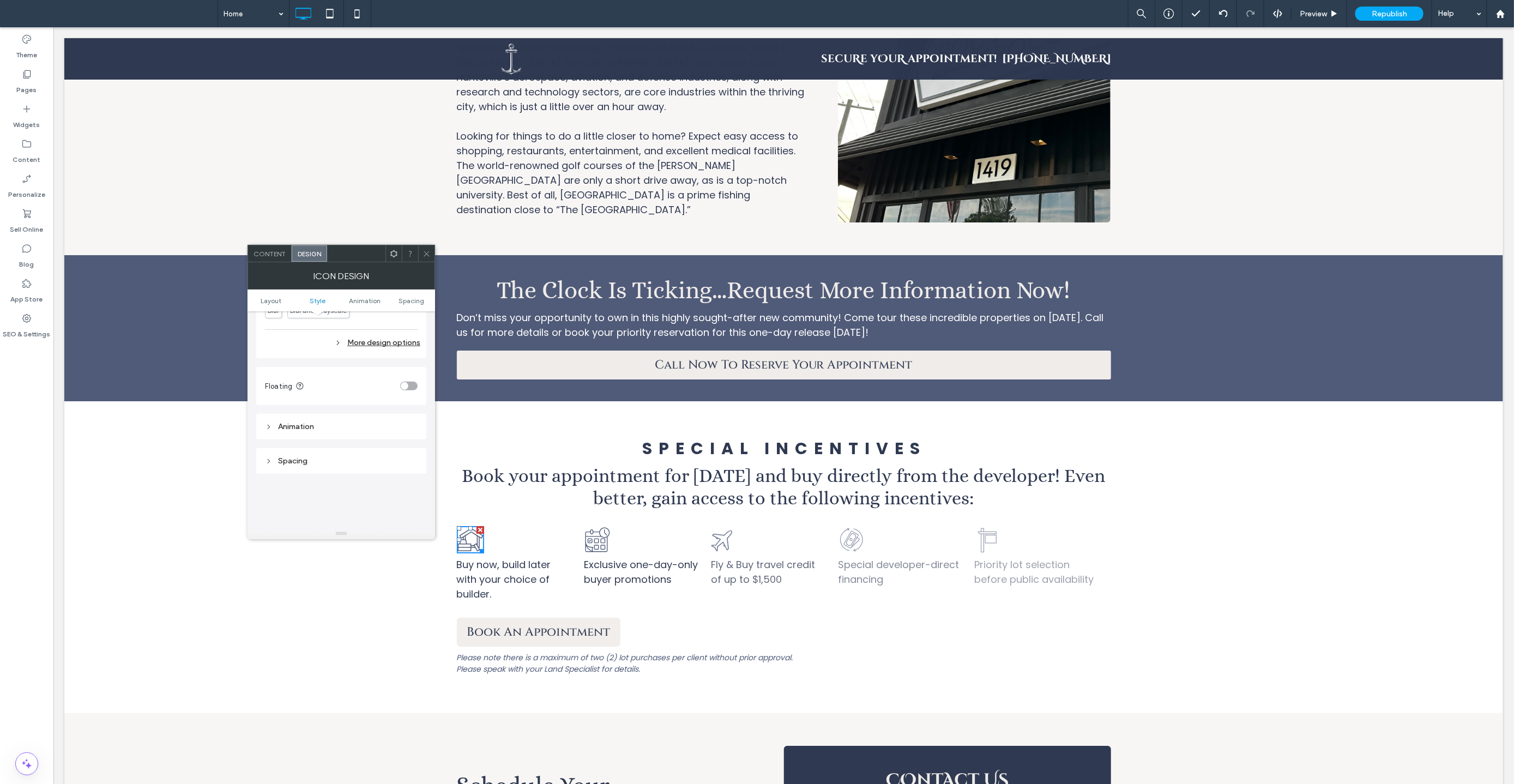scroll, scrollTop: 497, scrollLeft: 0, axis: vertical 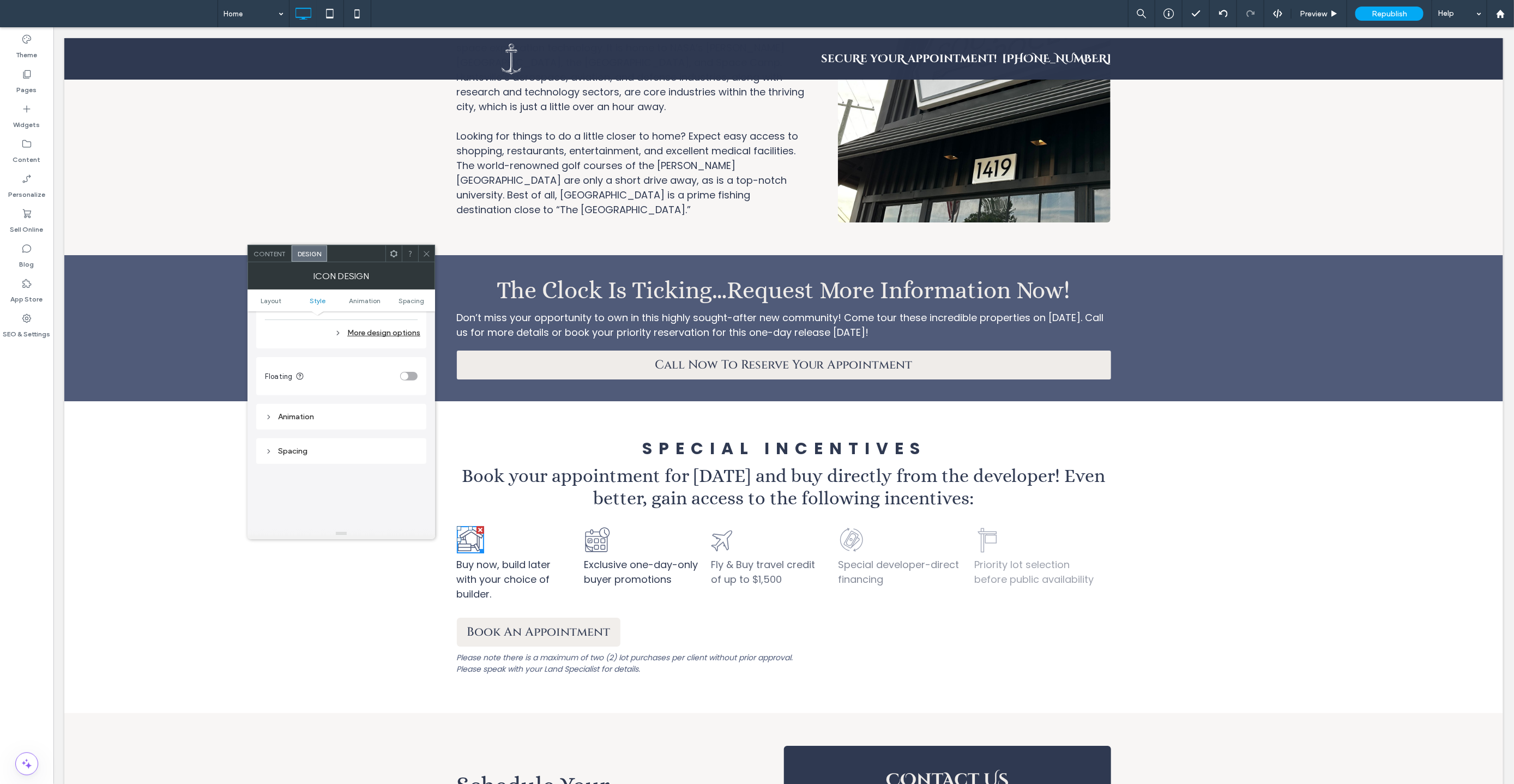 click on "More design options" at bounding box center (342, 333) 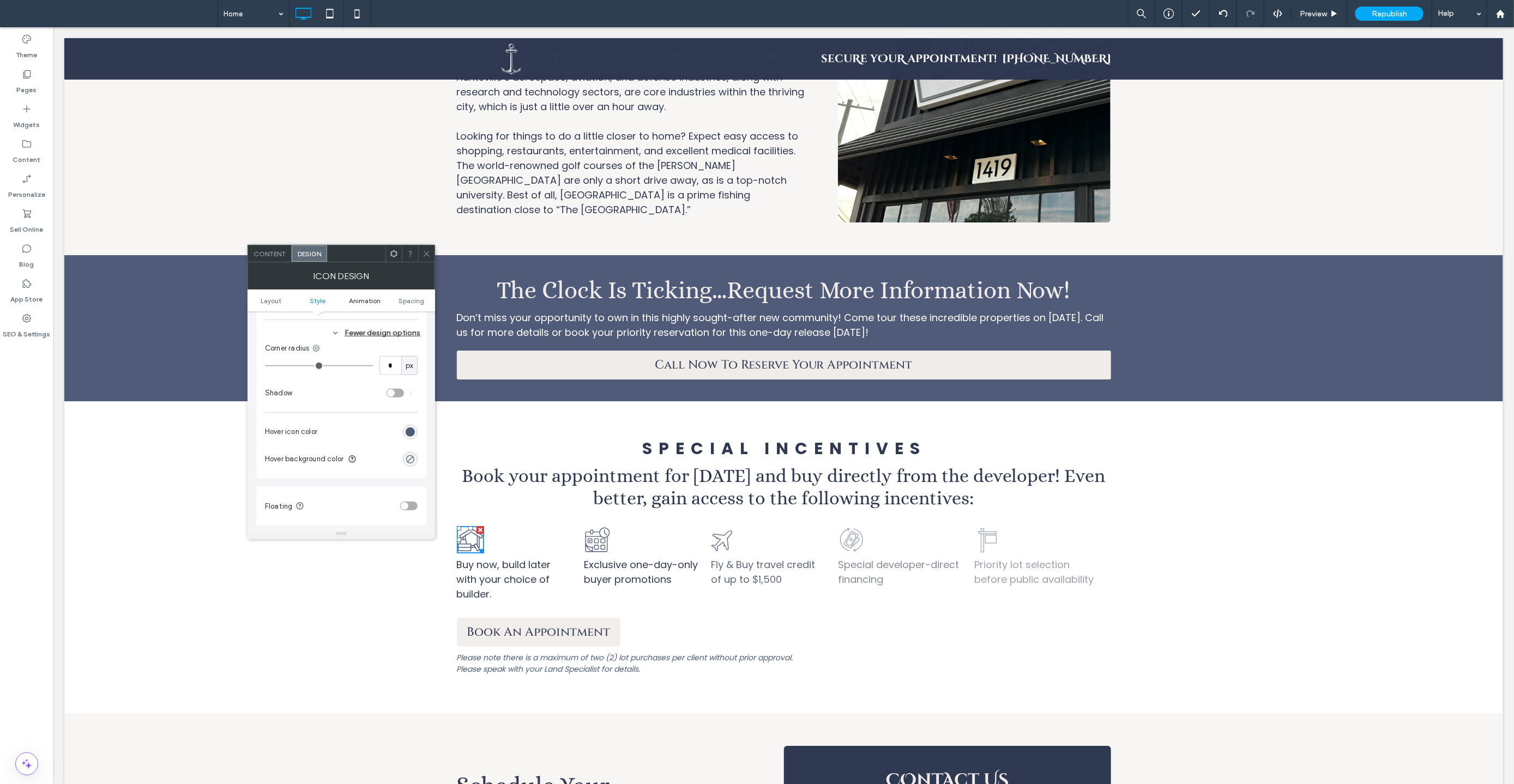 click on "Animation" at bounding box center (365, 300) 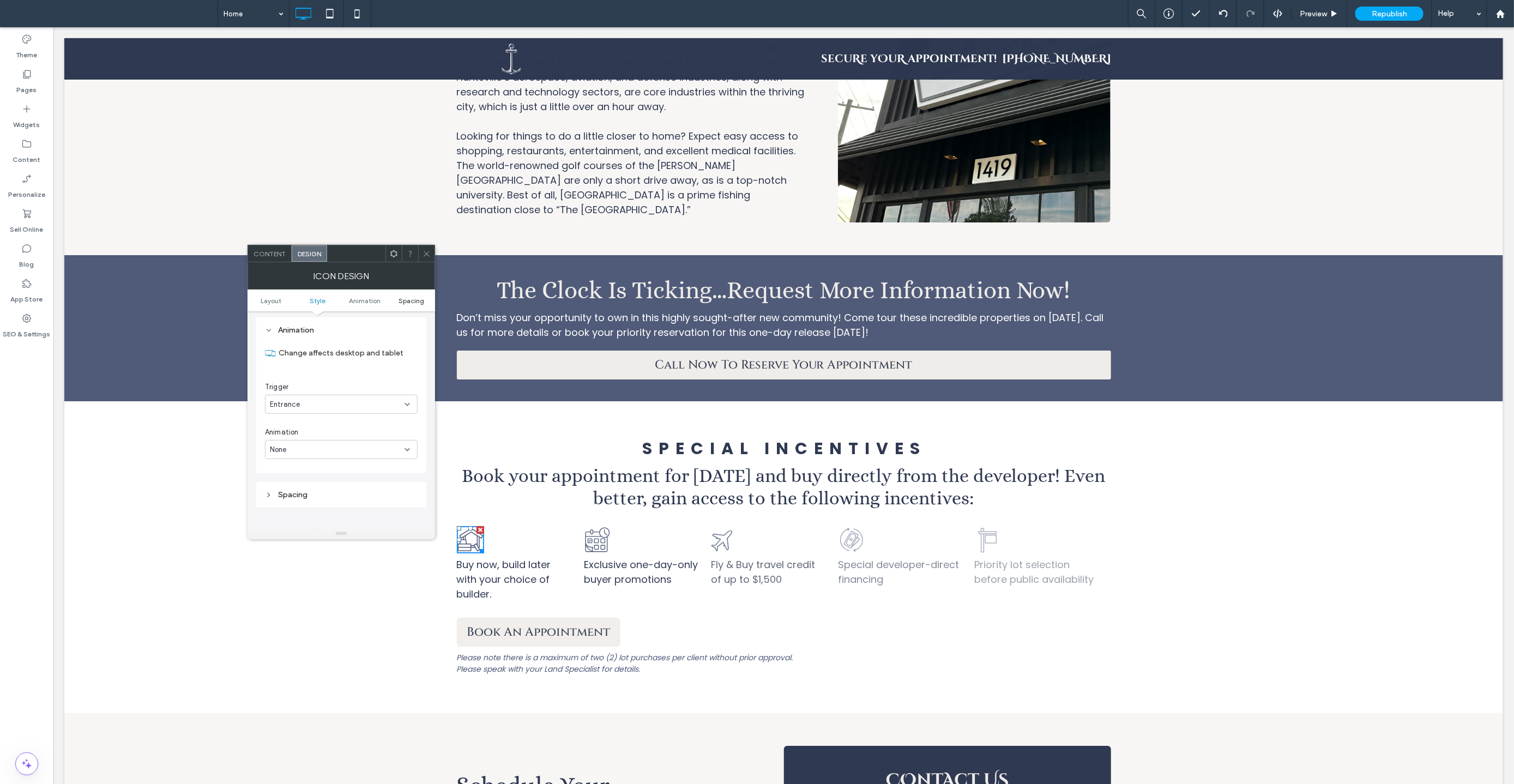 scroll, scrollTop: 713, scrollLeft: 0, axis: vertical 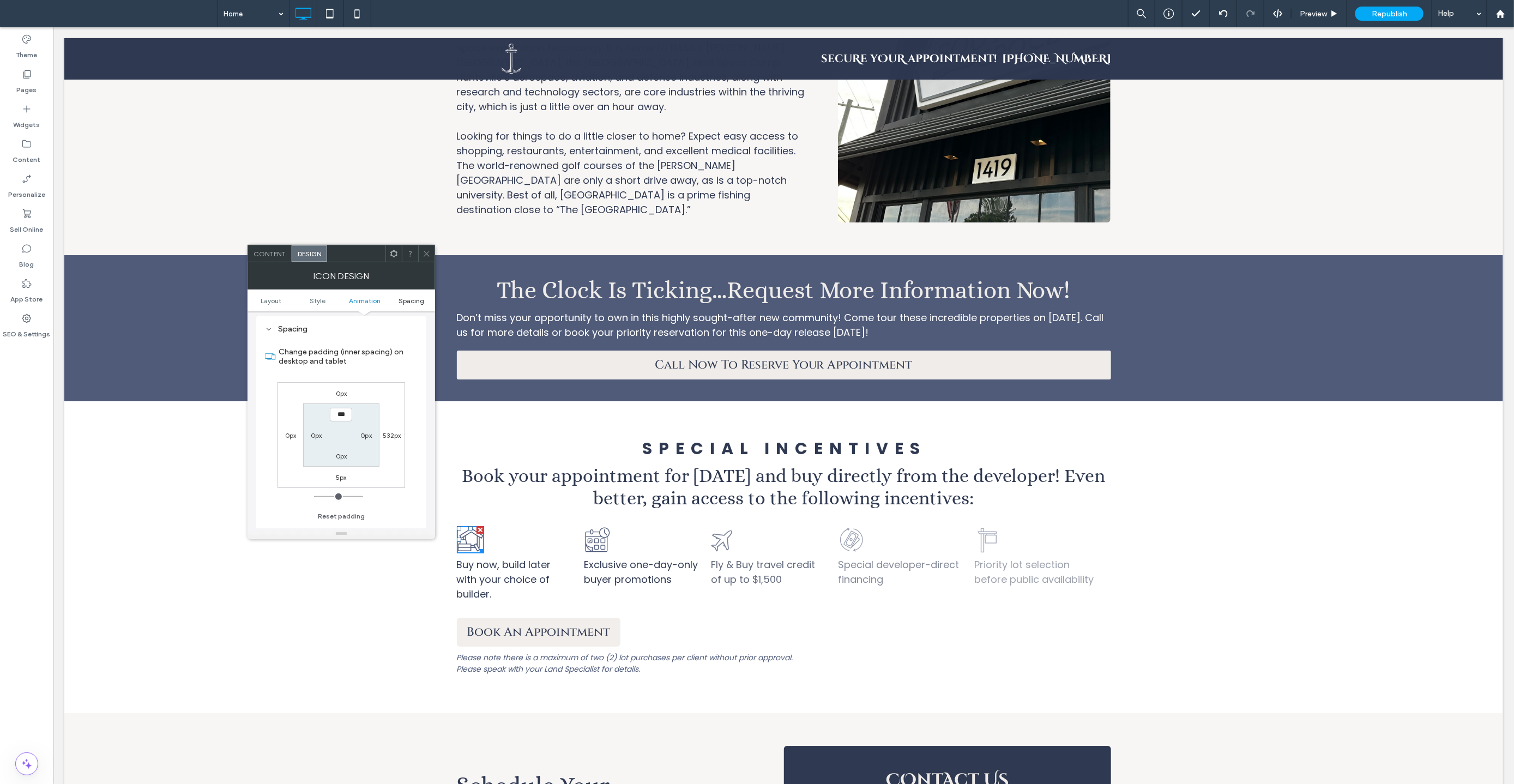 click on "Spacing" at bounding box center (411, 300) 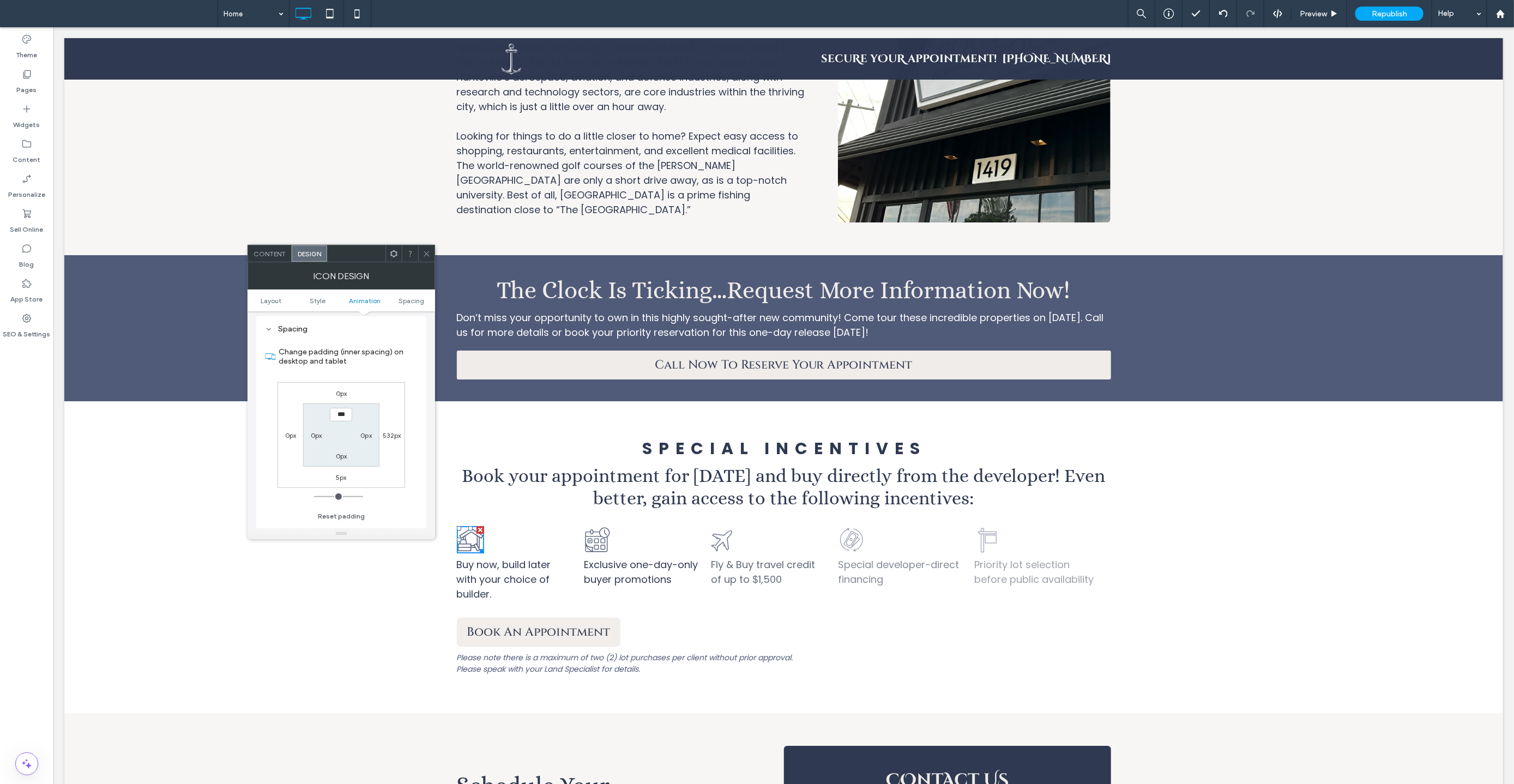 click on "Spacing" at bounding box center [341, 329] 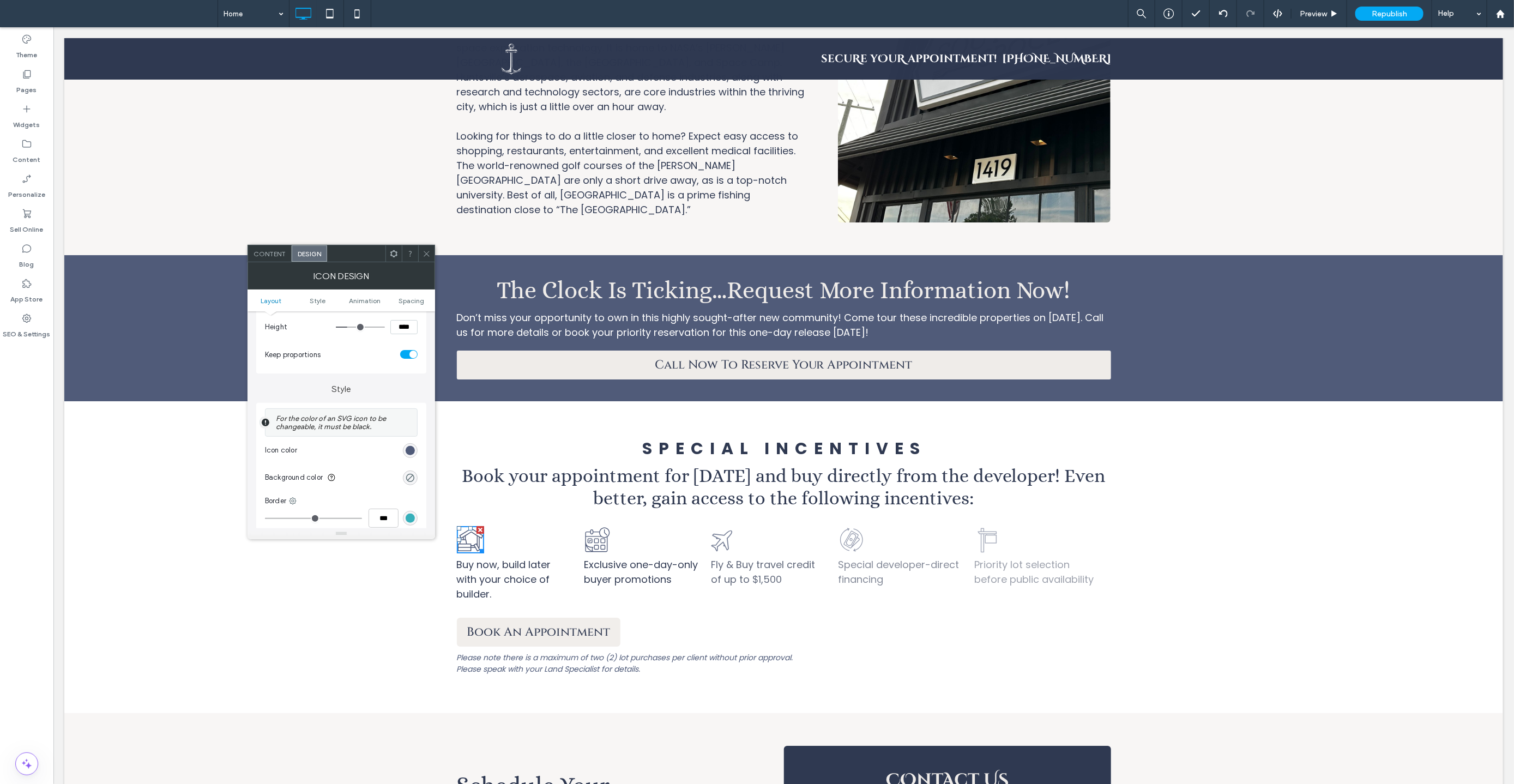 scroll, scrollTop: 0, scrollLeft: 0, axis: both 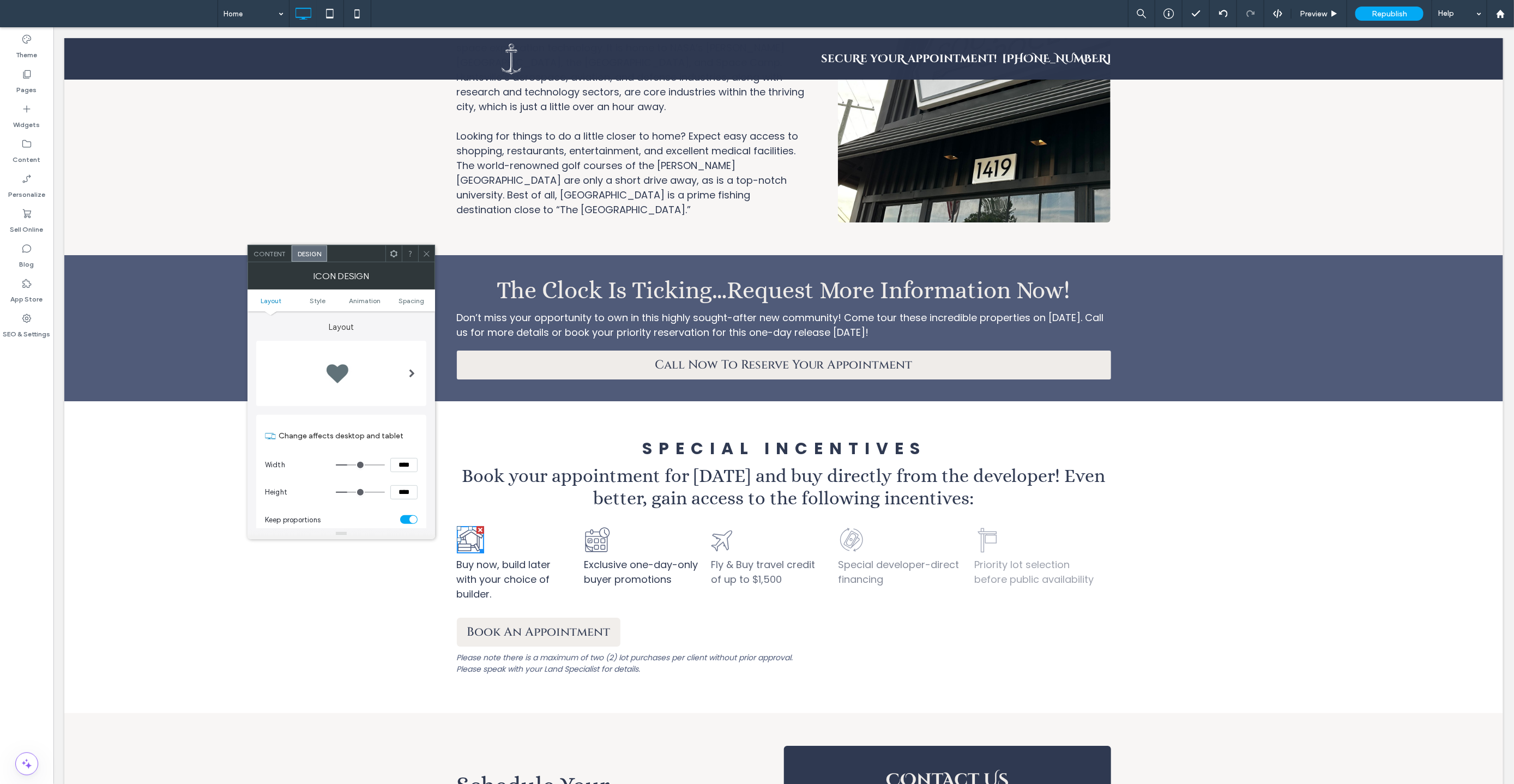 click 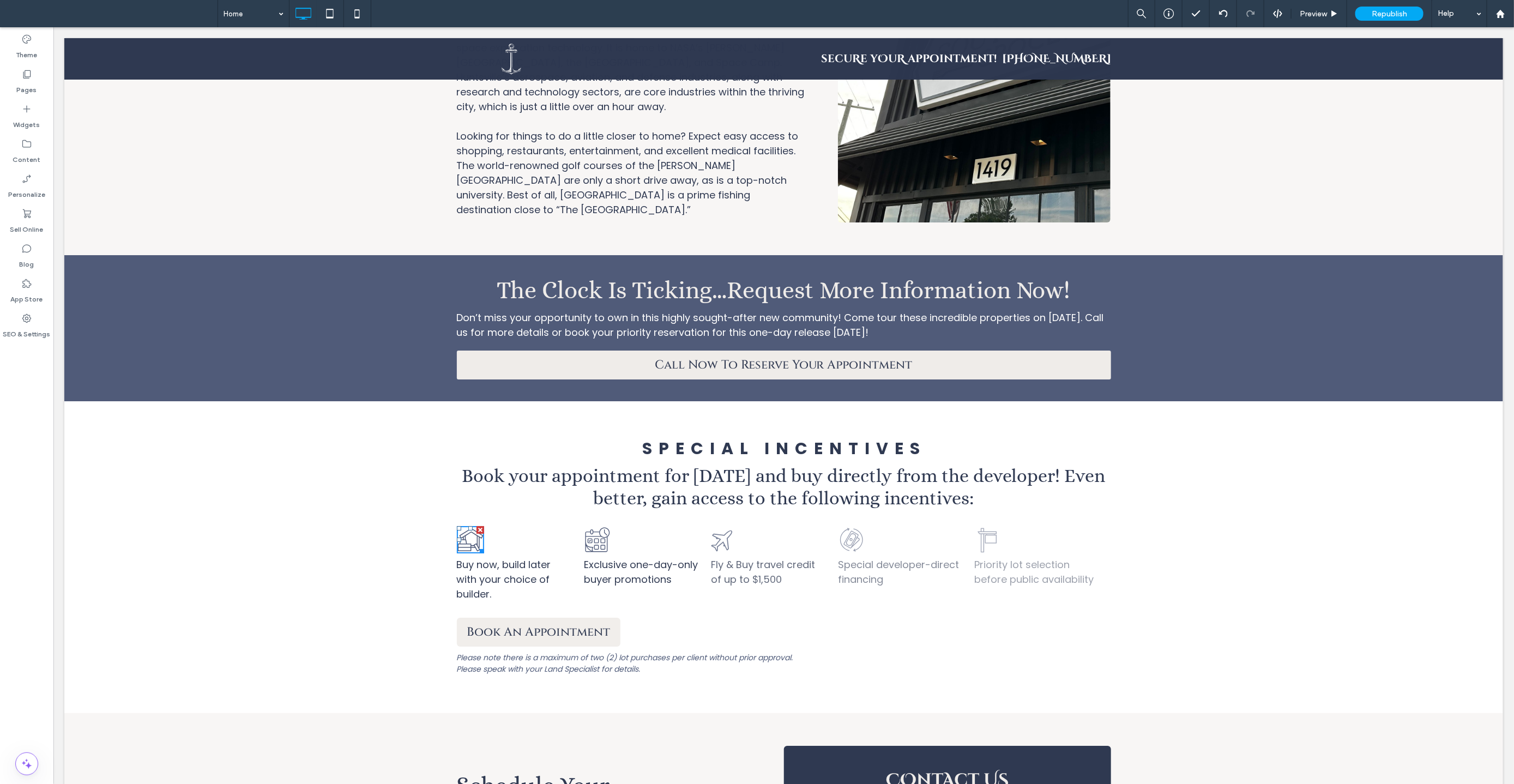 type on "*******" 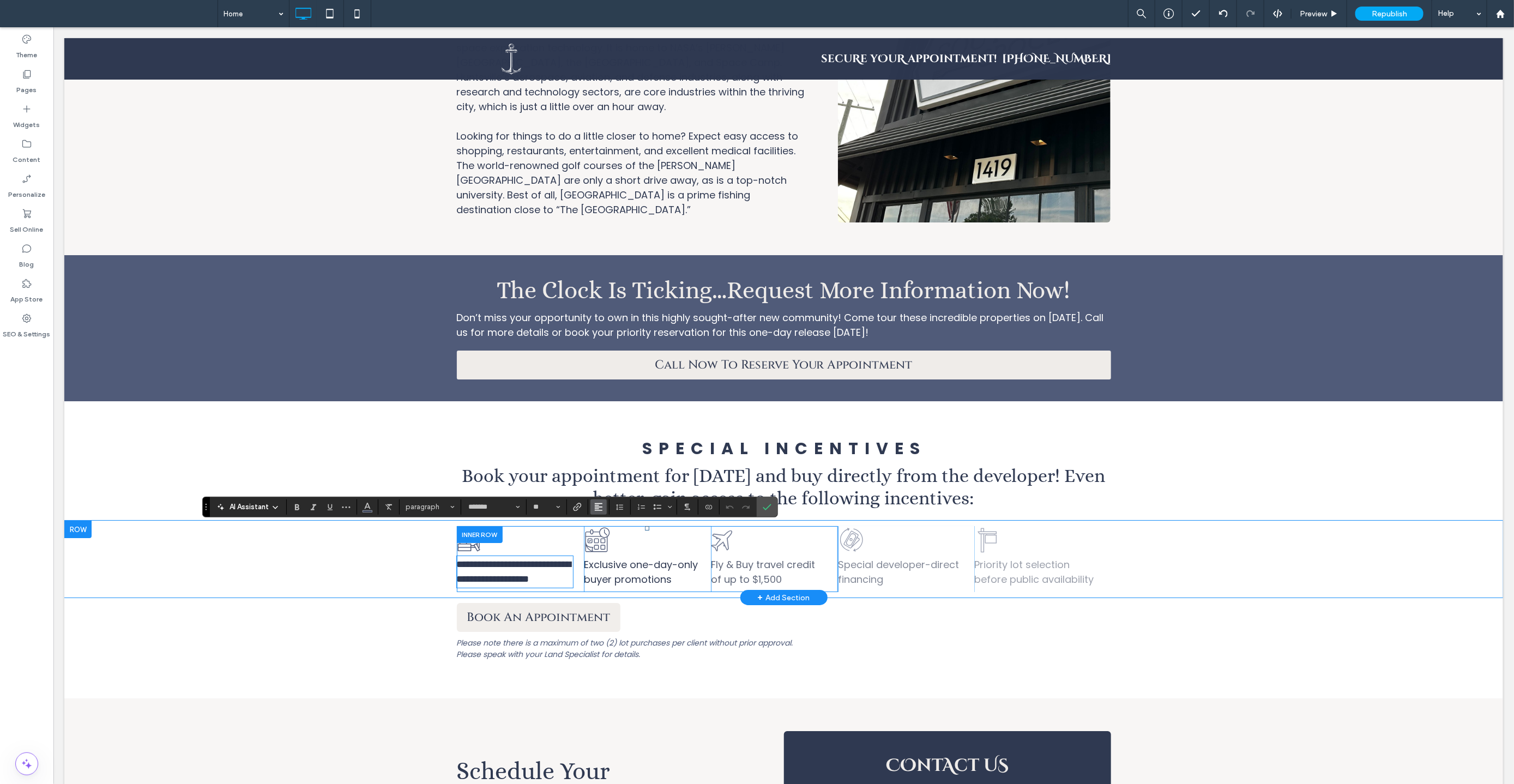 click 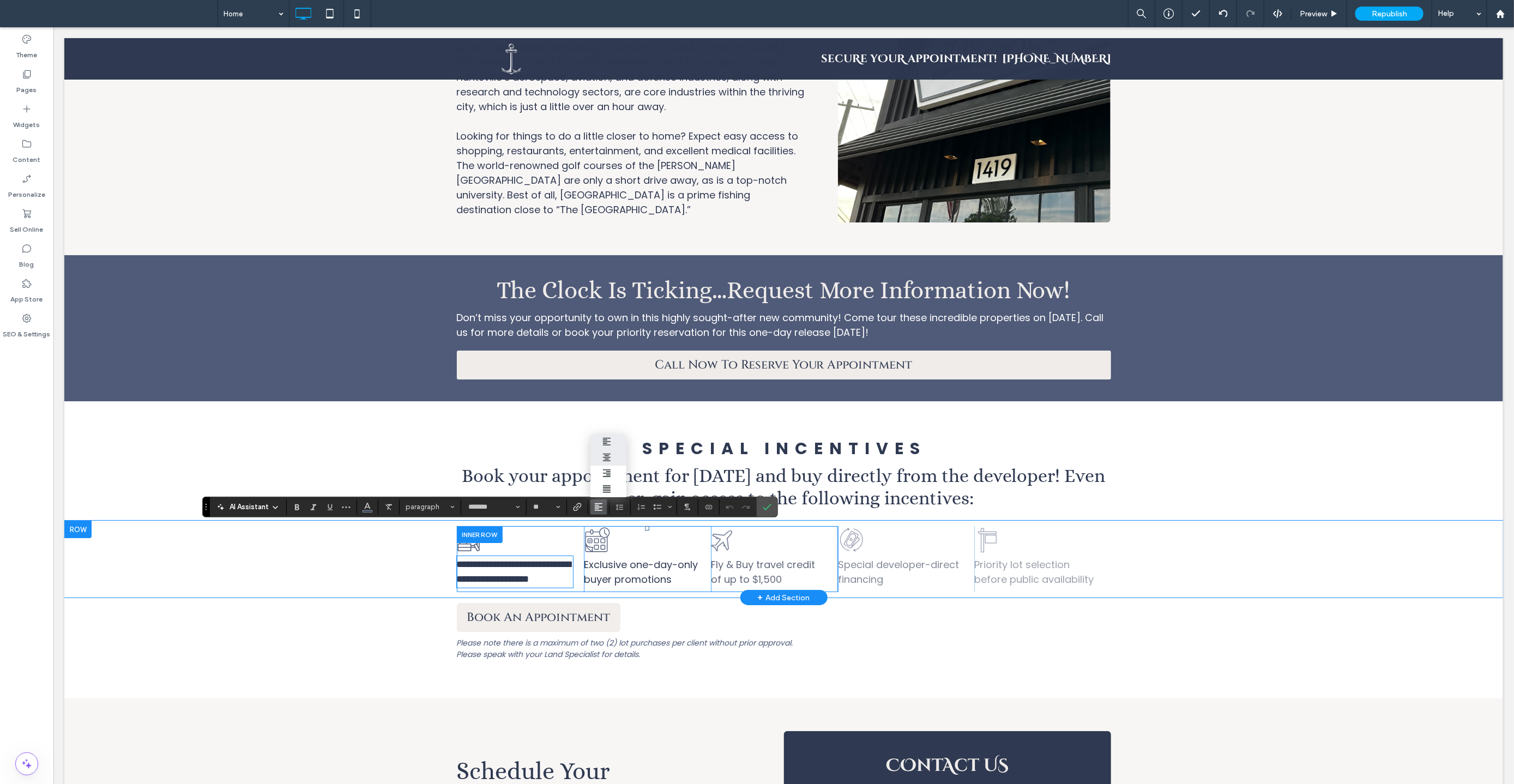 click 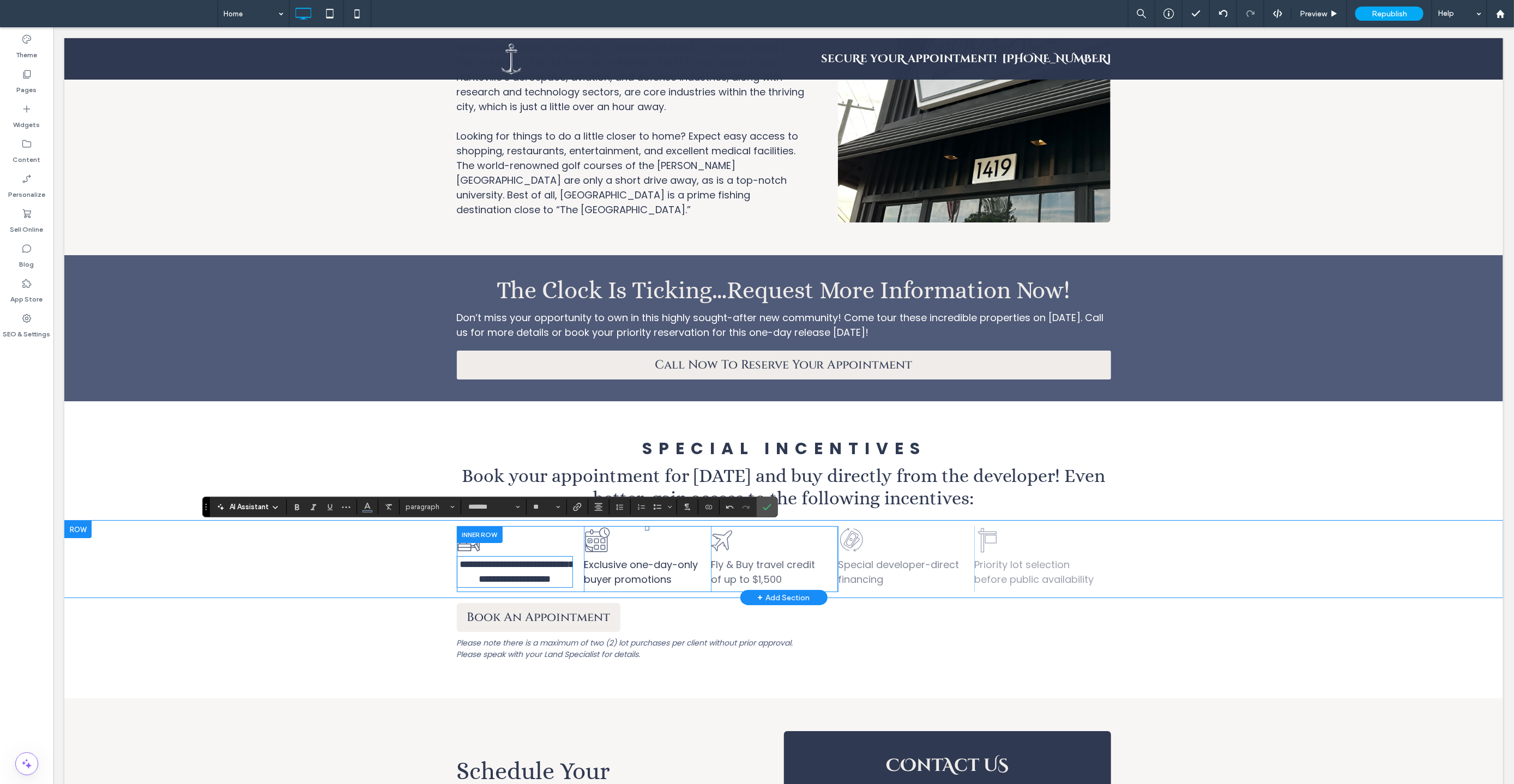click on "**********" at bounding box center (514, 571) 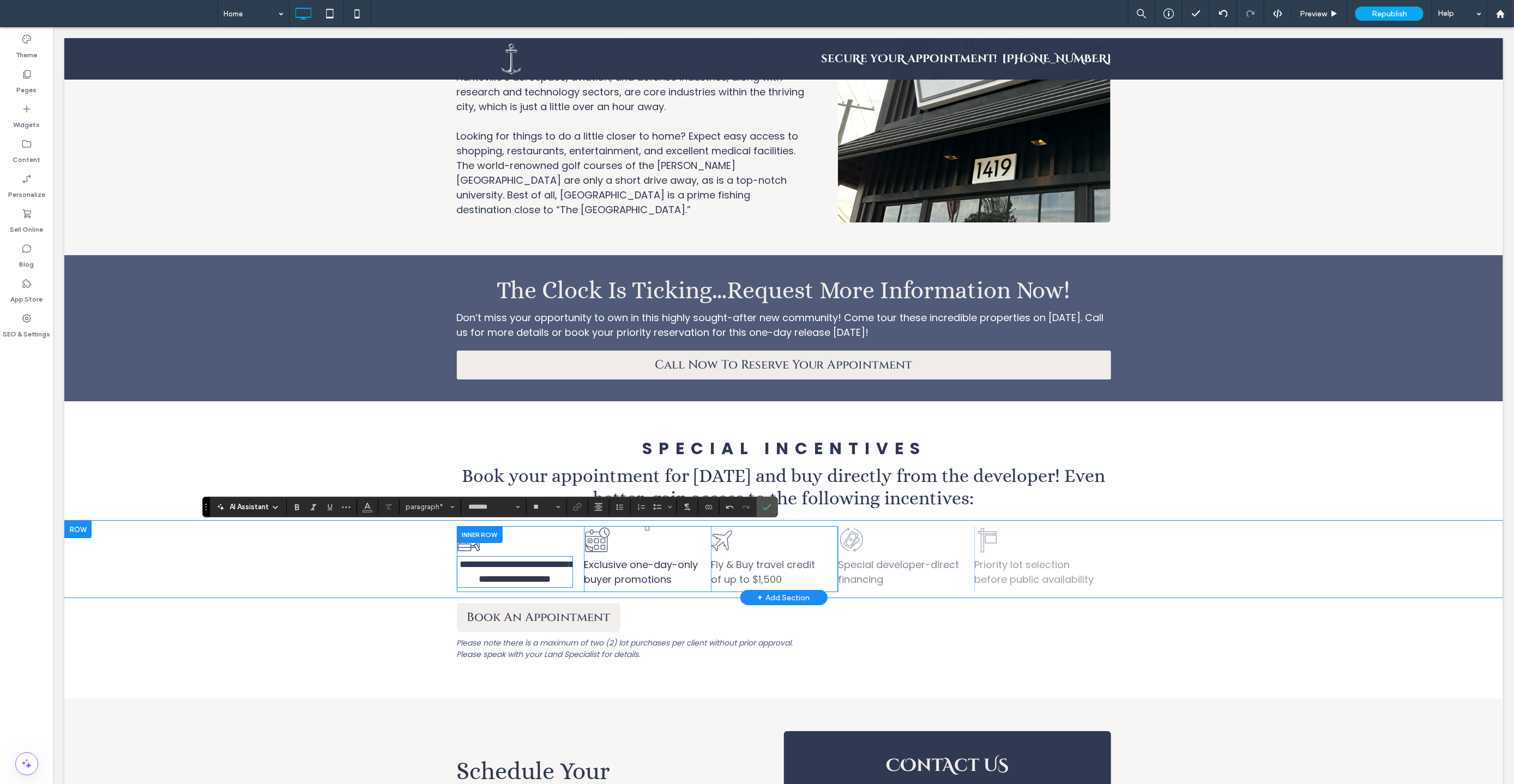 type 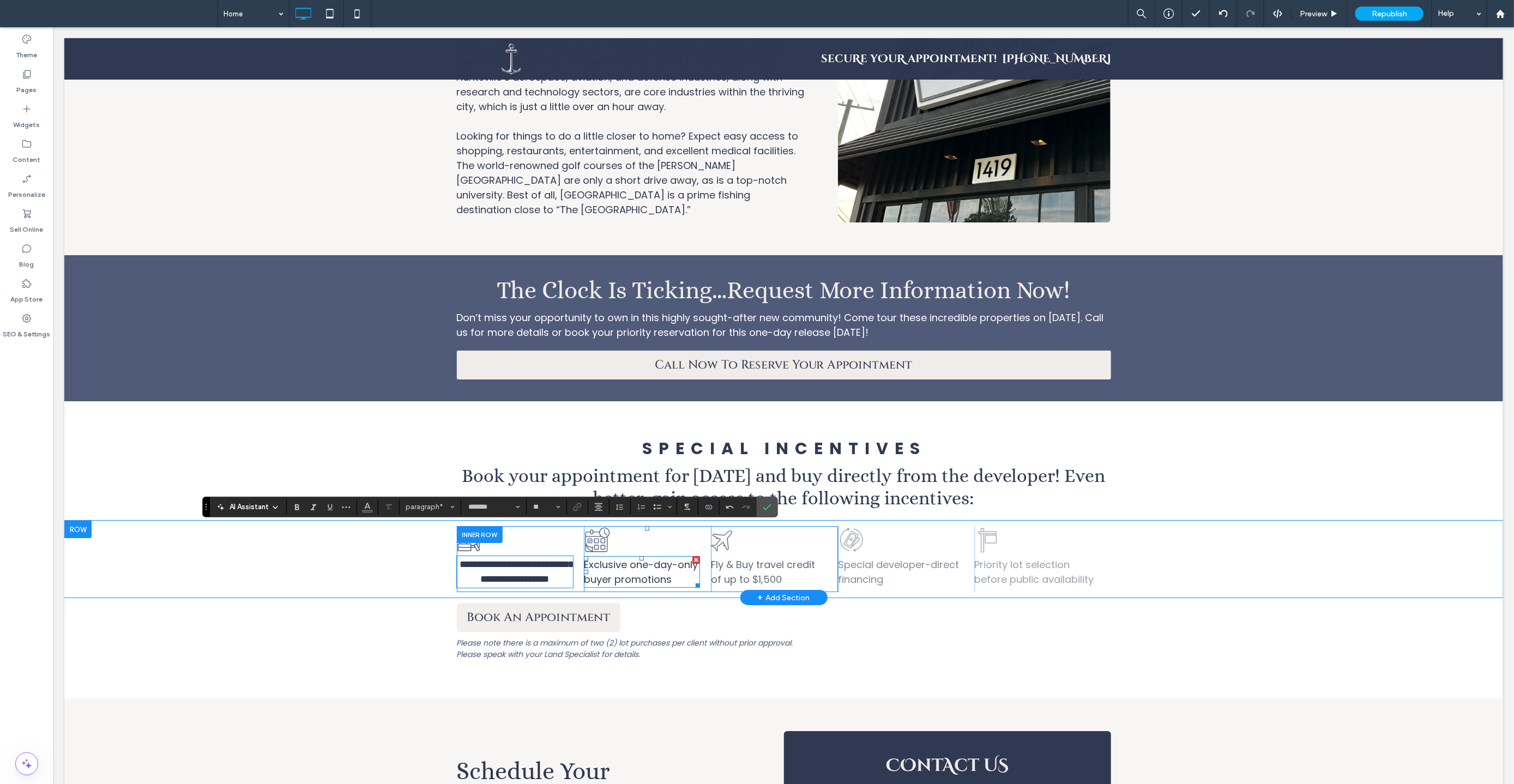 click on "Exclusive one-day-only buyer promotions" at bounding box center (640, 571) 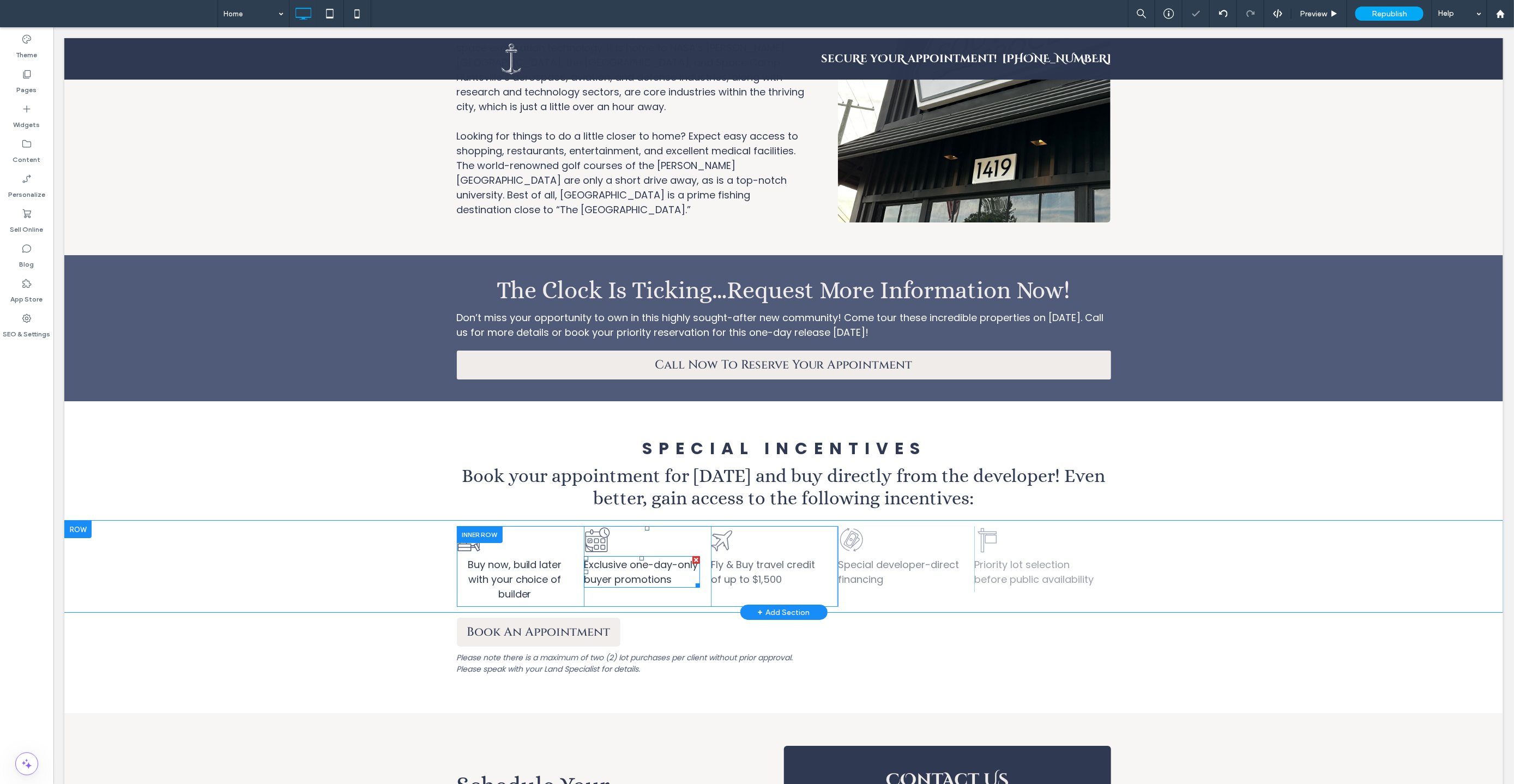 click on "Exclusive one-day-only buyer promotions" at bounding box center (640, 571) 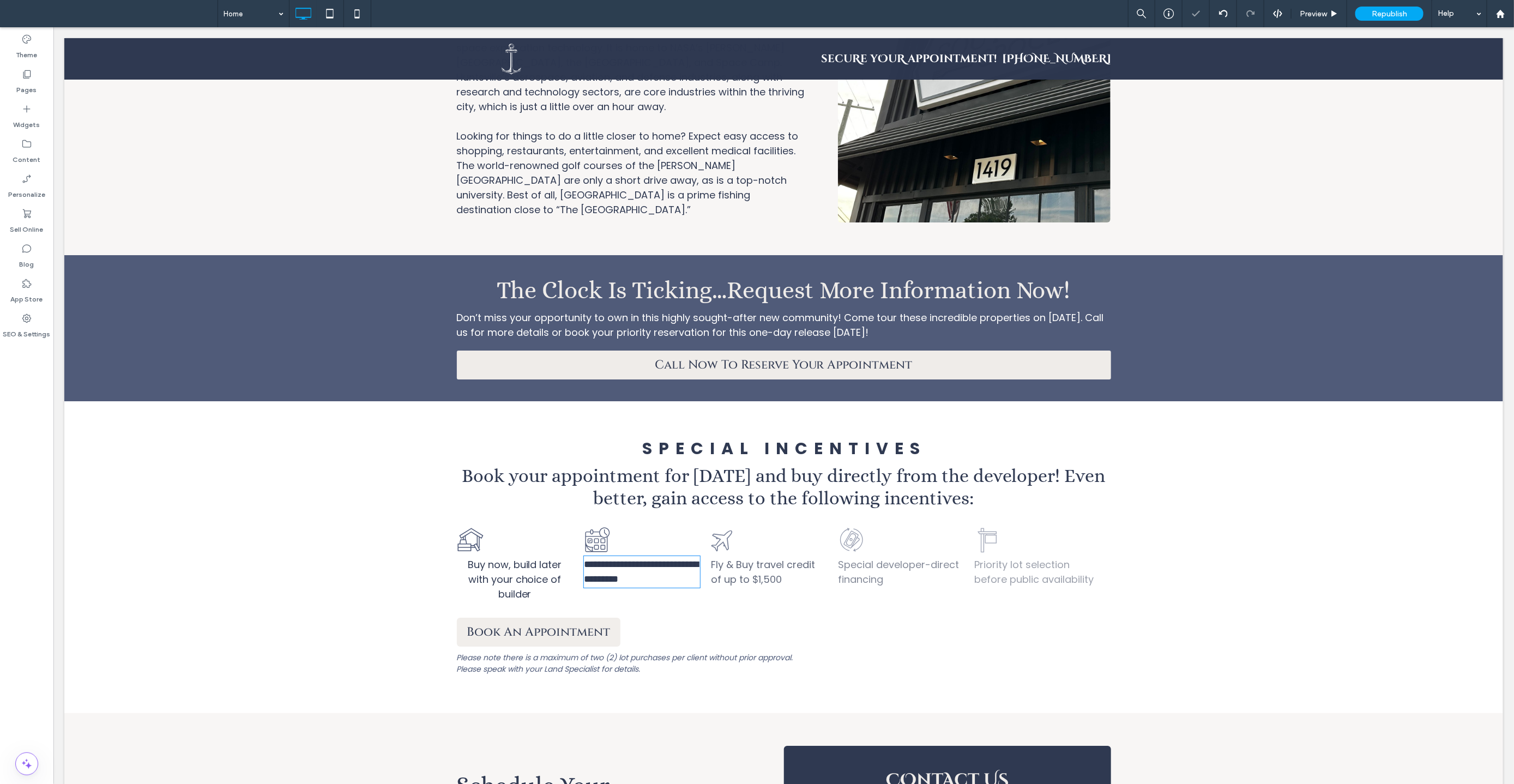 click on "**********" at bounding box center (641, 571) 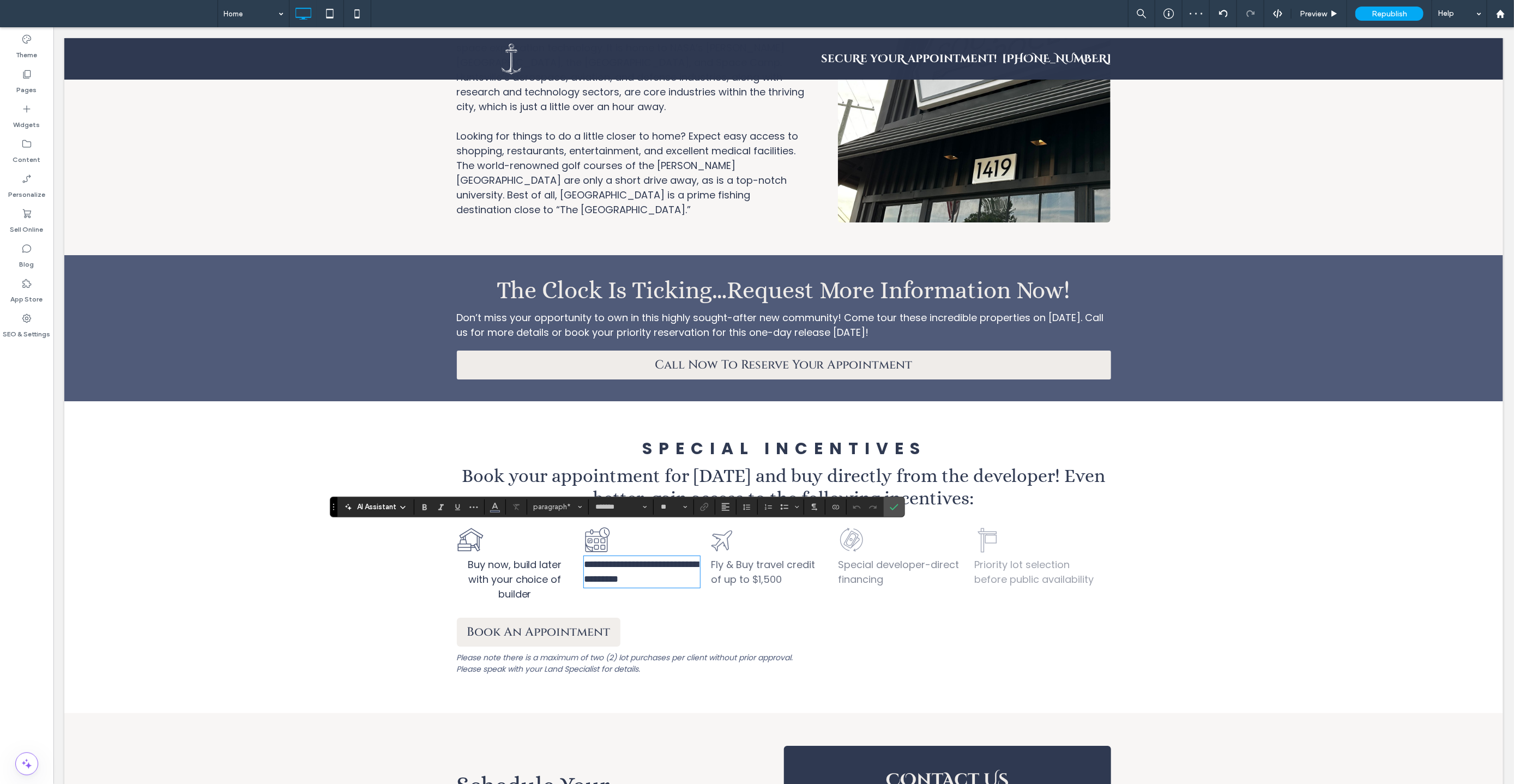 click on "**********" at bounding box center (641, 571) 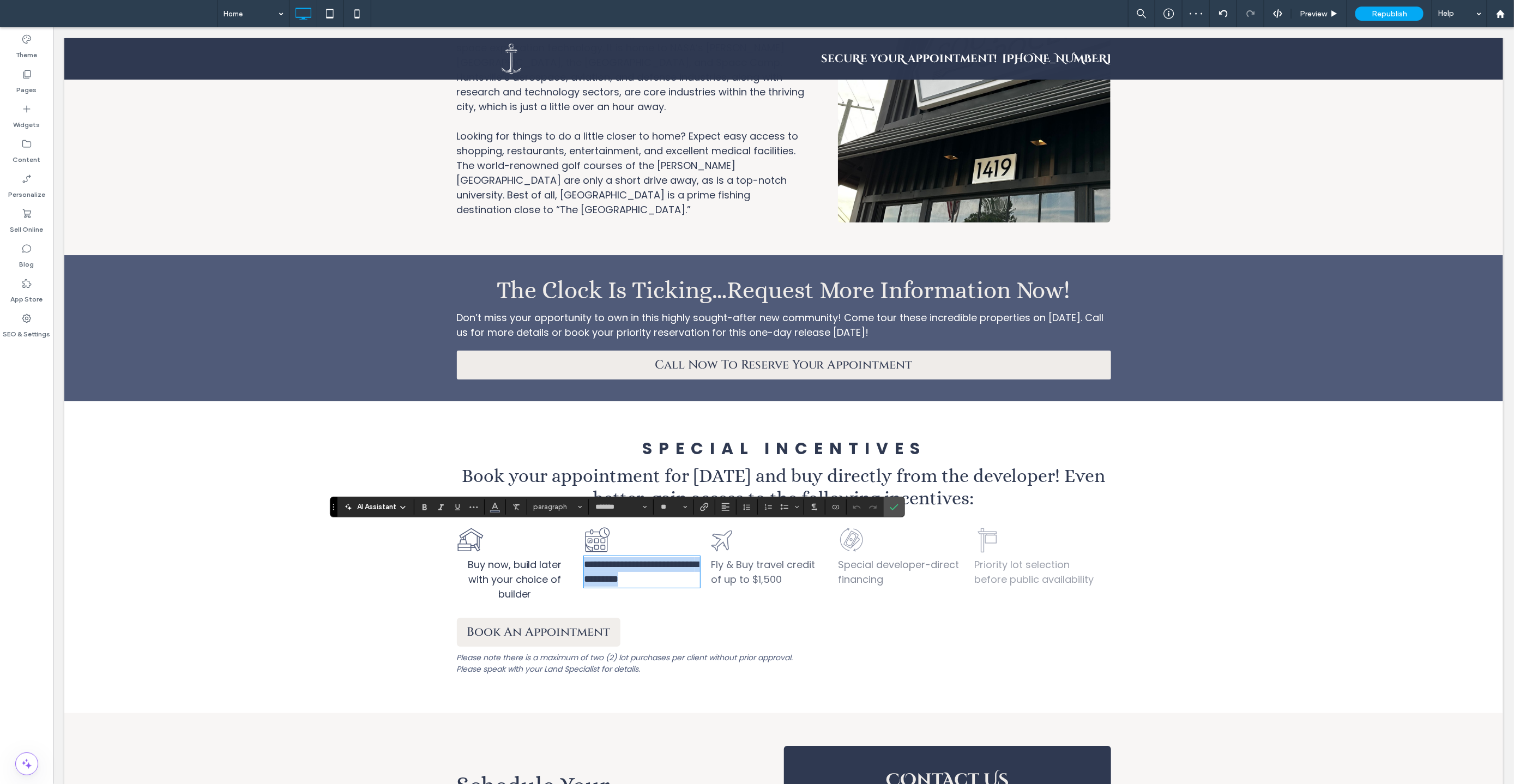drag, startPoint x: 683, startPoint y: 551, endPoint x: 541, endPoint y: 534, distance: 143.014 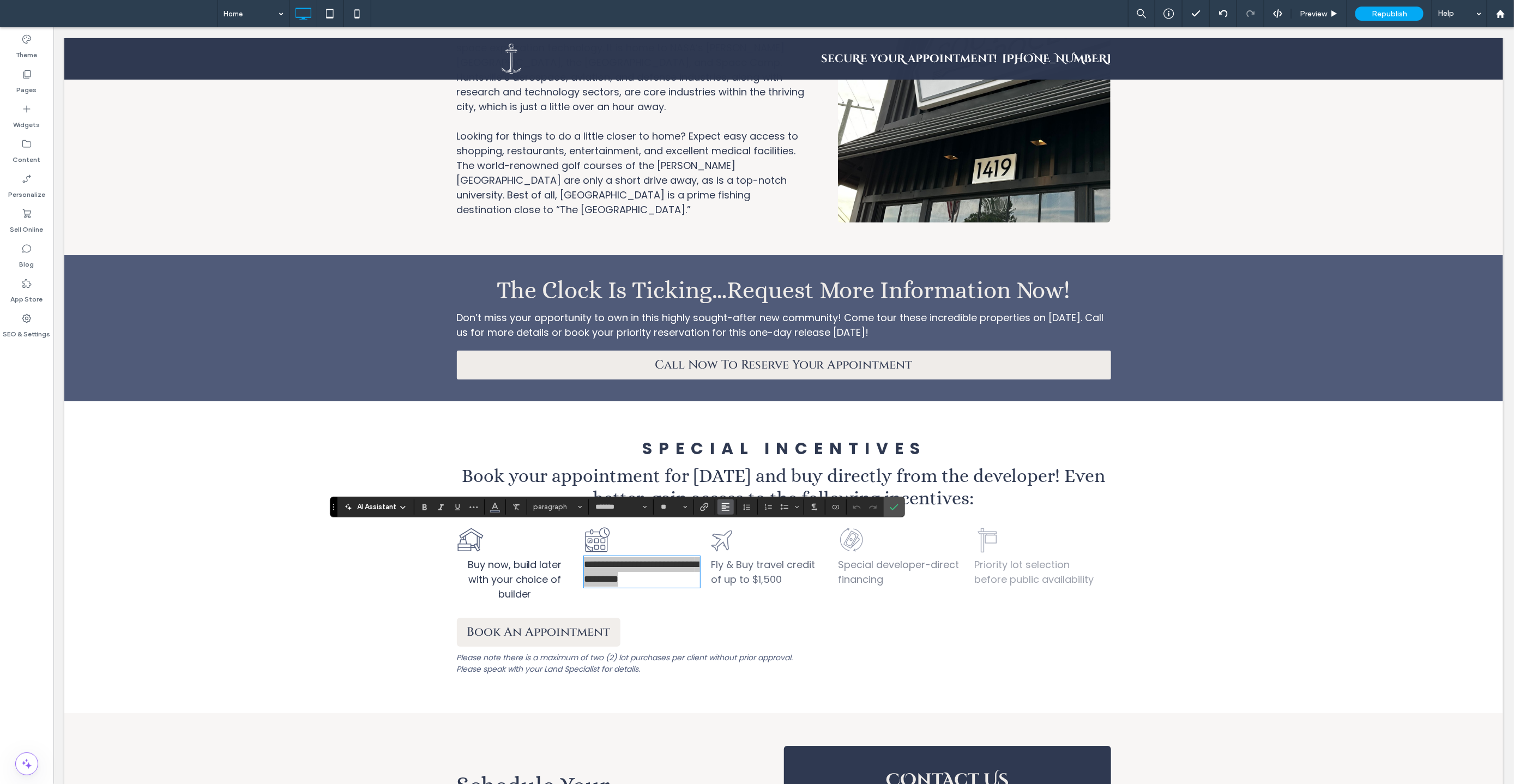 click 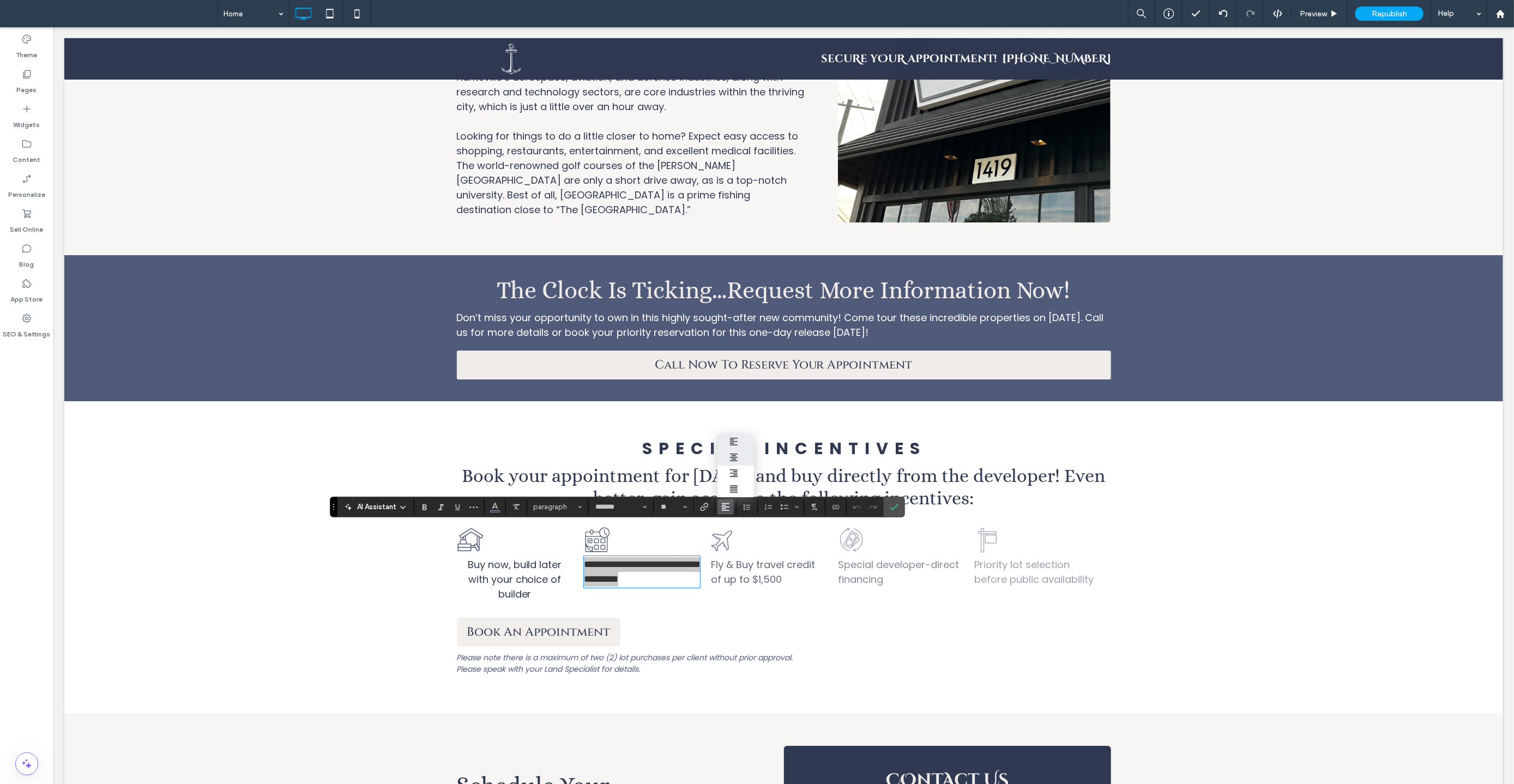 drag, startPoint x: 732, startPoint y: 456, endPoint x: 679, endPoint y: 452, distance: 53.15073 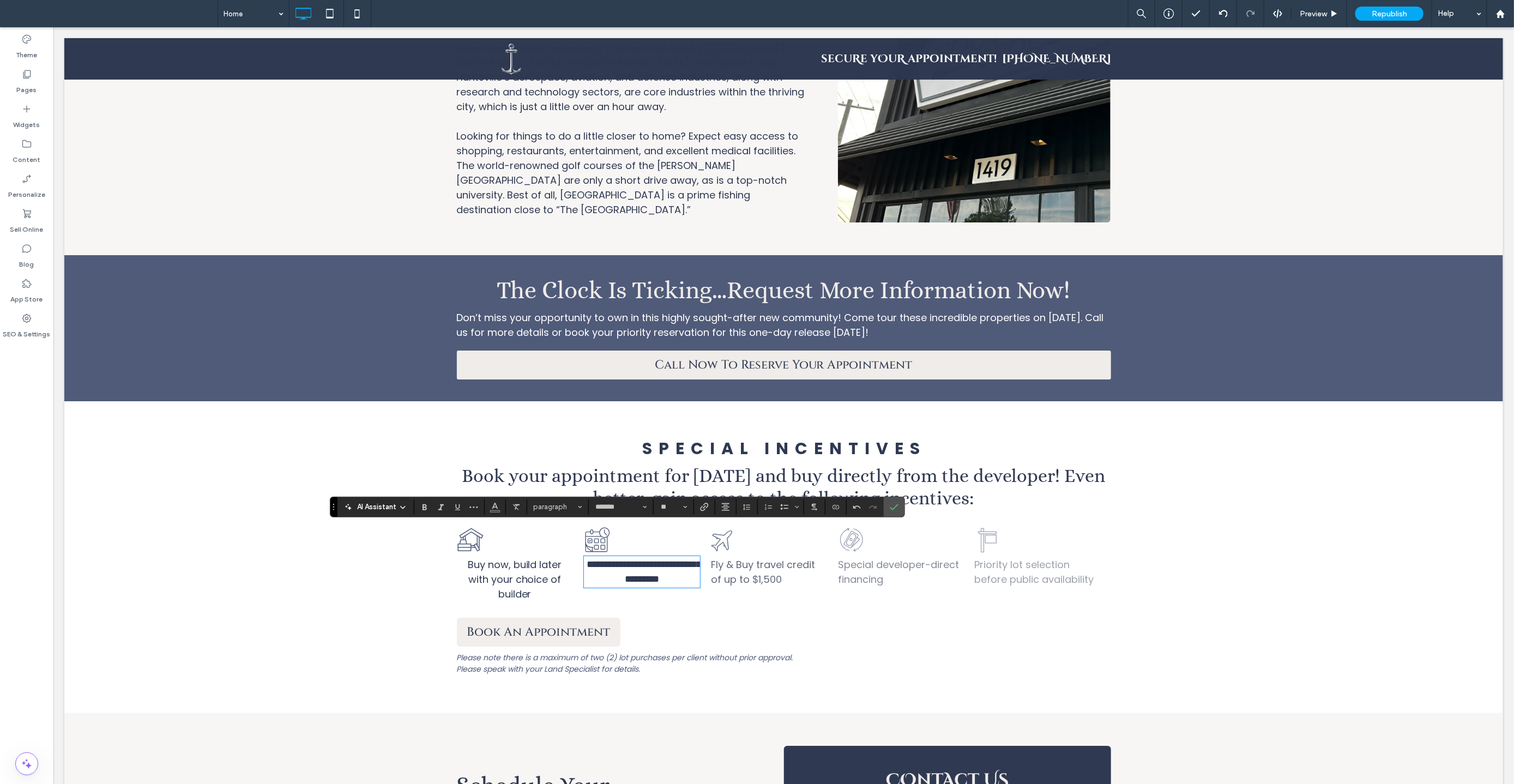 click on "Fly & Buy travel credit of up to $1,500" at bounding box center [762, 571] 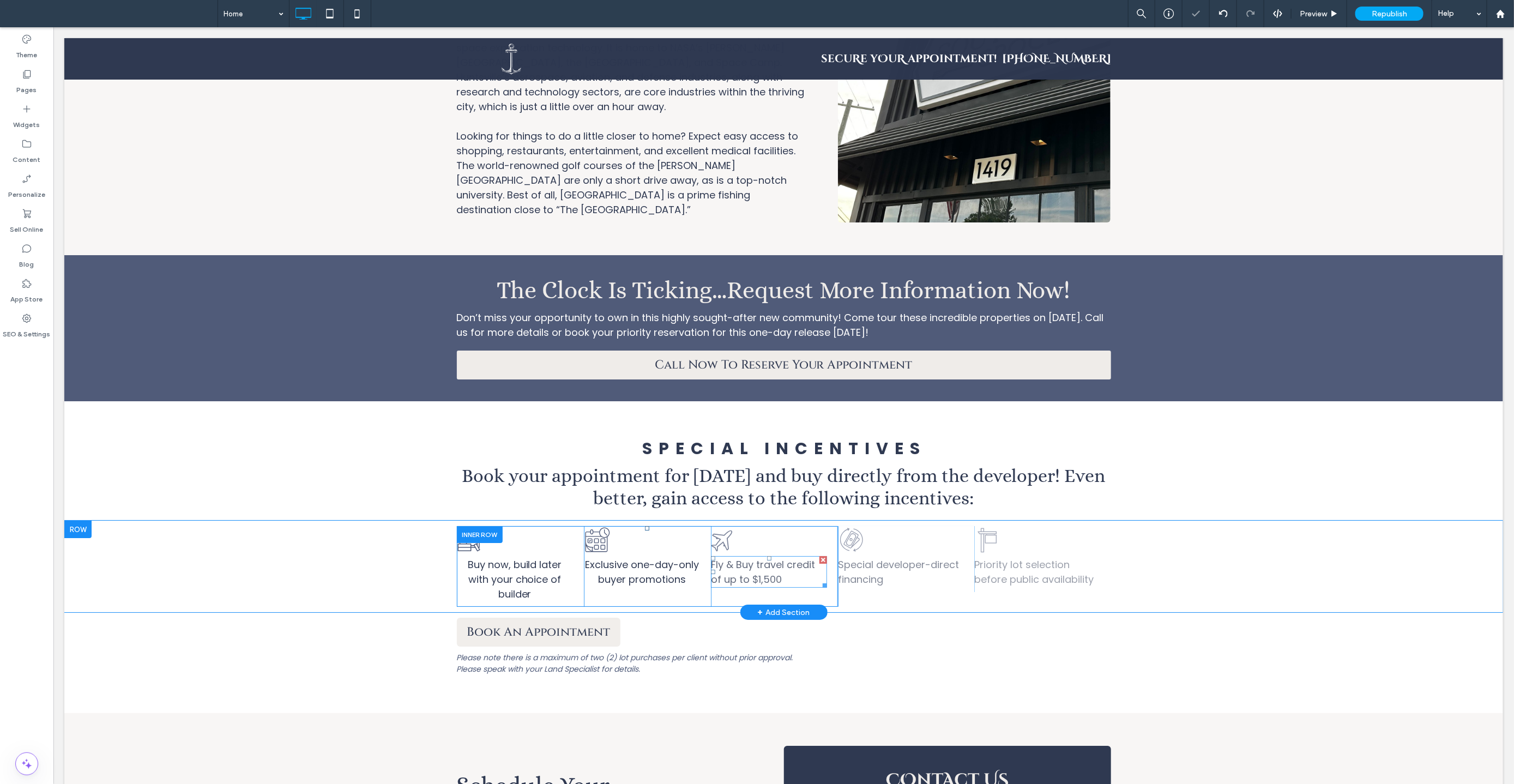 click on "Fly & Buy travel credit of up to $1,500" at bounding box center (762, 571) 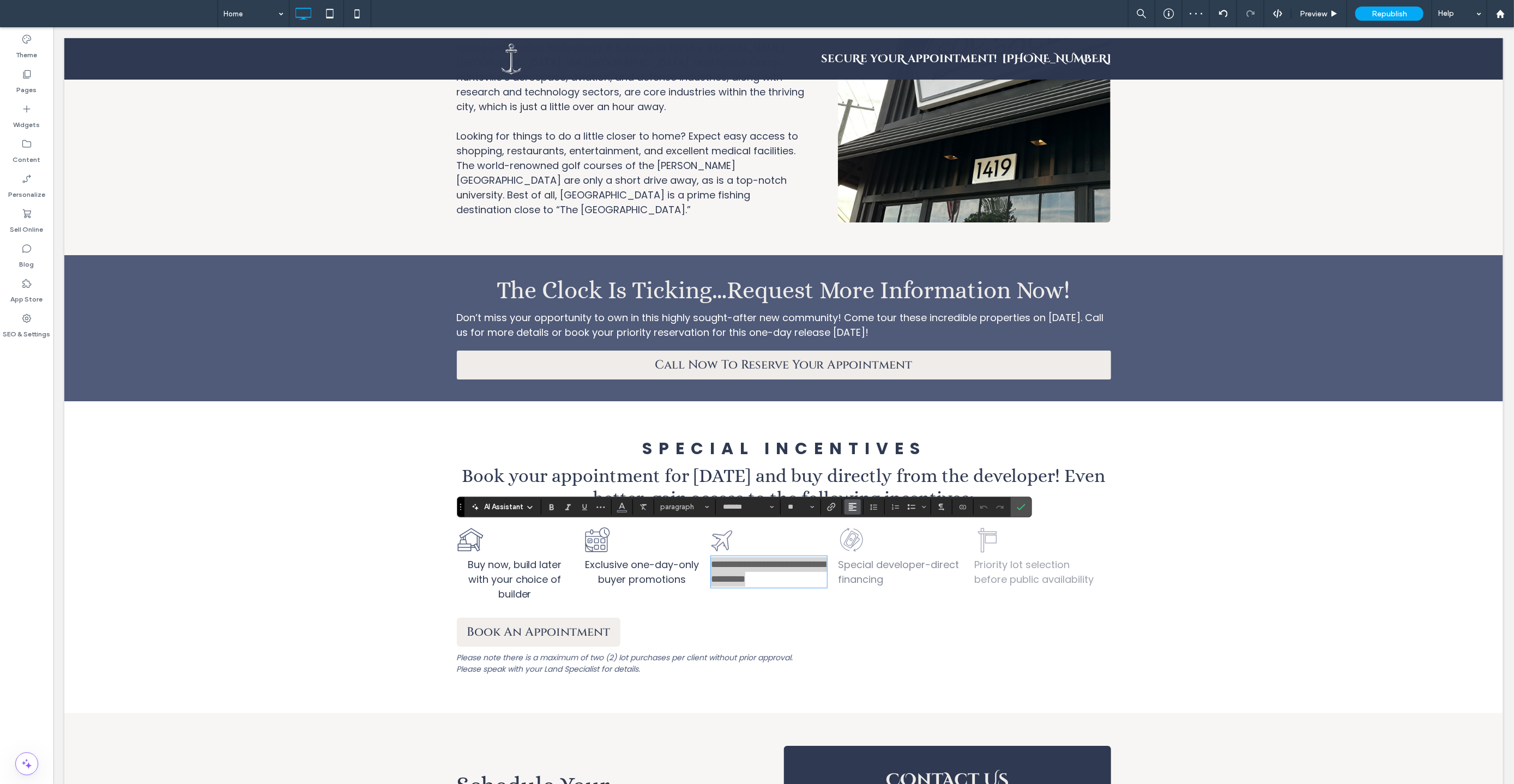 click 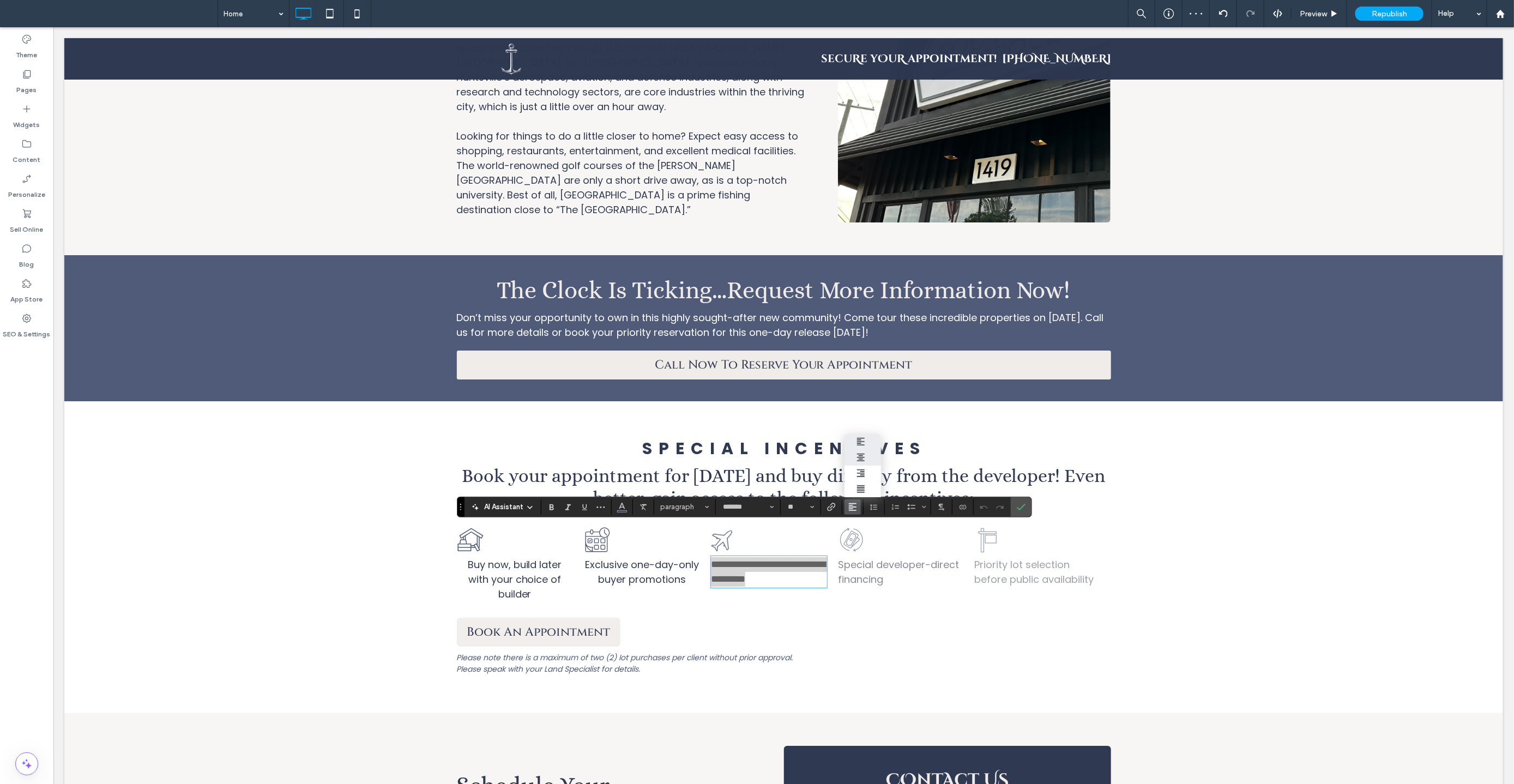 click 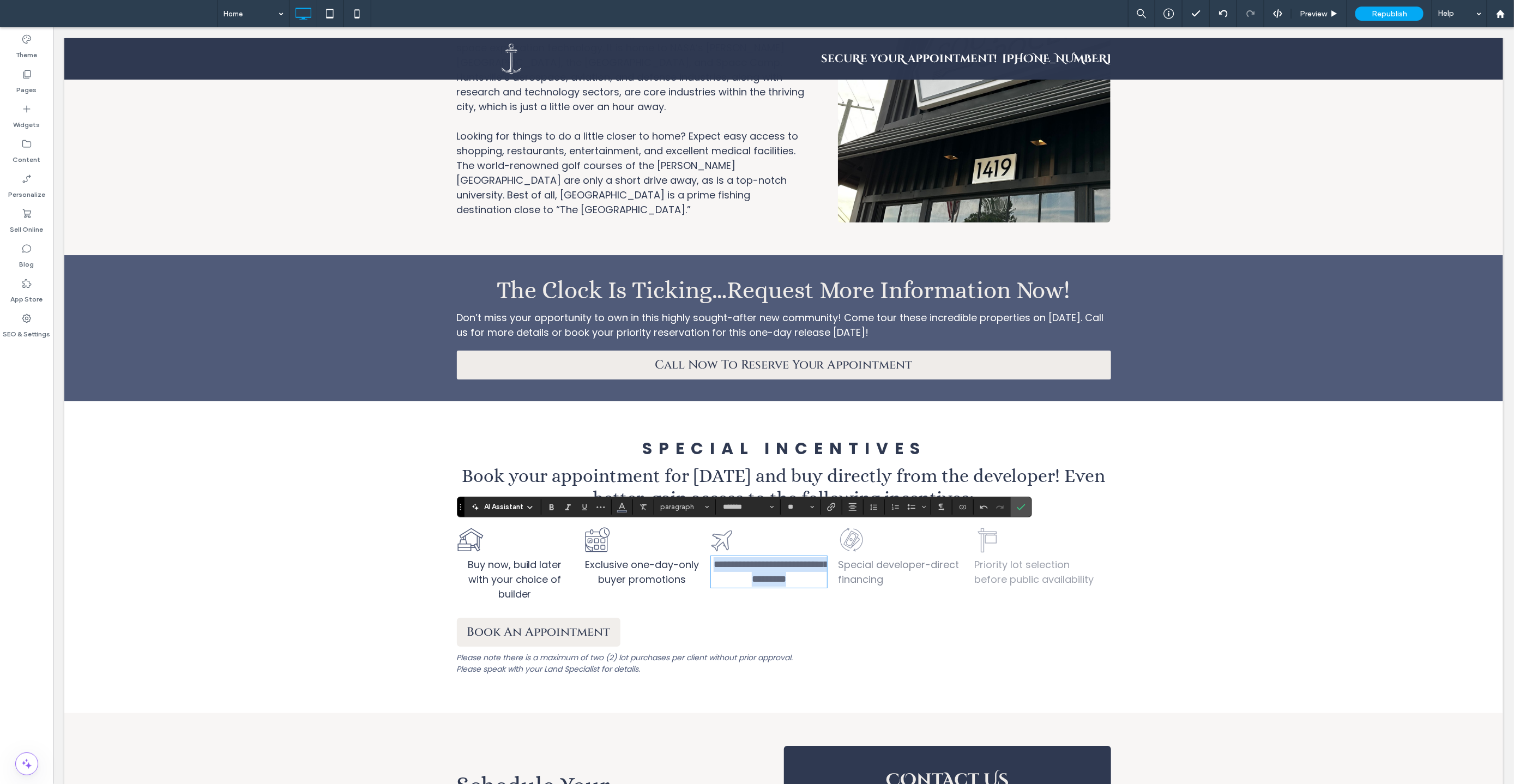 click on "**********" at bounding box center [770, 571] 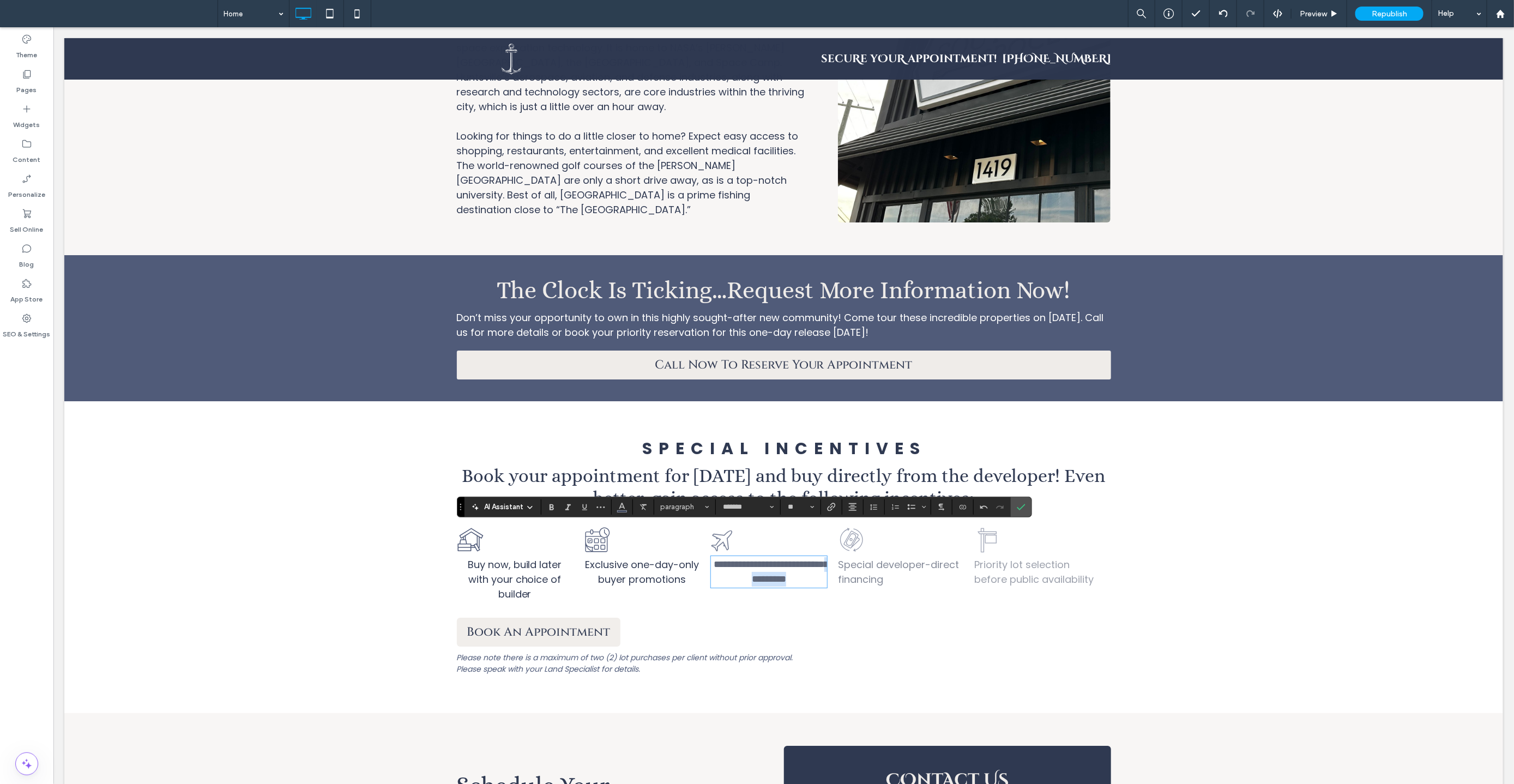 drag, startPoint x: 757, startPoint y: 547, endPoint x: 811, endPoint y: 550, distance: 54.08327 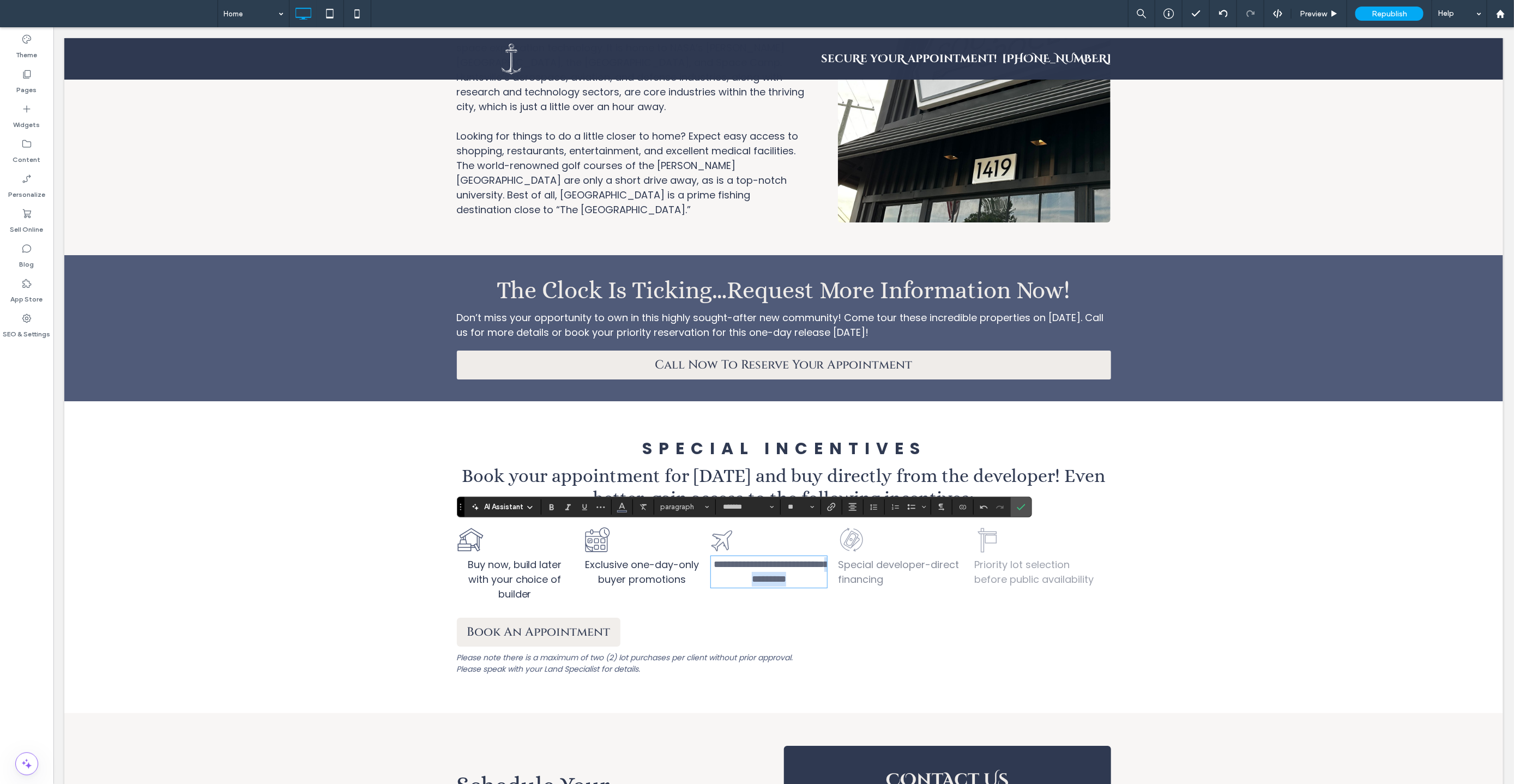 click on "**********" at bounding box center [768, 571] 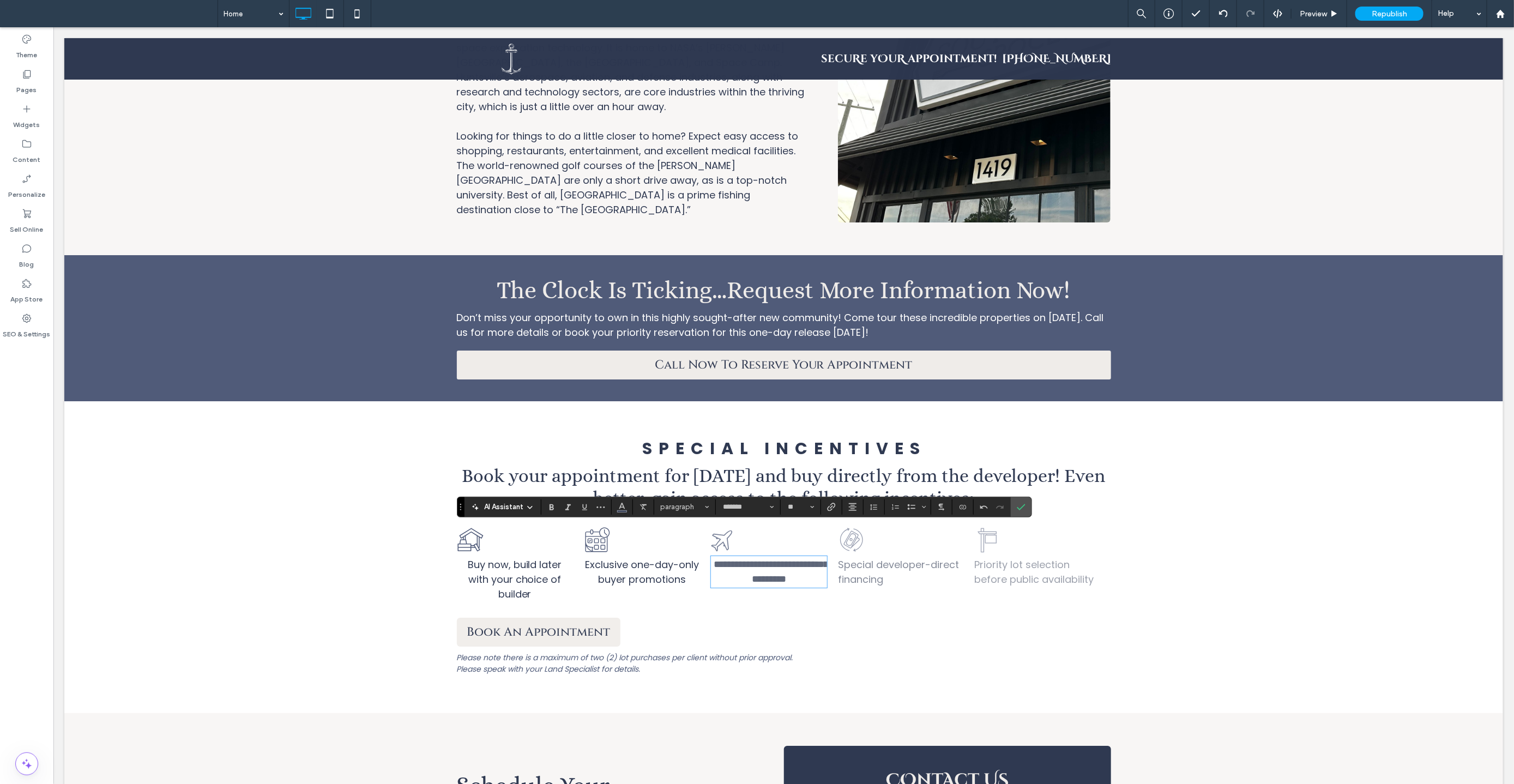 click on "Special developer-direct financing" at bounding box center [898, 571] 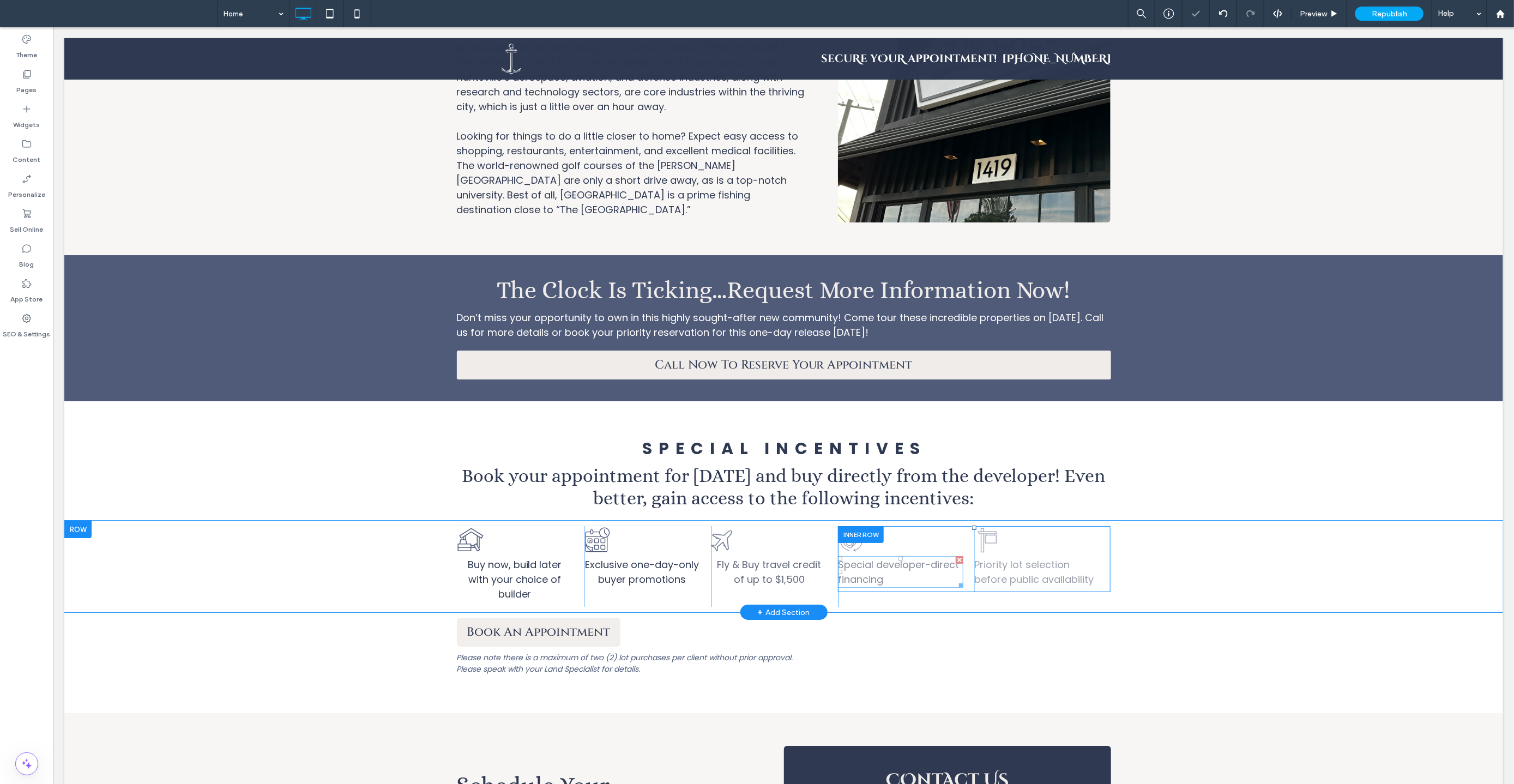 click on "Special developer-direct financing" at bounding box center (898, 571) 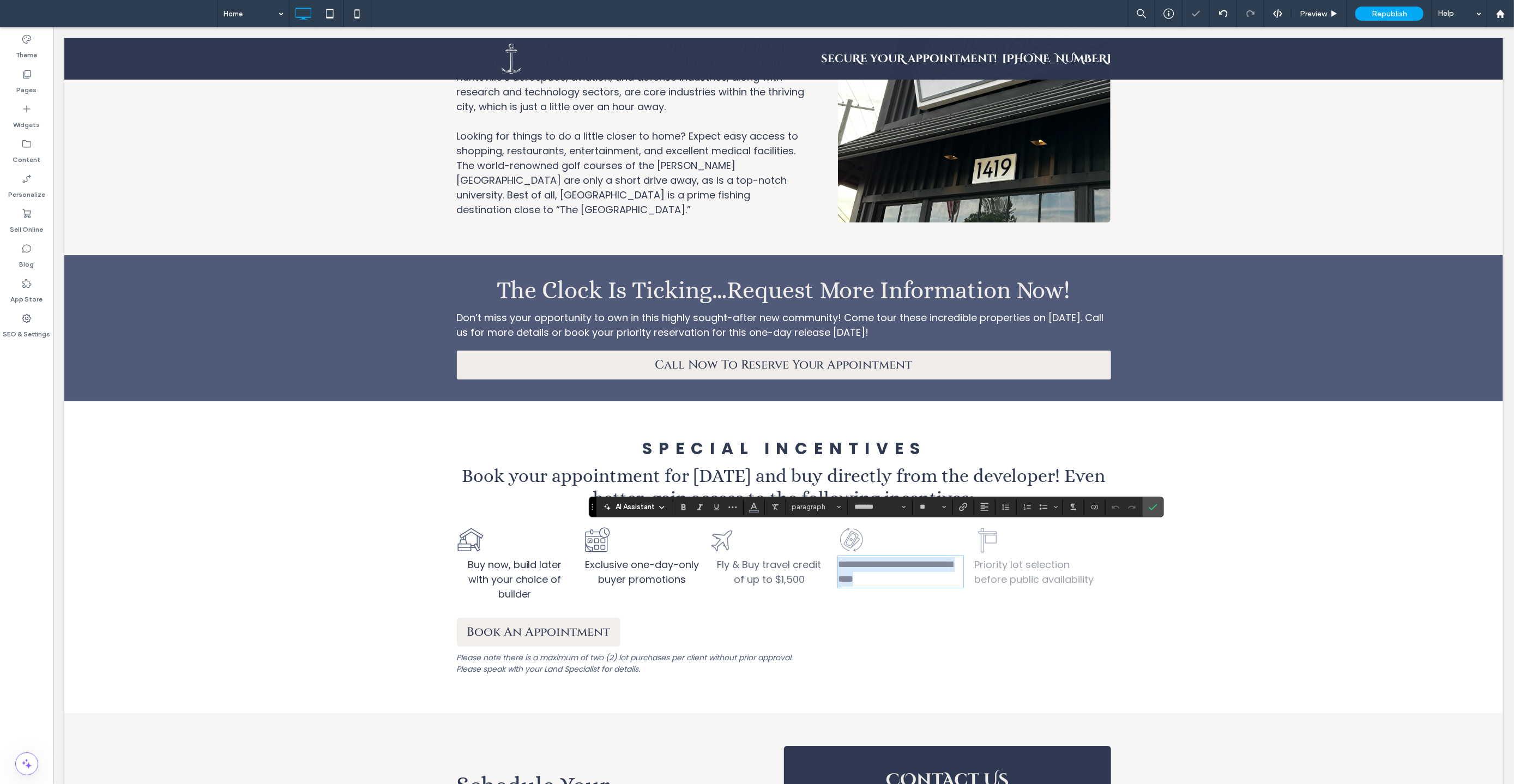click on "**********" at bounding box center (895, 571) 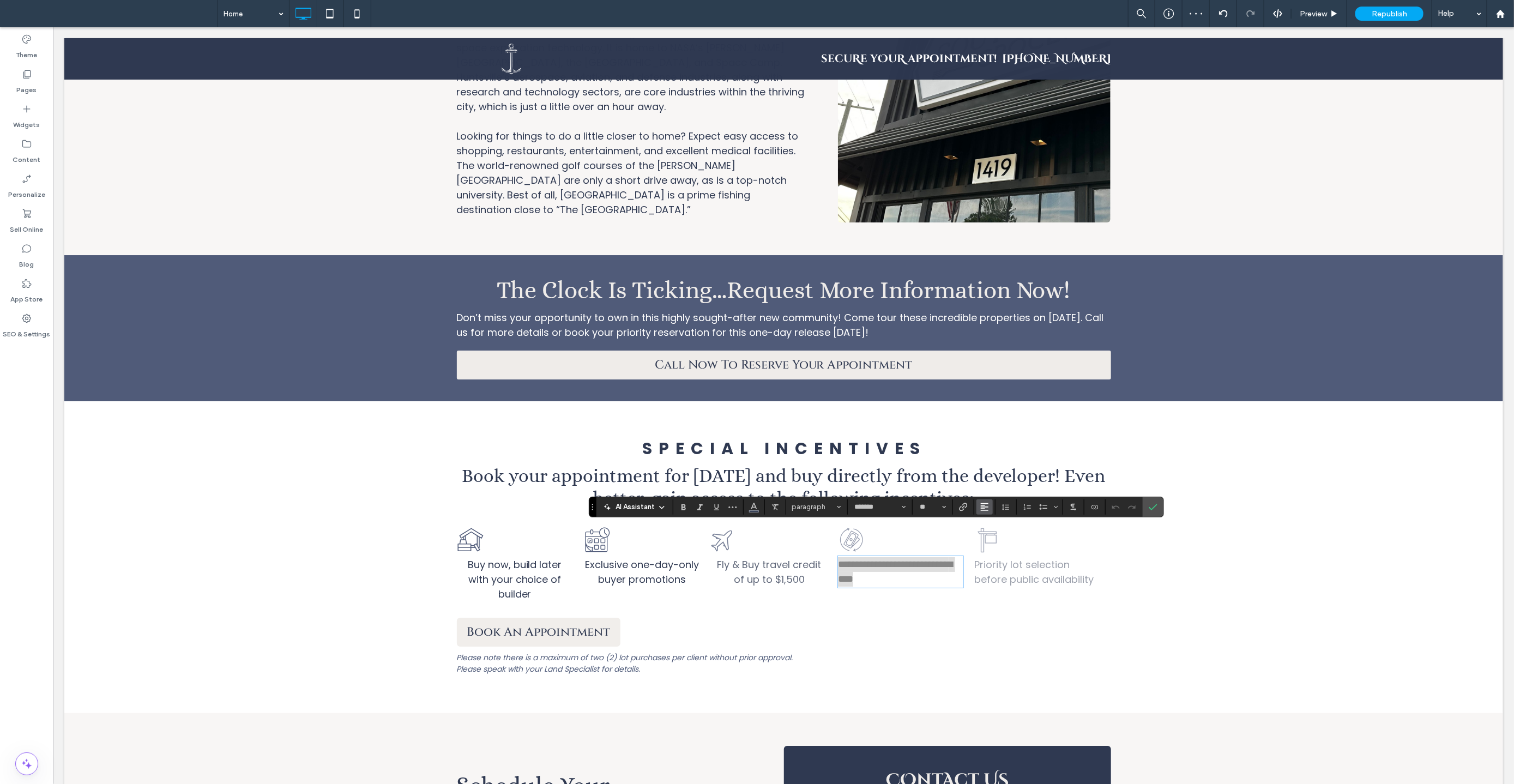click 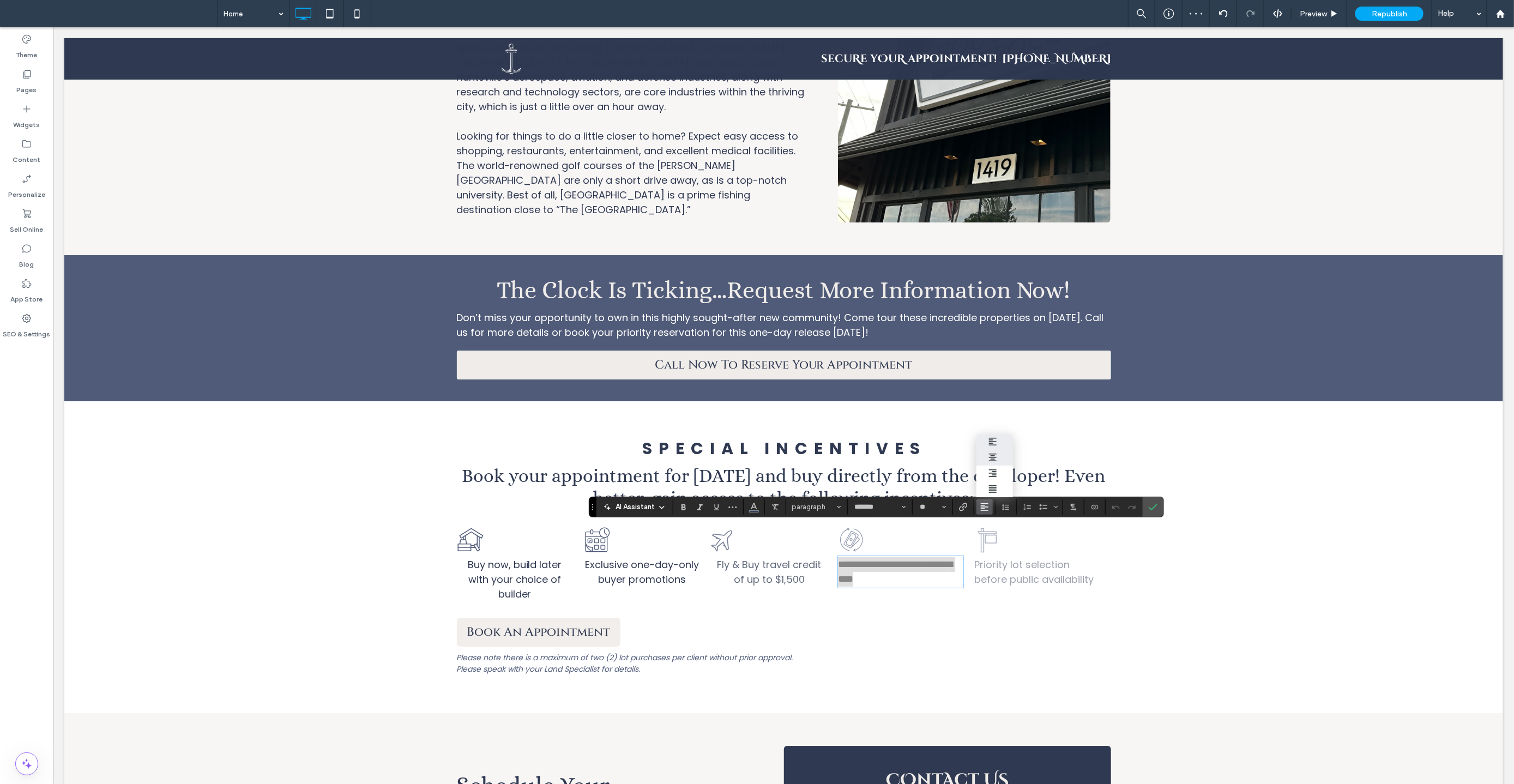 click 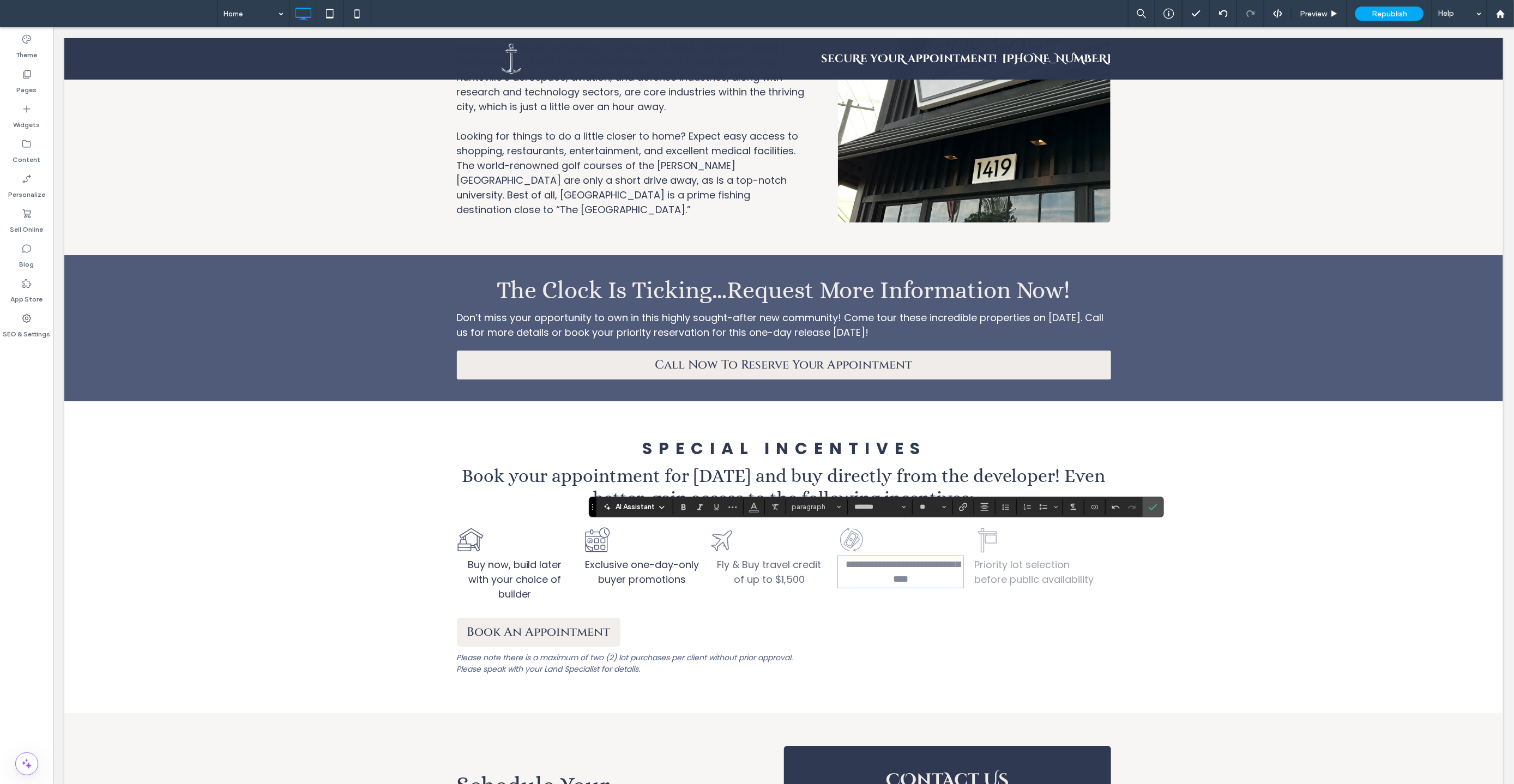 click on "Priority lot selection before public availability" at bounding box center (1033, 571) 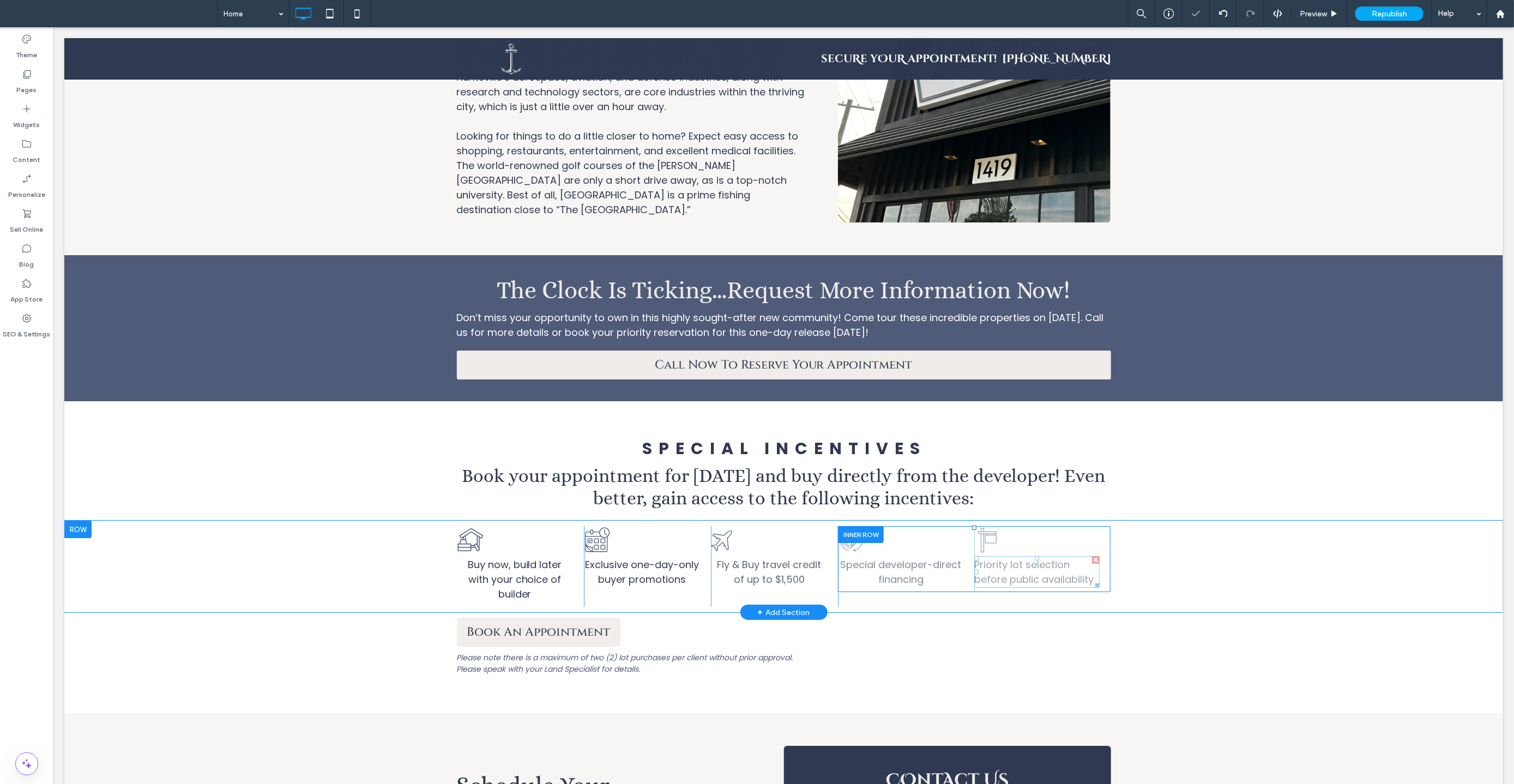 click on "Priority lot selection before public availability" at bounding box center [1033, 571] 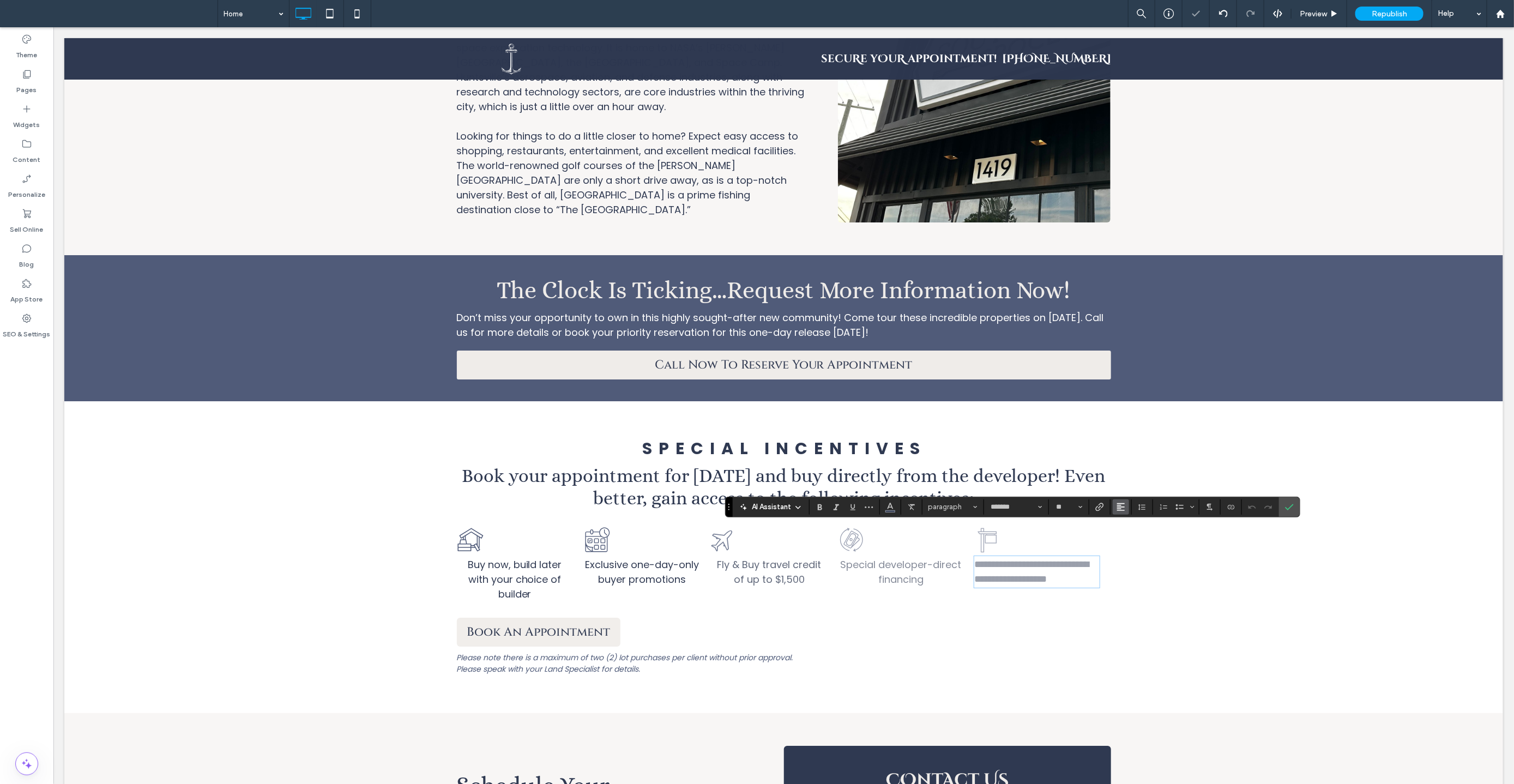 click 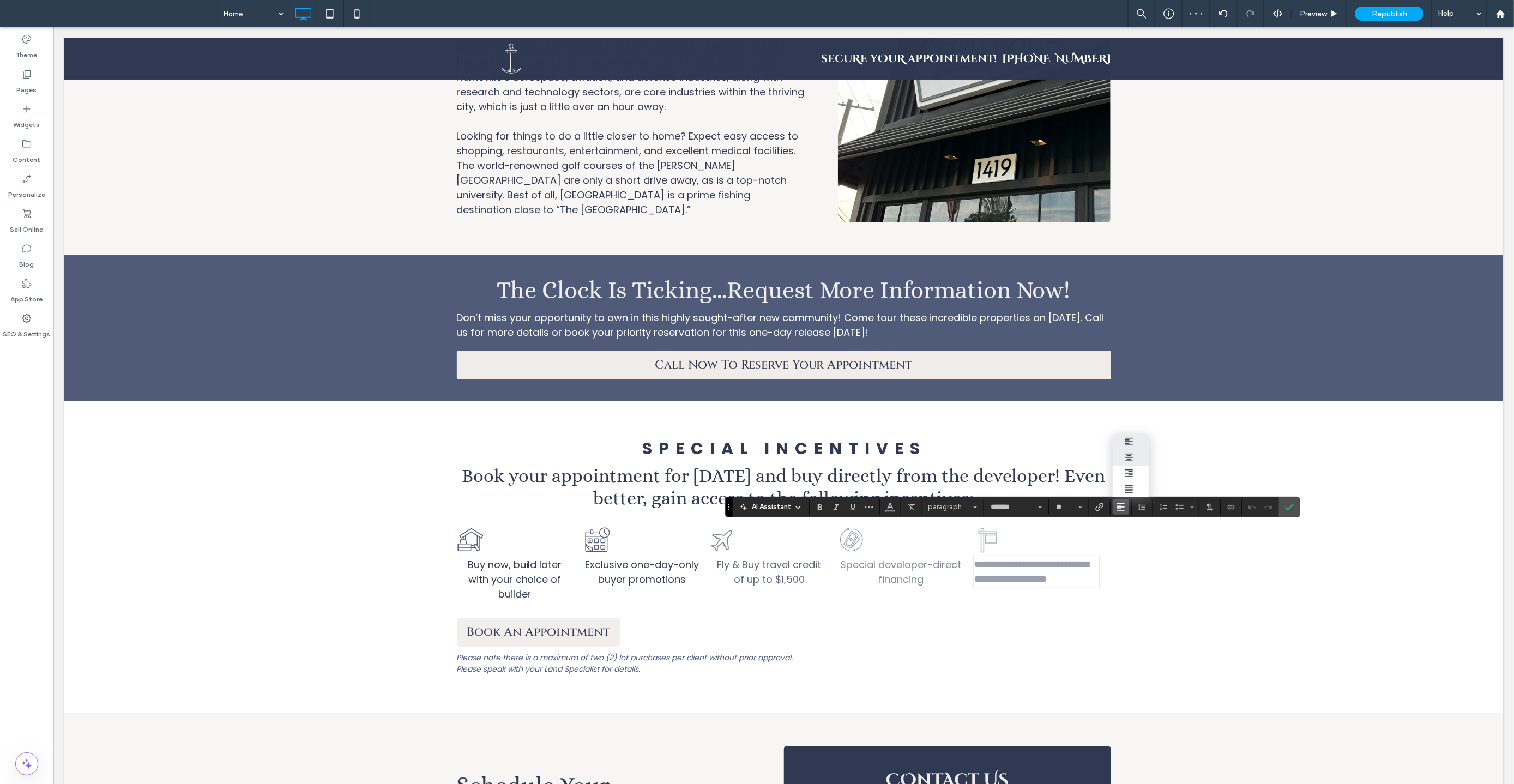 click 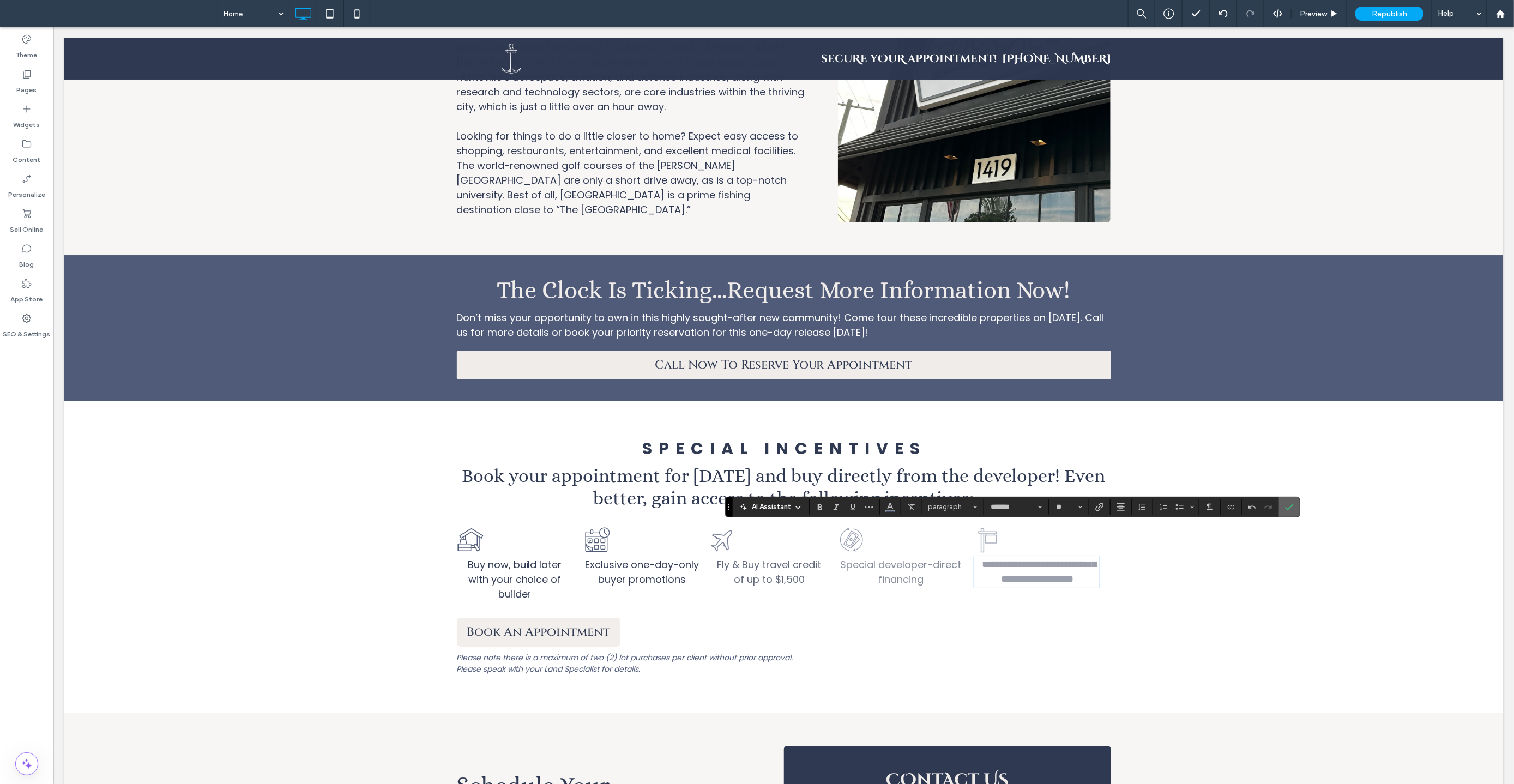 click 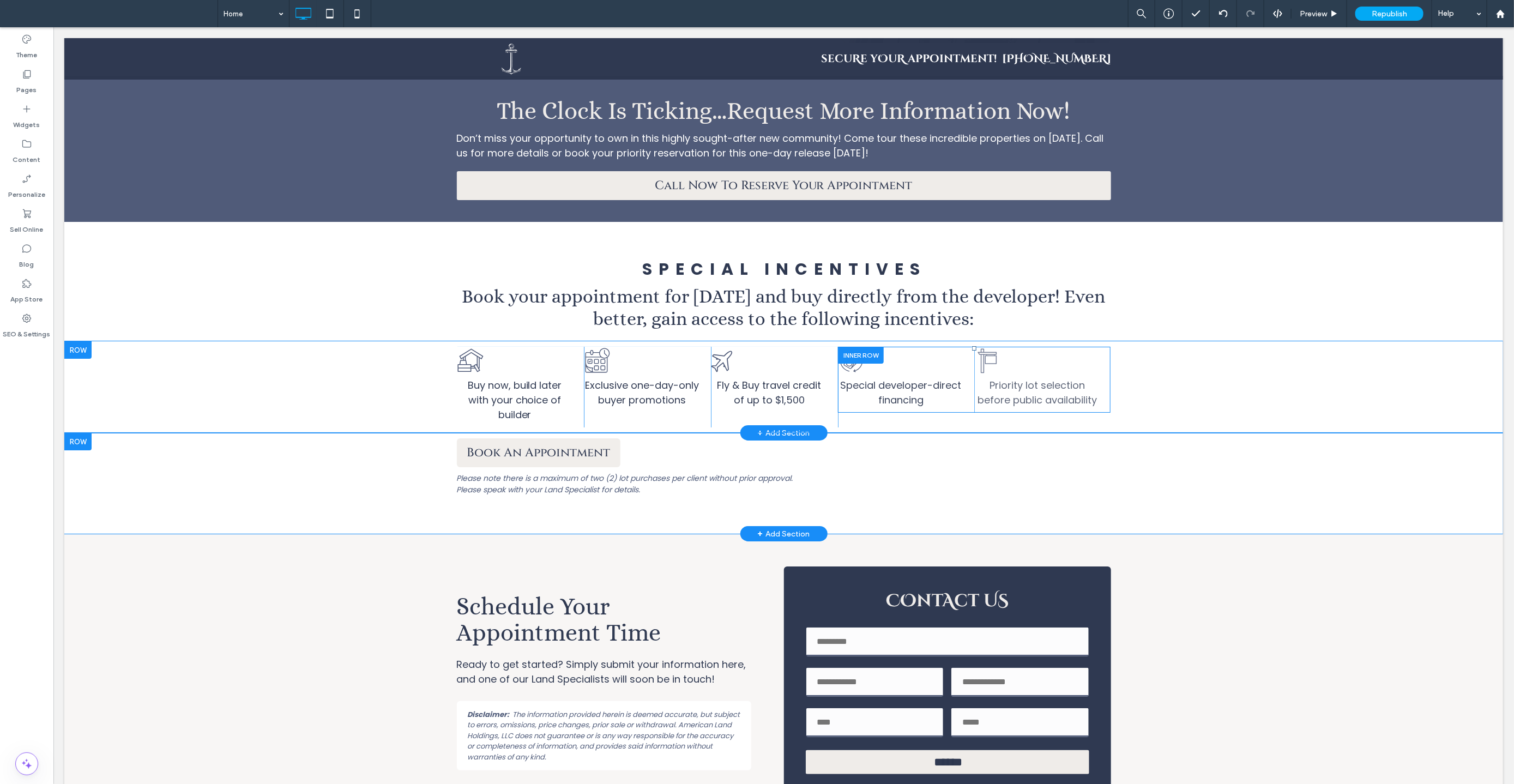 scroll, scrollTop: 2875, scrollLeft: 0, axis: vertical 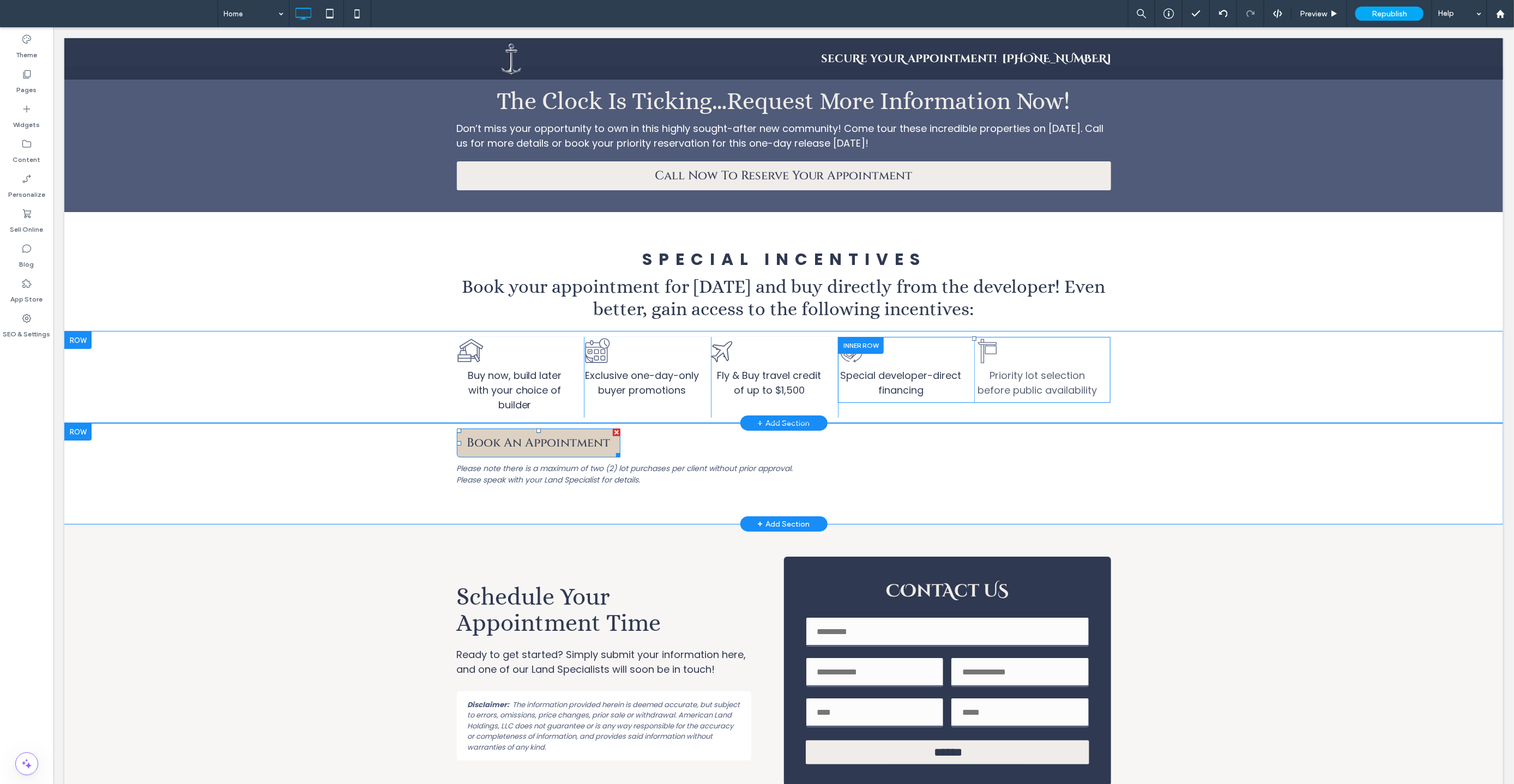 click on "Book An Appointment" at bounding box center [538, 442] 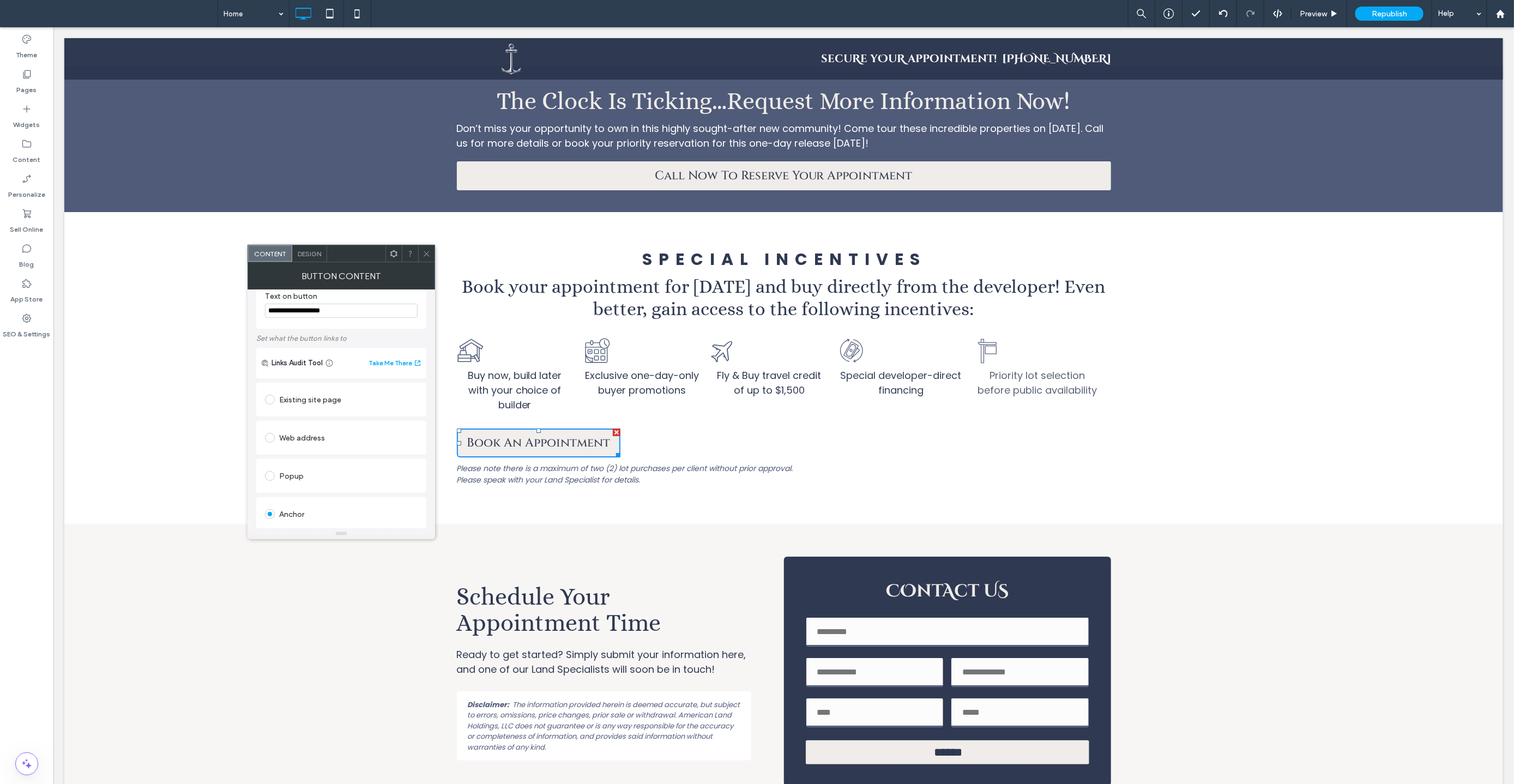 scroll, scrollTop: 0, scrollLeft: 0, axis: both 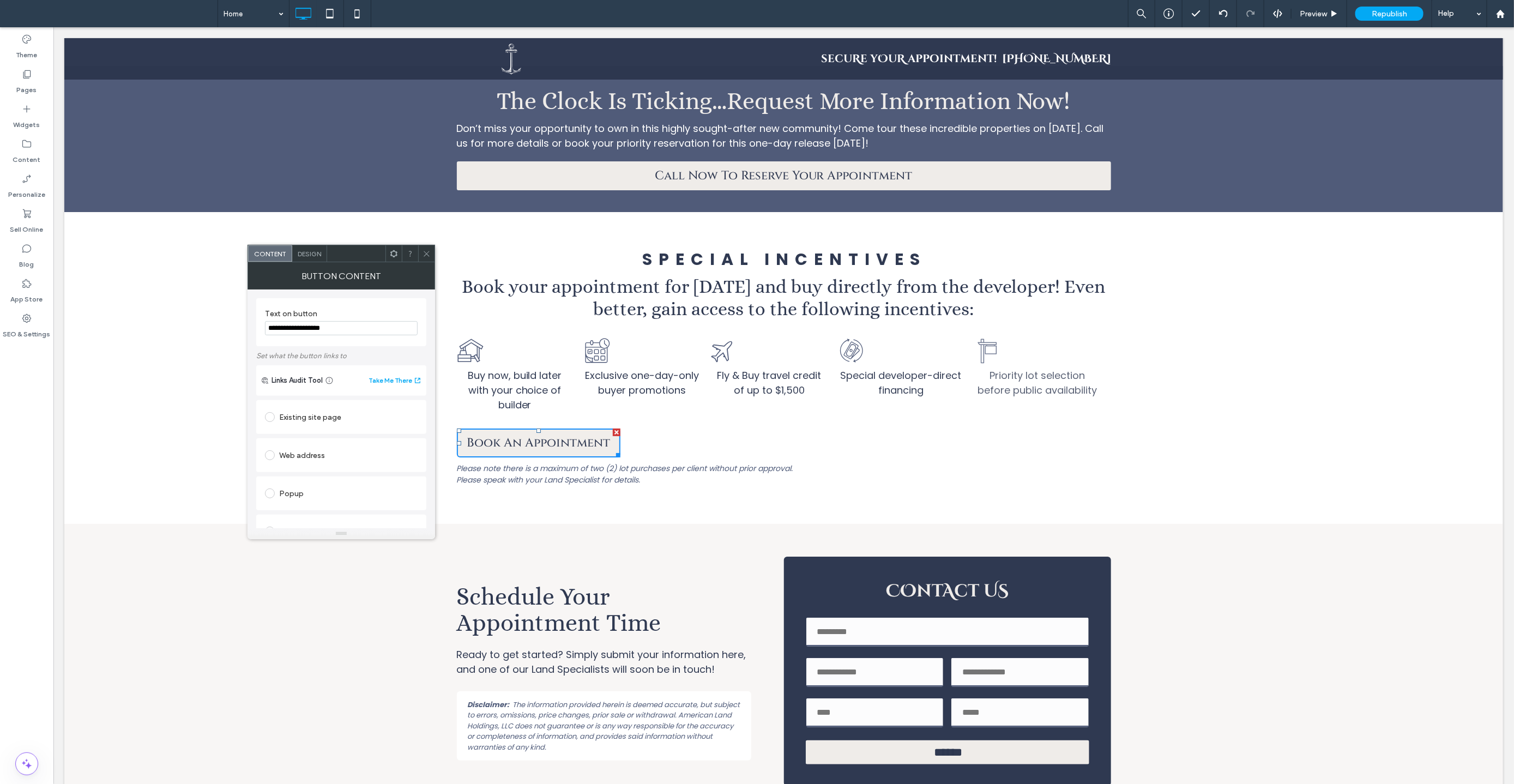 click on "Design" at bounding box center [309, 254] 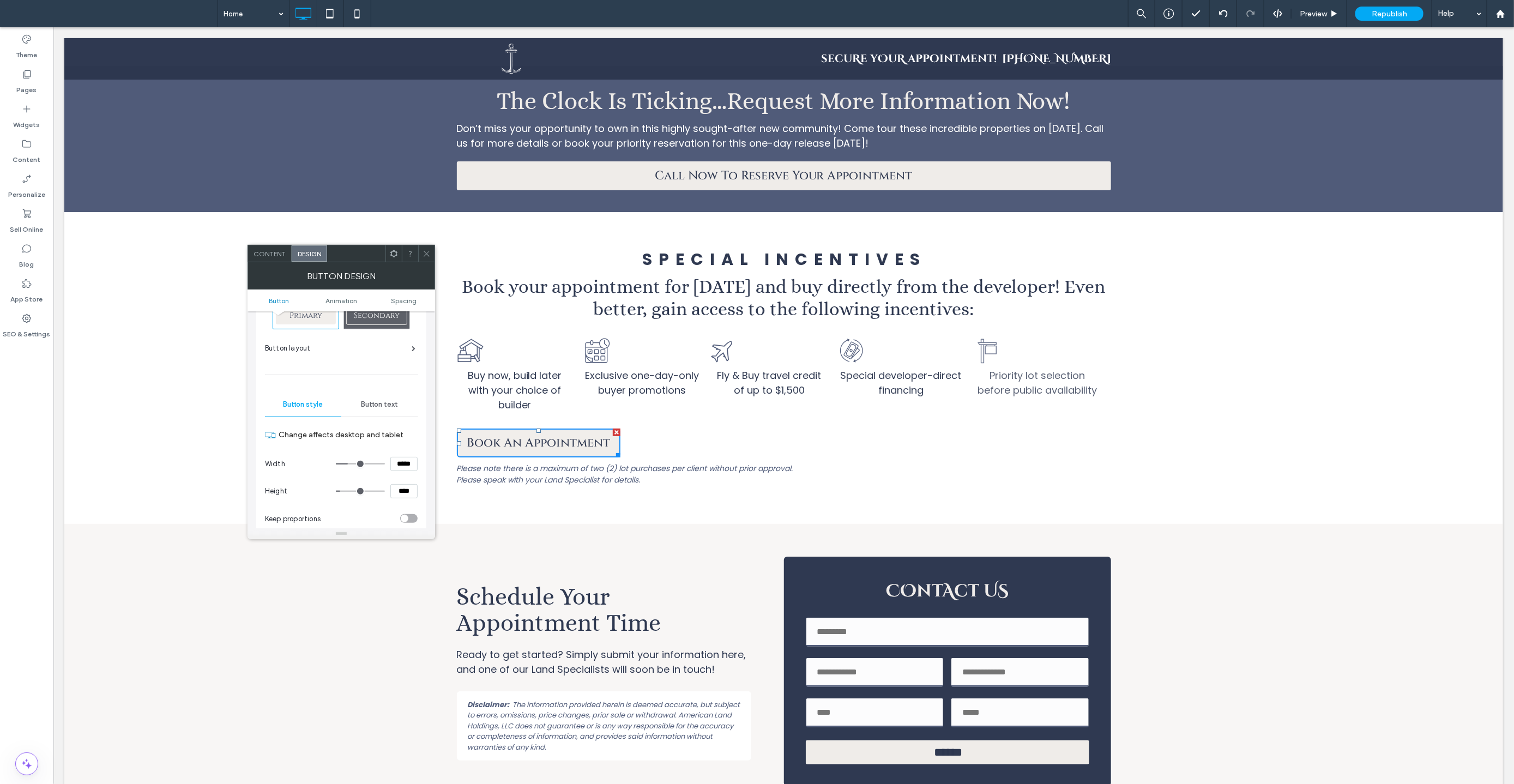 scroll, scrollTop: 47, scrollLeft: 0, axis: vertical 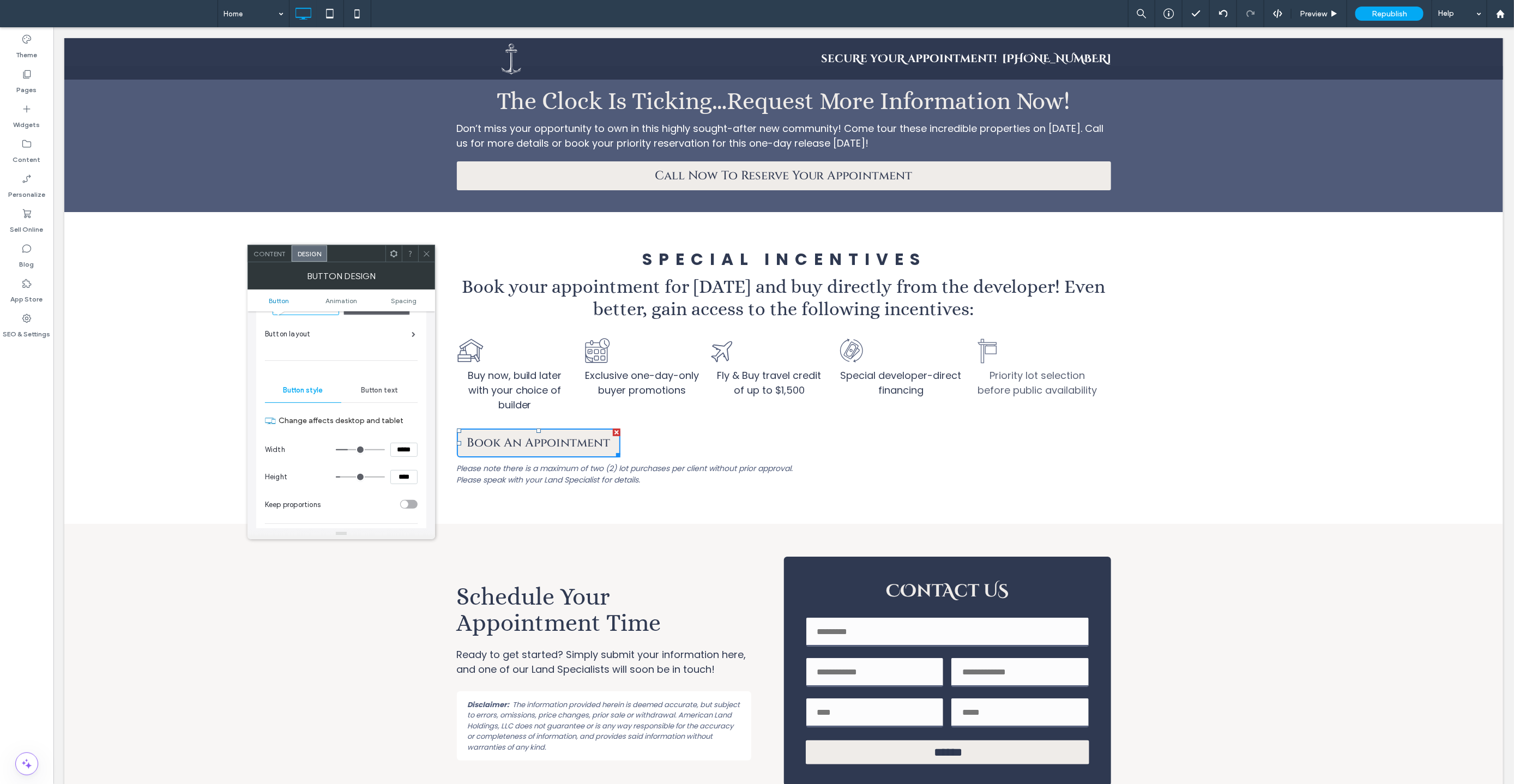 click on "Button layout" at bounding box center (340, 334) 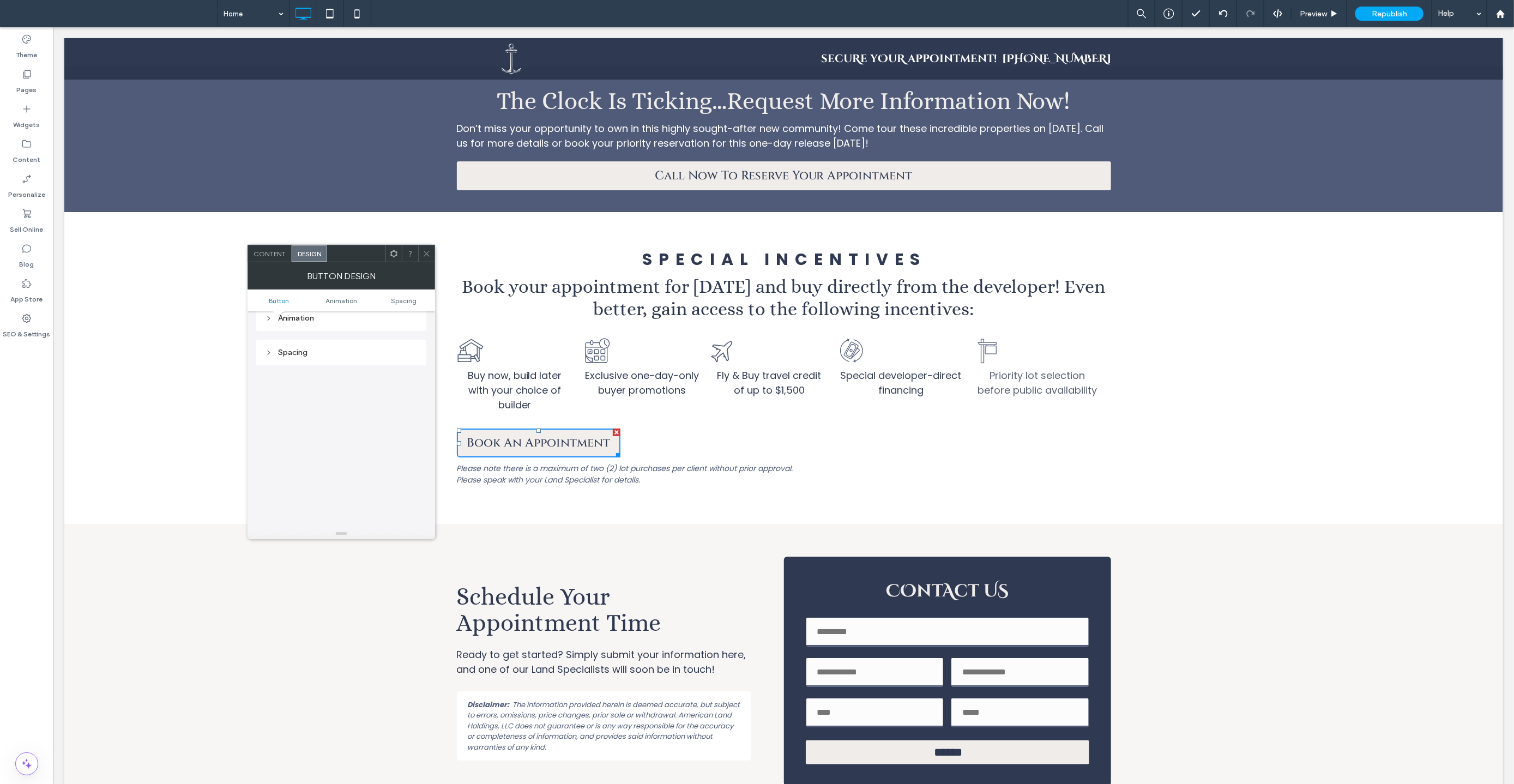 scroll, scrollTop: 432, scrollLeft: 0, axis: vertical 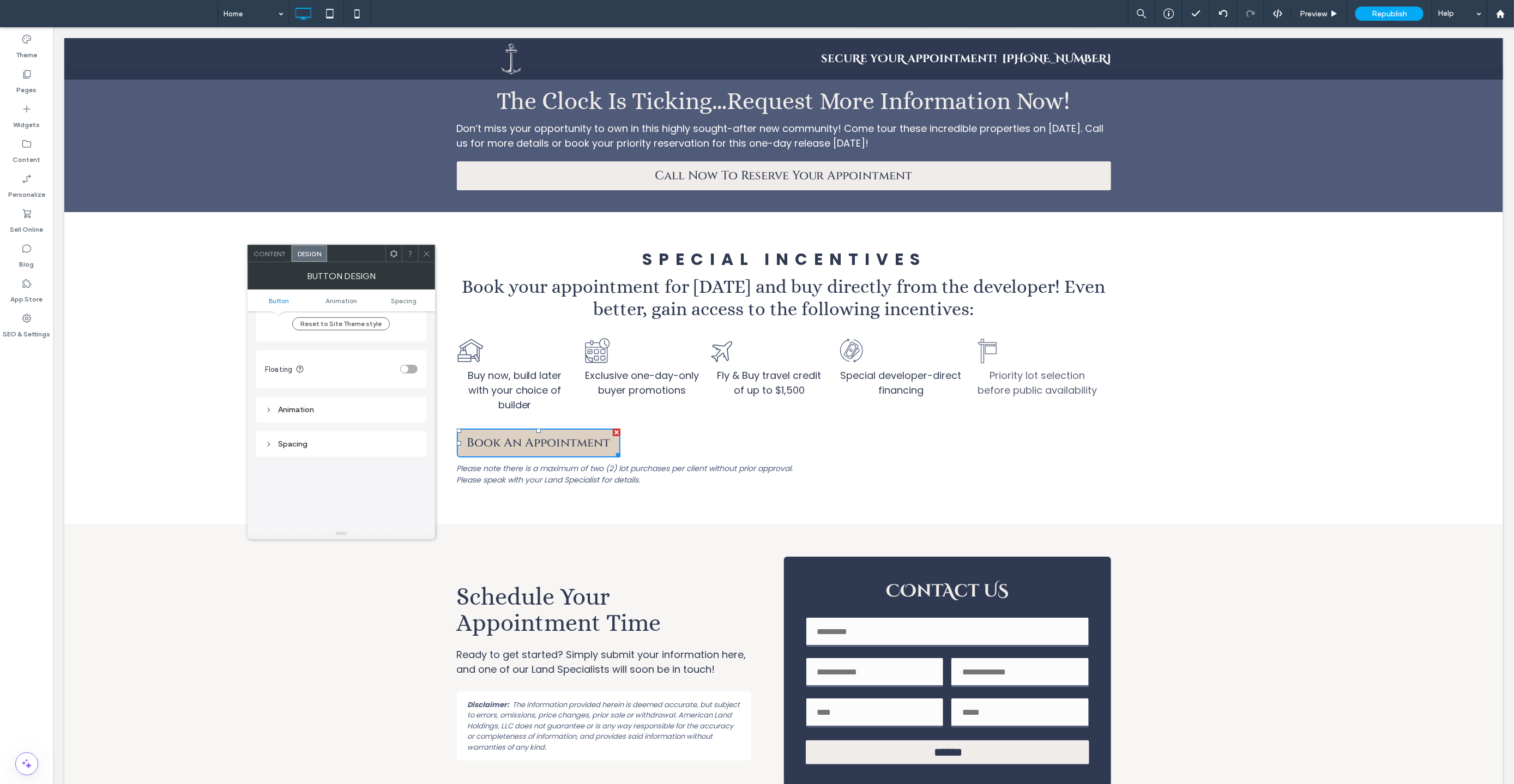 click on "Book An Appointment" at bounding box center [538, 442] 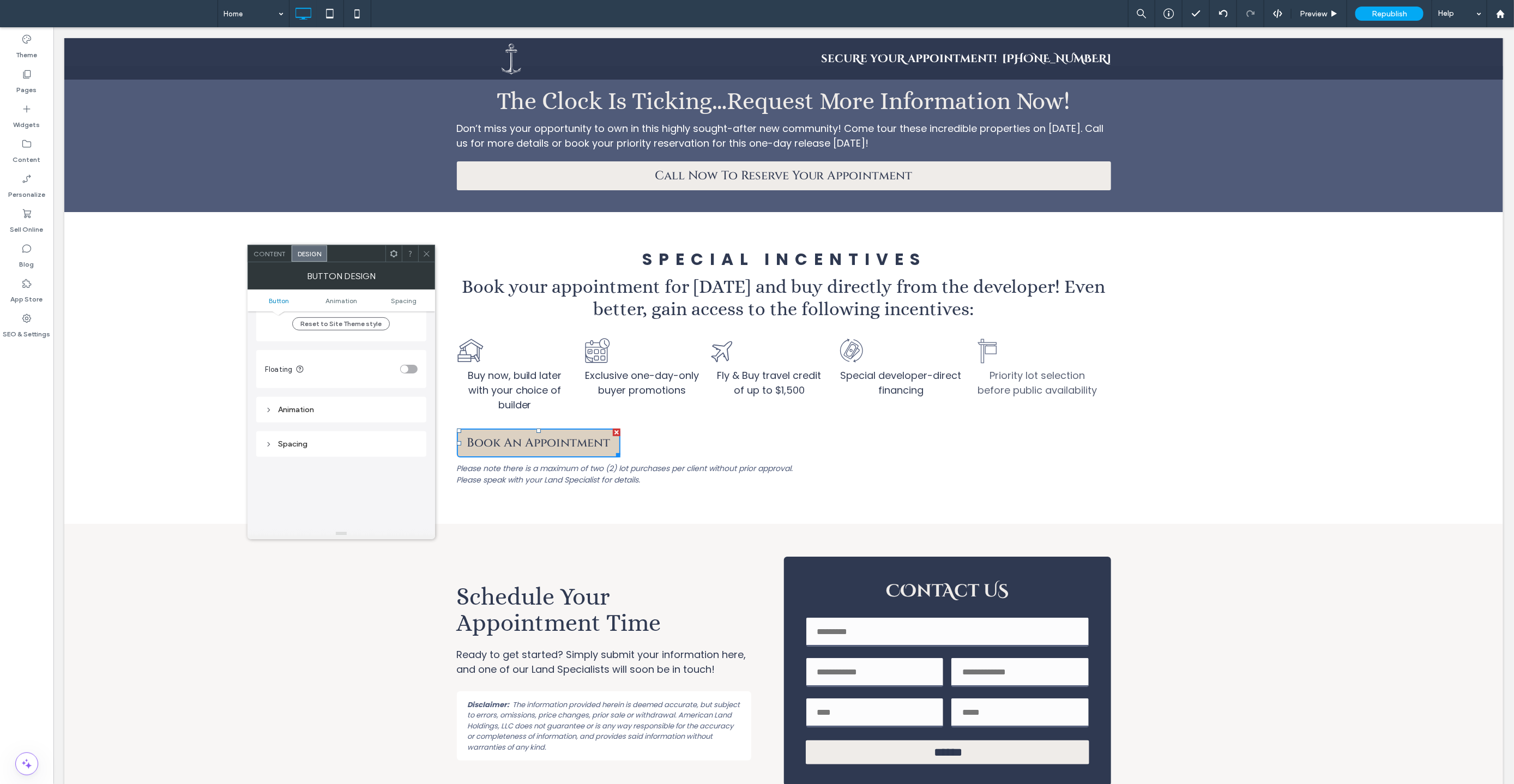 click on "Book An Appointment" at bounding box center [538, 442] 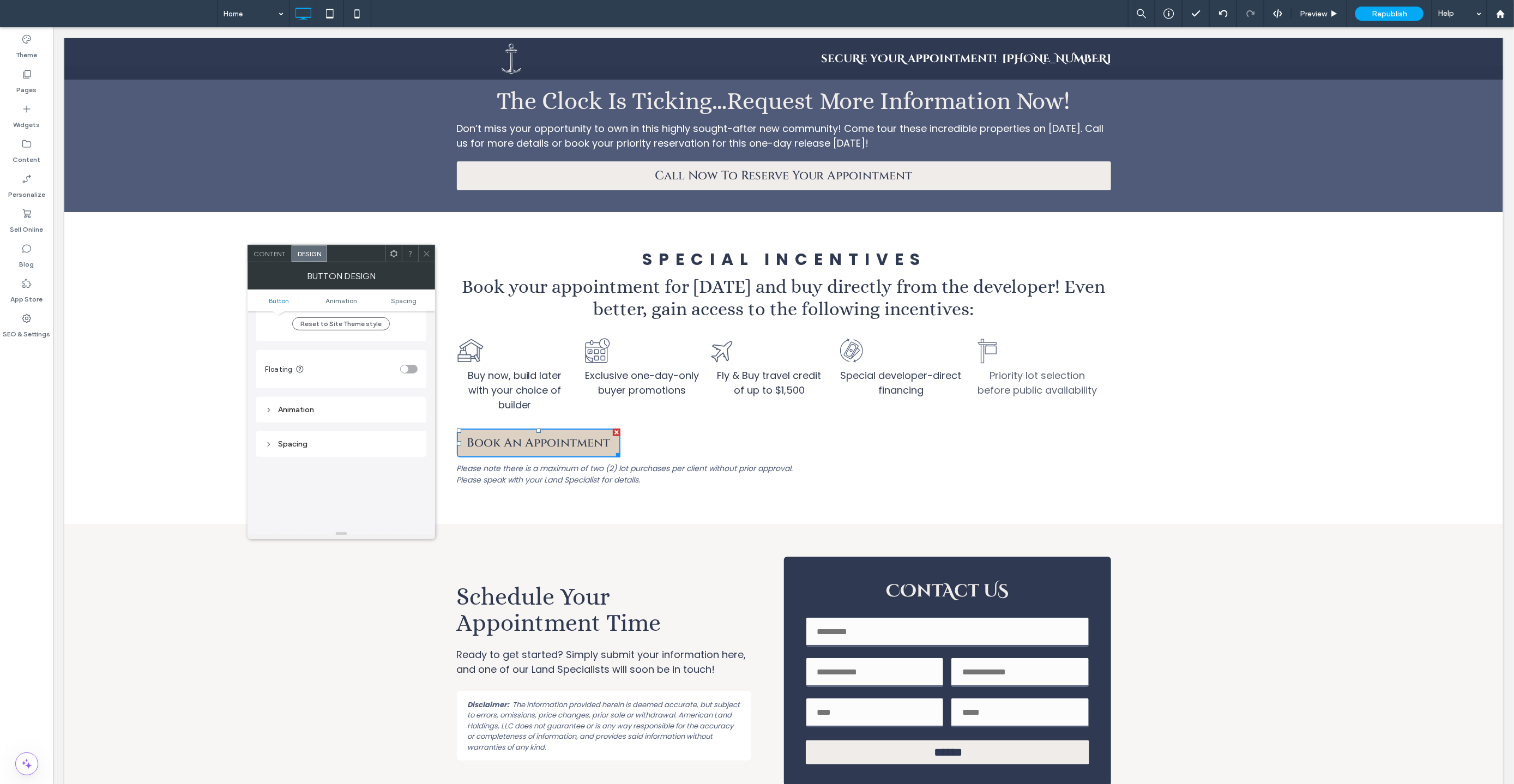 click on "Book An Appointment" at bounding box center (538, 442) 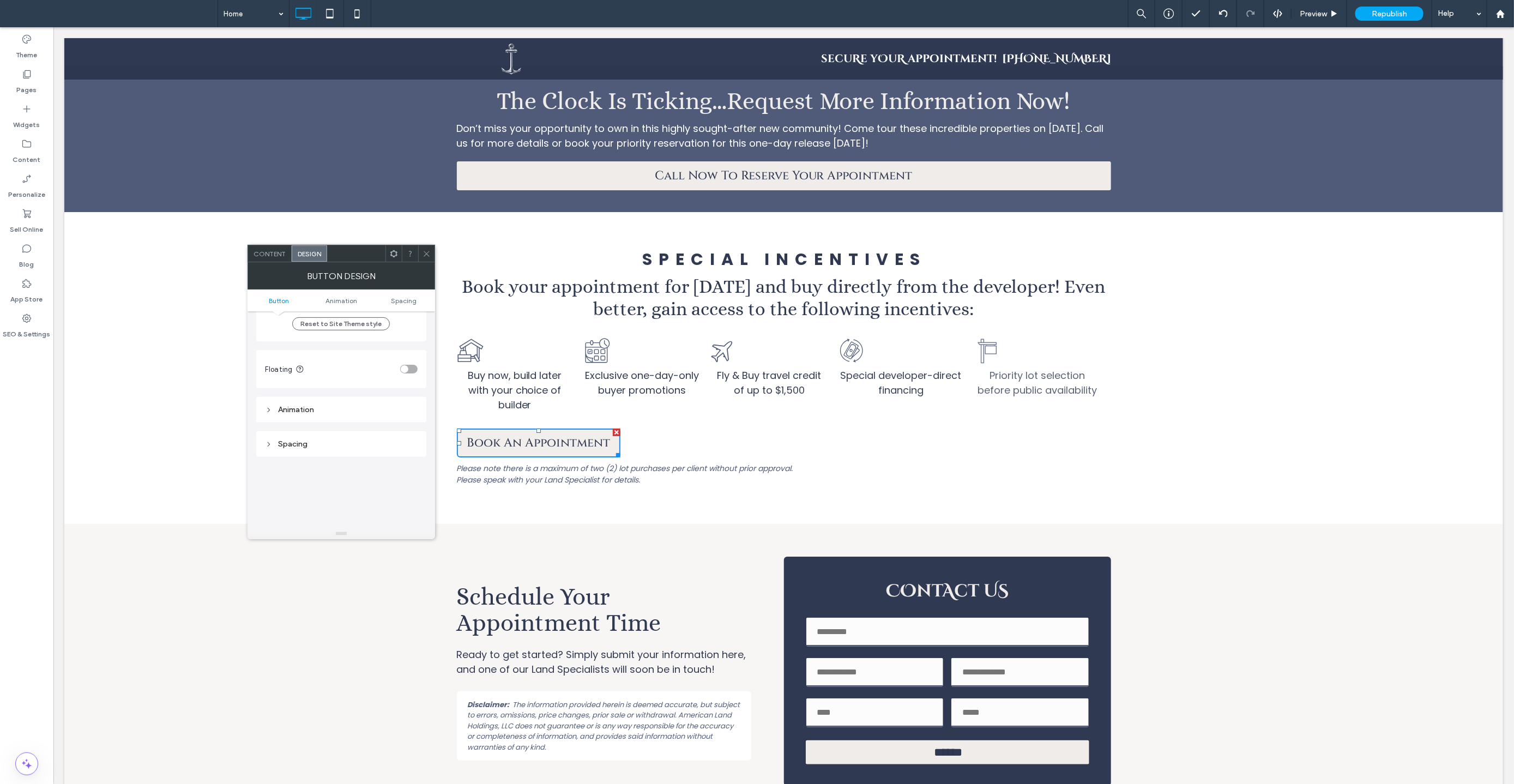 click on "Book An Appointment
Please note there is a maximum of two (2) lot purchases per client without prior approval. Please speak with your Land Specialist for details.
Click To Paste" at bounding box center (783, 456) 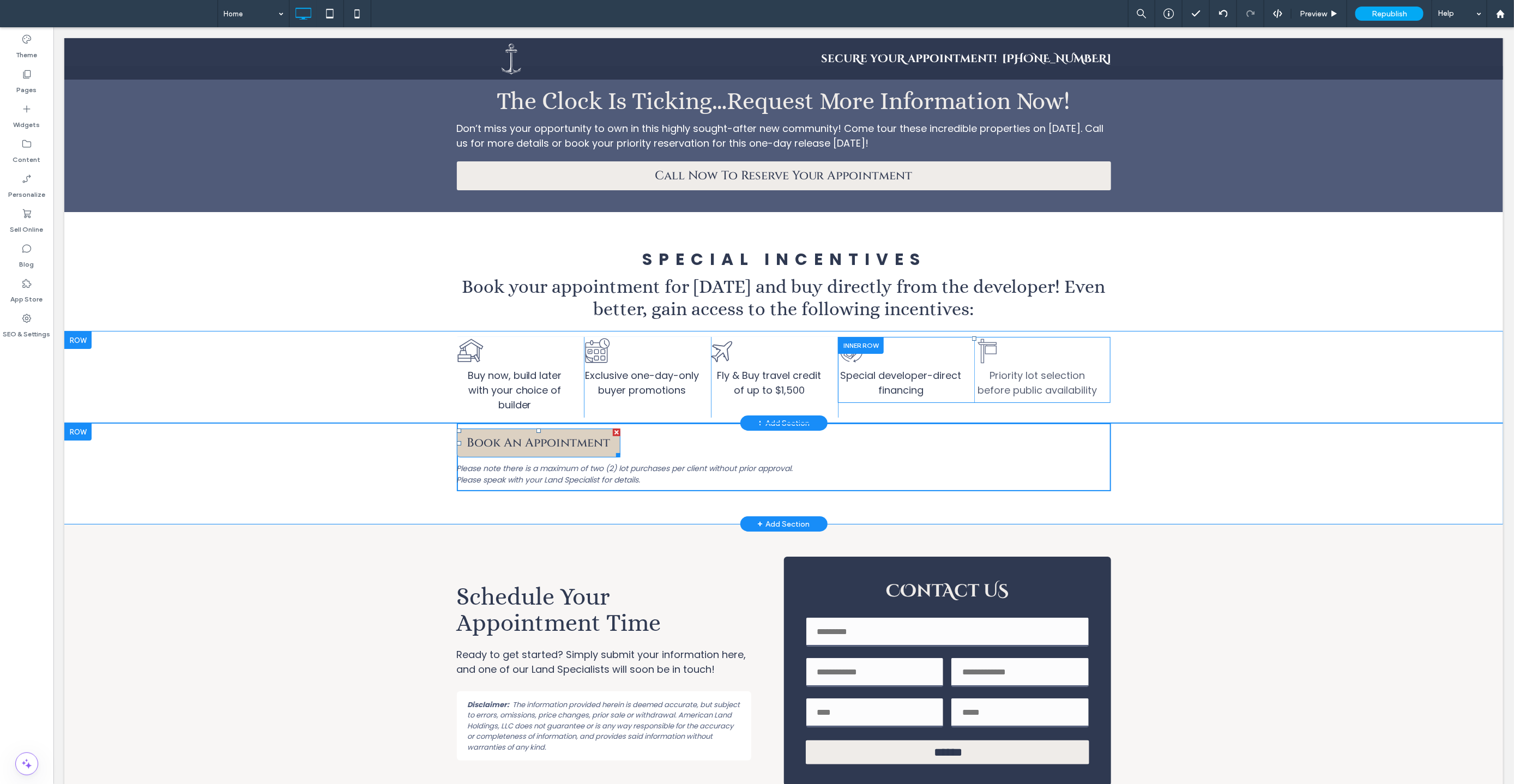 click on "Book An Appointment" at bounding box center [538, 442] 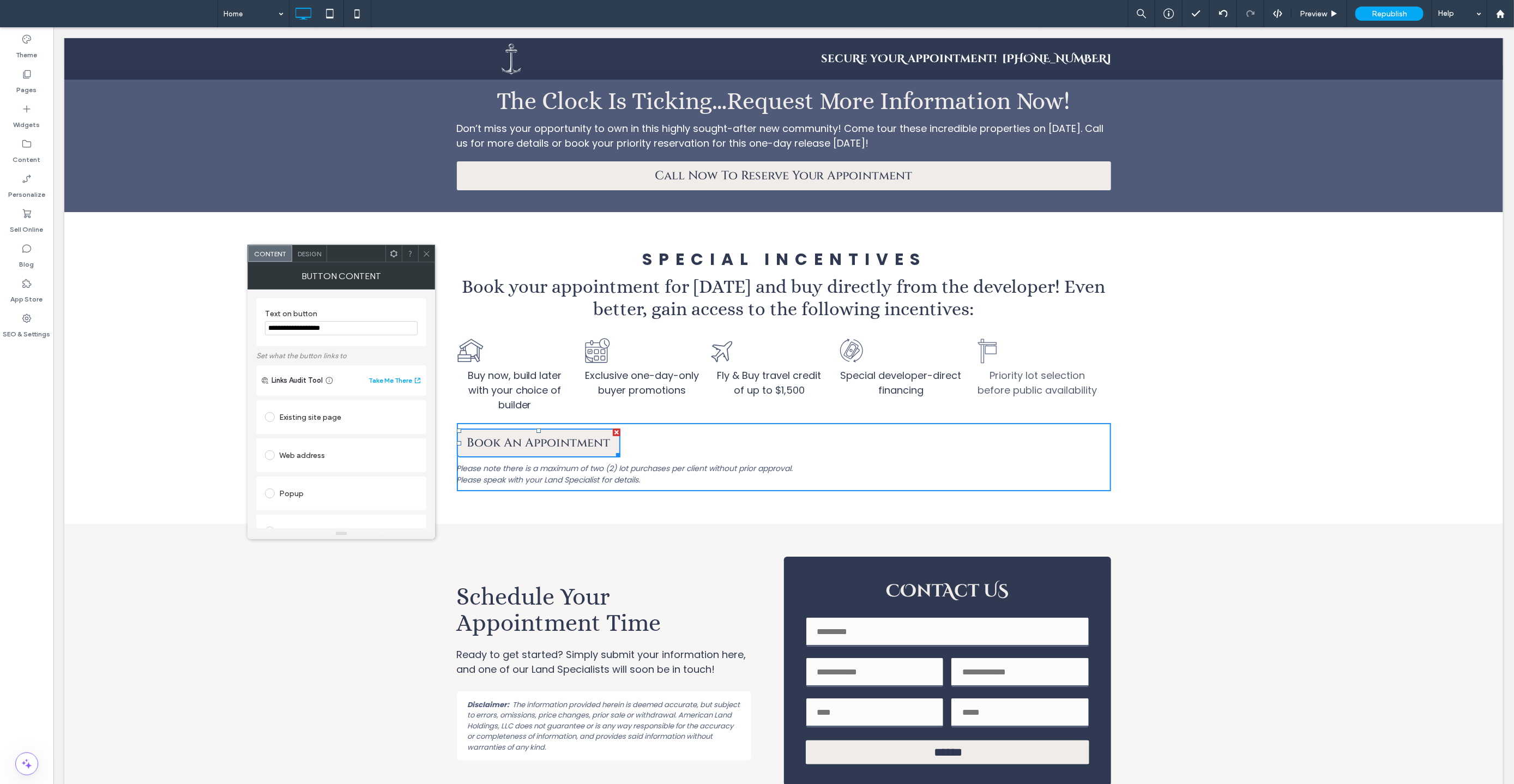 click on "Book An Appointment
Please note there is a maximum of two (2) lot purchases per client without prior approval. Please speak with your Land Specialist for details.
Click To Paste" at bounding box center [783, 456] 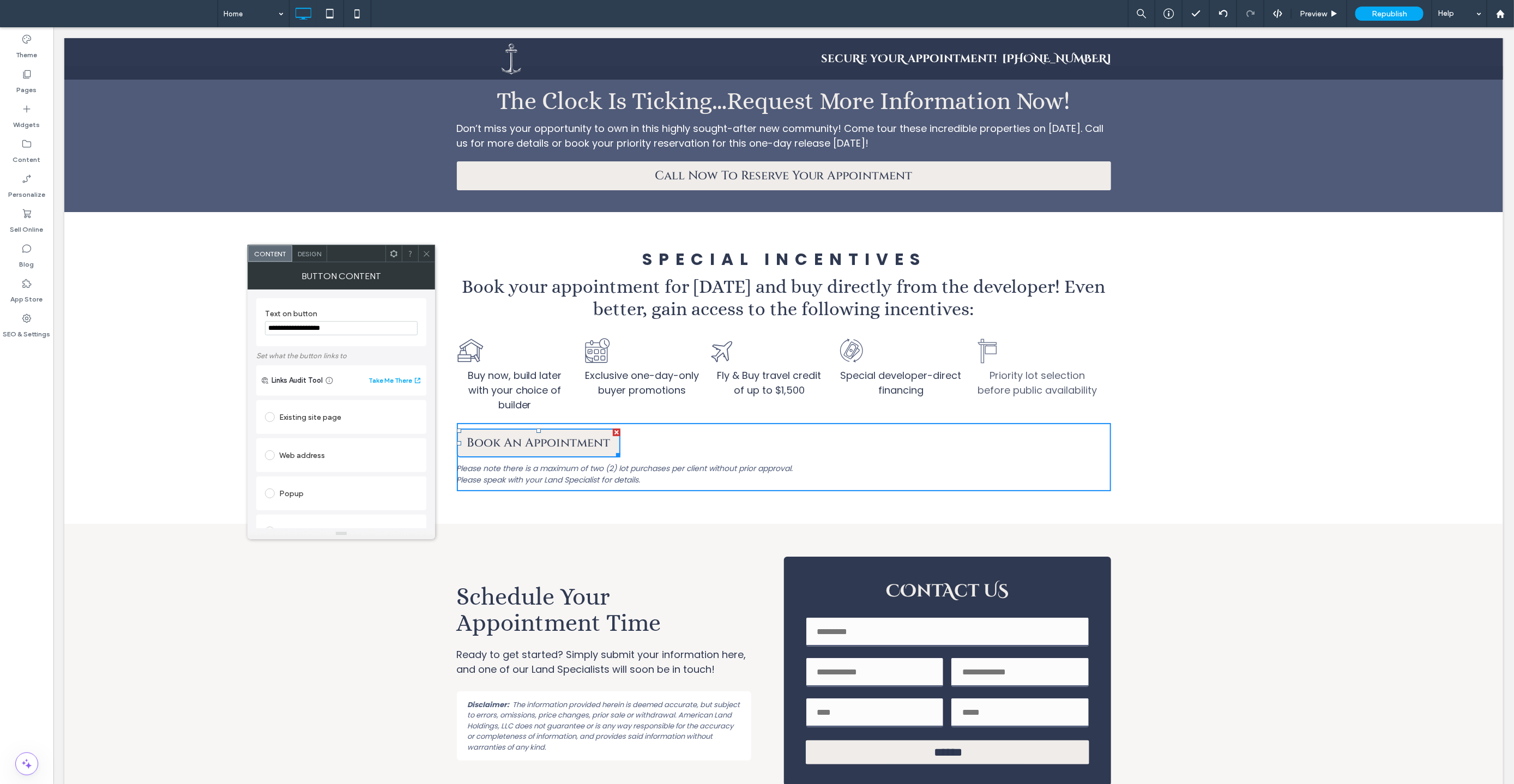 click on "Please note there is a maximum of two (2) lot purchases per client without prior approval. Please speak with your Land Specialist for details." at bounding box center (783, 474) 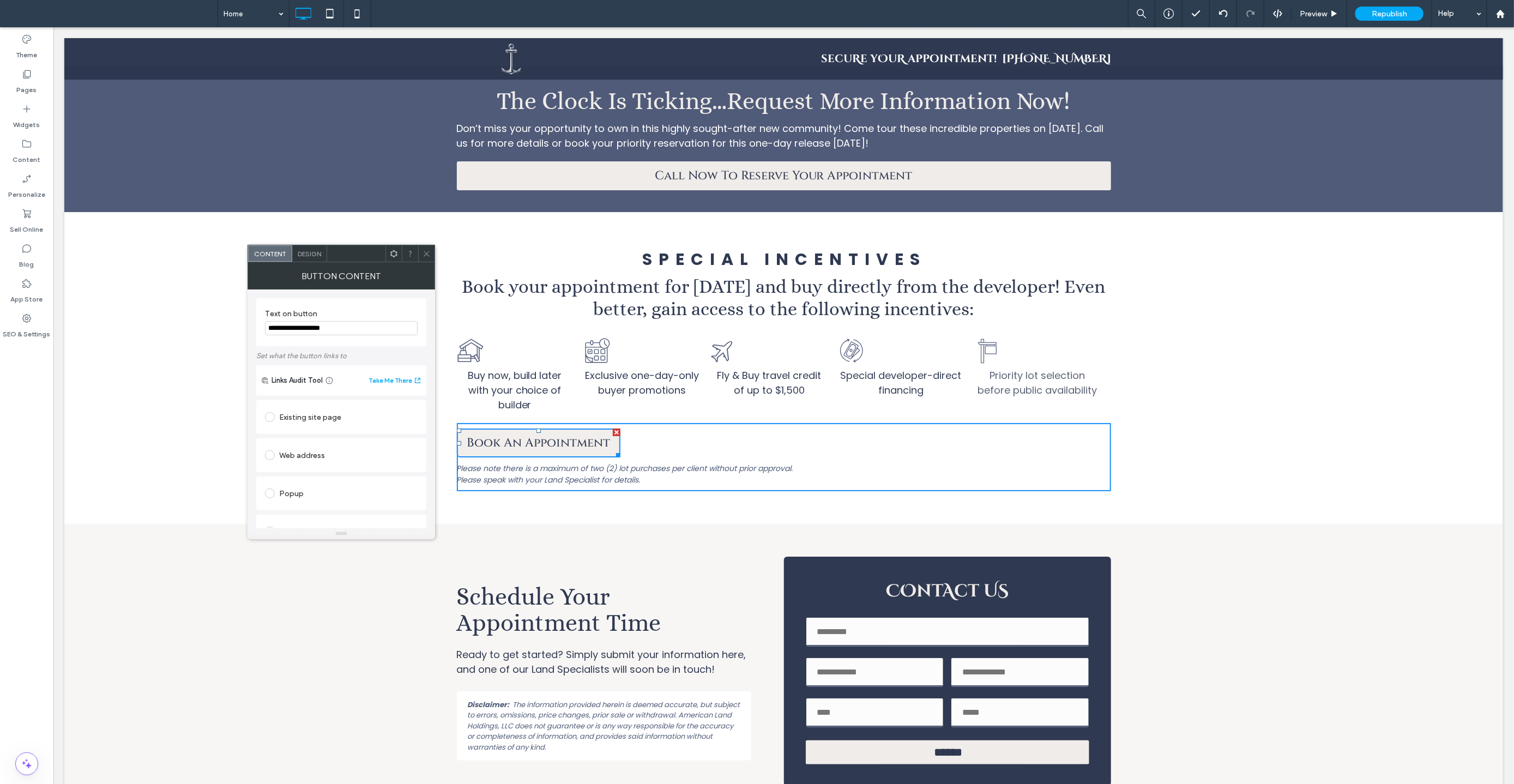 click on "Book An Appointment
Please note there is a maximum of two (2) lot purchases per client without prior approval. Please speak with your Land Specialist for details.
Click To Paste
Row + Add Section" at bounding box center [783, 473] 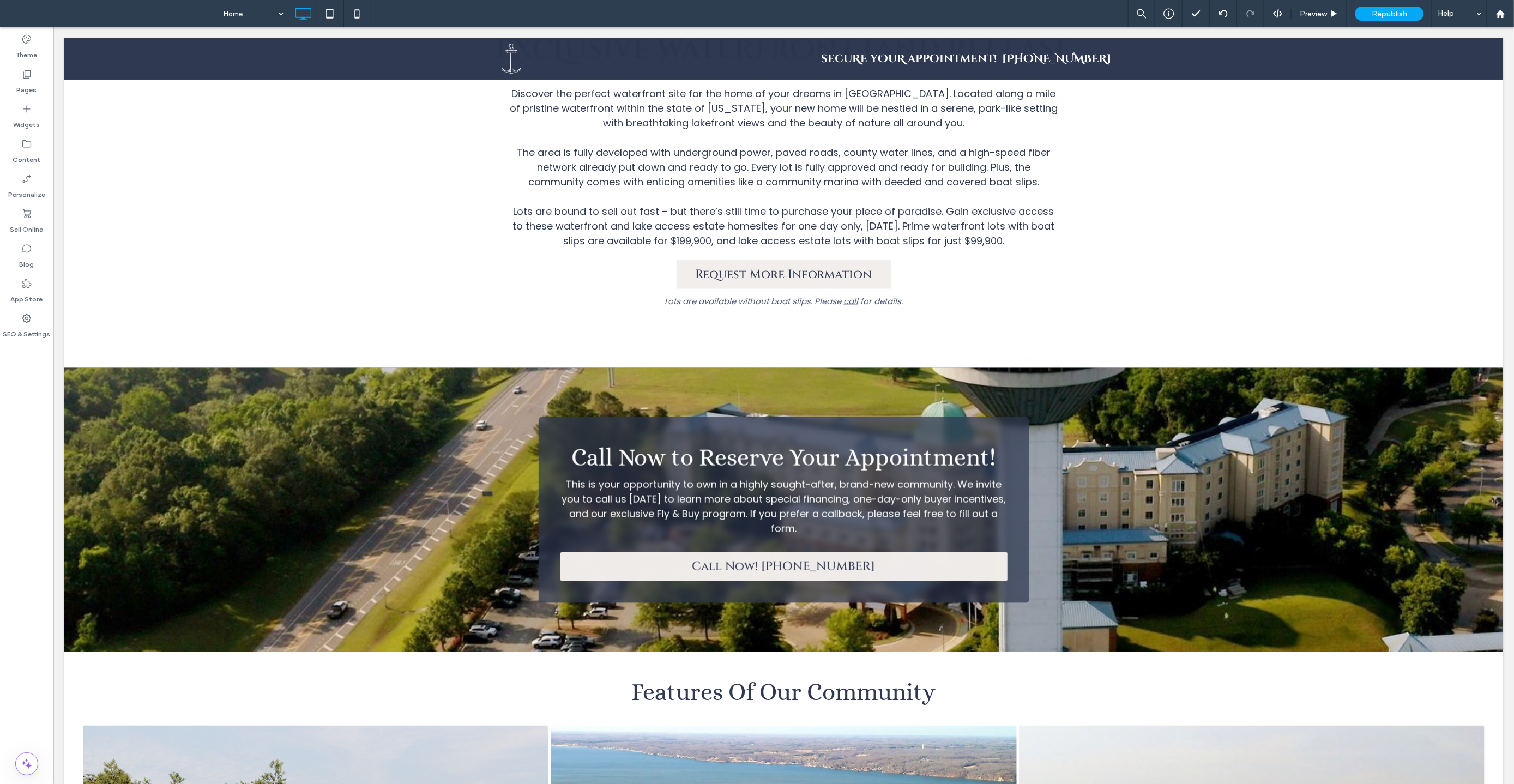 scroll, scrollTop: 884, scrollLeft: 0, axis: vertical 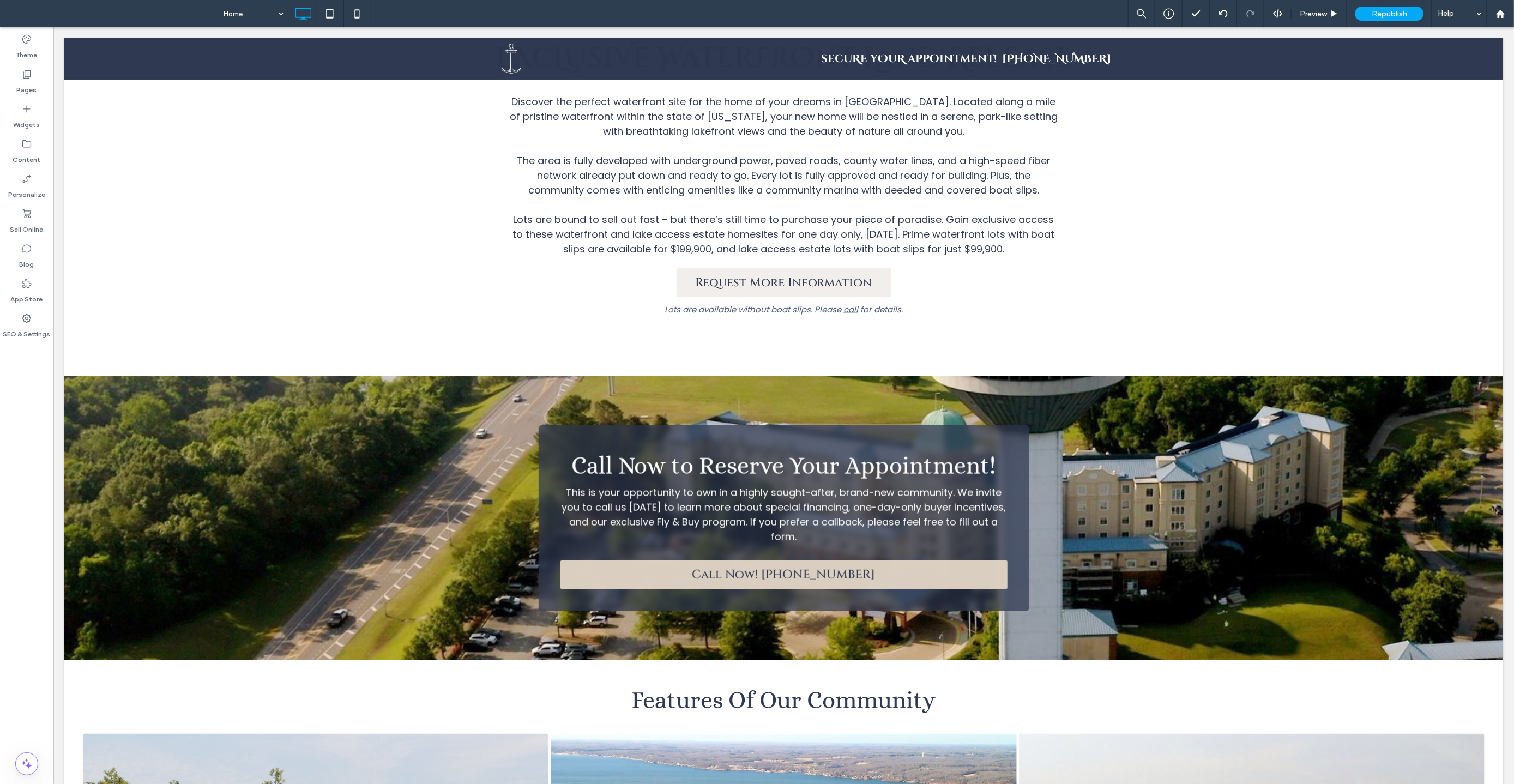 click on "Call Now! [PHONE_NUMBER]" at bounding box center (783, 574) 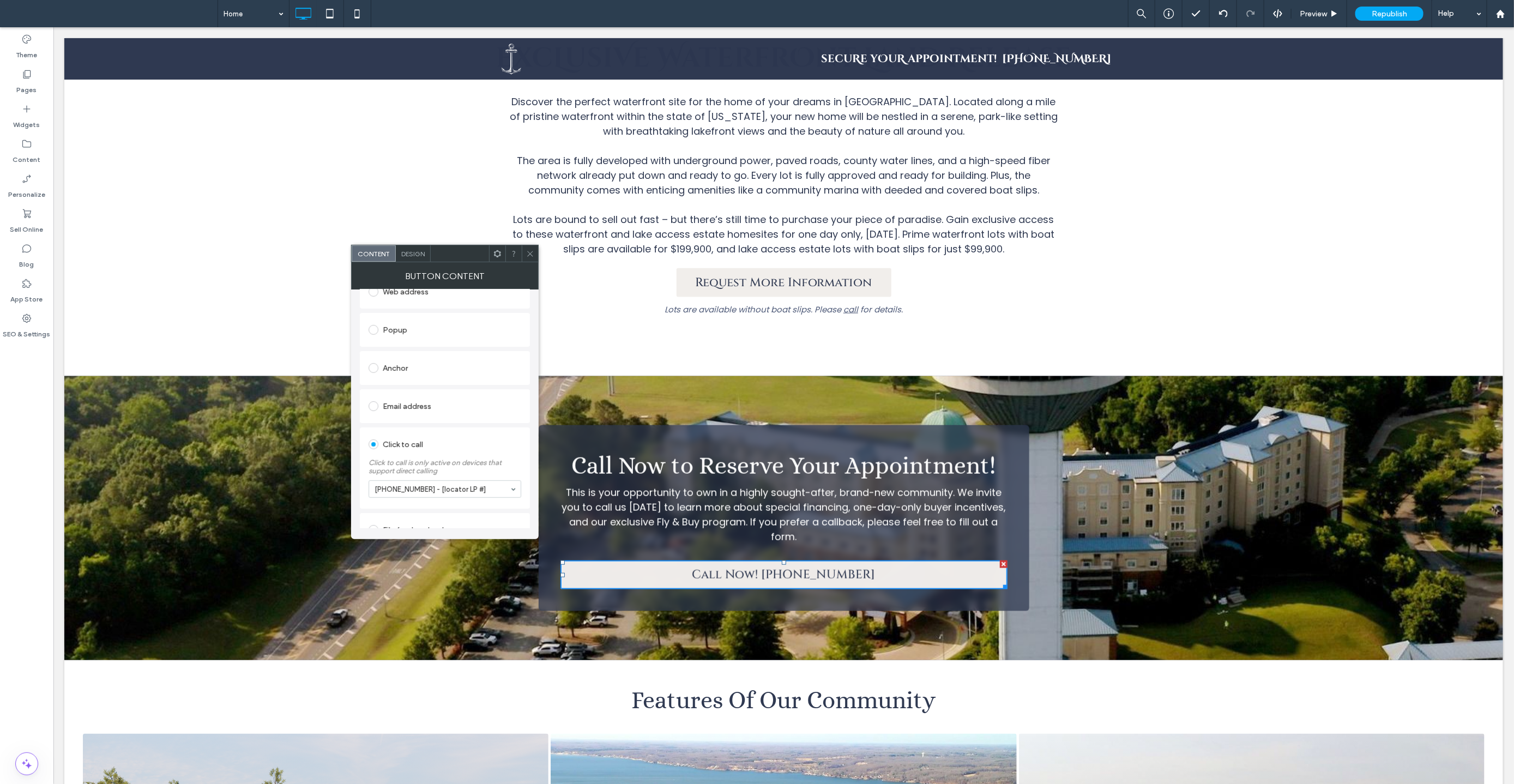 scroll, scrollTop: 186, scrollLeft: 0, axis: vertical 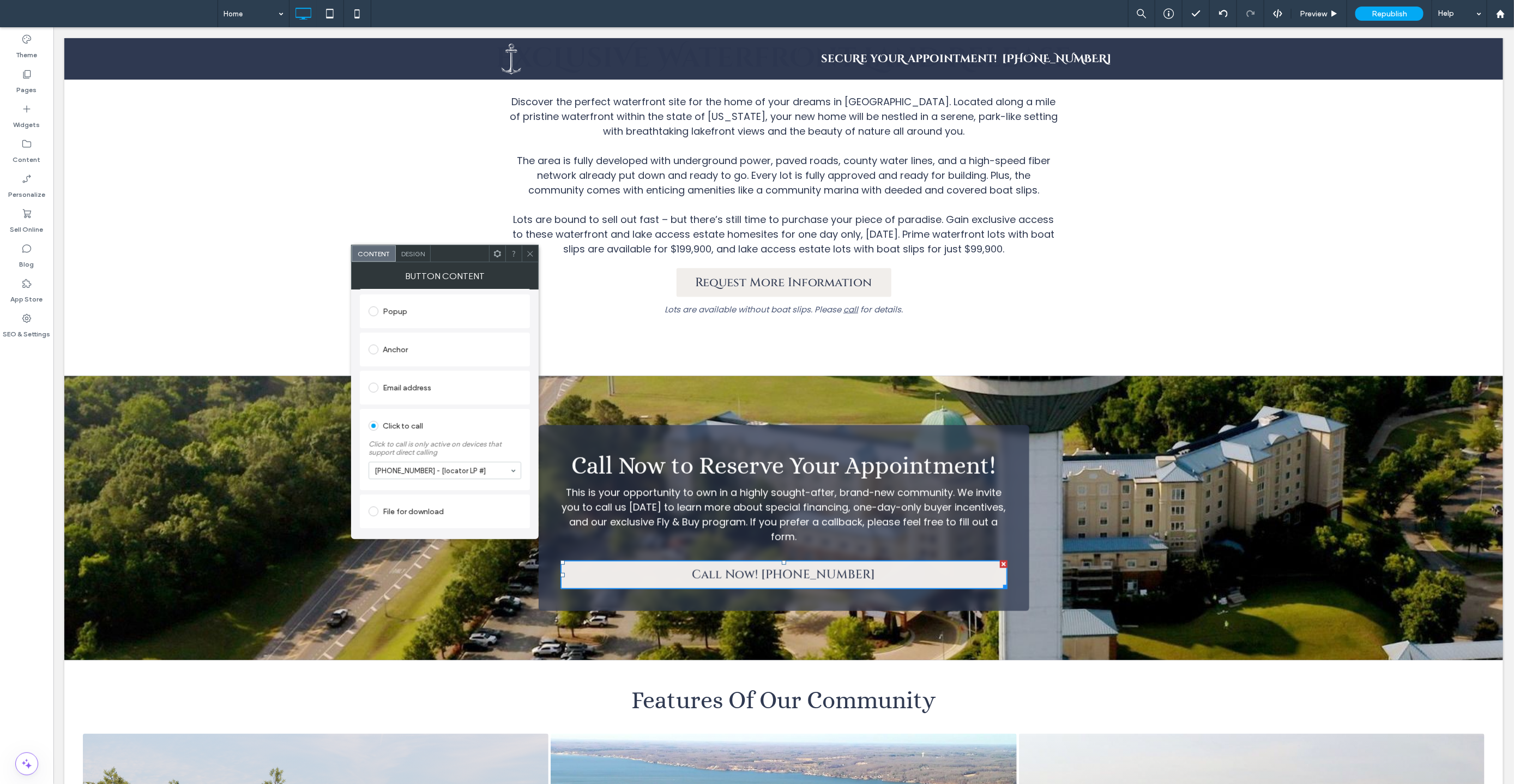 click on "Design" at bounding box center (413, 254) 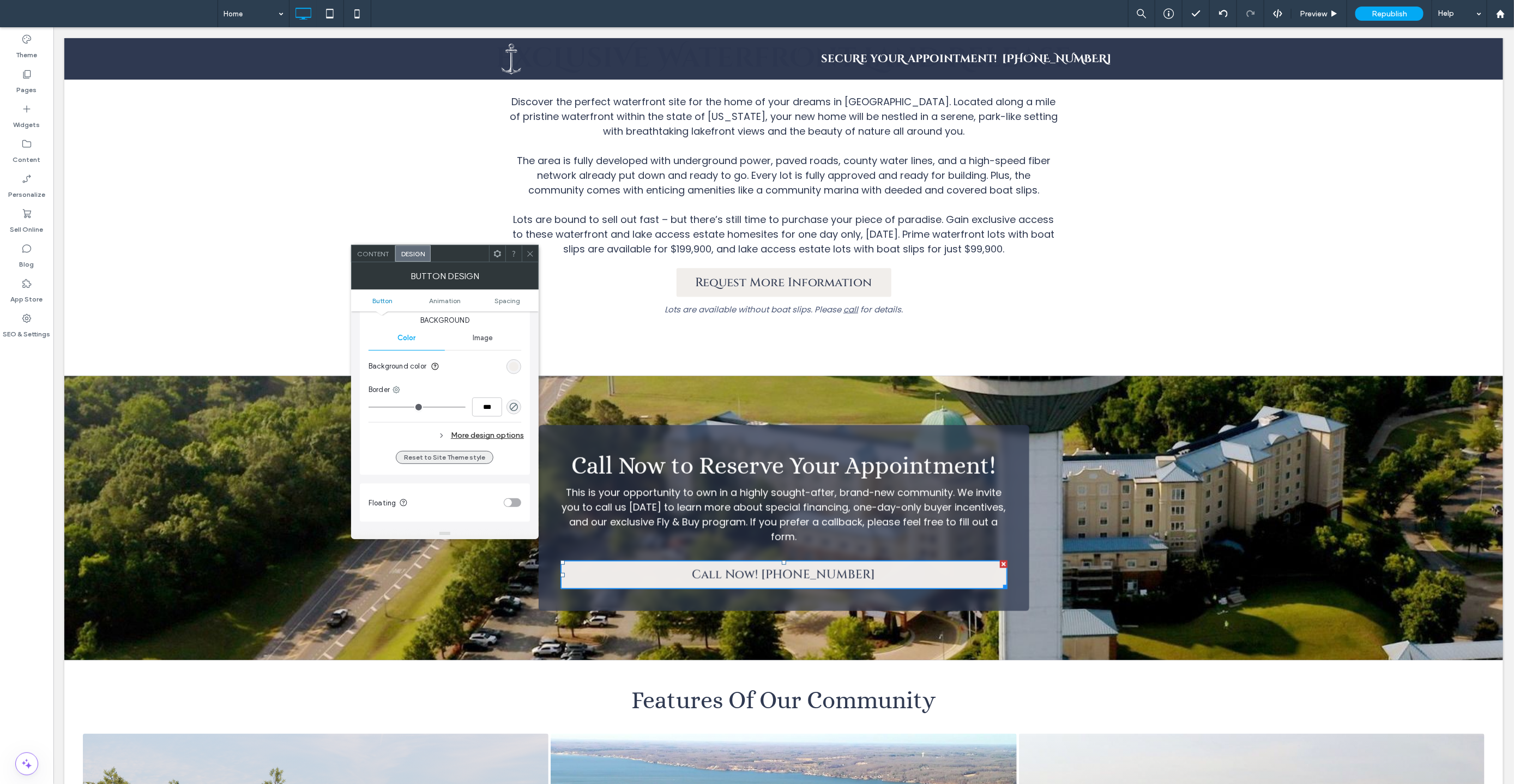 scroll, scrollTop: 252, scrollLeft: 0, axis: vertical 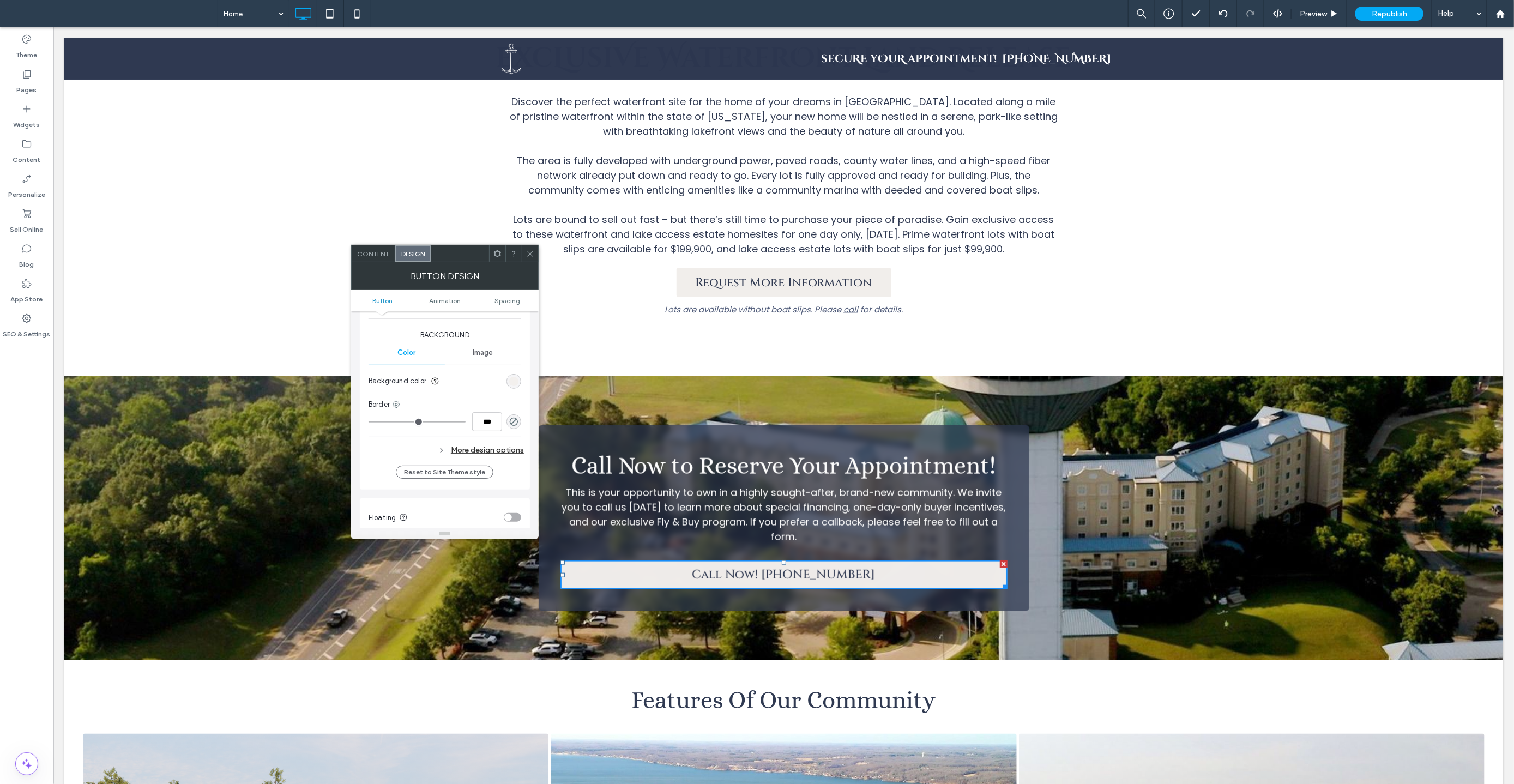 click at bounding box center [514, 381] 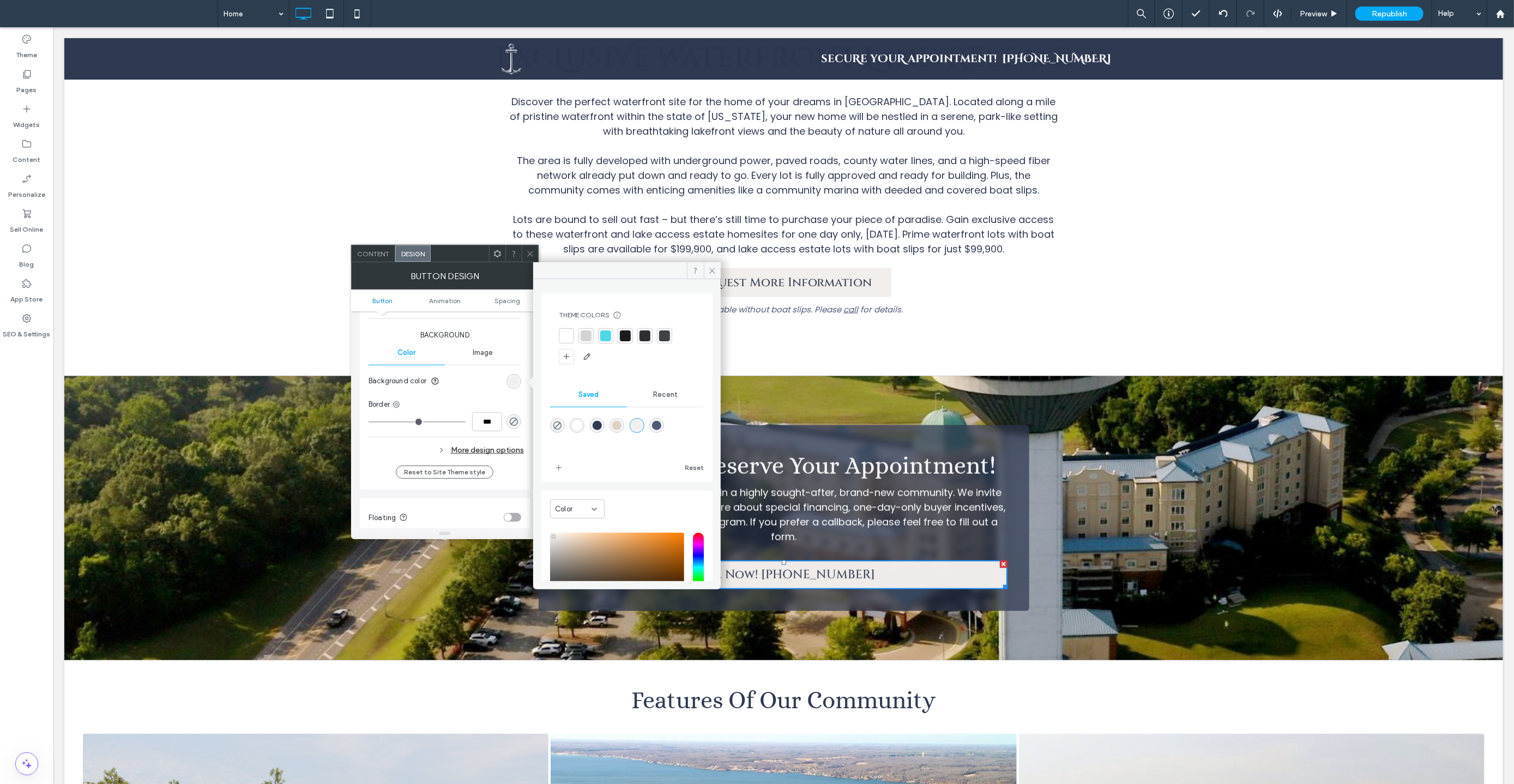 scroll, scrollTop: 91, scrollLeft: 0, axis: vertical 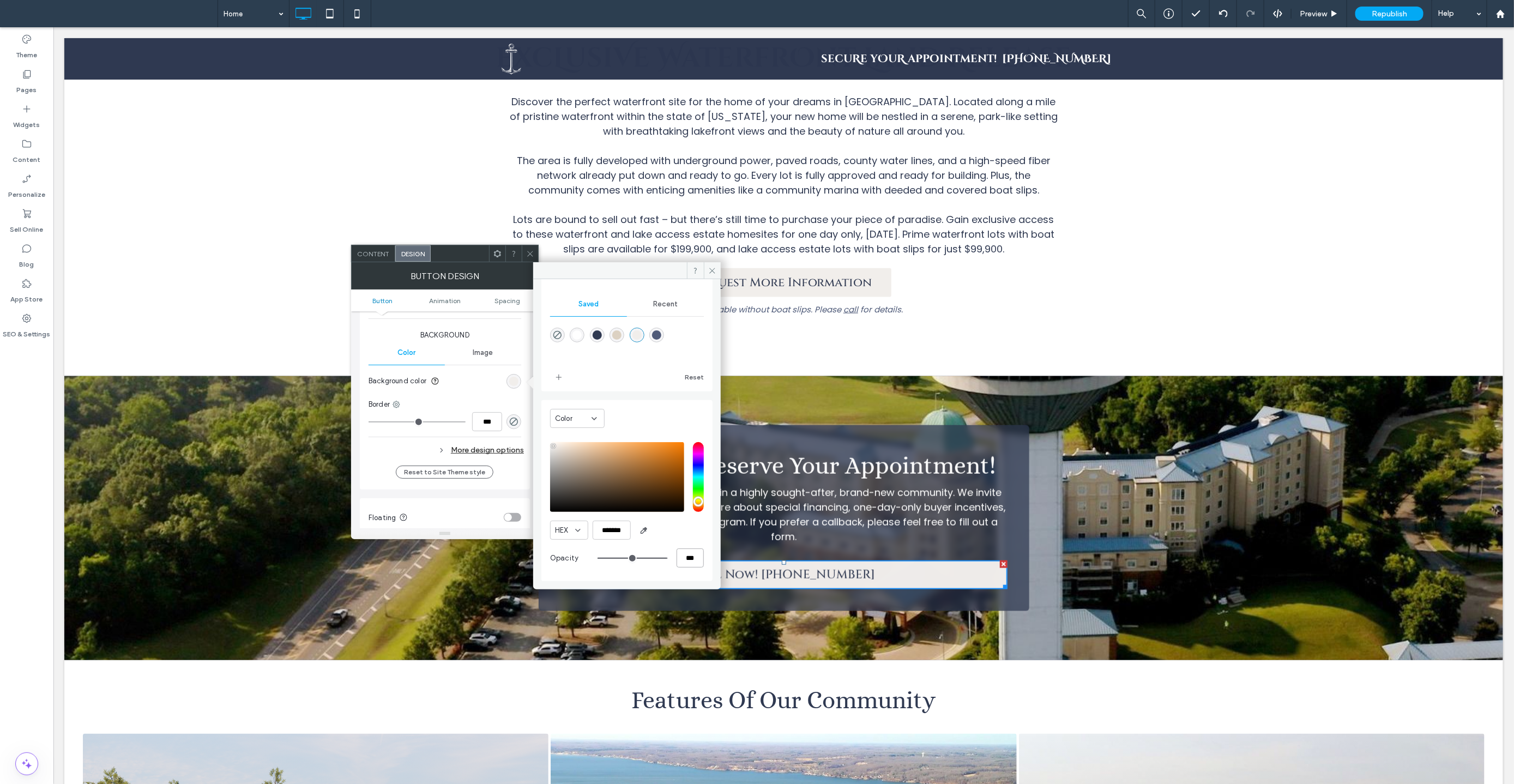 click on "***" at bounding box center (690, 558) 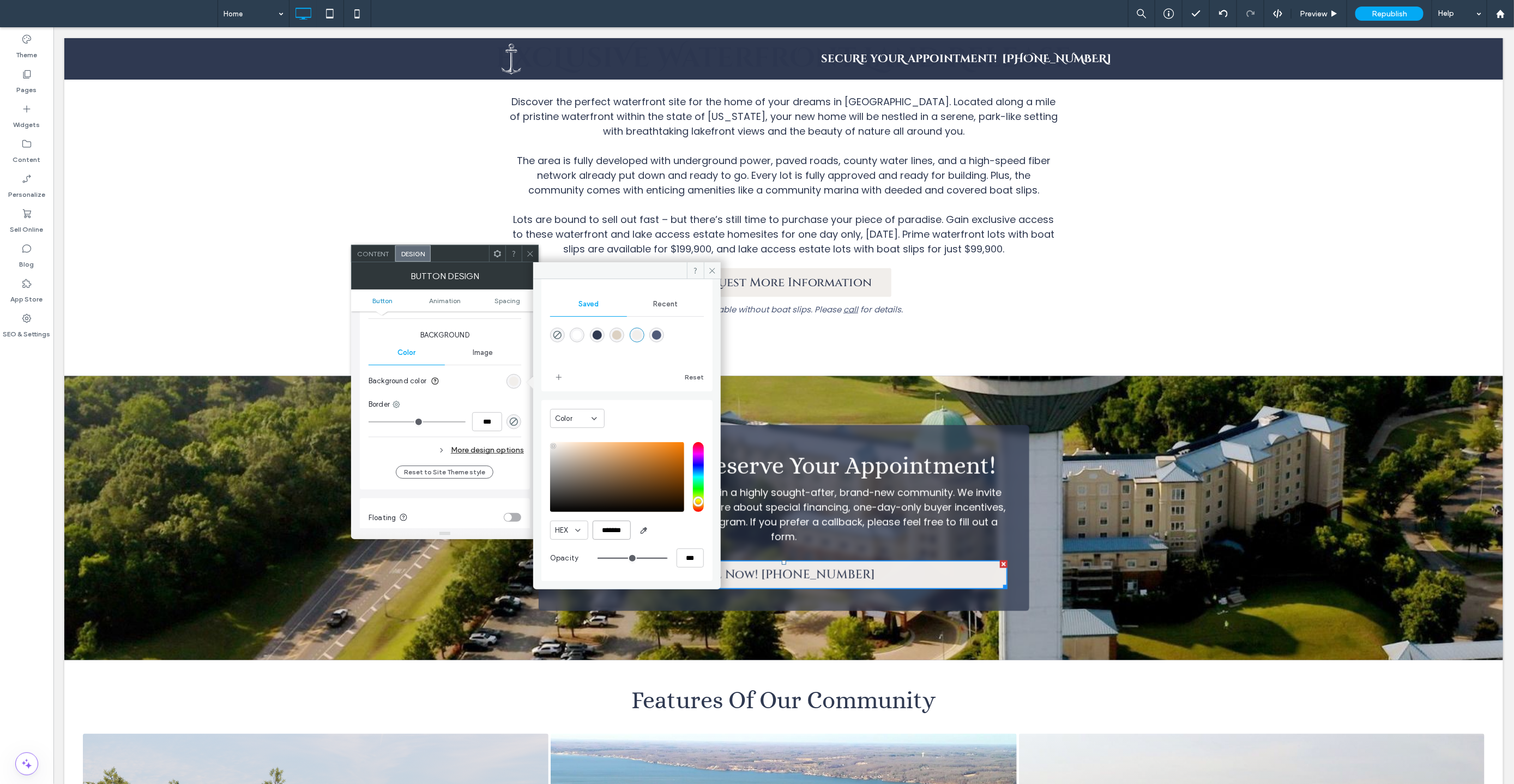 click on "*******" at bounding box center (612, 530) 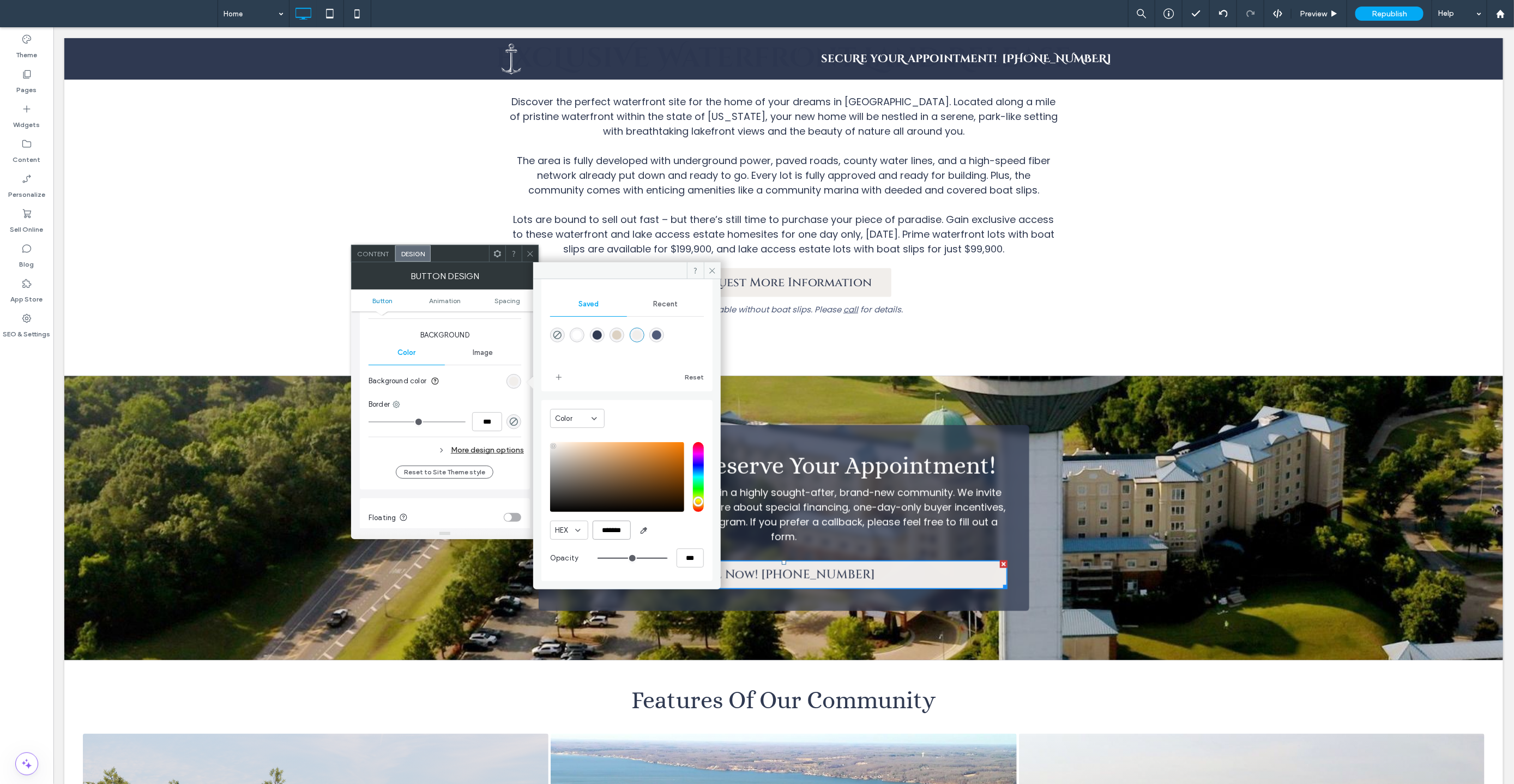 click on "*******" at bounding box center (612, 530) 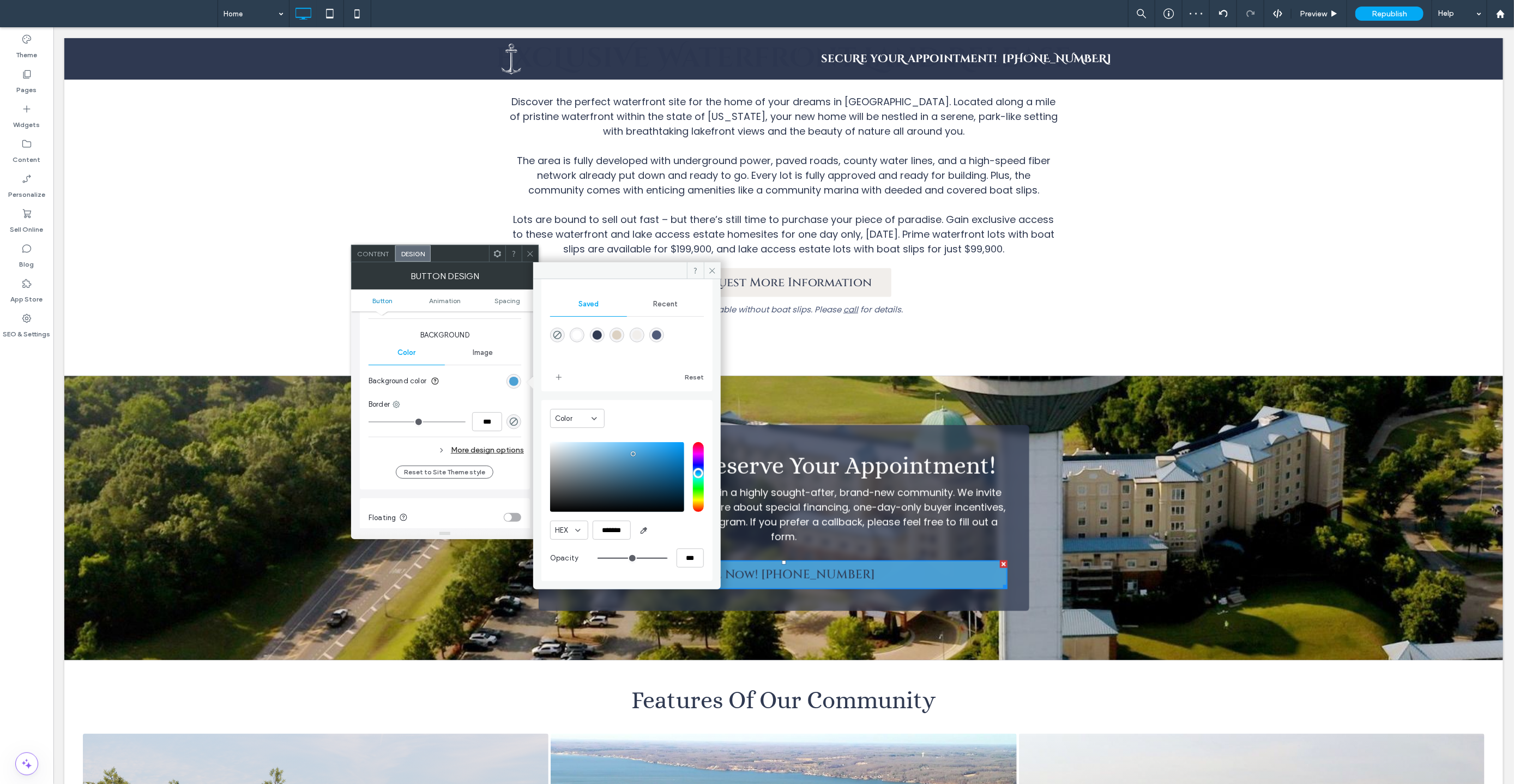 scroll, scrollTop: 0, scrollLeft: 0, axis: both 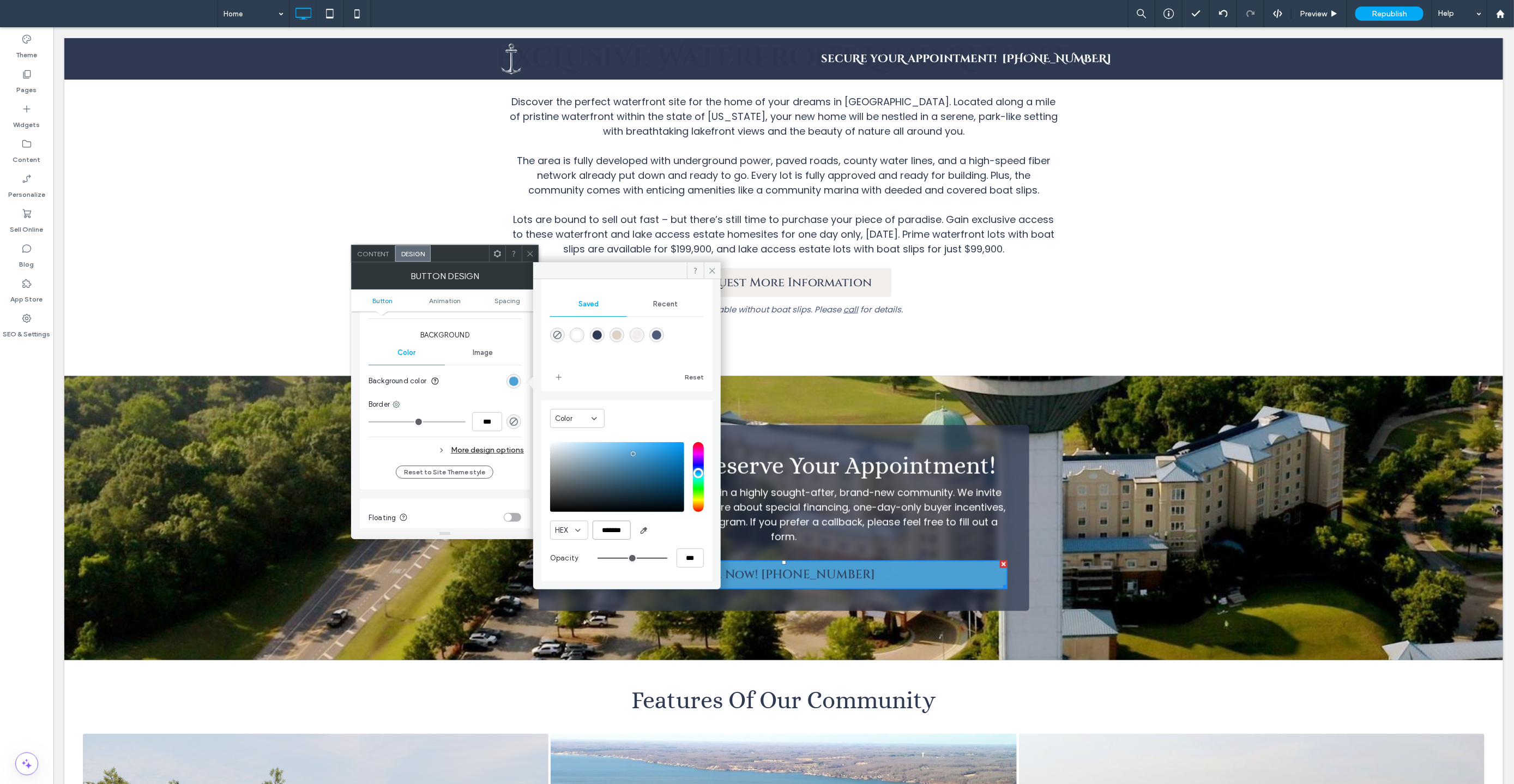 click on "*******" at bounding box center [612, 530] 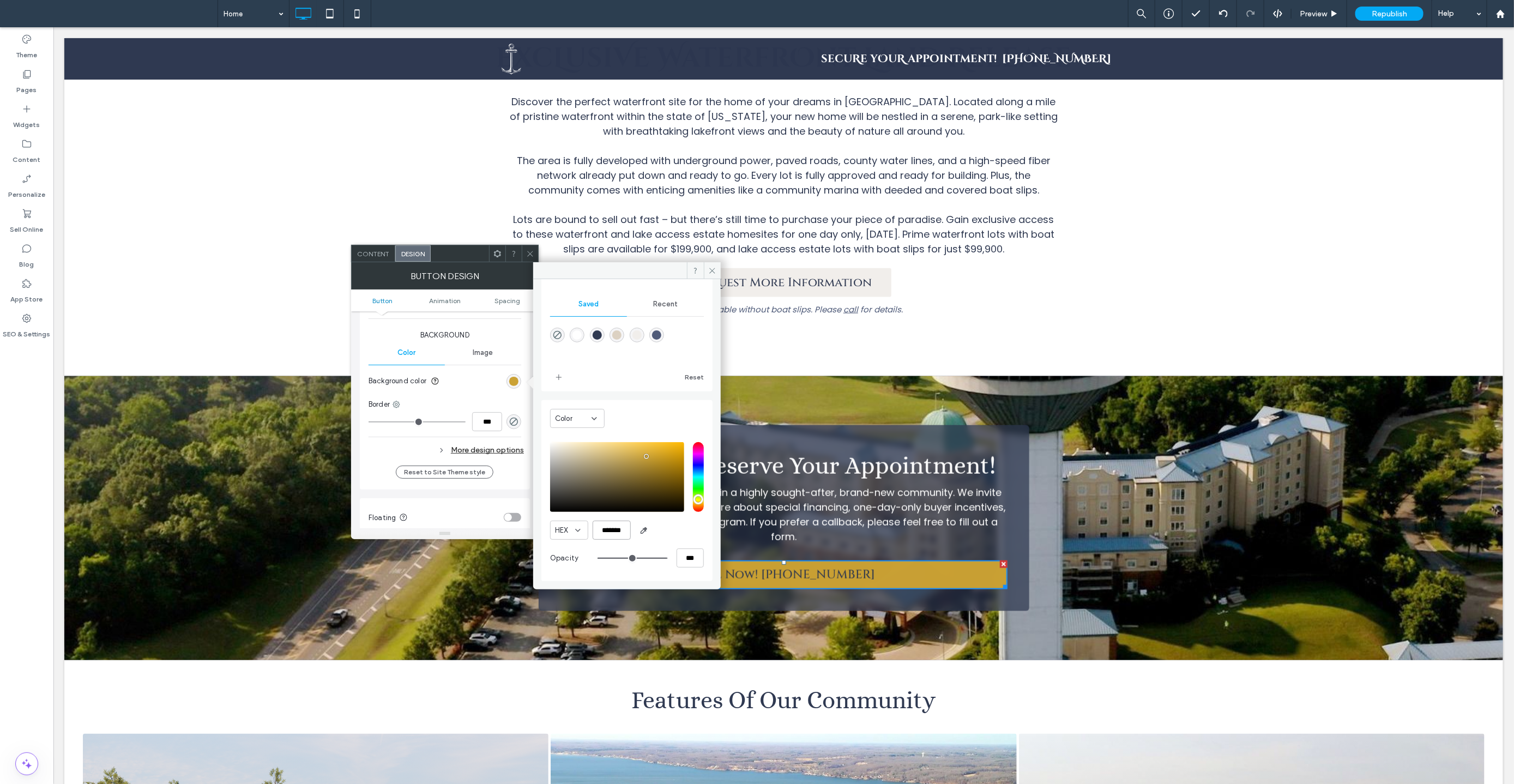 click on "*******" at bounding box center [612, 530] 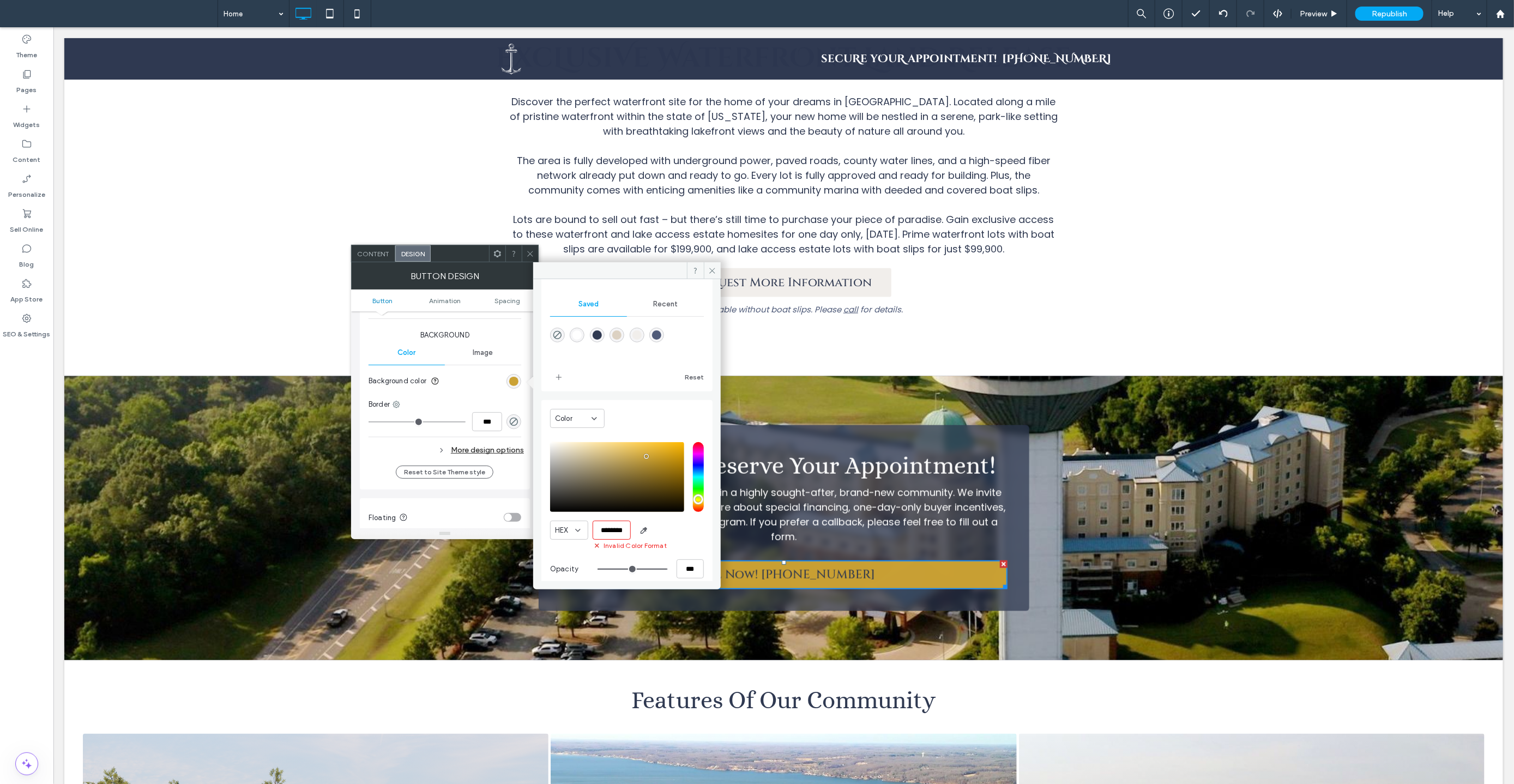 scroll, scrollTop: 0, scrollLeft: 2, axis: horizontal 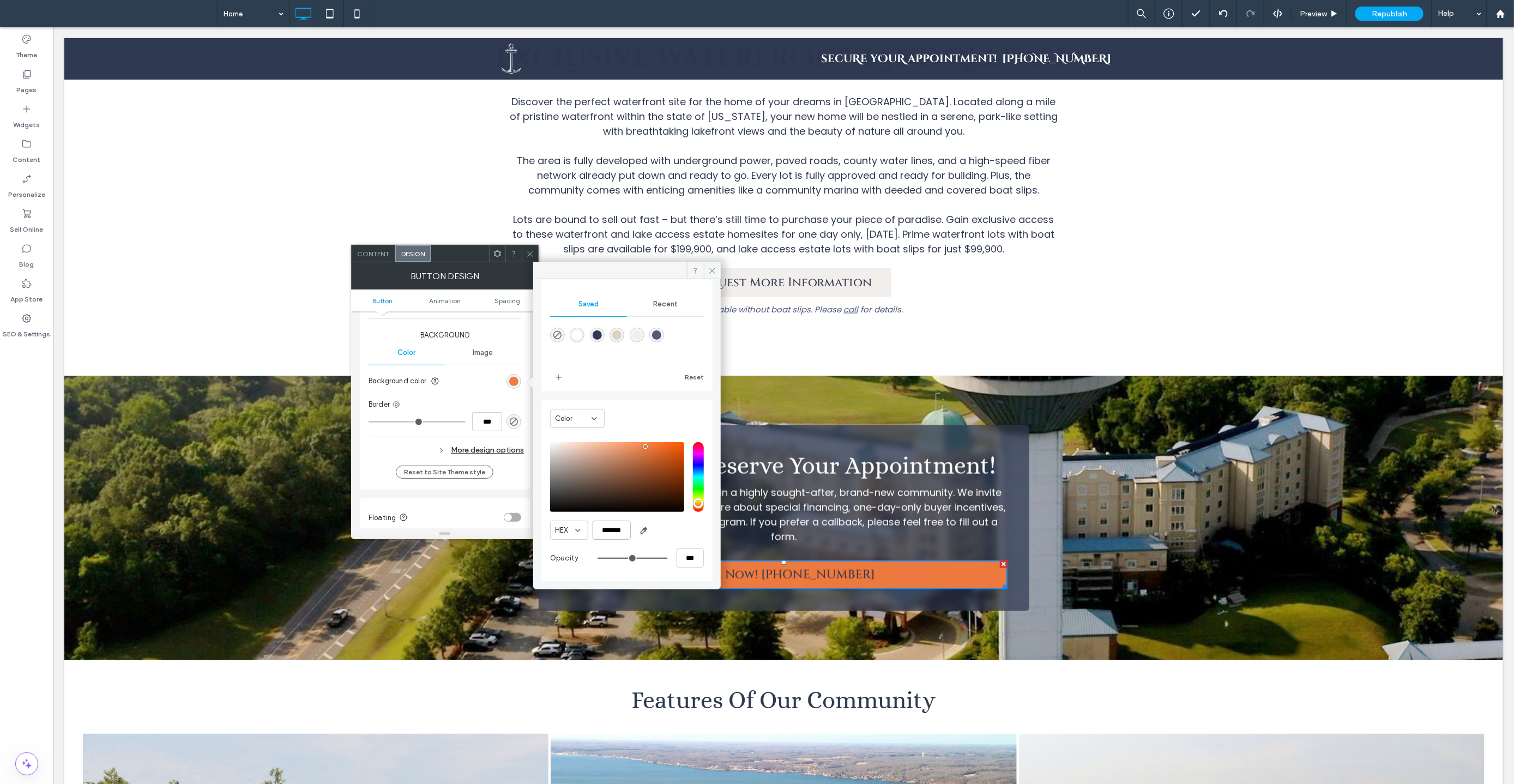 click on "*******" at bounding box center [612, 530] 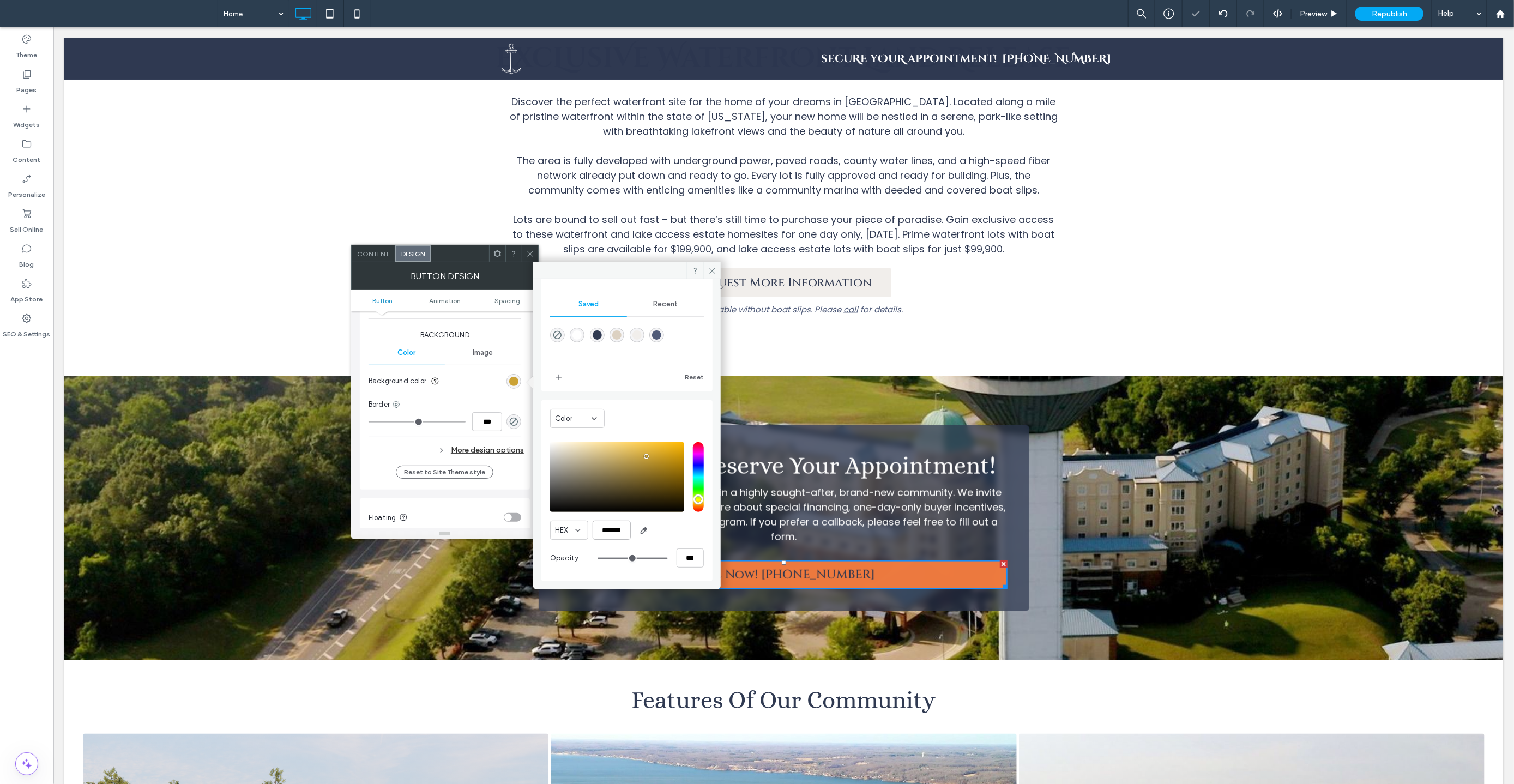 type on "*******" 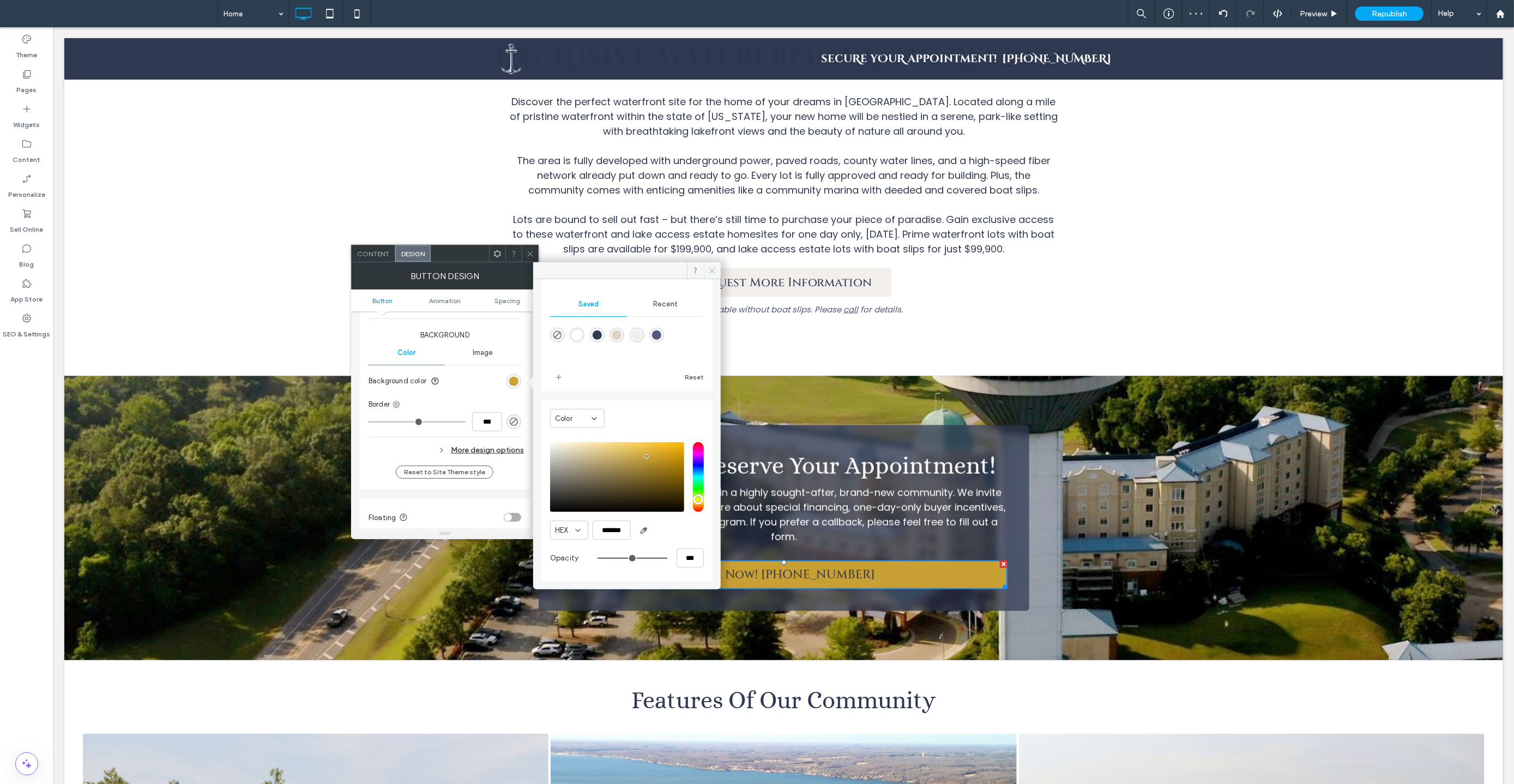 click 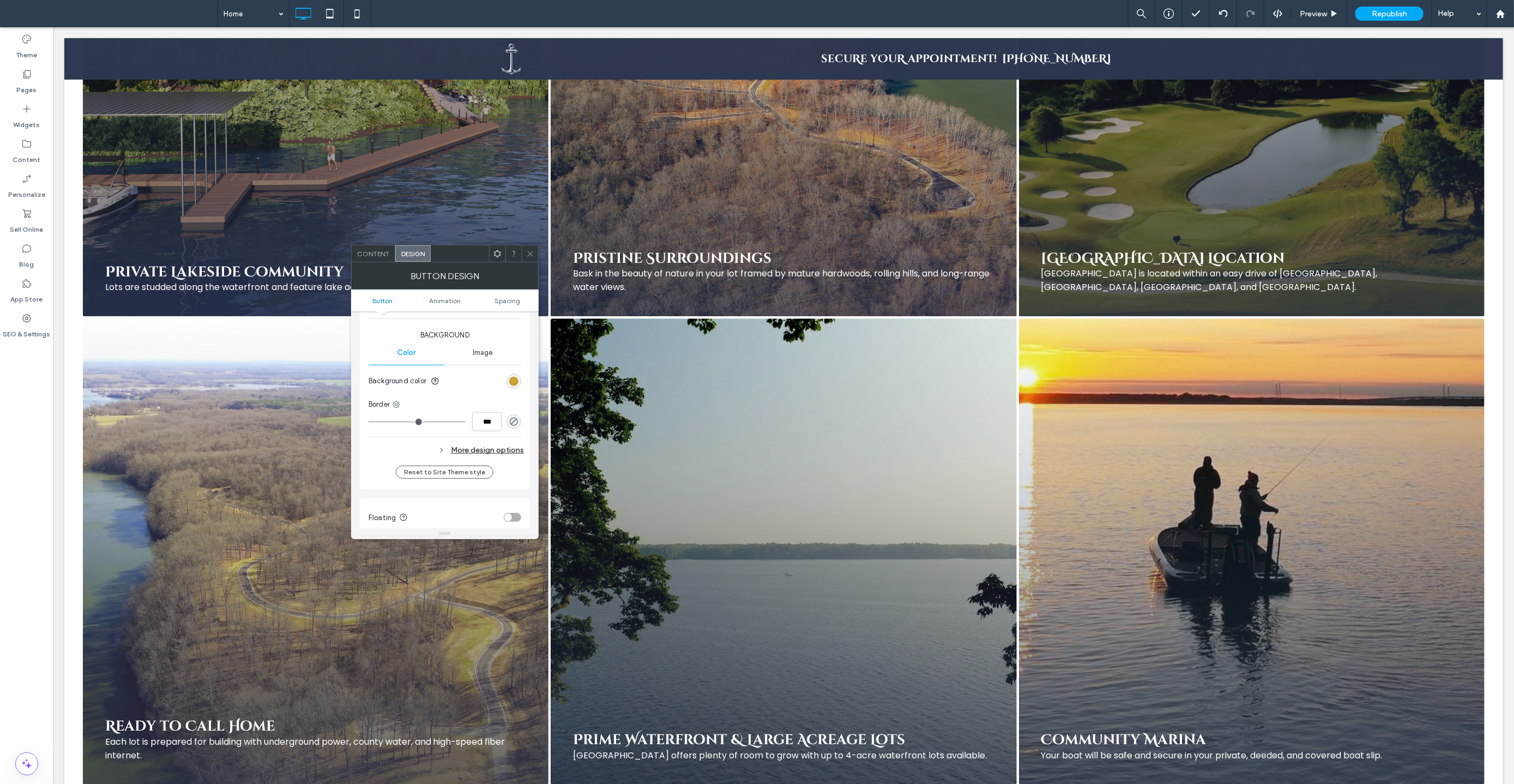 scroll, scrollTop: 1769, scrollLeft: 0, axis: vertical 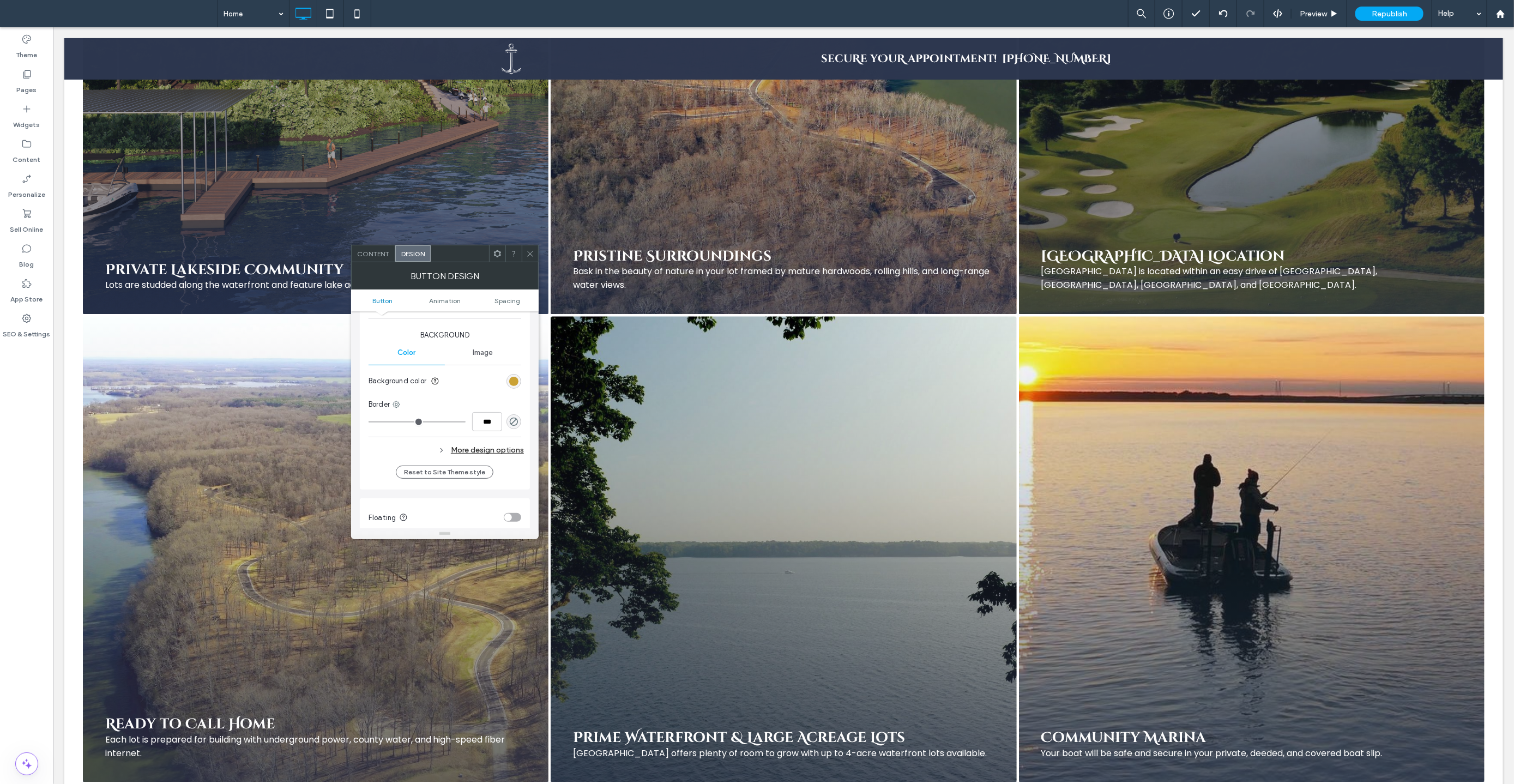 click at bounding box center [1251, 81] 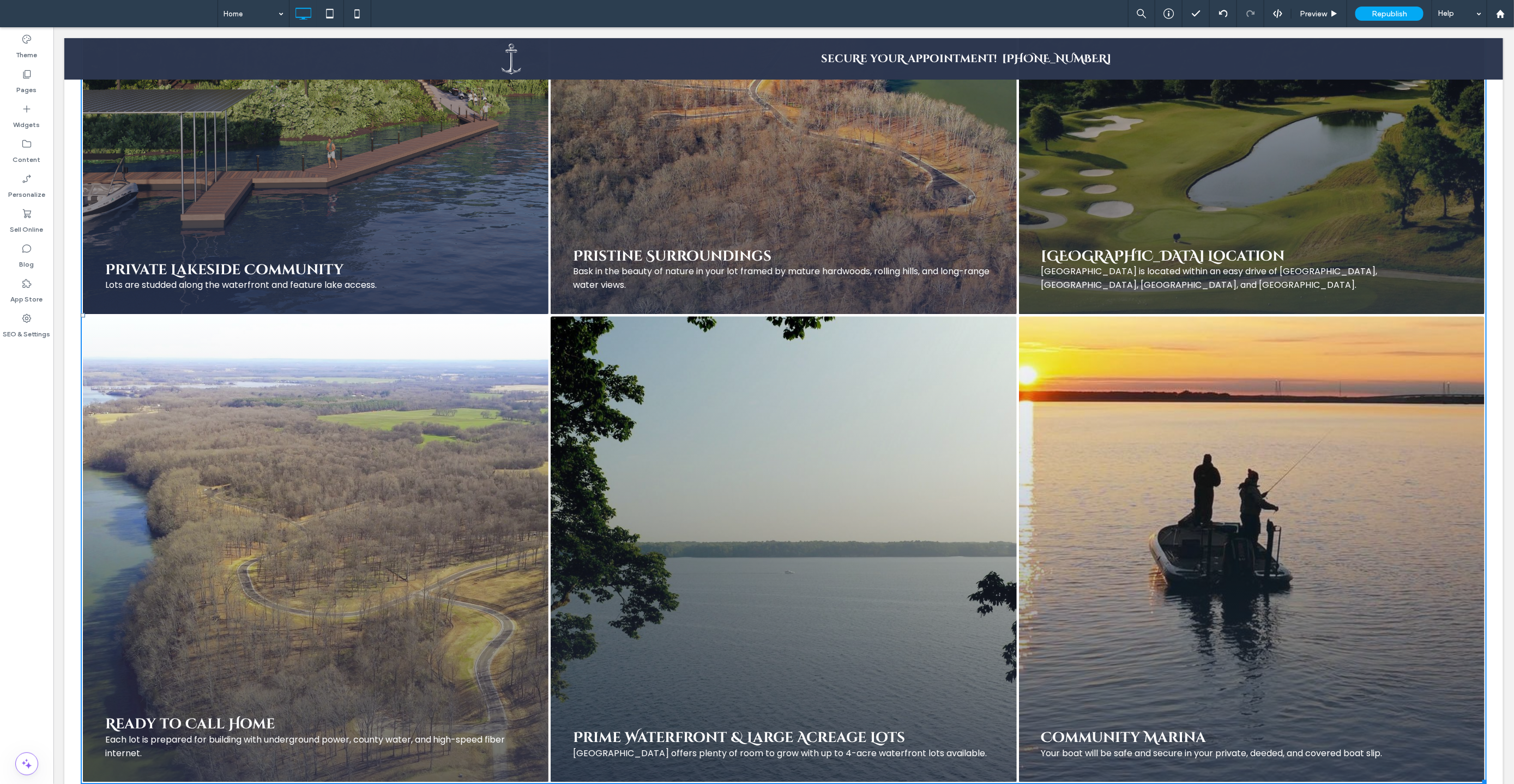 click at bounding box center (1251, 81) 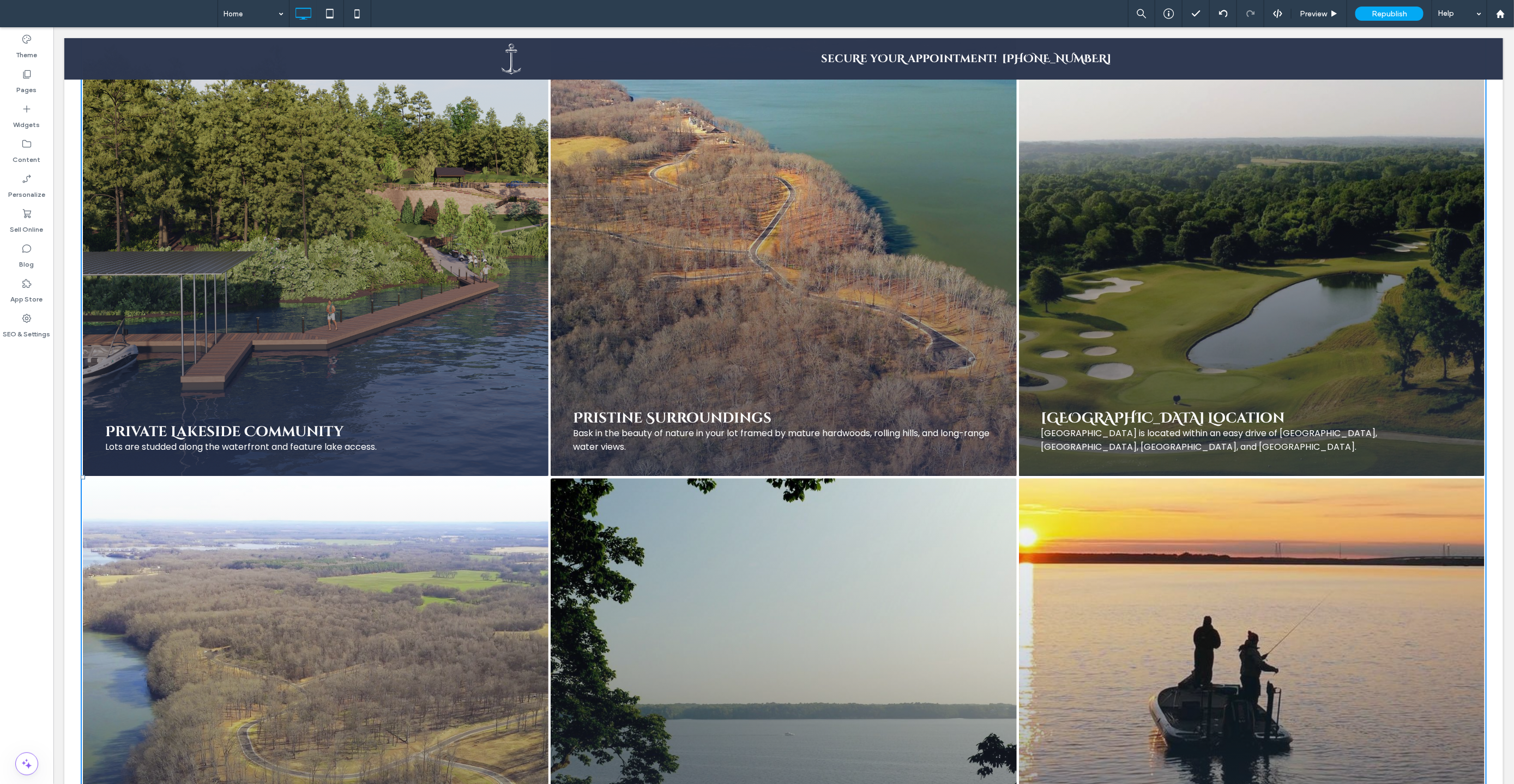scroll, scrollTop: 1607, scrollLeft: 0, axis: vertical 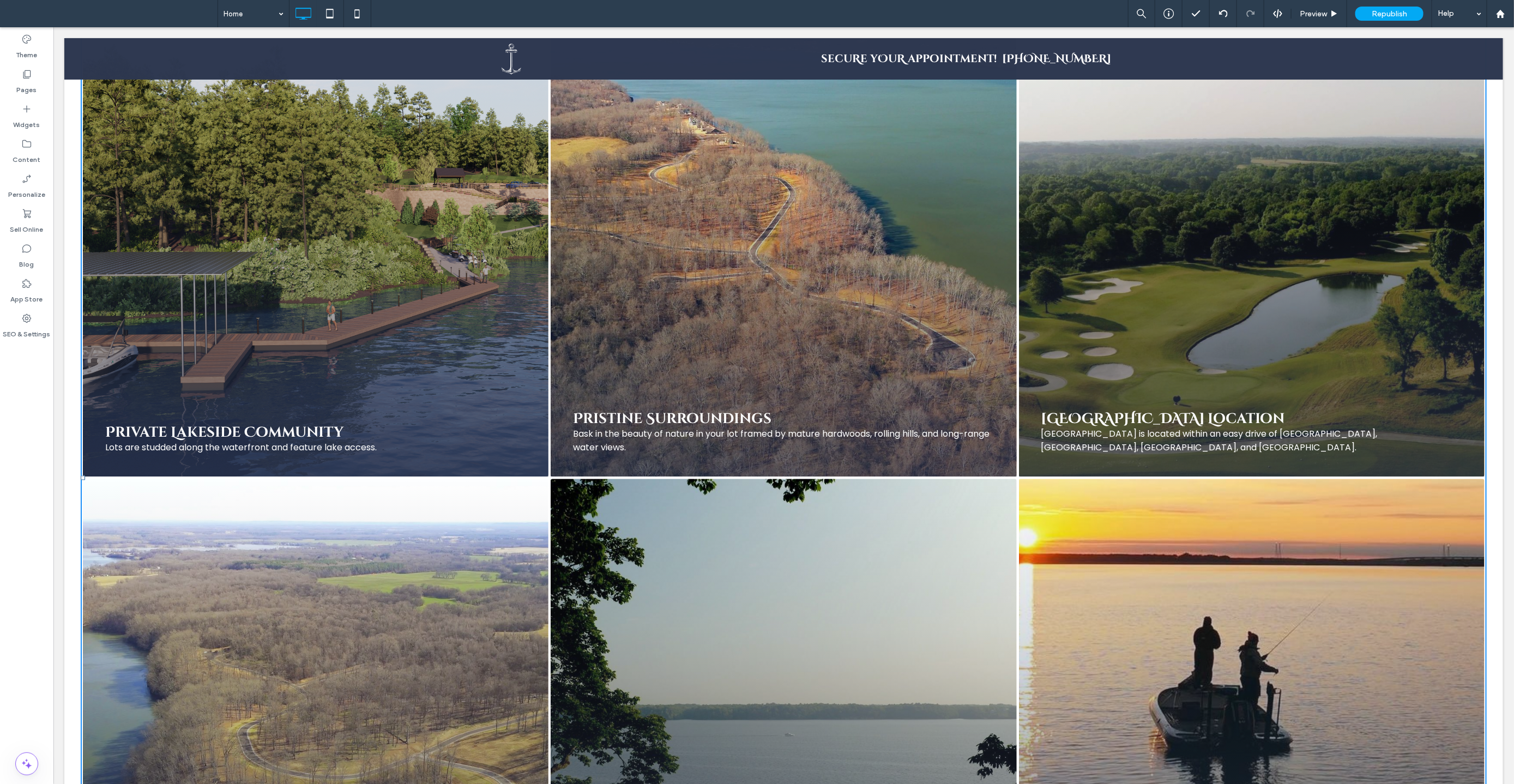 click at bounding box center [1251, 243] 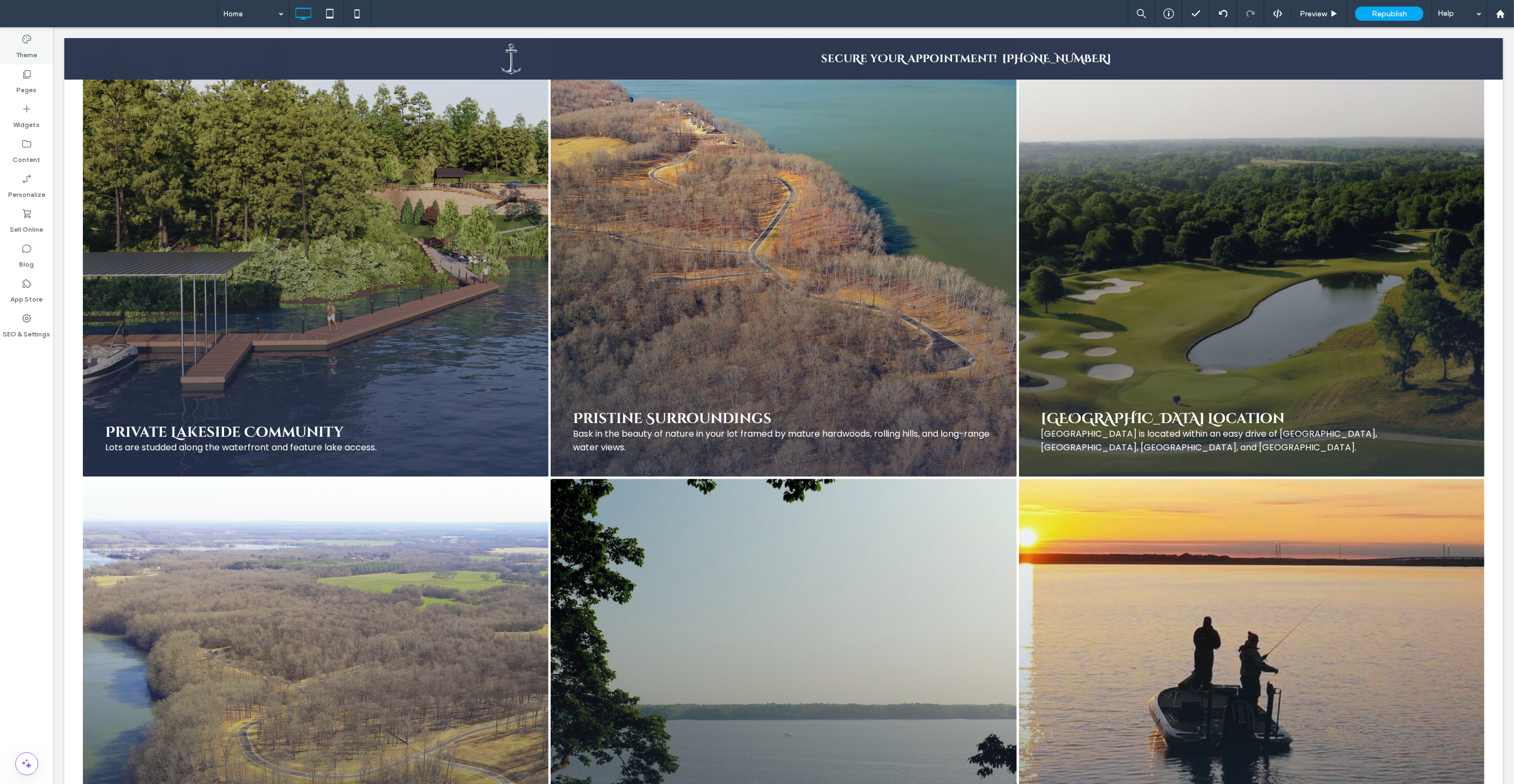 click 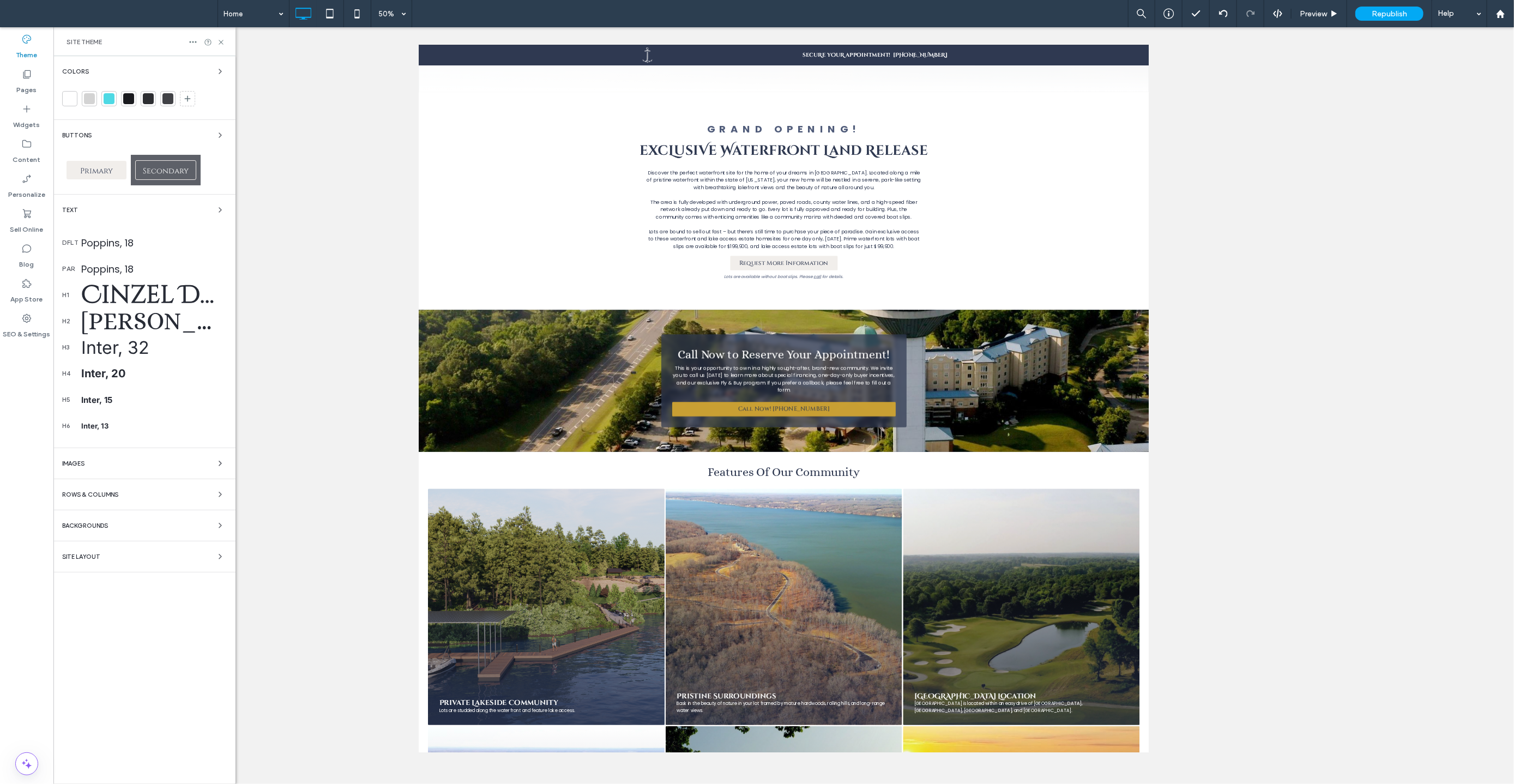 scroll, scrollTop: 686, scrollLeft: 0, axis: vertical 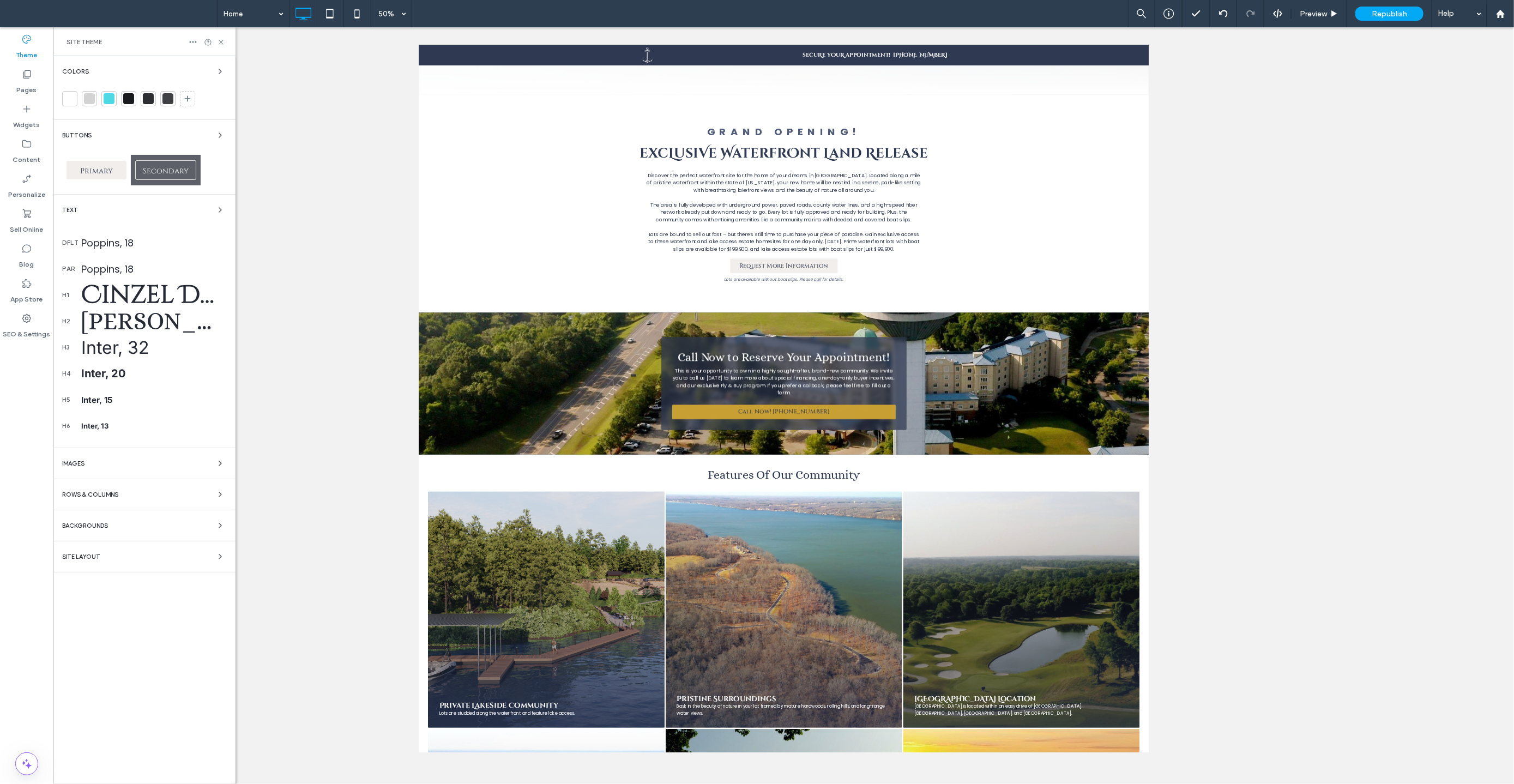click on "Images" at bounding box center (144, 463) 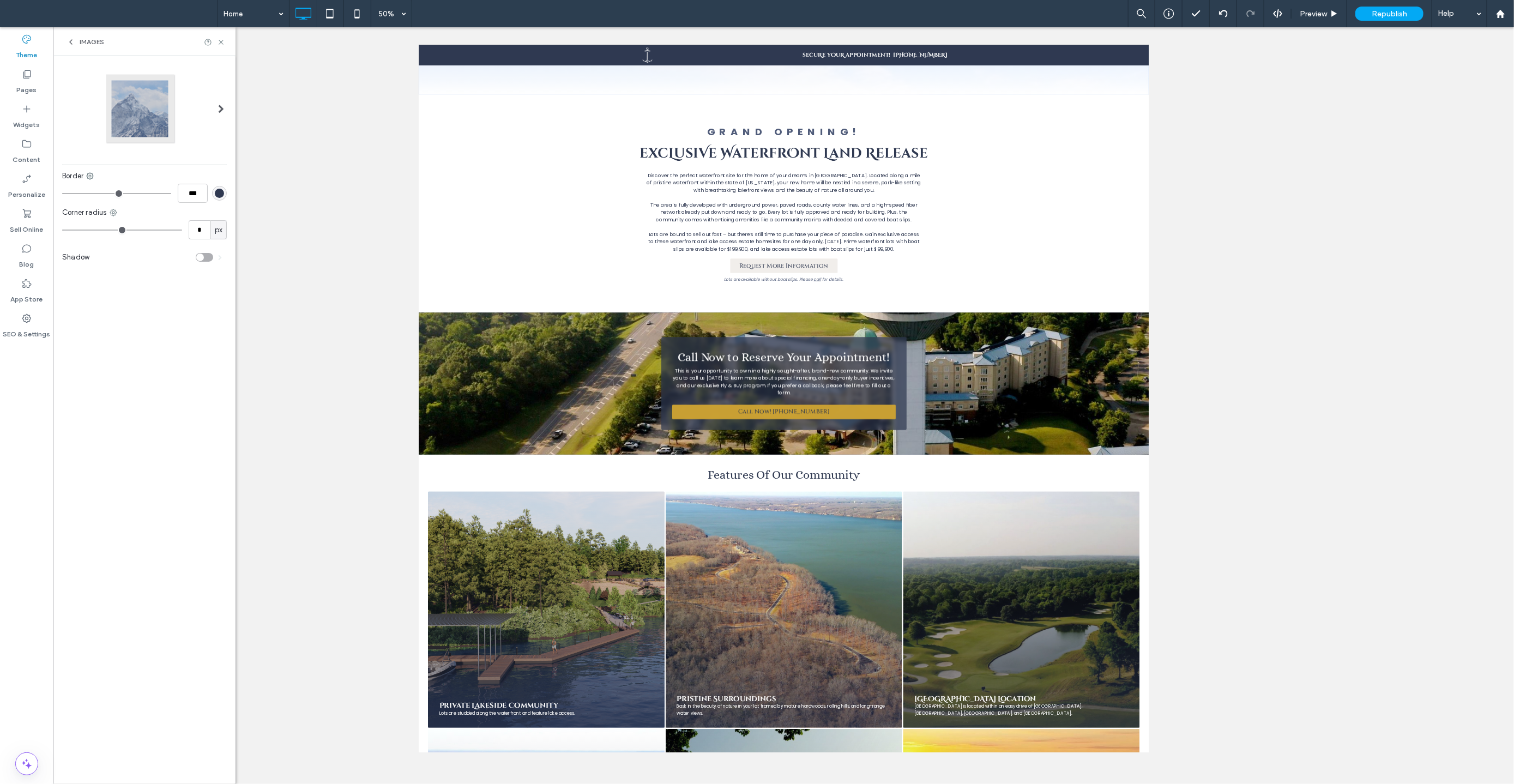 click 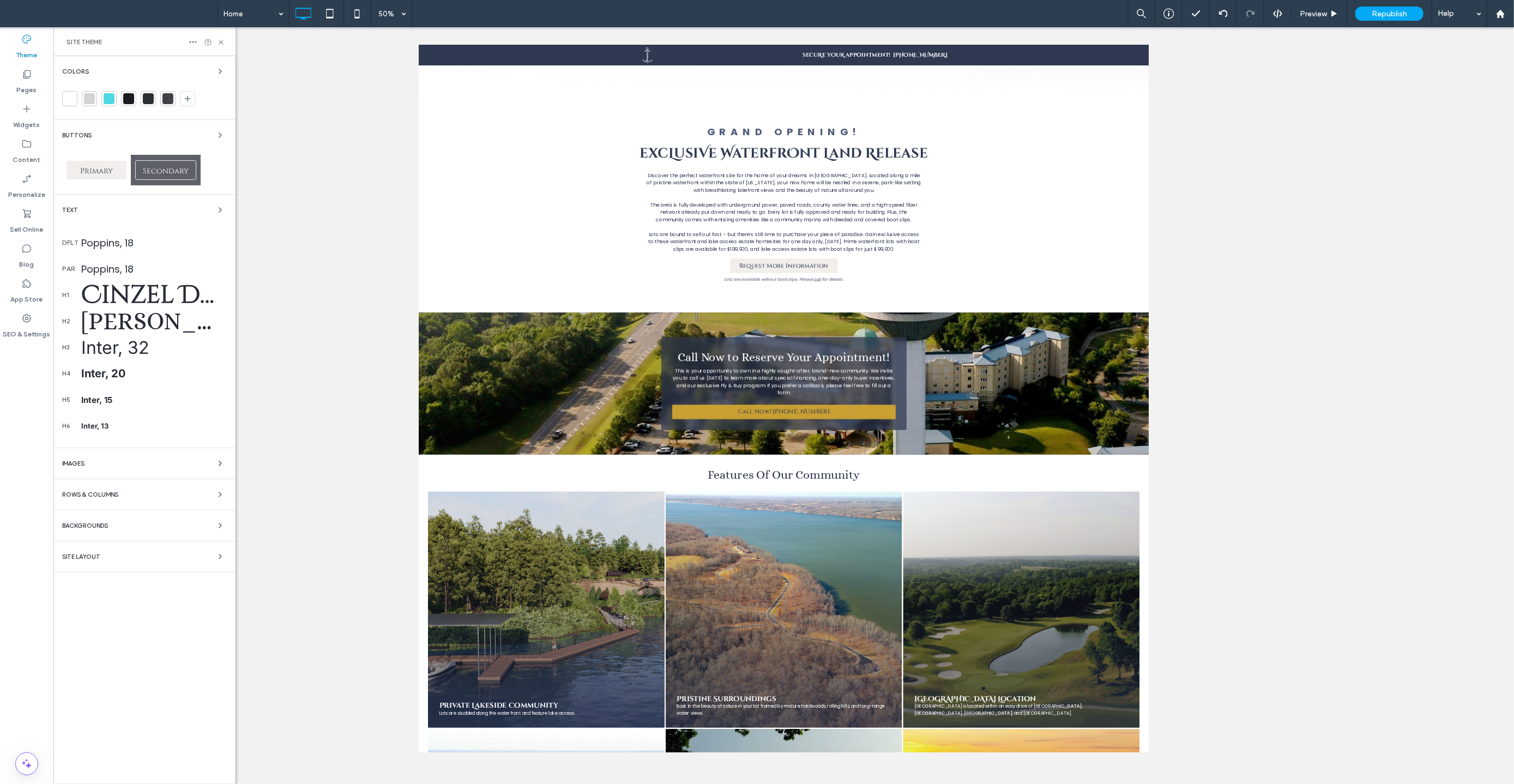 click on "Rows & Columns" at bounding box center (144, 494) 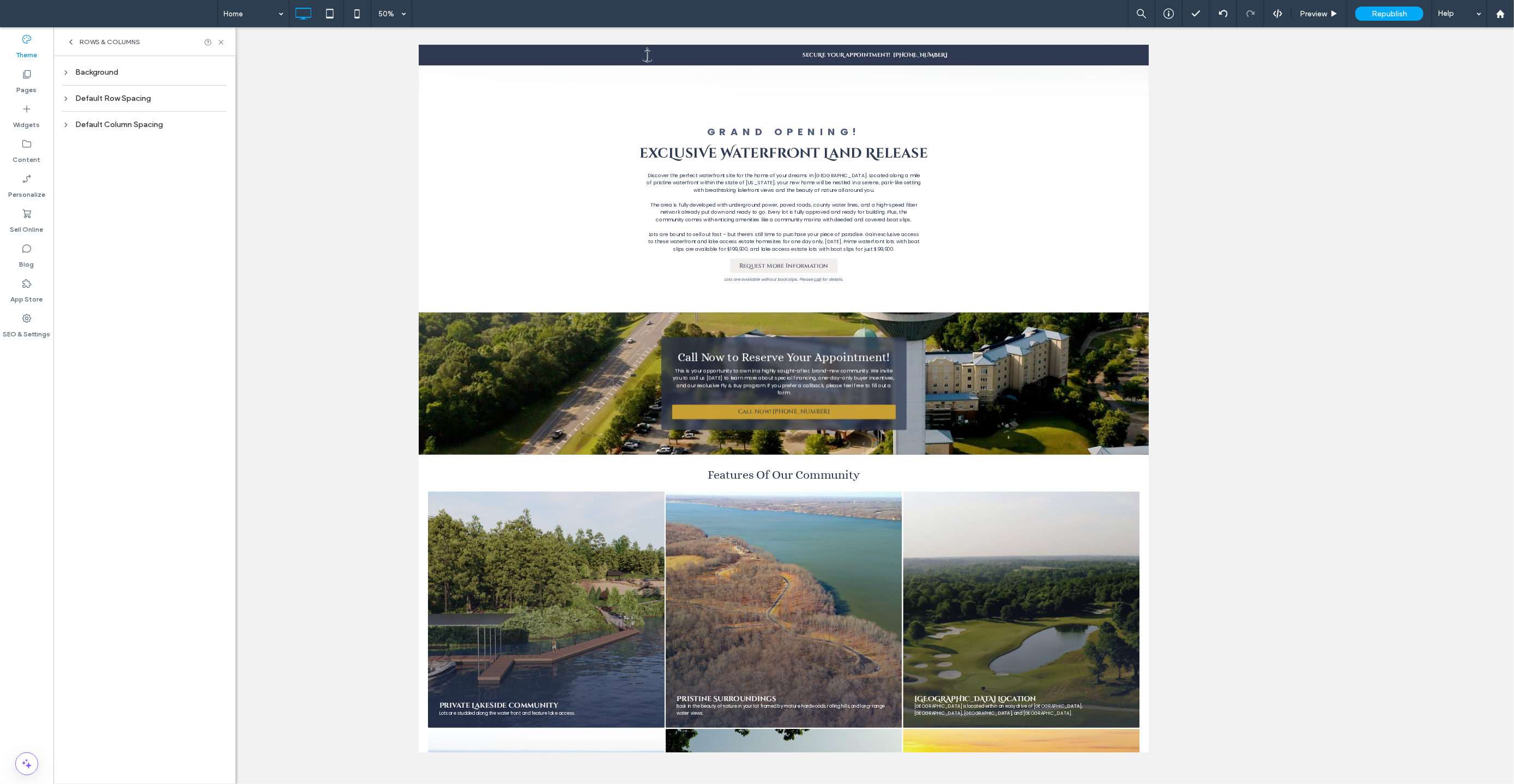 click on "Background" at bounding box center [144, 72] 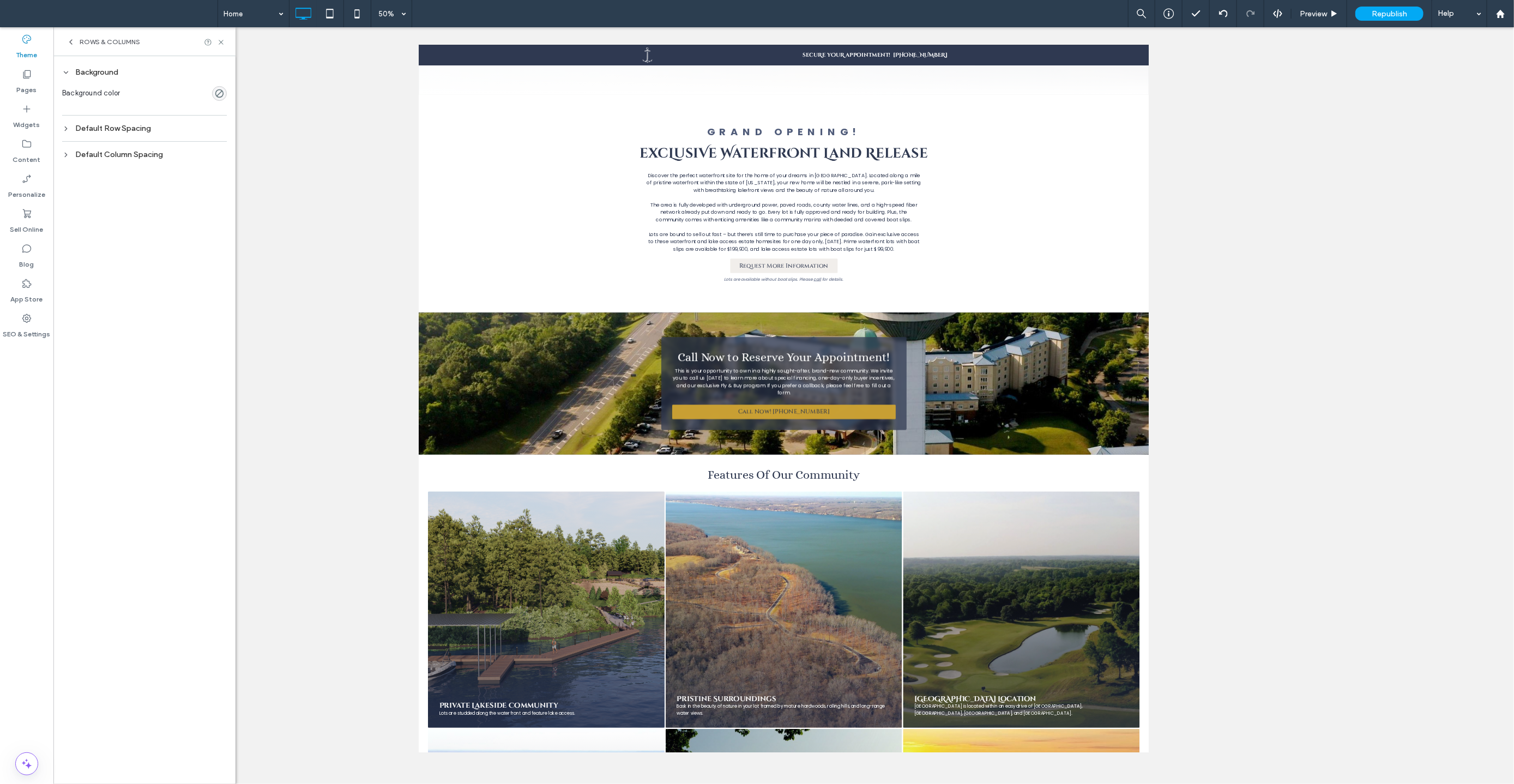 click on "Background" at bounding box center (144, 72) 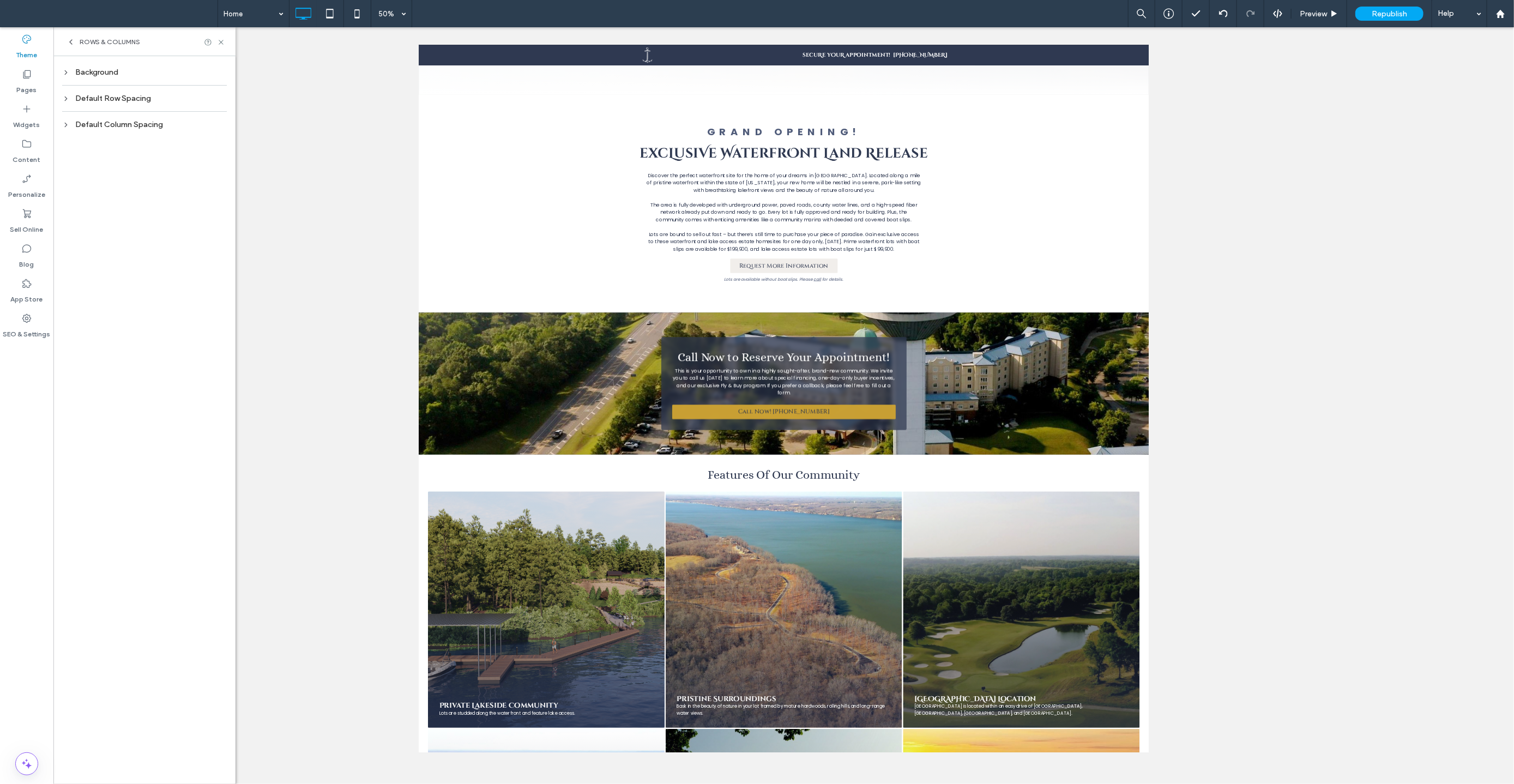 click on "Default Row Spacing" at bounding box center (144, 98) 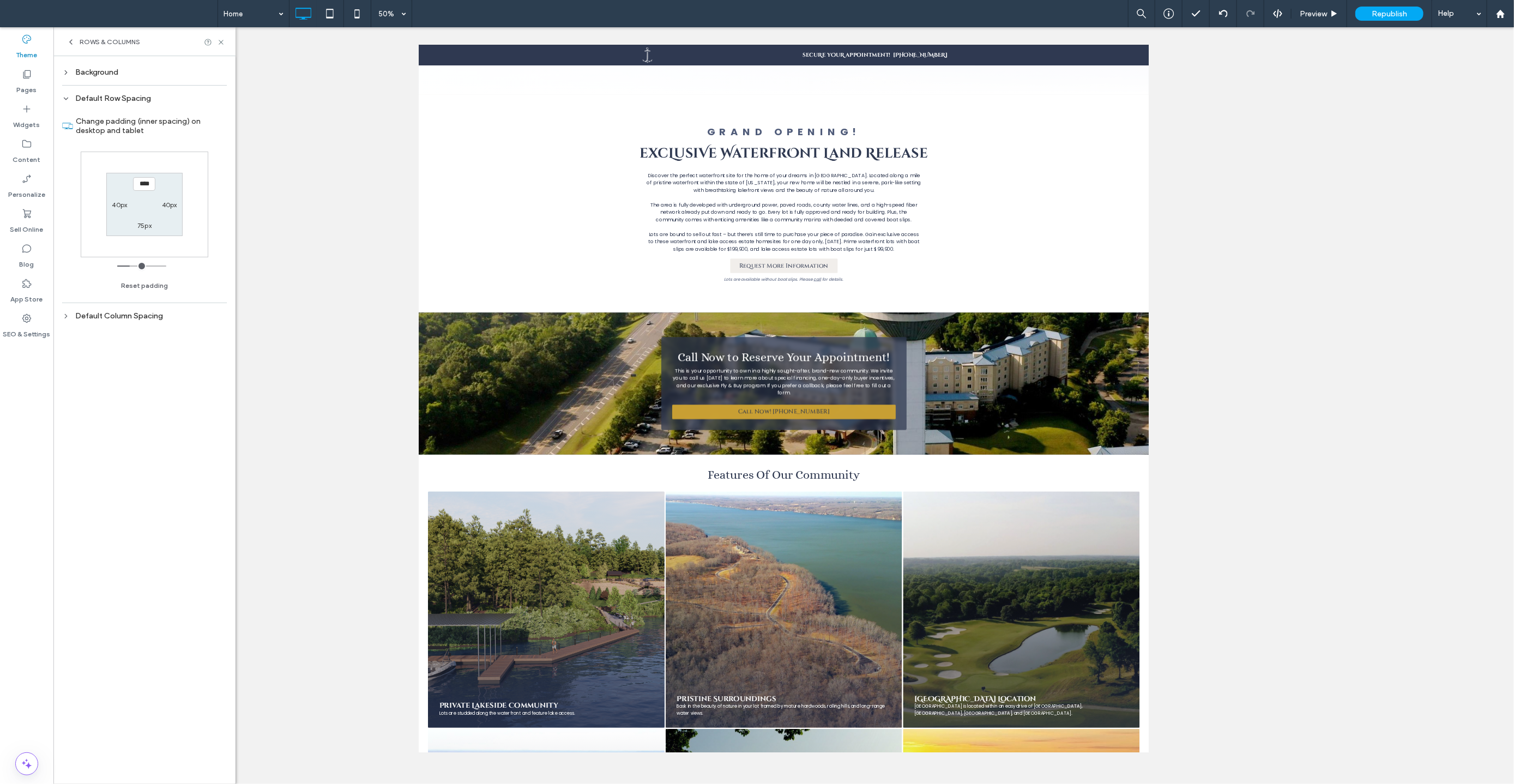 click on "Default Column Spacing" at bounding box center [144, 316] 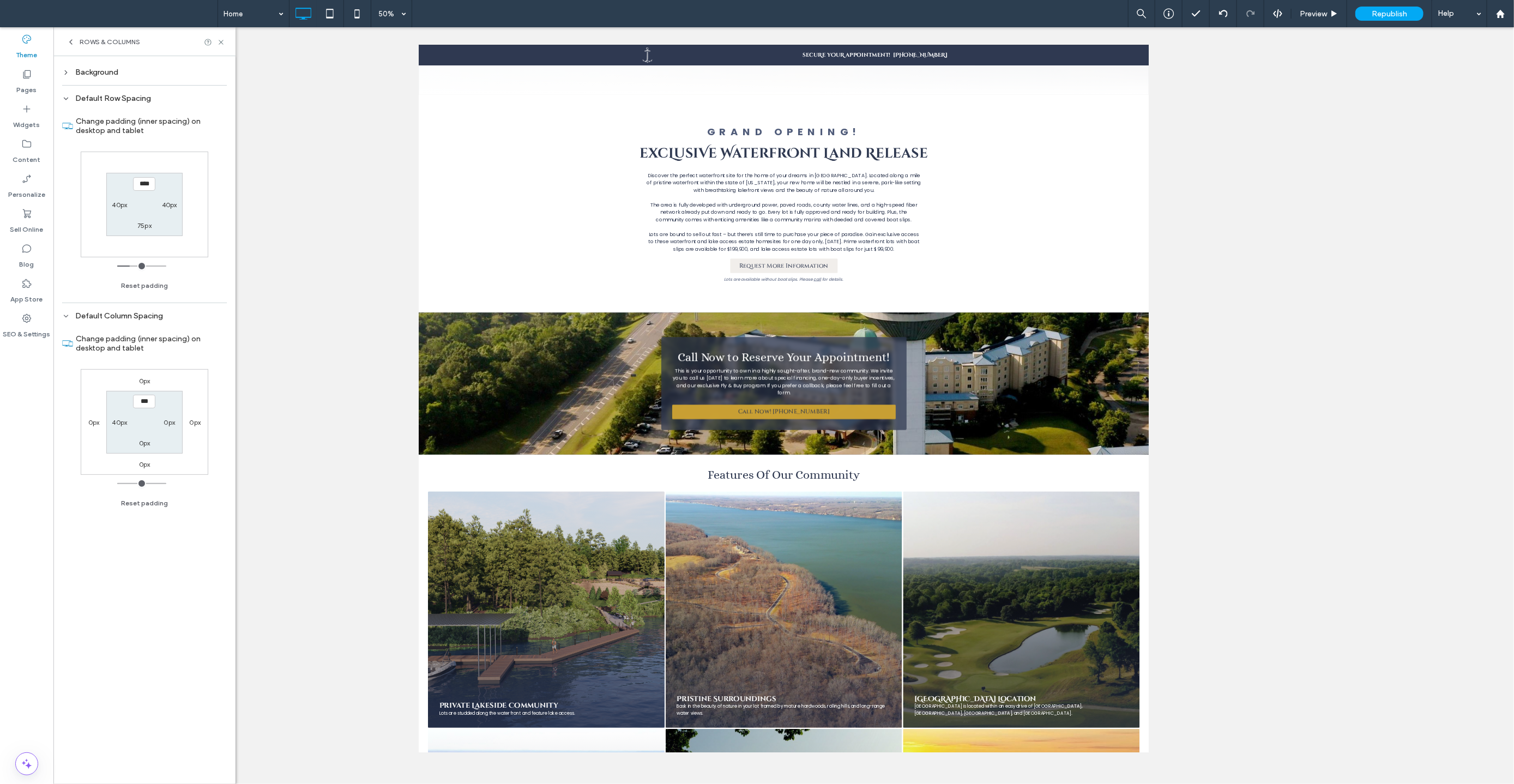click 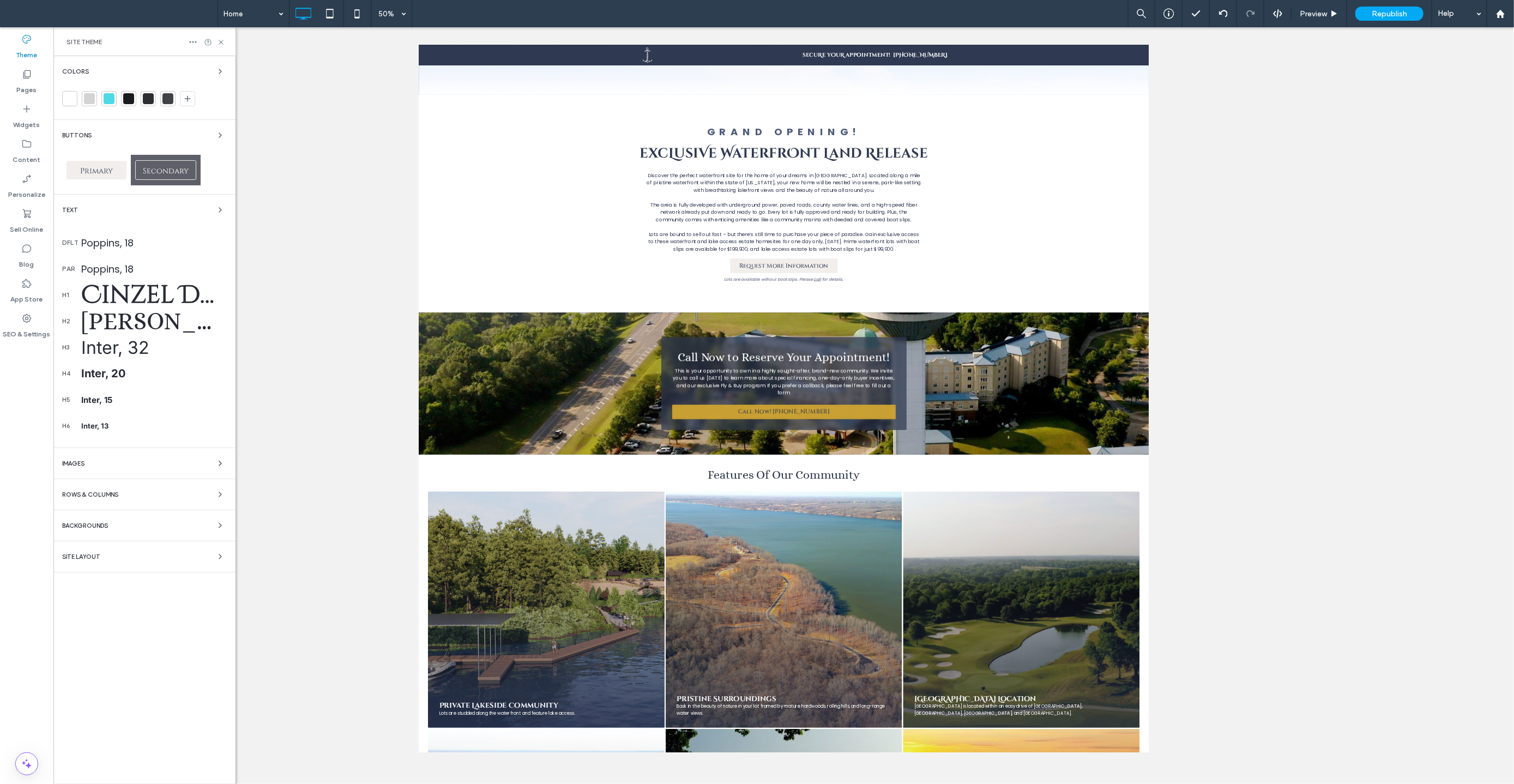 click on "Backgrounds" at bounding box center (144, 526) 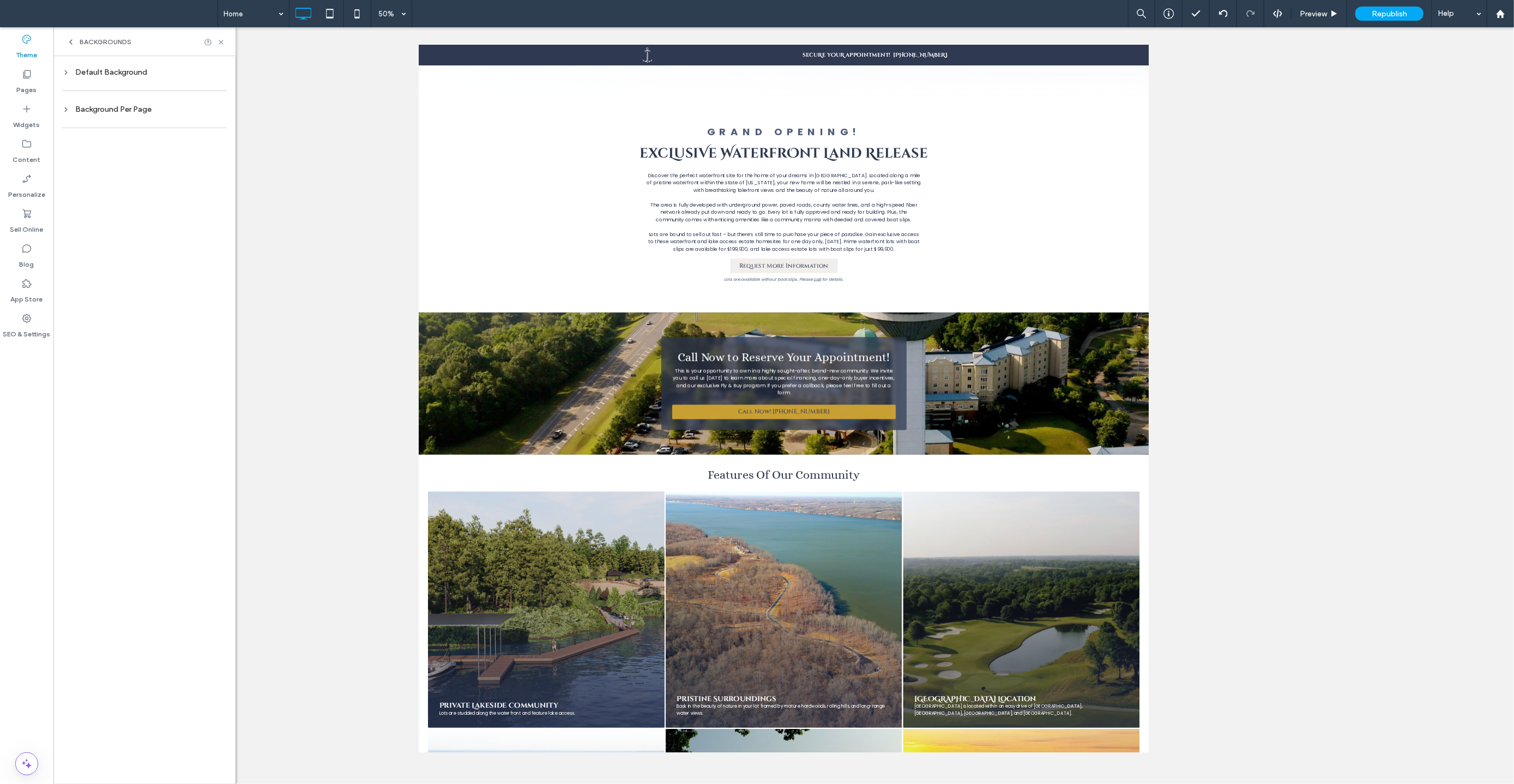 click 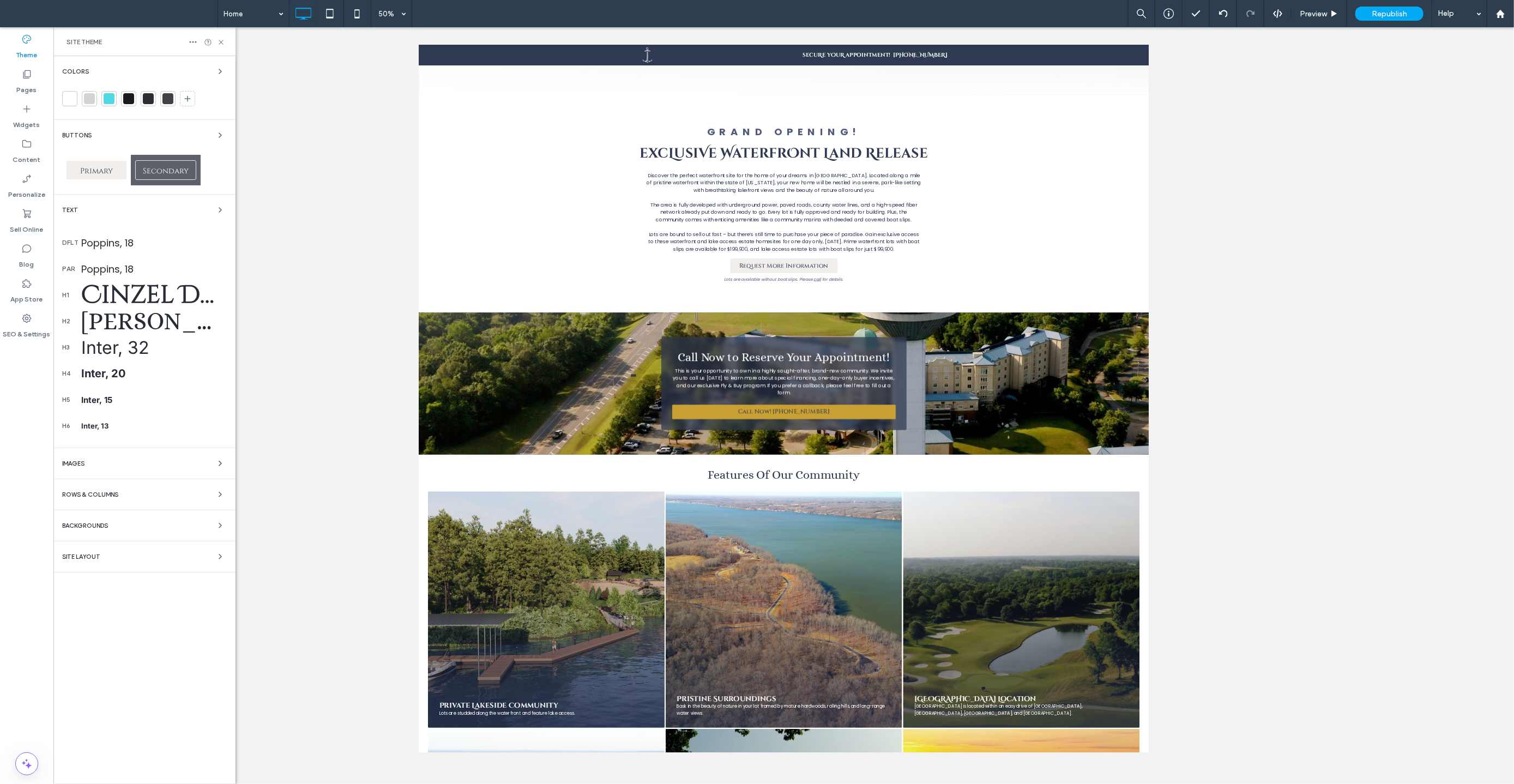 click on "Site Layout" at bounding box center [144, 557] 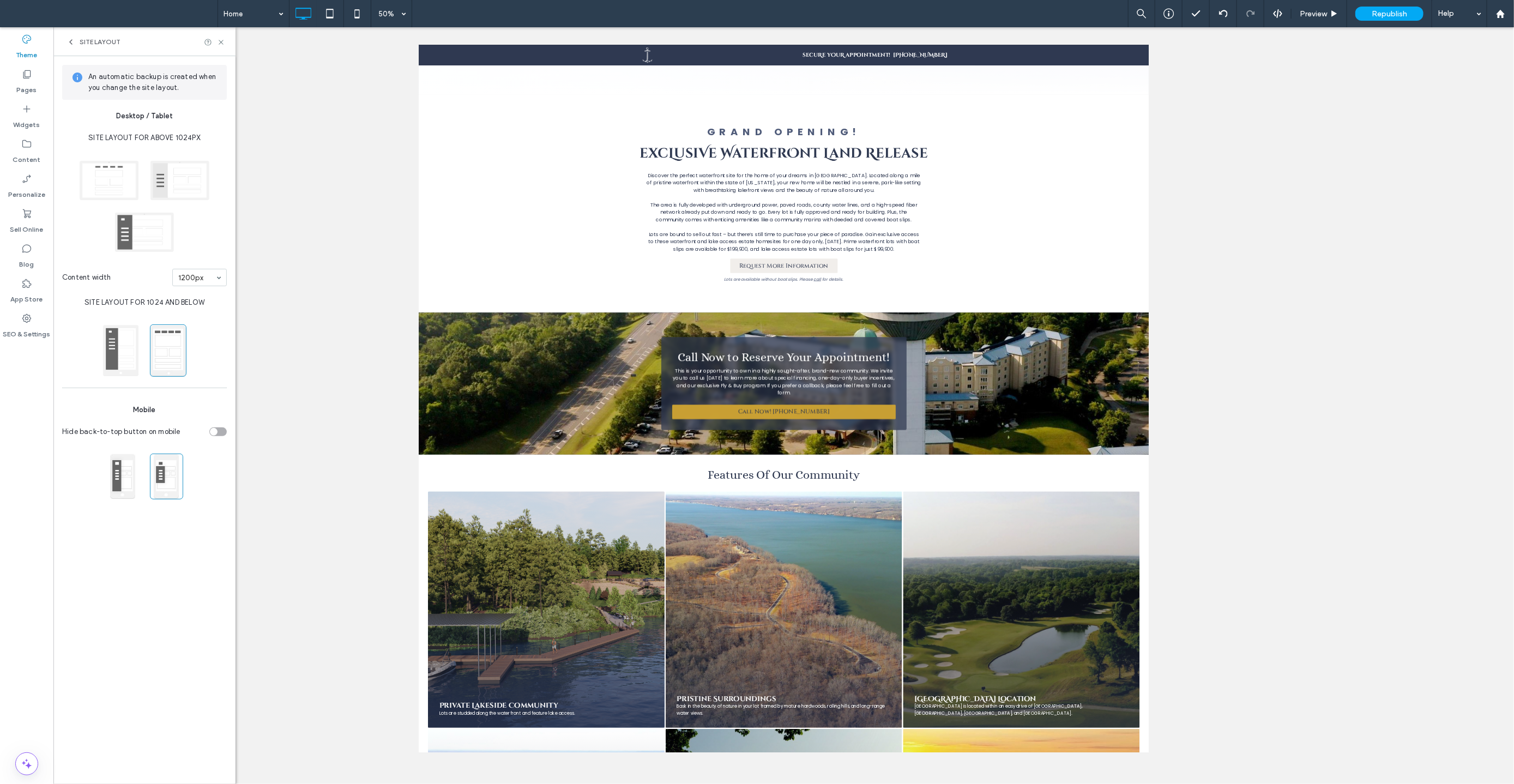 click 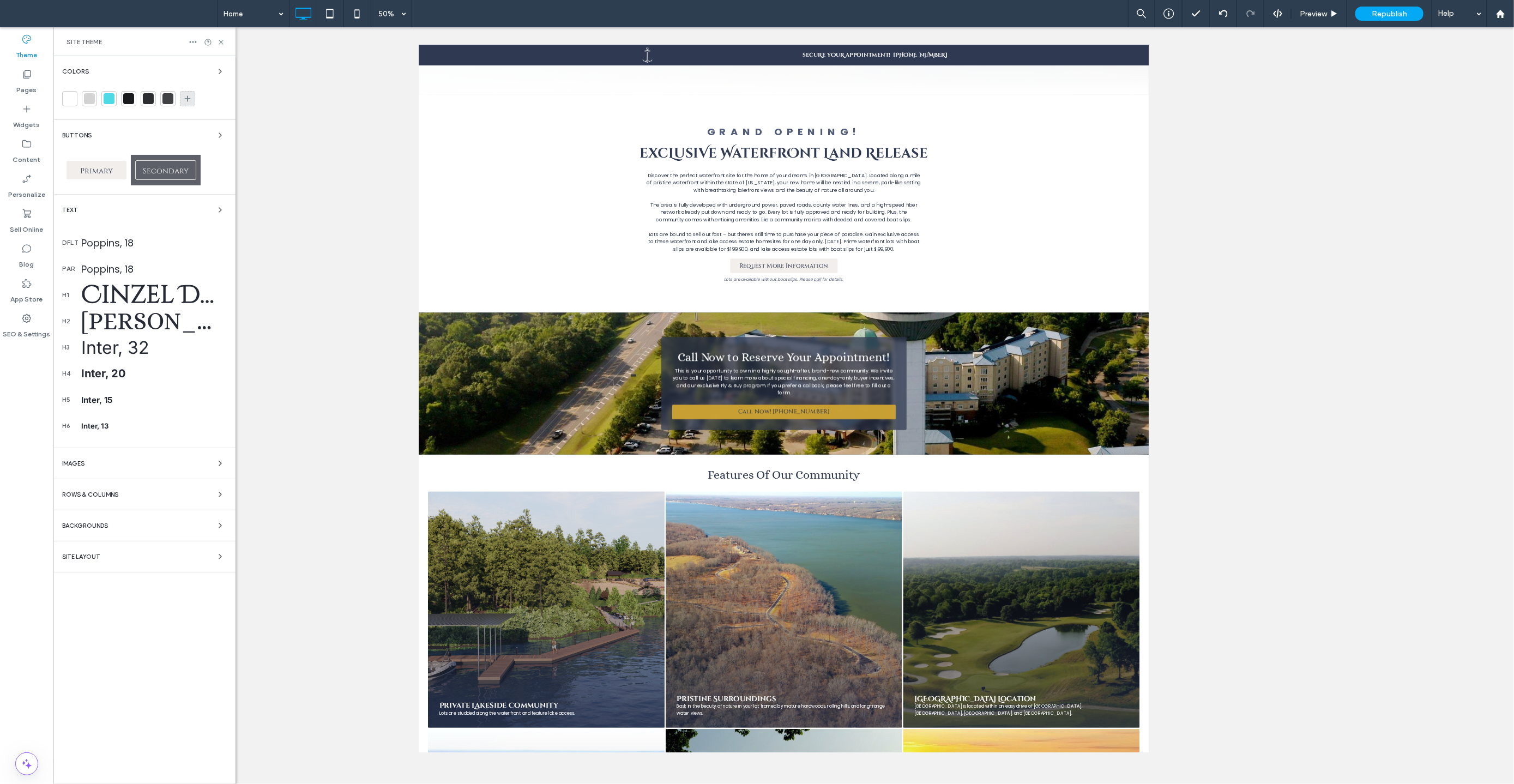 click at bounding box center [188, 99] 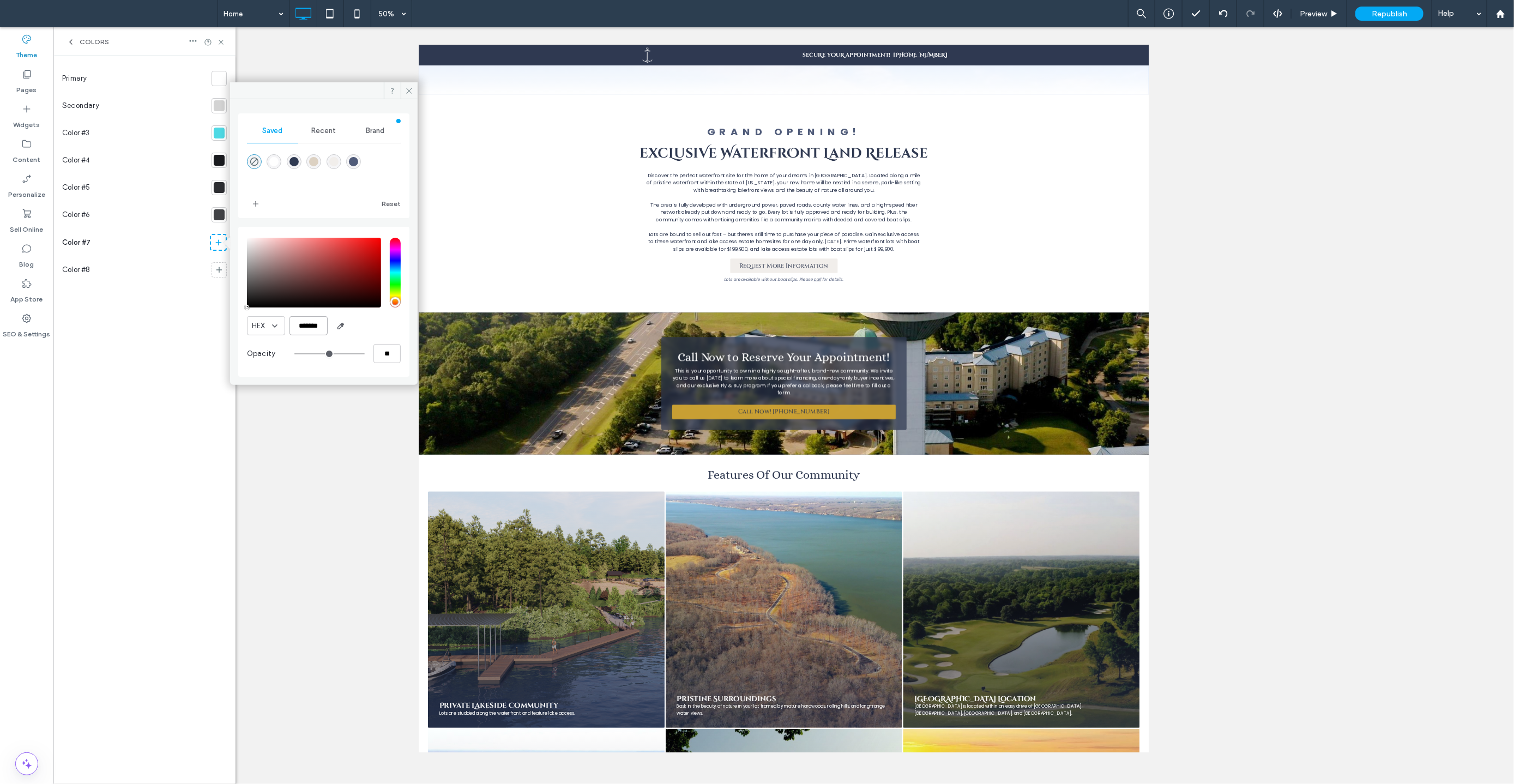click on "*******" at bounding box center (309, 325) 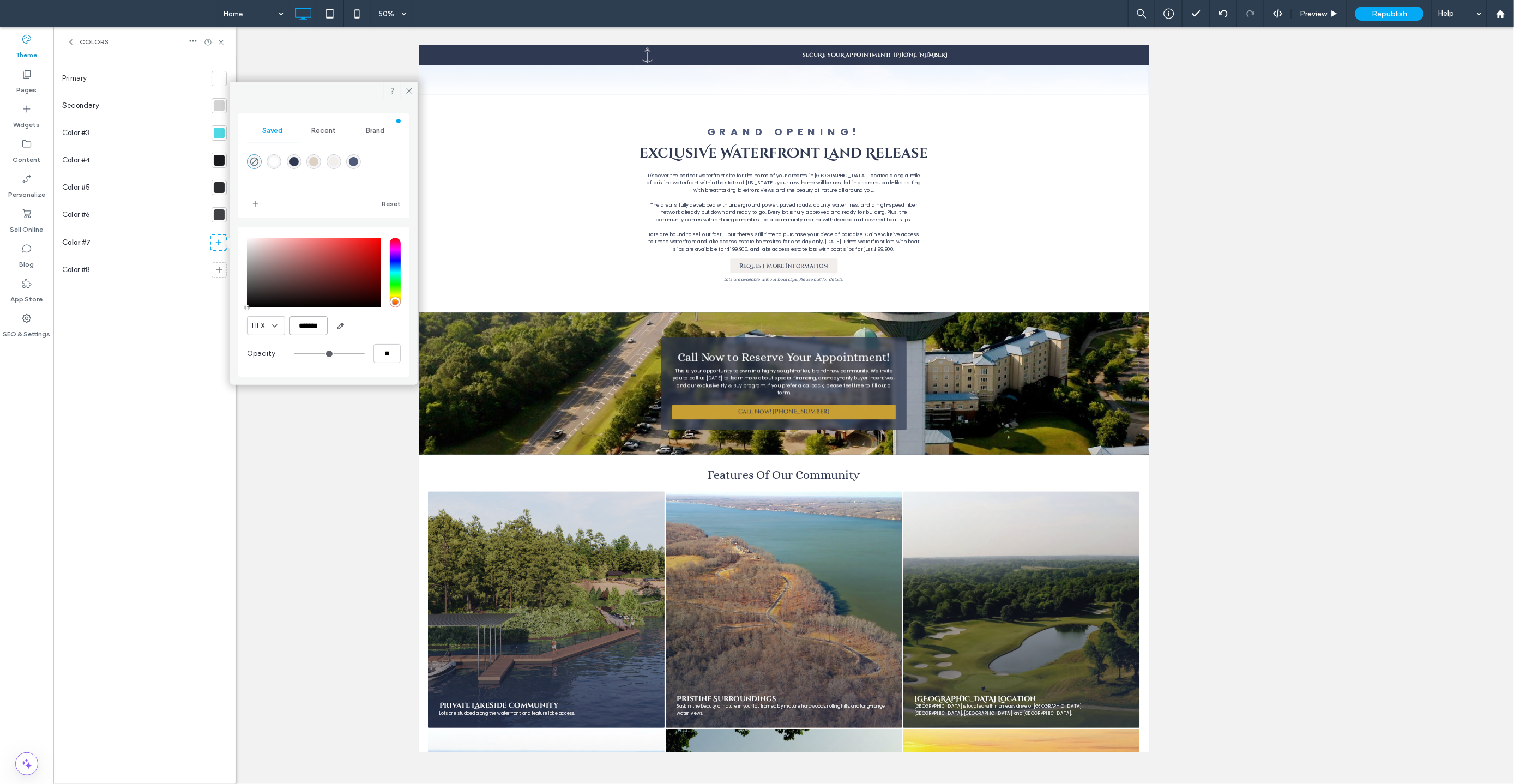 click on "*******" at bounding box center (309, 325) 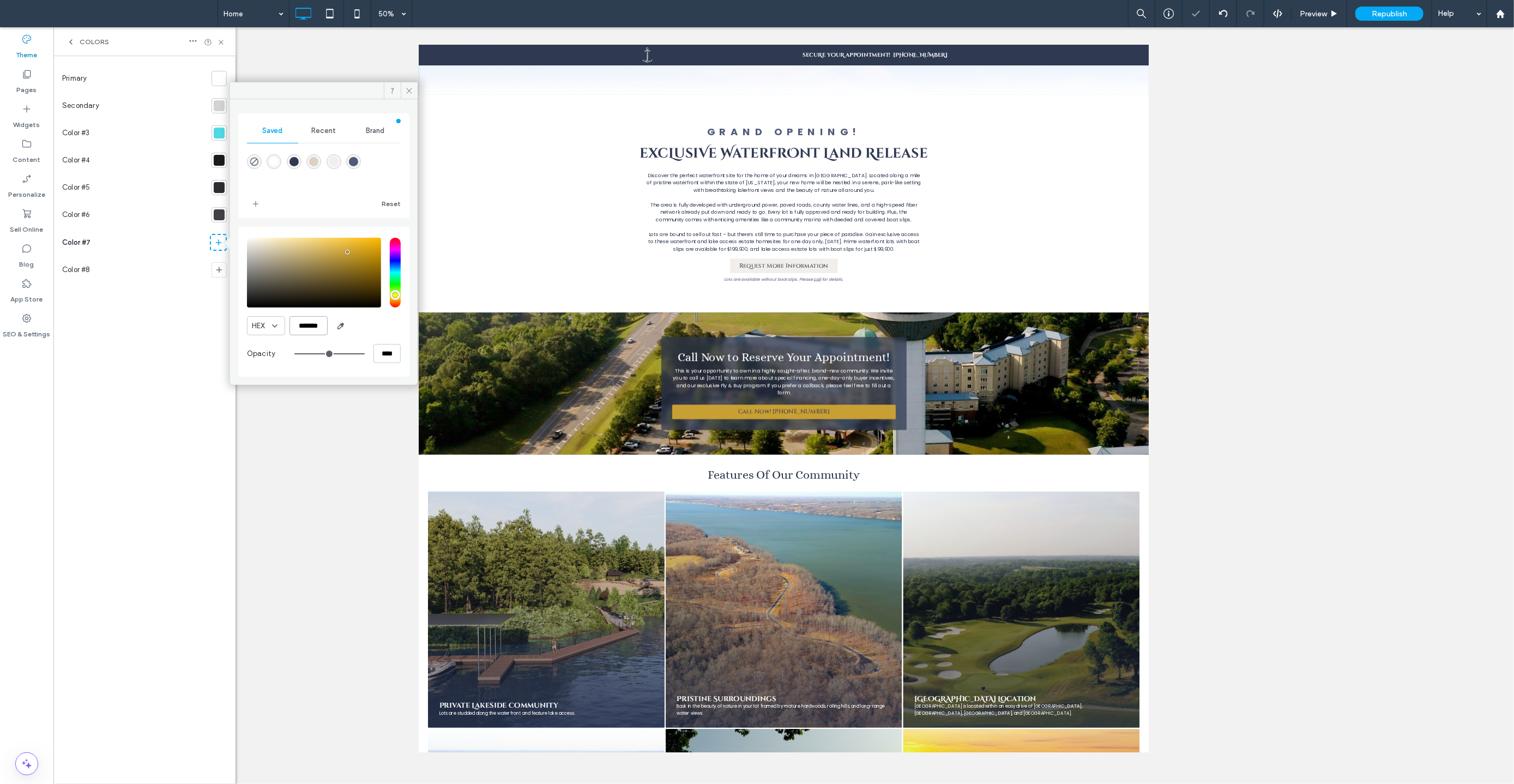 type on "***" 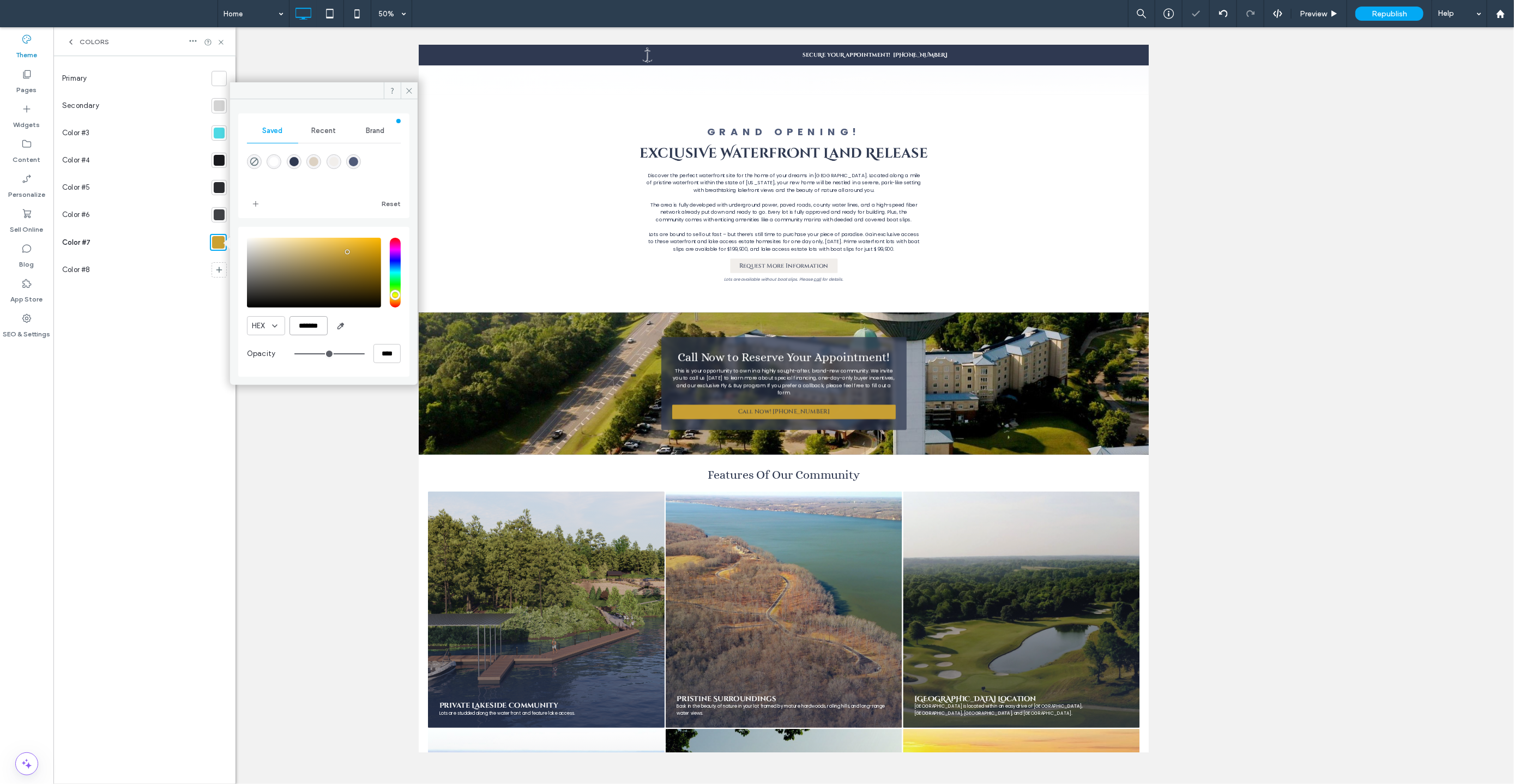 type on "*******" 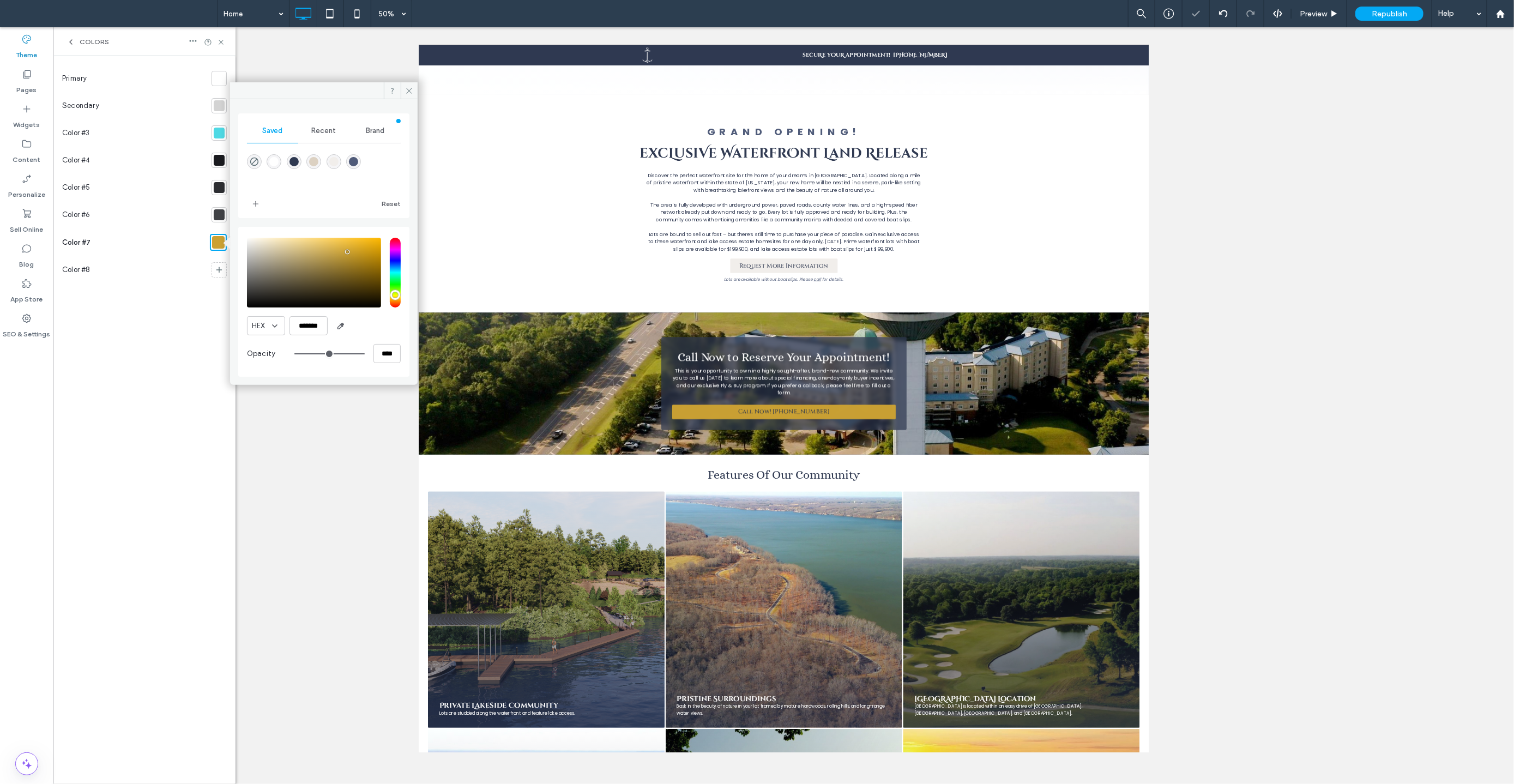 click on "HEX ******* Opacity ****" at bounding box center [324, 301] 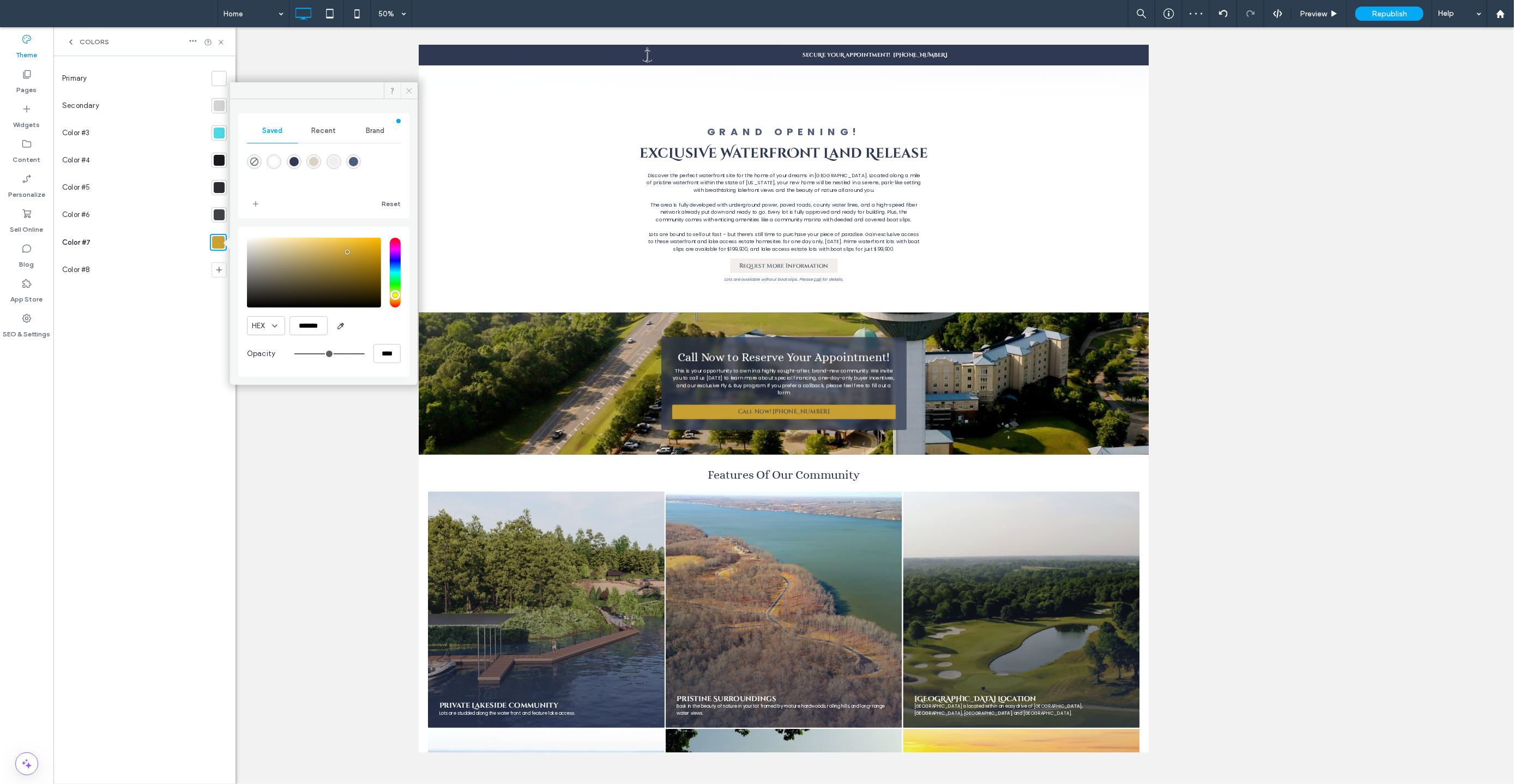 click 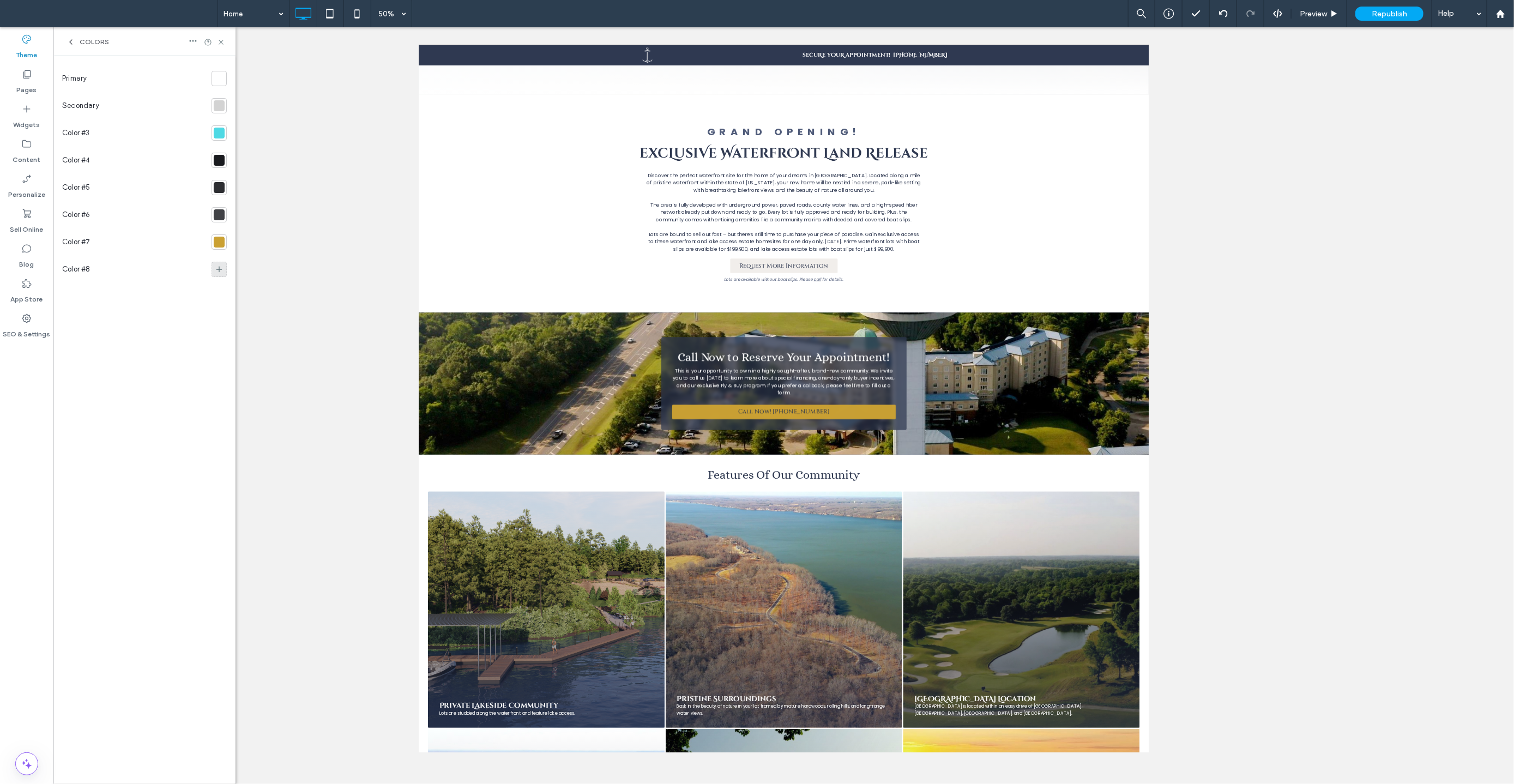 click 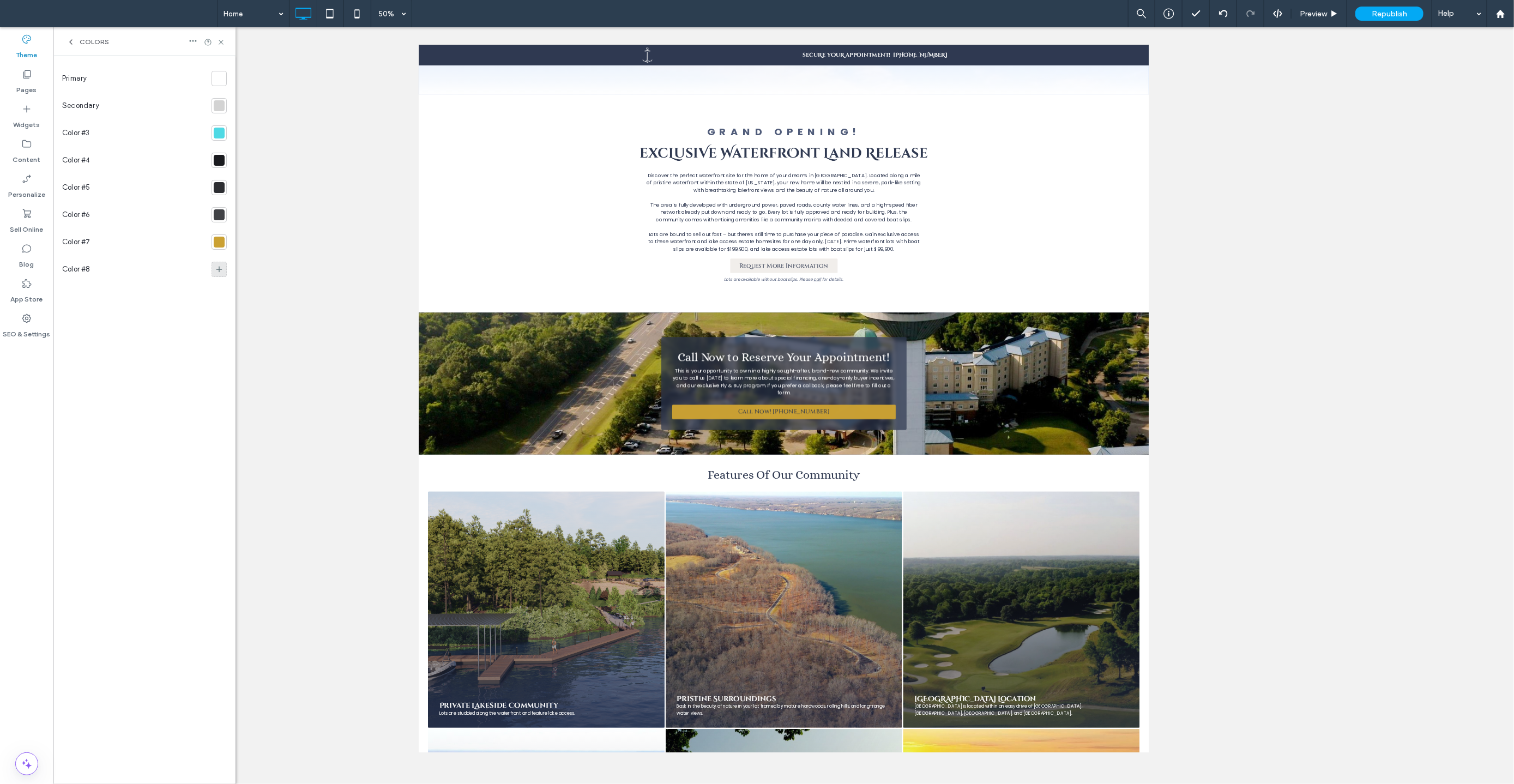 click 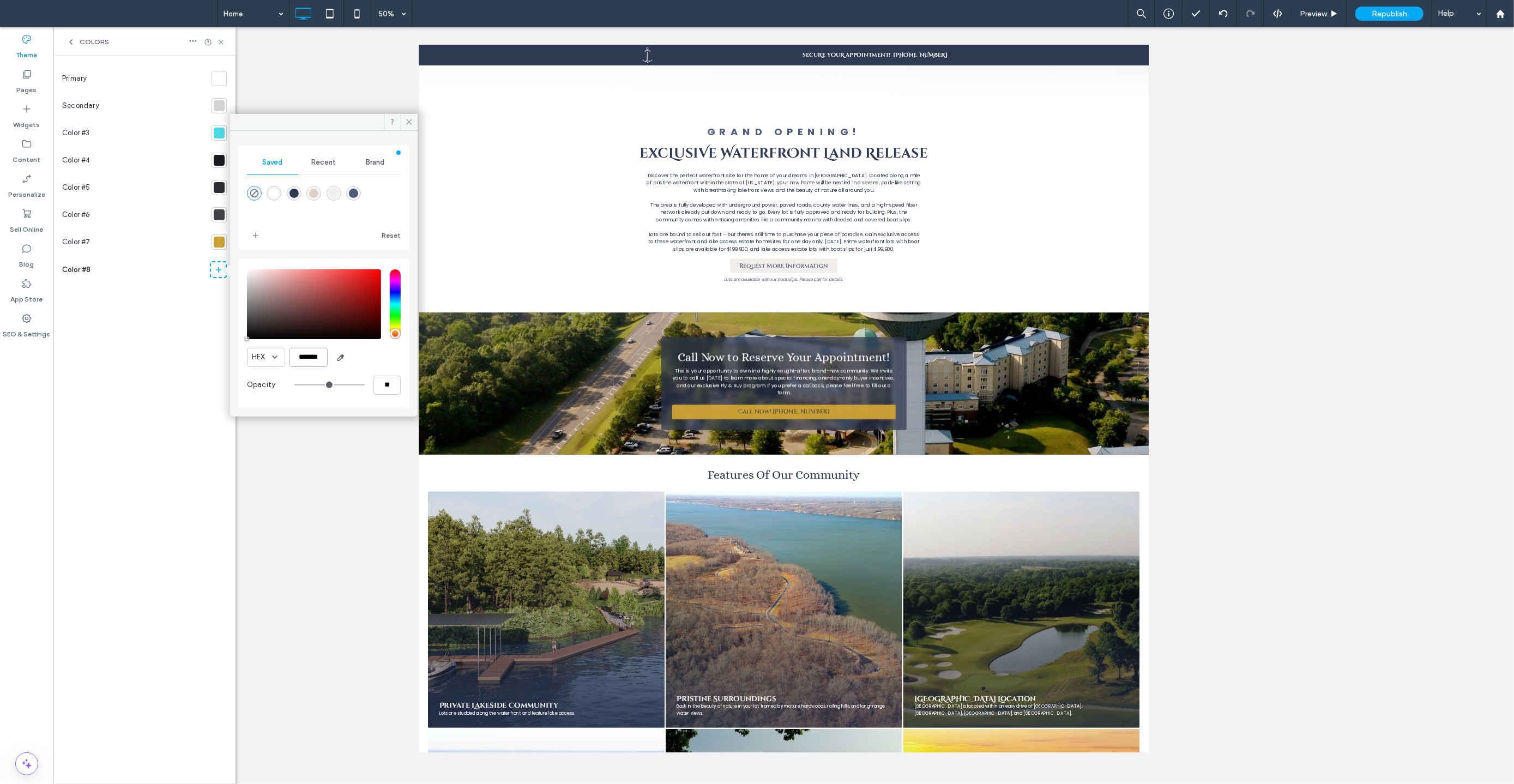 click on "*******" at bounding box center (309, 357) 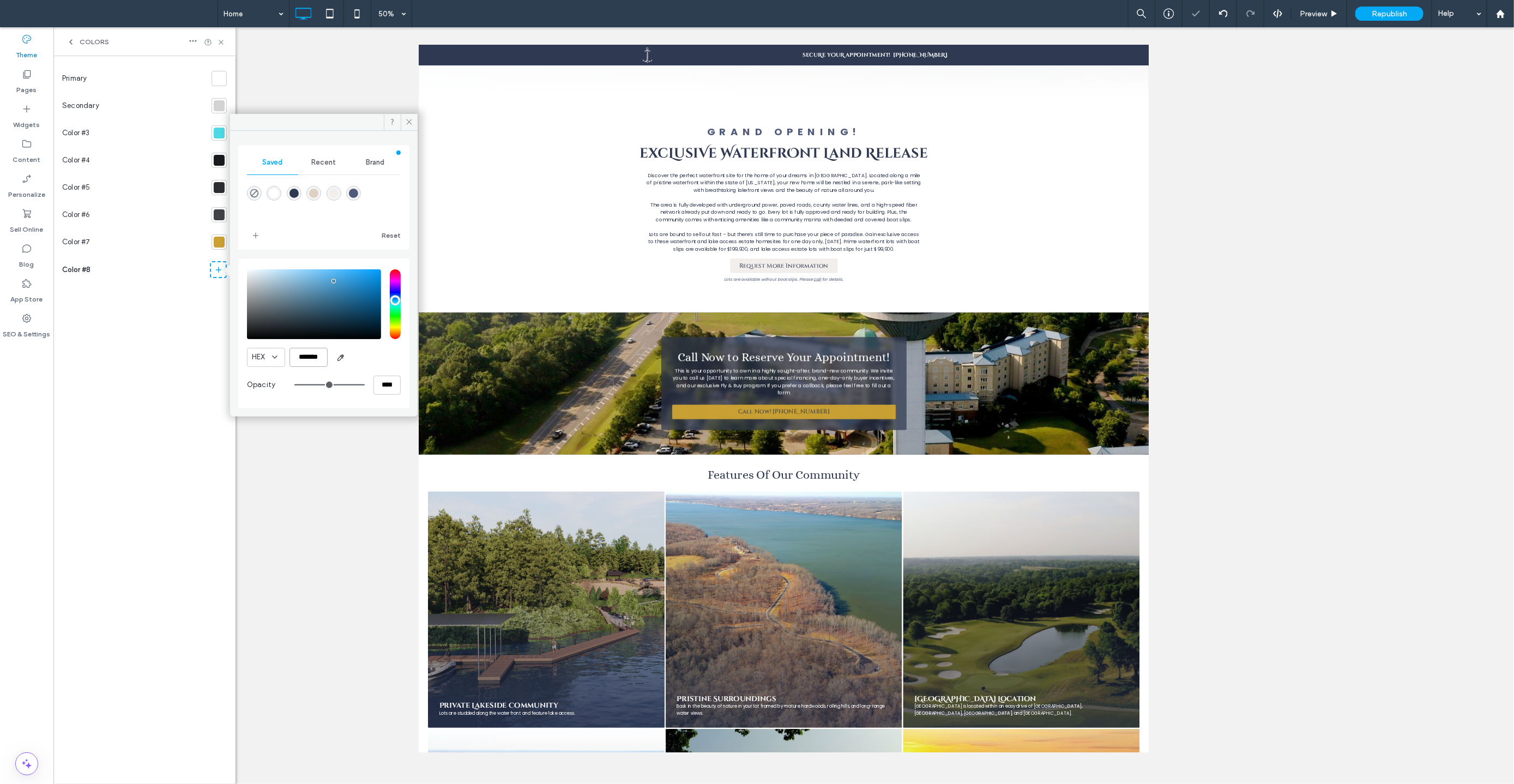 type on "***" 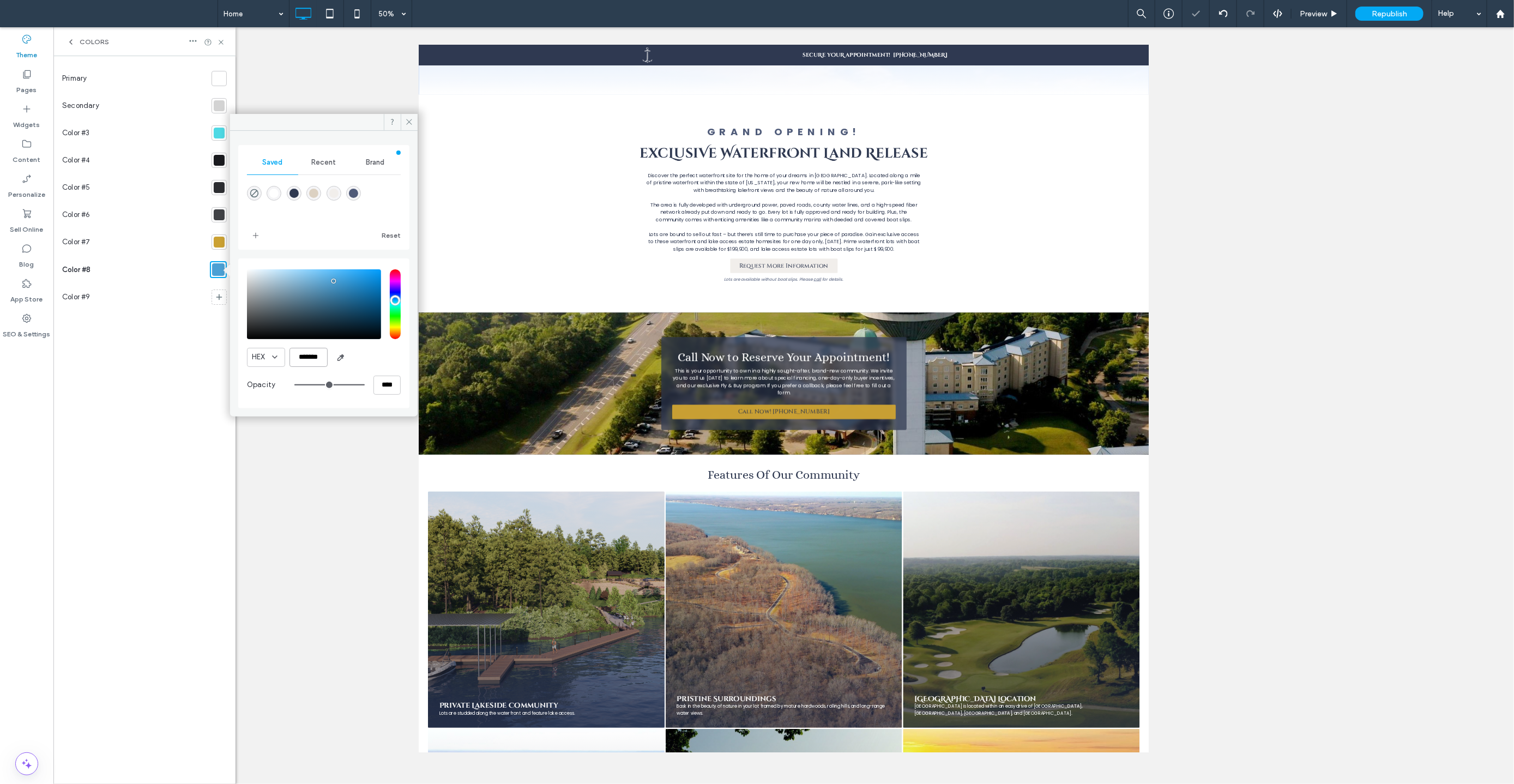 type on "*******" 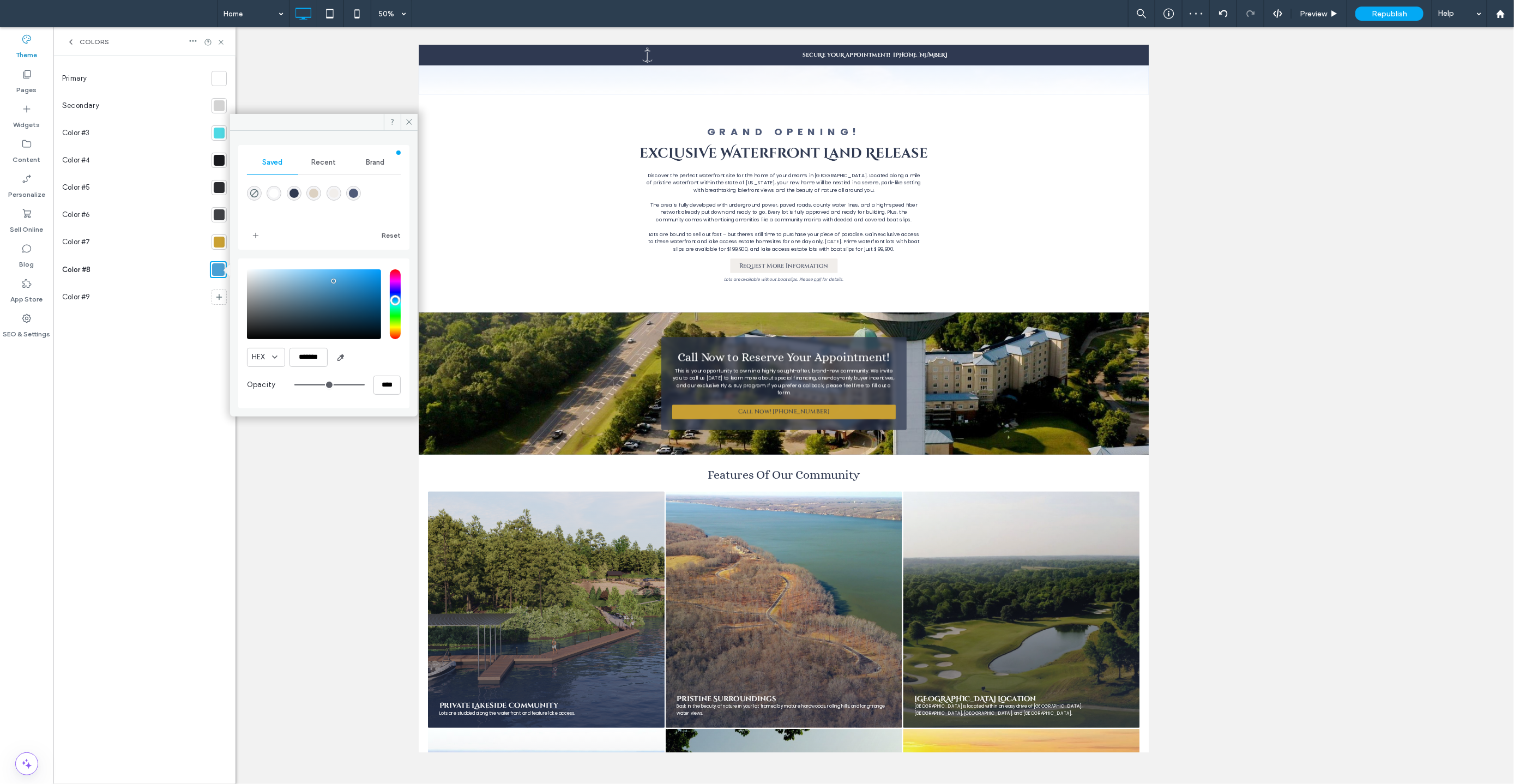 drag, startPoint x: 409, startPoint y: 125, endPoint x: 353, endPoint y: 159, distance: 65.51336 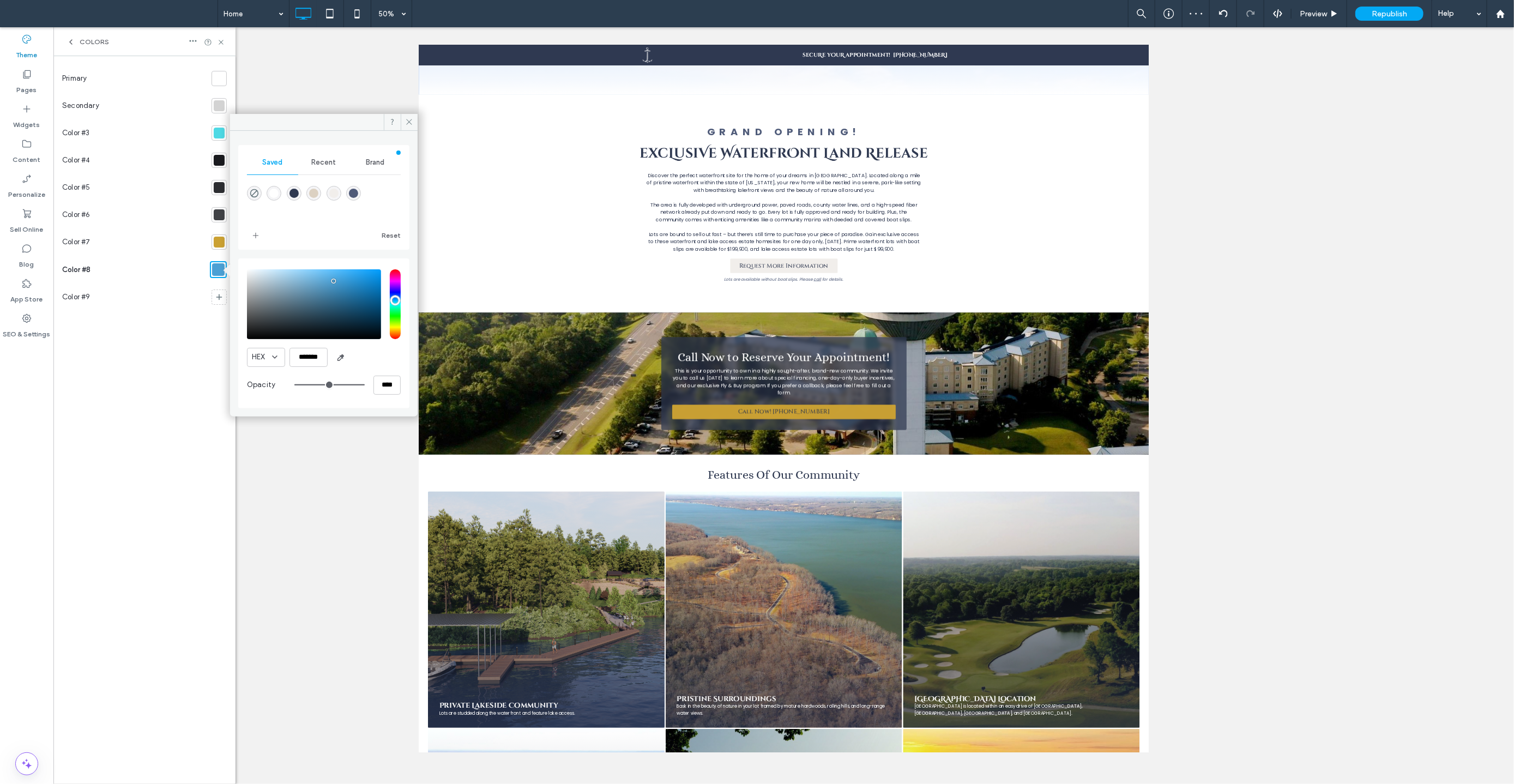 click 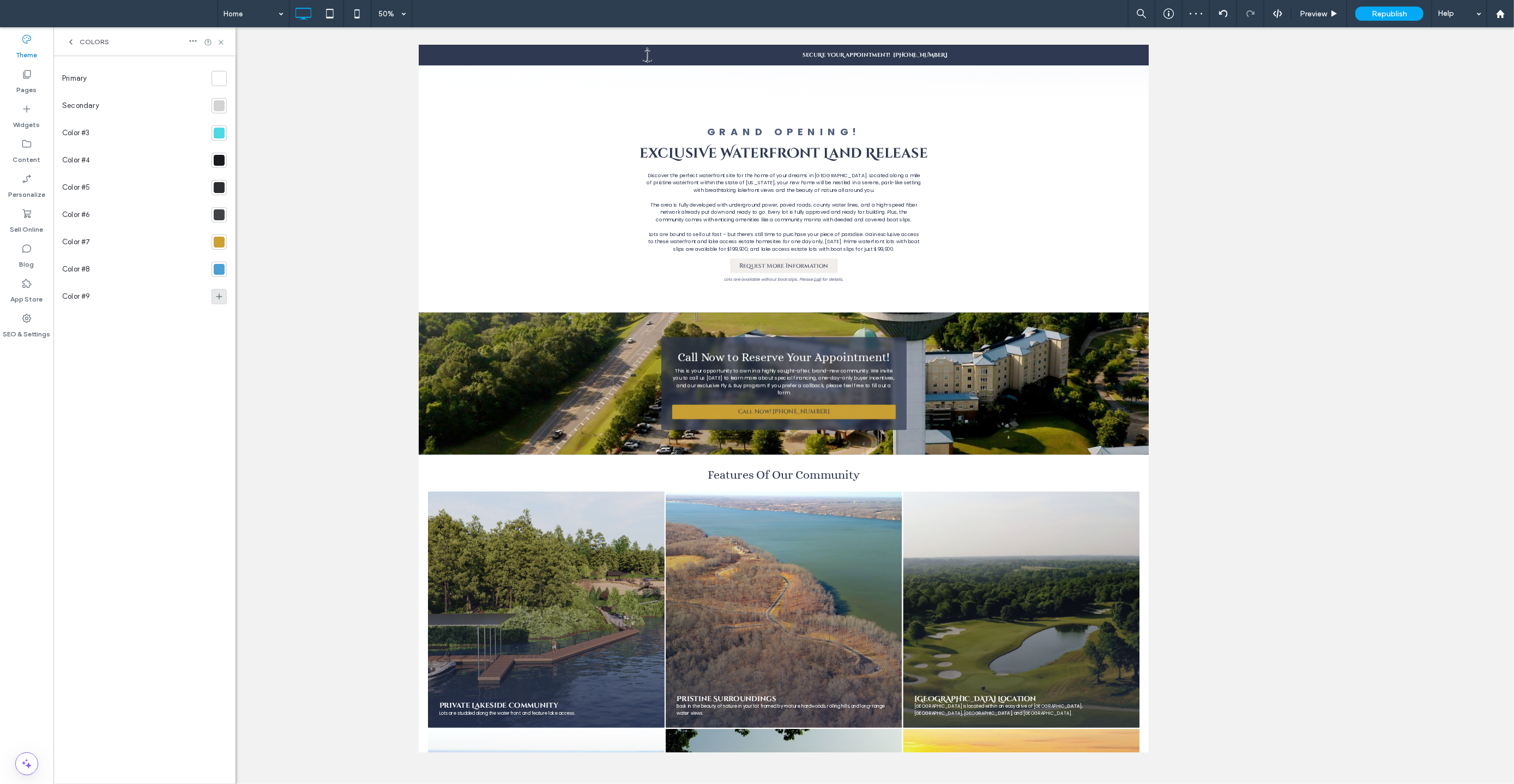click 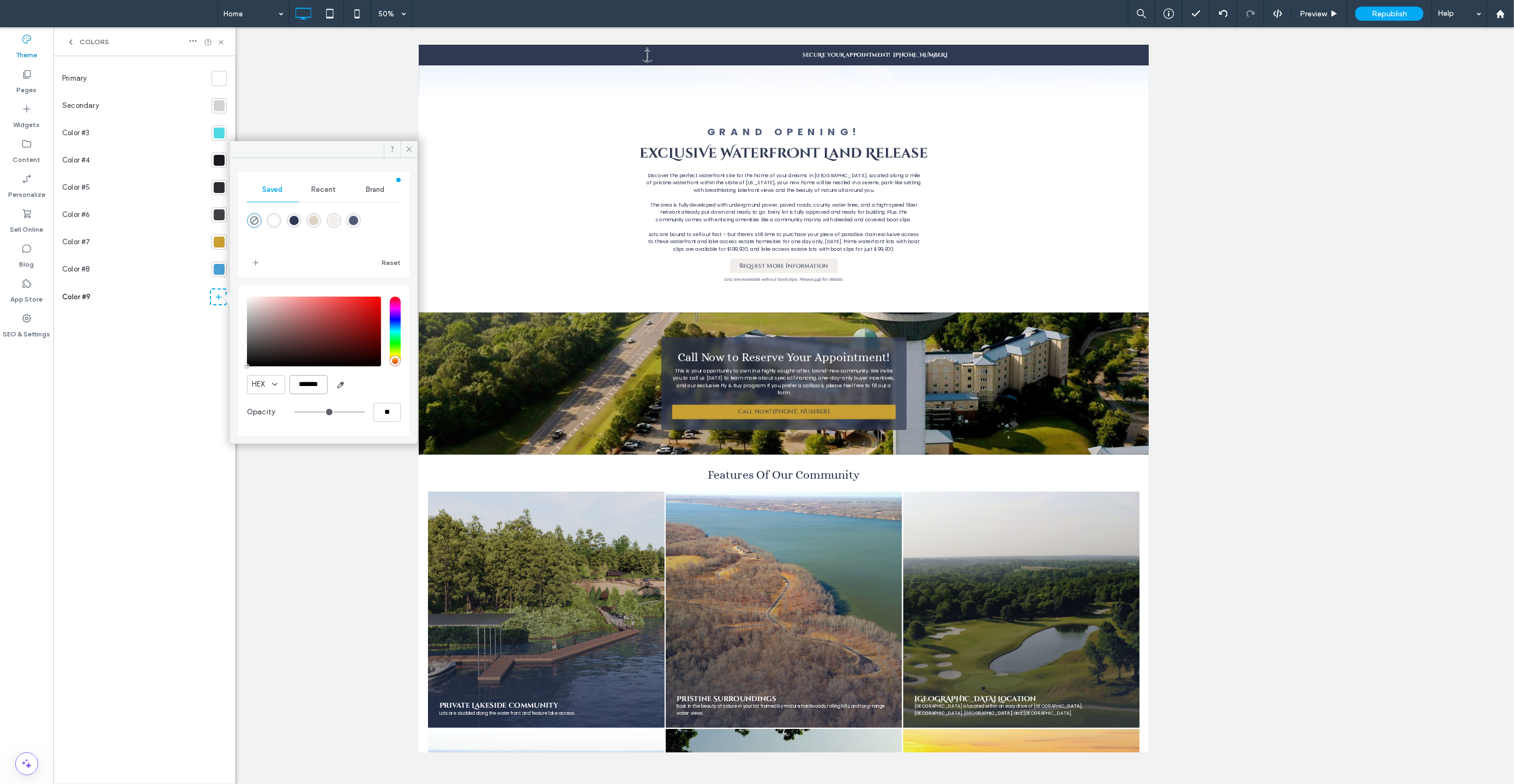 click on "*******" at bounding box center (309, 384) 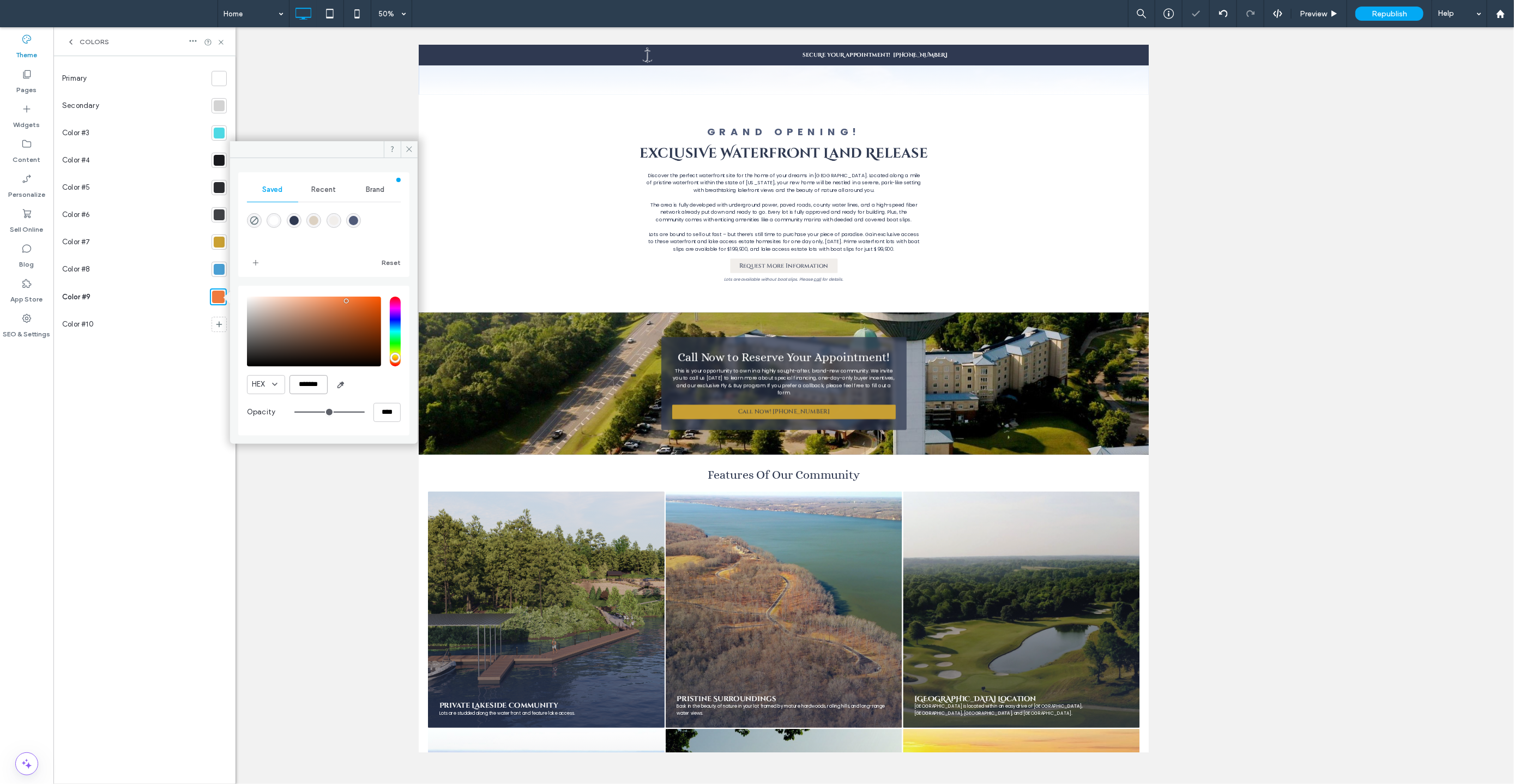 type on "*******" 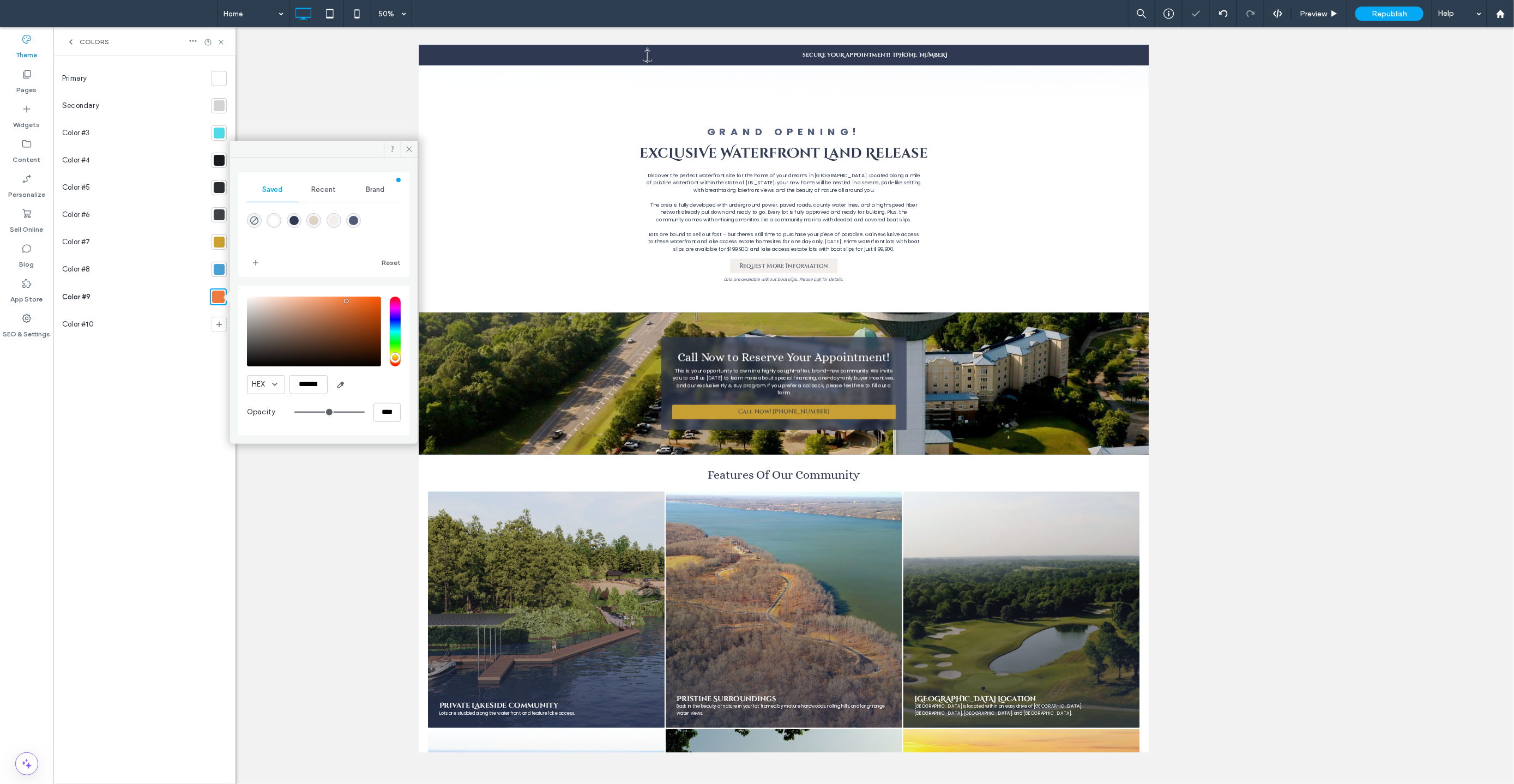 click on "Primary Secondary Color #3 Color #4 Color #5 Color #6 Color #7 Color #8 Color #9 Color #10" at bounding box center [144, 420] 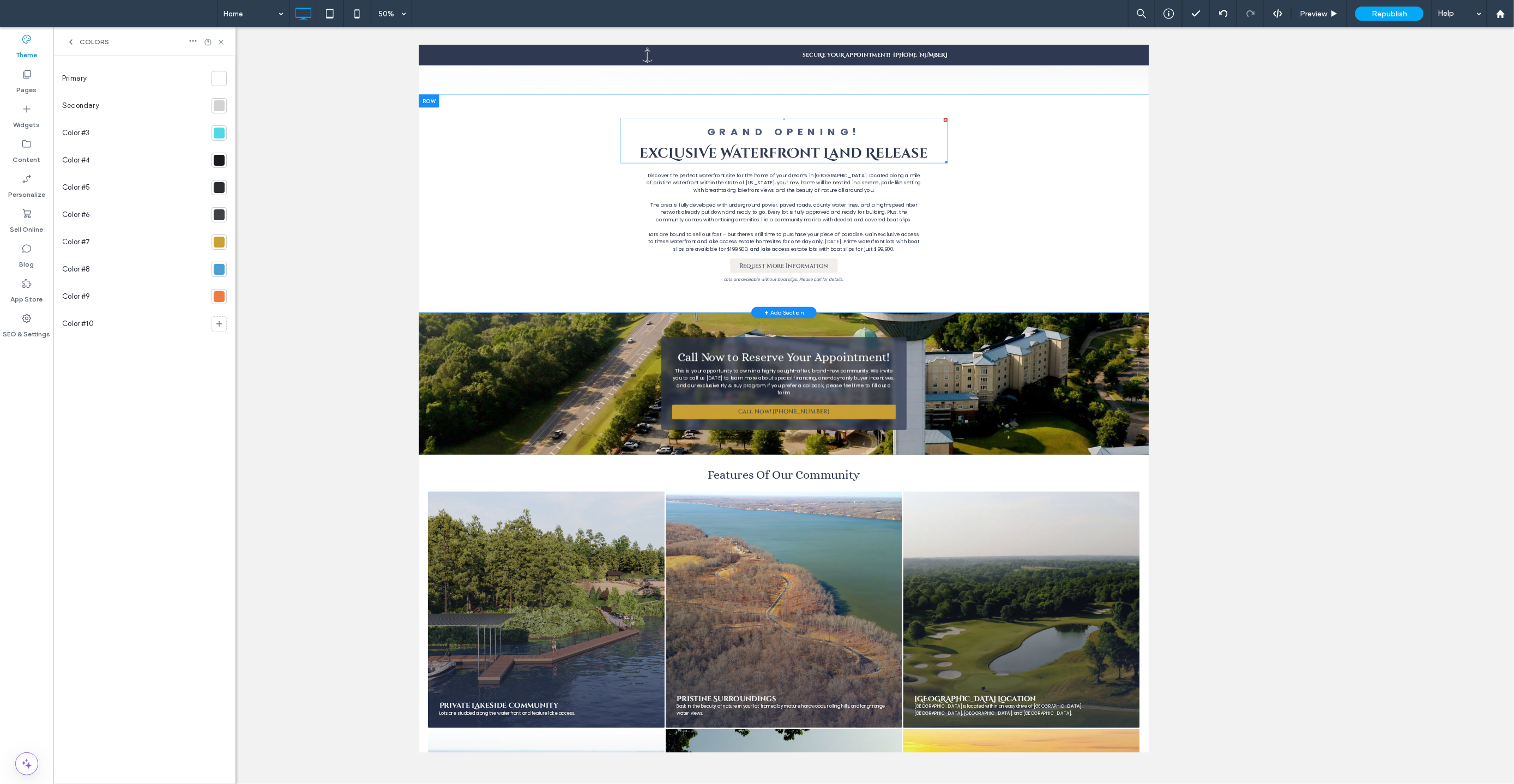 click on "Grand Opening!" at bounding box center [1149, 218] 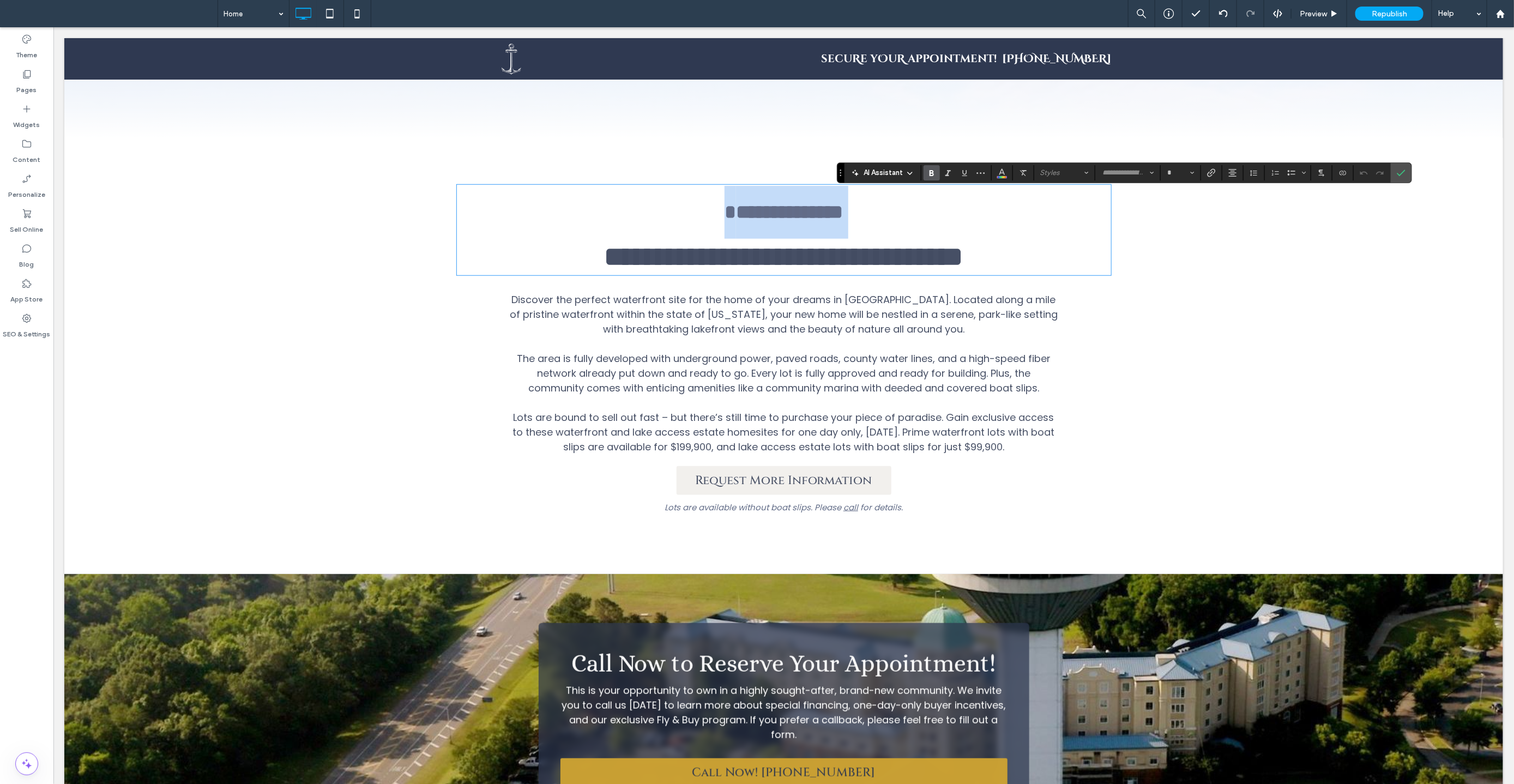 scroll, scrollTop: 1, scrollLeft: 0, axis: vertical 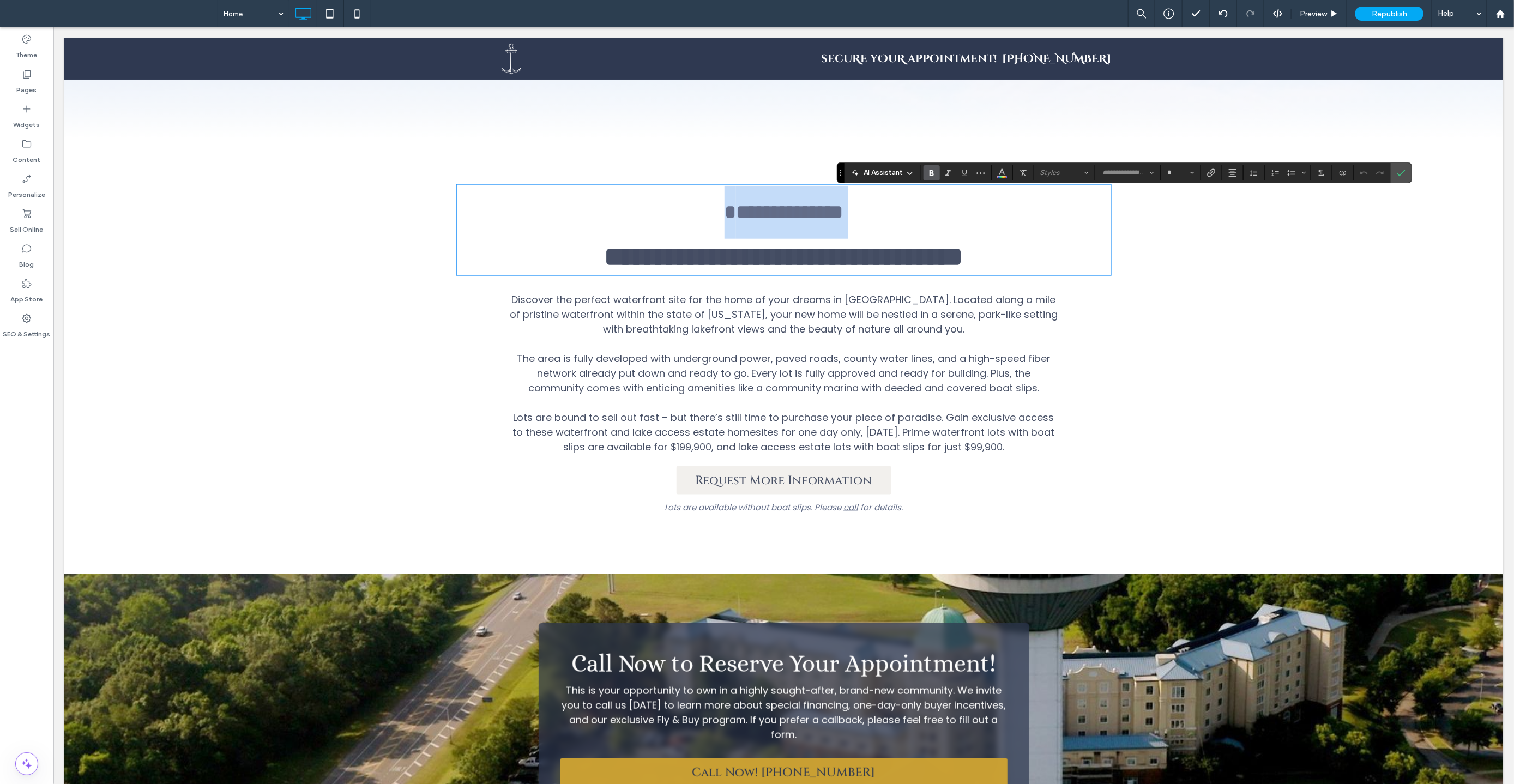 click on "**********" at bounding box center (783, 212) 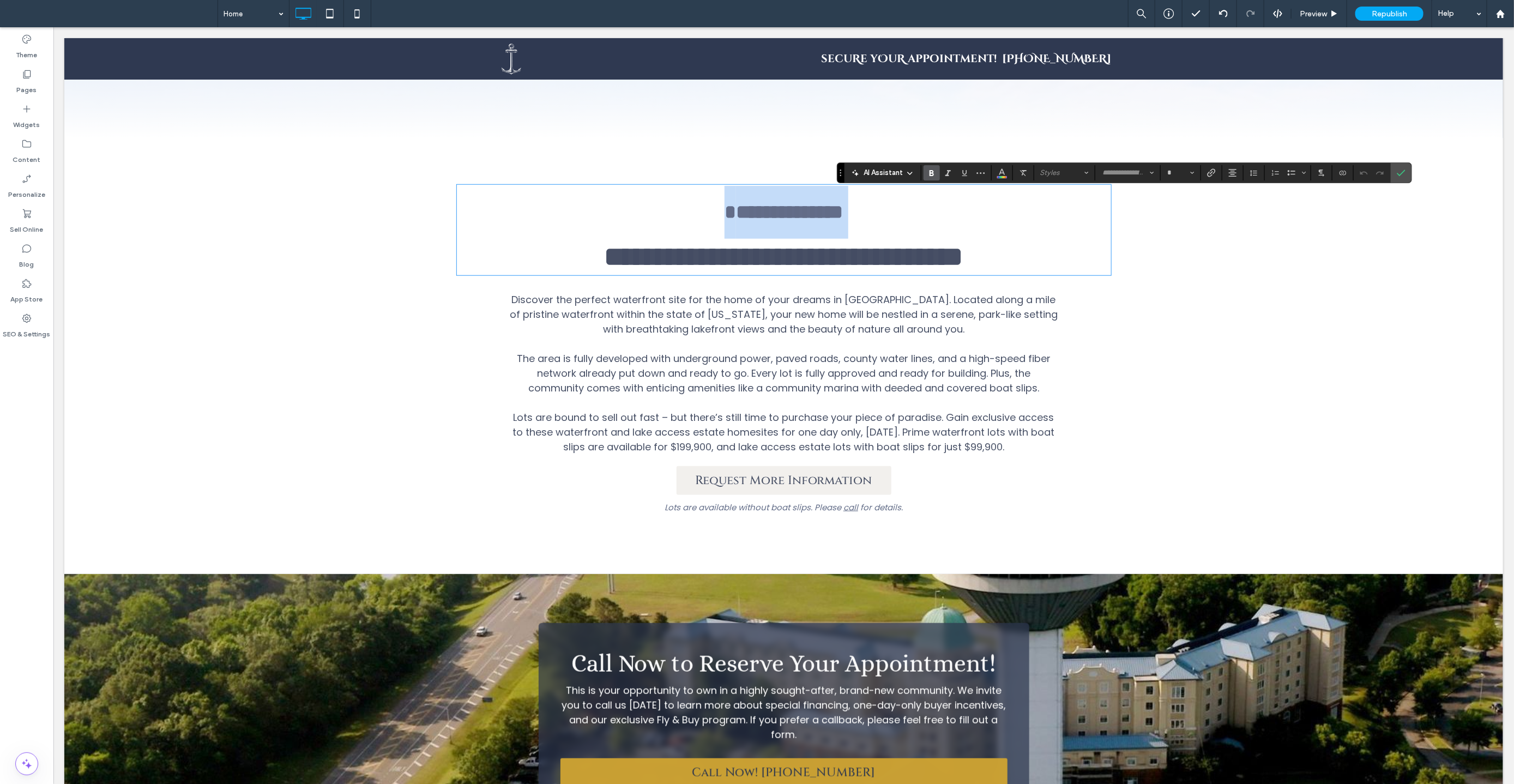 type on "*******" 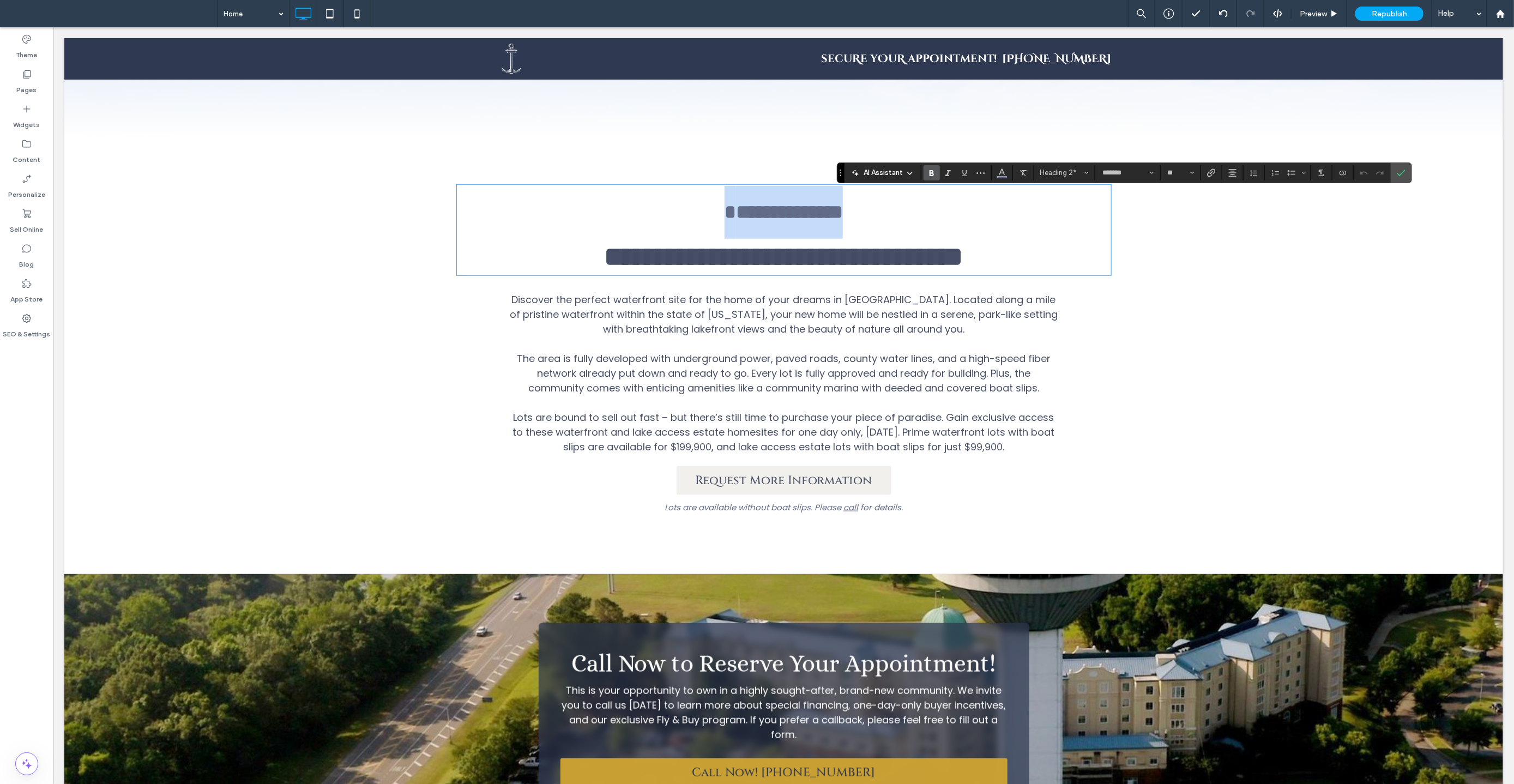 drag, startPoint x: 962, startPoint y: 207, endPoint x: 777, endPoint y: 197, distance: 185.27007 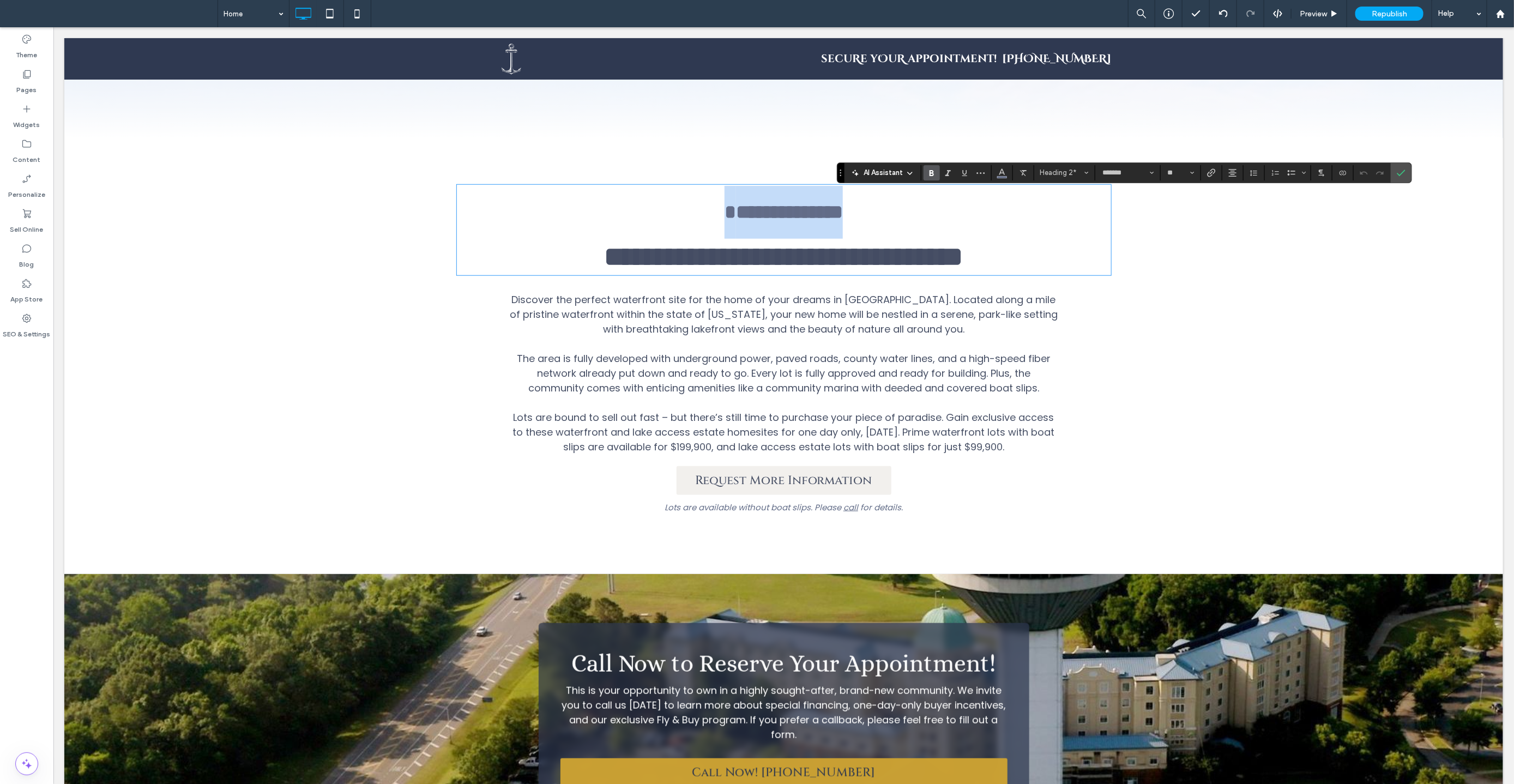 click on "**********" at bounding box center [783, 212] 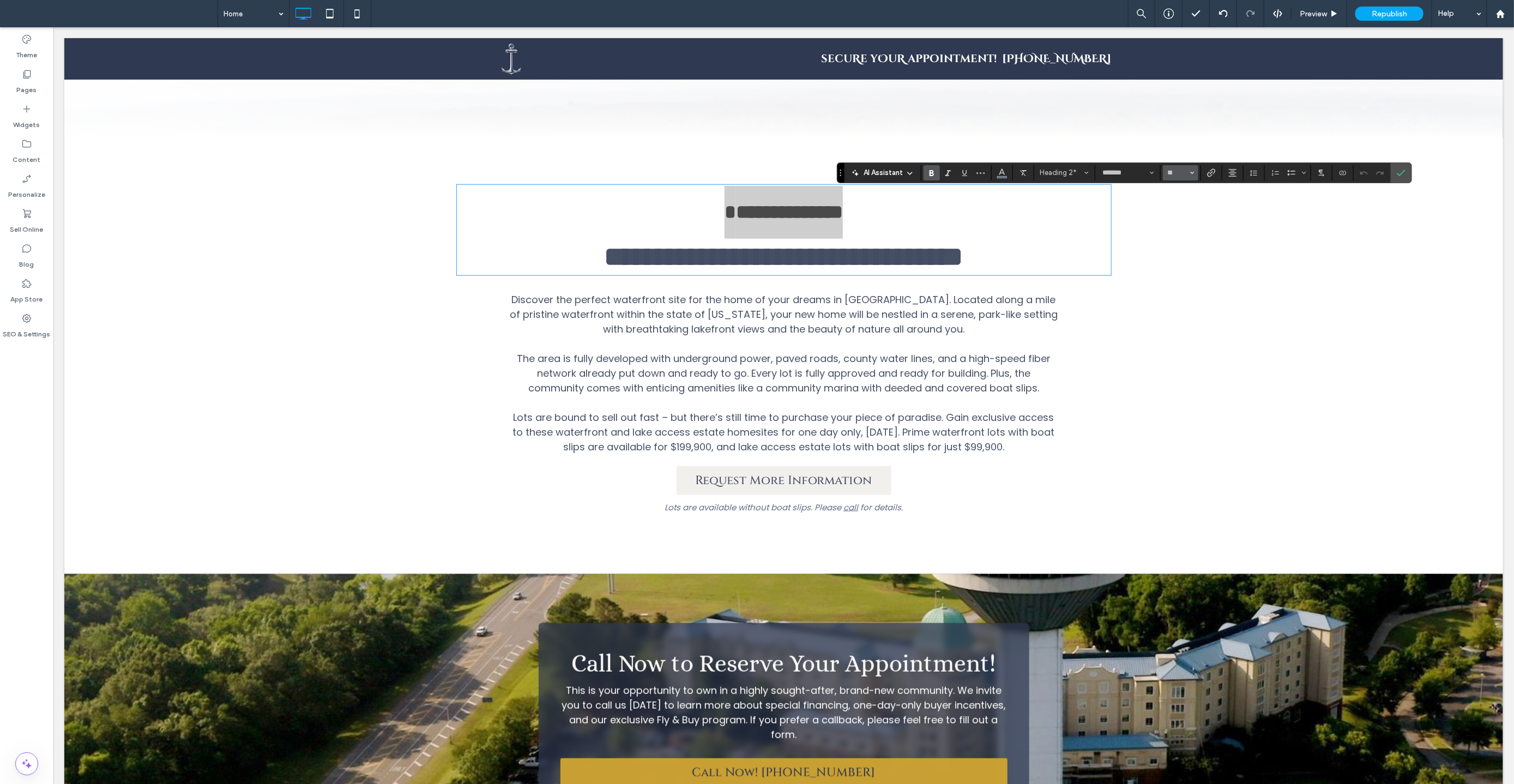 click at bounding box center [1192, 173] 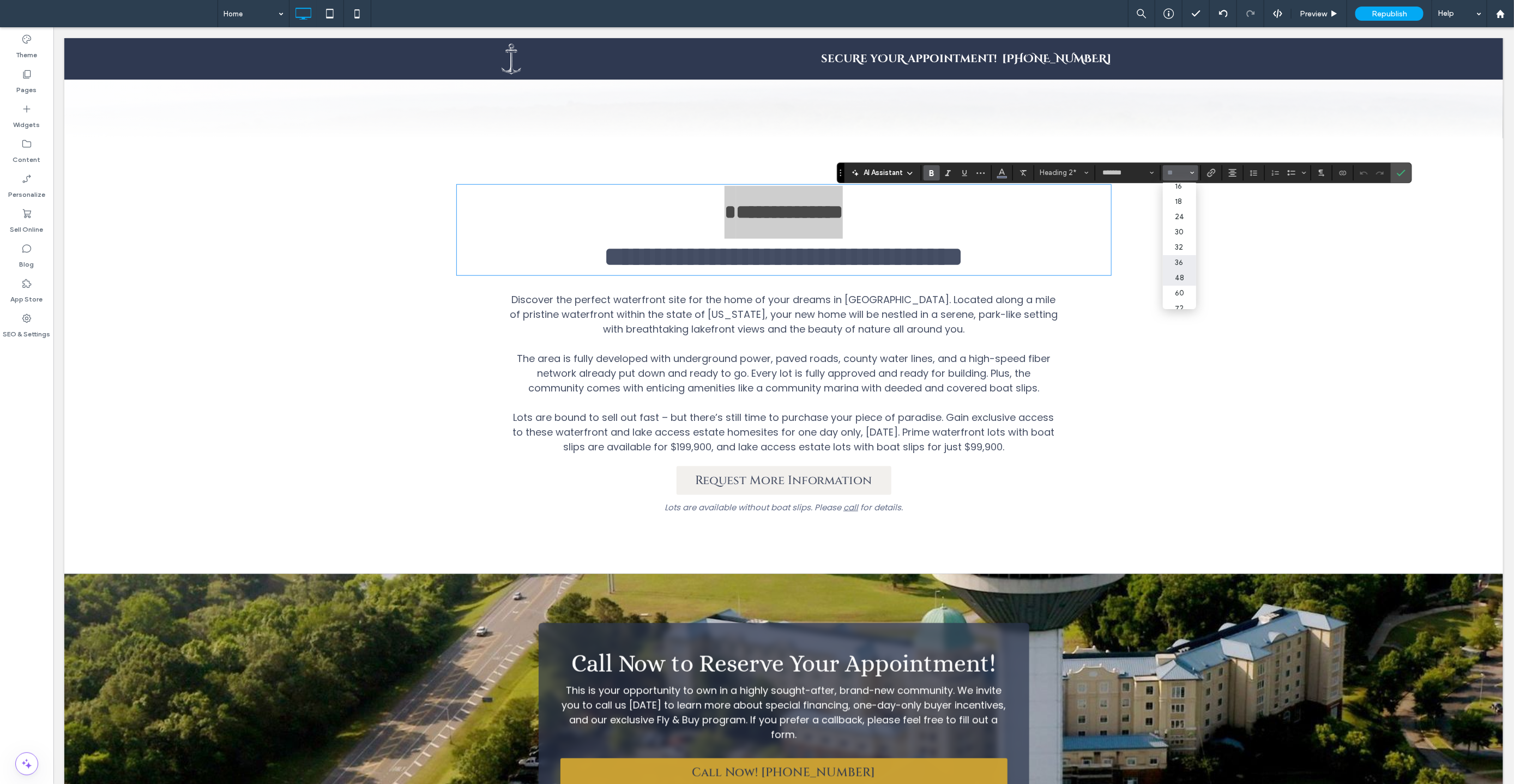 scroll, scrollTop: 97, scrollLeft: 0, axis: vertical 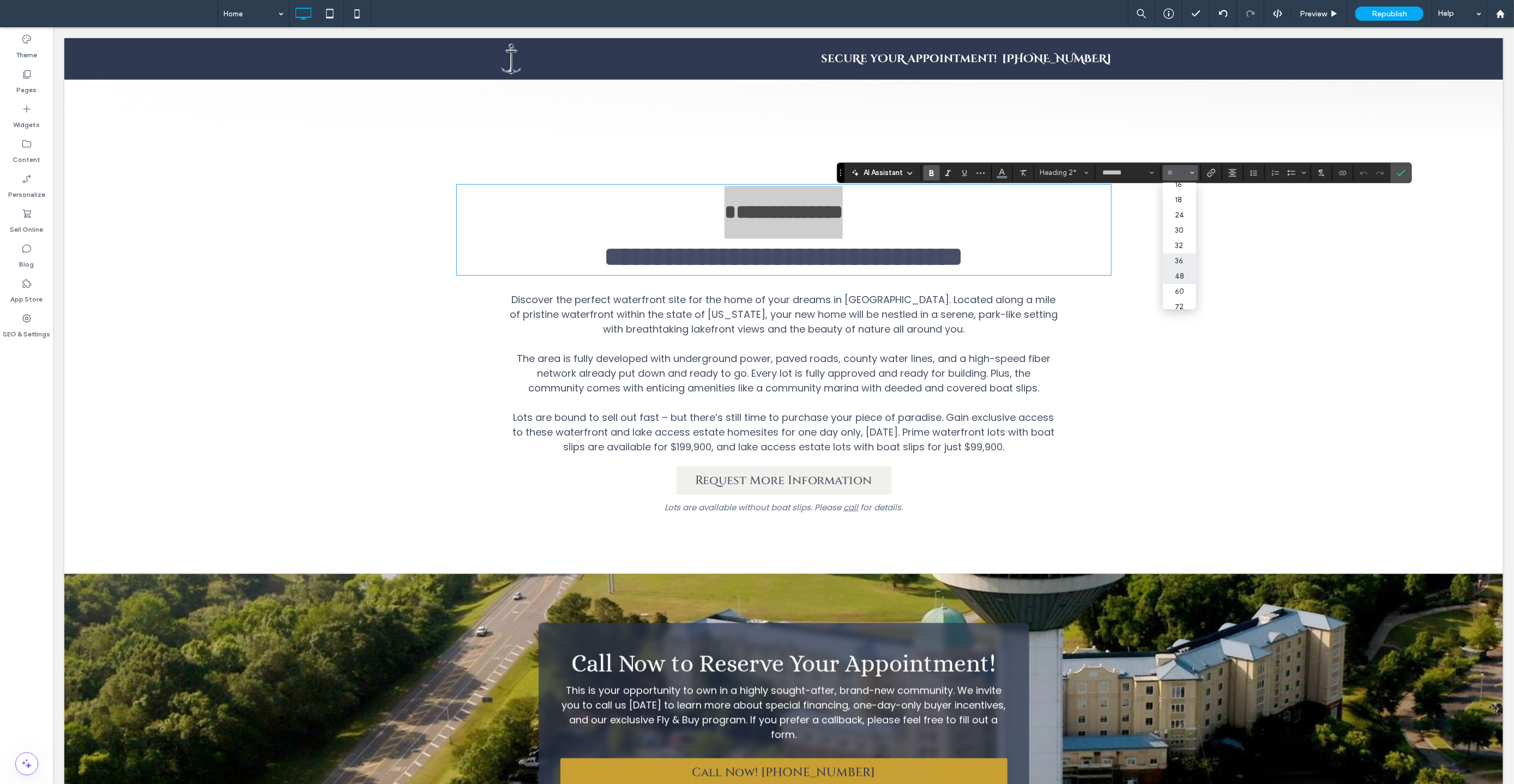 click on "48" at bounding box center (1179, 276) 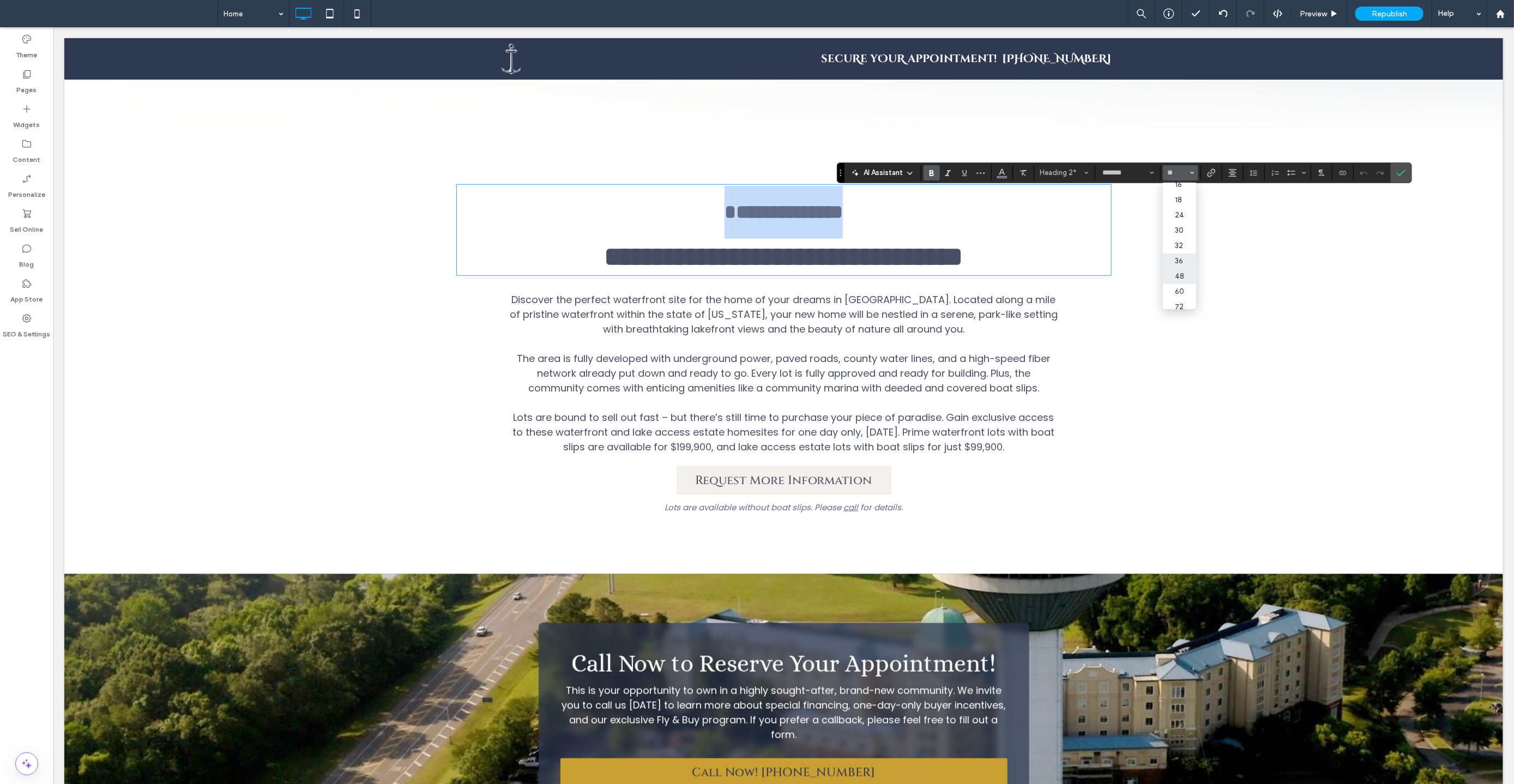 type on "**" 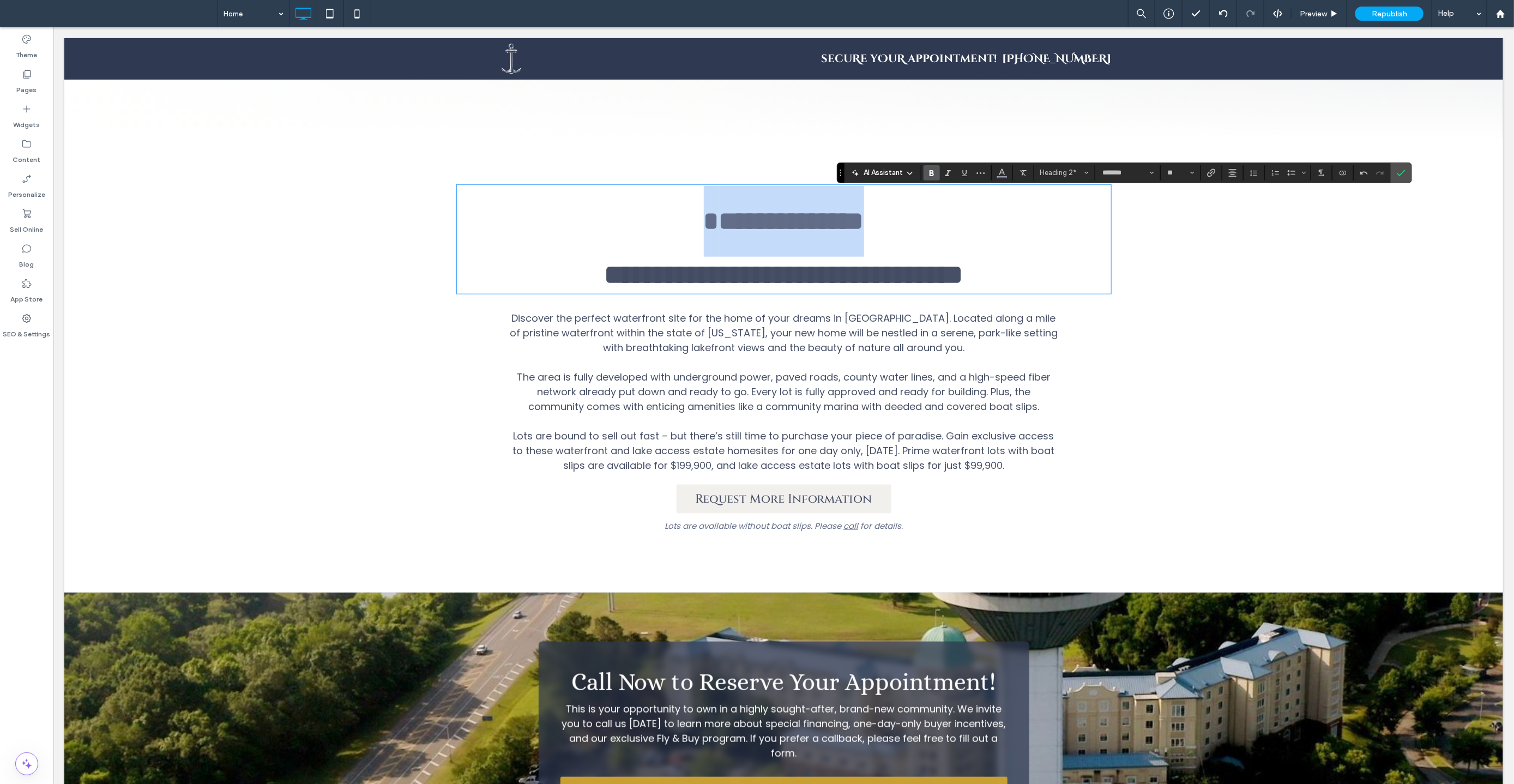 click on "**********" at bounding box center [783, 220] 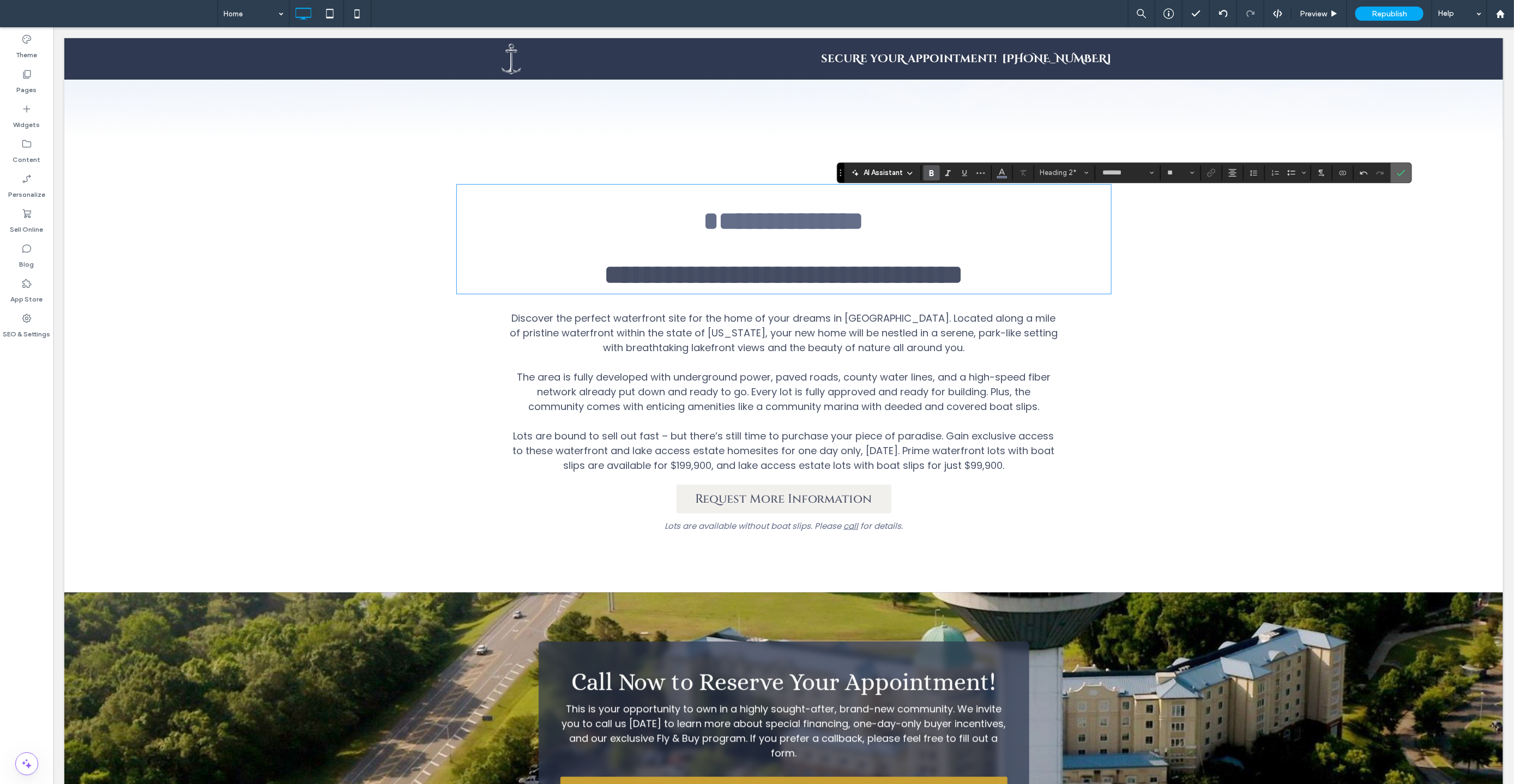 drag, startPoint x: 1405, startPoint y: 172, endPoint x: 1338, endPoint y: 148, distance: 71.16881 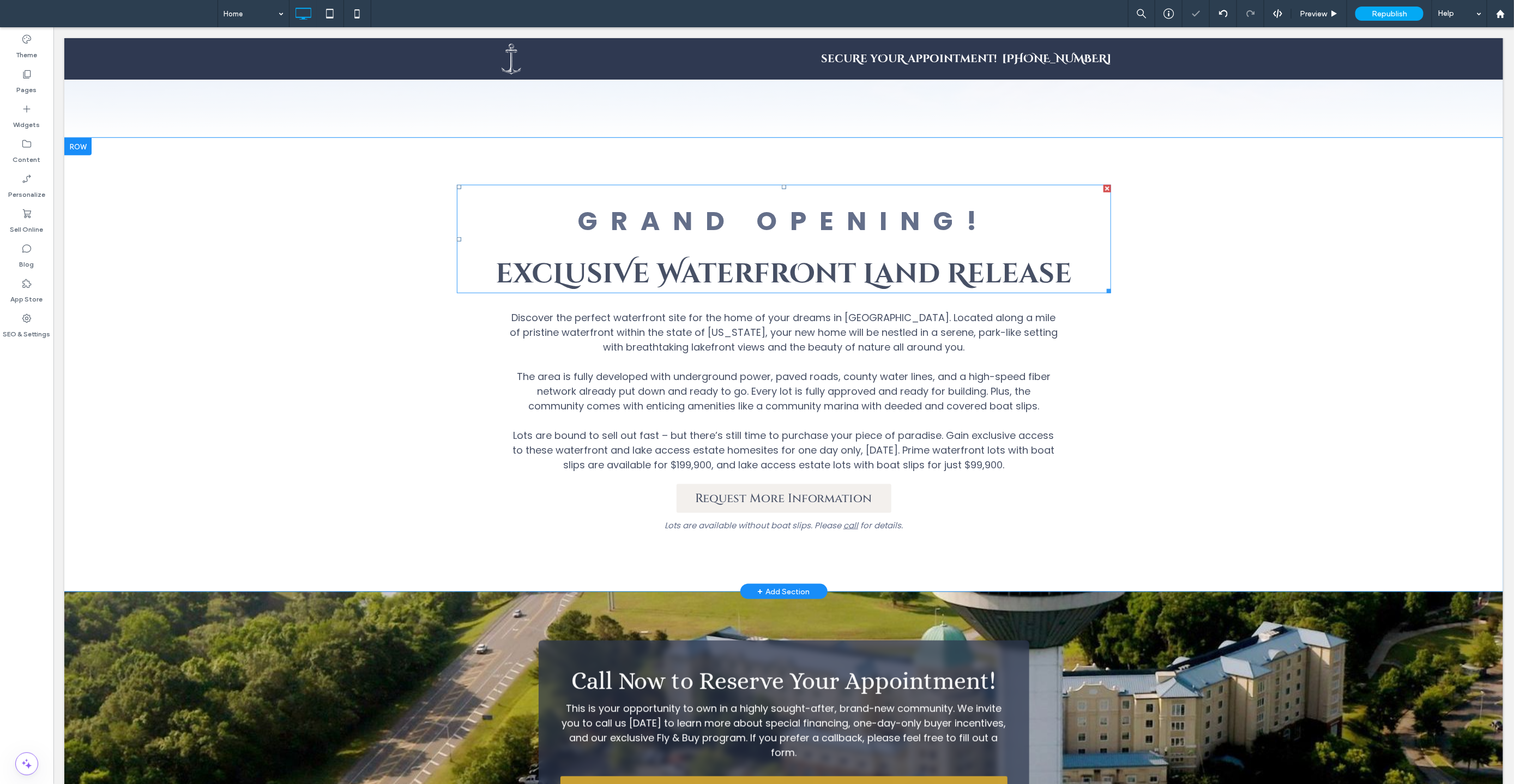 click on "excLusiVe WaterfrOnt Land Release" at bounding box center (783, 274) 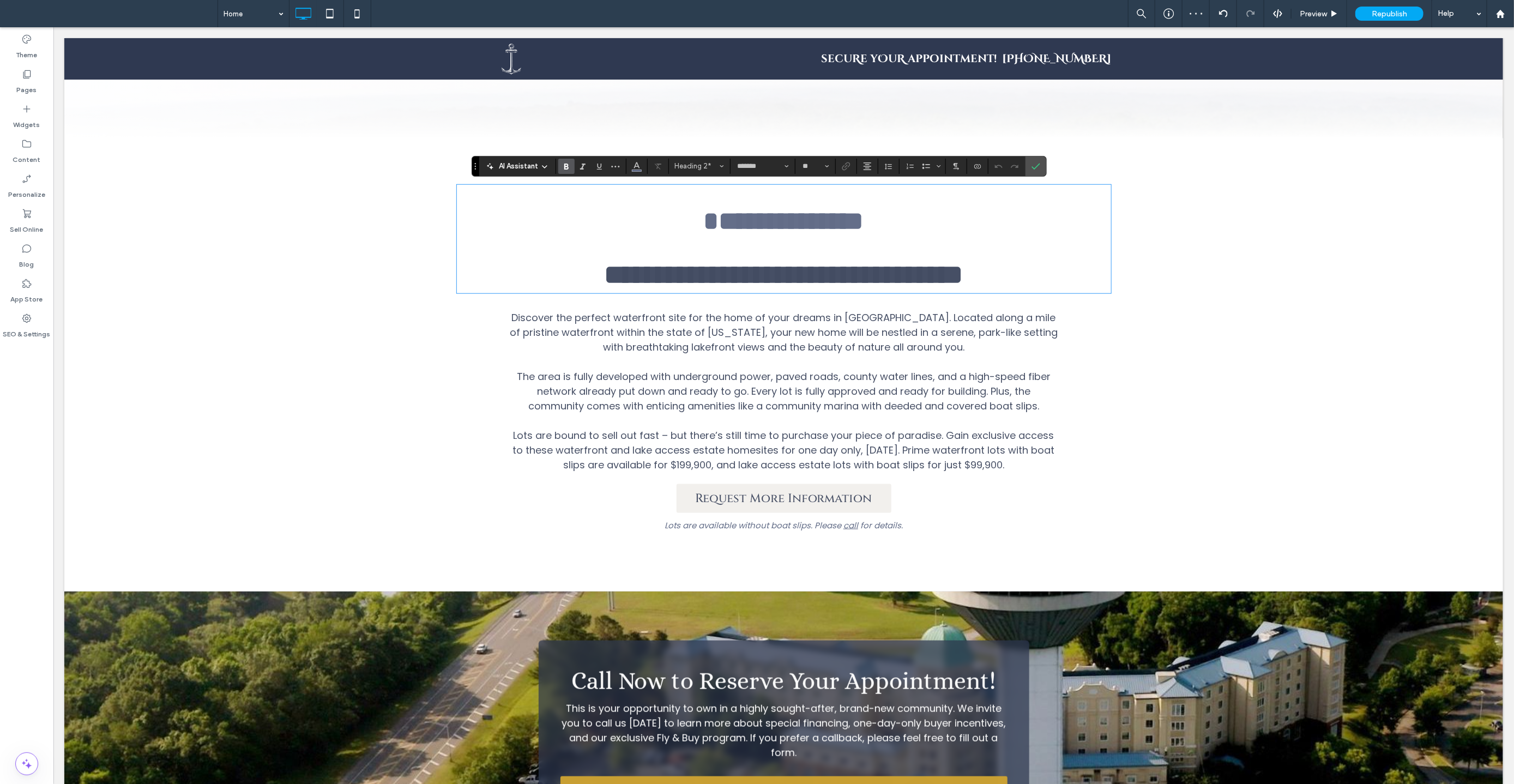 type on "**********" 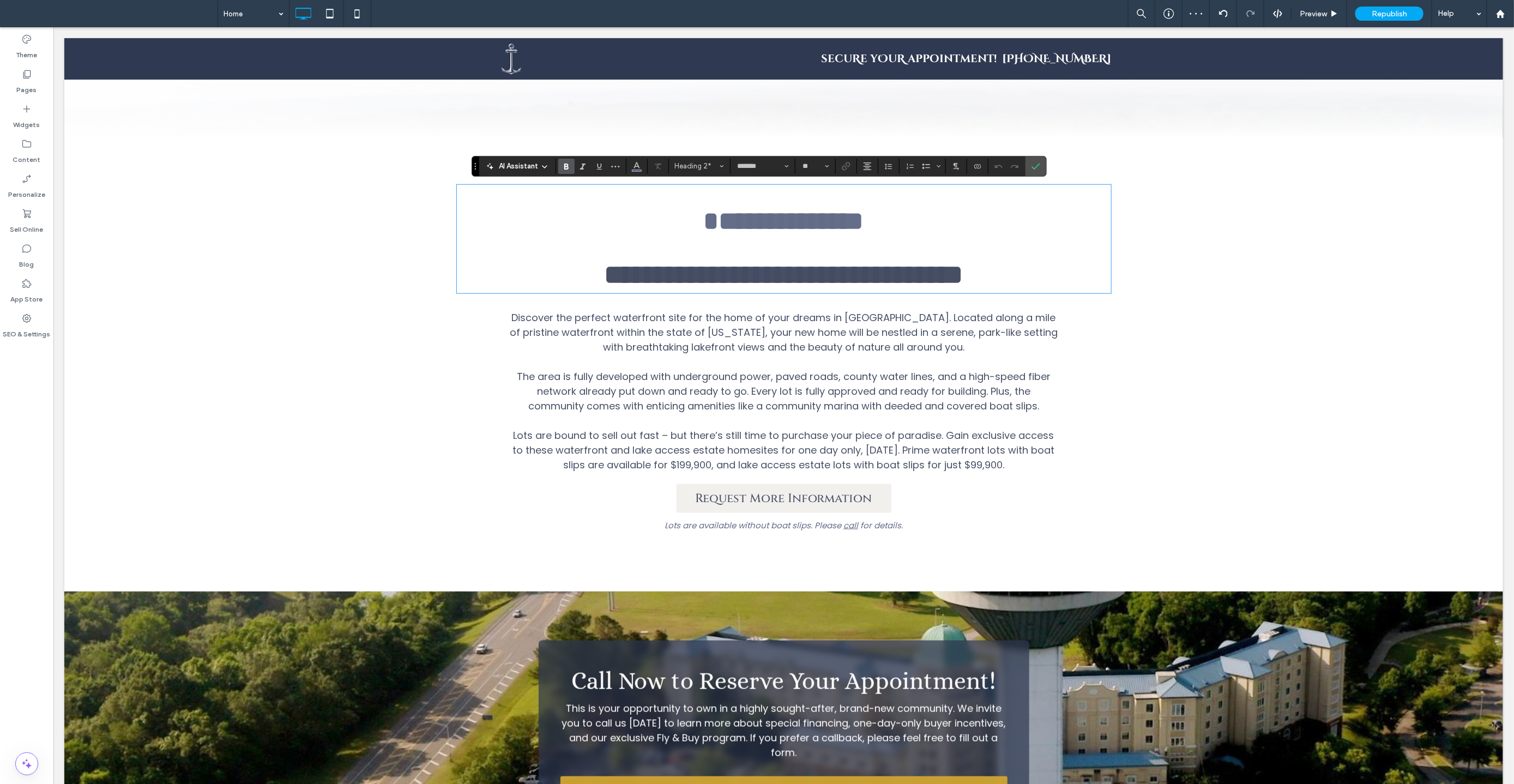 type on "**" 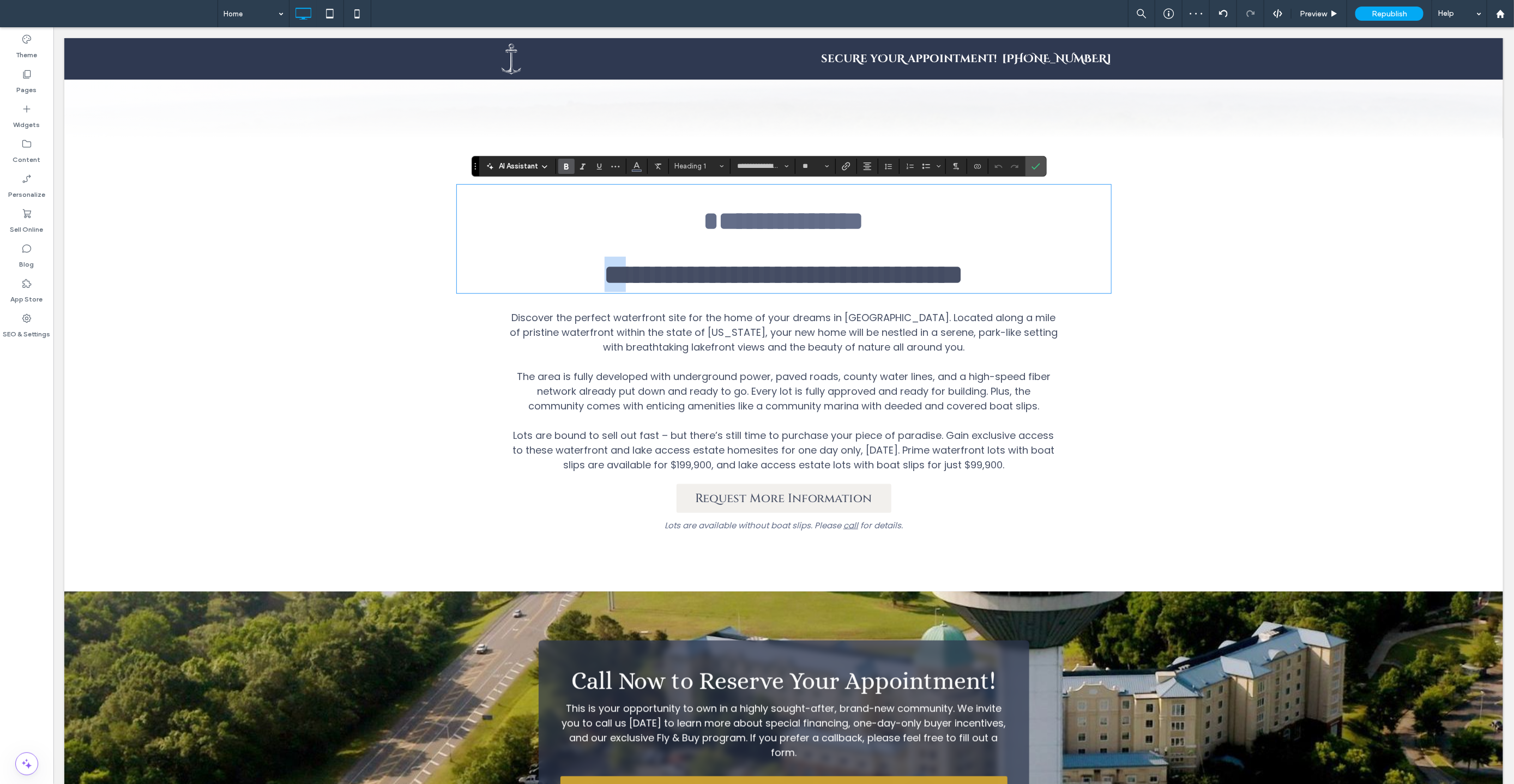 scroll, scrollTop: 1, scrollLeft: 0, axis: vertical 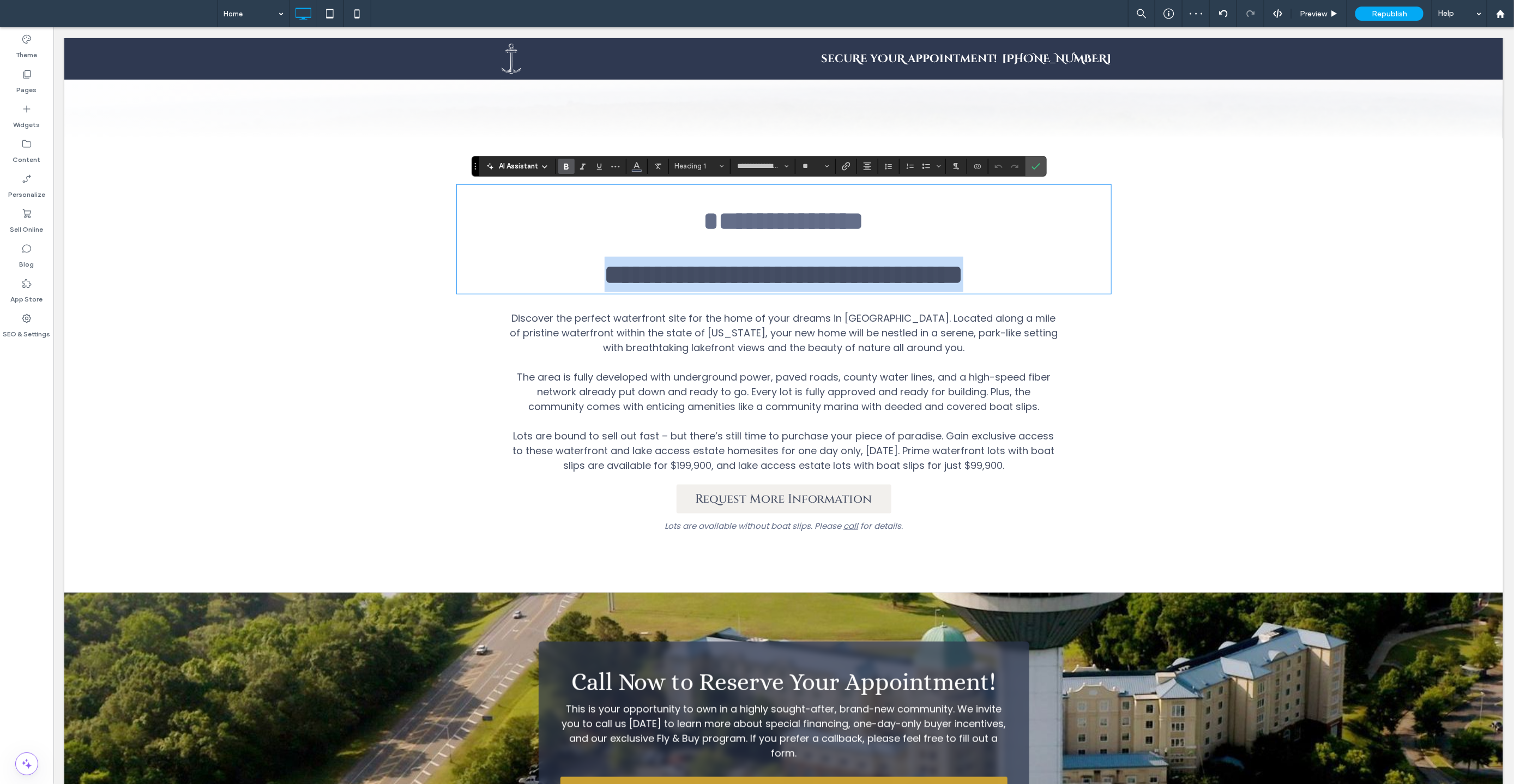 drag, startPoint x: 535, startPoint y: 278, endPoint x: 1081, endPoint y: 280, distance: 546.004 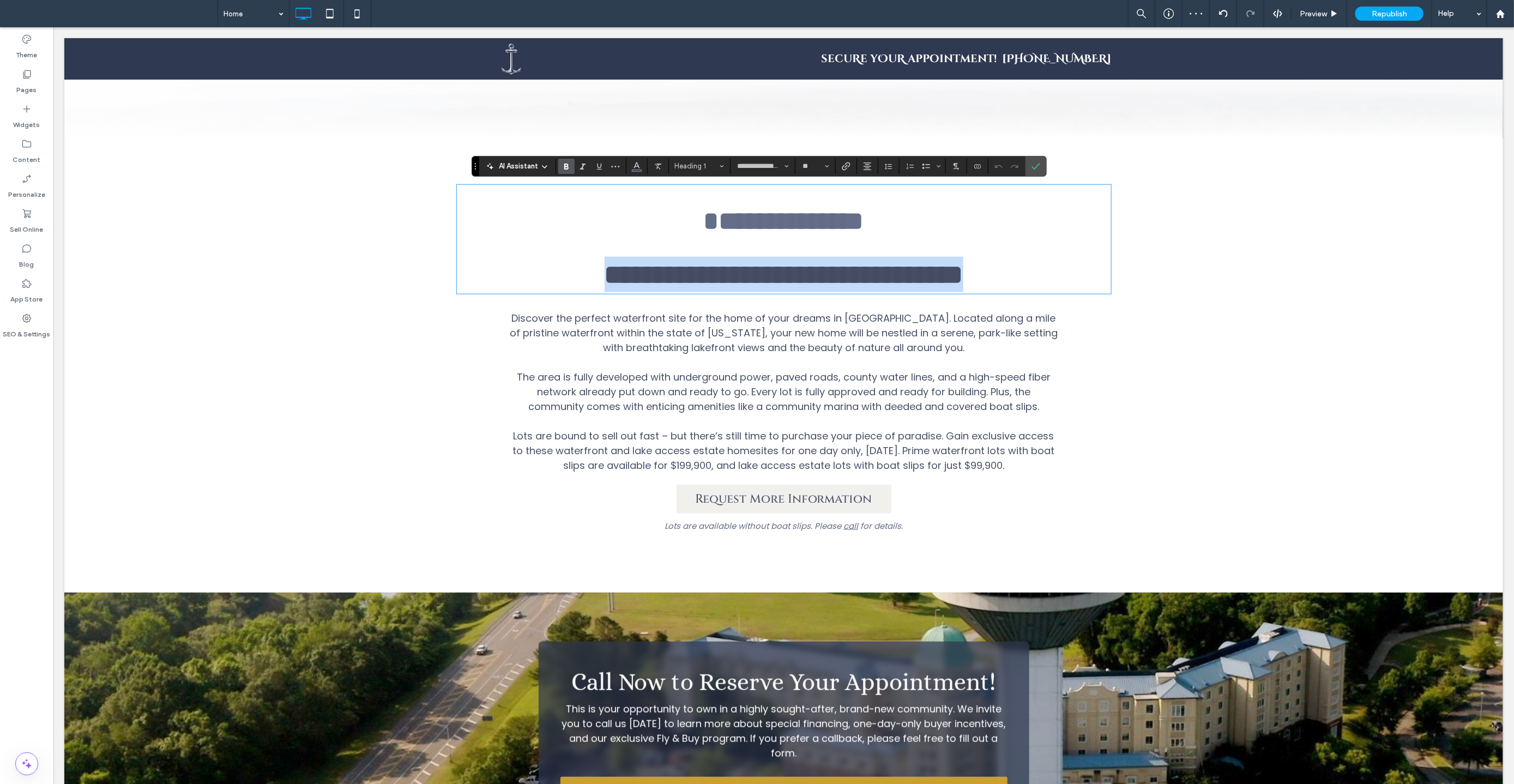click on "**********" at bounding box center (783, 274) 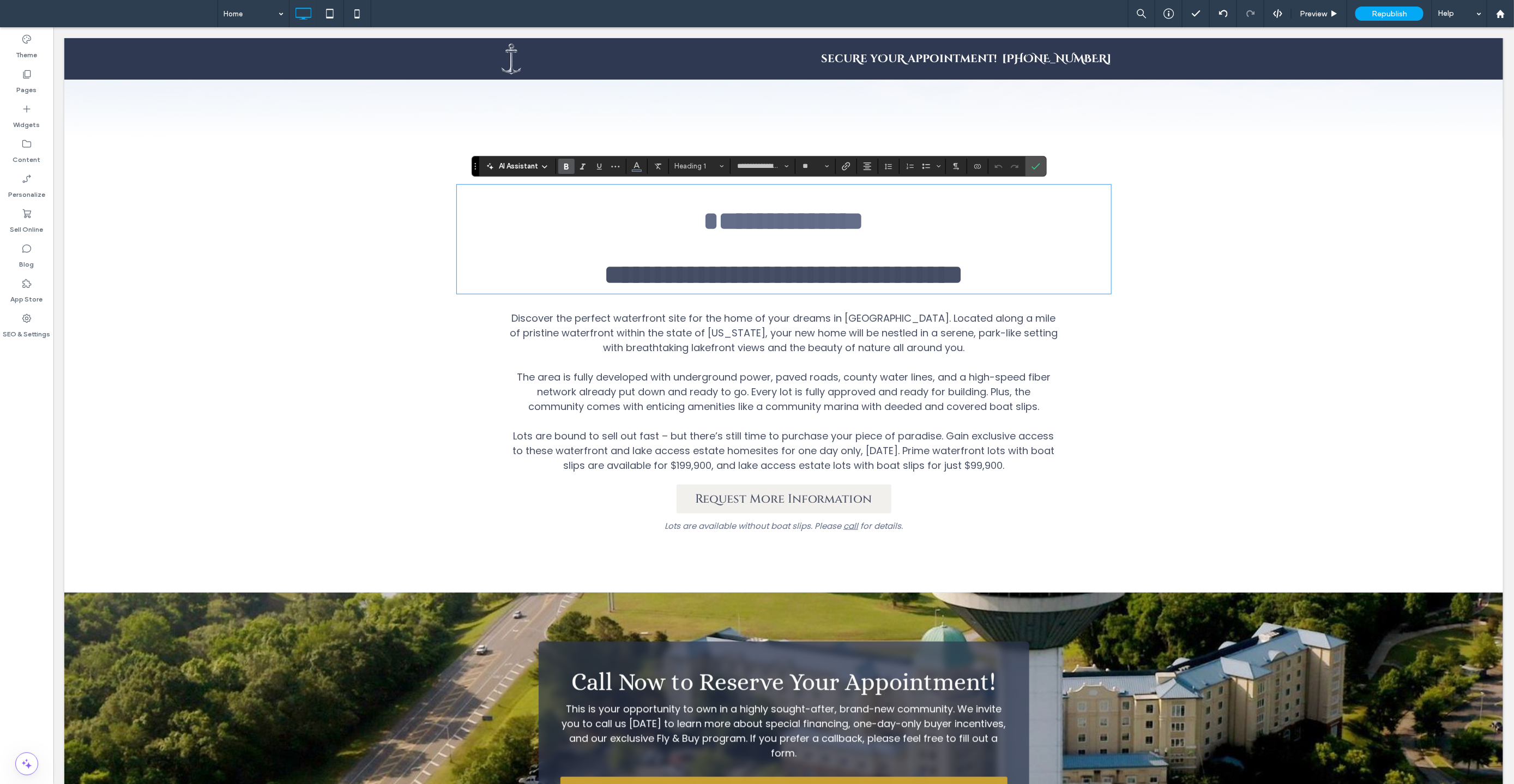 click on "**********" at bounding box center (783, 364) 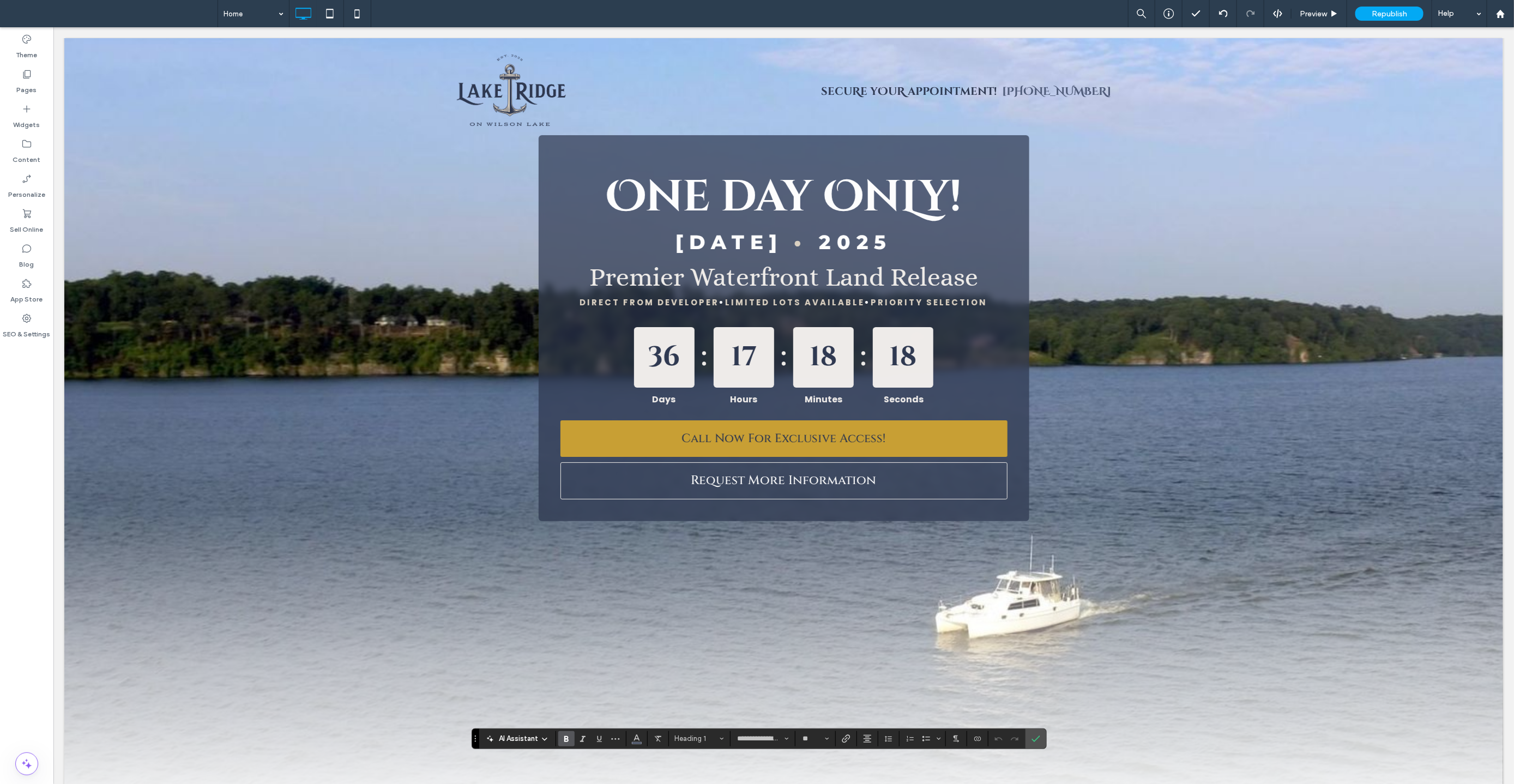 scroll, scrollTop: 0, scrollLeft: 0, axis: both 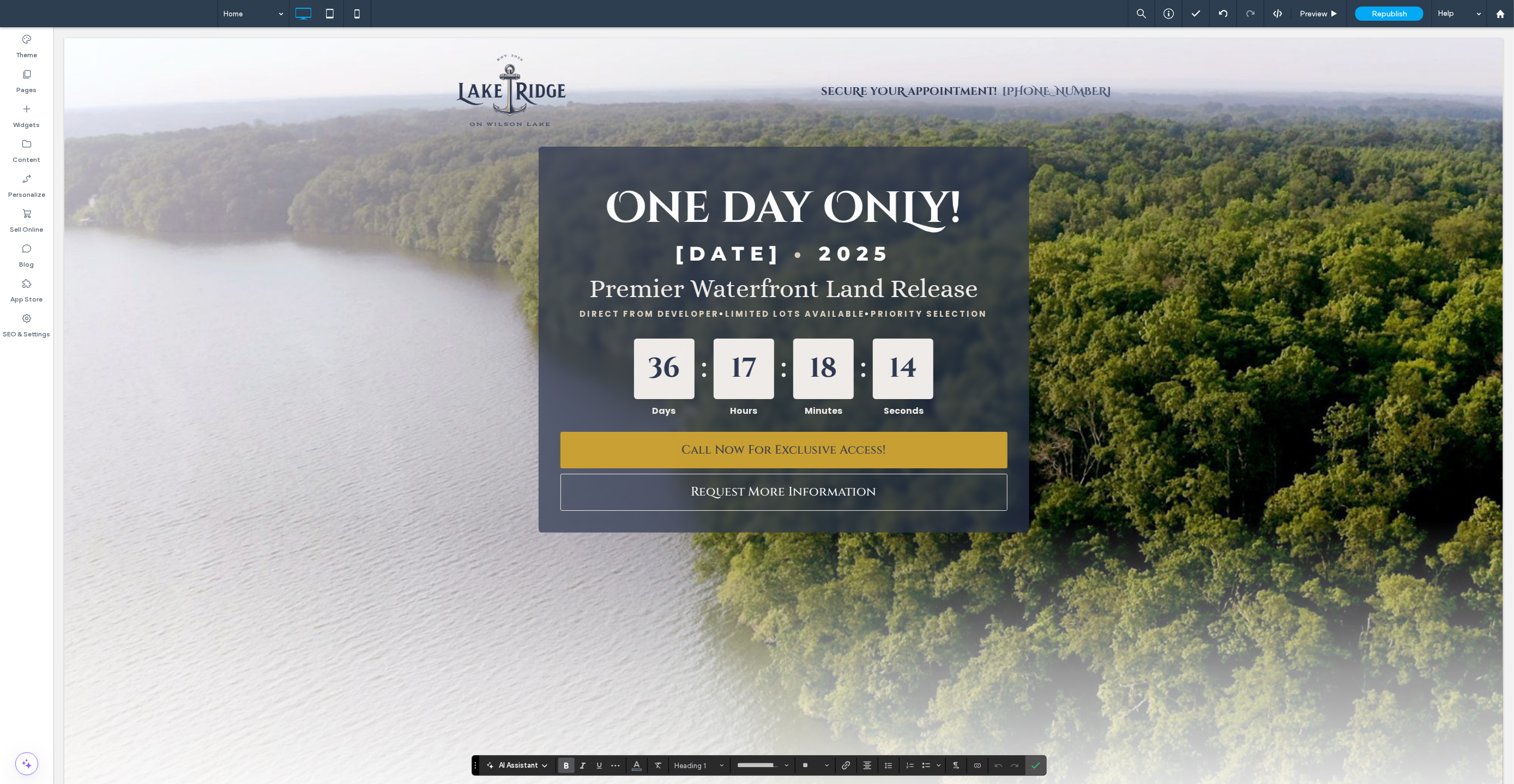click on "secuRe yOuR appointment!" at bounding box center [909, 91] 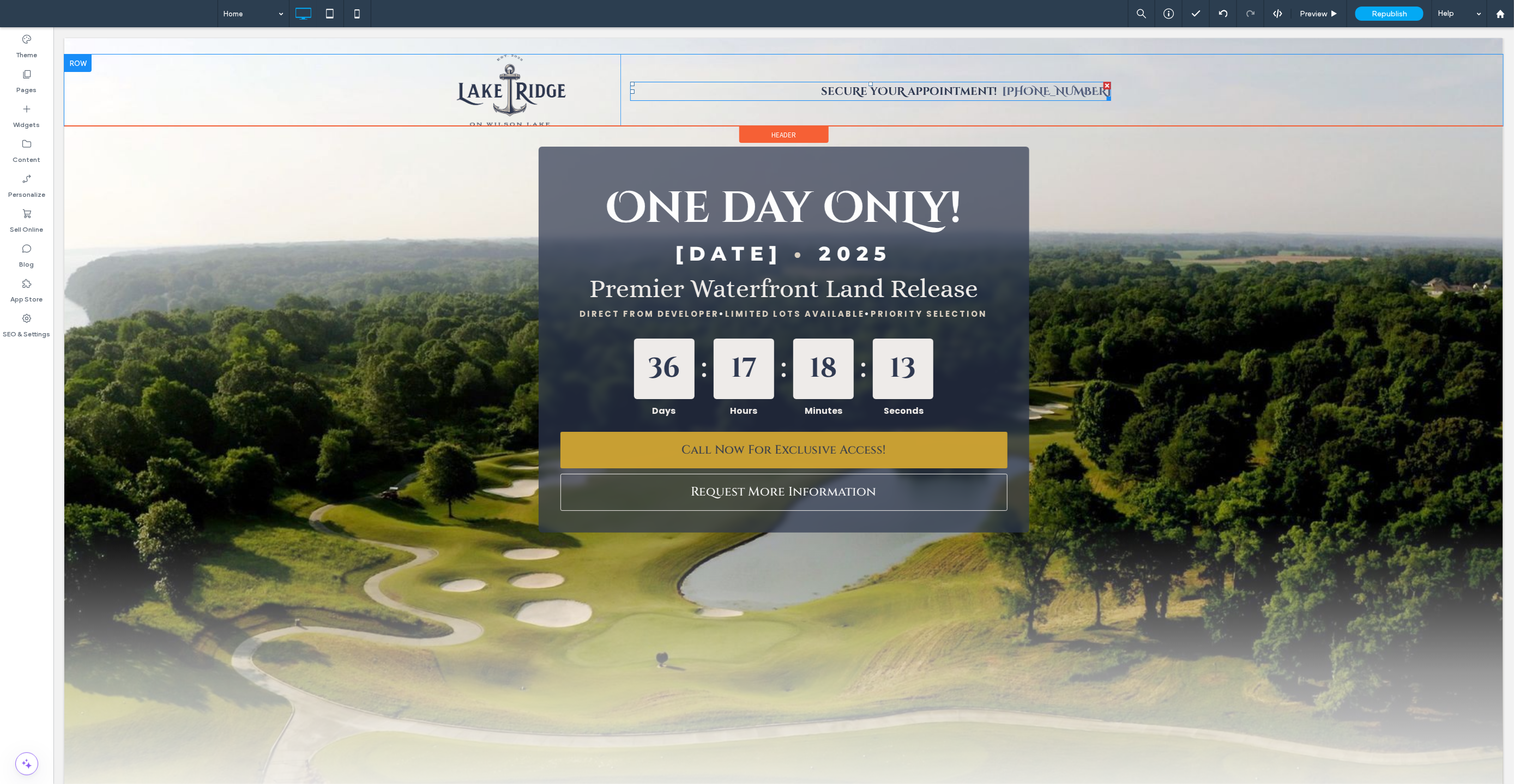 click on "secuRe yOuR appointment!" at bounding box center (909, 91) 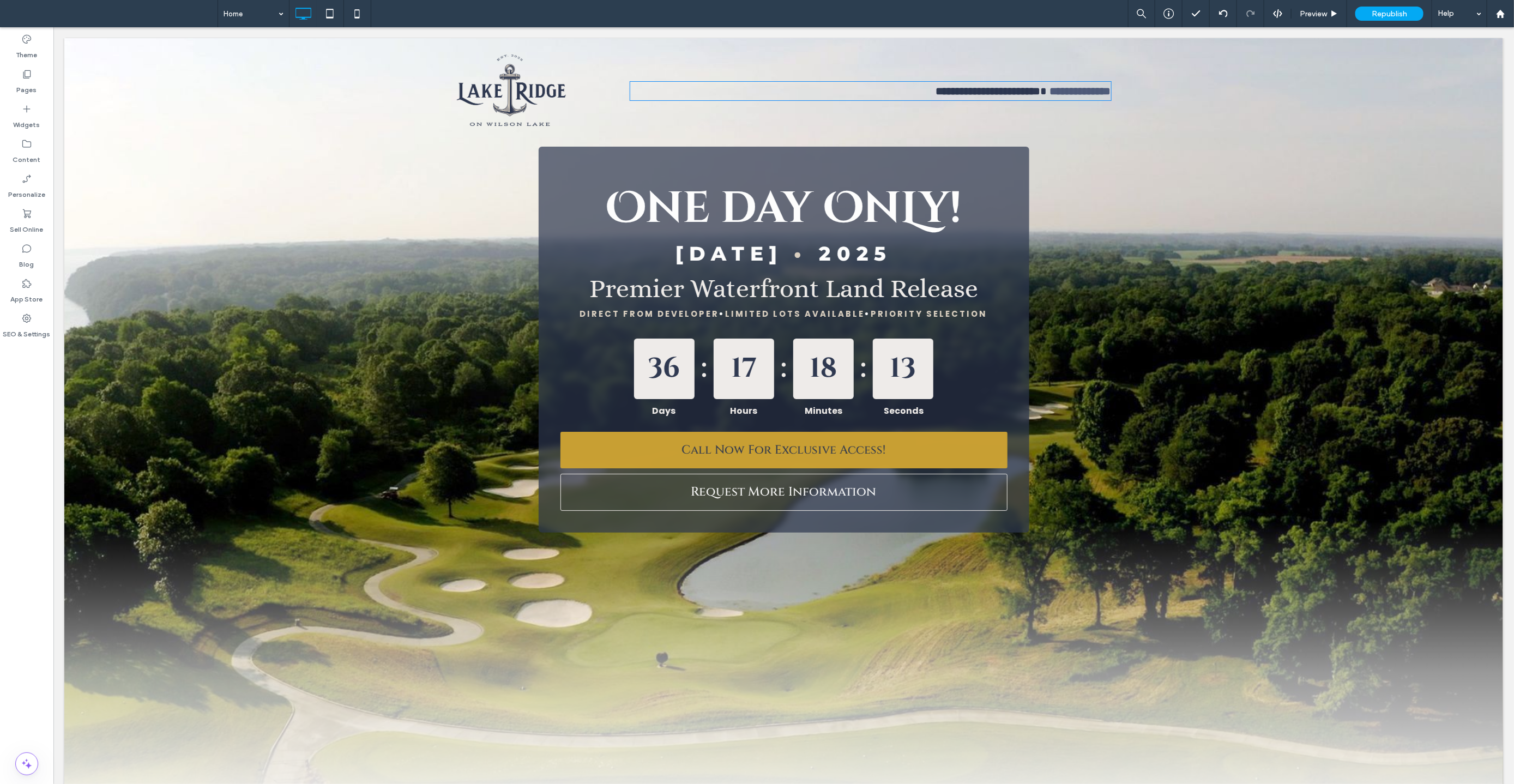 click on "**********" at bounding box center [988, 91] 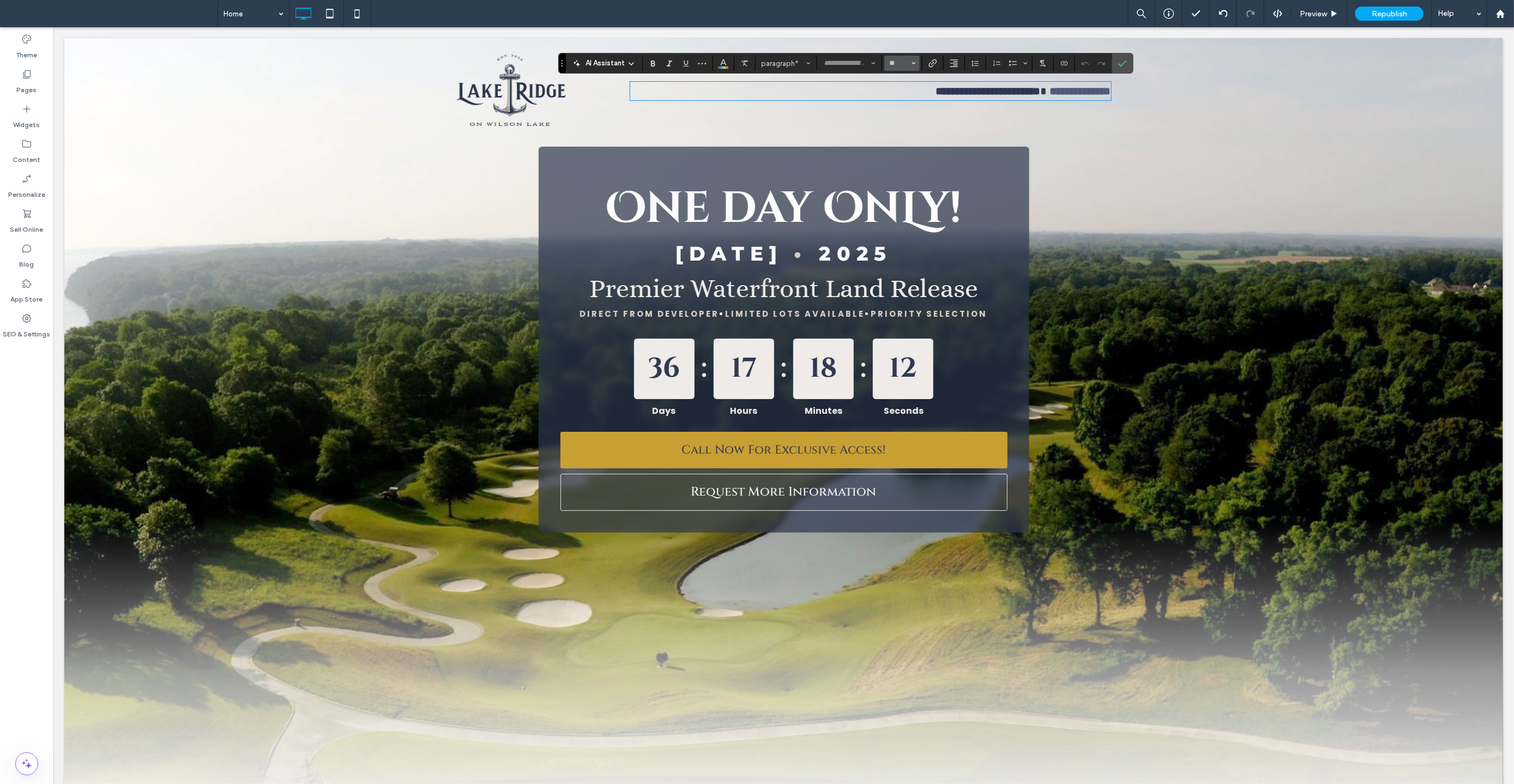 click 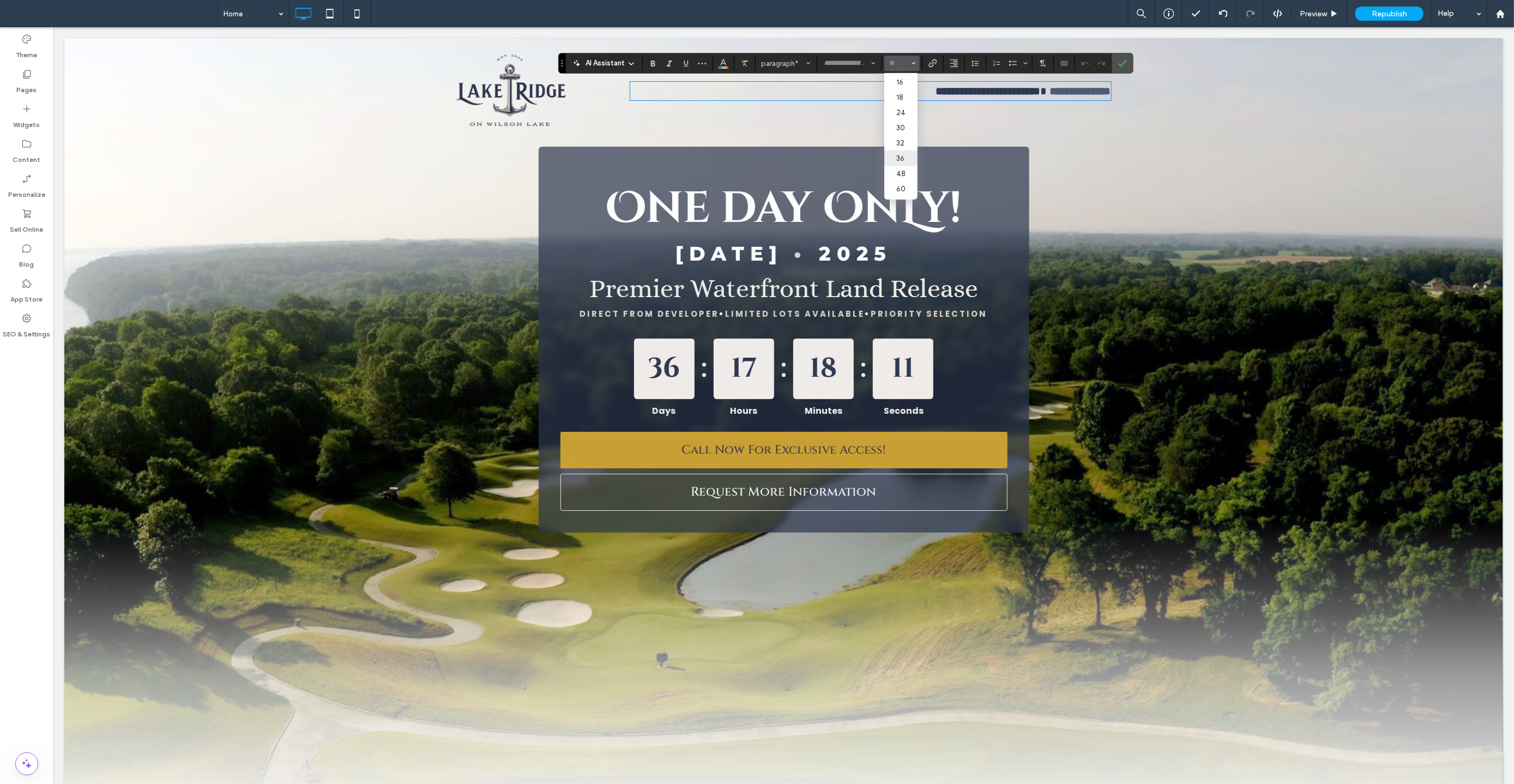 scroll, scrollTop: 102, scrollLeft: 0, axis: vertical 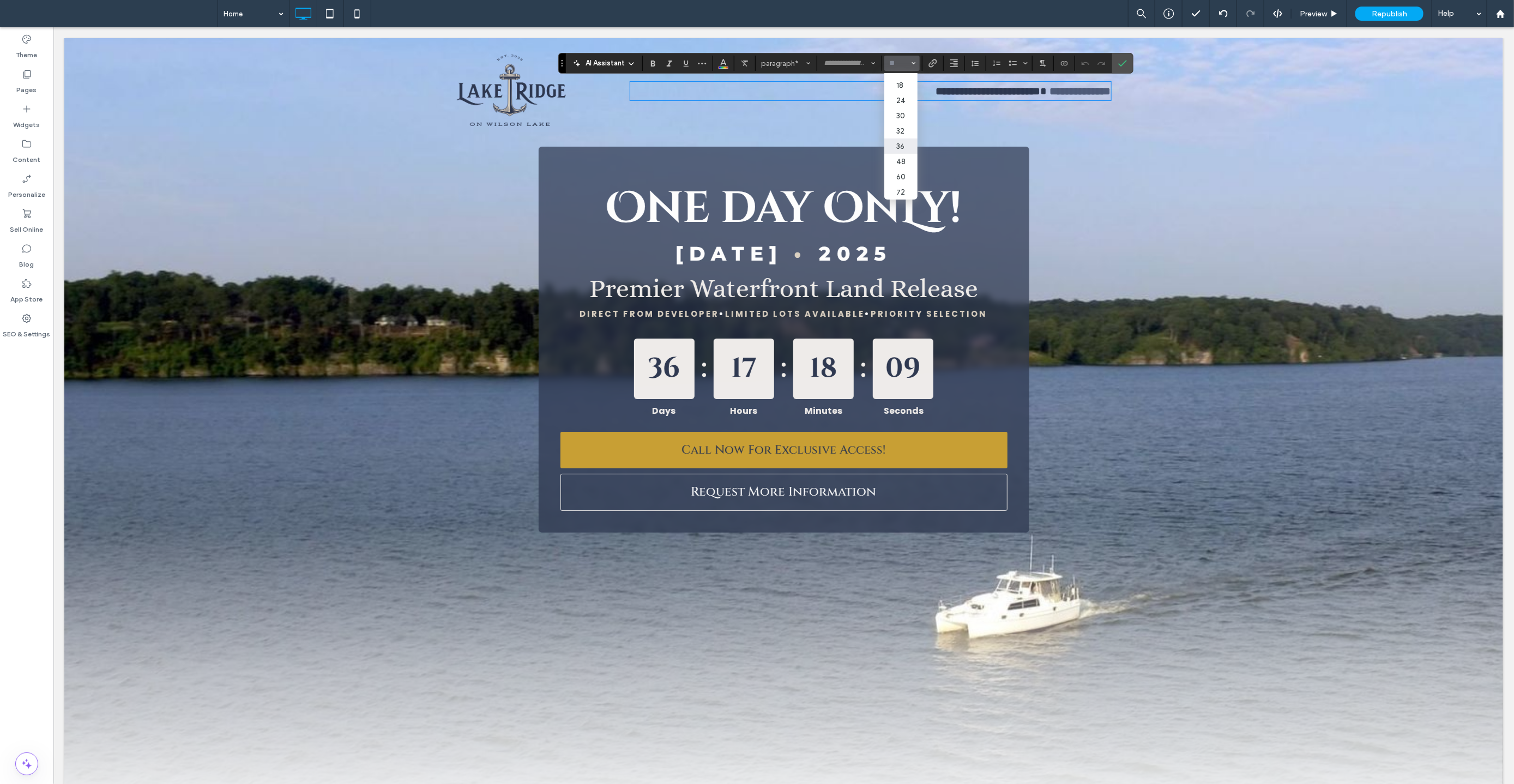 click on "36" at bounding box center [901, 146] 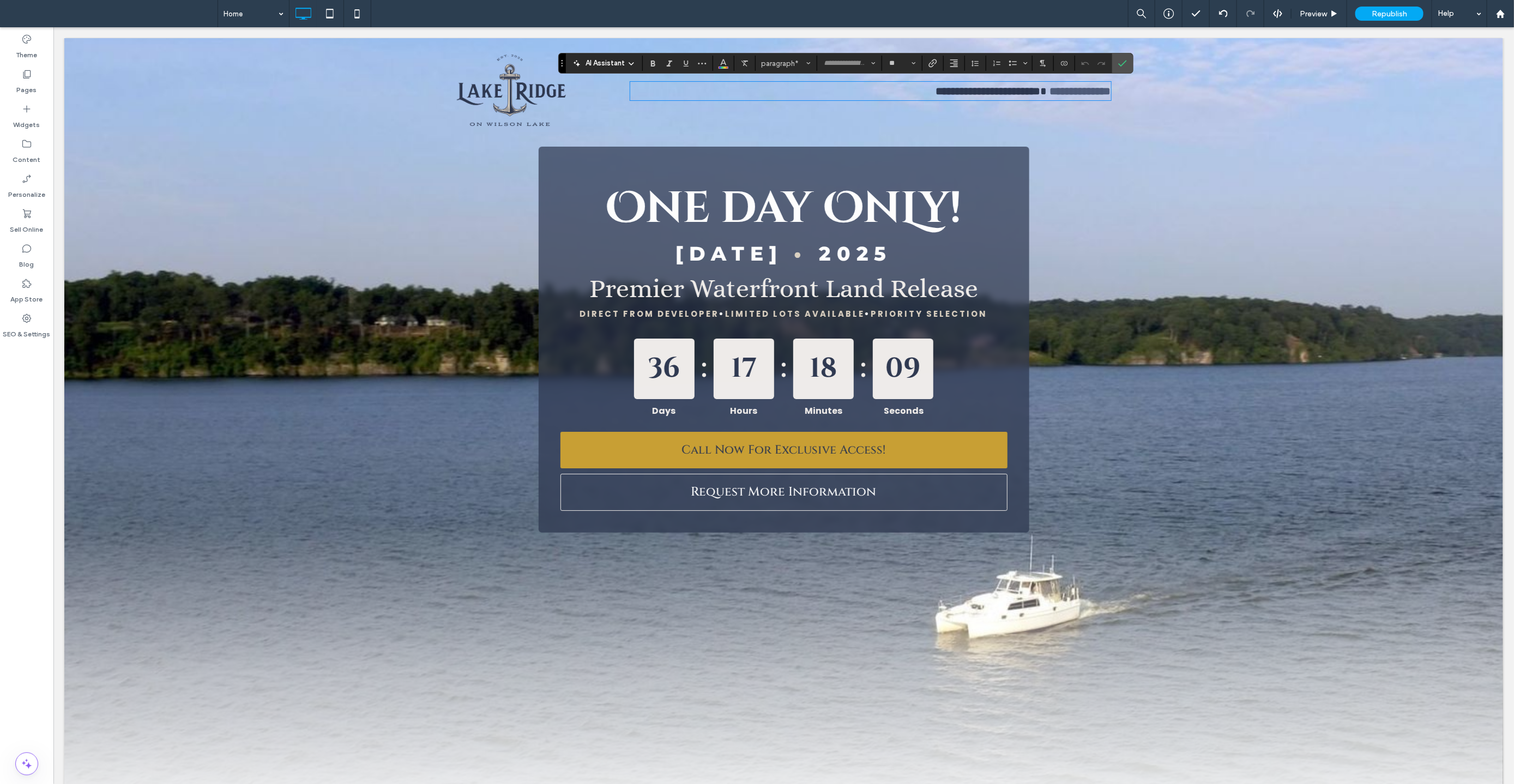 type on "**" 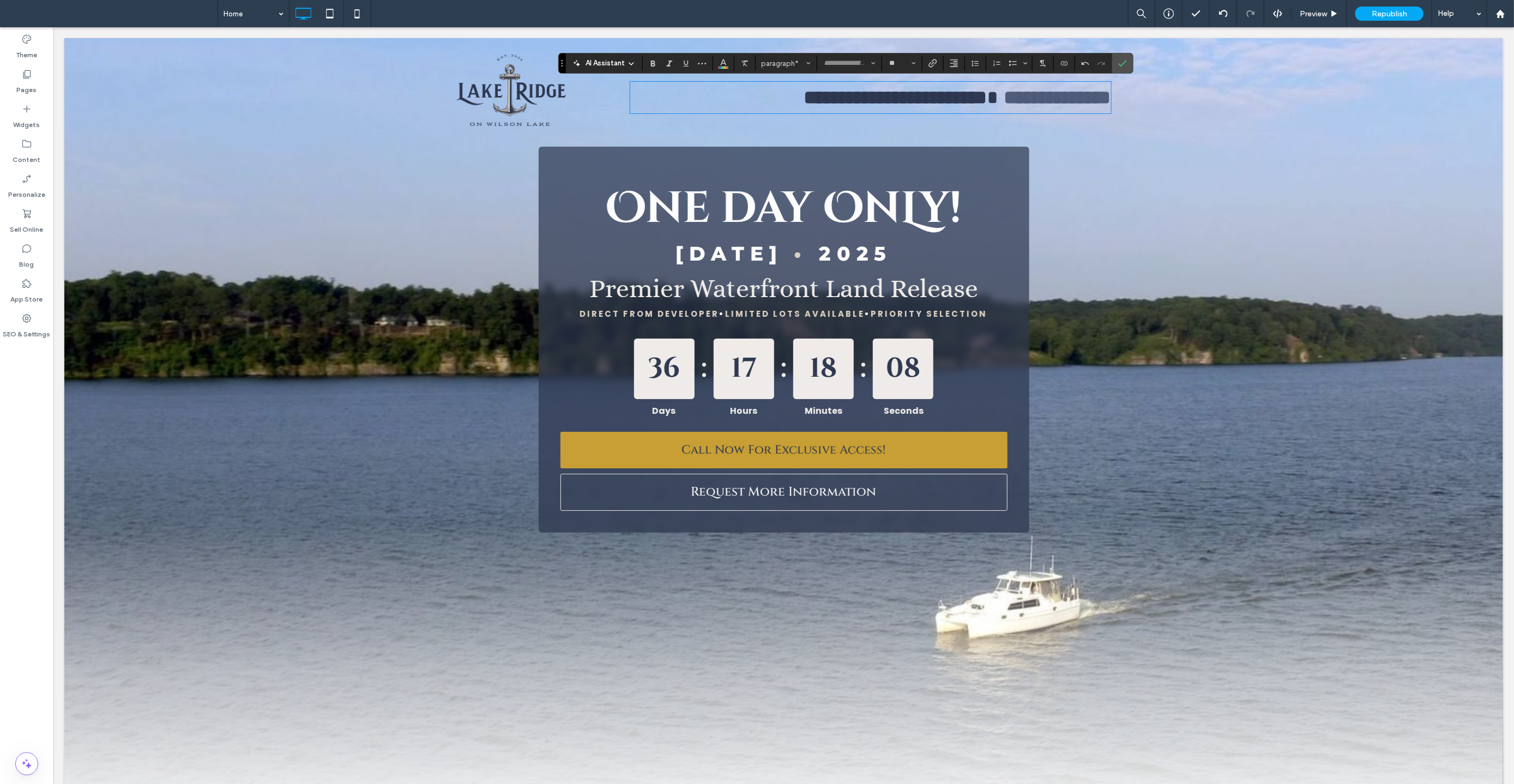 click at bounding box center (995, 97) 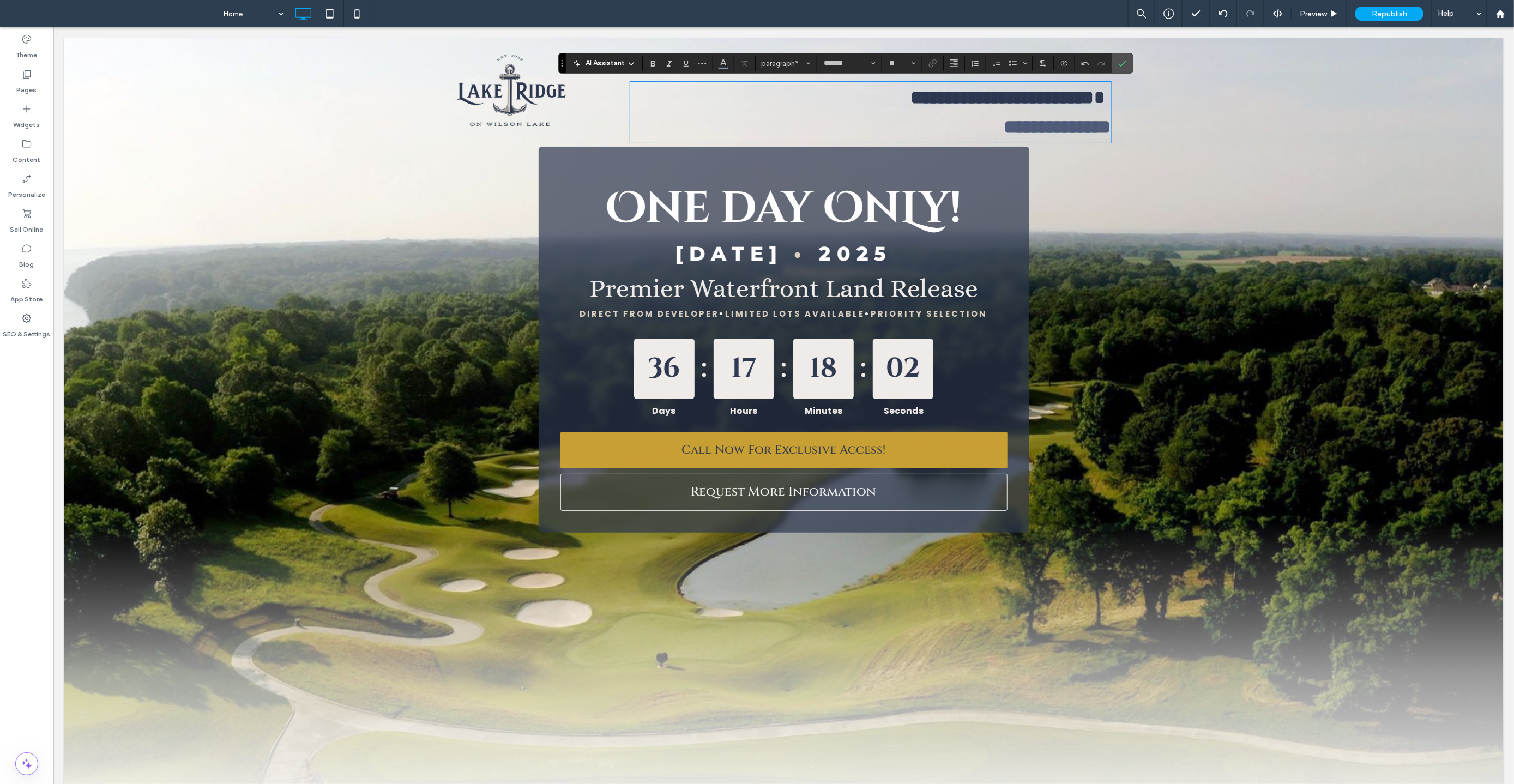 type on "**********" 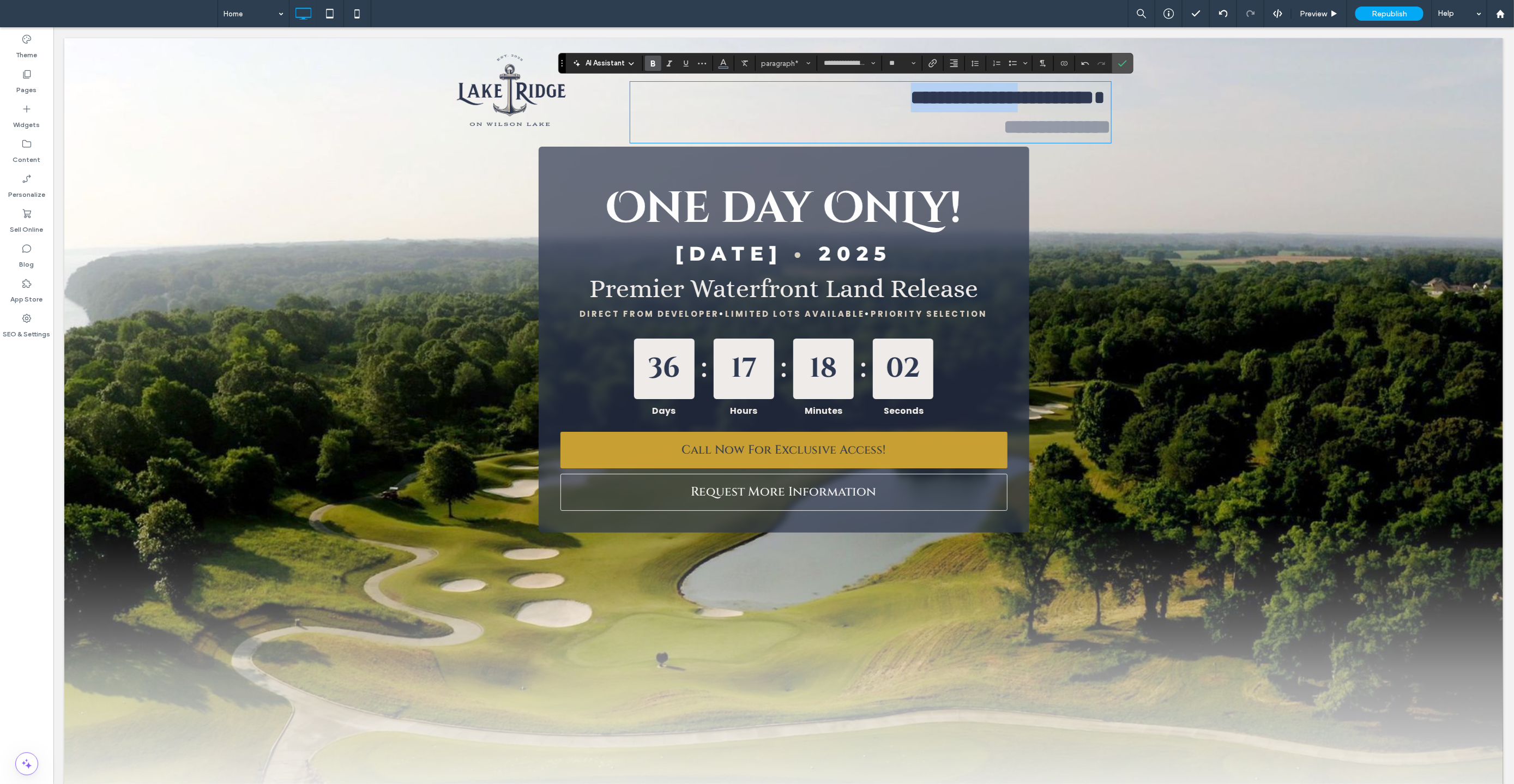 type 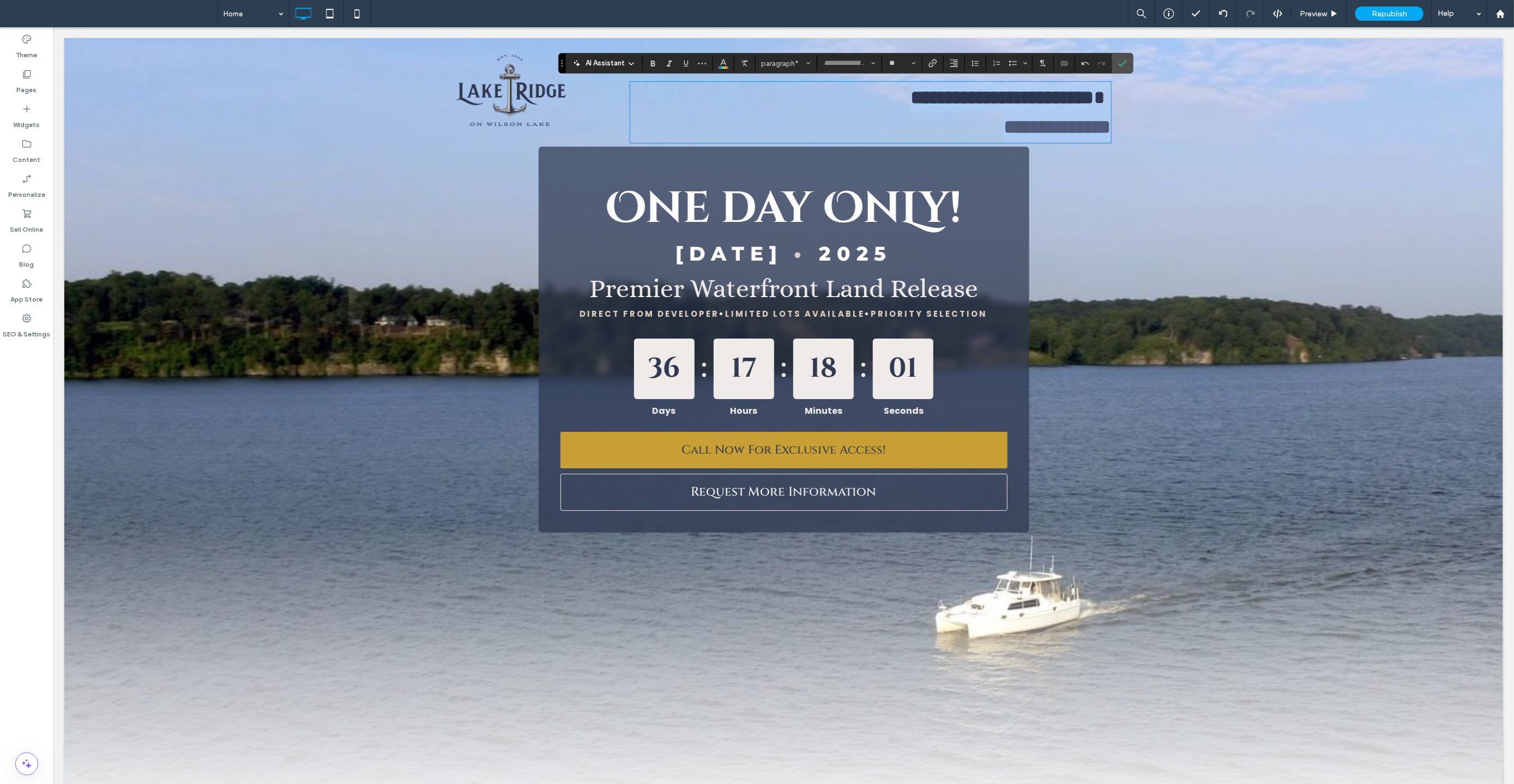drag, startPoint x: 843, startPoint y: 98, endPoint x: 1122, endPoint y: 141, distance: 282.29417 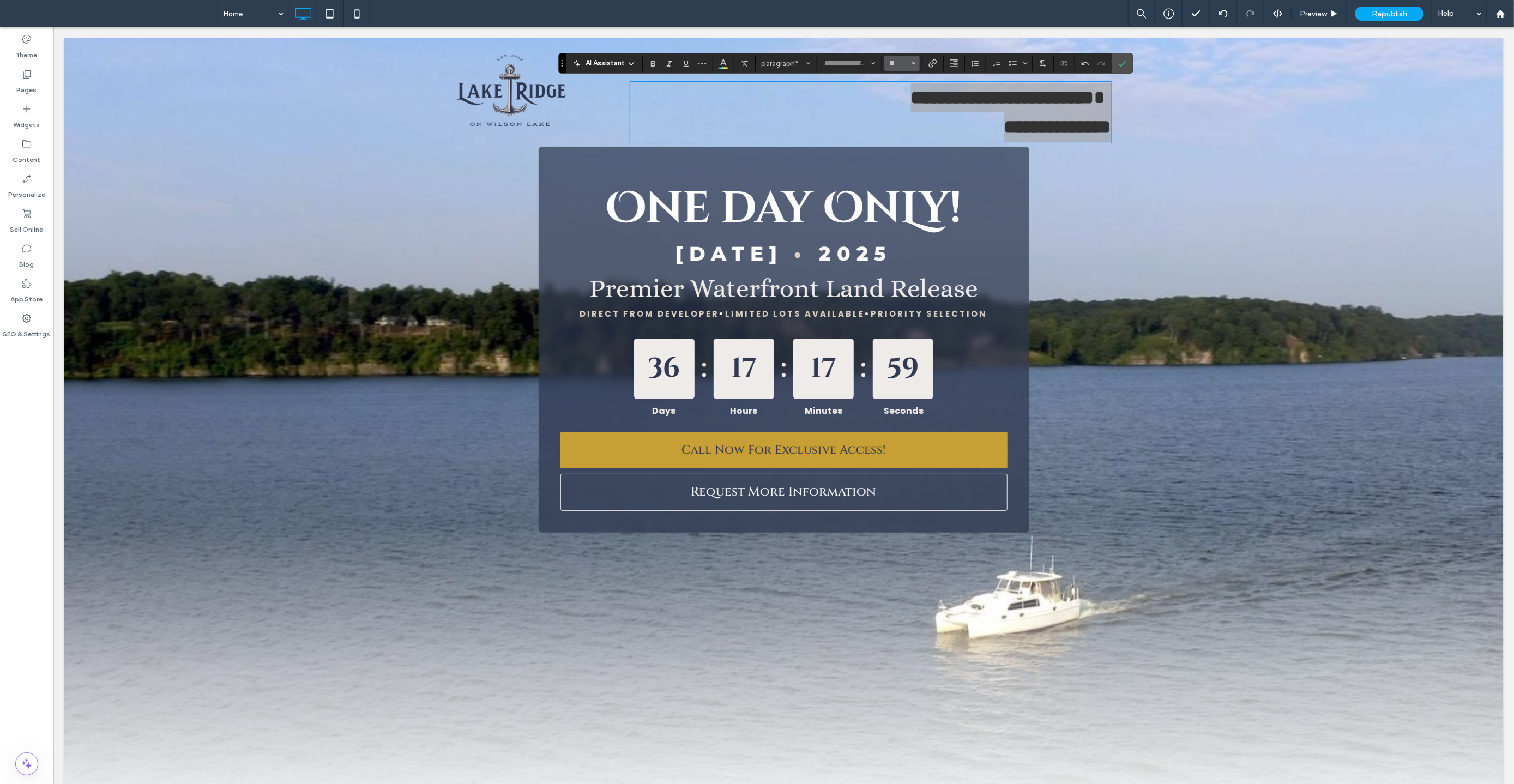 click 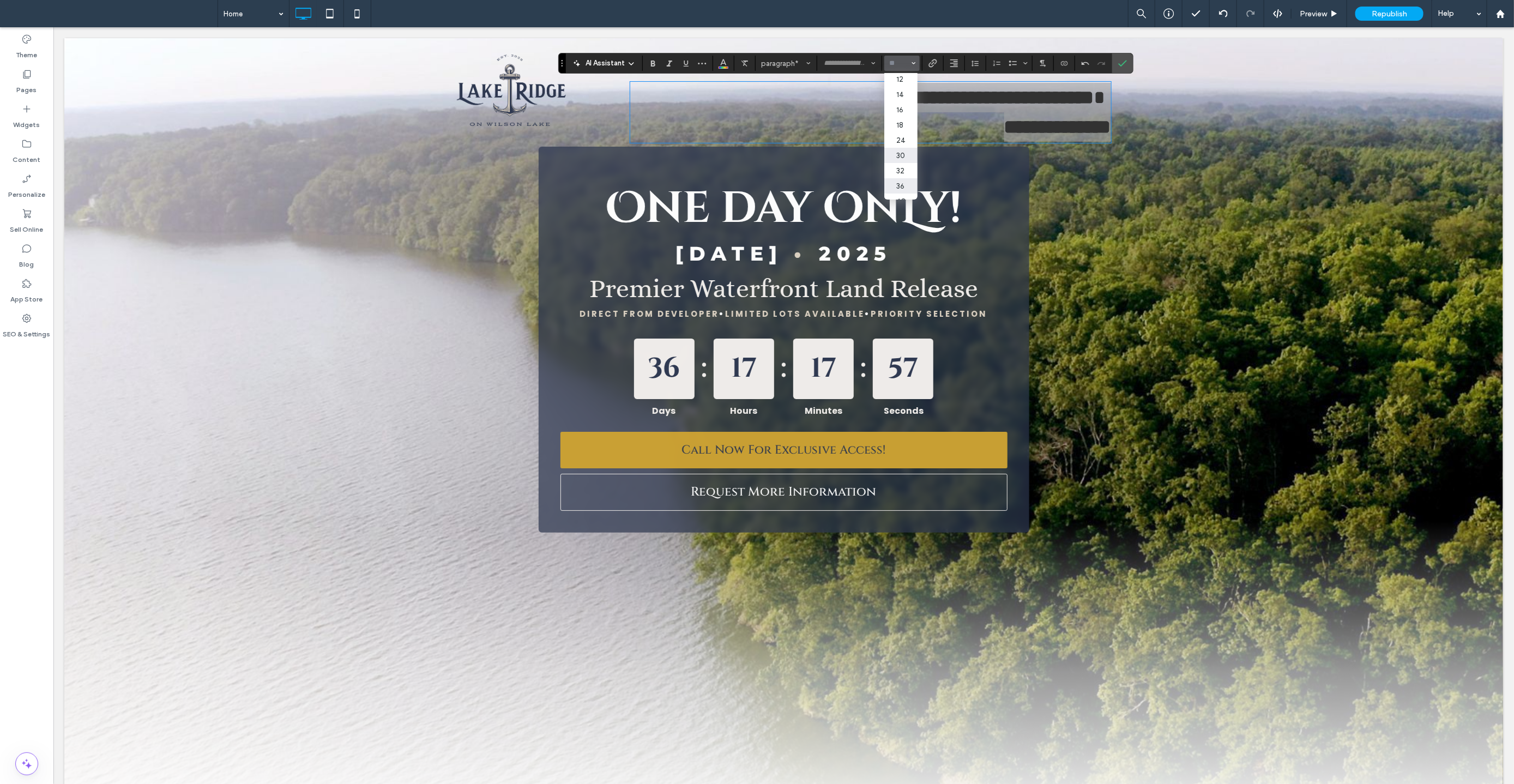 scroll, scrollTop: 57, scrollLeft: 0, axis: vertical 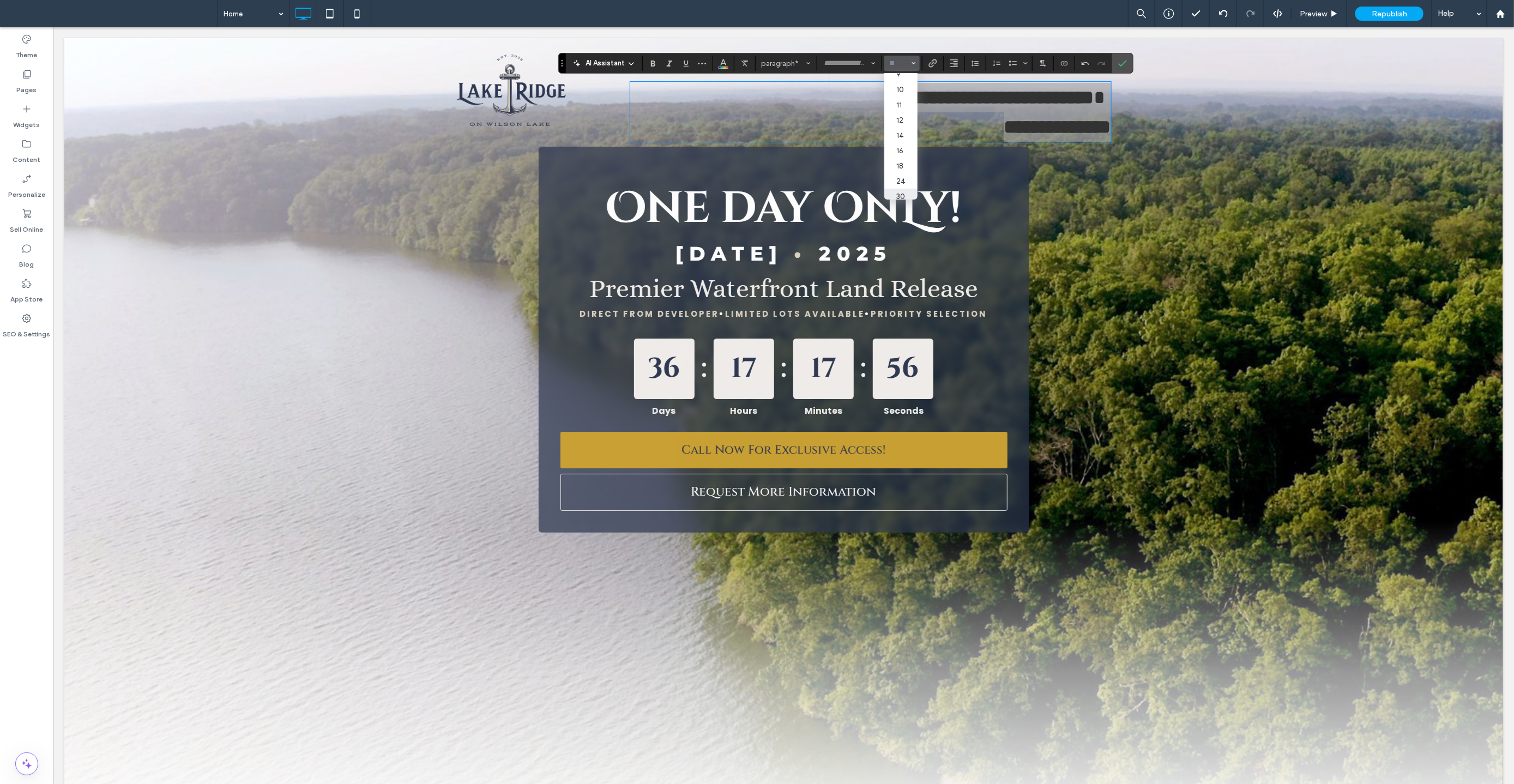 click on "30" at bounding box center (901, 196) 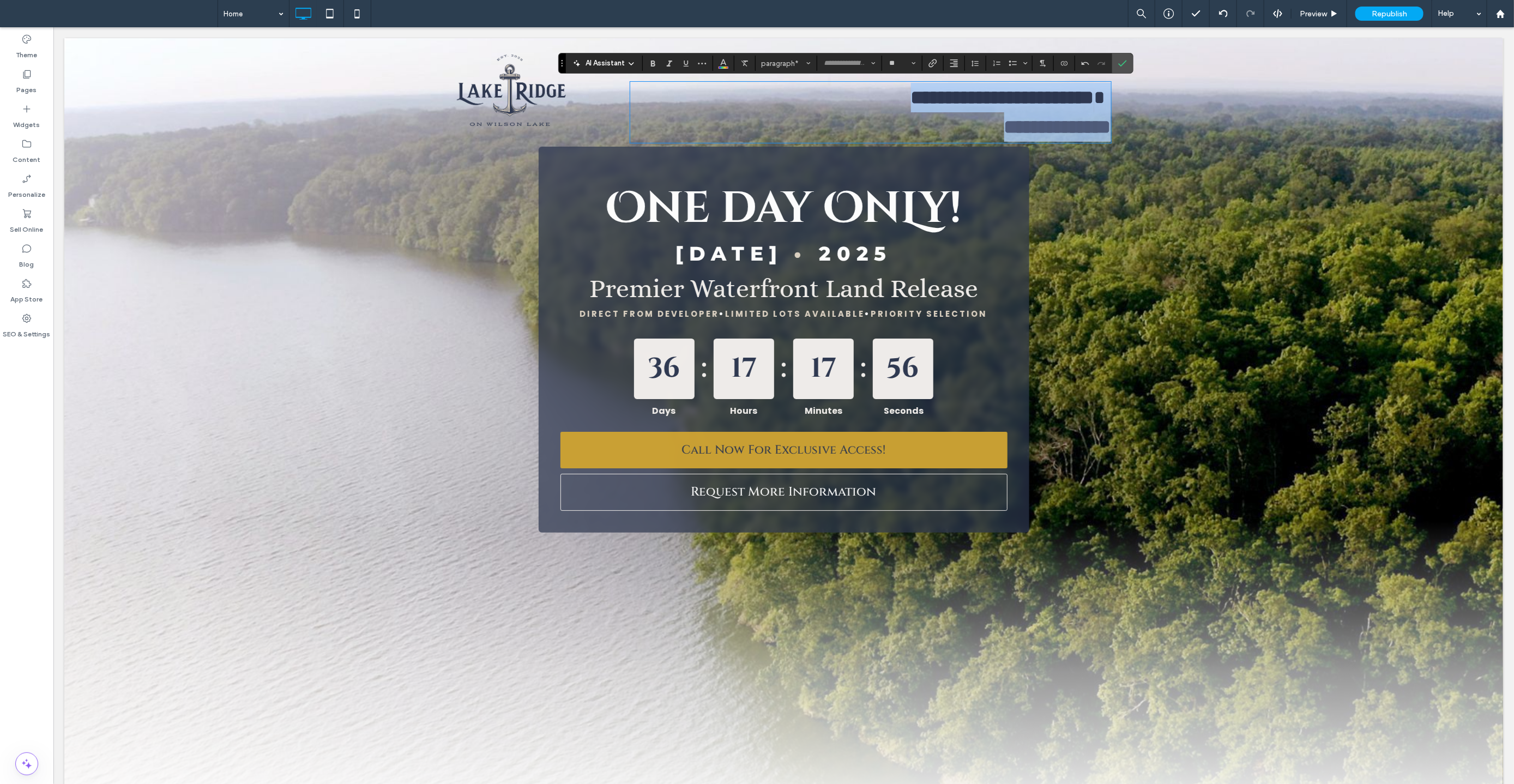 type on "**" 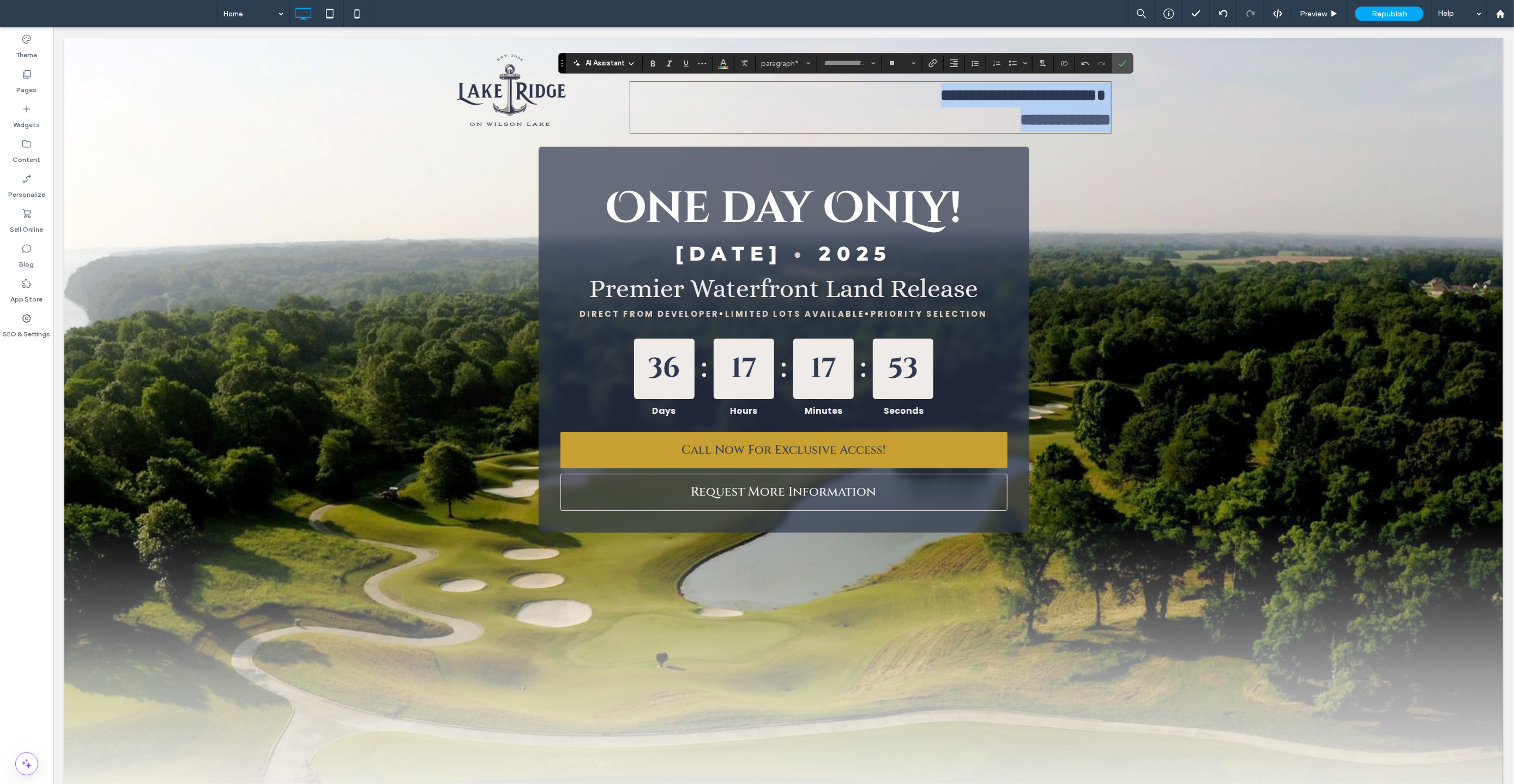 click at bounding box center [1103, 94] 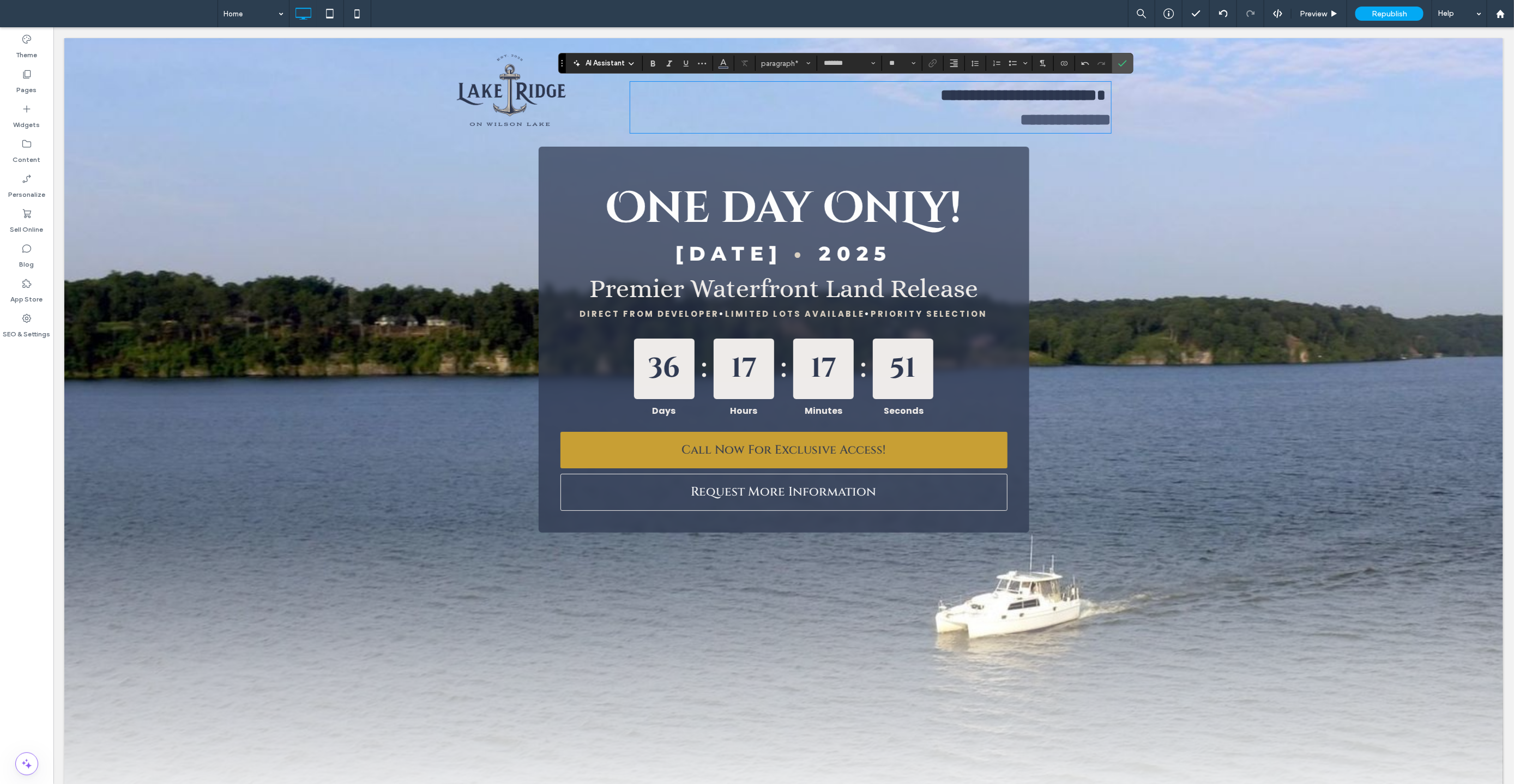 type 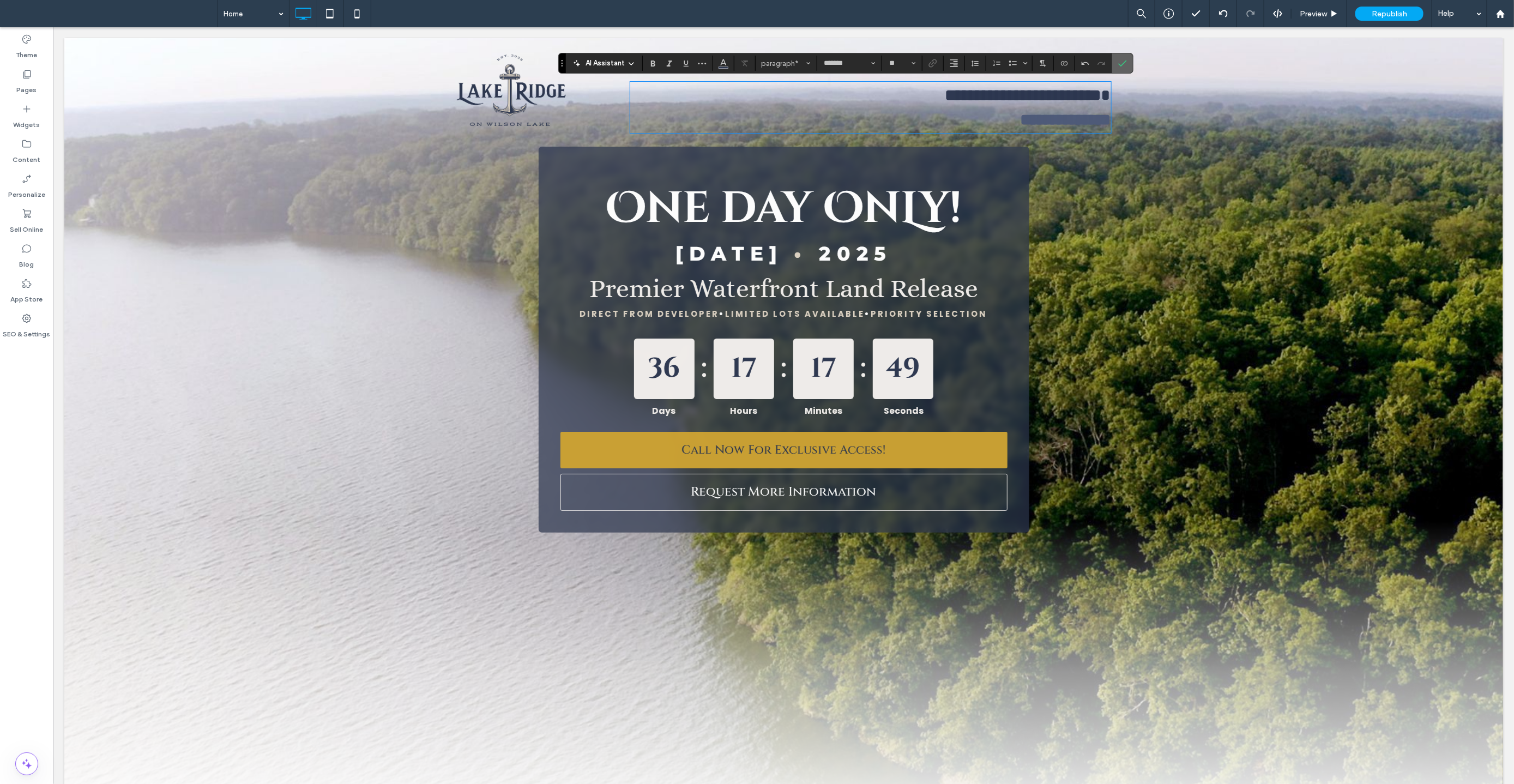 click 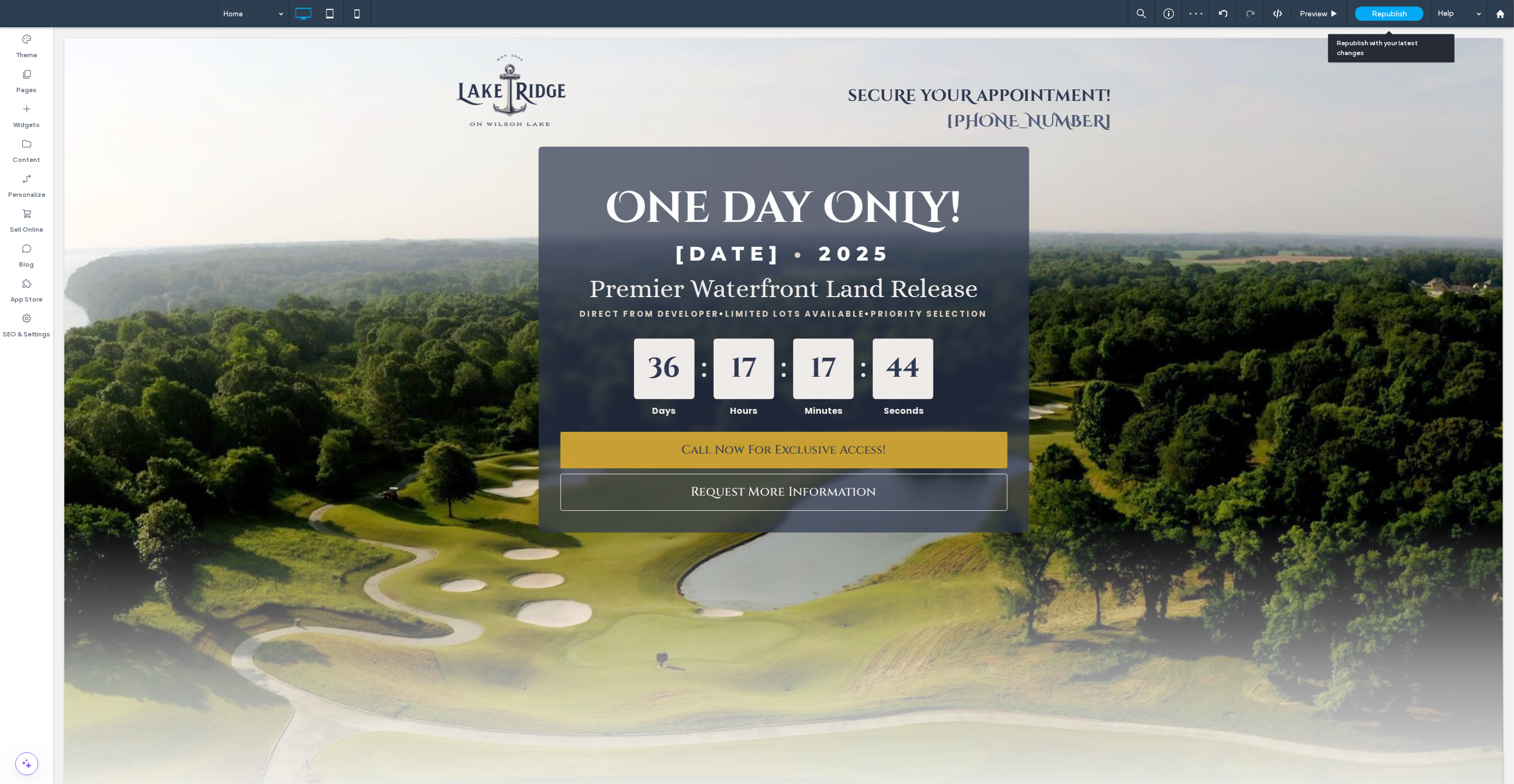 click on "Republish" at bounding box center (1389, 14) 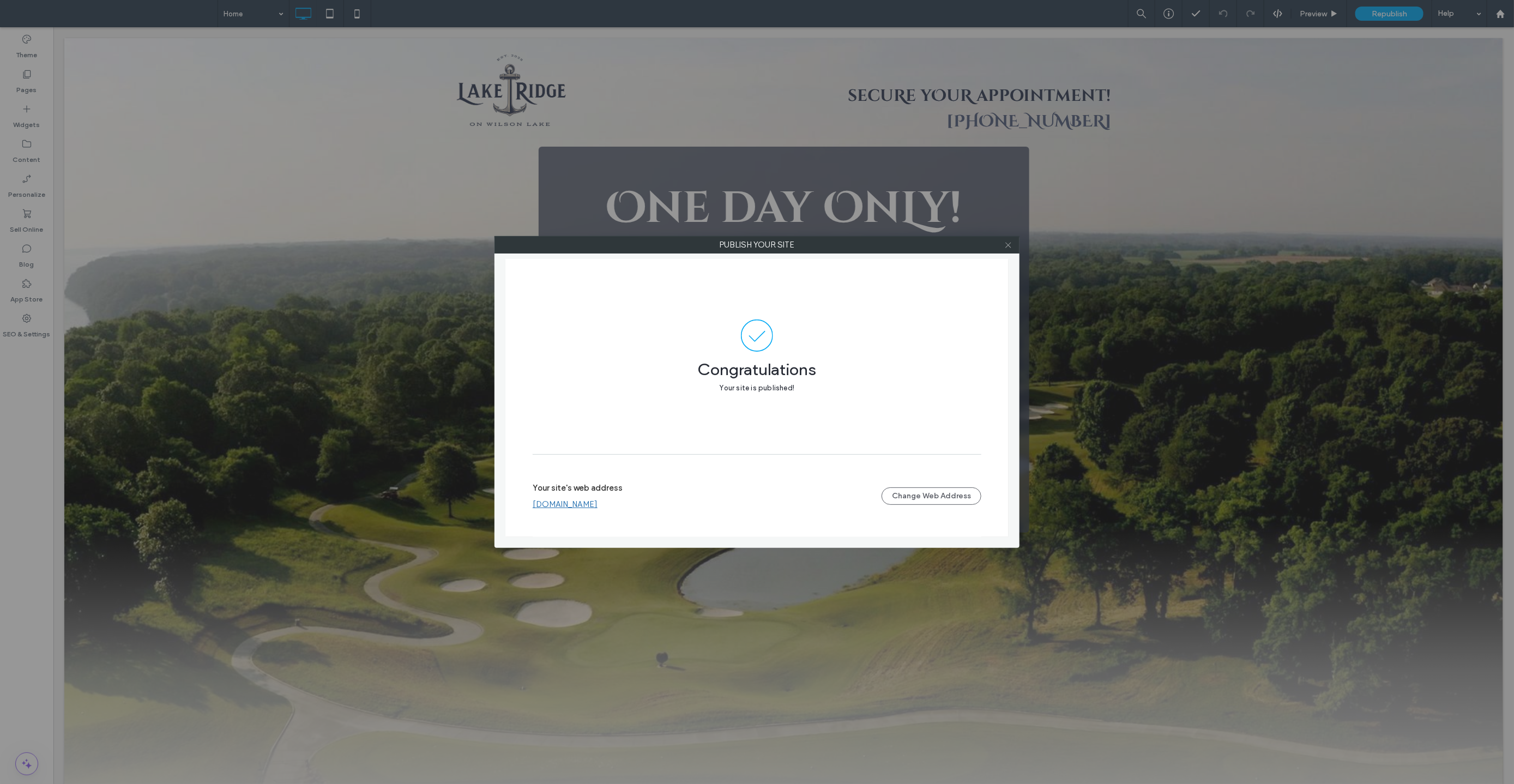 click 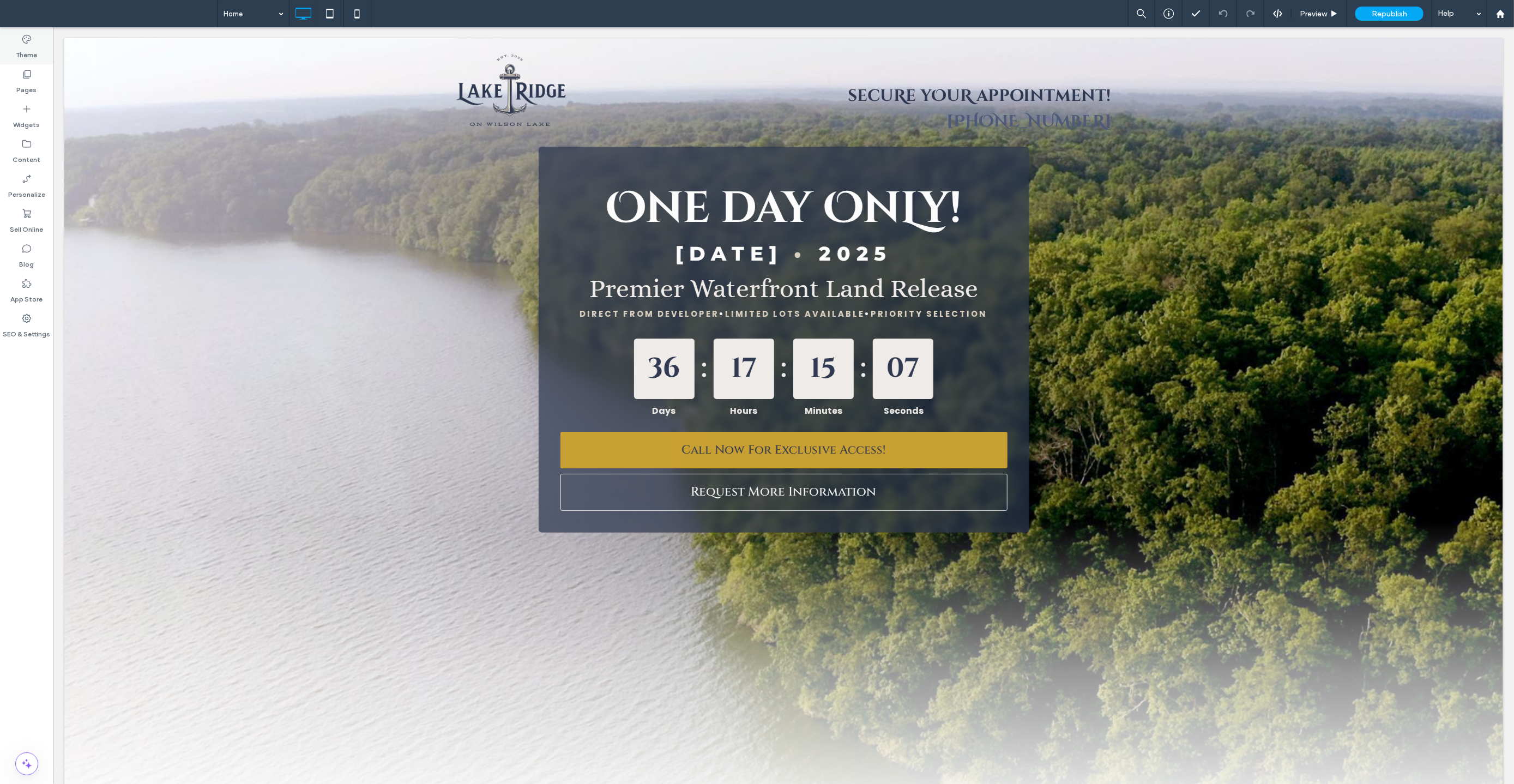 click on "Theme" at bounding box center (27, 52) 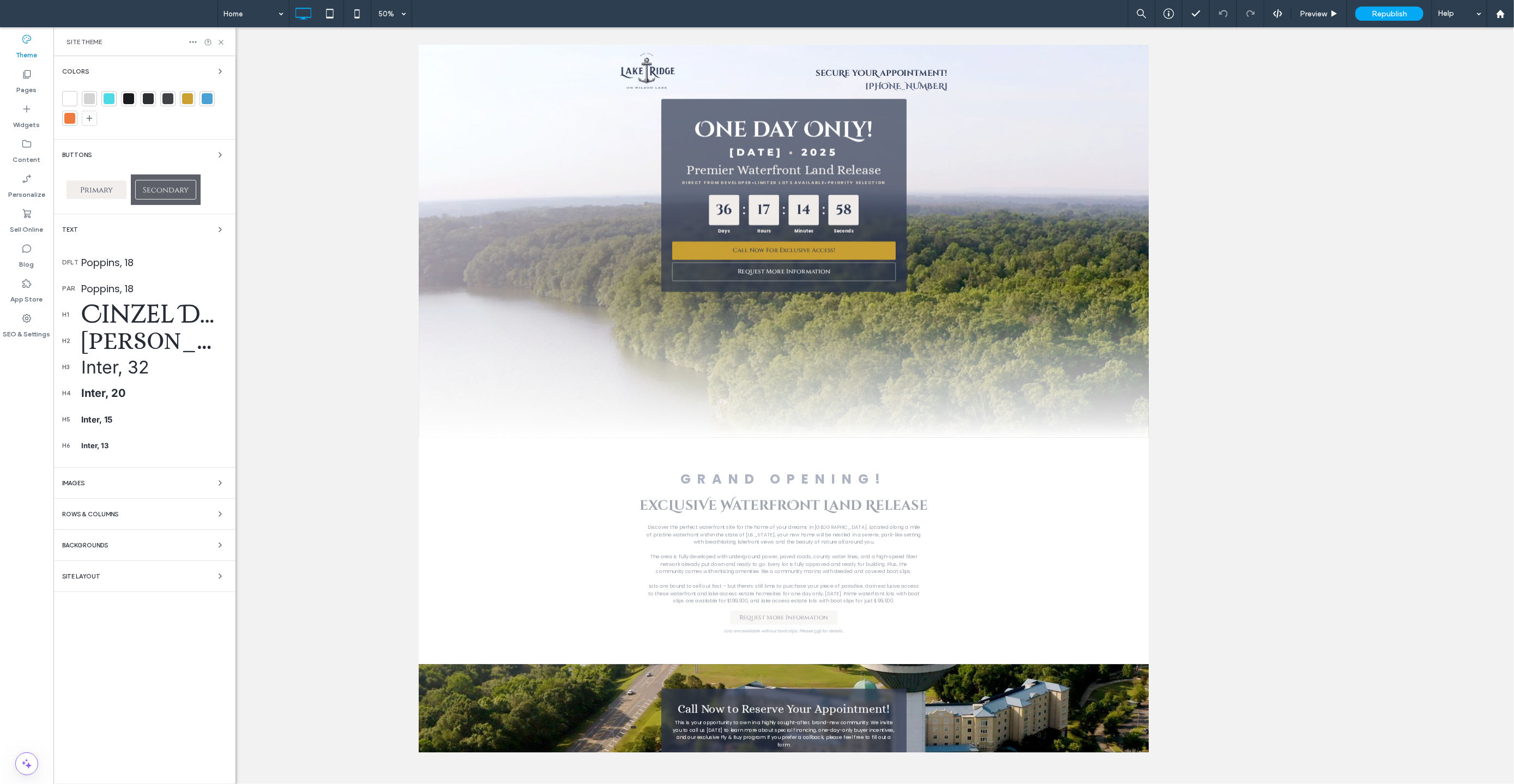 click at bounding box center [109, 99] 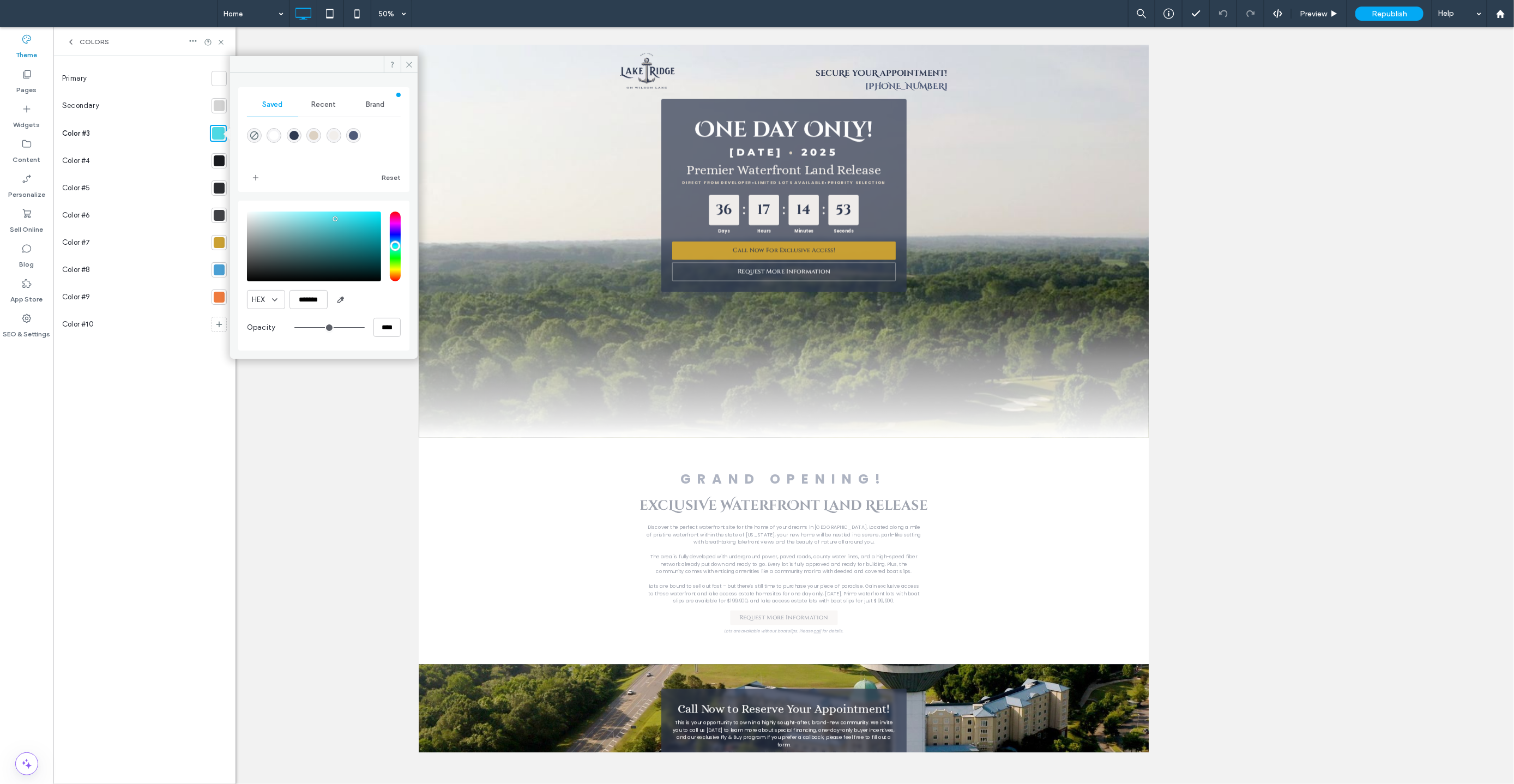 click on "Brand" at bounding box center [375, 105] 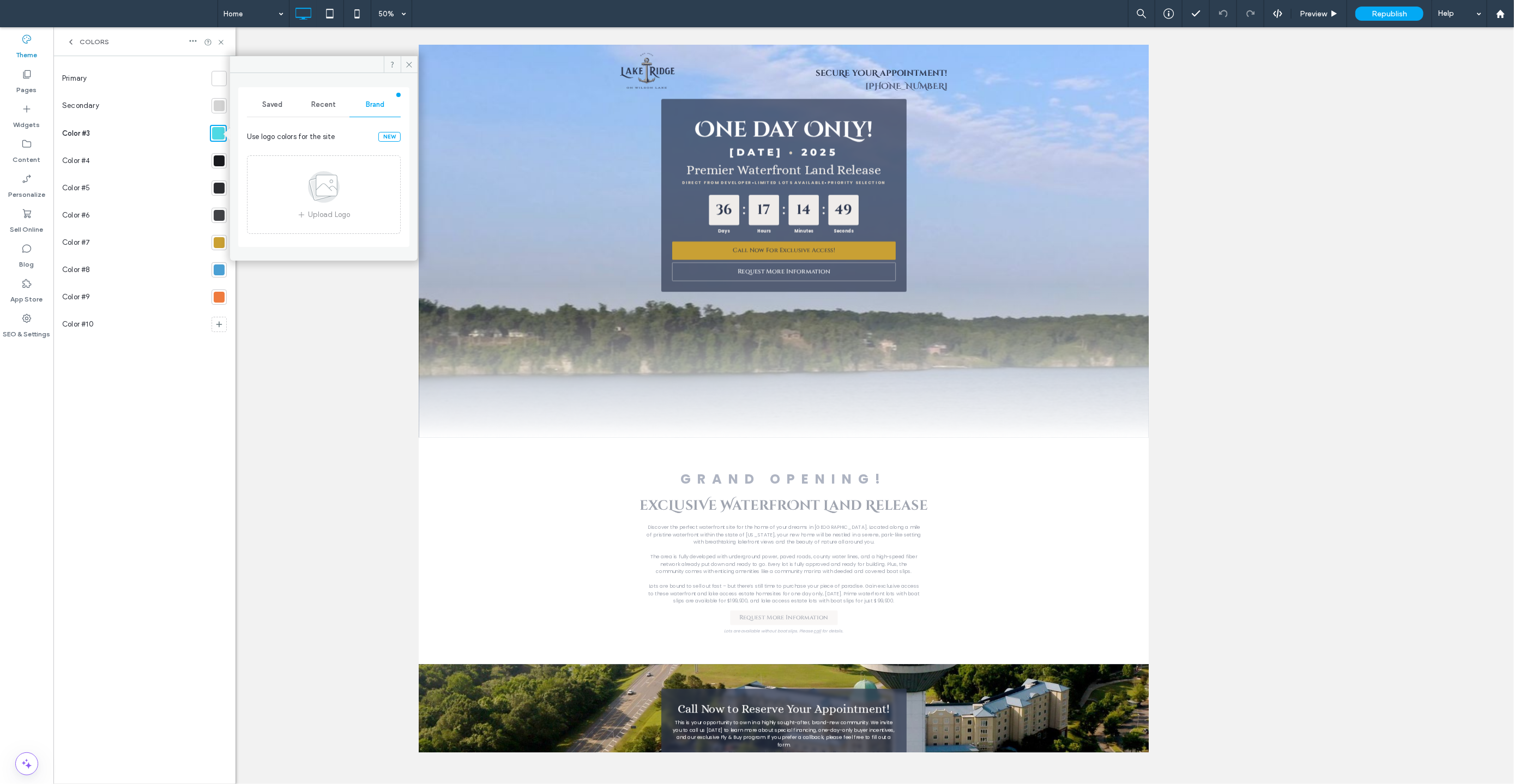 click on "Saved" at bounding box center [272, 105] 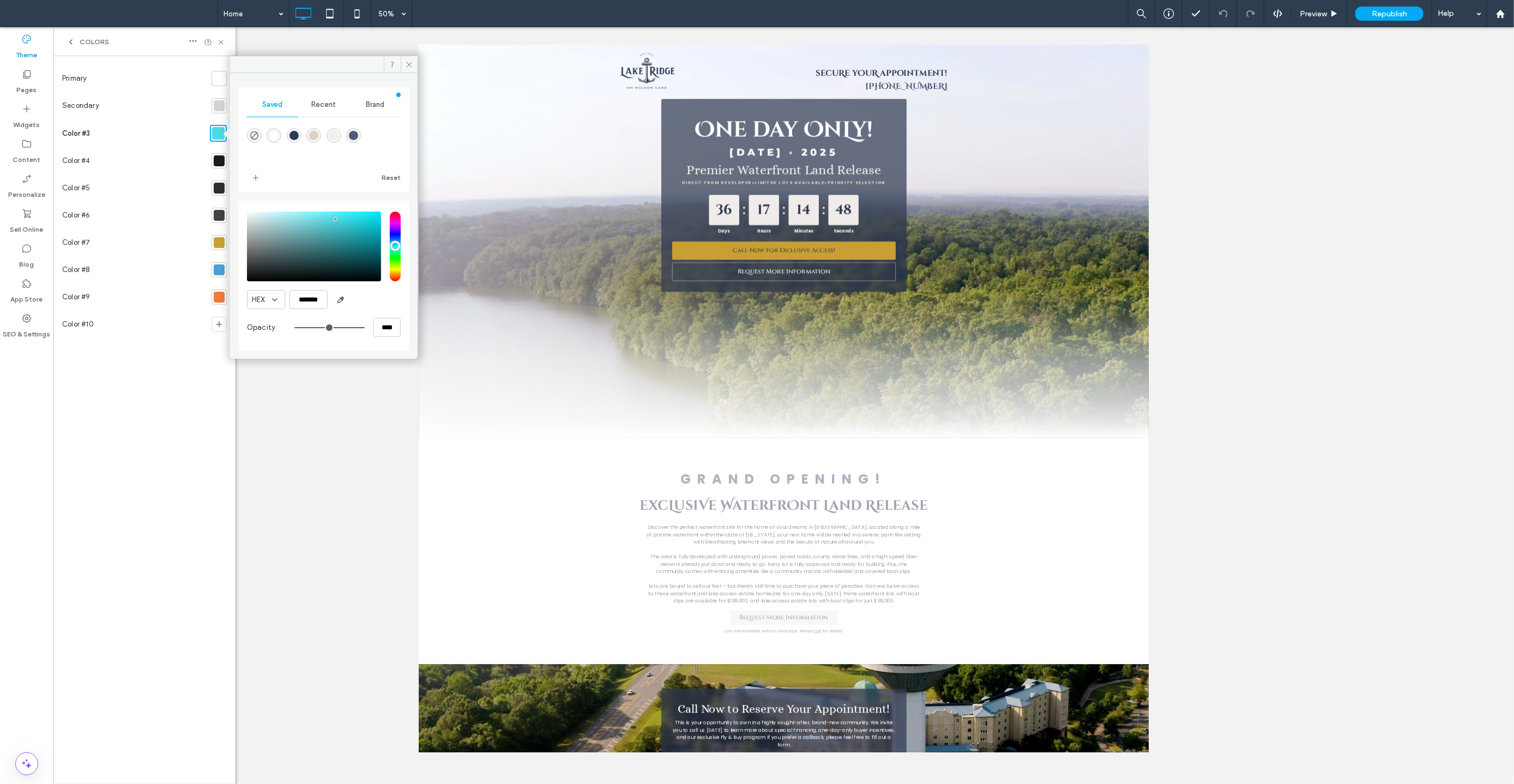 drag, startPoint x: 250, startPoint y: 132, endPoint x: 266, endPoint y: 137, distance: 16.763055 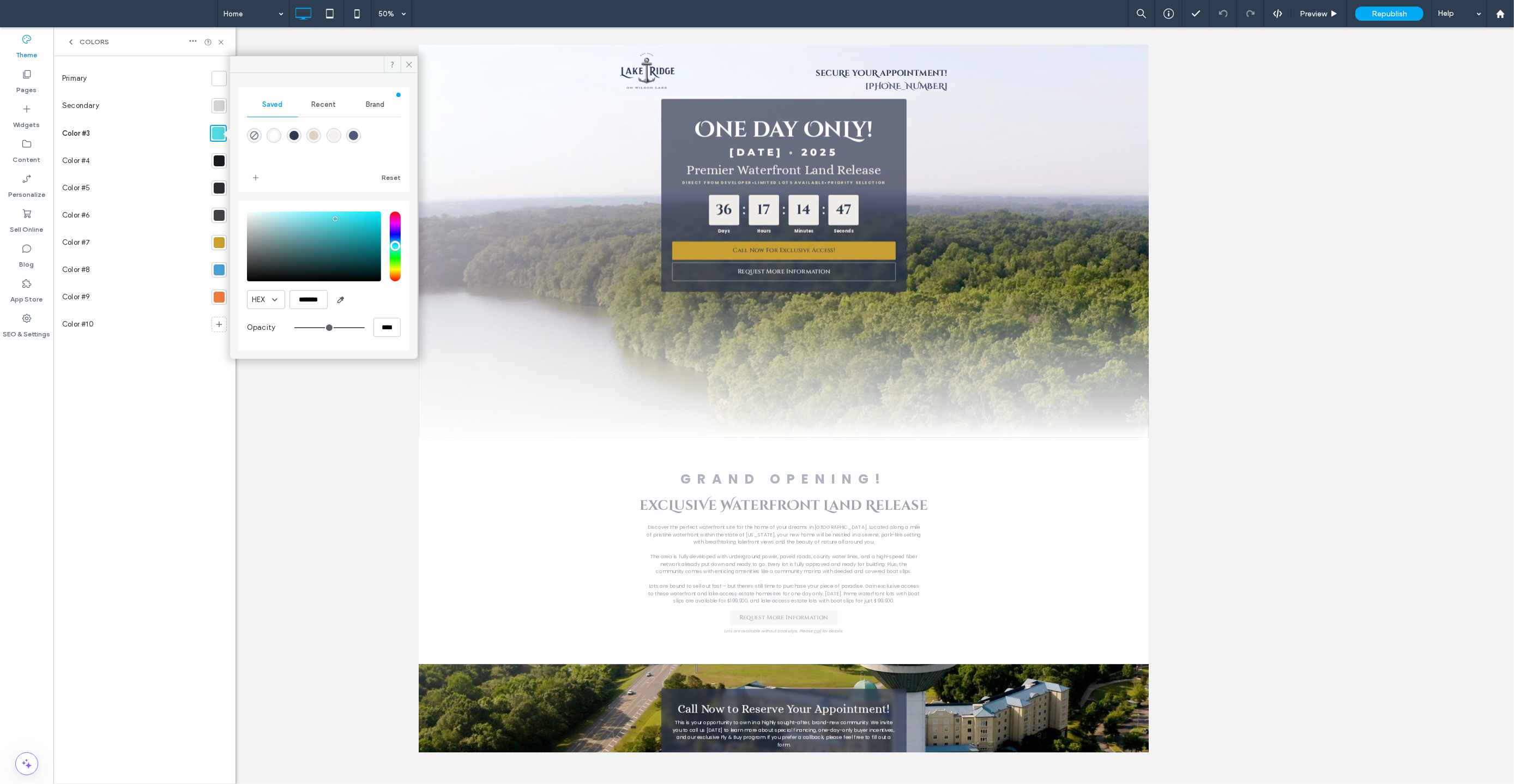 type on "*******" 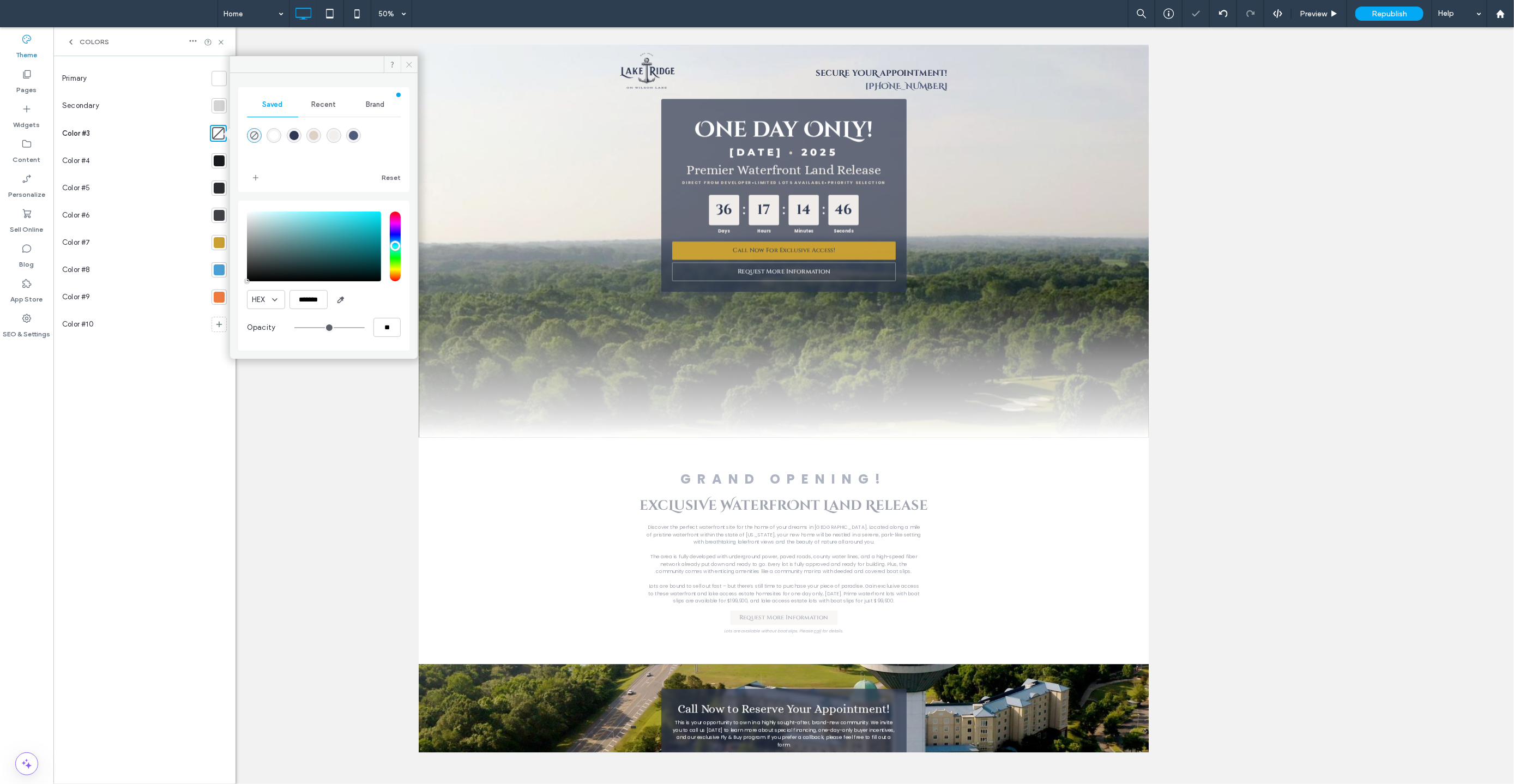 click 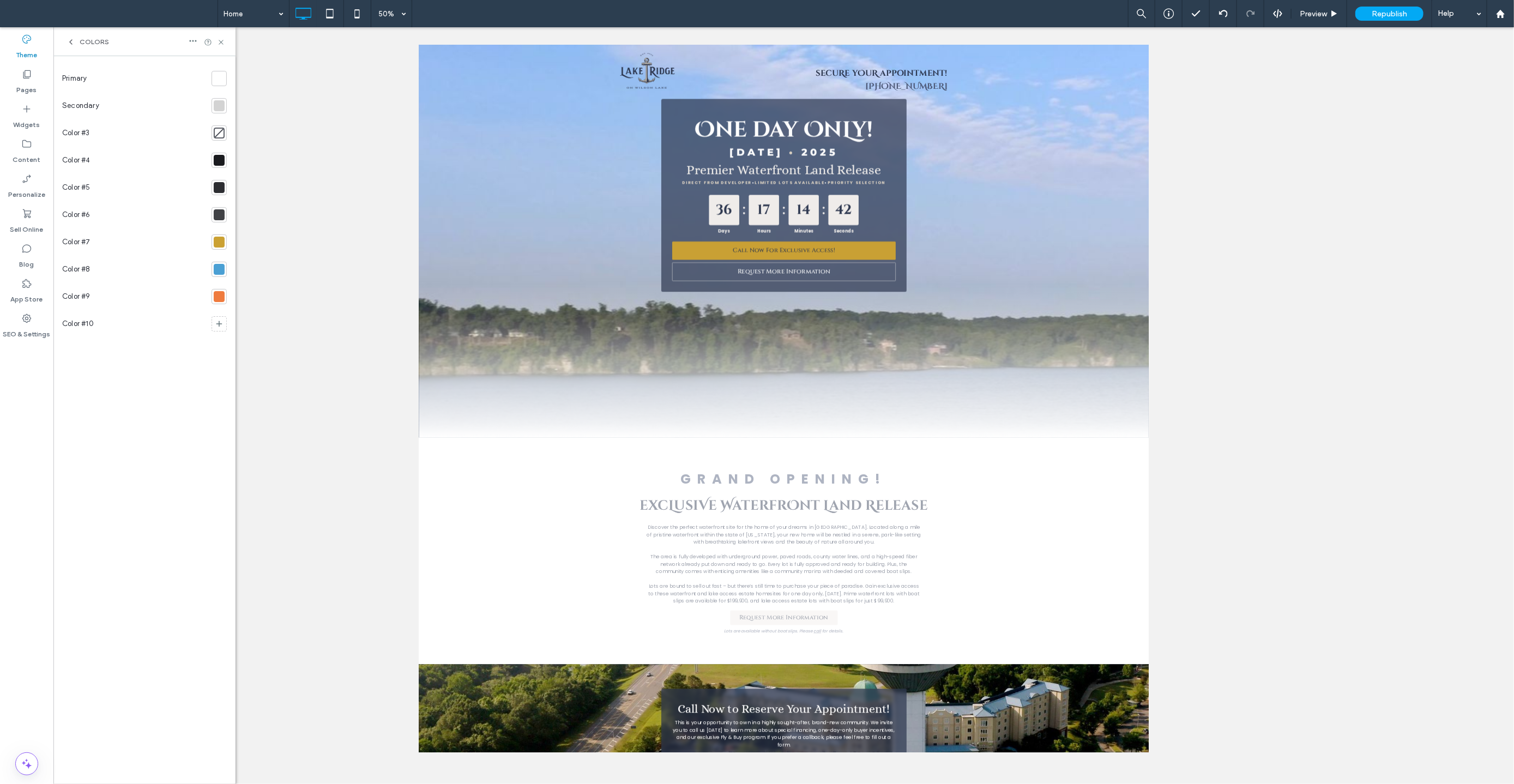 click on "Colors" at bounding box center (88, 42) 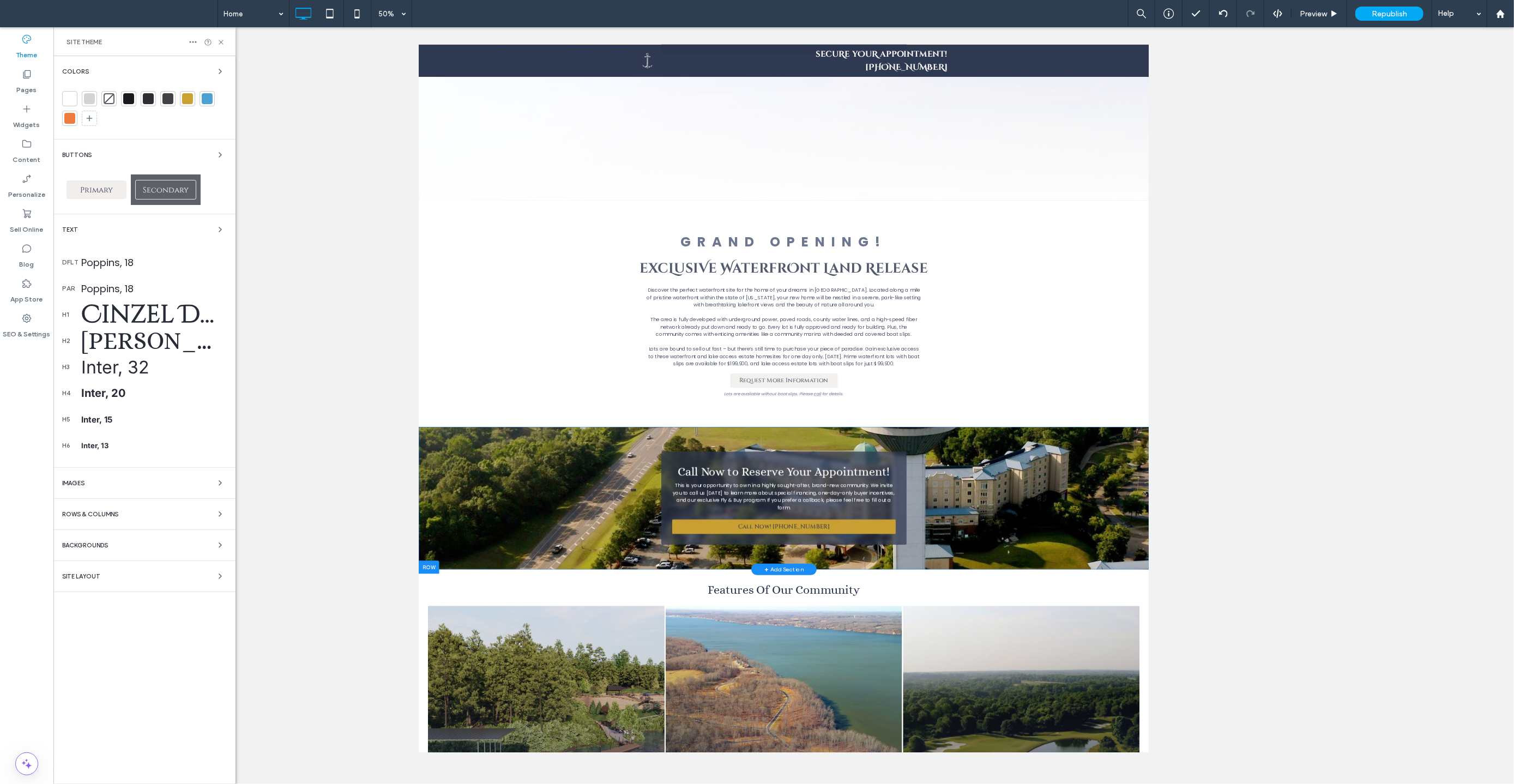 scroll, scrollTop: 476, scrollLeft: 0, axis: vertical 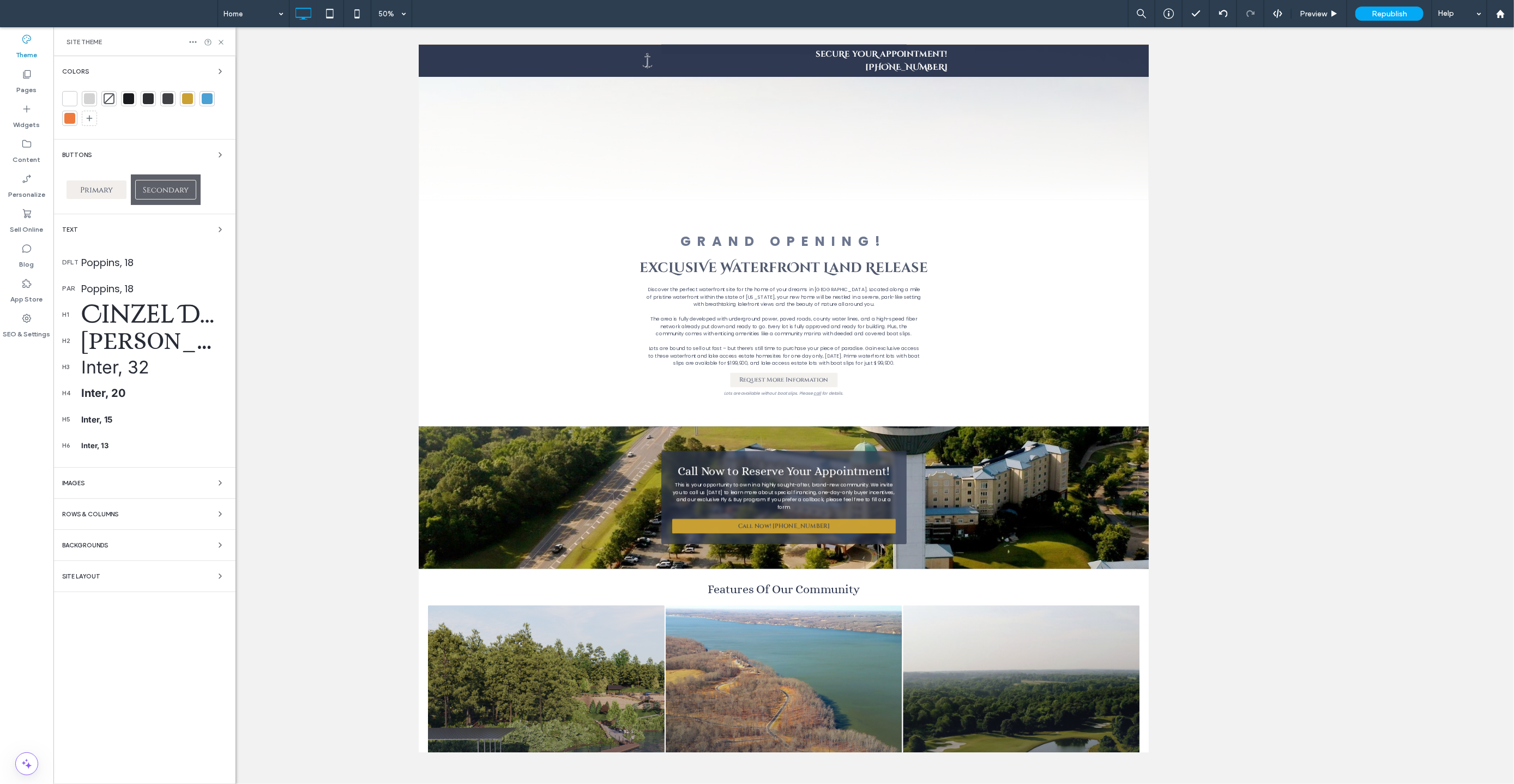 click on "Cinzel Decorative, 50" at bounding box center (154, 315) 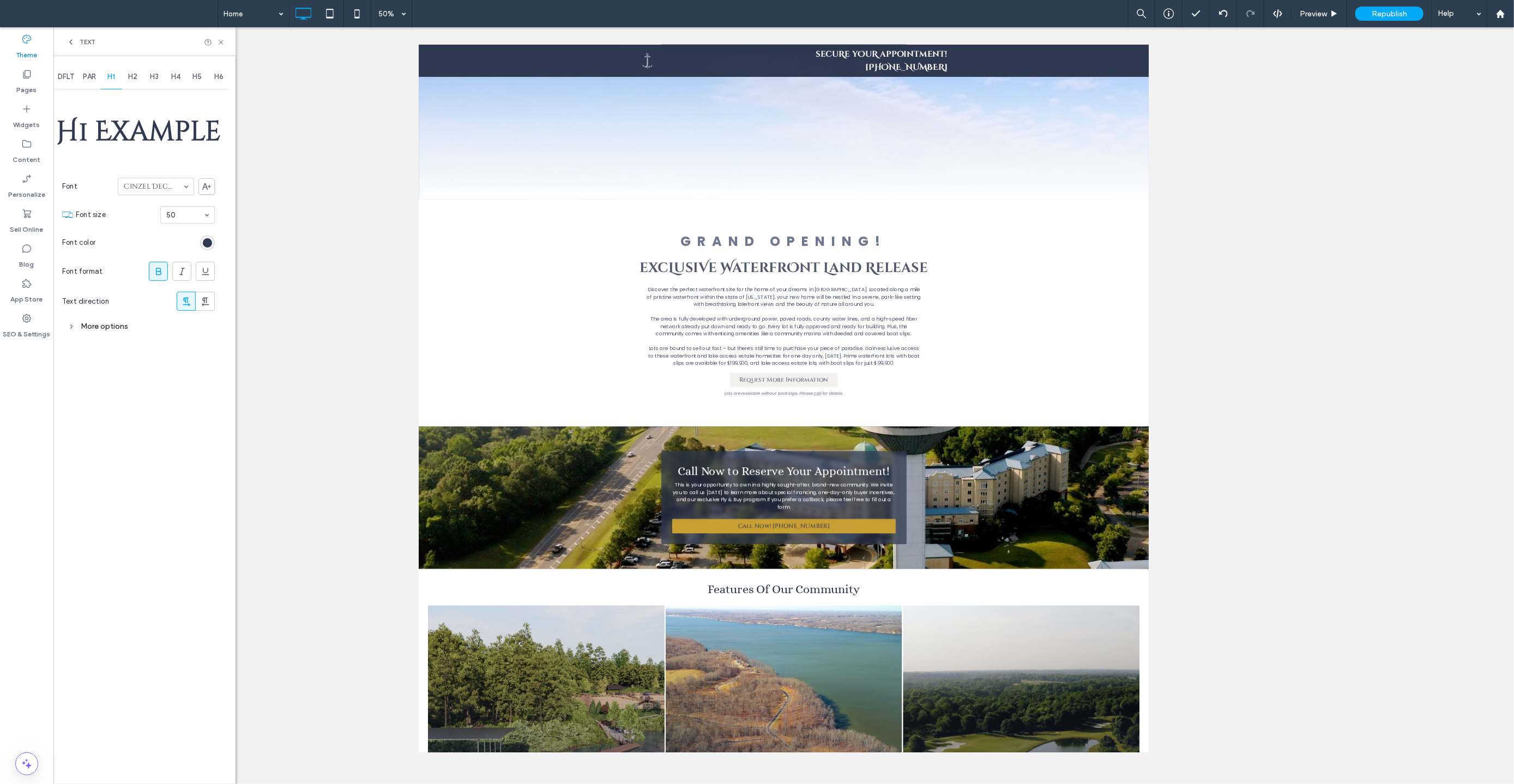 click 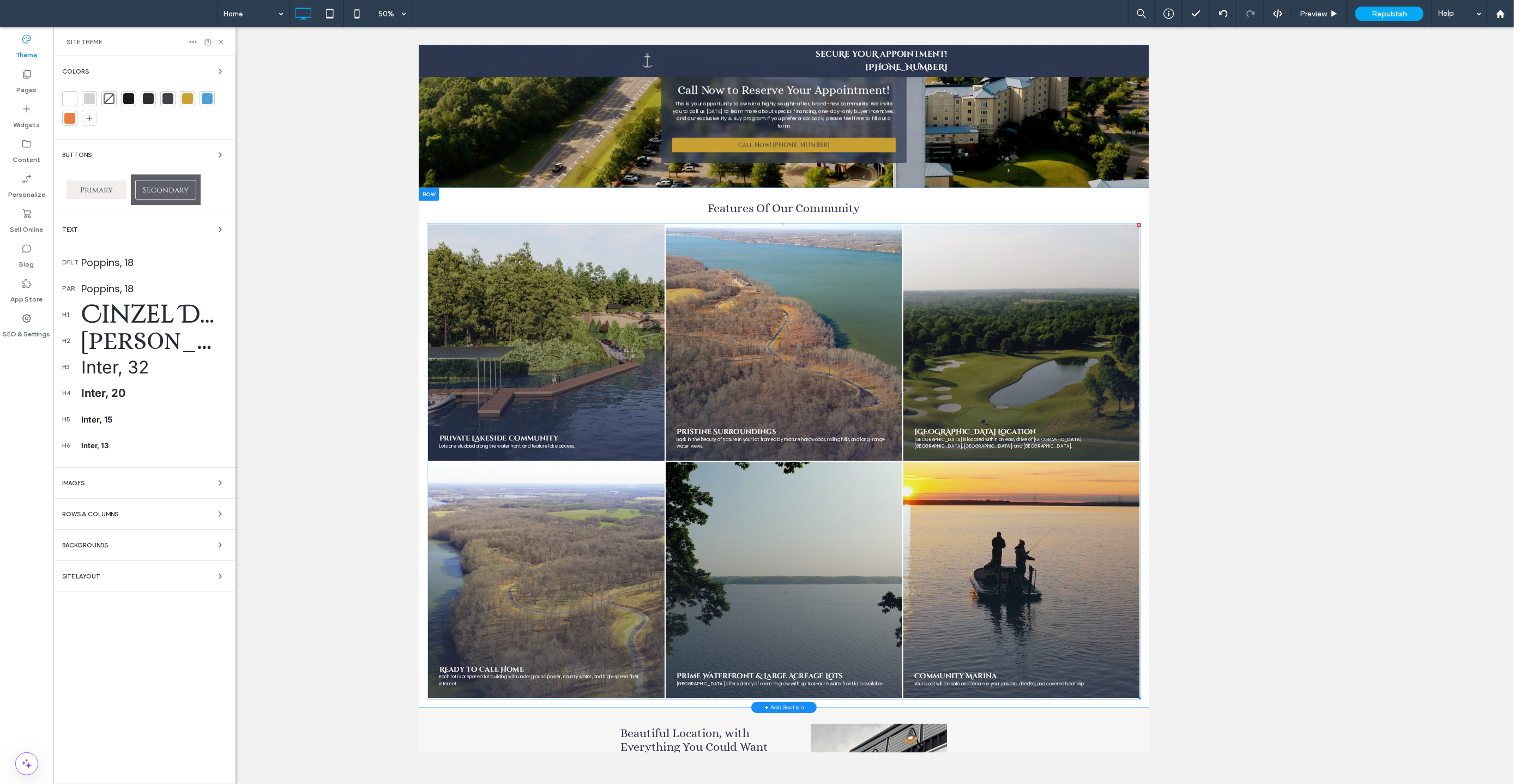 scroll, scrollTop: 1240, scrollLeft: 0, axis: vertical 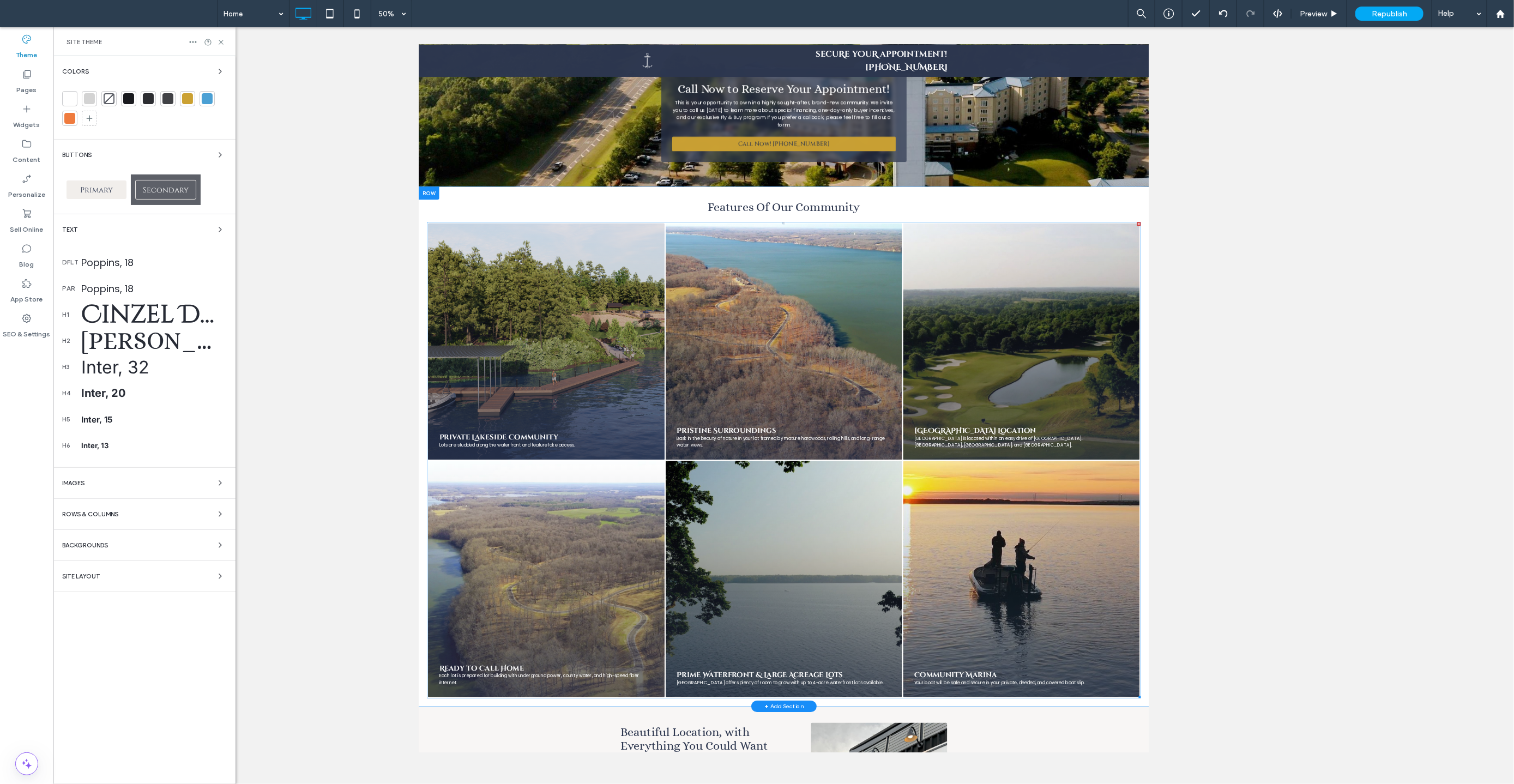 click at bounding box center (1624, 637) 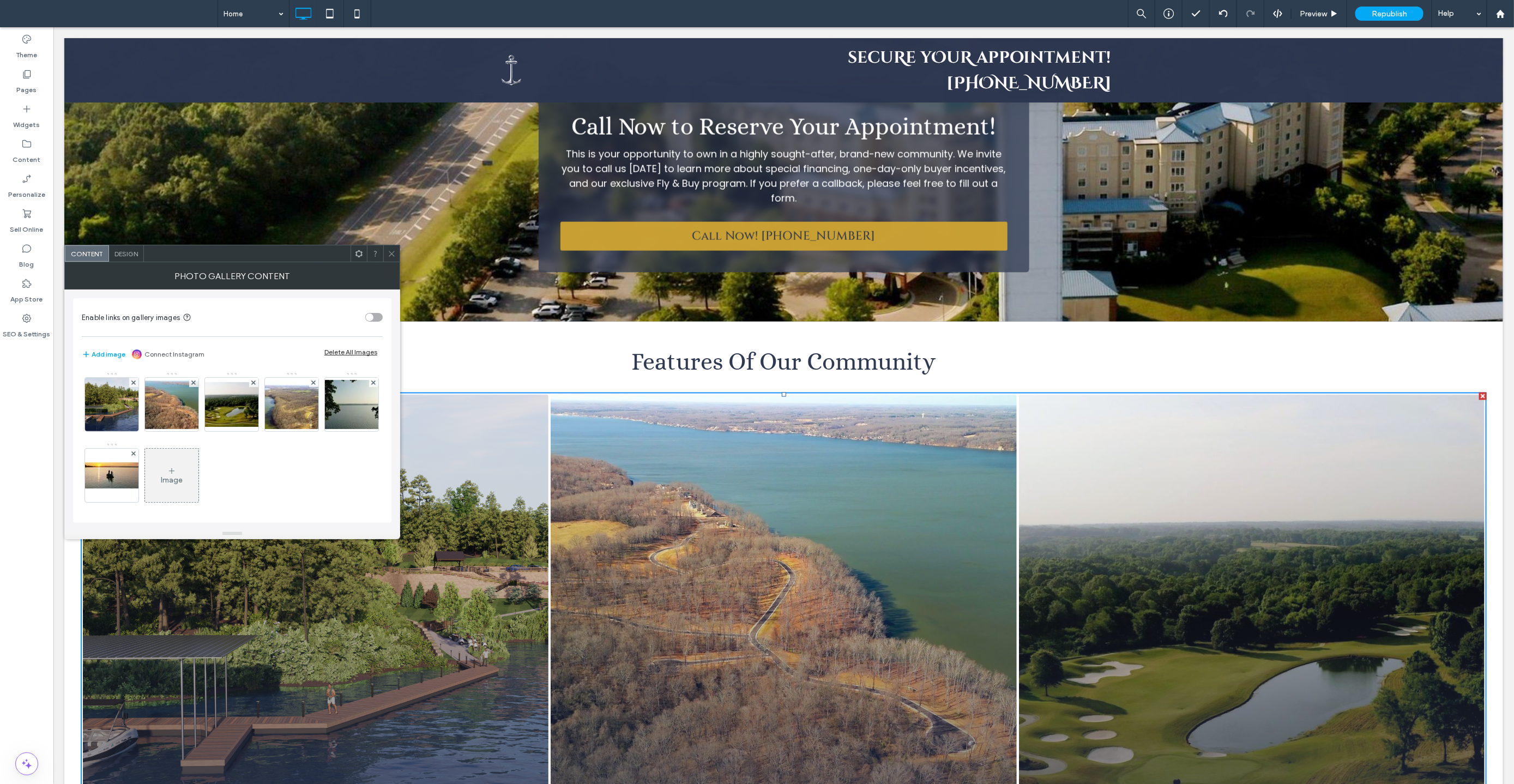 scroll, scrollTop: 1246, scrollLeft: 0, axis: vertical 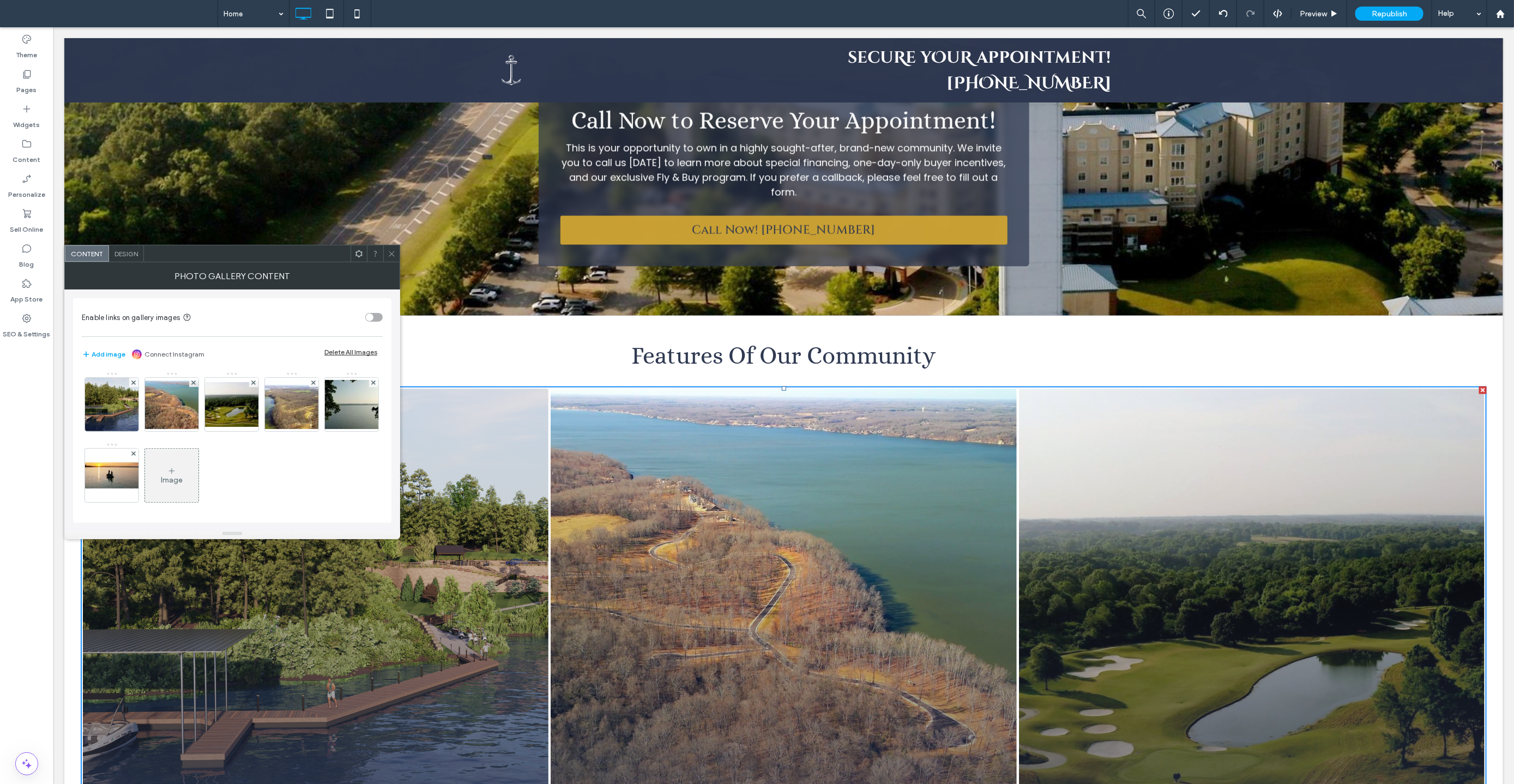 click on "Photo Gallery Content" at bounding box center (232, 276) 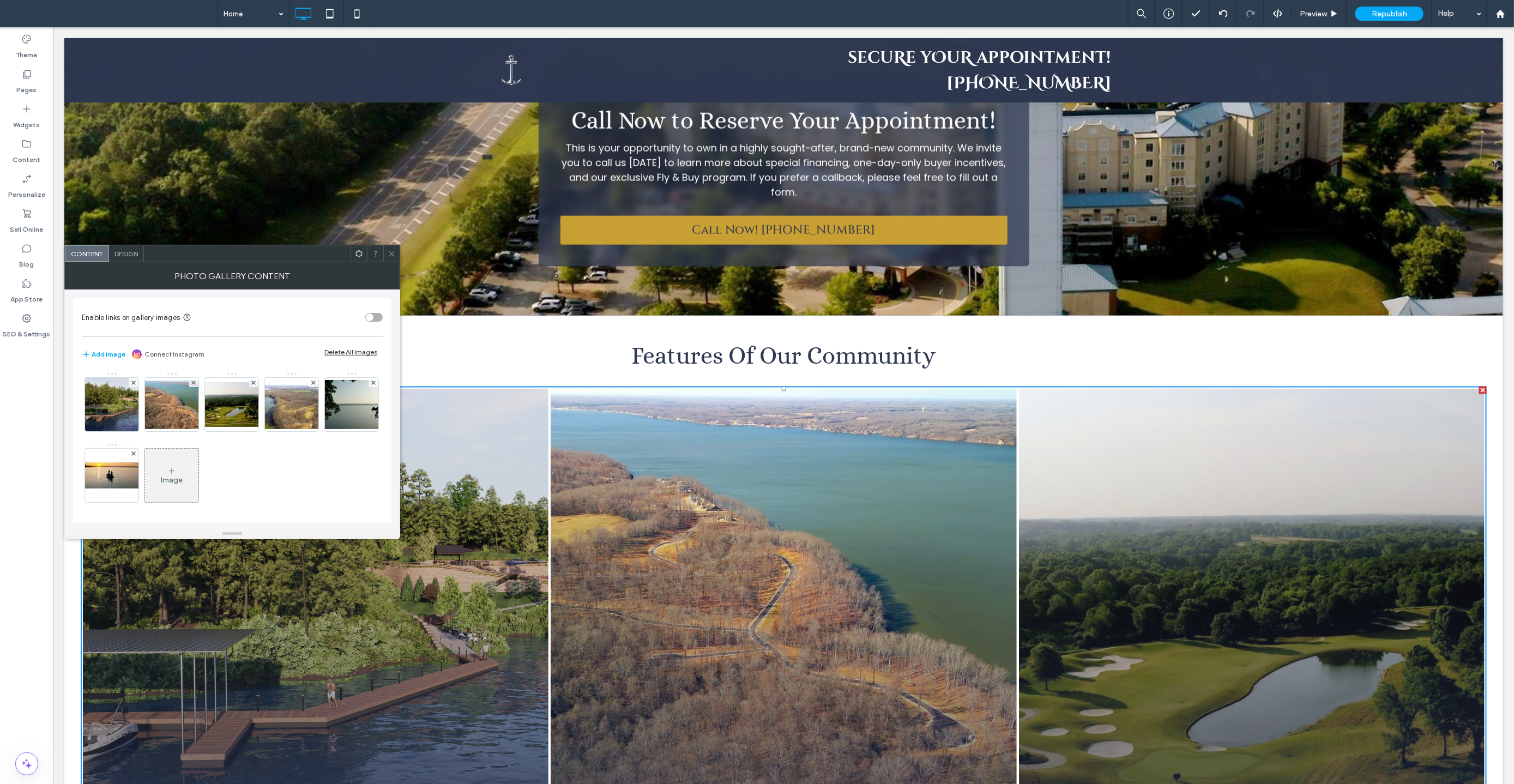 click on "Design" at bounding box center [126, 254] 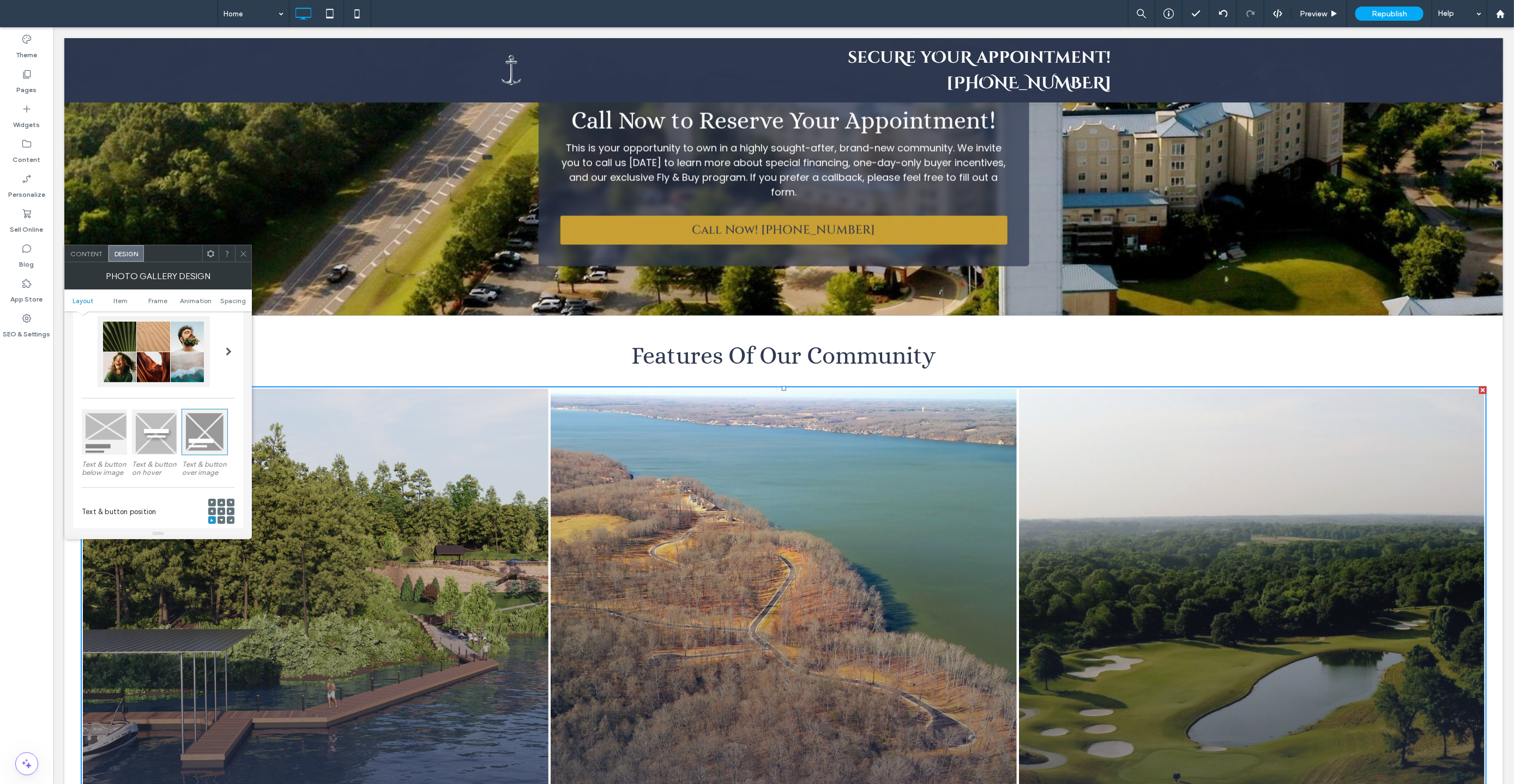 scroll, scrollTop: 0, scrollLeft: 0, axis: both 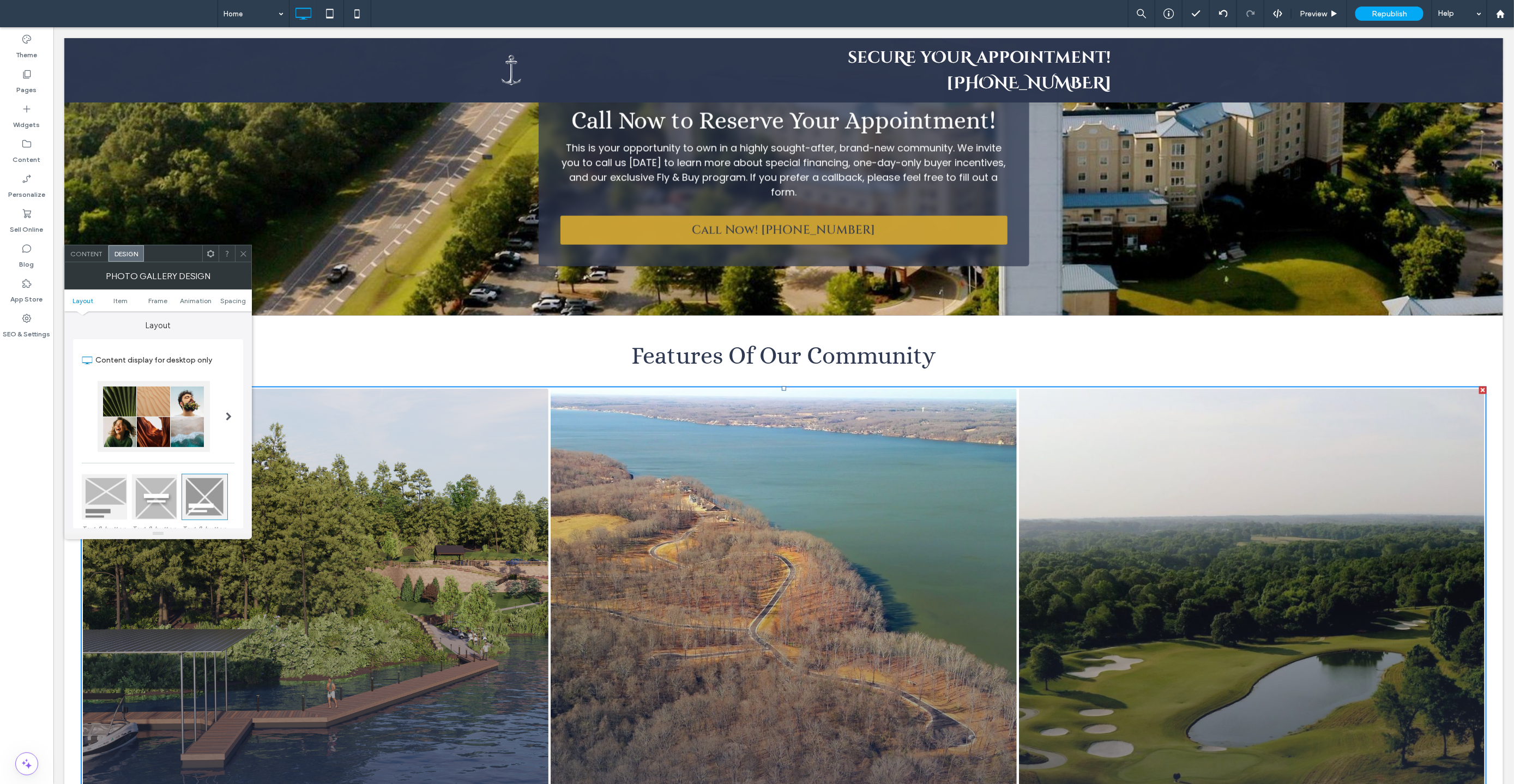 click on "Layout" at bounding box center [158, 320] 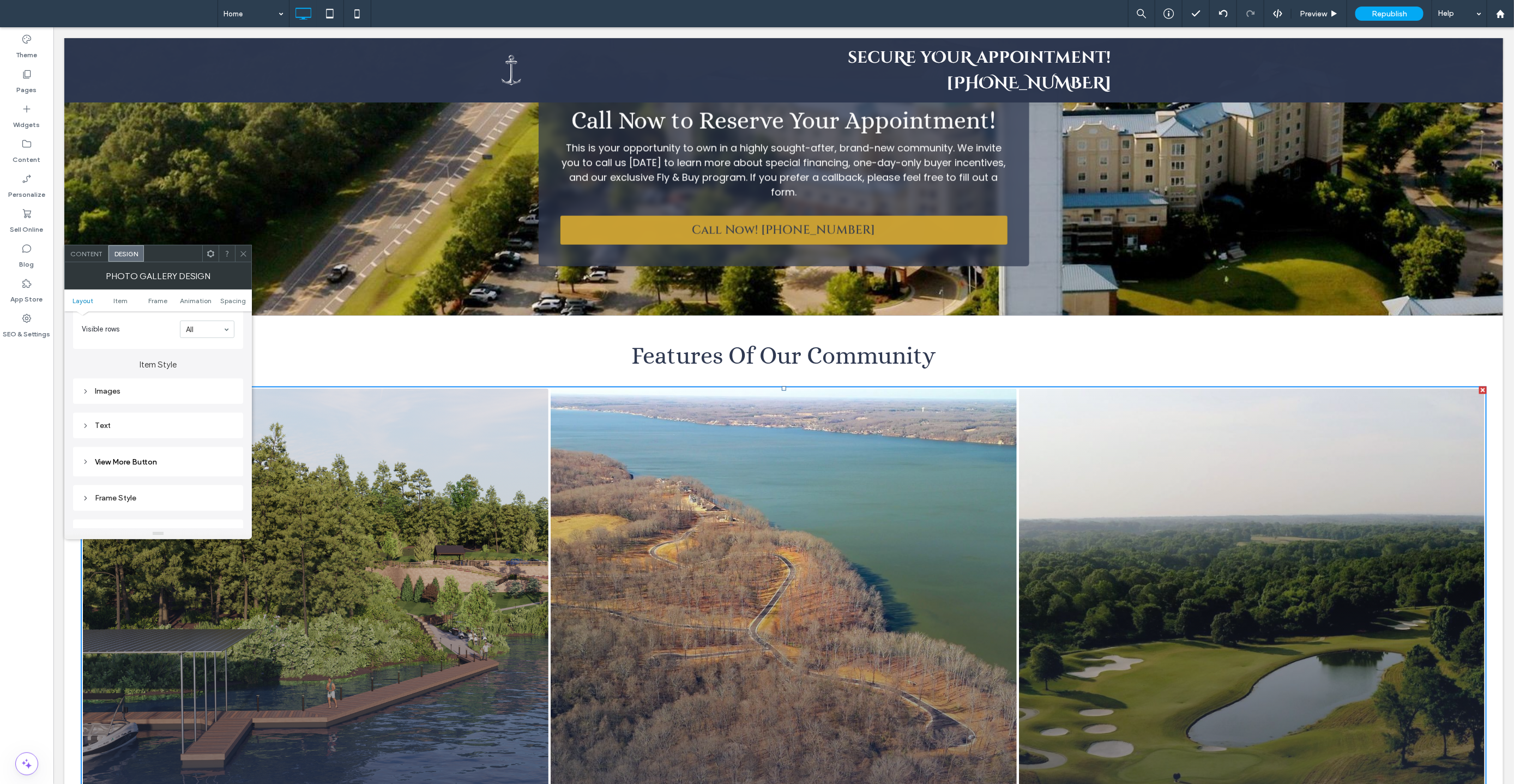 scroll, scrollTop: 380, scrollLeft: 0, axis: vertical 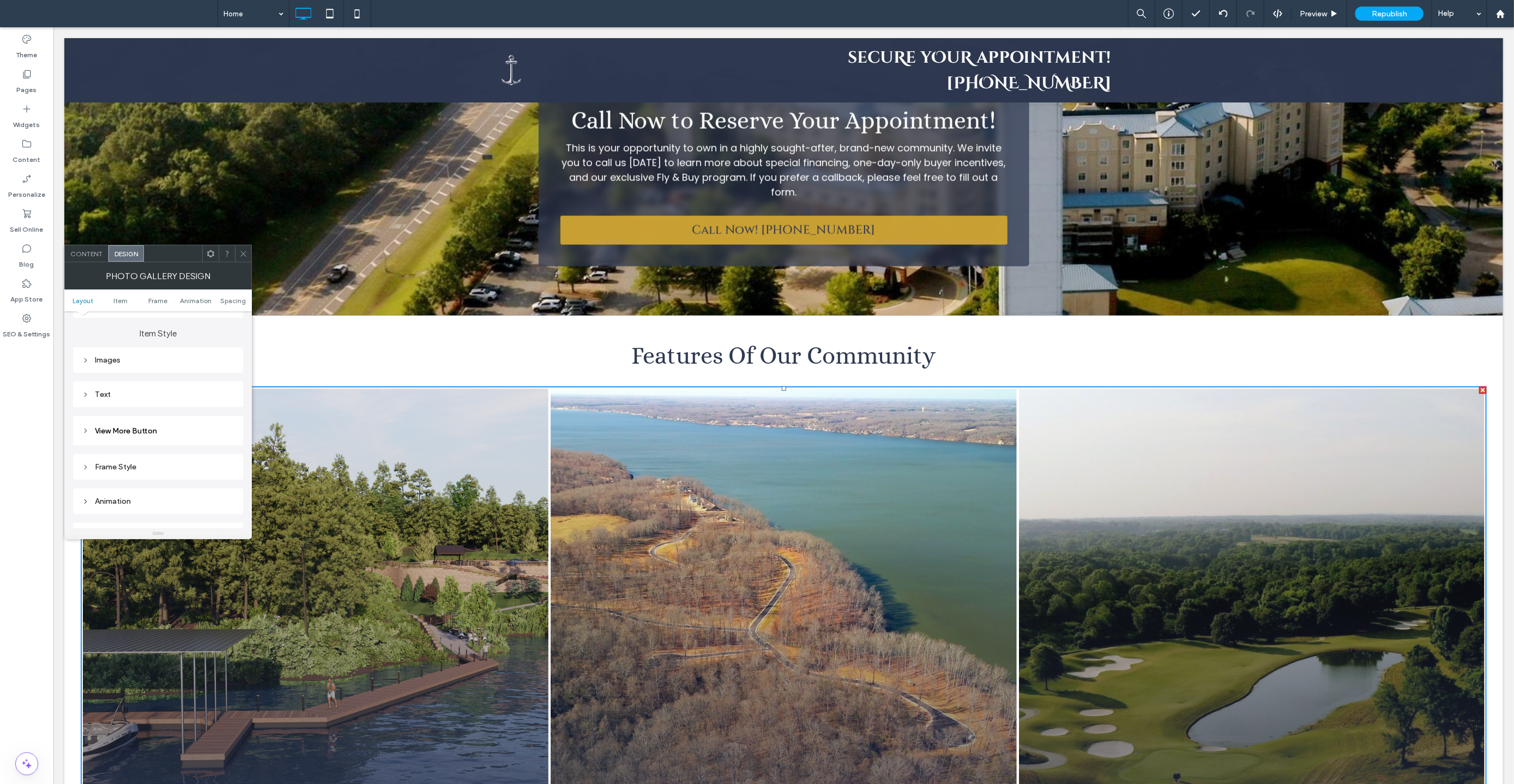 click on "Text" at bounding box center (158, 394) 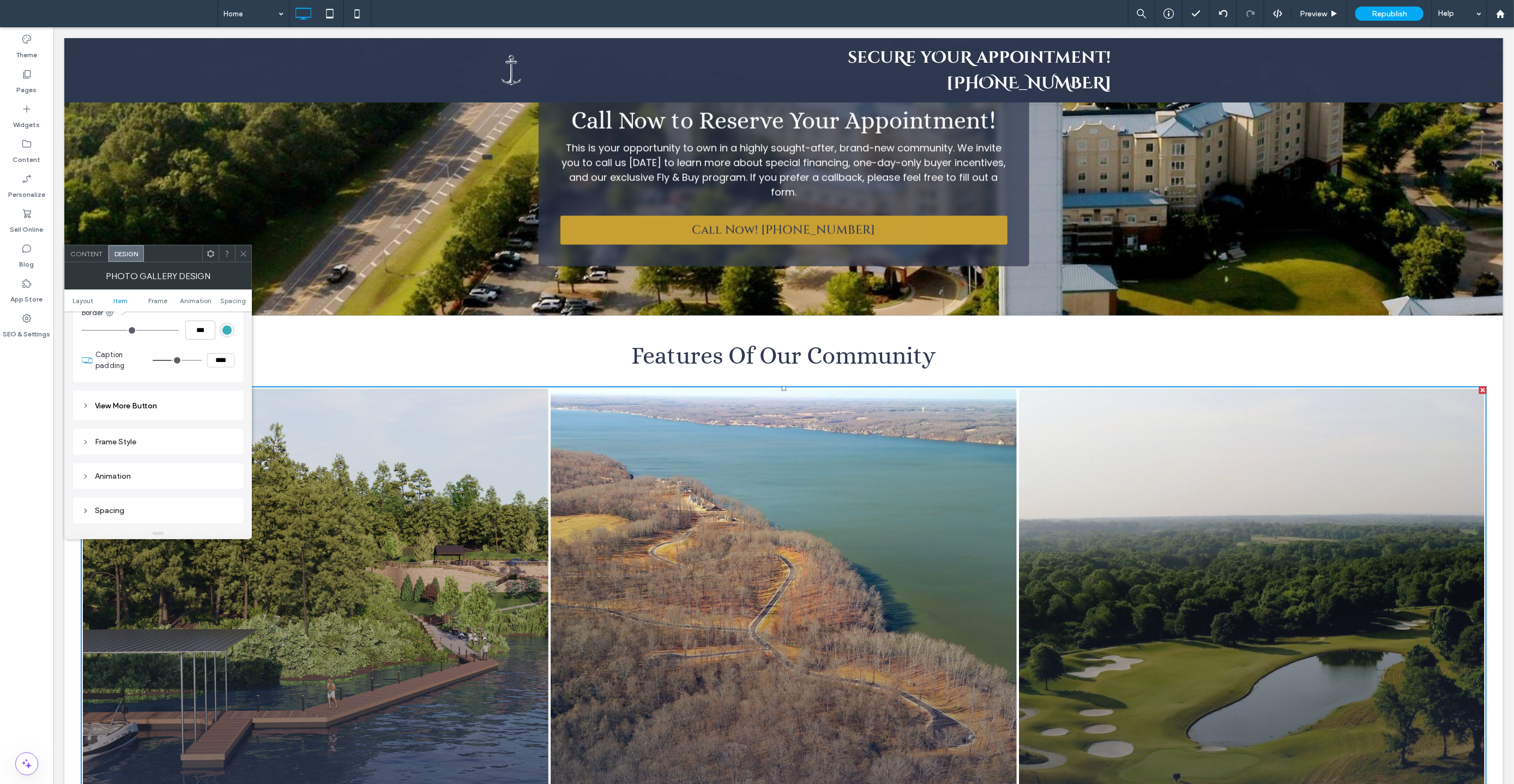 scroll, scrollTop: 530, scrollLeft: 0, axis: vertical 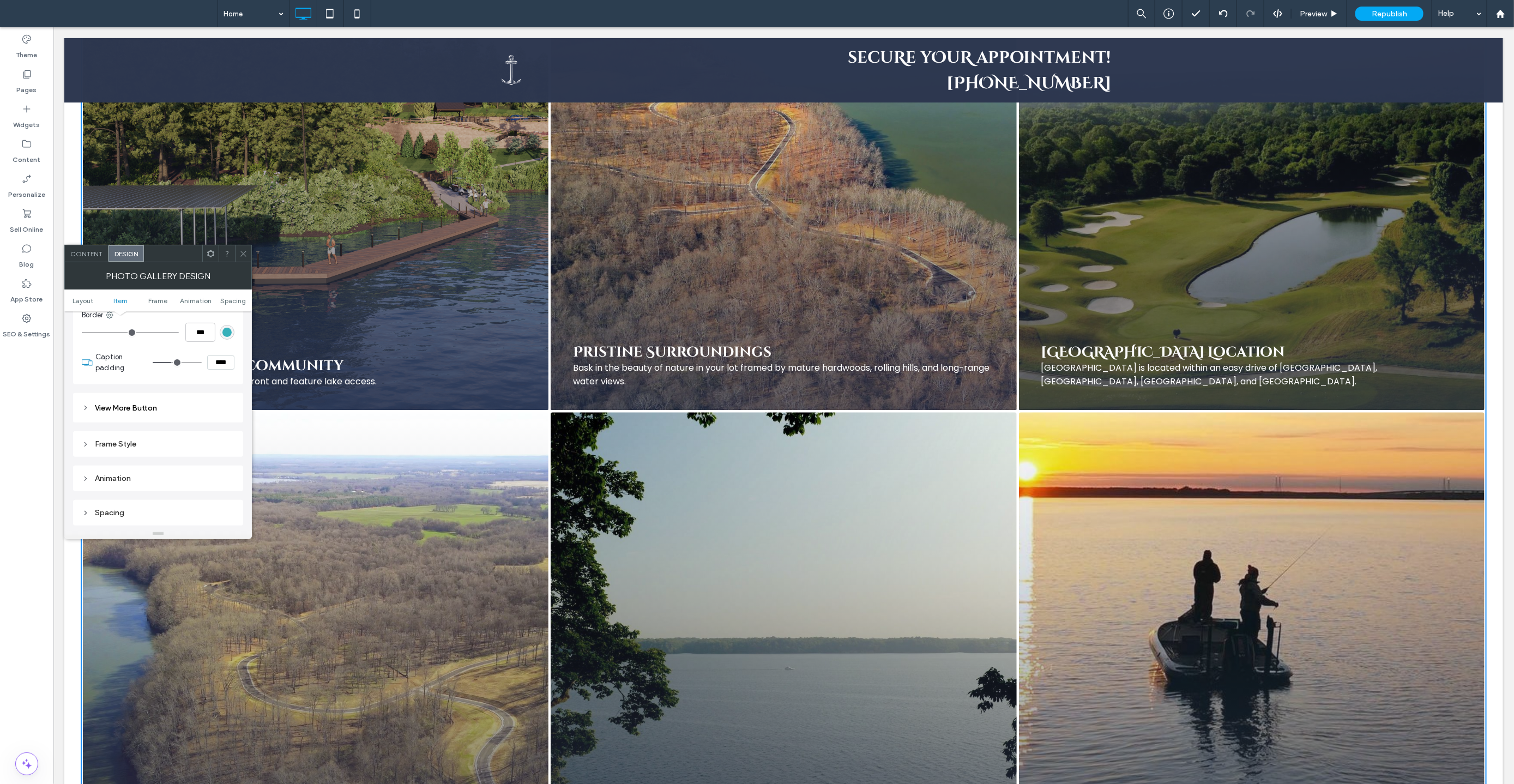 click at bounding box center (1251, 177) 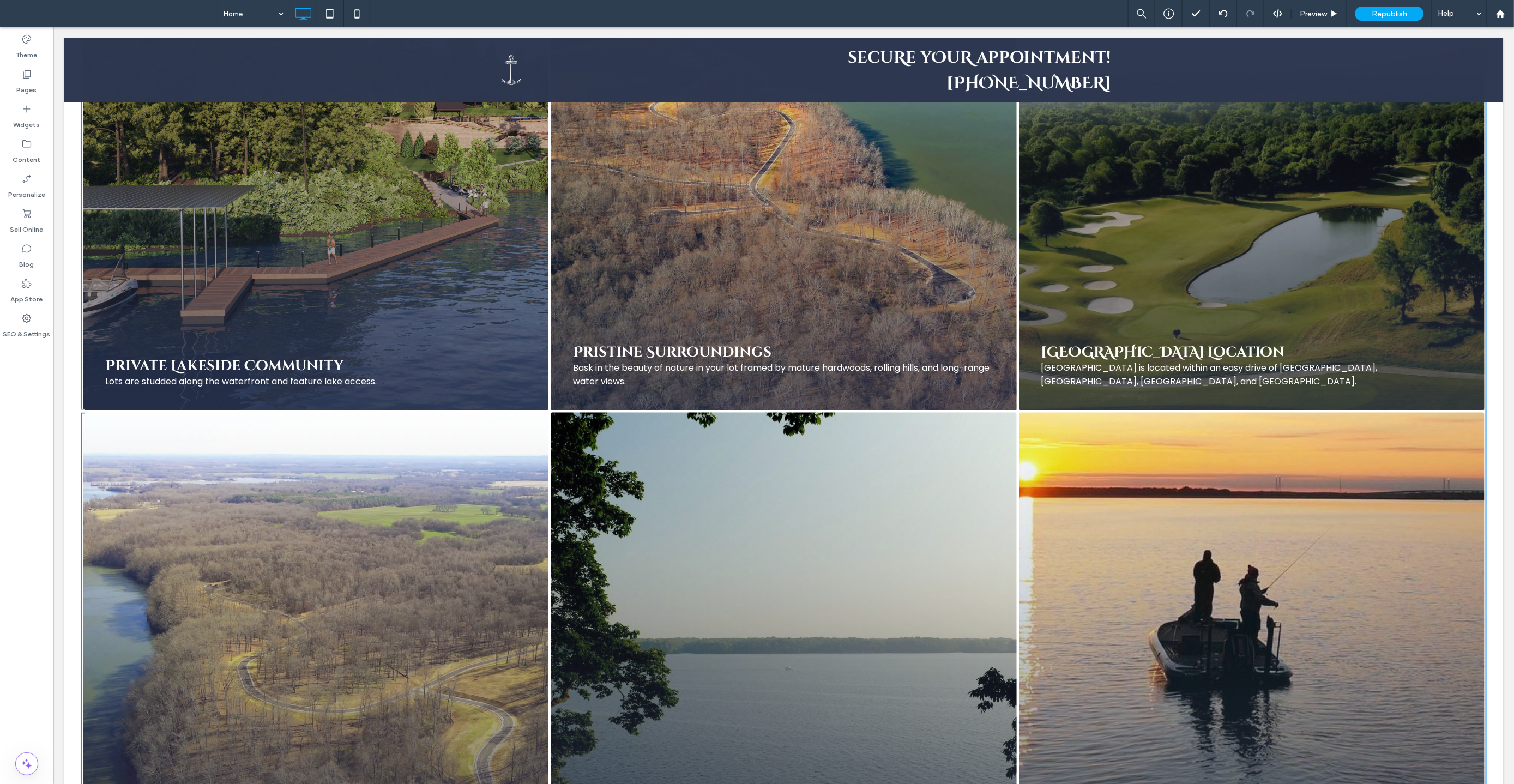 click at bounding box center (1251, 177) 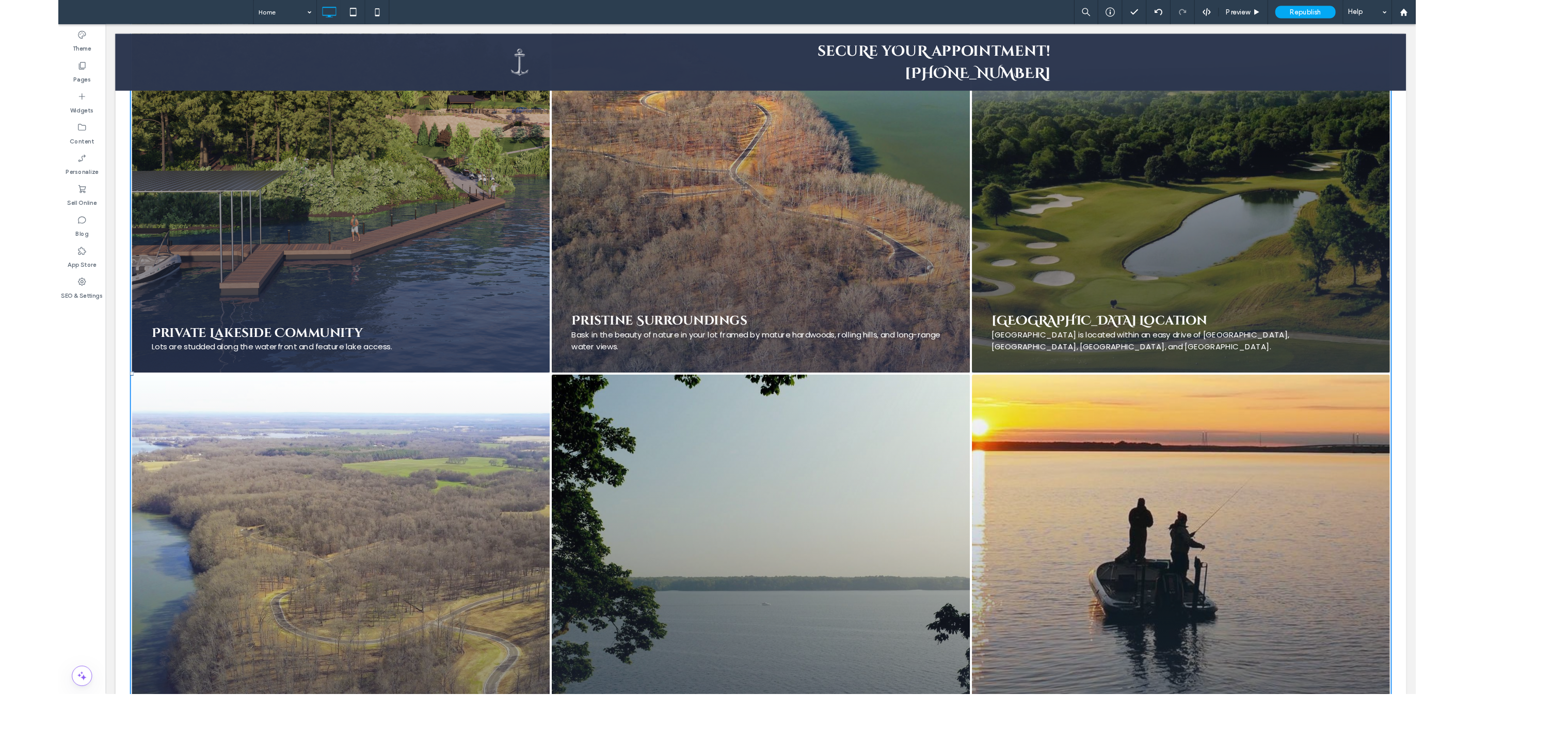 scroll, scrollTop: 1627, scrollLeft: 0, axis: vertical 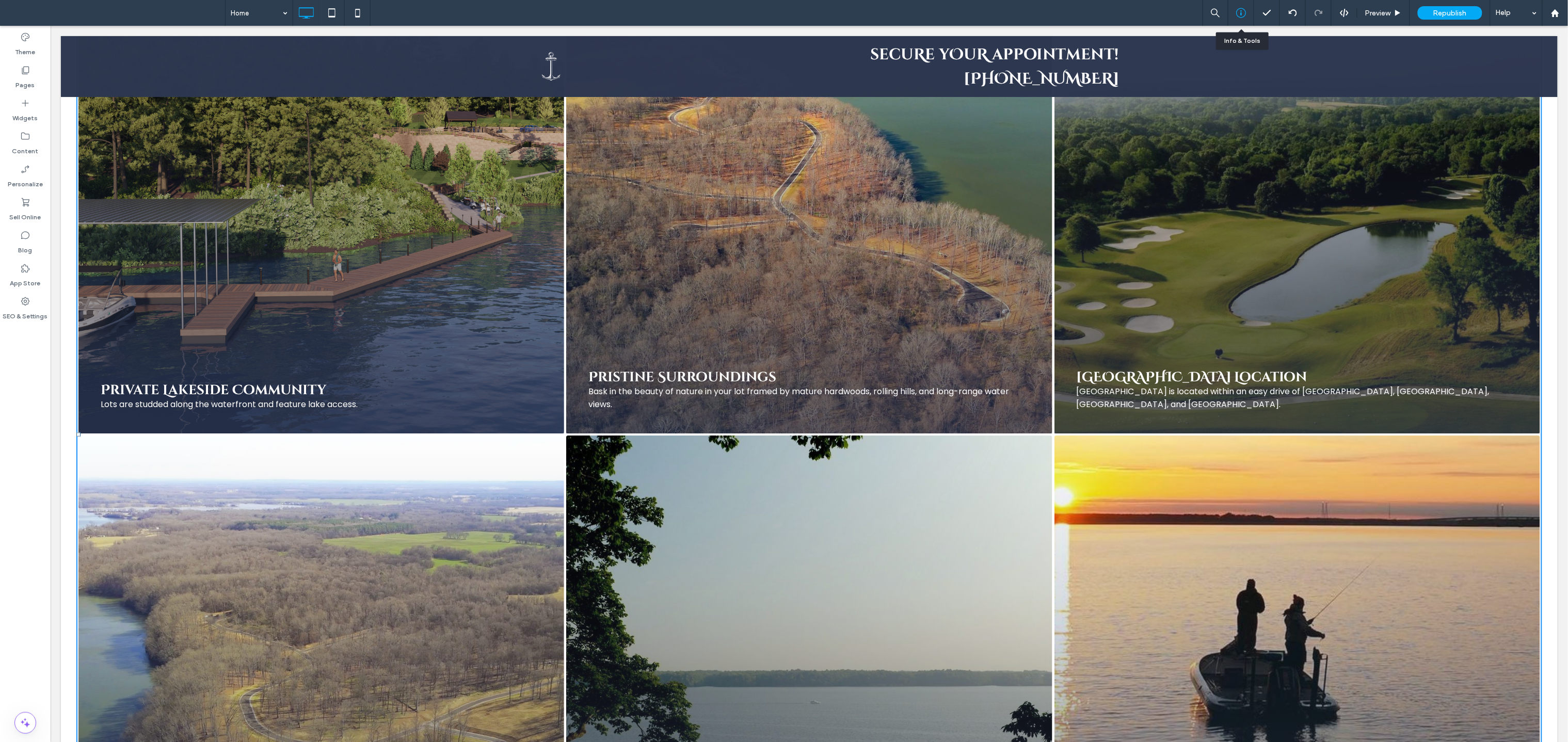 click 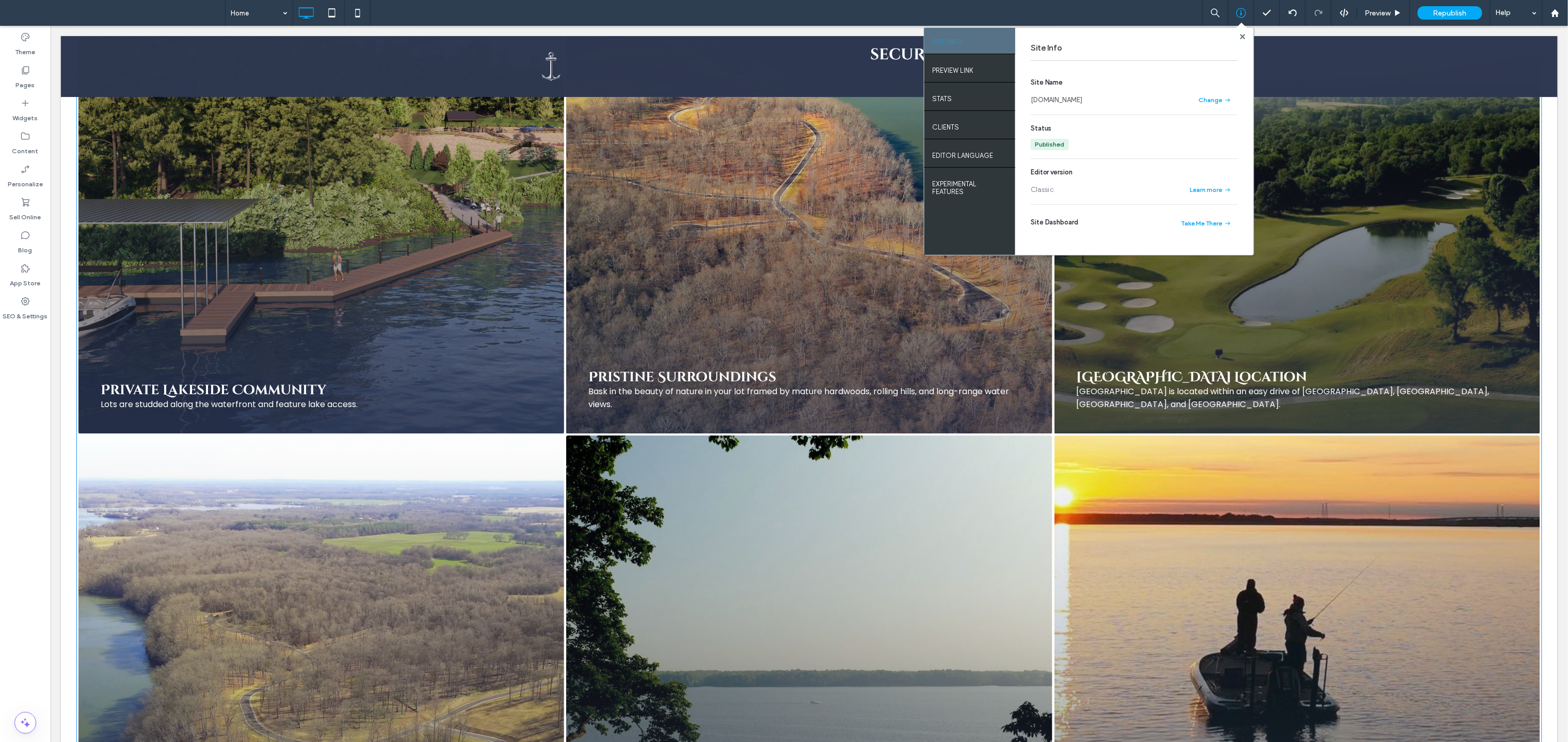 click at bounding box center [1297, 189] 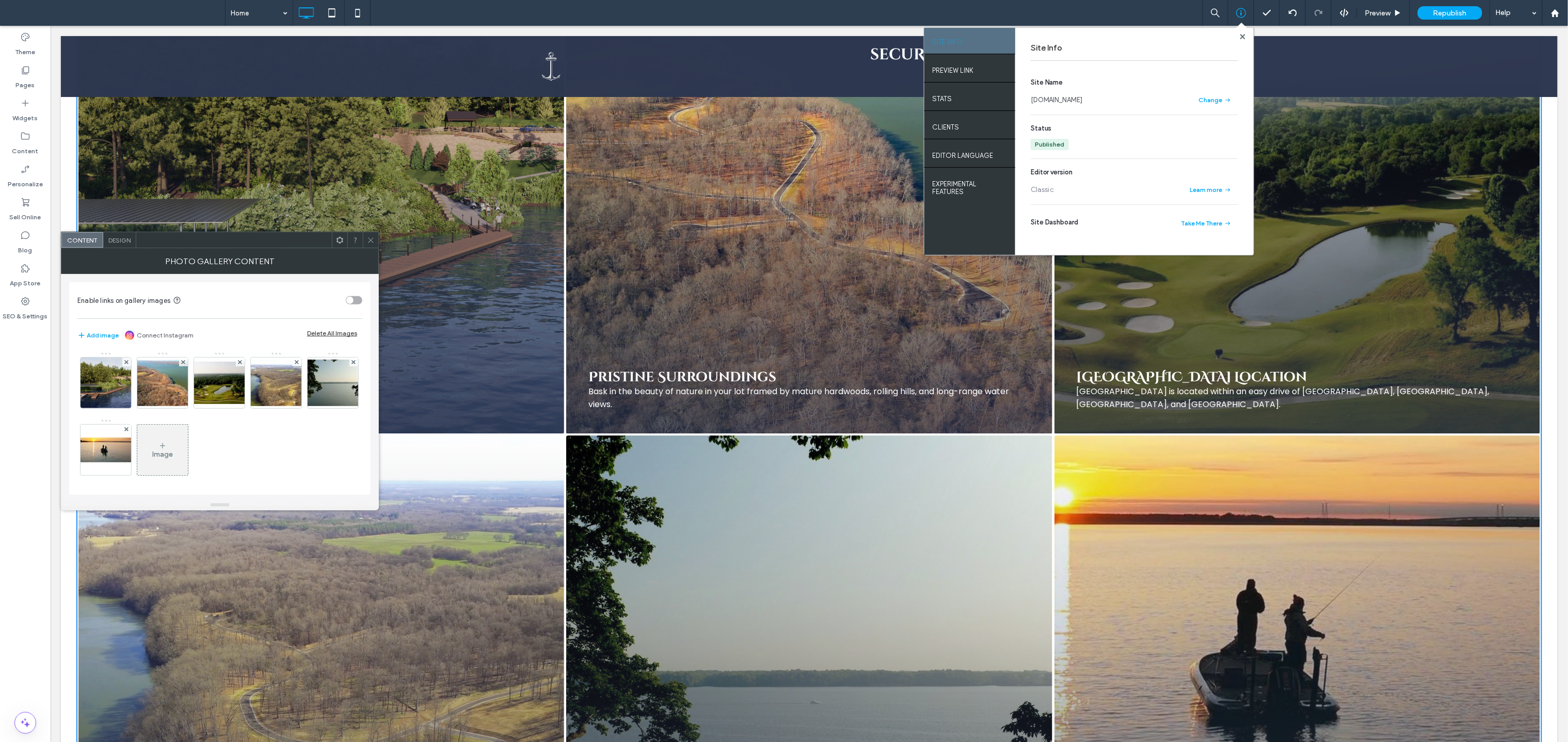 click on "Design" at bounding box center [119, 240] 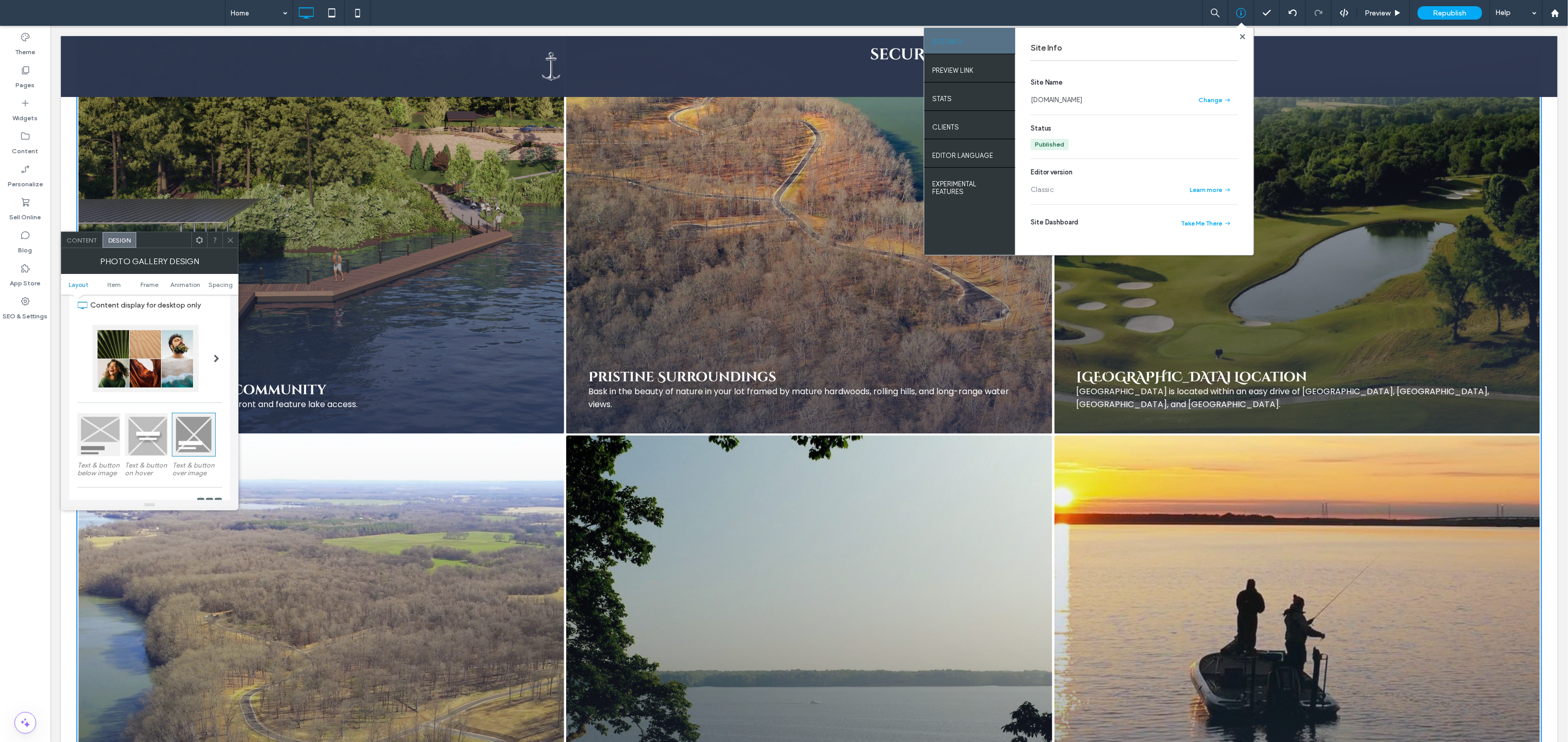scroll, scrollTop: 27, scrollLeft: 0, axis: vertical 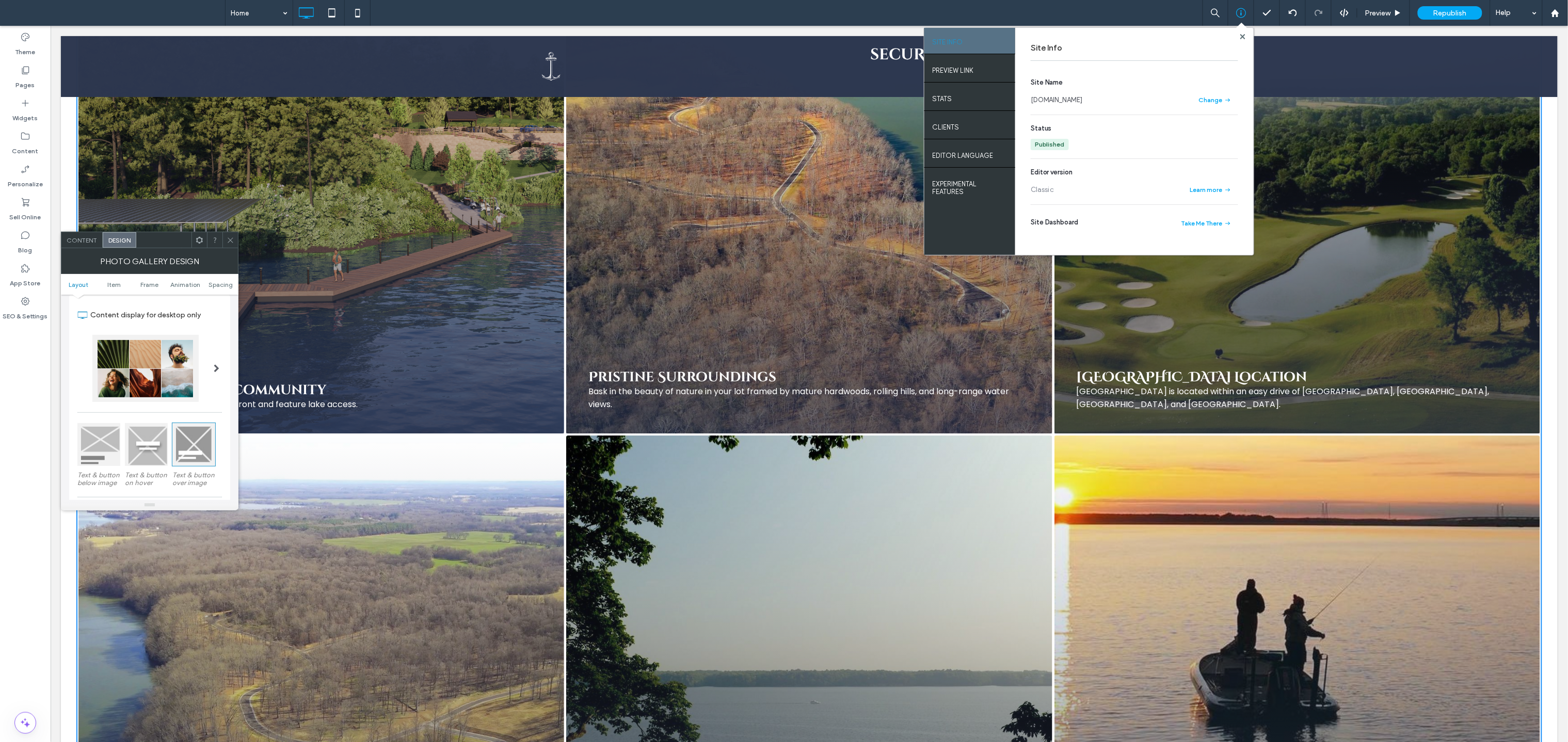 click at bounding box center [216, 368] 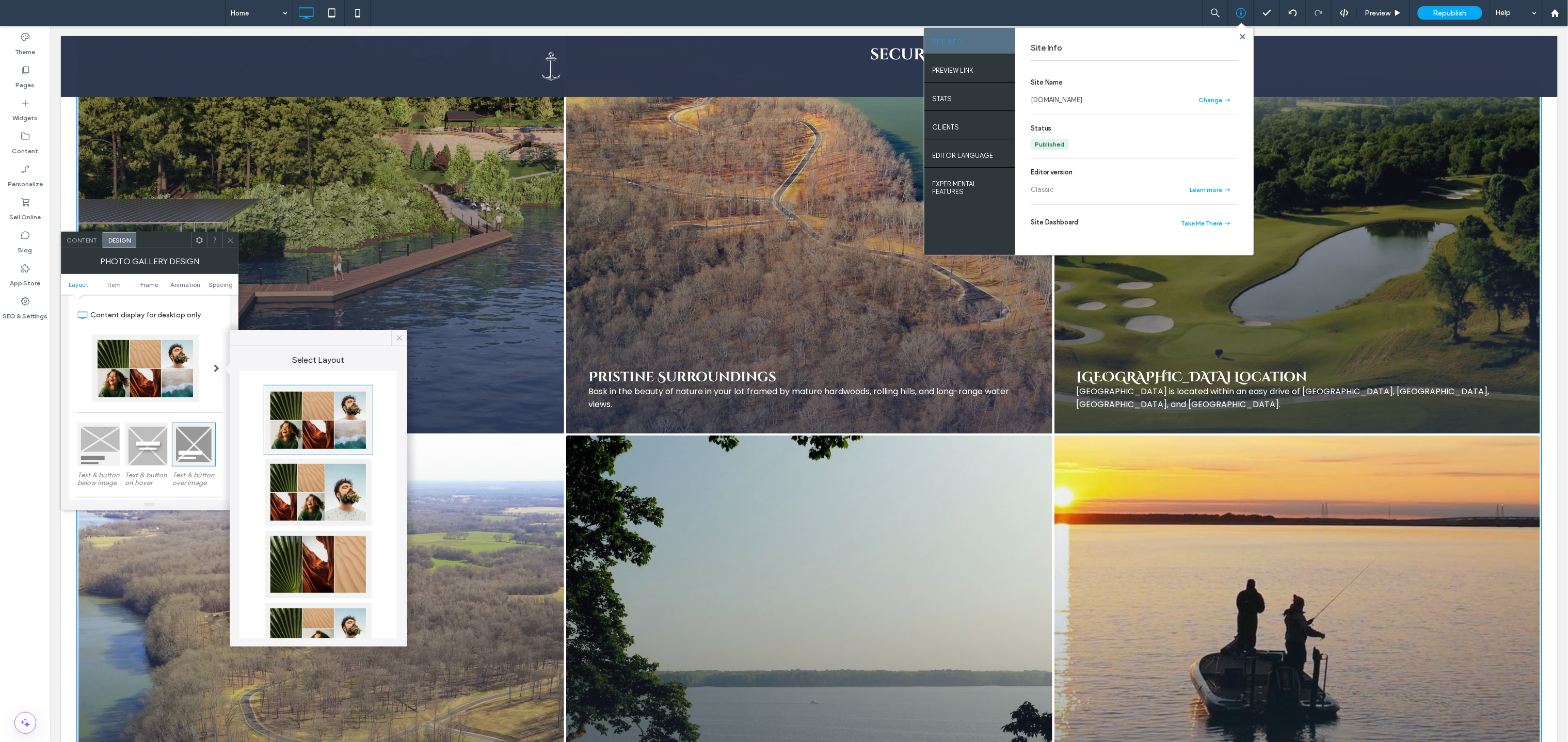 click 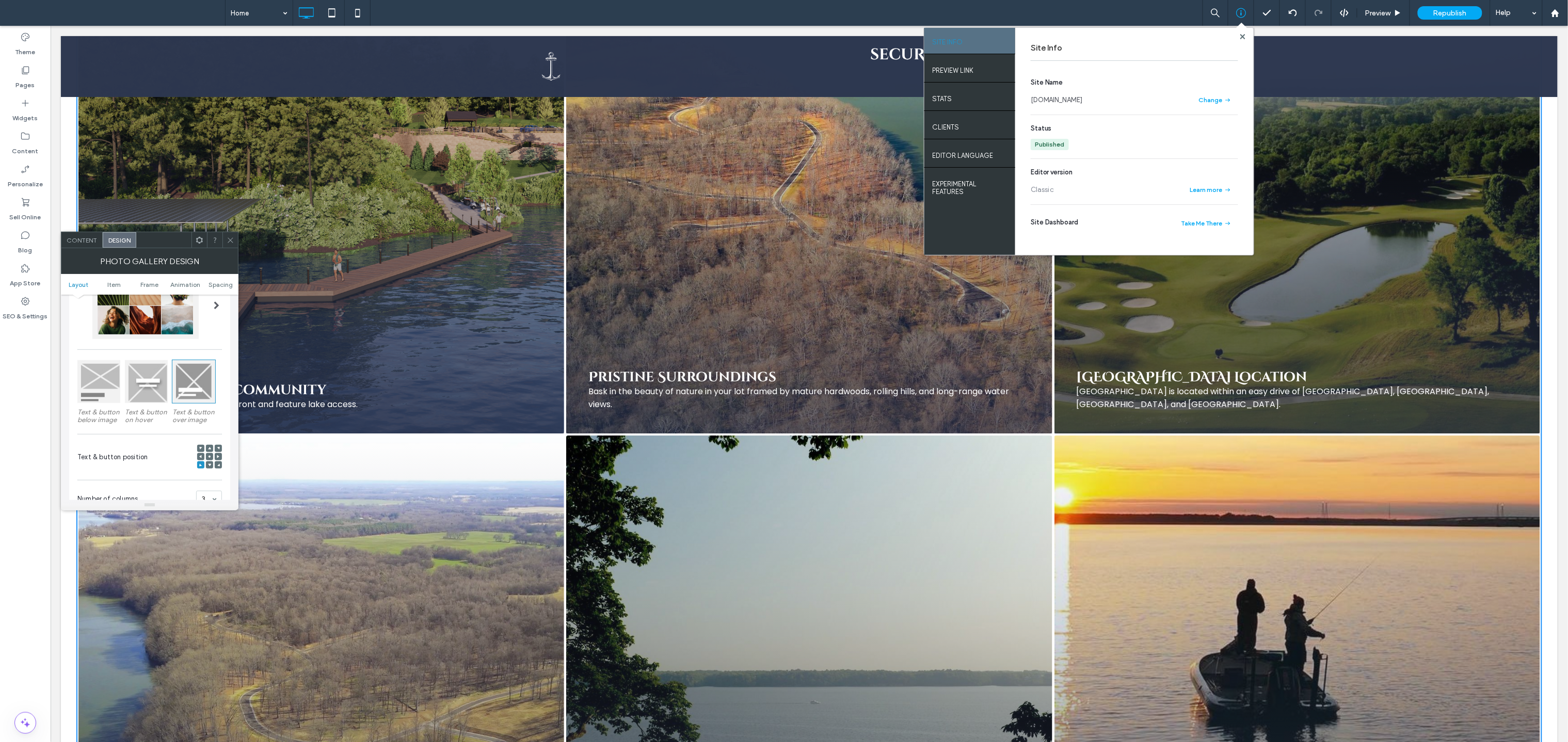 scroll, scrollTop: 102, scrollLeft: 0, axis: vertical 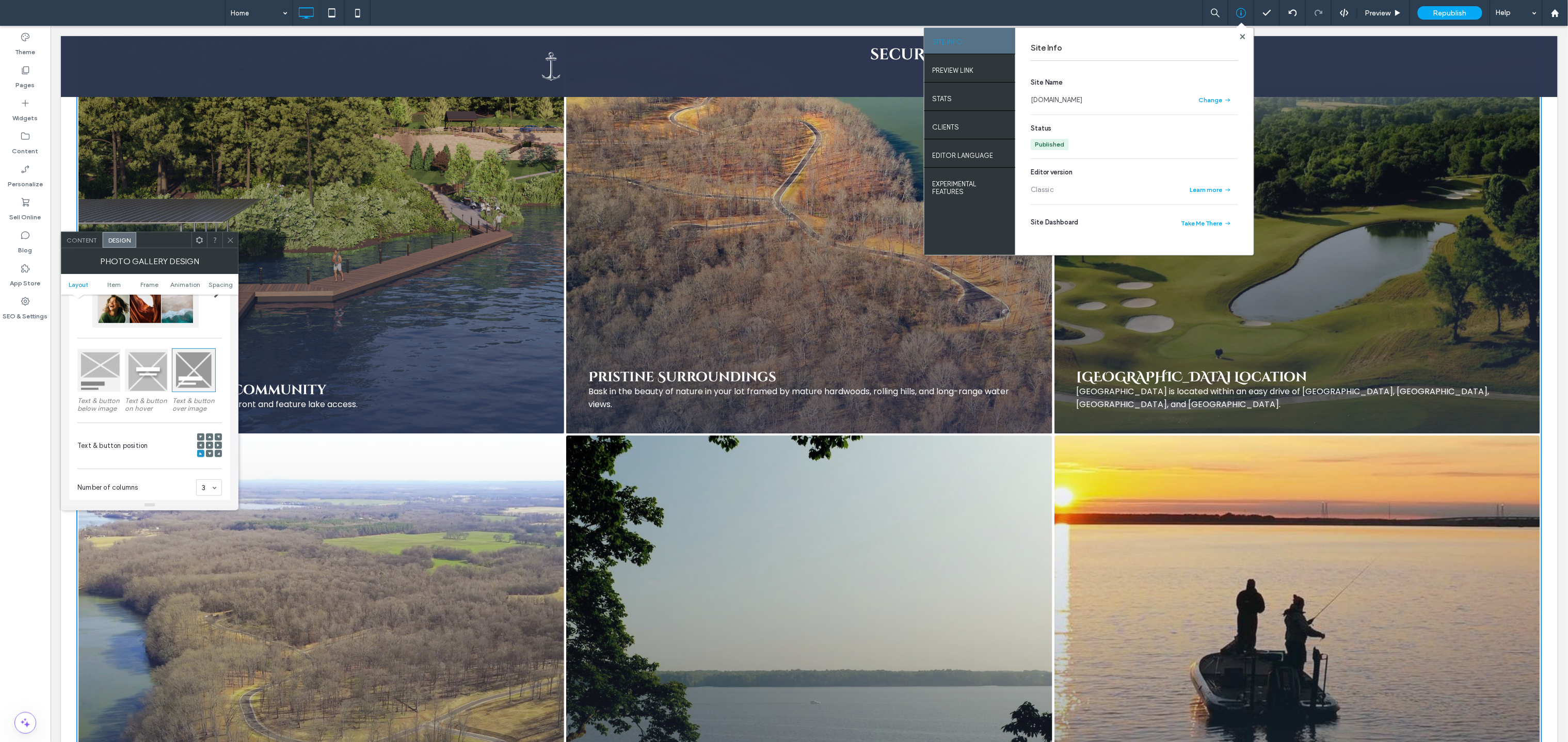 click at bounding box center (194, 370) 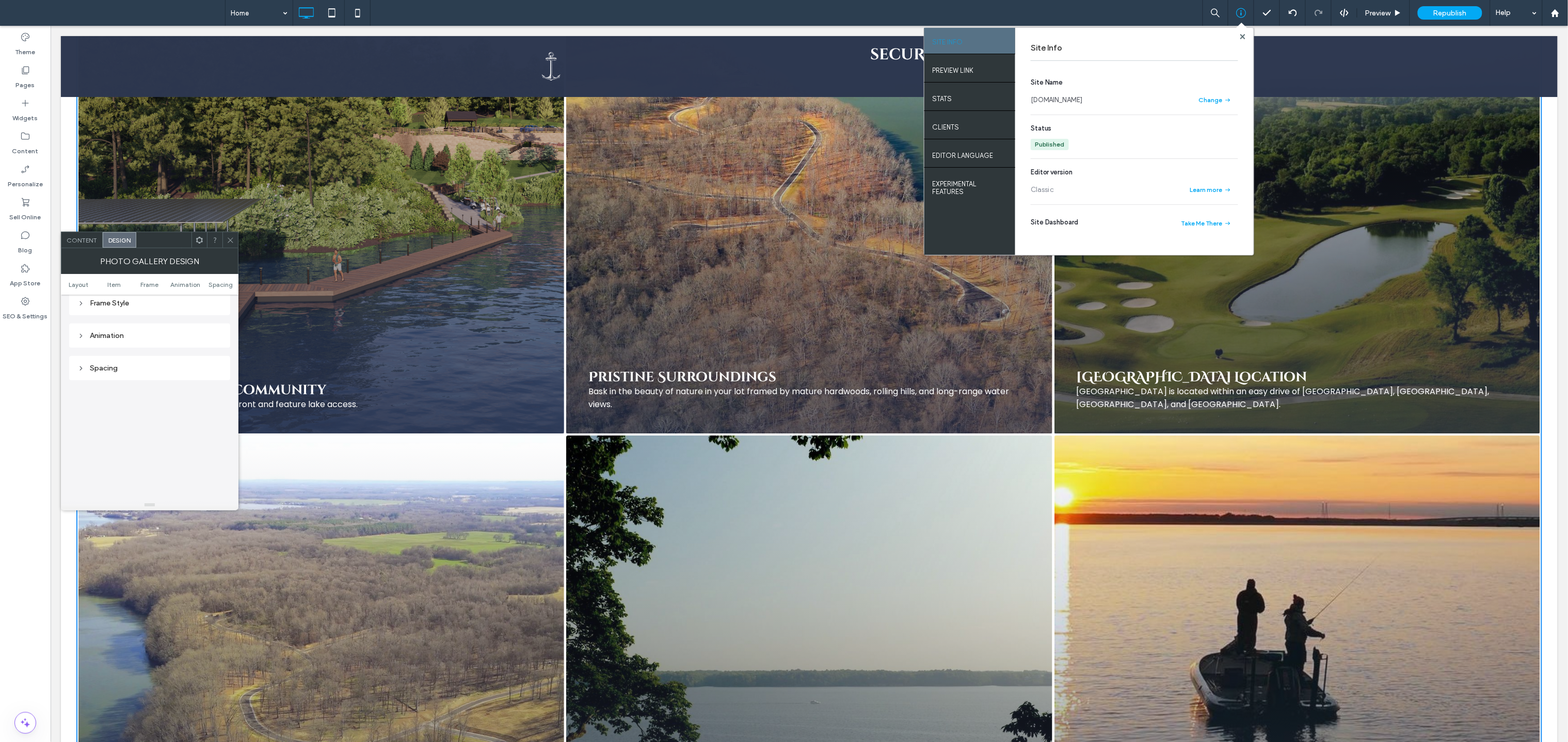 scroll, scrollTop: 499, scrollLeft: 0, axis: vertical 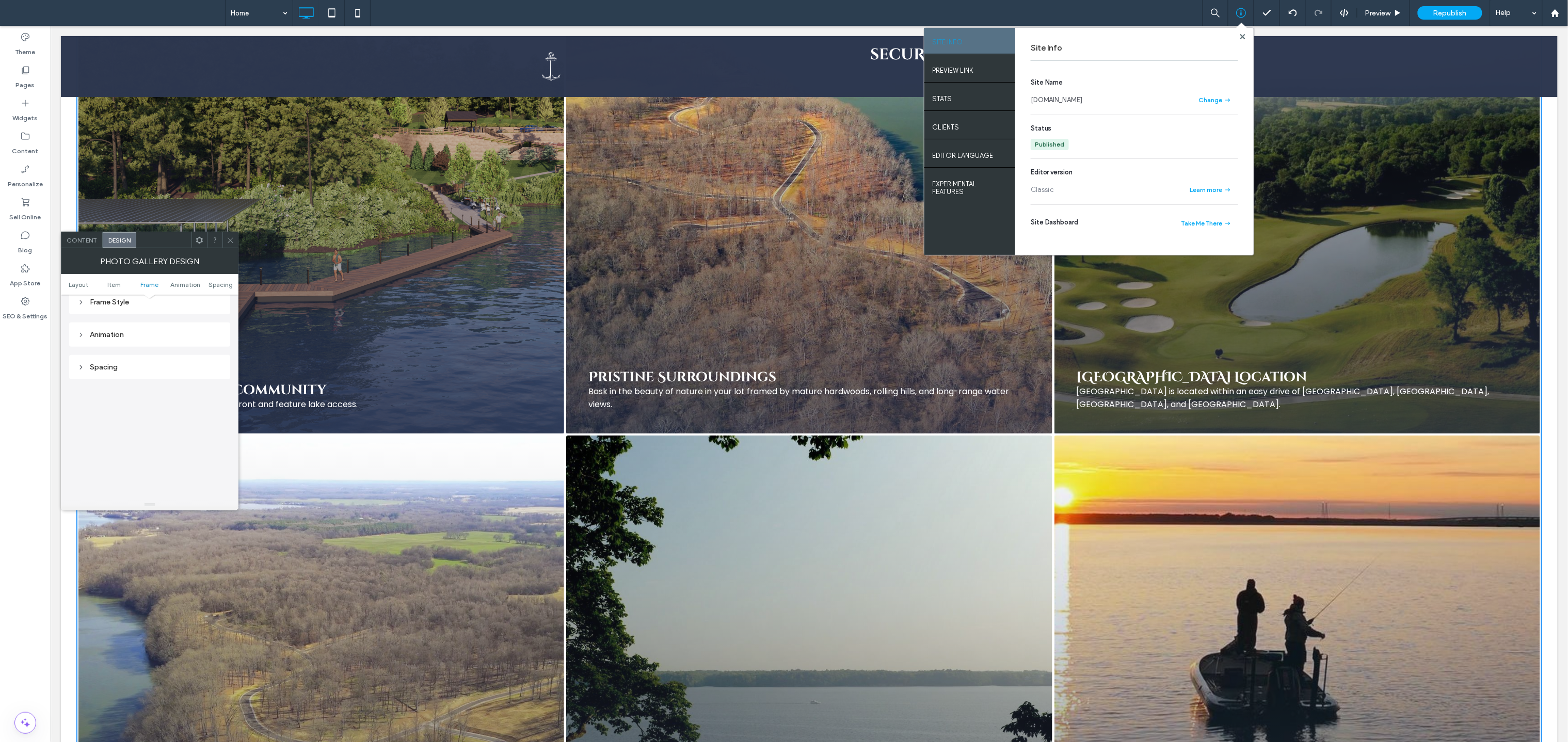 click on "Spacing" at bounding box center [150, 367] 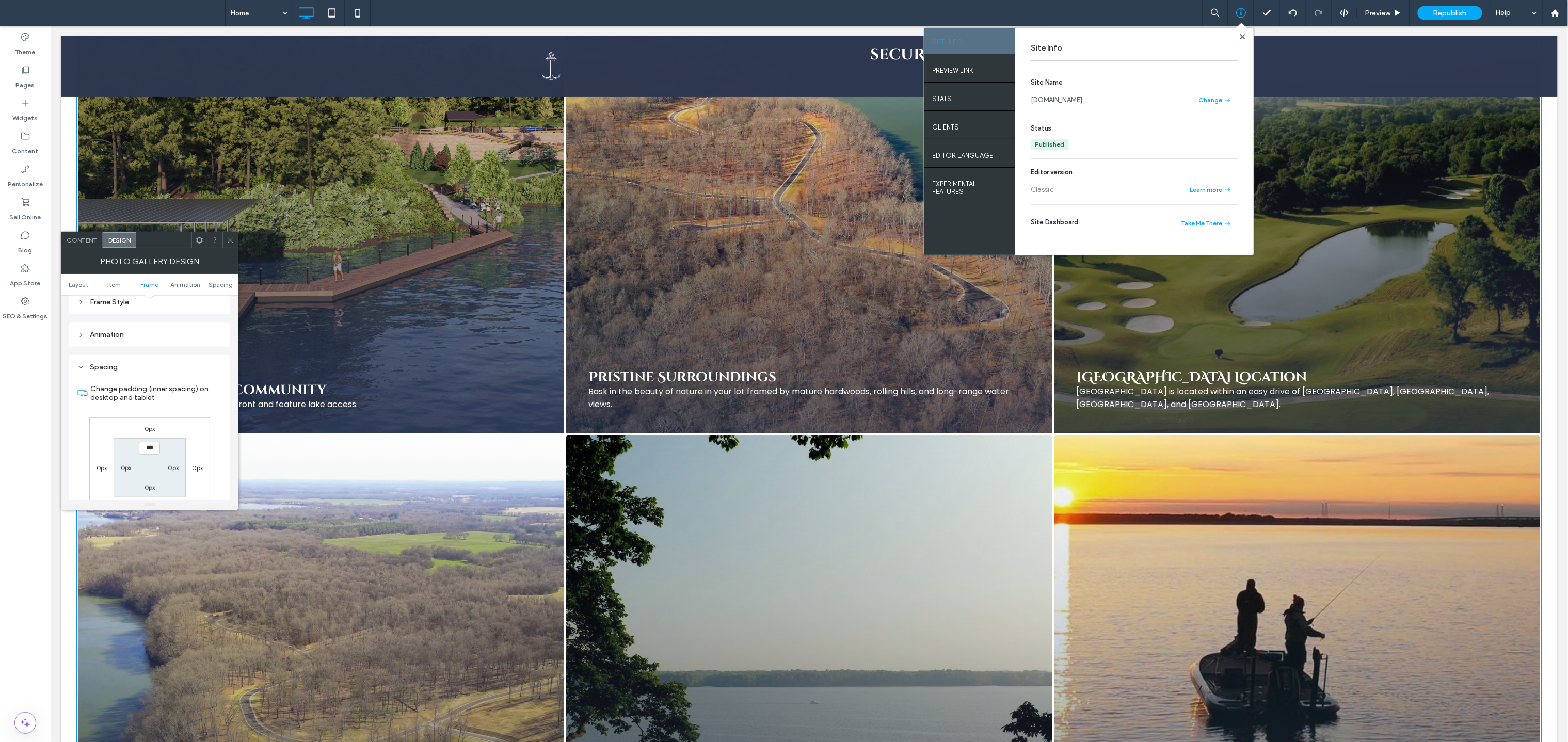click on "Spacing" at bounding box center [150, 367] 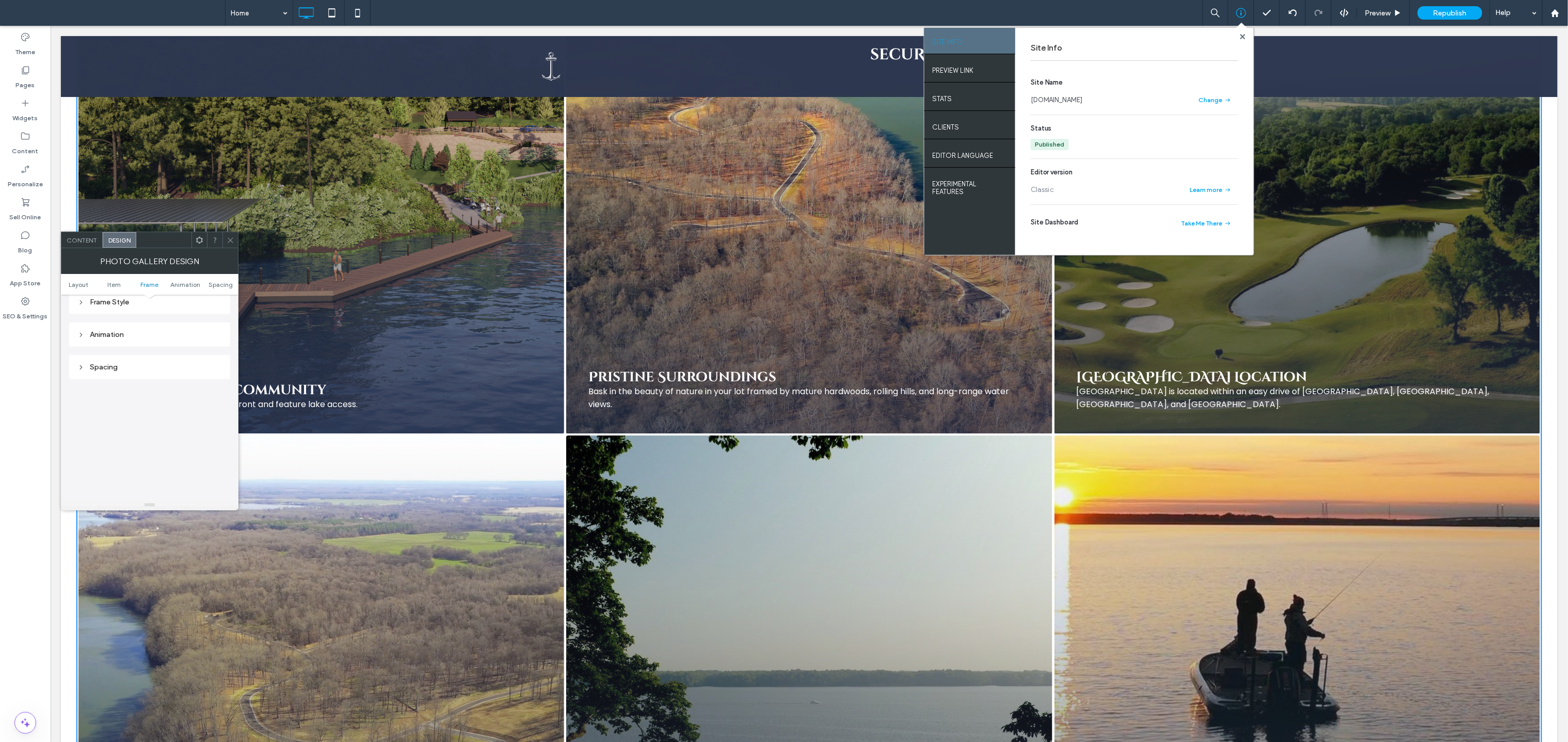click on "Animation" at bounding box center [150, 334] 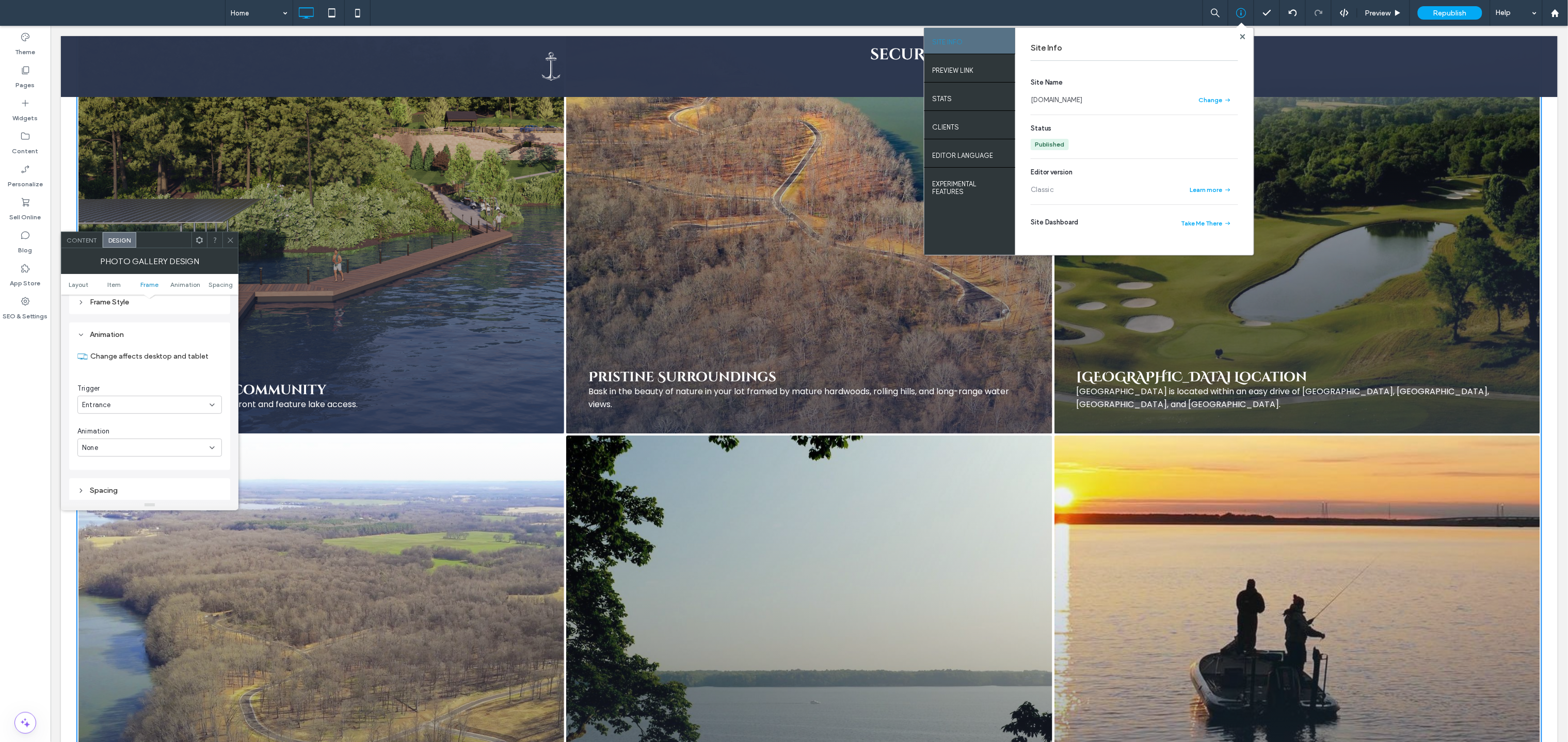 click on "Animation" at bounding box center (150, 334) 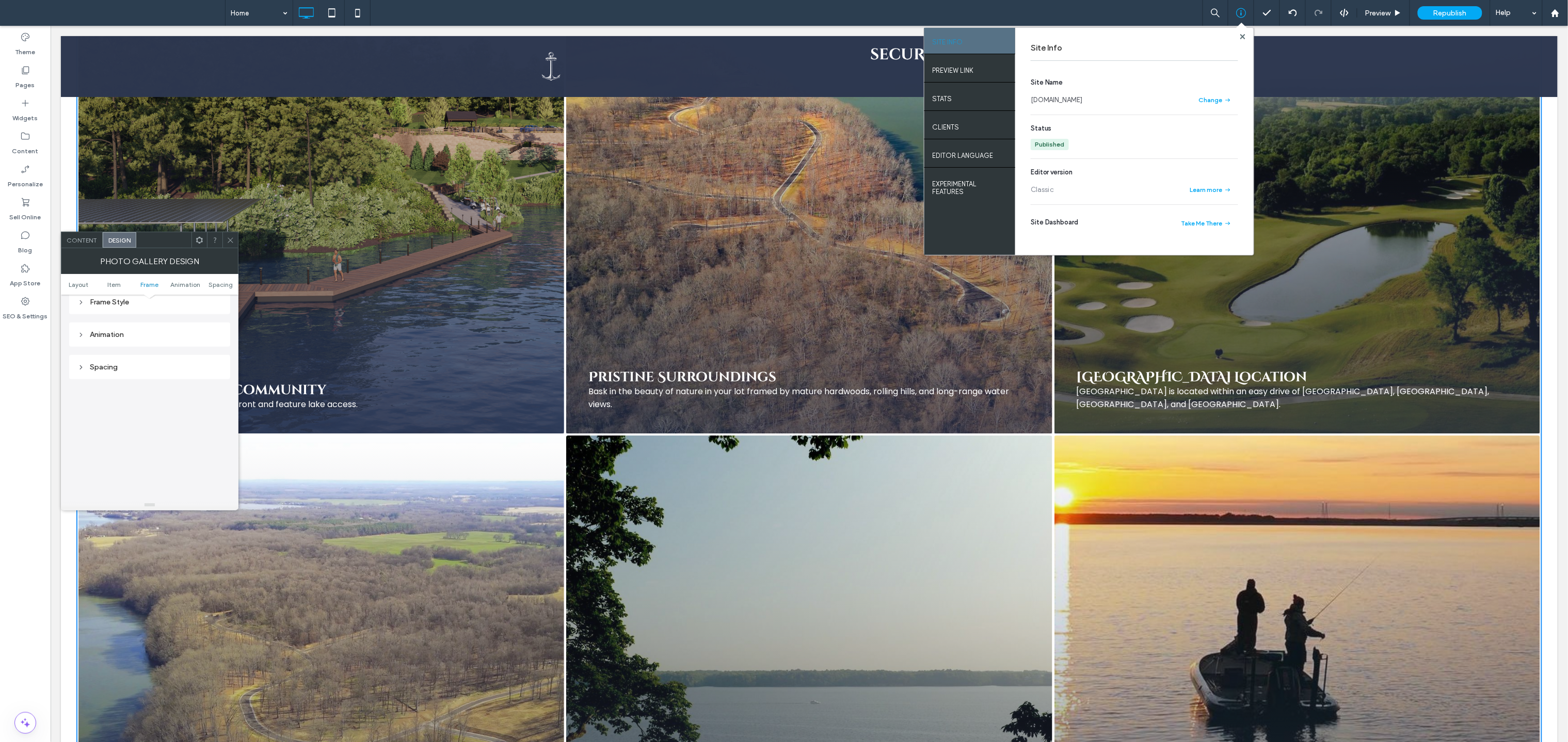 scroll, scrollTop: 460, scrollLeft: 0, axis: vertical 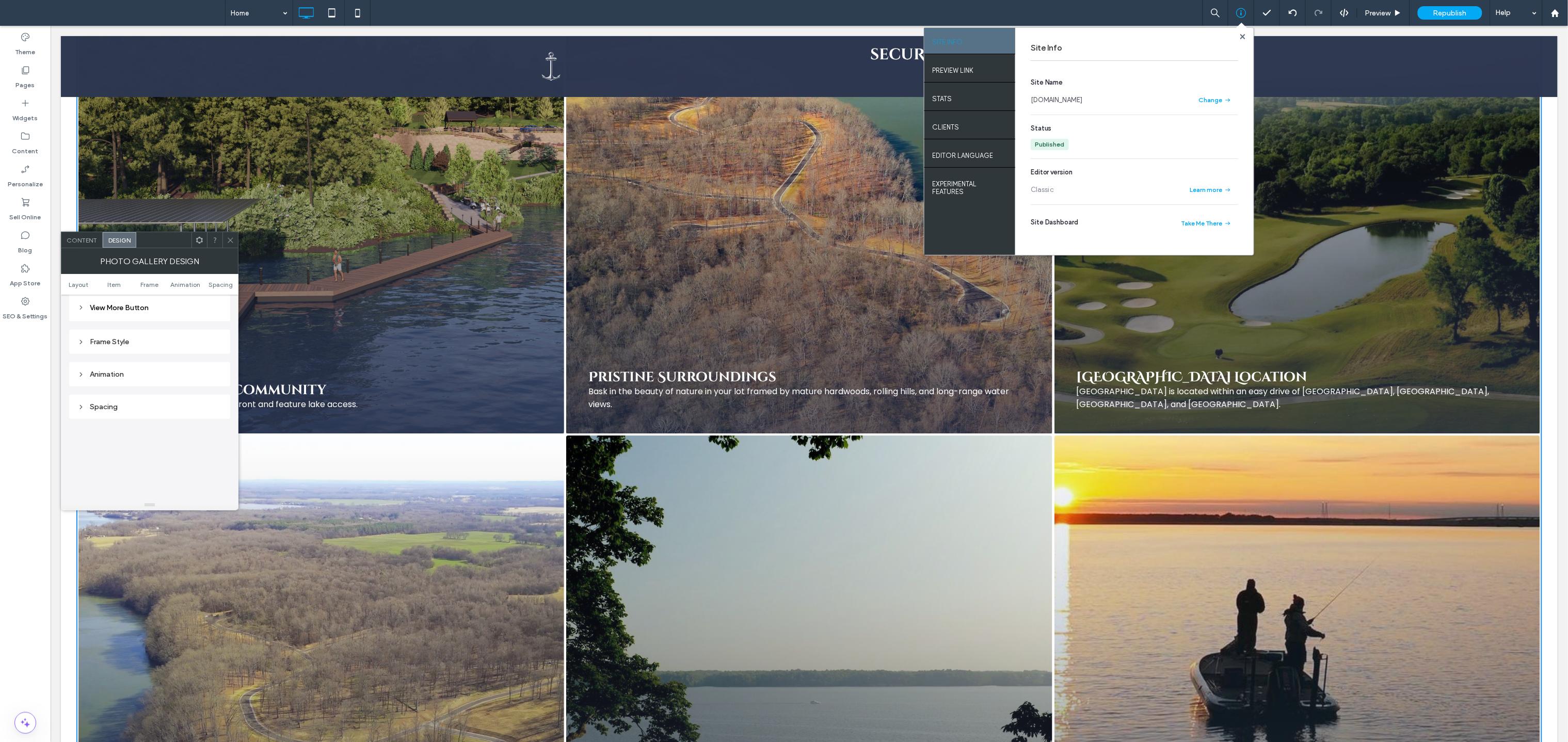 click on "Frame Style" at bounding box center (150, 342) 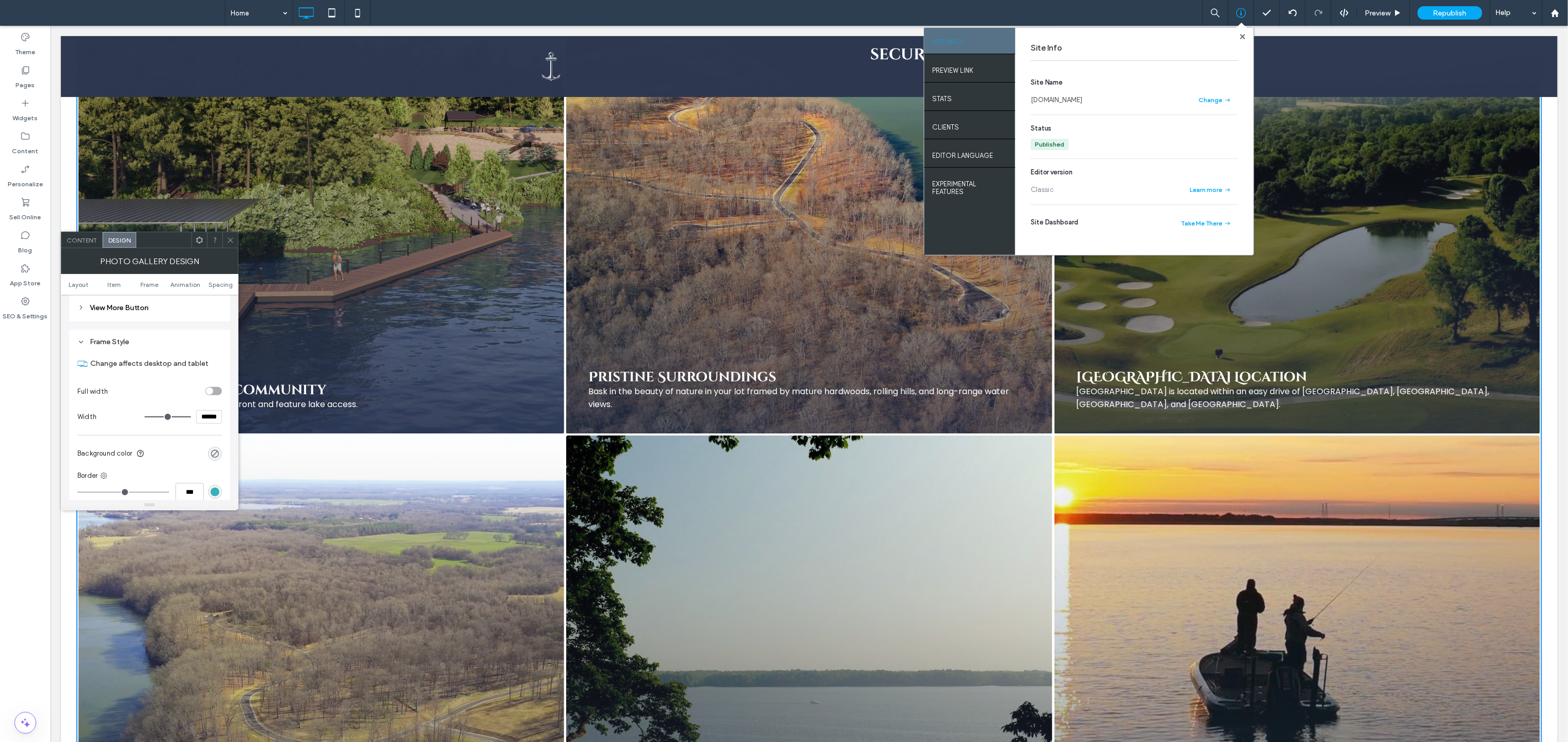 click on "Frame Style" at bounding box center [150, 342] 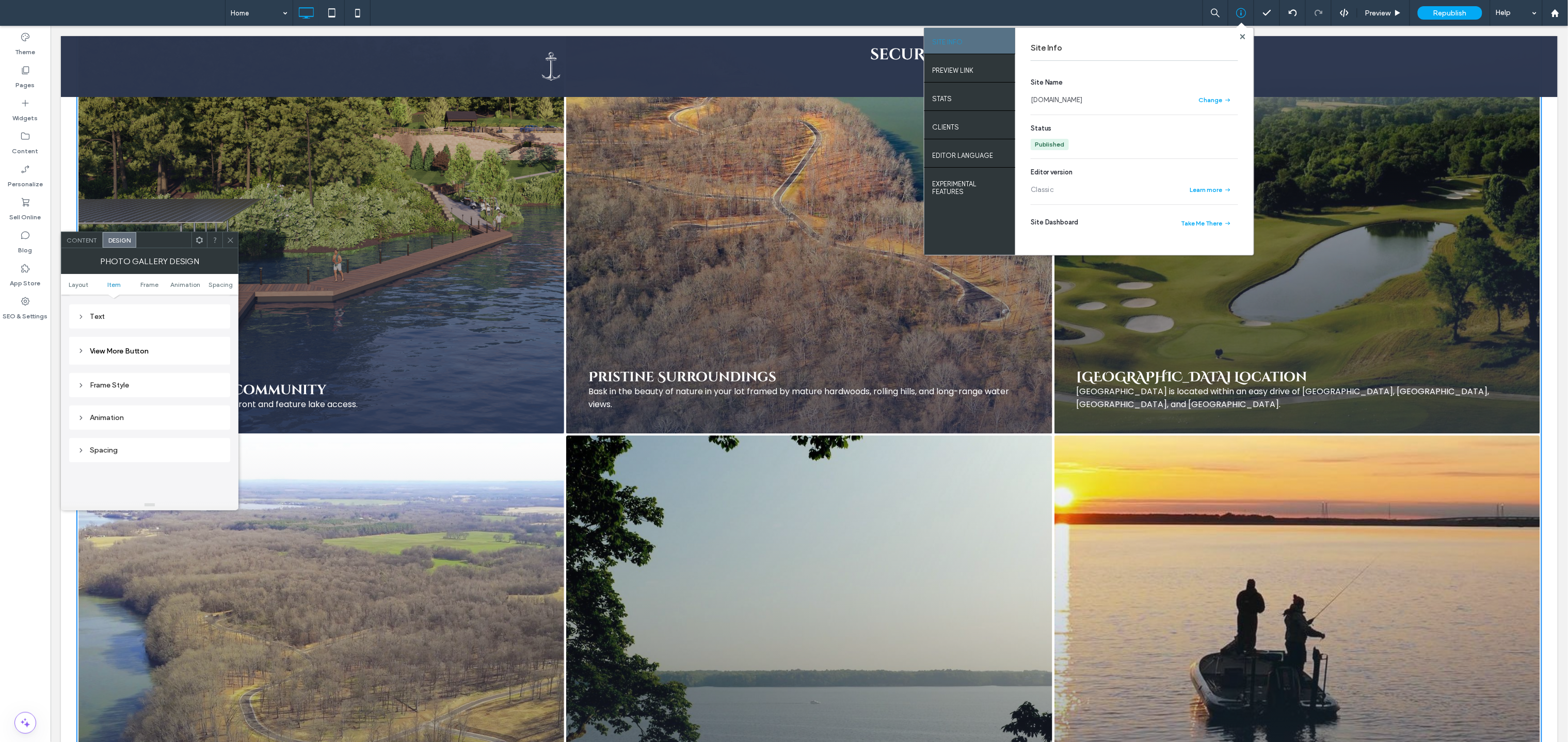 scroll, scrollTop: 410, scrollLeft: 0, axis: vertical 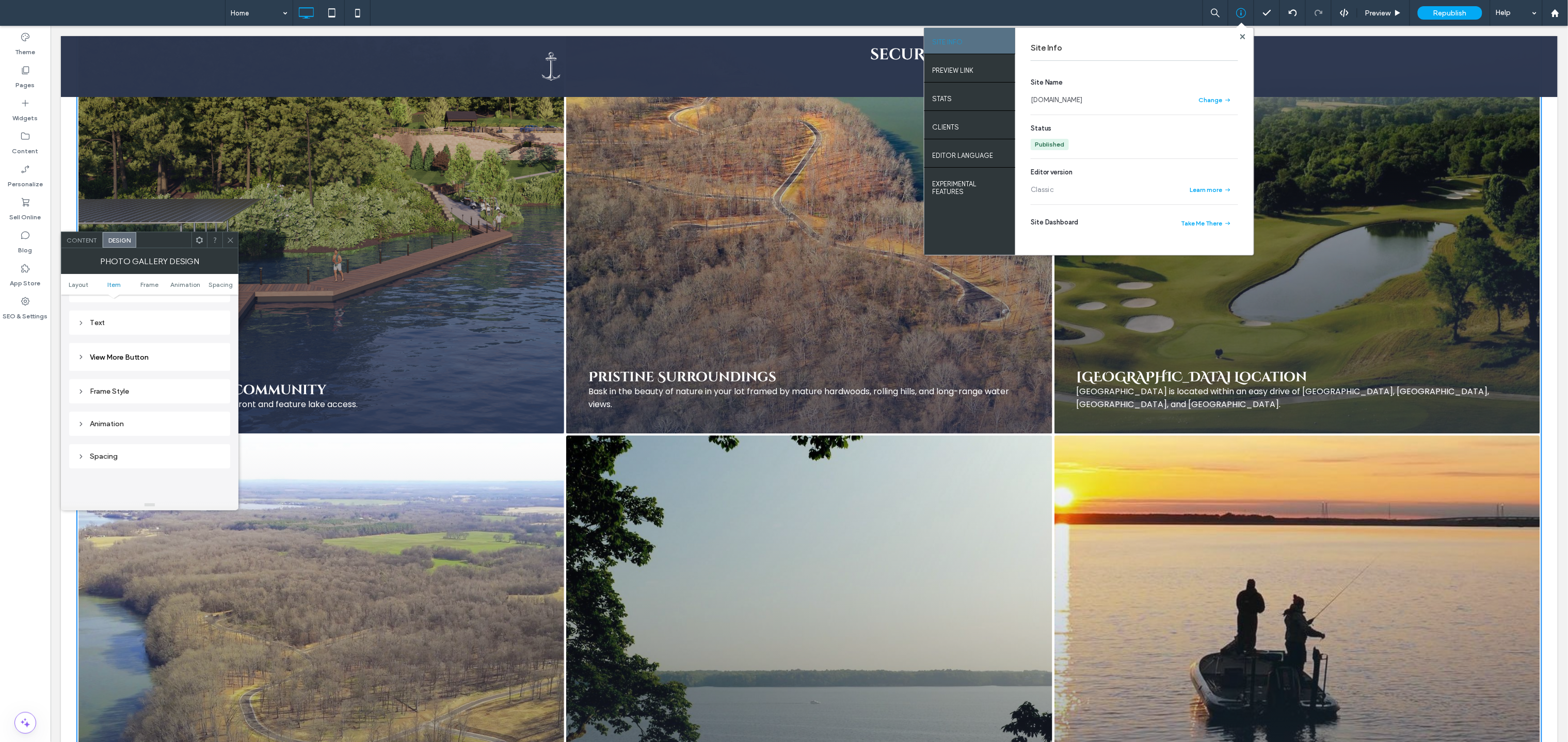 click on "View More Button" at bounding box center [150, 357] 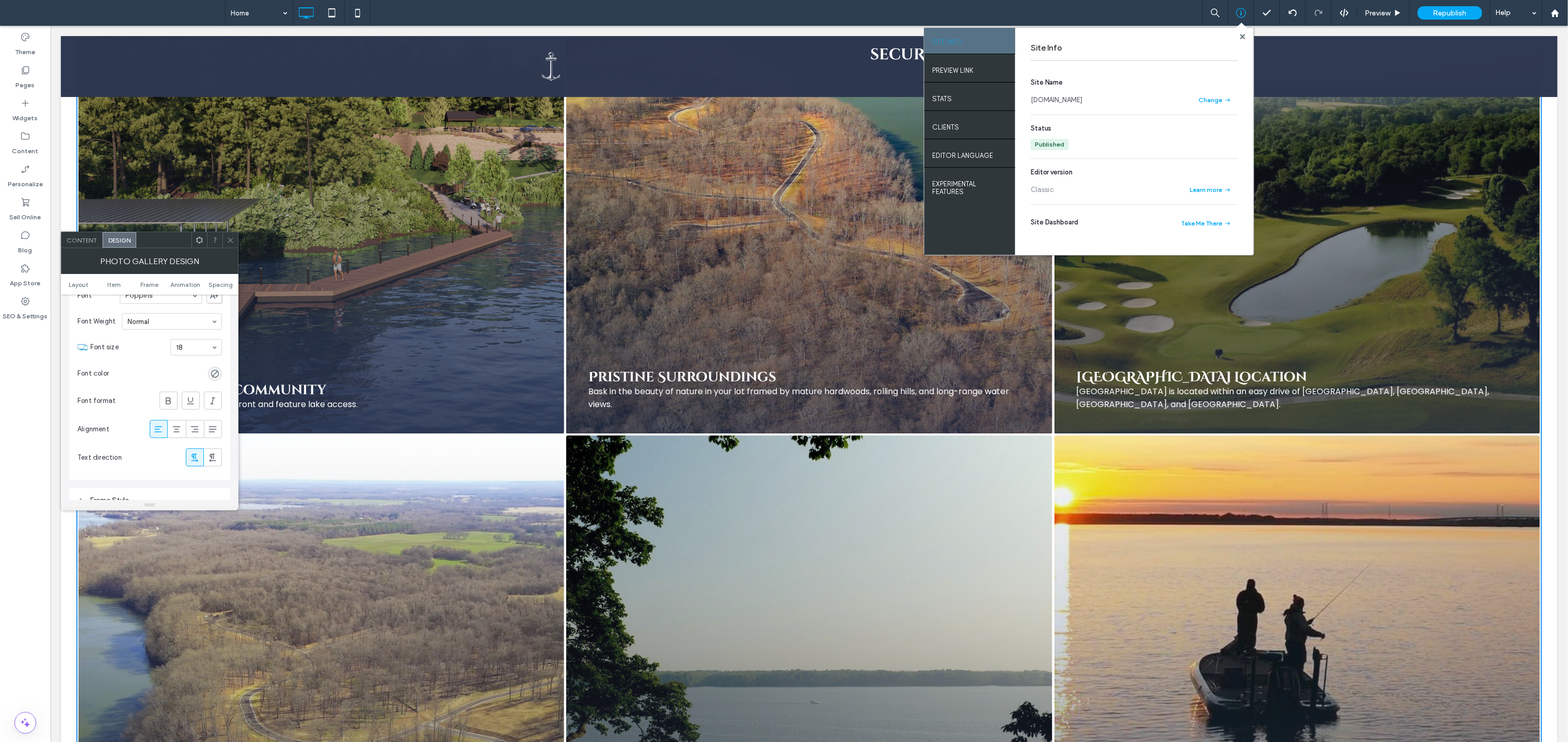 scroll, scrollTop: 491, scrollLeft: 0, axis: vertical 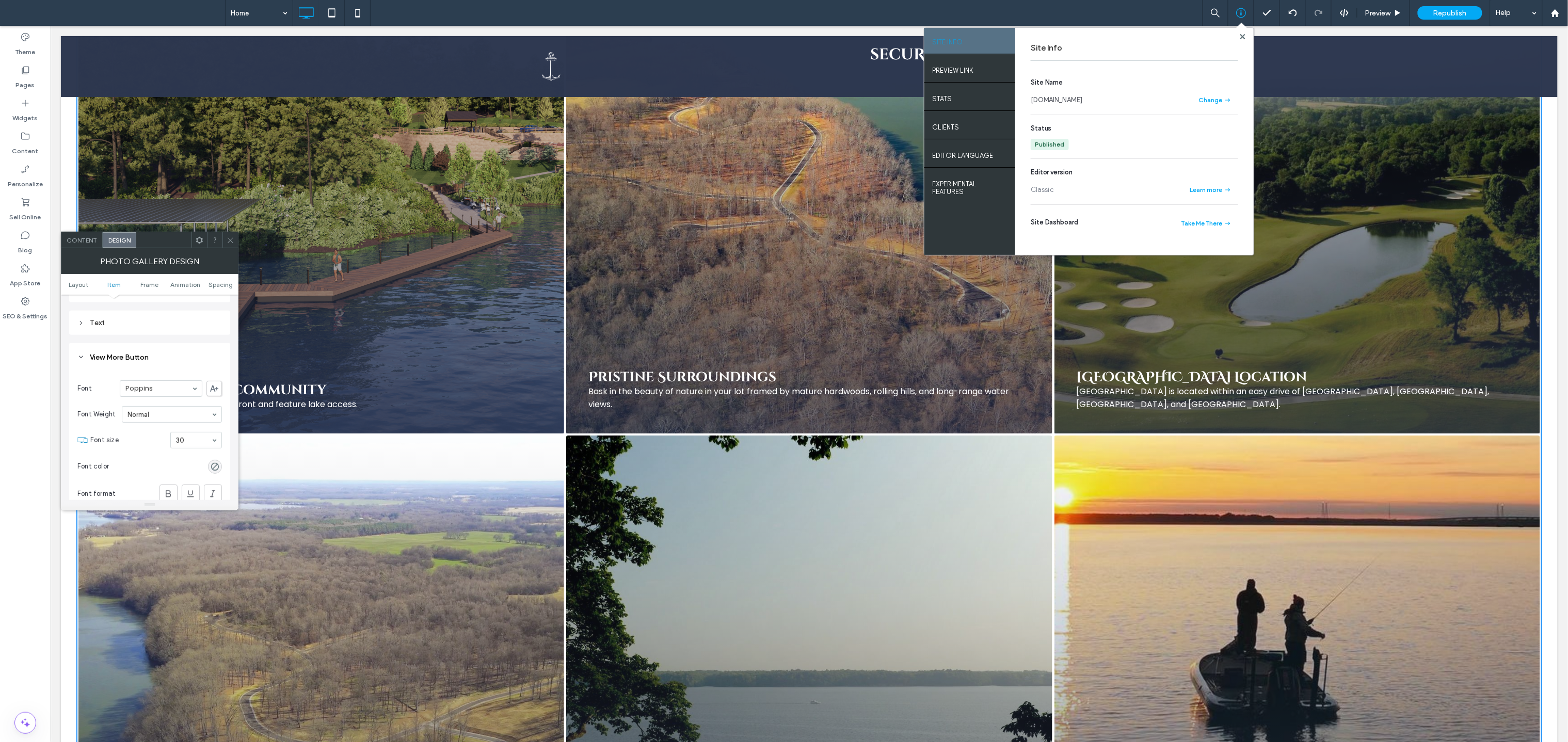 click on "Text" at bounding box center [150, 322] 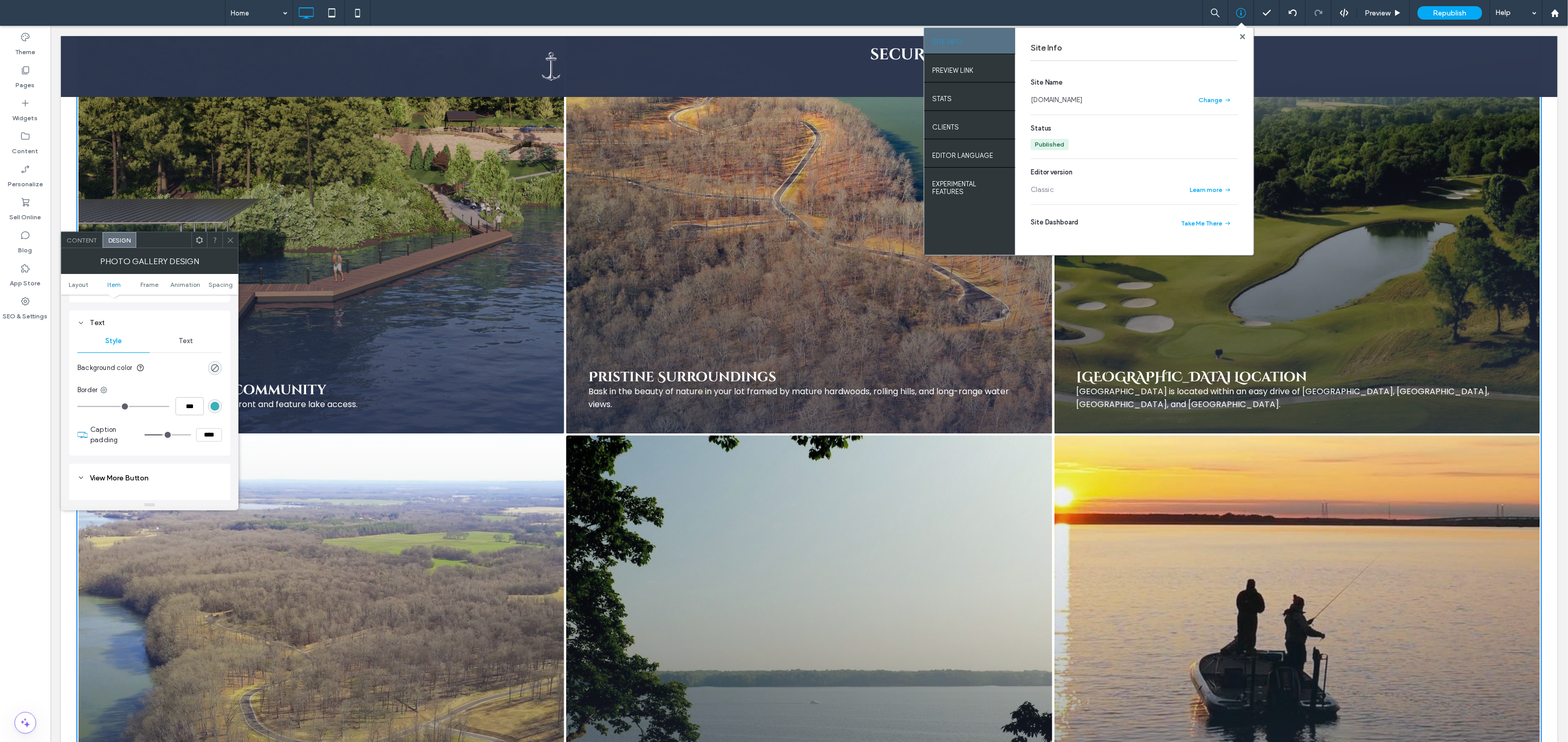 click on "Text" at bounding box center (186, 341) 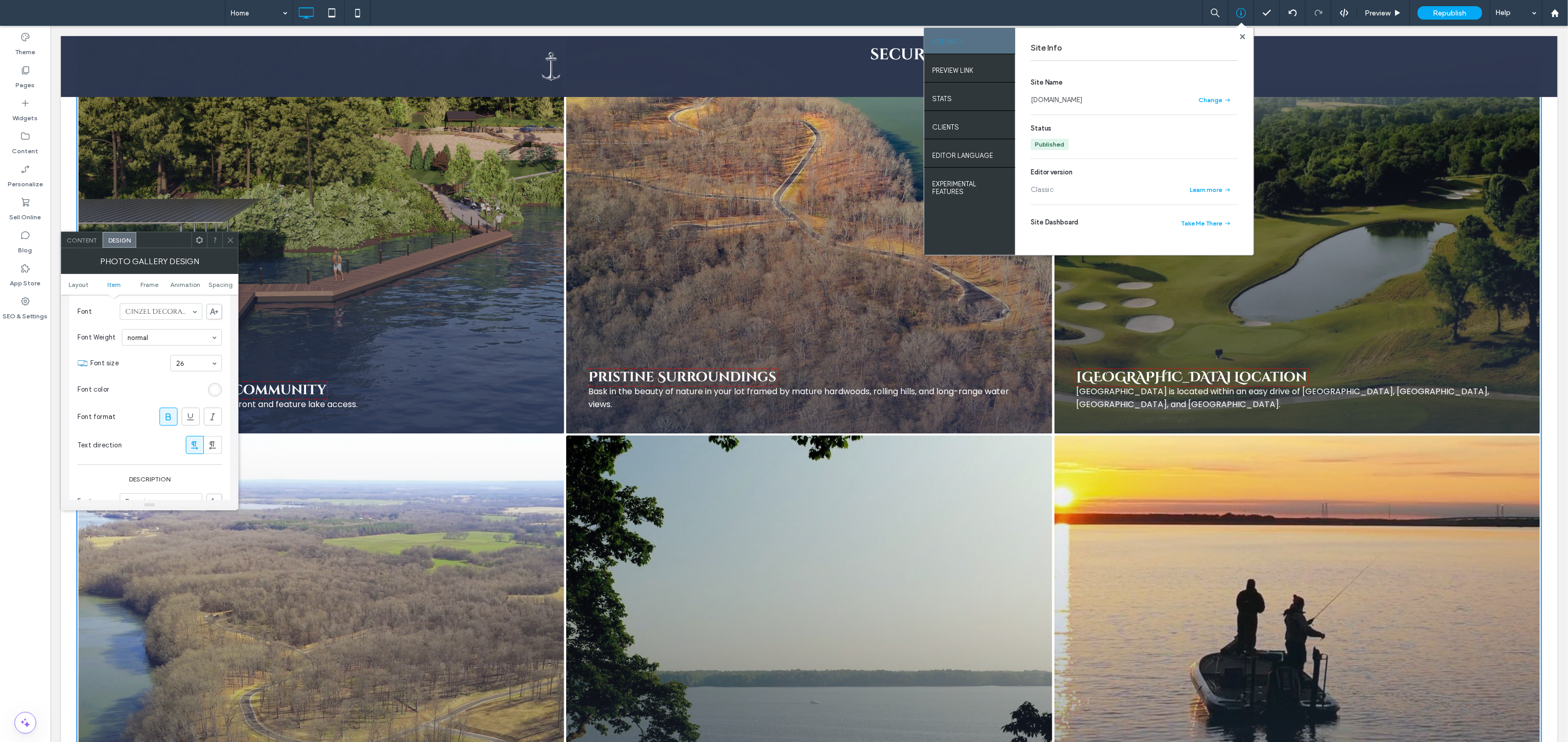 scroll, scrollTop: 486, scrollLeft: 0, axis: vertical 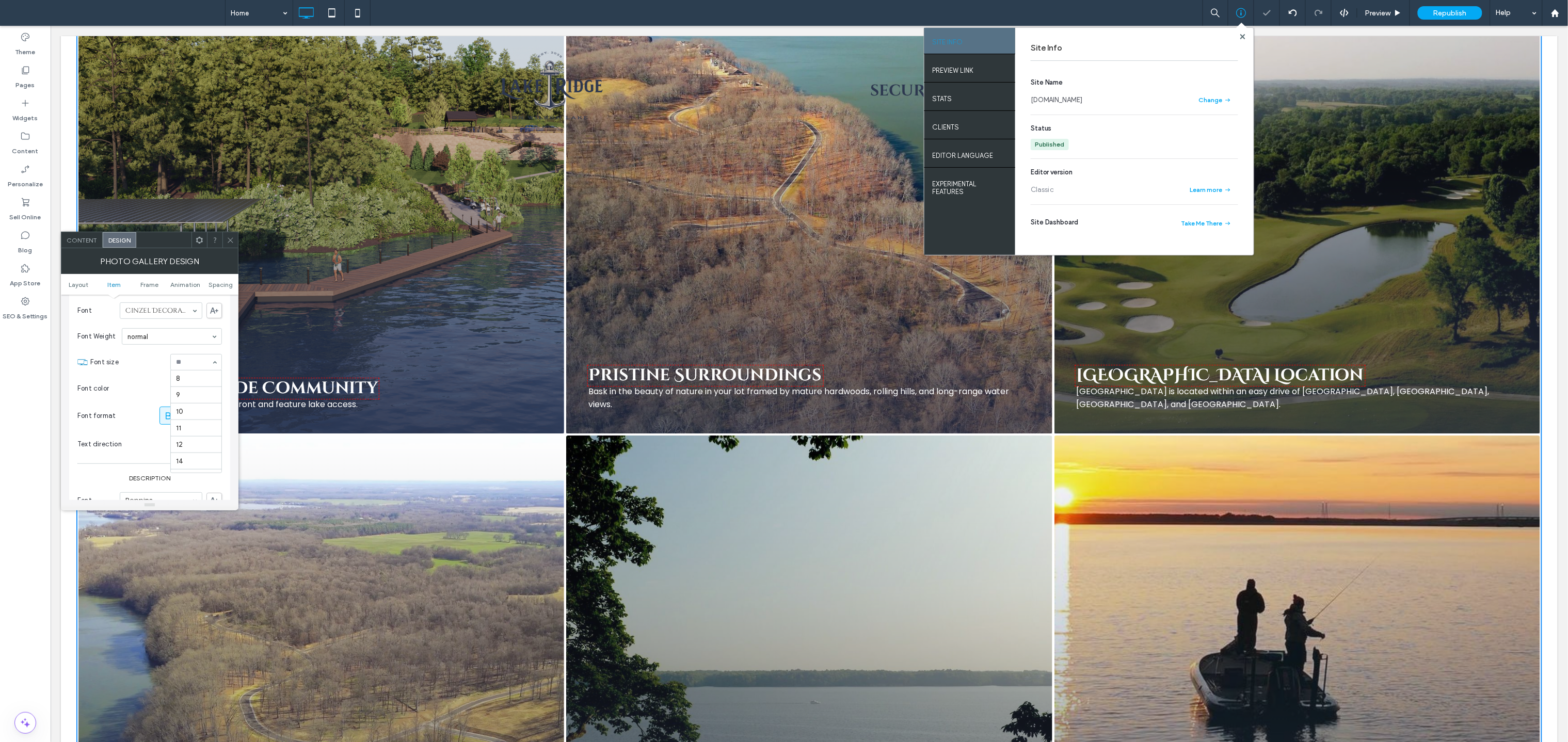 click at bounding box center (196, 362) 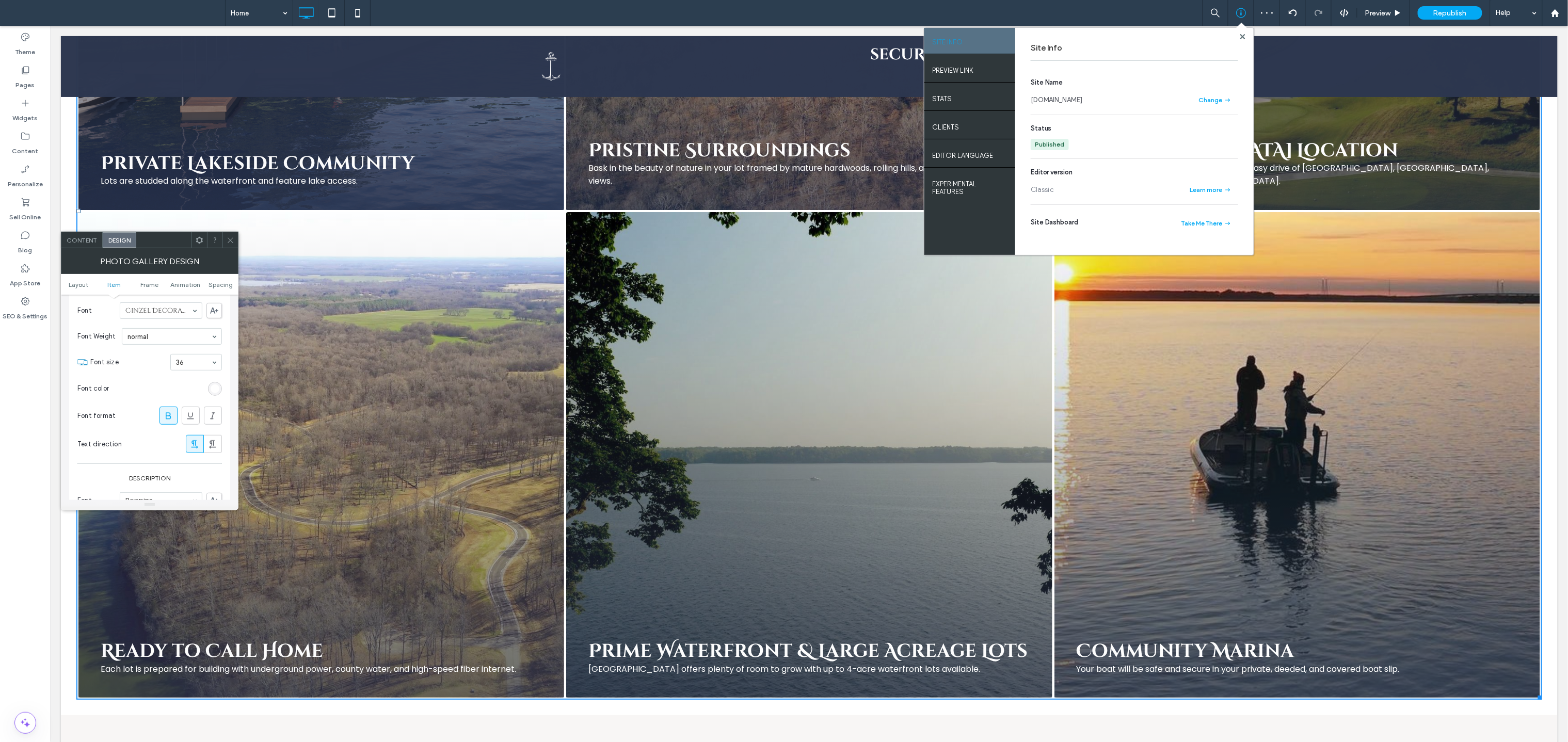 scroll, scrollTop: 1910, scrollLeft: 0, axis: vertical 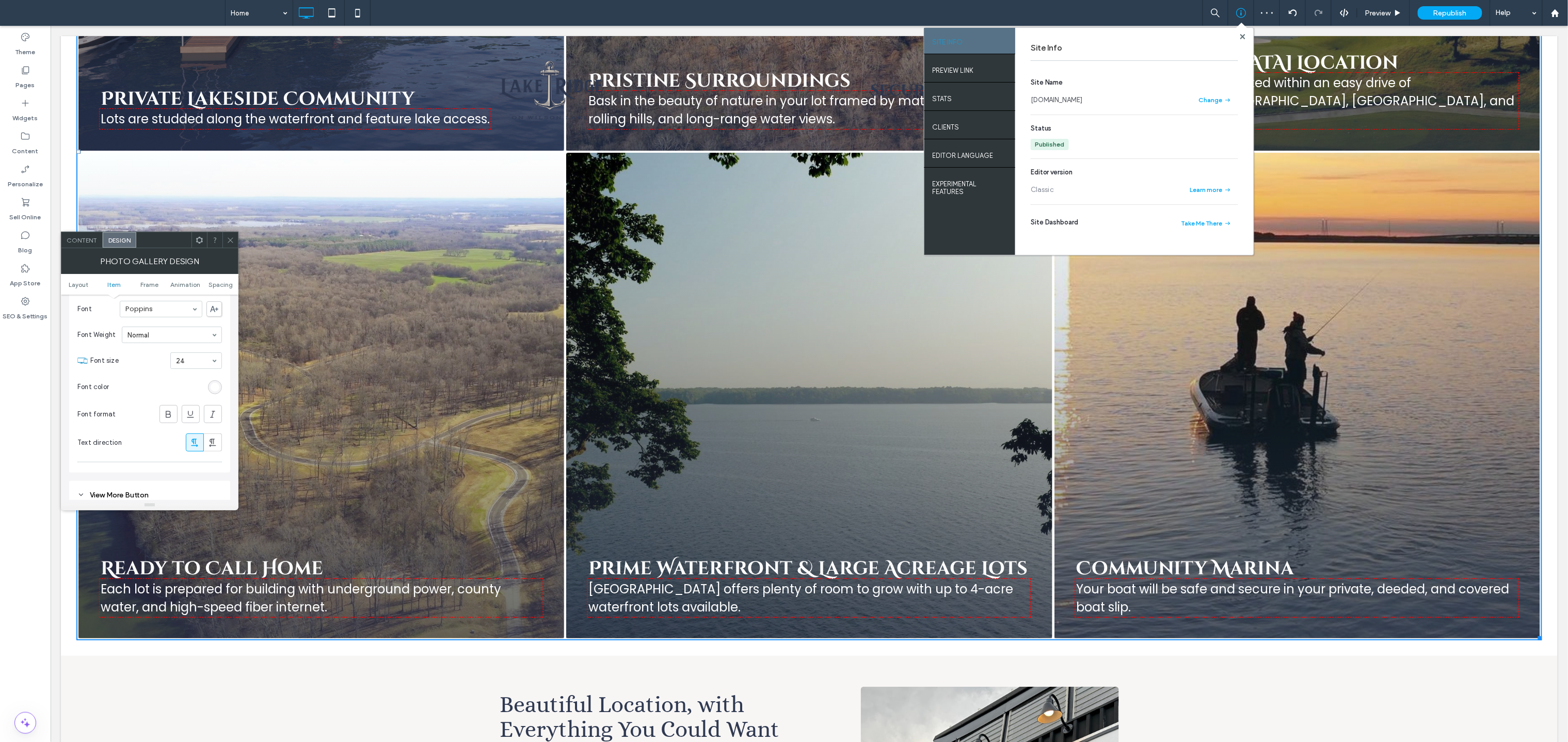click at bounding box center [194, 361] 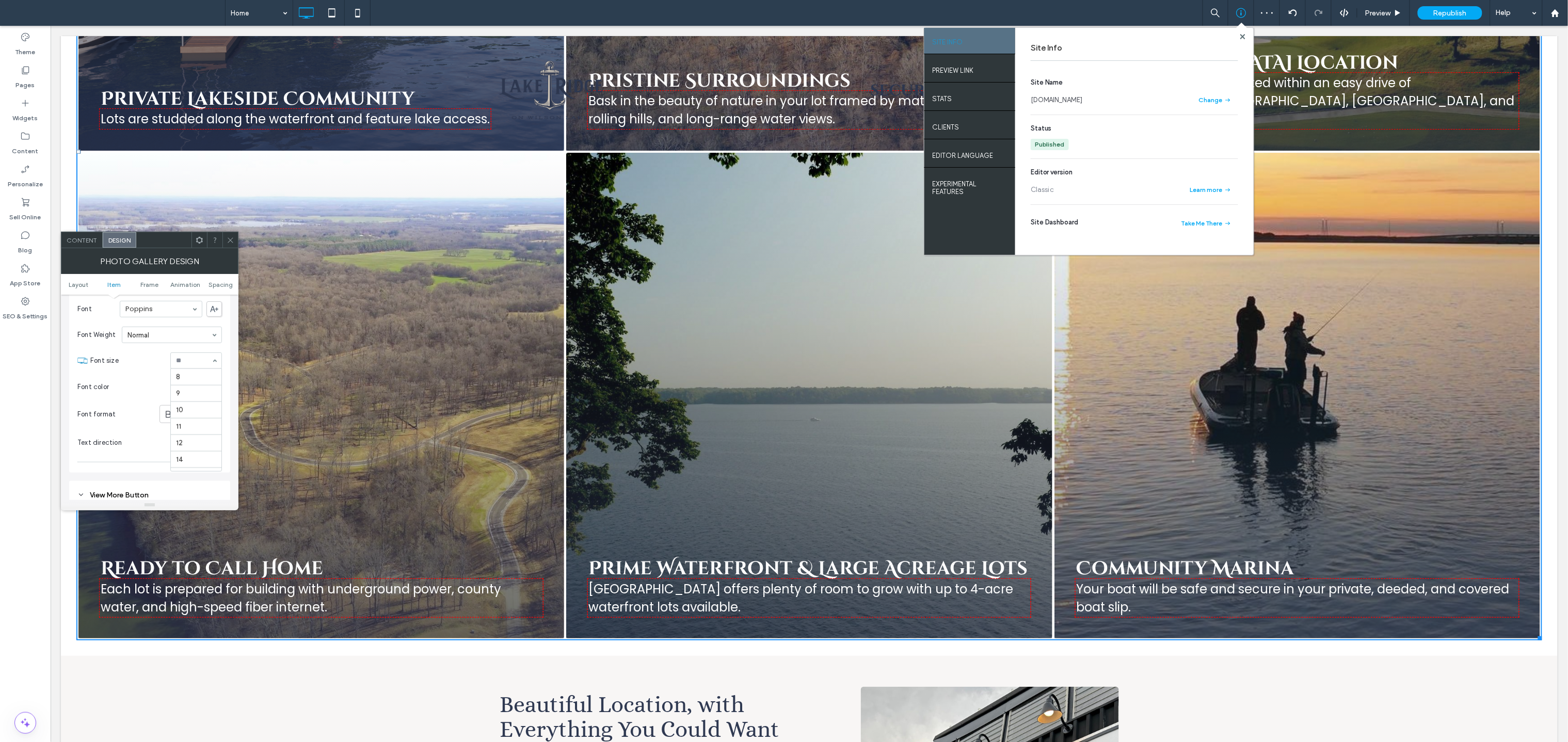 scroll, scrollTop: 138, scrollLeft: 0, axis: vertical 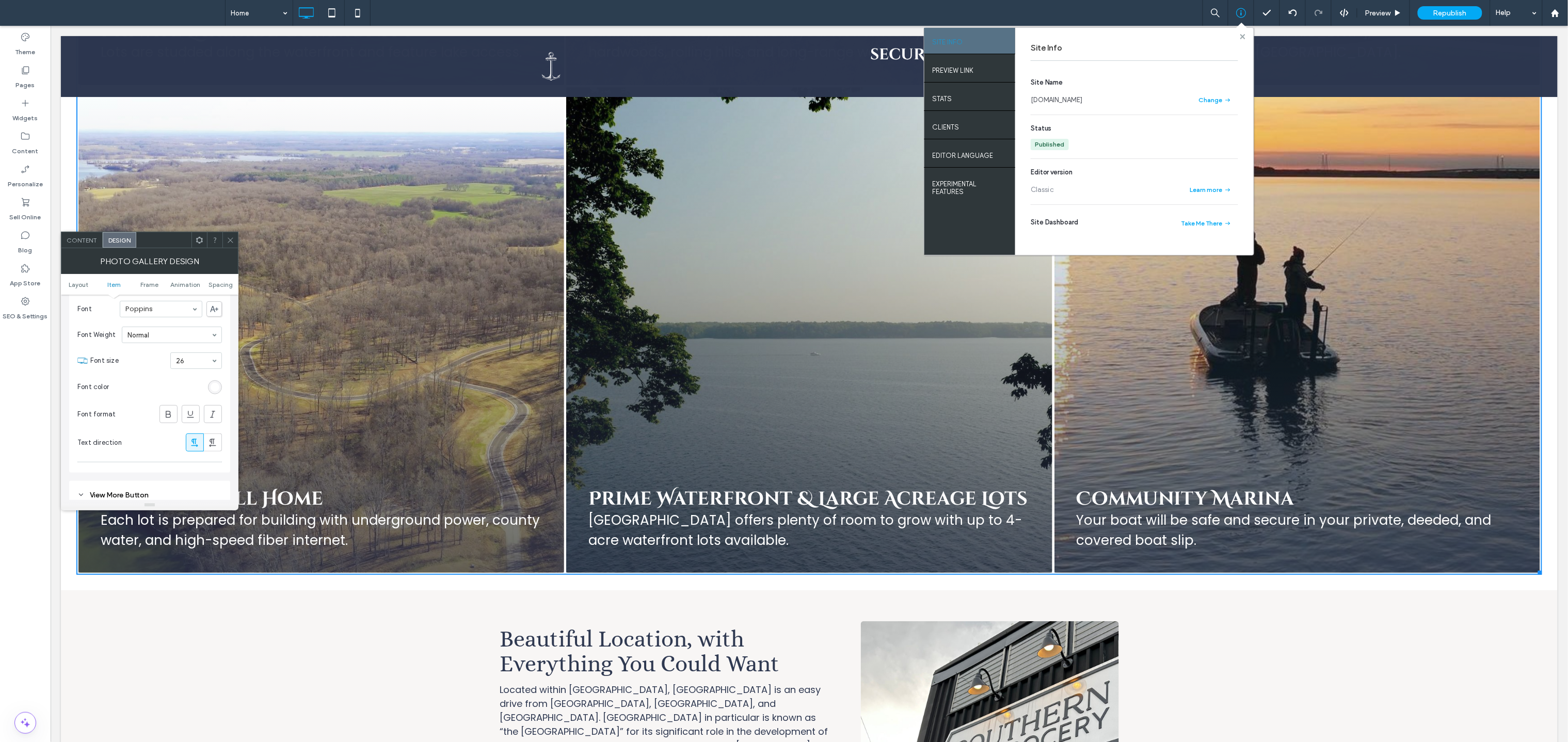 click 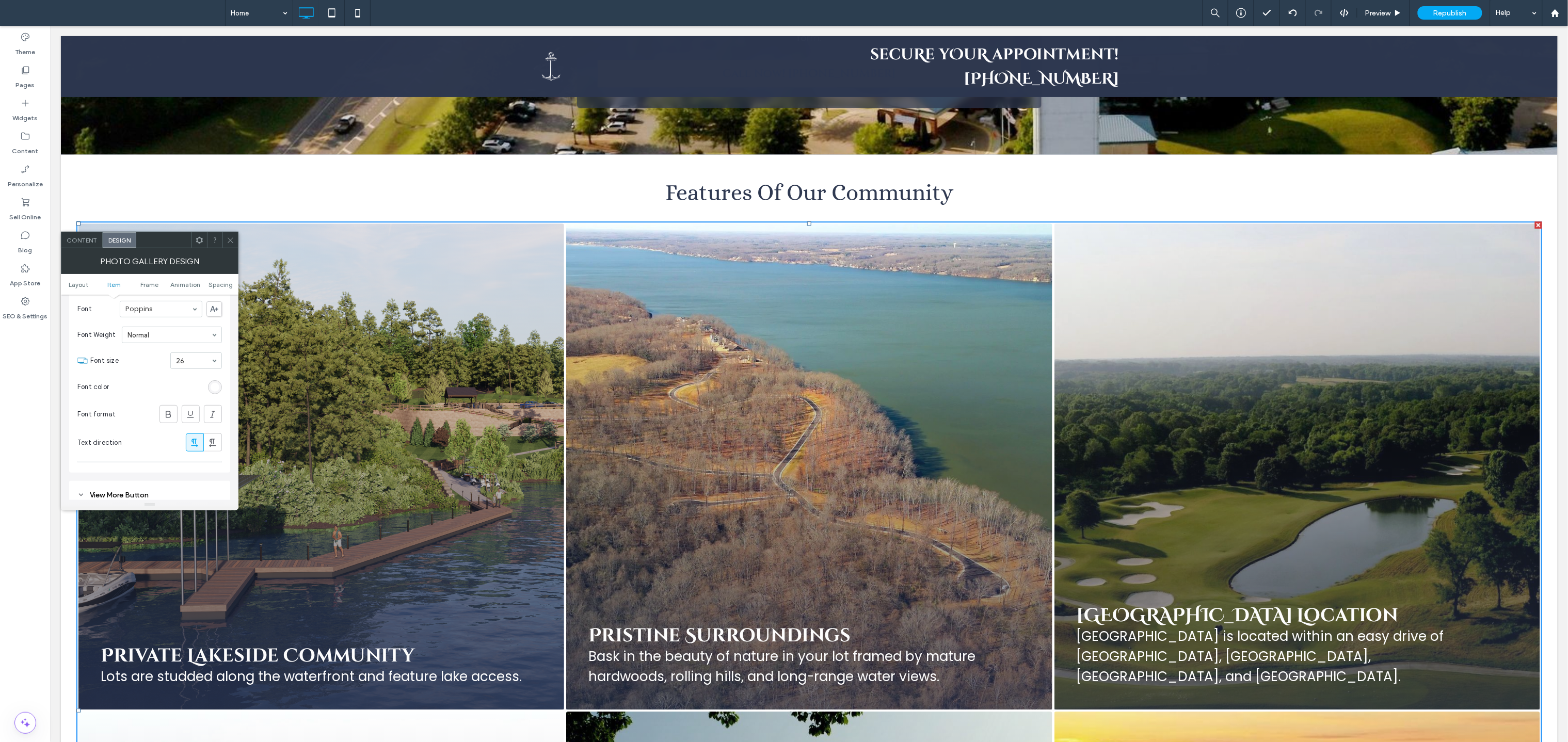 scroll, scrollTop: 1349, scrollLeft: 0, axis: vertical 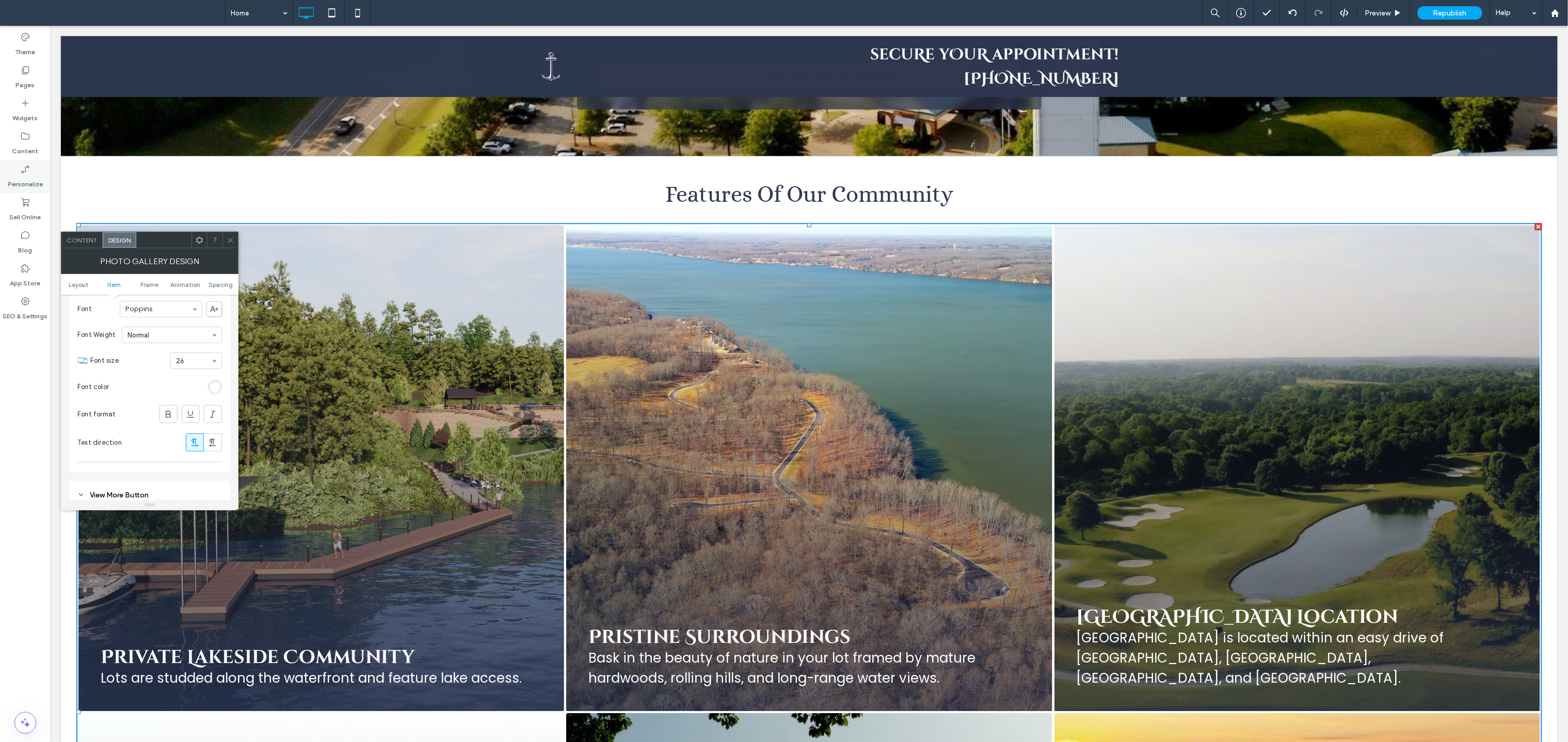 click 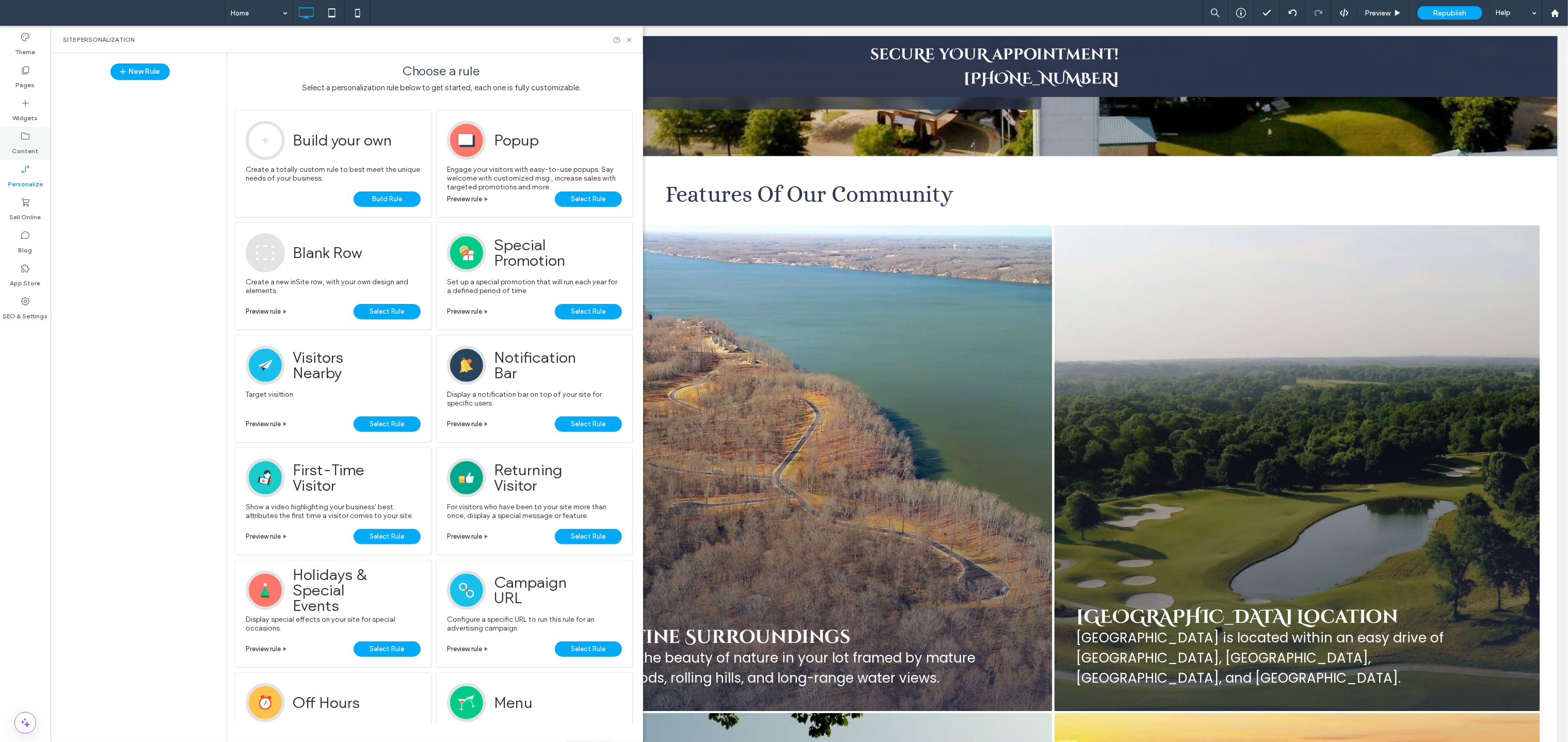 click on "Content" at bounding box center [25, 149] 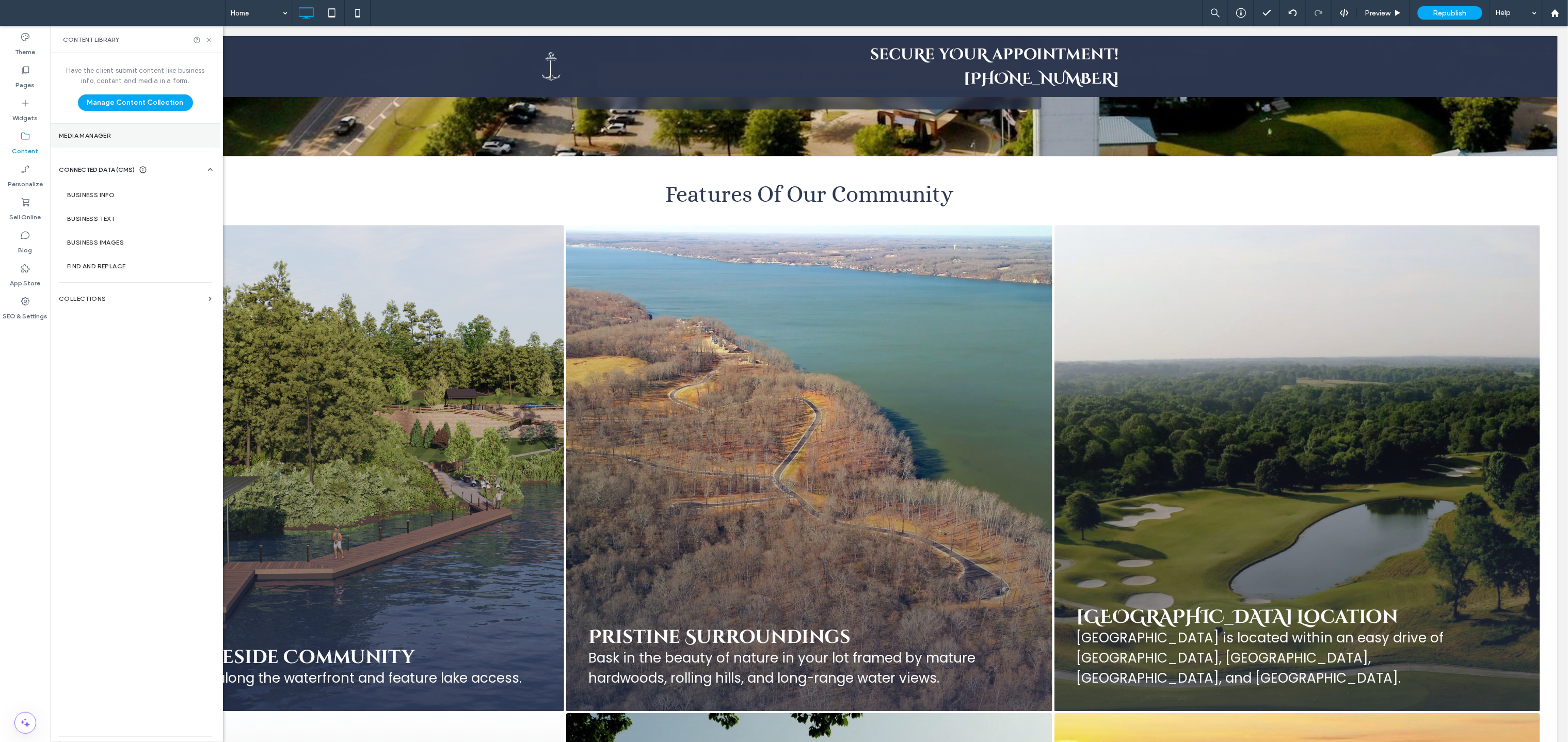 click on "Media Manager" at bounding box center [135, 136] 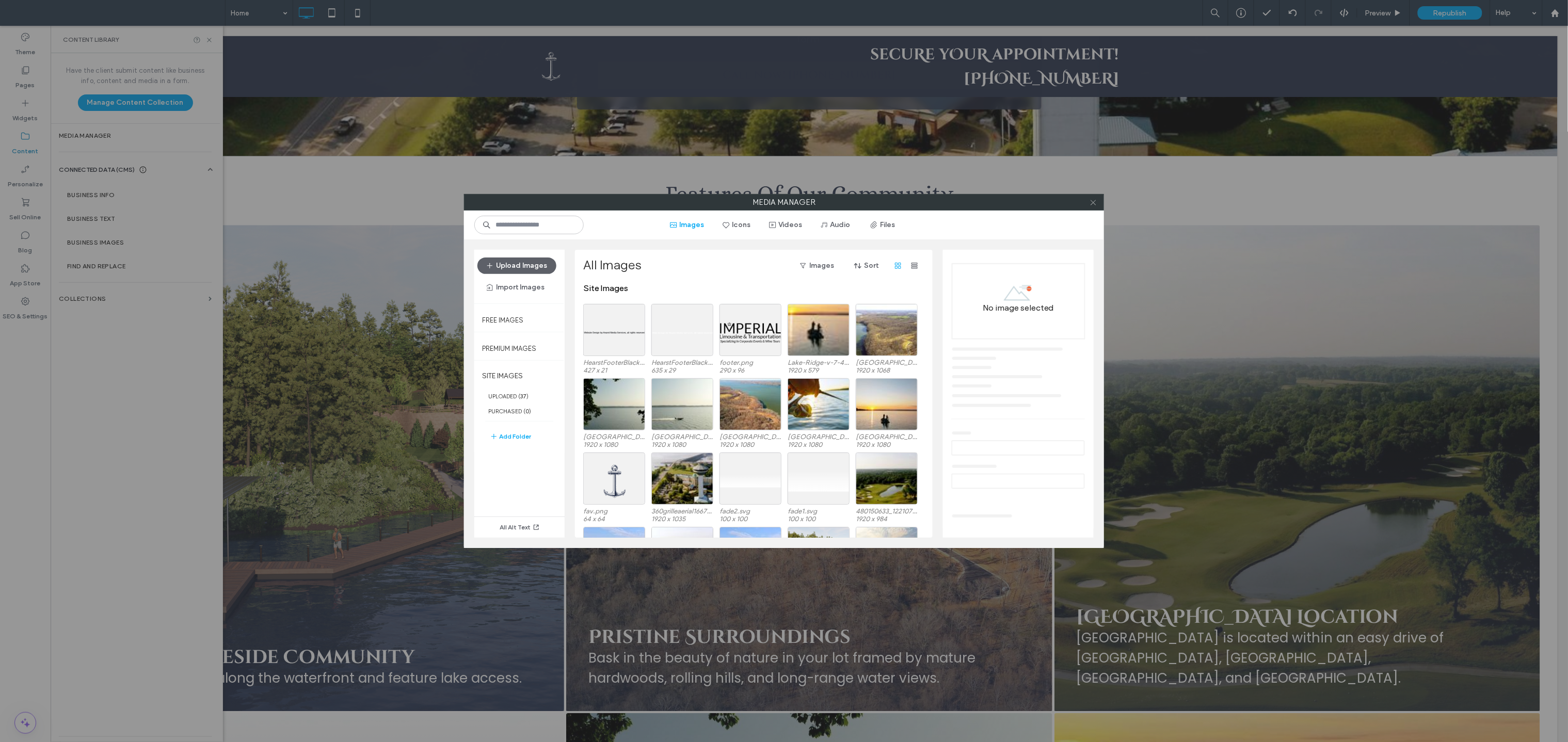 click 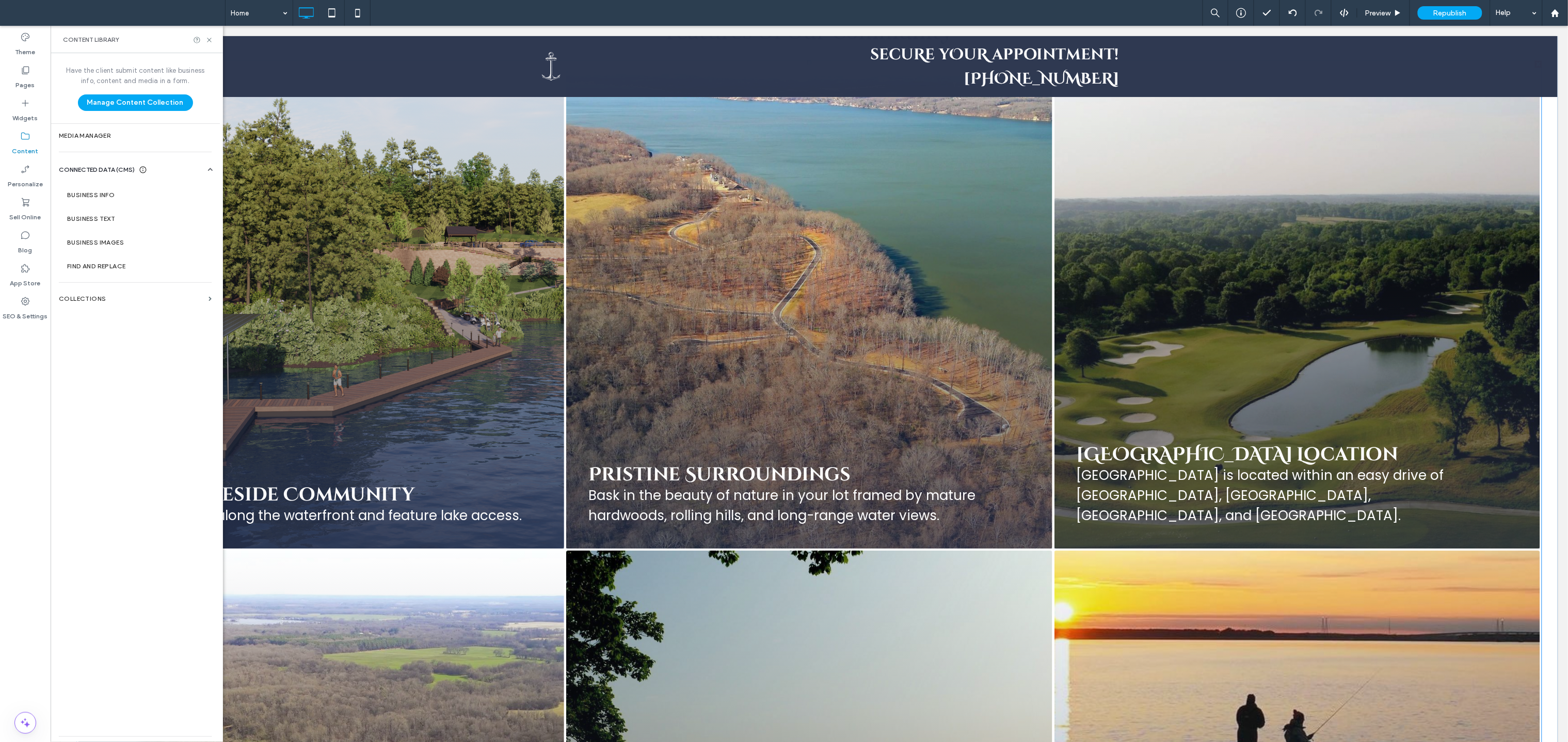 scroll, scrollTop: 1572, scrollLeft: 0, axis: vertical 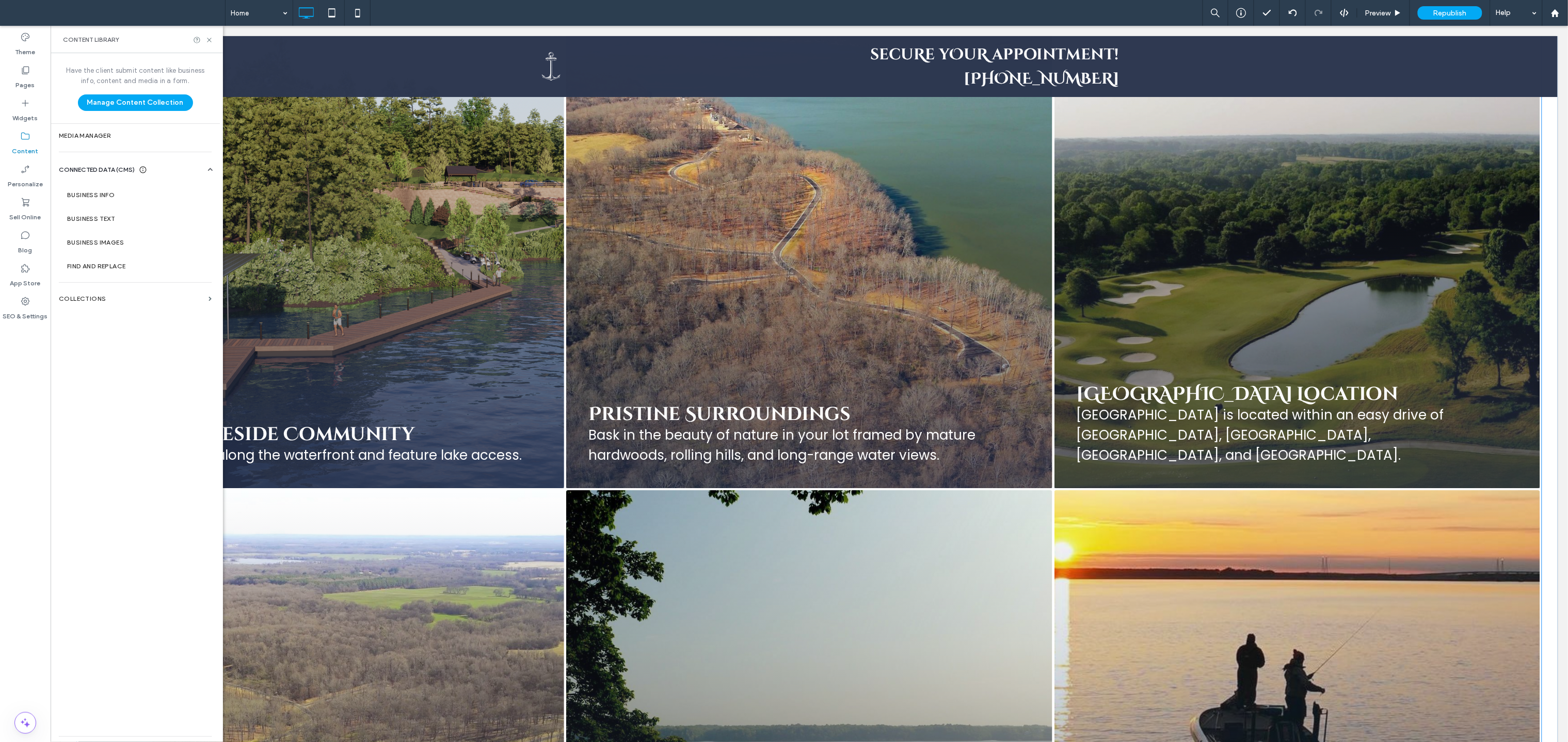 click at bounding box center [1297, 244] 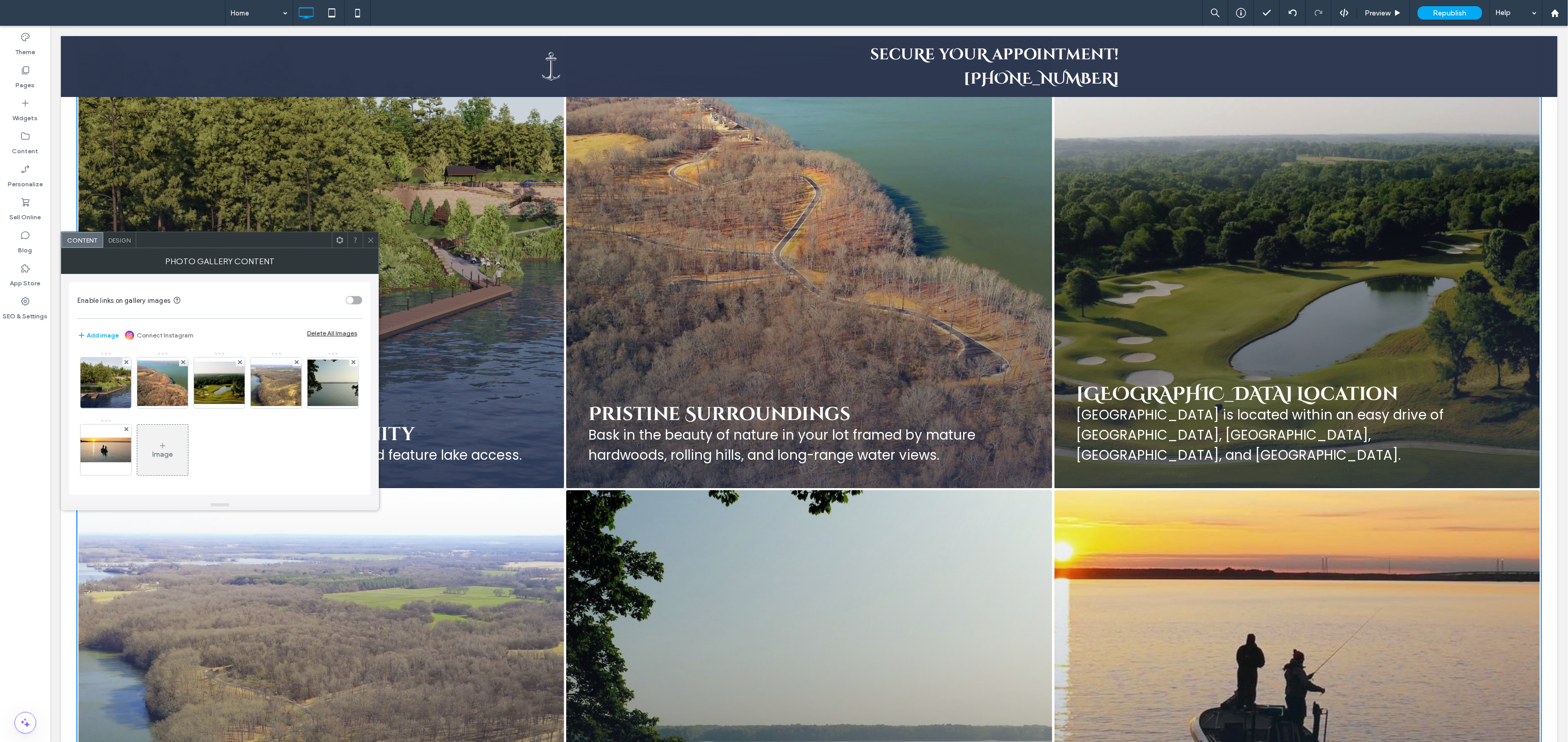 click at bounding box center (1297, 244) 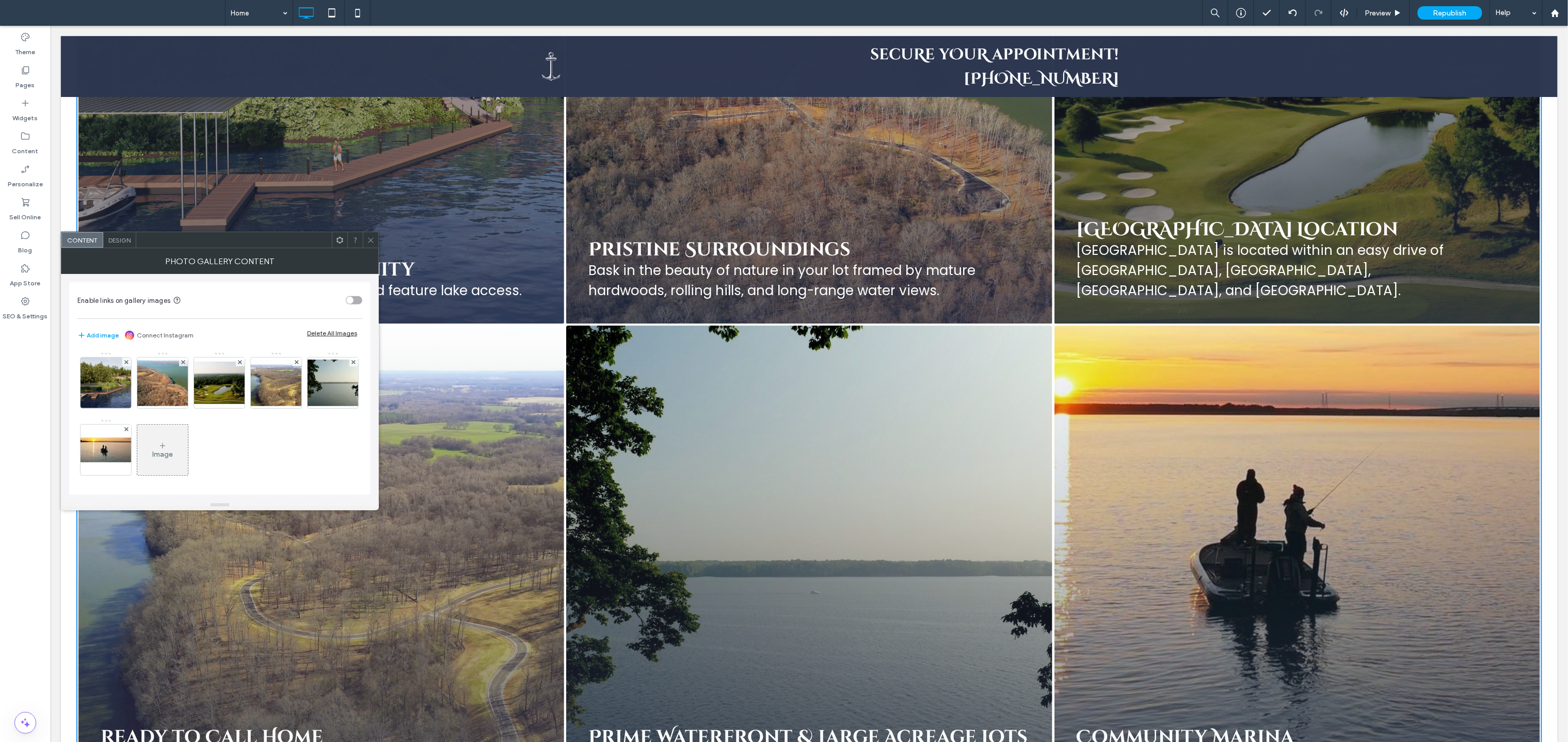 scroll, scrollTop: 1753, scrollLeft: 0, axis: vertical 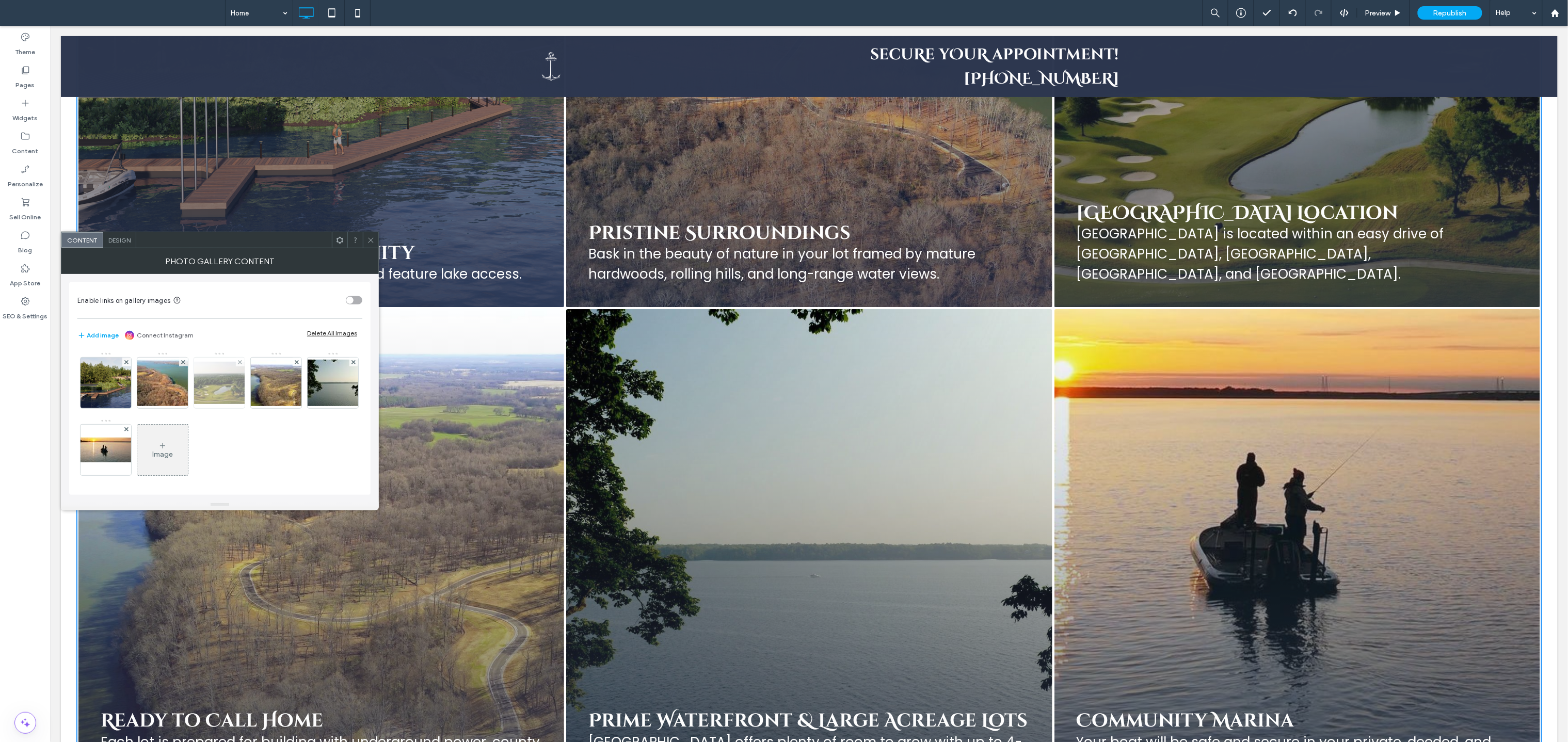 click at bounding box center (219, 383) 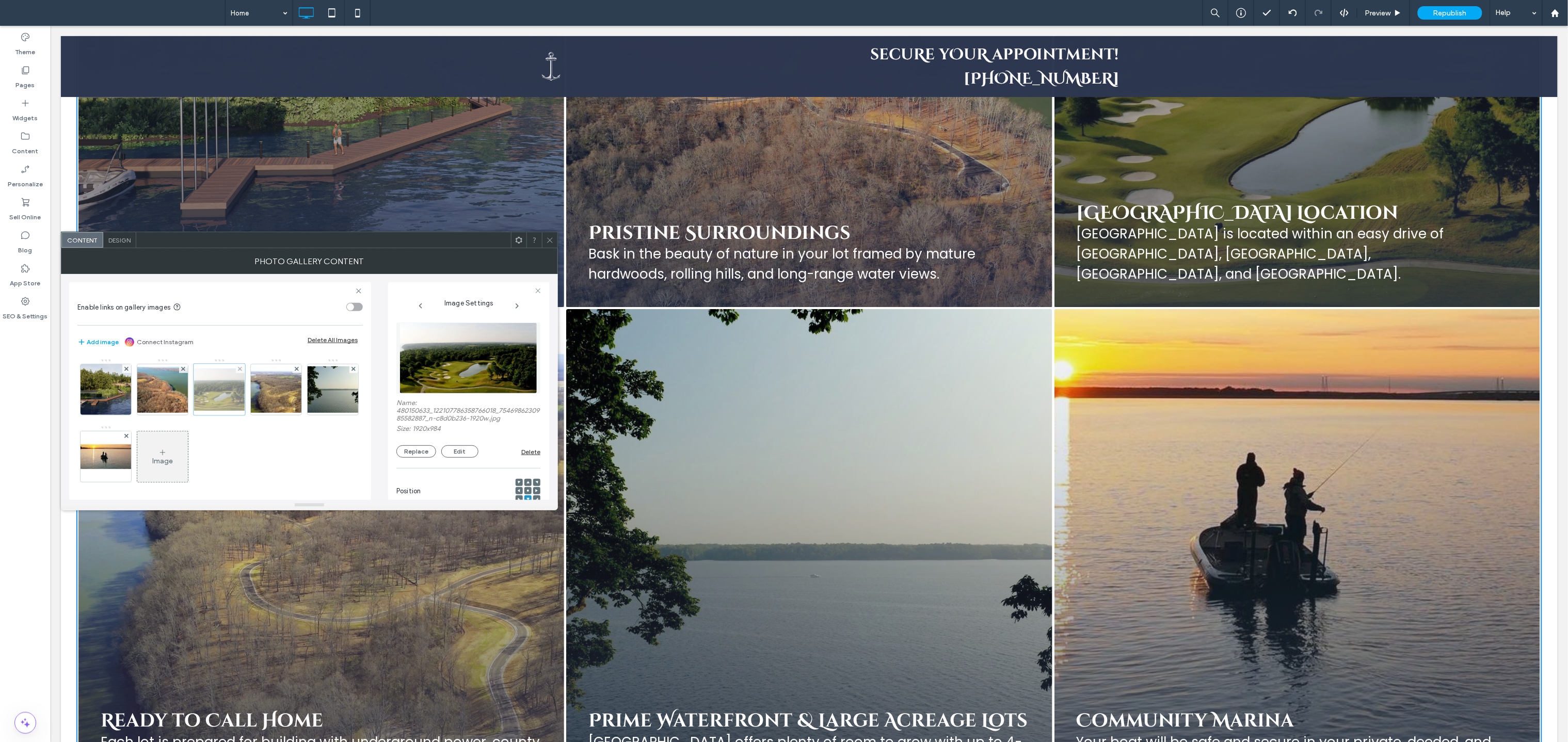 scroll, scrollTop: 0, scrollLeft: 13, axis: horizontal 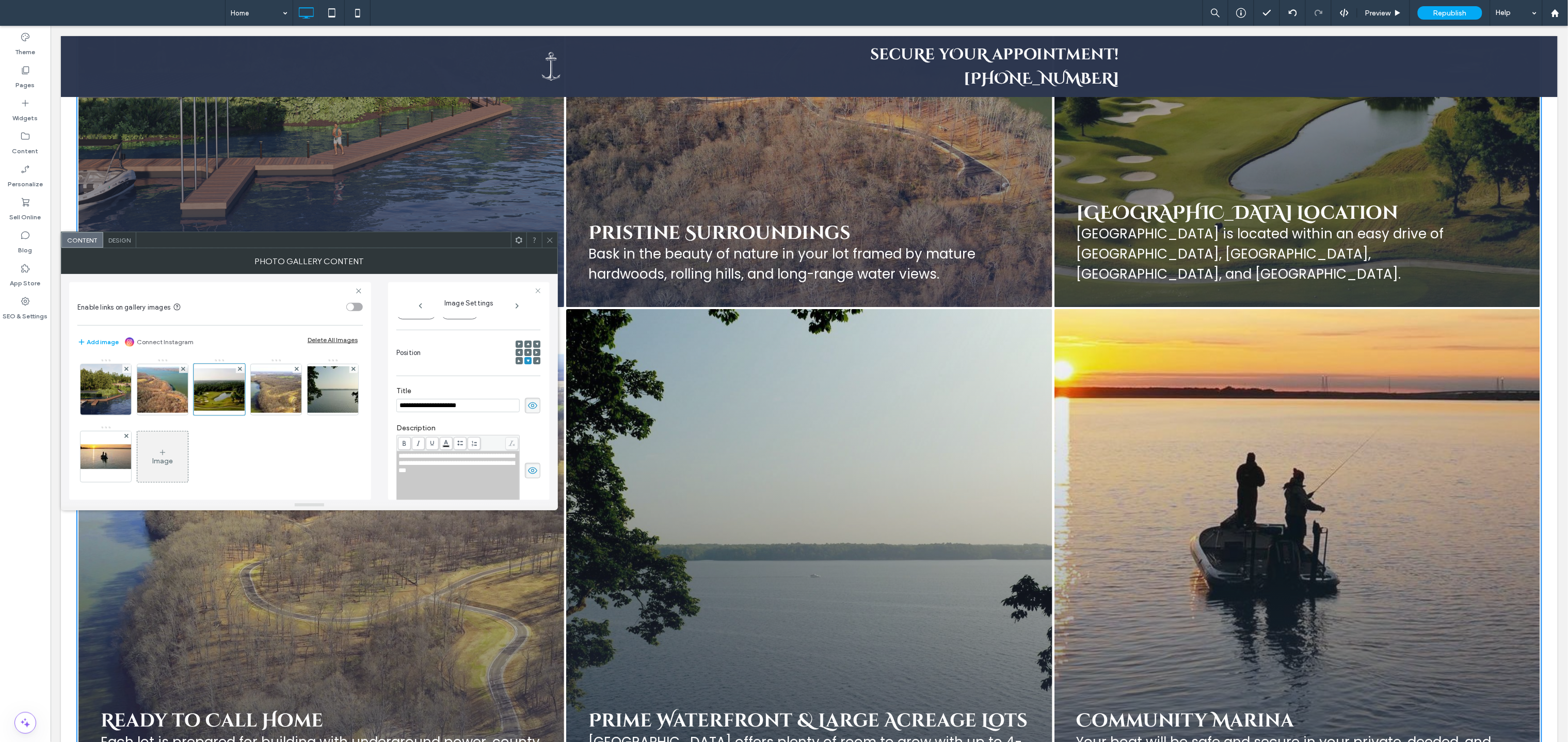 drag, startPoint x: 444, startPoint y: 408, endPoint x: 377, endPoint y: 407, distance: 67.0075 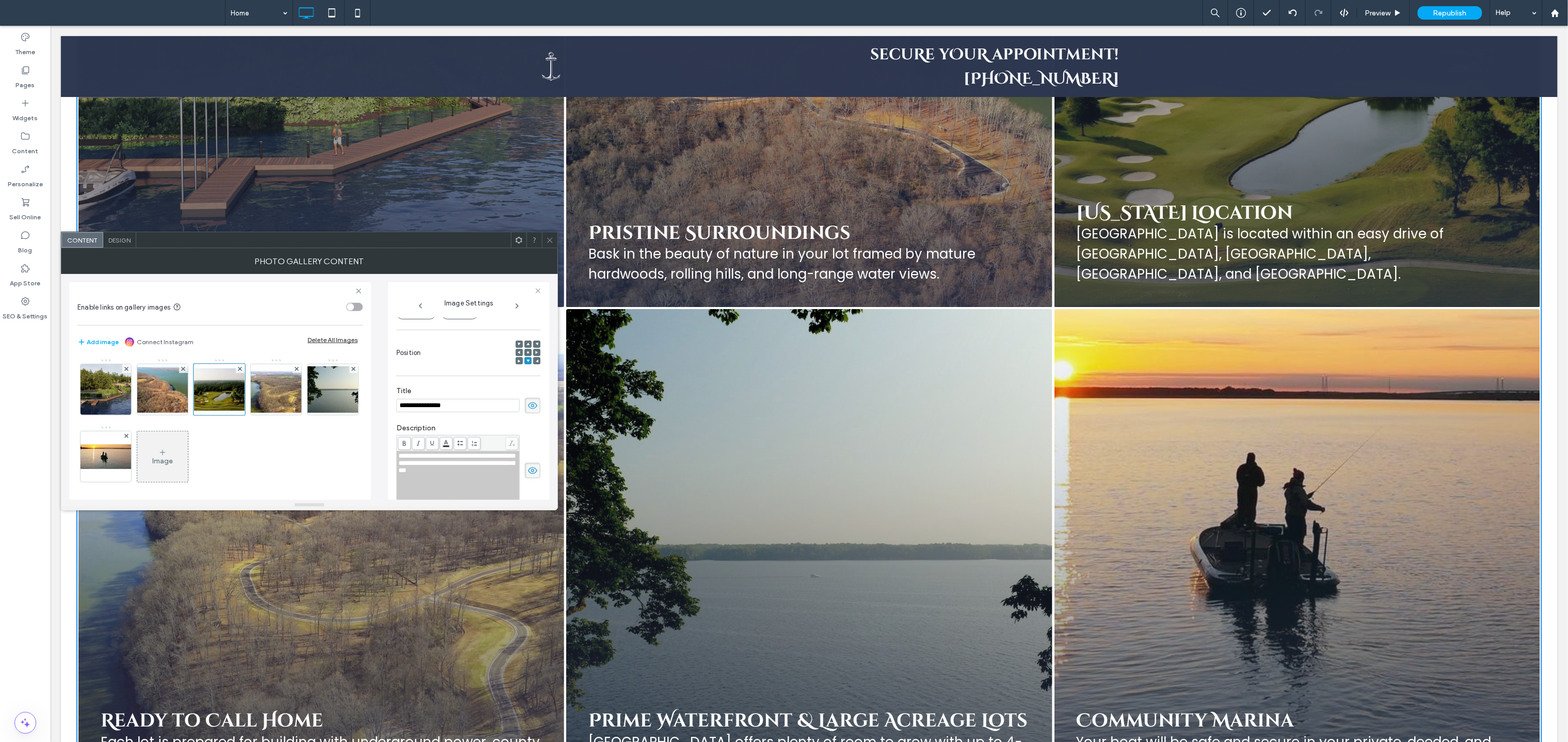type on "**********" 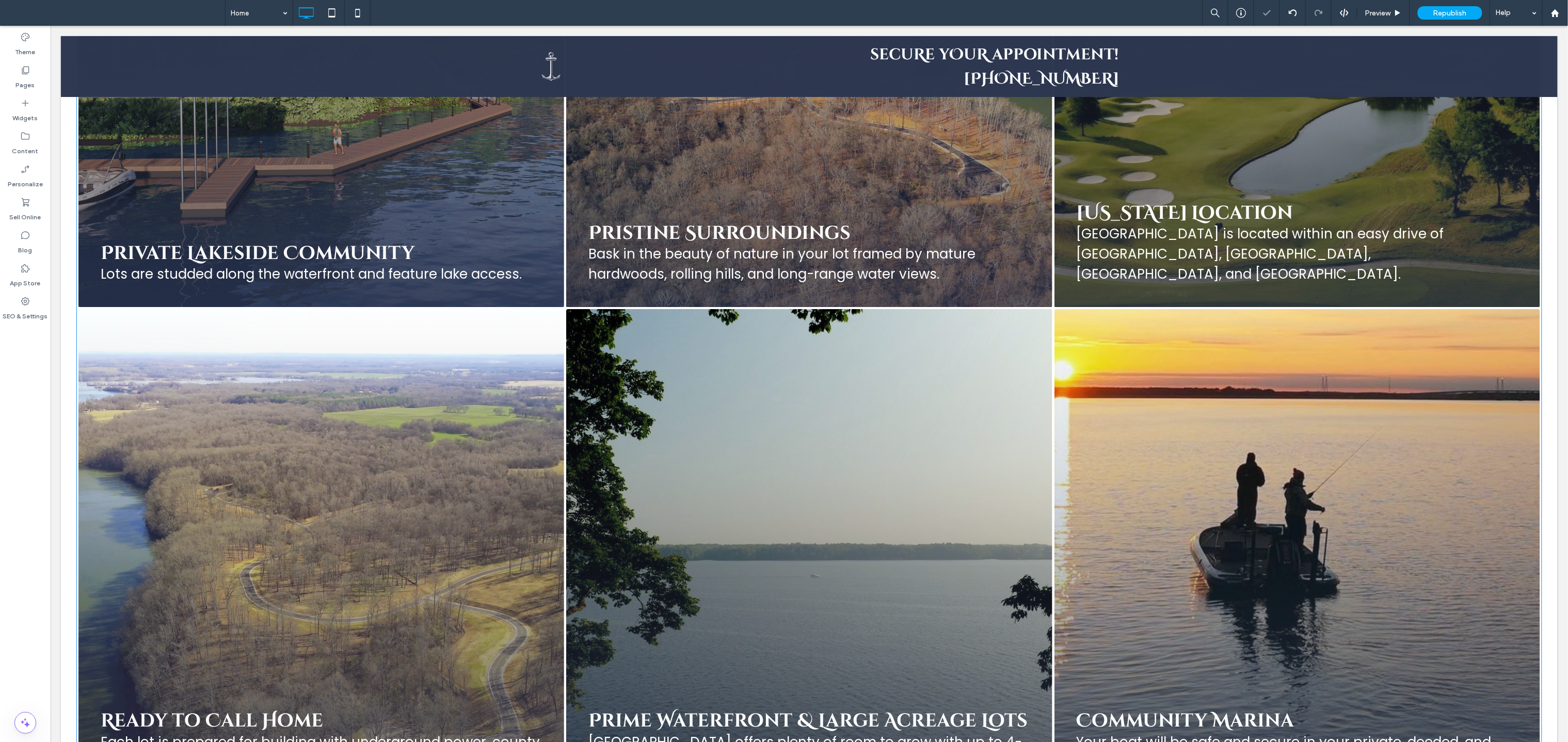 click at bounding box center [1297, 63] 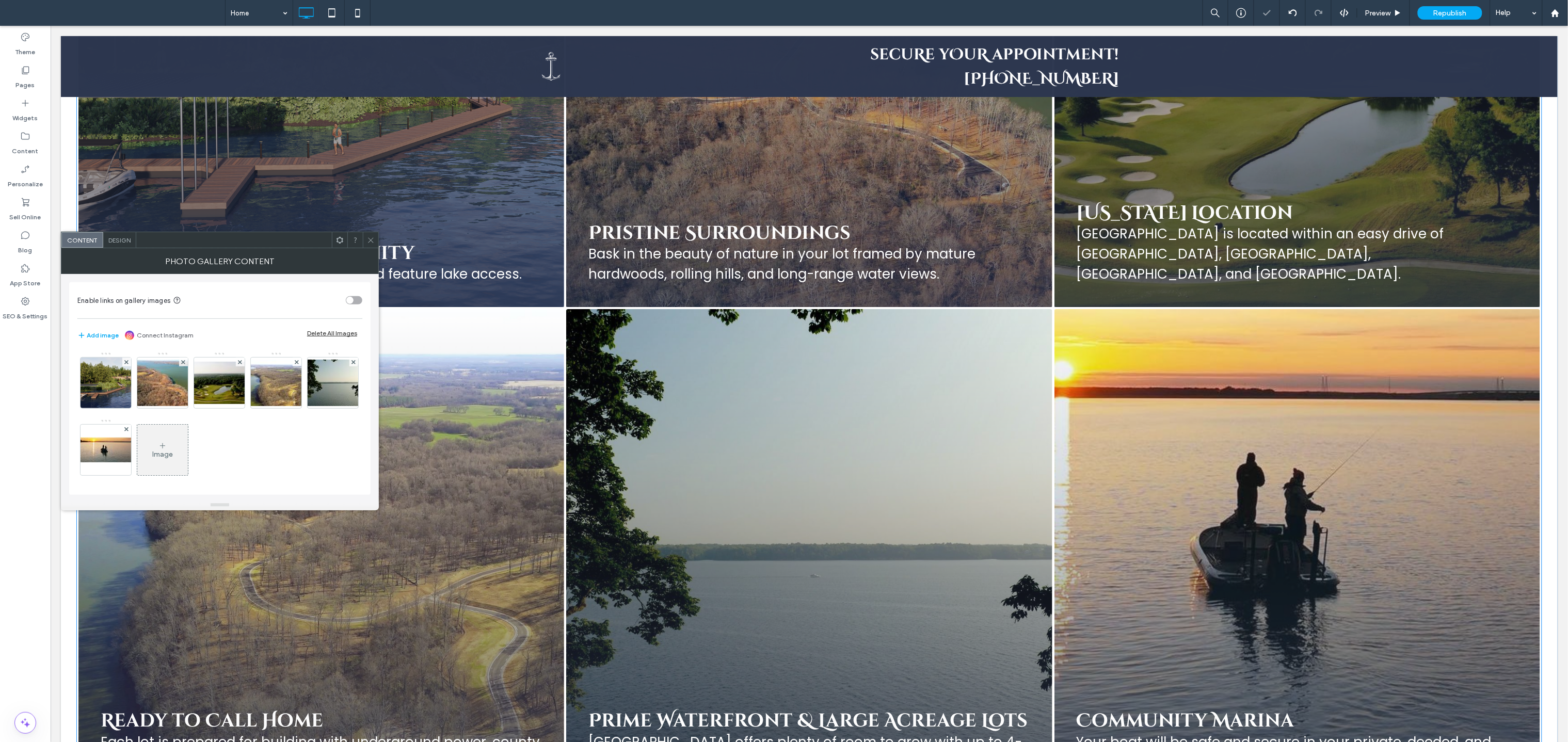 click at bounding box center (1297, 63) 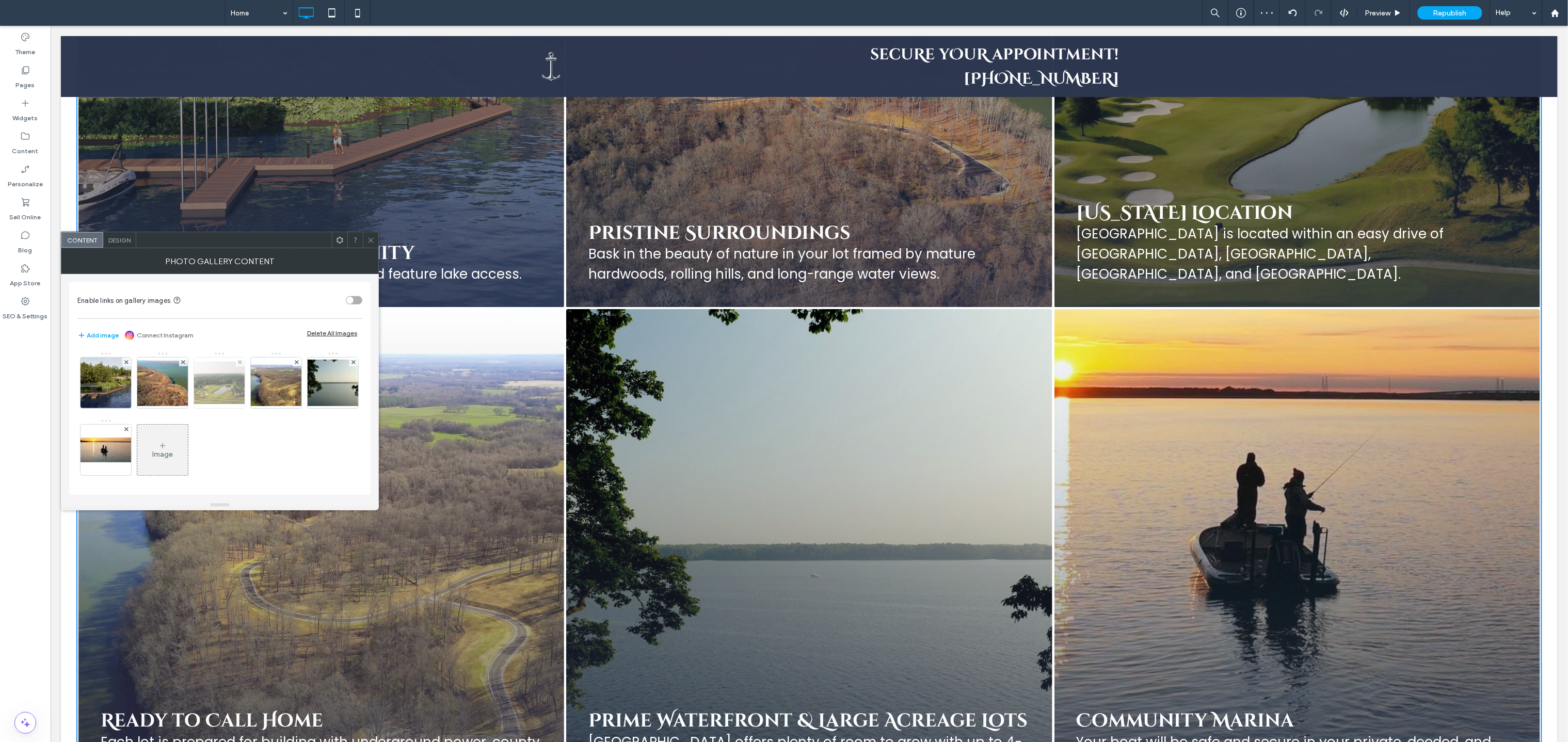 click at bounding box center (219, 383) 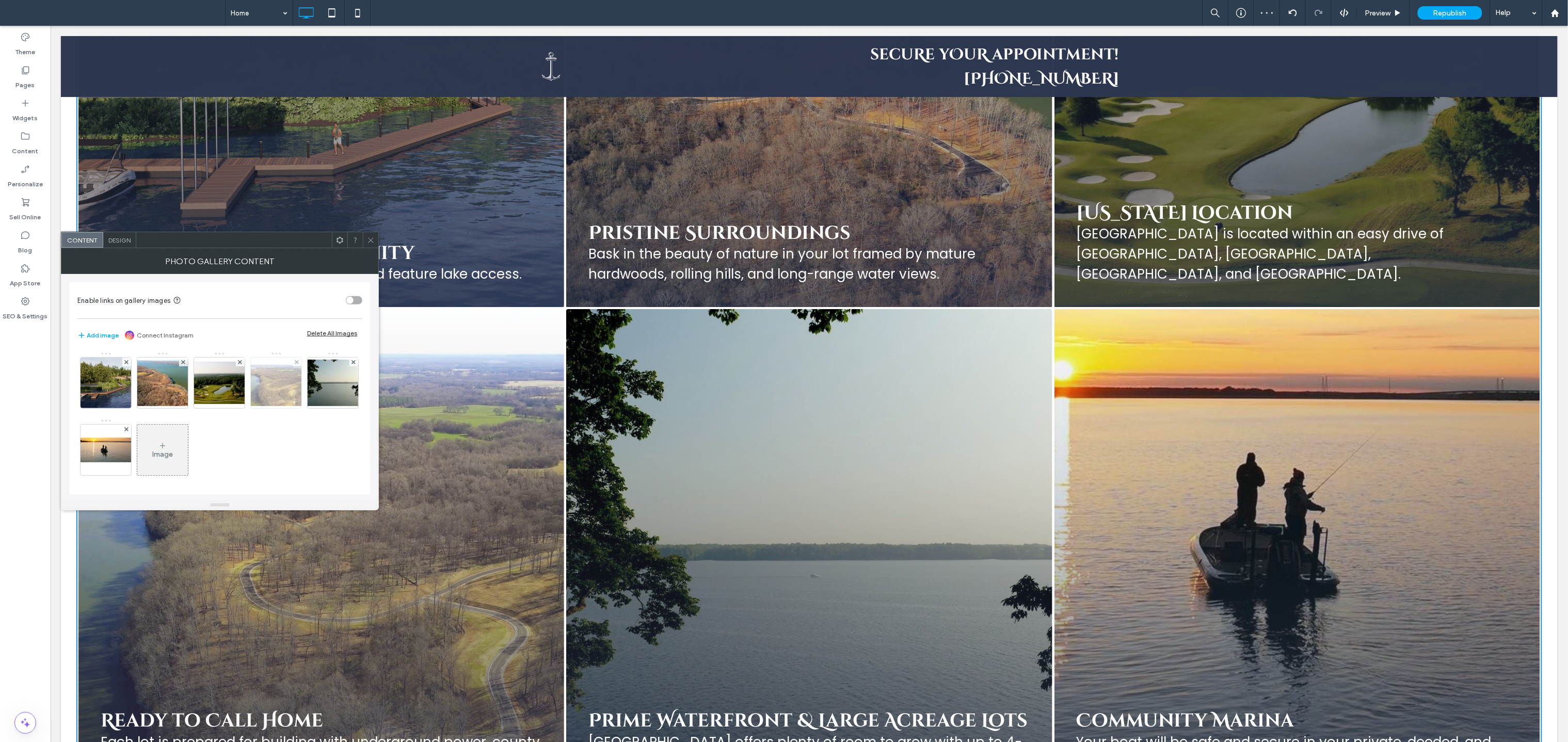 click on "Enable links on gallery images Add image Connect Instagram Delete All Images Image" at bounding box center (220, 387) 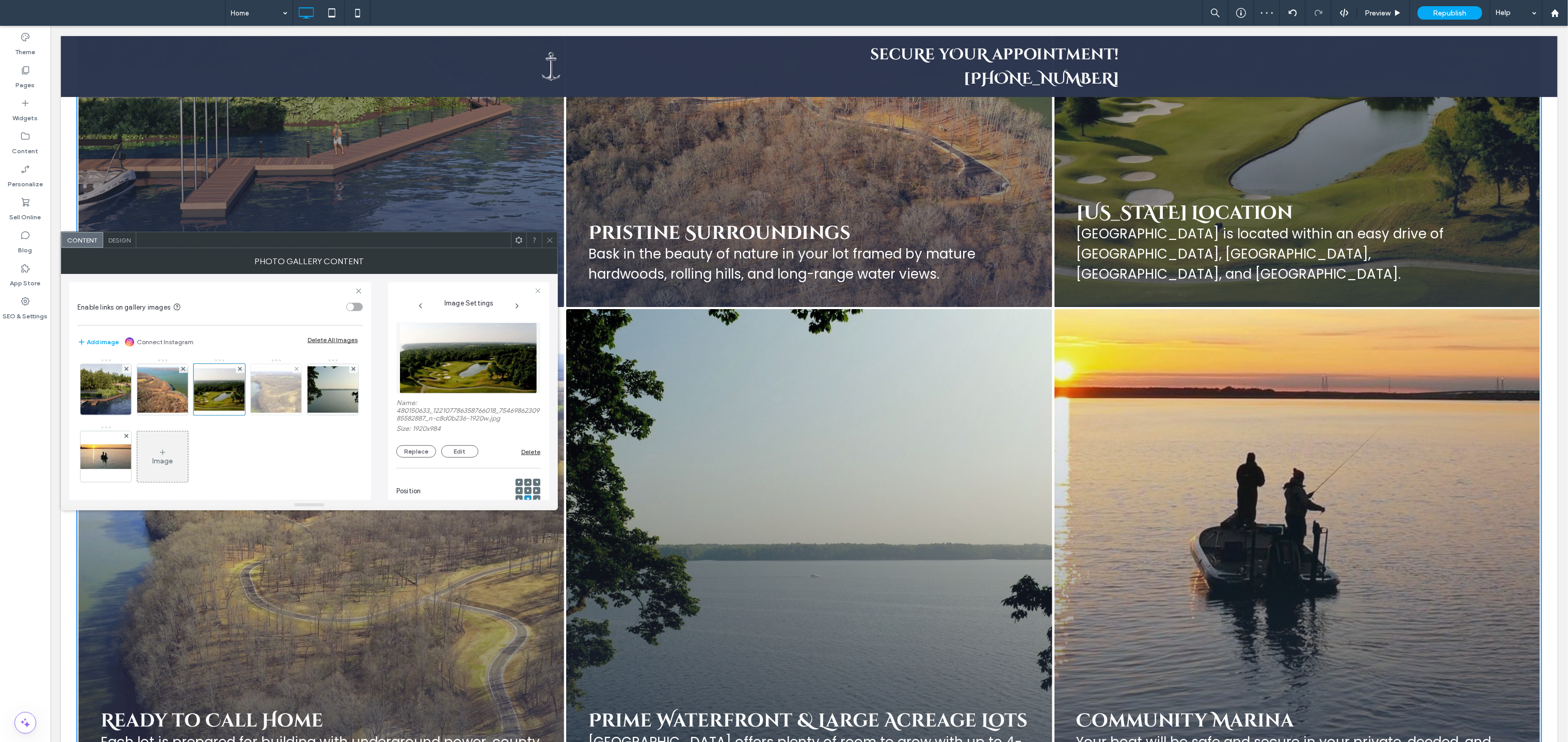 scroll, scrollTop: 0, scrollLeft: 19, axis: horizontal 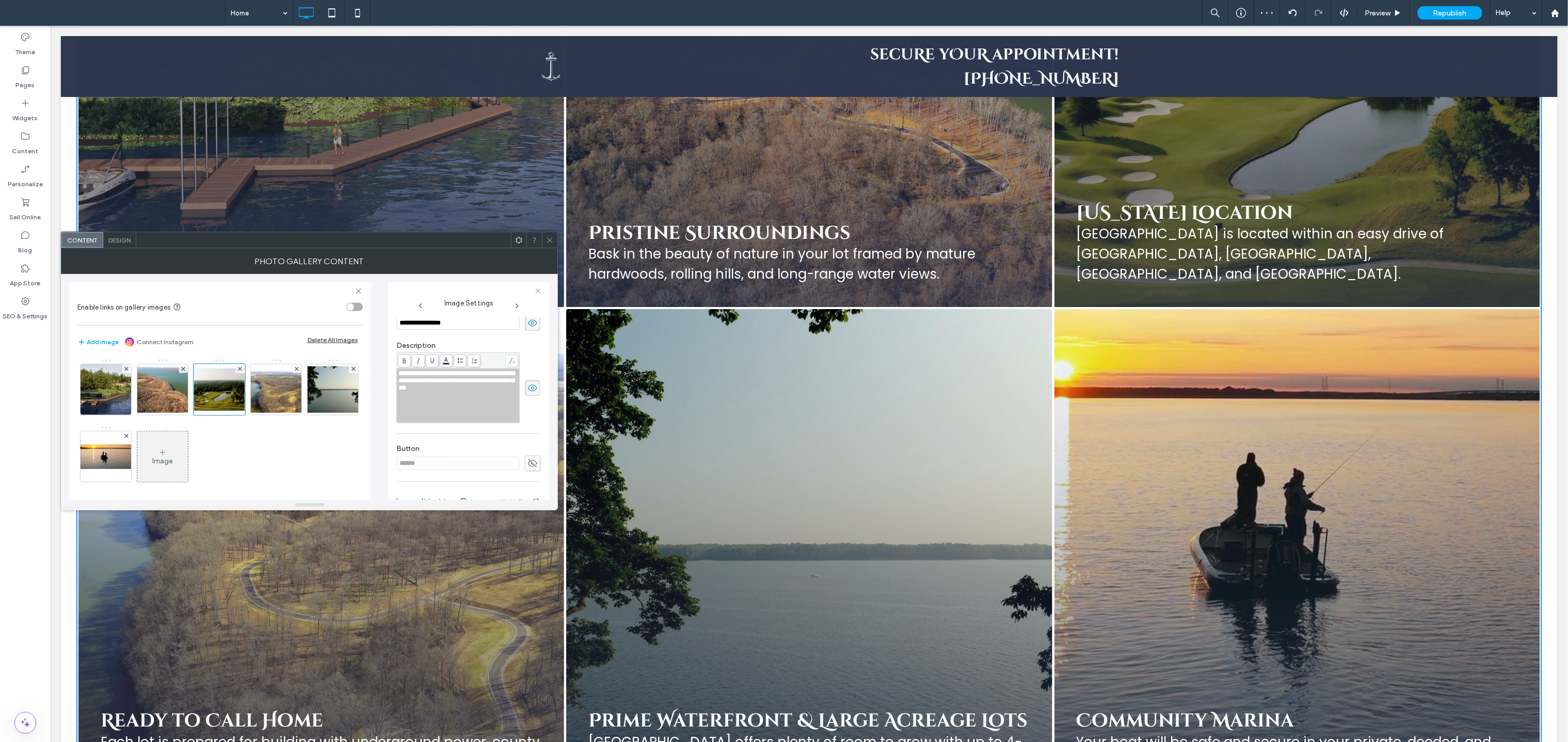 click on "**********" at bounding box center [456, 380] 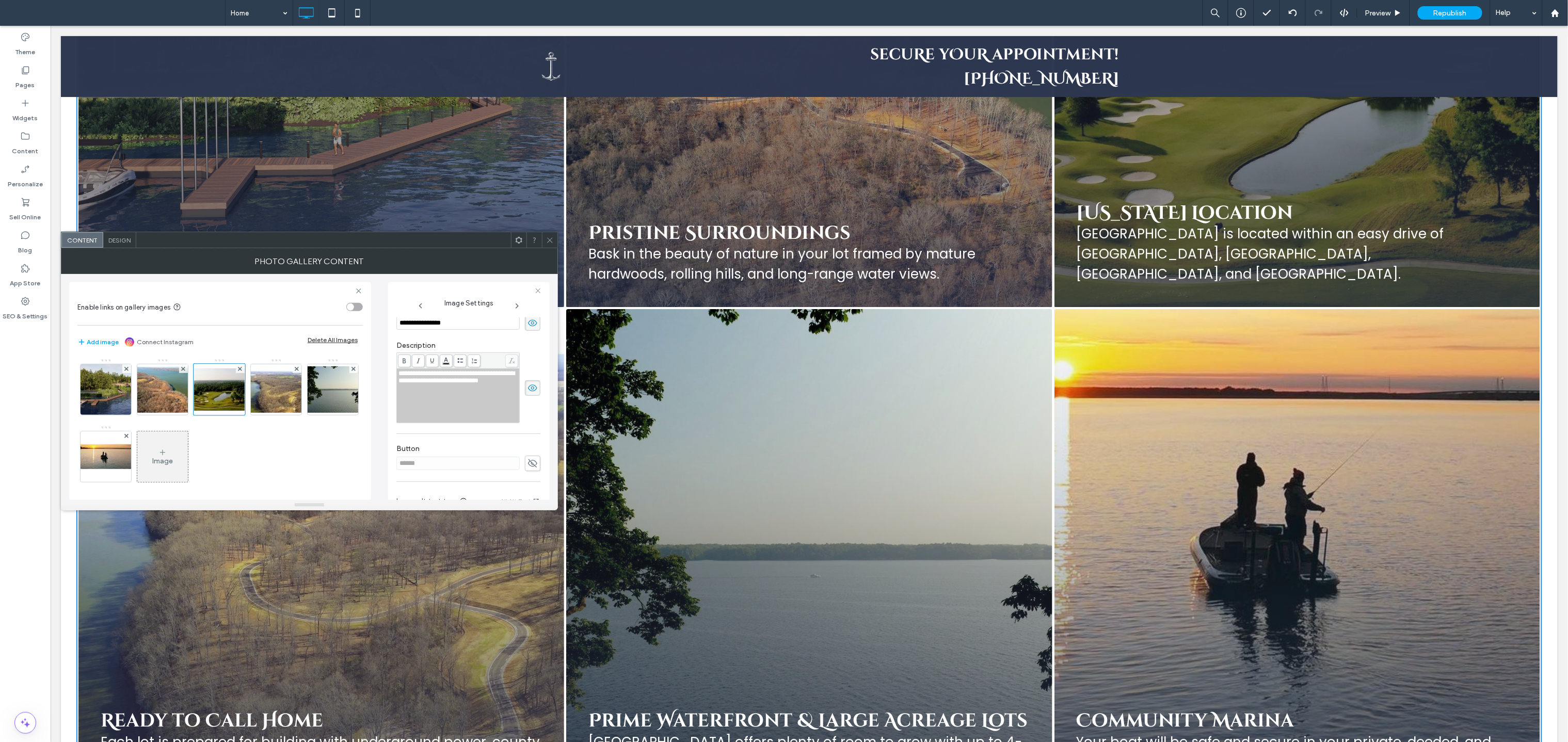 type 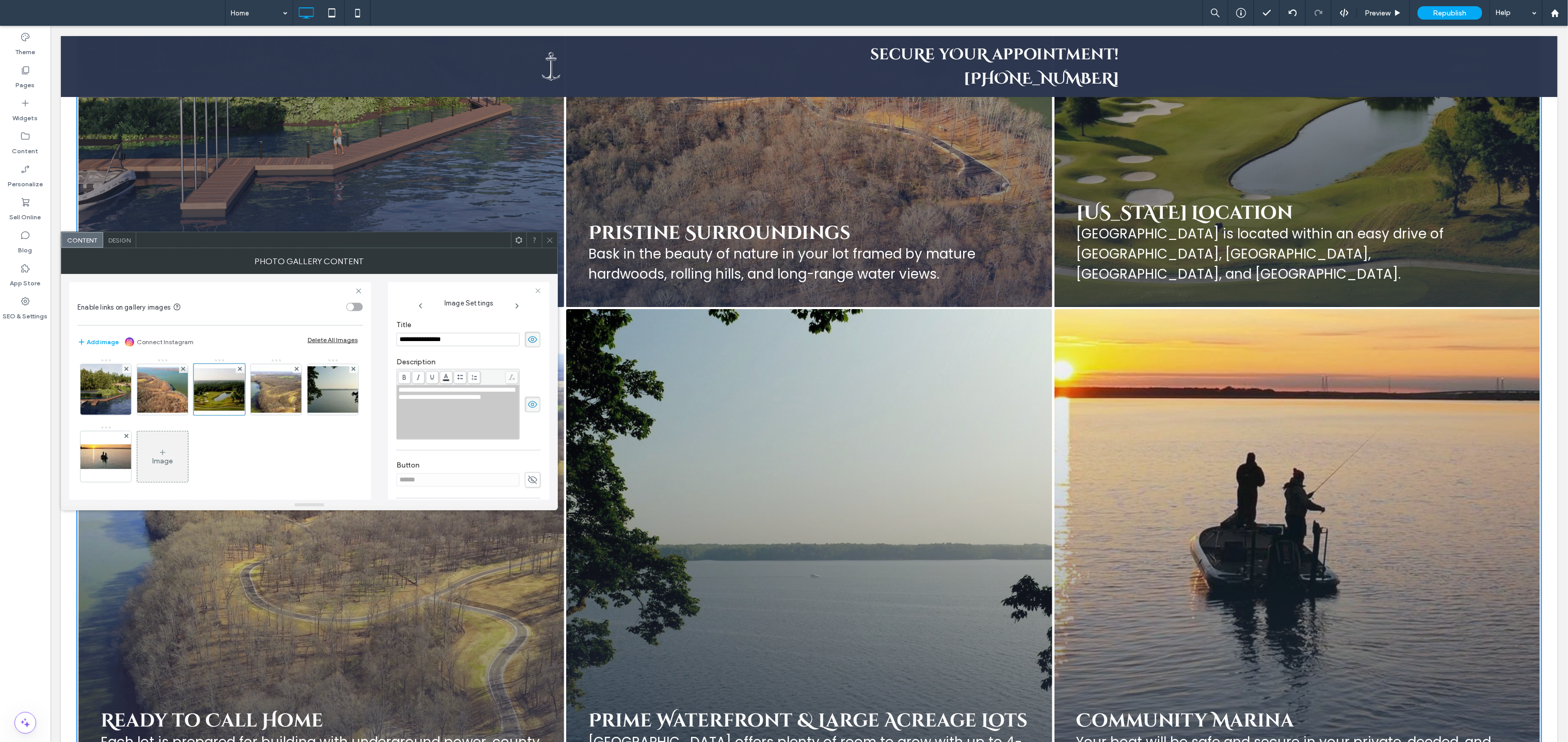 drag, startPoint x: 507, startPoint y: 405, endPoint x: 510, endPoint y: 417, distance: 12.3693 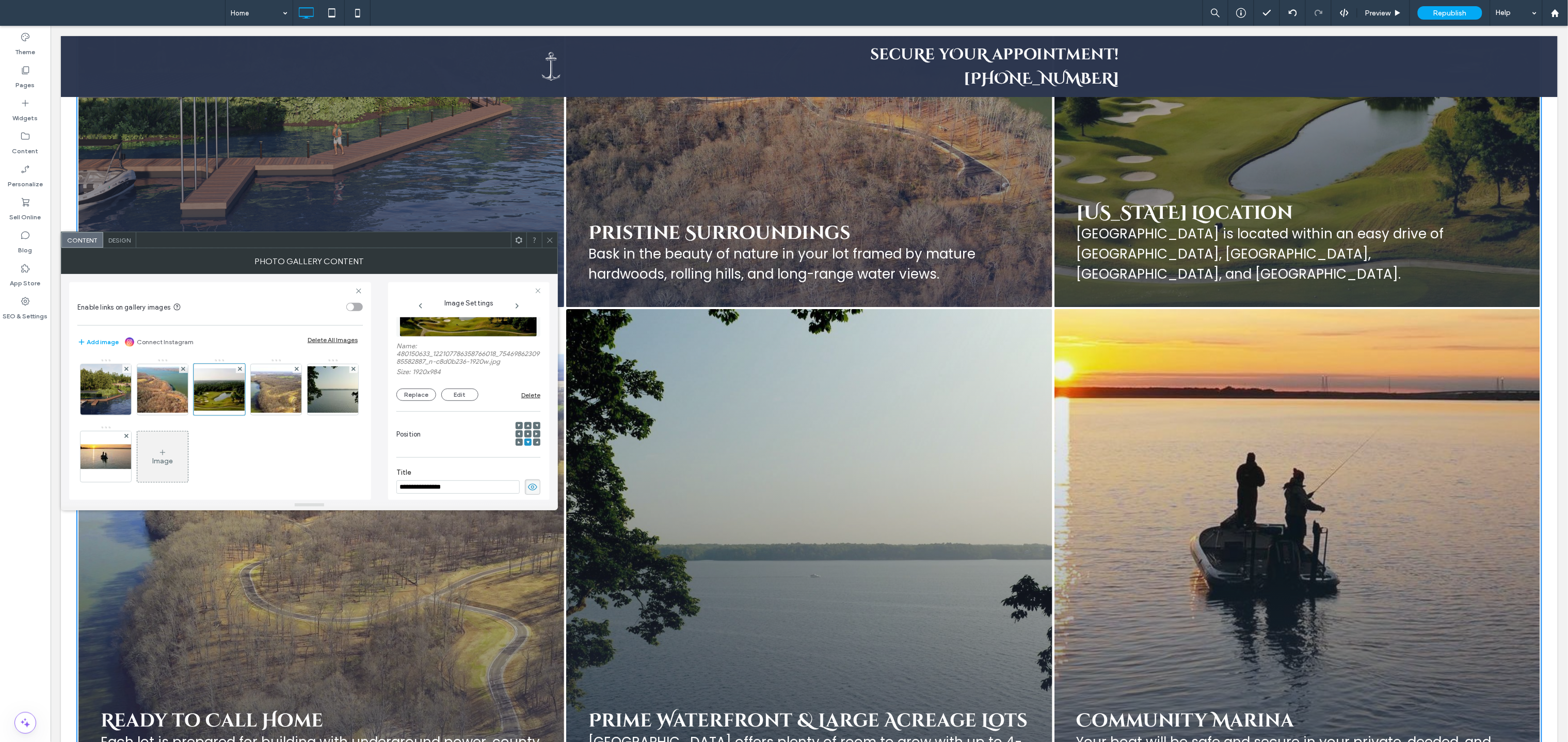 scroll, scrollTop: 107, scrollLeft: 0, axis: vertical 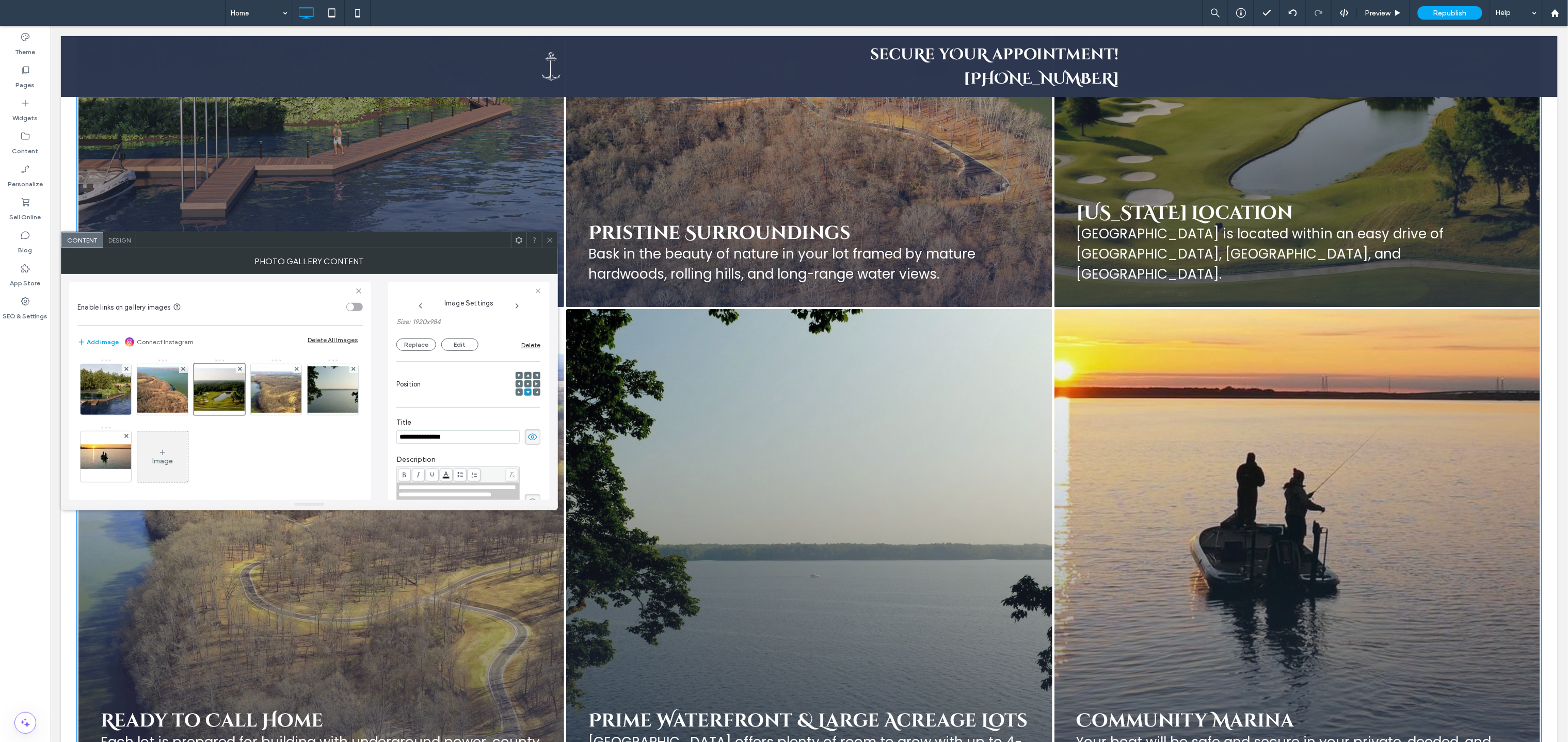 click on "**********" at bounding box center (458, 437) 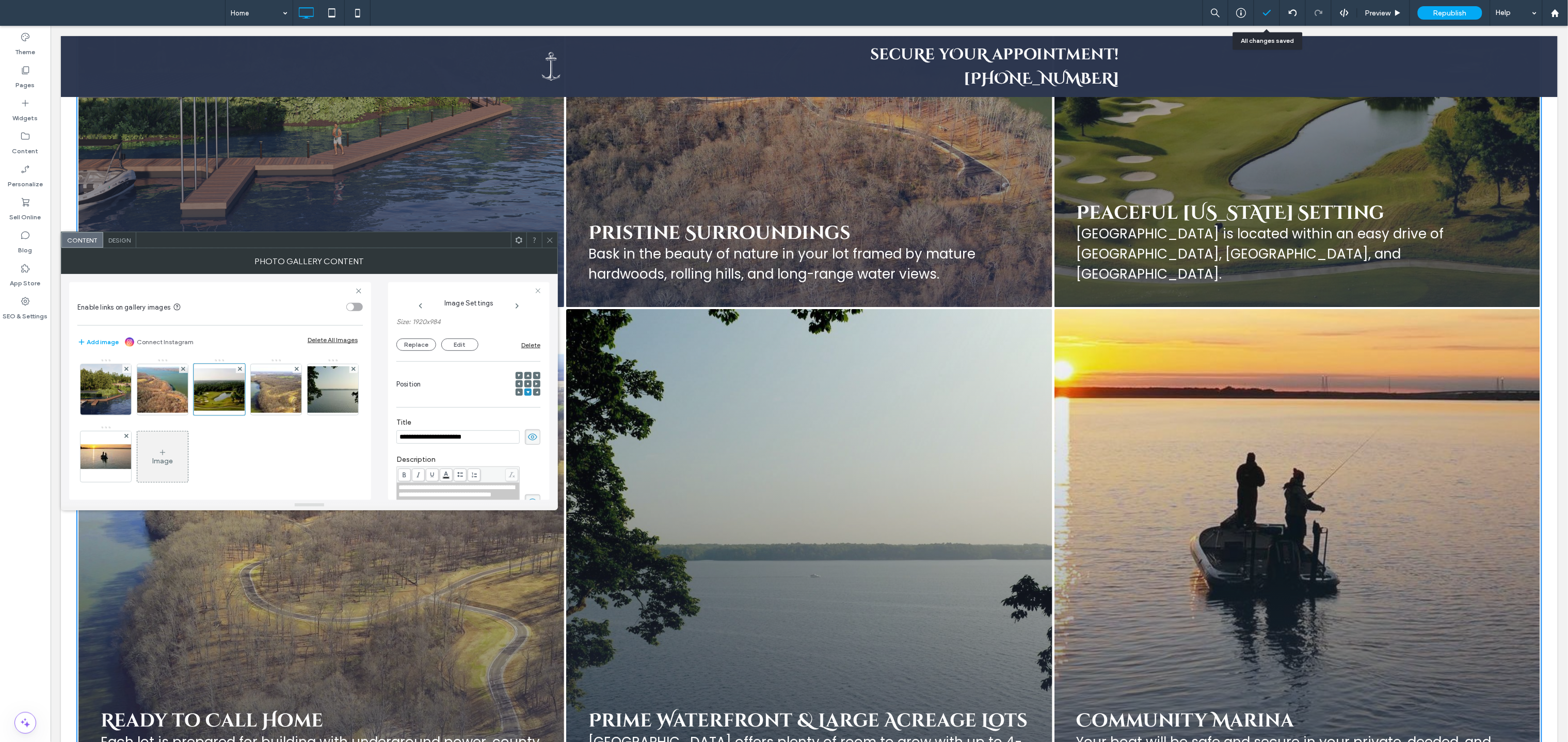 type on "**********" 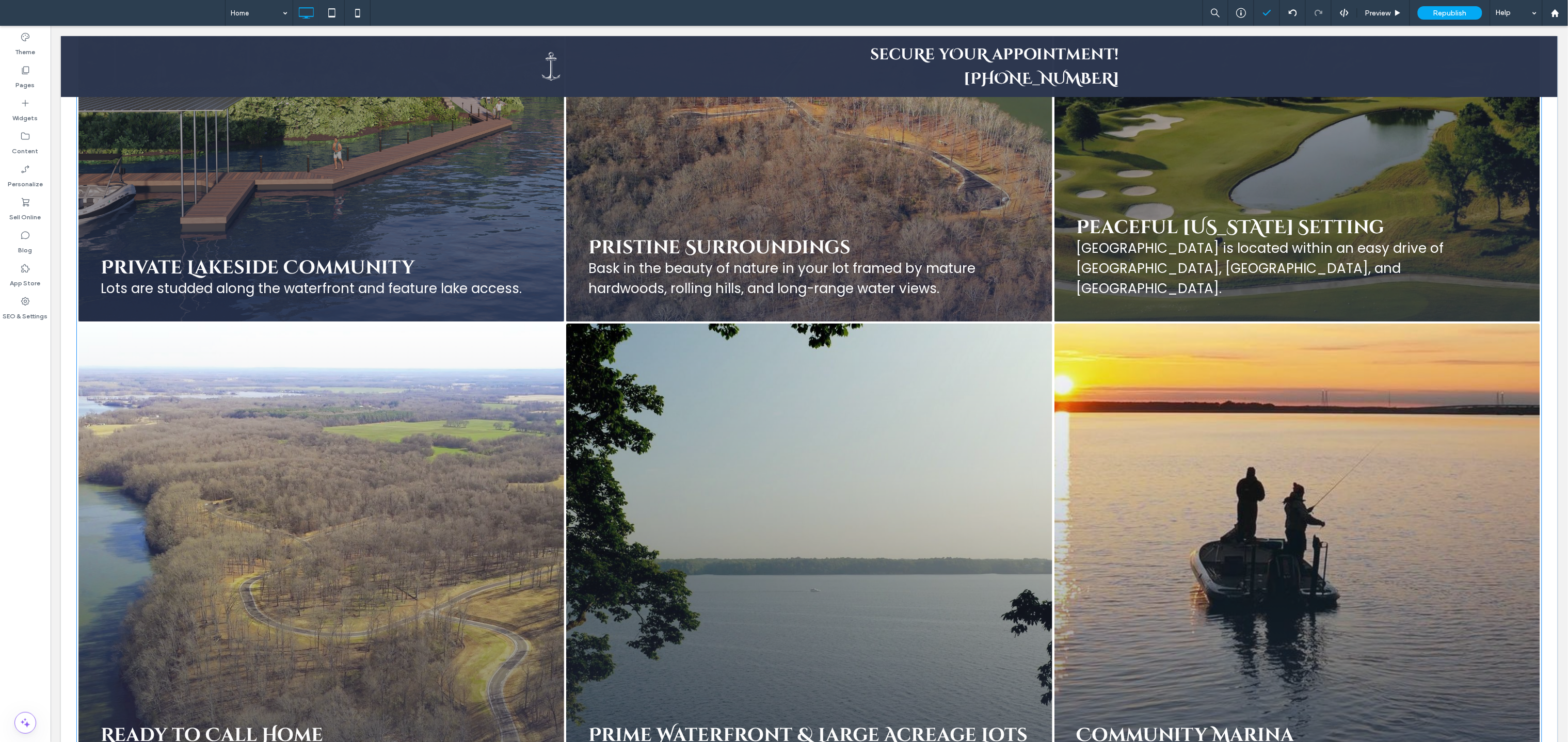 scroll, scrollTop: 1669, scrollLeft: 0, axis: vertical 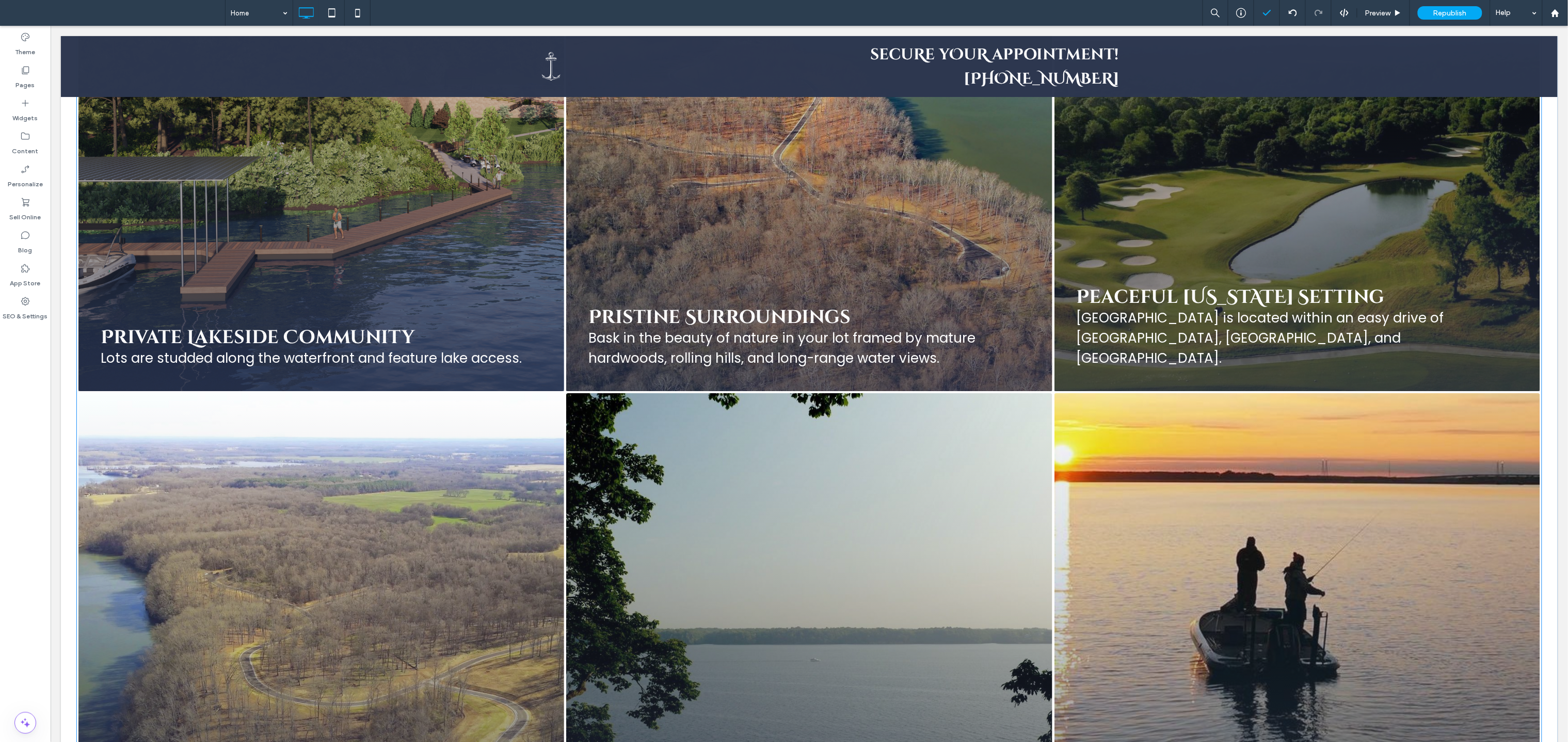 click at bounding box center (321, 147) 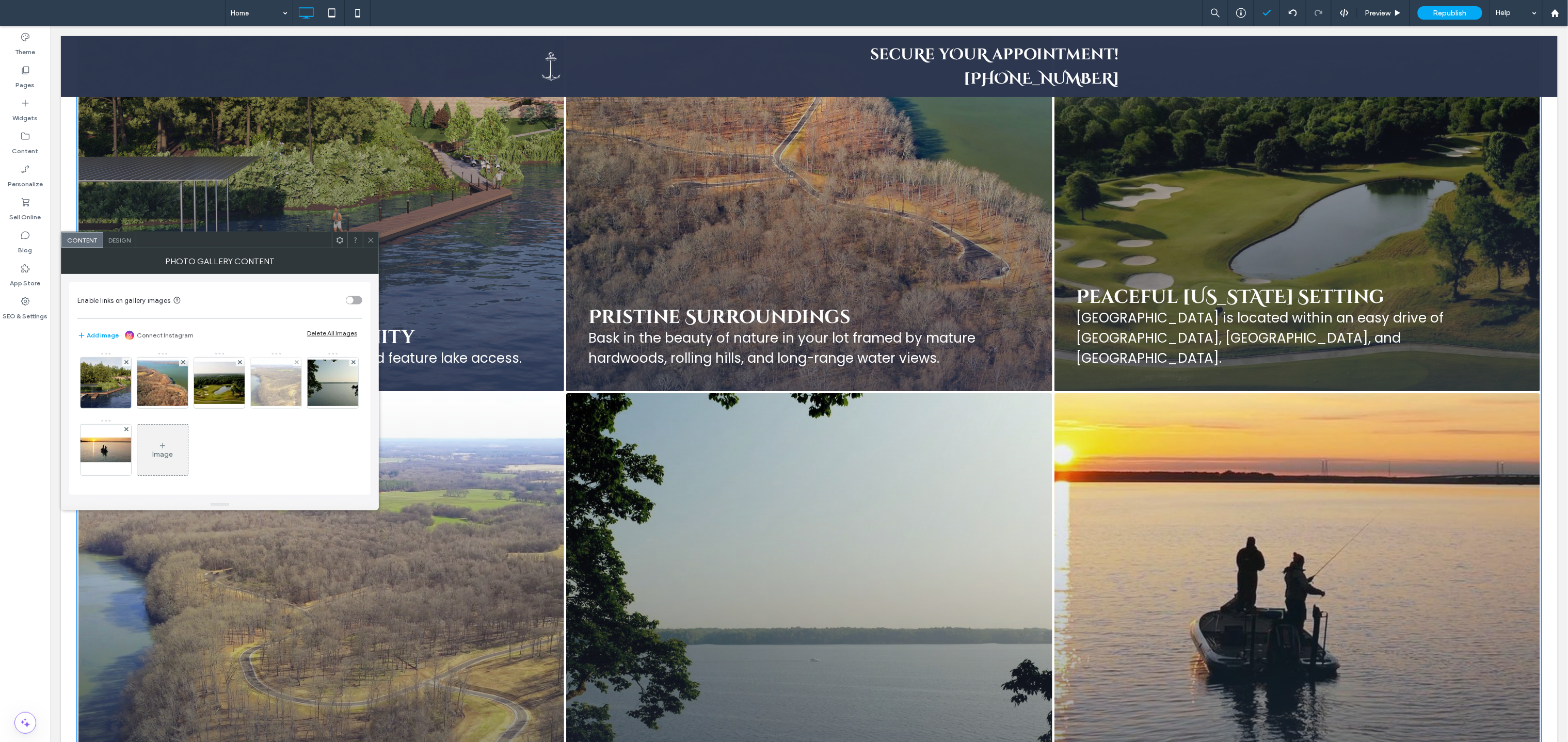 scroll, scrollTop: 3, scrollLeft: 0, axis: vertical 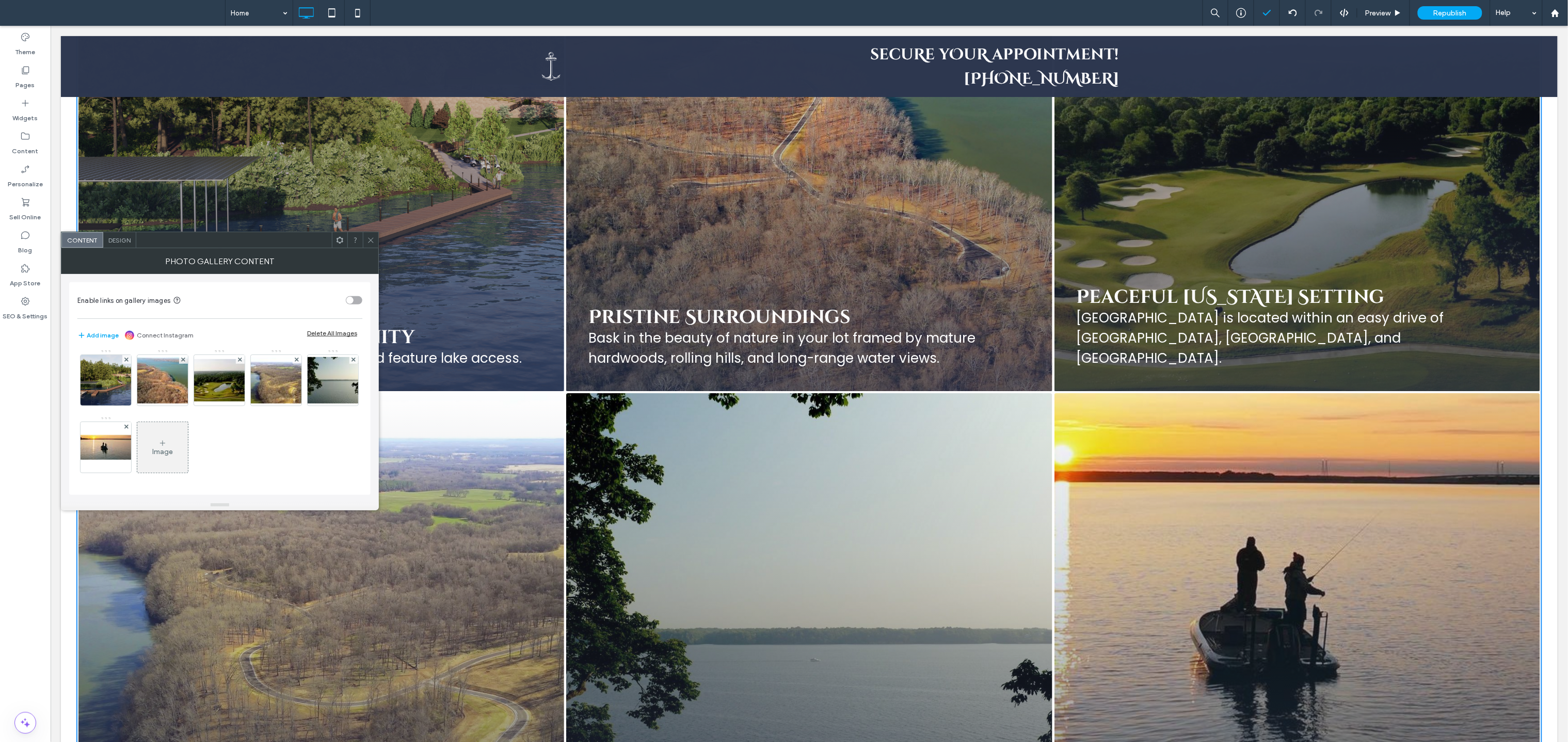 click at bounding box center (321, 635) 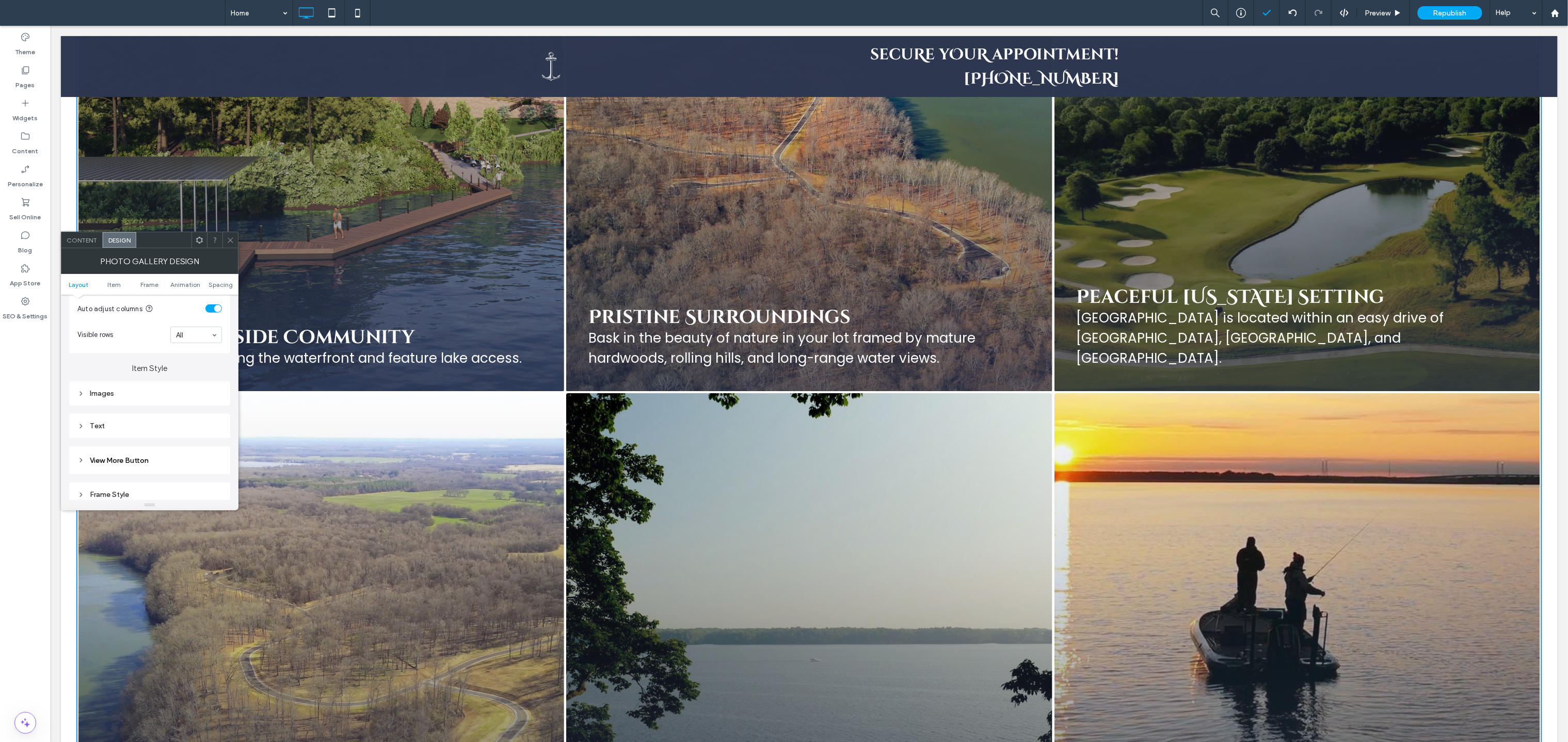 scroll, scrollTop: 382, scrollLeft: 0, axis: vertical 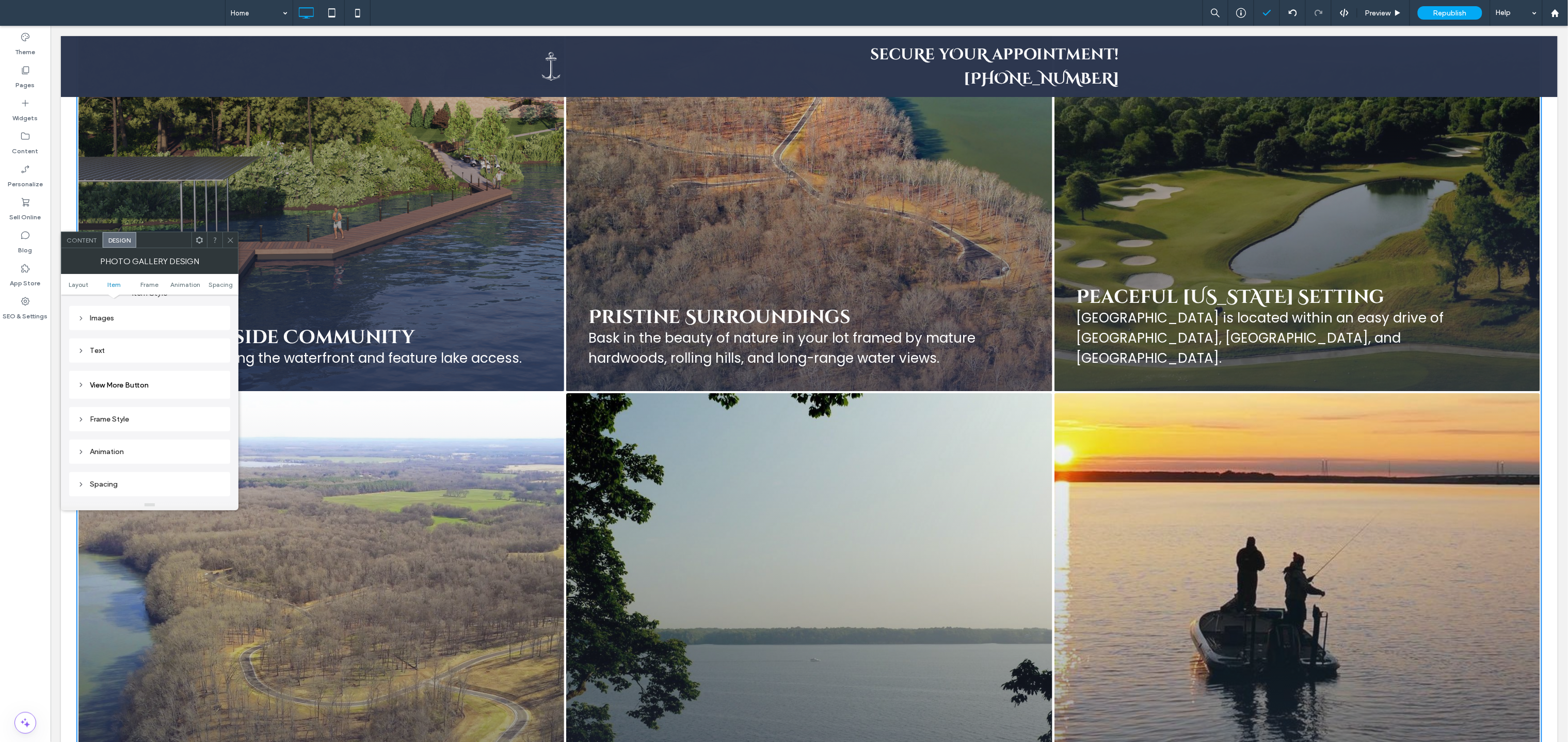 click on "Text" at bounding box center [150, 350] 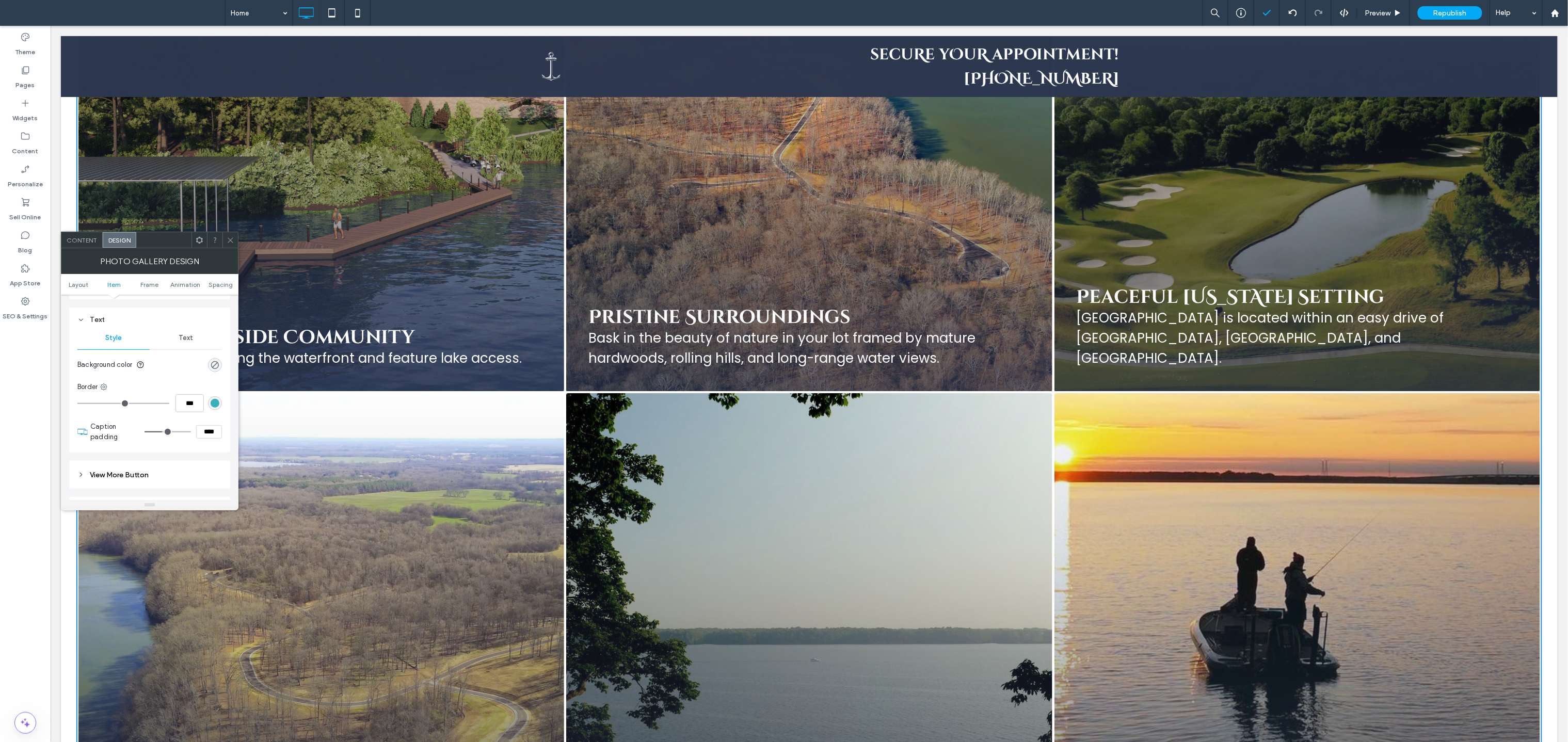 scroll, scrollTop: 411, scrollLeft: 0, axis: vertical 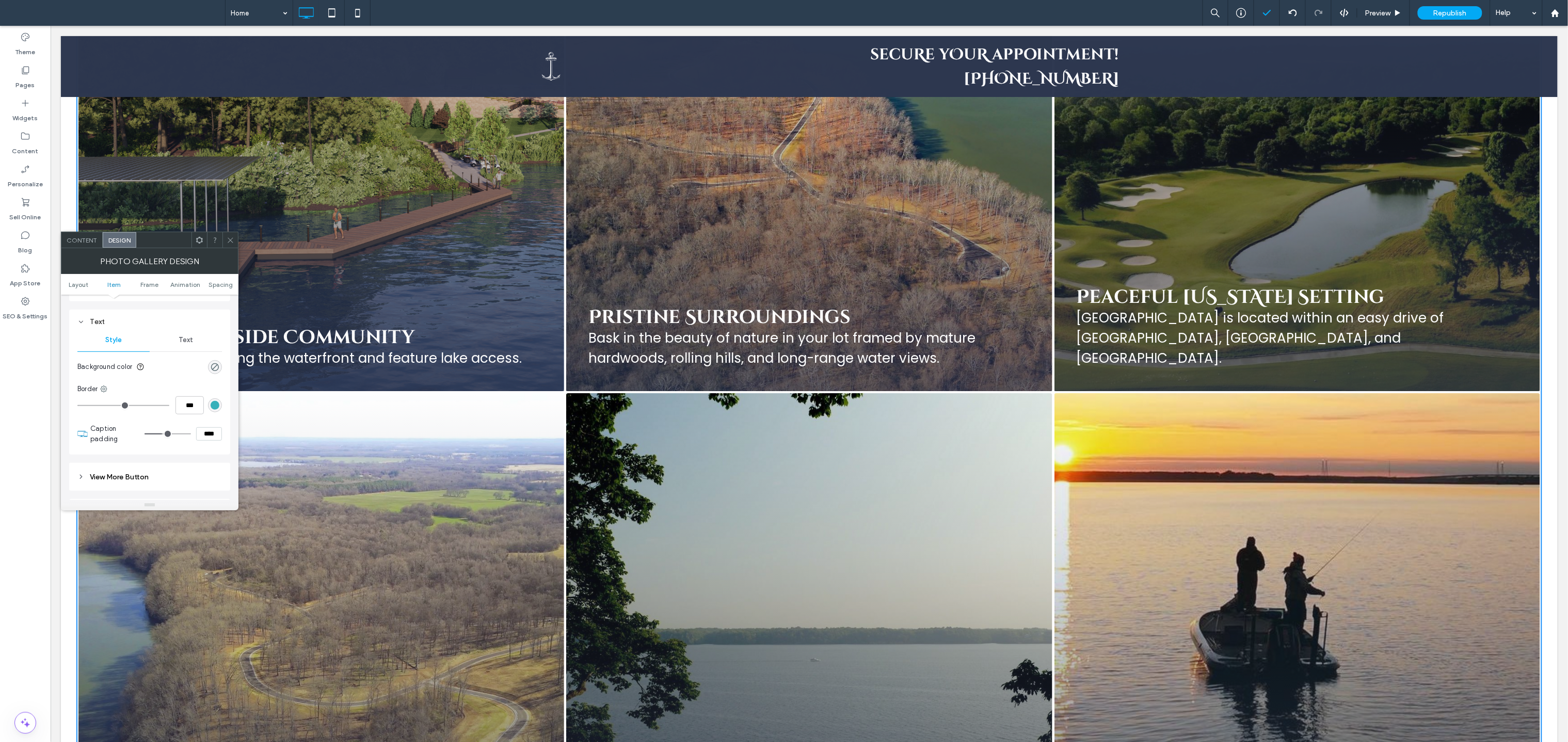 click on "Text" at bounding box center [186, 340] 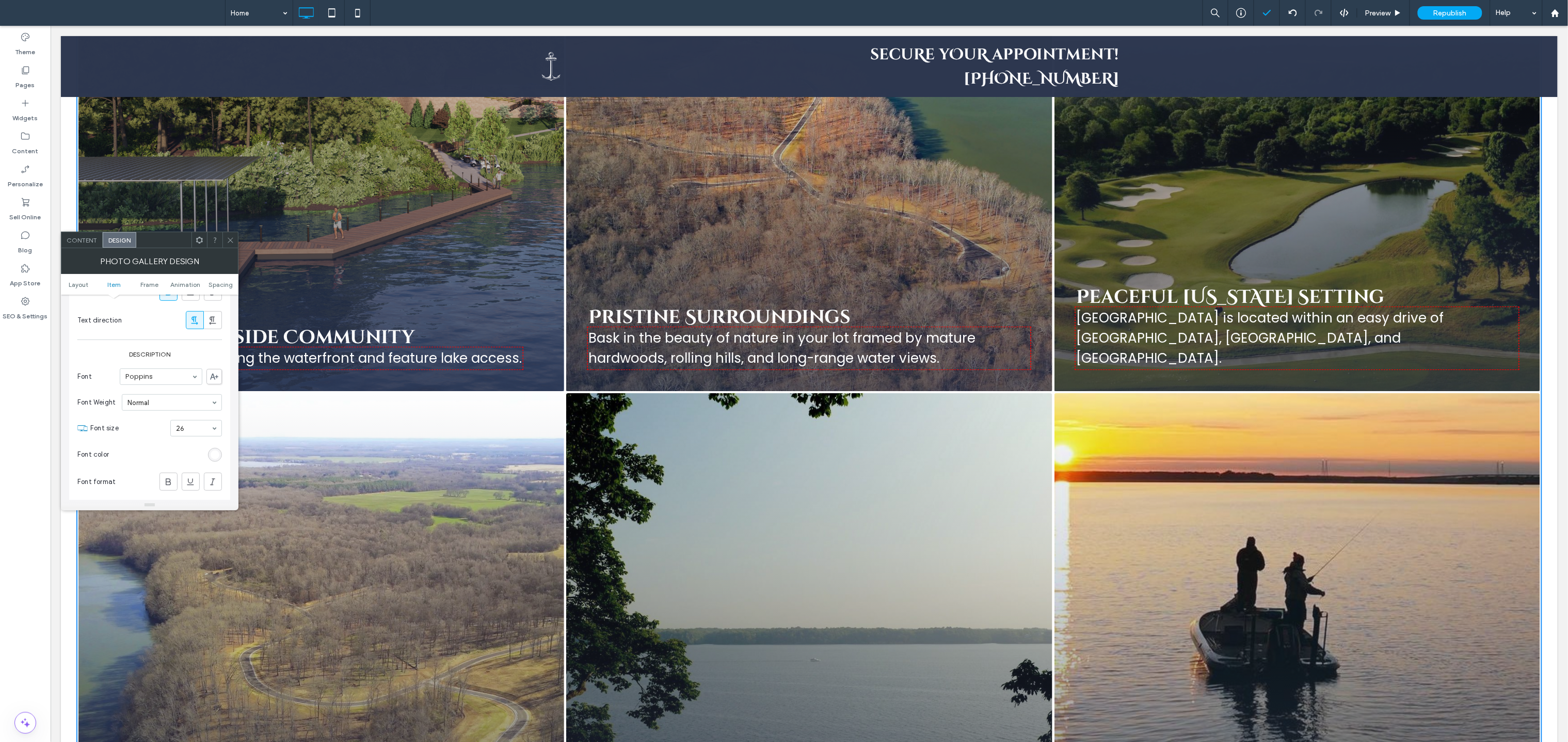 scroll, scrollTop: 644, scrollLeft: 0, axis: vertical 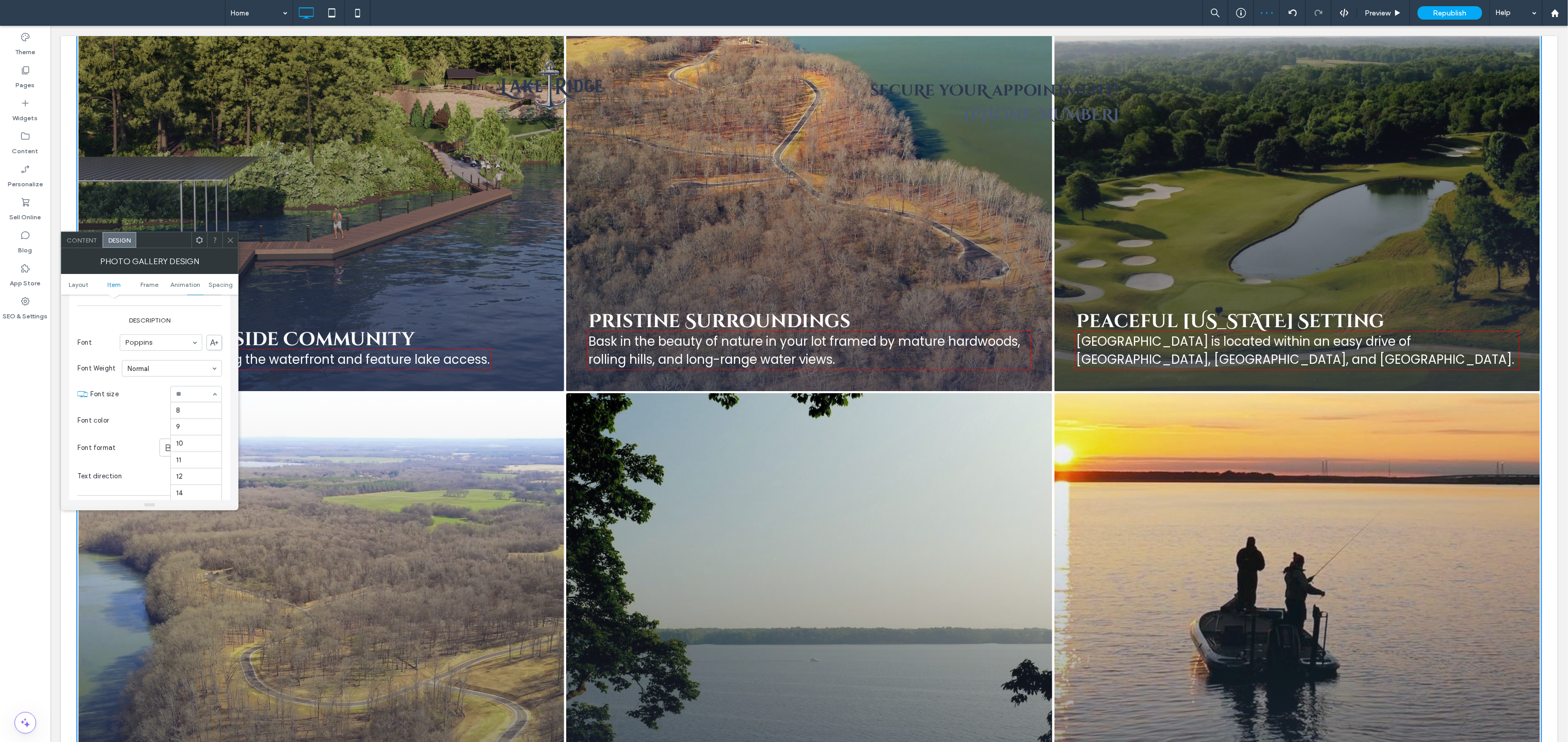 click at bounding box center (194, 394) 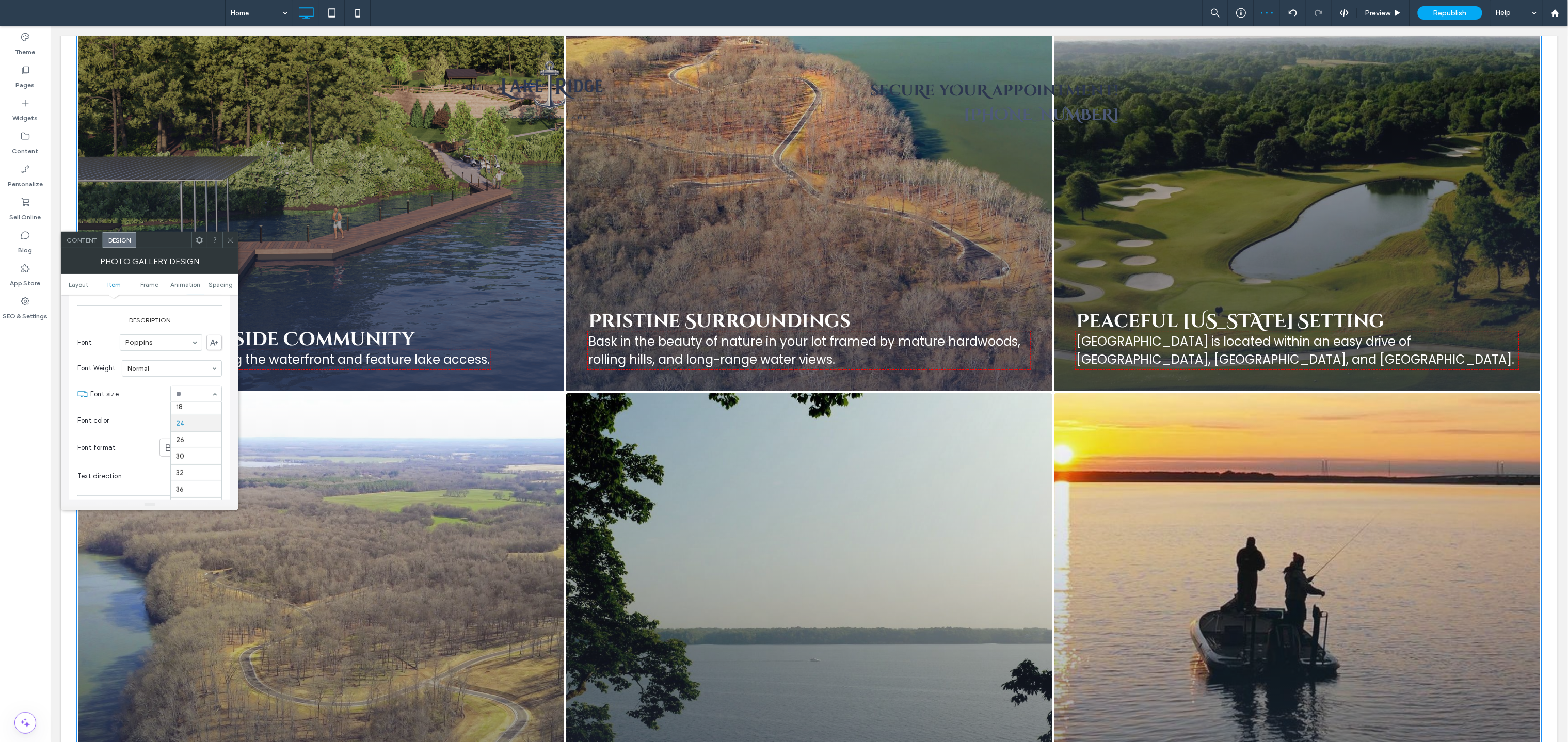 scroll, scrollTop: 118, scrollLeft: 0, axis: vertical 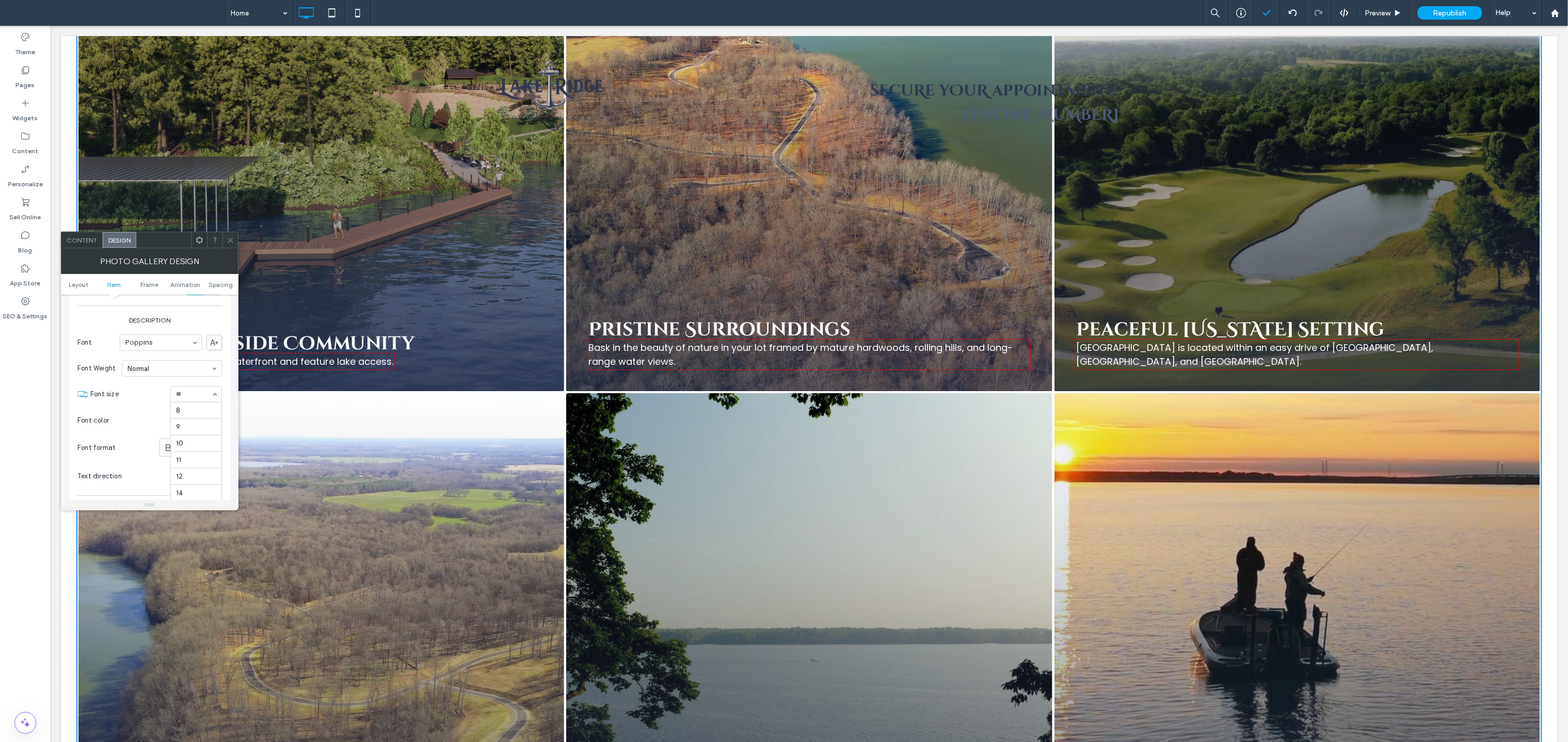 click at bounding box center [194, 394] 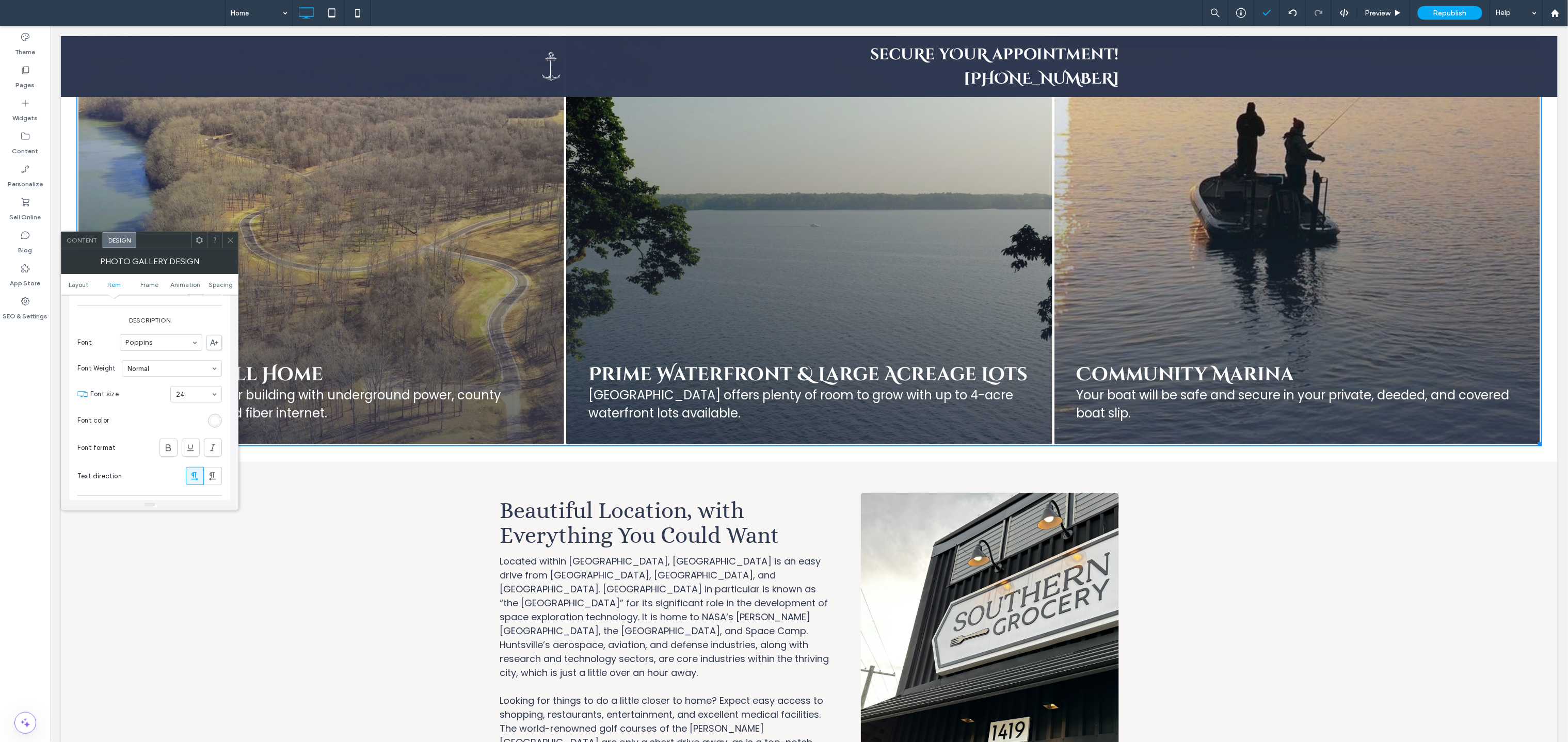 scroll, scrollTop: 2104, scrollLeft: 0, axis: vertical 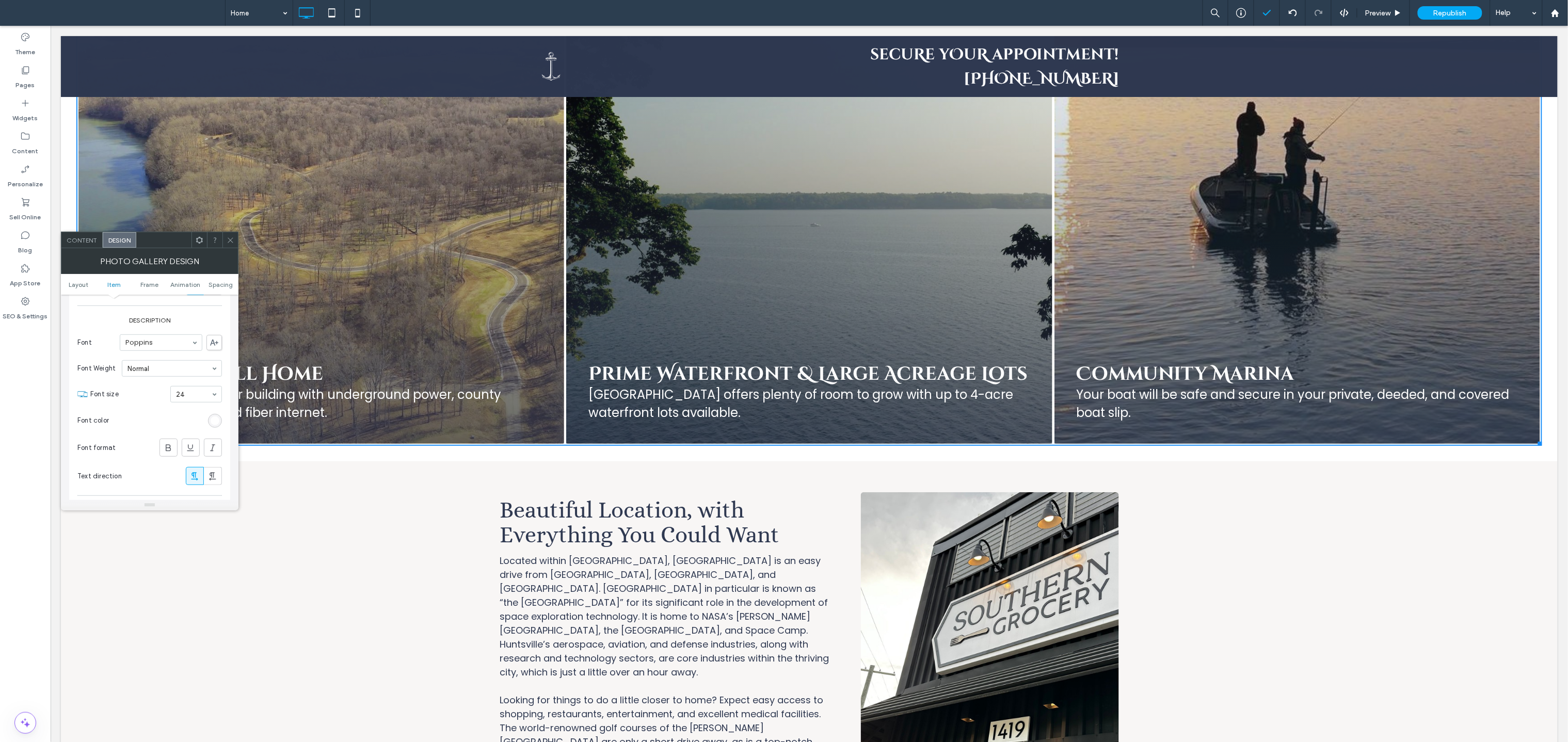 drag, startPoint x: 236, startPoint y: 243, endPoint x: 238, endPoint y: 255, distance: 12.16553 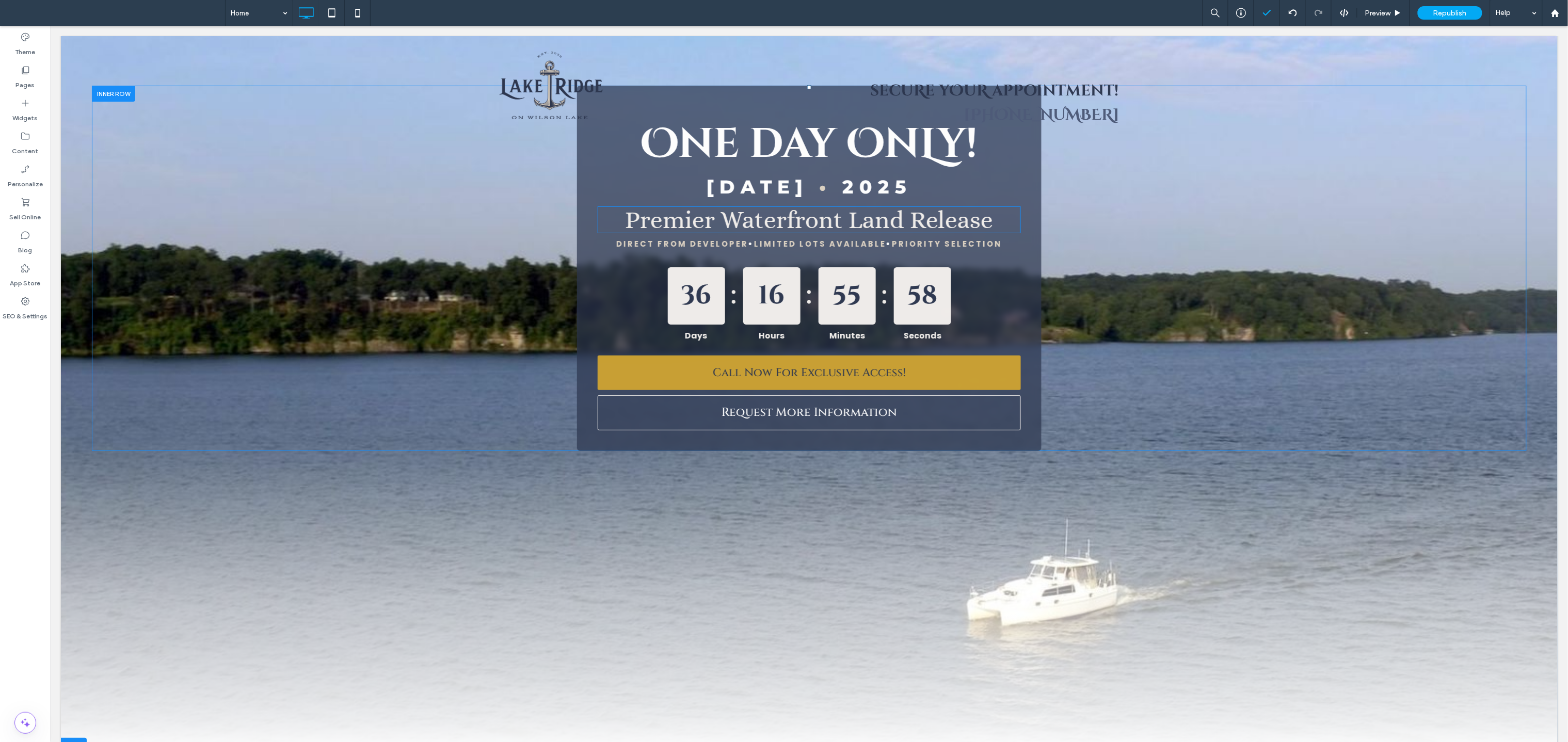 scroll, scrollTop: 0, scrollLeft: 0, axis: both 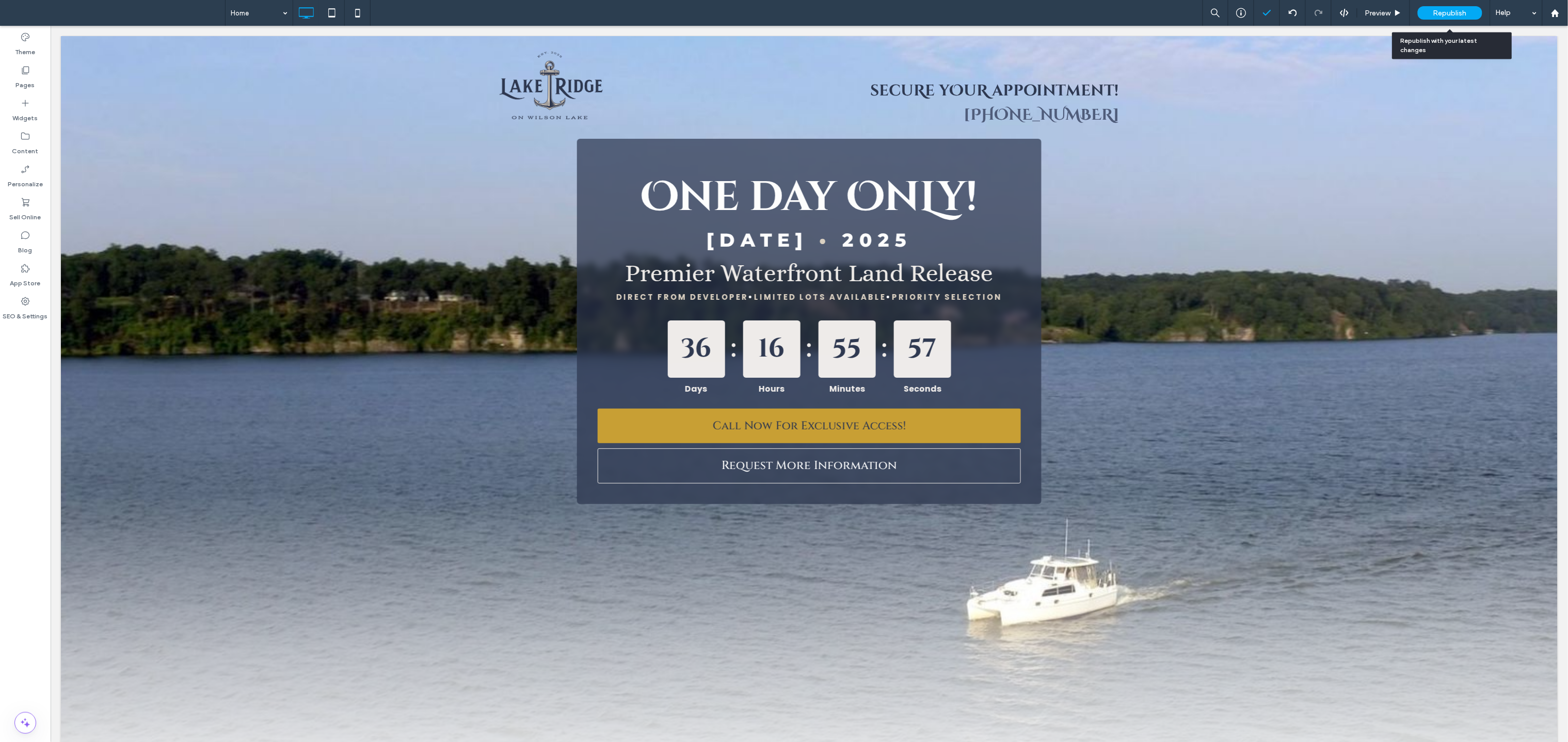 click on "Republish" at bounding box center [1450, 13] 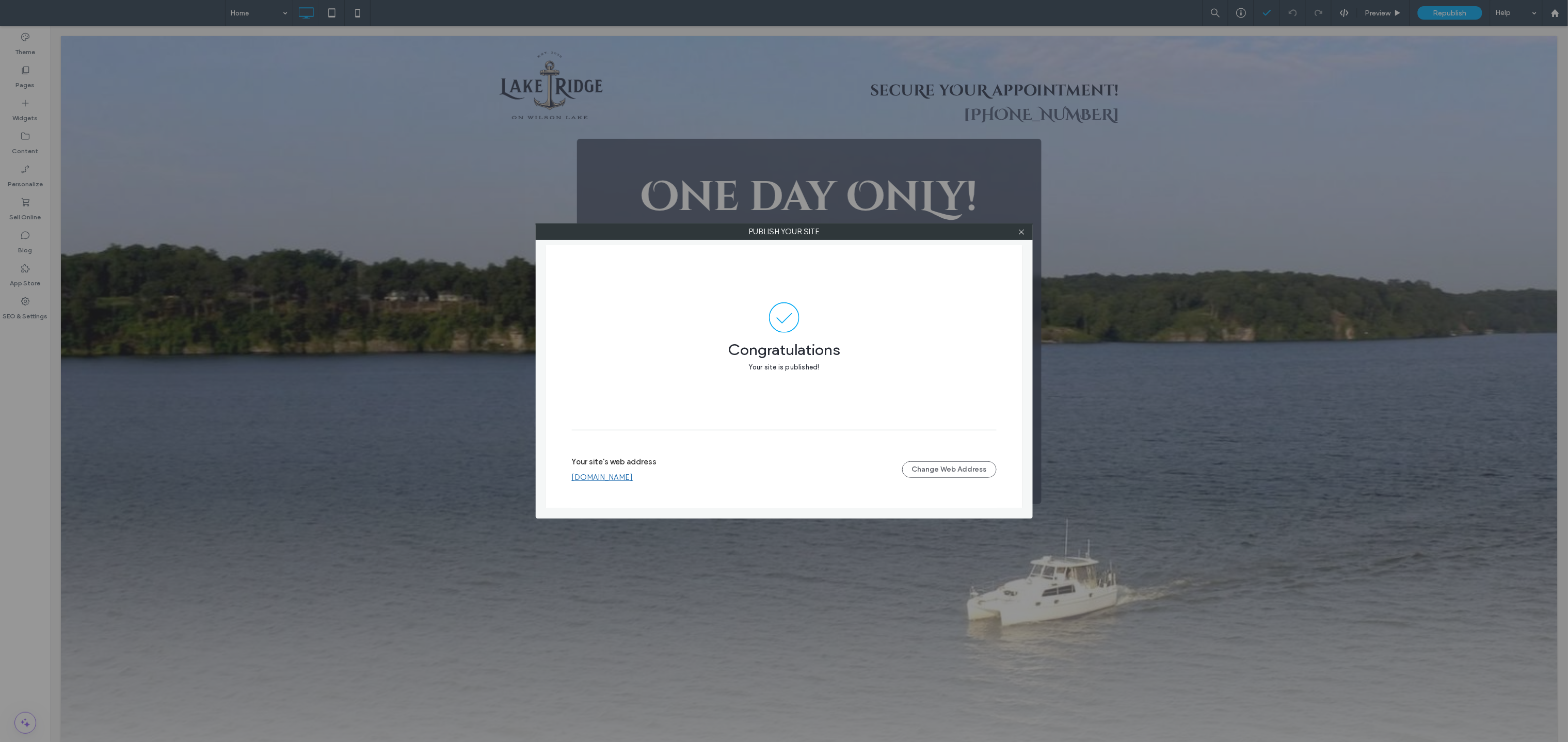 click at bounding box center (1022, 232) 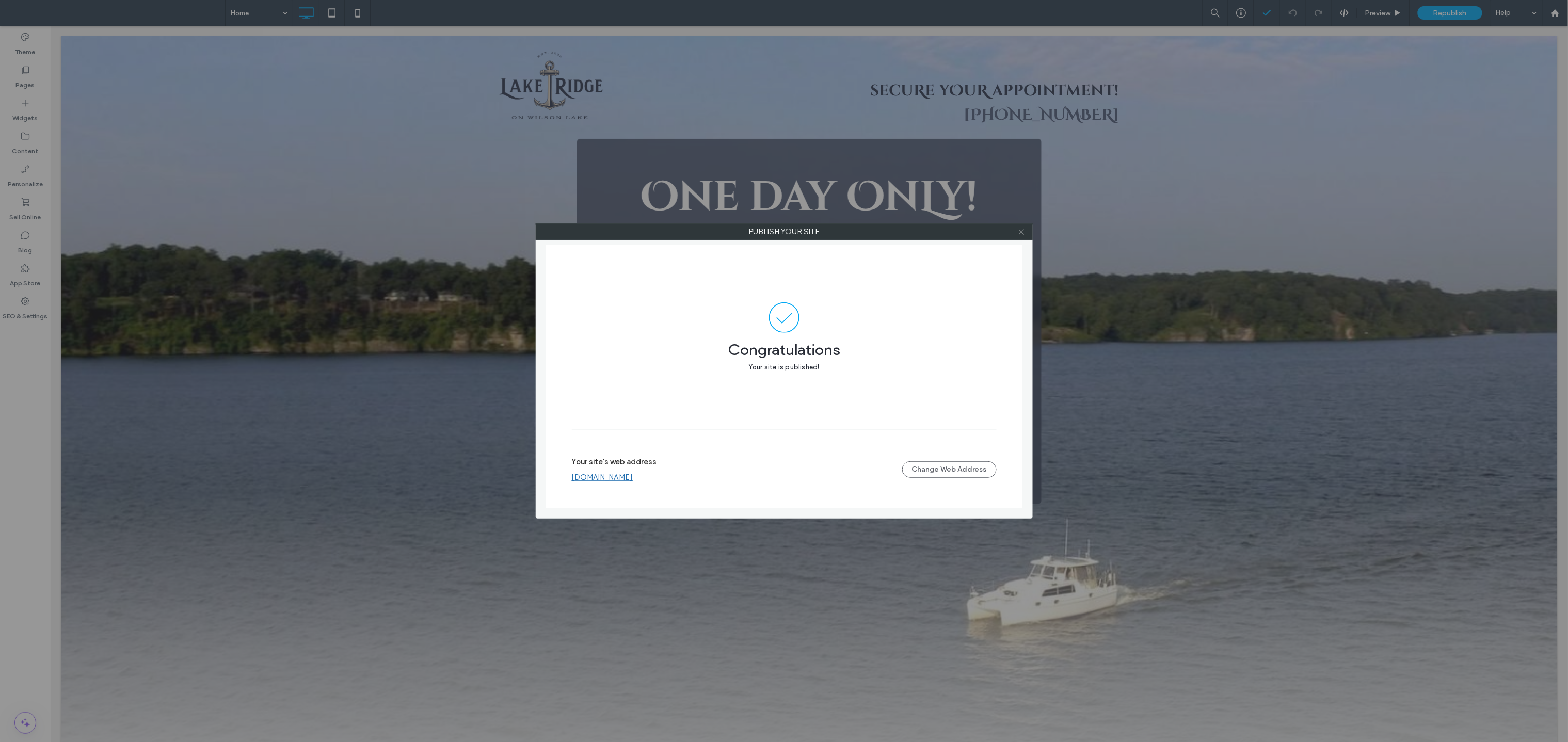 click 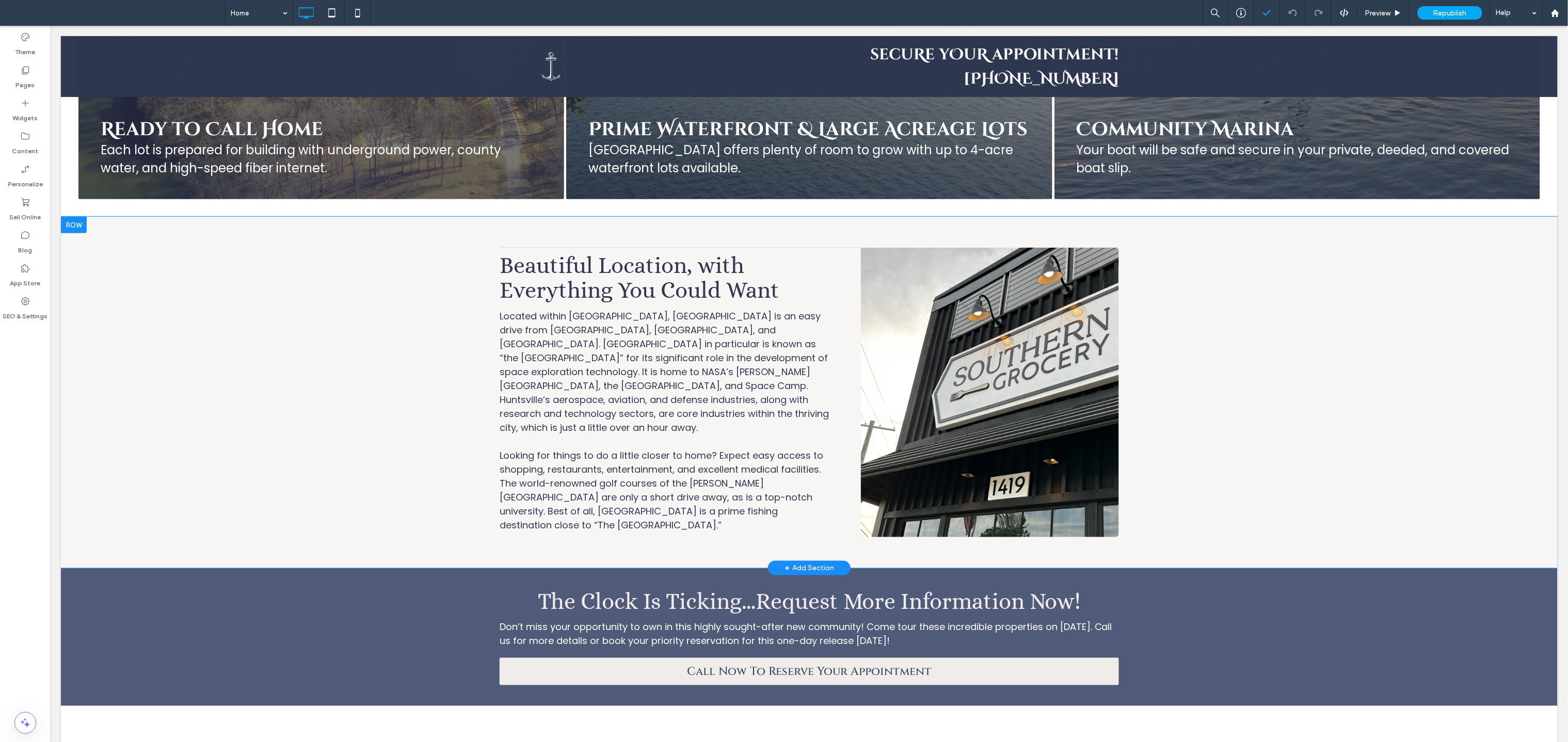 scroll, scrollTop: 2351, scrollLeft: 0, axis: vertical 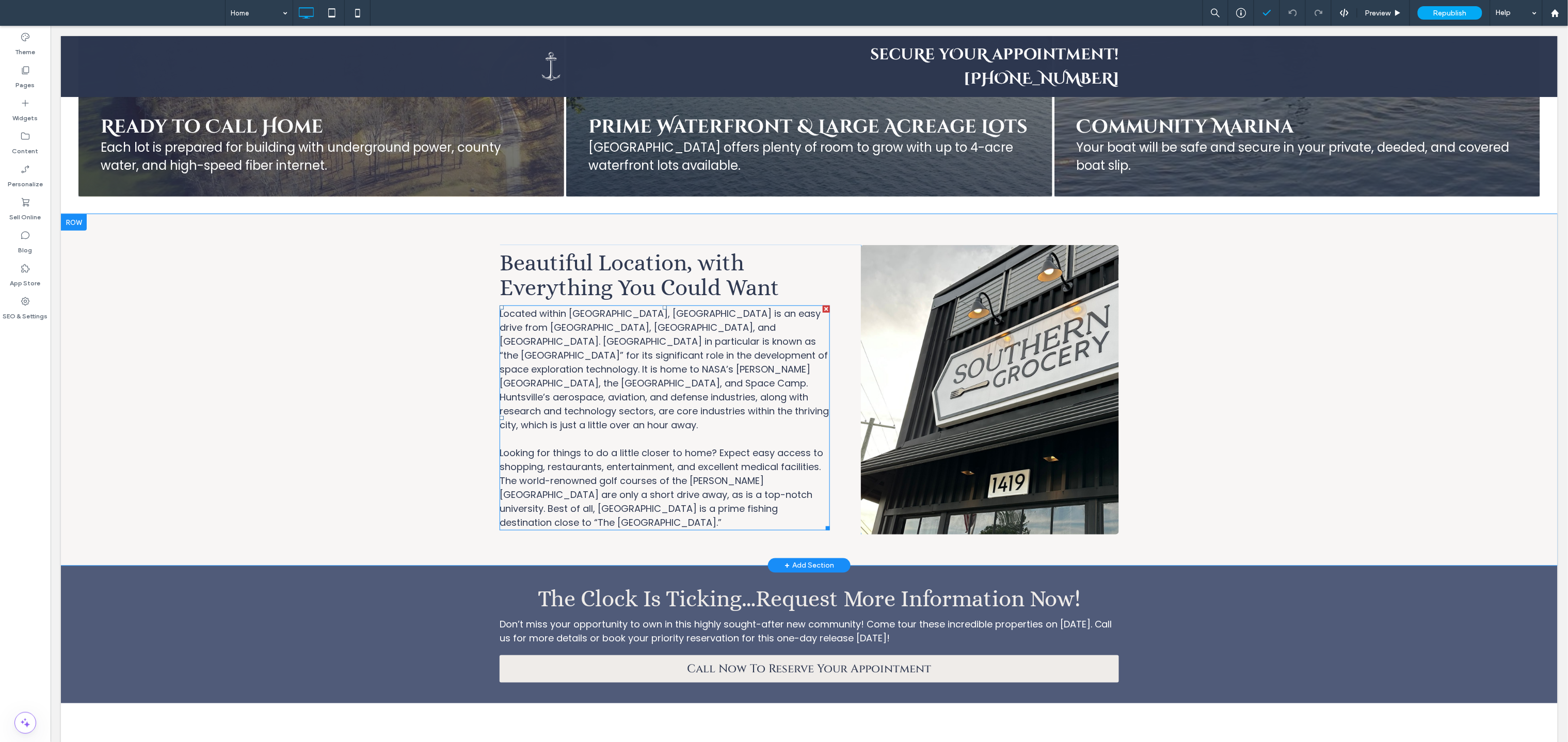 click on "Located within The Shoals, Lake Ridge is an easy drive from Nashville, Memphis, and Huntsville. Huntsville in particular is known as “the Rocket City” for its significant role in the development of space exploration technology. It is home to NASA’s Marshall Space Flight Center, the U.S. Space & Rocket Center, and Space Camp. Huntsville’s aerospace, aviation, and defense industries, along with research and technology sectors, are core industries within the thriving city, which is just a little over an hour away." at bounding box center (664, 368) 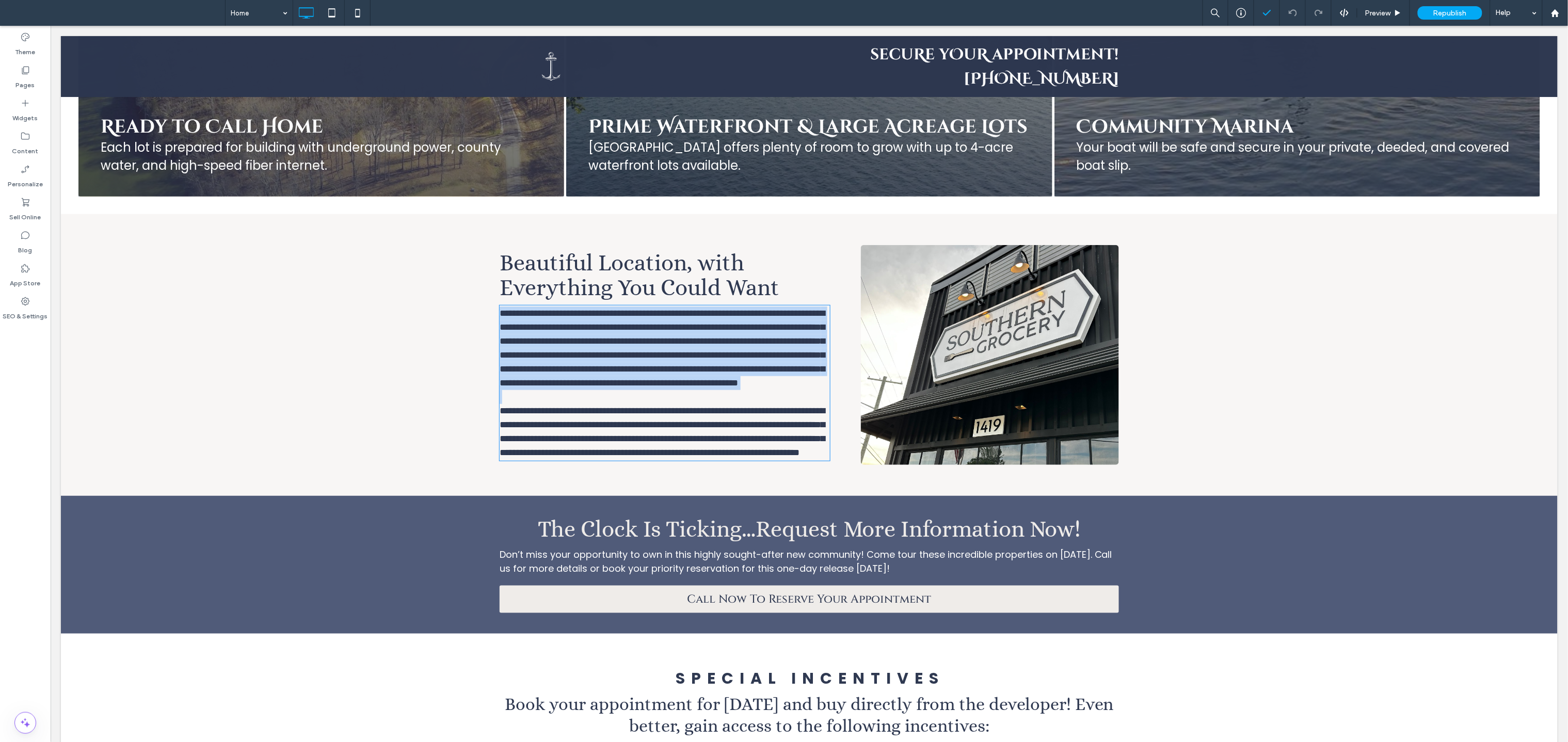 scroll, scrollTop: 2352, scrollLeft: 0, axis: vertical 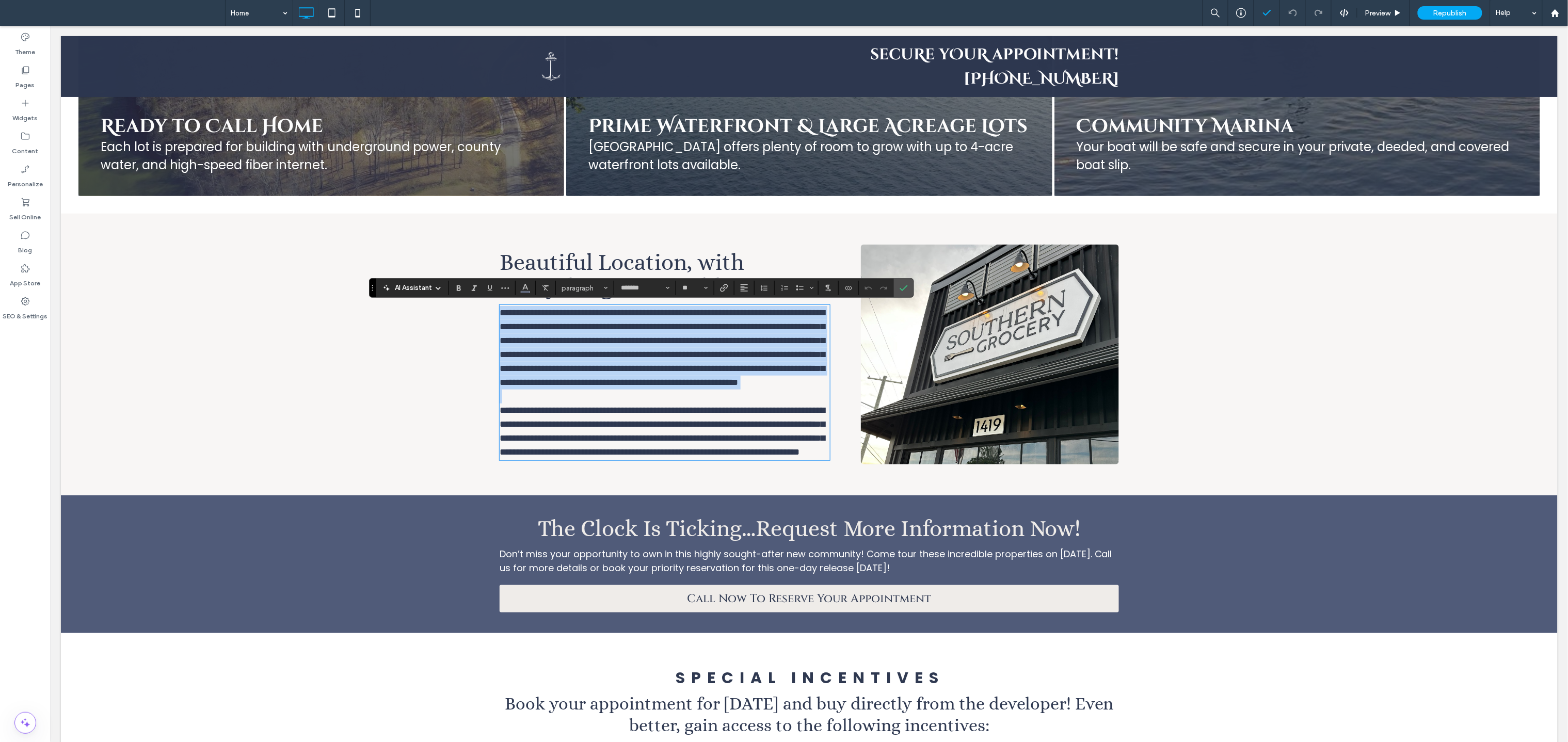 click on "**********" at bounding box center (662, 347) 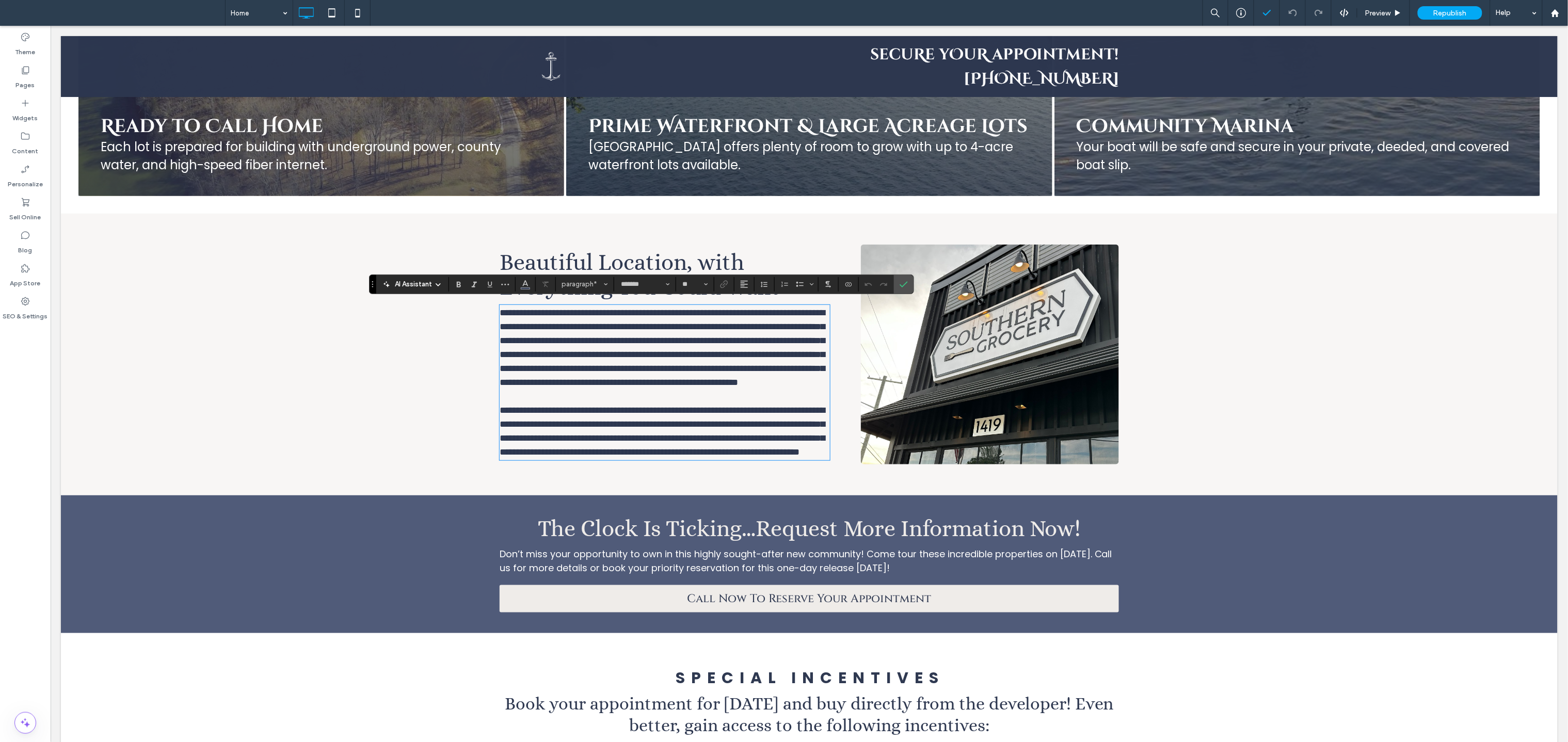 scroll, scrollTop: 2356, scrollLeft: 0, axis: vertical 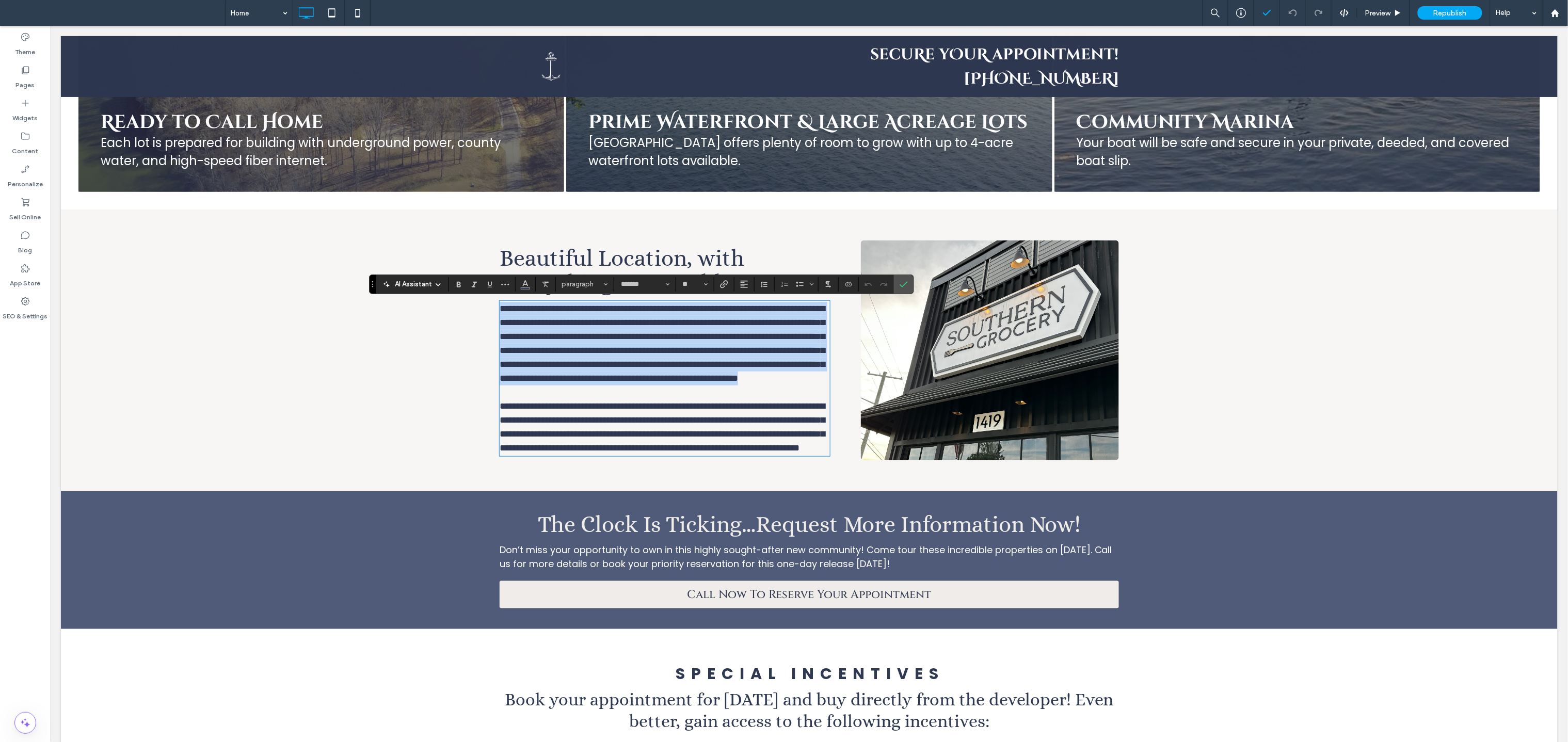 drag, startPoint x: 651, startPoint y: 410, endPoint x: 488, endPoint y: 304, distance: 194.43508 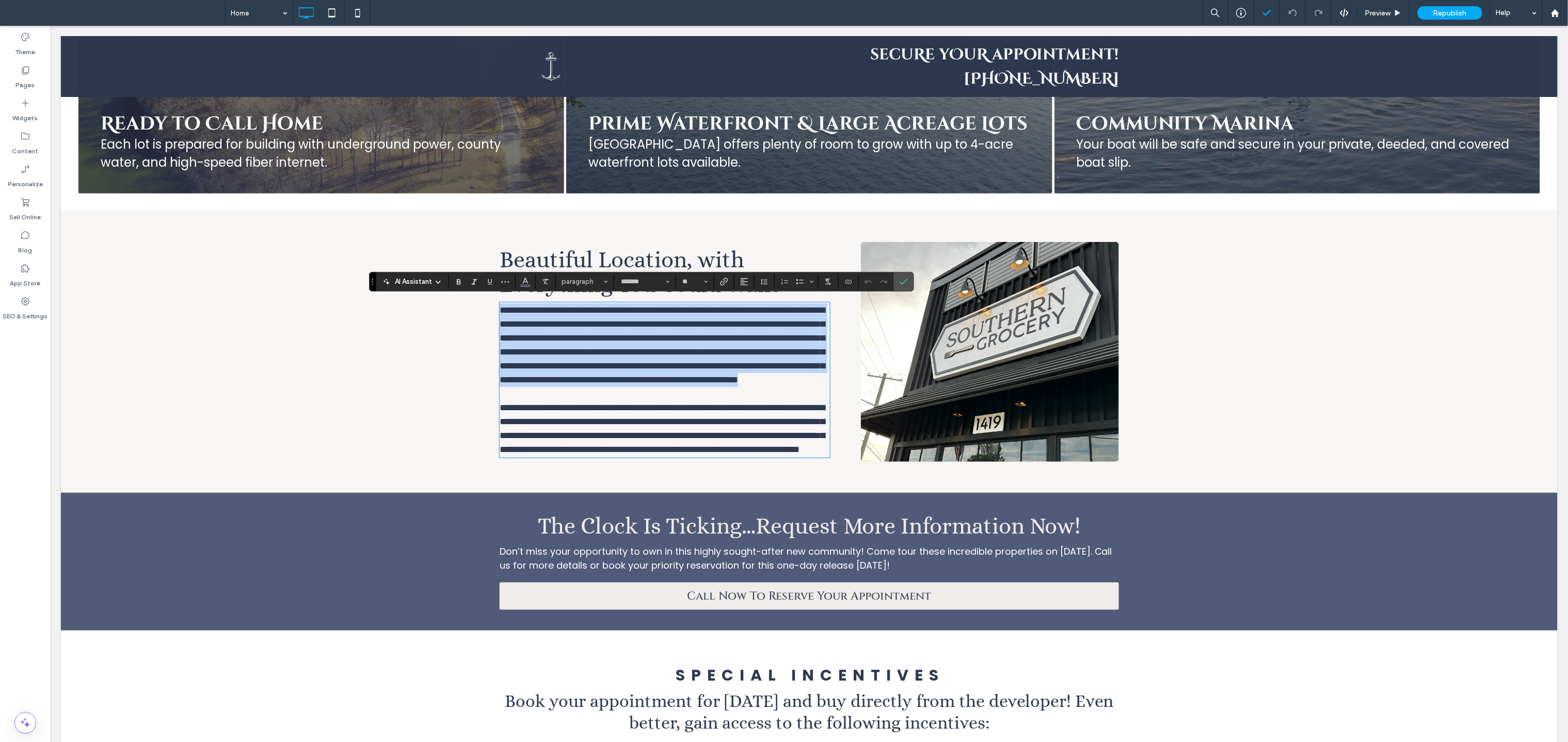click on "**********" at bounding box center (662, 344) 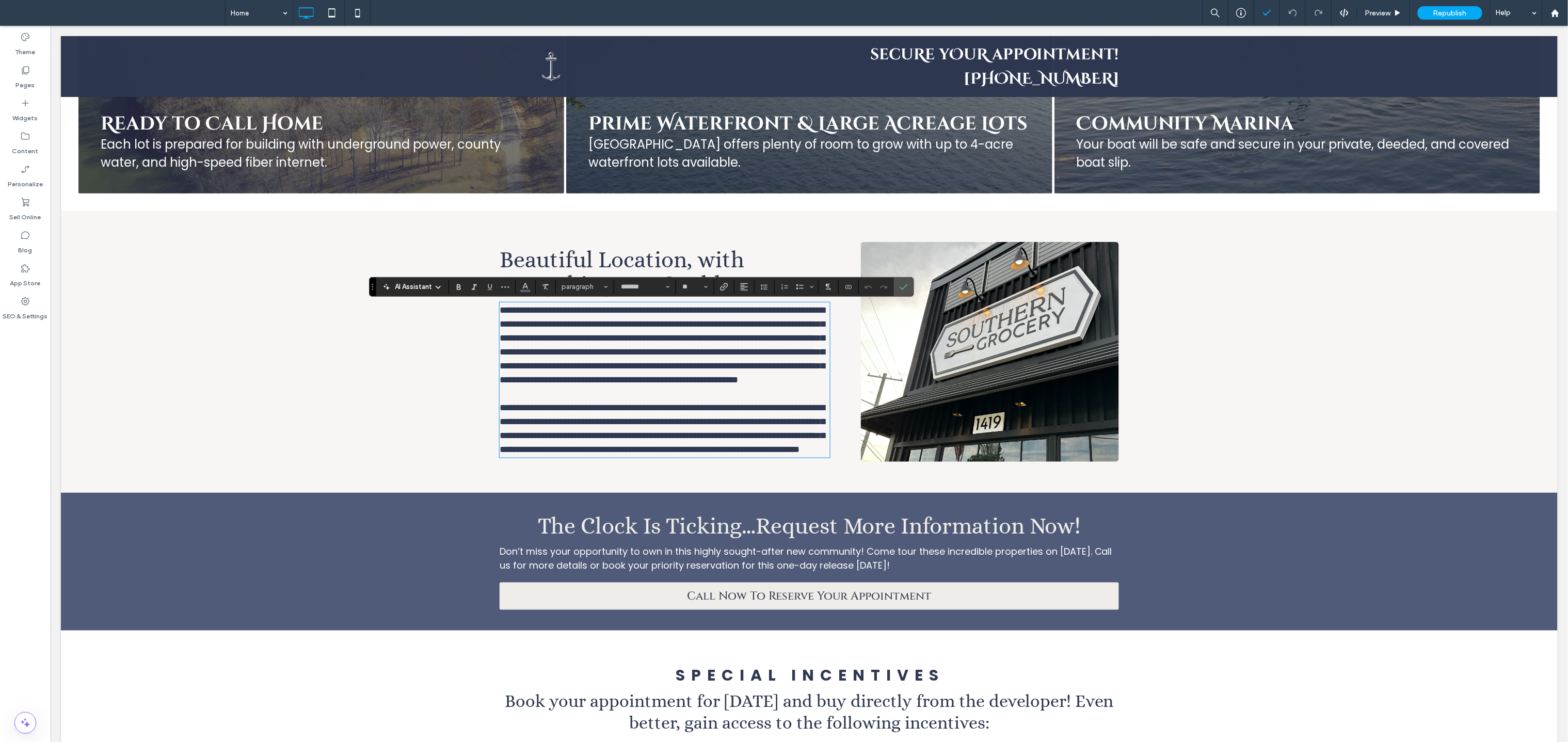 scroll, scrollTop: 2356, scrollLeft: 0, axis: vertical 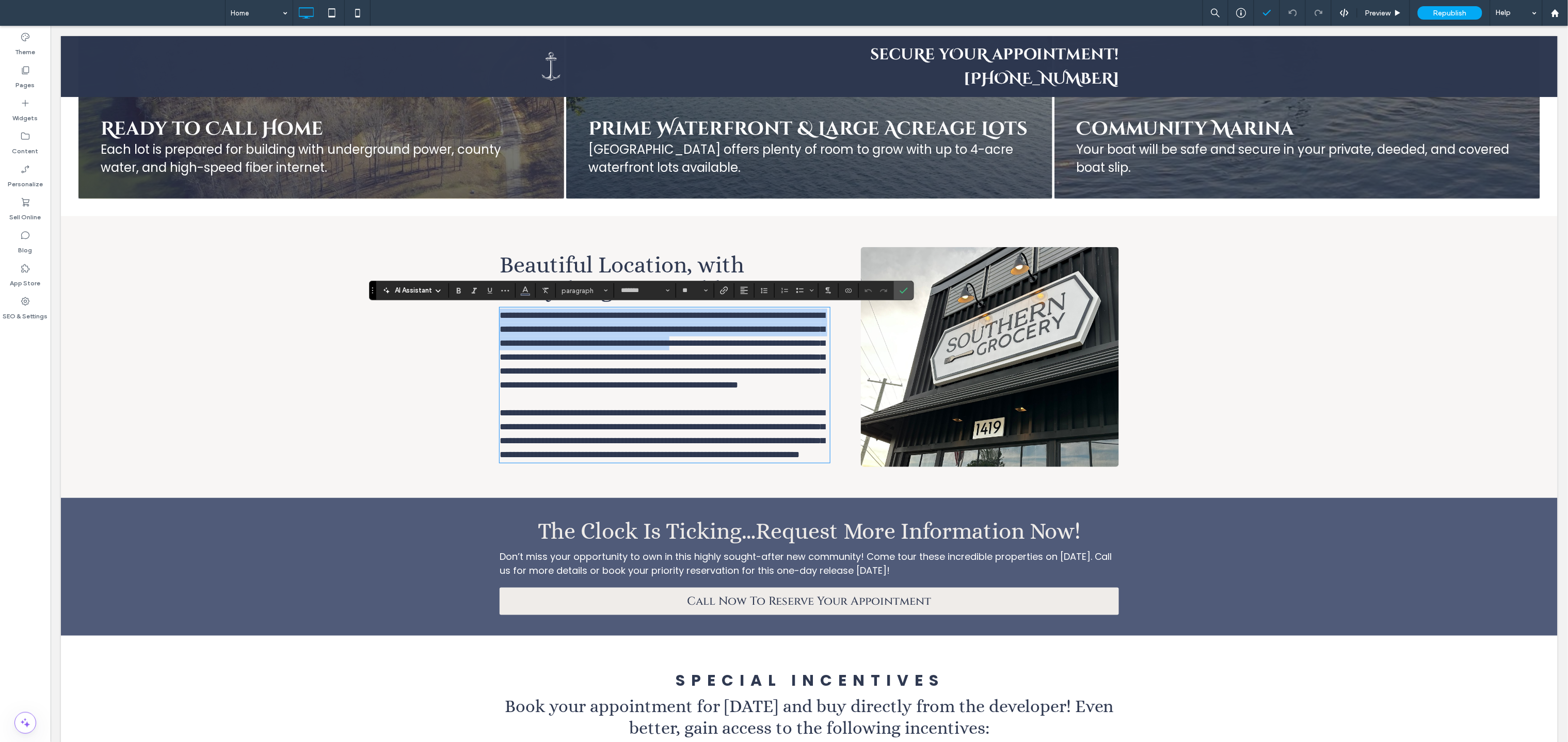 drag, startPoint x: 610, startPoint y: 352, endPoint x: 488, endPoint y: 301, distance: 132.23086 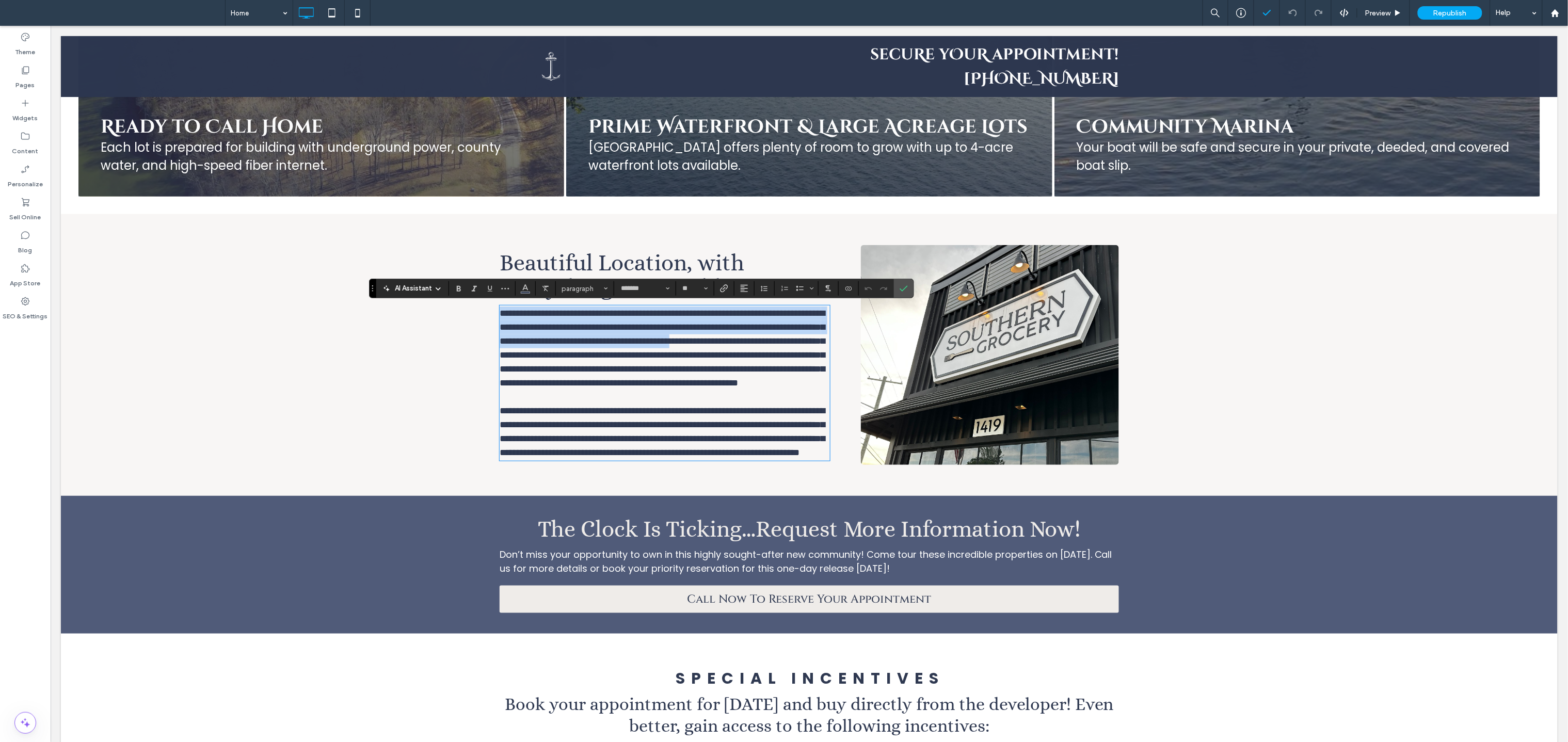 copy on "**********" 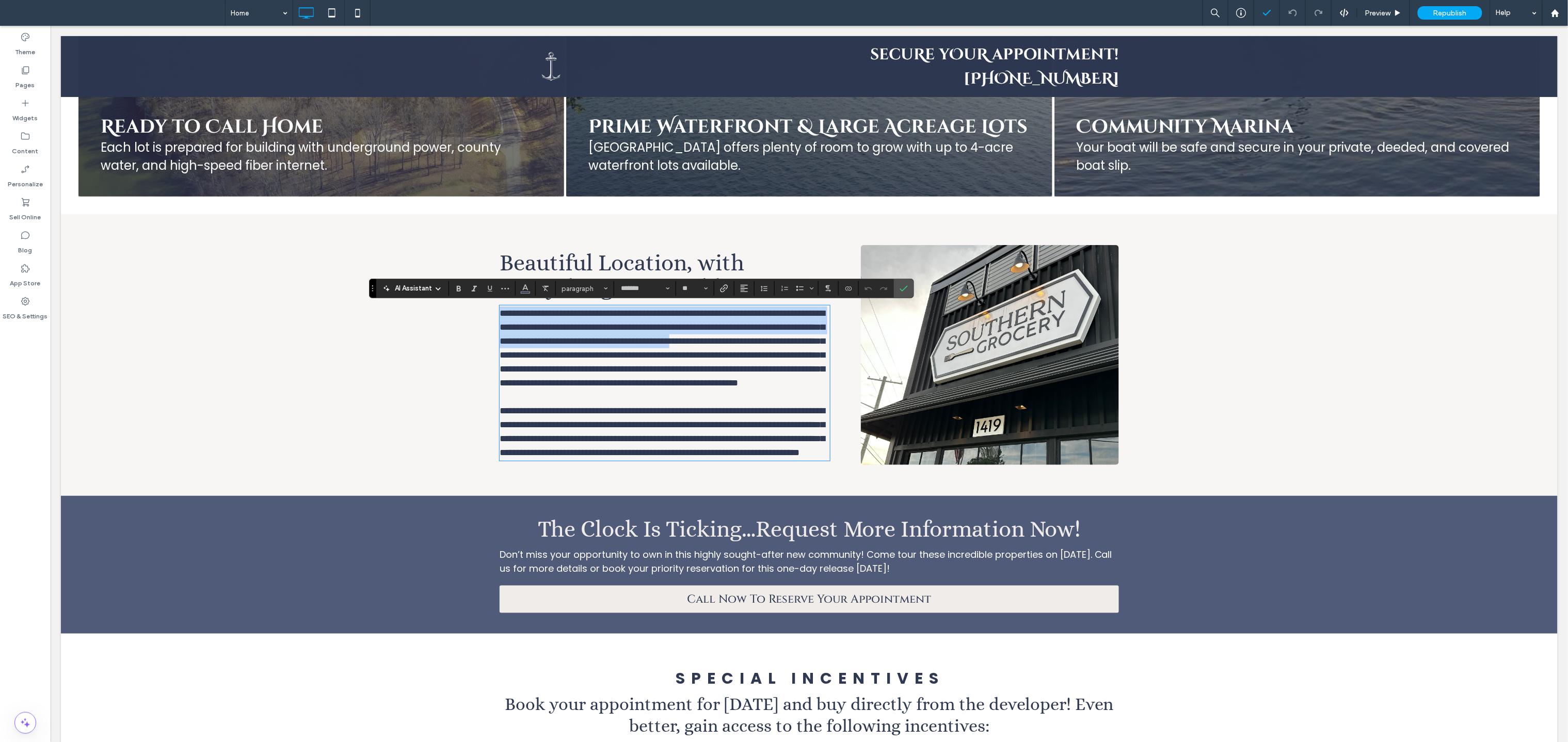 drag, startPoint x: 606, startPoint y: 357, endPoint x: 657, endPoint y: 365, distance: 51.62364 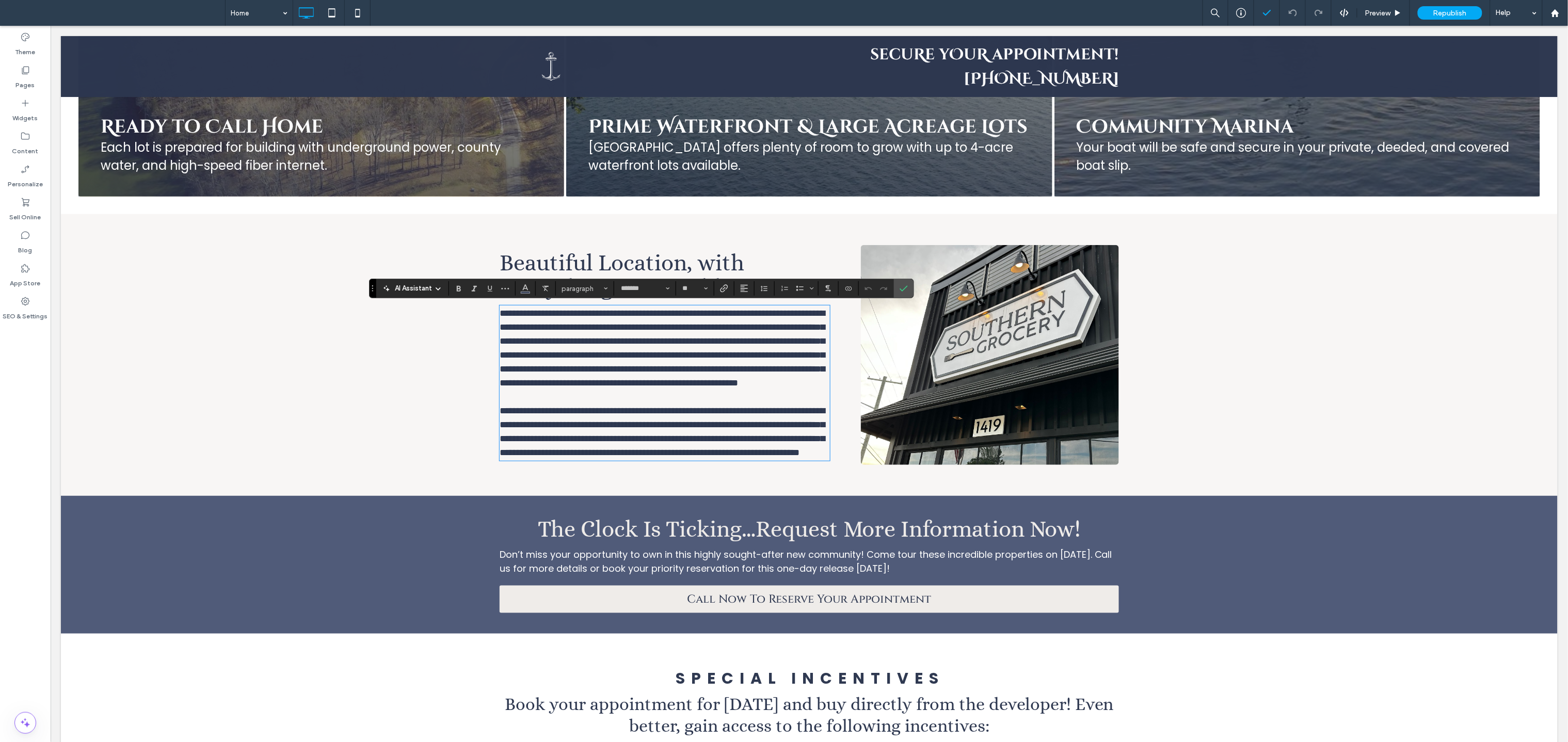 click on "**********" at bounding box center [662, 347] 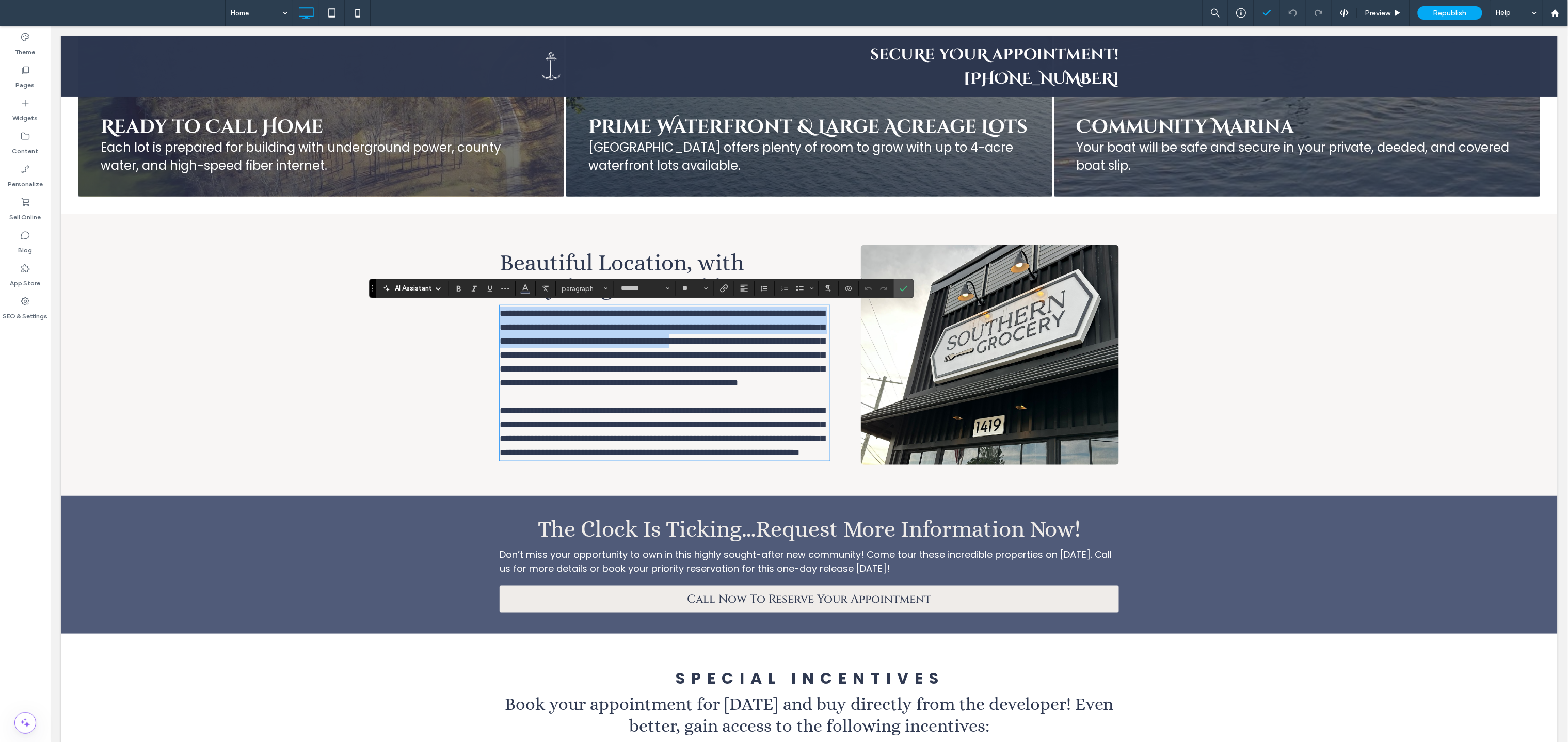 drag, startPoint x: 609, startPoint y: 354, endPoint x: 497, endPoint y: 296, distance: 126.1269 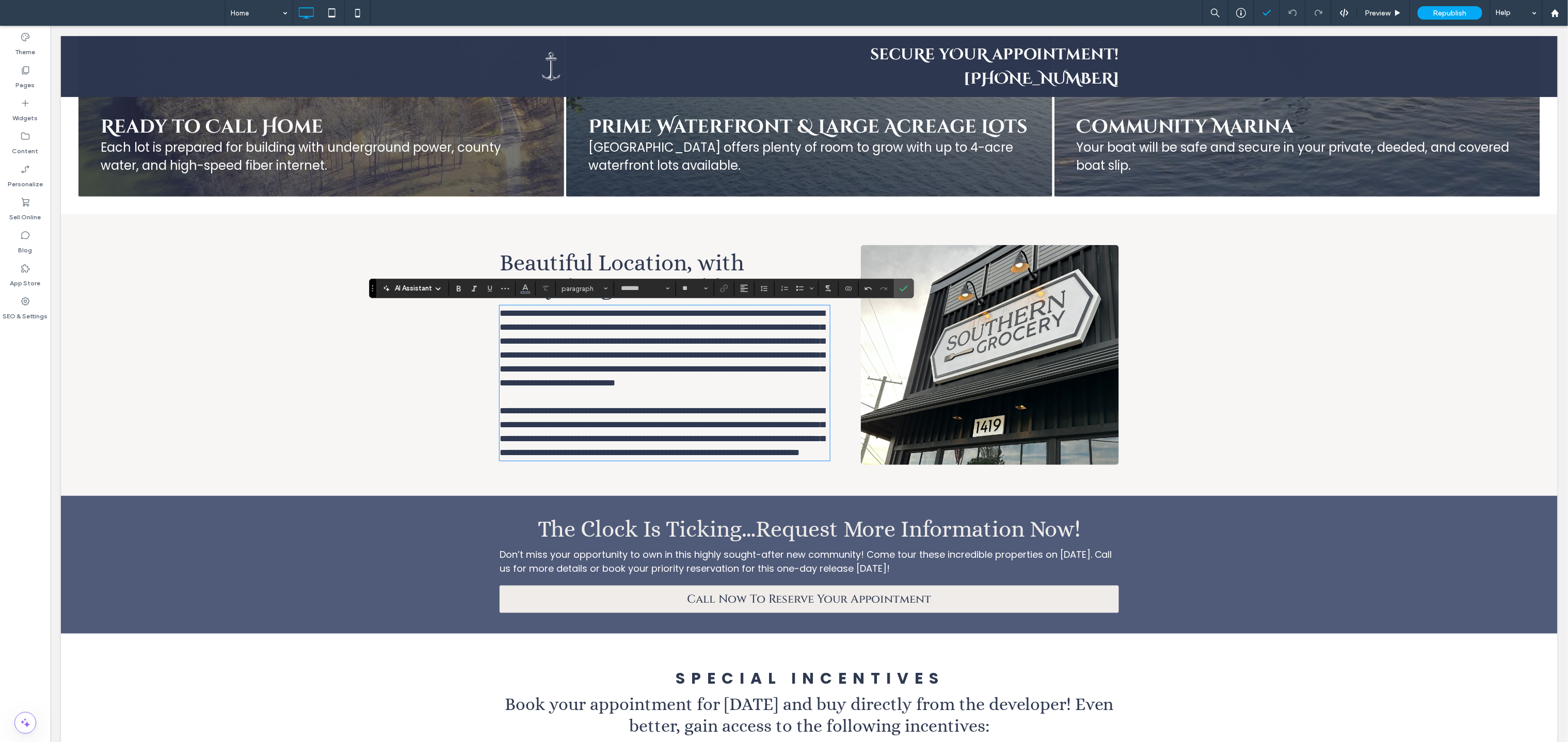 type 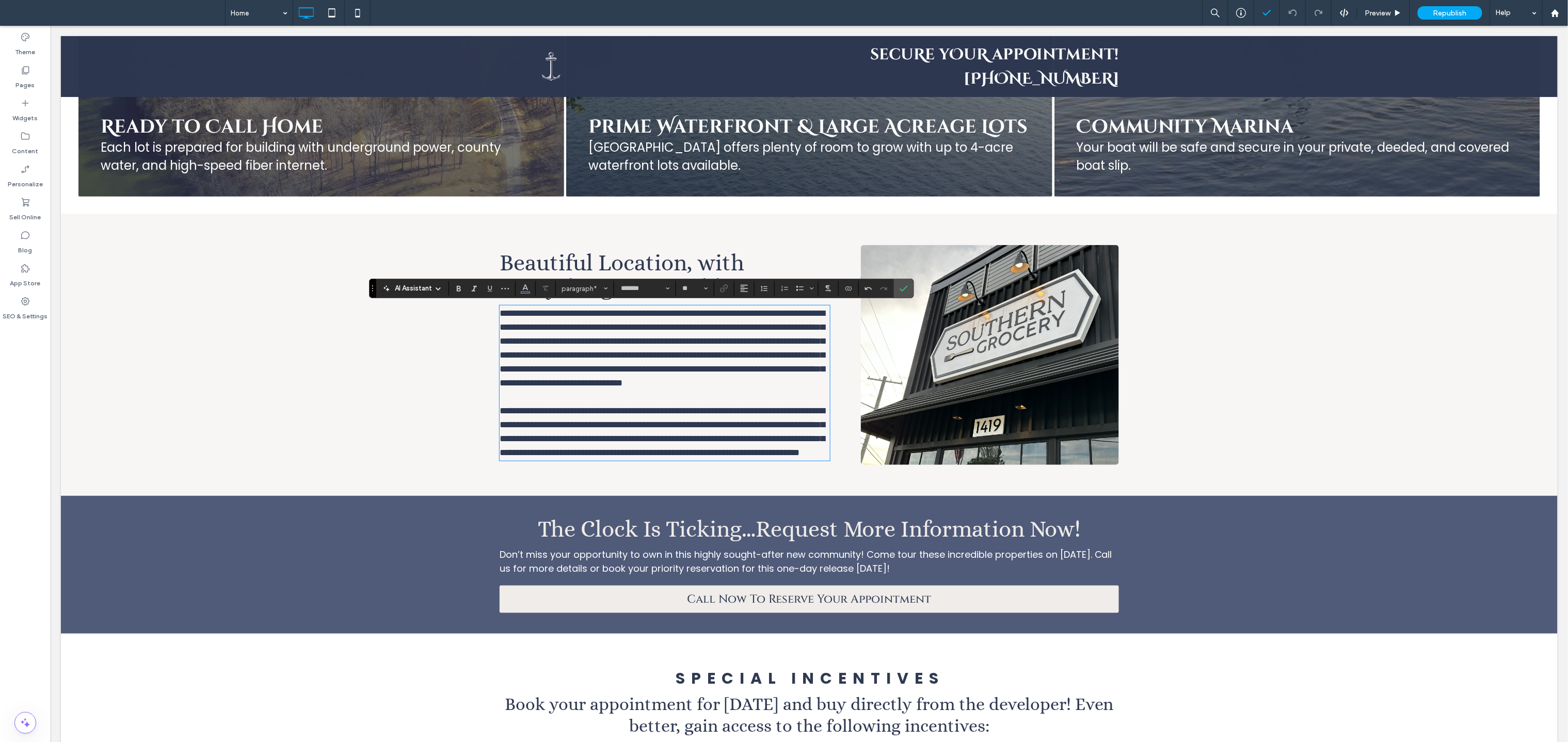 click on "**********" at bounding box center [662, 347] 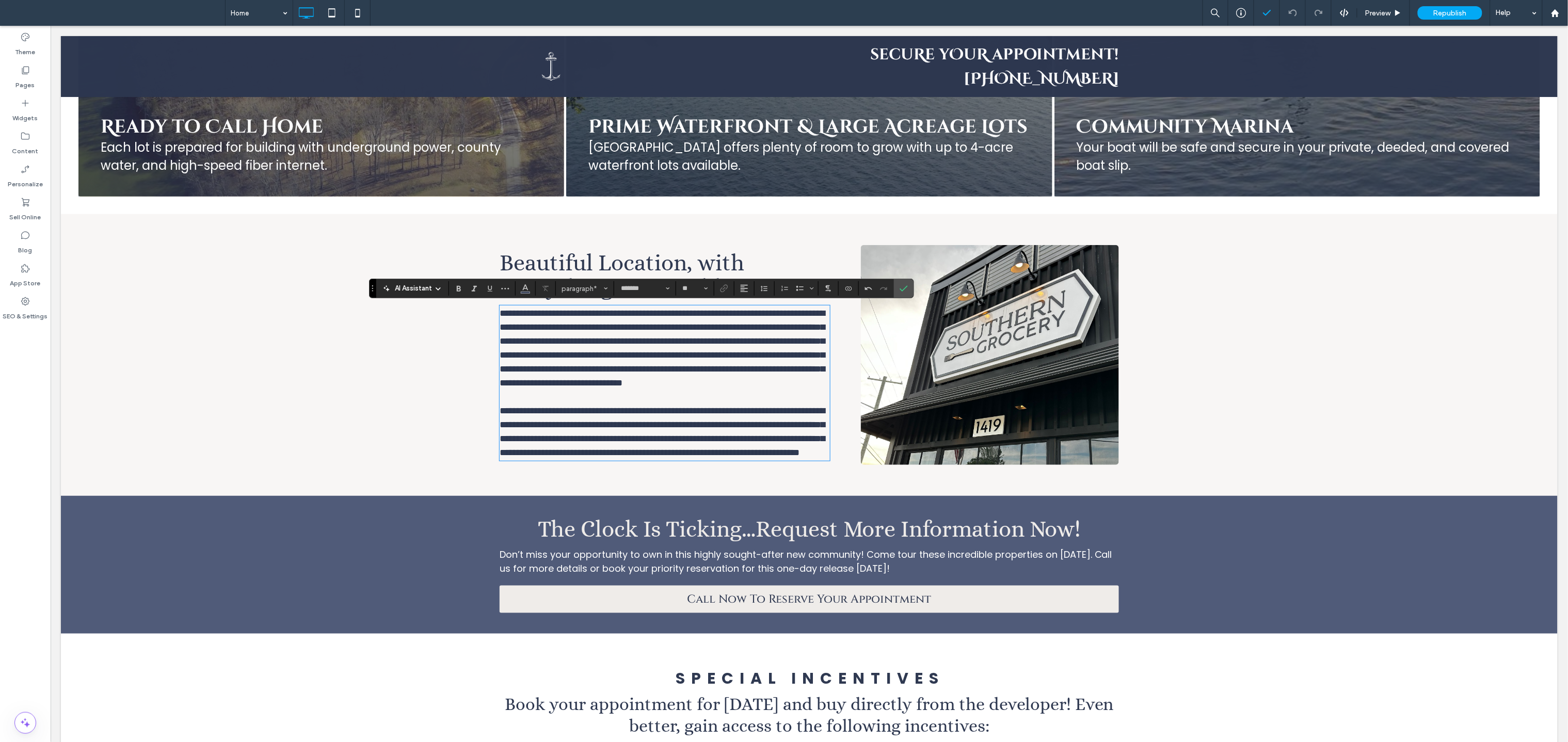 click on "**********" at bounding box center [662, 347] 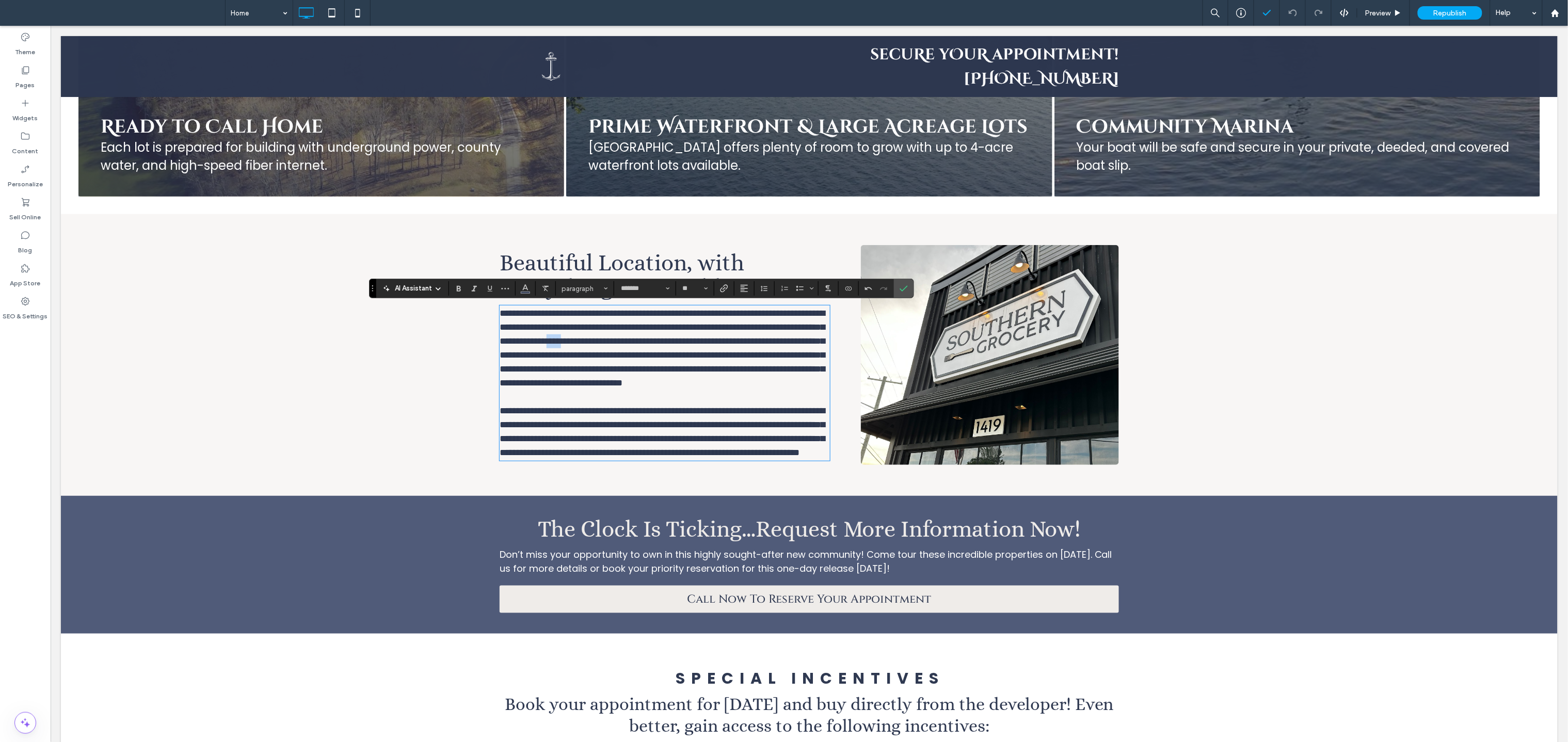 drag, startPoint x: 709, startPoint y: 343, endPoint x: 721, endPoint y: 343, distance: 12 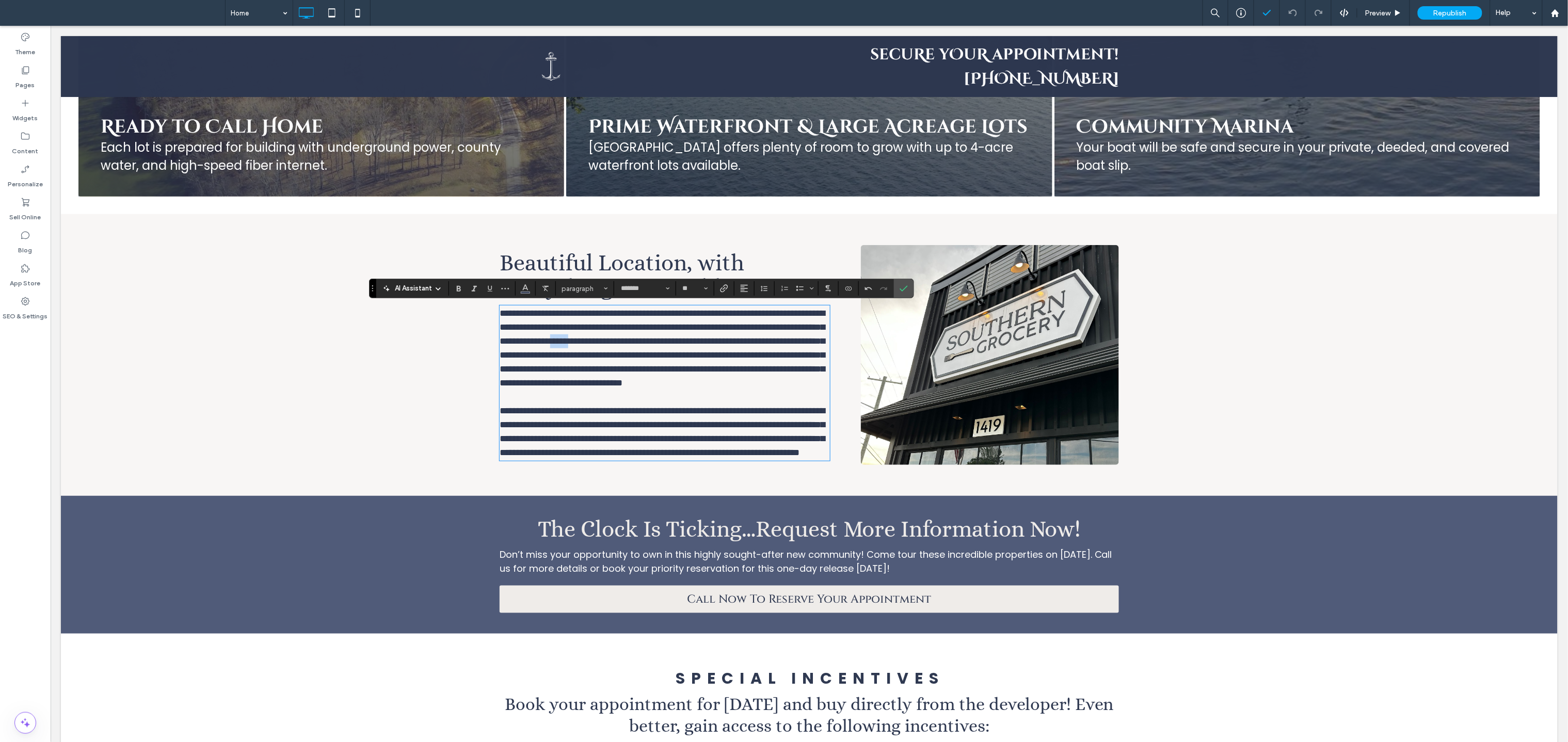 drag, startPoint x: 711, startPoint y: 344, endPoint x: 727, endPoint y: 343, distance: 16.03122 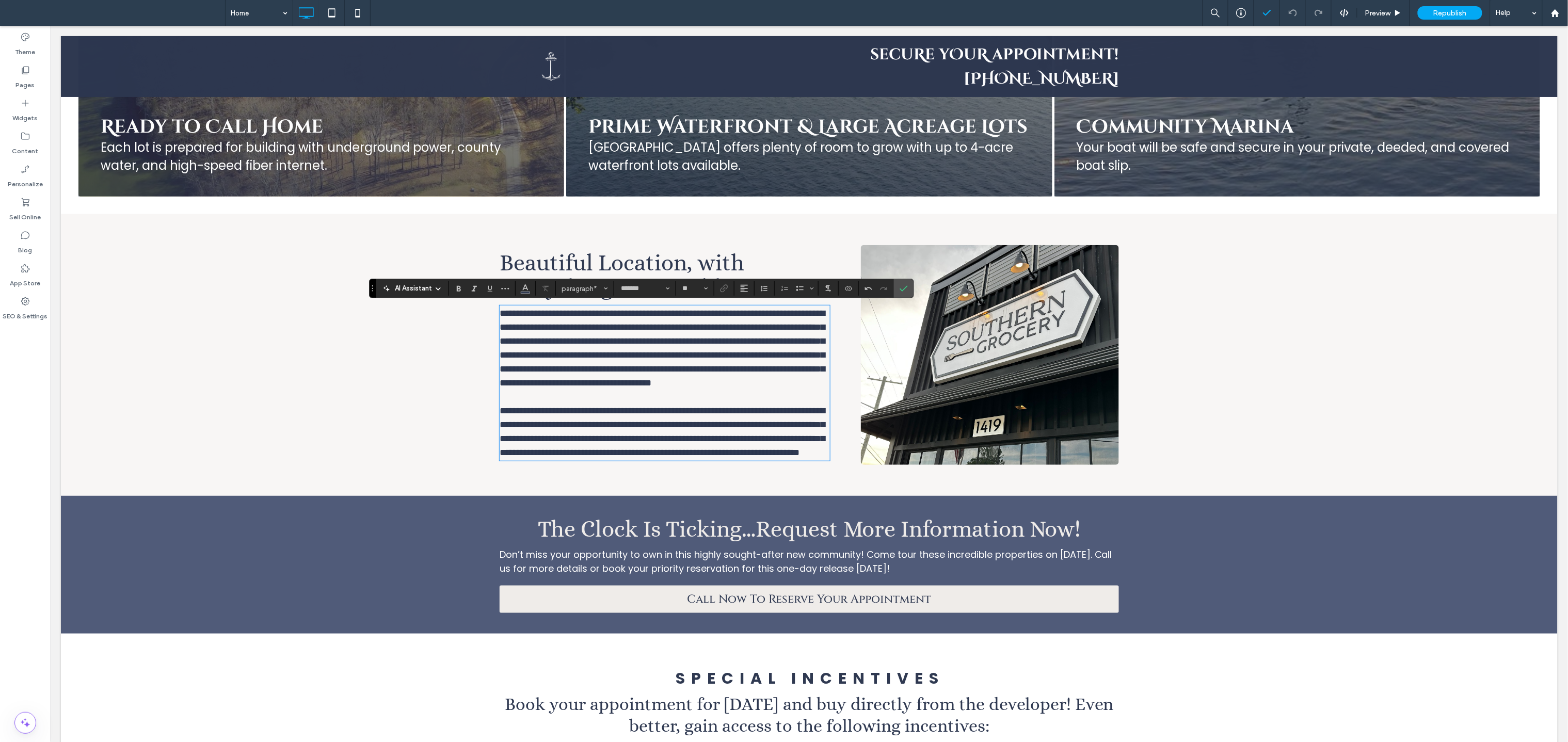 click on "**********" at bounding box center [664, 348] 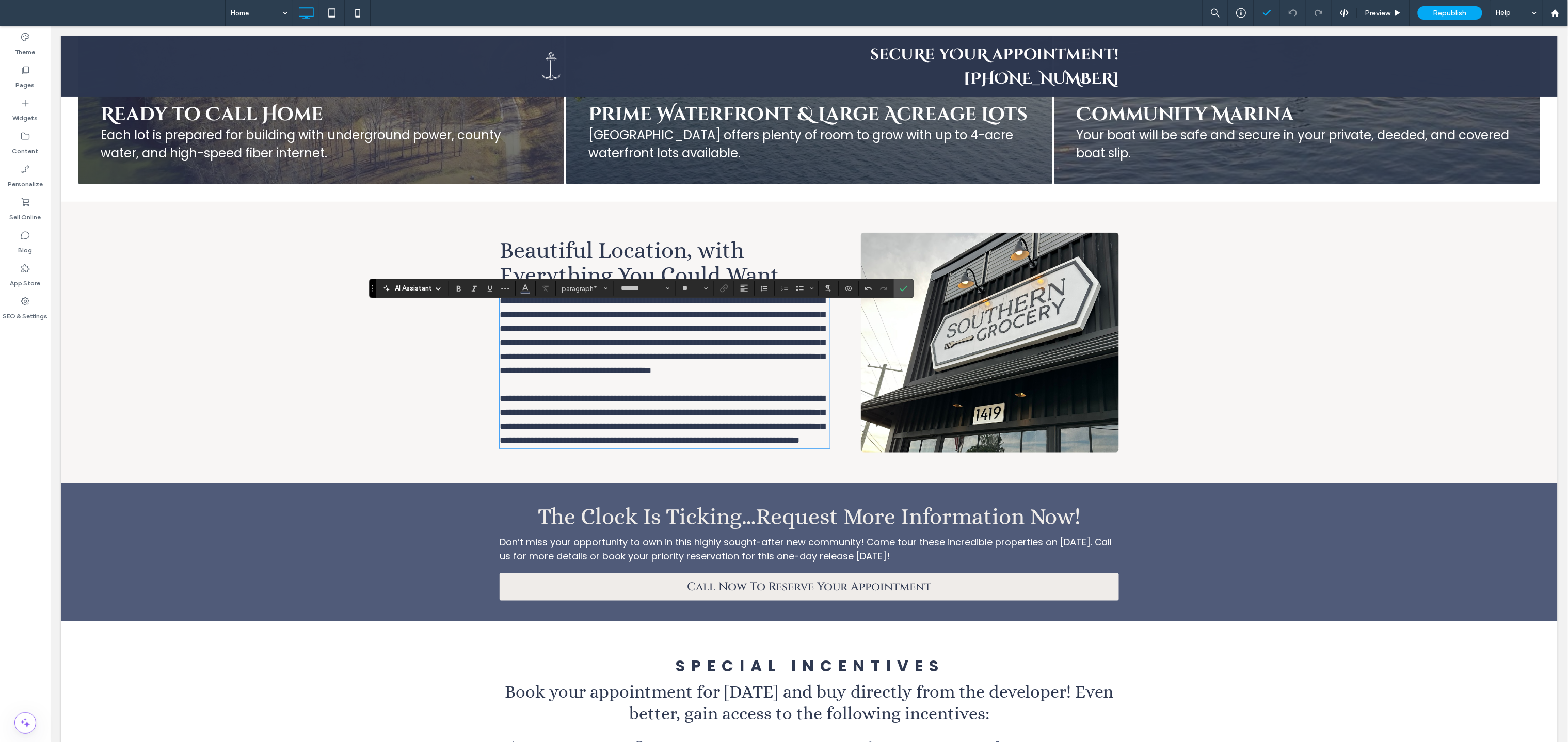 scroll, scrollTop: 2367, scrollLeft: 0, axis: vertical 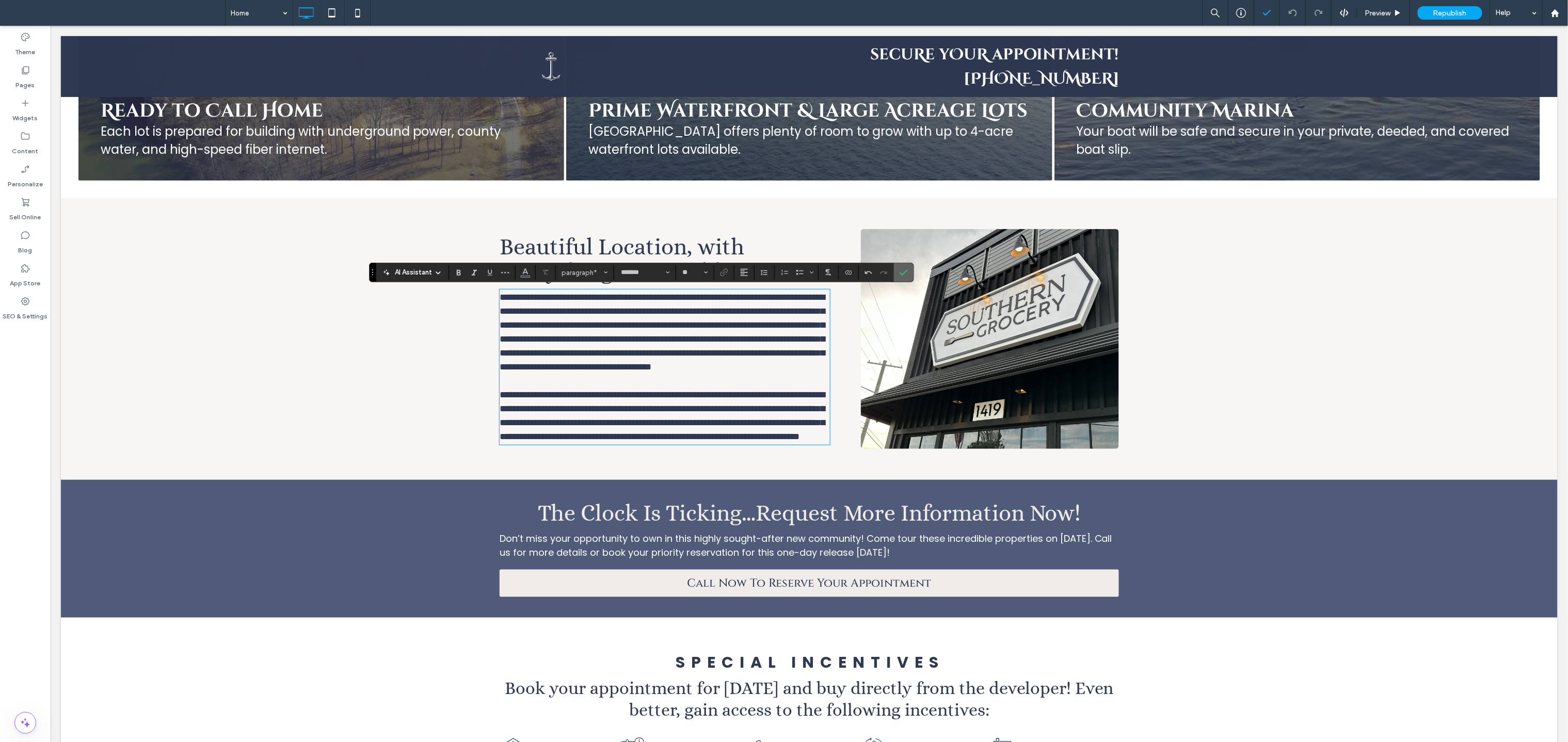 click 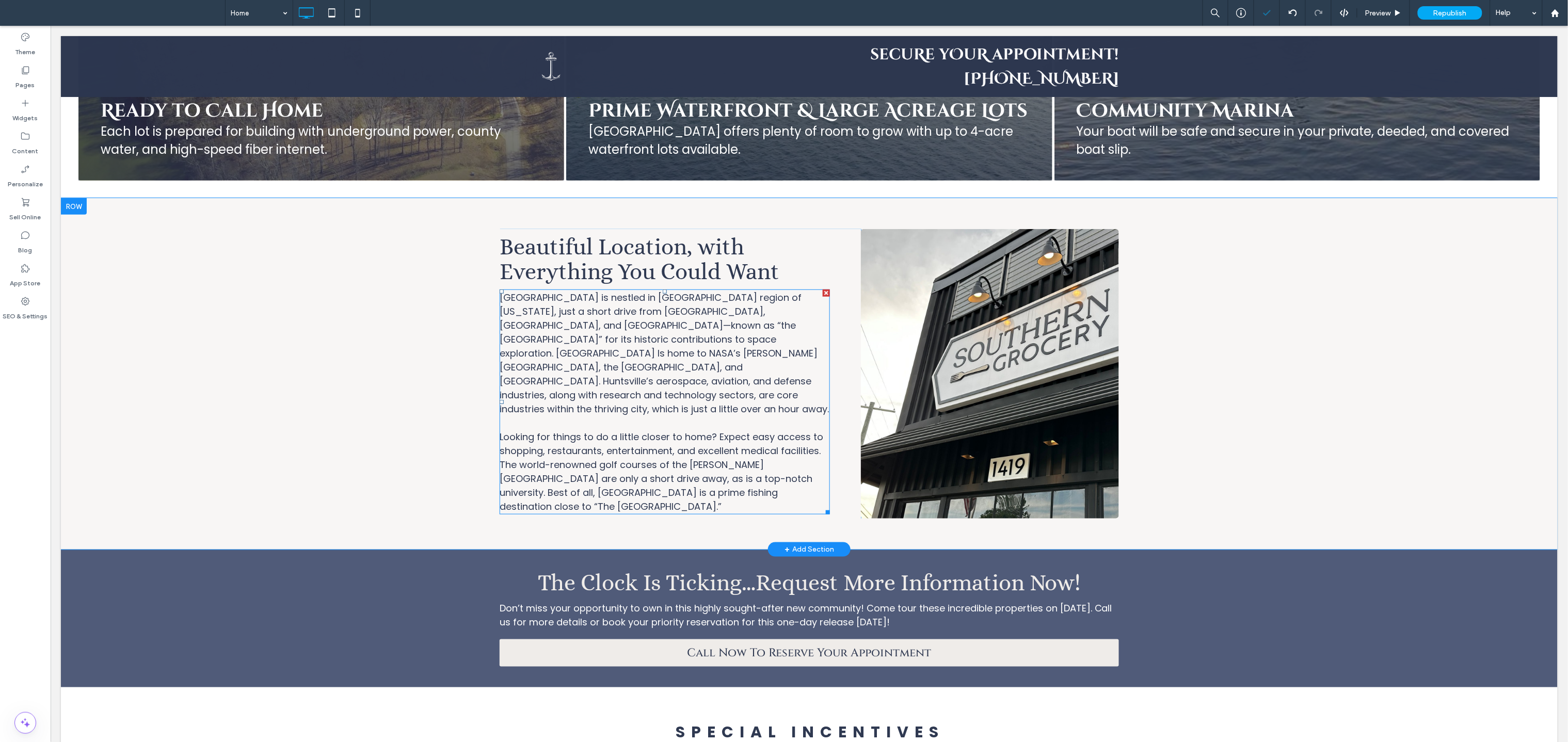 click on "[GEOGRAPHIC_DATA] is nestled in [GEOGRAPHIC_DATA] region of [US_STATE], just a short drive from [GEOGRAPHIC_DATA], [GEOGRAPHIC_DATA], and [GEOGRAPHIC_DATA]—known as “the [GEOGRAPHIC_DATA]” for its historic contributions to space exploration. [GEOGRAPHIC_DATA] Is home to NASA’s [PERSON_NAME][GEOGRAPHIC_DATA], the [GEOGRAPHIC_DATA], and [GEOGRAPHIC_DATA]. Huntsville’s aerospace, aviation, and defense industries, along with research and technology sectors, are core industries within the thriving city, which is just a little over an hour away." at bounding box center (664, 352) 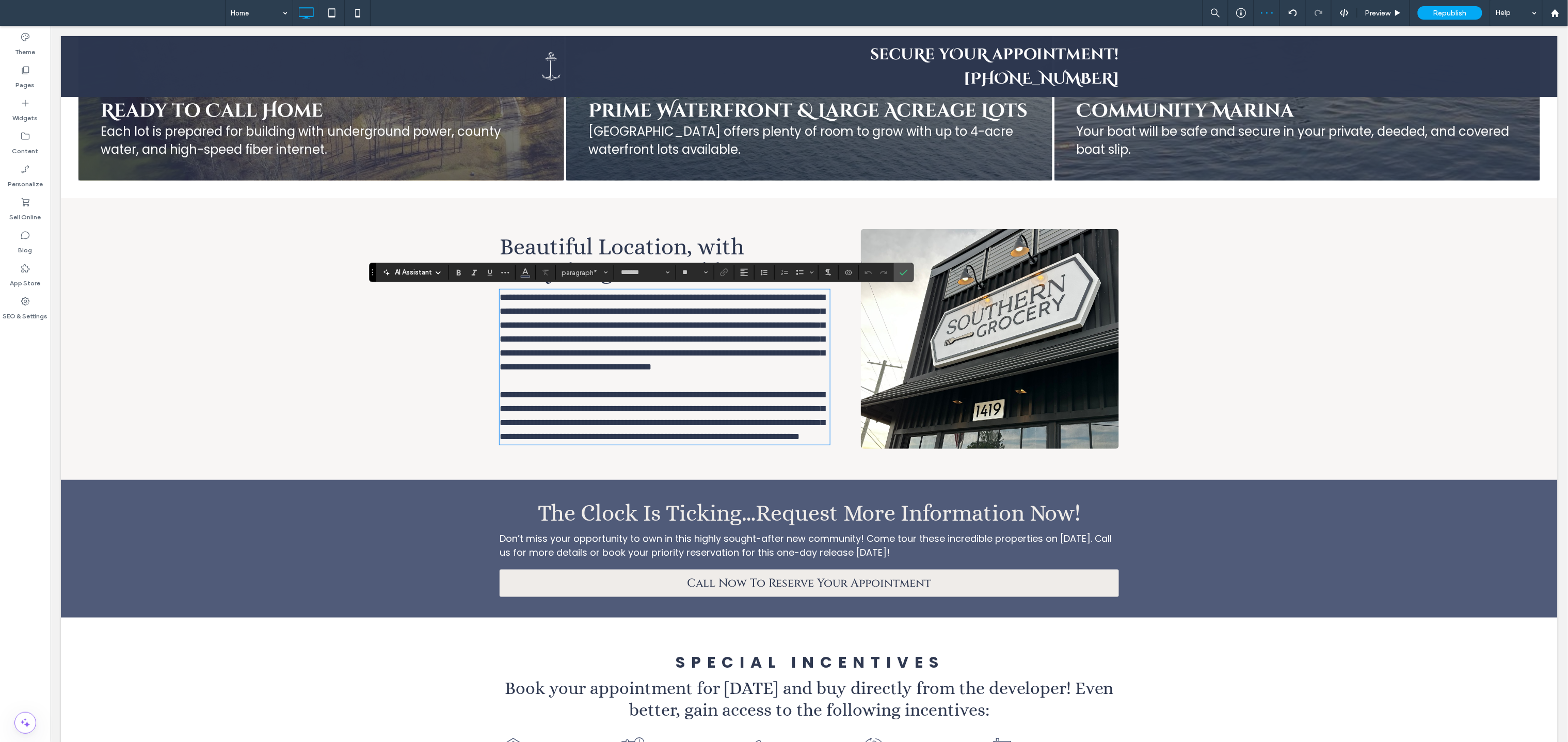 click on "**********" at bounding box center (662, 331) 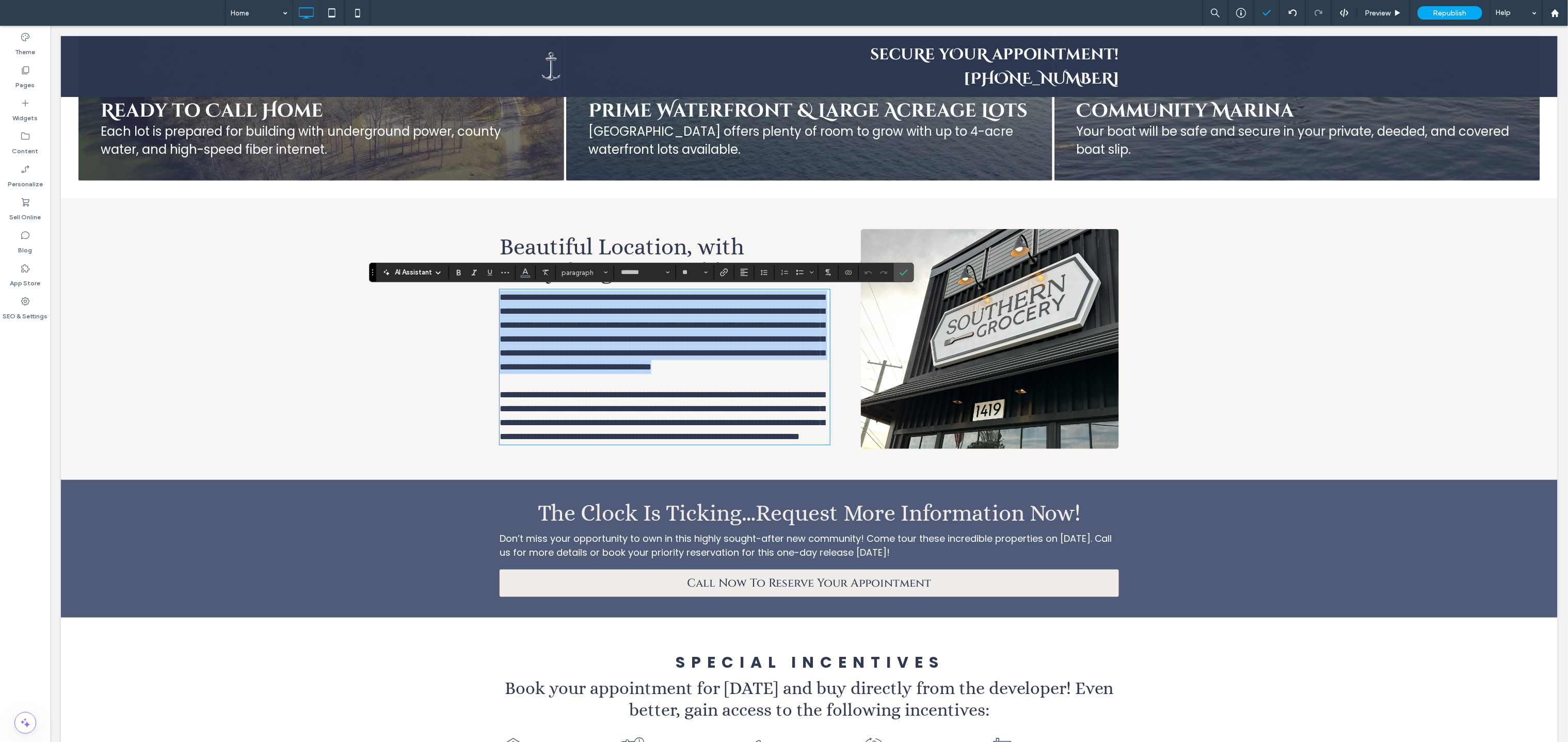 drag, startPoint x: 545, startPoint y: 399, endPoint x: 481, endPoint y: 291, distance: 125.53884 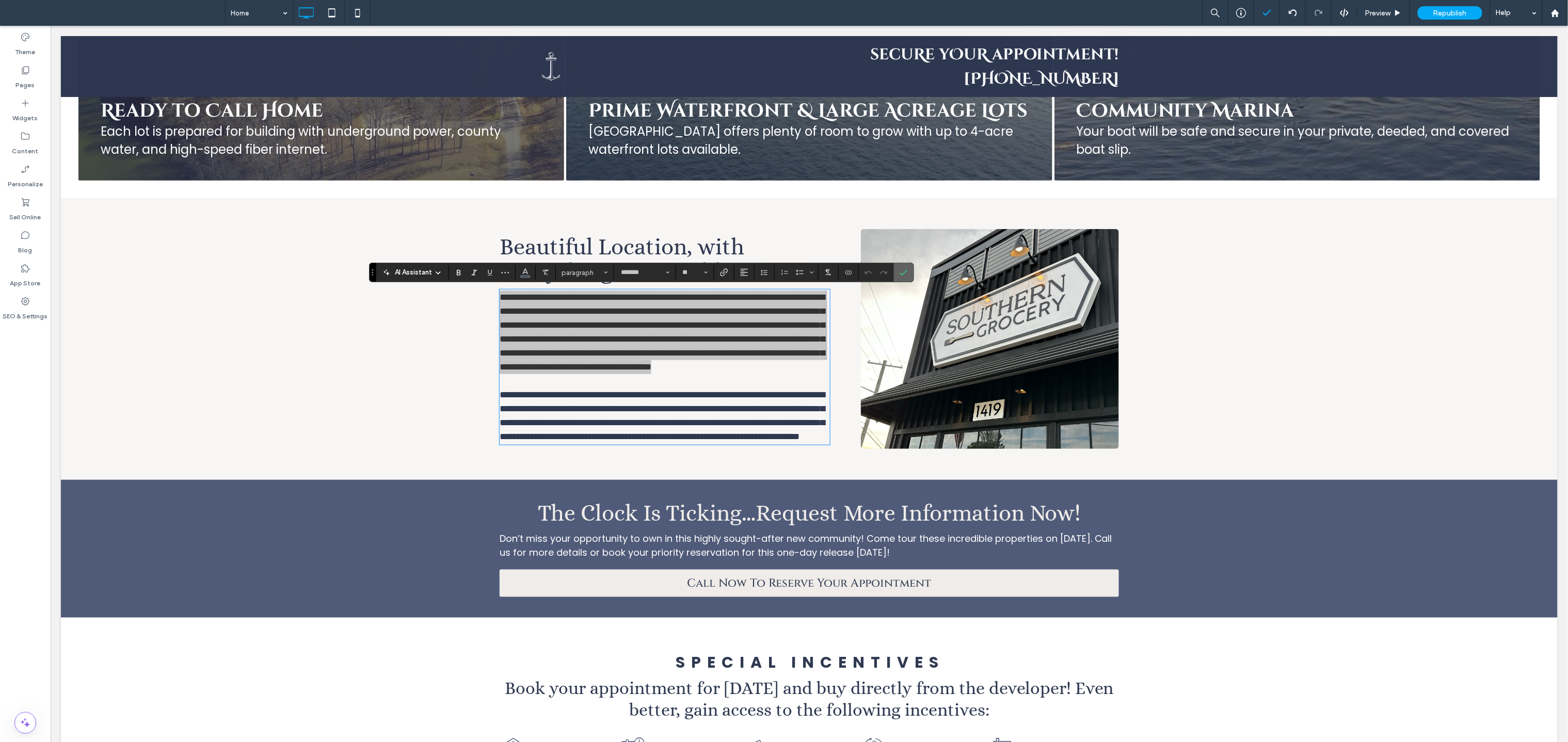 click 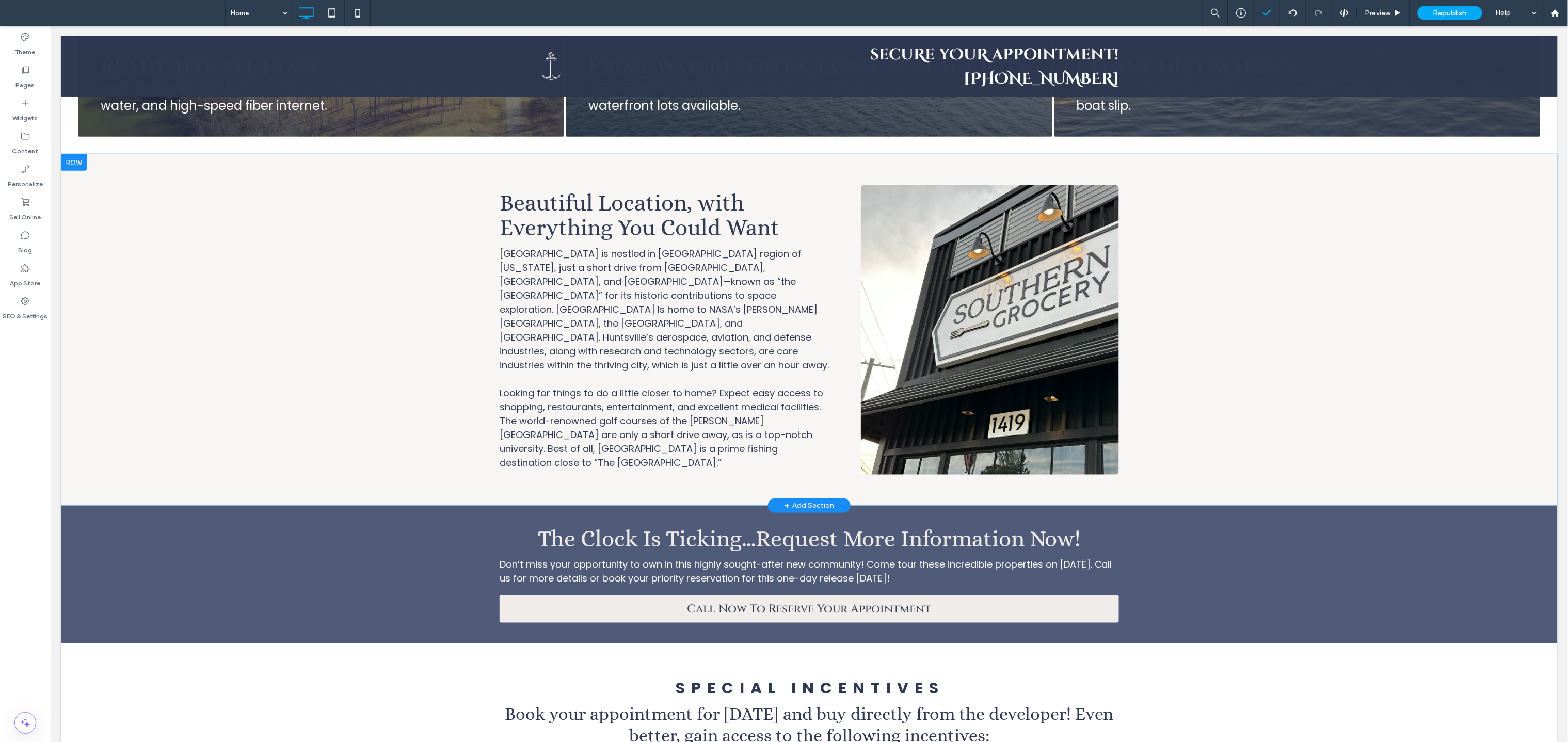 scroll, scrollTop: 2418, scrollLeft: 0, axis: vertical 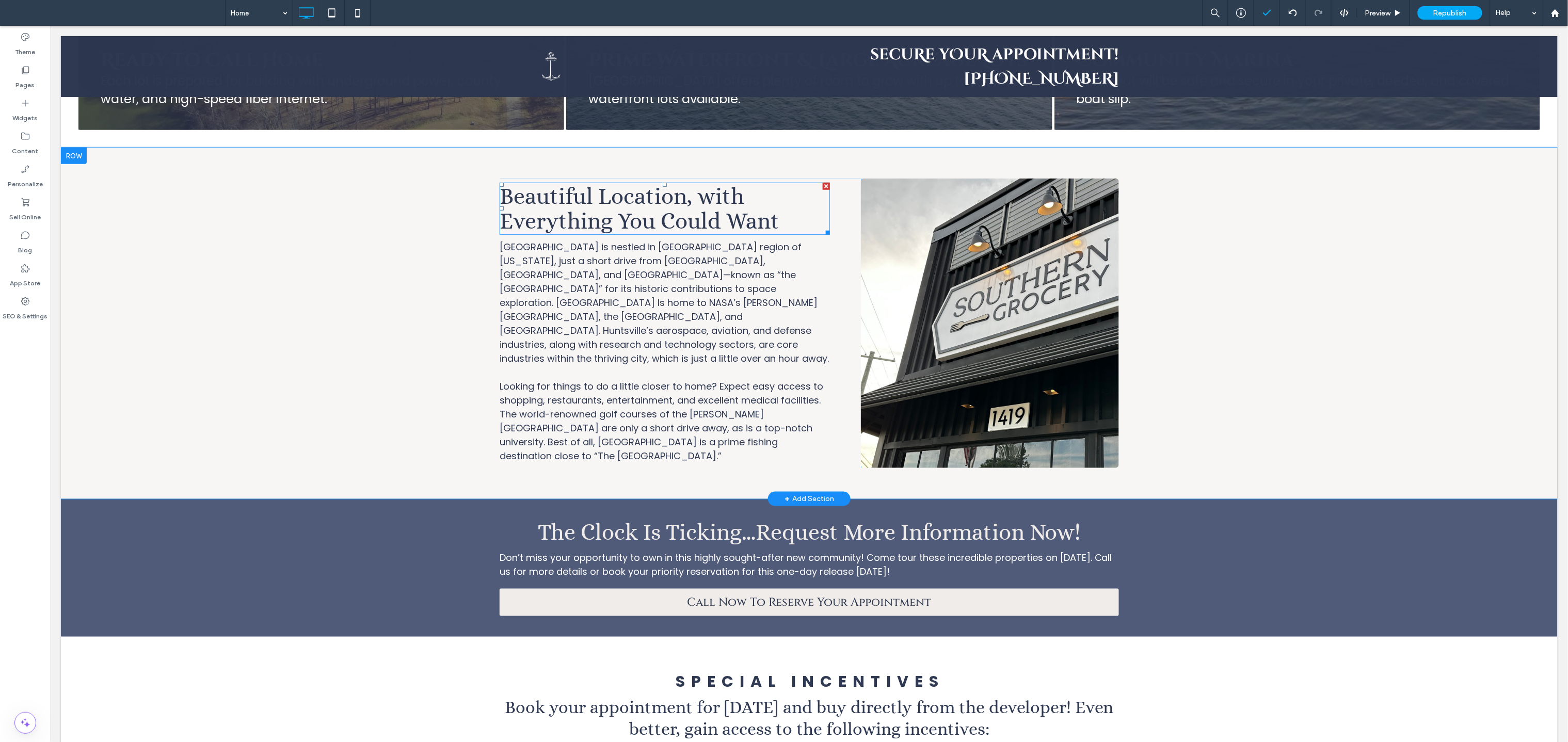 click on "Beautiful Location, with Everything You Could Want" at bounding box center (639, 208) 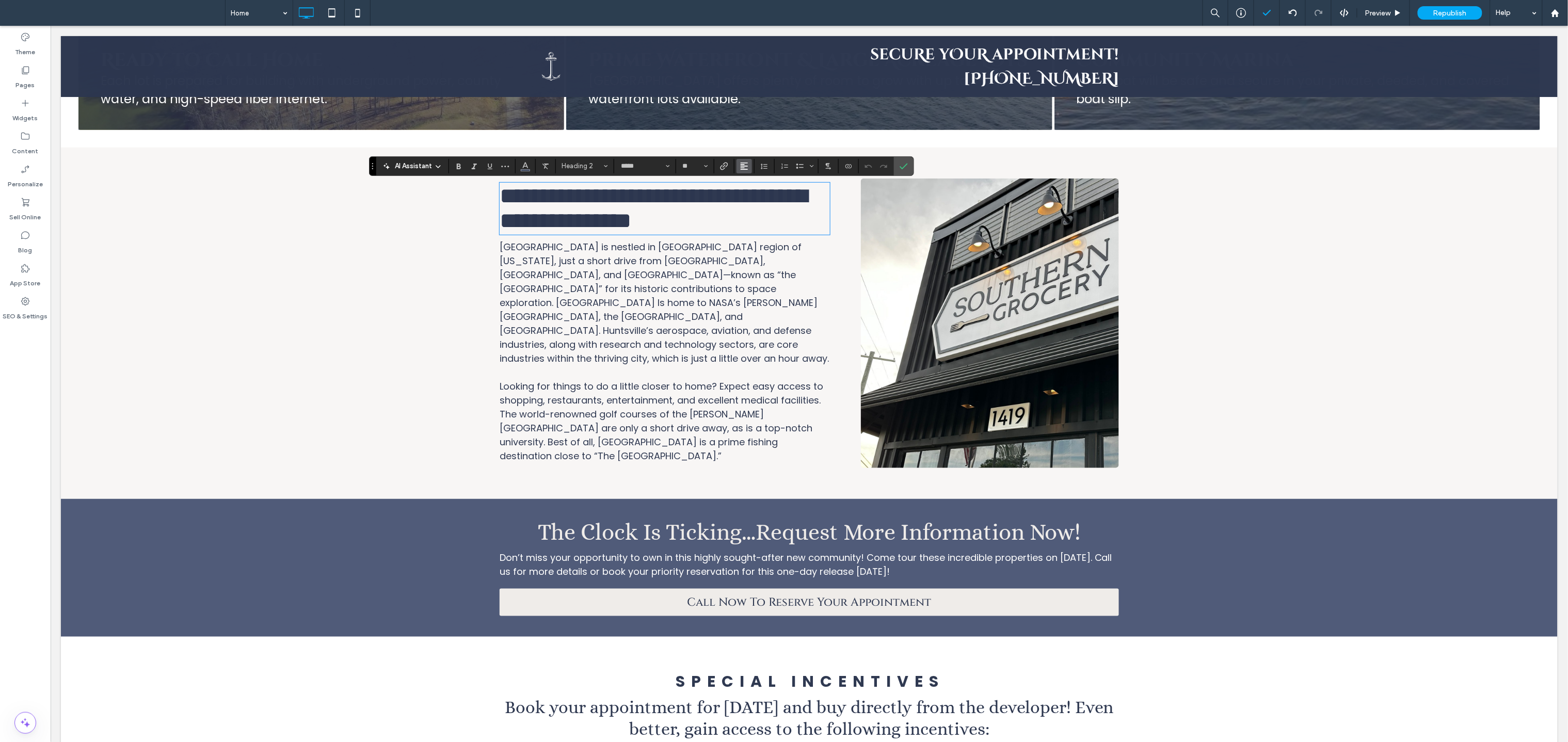 click 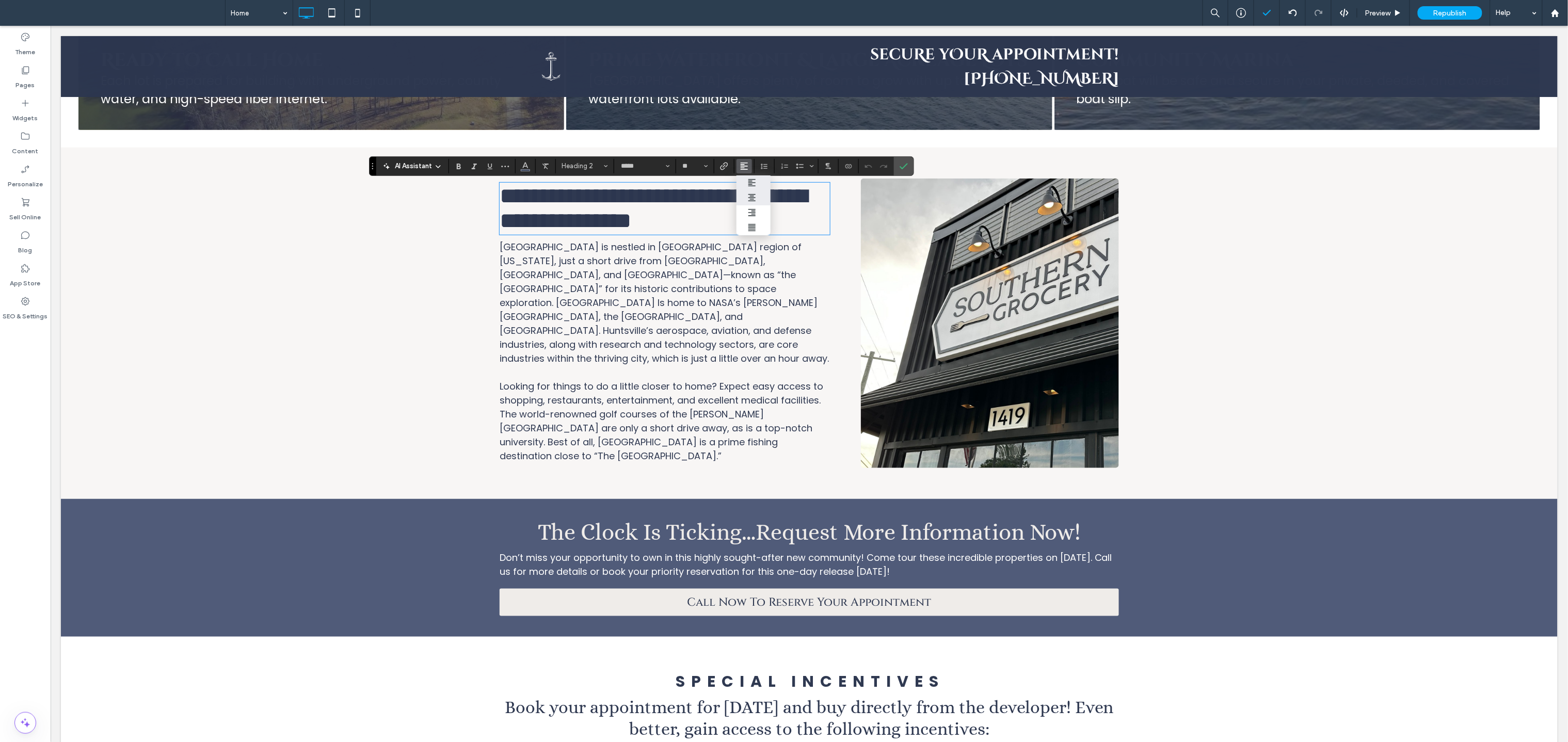 click 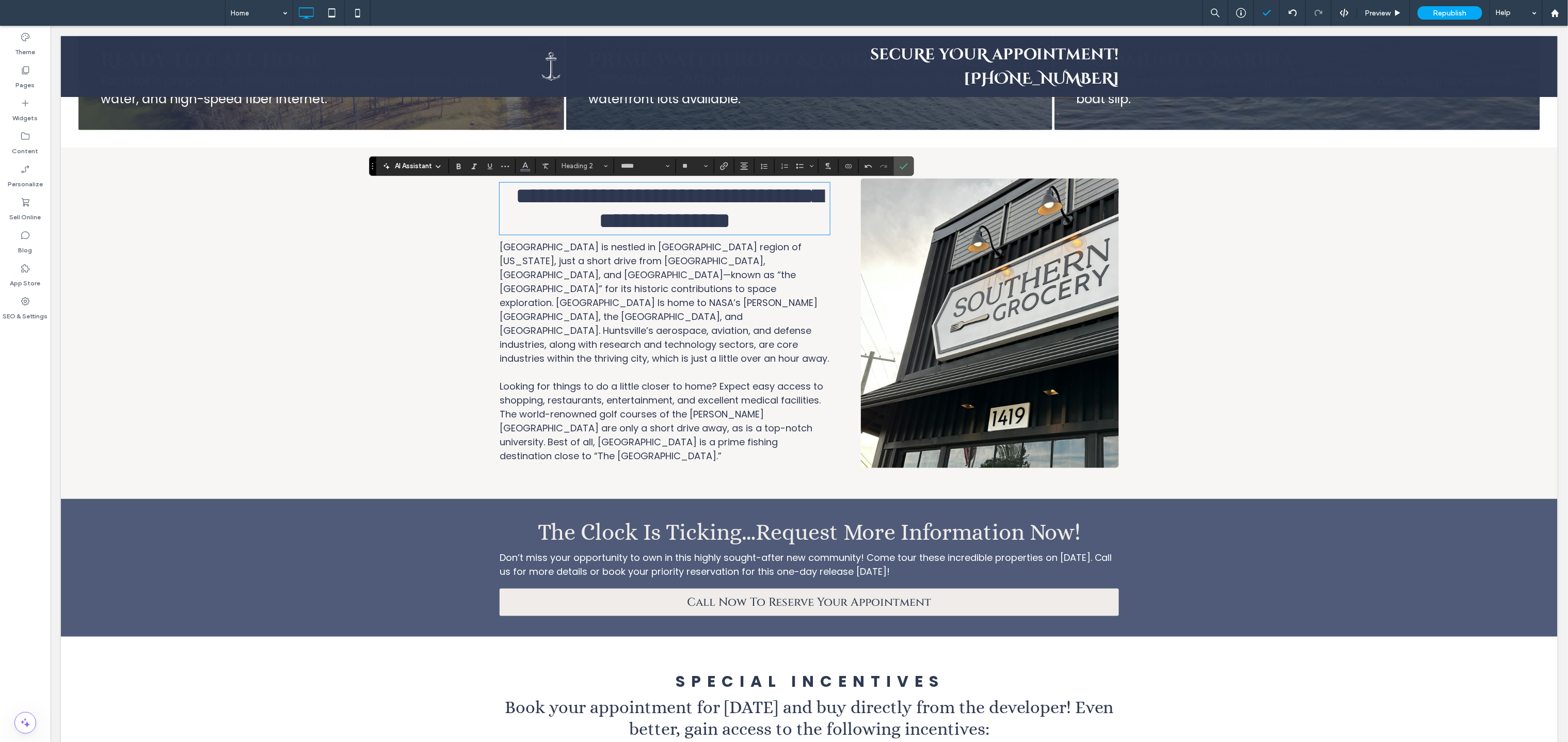 click on "**********" at bounding box center [809, 322] 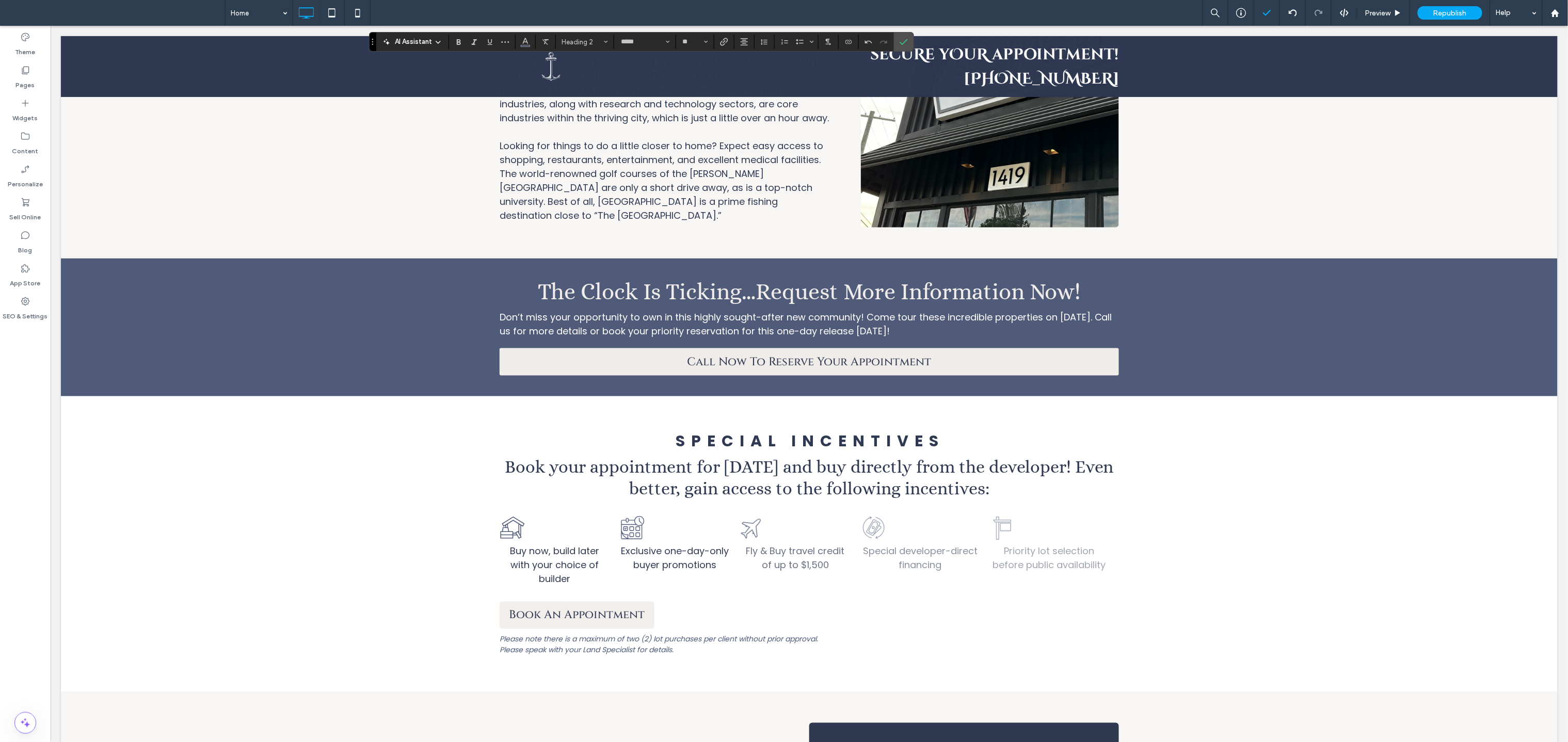 scroll, scrollTop: 2661, scrollLeft: 0, axis: vertical 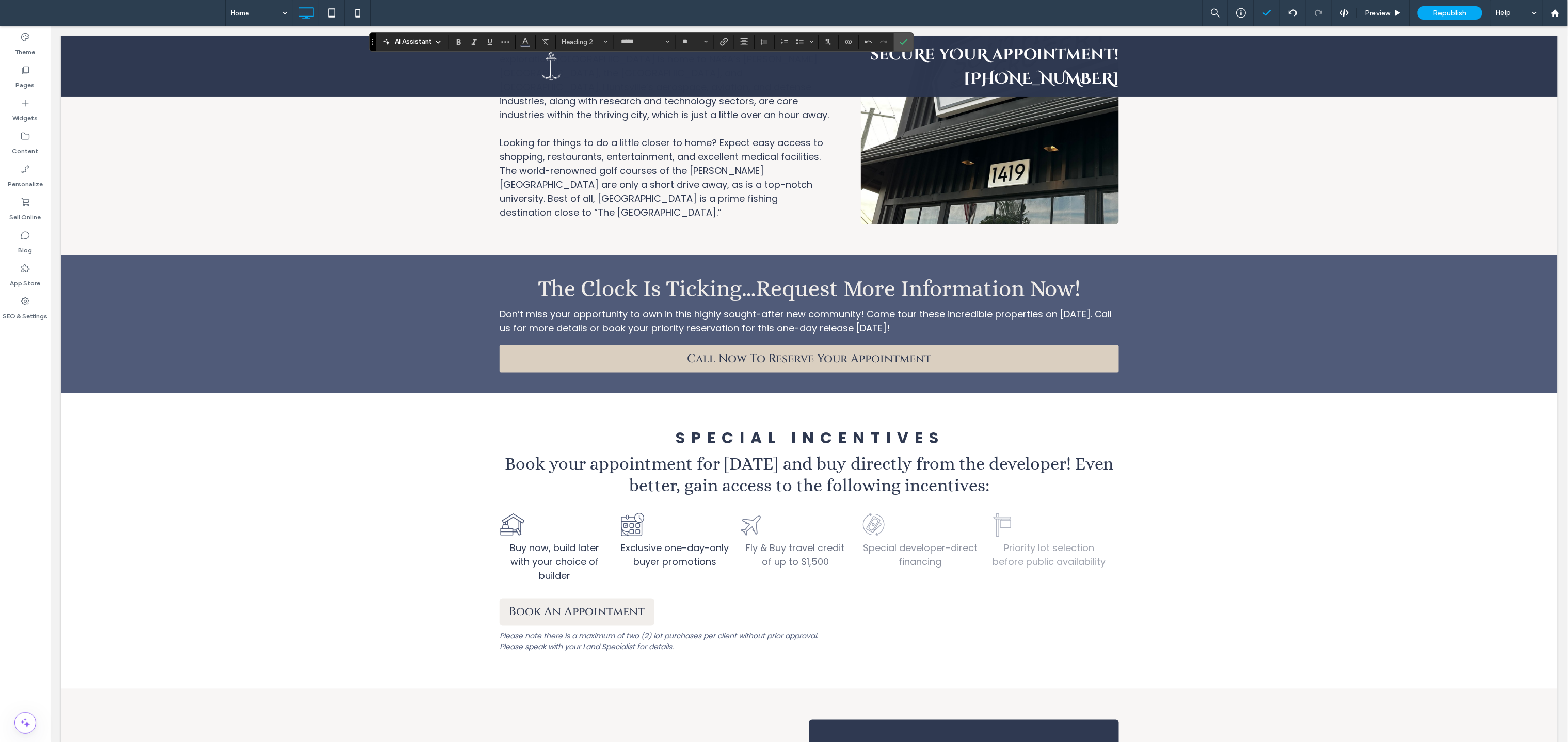 click on "Call Now To Reserve Your Appointment" at bounding box center (809, 358) 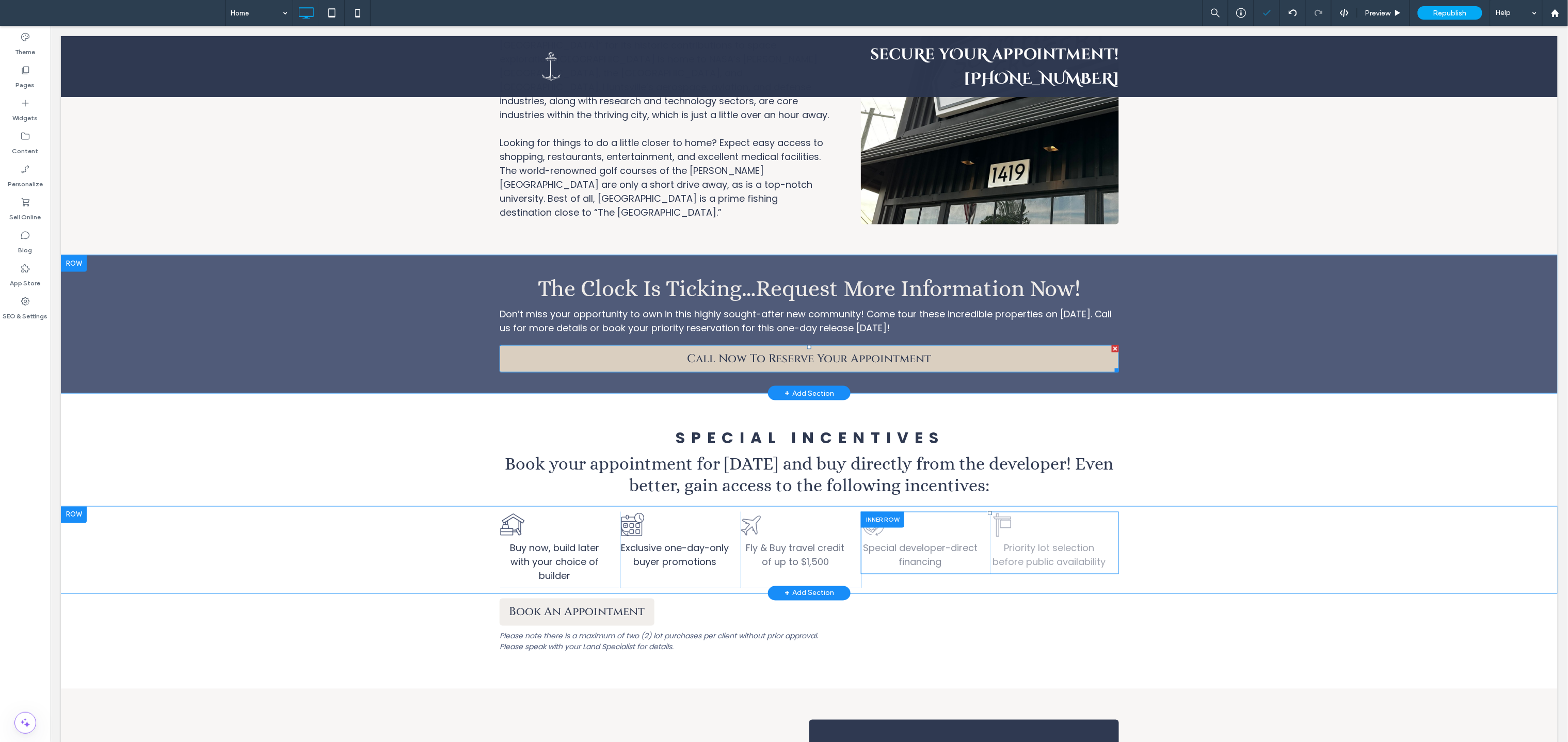 click on "Call Now To Reserve Your Appointment" at bounding box center (809, 358) 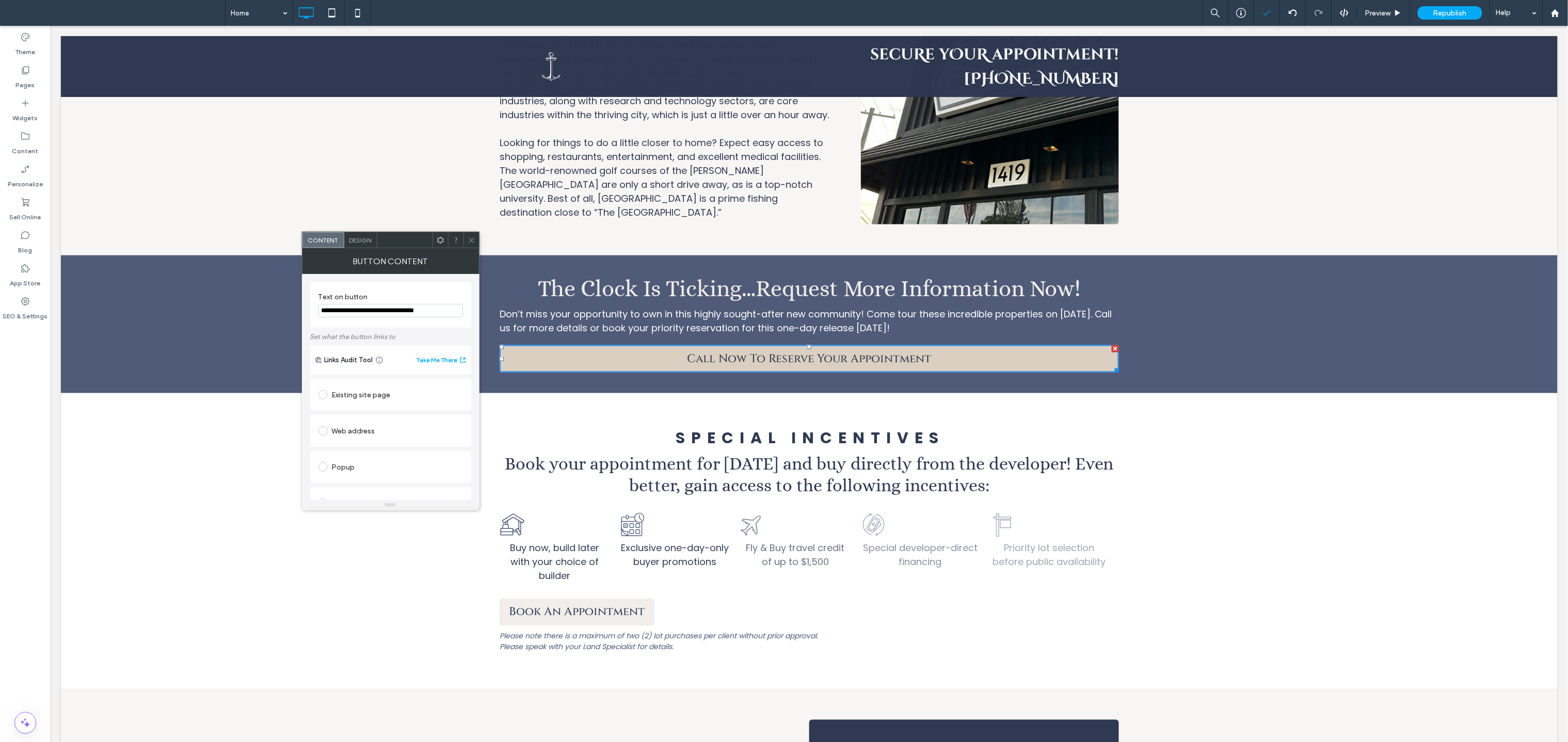 click on "Call Now To Reserve Your Appointment" at bounding box center (809, 358) 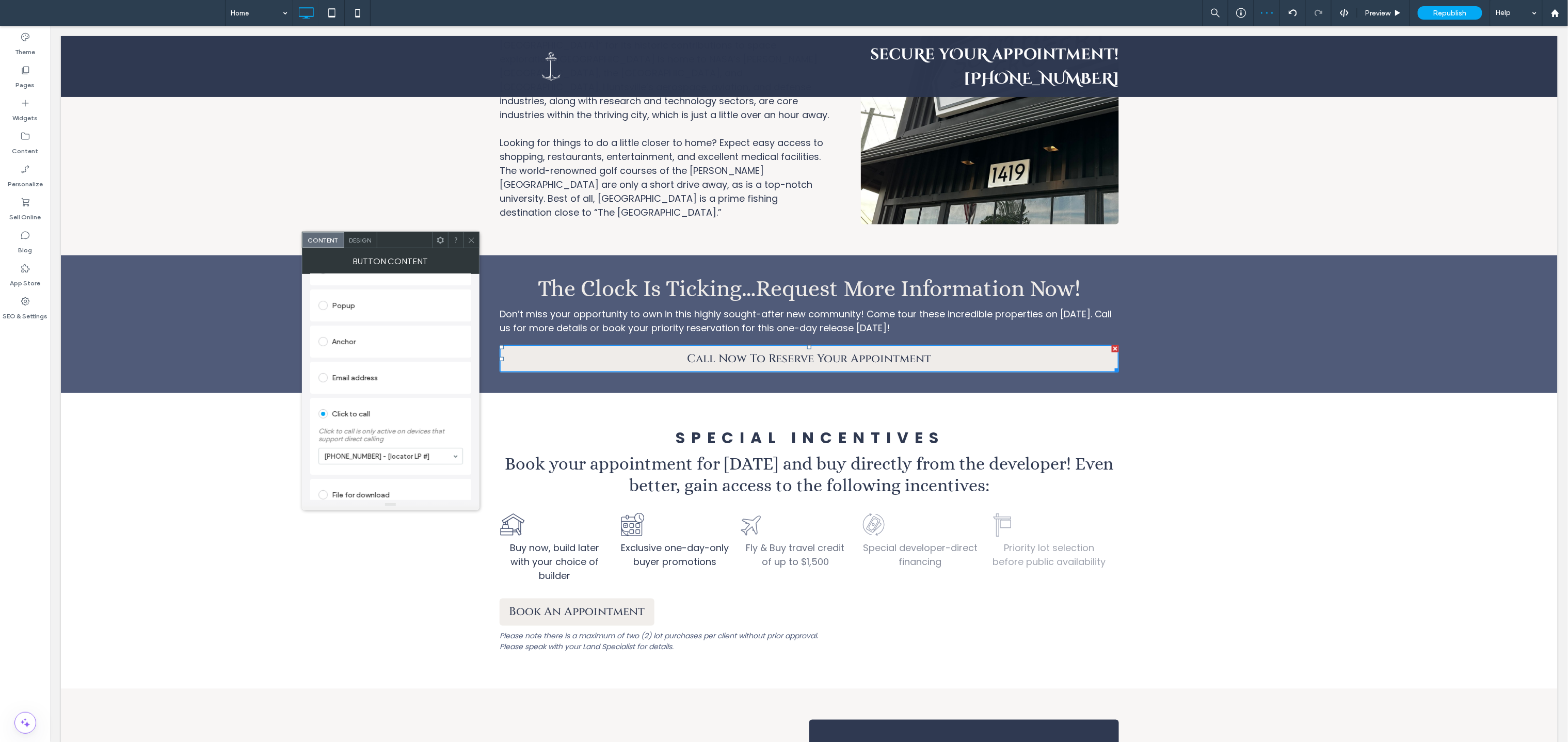 scroll, scrollTop: 176, scrollLeft: 0, axis: vertical 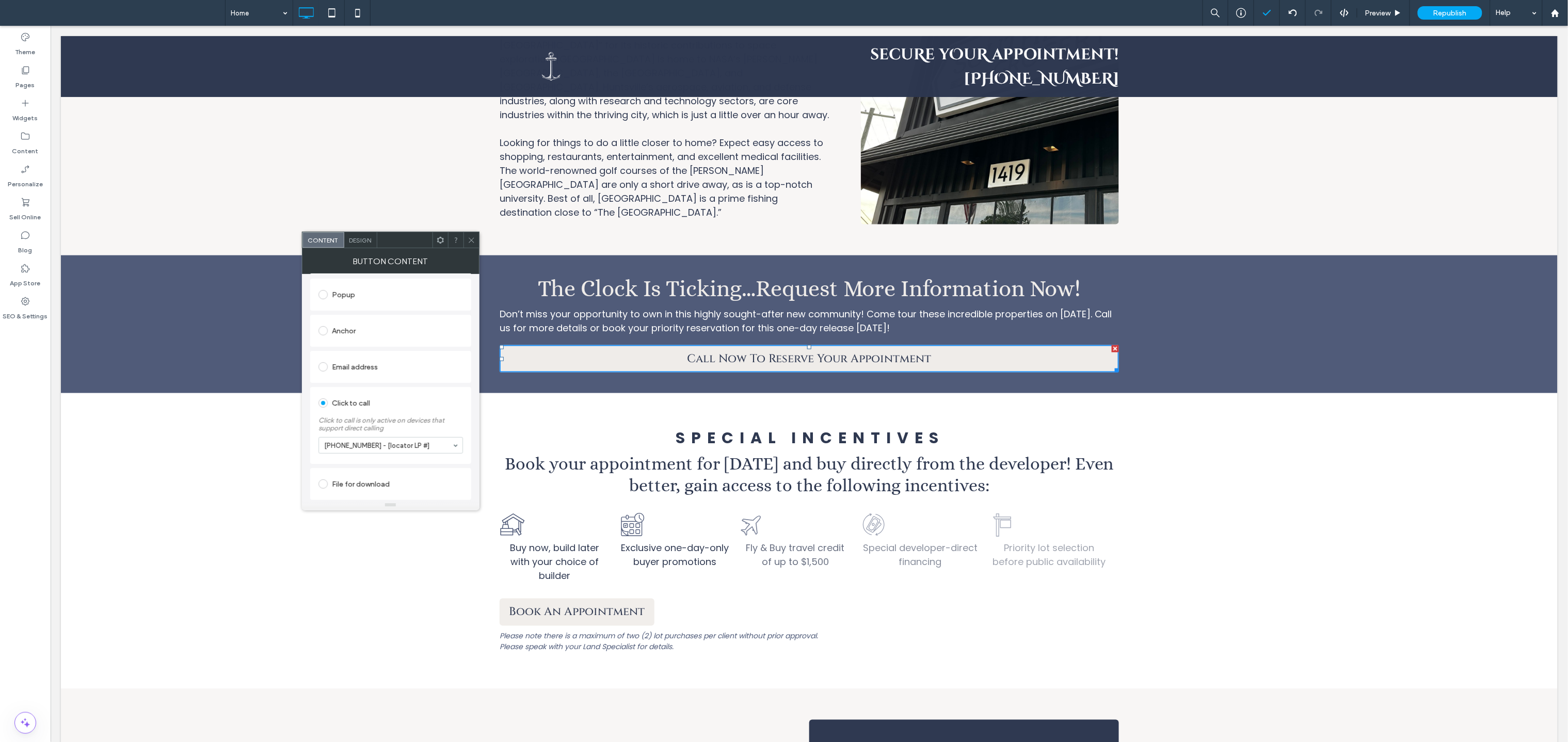 click on "Design" at bounding box center [361, 240] 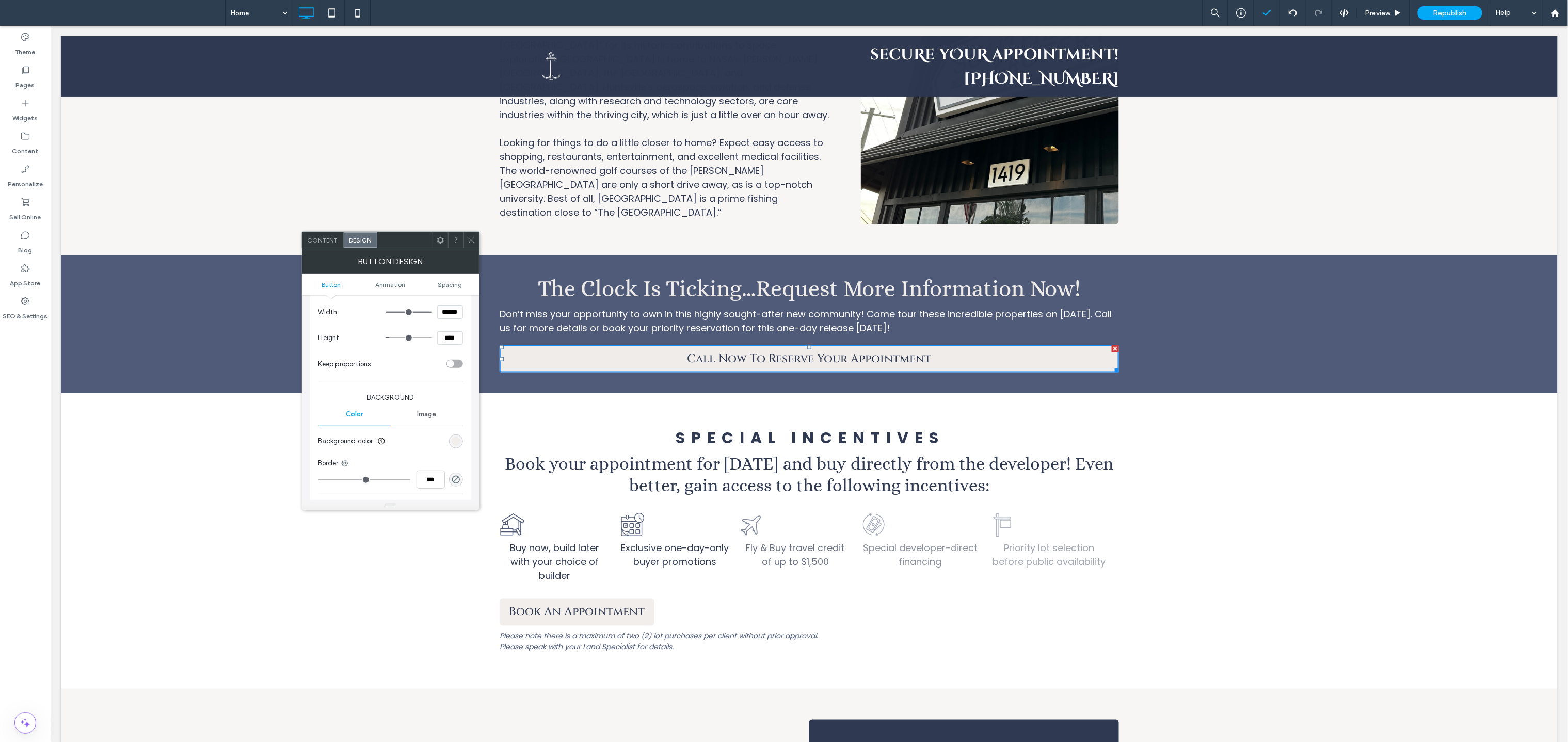 scroll, scrollTop: 164, scrollLeft: 0, axis: vertical 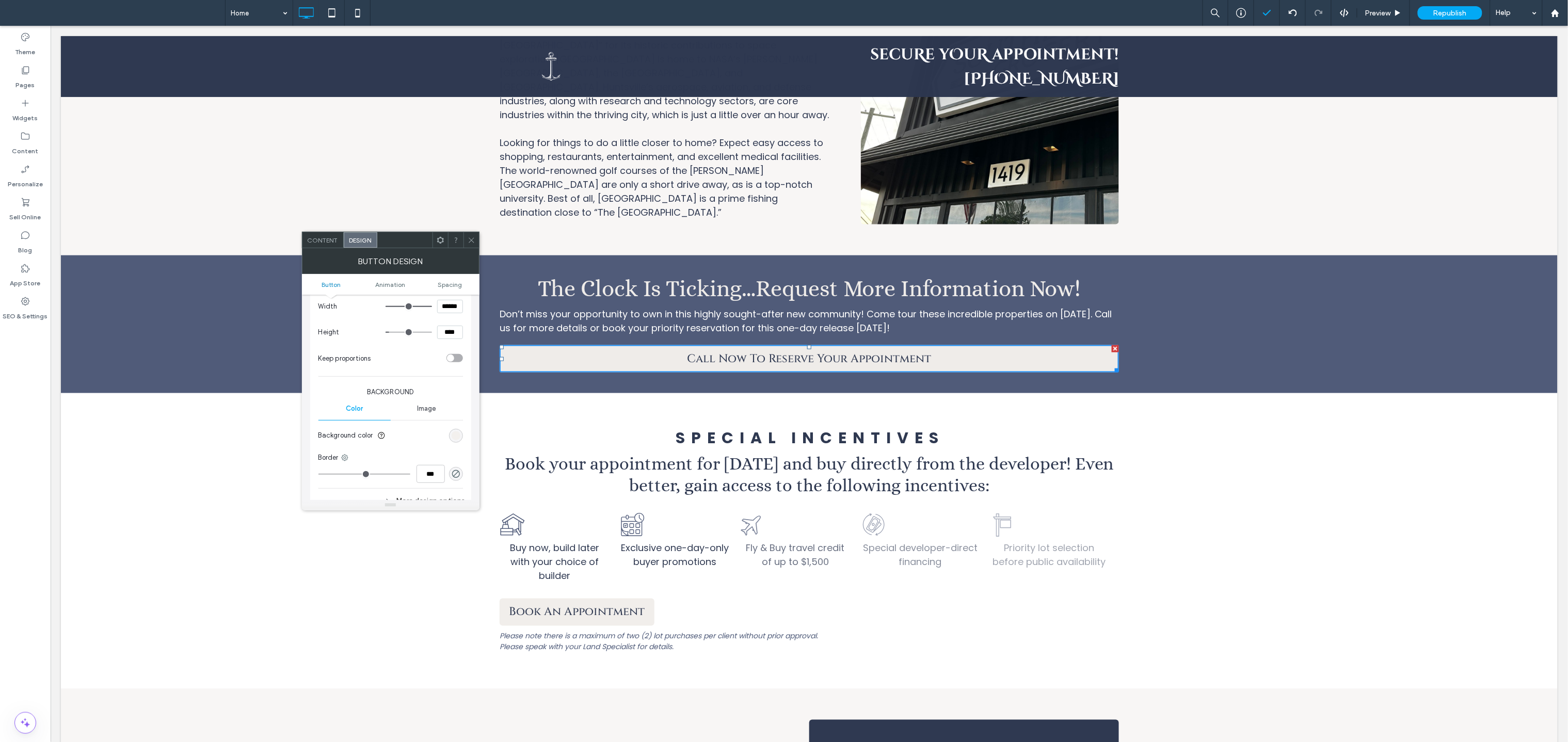 click at bounding box center (456, 435) 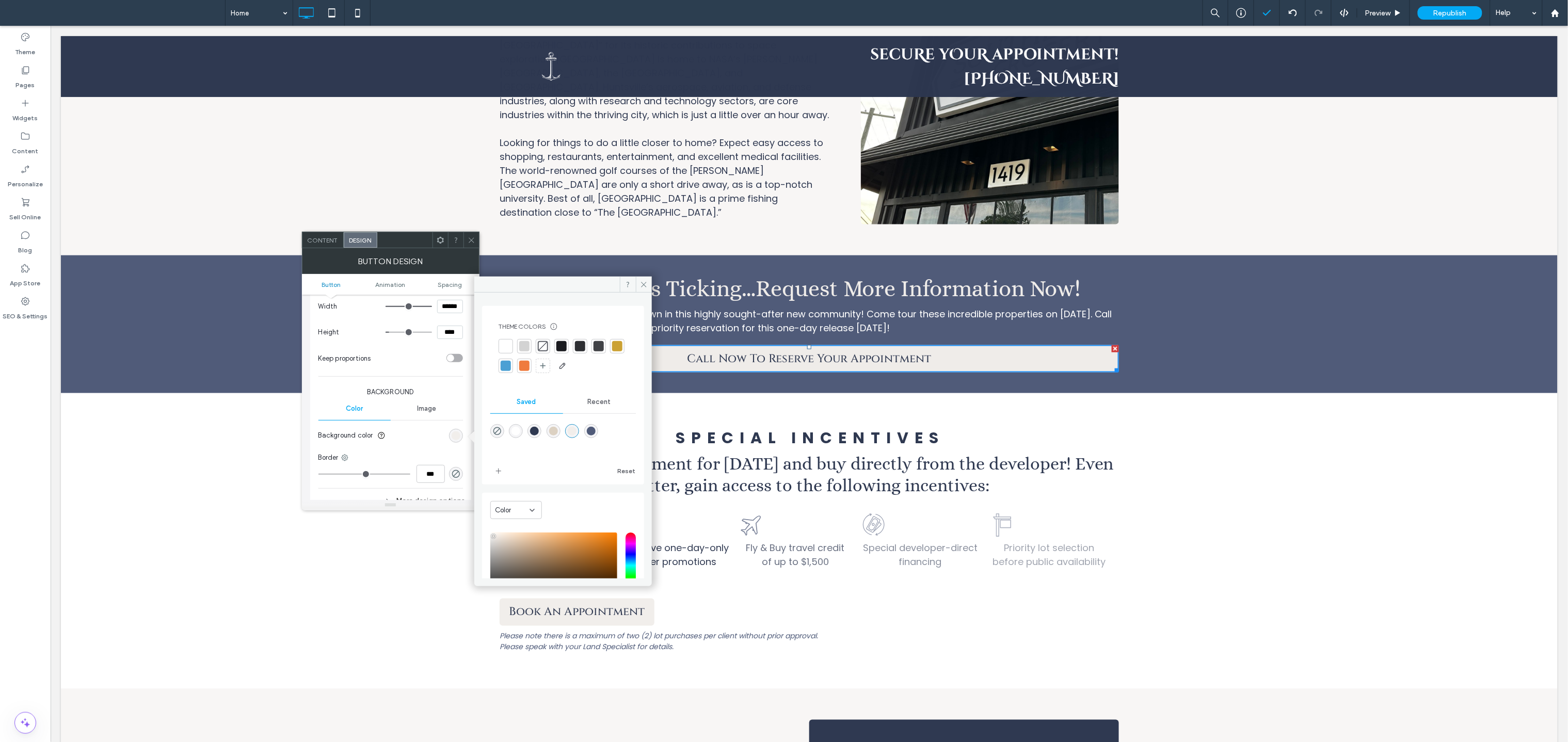click at bounding box center [617, 346] 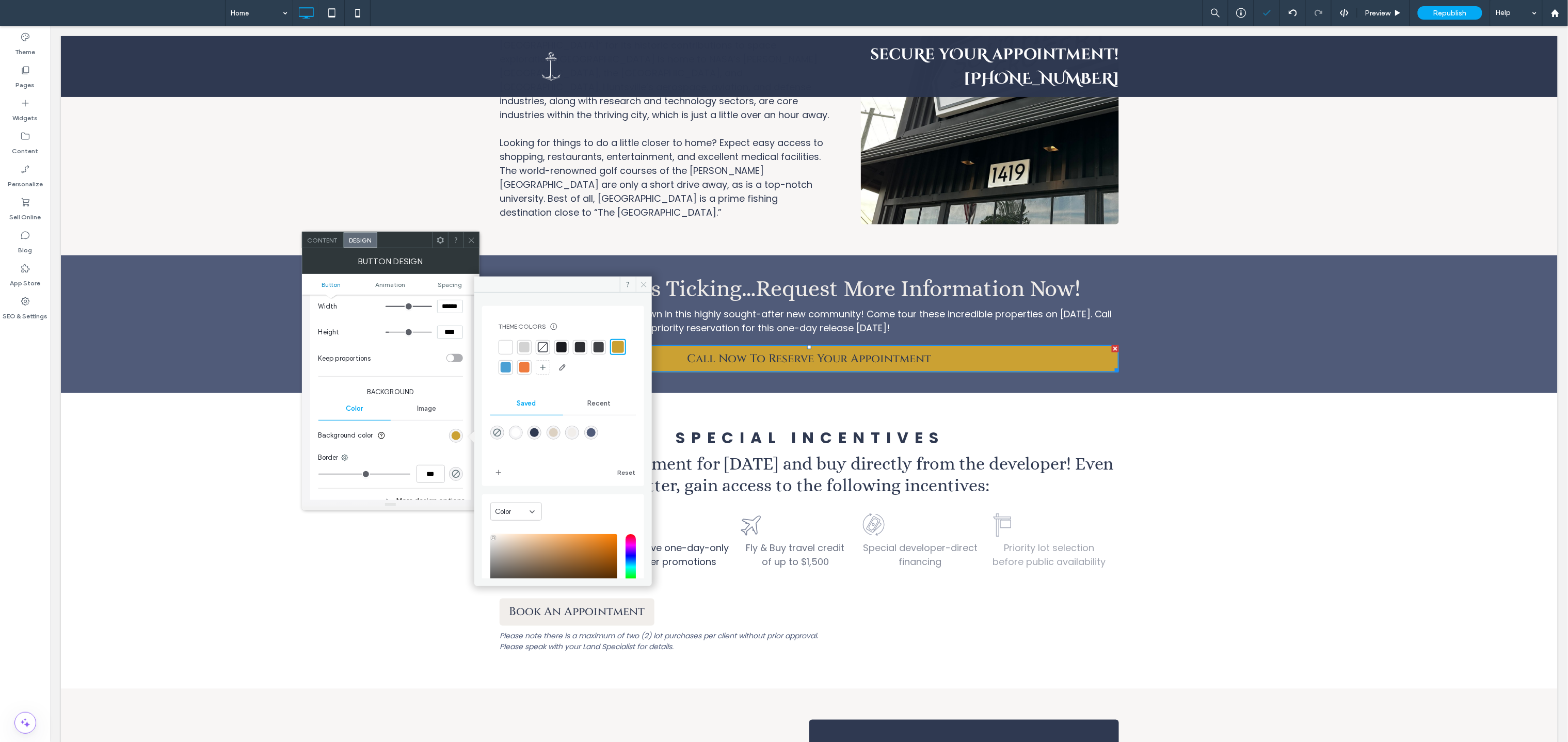 click 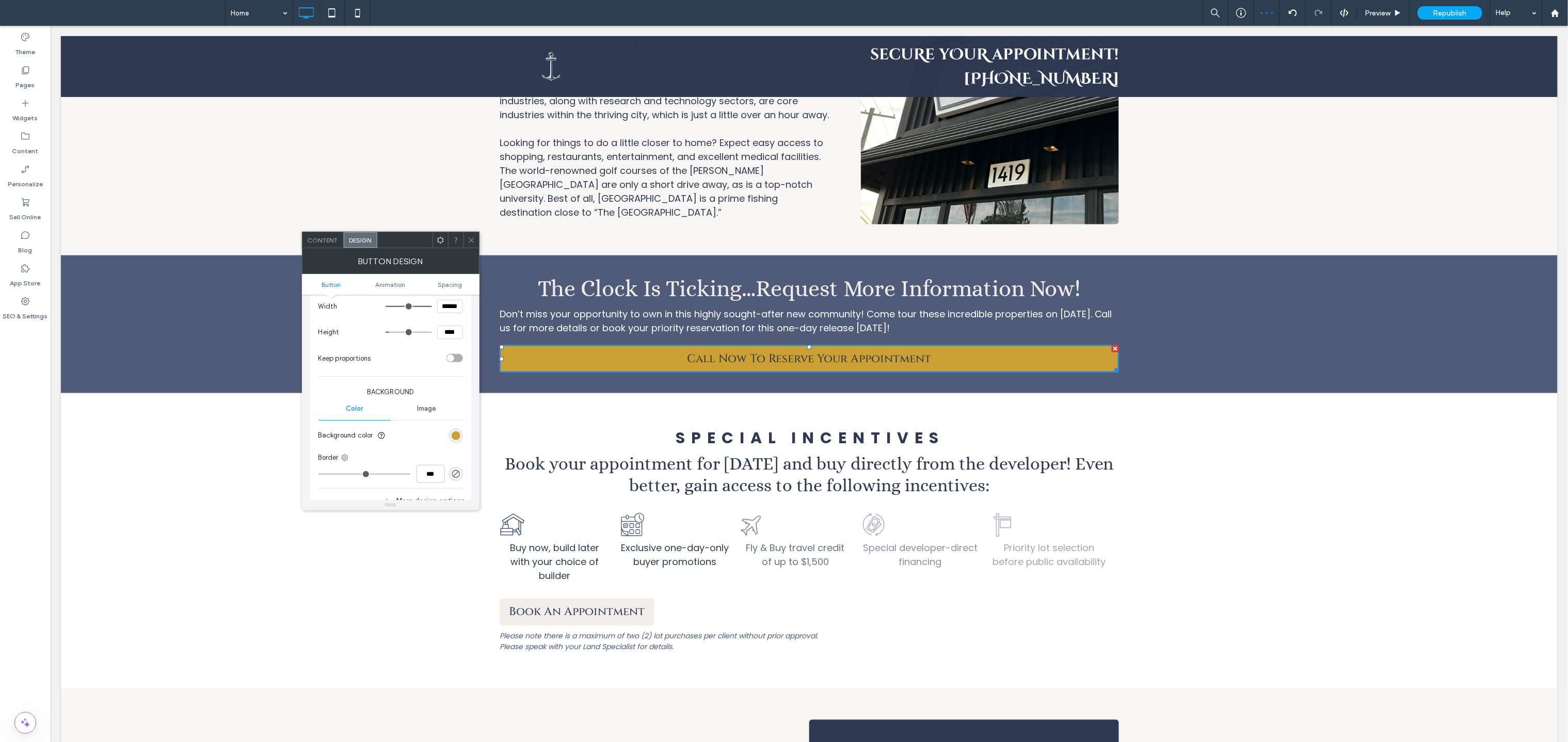 click 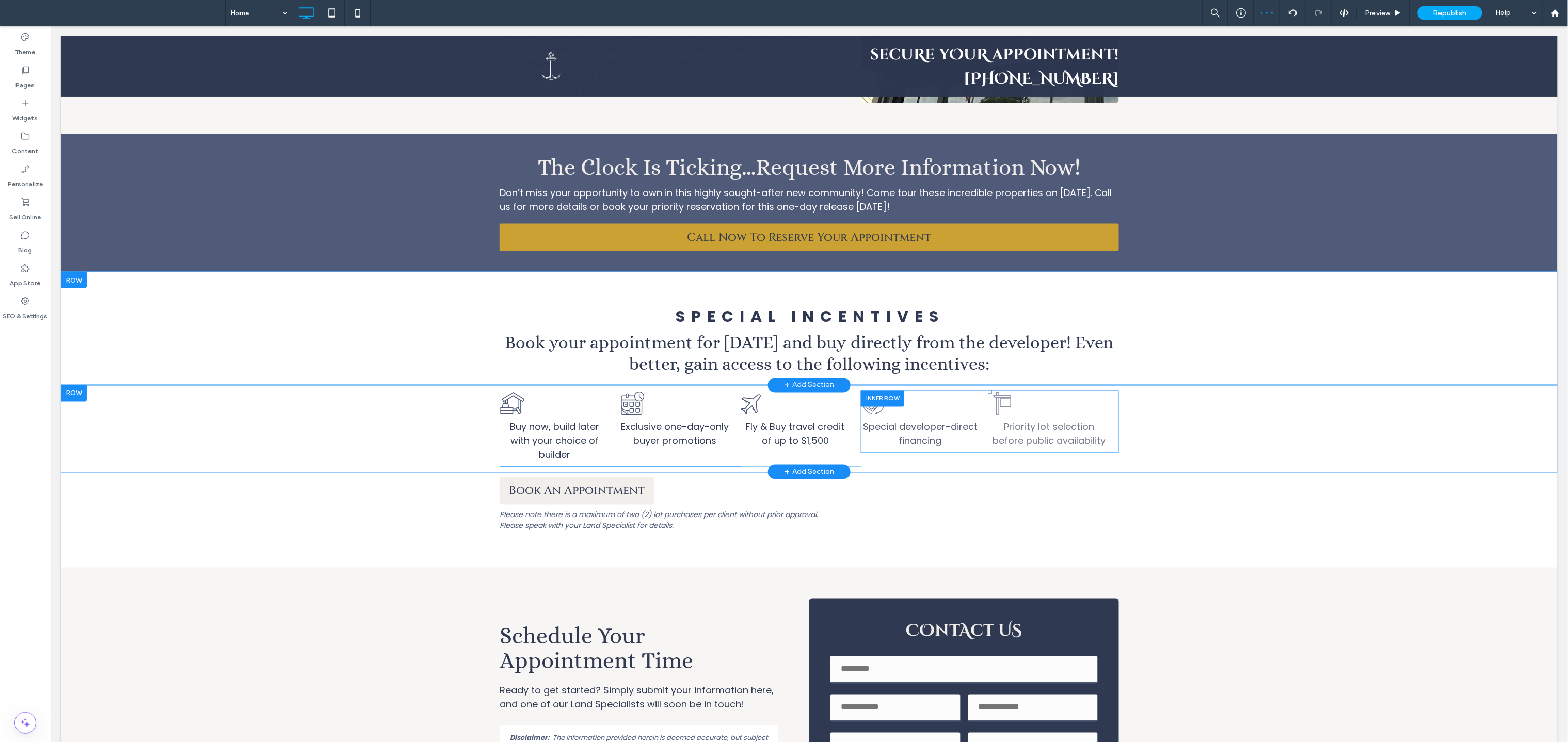 scroll, scrollTop: 2785, scrollLeft: 0, axis: vertical 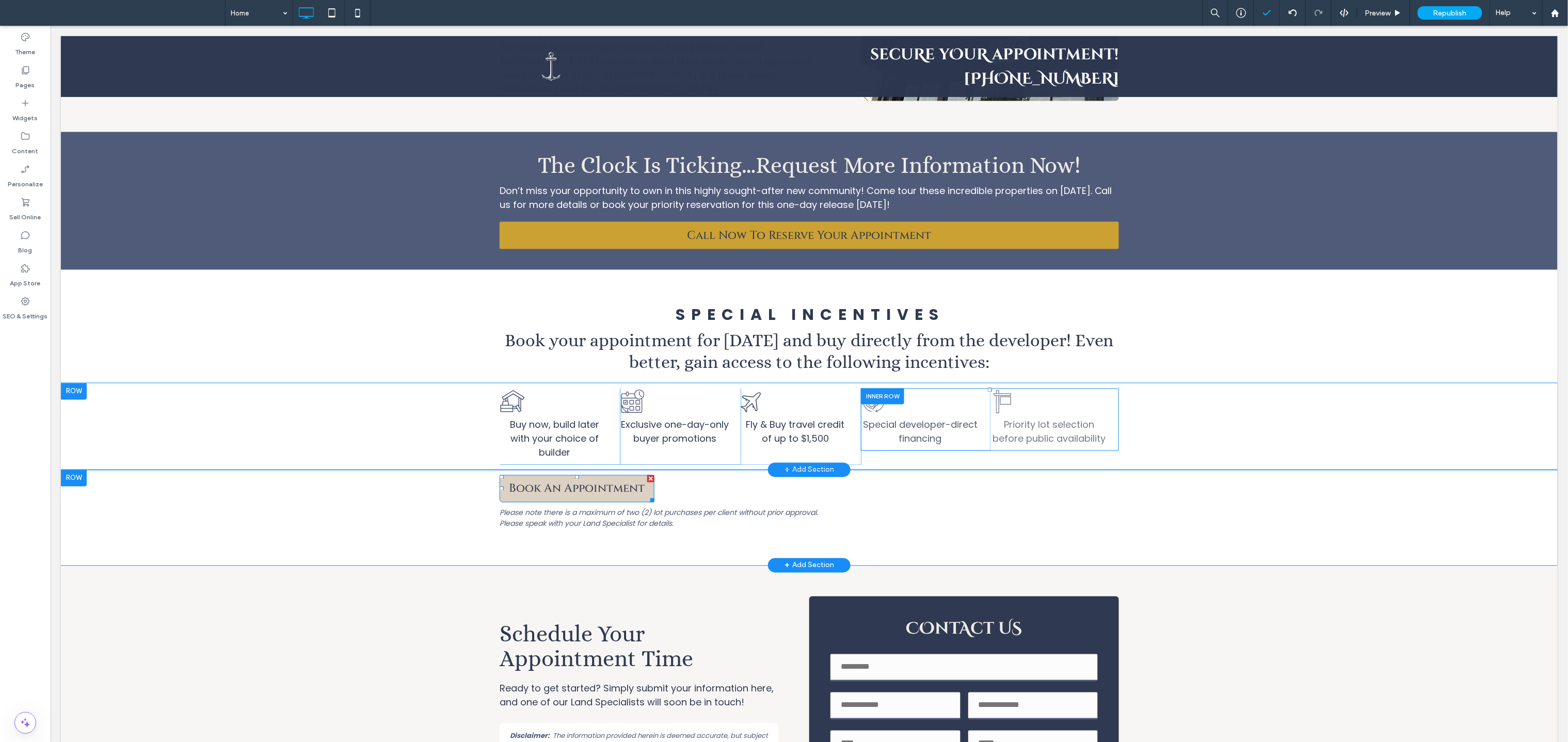 click on "Book An Appointment" at bounding box center [576, 488] 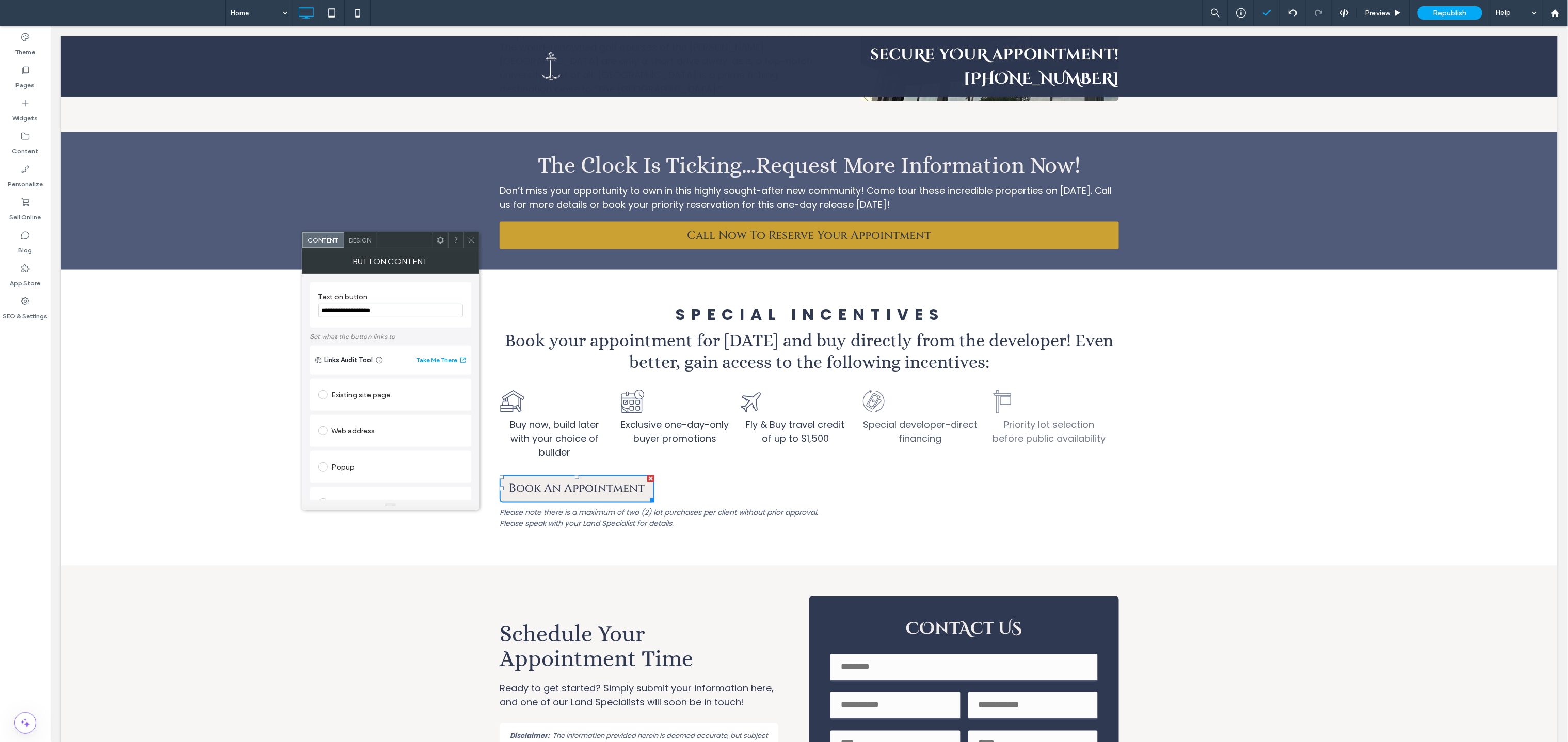 click on "Design" at bounding box center [360, 240] 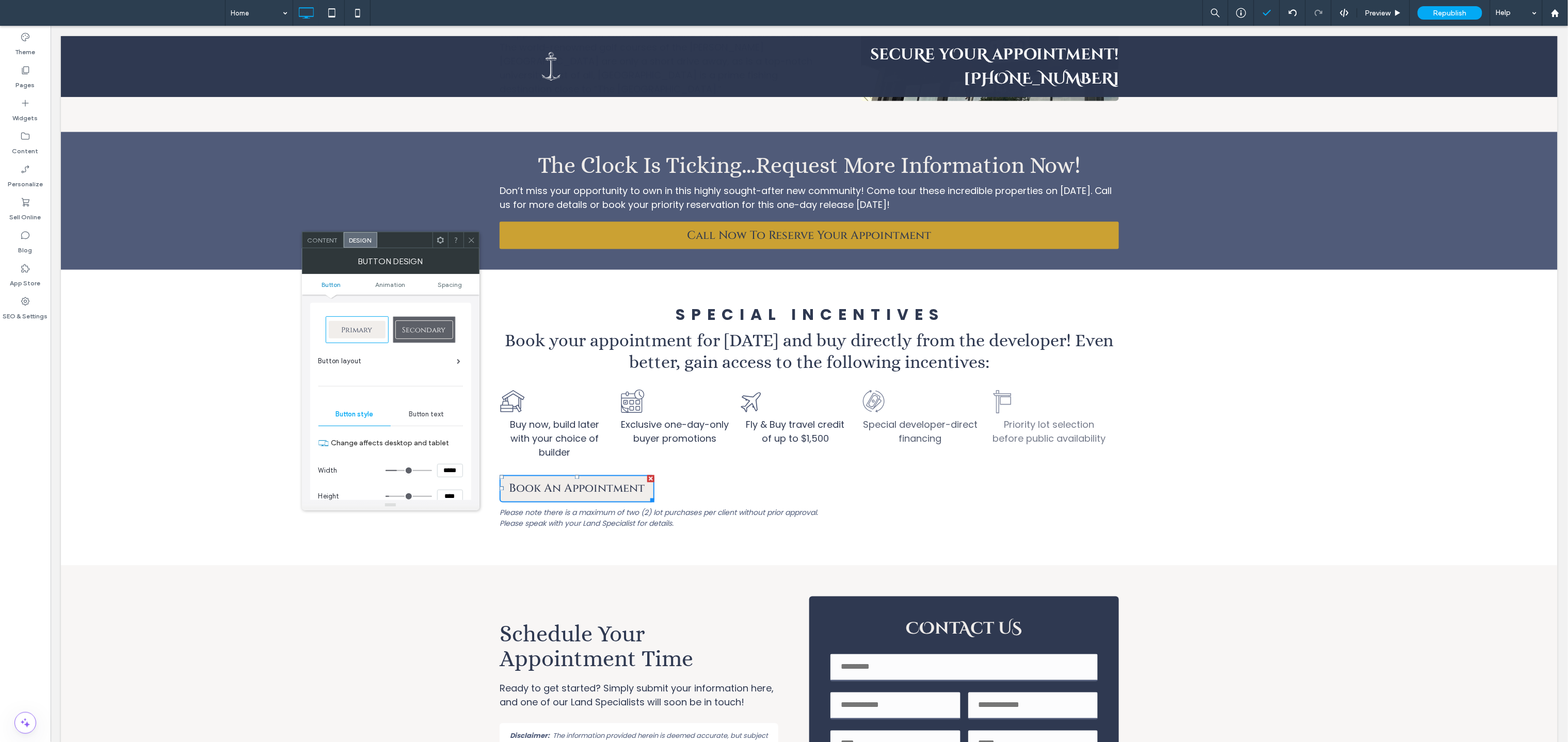 click on "Button layout" at bounding box center [390, 361] 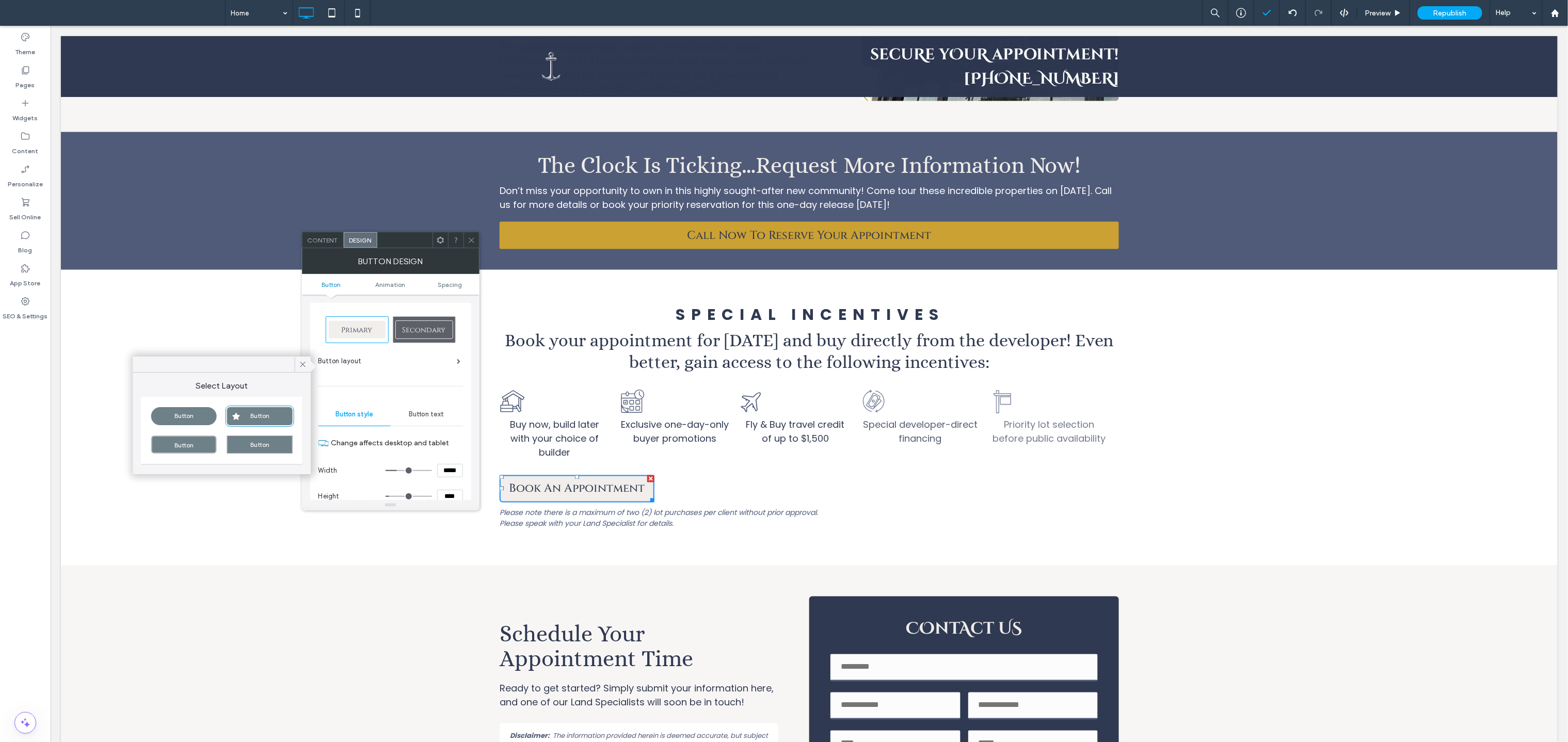 click on "Button layout" at bounding box center (390, 361) 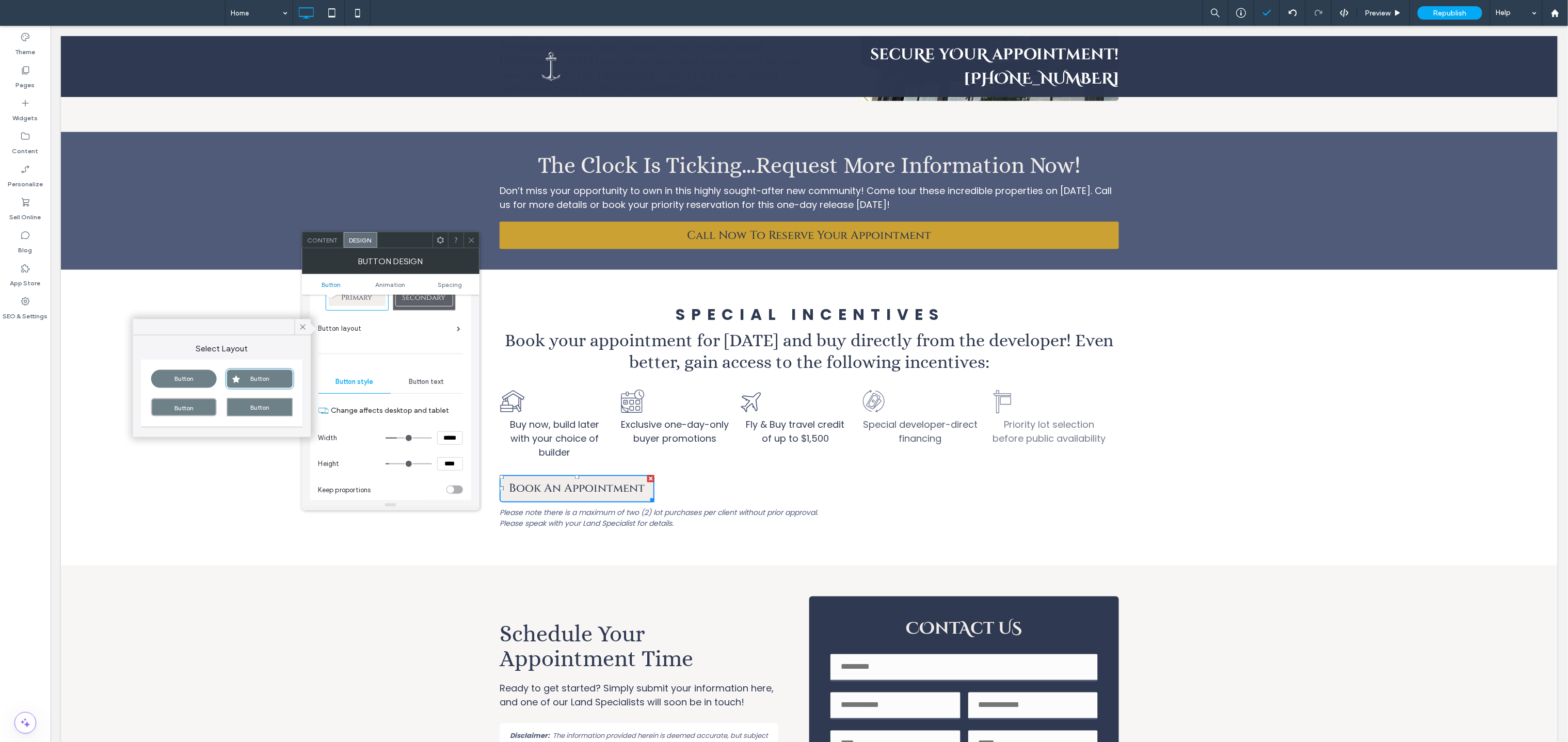 scroll, scrollTop: 44, scrollLeft: 0, axis: vertical 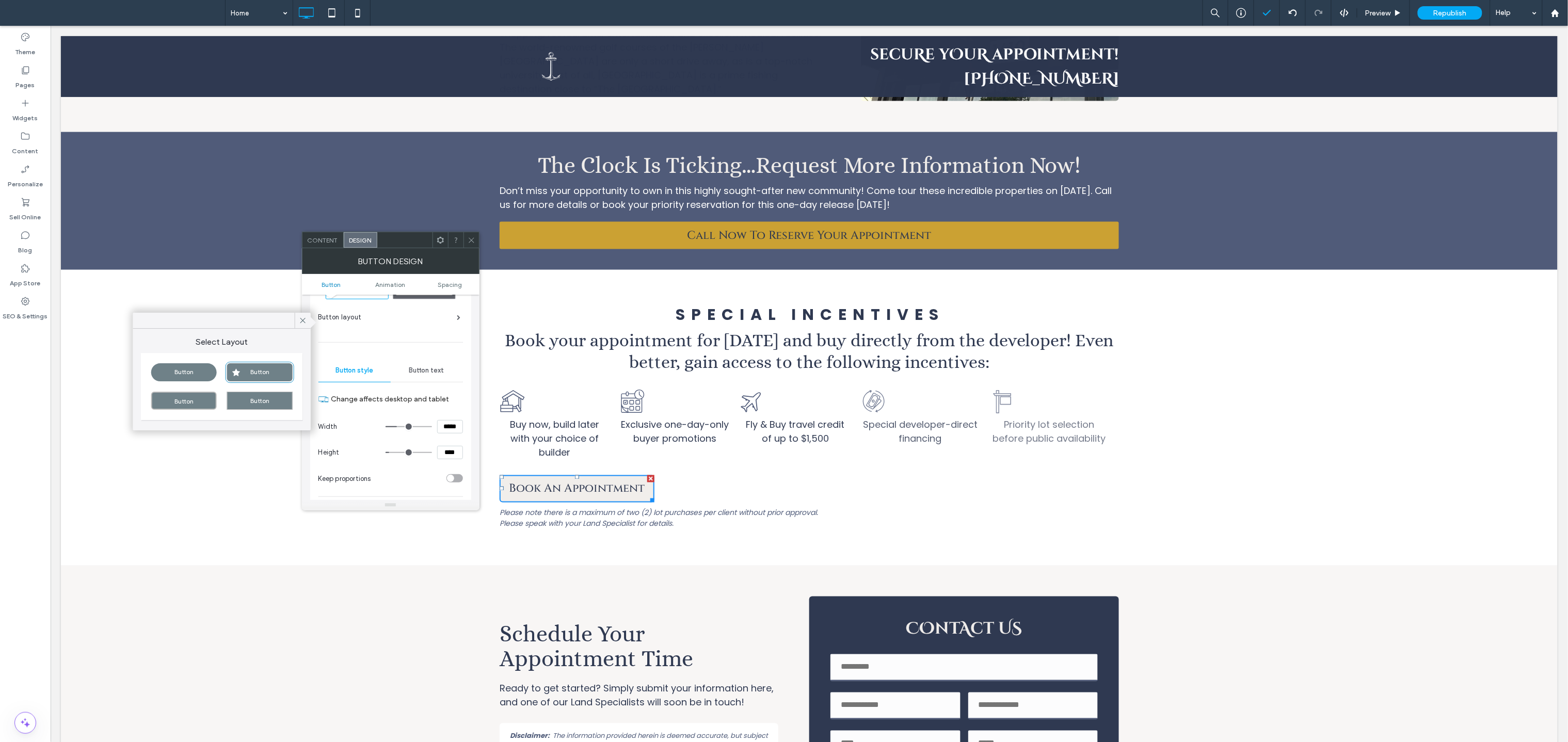 type on "***" 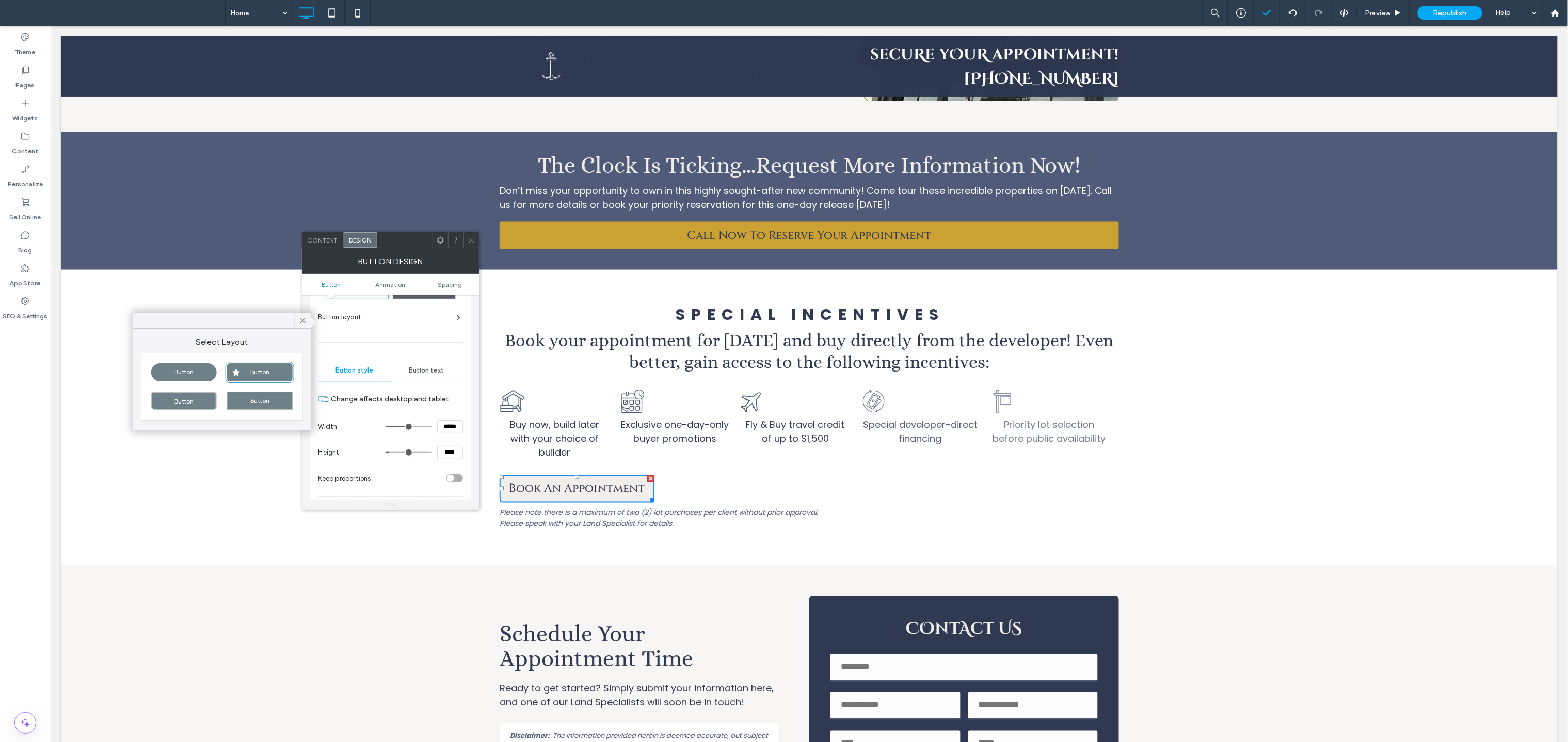 type on "***" 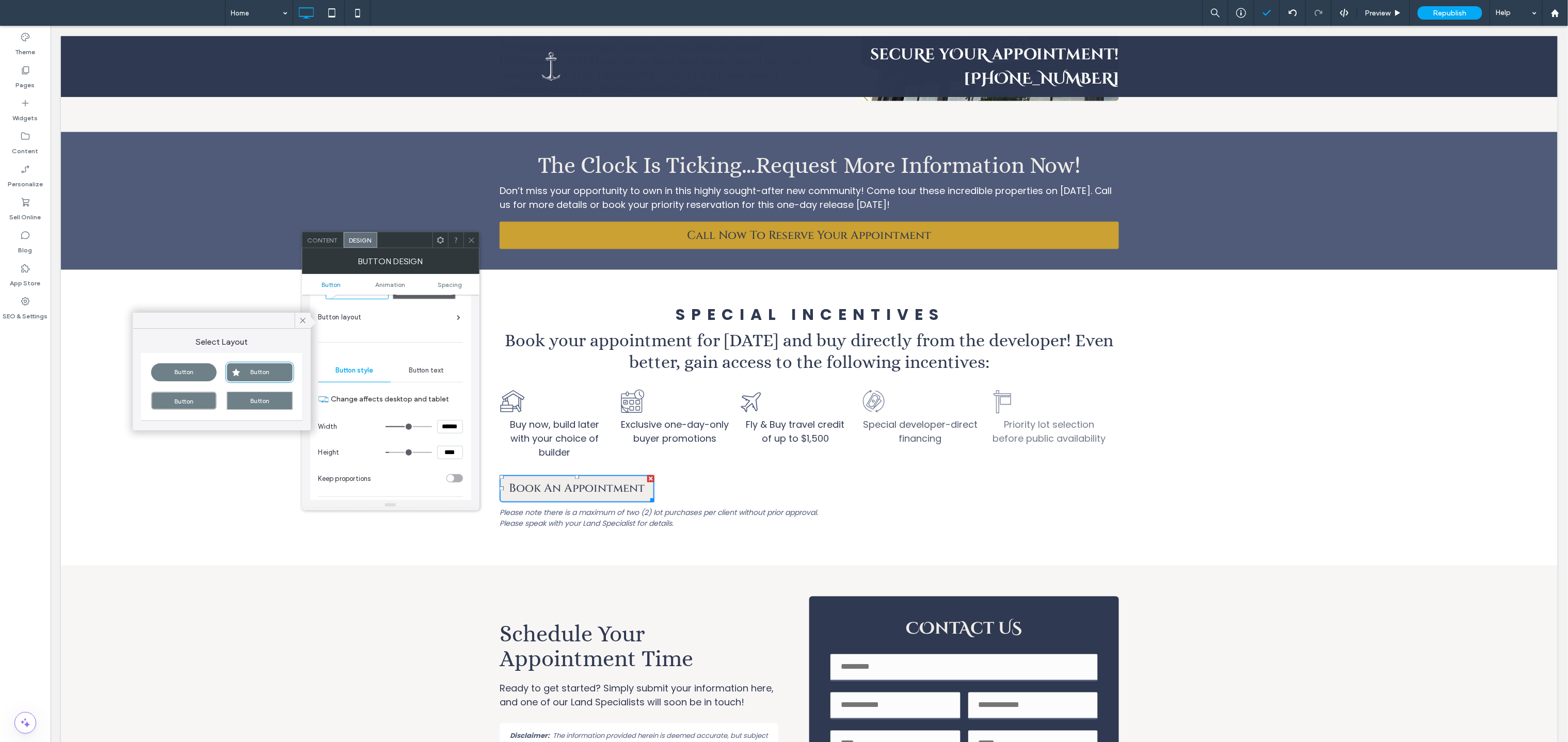 type on "****" 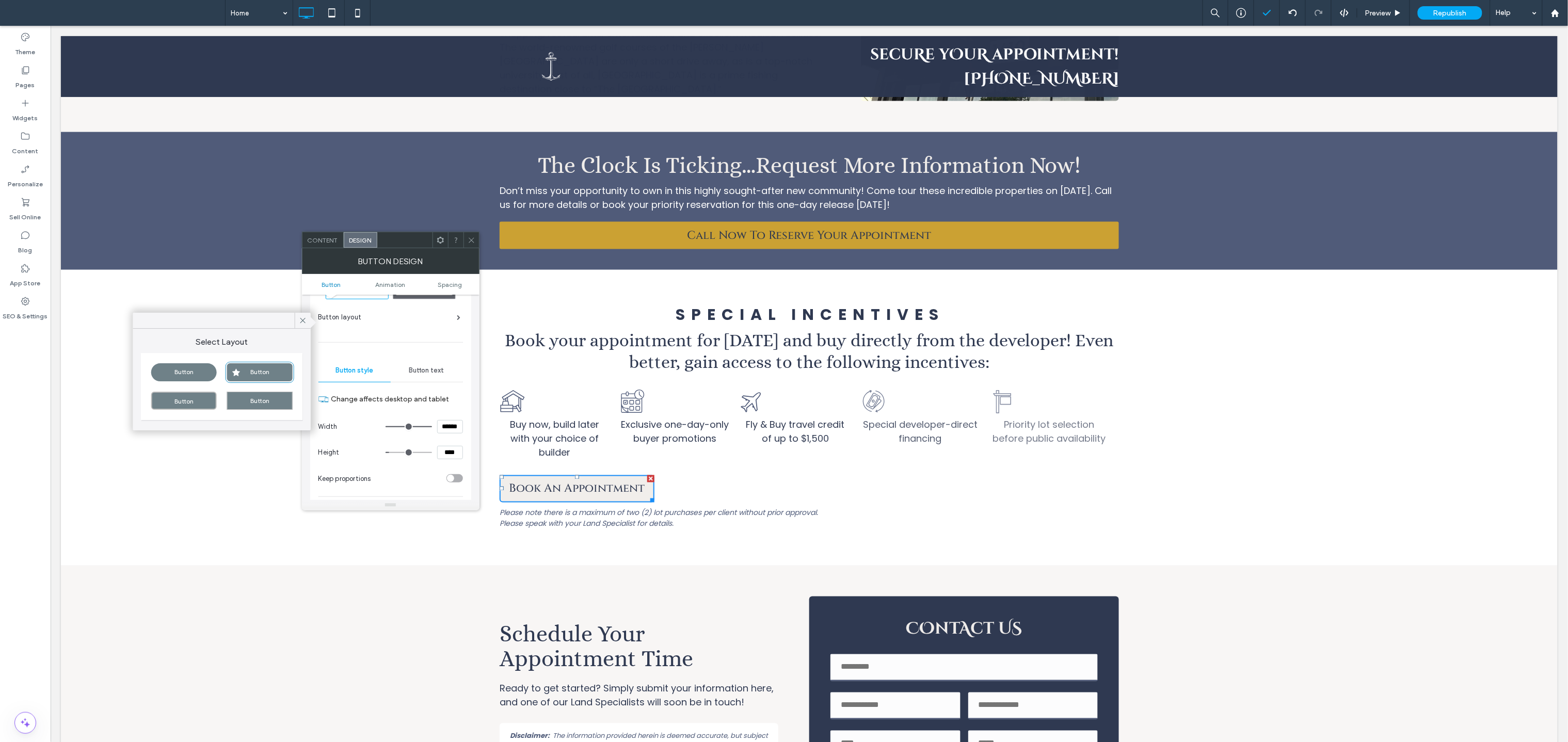 drag, startPoint x: 400, startPoint y: 429, endPoint x: 448, endPoint y: 429, distance: 48 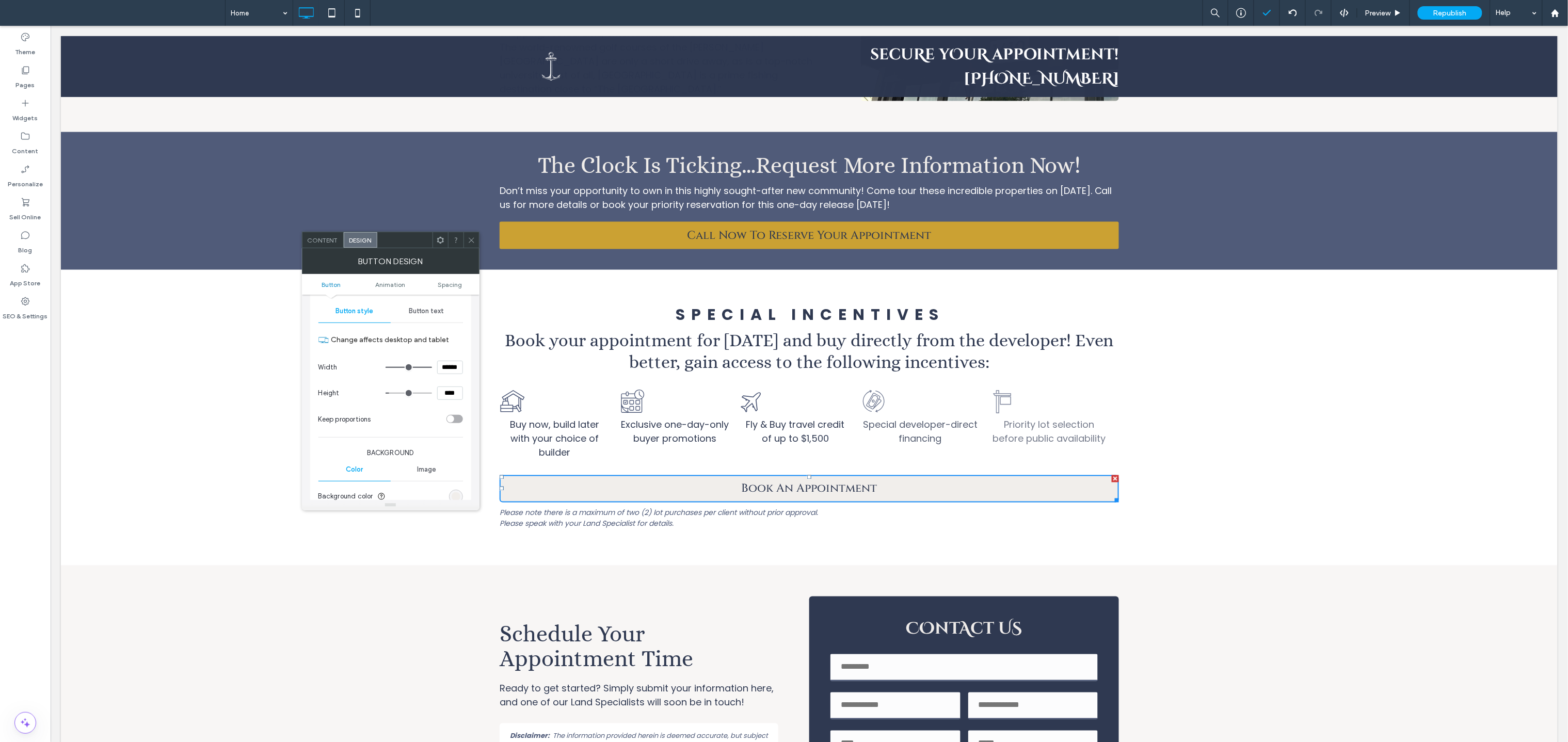 scroll, scrollTop: 117, scrollLeft: 0, axis: vertical 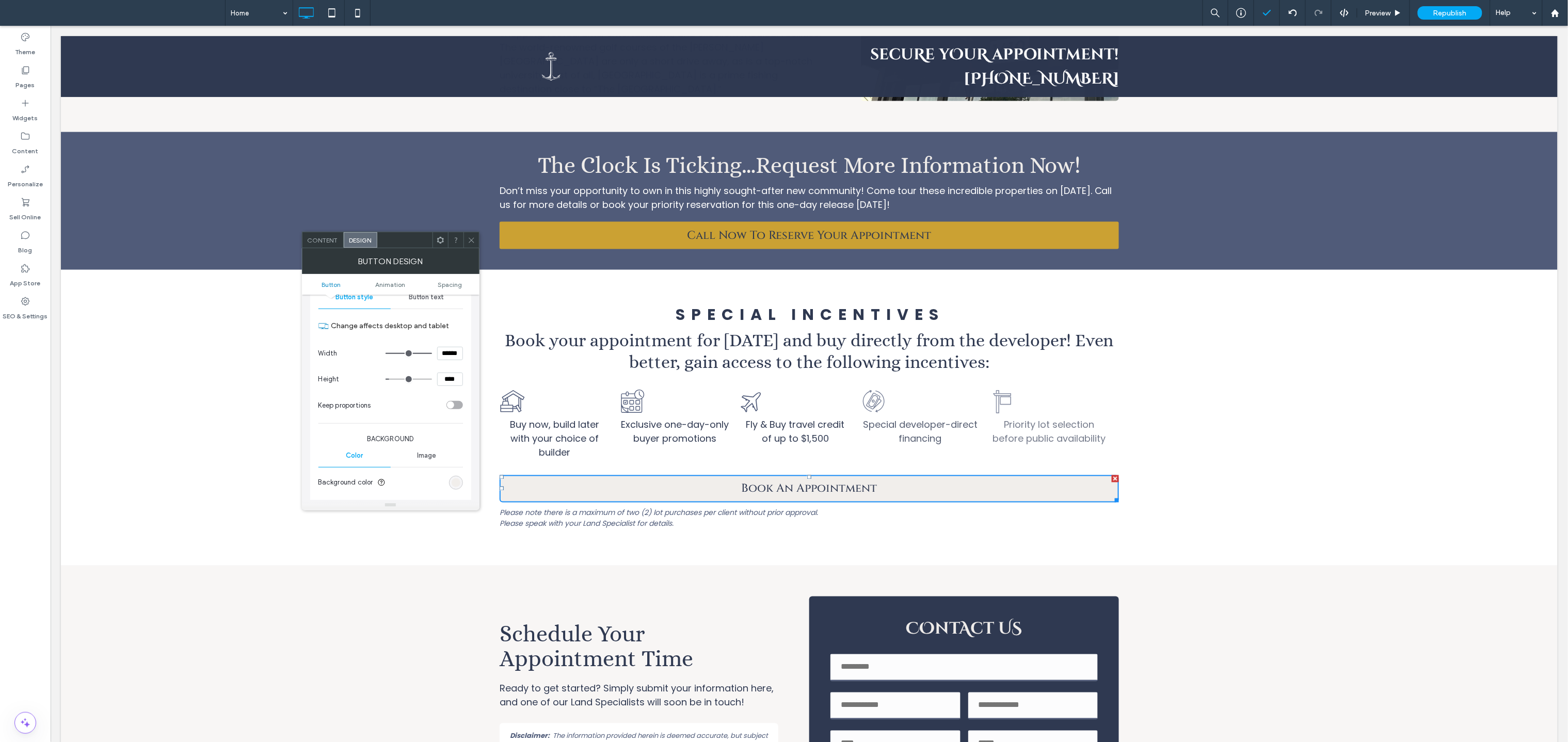 type on "****" 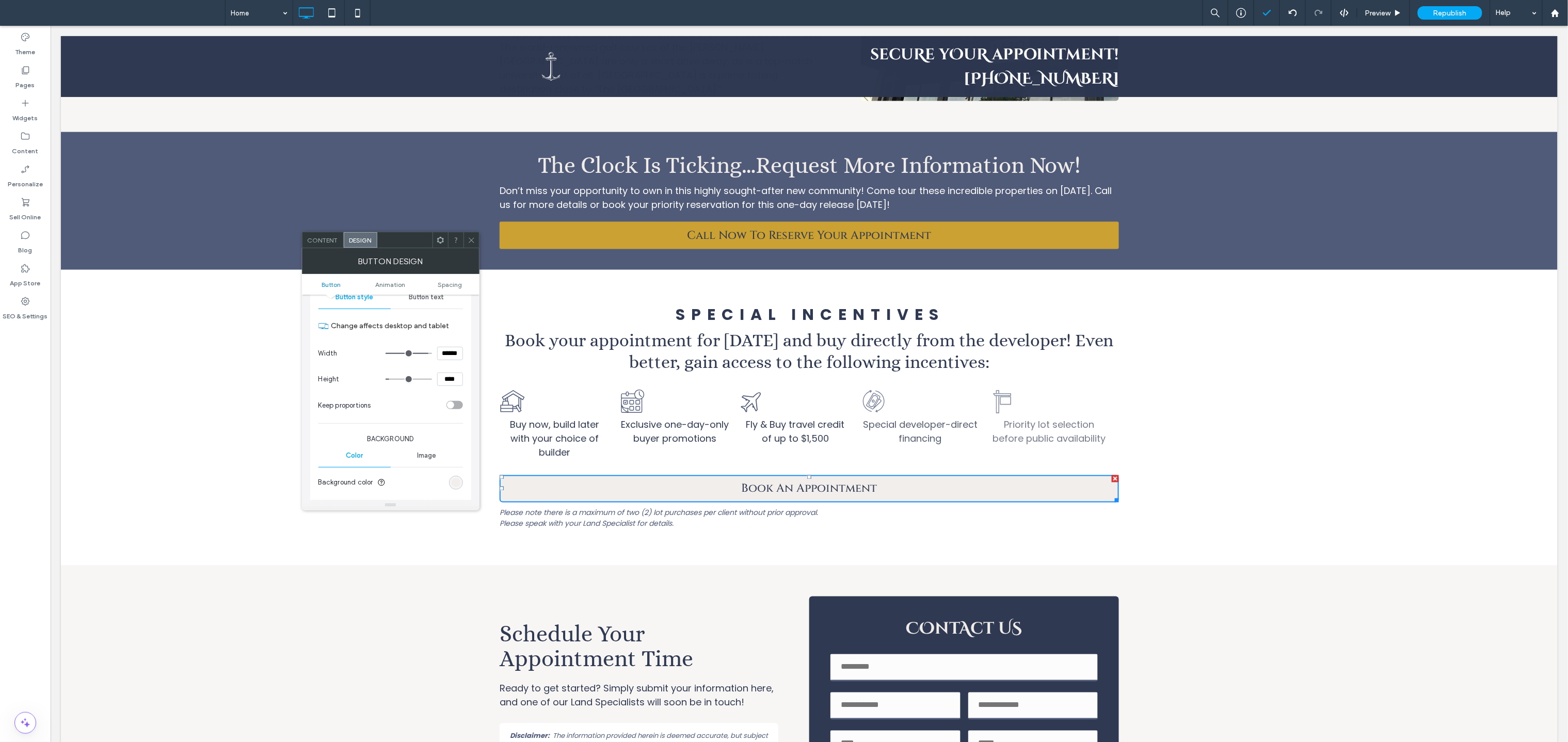type on "****" 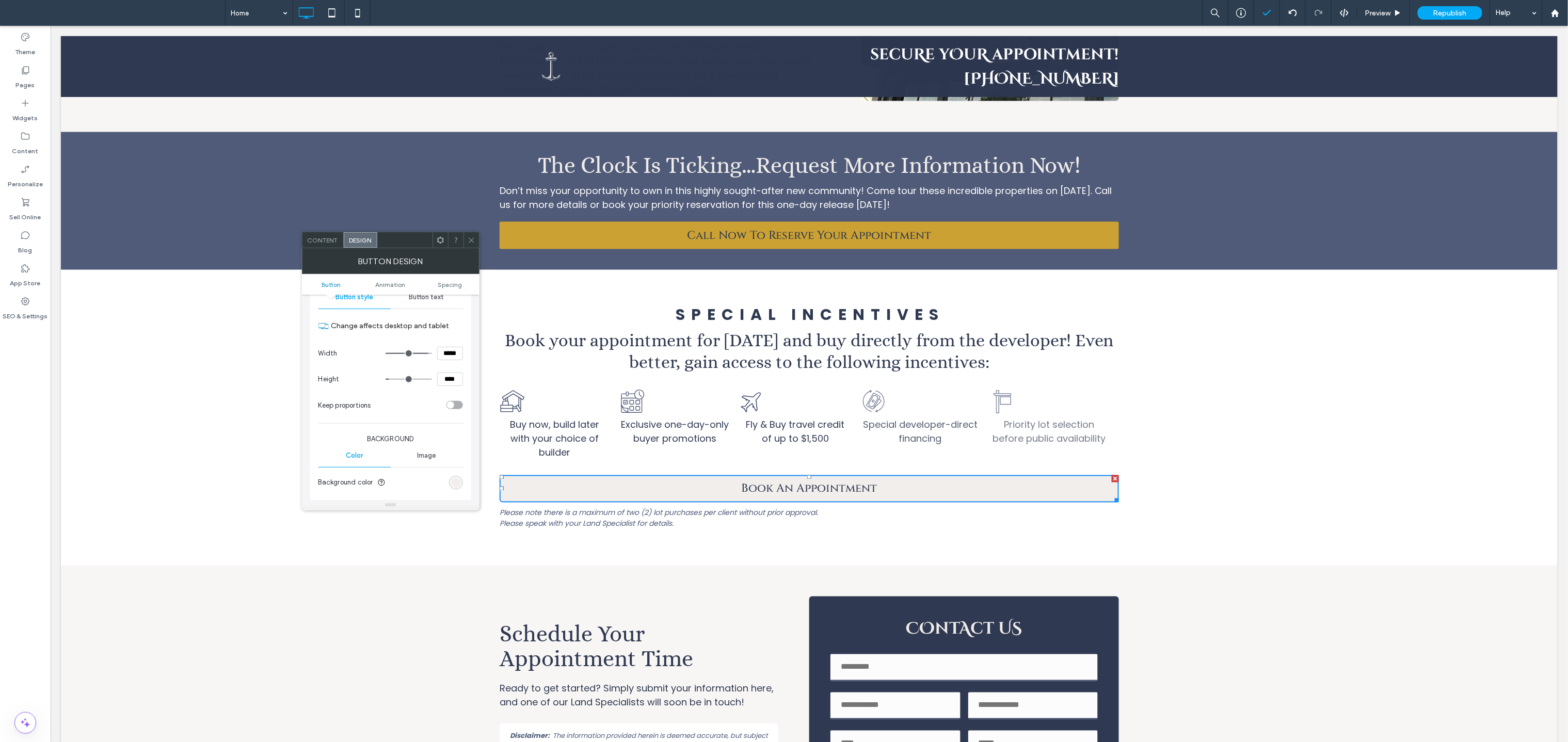 type on "***" 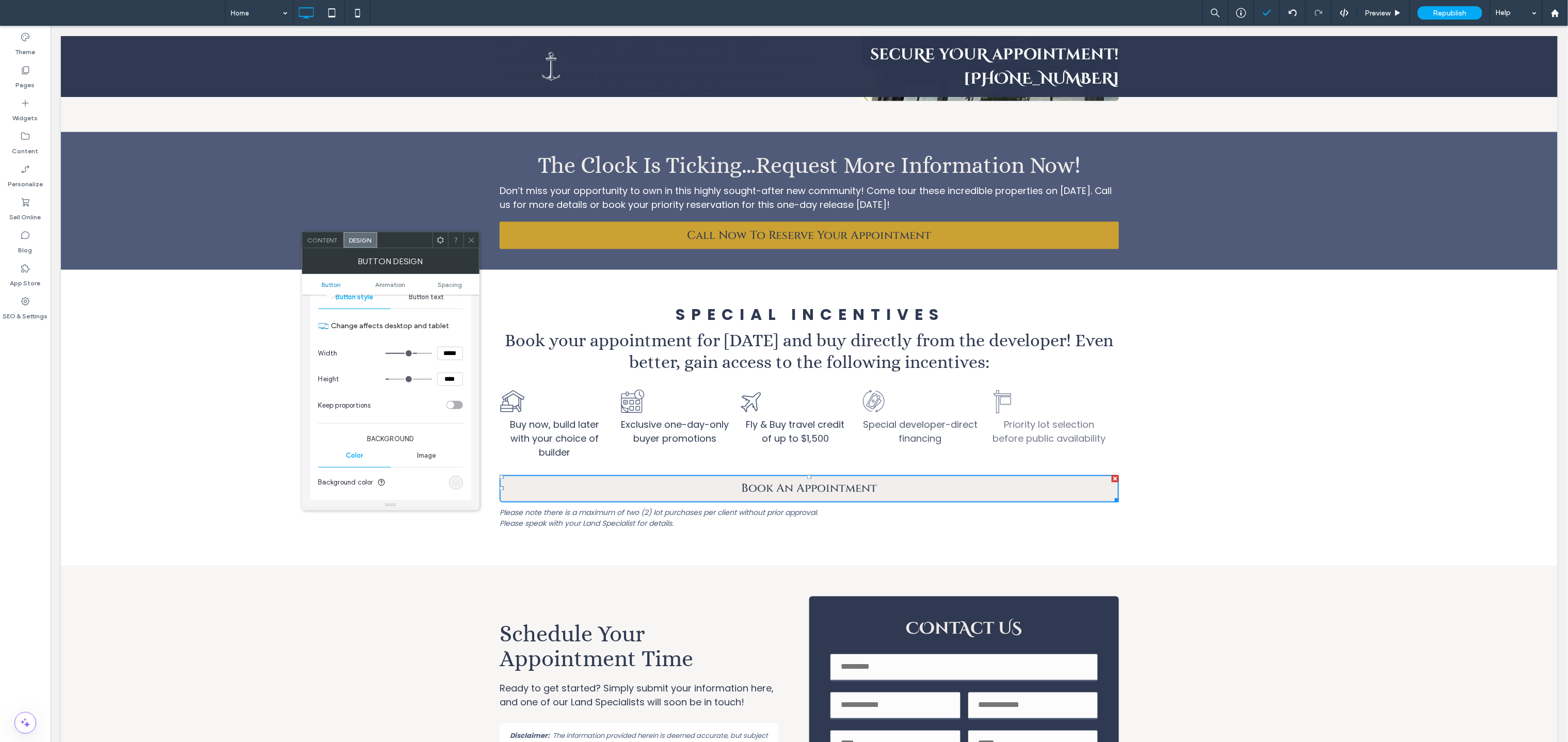 drag, startPoint x: 424, startPoint y: 356, endPoint x: 415, endPoint y: 357, distance: 9.055385 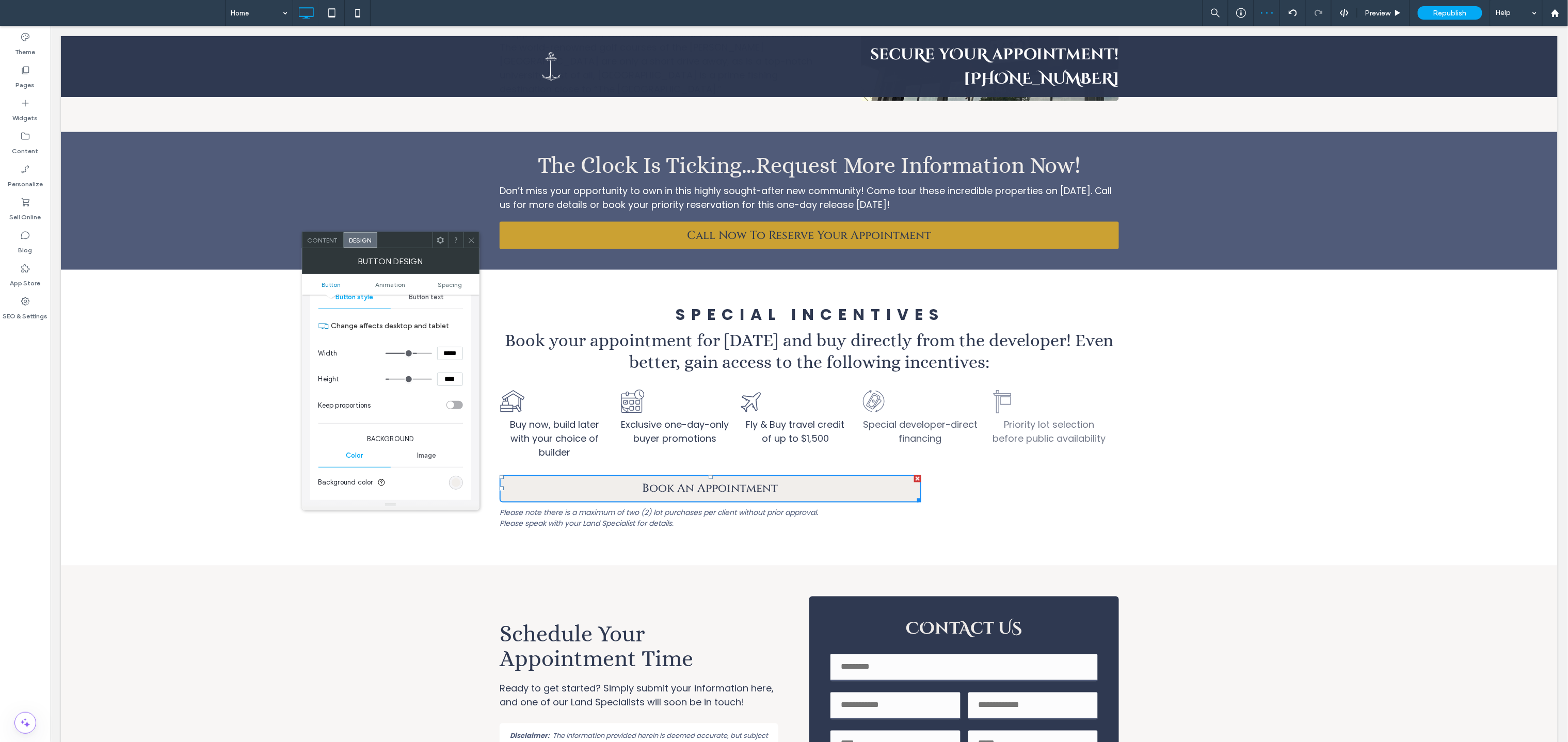 type on "***" 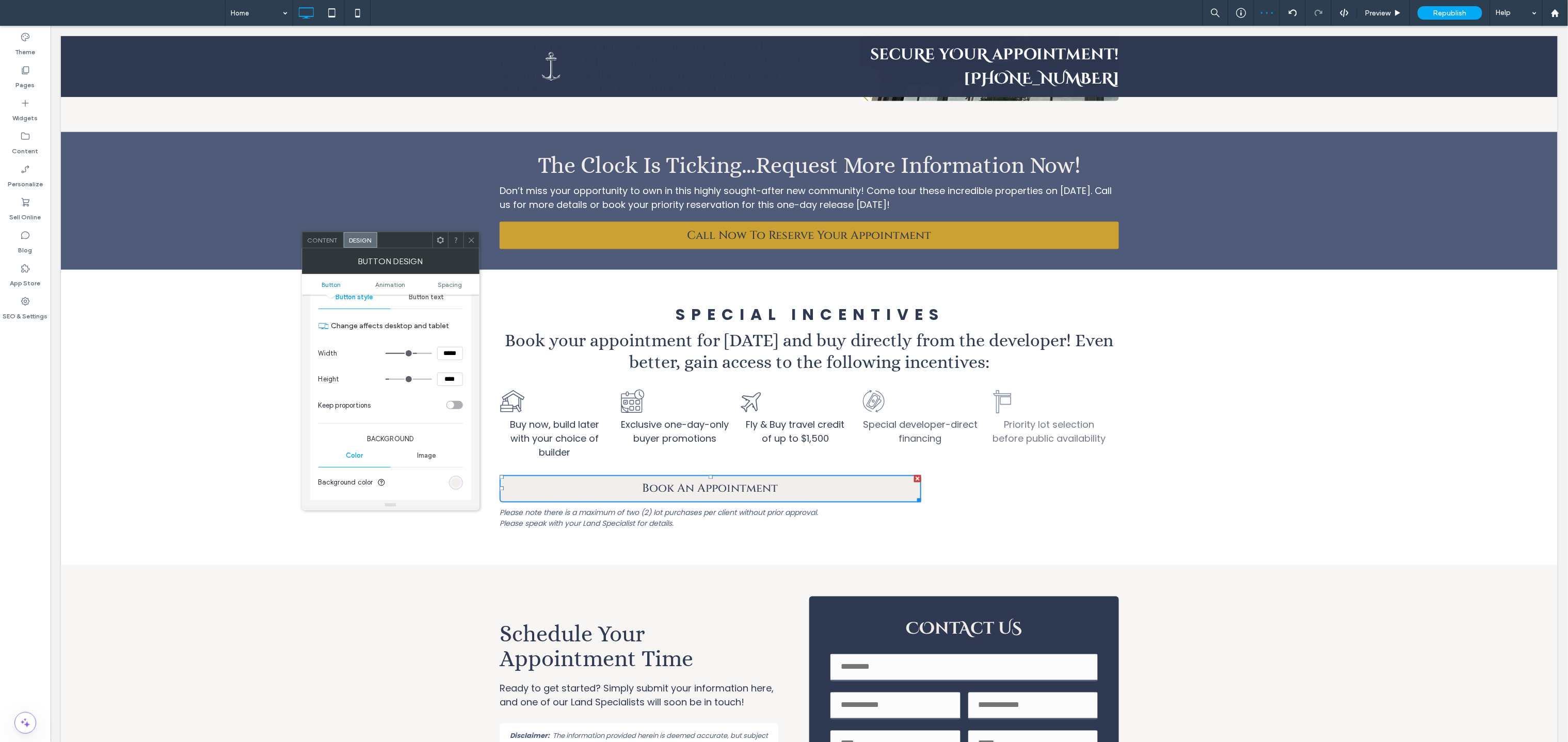 type on "*****" 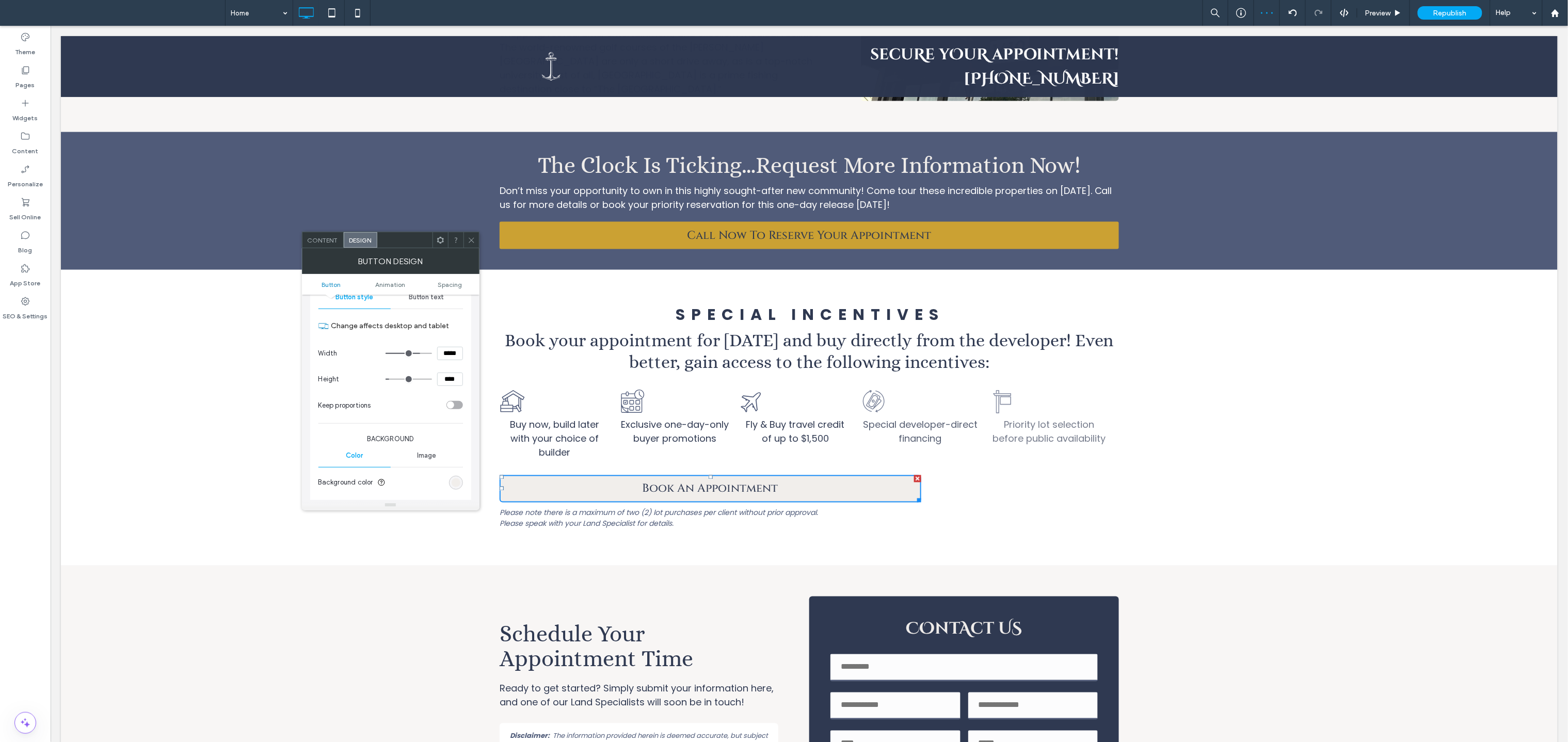 type on "***" 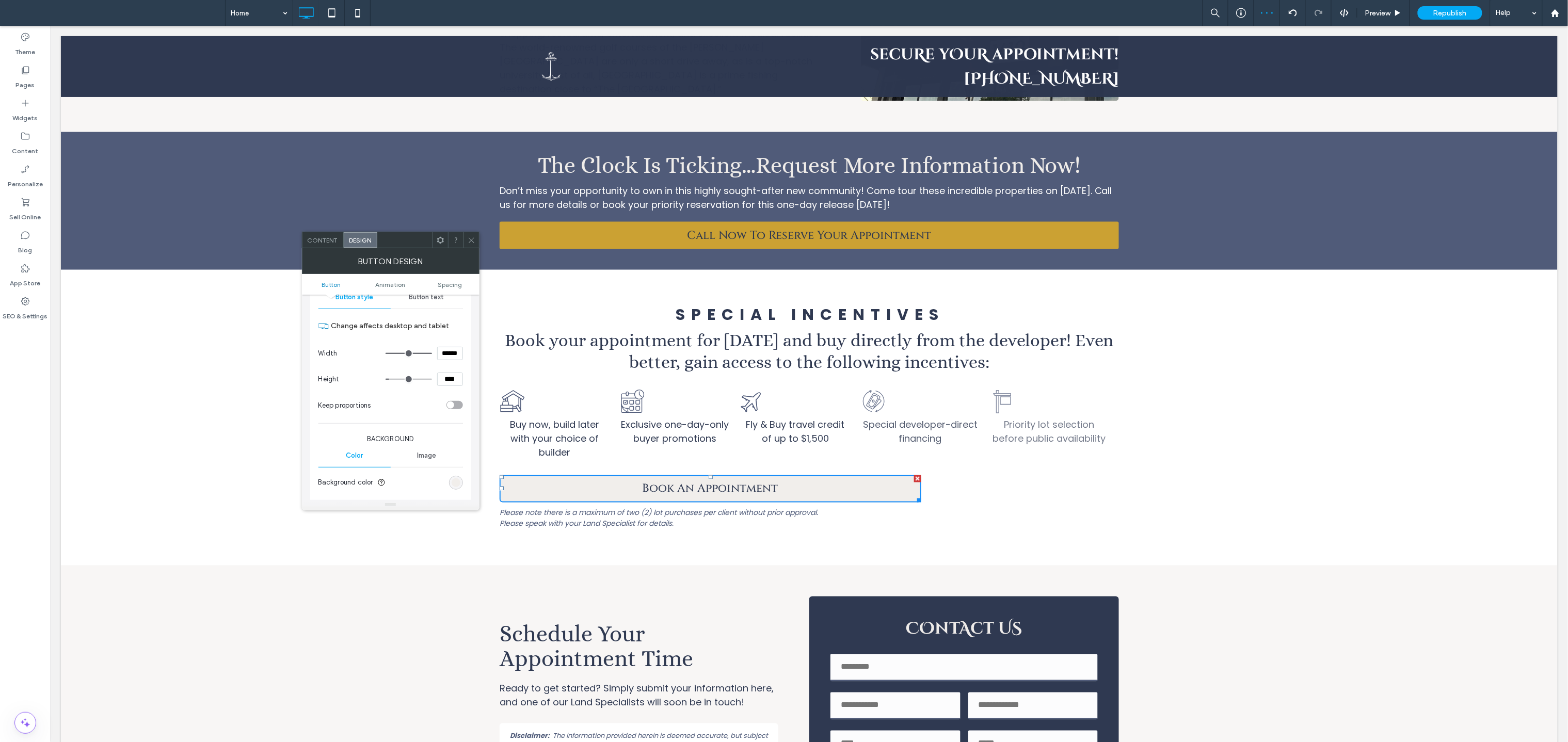 drag, startPoint x: 418, startPoint y: 356, endPoint x: 455, endPoint y: 357, distance: 37.01351 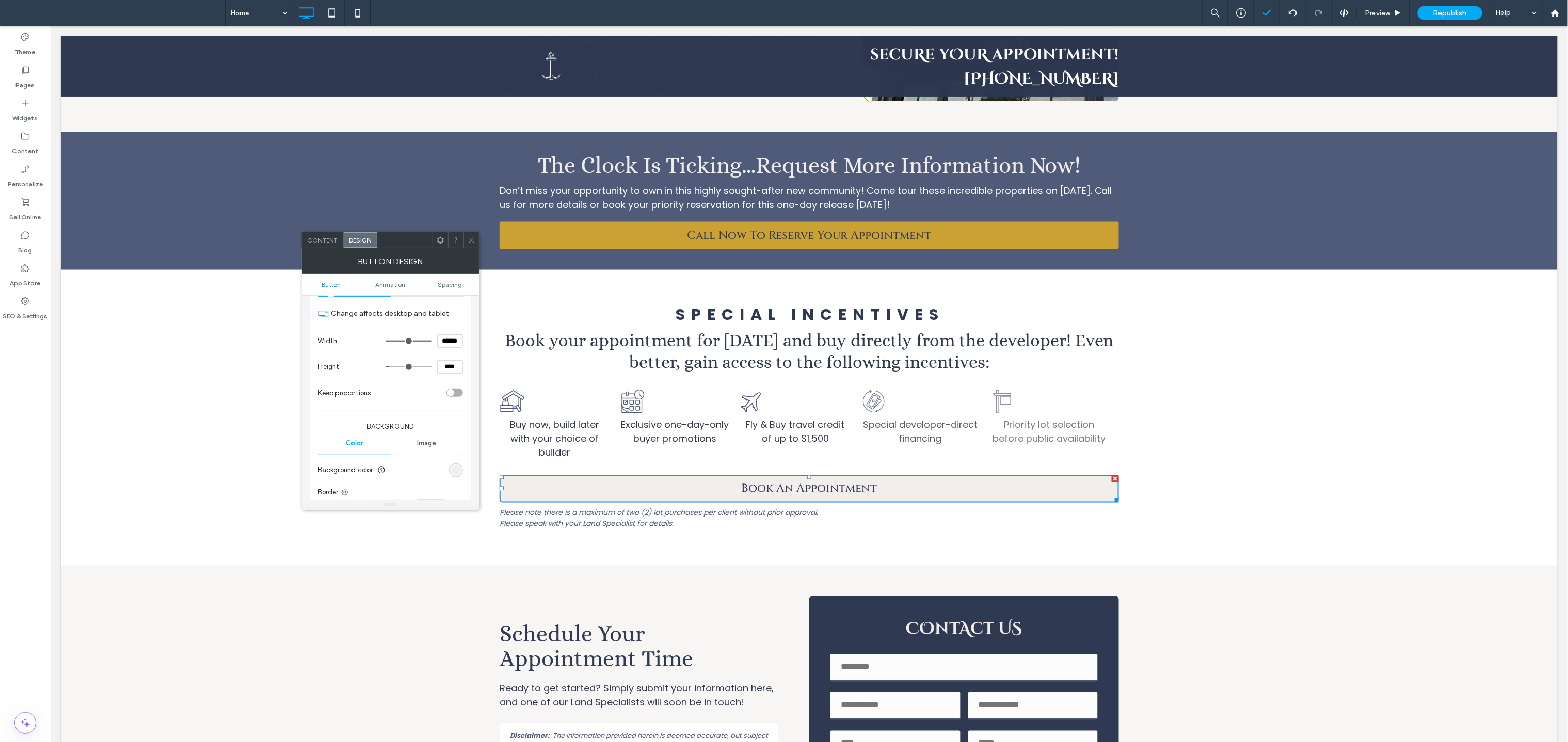 scroll, scrollTop: 124, scrollLeft: 0, axis: vertical 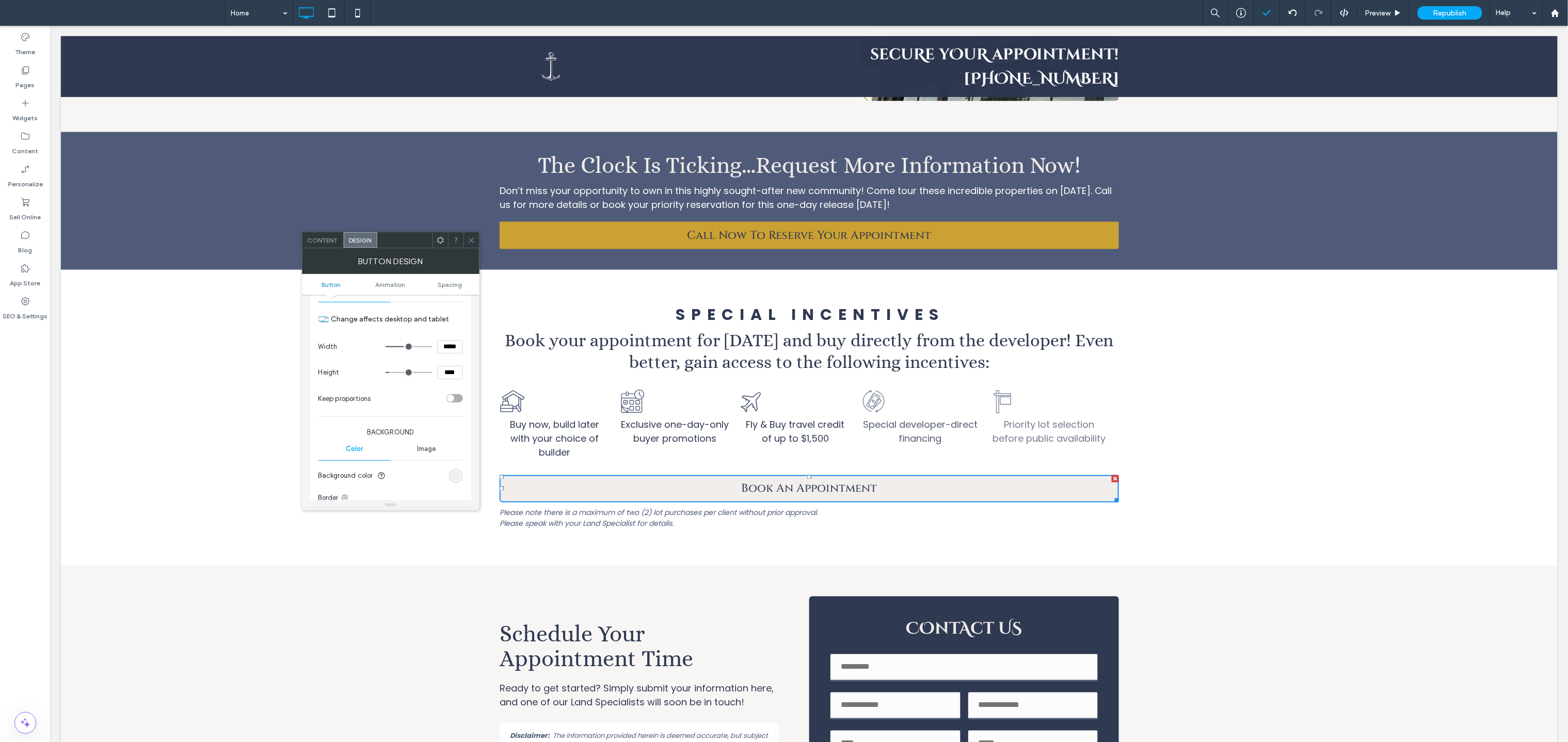 drag, startPoint x: 429, startPoint y: 348, endPoint x: 404, endPoint y: 348, distance: 25 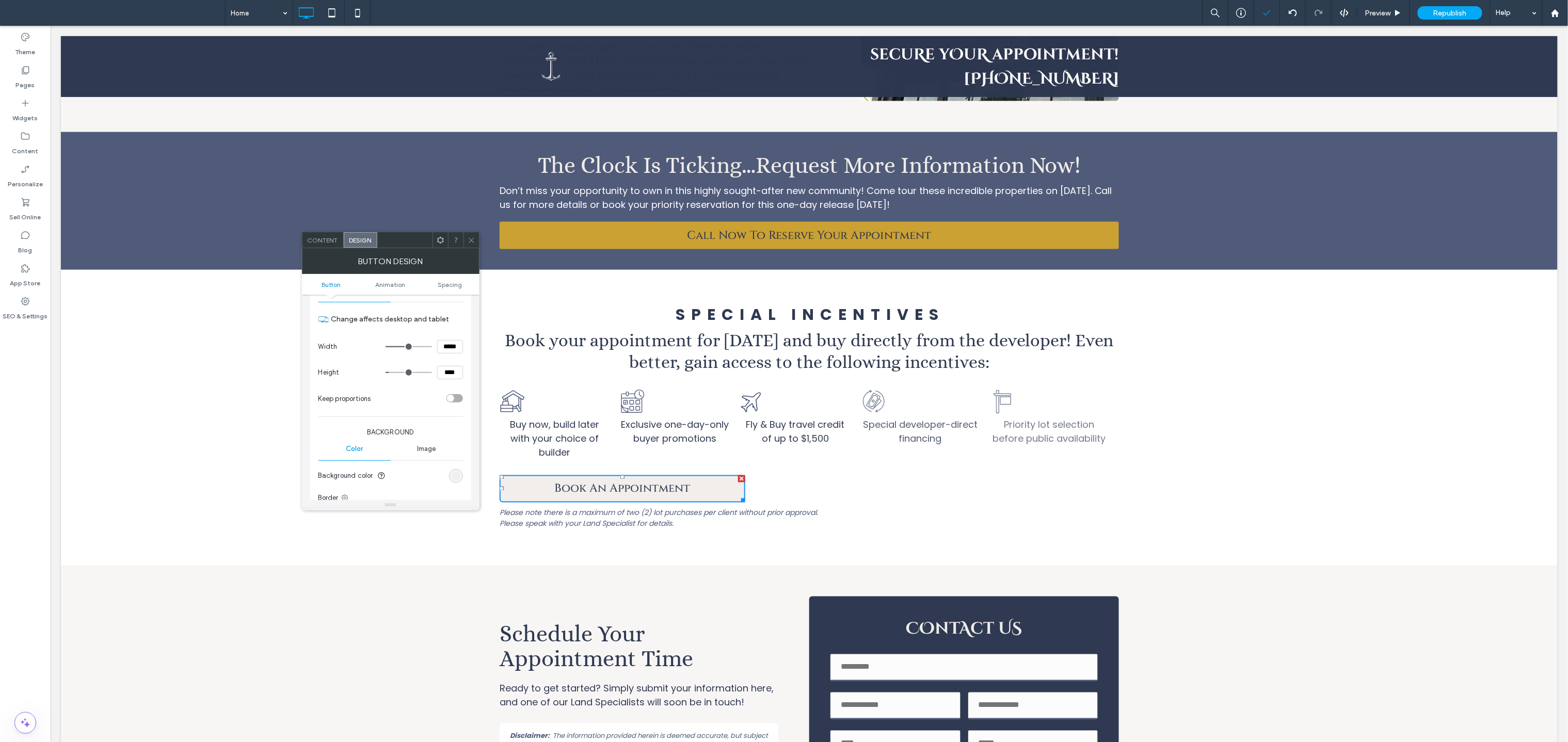 drag, startPoint x: 404, startPoint y: 348, endPoint x: 411, endPoint y: 348, distance: 7 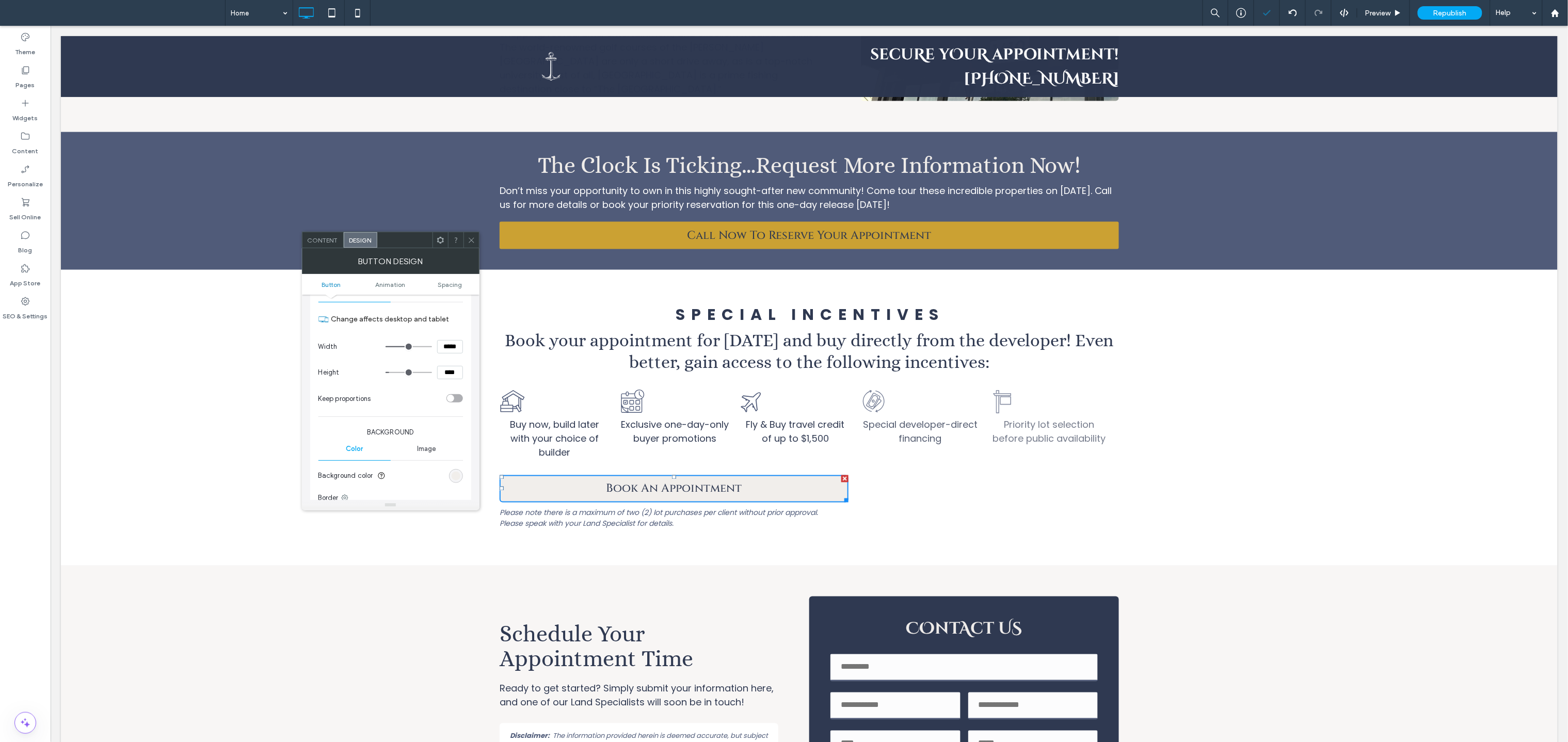 click at bounding box center (409, 347) 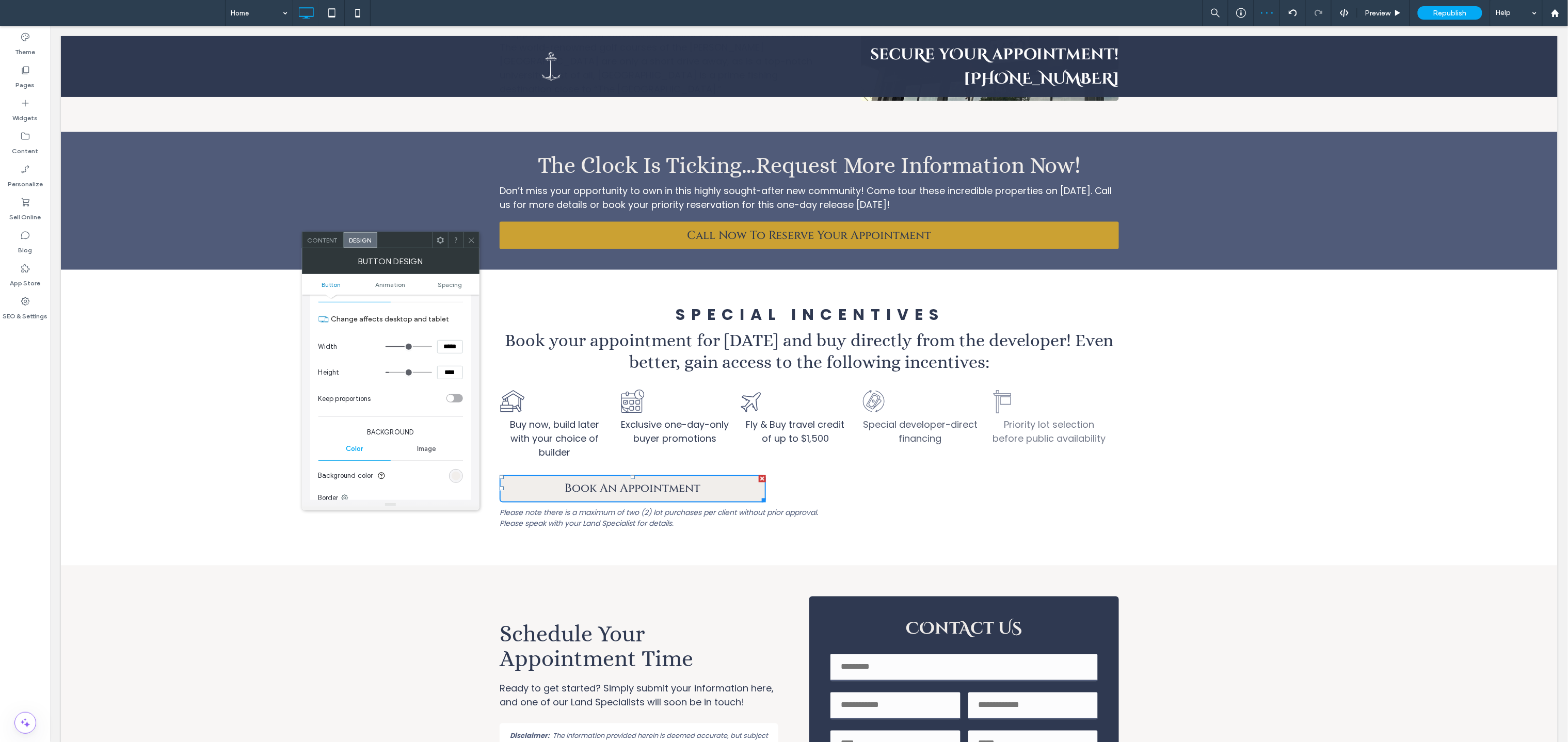 click on "Please note there is a maximum of two (2) lot purchases per client without prior approval. Please speak with your Land Specialist for details." at bounding box center (658, 518) 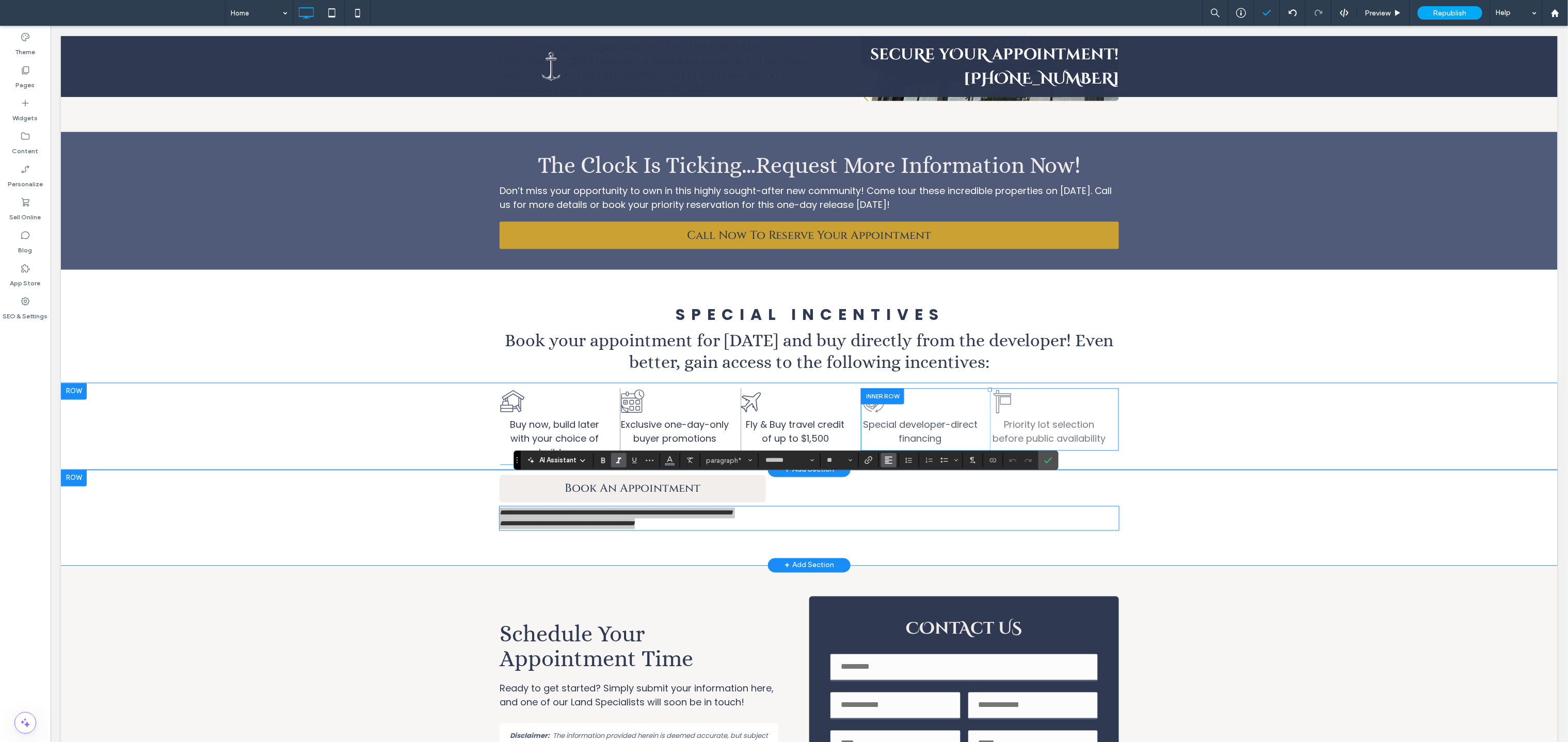 click 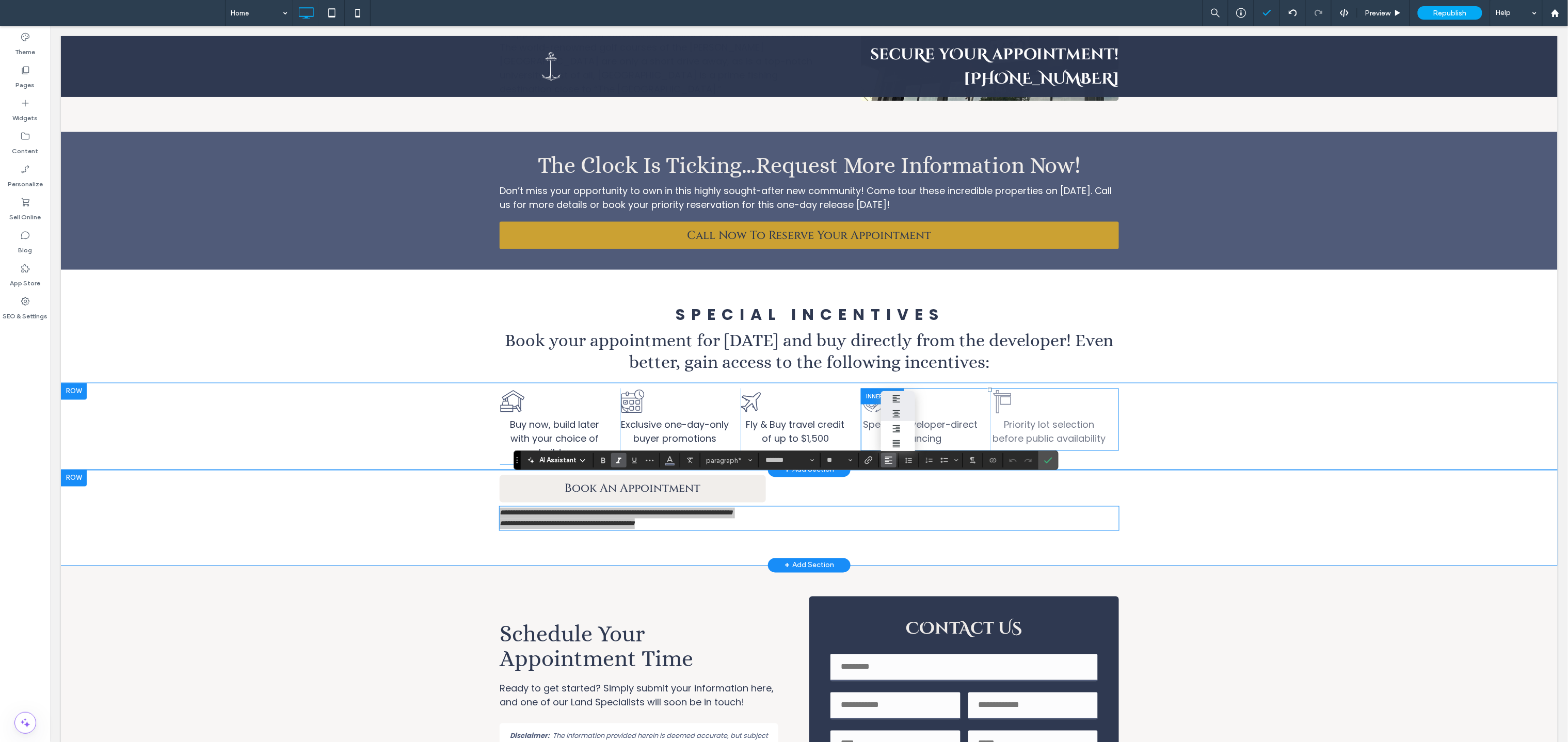 click at bounding box center (898, 413) 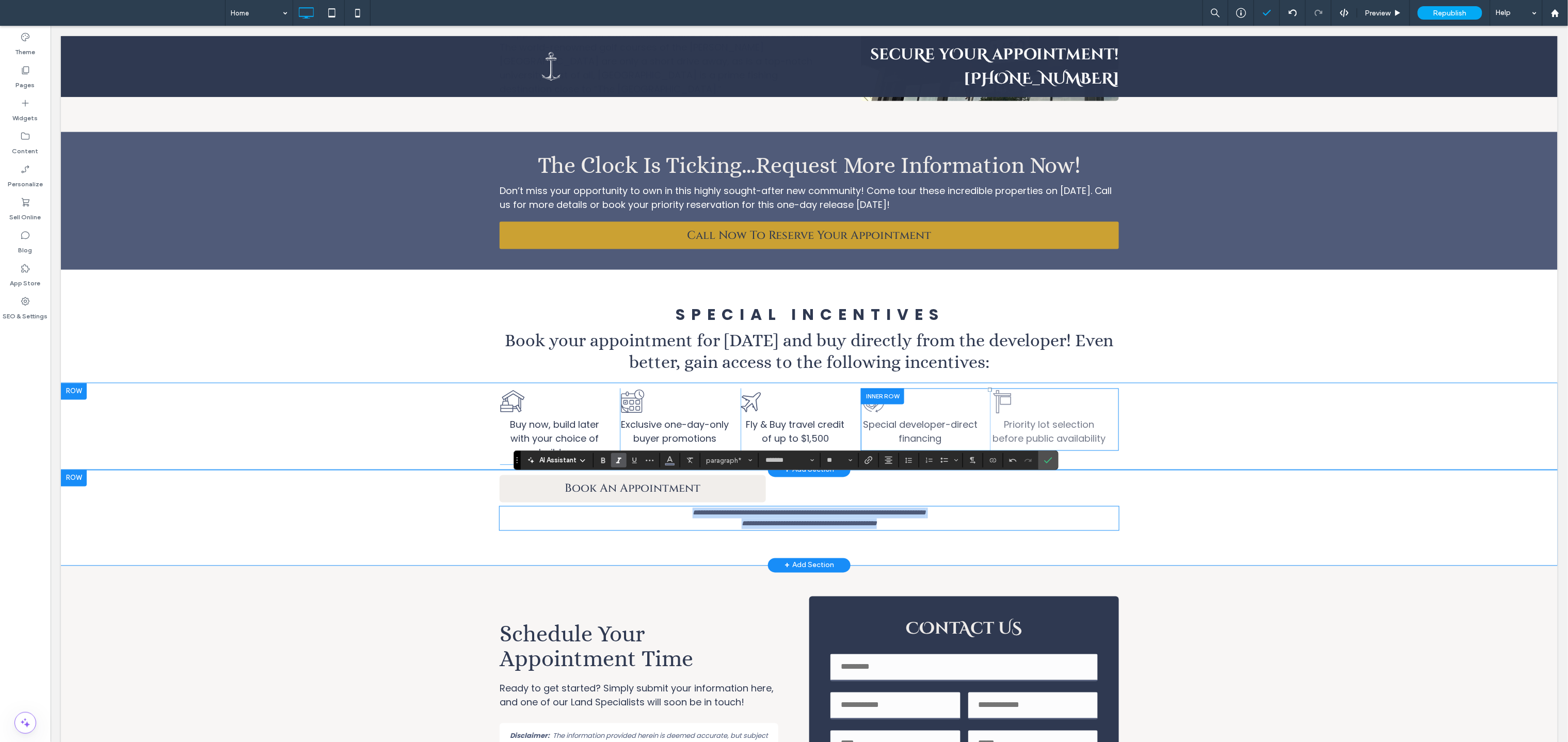 click on "**********" at bounding box center [809, 517] 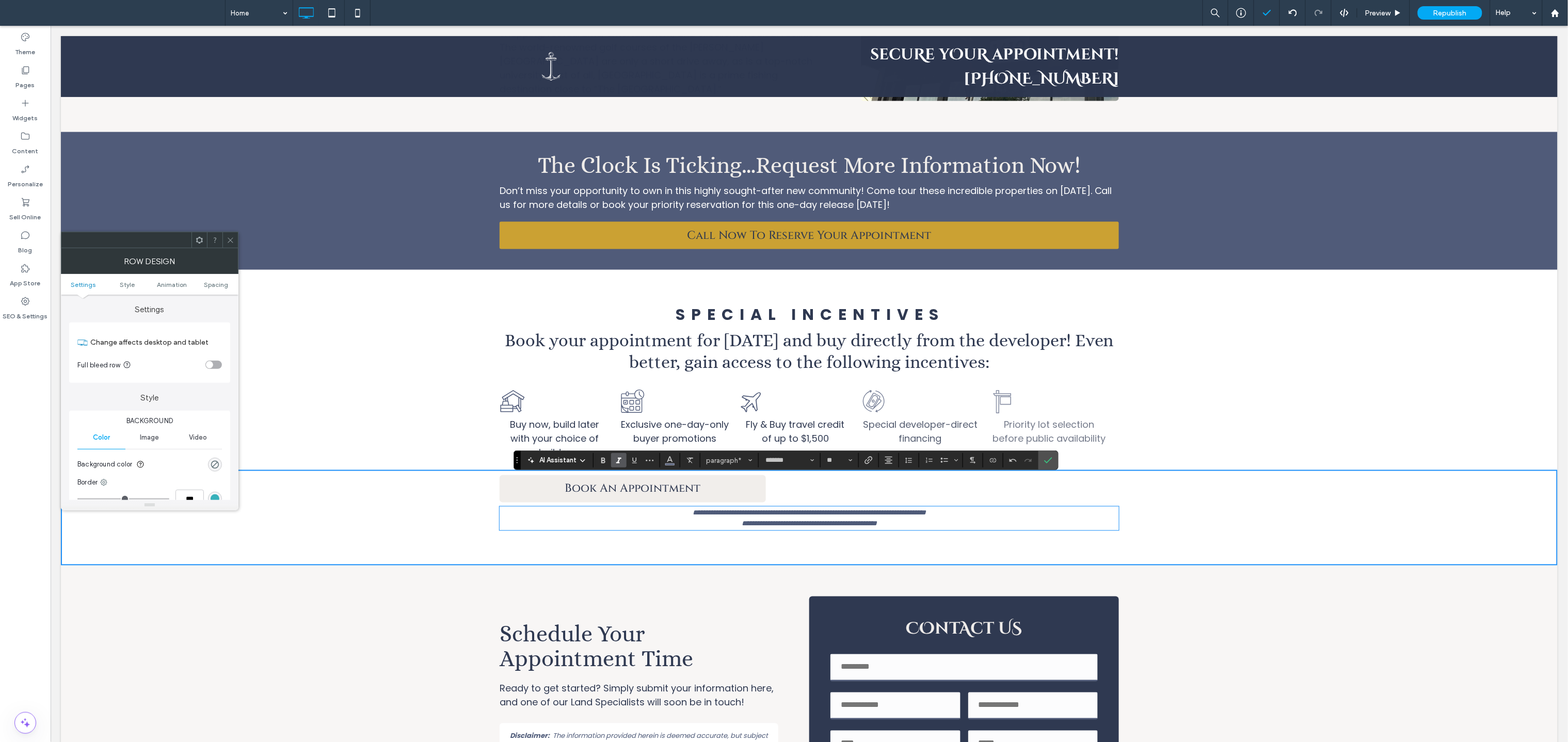click on "**********" at bounding box center (809, 517) 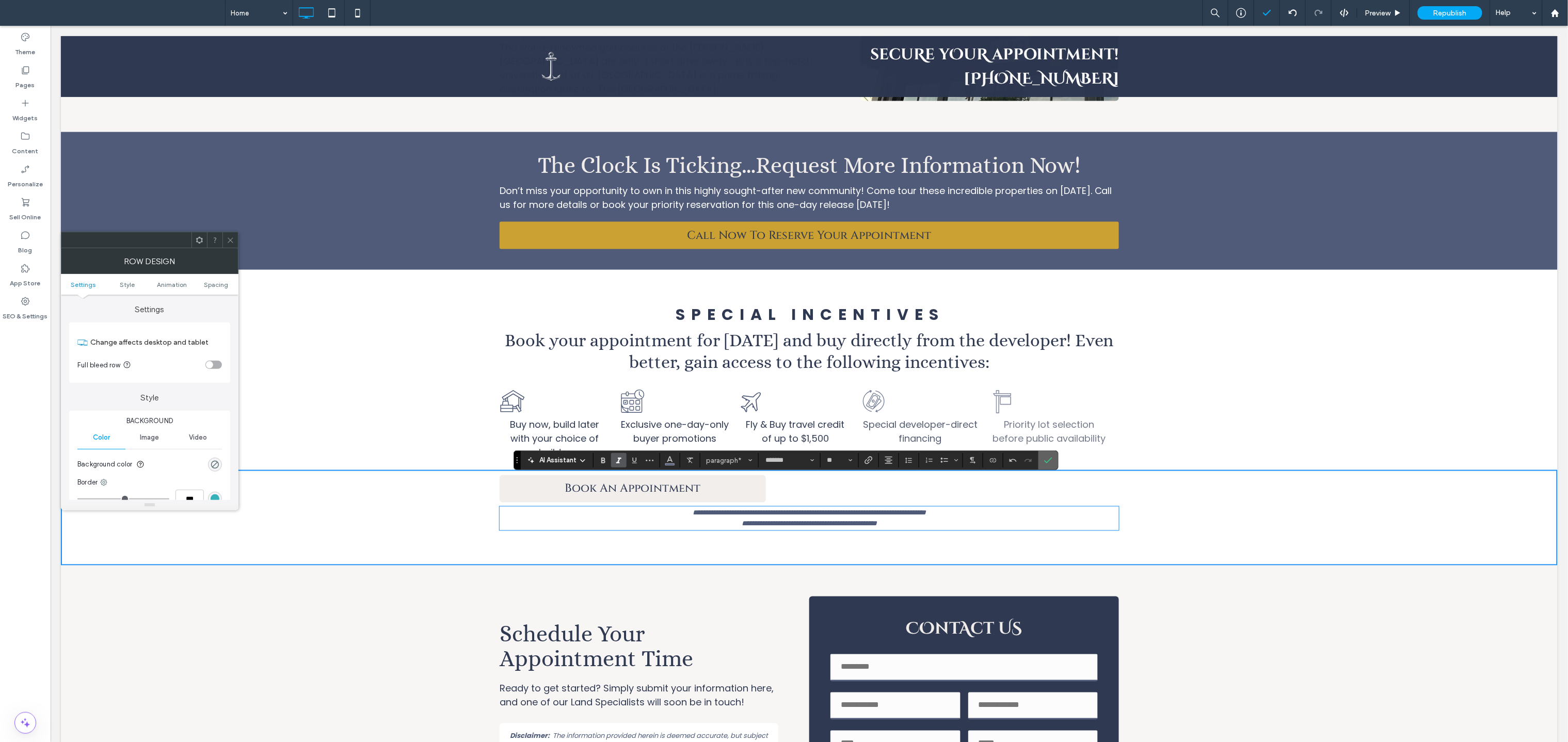 click 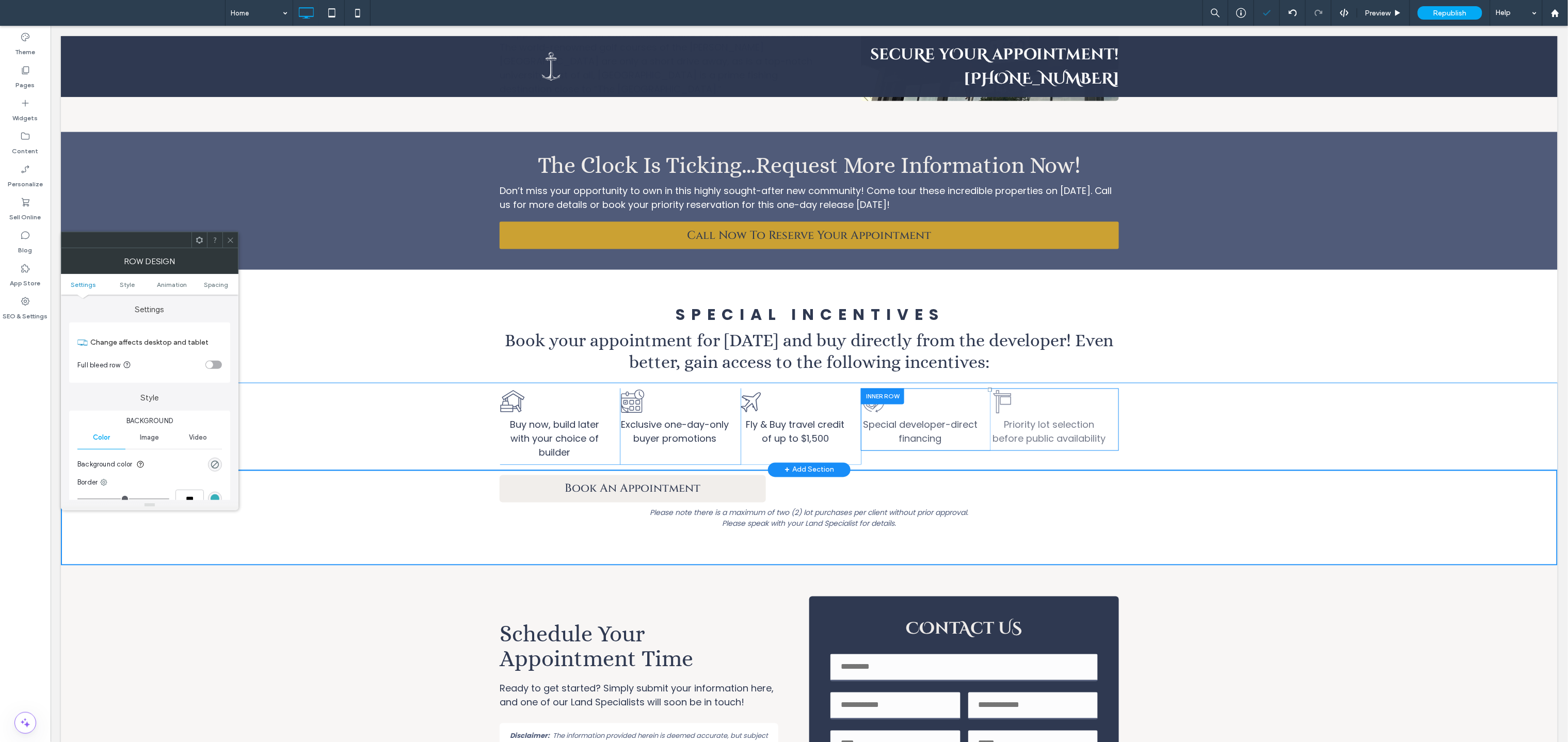 click on "Book An Appointment
Please note there is a maximum of two (2) lot purchases per client without prior approval. Please speak with your Land Specialist for details.
Click To Paste" at bounding box center (809, 502) 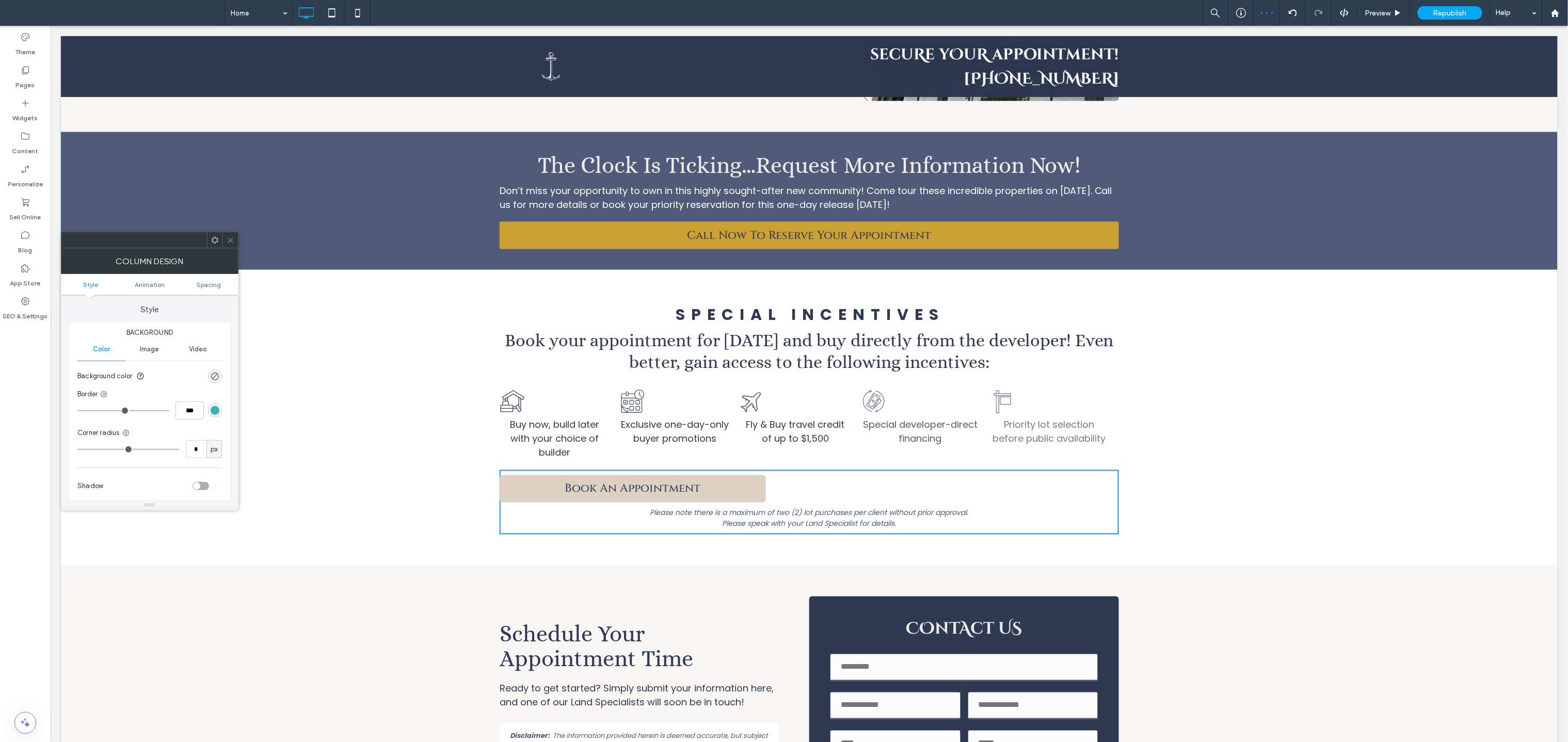 click on "Book An Appointment" at bounding box center (632, 488) 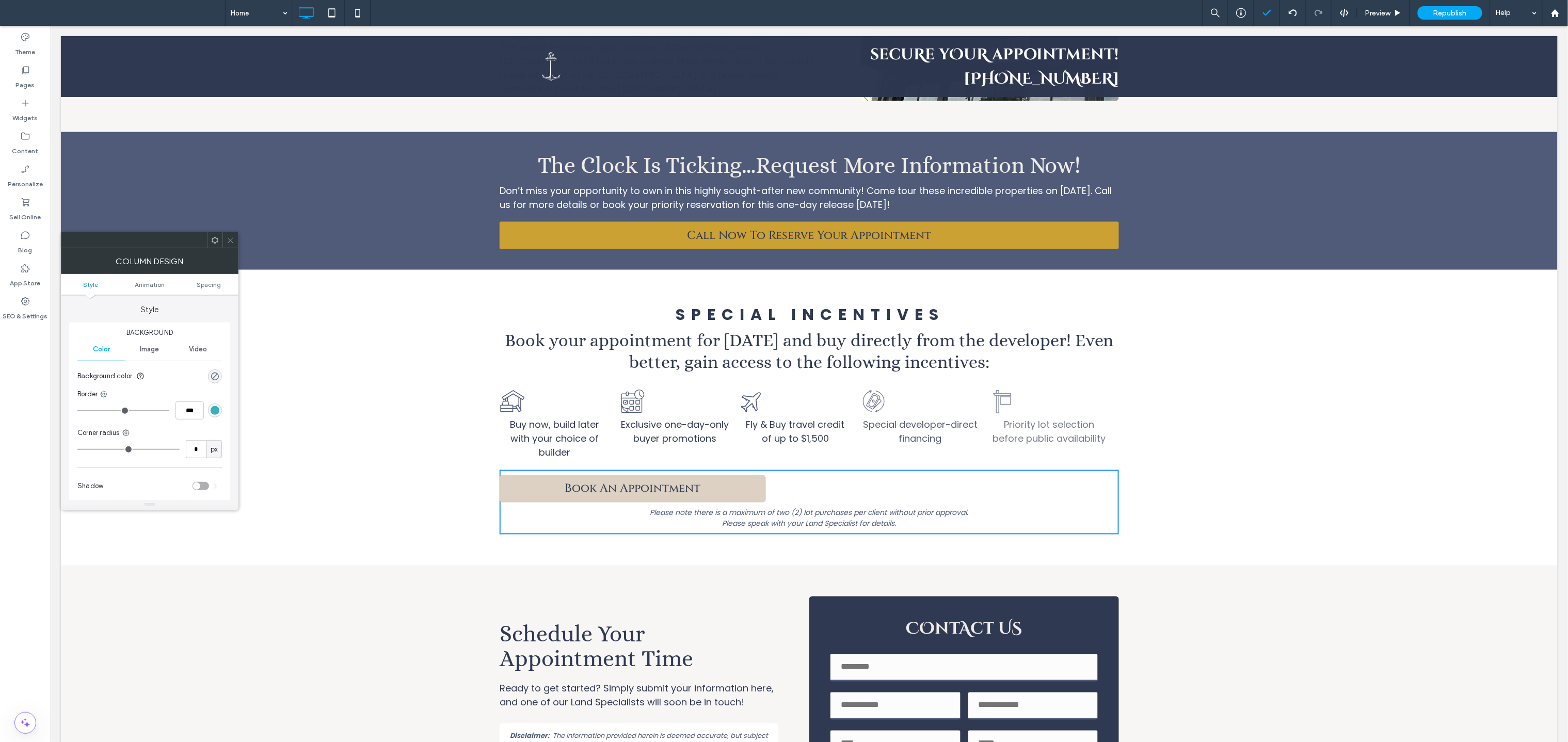 click on "Book An Appointment" at bounding box center (632, 488) 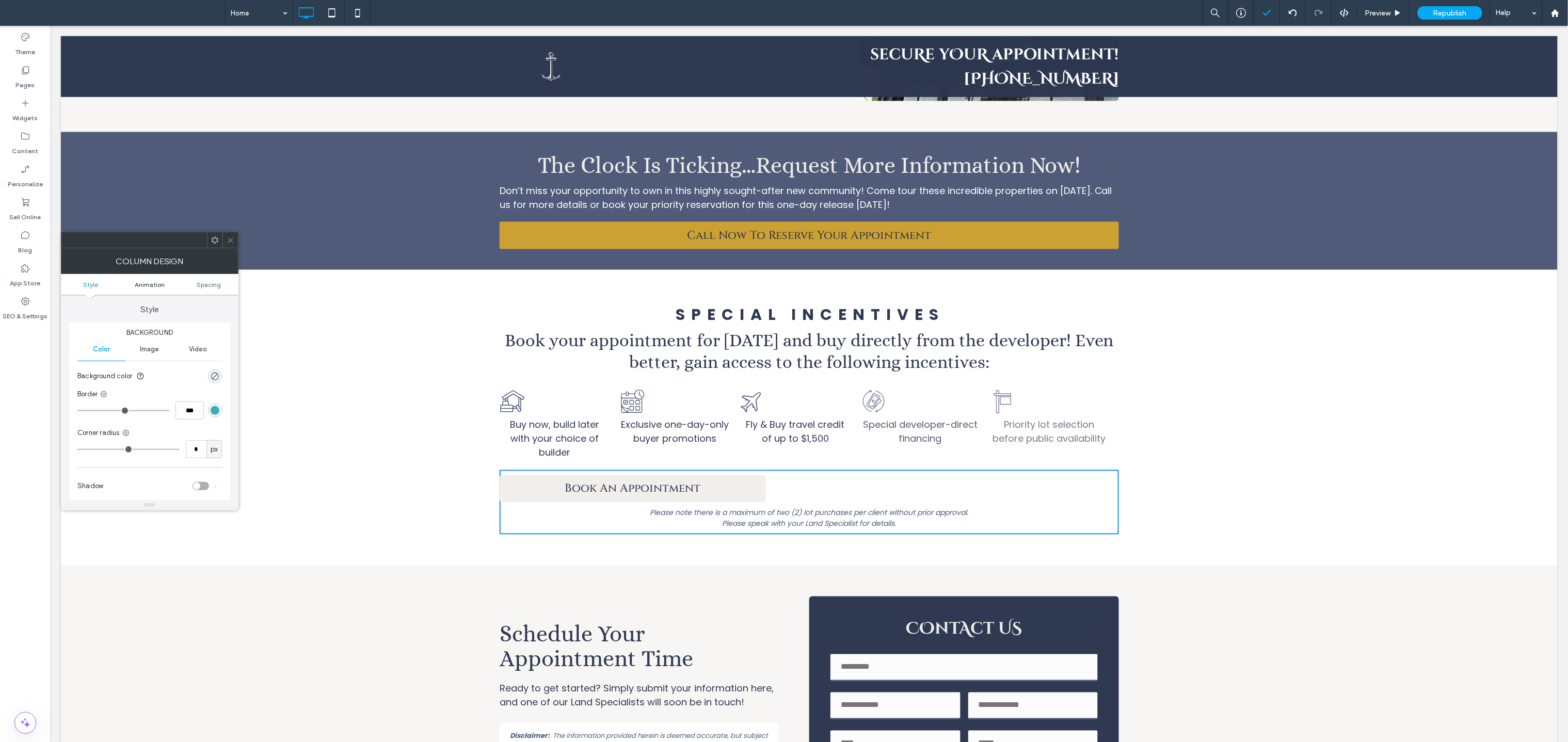 click on "Animation" at bounding box center (150, 284) 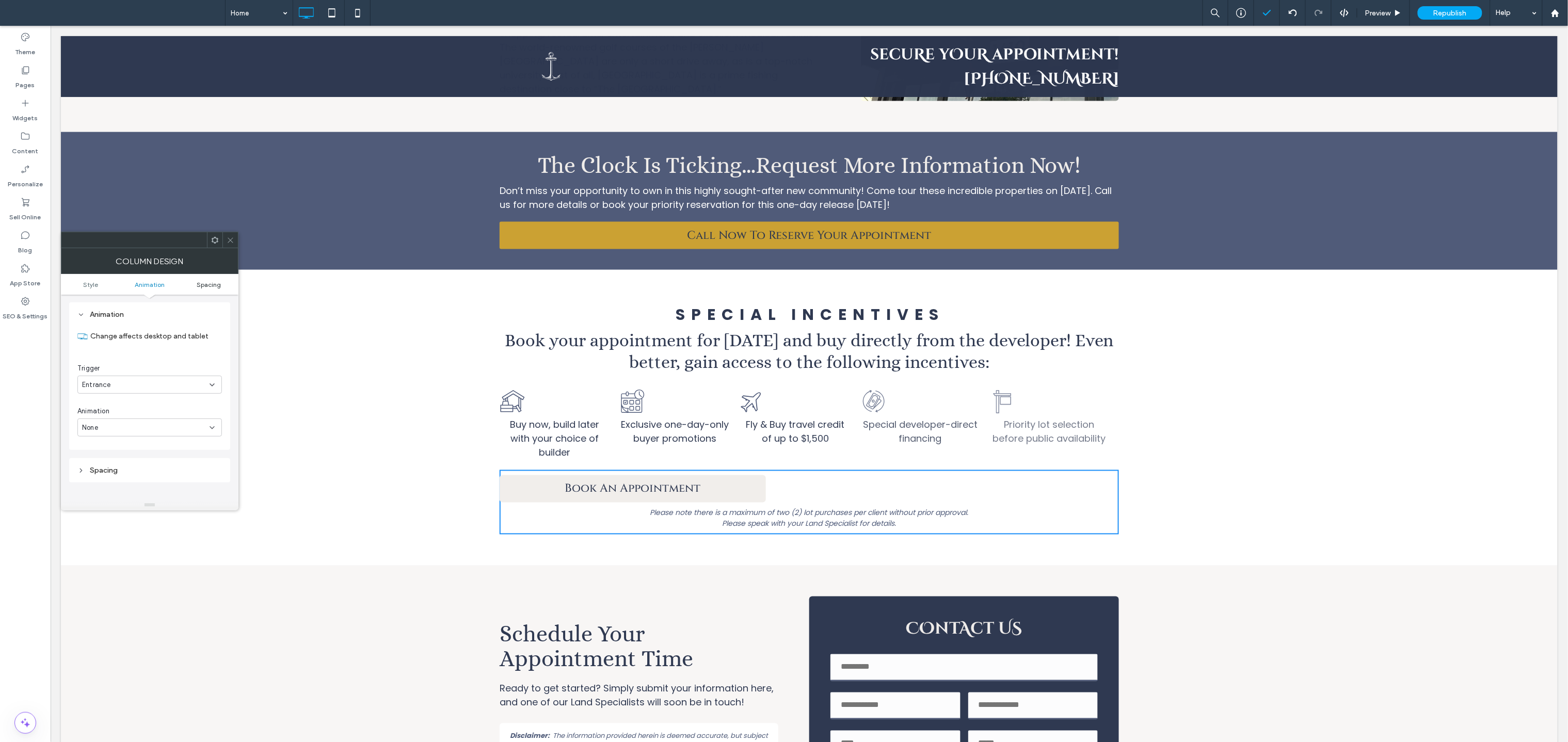 click on "Spacing" at bounding box center [209, 284] 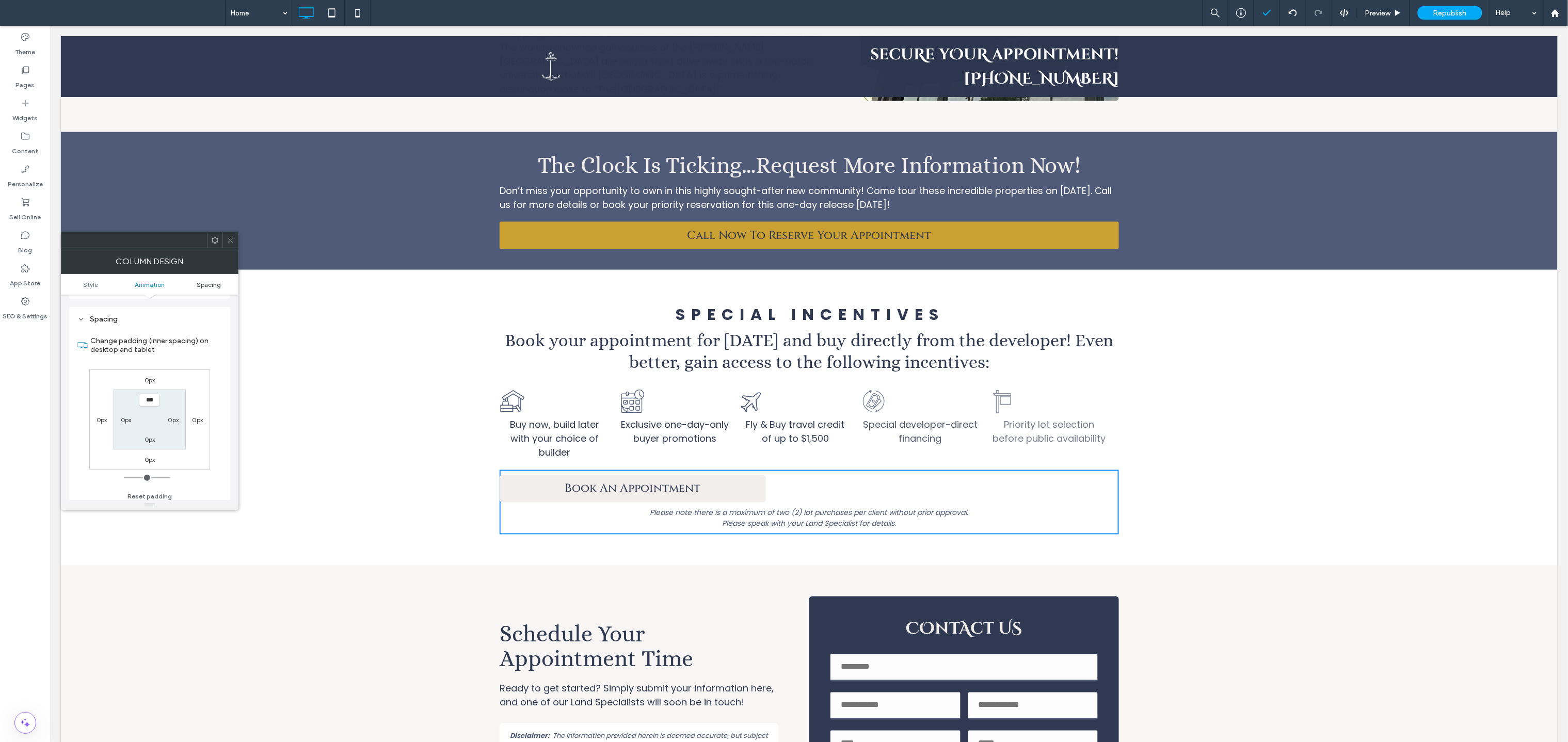 scroll, scrollTop: 366, scrollLeft: 0, axis: vertical 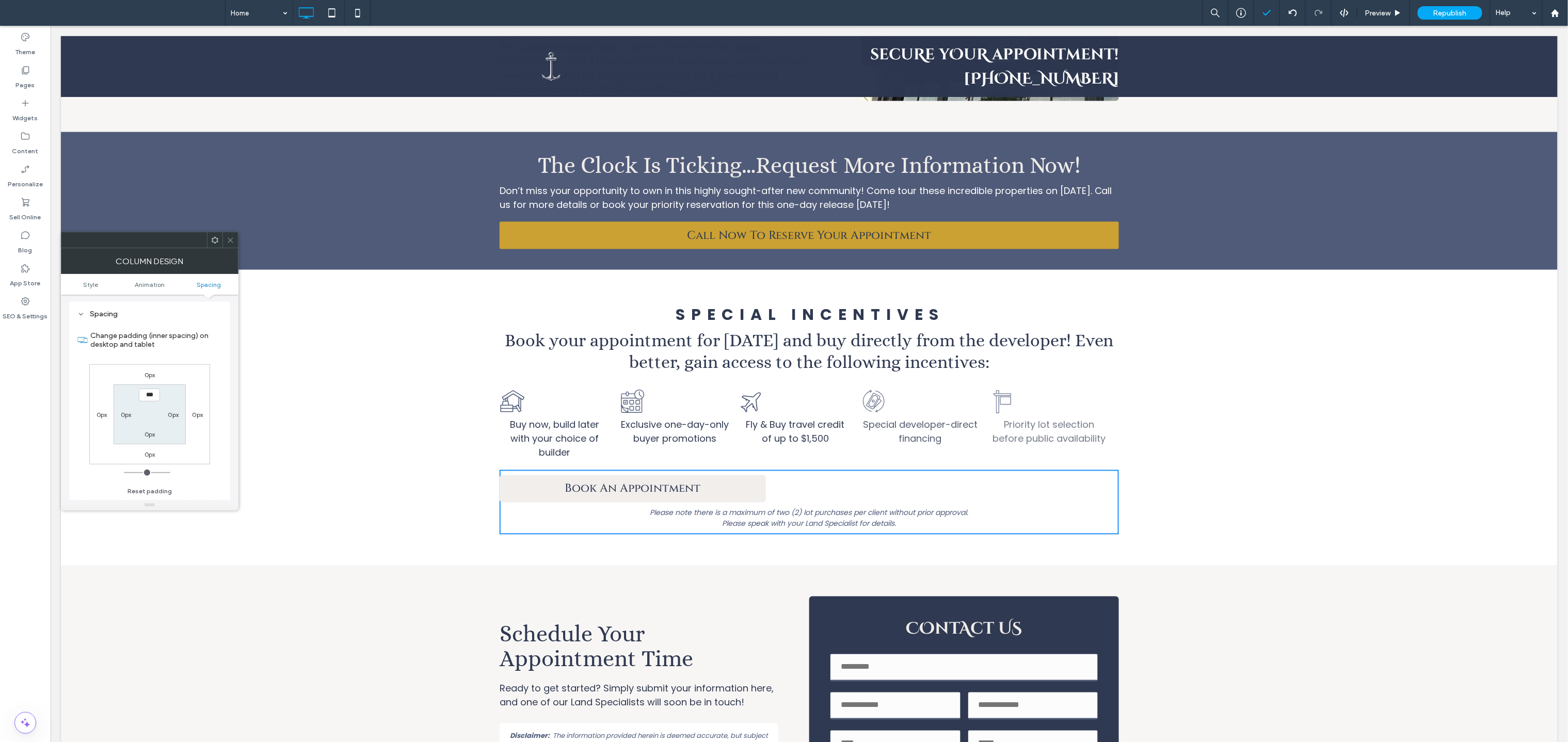 drag, startPoint x: 130, startPoint y: 479, endPoint x: 143, endPoint y: 477, distance: 13.152946 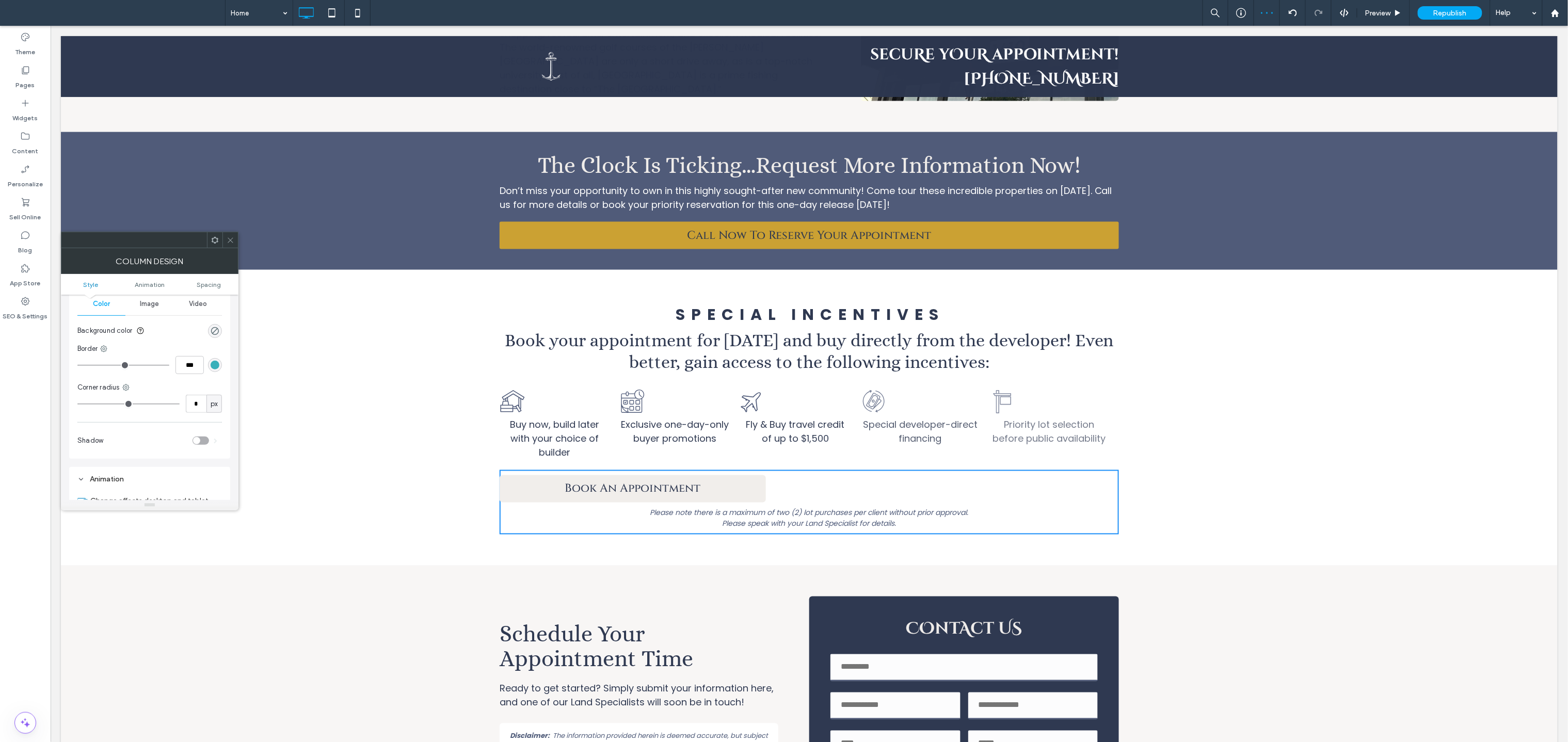 scroll, scrollTop: 0, scrollLeft: 0, axis: both 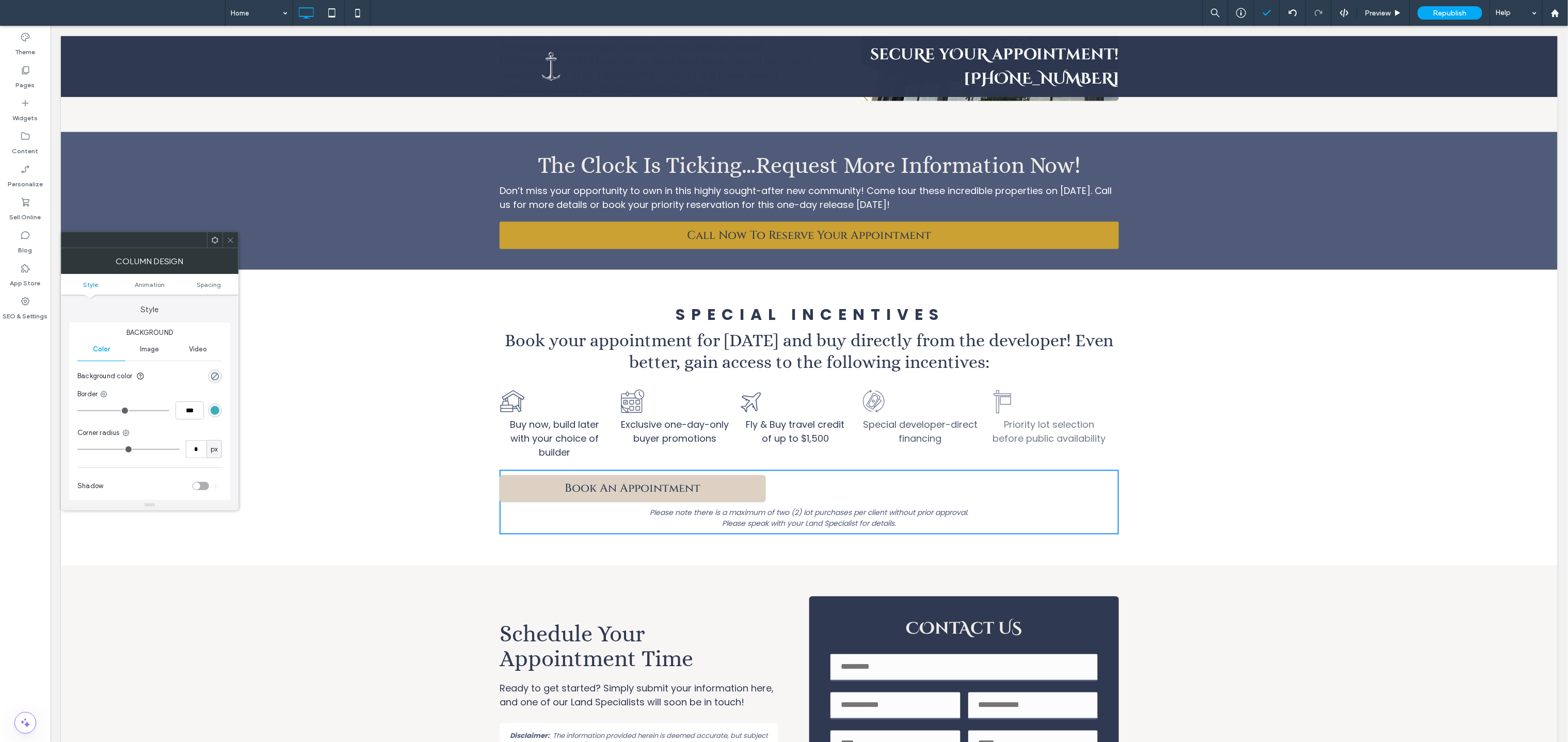 click on "Book An Appointment" at bounding box center [632, 488] 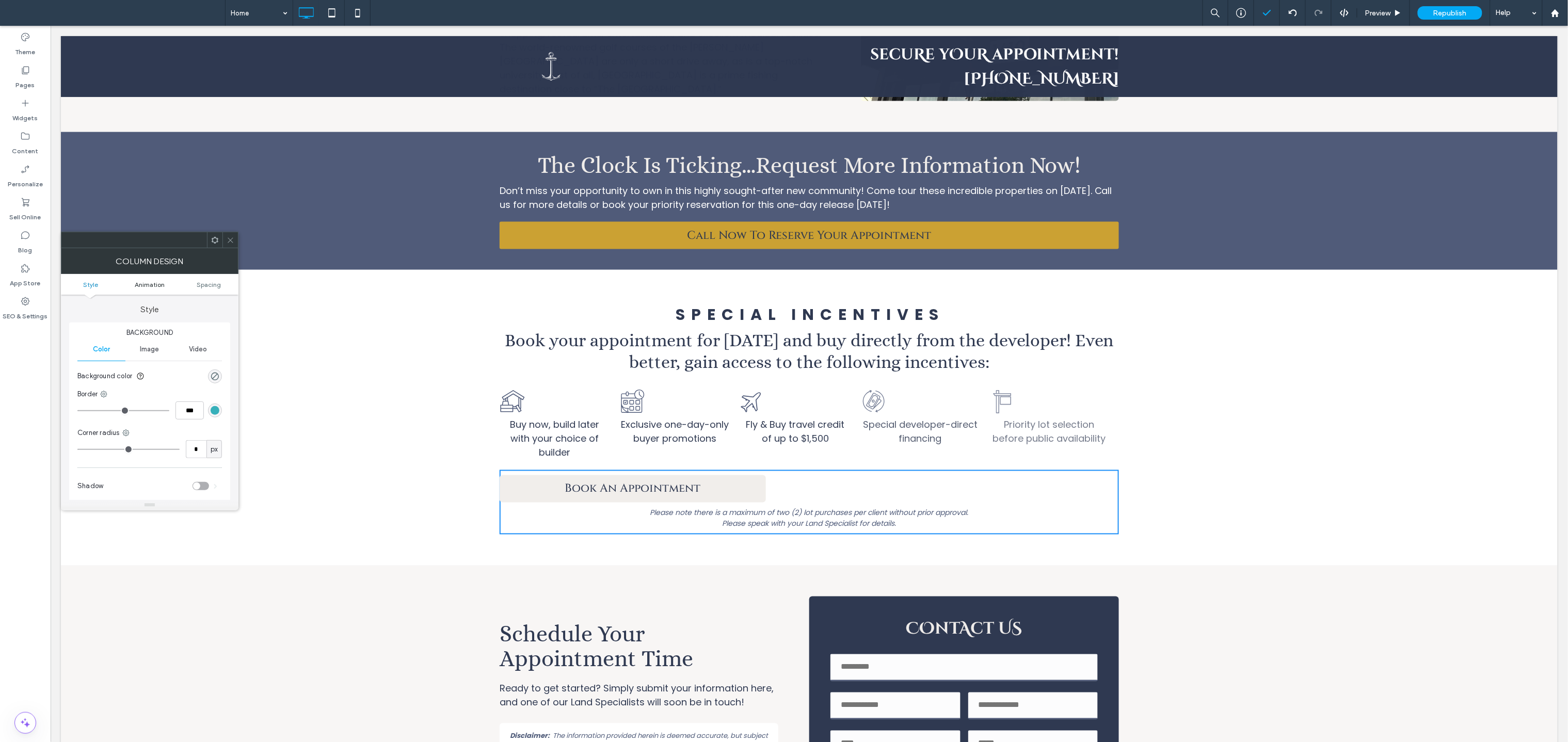 click on "Animation" at bounding box center (150, 284) 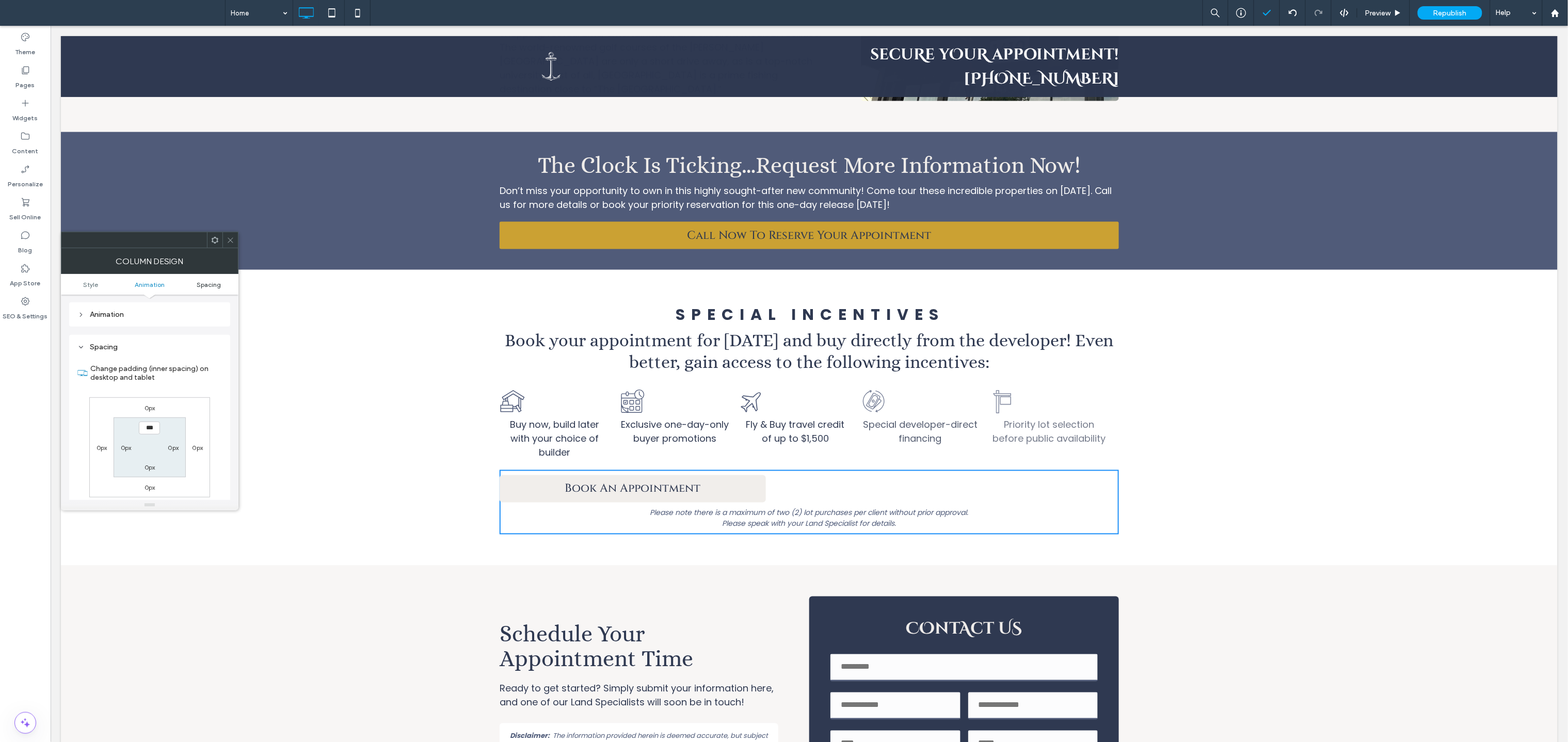 click on "Spacing" at bounding box center (209, 284) 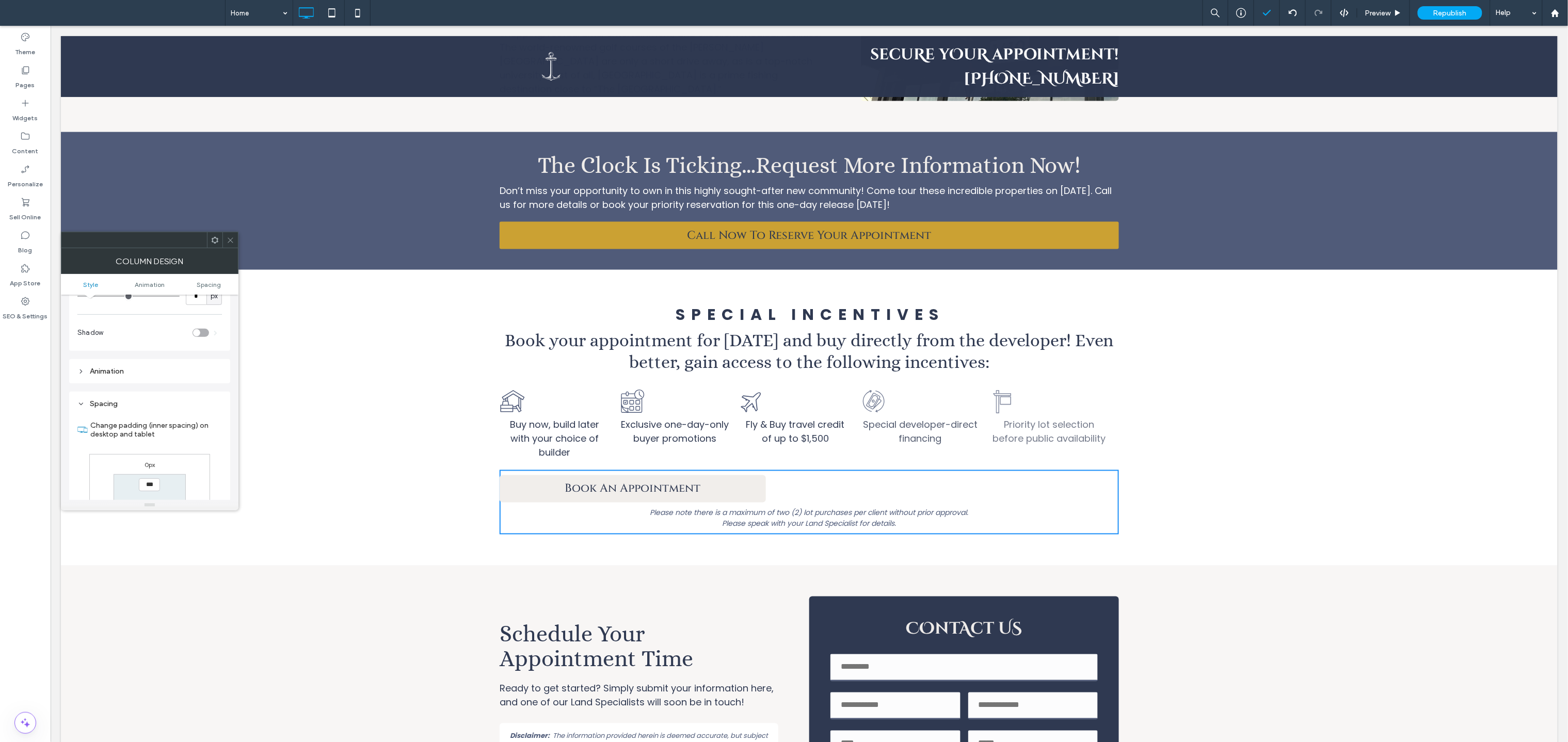 scroll, scrollTop: 153, scrollLeft: 0, axis: vertical 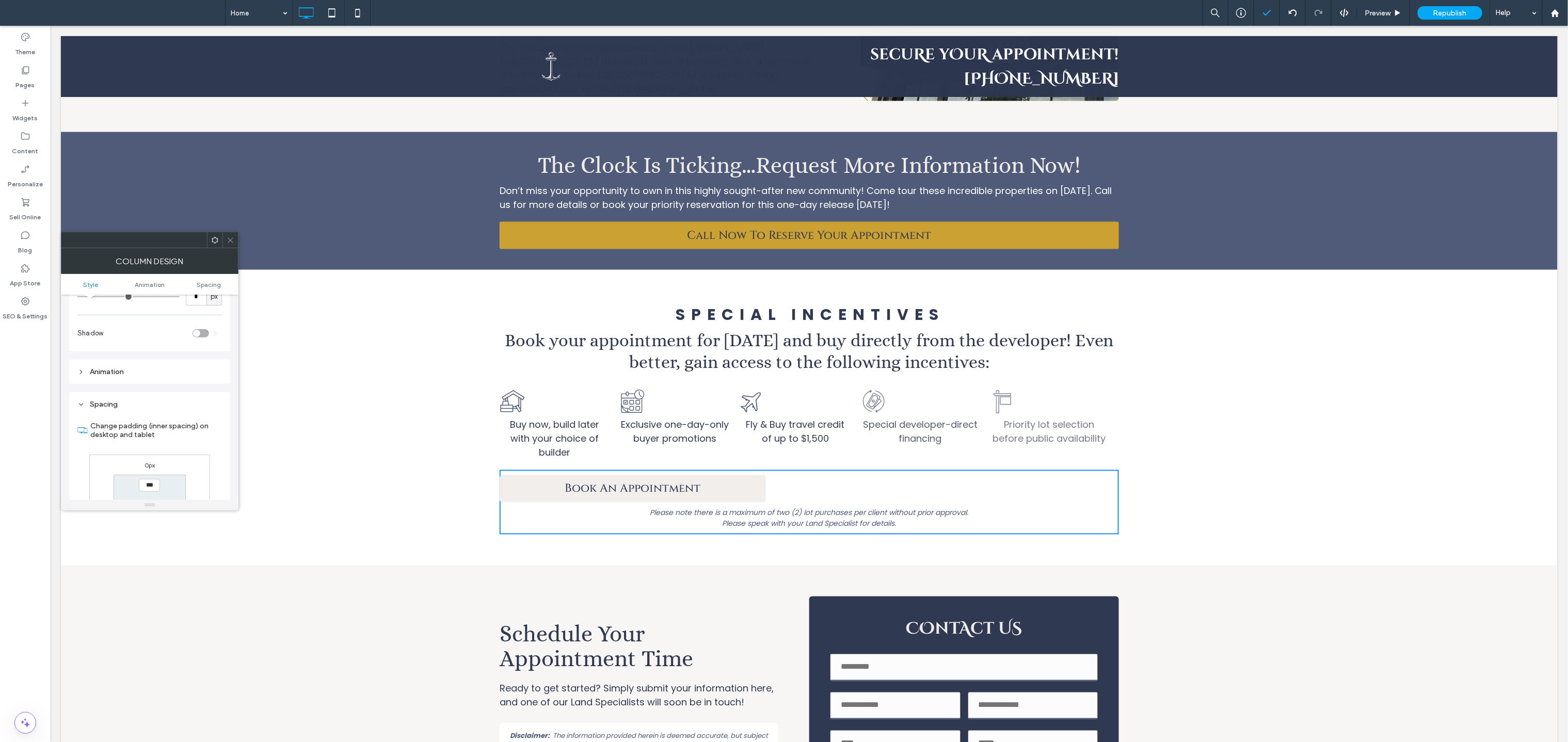 click on "Animation" at bounding box center (150, 372) 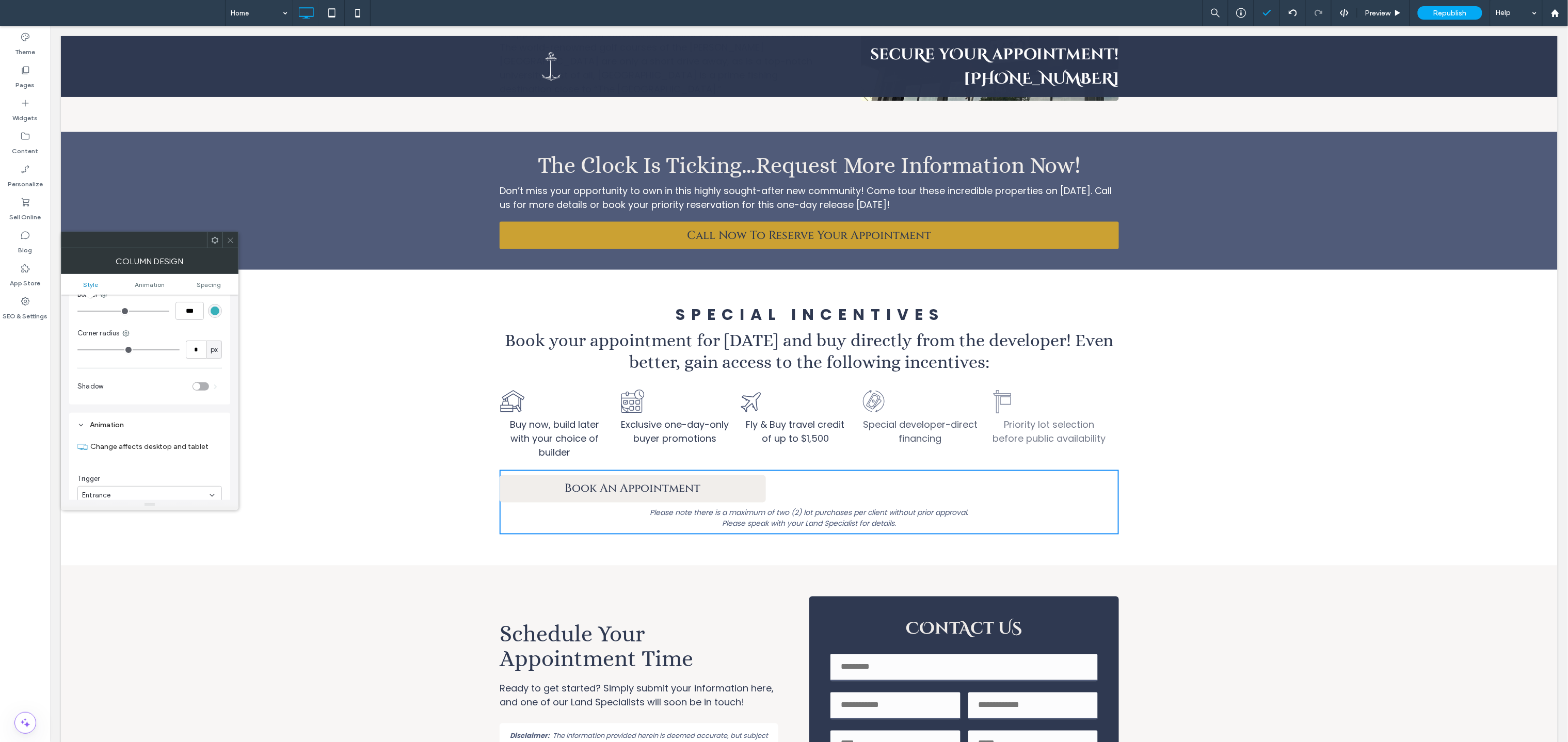 scroll, scrollTop: 0, scrollLeft: 0, axis: both 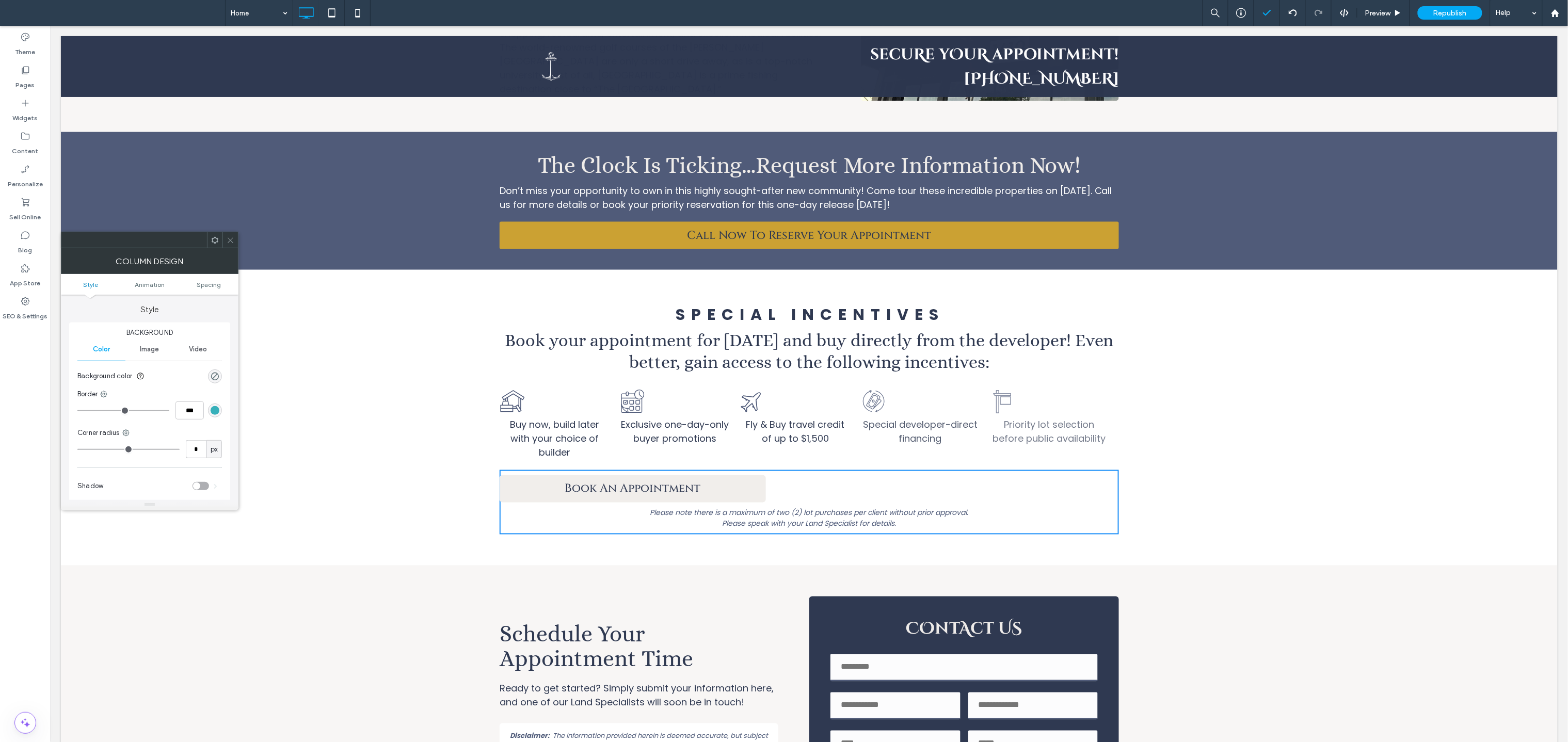 click on "Style Animation Spacing" at bounding box center (150, 284) 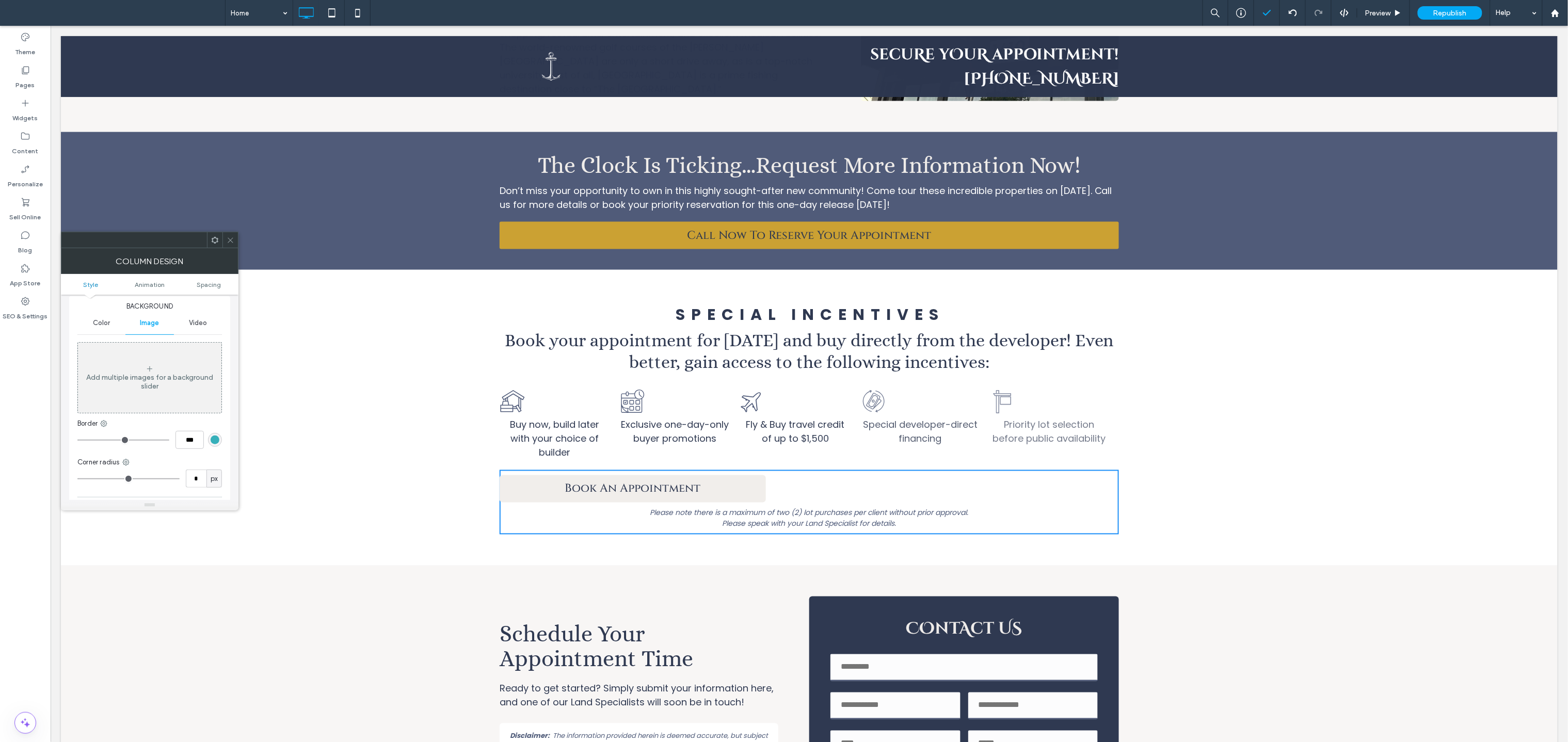 scroll, scrollTop: 0, scrollLeft: 0, axis: both 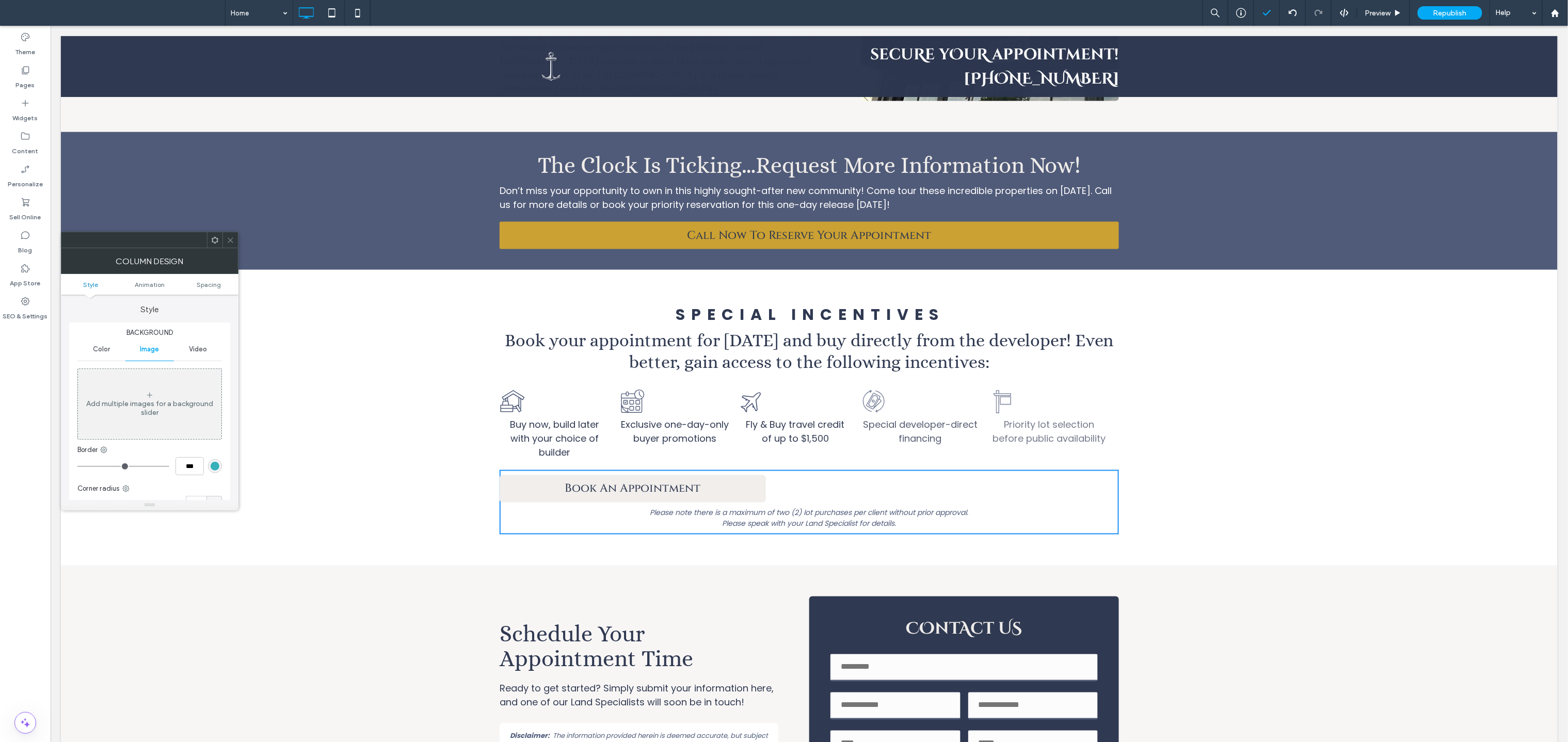 click on "Color" at bounding box center [101, 349] 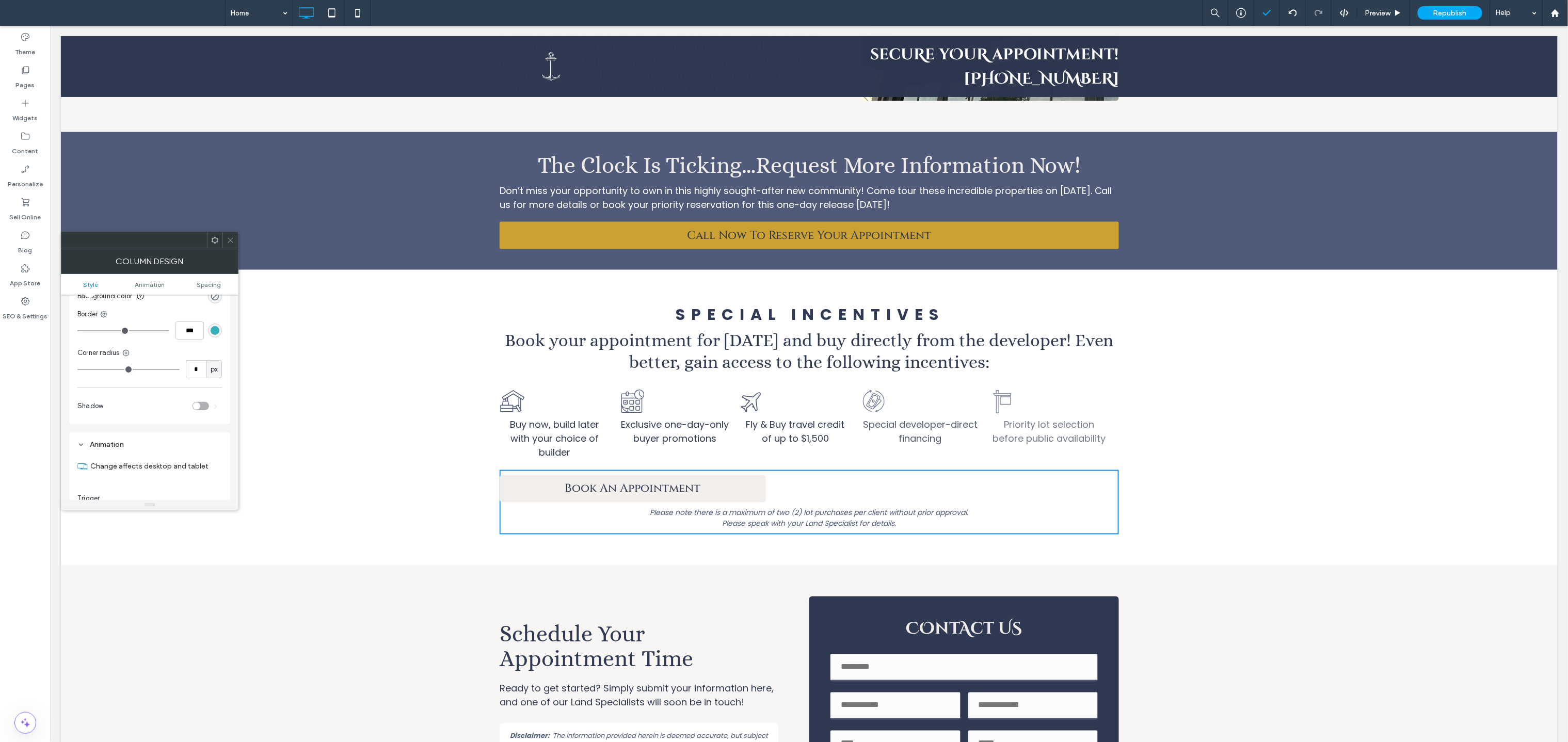 scroll, scrollTop: 0, scrollLeft: 0, axis: both 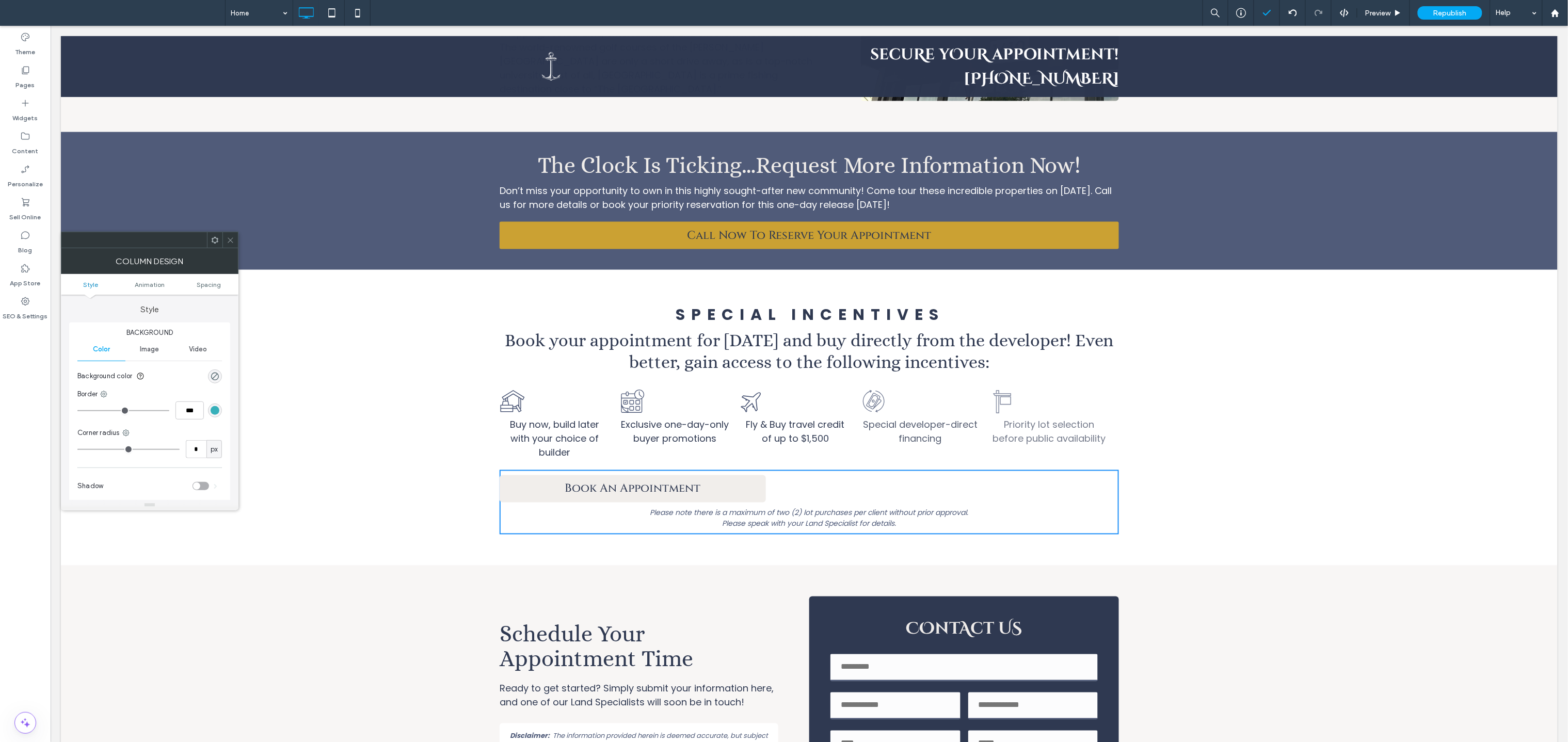 click on "Video" at bounding box center (198, 349) 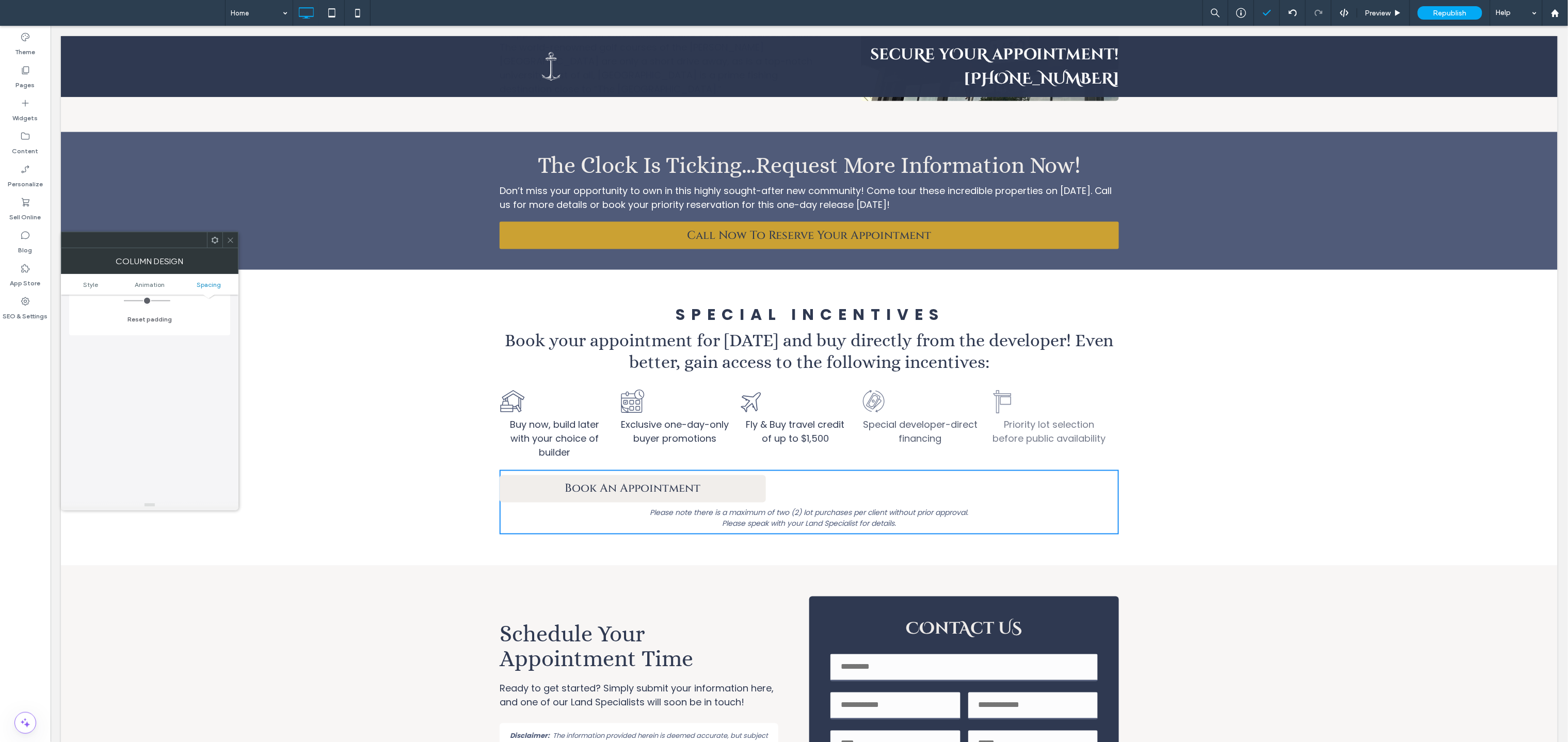 scroll, scrollTop: 622, scrollLeft: 0, axis: vertical 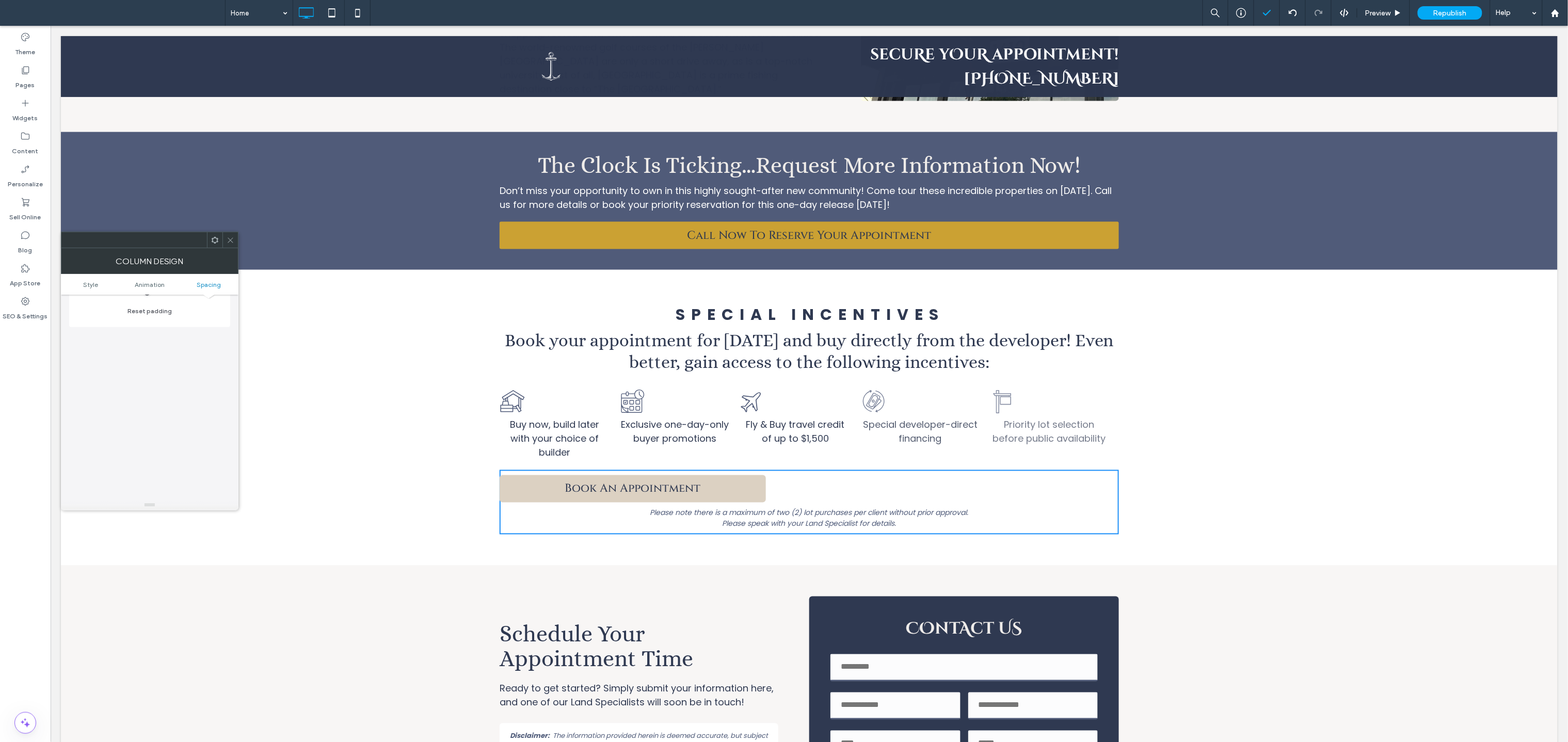 click on "Book An Appointment" at bounding box center [632, 488] 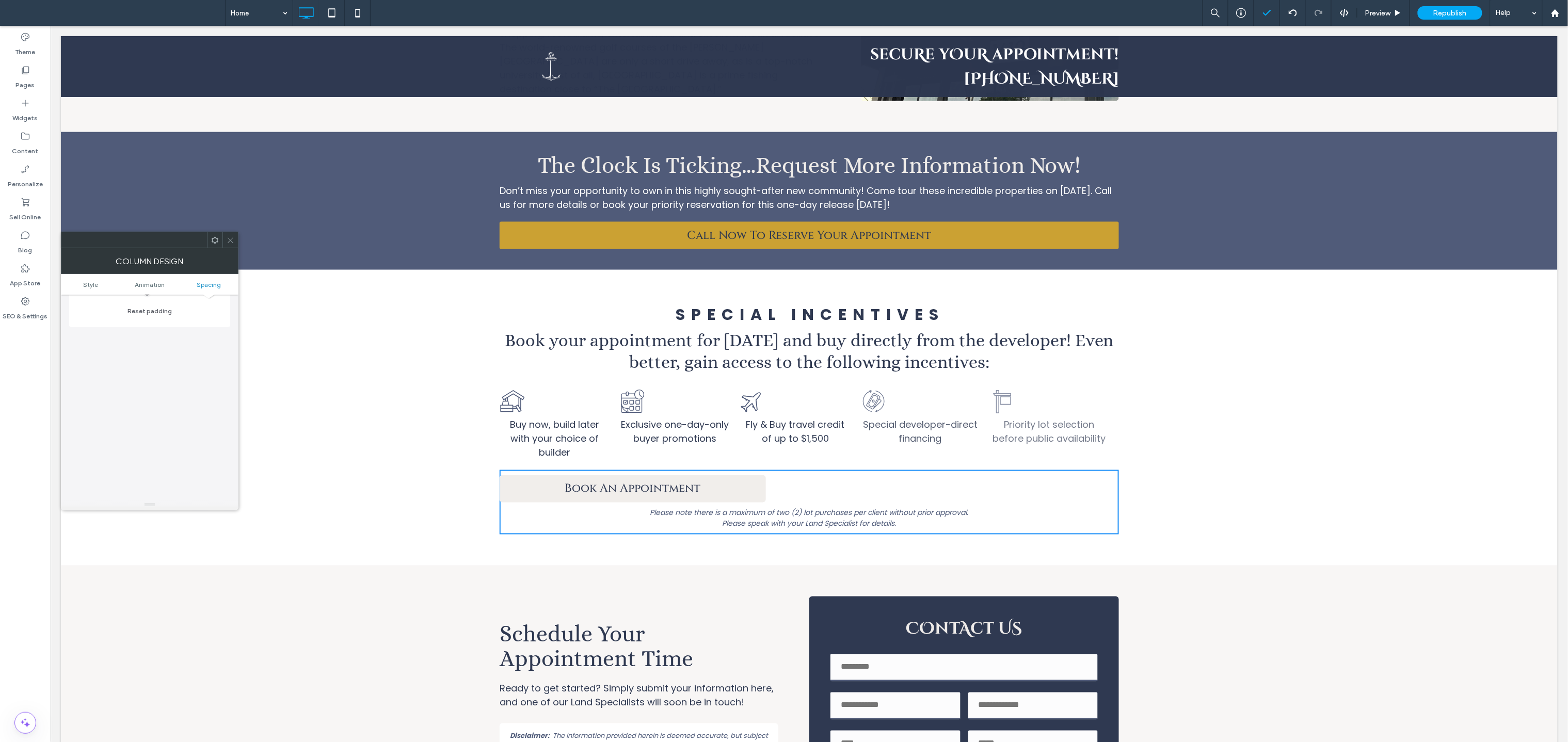 click on "Book An Appointment
Please note there is a maximum of two (2) lot purchases per client without prior approval. Please speak with your Land Specialist for details.
Click To Paste" at bounding box center (809, 502) 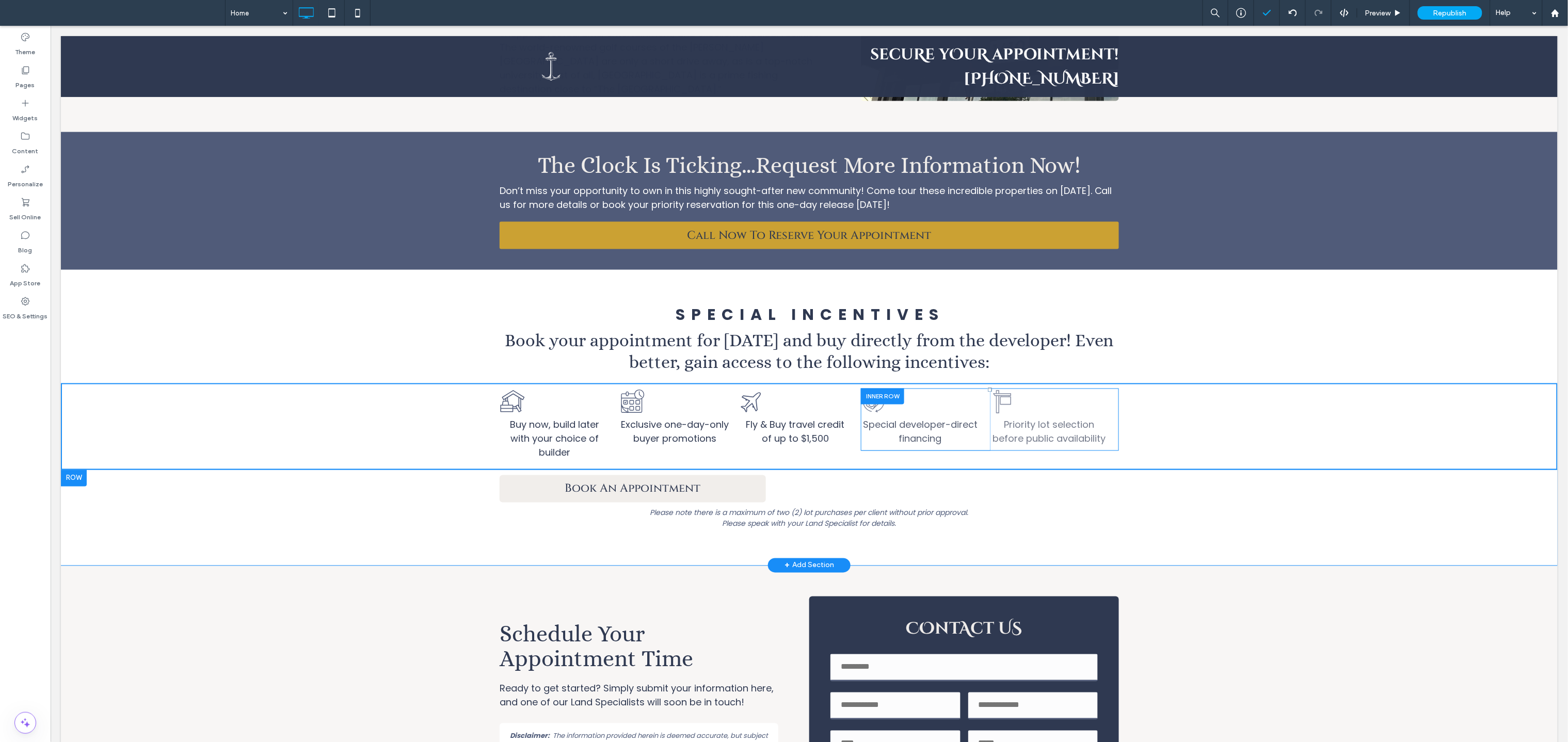 click on "Book An Appointment
Please note there is a maximum of two (2) lot purchases per client without prior approval. Please speak with your Land Specialist for details.
Click To Paste" at bounding box center [809, 502] 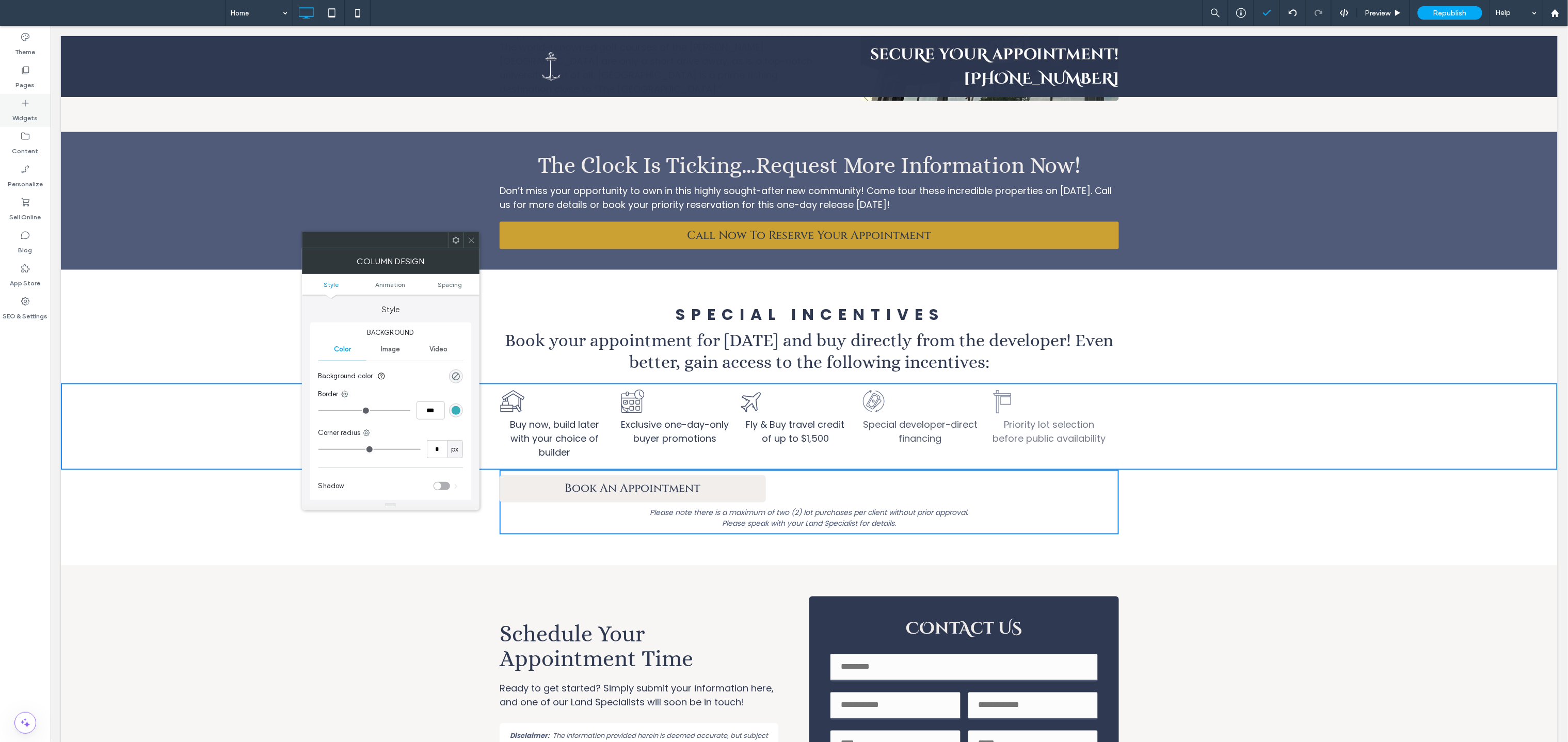click on "Widgets" at bounding box center (25, 116) 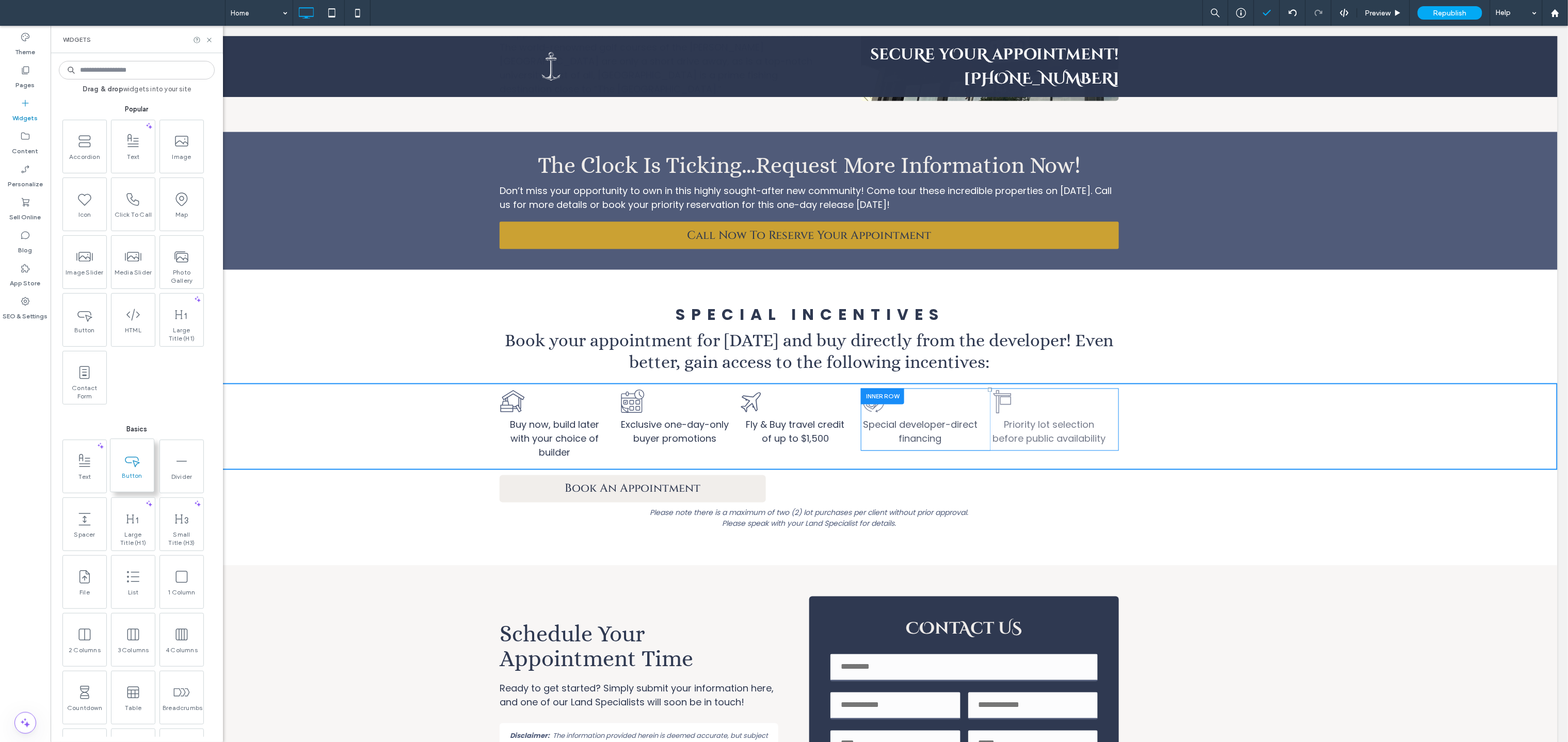 click at bounding box center [132, 460] 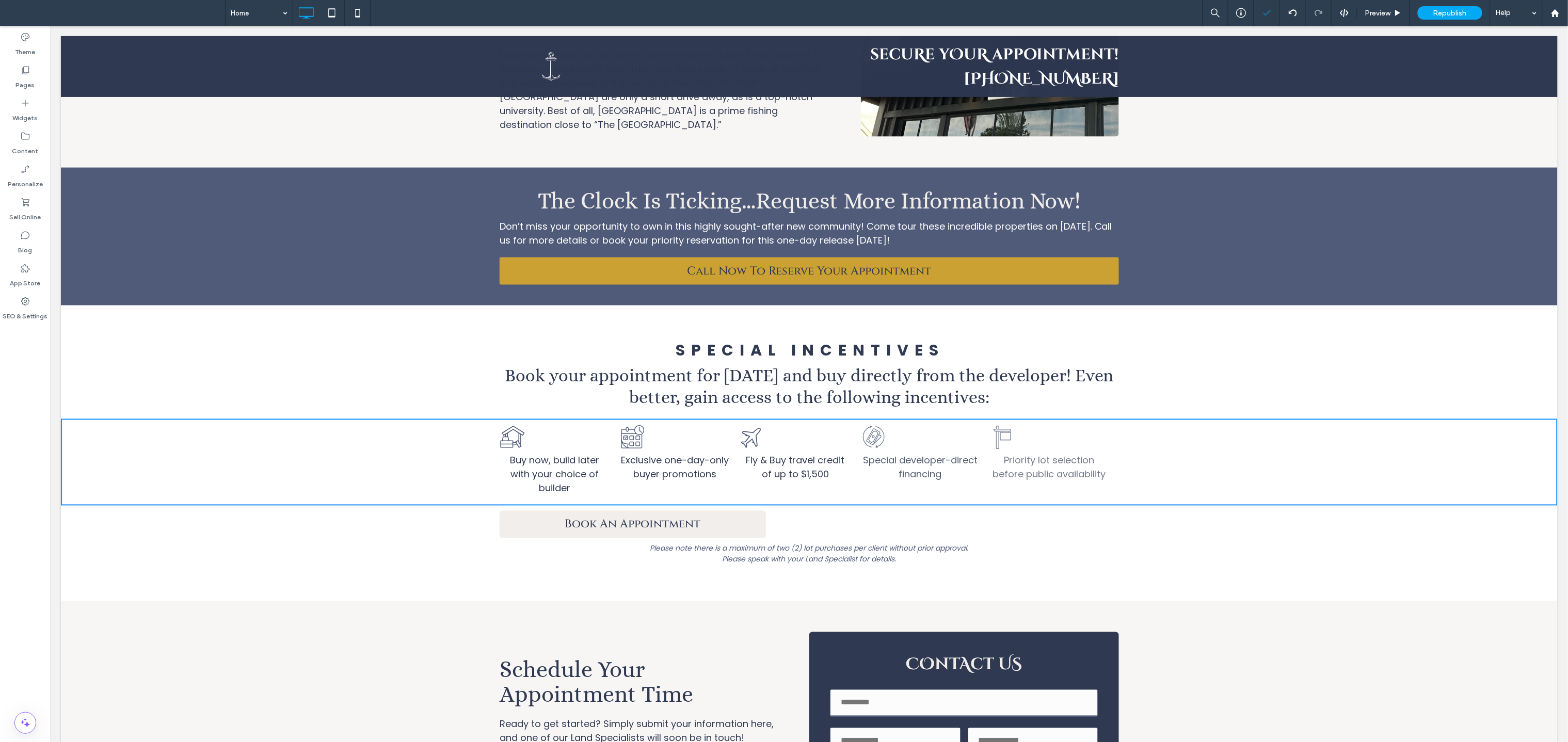 scroll, scrollTop: 2821, scrollLeft: 0, axis: vertical 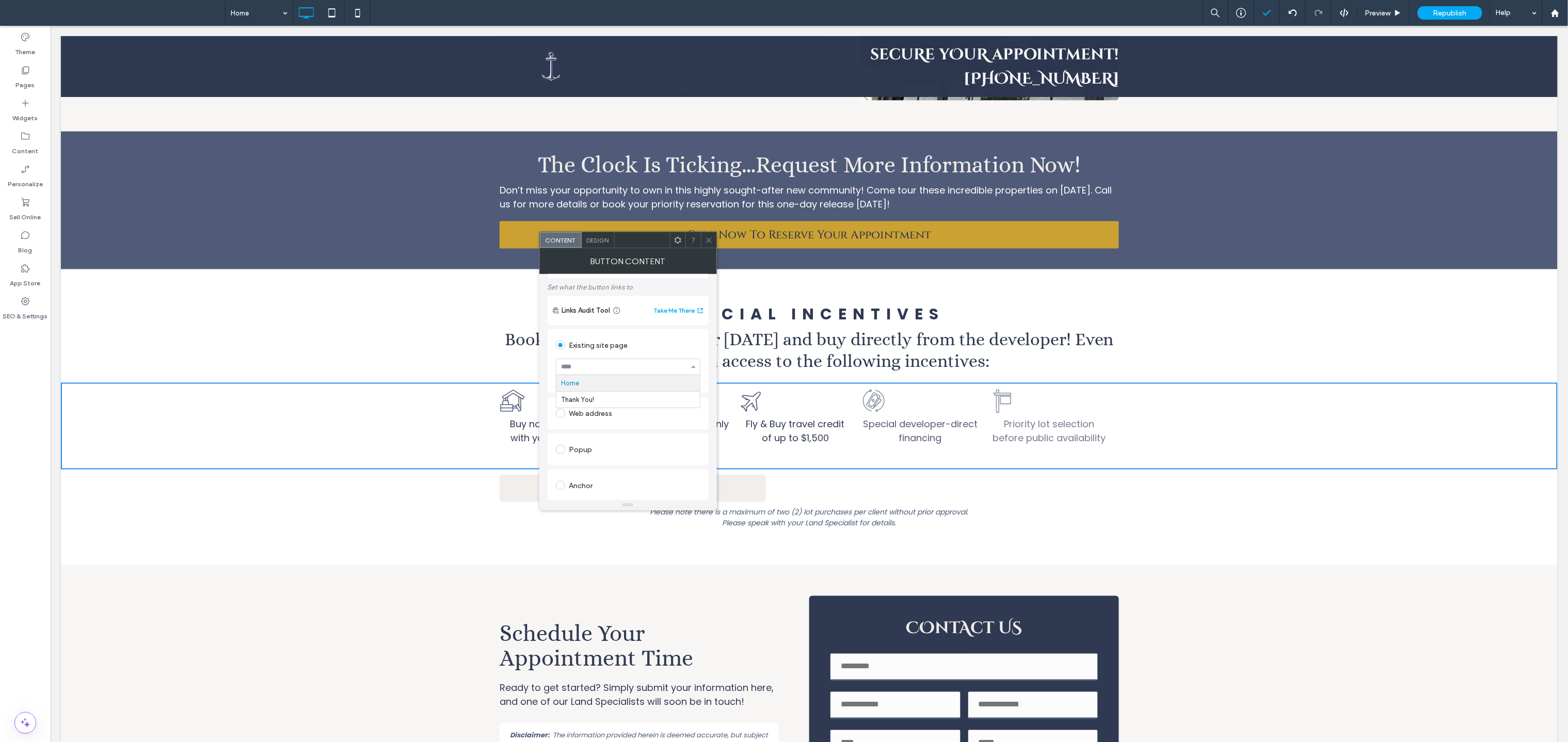 click at bounding box center [626, 367] 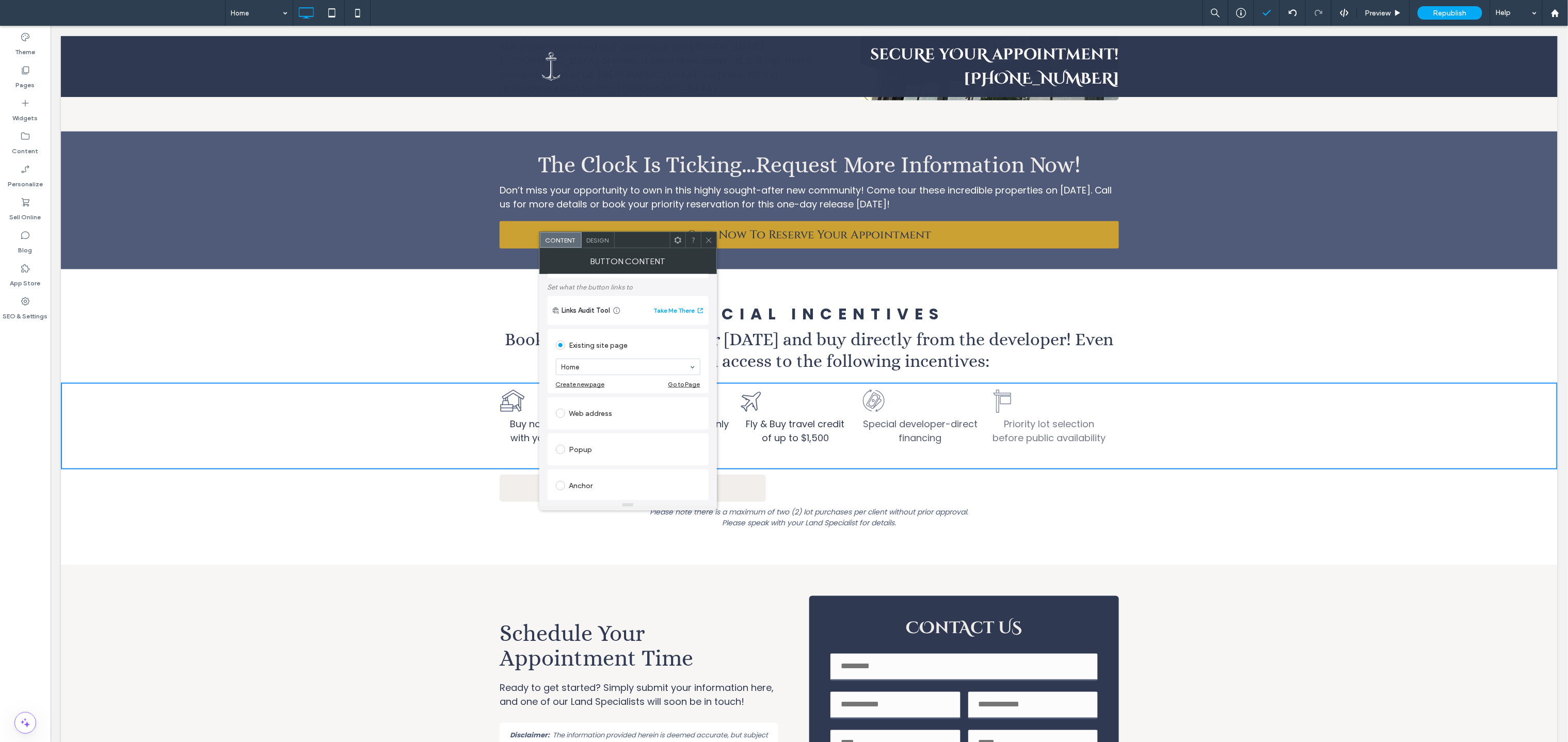 click on "Existing site page" at bounding box center [628, 345] 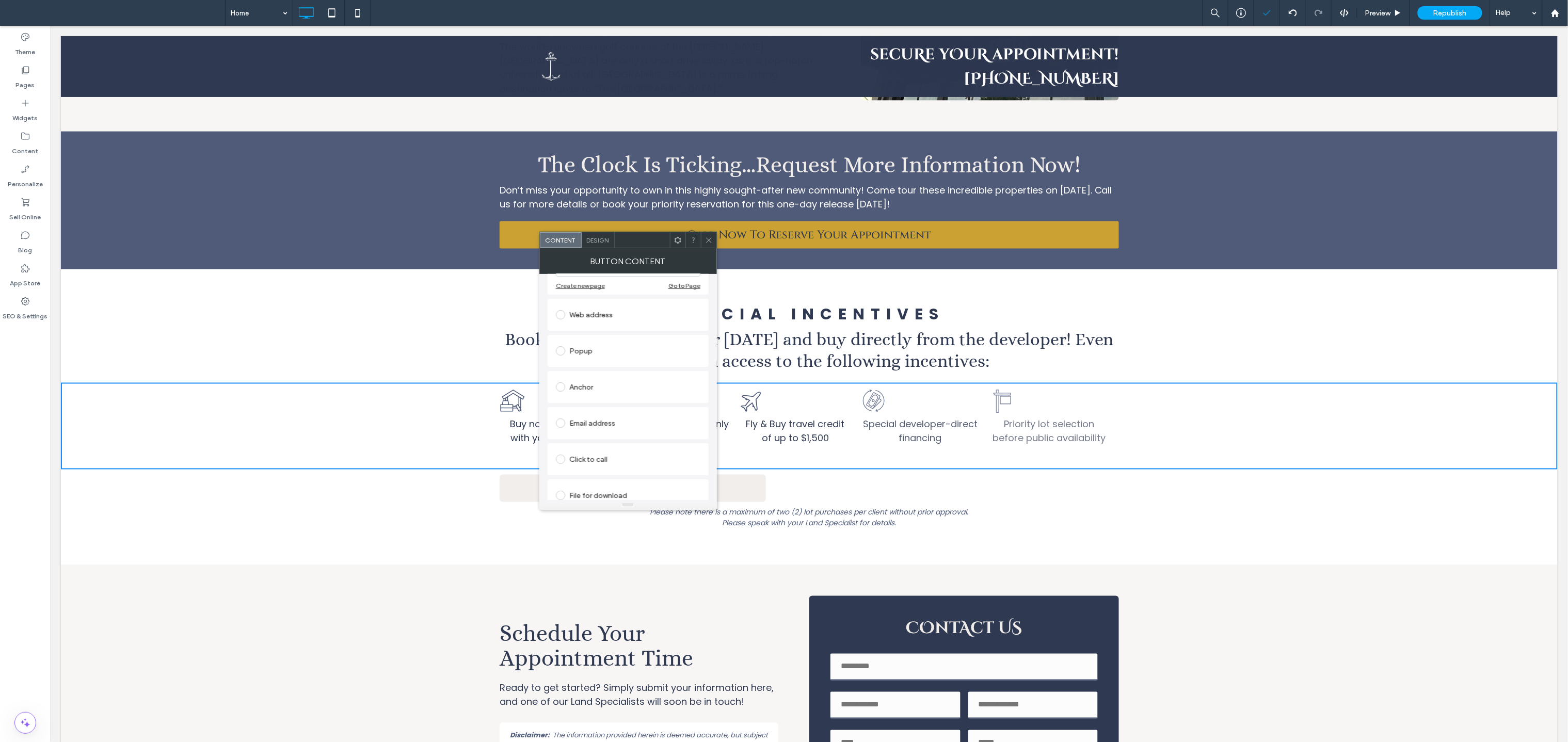 scroll, scrollTop: 161, scrollLeft: 0, axis: vertical 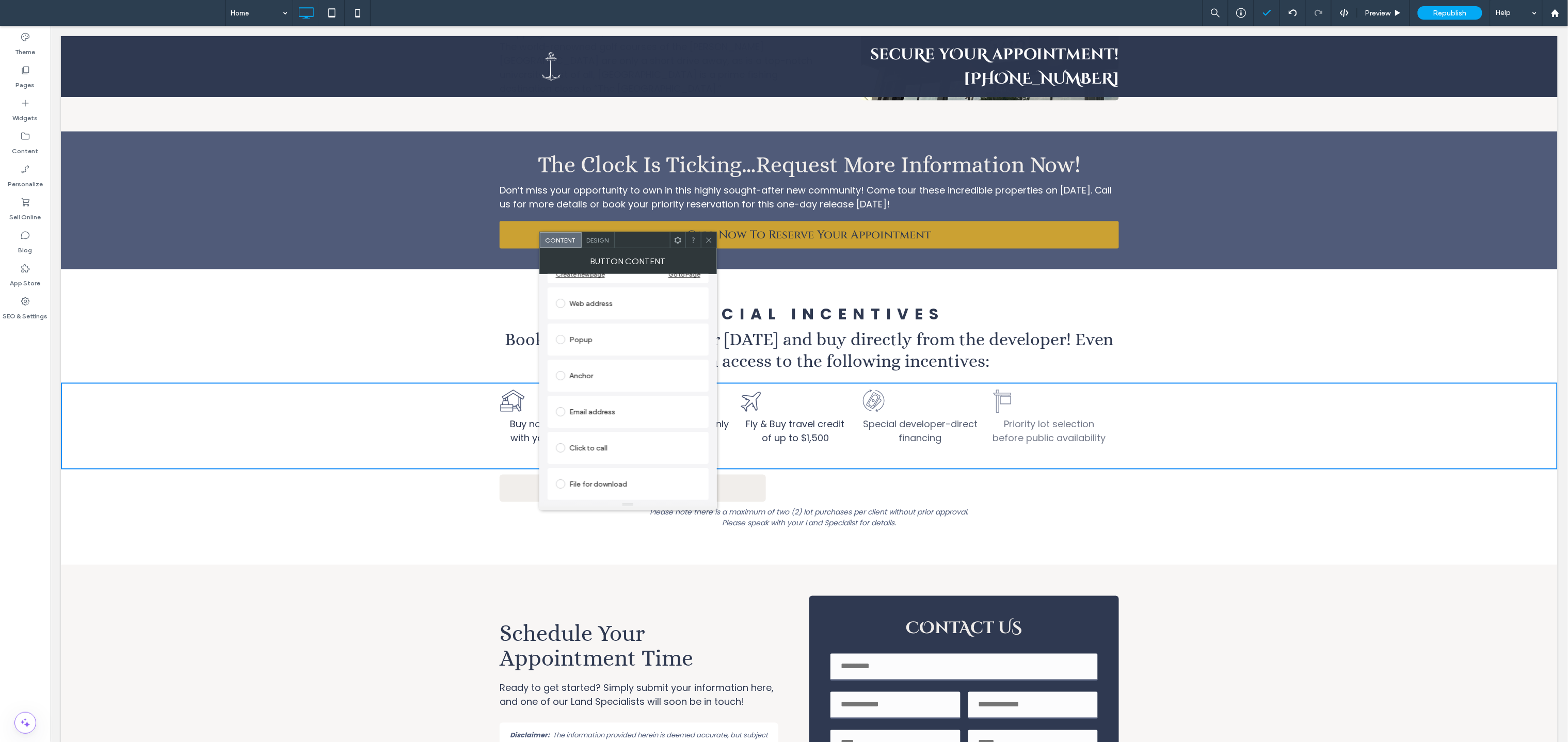 click on "Click to call" at bounding box center (628, 448) 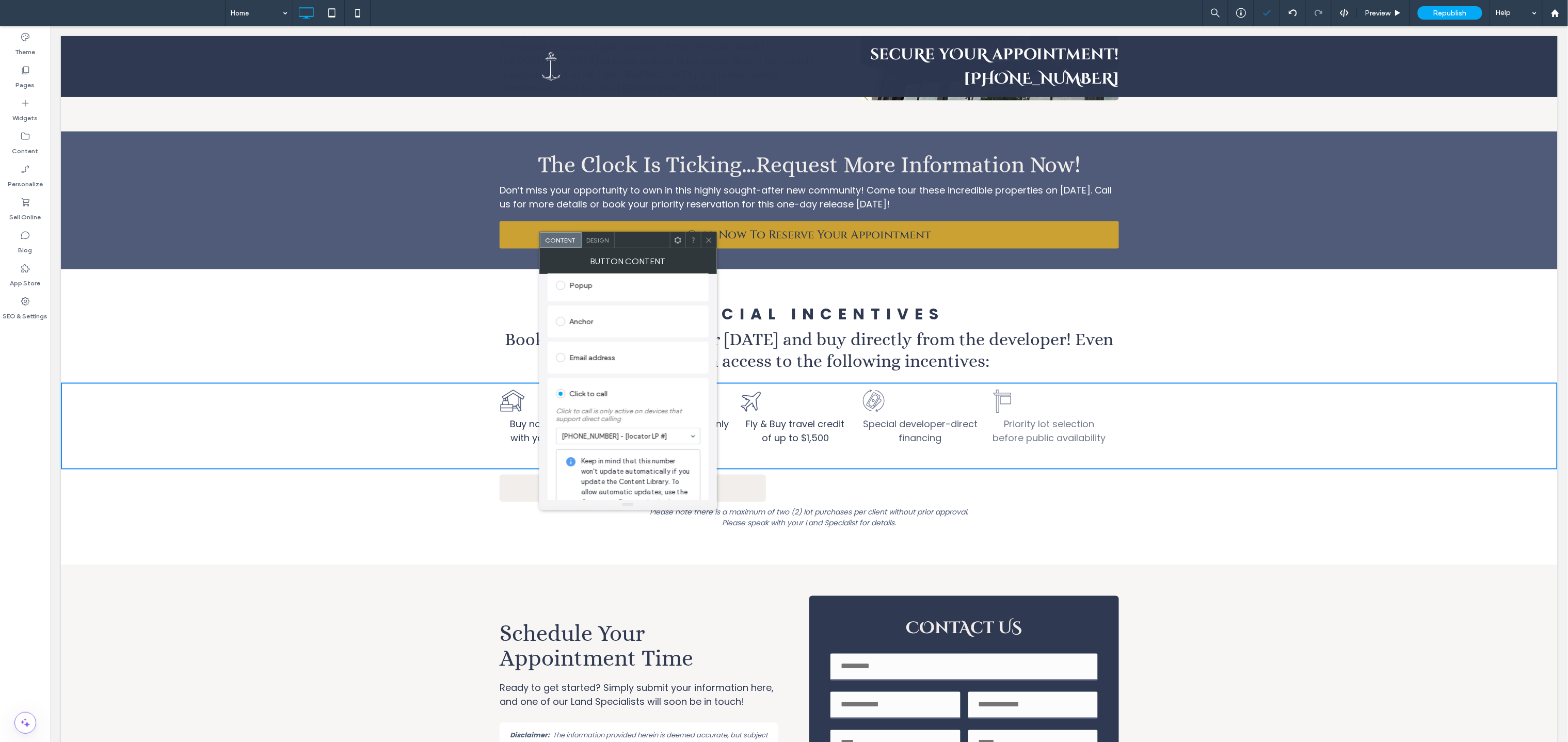 scroll, scrollTop: 256, scrollLeft: 0, axis: vertical 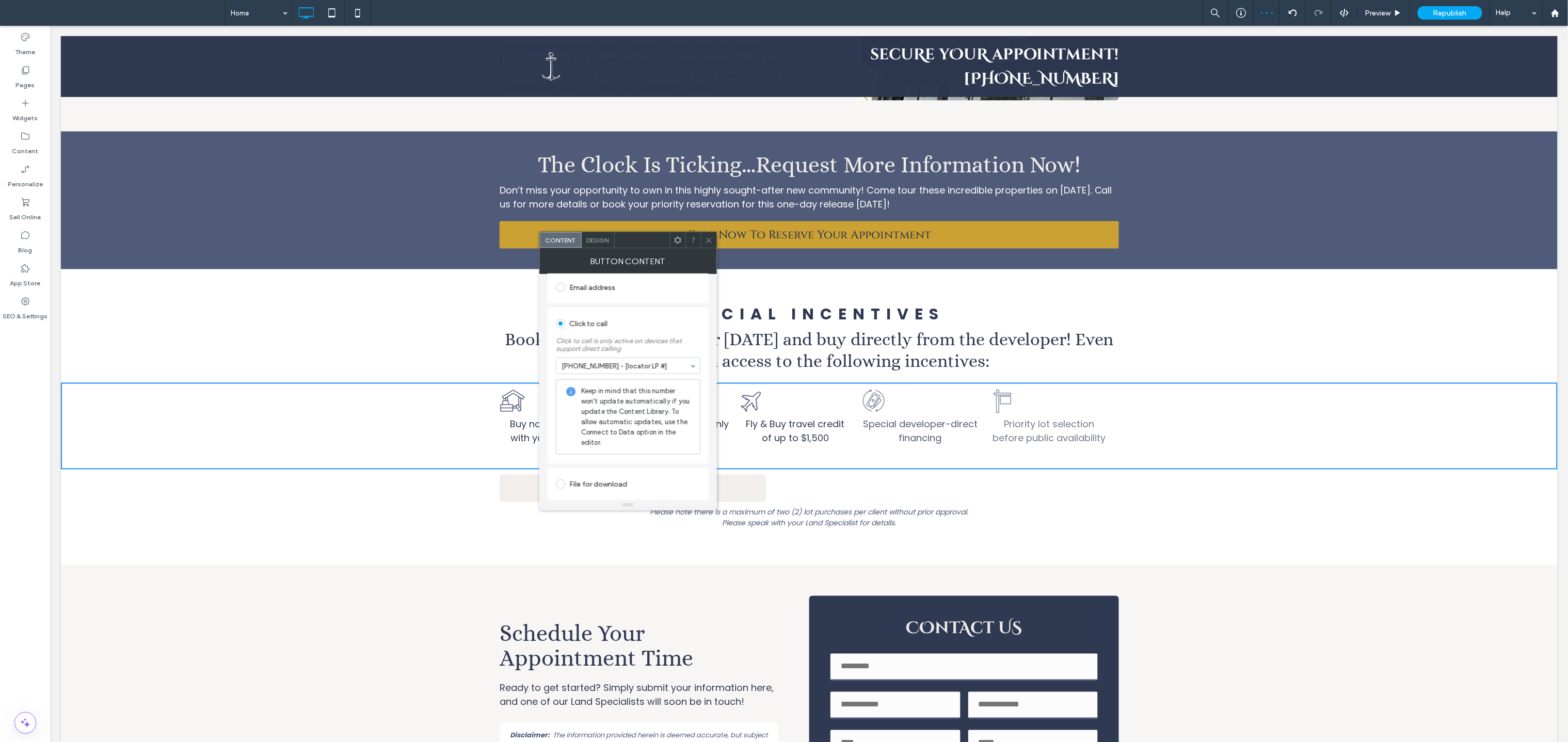 click on "**********" at bounding box center (628, 387) 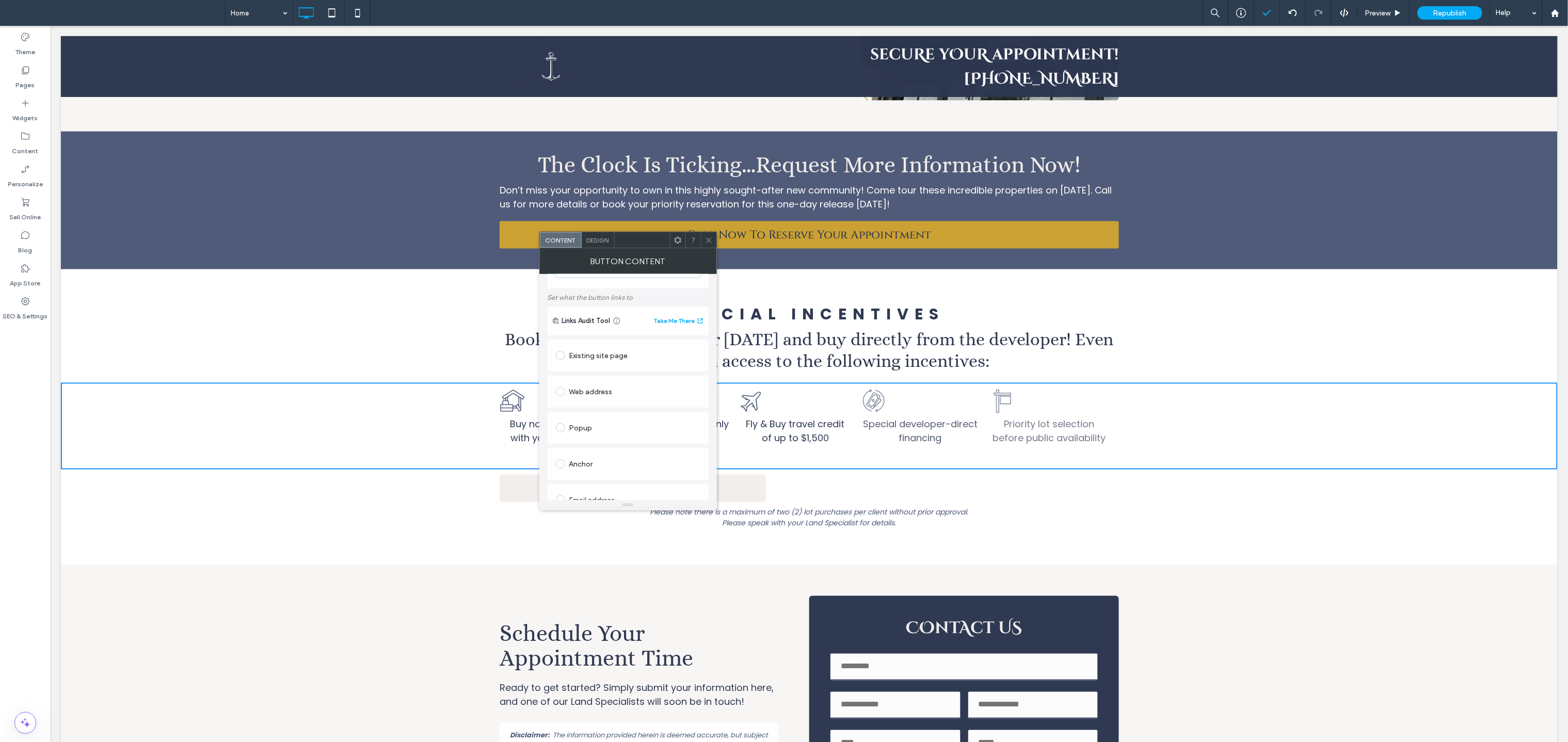 scroll, scrollTop: 0, scrollLeft: 0, axis: both 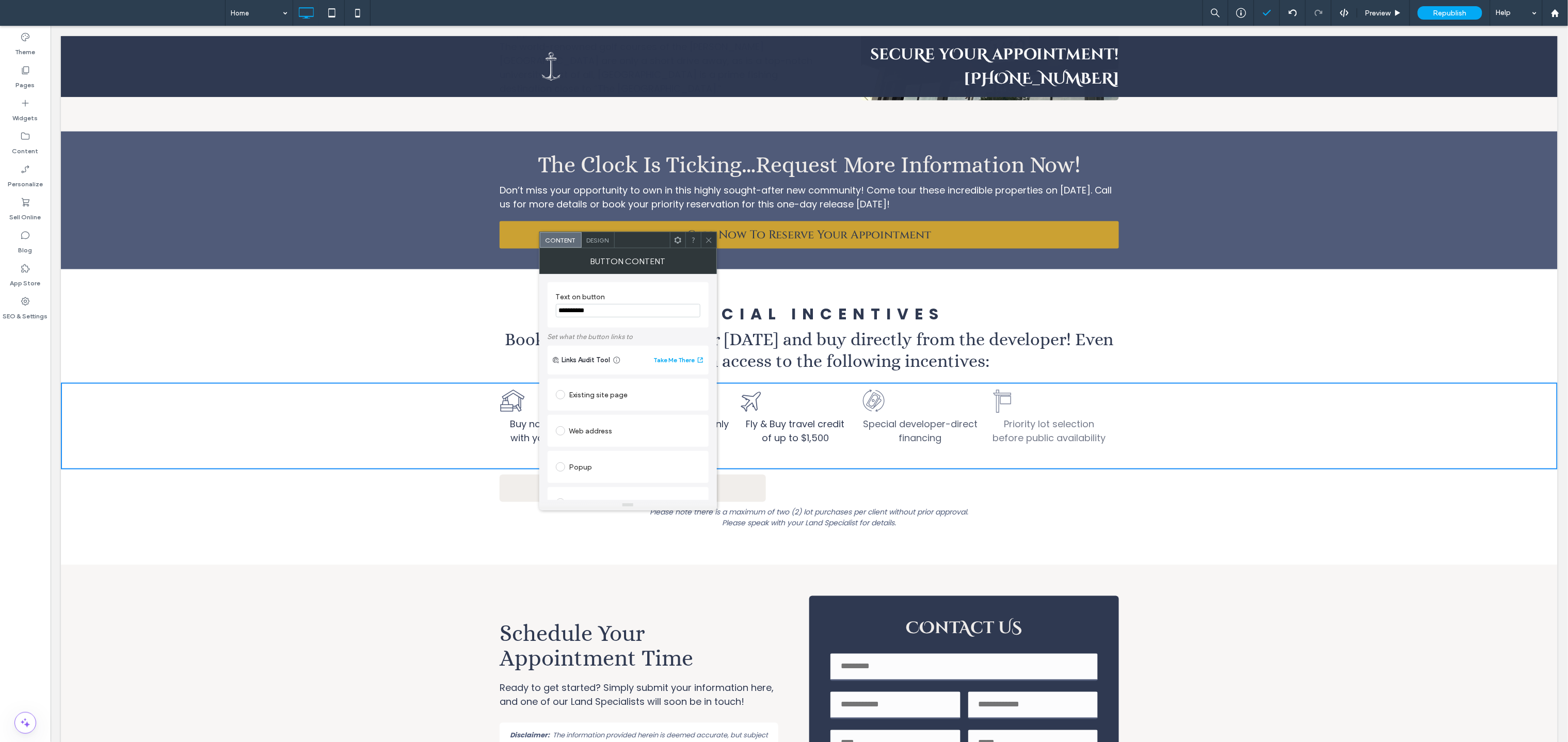 click on "Design" at bounding box center (598, 240) 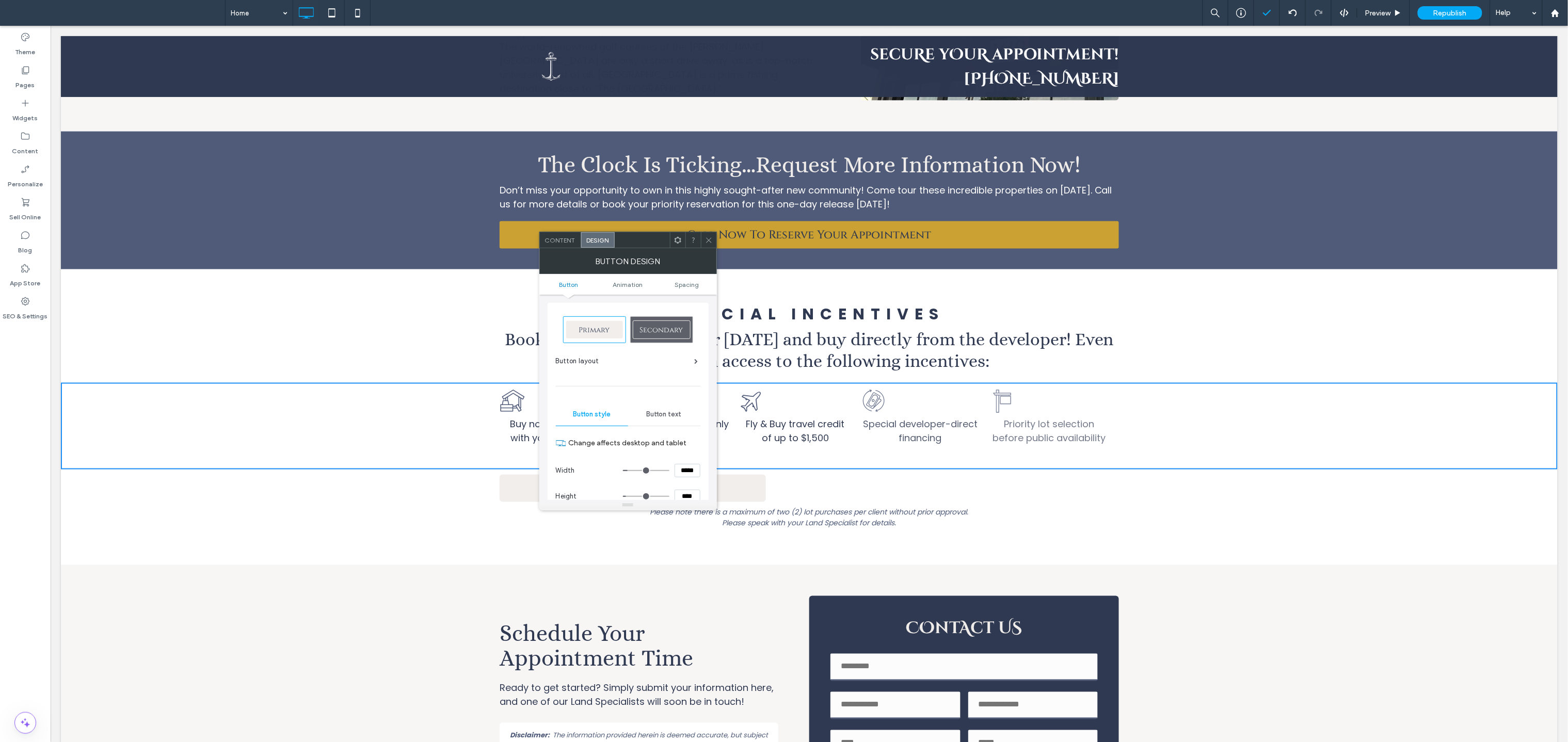 click on "Button layout" at bounding box center (627, 361) 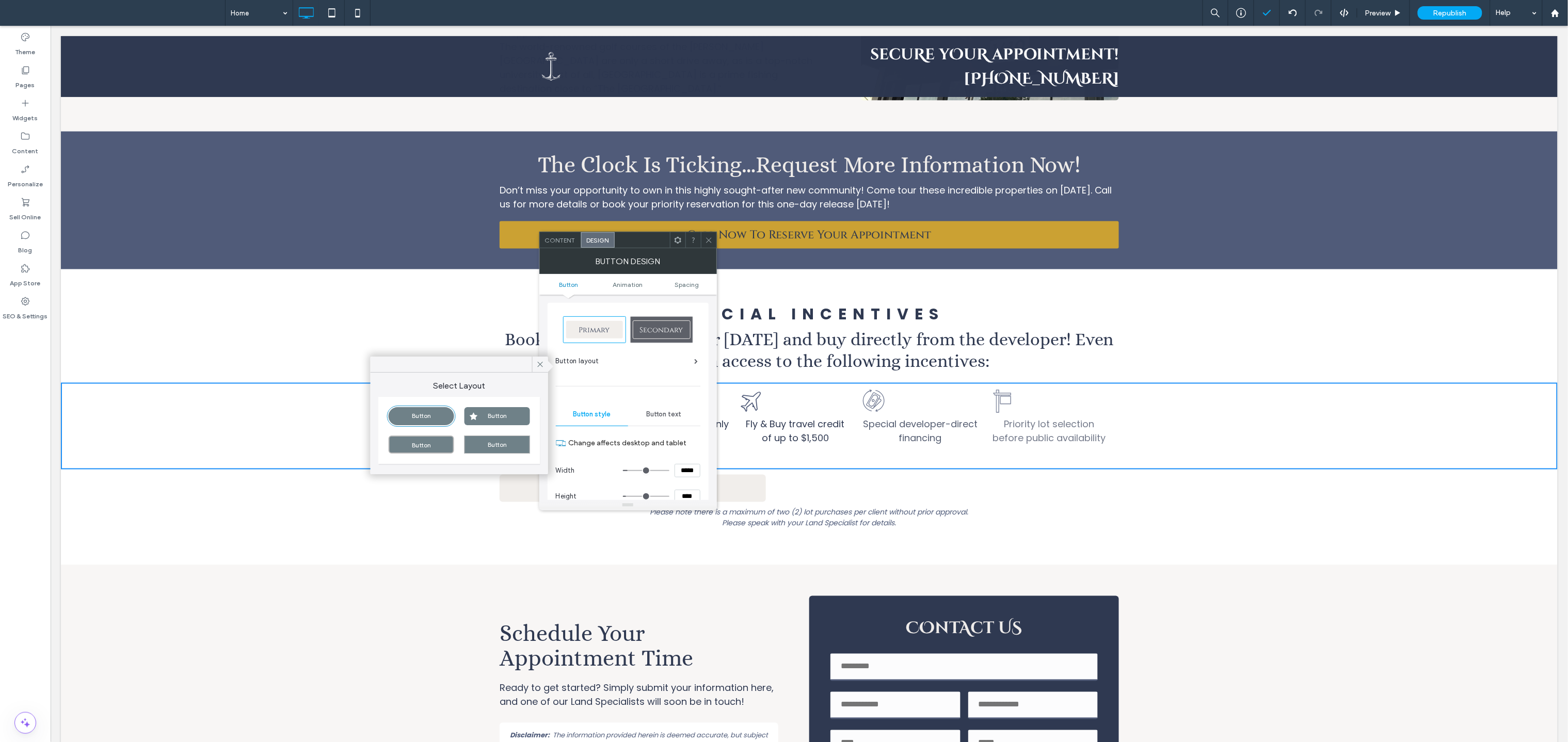 click on "Button" at bounding box center [497, 416] 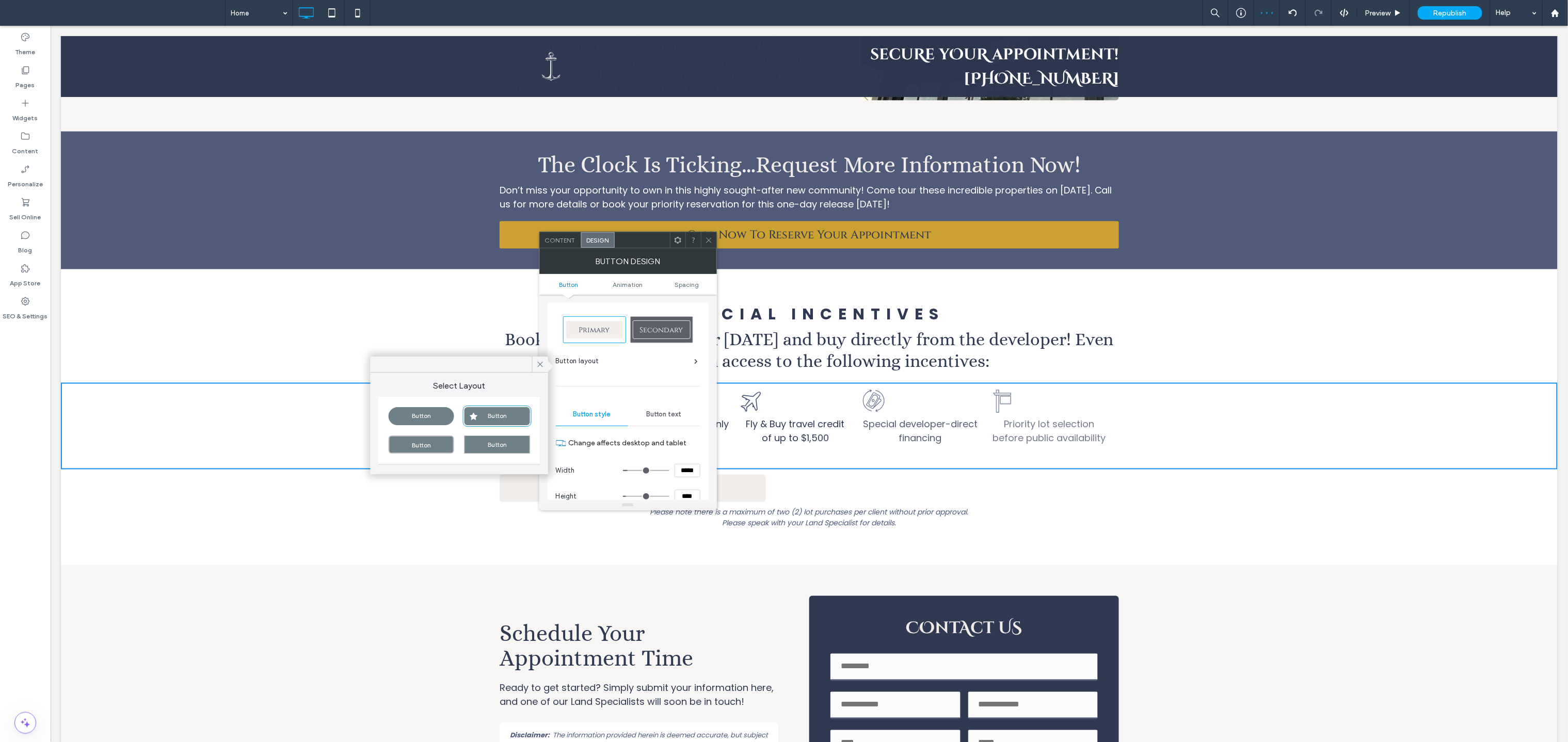click on "Secondary" at bounding box center [662, 330] 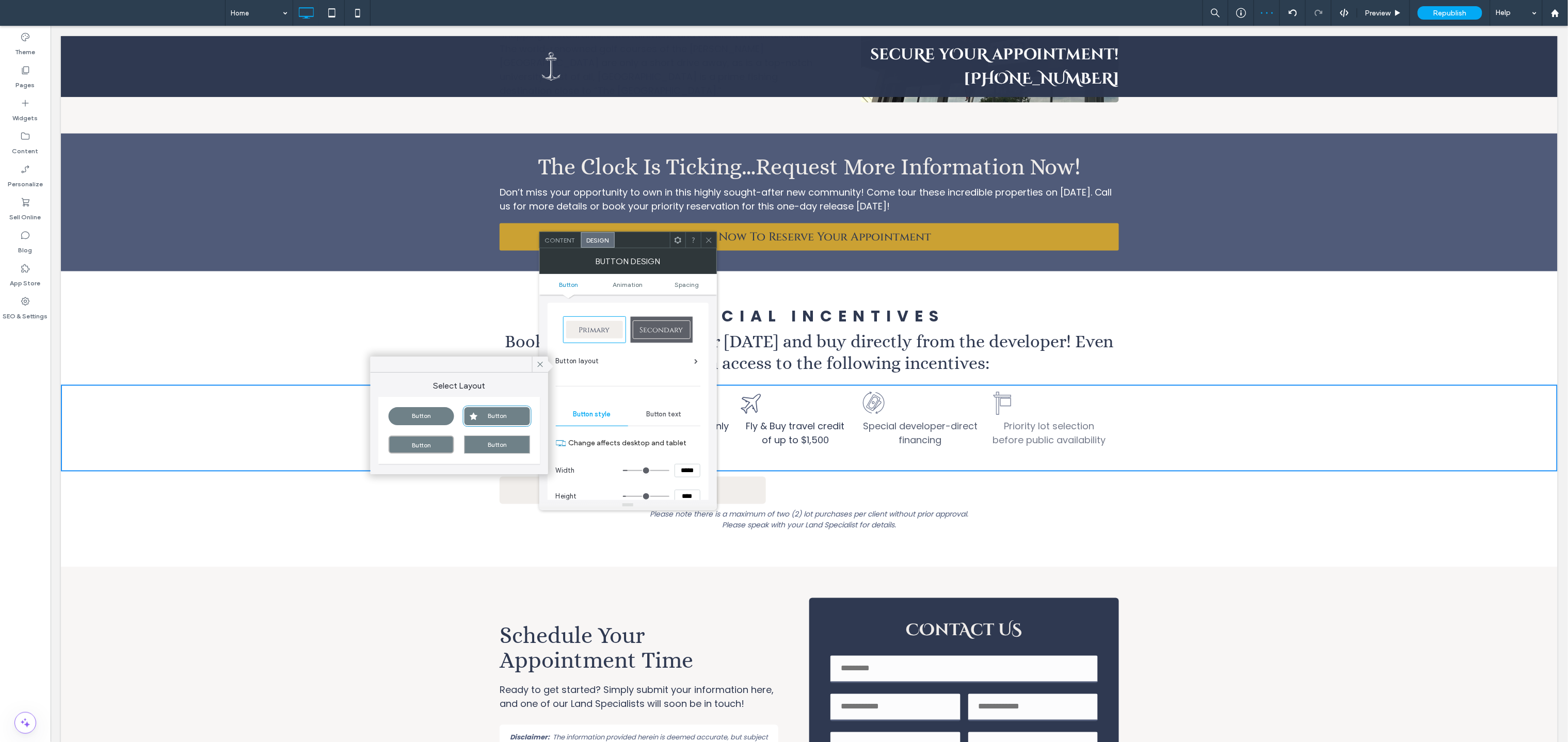 scroll, scrollTop: 2823, scrollLeft: 0, axis: vertical 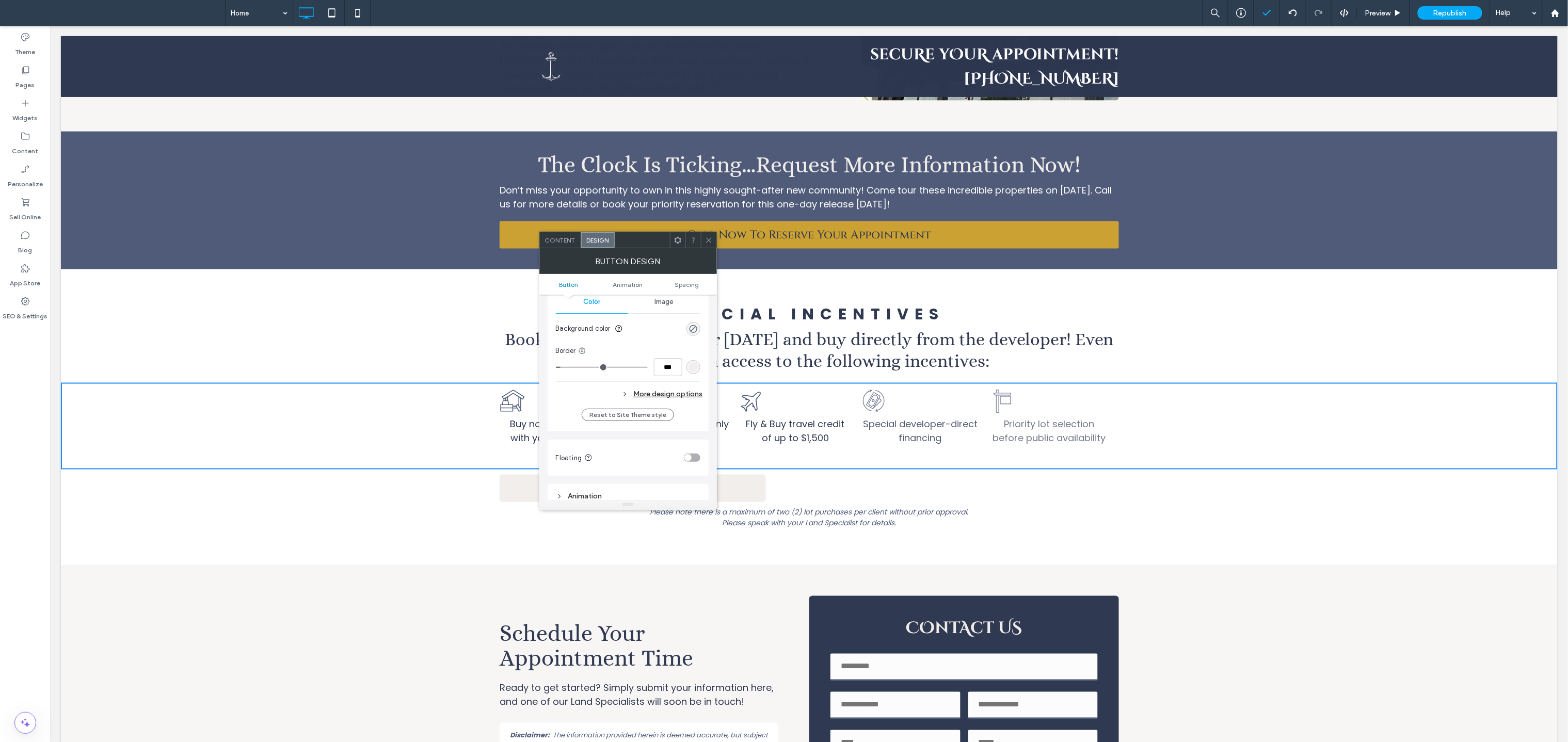 click on "More design options" at bounding box center [629, 394] 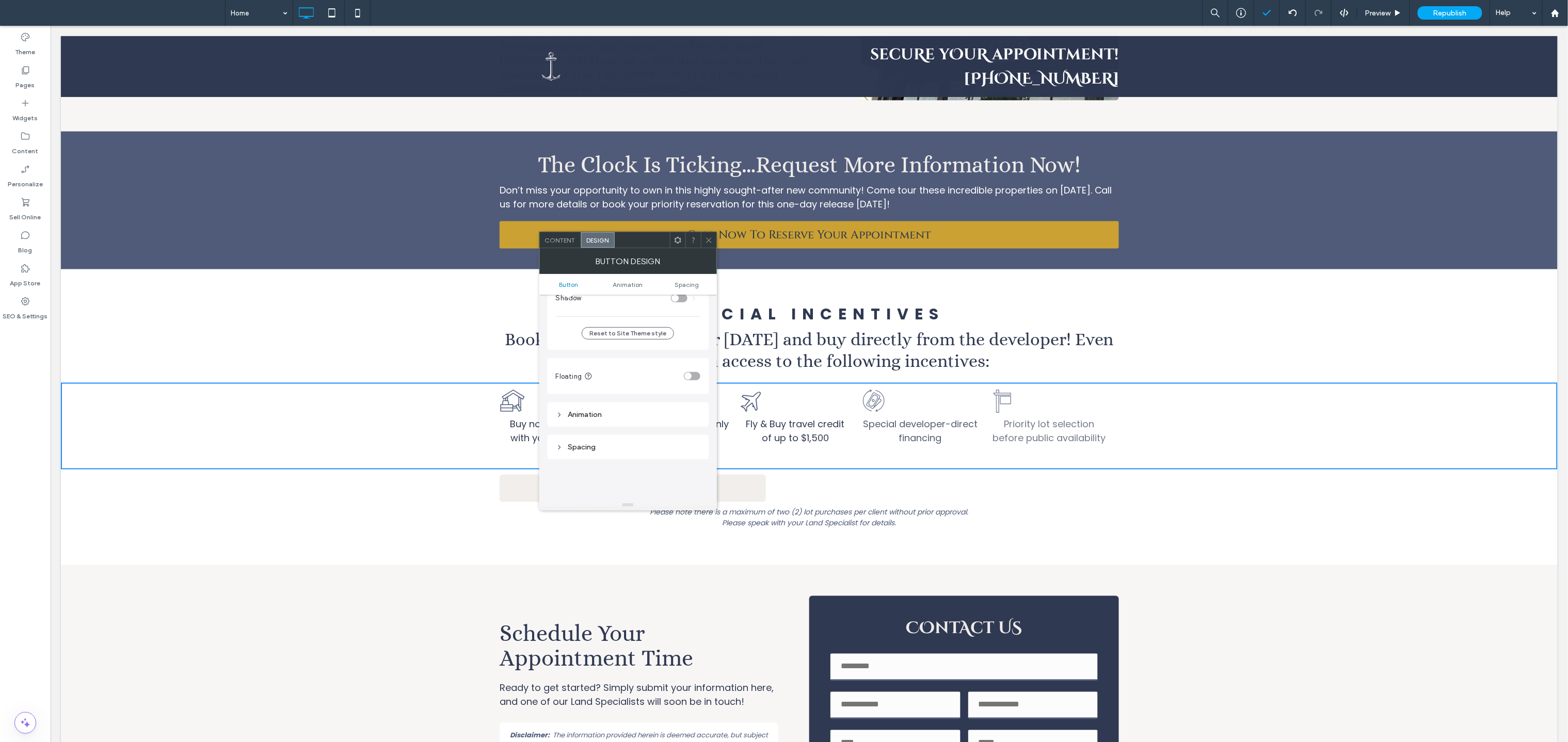 scroll, scrollTop: 503, scrollLeft: 0, axis: vertical 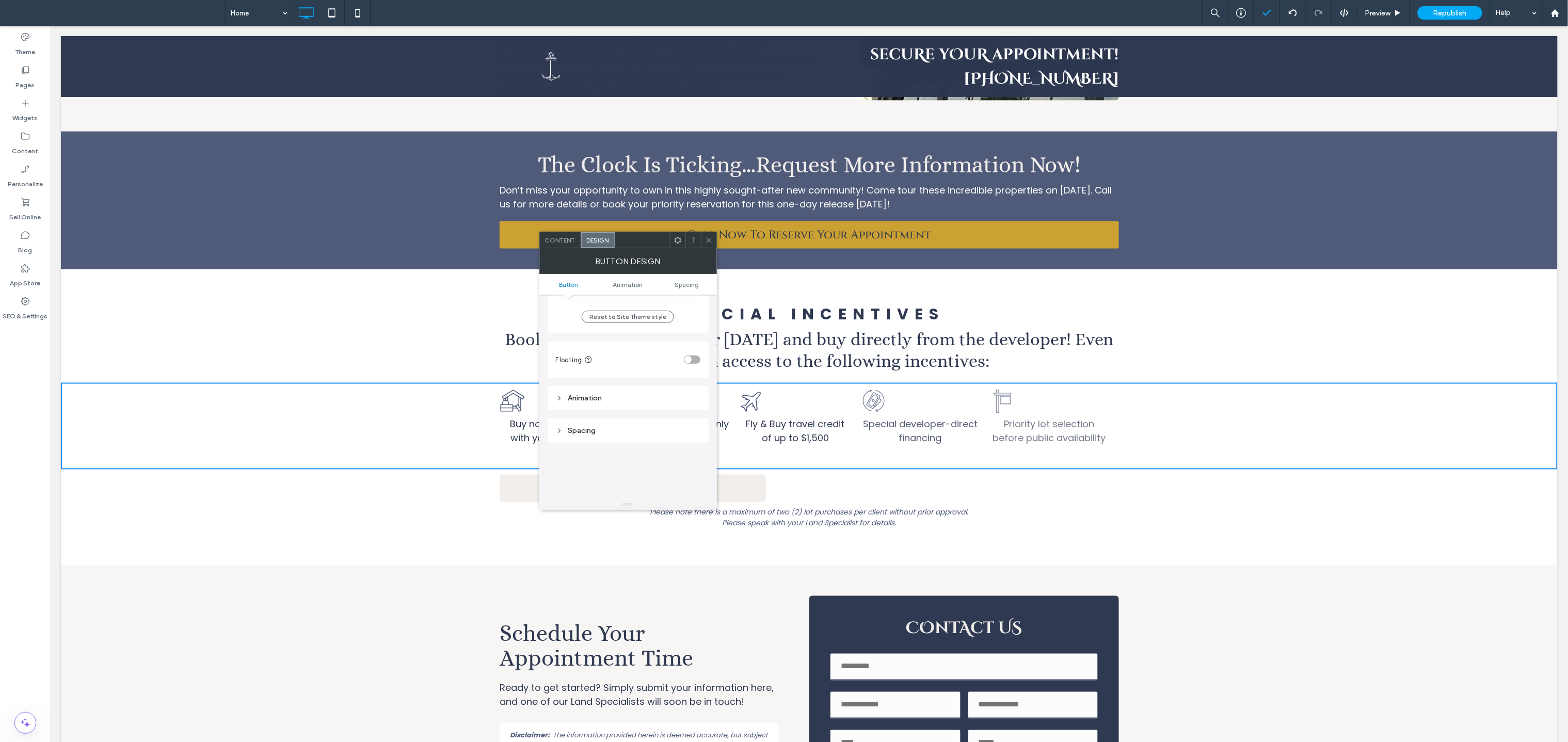click on "Animation" at bounding box center (628, 398) 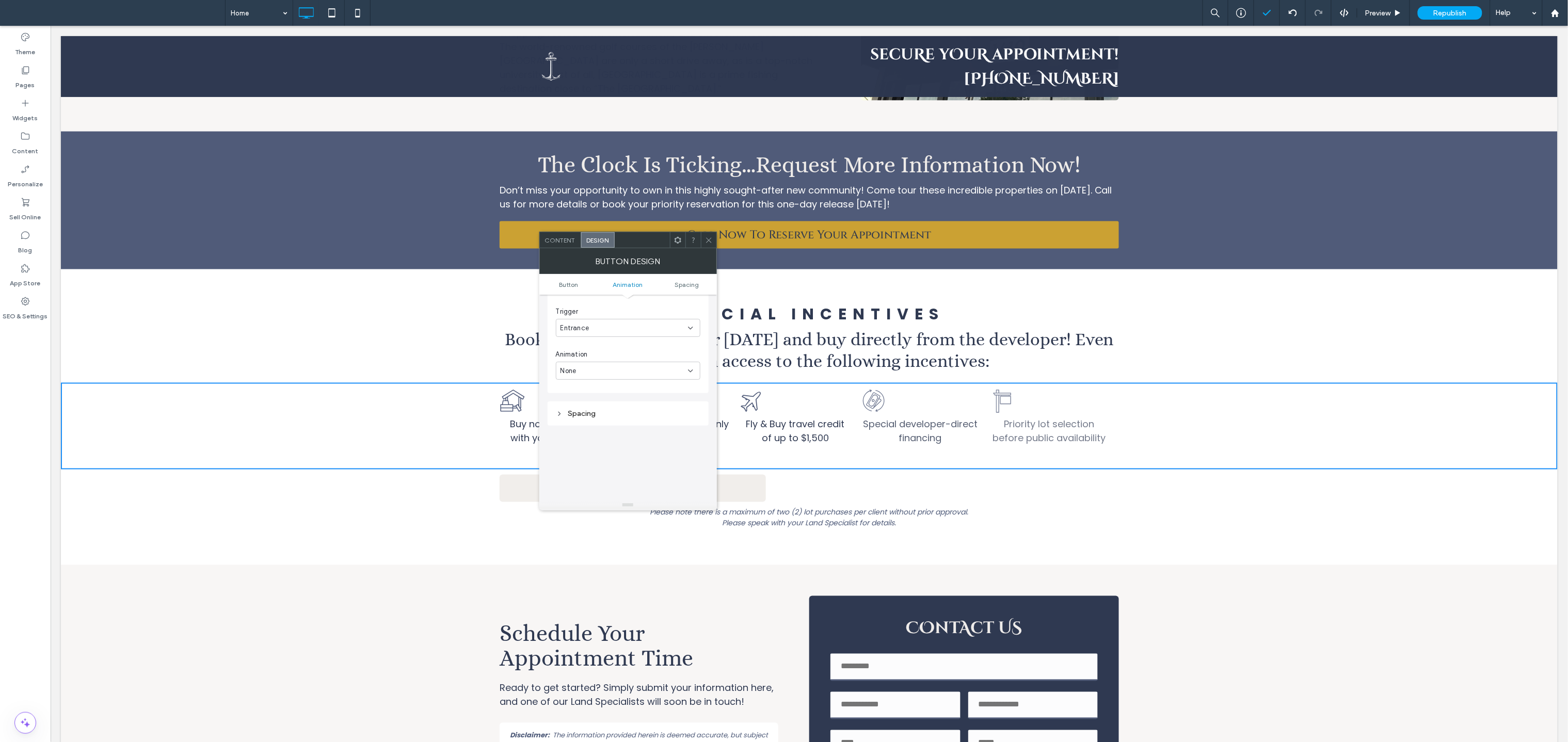 scroll, scrollTop: 646, scrollLeft: 0, axis: vertical 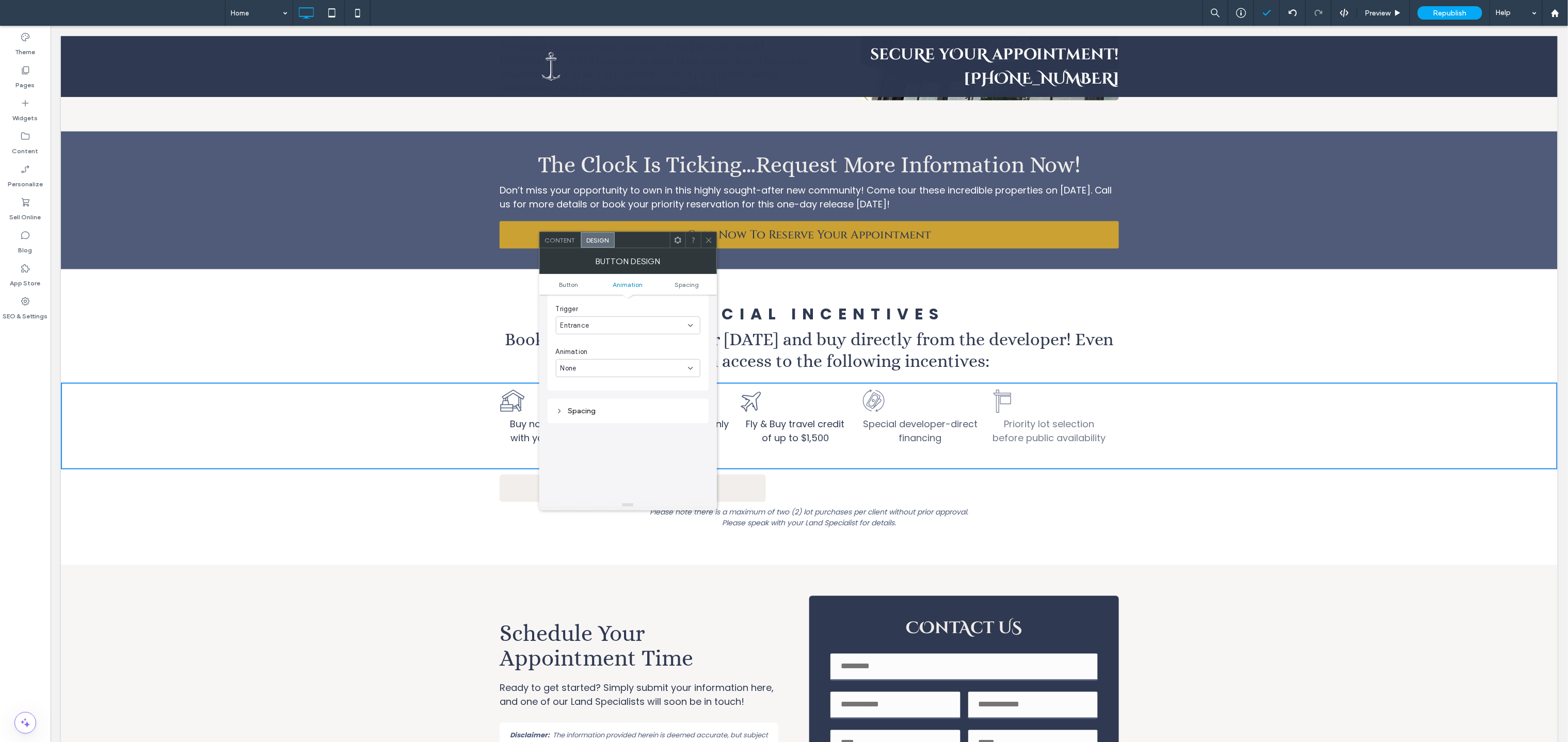 click on "Entrance" at bounding box center [624, 326] 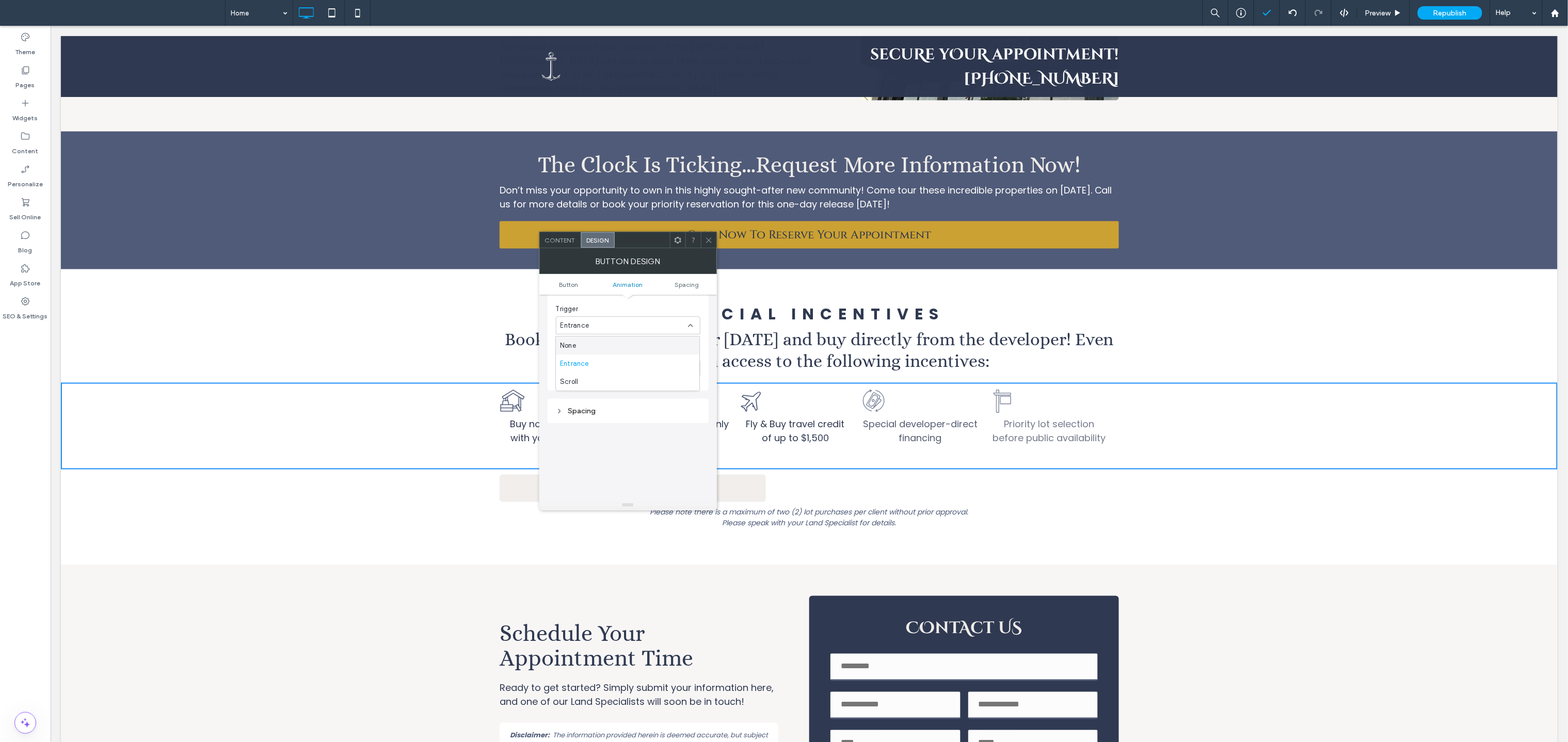 click on "Entrance" at bounding box center [624, 326] 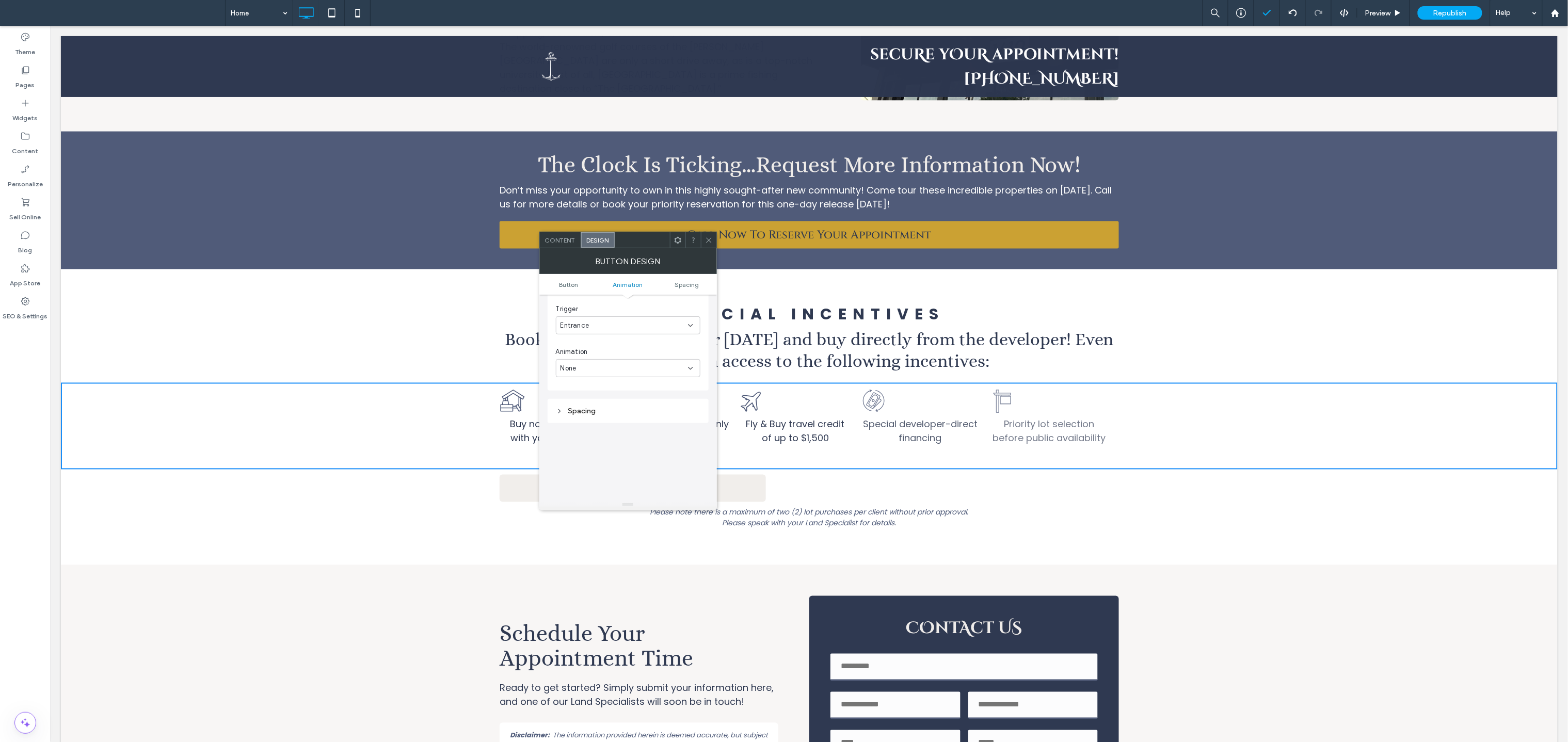 click on "Spacing" at bounding box center (628, 411) 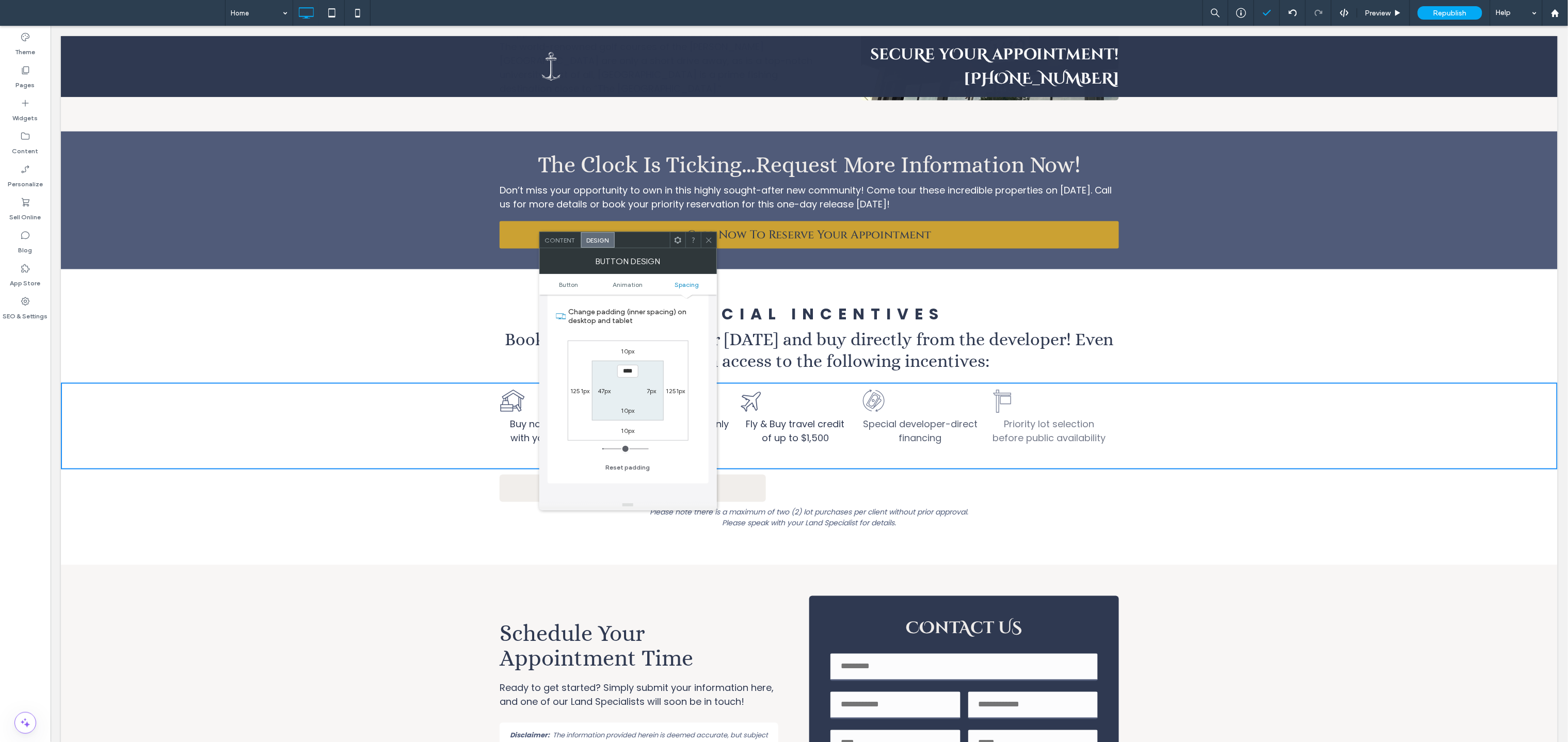 scroll, scrollTop: 767, scrollLeft: 0, axis: vertical 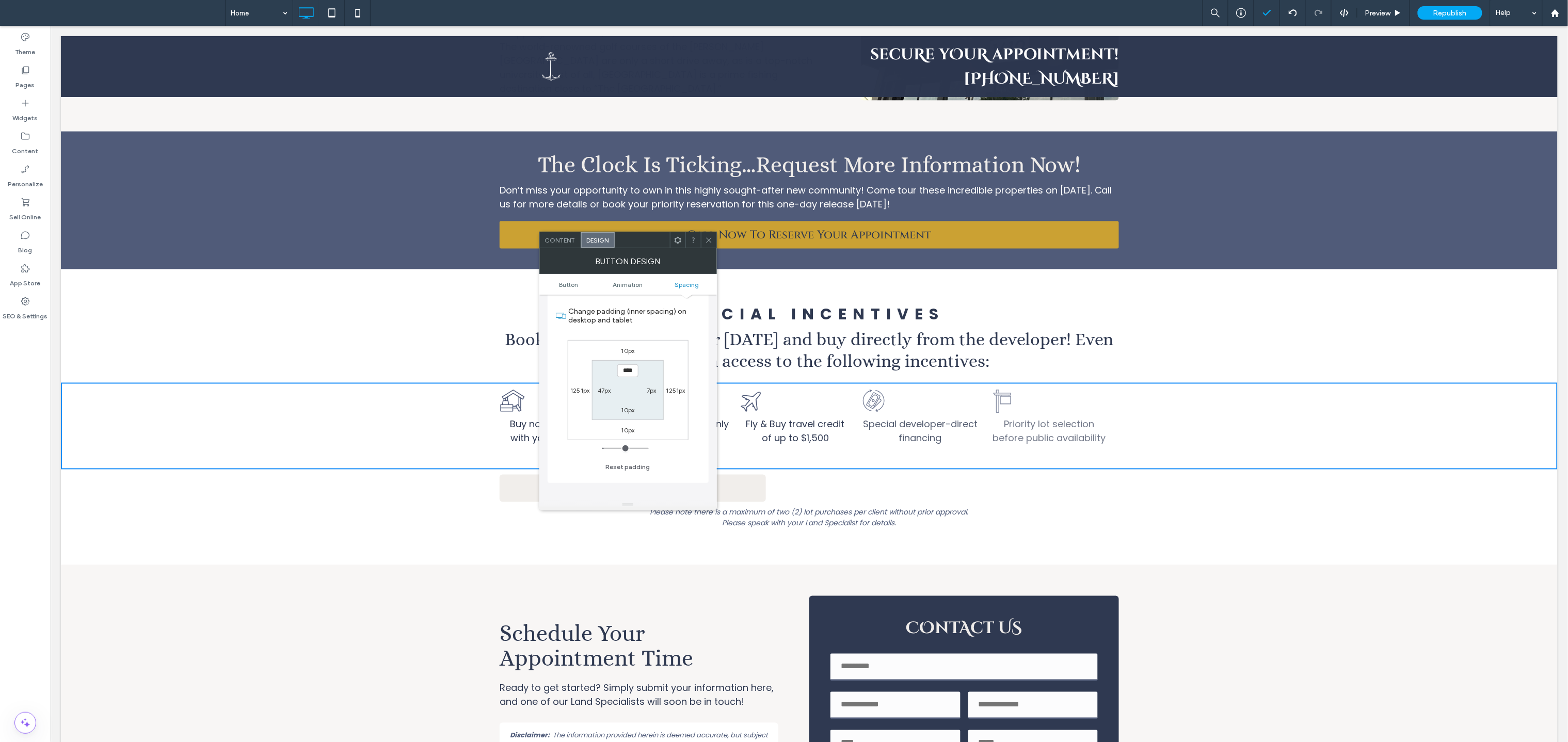 click on "47px" at bounding box center [604, 390] 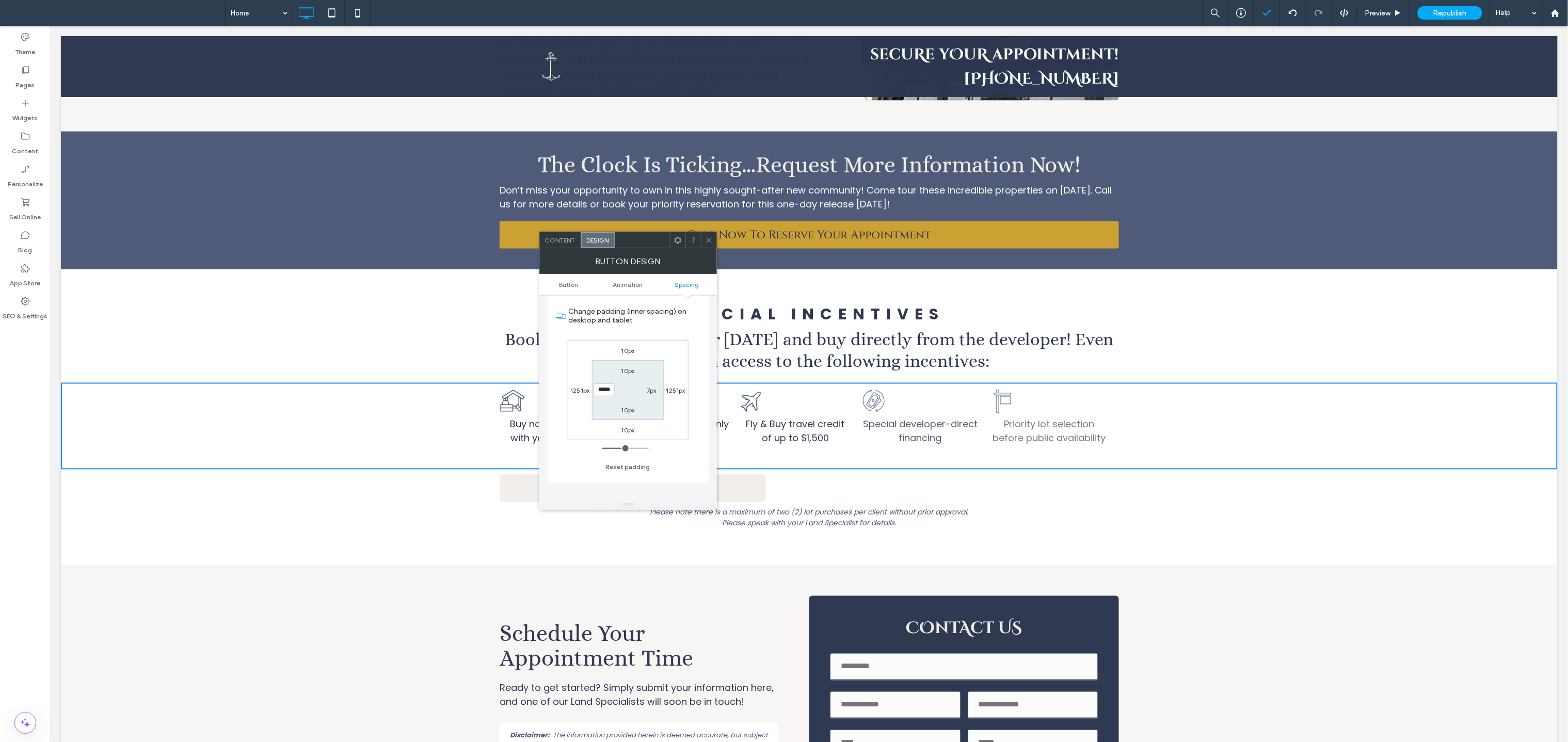 scroll, scrollTop: 2839, scrollLeft: 0, axis: vertical 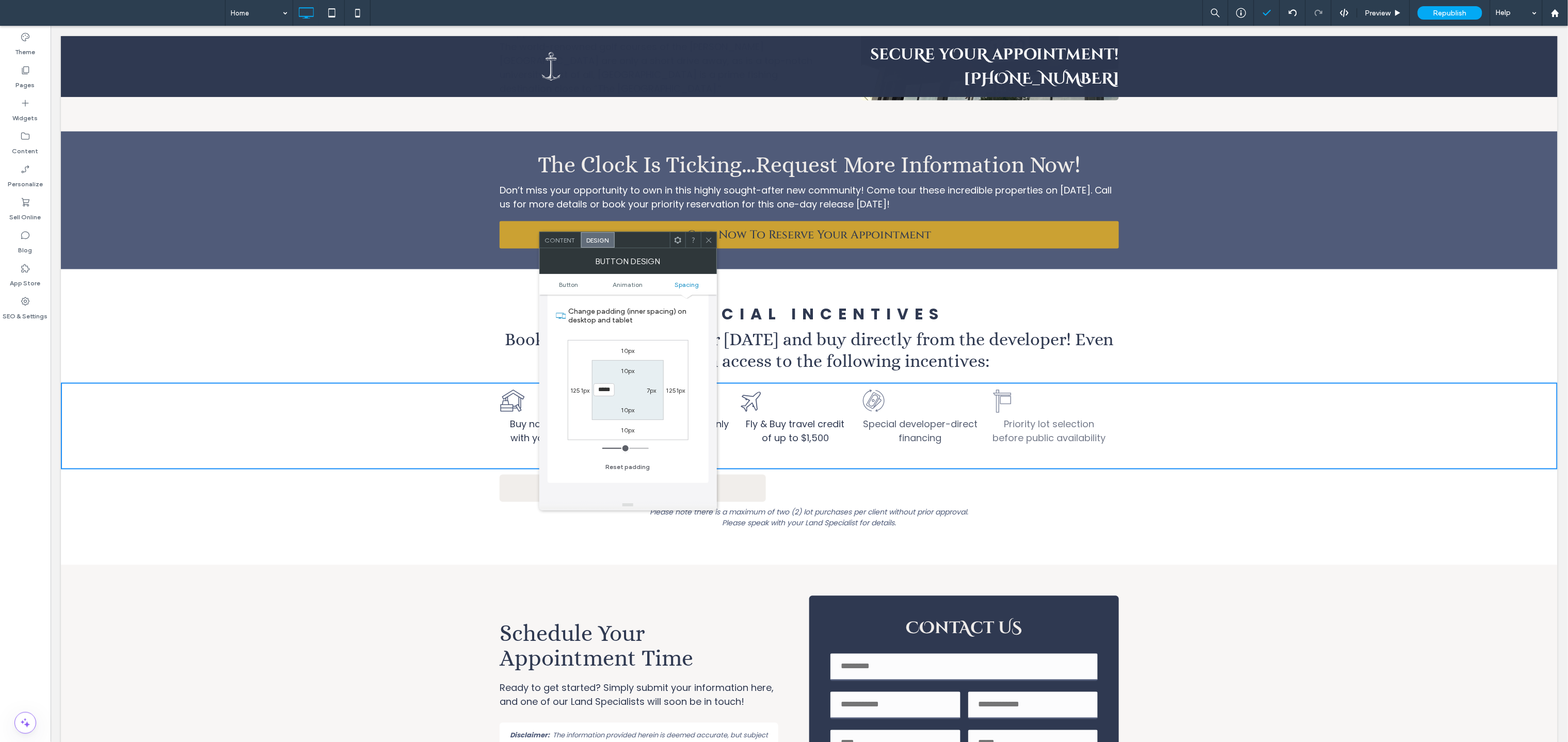drag, startPoint x: 613, startPoint y: 448, endPoint x: 627, endPoint y: 455, distance: 15.652476 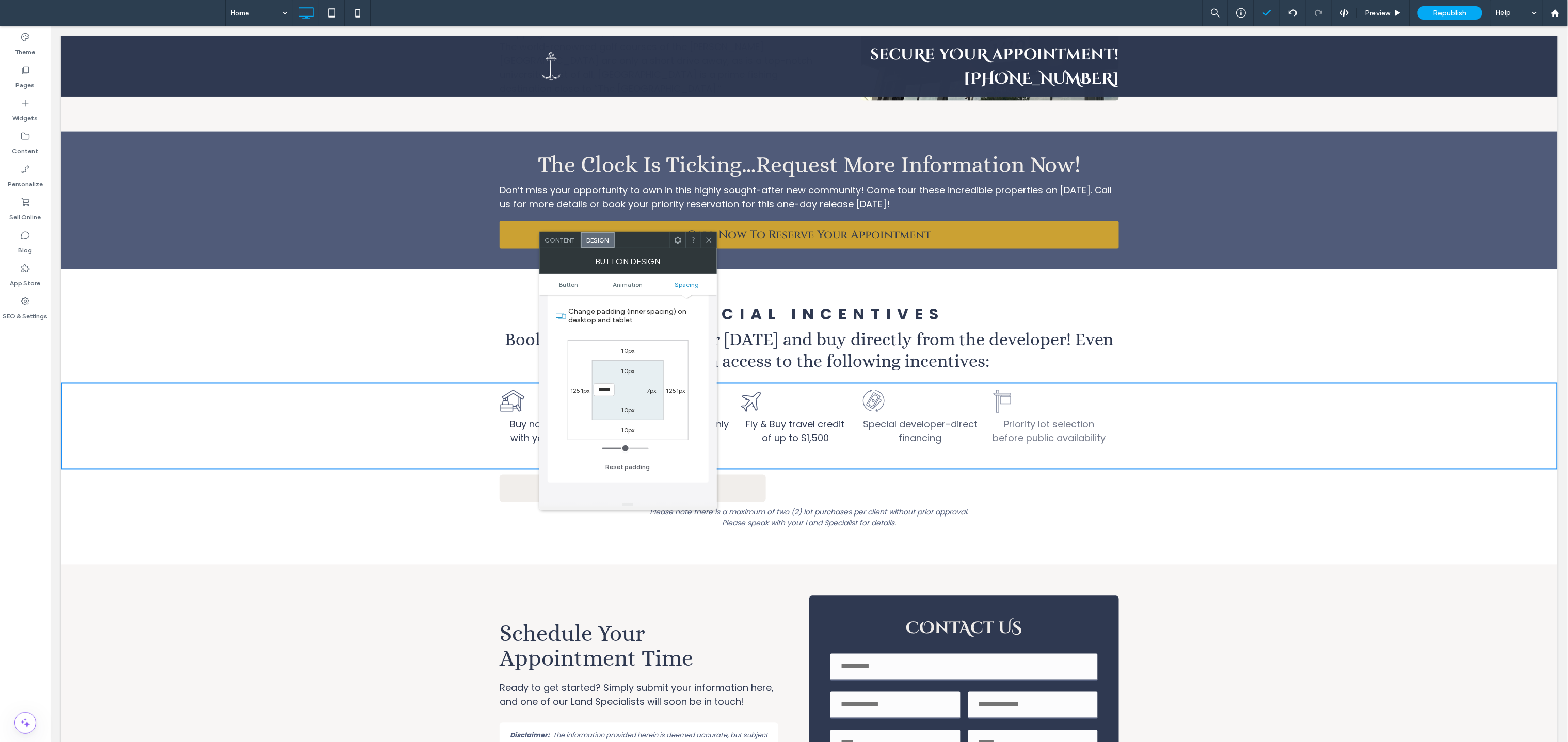 click at bounding box center [626, 448] 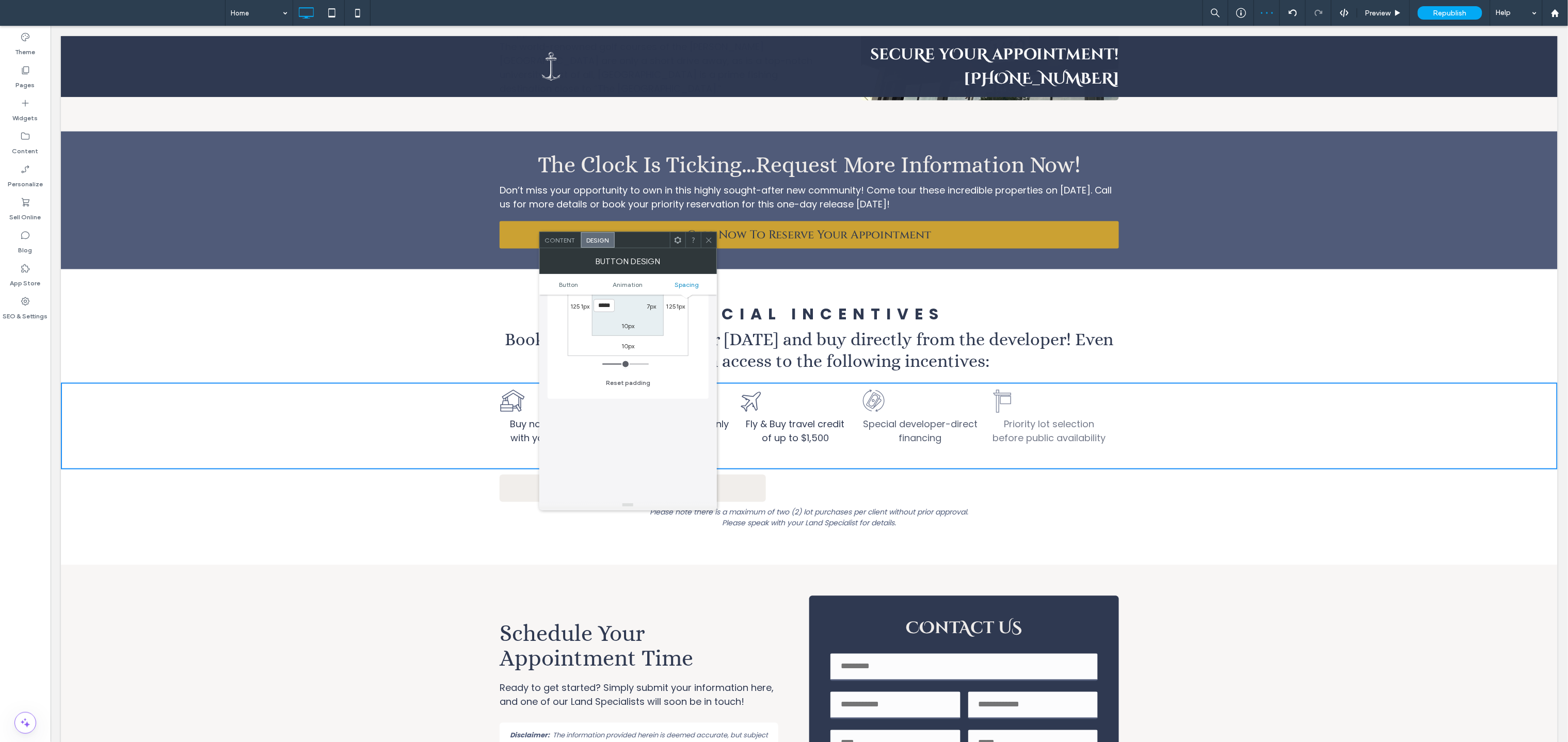 scroll, scrollTop: 806, scrollLeft: 0, axis: vertical 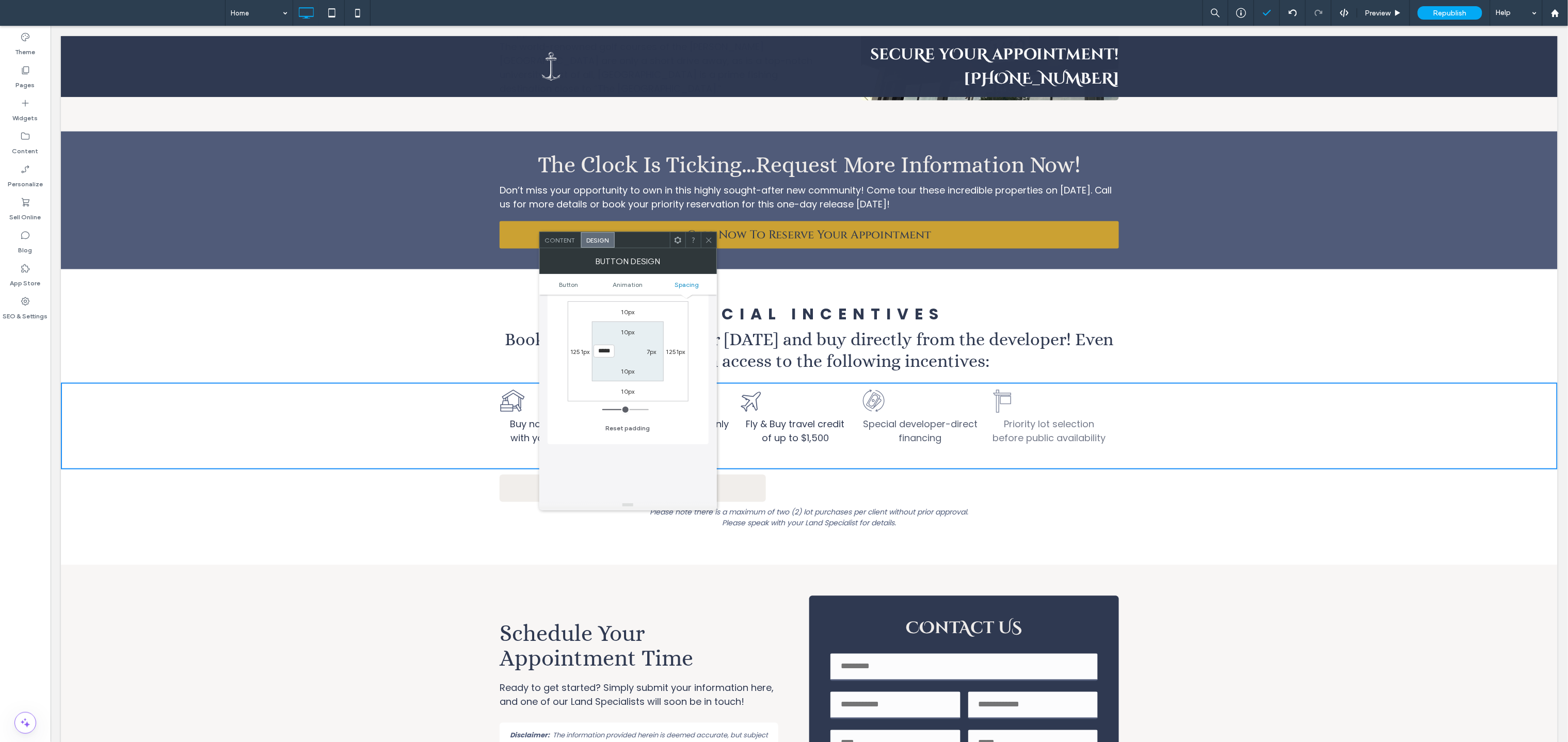 click 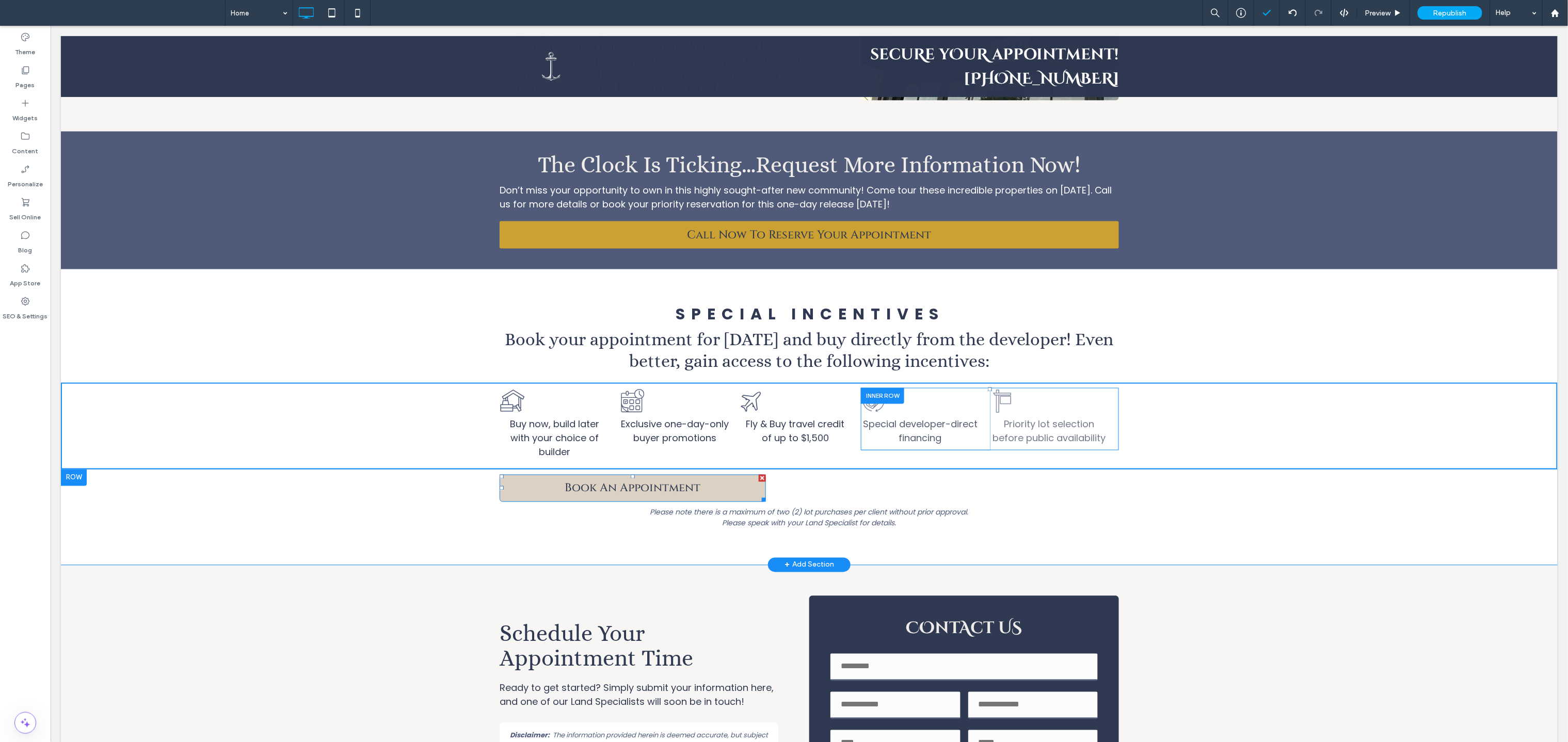 click on "Book An Appointment" at bounding box center (632, 488) 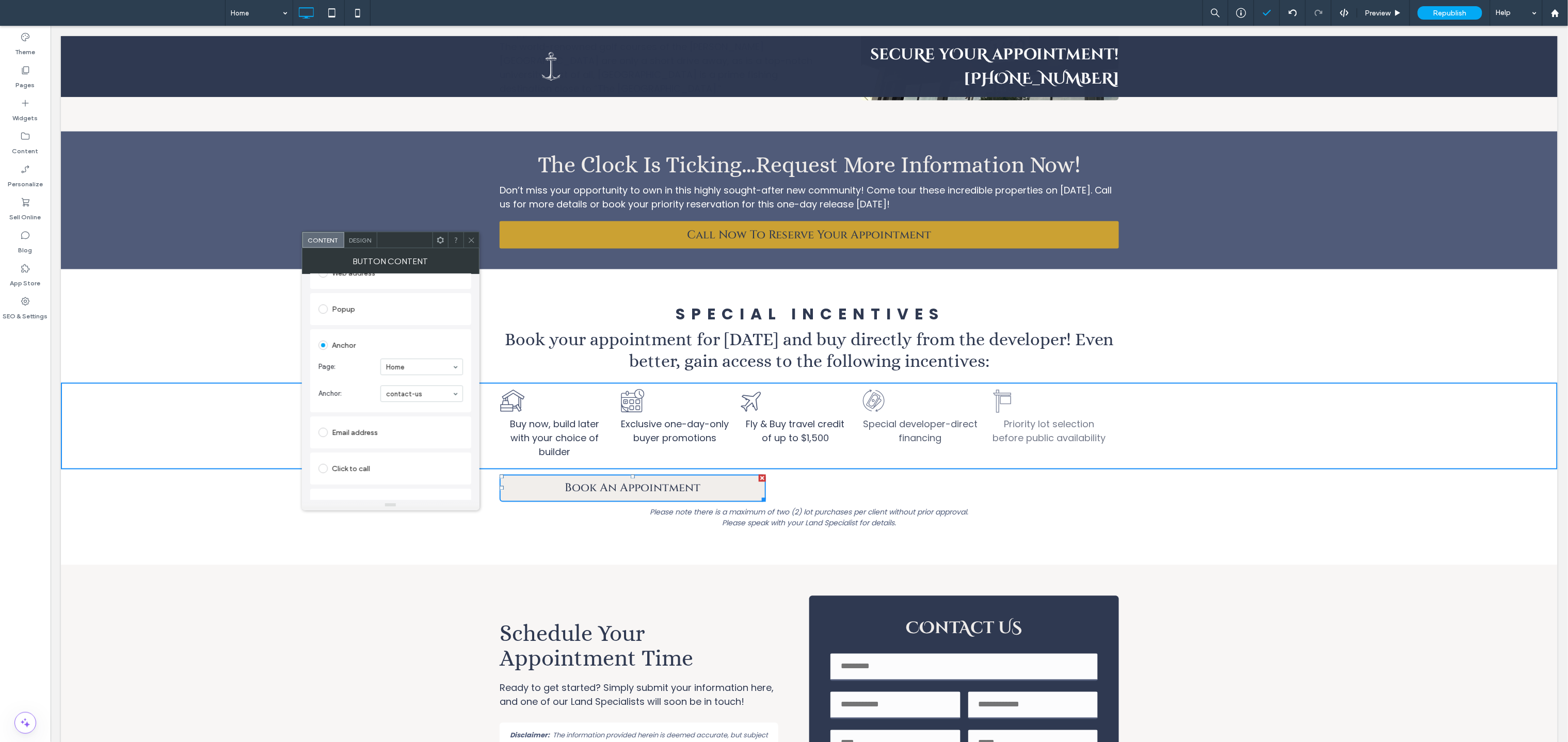 scroll, scrollTop: 181, scrollLeft: 0, axis: vertical 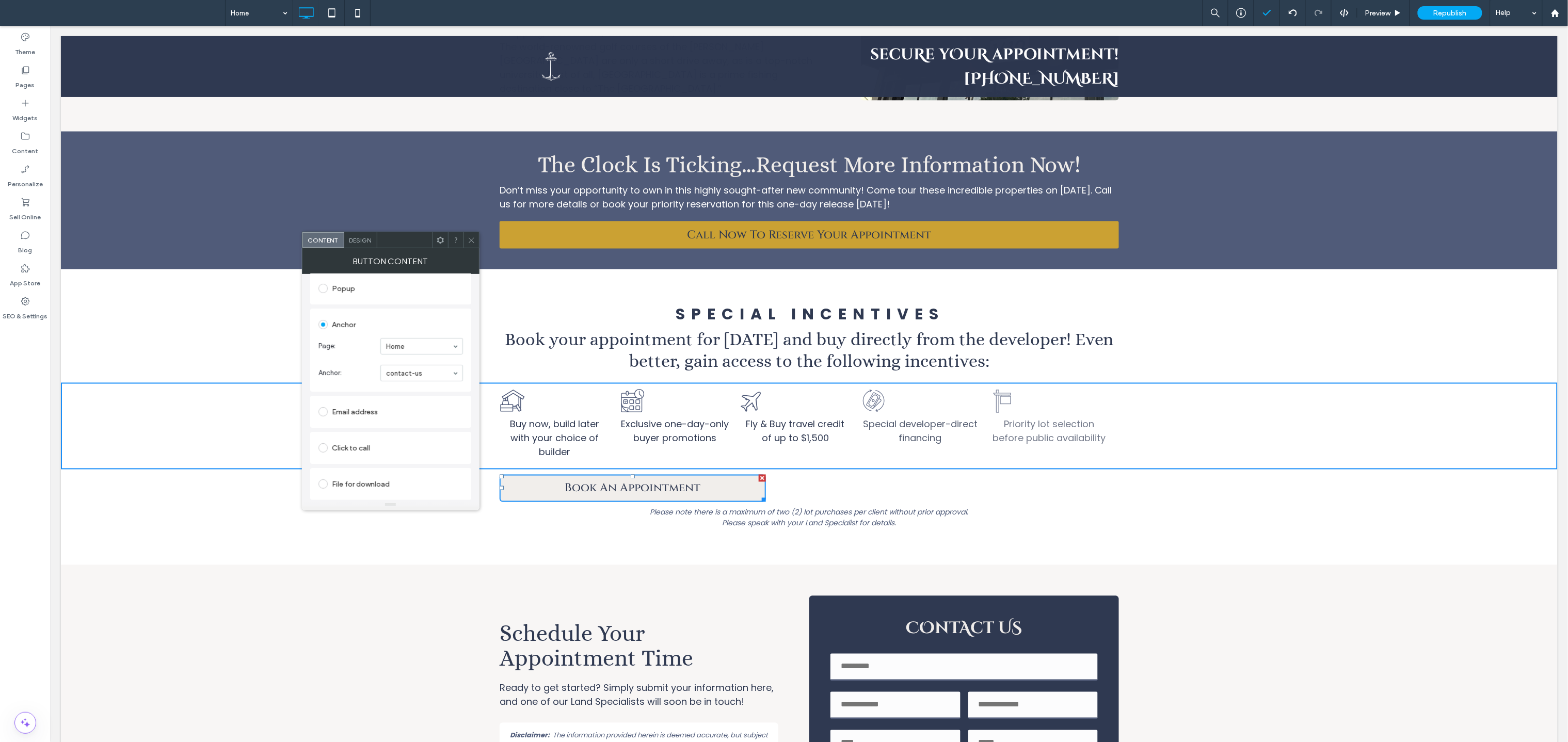 click on "Design" at bounding box center [360, 240] 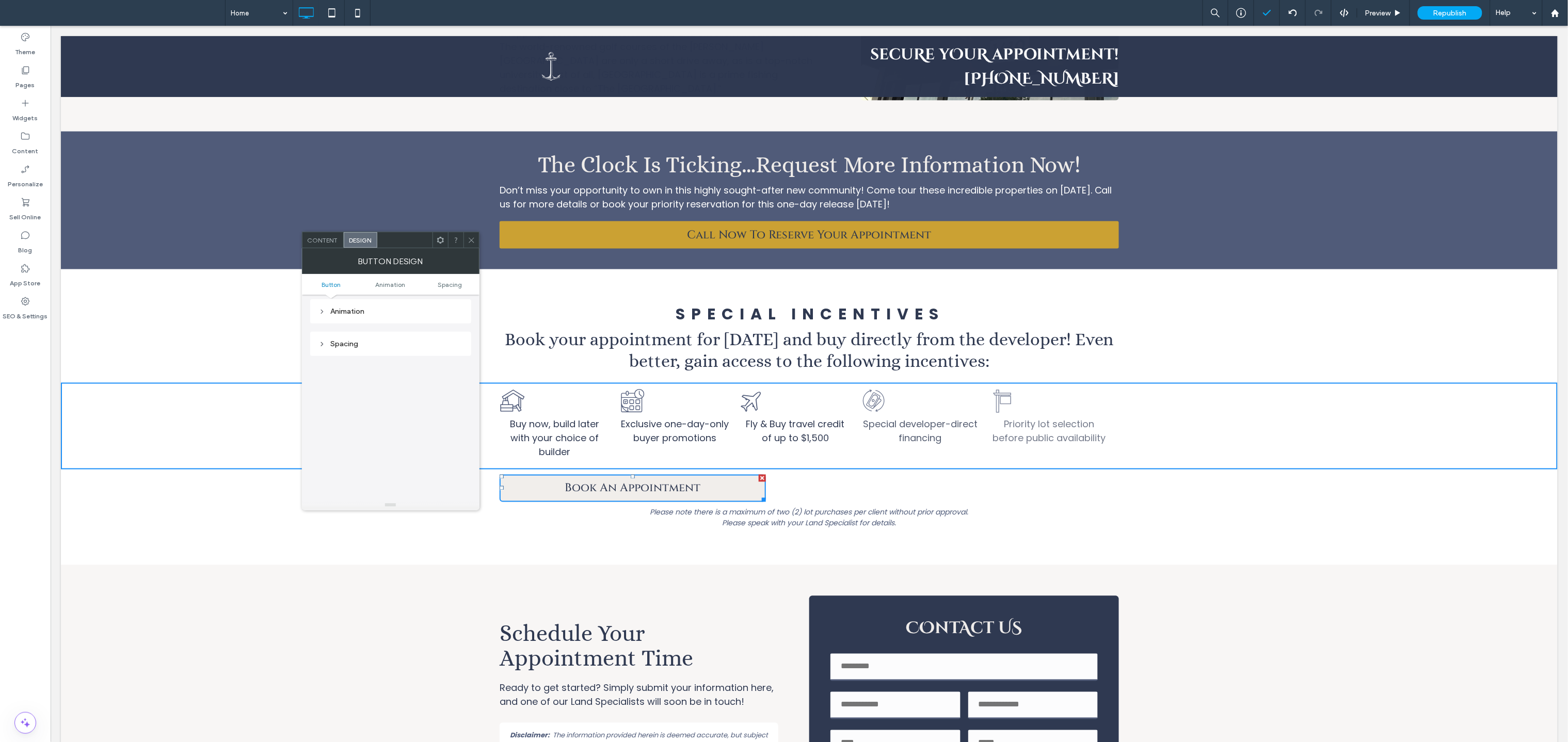 scroll, scrollTop: 488, scrollLeft: 0, axis: vertical 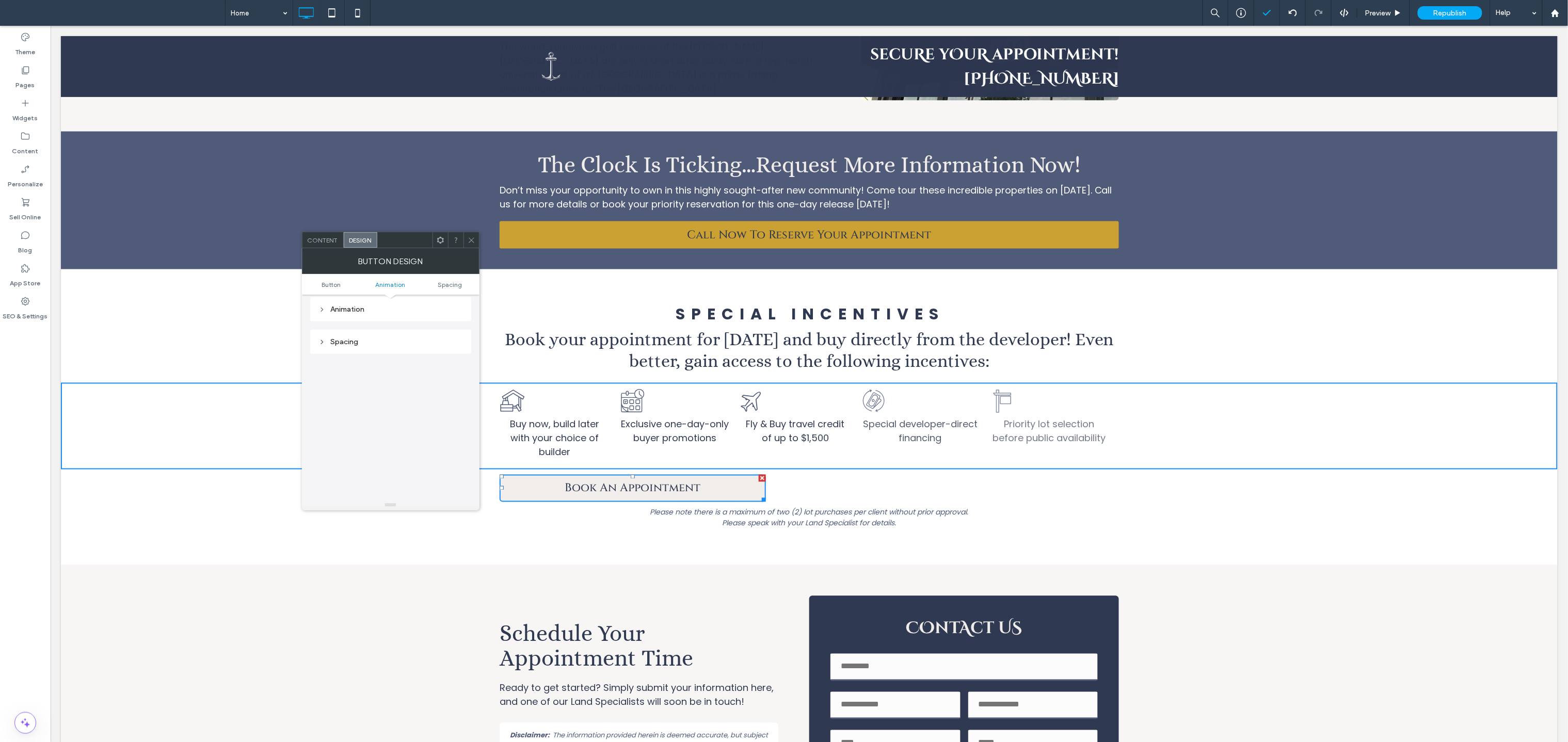click on "Spacing" at bounding box center [391, 342] 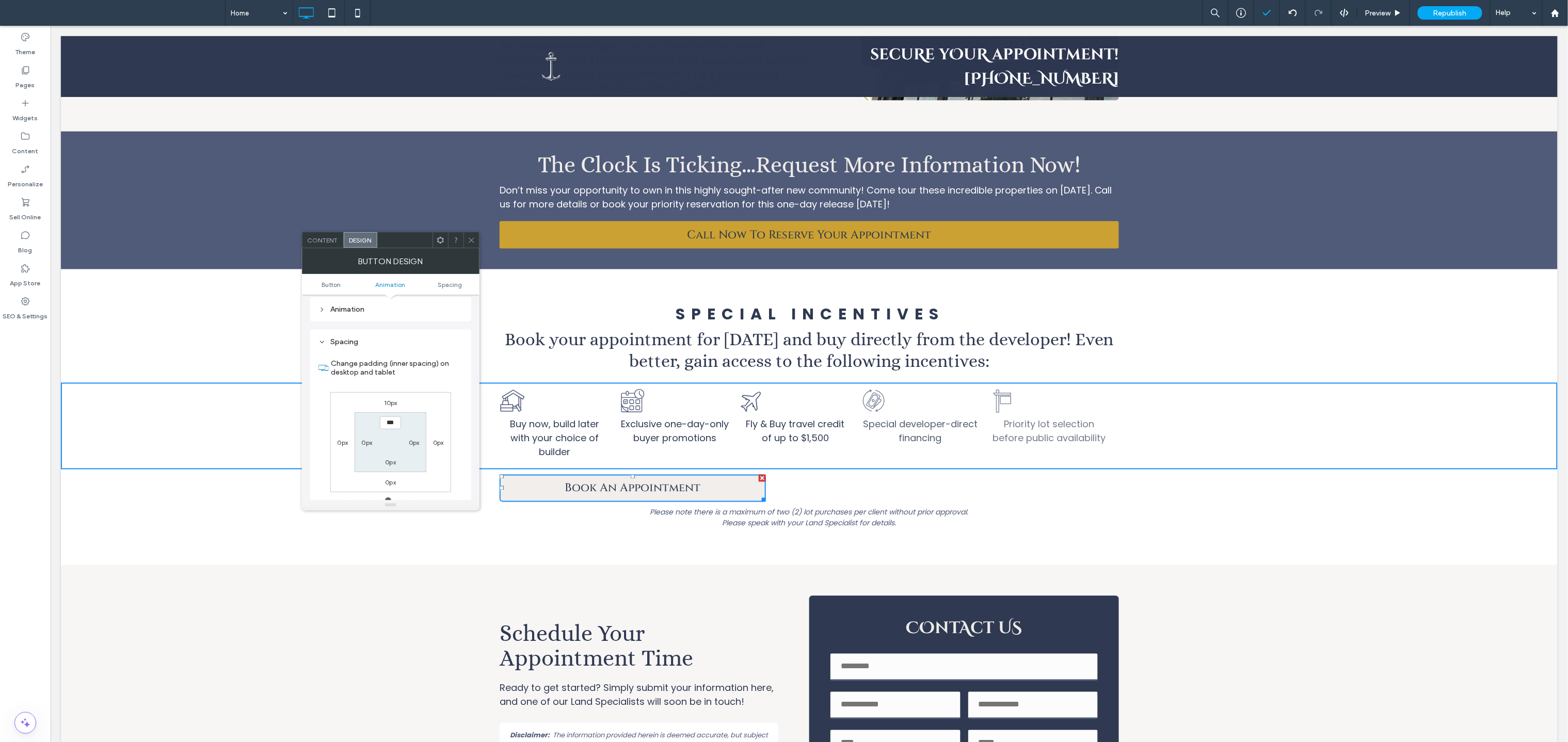 scroll, scrollTop: 418, scrollLeft: 0, axis: vertical 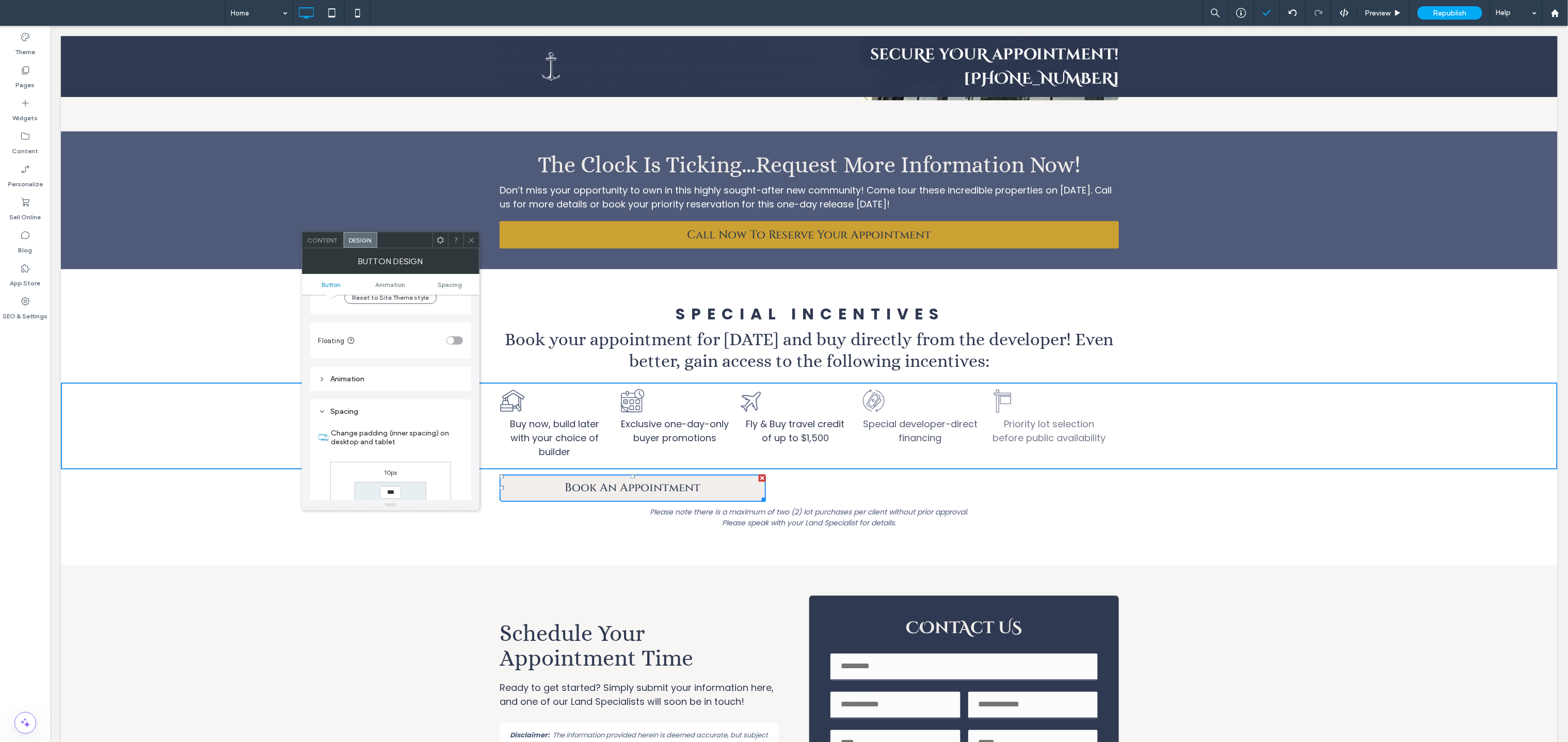 click on "Animation" at bounding box center [391, 379] 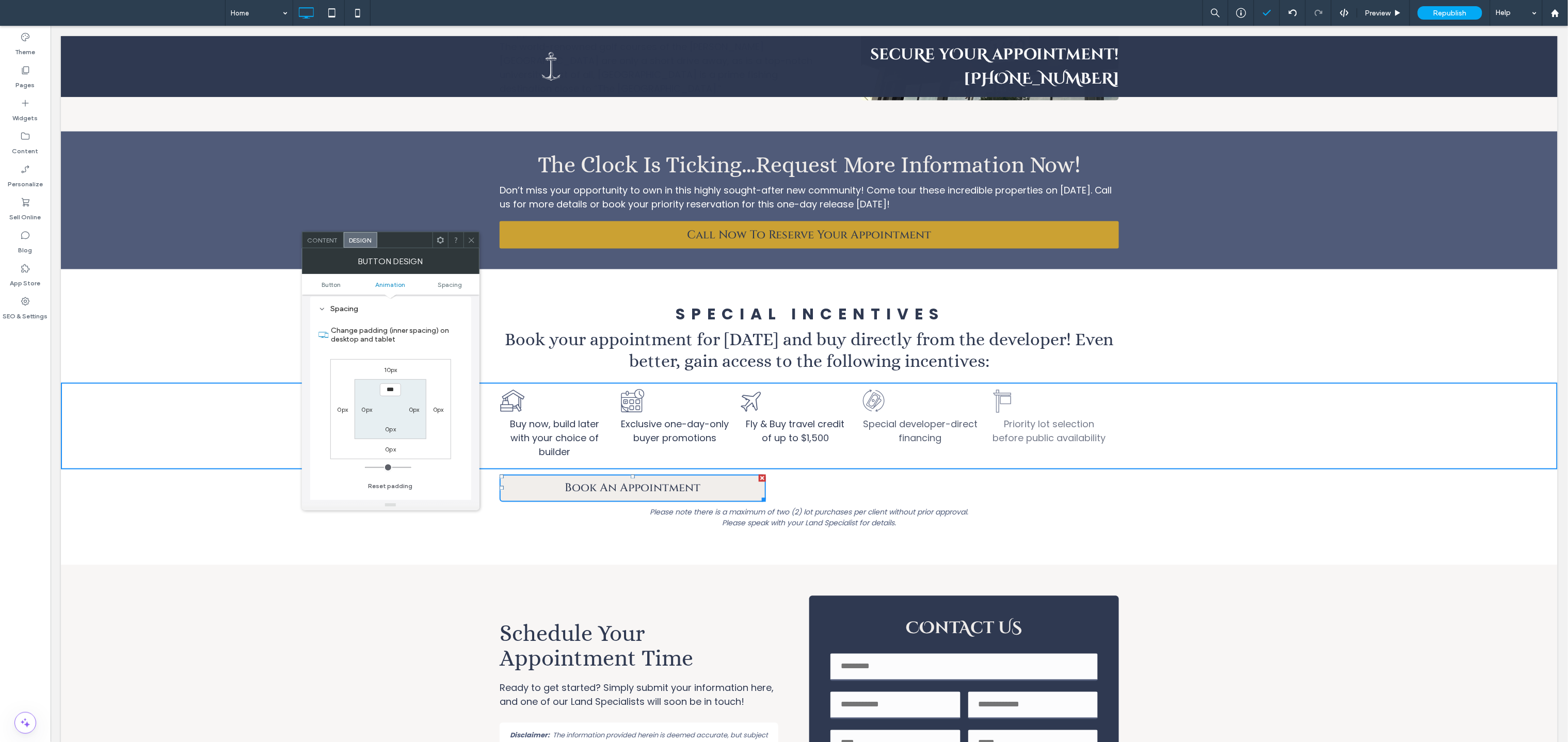 scroll, scrollTop: 683, scrollLeft: 0, axis: vertical 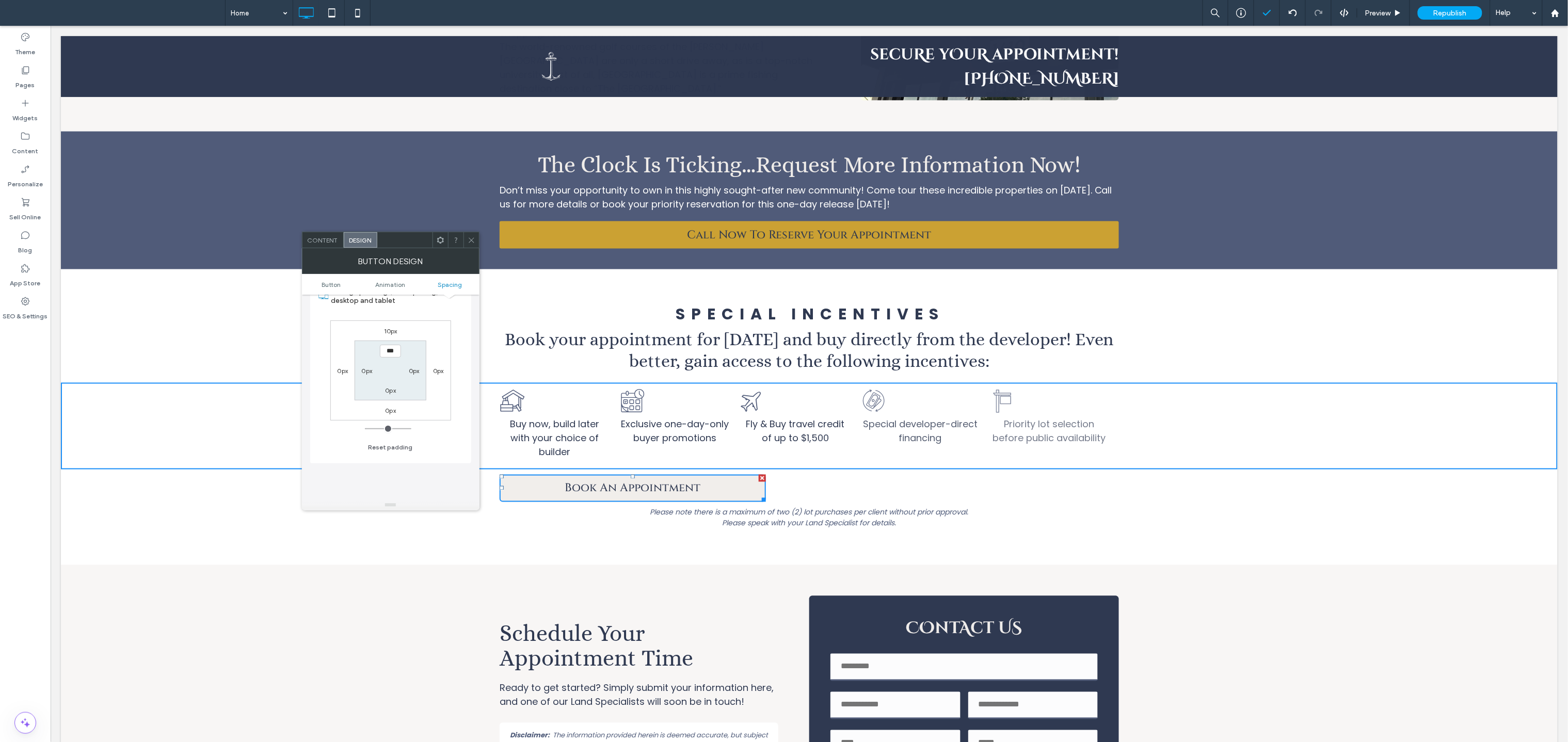 click on "0px" at bounding box center (367, 370) 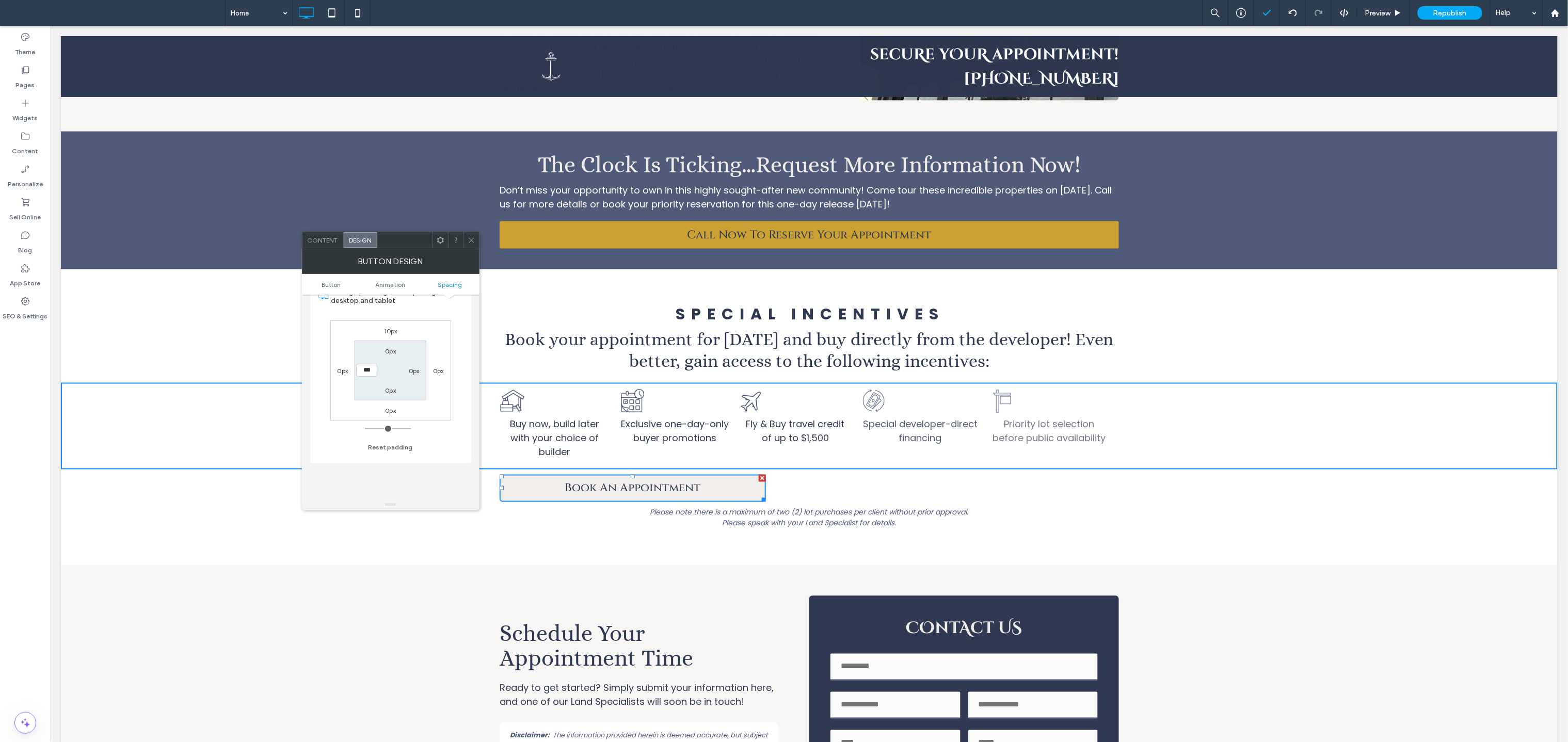 click on "0px" at bounding box center (343, 370) 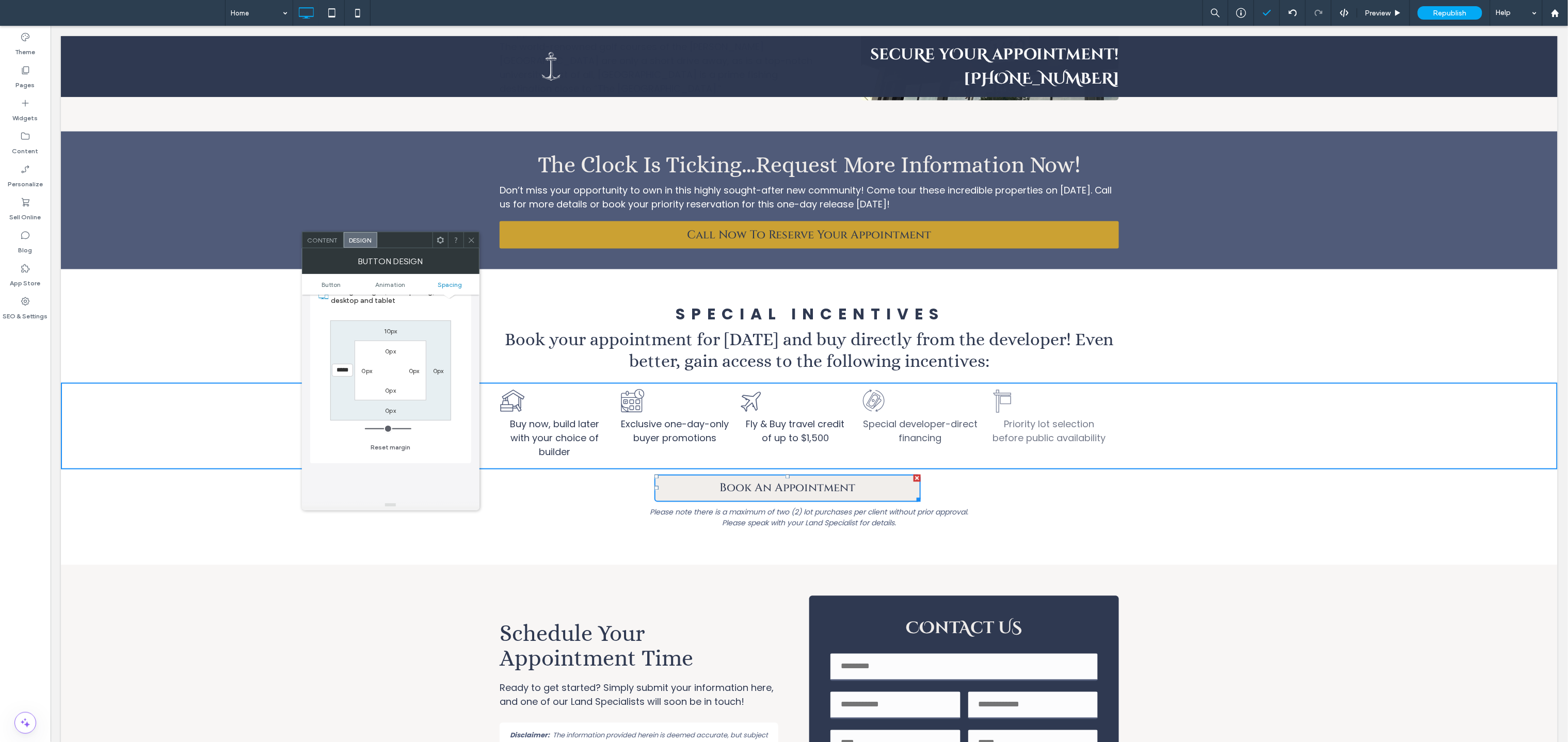 drag, startPoint x: 372, startPoint y: 431, endPoint x: 457, endPoint y: 435, distance: 85.09407 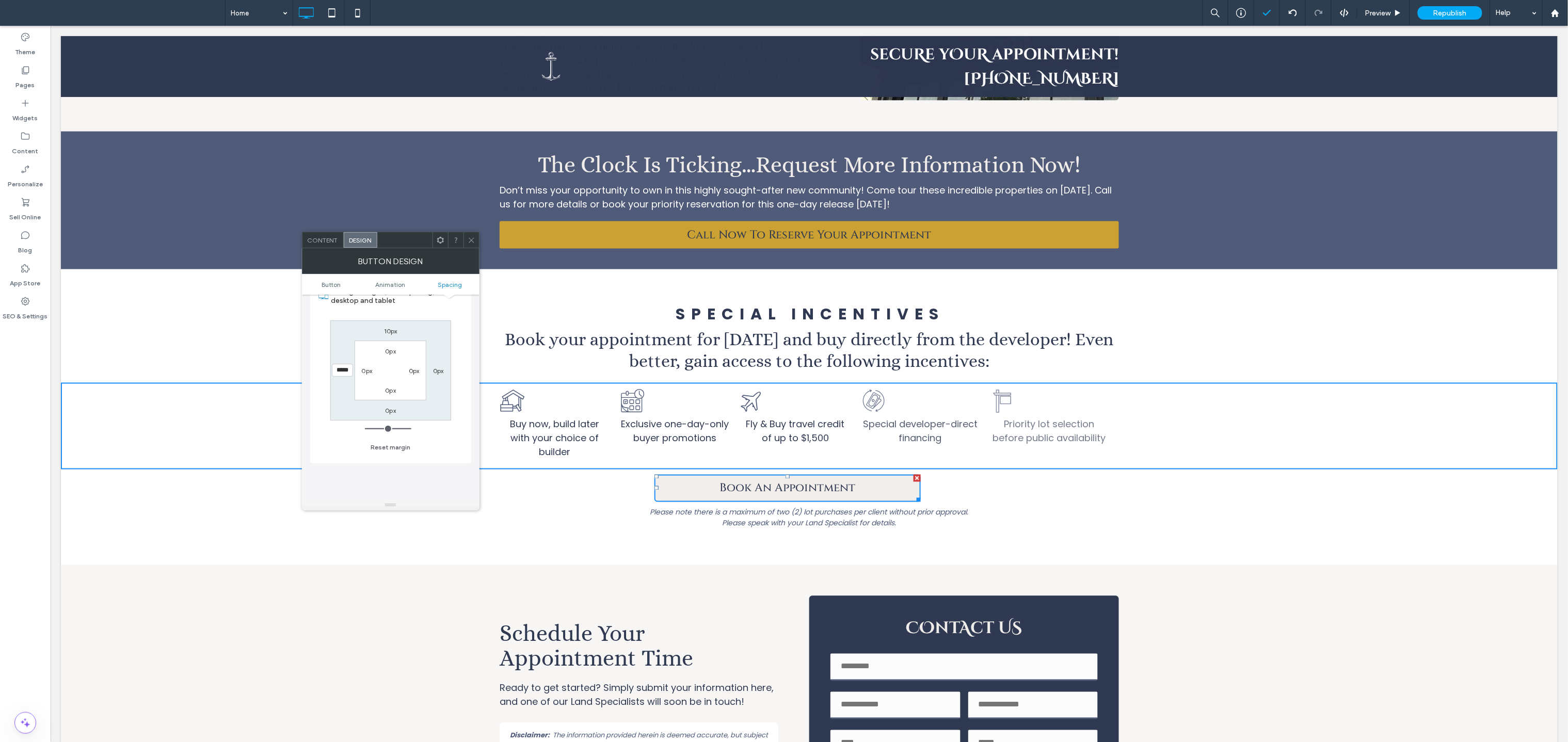 click at bounding box center [388, 429] 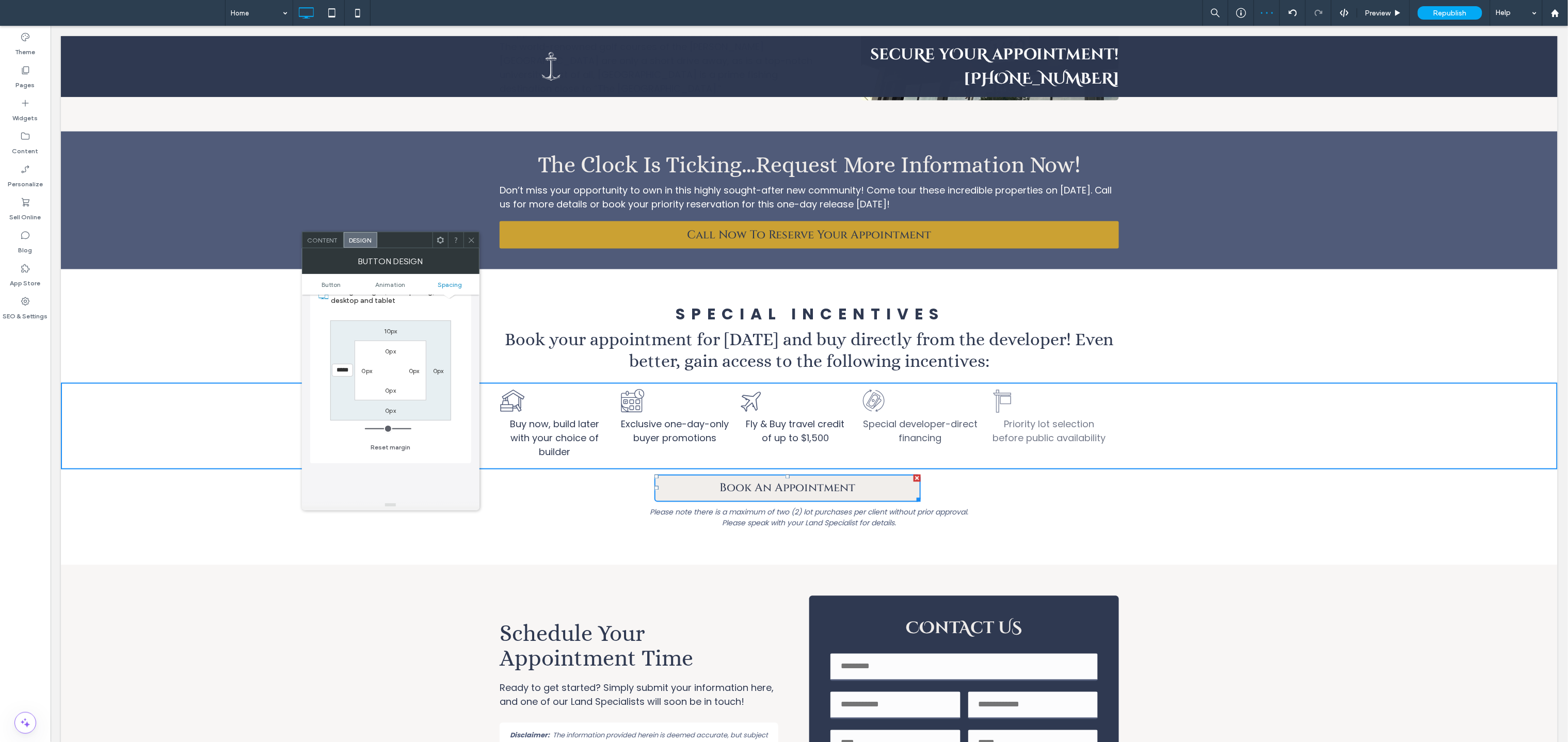 click on "0px" at bounding box center [367, 370] 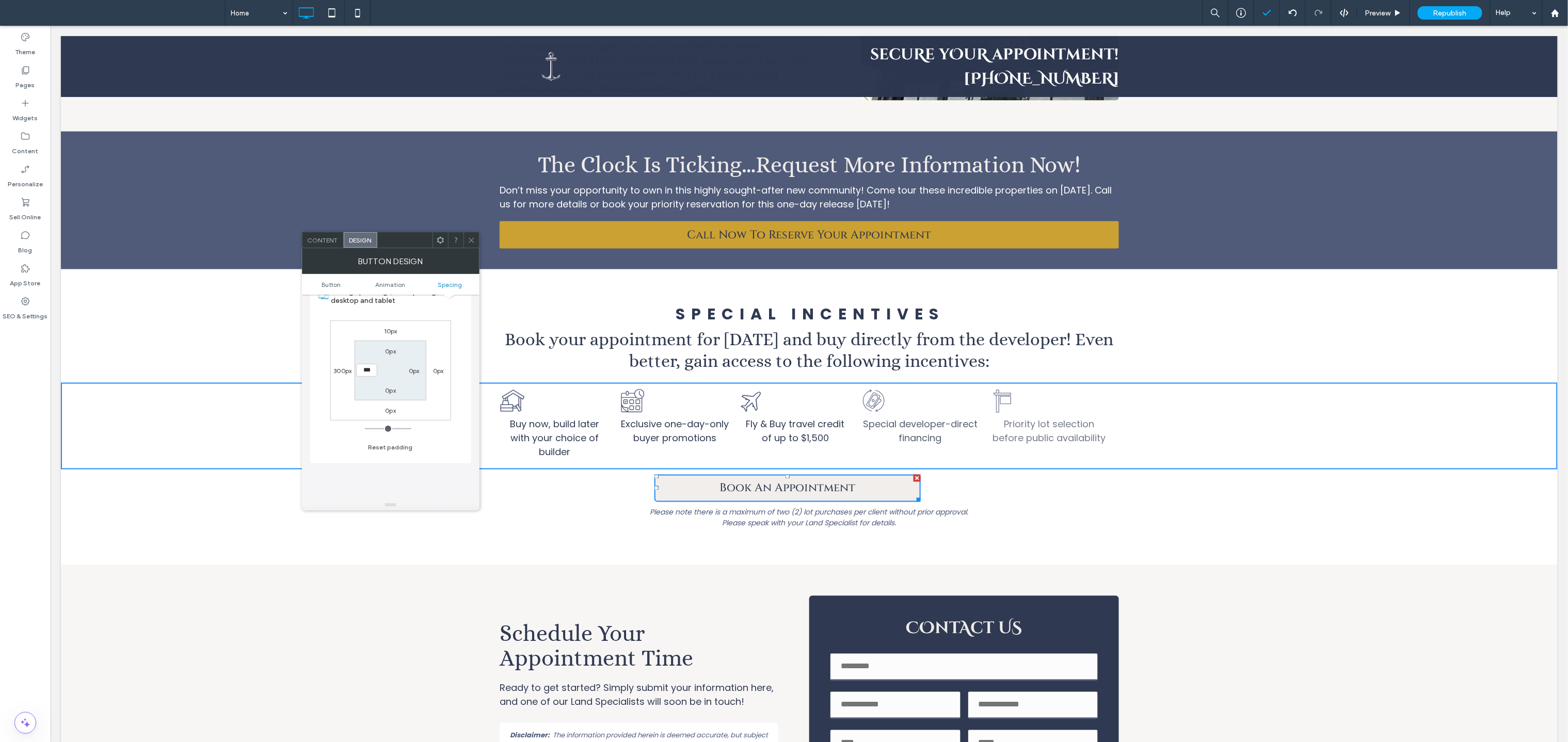 drag, startPoint x: 420, startPoint y: 457, endPoint x: 325, endPoint y: 457, distance: 95 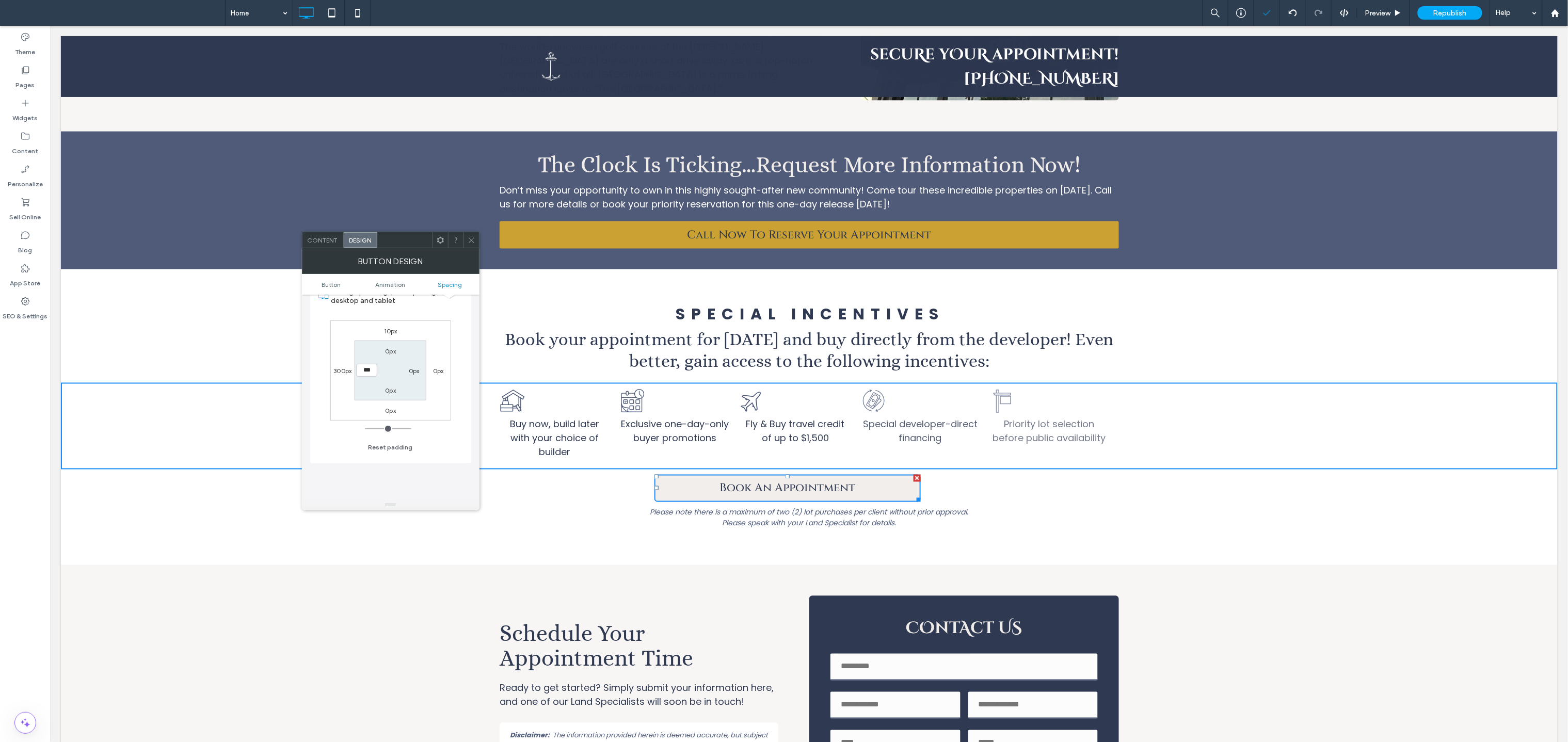 click on "0px" at bounding box center [438, 370] 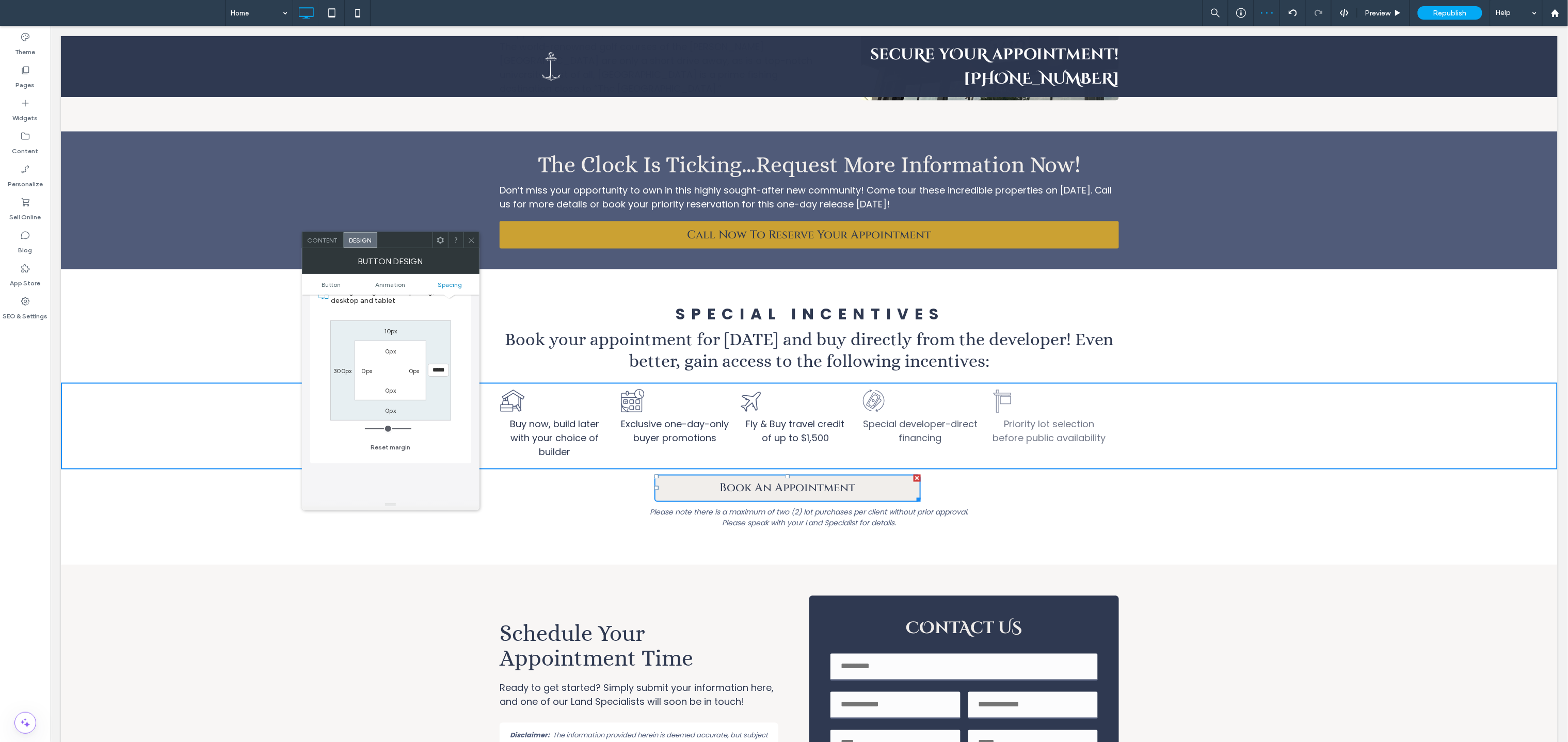 drag, startPoint x: 395, startPoint y: 432, endPoint x: 474, endPoint y: 434, distance: 79.02531 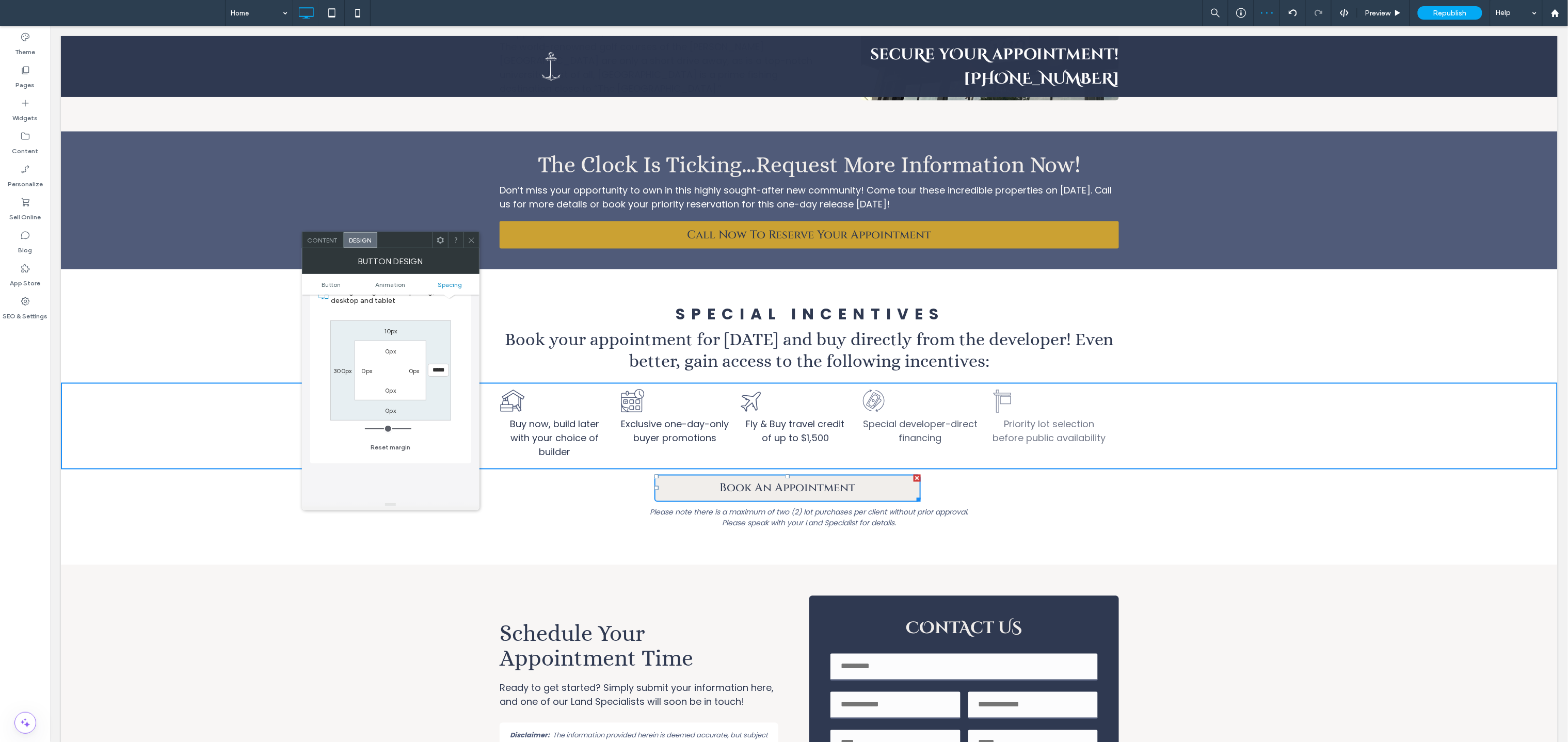 click at bounding box center [388, 429] 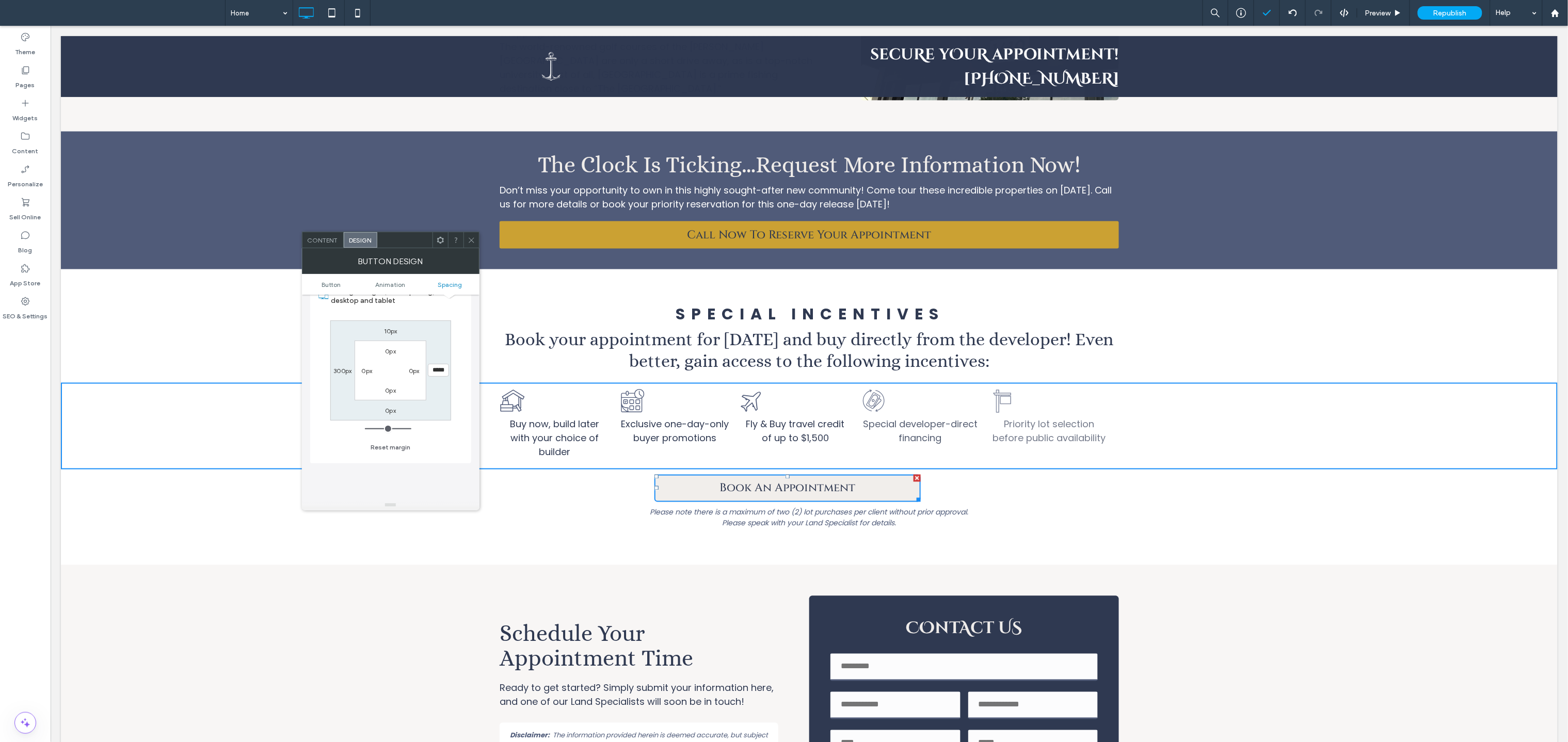 click on "0px" at bounding box center (414, 370) 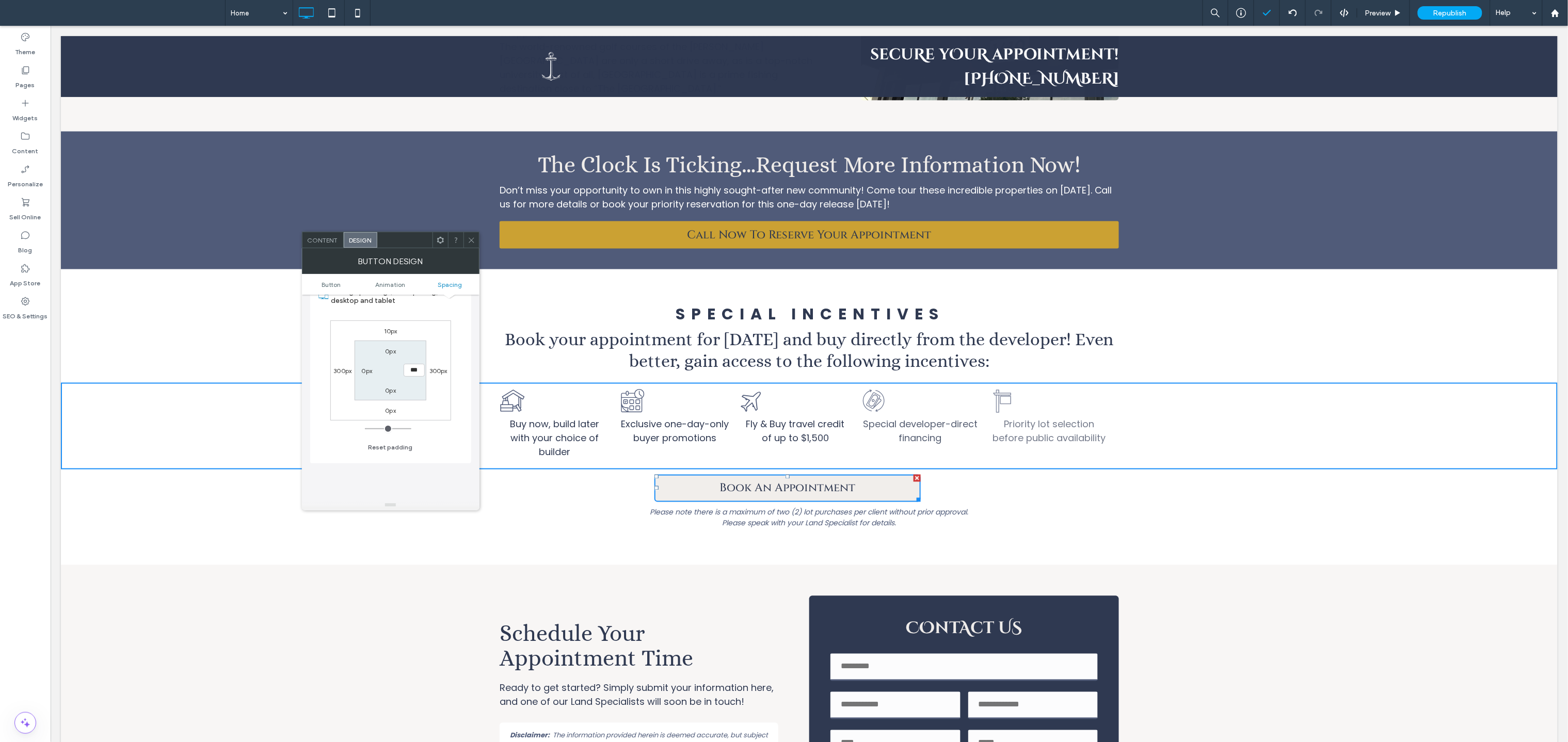 click on "Change padding (inner spacing) on desktop and tablet 10px 300px 0px 300px 0px *** 0px 0px Reset padding" at bounding box center (391, 366) 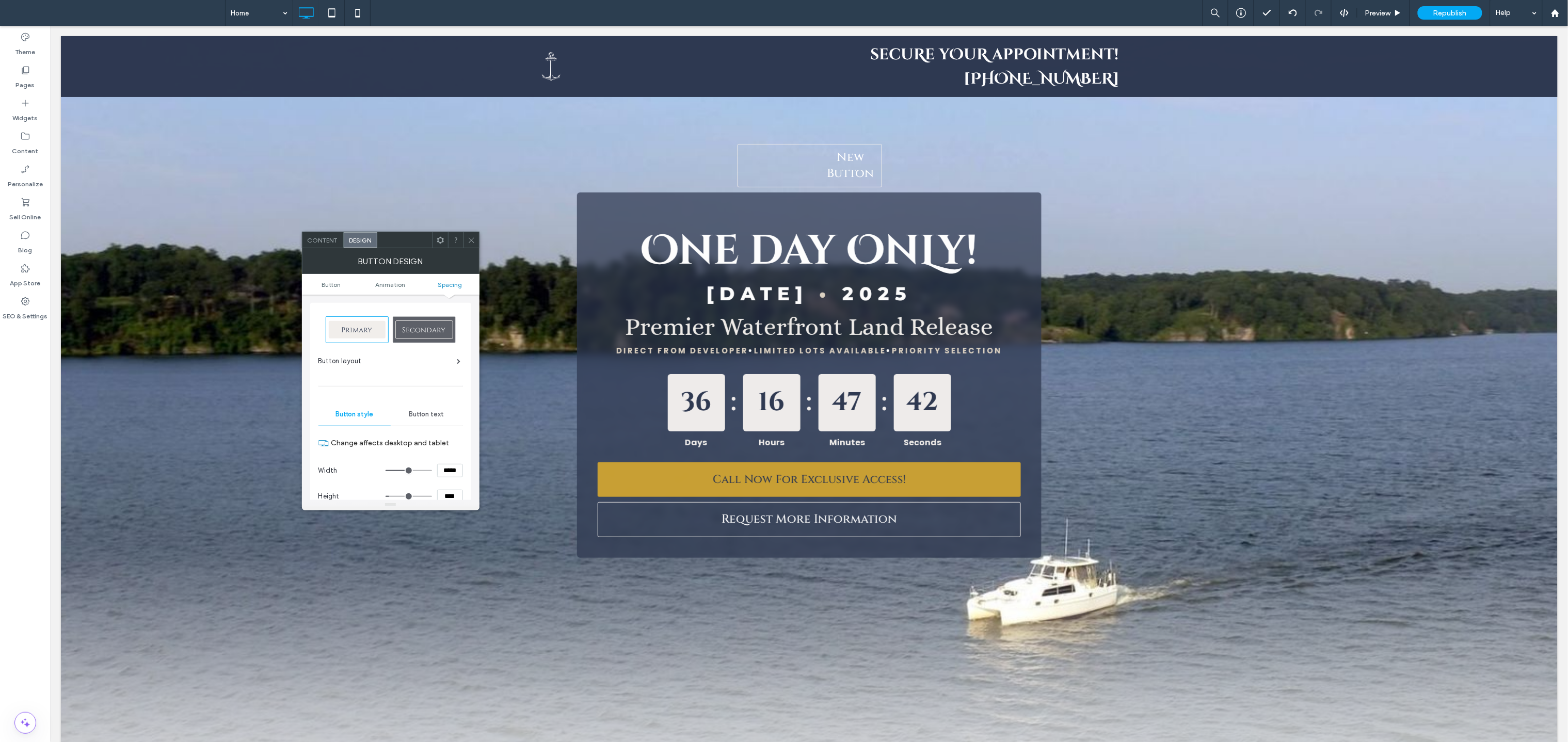 scroll, scrollTop: 2839, scrollLeft: 0, axis: vertical 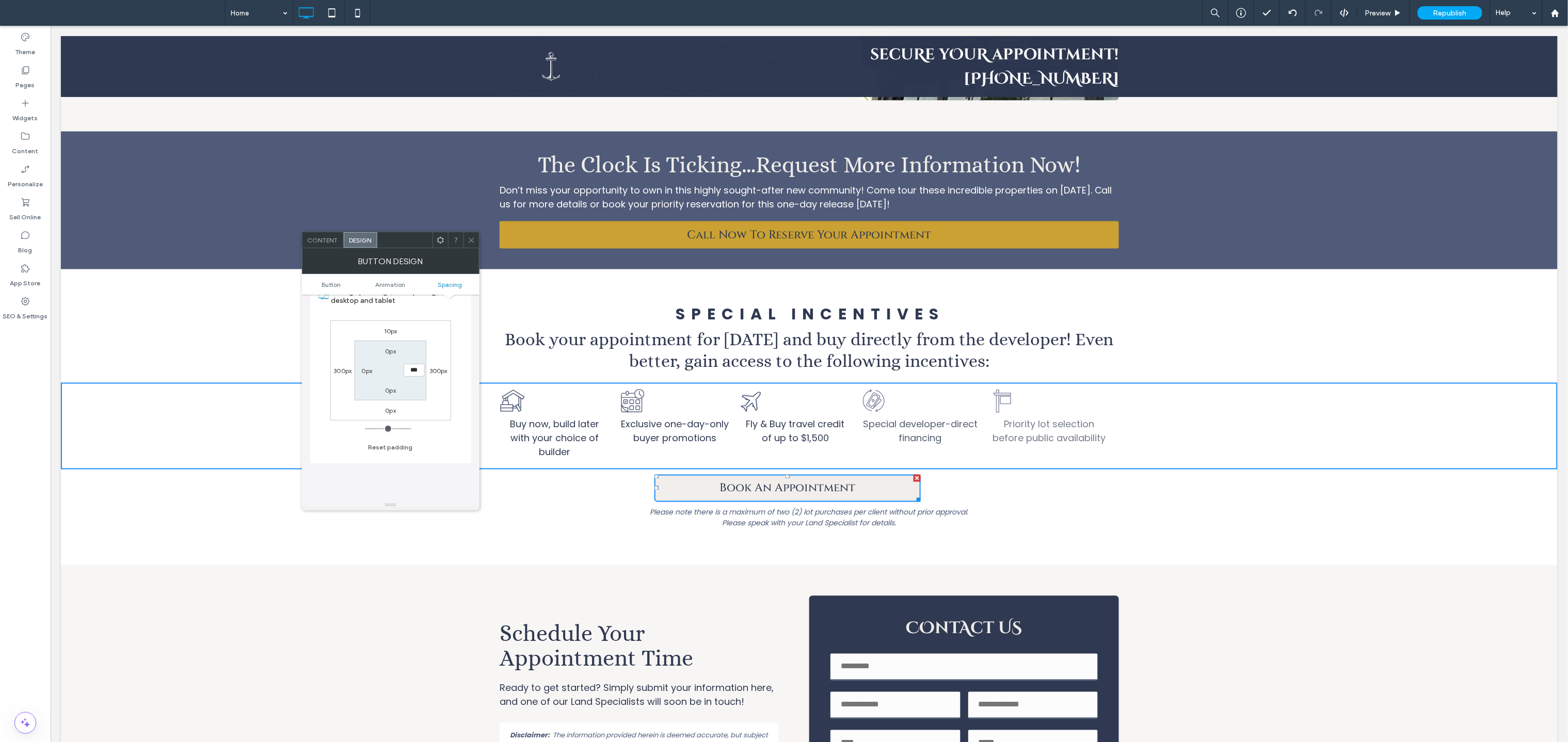 click 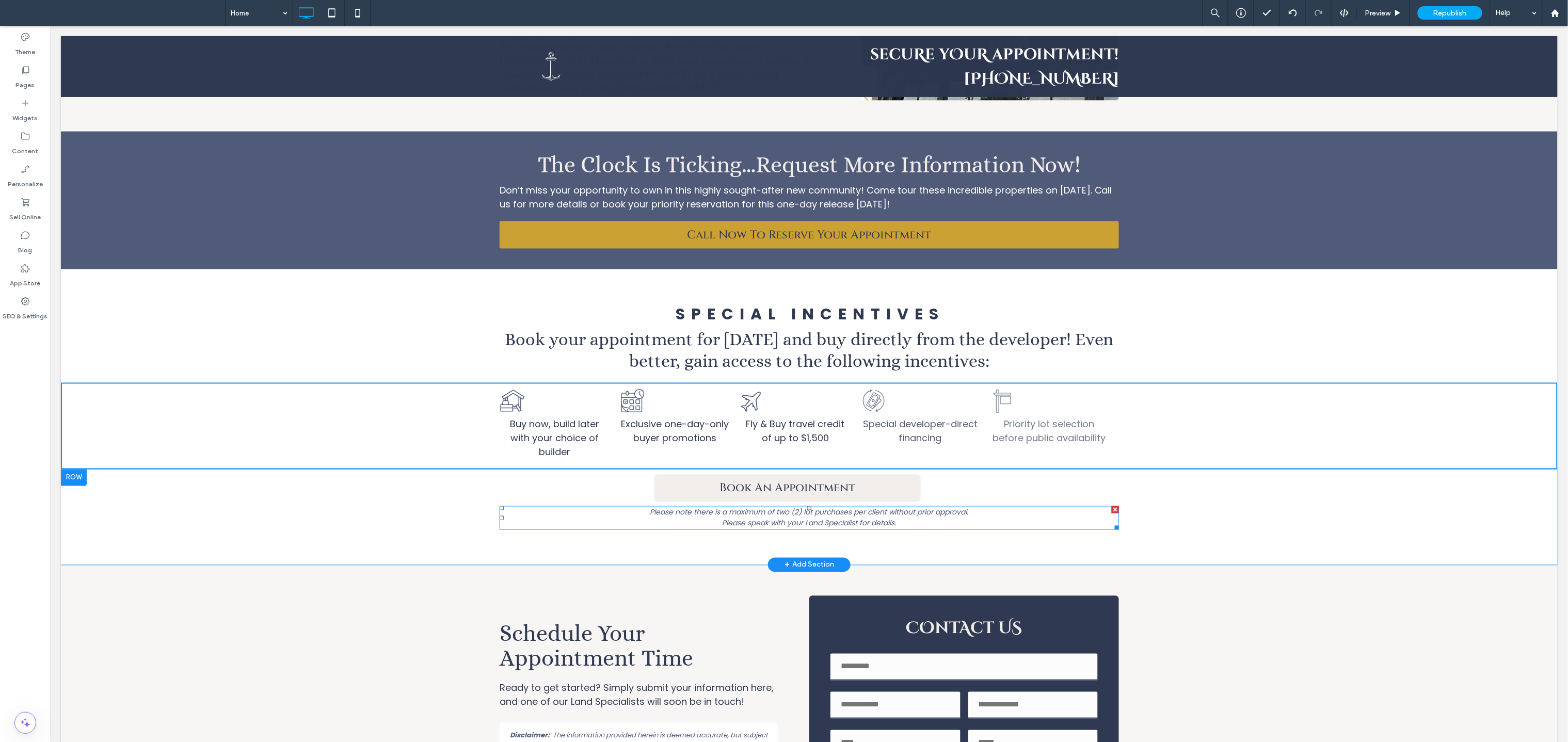 click on "Please note there is a maximum of two (2) lot purchases per client without prior approval. Please speak with your Land Specialist for details." at bounding box center [809, 518] 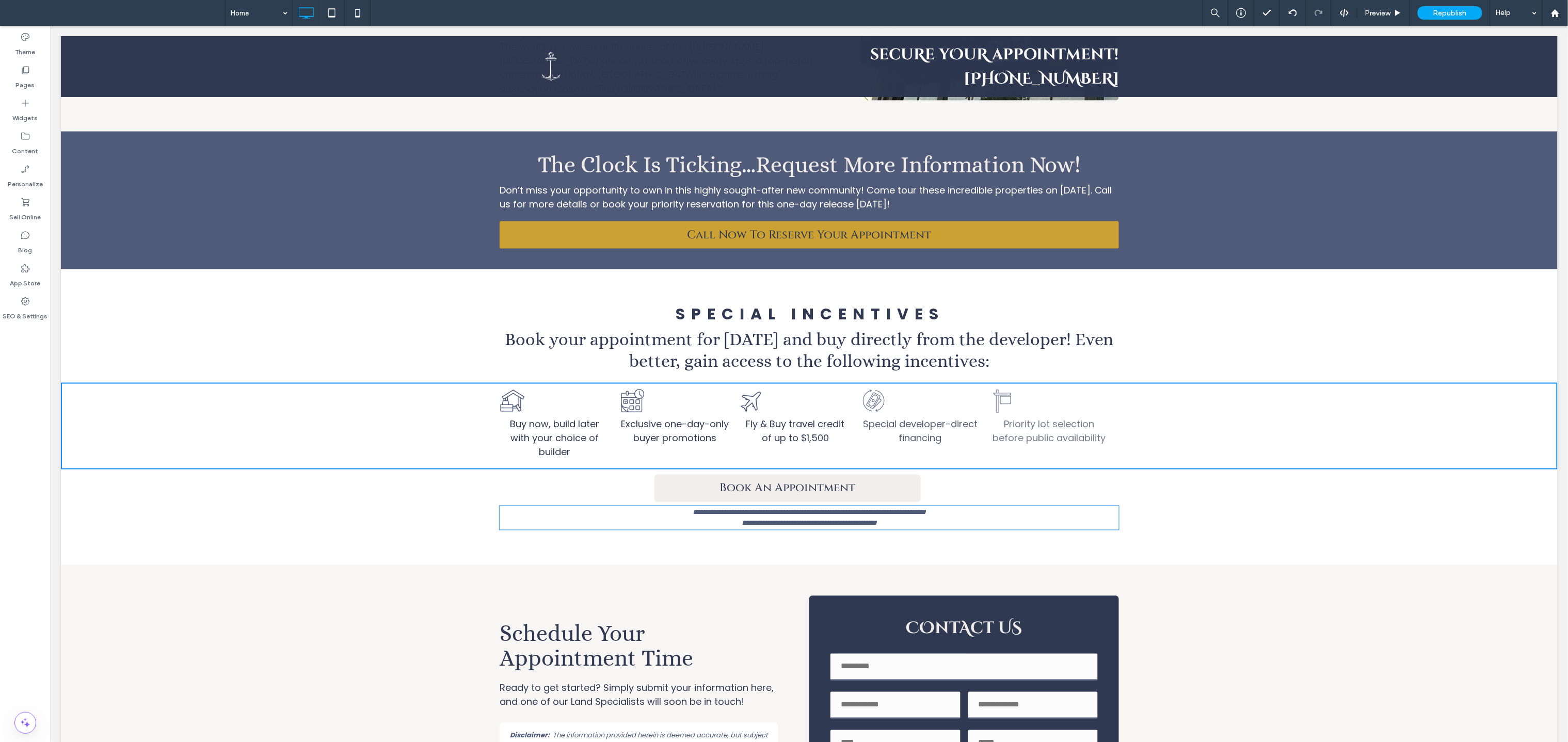 type on "*******" 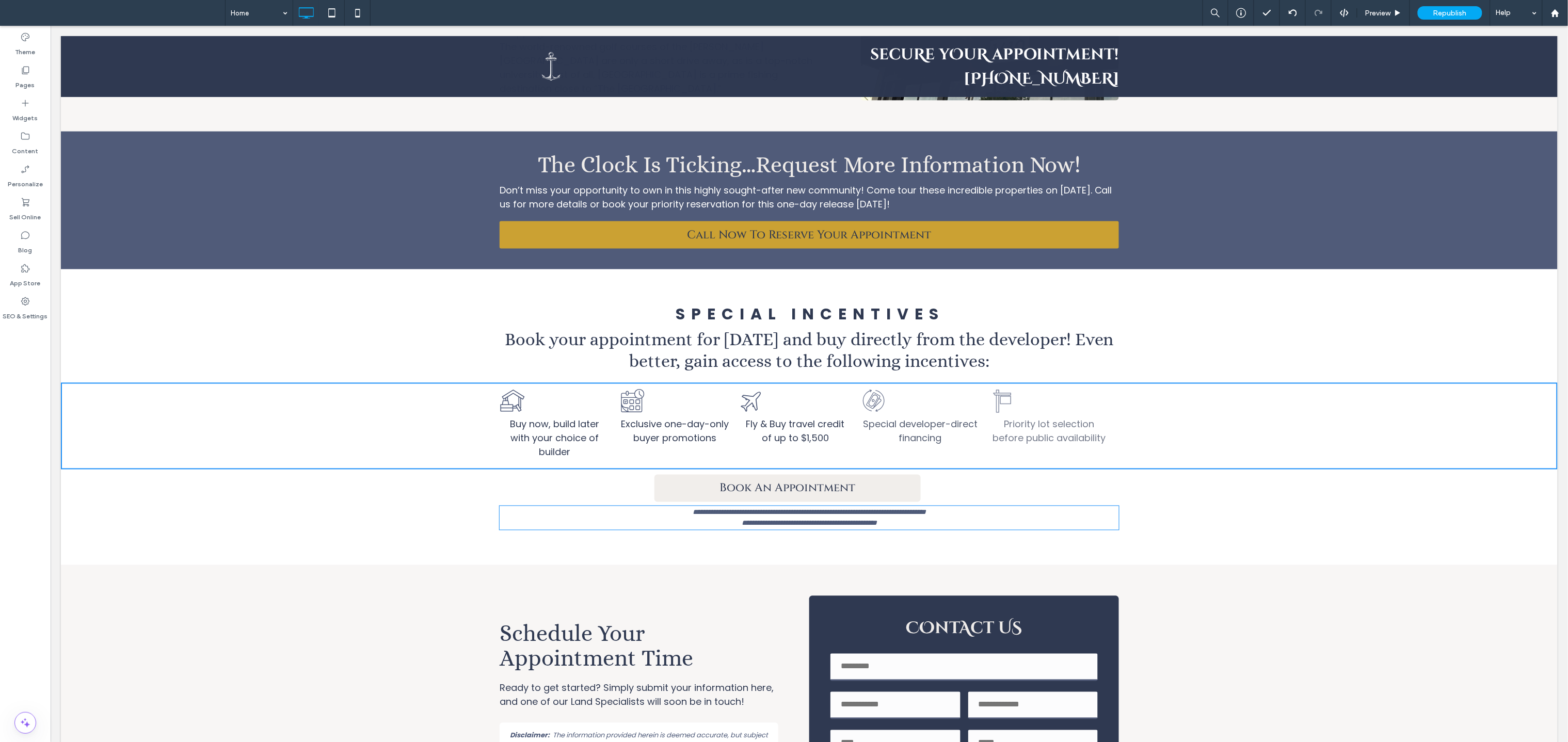 type on "**" 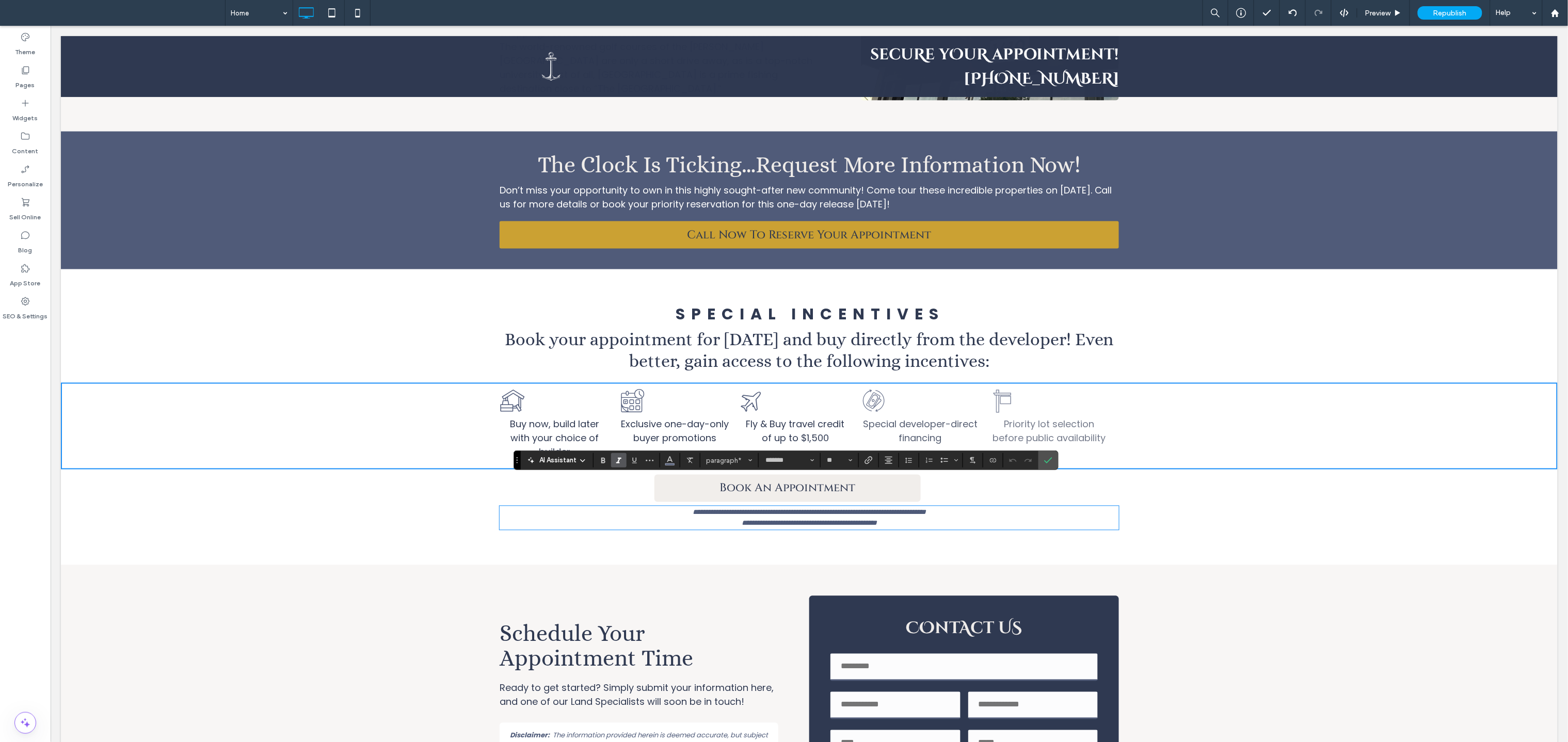 click on "**********" at bounding box center [809, 517] 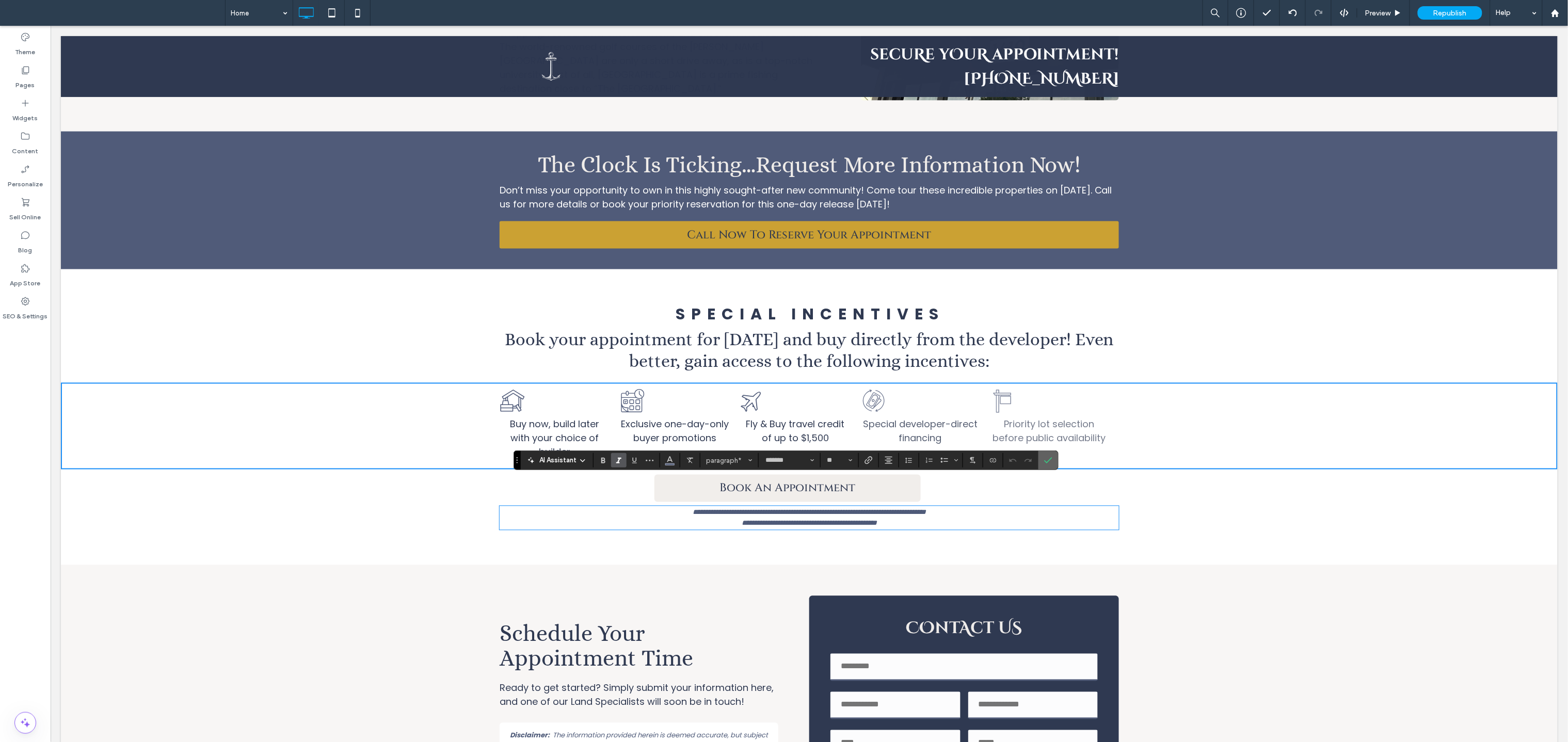 click at bounding box center [1046, 460] 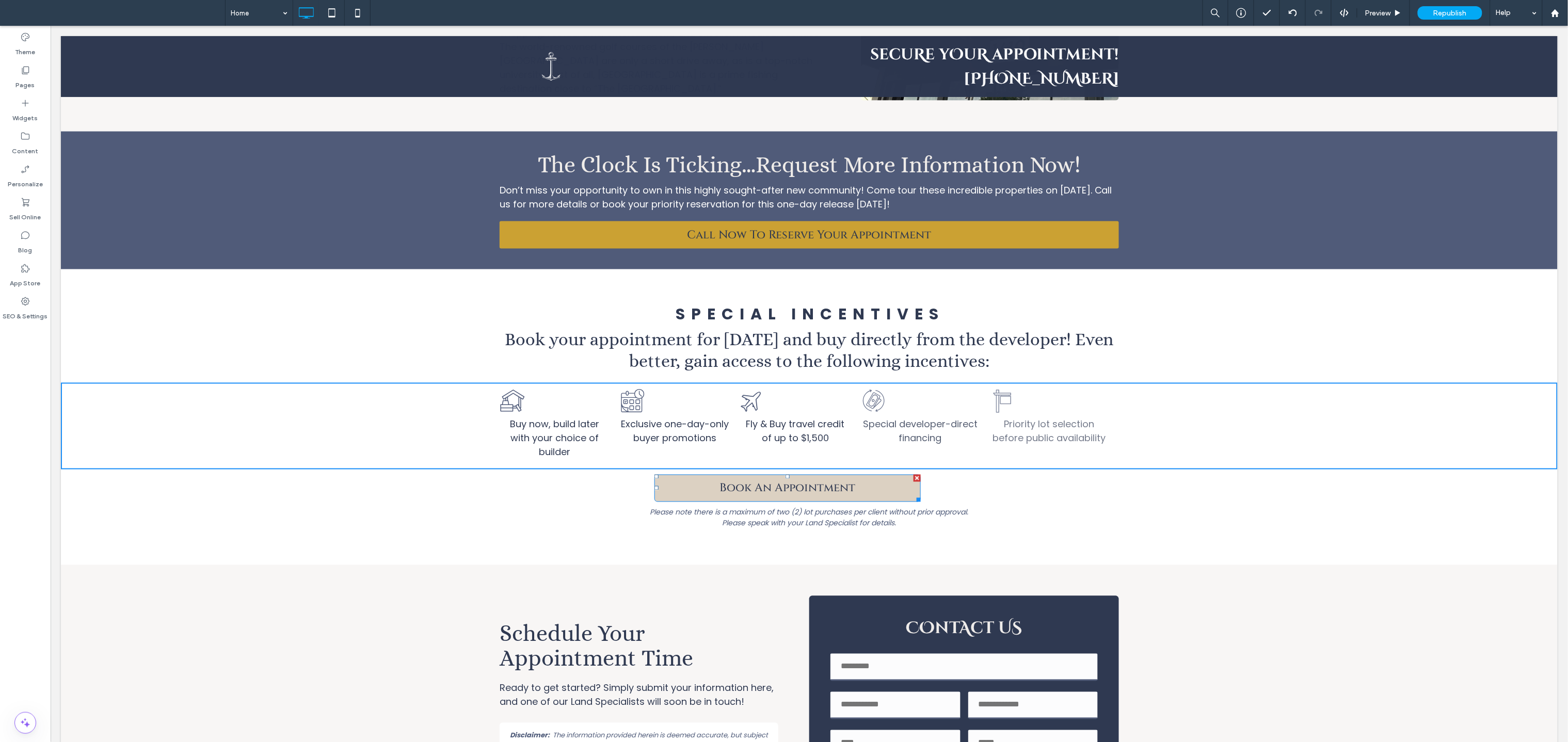 click on "Book An Appointment" at bounding box center (787, 488) 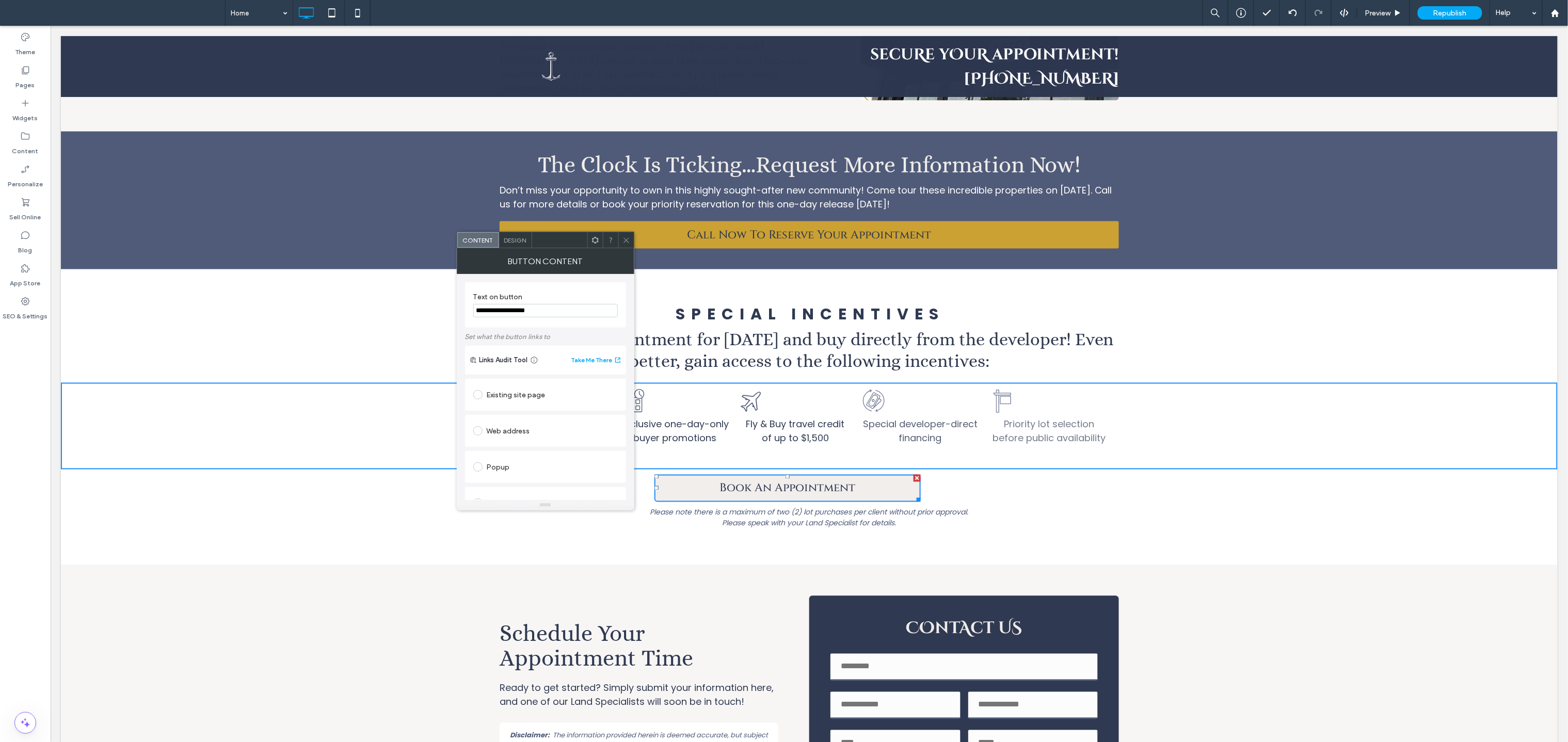 click on "Design" at bounding box center (515, 240) 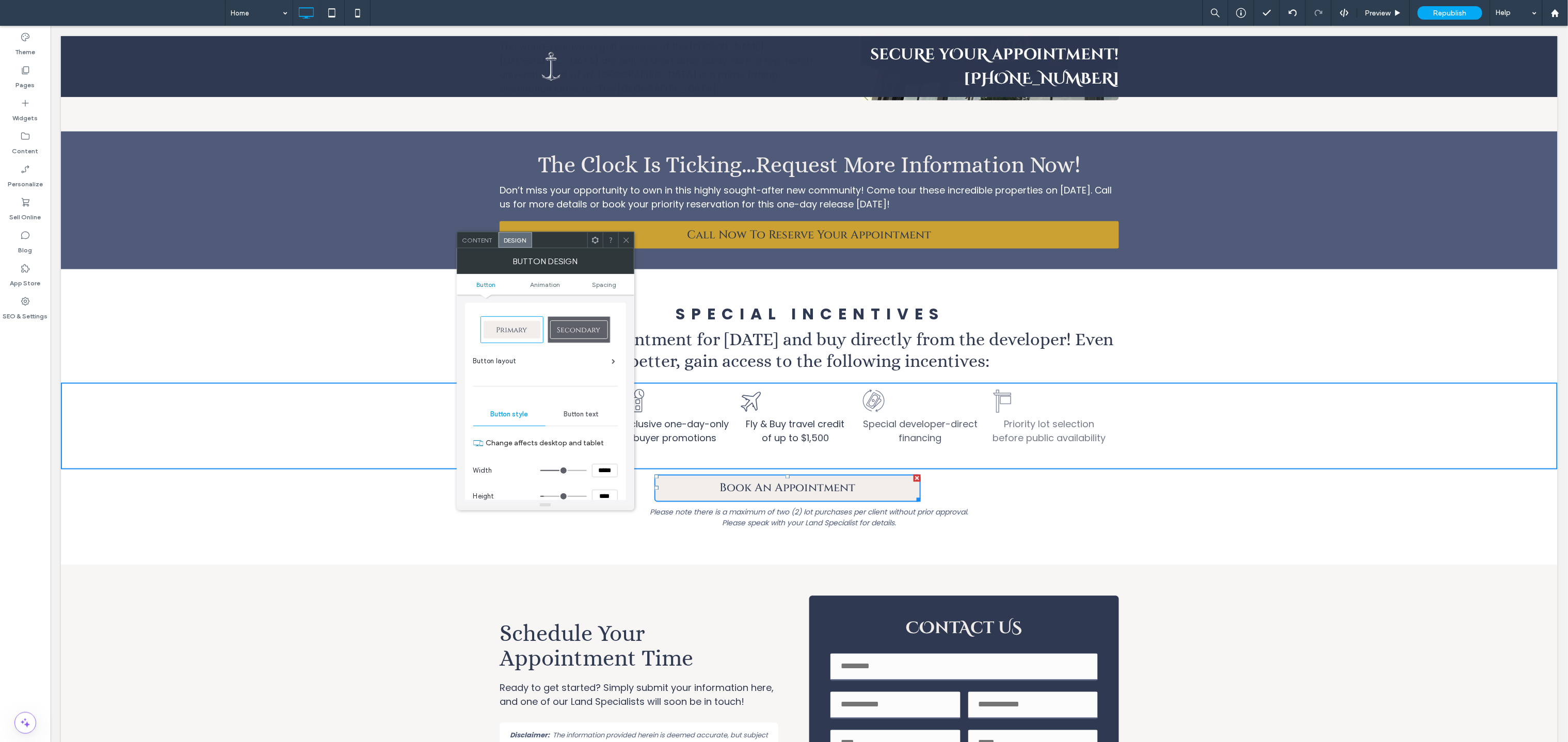 scroll, scrollTop: 68, scrollLeft: 0, axis: vertical 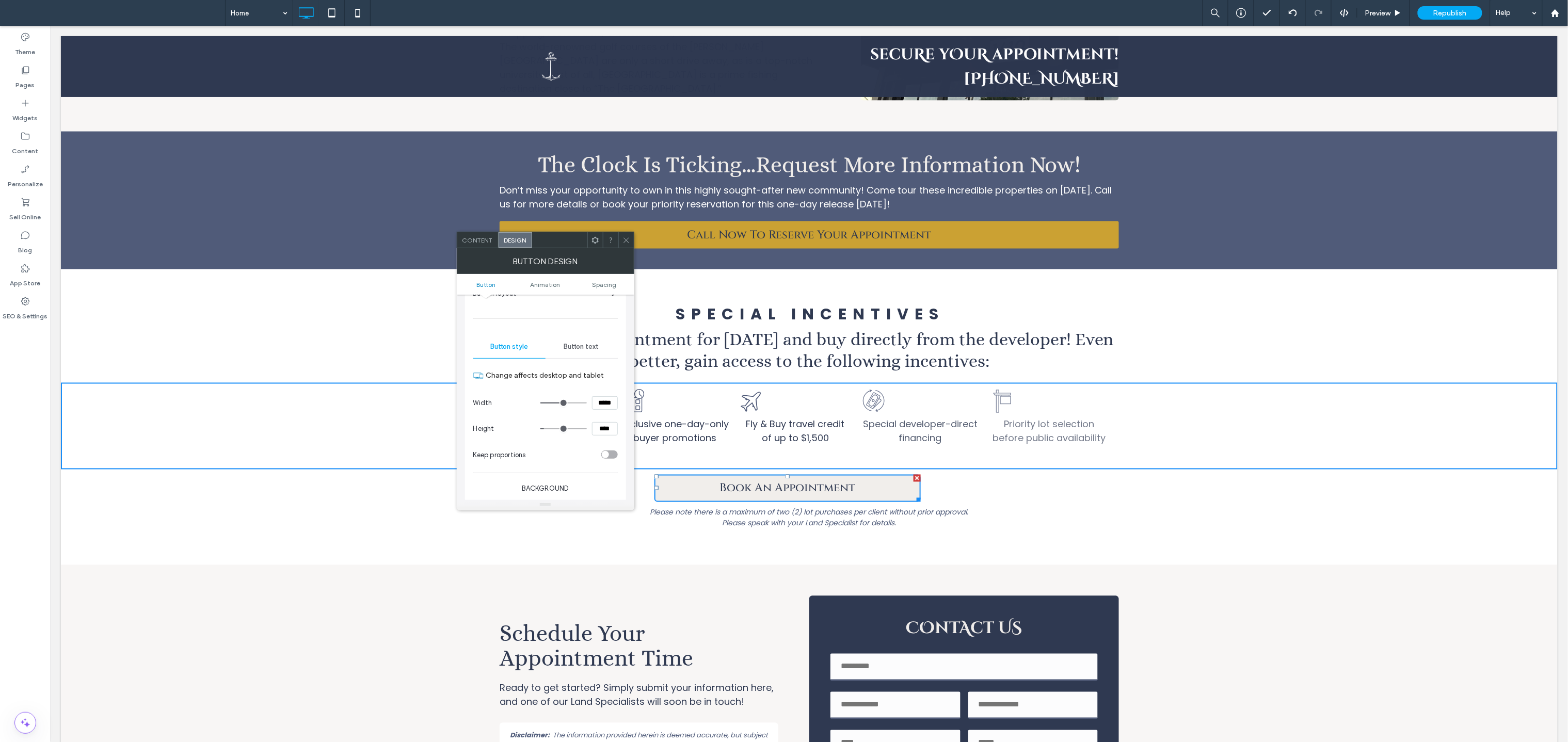 type on "***" 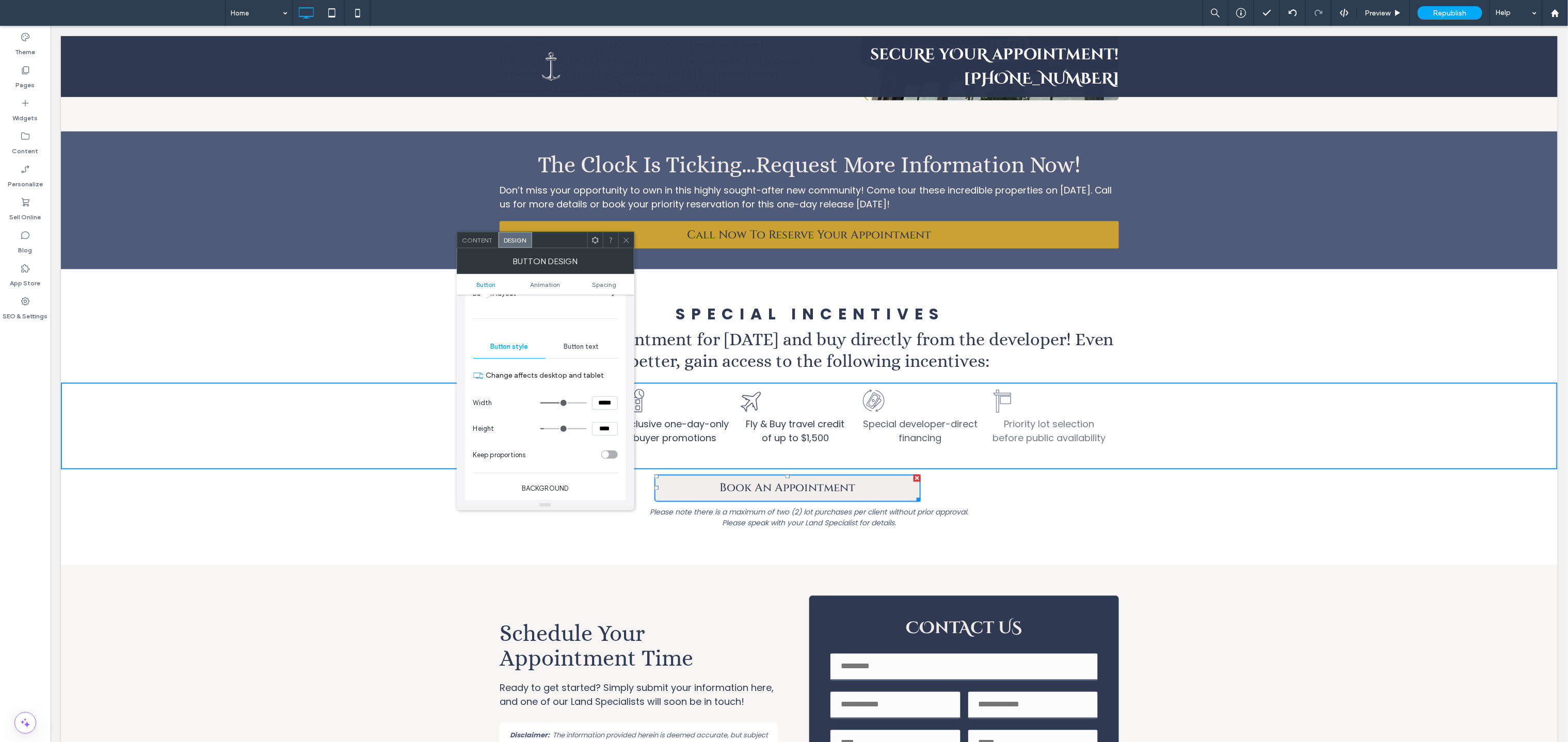 type on "*****" 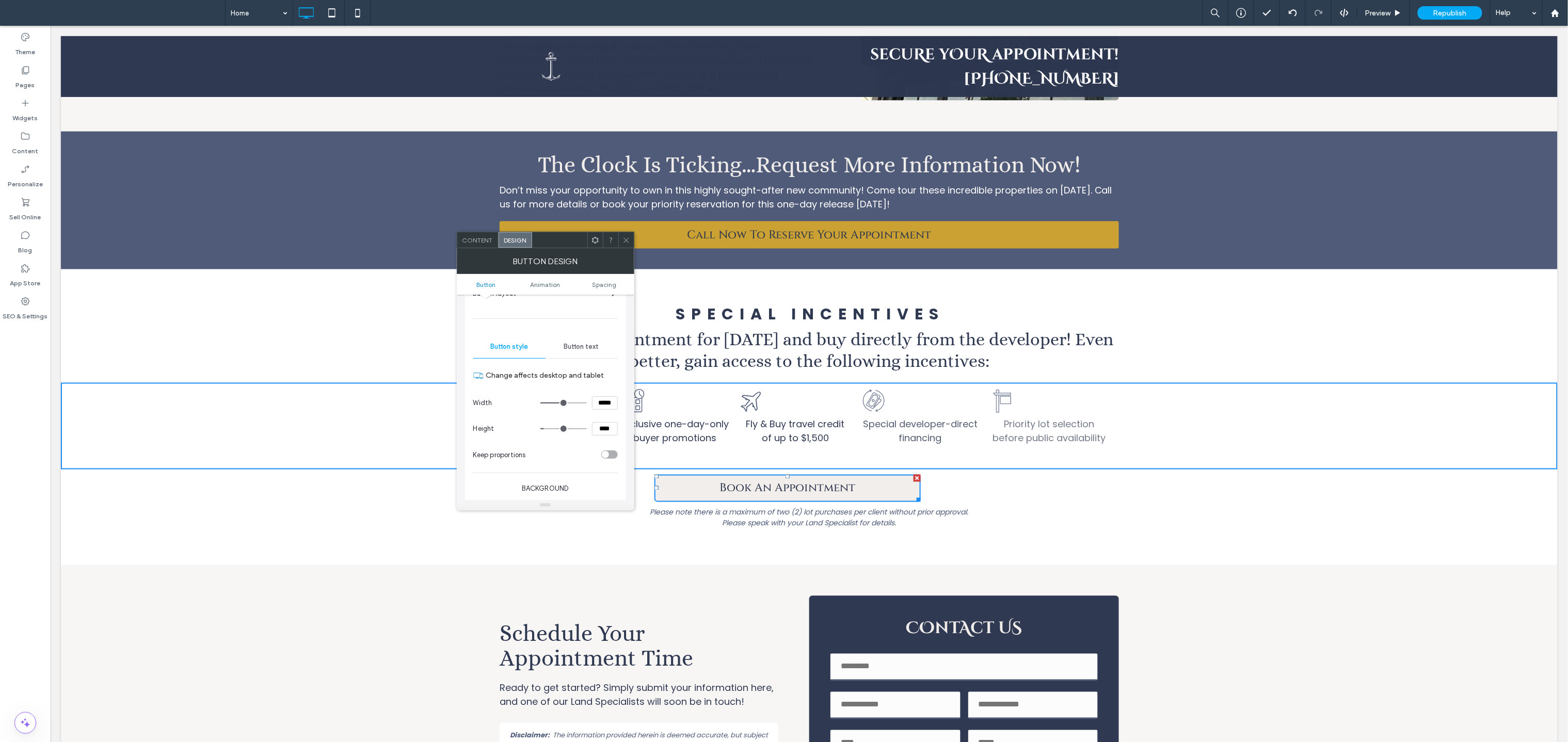 type on "***" 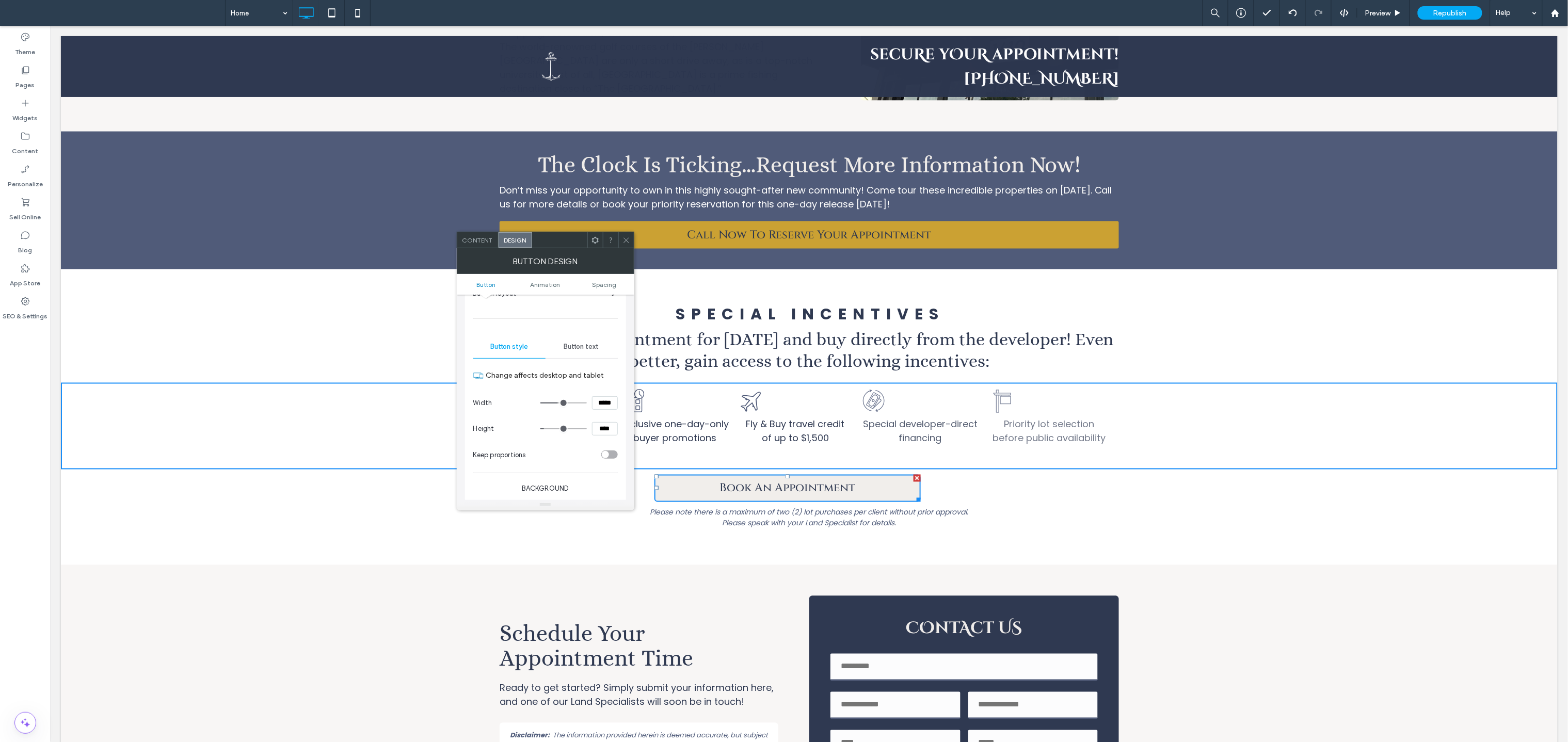 type on "***" 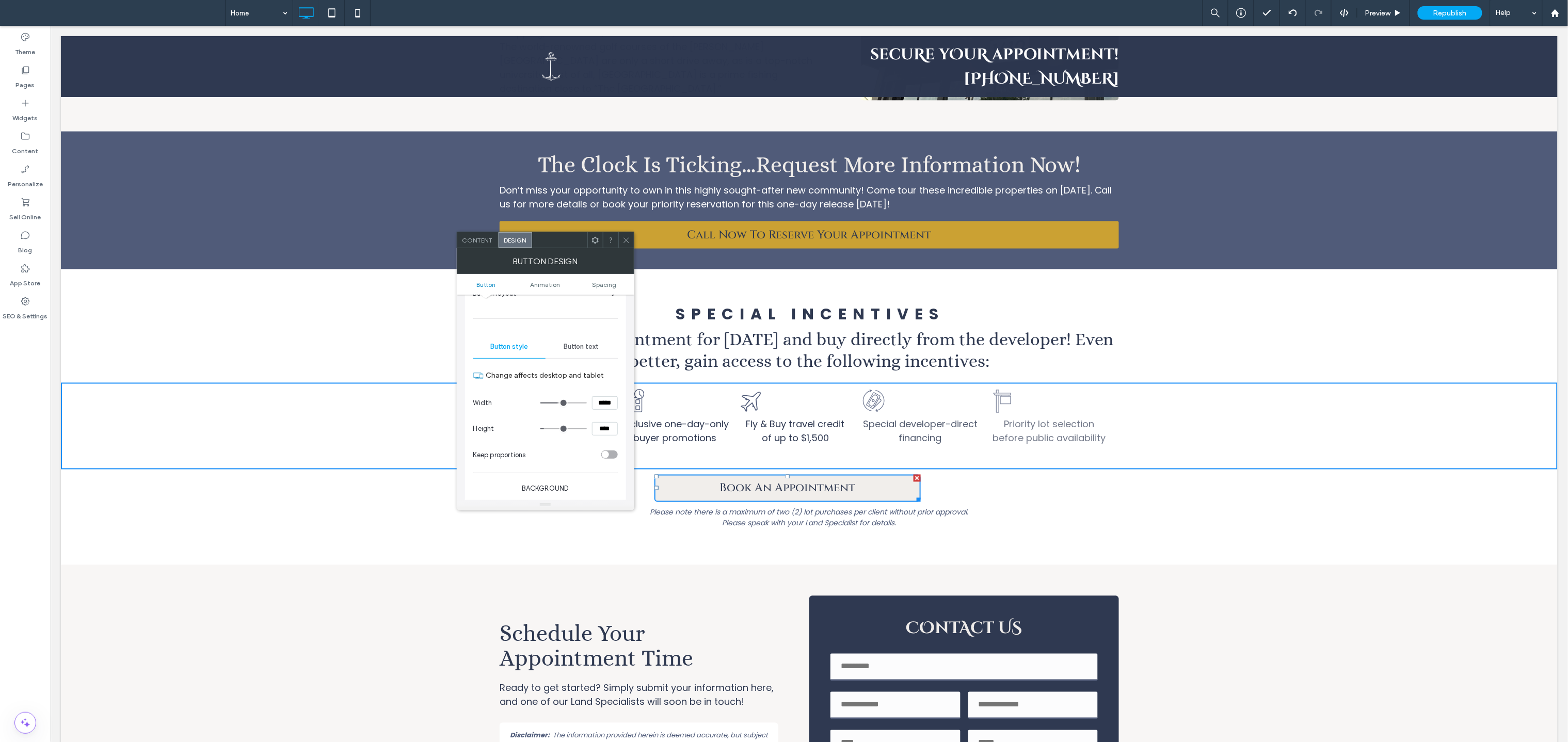 type on "***" 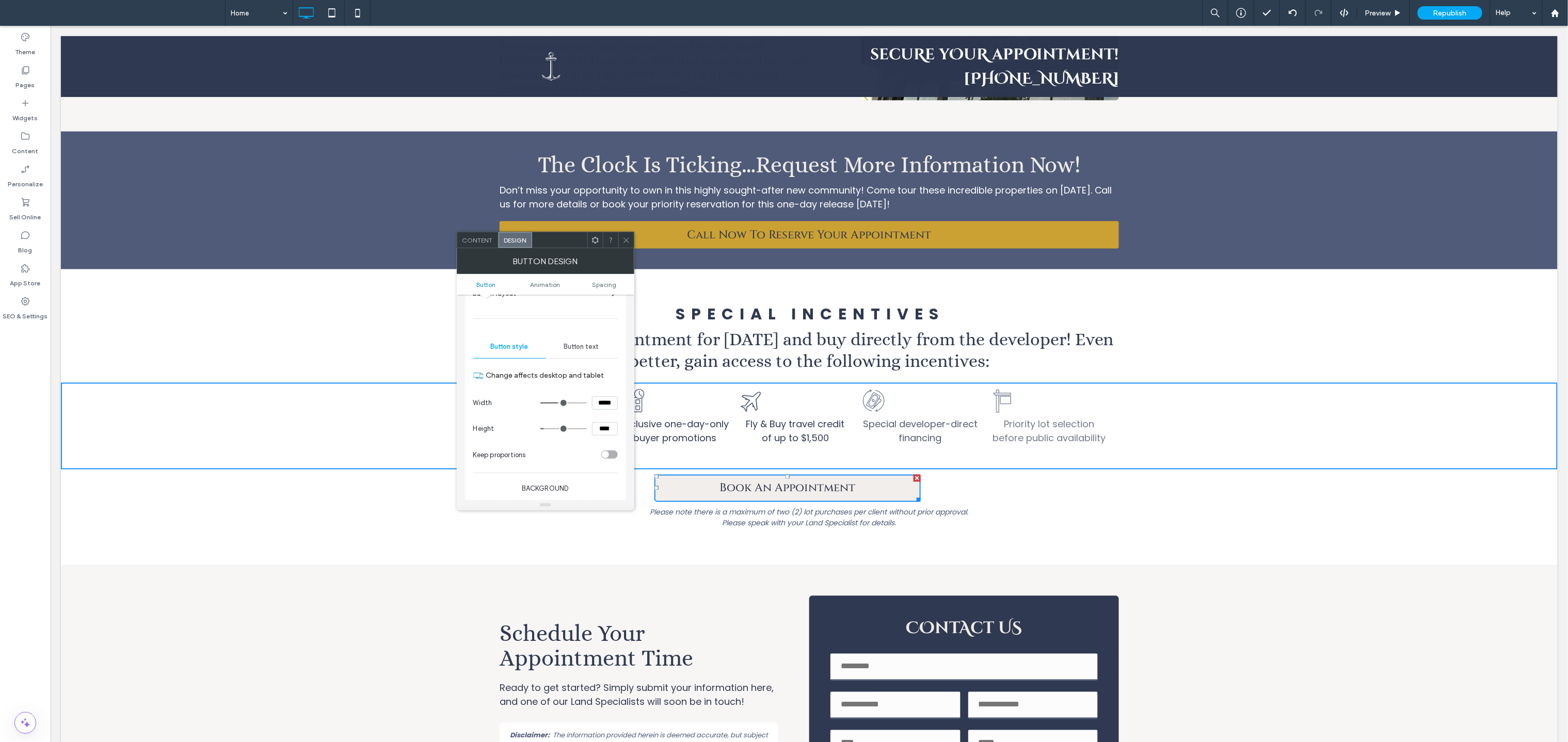 type on "*****" 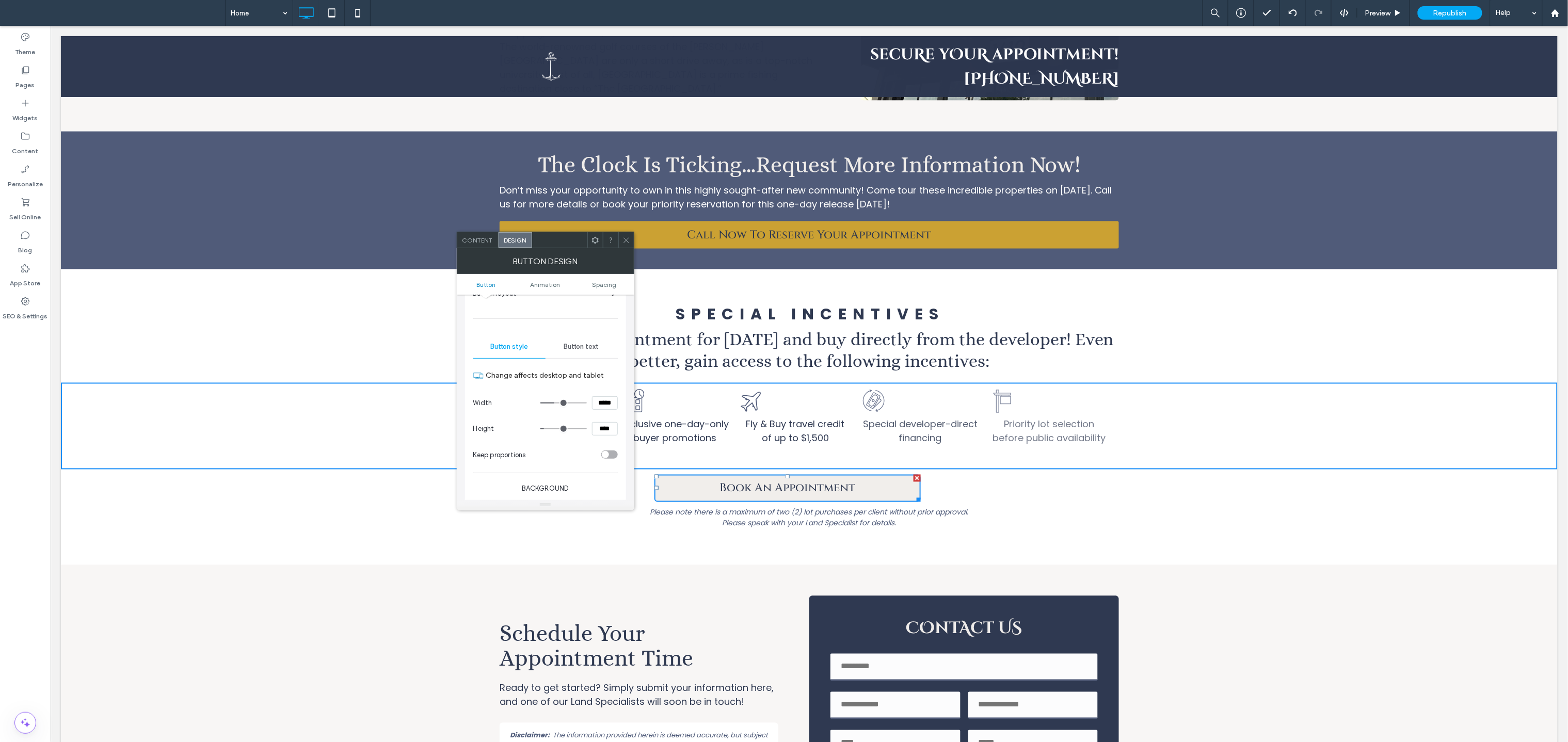 type on "***" 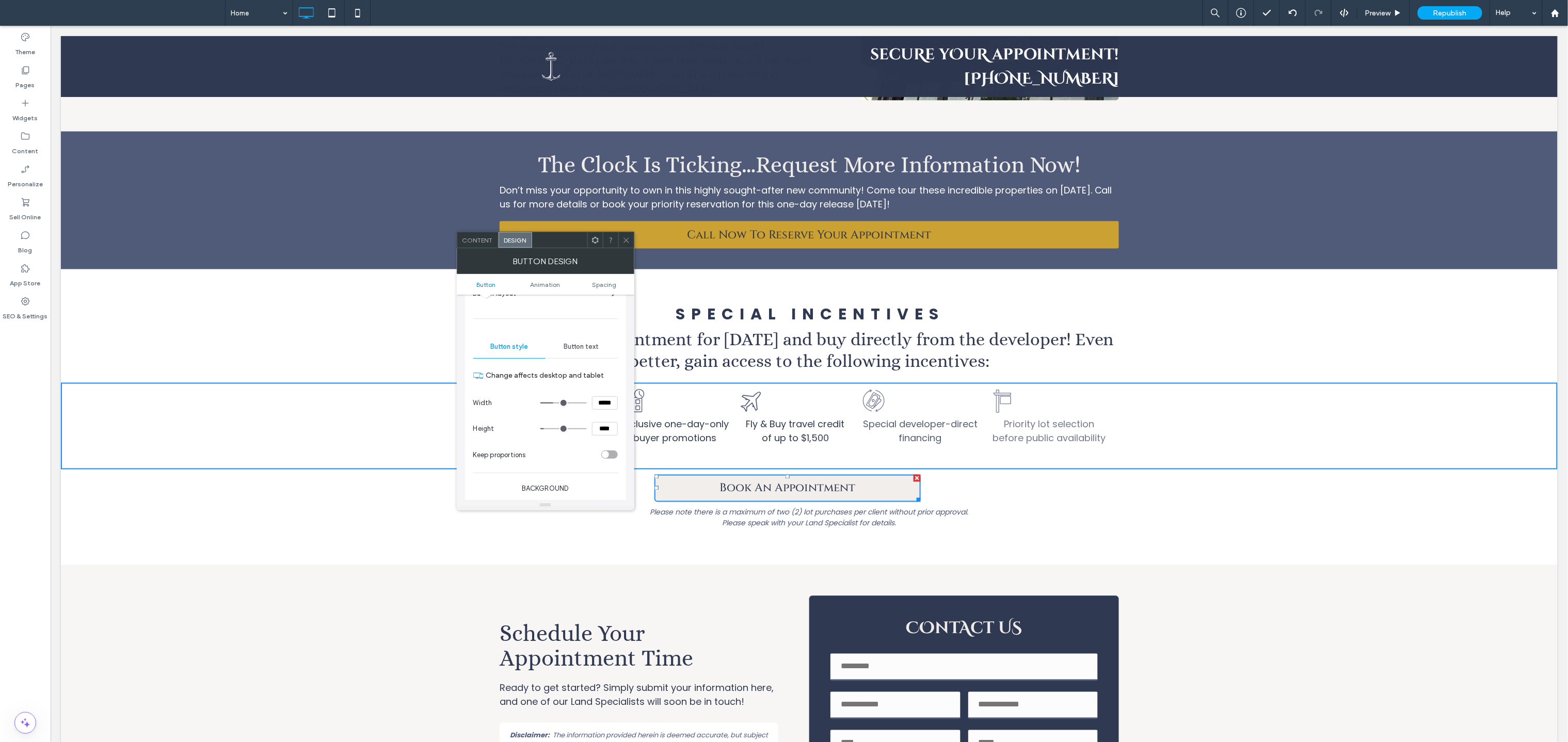 drag, startPoint x: 560, startPoint y: 404, endPoint x: 555, endPoint y: 405, distance: 5.09902 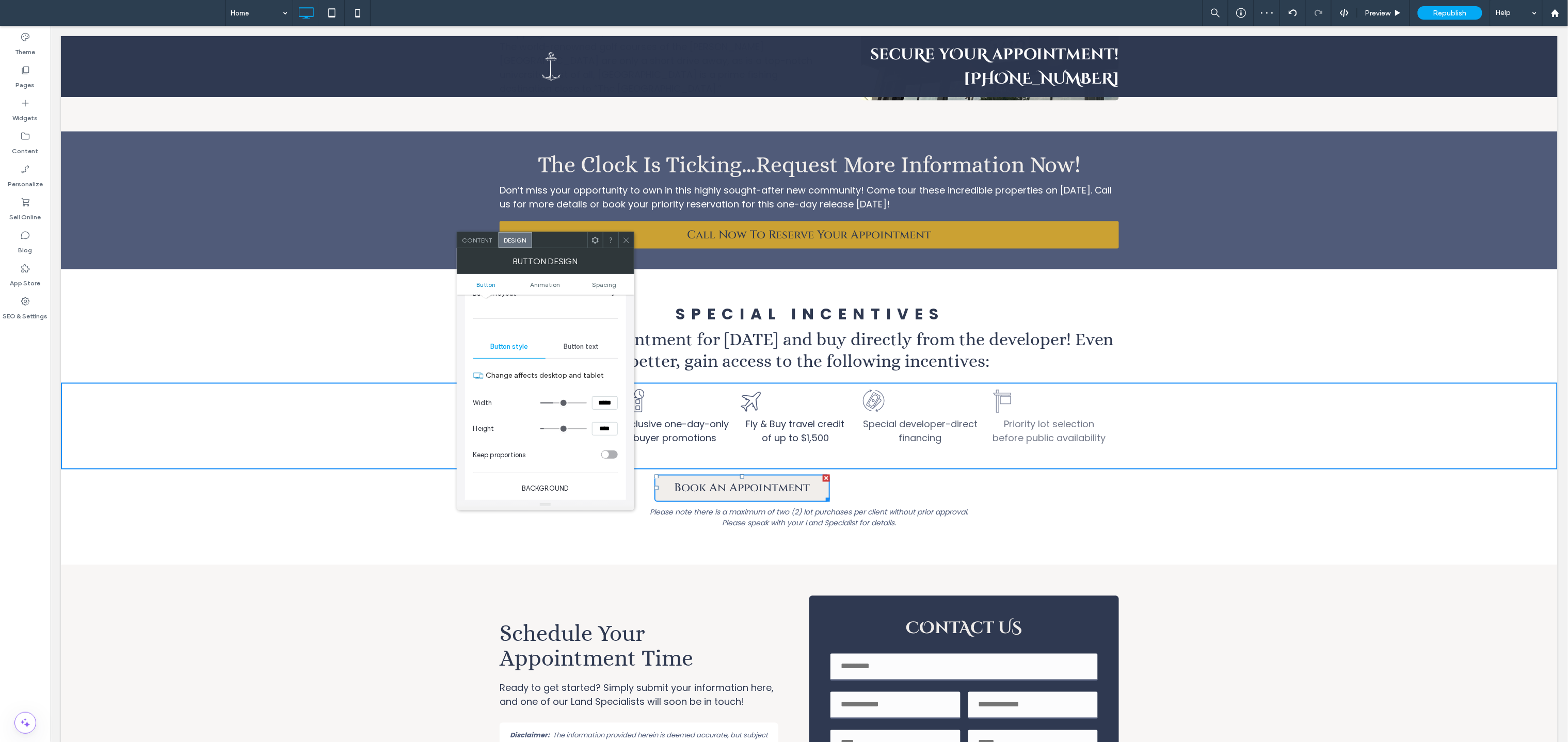 type on "***" 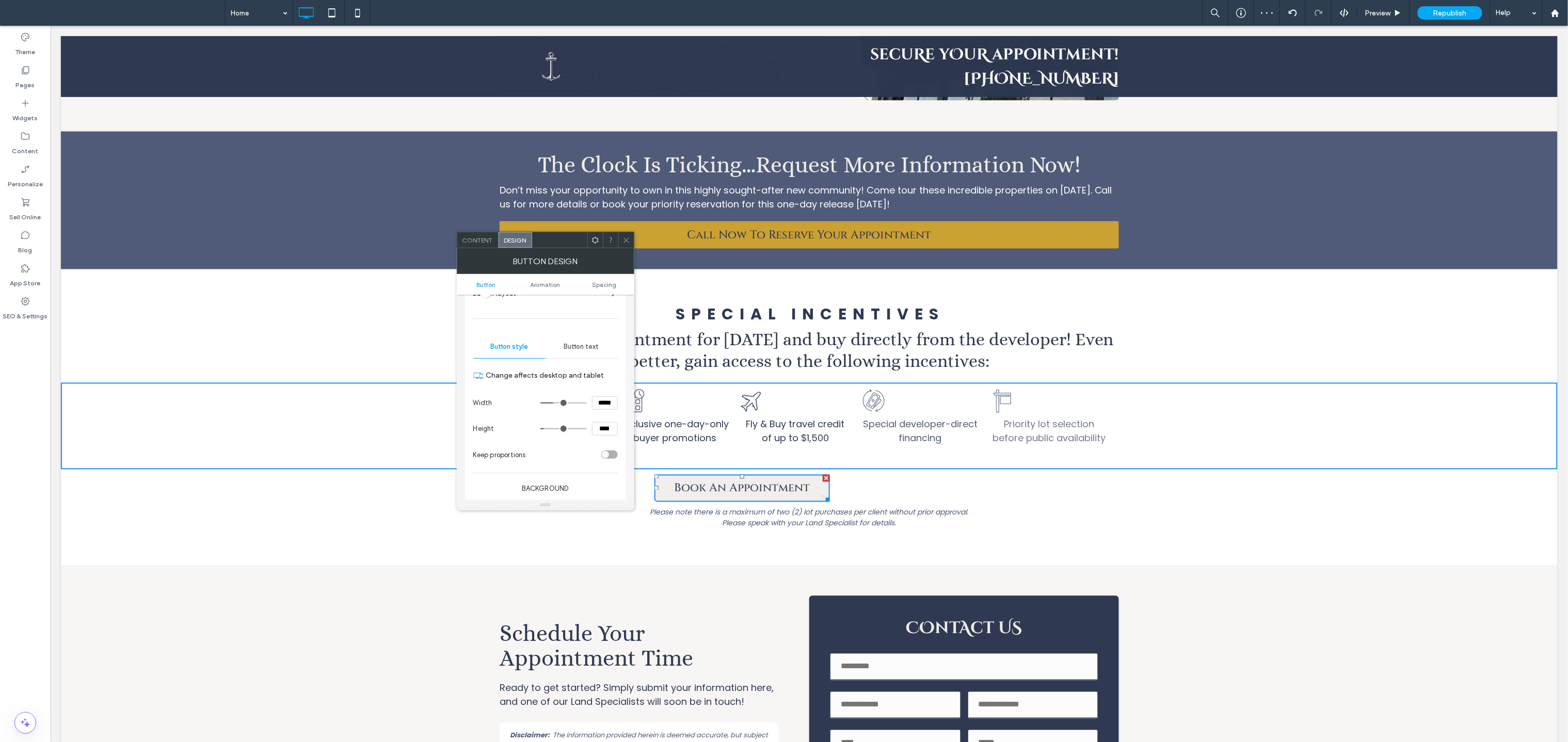 type on "*****" 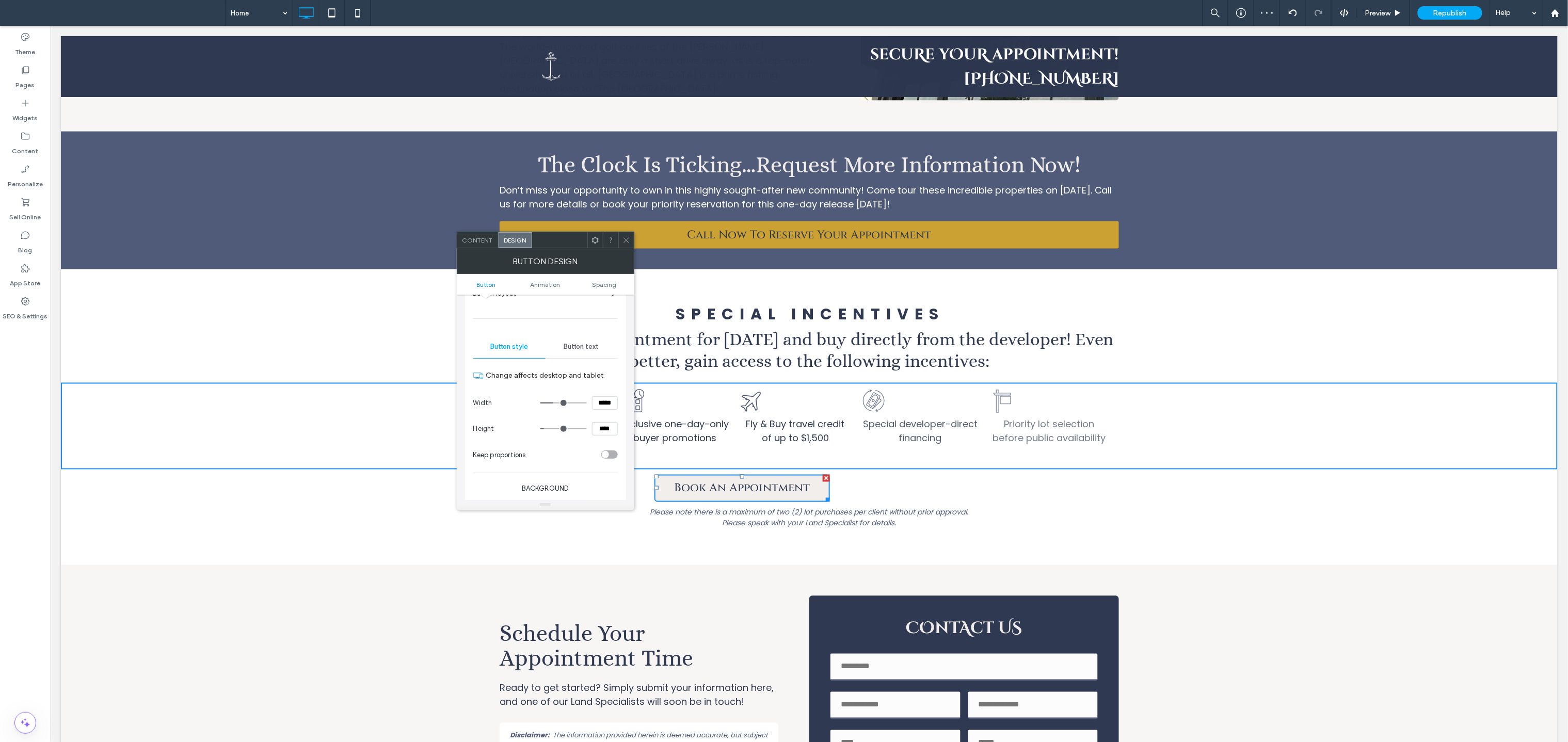 type on "***" 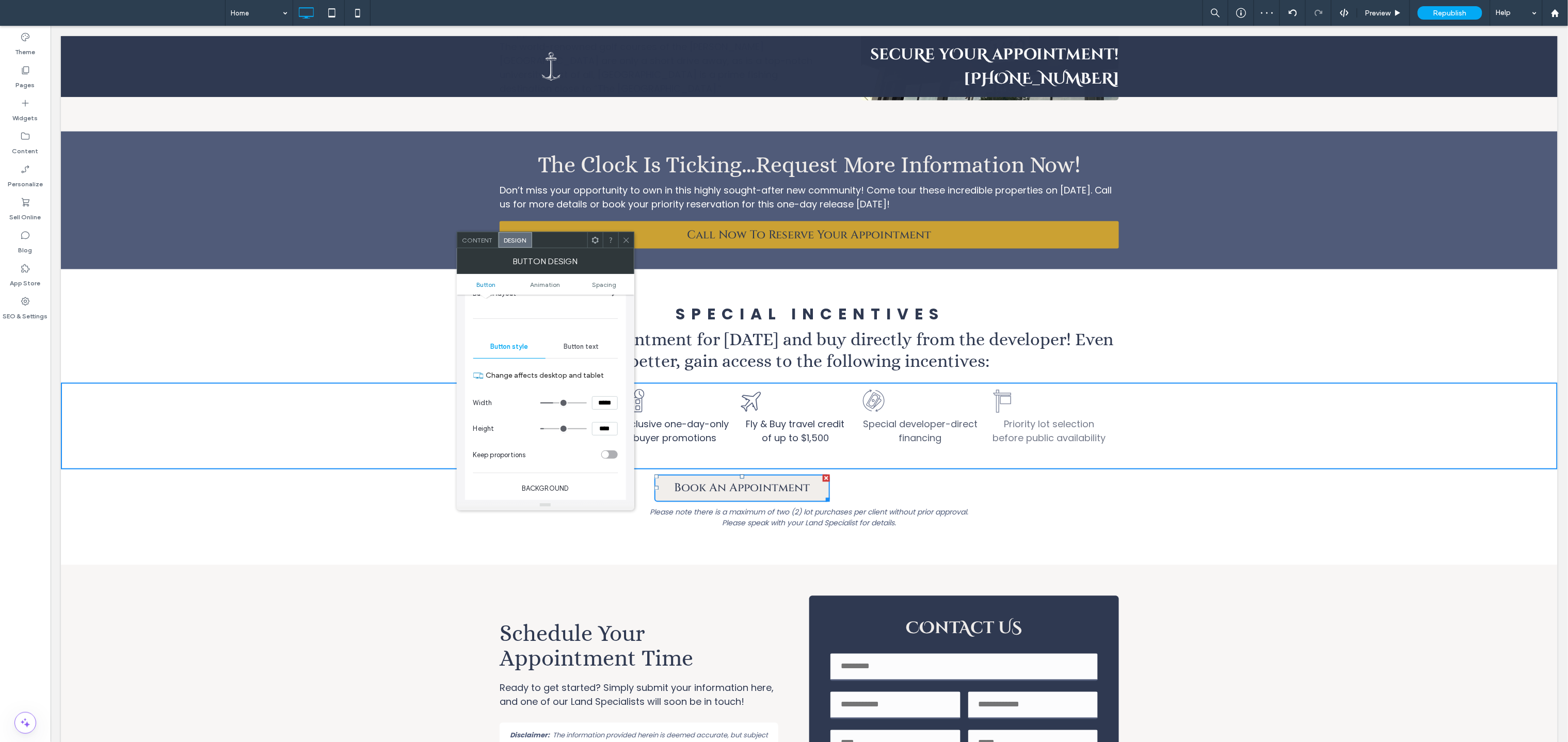 type on "*****" 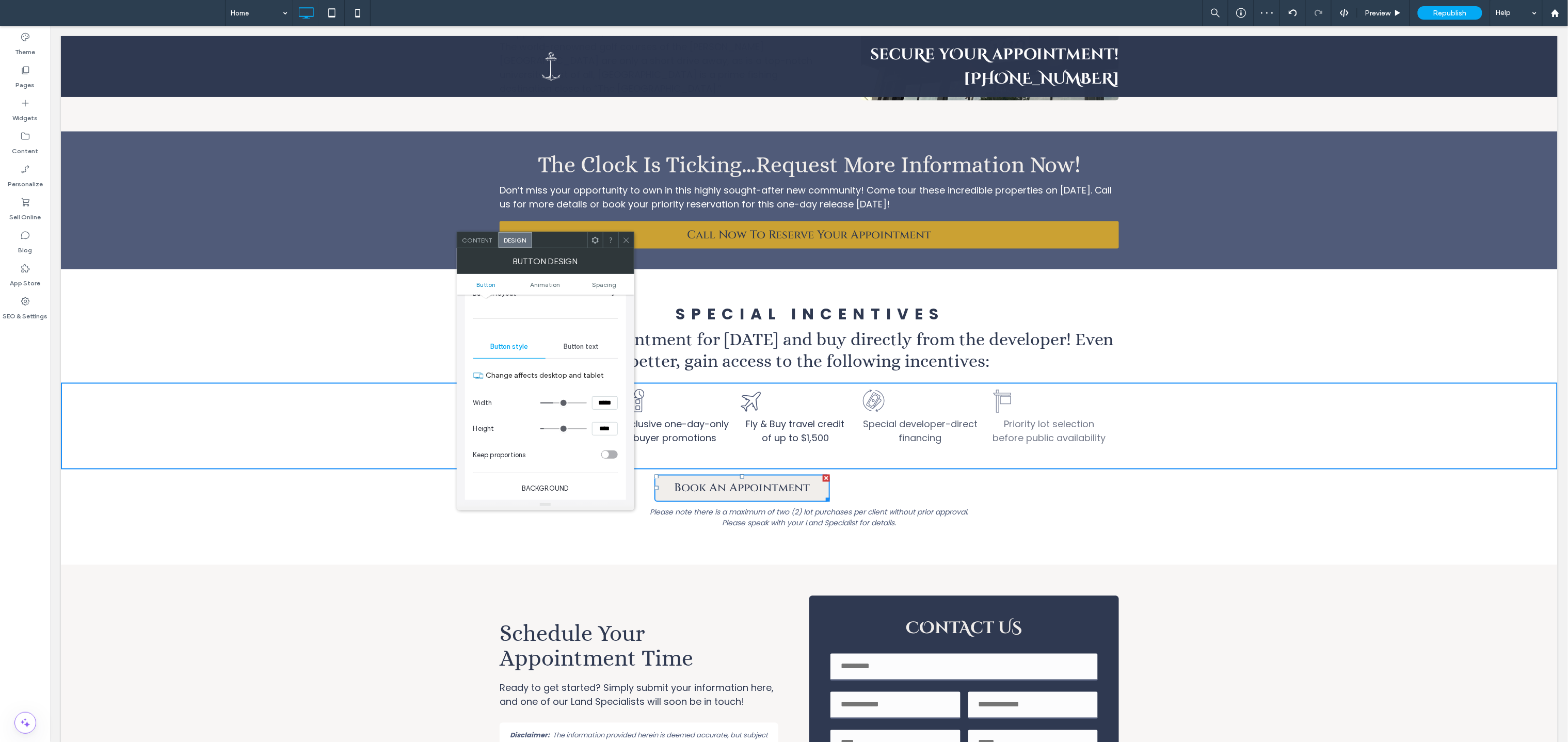 type on "*****" 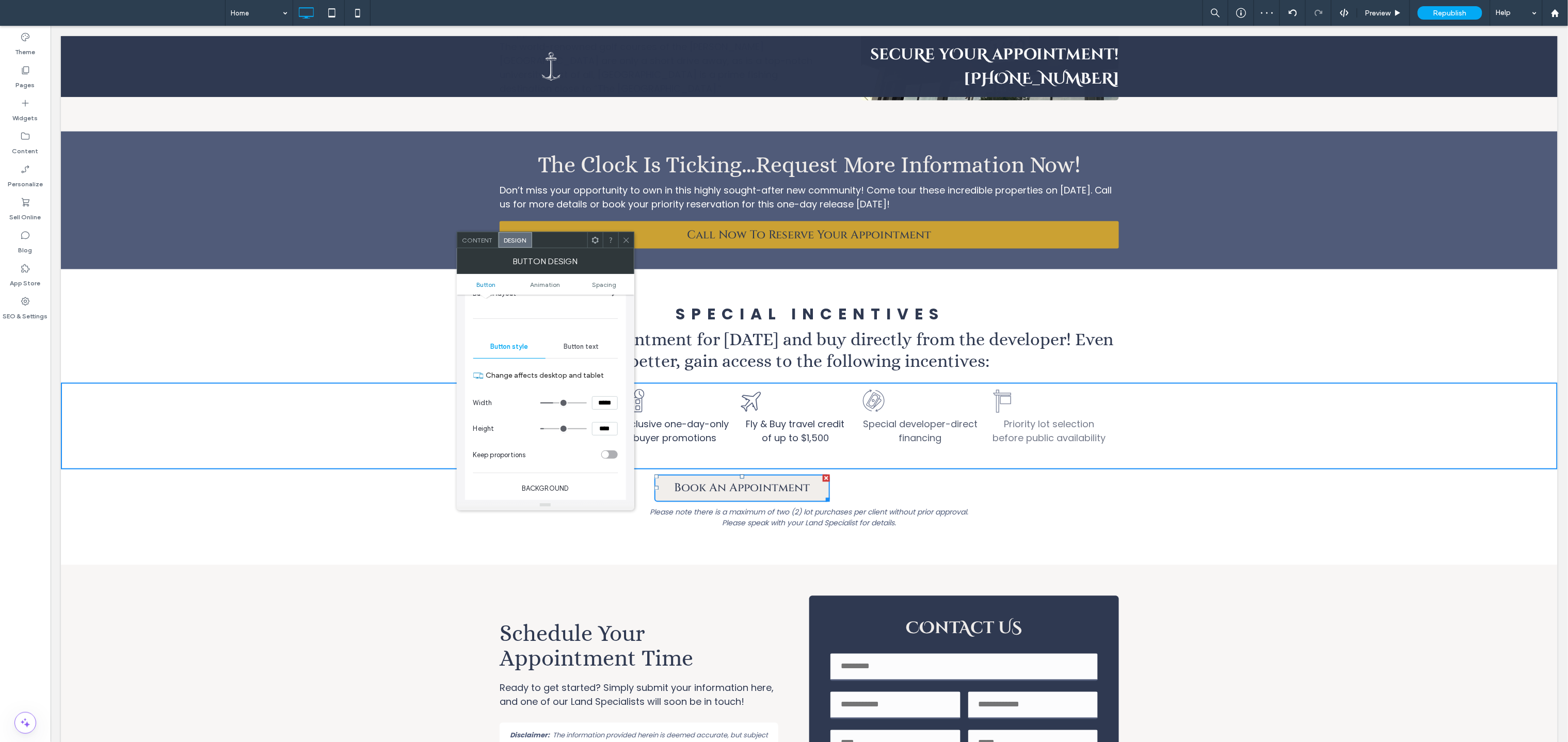 type on "***" 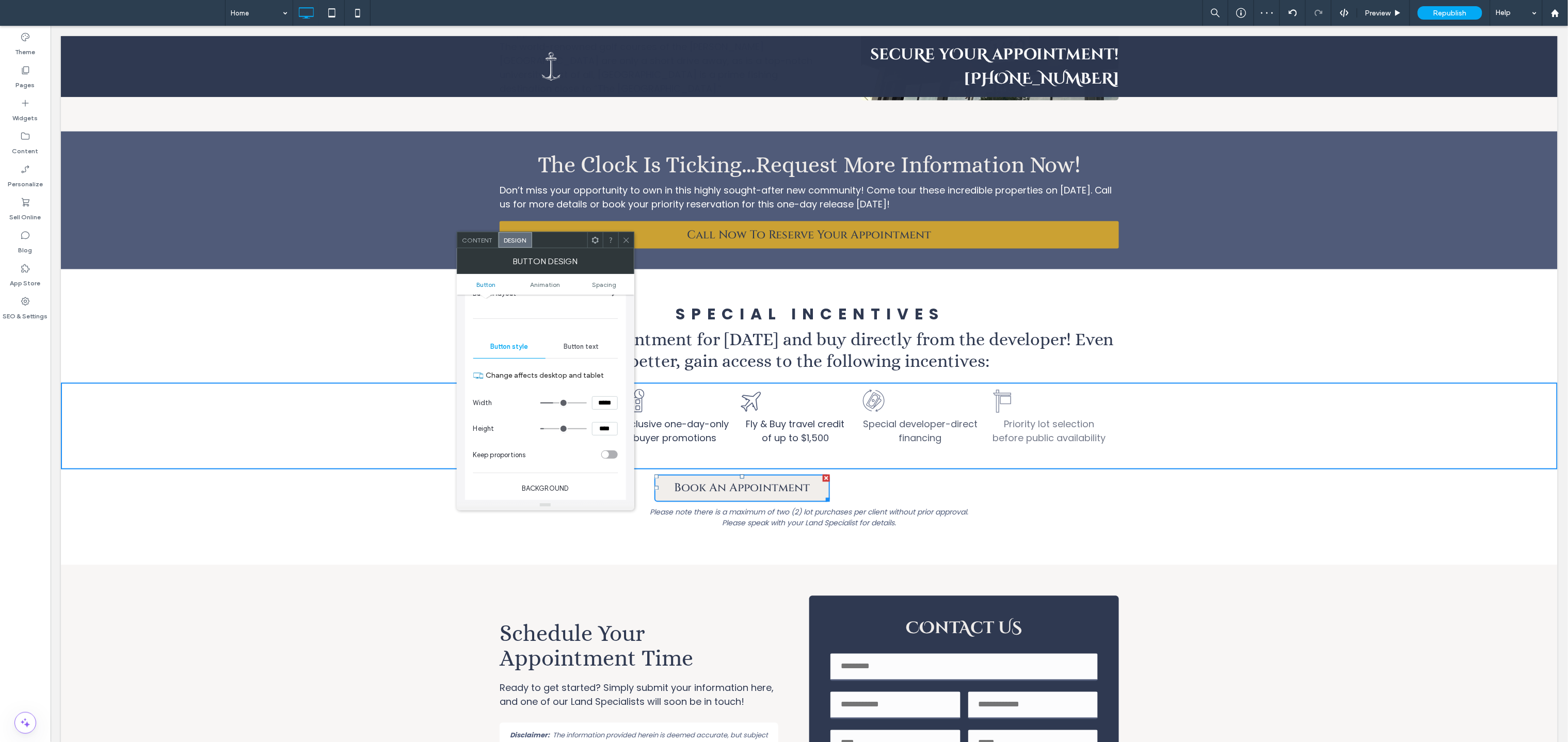 type on "***" 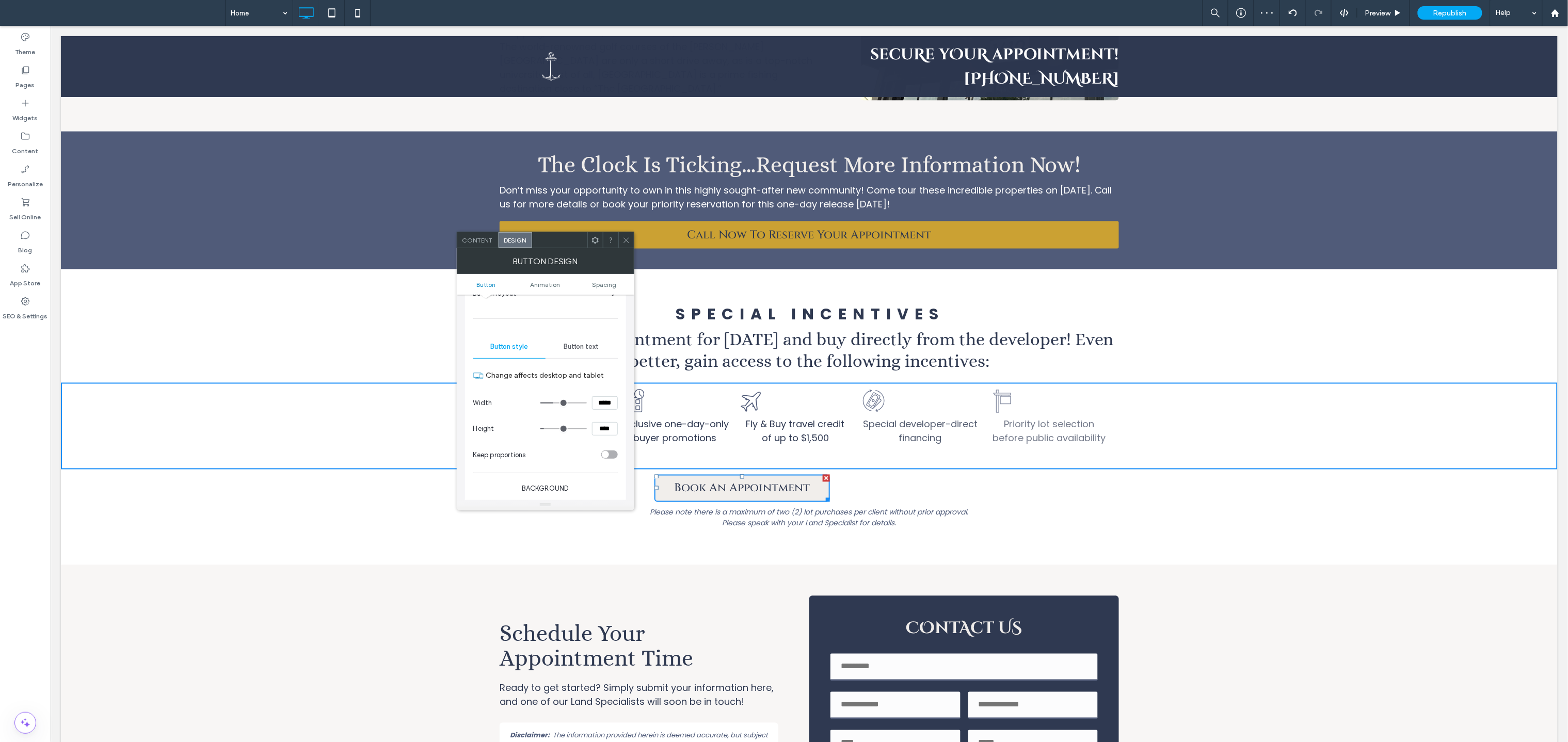 type on "*****" 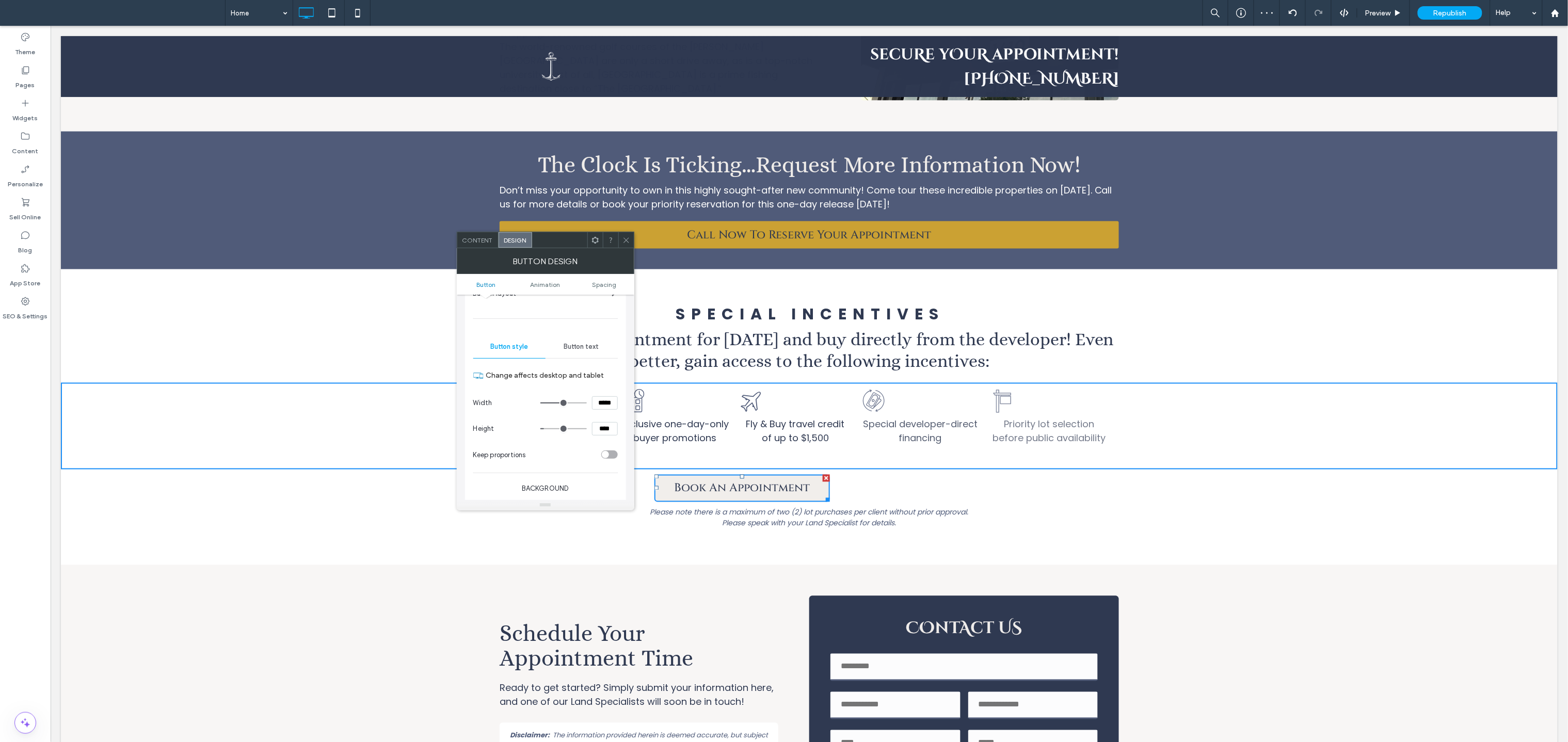 type on "***" 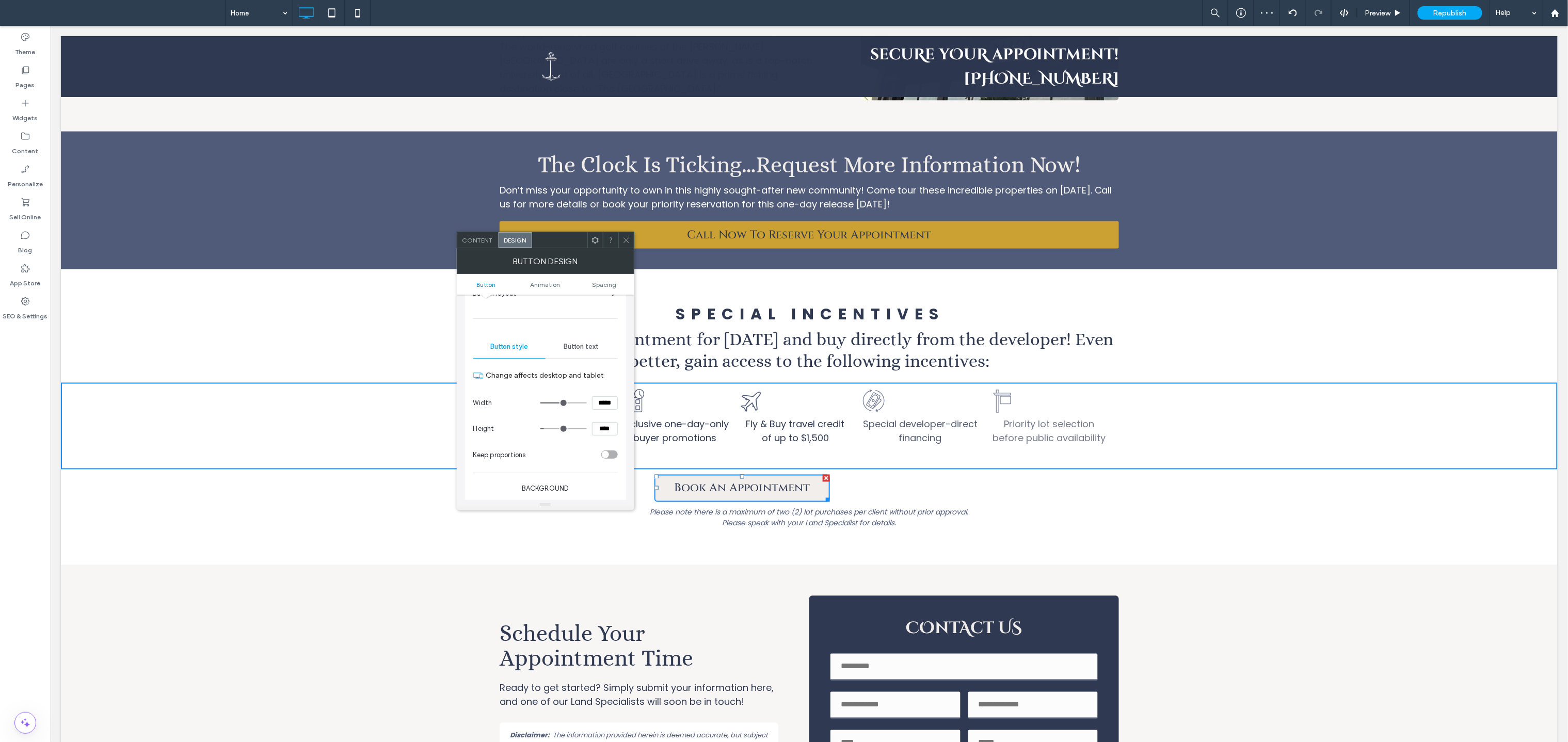 type on "*****" 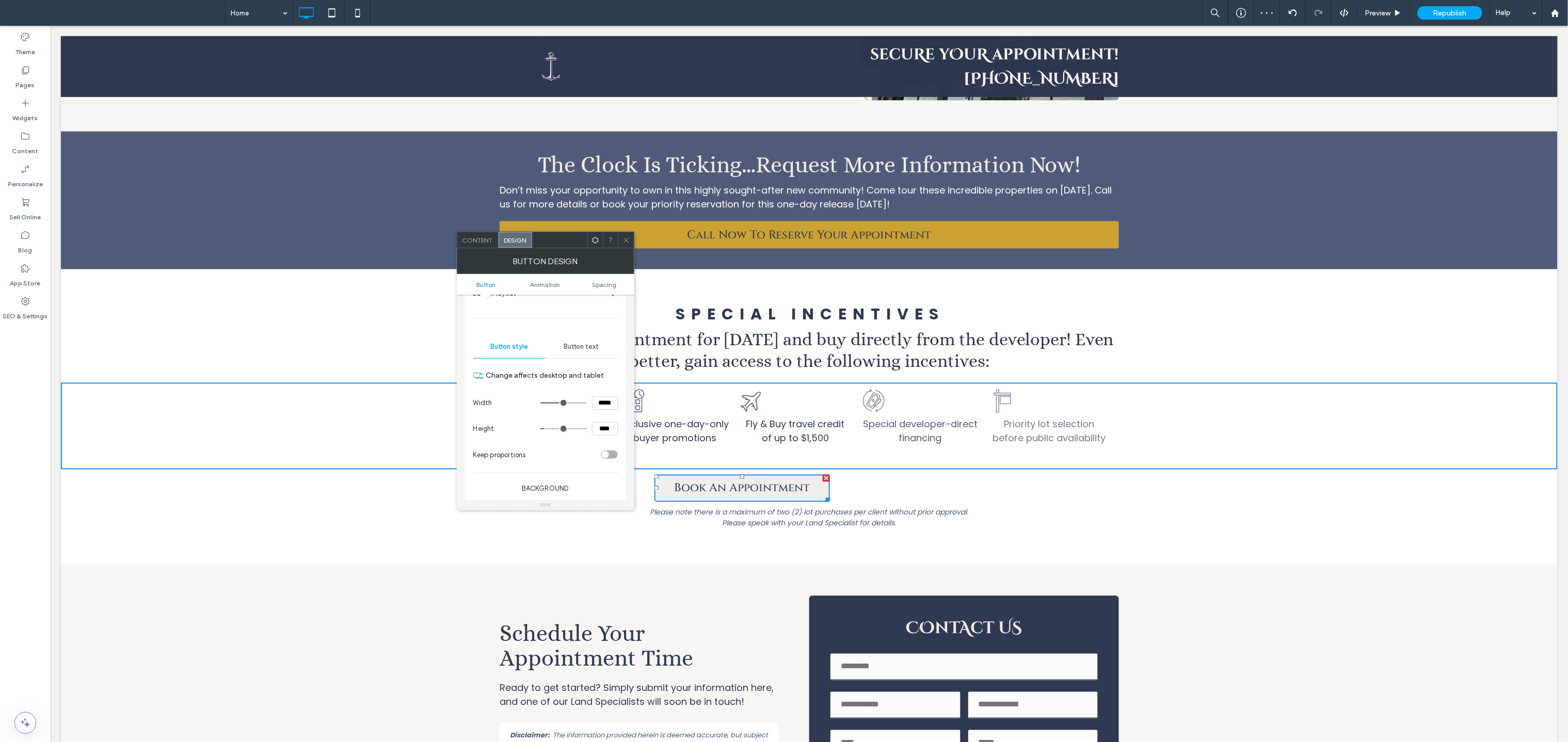 type on "***" 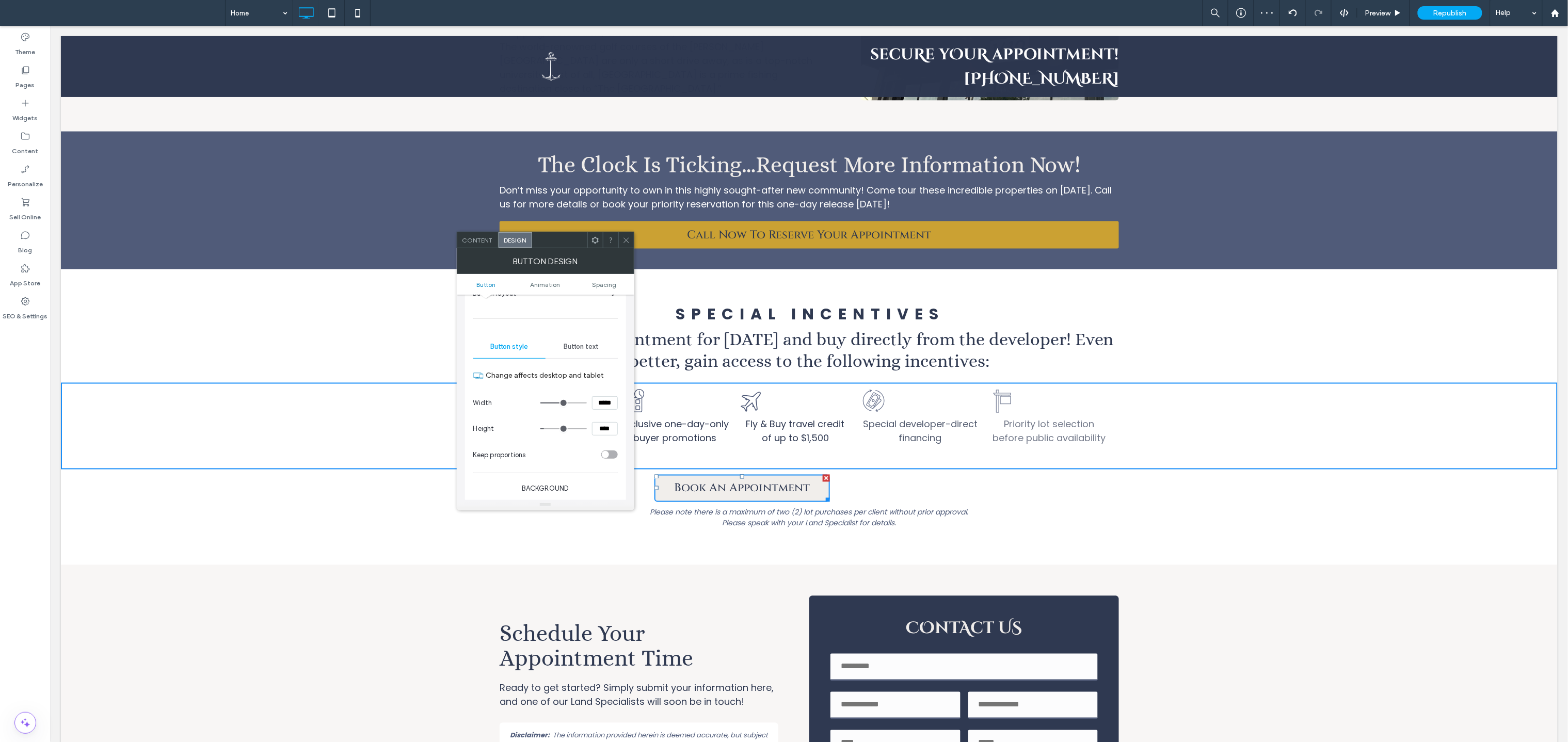 type on "*****" 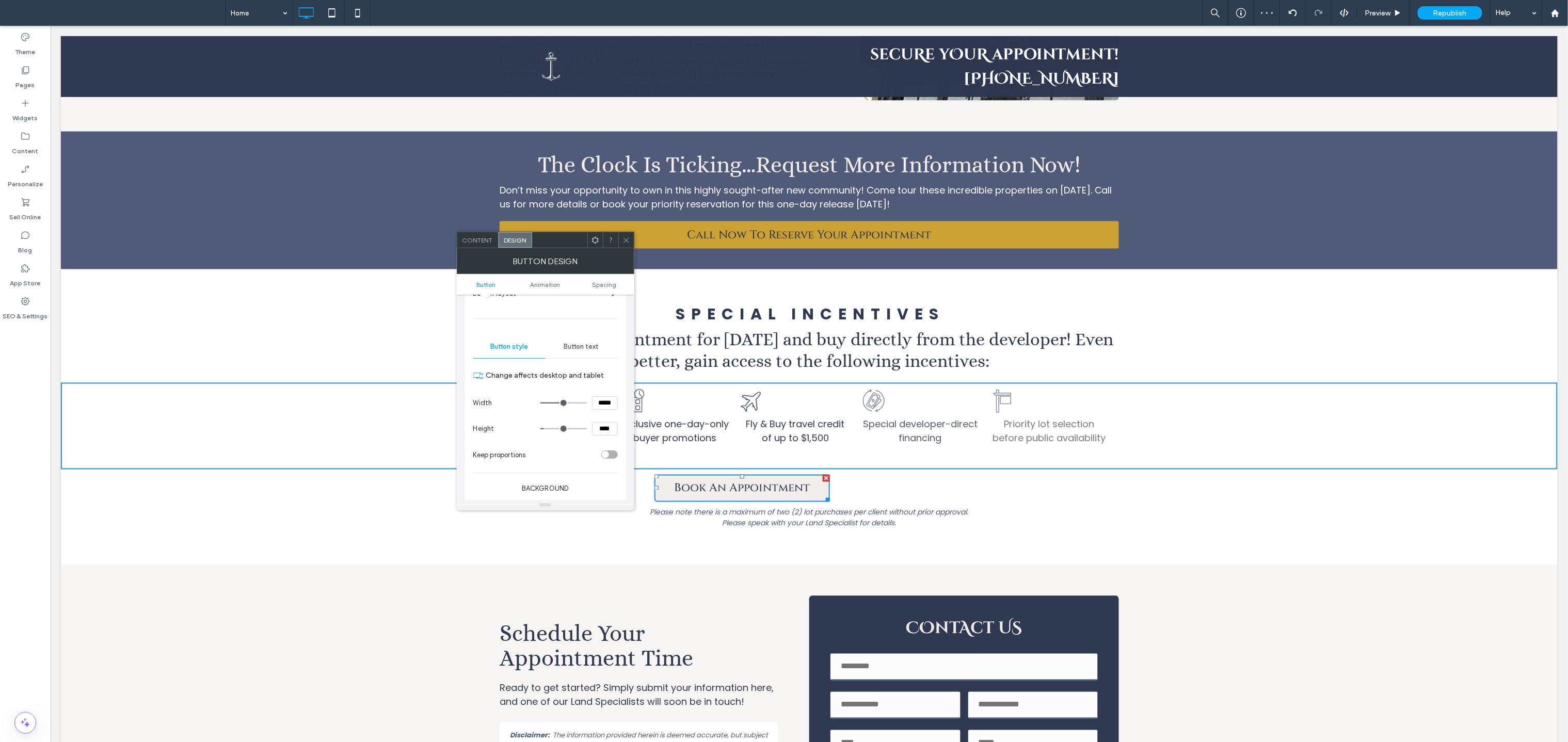 type on "***" 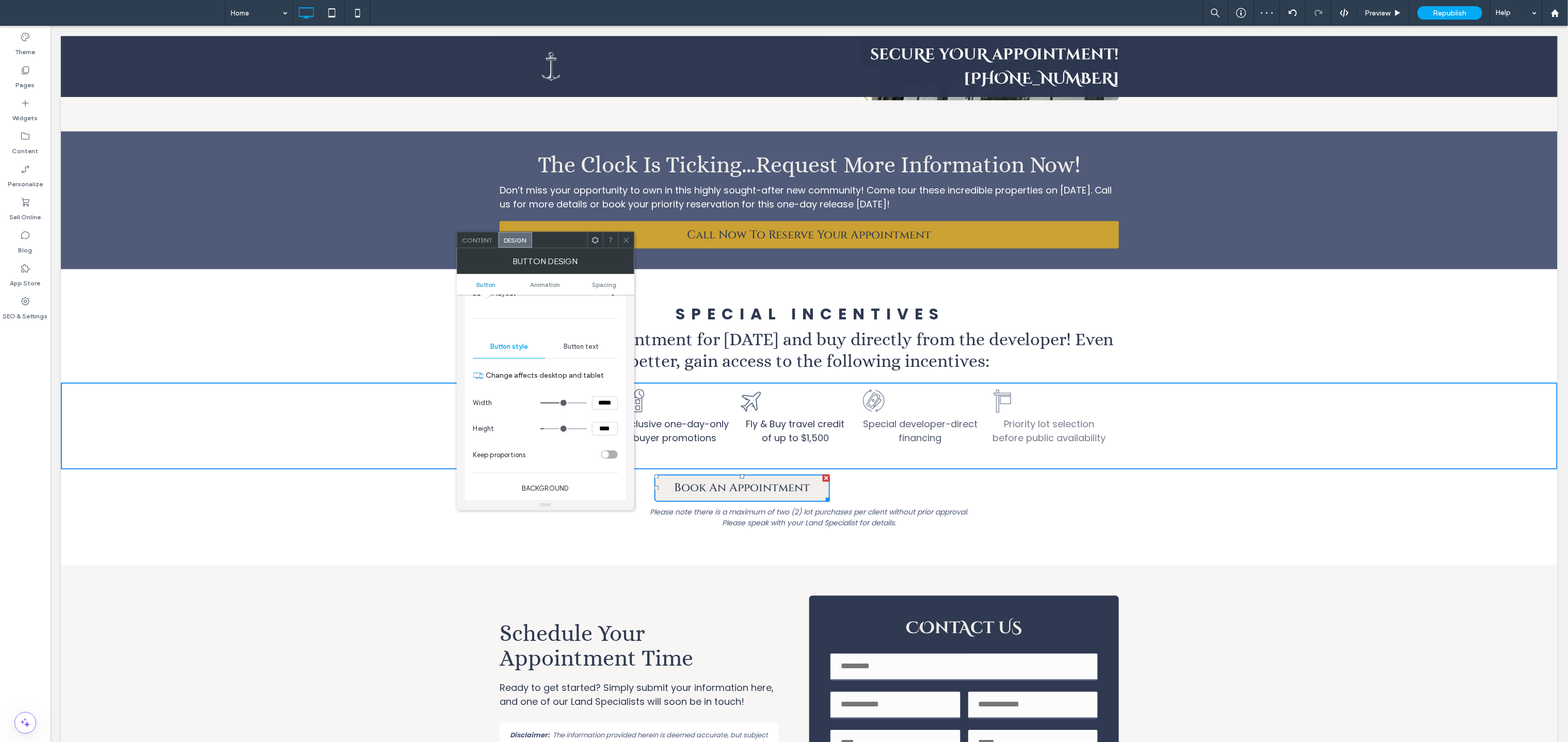 type on "*****" 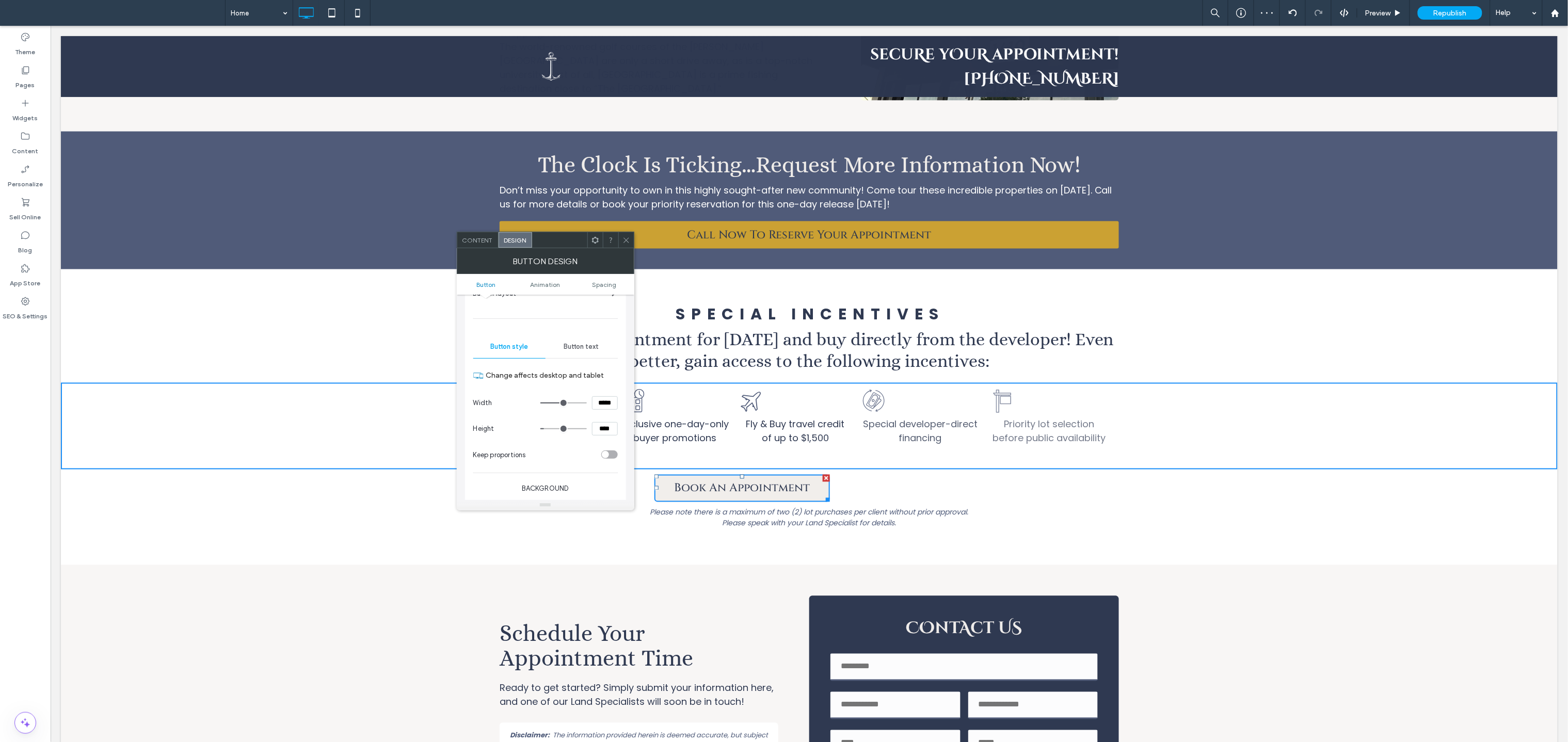 type on "***" 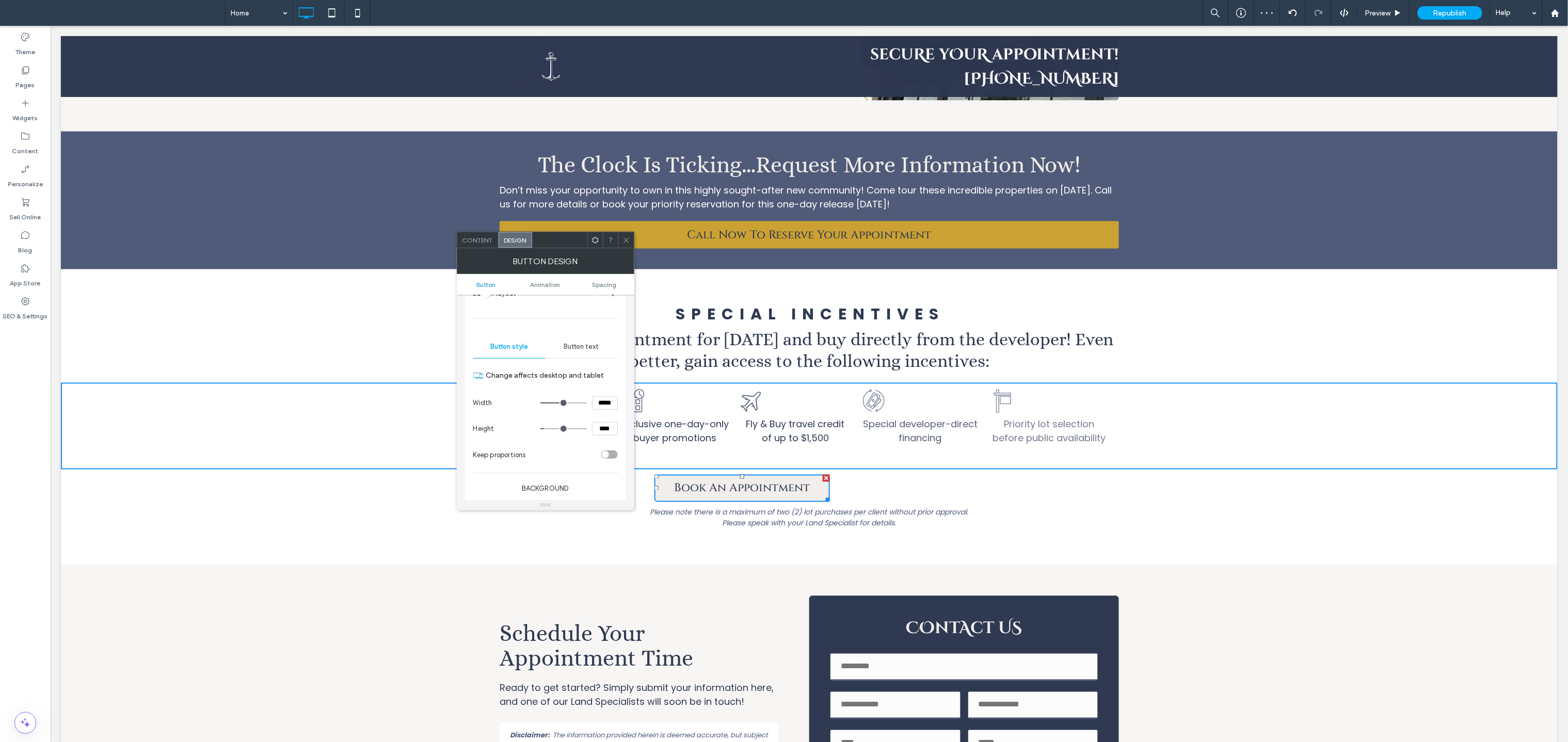 type on "*****" 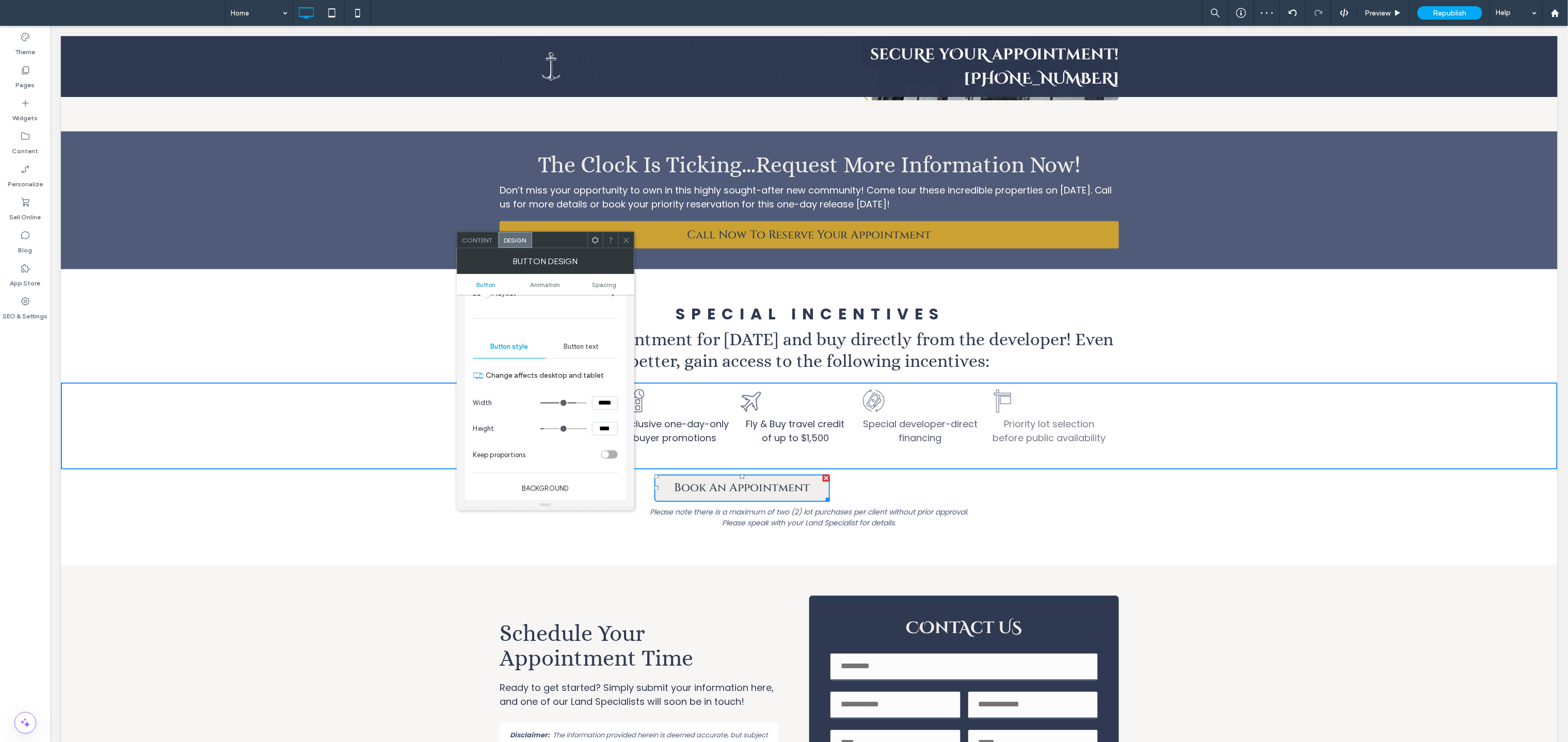 type on "***" 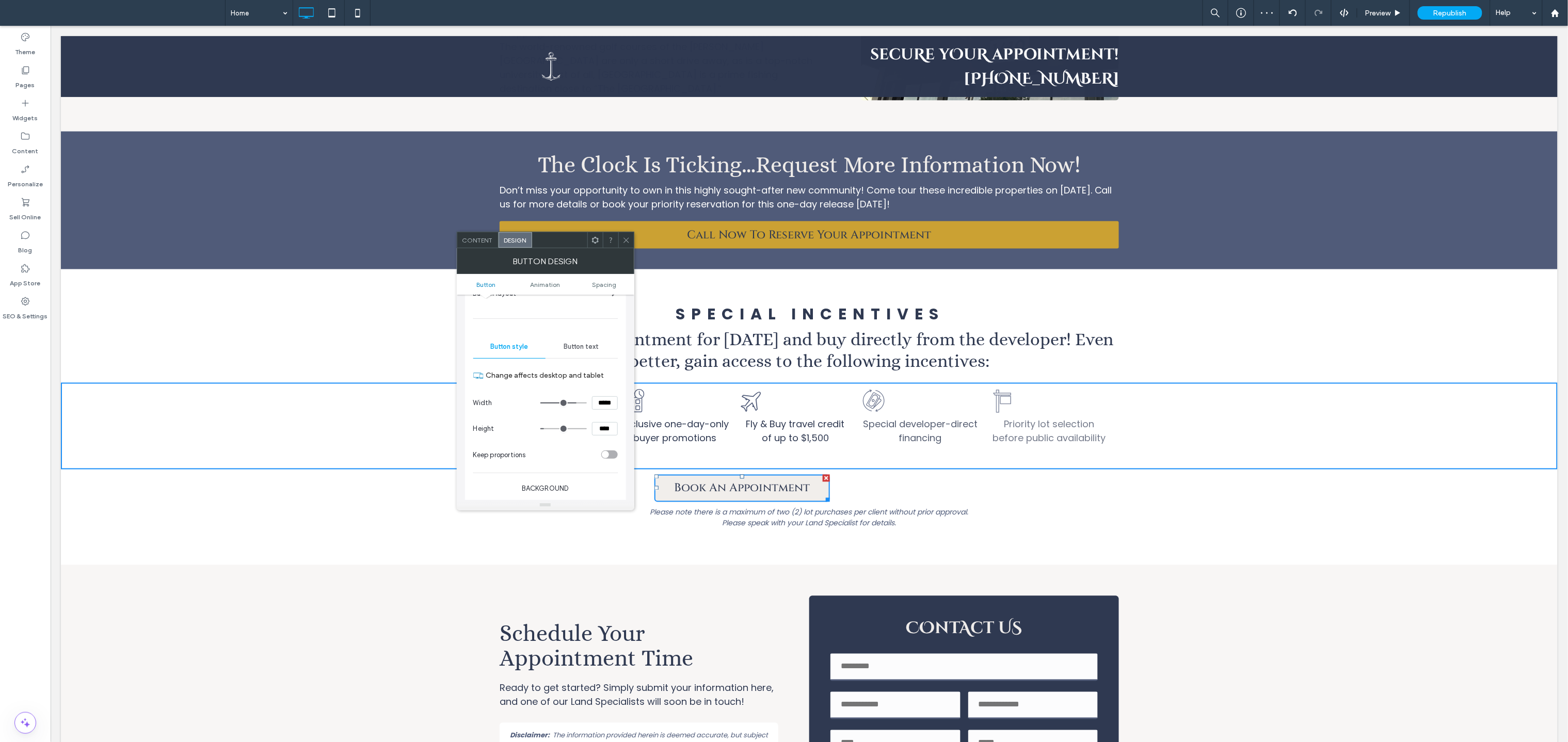 type on "***" 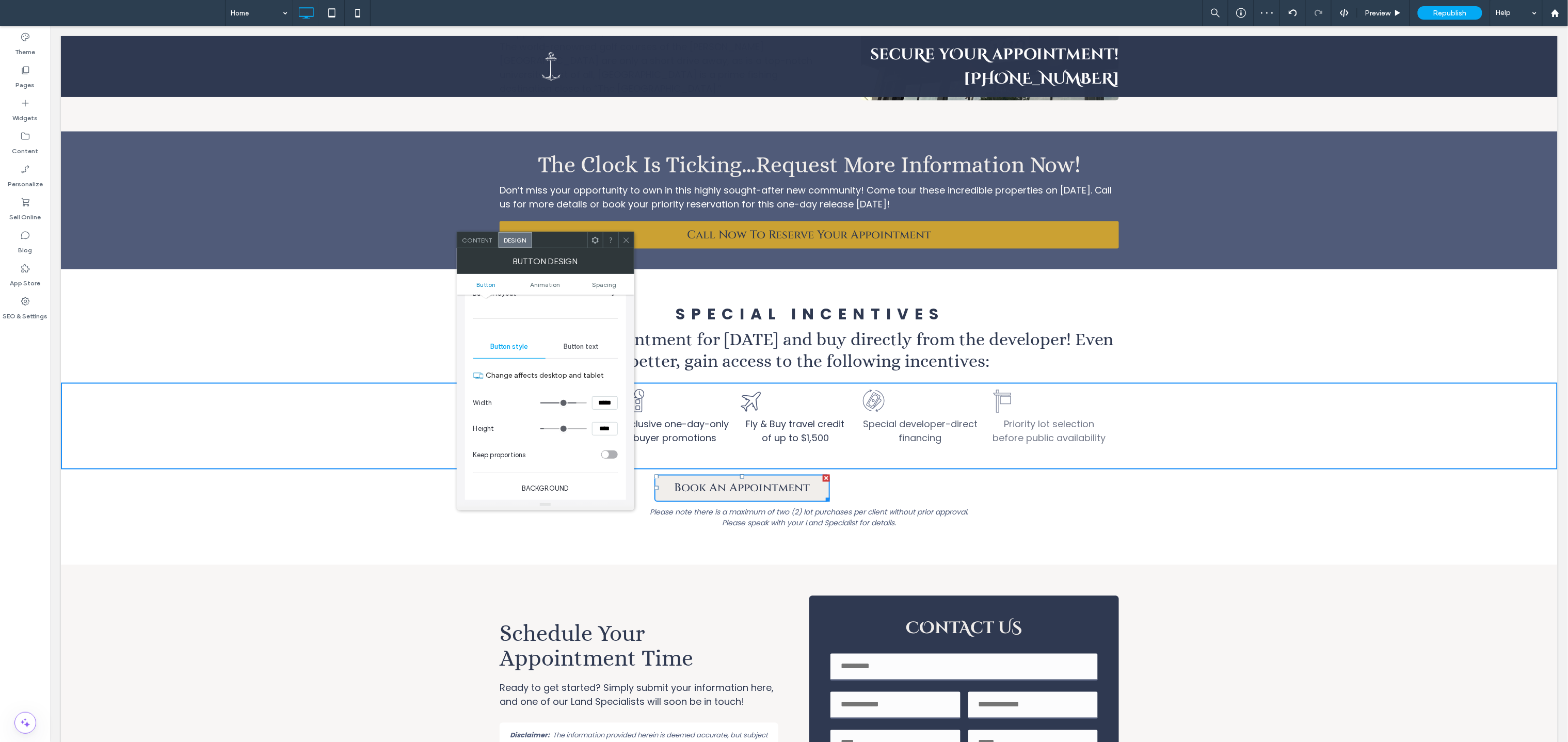 type on "*****" 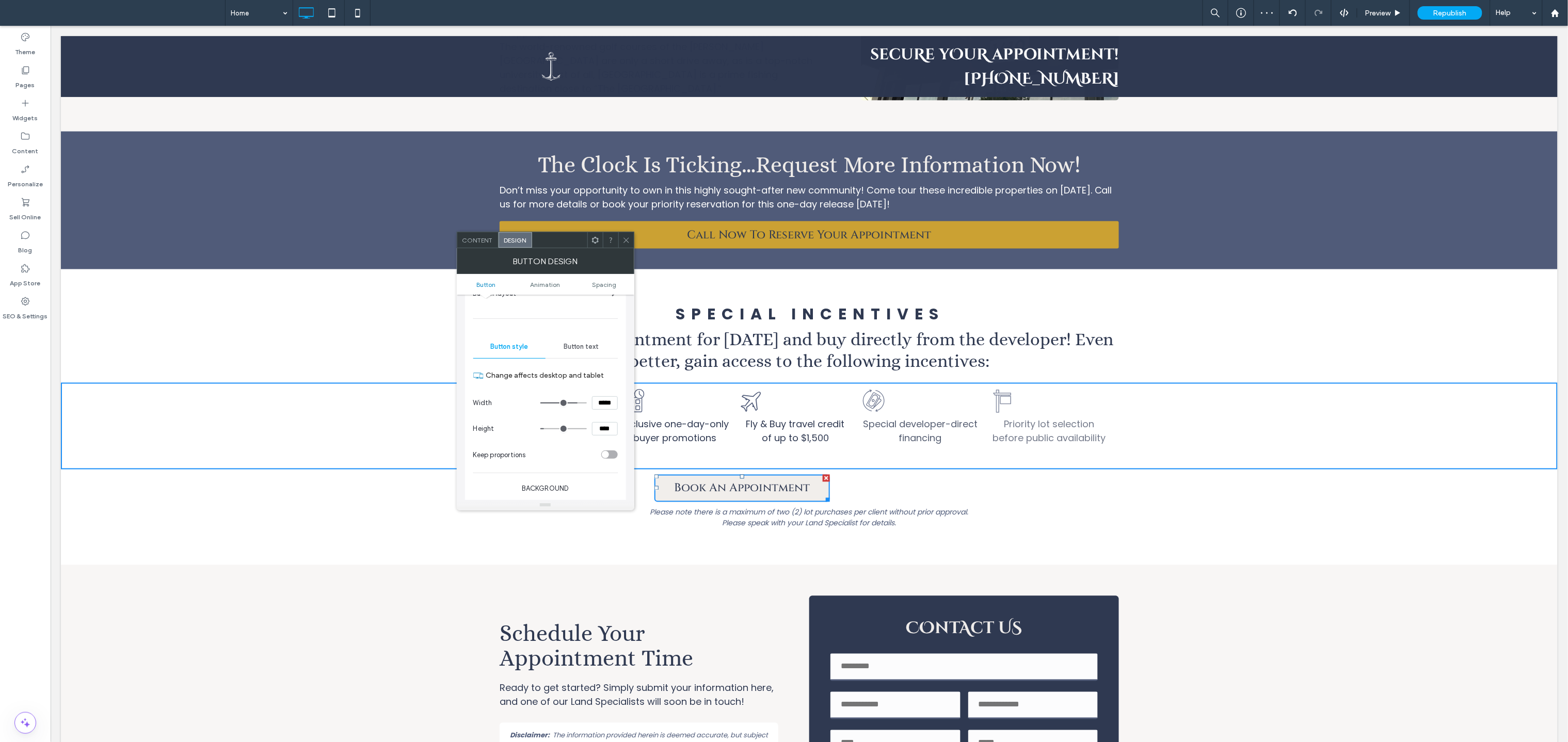 drag, startPoint x: 558, startPoint y: 405, endPoint x: 575, endPoint y: 405, distance: 17 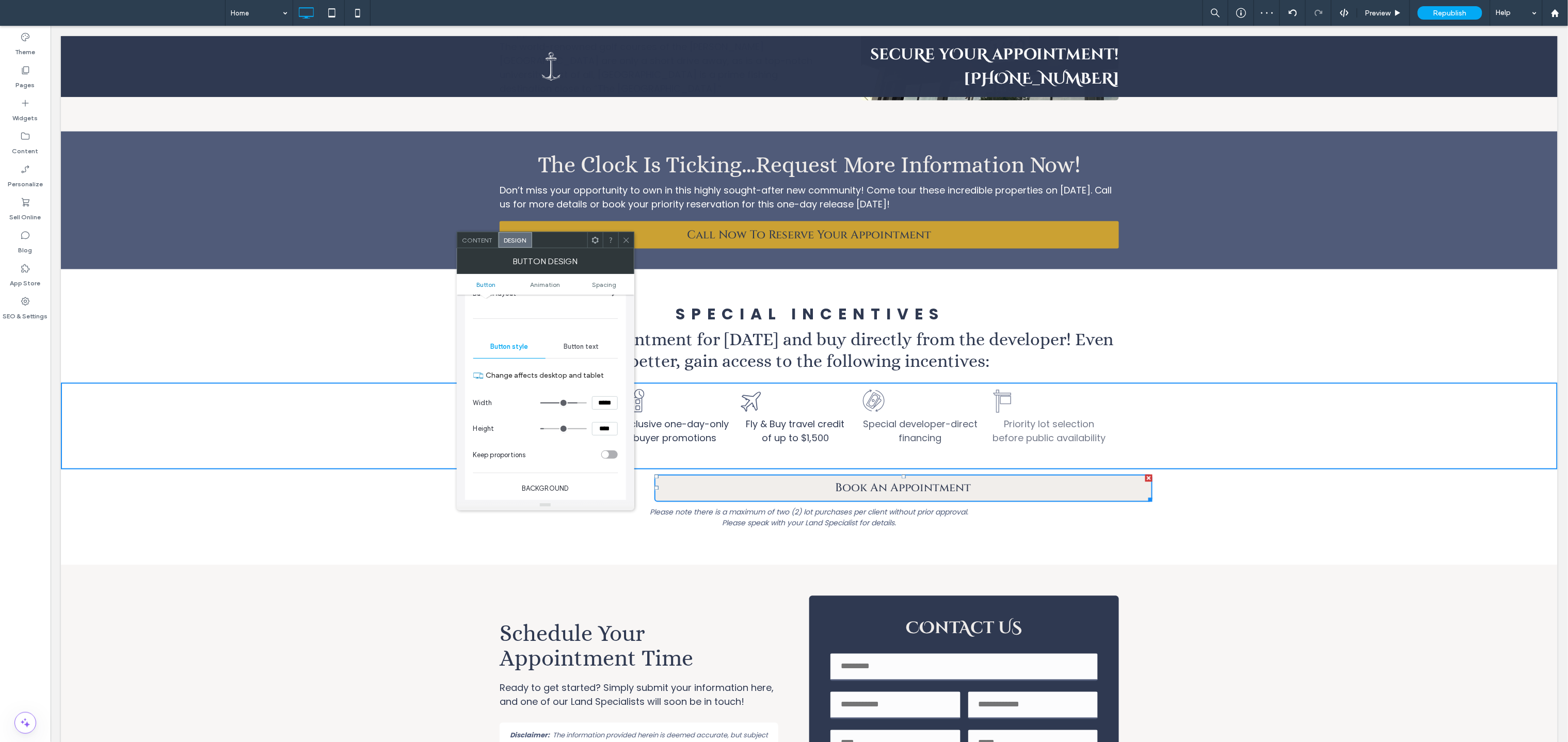 type on "***" 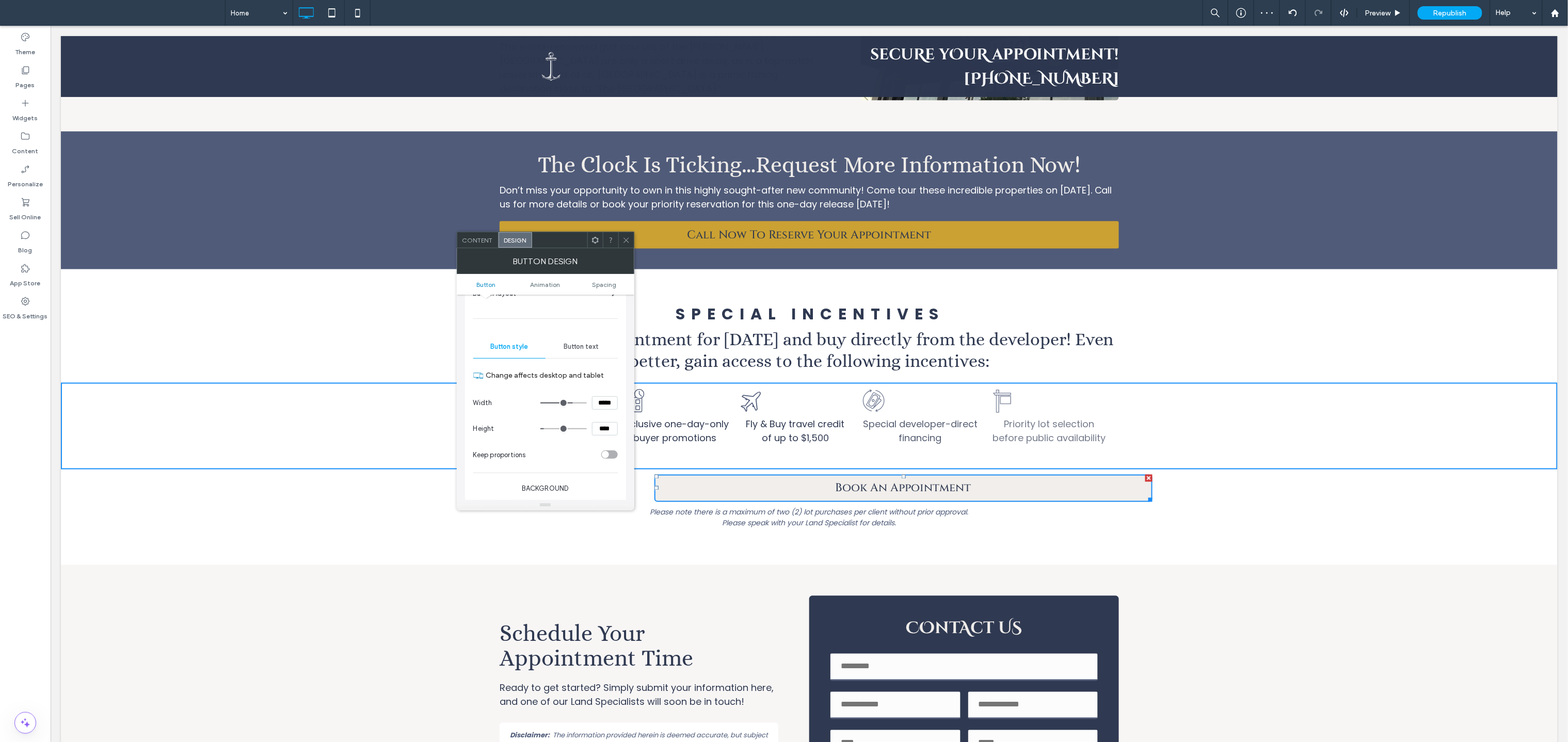type on "***" 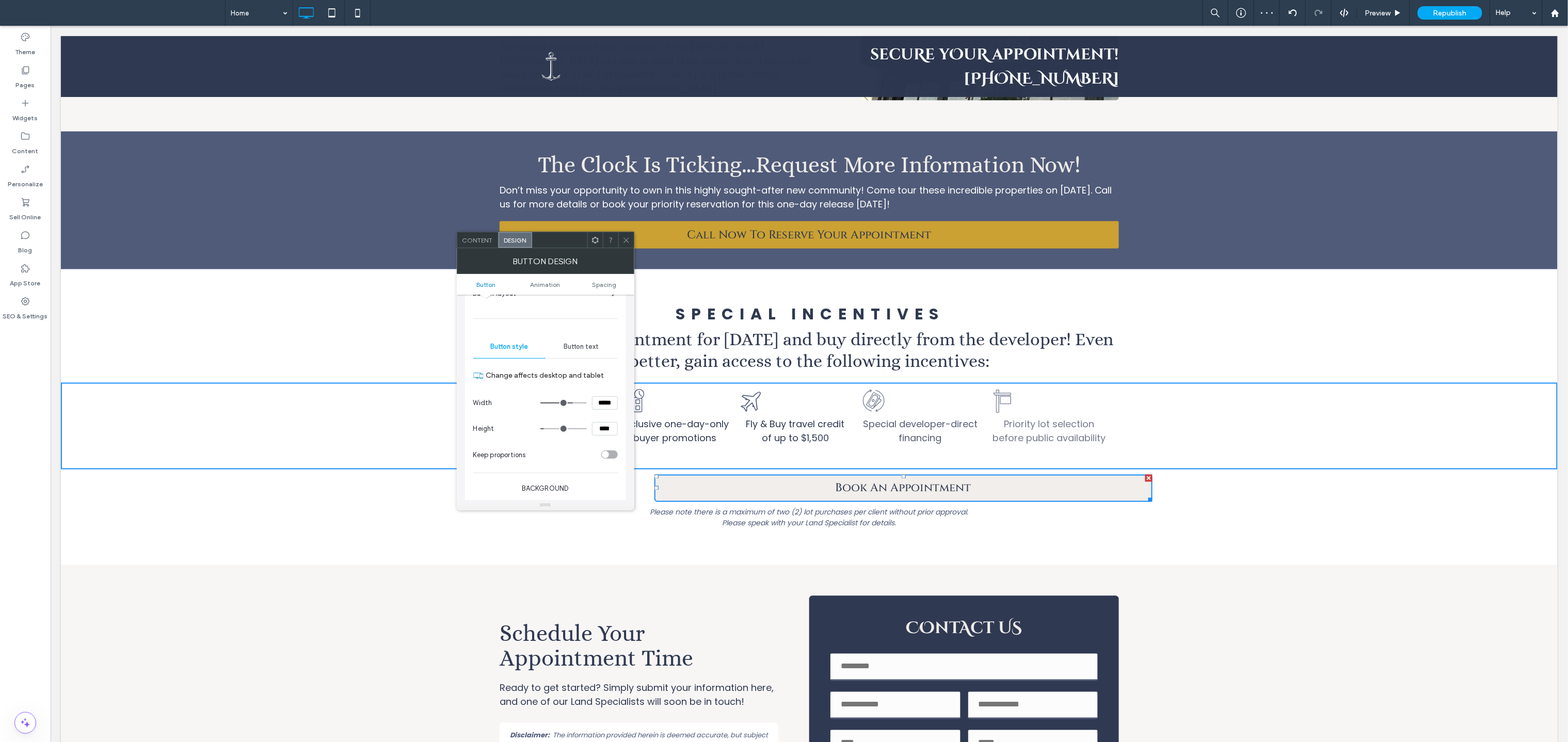 type on "***" 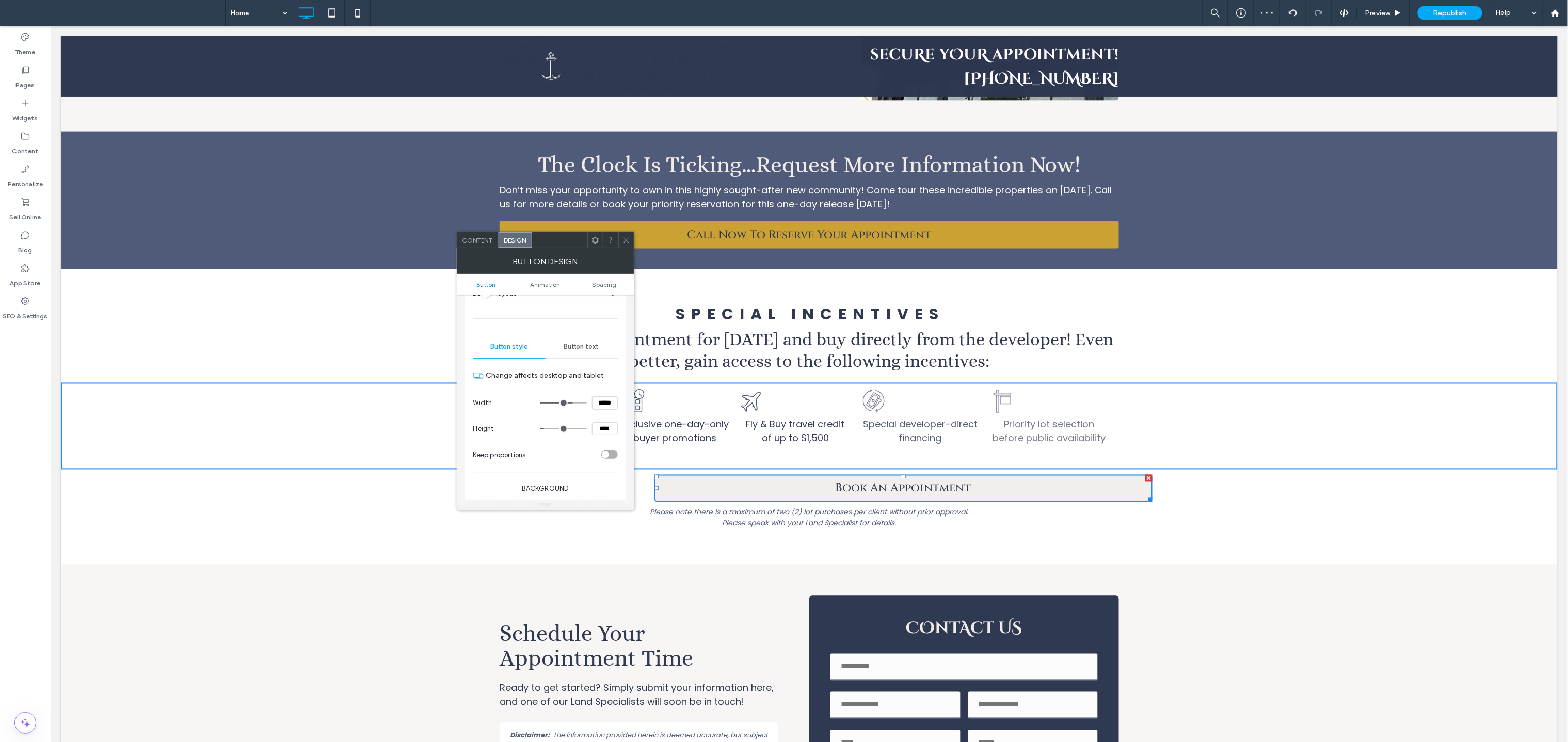 type on "*****" 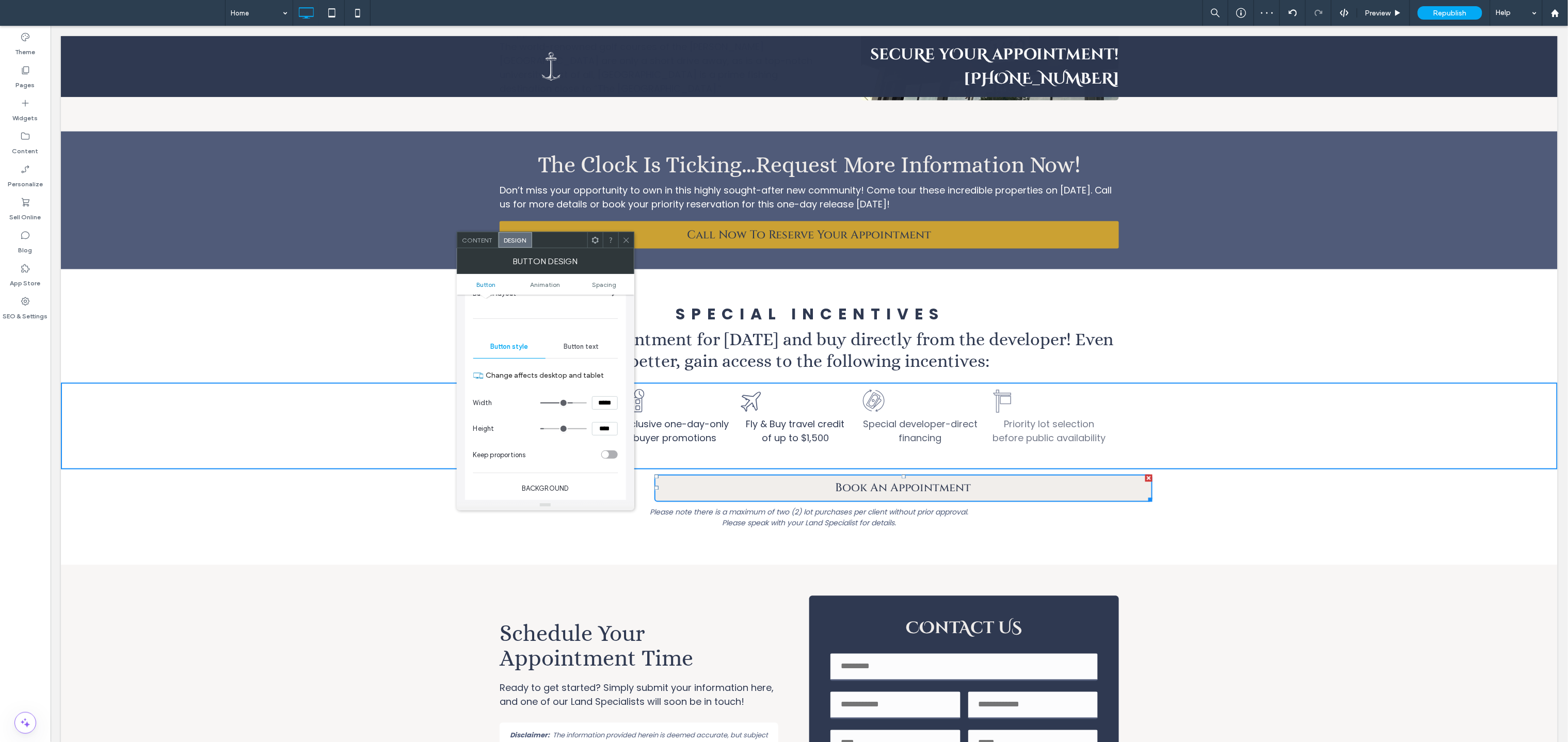 type on "*****" 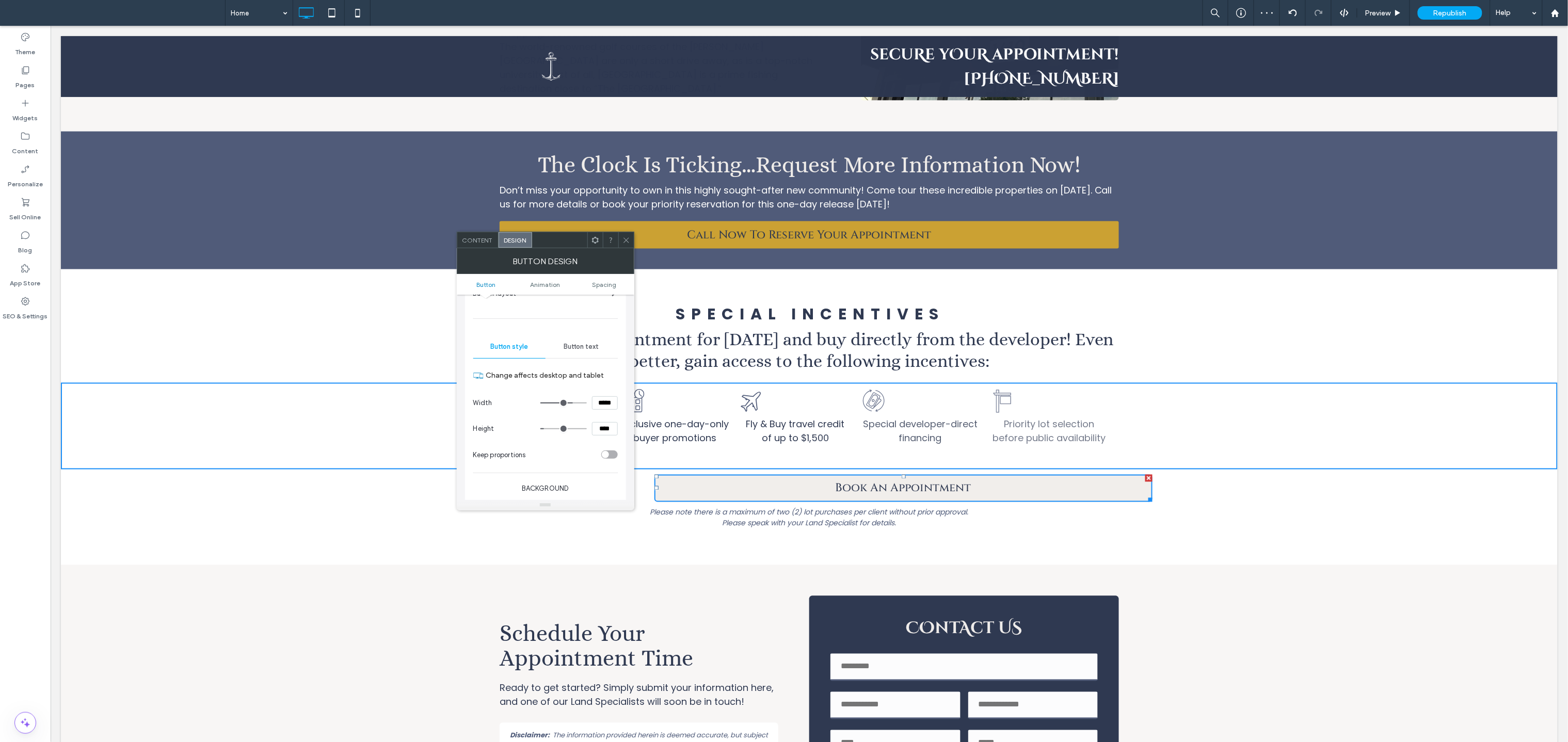 type on "***" 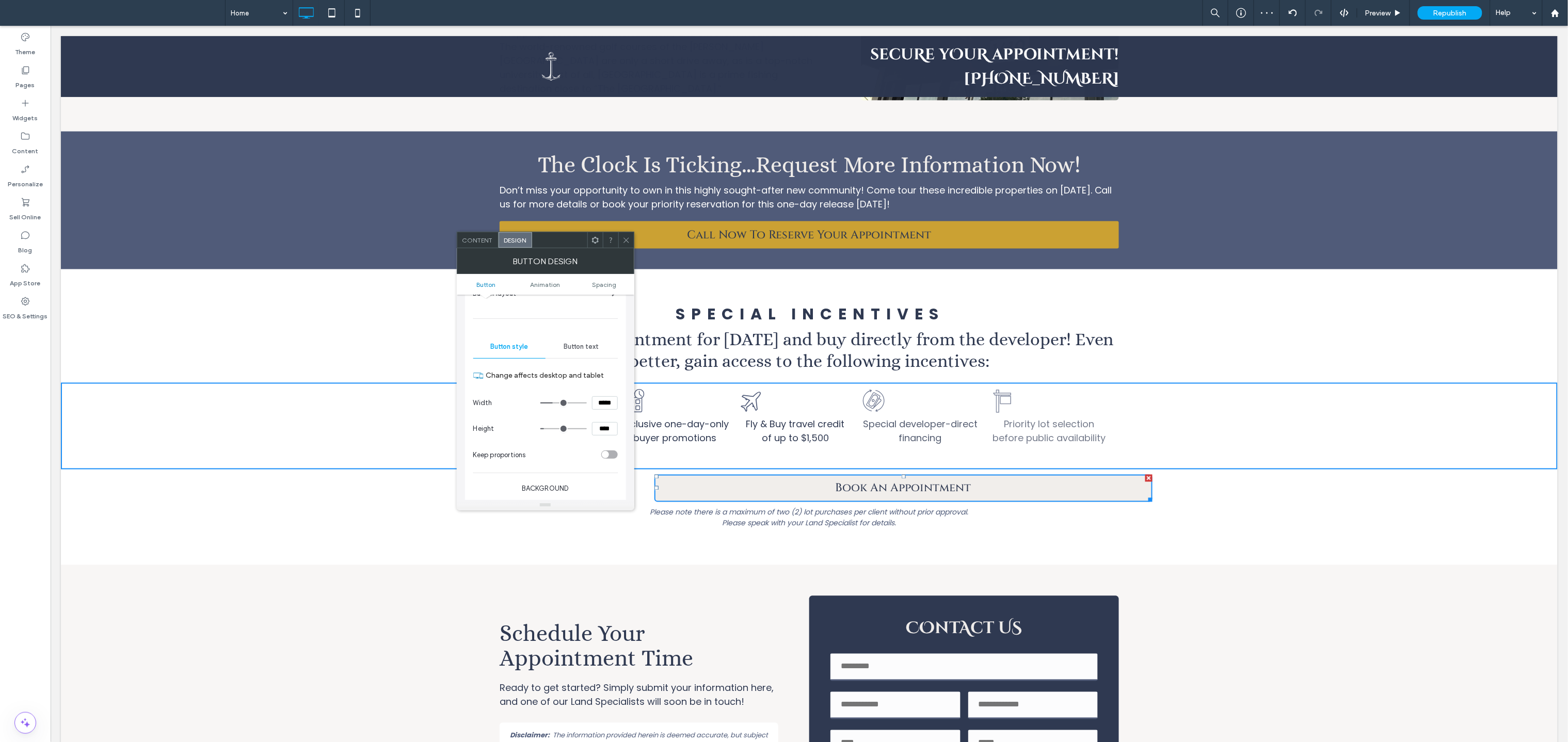 type on "***" 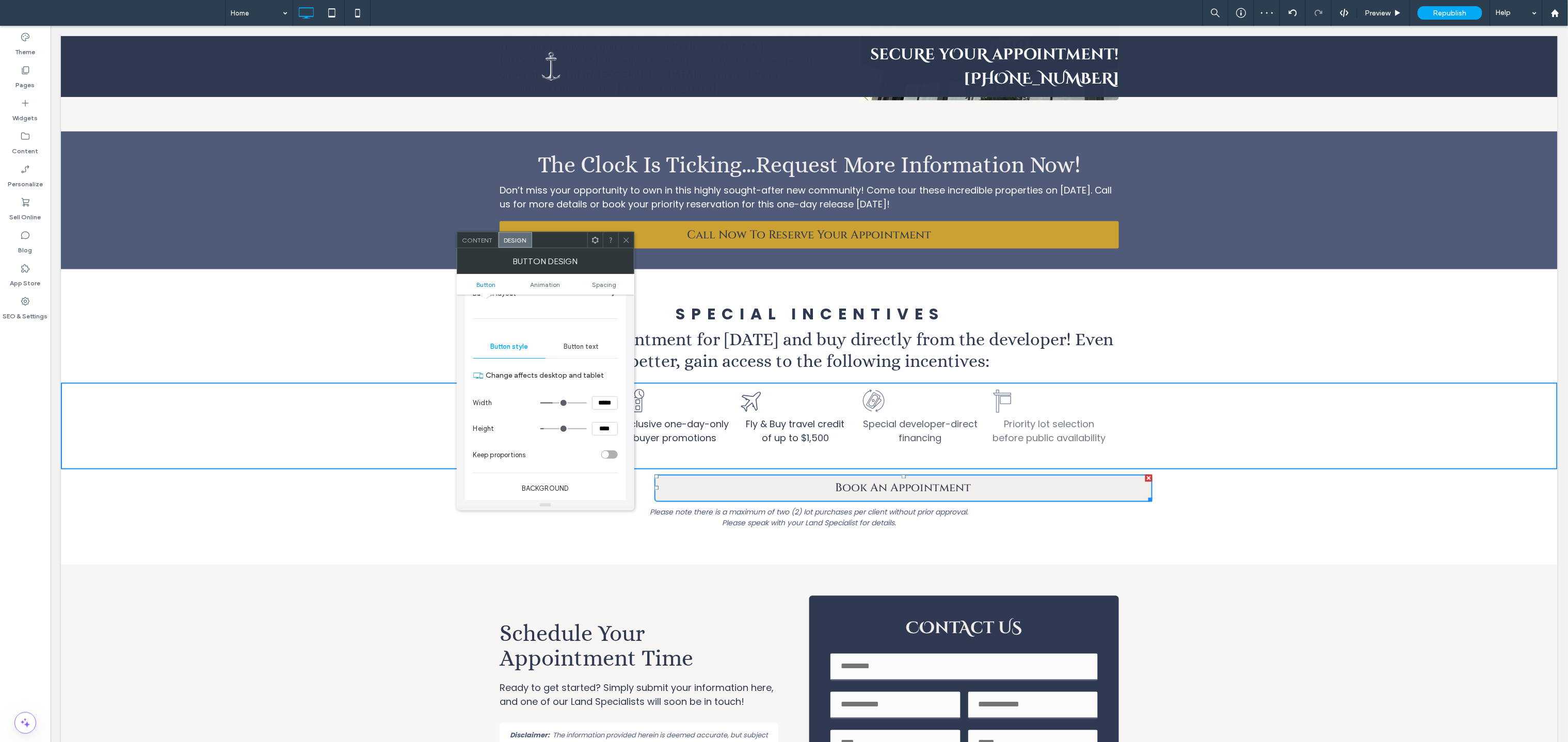 type on "*****" 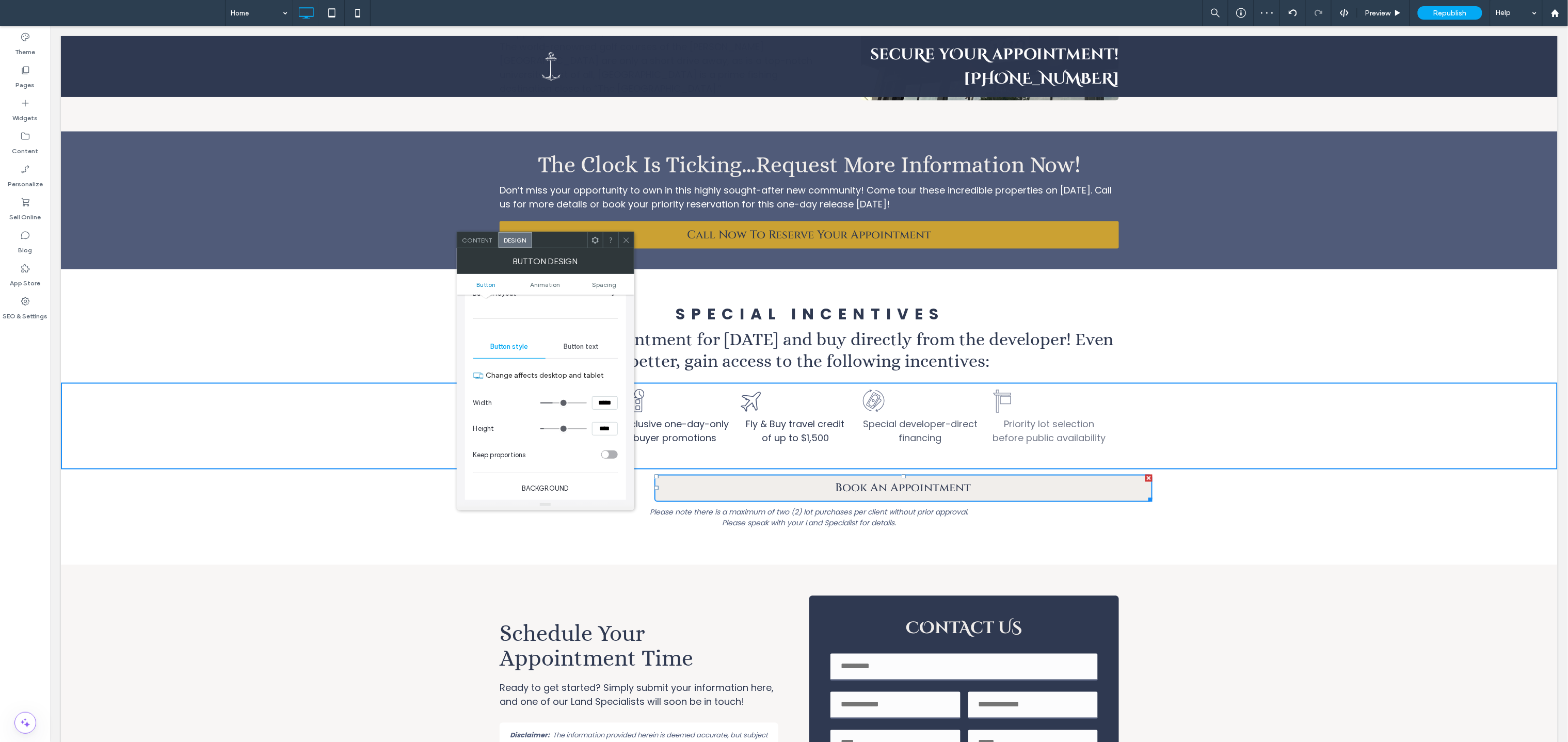 type on "***" 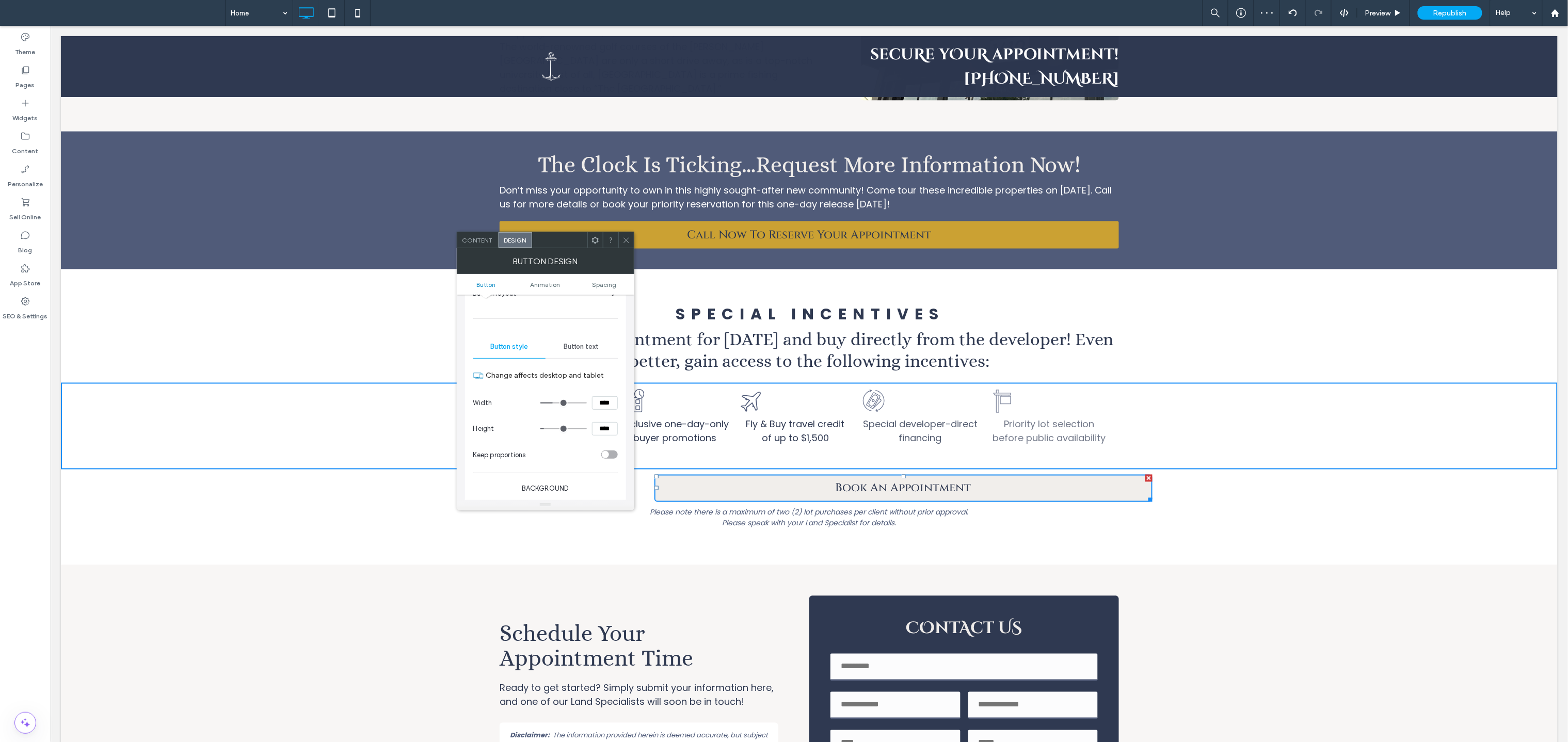 type on "**" 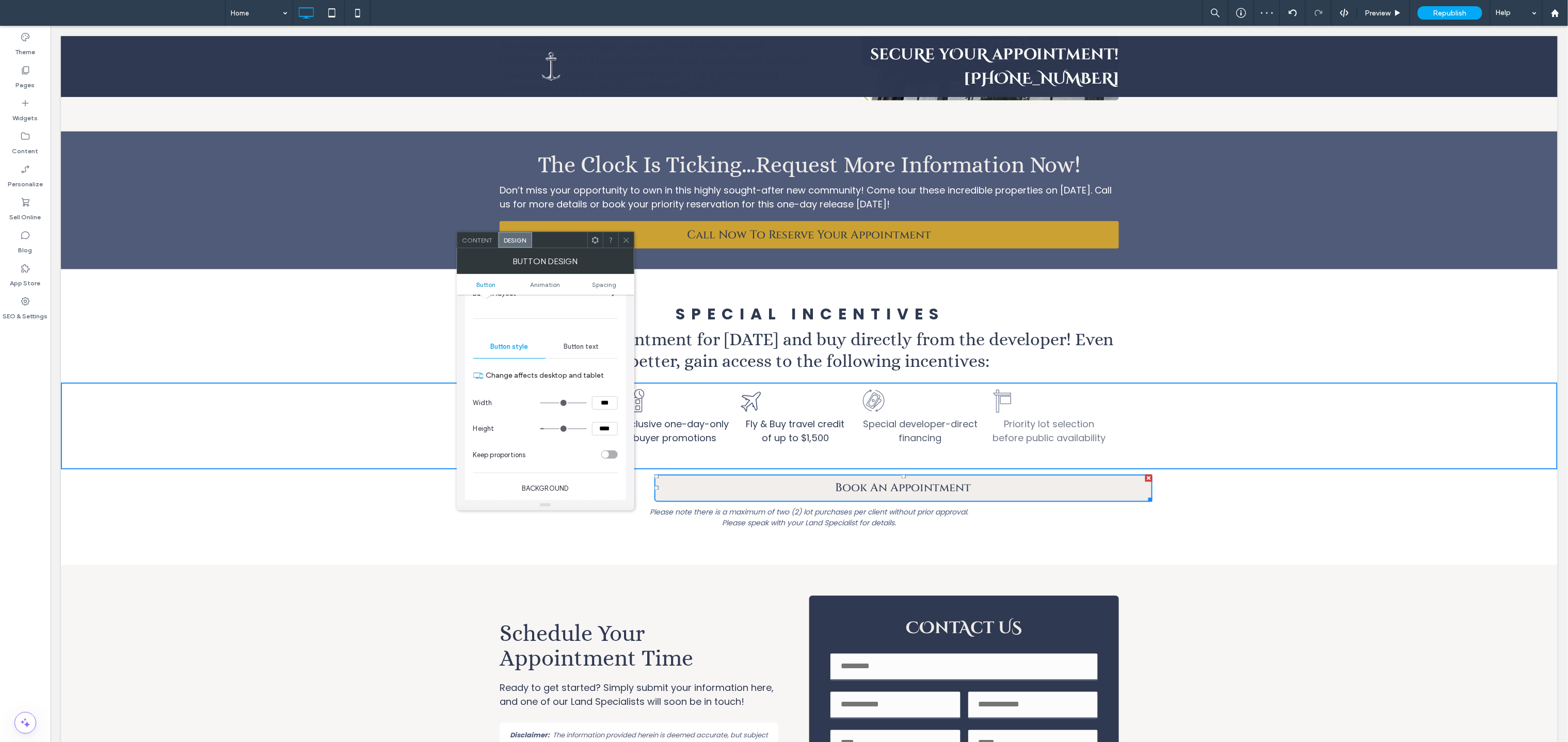 drag, startPoint x: 575, startPoint y: 405, endPoint x: 542, endPoint y: 407, distance: 33.06055 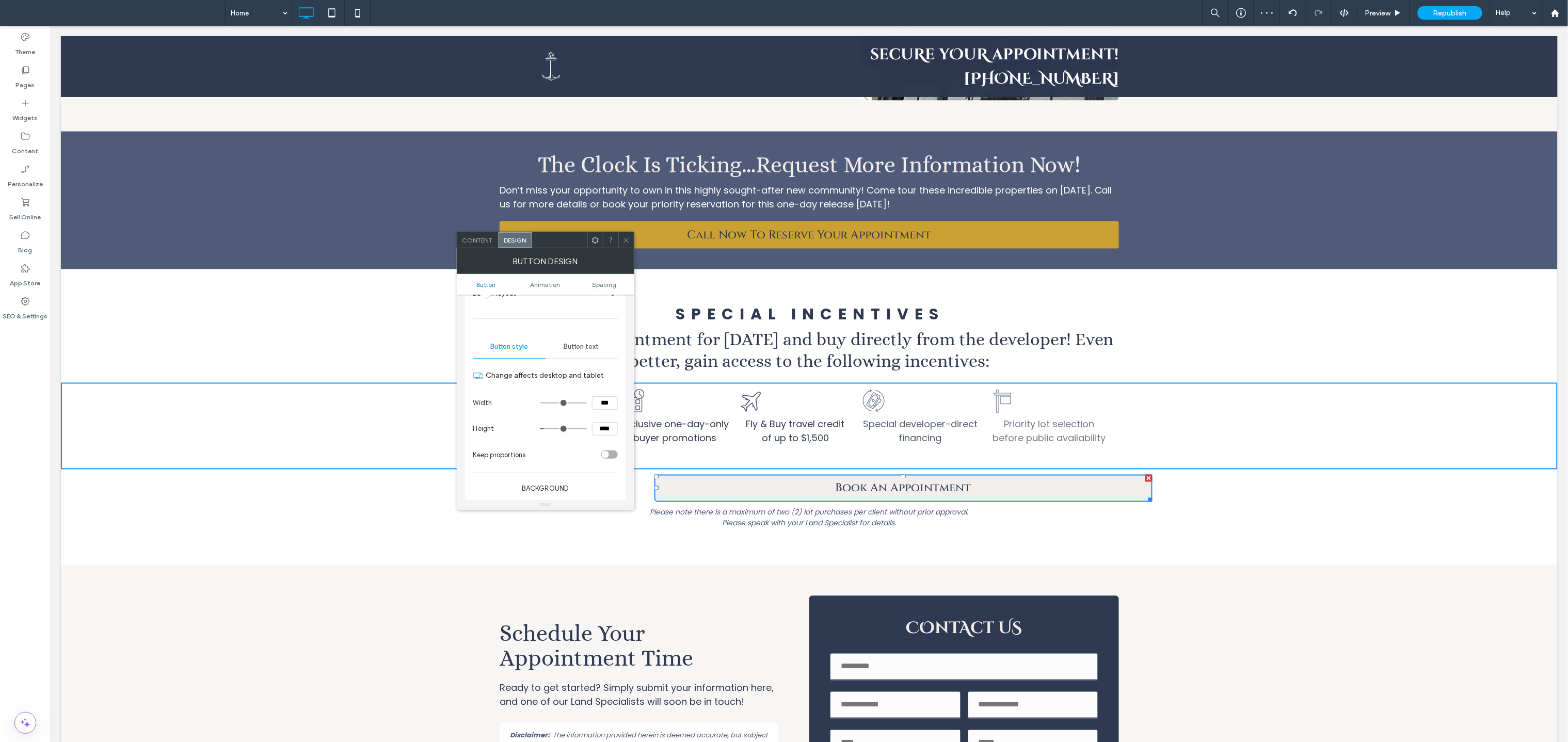 click at bounding box center (564, 403) 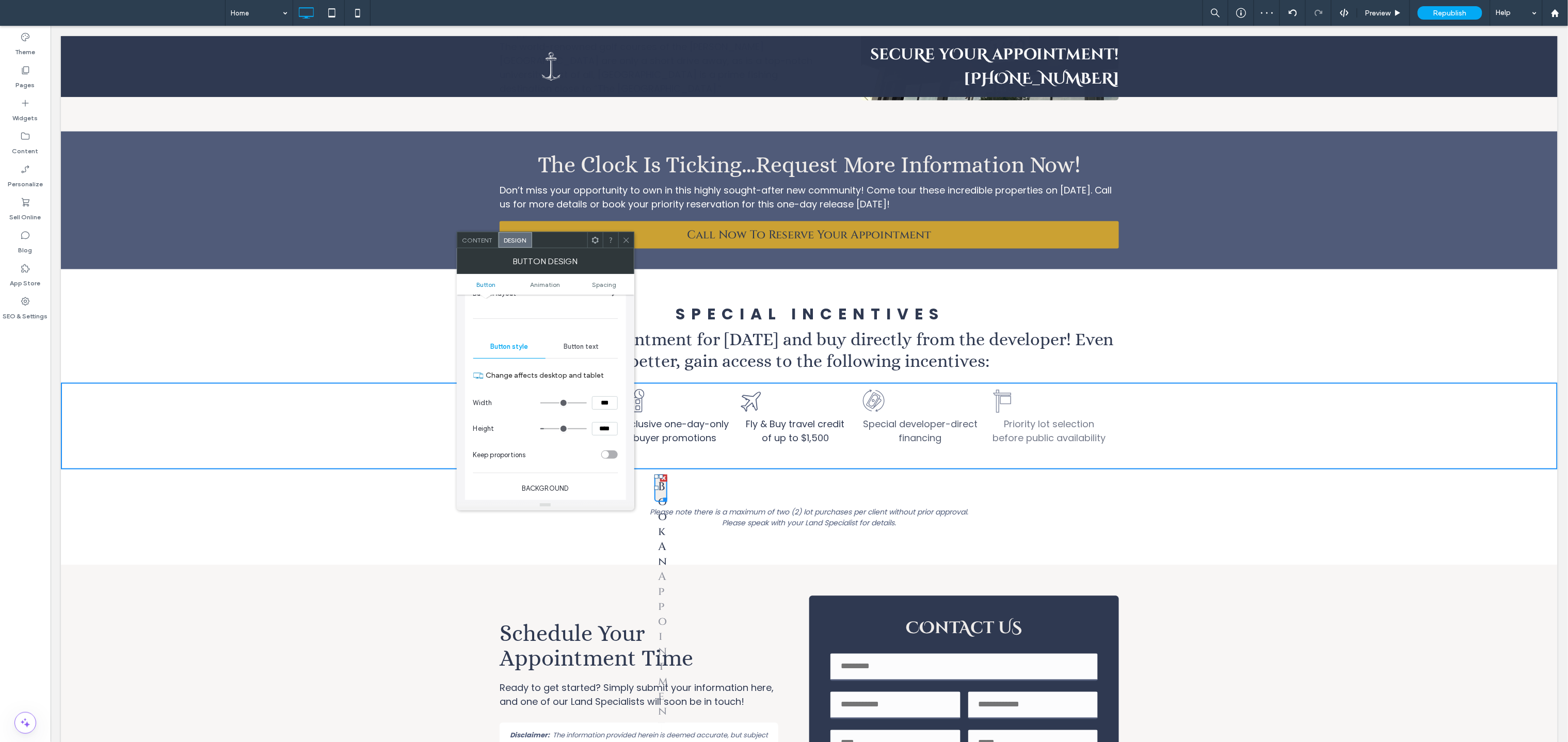 type on "**" 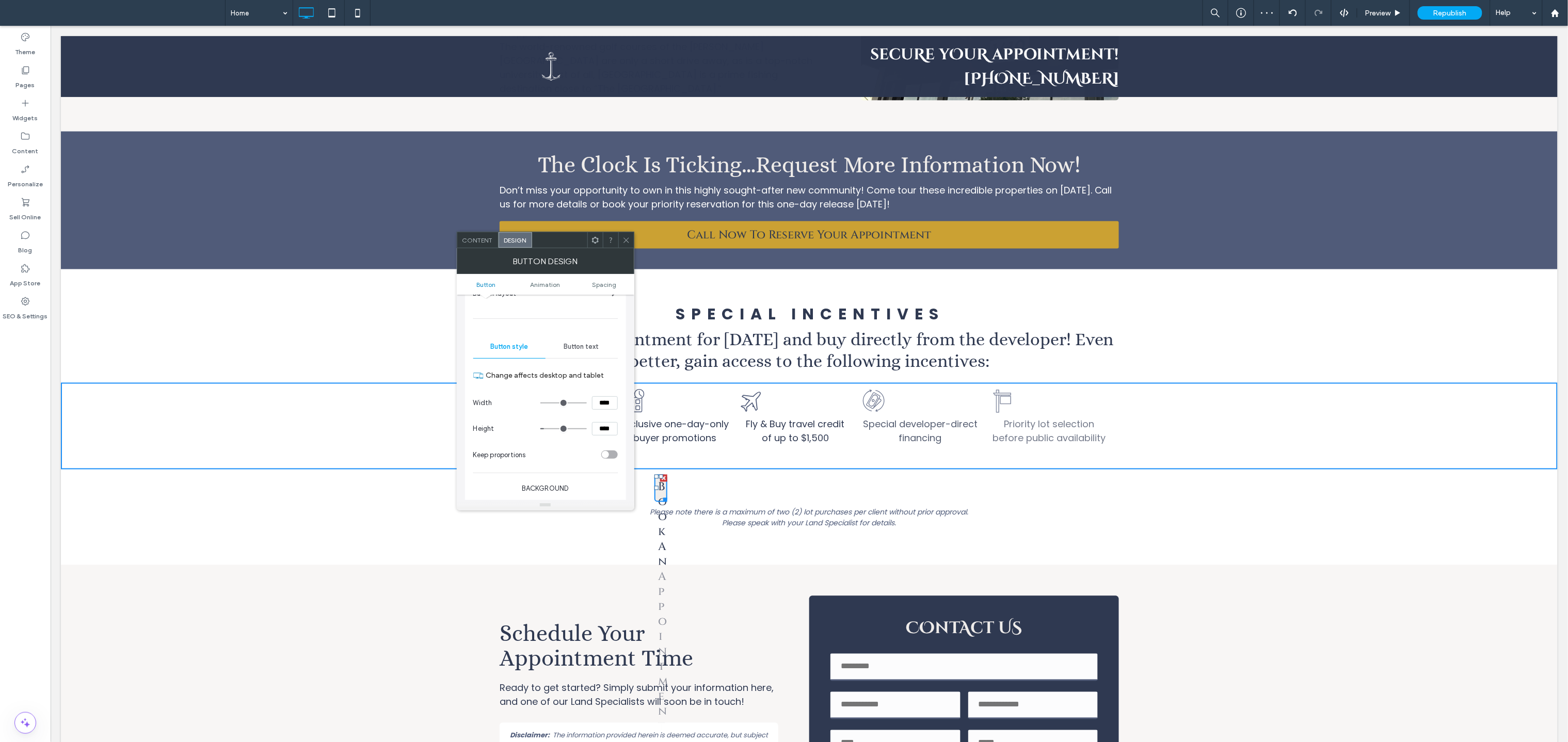 type on "**" 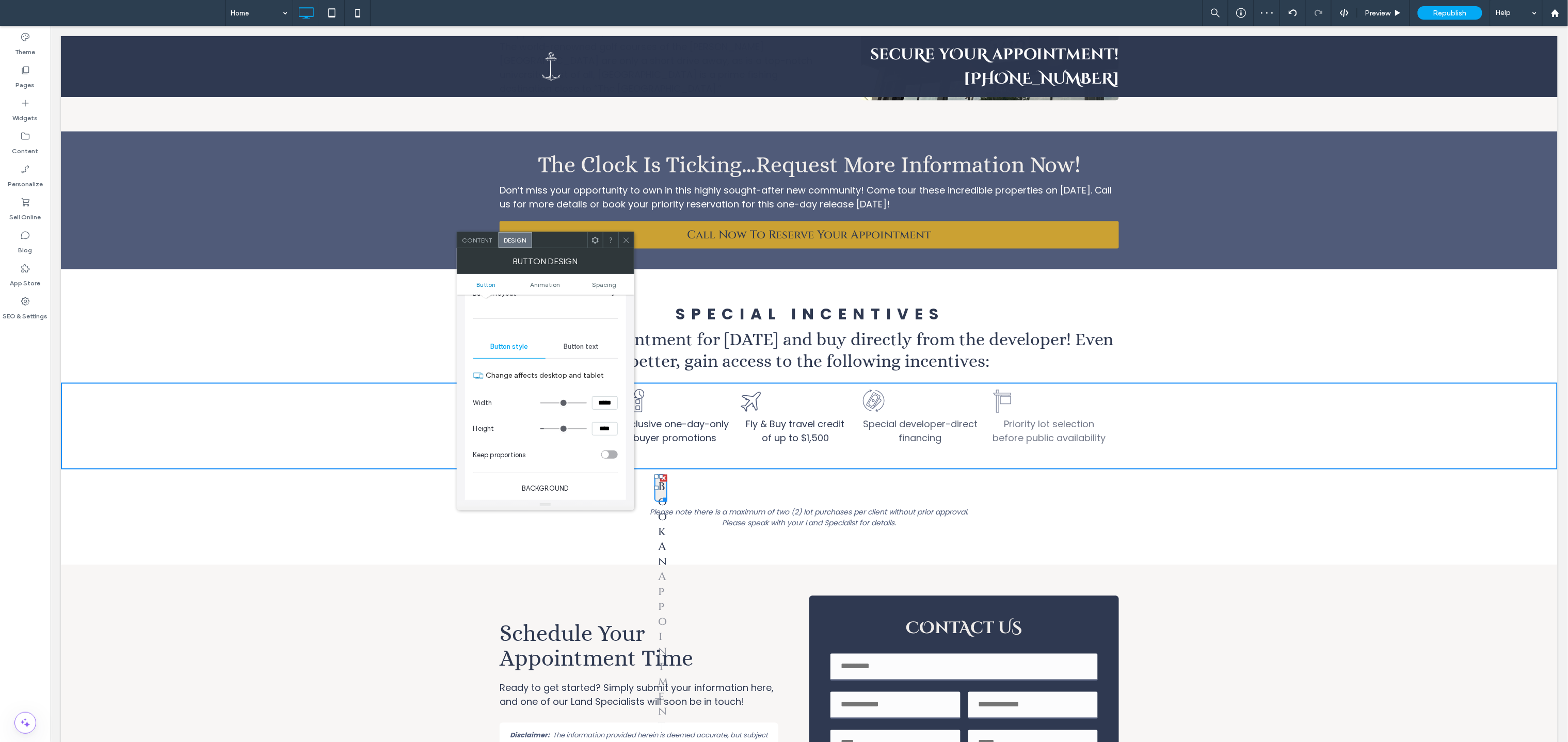 type on "***" 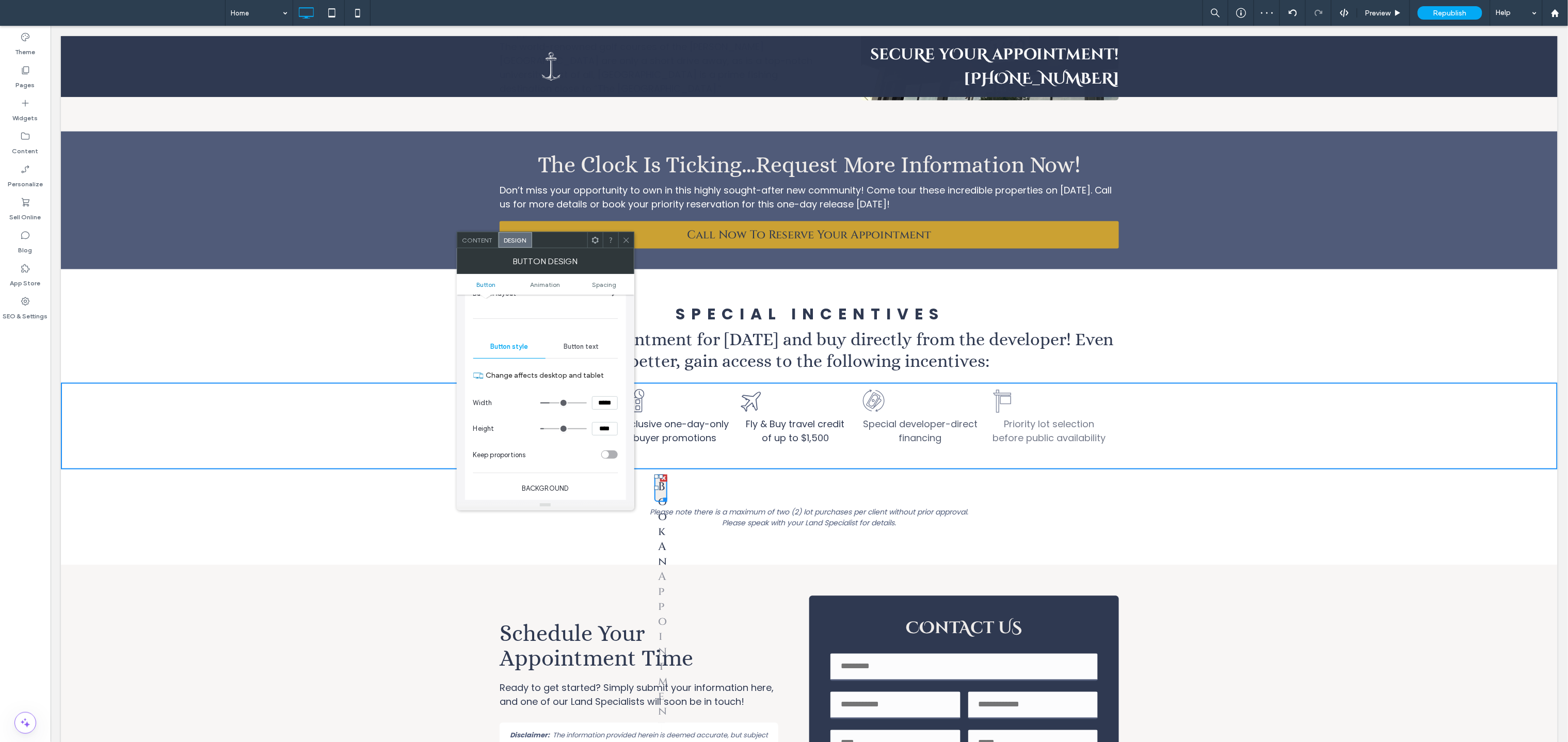 type on "***" 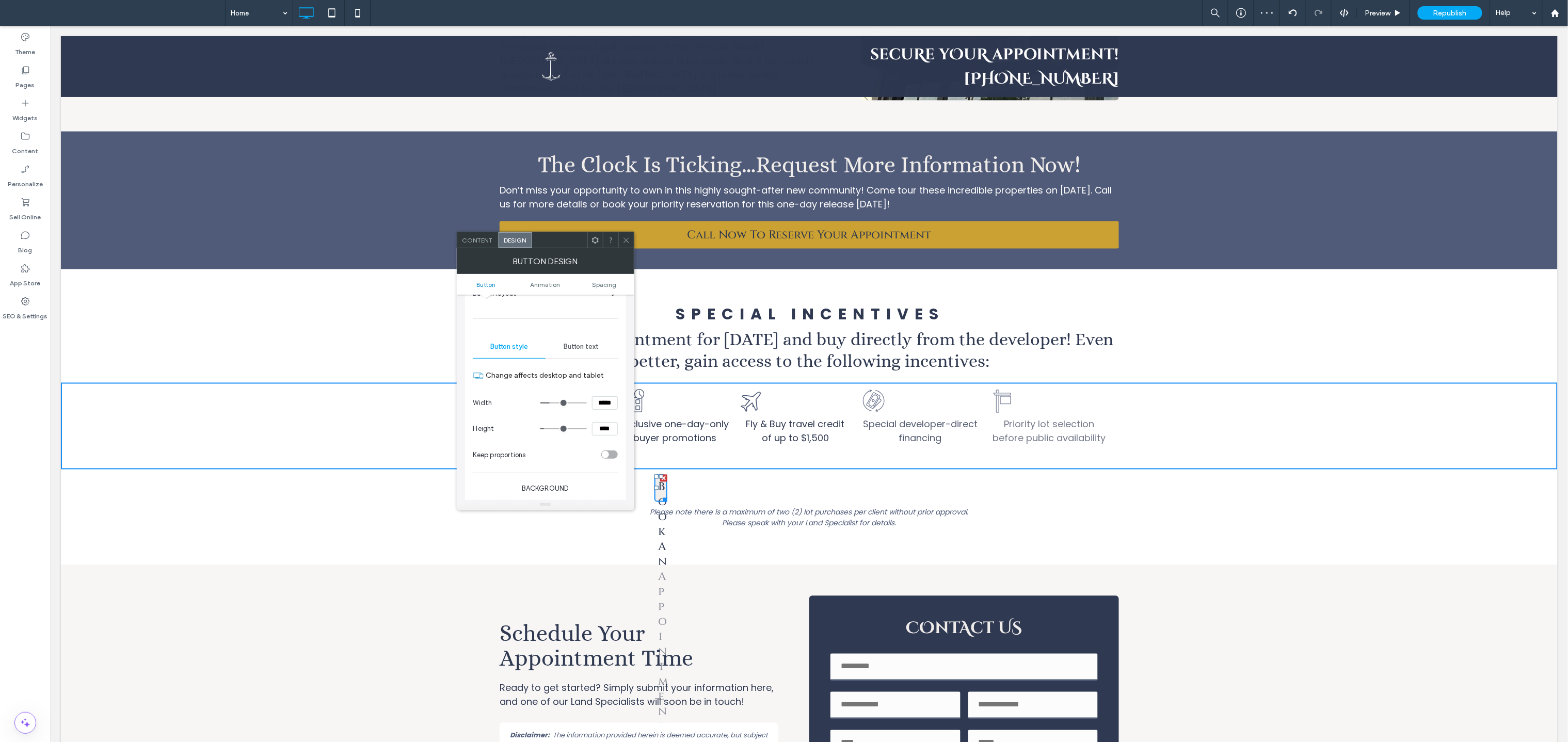 type on "*****" 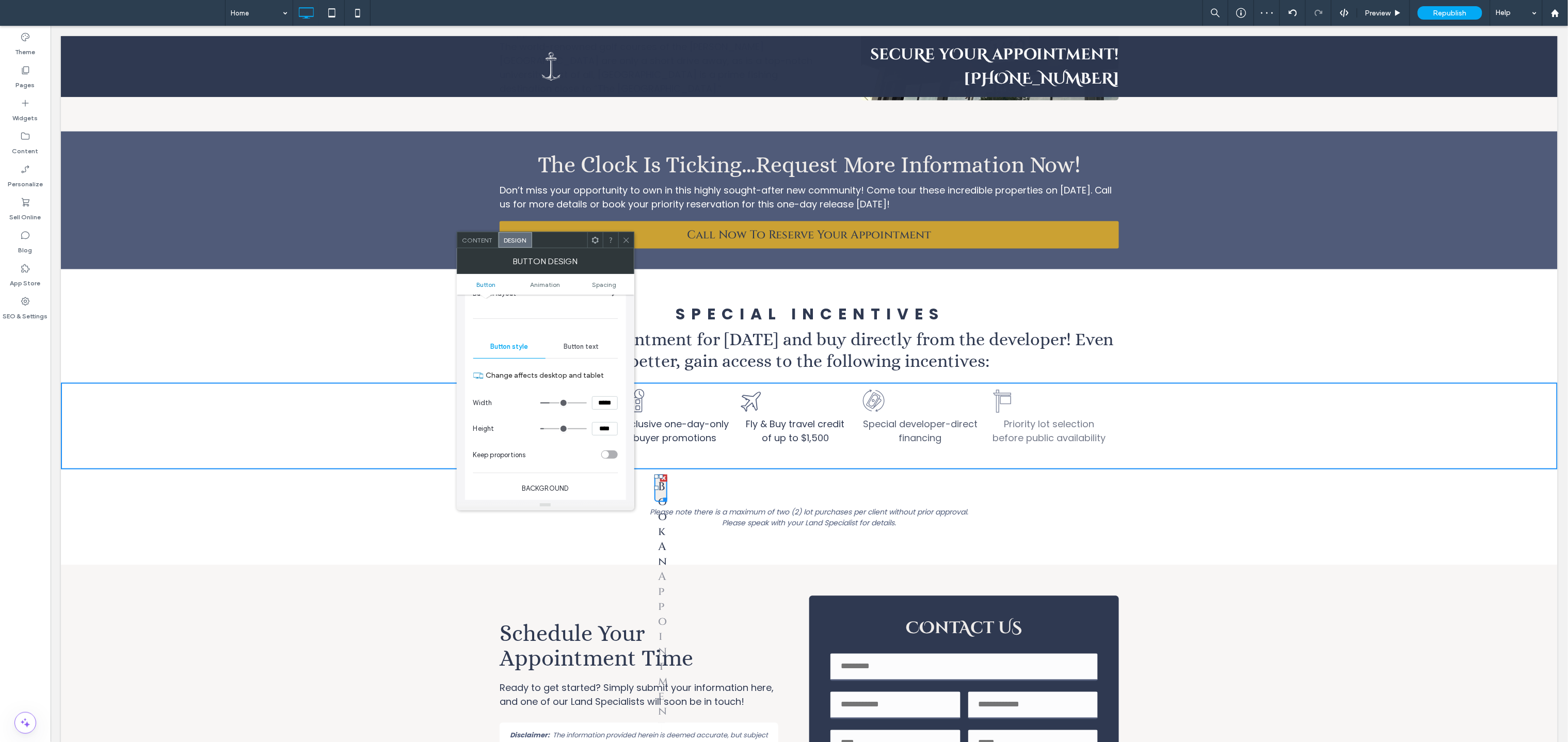 type on "***" 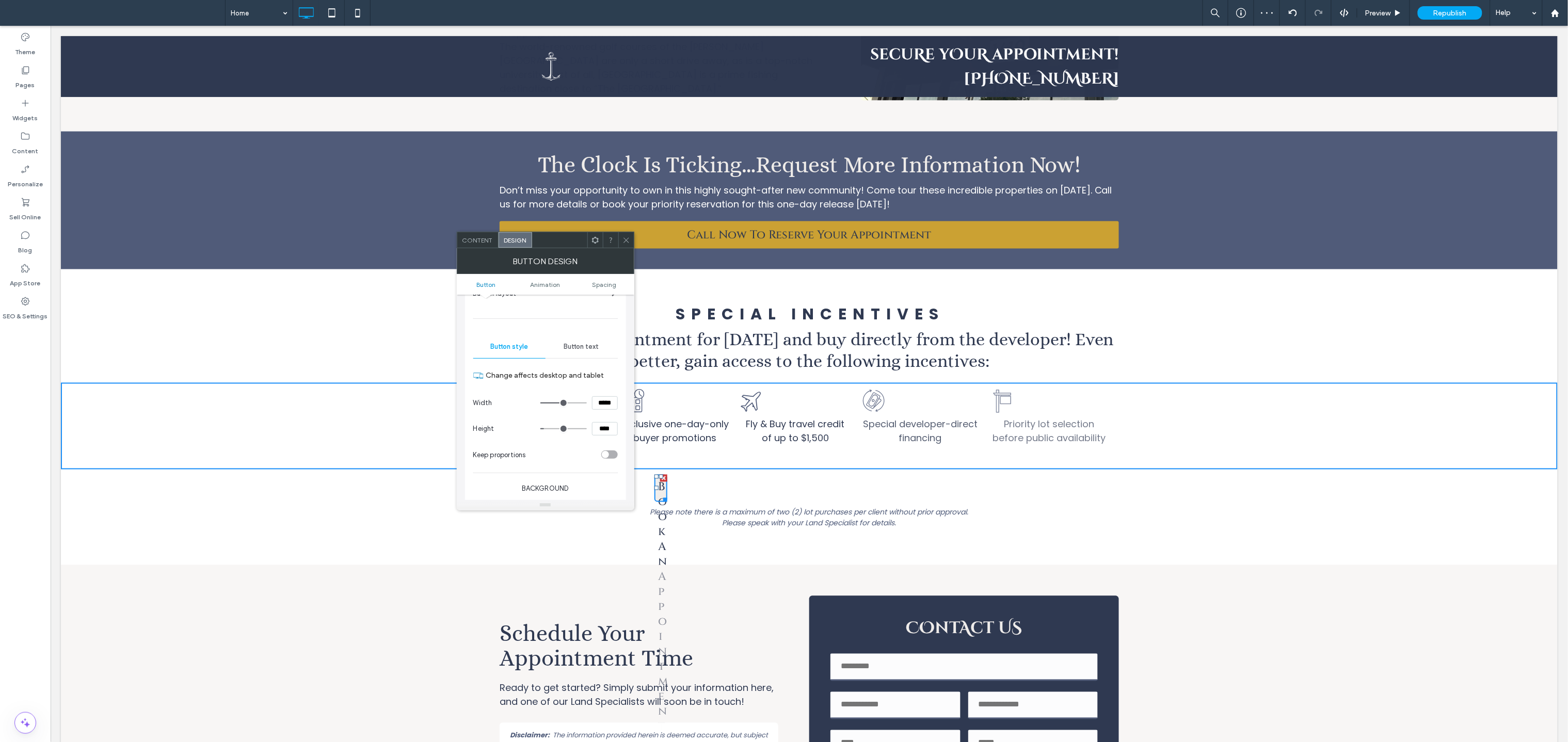 drag, startPoint x: 545, startPoint y: 405, endPoint x: 562, endPoint y: 406, distance: 17.02939 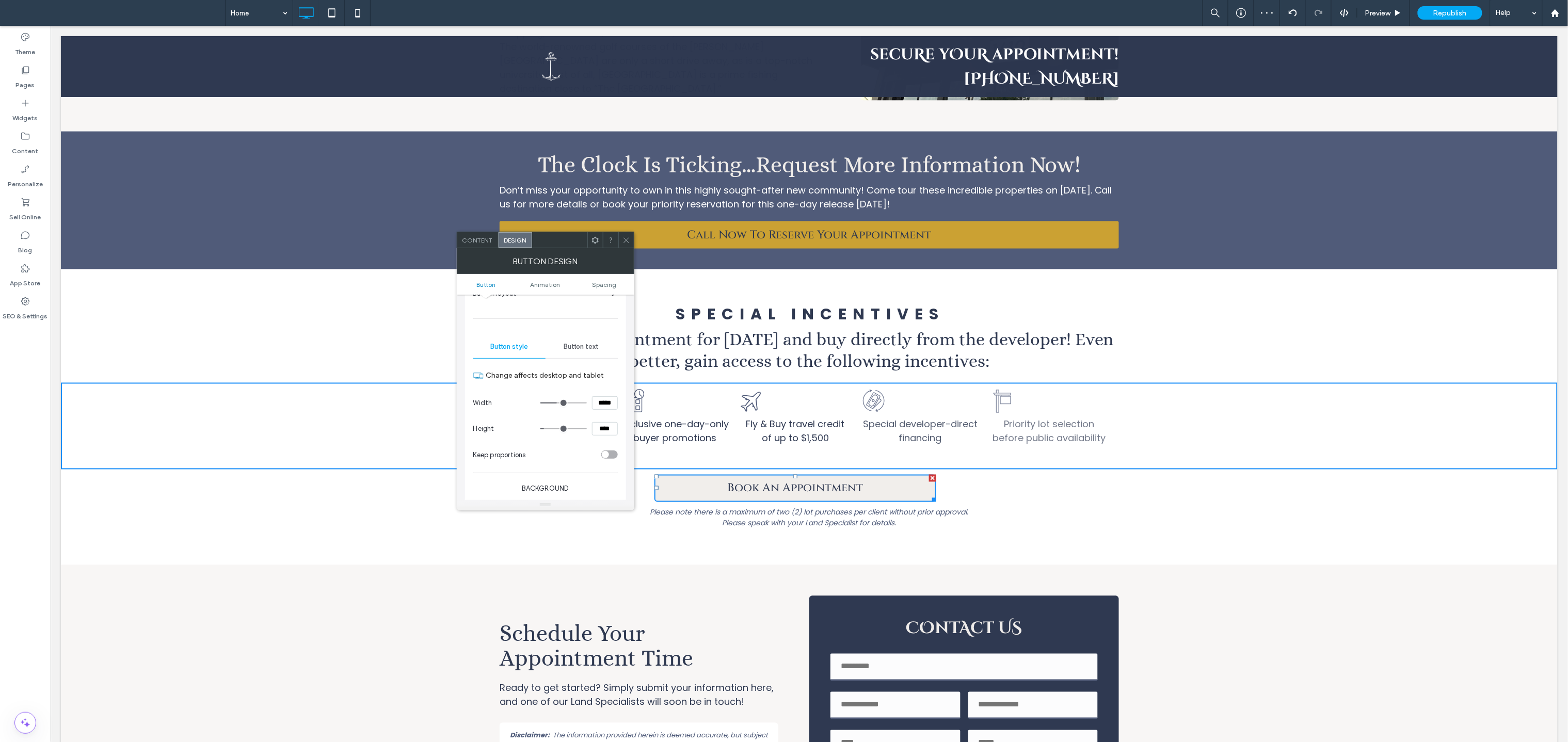 click at bounding box center [564, 403] 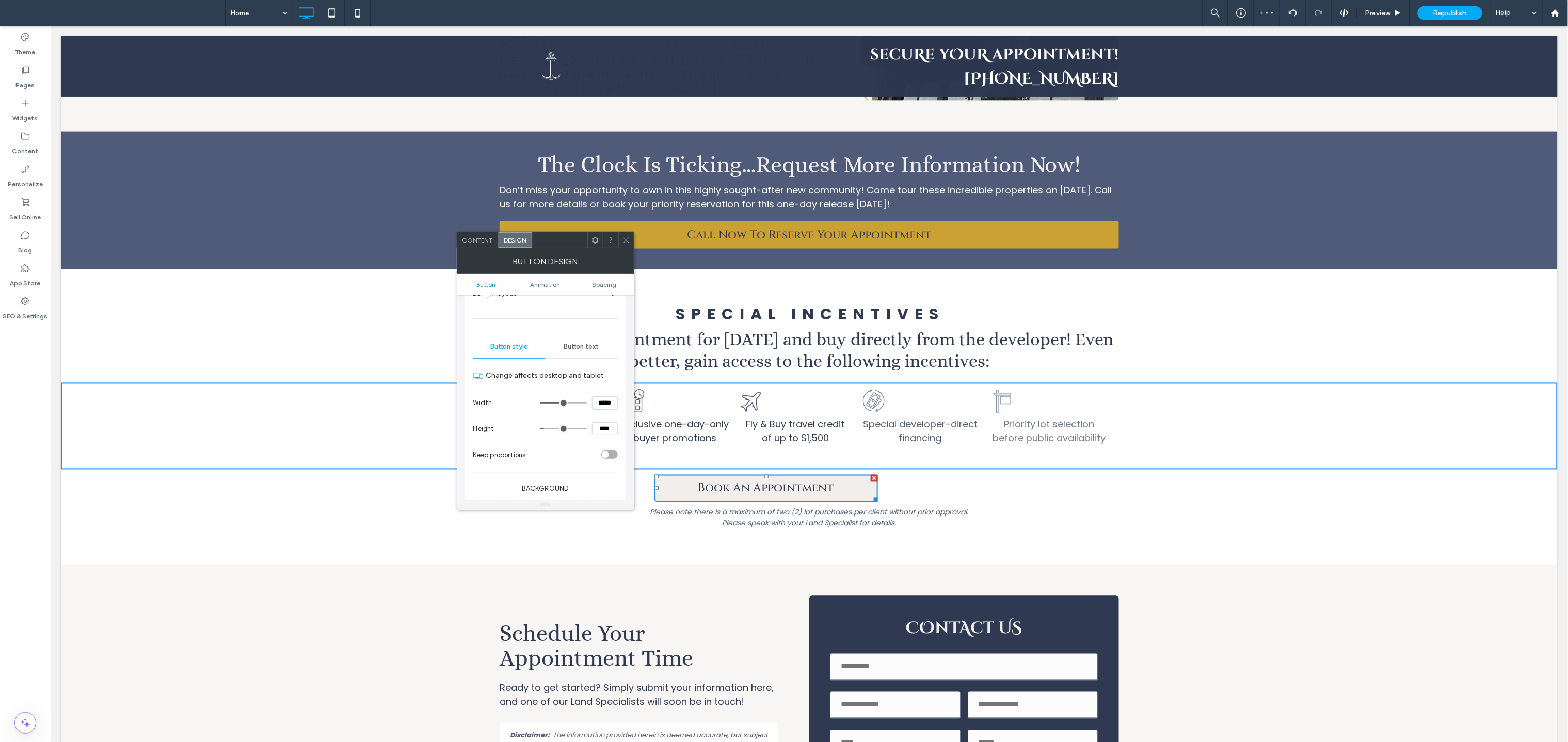 drag, startPoint x: 558, startPoint y: 406, endPoint x: 565, endPoint y: 406, distance: 7 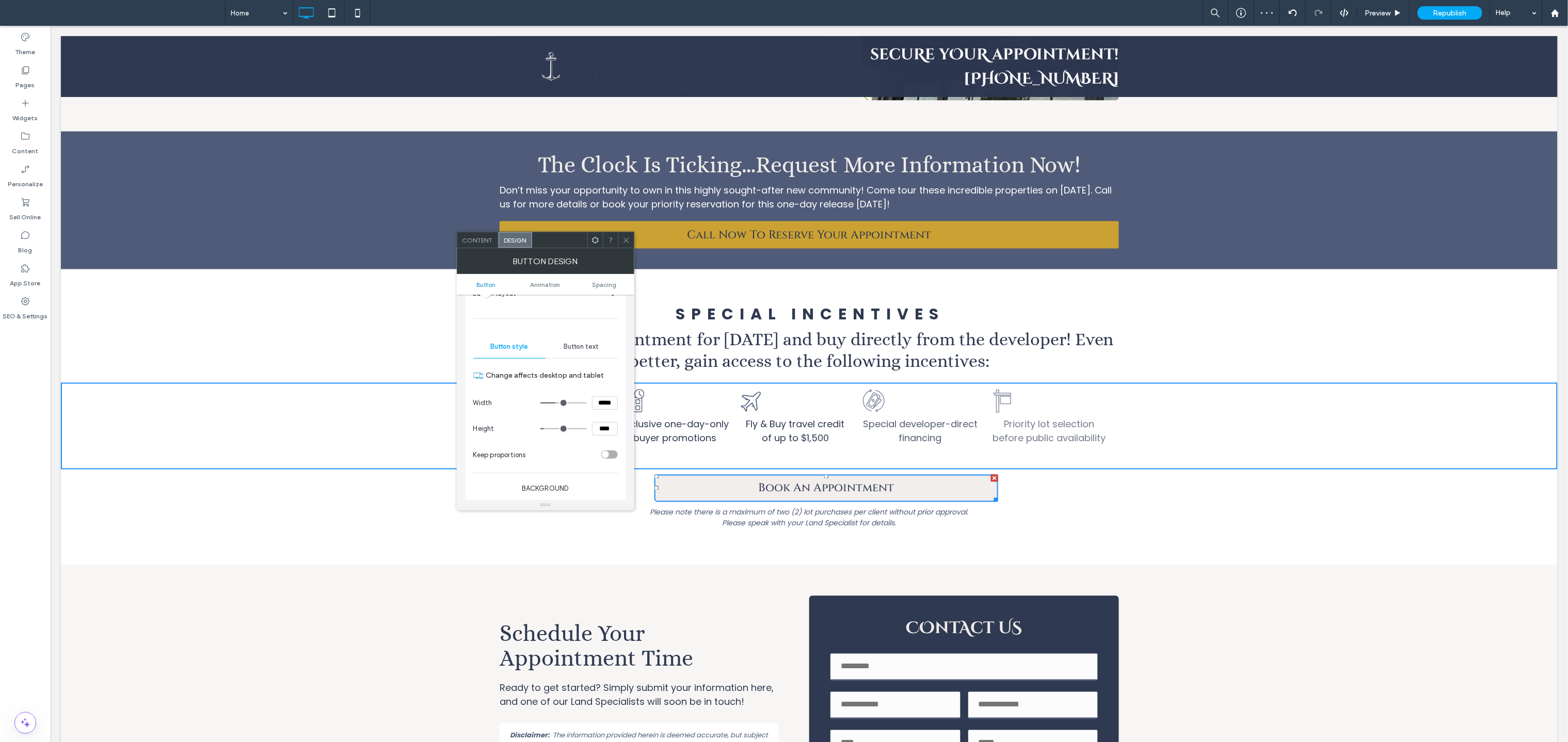 drag, startPoint x: 565, startPoint y: 406, endPoint x: 557, endPoint y: 406, distance: 8 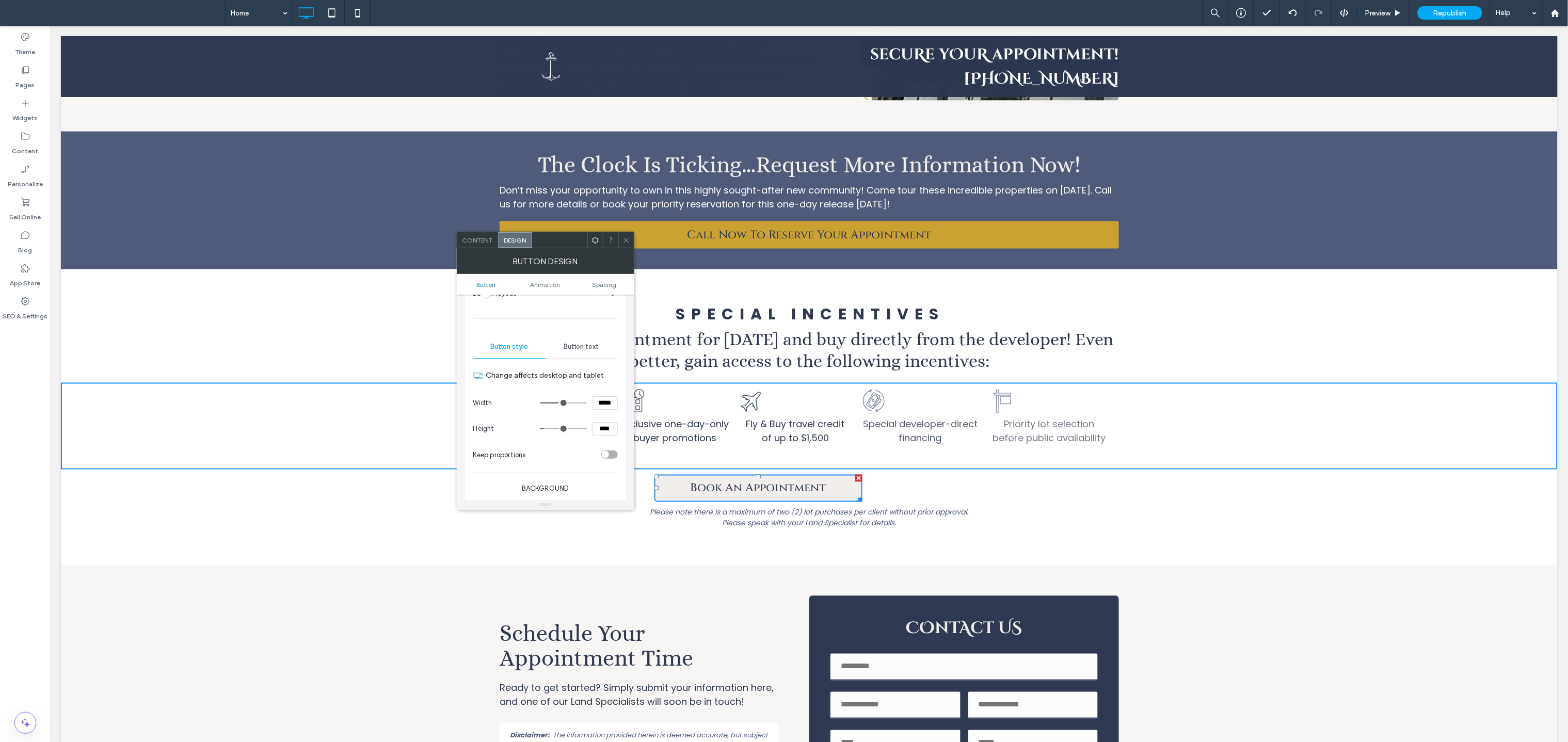 click at bounding box center [564, 403] 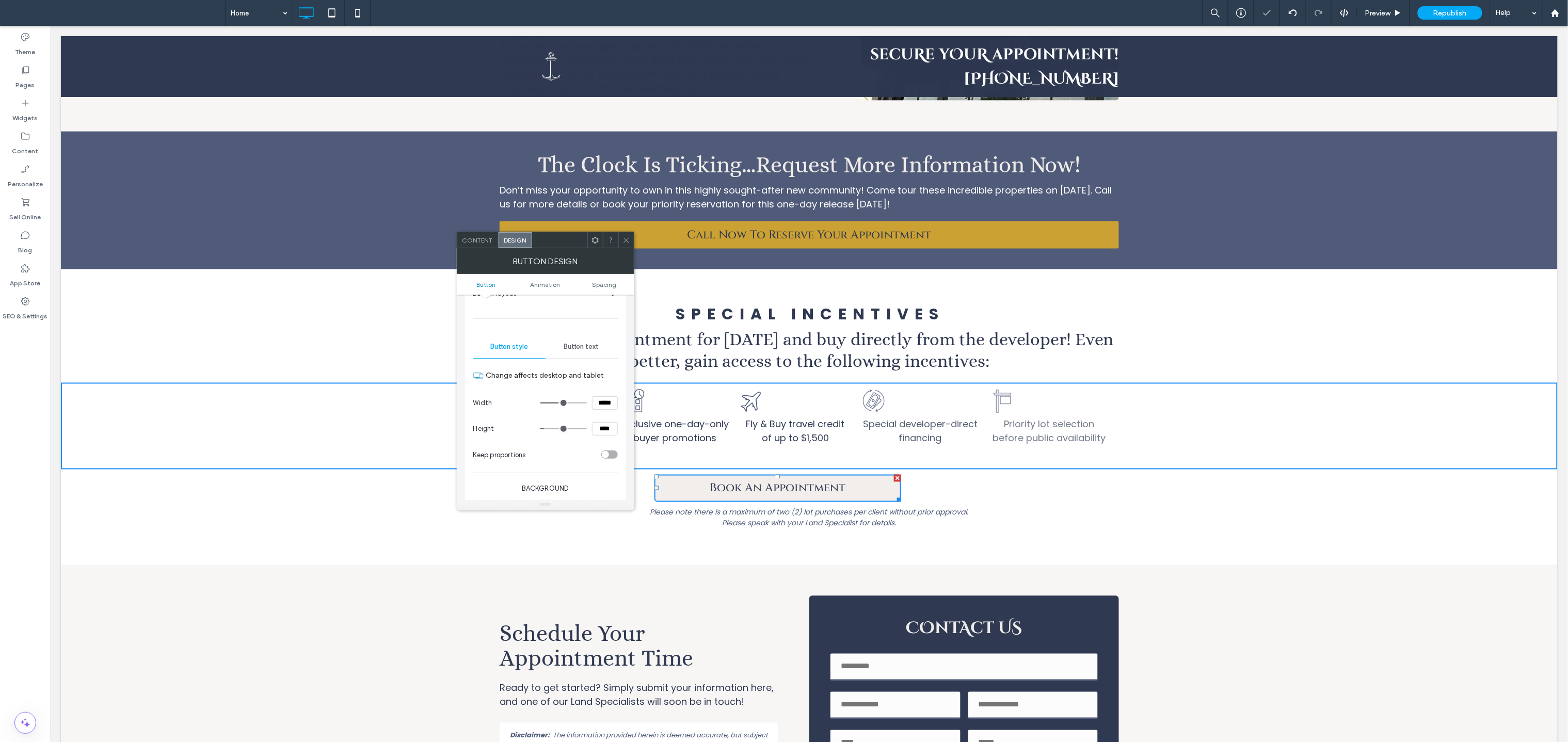 drag, startPoint x: 606, startPoint y: 405, endPoint x: 572, endPoint y: 405, distance: 34 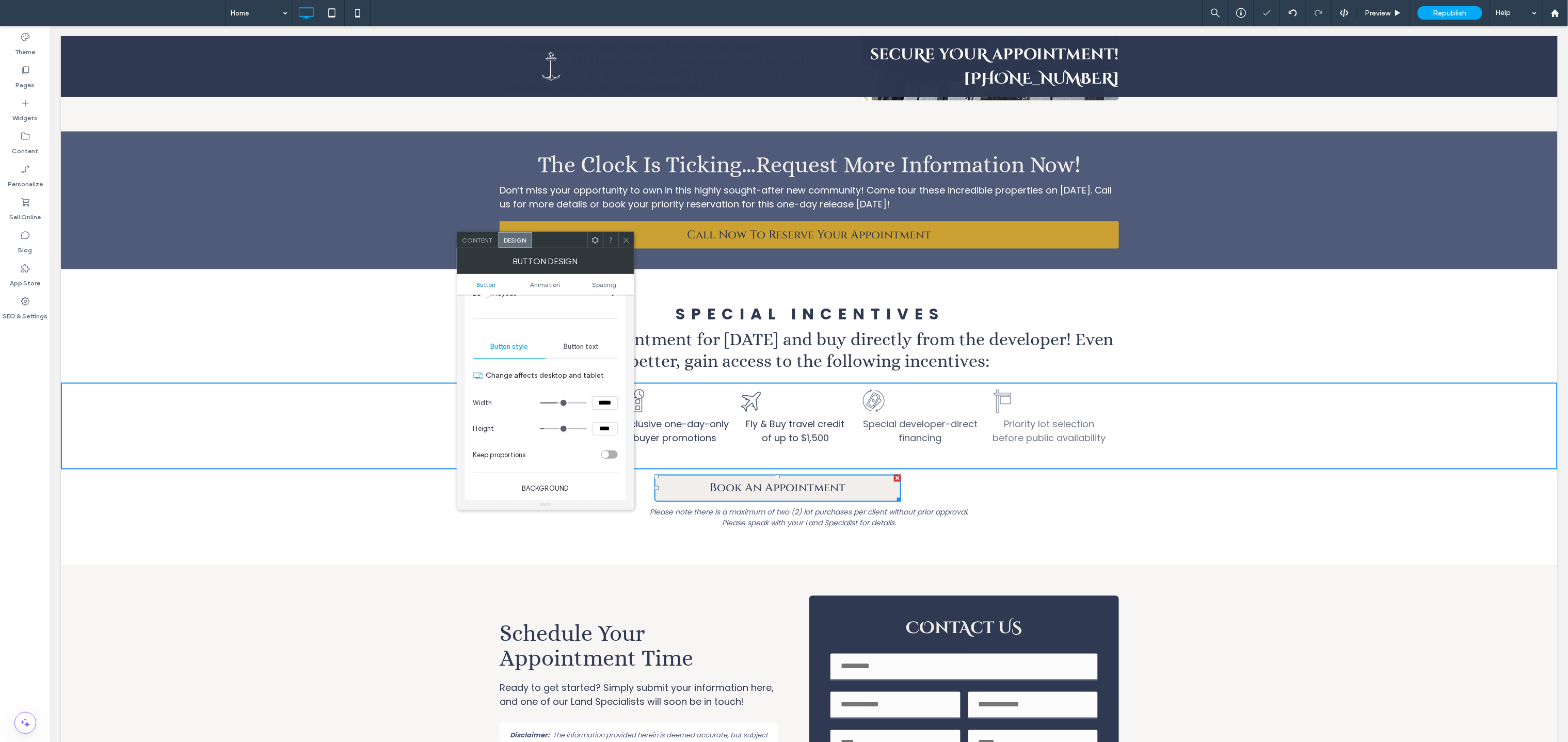 click on "Keep proportions" at bounding box center (535, 455) 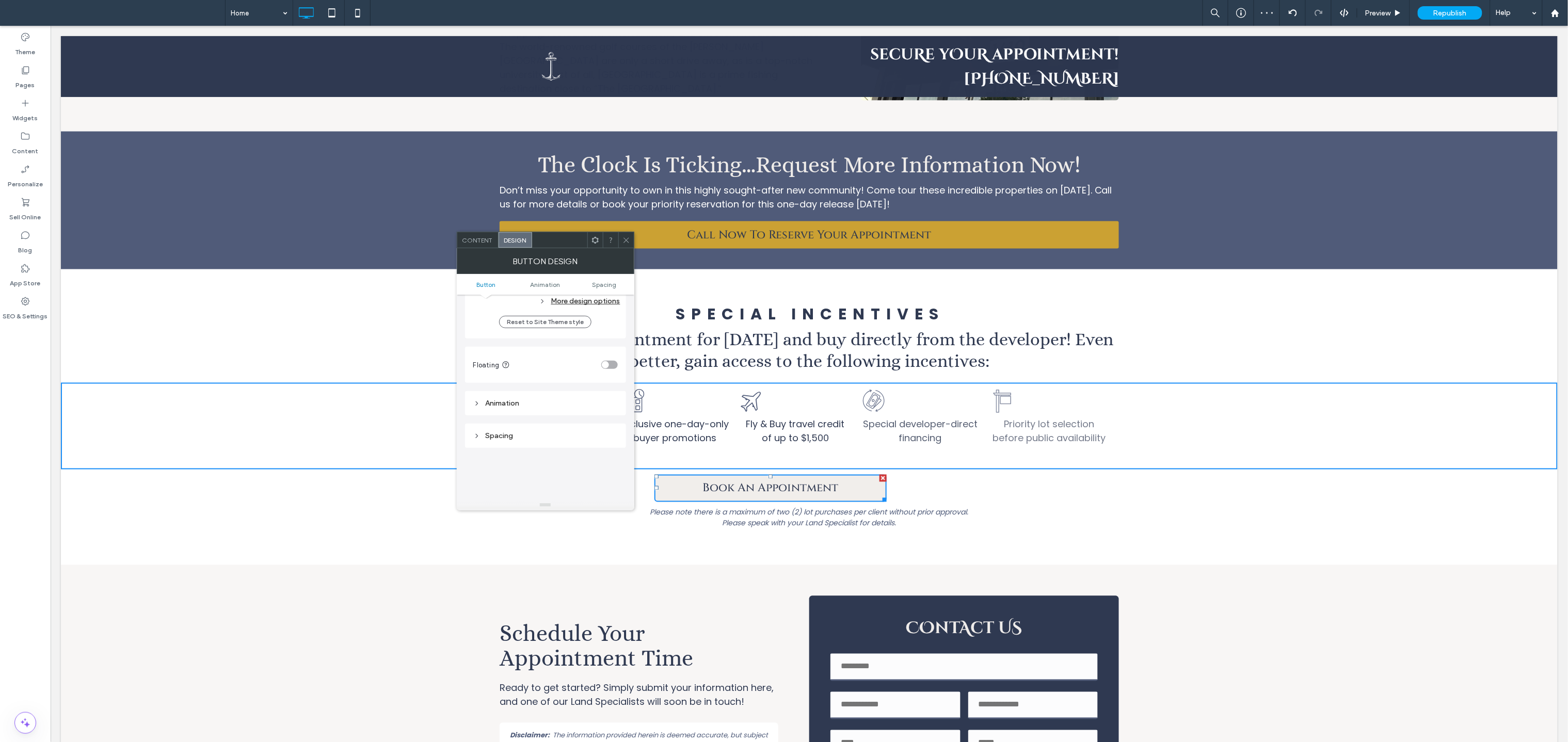 scroll, scrollTop: 395, scrollLeft: 0, axis: vertical 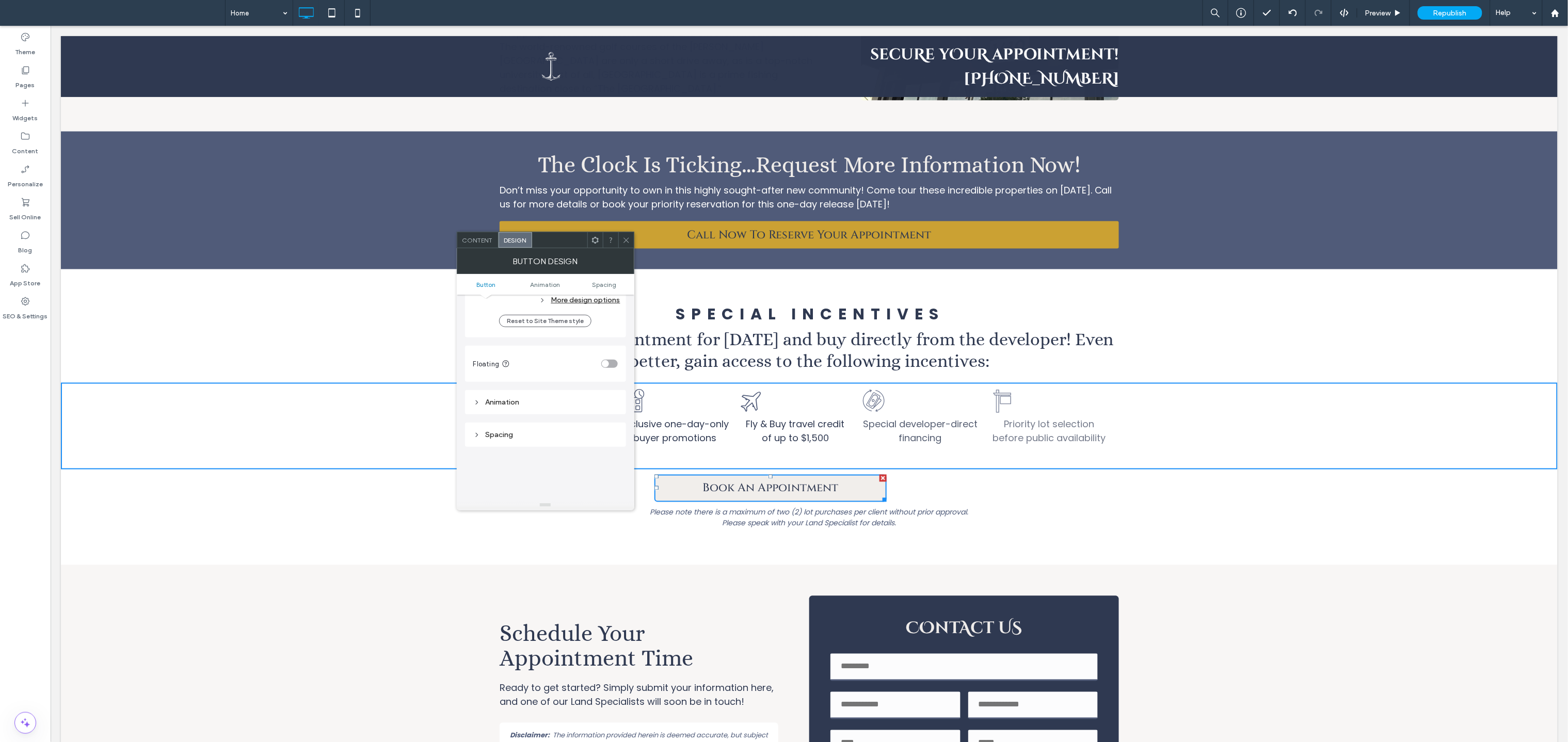 click on "Spacing" at bounding box center [546, 434] 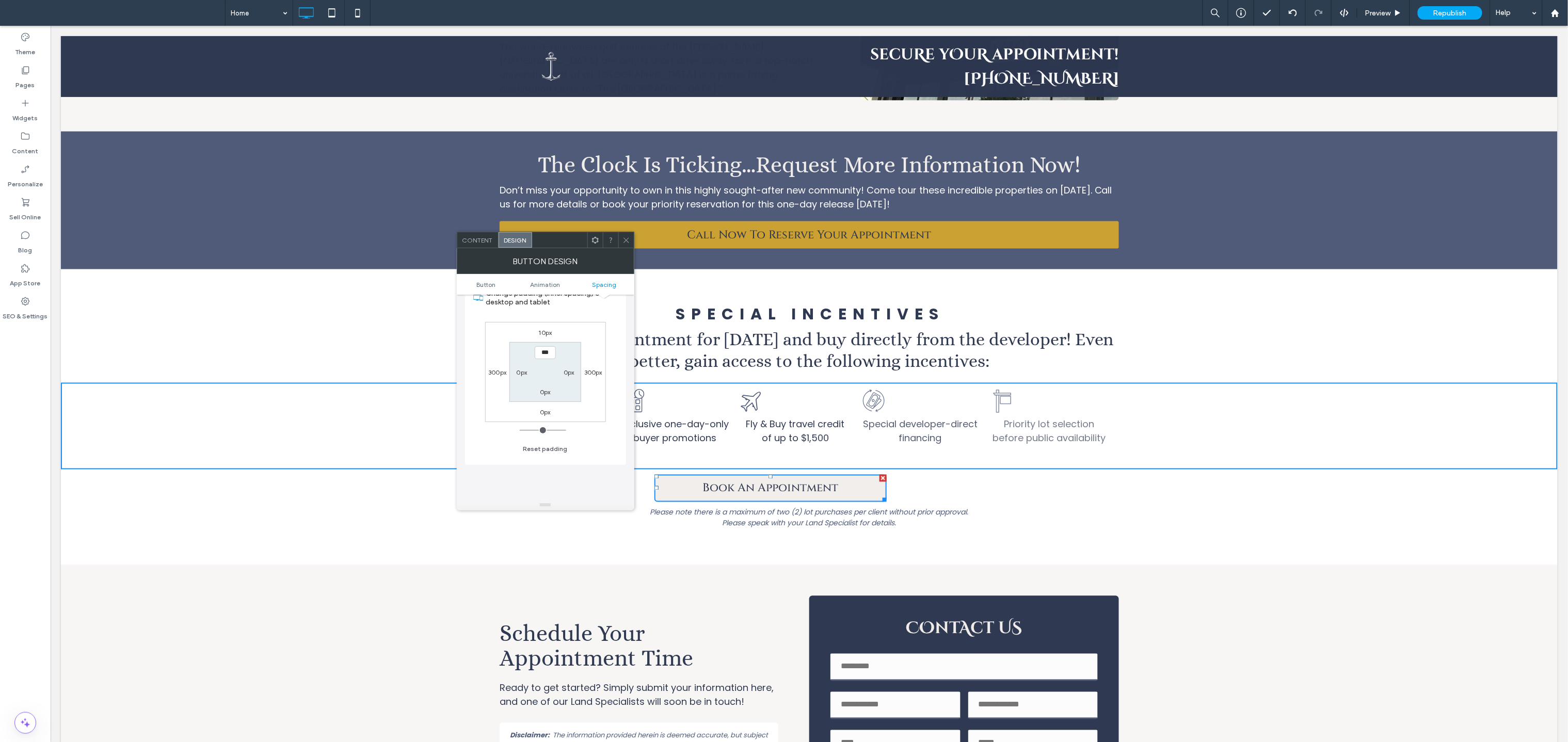 scroll, scrollTop: 558, scrollLeft: 0, axis: vertical 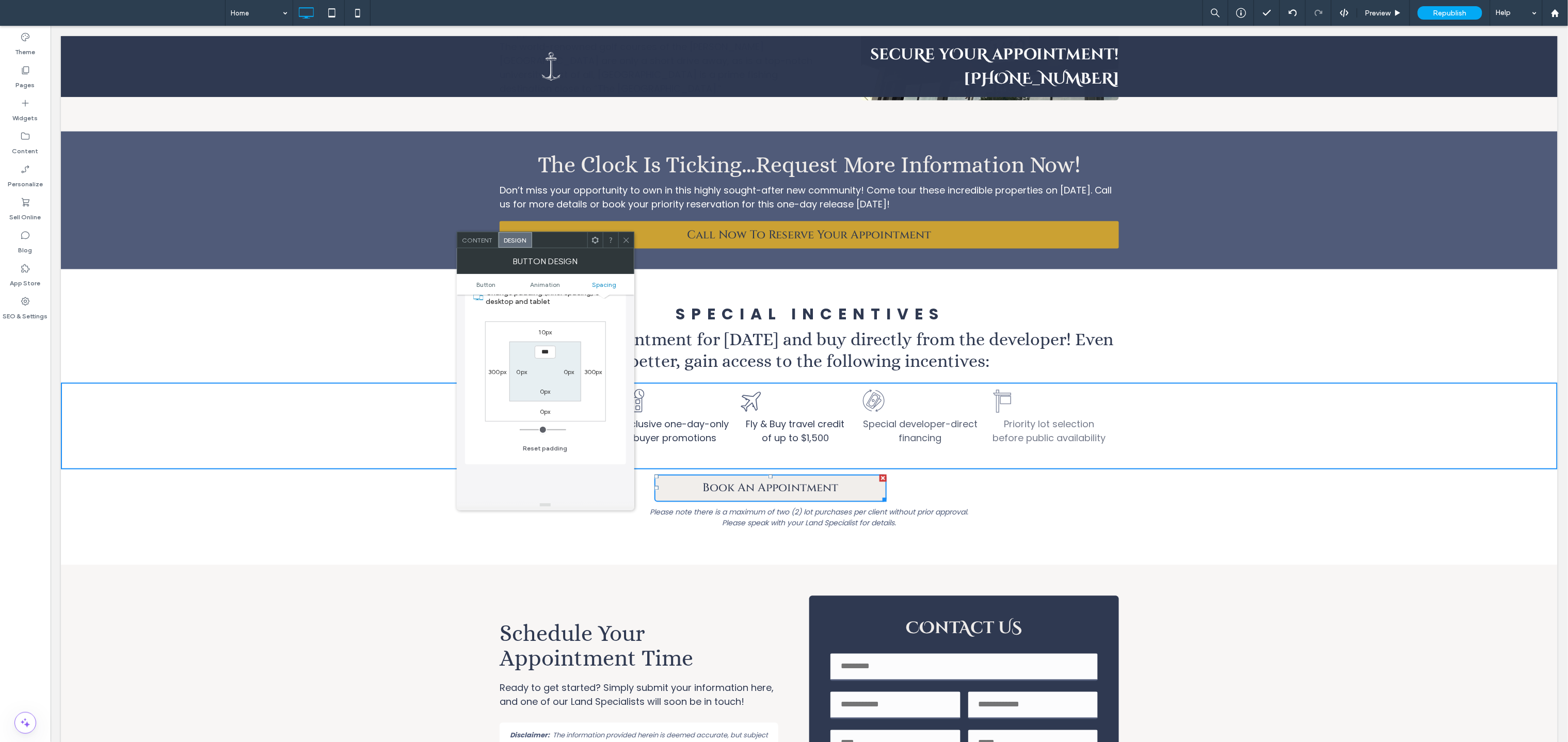 click on "300px" at bounding box center (497, 372) 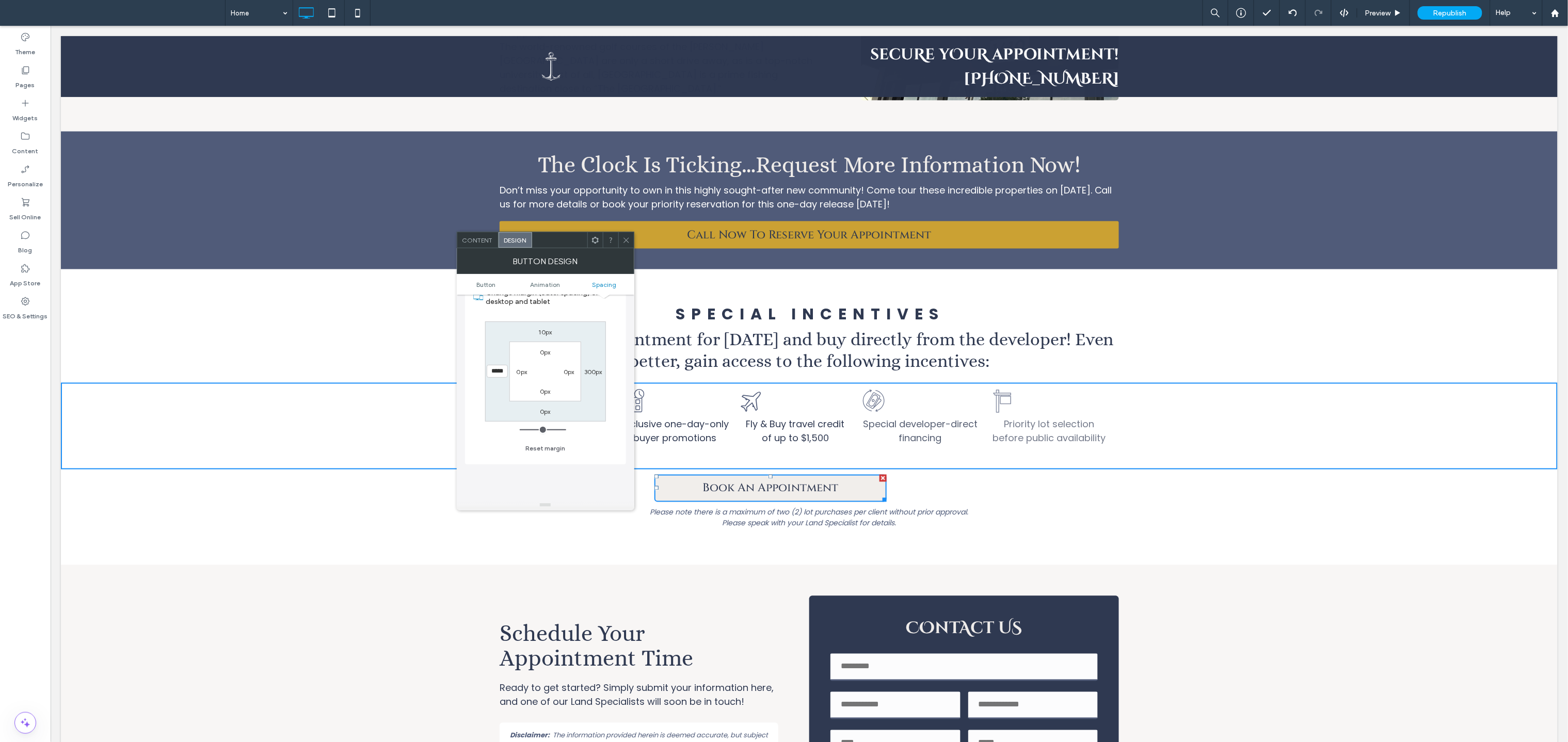 click on "0px 0px 0px 0px" at bounding box center [545, 371] 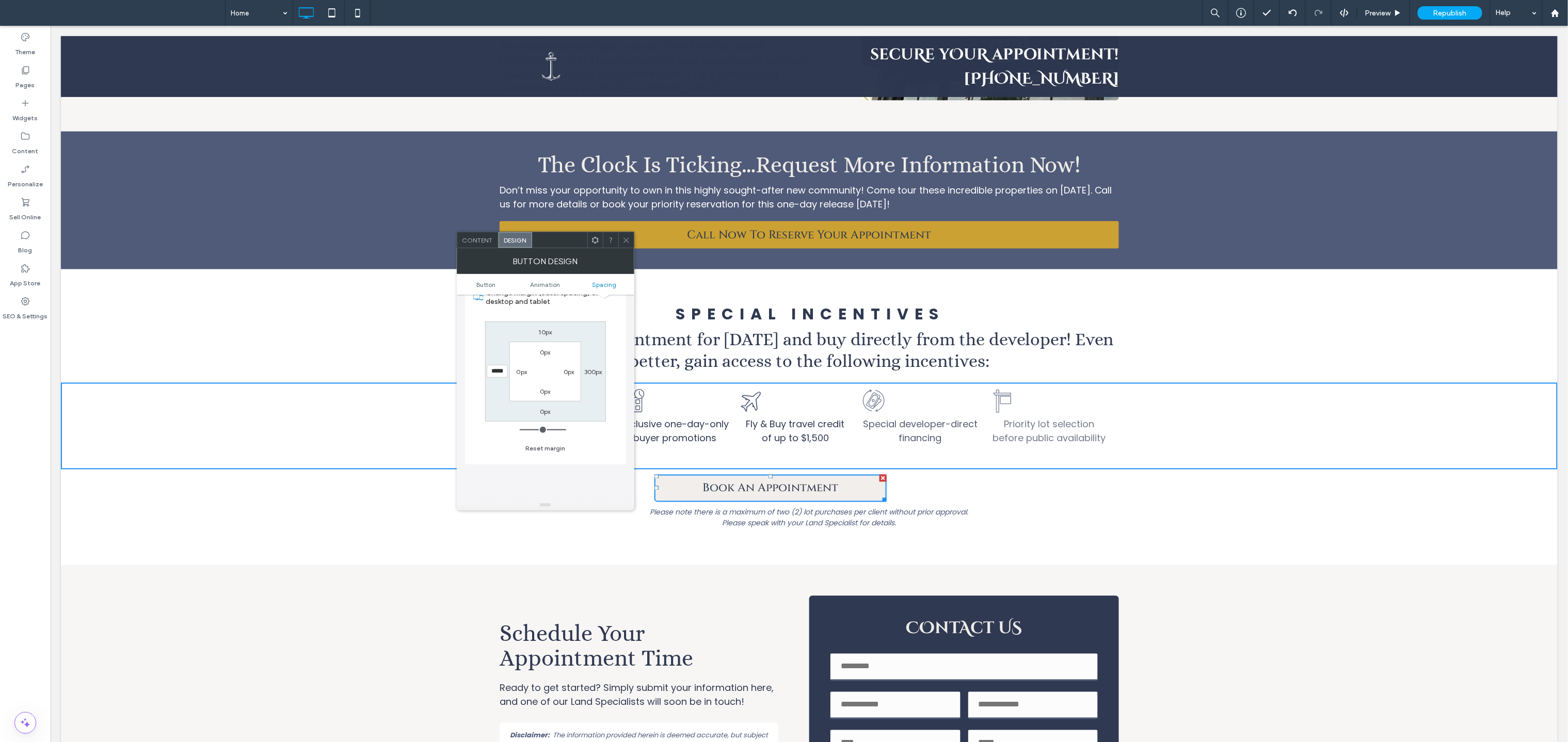 click on "0px" at bounding box center [522, 372] 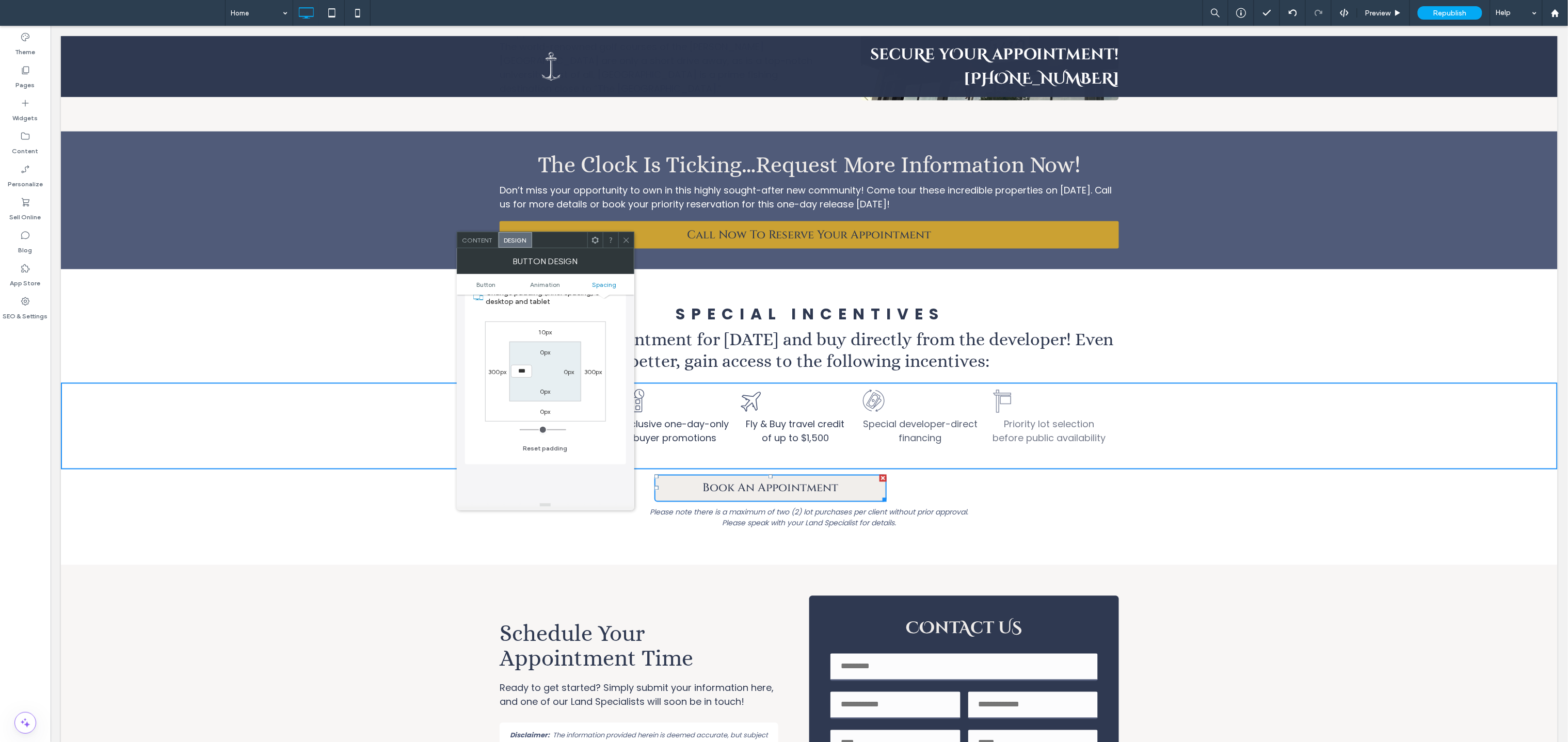 drag, startPoint x: 523, startPoint y: 435, endPoint x: 506, endPoint y: 433, distance: 17.117243 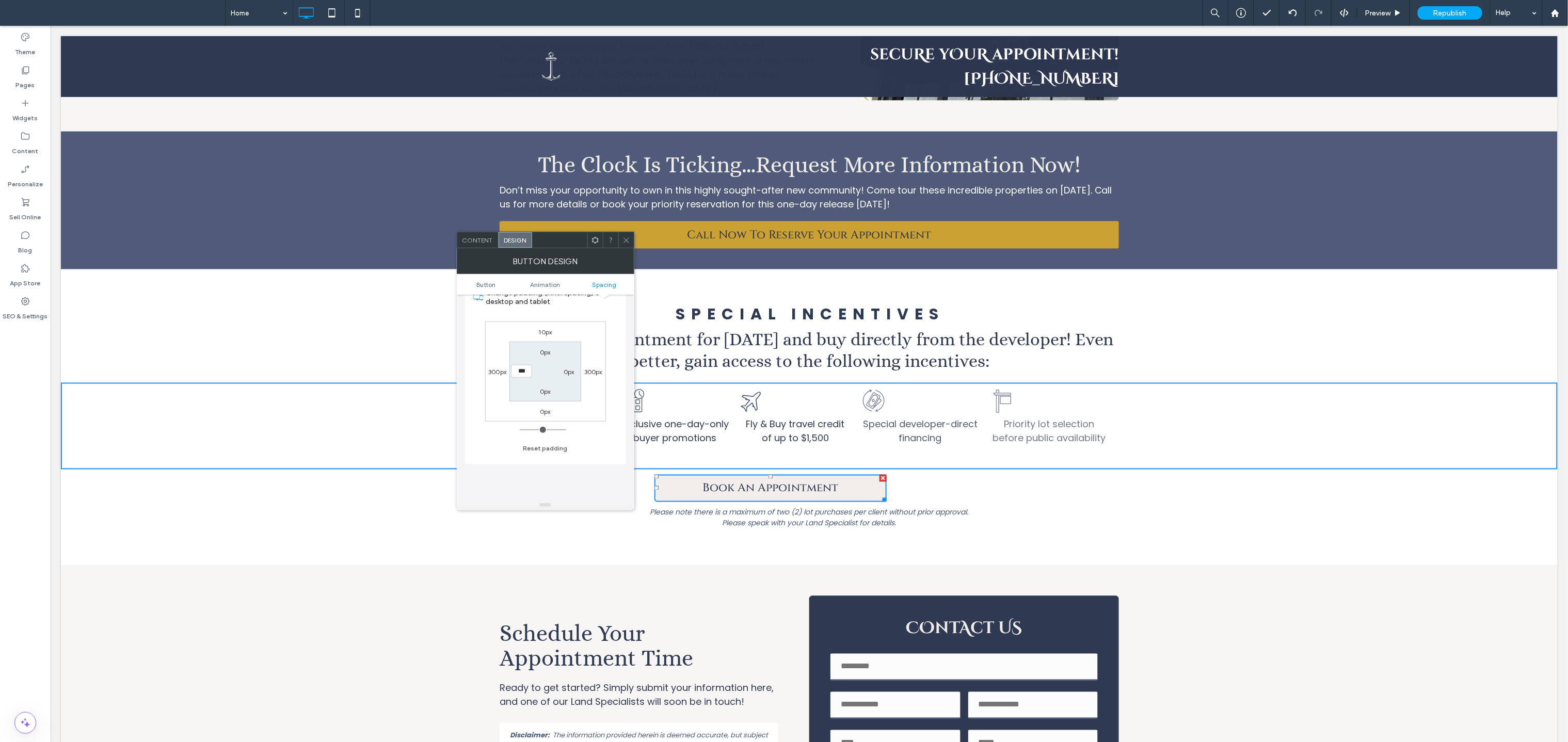 click at bounding box center (543, 430) 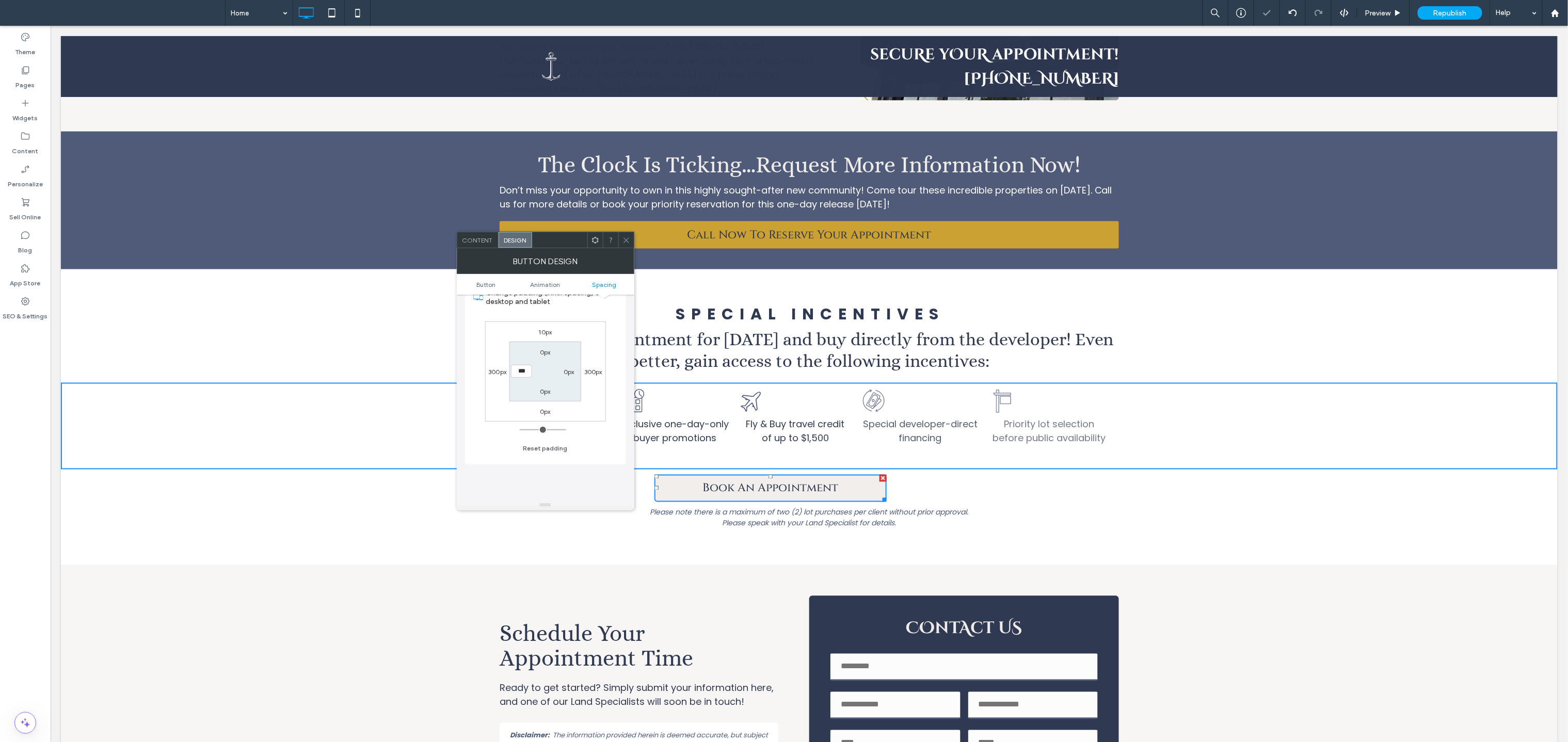 click on "0px" at bounding box center (569, 372) 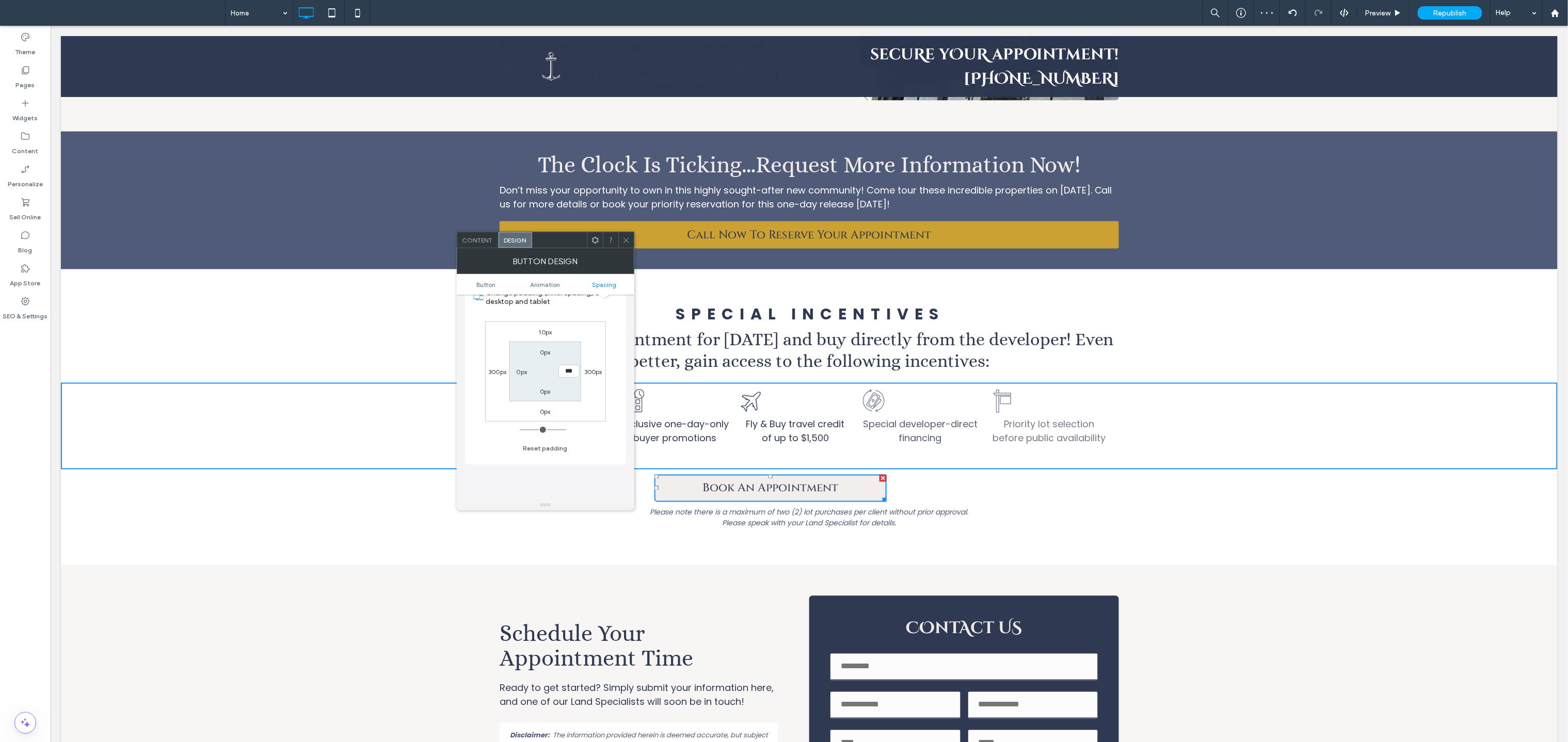 click on "300px" at bounding box center (593, 372) 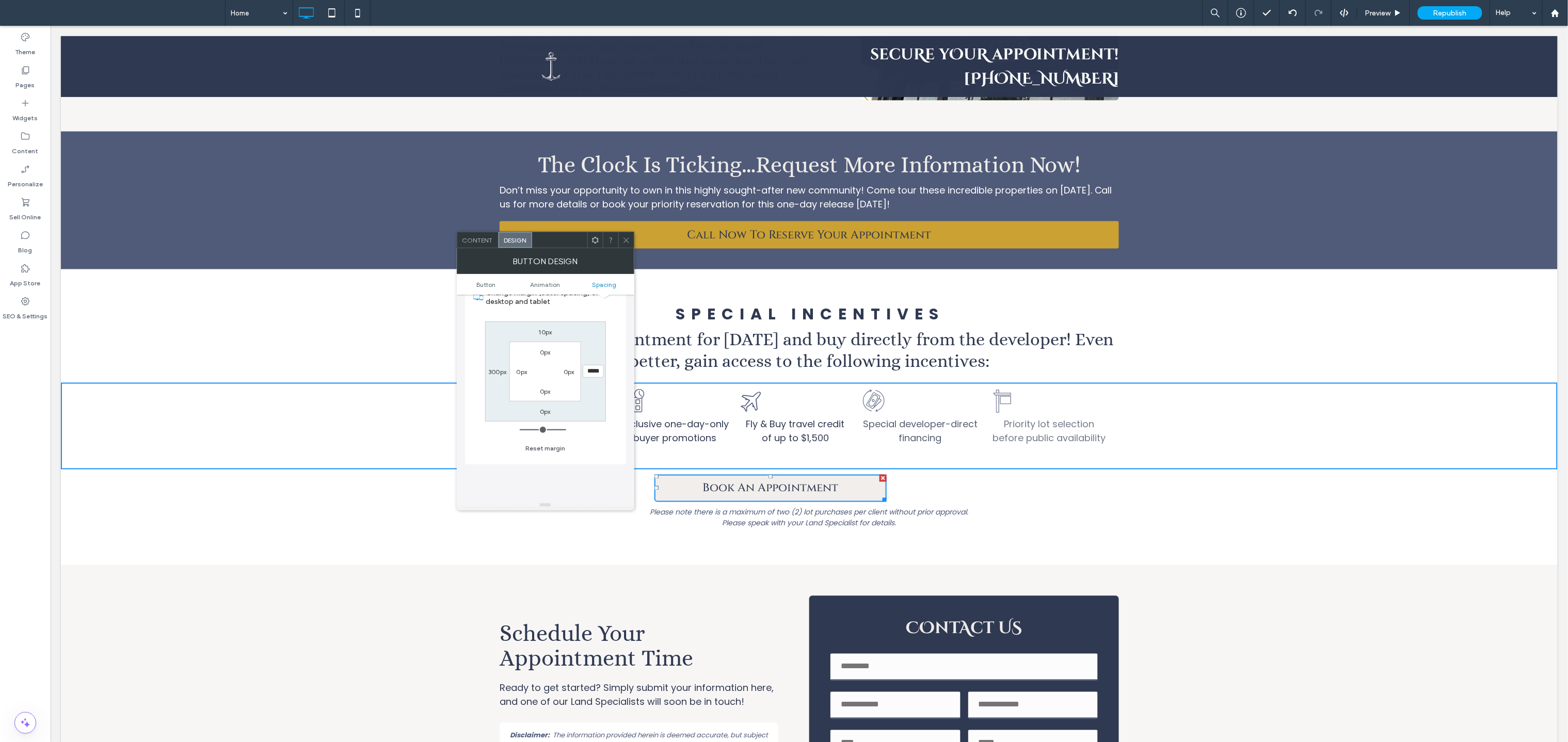 click on "300px" at bounding box center (497, 372) 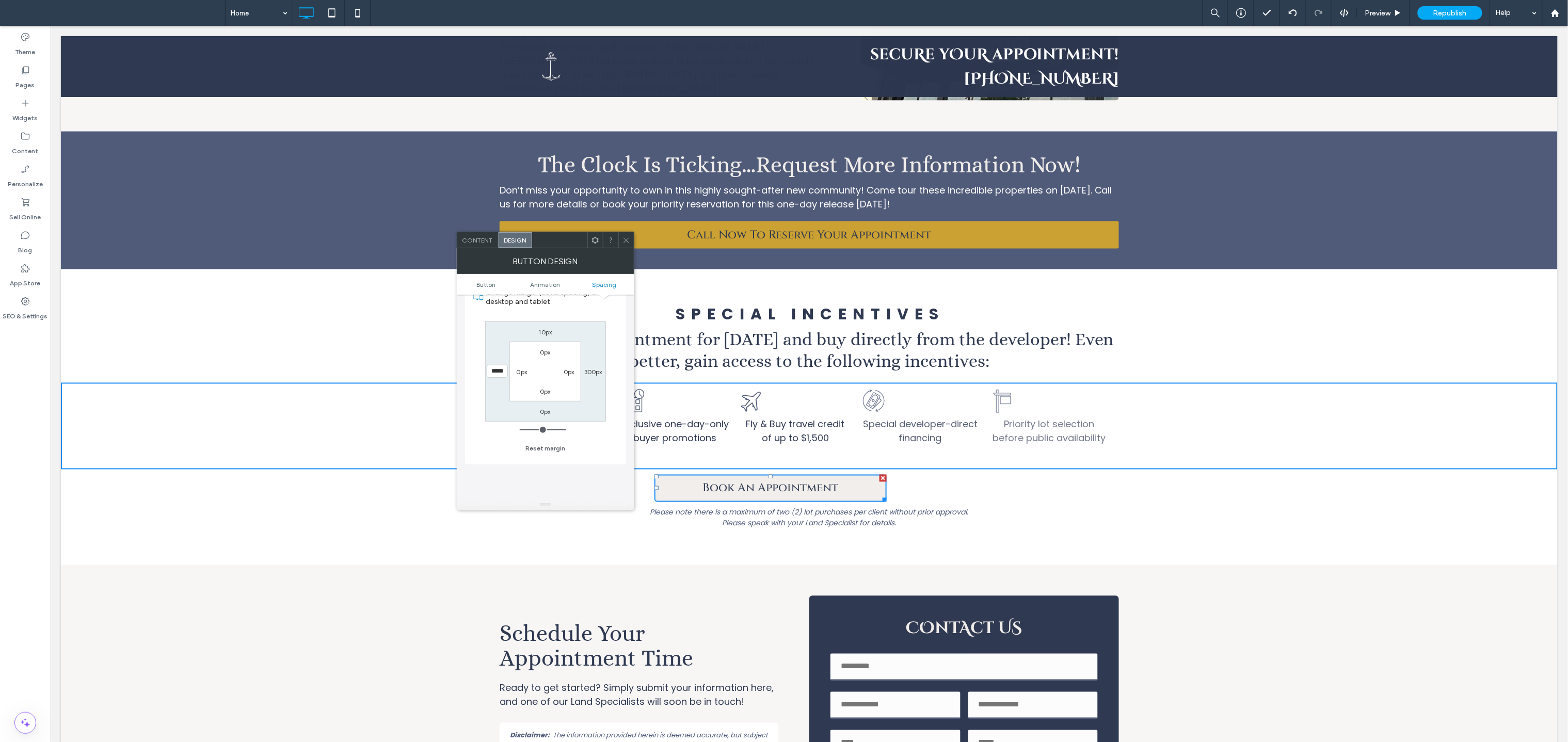 click on "*****" at bounding box center [497, 371] 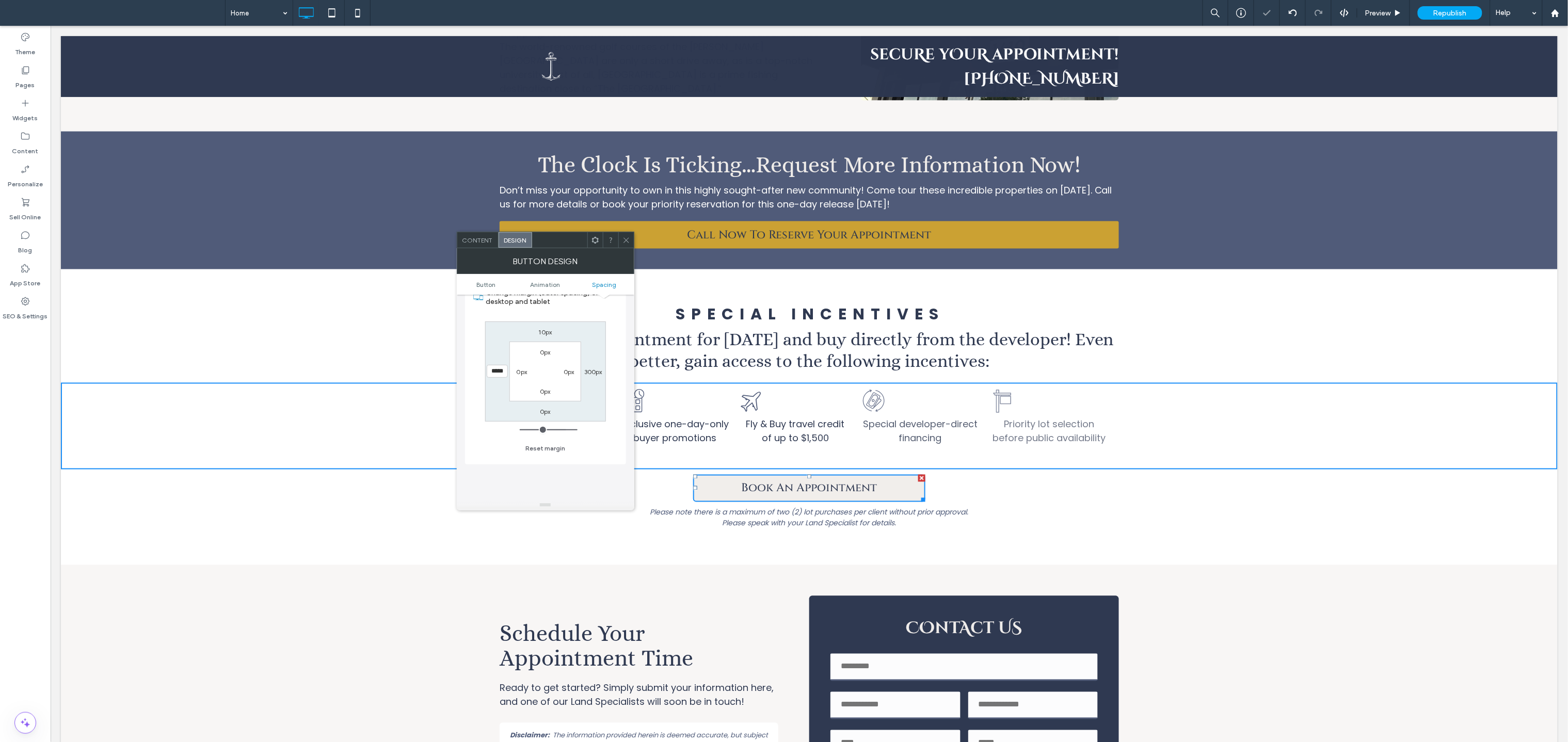 click on "Book An Appointment
Please note there is a maximum of two (2) lot purchases per client without prior approval. Please speak with your Land Specialist for details.
Click To Paste
Row + Add Section" at bounding box center (809, 517) 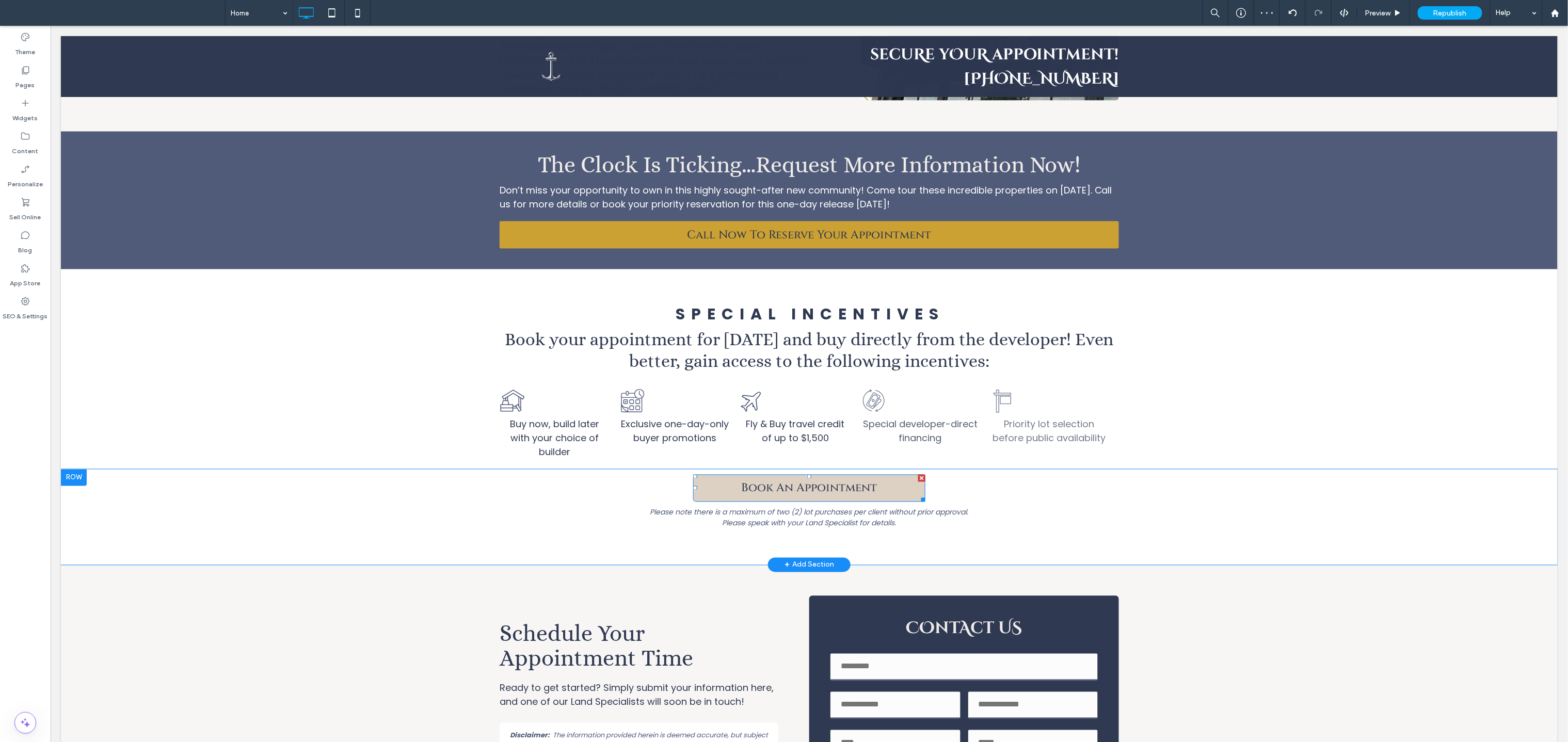 click on "Book An Appointment" at bounding box center (808, 488) 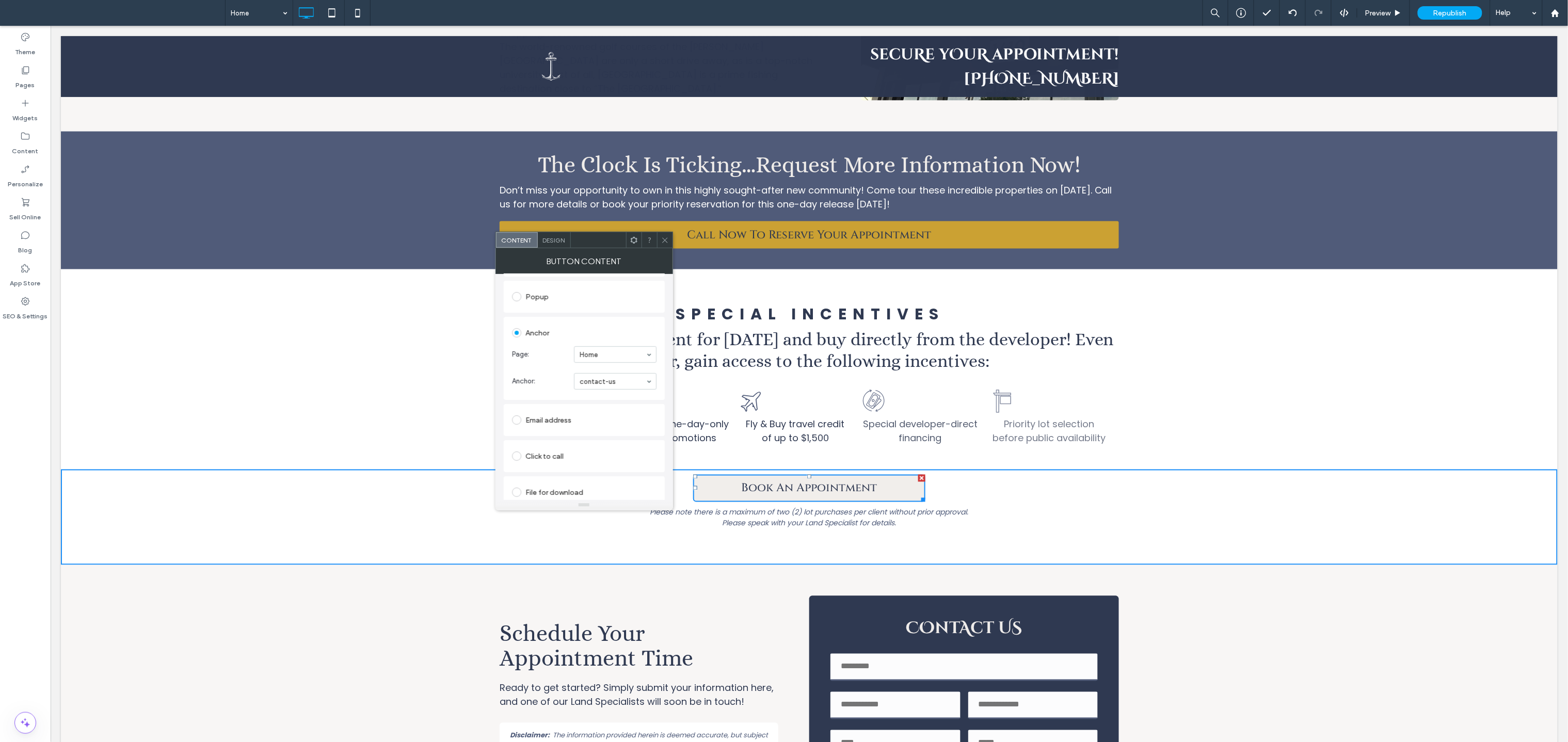 scroll, scrollTop: 181, scrollLeft: 0, axis: vertical 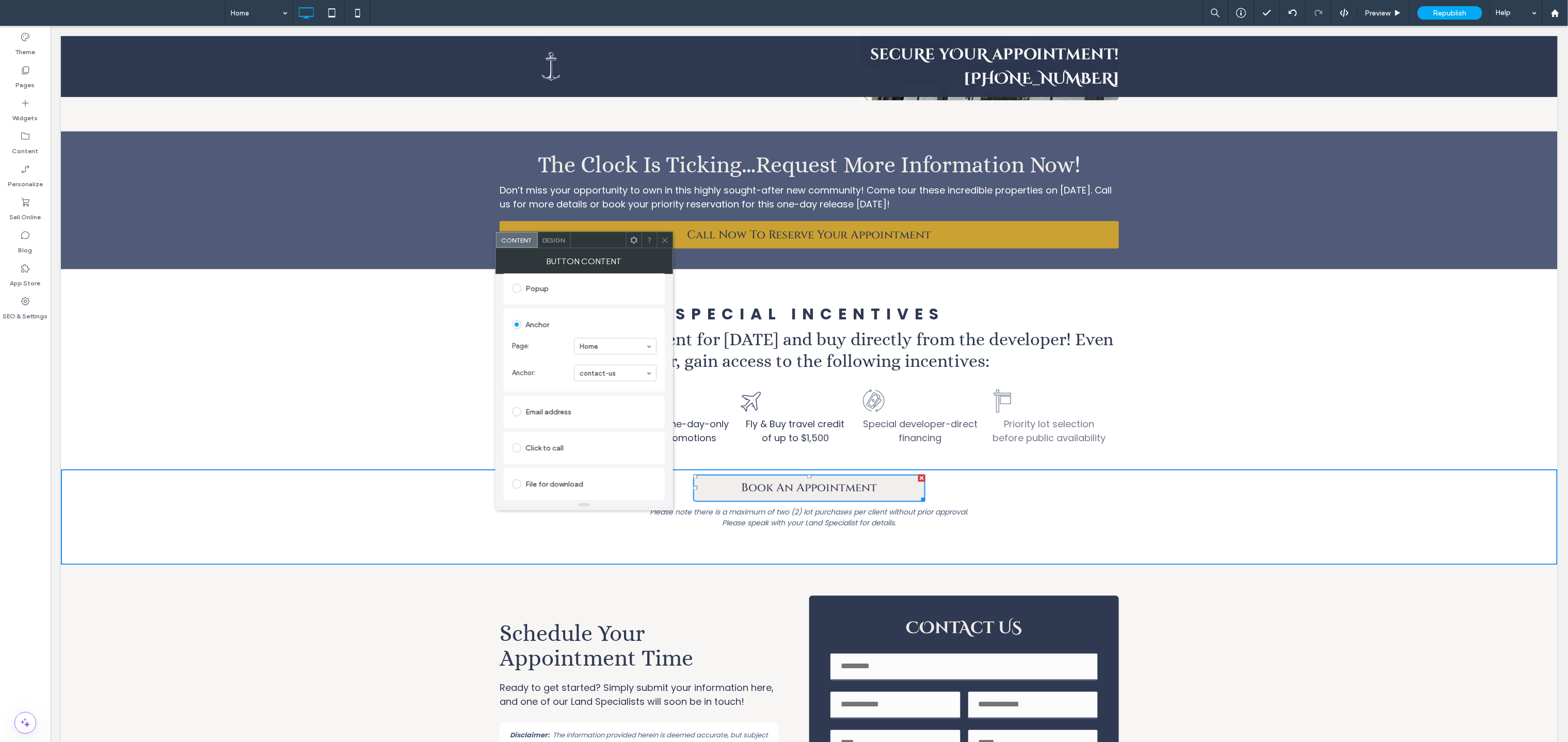 click on "Design" at bounding box center [554, 240] 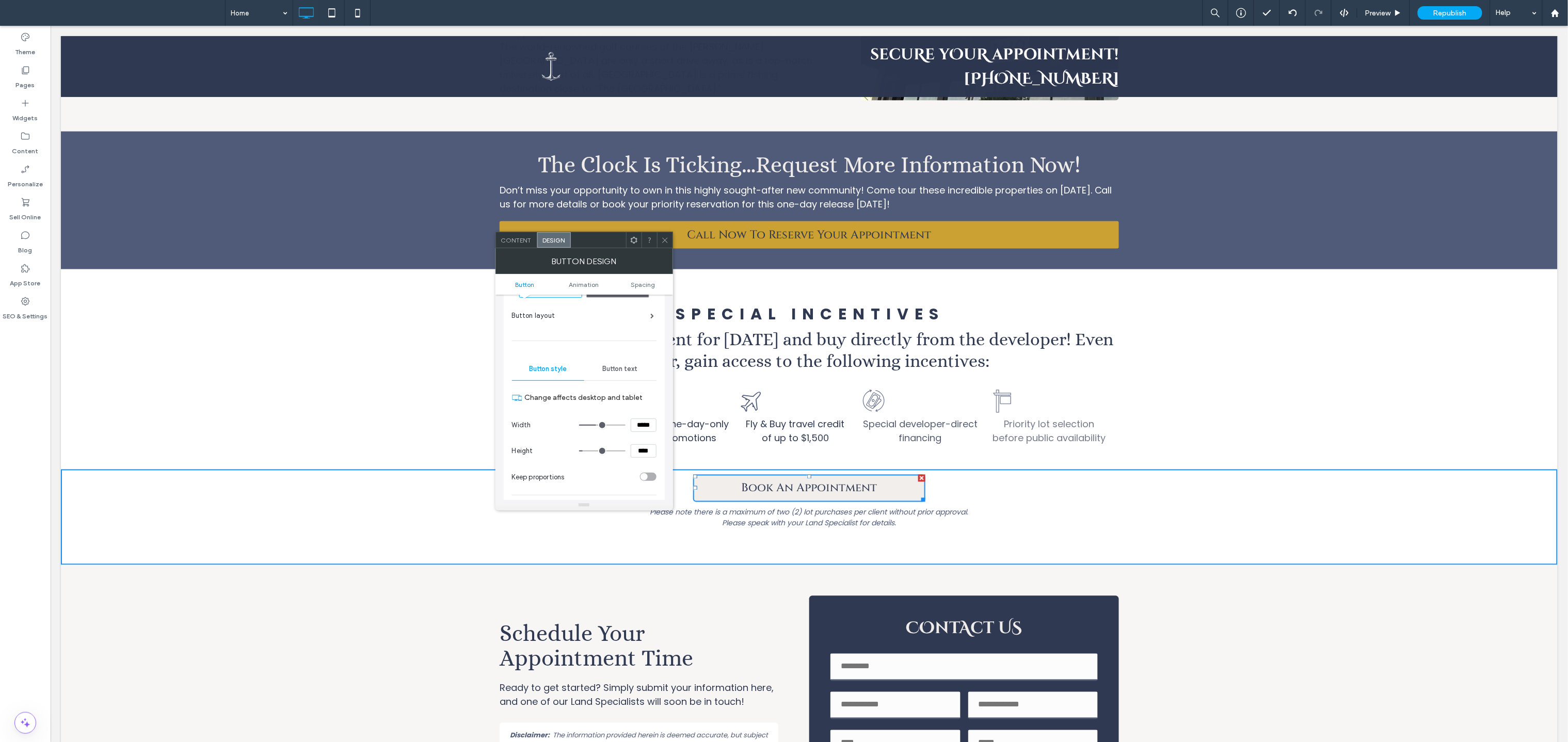 scroll, scrollTop: 62, scrollLeft: 0, axis: vertical 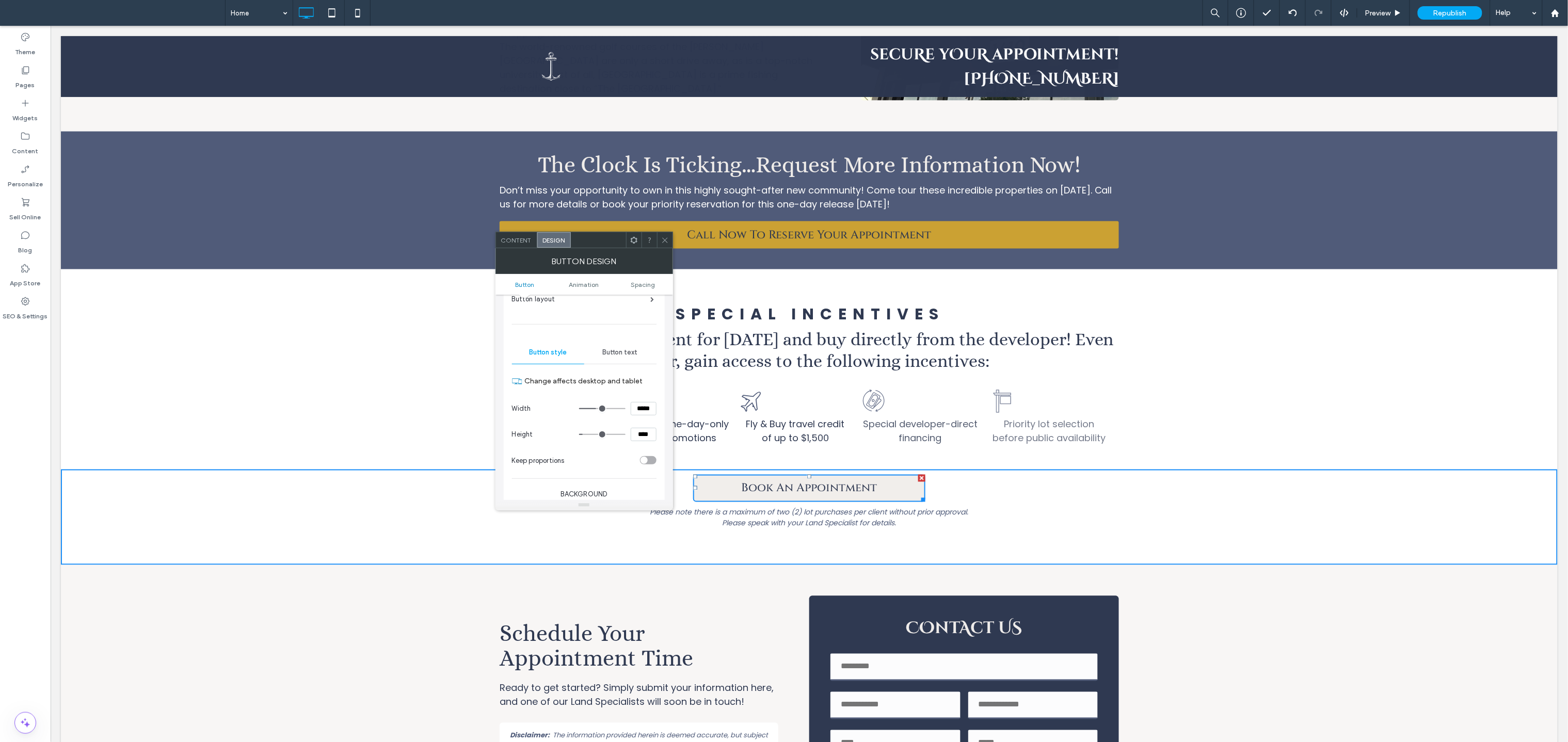 click on "*****" at bounding box center (644, 409) 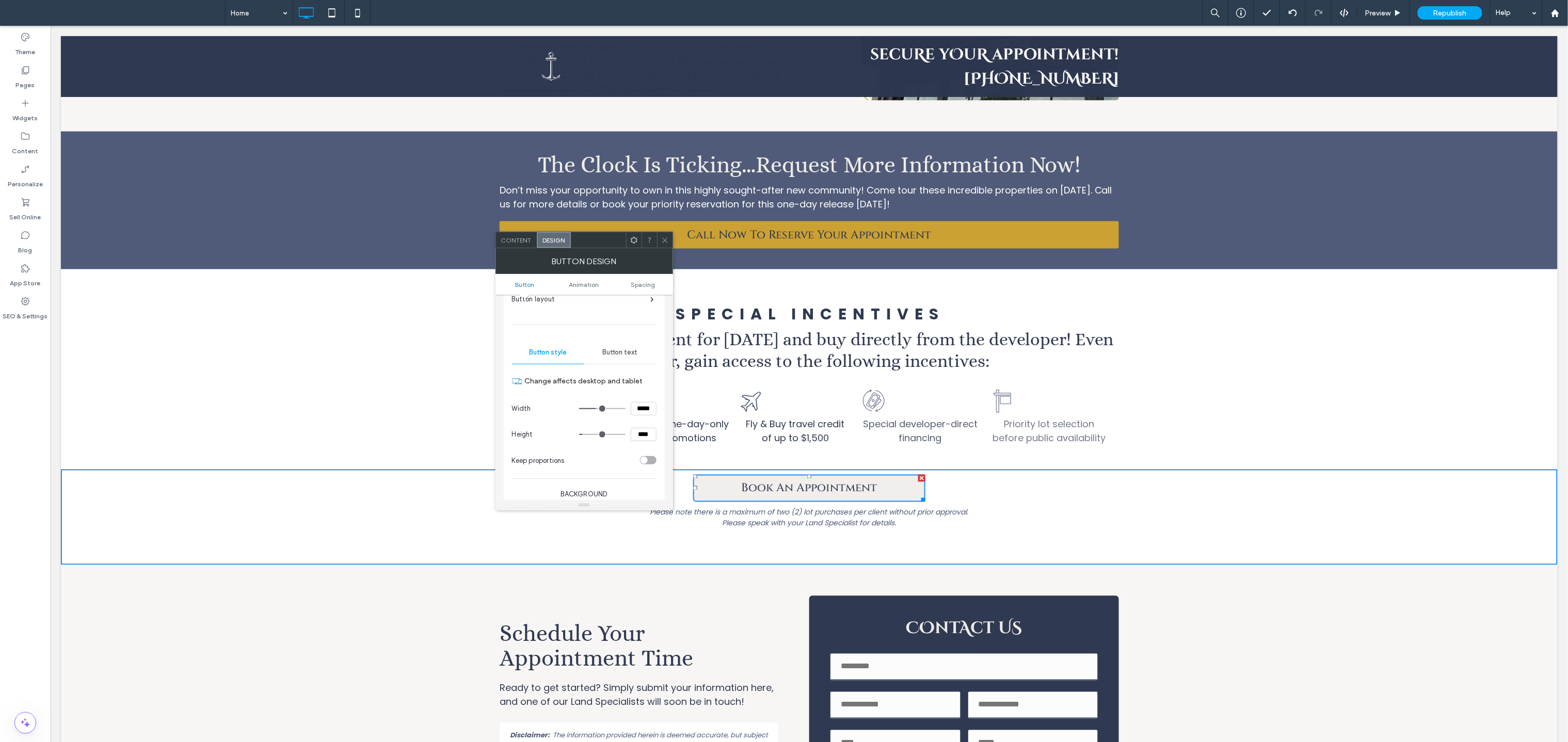 click on "*****" at bounding box center (644, 409) 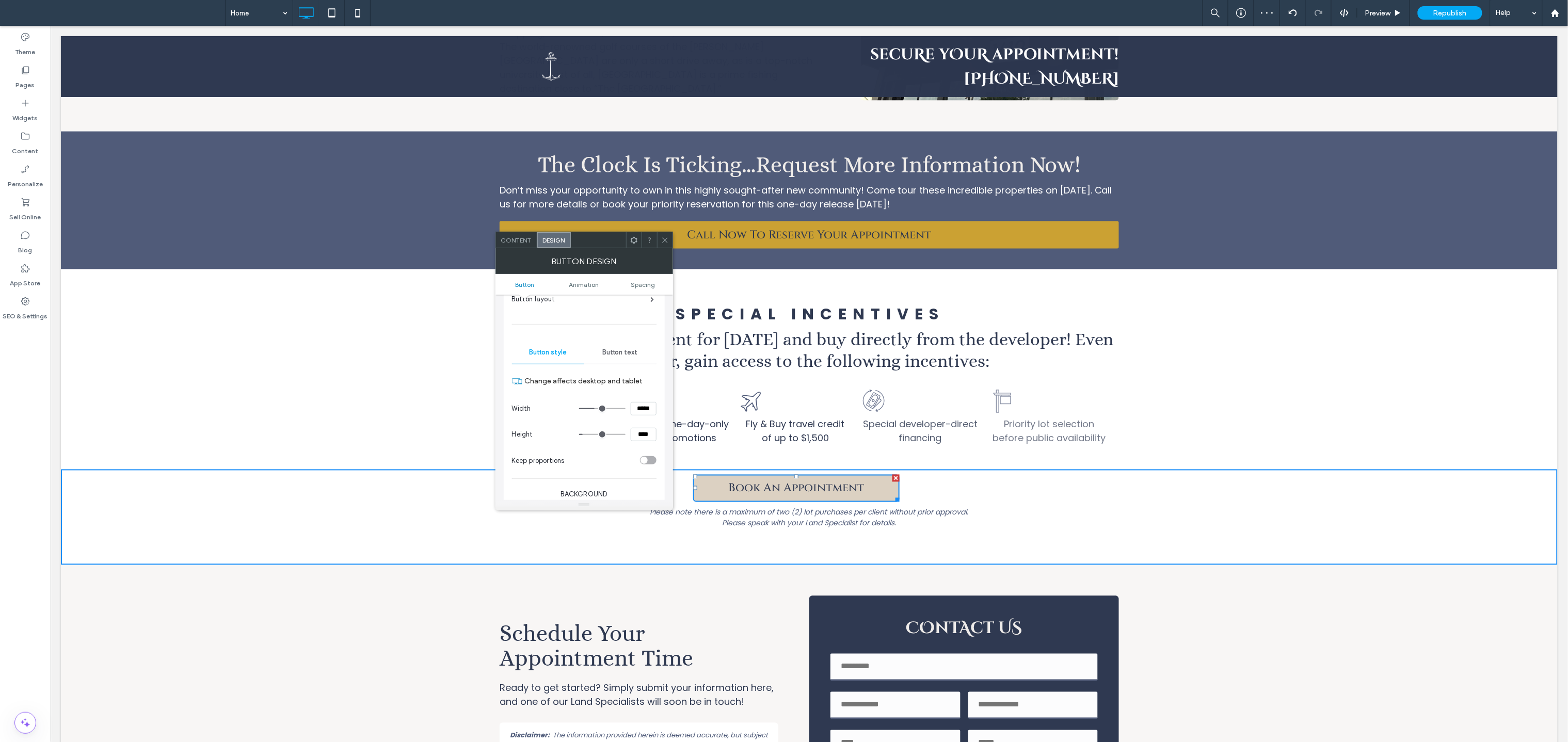 click on "Book An Appointment" at bounding box center [795, 488] 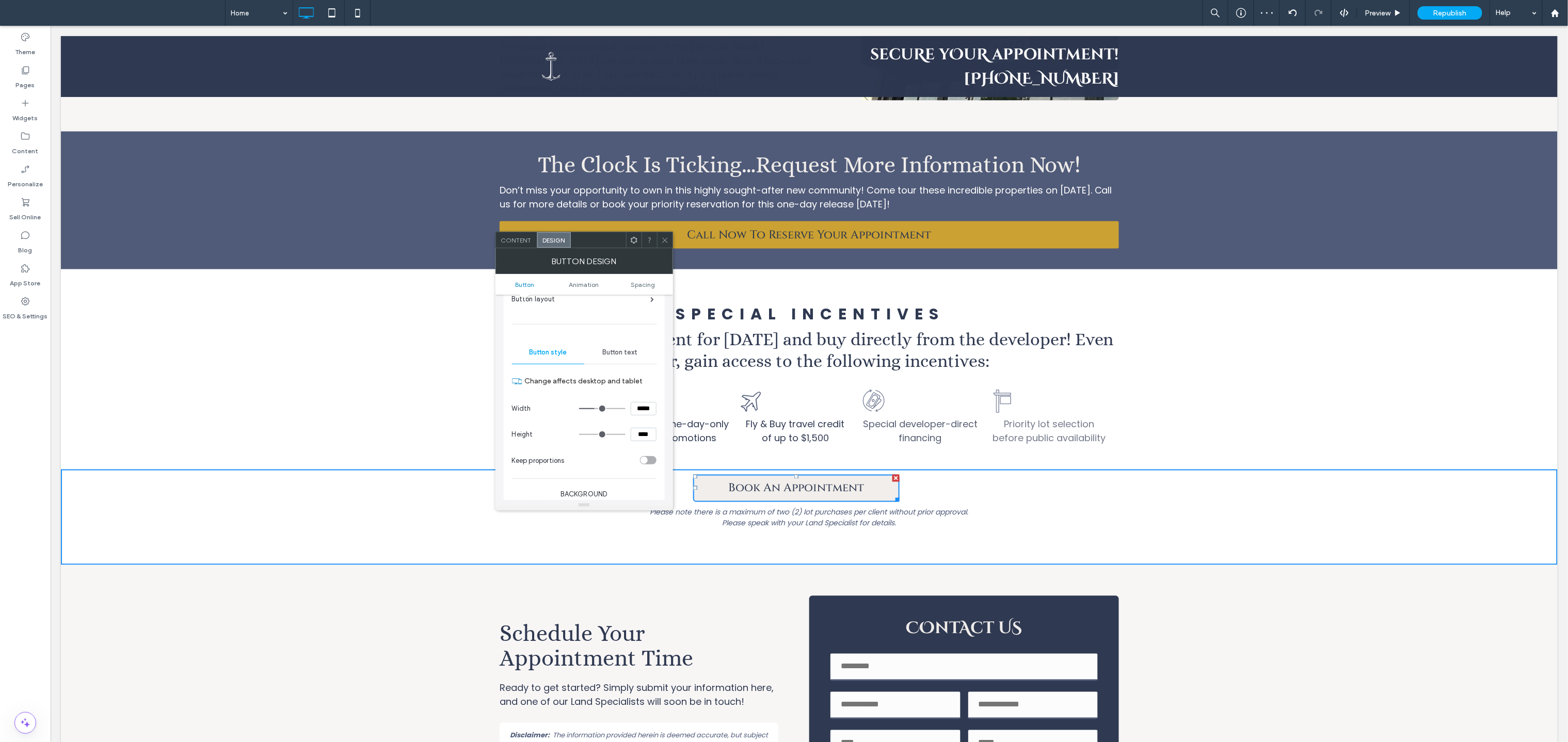 drag, startPoint x: 586, startPoint y: 436, endPoint x: 569, endPoint y: 435, distance: 17.02939 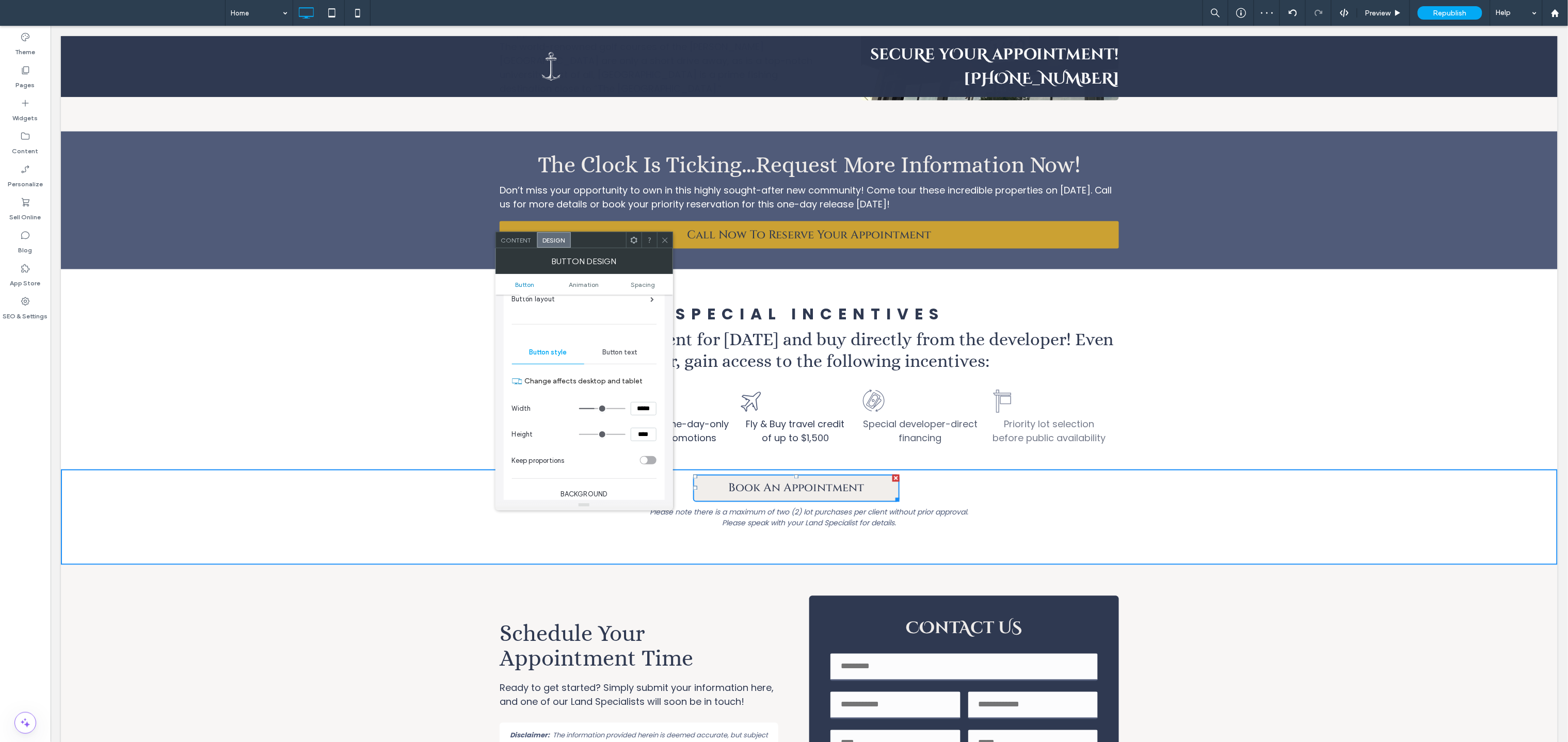 click at bounding box center (602, 434) 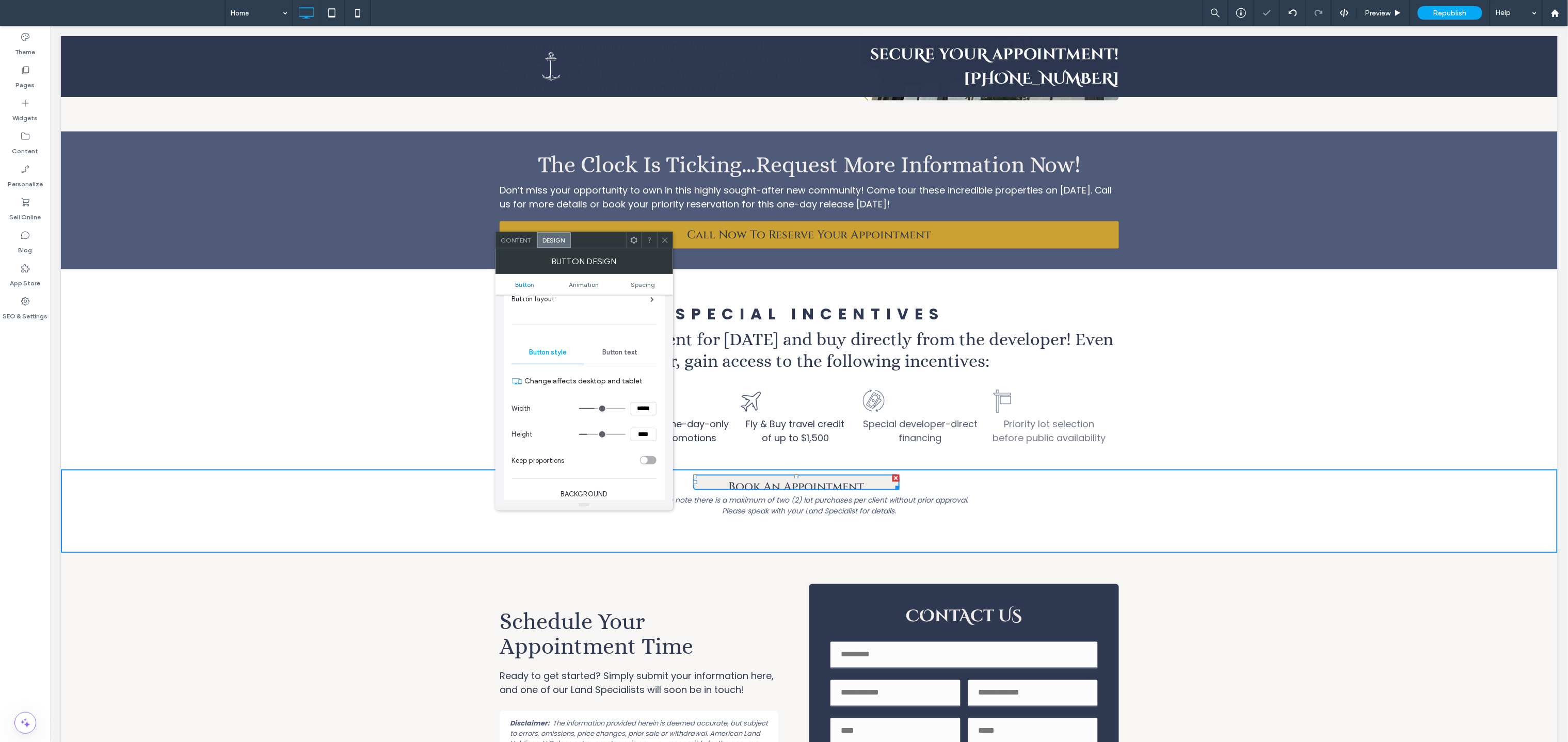 click at bounding box center [602, 434] 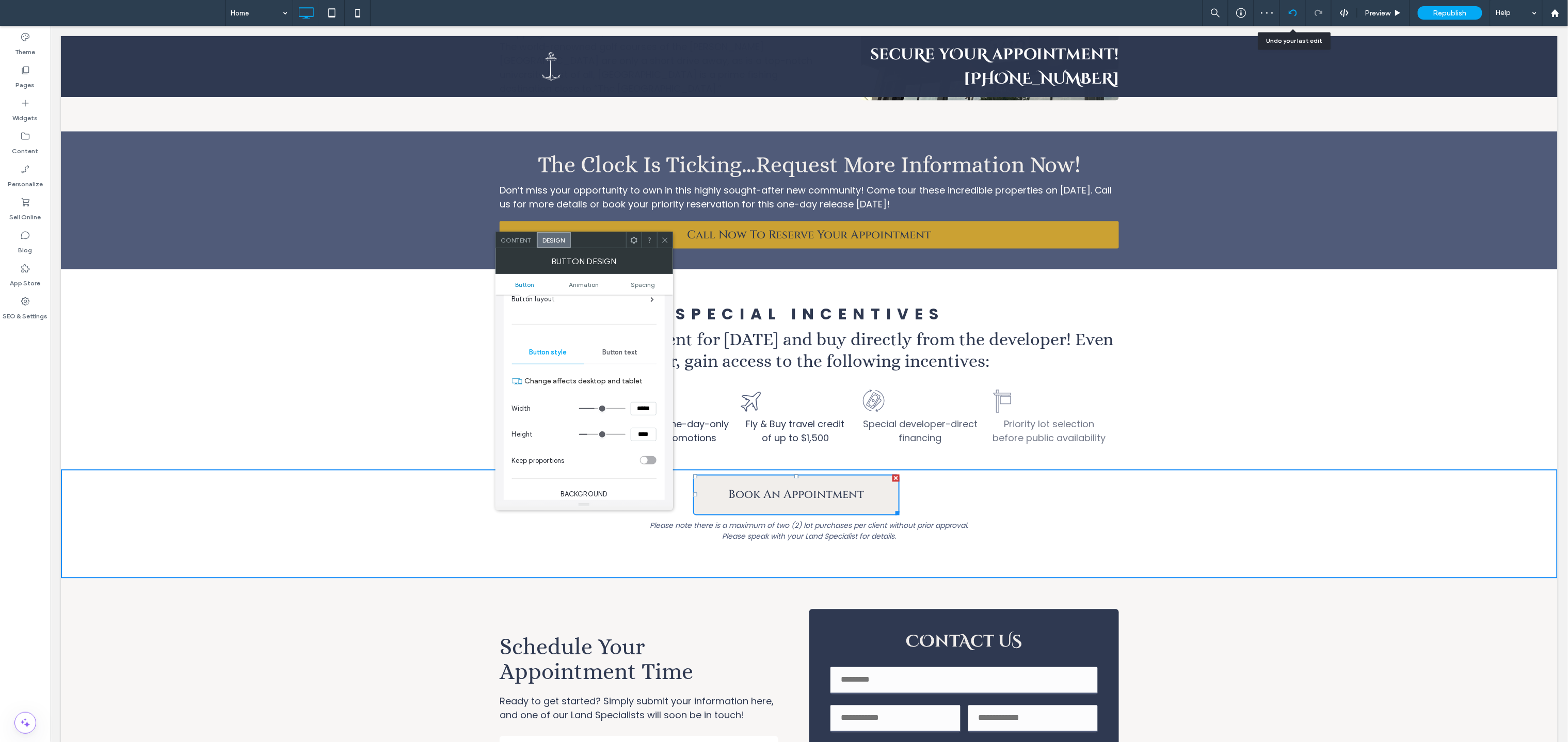 click at bounding box center (1292, 13) 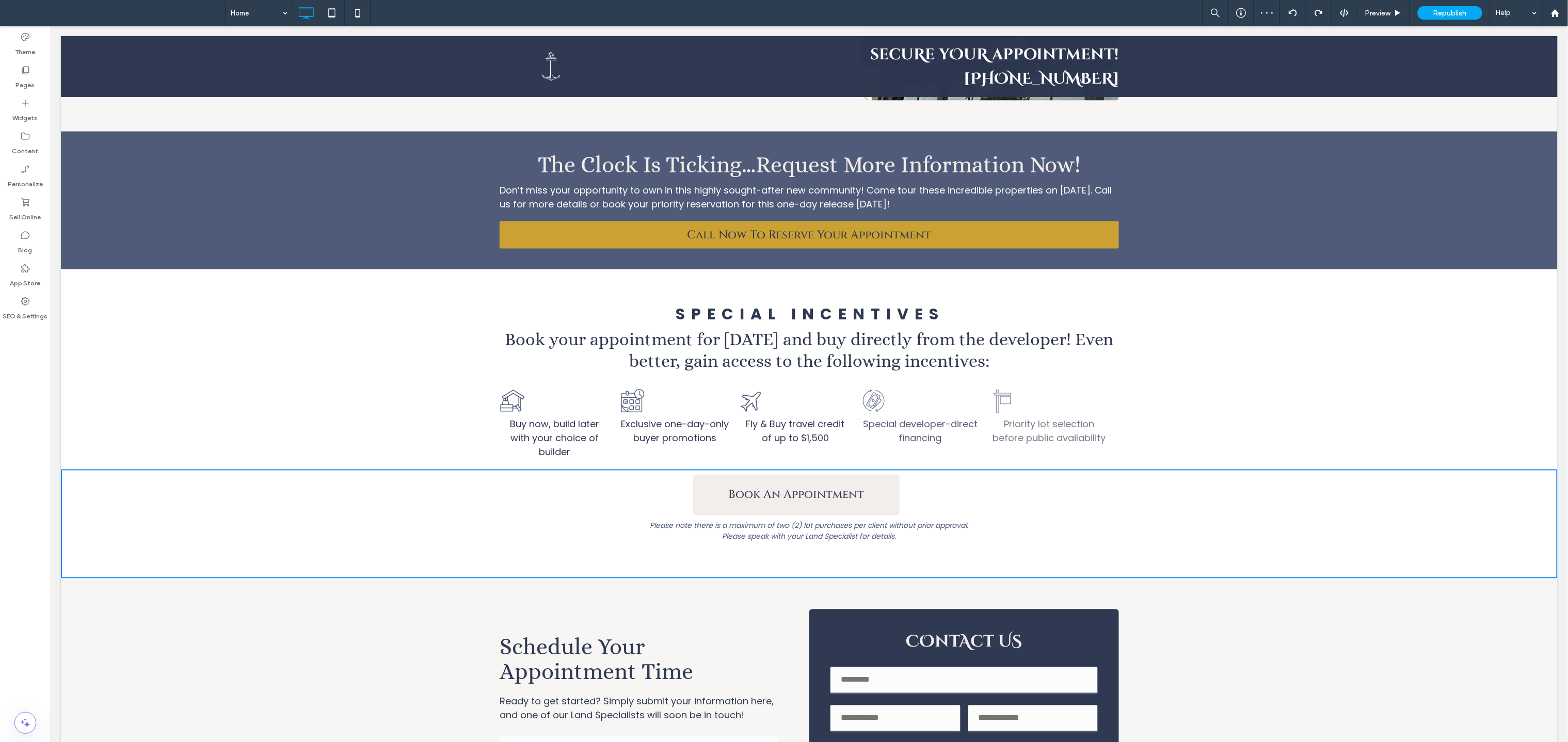 click at bounding box center (784, 371) 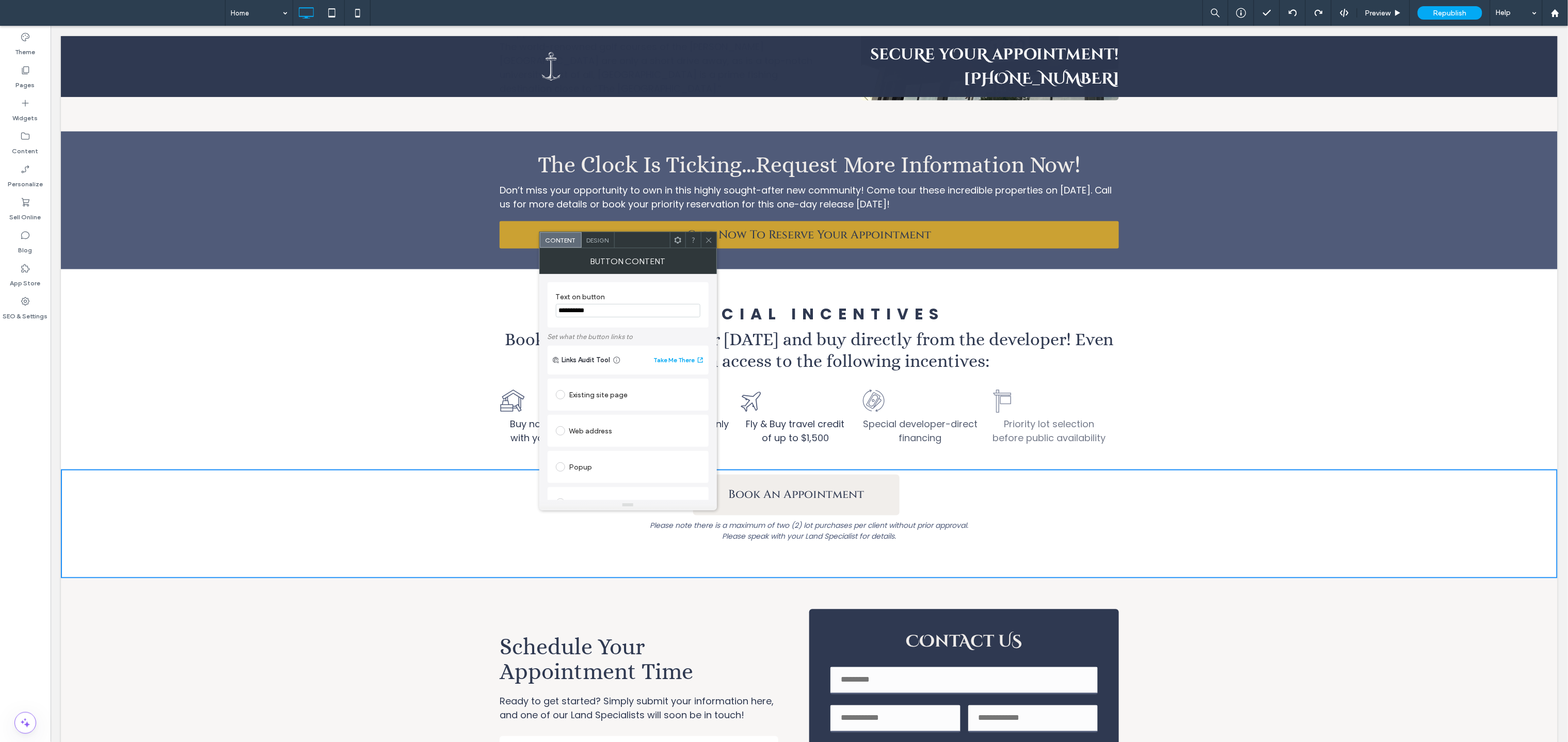 click 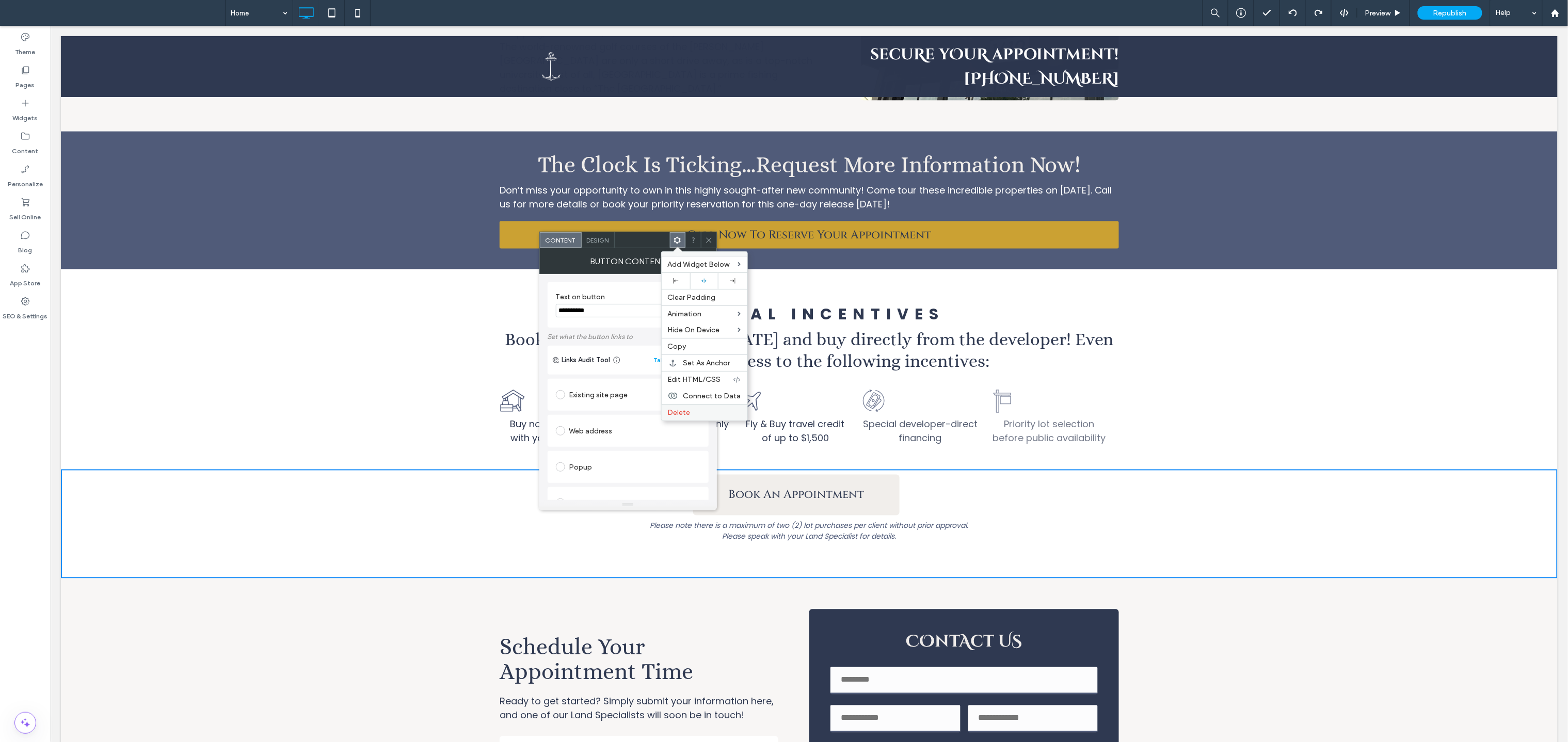 click on "Delete" at bounding box center [679, 412] 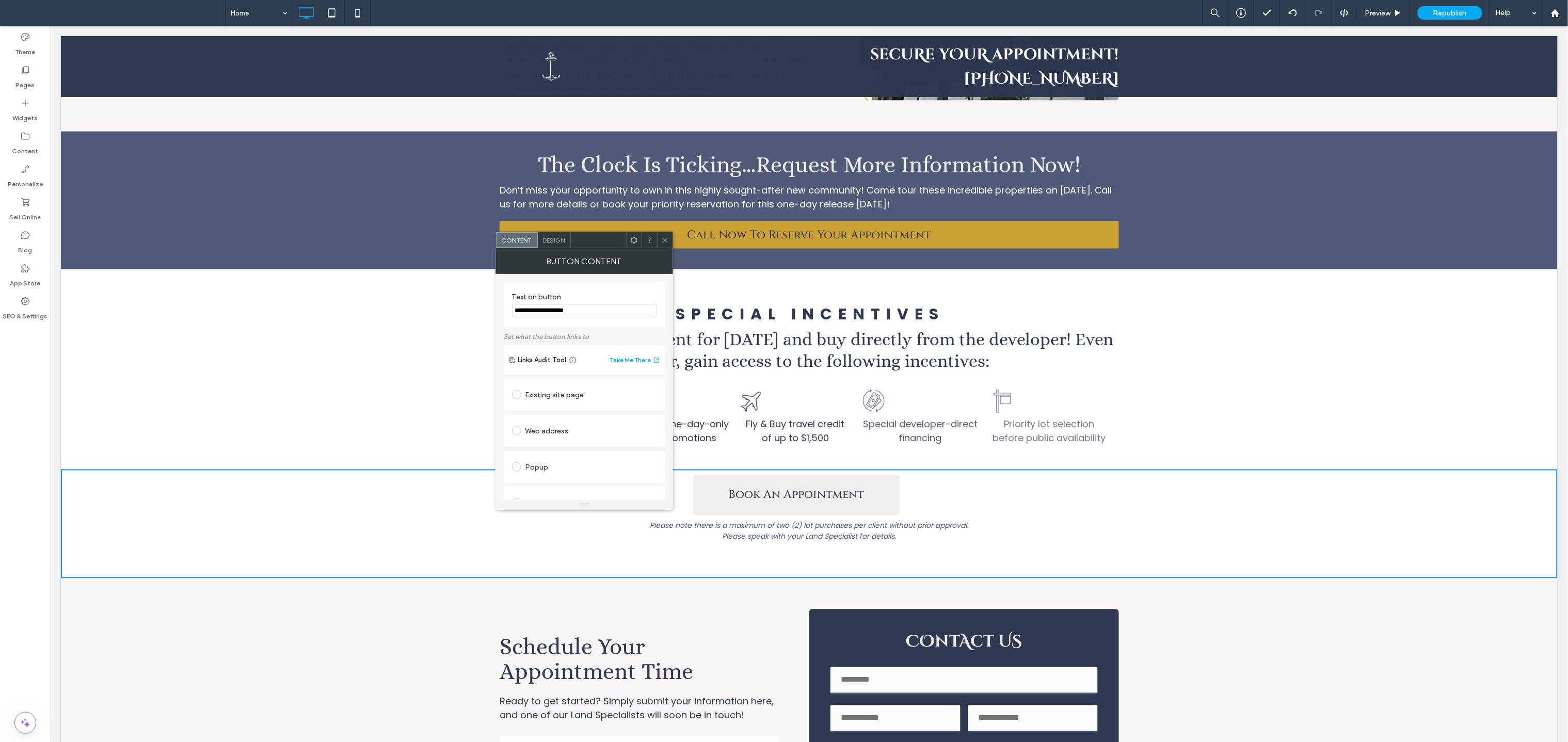 click at bounding box center [634, 240] 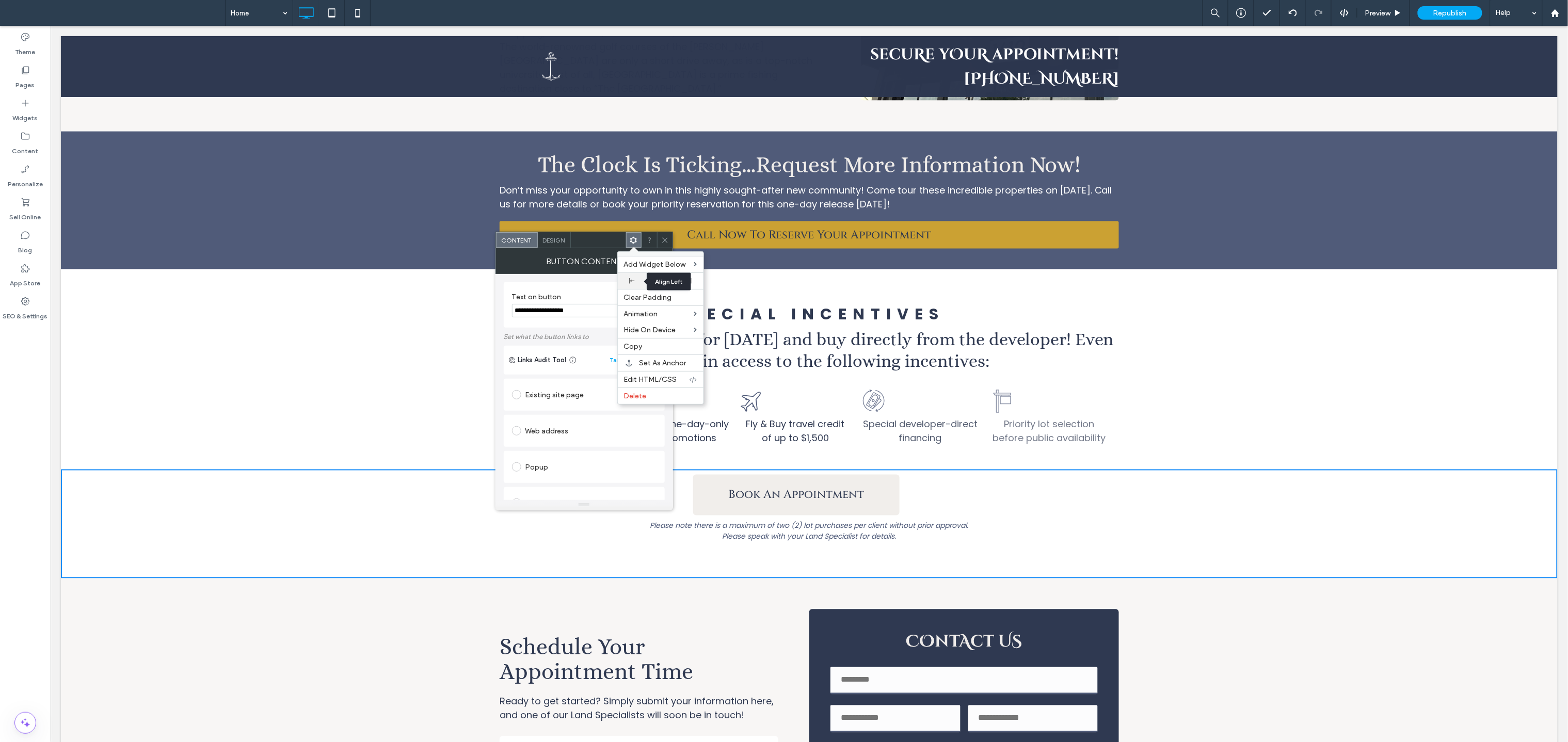 click 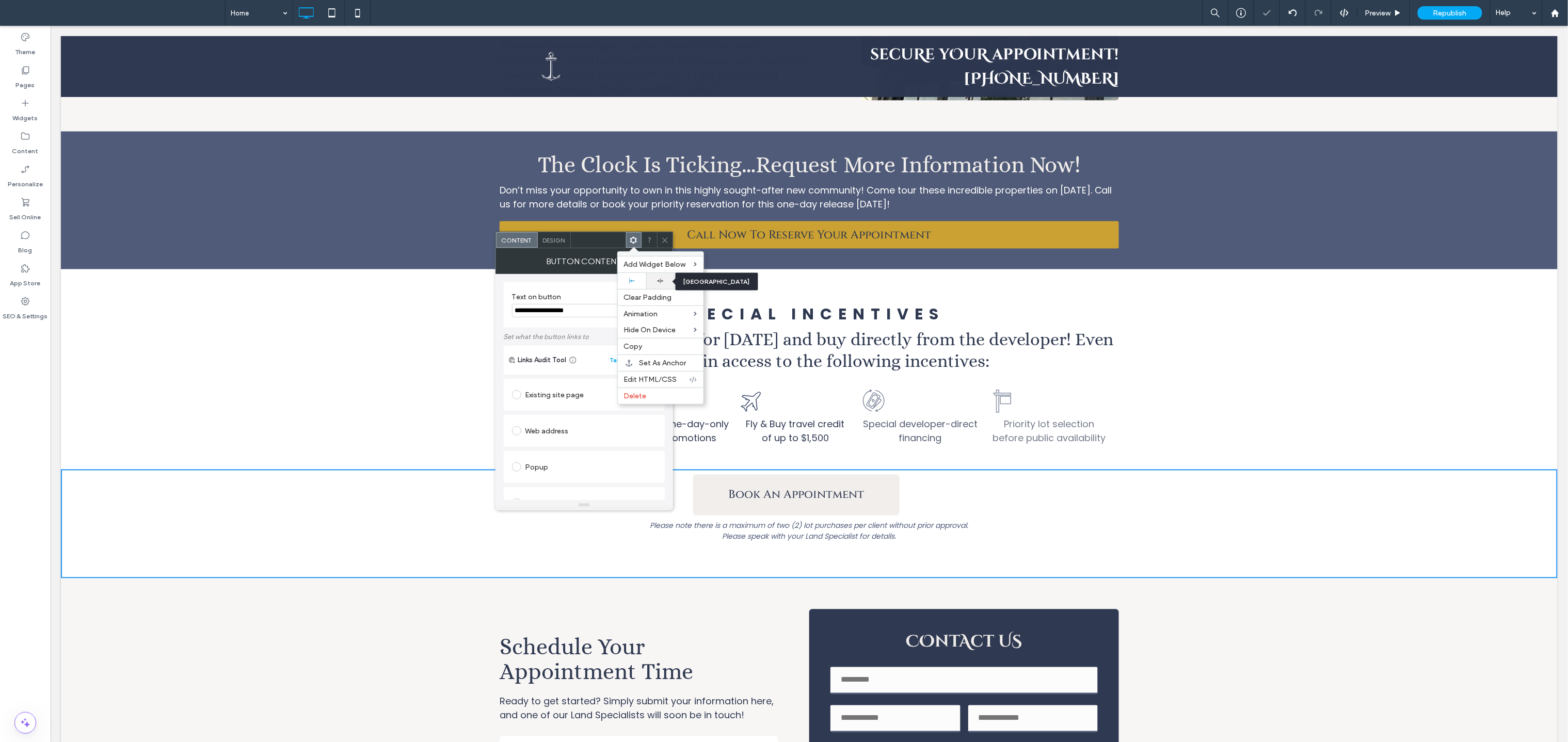 click 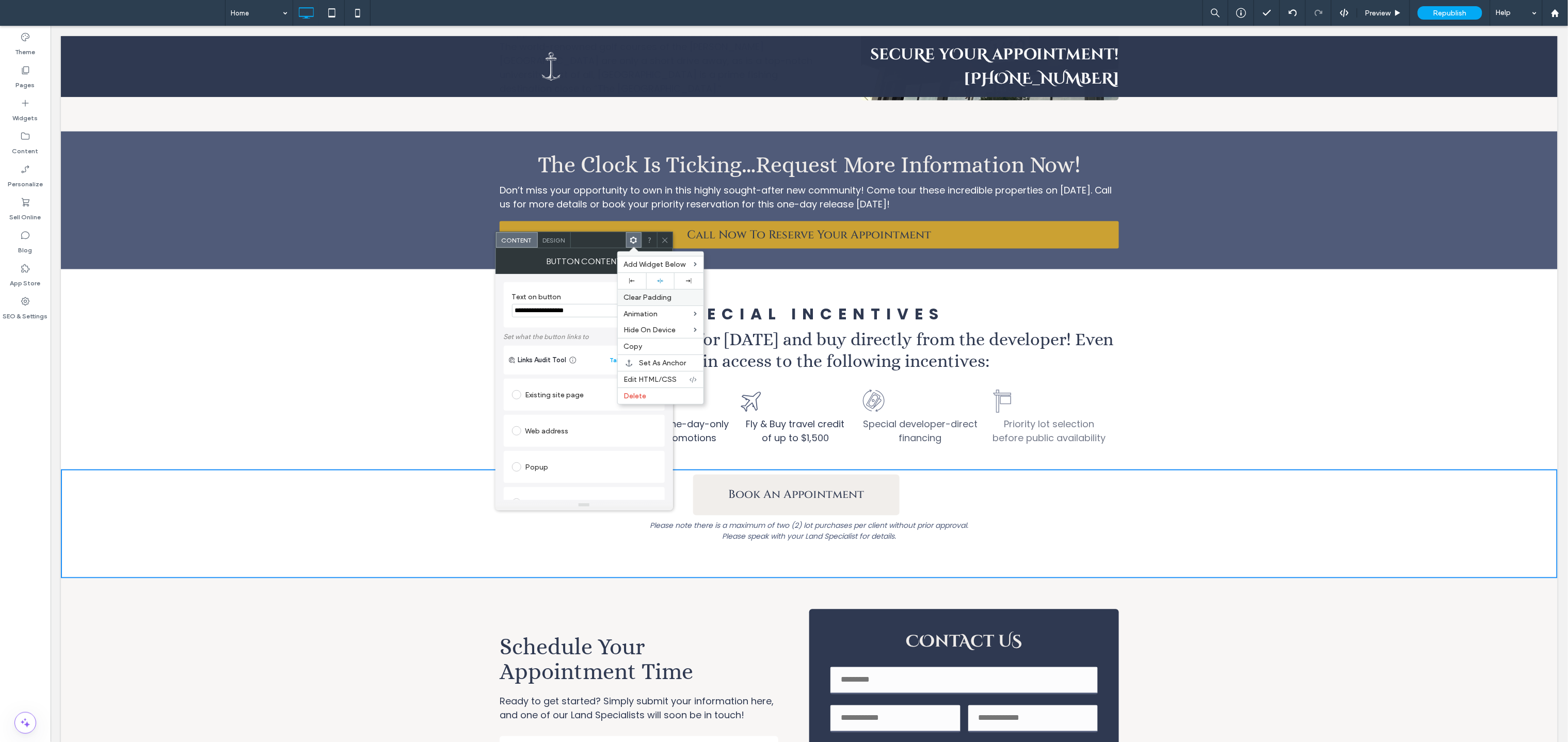 click on "Clear Padding" at bounding box center (648, 297) 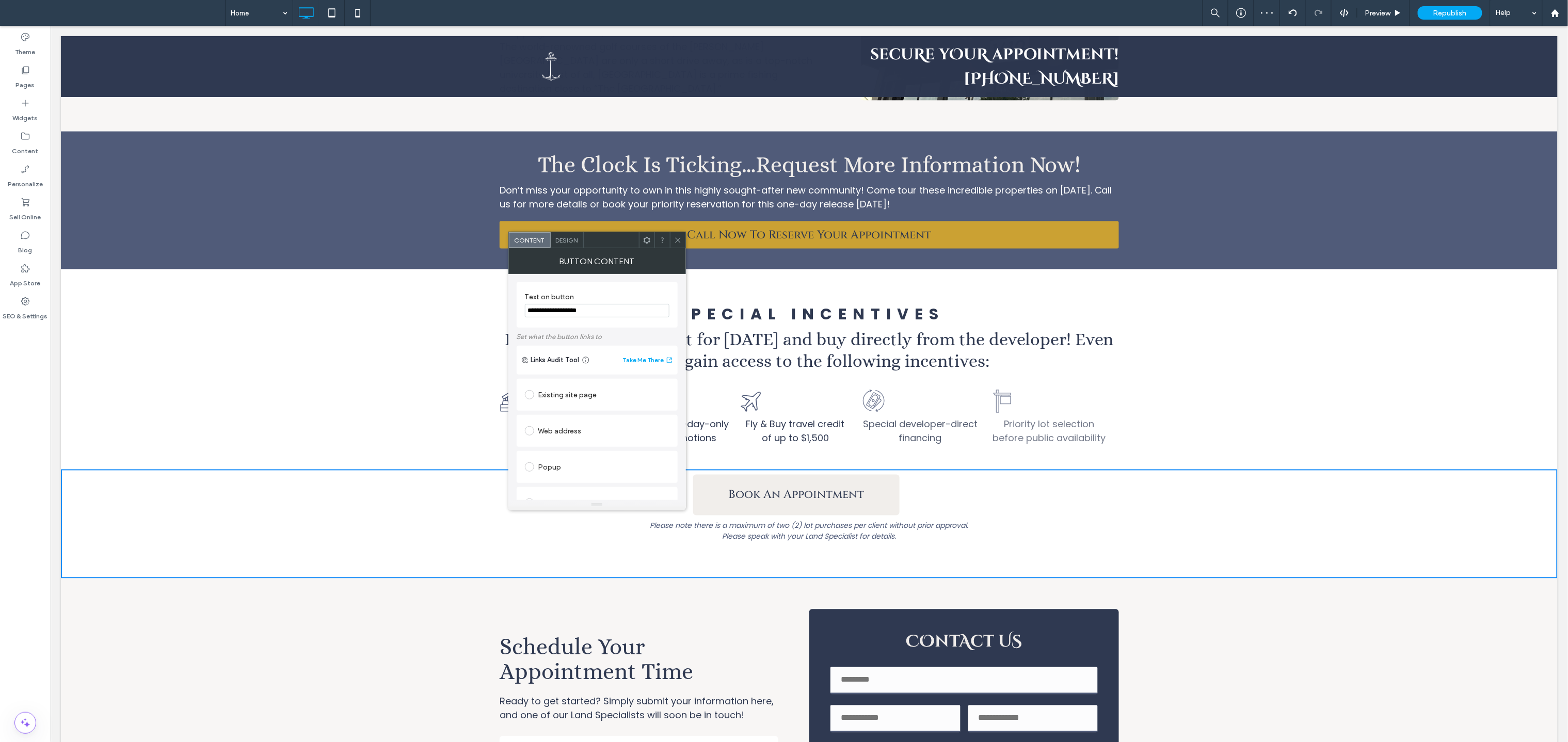 click at bounding box center [647, 240] 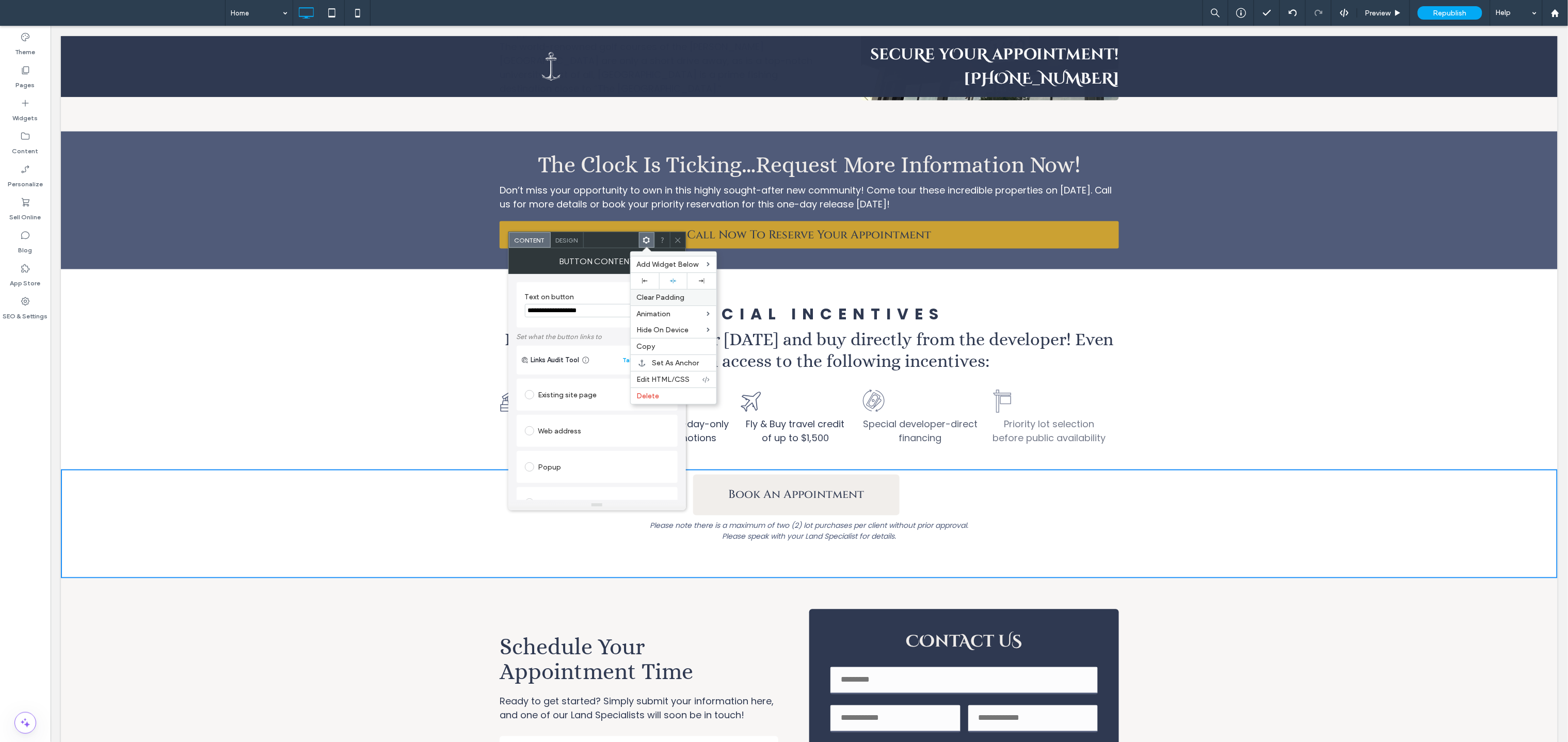 click on "Clear Padding" at bounding box center [661, 297] 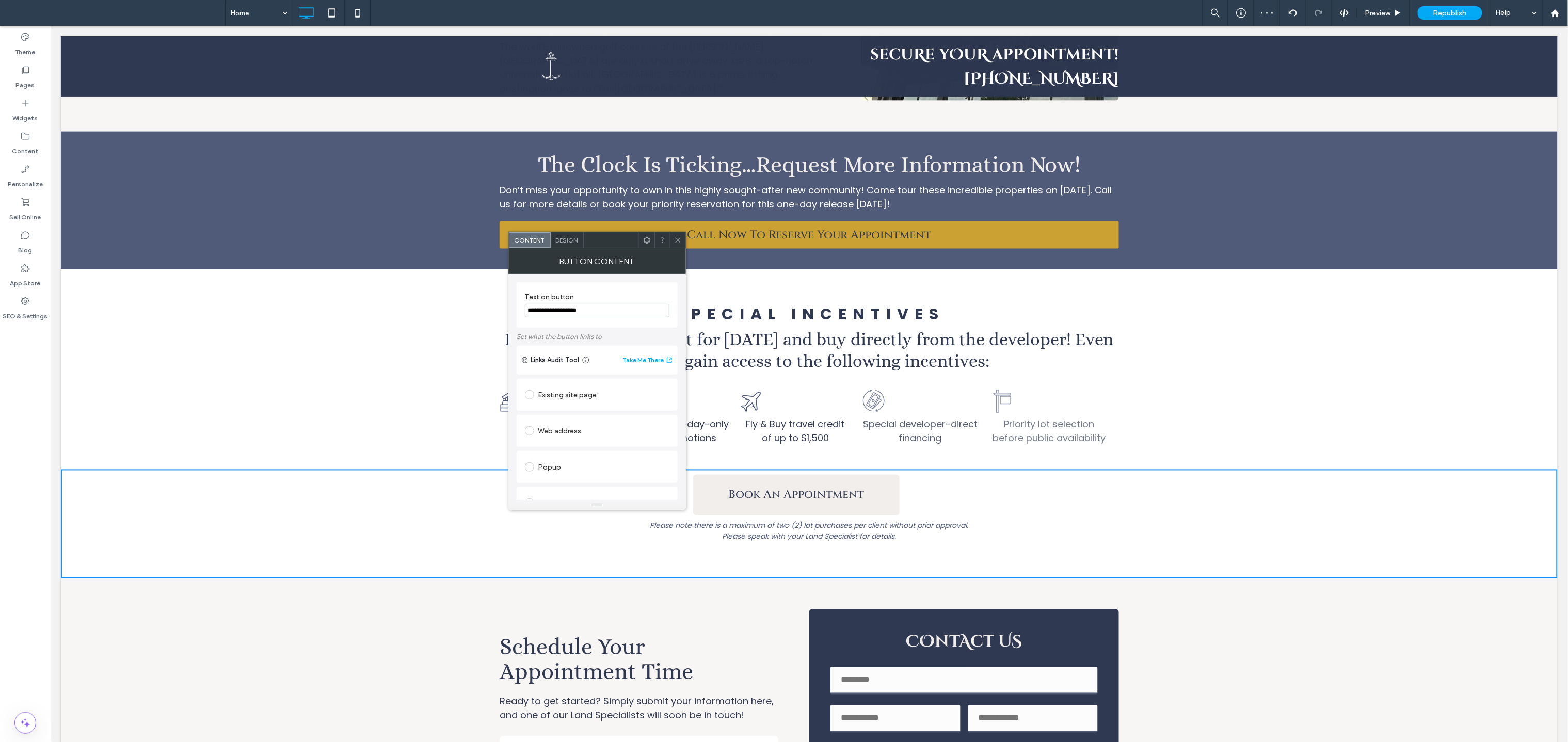 click on "Design" at bounding box center (567, 240) 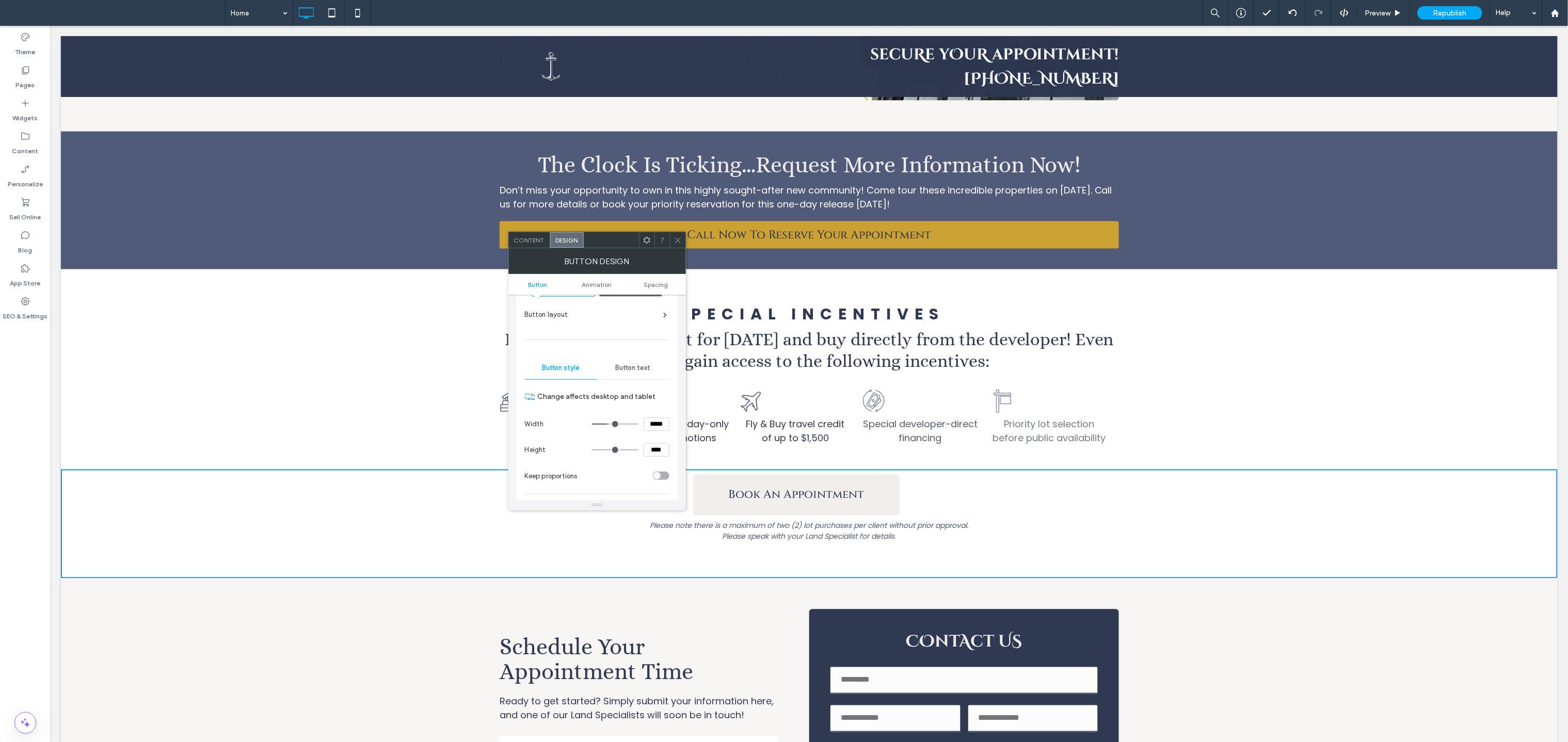 scroll, scrollTop: 57, scrollLeft: 0, axis: vertical 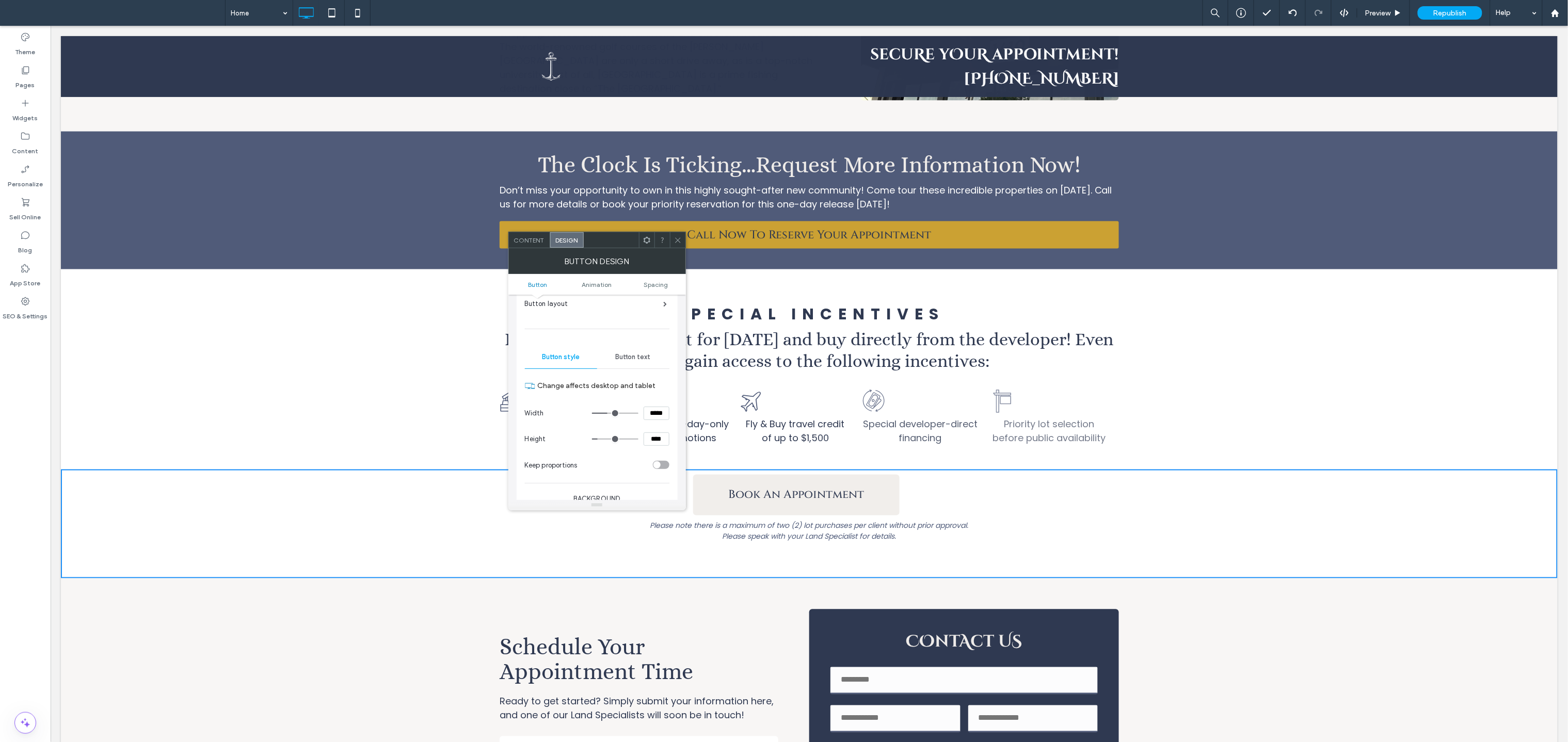 click at bounding box center [615, 439] 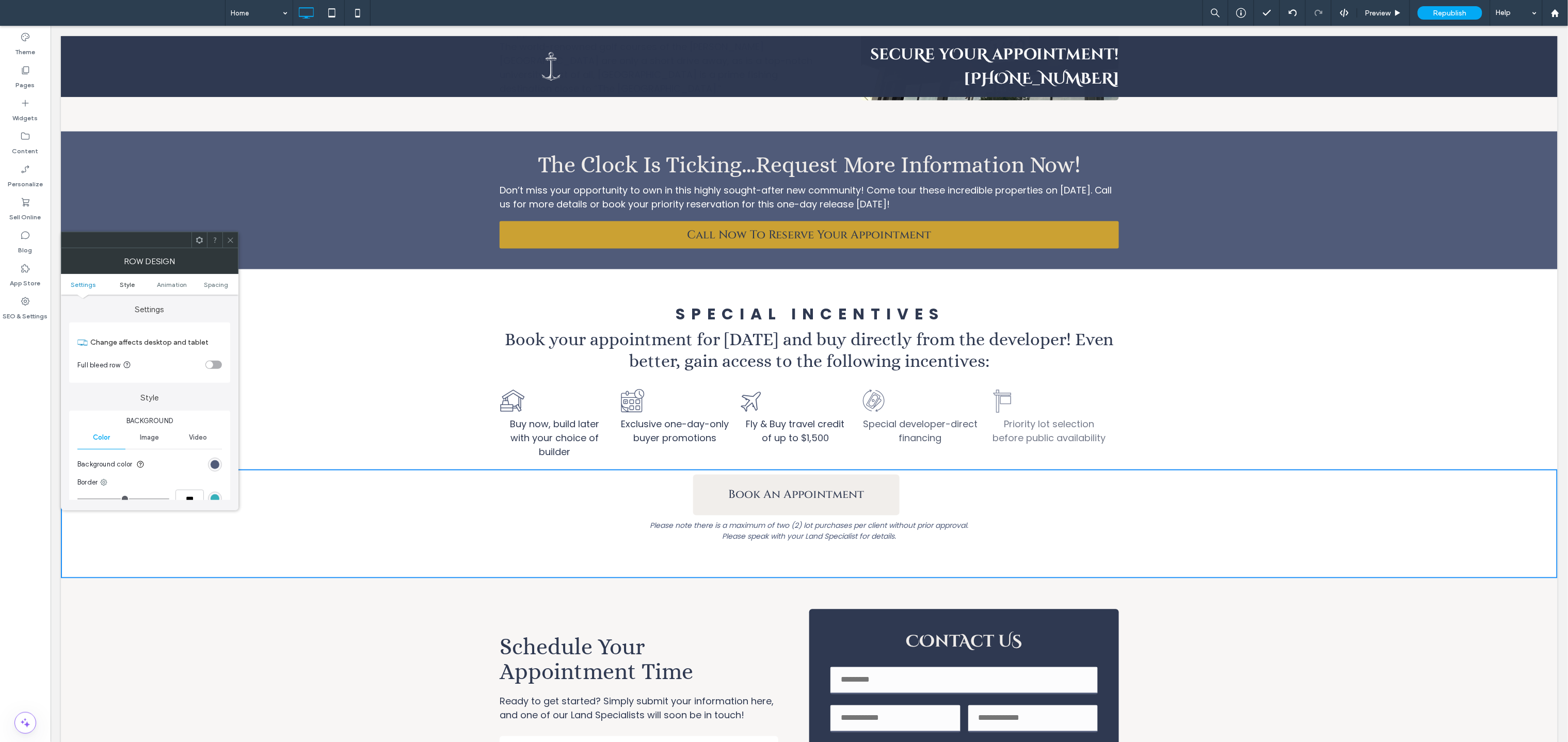 click on "Style" at bounding box center [127, 284] 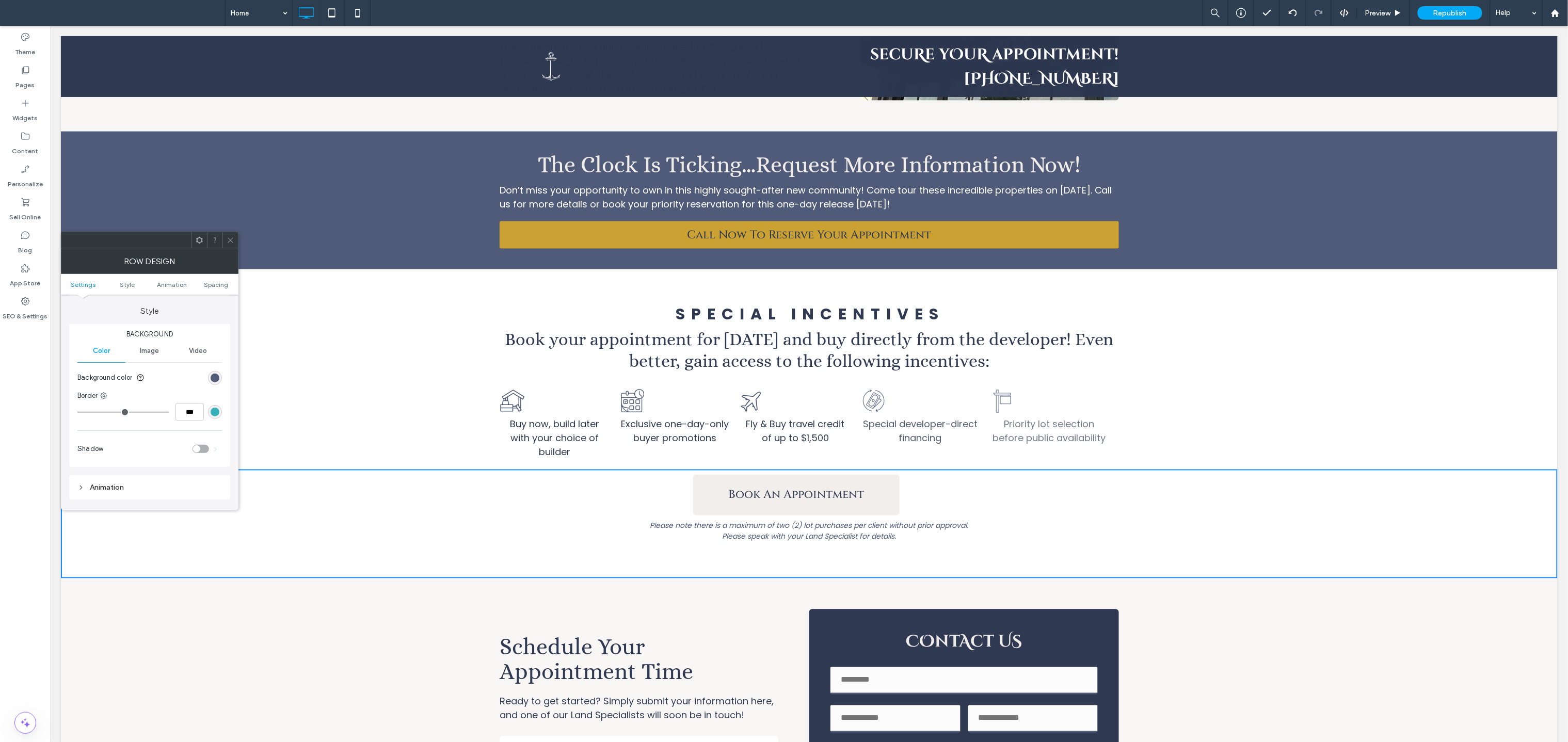 scroll, scrollTop: 89, scrollLeft: 0, axis: vertical 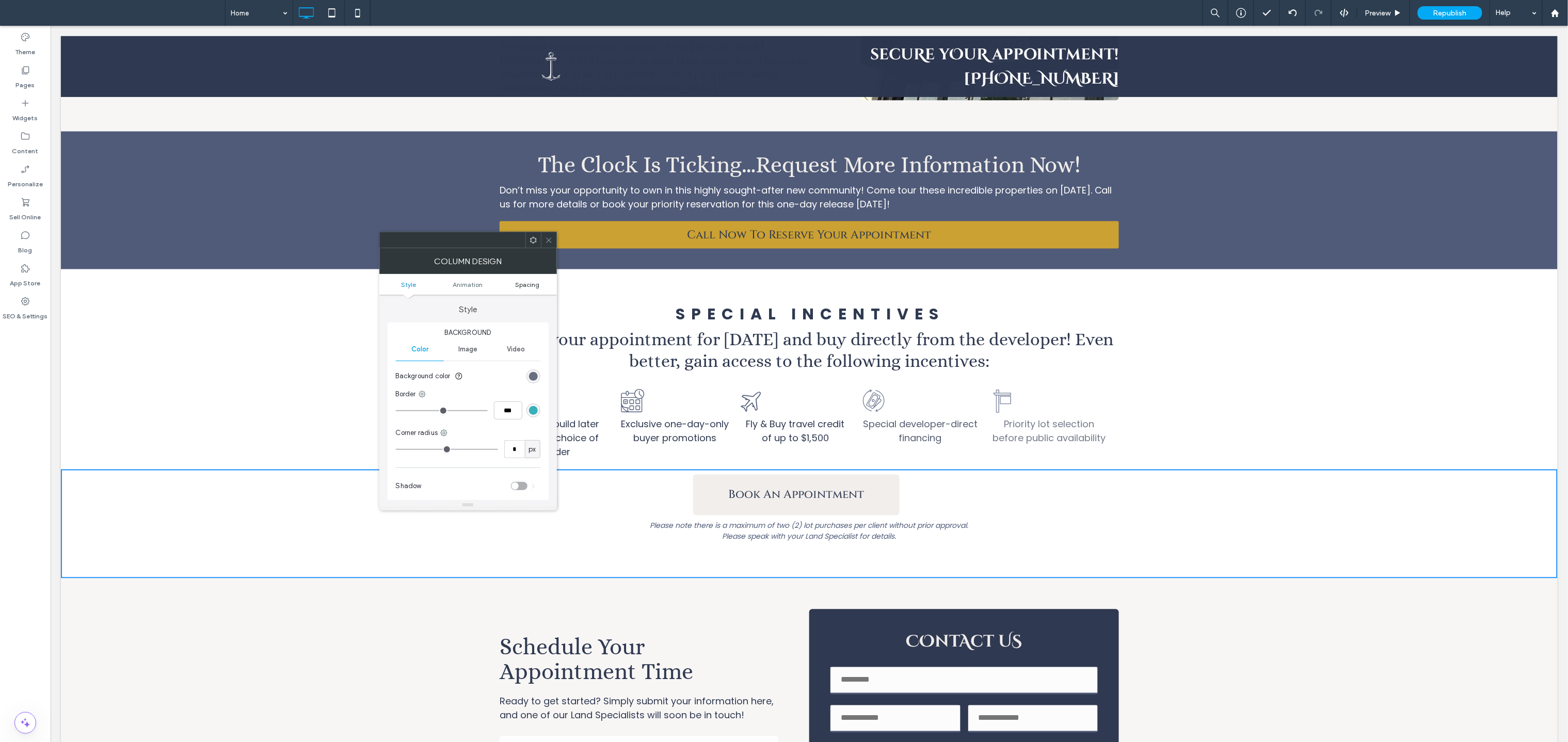 click on "Spacing" at bounding box center [527, 284] 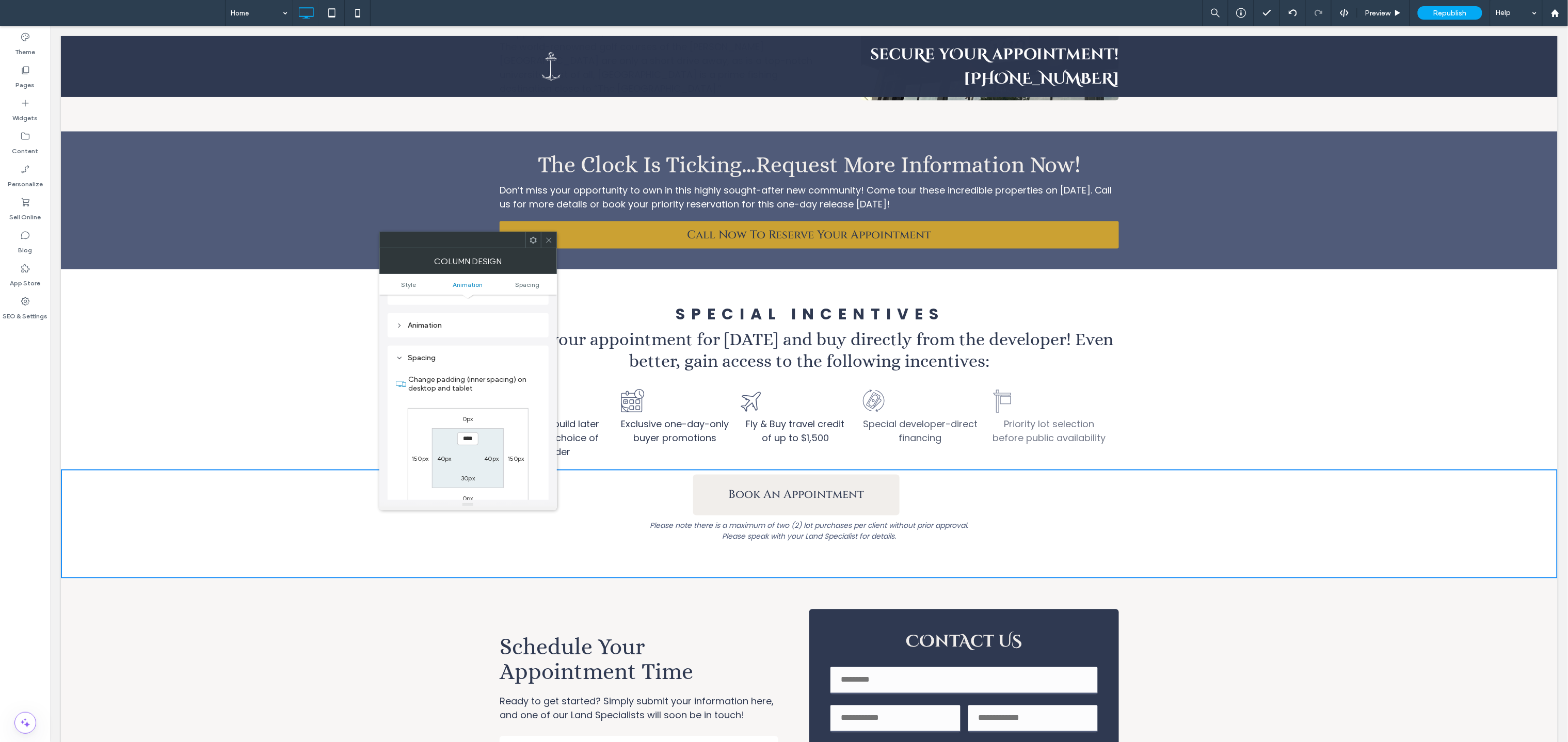 scroll, scrollTop: 243, scrollLeft: 0, axis: vertical 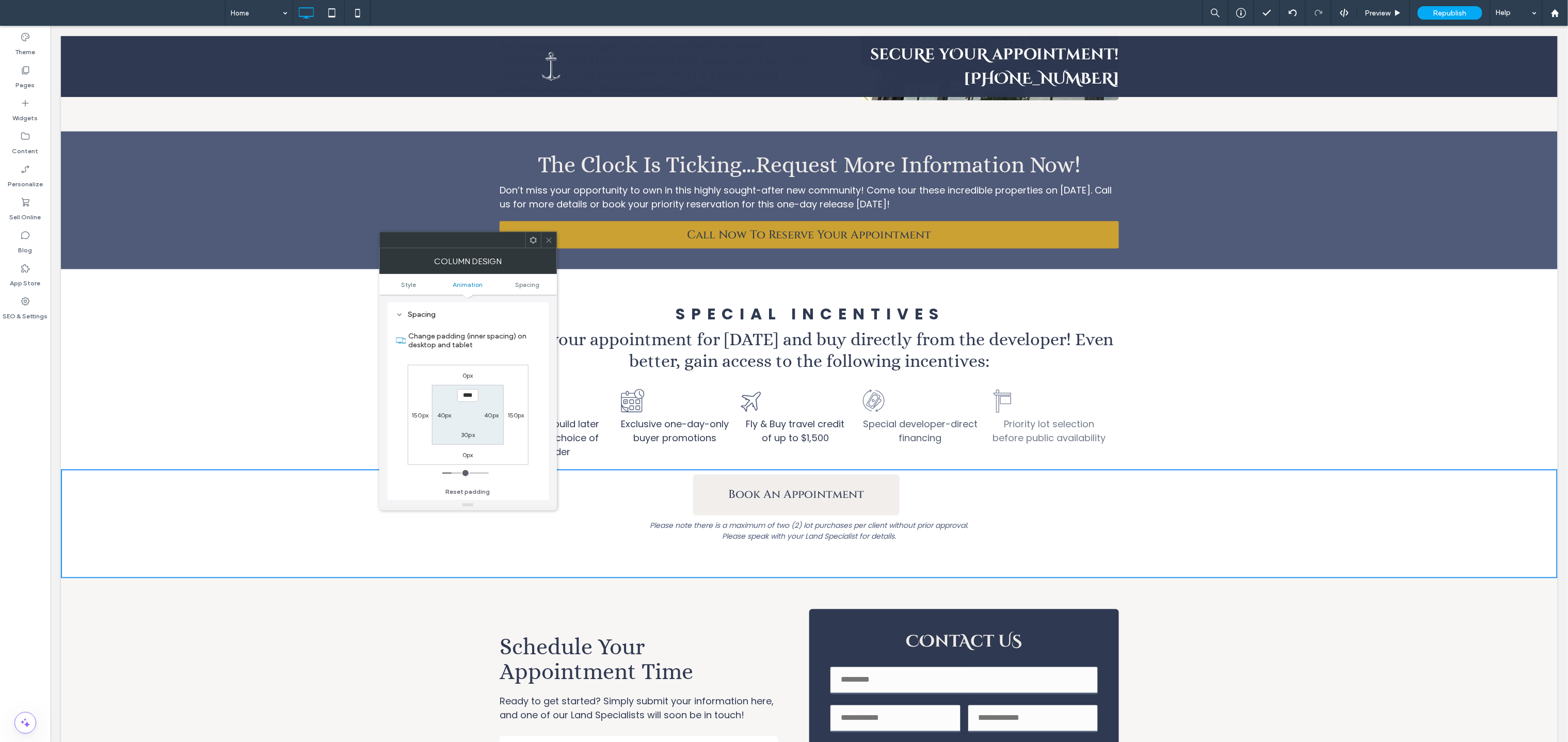 click on "0px" at bounding box center [468, 375] 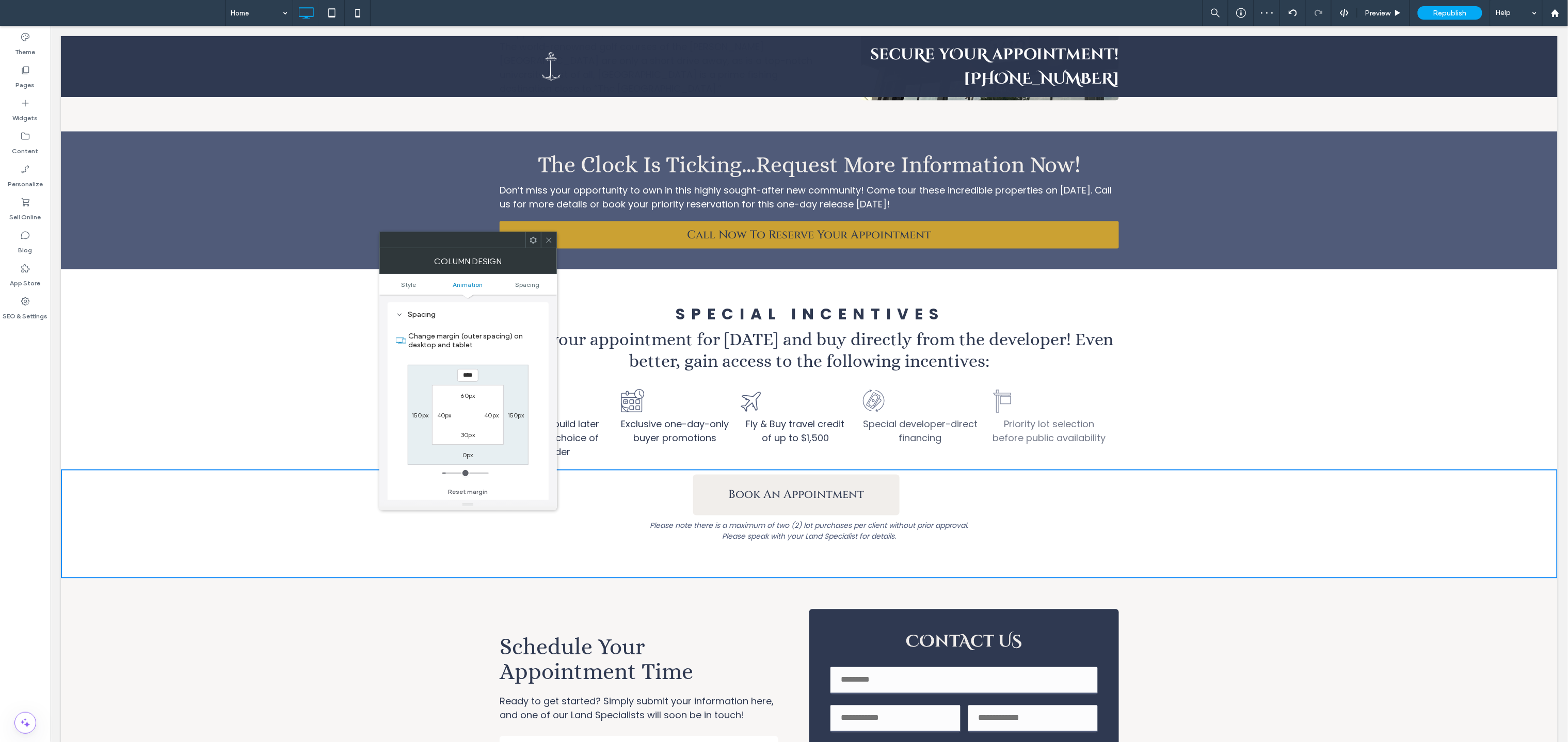 click on "Change margin (outer spacing) on desktop and tablet" at bounding box center [474, 341] 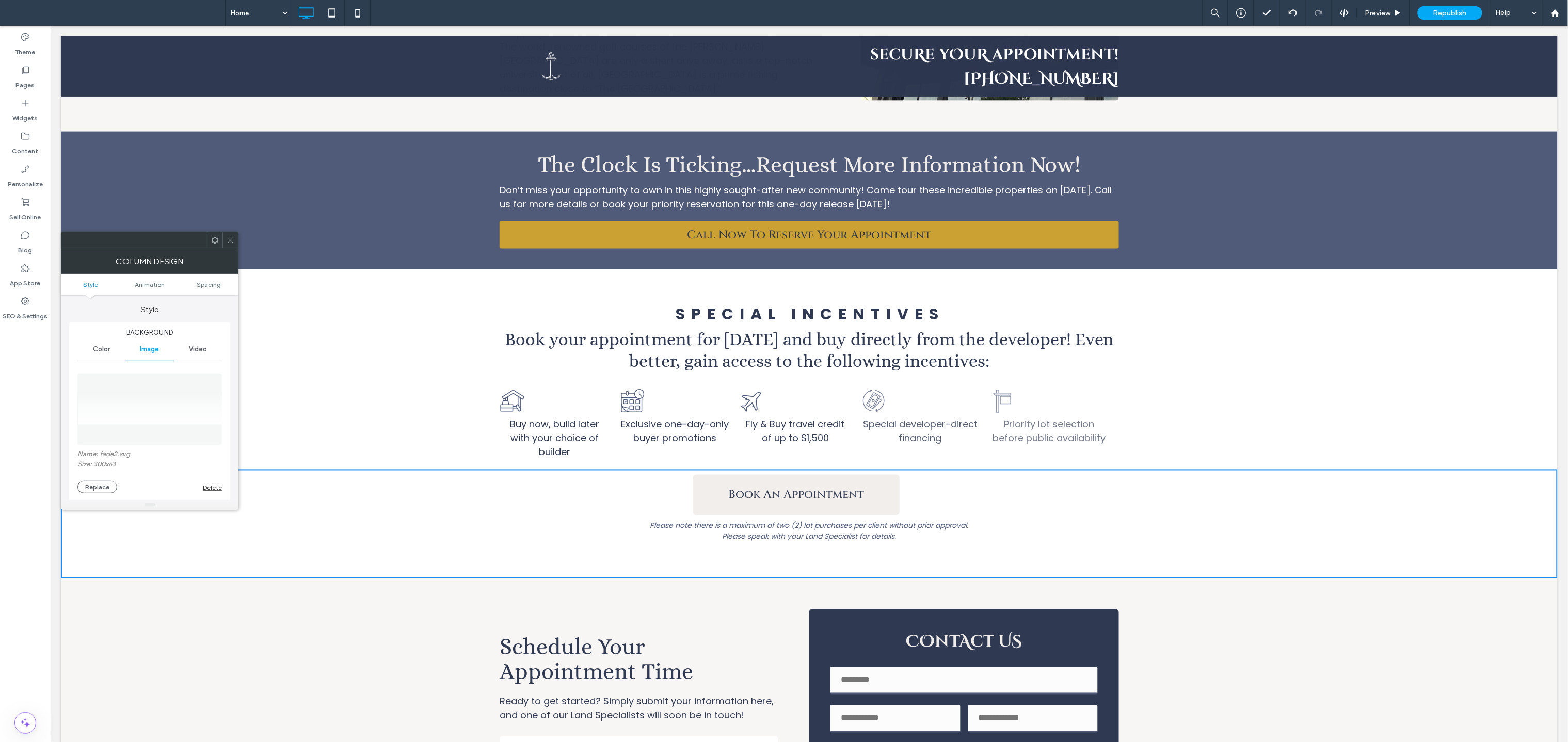 click 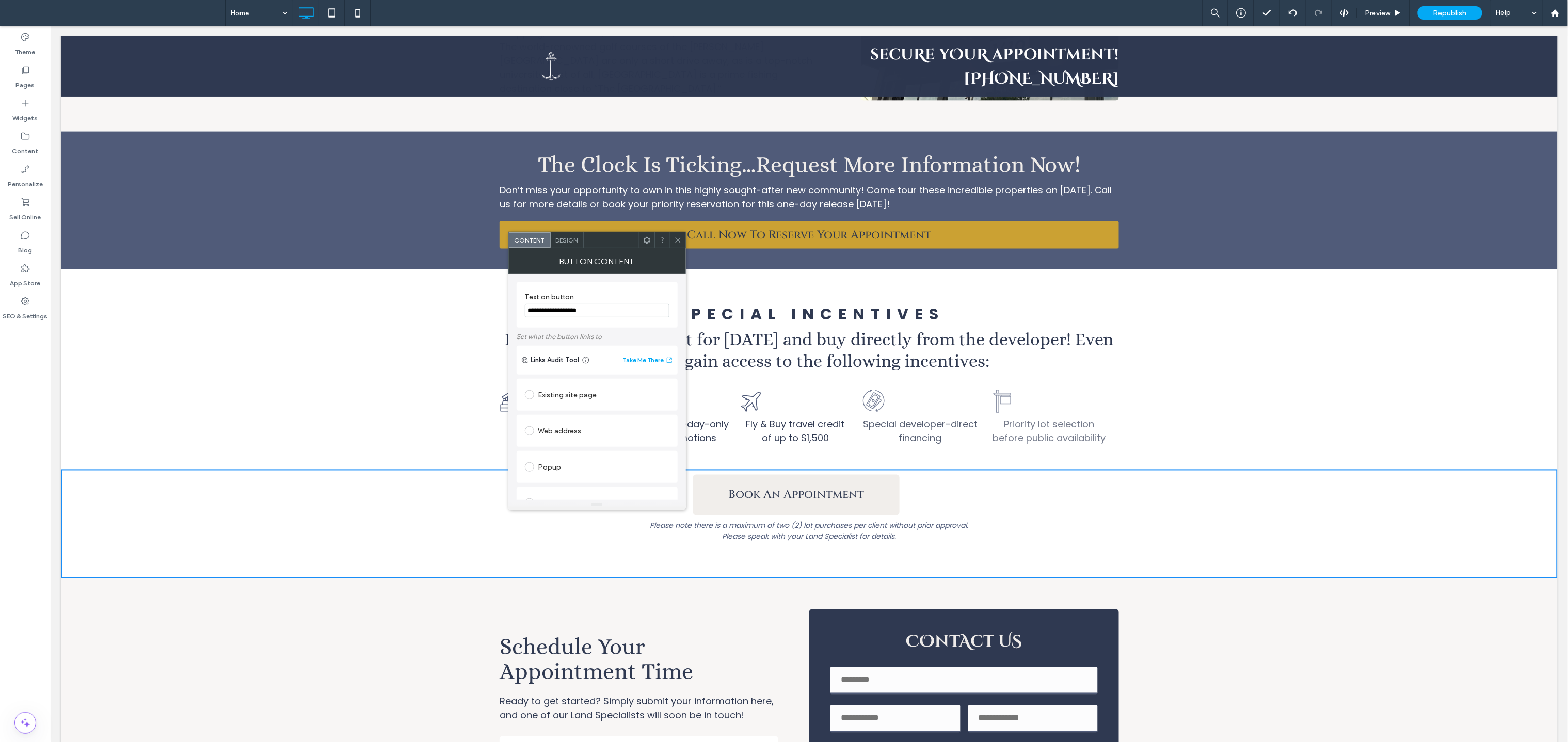click on "Design" at bounding box center (567, 240) 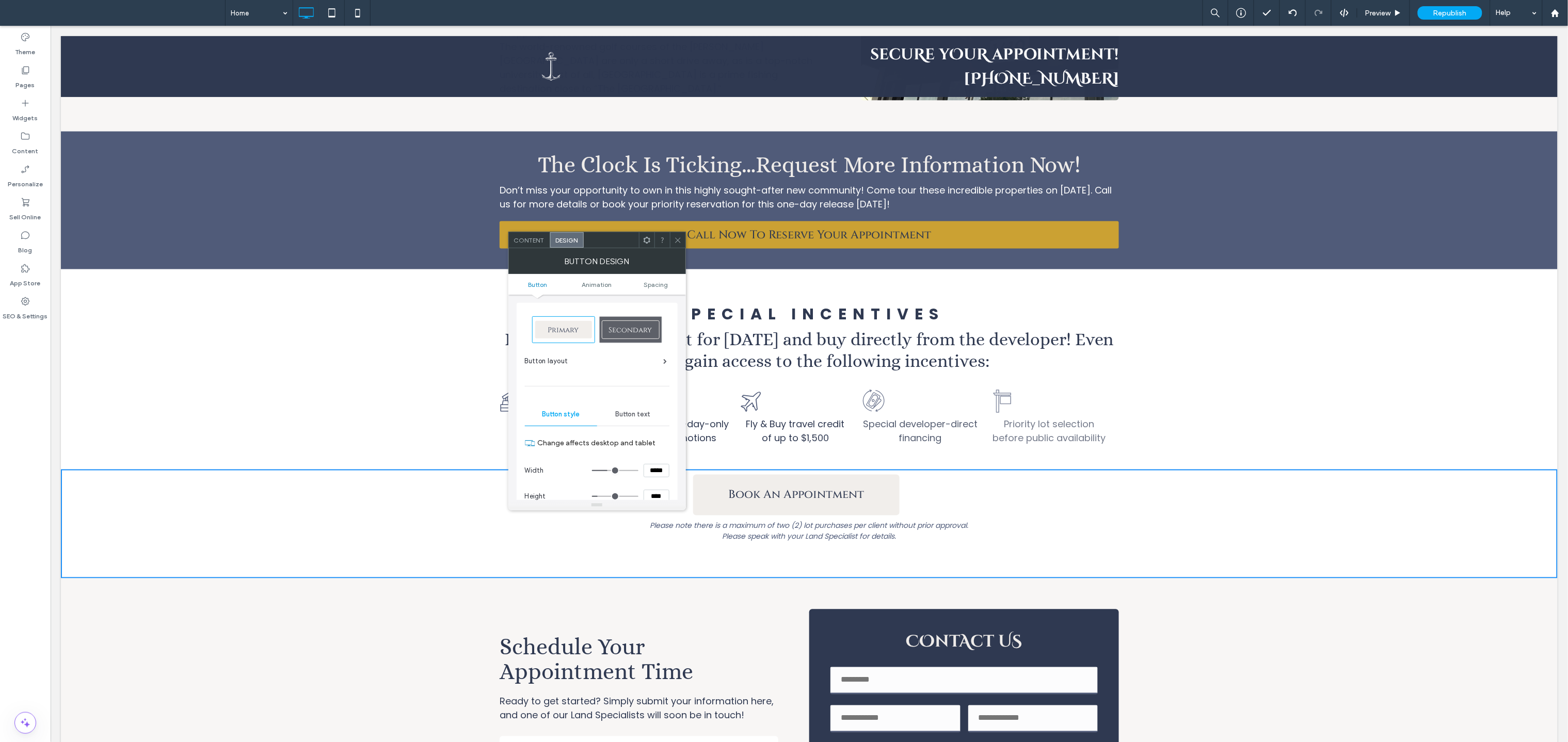 scroll, scrollTop: 86, scrollLeft: 0, axis: vertical 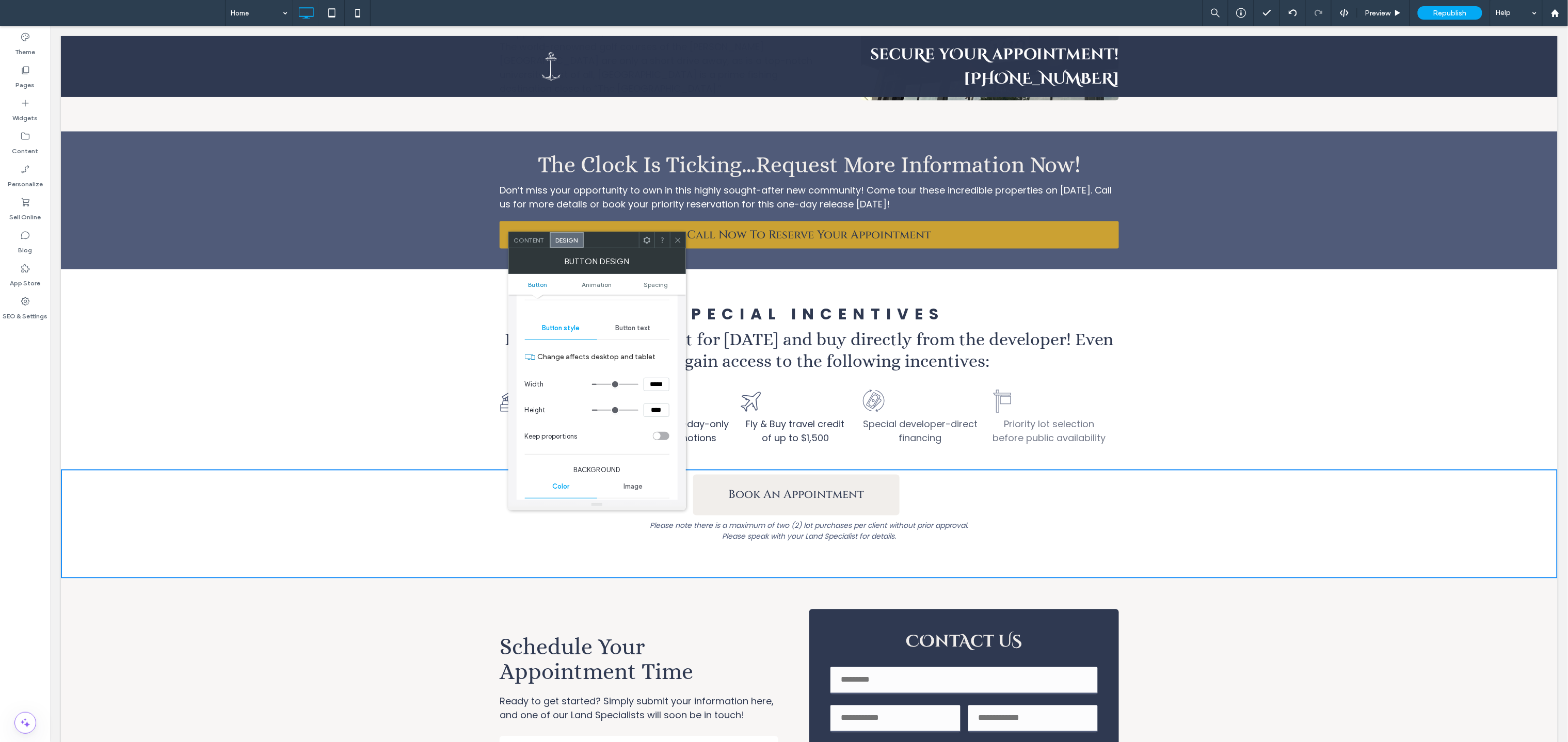 drag, startPoint x: 610, startPoint y: 384, endPoint x: 600, endPoint y: 384, distance: 10 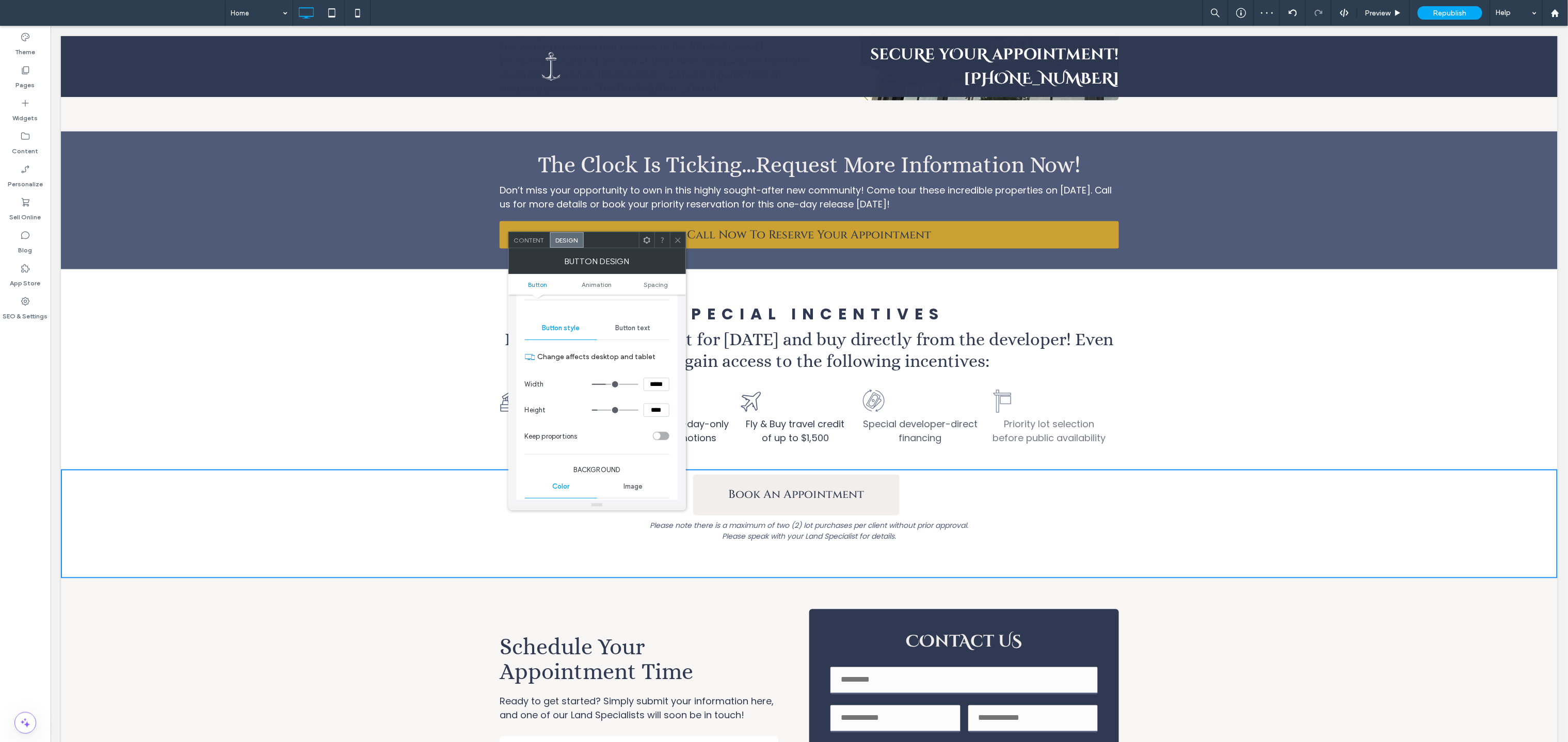 click at bounding box center (615, 384) 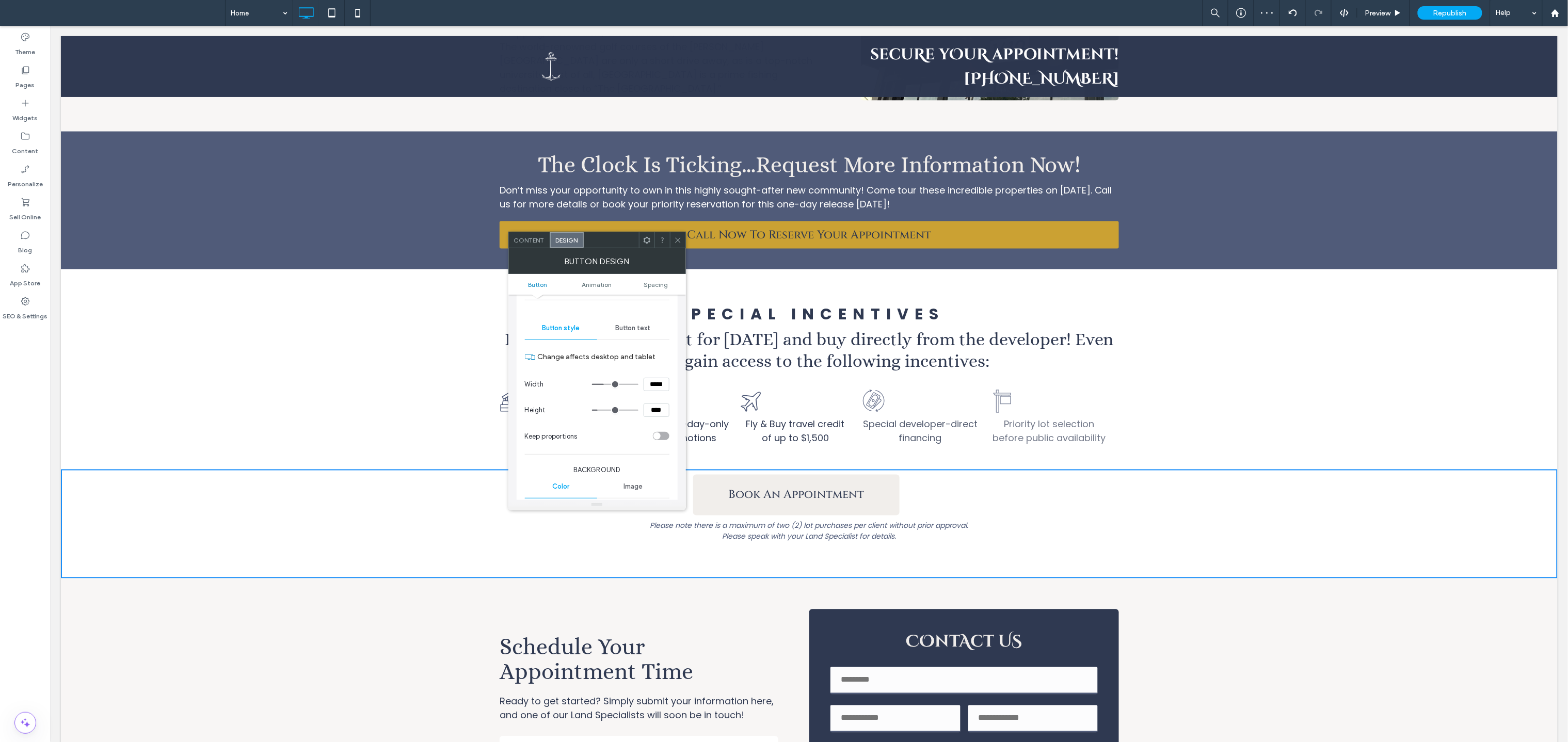 click at bounding box center [615, 384] 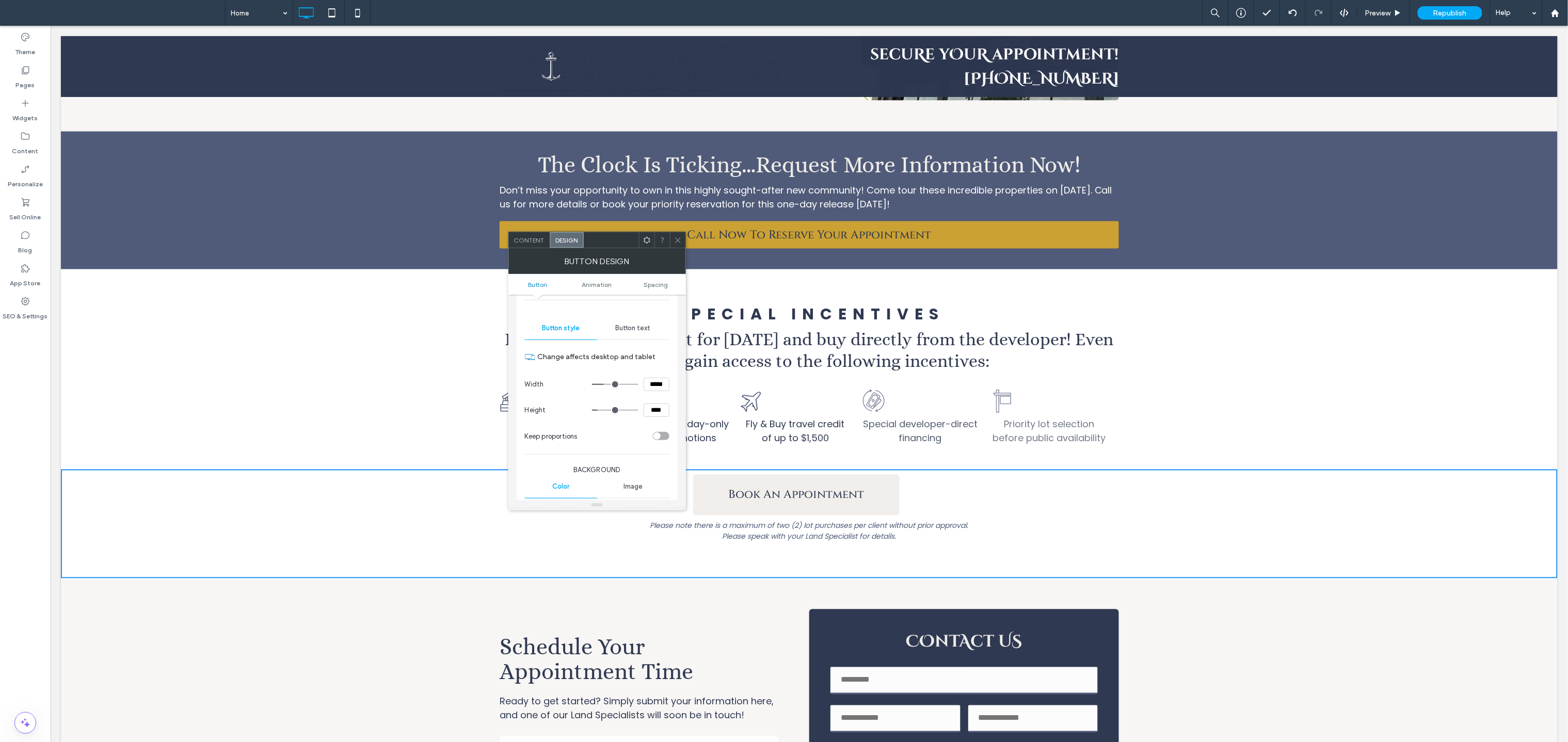 click on "Button text" at bounding box center [633, 328] 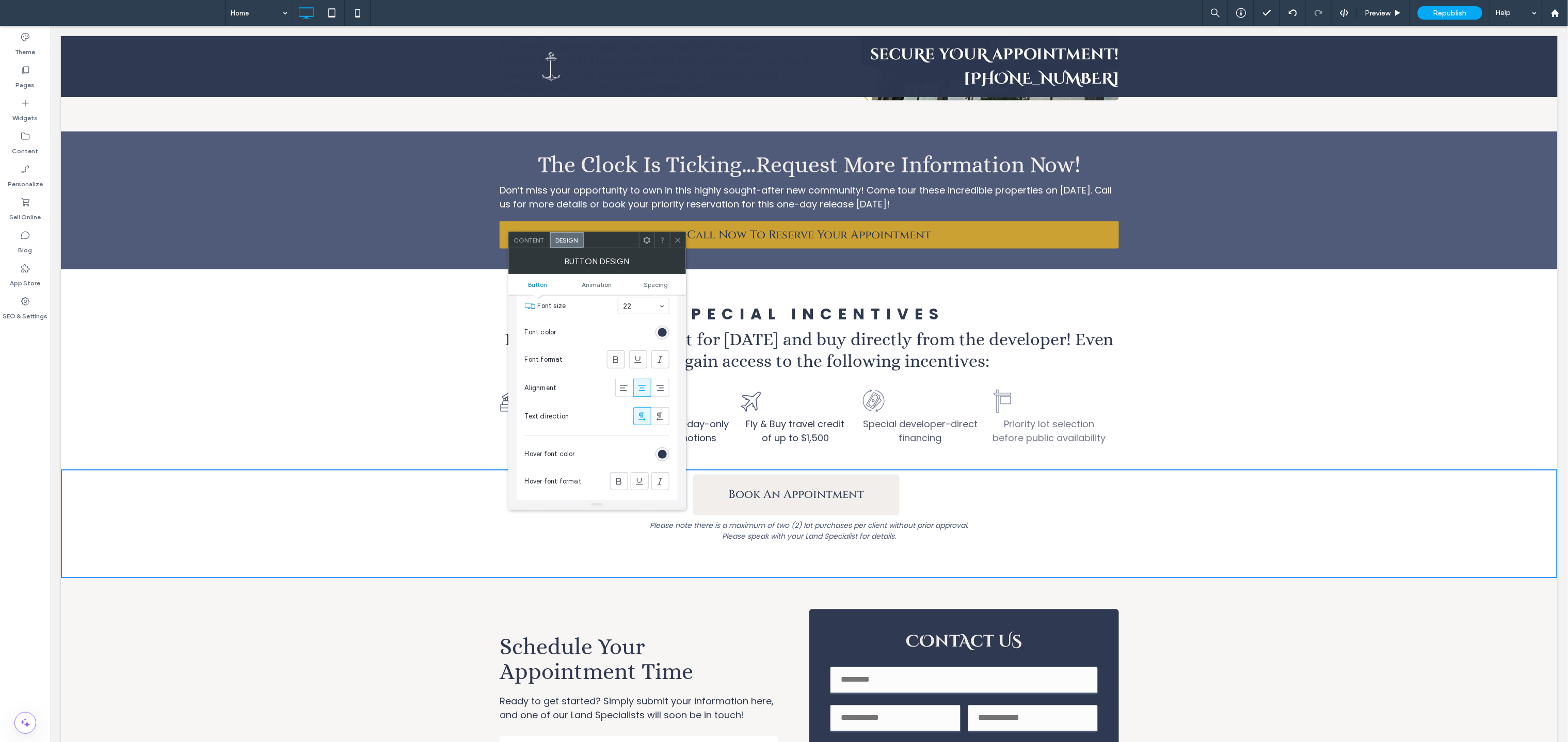 scroll, scrollTop: 0, scrollLeft: 0, axis: both 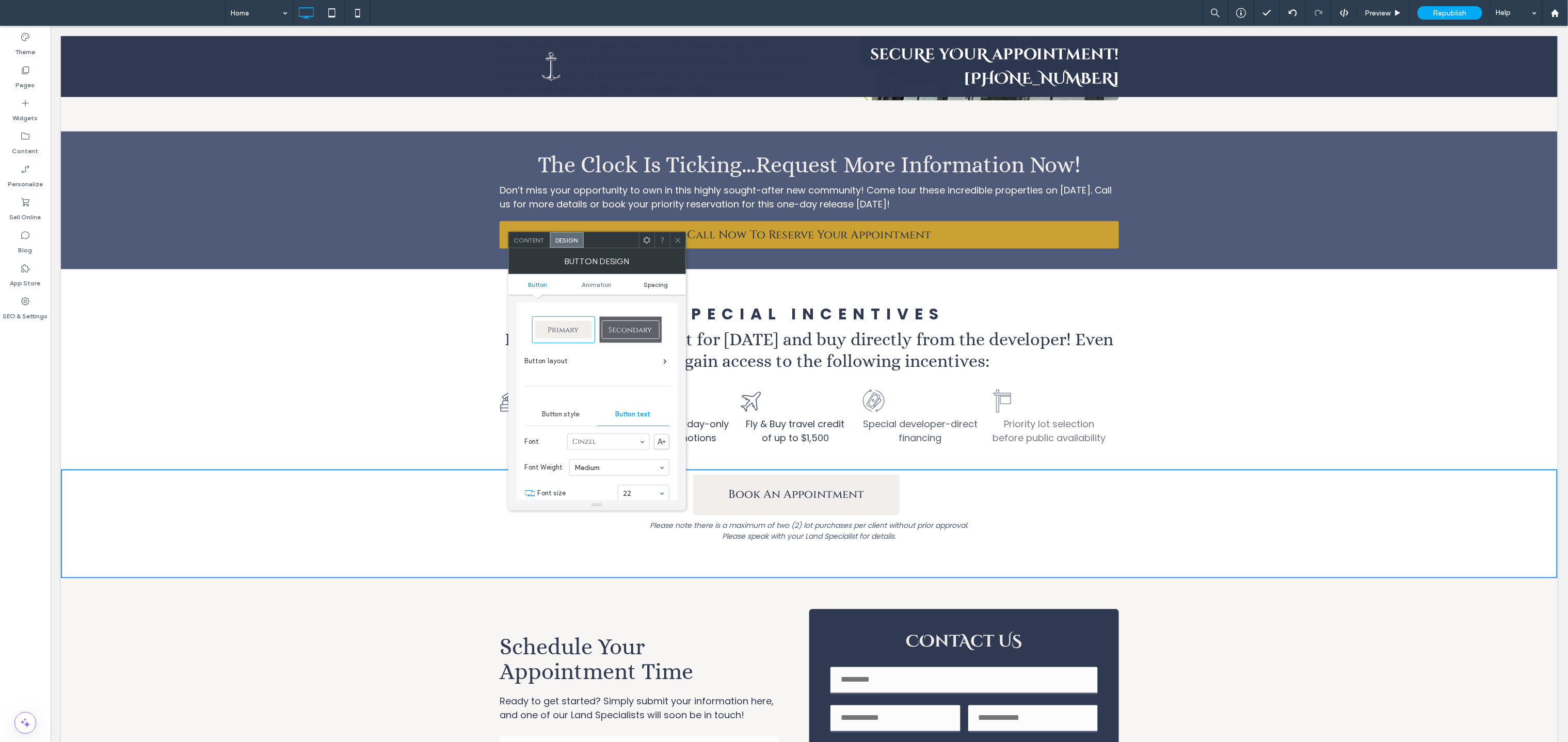 click on "Spacing" at bounding box center (656, 284) 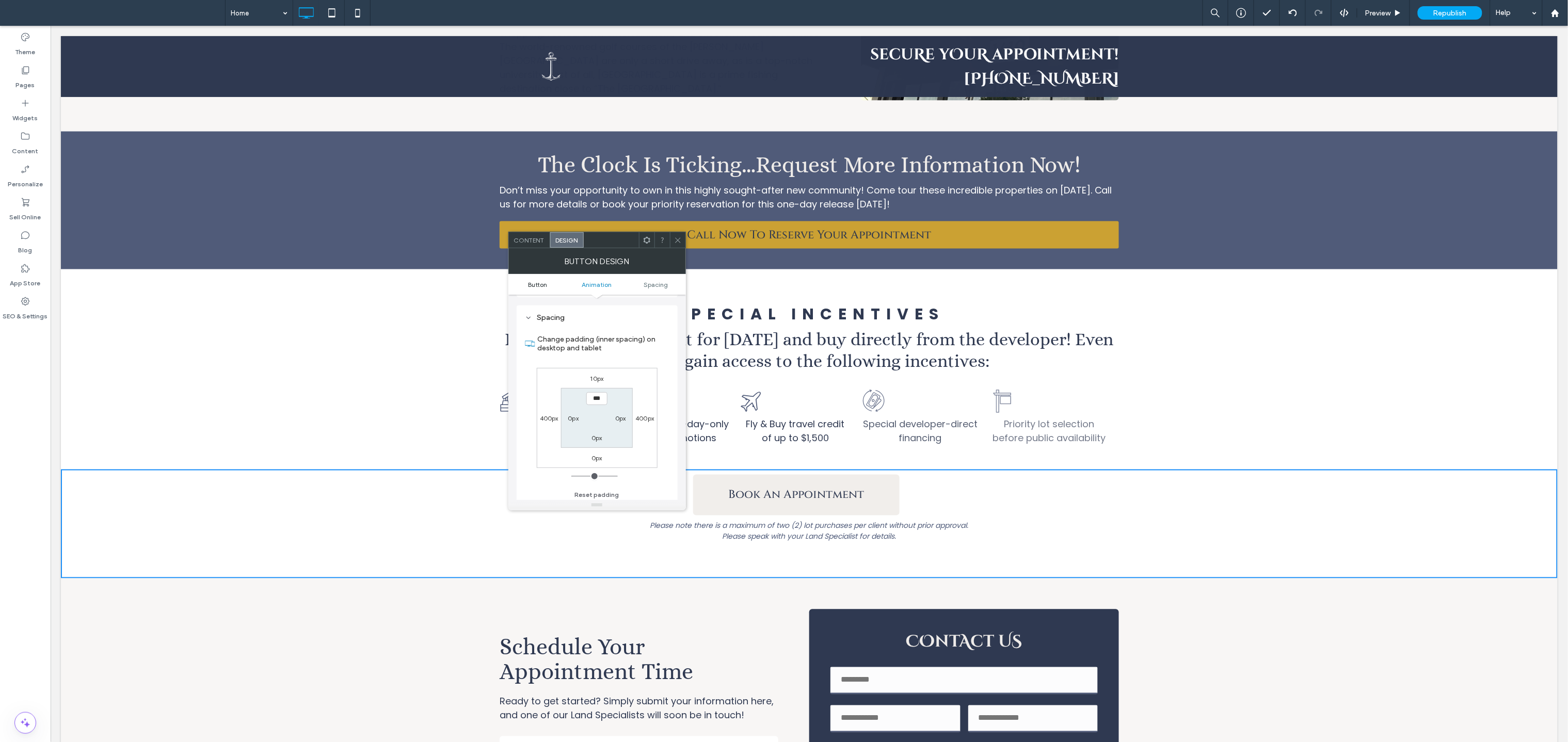 scroll, scrollTop: 505, scrollLeft: 0, axis: vertical 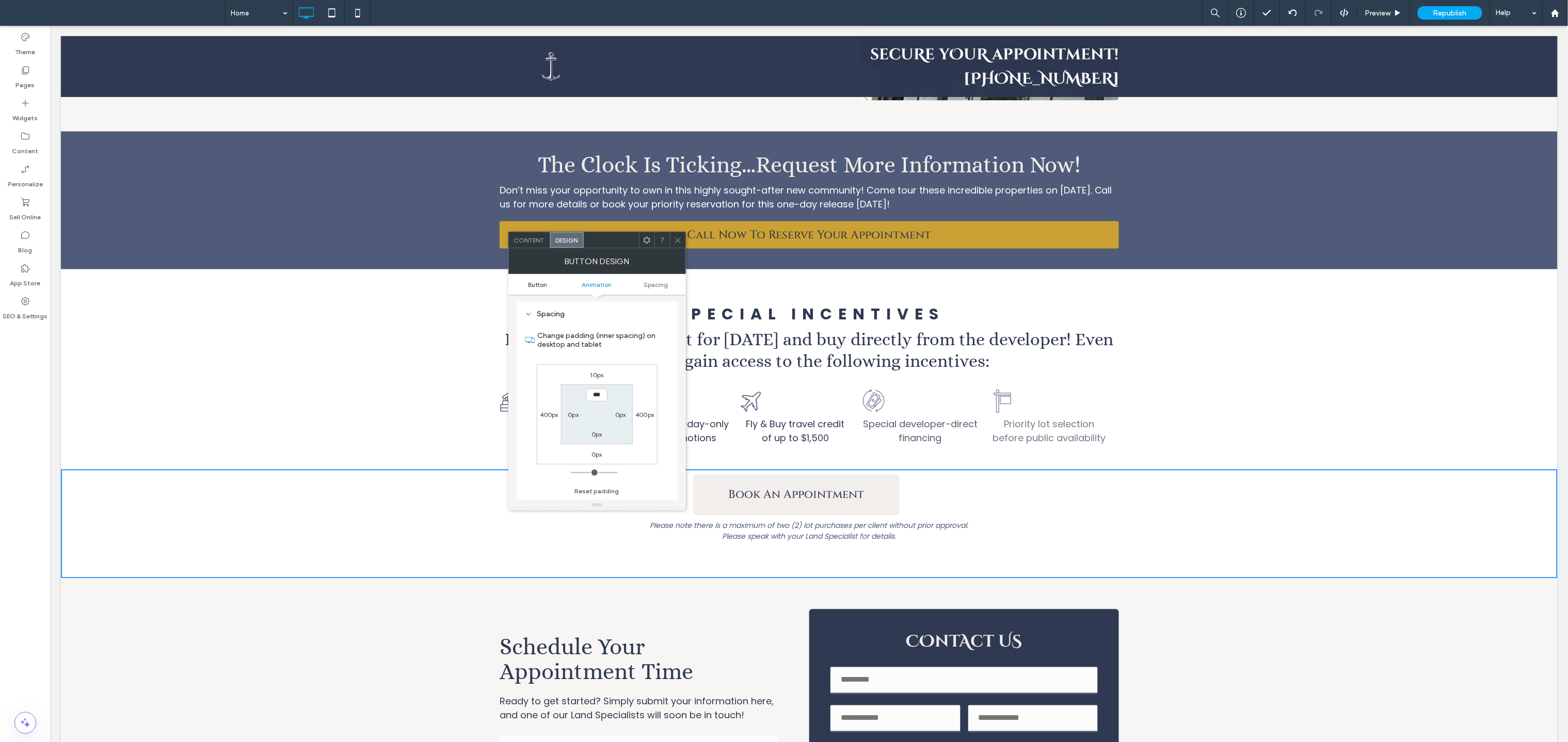 click on "Button" at bounding box center [537, 284] 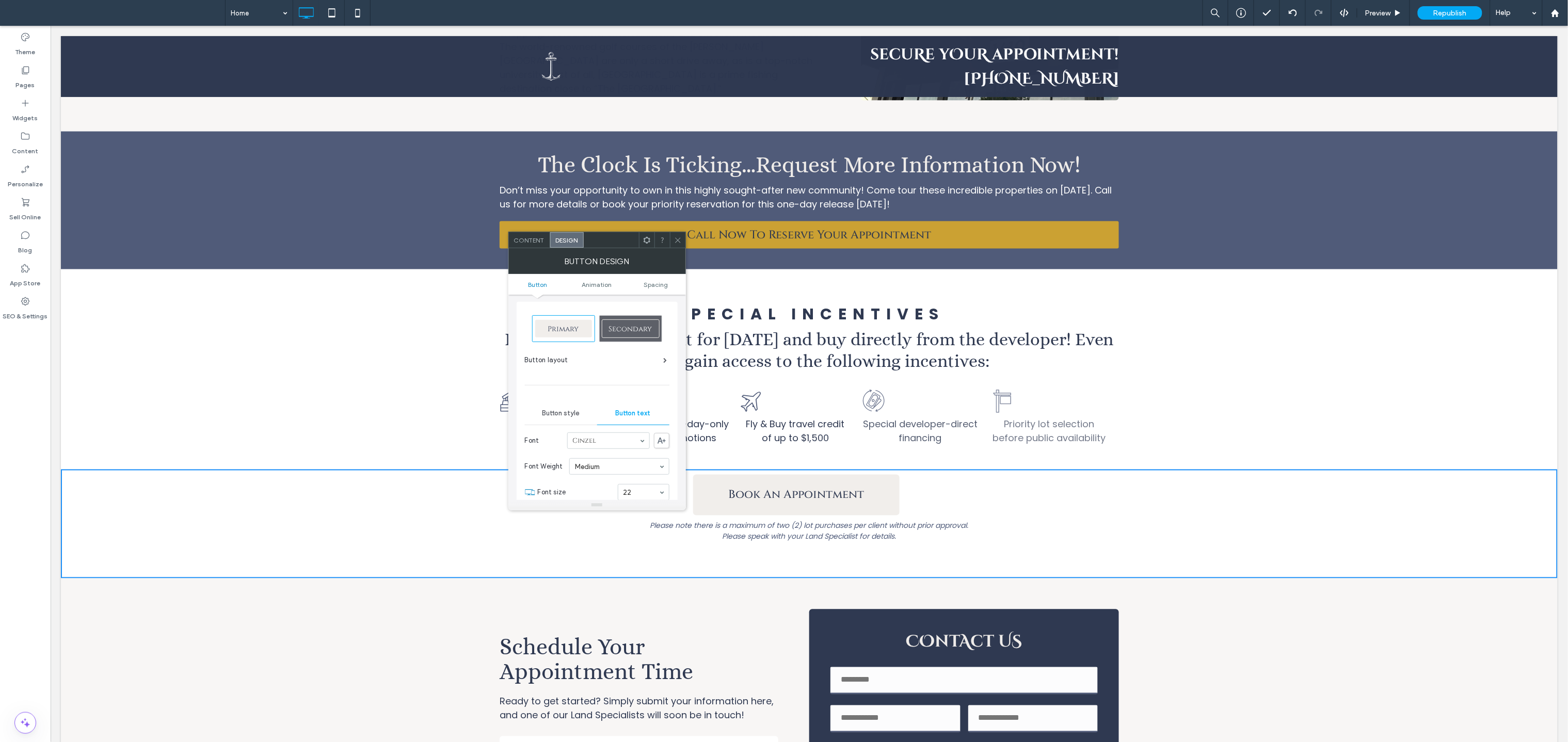 scroll, scrollTop: 0, scrollLeft: 0, axis: both 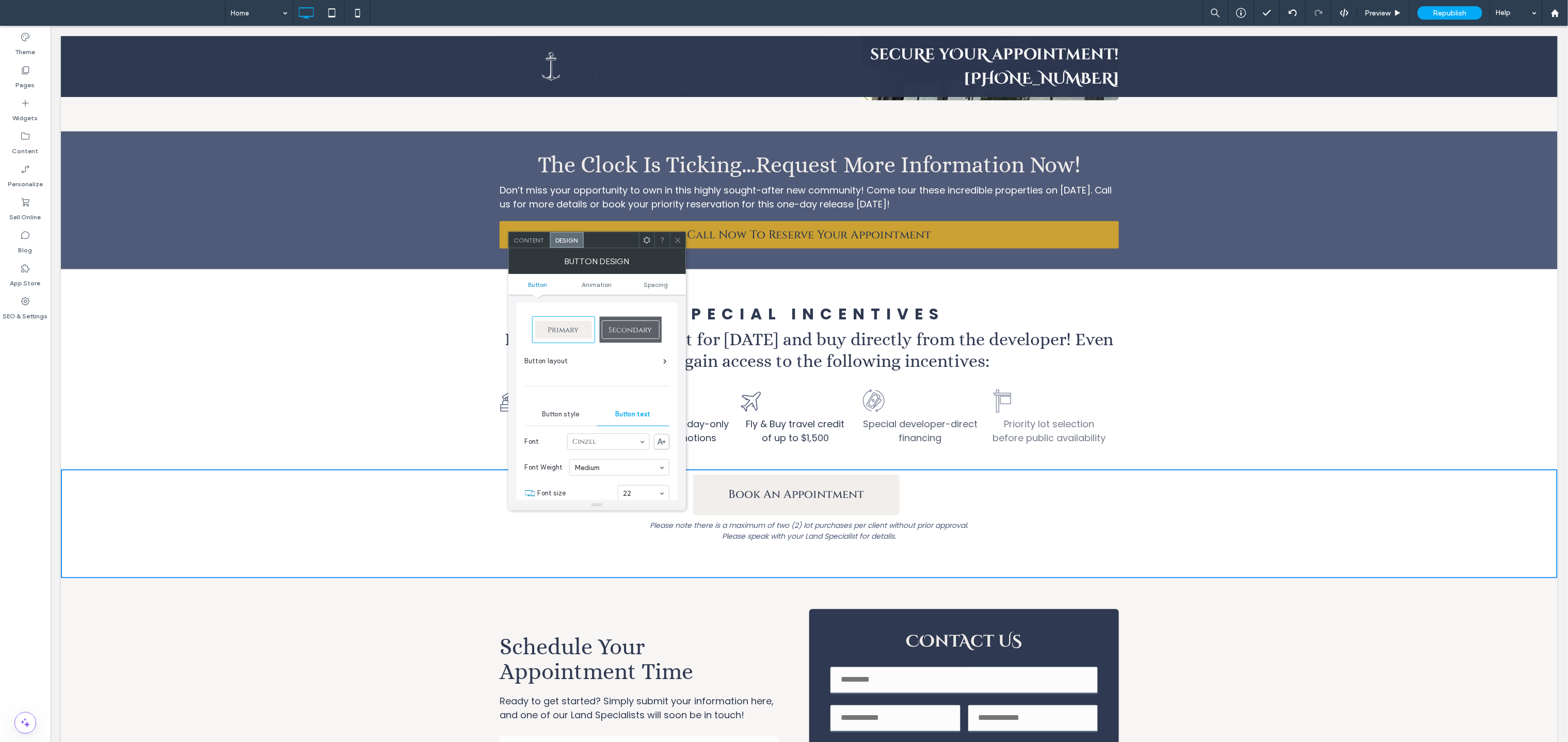 click on "Button layout" at bounding box center (596, 361) 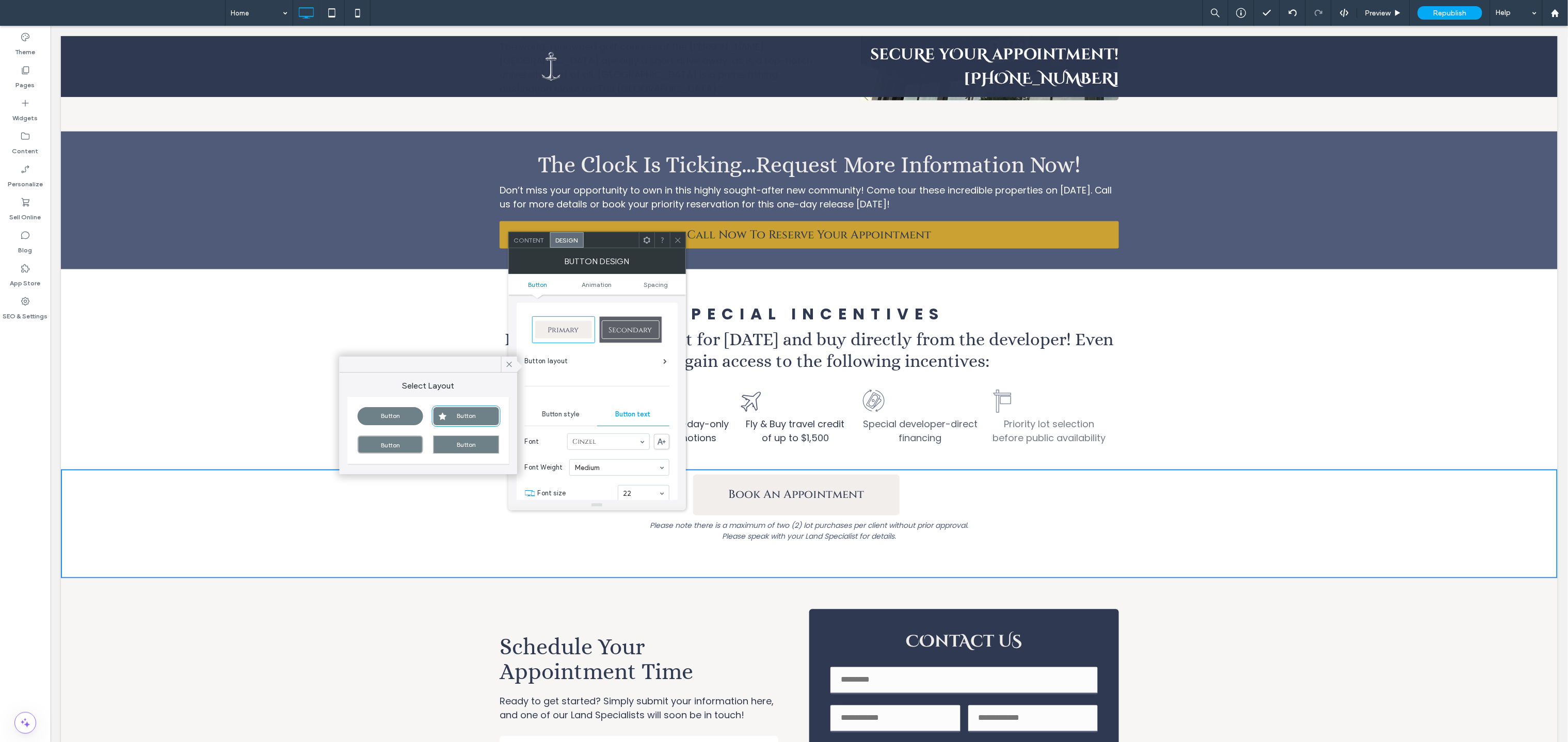 click on "Button layout" at bounding box center [596, 361] 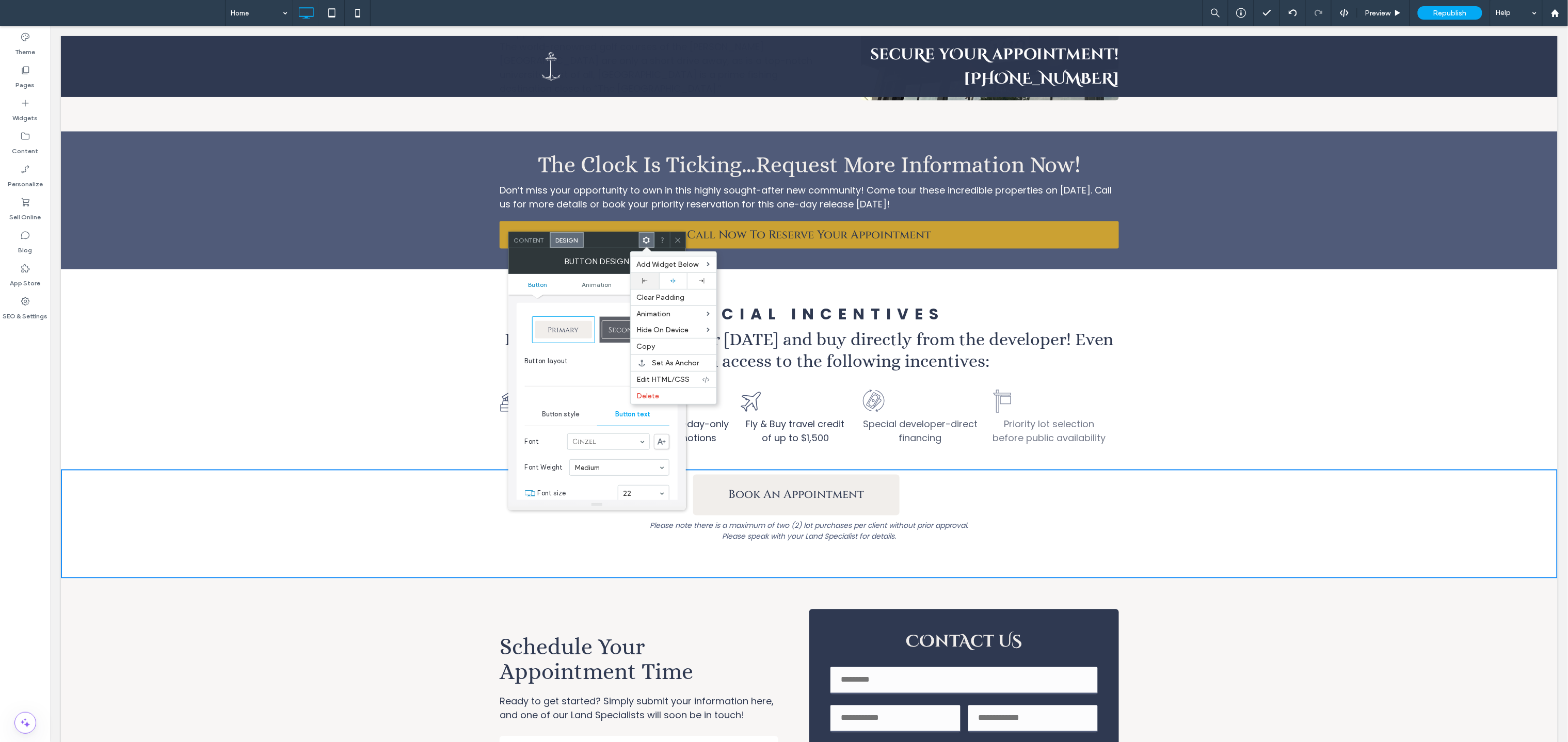 click 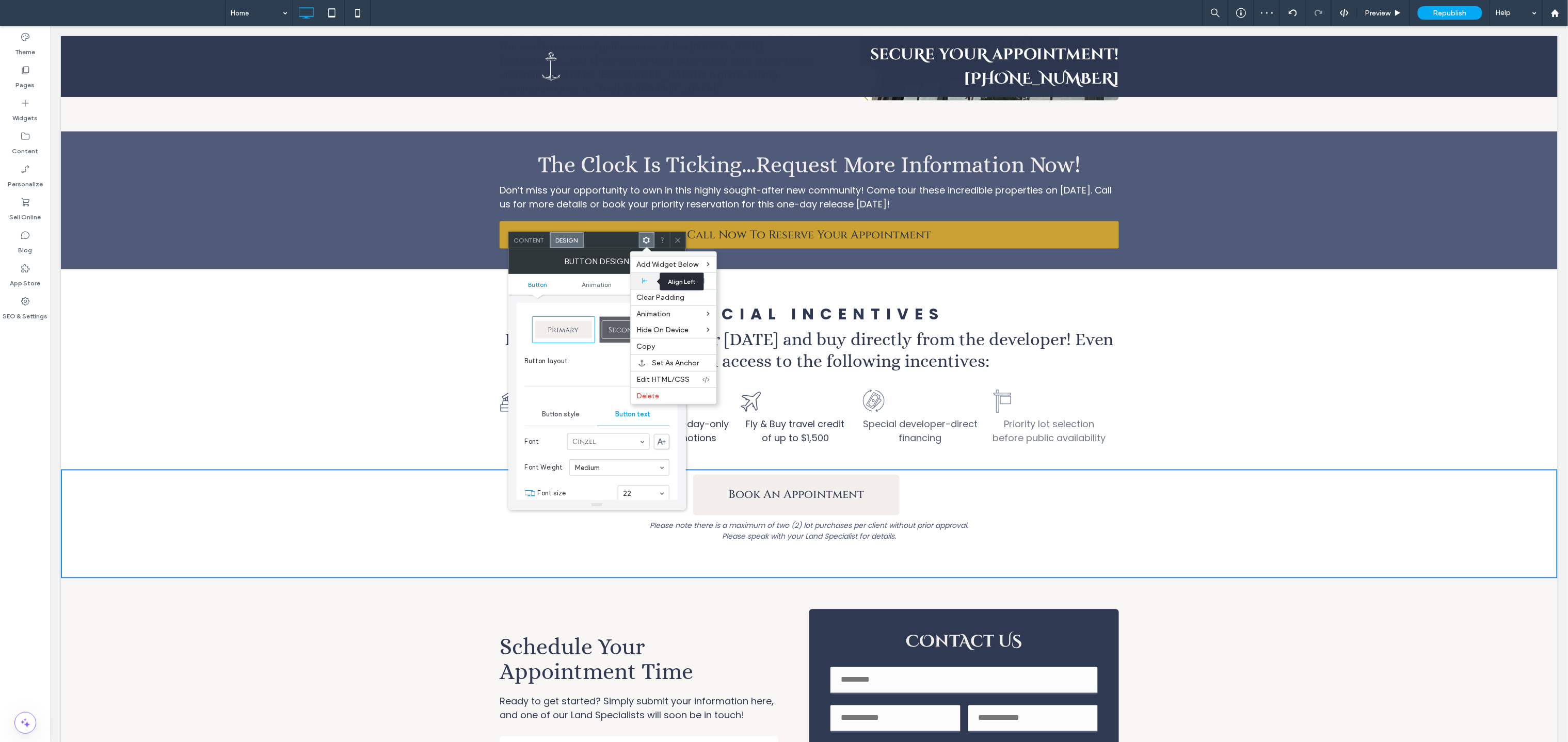 click at bounding box center [645, 281] 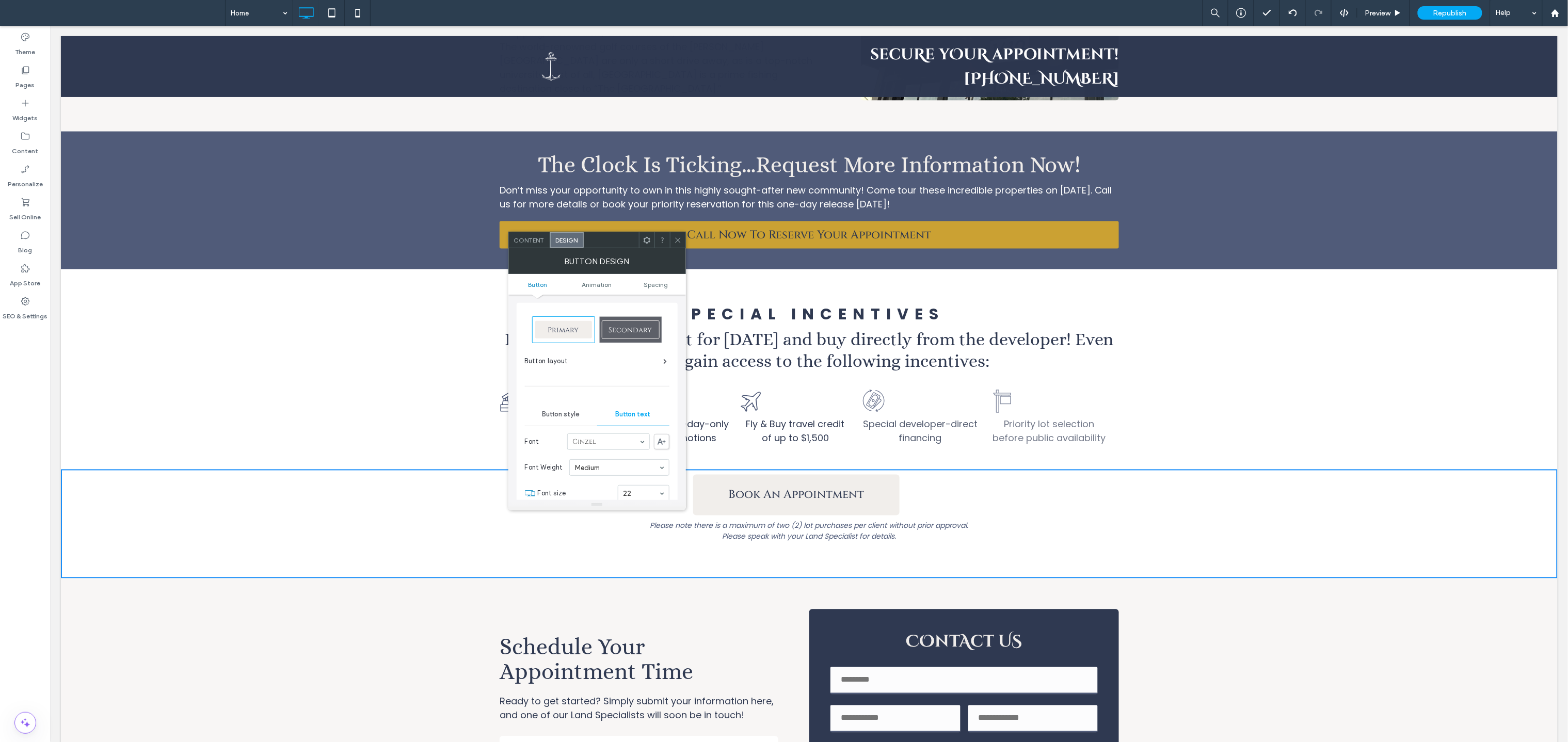 click 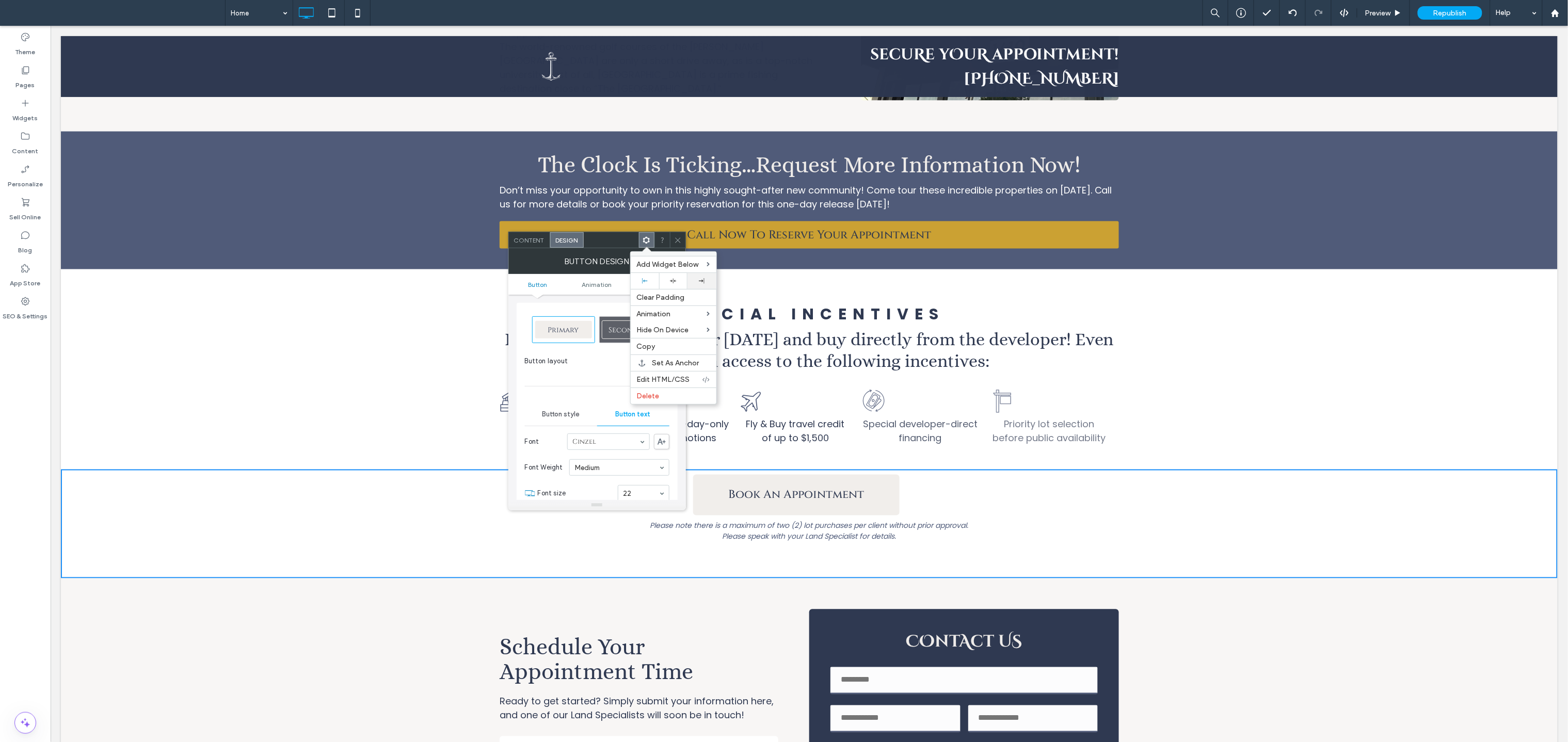 click 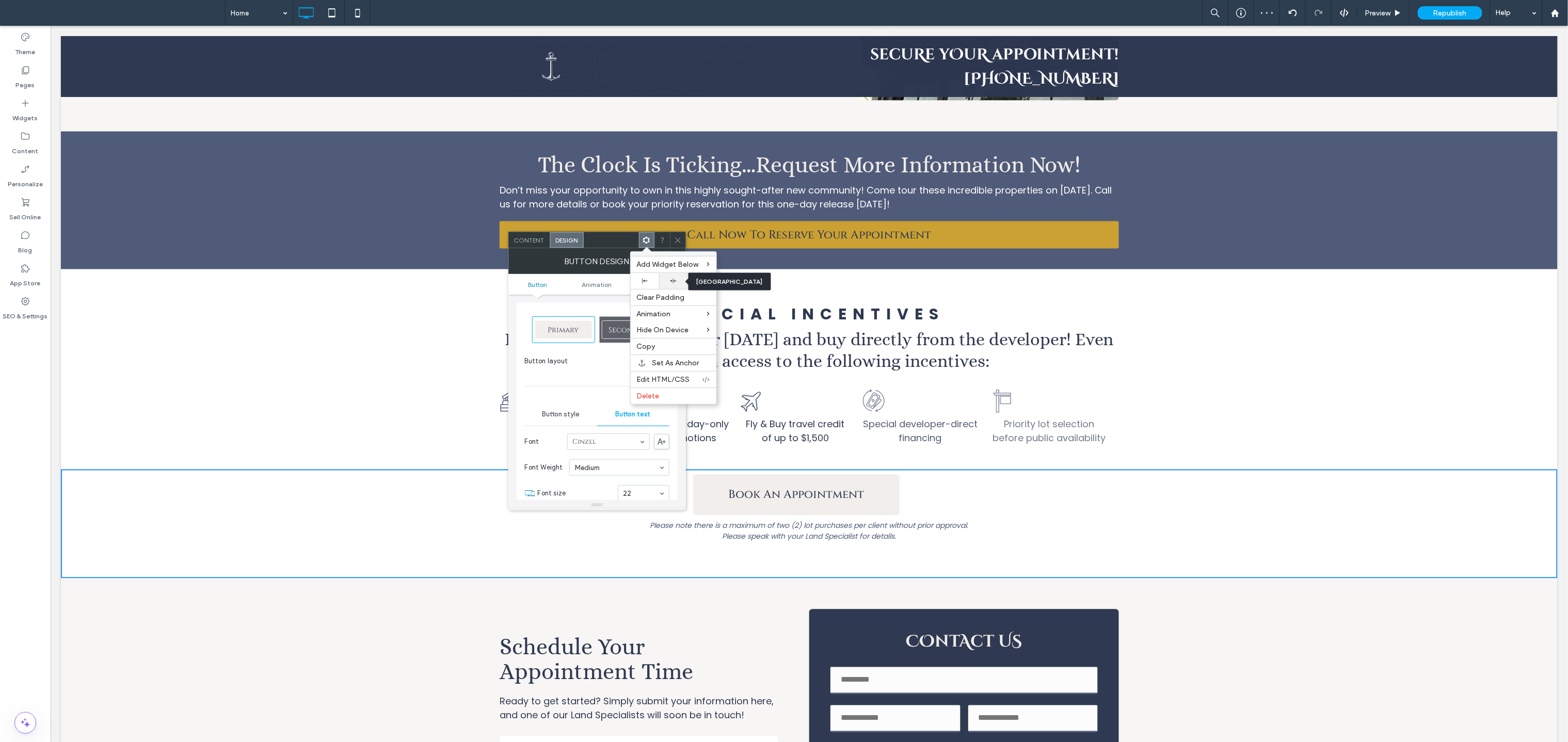click 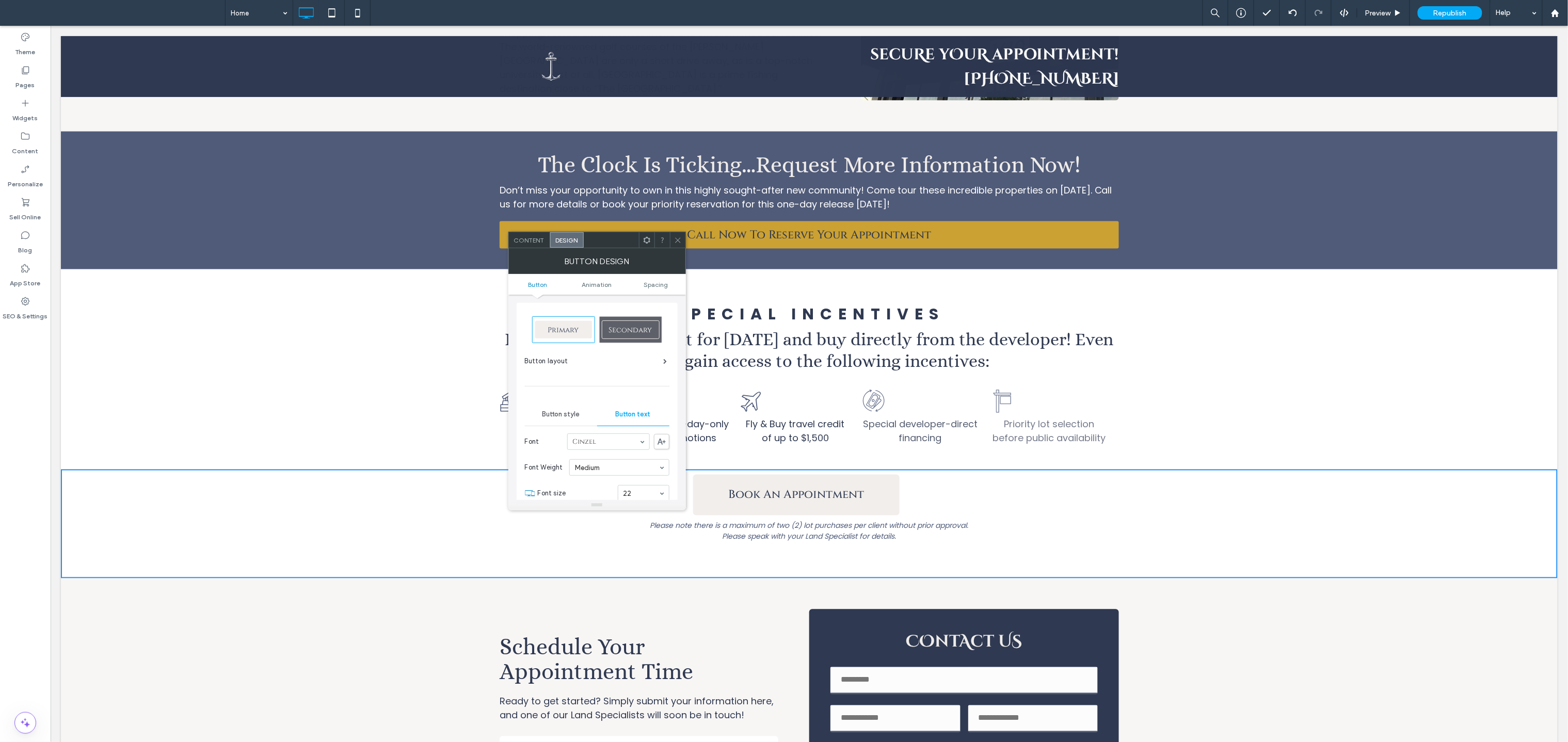 click on "Primary Secondary Button layout Button style Button text Font Cinzel Font Weight Medium   Font size 22 Font color Font format Alignment Text direction Hover font color Hover font format Reset to Site Theme style" at bounding box center (597, 512) 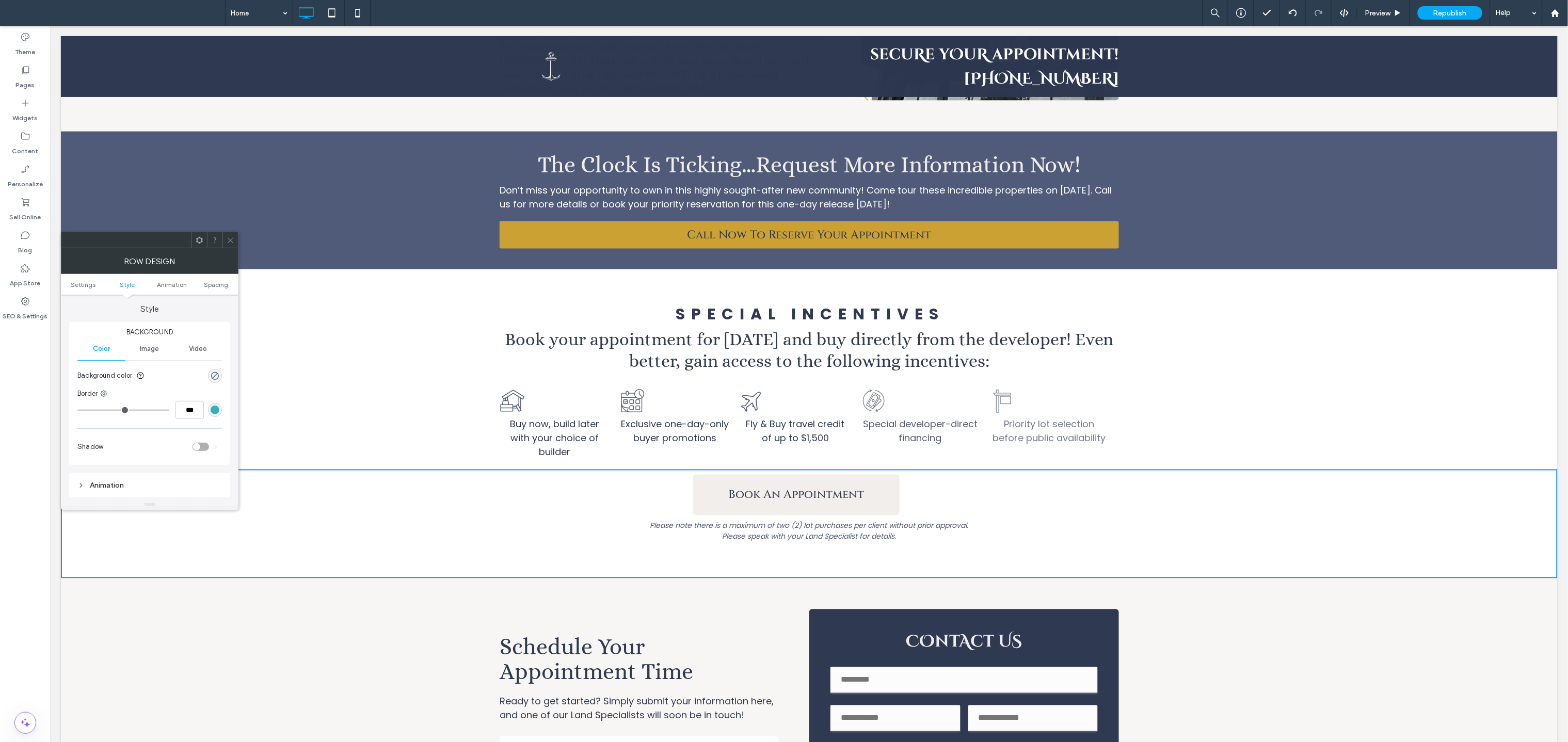 scroll, scrollTop: 91, scrollLeft: 0, axis: vertical 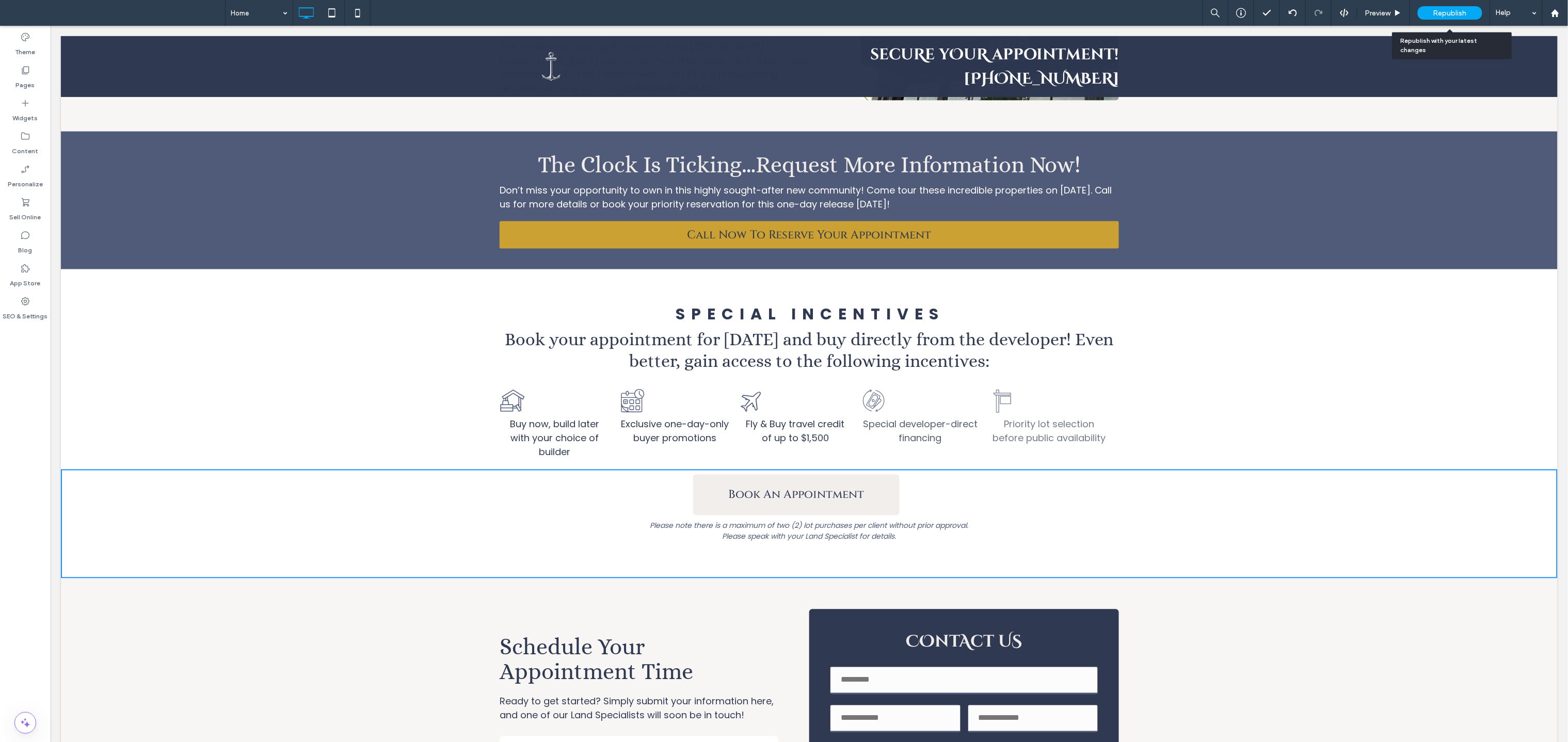 click on "Republish" at bounding box center [1450, 13] 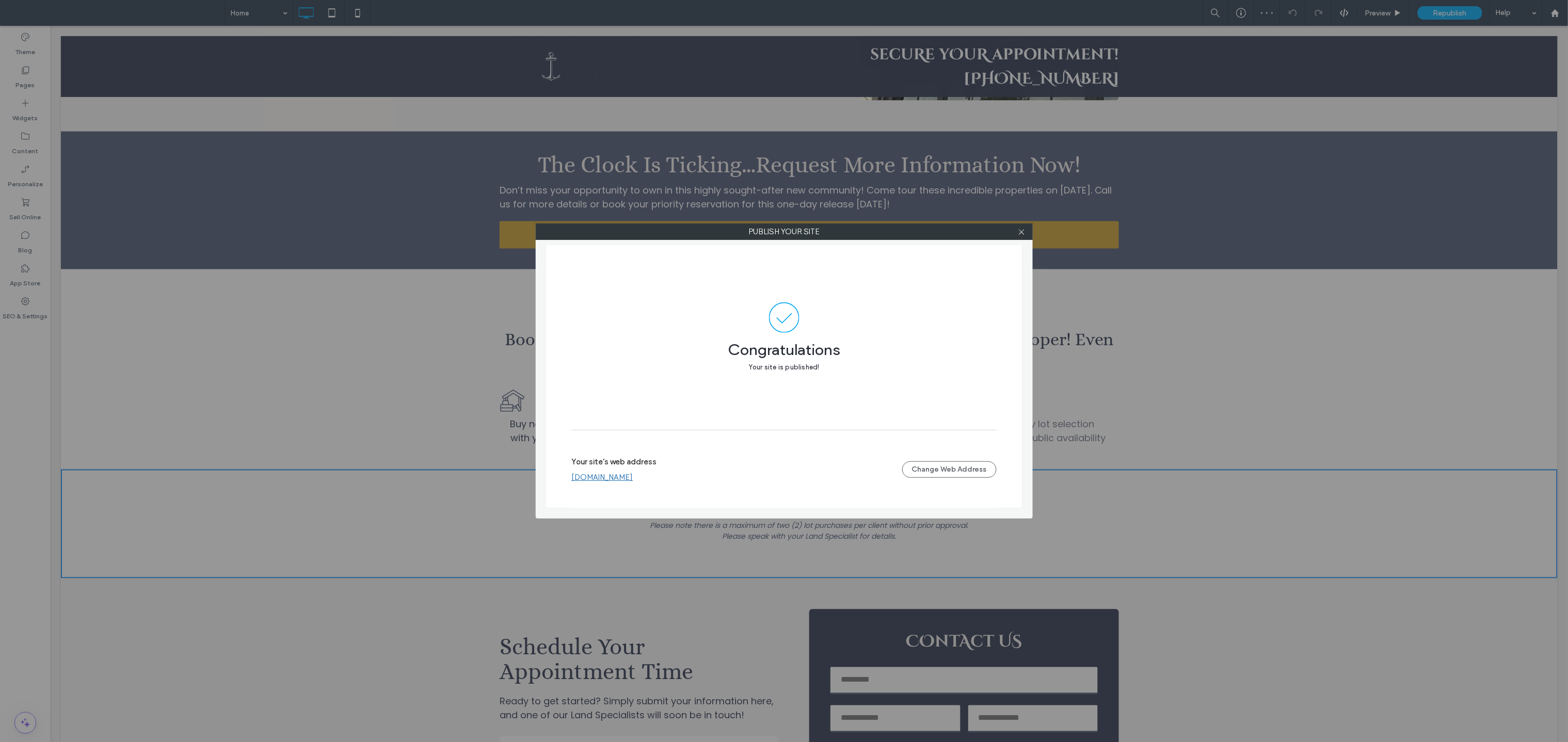 click on "[DOMAIN_NAME]" at bounding box center [602, 477] 